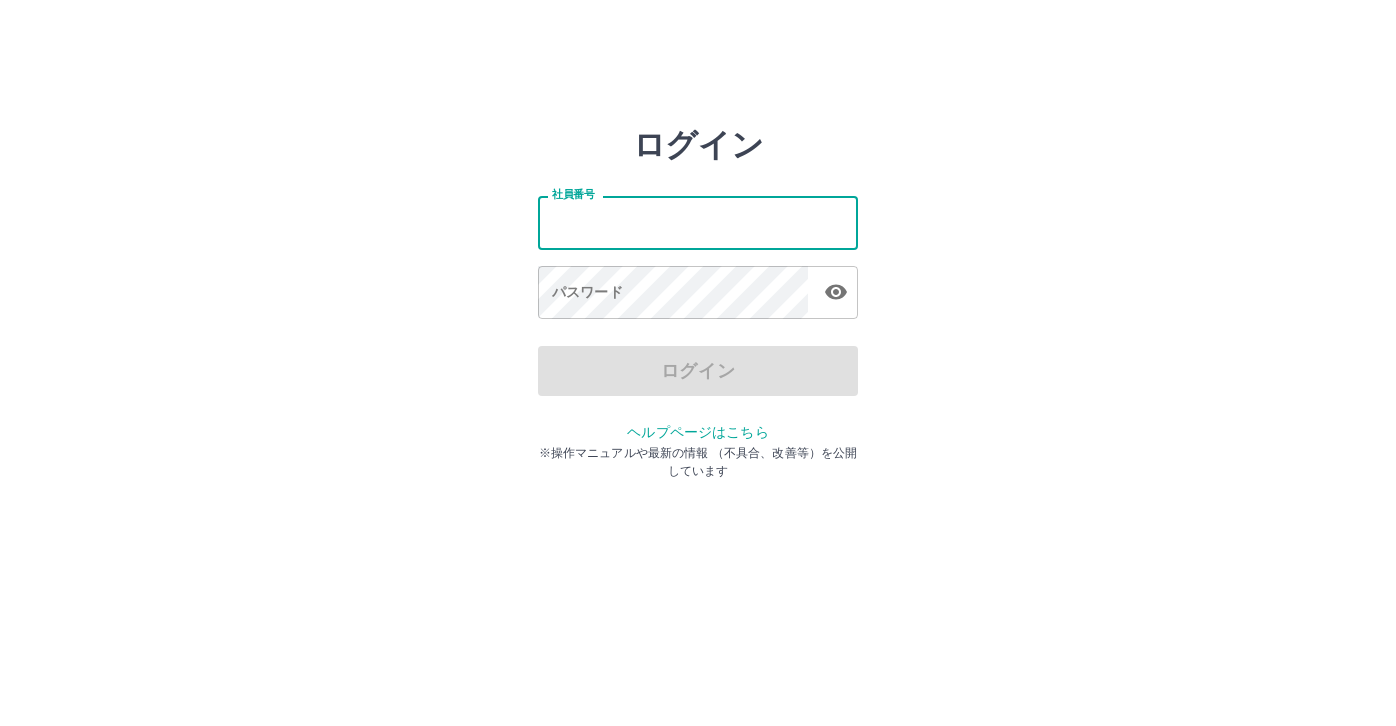 scroll, scrollTop: 0, scrollLeft: 0, axis: both 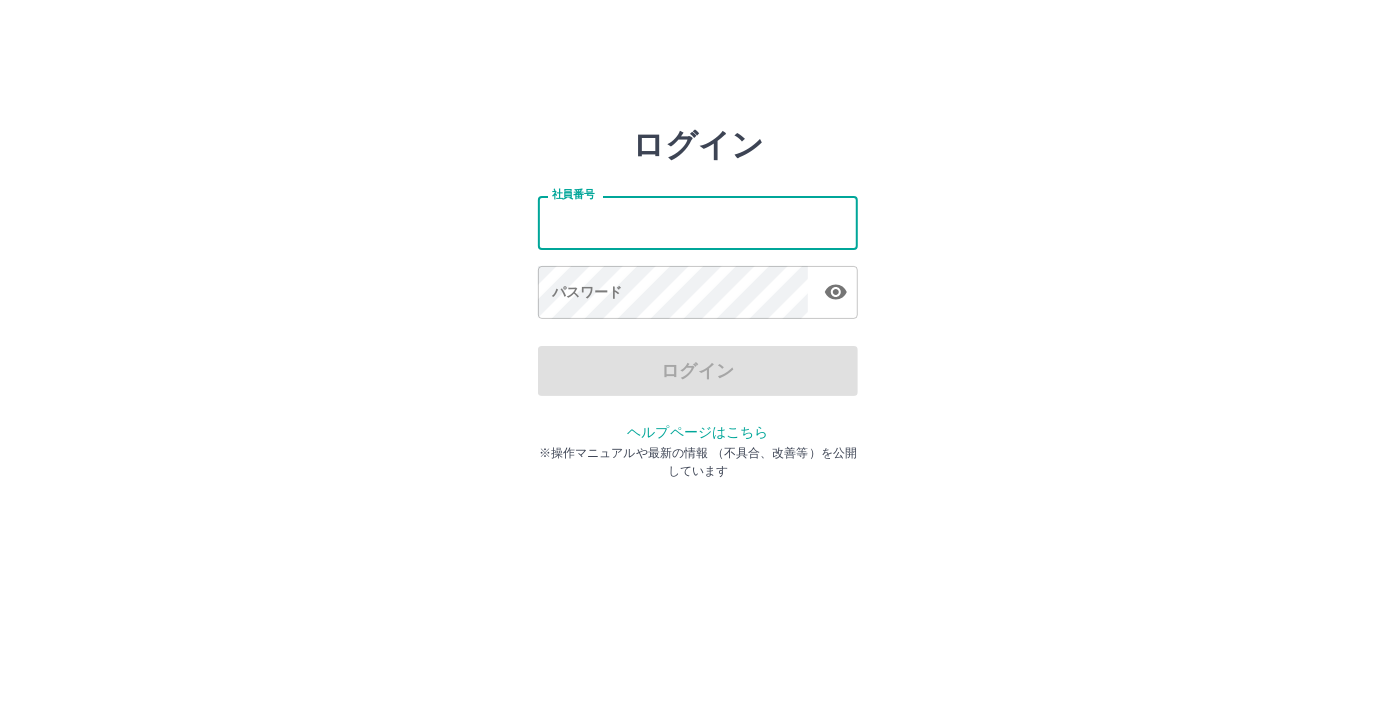 click on "社員番号" at bounding box center [698, 222] 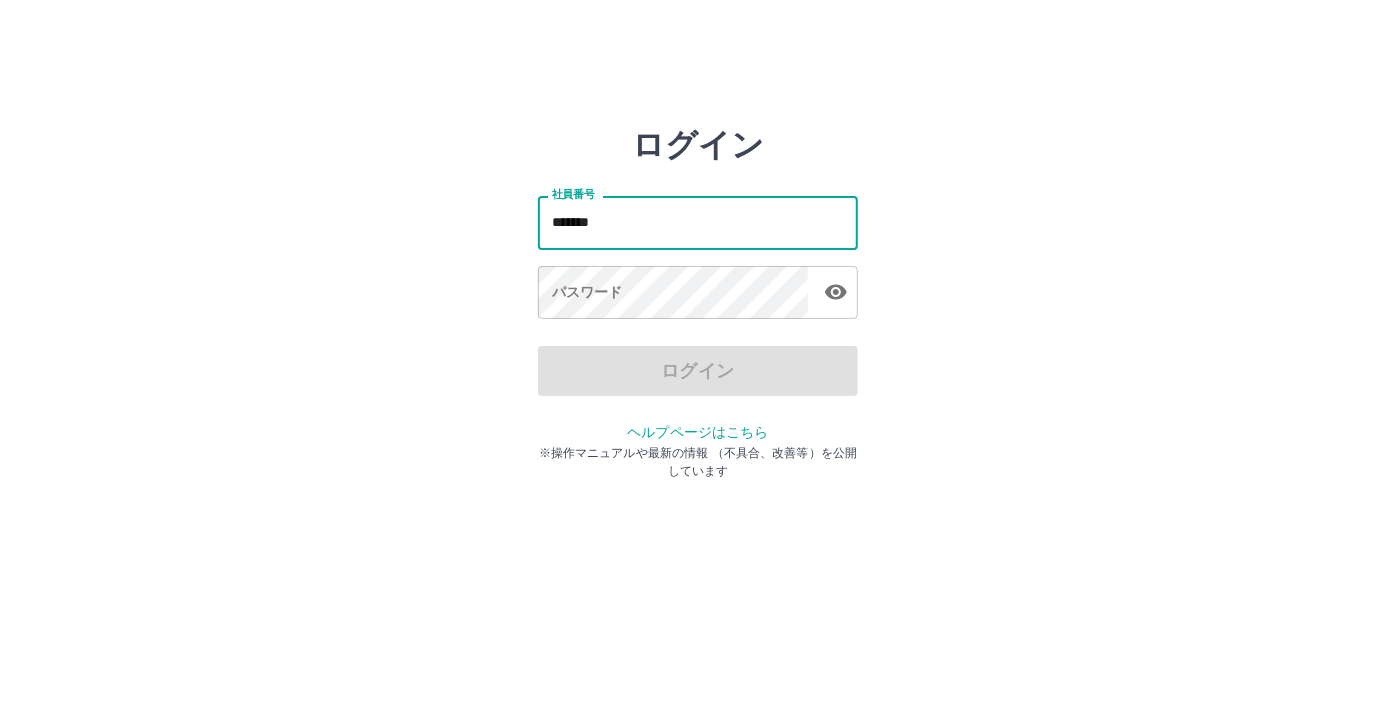 drag, startPoint x: 617, startPoint y: 229, endPoint x: 504, endPoint y: 220, distance: 113.35784 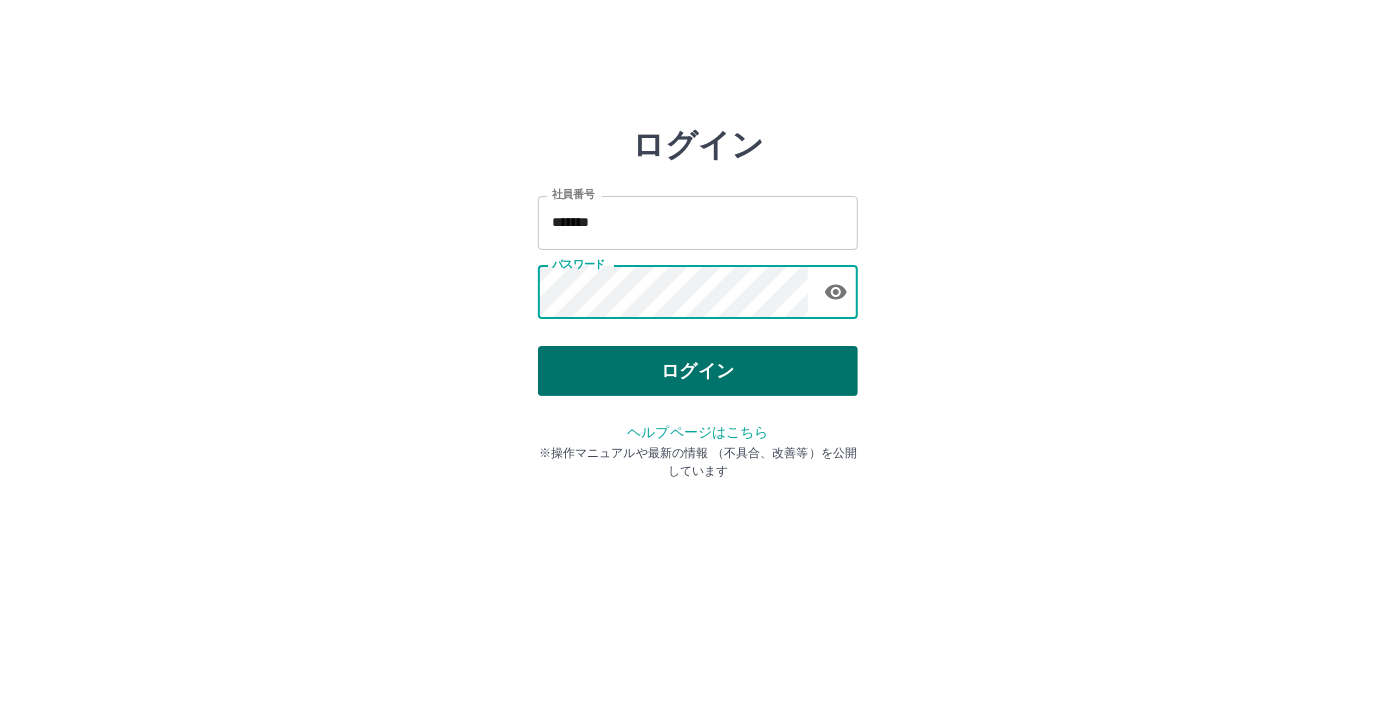 click on "ログイン" at bounding box center [698, 371] 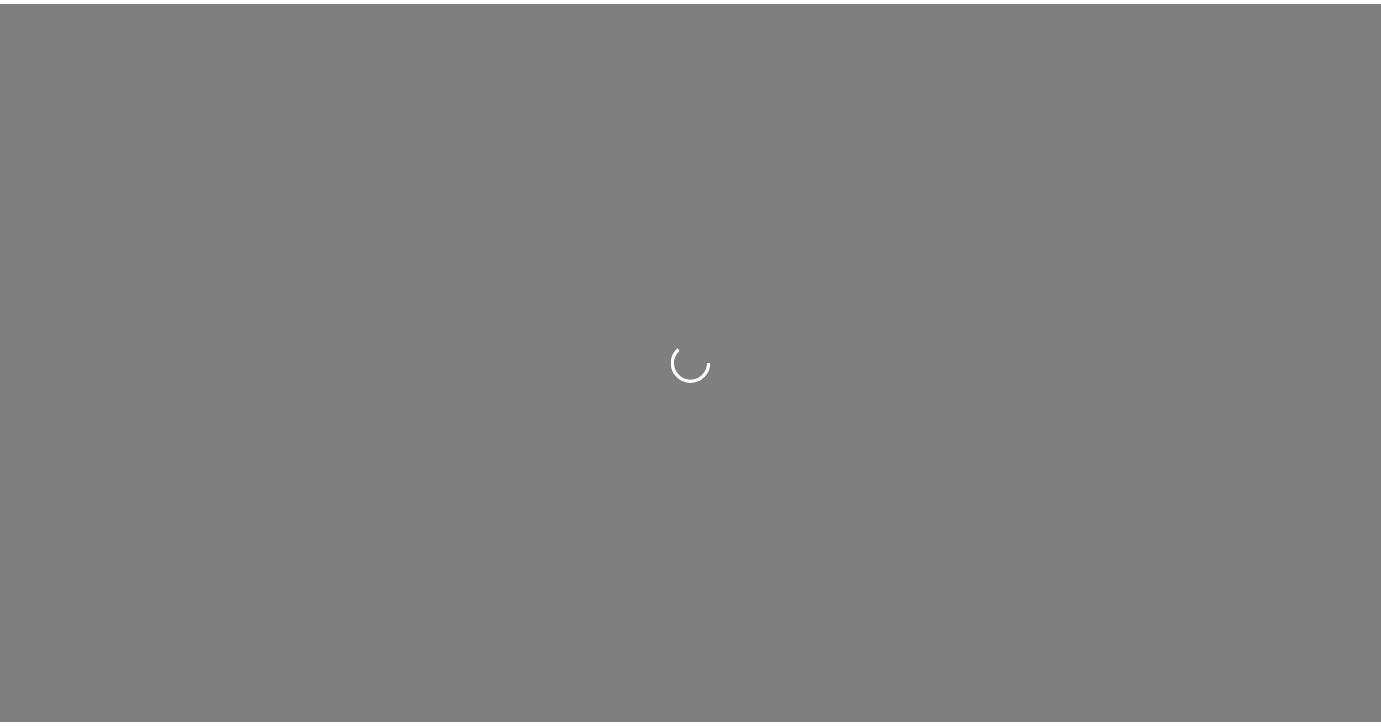 scroll, scrollTop: 0, scrollLeft: 0, axis: both 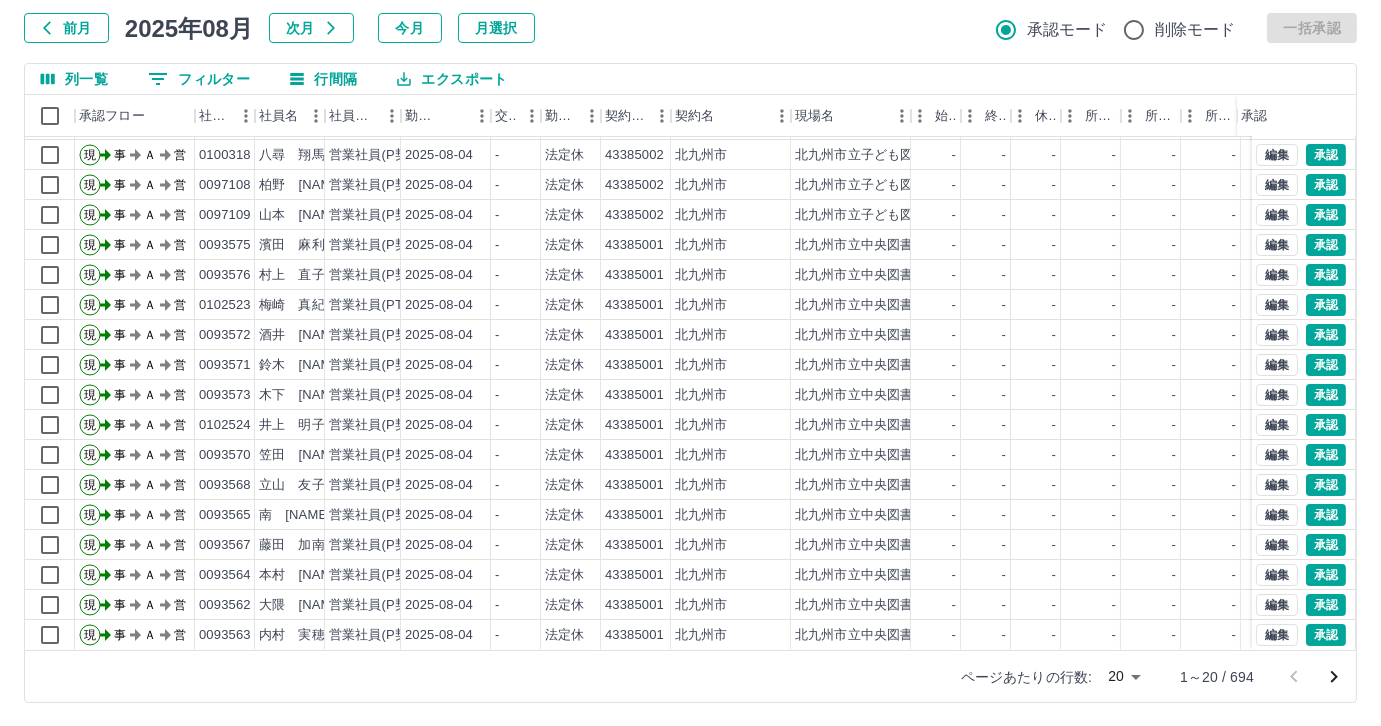click 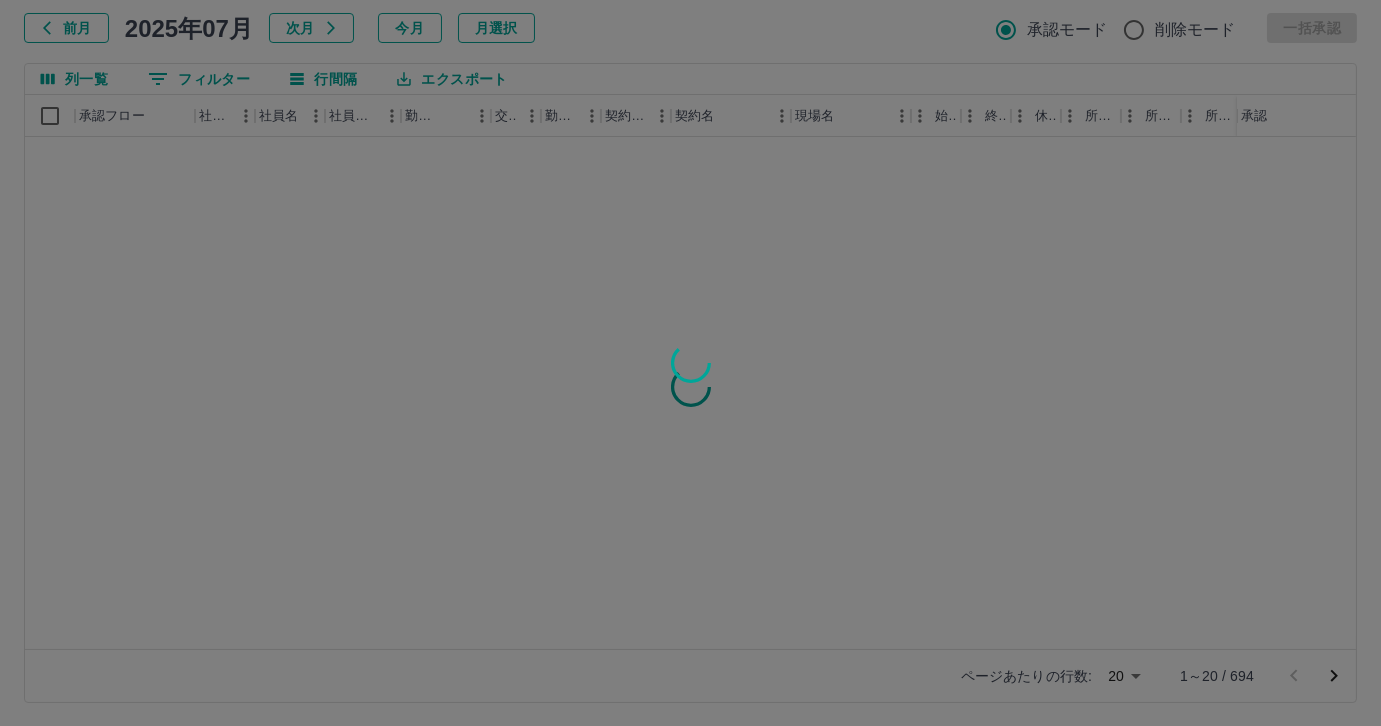 scroll, scrollTop: 0, scrollLeft: 0, axis: both 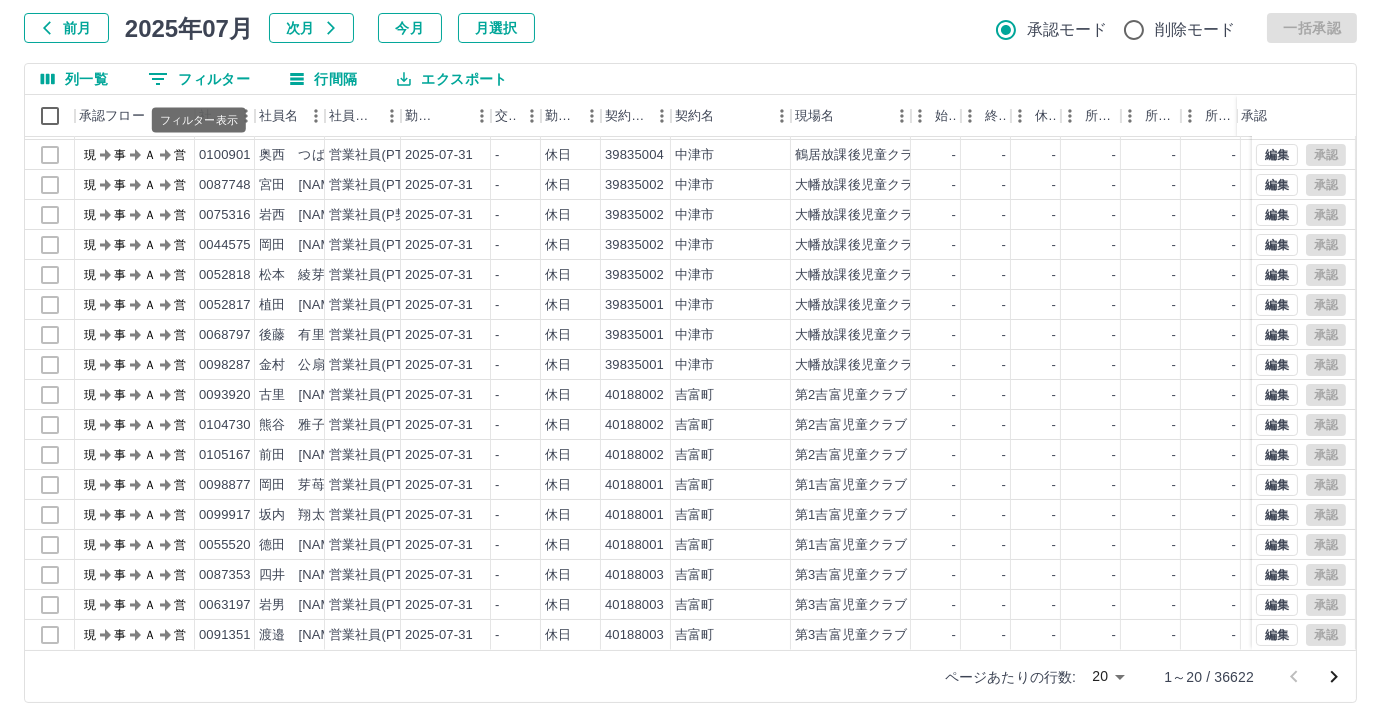 click on "0 フィルター" at bounding box center [199, 79] 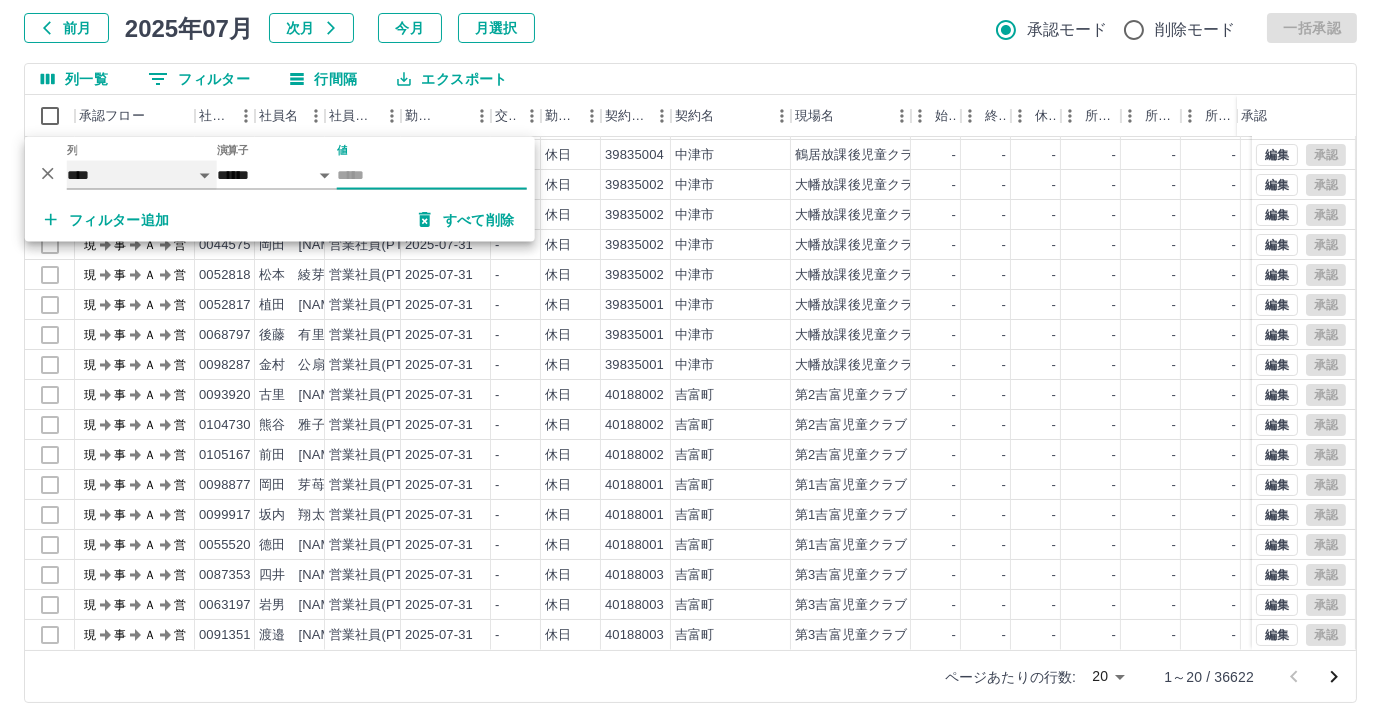 click on "**** *** **** *** *** **** ***** *** *** ** ** ** **** **** **** ** ** *** **** *****" at bounding box center (142, 175) 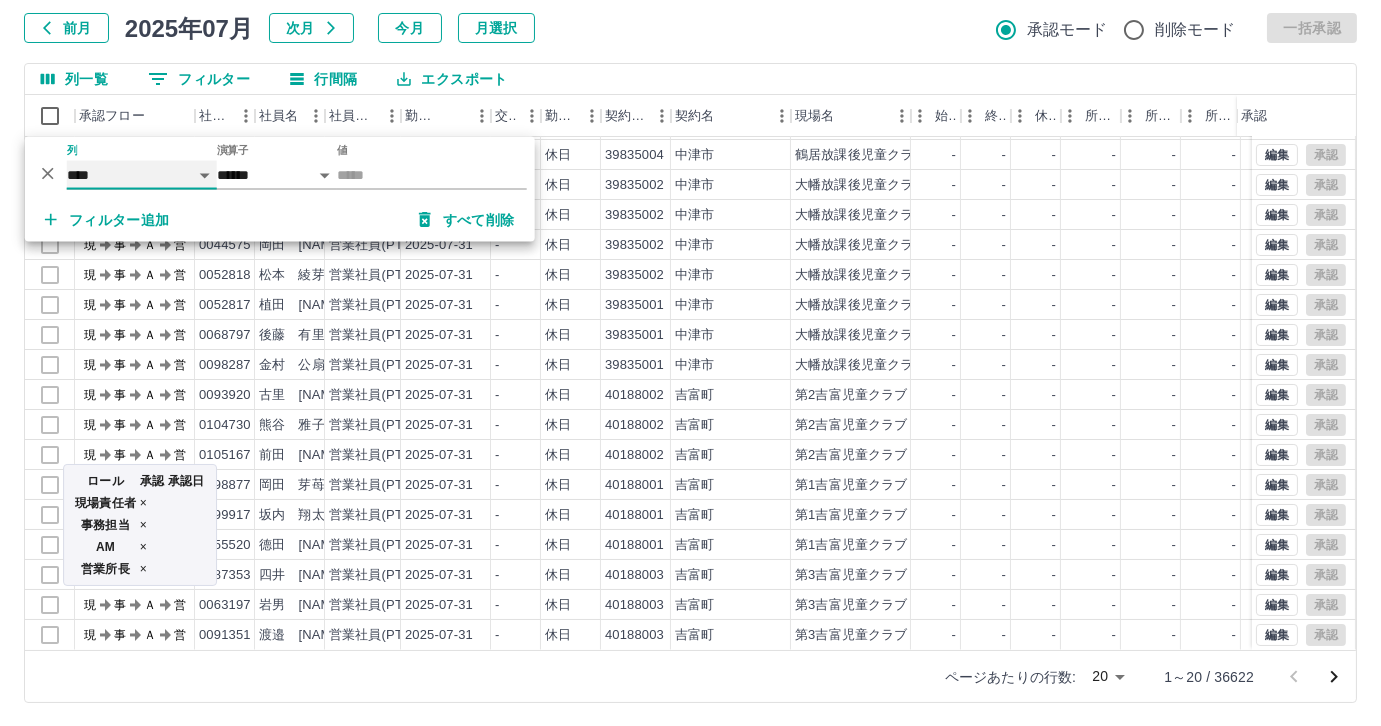click on "**** *** **** *** *** **** ***** *** *** ** ** ** **** **** **** ** ** *** **** *****" at bounding box center [142, 175] 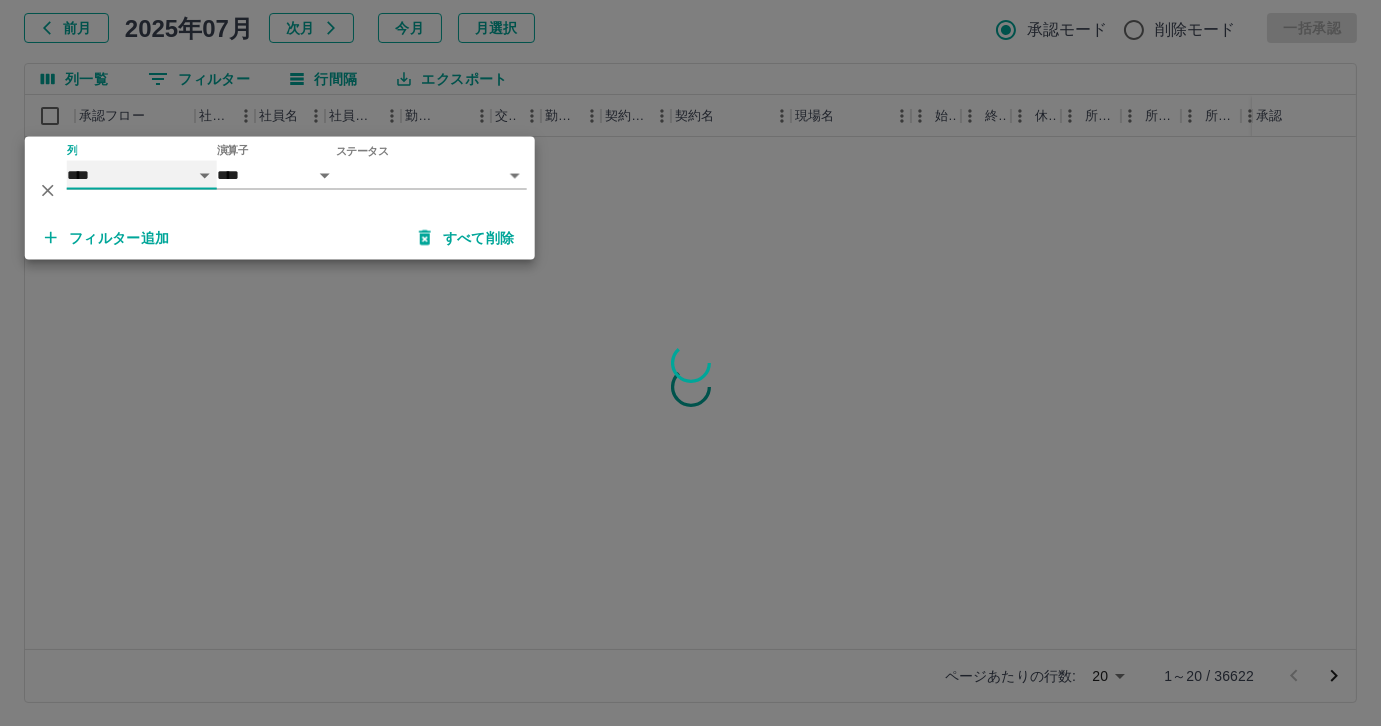 scroll, scrollTop: 0, scrollLeft: 0, axis: both 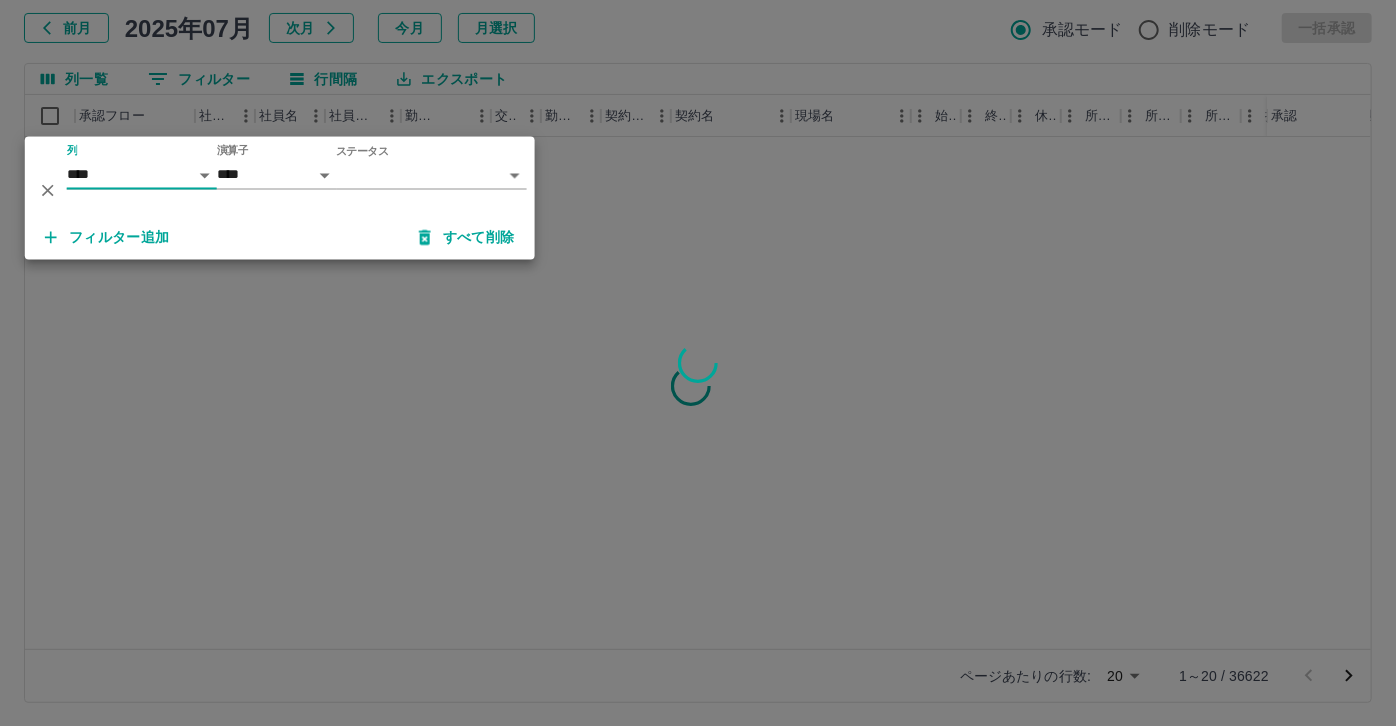 click on "SDH勤怠 尾嵜　杏茄 勤務実績承認 前月 2025年07月 次月 今月 月選択 承認モード 削除モード 一括承認 列一覧 0 フィルター 行間隔 エクスポート 承認フロー 社員番号 社員名 社員区分 勤務日 交通費 勤務区分 契約コード 契約名 現場名 始業 終業 休憩 所定開始 所定終業 所定休憩 拘束 勤務 遅刻等 コメント ステータス 承認 ページあたりの行数: 20 ** 1～20 / 36622 SDH勤怠 *** ** 列 **** *** **** *** *** **** ***** *** *** ** ** ** **** **** **** ** ** *** **** ***** 演算子 **** ****** ステータス ​ ********* フィルター追加 すべて削除" at bounding box center (698, 304) 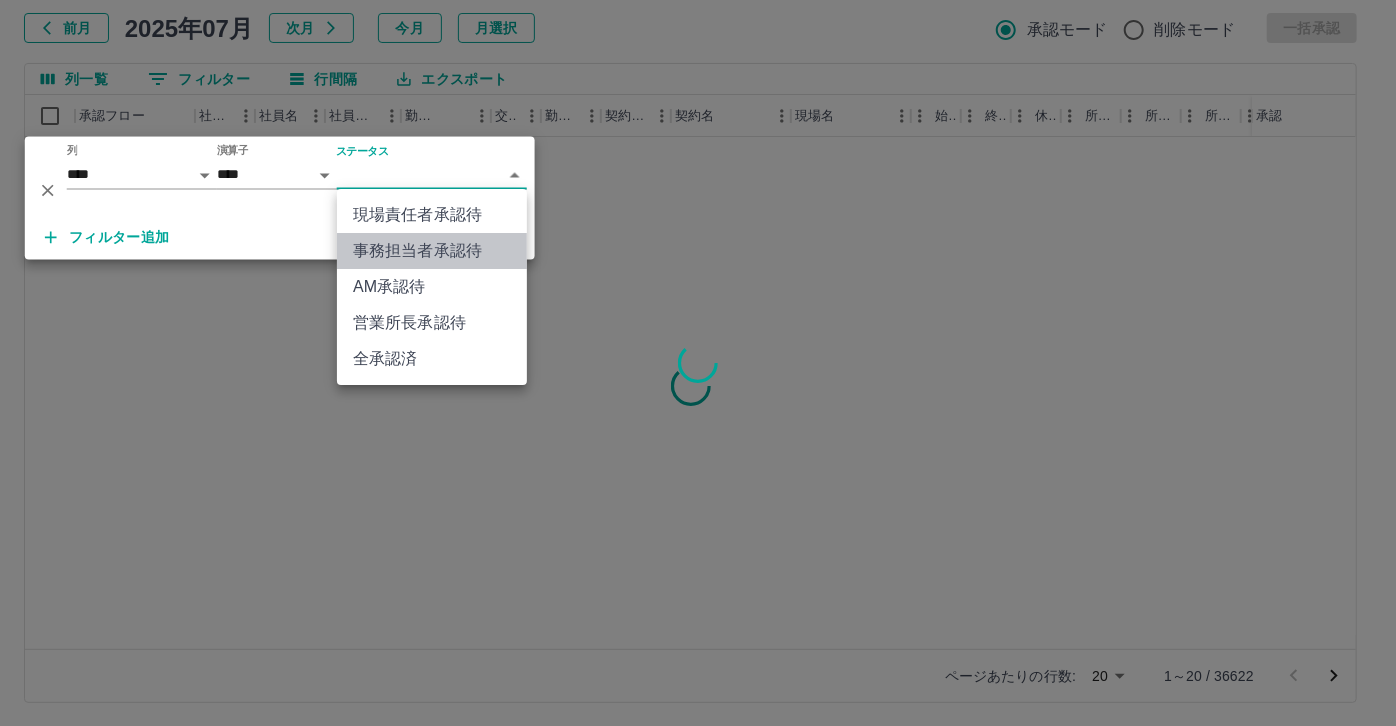 click on "事務担当者承認待" at bounding box center (432, 251) 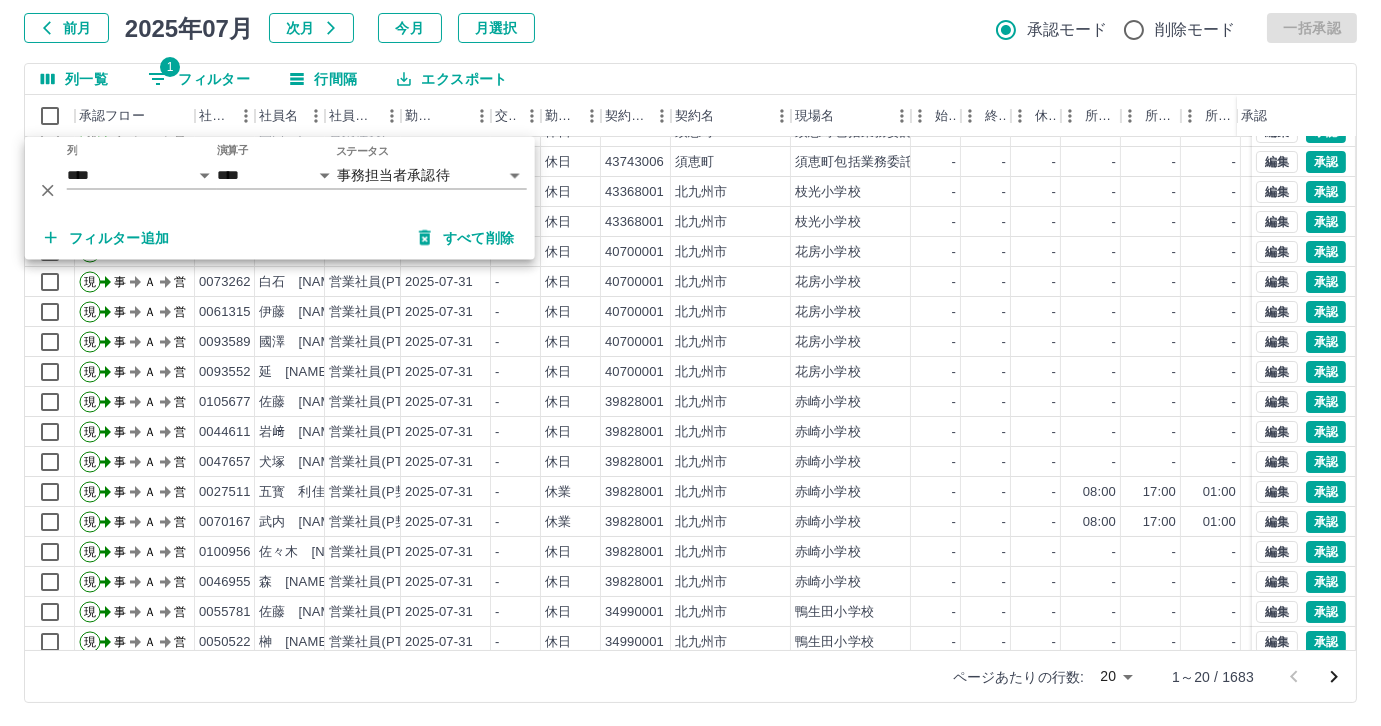 scroll, scrollTop: 101, scrollLeft: 0, axis: vertical 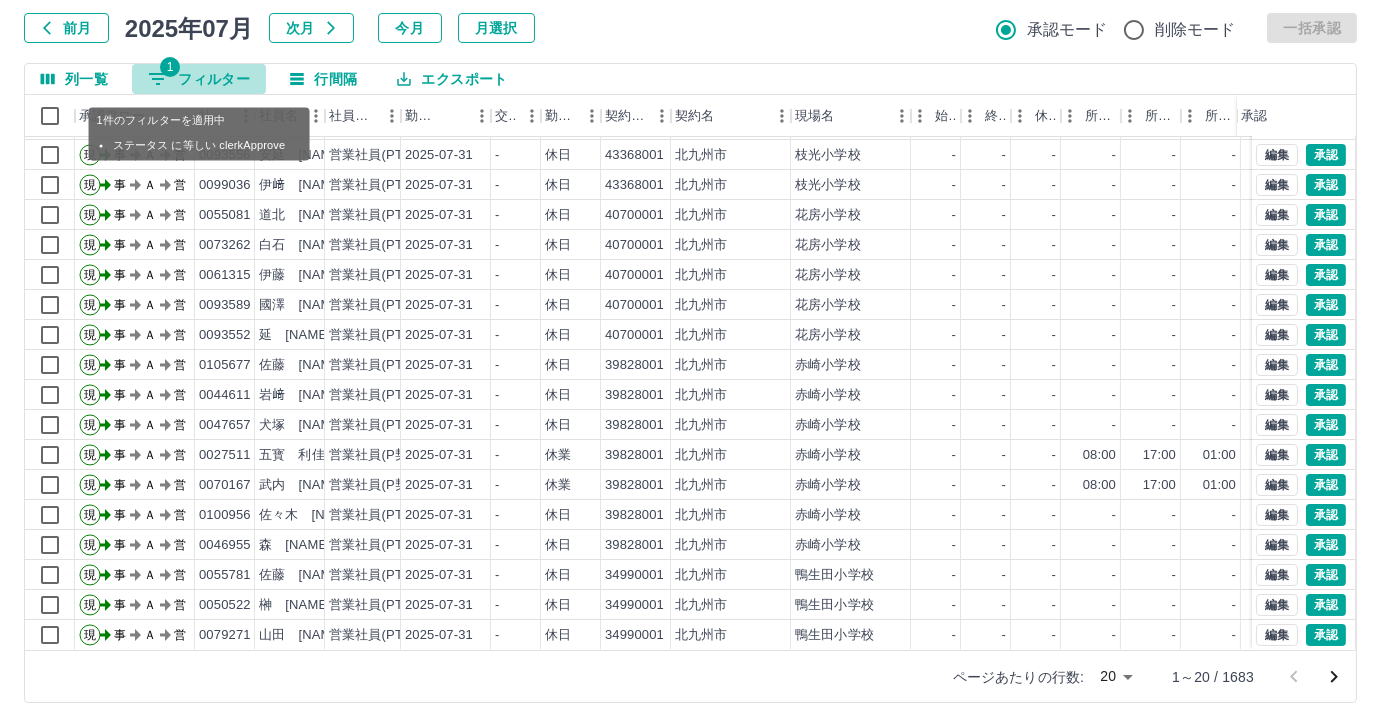 click on "1 フィルター" at bounding box center [199, 79] 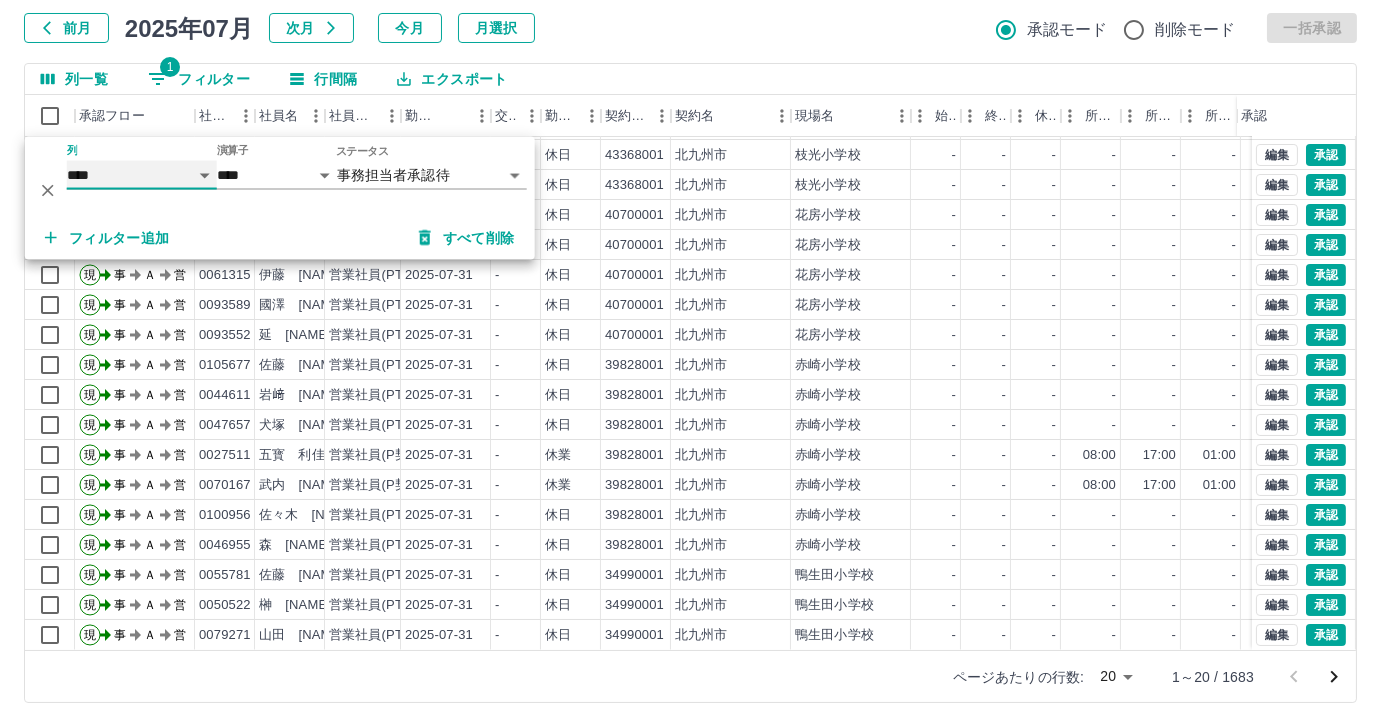 click on "**** *** **** *** *** **** ***** *** *** ** ** ** **** **** **** ** ** *** **** *****" at bounding box center [142, 175] 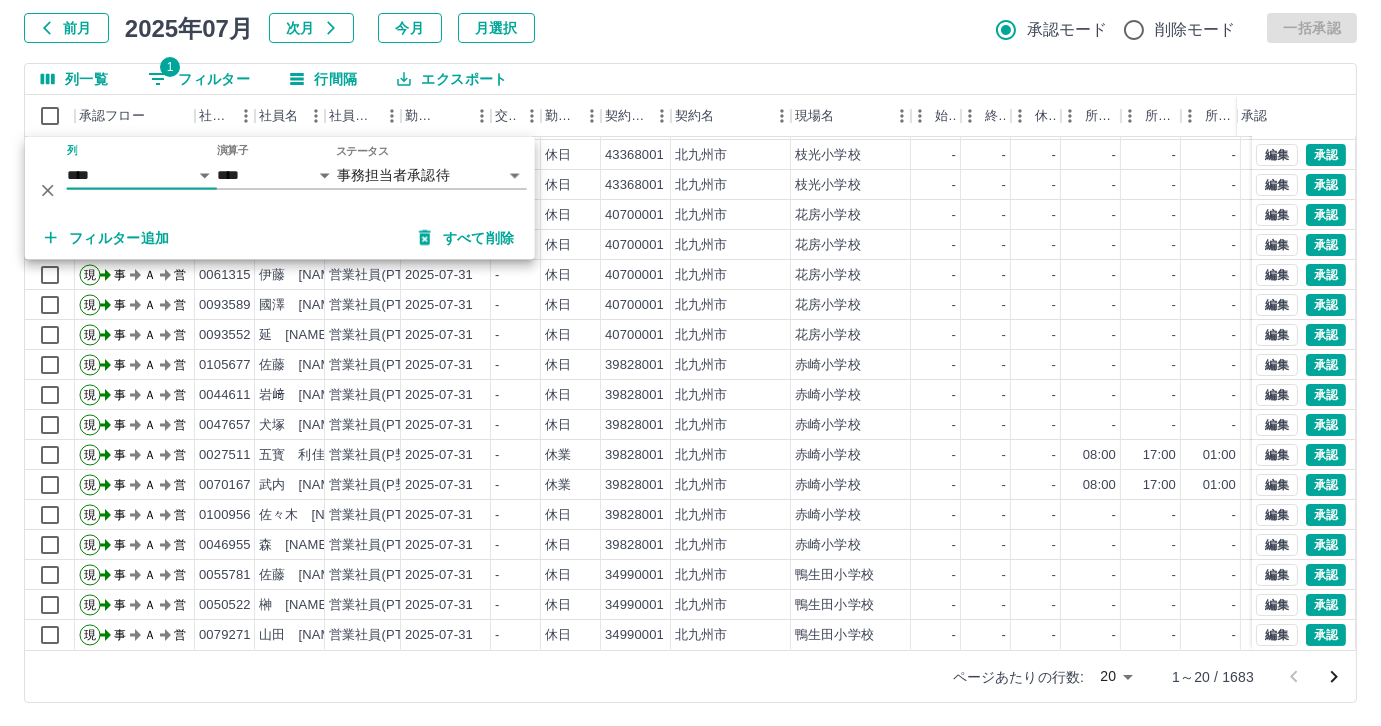 click on "SDH勤怠 尾嵜　杏茄 勤務実績承認 前月 2025年07月 次月 今月 月選択 承認モード 削除モード 一括承認 列一覧 1 フィルター 行間隔 エクスポート 承認フロー 社員番号 社員名 社員区分 勤務日 交通費 勤務区分 契約コード 契約名 現場名 始業 終業 休憩 所定開始 所定終業 所定休憩 拘束 勤務 遅刻等 コメント ステータス 承認 現 事 Ａ 営 0102469 園田　昭子 営業社員(PT契約) 2025-07-31  -  休日 43743006 須恵町 須恵町包括業務委託（社会教育施設管理業務） - - - - - - 00:00 00:00 00:00 事務担当者承認待 現 事 Ａ 営 0102471 浦田　健吾 営業社員(PT契約) 2025-07-31  -  休日 43743006 須恵町 須恵町包括業務委託（社会教育施設管理業務） - - - - - - 00:00 00:00 00:00 事務担当者承認待 現 事 Ａ 営 0093556 安延　昌美 営業社員(PT契約) 2025-07-31  -  休日 43368001 北九州市 枝光小学校 - - - - - - 00:00 00:00" at bounding box center (690, 304) 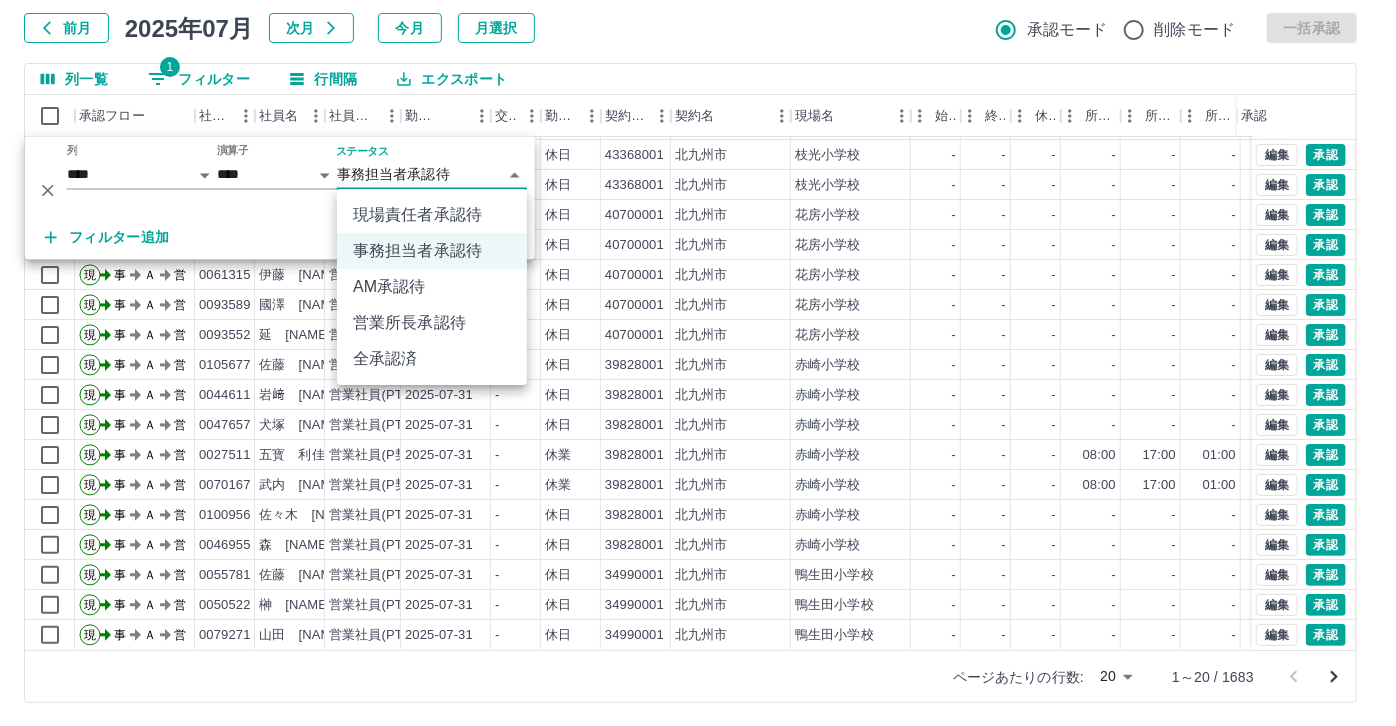 click at bounding box center (698, 363) 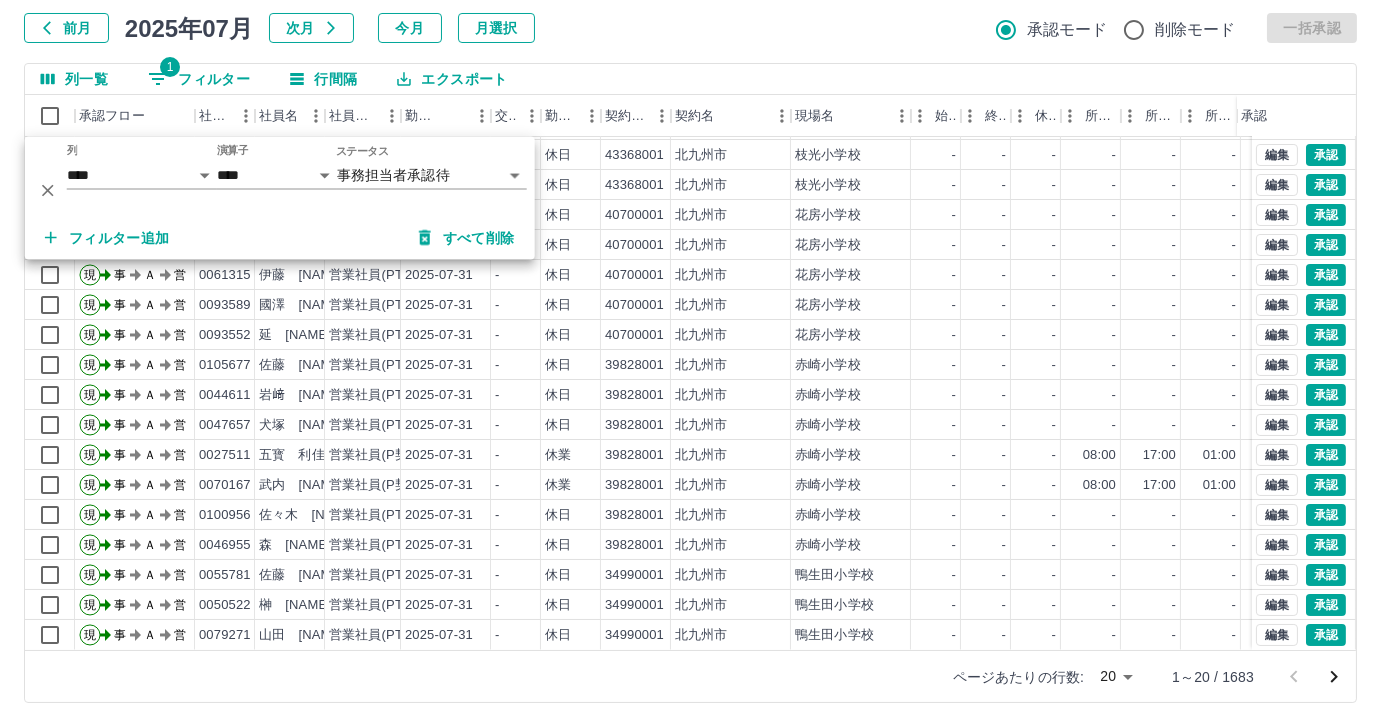 click on "ページあたりの行数: 20 ** 1～20 / 1683" at bounding box center [690, 676] 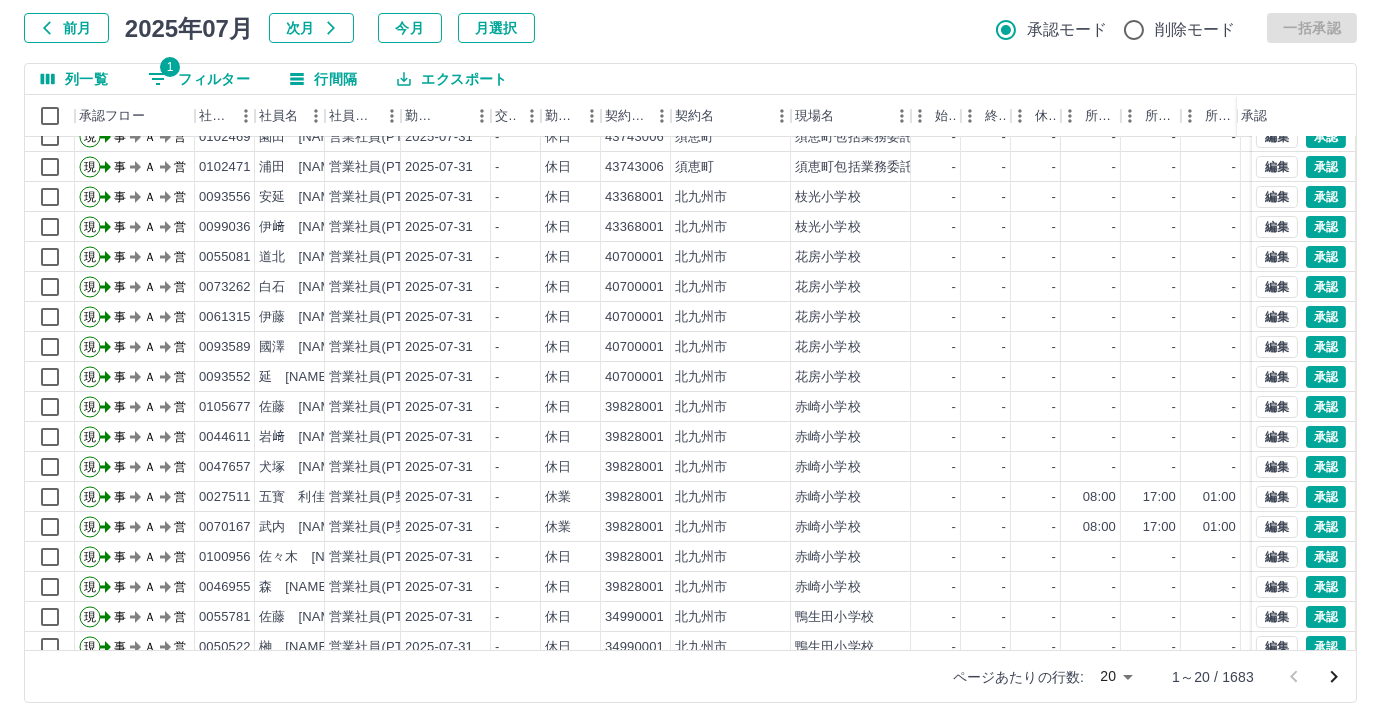 scroll, scrollTop: 0, scrollLeft: 0, axis: both 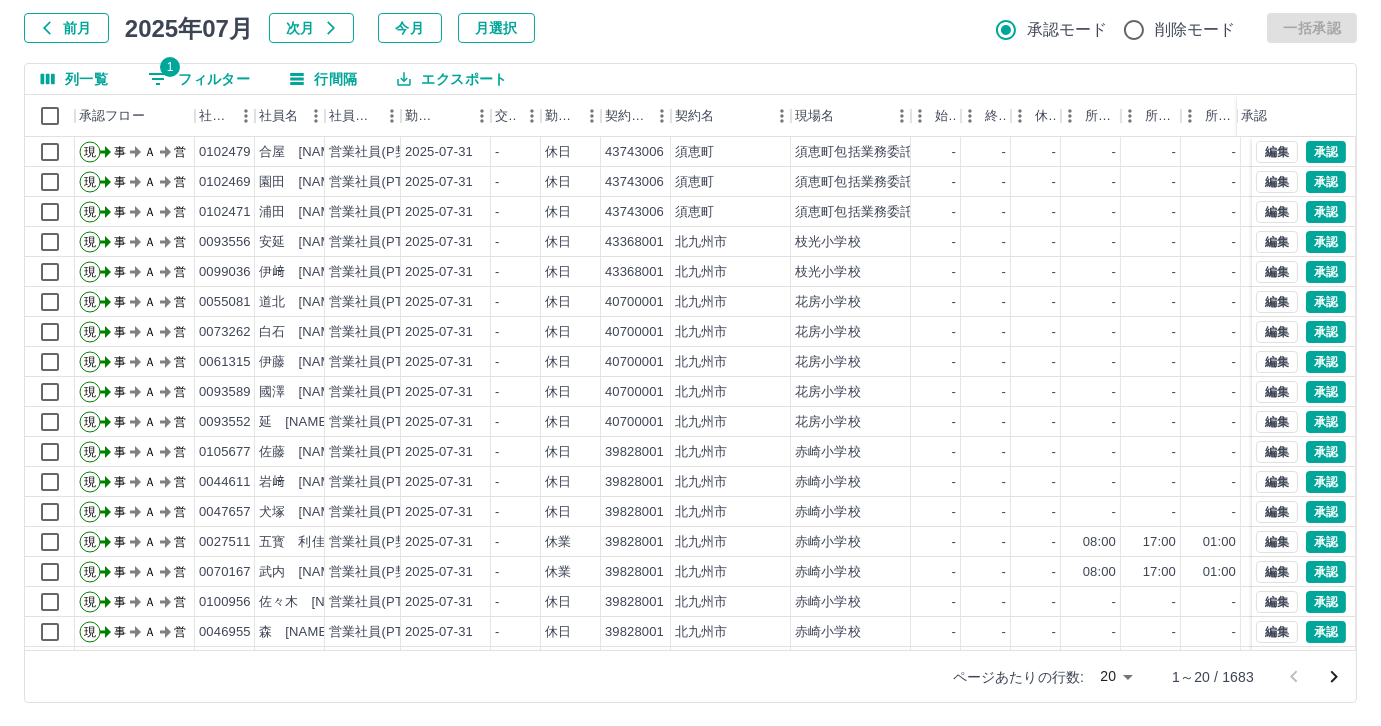 click on "列一覧 1 フィルター 行間隔 エクスポート 承認フロー 社員番号 社員名 社員区分 勤務日 交通費 勤務区分 契約コード 契約名 現場名 始業 終業 休憩 所定開始 所定終業 所定休憩 拘束 勤務 遅刻等 コメント ステータス 承認 現 事 Ａ 営 0102479 合屋　小次 営業社員(P契約) 2025-07-31  -  休日 43743006 須恵町 須恵町包括業務委託（社会教育施設管理業務） - - - - - - 00:00 00:00 00:00 事務担当者承認待 現 事 Ａ 営 0102469 園田　昭子 営業社員(PT契約) 2025-07-31  -  休日 43743006 須恵町 須恵町包括業務委託（社会教育施設管理業務） - - - - - - 00:00 00:00 00:00 事務担当者承認待 現 事 Ａ 営 0102471 浦田　健吾 営業社員(PT契約) 2025-07-31  -  休日 43743006 須恵町 須恵町包括業務委託（社会教育施設管理業務） - - - - - - 00:00 00:00 00:00 事務担当者承認待 現 事 Ａ 営 0093556 安延　昌美 2025-07-31  -  - -" at bounding box center [690, 383] 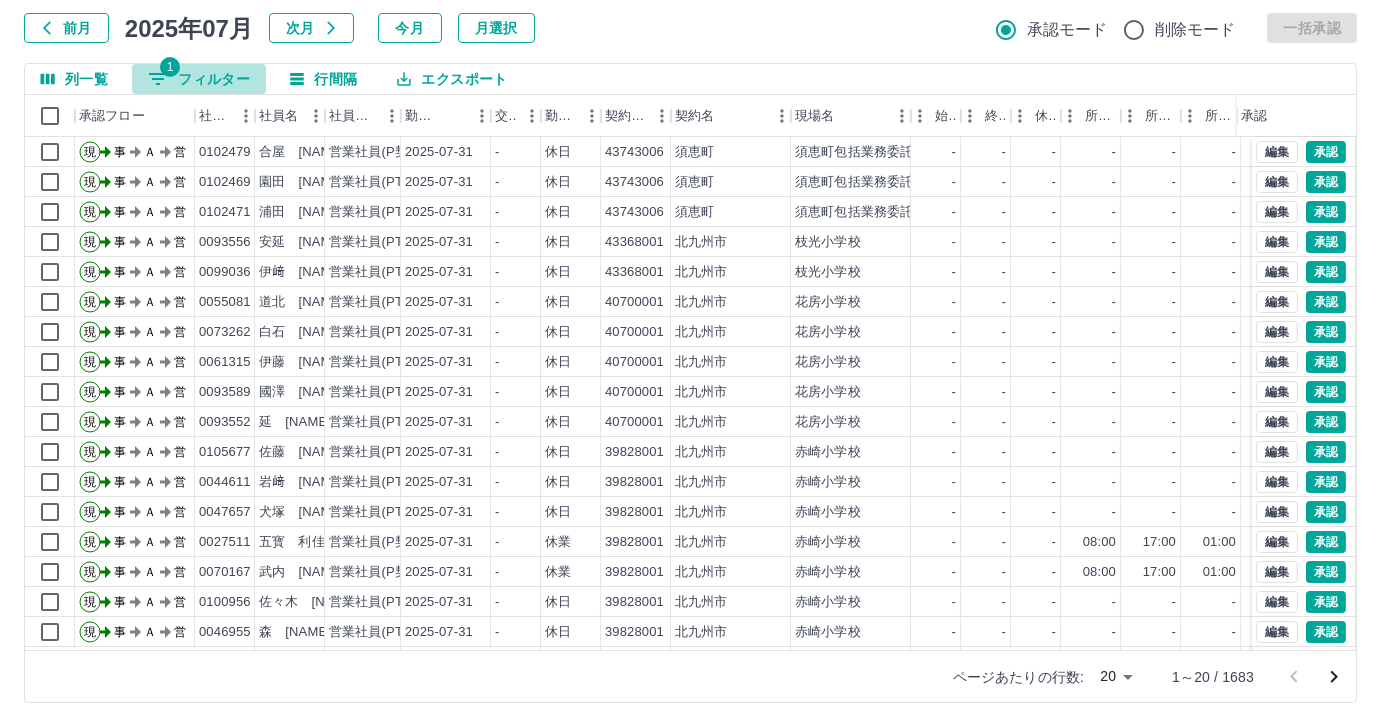 click on "1 フィルター" at bounding box center (199, 79) 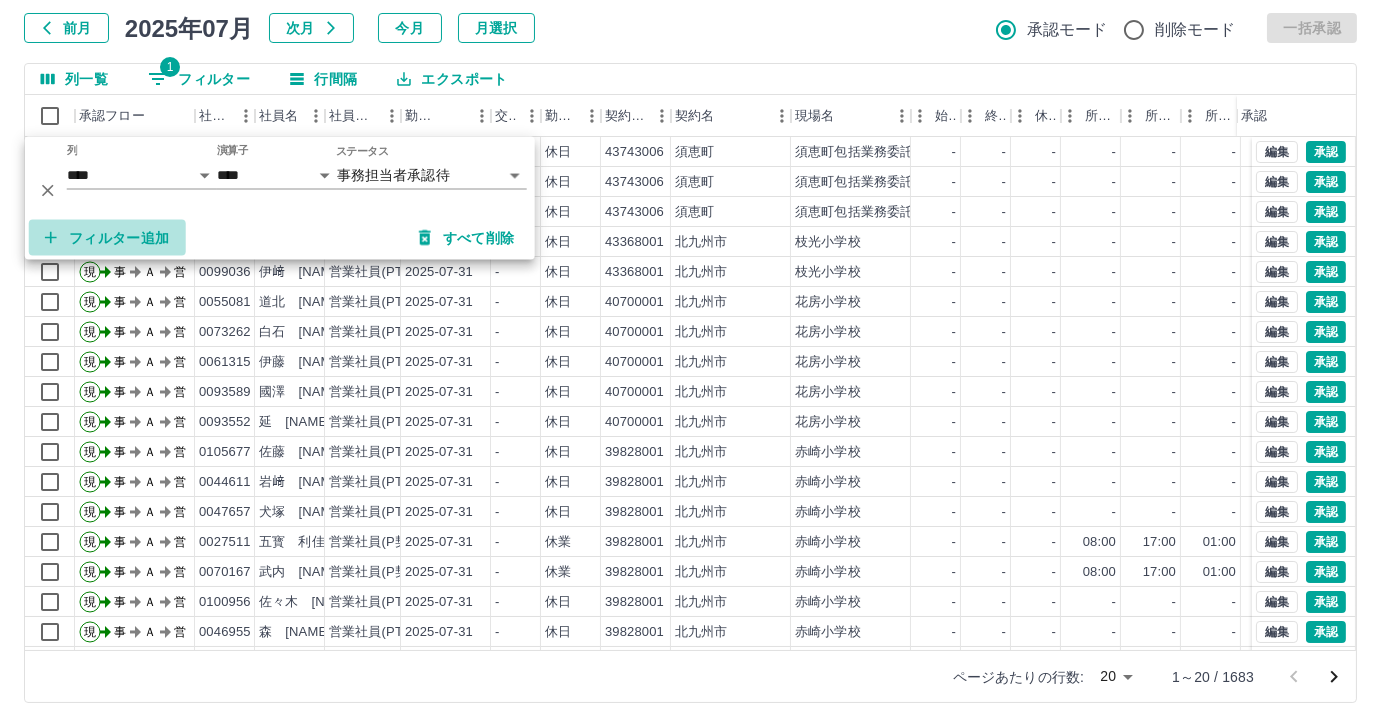 click on "フィルター追加" at bounding box center [107, 238] 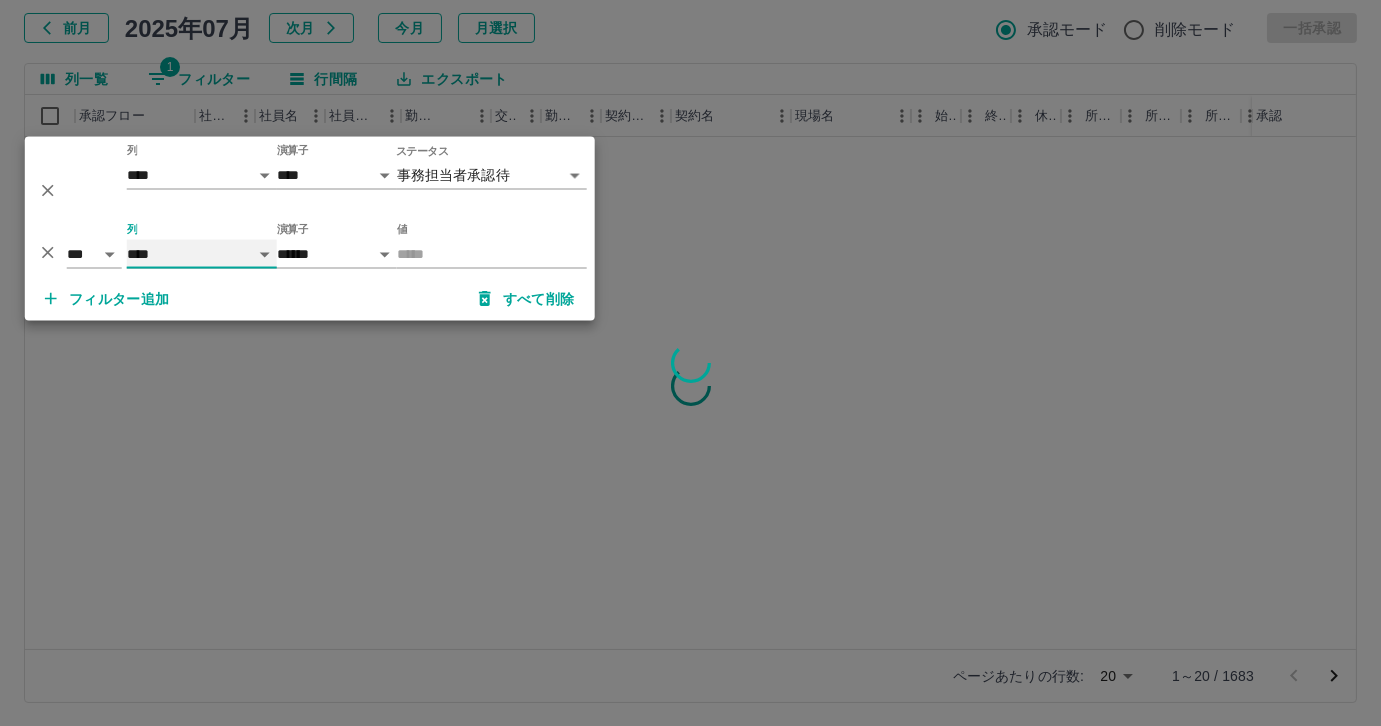 click on "**** *** **** *** *** **** ***** *** *** ** ** ** **** **** **** ** ** *** **** *****" at bounding box center [202, 254] 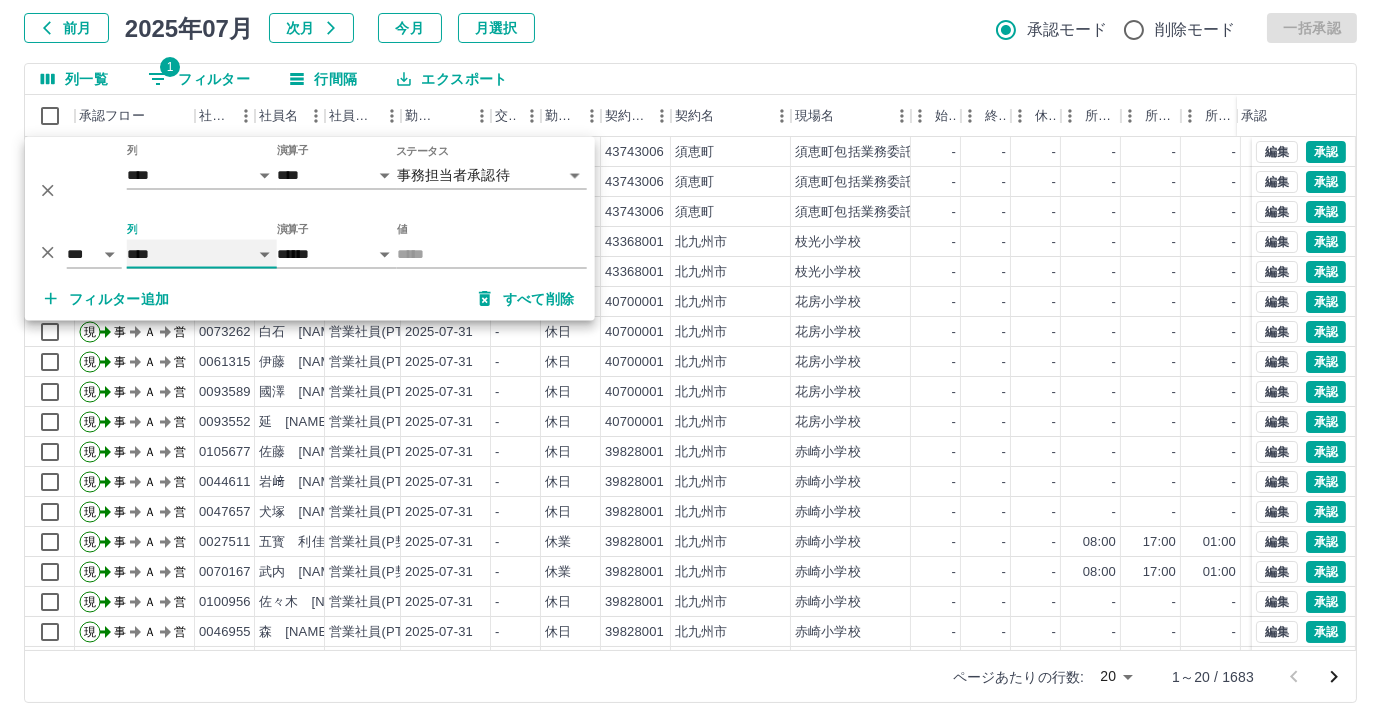 click on "**** *** **** *** *** **** ***** *** *** ** ** ** **** **** **** ** ** *** **** *****" at bounding box center (202, 254) 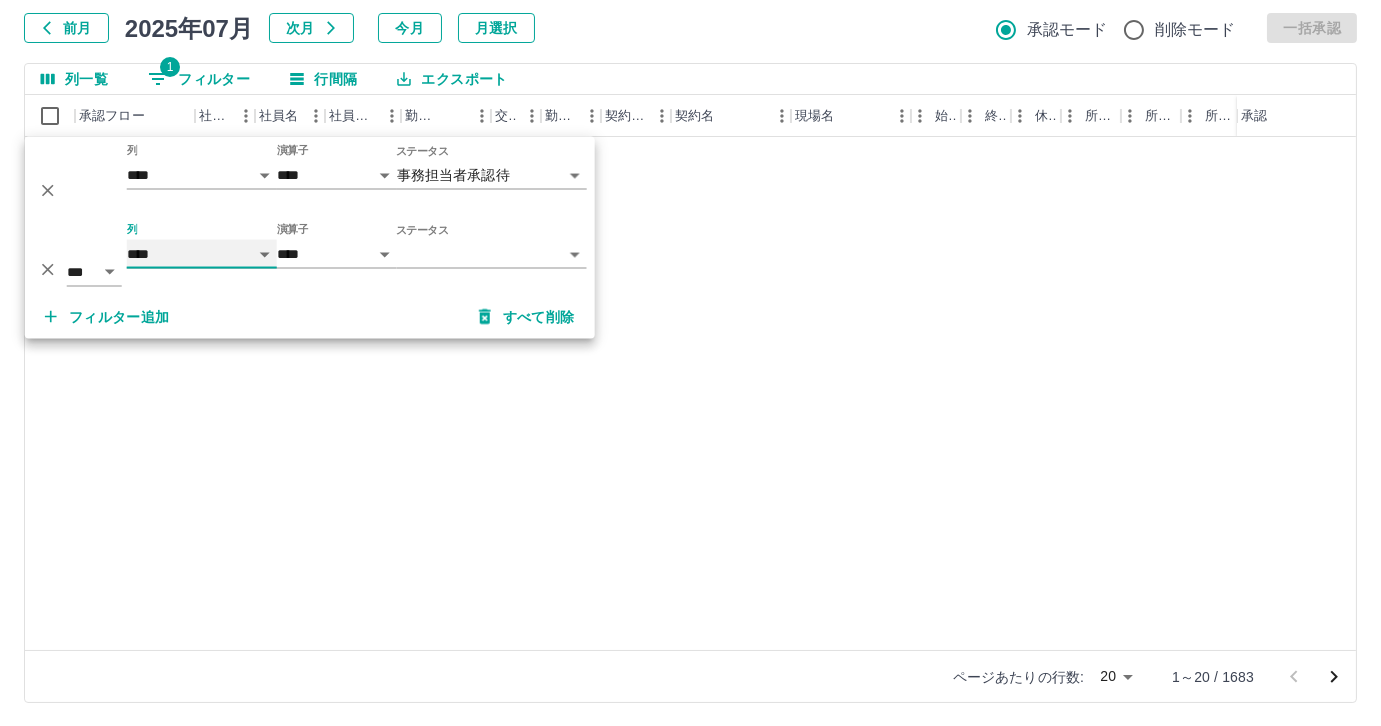 select on "**********" 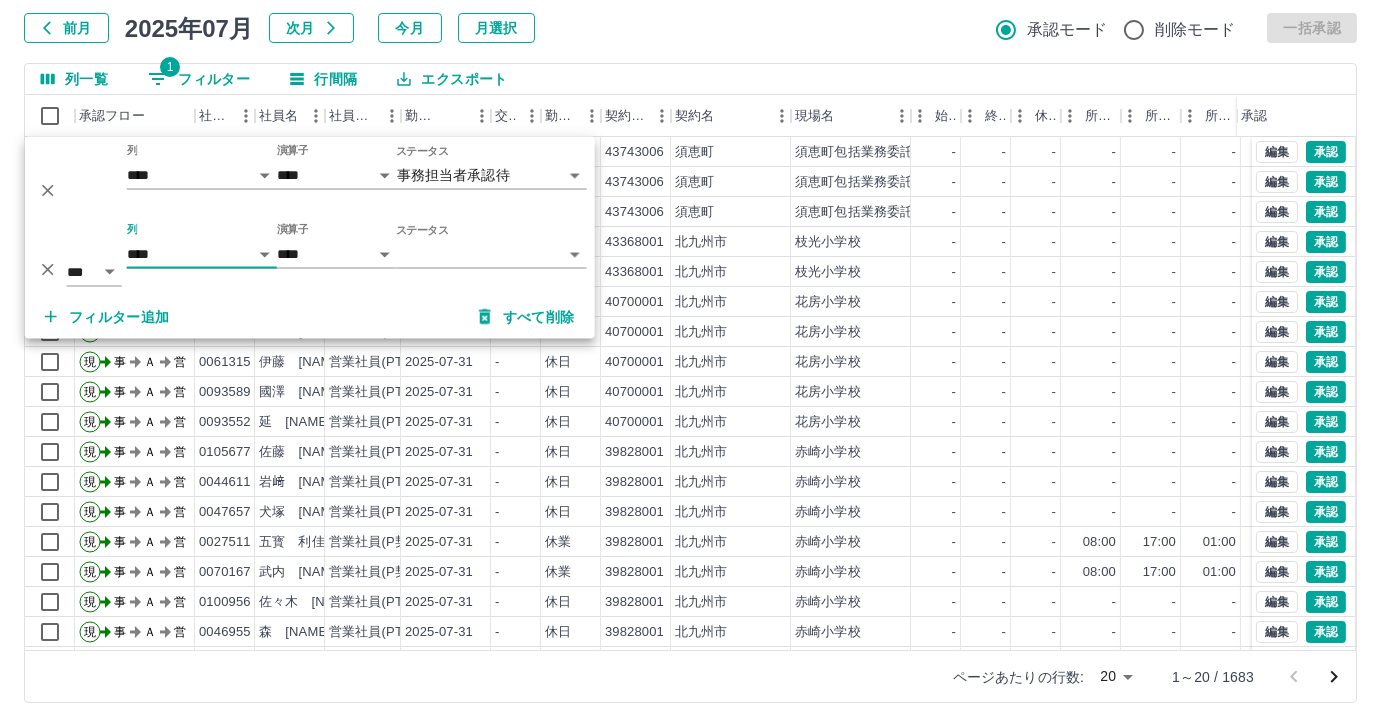 click 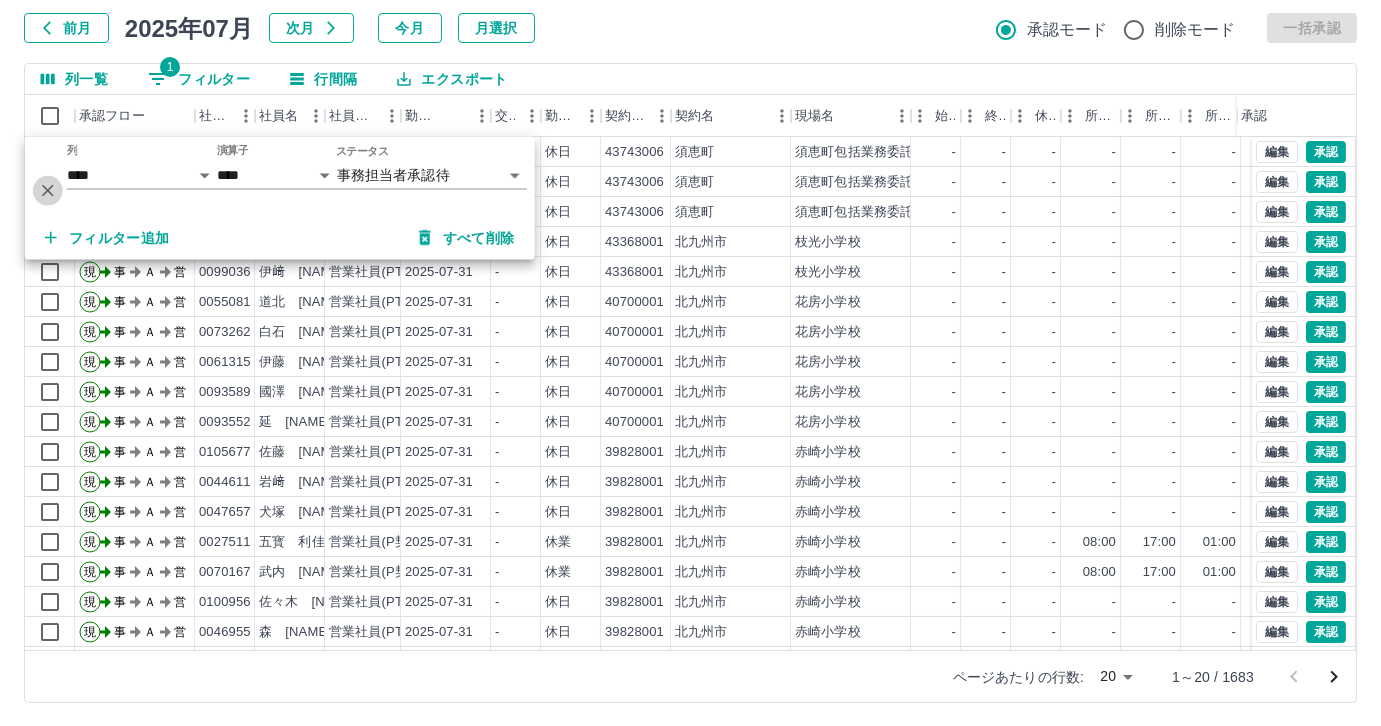 click 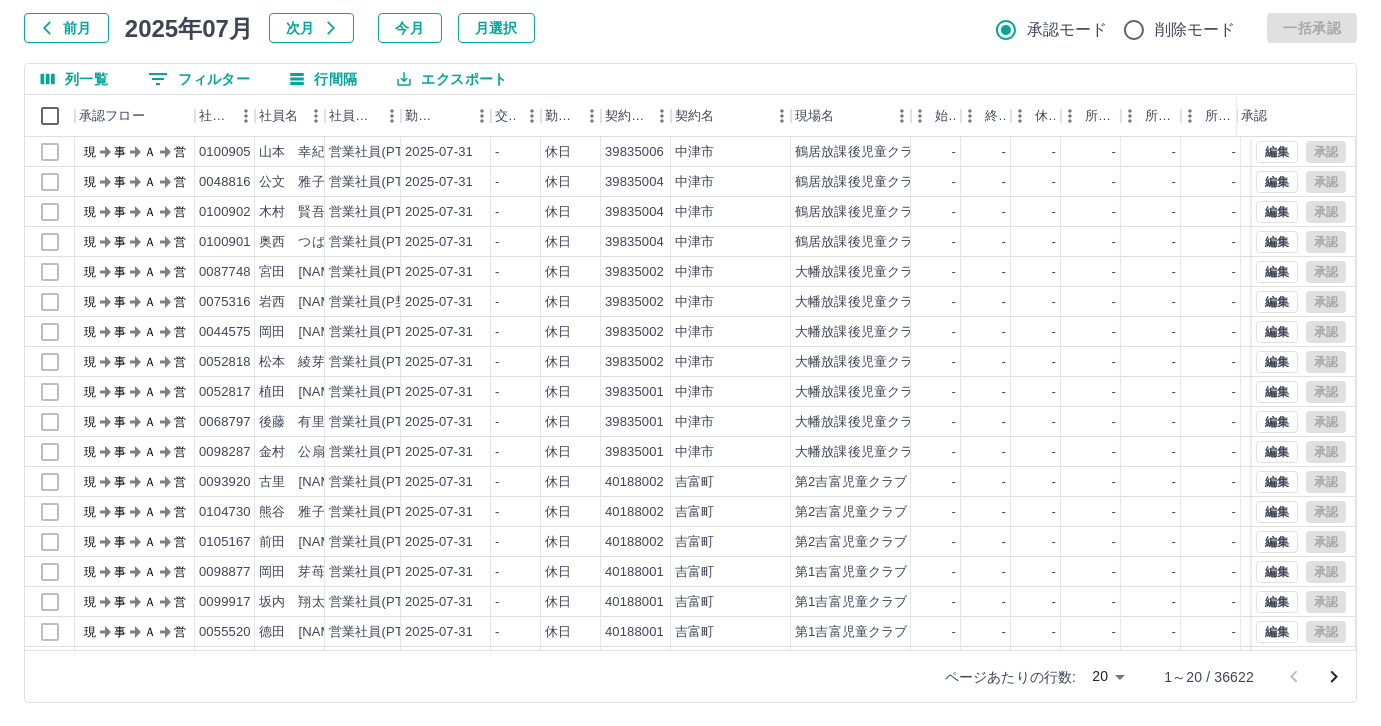 click on "0 フィルター" at bounding box center [199, 79] 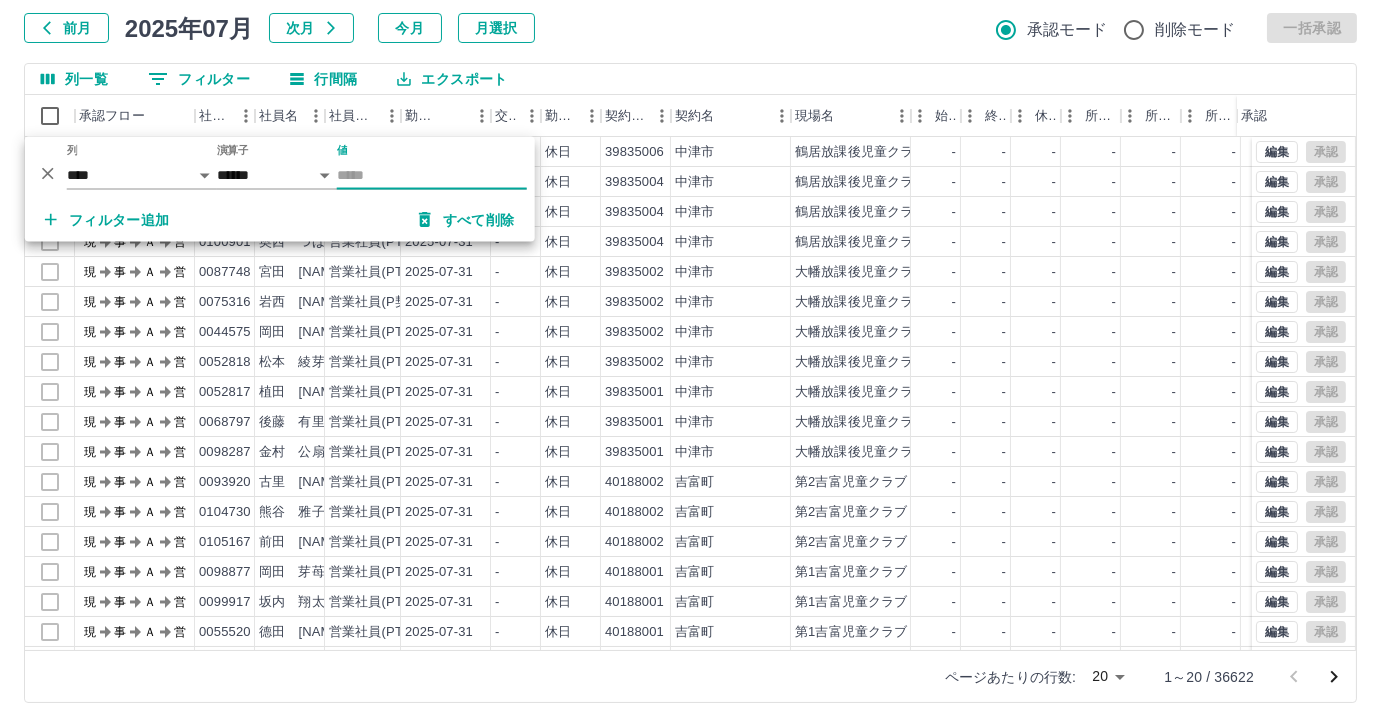 click on "SDH勤怠 尾嵜　杏茄 勤務実績承認 前月 2025年07月 次月 今月 月選択 承認モード 削除モード 一括承認 列一覧 0 フィルター 行間隔 エクスポート 承認フロー 社員番号 社員名 社員区分 勤務日 交通費 勤務区分 契約コード 契約名 現場名 始業 終業 休憩 所定開始 所定終業 所定休憩 拘束 勤務 遅刻等 コメント ステータス 承認 現 事 Ａ 営 0100905 山本　幸紀枝 営業社員(PT契約) 2025-07-31  -  休日 39835006 中津市 鶴居放課後児童クラブB - - - - - - 00:00 00:00 00:00 現場責任者承認待 現 事 Ａ 営 0048816 公文　雅子 営業社員(PT契約) 2025-07-31  -  休日 39835004 中津市 鶴居放課後児童クラブA - - - - - - 00:00 00:00 00:00 現場責任者承認待 現 事 Ａ 営 0100902 木村　賢吾 営業社員(PT契約) 2025-07-31  -  休日 39835004 中津市 鶴居放課後児童クラブA - - - - - - 00:00 00:00 00:00 現場責任者承認待 現 事 Ａ 営" at bounding box center (690, 304) 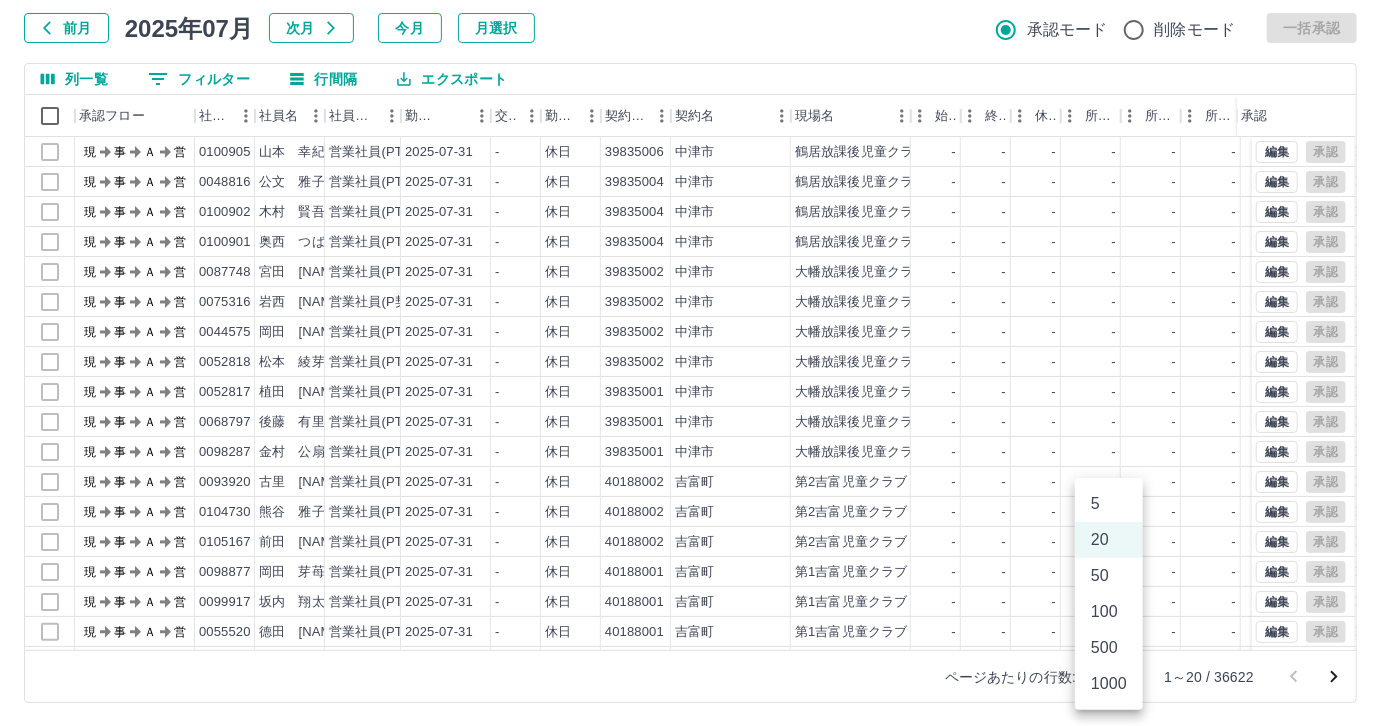 click on "50" at bounding box center [1109, 576] 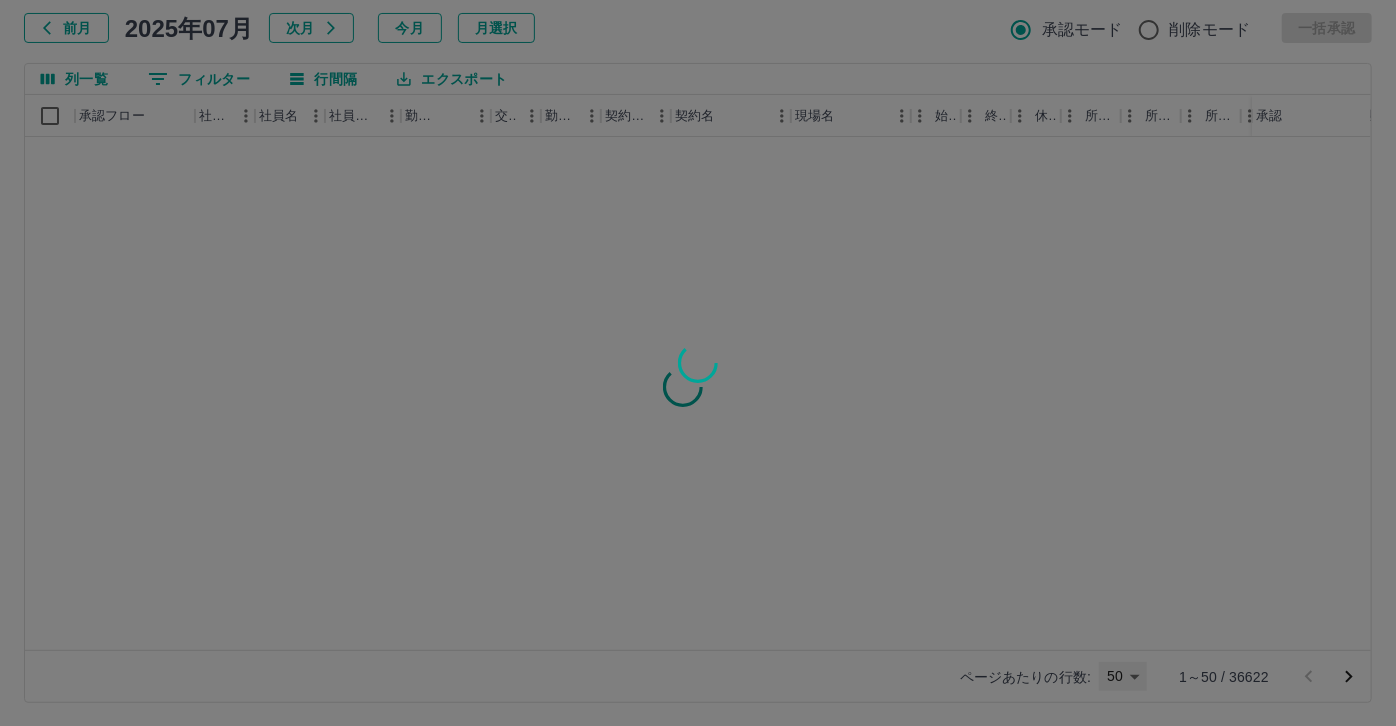 type on "**" 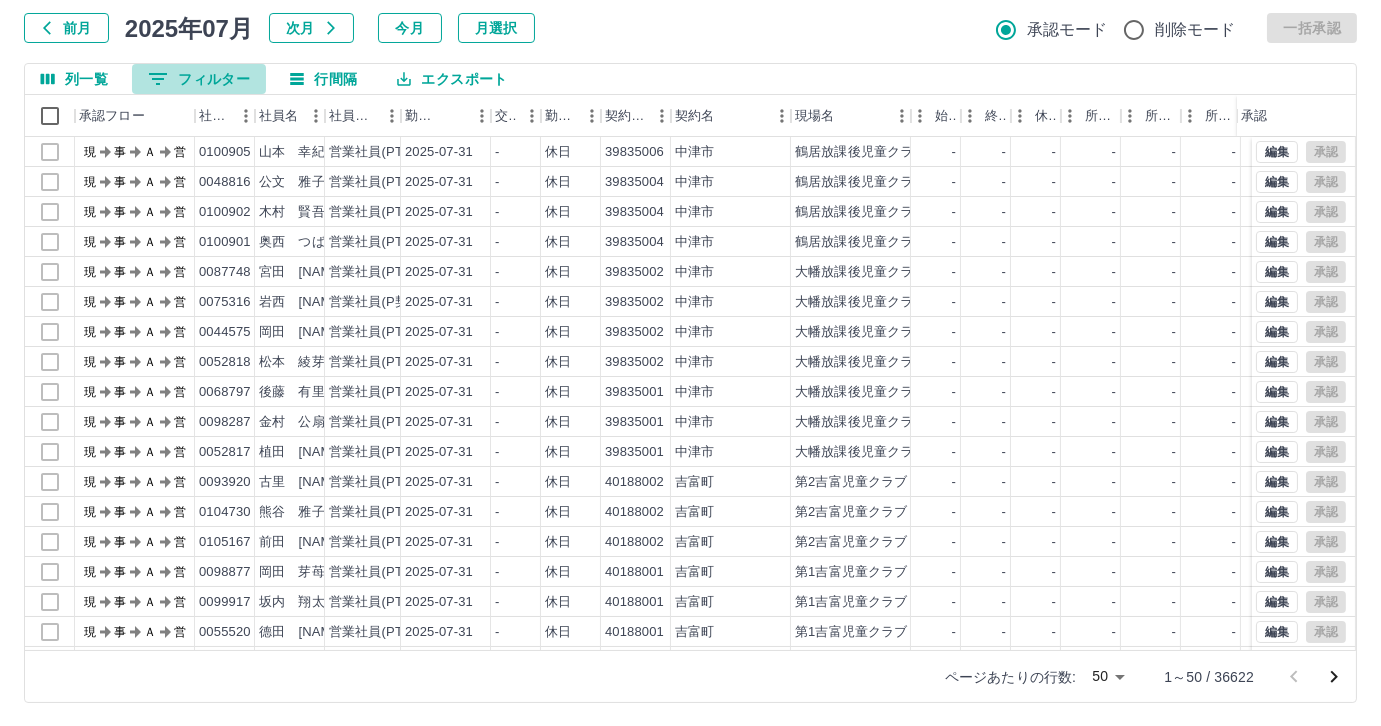 click on "0 フィルター" at bounding box center (199, 79) 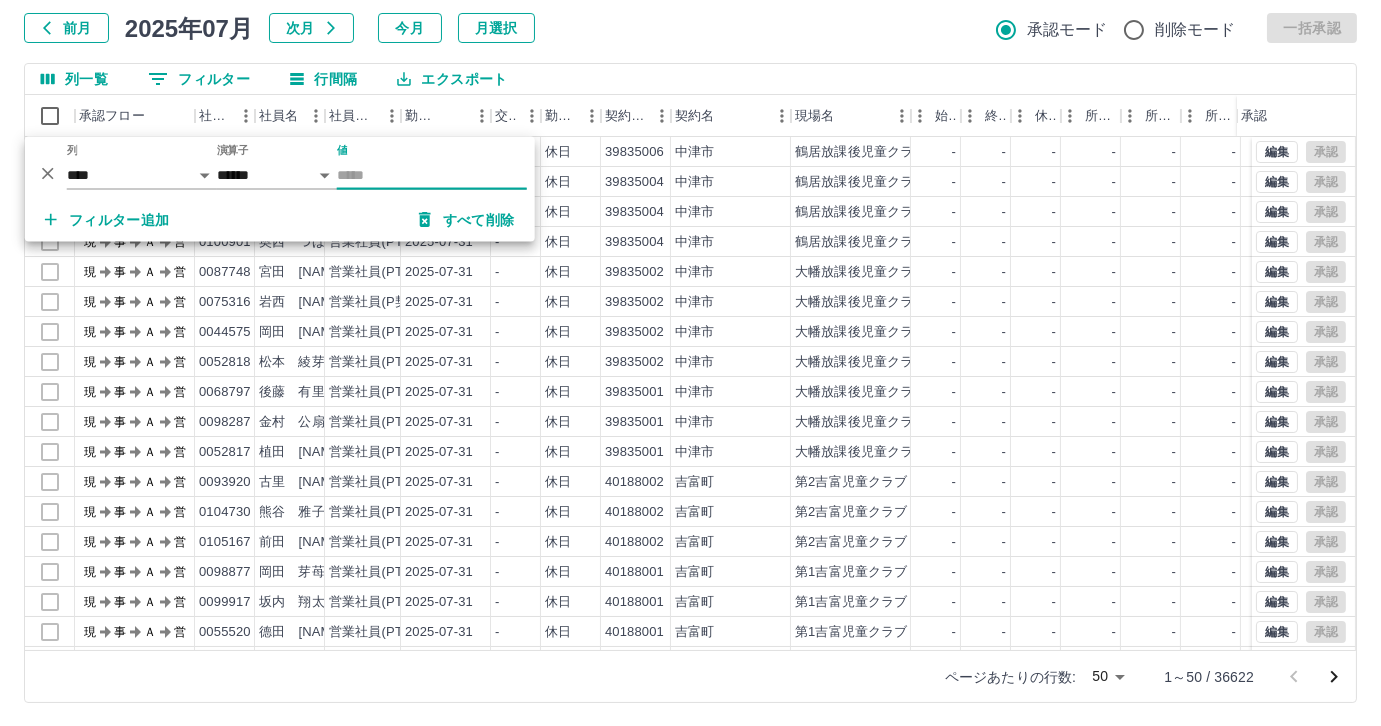 click on "値" at bounding box center [432, 175] 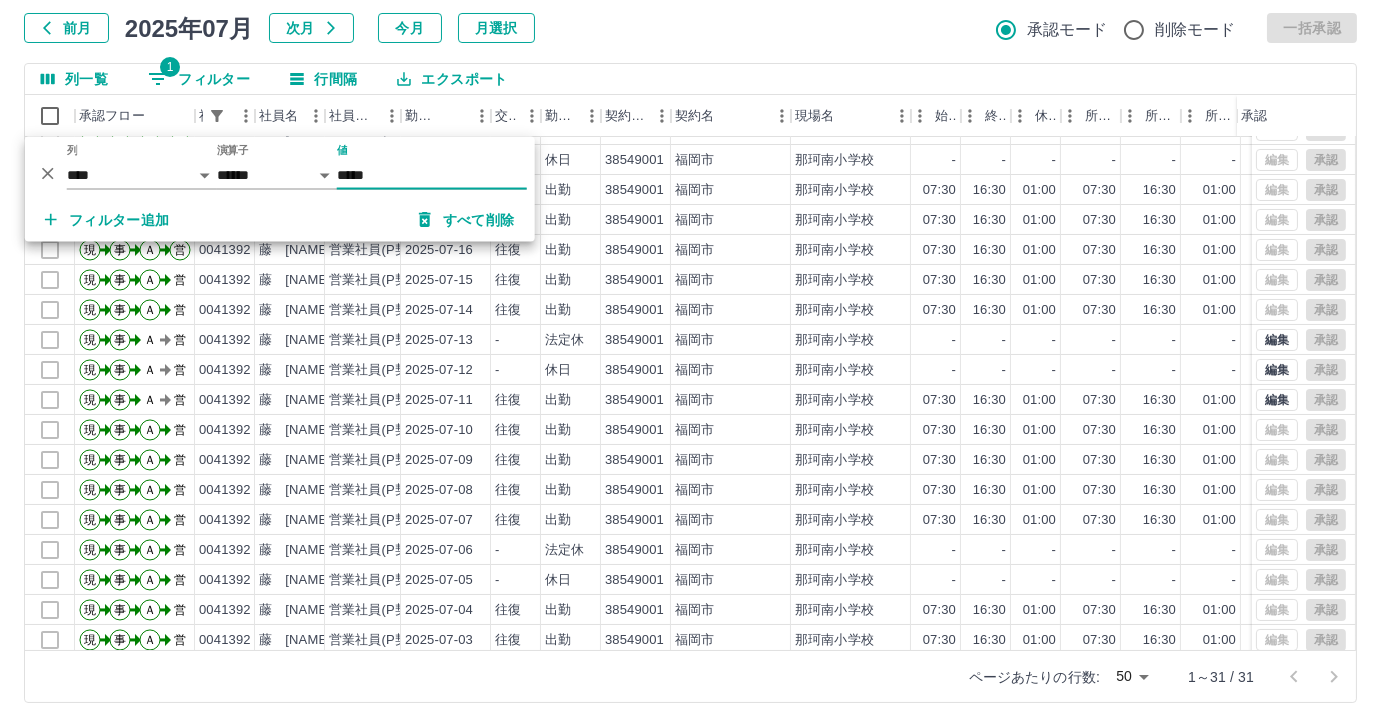 scroll, scrollTop: 0, scrollLeft: 0, axis: both 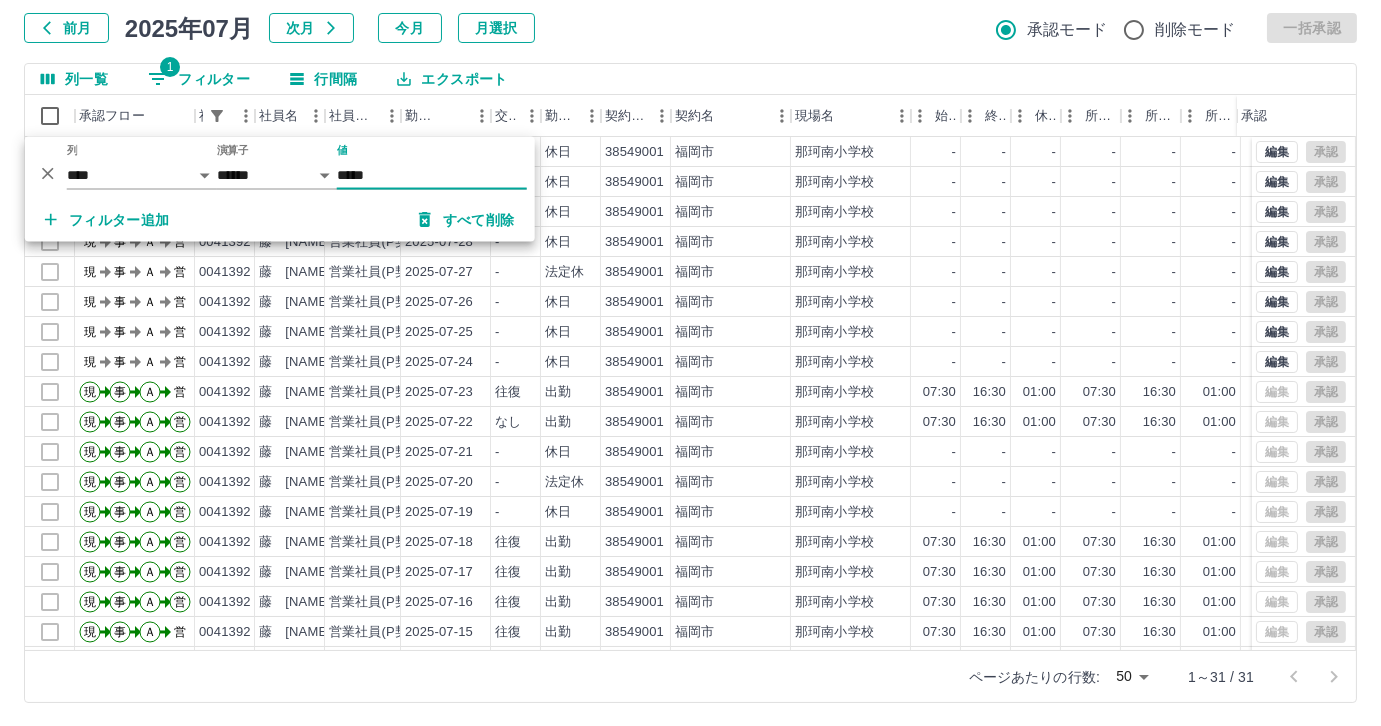 type on "*****" 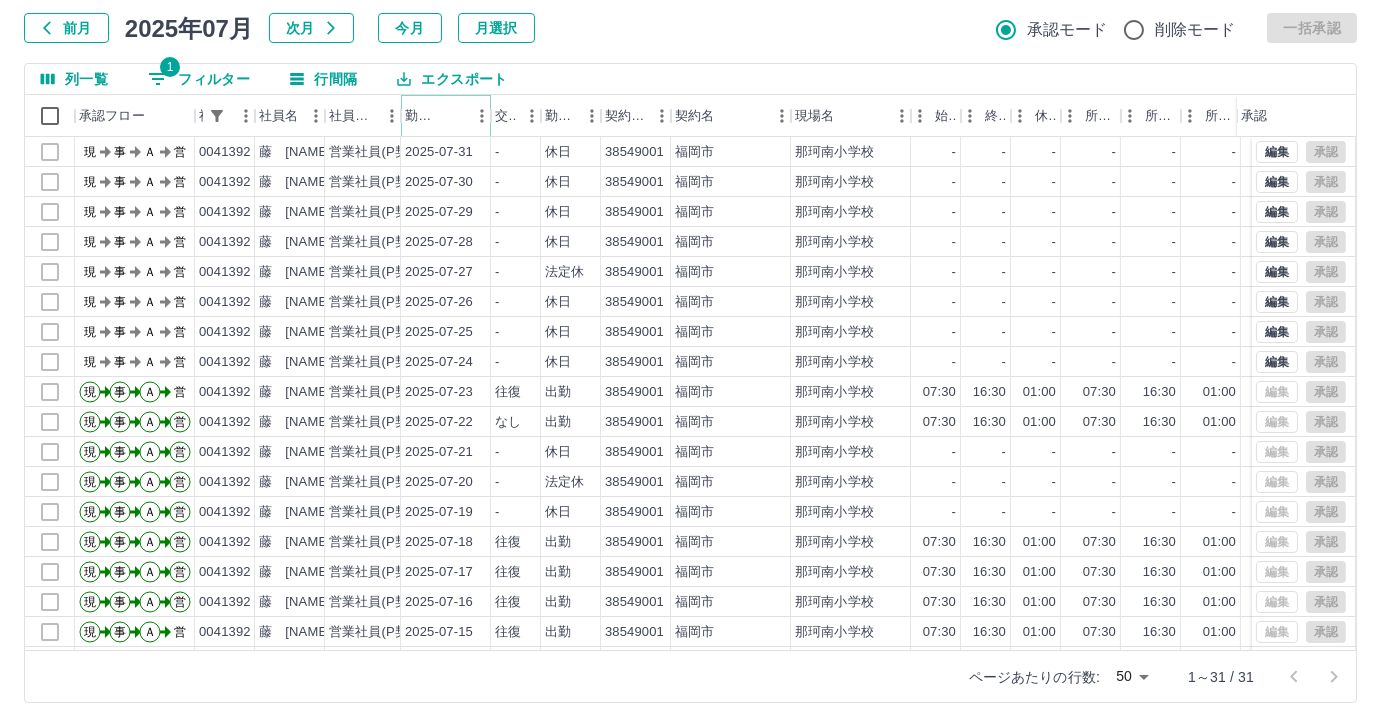 click 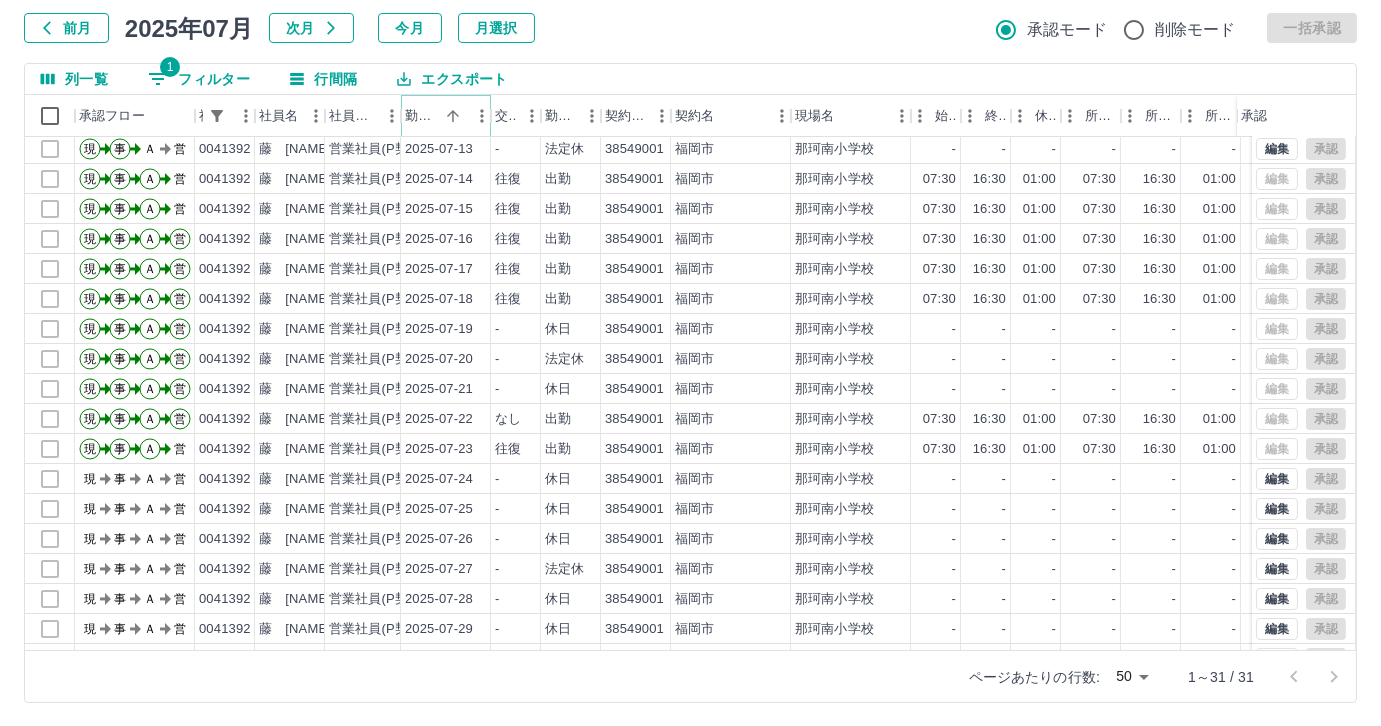 scroll, scrollTop: 431, scrollLeft: 0, axis: vertical 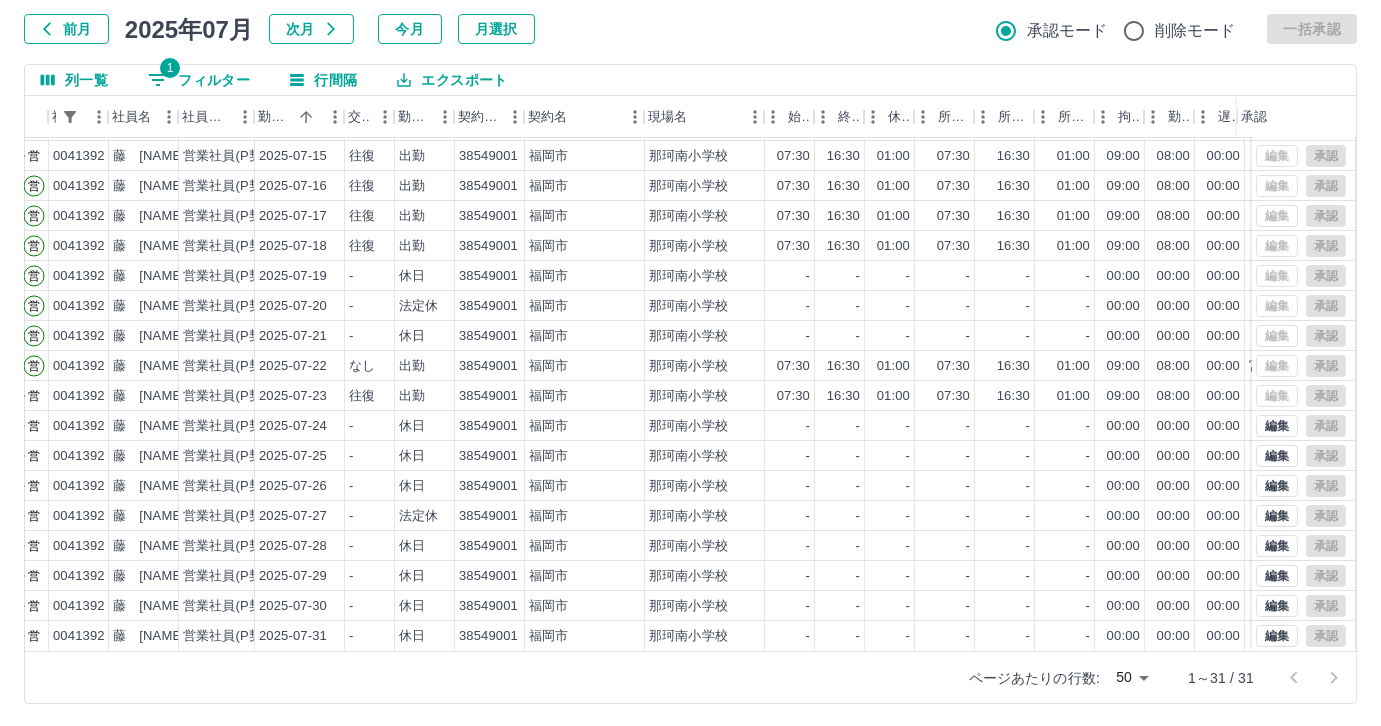 click on "1 フィルター" at bounding box center (199, 80) 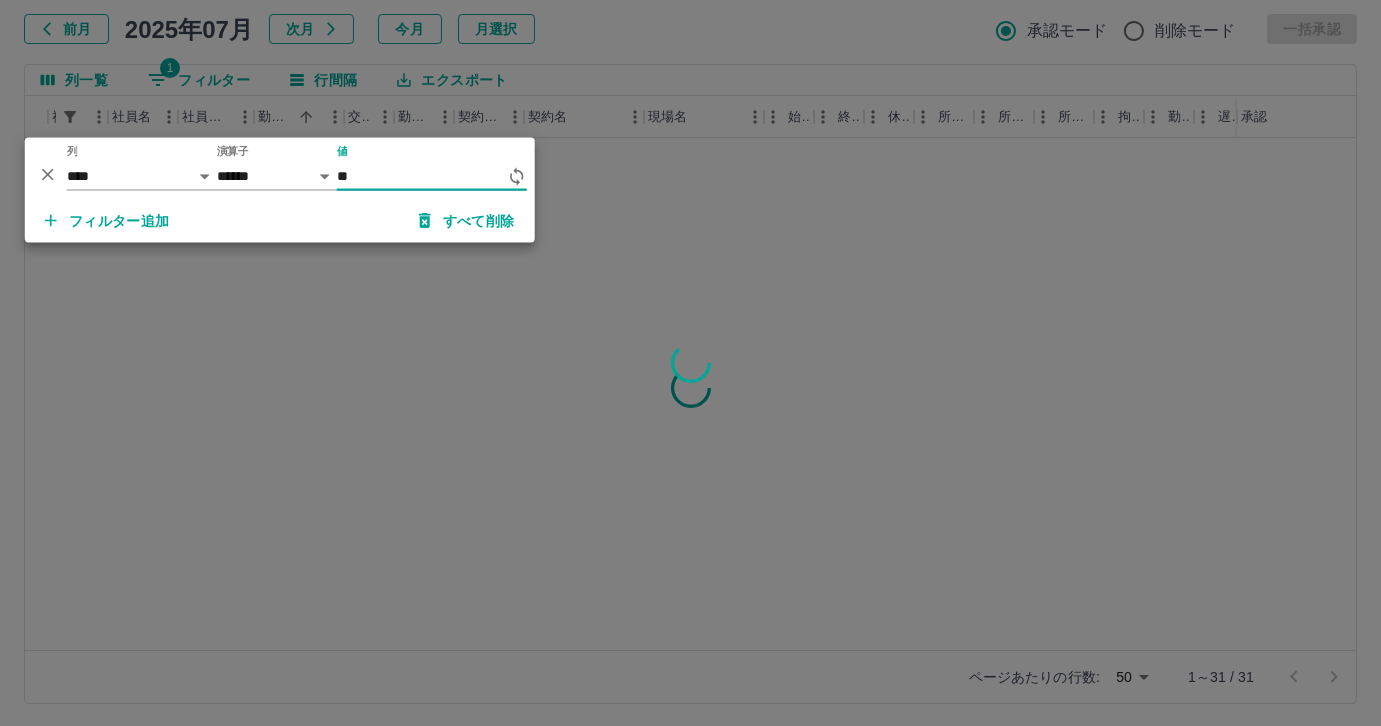 type on "*" 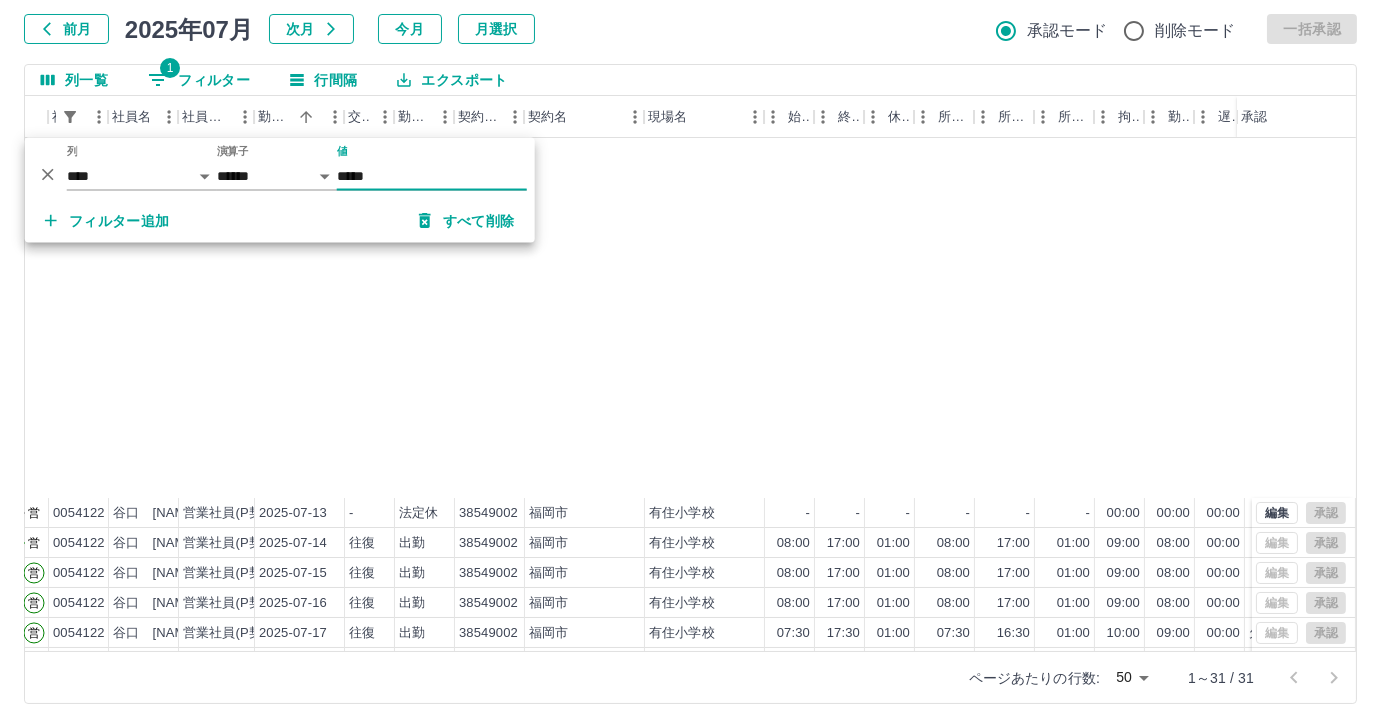 scroll, scrollTop: 431, scrollLeft: 146, axis: both 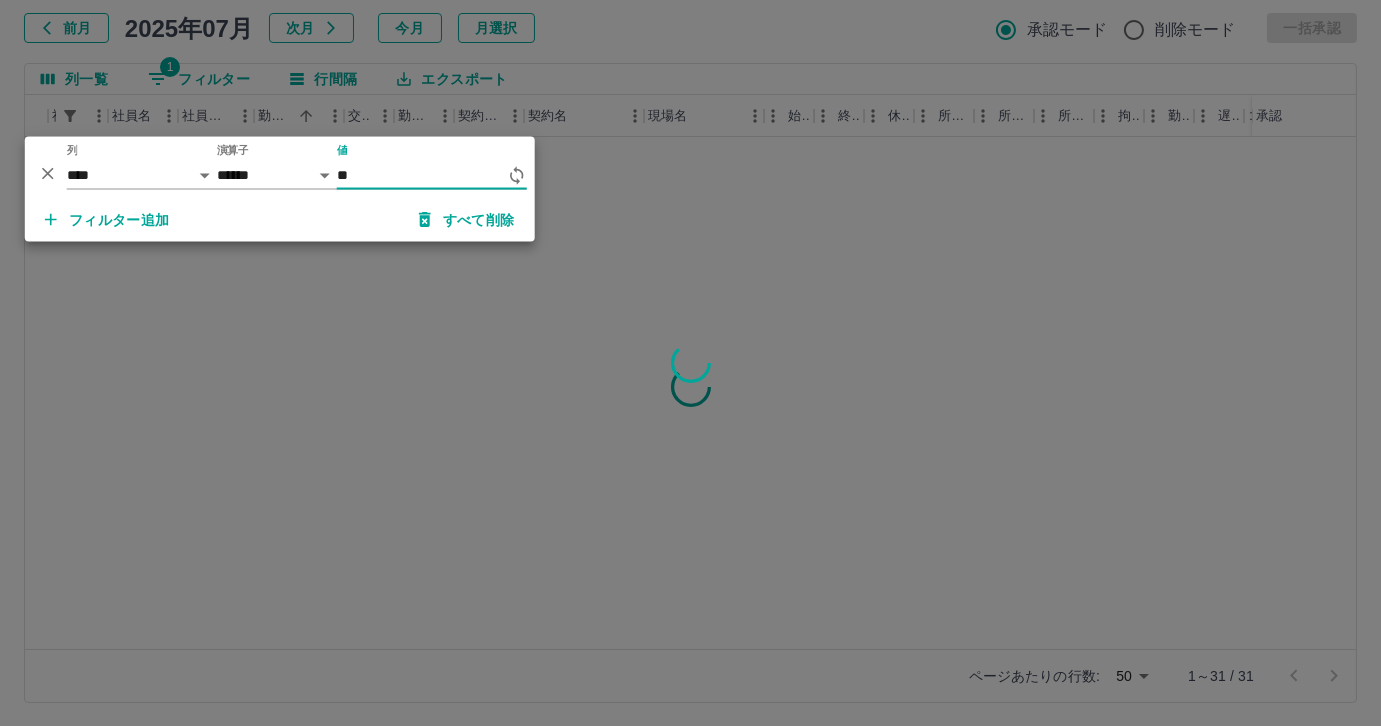 type on "*" 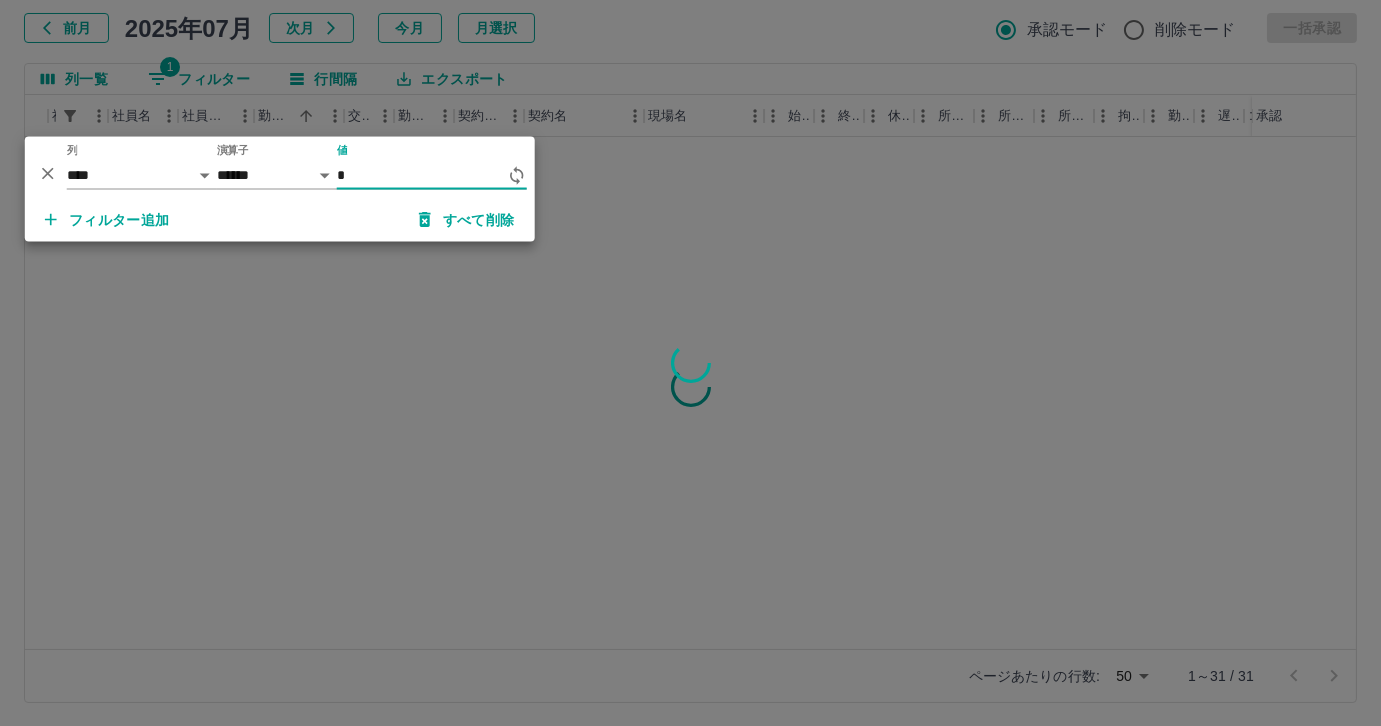 scroll, scrollTop: 0, scrollLeft: 146, axis: horizontal 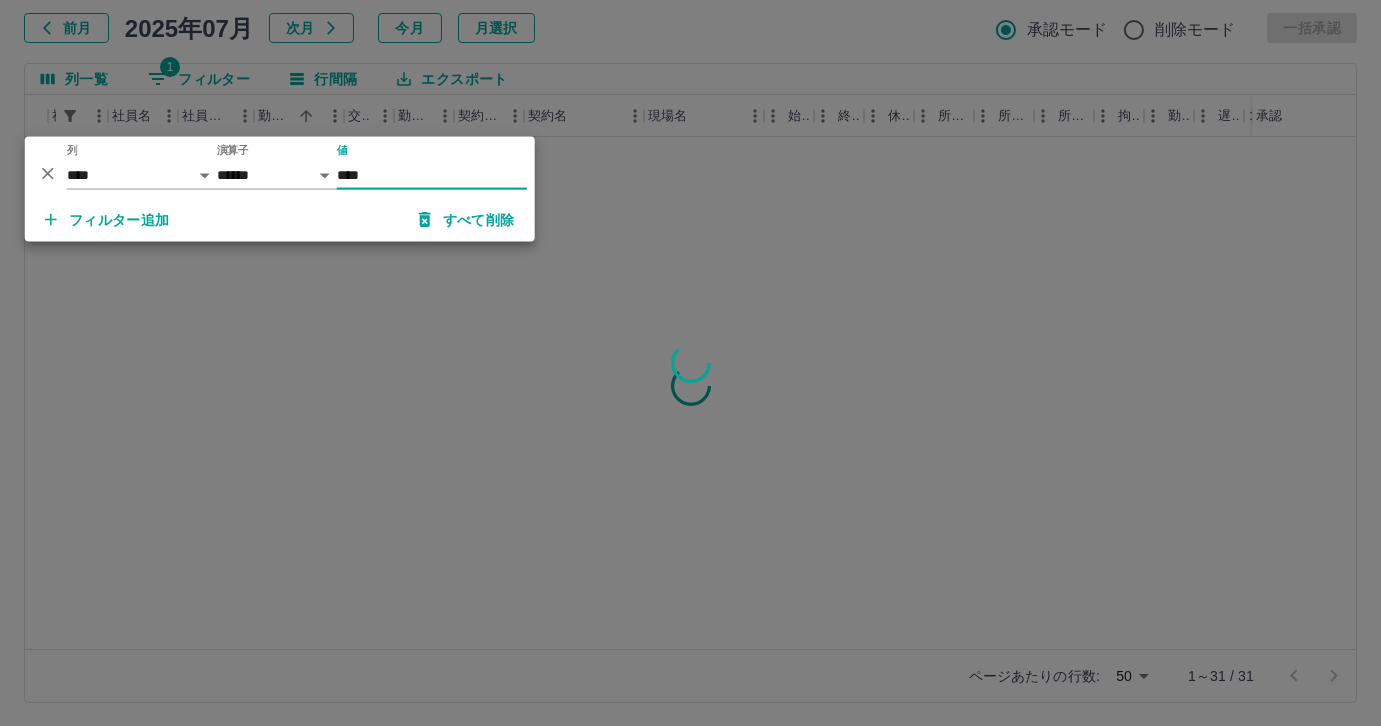 type on "*****" 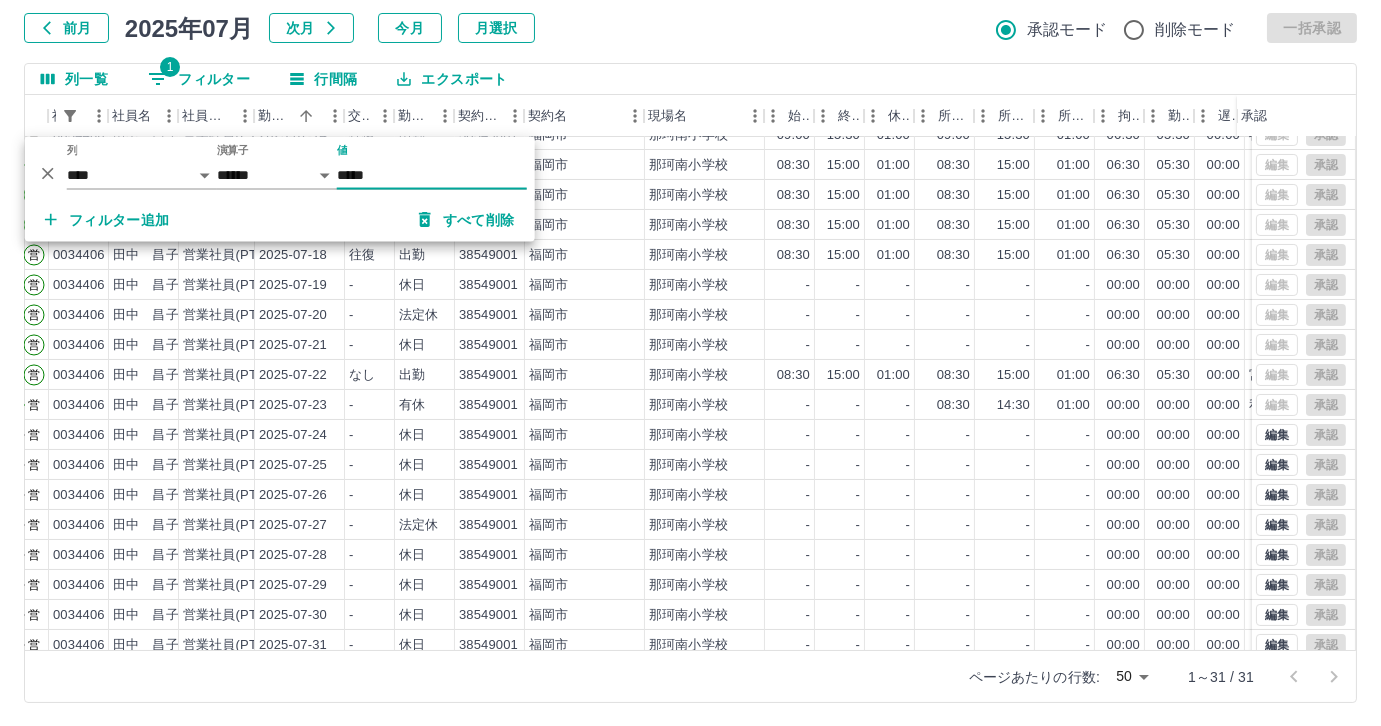 scroll, scrollTop: 431, scrollLeft: 146, axis: both 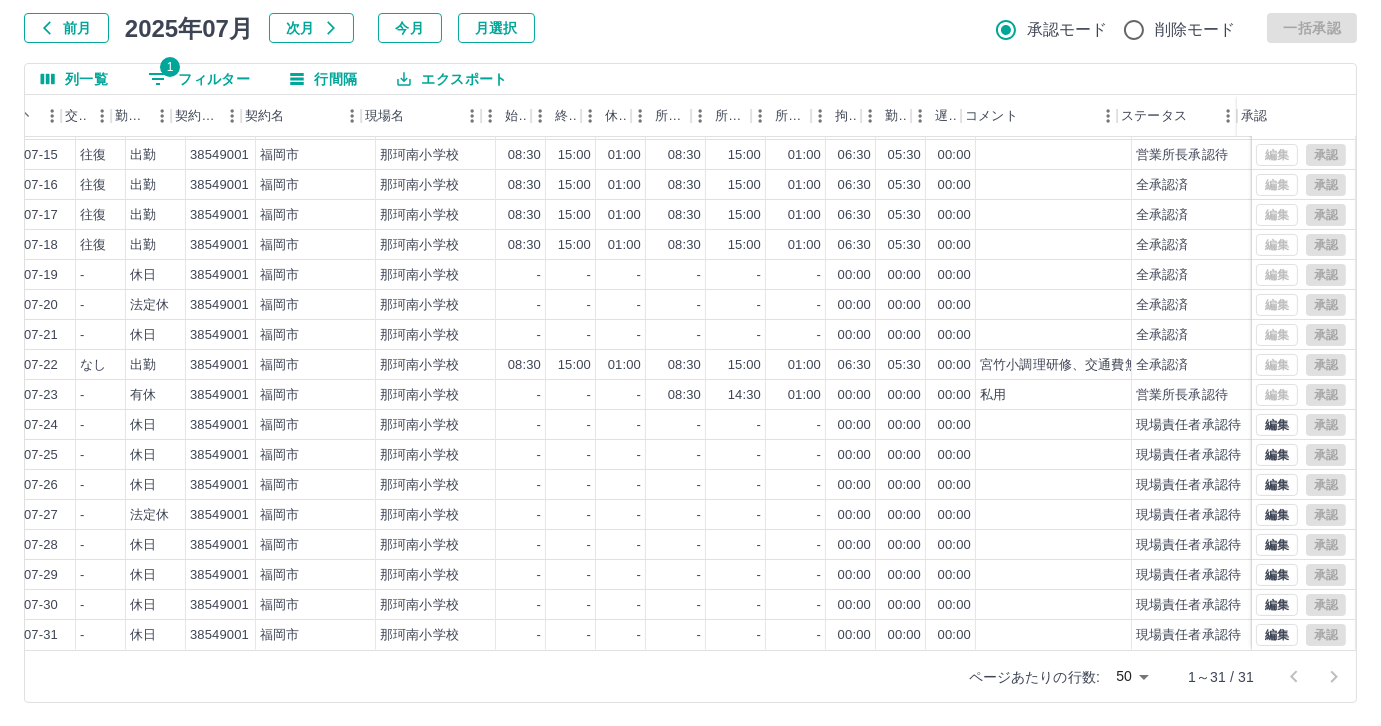click on "1 フィルター" at bounding box center (199, 79) 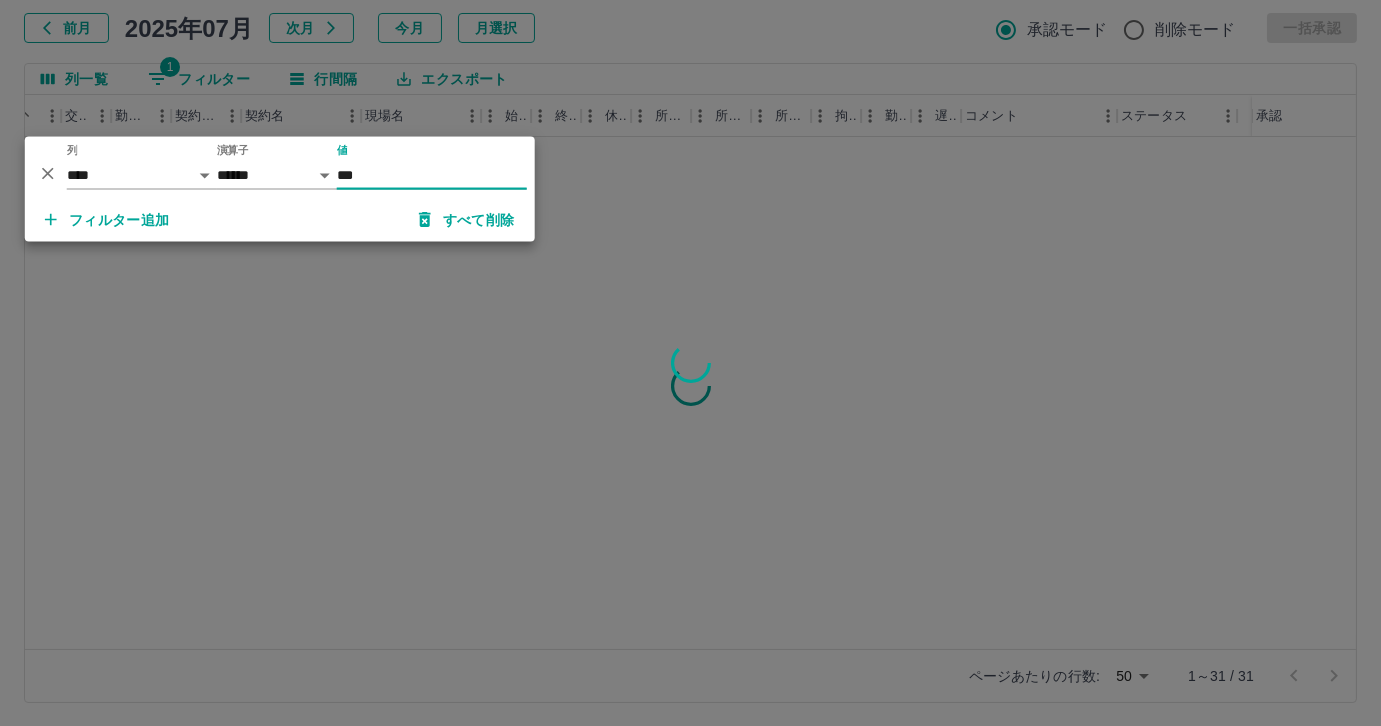 scroll, scrollTop: 0, scrollLeft: 414, axis: horizontal 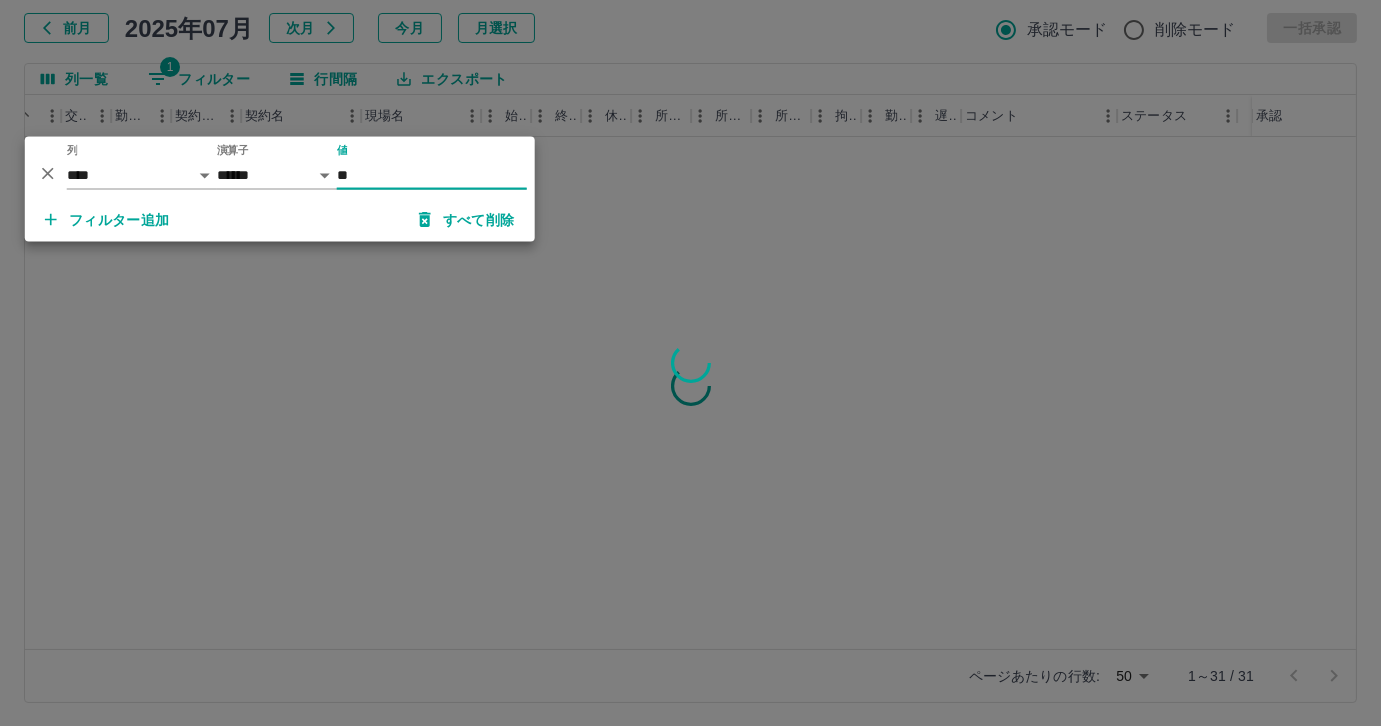 type on "*" 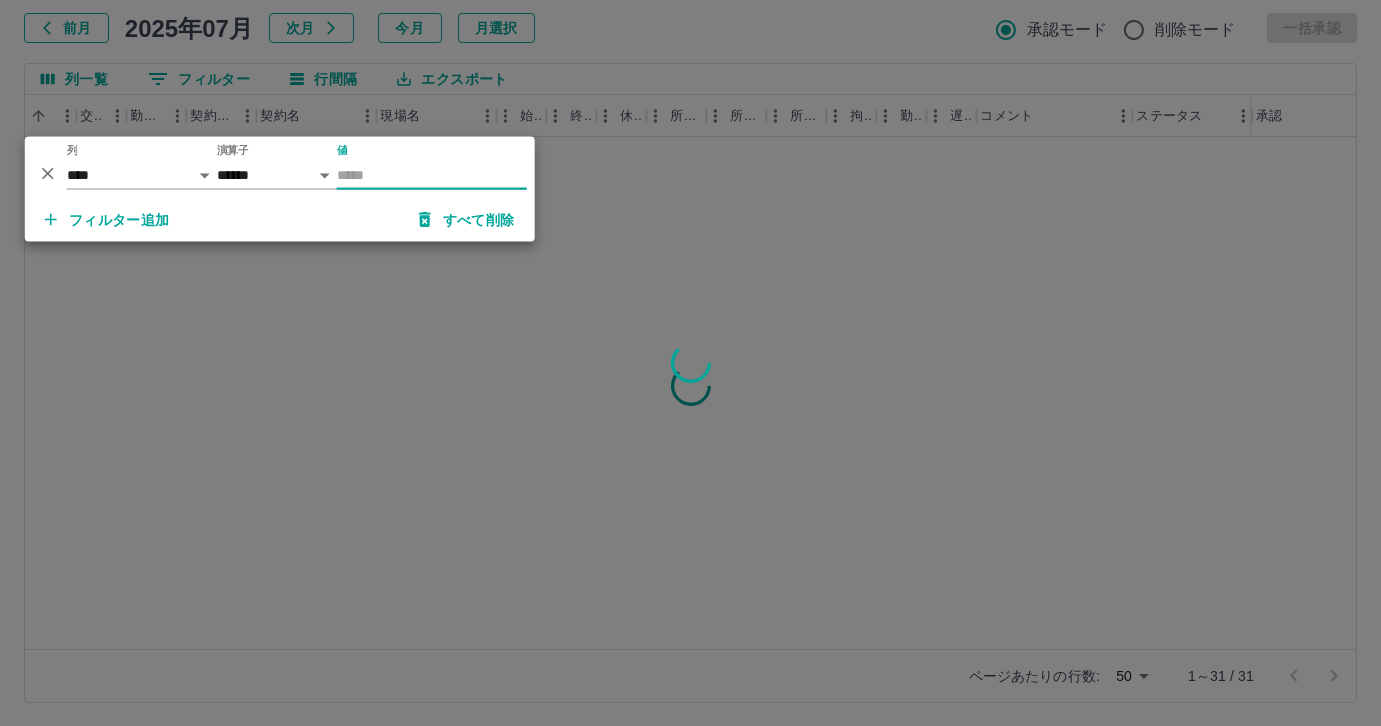 type on "*" 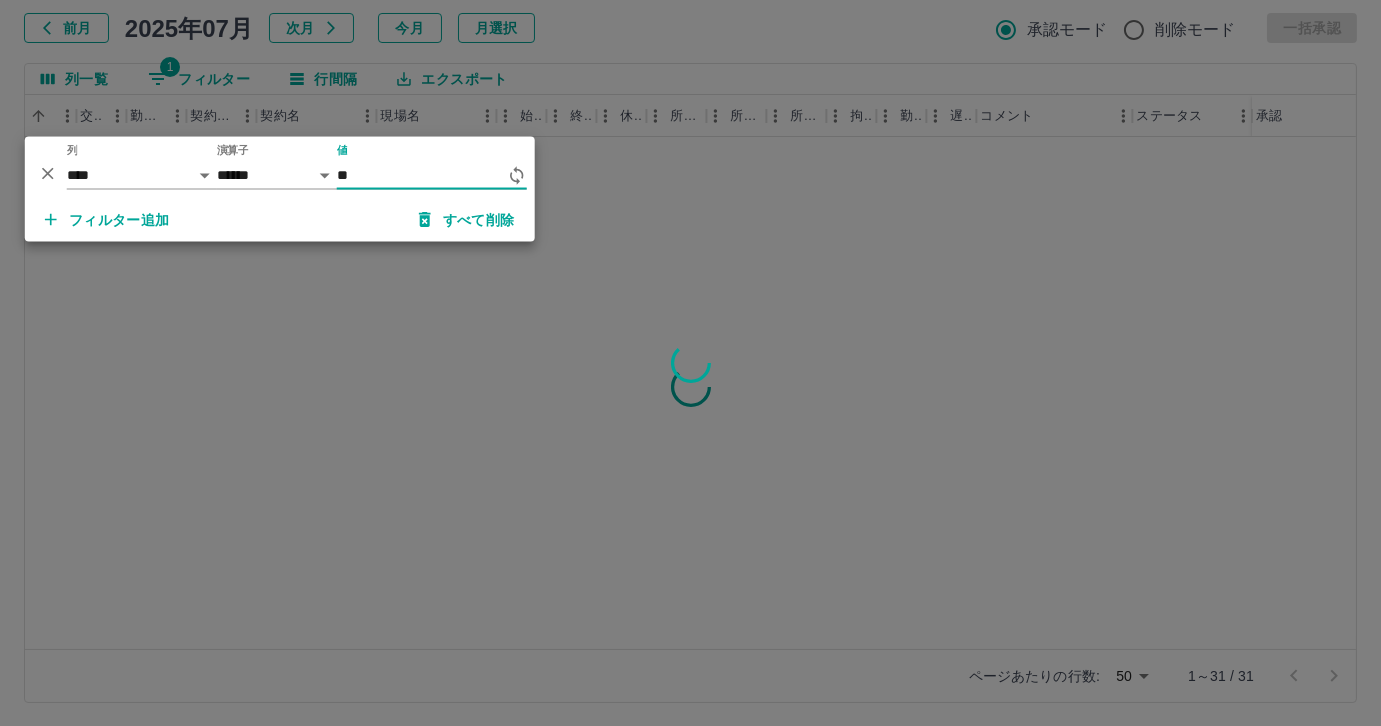 scroll, scrollTop: 0, scrollLeft: 414, axis: horizontal 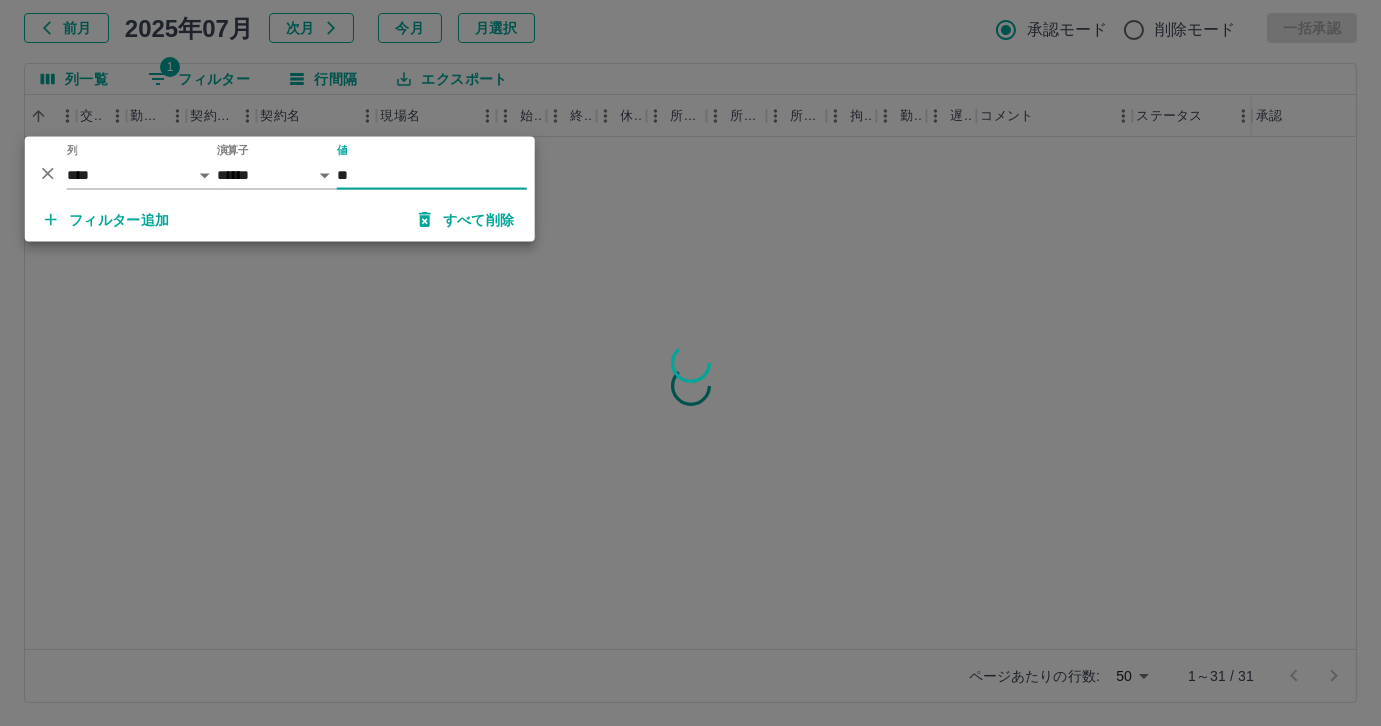 type on "*" 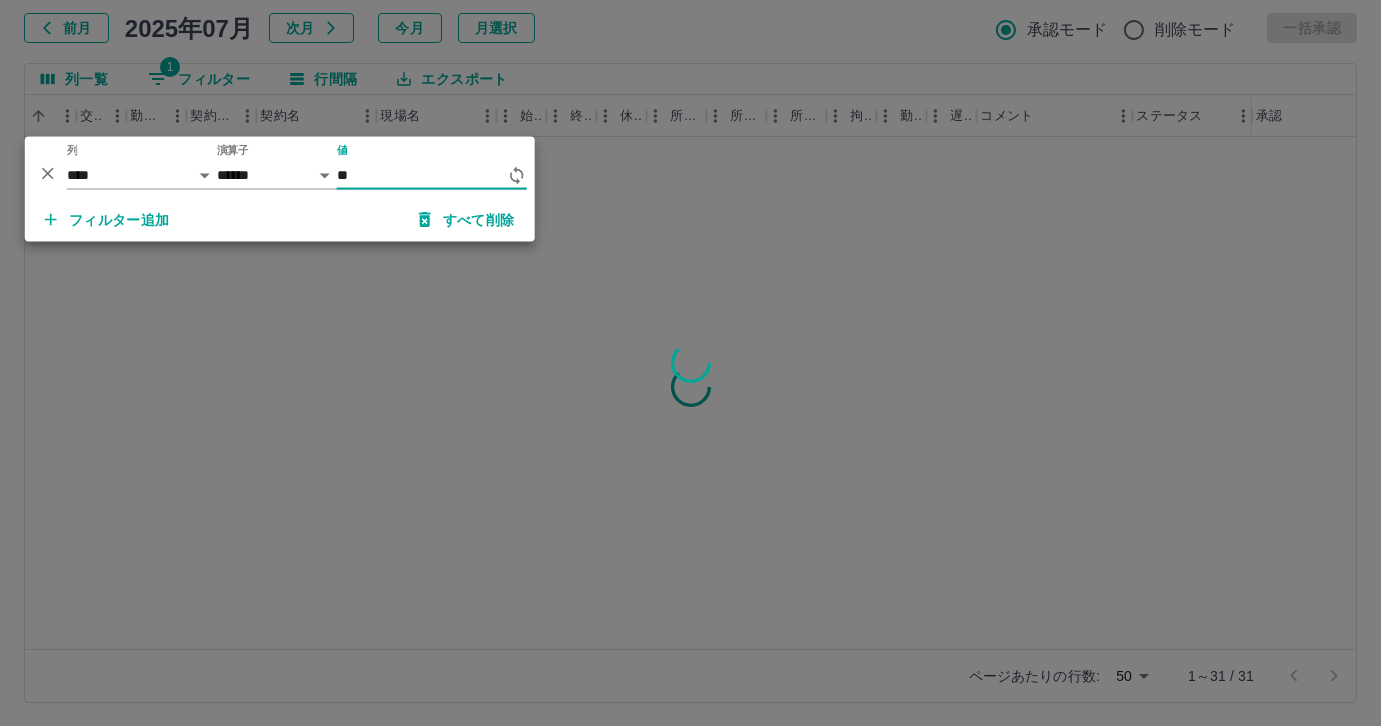 scroll, scrollTop: 0, scrollLeft: 414, axis: horizontal 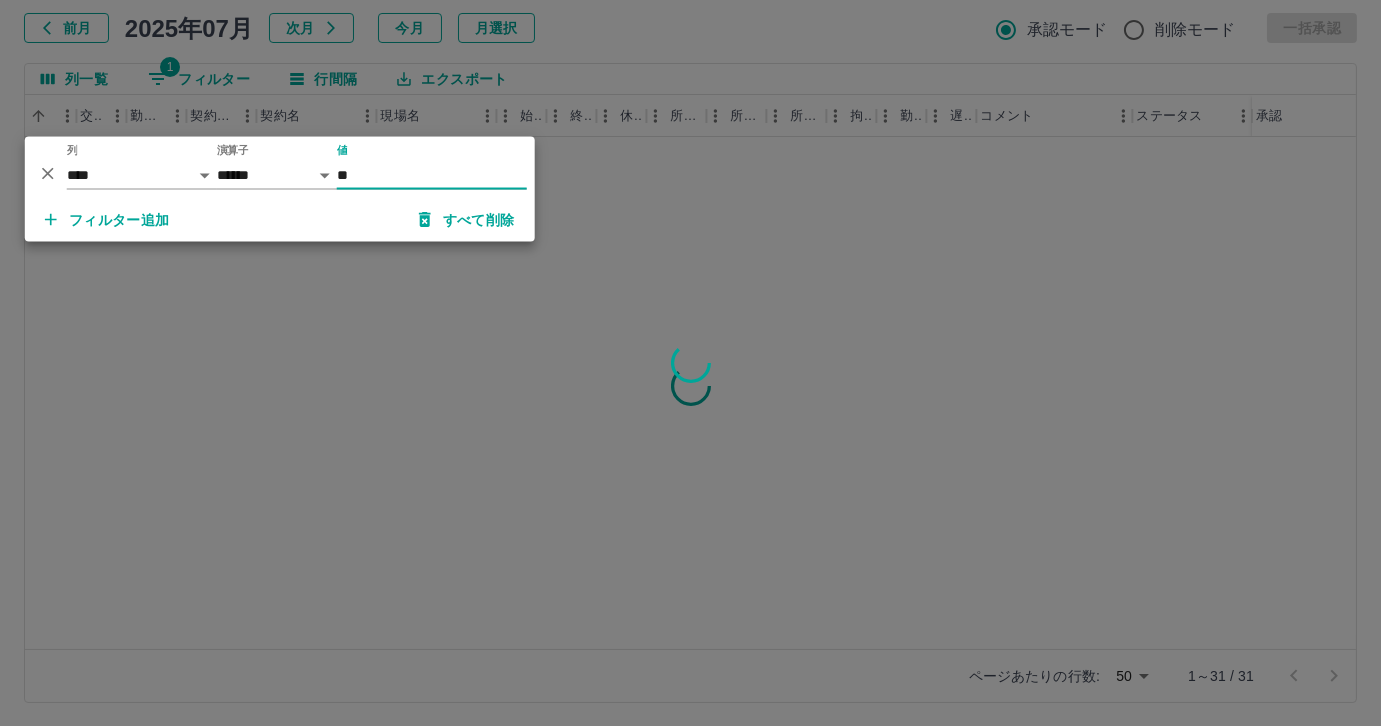 type on "*" 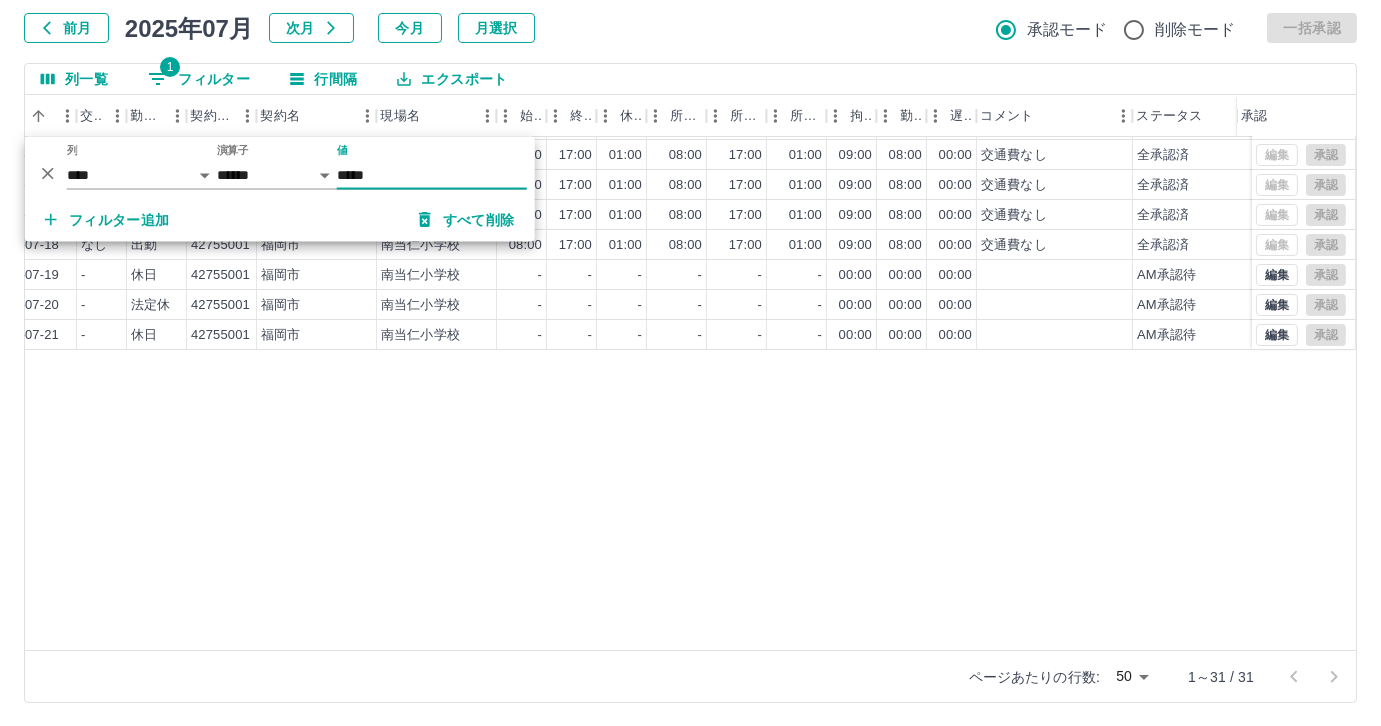 scroll, scrollTop: 0, scrollLeft: 414, axis: horizontal 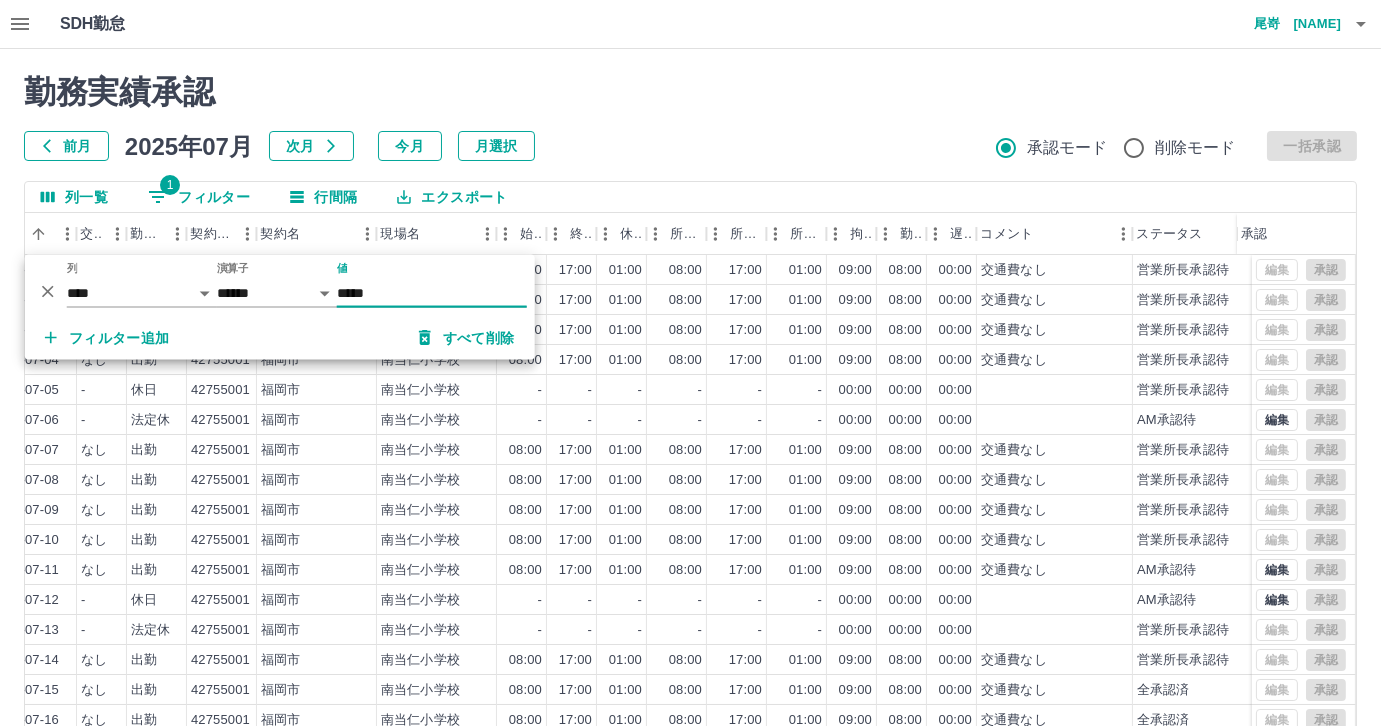 click on "*****" at bounding box center (432, 293) 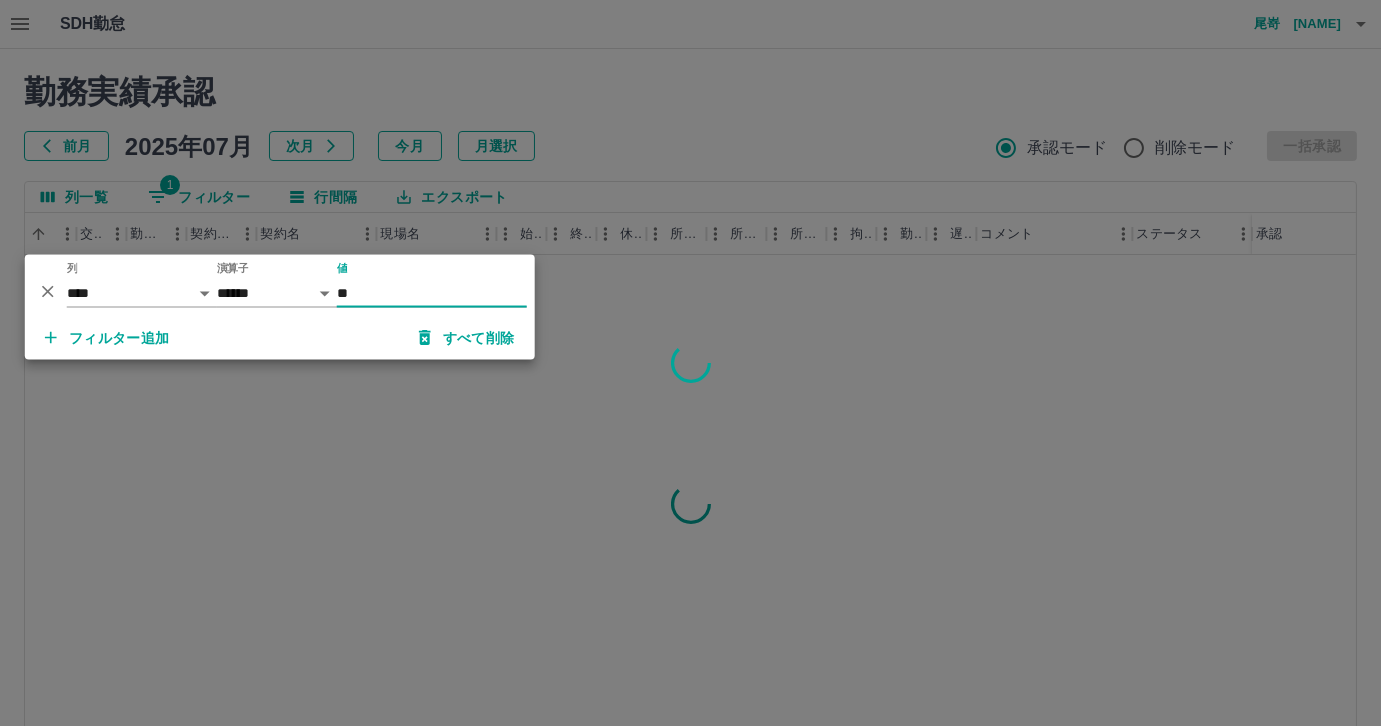 type on "*" 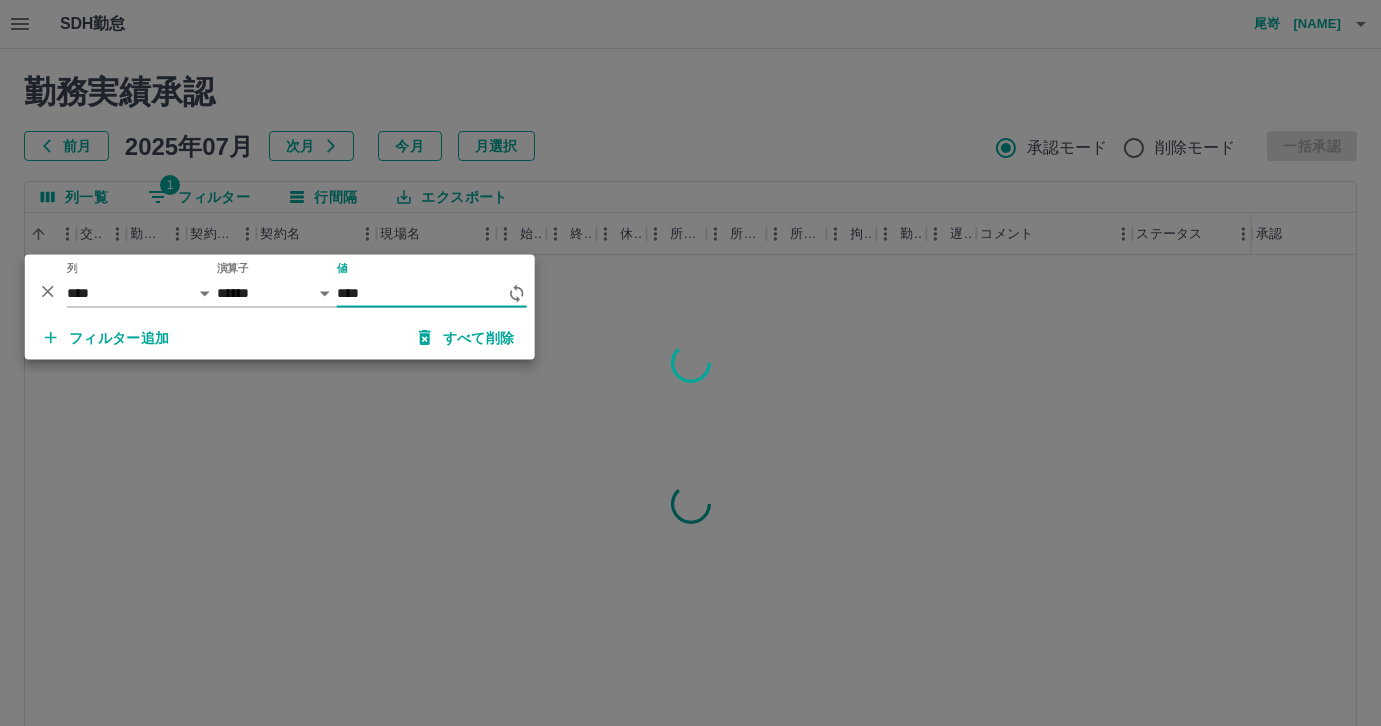 type on "*****" 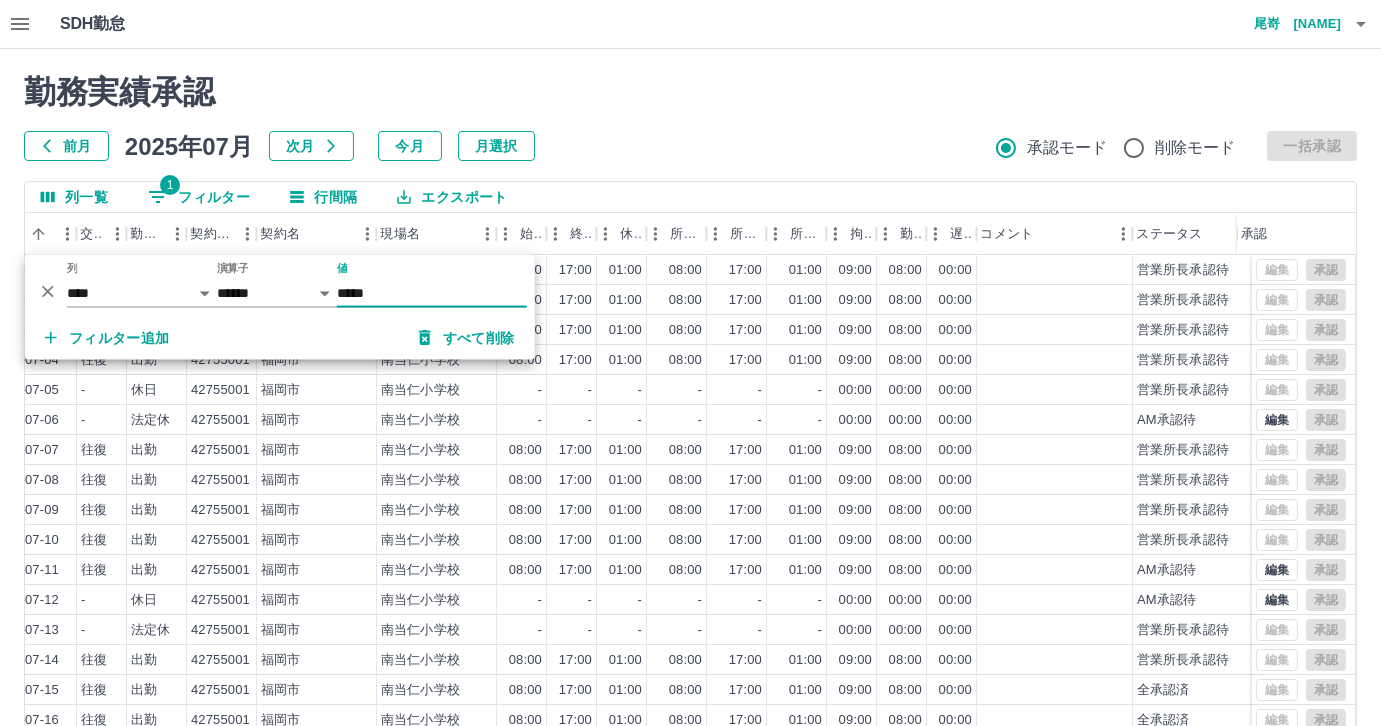 scroll, scrollTop: 431, scrollLeft: 414, axis: both 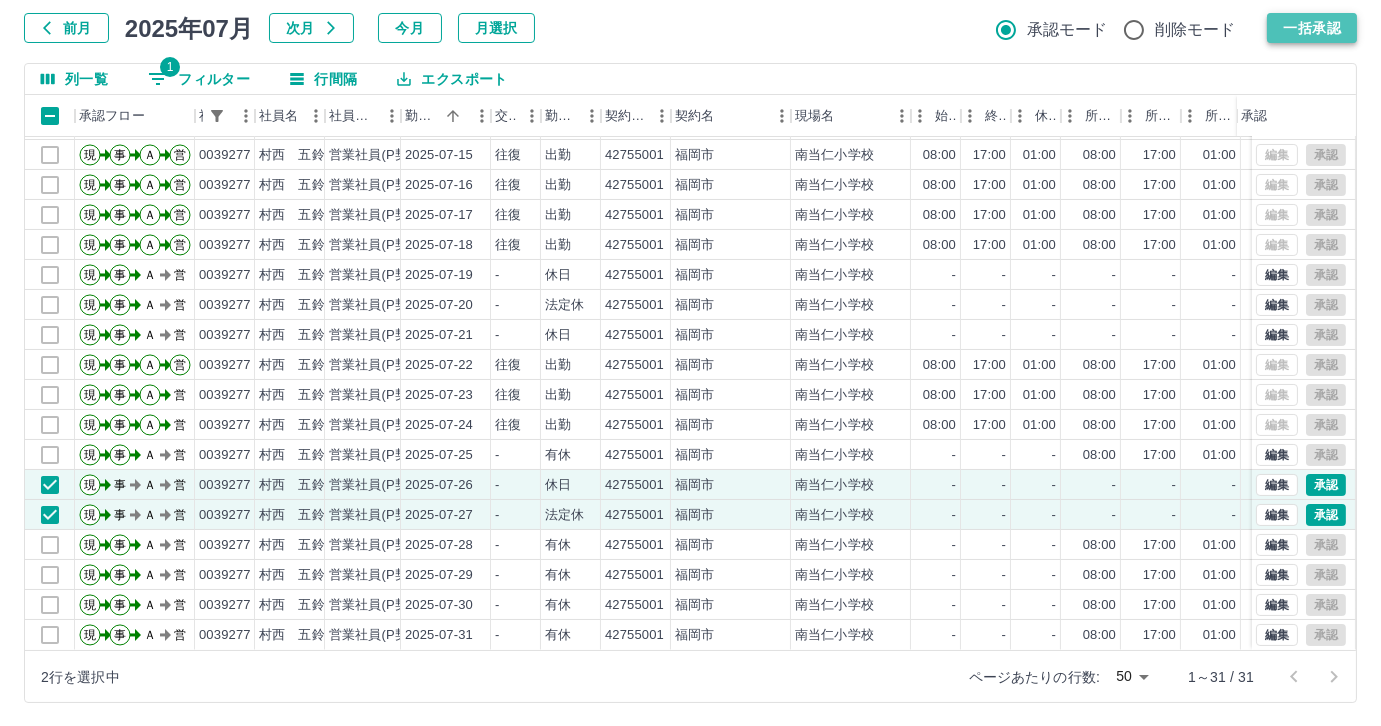 click on "一括承認" at bounding box center [1312, 28] 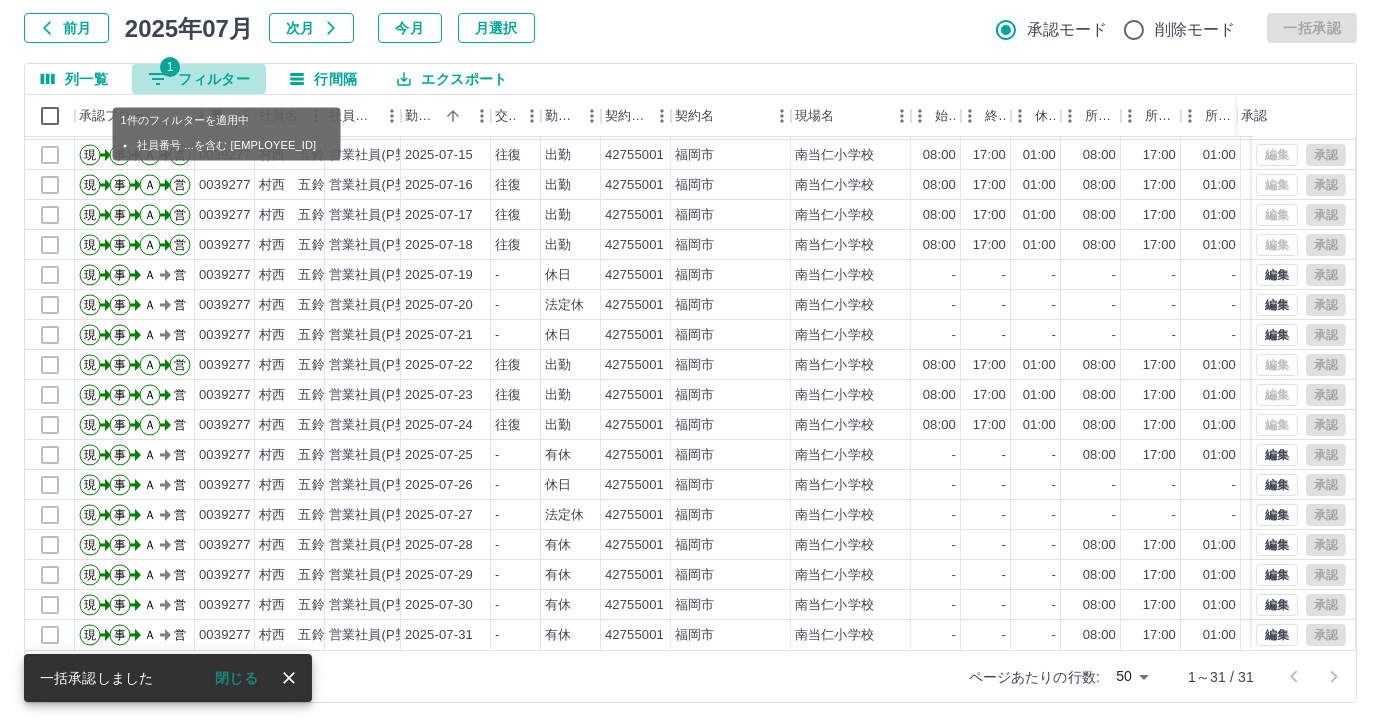 click on "1 フィルター" at bounding box center [199, 79] 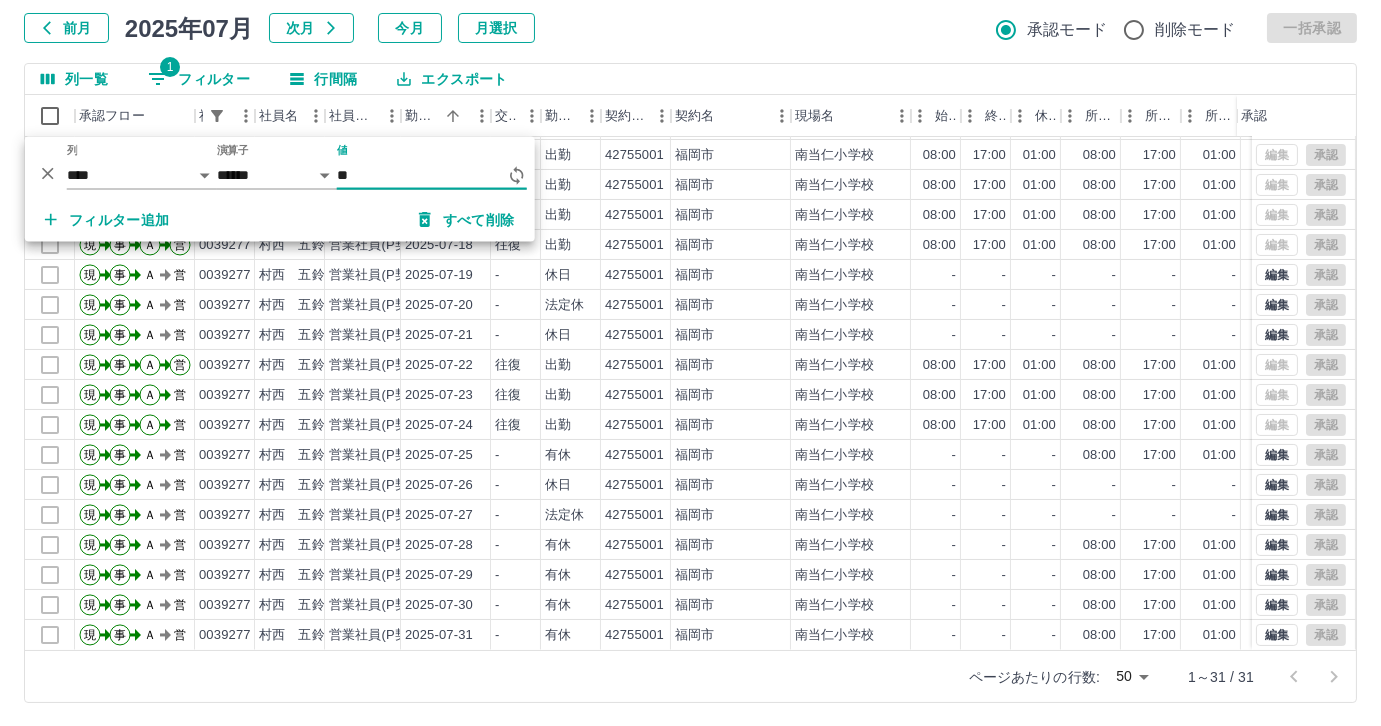 type on "*" 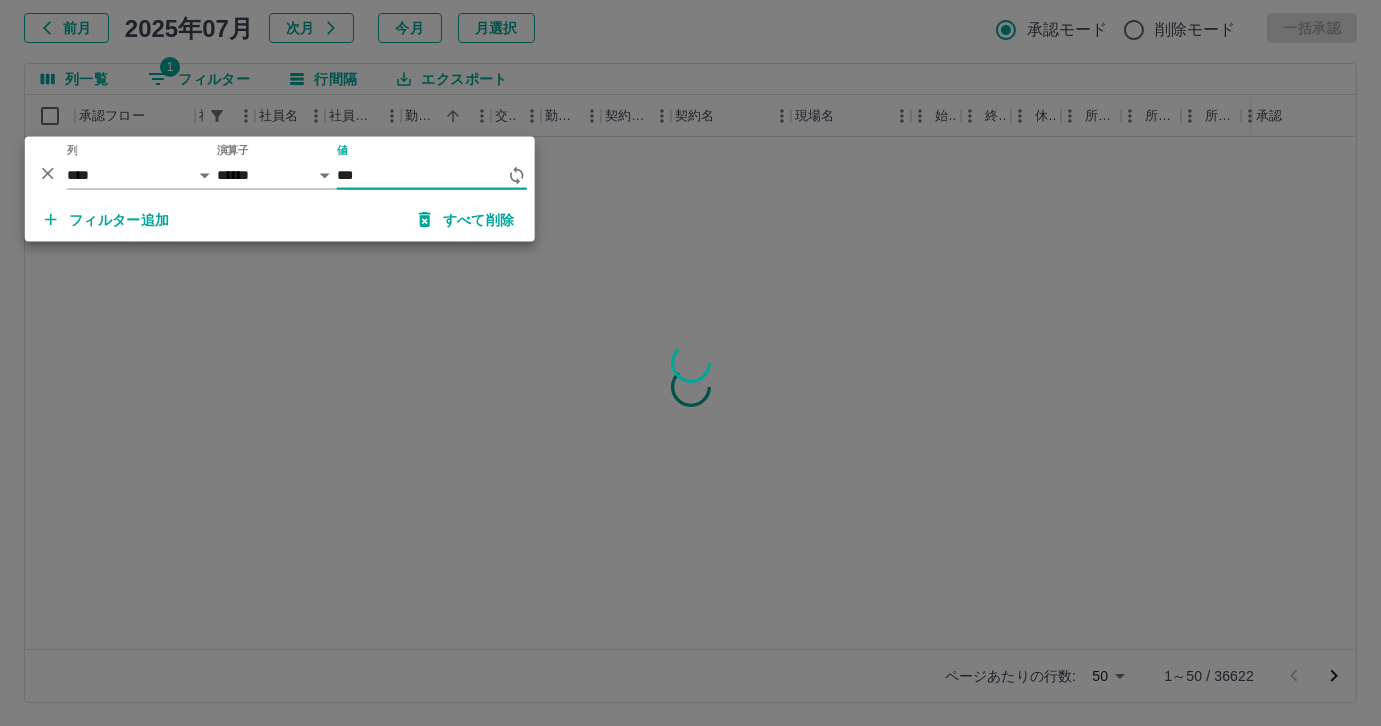 scroll, scrollTop: 0, scrollLeft: 0, axis: both 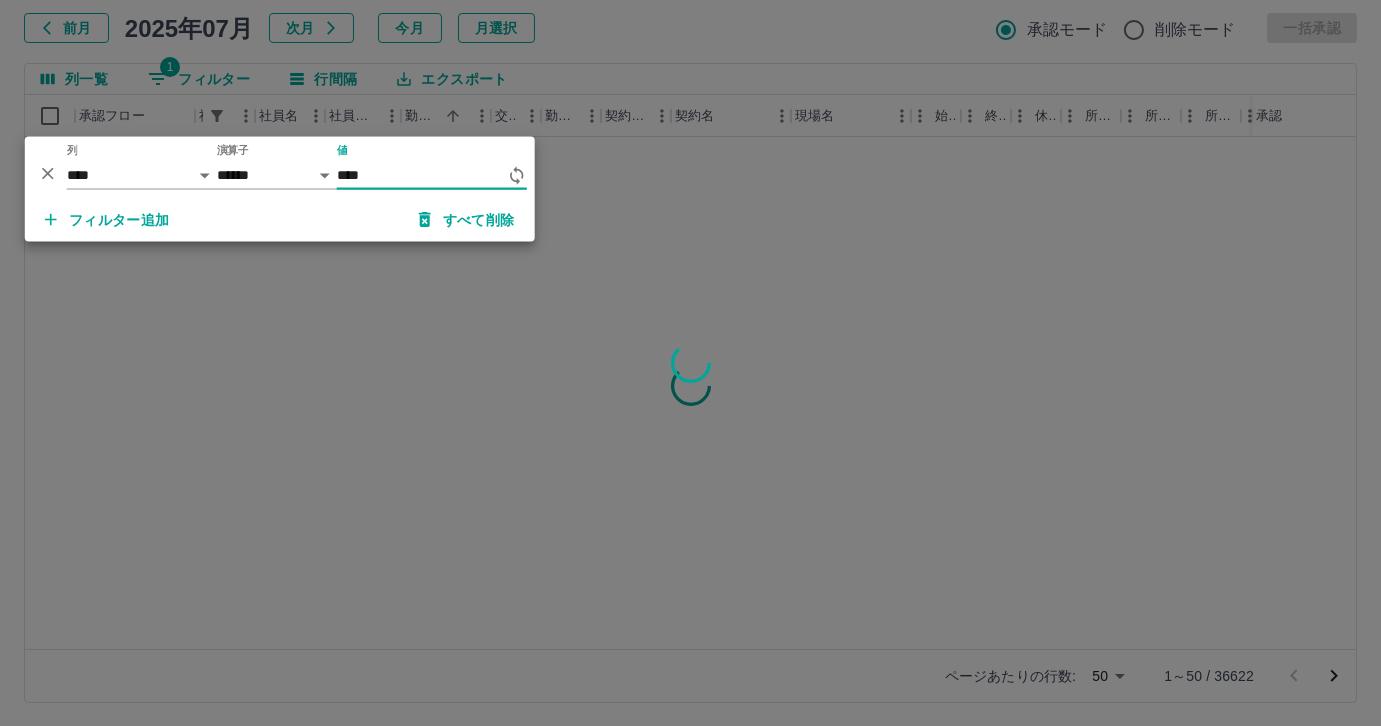 type on "*****" 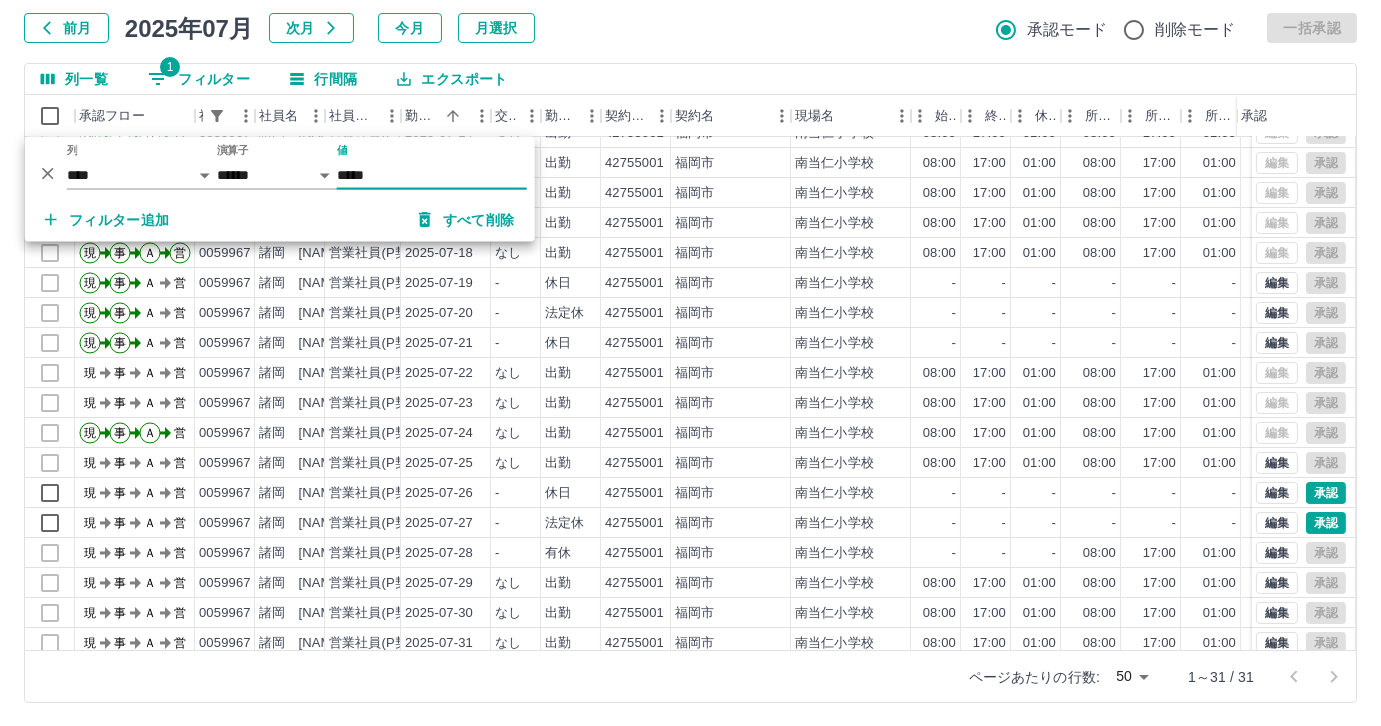 scroll, scrollTop: 431, scrollLeft: 0, axis: vertical 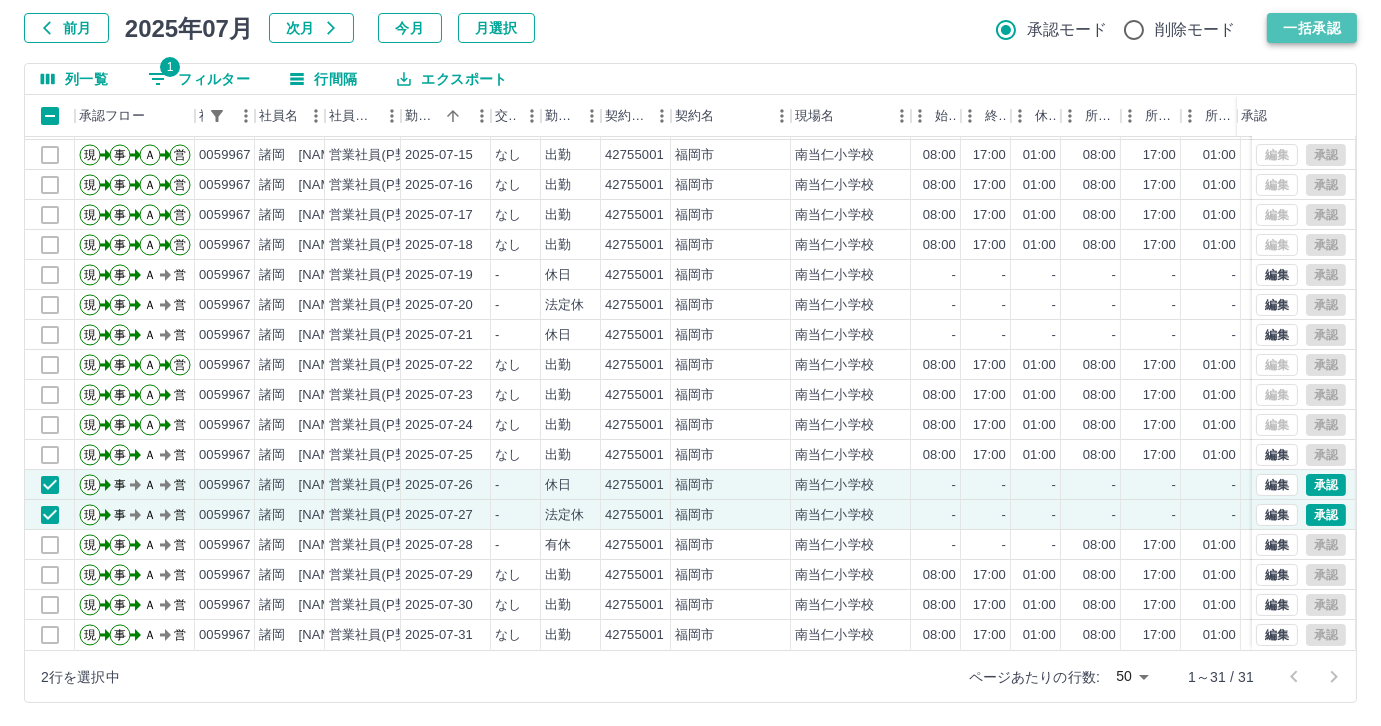 click on "一括承認" at bounding box center [1312, 28] 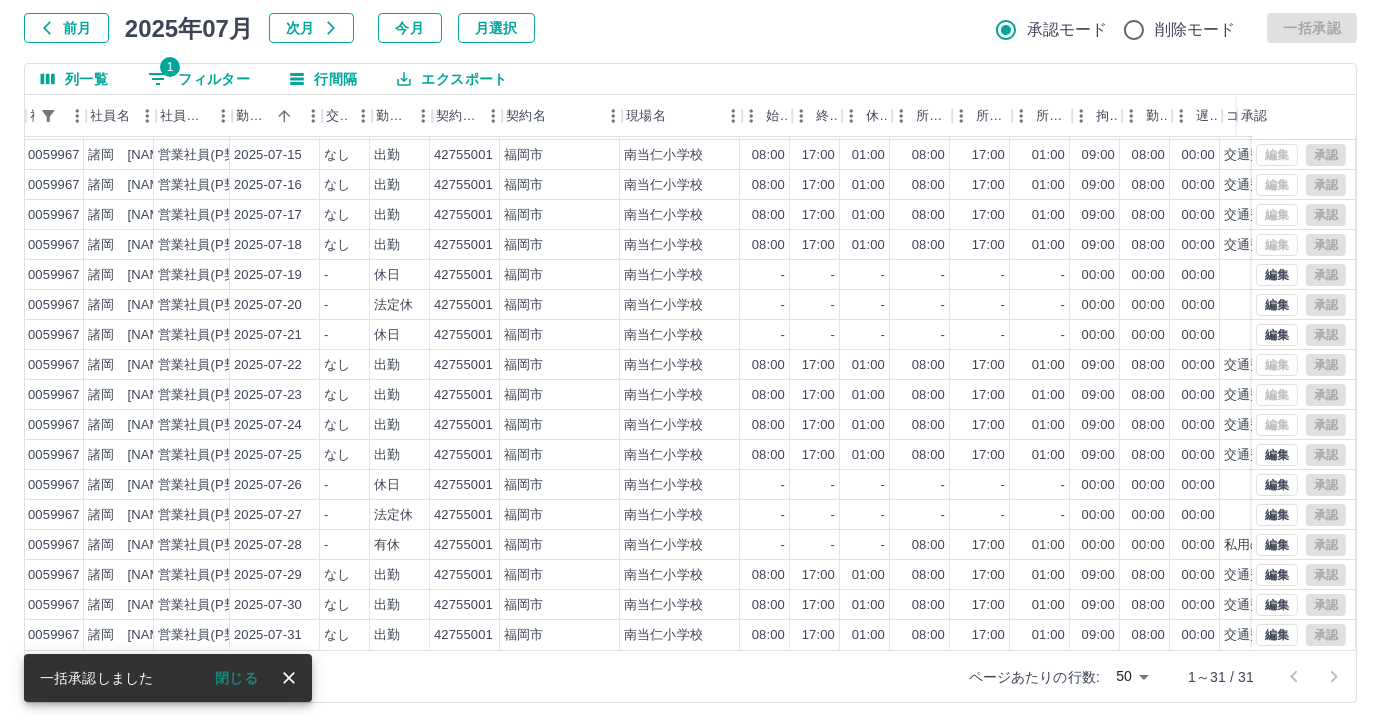 scroll, scrollTop: 431, scrollLeft: 175, axis: both 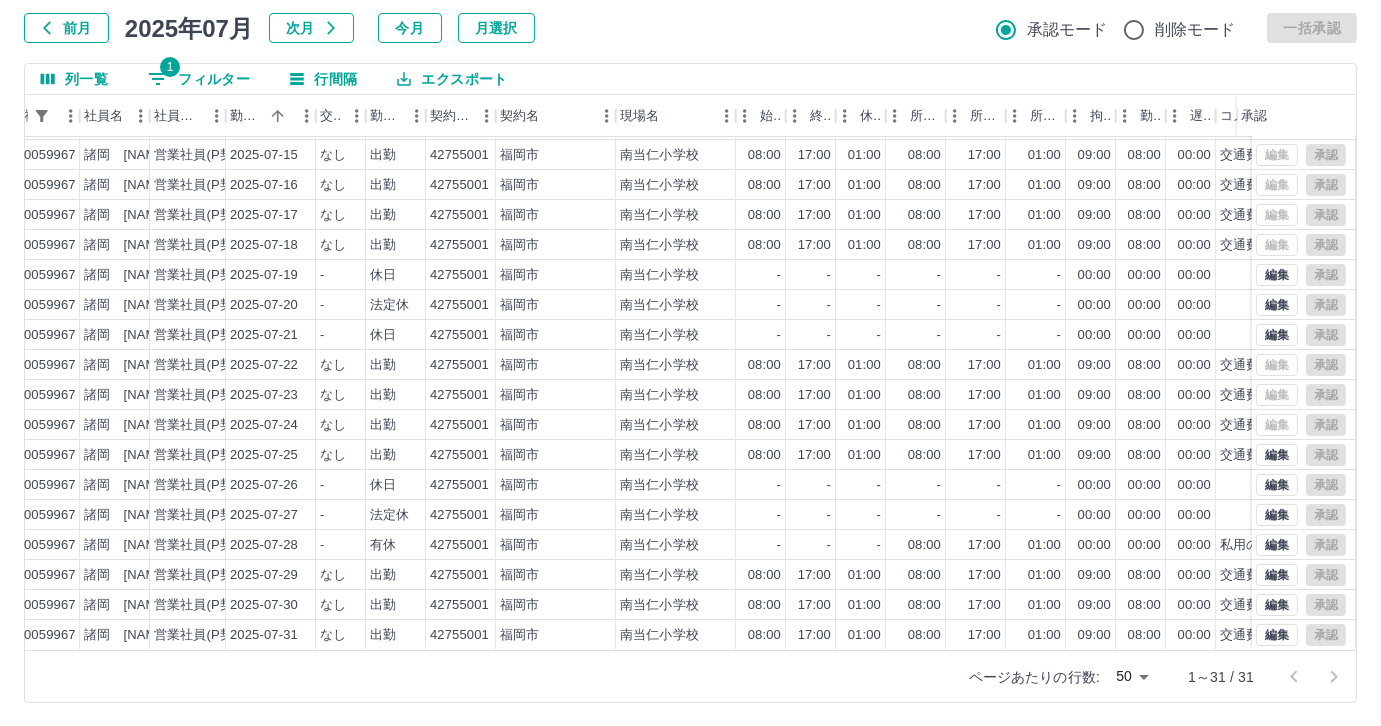 click on "1 フィルター" at bounding box center [199, 79] 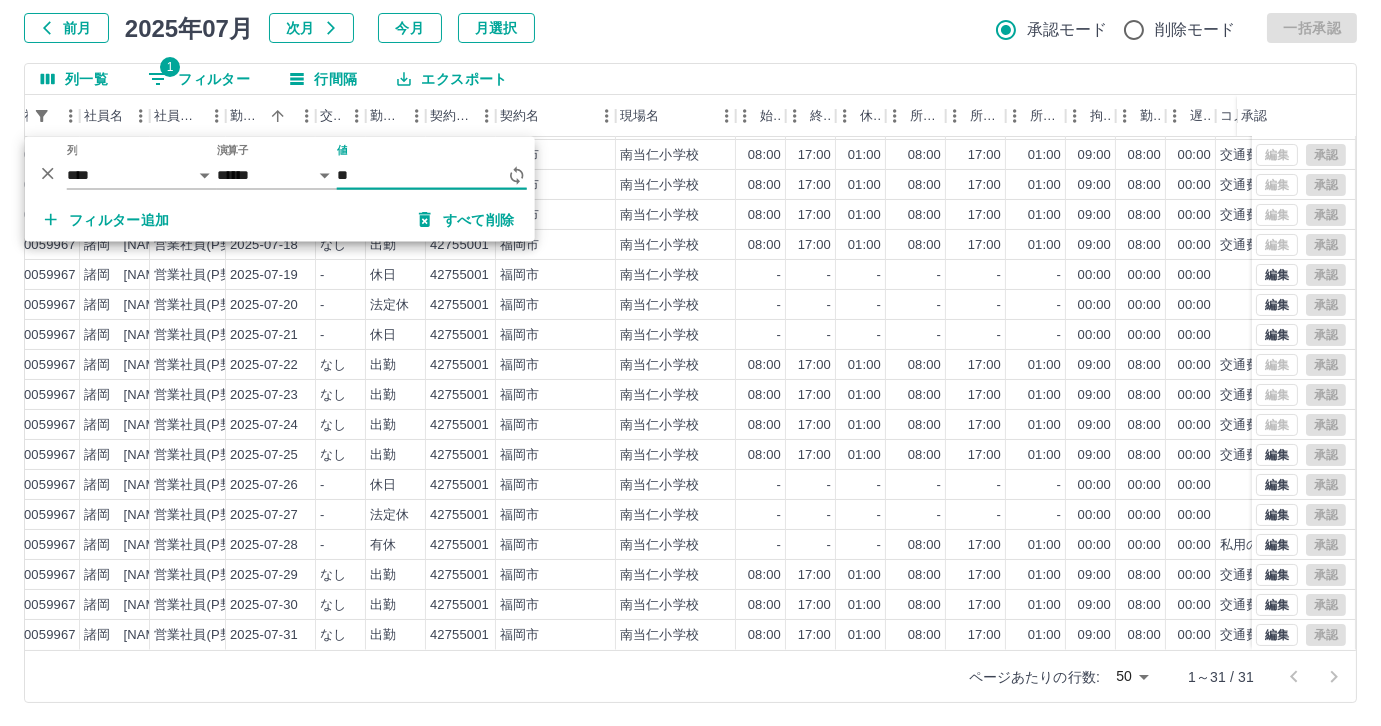 type on "*" 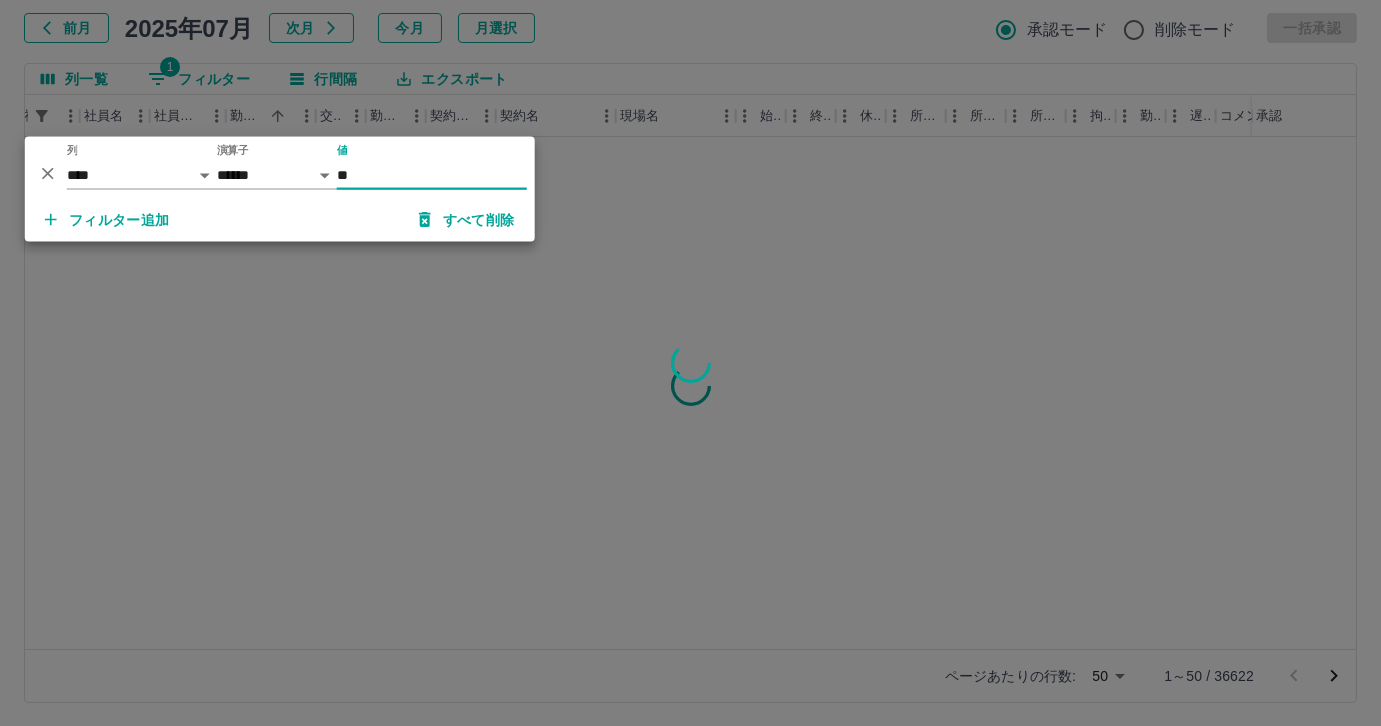 scroll, scrollTop: 0, scrollLeft: 175, axis: horizontal 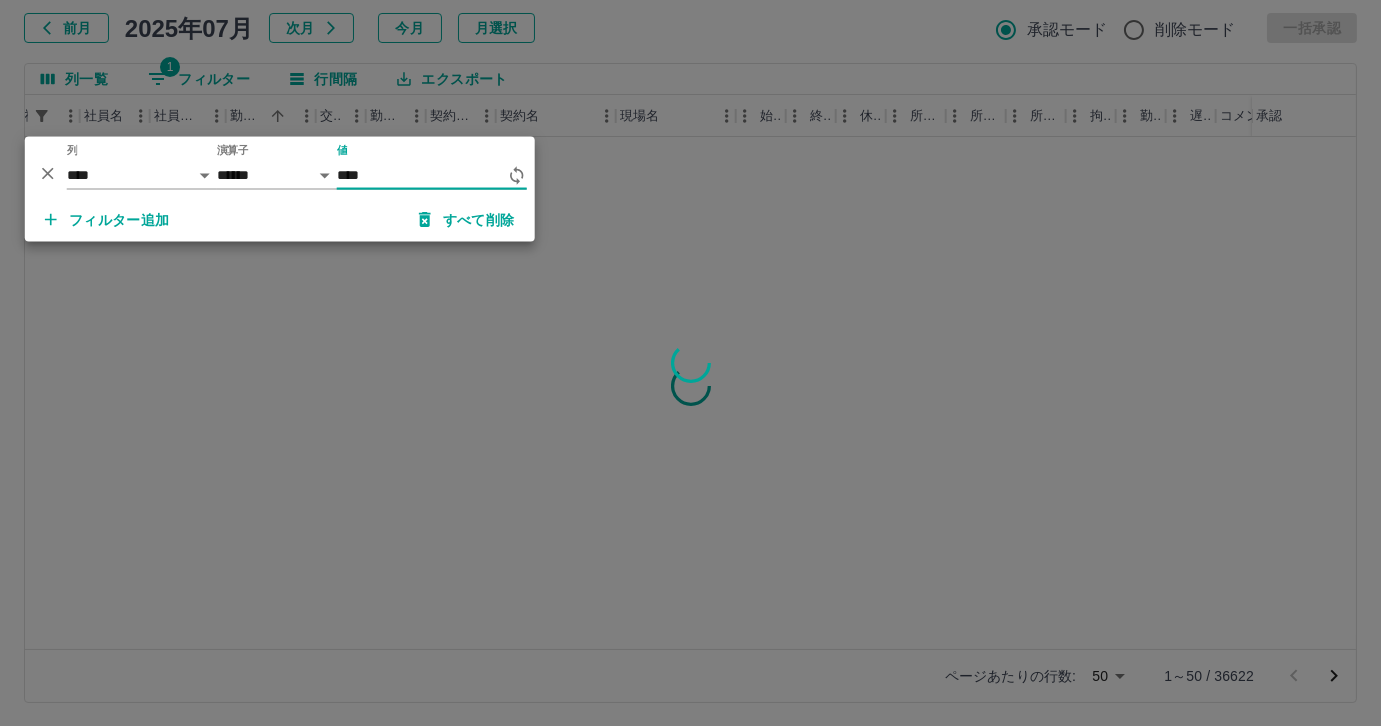 type on "*****" 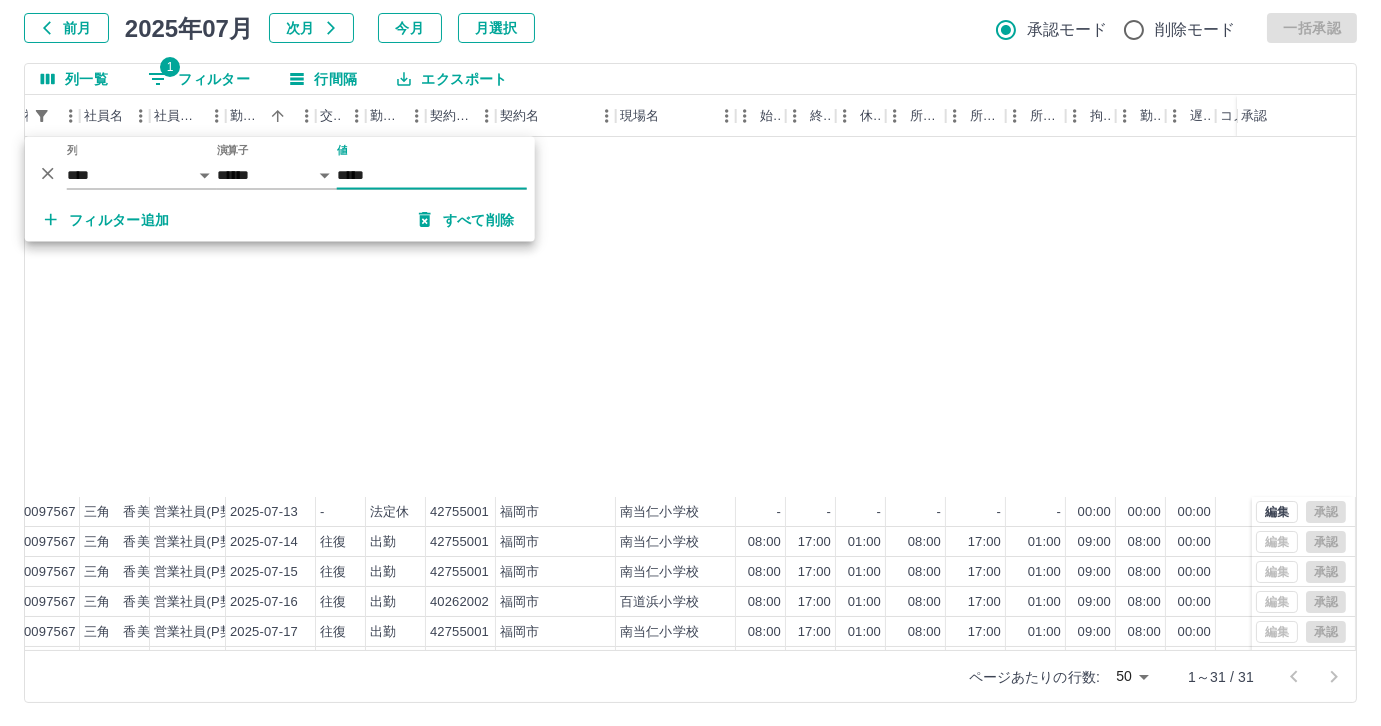 scroll, scrollTop: 431, scrollLeft: 175, axis: both 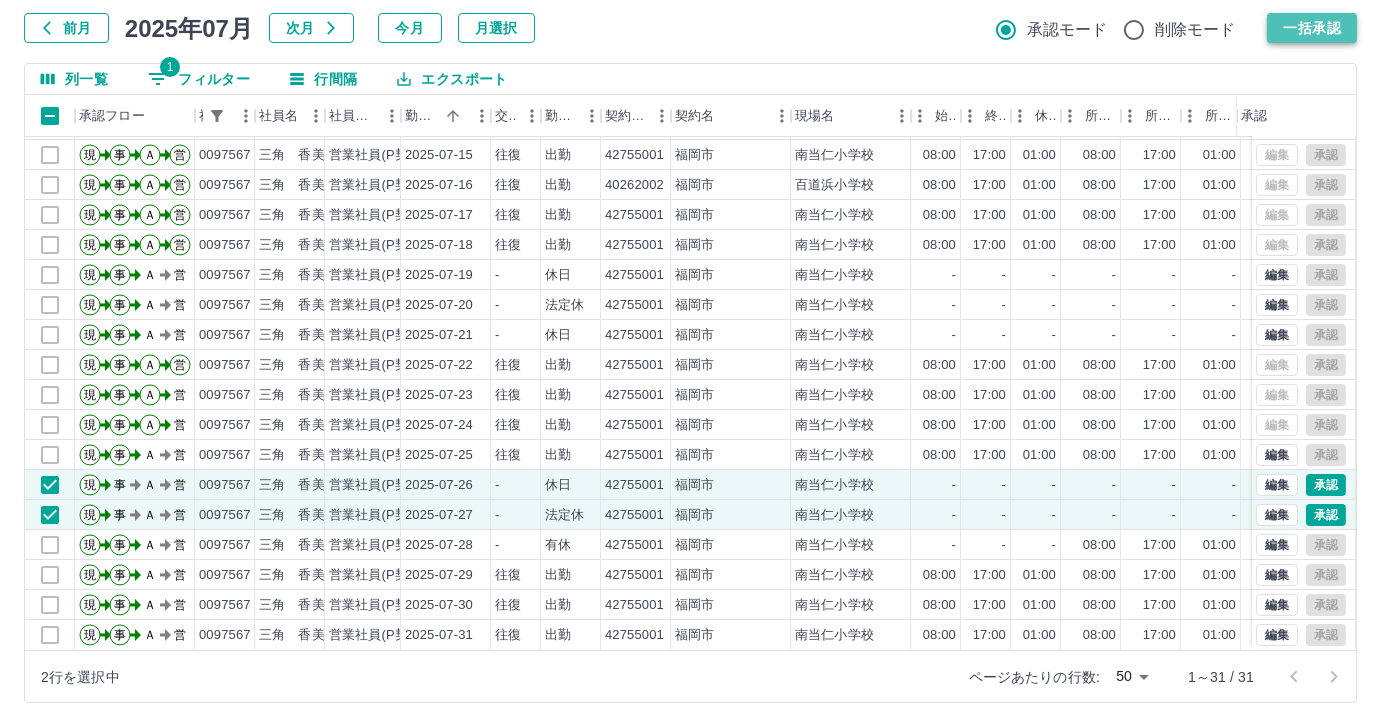 click on "一括承認" at bounding box center [1312, 28] 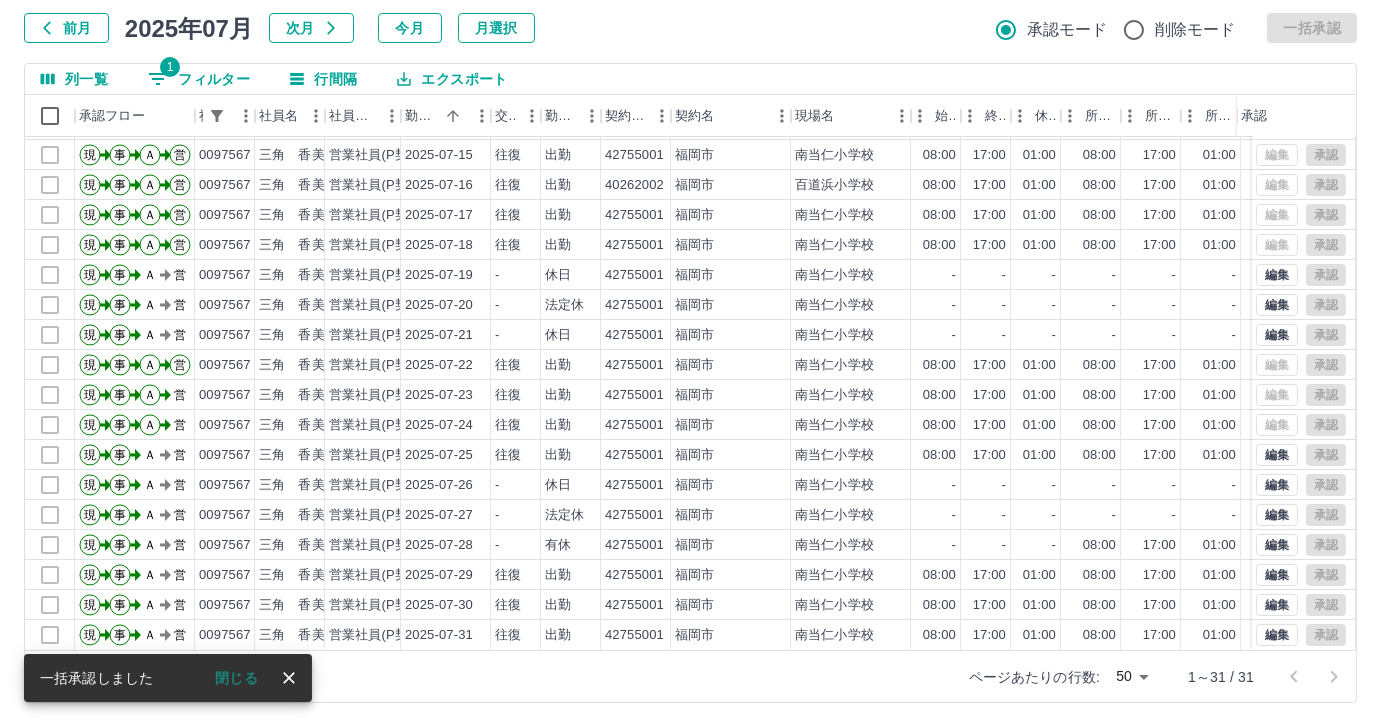 click on "1 フィルター" at bounding box center (199, 79) 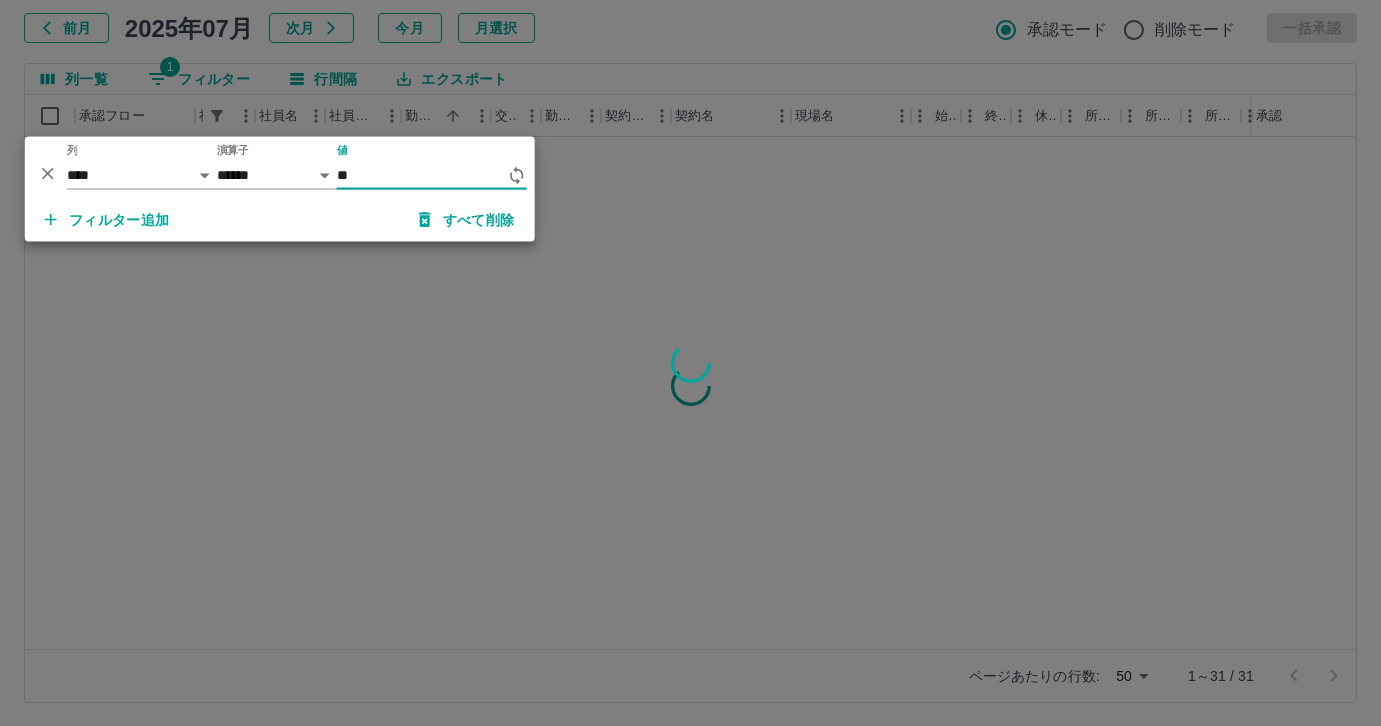 scroll, scrollTop: 0, scrollLeft: 0, axis: both 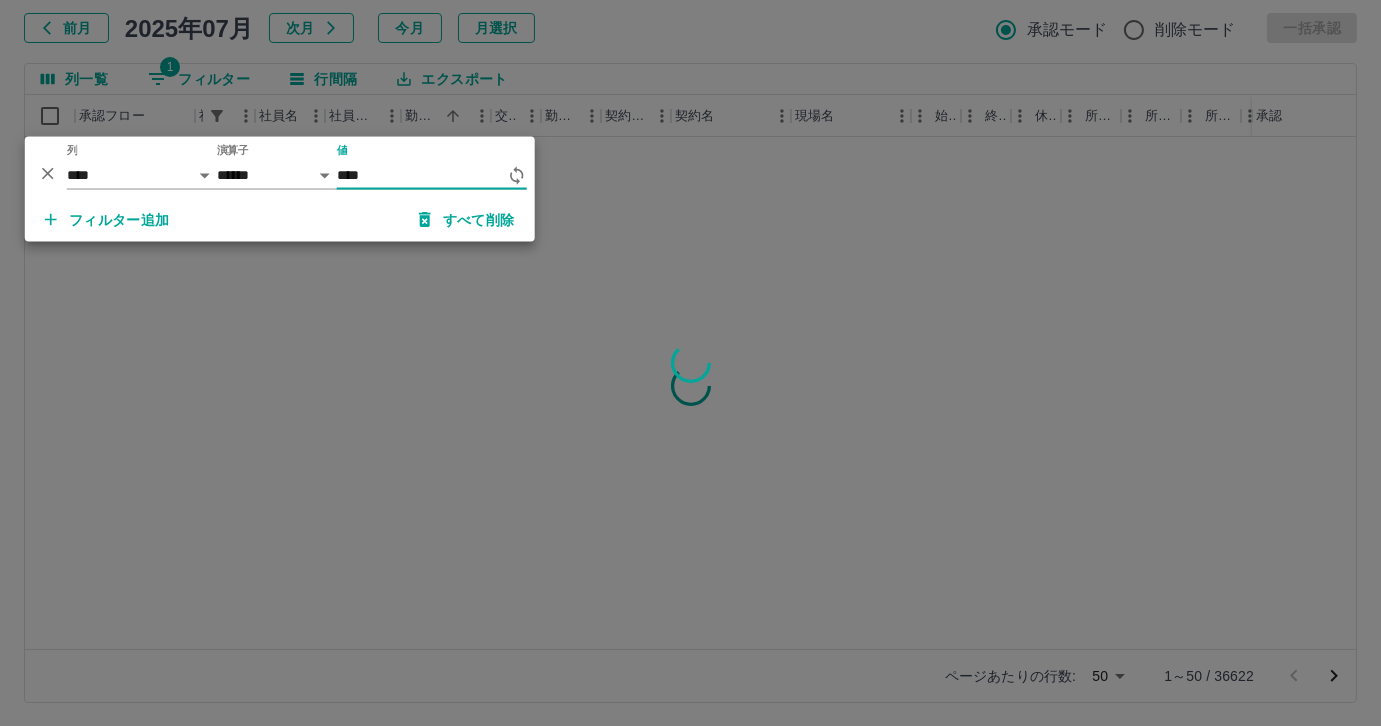 type on "*****" 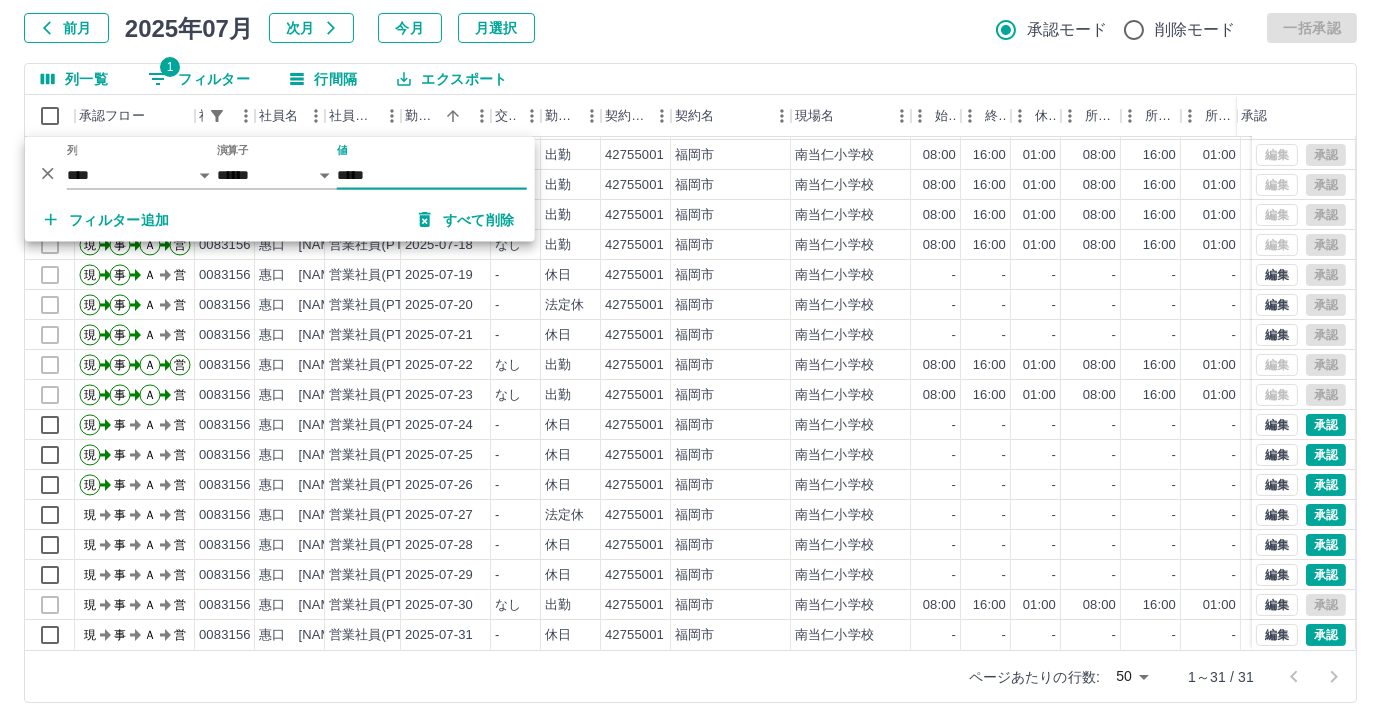 scroll, scrollTop: 431, scrollLeft: 0, axis: vertical 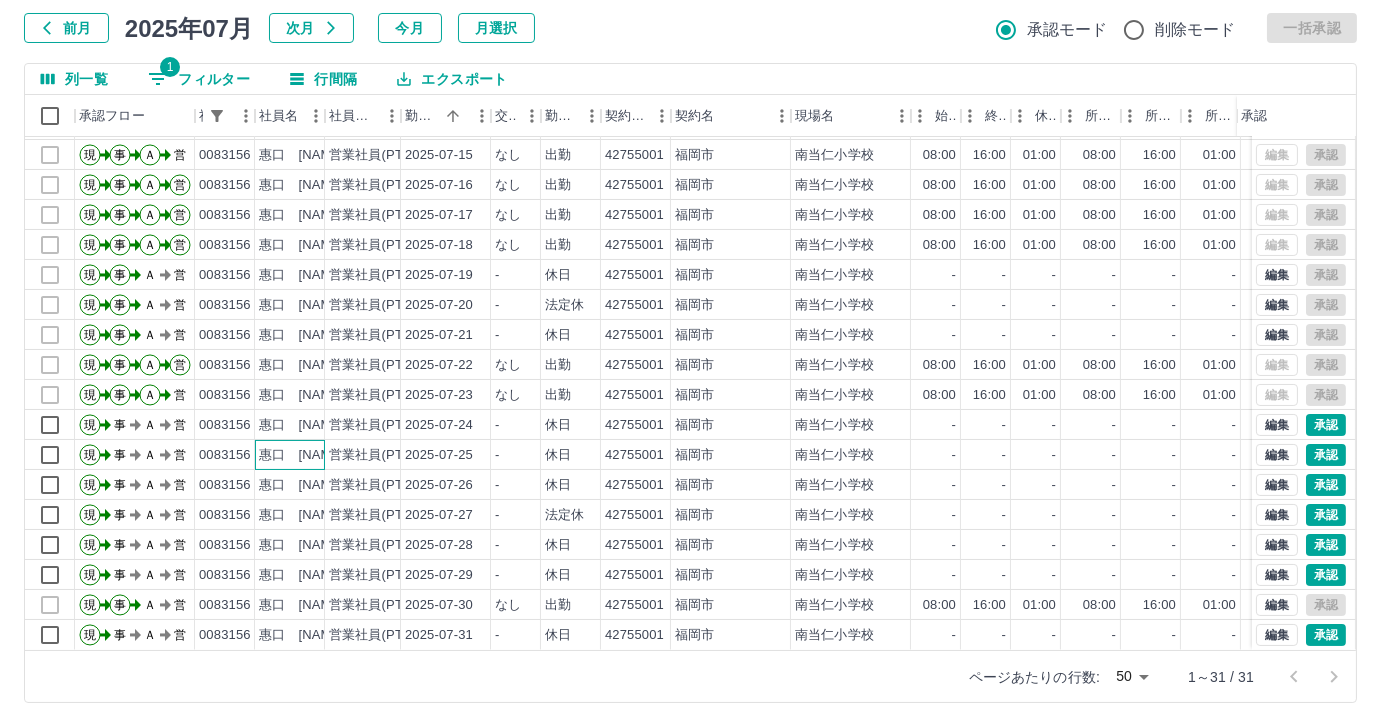 click on "惠口　里花" at bounding box center [290, 455] 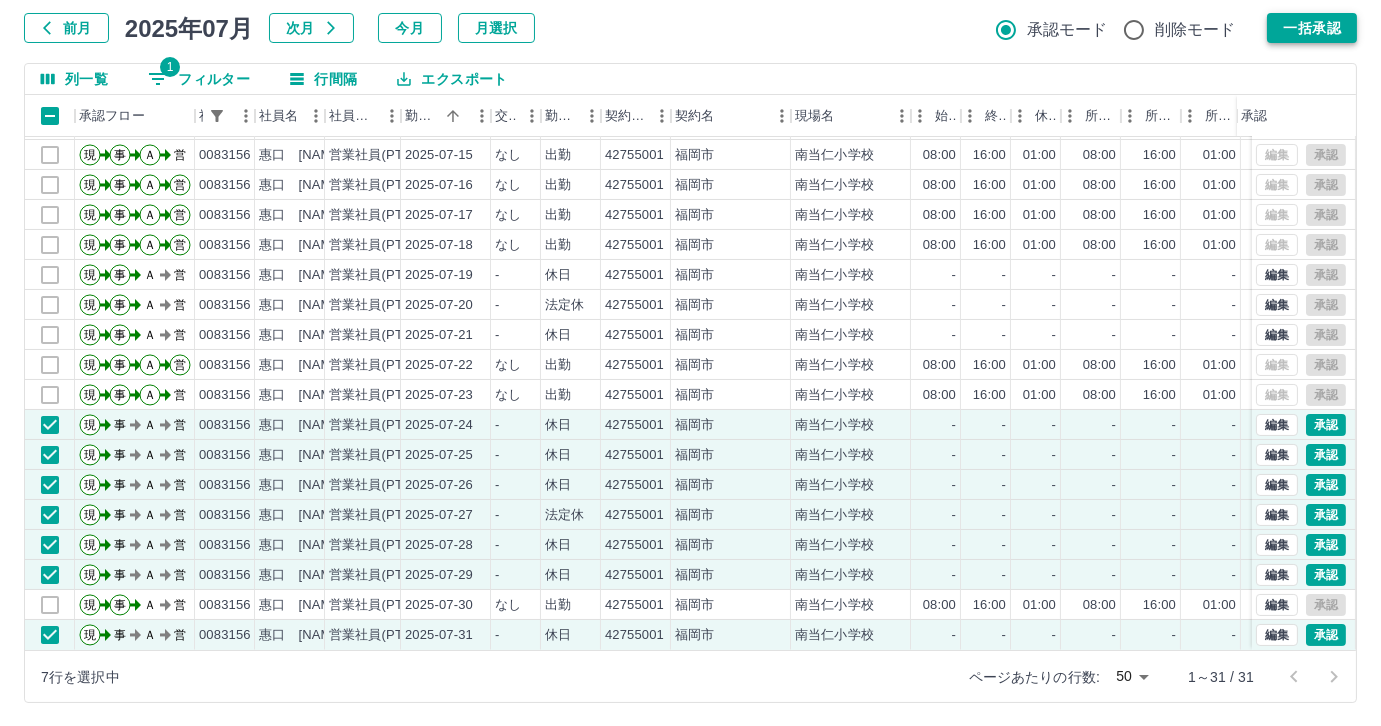 click on "一括承認" at bounding box center [1312, 28] 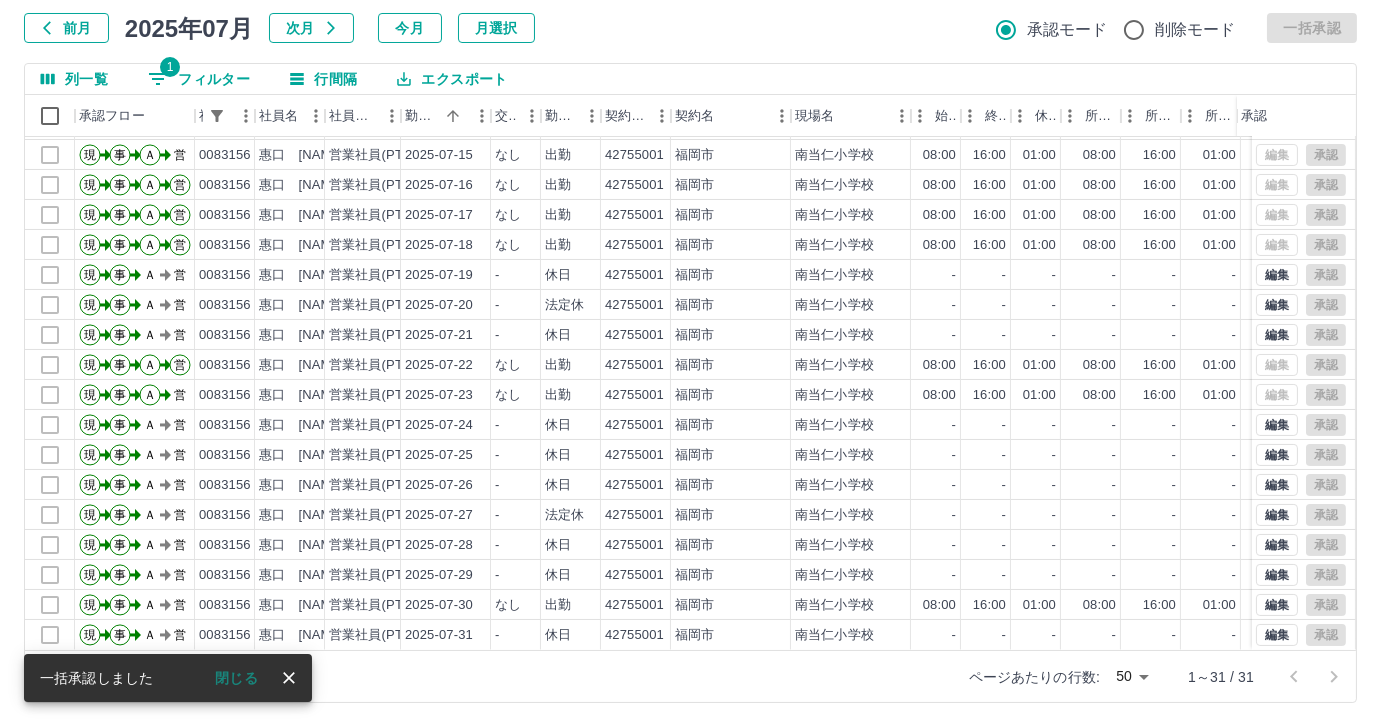 click on "1 フィルター" at bounding box center (199, 79) 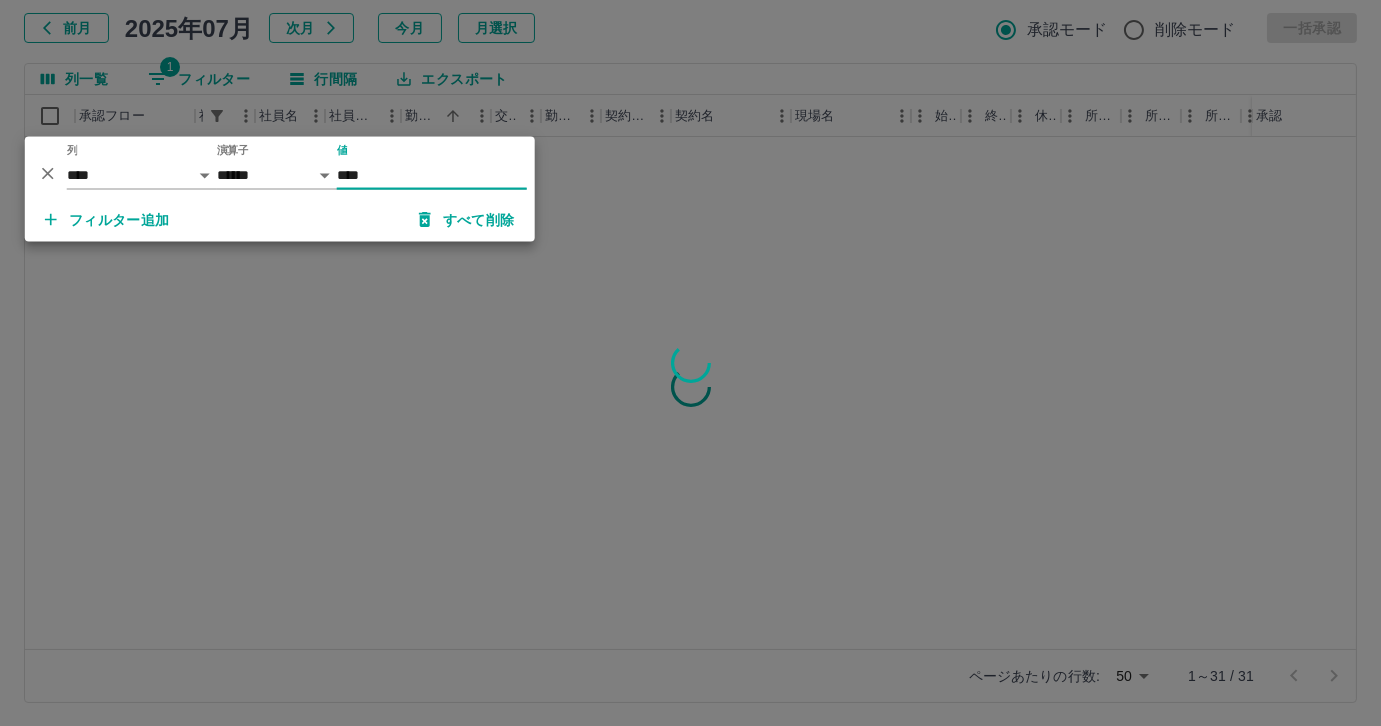 scroll, scrollTop: 0, scrollLeft: 0, axis: both 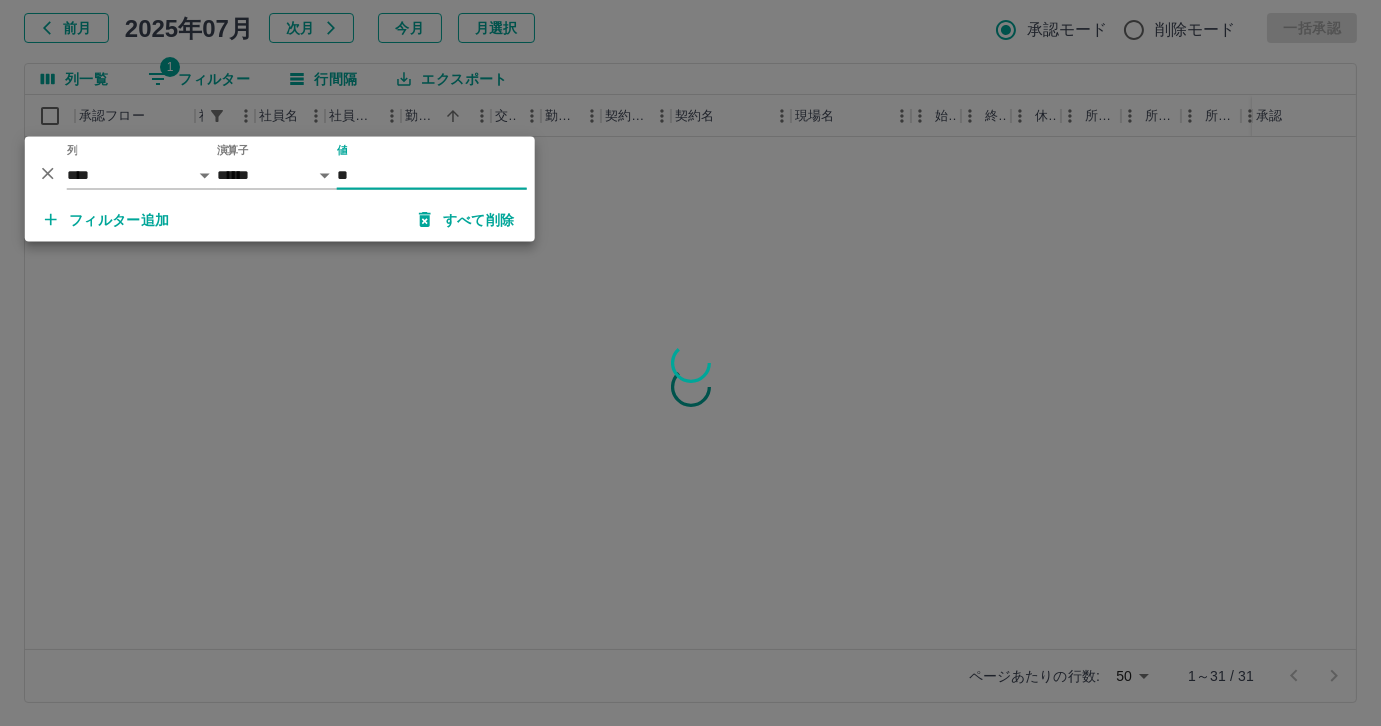 type on "*" 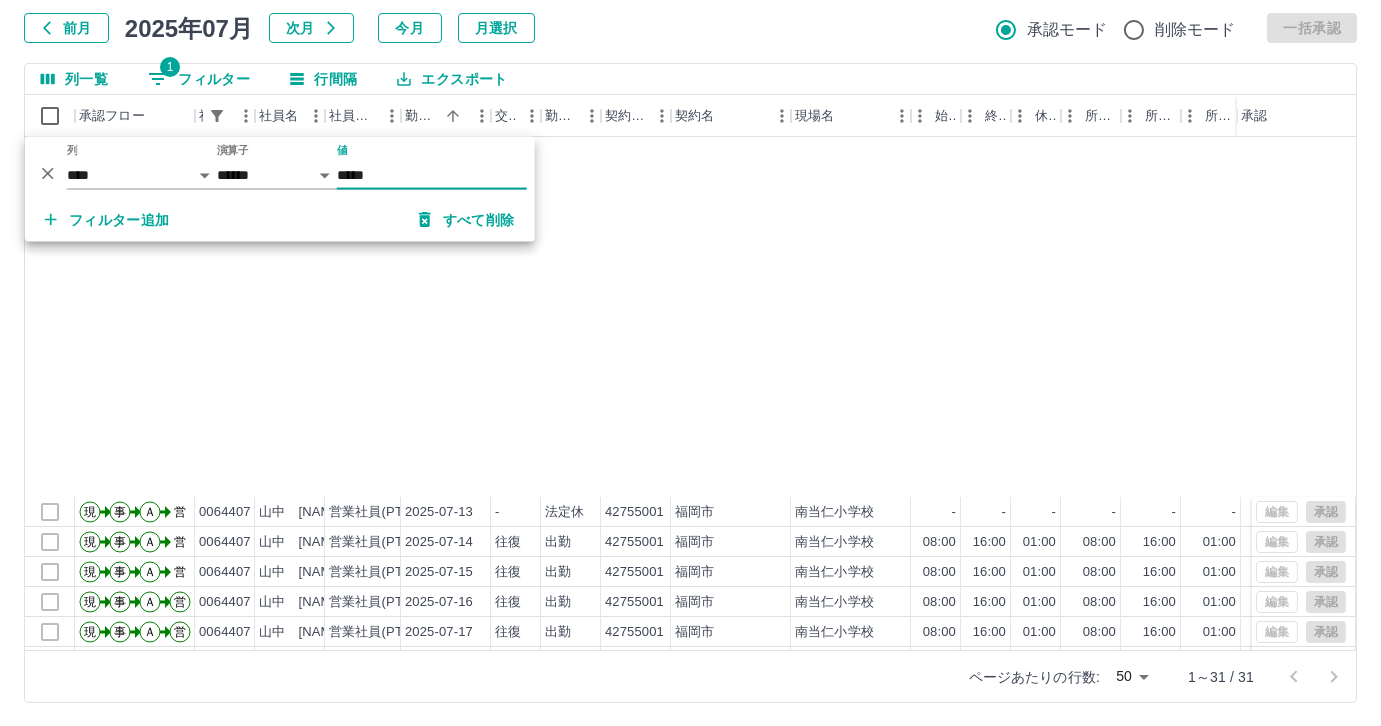 scroll, scrollTop: 431, scrollLeft: 0, axis: vertical 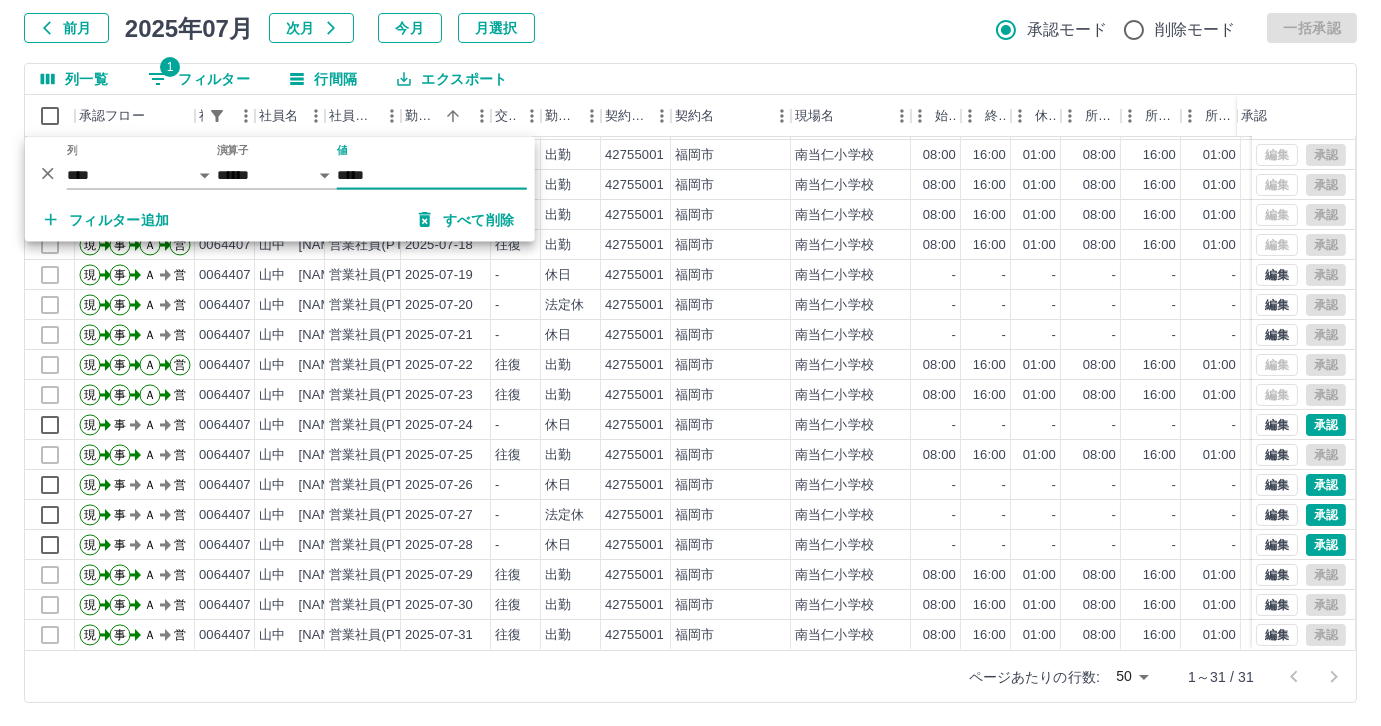 type on "*****" 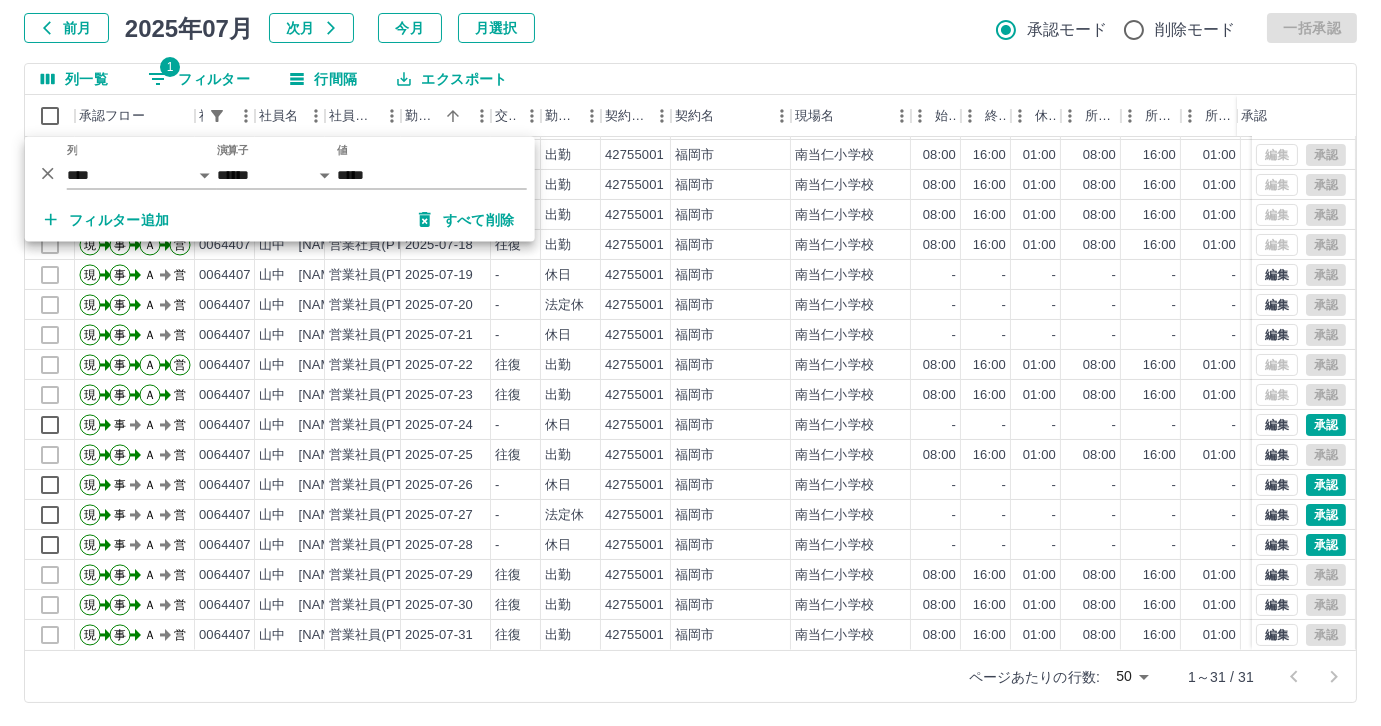 drag, startPoint x: 797, startPoint y: 652, endPoint x: 876, endPoint y: 652, distance: 79 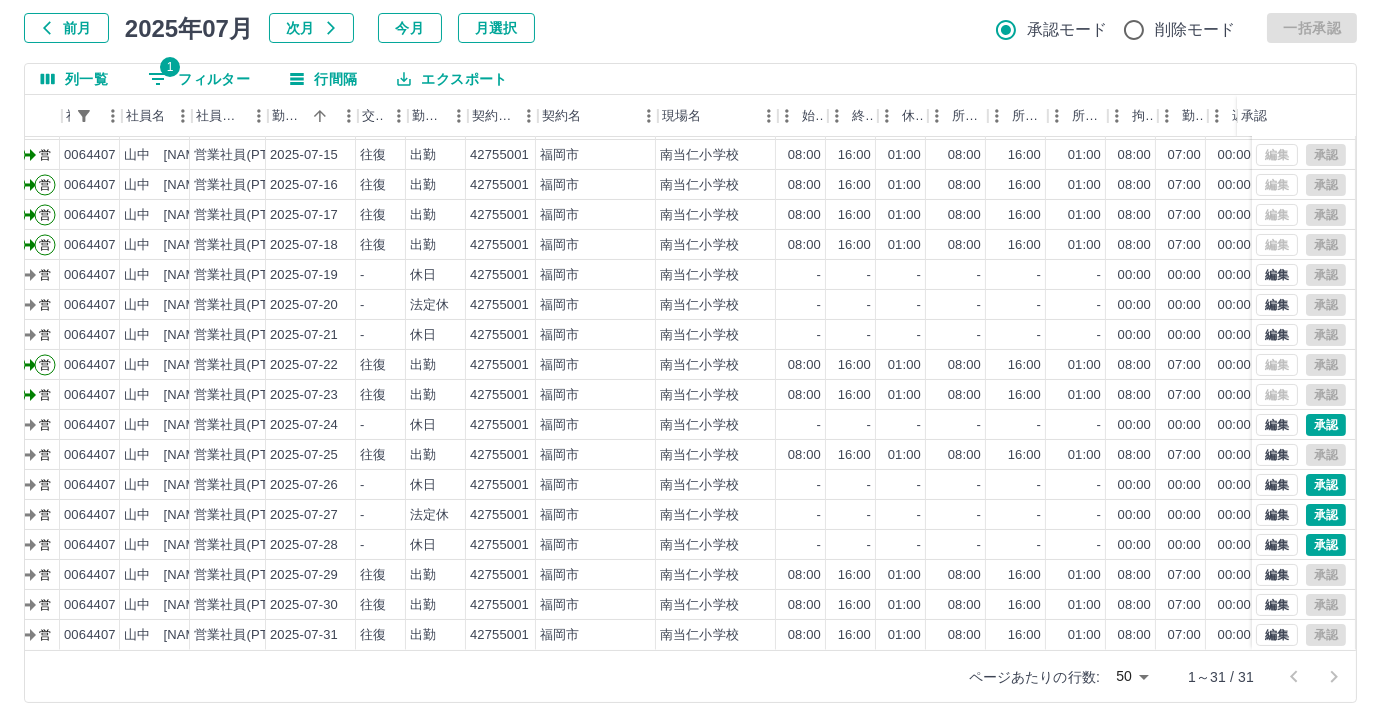 scroll, scrollTop: 431, scrollLeft: 128, axis: both 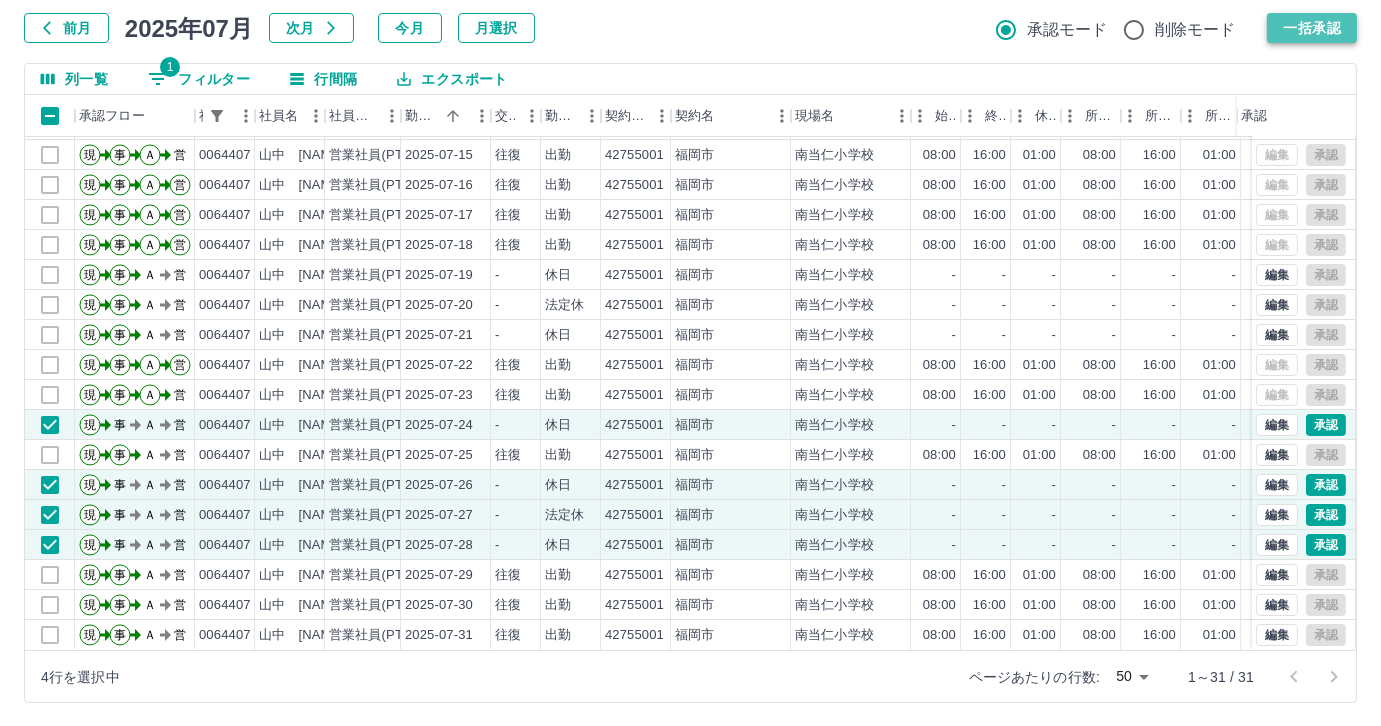 click on "一括承認" at bounding box center (1312, 28) 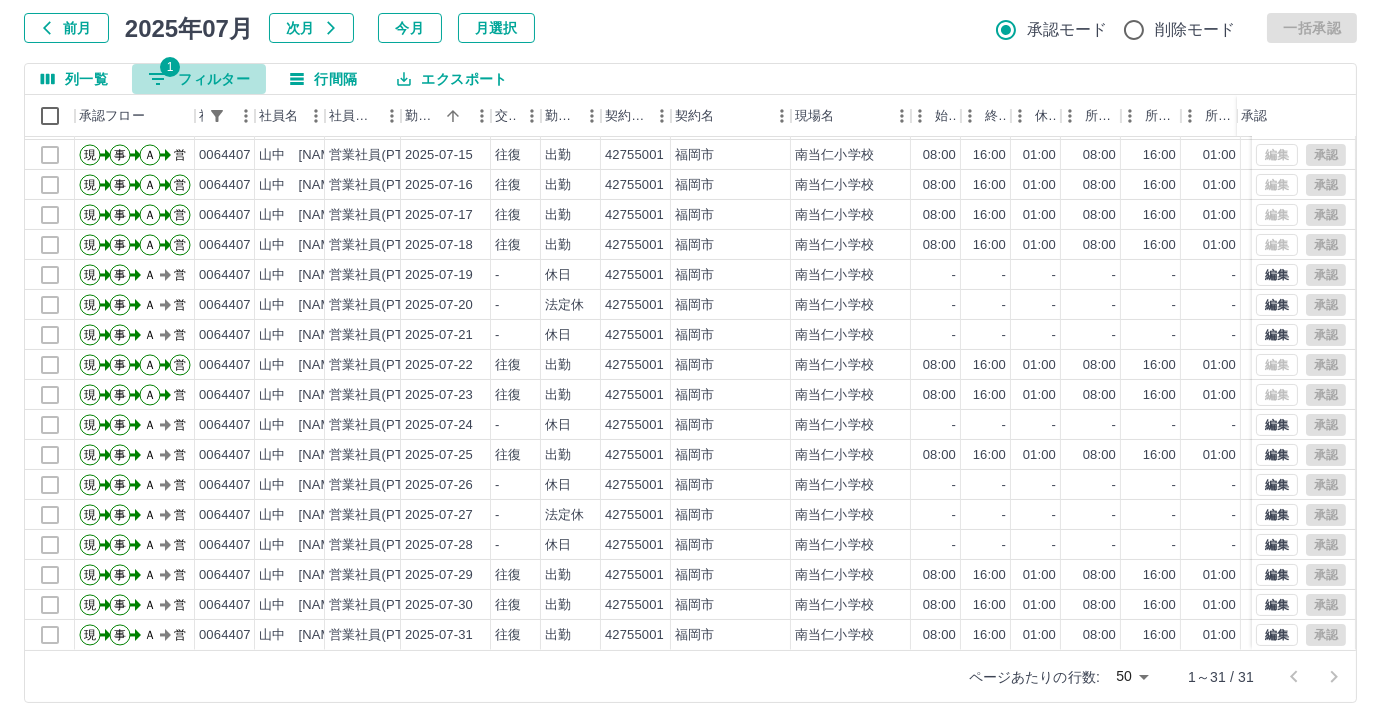 click on "1 フィルター" at bounding box center [199, 79] 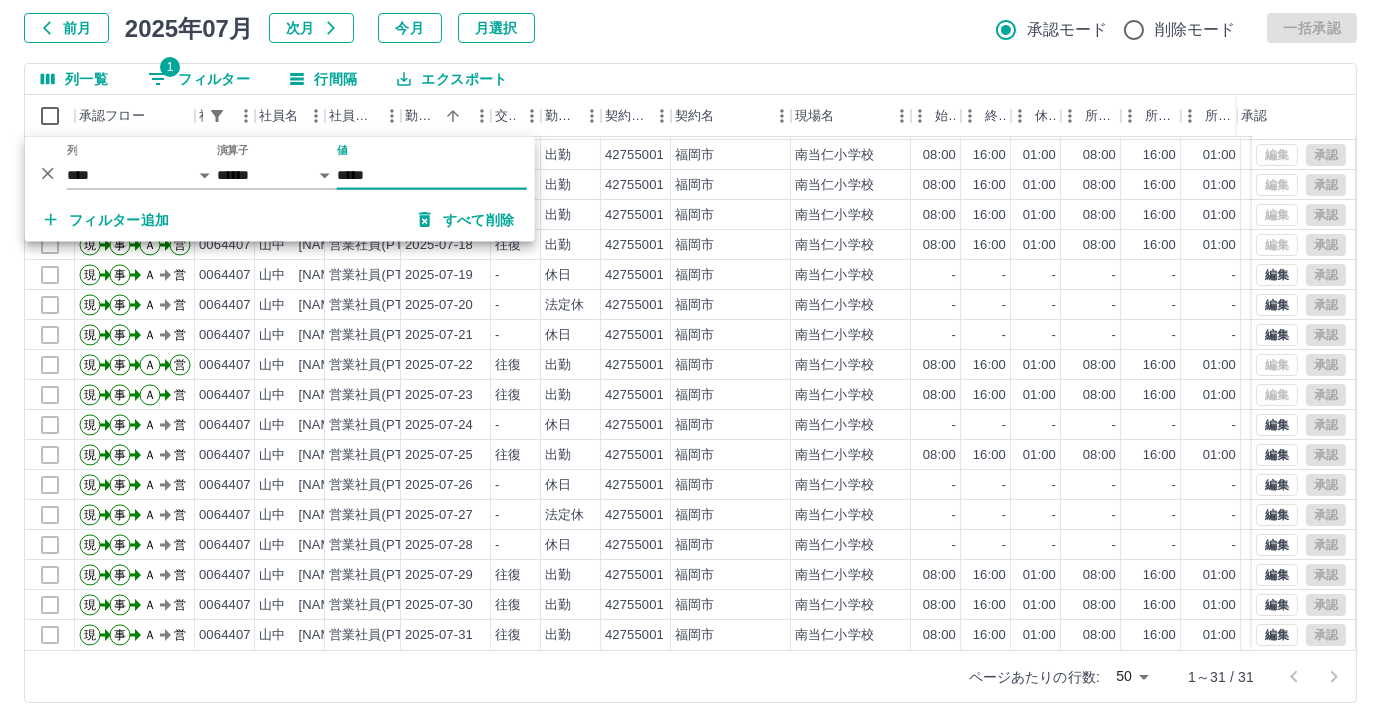 click on "*****" at bounding box center [432, 175] 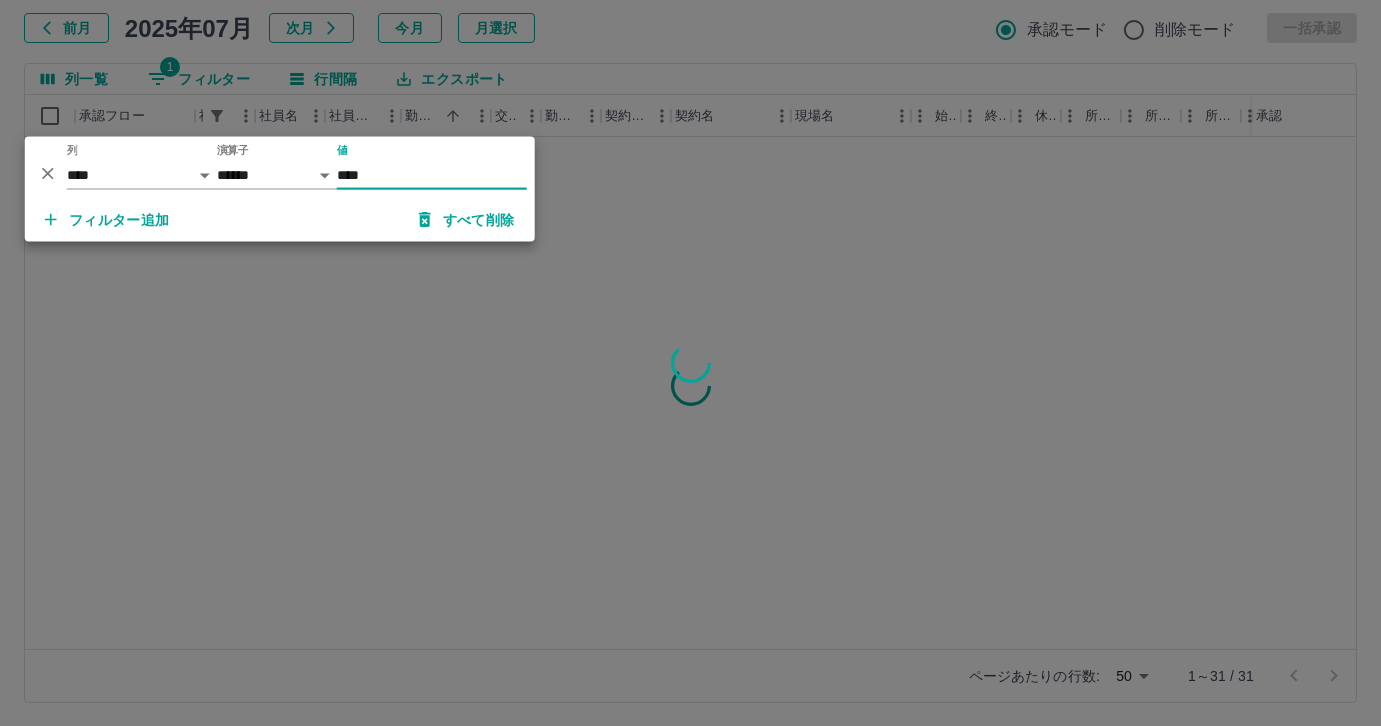 scroll, scrollTop: 0, scrollLeft: 0, axis: both 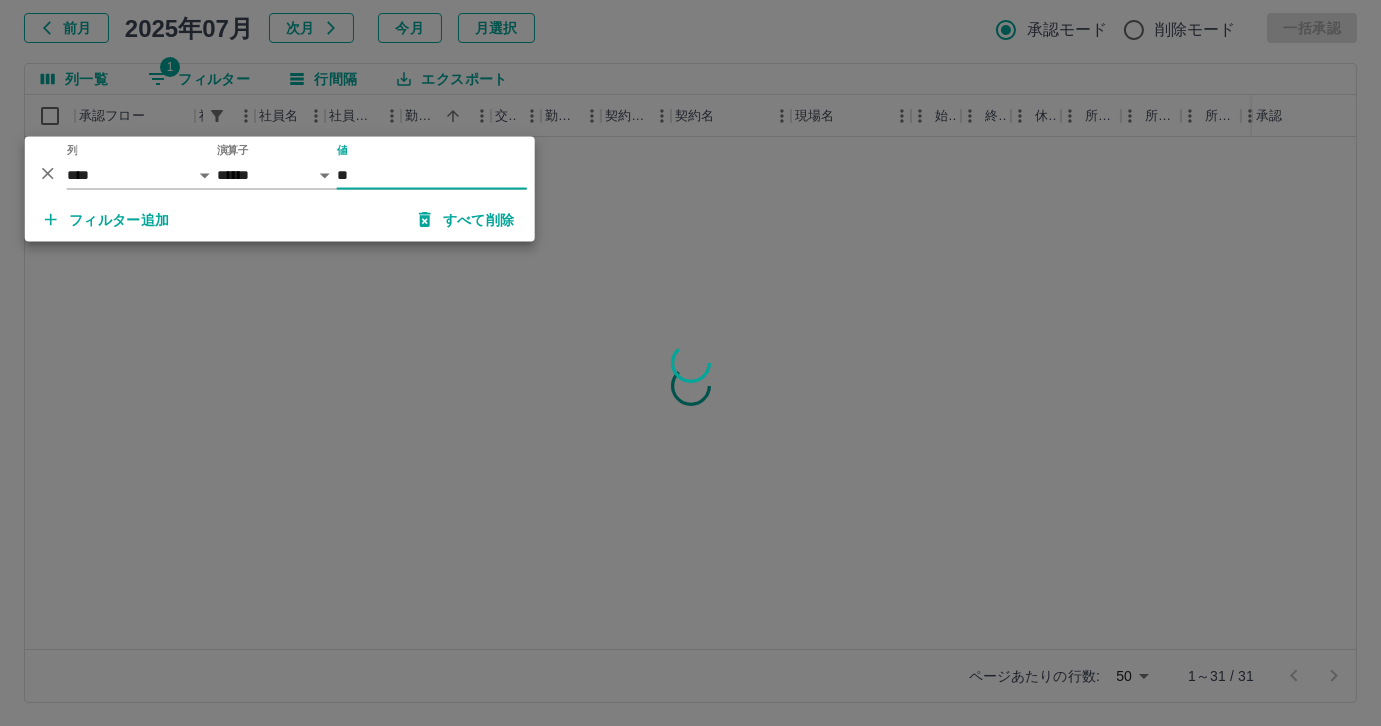 type on "*" 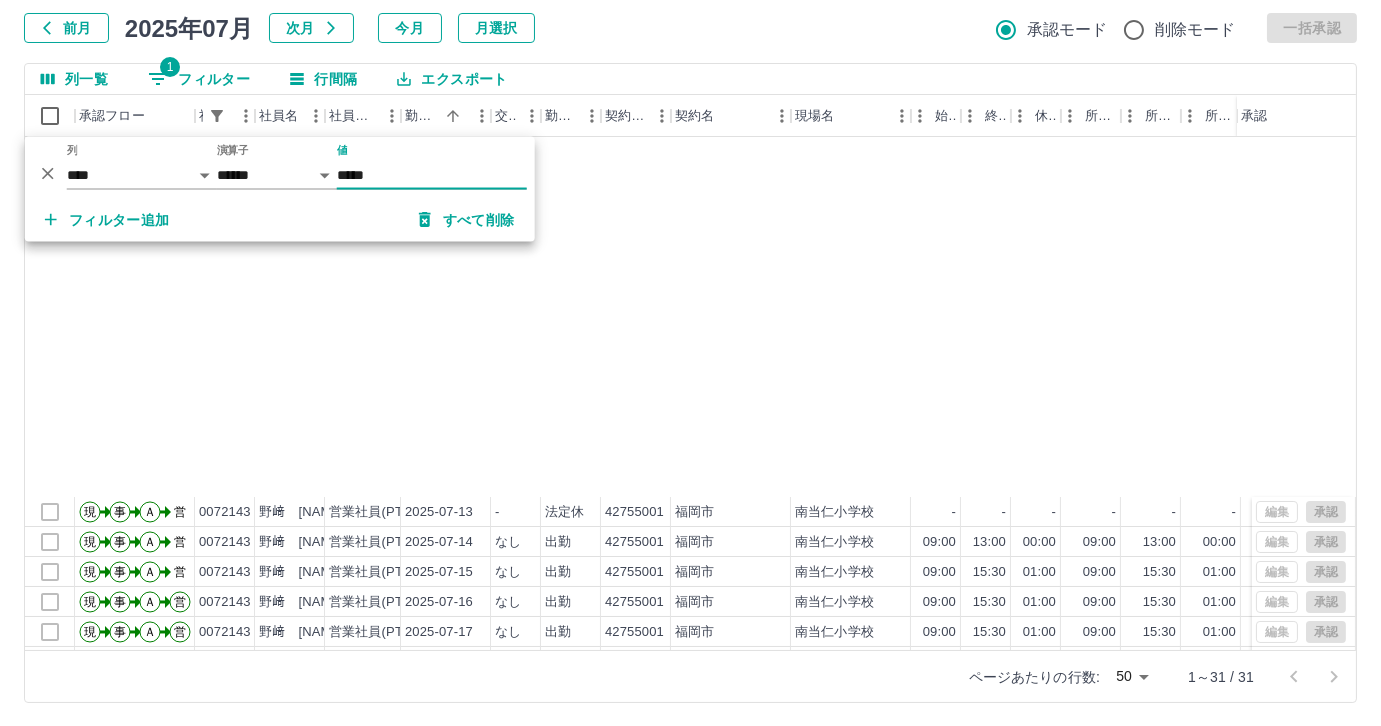 scroll, scrollTop: 431, scrollLeft: 0, axis: vertical 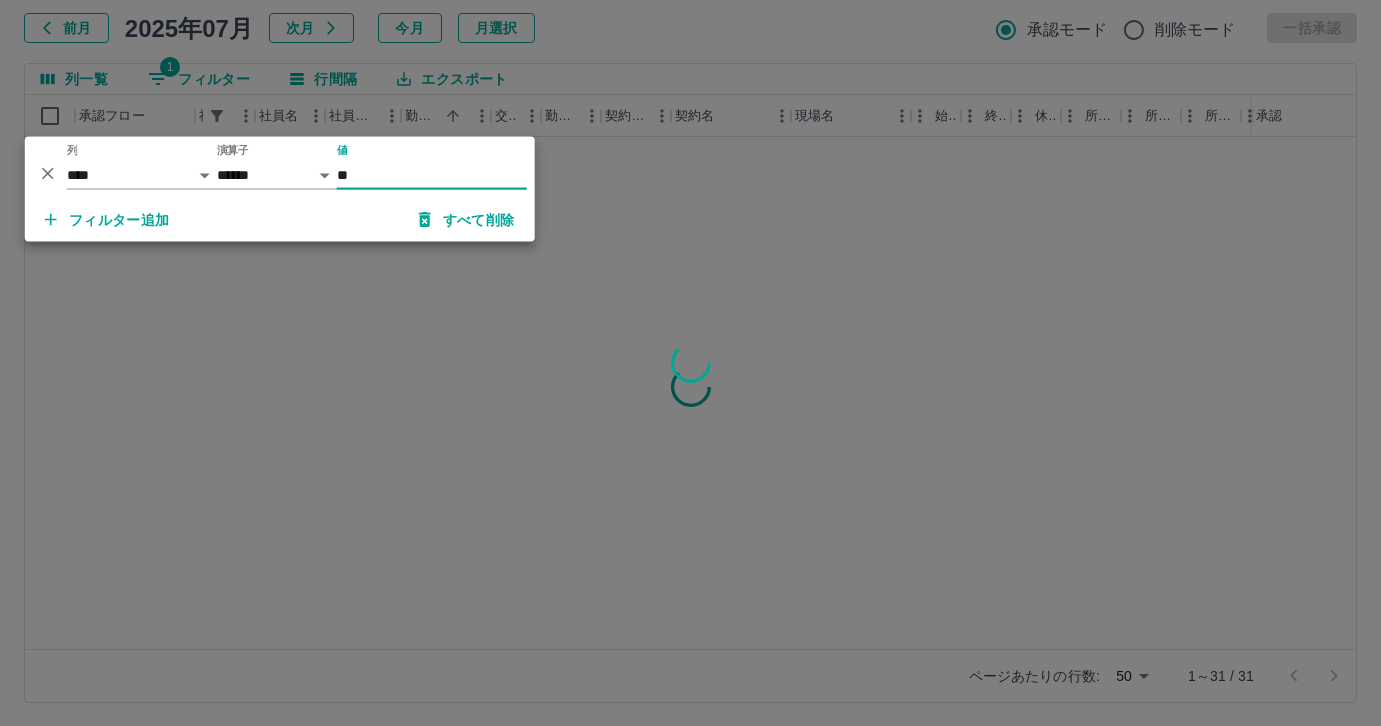 type on "*" 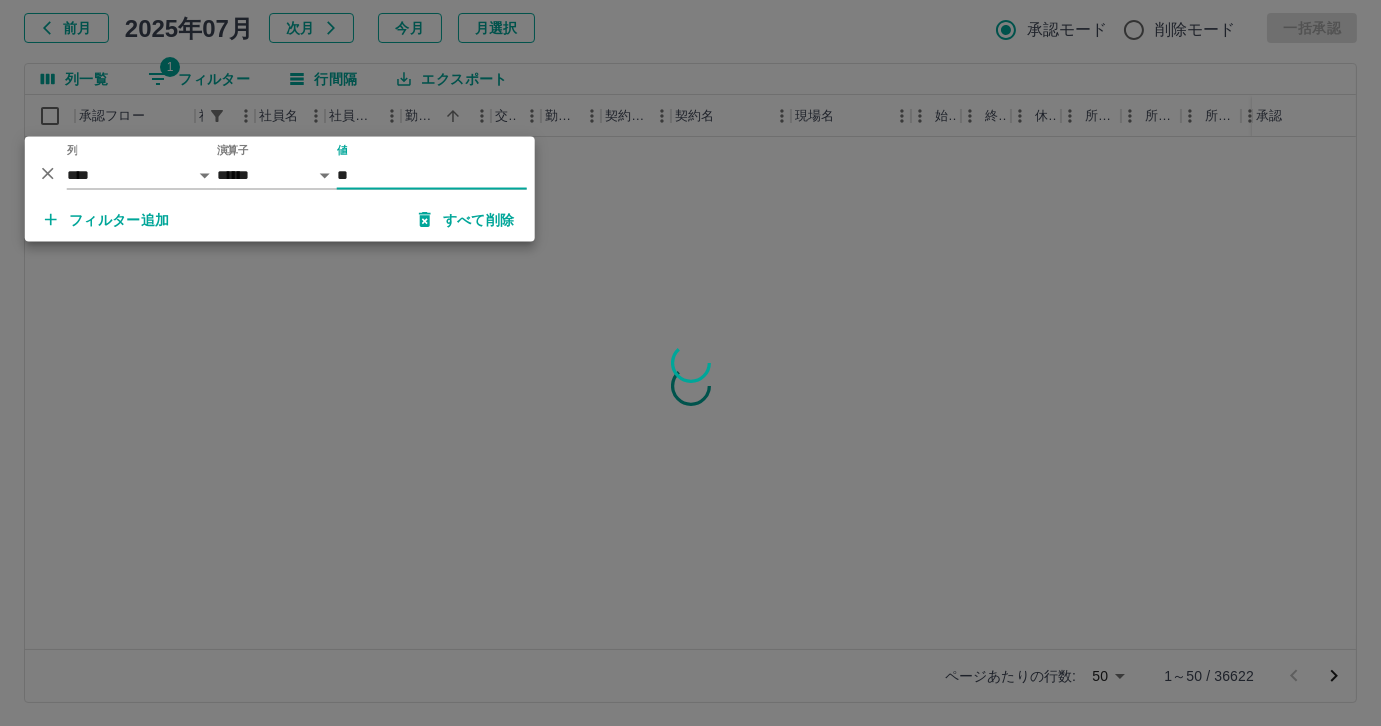 type on "*" 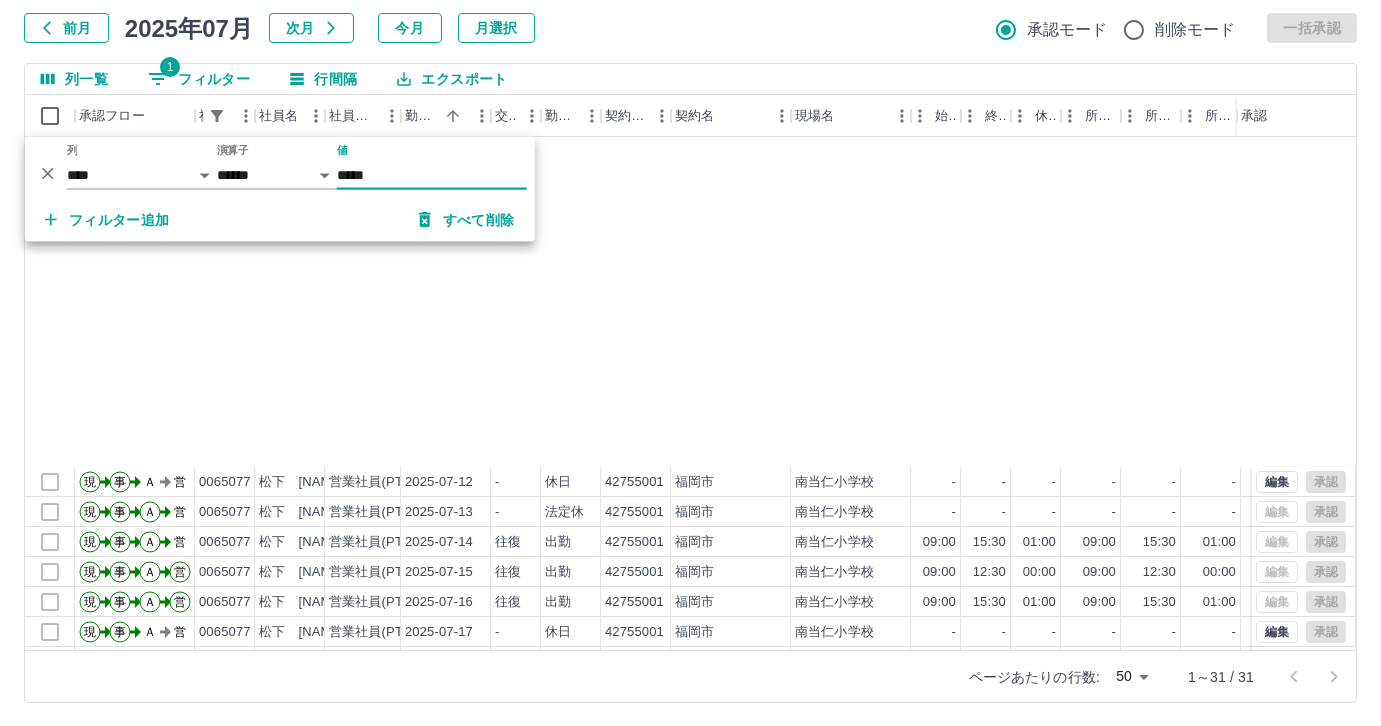 scroll, scrollTop: 431, scrollLeft: 0, axis: vertical 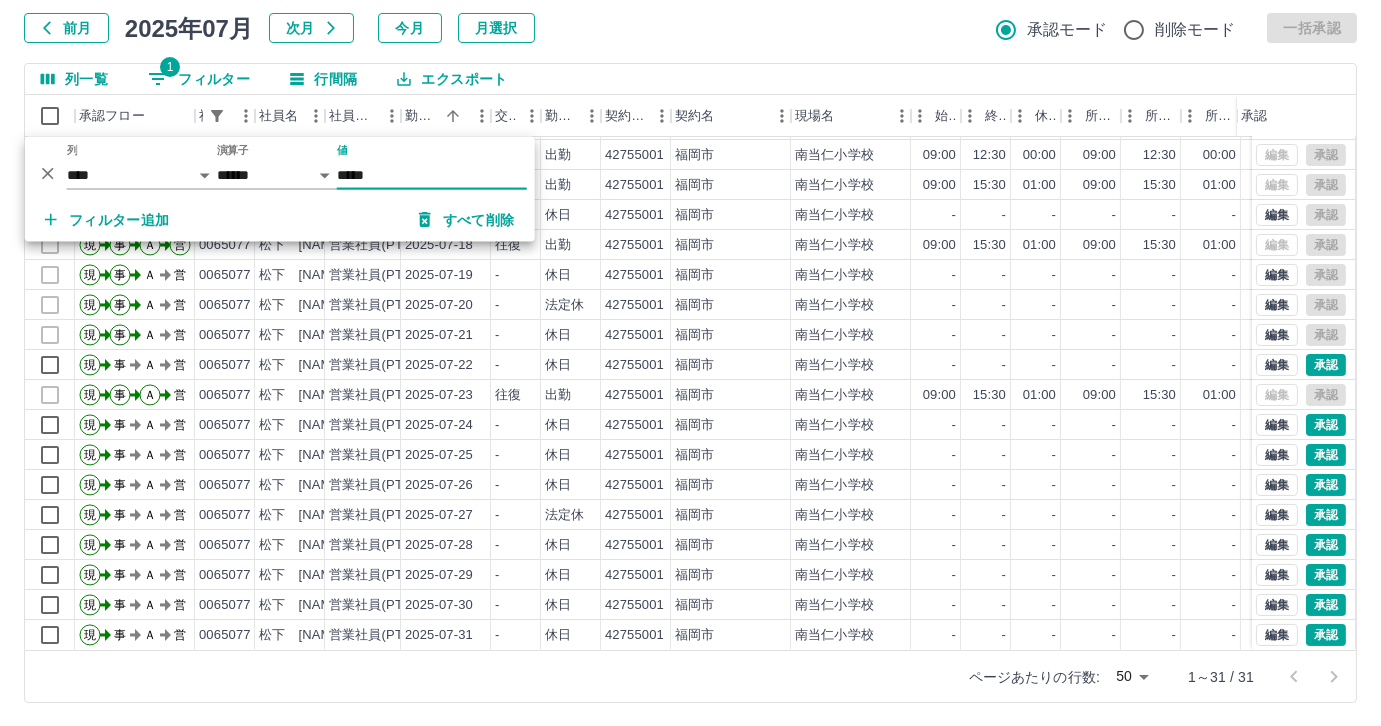 type on "*****" 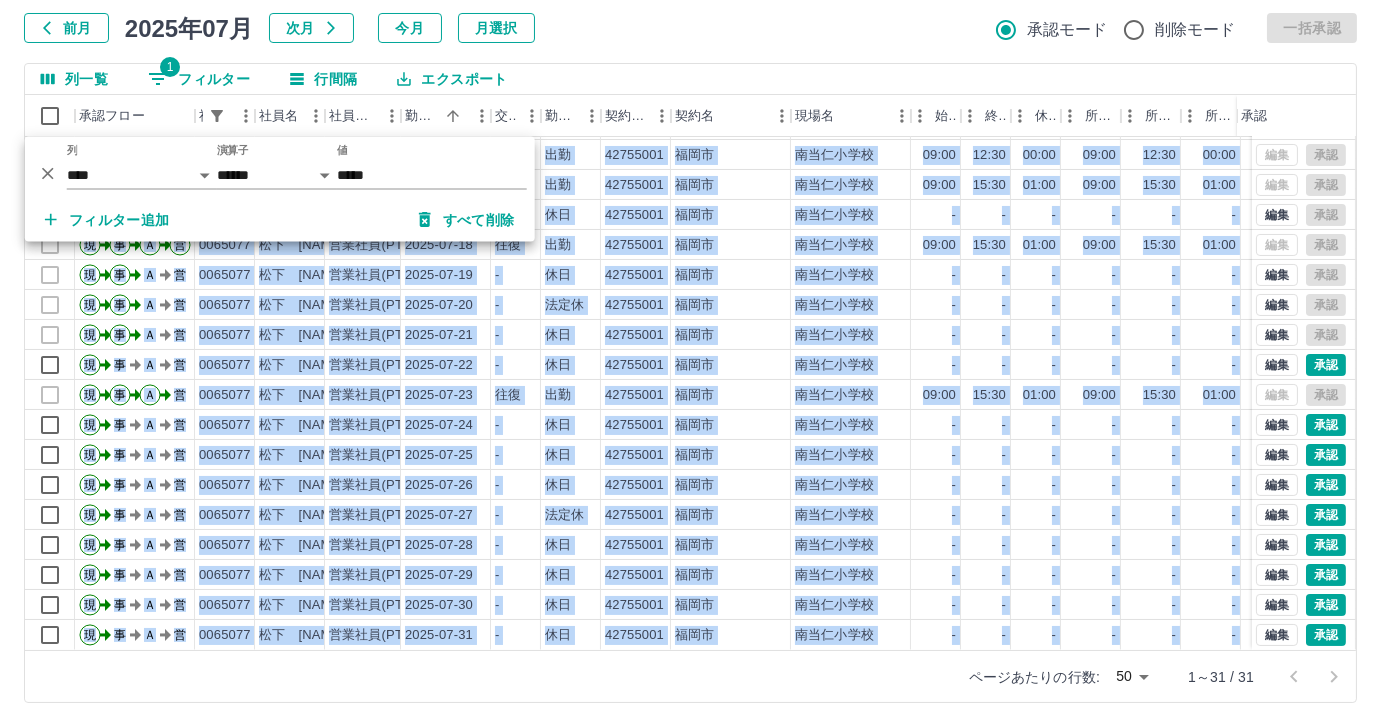 drag, startPoint x: 675, startPoint y: 650, endPoint x: 736, endPoint y: 636, distance: 62.58594 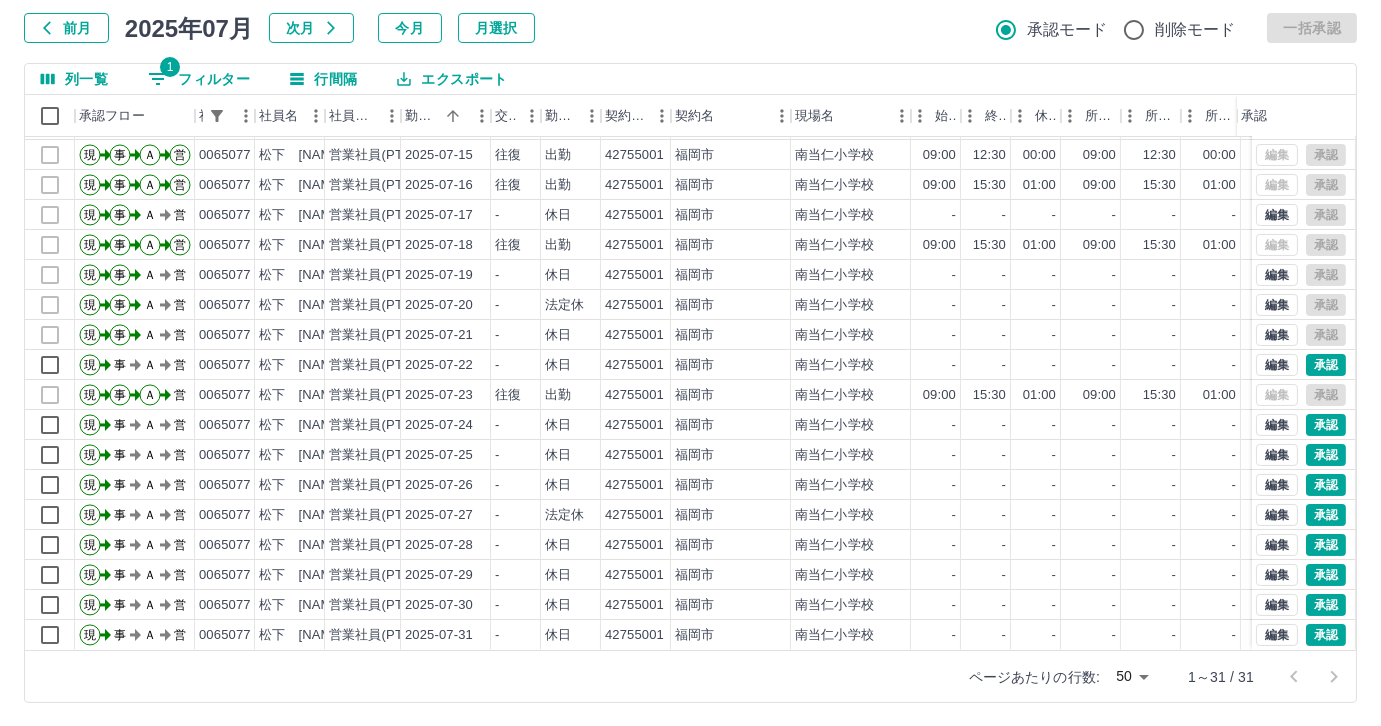 click on "列一覧 1 フィルター 行間隔 エクスポート" at bounding box center [690, 79] 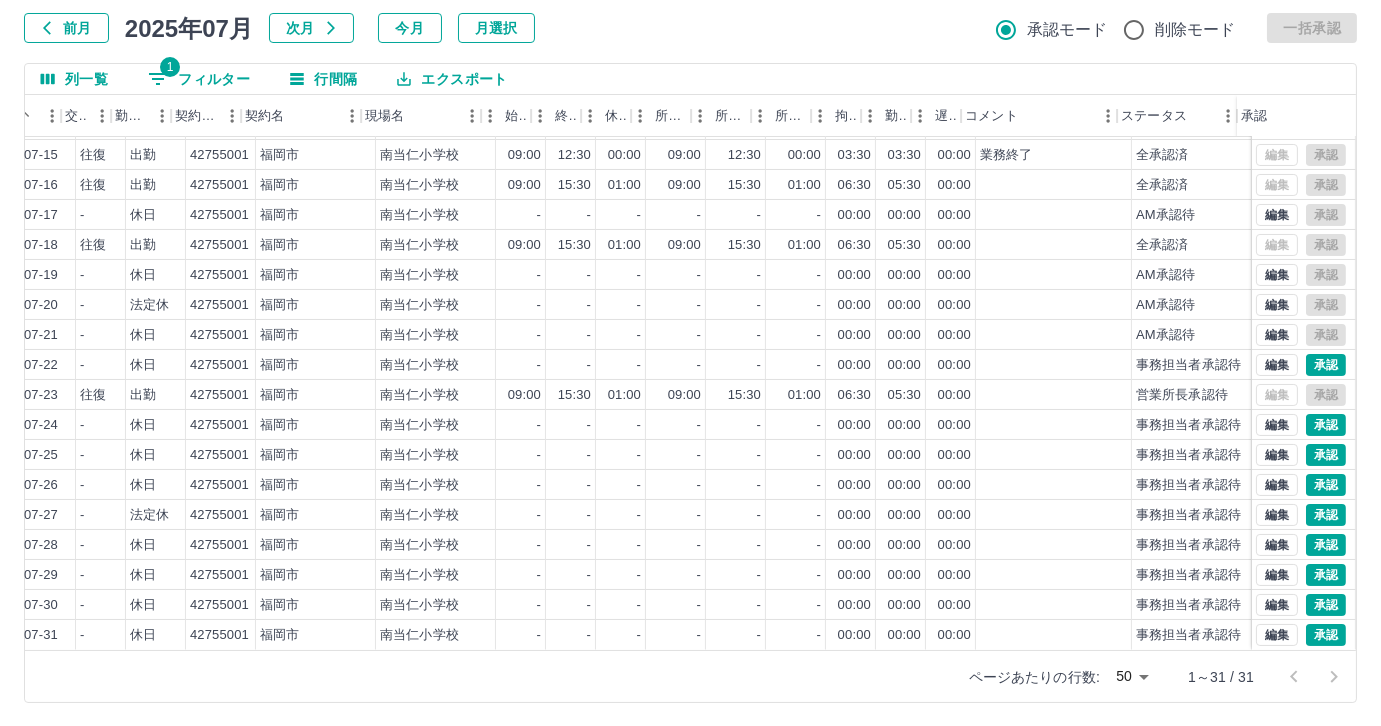 scroll, scrollTop: 431, scrollLeft: 0, axis: vertical 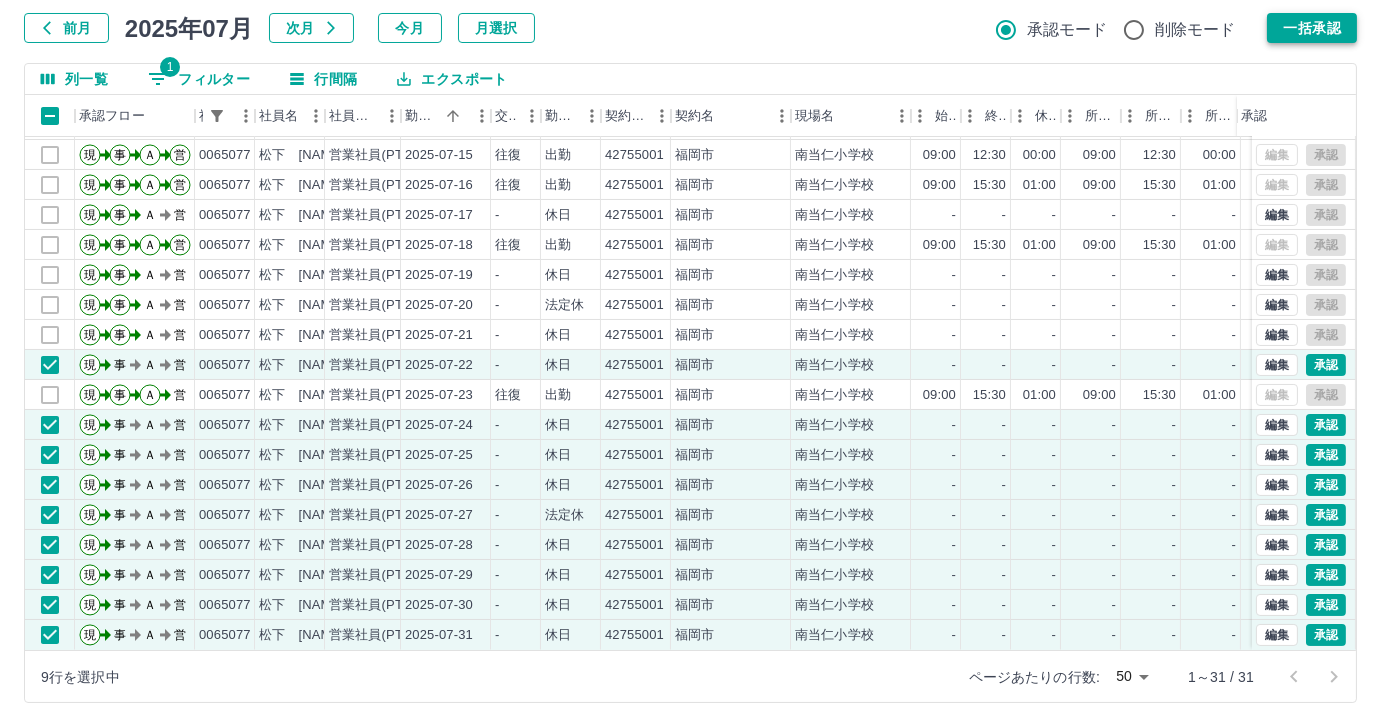 click on "一括承認" at bounding box center (1312, 28) 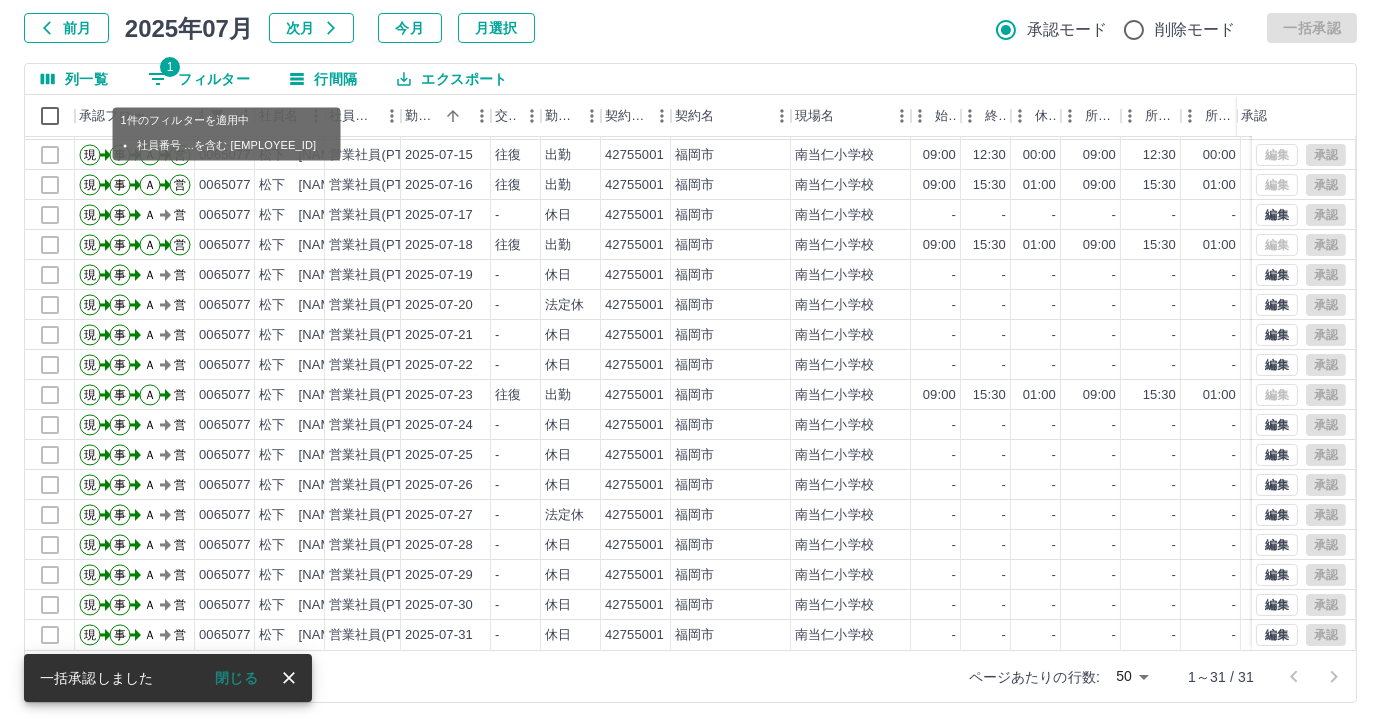 click on "1 フィルター" at bounding box center [199, 79] 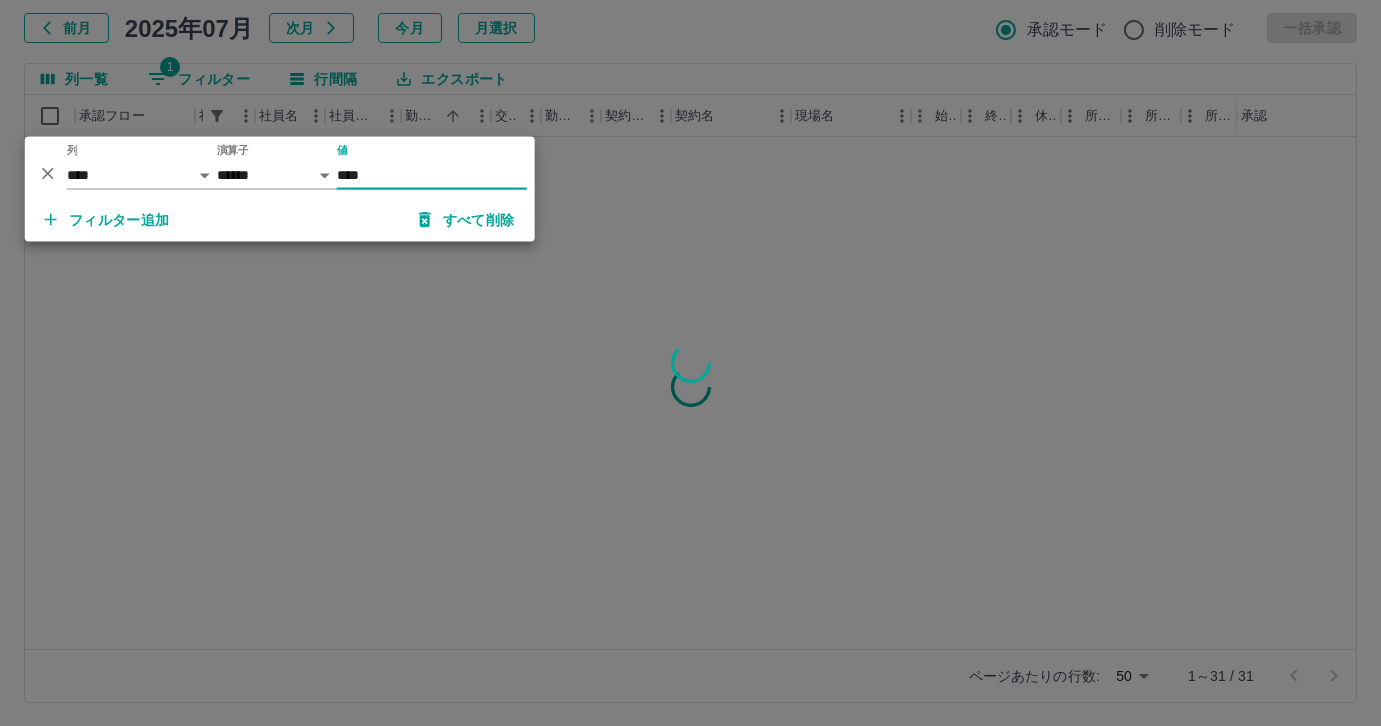 scroll, scrollTop: 0, scrollLeft: 0, axis: both 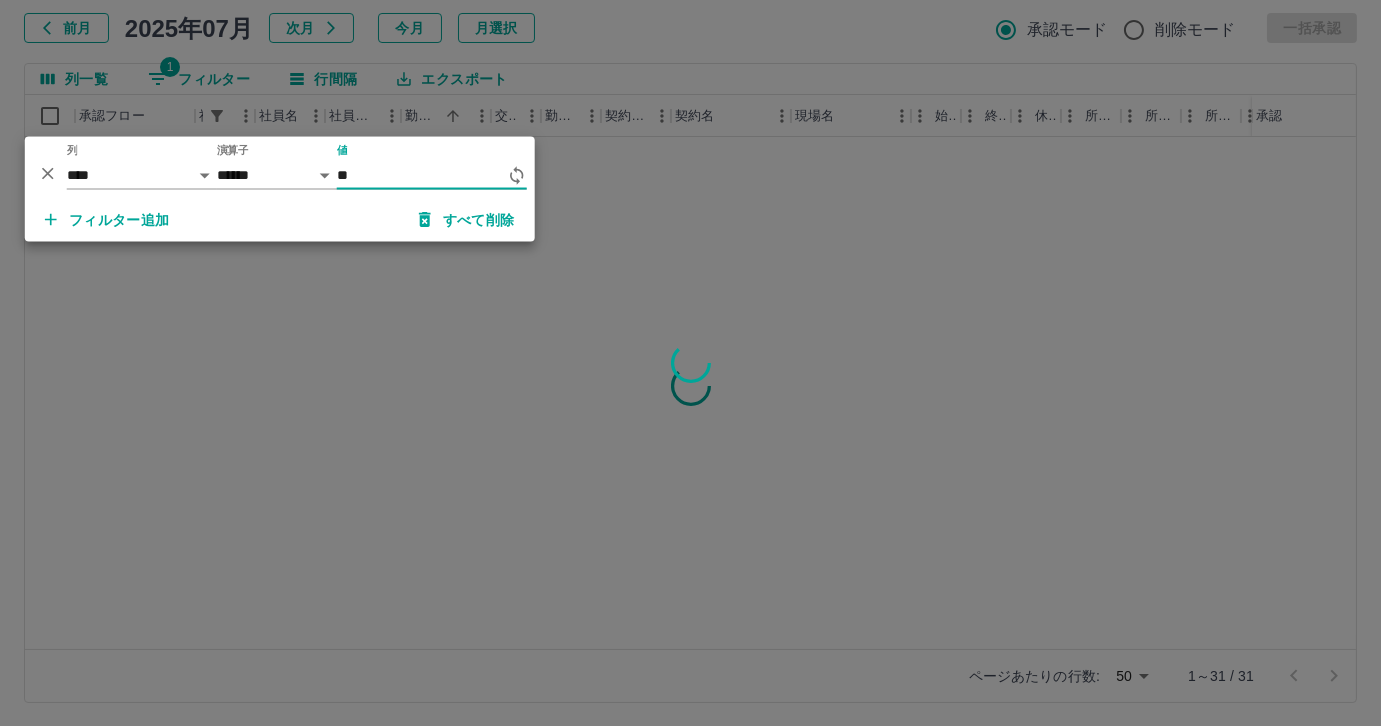 type on "*" 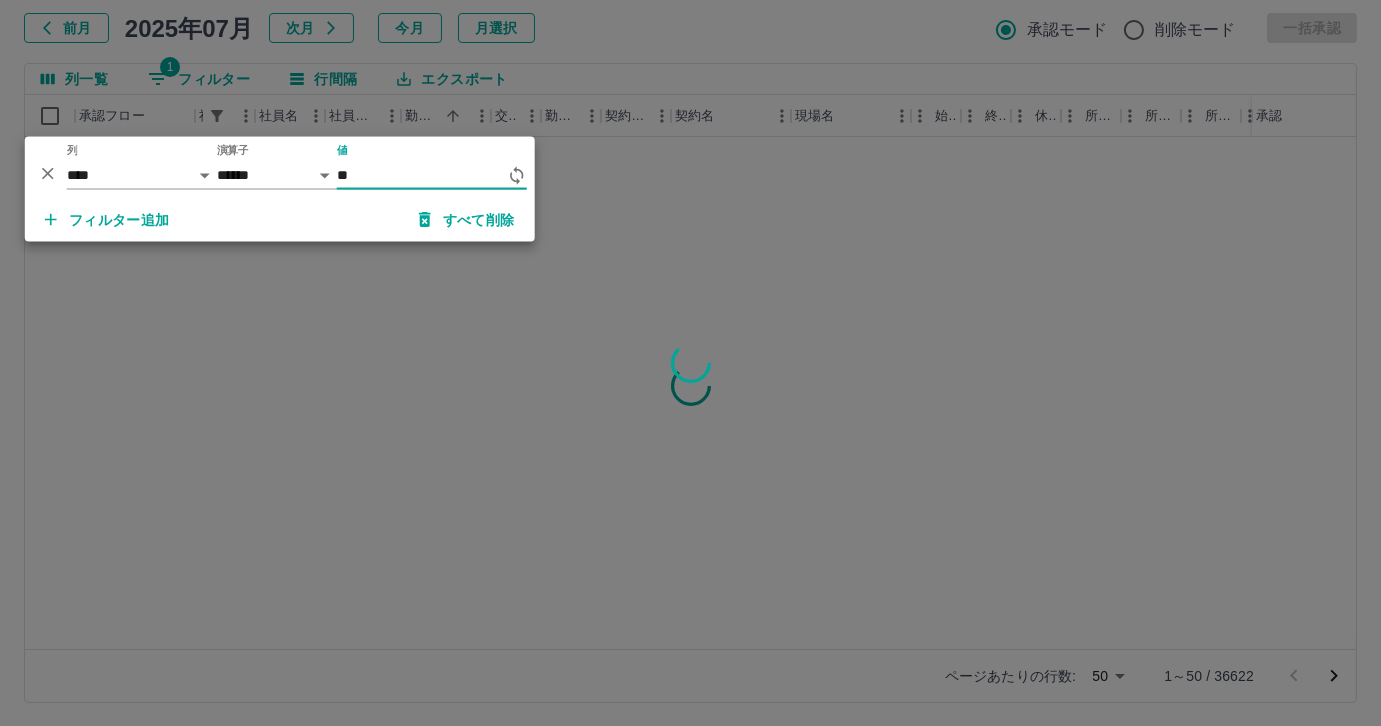 type on "*" 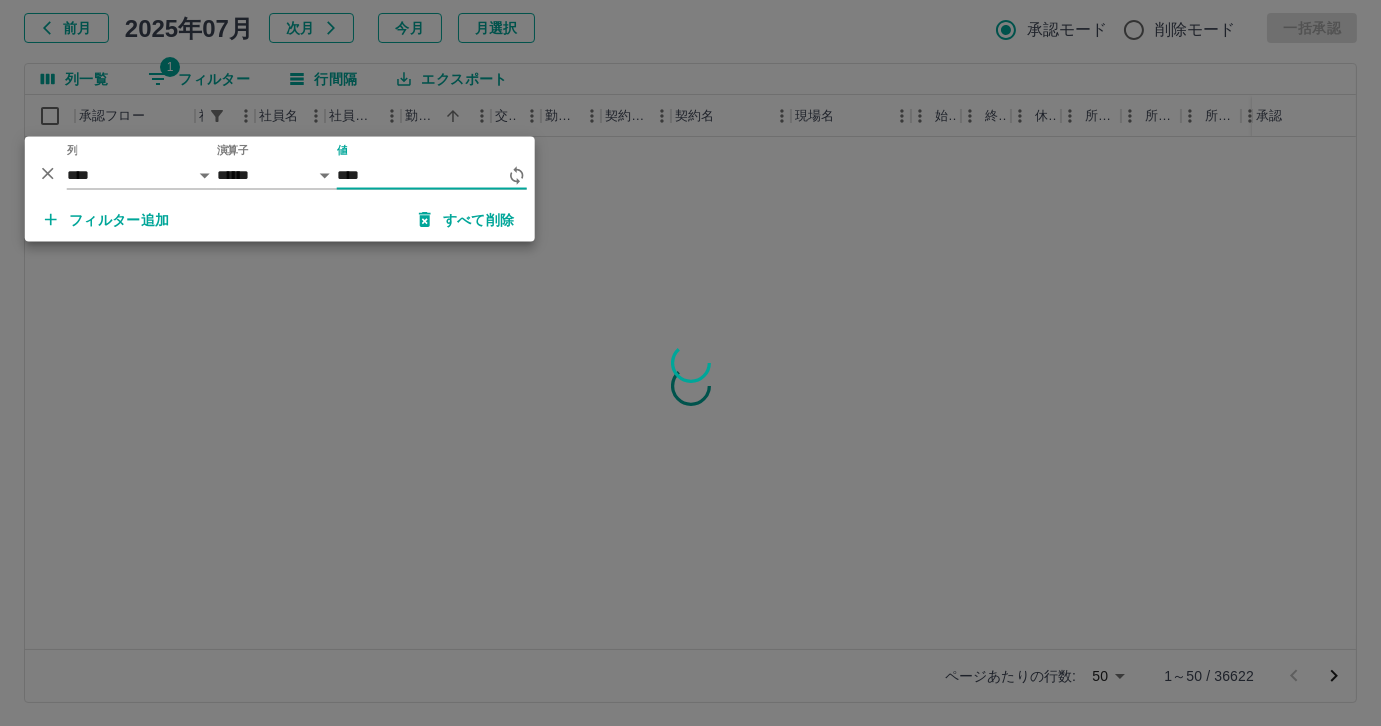 type on "*****" 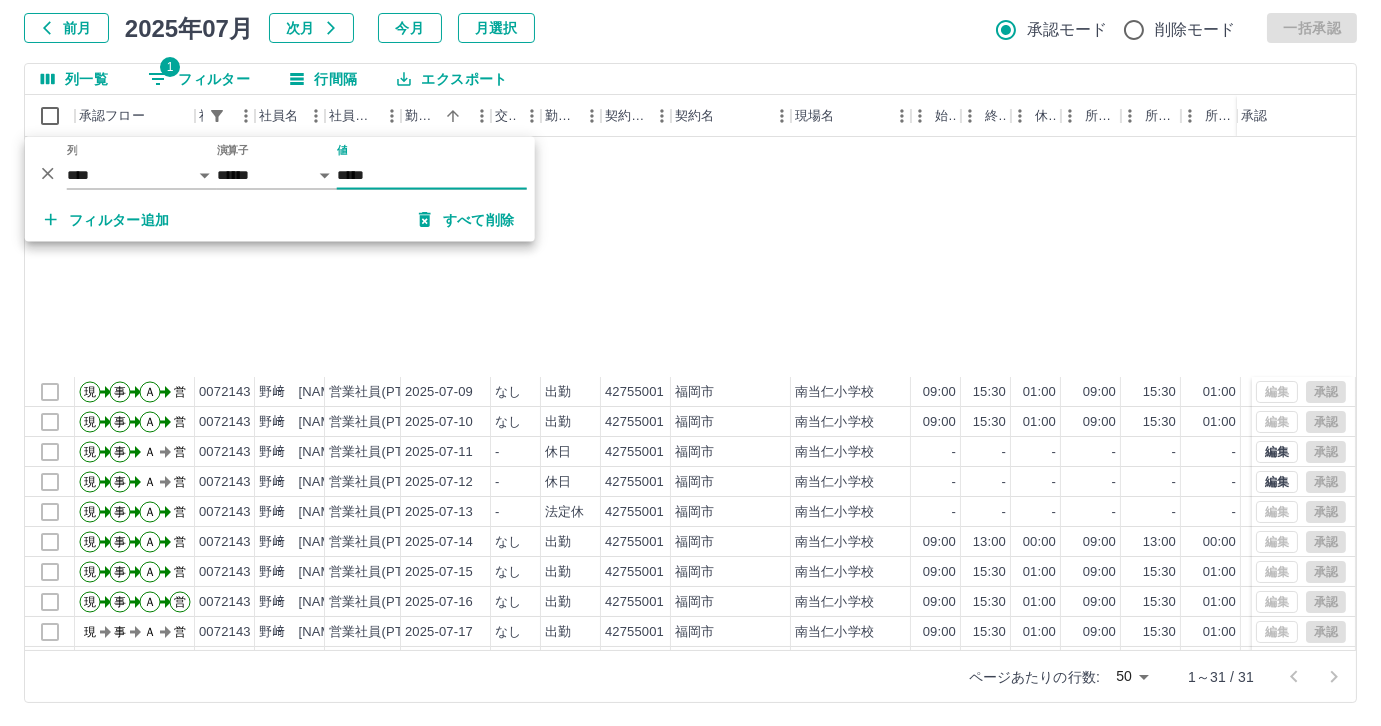 scroll, scrollTop: 431, scrollLeft: 0, axis: vertical 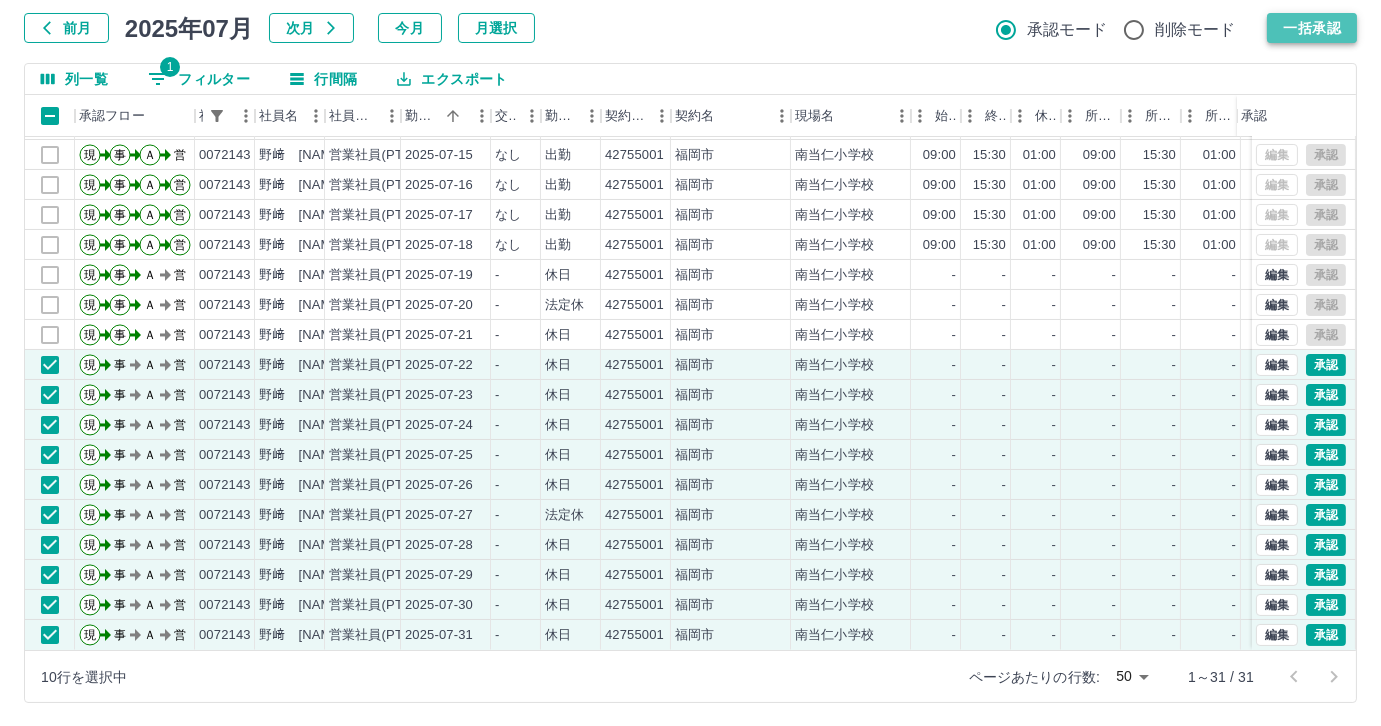 click on "一括承認" at bounding box center [1312, 28] 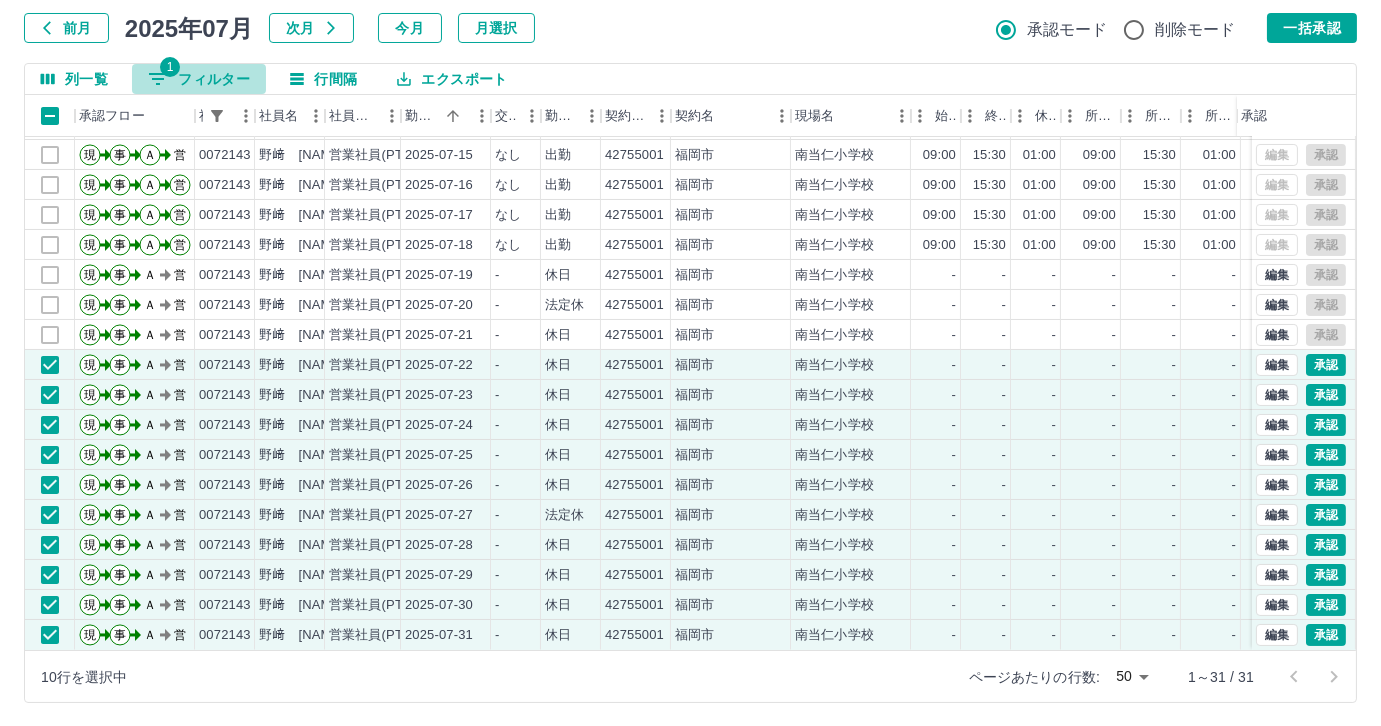 click on "1 フィルター" at bounding box center [199, 79] 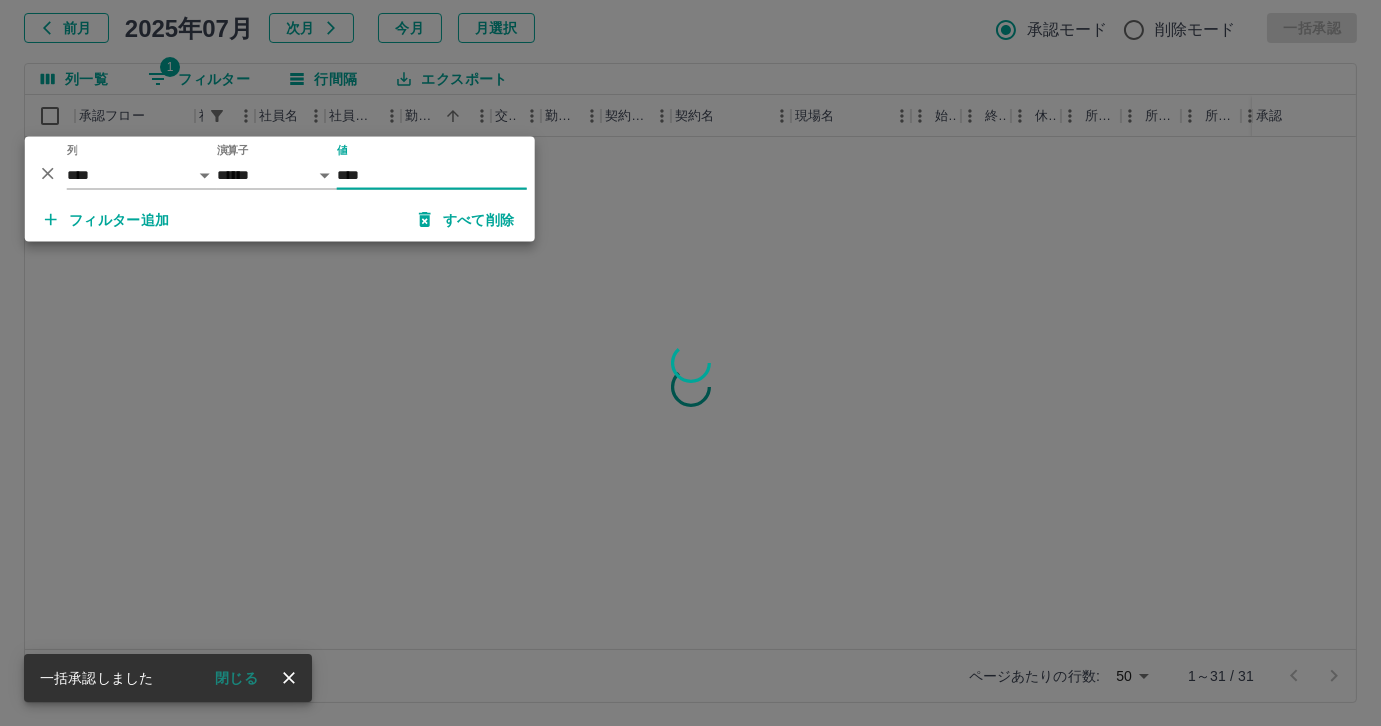 scroll, scrollTop: 0, scrollLeft: 0, axis: both 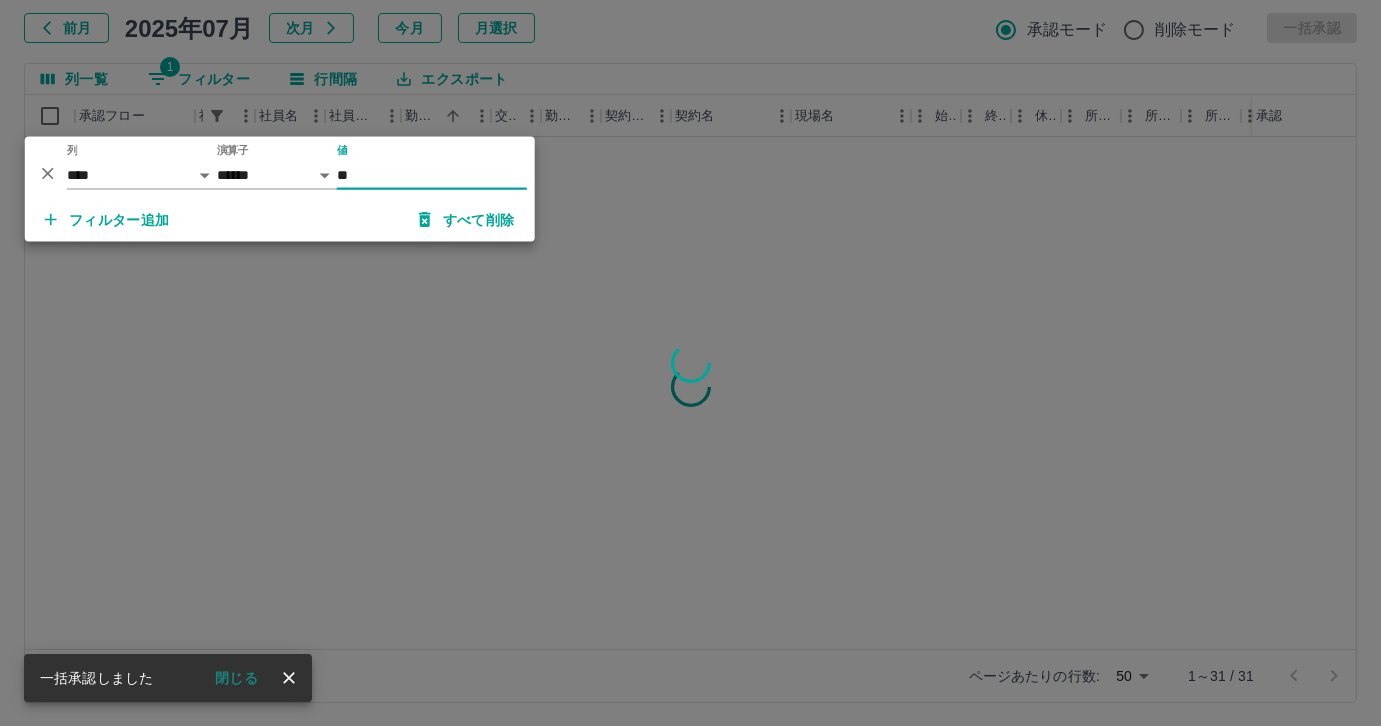 type on "*" 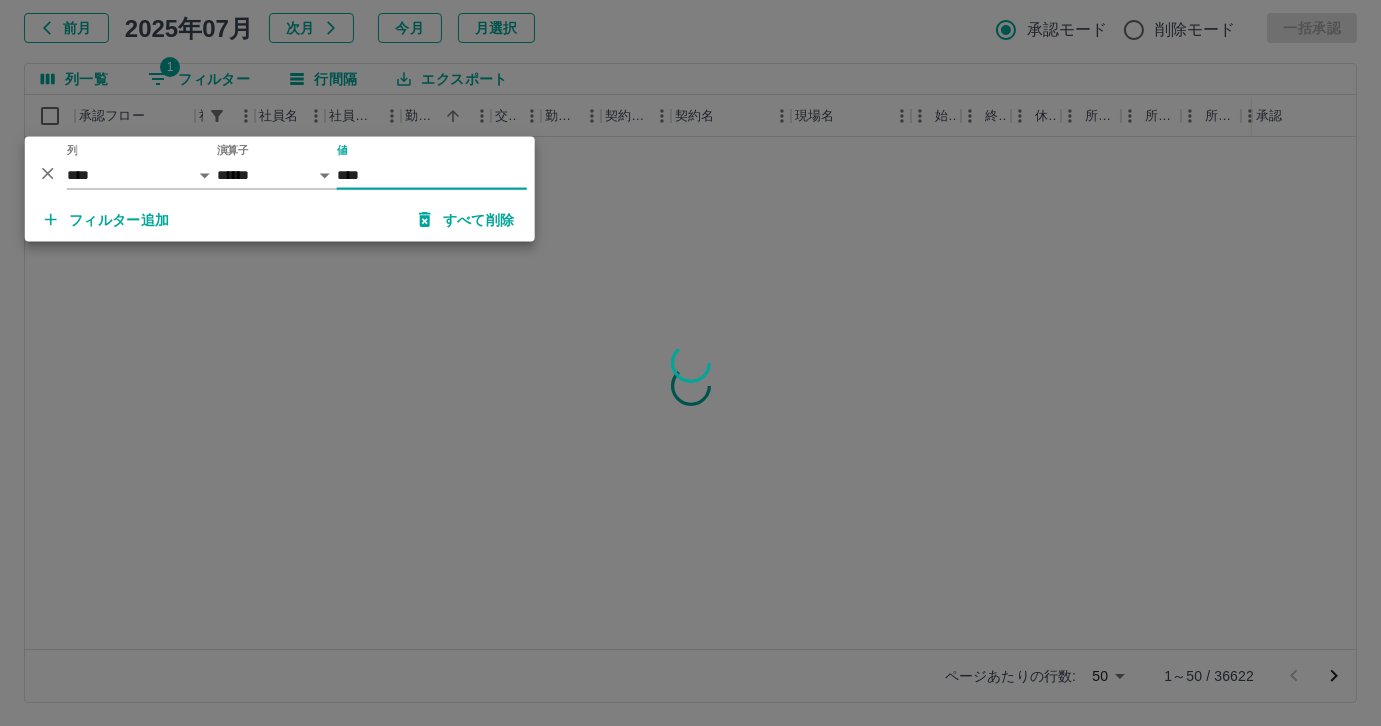 type on "*****" 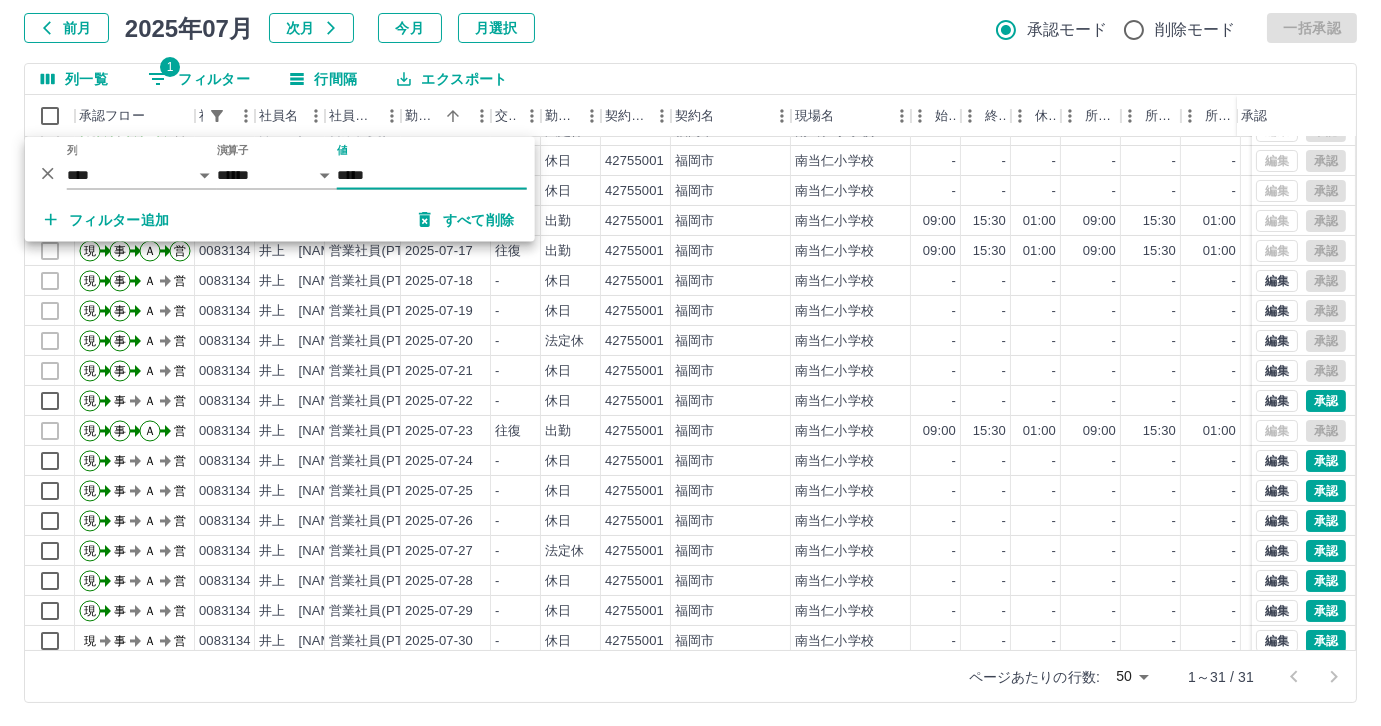 scroll, scrollTop: 431, scrollLeft: 0, axis: vertical 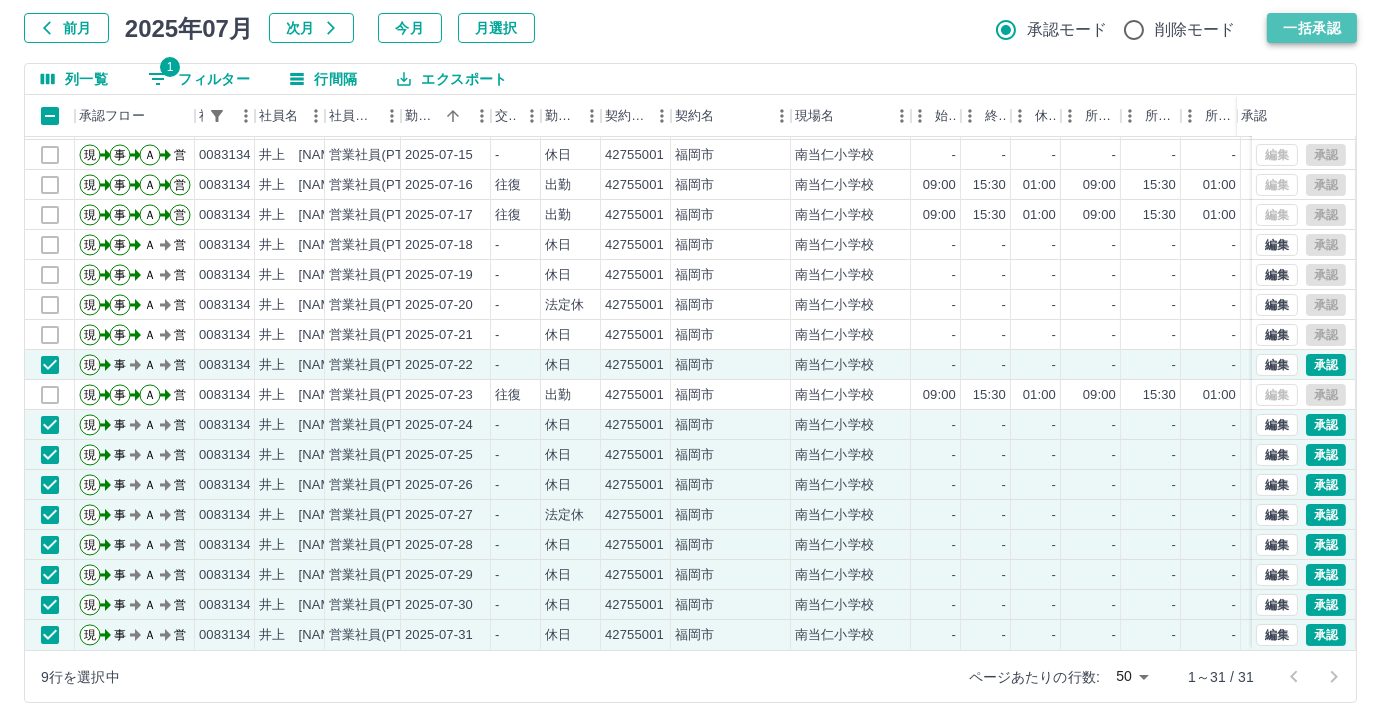 click on "一括承認" at bounding box center [1312, 28] 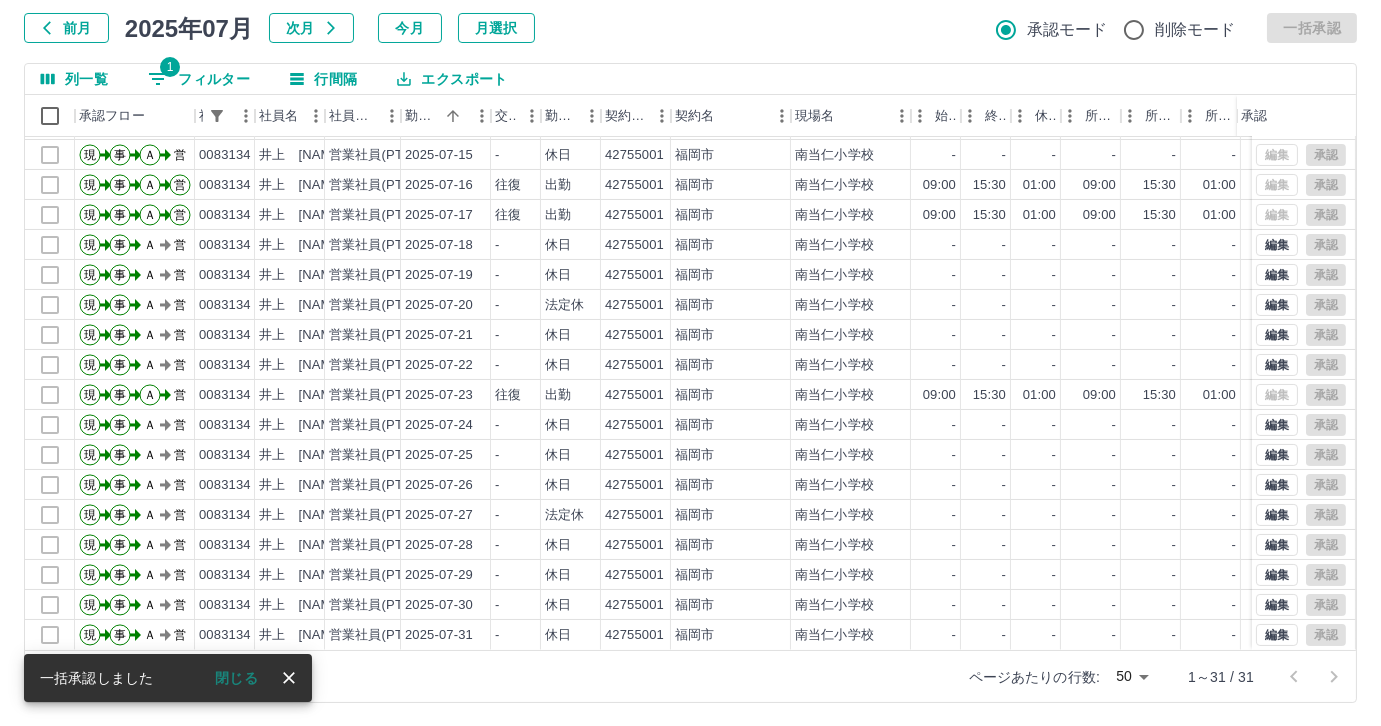 drag, startPoint x: 208, startPoint y: 55, endPoint x: 200, endPoint y: 71, distance: 17.888544 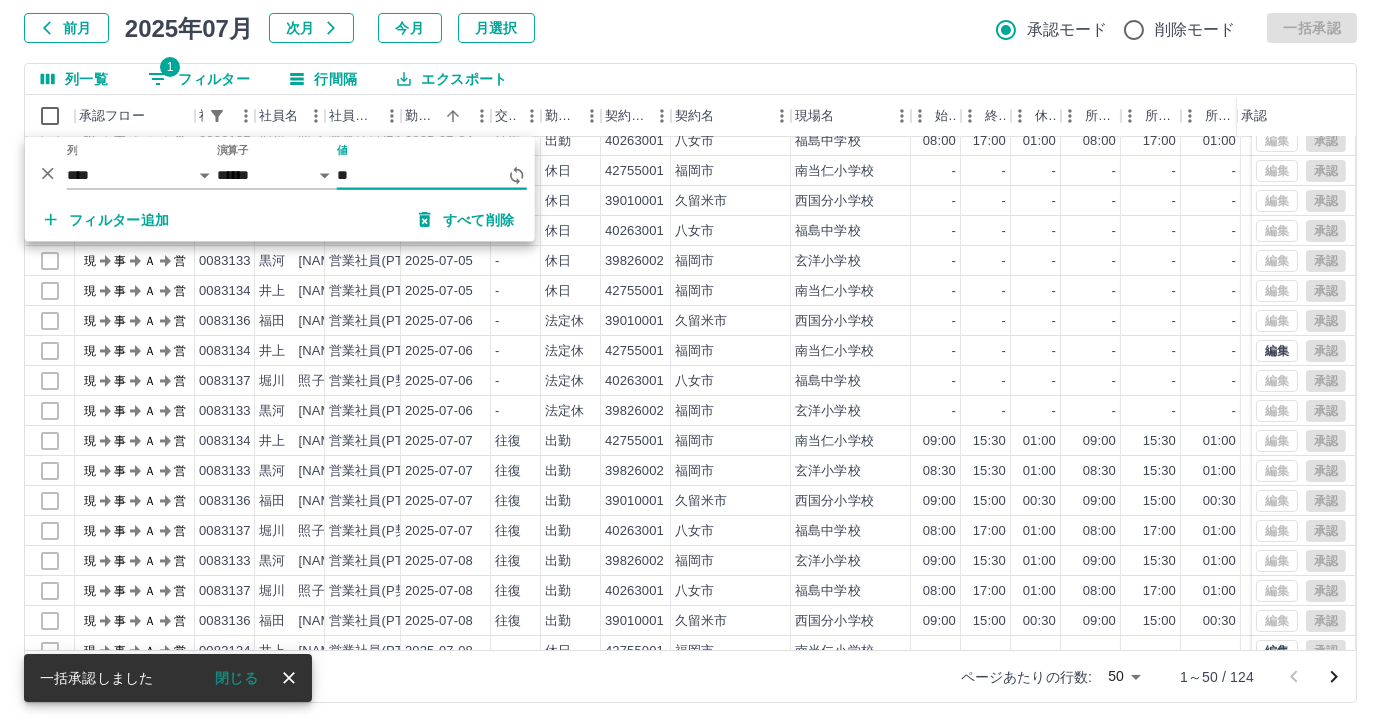 type on "*" 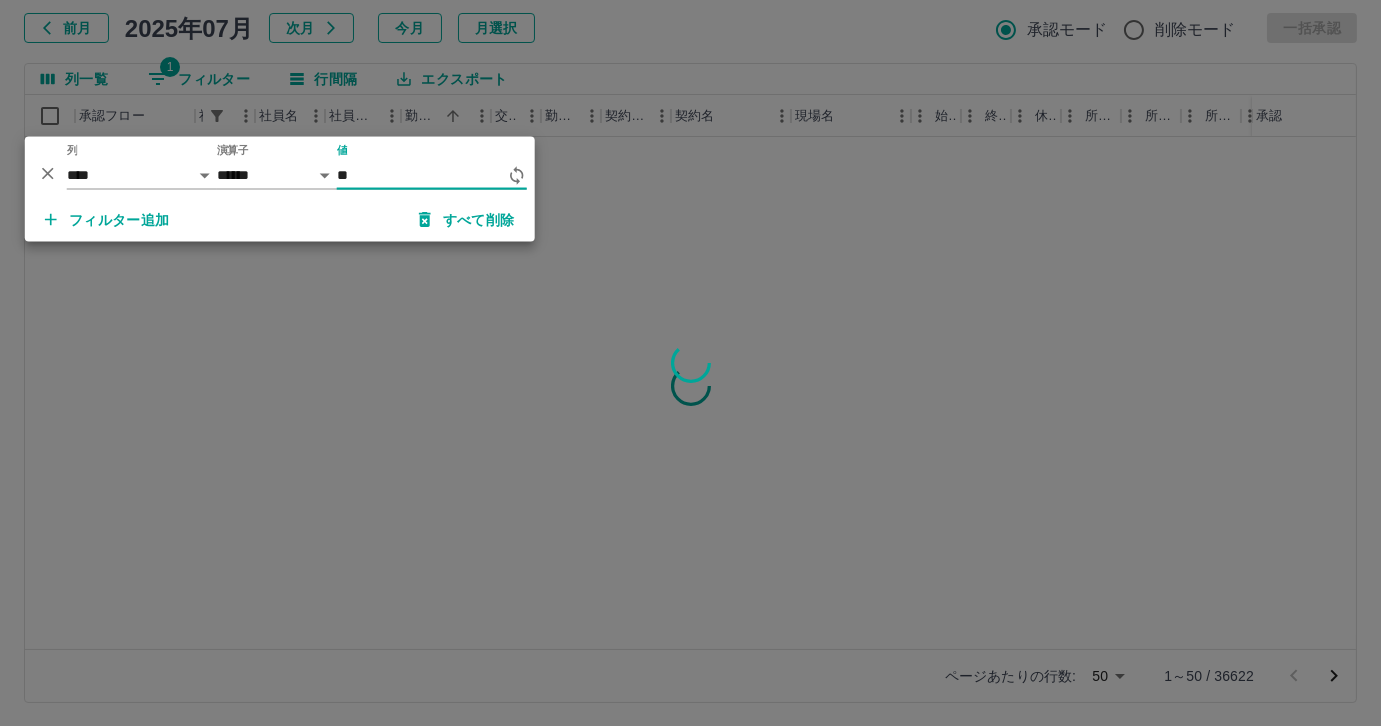 scroll, scrollTop: 0, scrollLeft: 0, axis: both 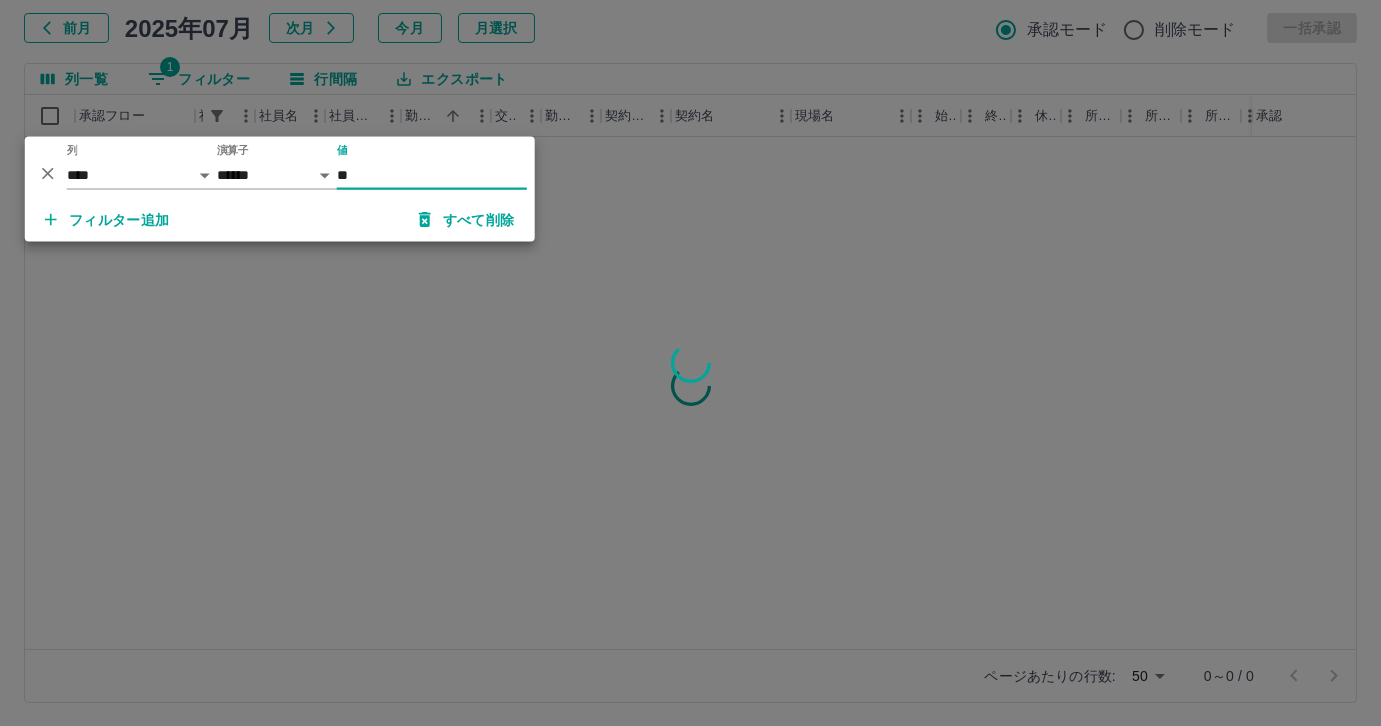 type on "*" 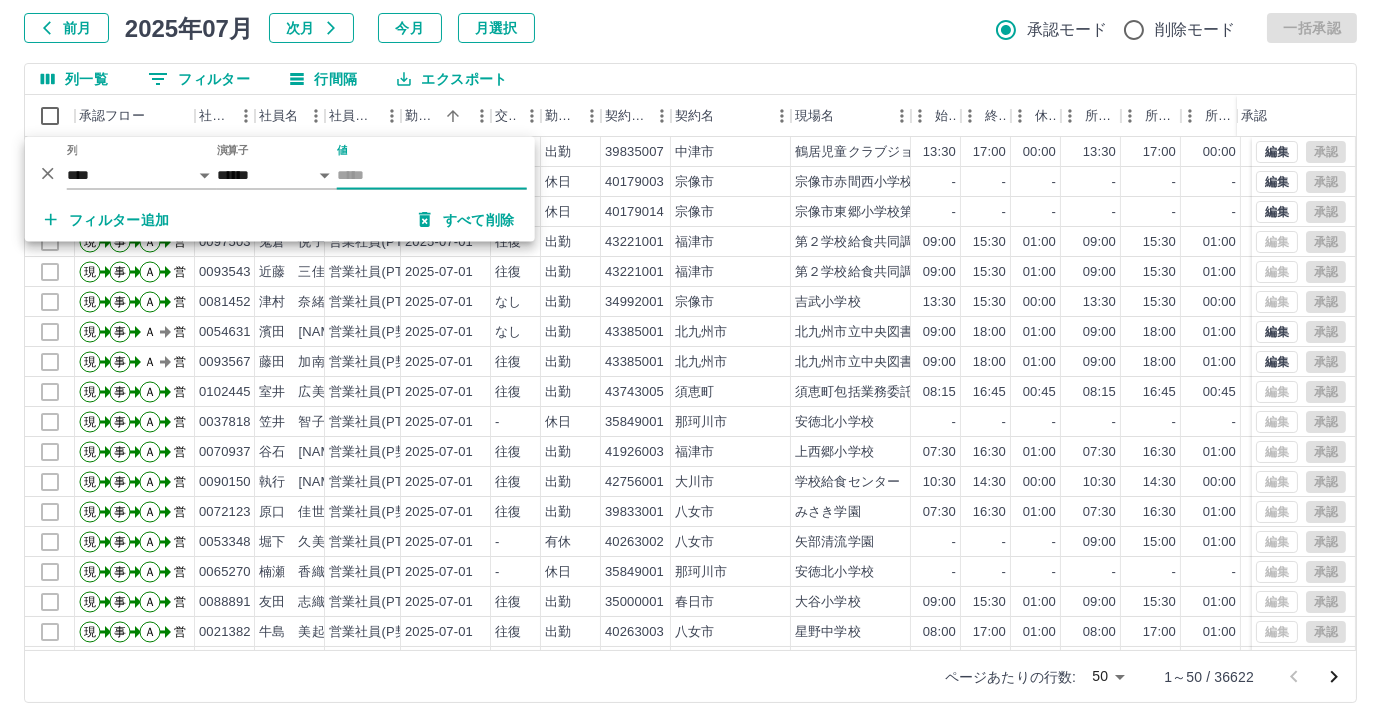 type 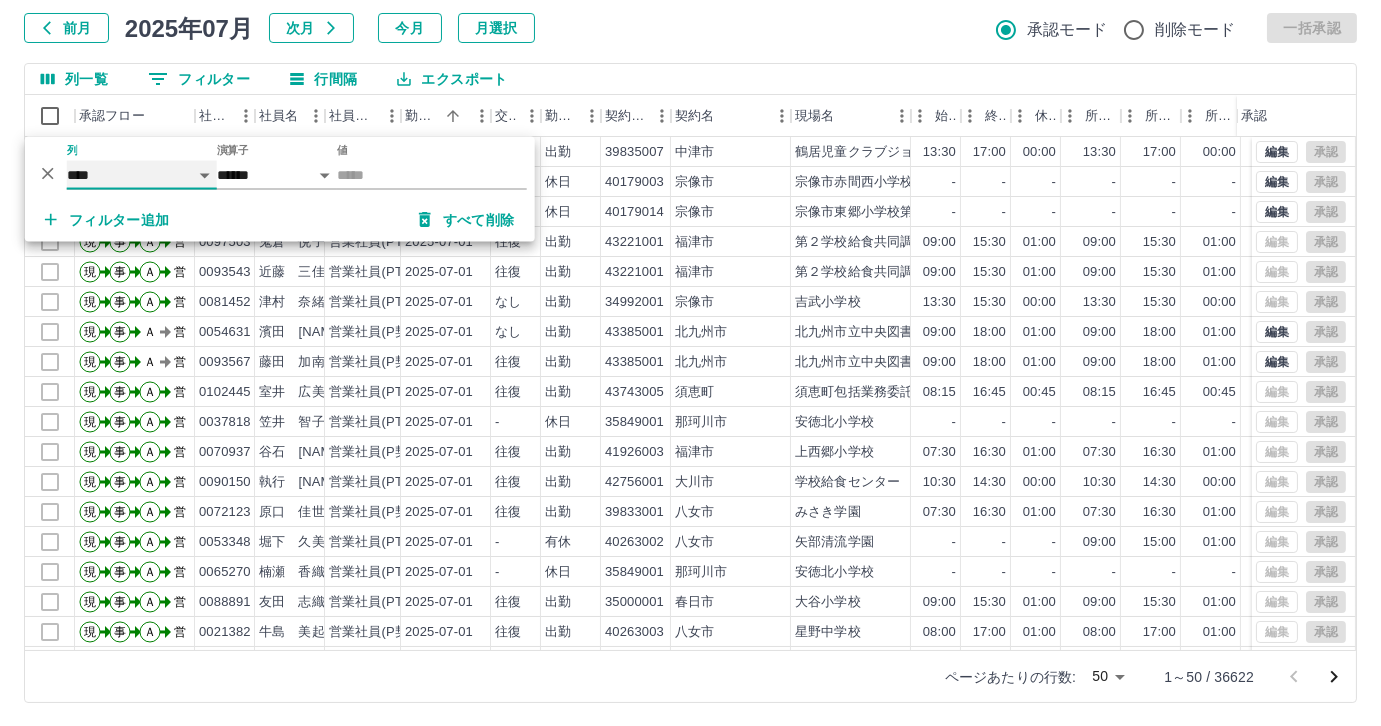 click on "**** *** **** *** *** **** ***** *** *** ** ** ** **** **** **** ** ** *** **** *****" at bounding box center (142, 175) 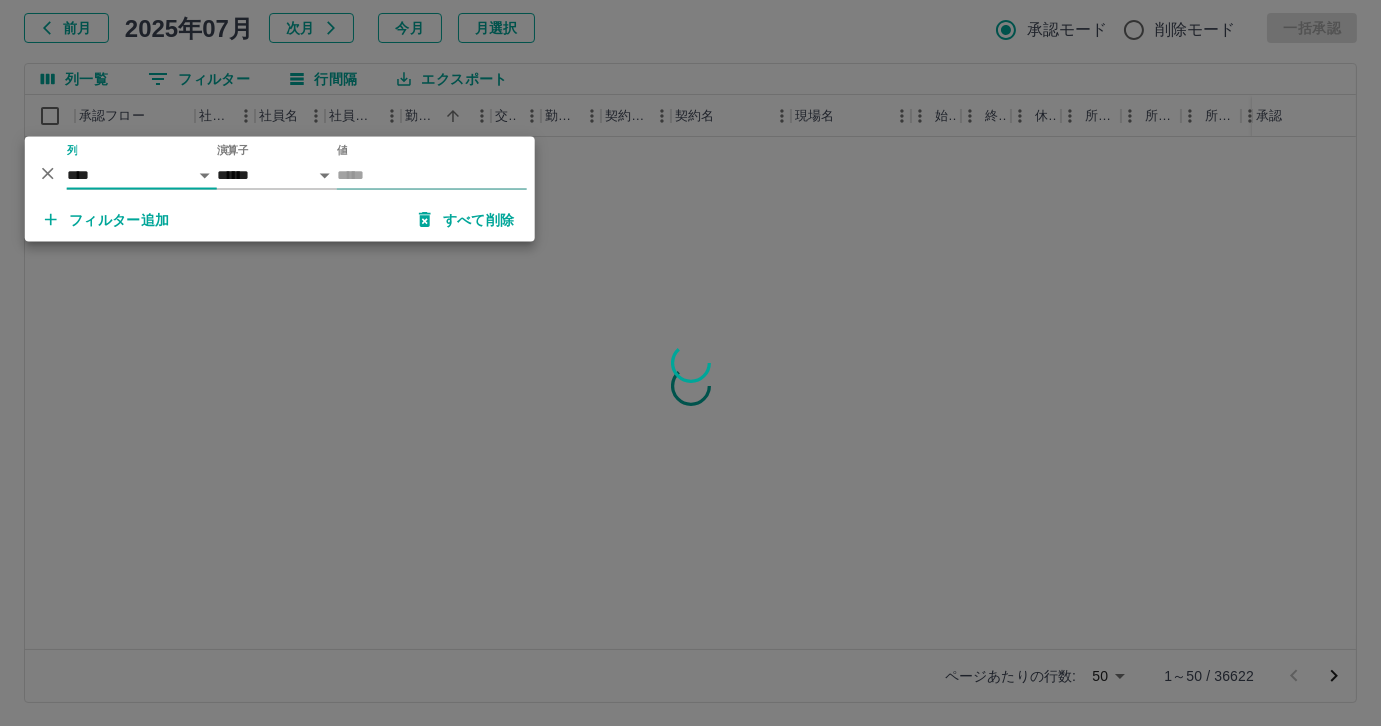 click on "値" at bounding box center (432, 175) 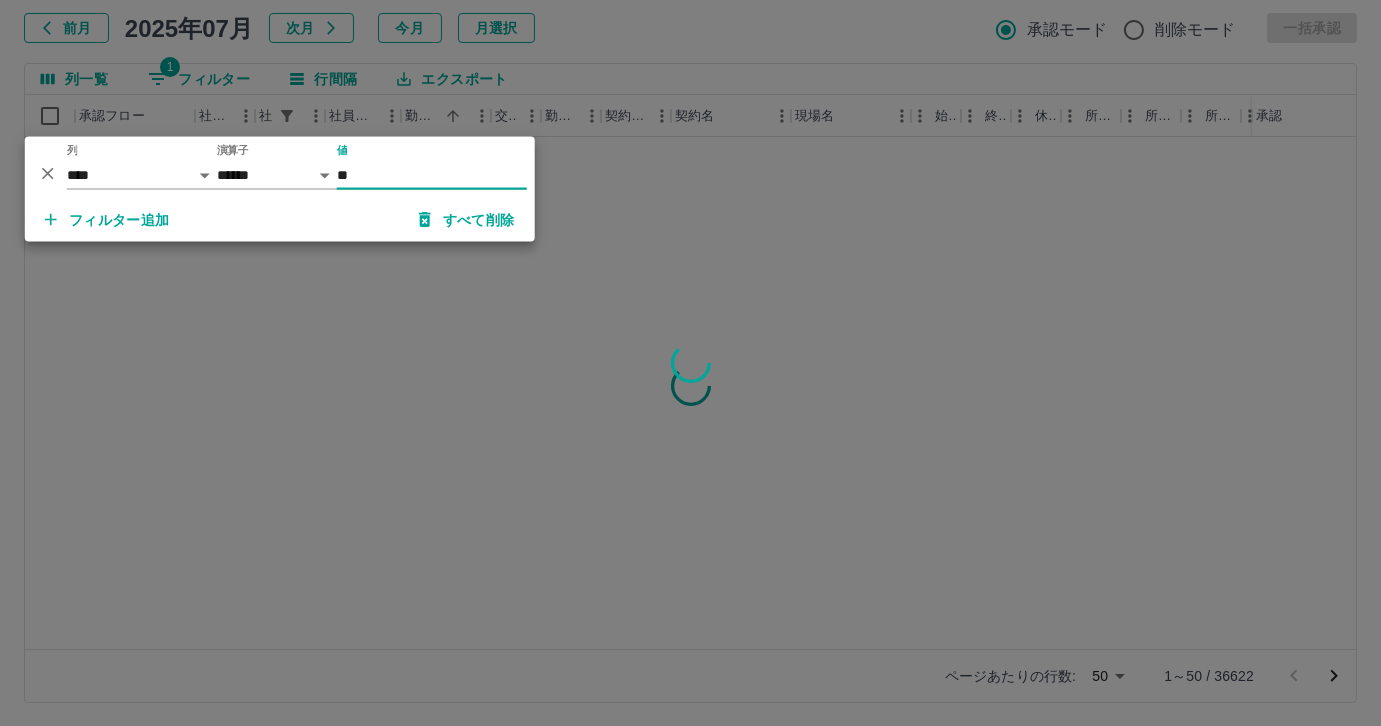 type on "*" 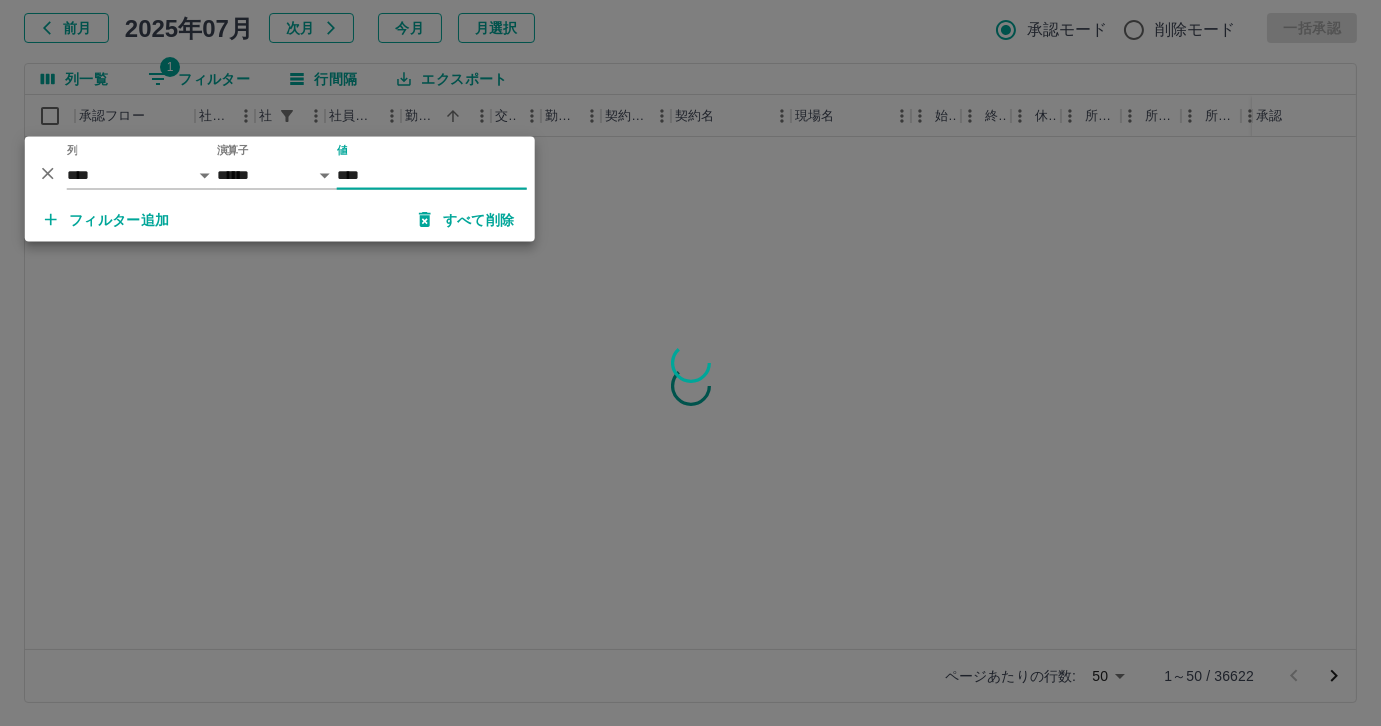 type on "****" 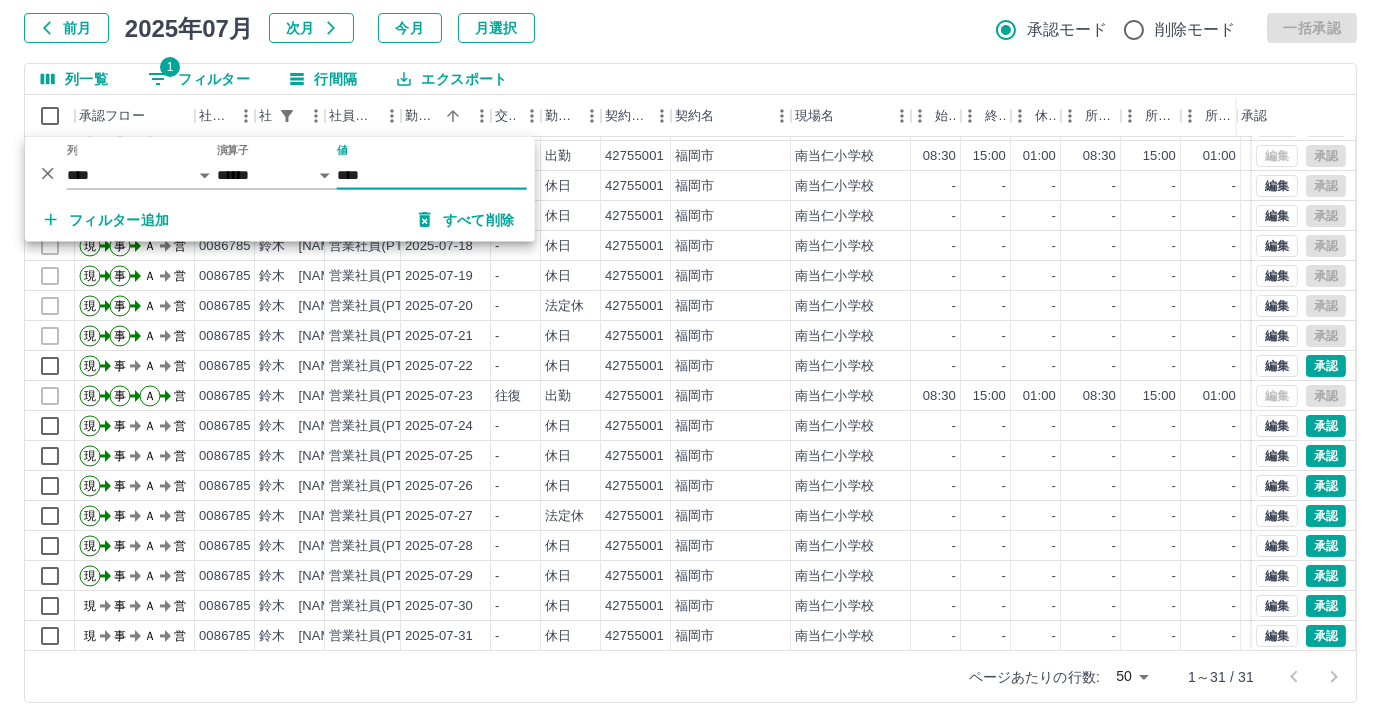 scroll, scrollTop: 431, scrollLeft: 0, axis: vertical 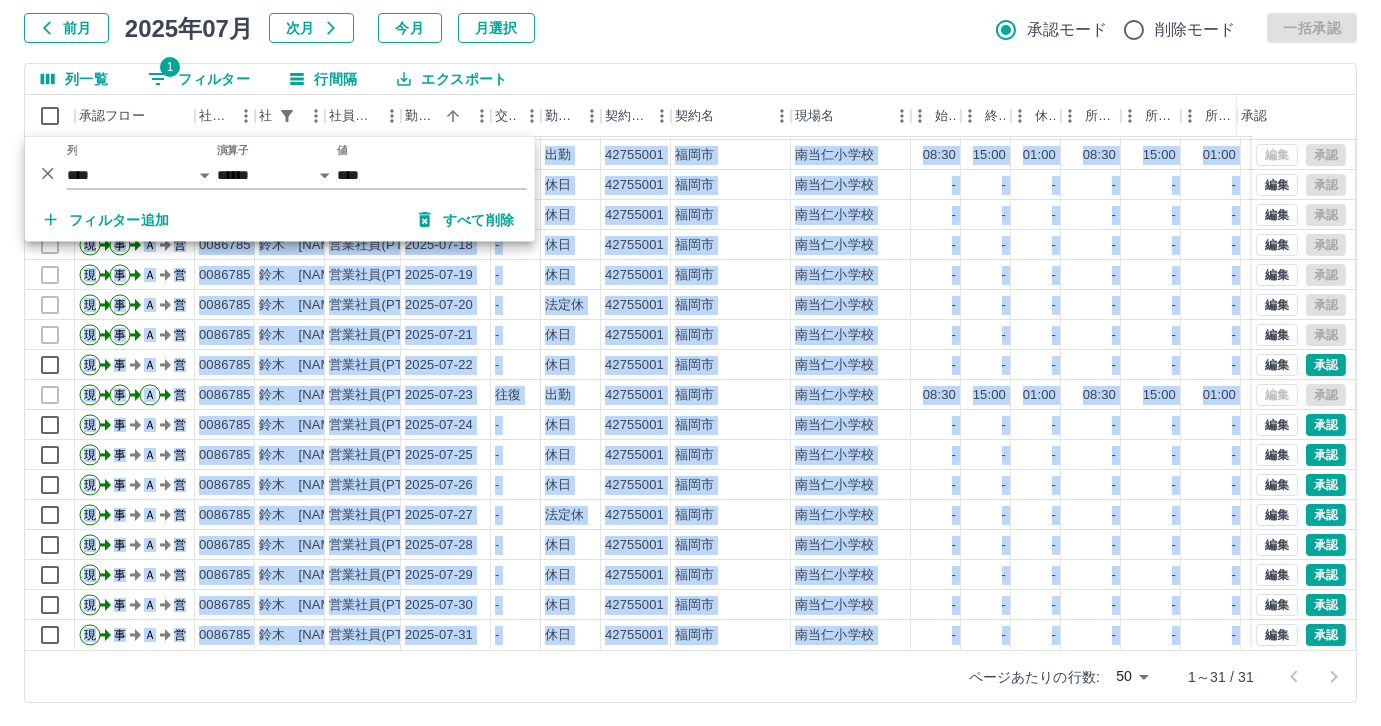 drag, startPoint x: 661, startPoint y: 651, endPoint x: 700, endPoint y: 631, distance: 43.829212 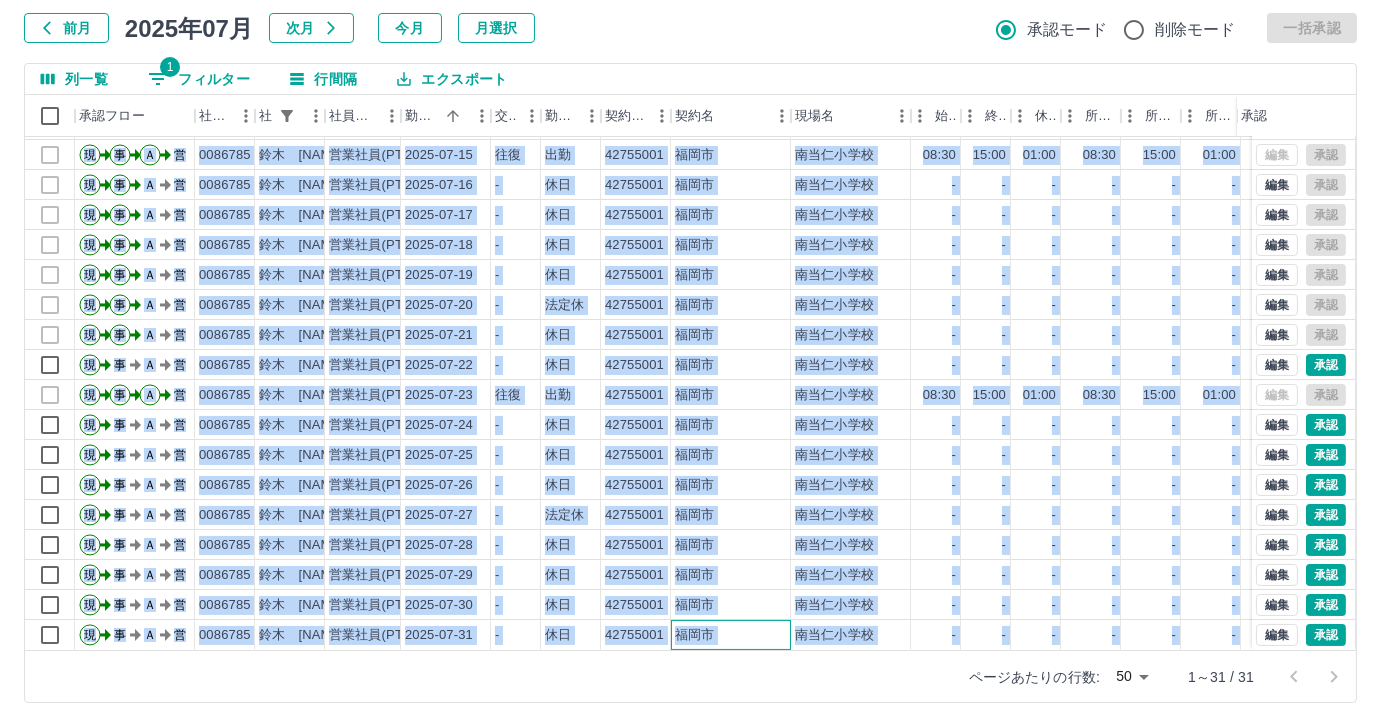 click on "福岡市" at bounding box center [731, 635] 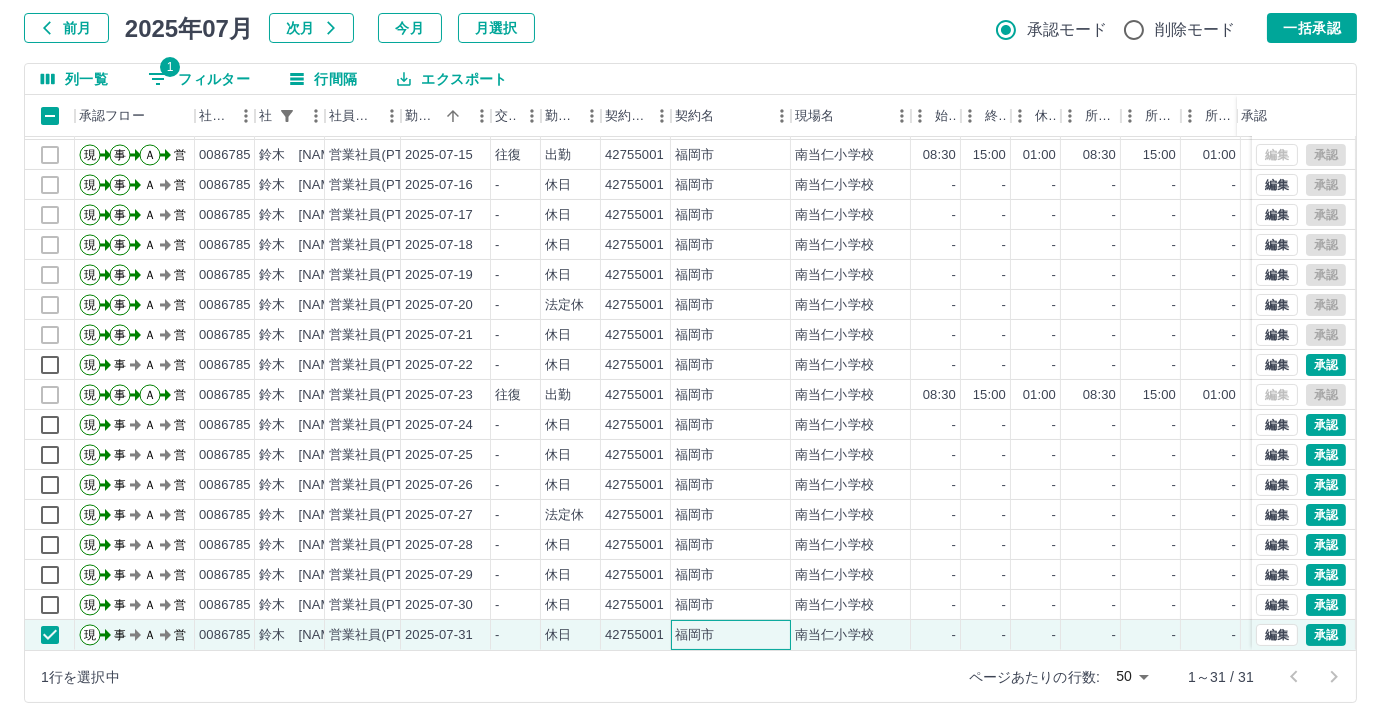 drag, startPoint x: 696, startPoint y: 650, endPoint x: 872, endPoint y: 627, distance: 177.49648 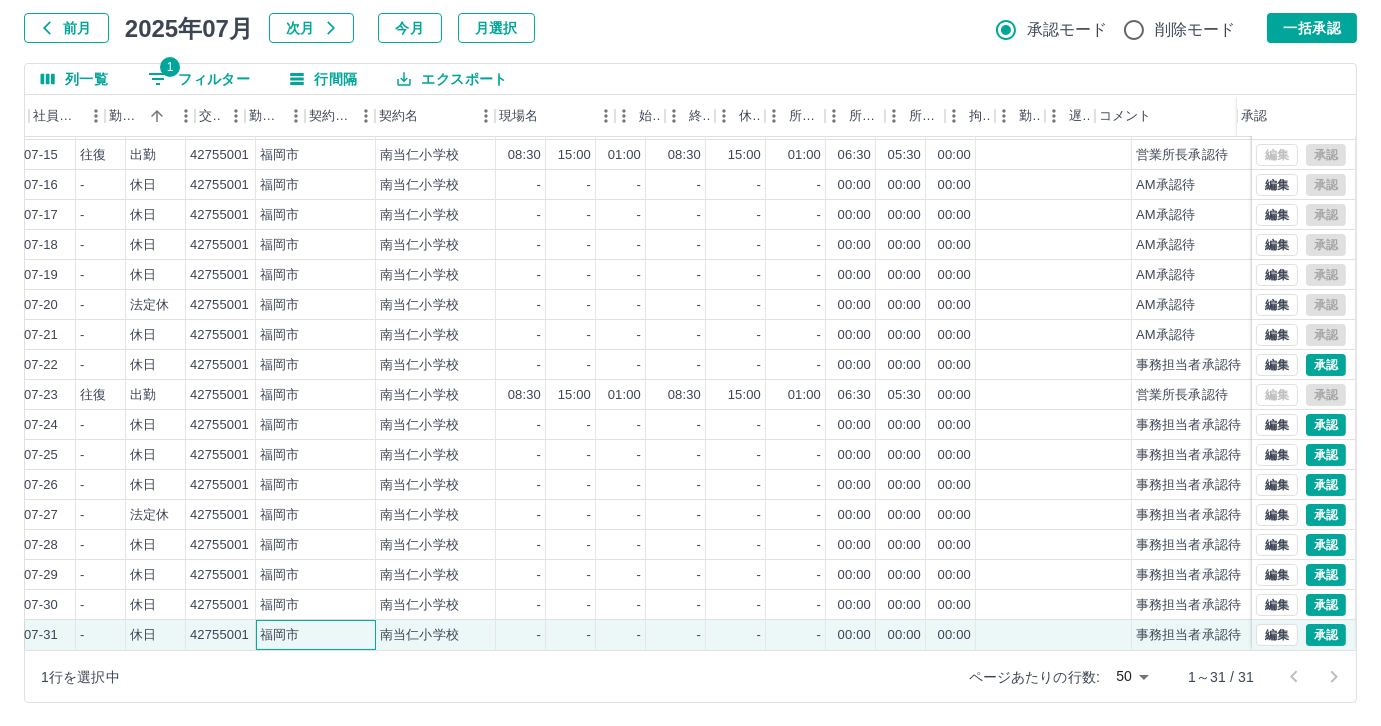 scroll, scrollTop: 431, scrollLeft: 0, axis: vertical 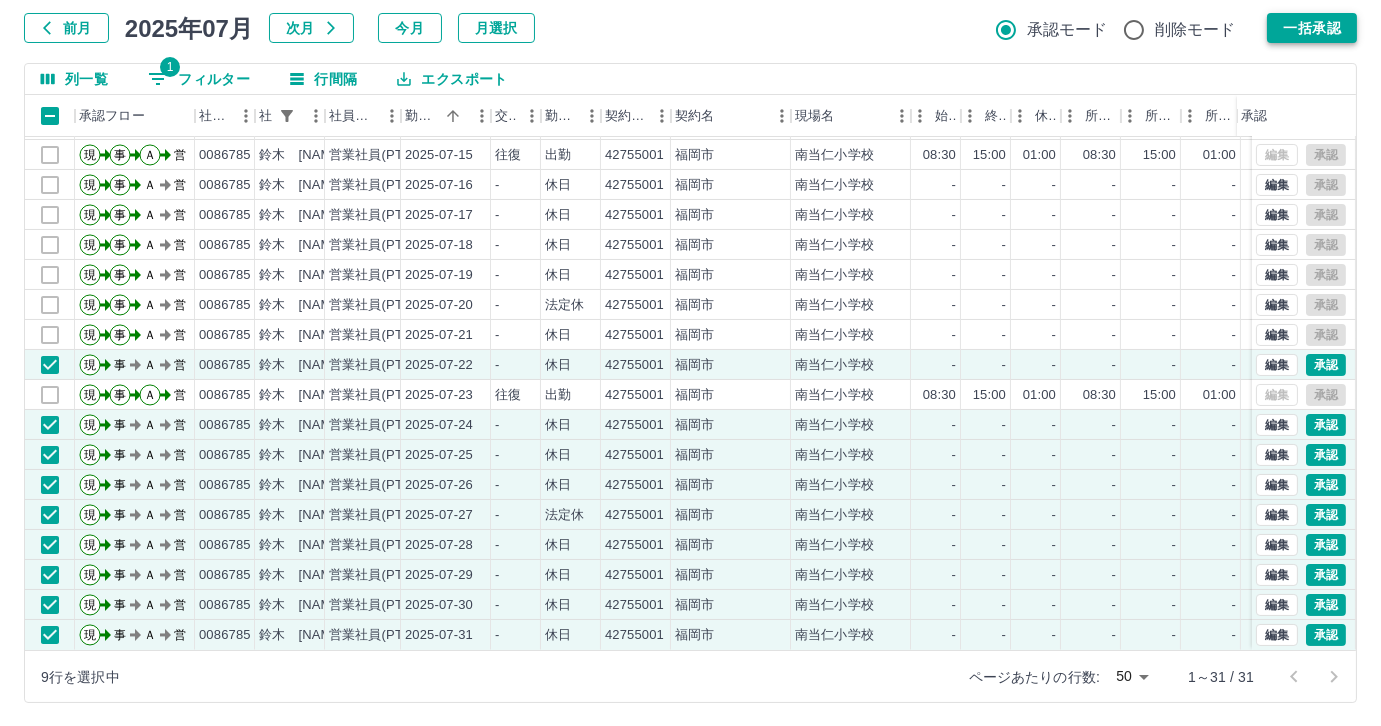 click on "一括承認" at bounding box center [1312, 28] 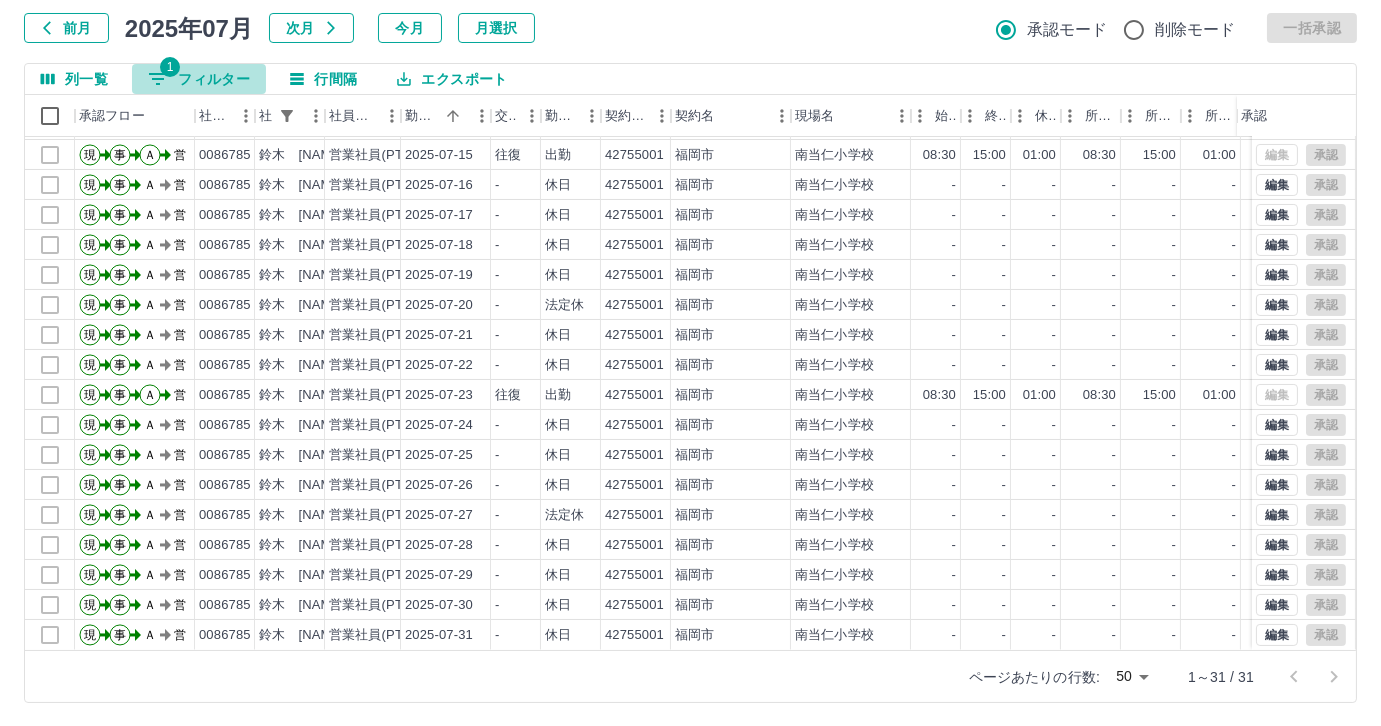 click on "1 フィルター" at bounding box center (199, 79) 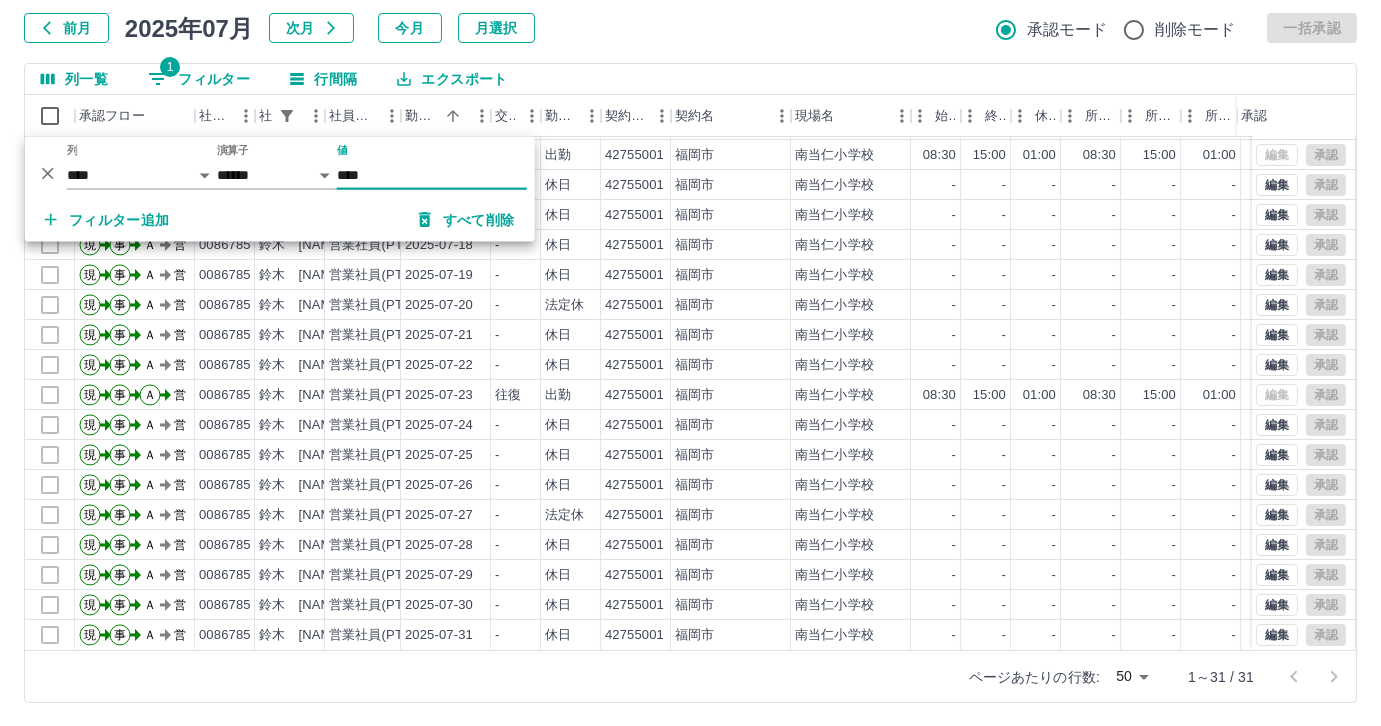 click on "****" at bounding box center (432, 175) 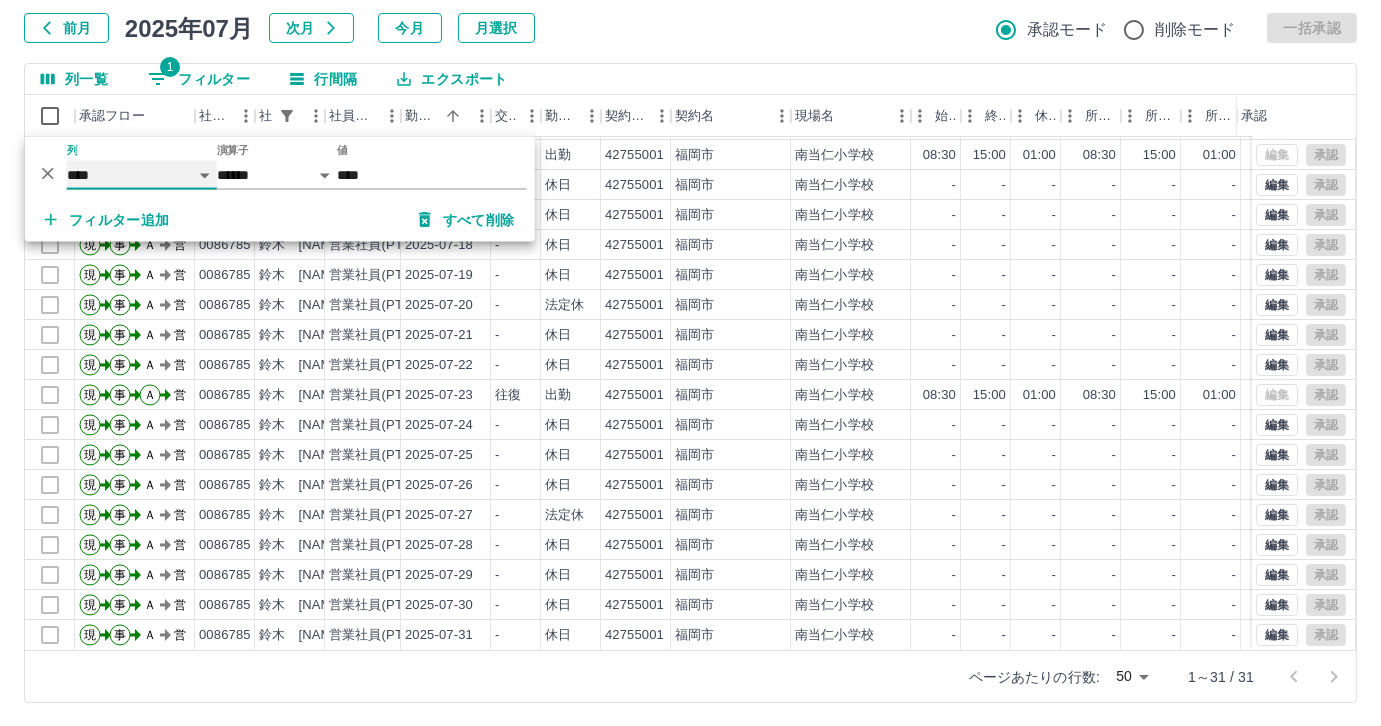 click on "**** *** **** *** *** **** ***** *** *** ** ** ** **** **** **** ** ** *** **** *****" at bounding box center (142, 175) 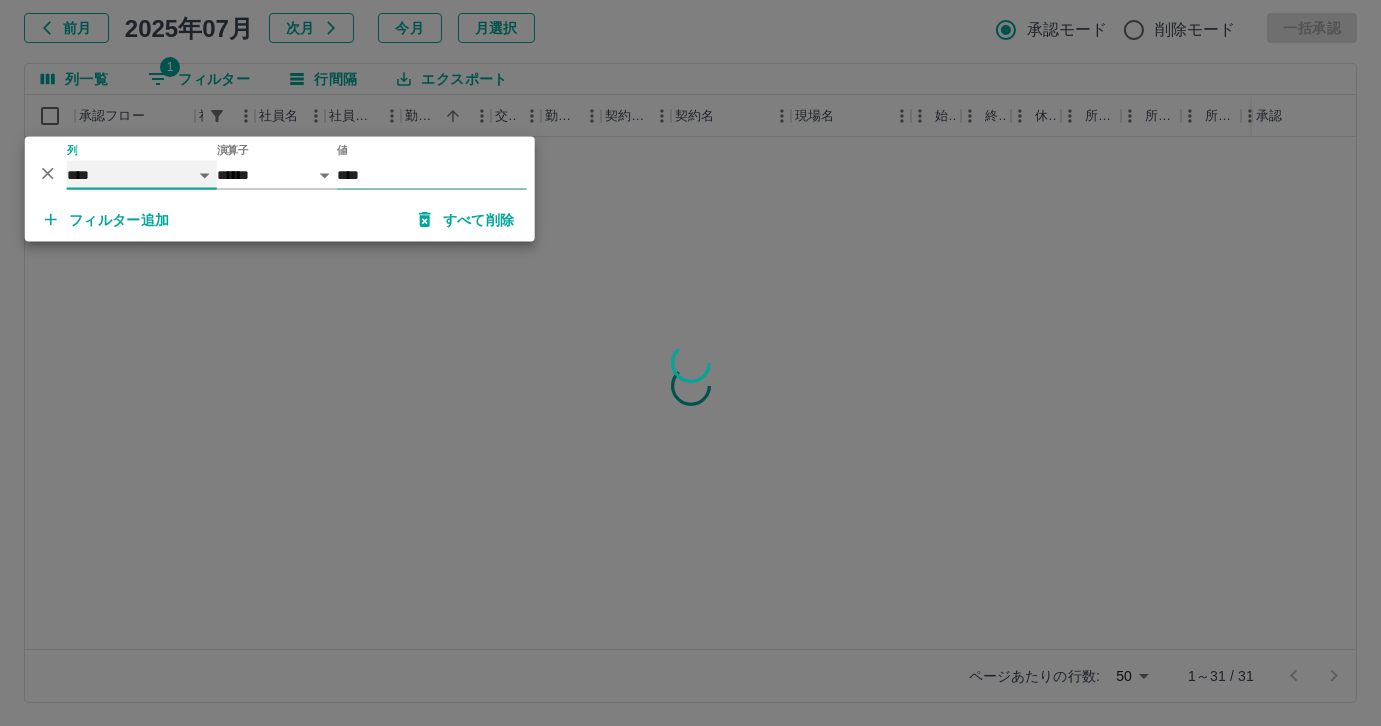 scroll, scrollTop: 0, scrollLeft: 0, axis: both 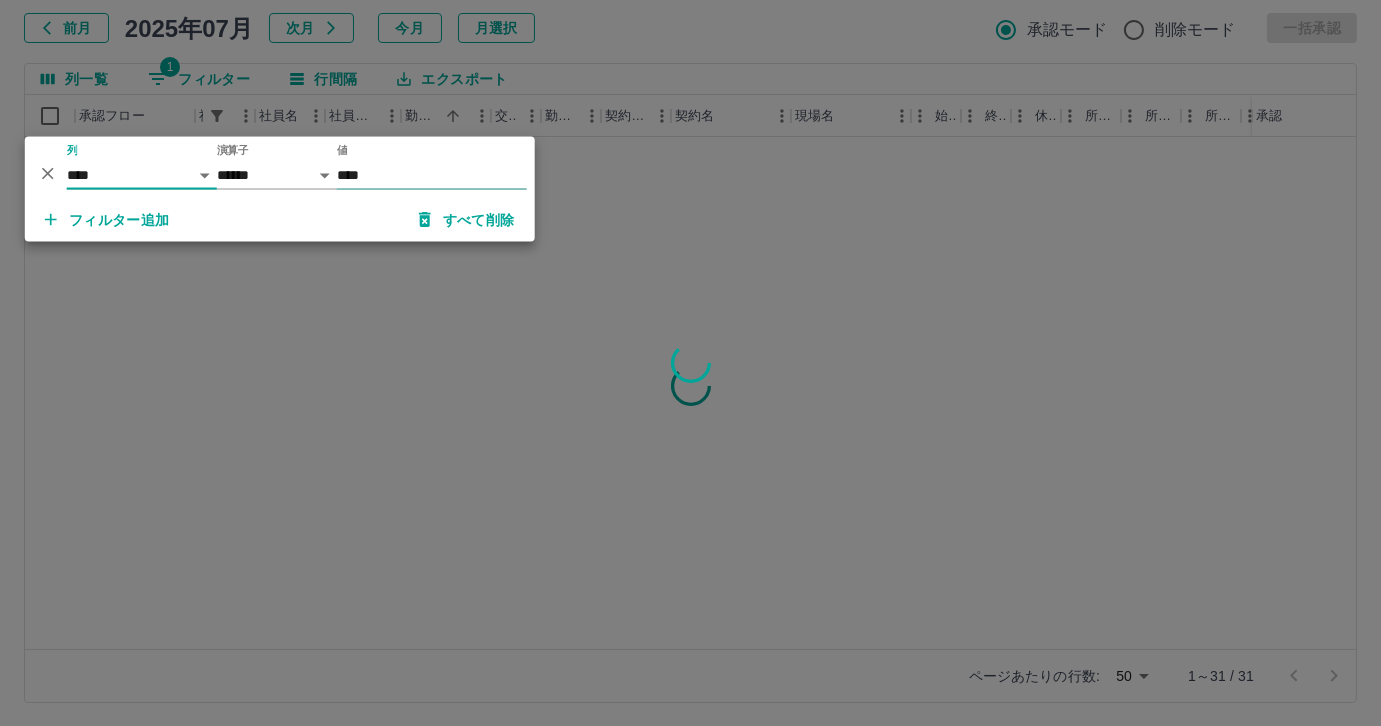 click on "****" at bounding box center (432, 175) 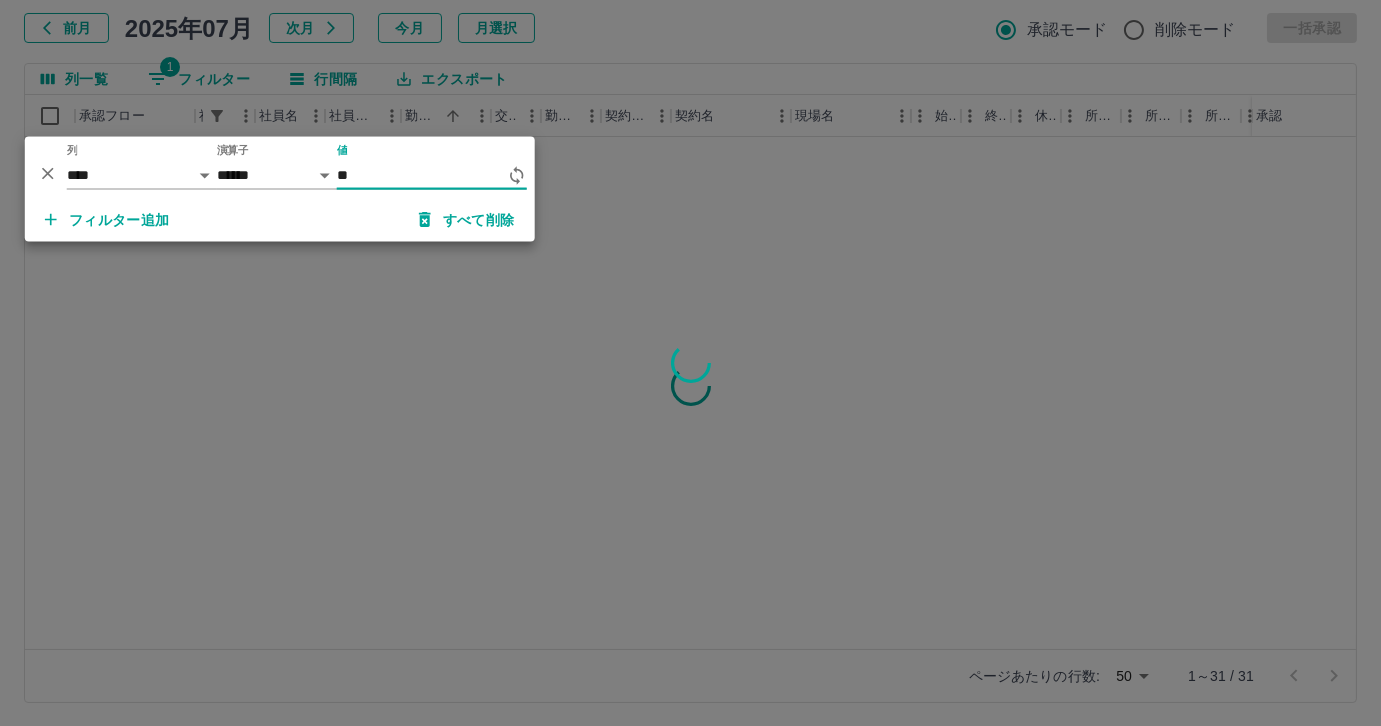 type on "*" 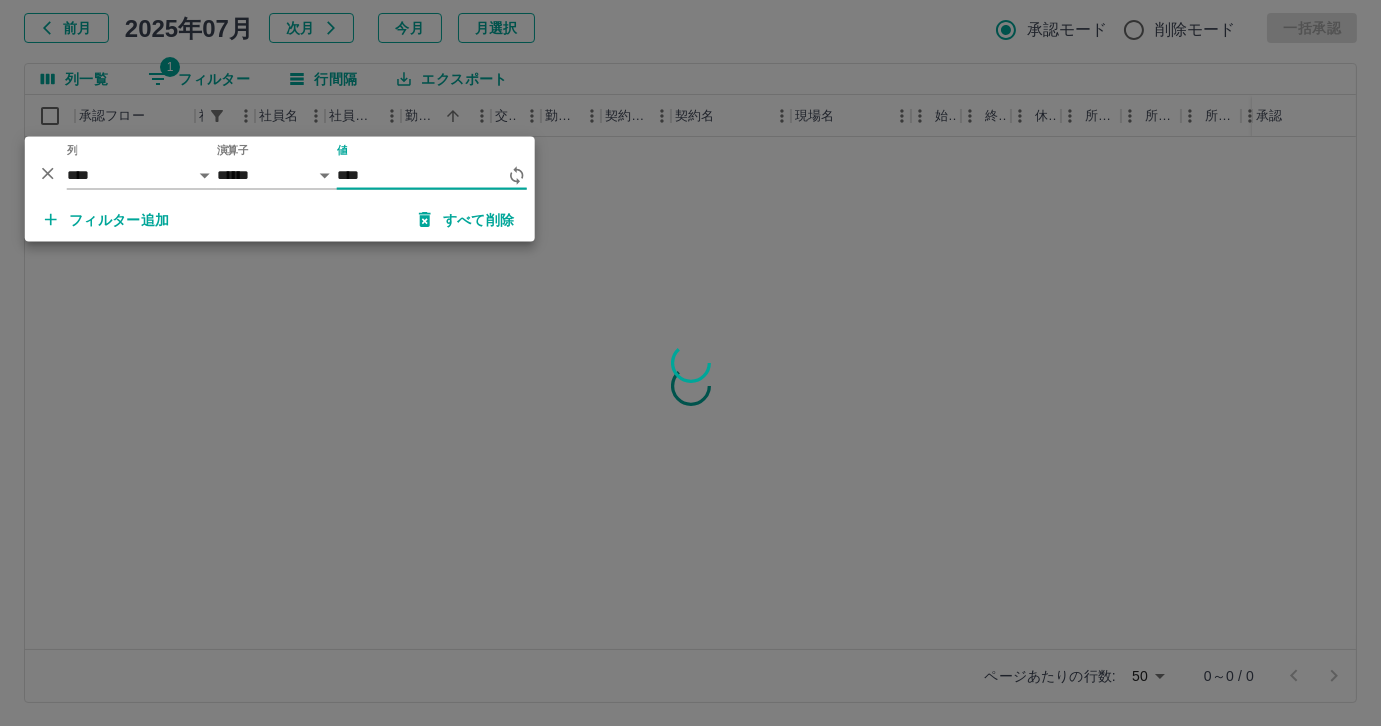 type on "*****" 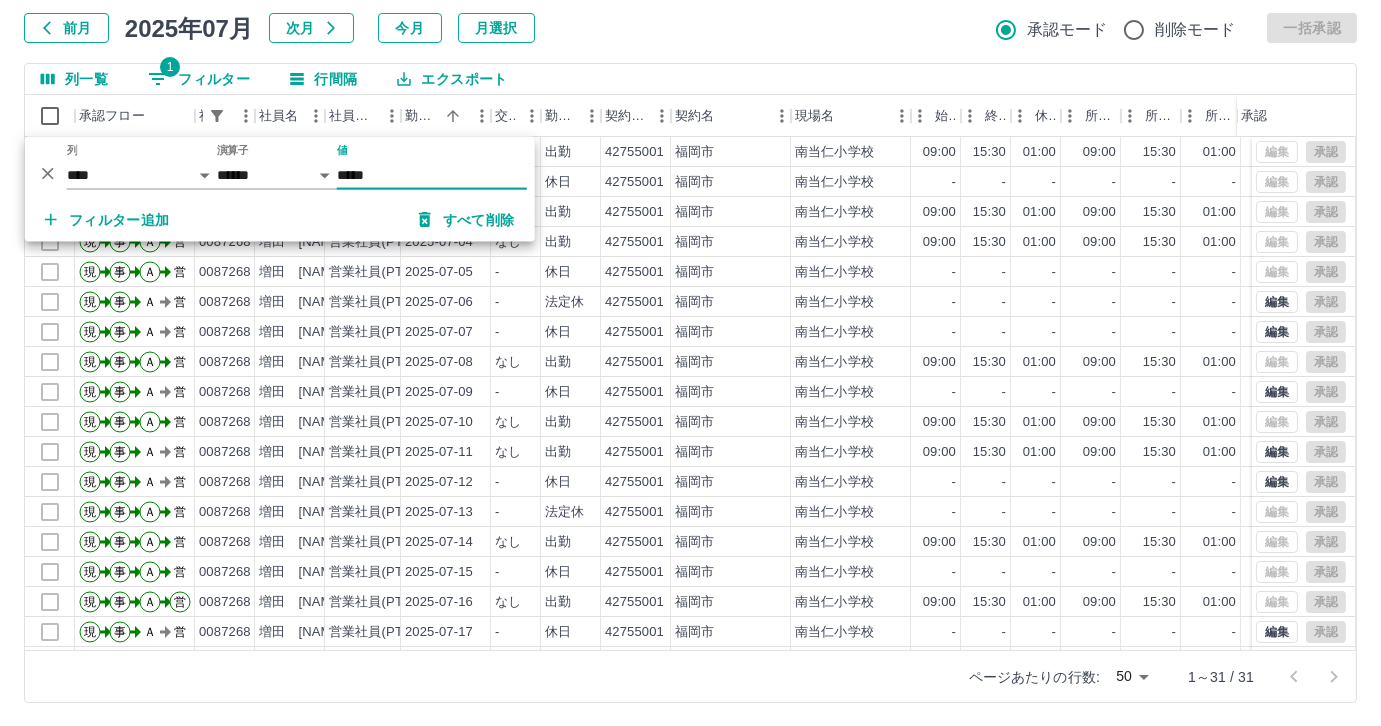 scroll, scrollTop: 431, scrollLeft: 0, axis: vertical 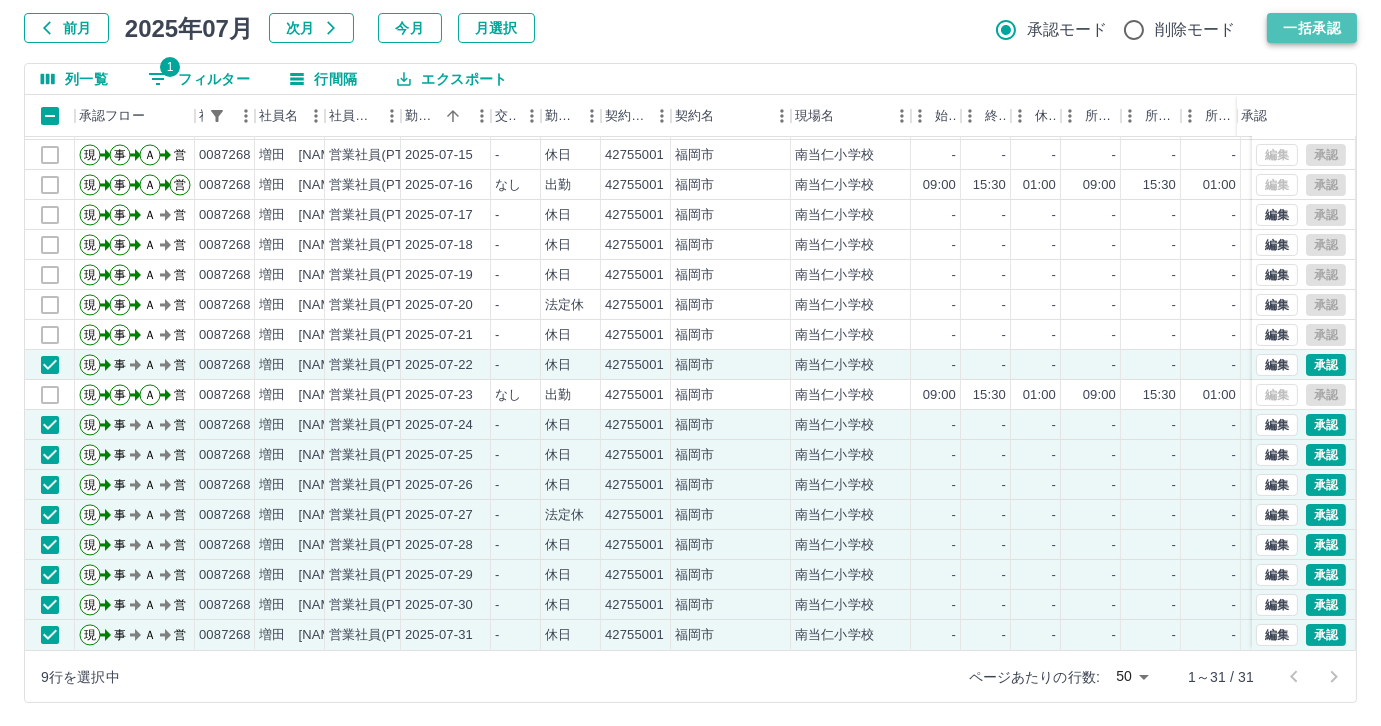 click on "一括承認" at bounding box center (1312, 28) 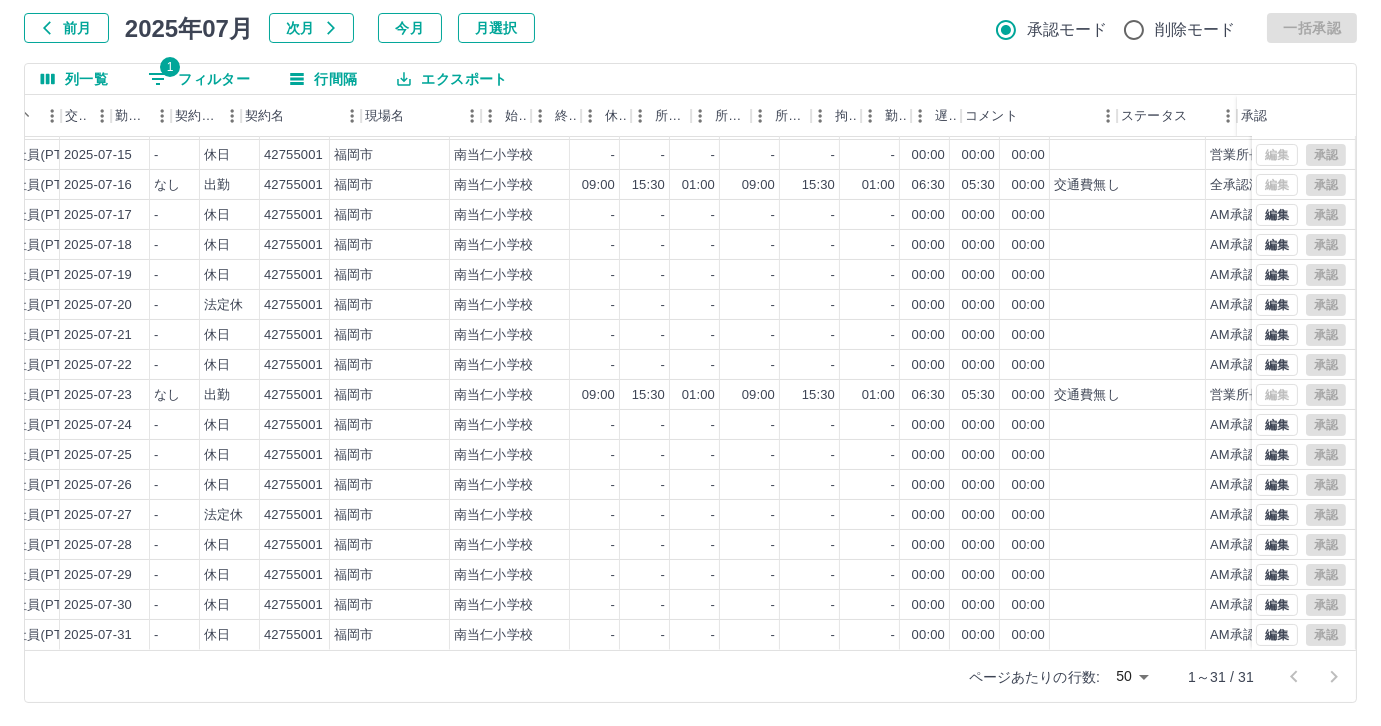 scroll, scrollTop: 431, scrollLeft: 429, axis: both 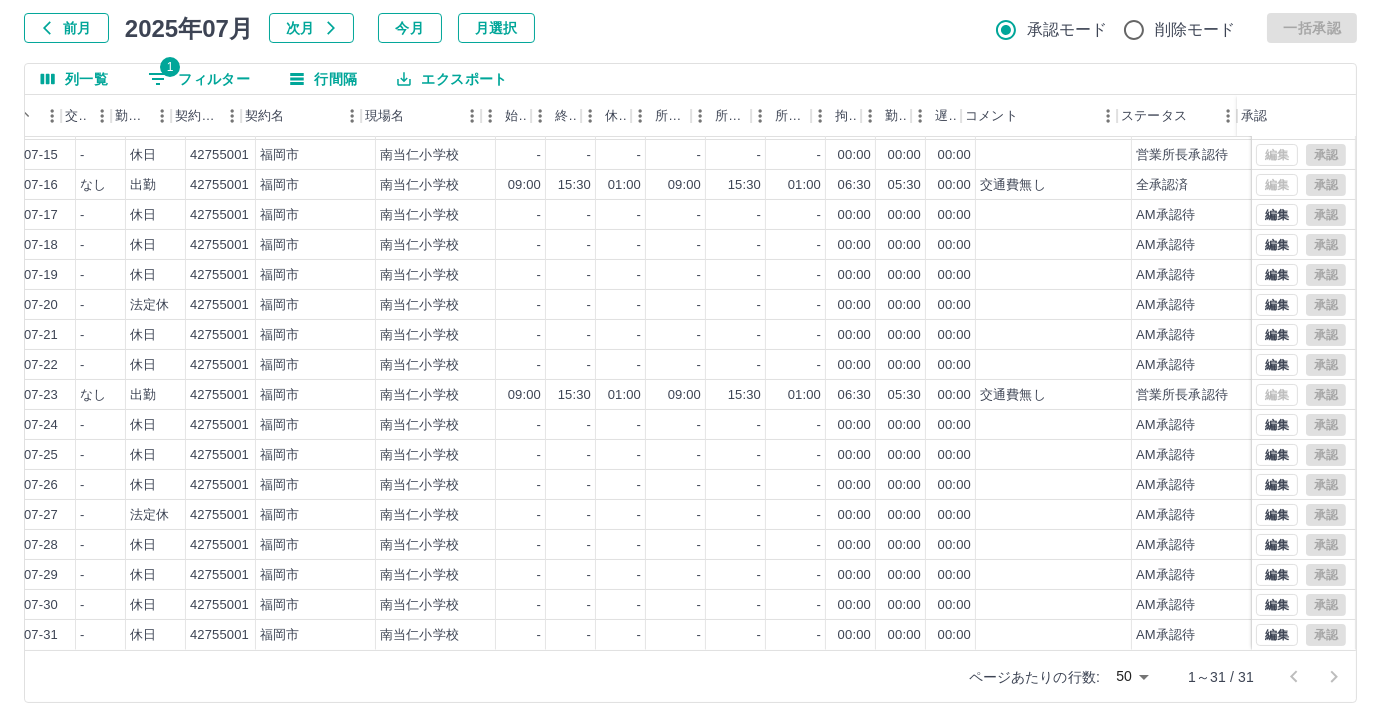 click on "1 フィルター" at bounding box center (199, 79) 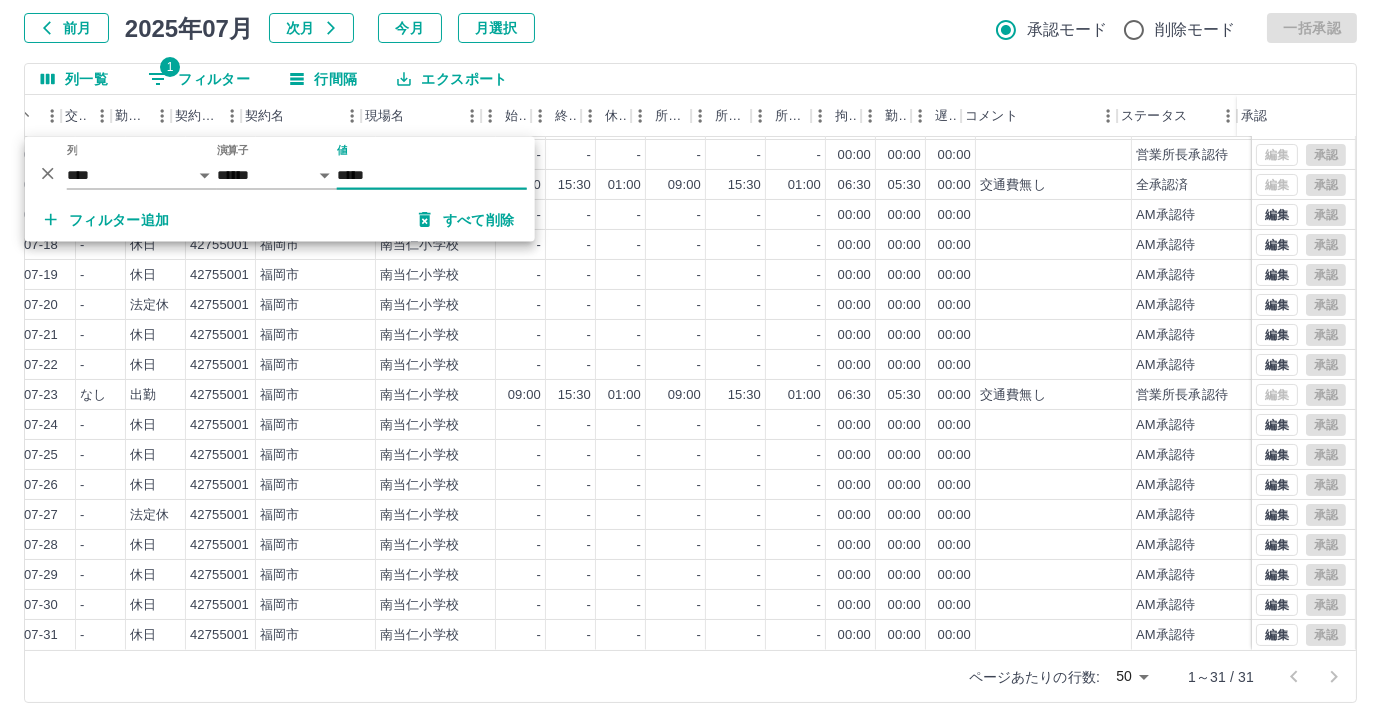 click on "*****" at bounding box center [432, 175] 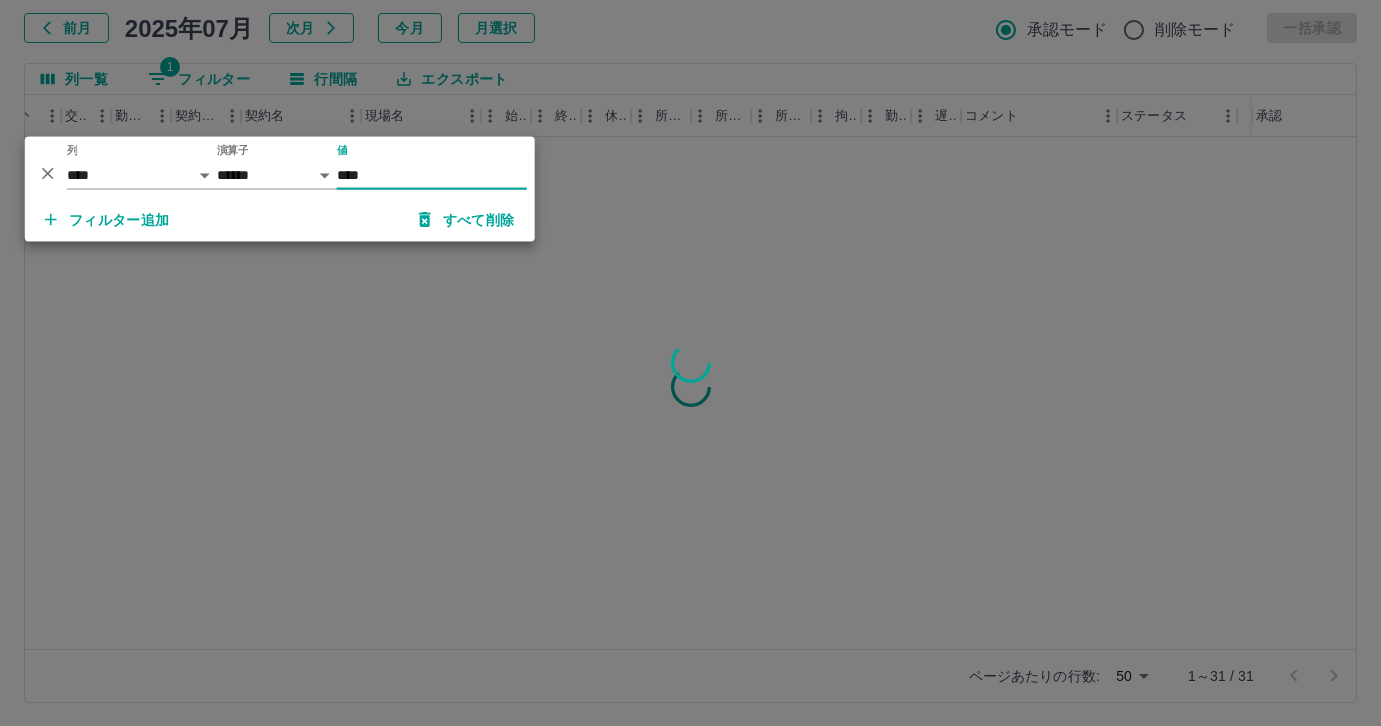 scroll, scrollTop: 0, scrollLeft: 414, axis: horizontal 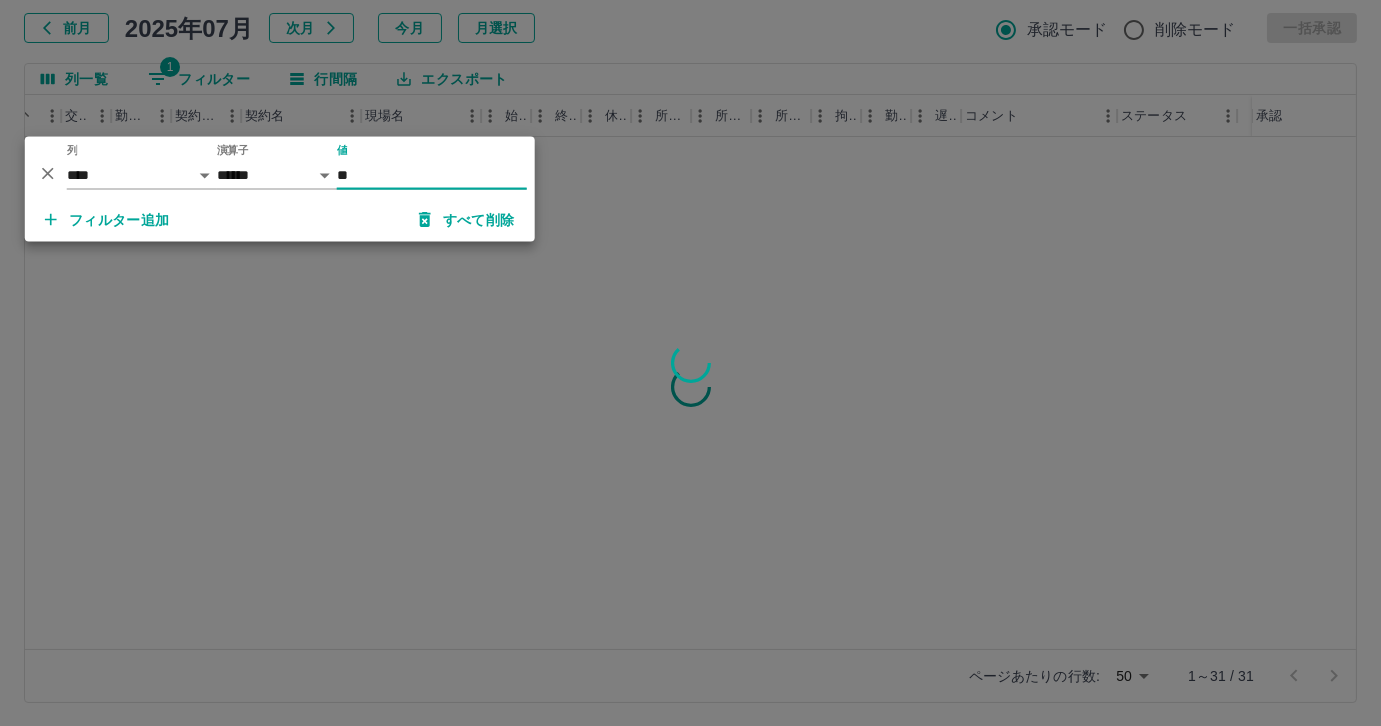 type on "*" 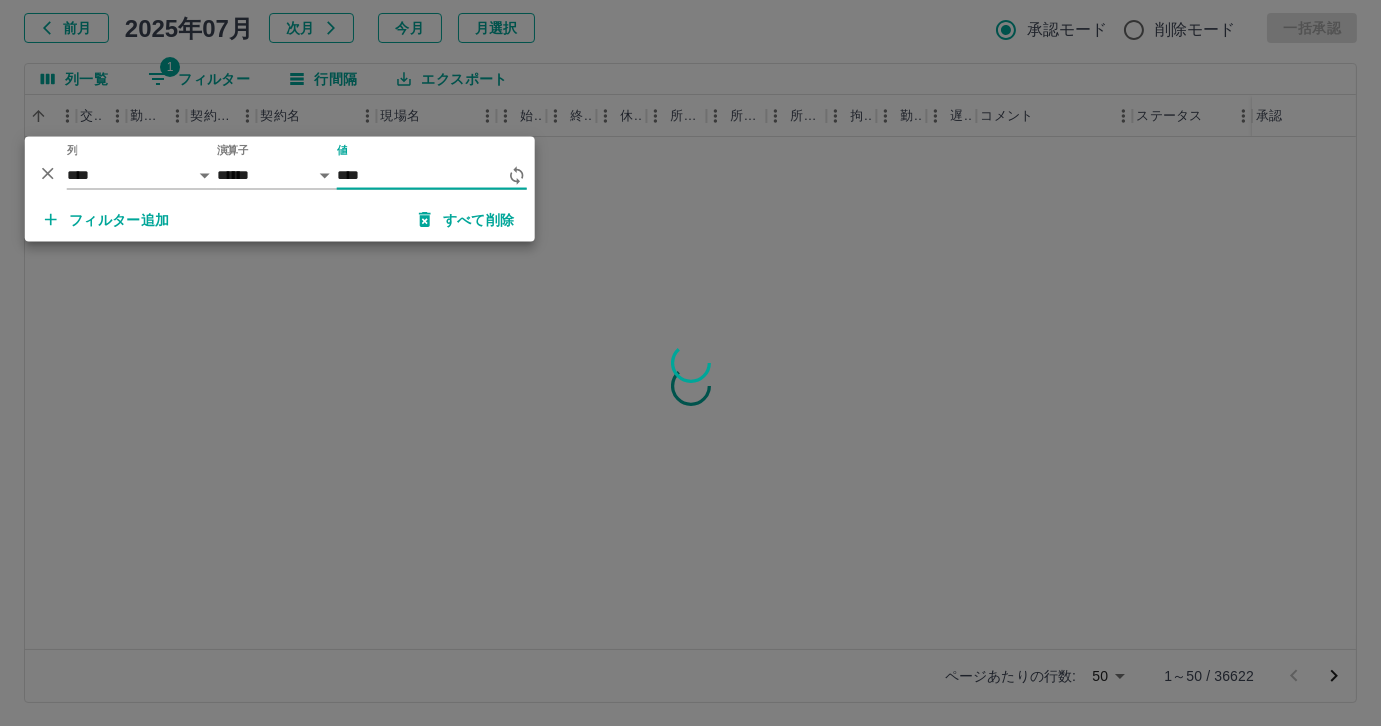 type on "*****" 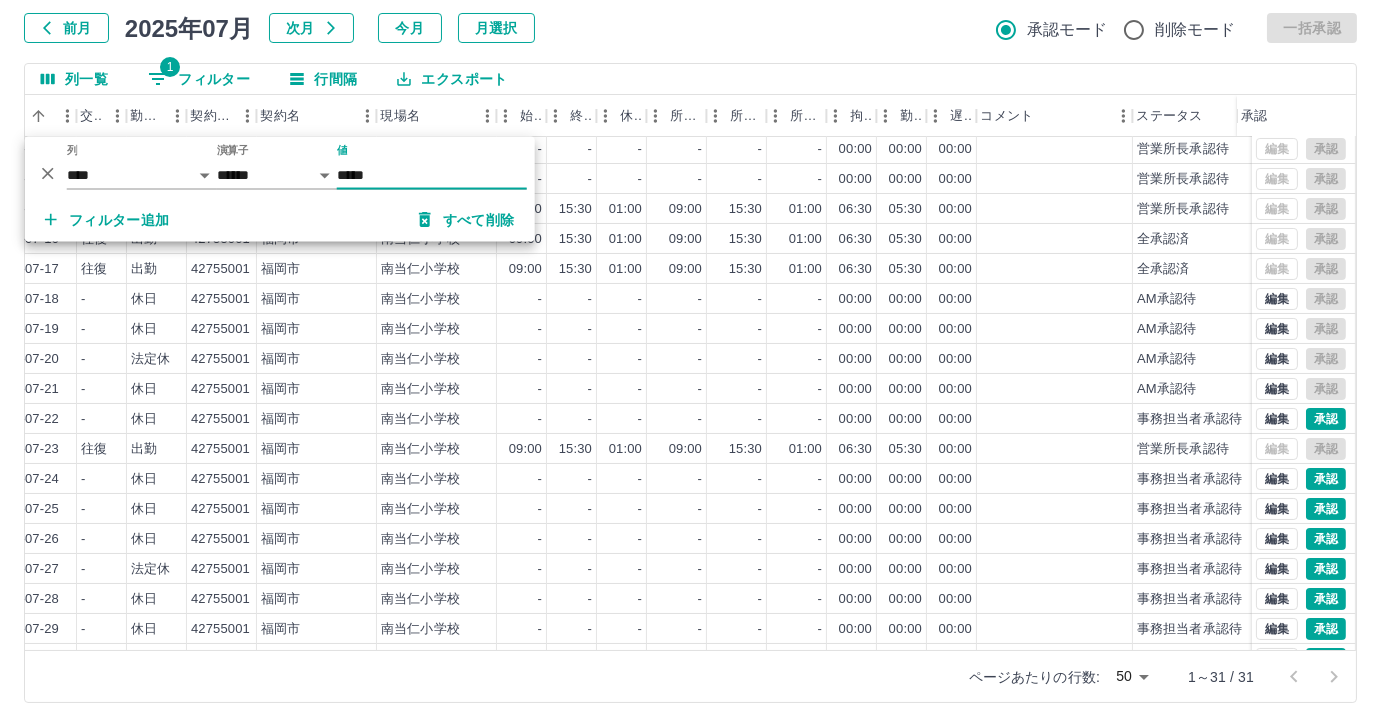 scroll, scrollTop: 431, scrollLeft: 414, axis: both 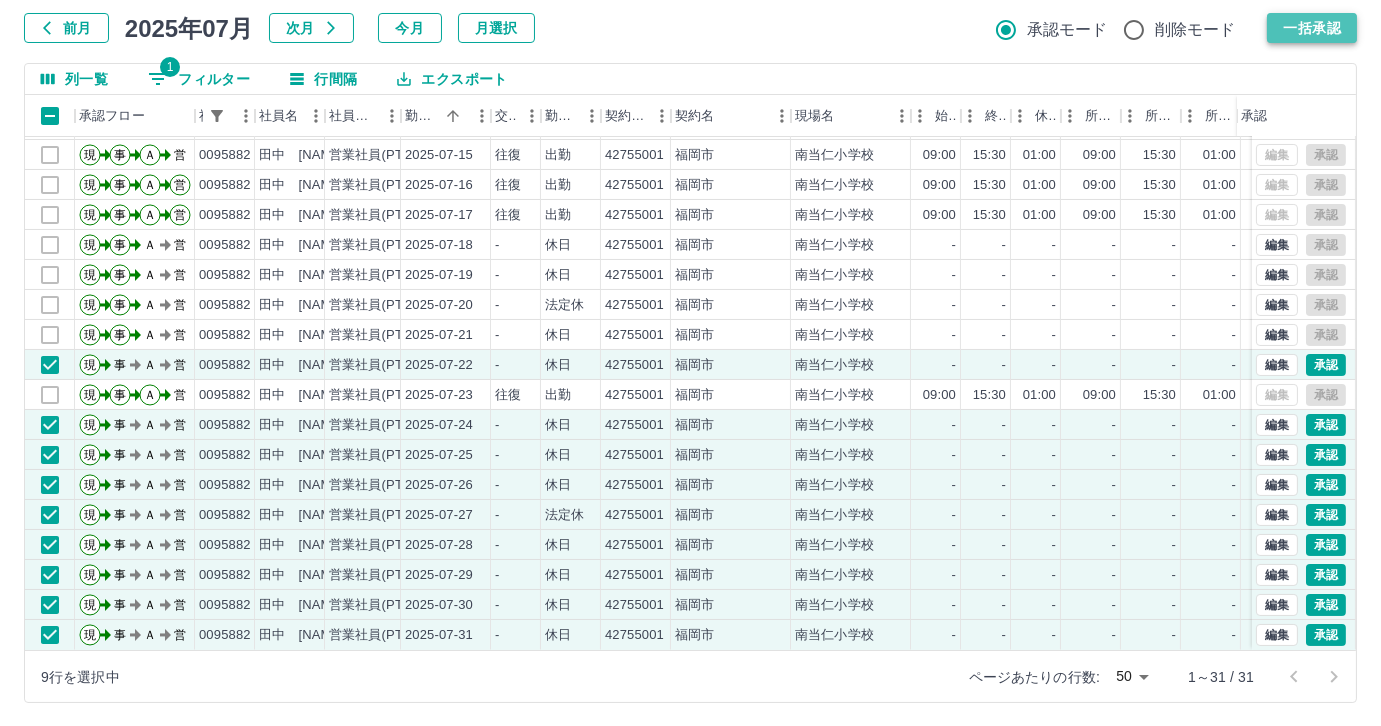 click on "一括承認" at bounding box center (1312, 28) 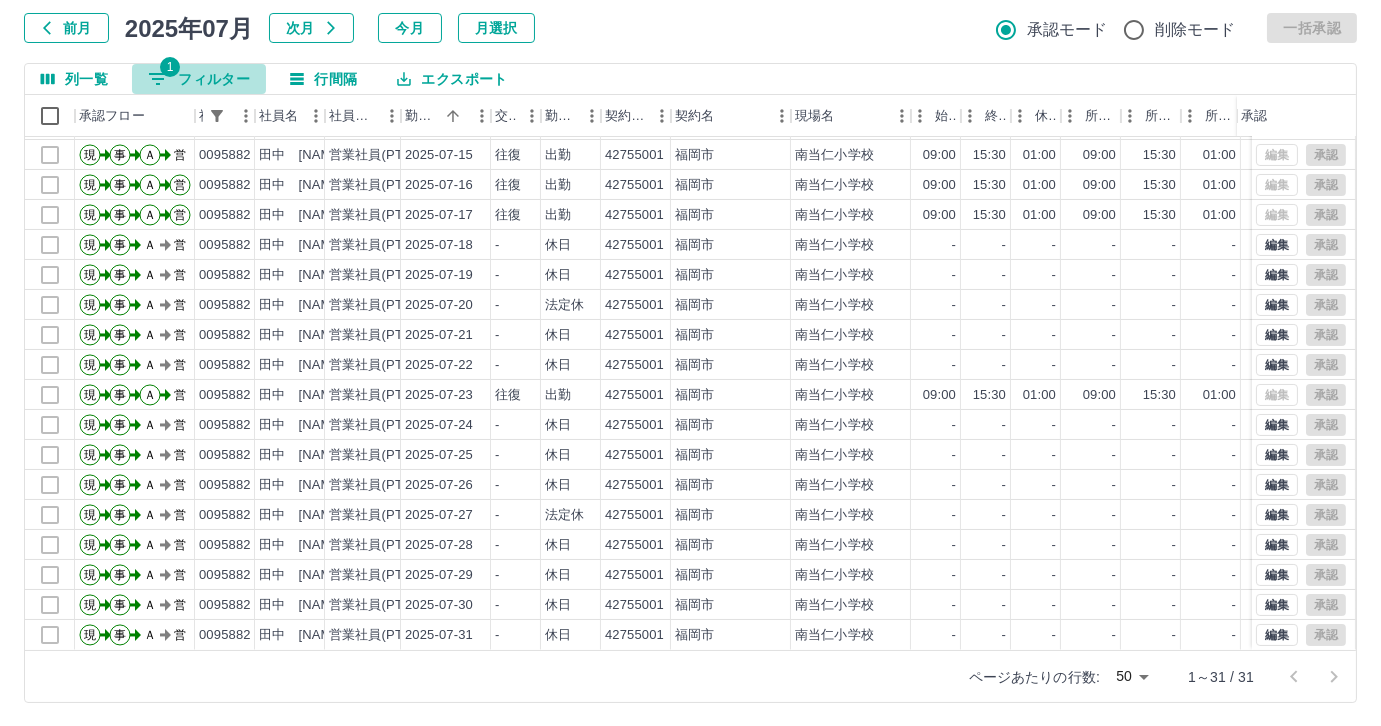 click on "1 フィルター" at bounding box center (199, 79) 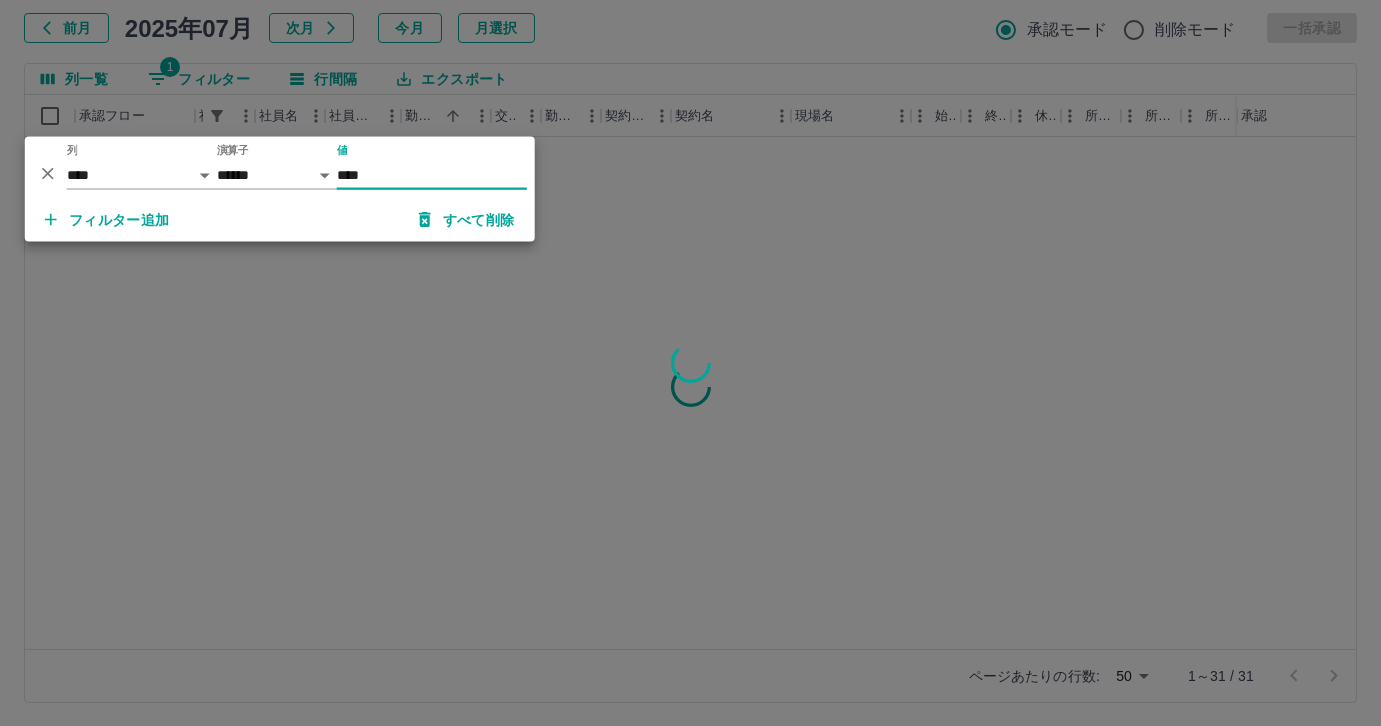scroll, scrollTop: 0, scrollLeft: 0, axis: both 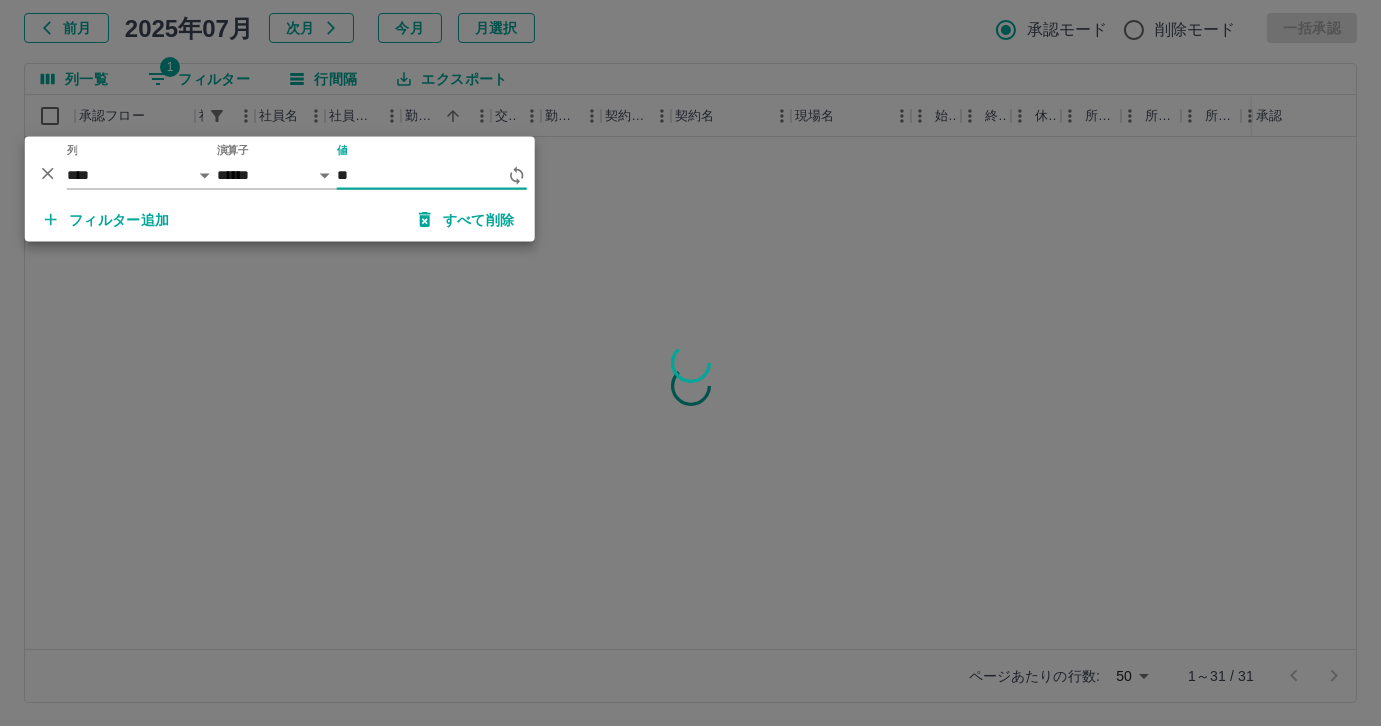 type on "*" 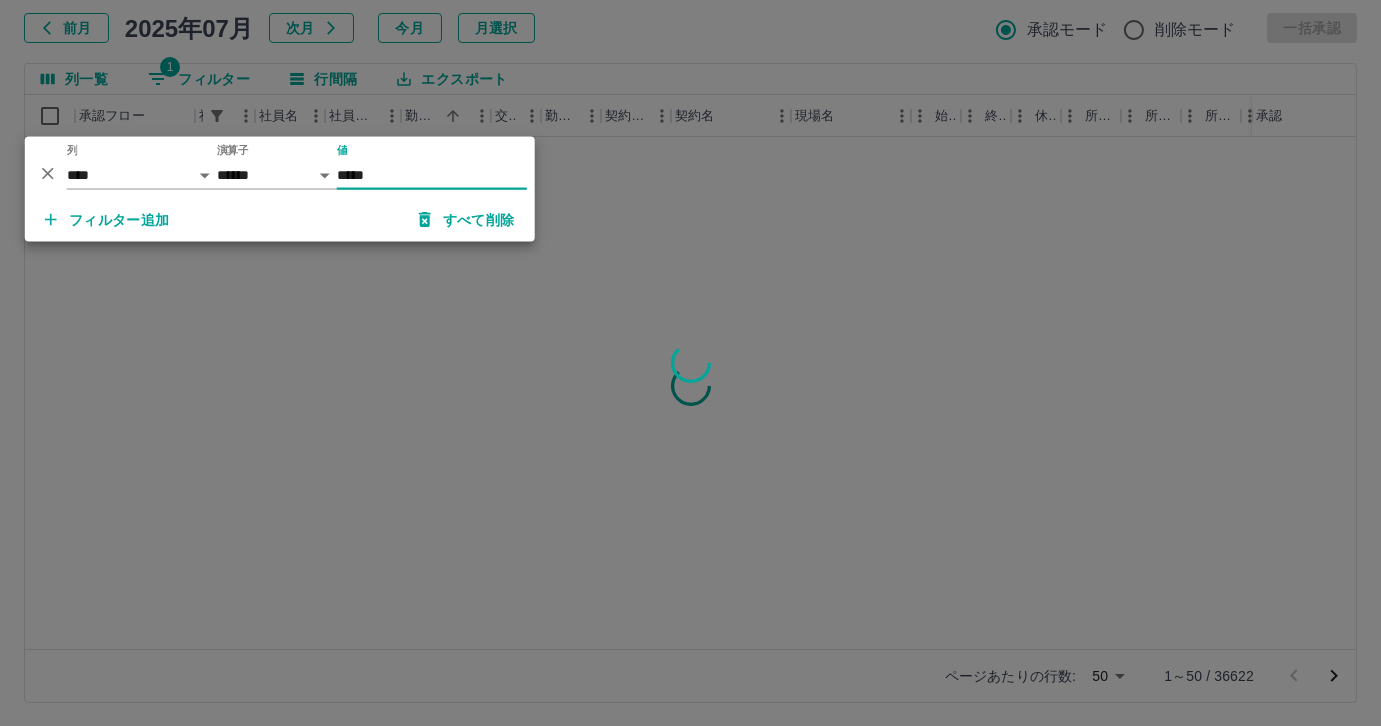 type on "******" 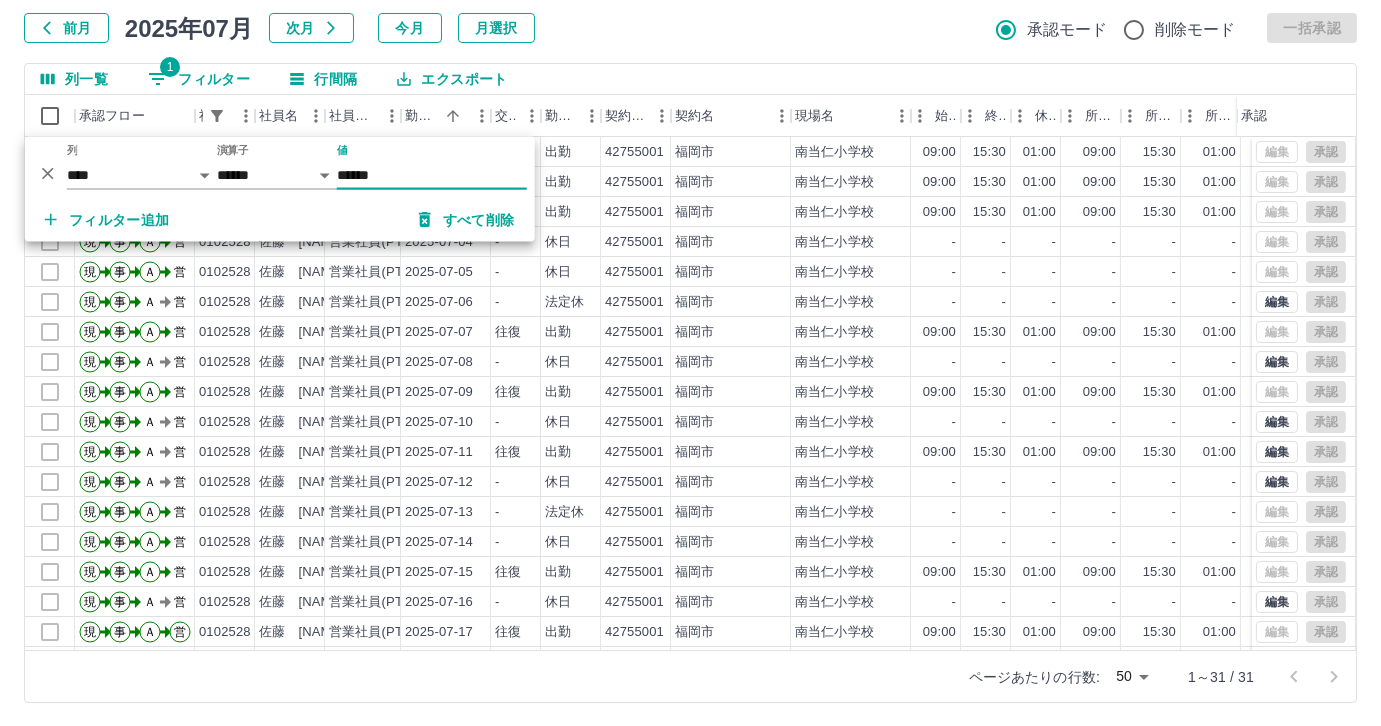 scroll, scrollTop: 431, scrollLeft: 0, axis: vertical 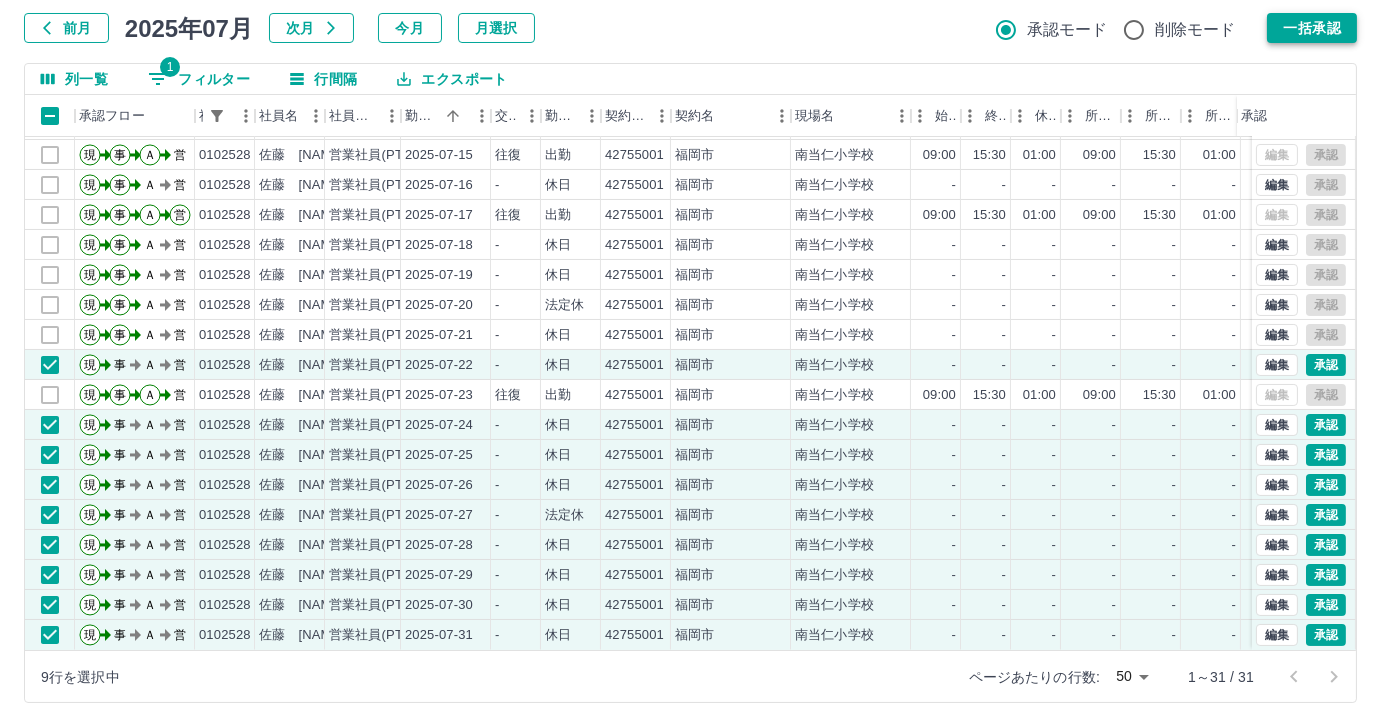 click on "一括承認" at bounding box center (1312, 28) 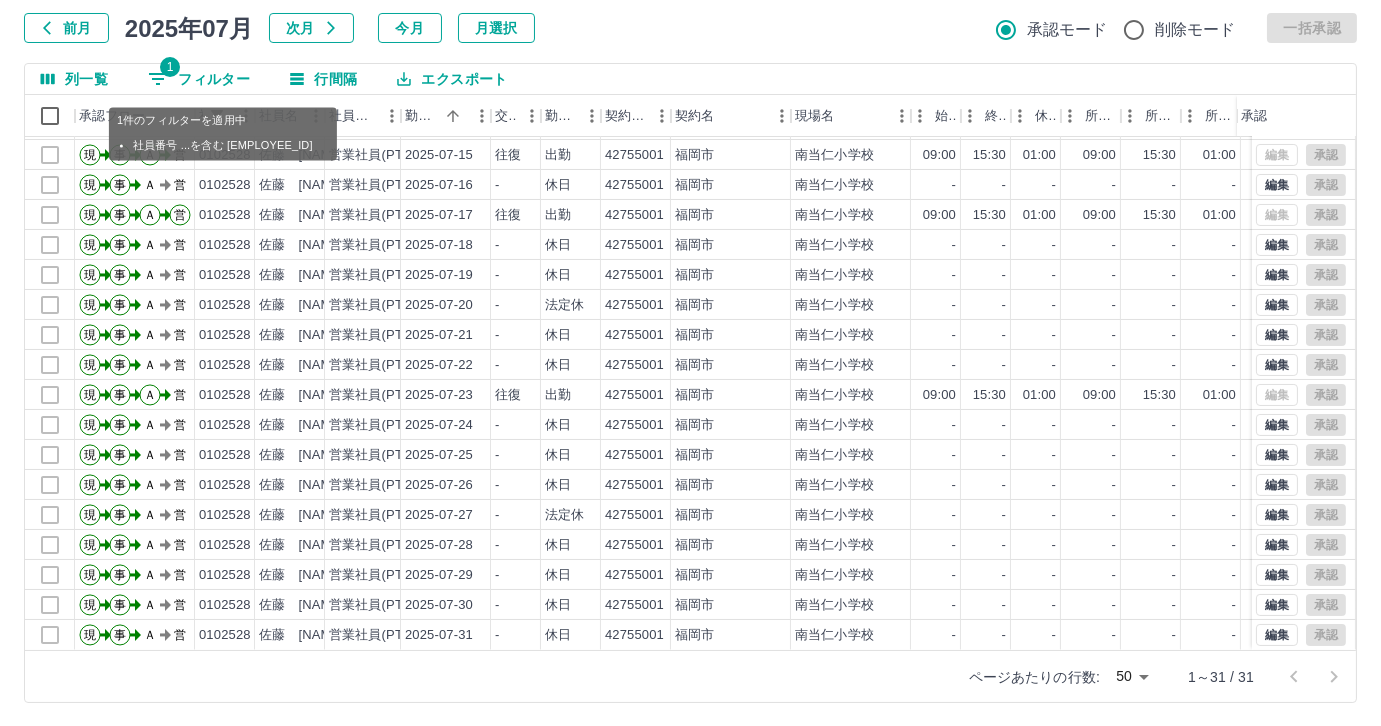 click on "1 フィルター" at bounding box center (199, 79) 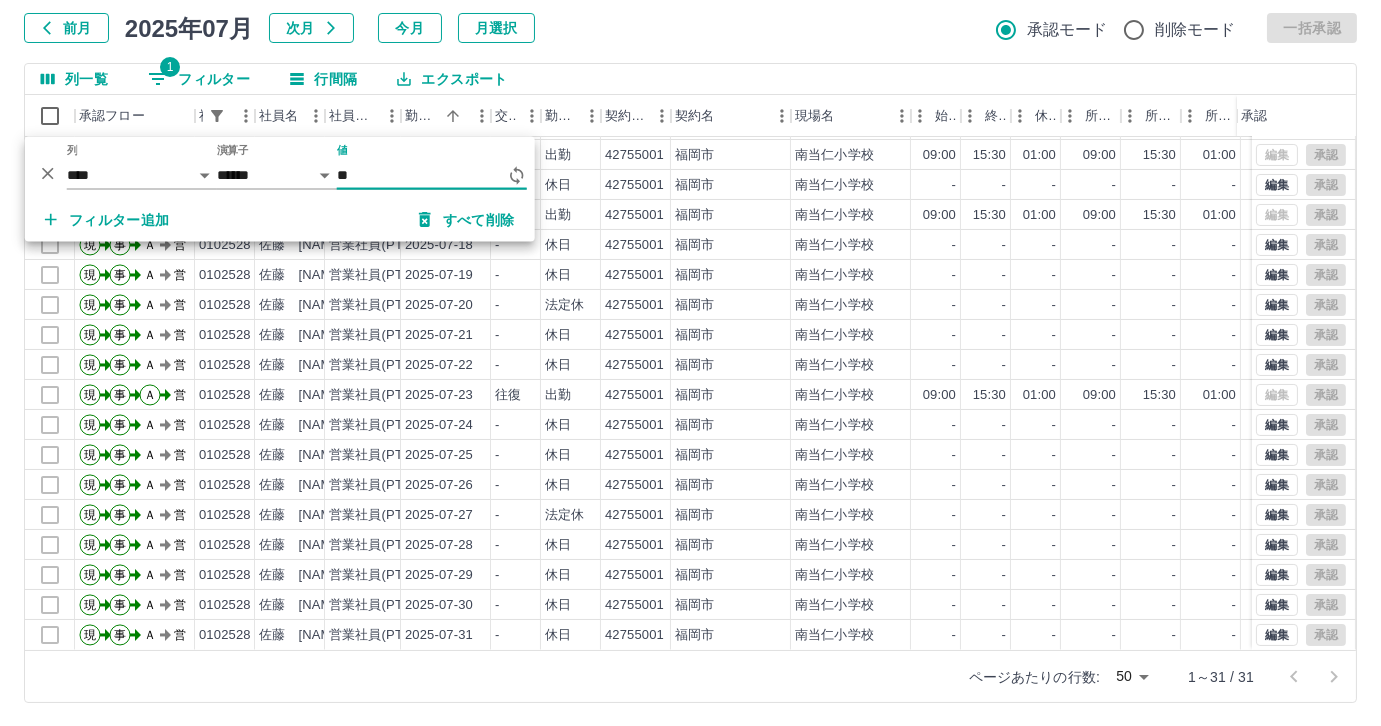 type on "*" 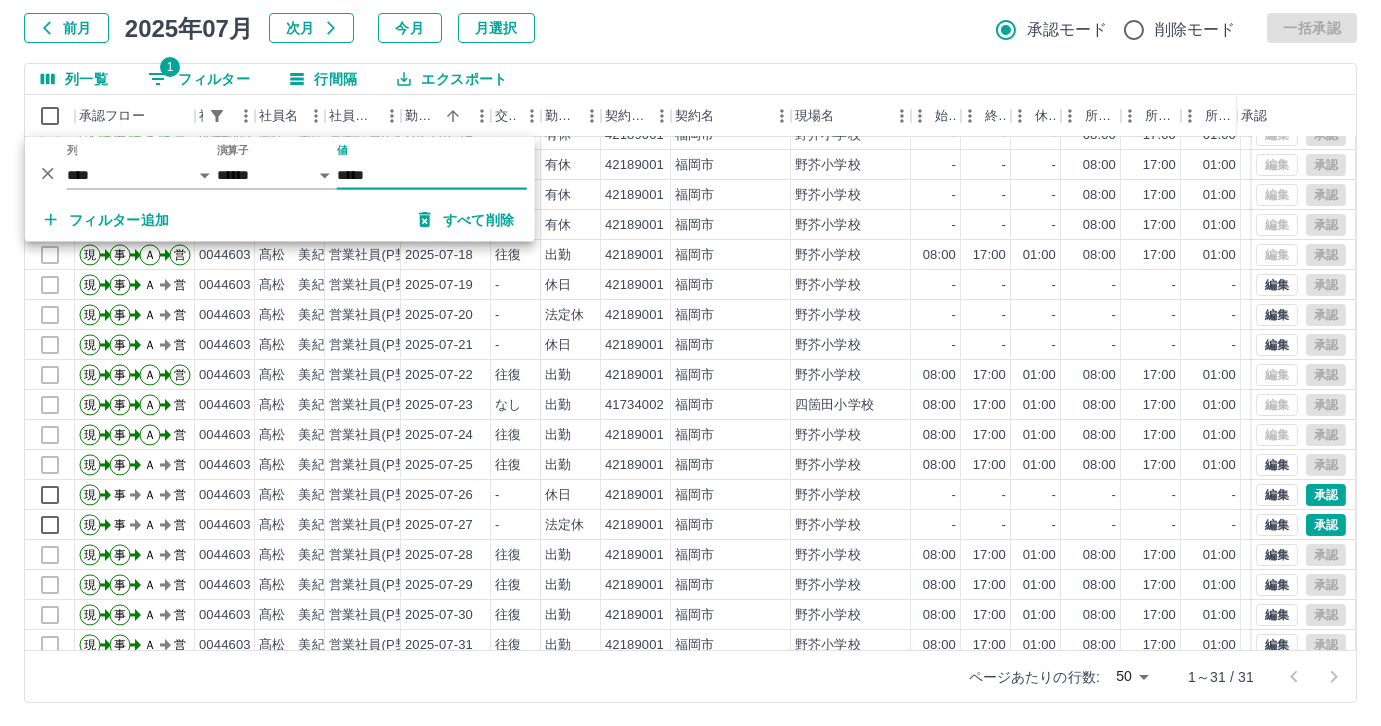 scroll, scrollTop: 431, scrollLeft: 0, axis: vertical 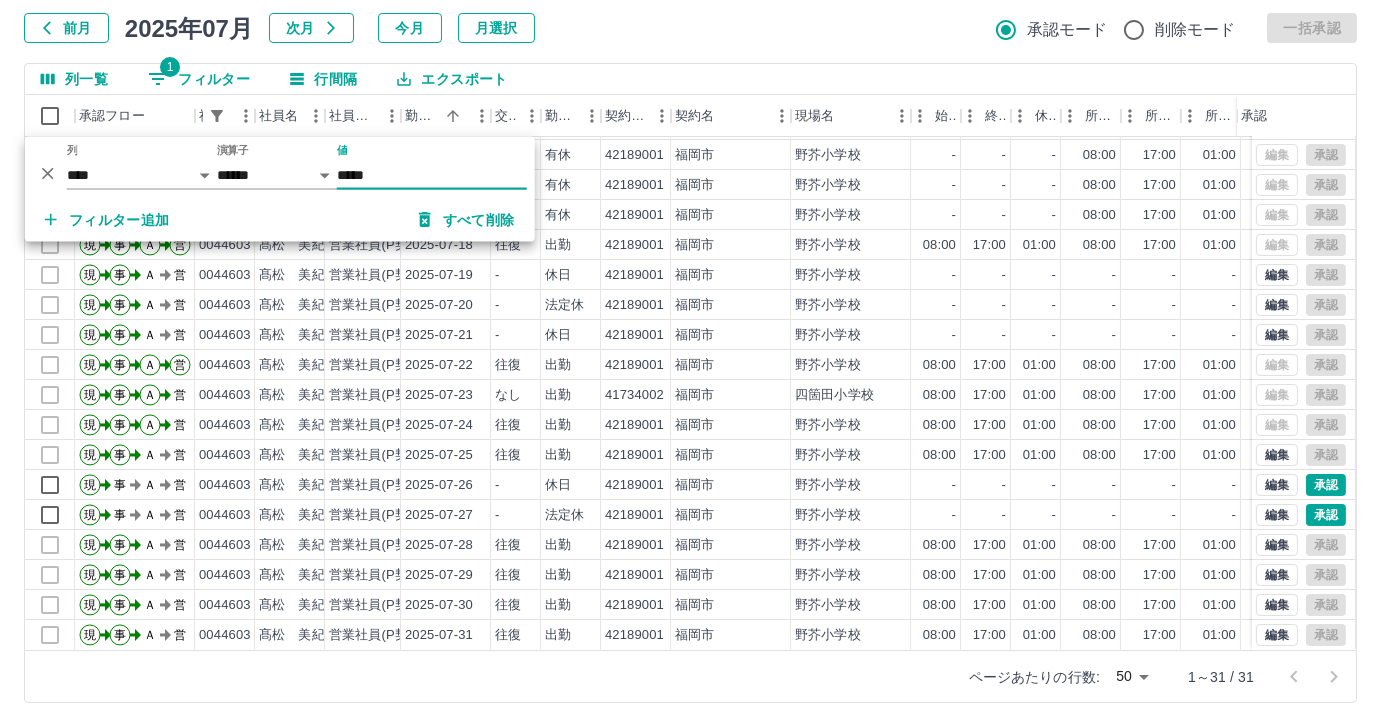 type on "*****" 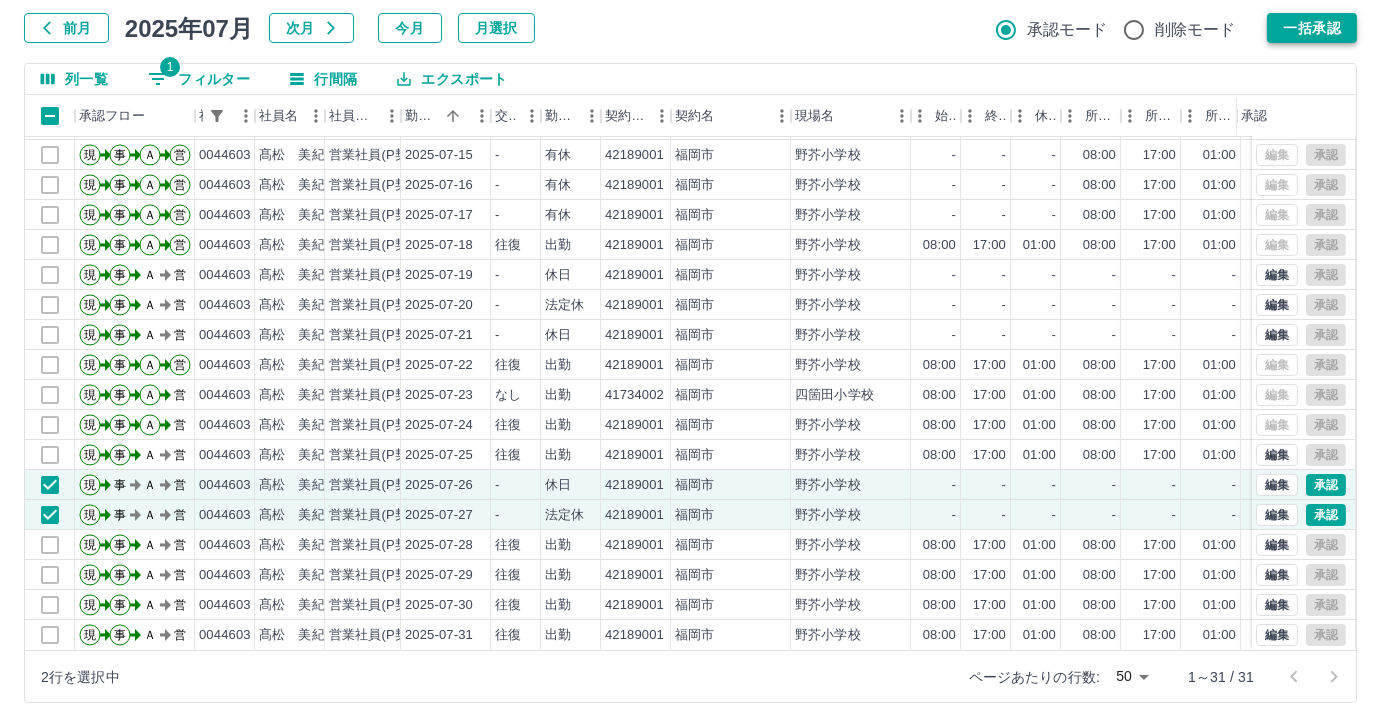 click on "一括承認" at bounding box center [1312, 28] 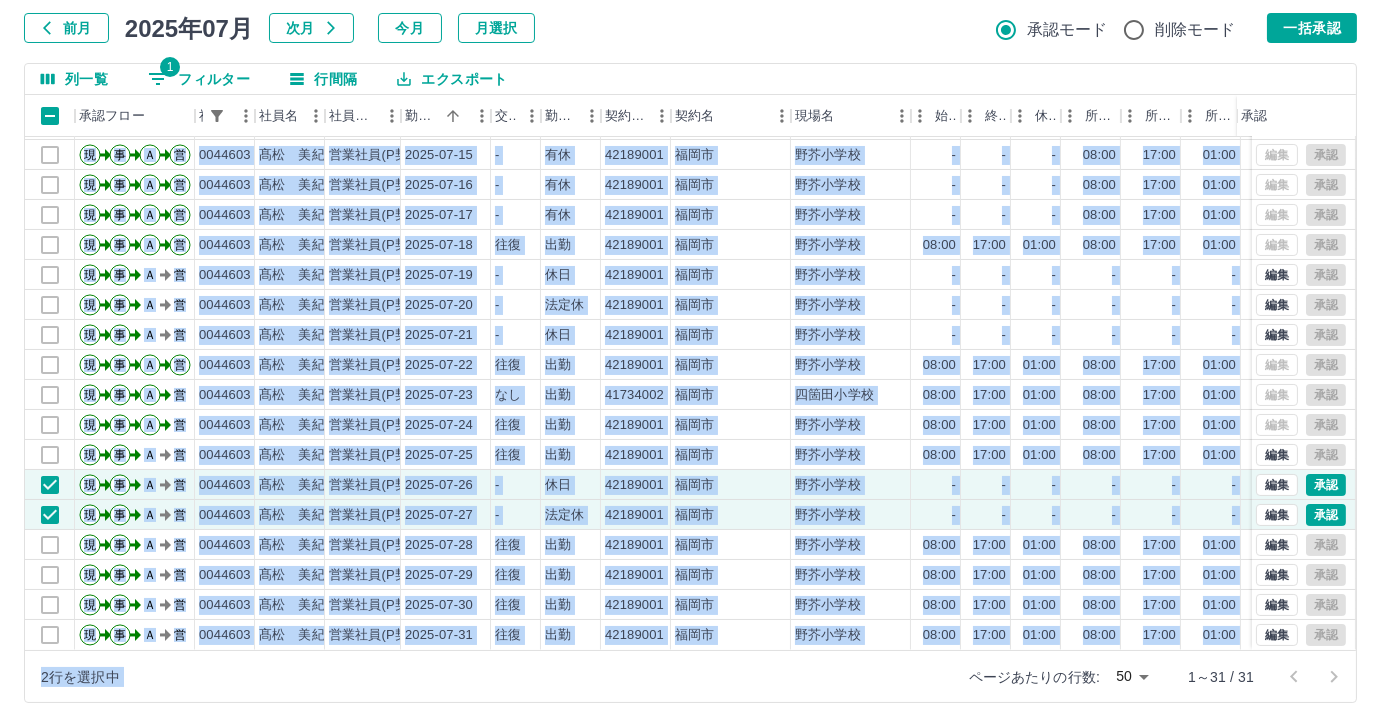 drag, startPoint x: 683, startPoint y: 656, endPoint x: 749, endPoint y: 642, distance: 67.46851 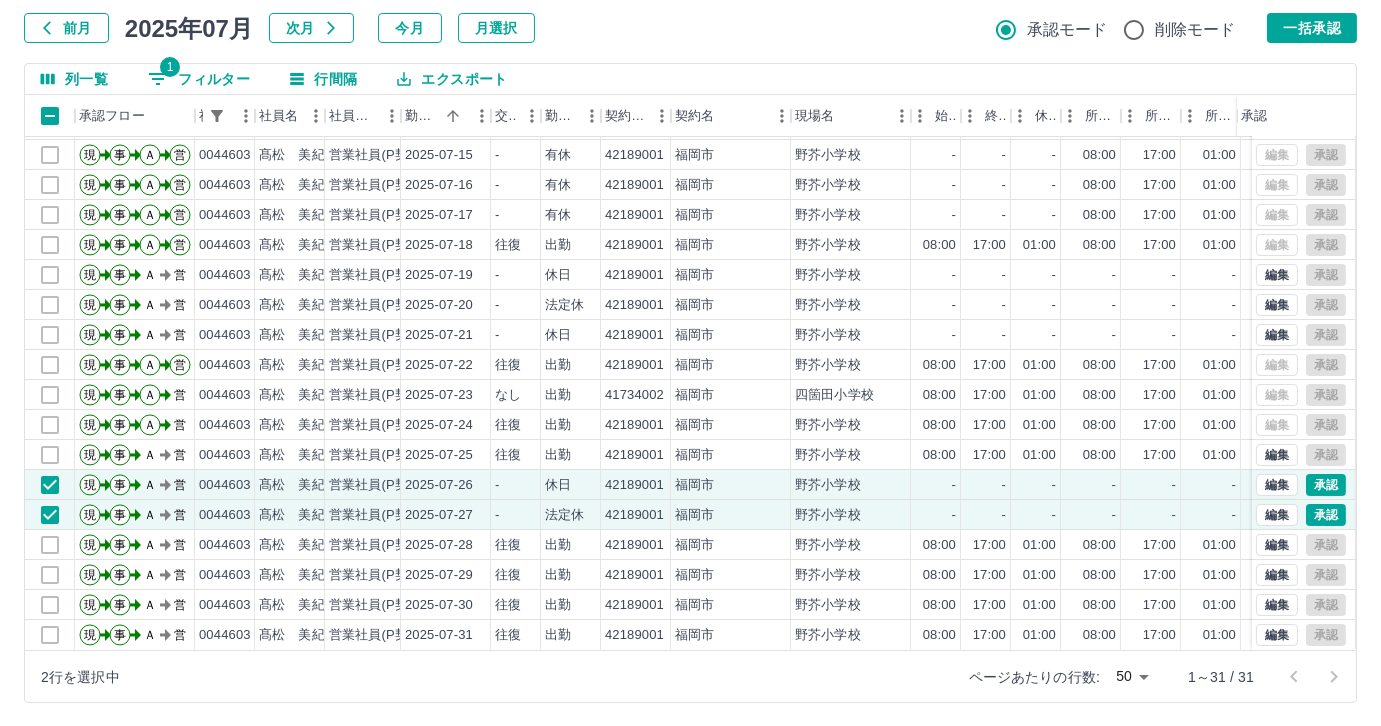 click on "前月 2025年07月 次月 今月 月選択 承認モード 削除モード 一括承認" at bounding box center [690, 28] 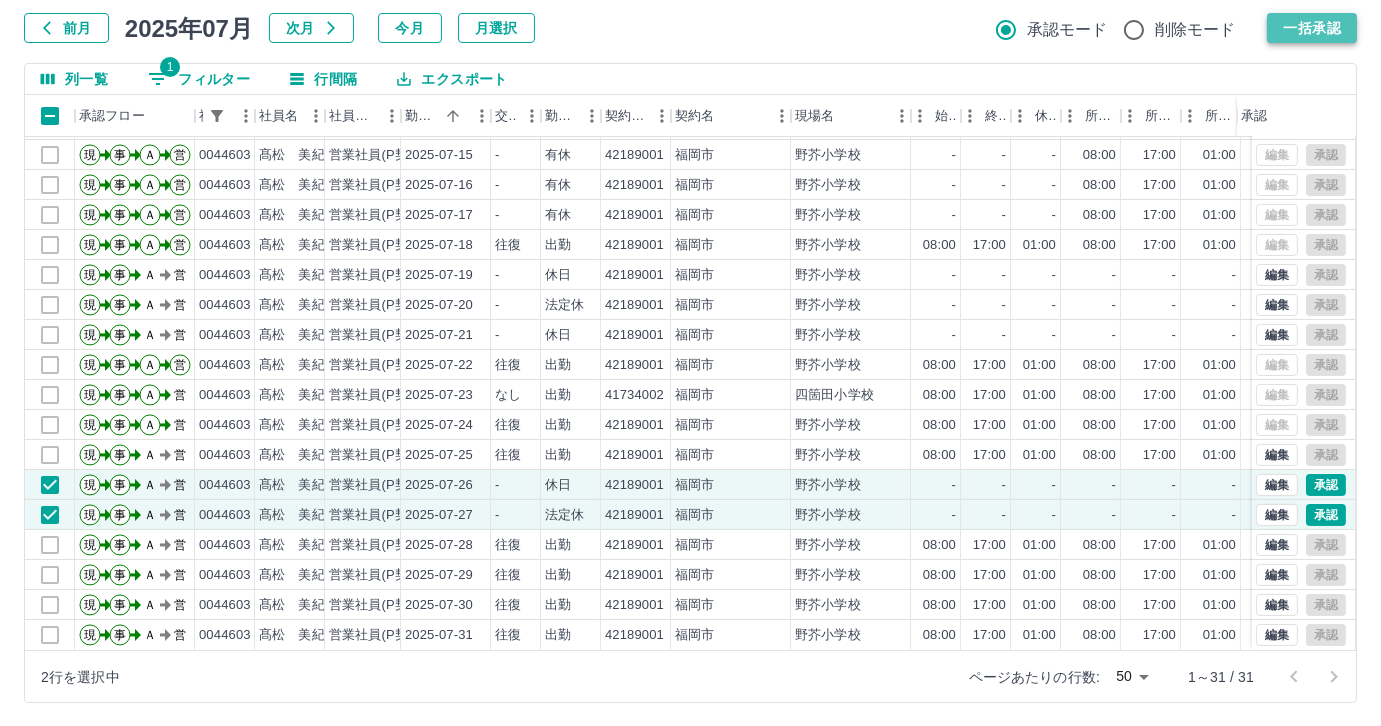 click on "一括承認" at bounding box center [1312, 28] 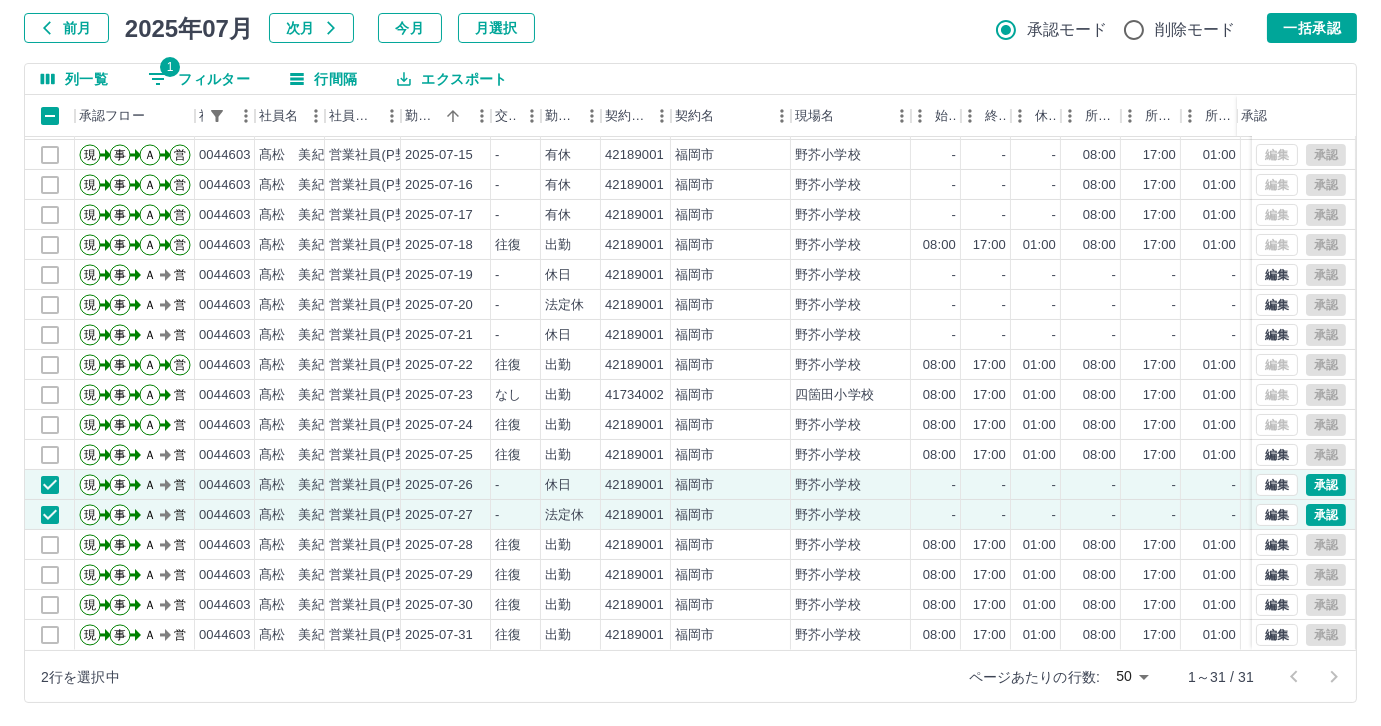 click on "1 フィルター" at bounding box center [199, 79] 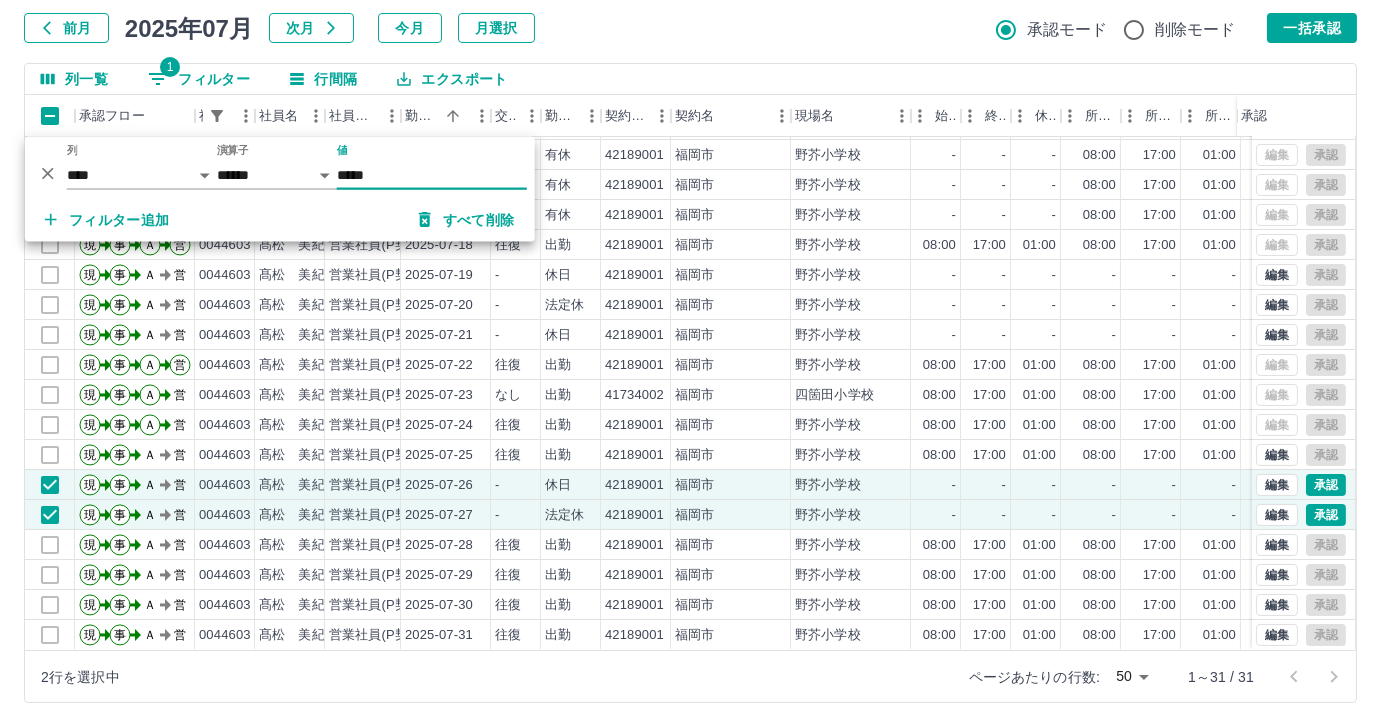 click on "*****" at bounding box center [432, 175] 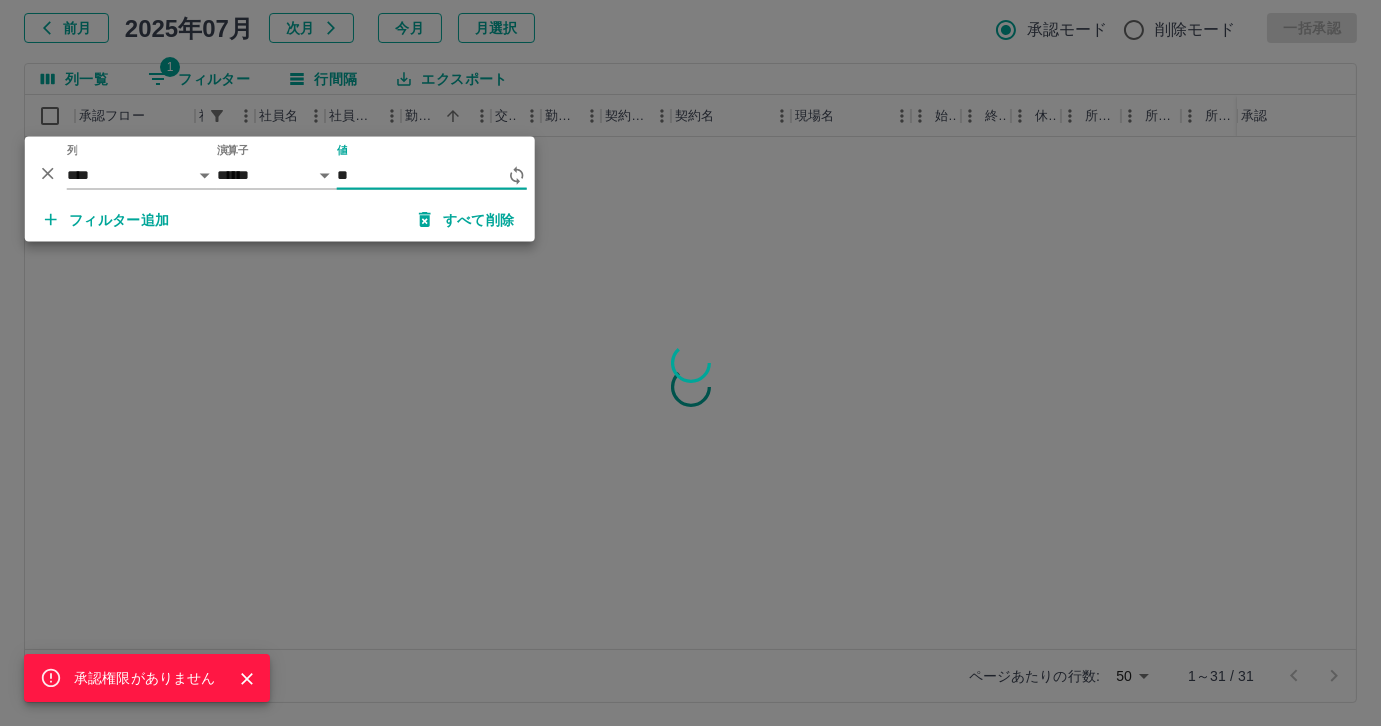 type on "*" 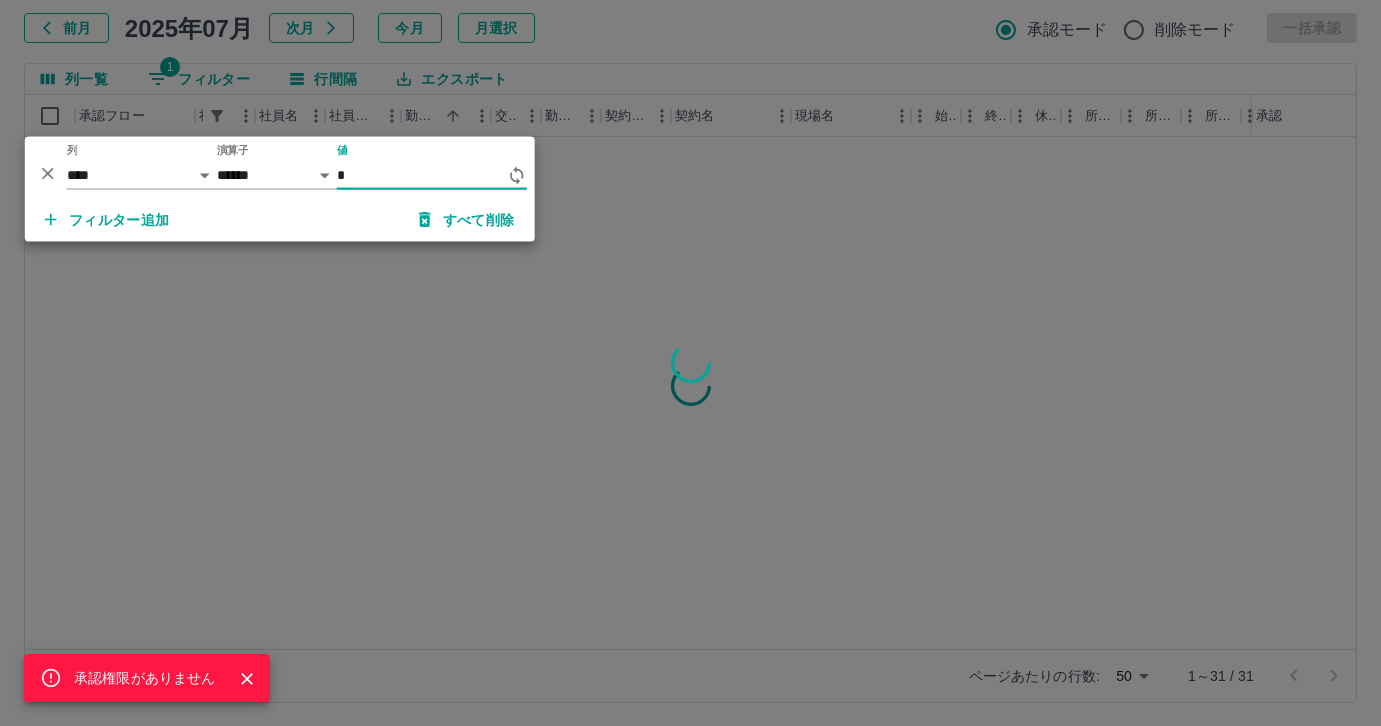 scroll, scrollTop: 0, scrollLeft: 0, axis: both 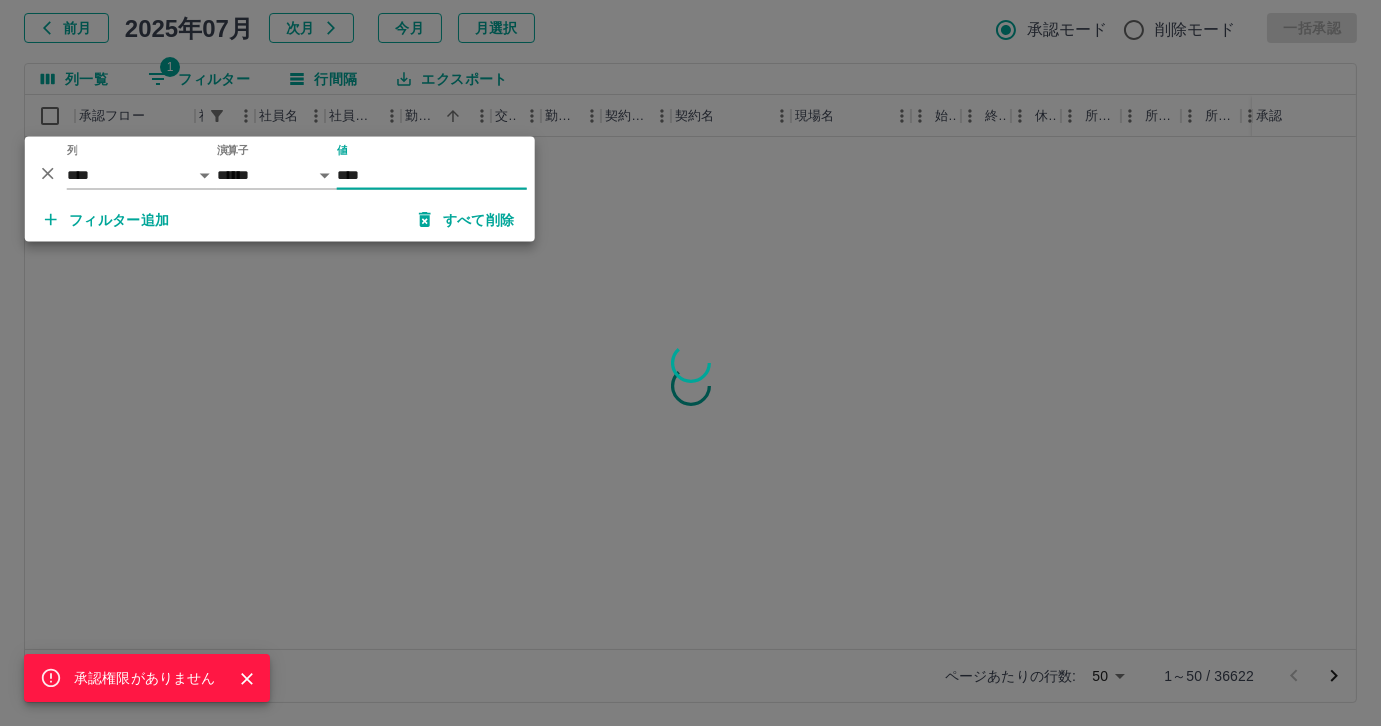 type on "*****" 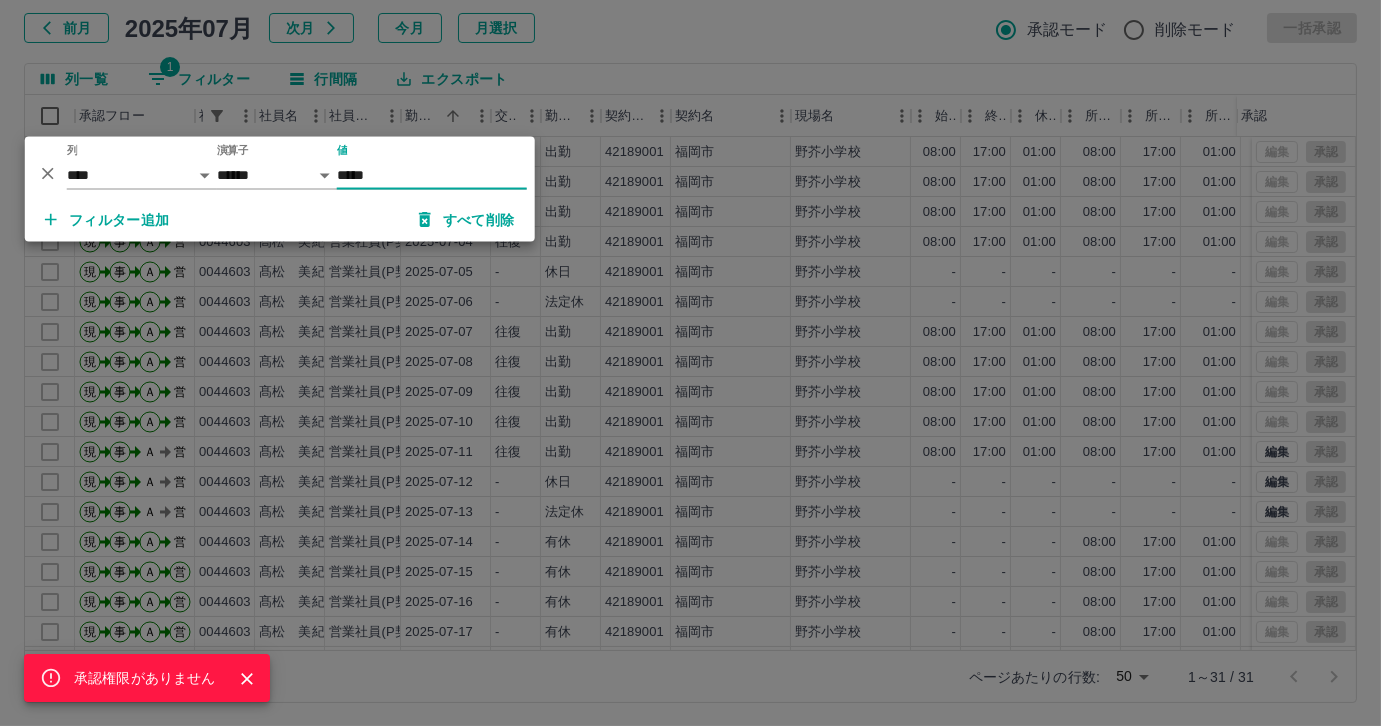 click on "承認権限がありません" at bounding box center (690, 363) 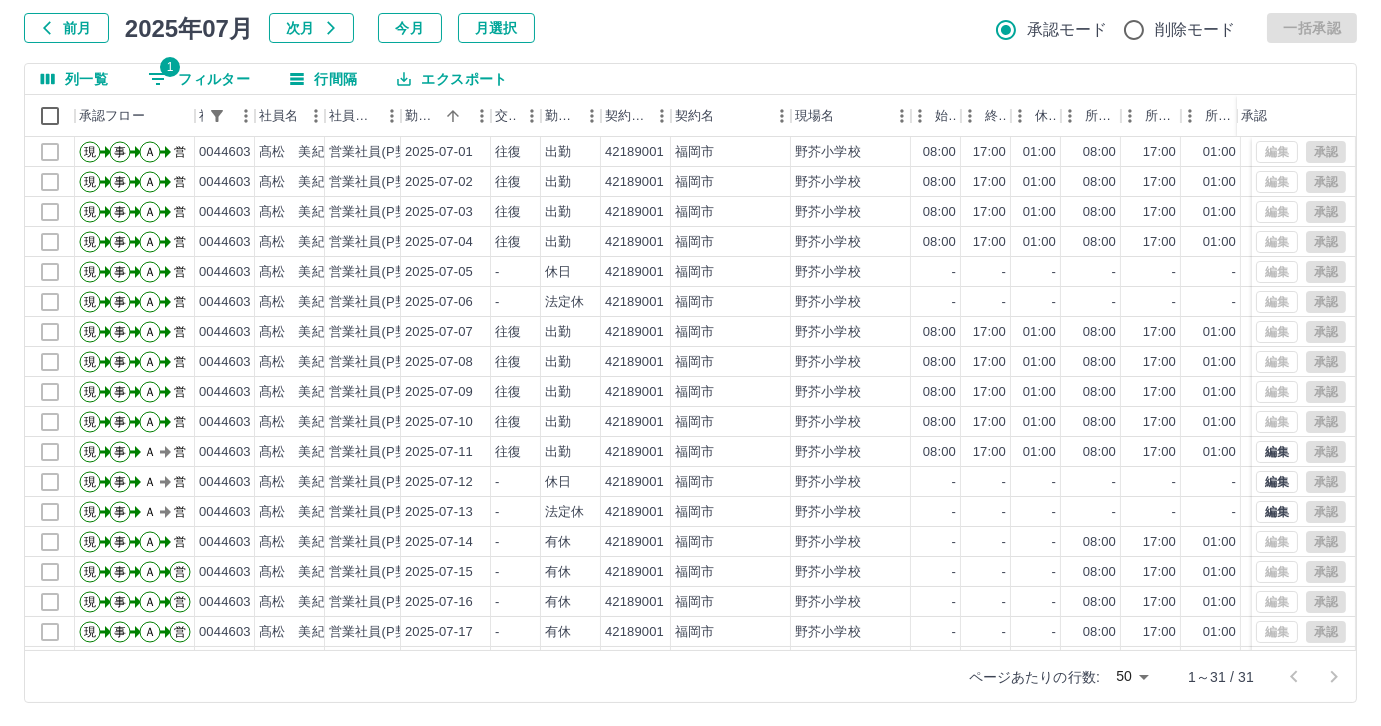 scroll, scrollTop: 431, scrollLeft: 0, axis: vertical 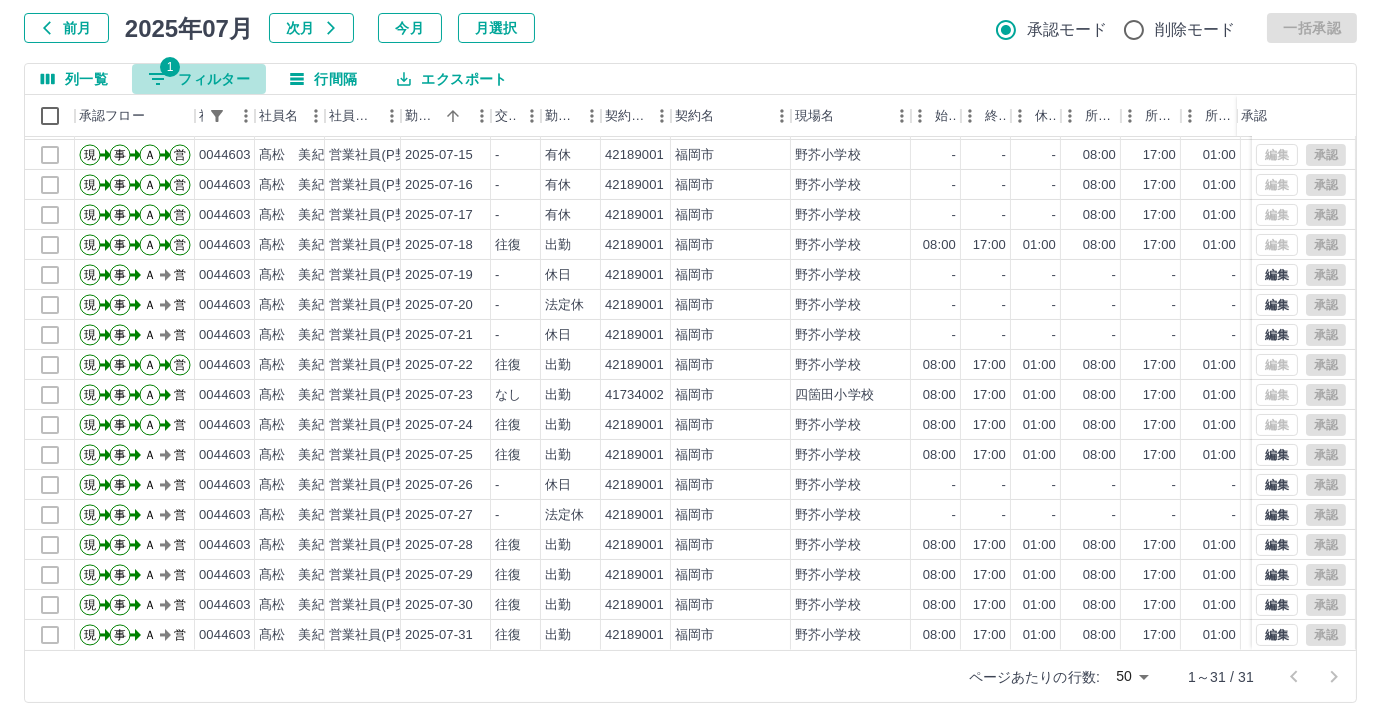 click on "1 フィルター" at bounding box center (199, 79) 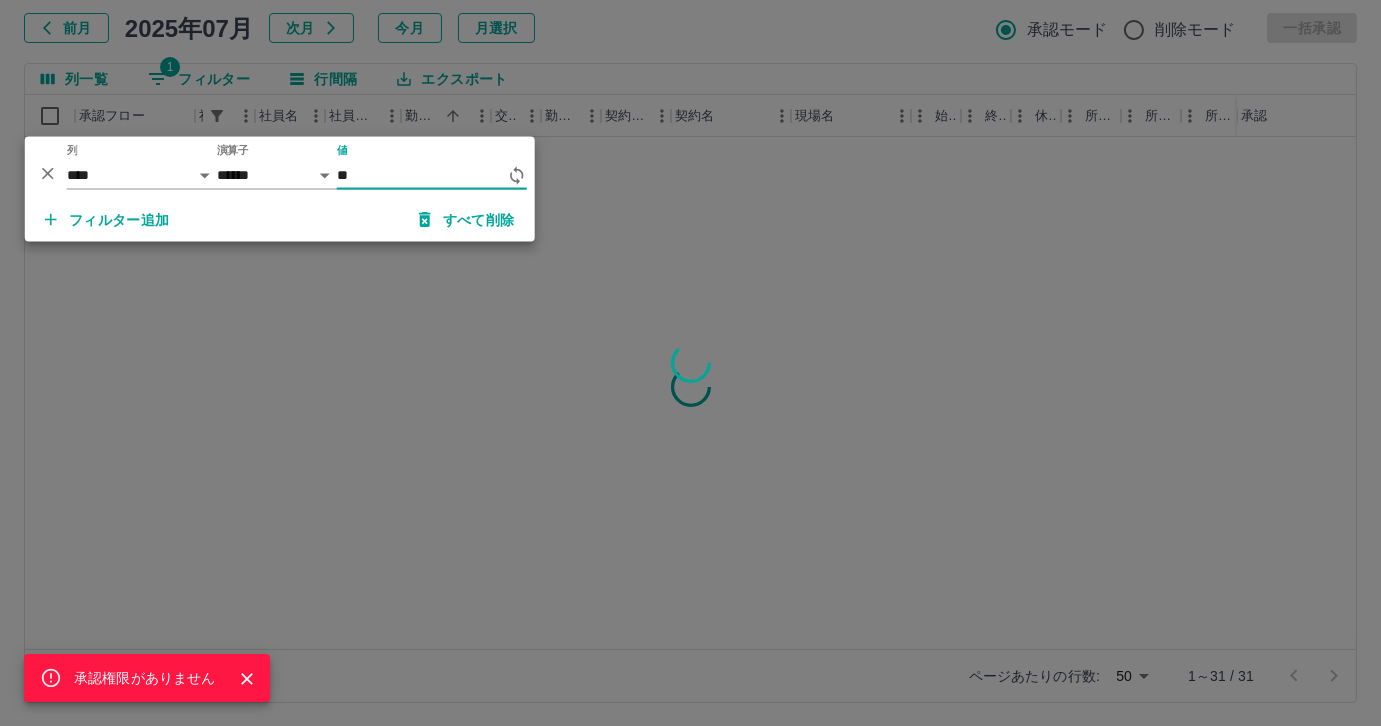 type on "*" 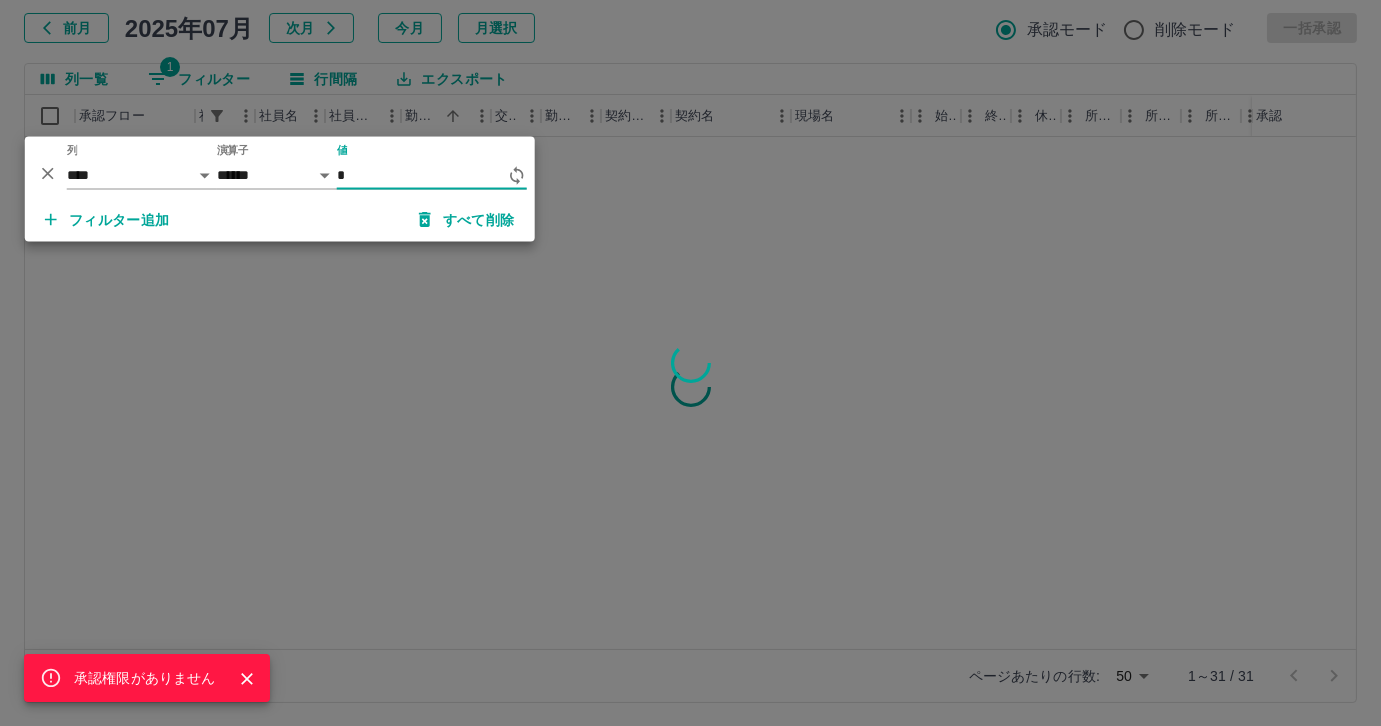scroll, scrollTop: 0, scrollLeft: 0, axis: both 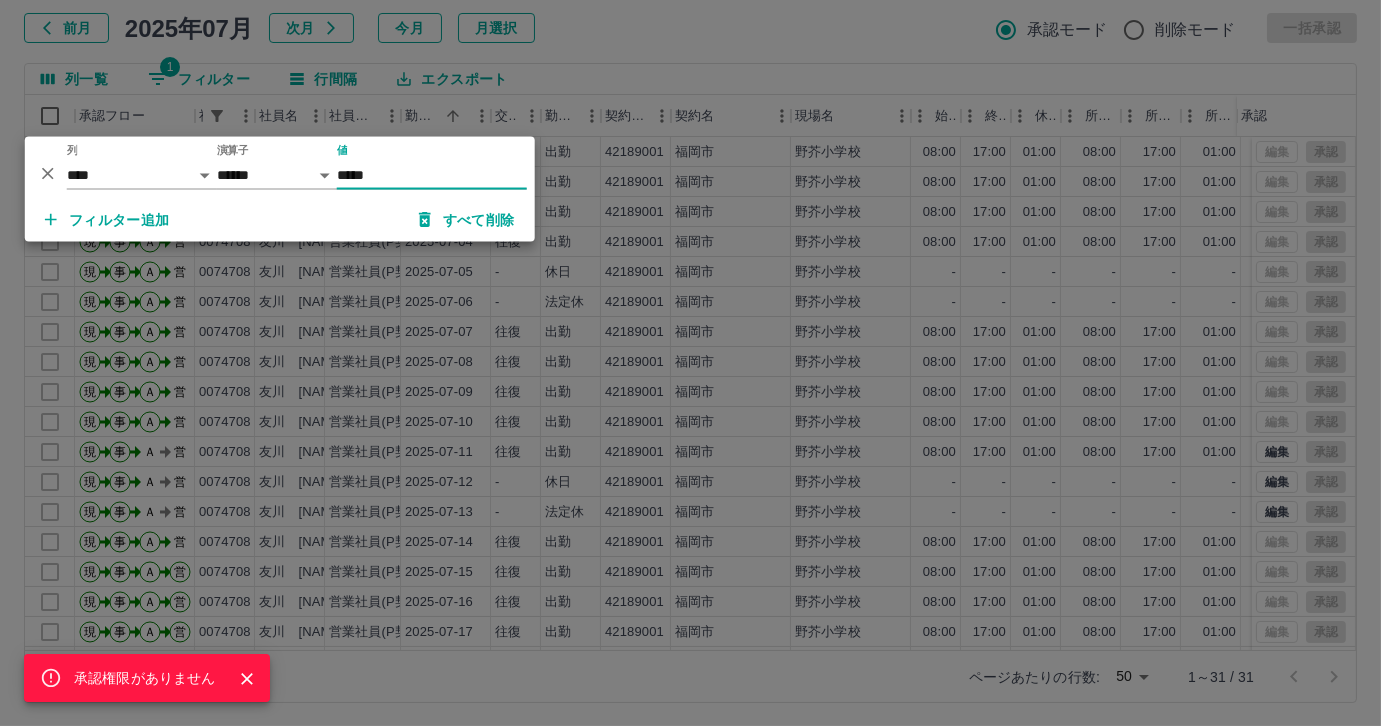 type on "*****" 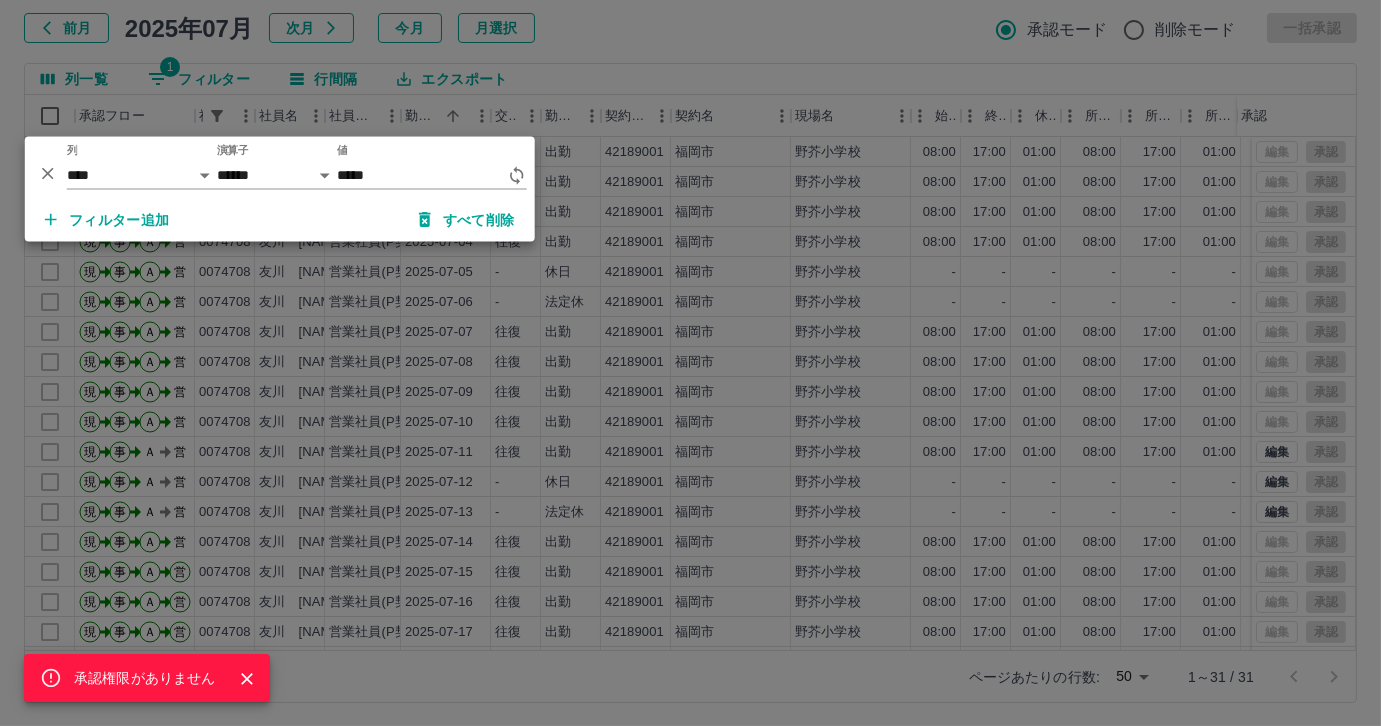 type 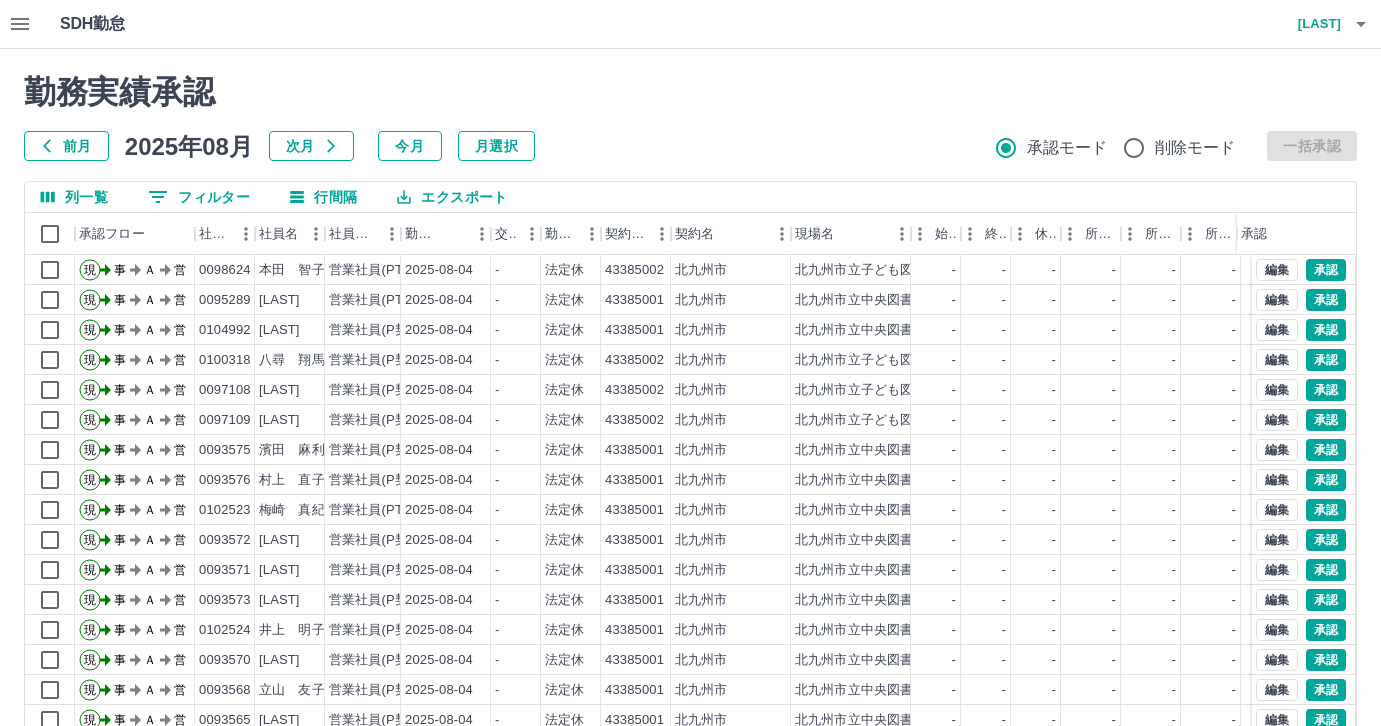 scroll, scrollTop: 0, scrollLeft: 0, axis: both 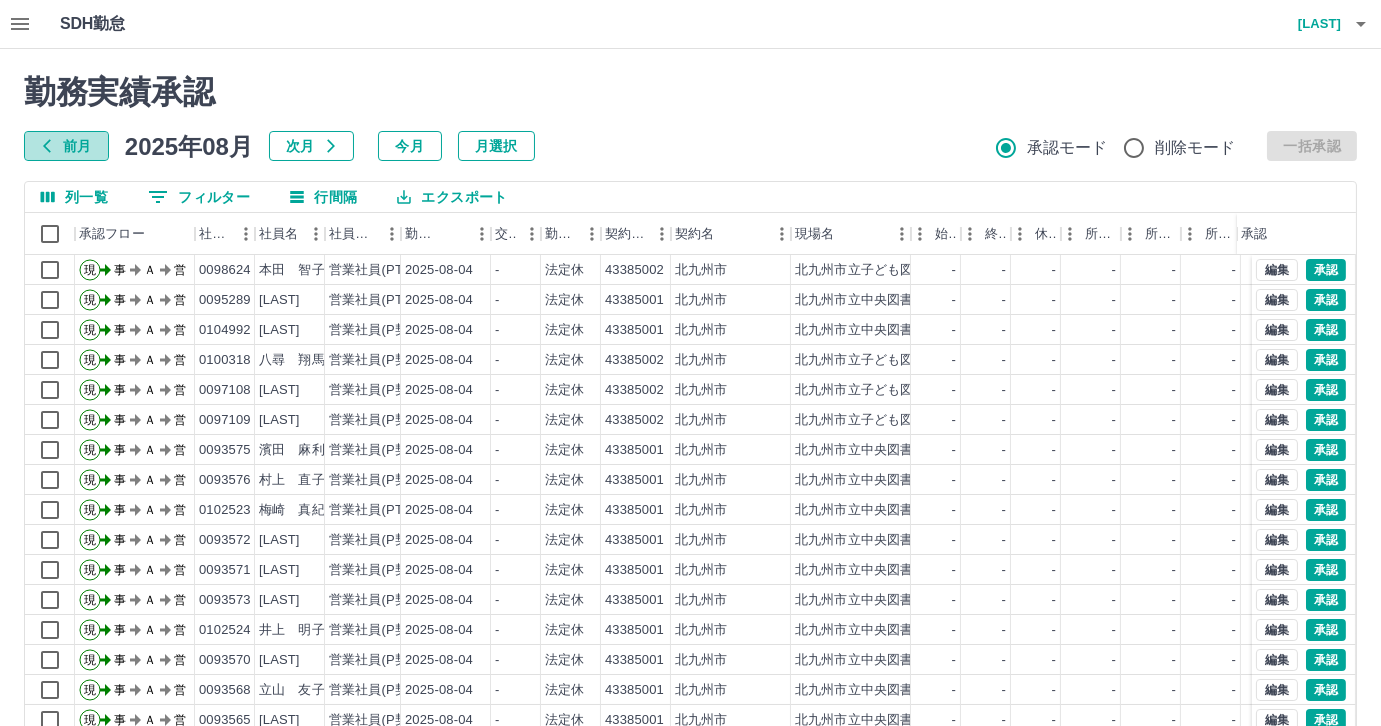 click on "前月" at bounding box center [66, 146] 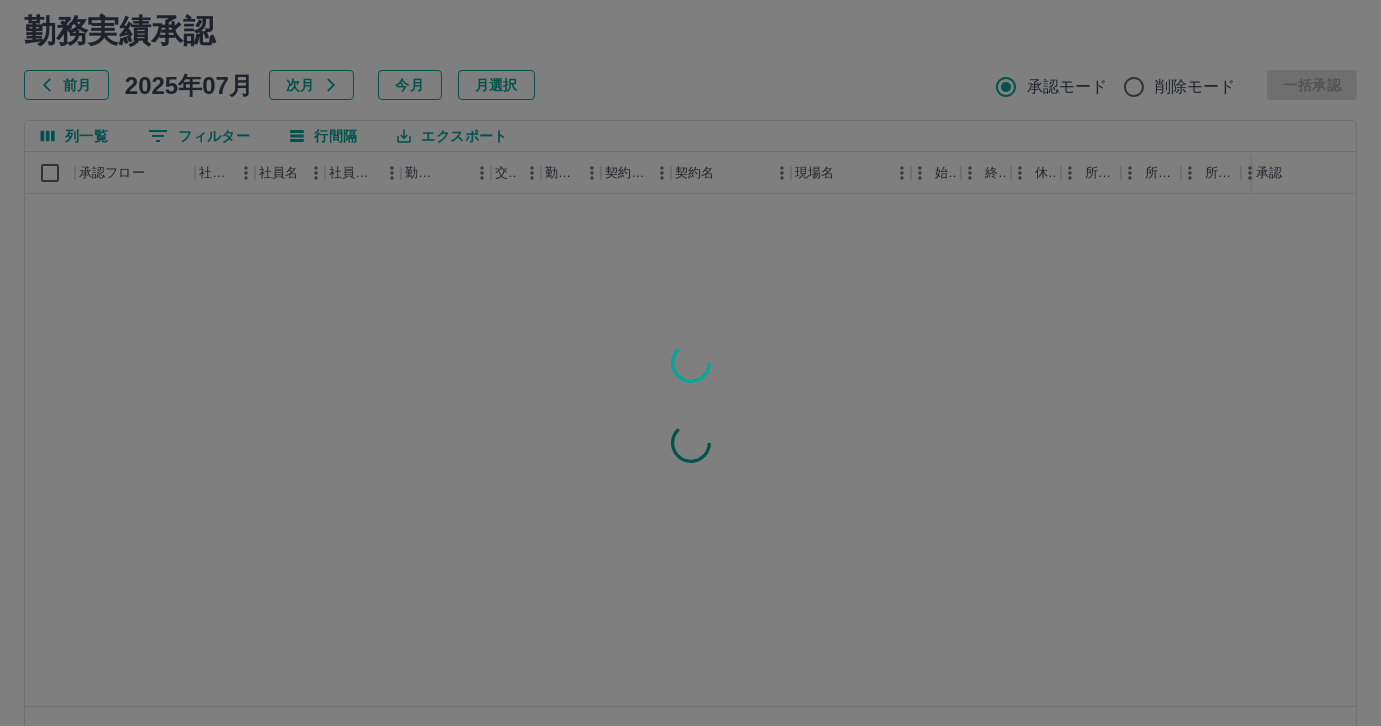 scroll, scrollTop: 118, scrollLeft: 0, axis: vertical 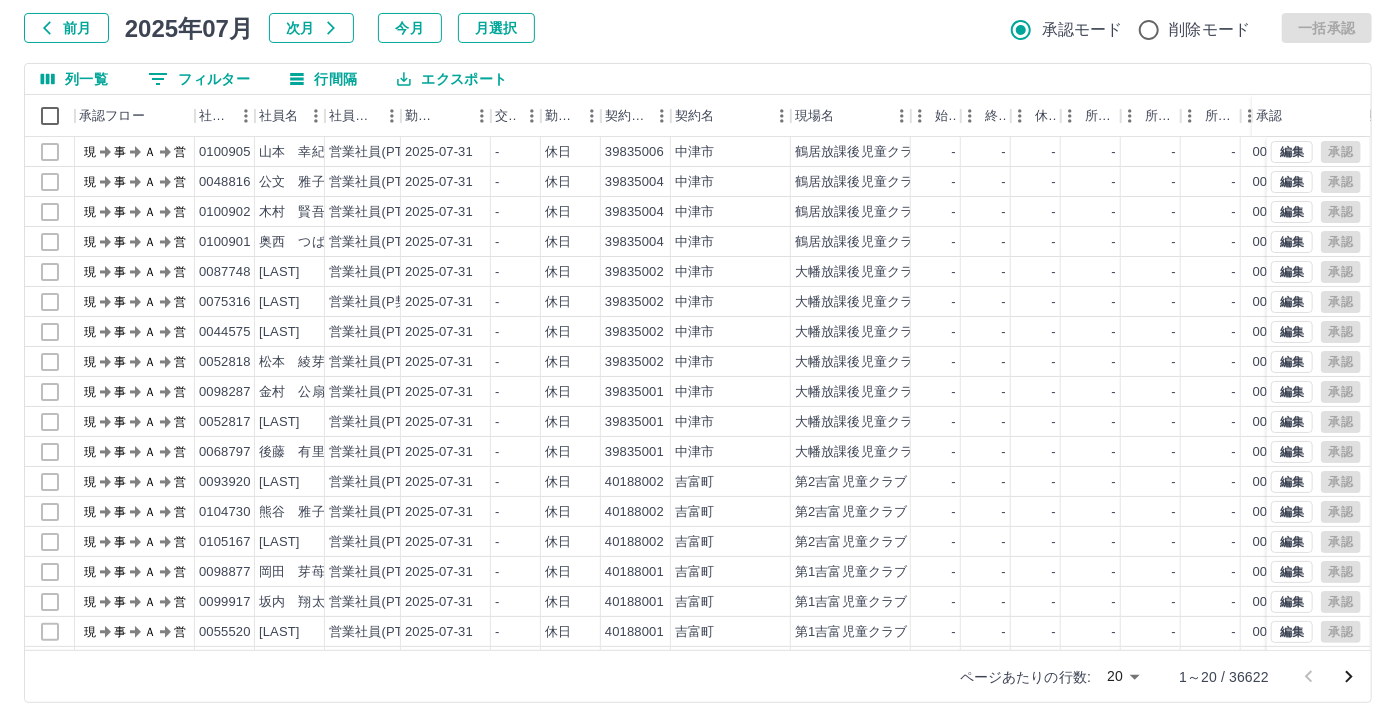 click on "SDH勤怠 尾嵜　杏茄 勤務実績承認 前月 2025年07月 次月 今月 月選択 承認モード 削除モード 一括承認 列一覧 0 フィルター 行間隔 エクスポート 承認フロー 社員番号 社員名 社員区分 勤務日 交通費 勤務区分 契約コード 契約名 現場名 始業 終業 休憩 所定開始 所定終業 所定休憩 拘束 勤務 遅刻等 コメント ステータス 承認 現 事 Ａ 営 0100905 山本　幸紀枝 営業社員(PT契約) 2025-07-31  -  休日 39835006 中津市 鶴居放課後児童クラブB - - - - - - 00:00 00:00 00:00 現場責任者承認待 現 事 Ａ 営 0048816 公文　雅子 営業社員(PT契約) 2025-07-31  -  休日 39835004 中津市 鶴居放課後児童クラブA - - - - - - 00:00 00:00 00:00 現場責任者承認待 現 事 Ａ 営 0100902 木村　賢吾 営業社員(PT契約) 2025-07-31  -  休日 39835004 中津市 鶴居放課後児童クラブA - - - - - - 00:00 00:00 00:00 現場責任者承認待 現 事 Ａ 営" at bounding box center [698, 304] 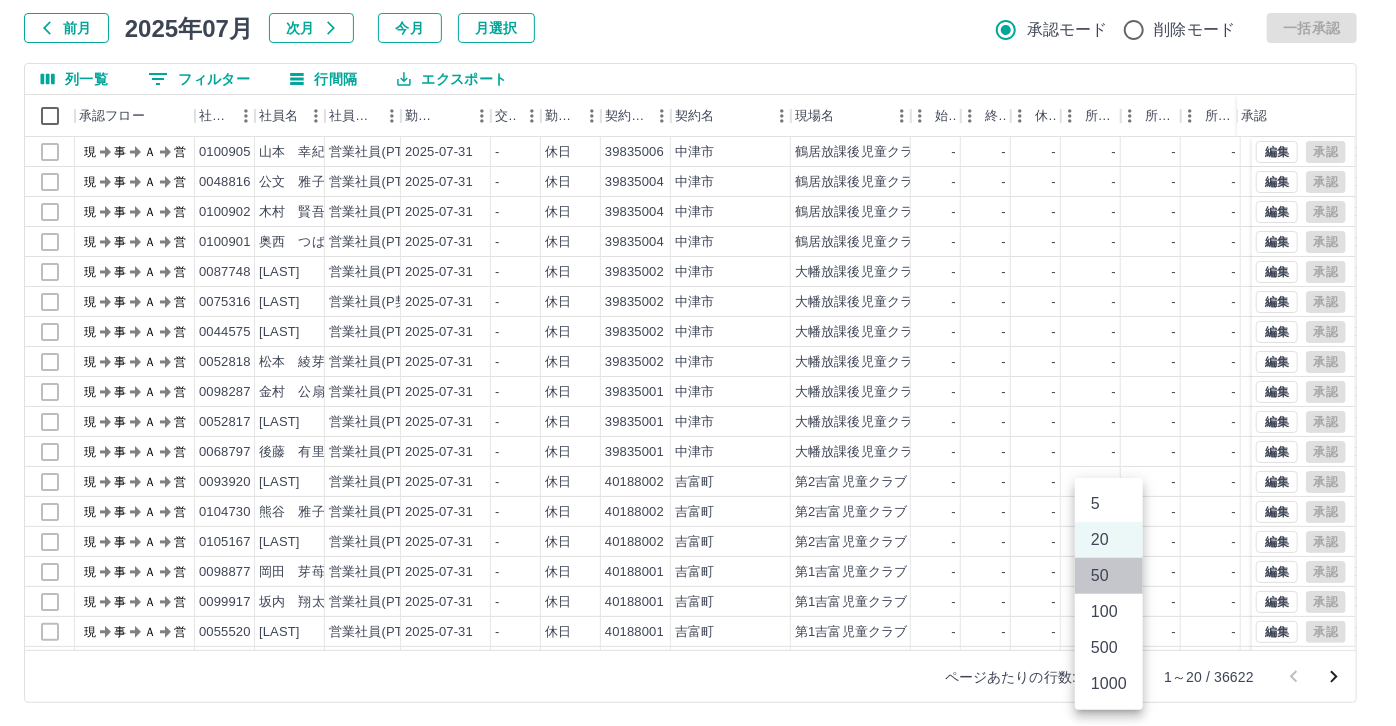 click on "50" at bounding box center [1109, 576] 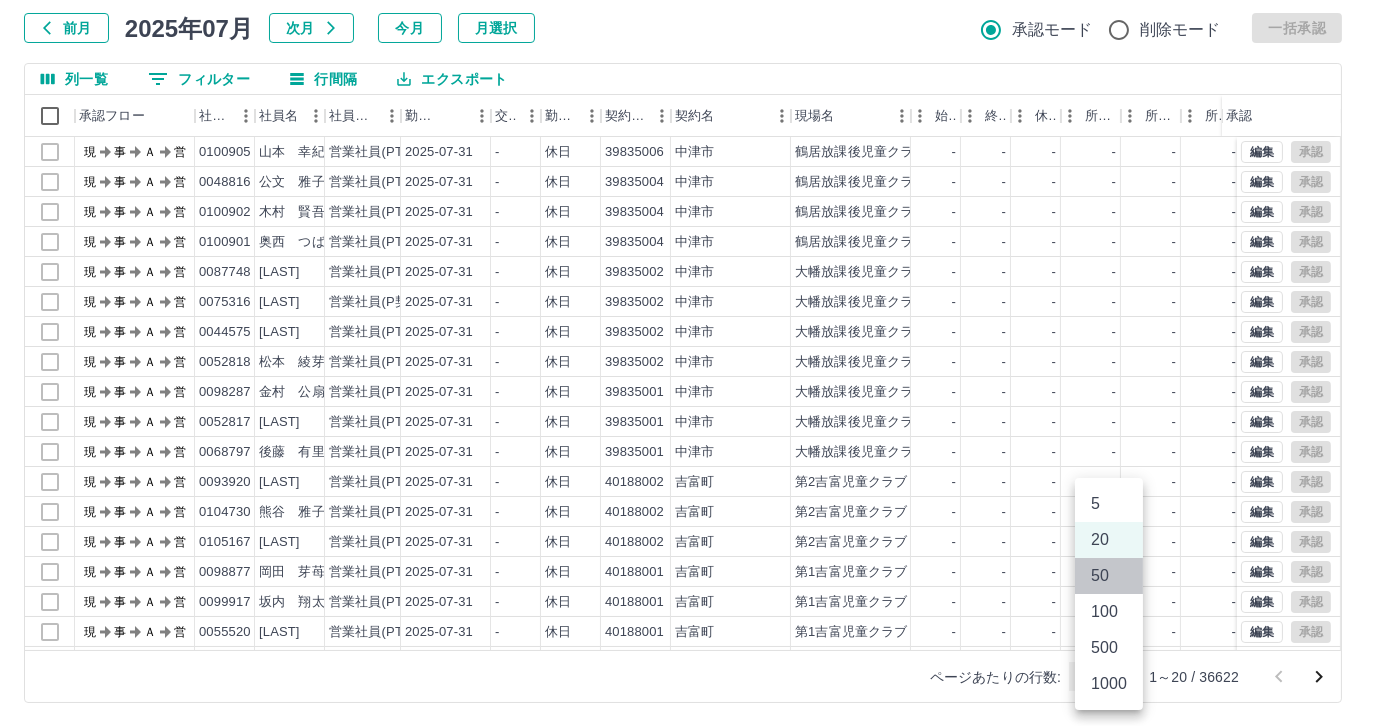 type on "**" 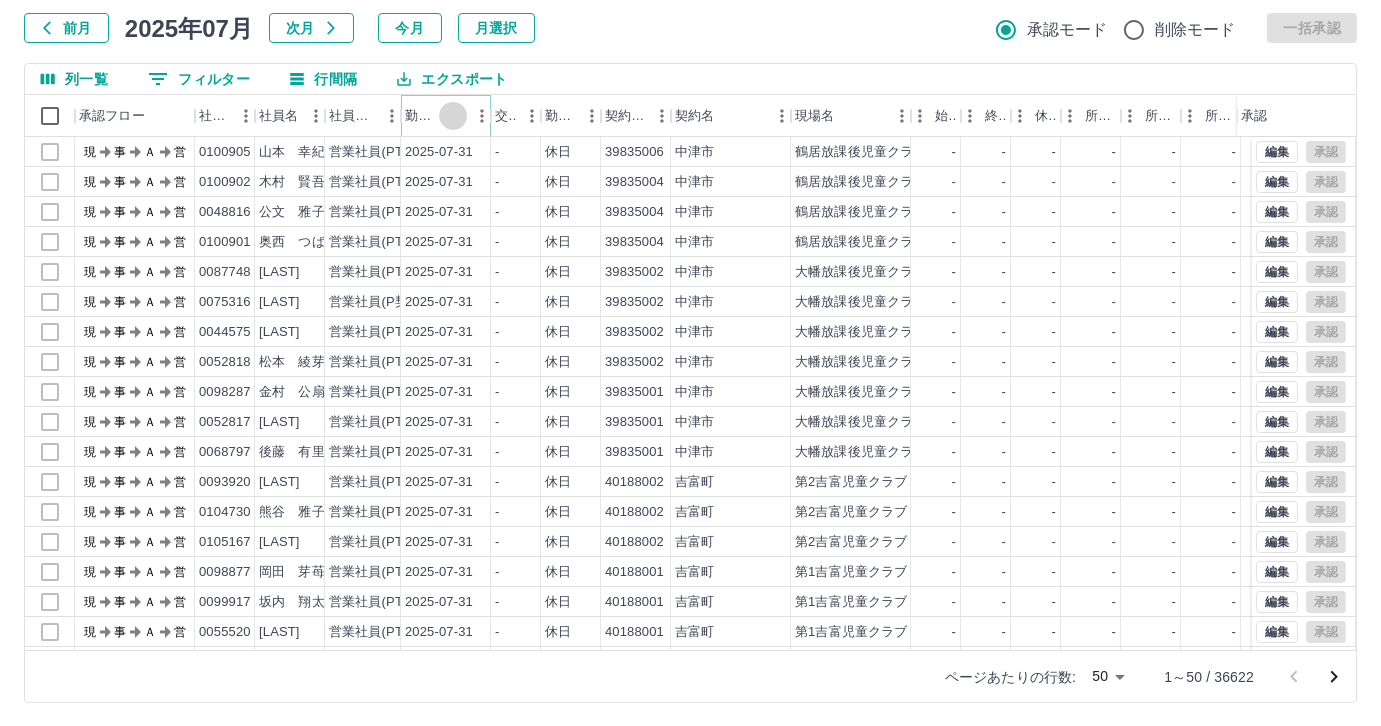 click 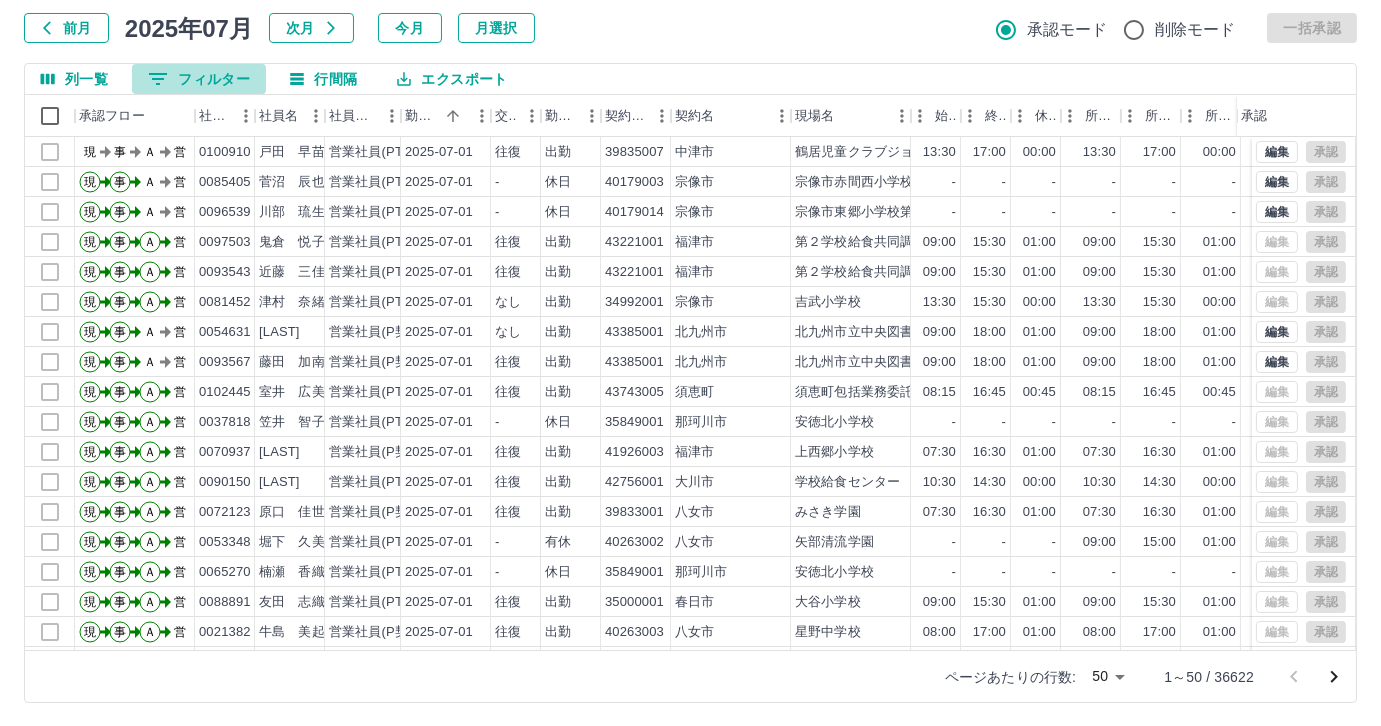 click on "0 フィルター" at bounding box center [199, 79] 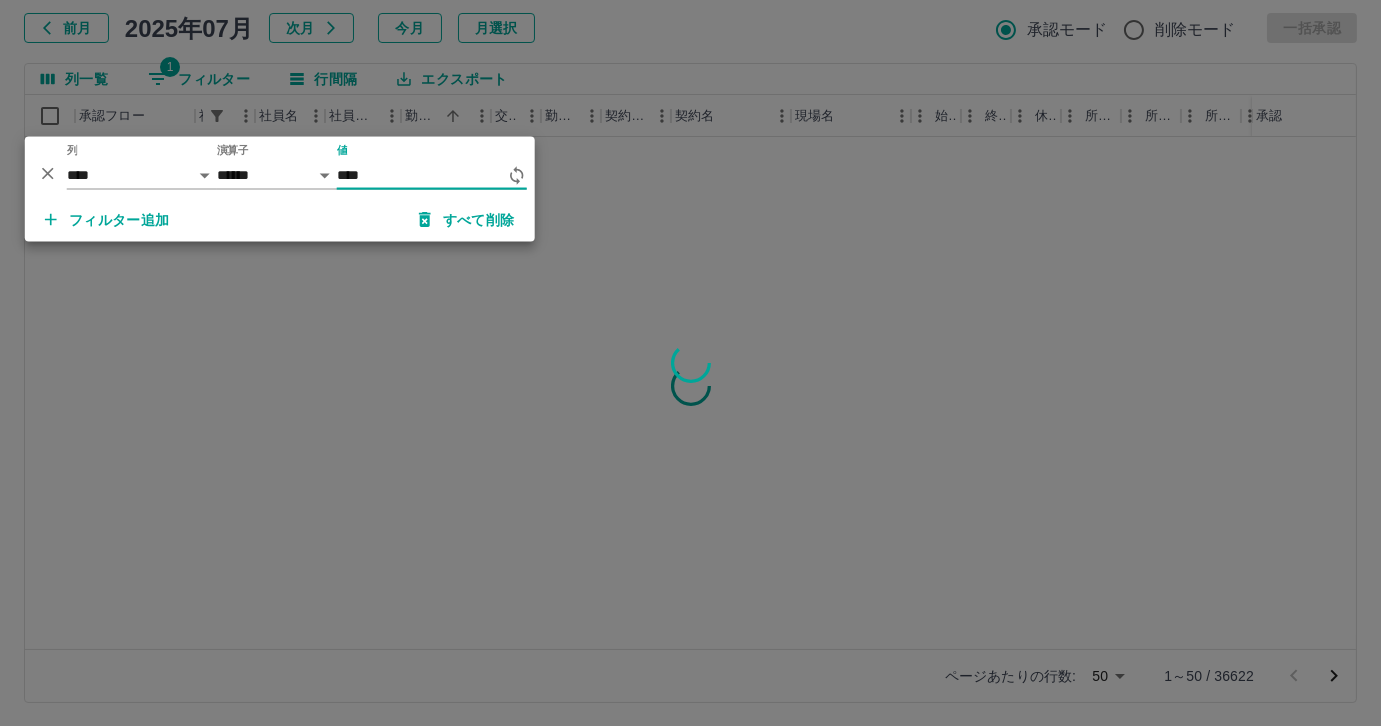 type on "*****" 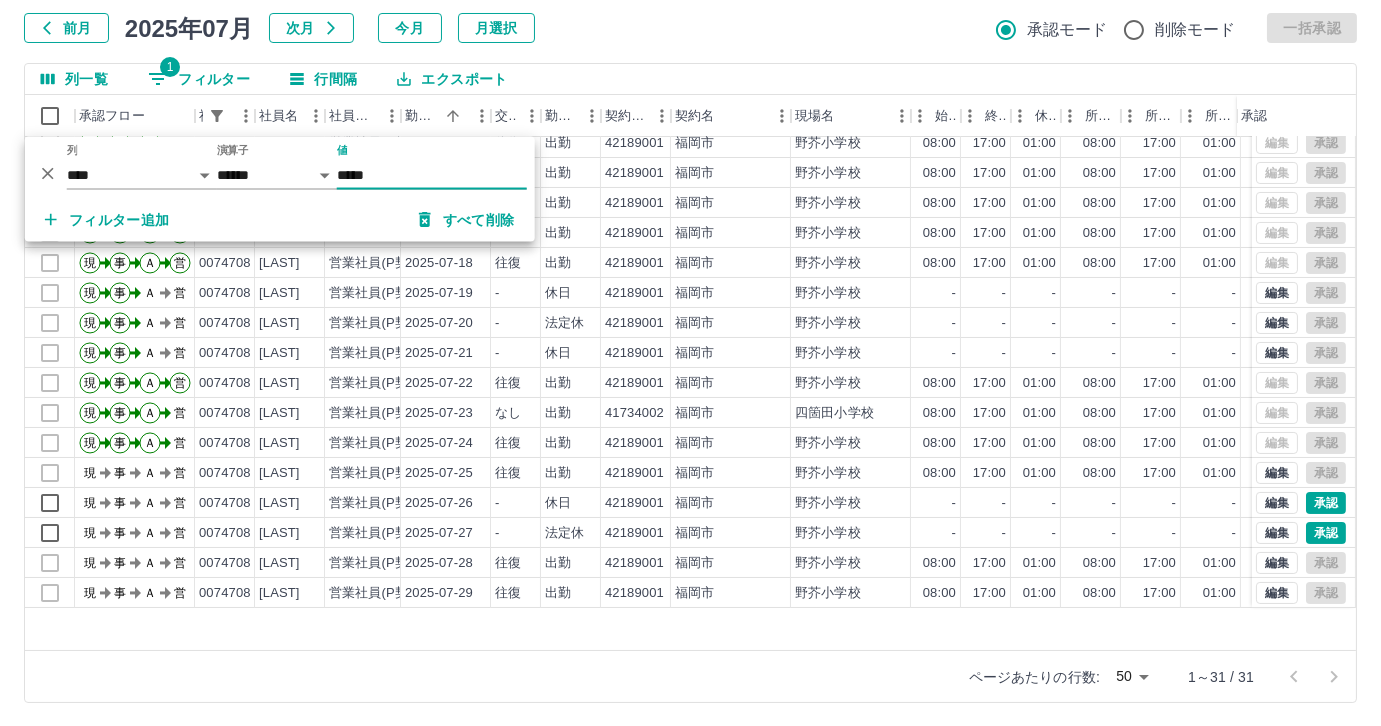 scroll, scrollTop: 431, scrollLeft: 0, axis: vertical 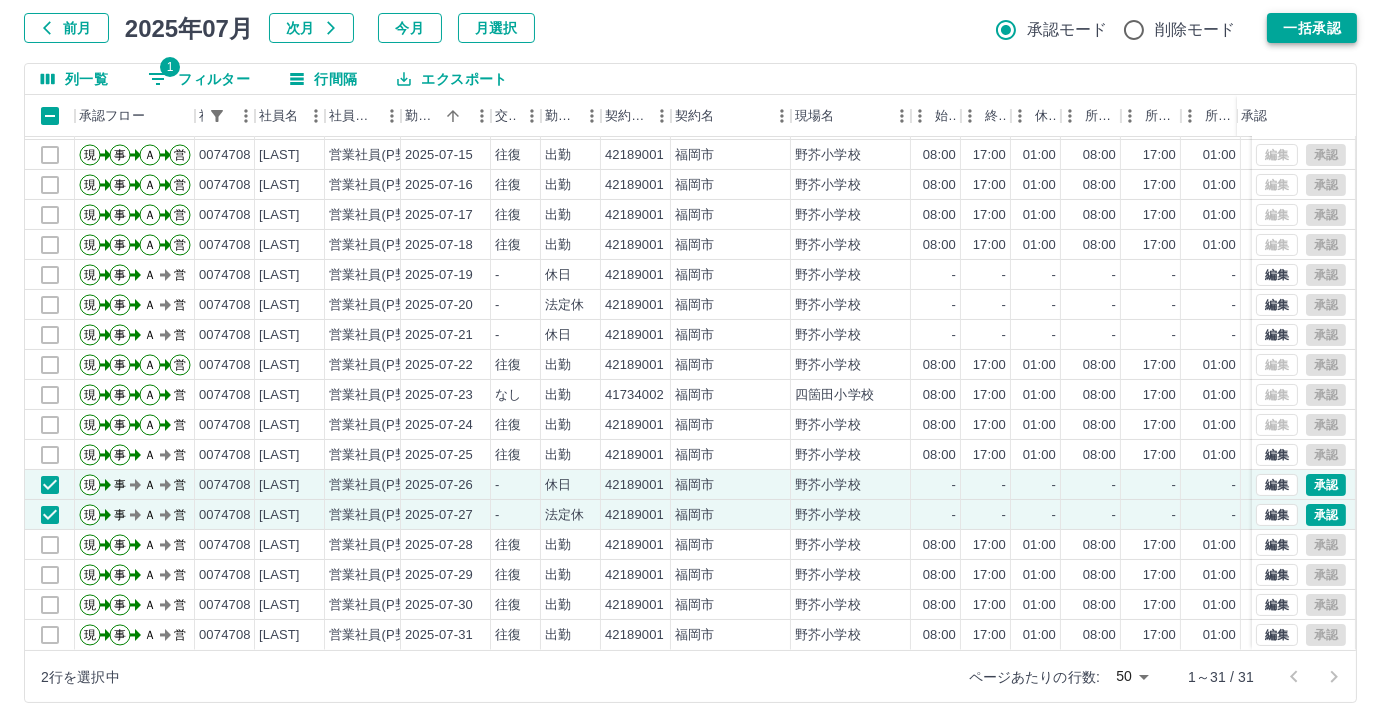 click on "一括承認" at bounding box center [1312, 28] 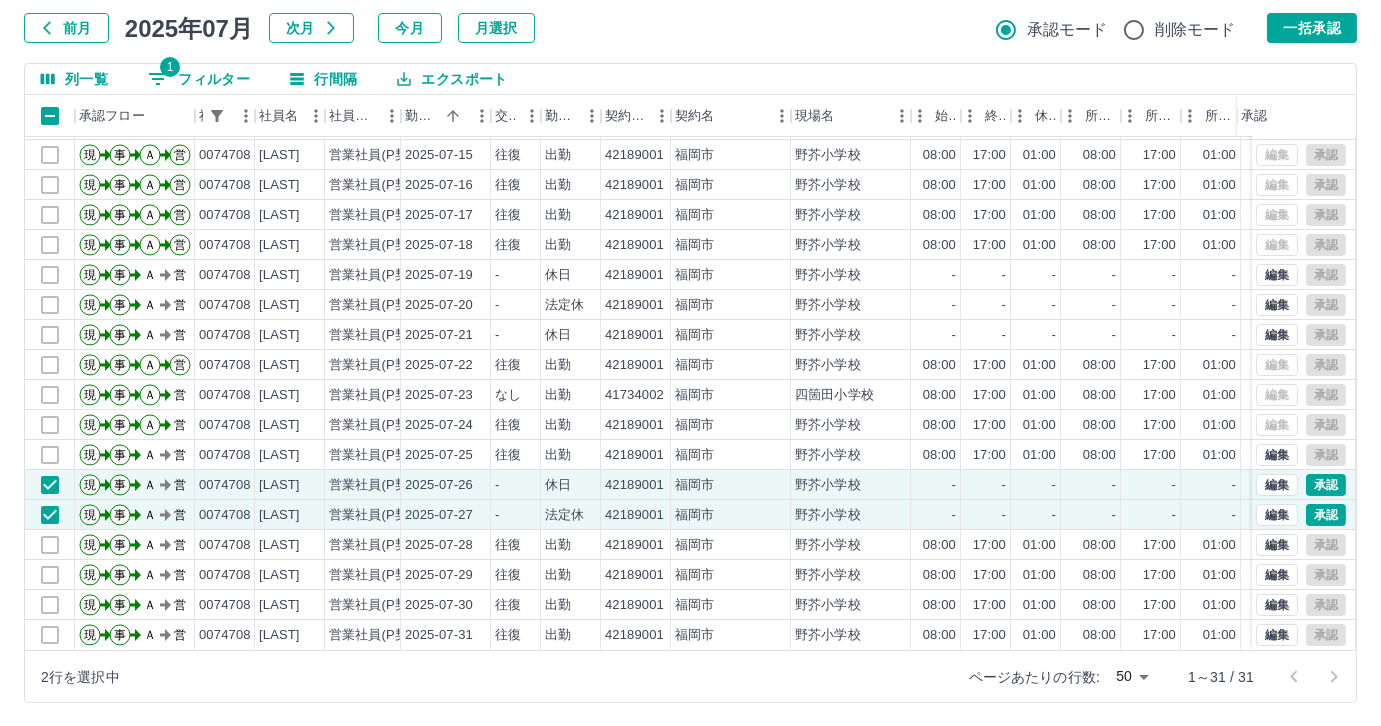 click on "1 フィルター" at bounding box center [199, 79] 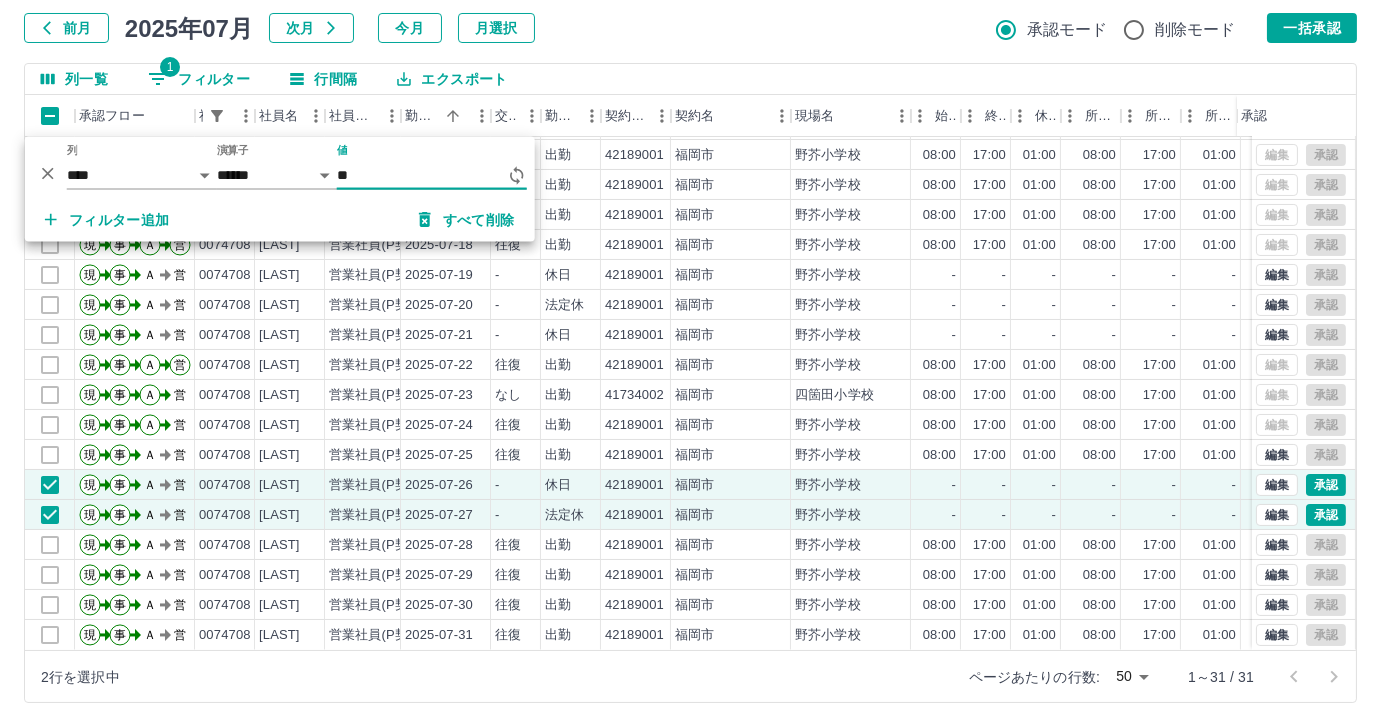 type on "*" 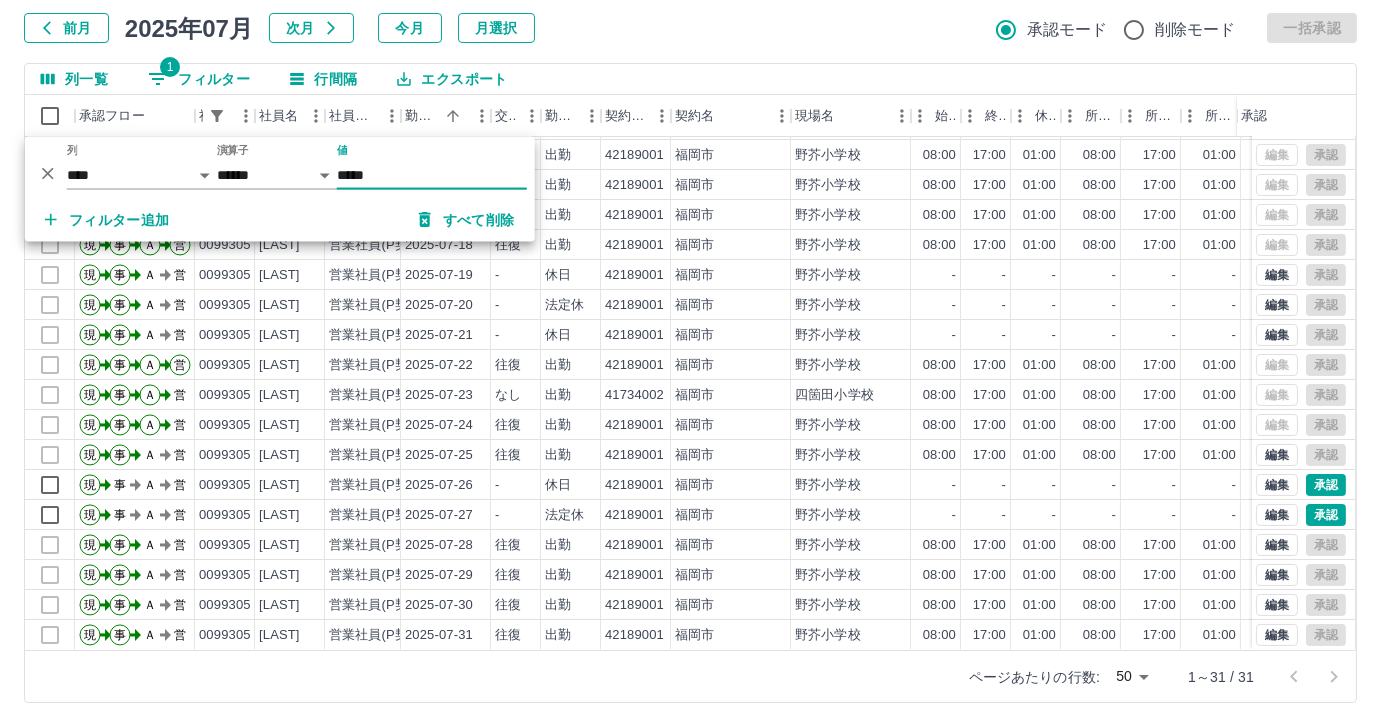 scroll, scrollTop: 431, scrollLeft: 0, axis: vertical 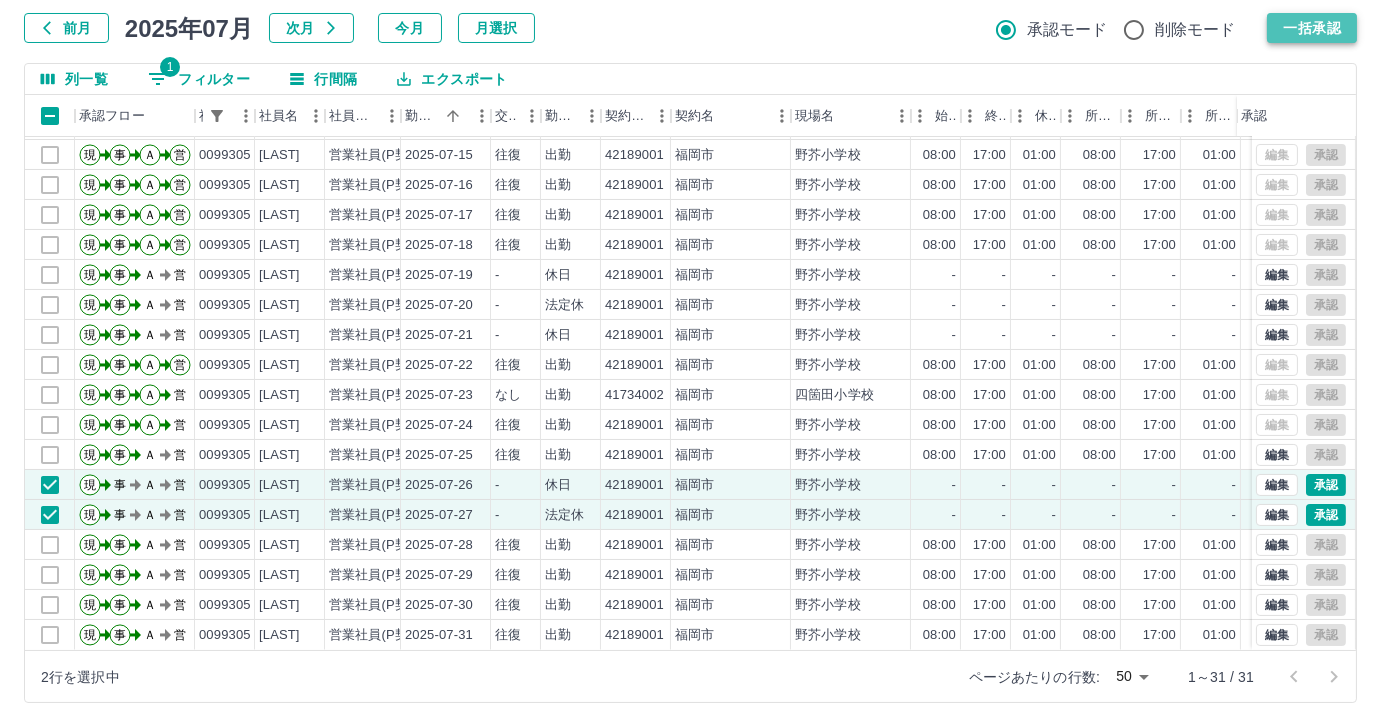 click on "一括承認" at bounding box center [1312, 28] 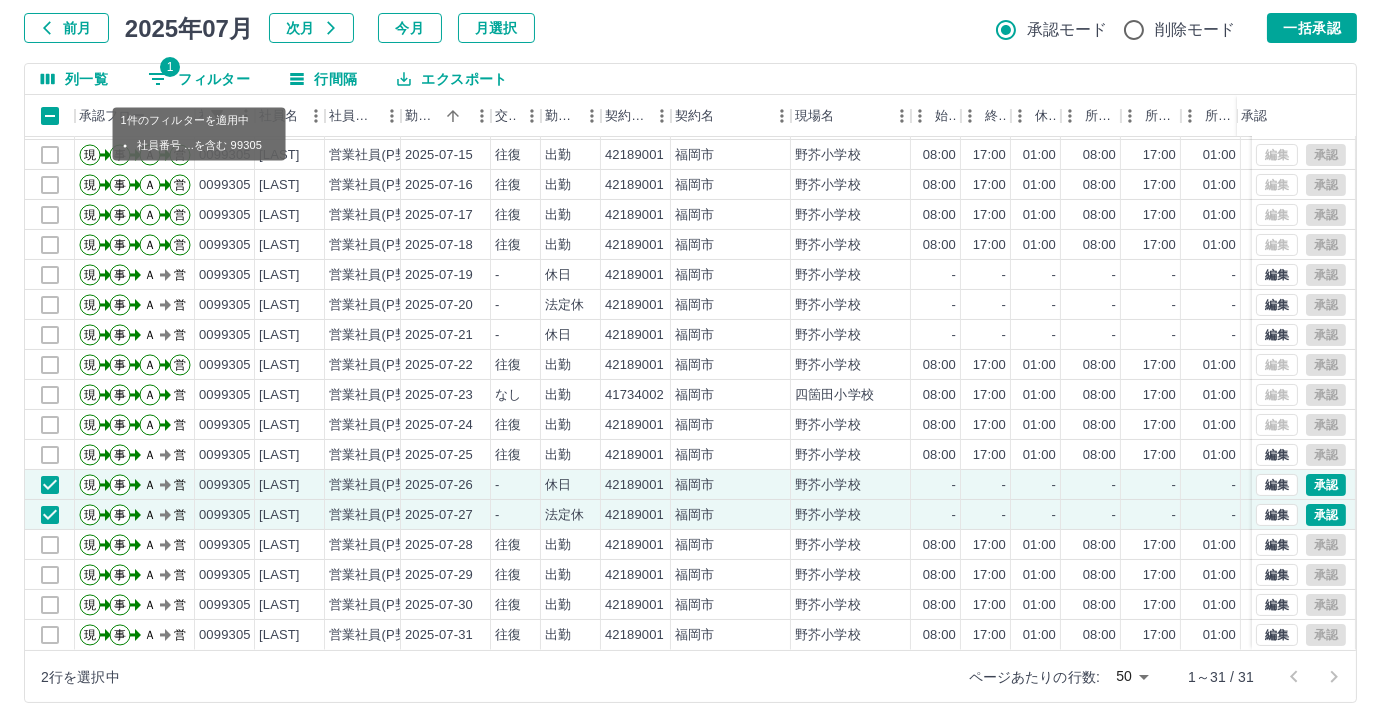click on "1 フィルター" at bounding box center (199, 79) 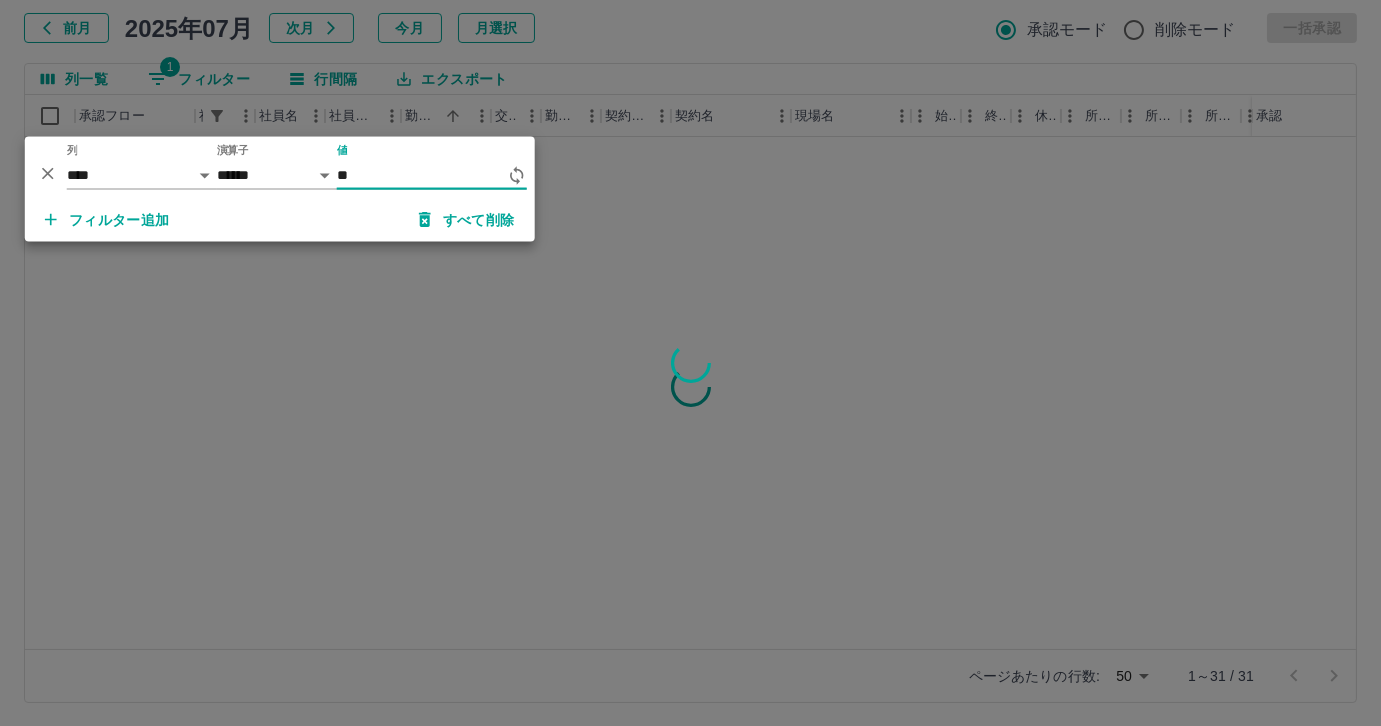 type on "*" 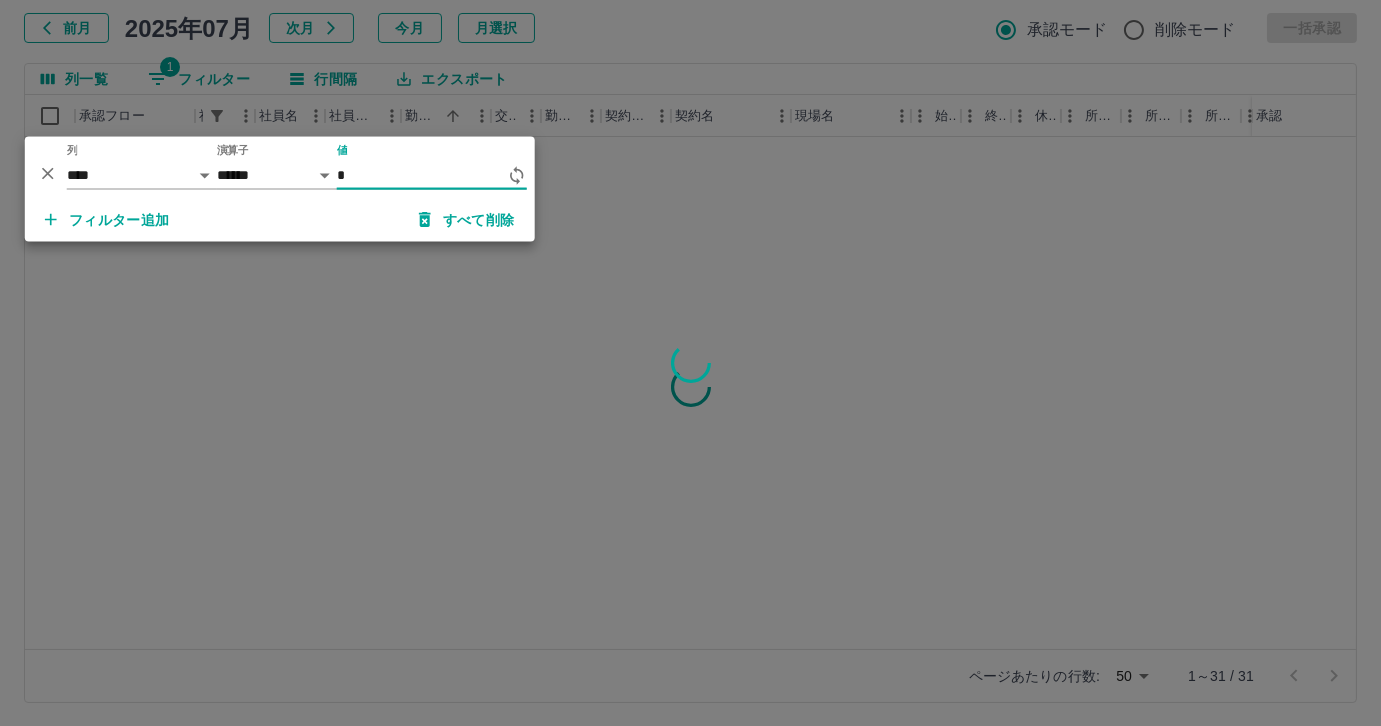 scroll, scrollTop: 0, scrollLeft: 0, axis: both 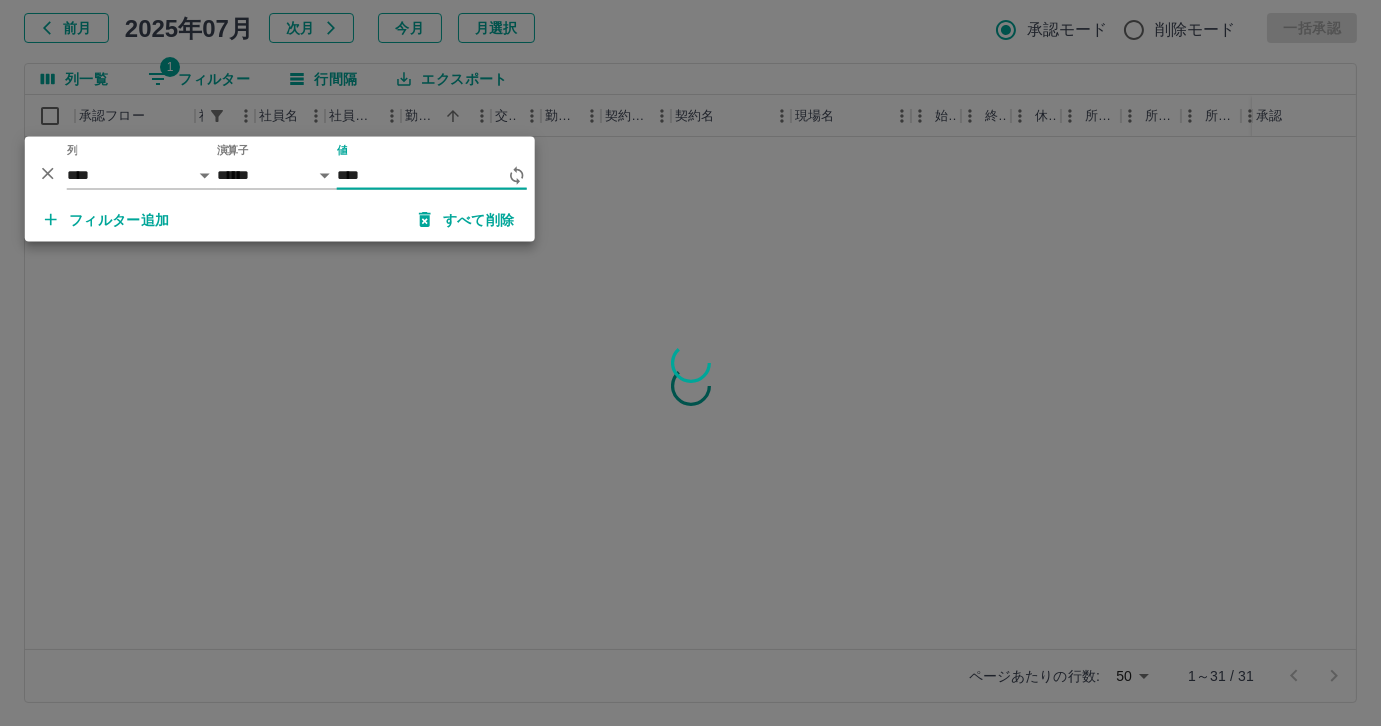 type on "*****" 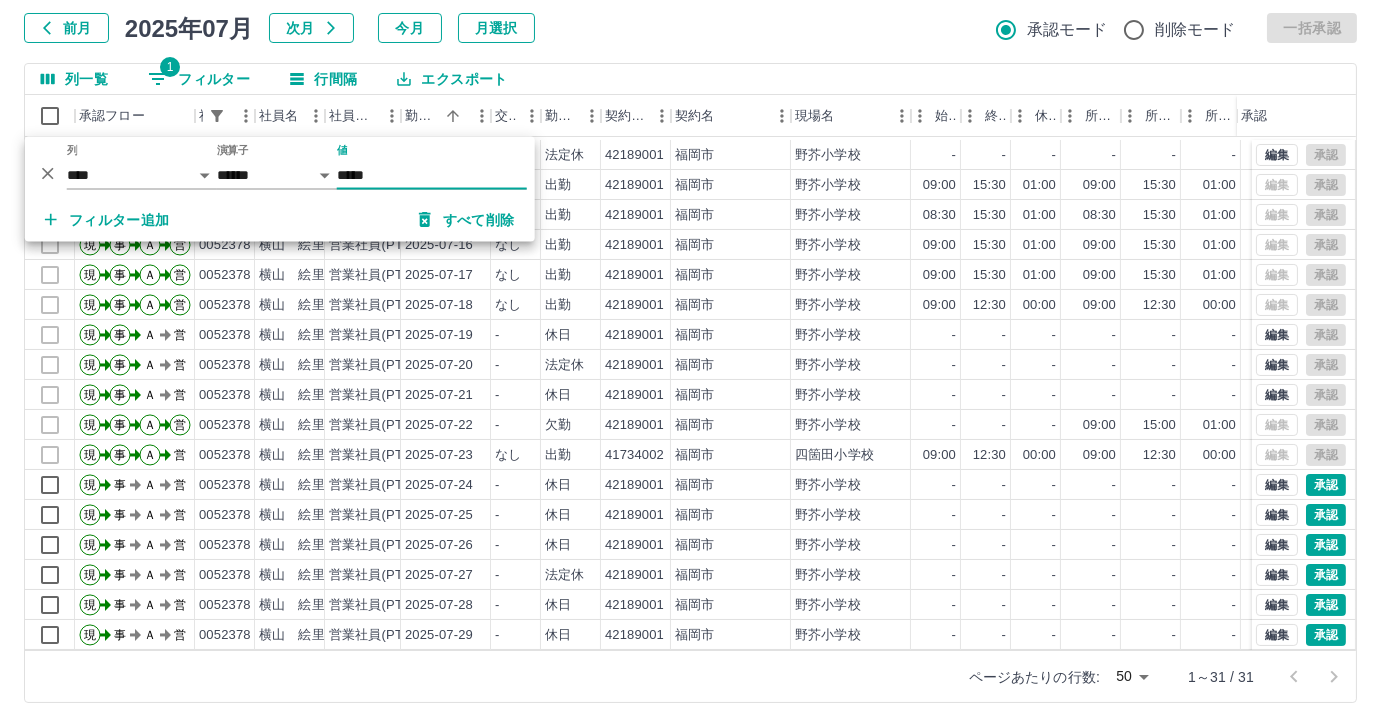 scroll, scrollTop: 431, scrollLeft: 0, axis: vertical 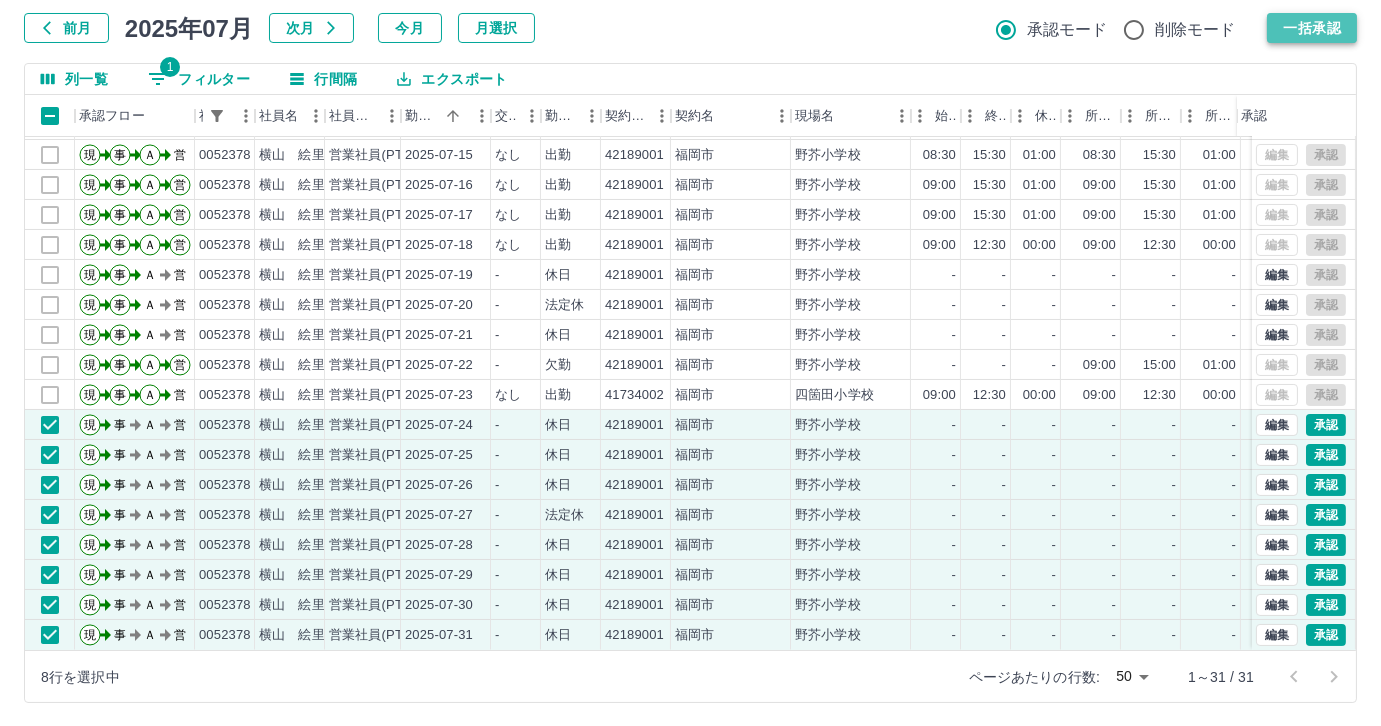 click on "一括承認" at bounding box center [1312, 28] 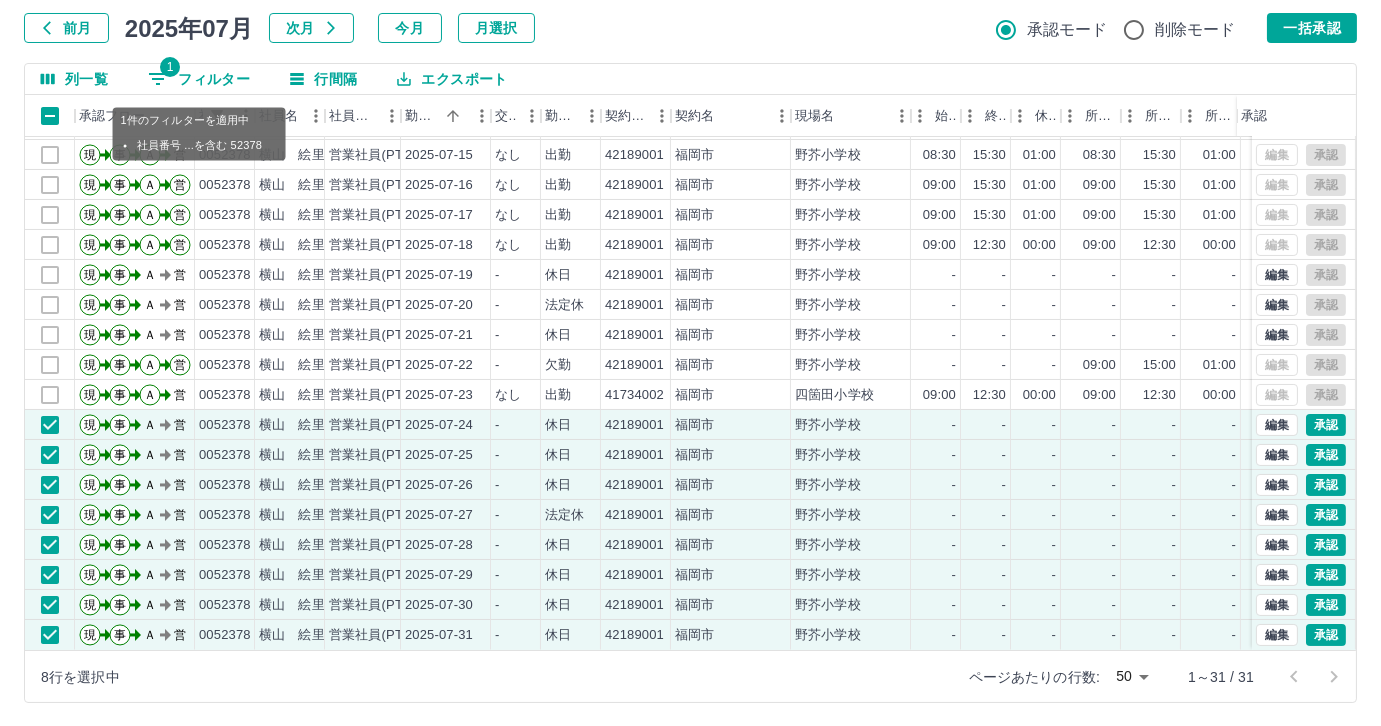 click on "1 フィルター" at bounding box center (199, 79) 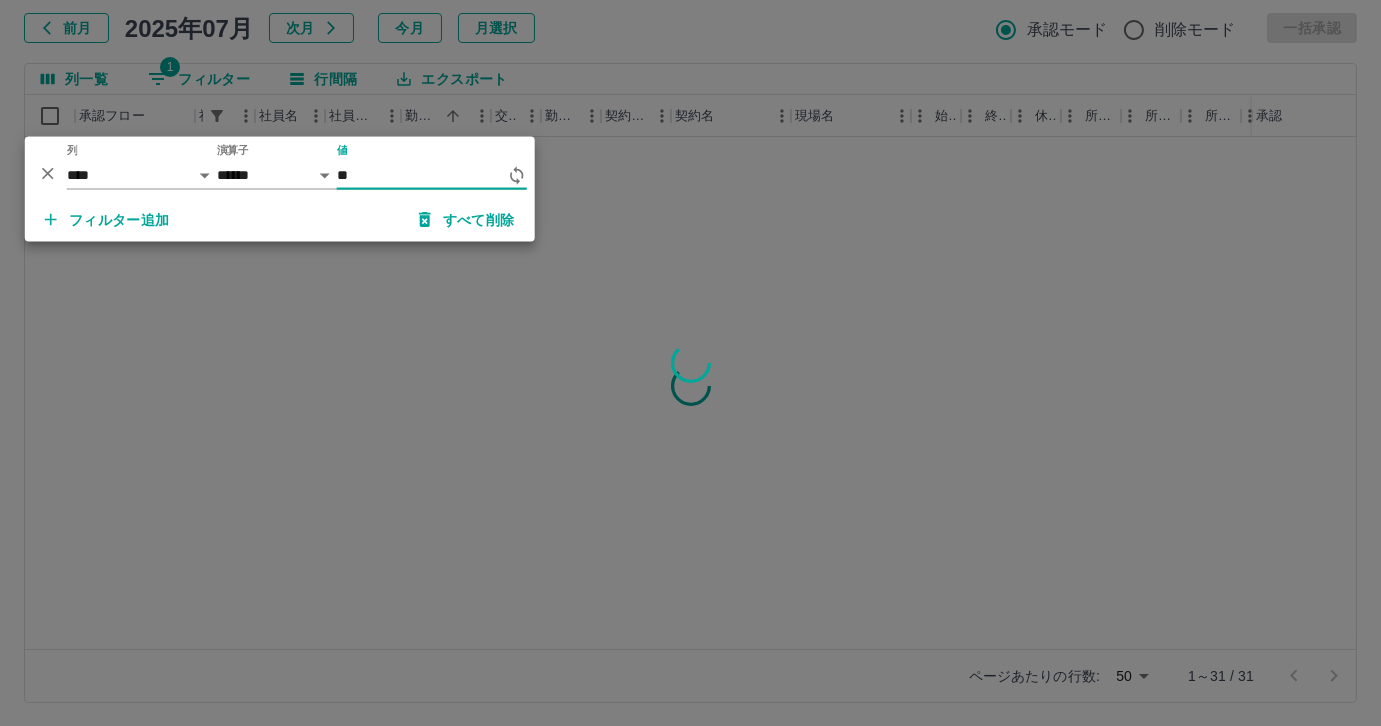 type on "*" 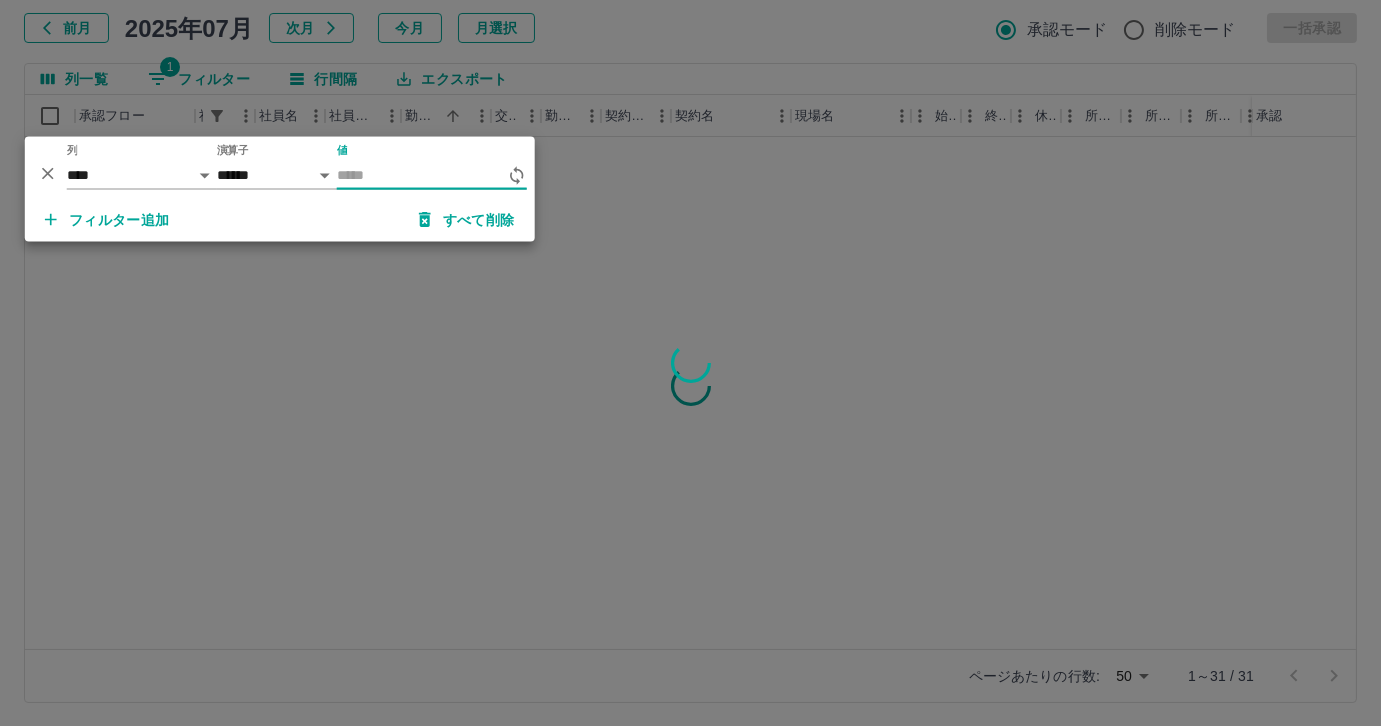 scroll, scrollTop: 0, scrollLeft: 0, axis: both 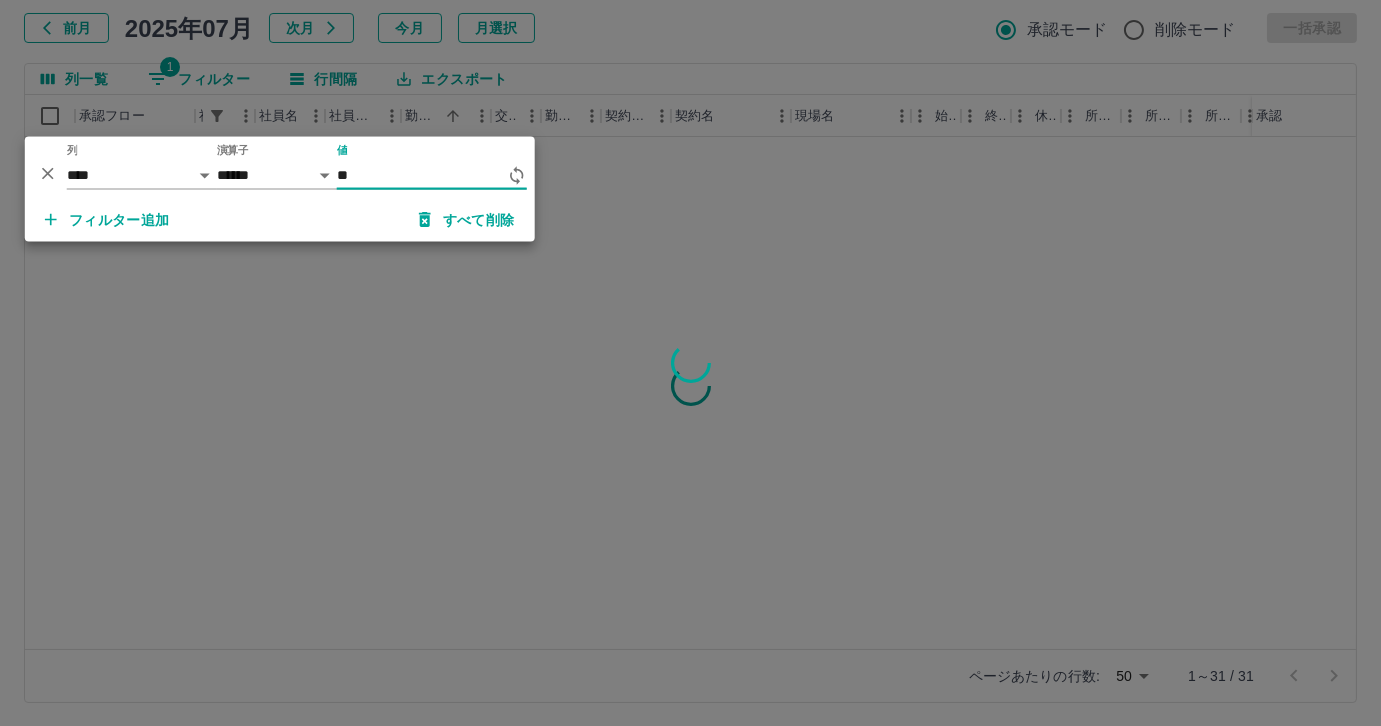 type on "*" 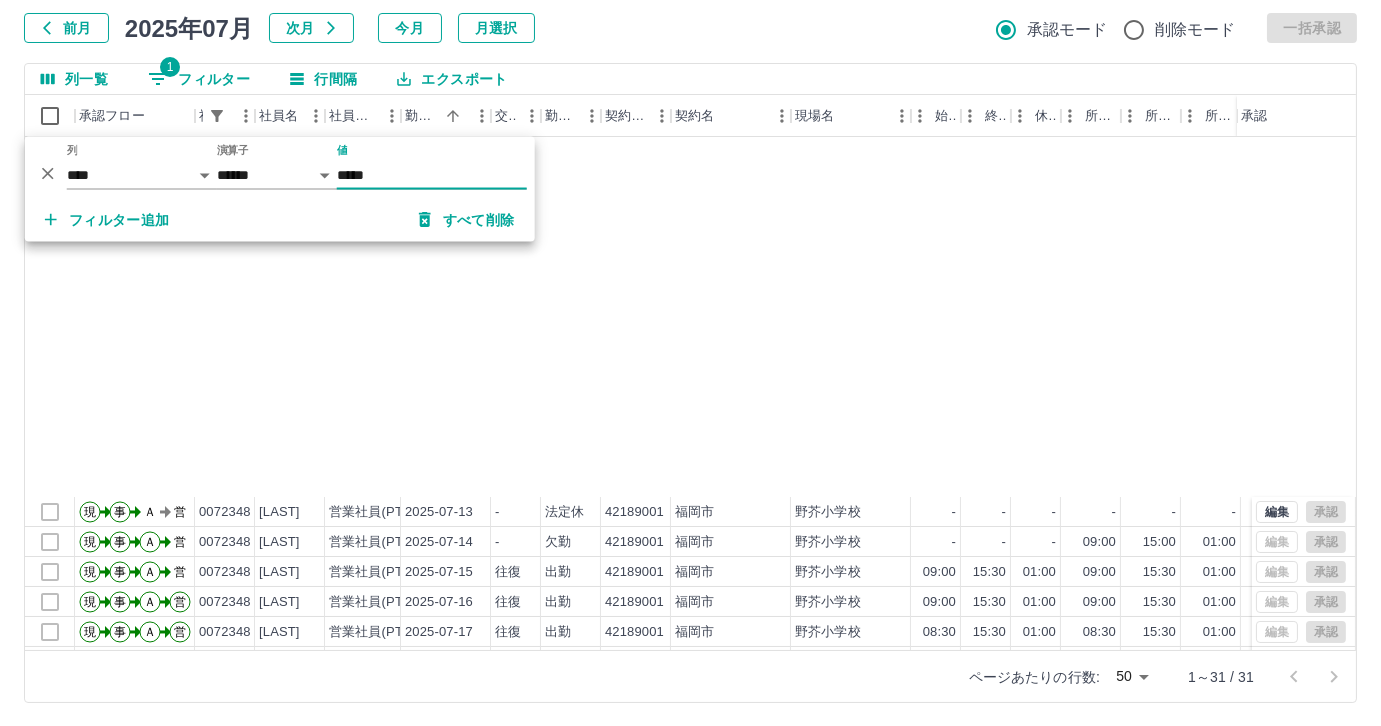scroll, scrollTop: 431, scrollLeft: 0, axis: vertical 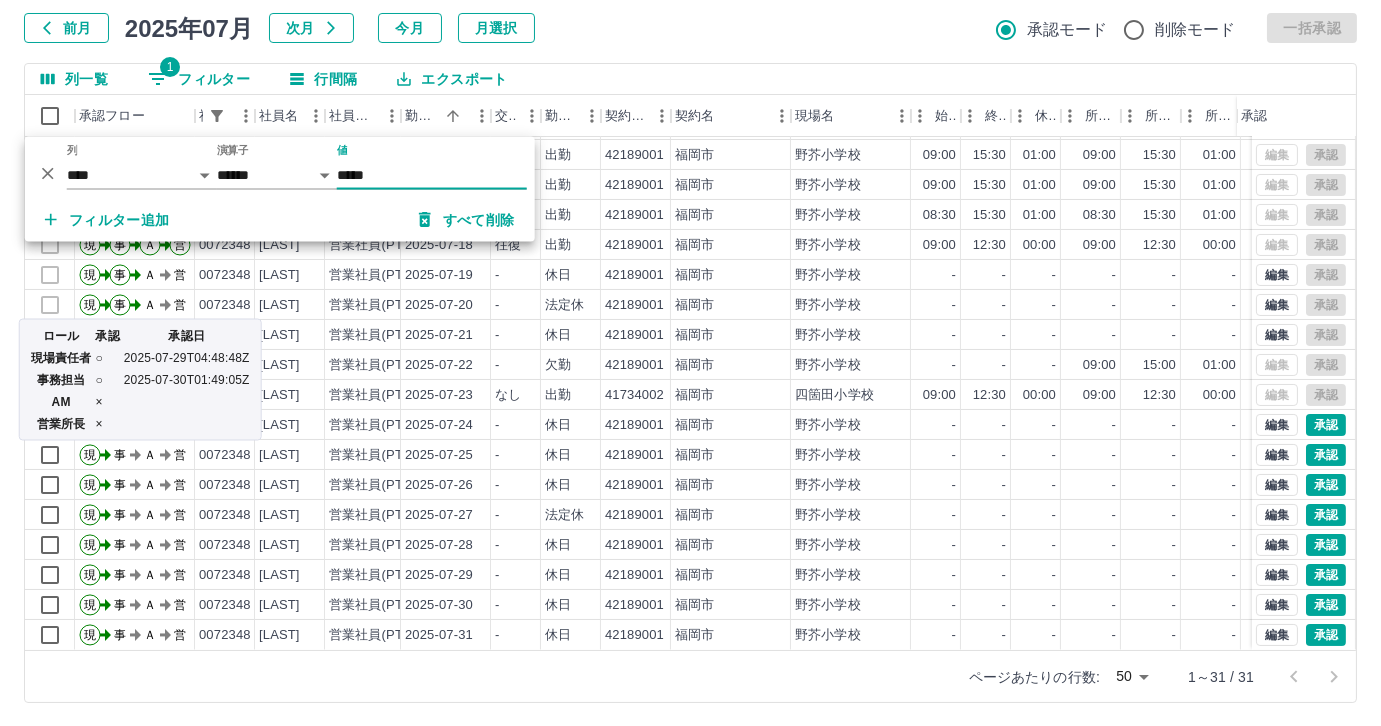 type on "*****" 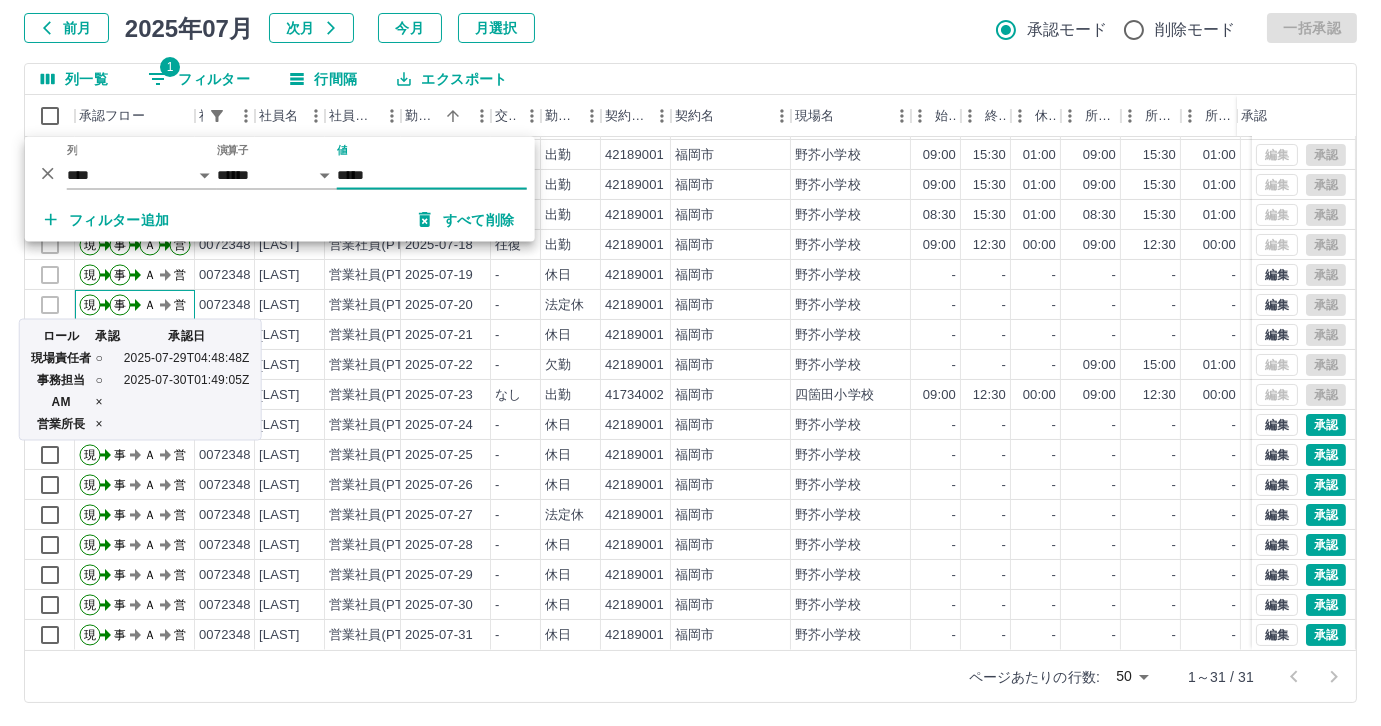 click on "ロール 承認 承認日 現場責任者 ○ 2025-07-29T04:48:48Z 事務担当 ○ 2025-07-30T01:49:05Z AM × 営業所長 ×" at bounding box center (140, 380) 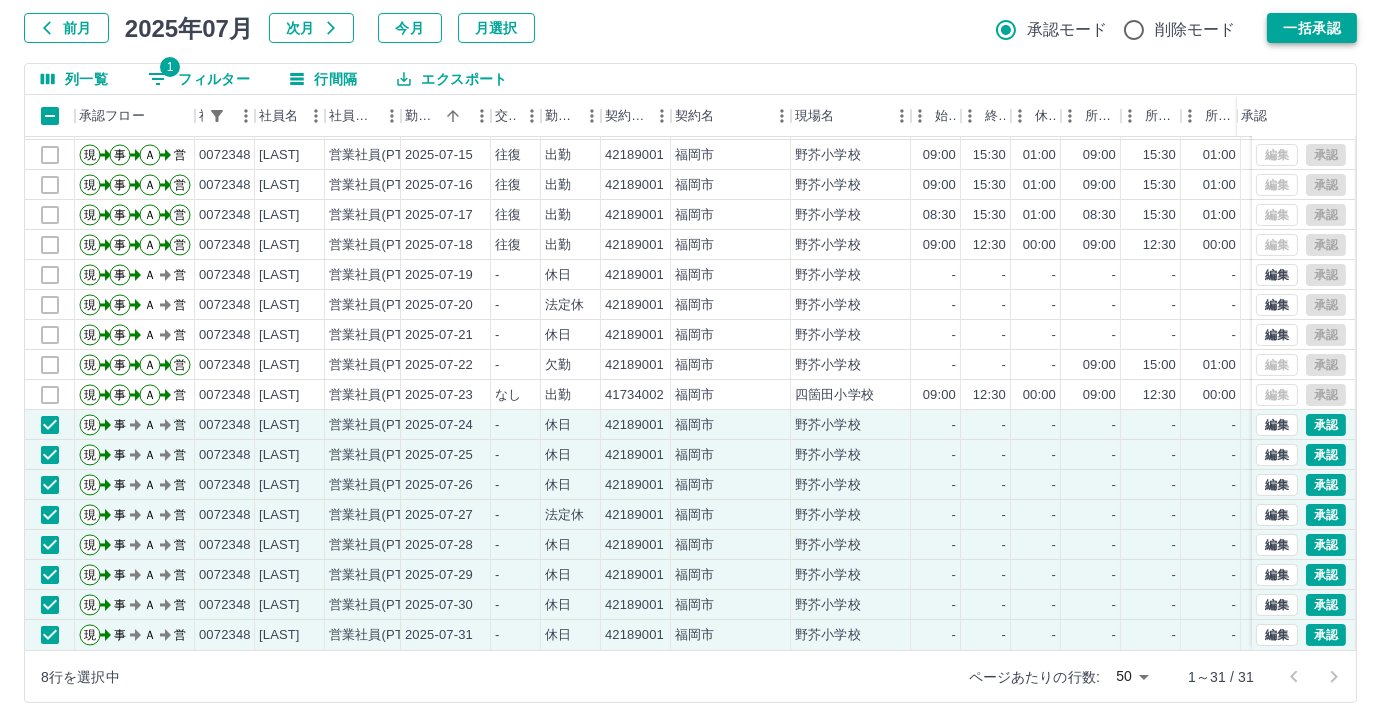 click on "一括承認" at bounding box center (1312, 28) 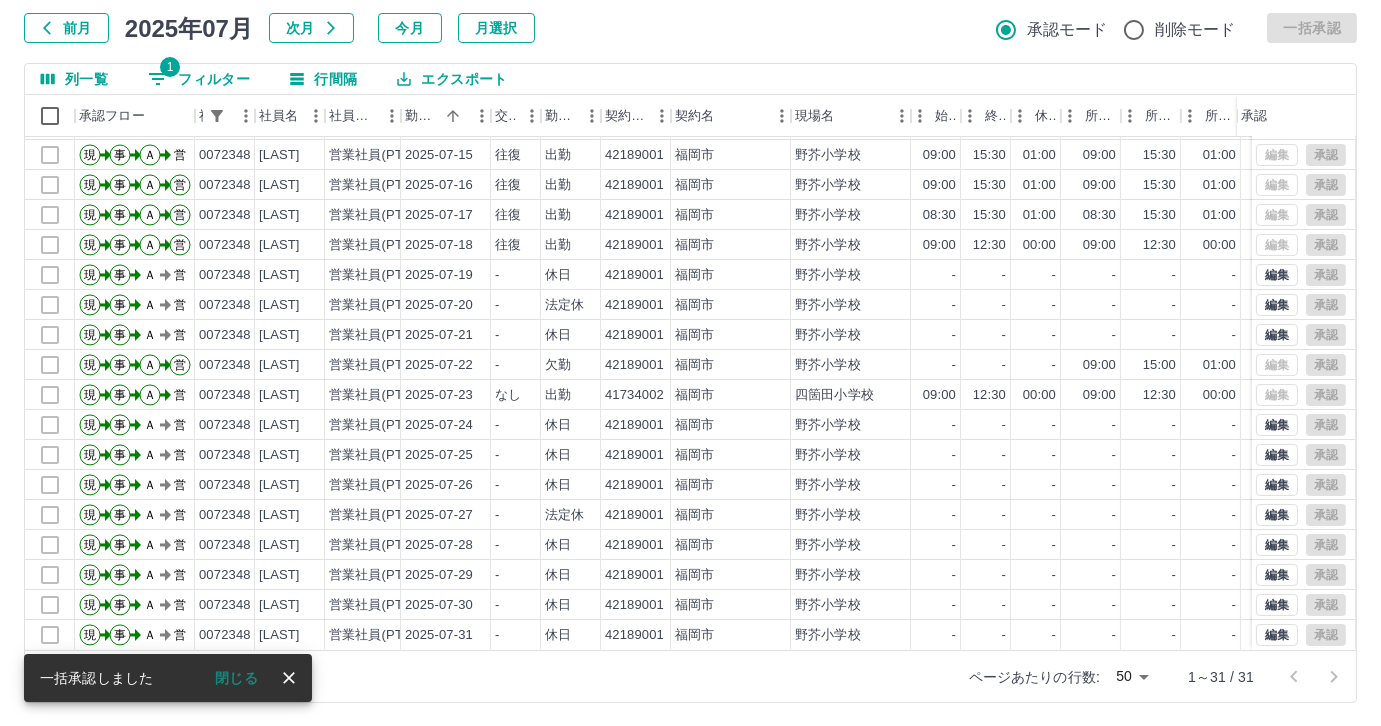 click on "1 フィルター" at bounding box center (199, 79) 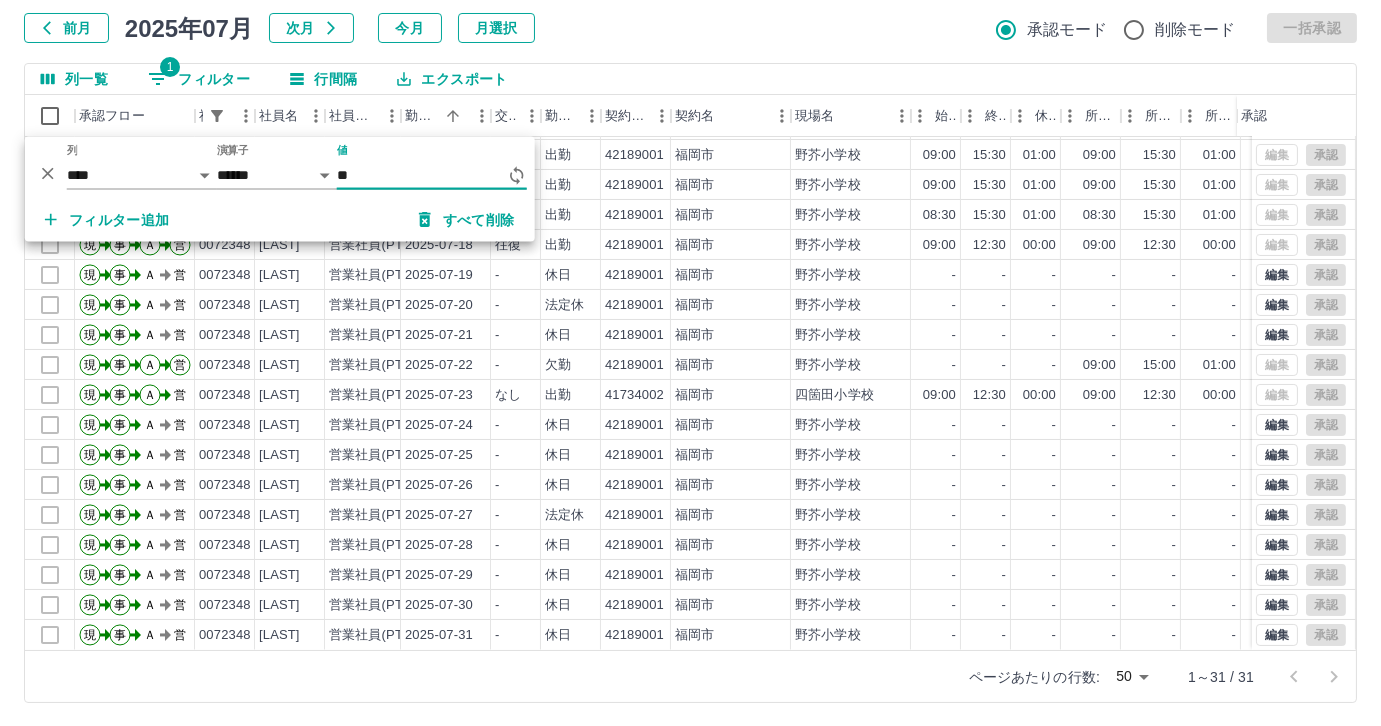 type on "*" 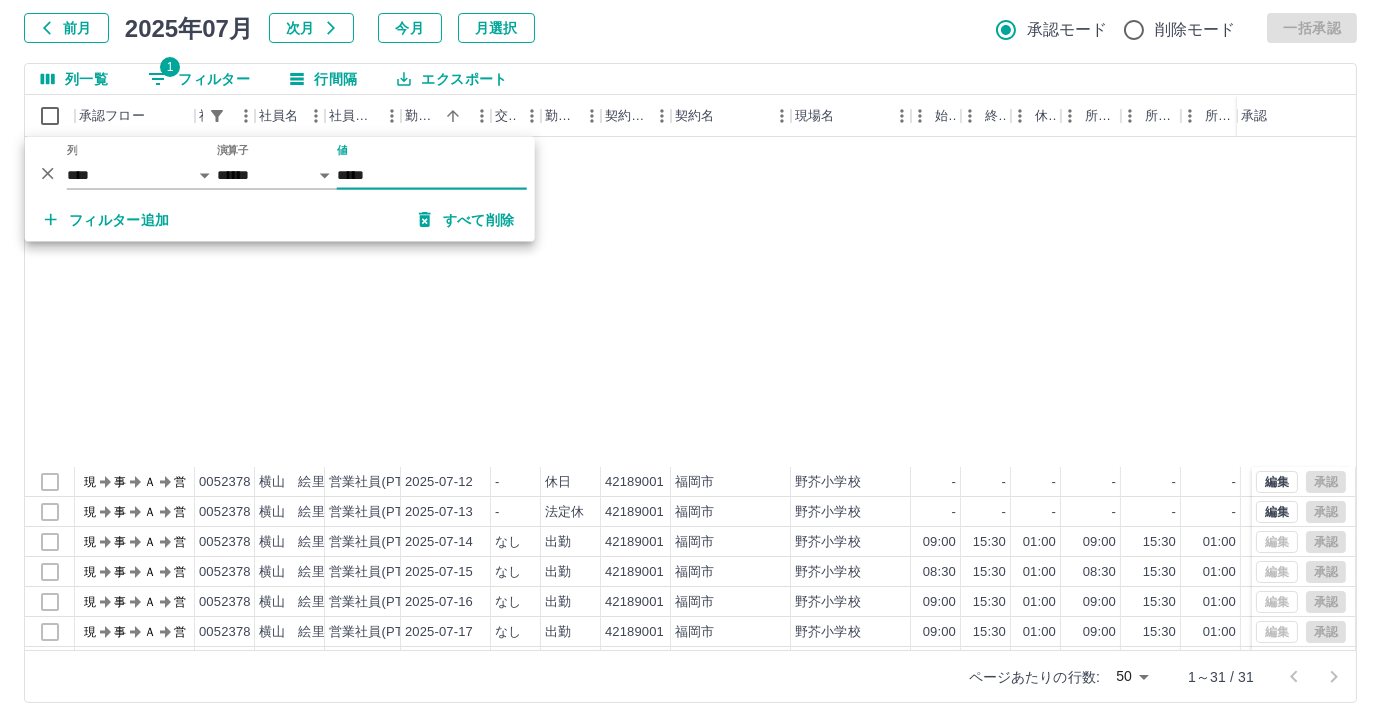 scroll, scrollTop: 431, scrollLeft: 0, axis: vertical 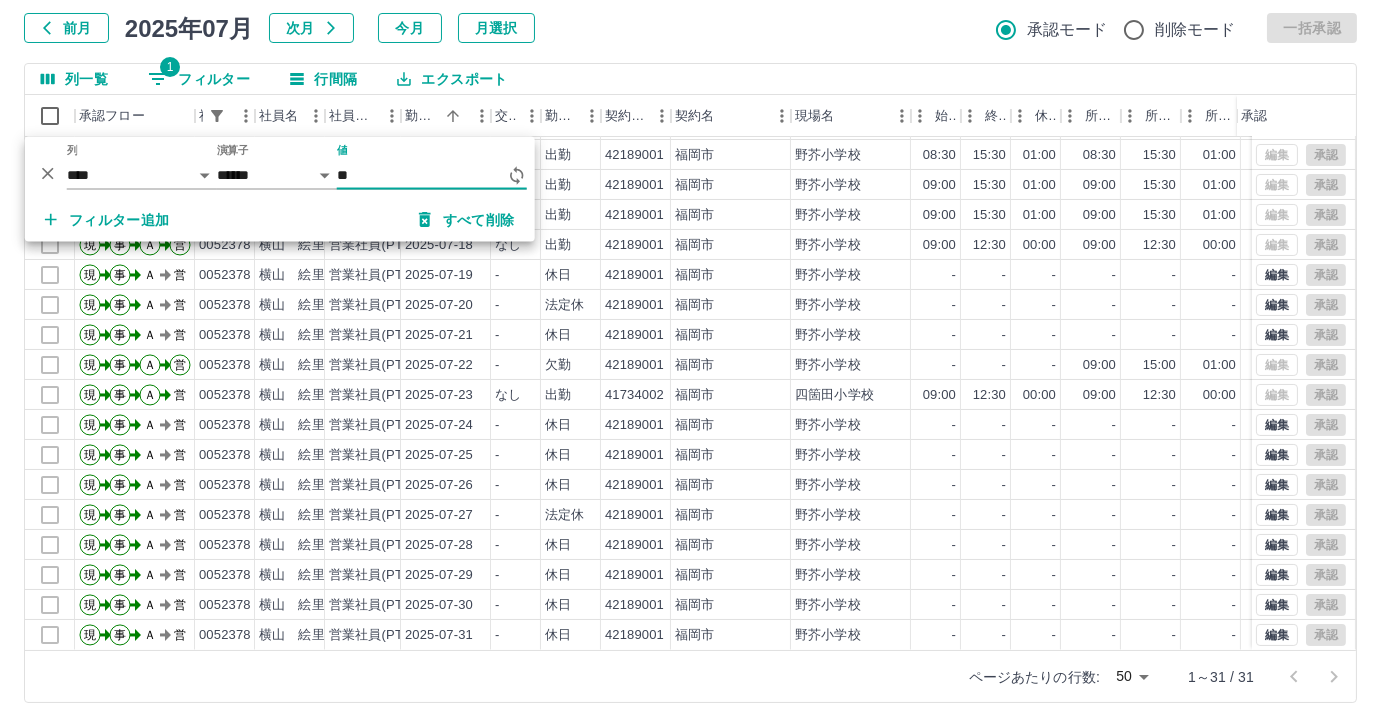type on "*" 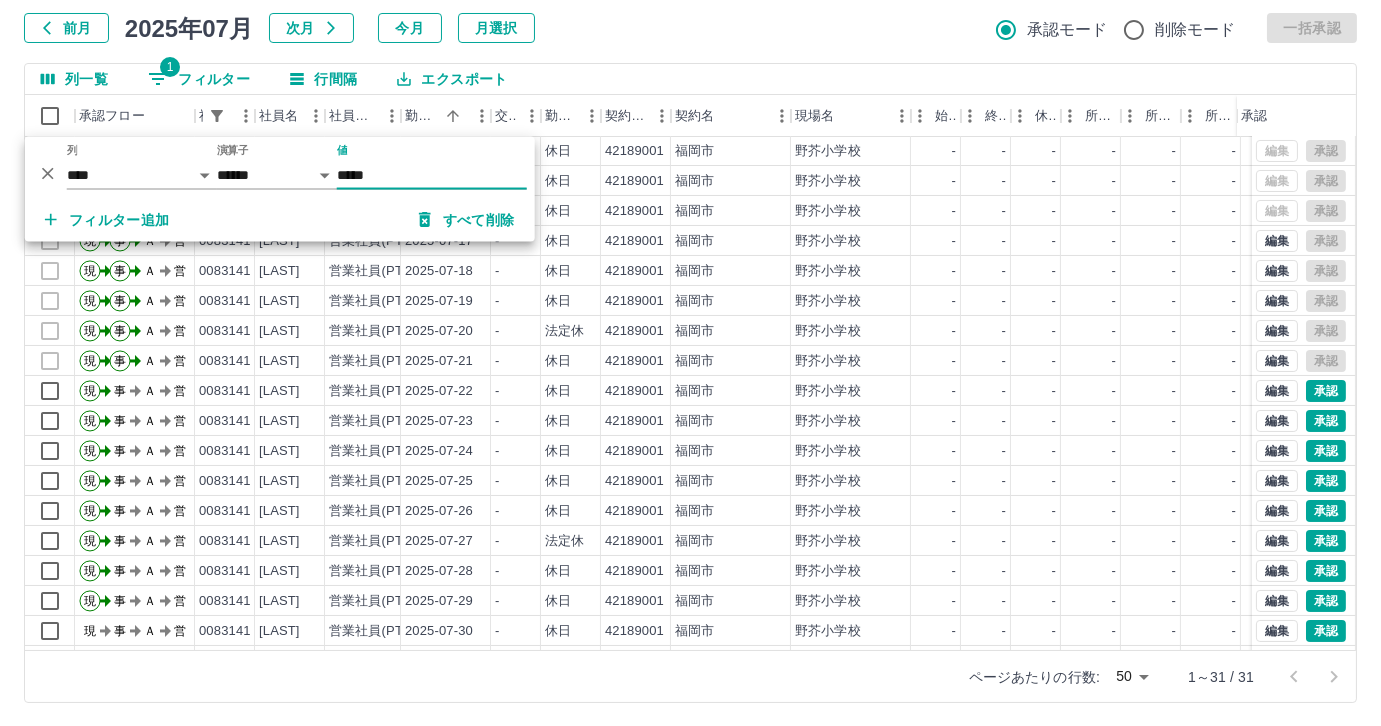 scroll, scrollTop: 431, scrollLeft: 0, axis: vertical 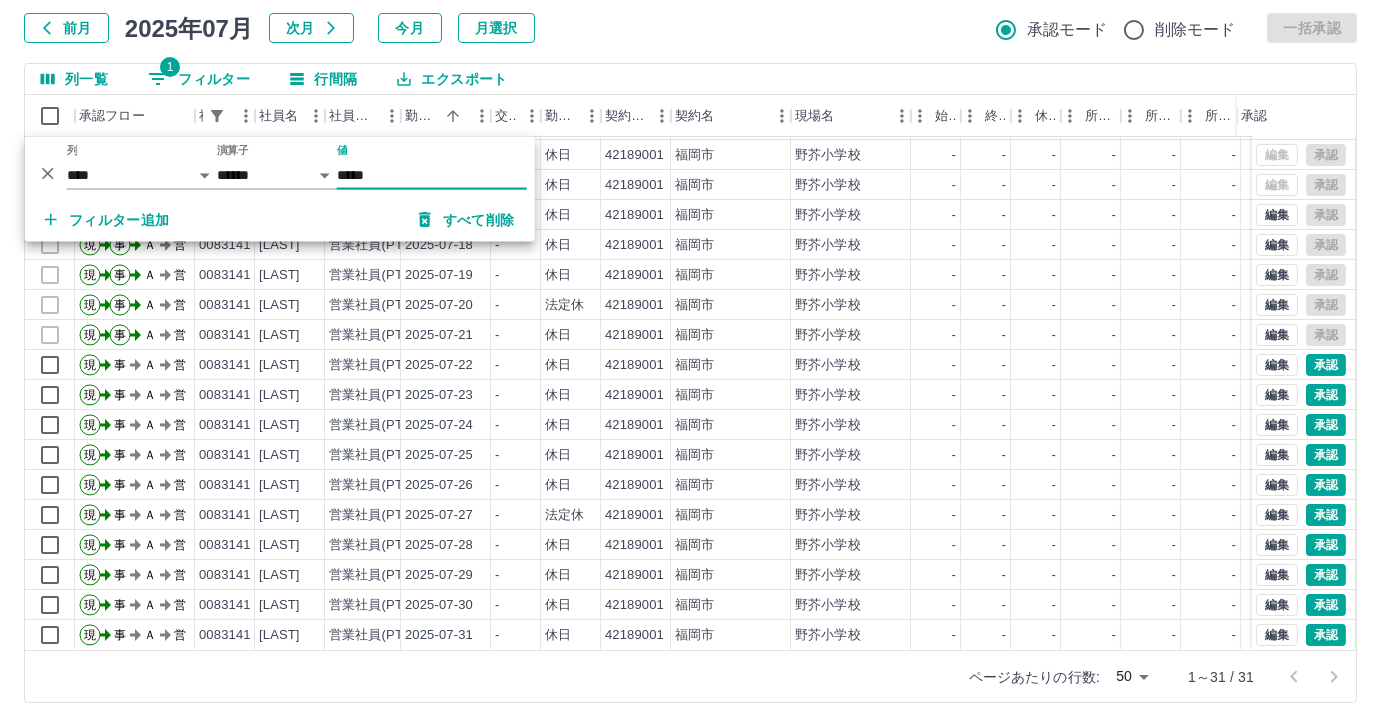 type on "*****" 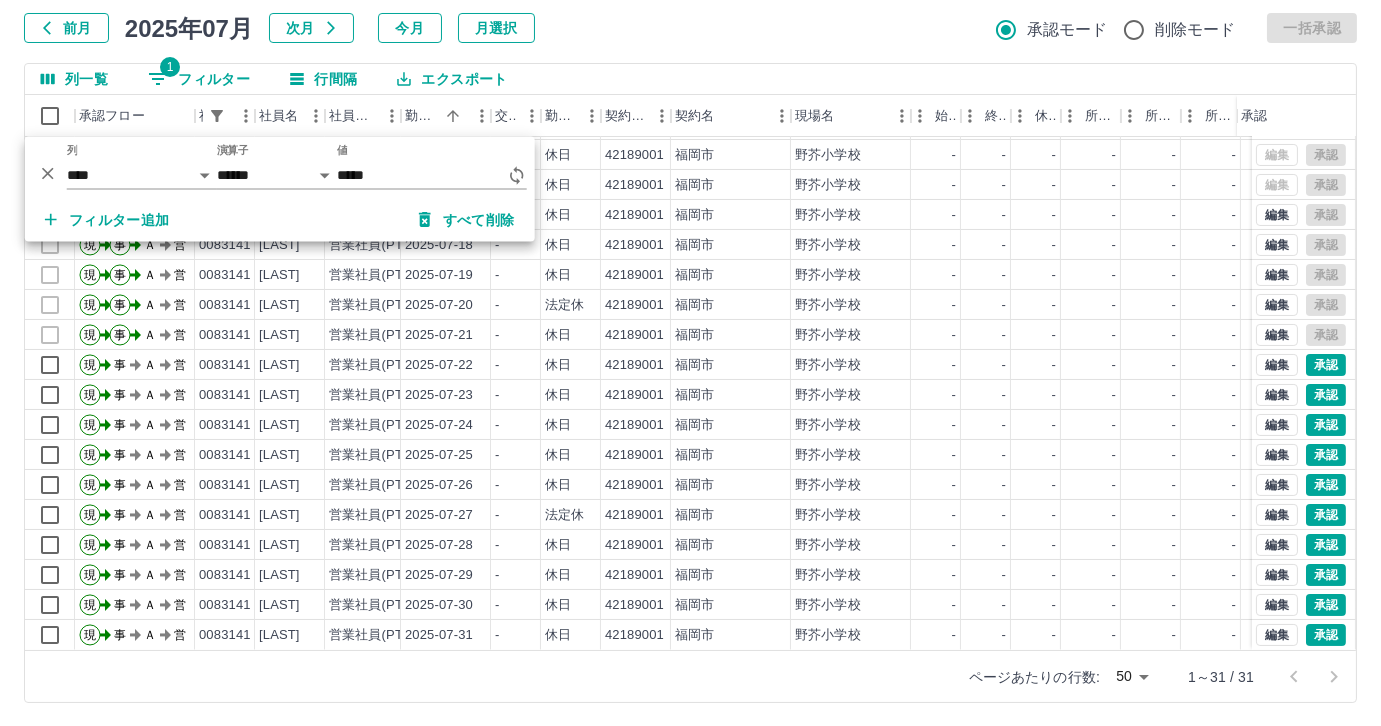 click on "ページあたりの行数: 50 ** 1～31 / 31" at bounding box center (690, 676) 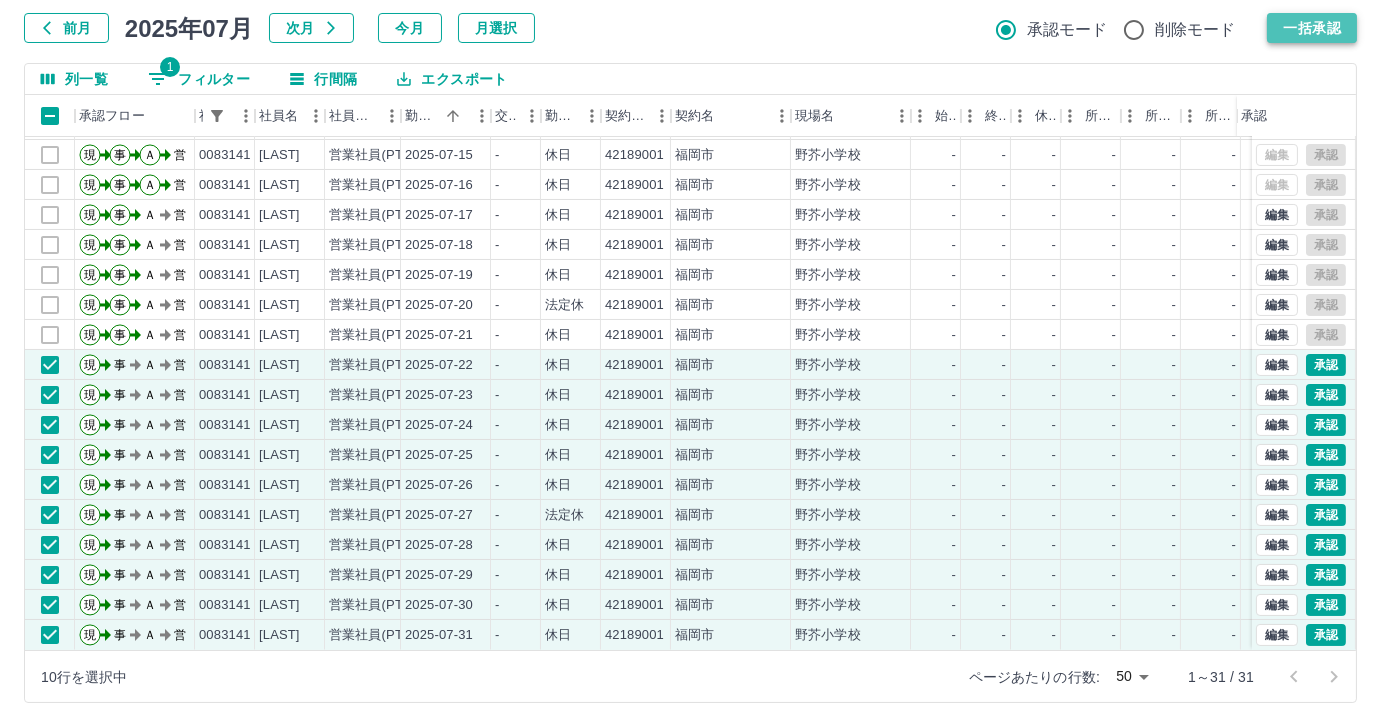 click on "一括承認" at bounding box center (1312, 28) 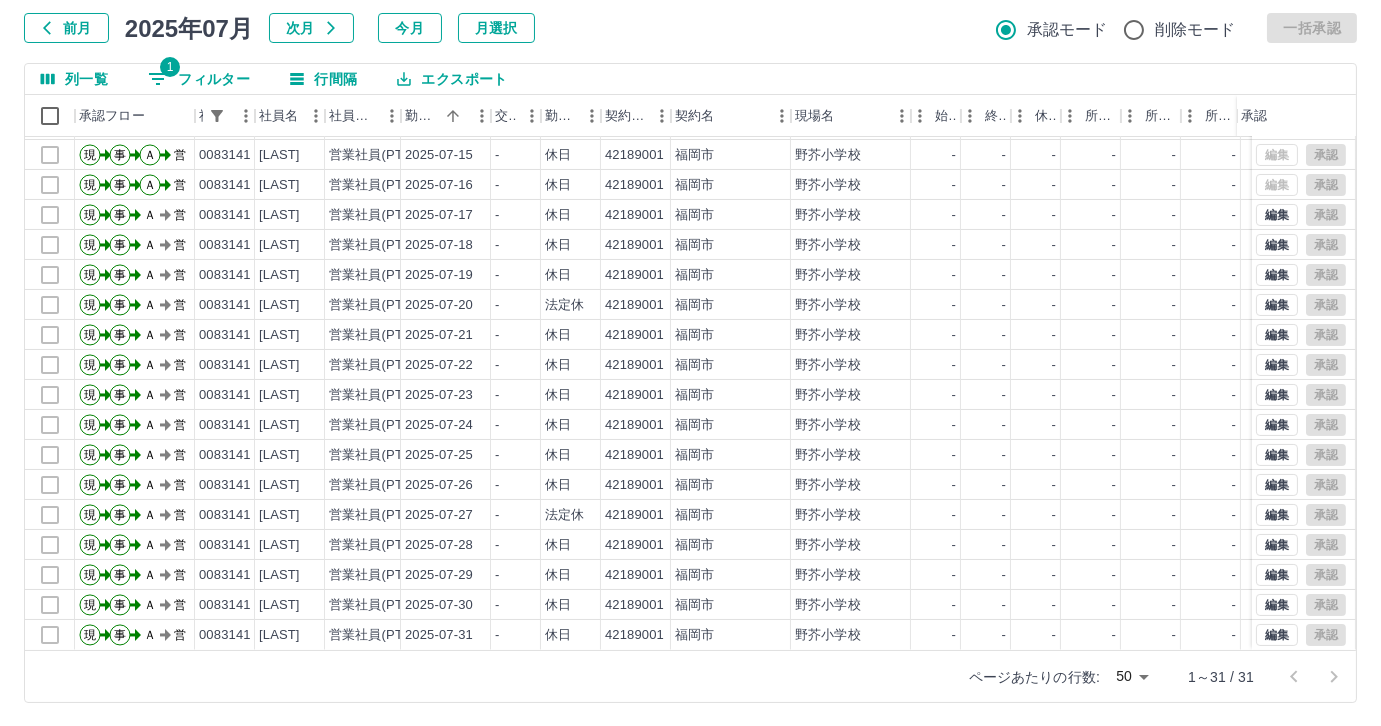 click on "勤務実績承認 前月 2025年07月 次月 今月 月選択 承認モード 削除モード 一括承認 列一覧 1 フィルター 行間隔 エクスポート 承認フロー 社員番号 社員名 社員区分 勤務日 交通費 勤務区分 契約コード 契約名 現場名 始業 終業 休憩 所定開始 所定終業 所定休憩 拘束 勤務 遅刻等 コメント ステータス 承認 現 事 Ａ 営 0083141 黒田　優衣 営業社員(PT契約) 2025-07-13  -  法定休 42189001 福岡市 野芥小学校 - - - - - - 00:00 00:00 00:00 AM承認待 現 事 Ａ 営 0083141 黒田　優衣 営業社員(PT契約) 2025-07-14  -  休日 42189001 福岡市 野芥小学校 - - - - - - 00:00 00:00 00:00 営業所長承認待 現 事 Ａ 営 0083141 黒田　優衣 営業社員(PT契約) 2025-07-15  -  休日 42189001 福岡市 野芥小学校 - - - - - - 00:00 00:00 00:00 営業所長承認待 現 事 Ａ 営 0083141 黒田　優衣 営業社員(PT契約) 2025-07-16  -  休日 42189001 福岡市 - - -" at bounding box center (690, 329) 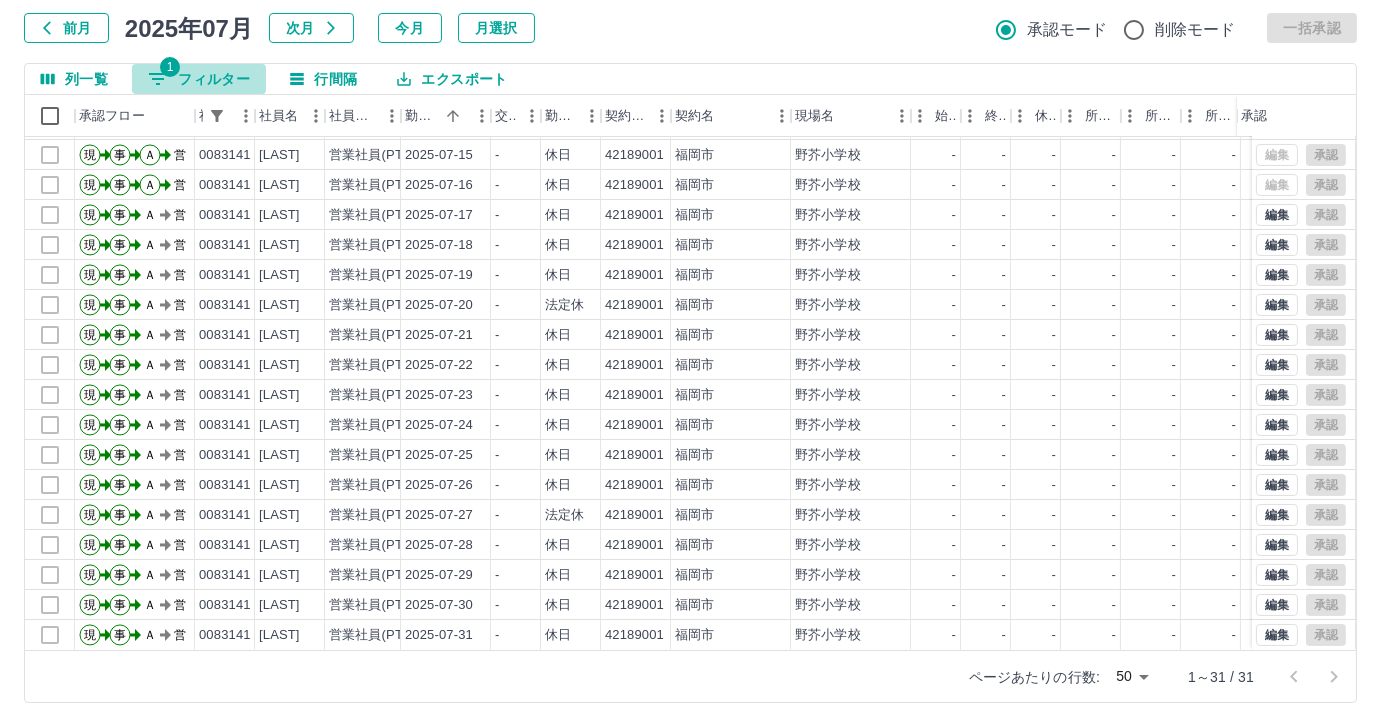 click on "1 フィルター" at bounding box center (199, 79) 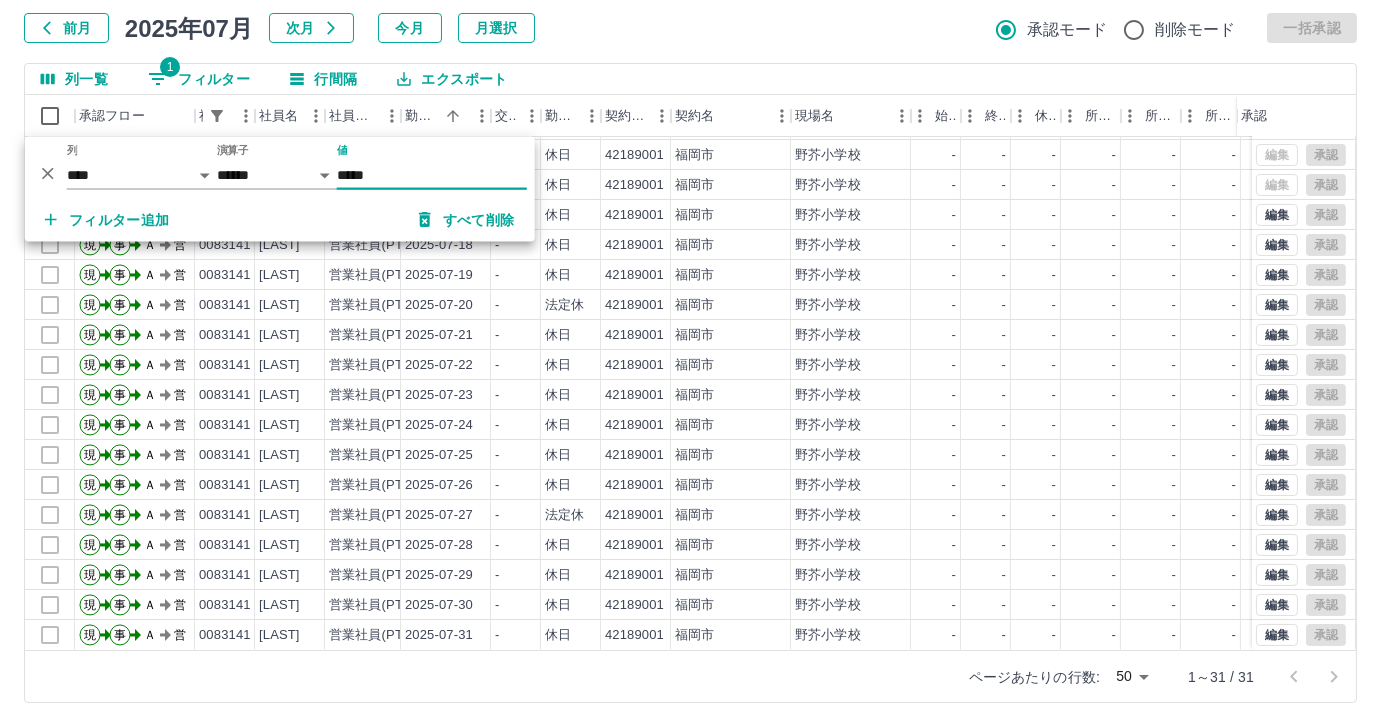 click on "*****" at bounding box center [432, 175] 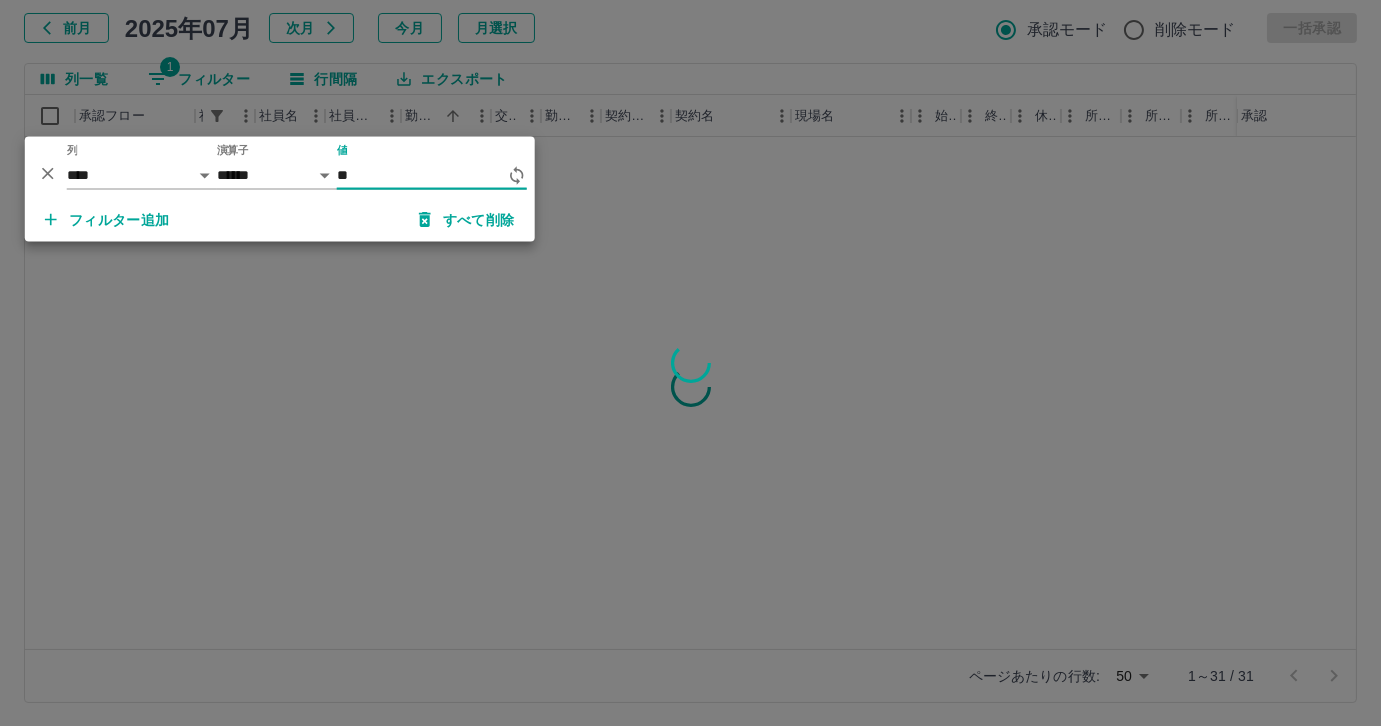 type on "*" 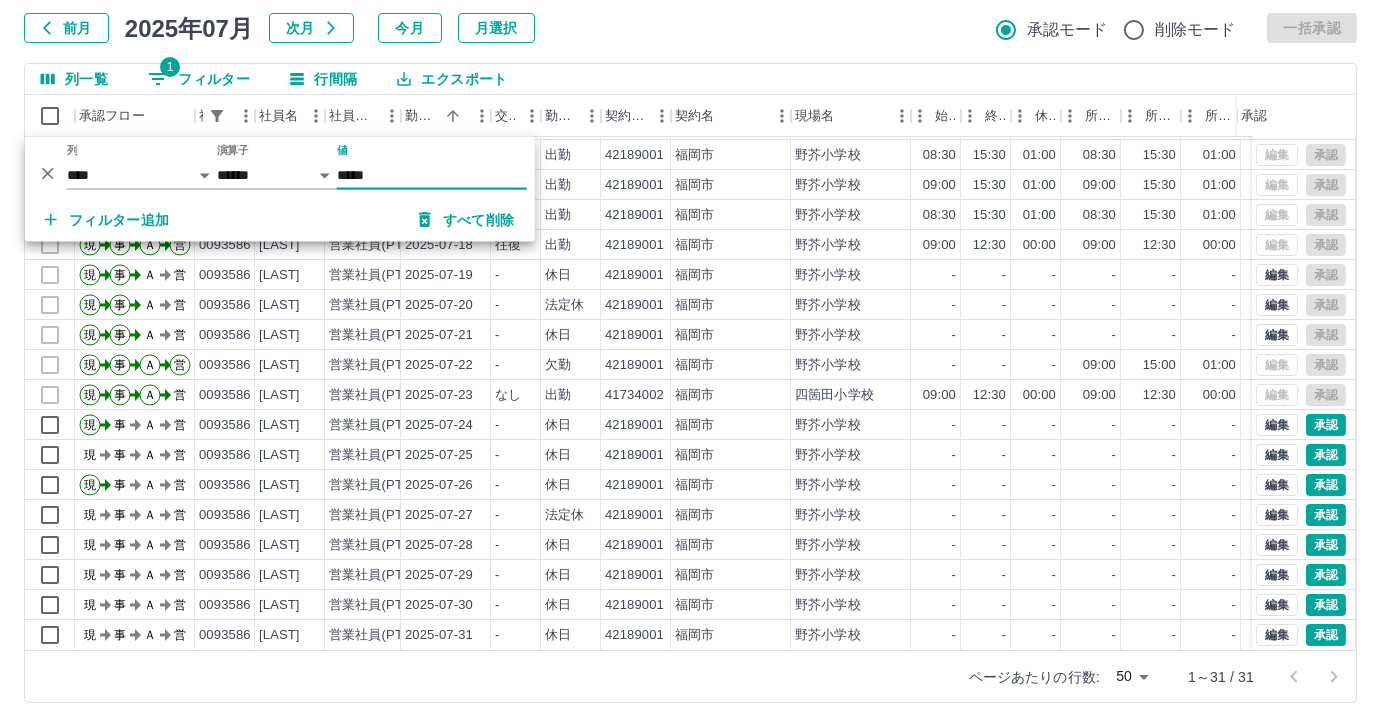 scroll, scrollTop: 431, scrollLeft: 0, axis: vertical 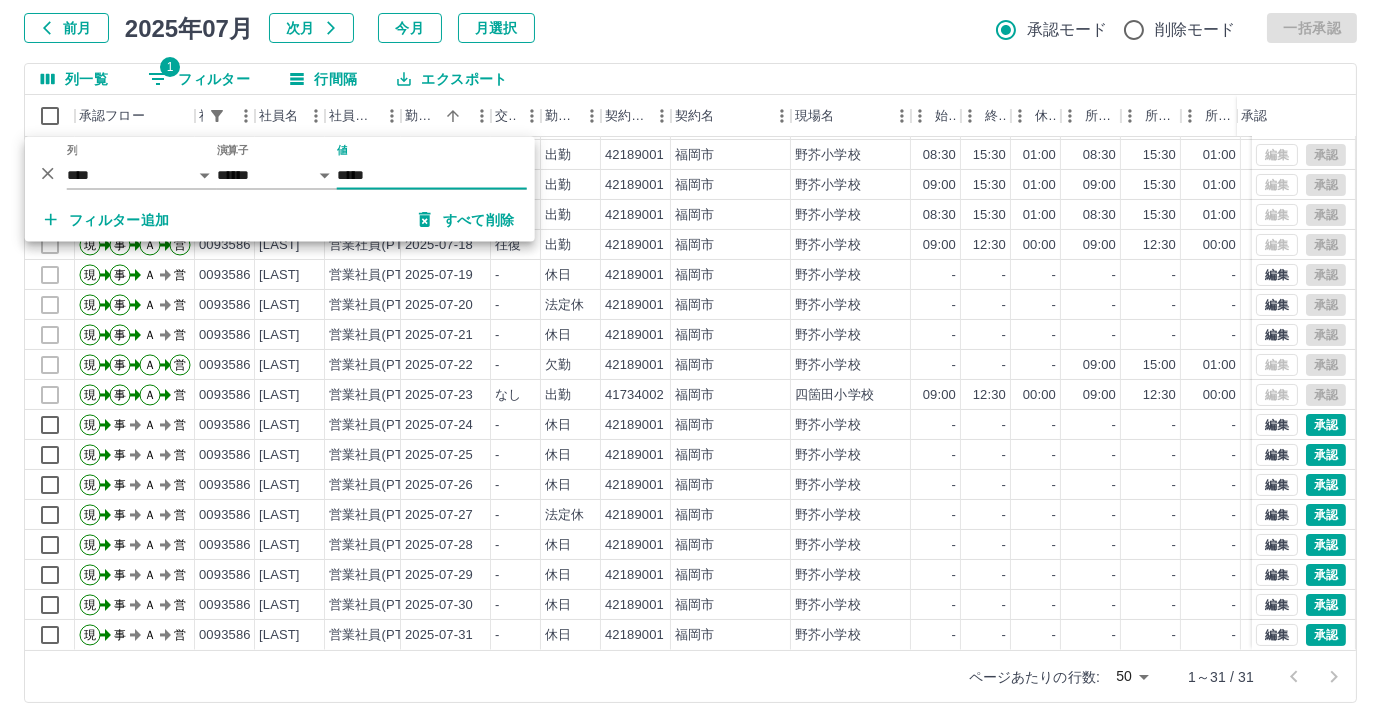 type on "*****" 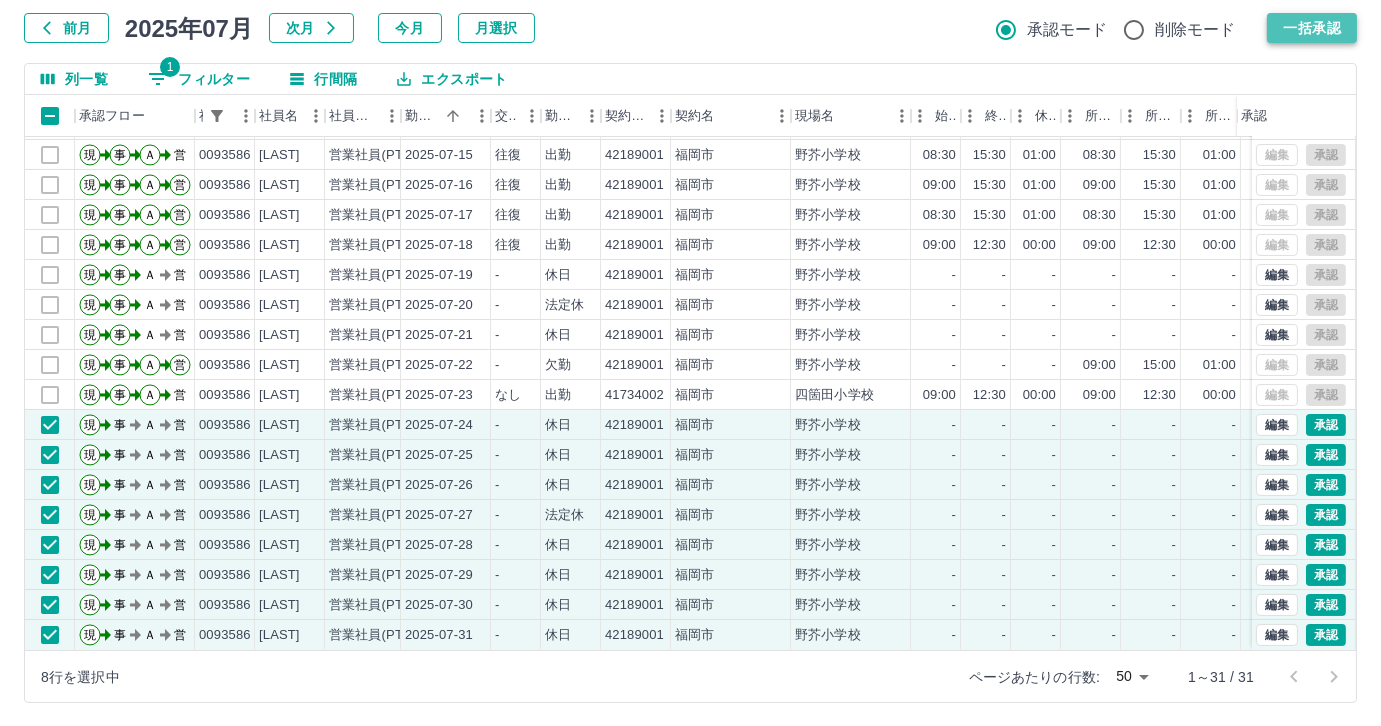 click on "一括承認" at bounding box center (1312, 28) 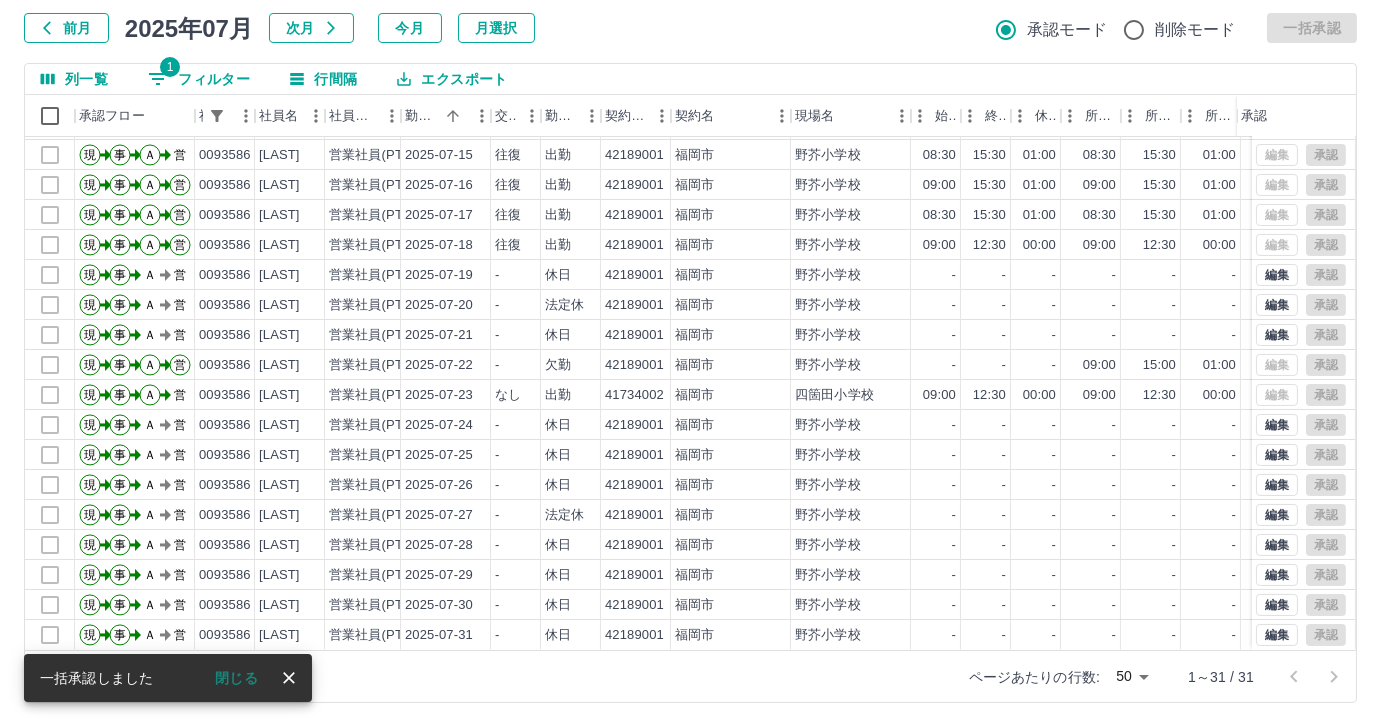 click on "勤務実績承認 前月 2025年07月 次月 今月 月選択 承認モード 削除モード 一括承認 列一覧 1 フィルター 行間隔 エクスポート 承認フロー 社員番号 社員名 社員区分 勤務日 交通費 勤務区分 契約コード 契約名 現場名 始業 終業 休憩 所定開始 所定終業 所定休憩 拘束 勤務 遅刻等 コメント ステータス 承認 現 事 Ａ 営 0093586 吉原　瑶子 営業社員(PT契約) 2025-07-13  -  法定休 42189001 福岡市 野芥小学校 - - - - - - 00:00 00:00 00:00 AM承認待 現 事 Ａ 営 0093586 吉原　瑶子 営業社員(PT契約) 2025-07-14 往復 出勤 42189001 福岡市 野芥小学校 09:00 16:00 01:00 09:00 16:00 01:00 07:00 06:00 00:00 営業所長承認待 現 事 Ａ 営 0093586 吉原　瑶子 営業社員(PT契約) 2025-07-15 往復 出勤 42189001 福岡市 野芥小学校 08:30 15:30 01:00 08:30 15:30 01:00 07:00 06:00 00:00 営業所長承認待 現 事 Ａ 営 0093586 吉原　瑶子 2025-07-16 現" at bounding box center [690, 329] 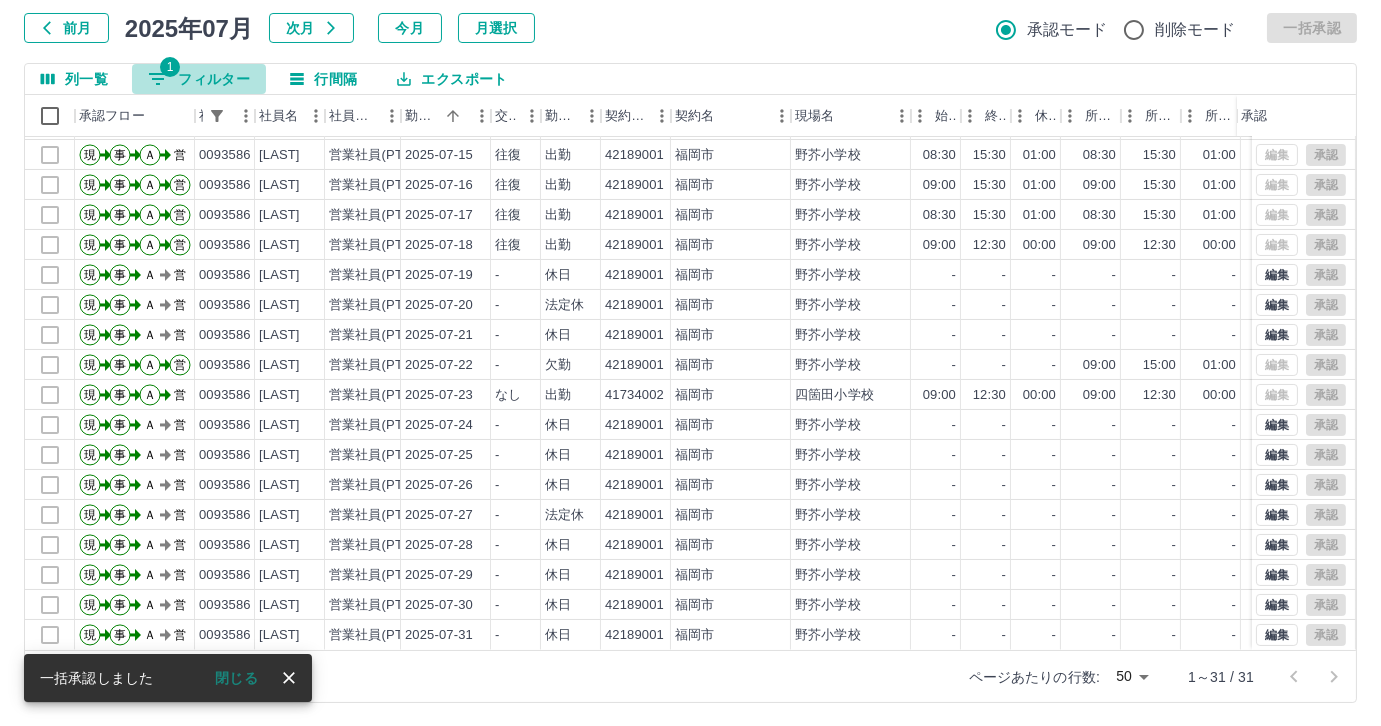 click on "1 フィルター" at bounding box center (199, 79) 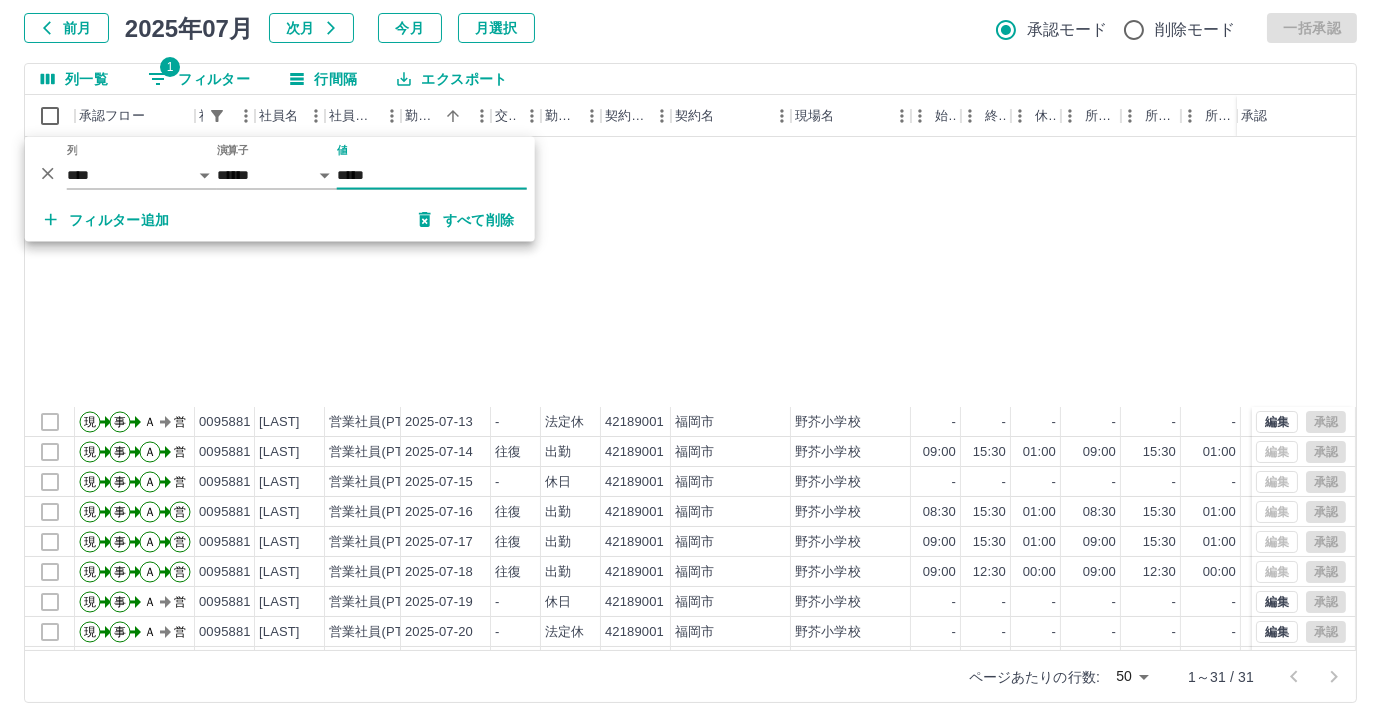 scroll, scrollTop: 431, scrollLeft: 0, axis: vertical 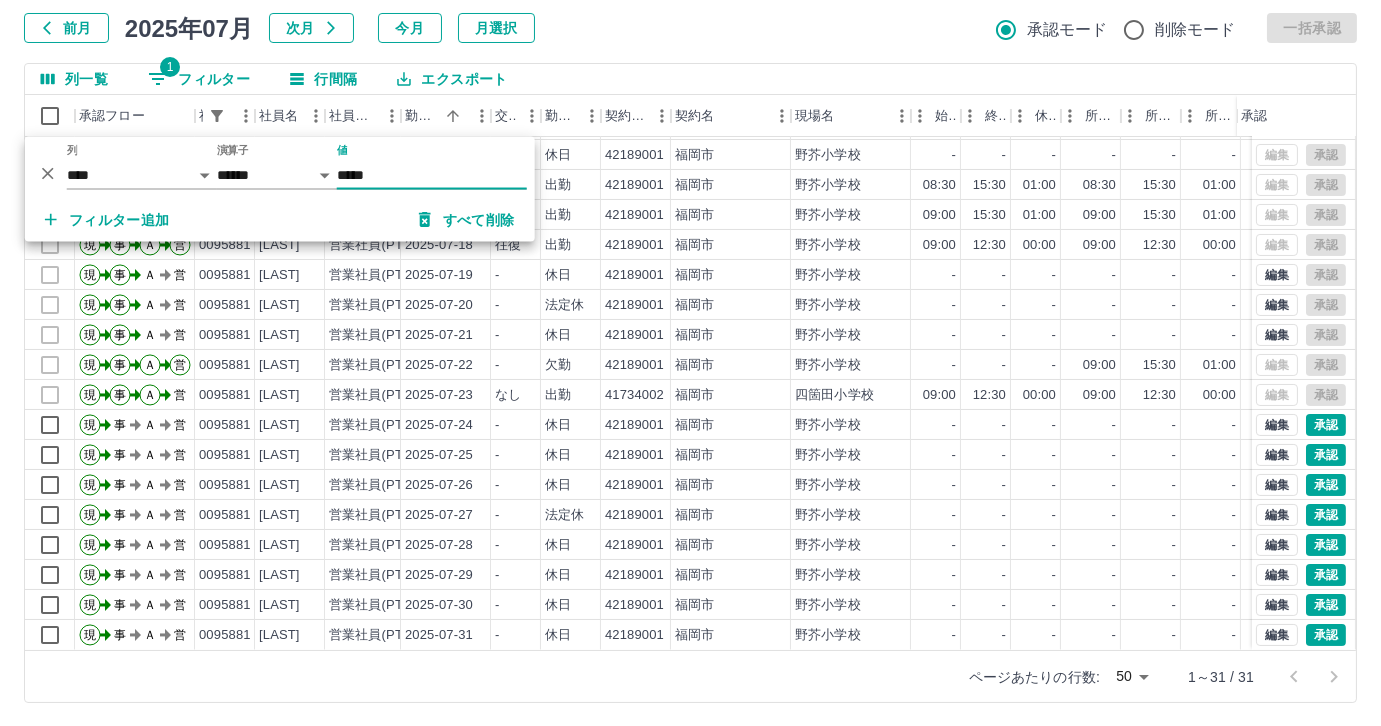 type on "*****" 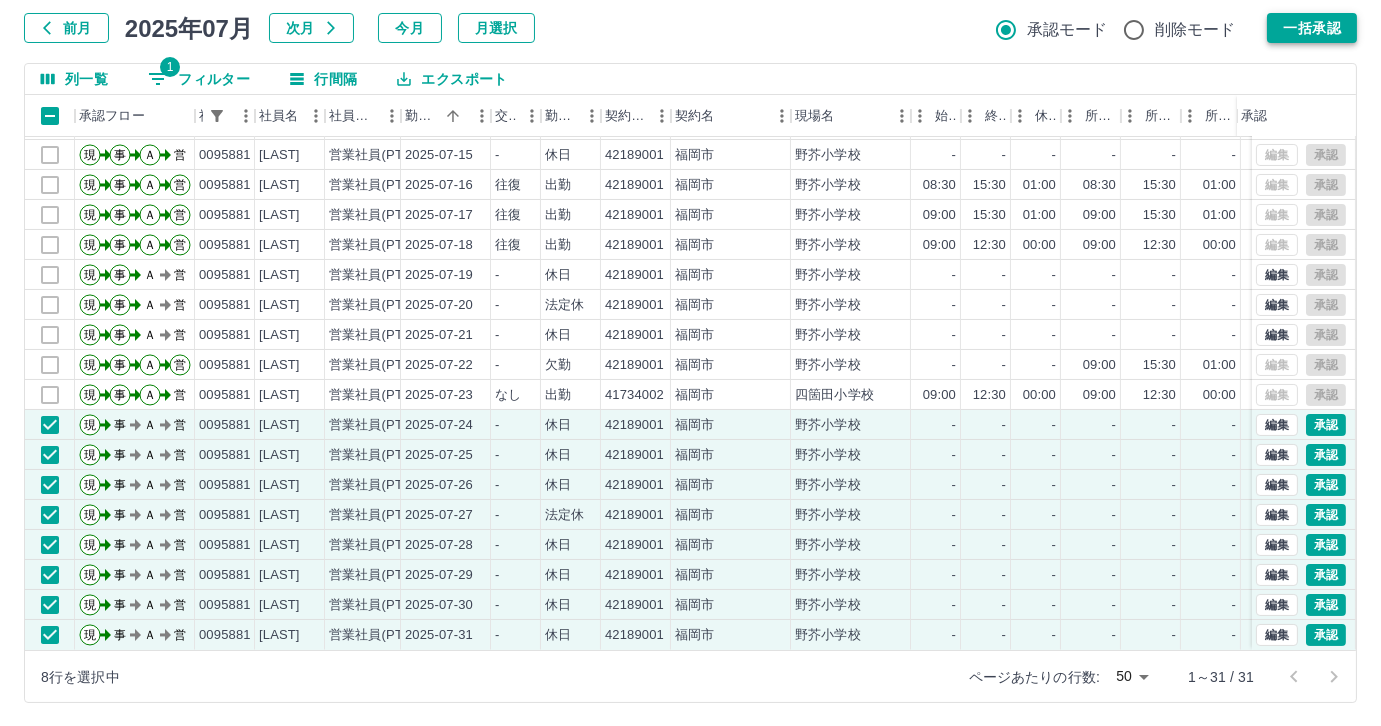 click on "一括承認" at bounding box center (1312, 28) 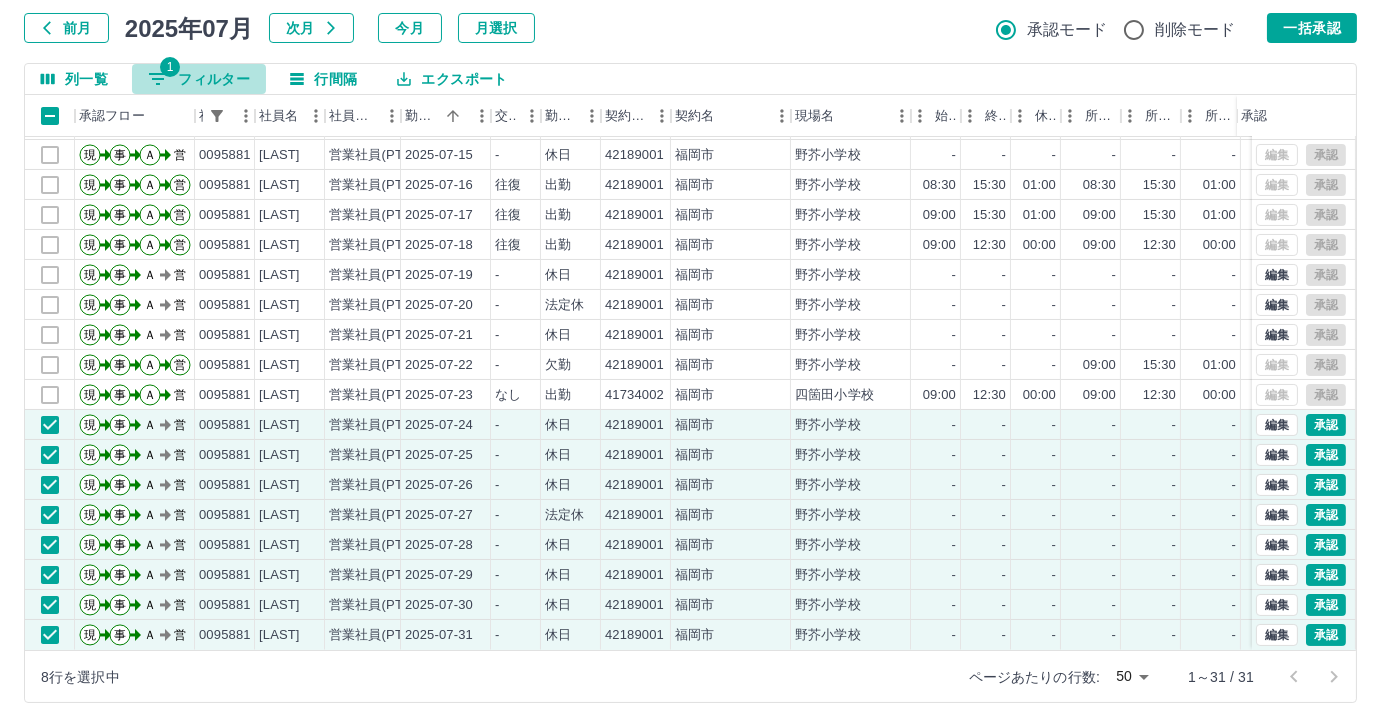 click on "1 フィルター" at bounding box center (199, 79) 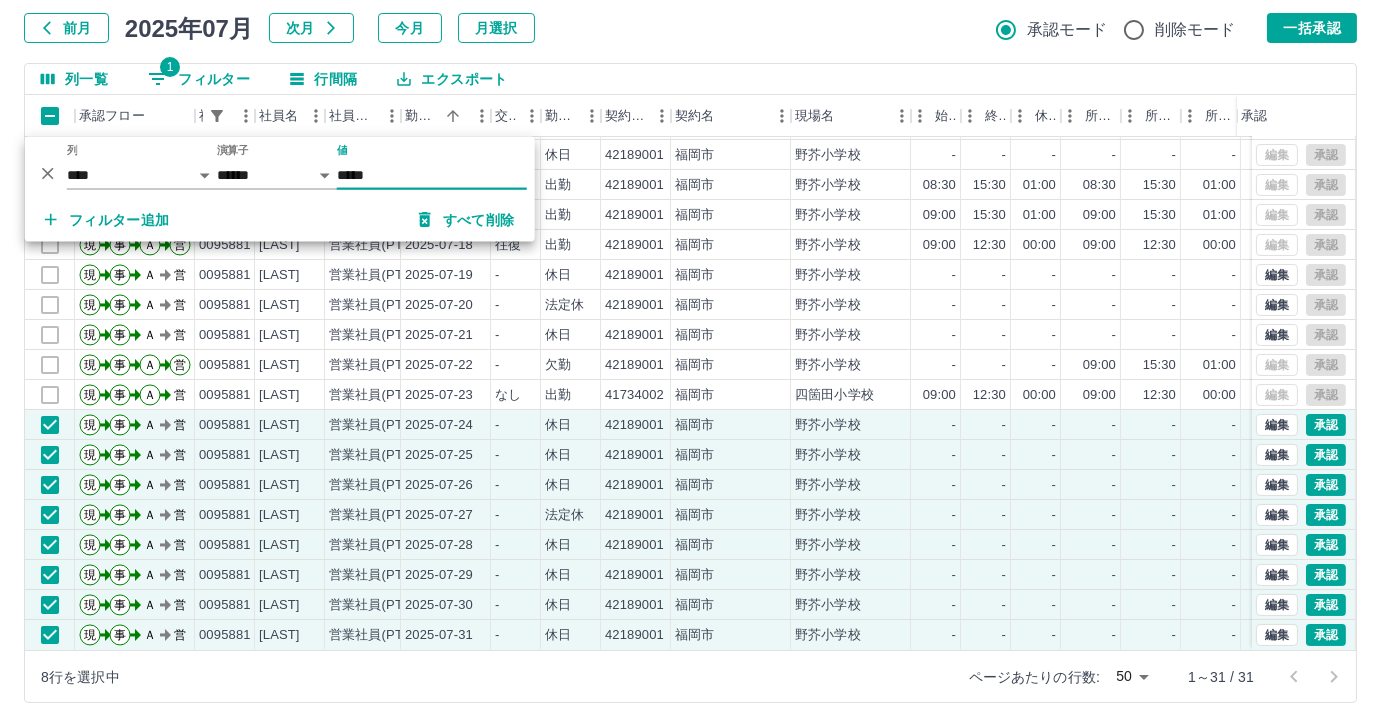 click on "*****" at bounding box center (432, 175) 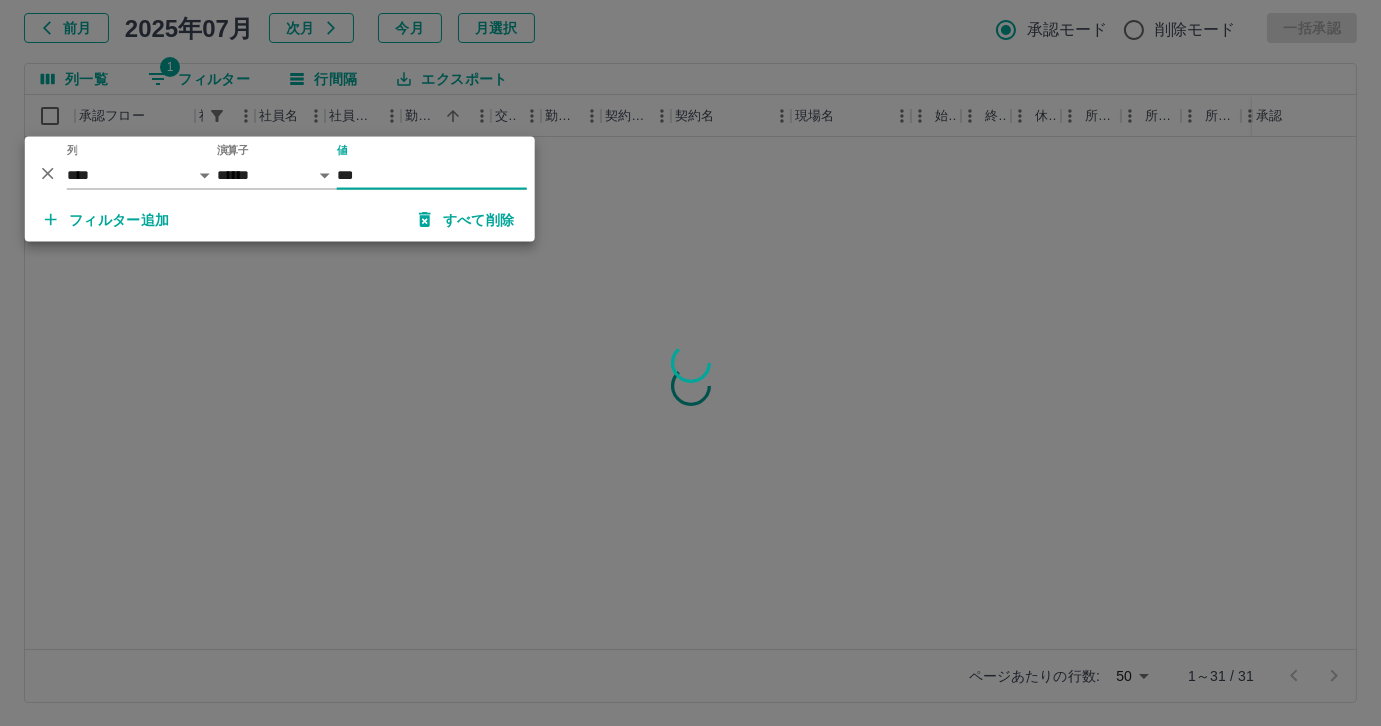 scroll, scrollTop: 0, scrollLeft: 0, axis: both 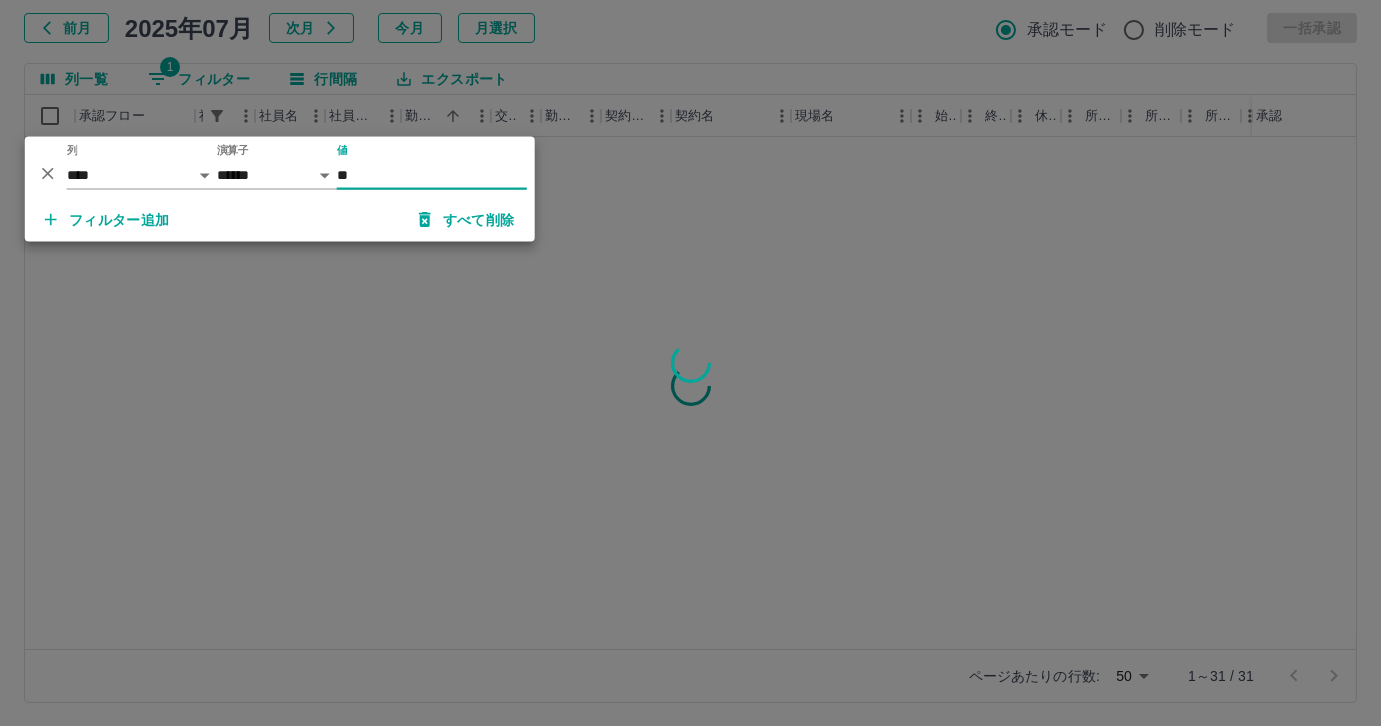 type on "*" 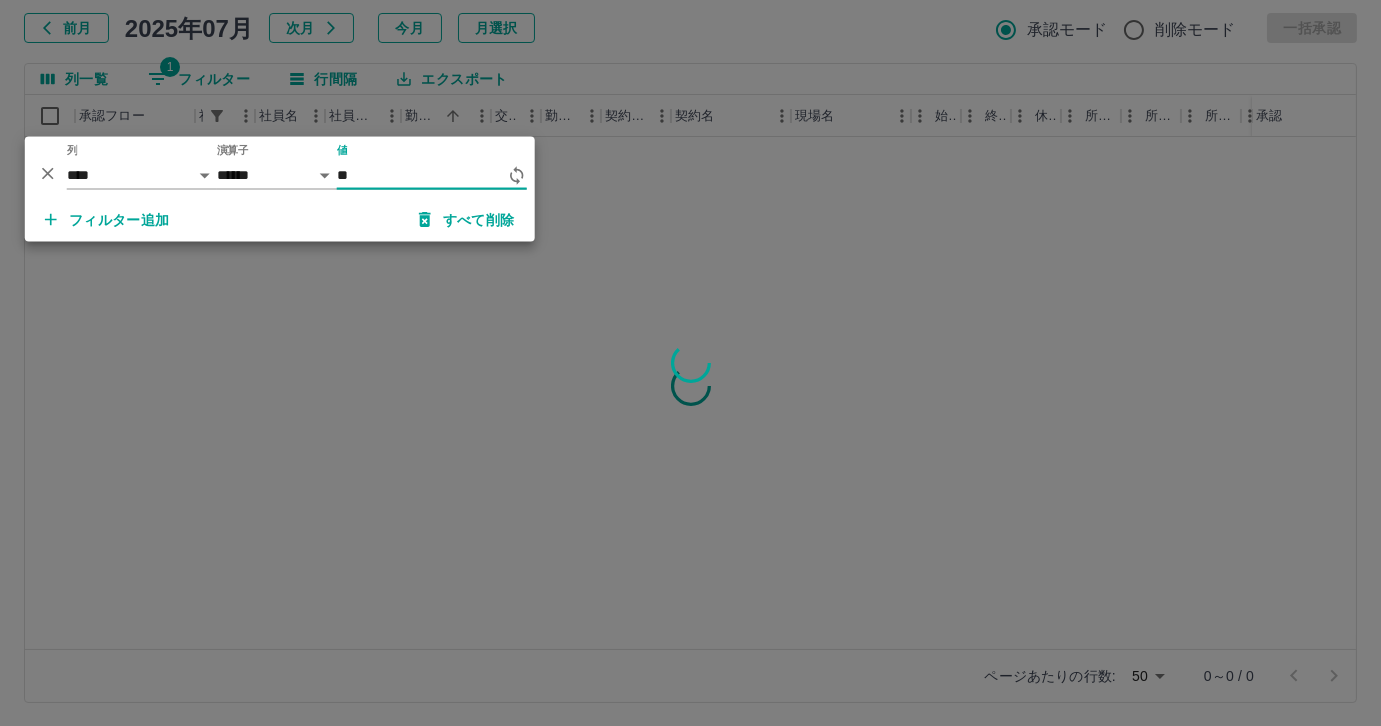 type on "*" 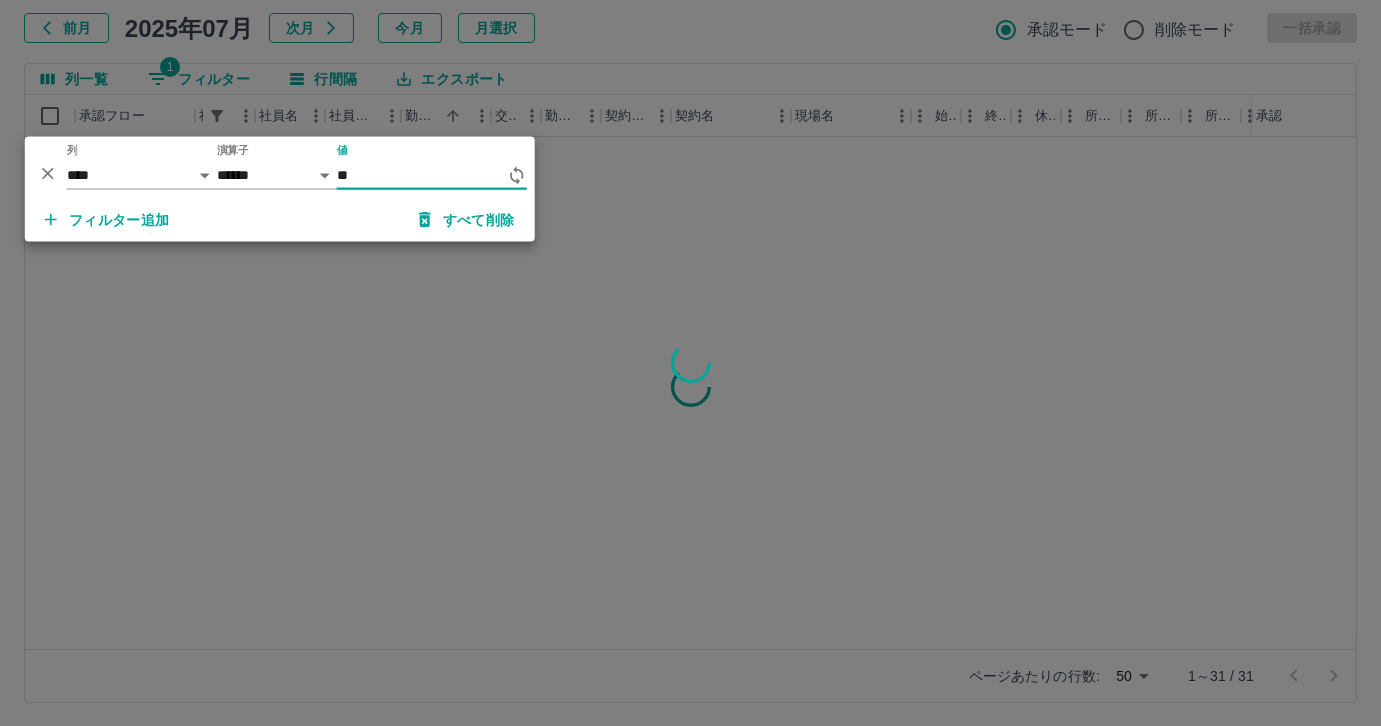 scroll, scrollTop: 0, scrollLeft: 0, axis: both 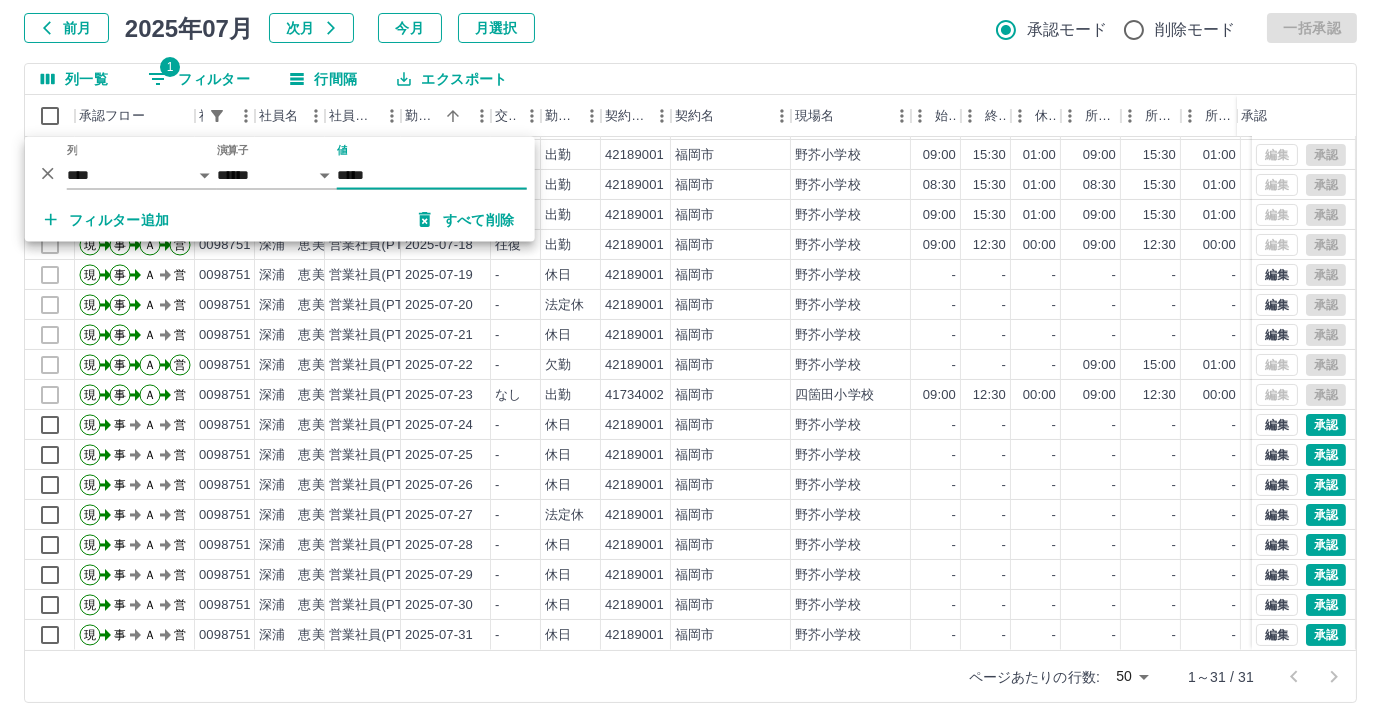 type on "*****" 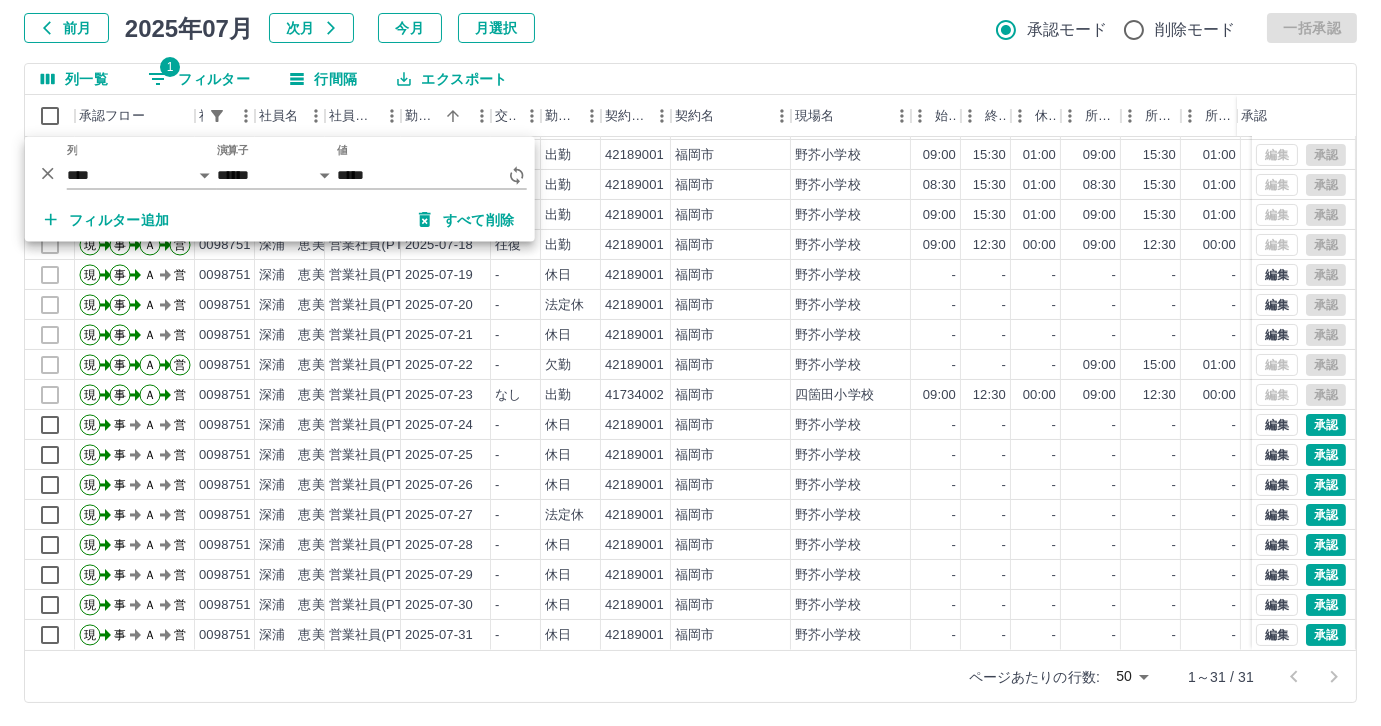 drag, startPoint x: 410, startPoint y: 659, endPoint x: 47, endPoint y: 242, distance: 552.86346 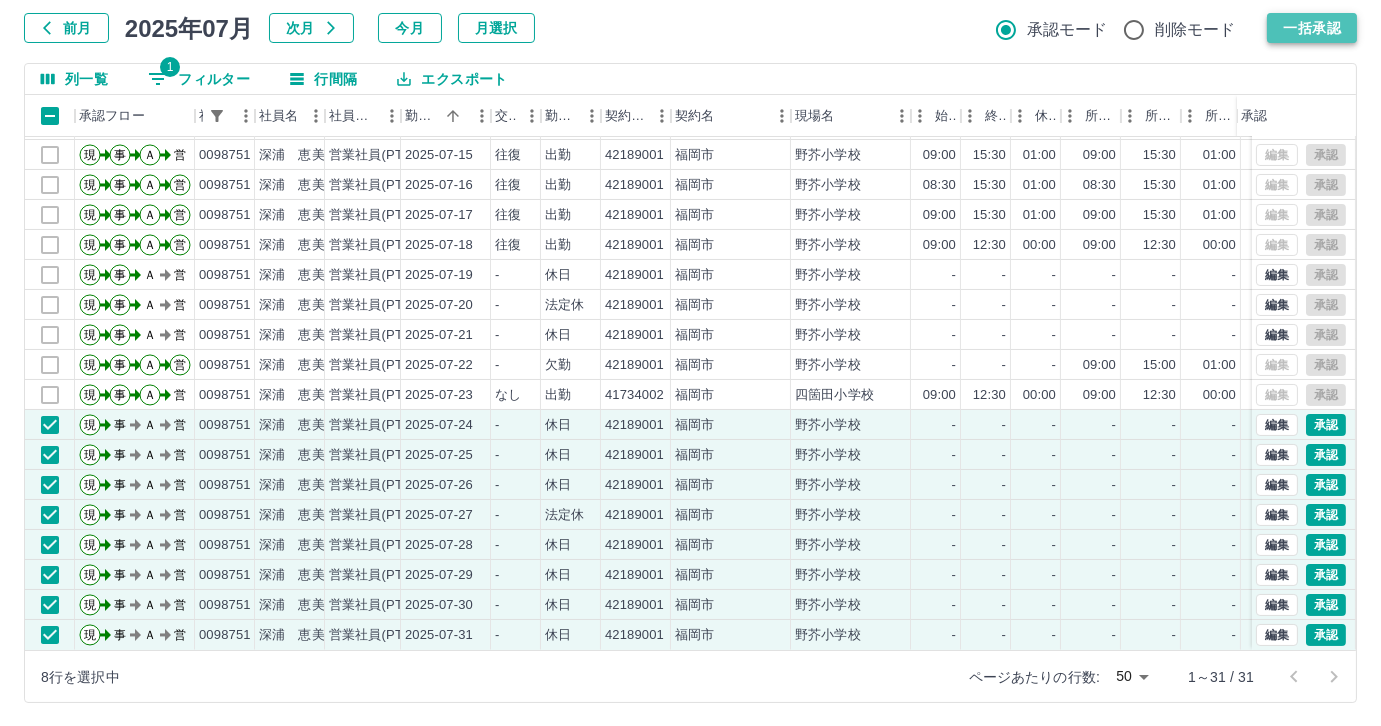 click on "一括承認" at bounding box center (1312, 28) 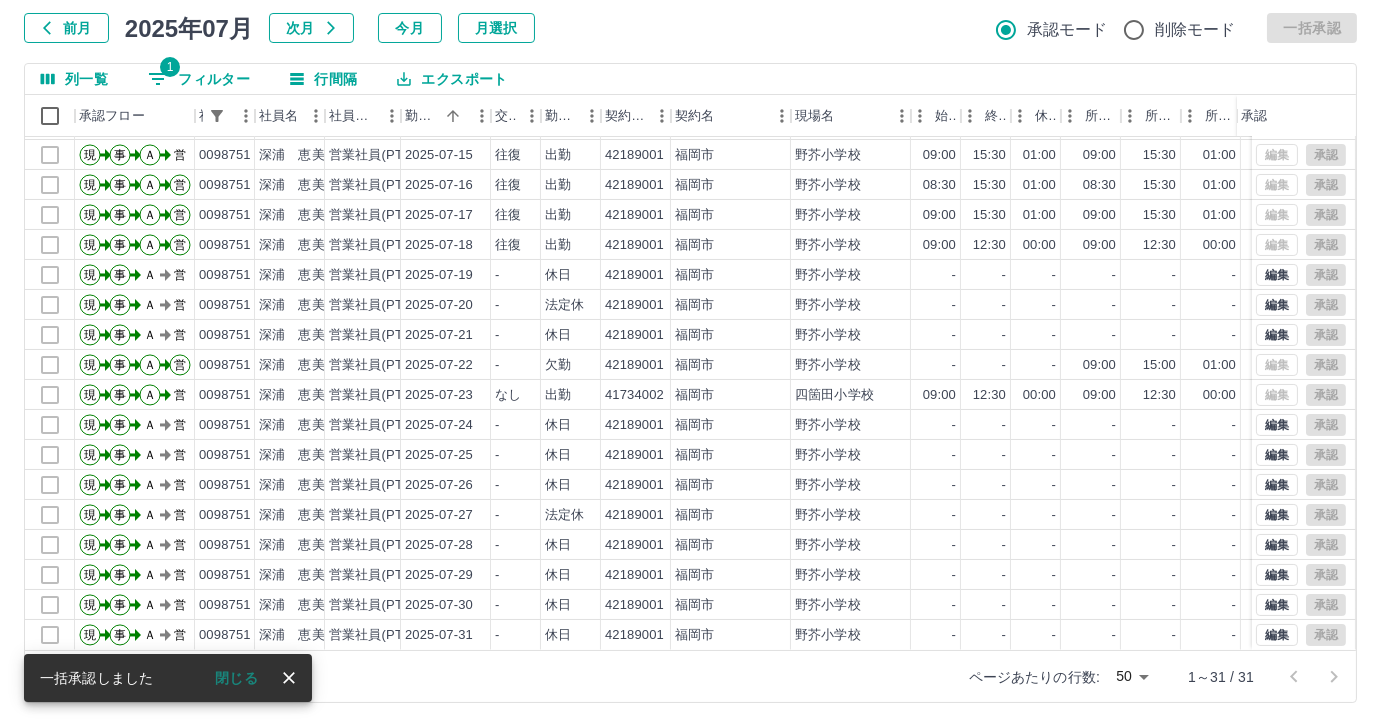 click on "1 フィルター" at bounding box center [199, 79] 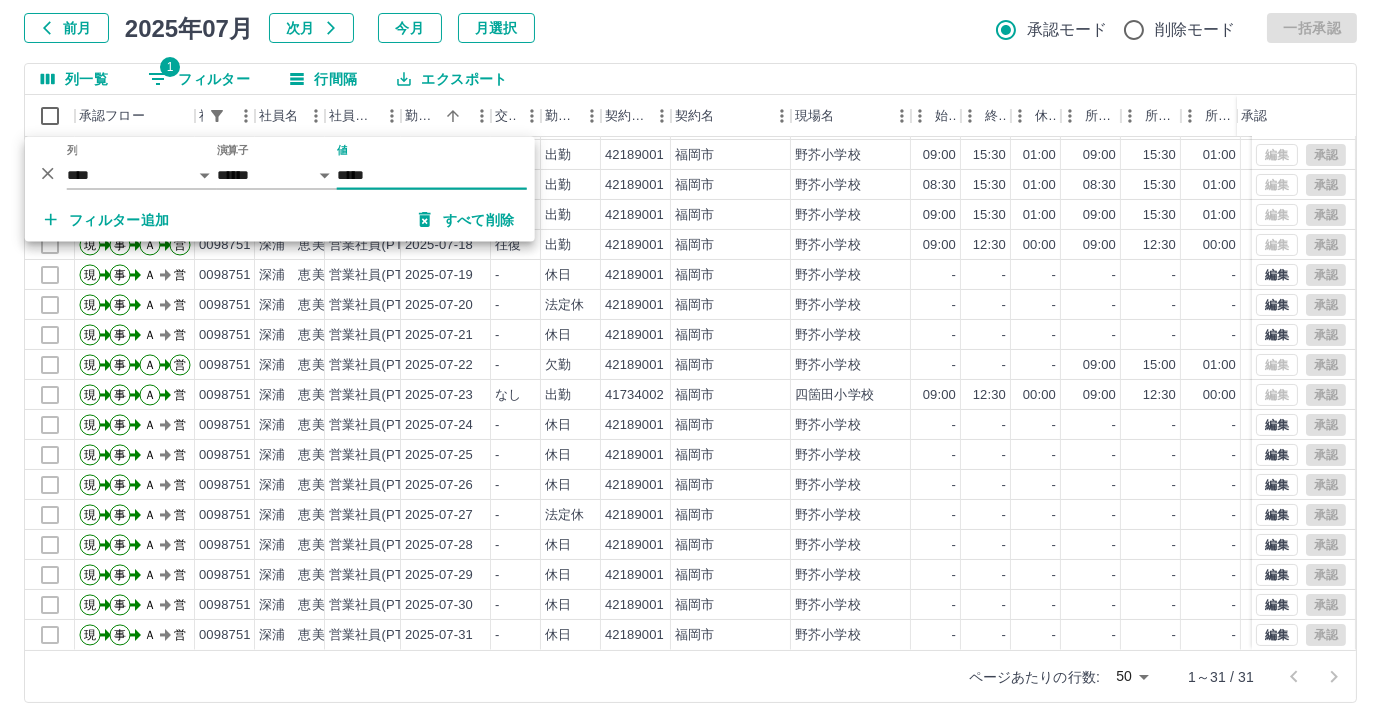 click on "*****" at bounding box center [432, 175] 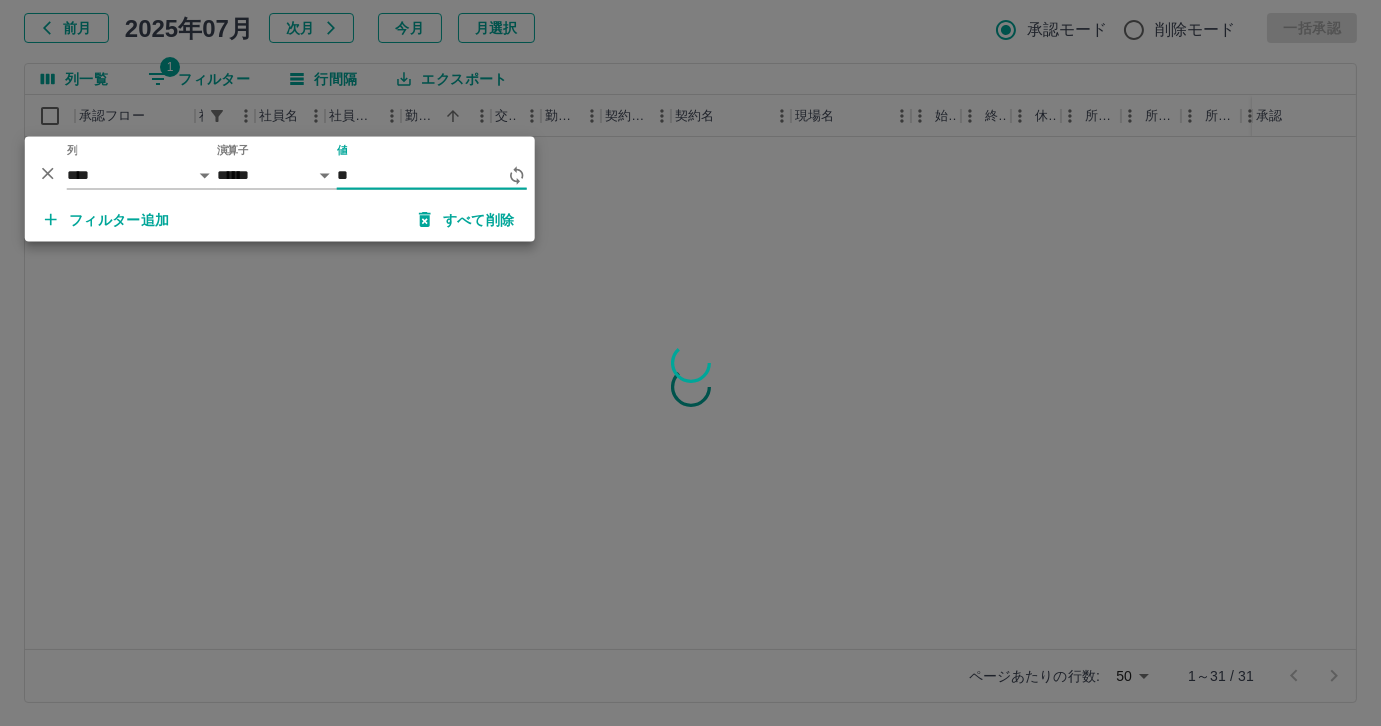type on "*" 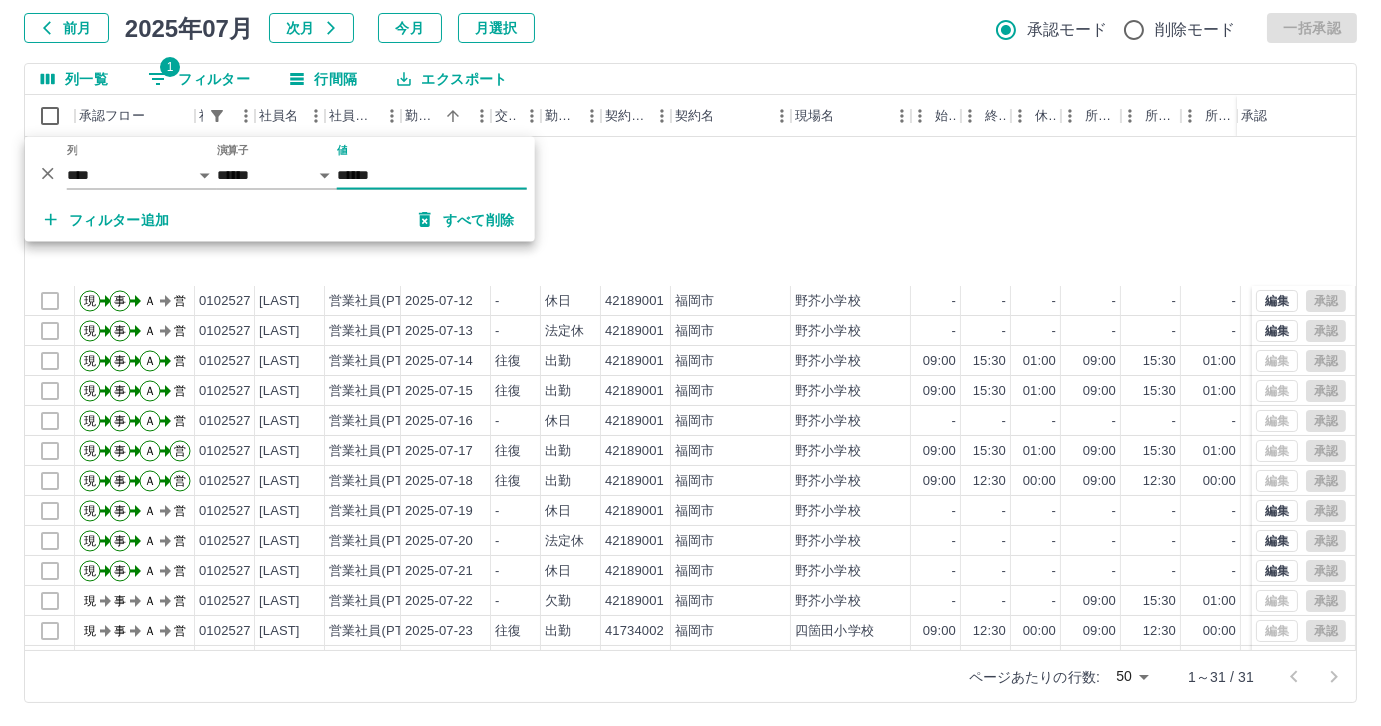 scroll, scrollTop: 431, scrollLeft: 0, axis: vertical 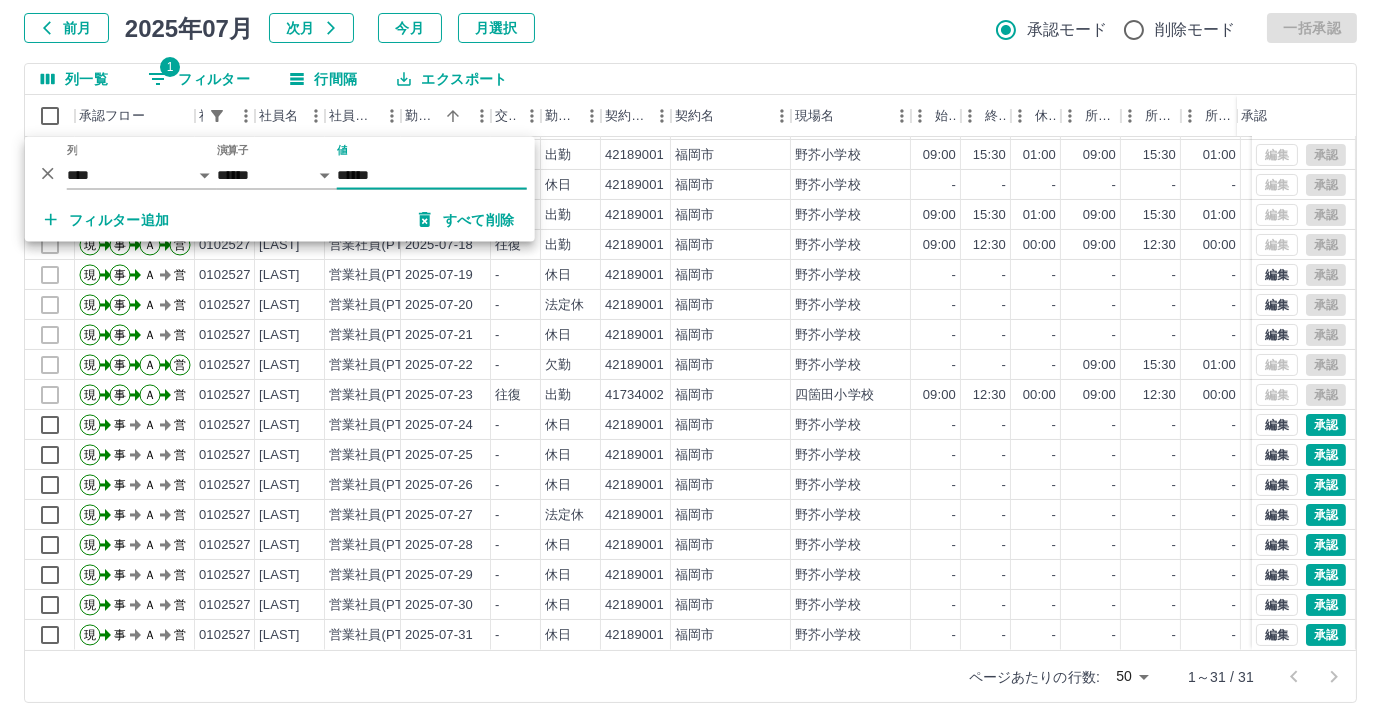 type on "******" 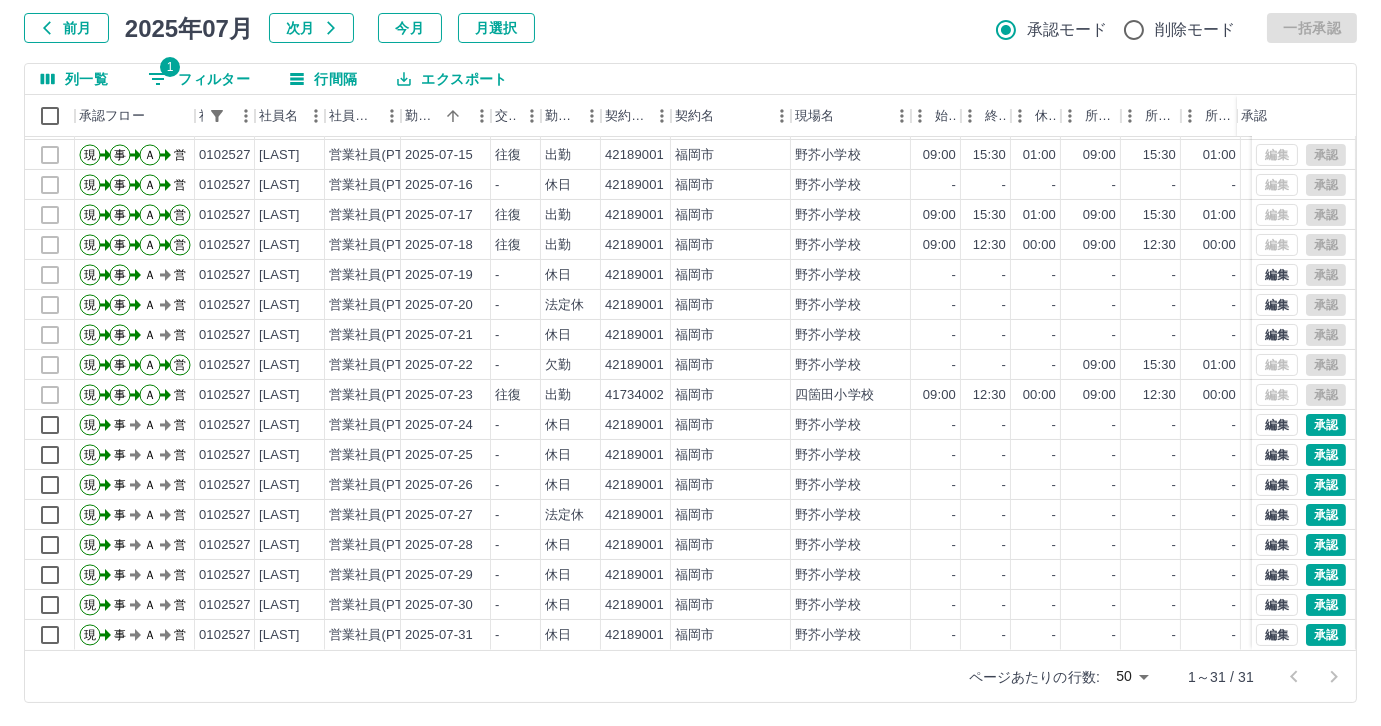 scroll, scrollTop: 431, scrollLeft: 0, axis: vertical 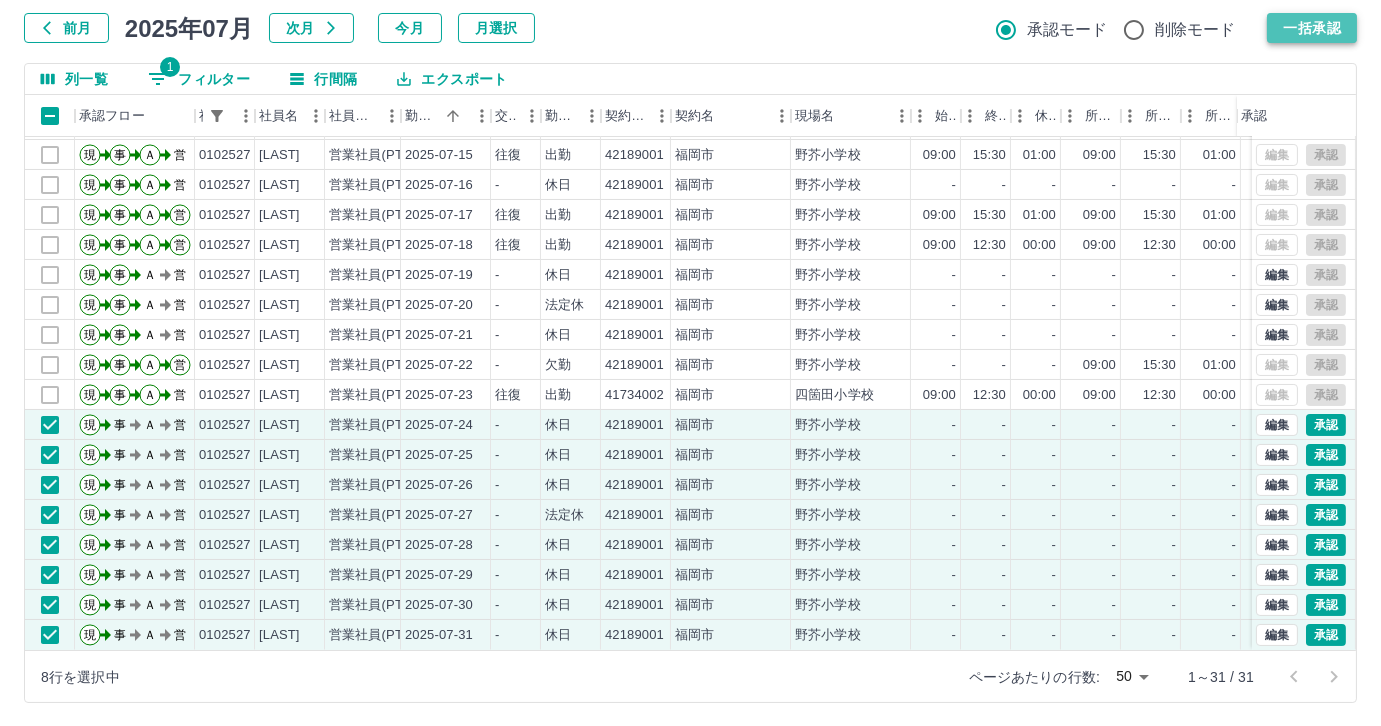 click on "一括承認" at bounding box center (1312, 28) 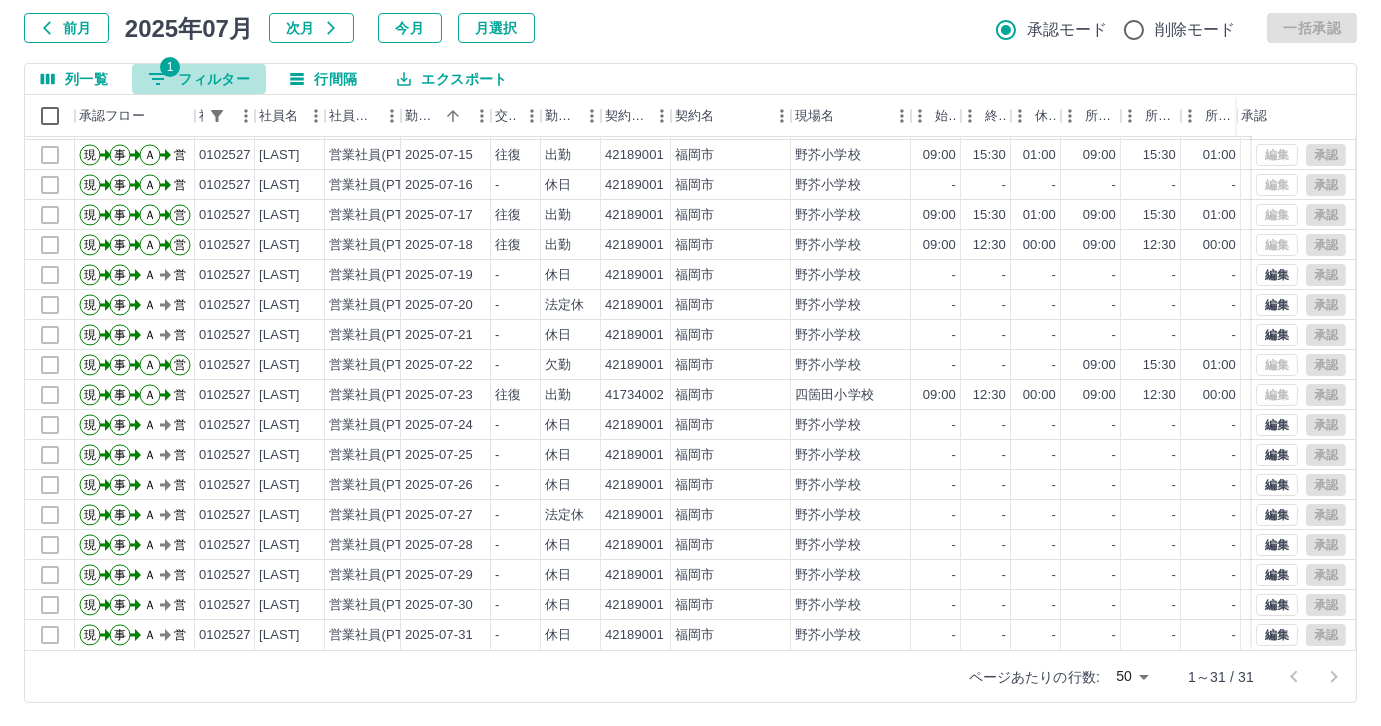 click on "1 フィルター" at bounding box center [199, 79] 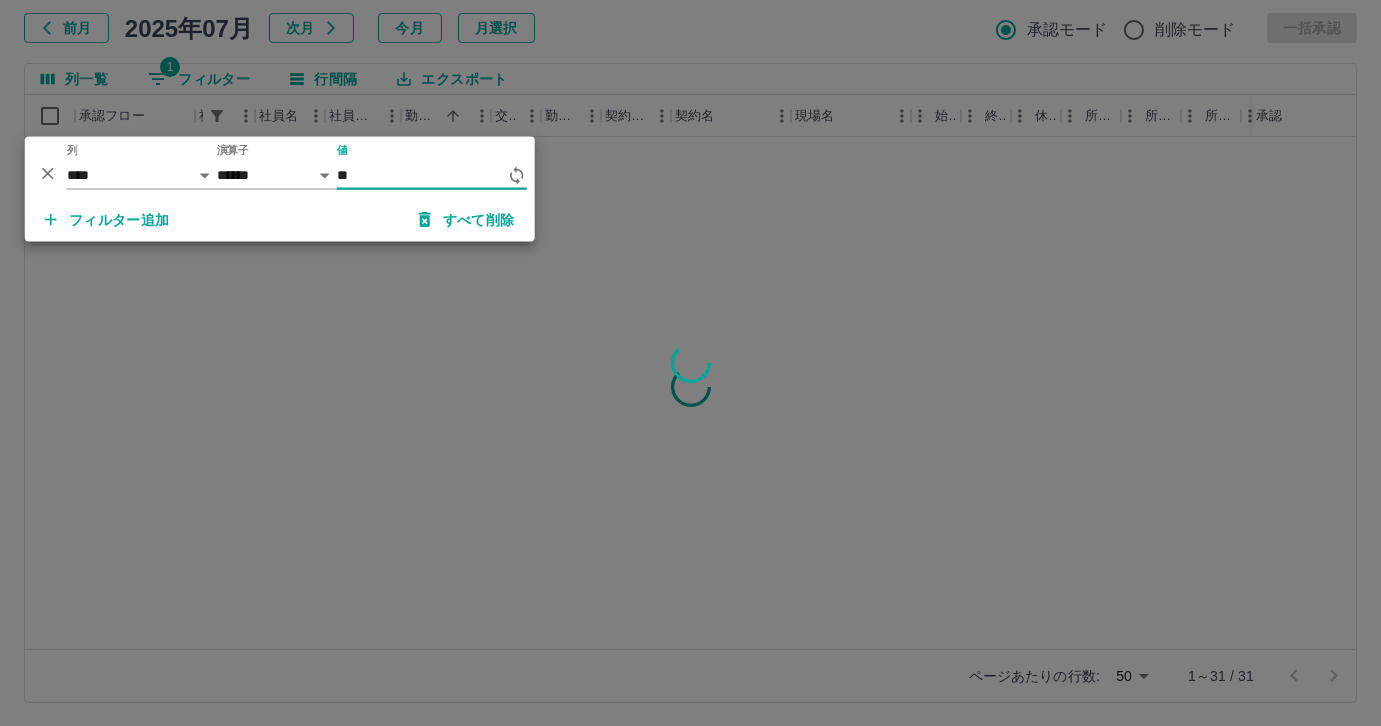 scroll, scrollTop: 0, scrollLeft: 0, axis: both 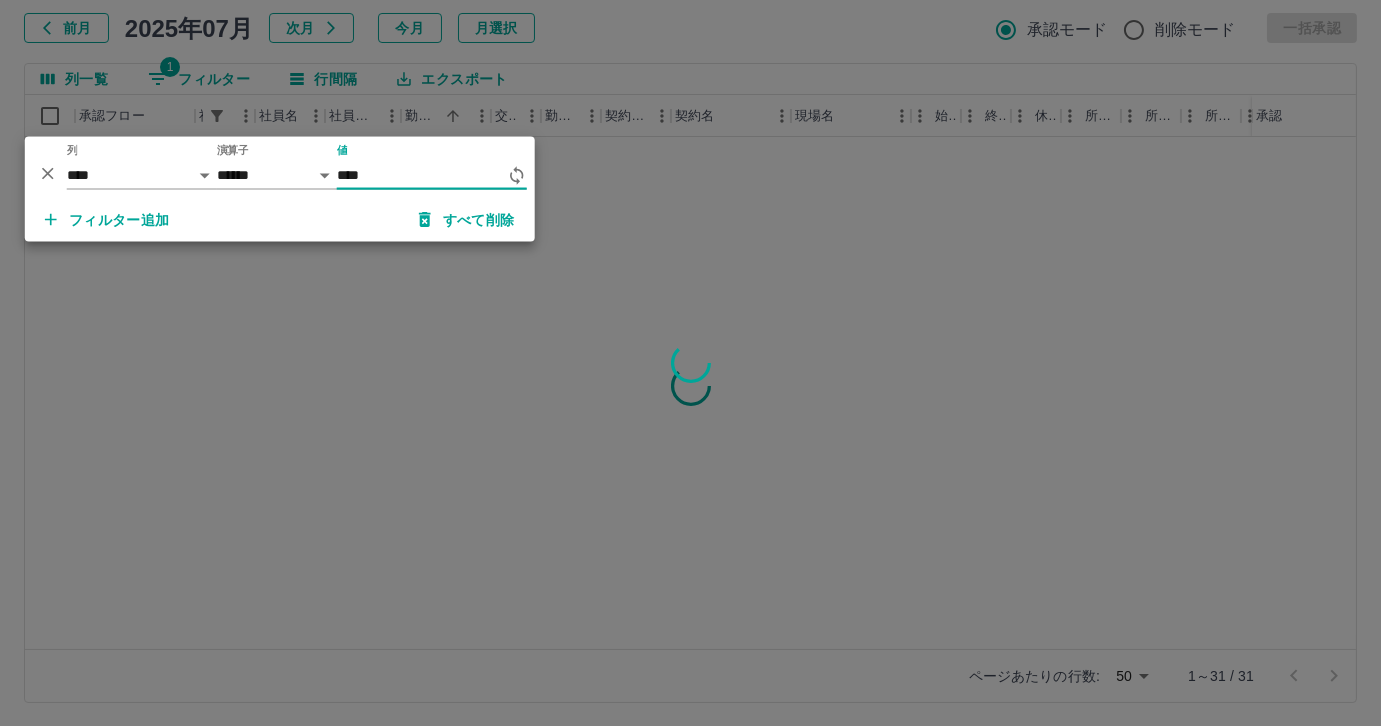 type on "*****" 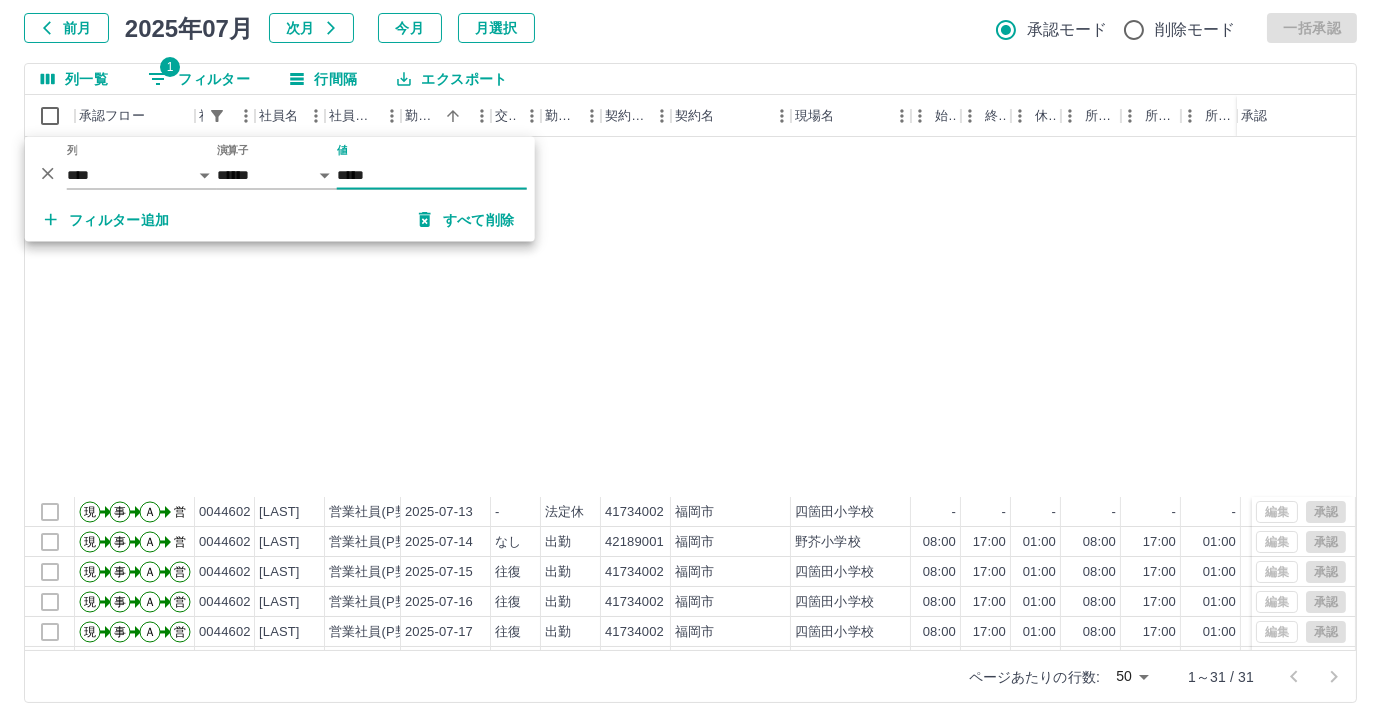 scroll, scrollTop: 431, scrollLeft: 0, axis: vertical 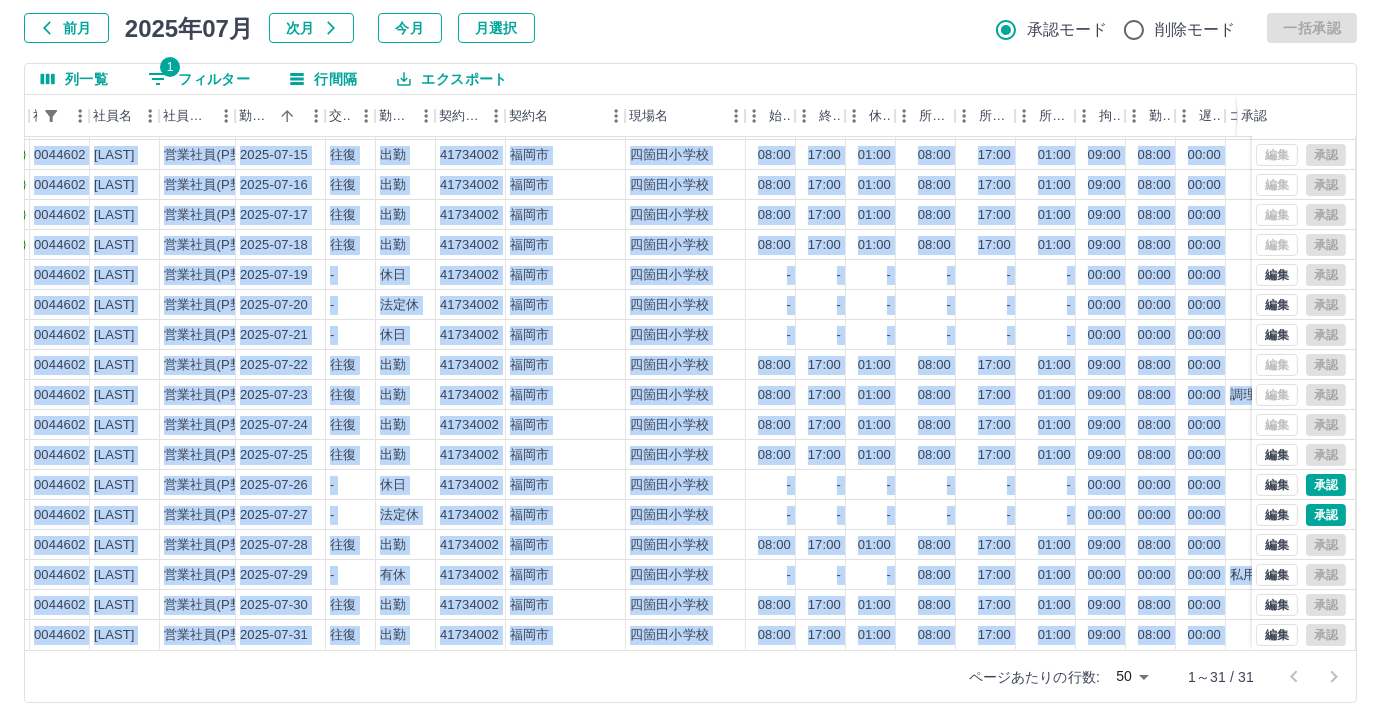 drag, startPoint x: 564, startPoint y: 650, endPoint x: 605, endPoint y: 649, distance: 41.01219 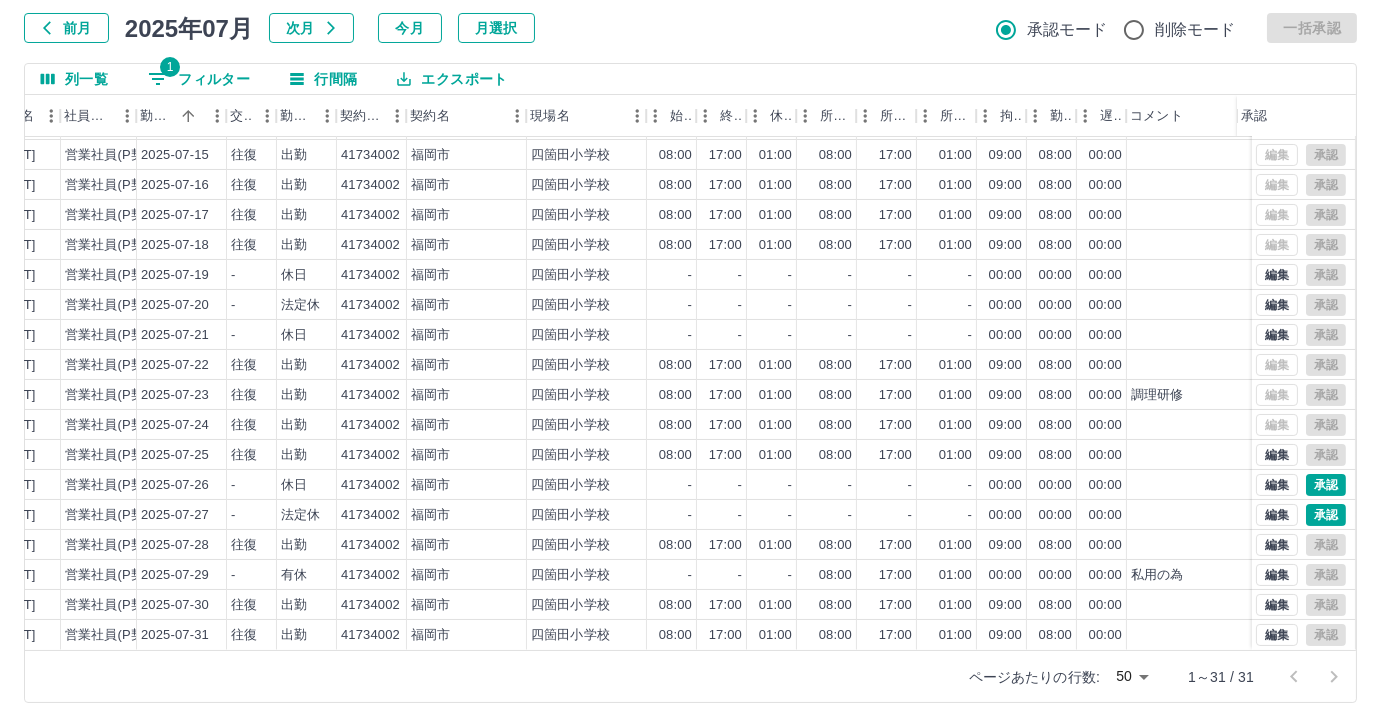 scroll, scrollTop: 431, scrollLeft: 268, axis: both 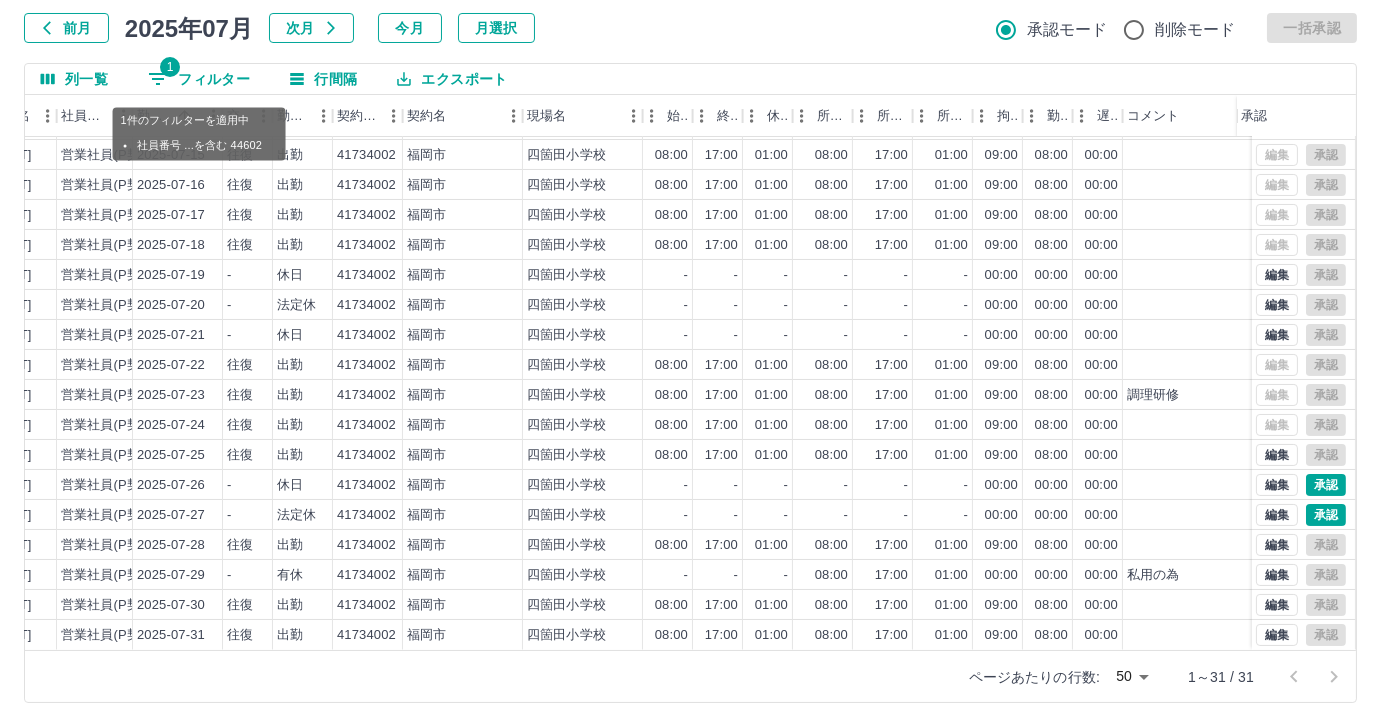 click on "1 フィルター" at bounding box center (199, 79) 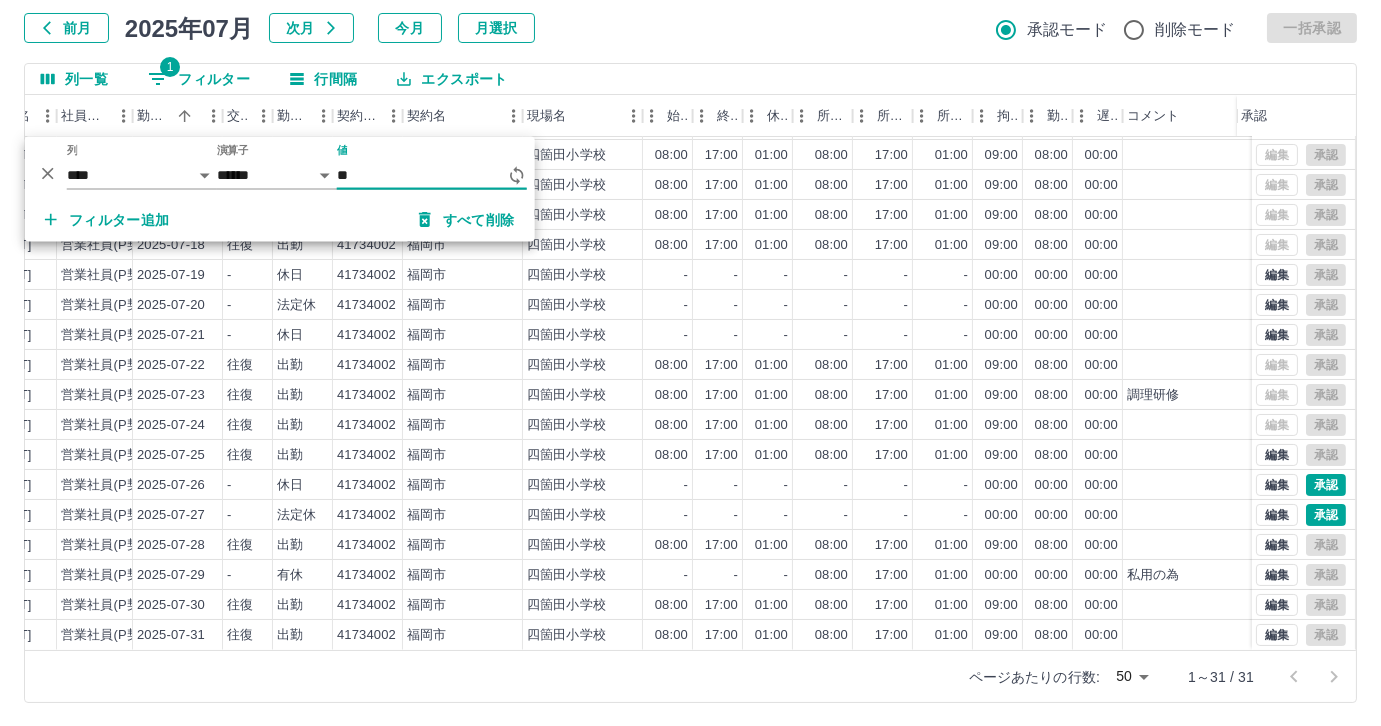 type on "*" 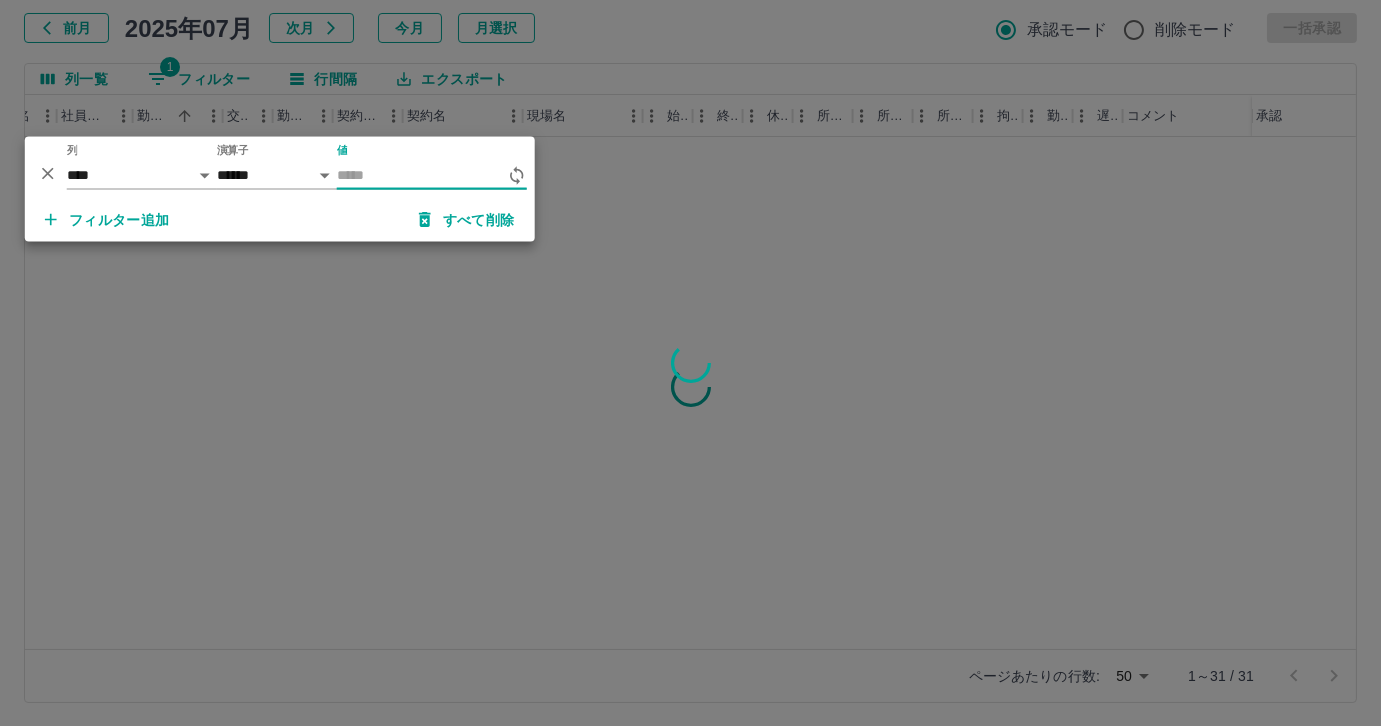 scroll, scrollTop: 0, scrollLeft: 268, axis: horizontal 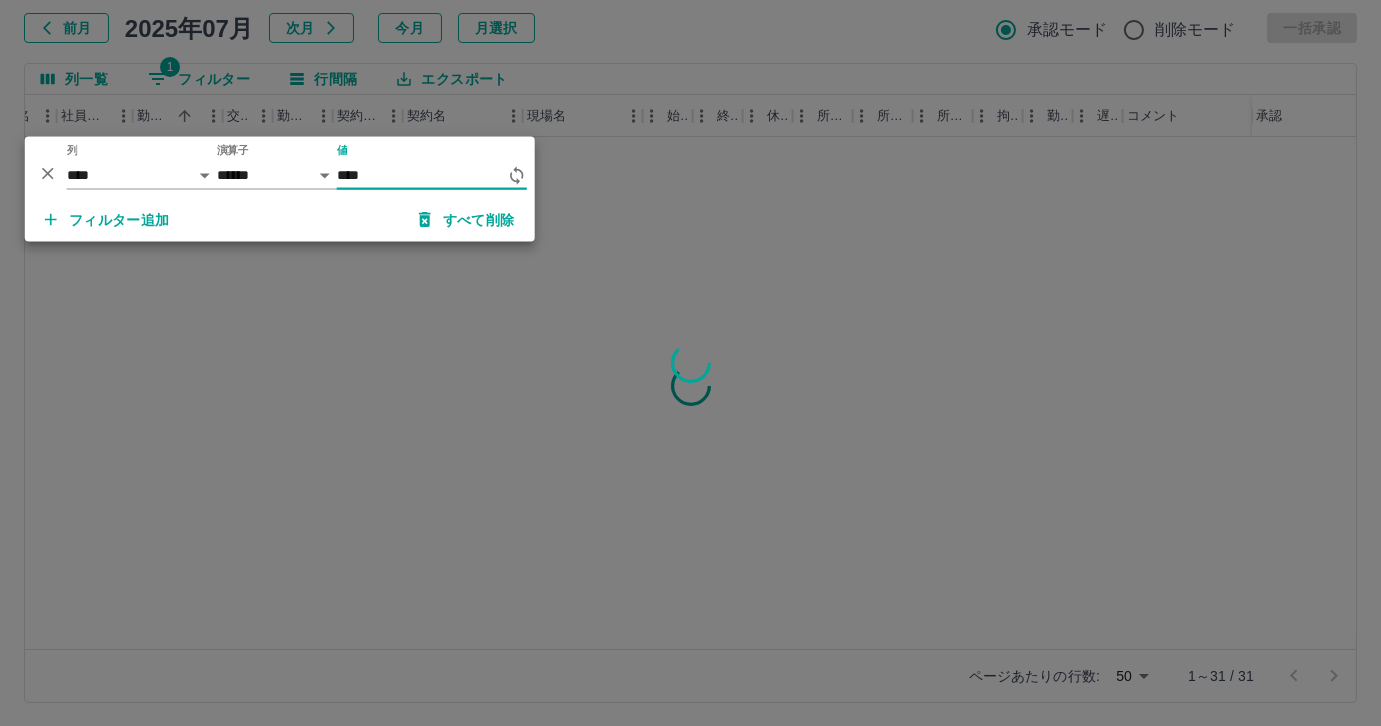 type on "*****" 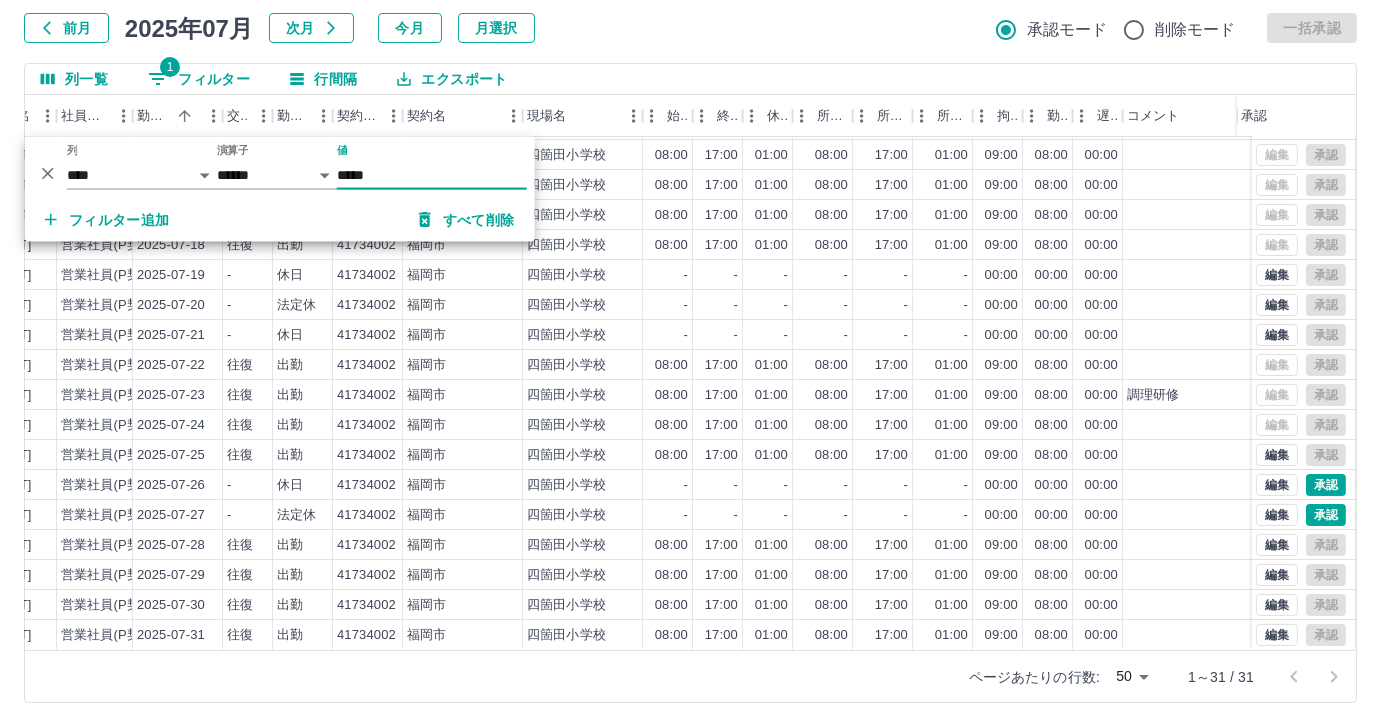 scroll, scrollTop: 431, scrollLeft: 268, axis: both 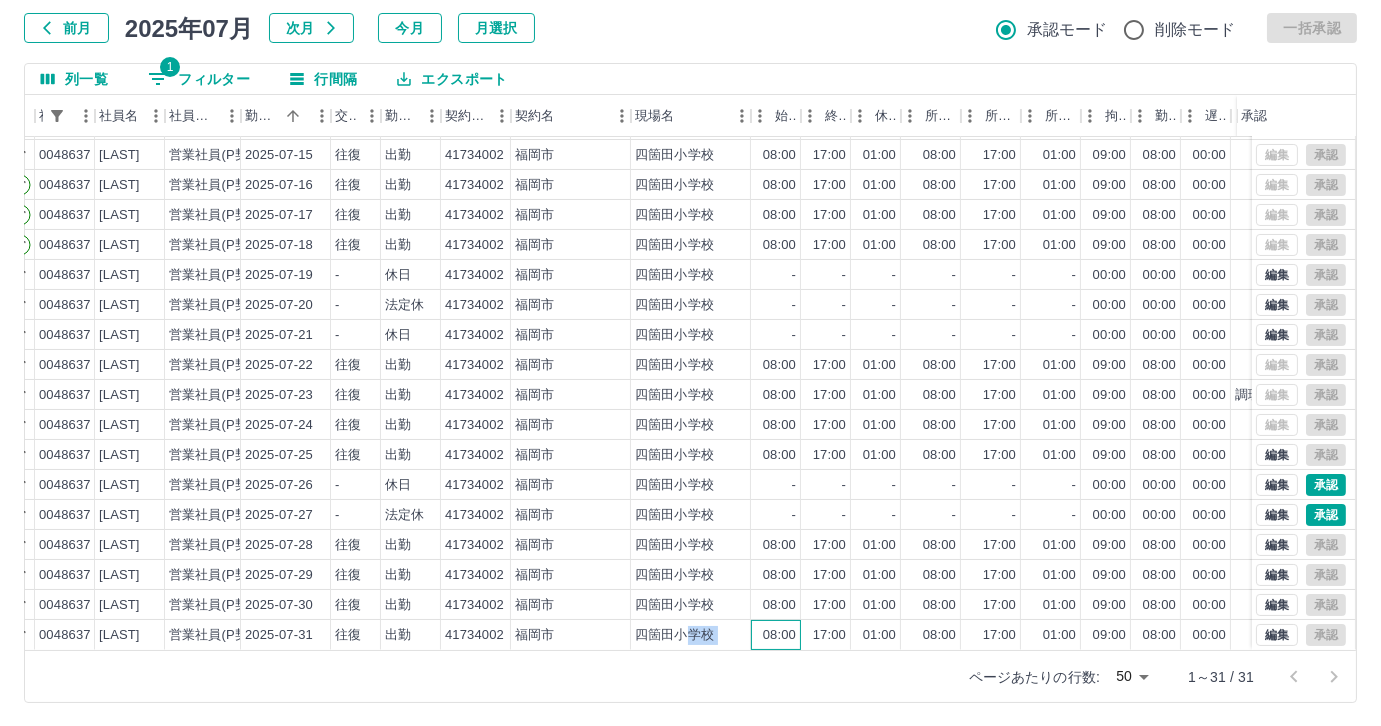 drag, startPoint x: 756, startPoint y: 631, endPoint x: 690, endPoint y: 620, distance: 66.910385 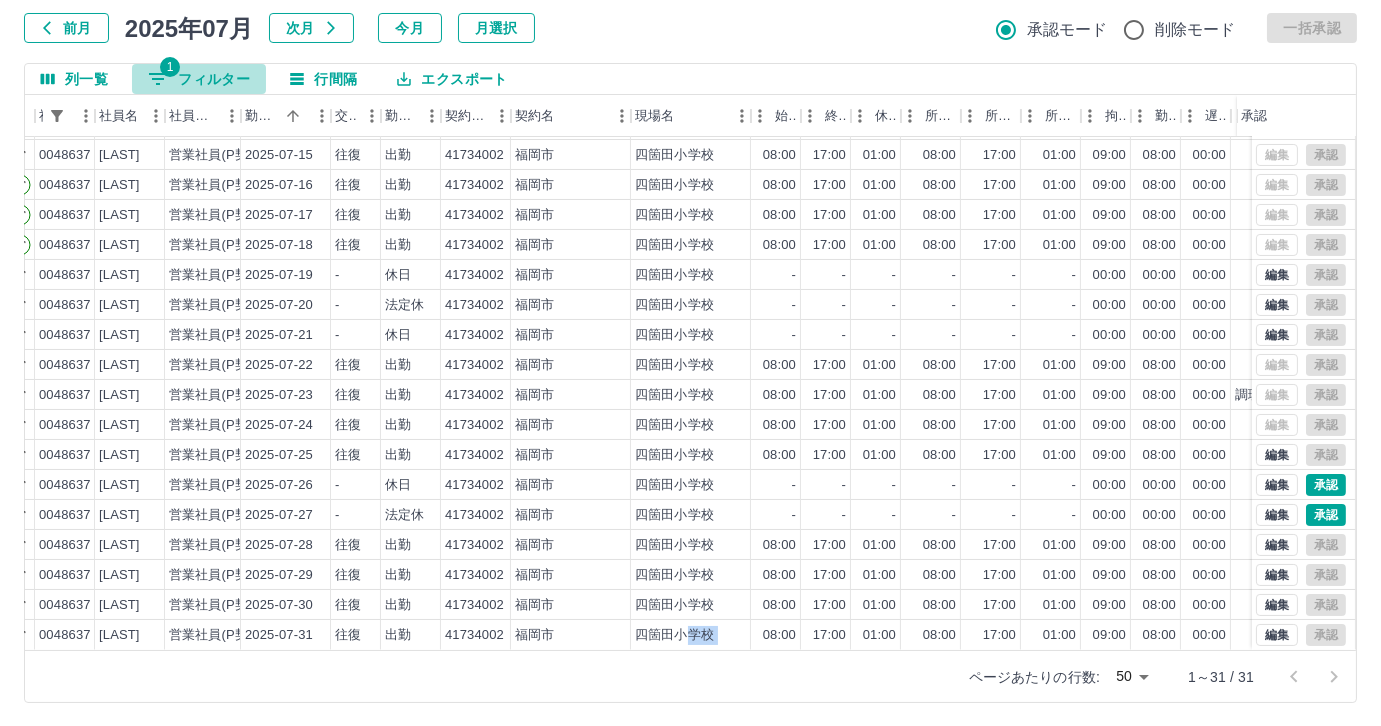 click on "1 フィルター" at bounding box center [199, 79] 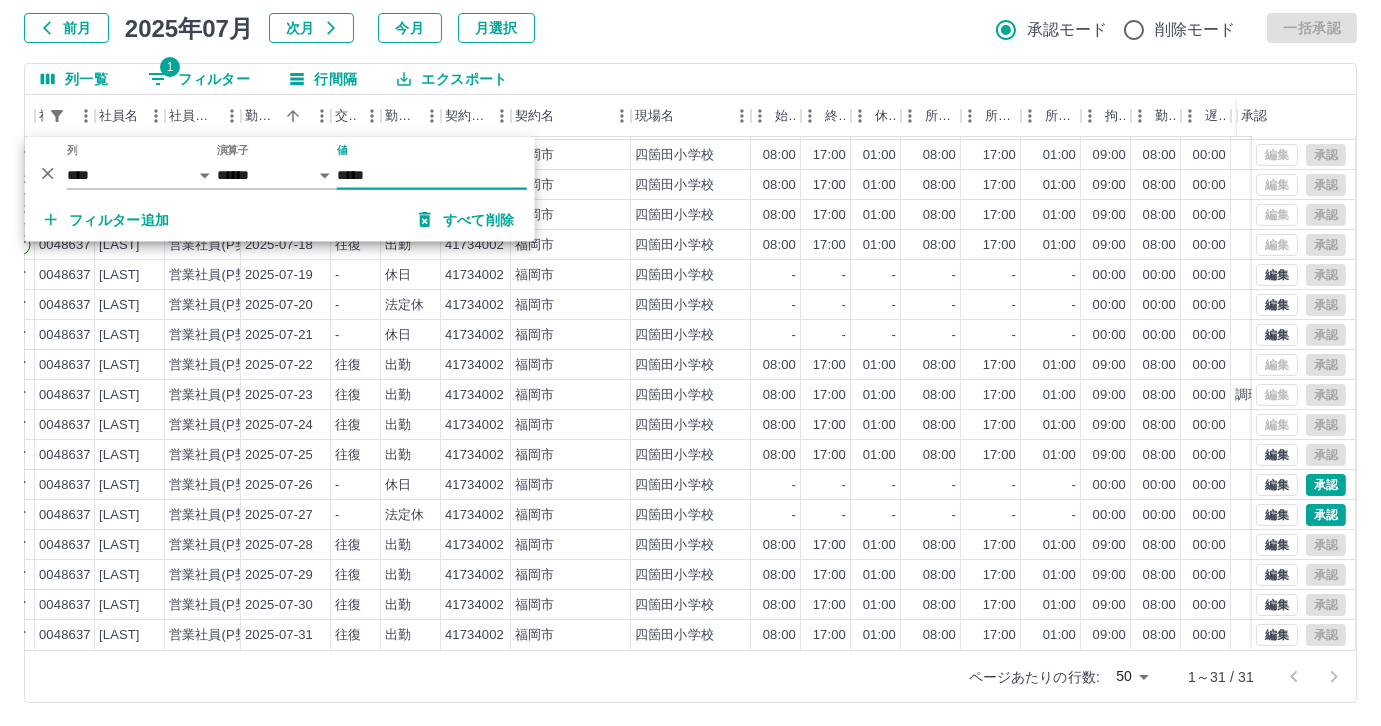 click on "*****" at bounding box center (432, 175) 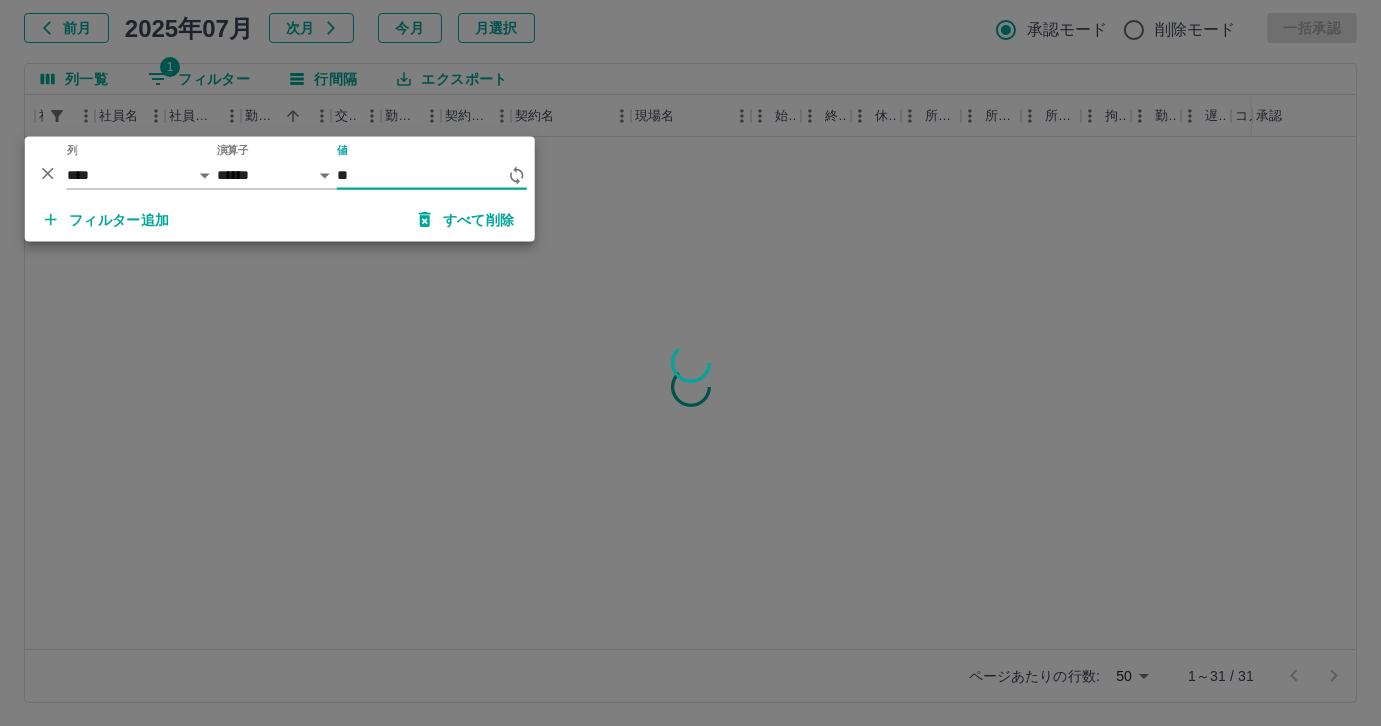 type on "*" 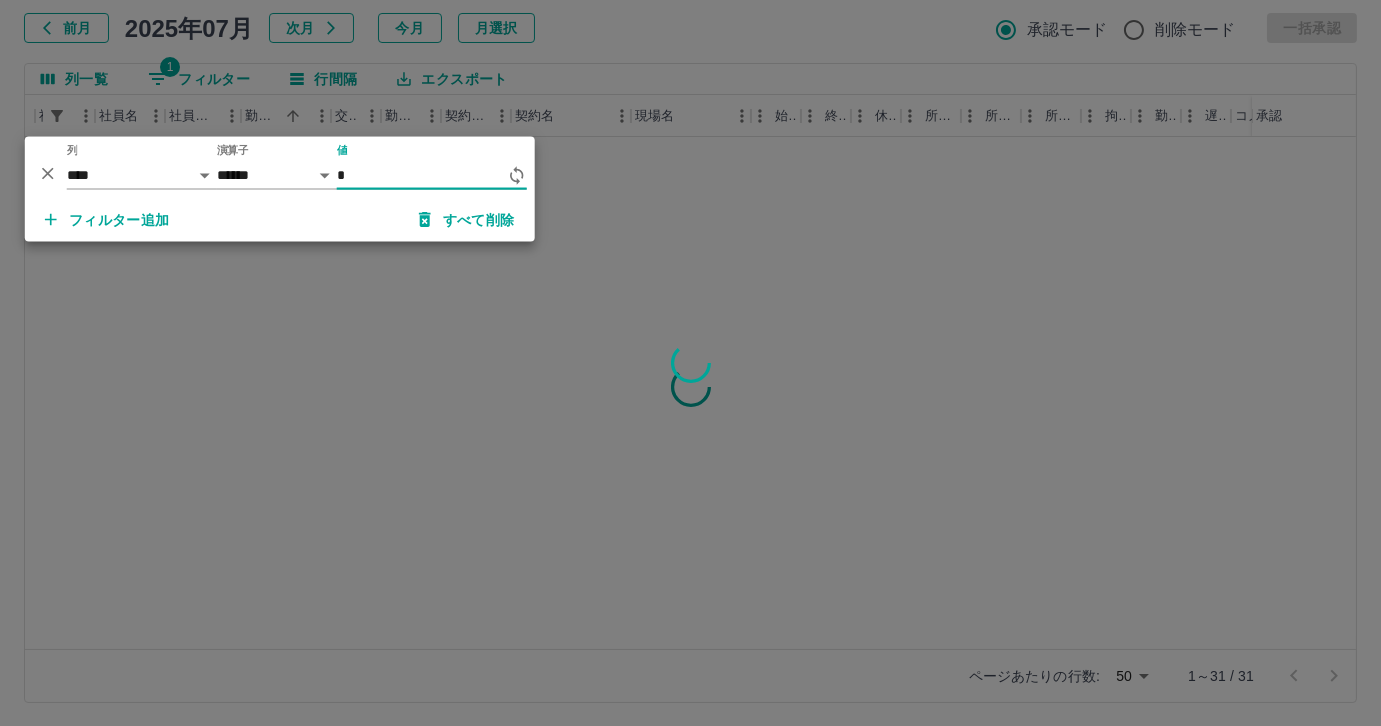 scroll, scrollTop: 0, scrollLeft: 160, axis: horizontal 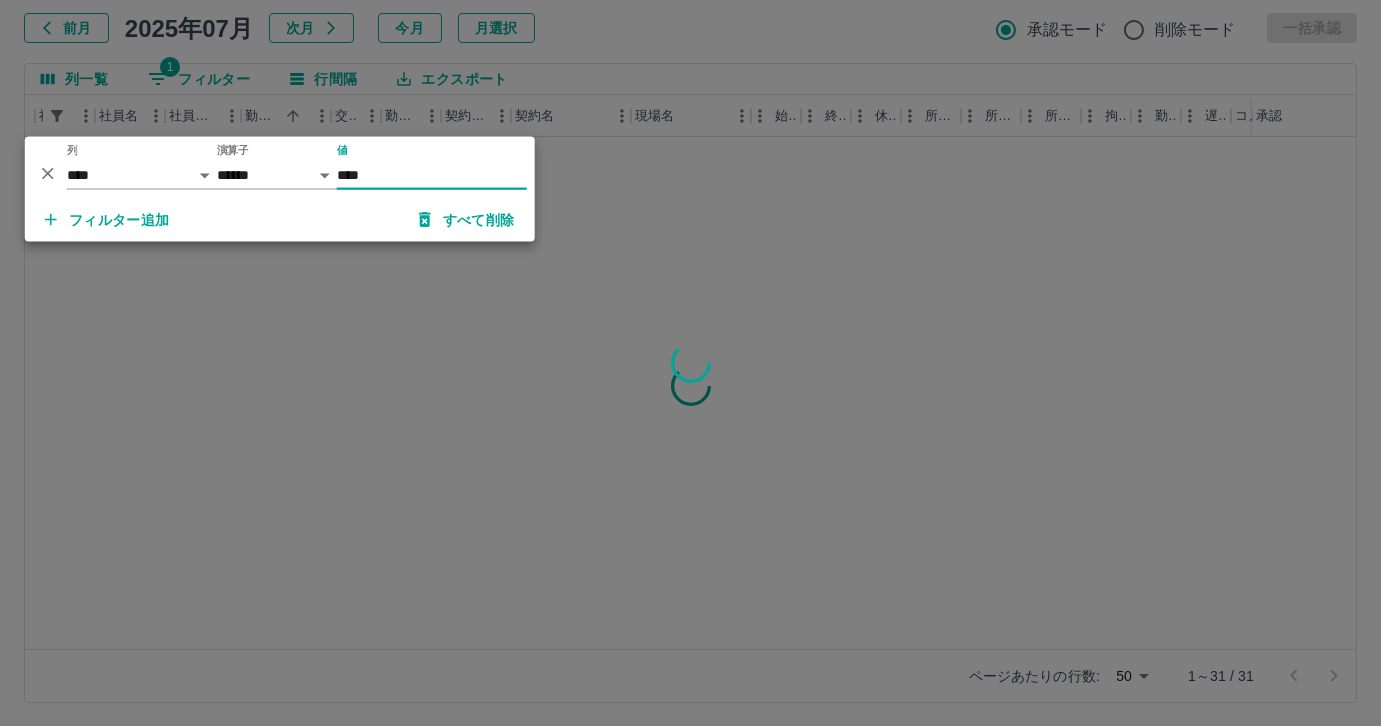 type on "*****" 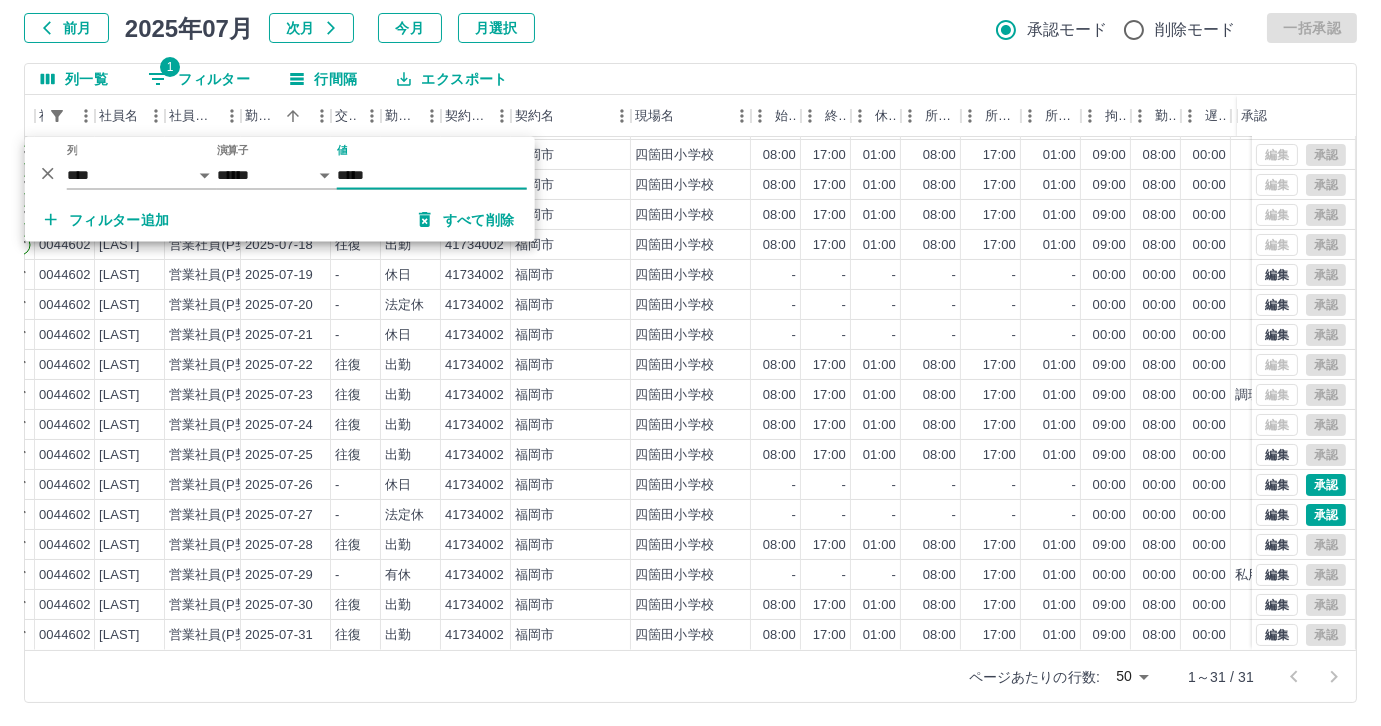 scroll, scrollTop: 431, scrollLeft: 160, axis: both 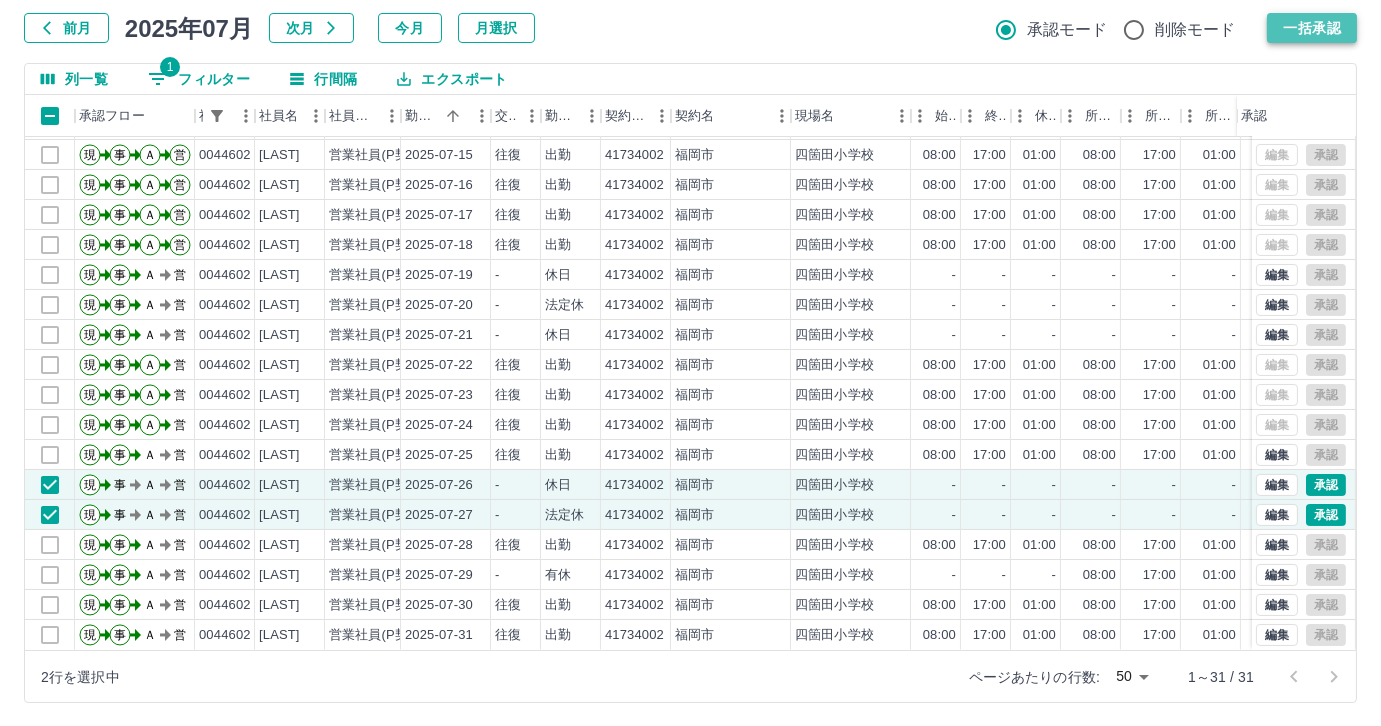 click on "一括承認" at bounding box center (1312, 28) 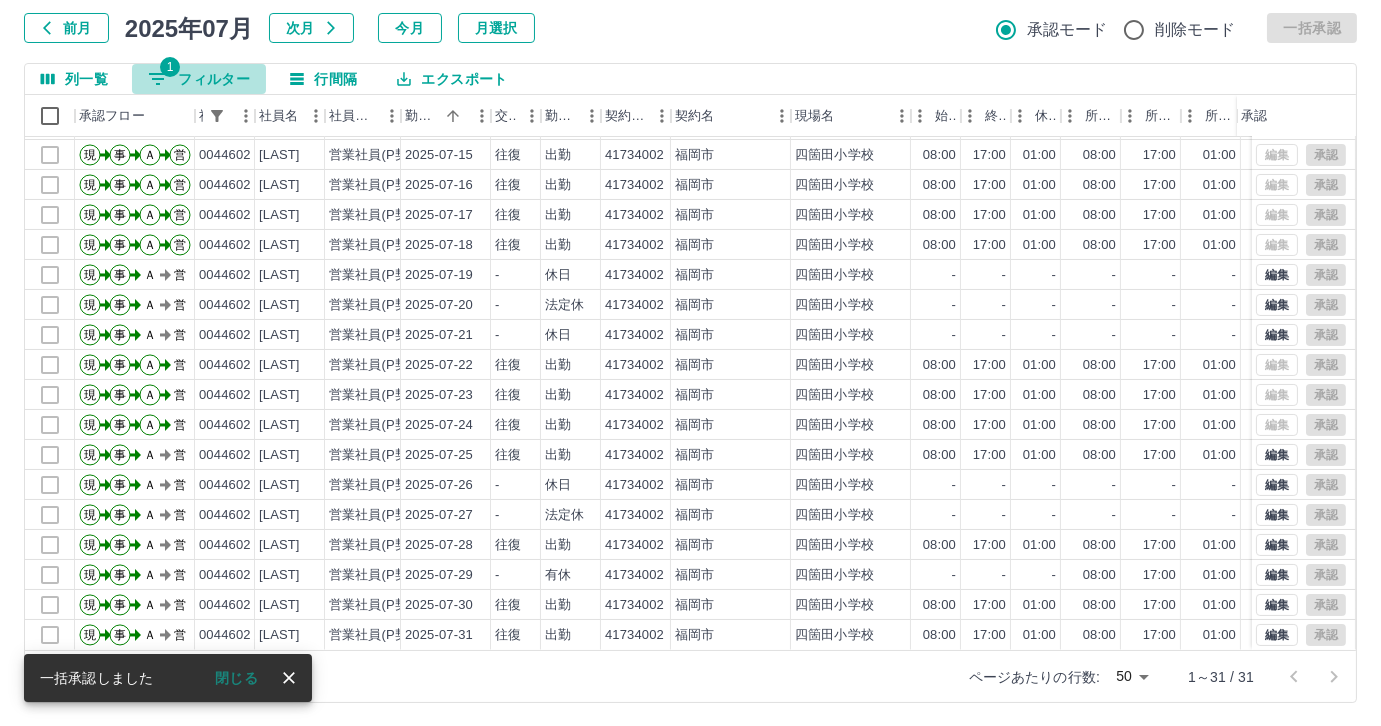 click on "1 フィルター" at bounding box center (199, 79) 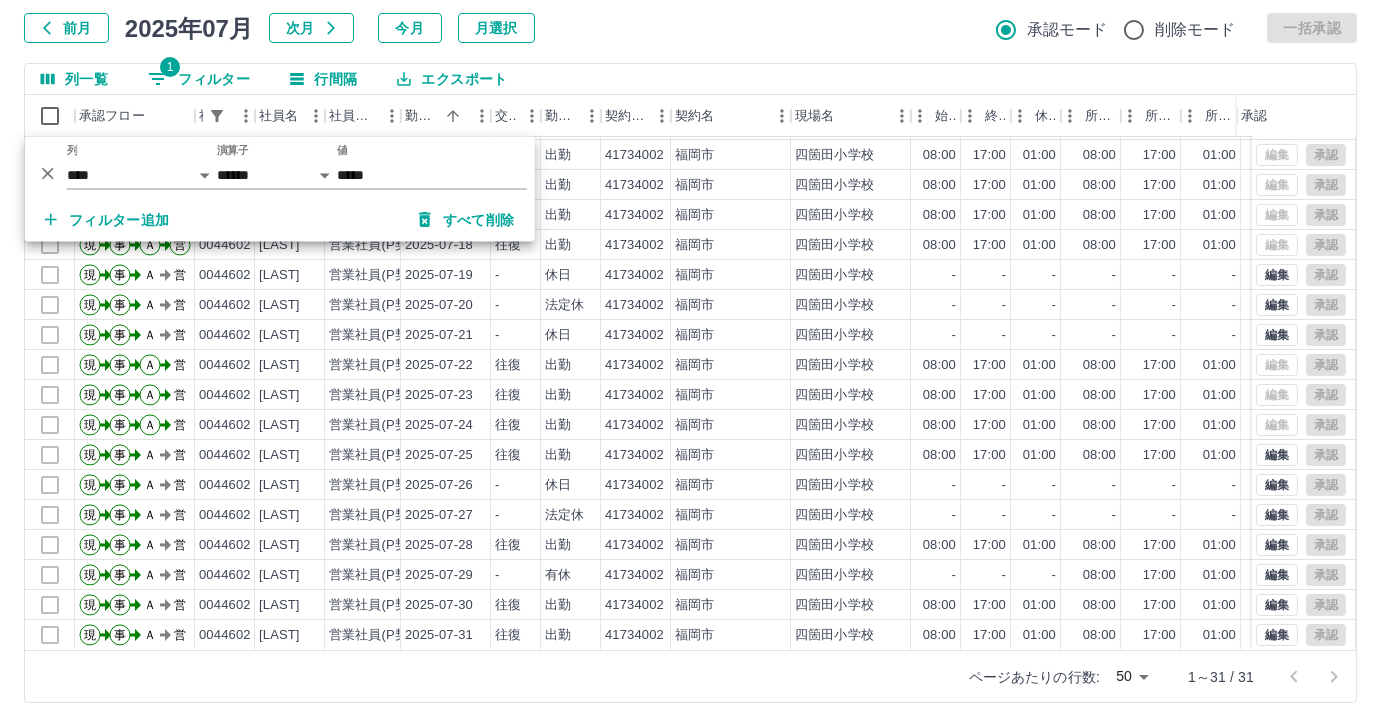 click on "前月 2025年07月 次月 今月 月選択 承認モード 削除モード 一括承認" at bounding box center [690, 28] 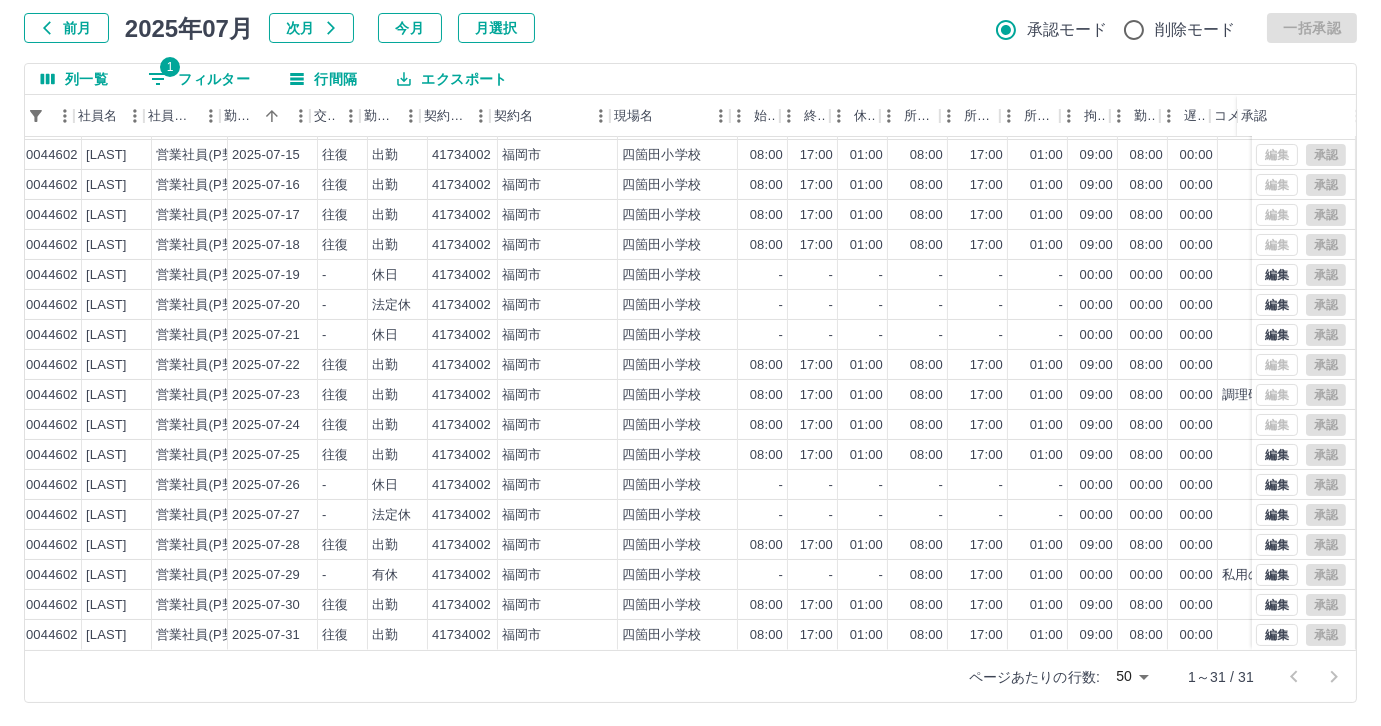 scroll, scrollTop: 431, scrollLeft: 181, axis: both 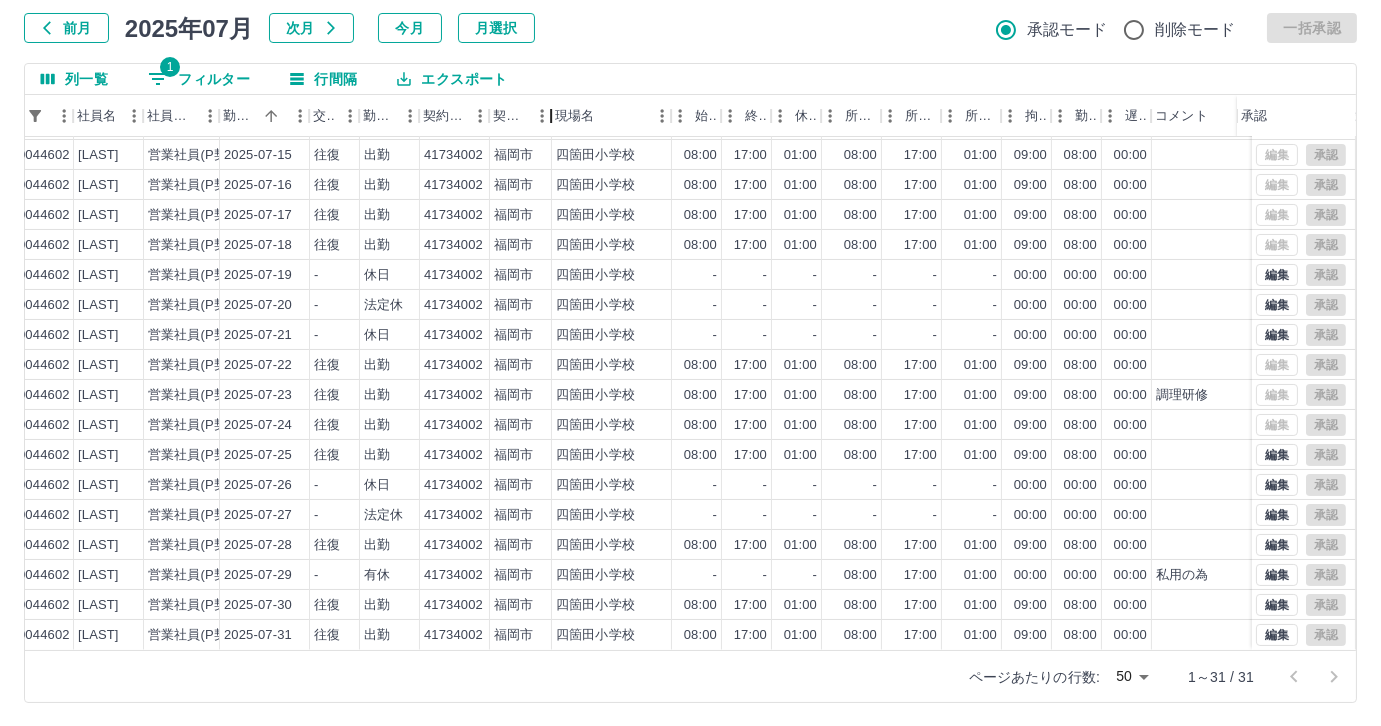 drag, startPoint x: 604, startPoint y: 125, endPoint x: 592, endPoint y: 124, distance: 12.0415945 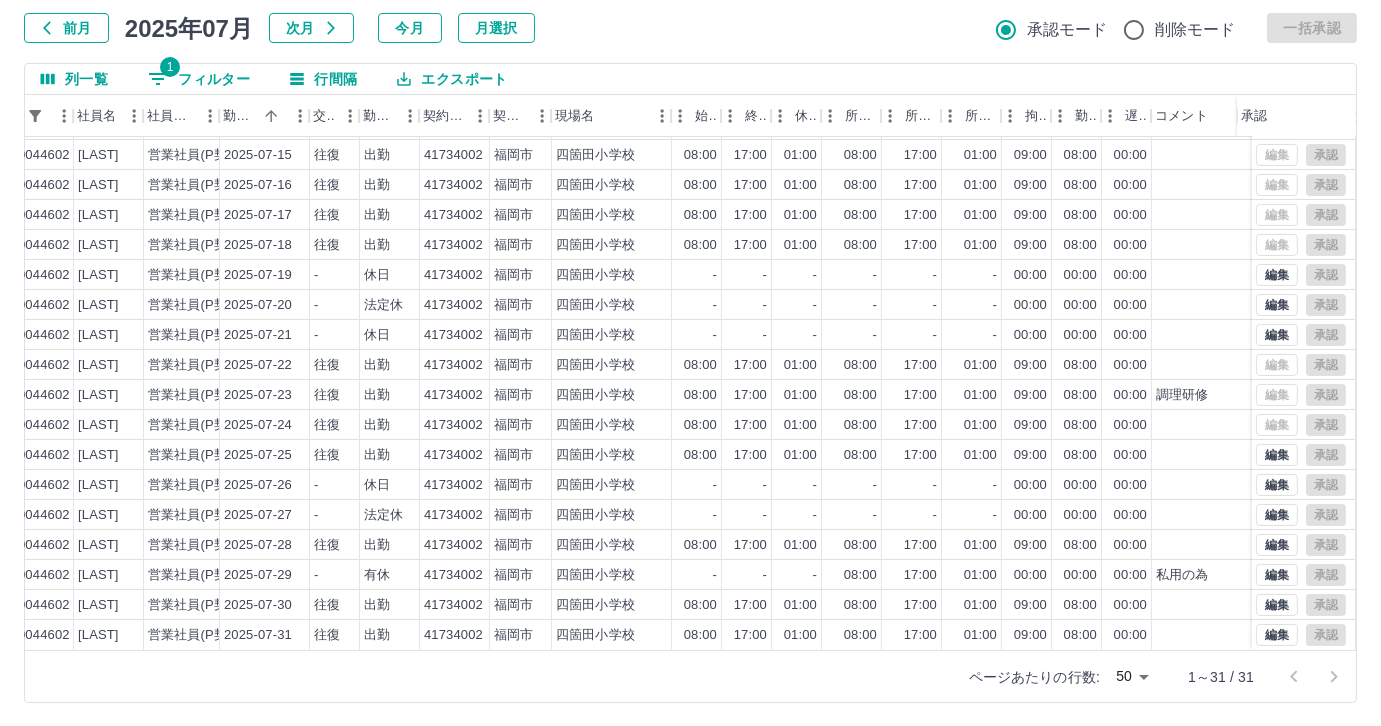 scroll, scrollTop: 117, scrollLeft: 0, axis: vertical 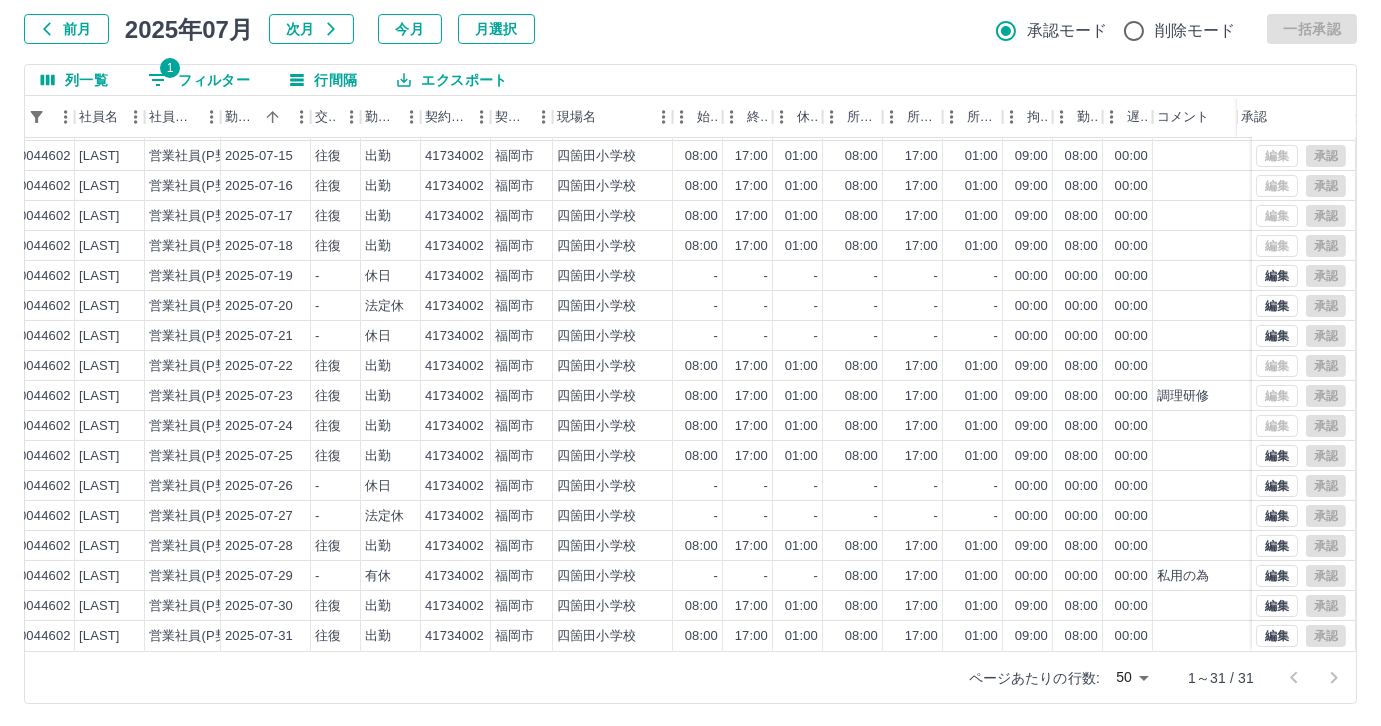 click on "1 フィルター" at bounding box center [199, 80] 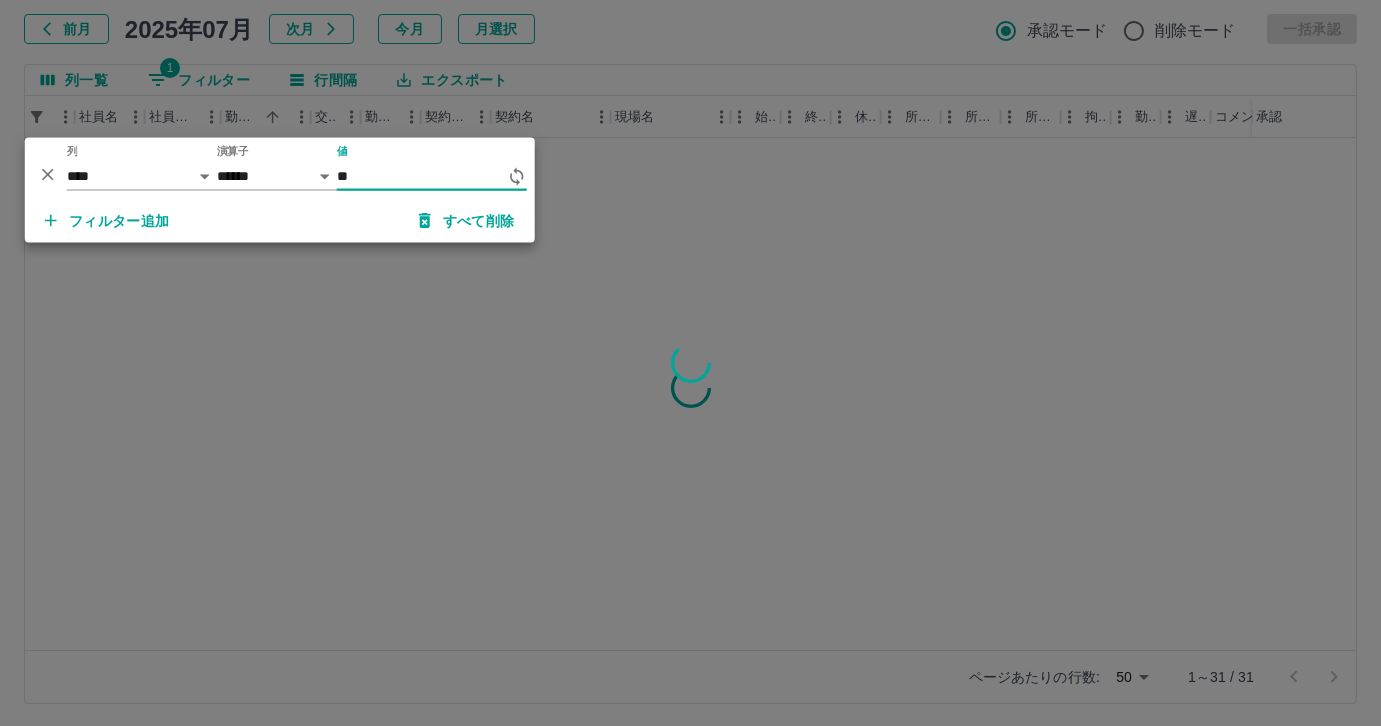 type on "*" 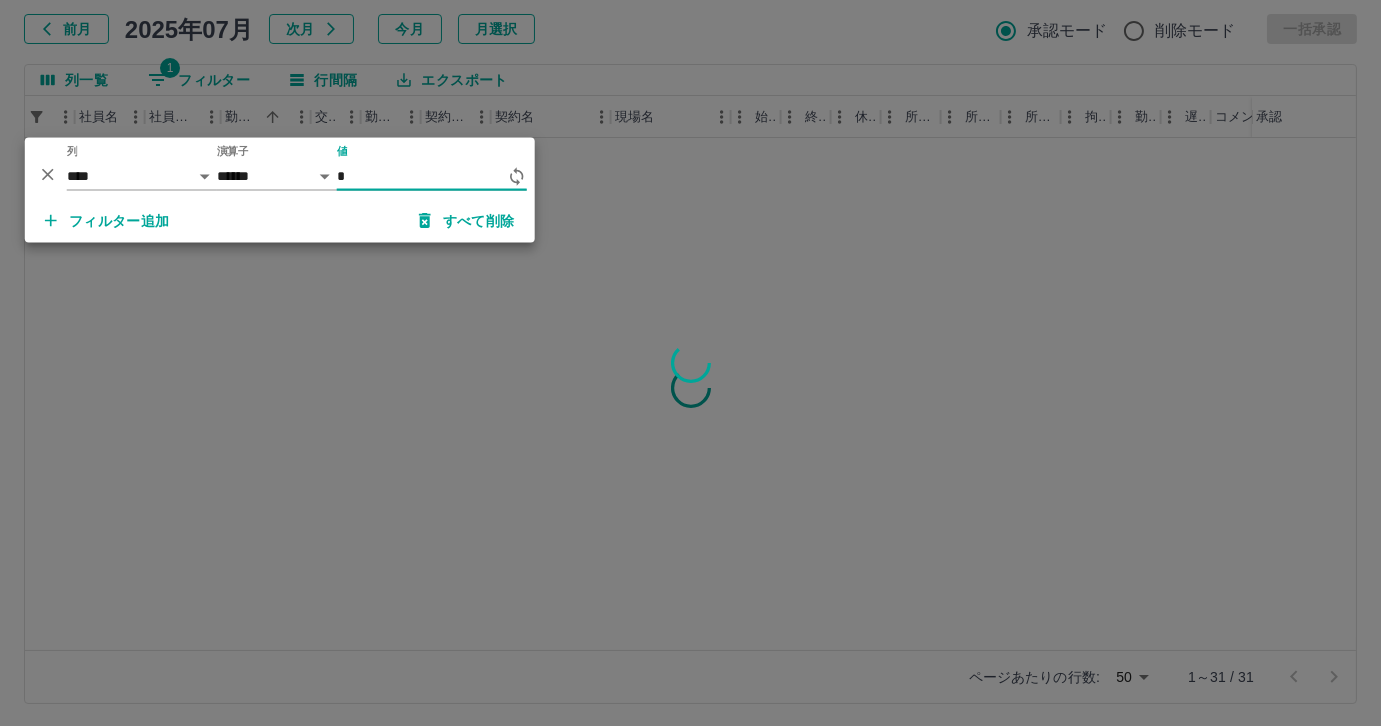 scroll, scrollTop: 0, scrollLeft: 180, axis: horizontal 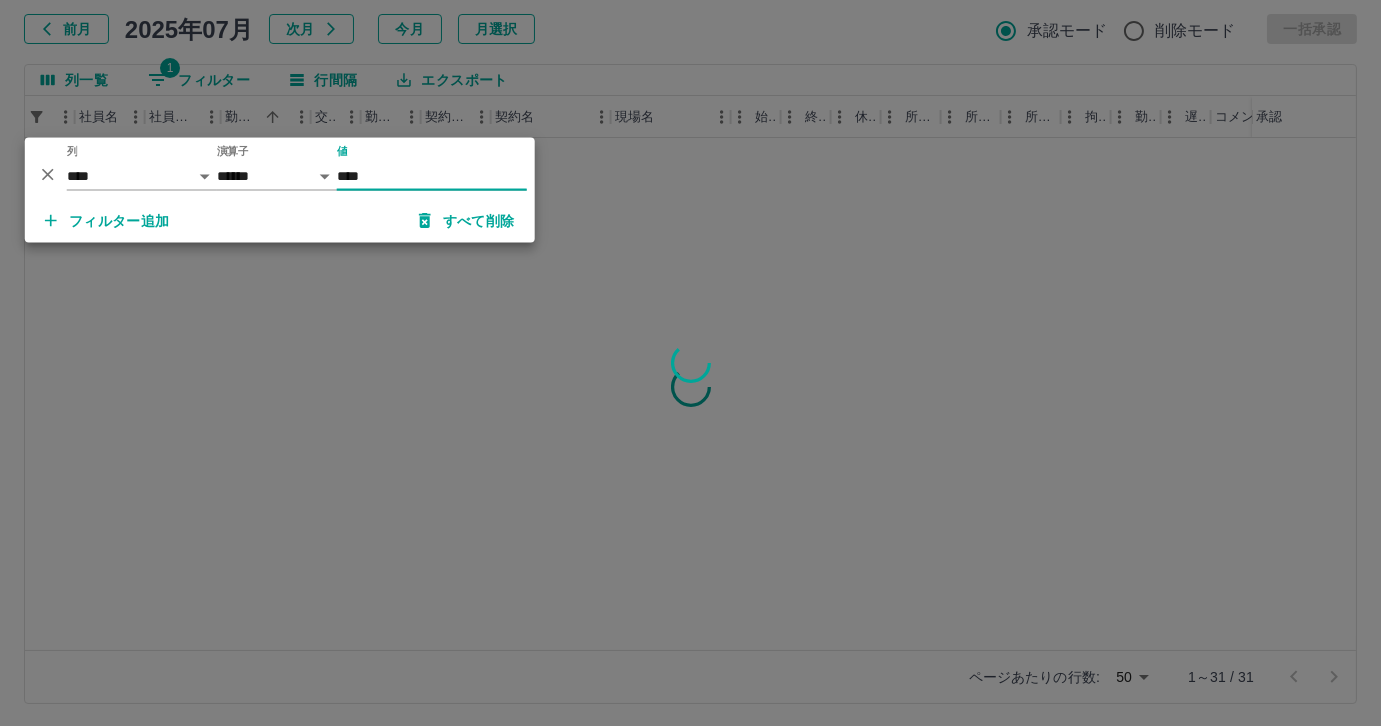 type on "*****" 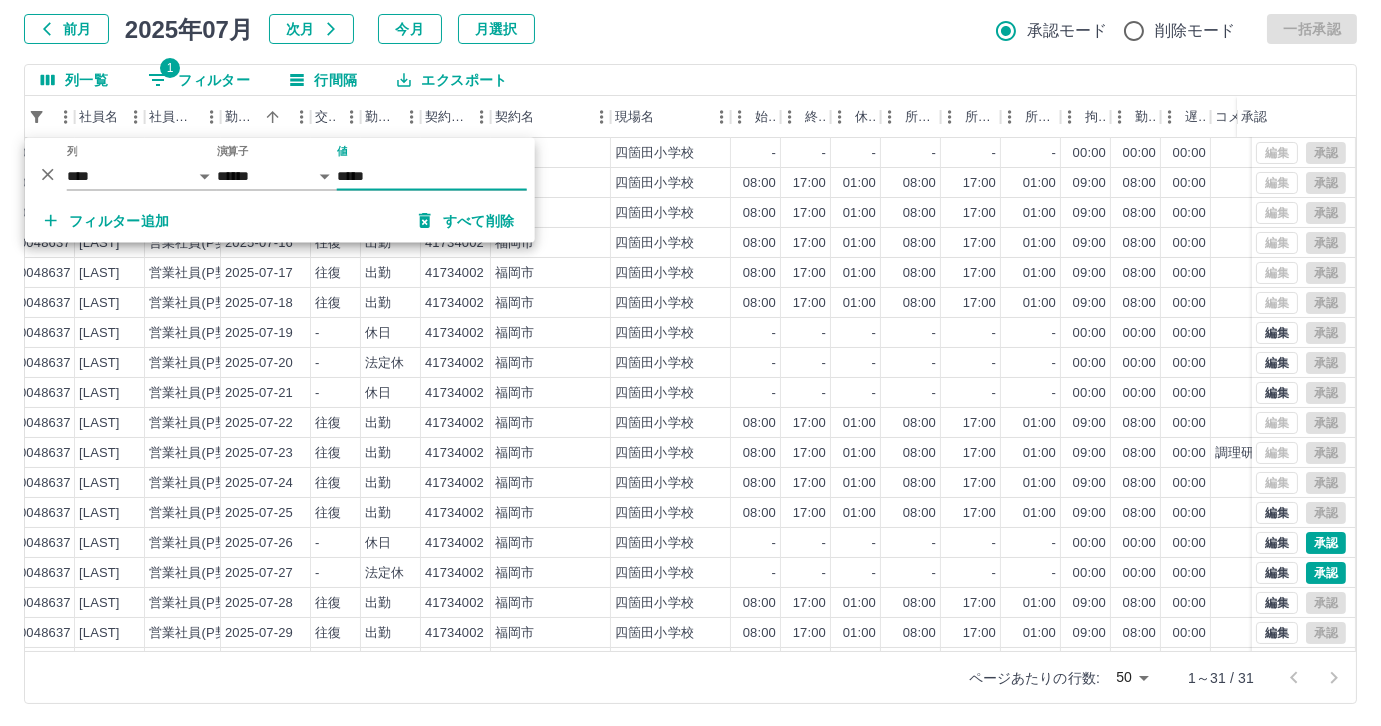 scroll, scrollTop: 431, scrollLeft: 180, axis: both 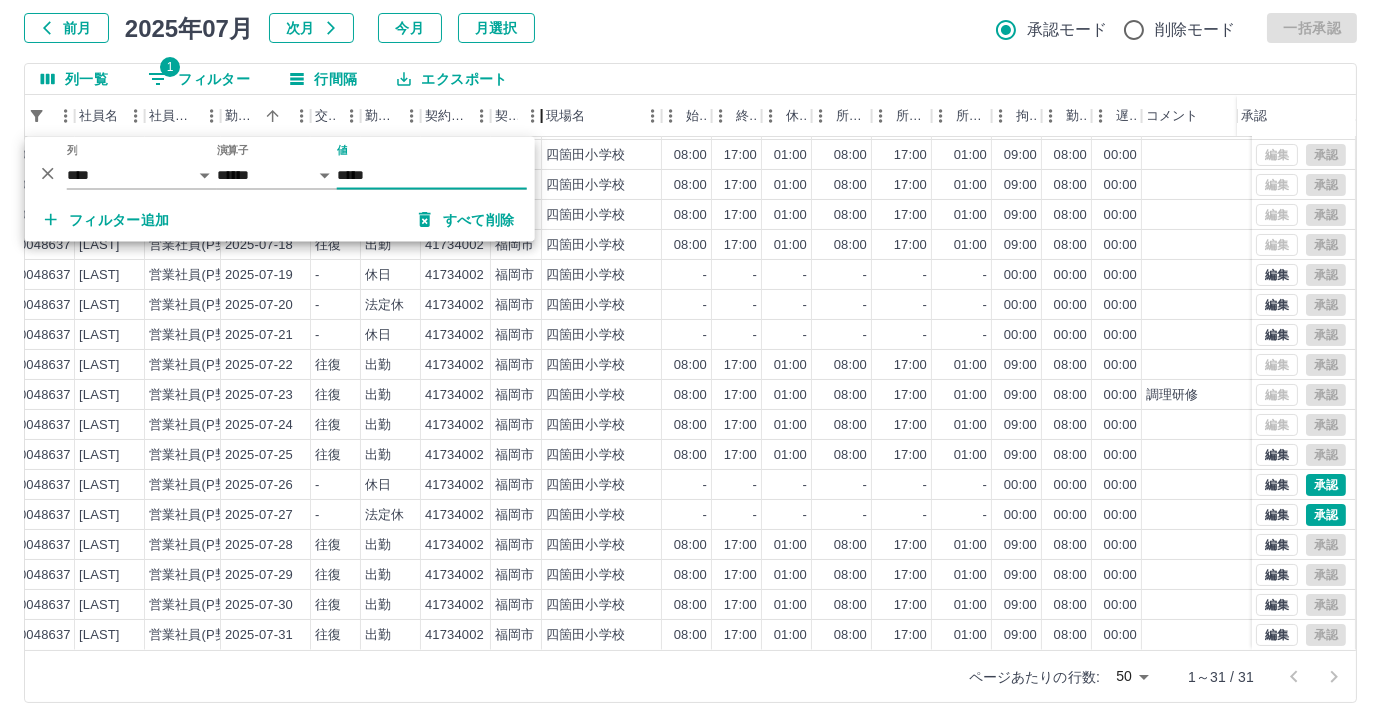 drag, startPoint x: 607, startPoint y: 131, endPoint x: 538, endPoint y: 131, distance: 69 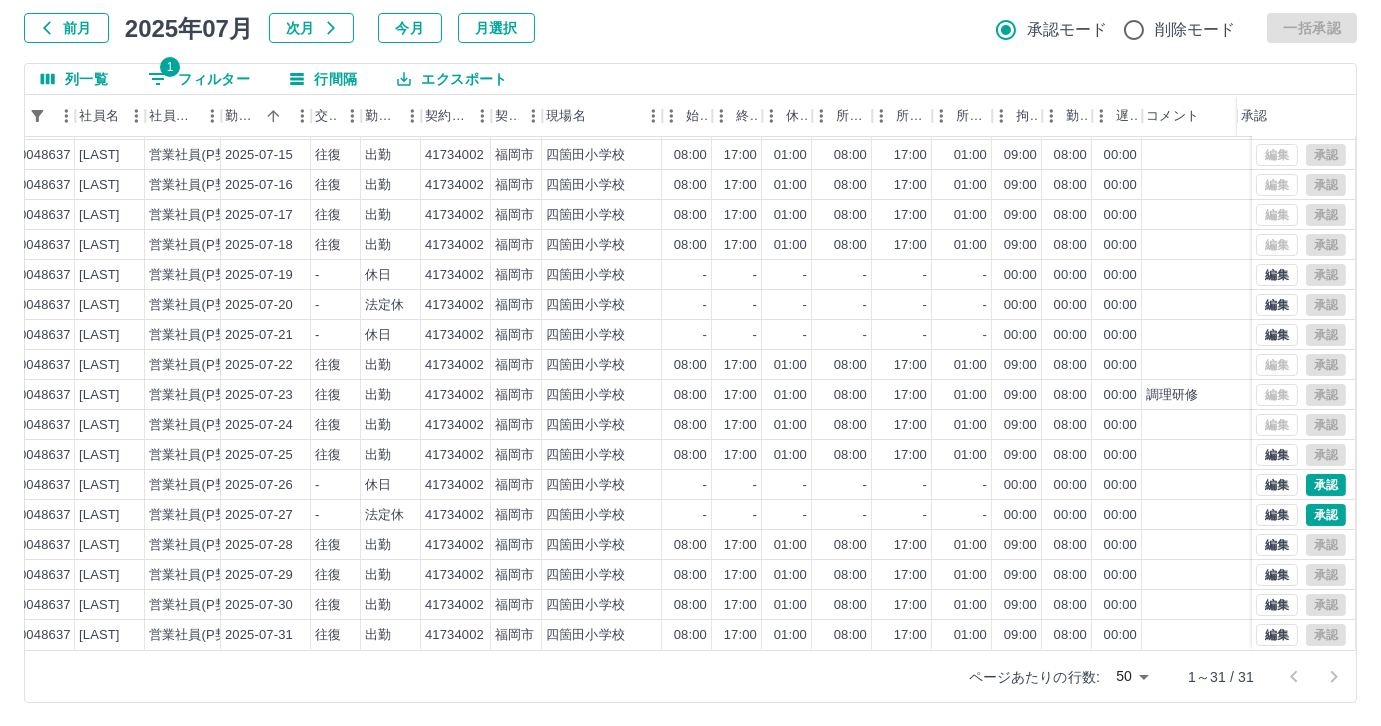 scroll, scrollTop: 117, scrollLeft: 0, axis: vertical 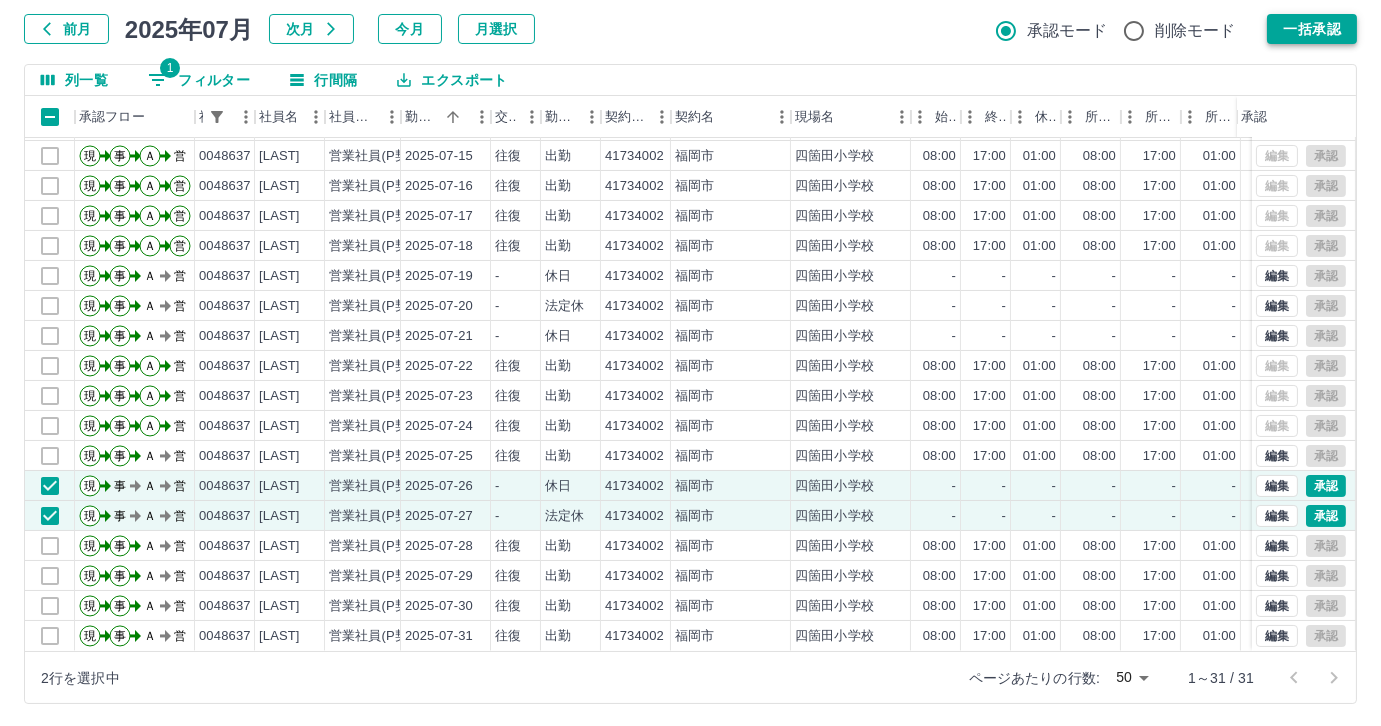 click on "一括承認" at bounding box center (1312, 29) 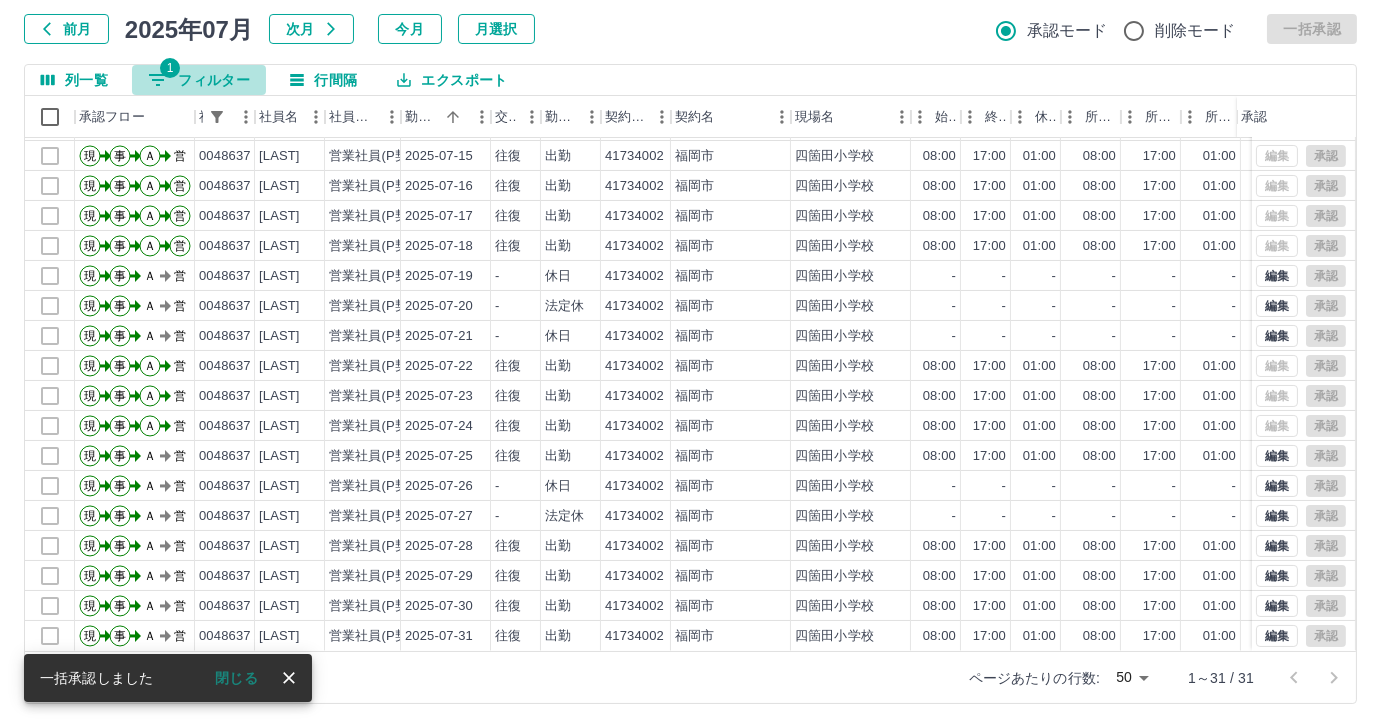 click on "1 フィルター" at bounding box center (199, 80) 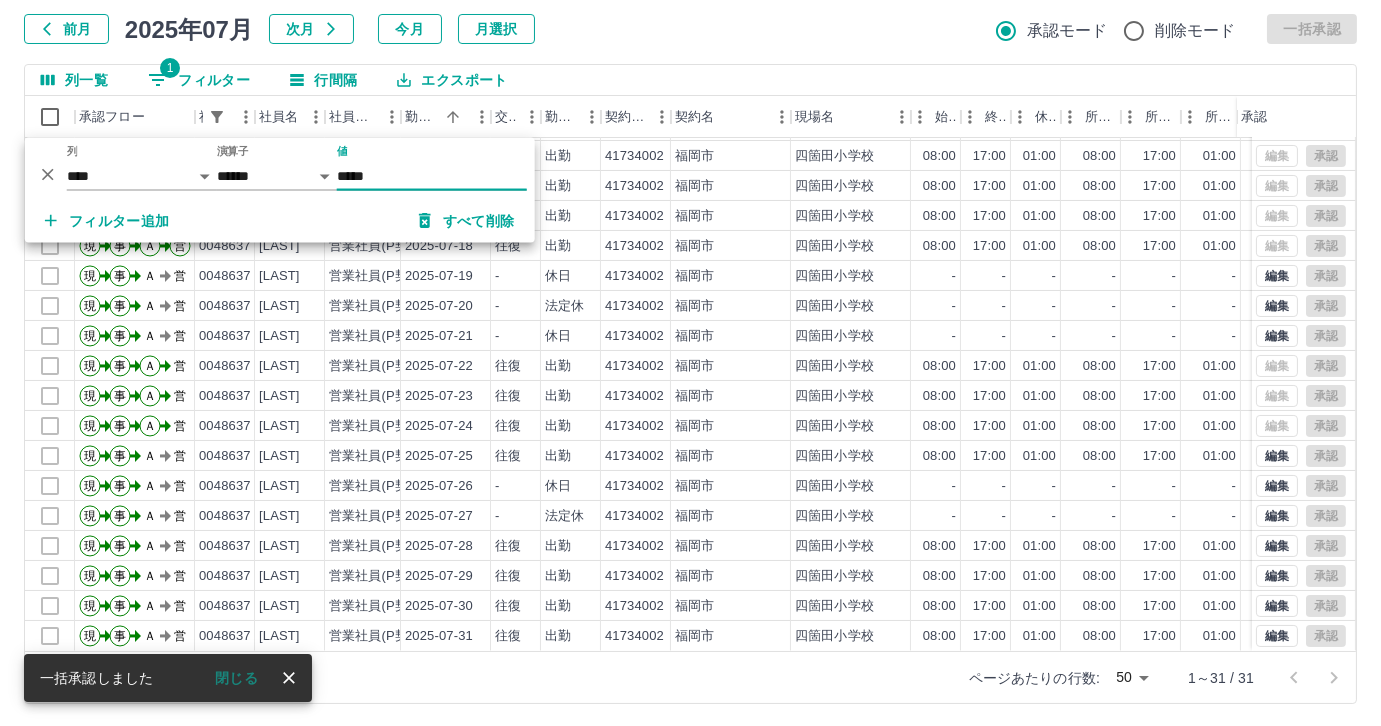 click on "*****" at bounding box center [432, 176] 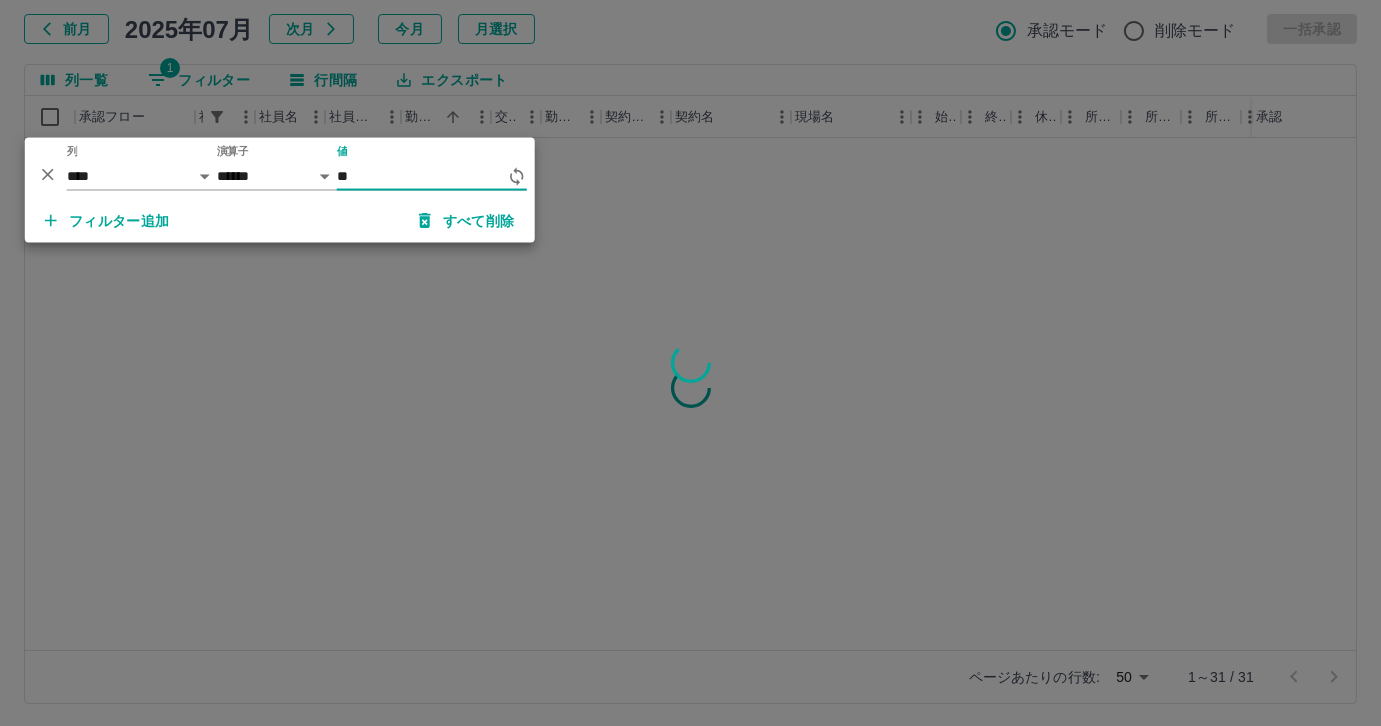 type on "*" 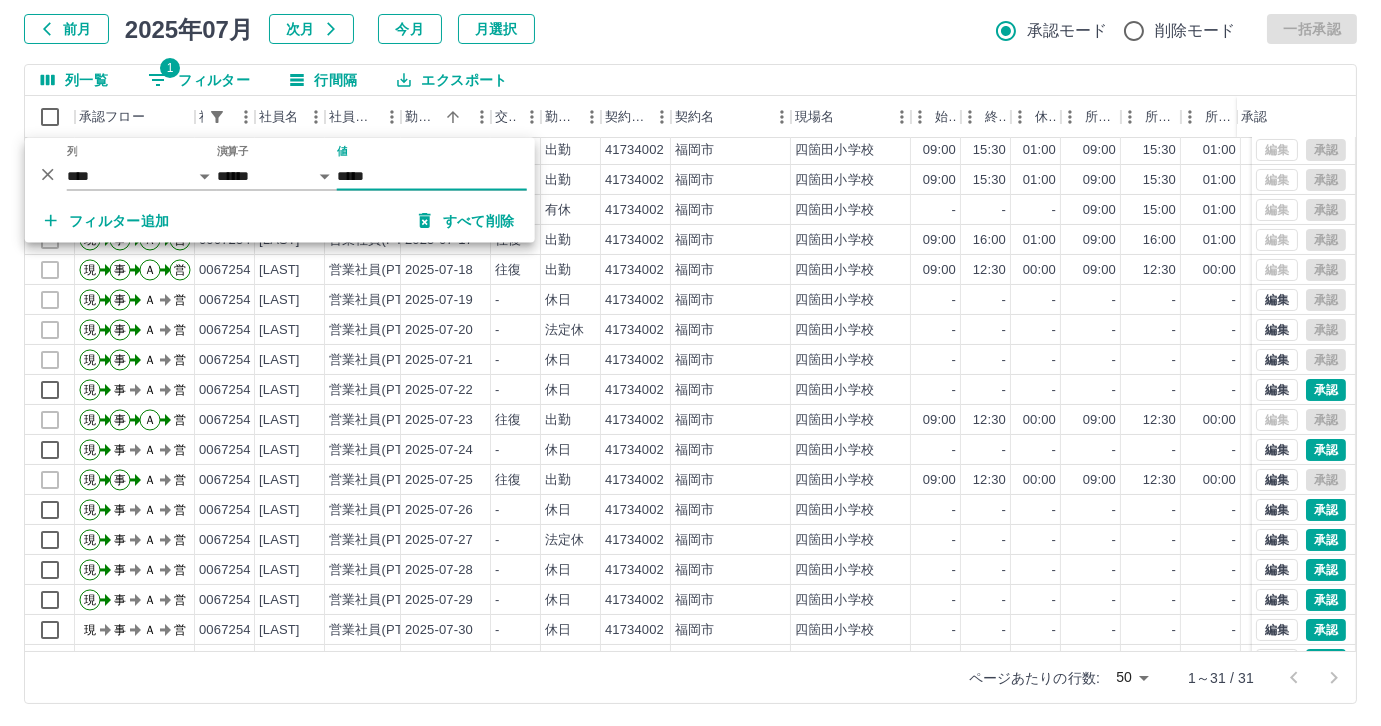 scroll, scrollTop: 431, scrollLeft: 0, axis: vertical 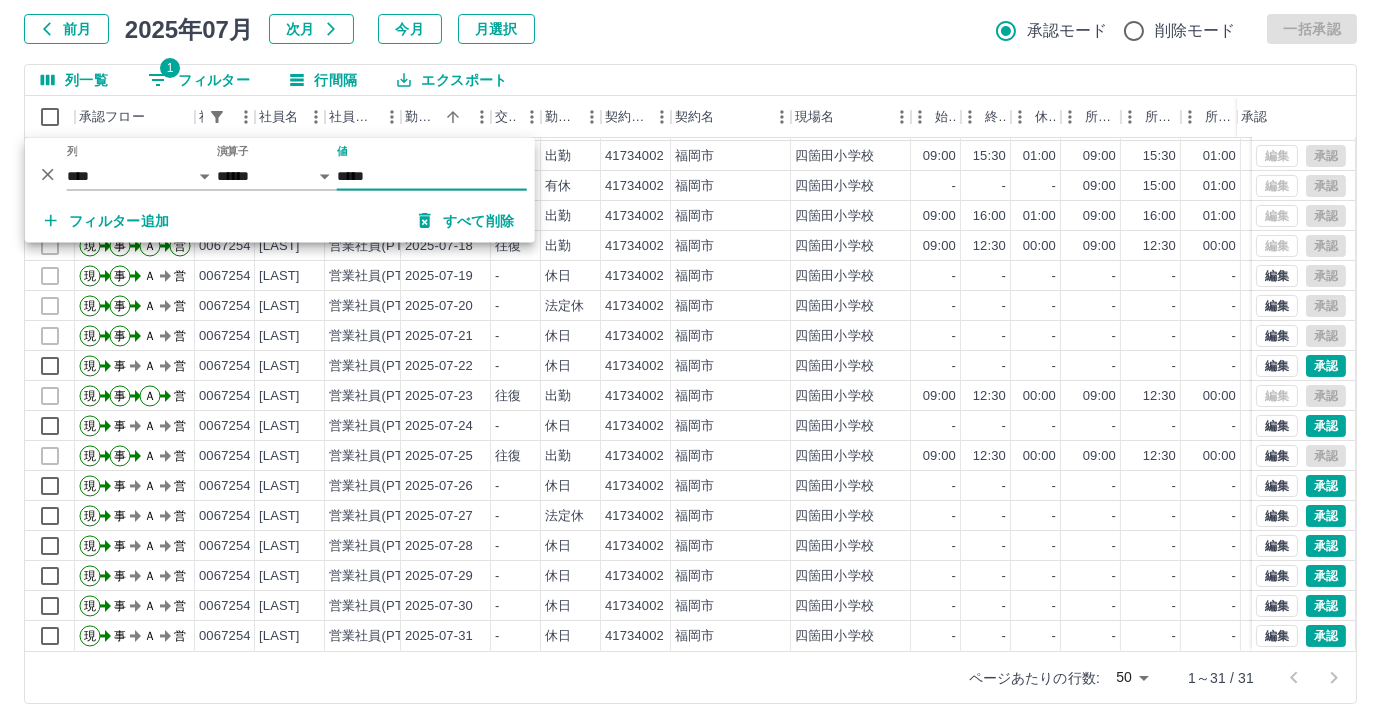 type on "*****" 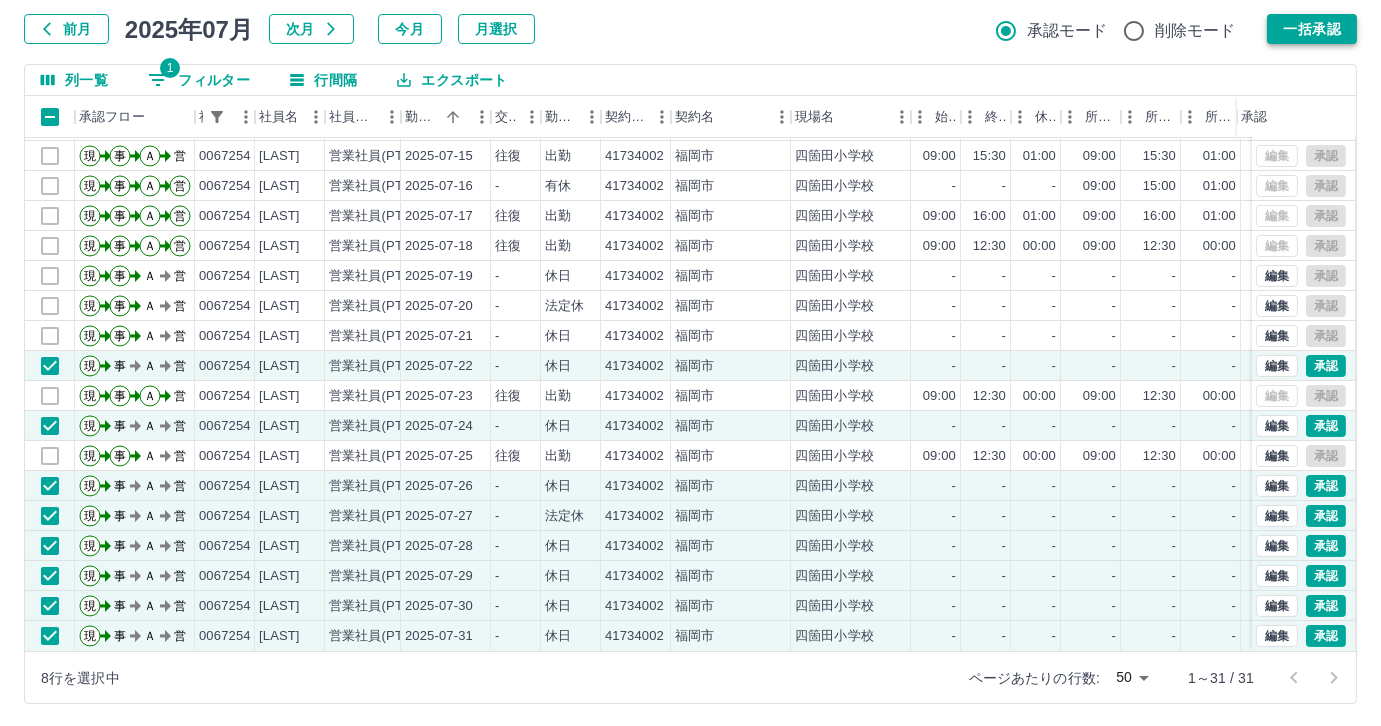 click on "一括承認" at bounding box center [1312, 29] 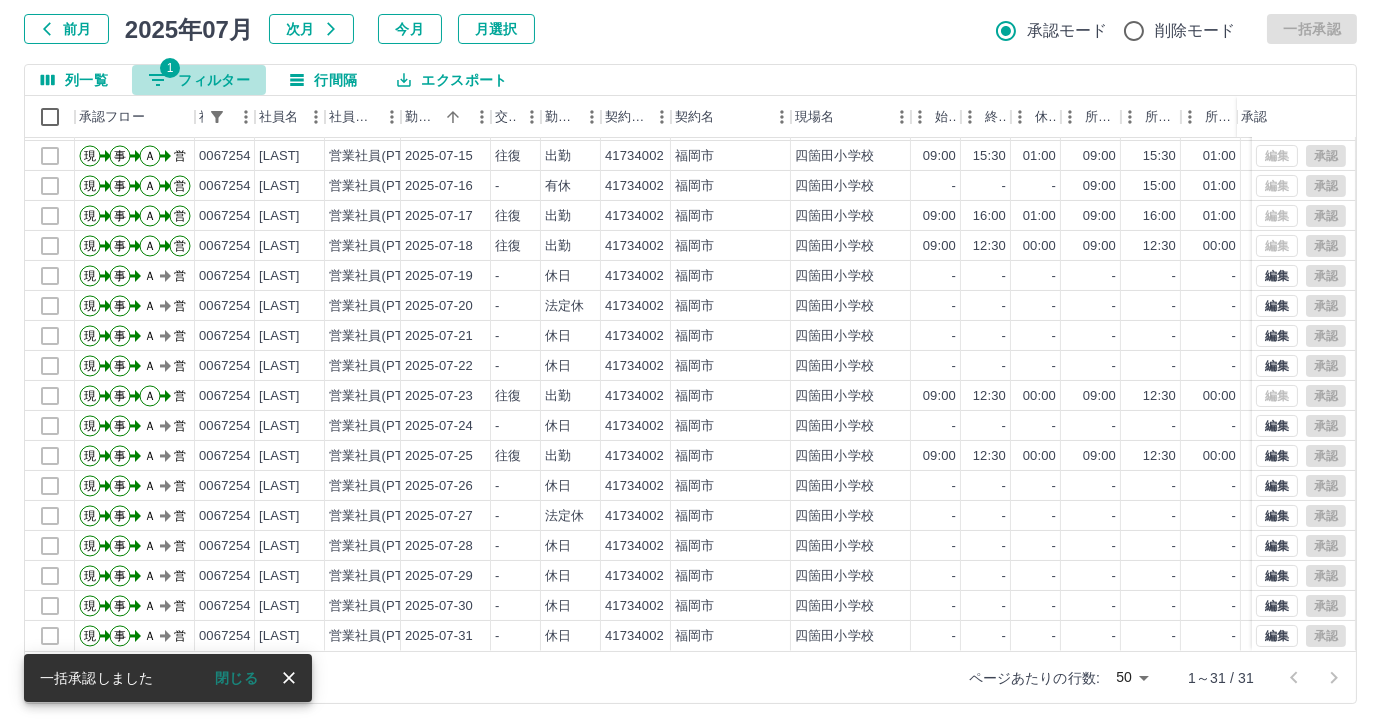 click on "1 フィルター" at bounding box center (199, 80) 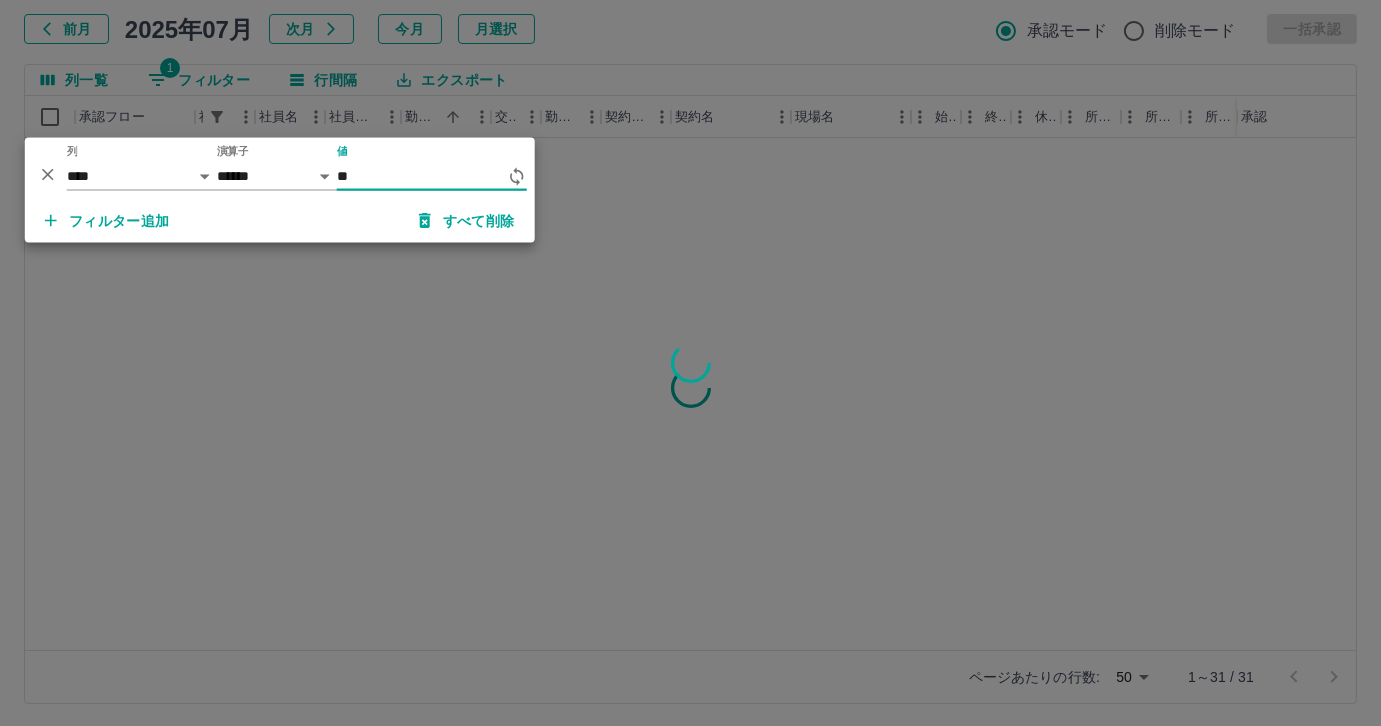 scroll, scrollTop: 0, scrollLeft: 0, axis: both 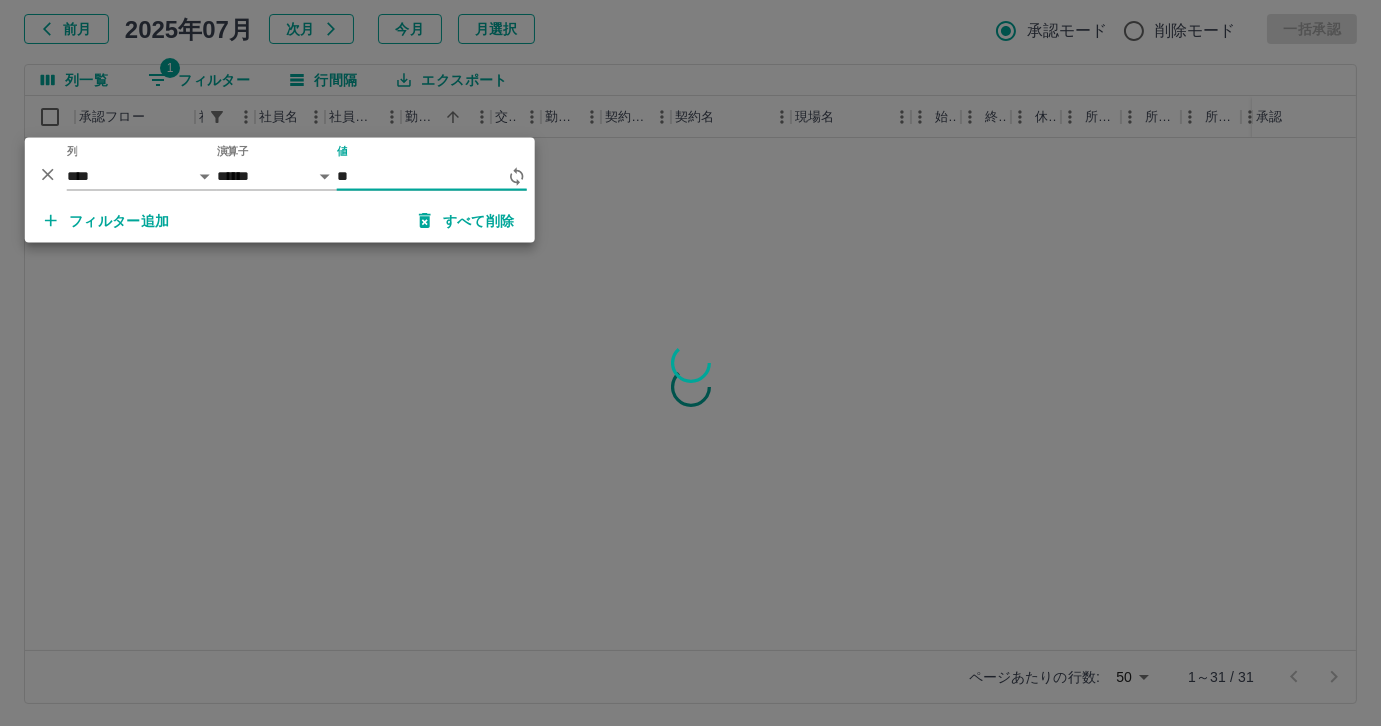 type on "*" 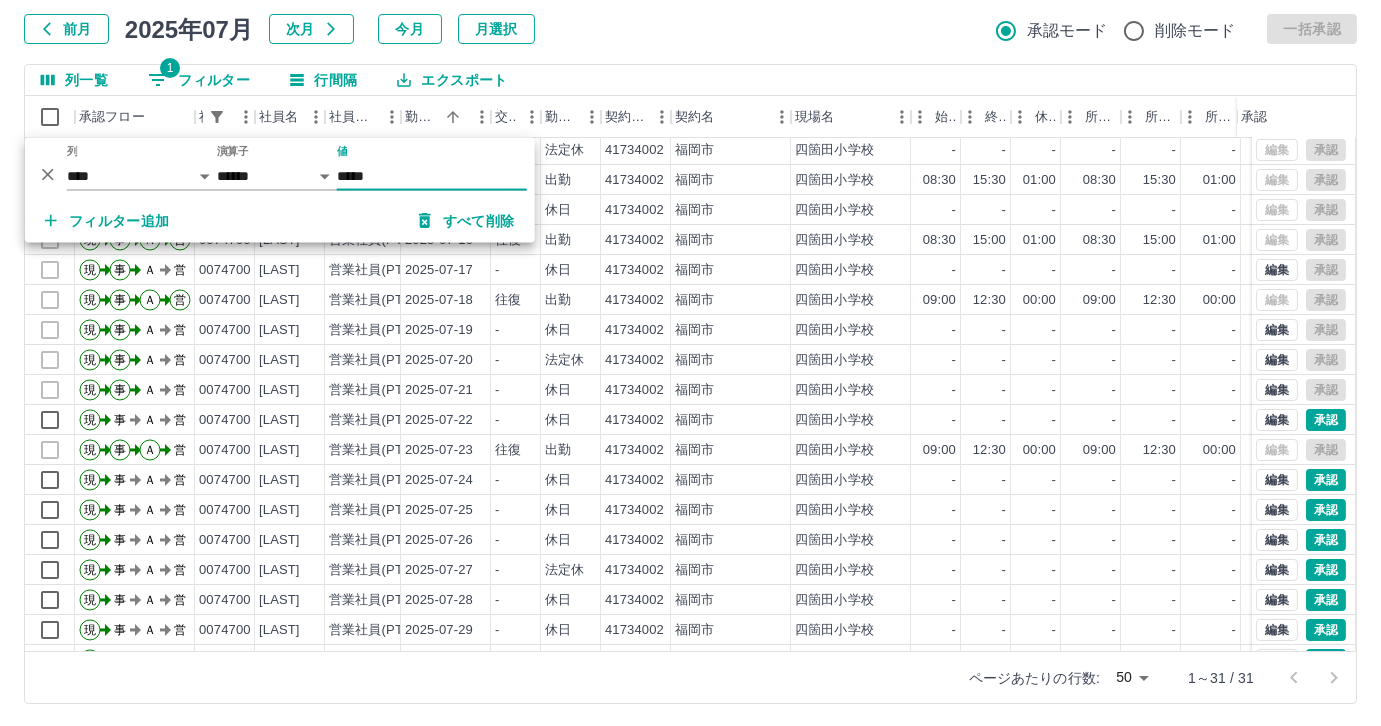 scroll, scrollTop: 431, scrollLeft: 0, axis: vertical 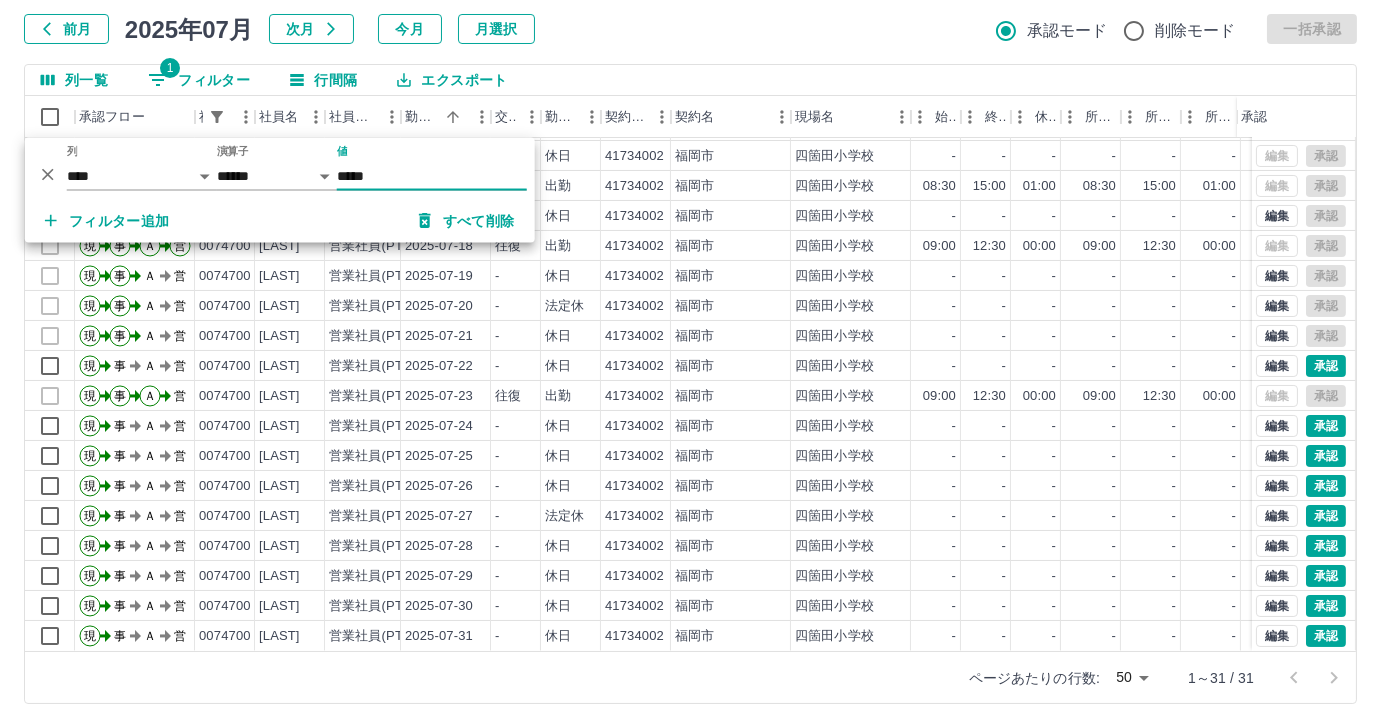 type on "*****" 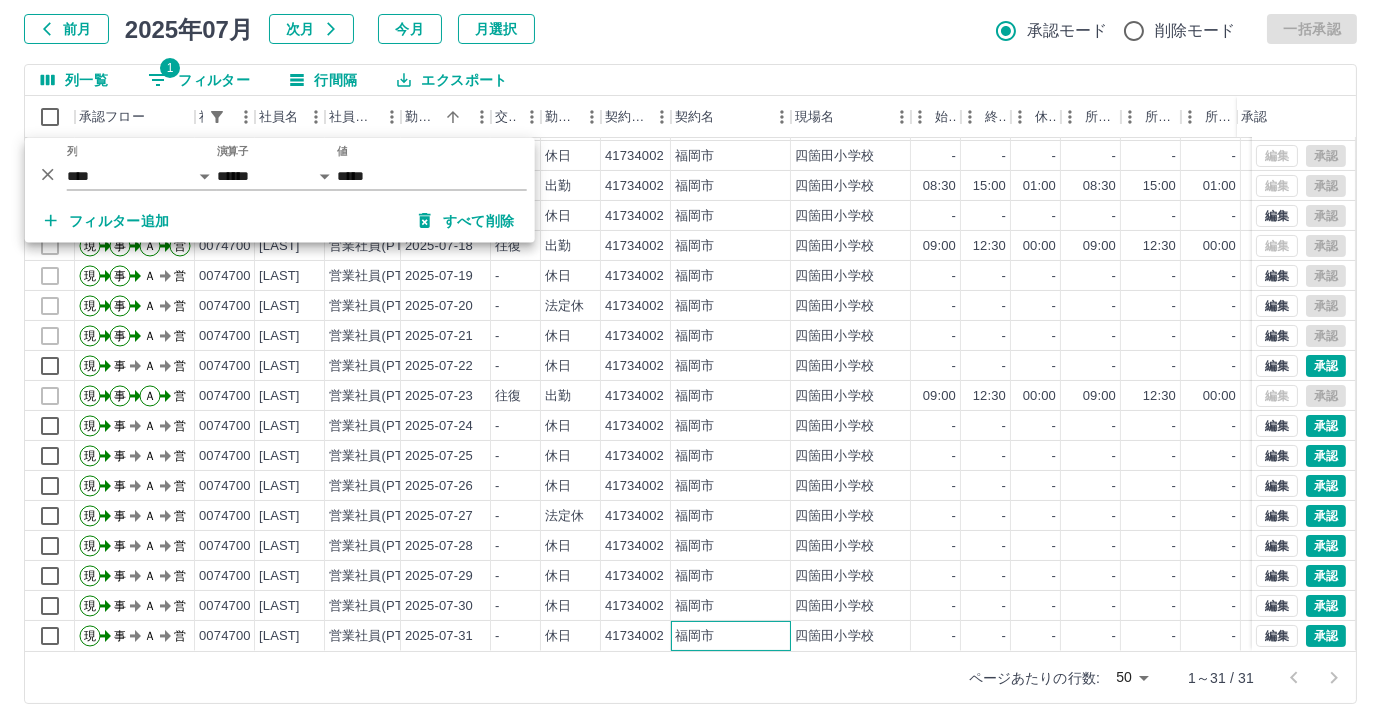 drag, startPoint x: 764, startPoint y: 626, endPoint x: 661, endPoint y: 627, distance: 103.00485 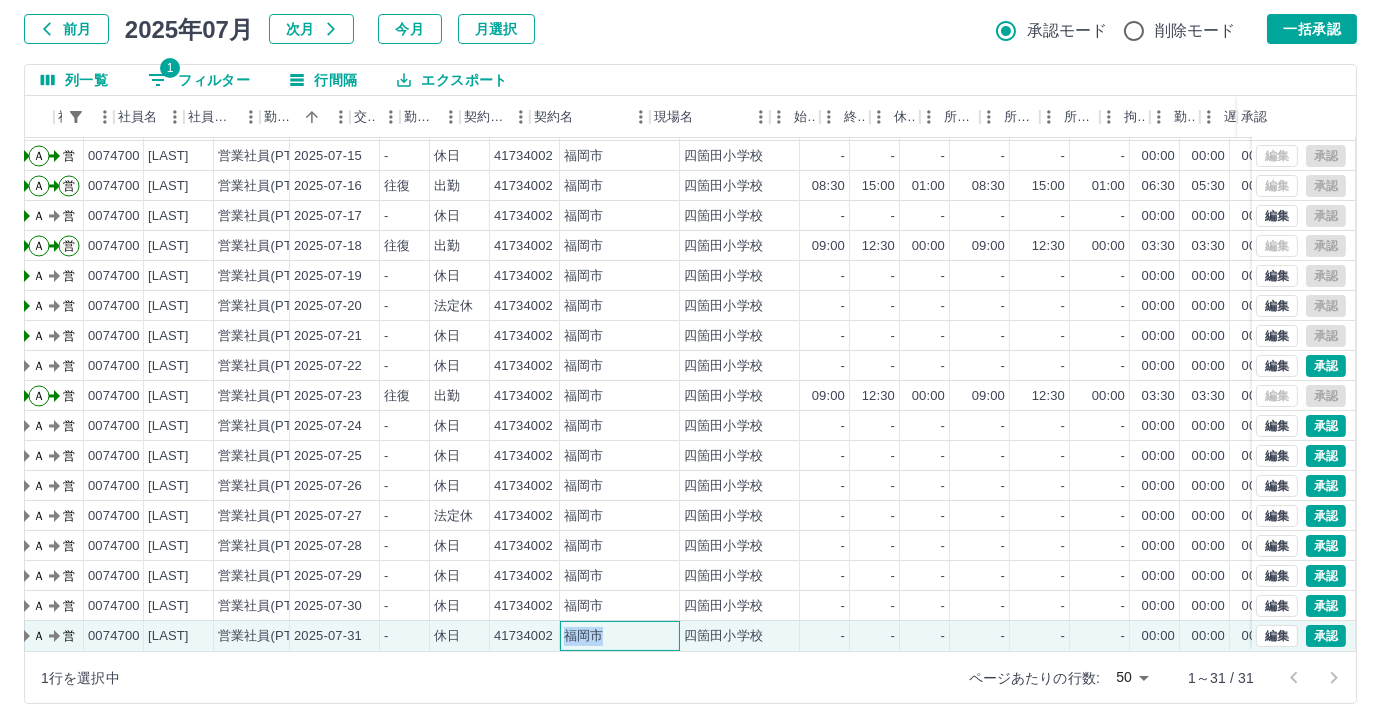 scroll, scrollTop: 431, scrollLeft: 141, axis: both 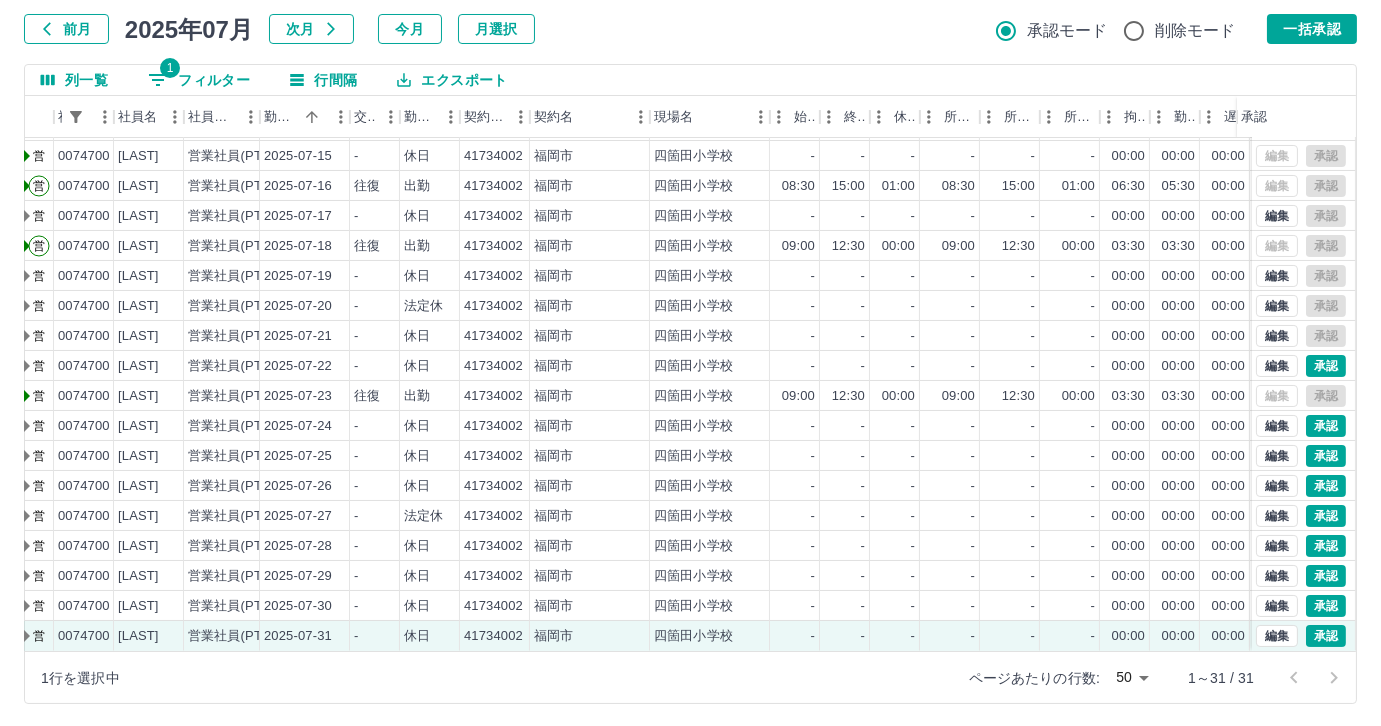 drag, startPoint x: 718, startPoint y: 670, endPoint x: 852, endPoint y: 660, distance: 134.37262 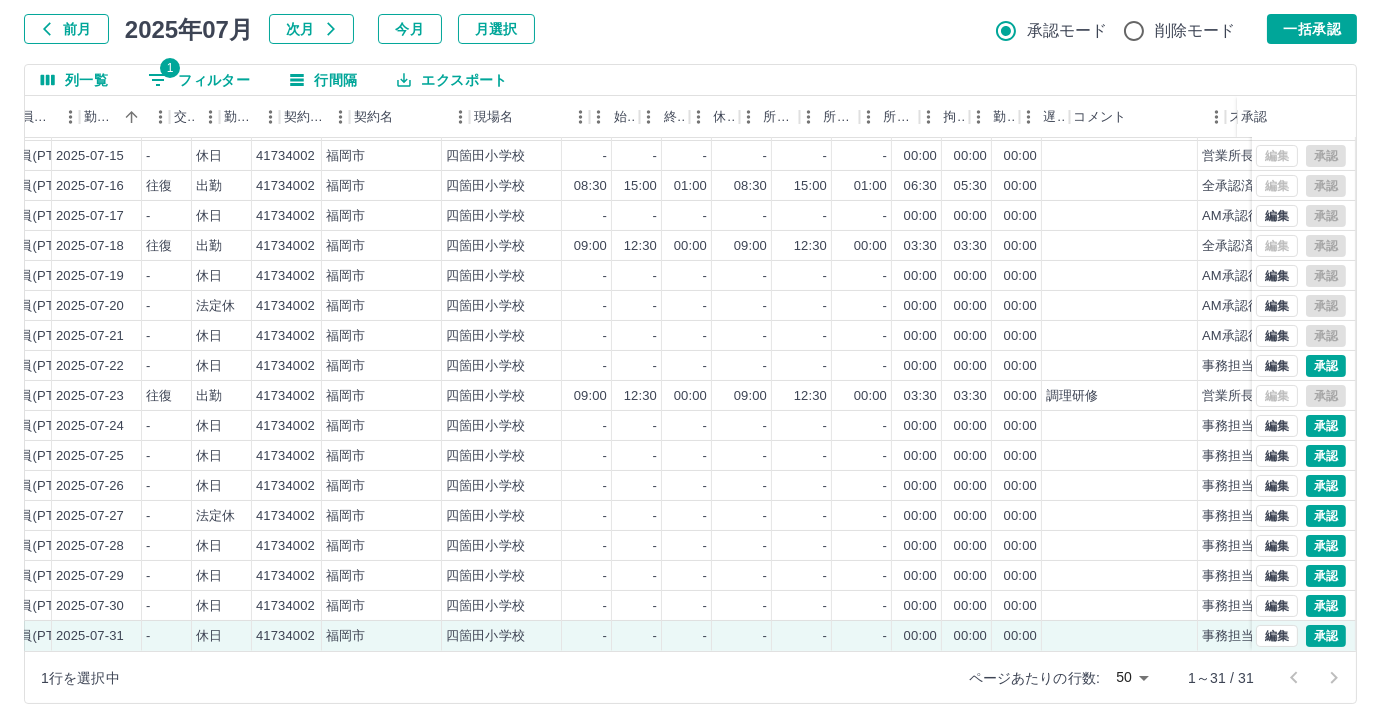 scroll, scrollTop: 431, scrollLeft: 363, axis: both 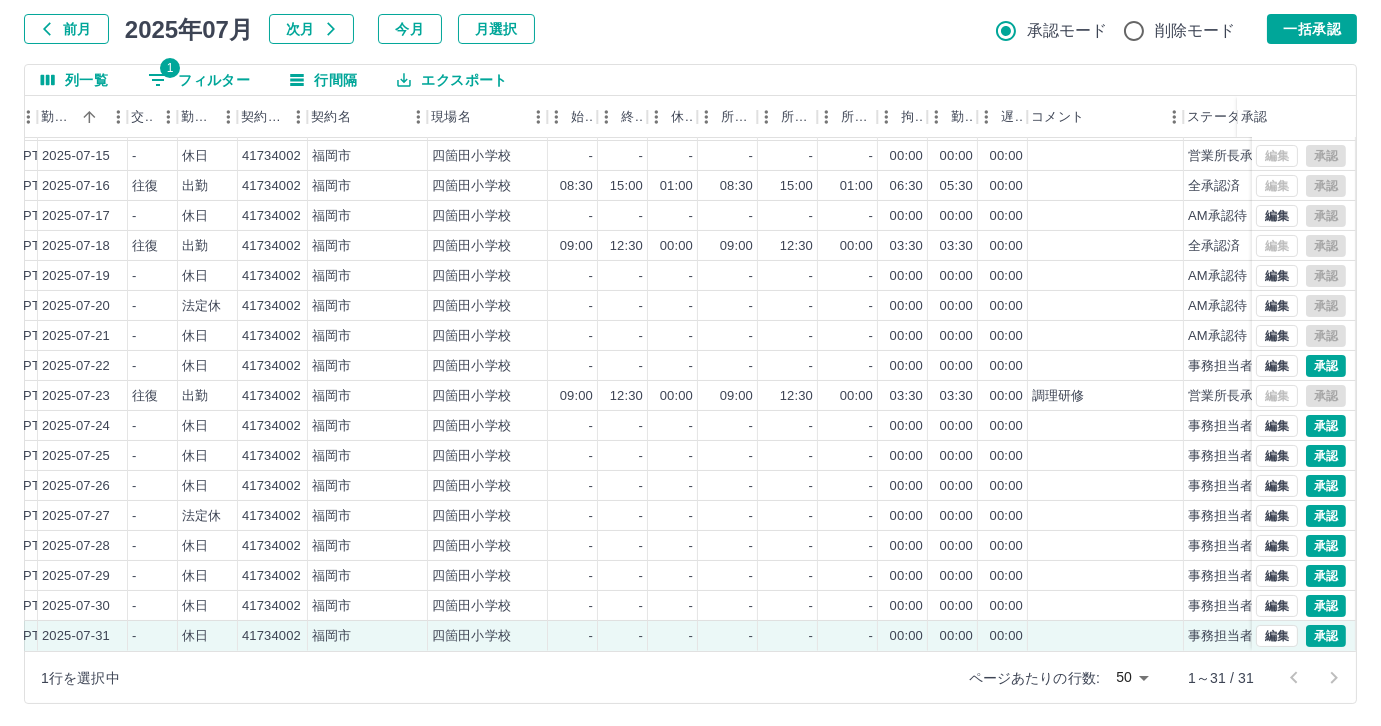 click on "1 フィルター" at bounding box center [199, 80] 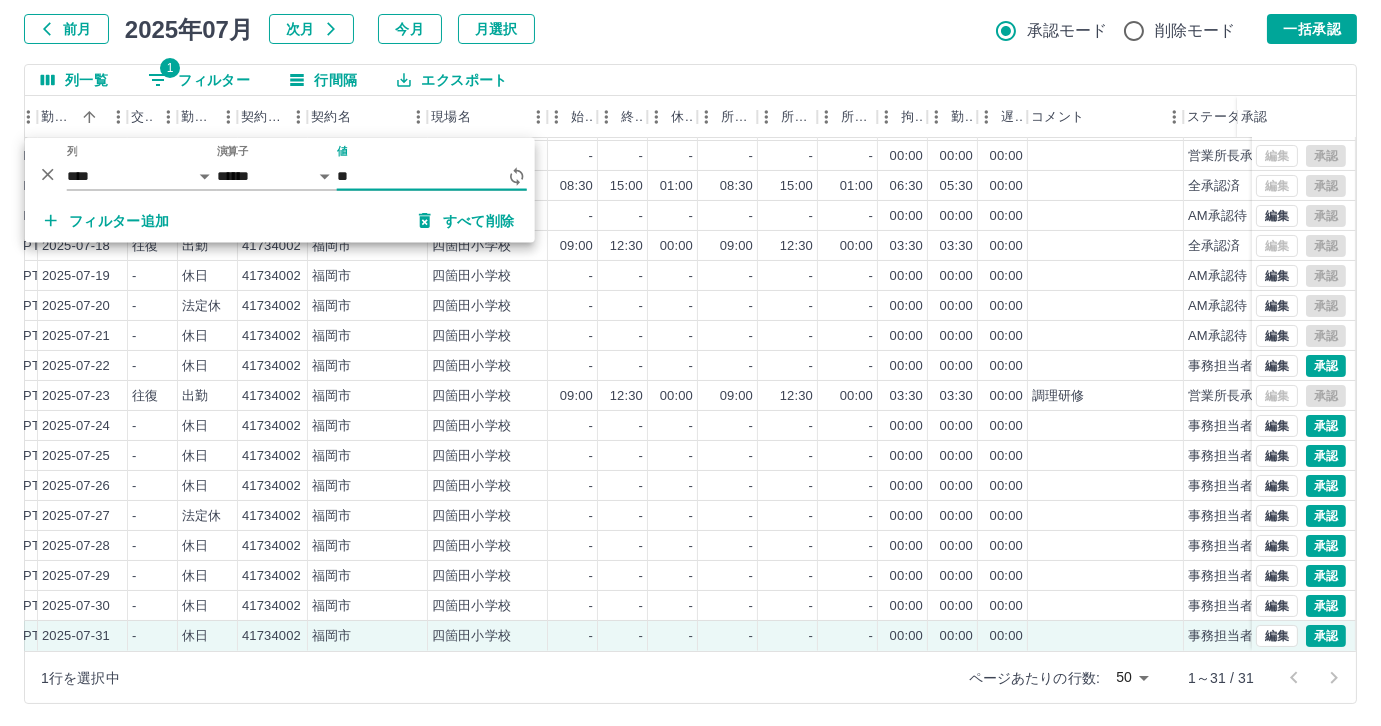 type on "*" 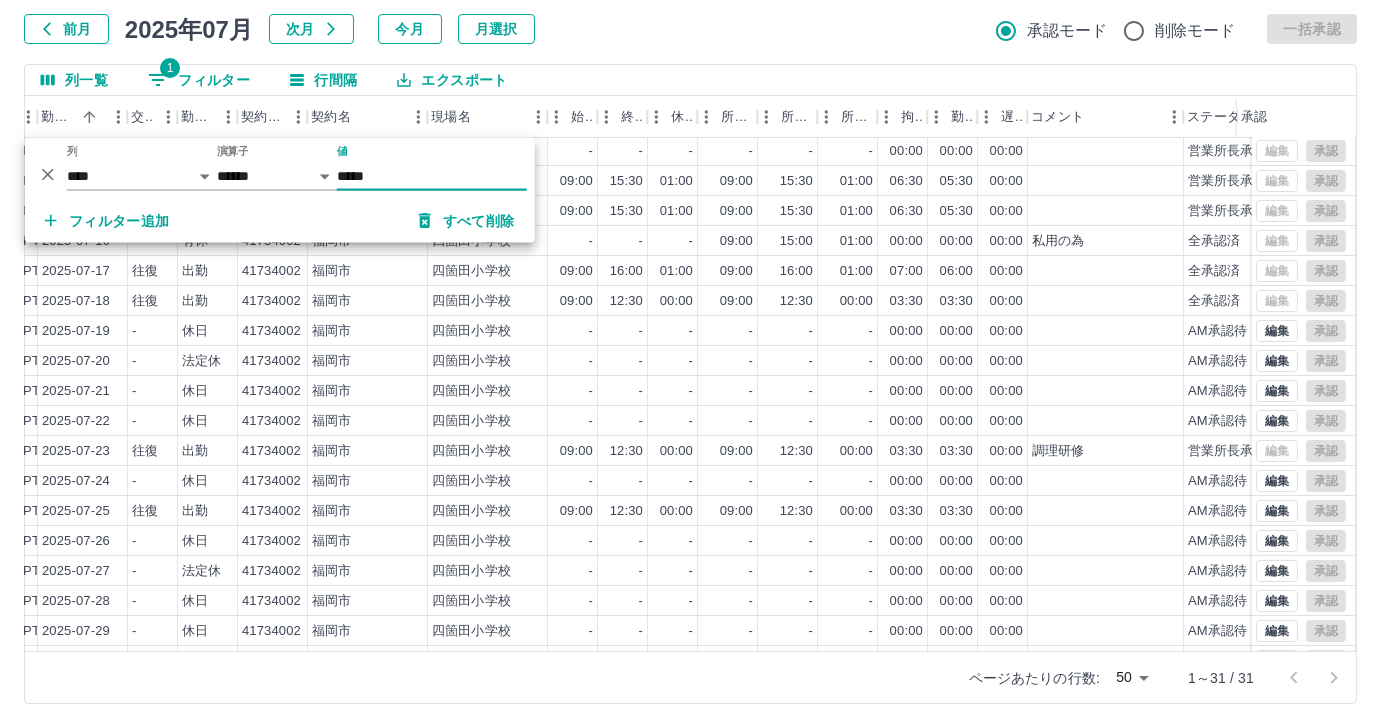 scroll, scrollTop: 431, scrollLeft: 363, axis: both 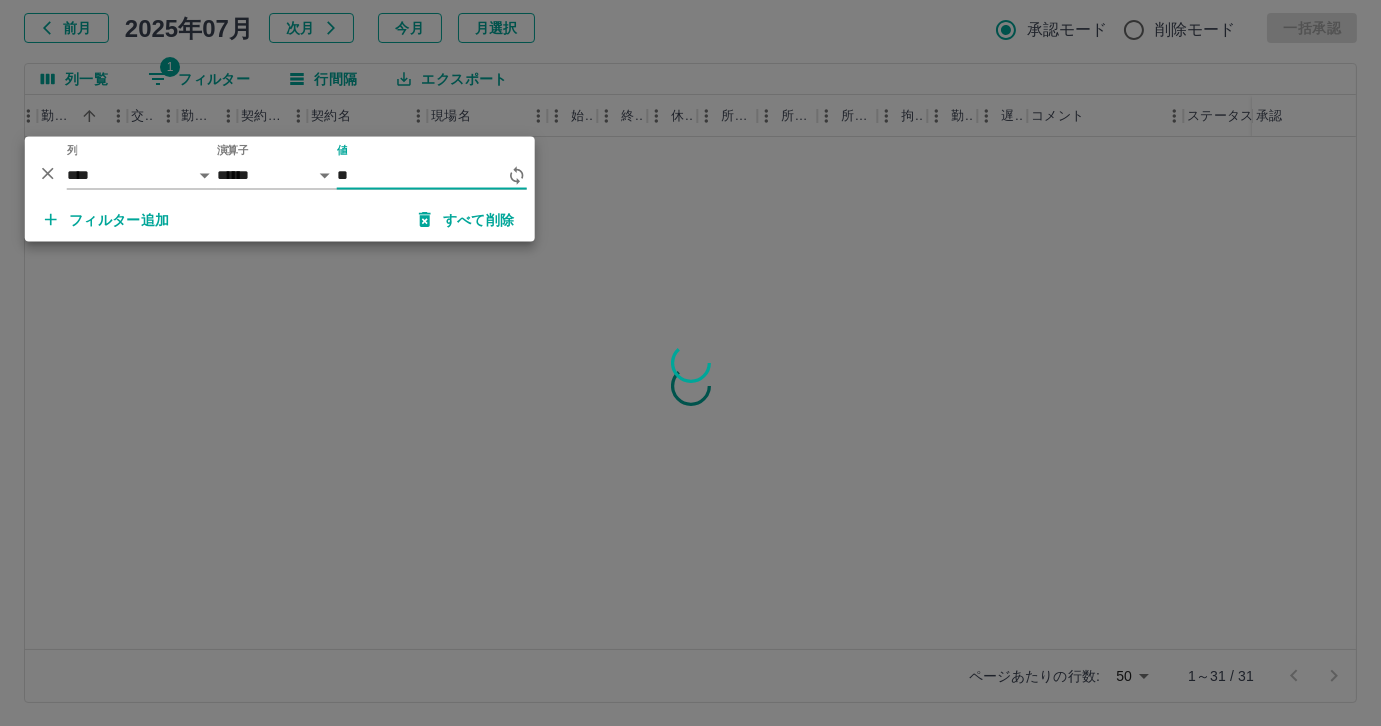 type on "*" 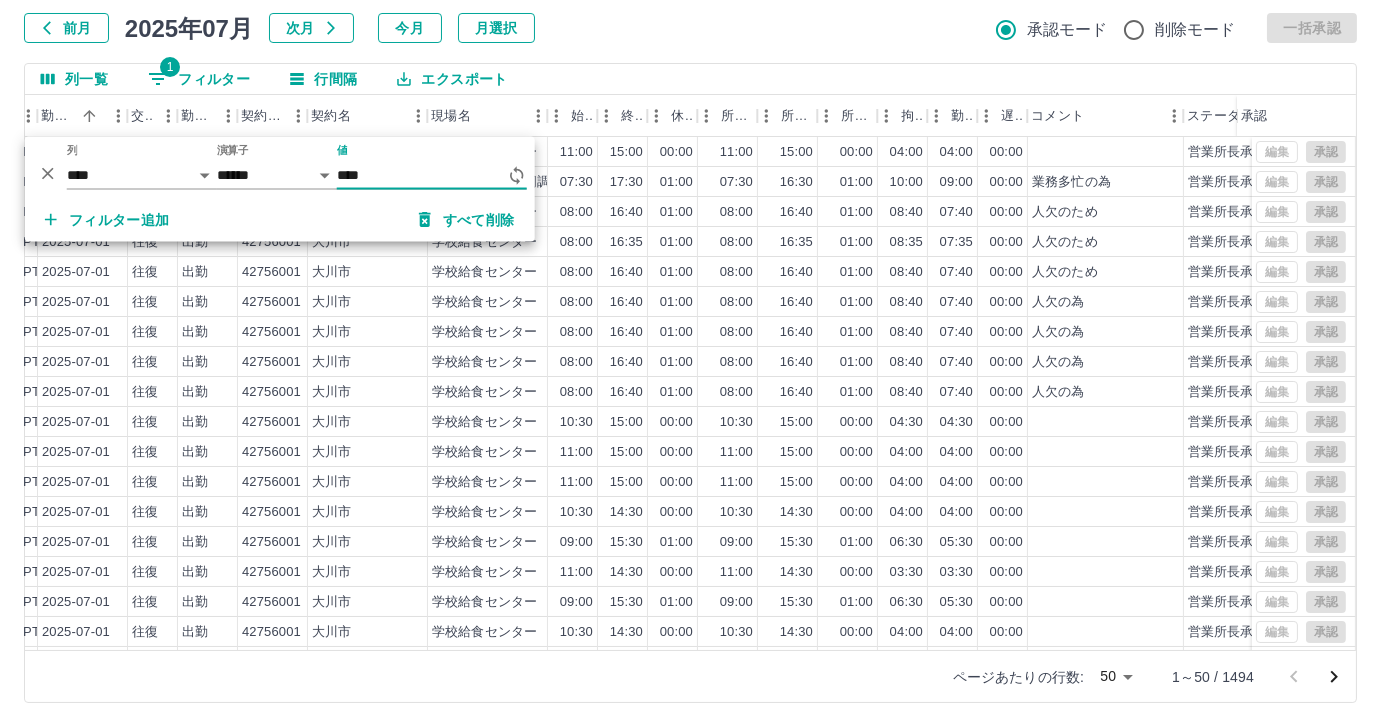 type on "*****" 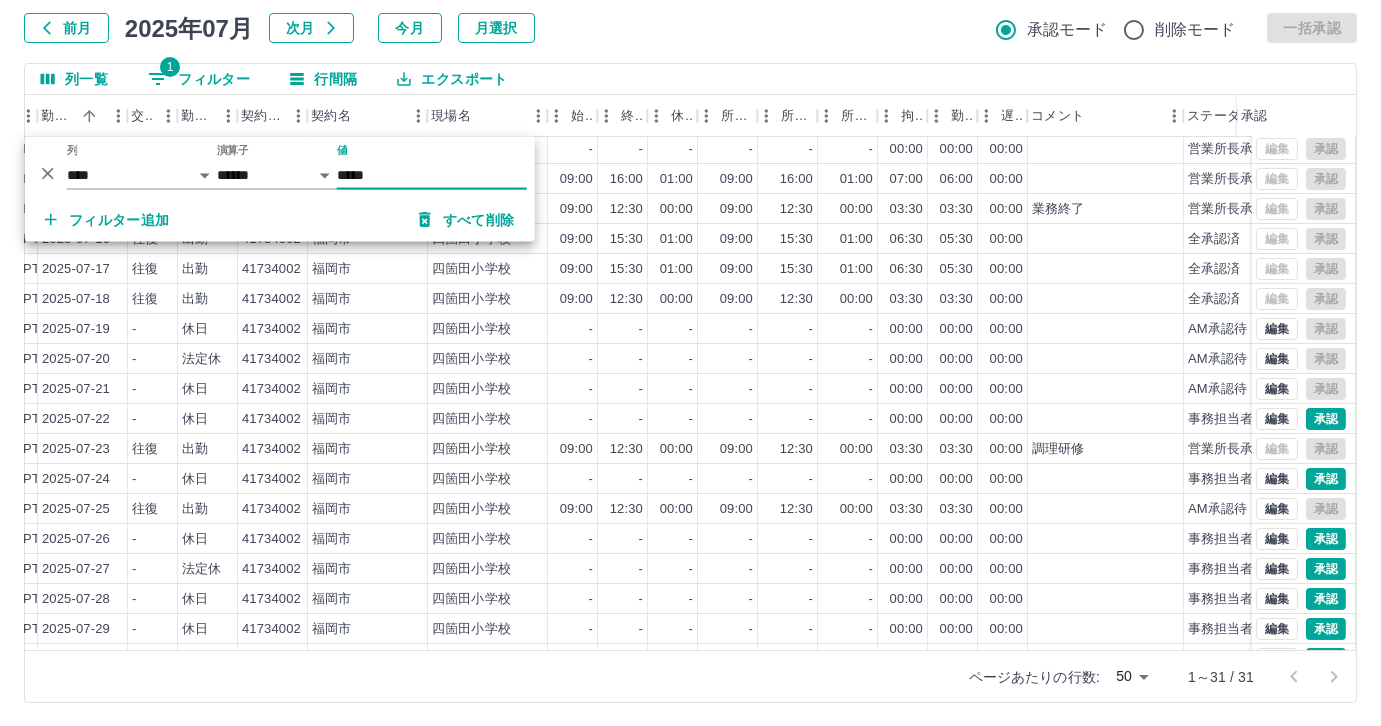 scroll, scrollTop: 431, scrollLeft: 363, axis: both 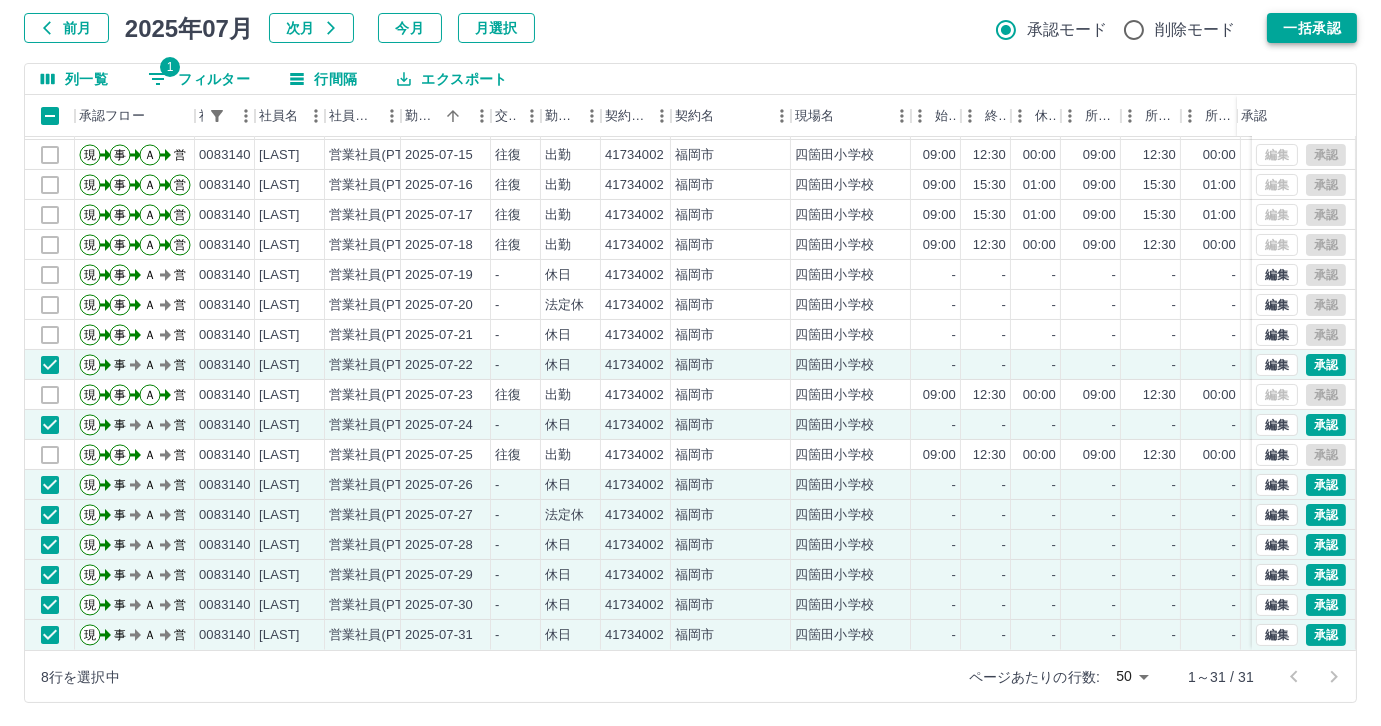 click on "一括承認" at bounding box center [1312, 28] 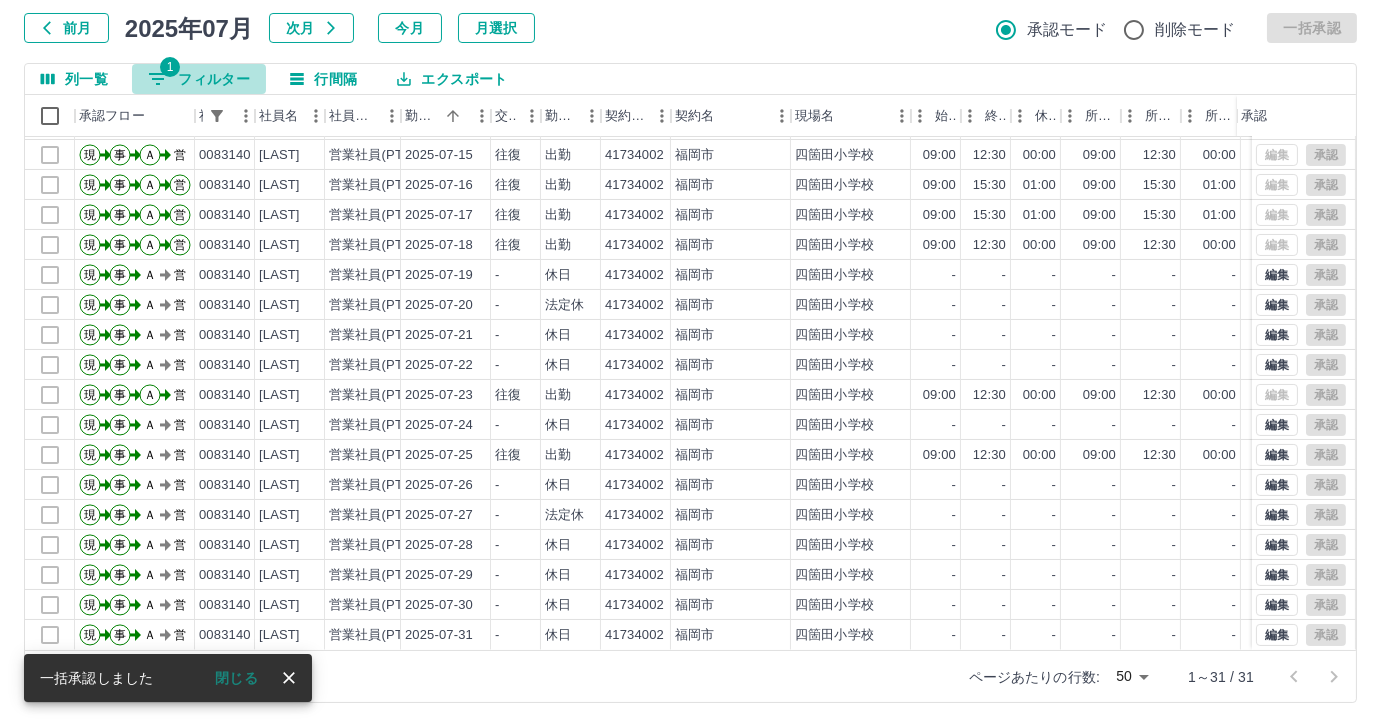 click on "1 フィルター" at bounding box center (199, 79) 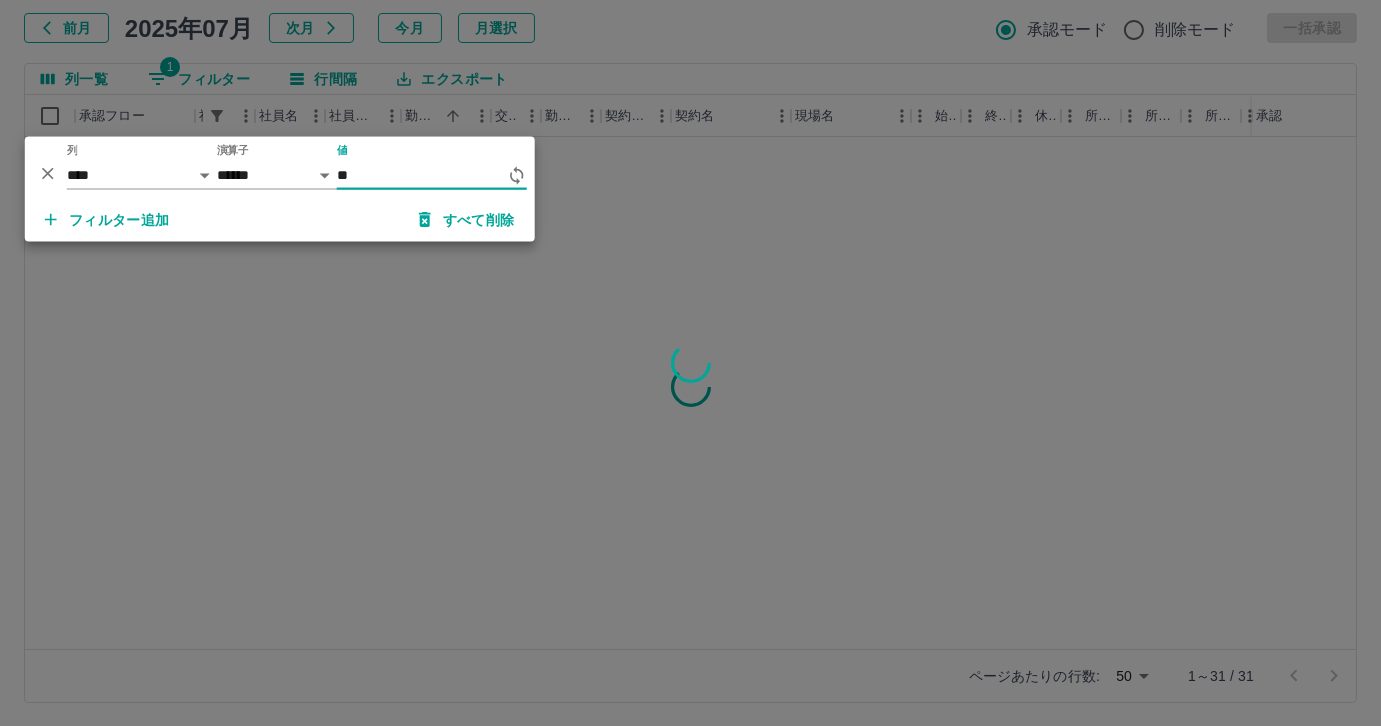 scroll, scrollTop: 0, scrollLeft: 0, axis: both 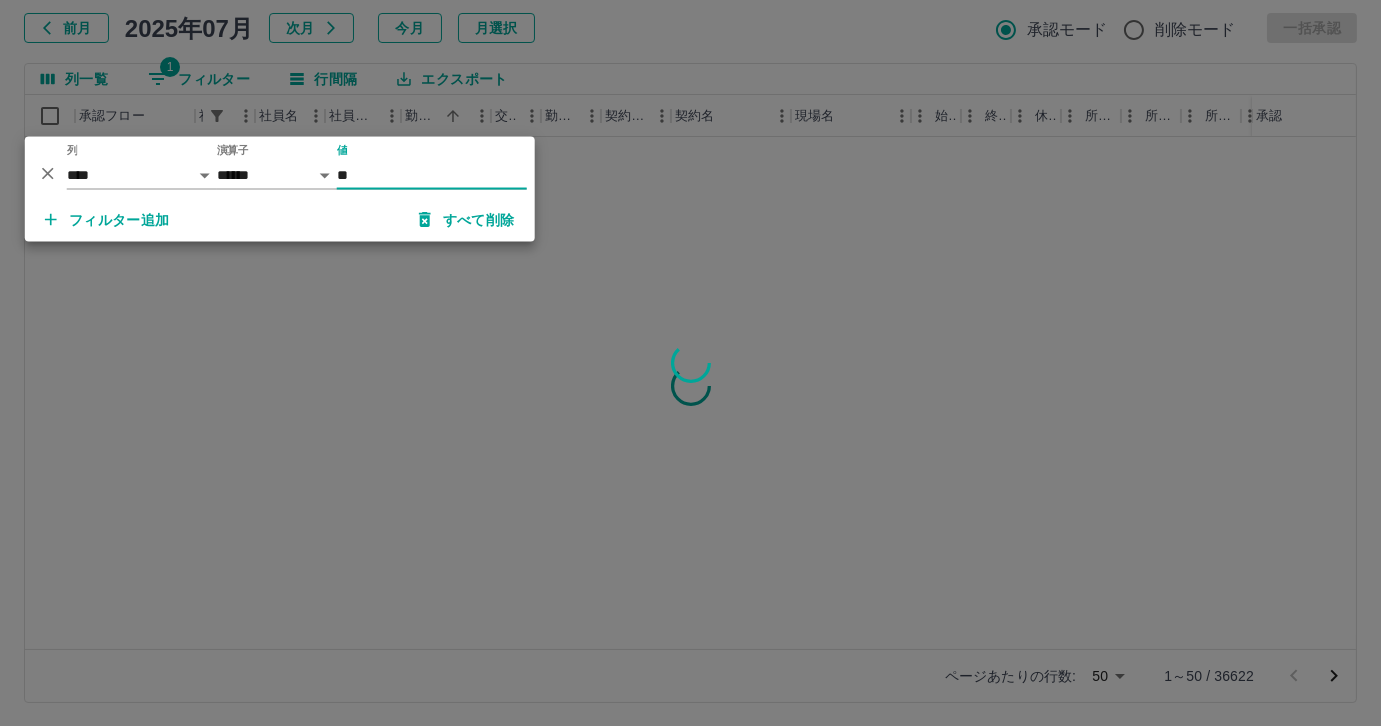 type on "*" 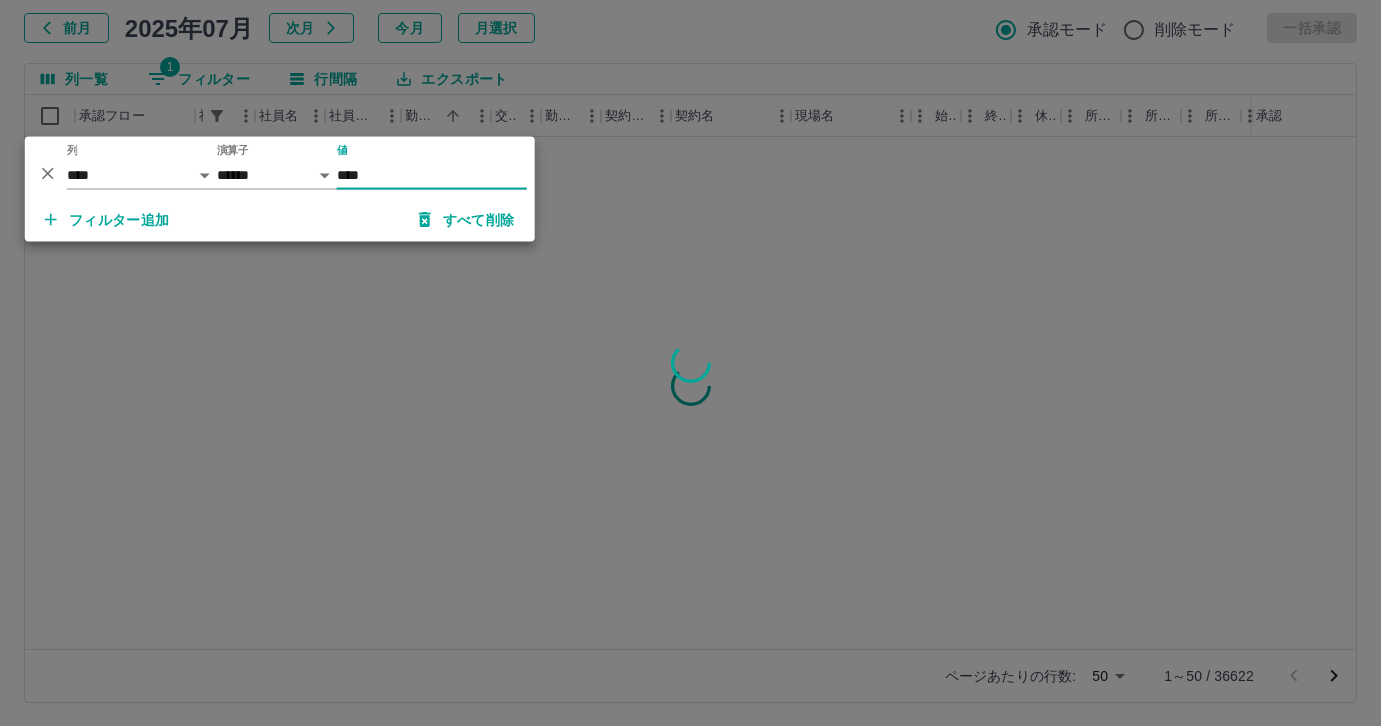 type on "*****" 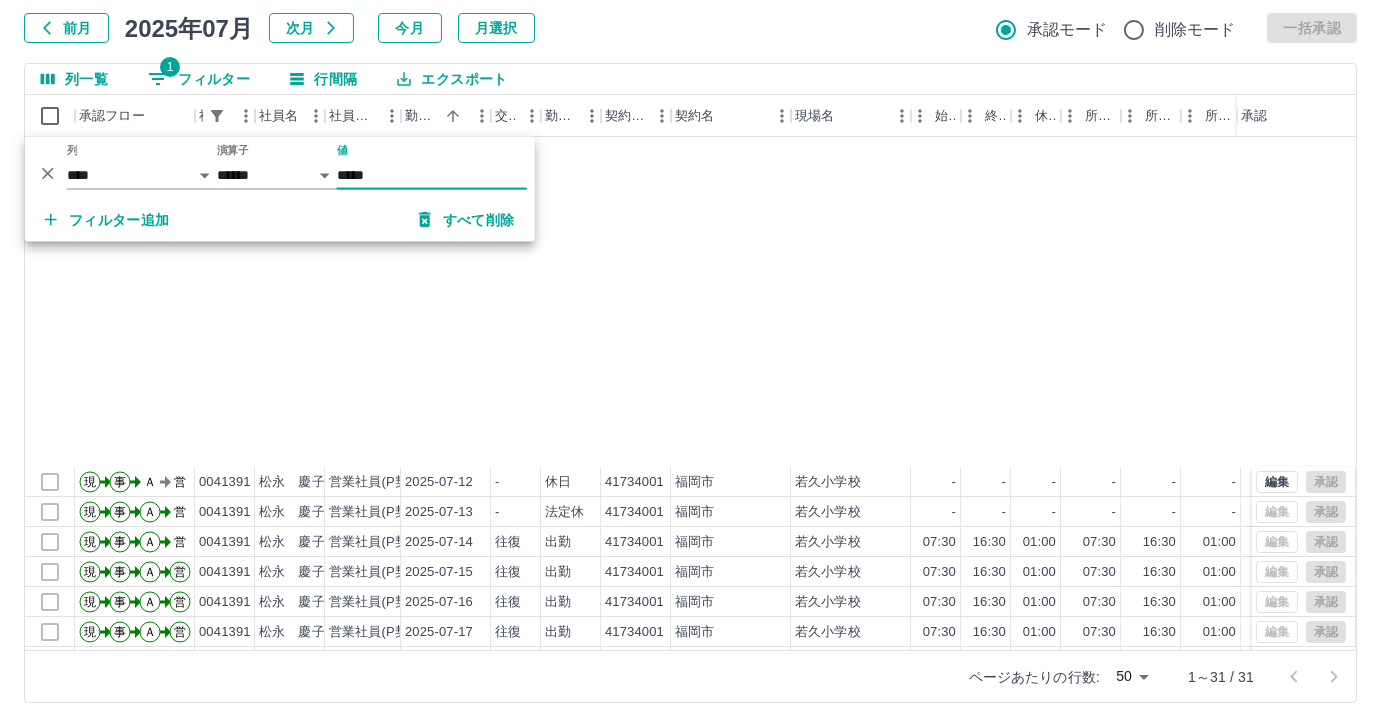 scroll, scrollTop: 431, scrollLeft: 0, axis: vertical 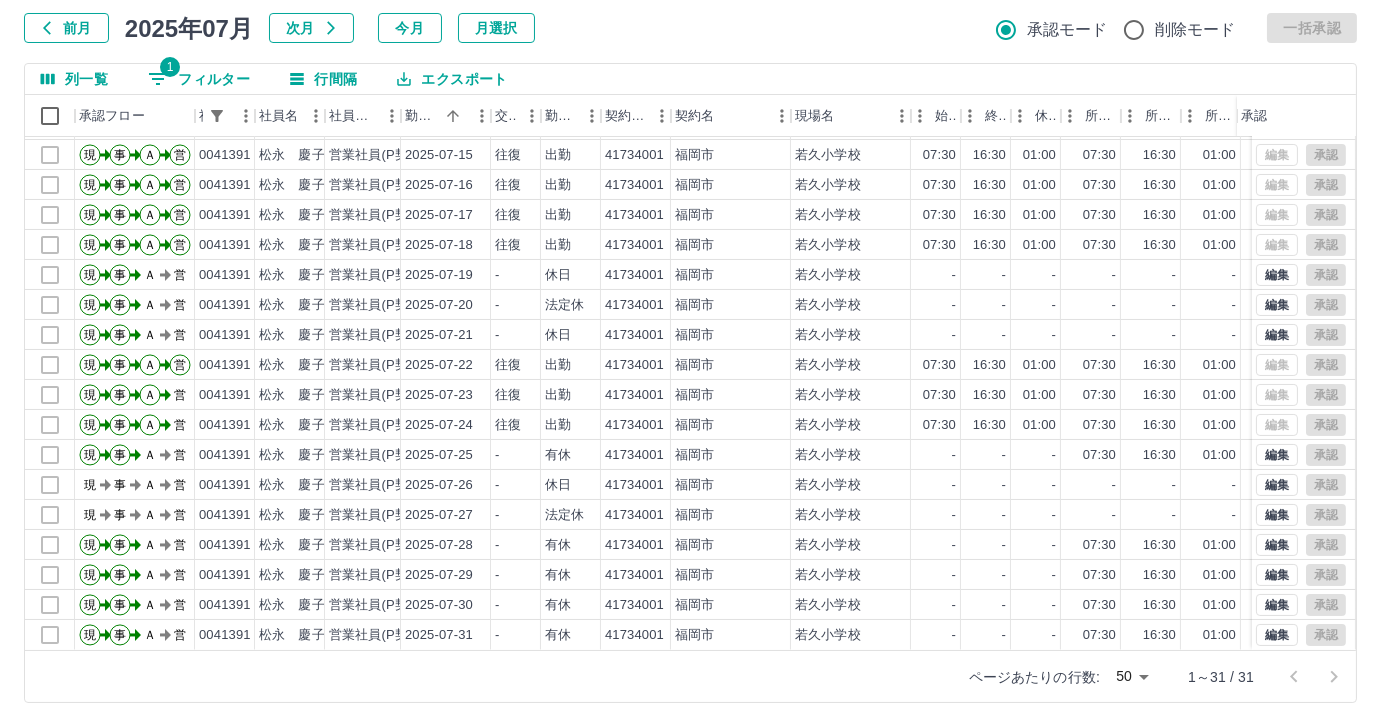 click on "勤務実績承認 前月 2025年07月 次月 今月 月選択 承認モード 削除モード 一括承認 列一覧 1 フィルター 行間隔 エクスポート 承認フロー 社員番号 社員名 社員区分 勤務日 交通費 勤務区分 契約コード 契約名 現場名 始業 終業 休憩 所定開始 所定終業 所定休憩 拘束 勤務 遅刻等 コメント ステータス 承認 現 事 Ａ 営 0041391 松永　慶子 営業社員(P契約) 2025-07-13  -  法定休 41734001 福岡市 若久小学校 - - - - - - 00:00 00:00 00:00 営業所長承認待 現 事 Ａ 営 0041391 松永　慶子 営業社員(P契約) 2025-07-14 往復 出勤 41734001 福岡市 若久小学校 07:30 16:30 01:00 07:30 16:30 01:00 09:00 08:00 00:00 営業所長承認待 現 事 Ａ 営 0041391 松永　慶子 営業社員(P契約) 2025-07-15 往復 出勤 41734001 福岡市 若久小学校 07:30 16:30 01:00 07:30 16:30 01:00 09:00 08:00 00:00 全承認済 現 事 Ａ 営 0041391 松永　慶子 2025-07-16 往復" at bounding box center [690, 329] 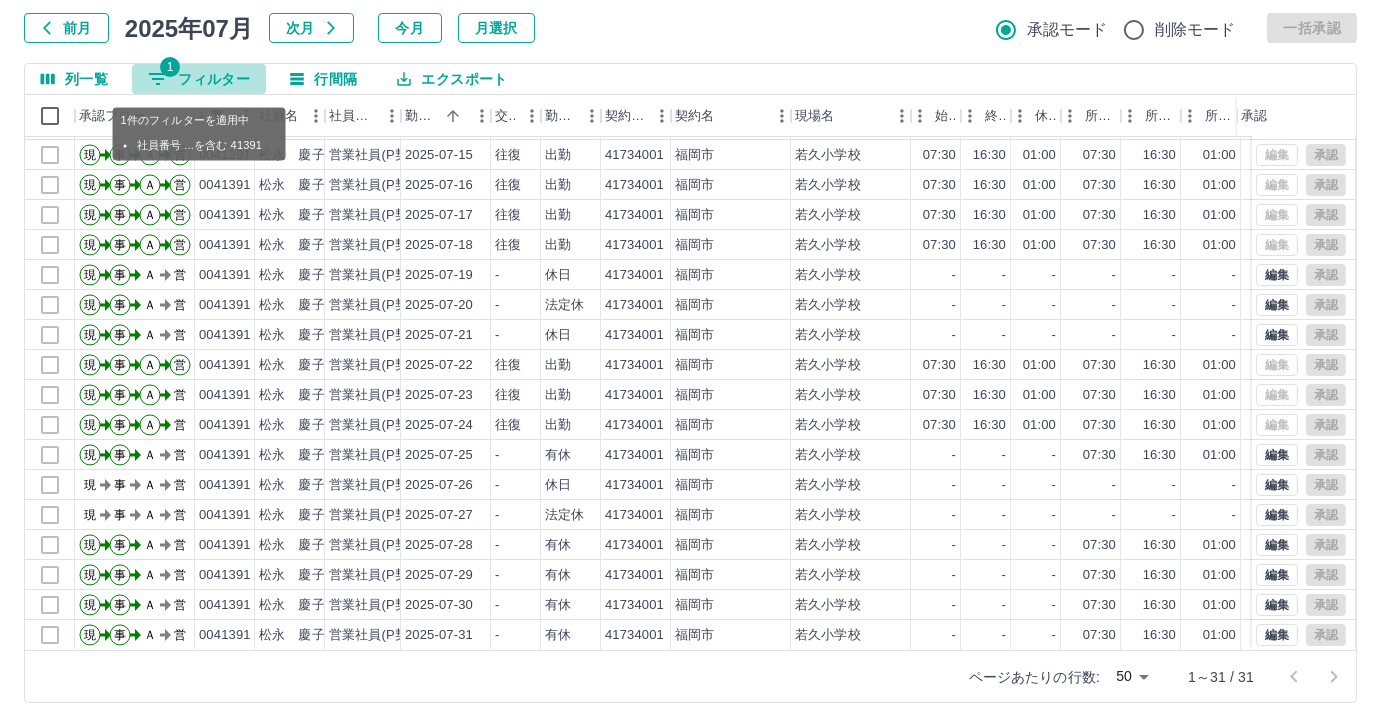 click on "1 フィルター" at bounding box center [199, 79] 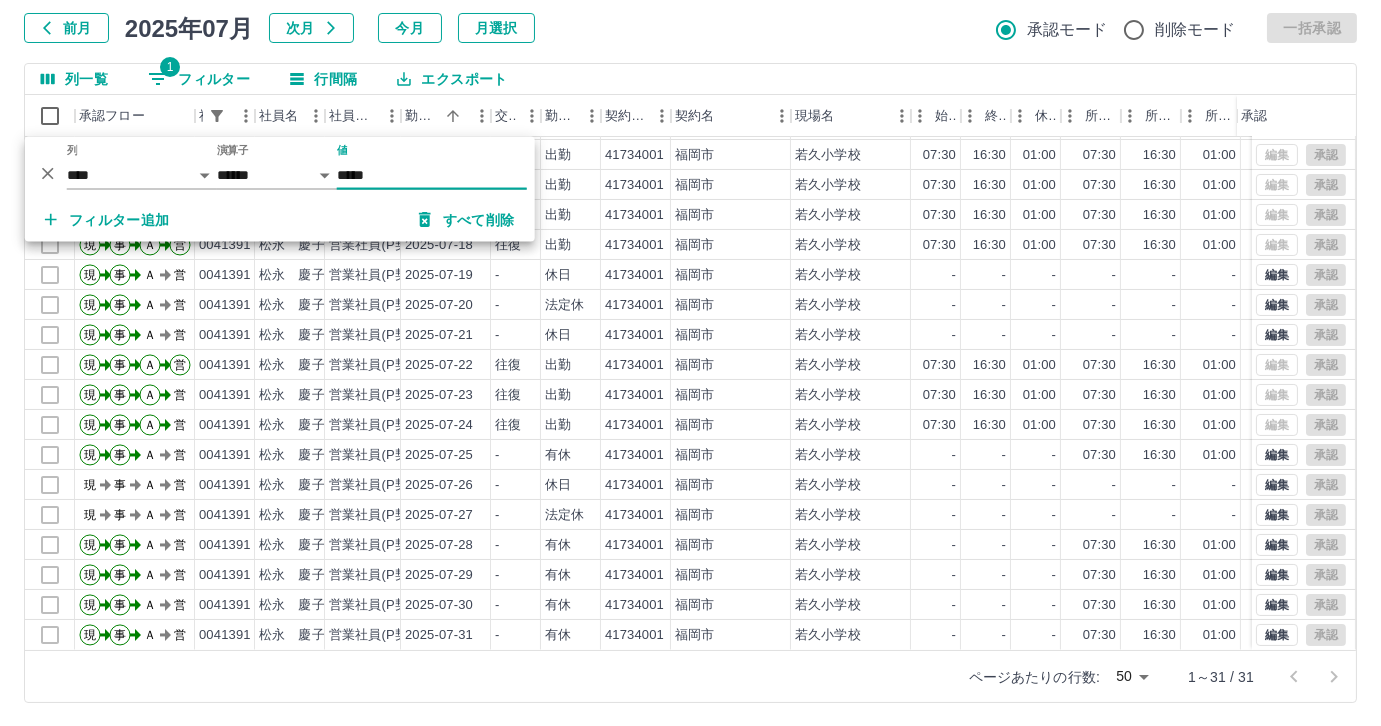 click on "*****" at bounding box center [432, 175] 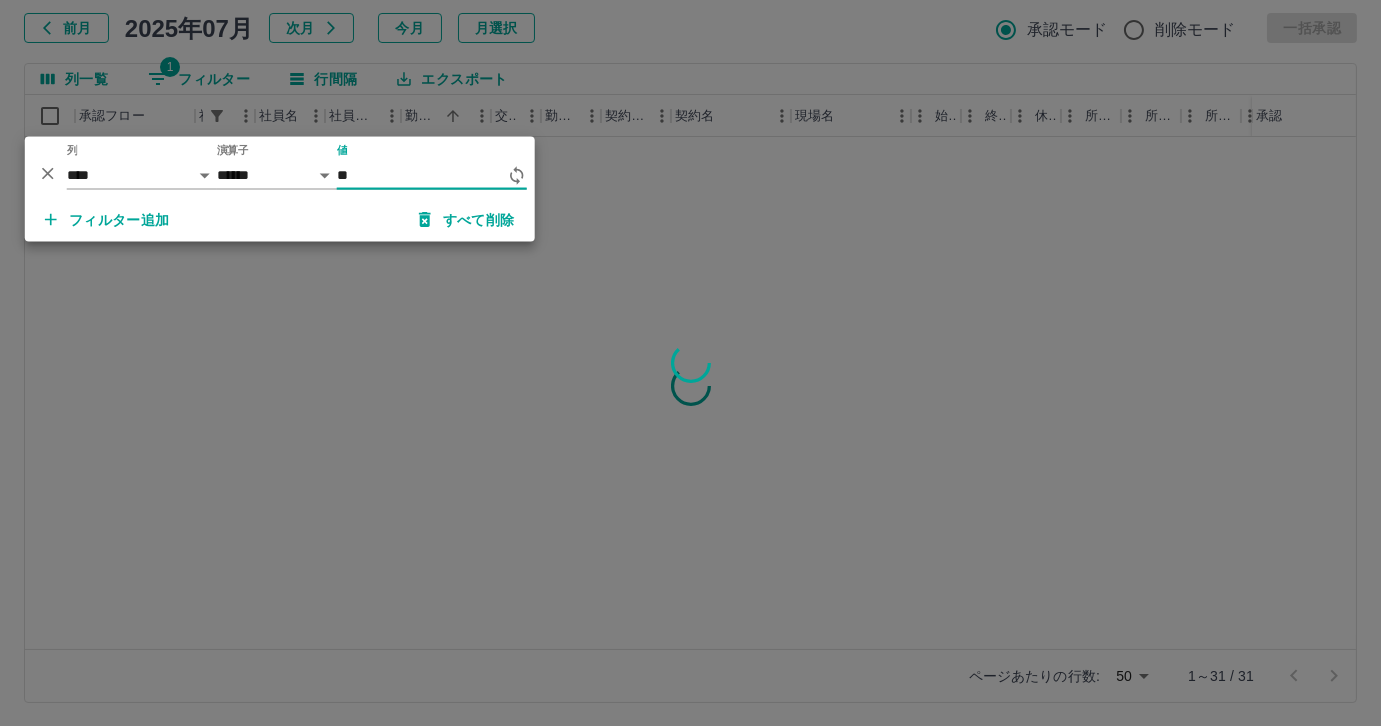 type on "*" 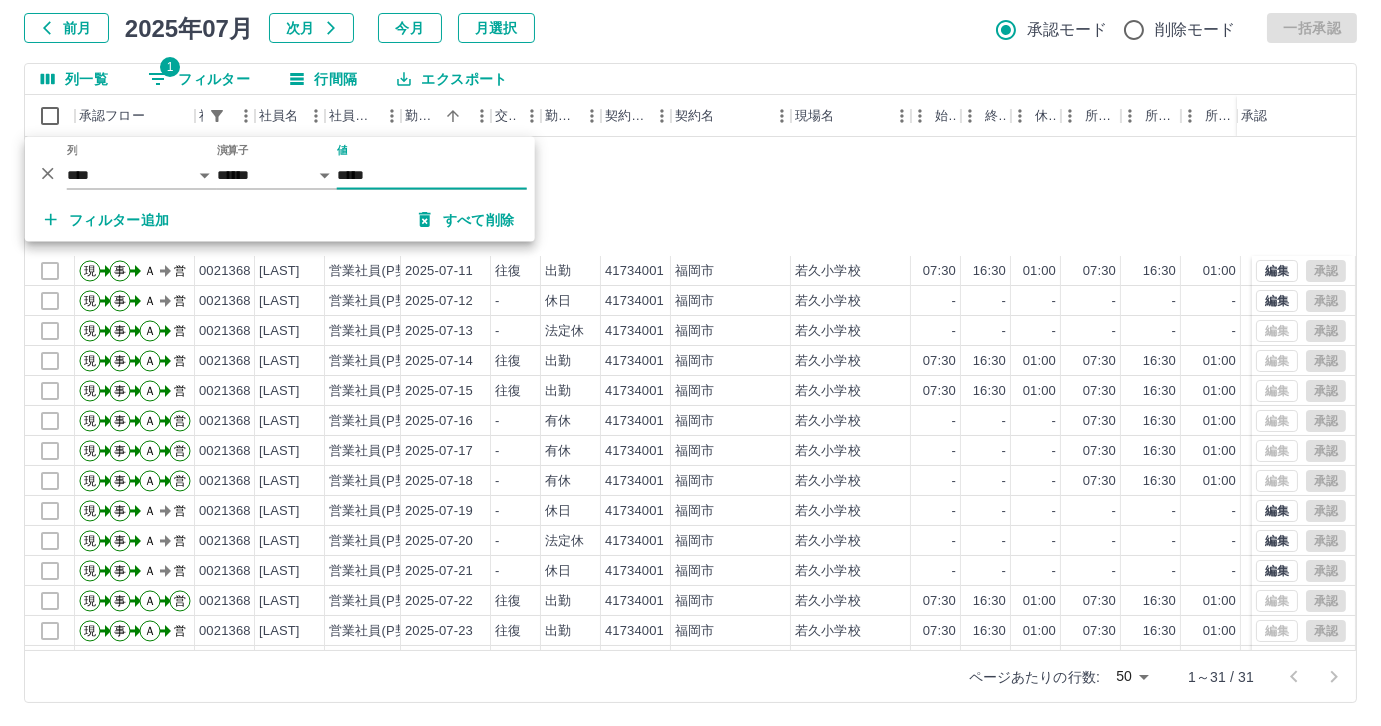 scroll, scrollTop: 431, scrollLeft: 0, axis: vertical 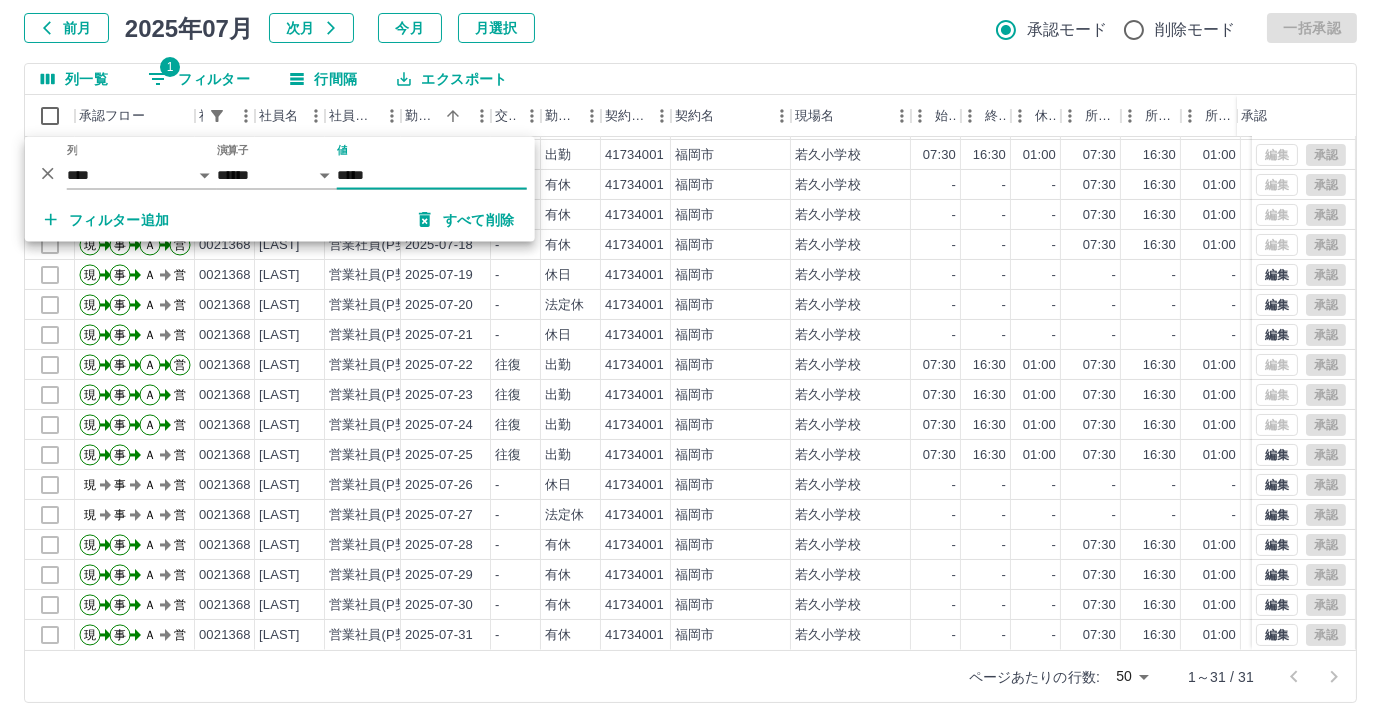 type on "*****" 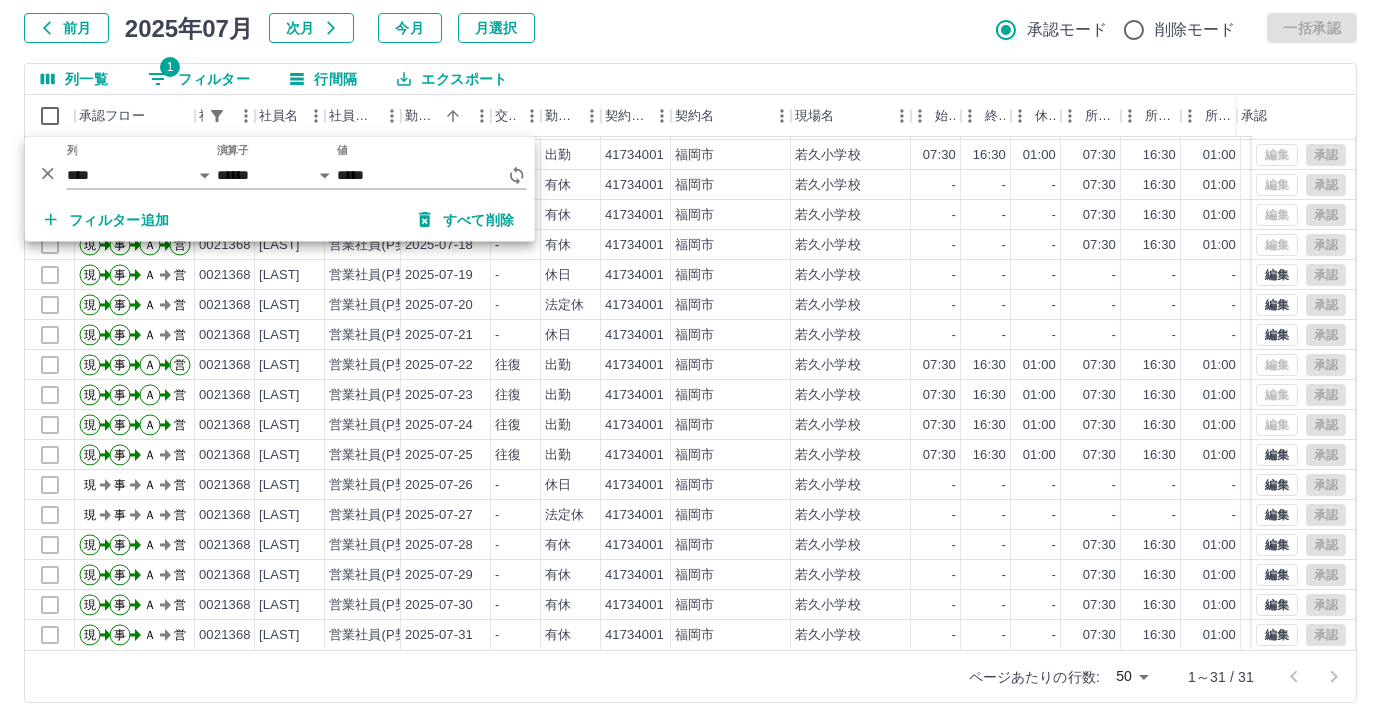 click on "前月 2025年07月 次月 今月 月選択 承認モード 削除モード 一括承認" at bounding box center [690, 28] 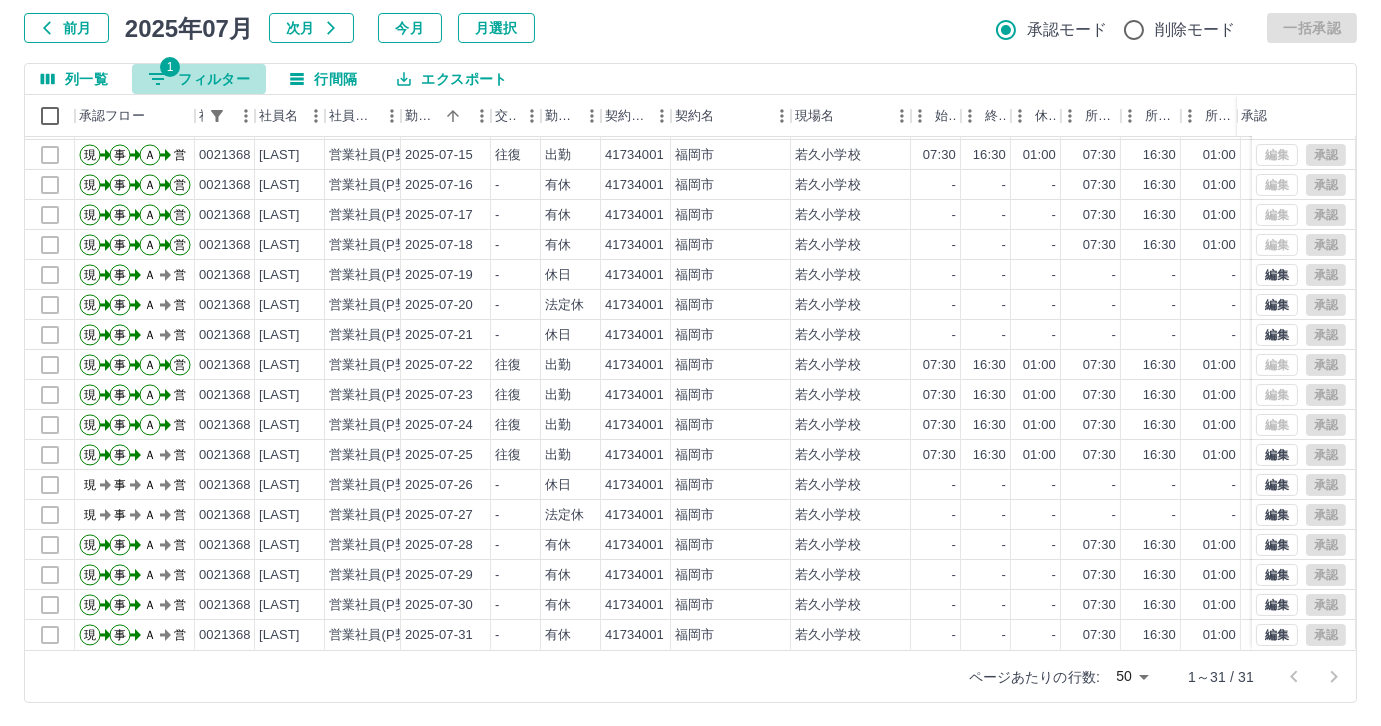 click on "1 フィルター" at bounding box center (199, 79) 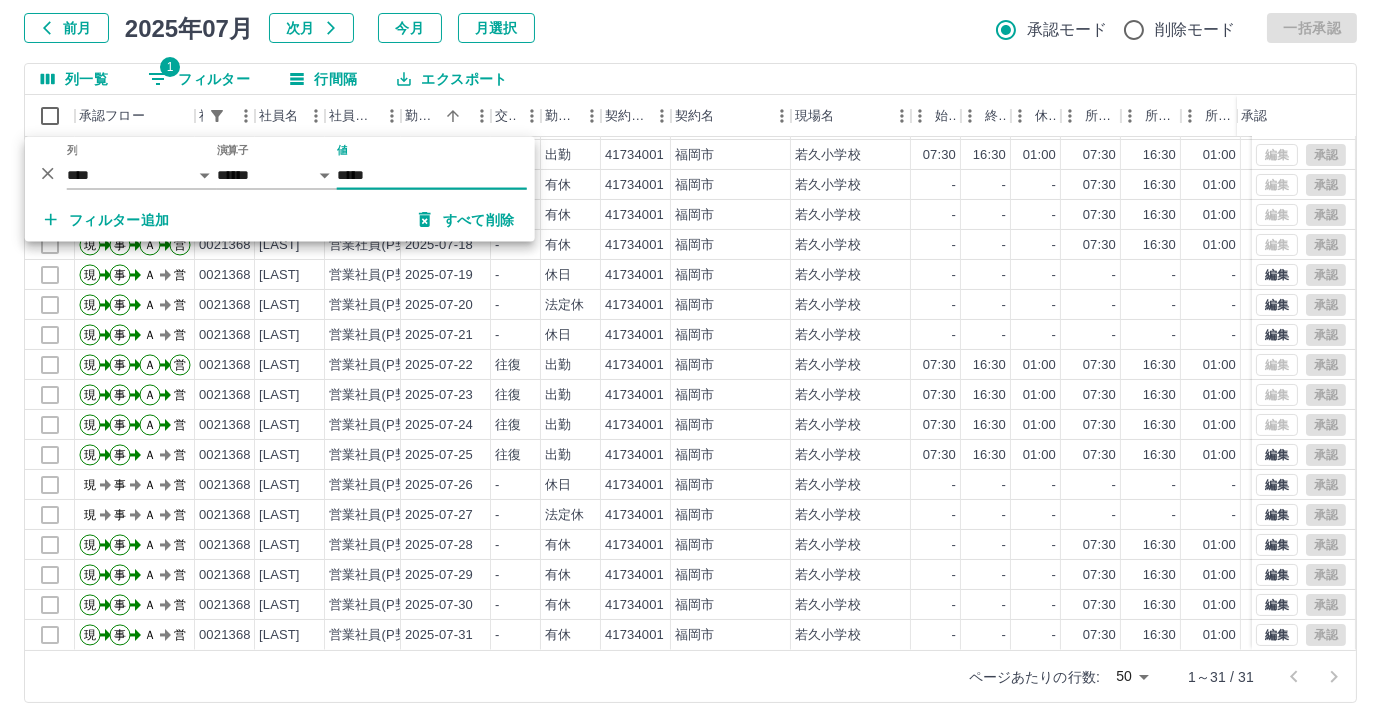 click on "*****" at bounding box center (432, 175) 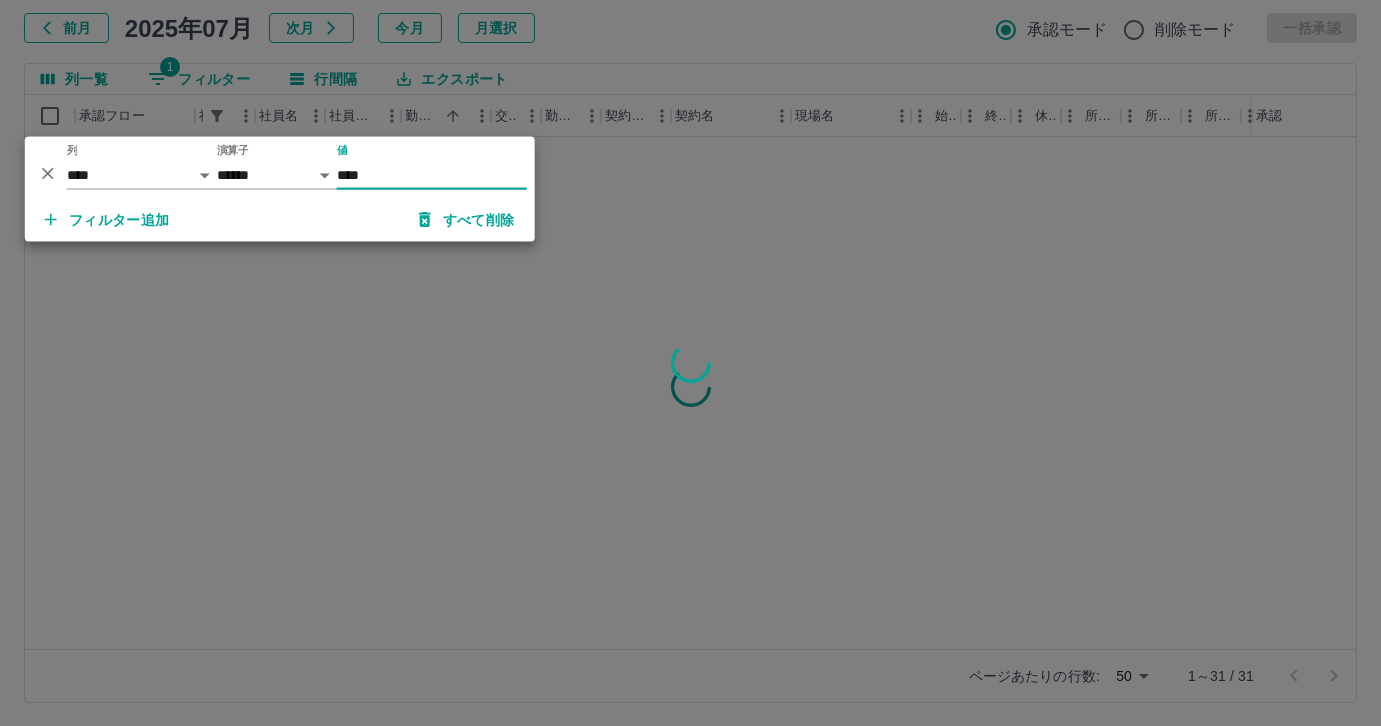 scroll, scrollTop: 0, scrollLeft: 0, axis: both 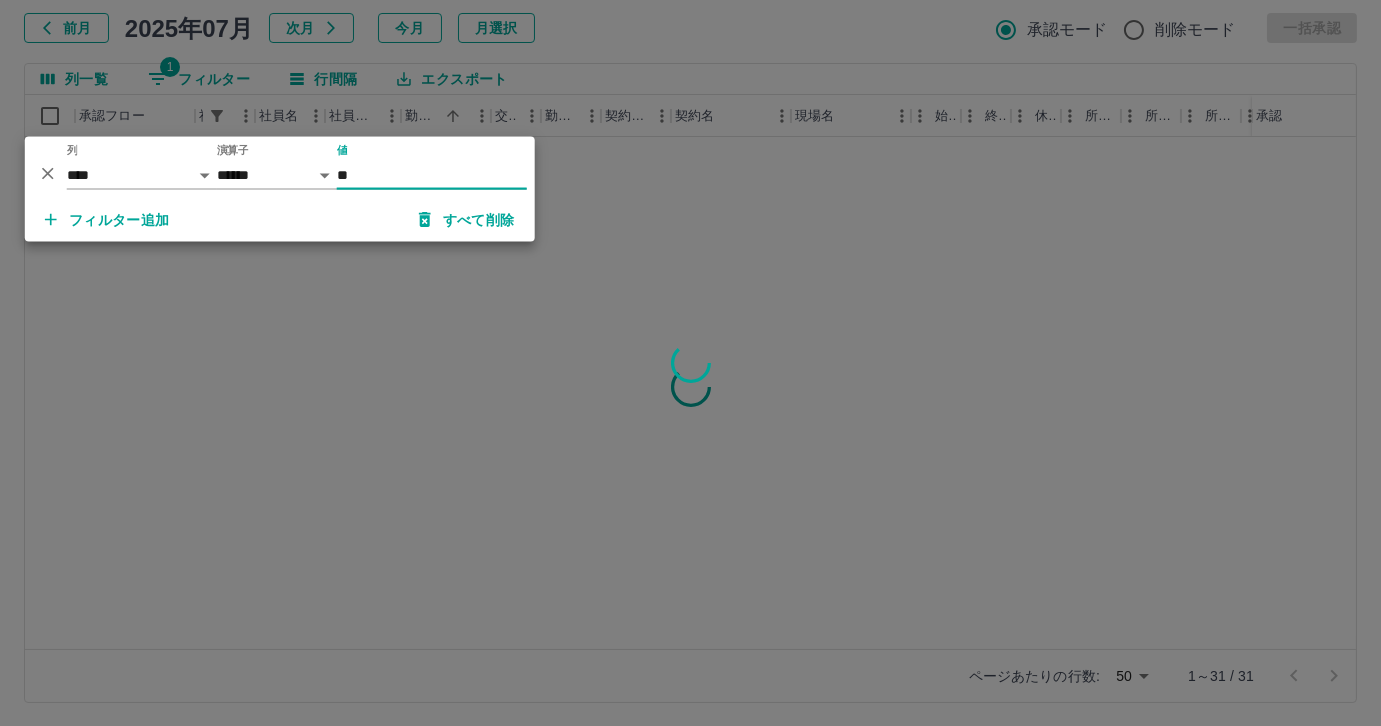 type on "*" 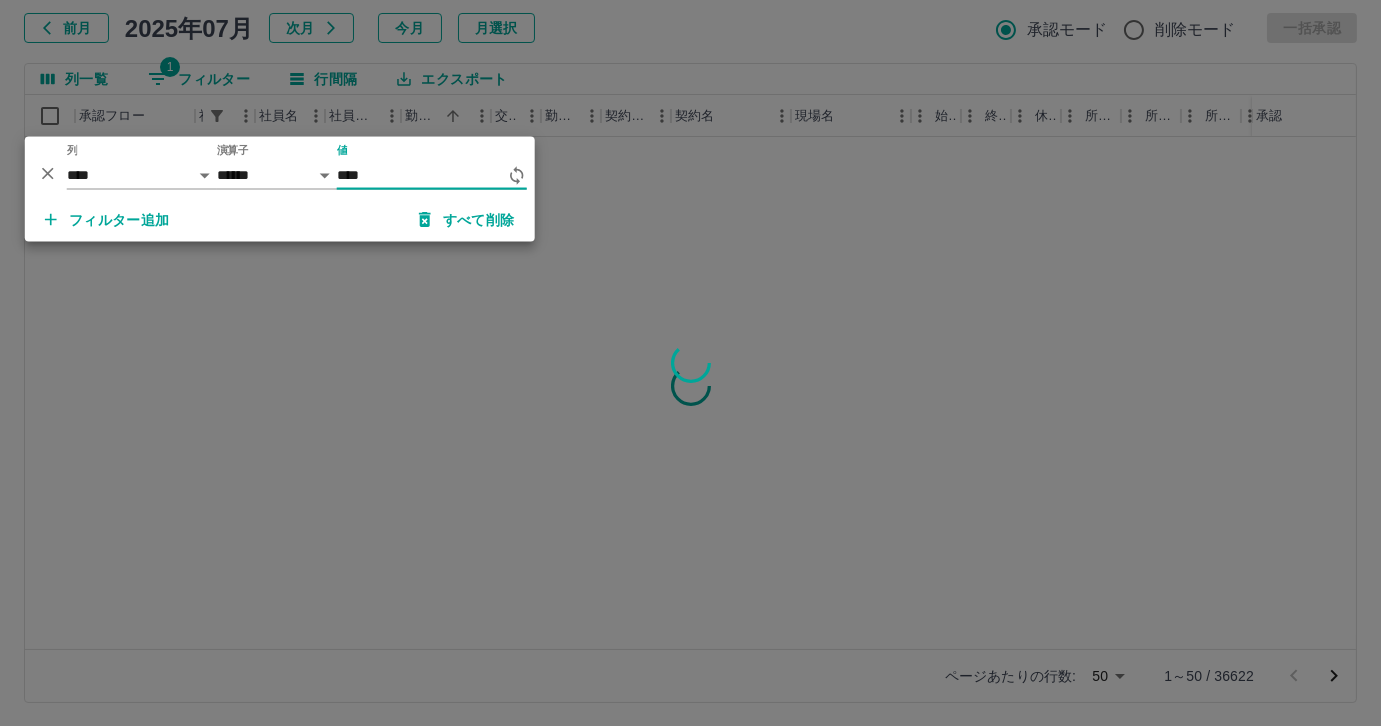 type on "*****" 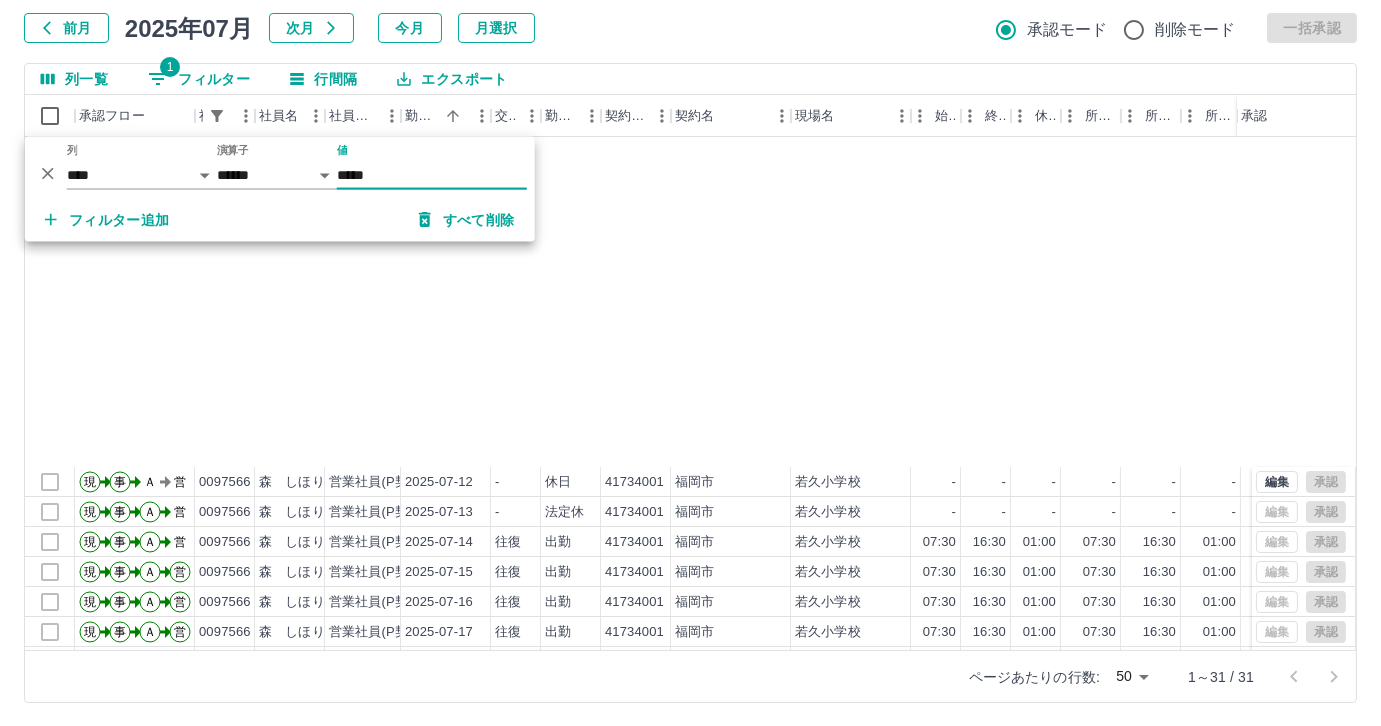 scroll, scrollTop: 431, scrollLeft: 0, axis: vertical 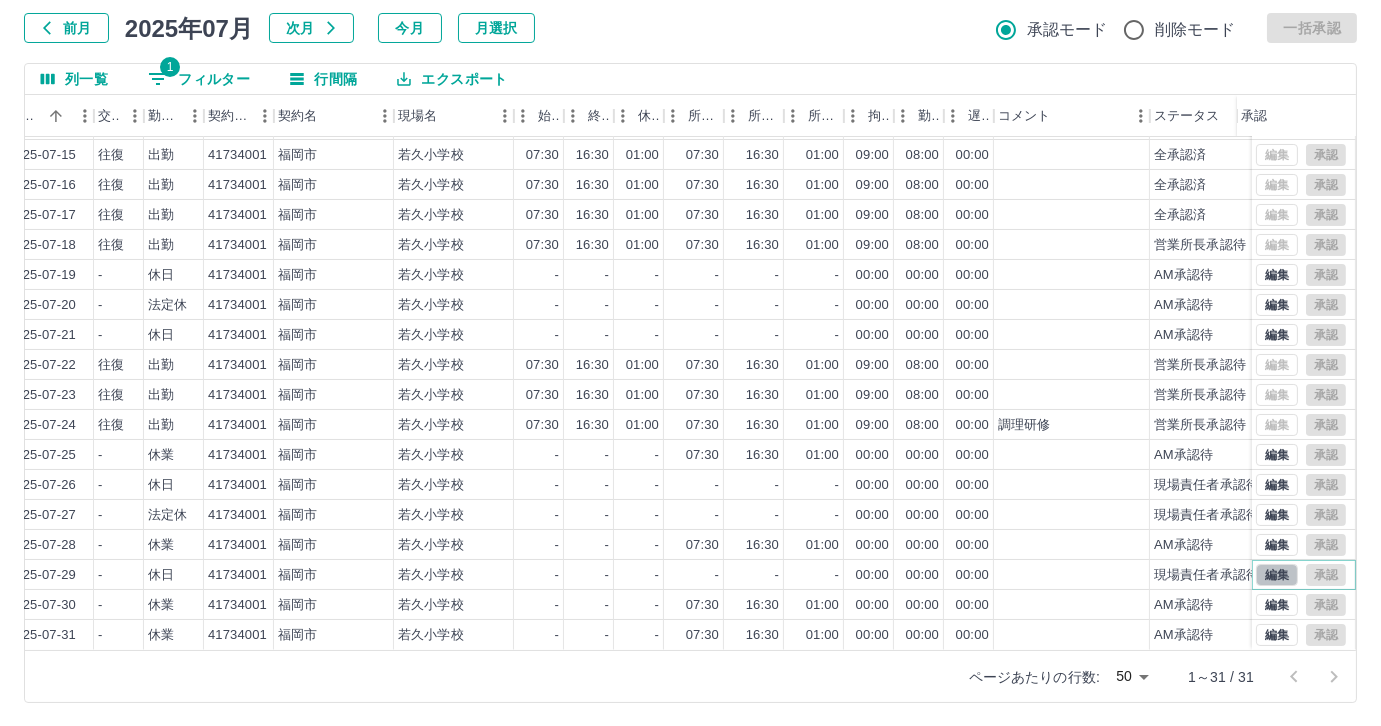 click on "編集" at bounding box center [1277, 575] 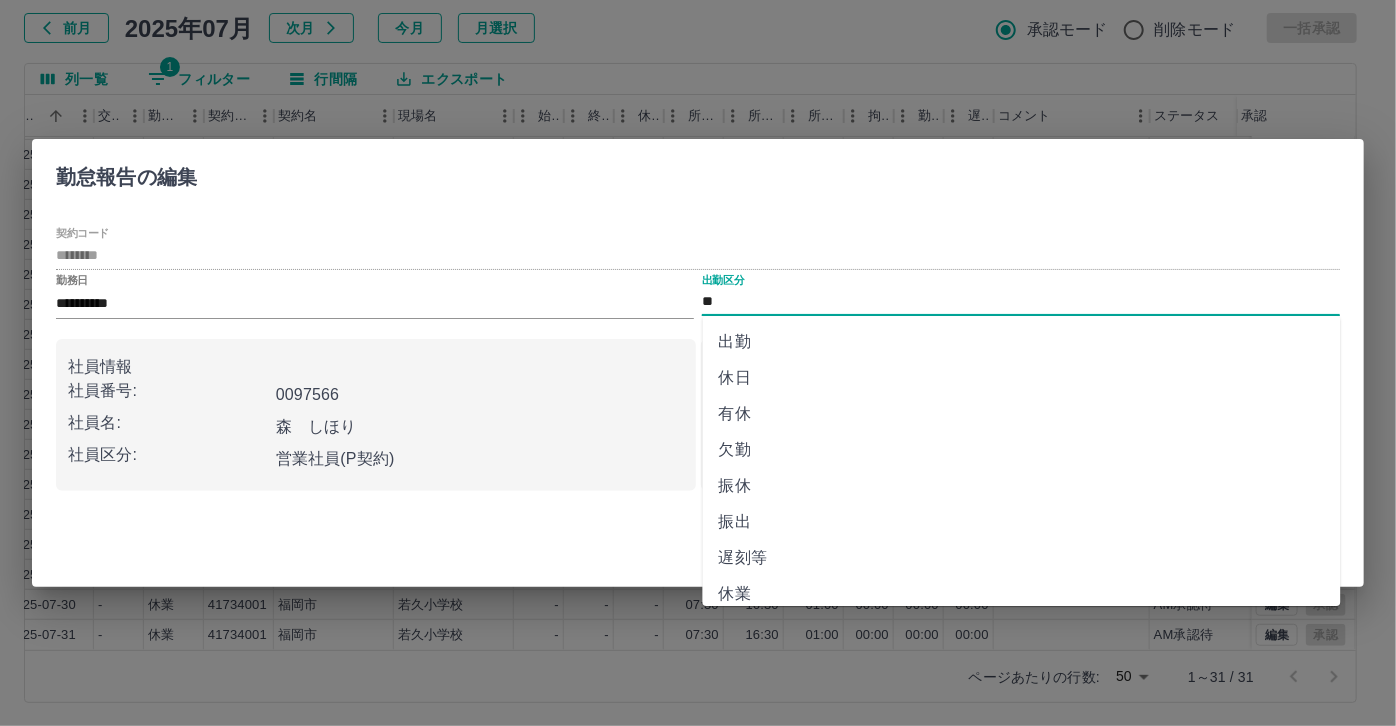 click on "**" at bounding box center (1021, 302) 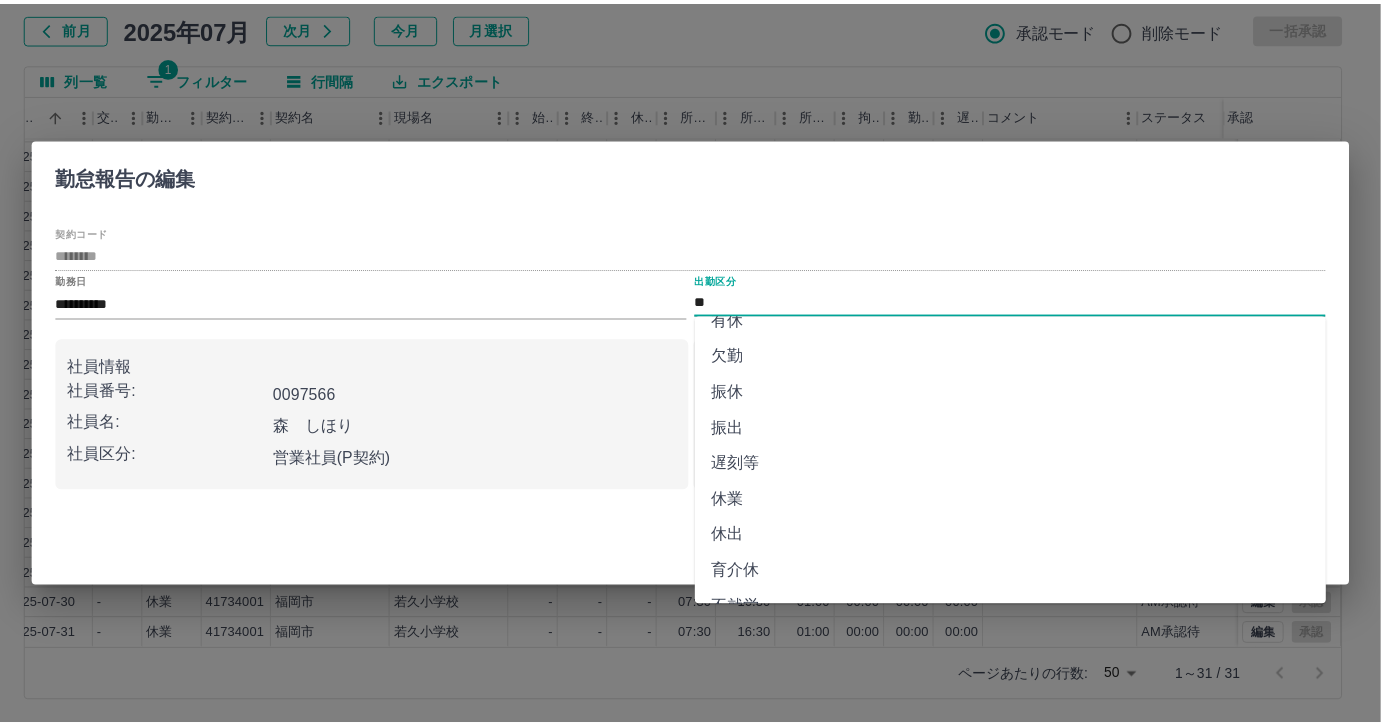 scroll, scrollTop: 90, scrollLeft: 0, axis: vertical 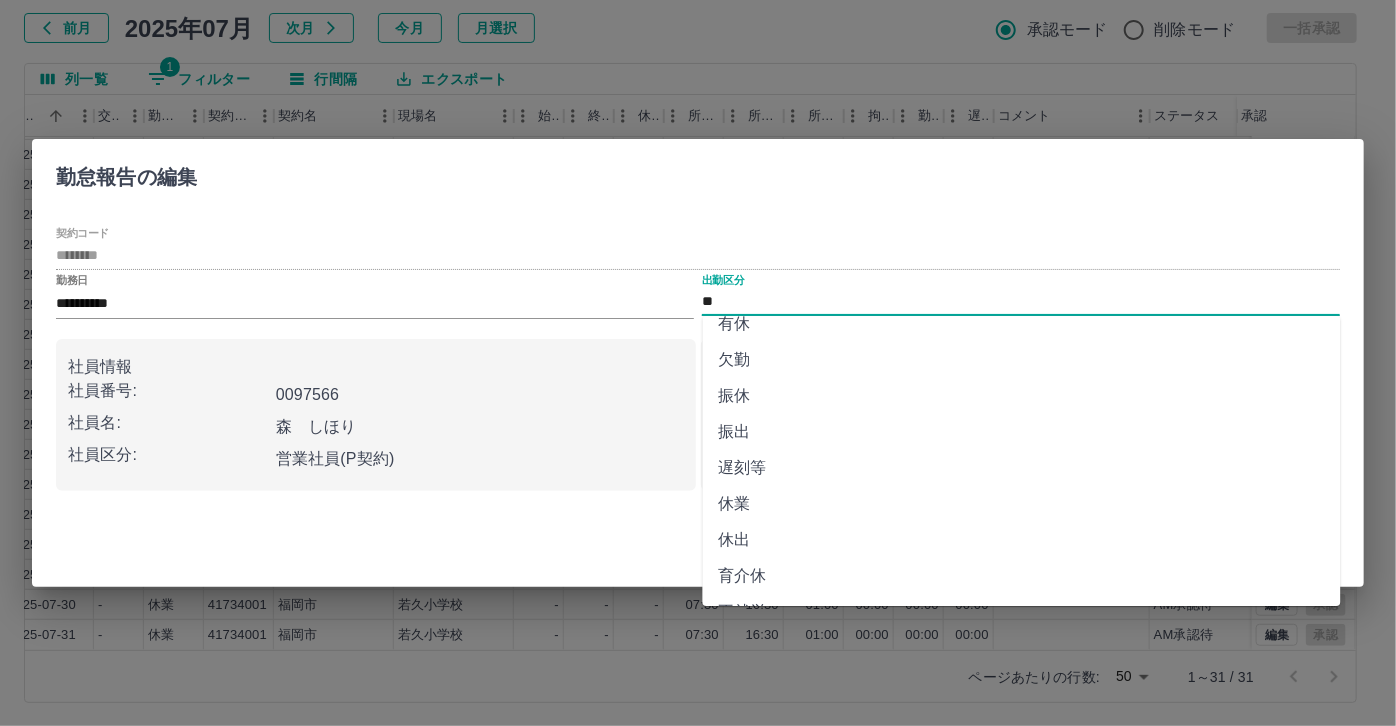click on "休業" at bounding box center [1022, 504] 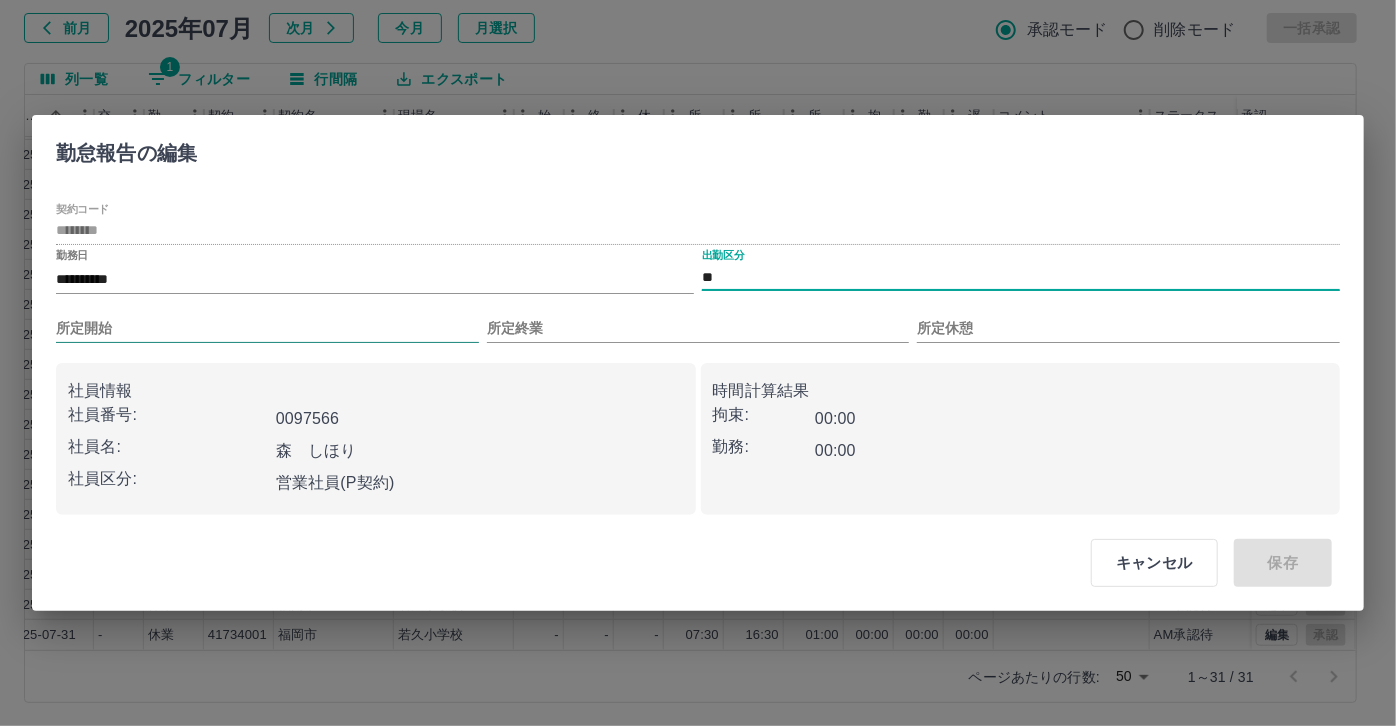 click on "所定開始" at bounding box center [267, 328] 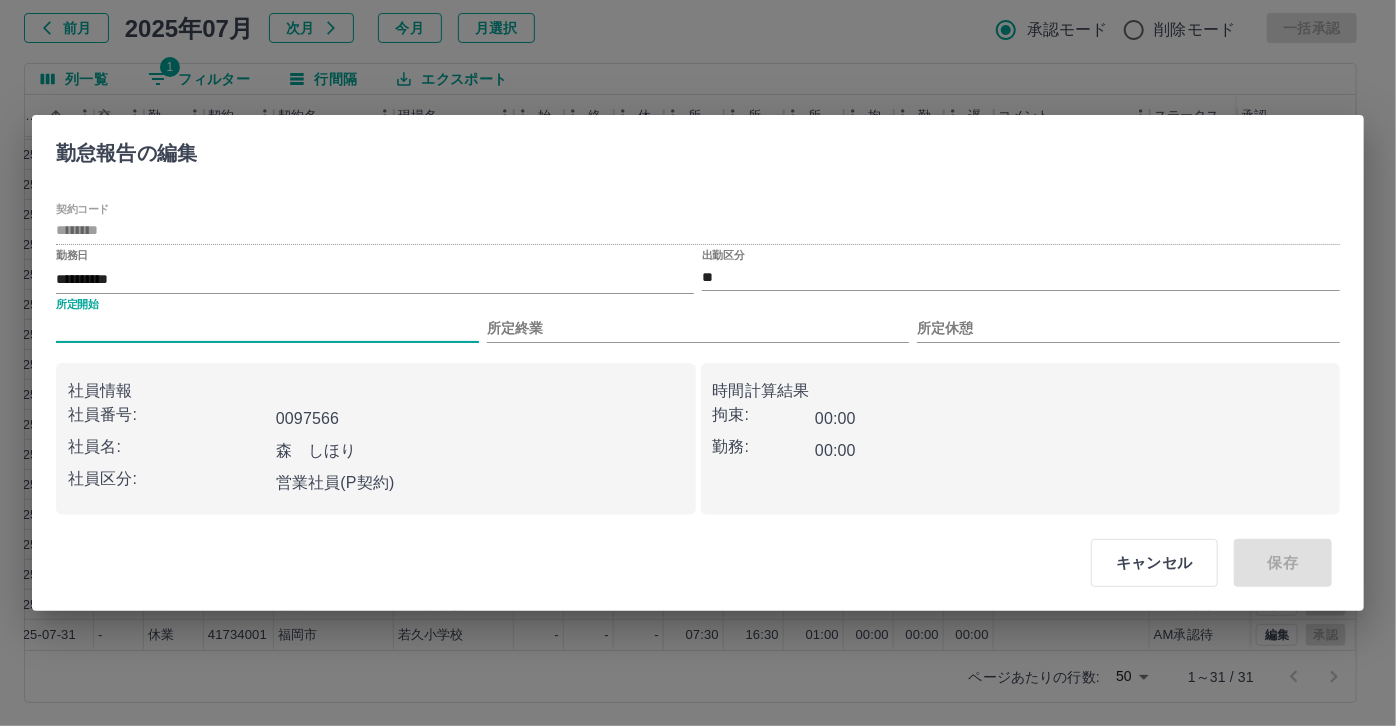 type on "***" 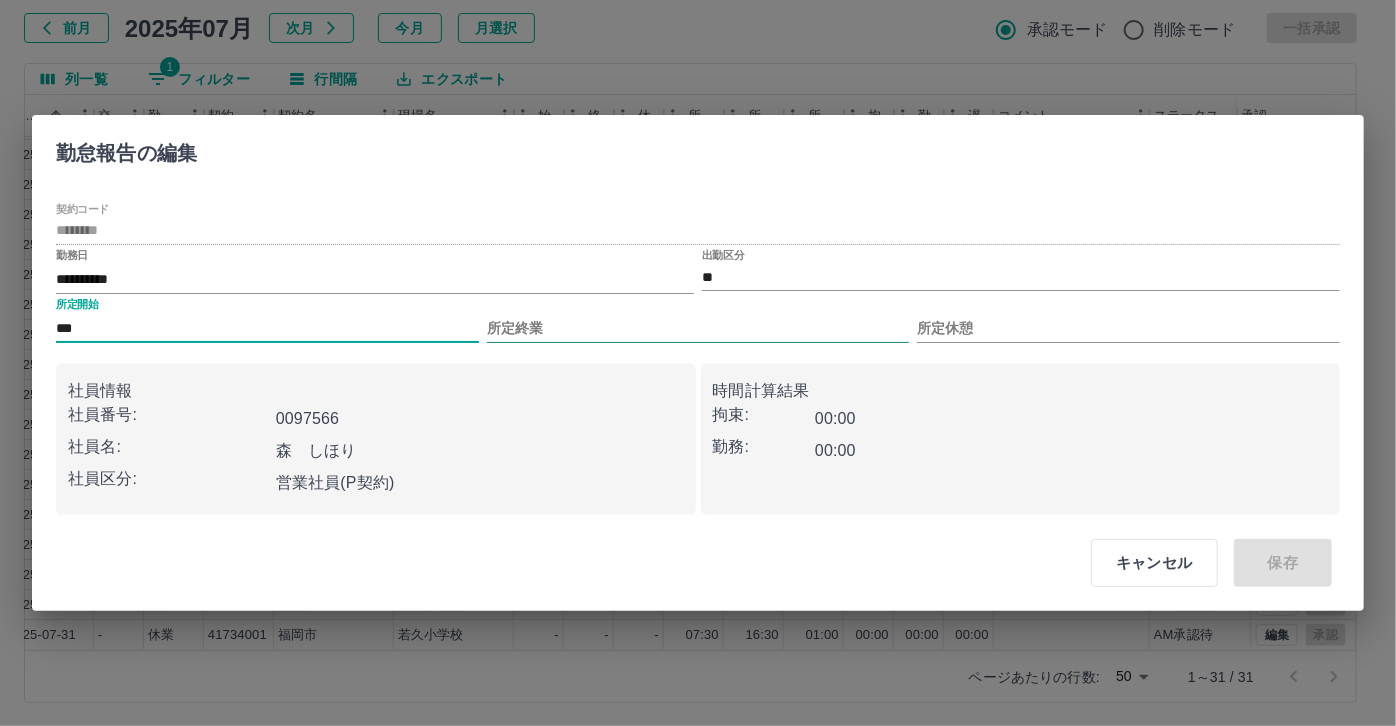 click on "所定終業" at bounding box center (698, 328) 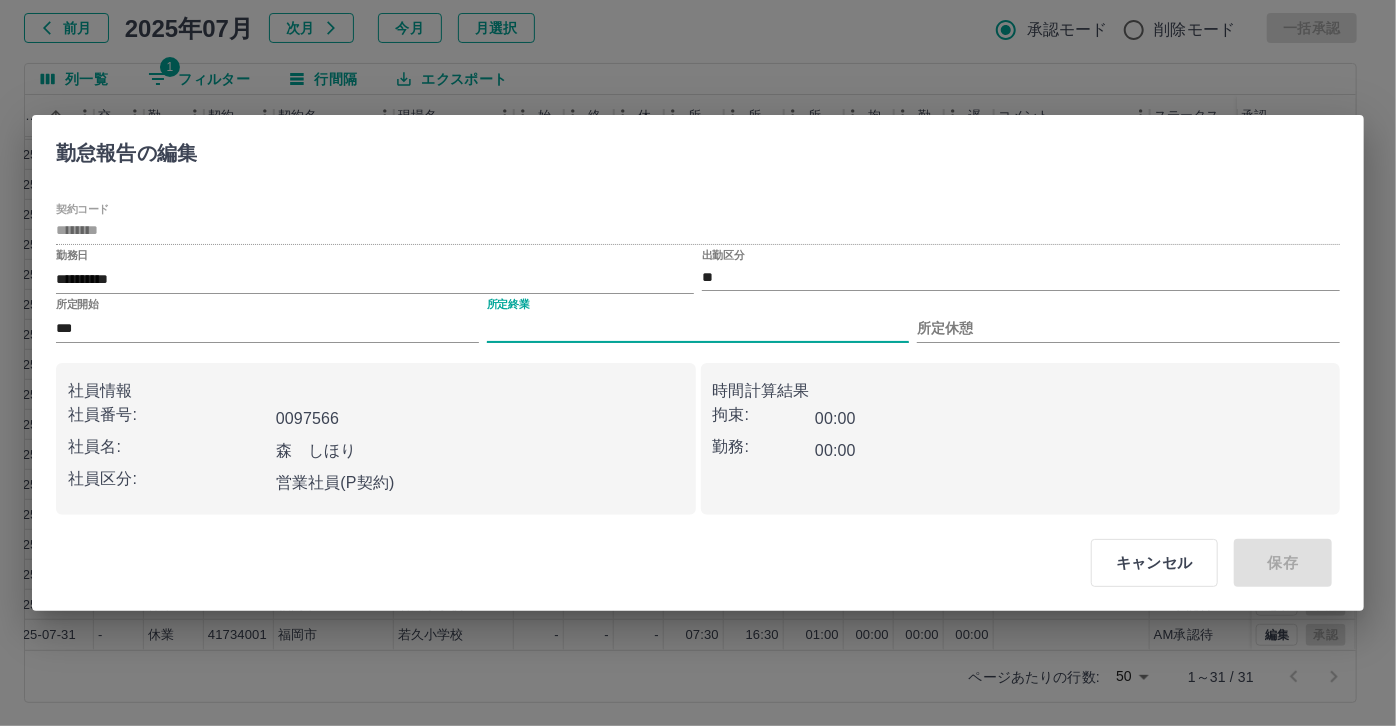 type on "****" 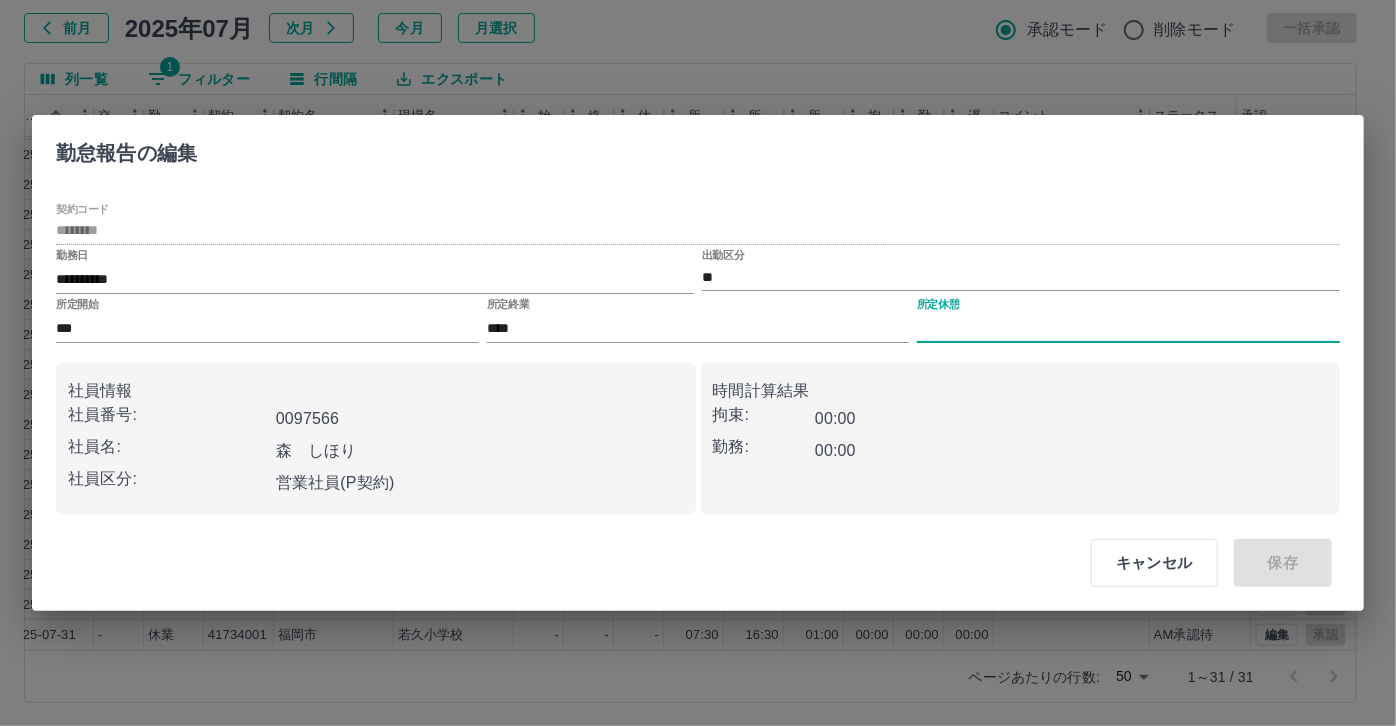 click on "所定休憩" at bounding box center (1128, 328) 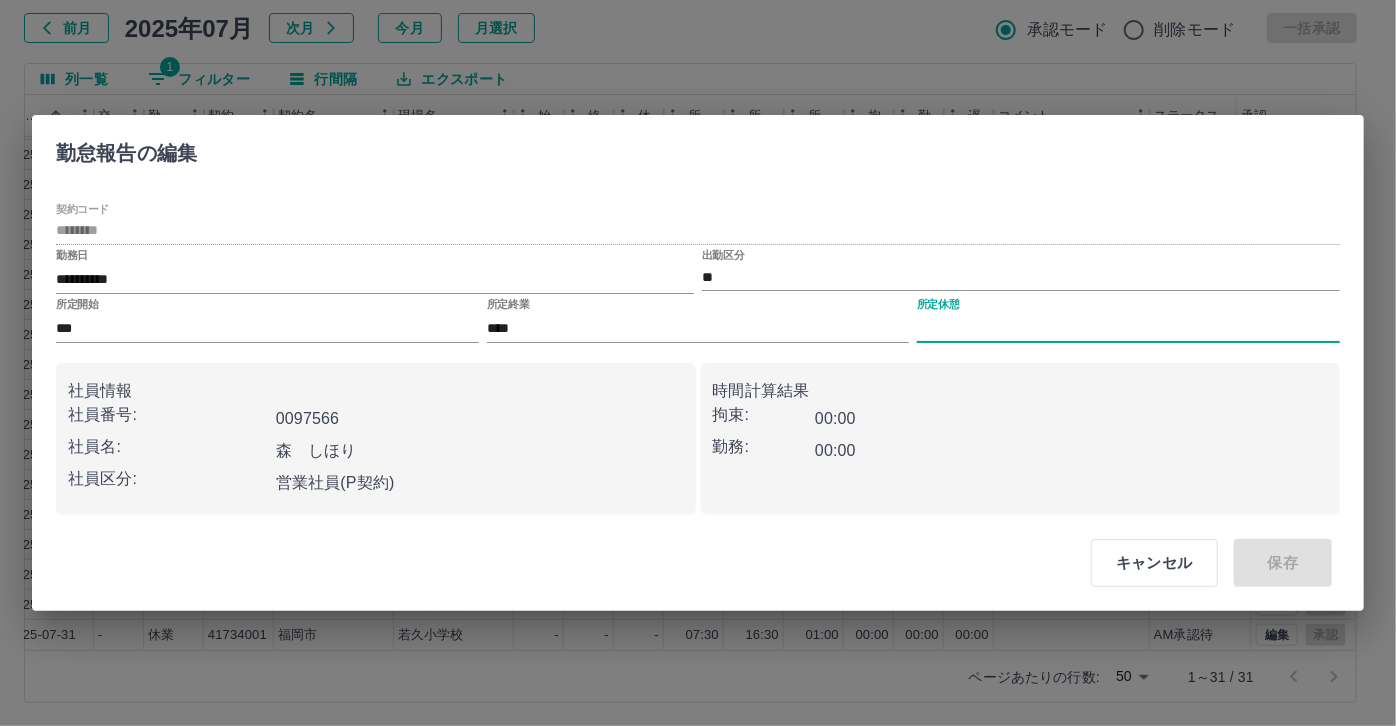 type on "****" 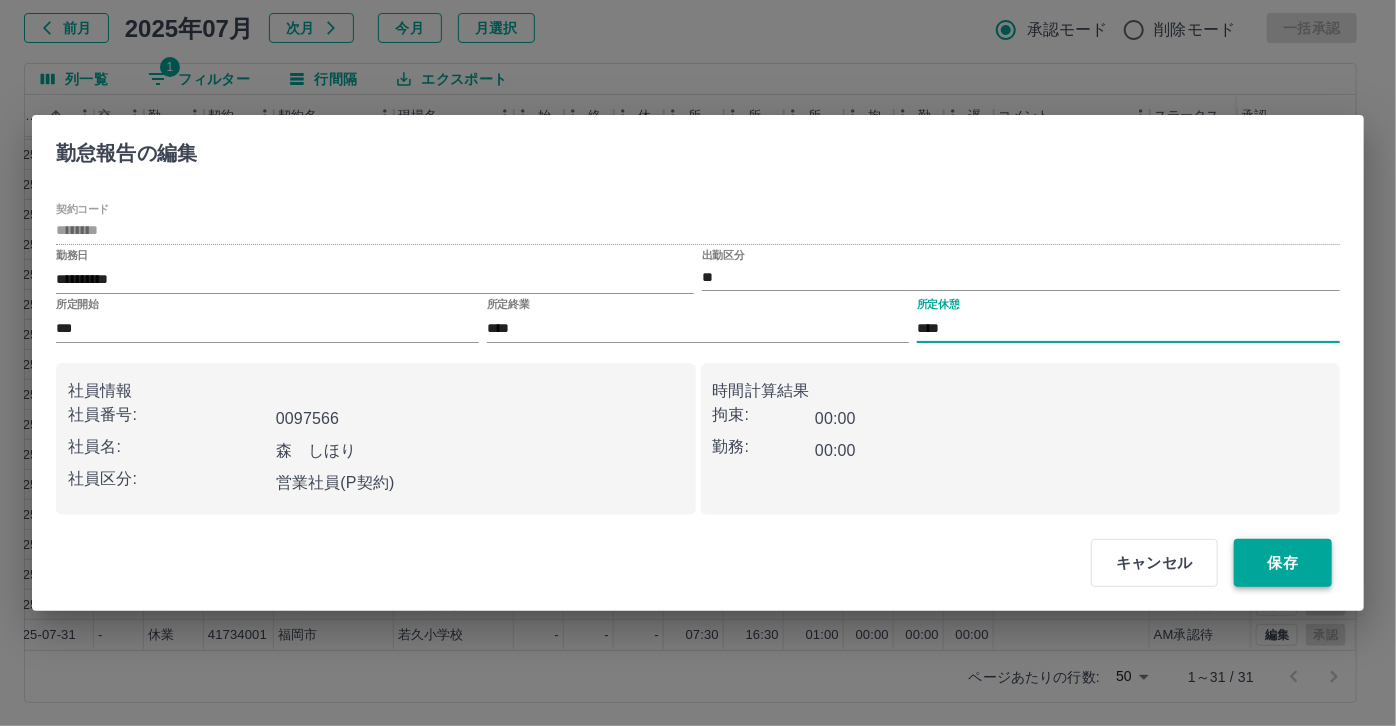 click on "保存" at bounding box center (1283, 563) 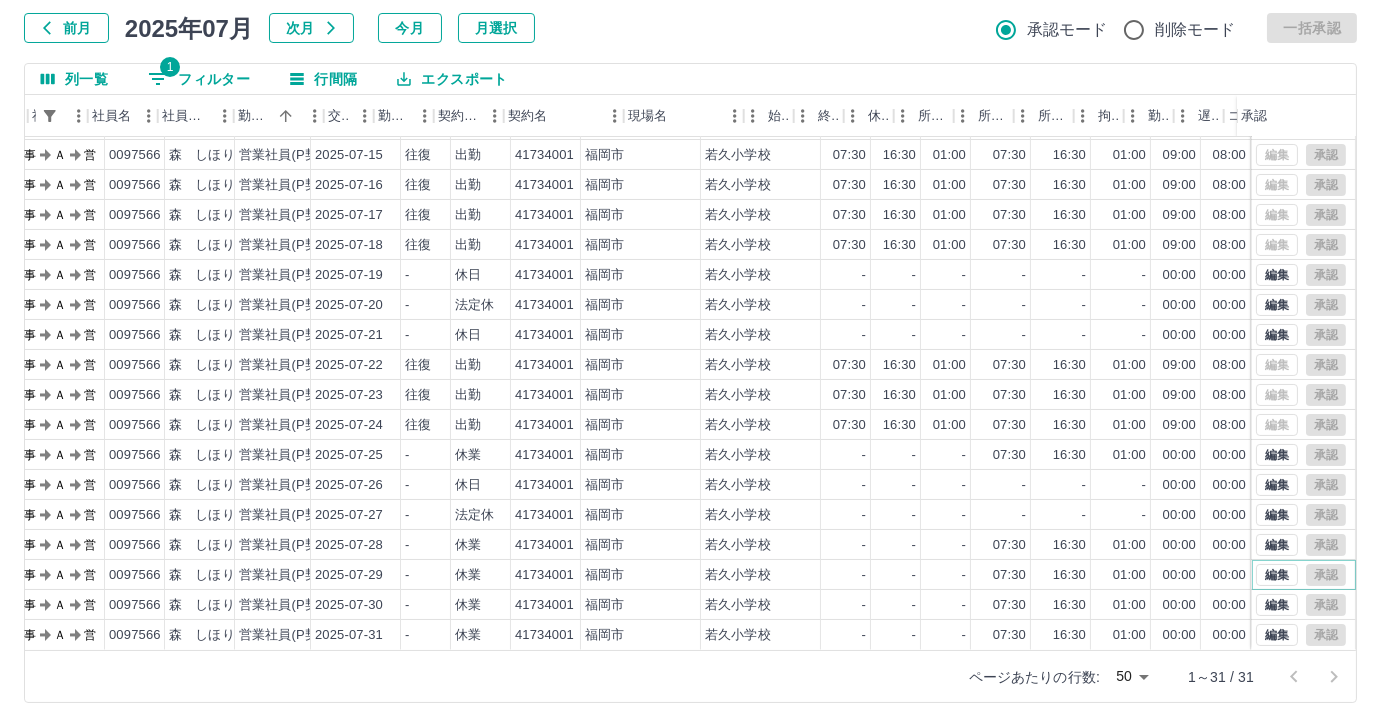 scroll, scrollTop: 431, scrollLeft: 0, axis: vertical 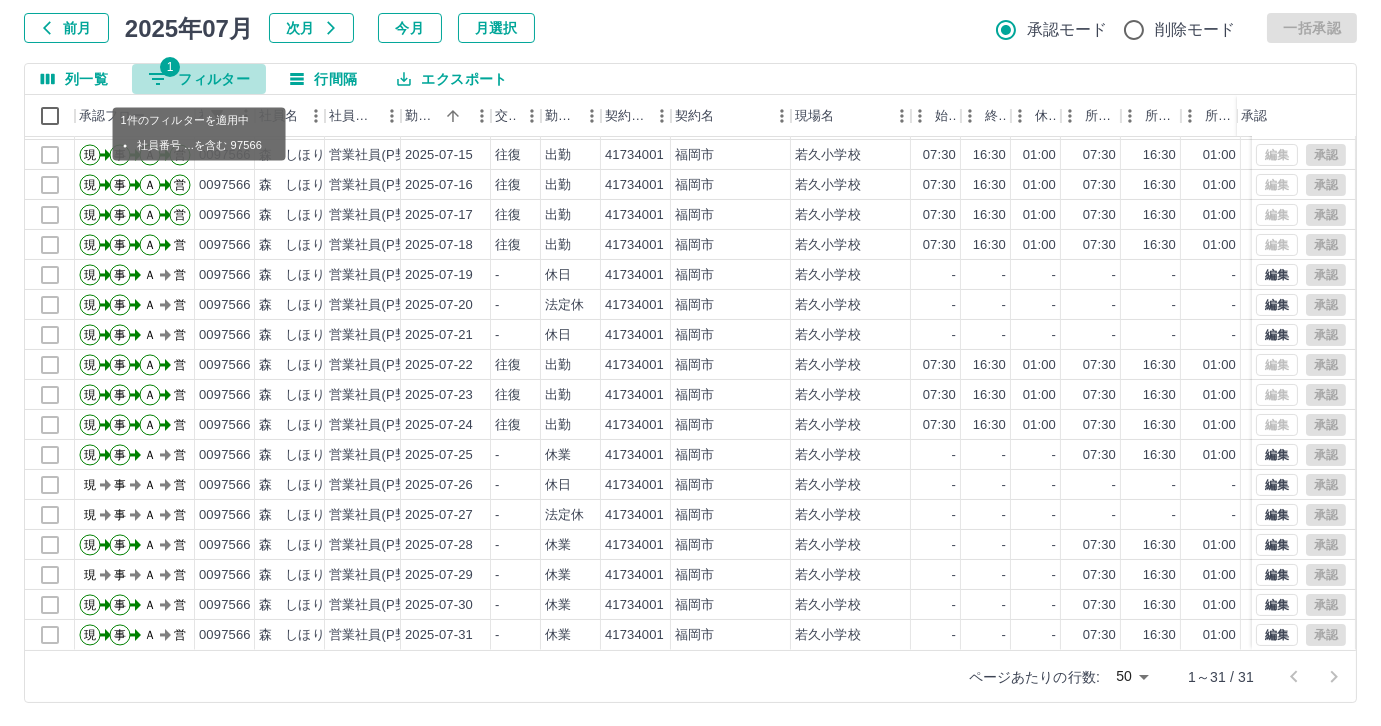 click on "1 フィルター" at bounding box center (199, 79) 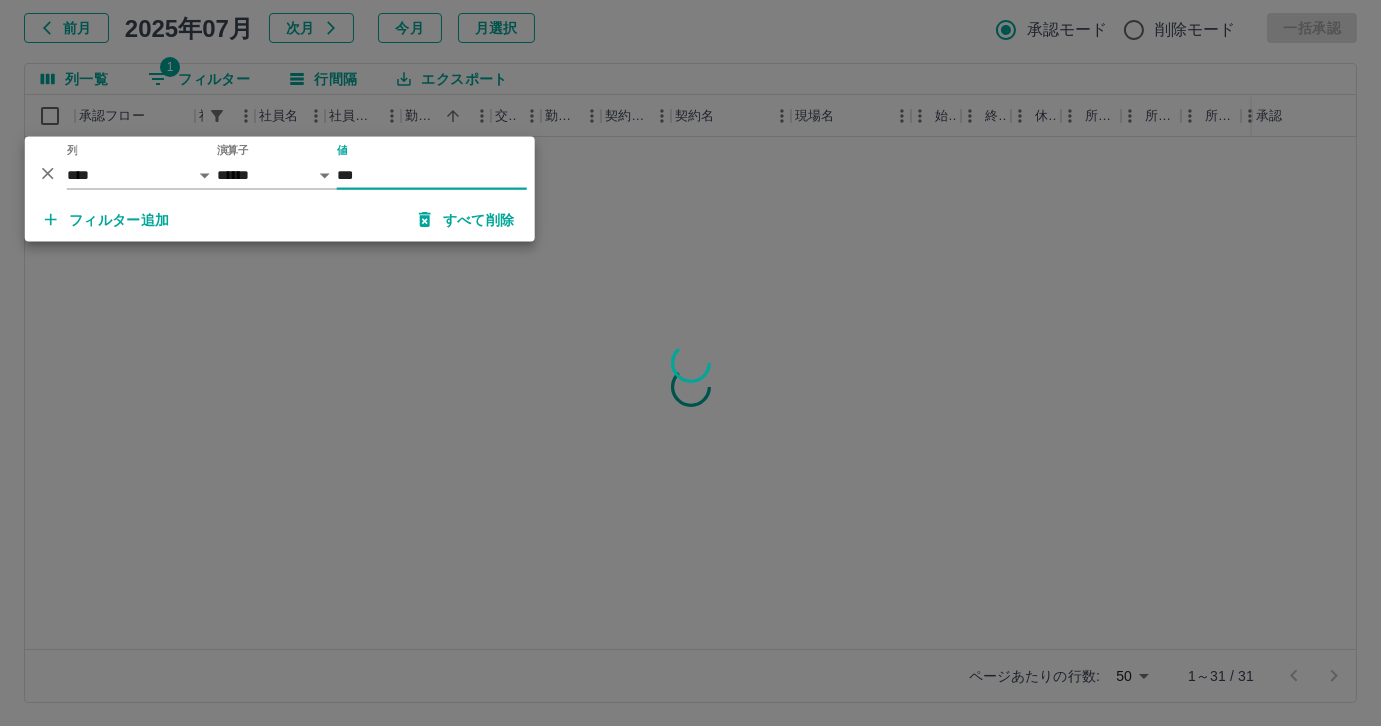 scroll, scrollTop: 0, scrollLeft: 0, axis: both 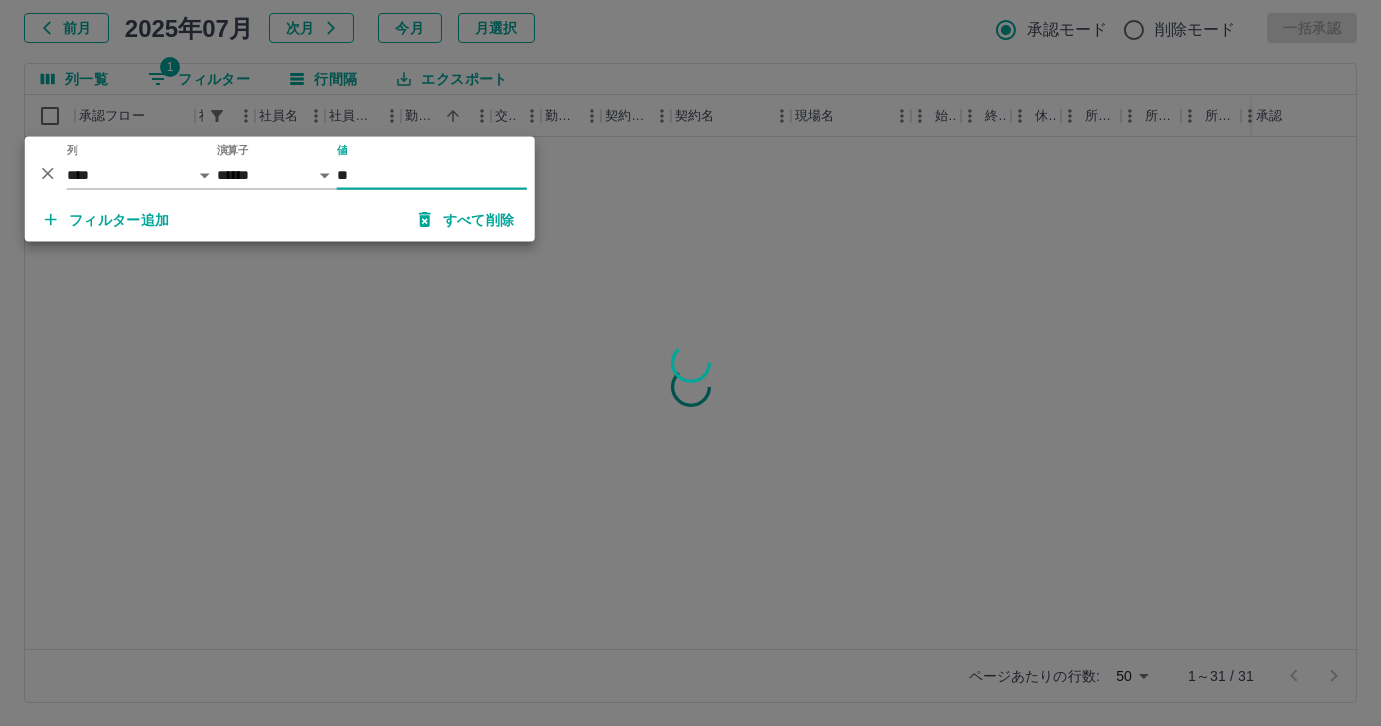 type on "*" 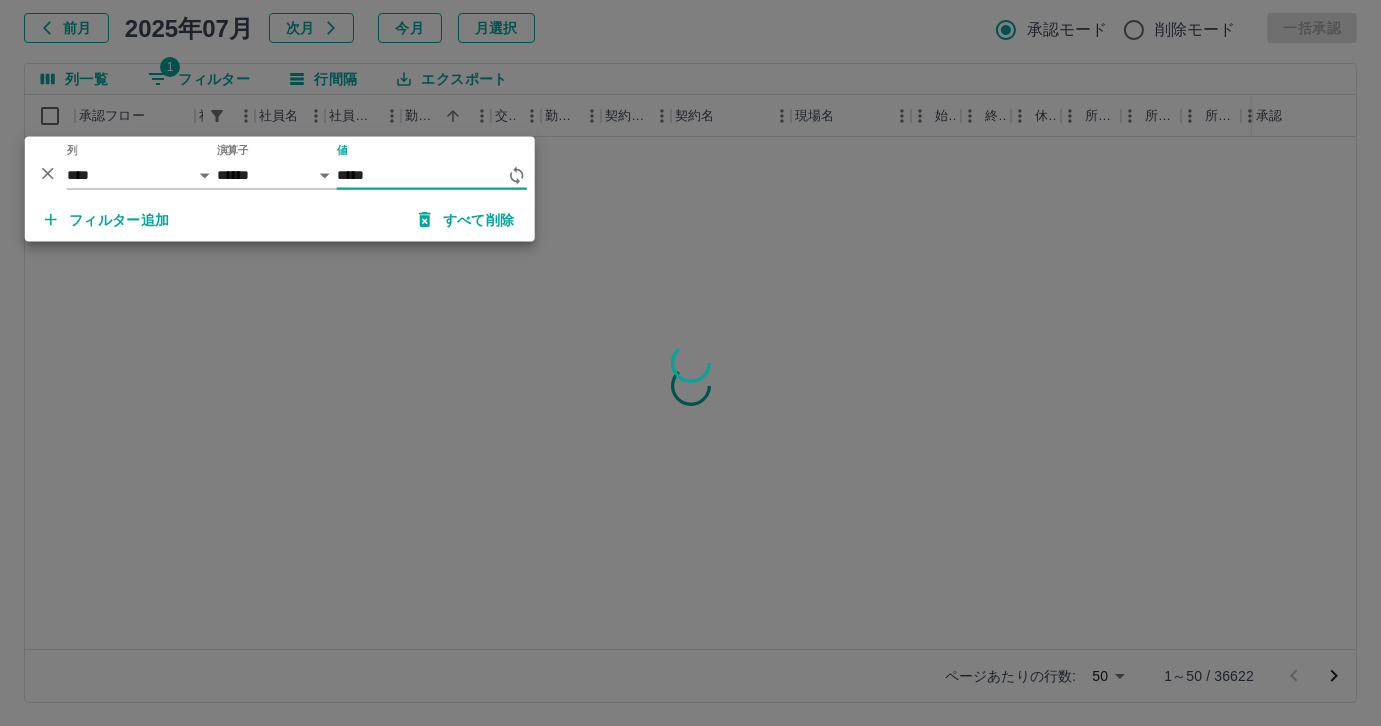 type on "******" 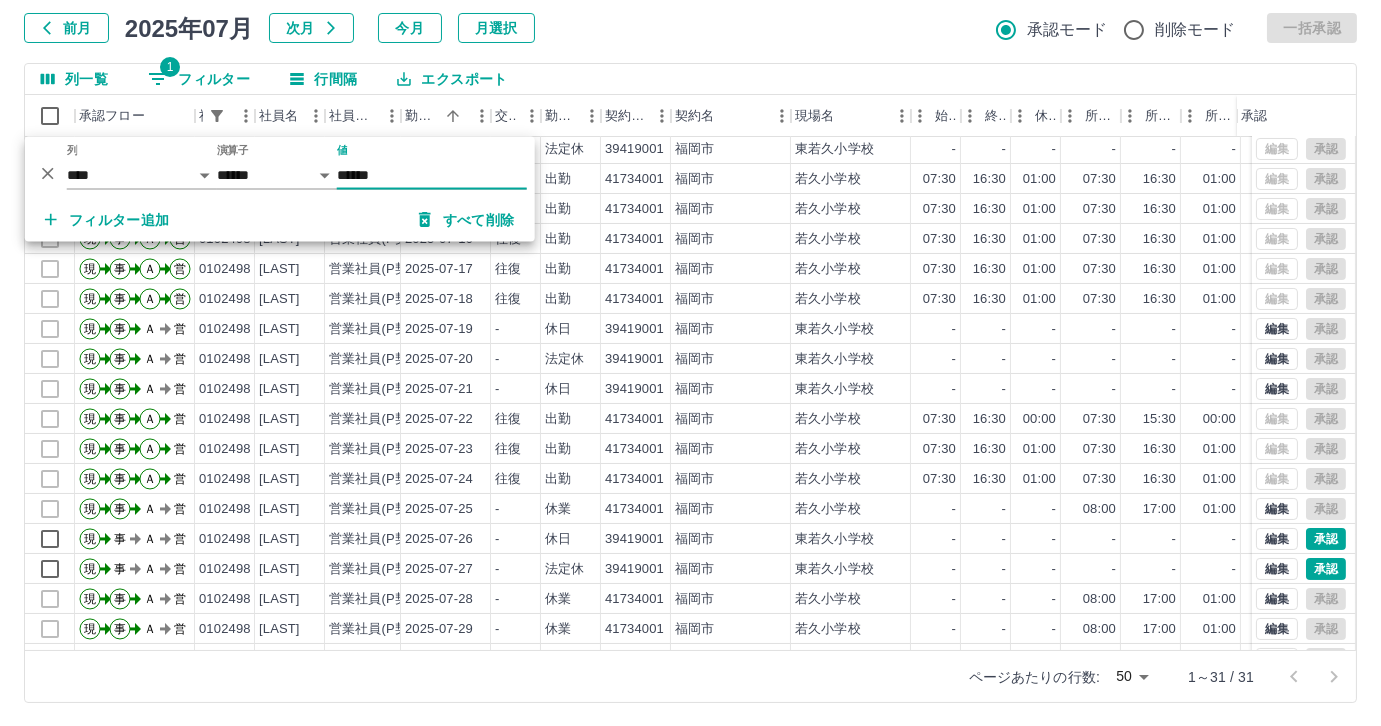 scroll, scrollTop: 431, scrollLeft: 0, axis: vertical 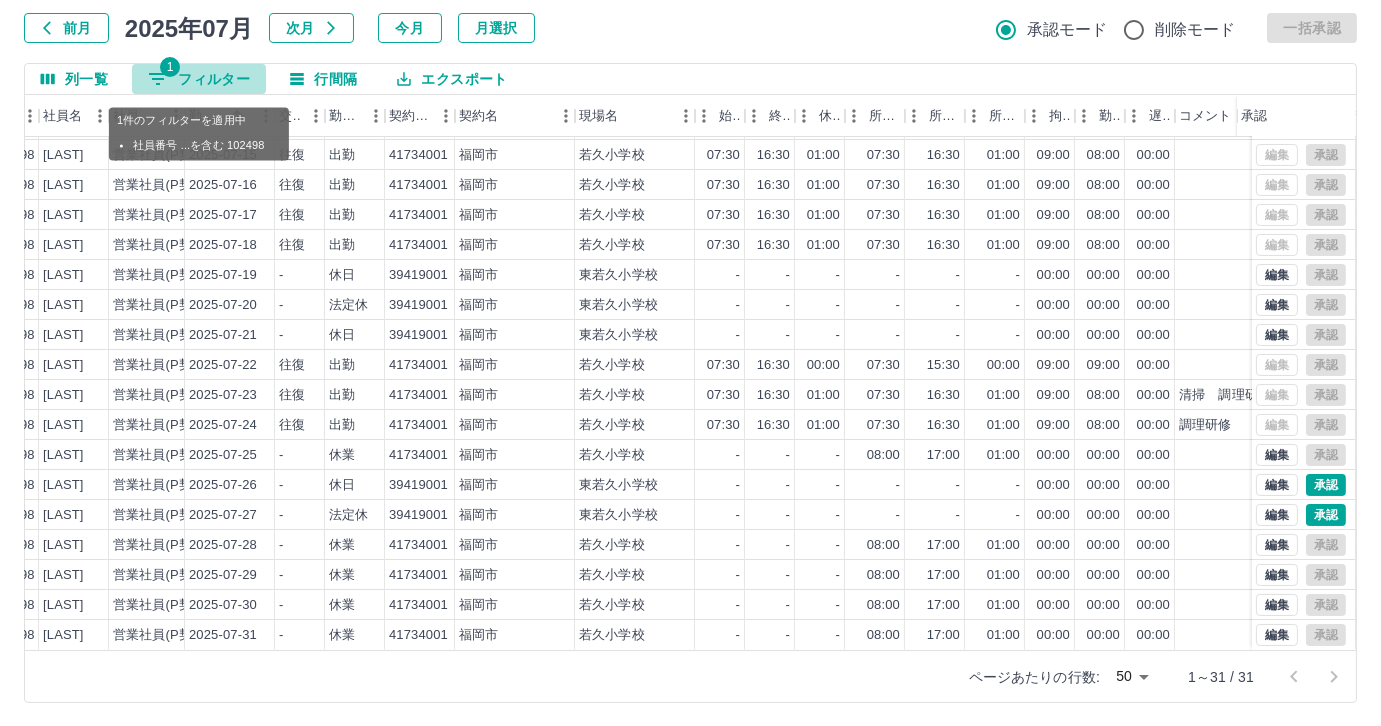 click on "1 フィルター" at bounding box center [199, 79] 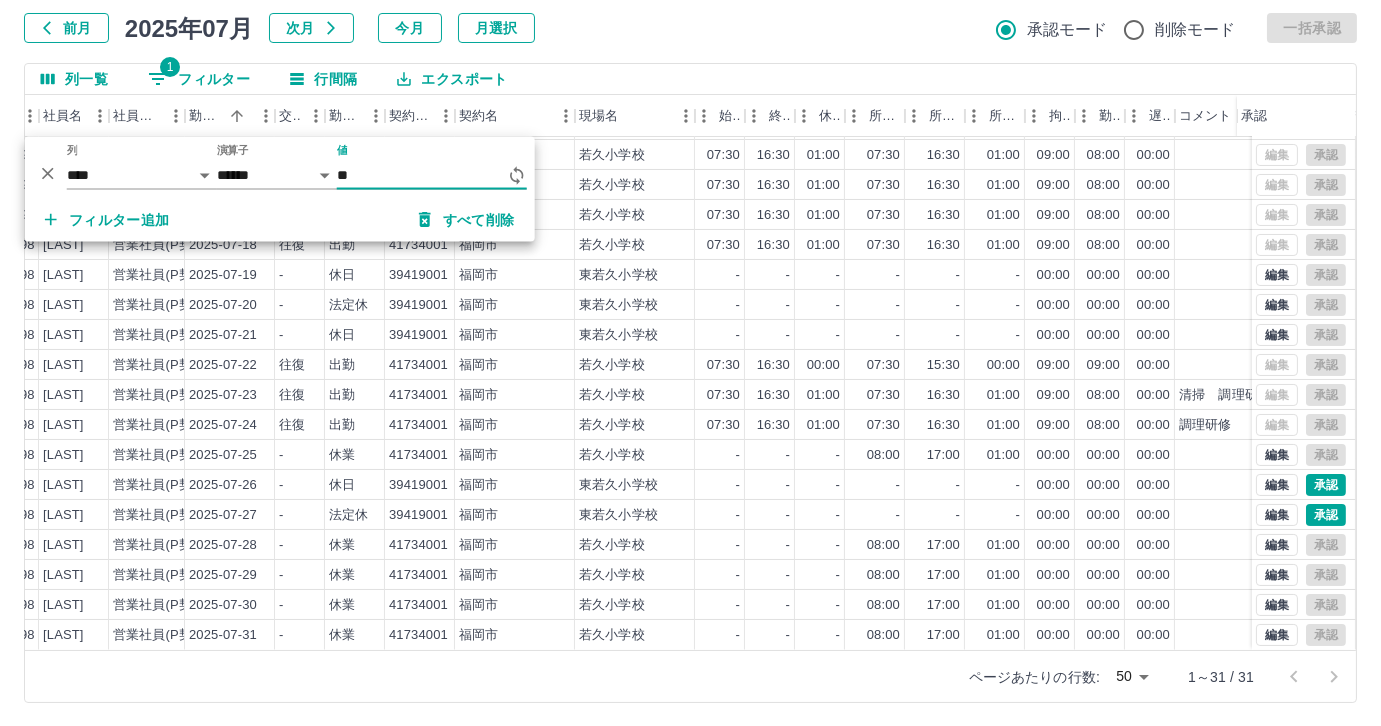 type on "*" 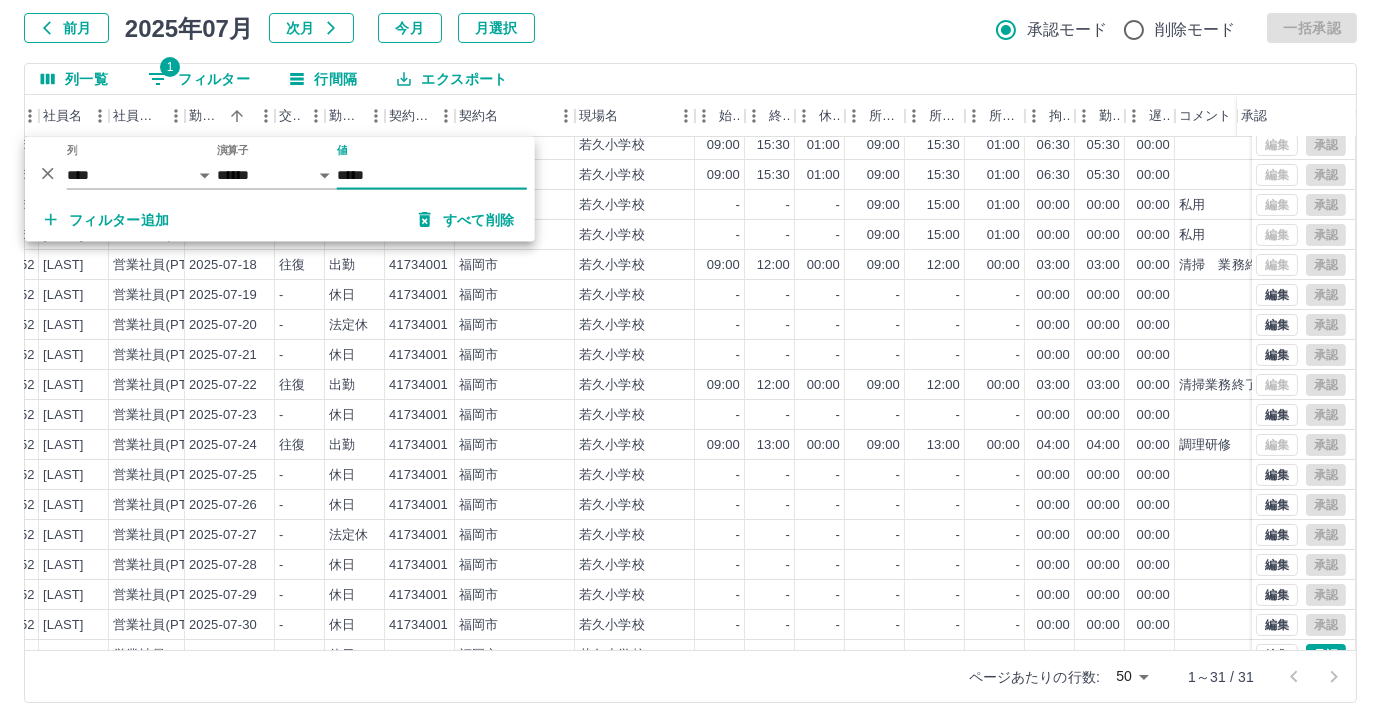 scroll, scrollTop: 431, scrollLeft: 216, axis: both 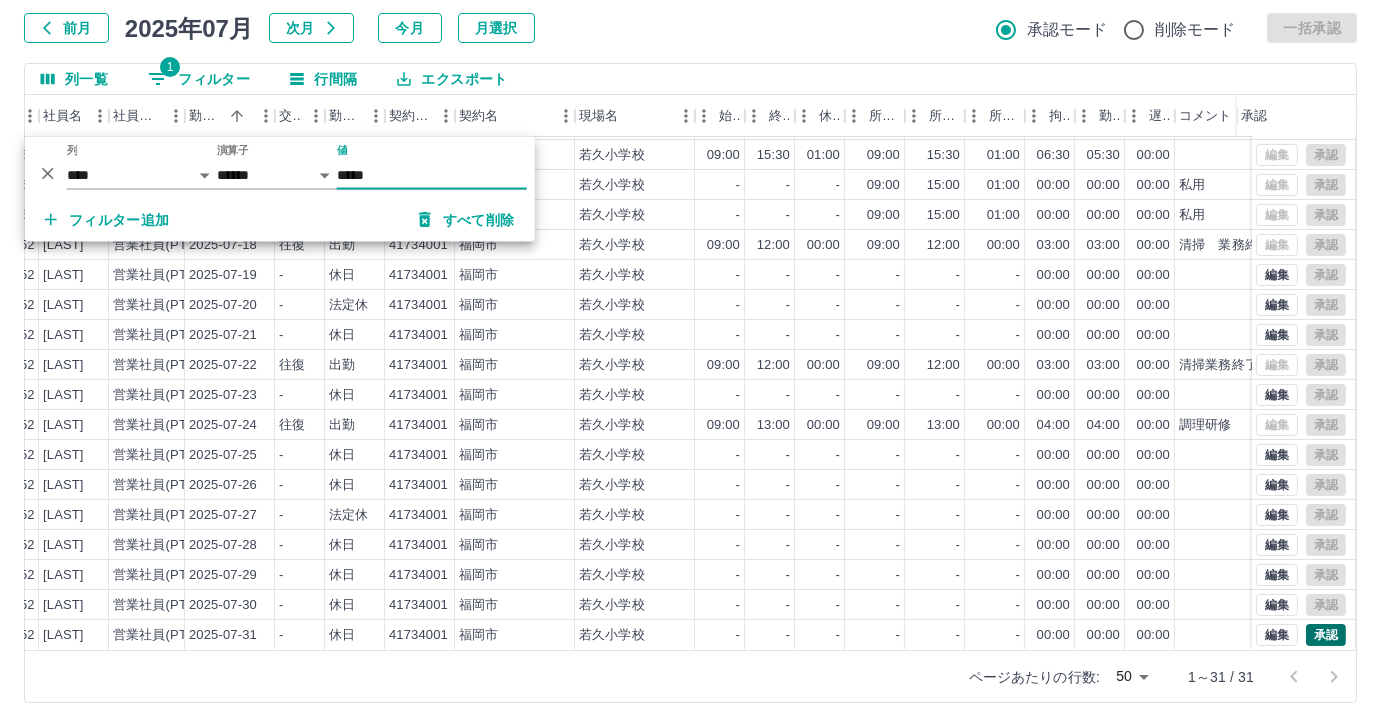 type on "*****" 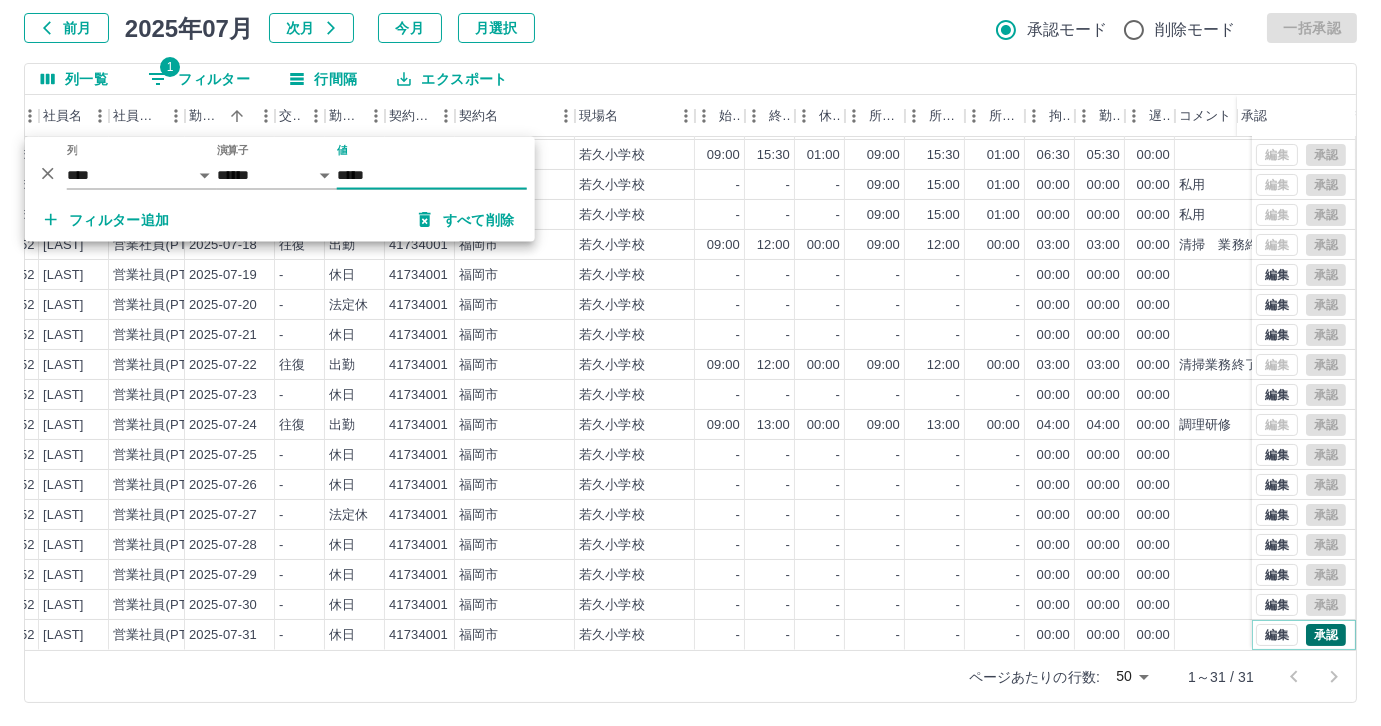 click on "承認" at bounding box center [1326, 635] 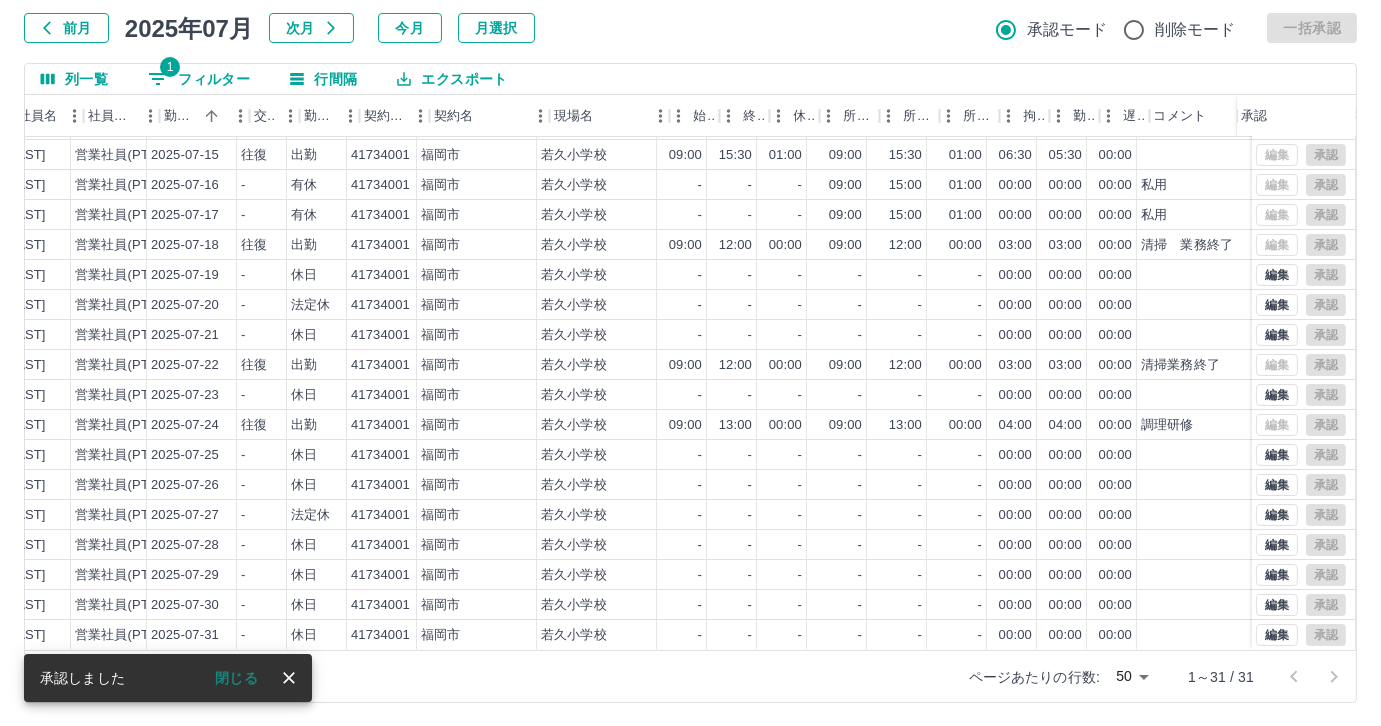 scroll, scrollTop: 431, scrollLeft: 36, axis: both 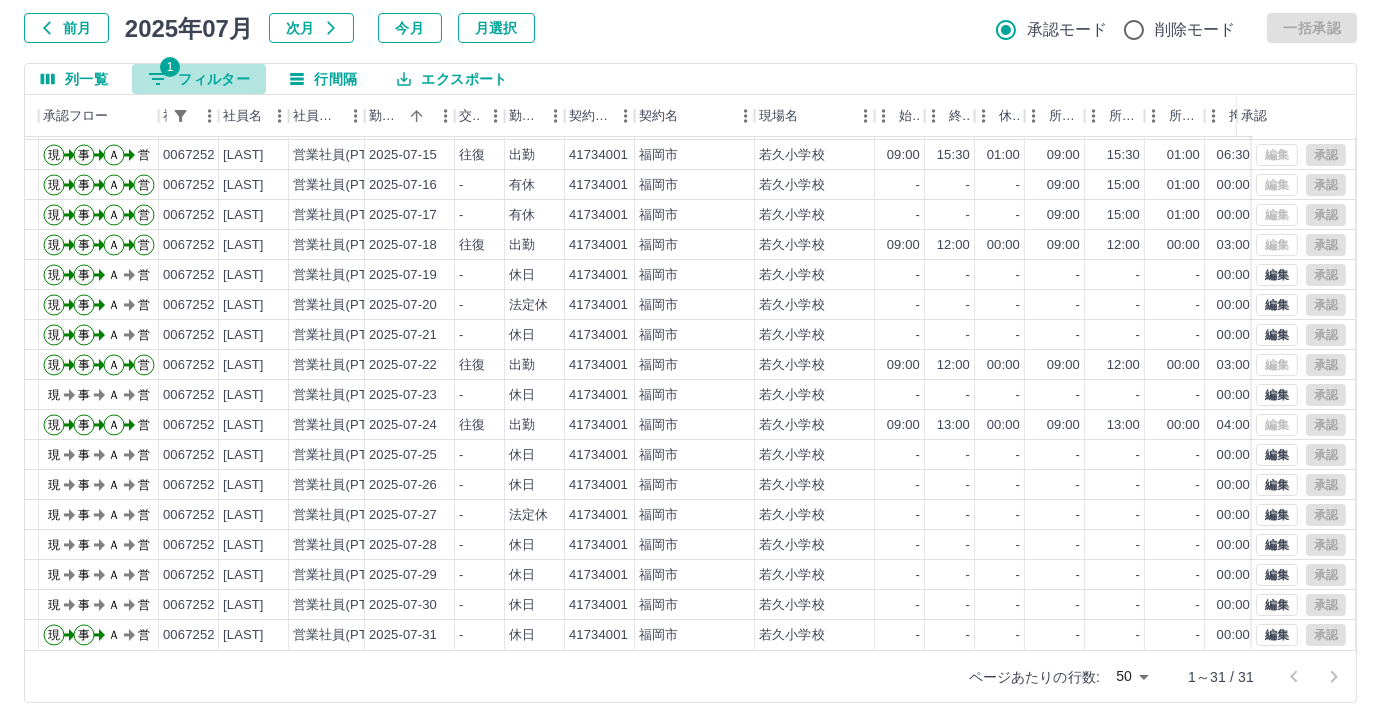click on "1 フィルター" at bounding box center [199, 79] 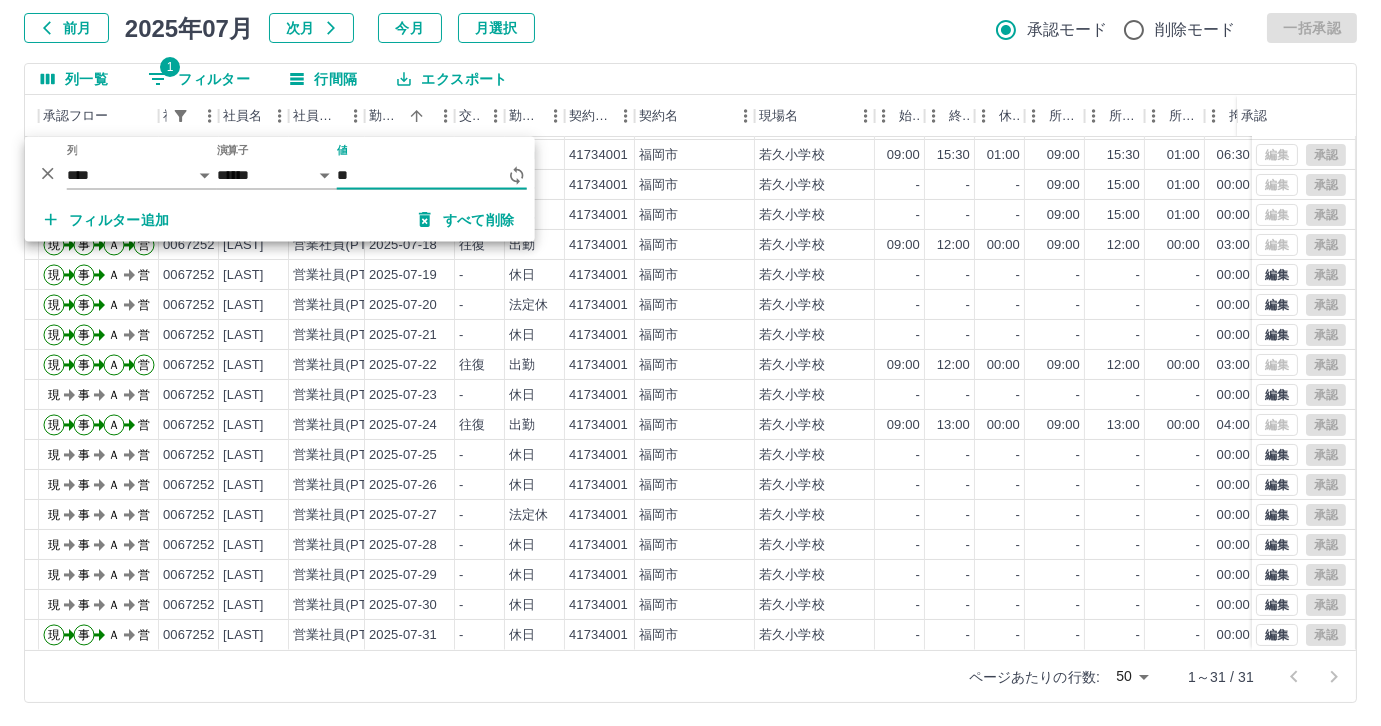 type on "*" 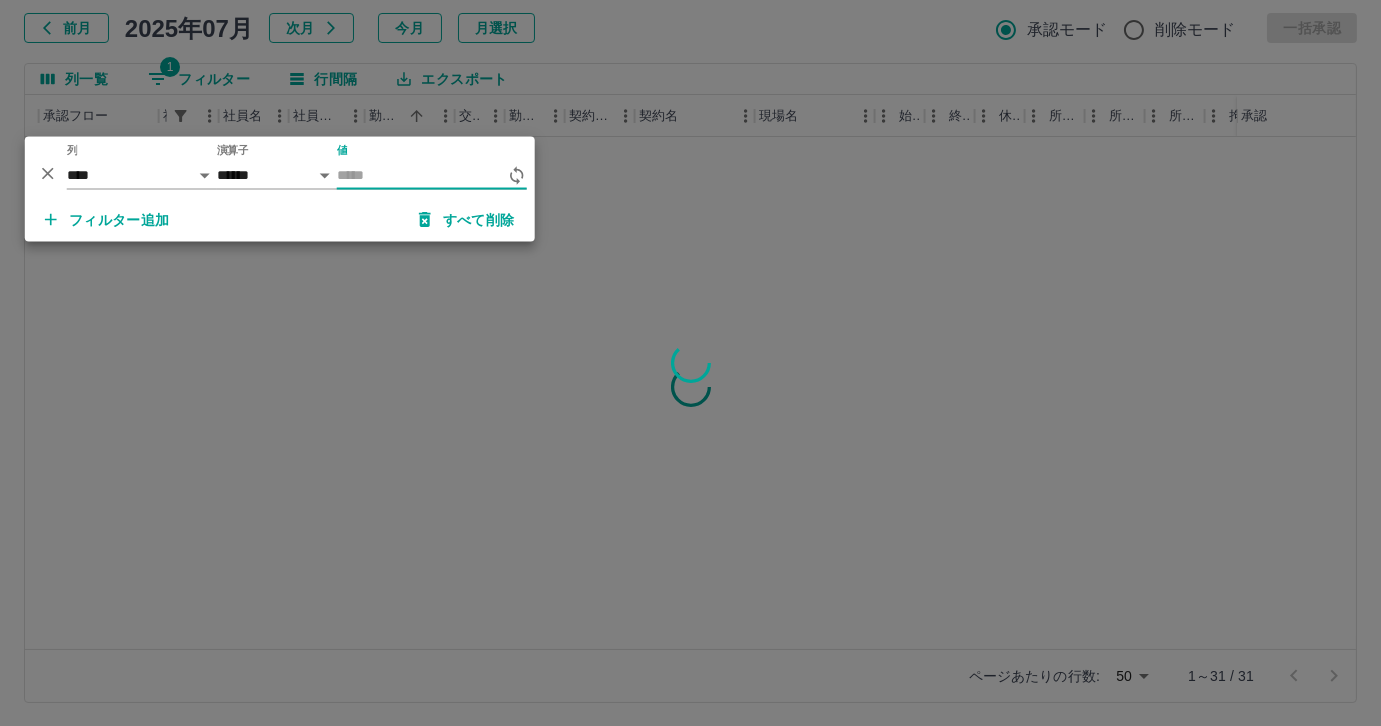 scroll, scrollTop: 0, scrollLeft: 36, axis: horizontal 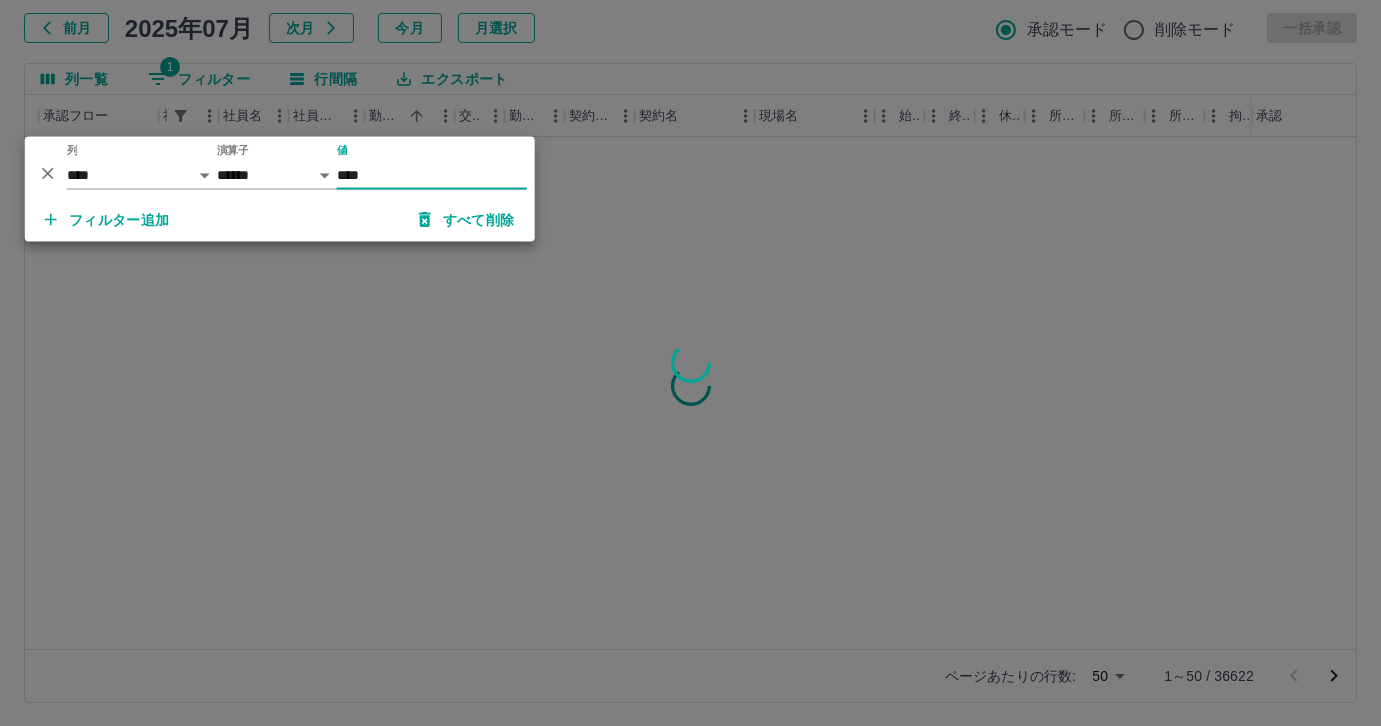 type on "*****" 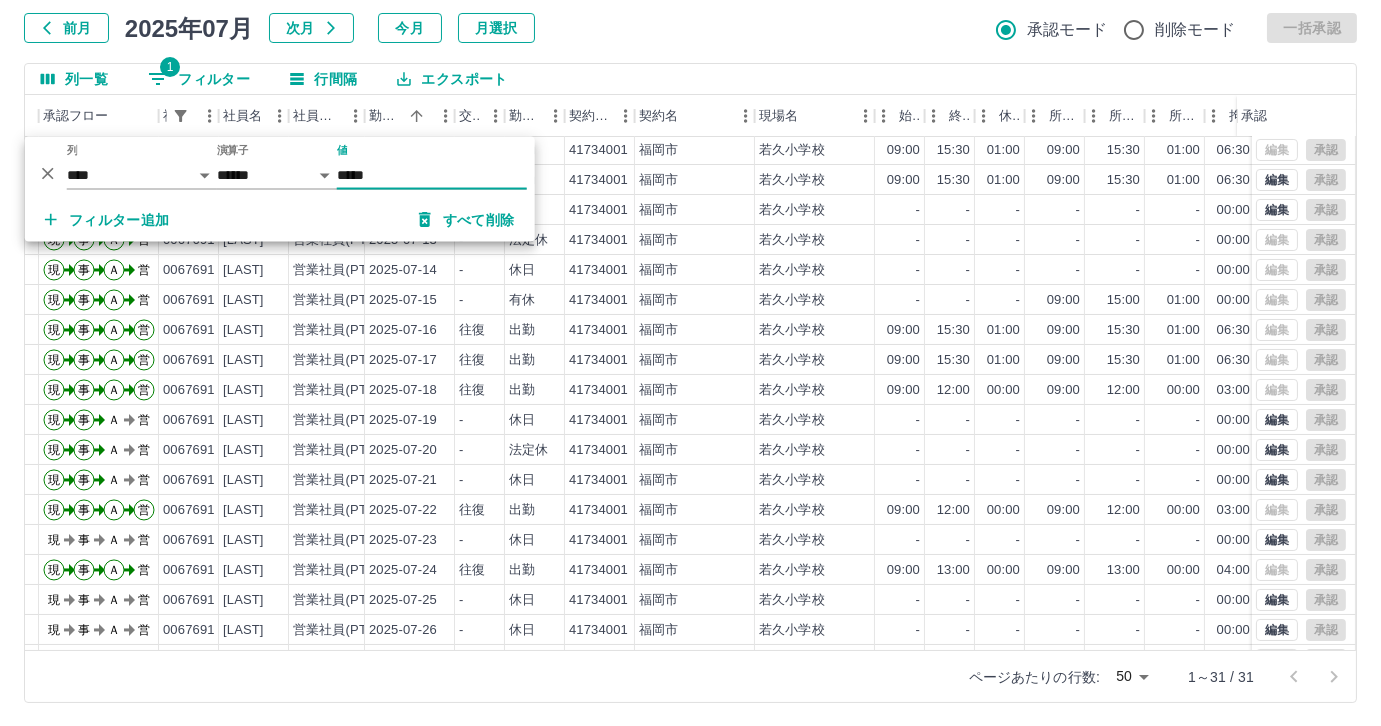 scroll, scrollTop: 431, scrollLeft: 36, axis: both 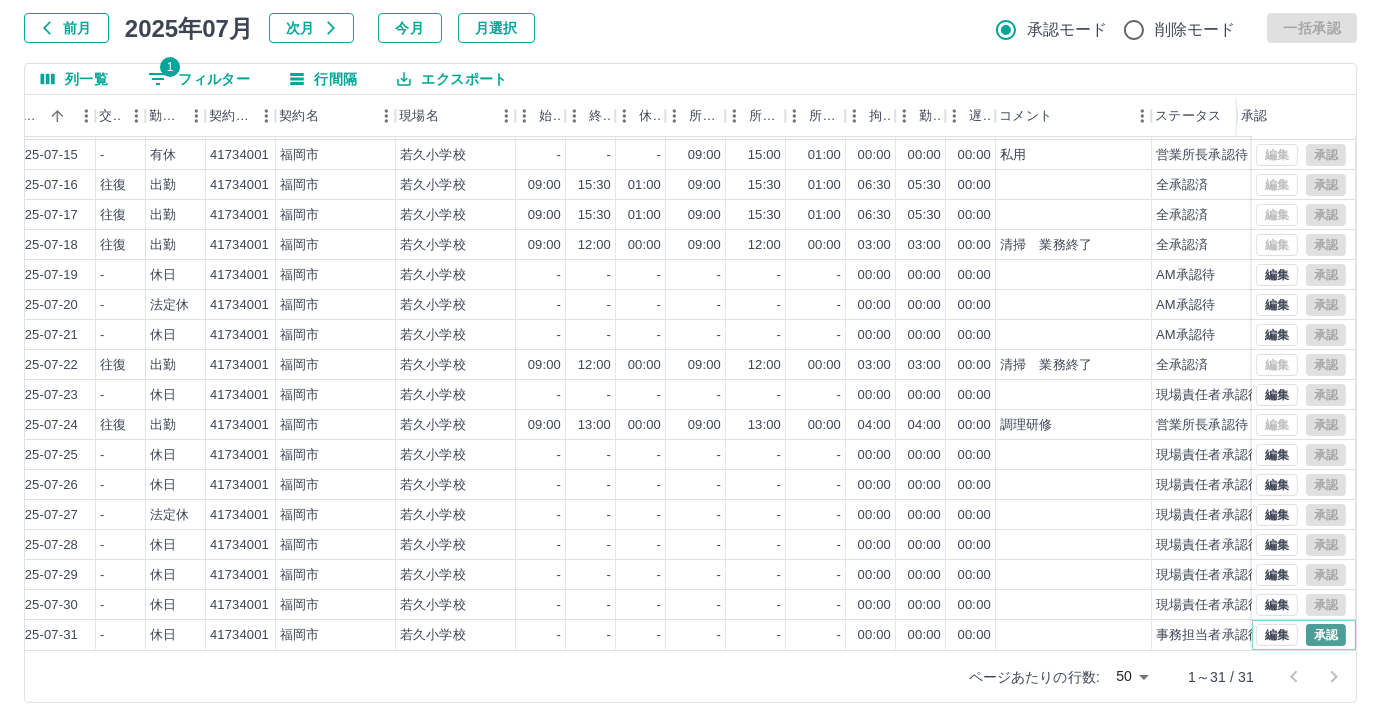 click on "承認" at bounding box center [1326, 635] 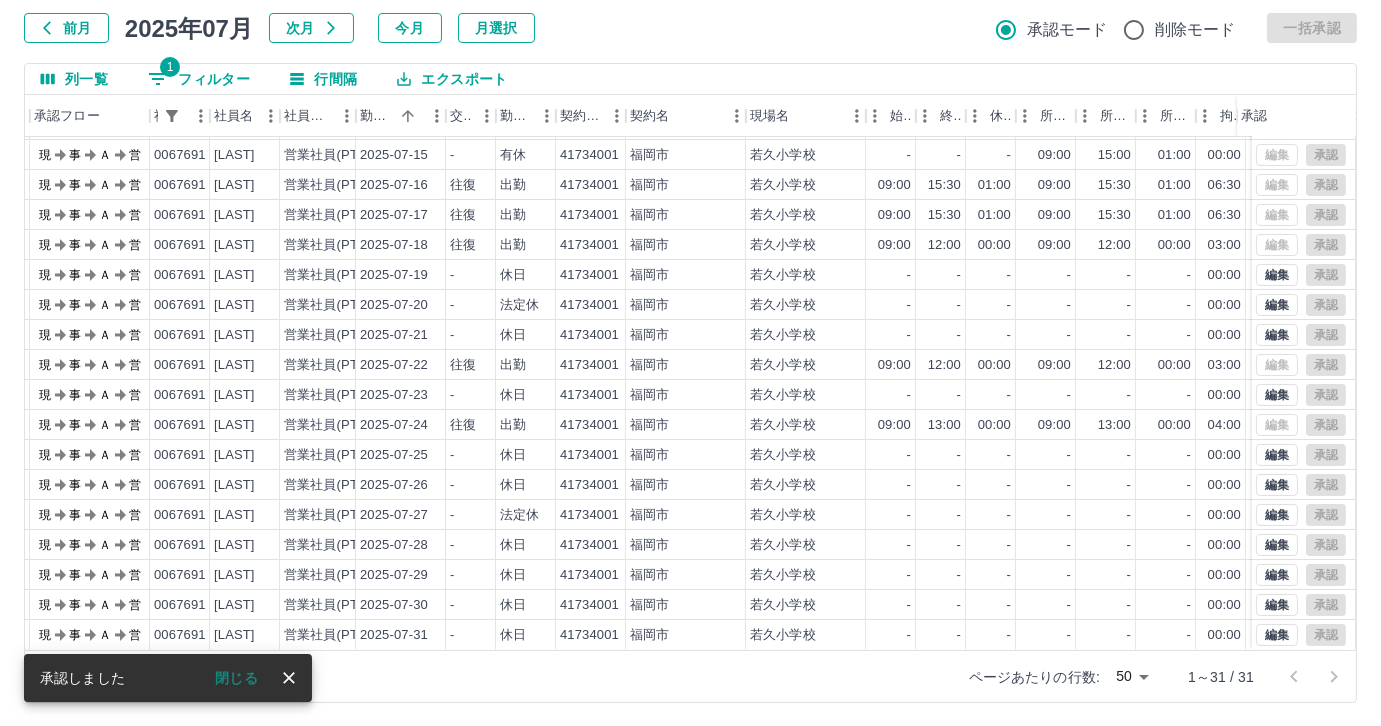 scroll, scrollTop: 431, scrollLeft: 0, axis: vertical 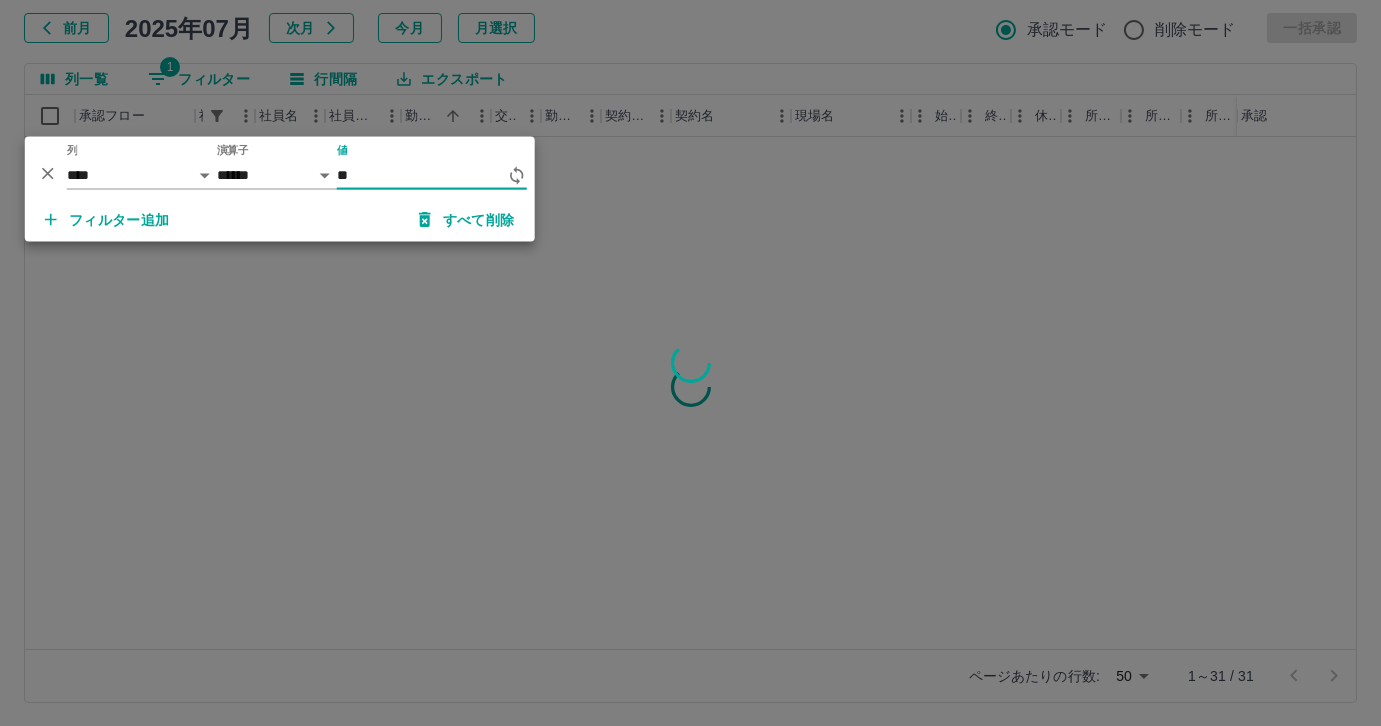 type on "*" 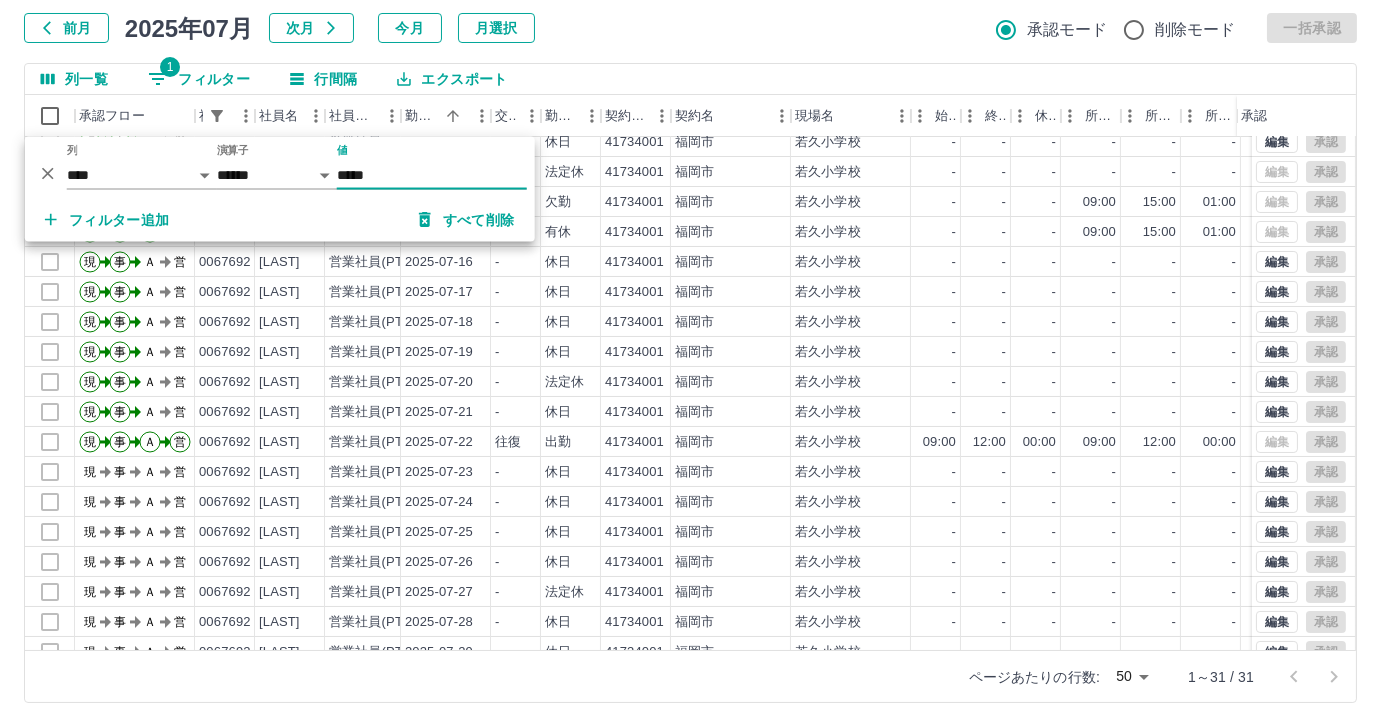 scroll, scrollTop: 431, scrollLeft: 0, axis: vertical 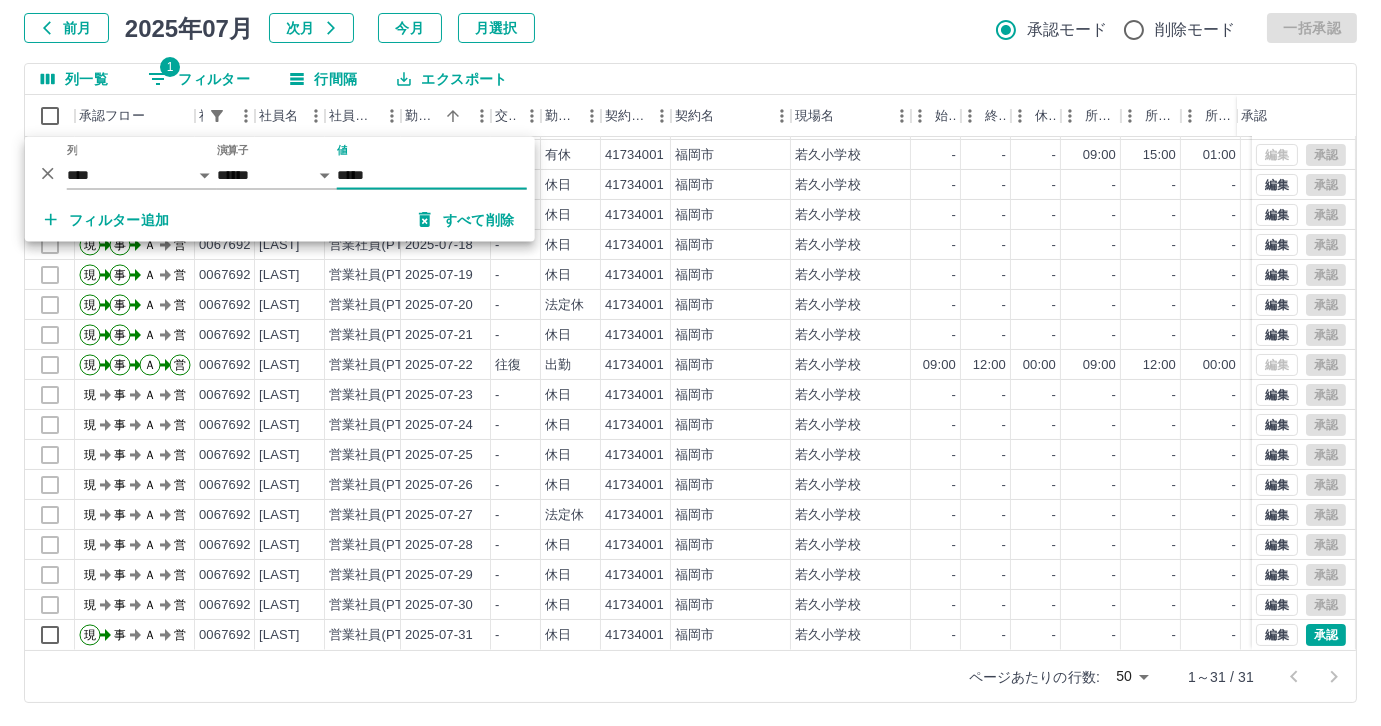 type on "*****" 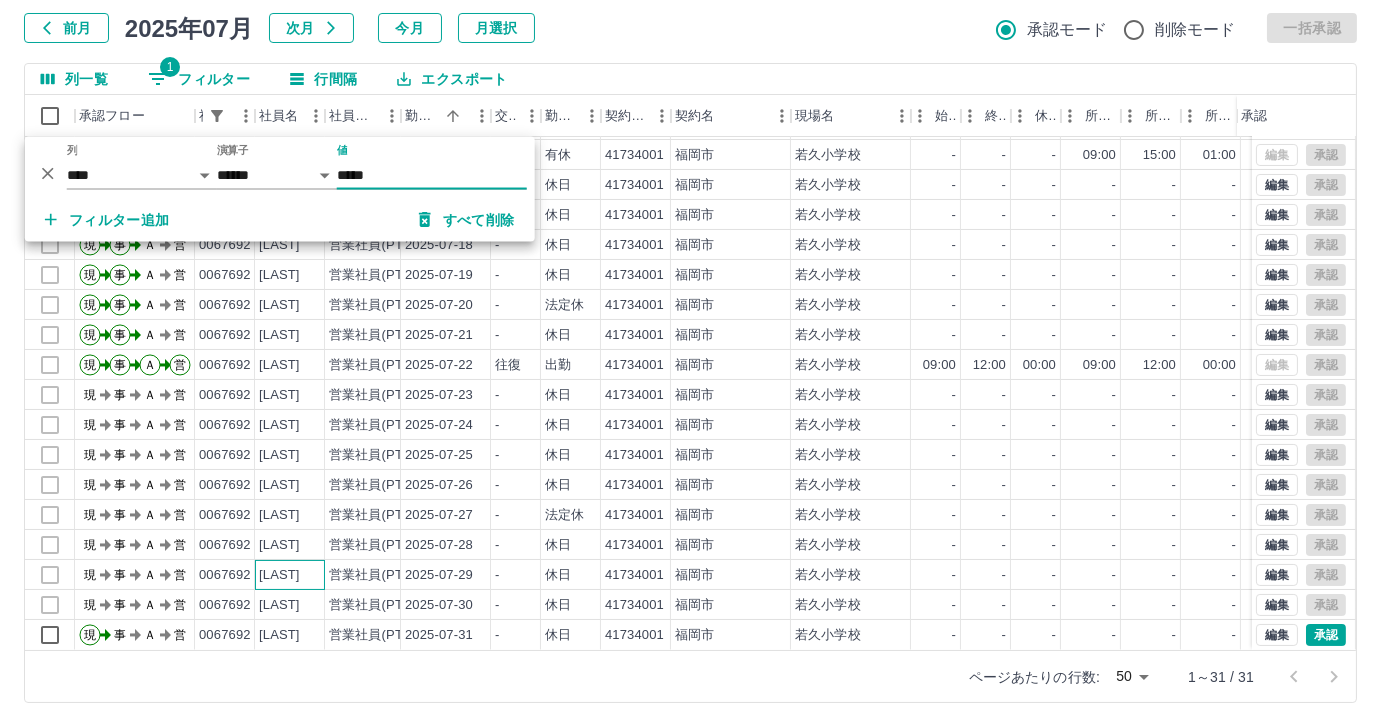 click on "北川　真紀" at bounding box center (279, 575) 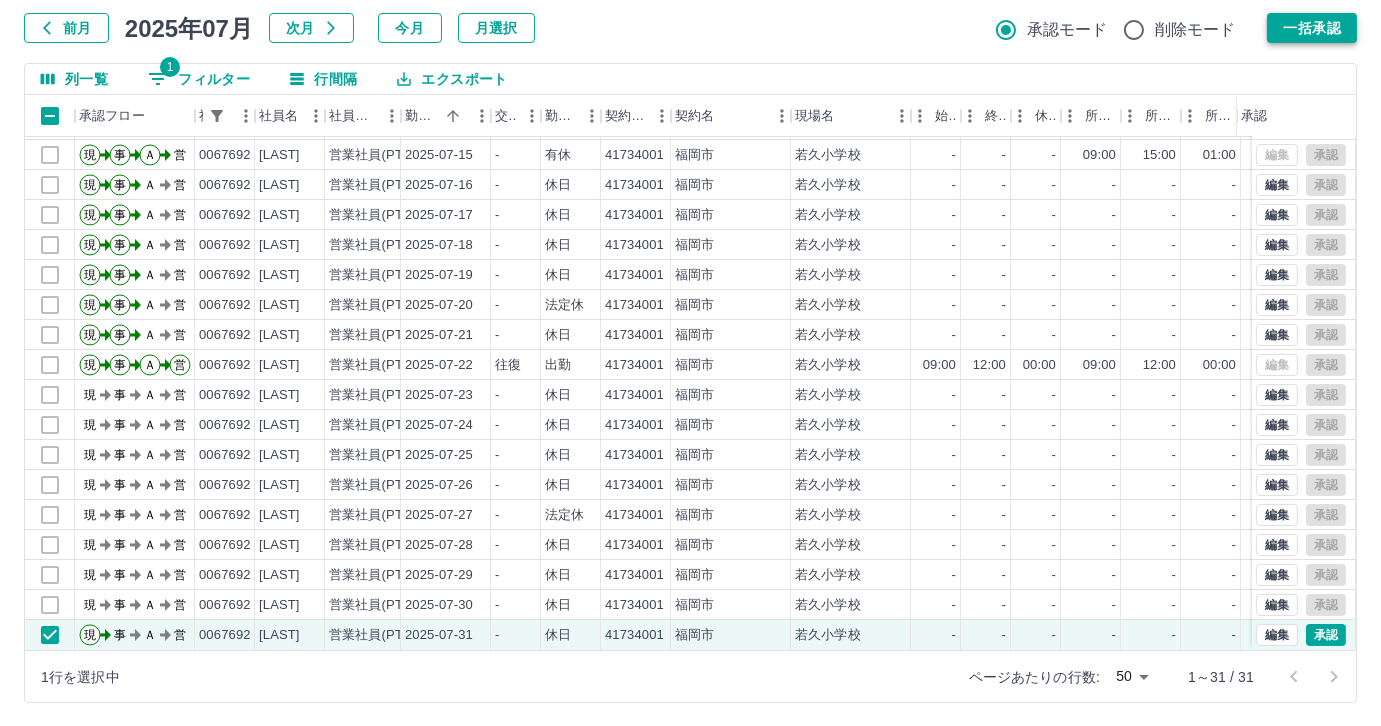 click on "一括承認" at bounding box center [1312, 28] 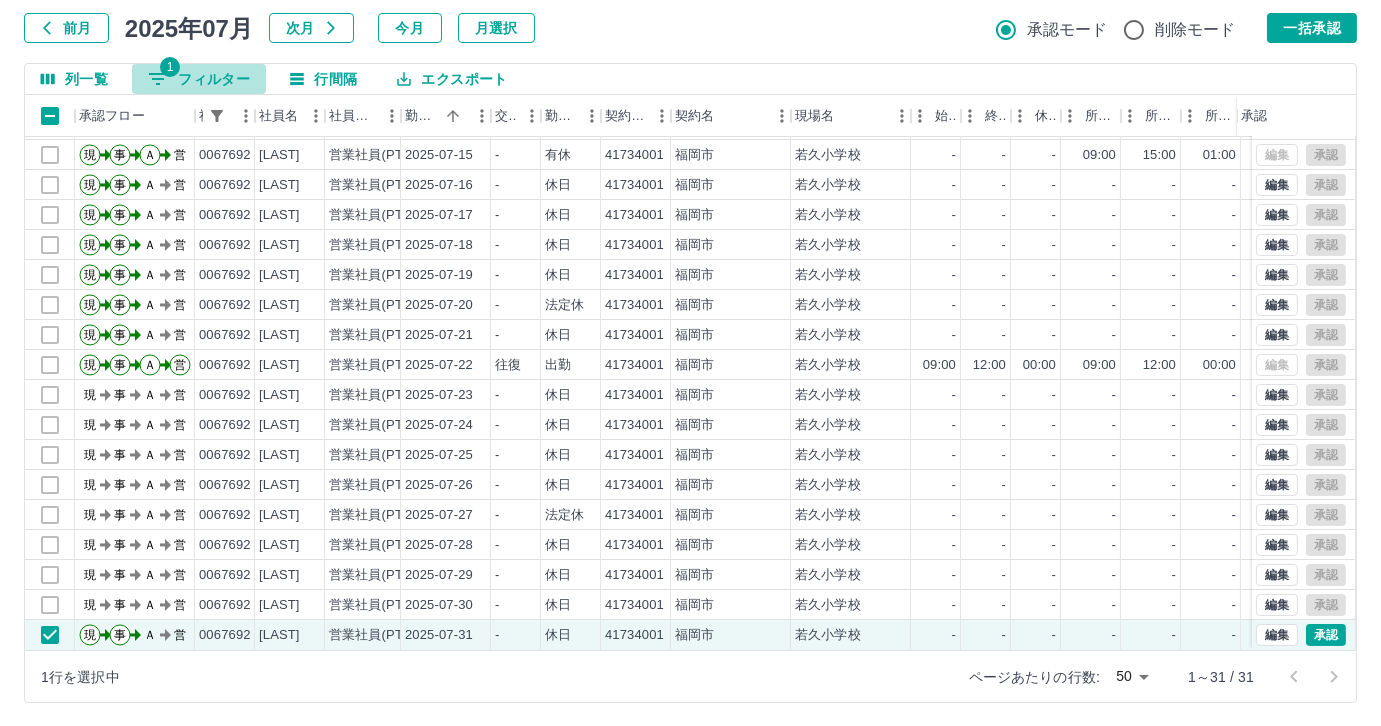 click on "1 フィルター" at bounding box center (199, 79) 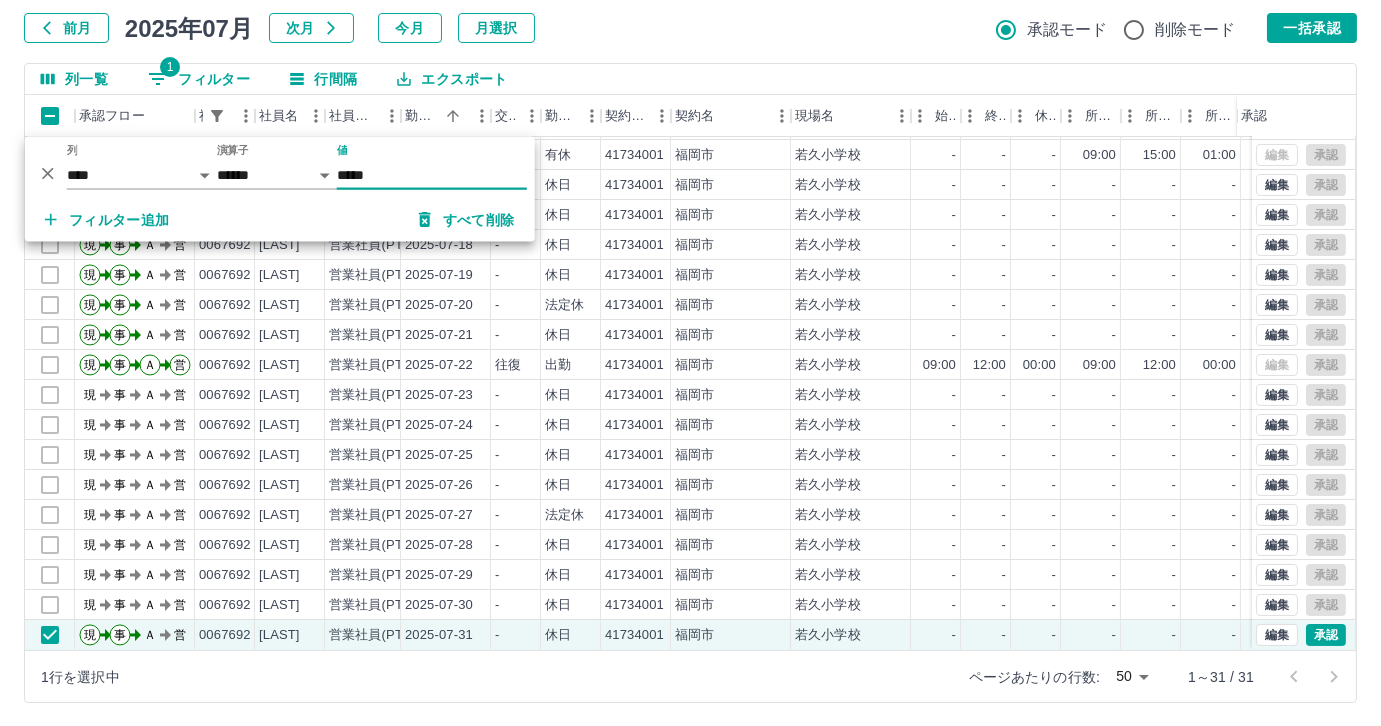 click on "*****" at bounding box center [432, 175] 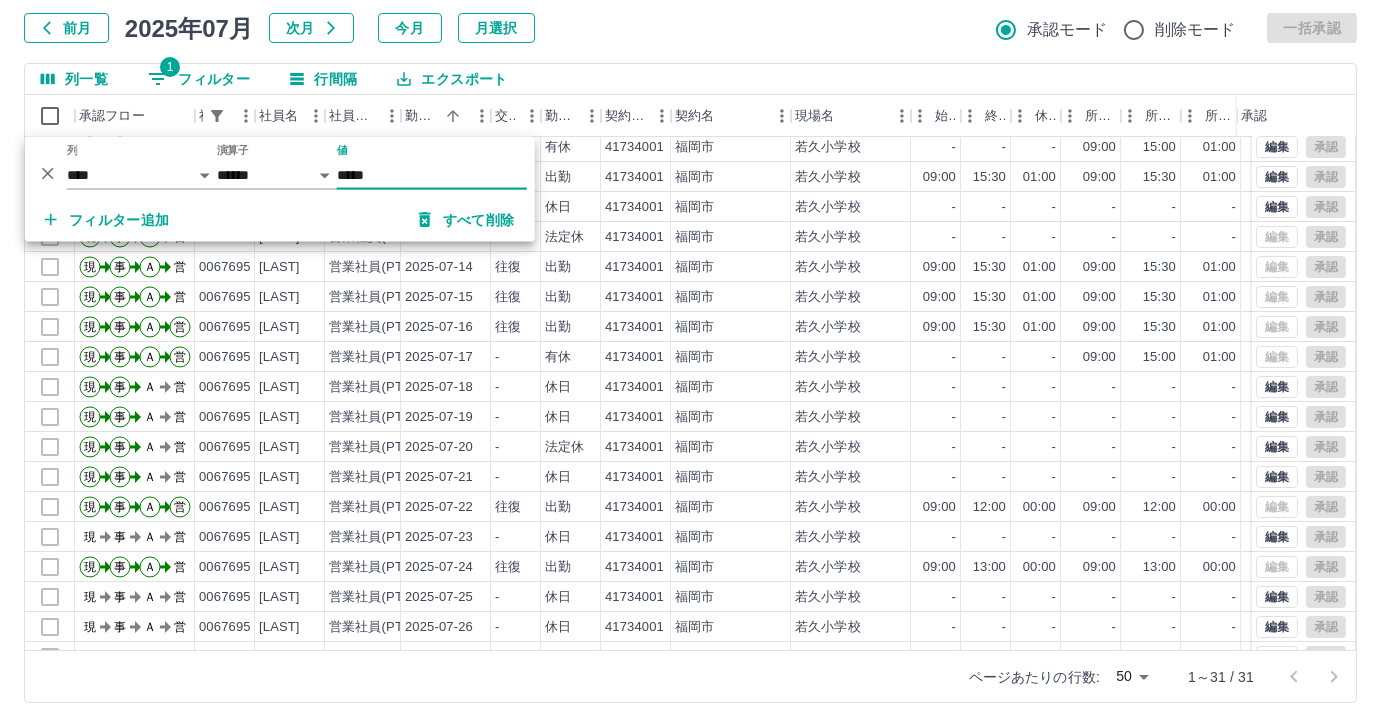 scroll, scrollTop: 431, scrollLeft: 0, axis: vertical 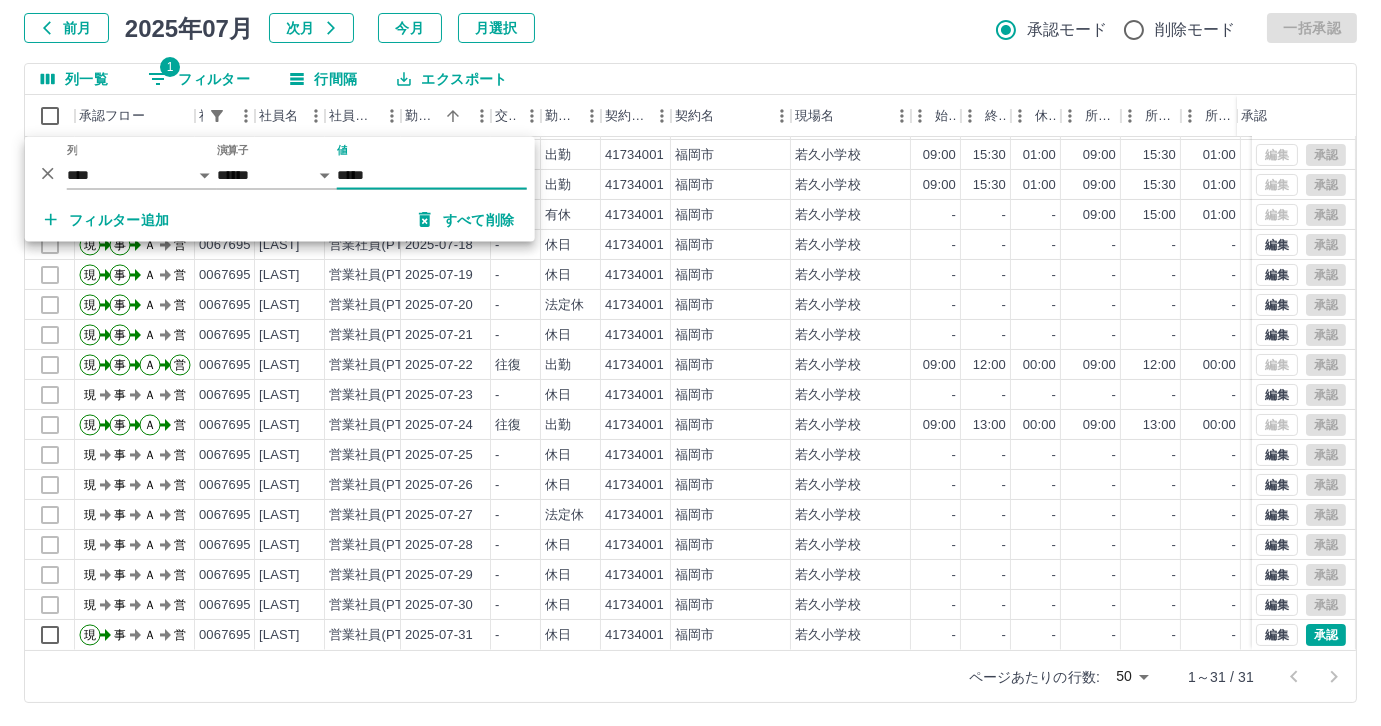 type on "*****" 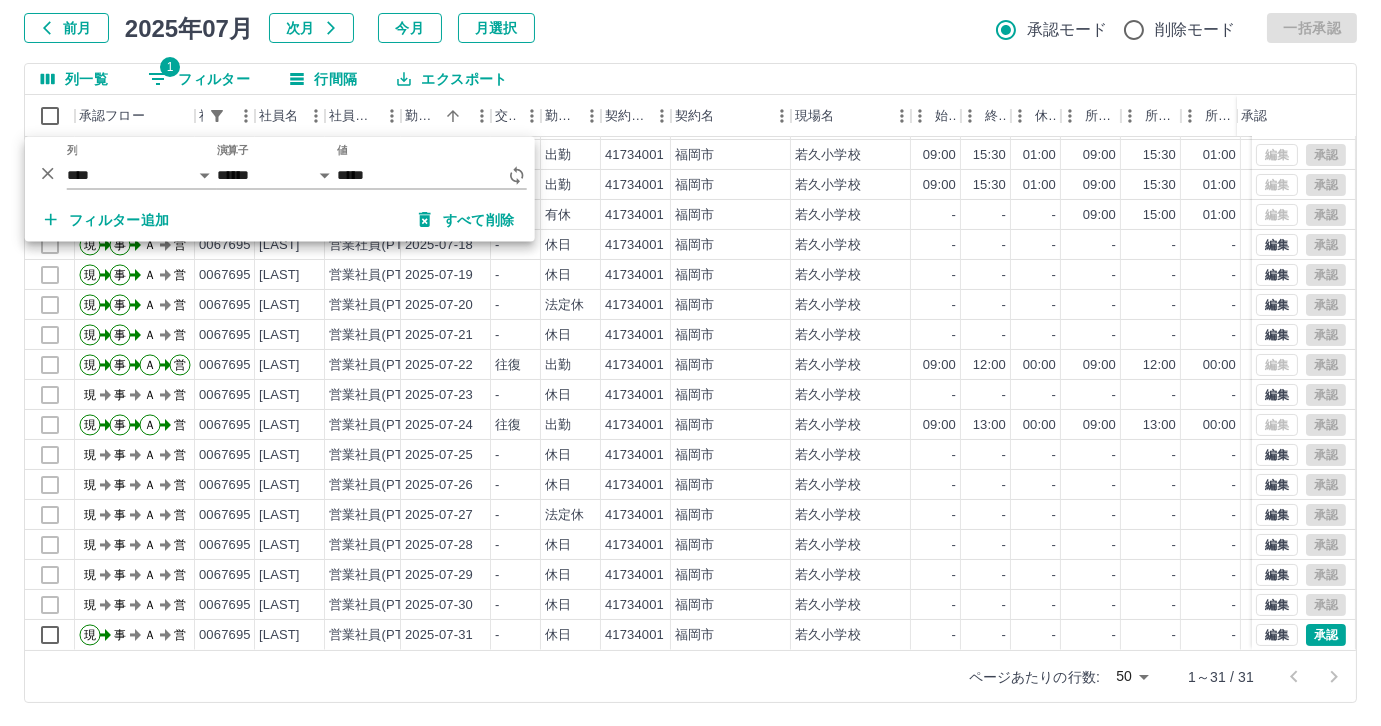 click on "ページあたりの行数: 50 ** 1～31 / 31" at bounding box center [690, 676] 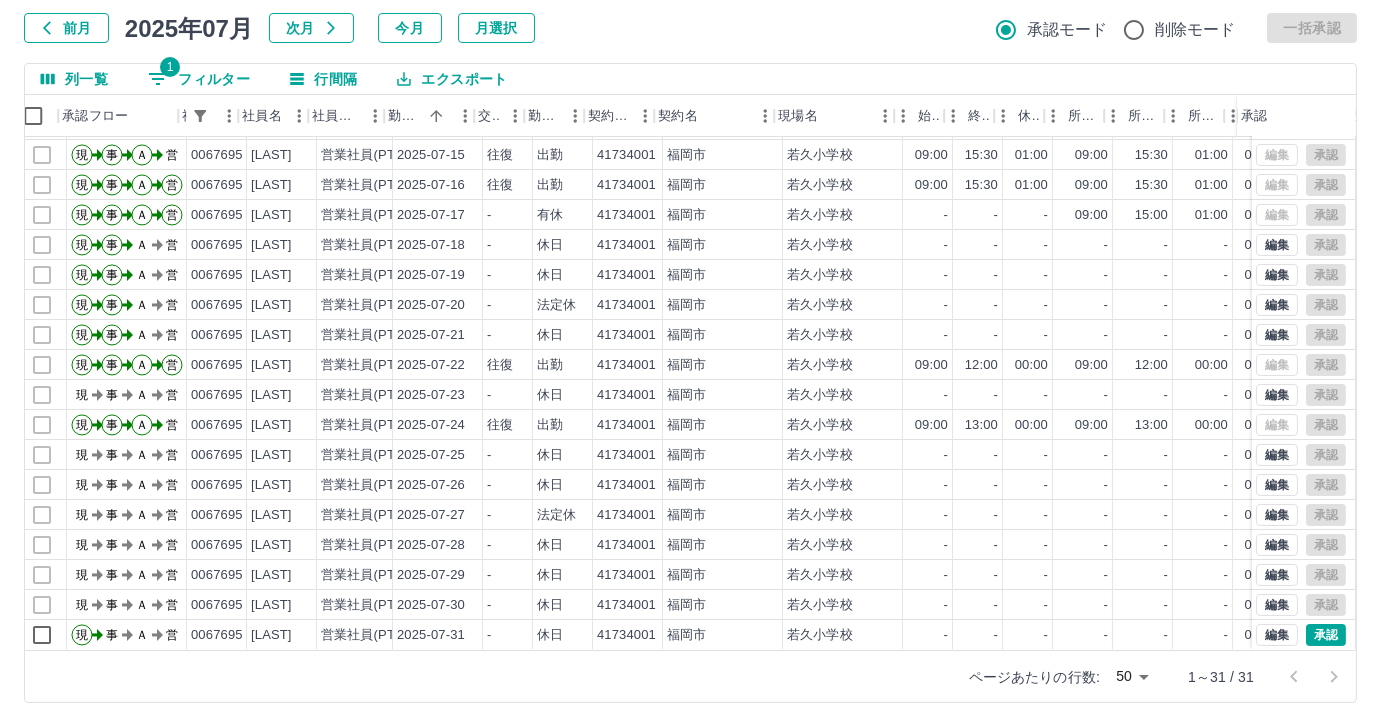 scroll, scrollTop: 431, scrollLeft: 0, axis: vertical 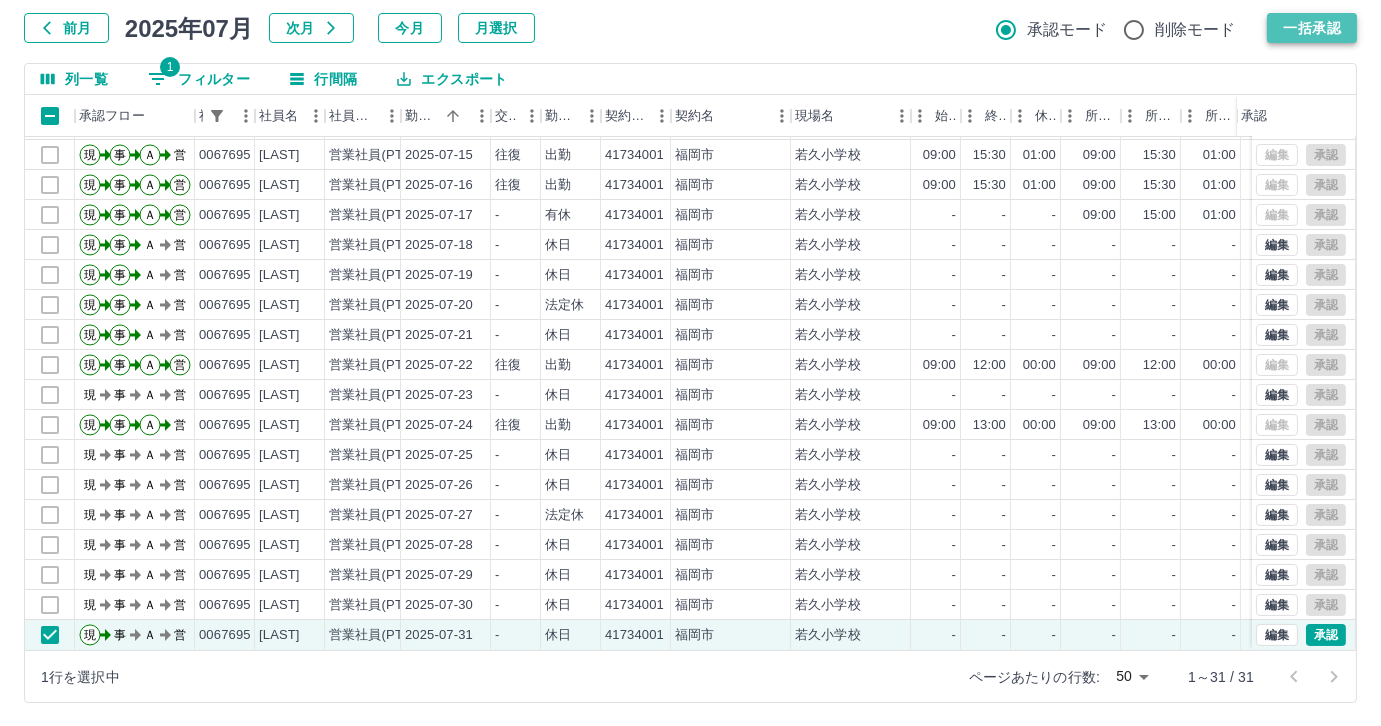 click on "一括承認" at bounding box center (1312, 28) 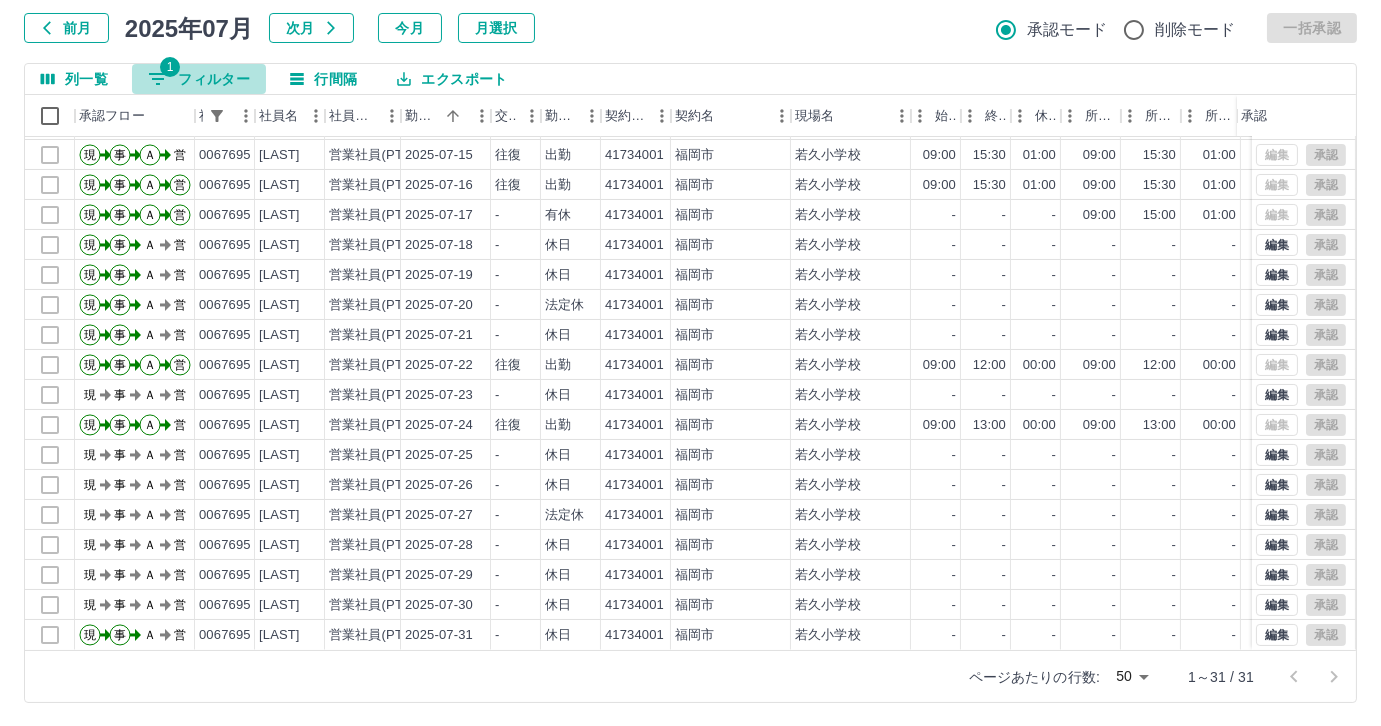 click on "1 フィルター" at bounding box center (199, 79) 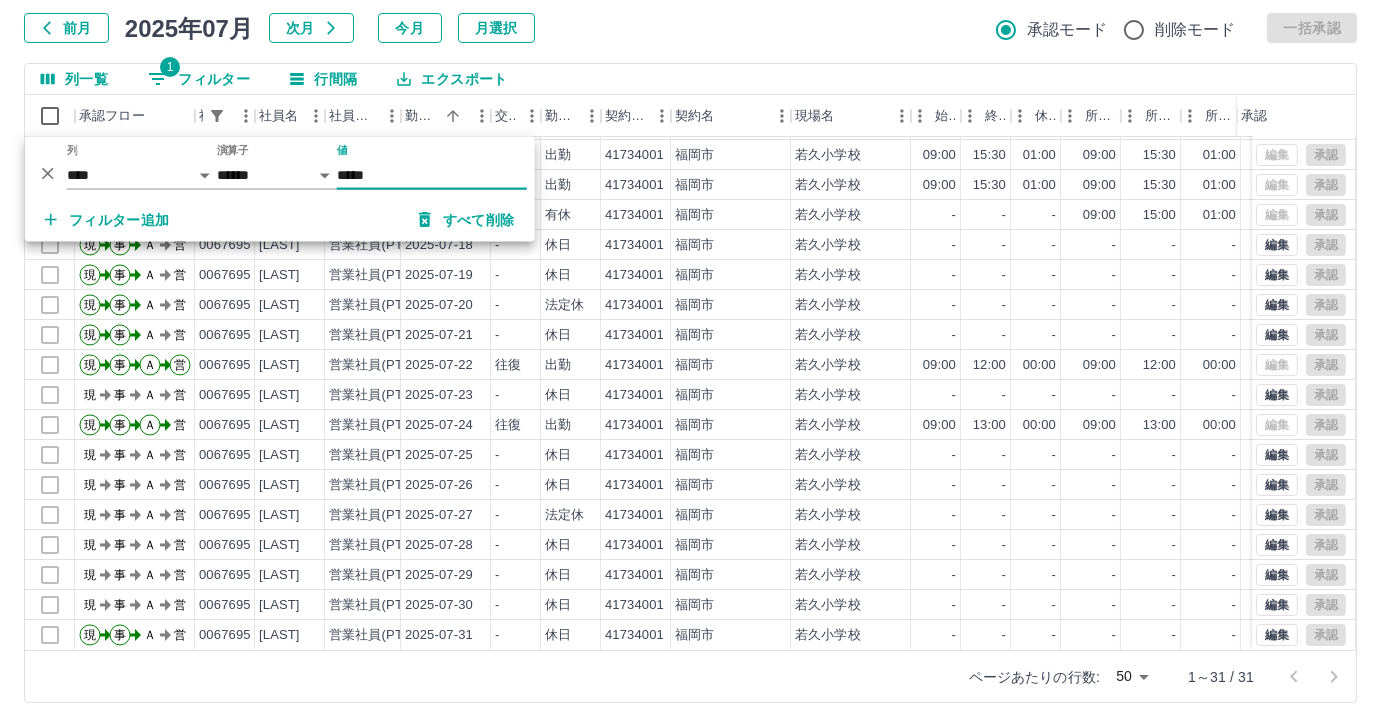 click on "*****" at bounding box center [432, 175] 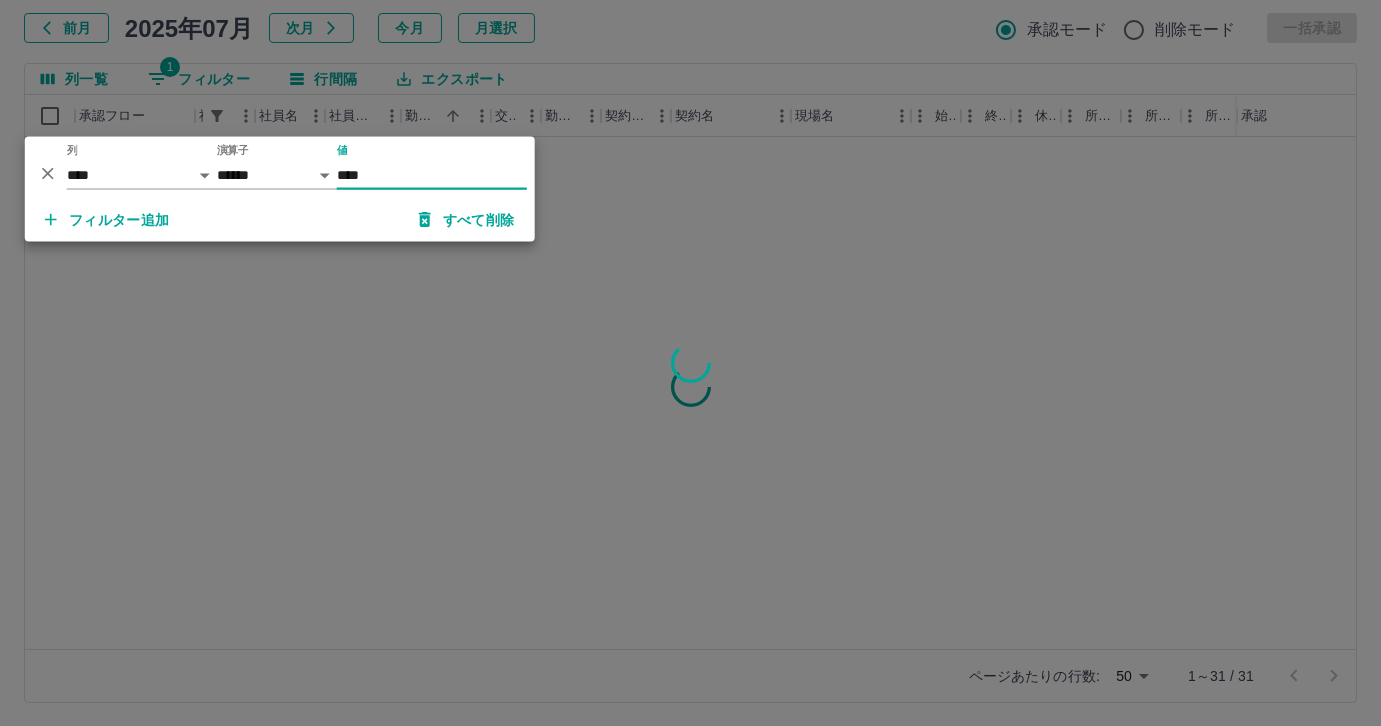 scroll, scrollTop: 0, scrollLeft: 0, axis: both 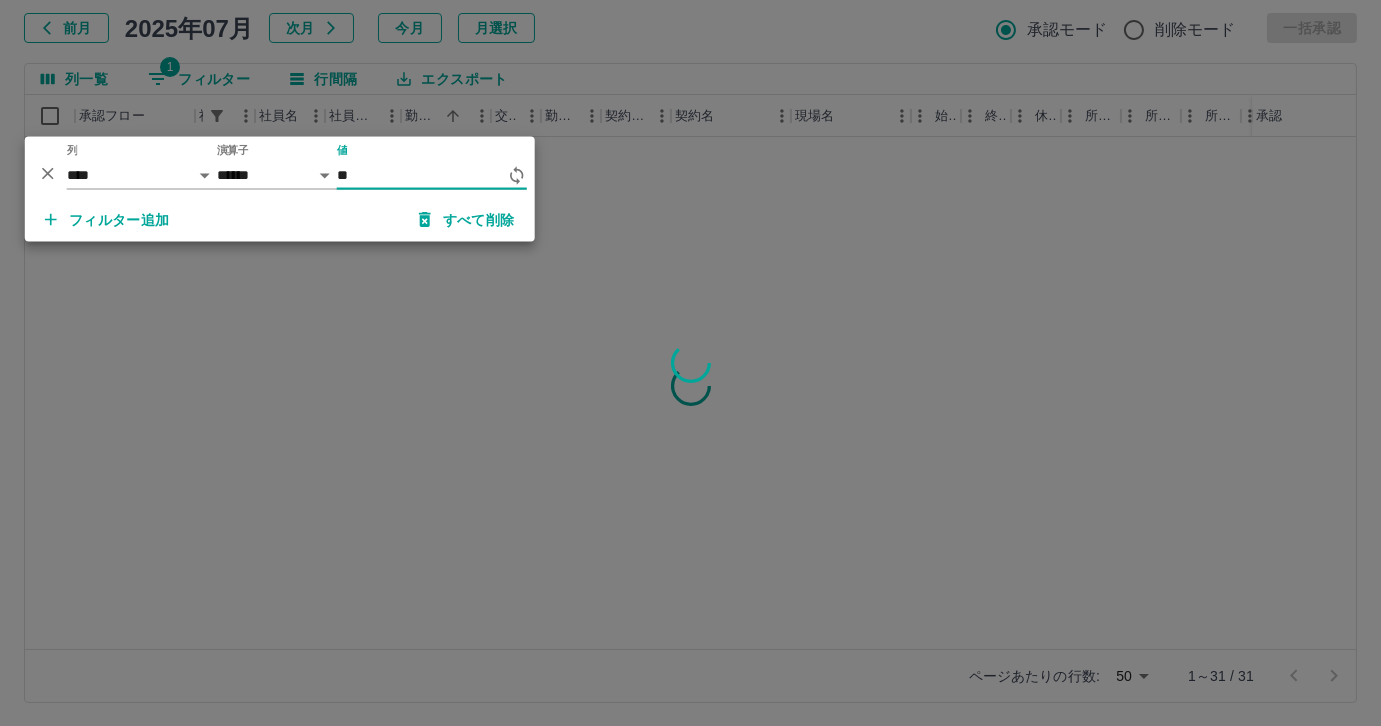 type on "*" 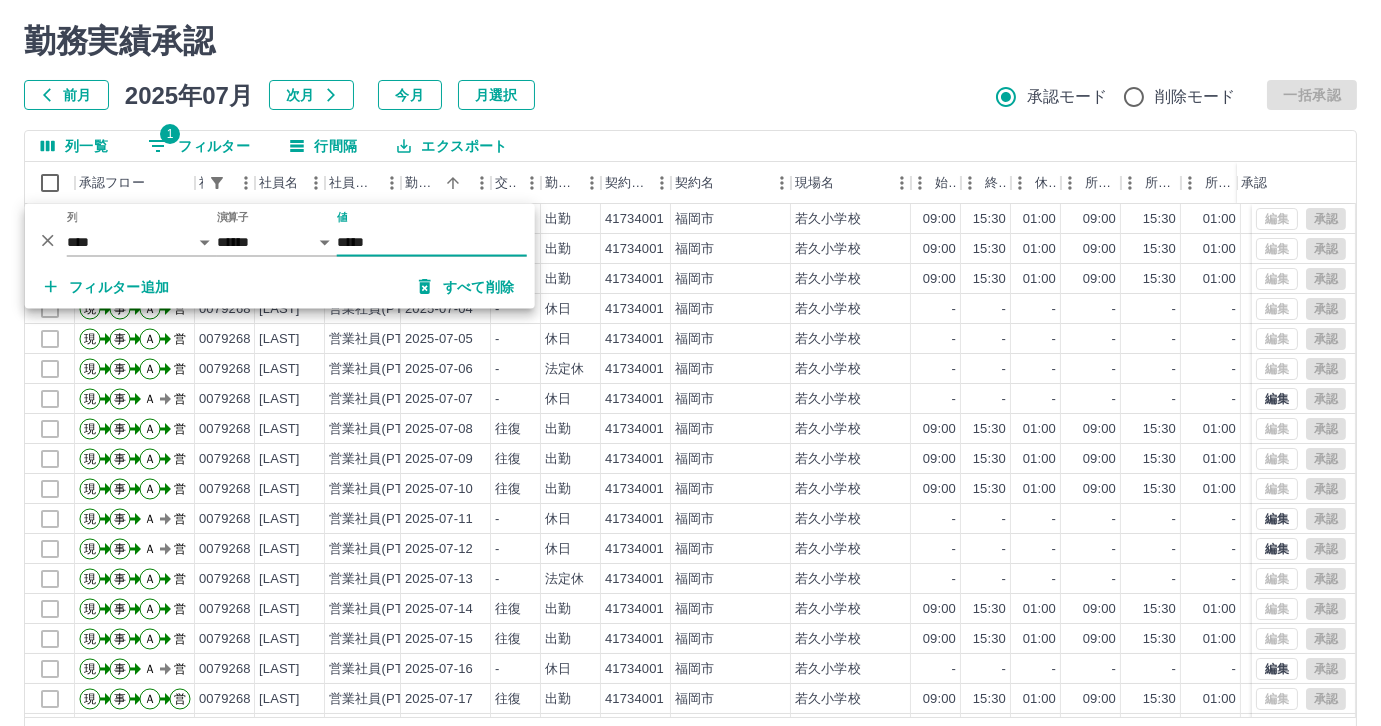 scroll, scrollTop: 118, scrollLeft: 0, axis: vertical 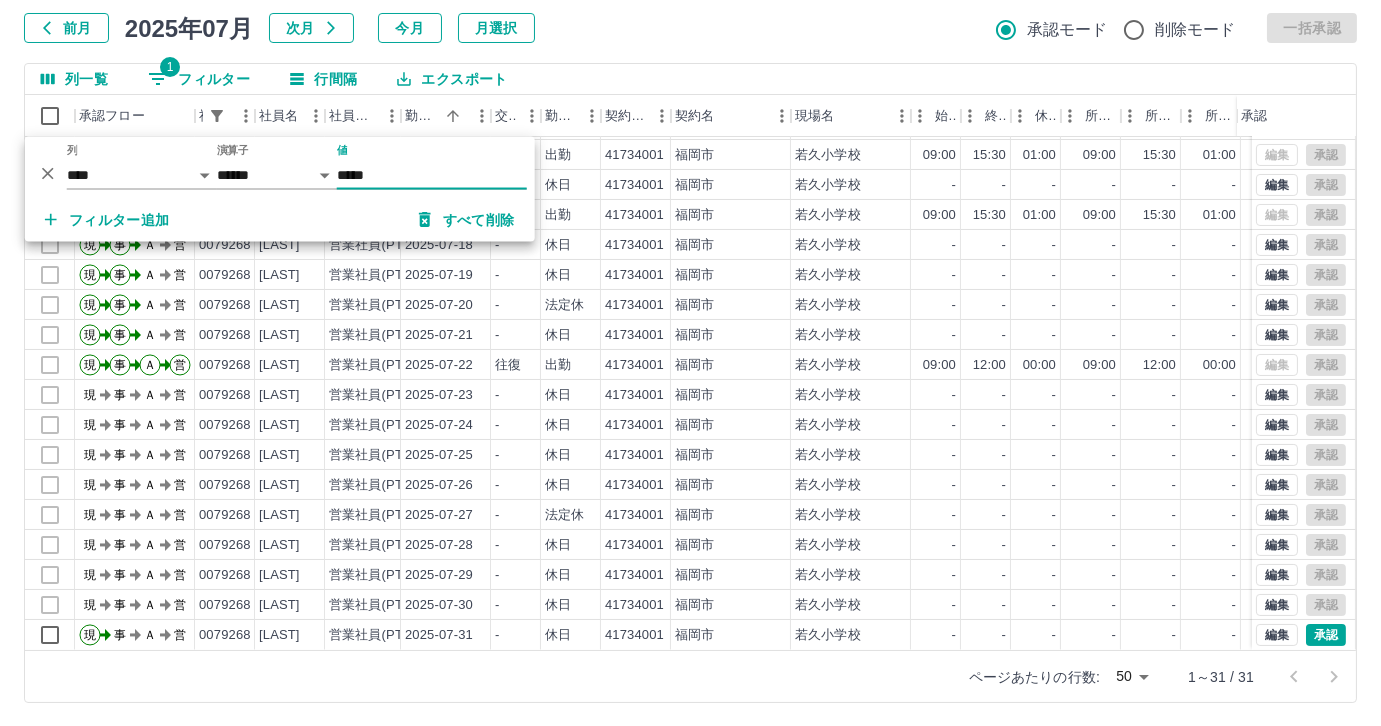 type on "*****" 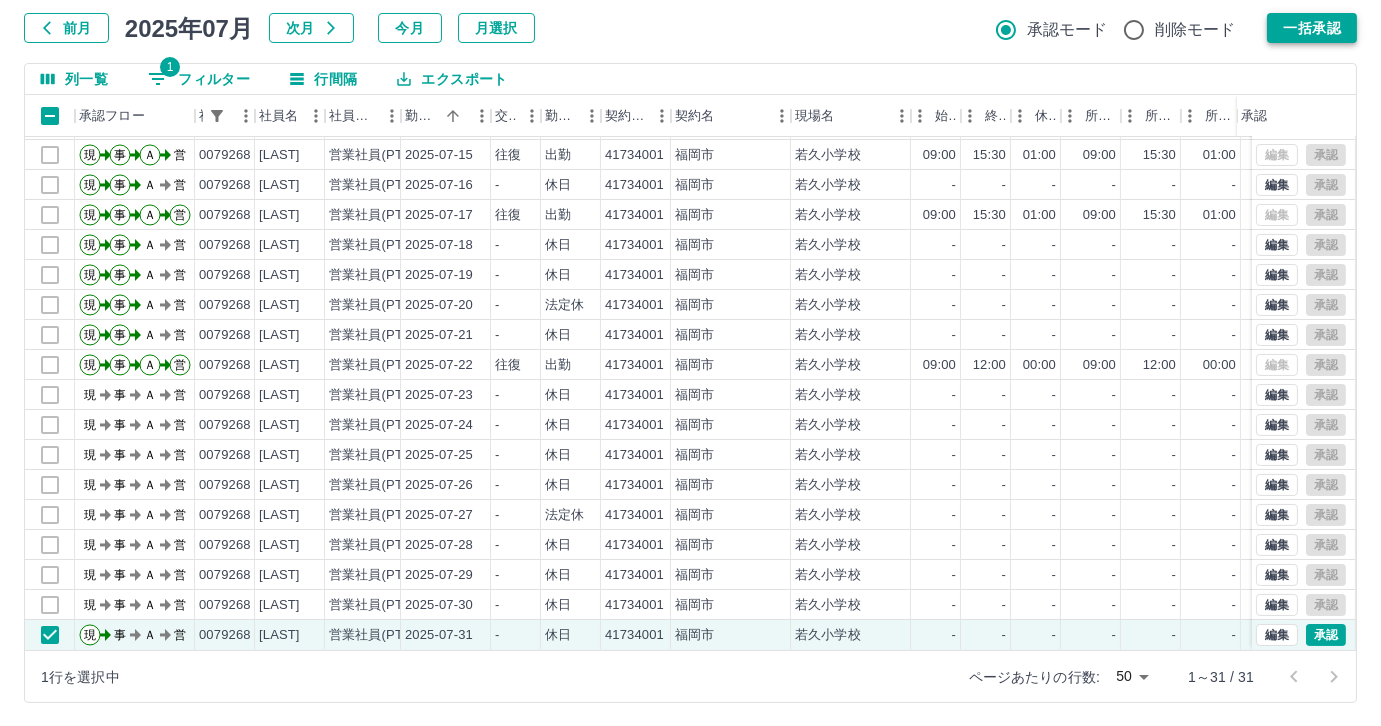 click on "一括承認" at bounding box center [1312, 28] 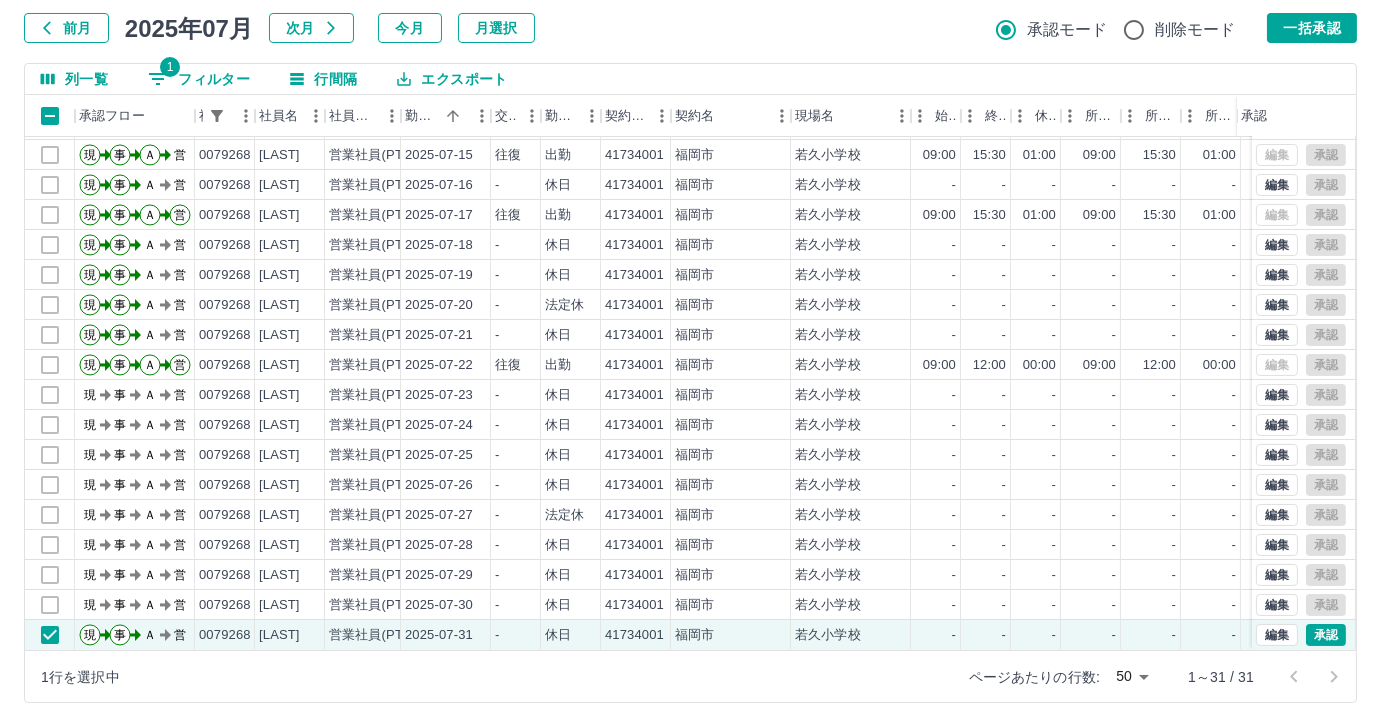 click on "1 フィルター" at bounding box center [199, 79] 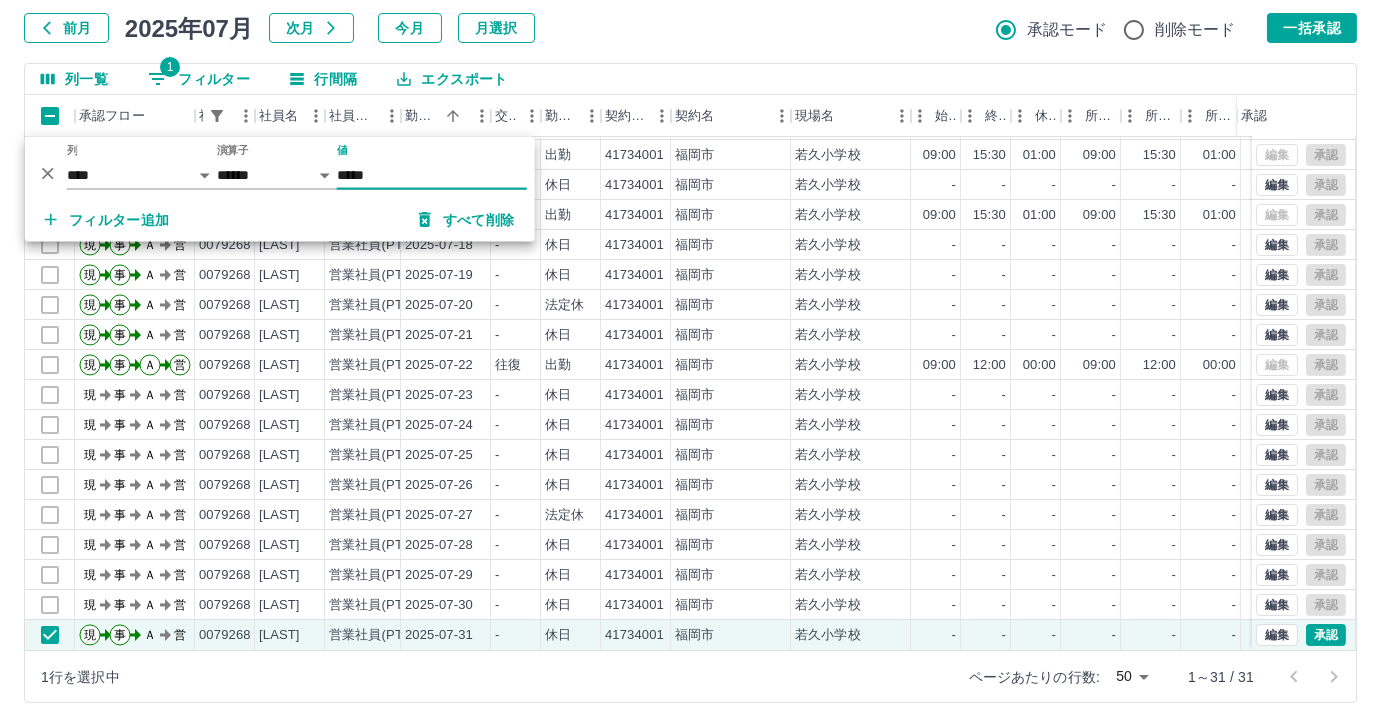 click on "*****" at bounding box center [432, 175] 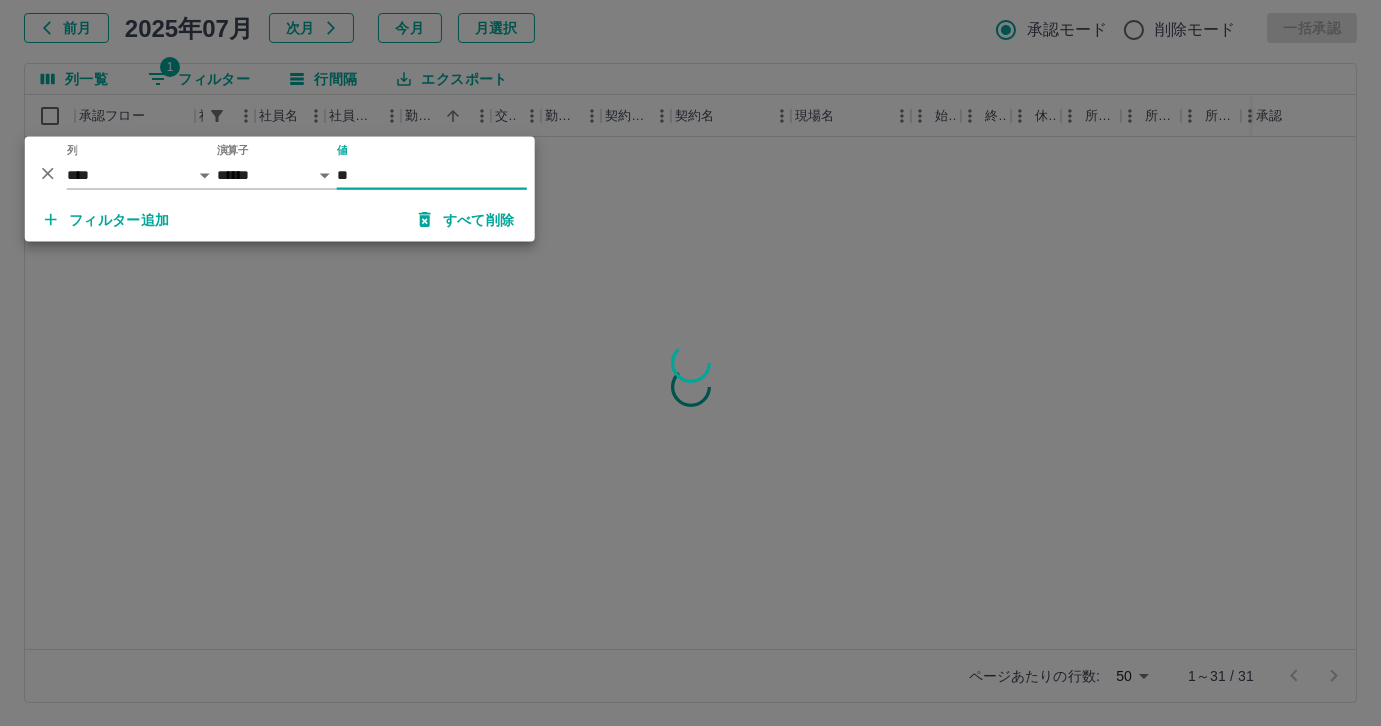 type on "*" 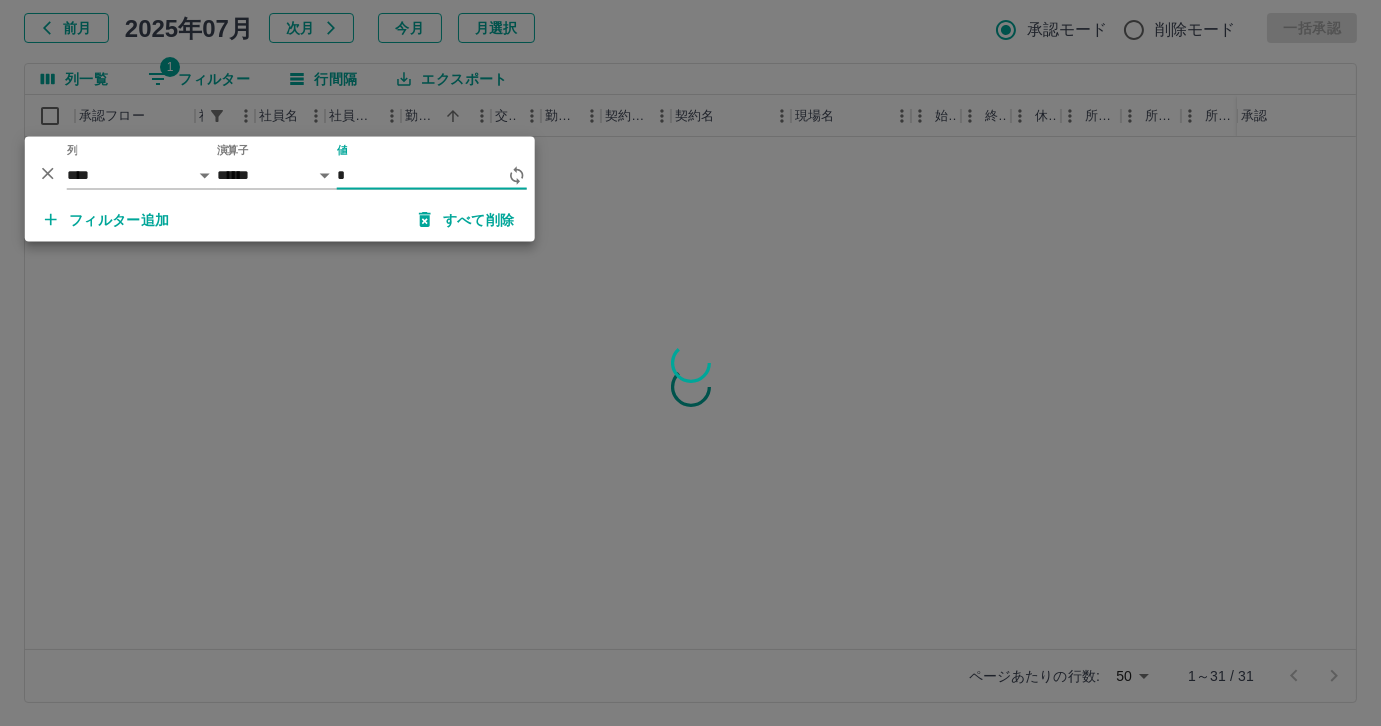 scroll, scrollTop: 0, scrollLeft: 0, axis: both 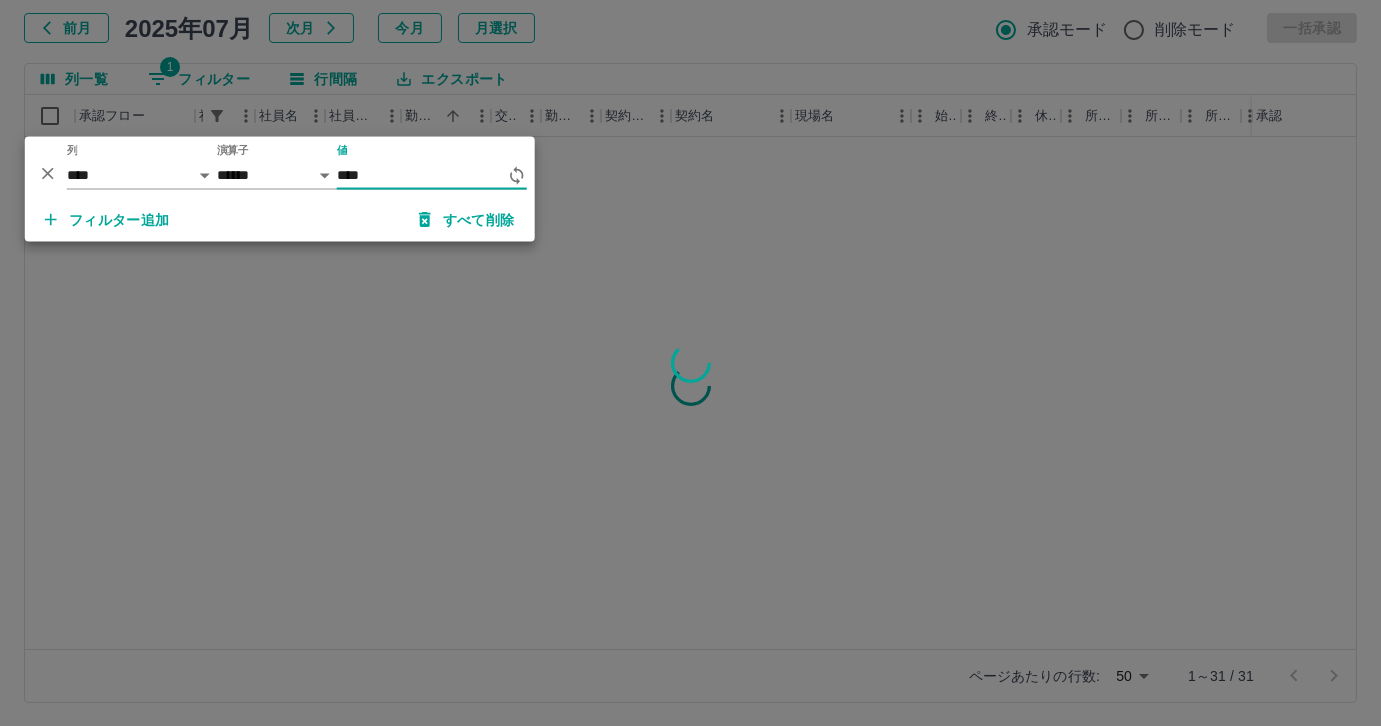 type on "*****" 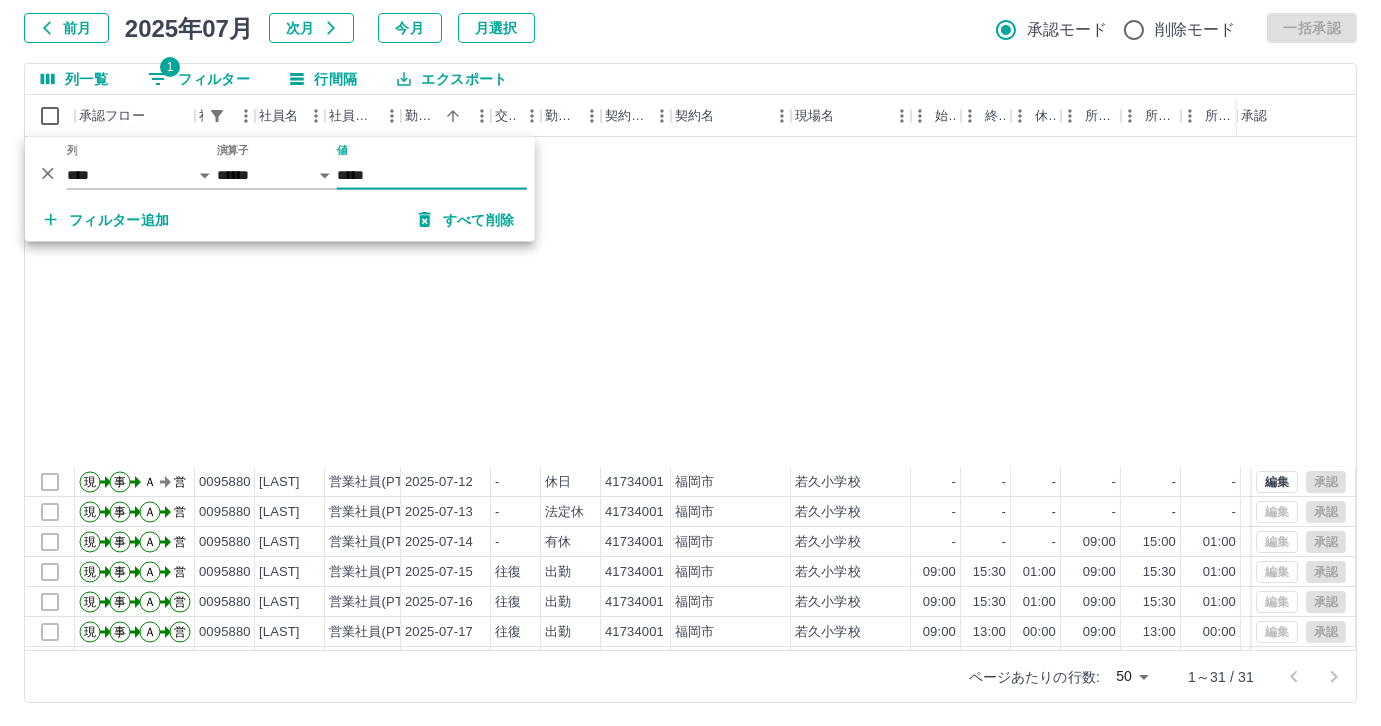 scroll, scrollTop: 431, scrollLeft: 0, axis: vertical 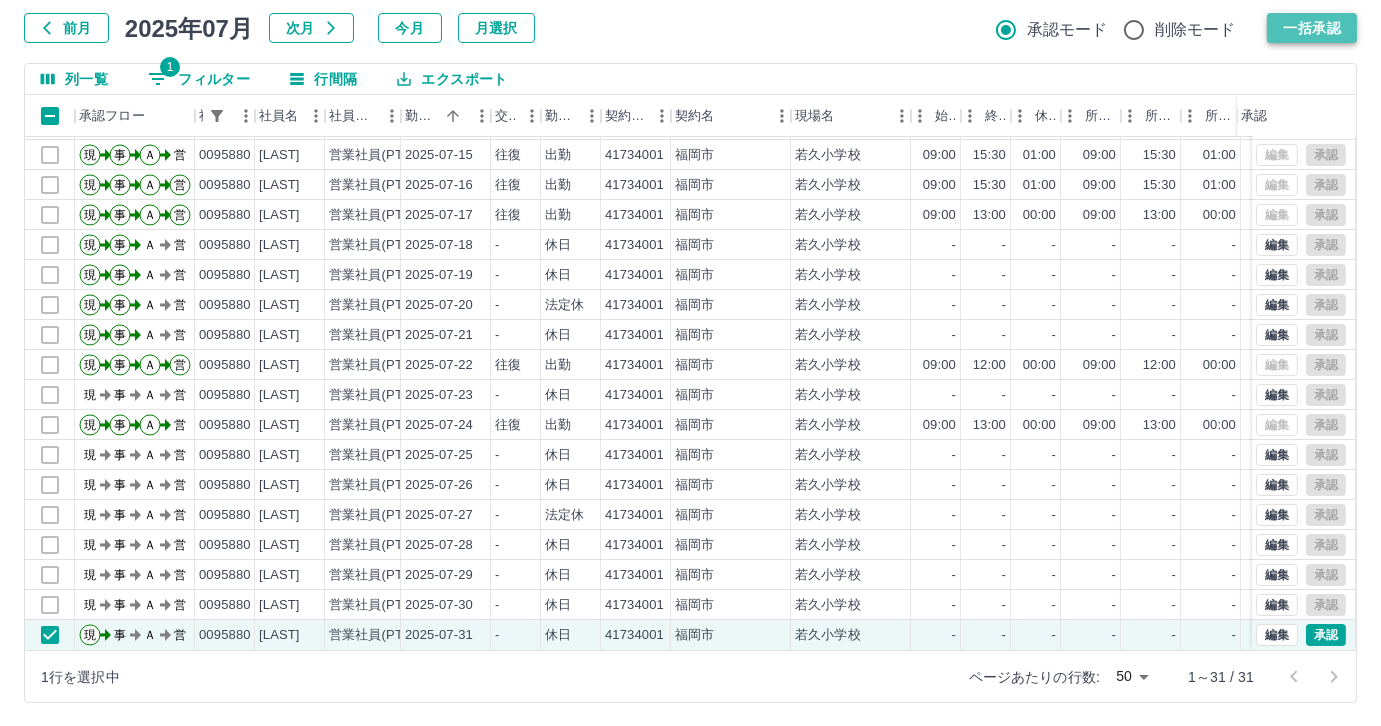 click on "一括承認" at bounding box center (1312, 28) 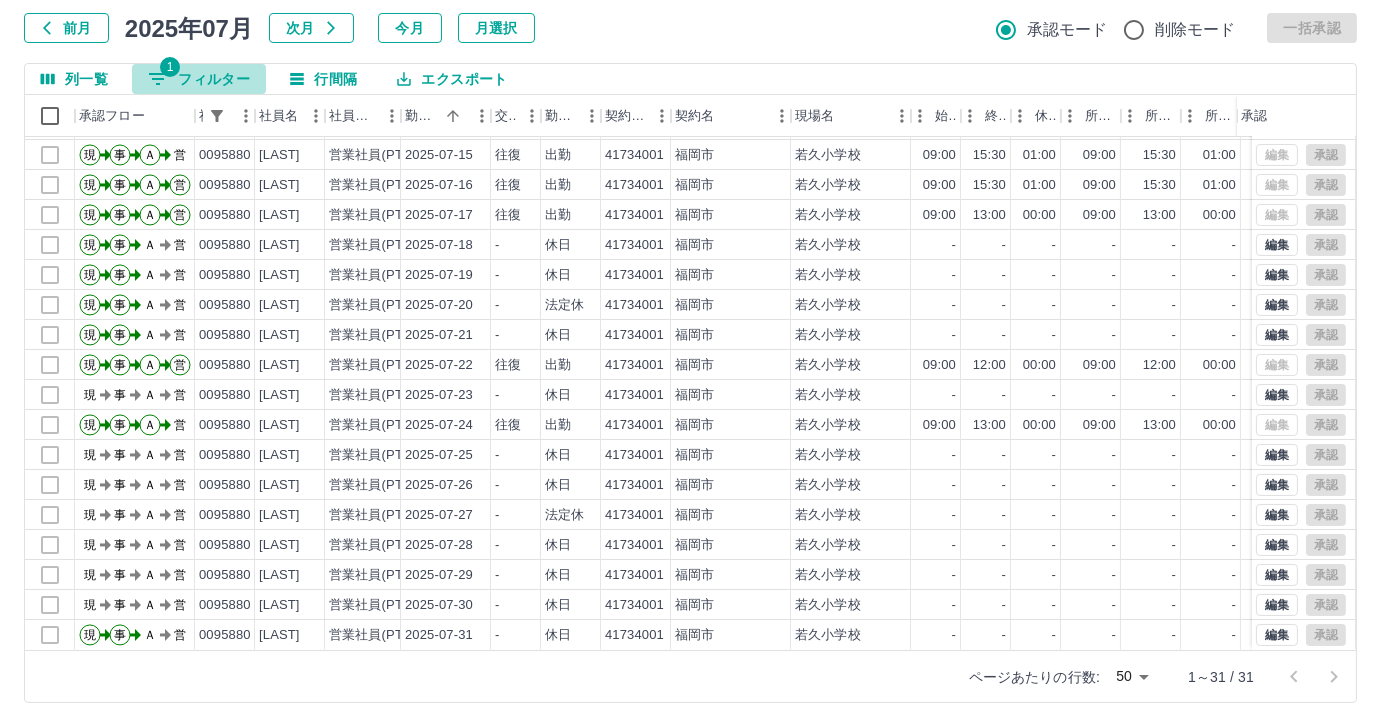 click on "1 フィルター" at bounding box center (199, 79) 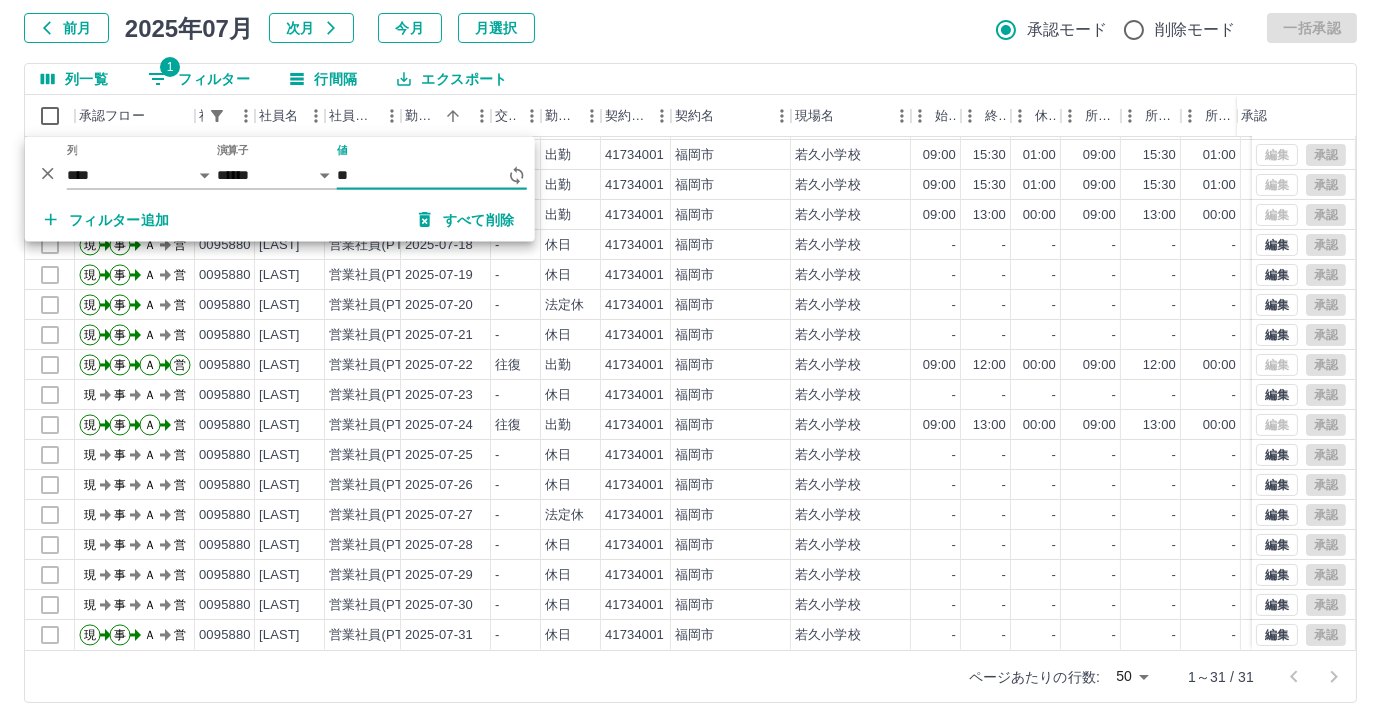 type on "*" 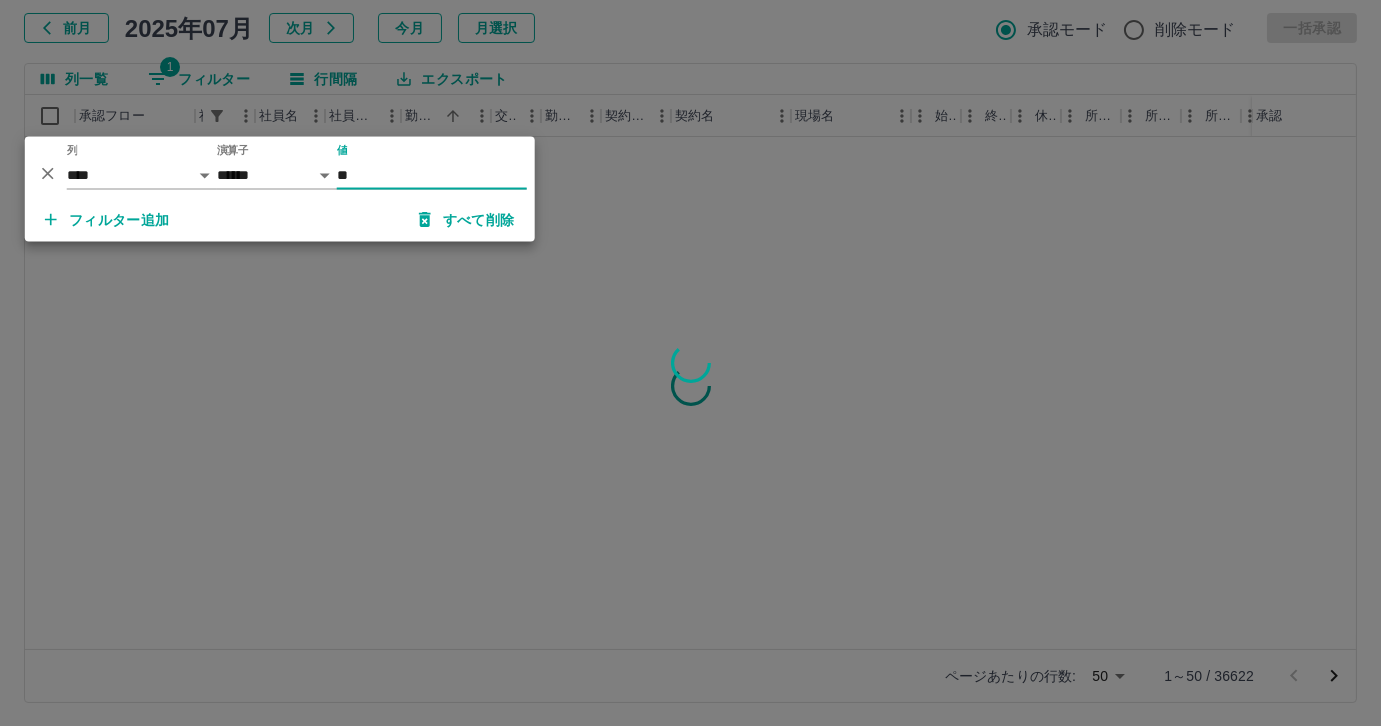 scroll, scrollTop: 0, scrollLeft: 0, axis: both 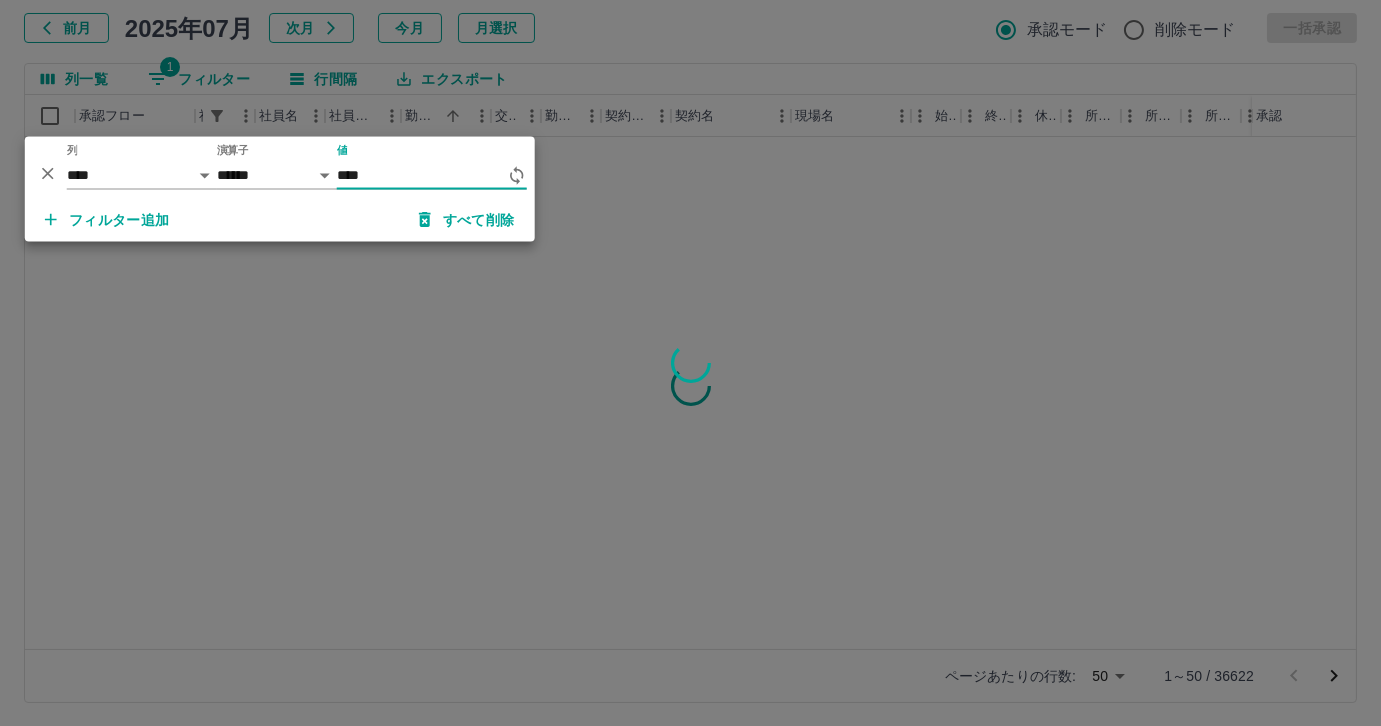 type on "*****" 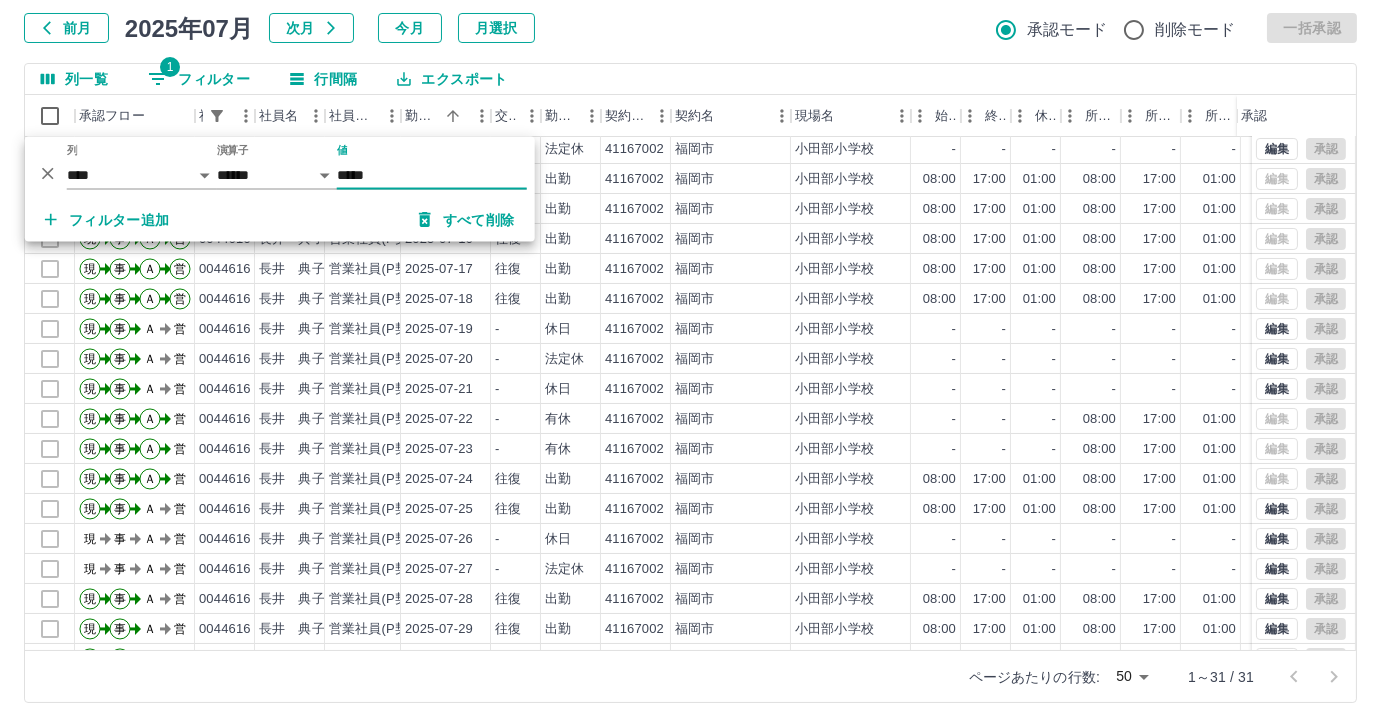 scroll, scrollTop: 431, scrollLeft: 0, axis: vertical 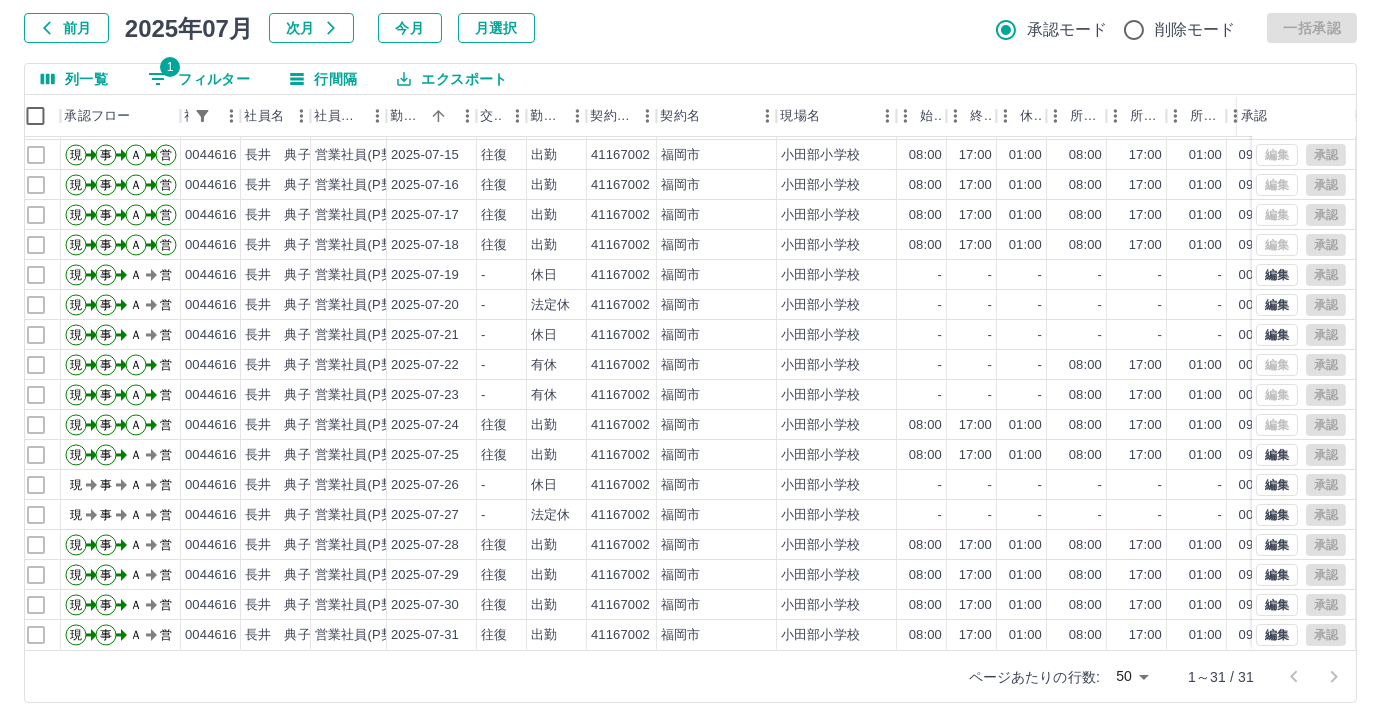 click on "1 フィルター" at bounding box center (199, 79) 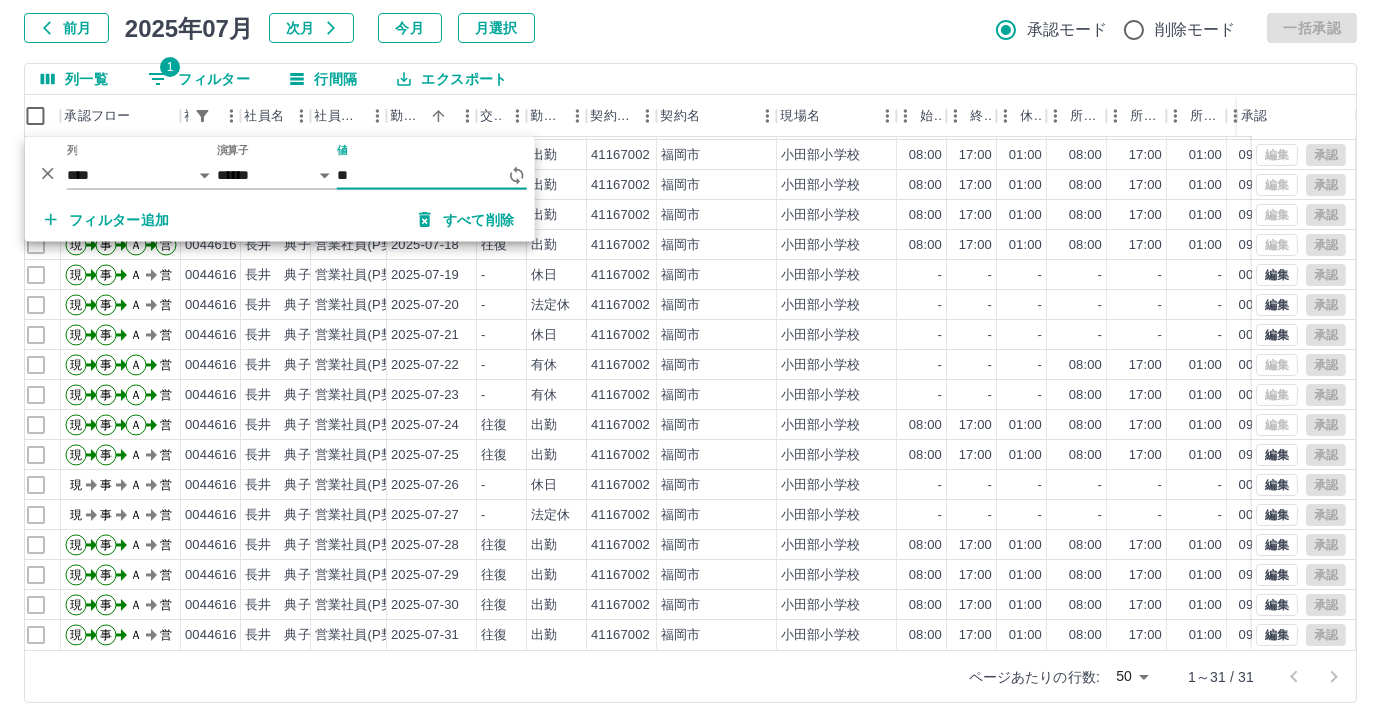 type on "*" 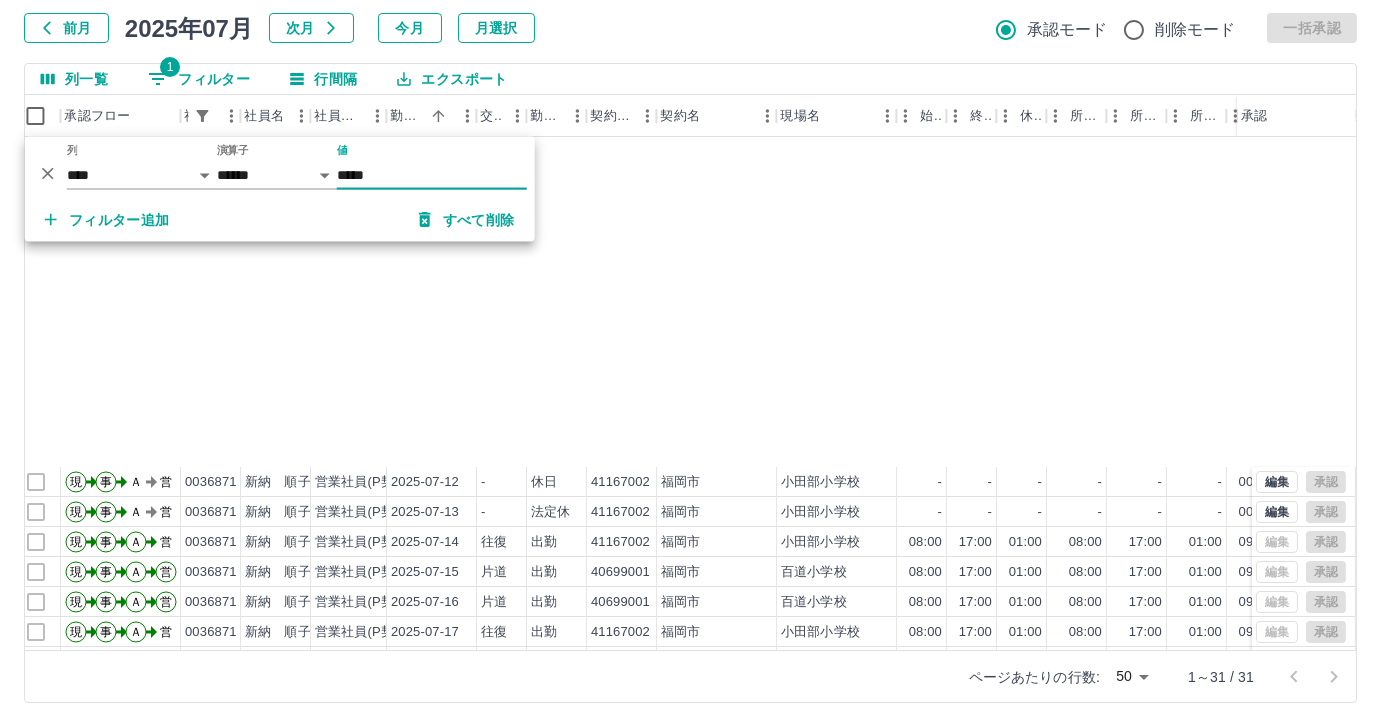 scroll, scrollTop: 431, scrollLeft: 14, axis: both 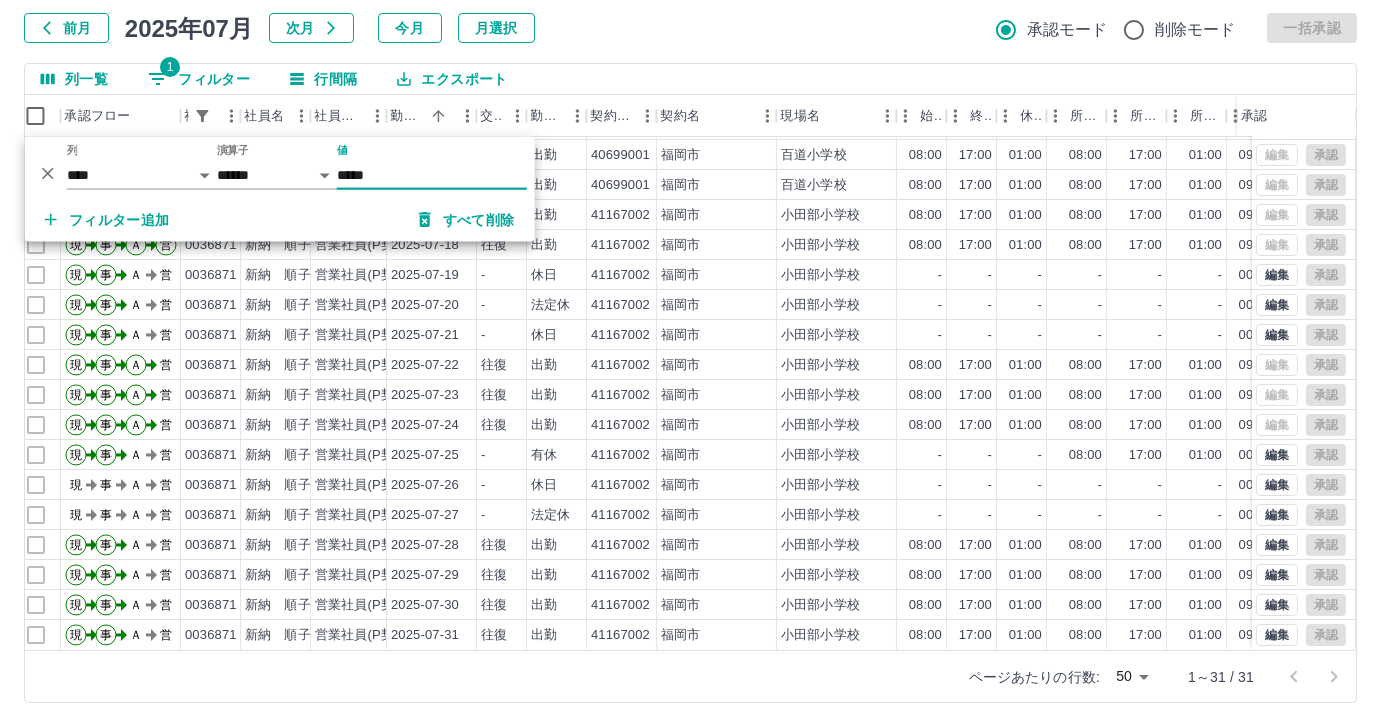 click on "*****" at bounding box center (432, 175) 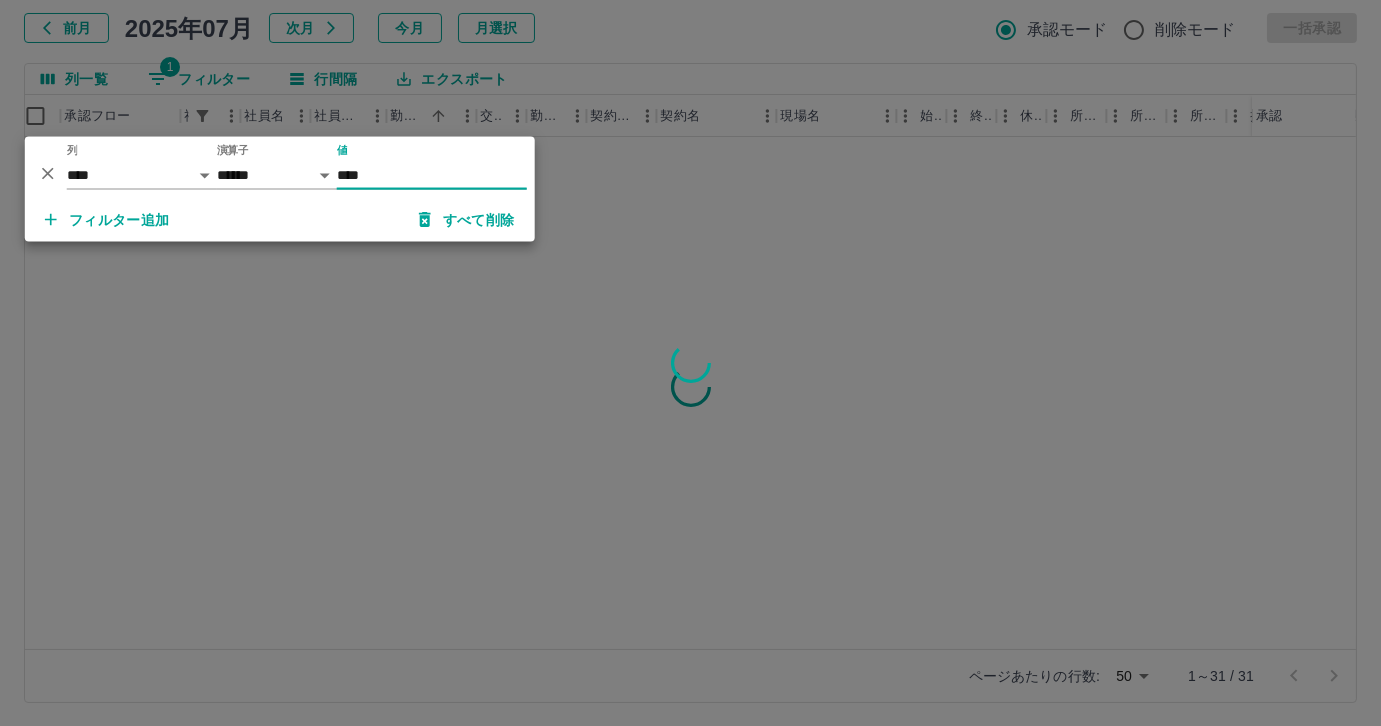 scroll, scrollTop: 0, scrollLeft: 14, axis: horizontal 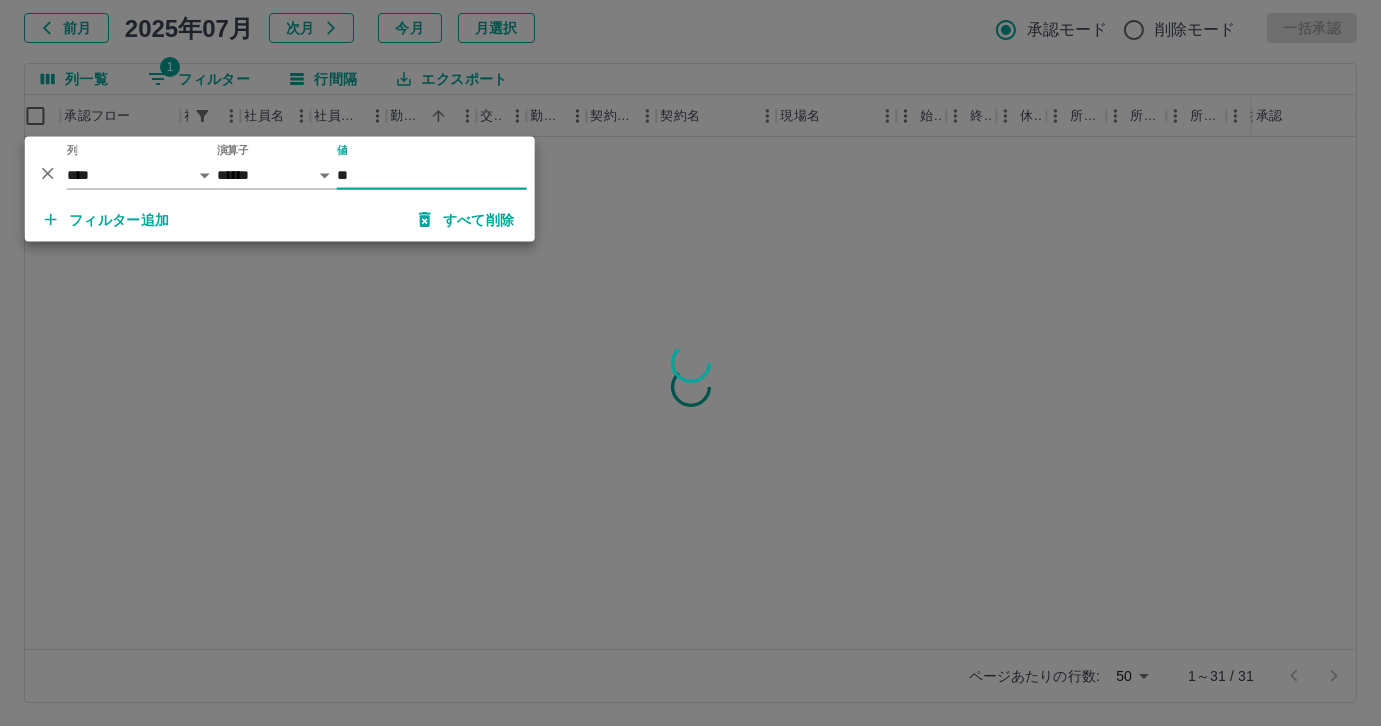 type on "*" 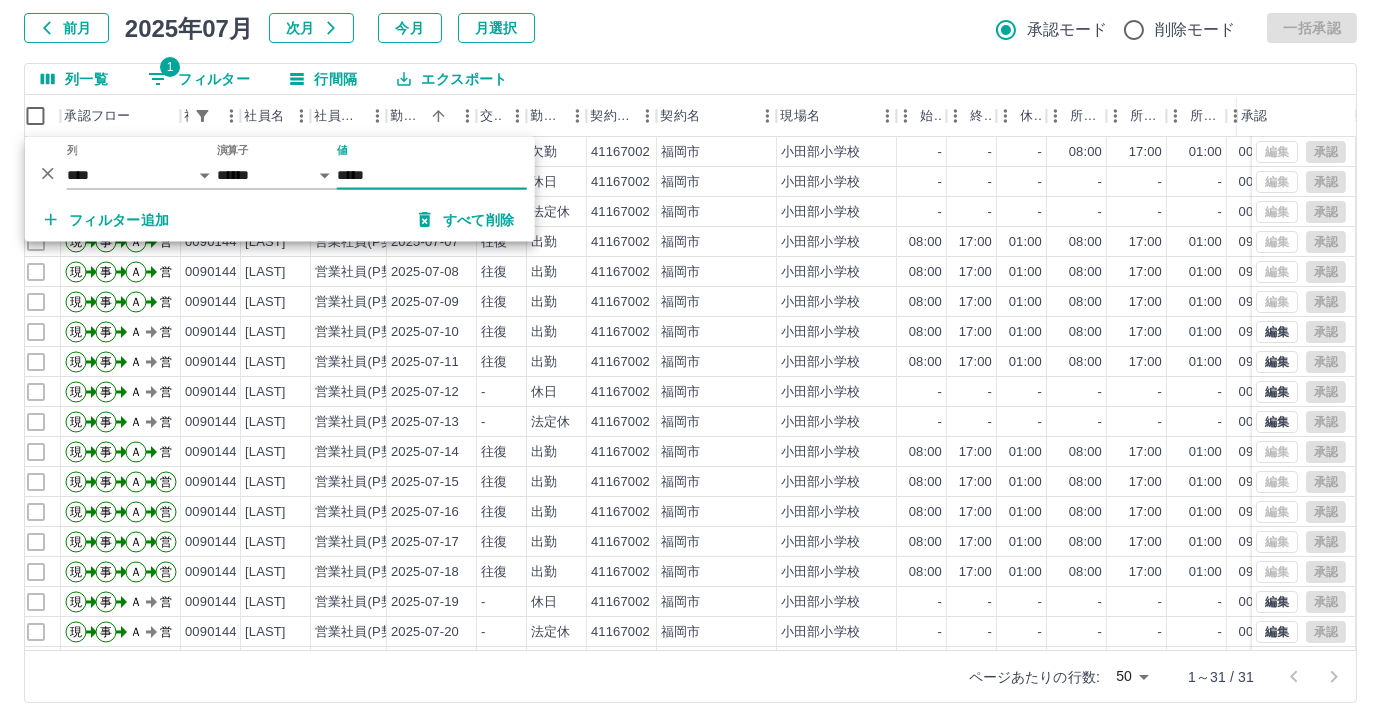 scroll, scrollTop: 431, scrollLeft: 14, axis: both 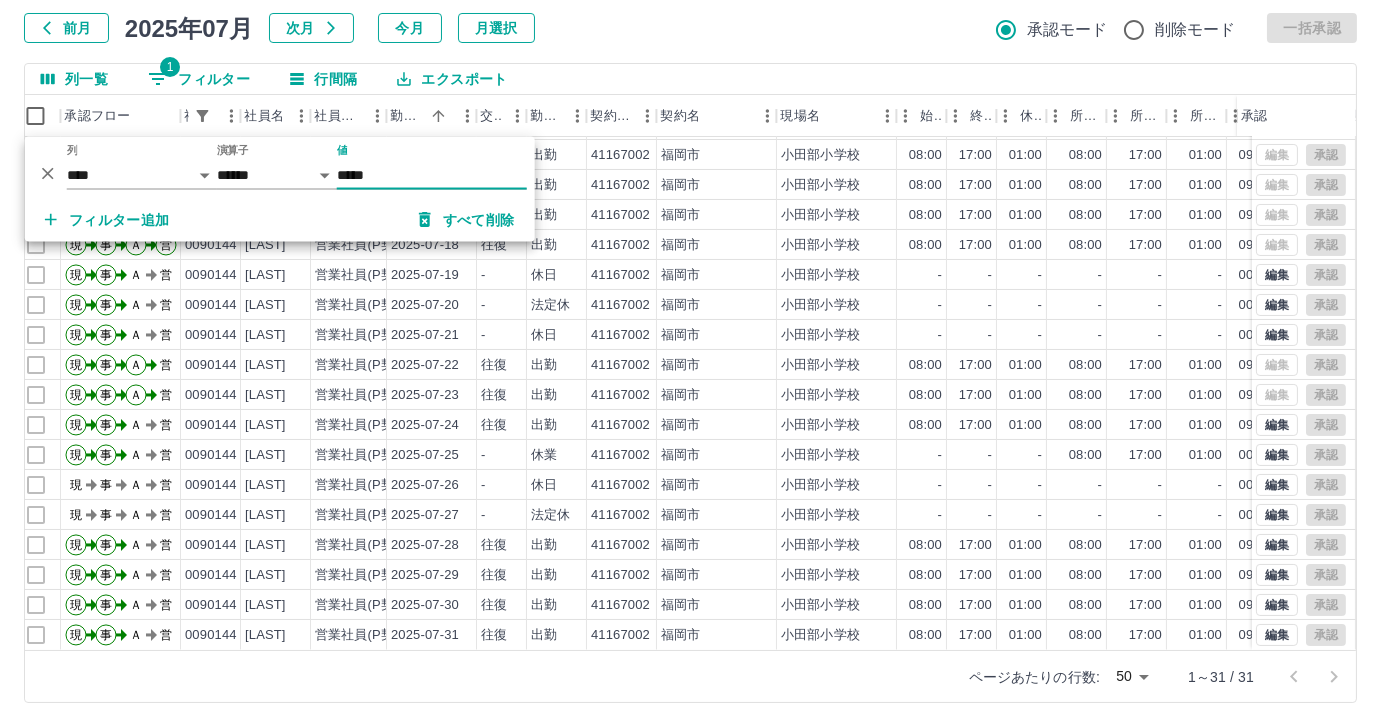 type on "*****" 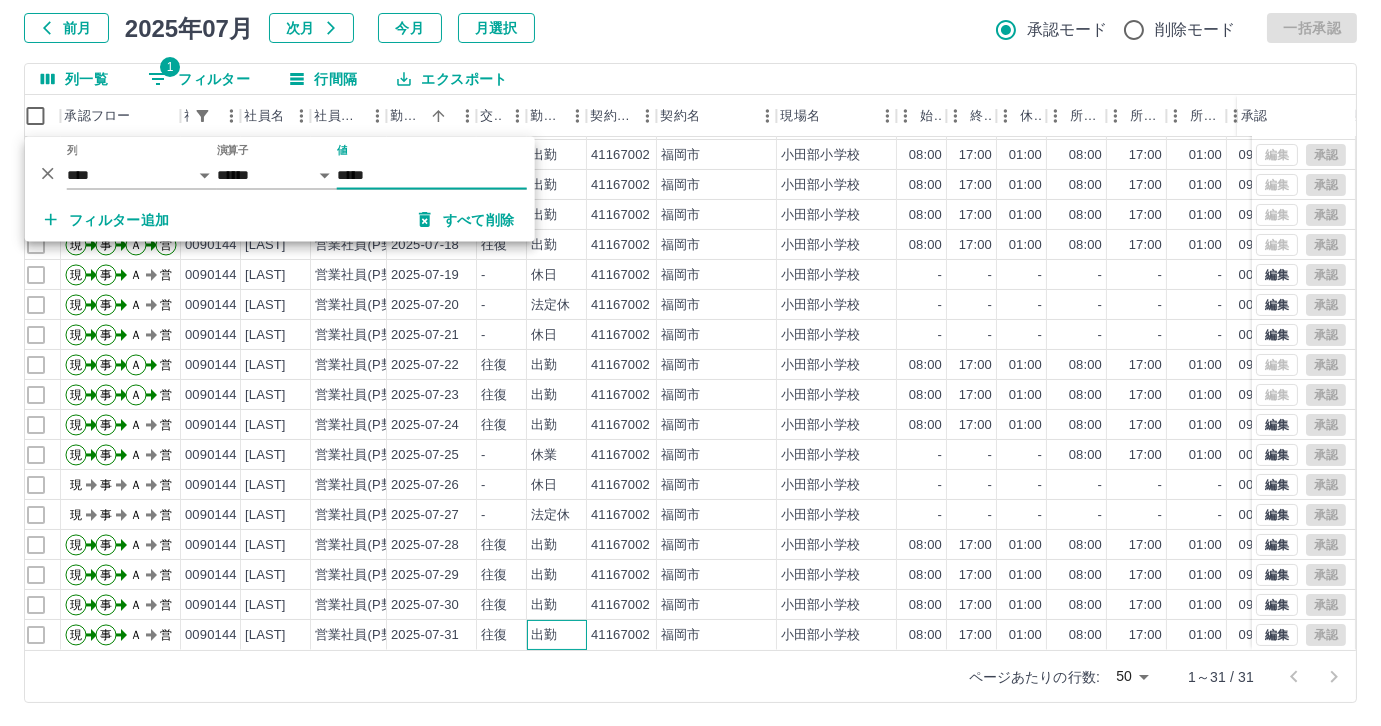 drag, startPoint x: 528, startPoint y: 634, endPoint x: 575, endPoint y: 628, distance: 47.38143 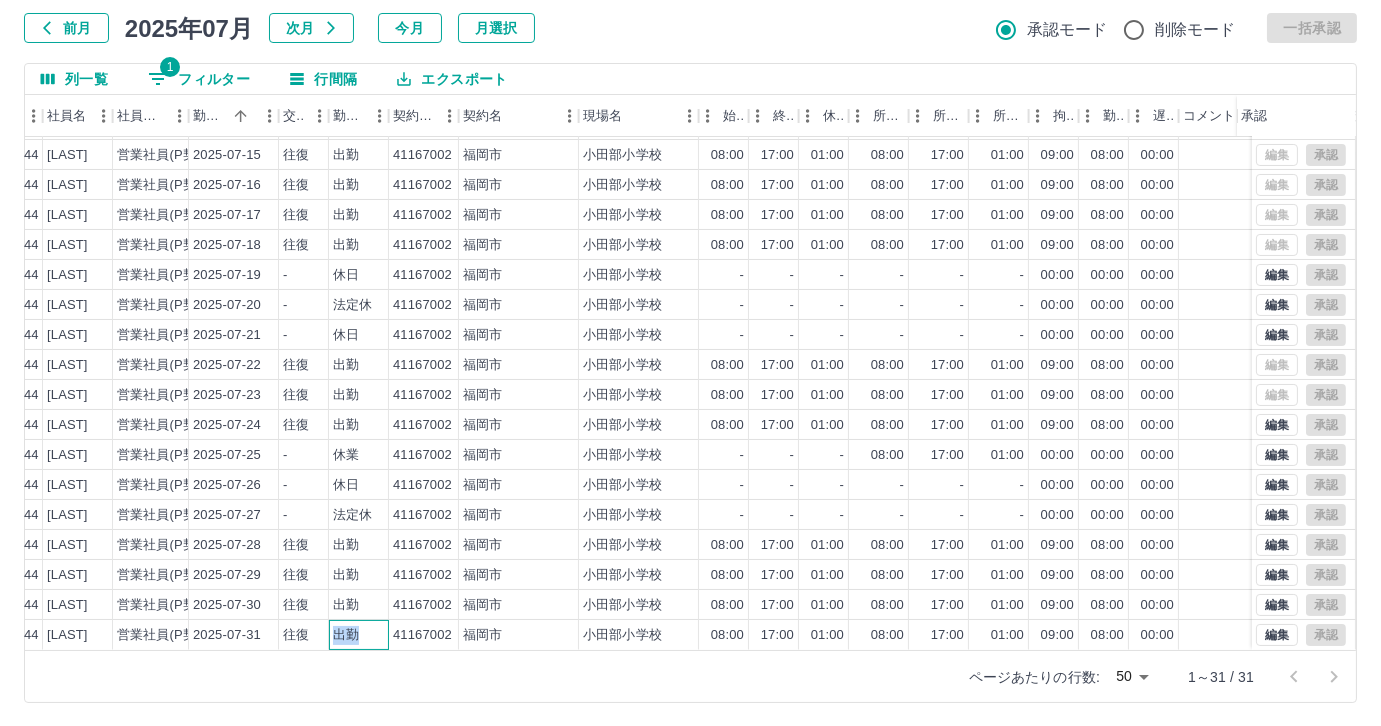 scroll, scrollTop: 431, scrollLeft: 218, axis: both 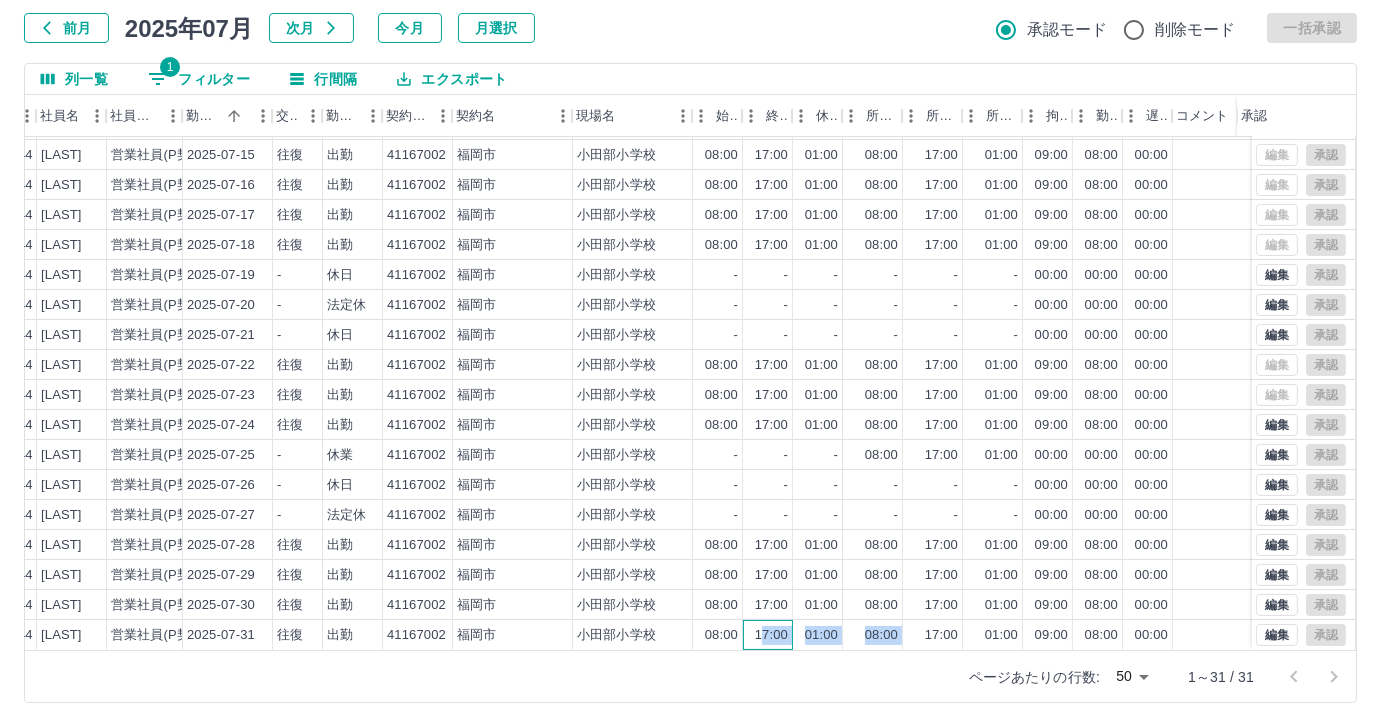 drag, startPoint x: 761, startPoint y: 624, endPoint x: 926, endPoint y: 620, distance: 165.04848 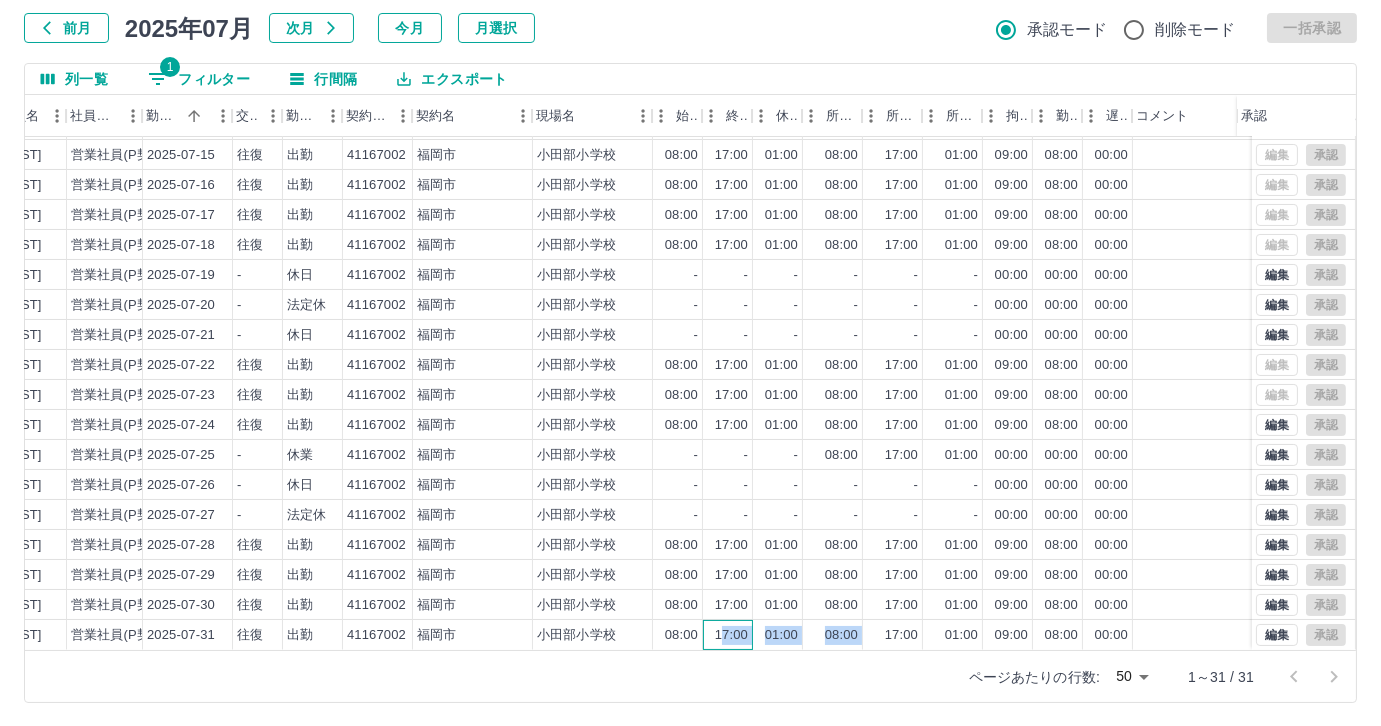 scroll, scrollTop: 431, scrollLeft: 252, axis: both 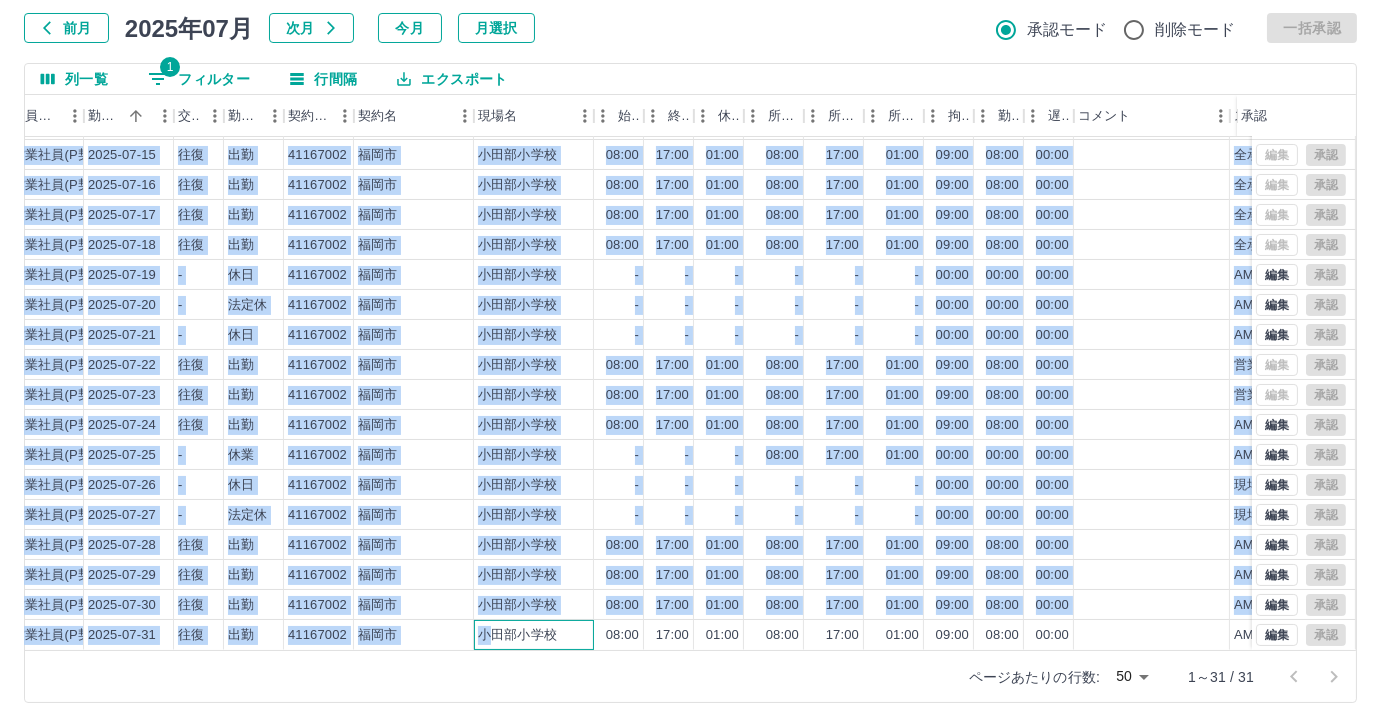 drag, startPoint x: 488, startPoint y: 631, endPoint x: 477, endPoint y: 638, distance: 13.038404 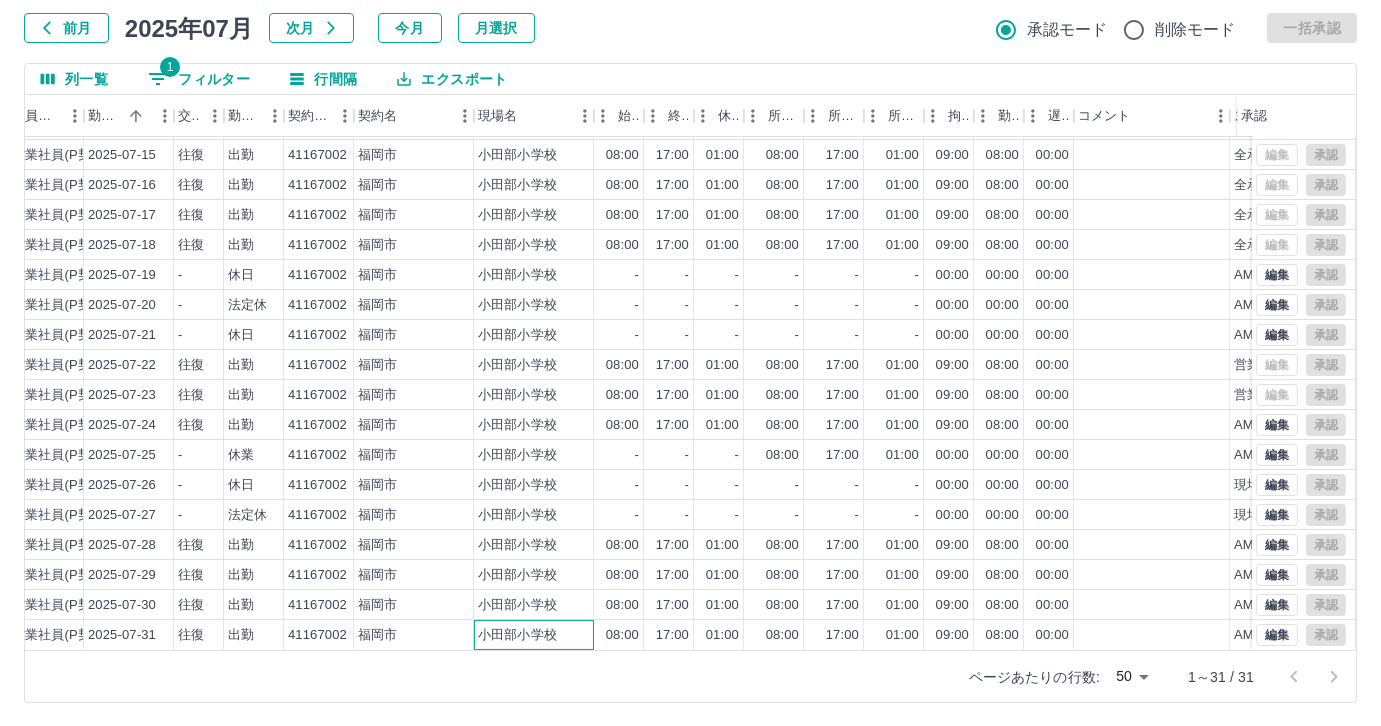 click on "前月 2025年07月 次月 今月 月選択 承認モード 削除モード 一括承認" at bounding box center [690, 28] 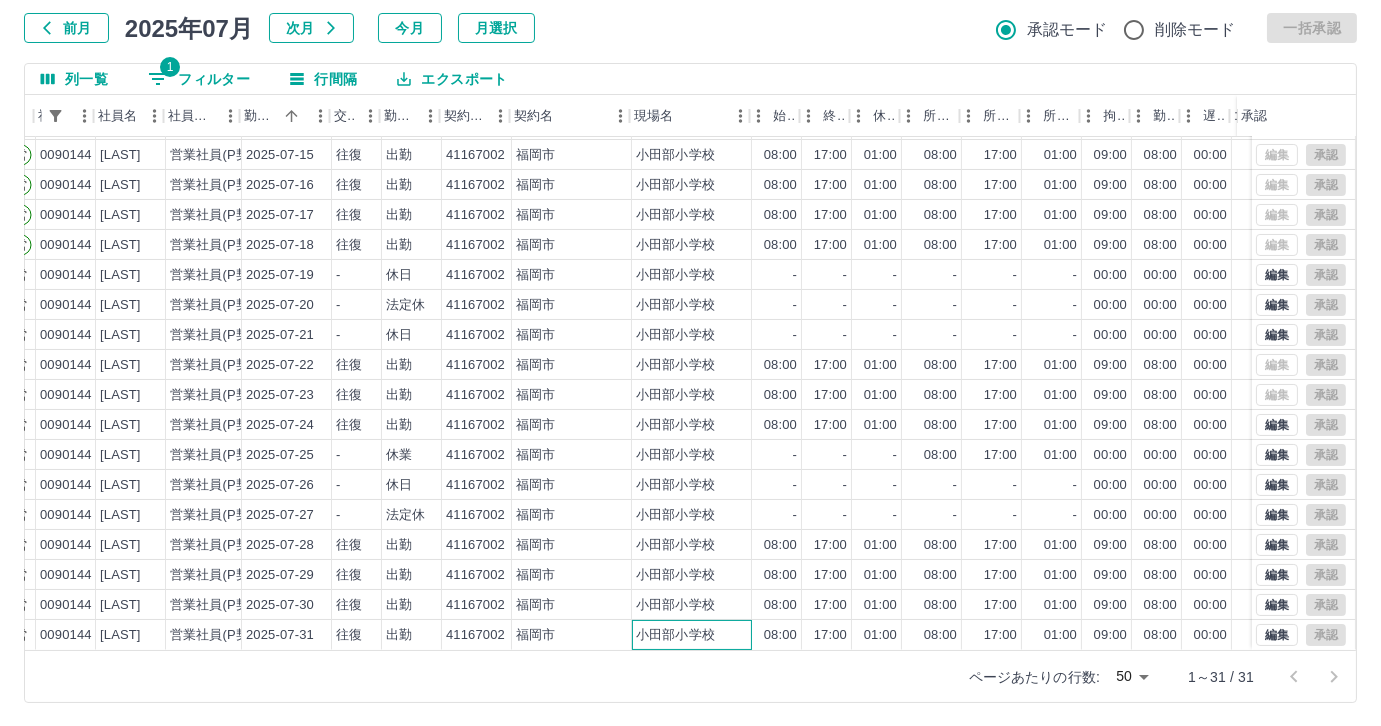 scroll, scrollTop: 431, scrollLeft: 161, axis: both 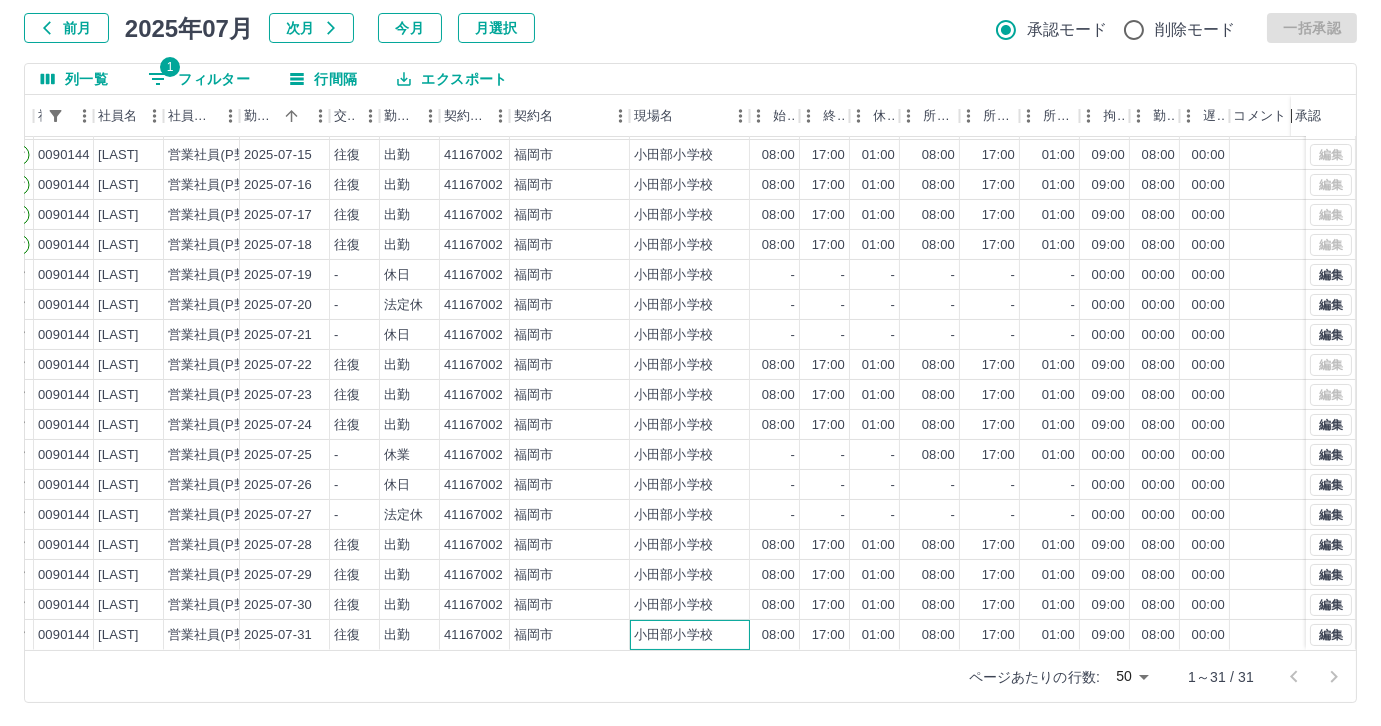 drag, startPoint x: 1237, startPoint y: 116, endPoint x: 1304, endPoint y: 111, distance: 67.18631 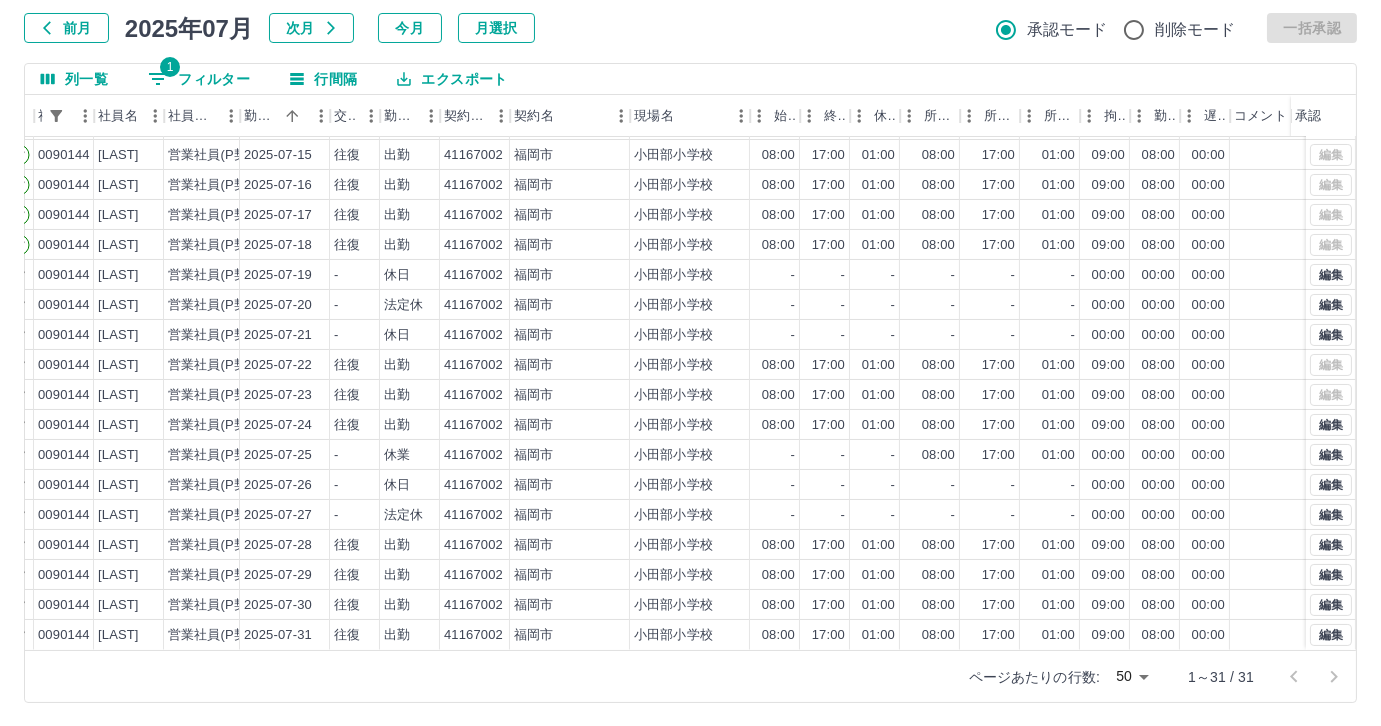 scroll, scrollTop: 117, scrollLeft: 0, axis: vertical 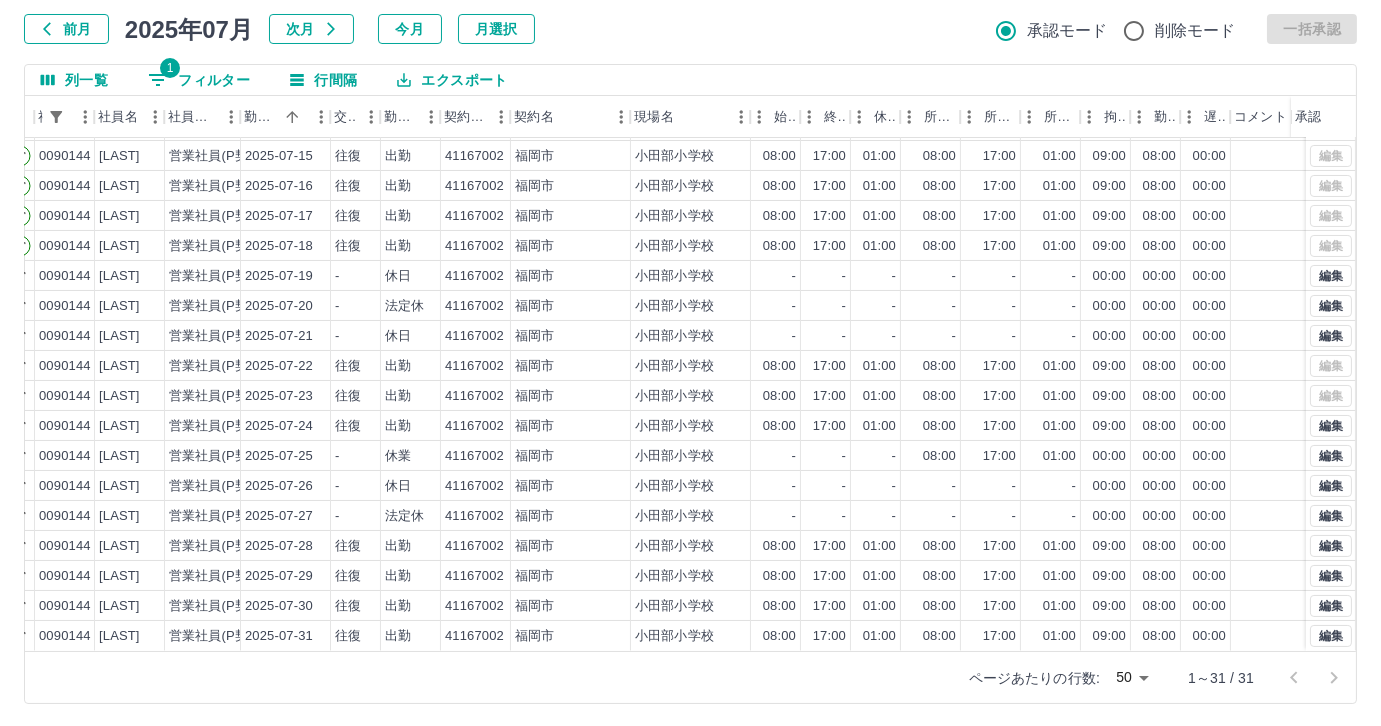 click on "1 フィルター" at bounding box center [199, 80] 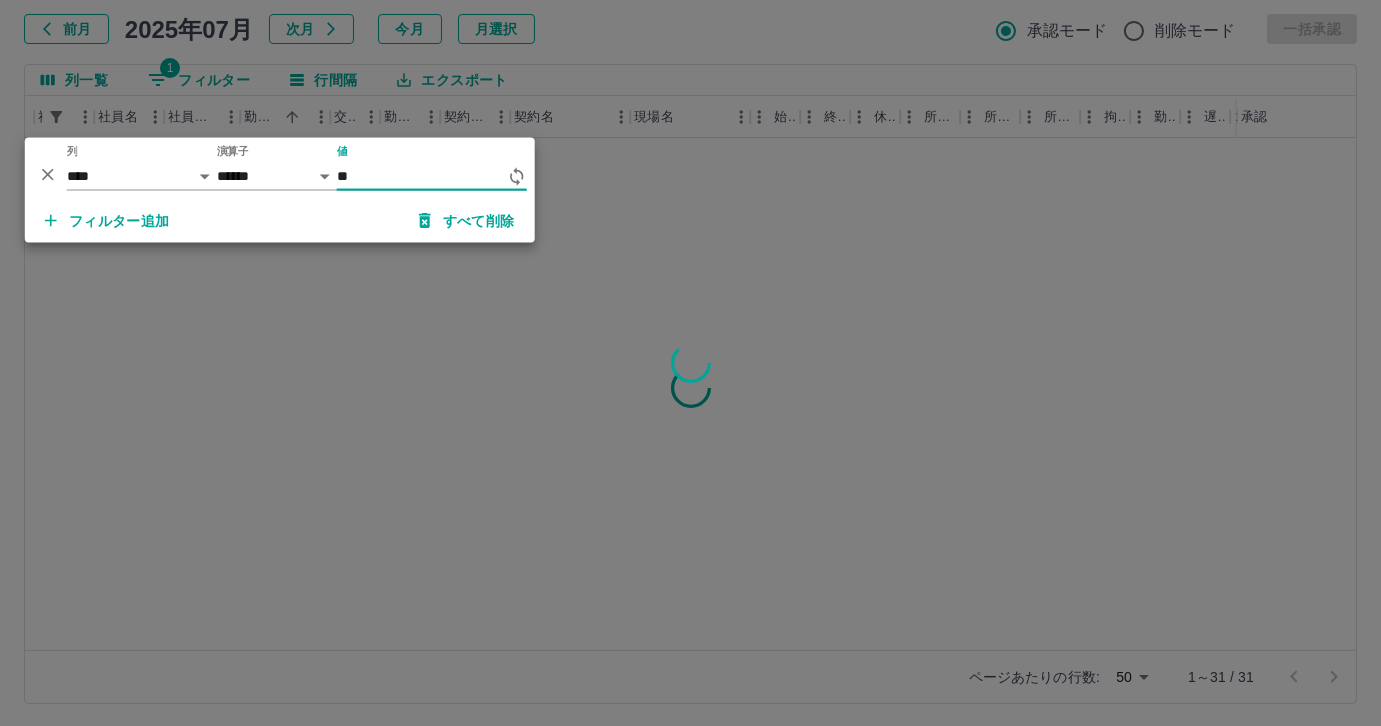 type on "*" 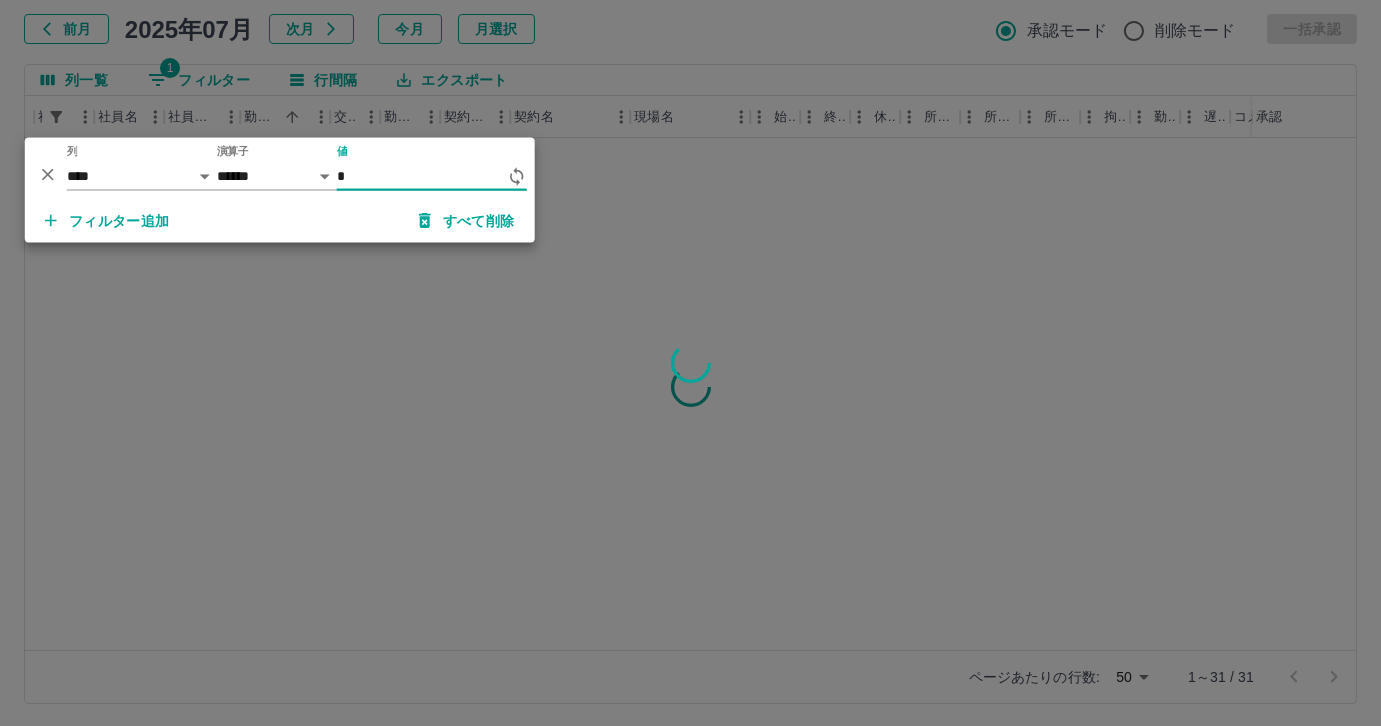 scroll, scrollTop: 0, scrollLeft: 160, axis: horizontal 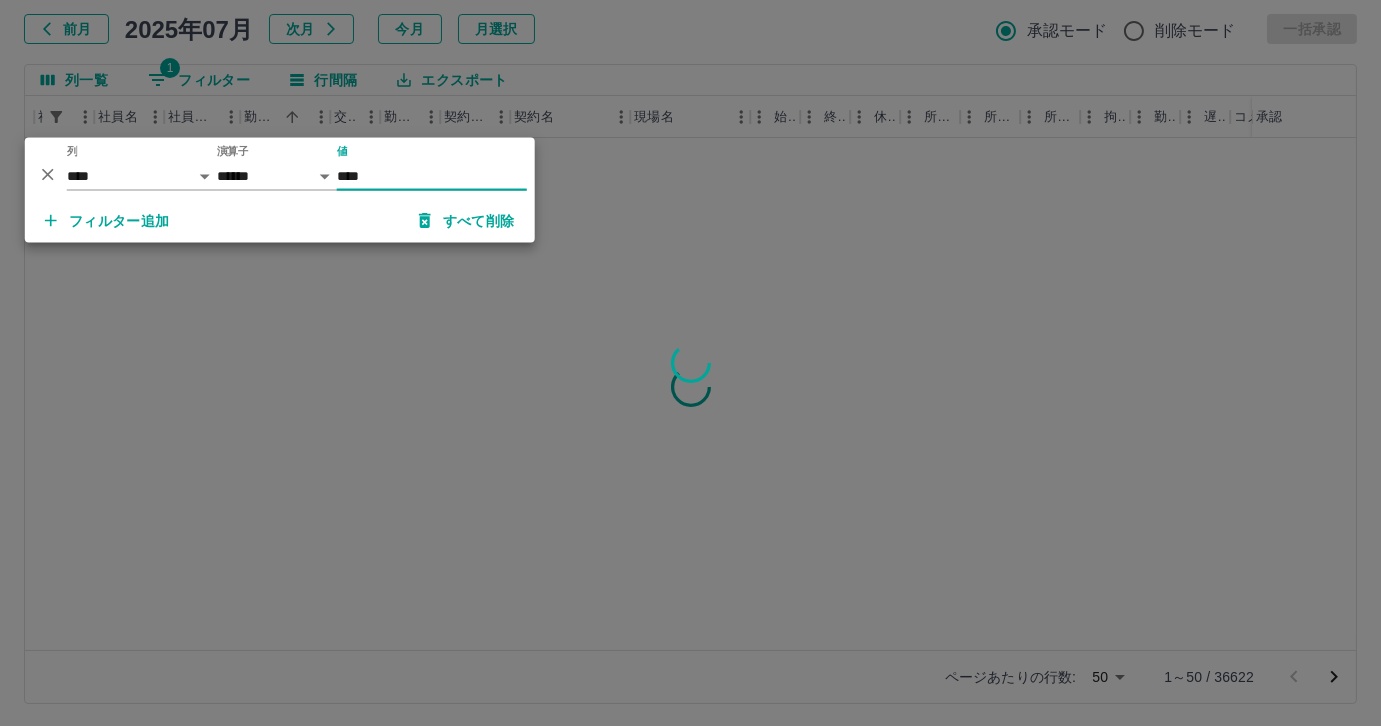 type on "*****" 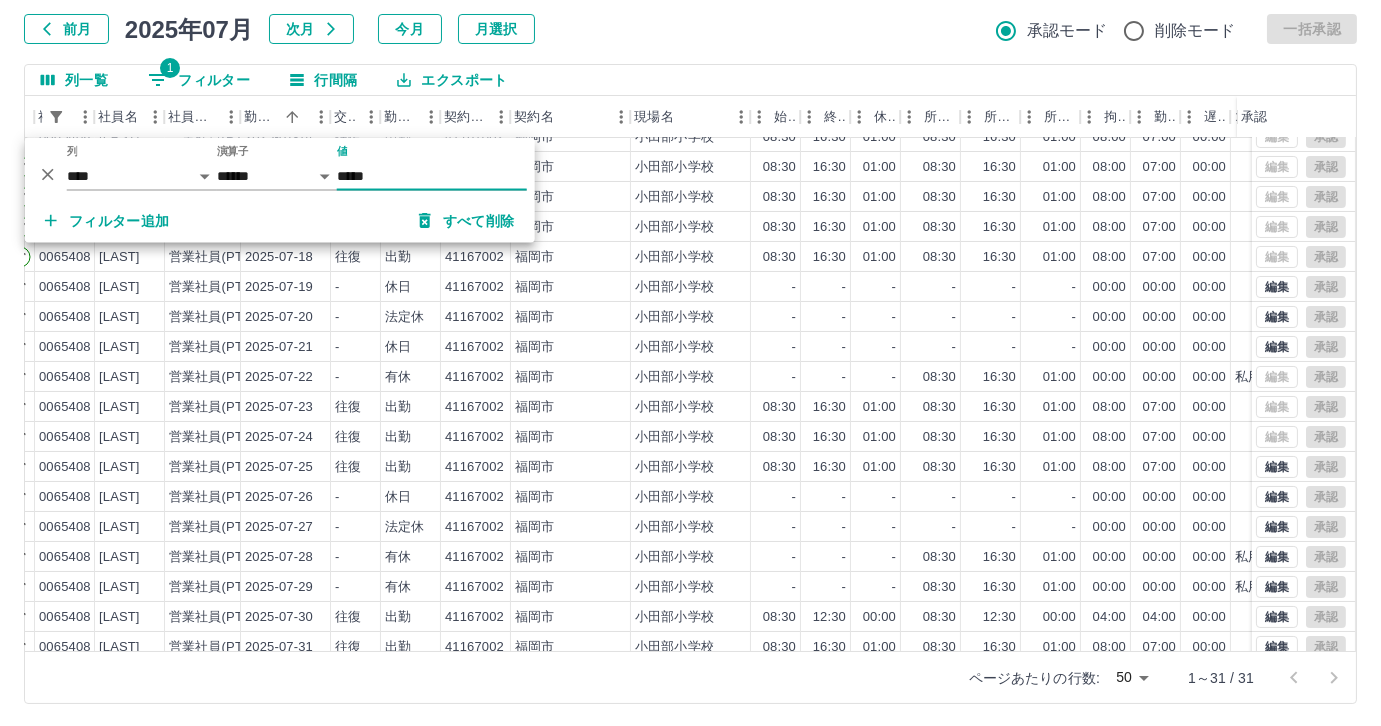 scroll, scrollTop: 431, scrollLeft: 160, axis: both 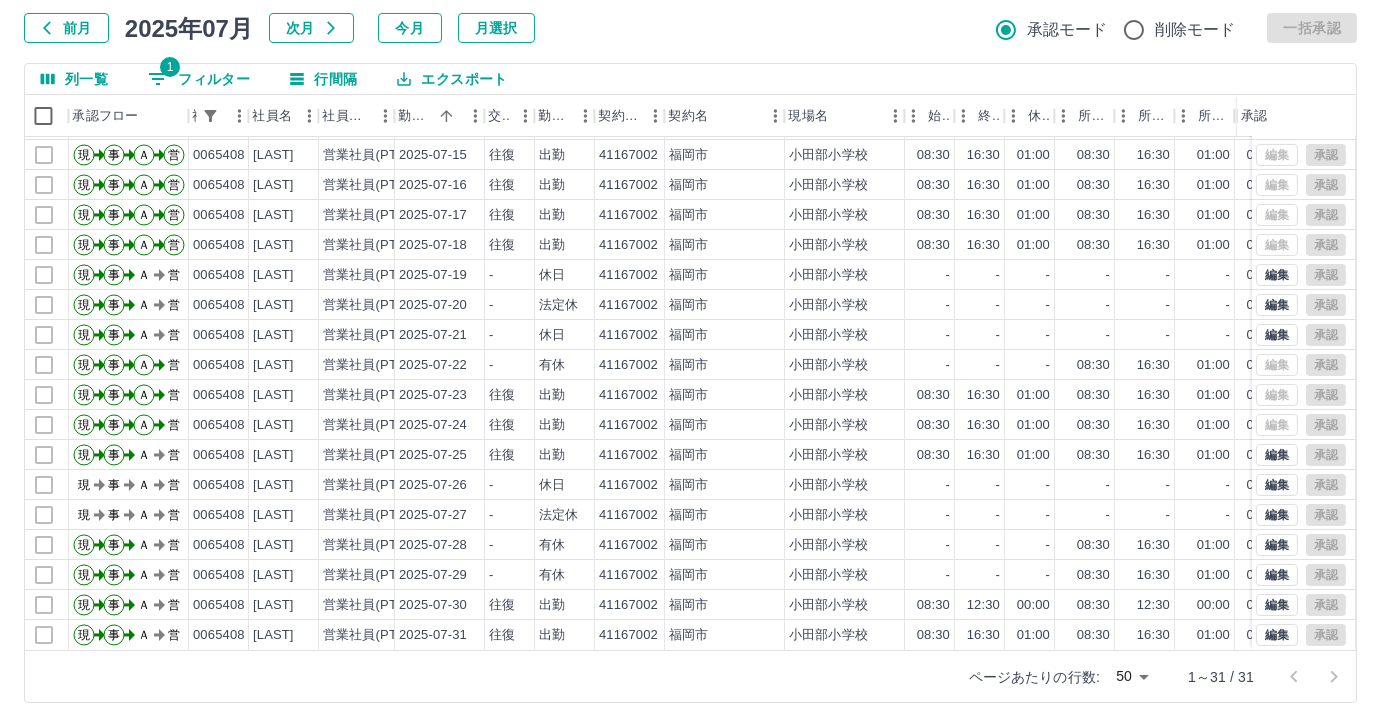 click on "1 フィルター" at bounding box center [199, 79] 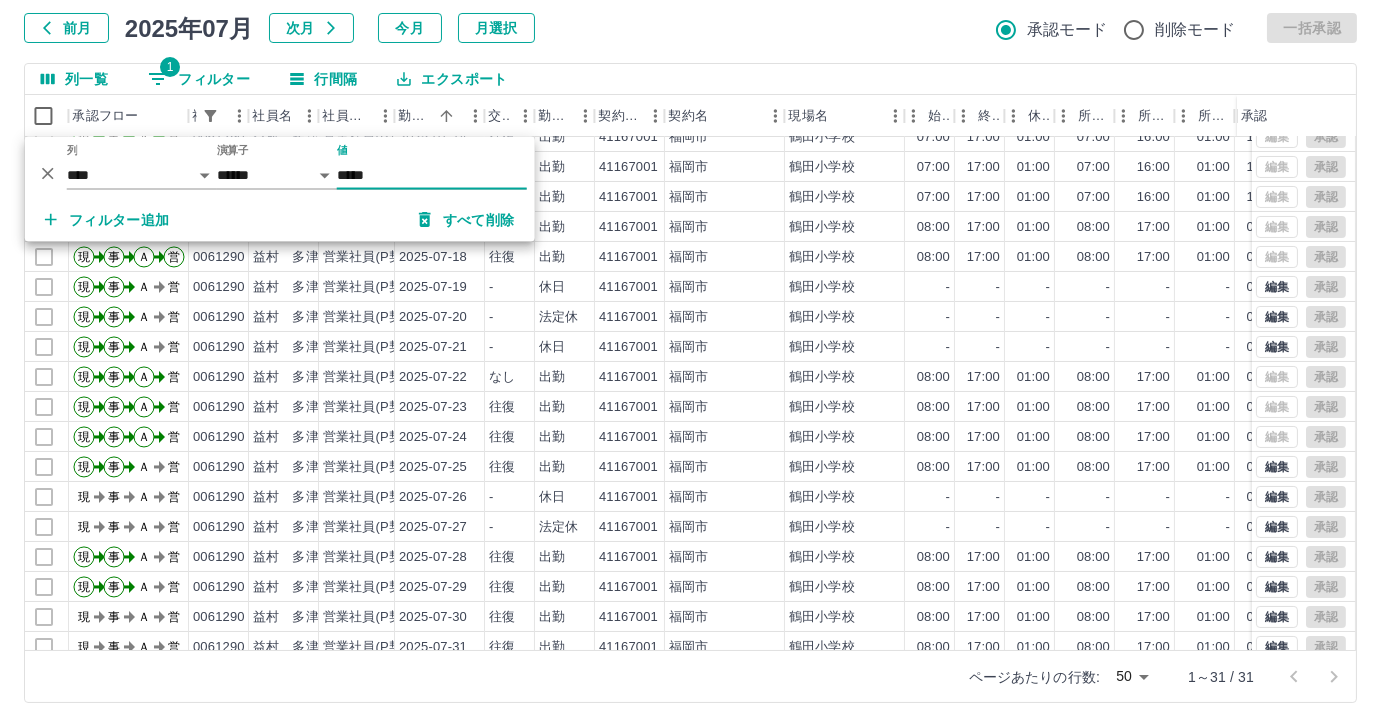 scroll, scrollTop: 431, scrollLeft: 6, axis: both 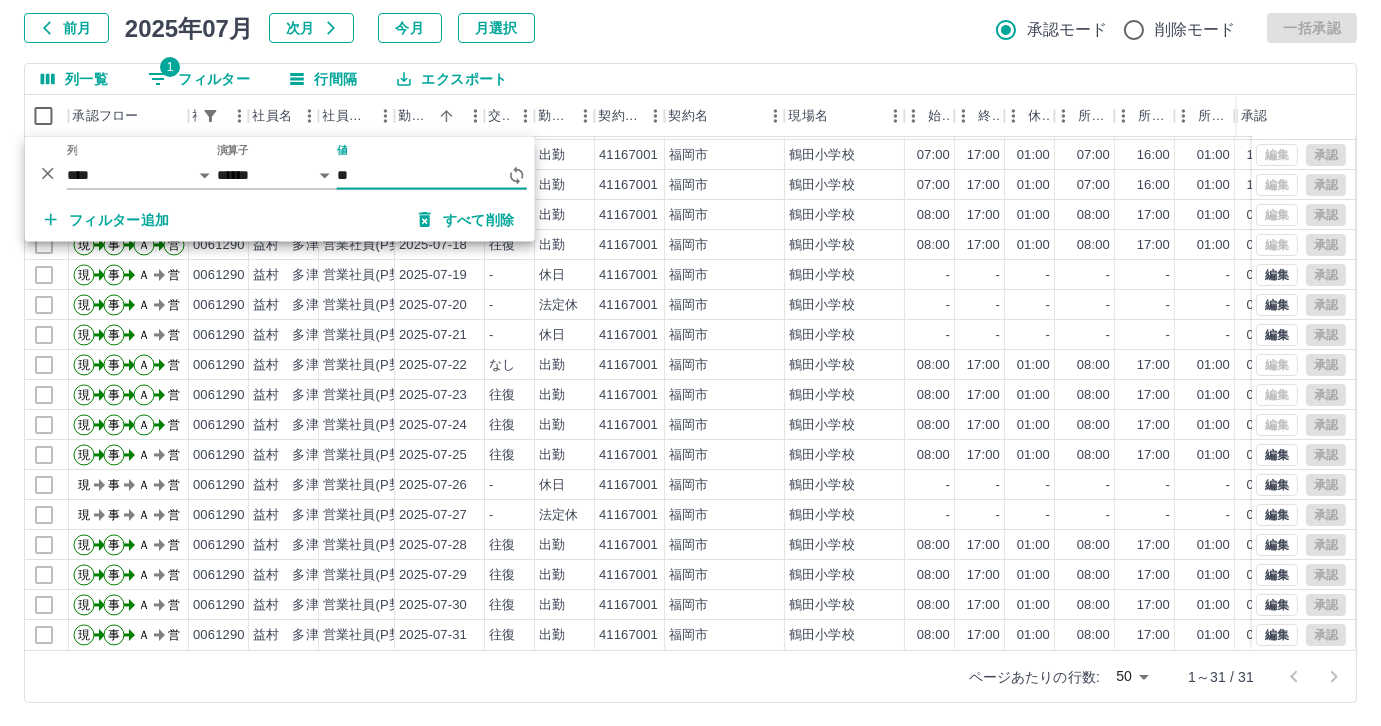 type on "*" 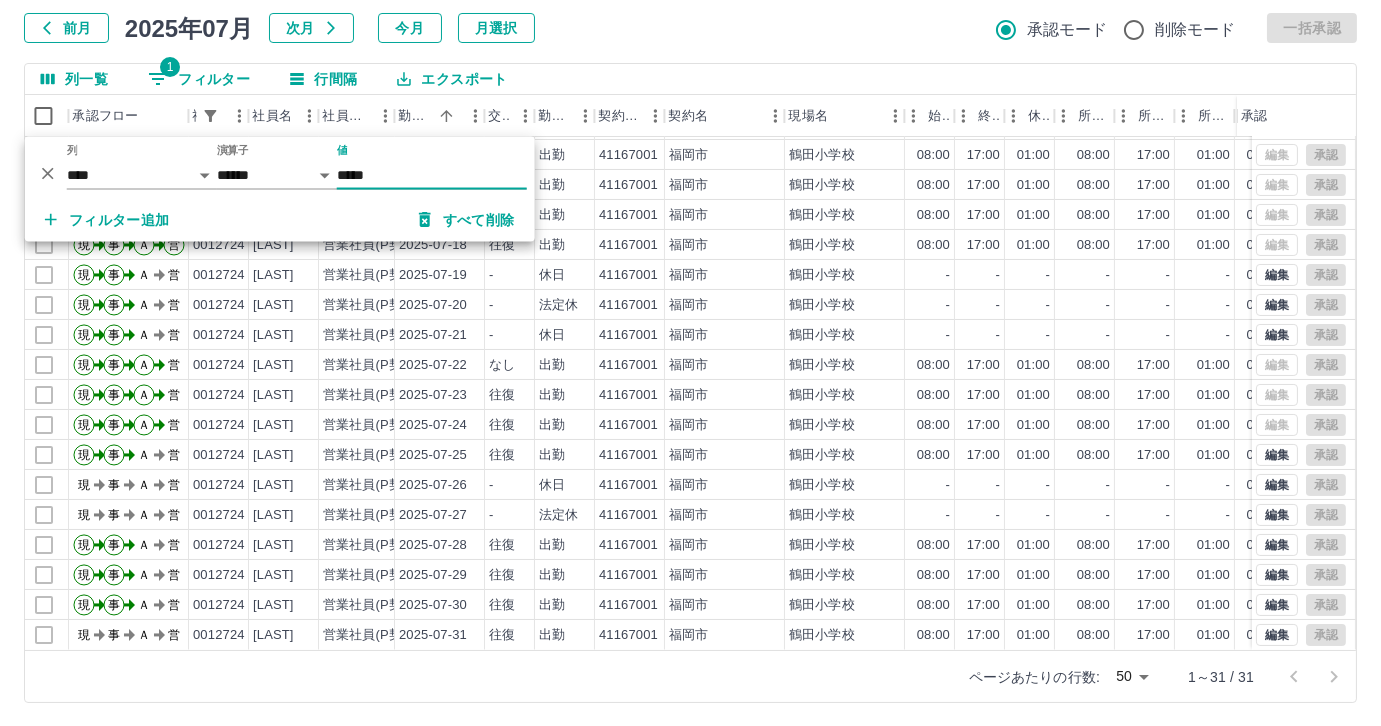 scroll, scrollTop: 431, scrollLeft: 6, axis: both 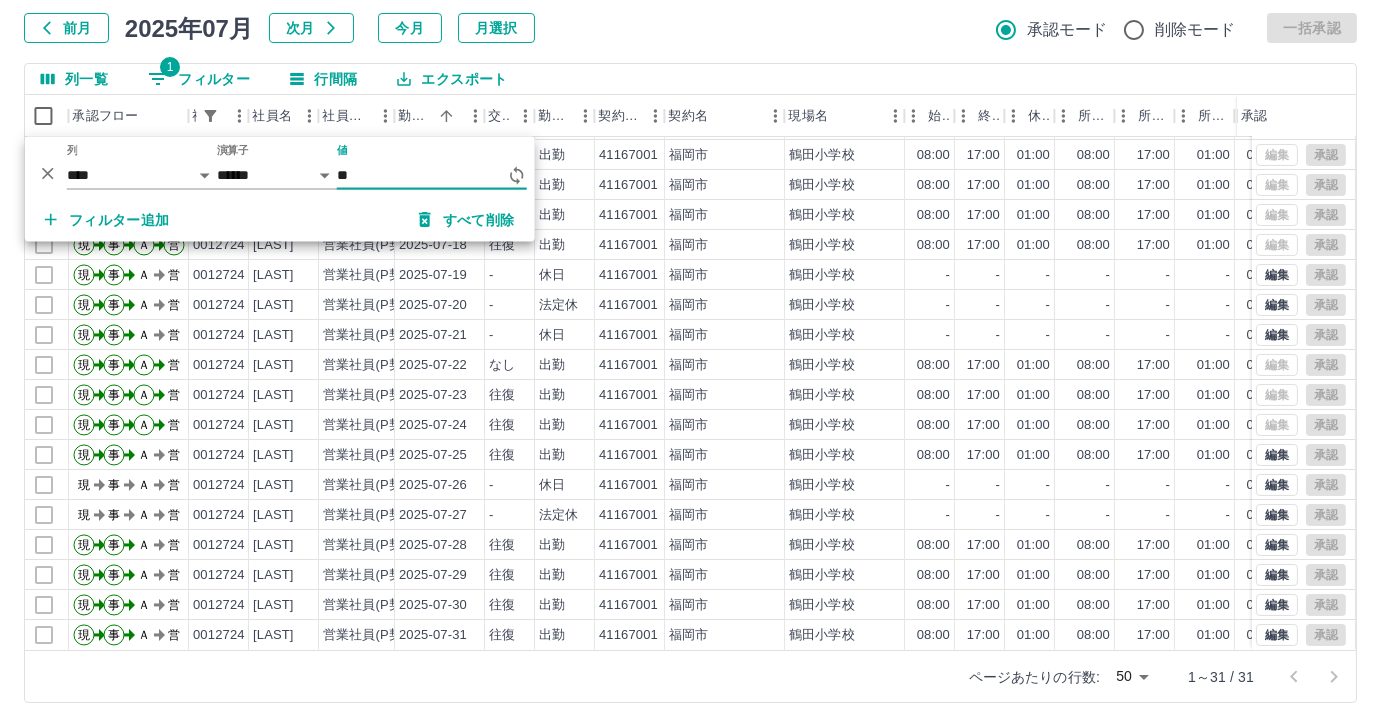type on "*" 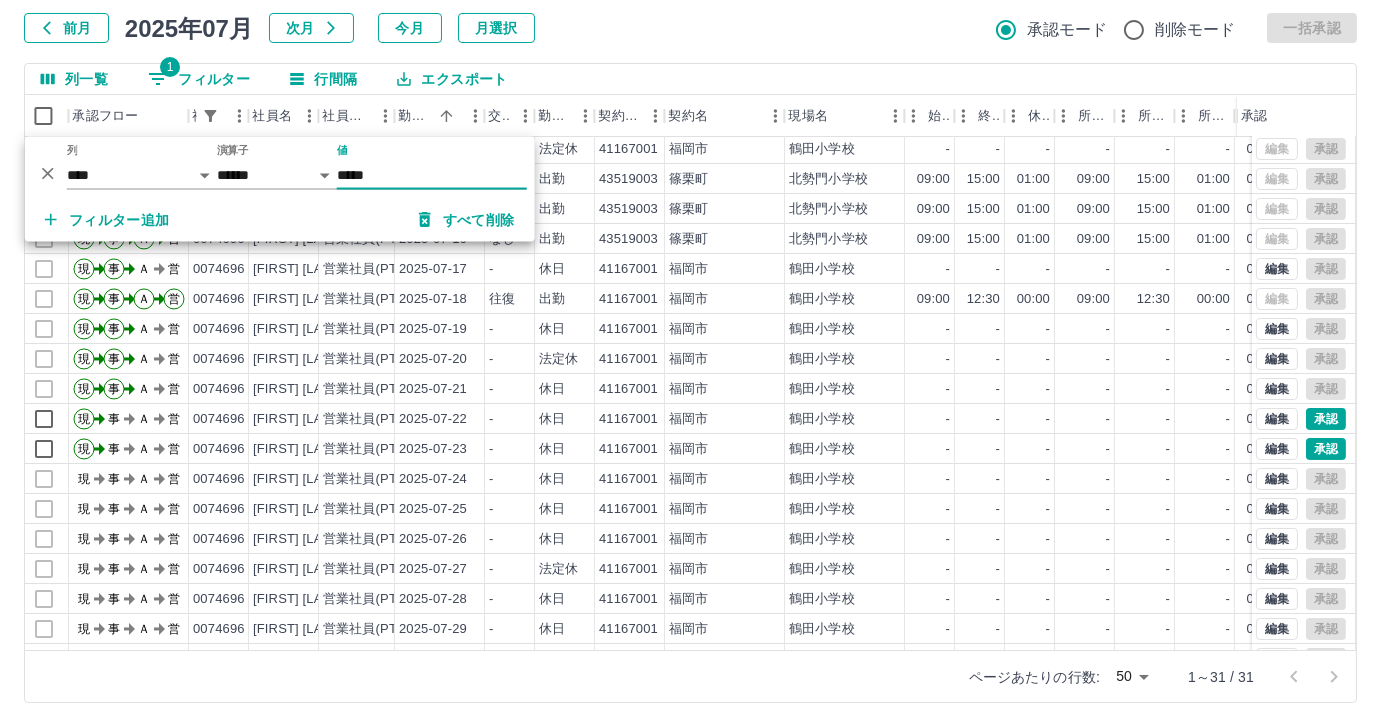 scroll, scrollTop: 431, scrollLeft: 6, axis: both 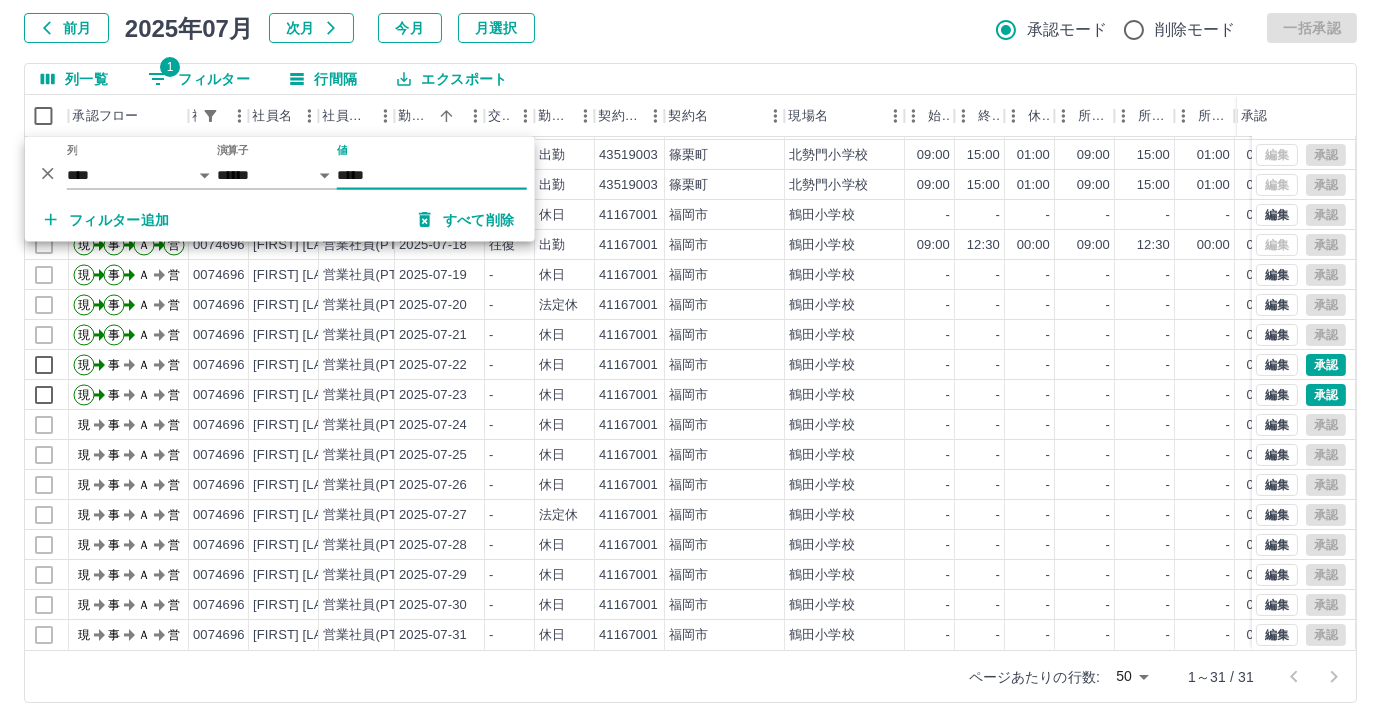 type on "*****" 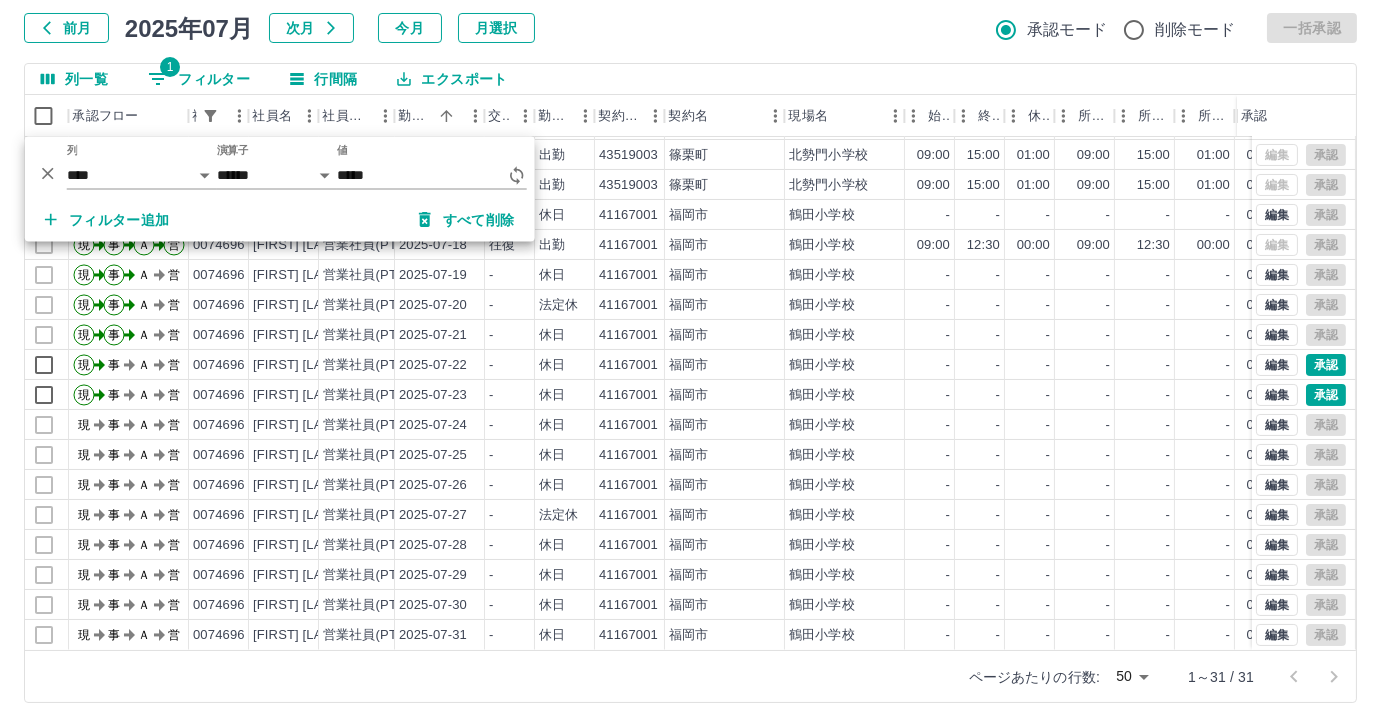 click on "勤務実績承認 前月 2025年07月 次月 今月 月選択 承認モード 削除モード 一括承認 列一覧 1 フィルター 行間隔 エクスポート 承認フロー 社員番号 社員名 社員区分 勤務日 交通費 勤務区分 契約コード 契約名 現場名 始業 終業 休憩 所定開始 所定終業 所定休憩 拘束 勤務 遅刻等 コメント ステータス 承認 現 事 Ａ 営 0074696 永田　涼佑 営業社員(PT契約) 2025-07-13  -  法定休 41167001 福岡市 鶴田小学校 - - - - - - 00:00 00:00 00:00 営業所長承認待 現 事 Ａ 営 0074696 永田　涼佑 営業社員(PT契約) 2025-07-14 なし 出勤 43519003 篠栗町 北勢門小学校 09:00 15:00 01:00 09:00 15:00 01:00 06:00 05:00 00:00 交なし 営業所長承認待 現 事 Ａ 営 0074696 永田　涼佑 営業社員(PT契約) 2025-07-15 なし 出勤 43519003 篠栗町 北勢門小学校 09:00 15:00 01:00 09:00 15:00 01:00 06:00 05:00 00:00 交なし 営業所長承認待 現 事 Ａ 営 現" at bounding box center [690, 329] 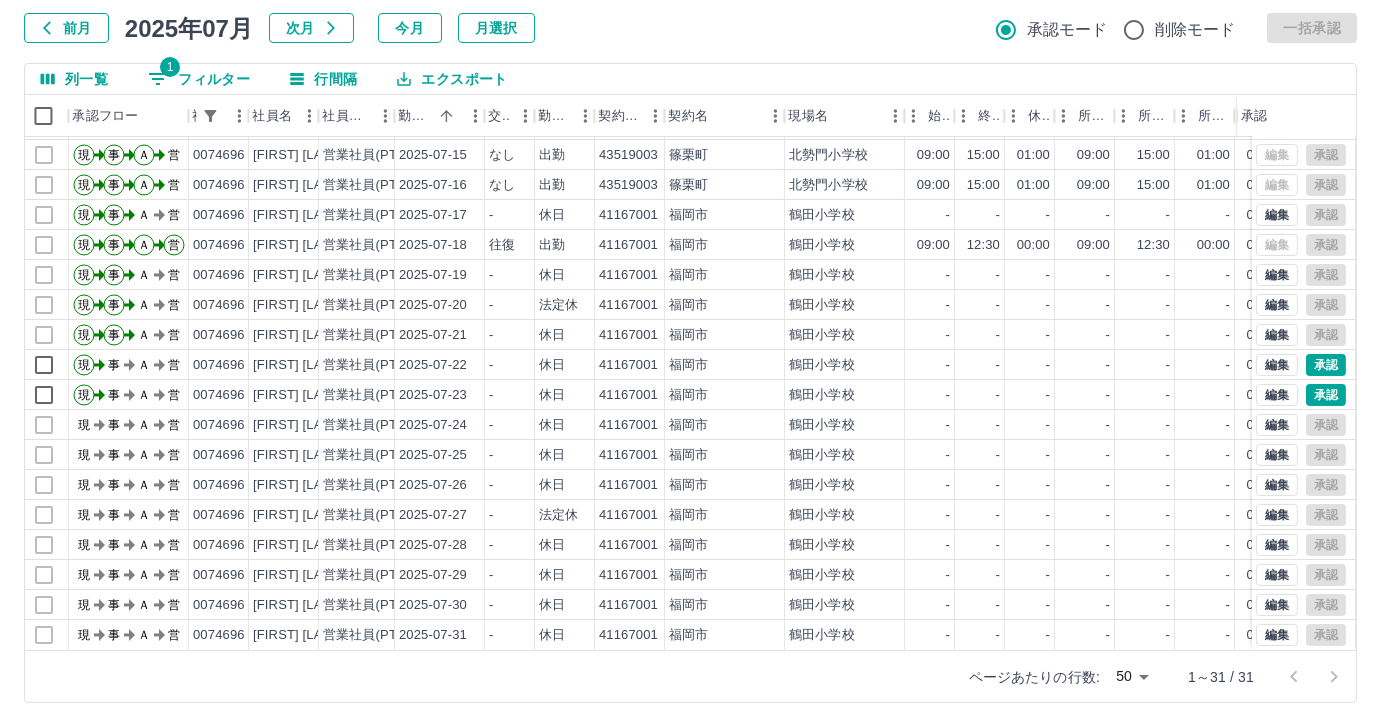 scroll, scrollTop: 117, scrollLeft: 0, axis: vertical 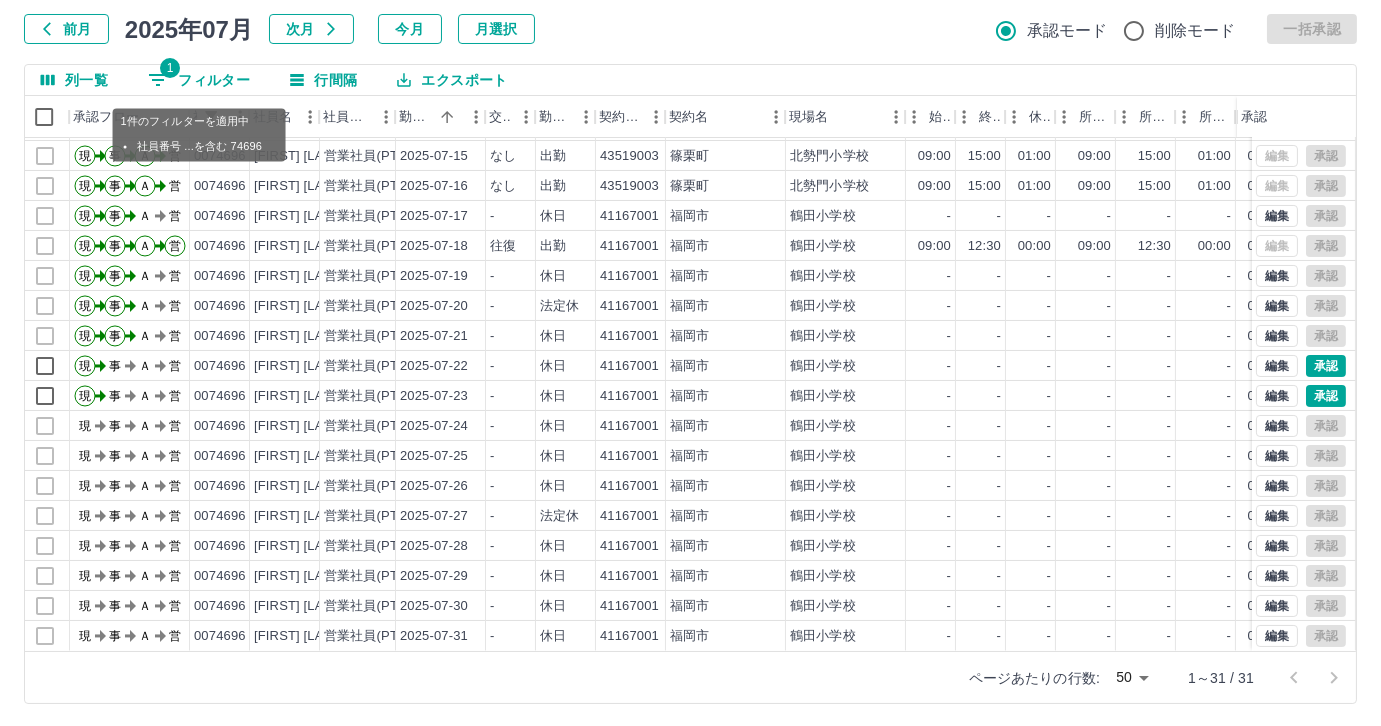 click on "1 フィルター" at bounding box center [199, 80] 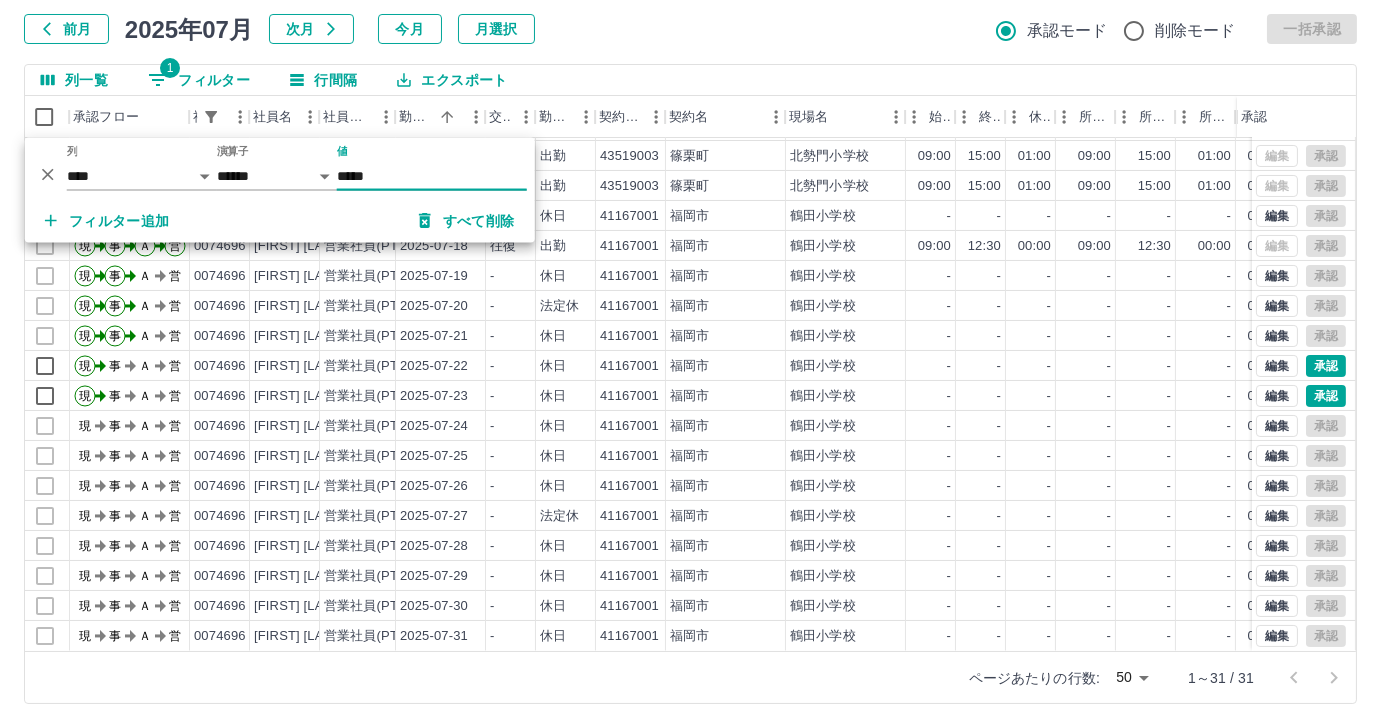click on "*****" at bounding box center [432, 176] 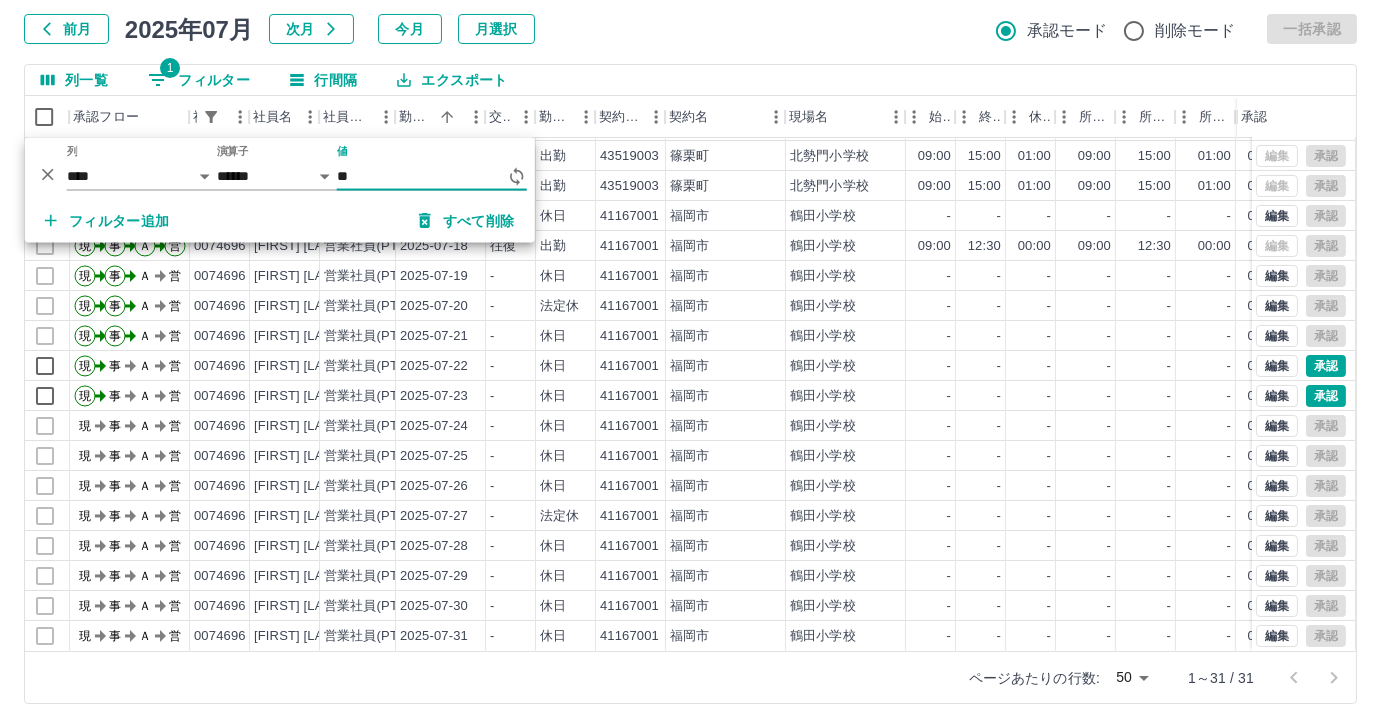 type on "*" 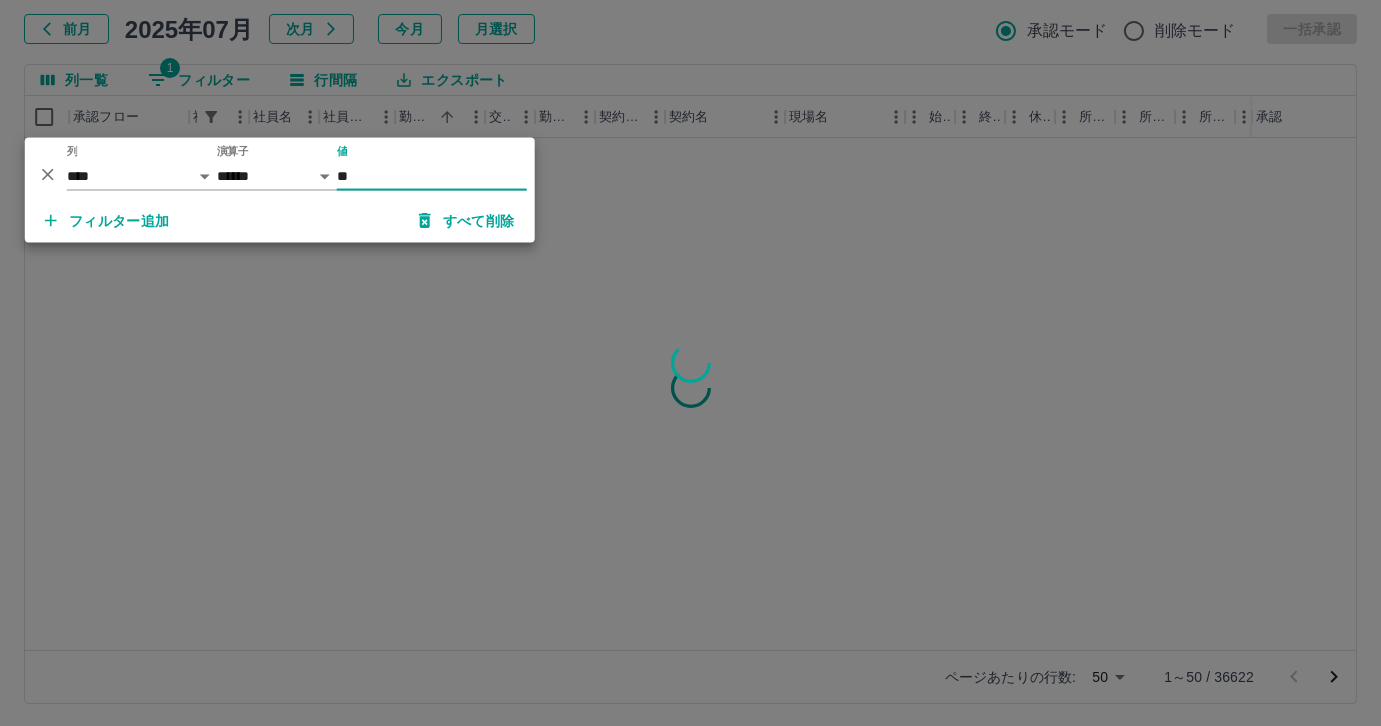 scroll, scrollTop: 0, scrollLeft: 5, axis: horizontal 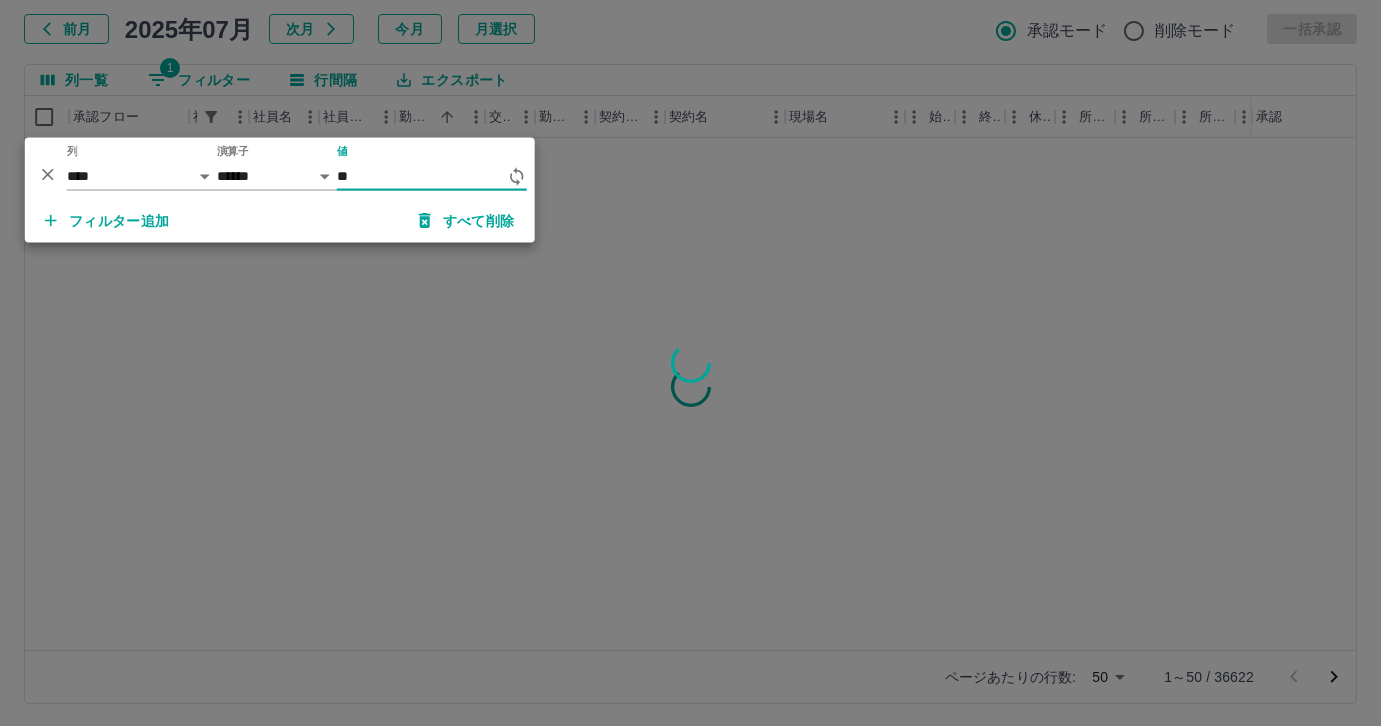 type on "*" 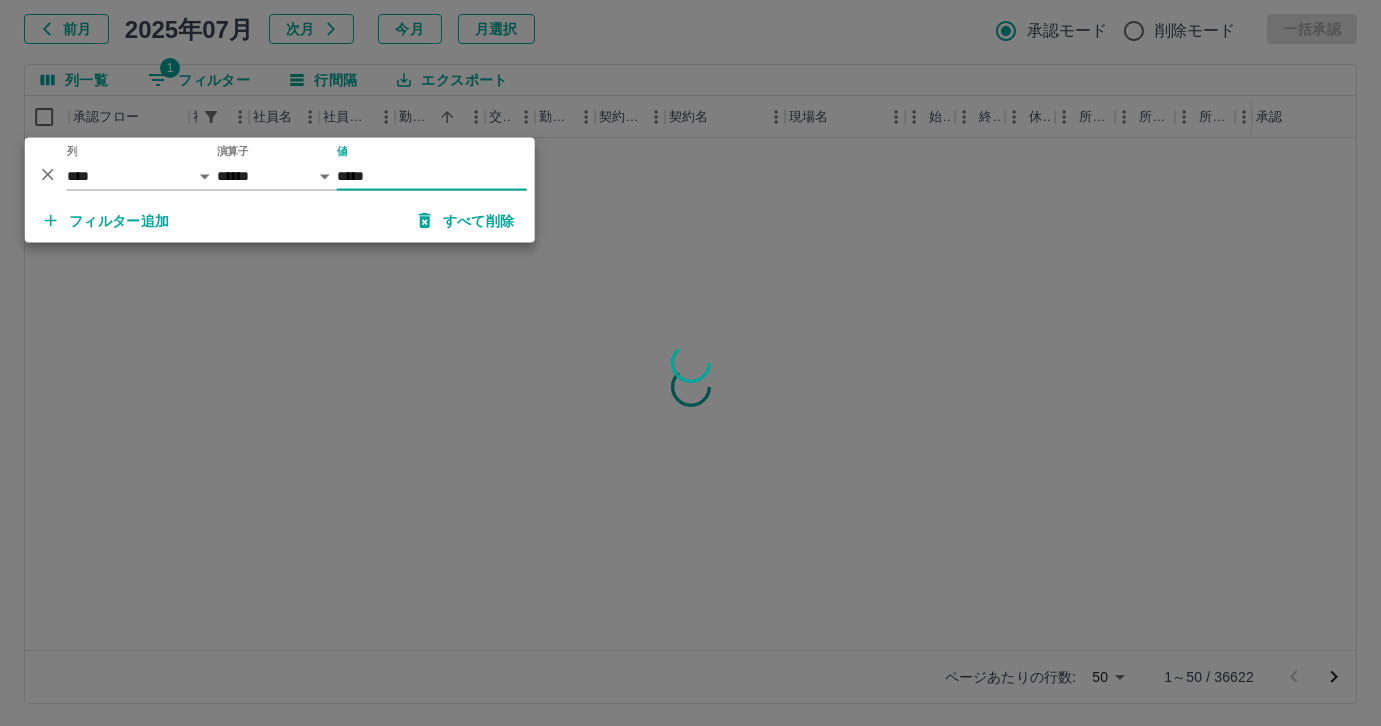 type on "*****" 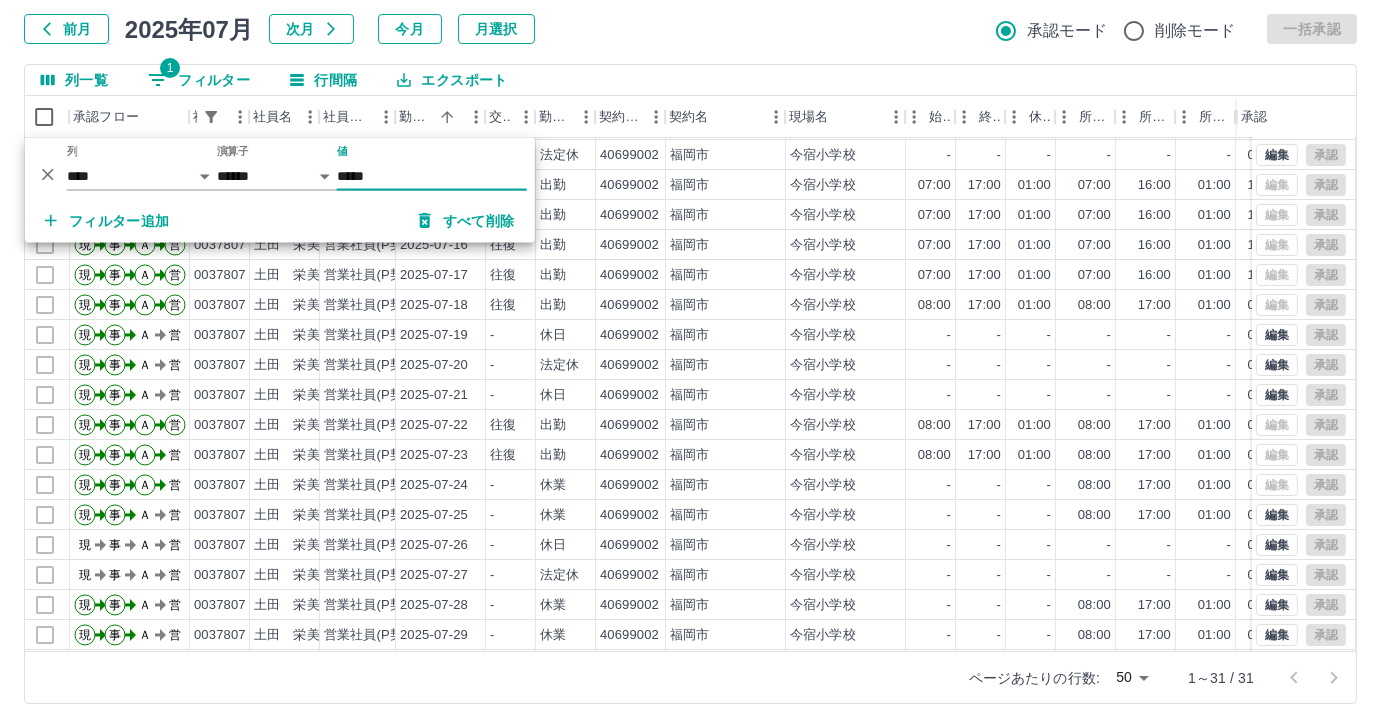 scroll, scrollTop: 431, scrollLeft: 5, axis: both 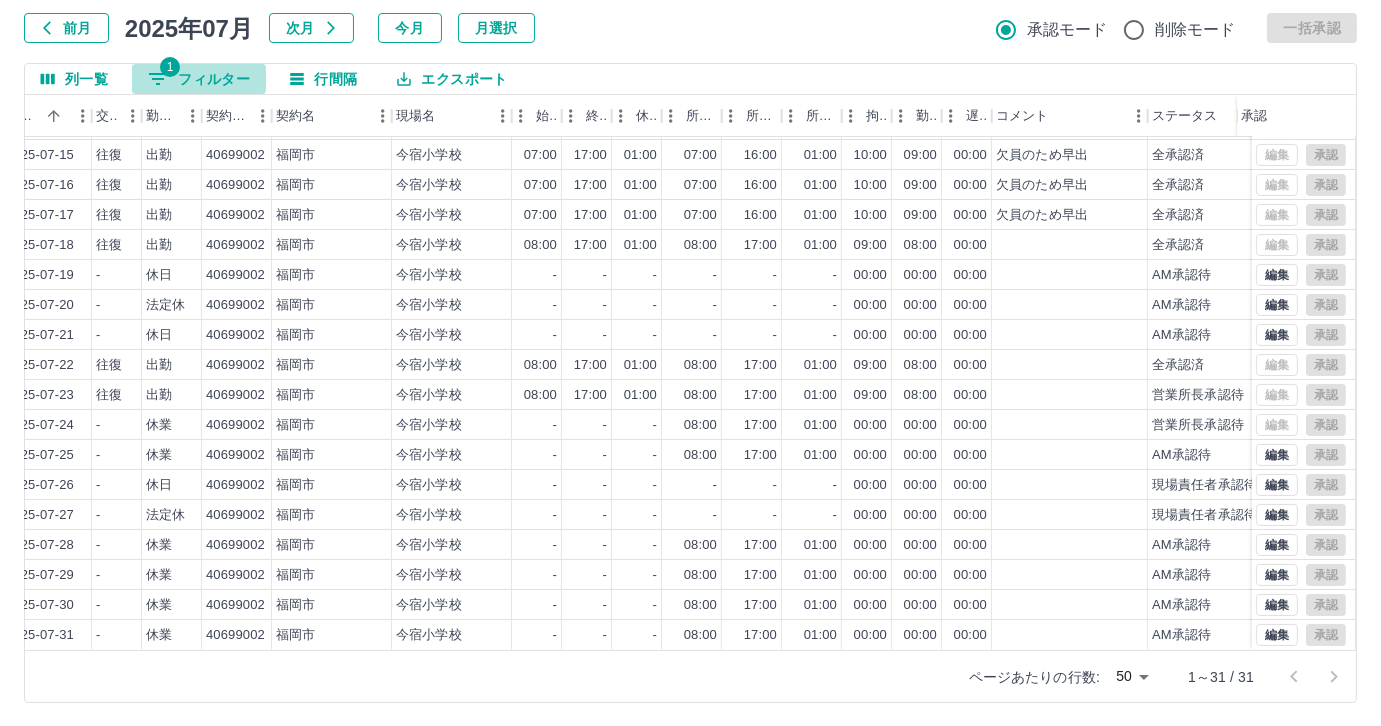 click on "1 フィルター" at bounding box center (199, 79) 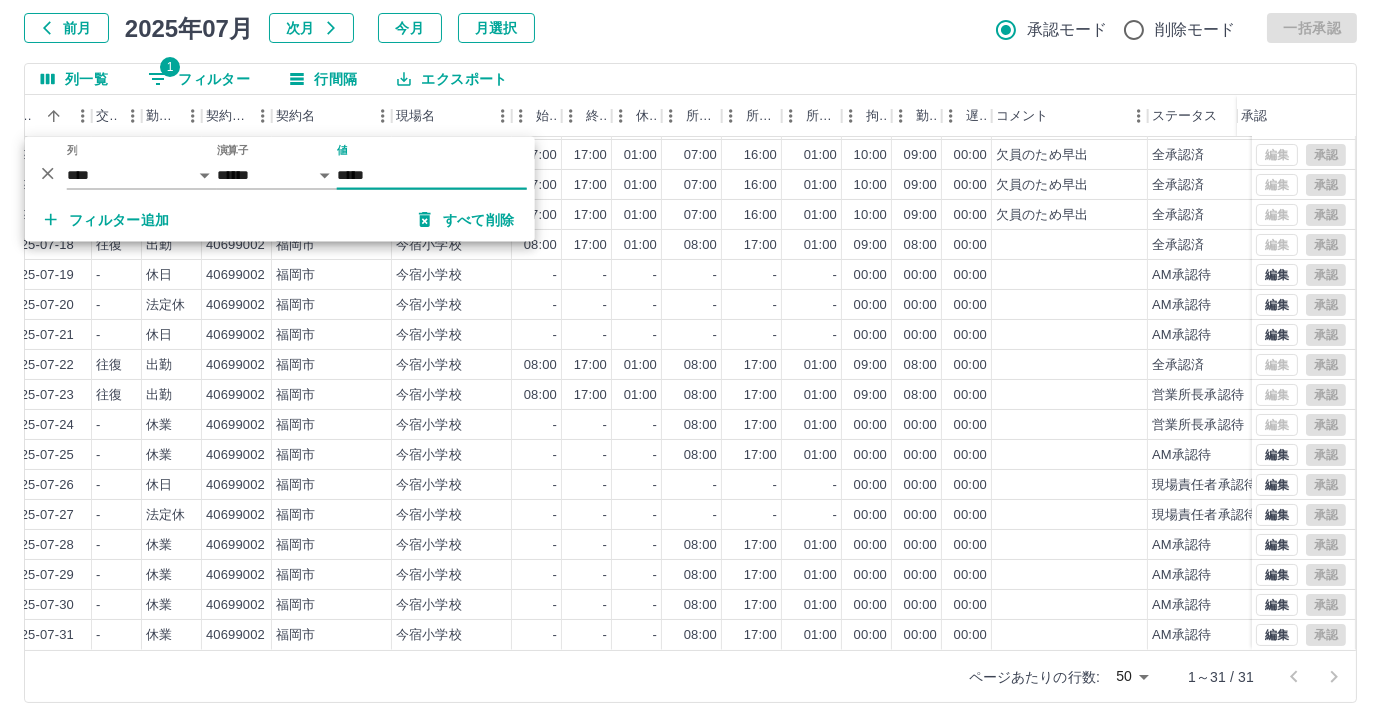 click on "*****" at bounding box center [432, 175] 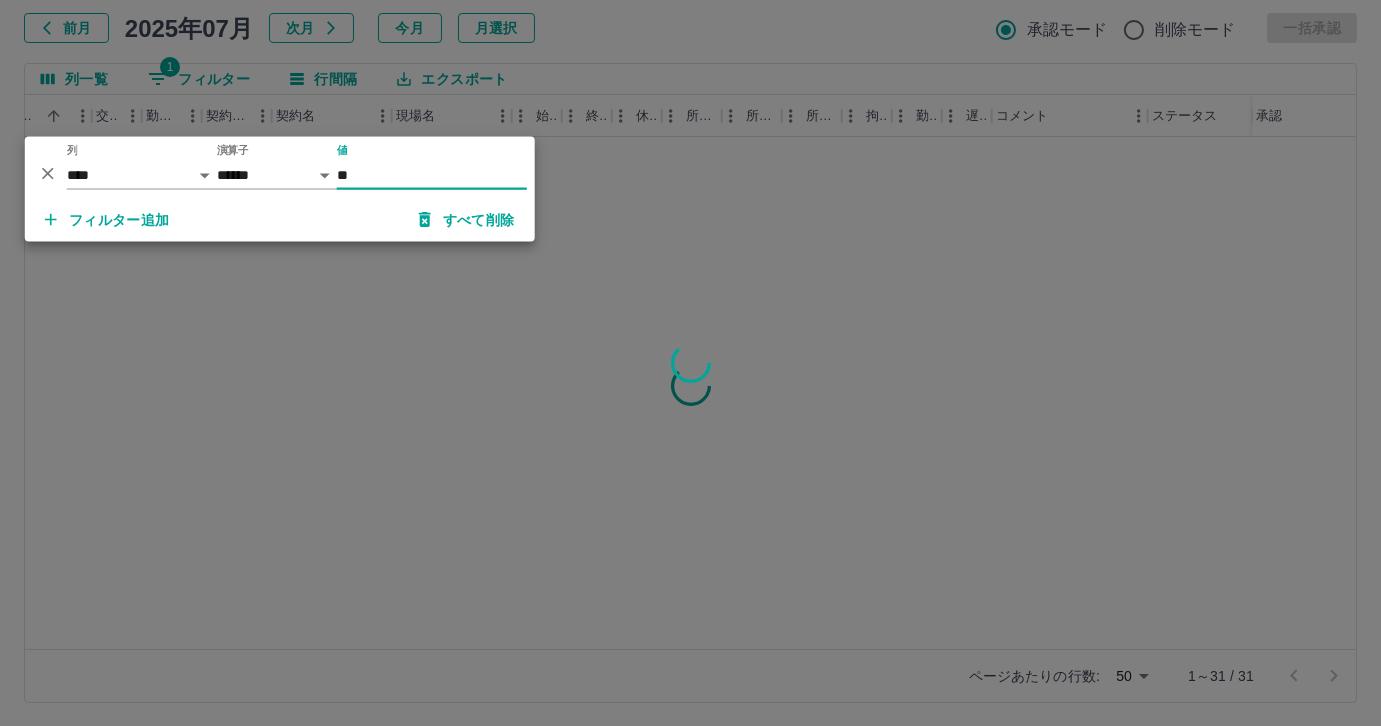 type on "*" 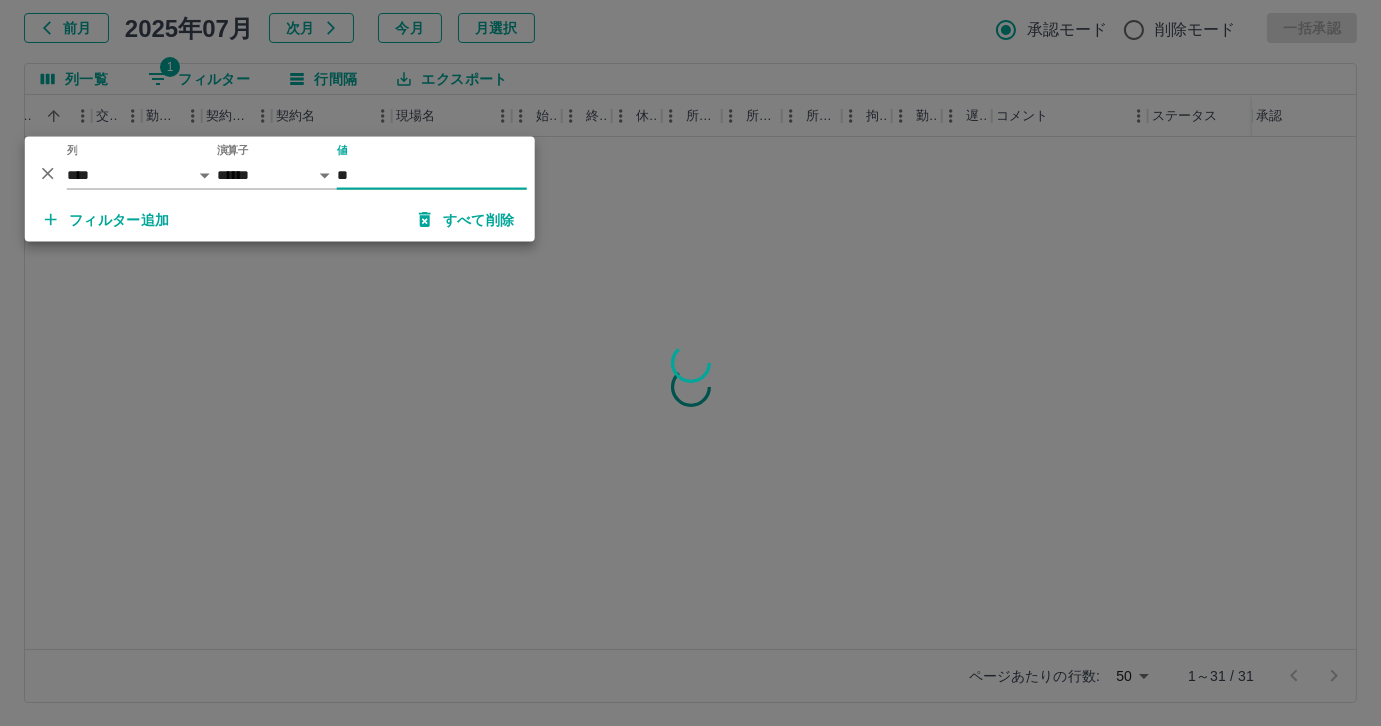 scroll, scrollTop: 0, scrollLeft: 399, axis: horizontal 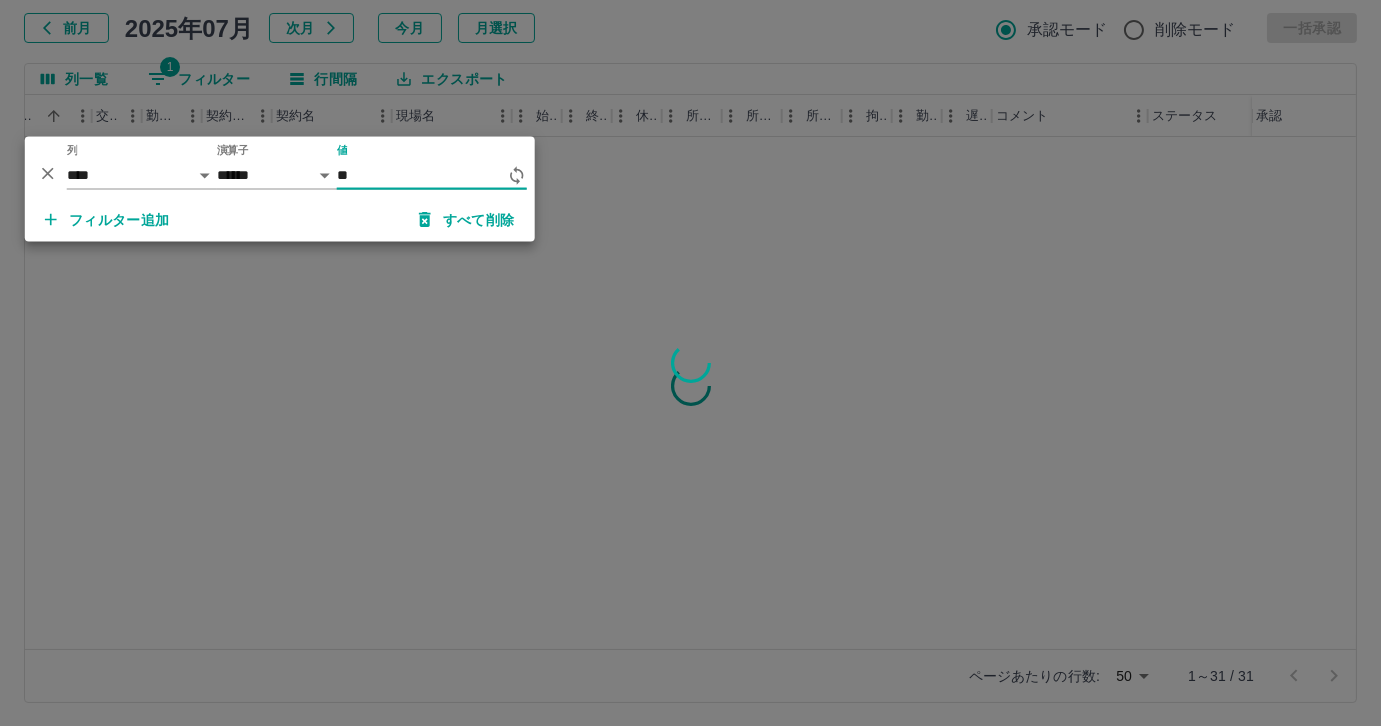 type on "*" 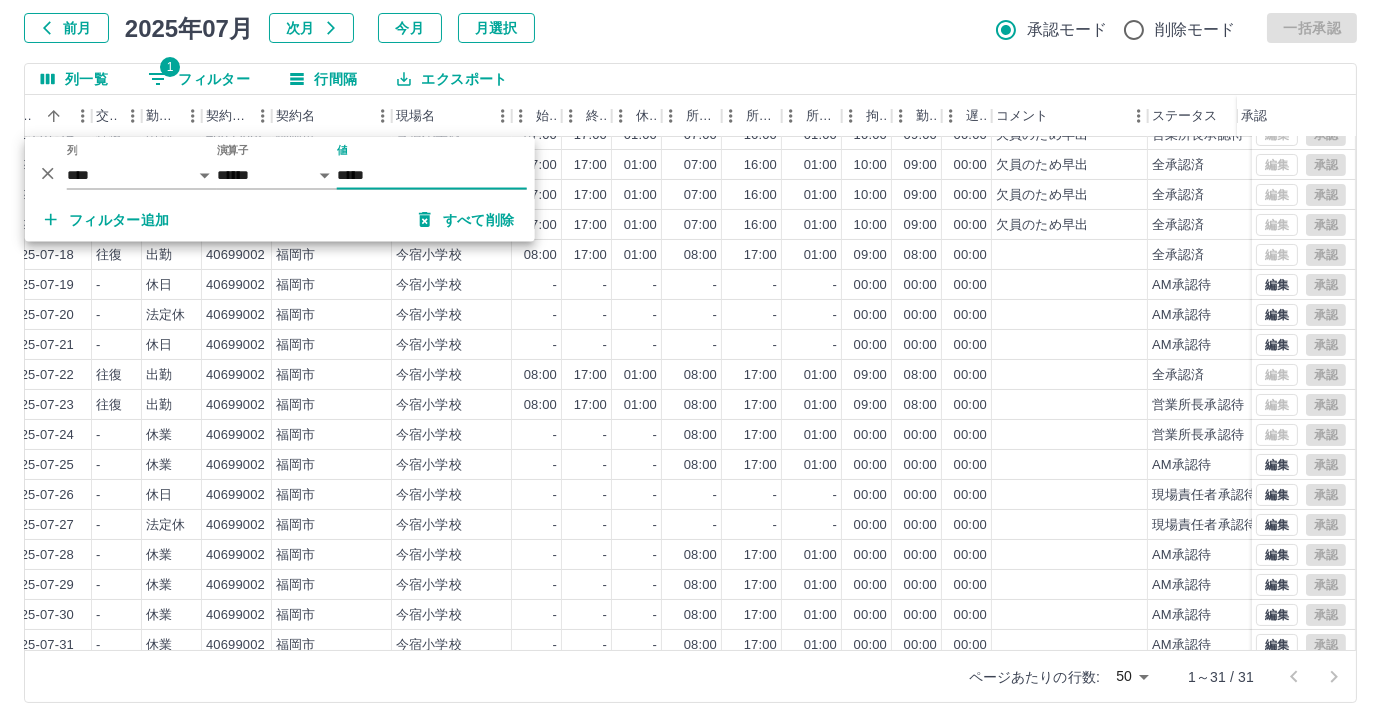 scroll, scrollTop: 431, scrollLeft: 399, axis: both 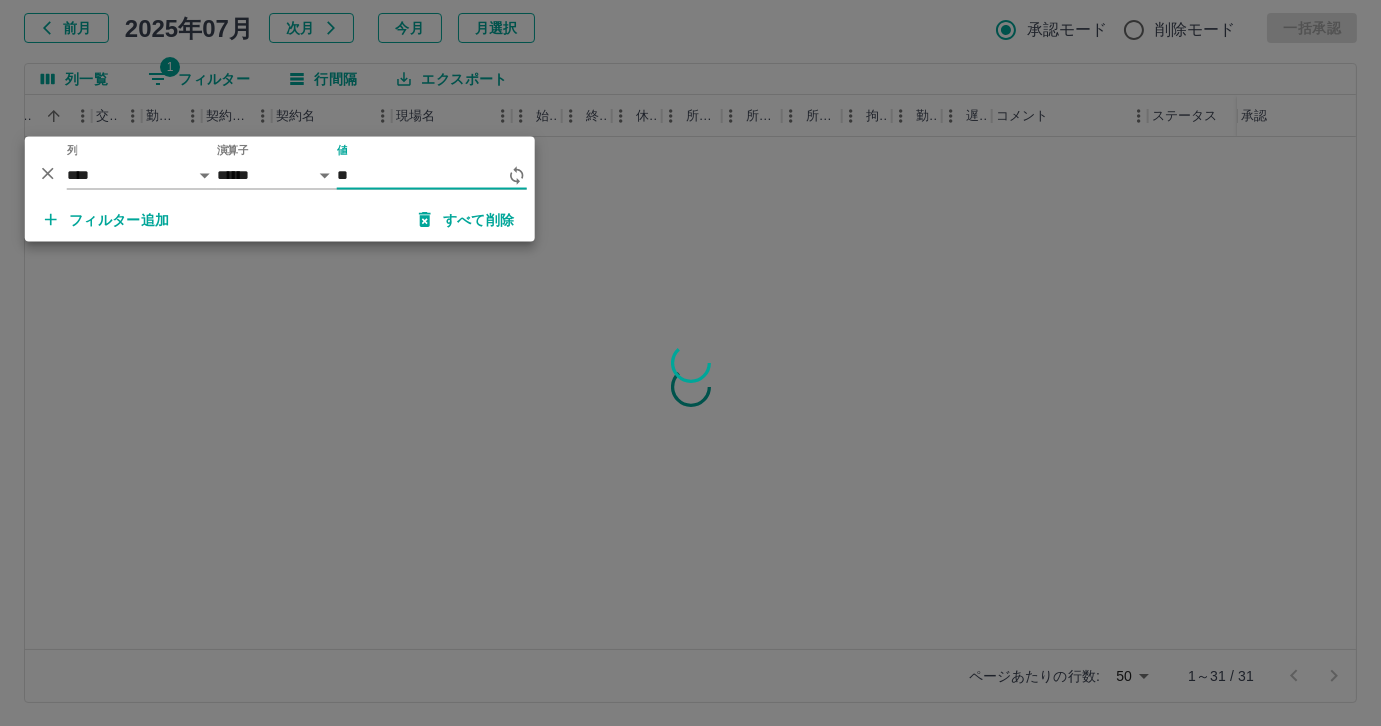 type on "*" 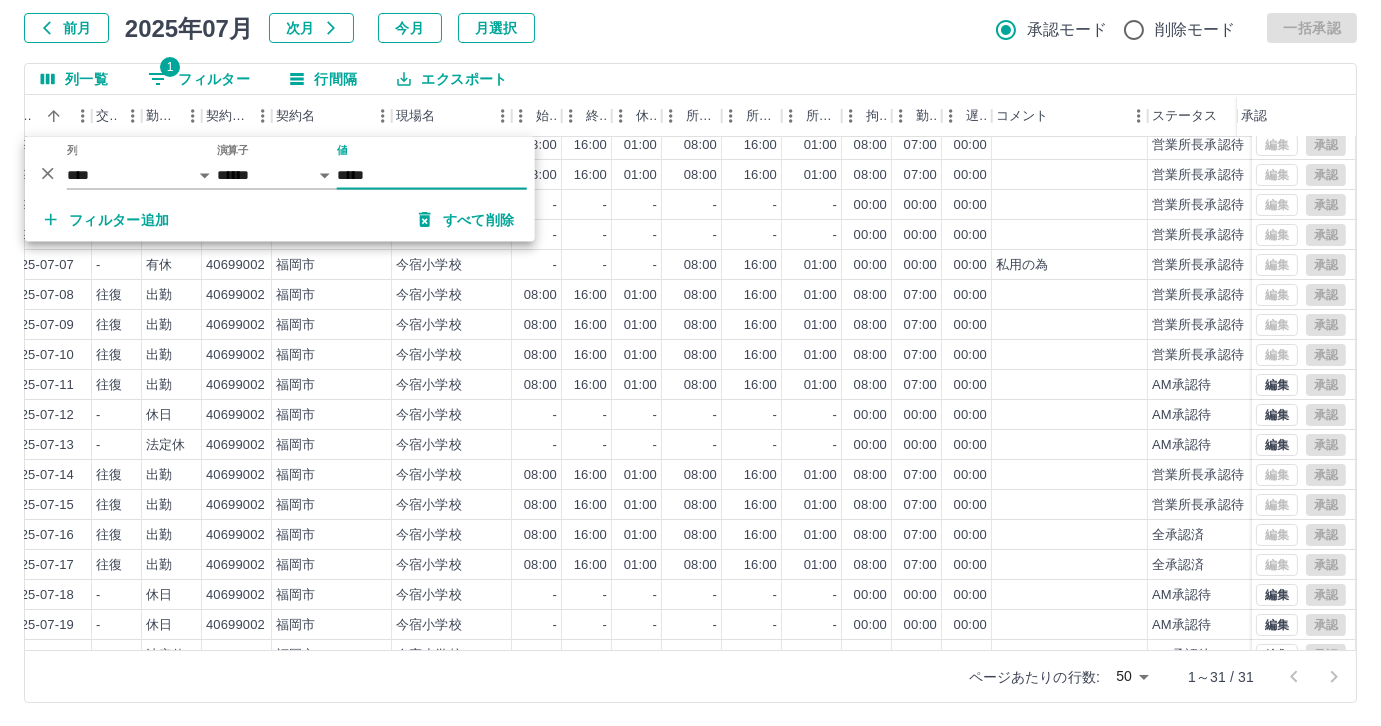 scroll, scrollTop: 0, scrollLeft: 399, axis: horizontal 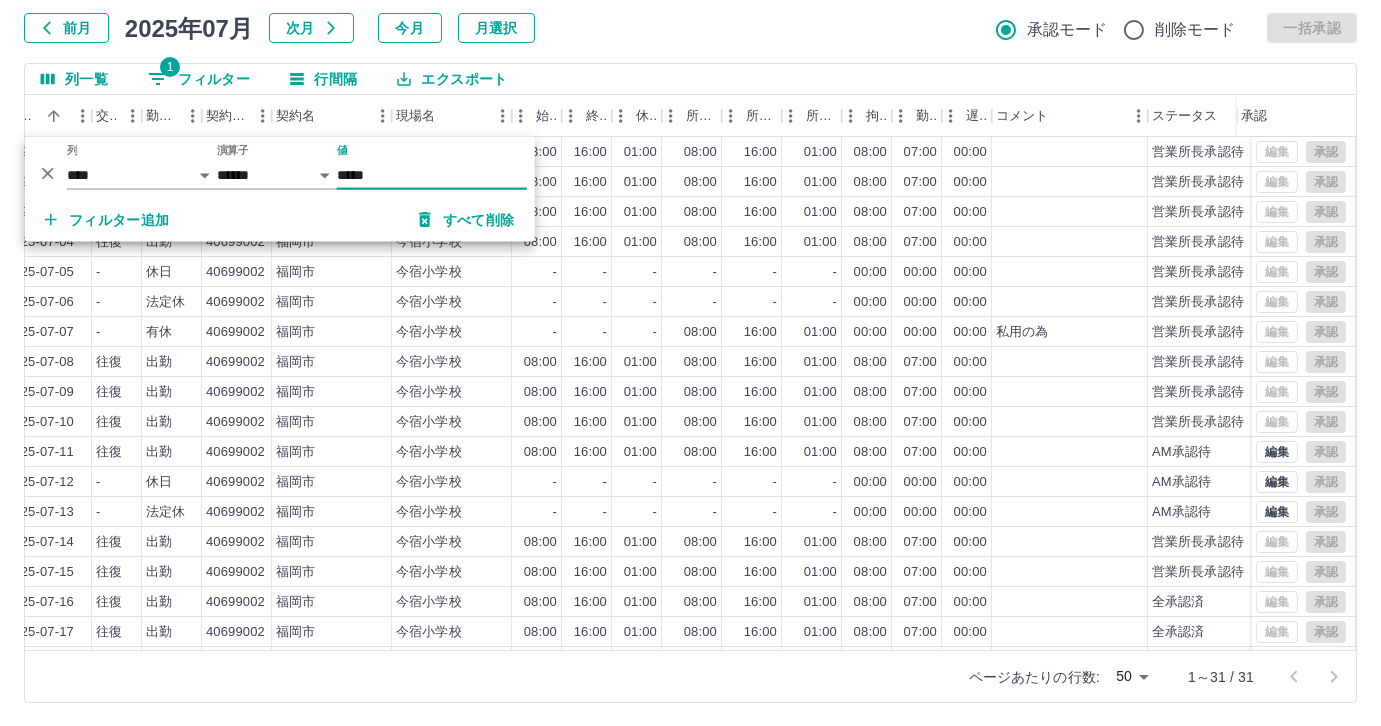 click on "*****" at bounding box center [432, 175] 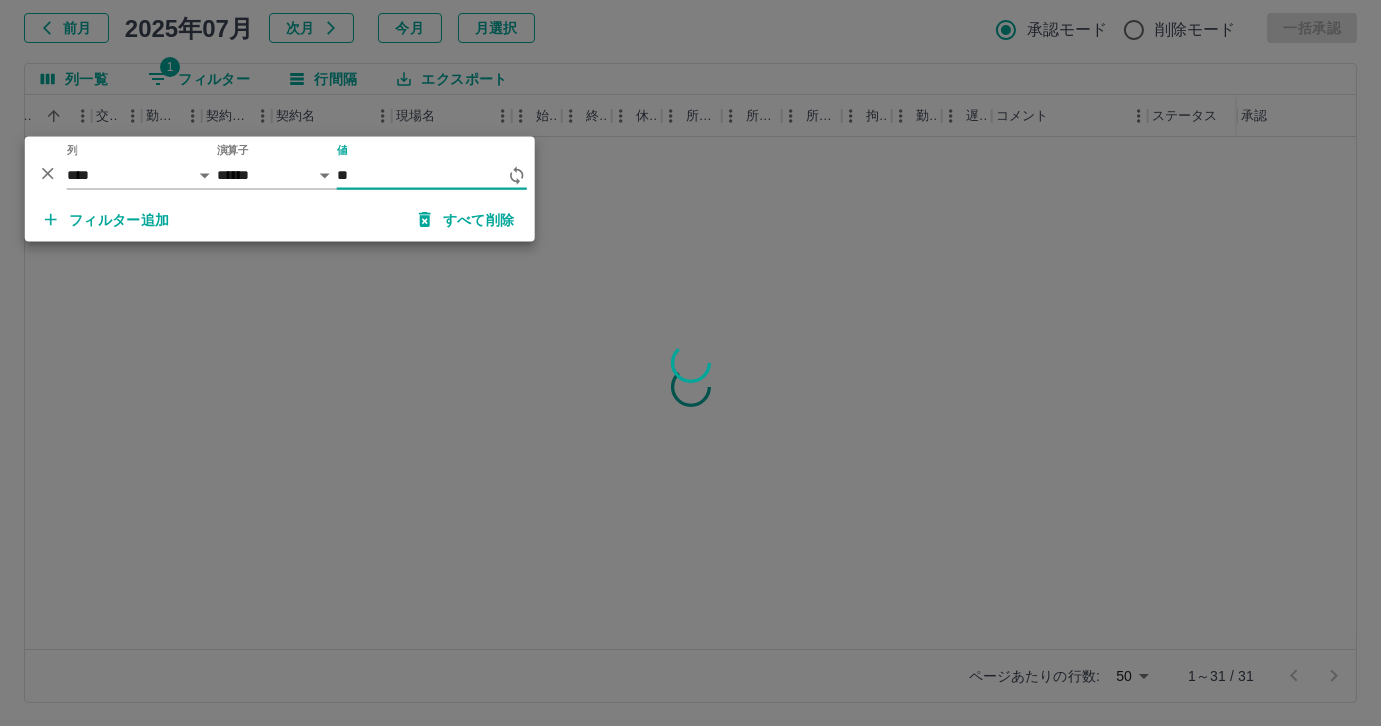 type on "*" 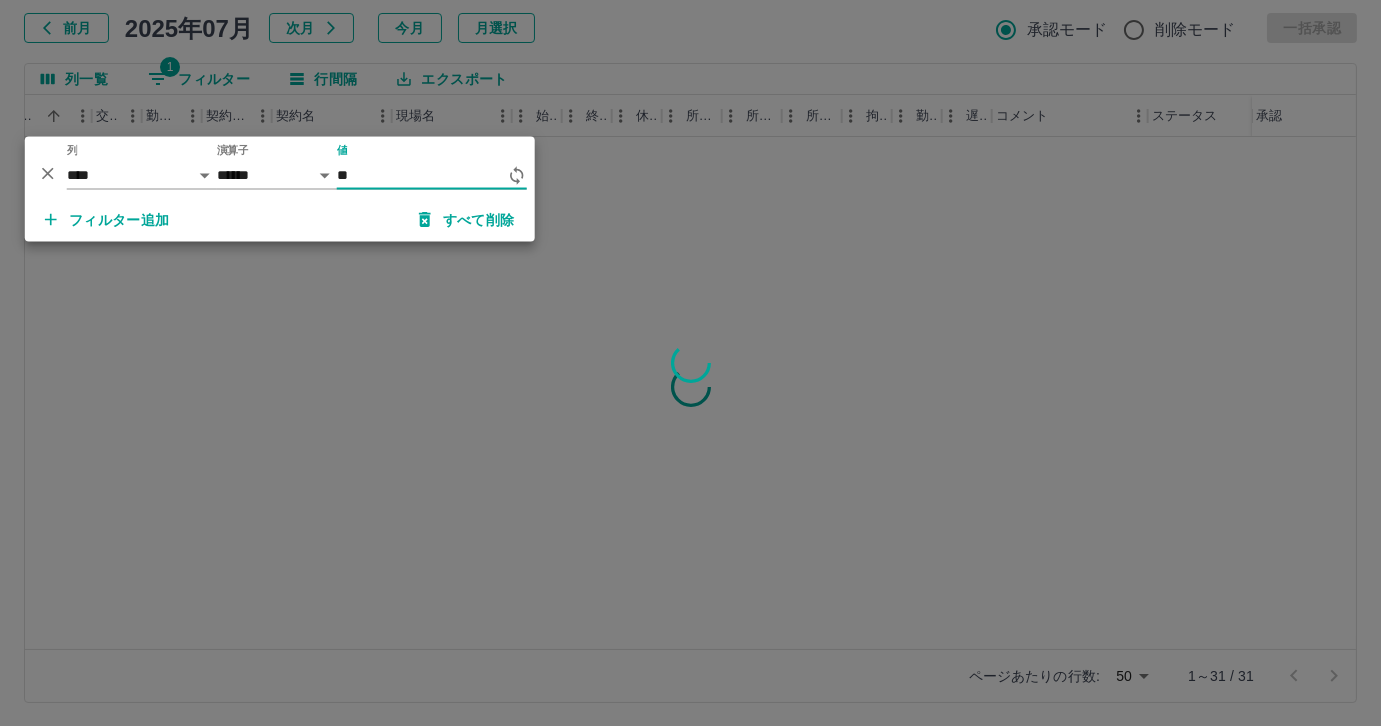 scroll, scrollTop: 0, scrollLeft: 399, axis: horizontal 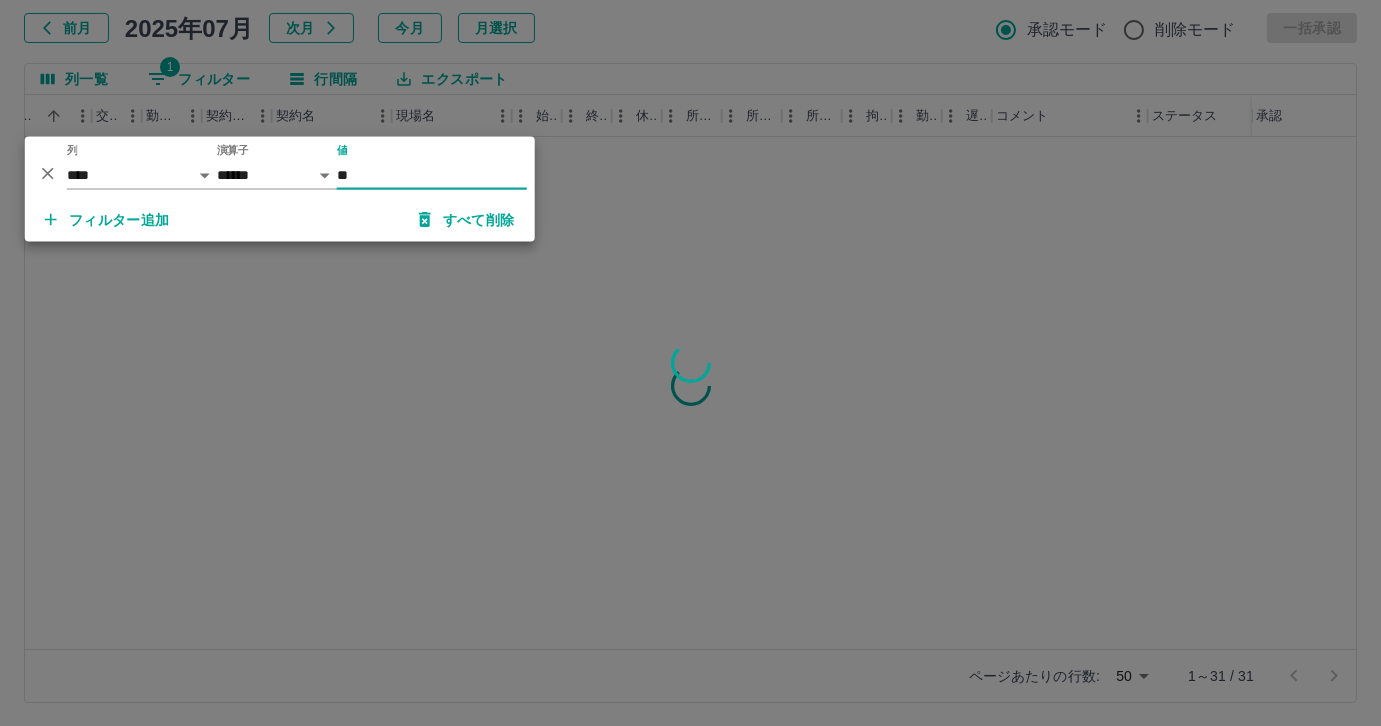 type on "*" 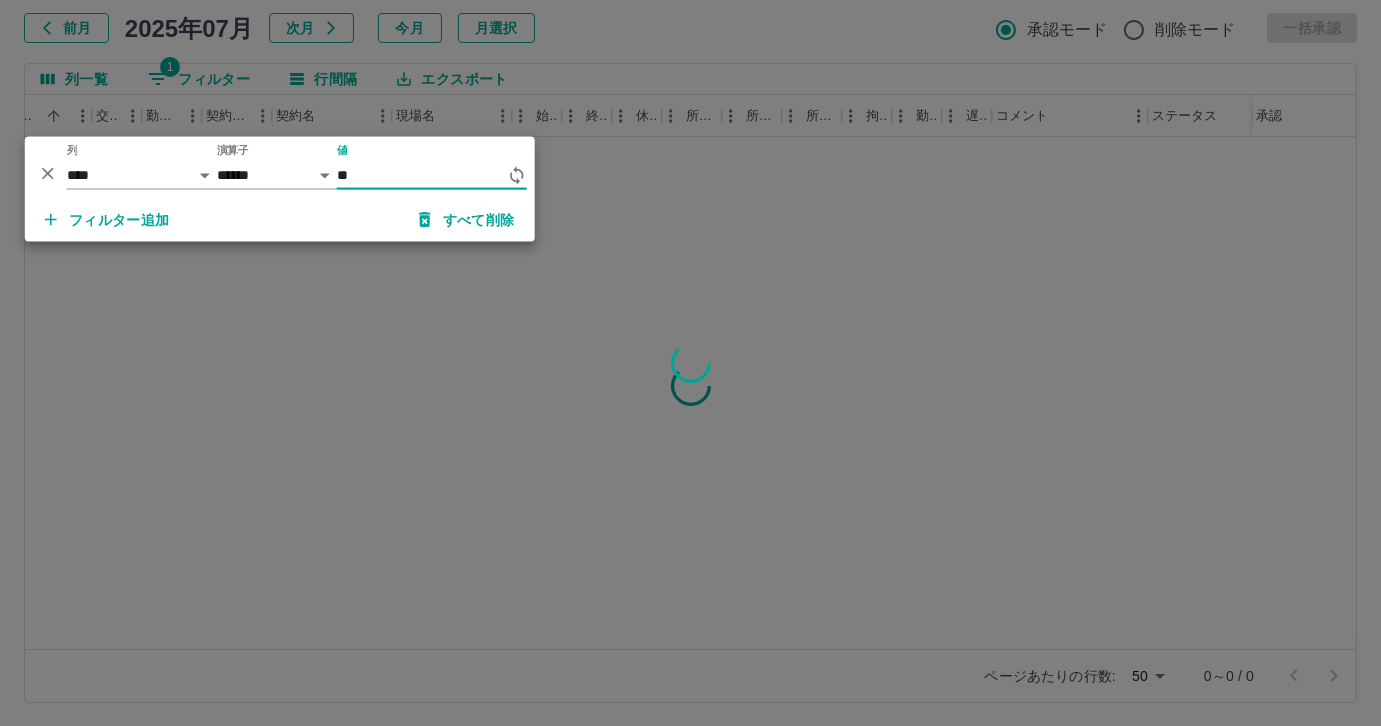 type on "*" 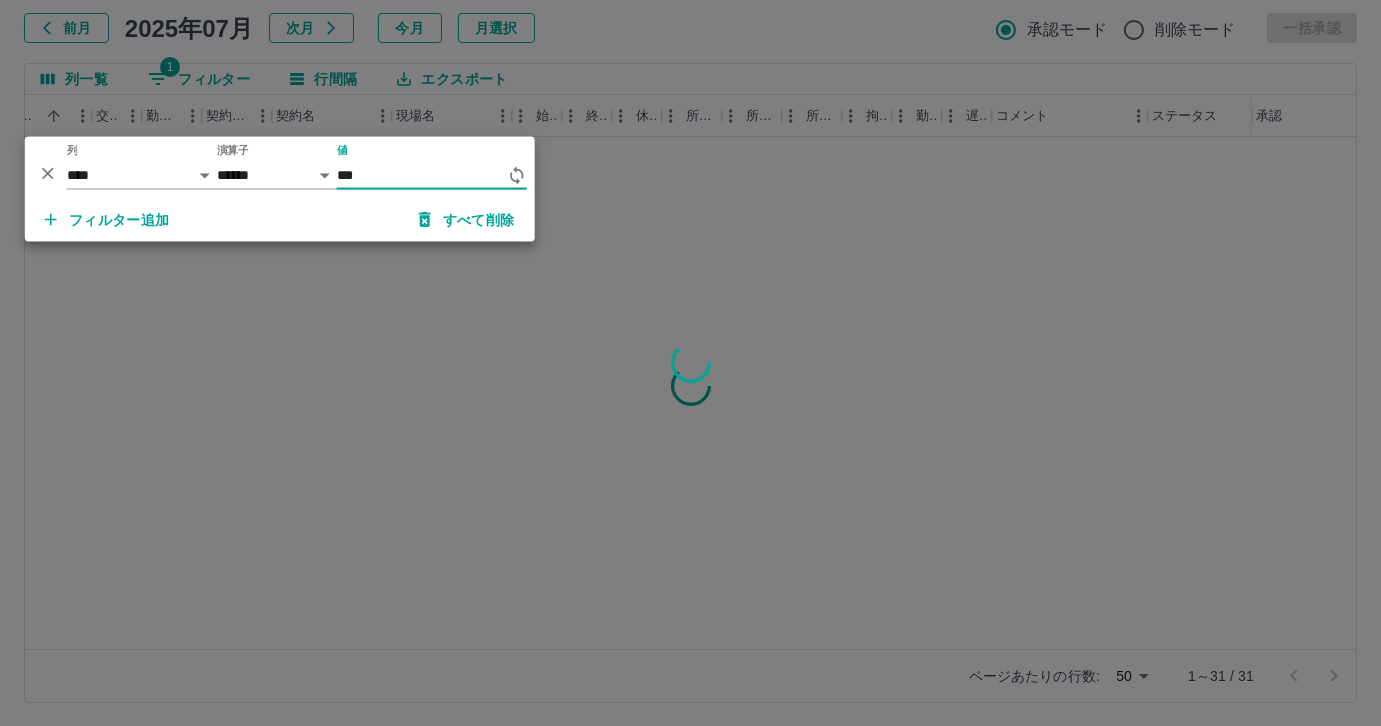 scroll, scrollTop: 0, scrollLeft: 399, axis: horizontal 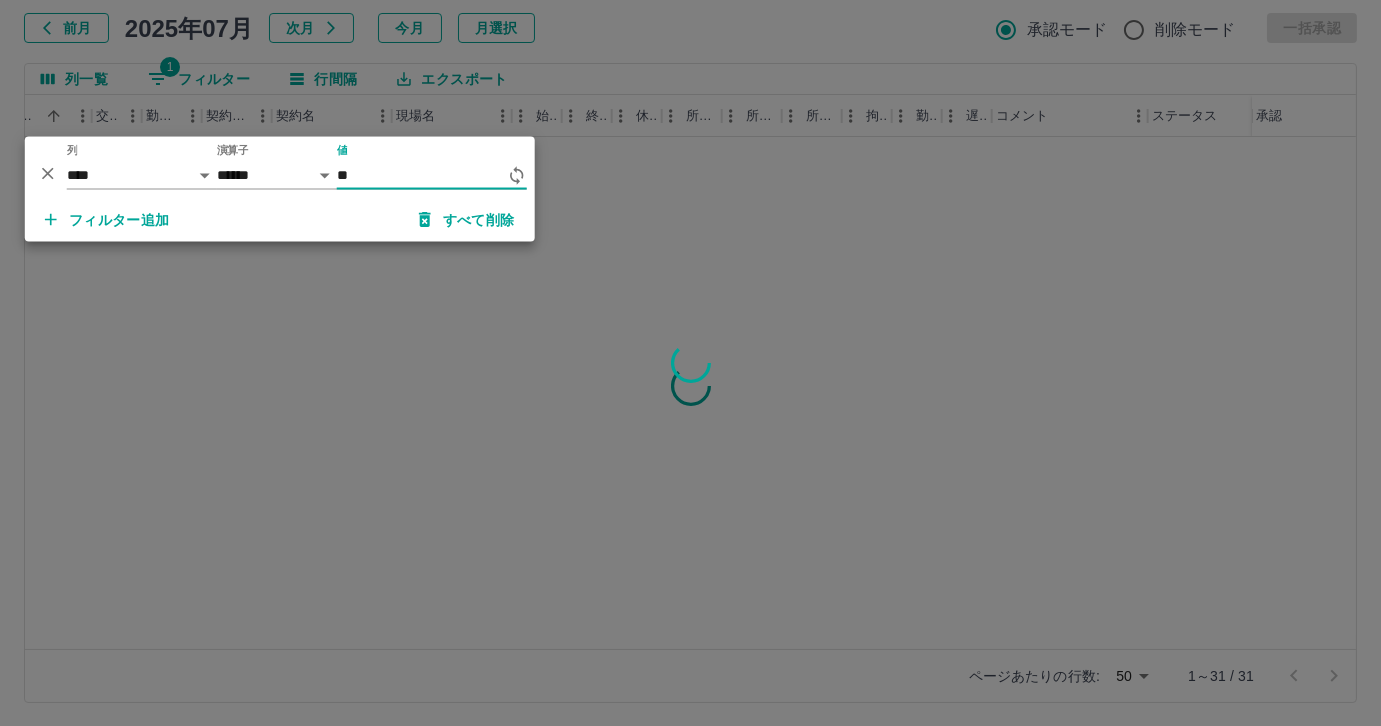 type on "*" 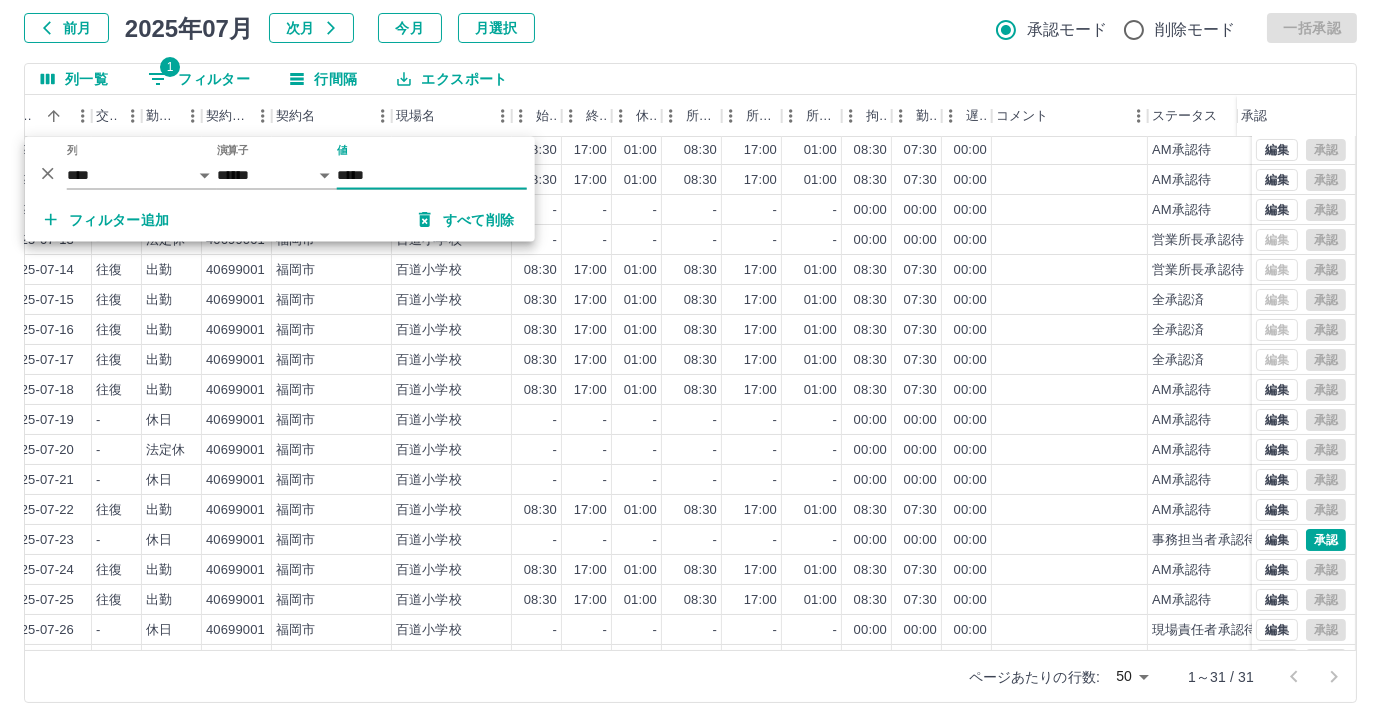 scroll, scrollTop: 431, scrollLeft: 399, axis: both 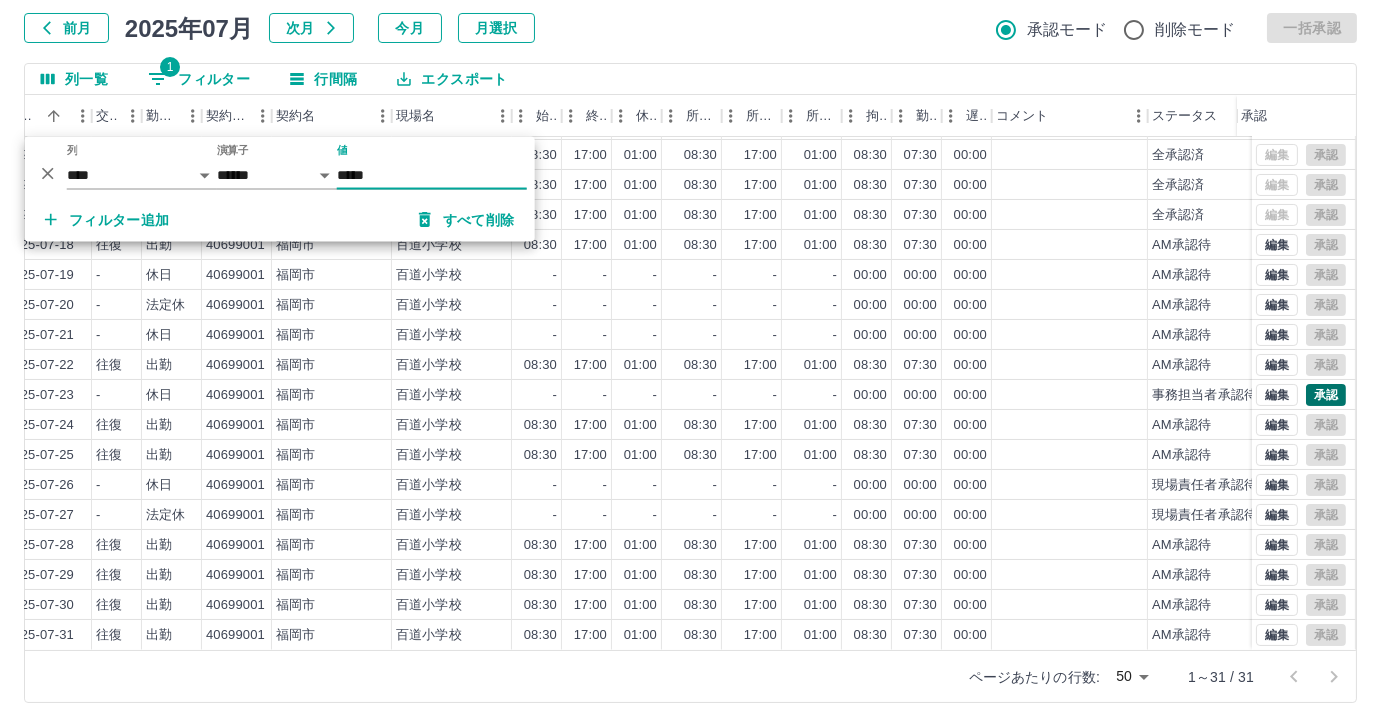type on "*****" 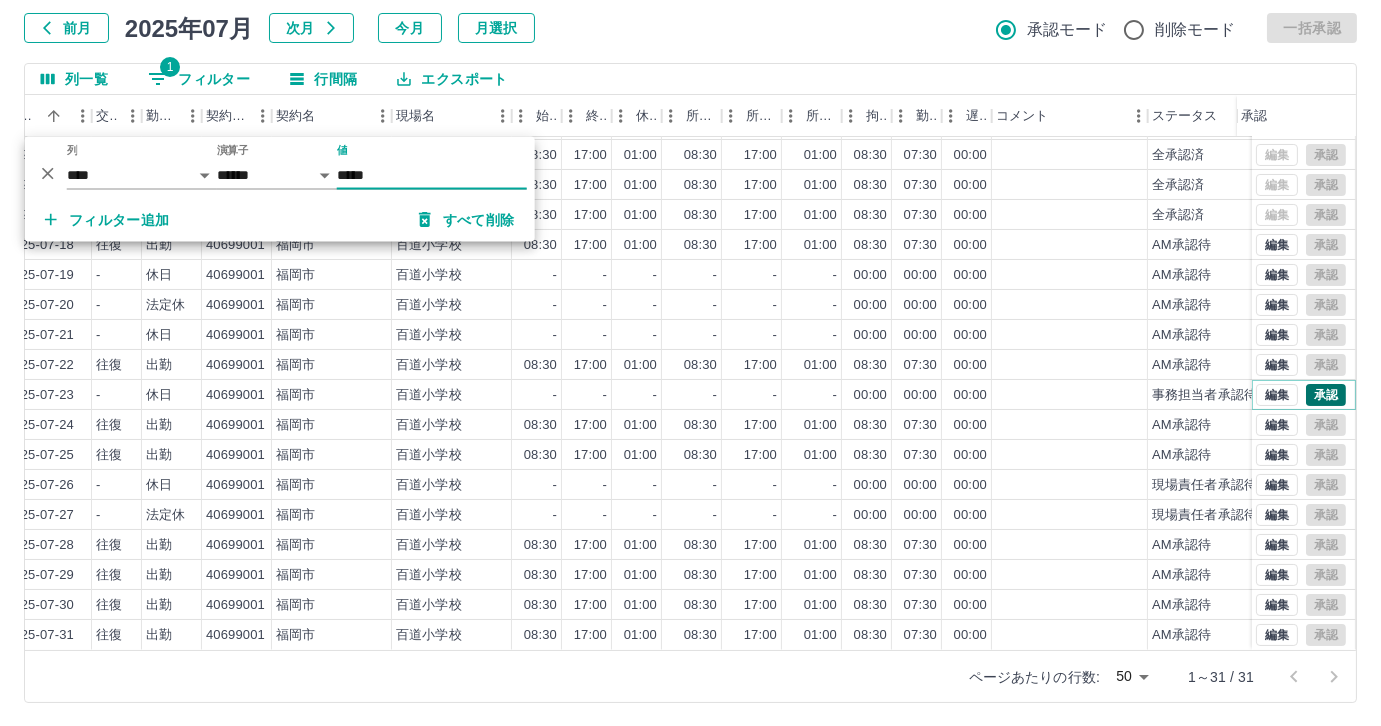 click on "承認" at bounding box center (1326, 395) 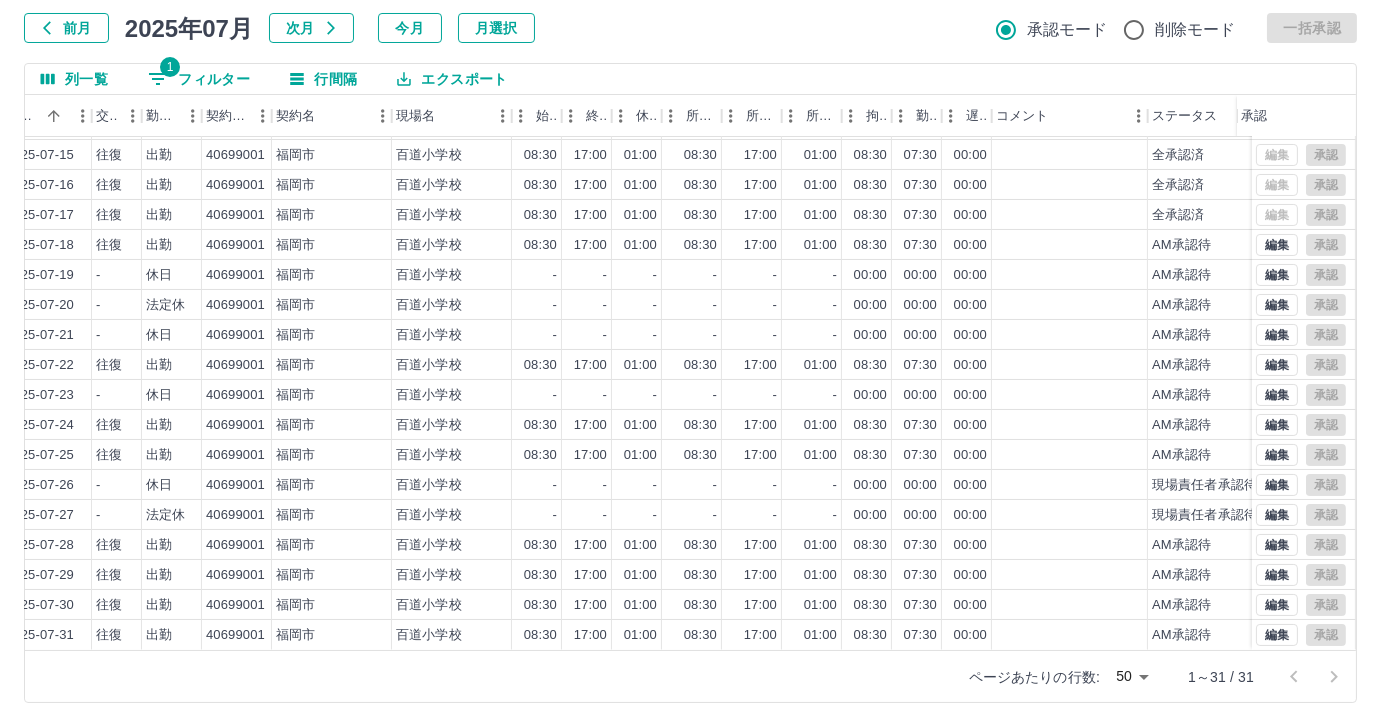 click on "1" at bounding box center [170, 67] 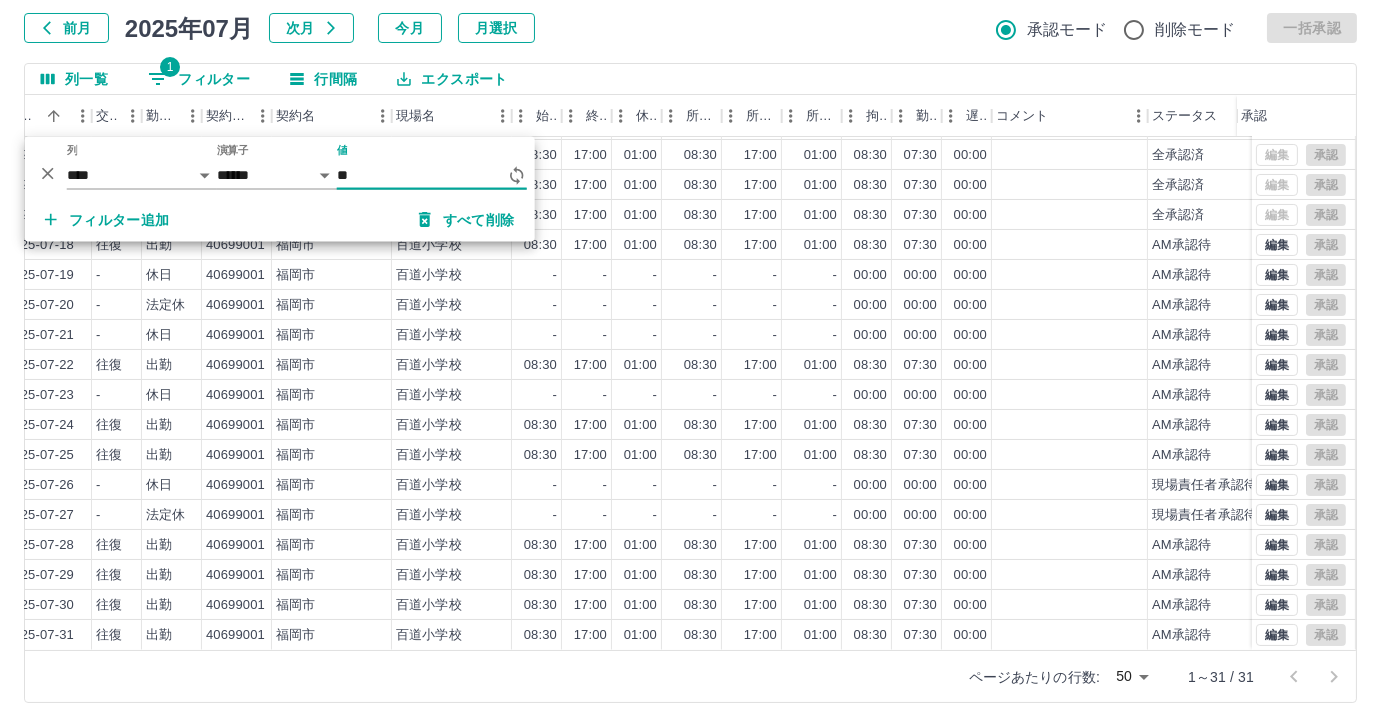 type on "*" 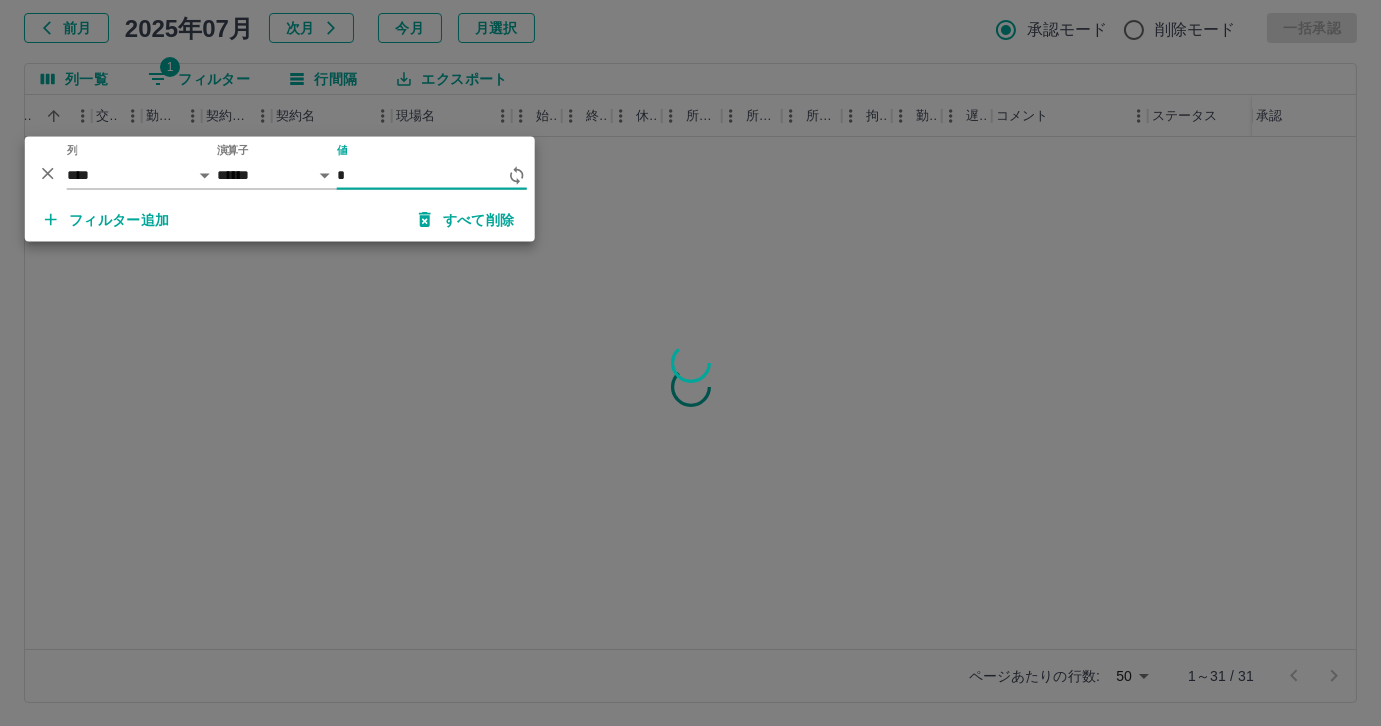 scroll, scrollTop: 0, scrollLeft: 399, axis: horizontal 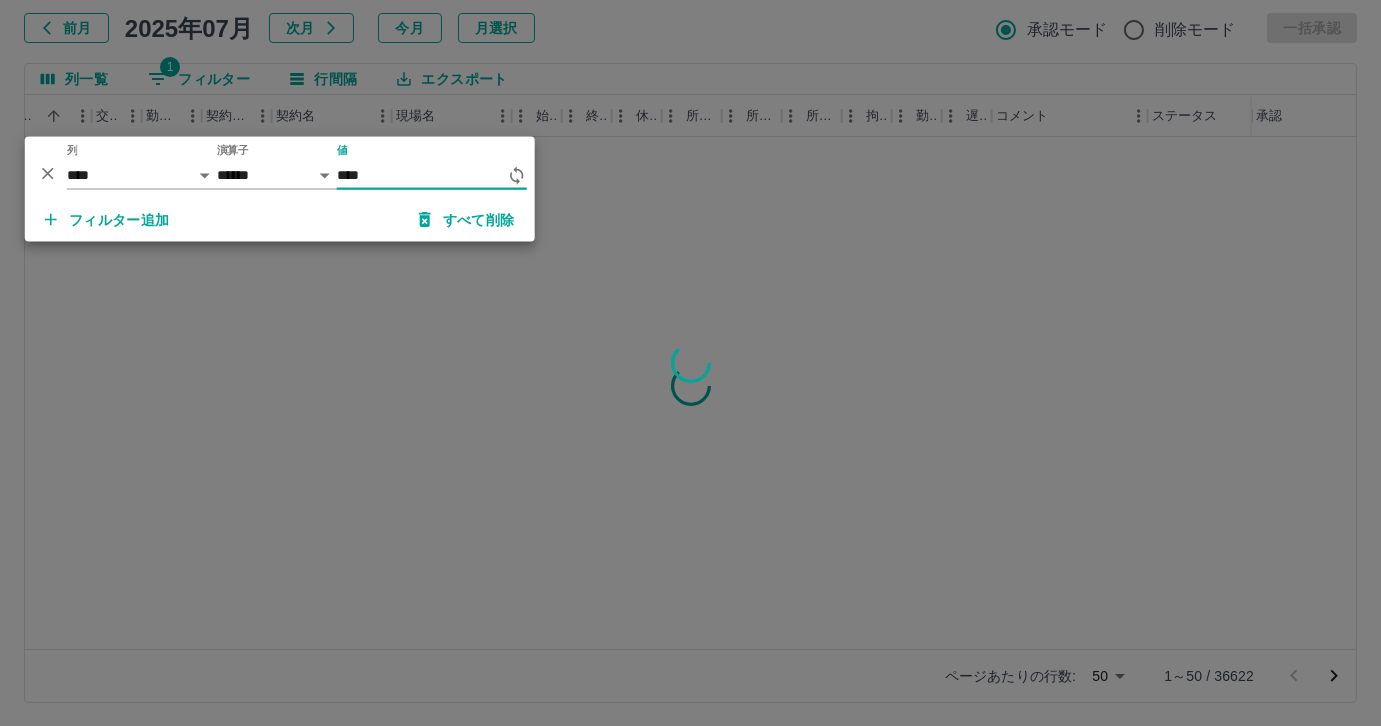 type on "*****" 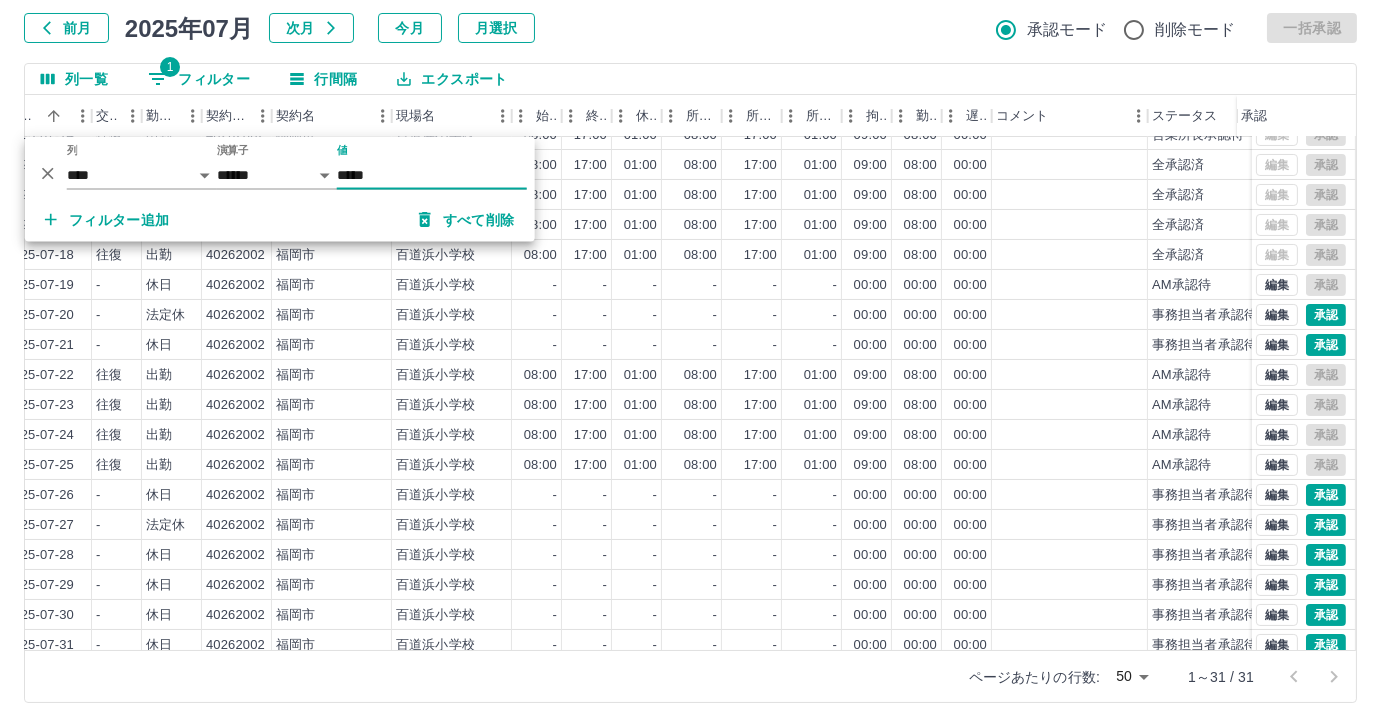 scroll, scrollTop: 431, scrollLeft: 399, axis: both 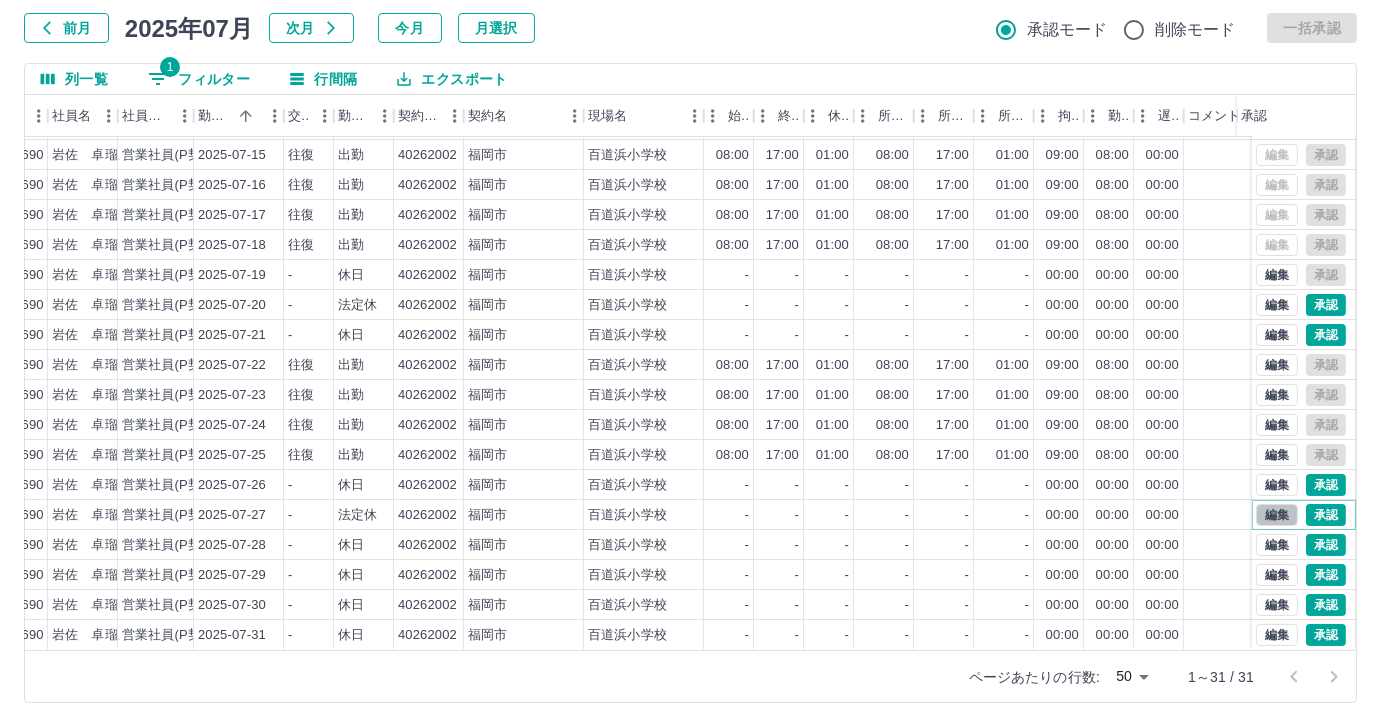 click on "編集" at bounding box center [1277, 515] 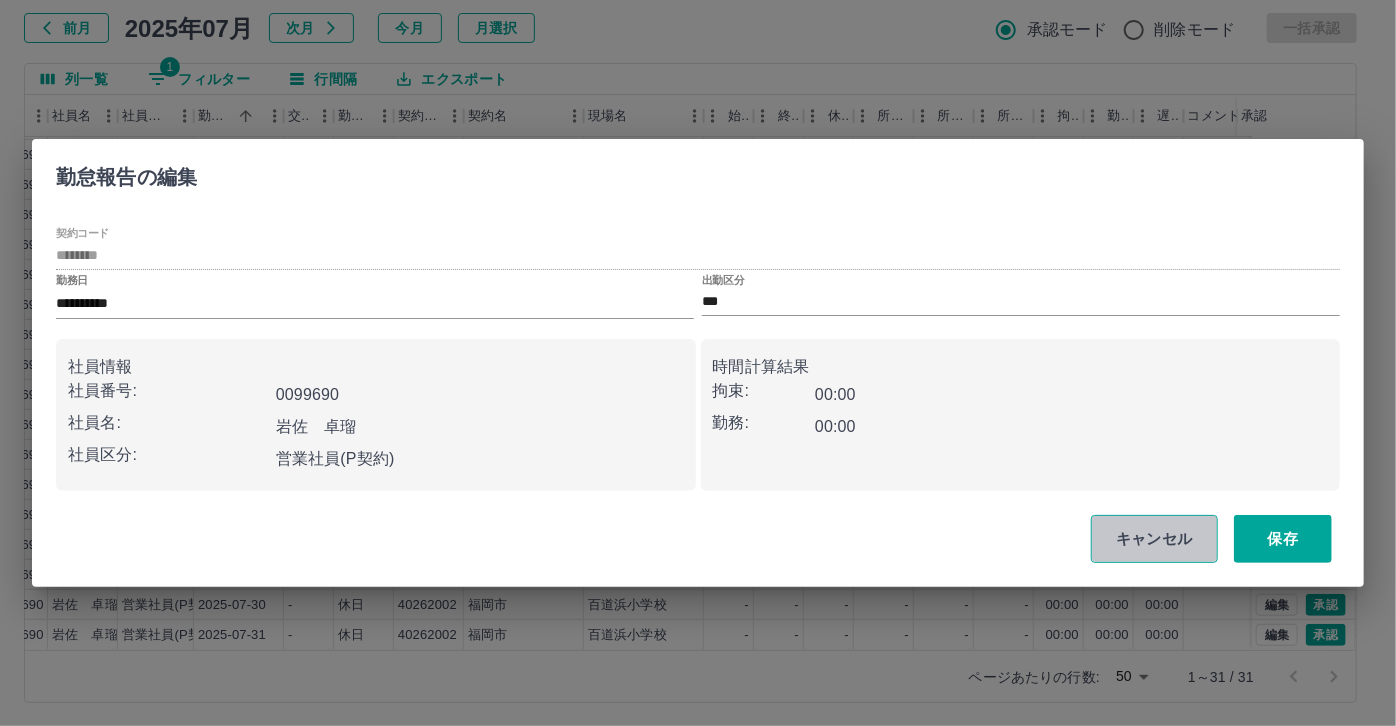 click on "キャンセル" at bounding box center [1154, 539] 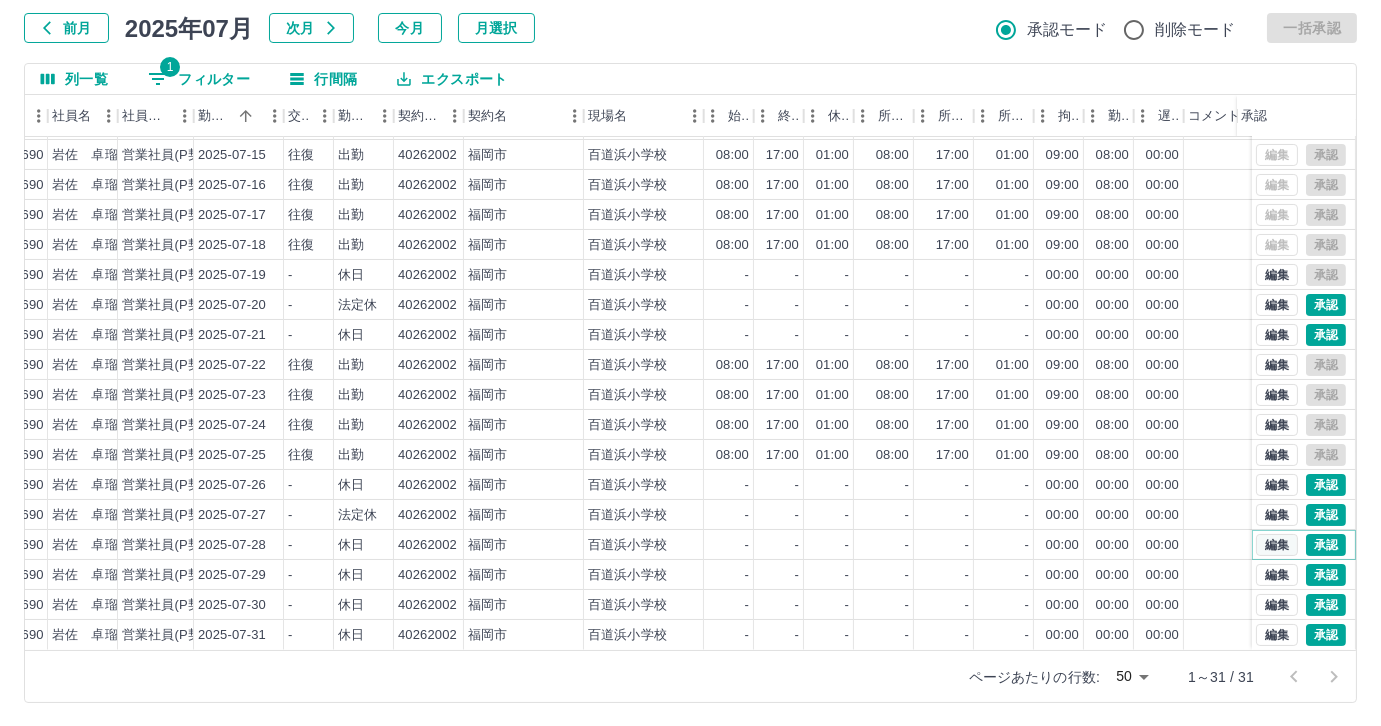click on "編集" at bounding box center (1277, 545) 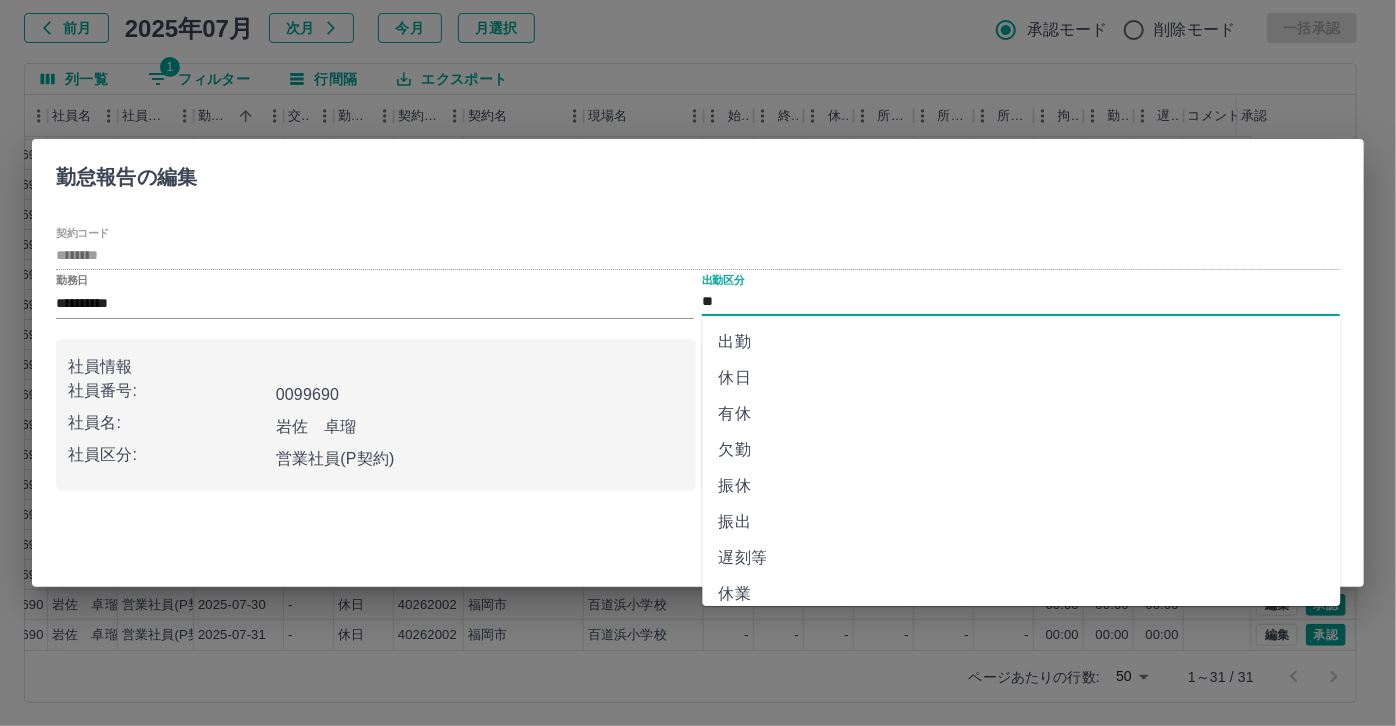 click on "**" at bounding box center (1021, 302) 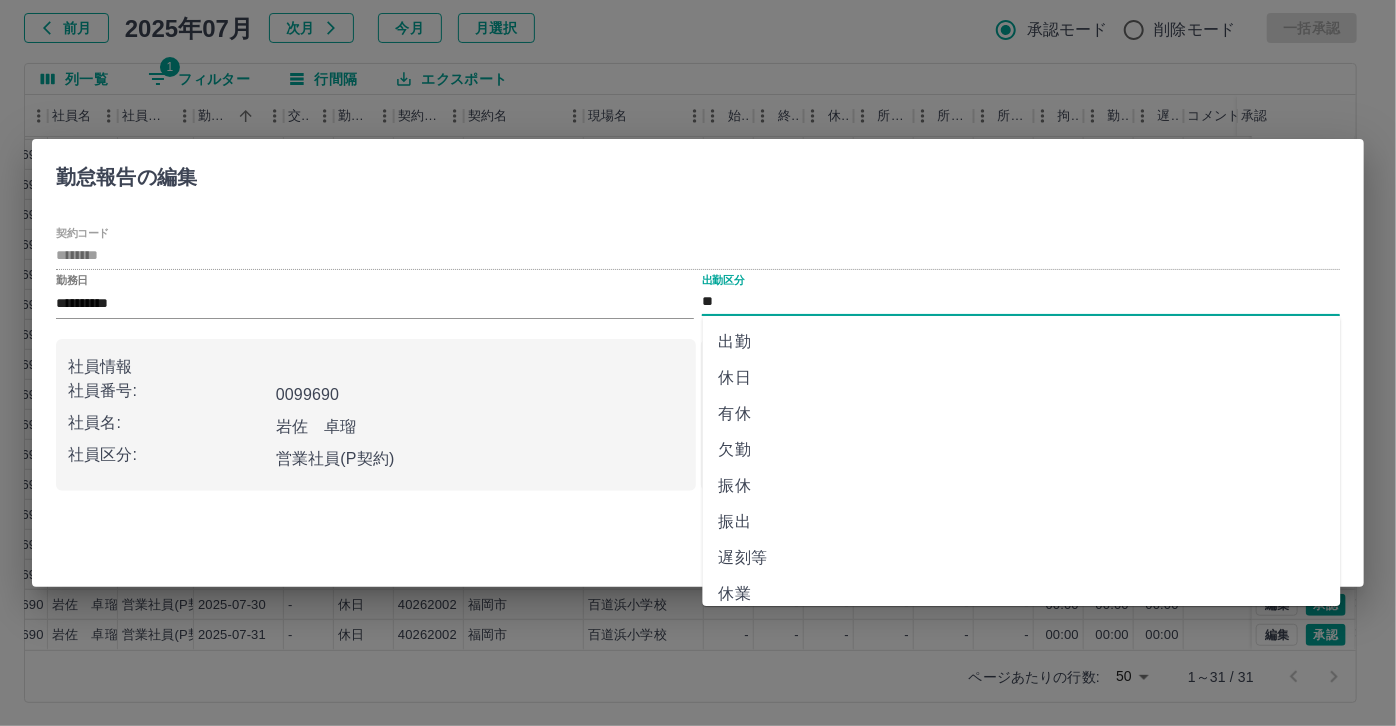 scroll, scrollTop: 0, scrollLeft: 0, axis: both 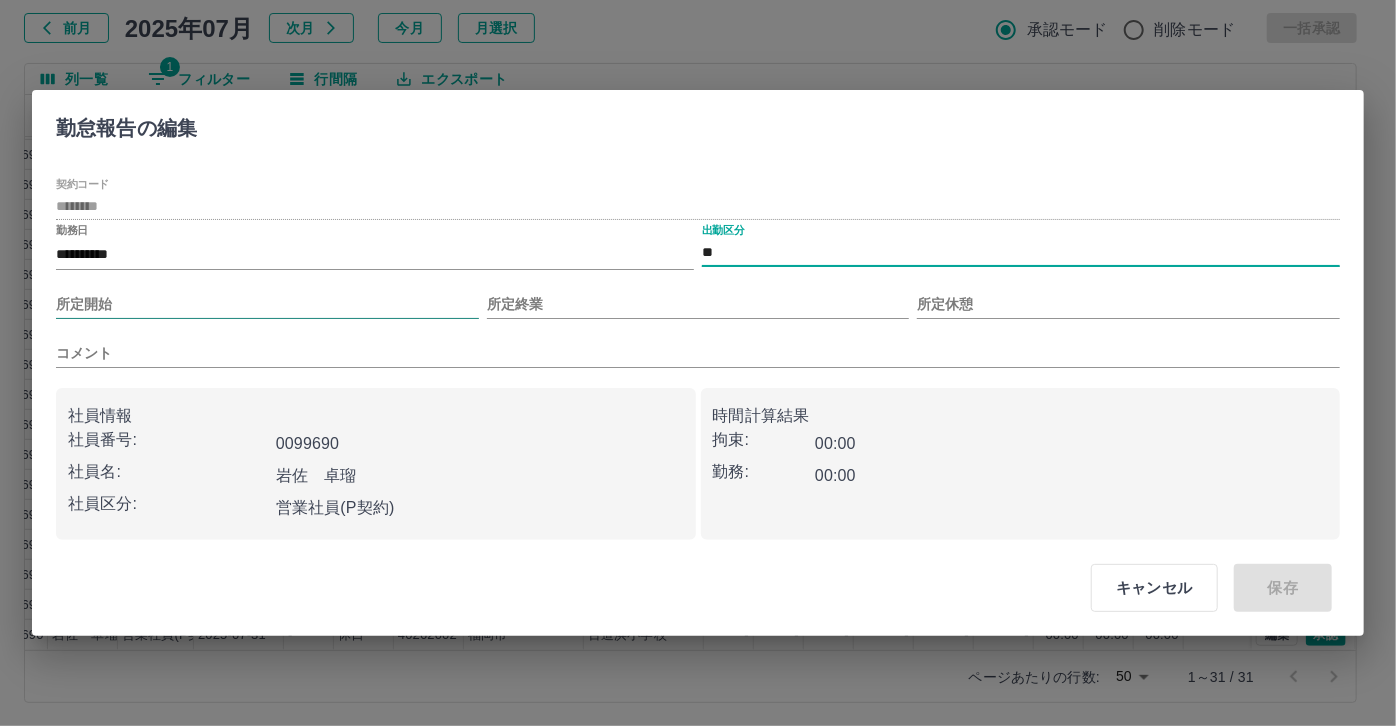 click on "所定開始" at bounding box center [267, 304] 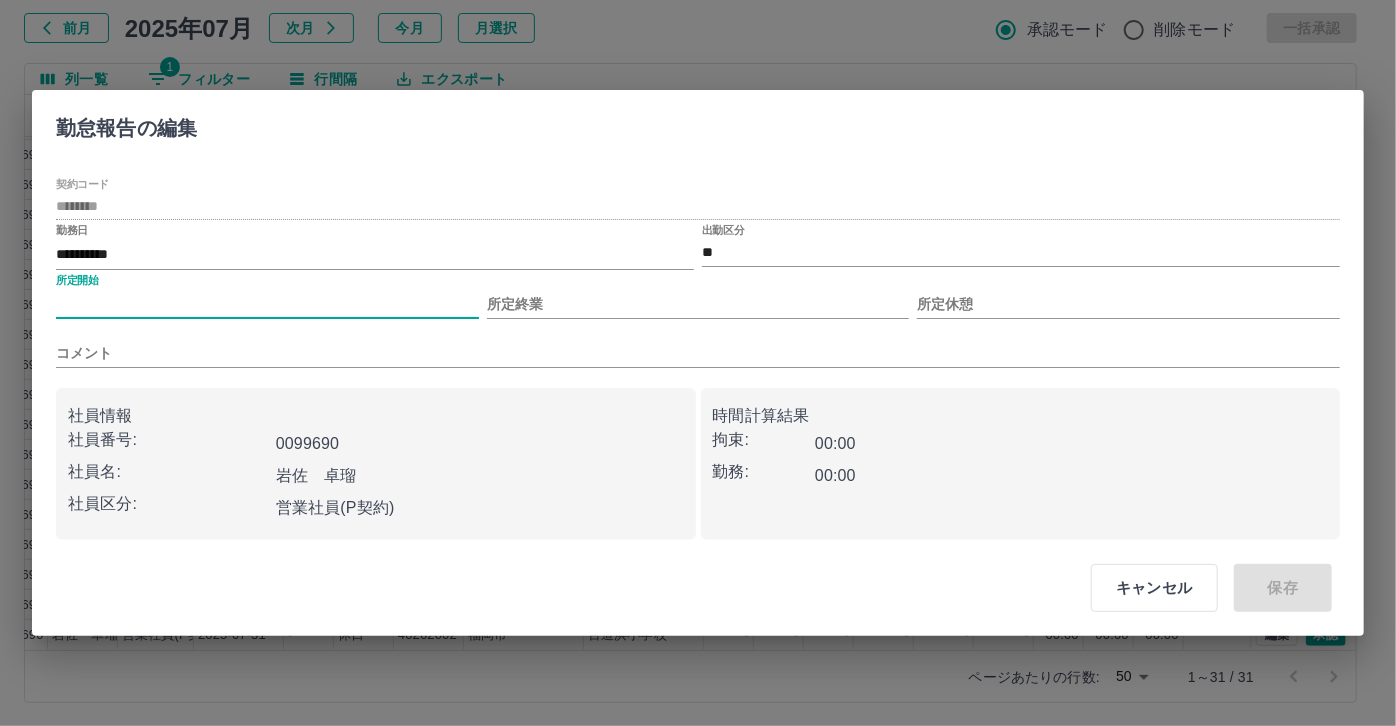 type on "***" 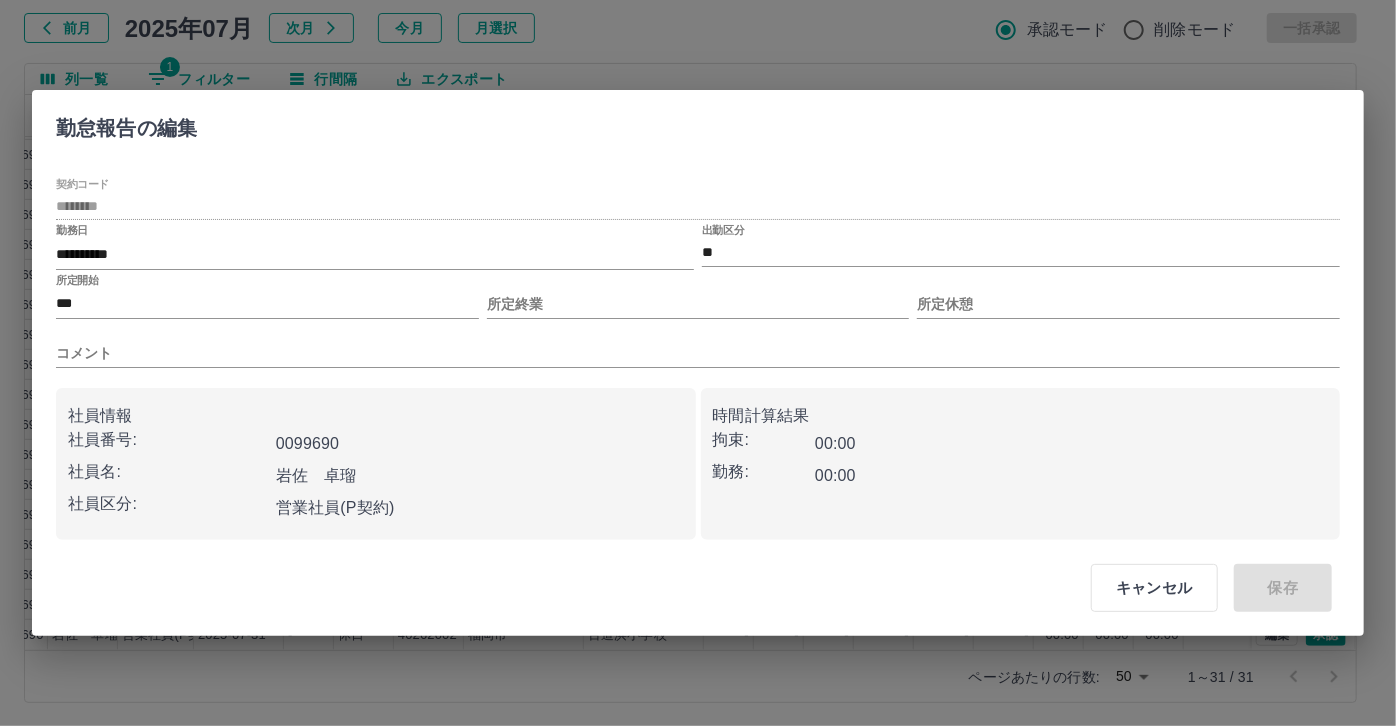 click on "所定開始 *** 所定終業 所定休憩" at bounding box center (698, 296) 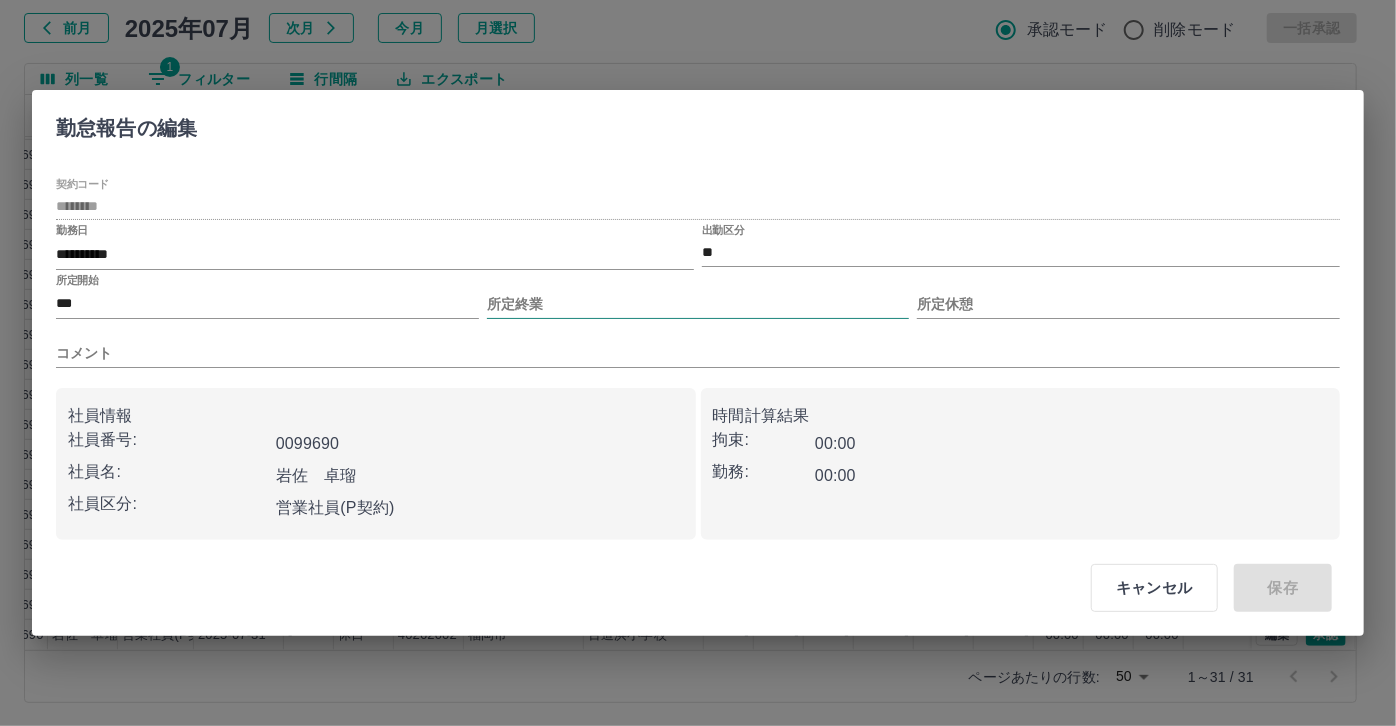 click on "所定終業" at bounding box center [698, 304] 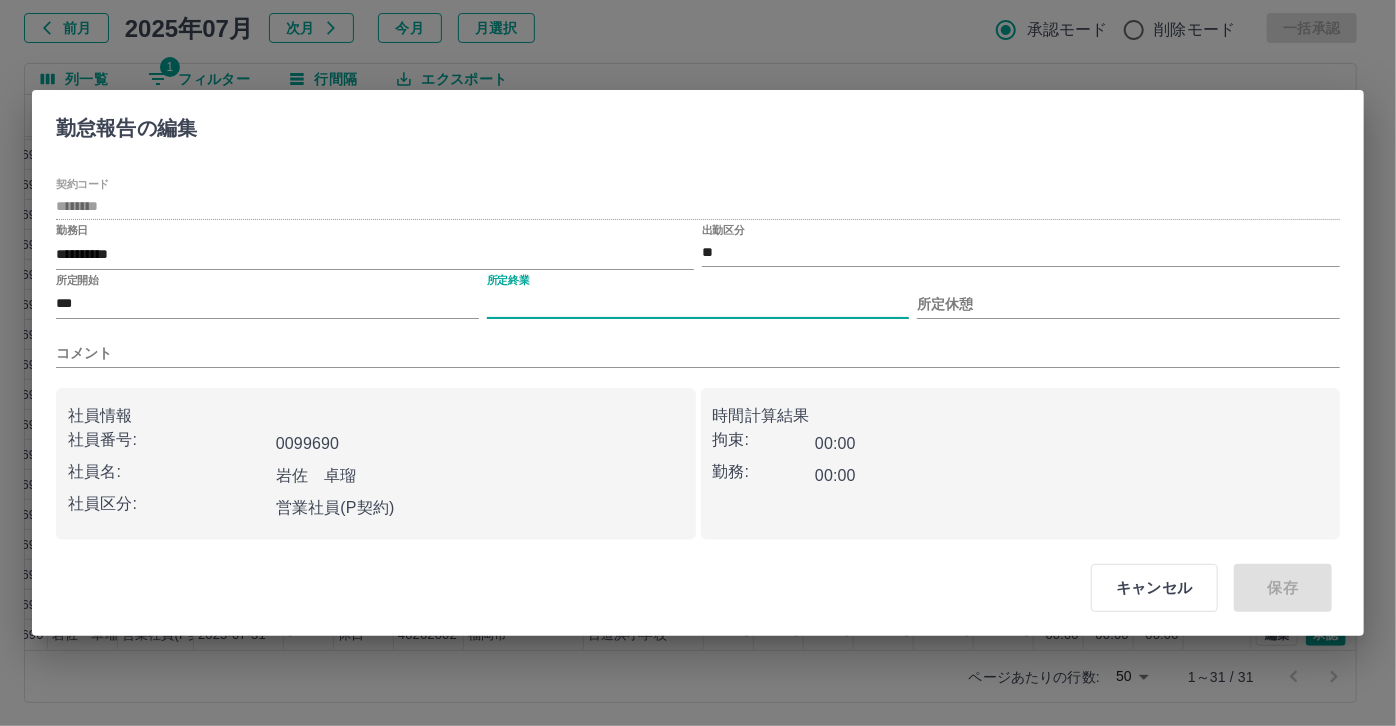 type on "****" 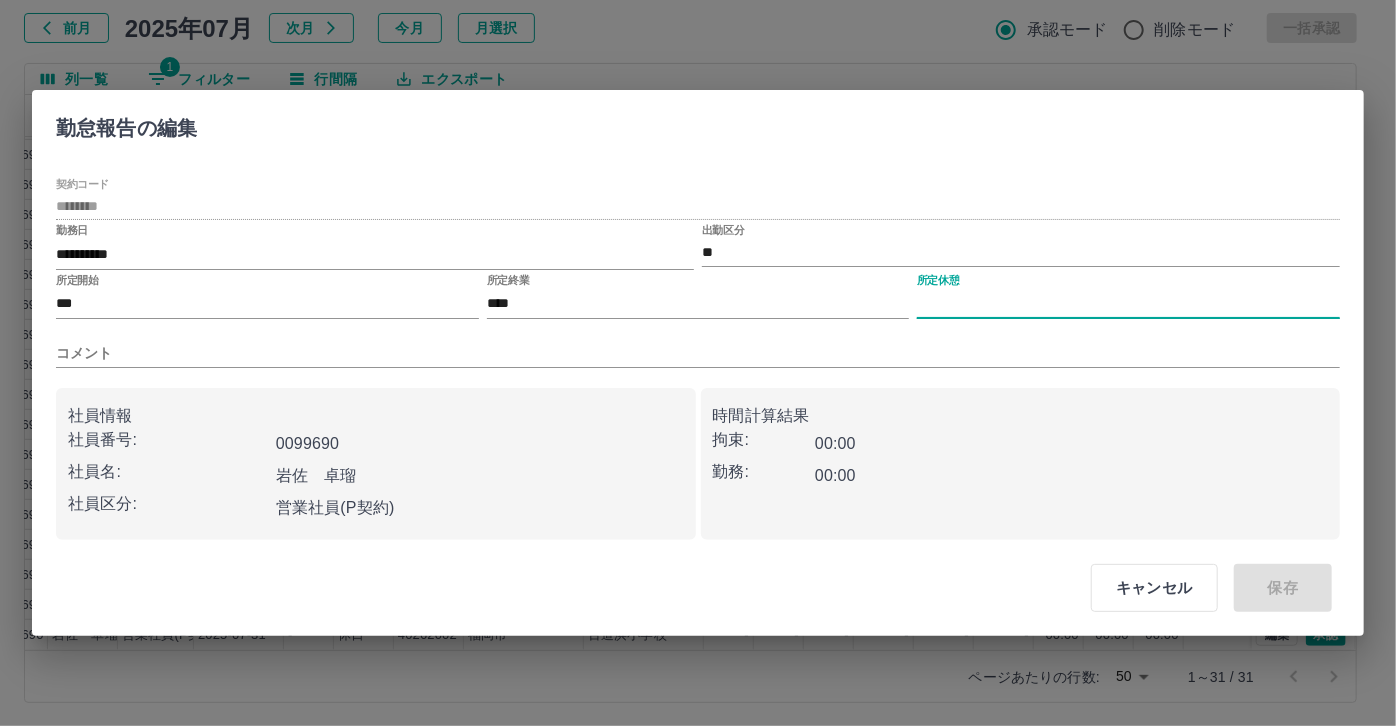 click on "所定休憩" at bounding box center [1128, 304] 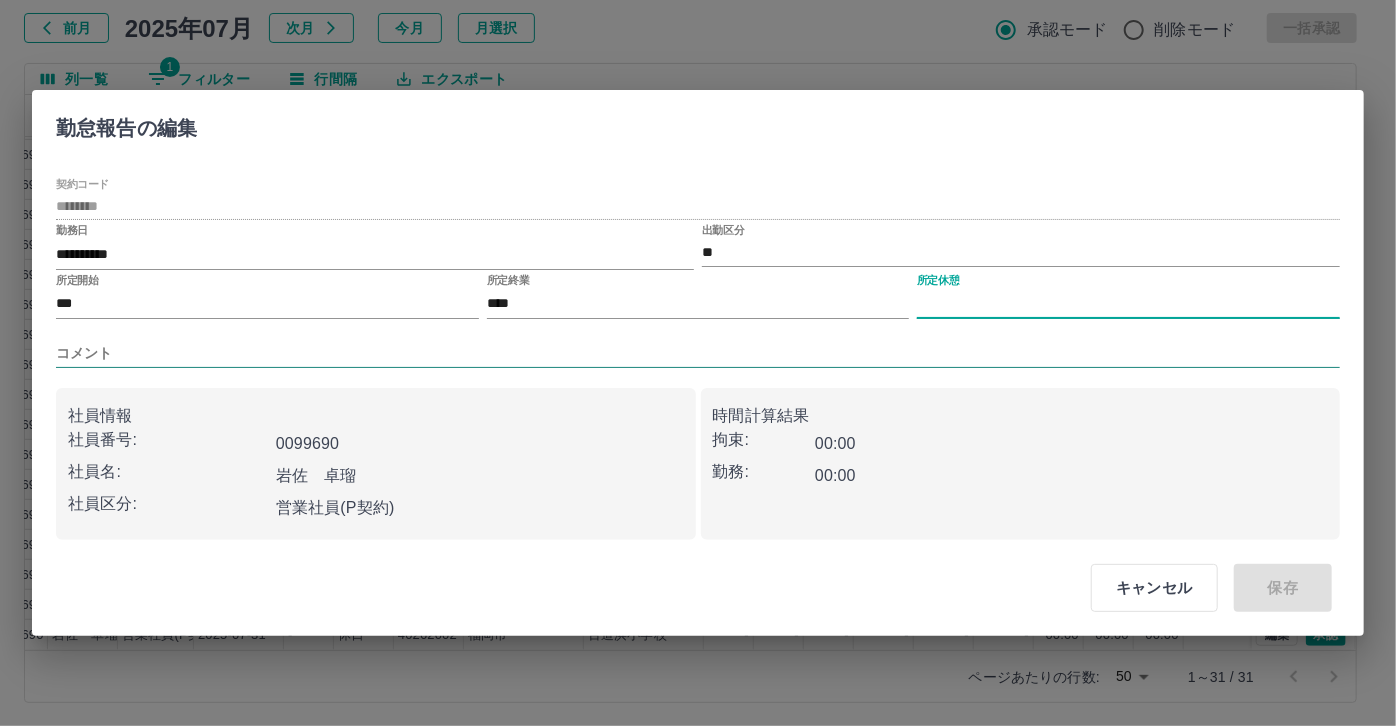 type on "****" 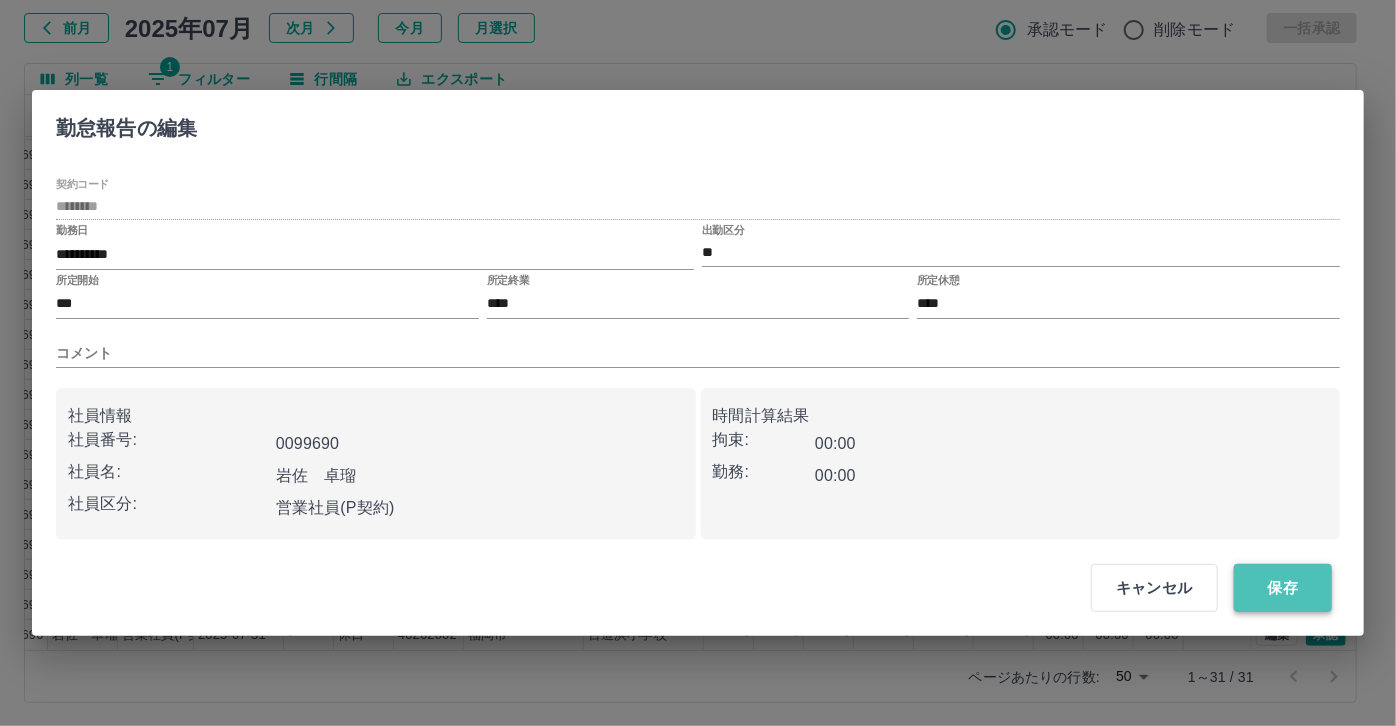 click on "保存" at bounding box center [1283, 588] 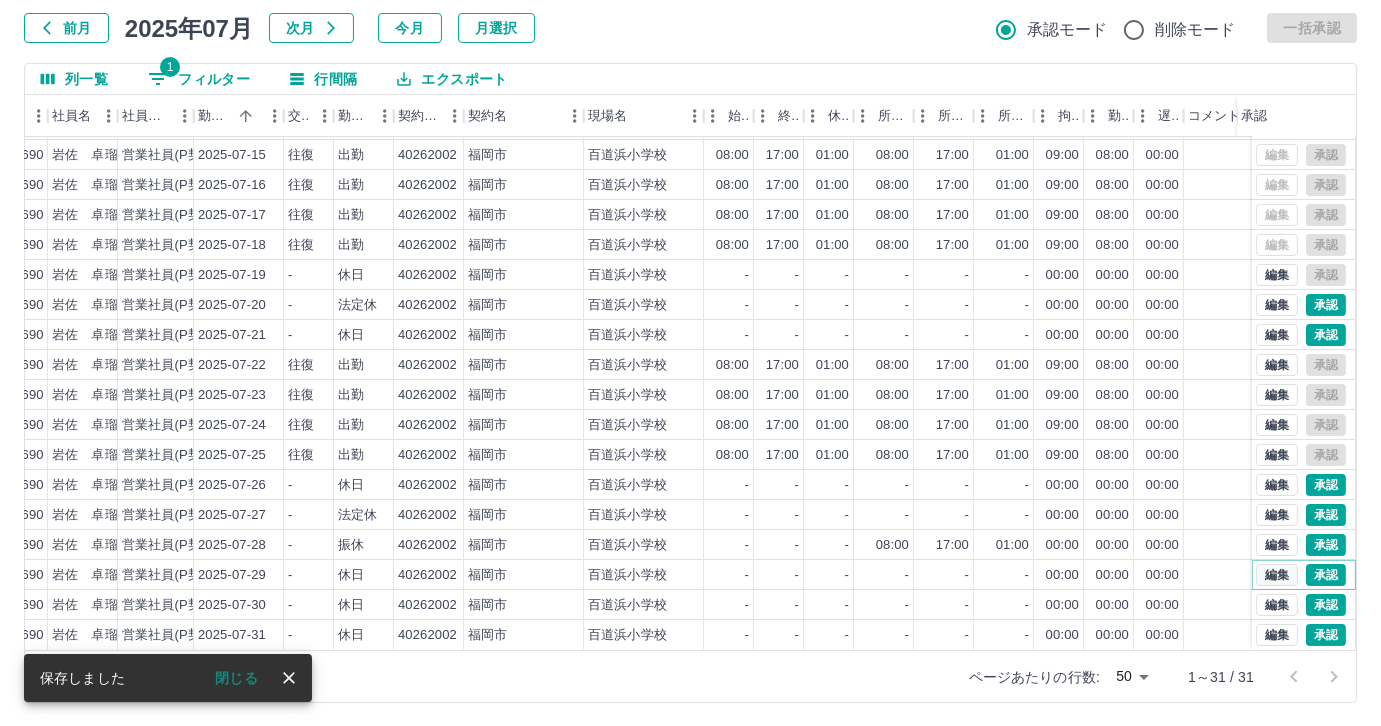click on "編集" at bounding box center (1277, 575) 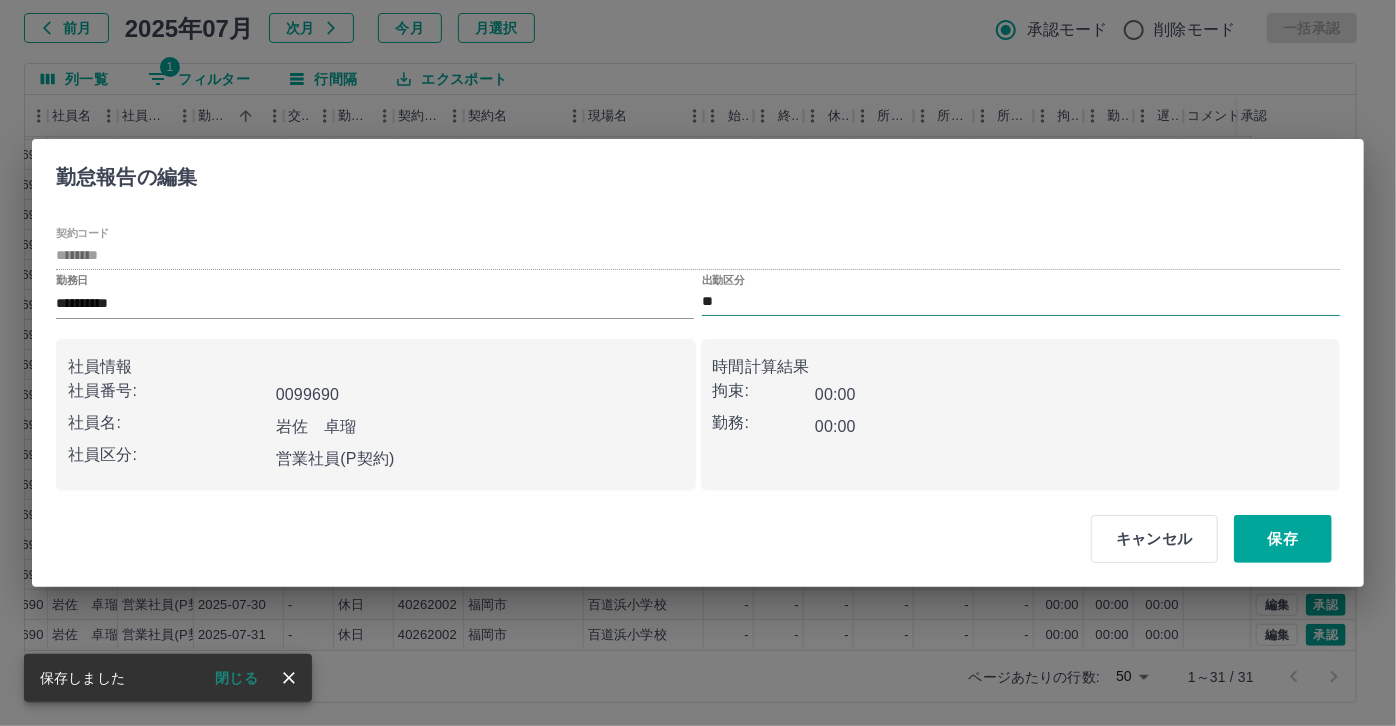 click on "**" at bounding box center [1021, 302] 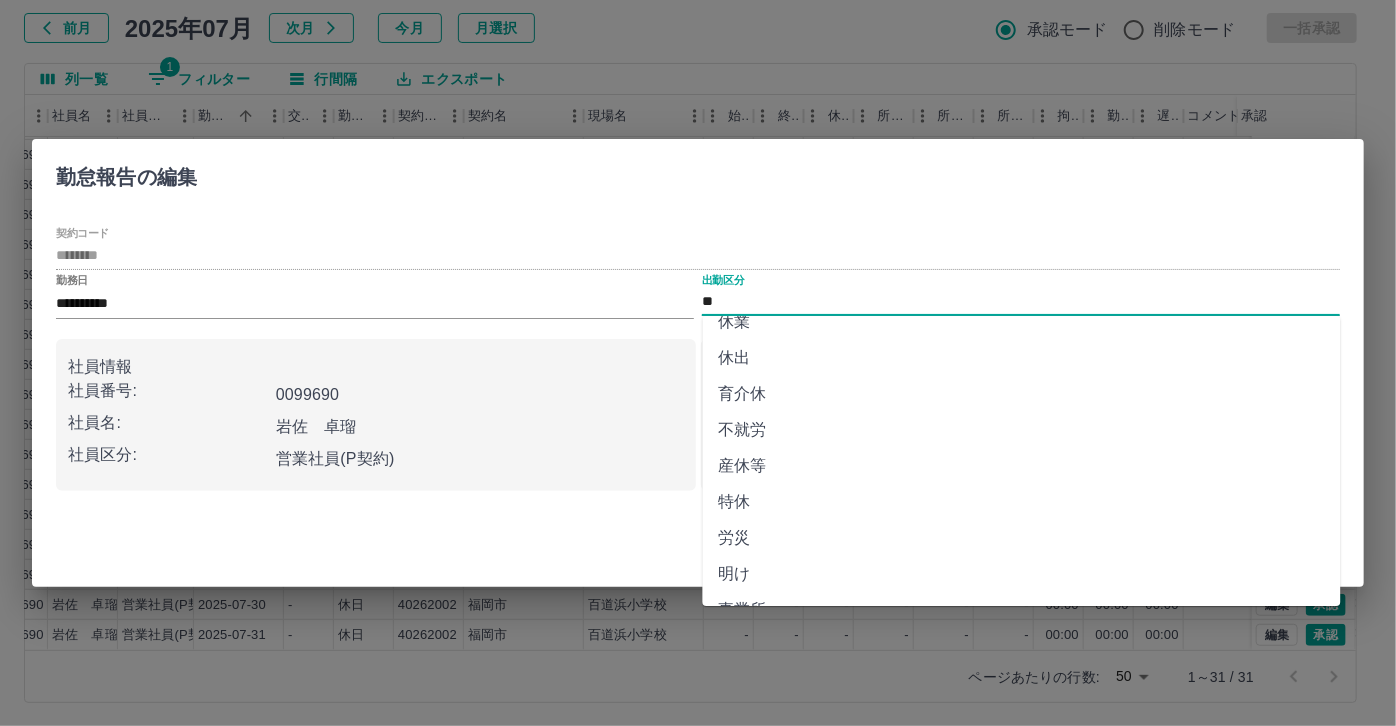 scroll, scrollTop: 181, scrollLeft: 0, axis: vertical 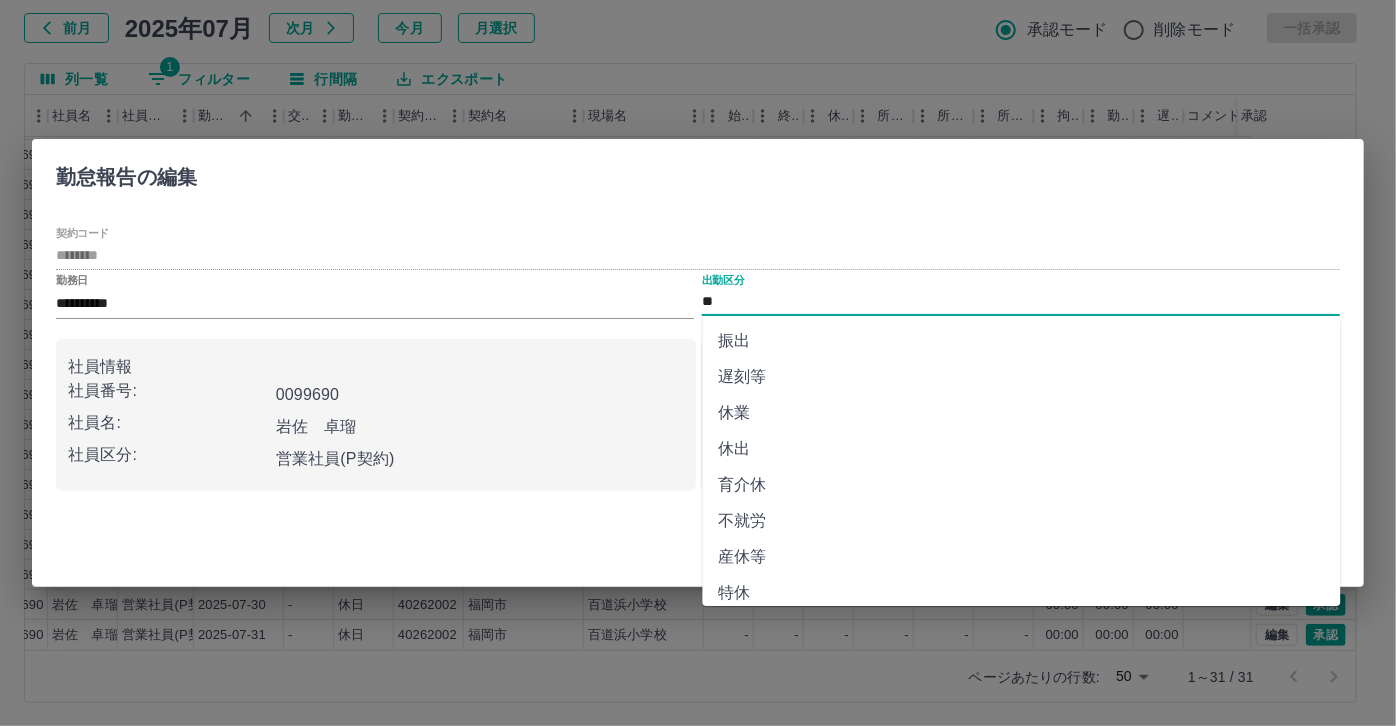 click on "休業" at bounding box center [1022, 413] 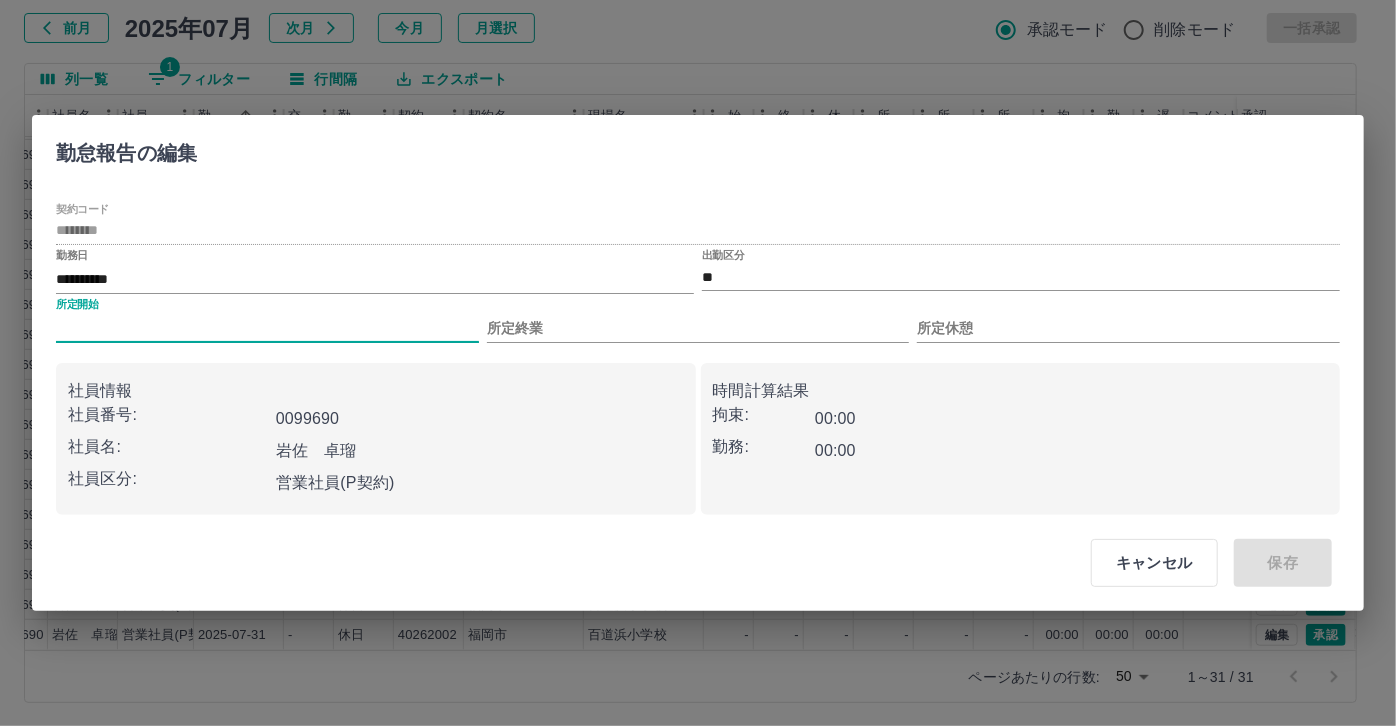click on "所定開始" at bounding box center (267, 328) 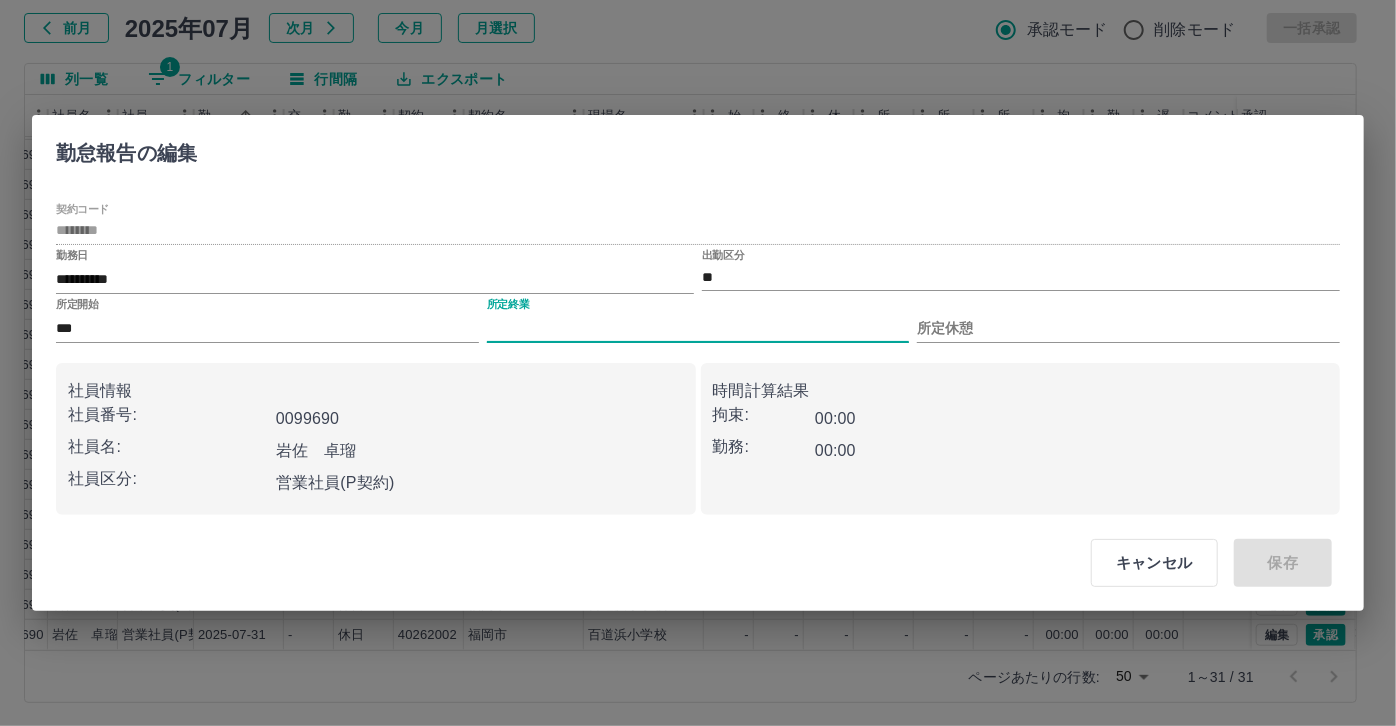click on "所定終業" at bounding box center (698, 328) 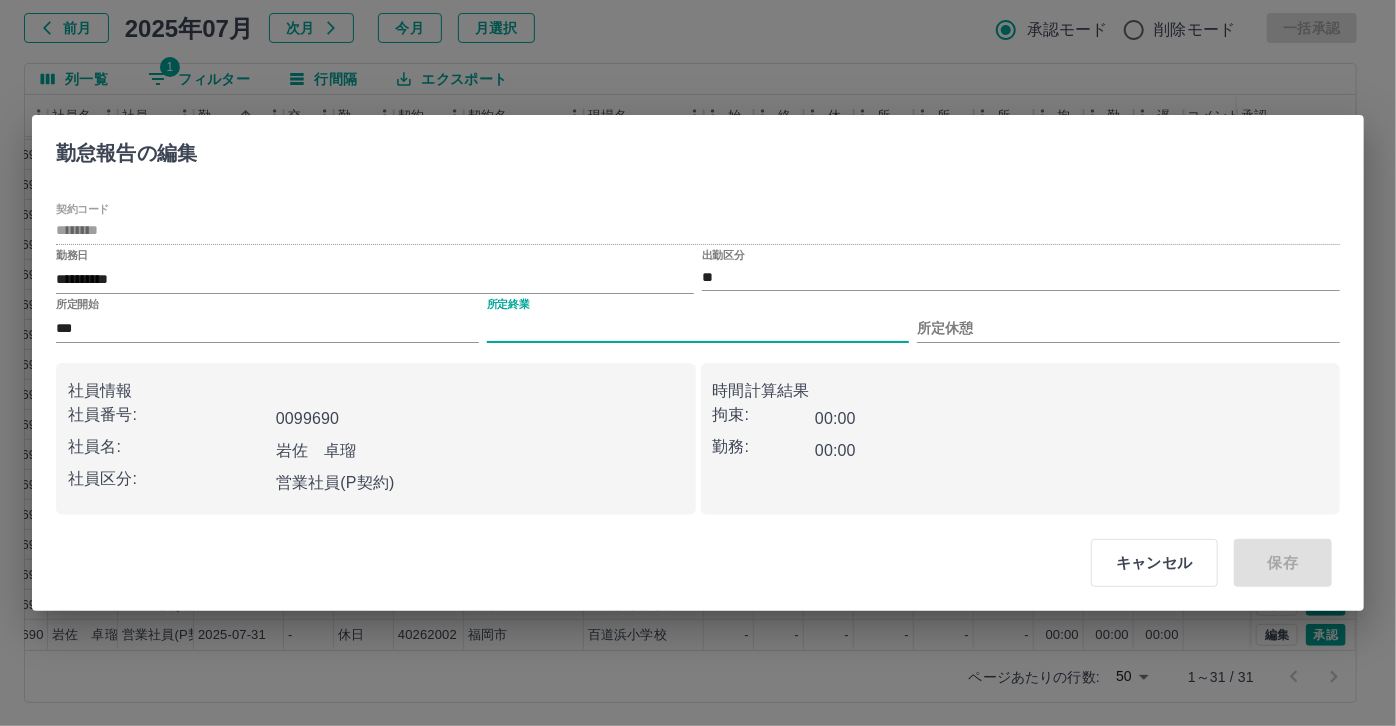 type on "****" 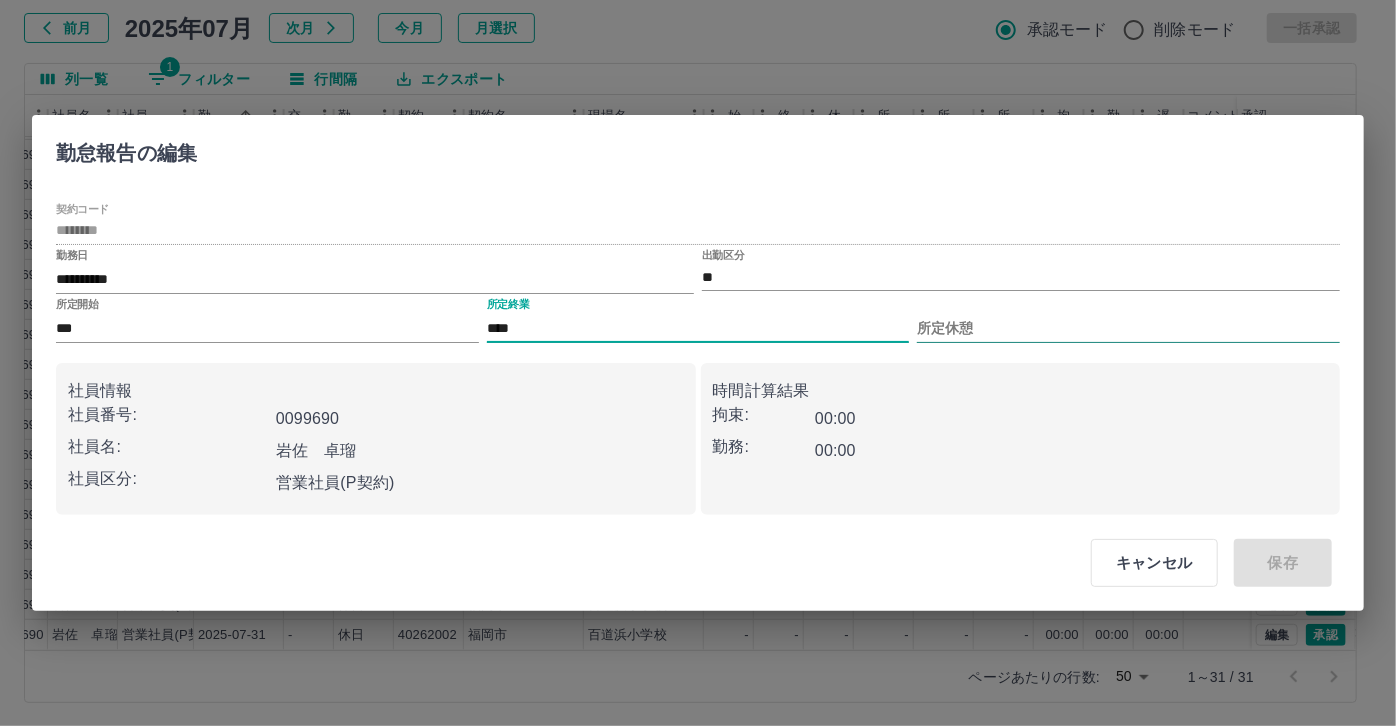 click on "所定休憩" at bounding box center [1128, 328] 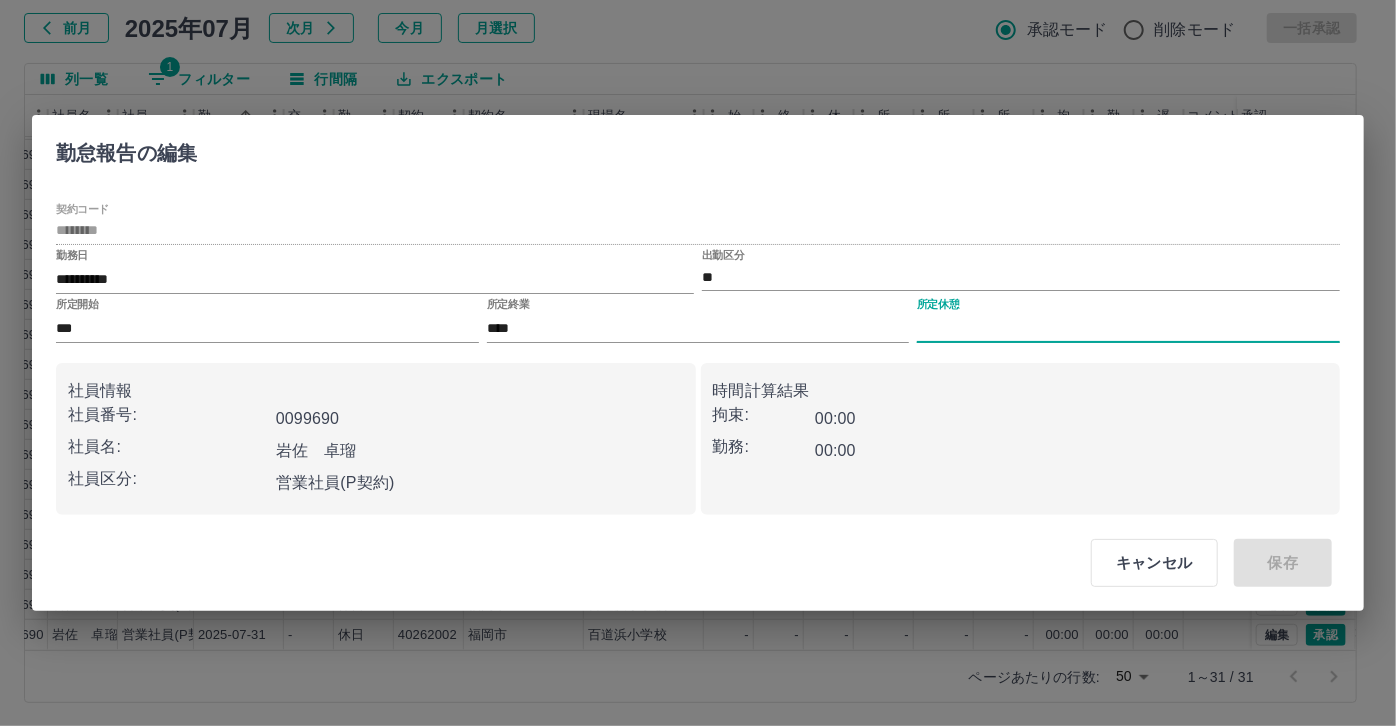 type on "****" 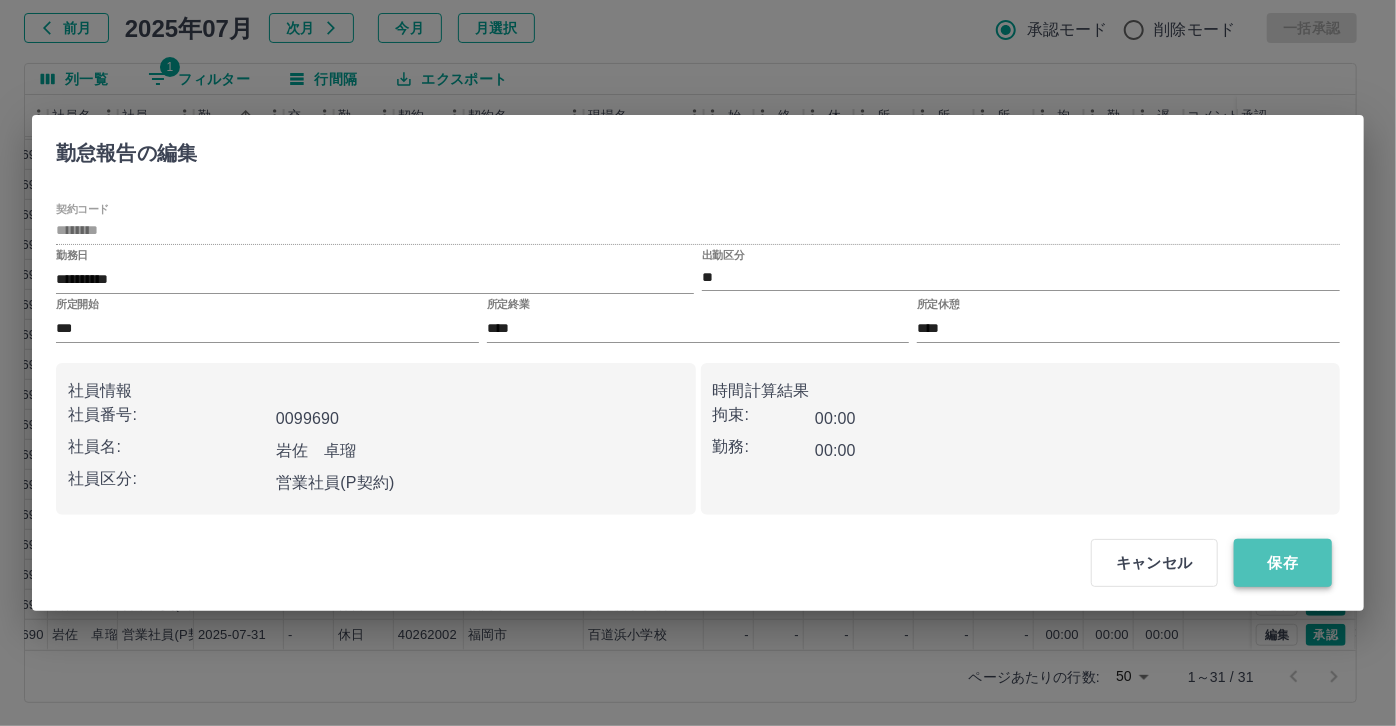 click on "保存" at bounding box center (1283, 563) 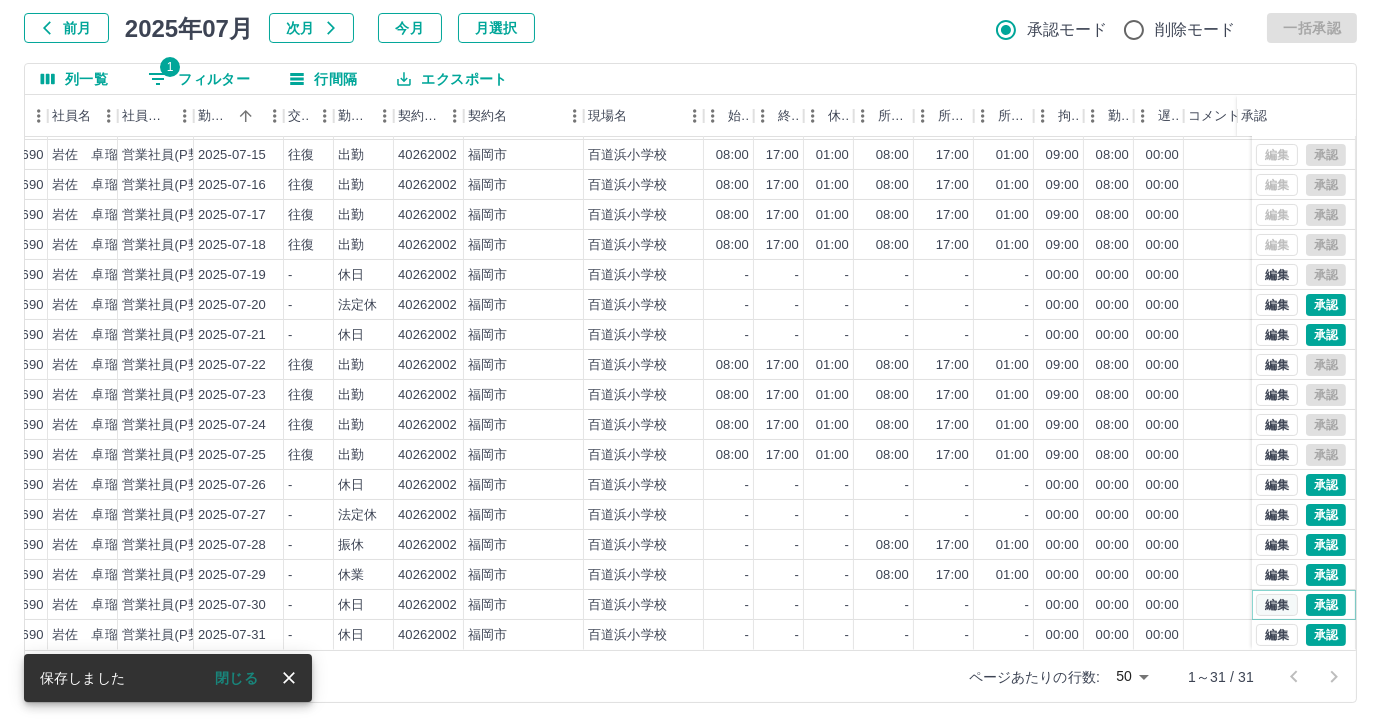 click on "編集" at bounding box center [1277, 605] 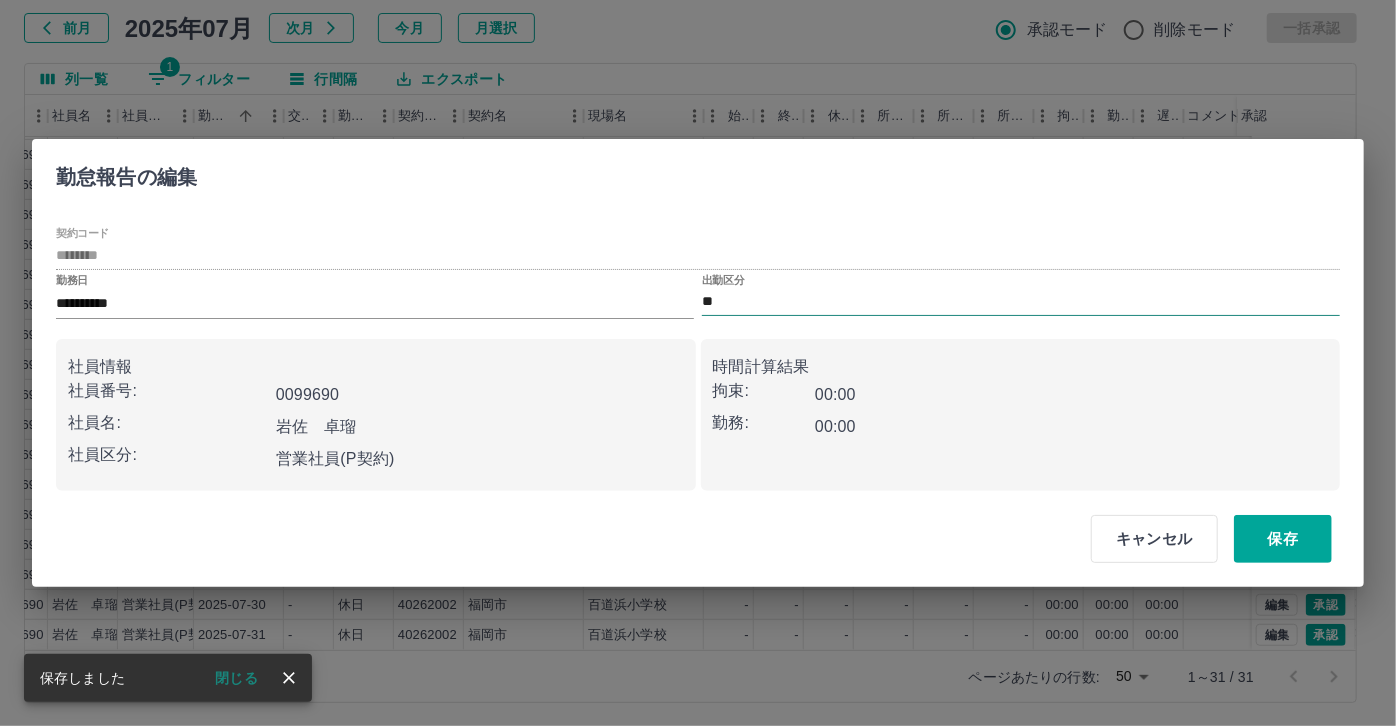 click on "**" at bounding box center (1021, 302) 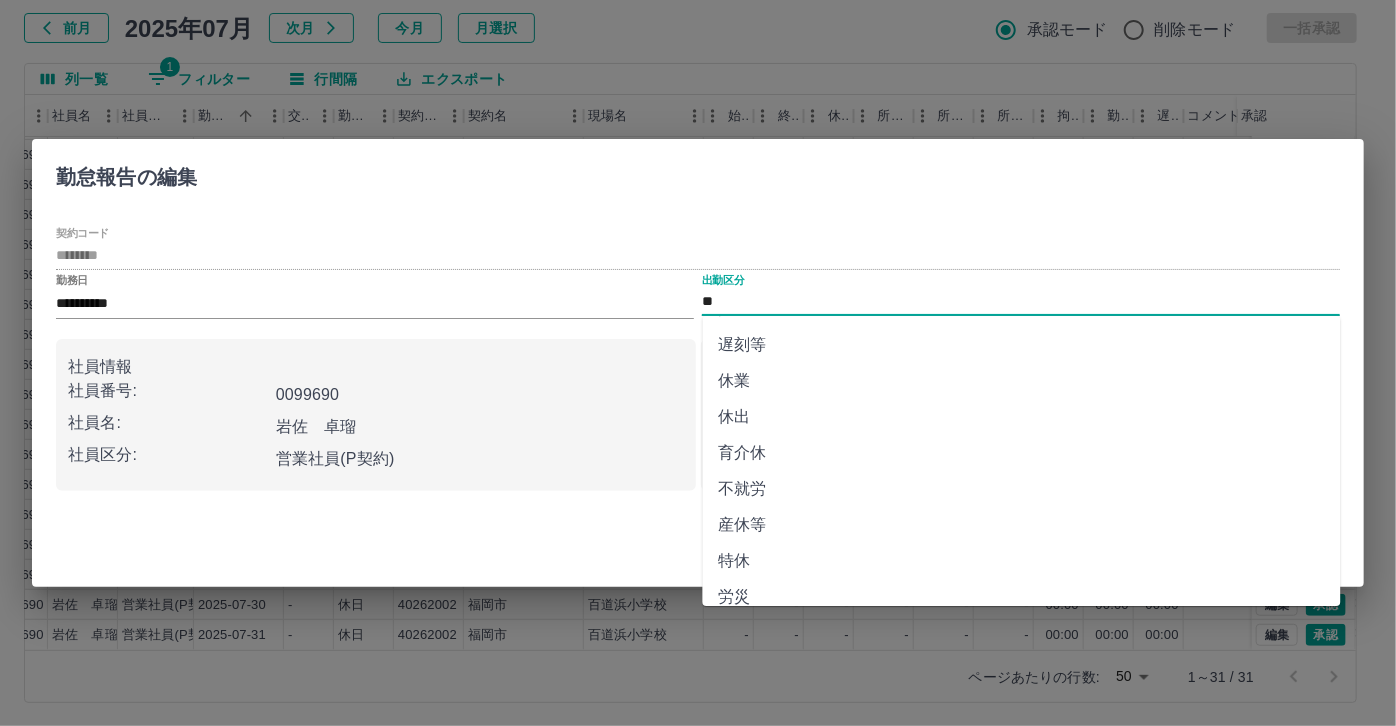 scroll, scrollTop: 181, scrollLeft: 0, axis: vertical 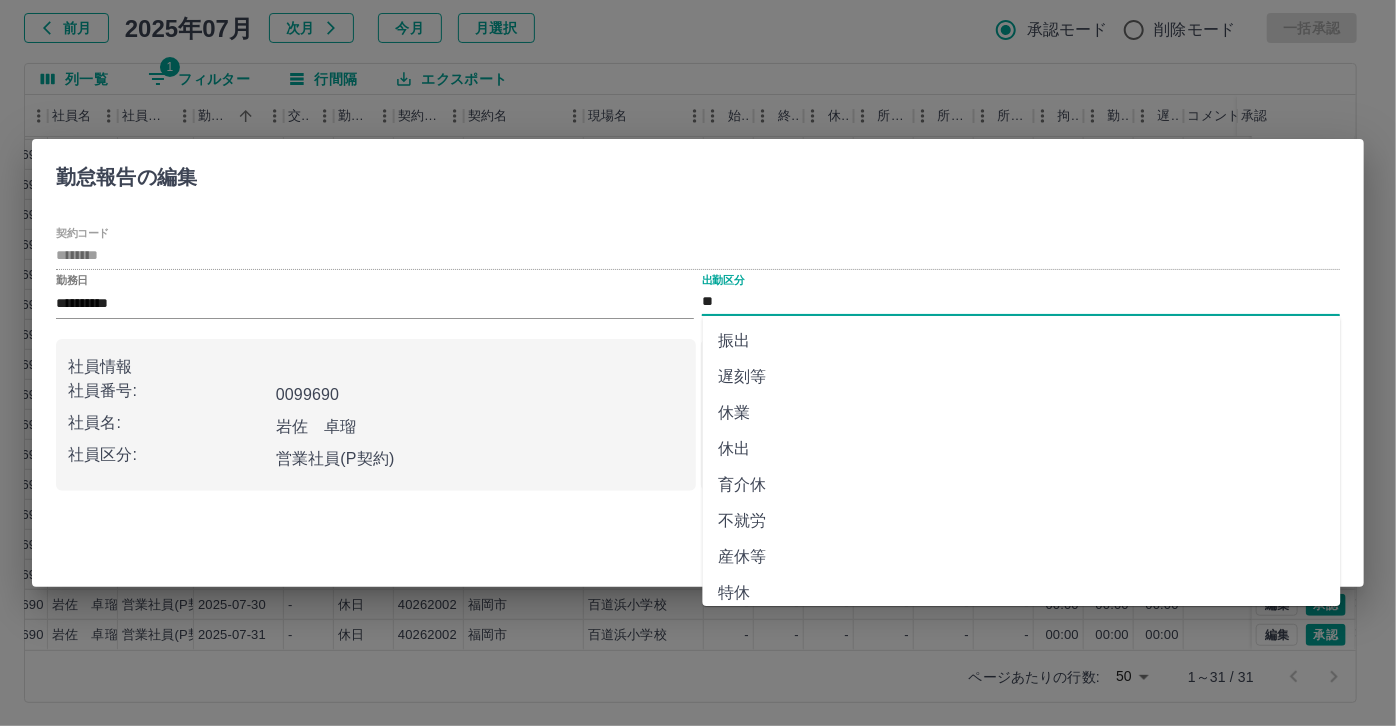 click on "休業" at bounding box center (1022, 413) 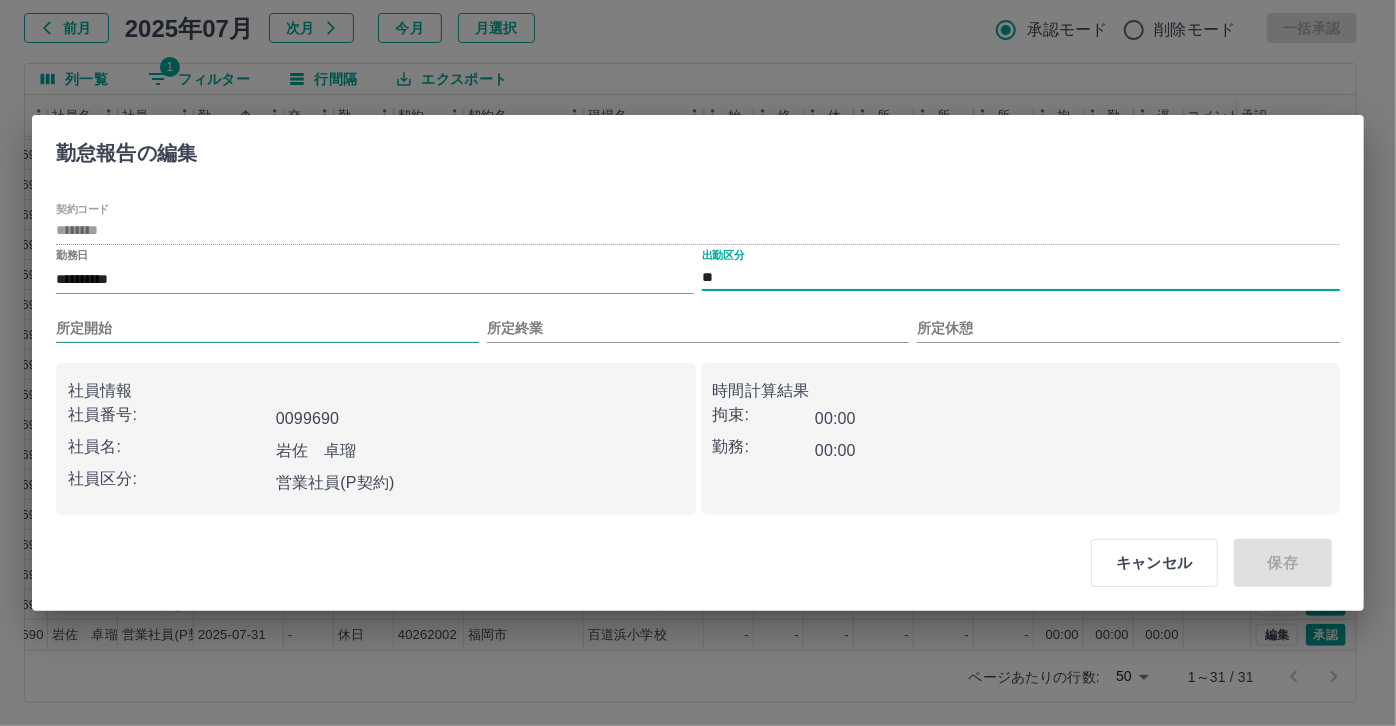 click on "所定開始" at bounding box center [267, 328] 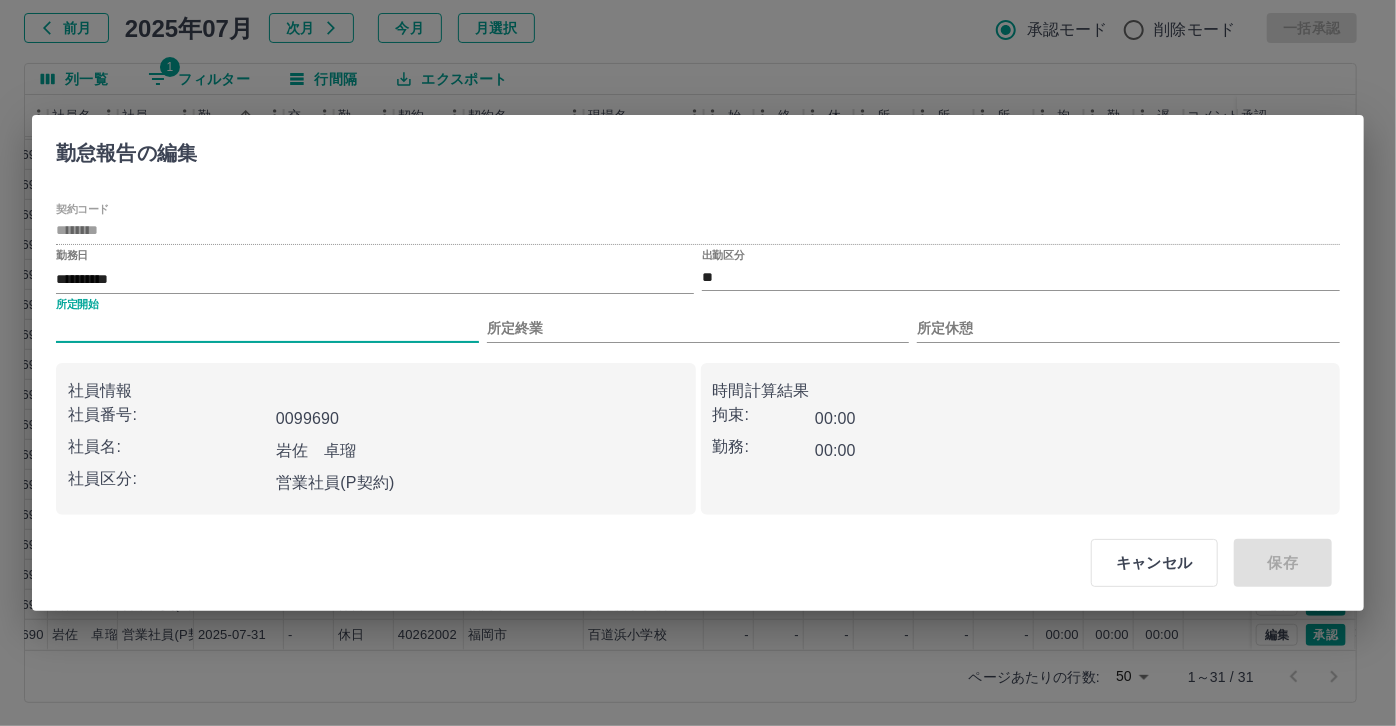 type on "***" 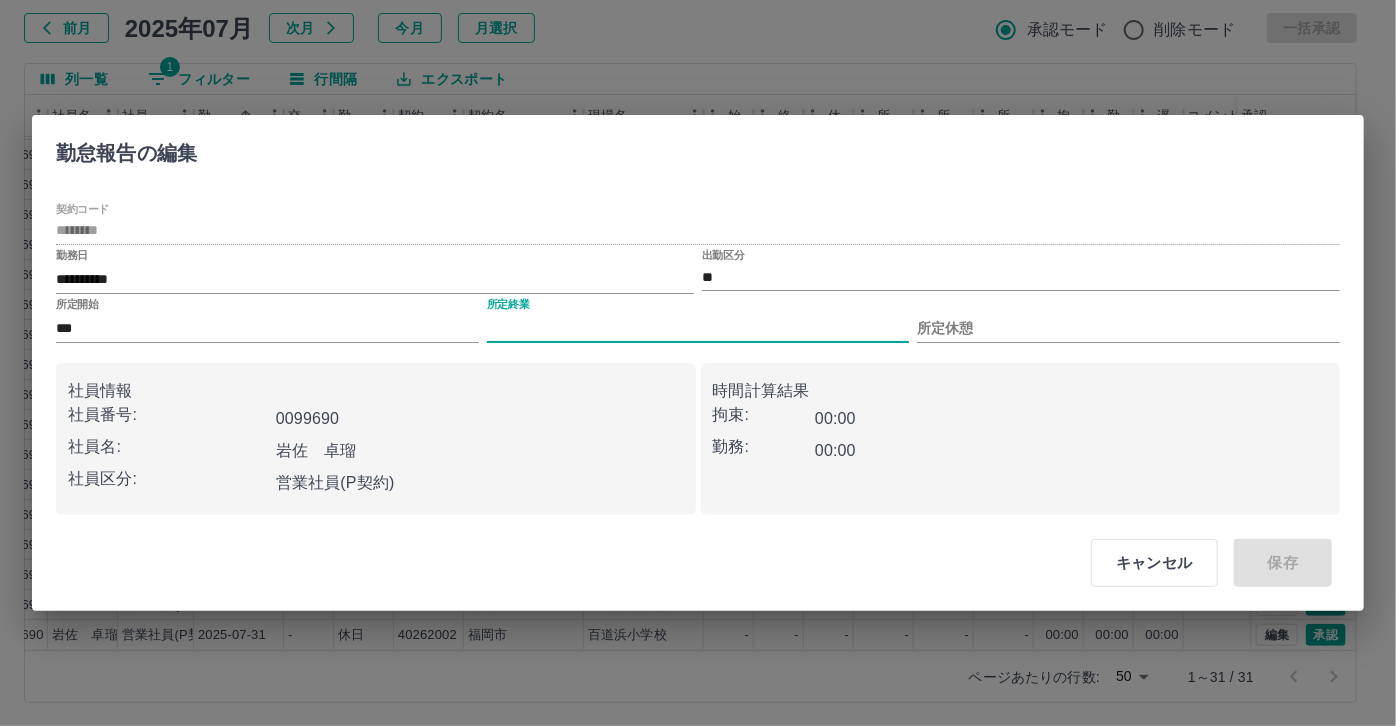 click on "所定終業" at bounding box center [698, 328] 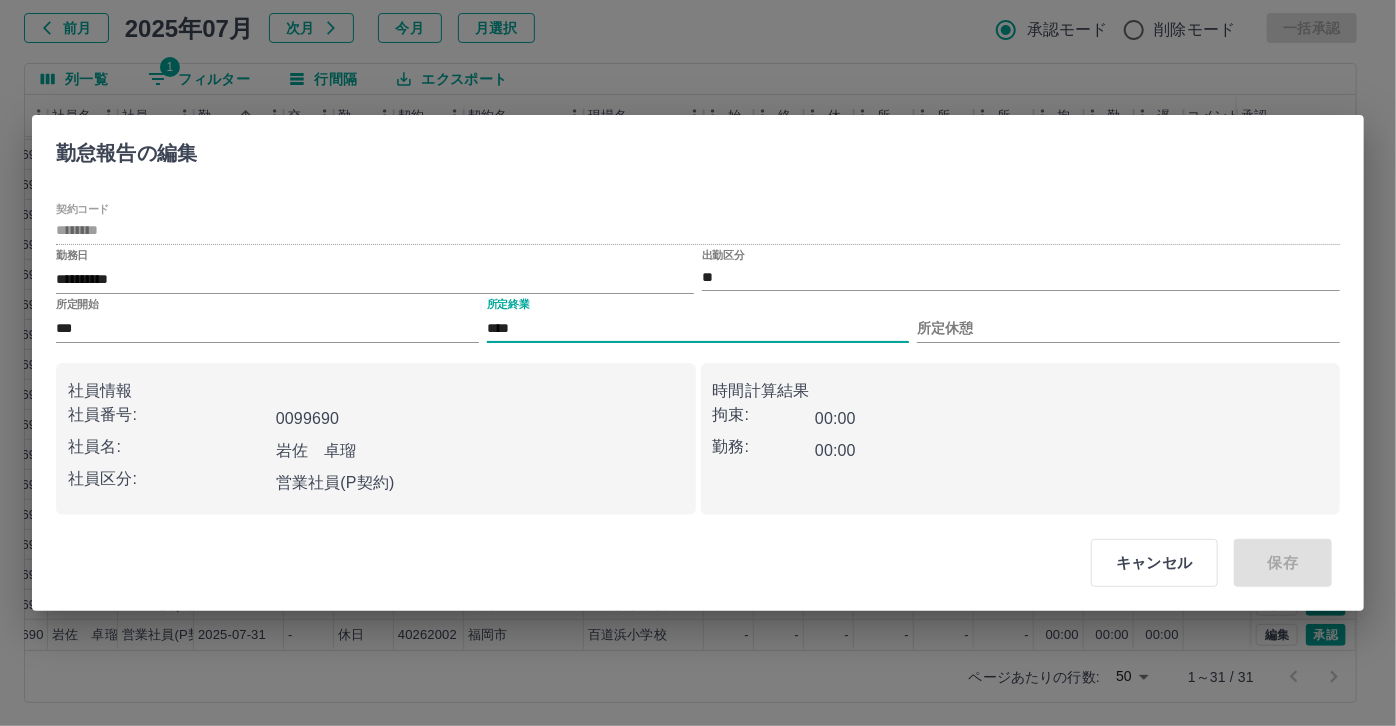 click on "****" at bounding box center (698, 328) 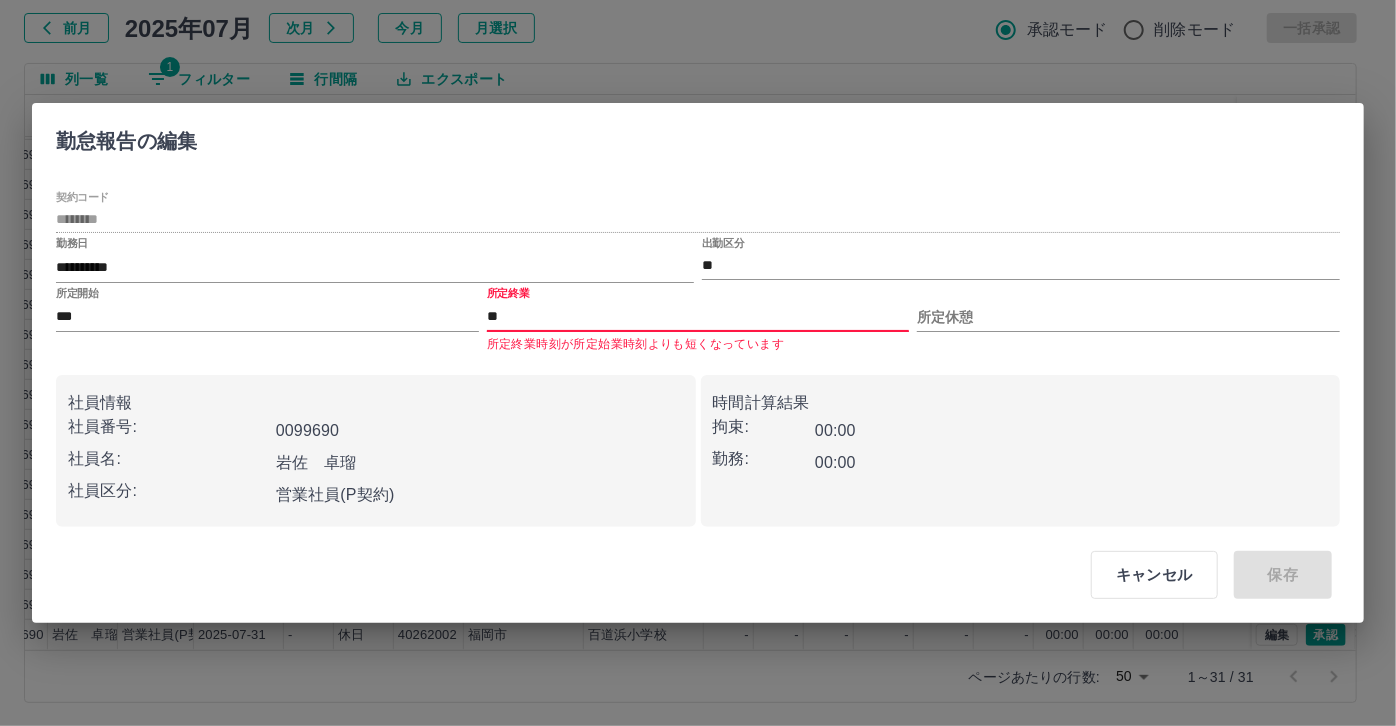 type on "*" 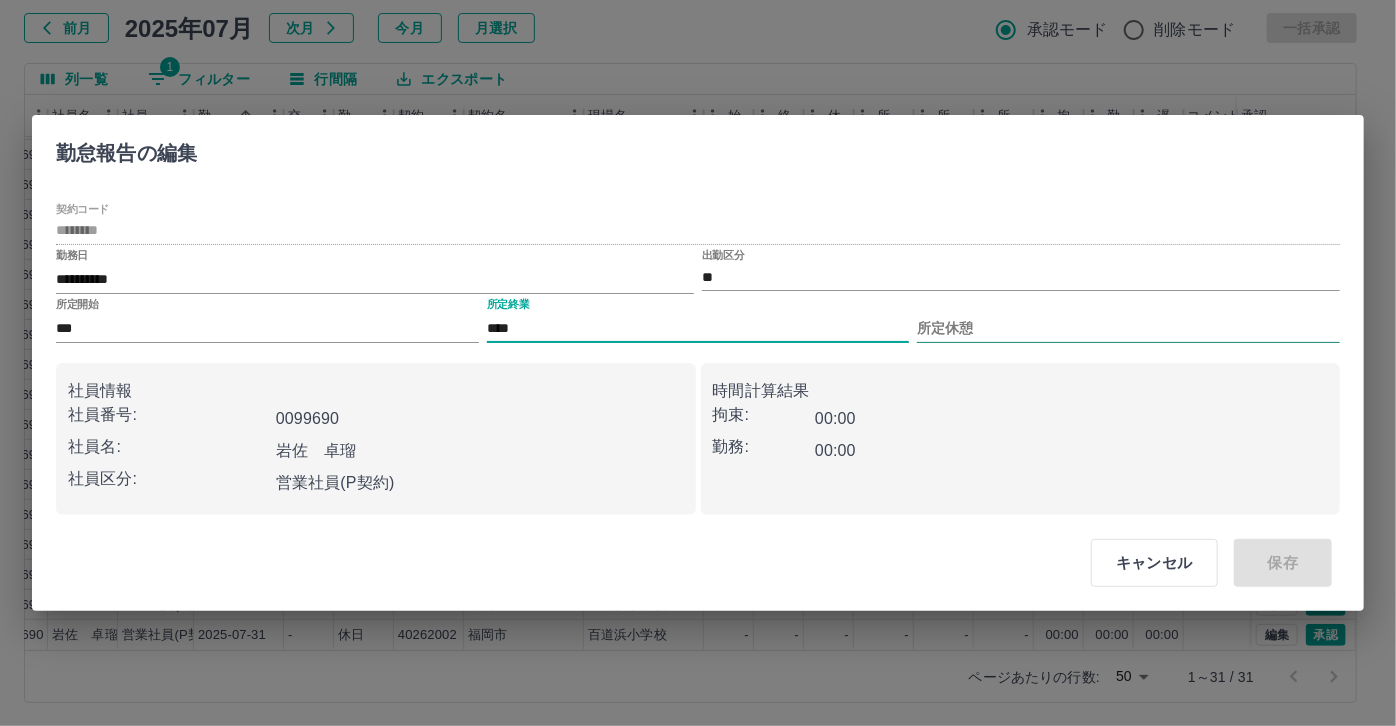 type on "****" 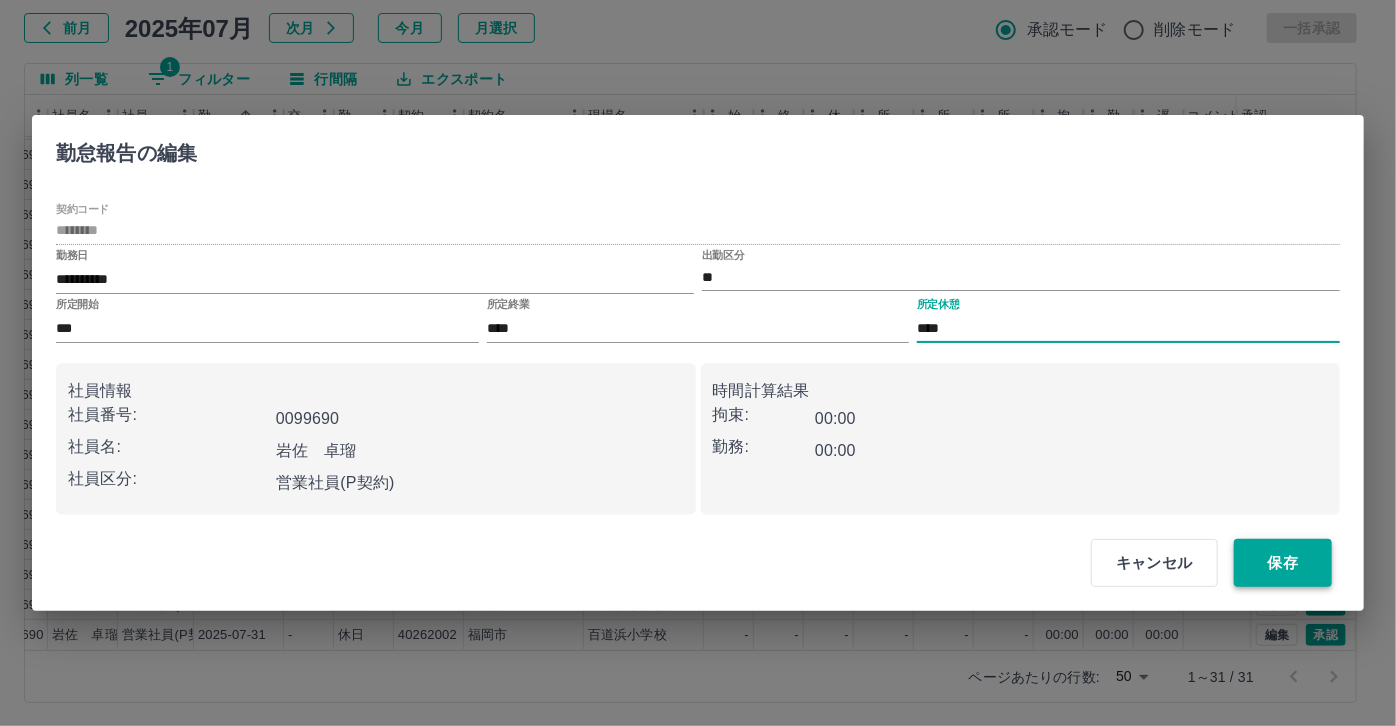 type on "****" 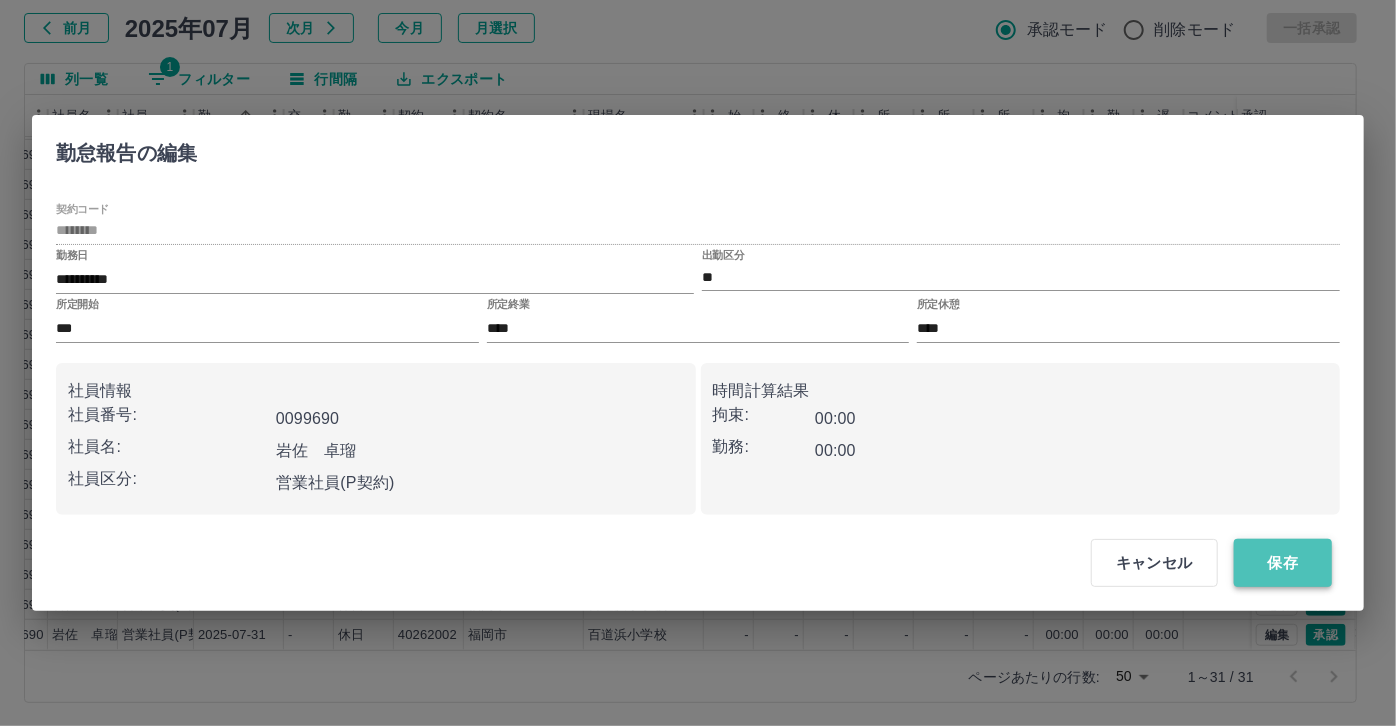 click on "保存" at bounding box center [1283, 563] 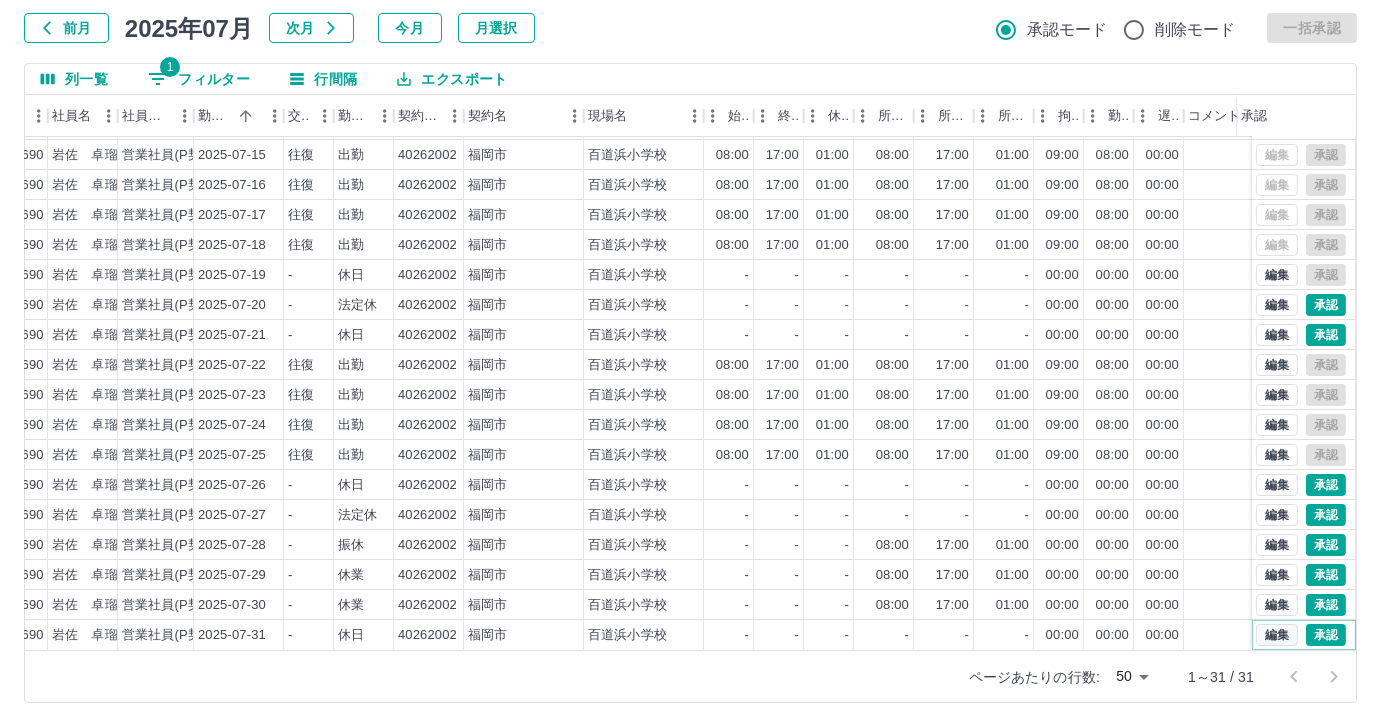 click on "編集" at bounding box center [1277, 635] 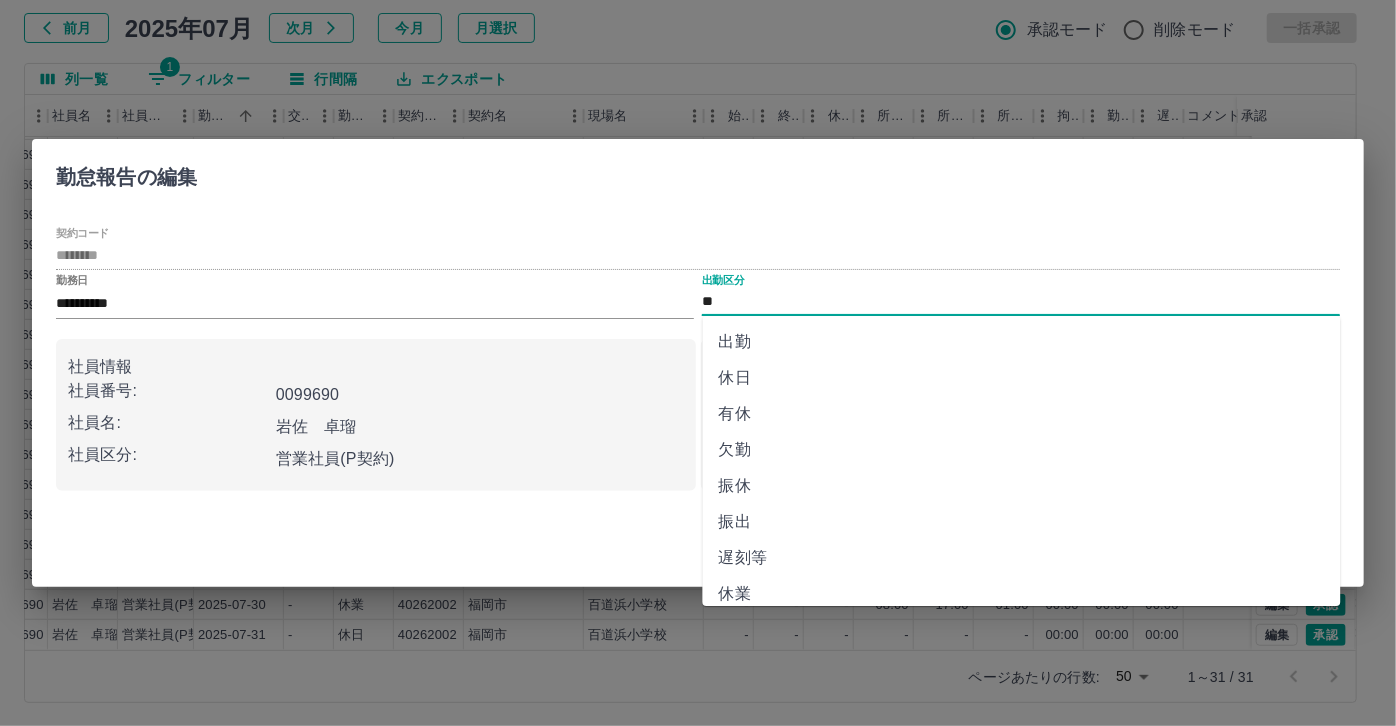 click on "**" at bounding box center (1021, 302) 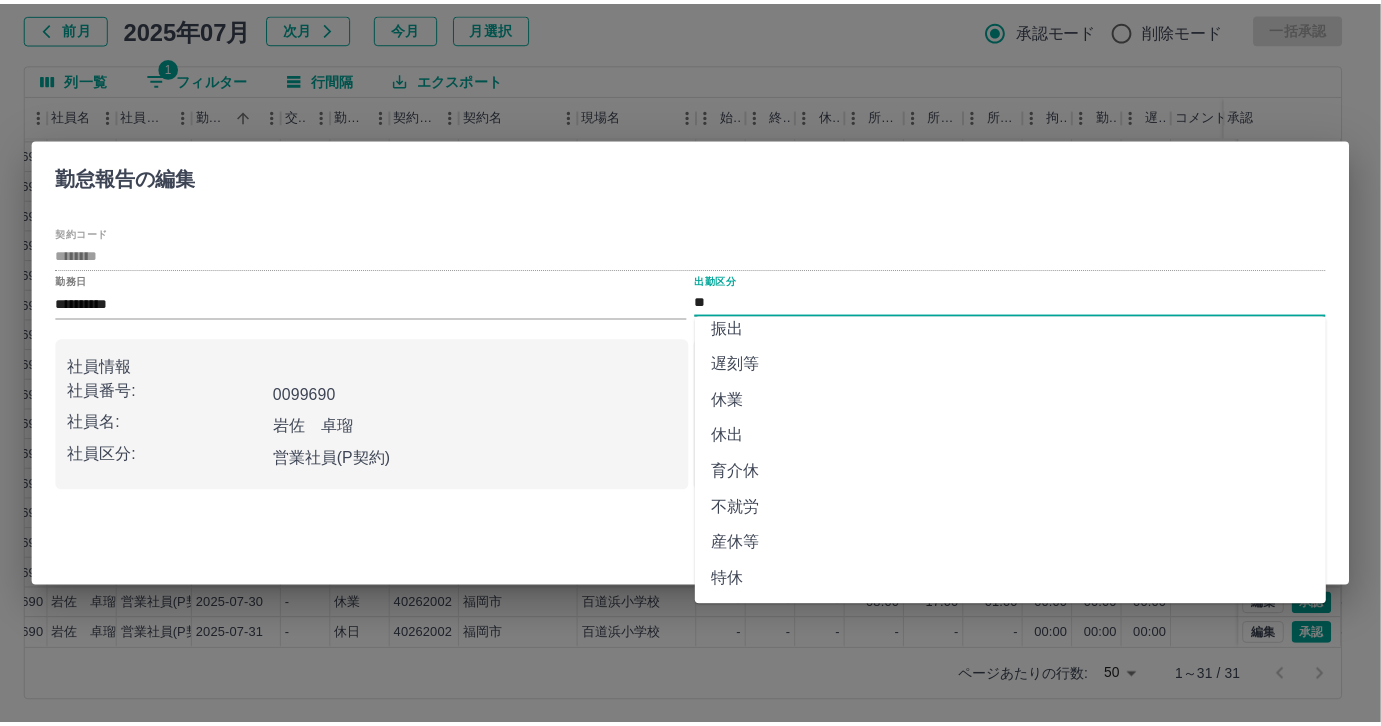 scroll, scrollTop: 191, scrollLeft: 0, axis: vertical 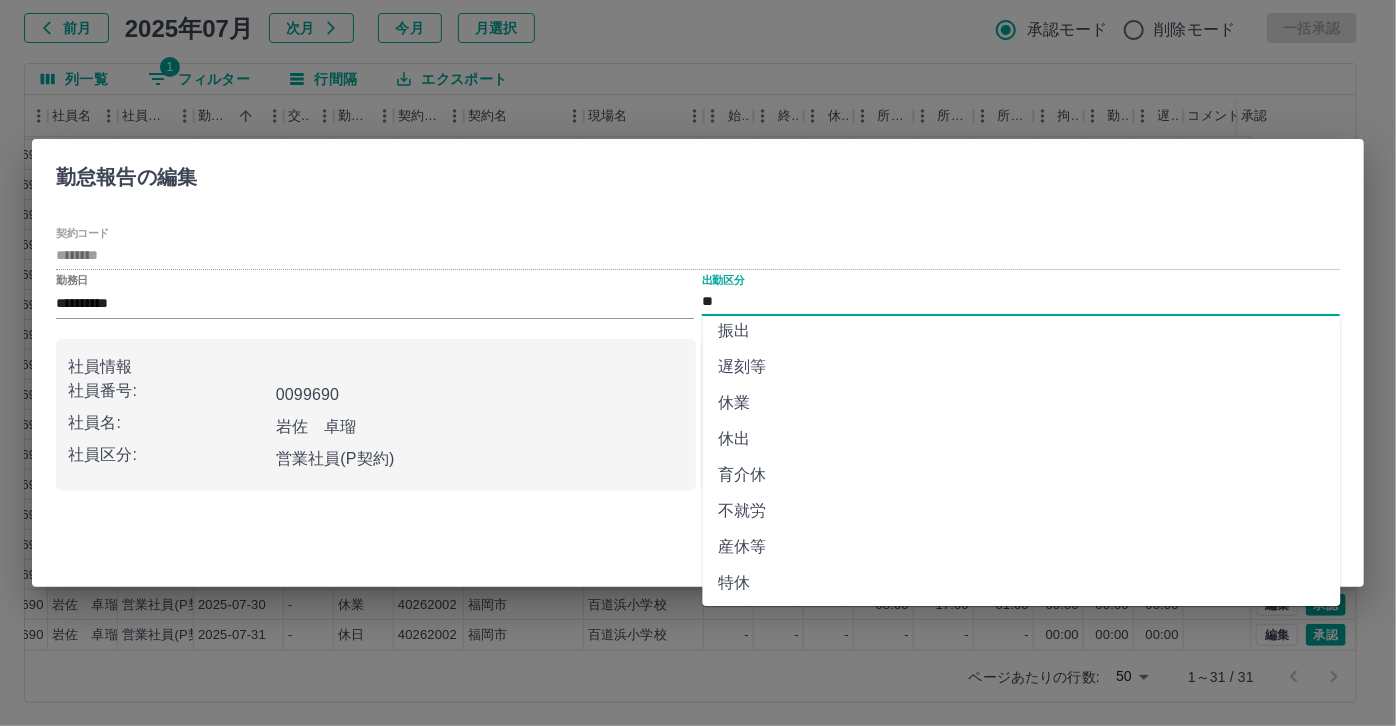 click on "休業" at bounding box center (1022, 403) 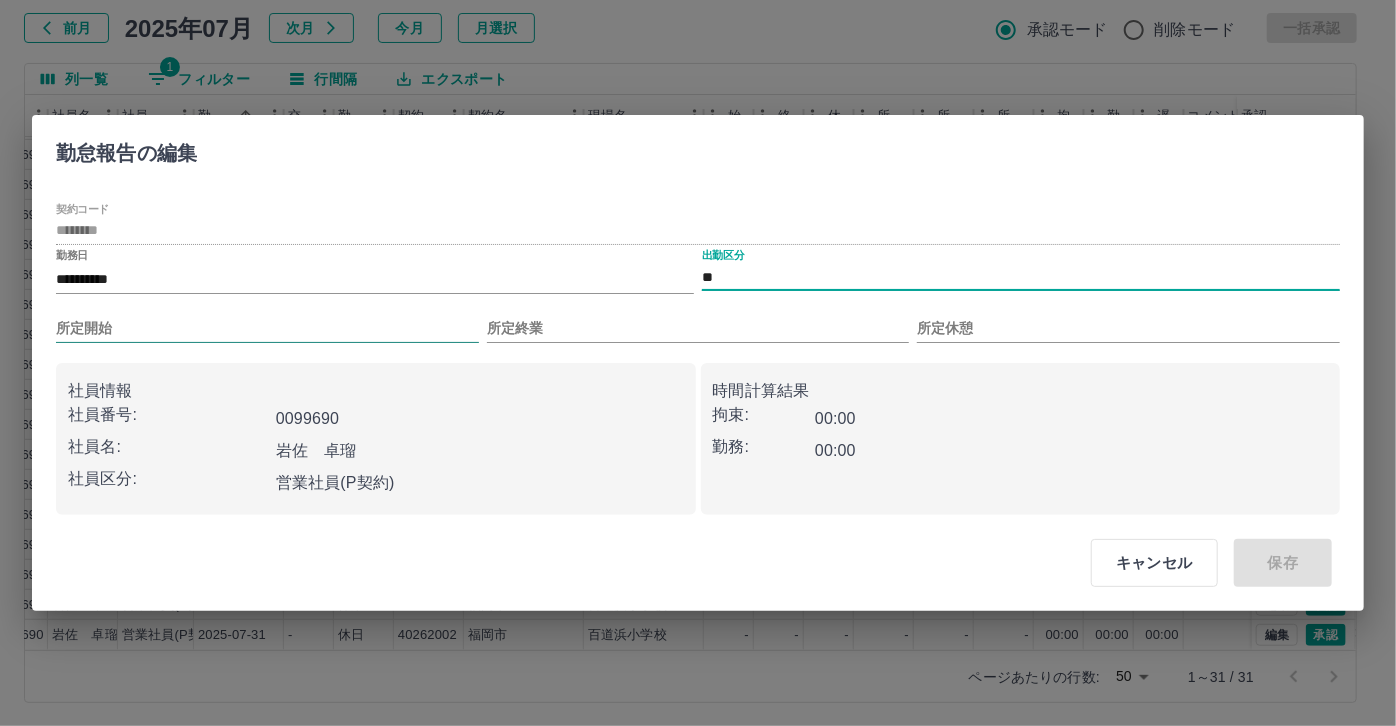 click on "所定開始" at bounding box center (267, 328) 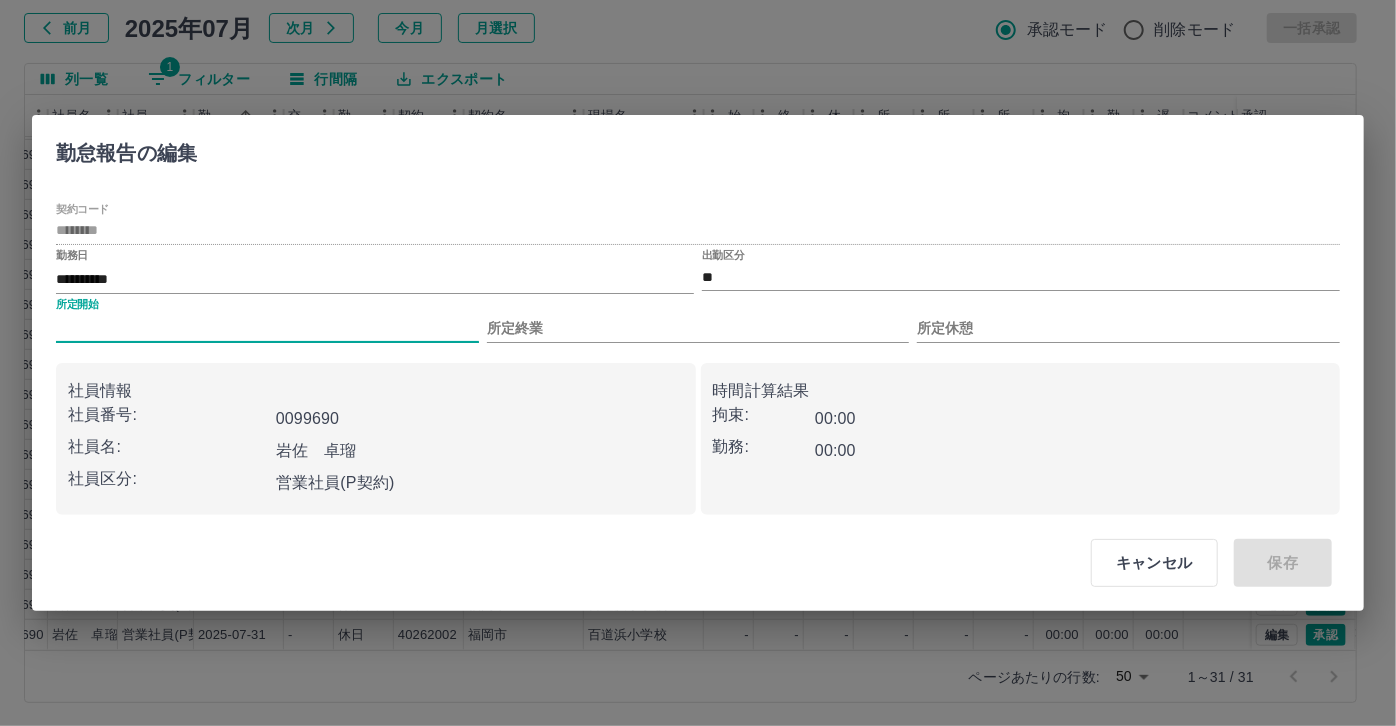 type on "***" 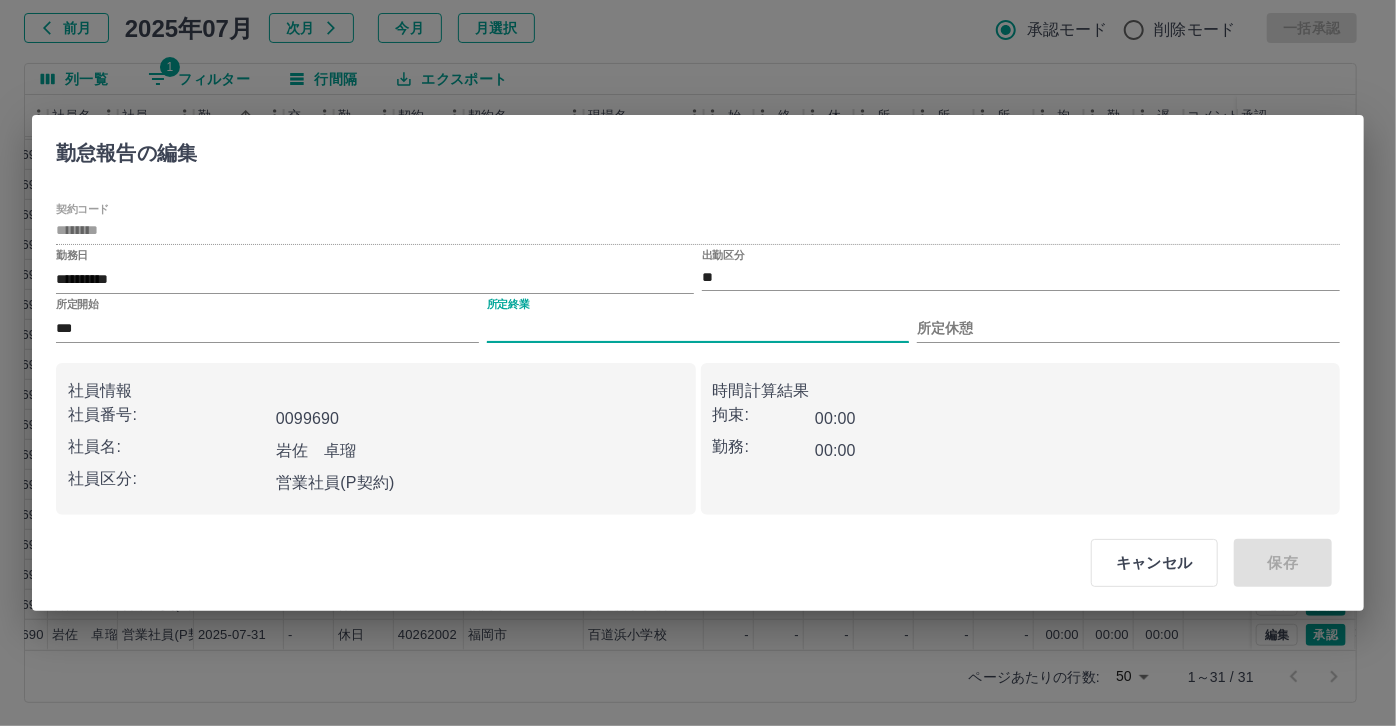 click on "所定終業" at bounding box center [698, 328] 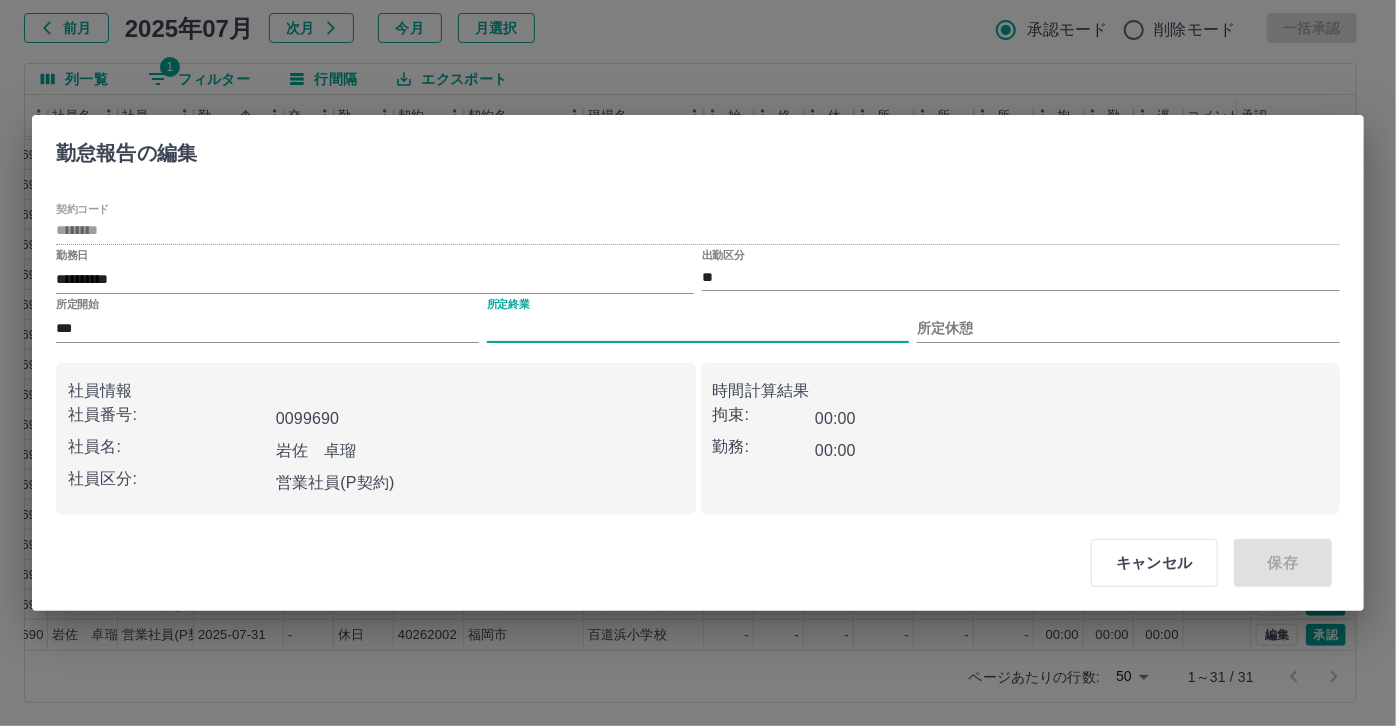 type on "****" 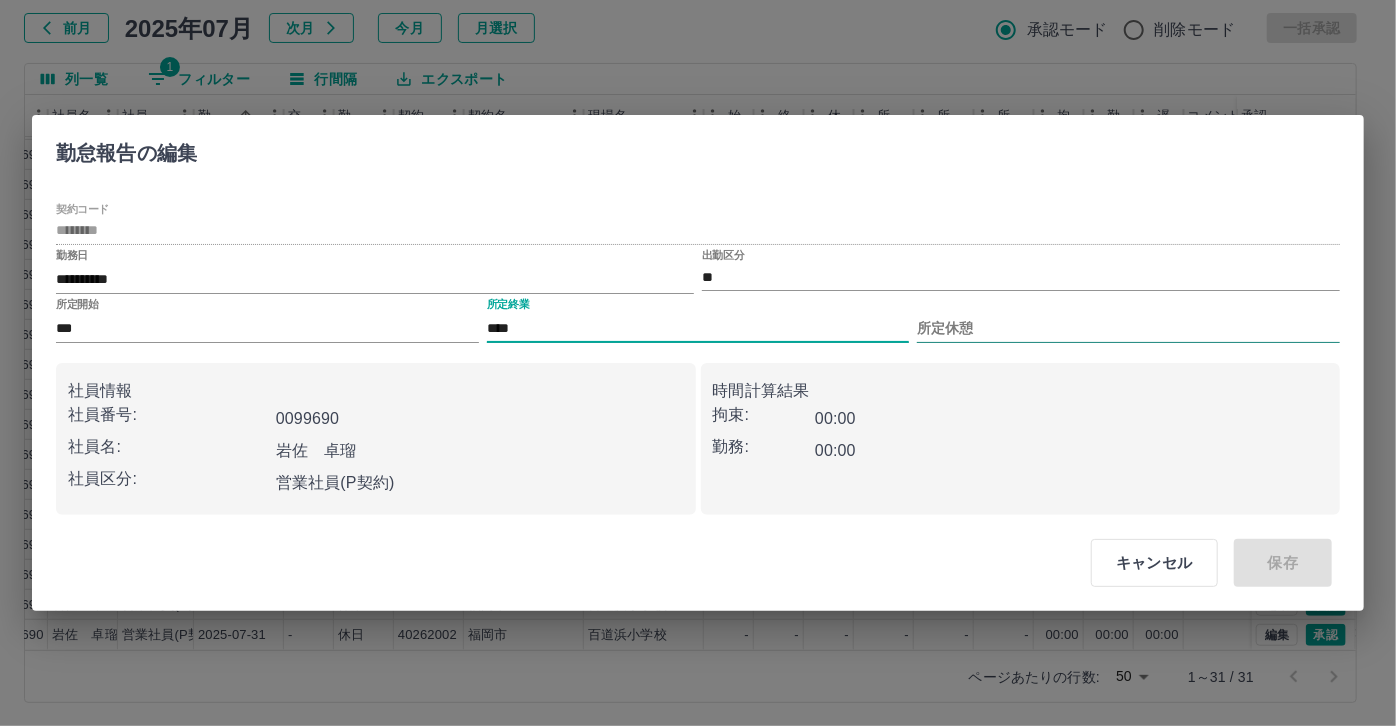 click on "所定休憩" at bounding box center [1128, 328] 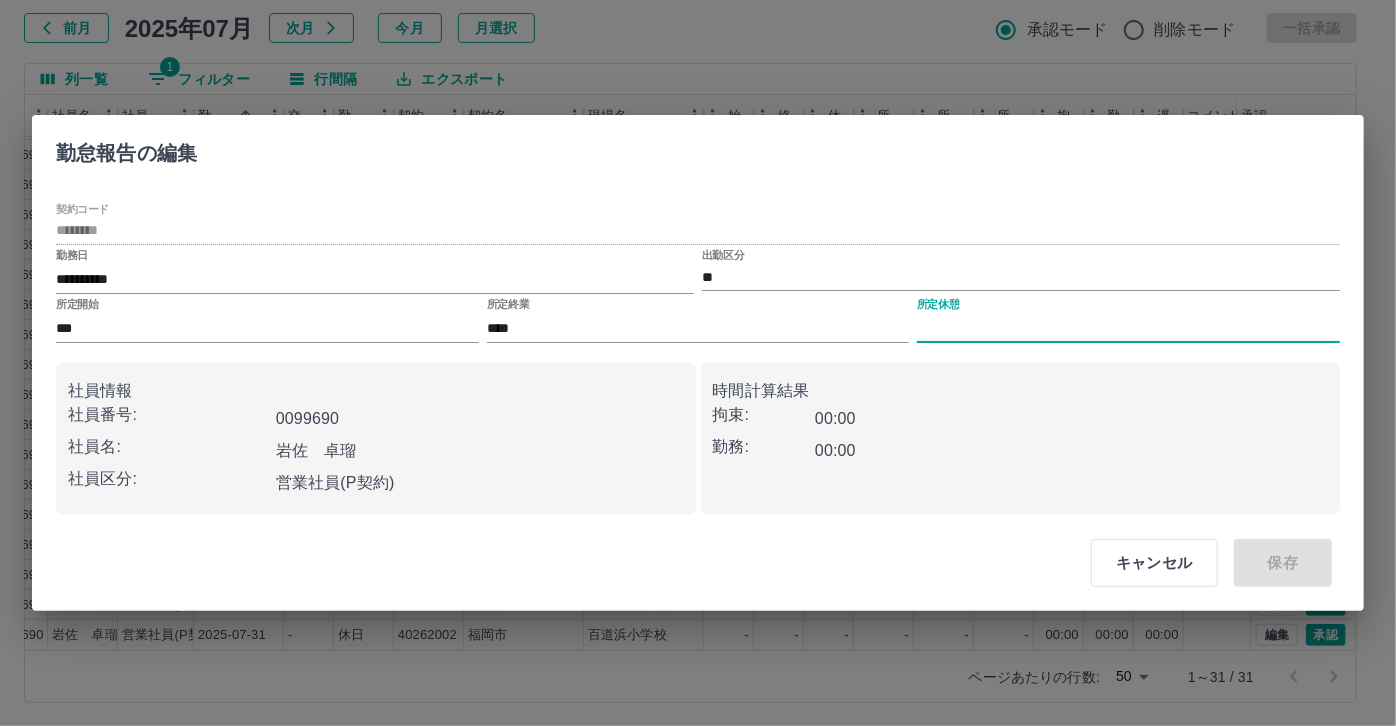 type on "****" 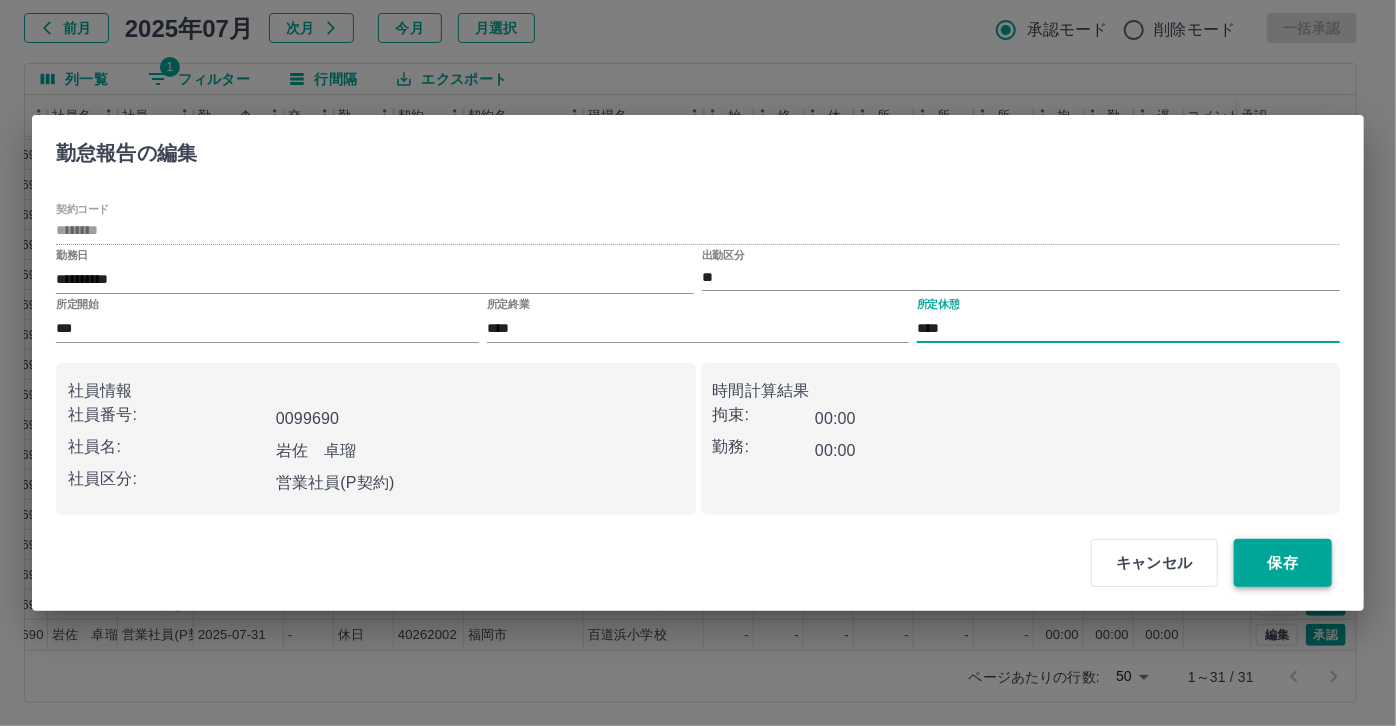 click on "保存" at bounding box center [1283, 563] 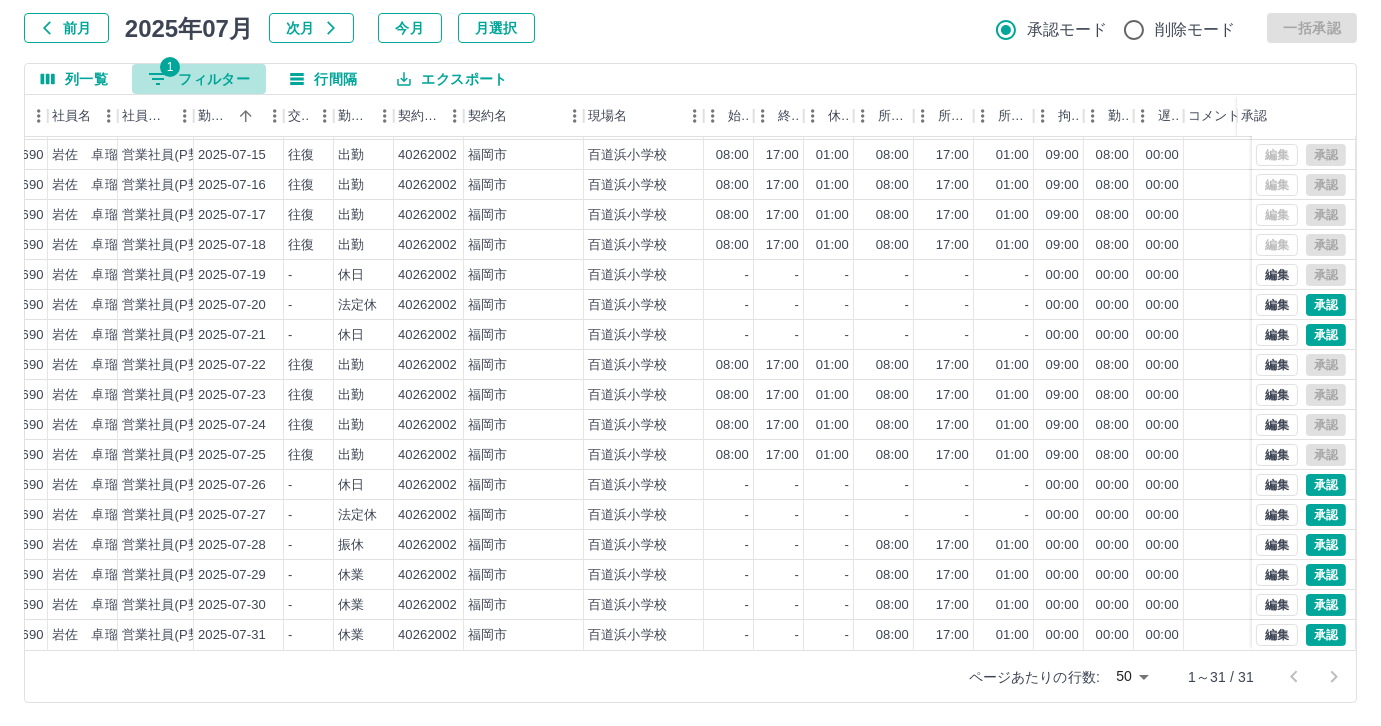 click on "1 フィルター" at bounding box center [199, 79] 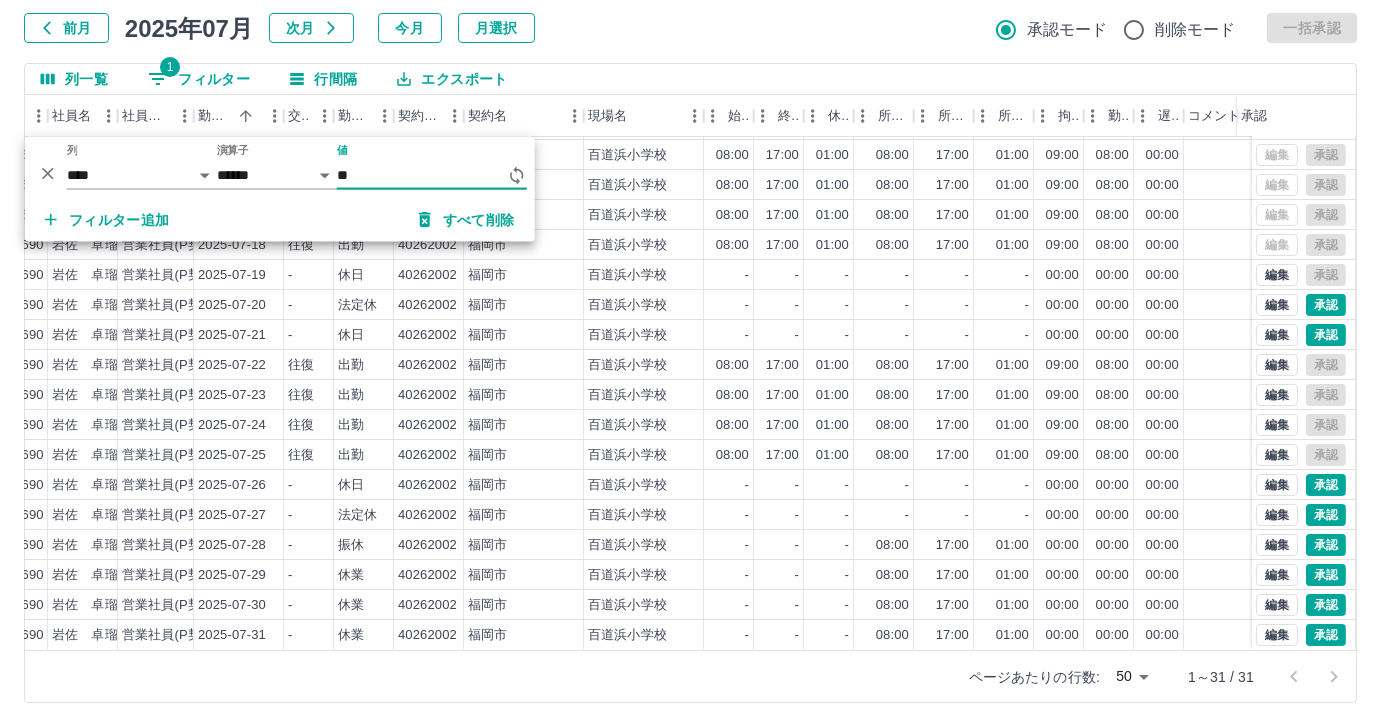 type on "*" 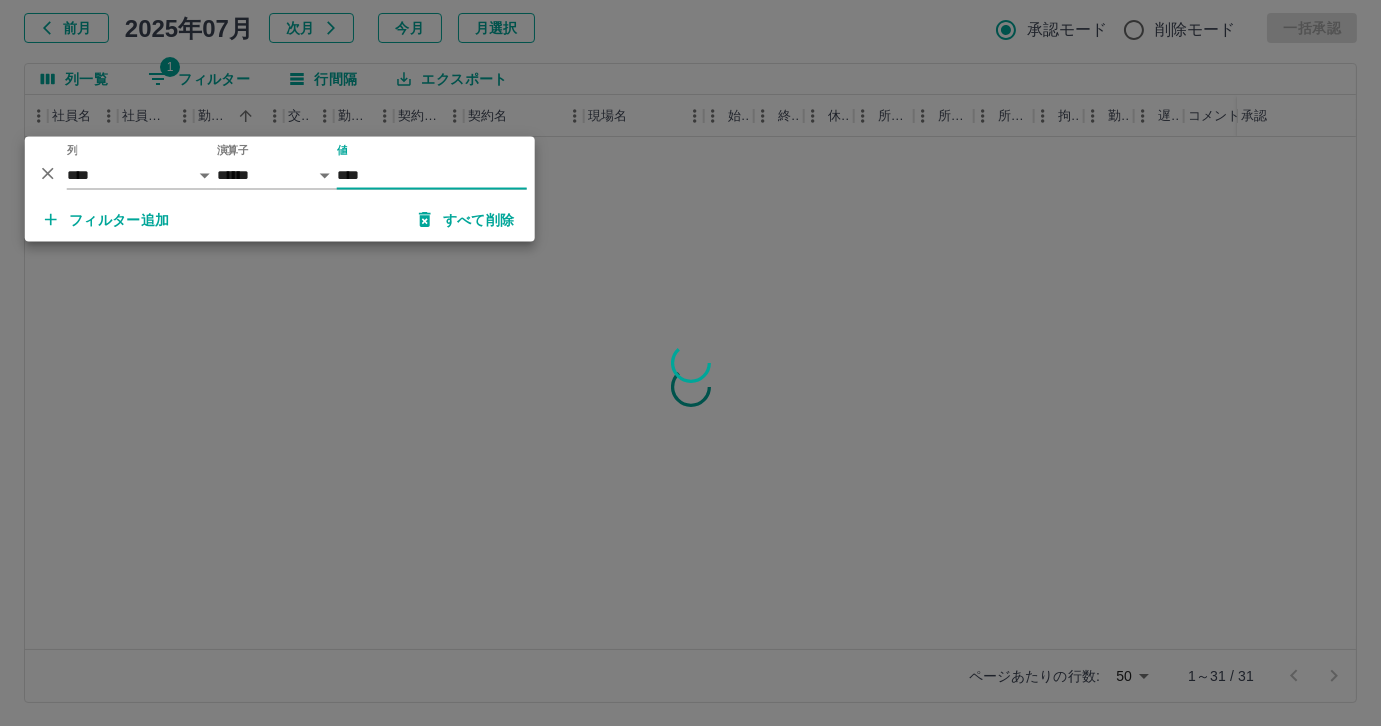 scroll, scrollTop: 0, scrollLeft: 207, axis: horizontal 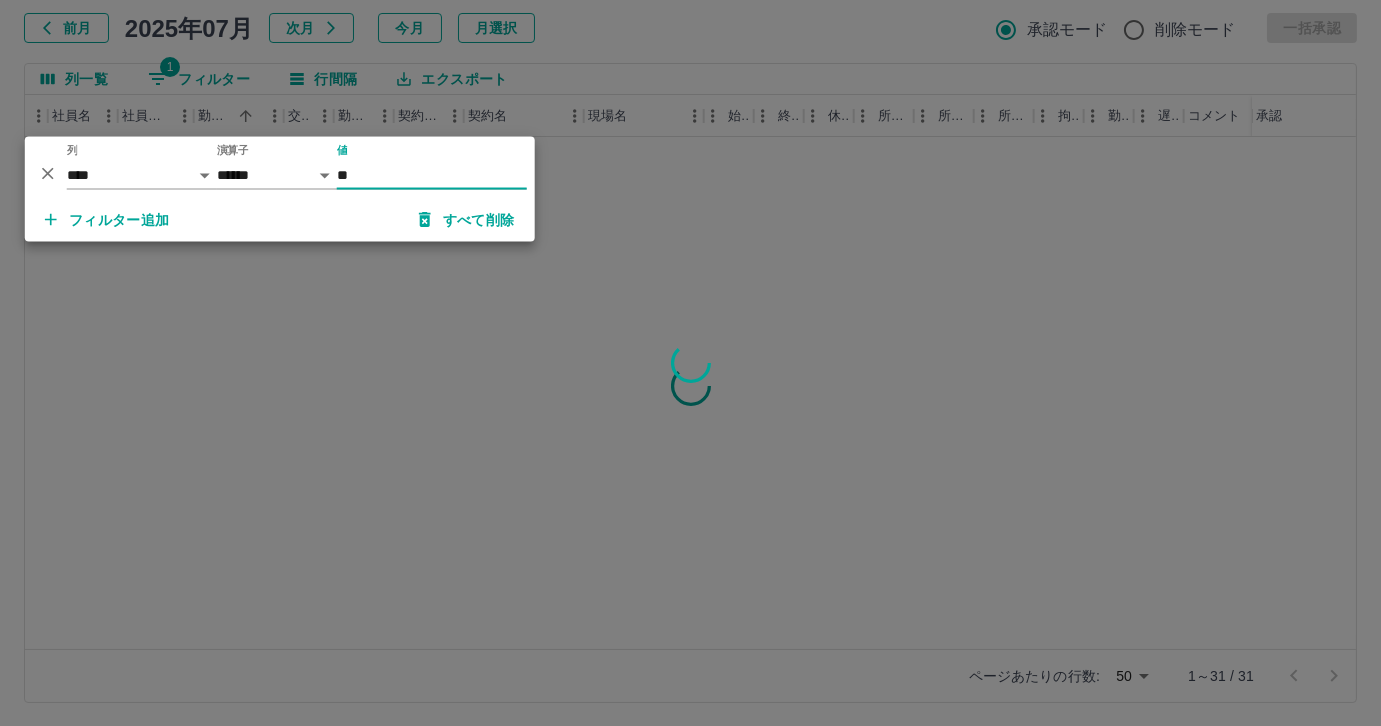 type on "*" 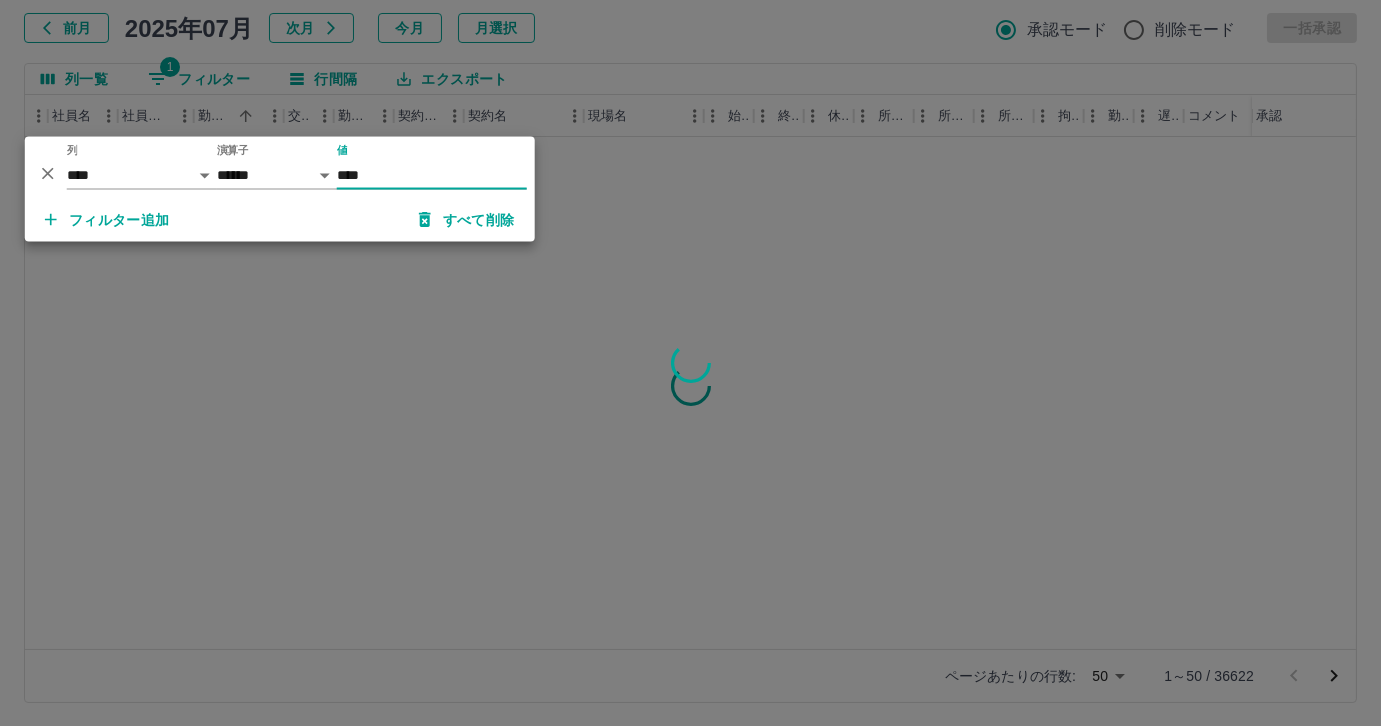 type on "*****" 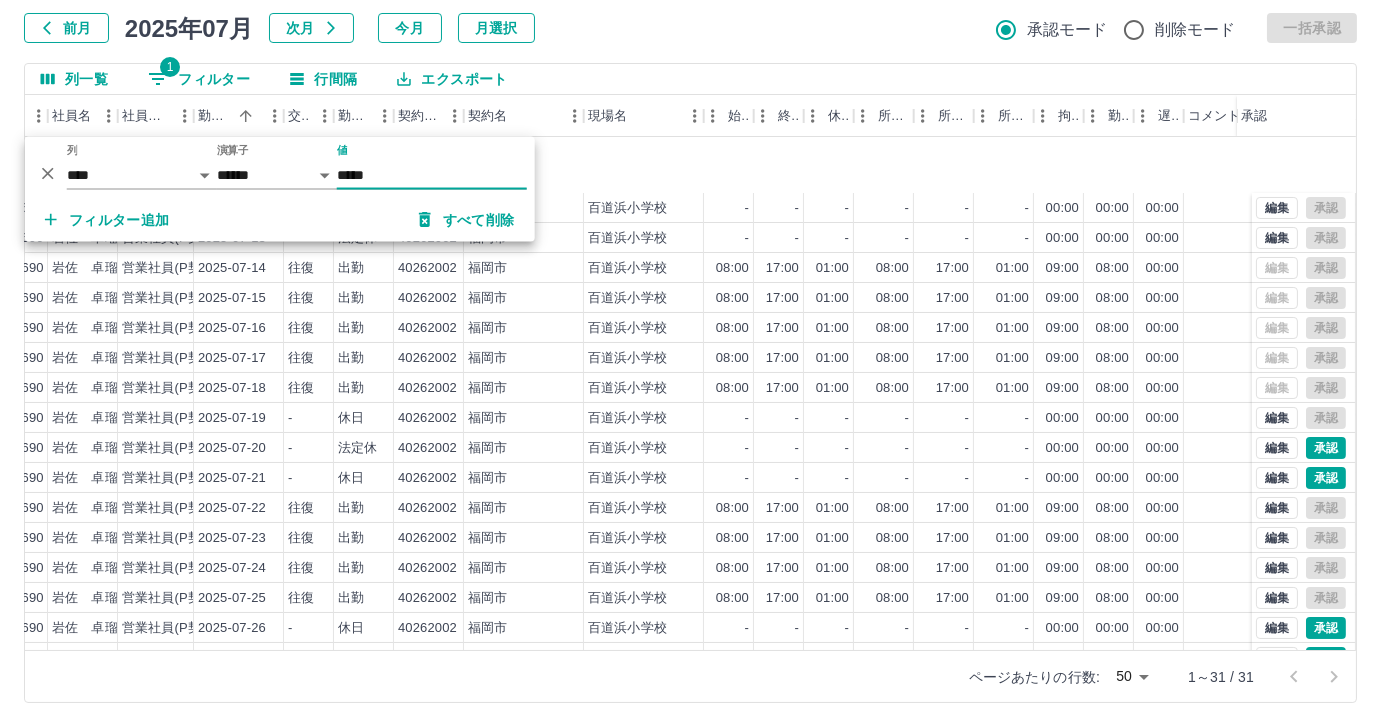 scroll, scrollTop: 431, scrollLeft: 207, axis: both 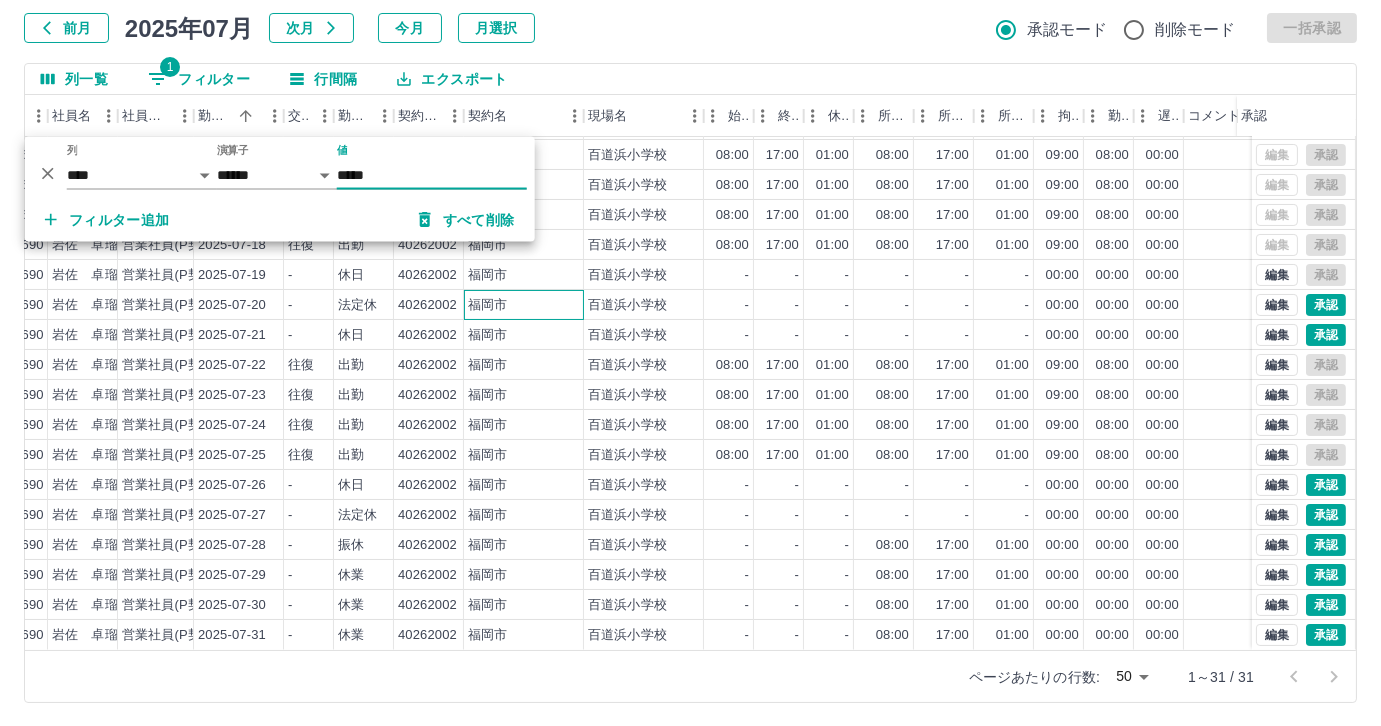 click on "福岡市" at bounding box center [524, 305] 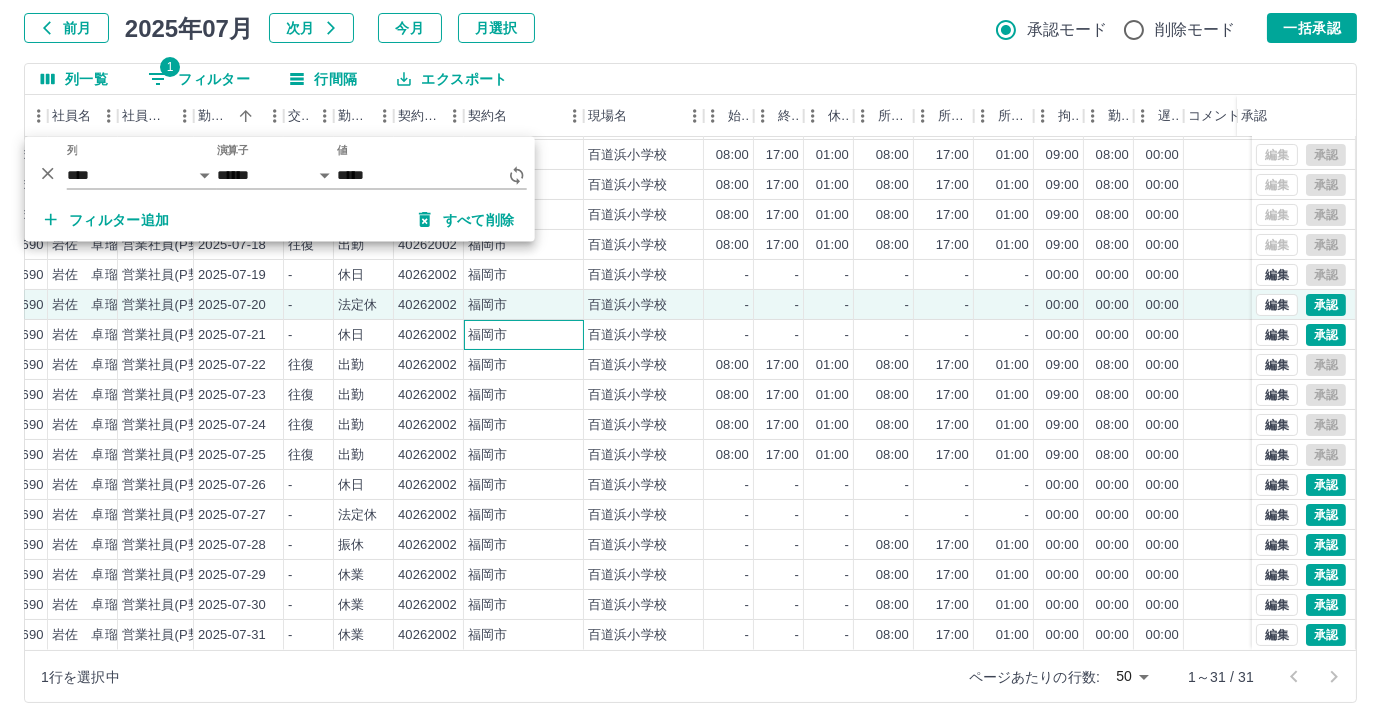 click on "福岡市" at bounding box center (524, 335) 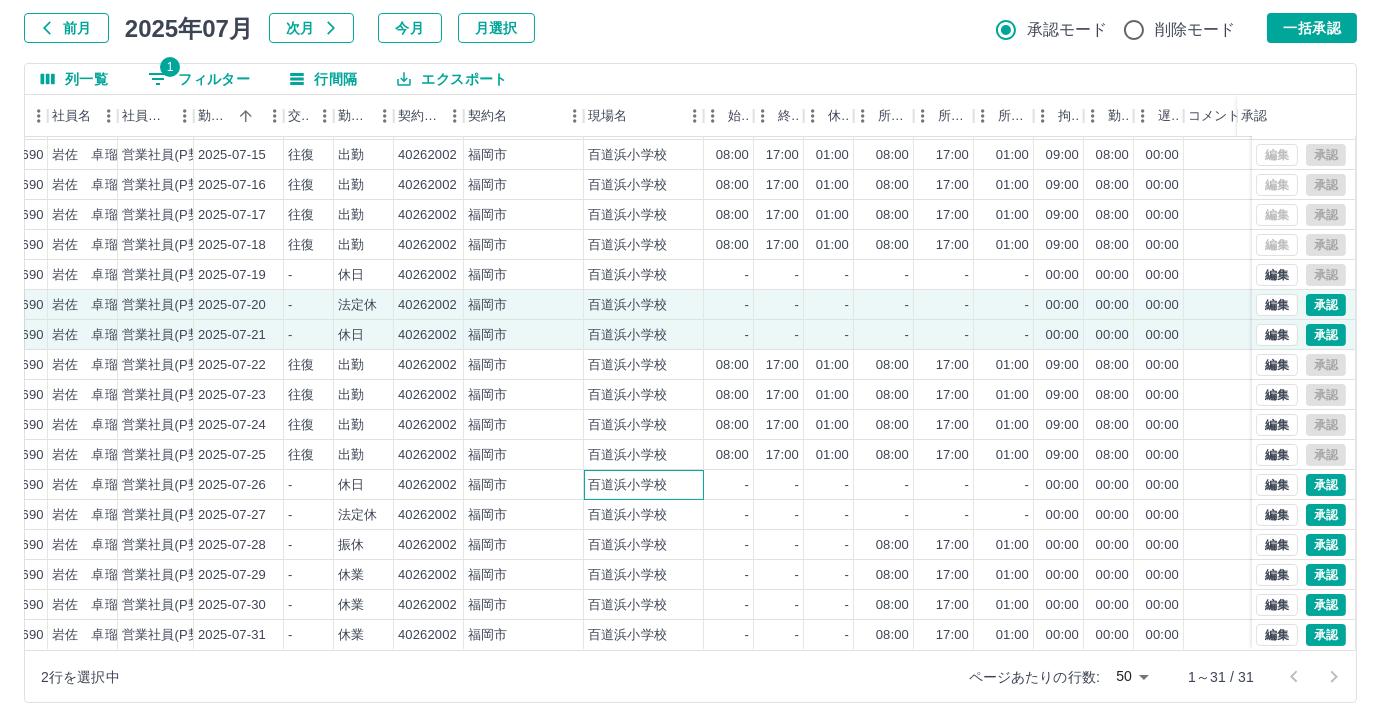 click on "百道浜小学校" at bounding box center (627, 485) 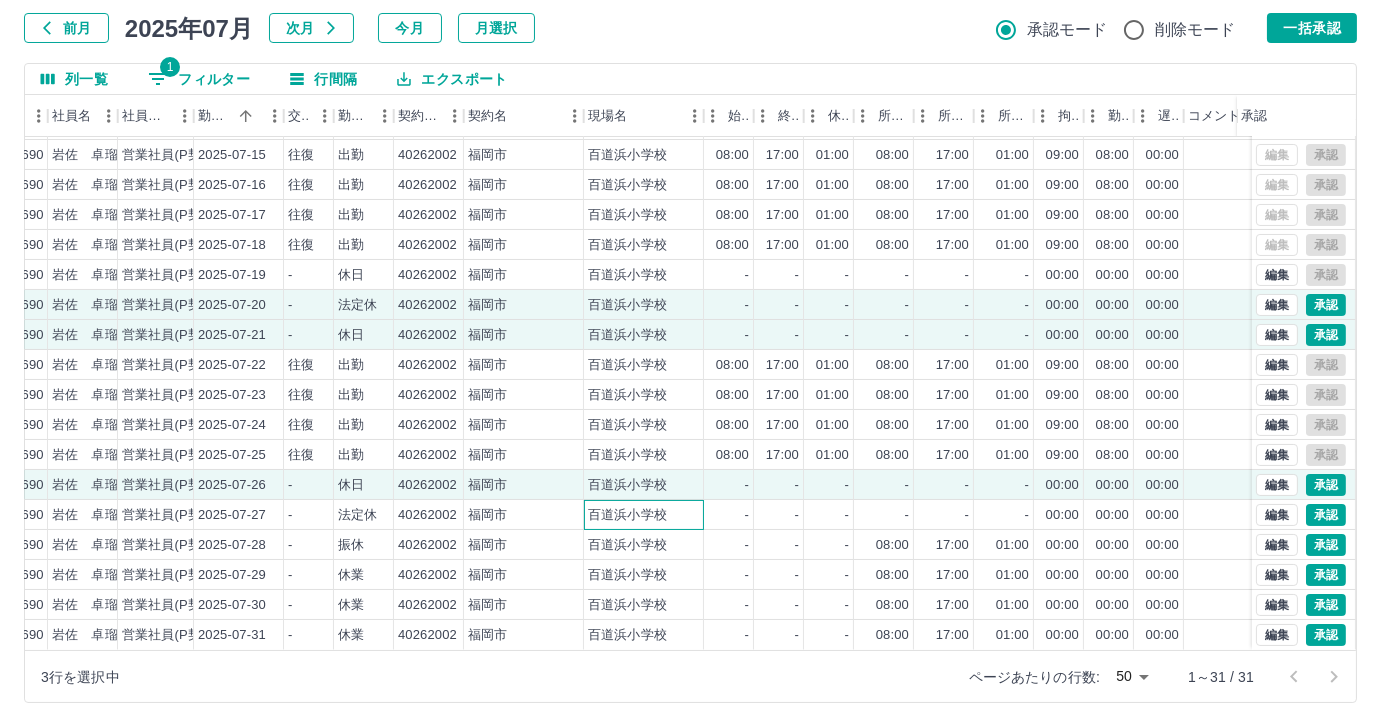 click on "百道浜小学校" at bounding box center [627, 515] 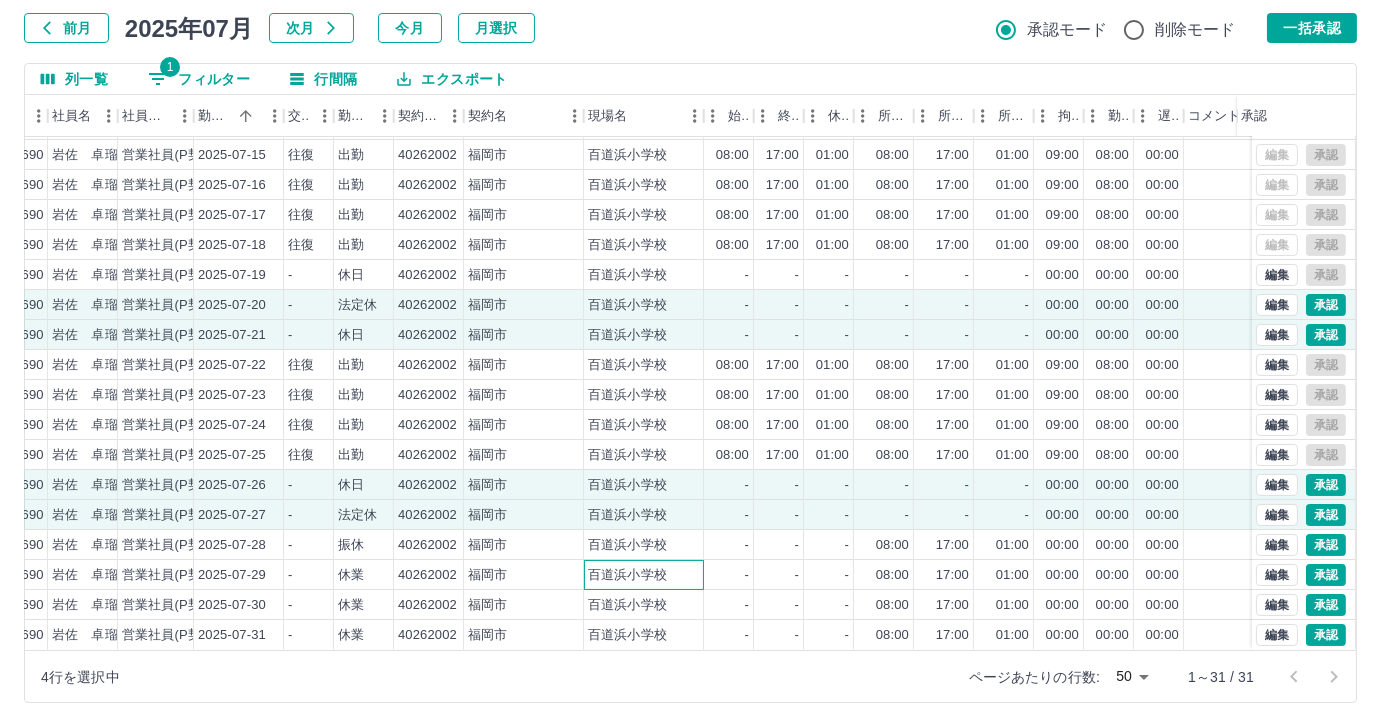 click on "百道浜小学校" at bounding box center (644, 575) 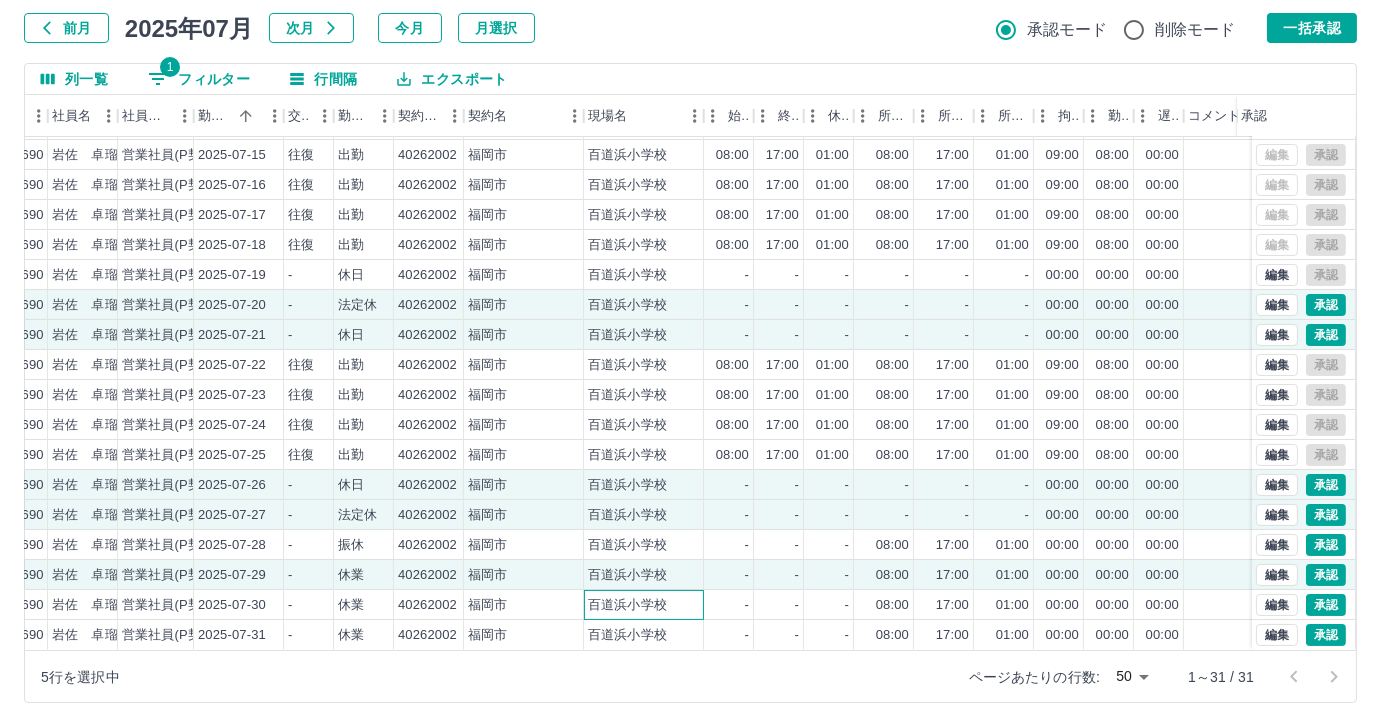 click on "百道浜小学校" at bounding box center [644, 605] 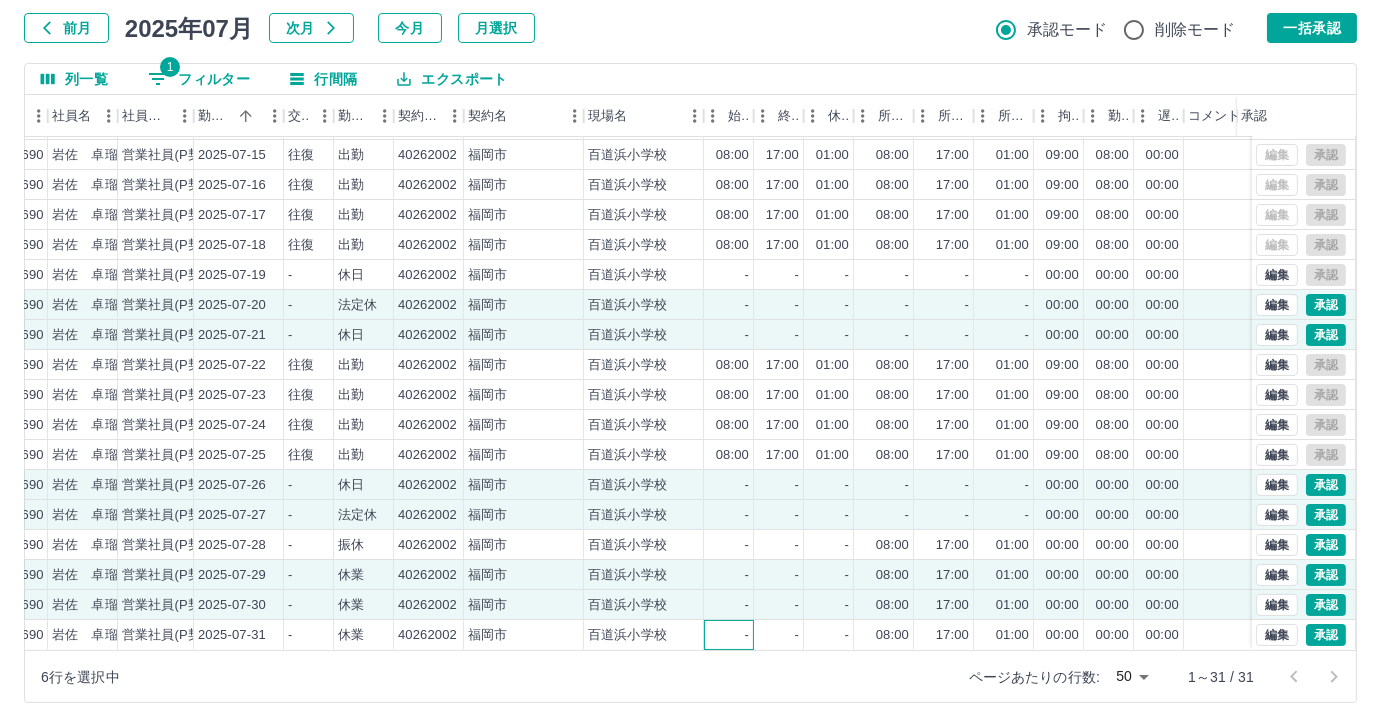 click on "-" at bounding box center [729, 635] 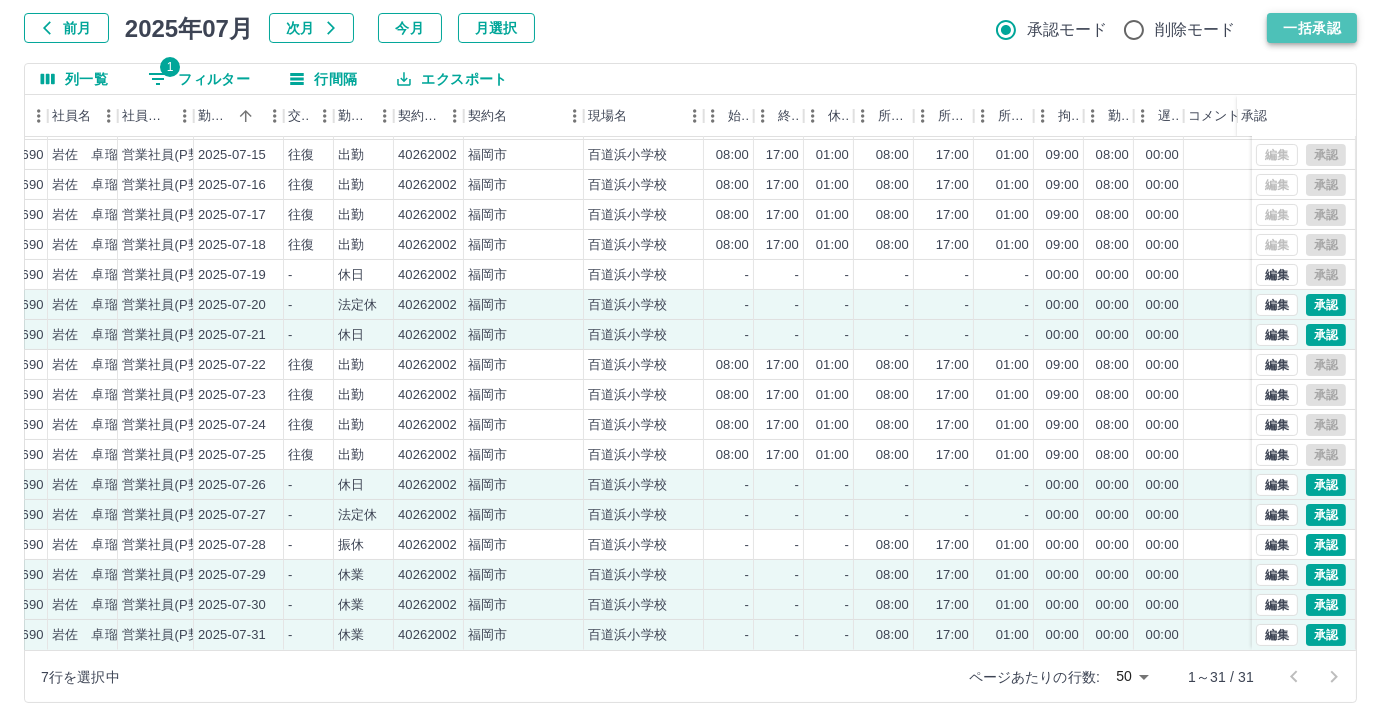 click on "一括承認" at bounding box center [1312, 28] 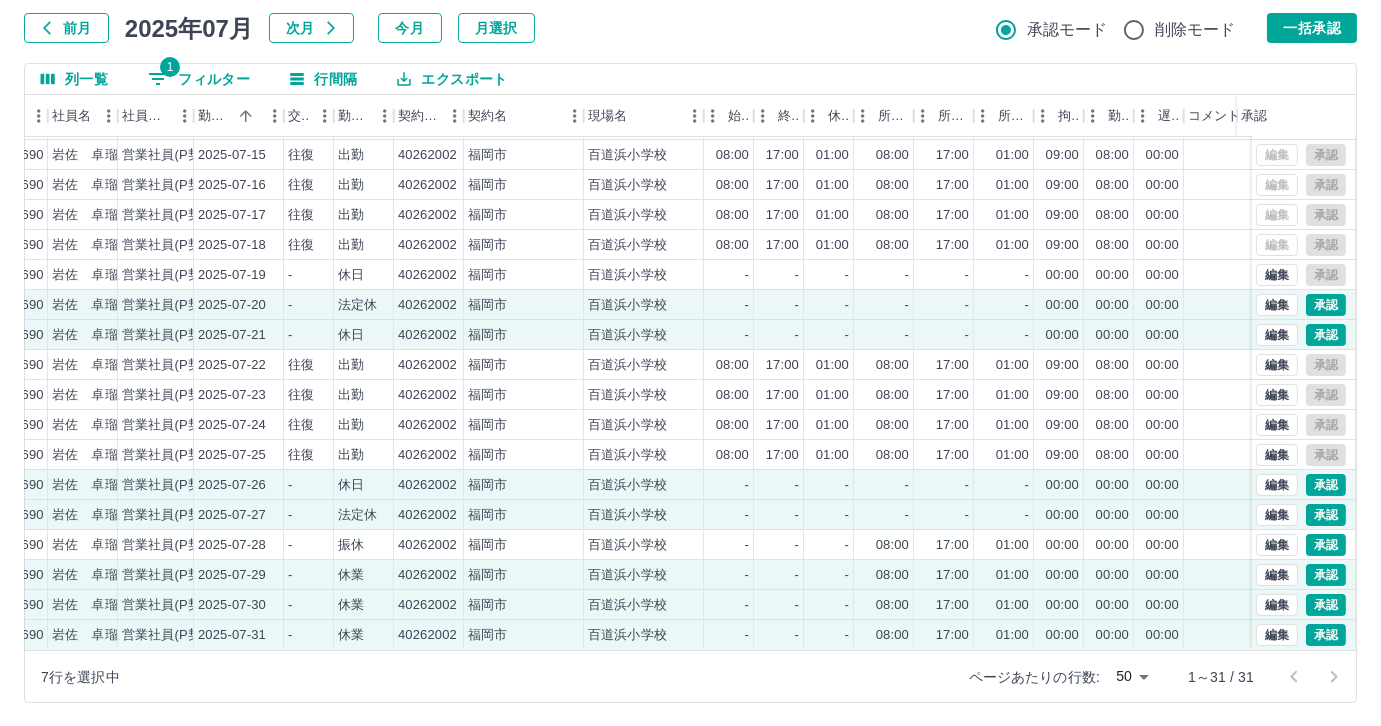 click on "勤務実績承認 前月 2025年07月 次月 今月 月選択 承認モード 削除モード 一括承認 列一覧 1 フィルター 行間隔 エクスポート 承認フロー 社員番号 社員名 社員区分 勤務日 交通費 勤務区分 契約コード 契約名 現場名 始業 終業 休憩 所定開始 所定終業 所定休憩 拘束 勤務 遅刻等 コメント ステータス 承認 現 事 Ａ 営 0099690 岩佐　卓瑠 営業社員(P契約) 2025-07-13  -  法定休 40262002 福岡市 百道浜小学校 - - - - - - 00:00 00:00 00:00 AM承認待 現 事 Ａ 営 0099690 岩佐　卓瑠 営業社員(P契約) 2025-07-14 往復 出勤 40262002 福岡市 百道浜小学校 08:00 17:00 01:00 08:00 17:00 01:00 09:00 08:00 00:00 営業所長承認待 現 事 Ａ 営 0099690 岩佐　卓瑠 営業社員(P契約) 2025-07-15 往復 出勤 40262002 福岡市 百道浜小学校 08:00 17:00 01:00 08:00 17:00 01:00 09:00 08:00 00:00 全承認済 現 事 Ａ 営 0099690 岩佐　卓瑠 2025-07-16 往復" at bounding box center (690, 329) 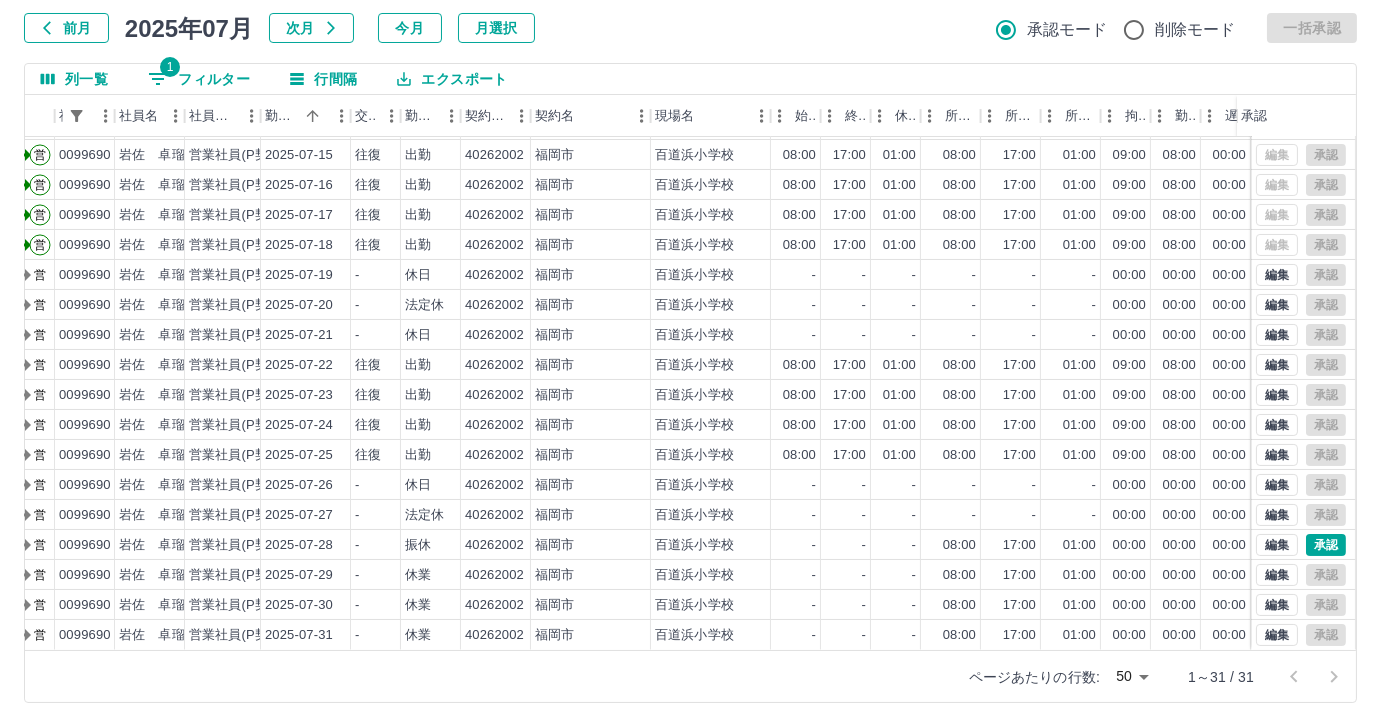 scroll, scrollTop: 431, scrollLeft: 150, axis: both 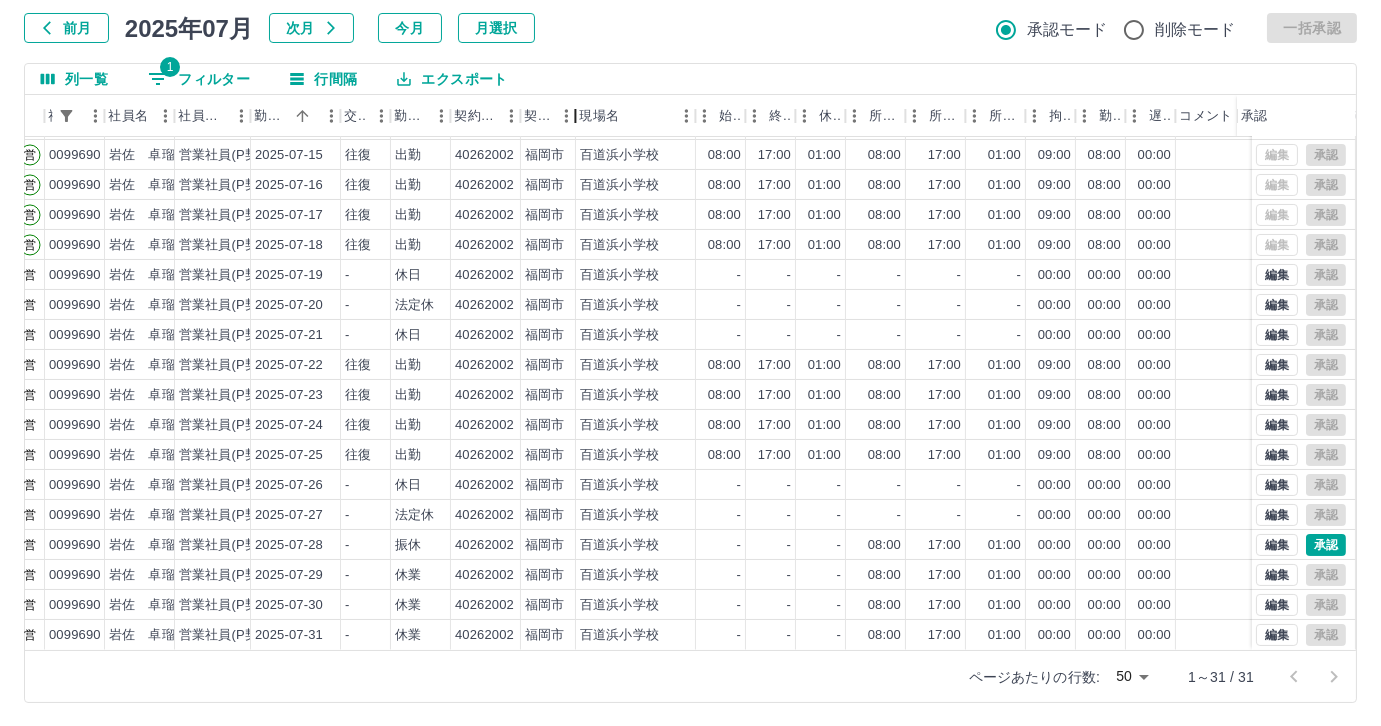 drag, startPoint x: 638, startPoint y: 127, endPoint x: 573, endPoint y: 124, distance: 65.06919 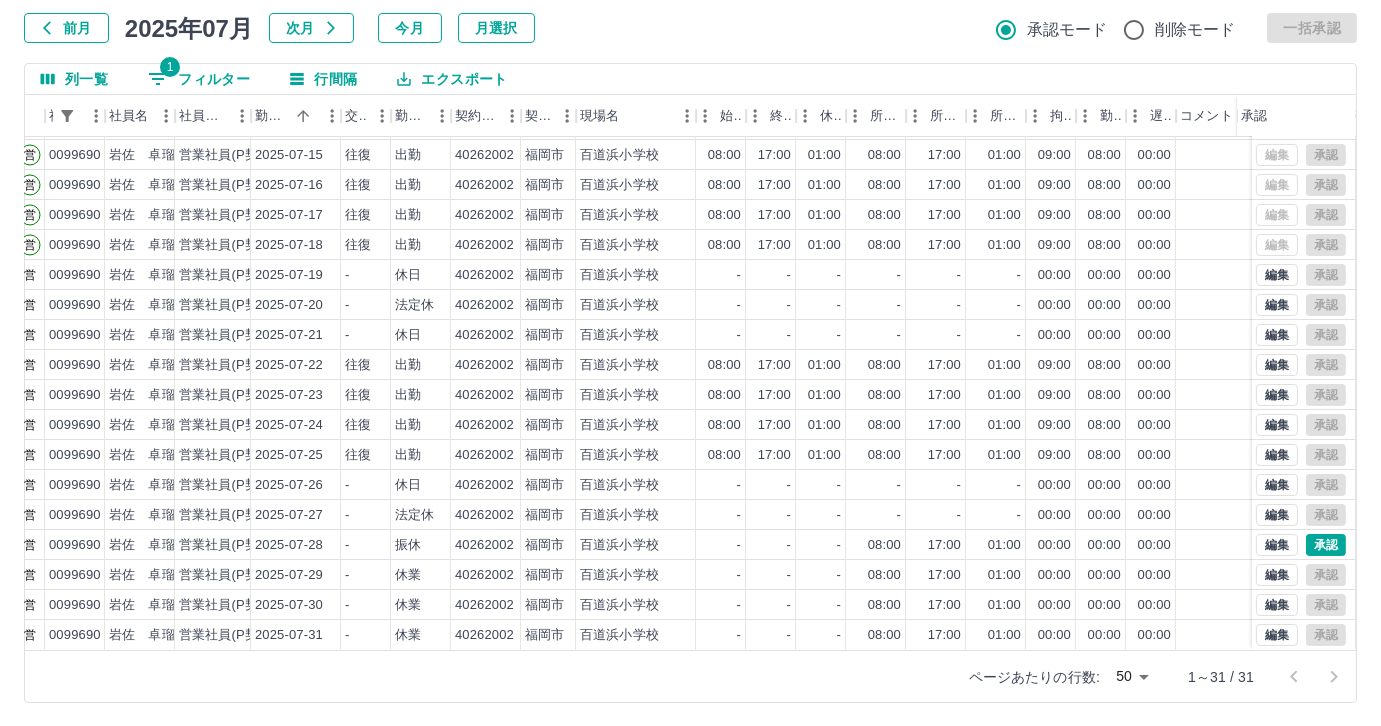 scroll, scrollTop: 117, scrollLeft: 0, axis: vertical 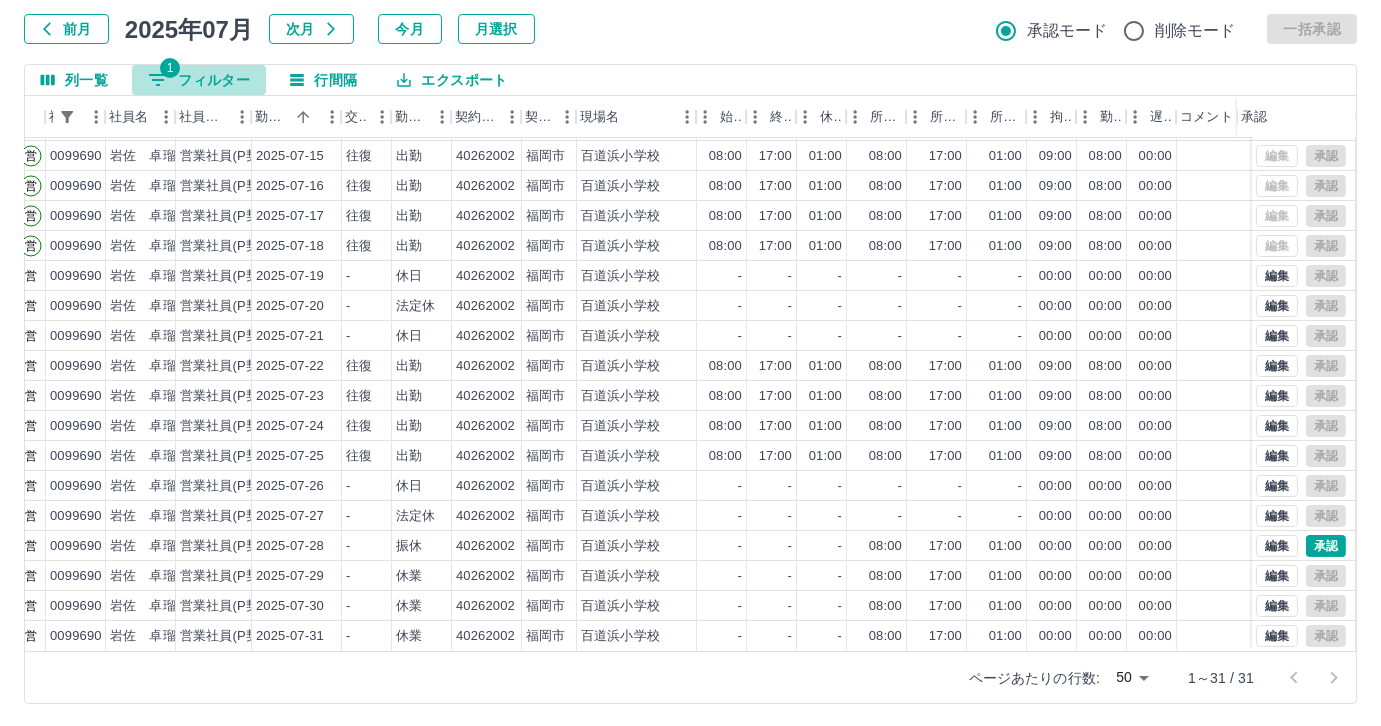 click on "1 フィルター" at bounding box center (199, 80) 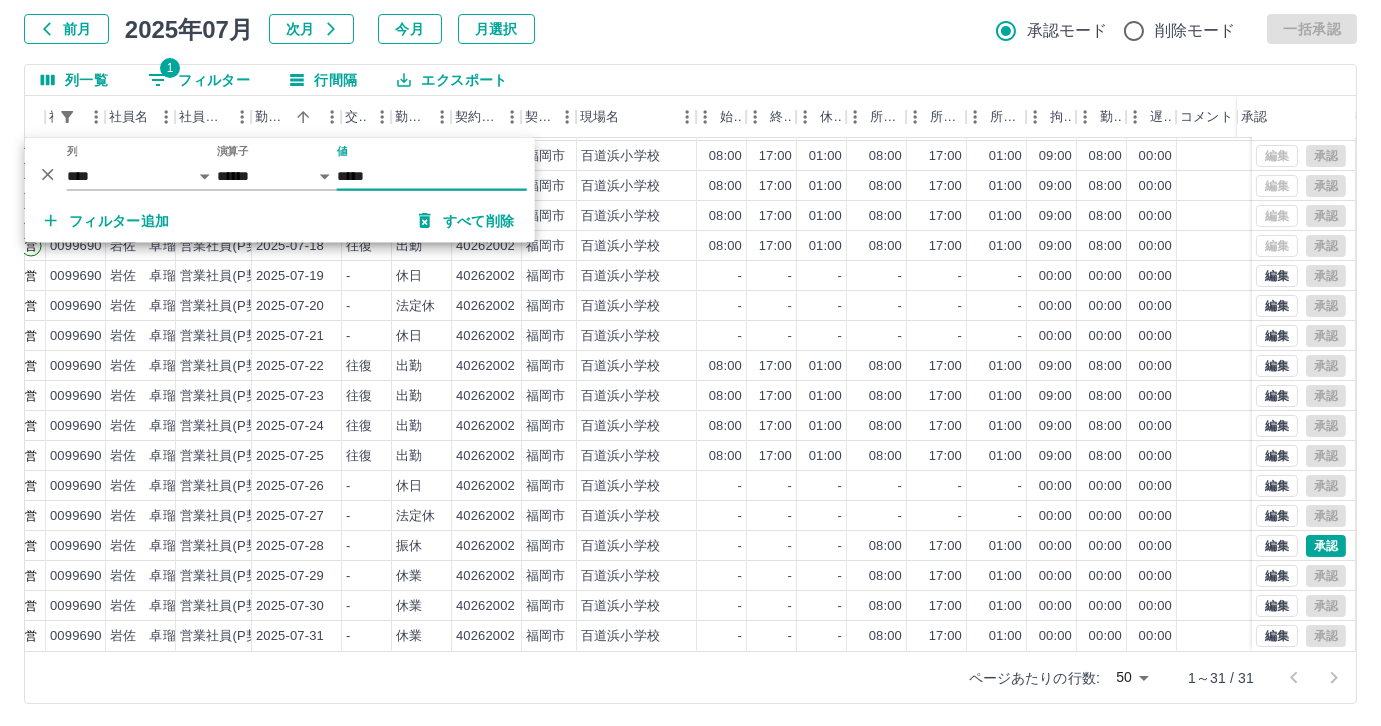 click on "*****" at bounding box center (432, 176) 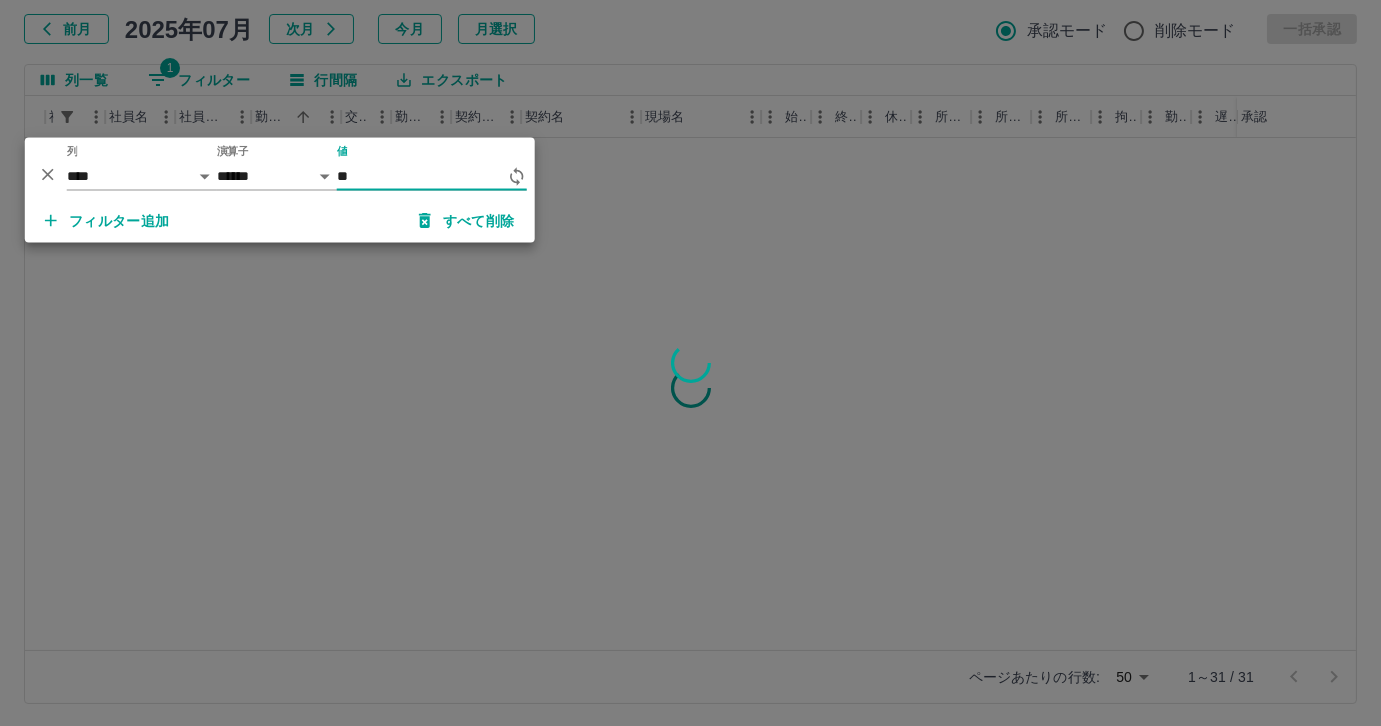type on "*" 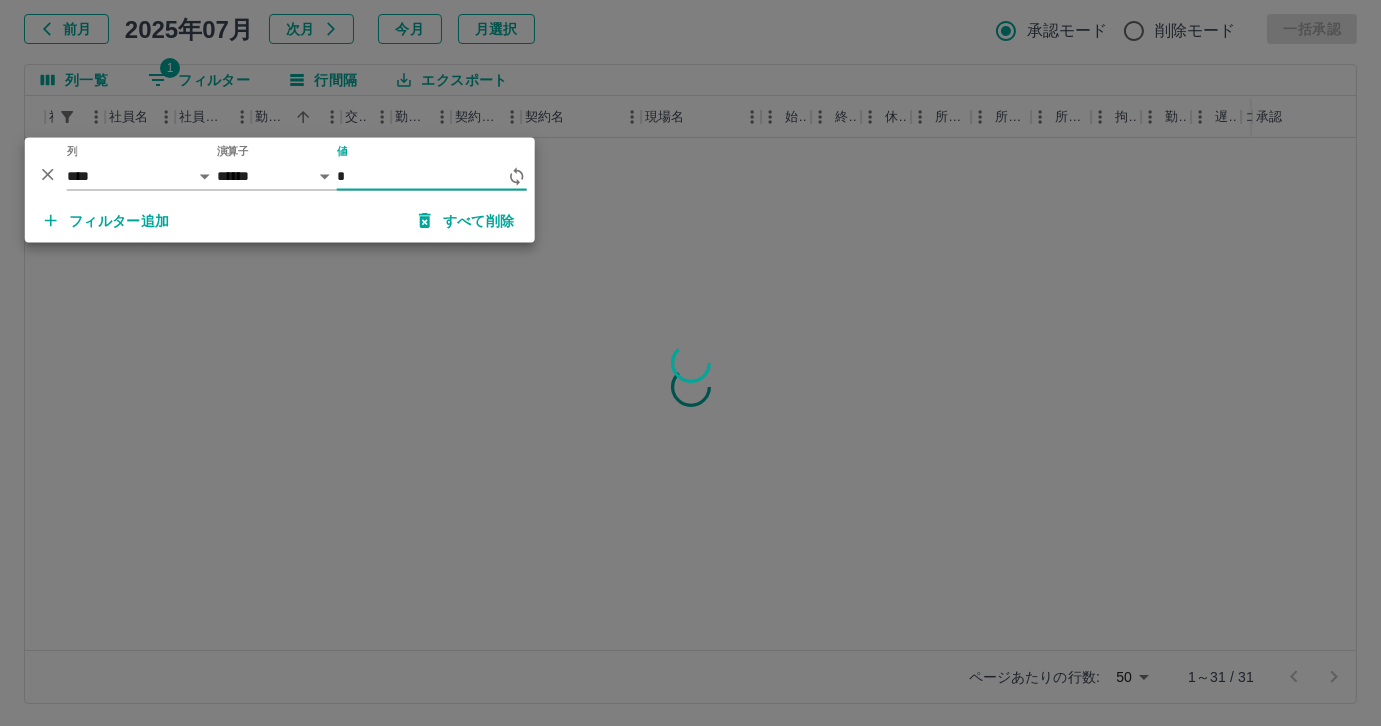 scroll, scrollTop: 0, scrollLeft: 149, axis: horizontal 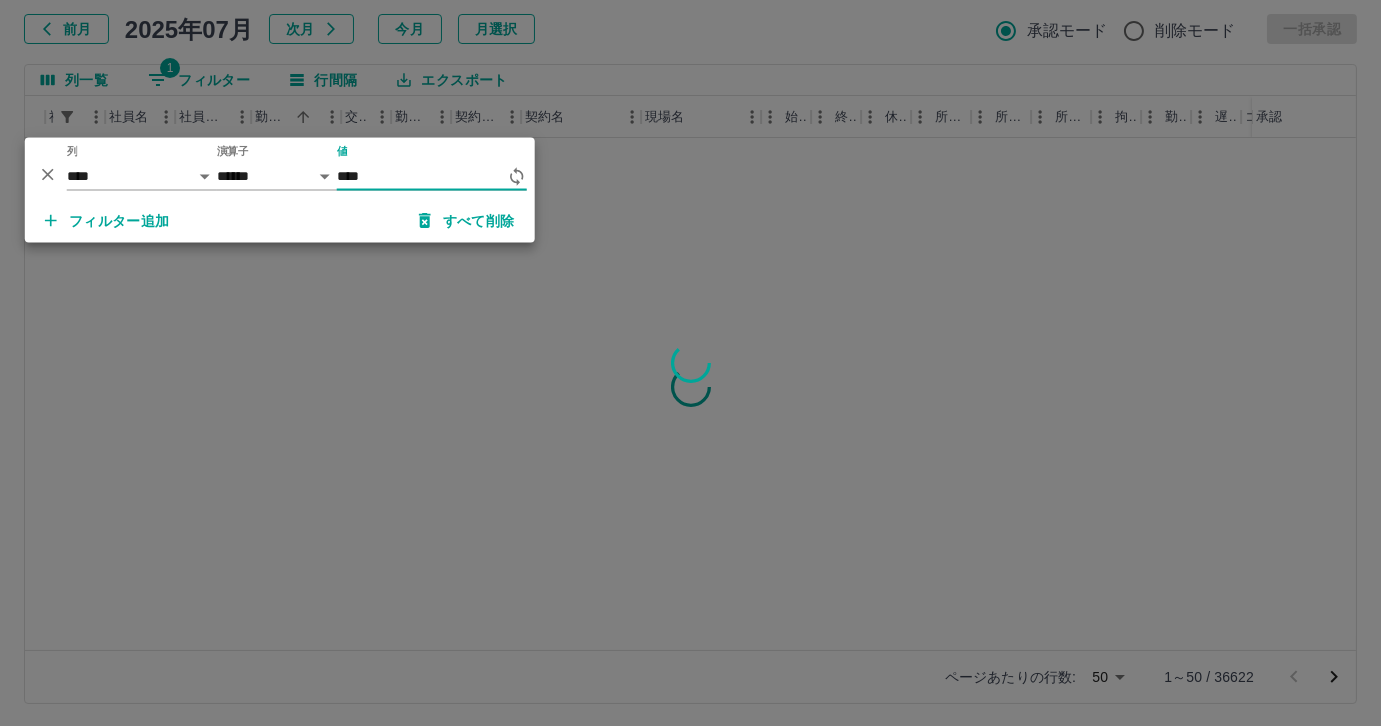 type on "*****" 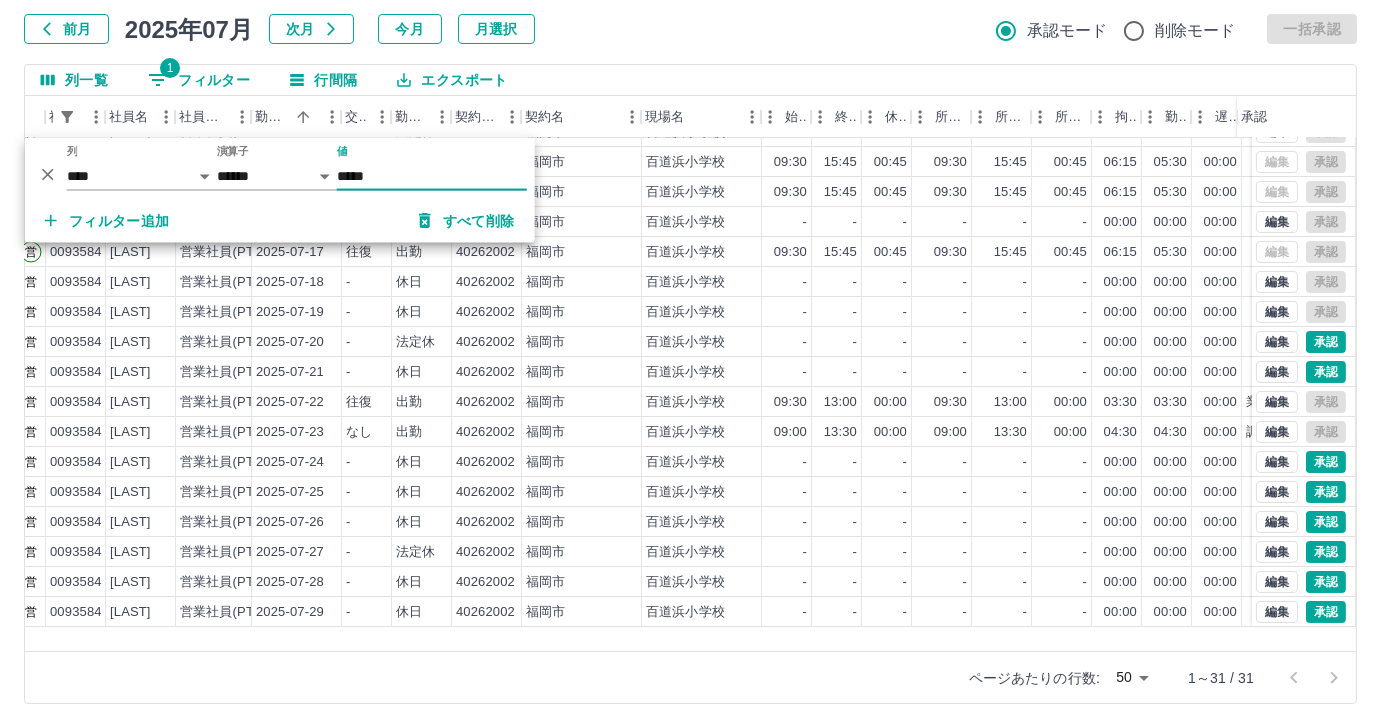 scroll, scrollTop: 431, scrollLeft: 149, axis: both 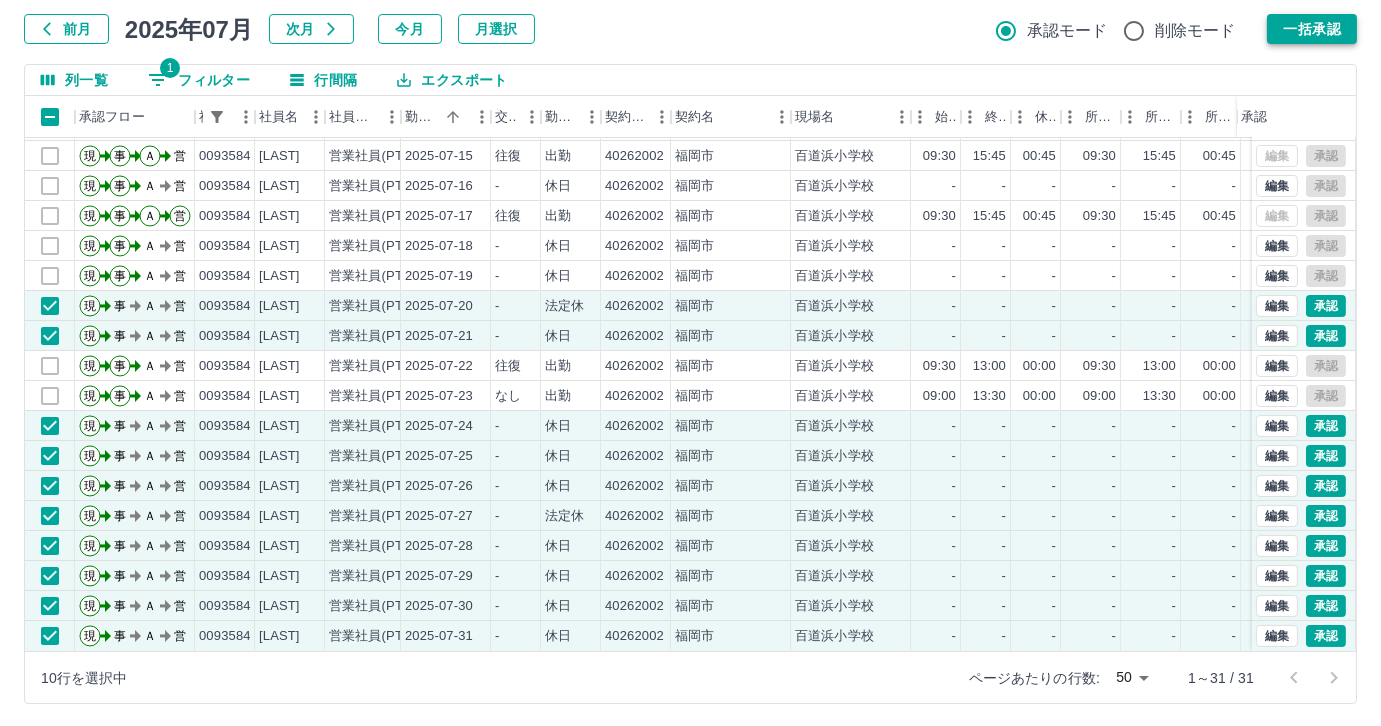 click on "一括承認" at bounding box center [1312, 29] 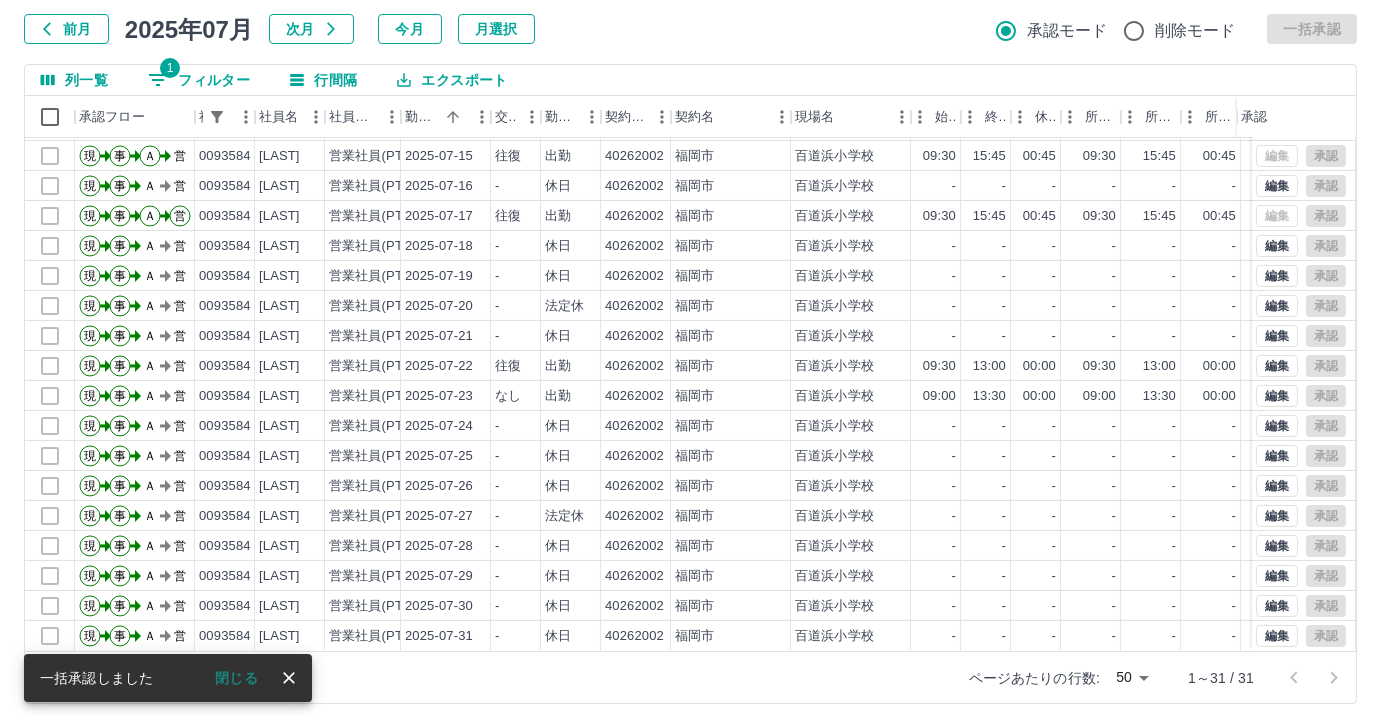 click on "1 フィルター" at bounding box center (199, 80) 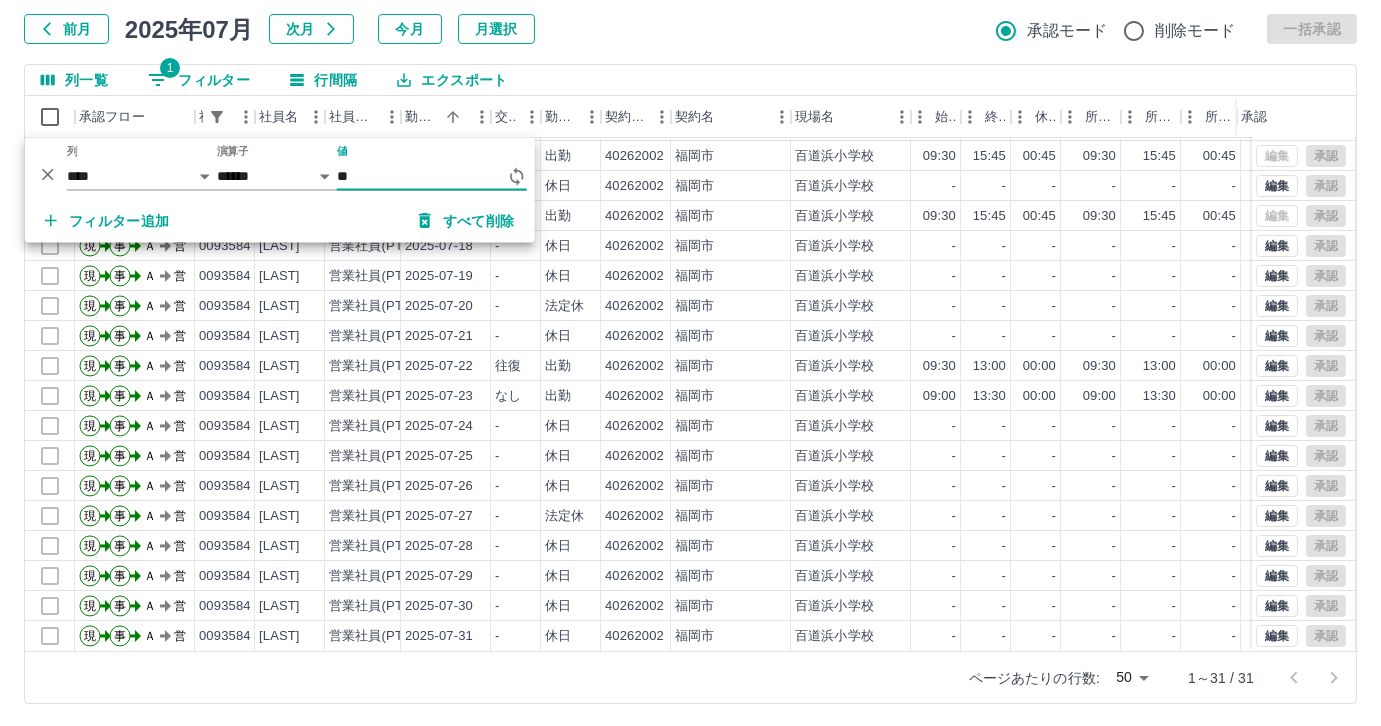 type on "*" 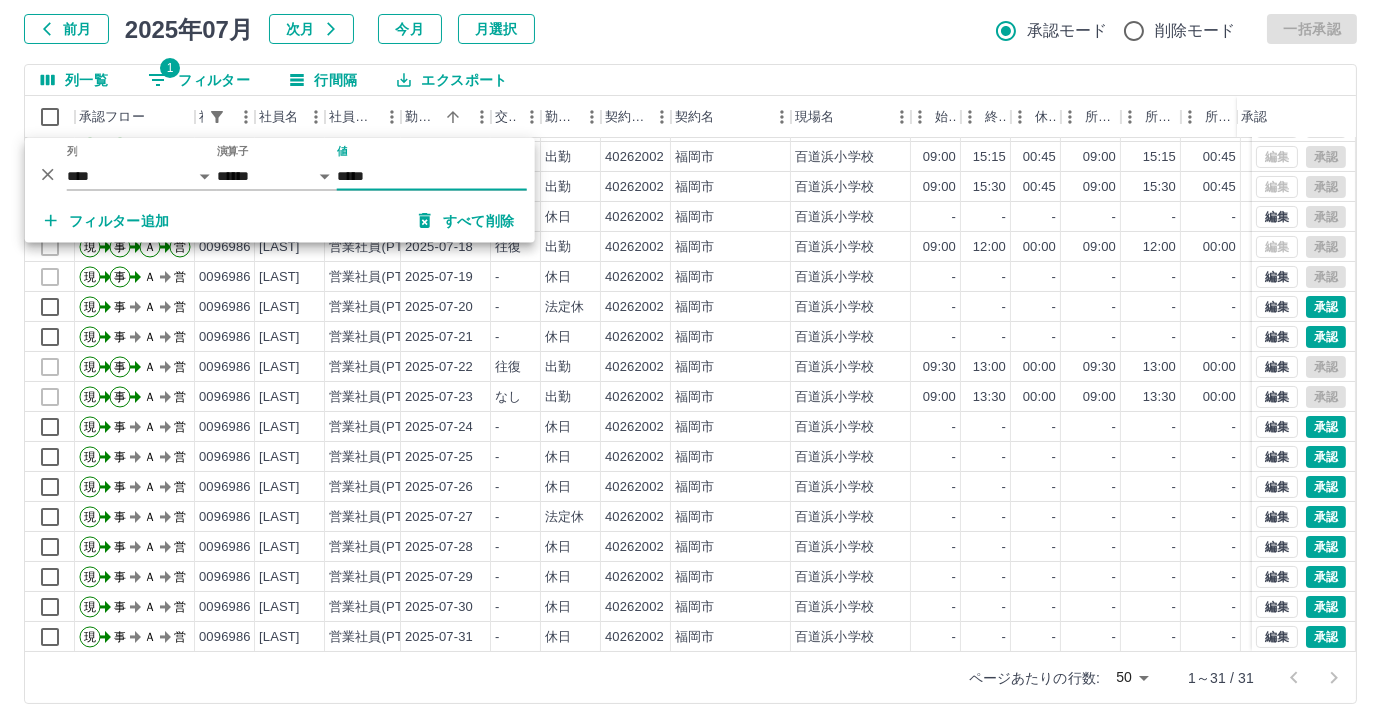 scroll, scrollTop: 431, scrollLeft: 0, axis: vertical 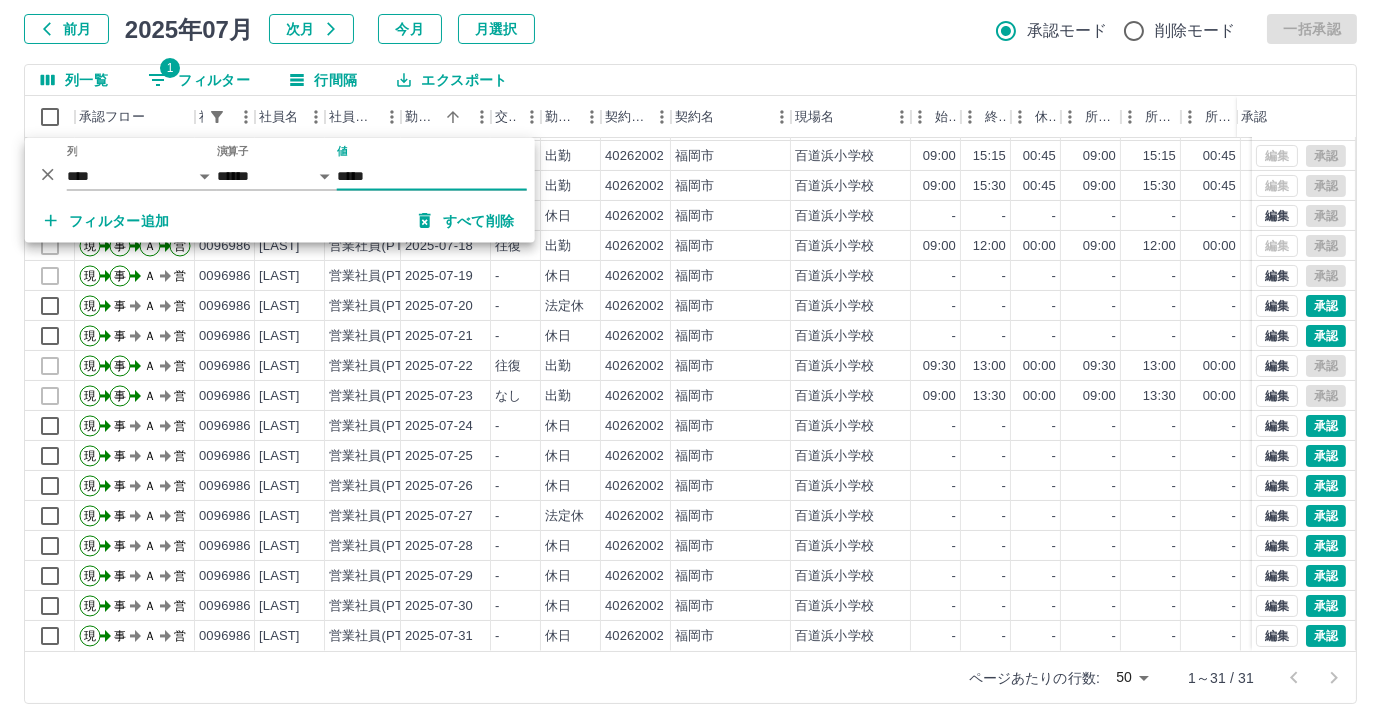 type on "*****" 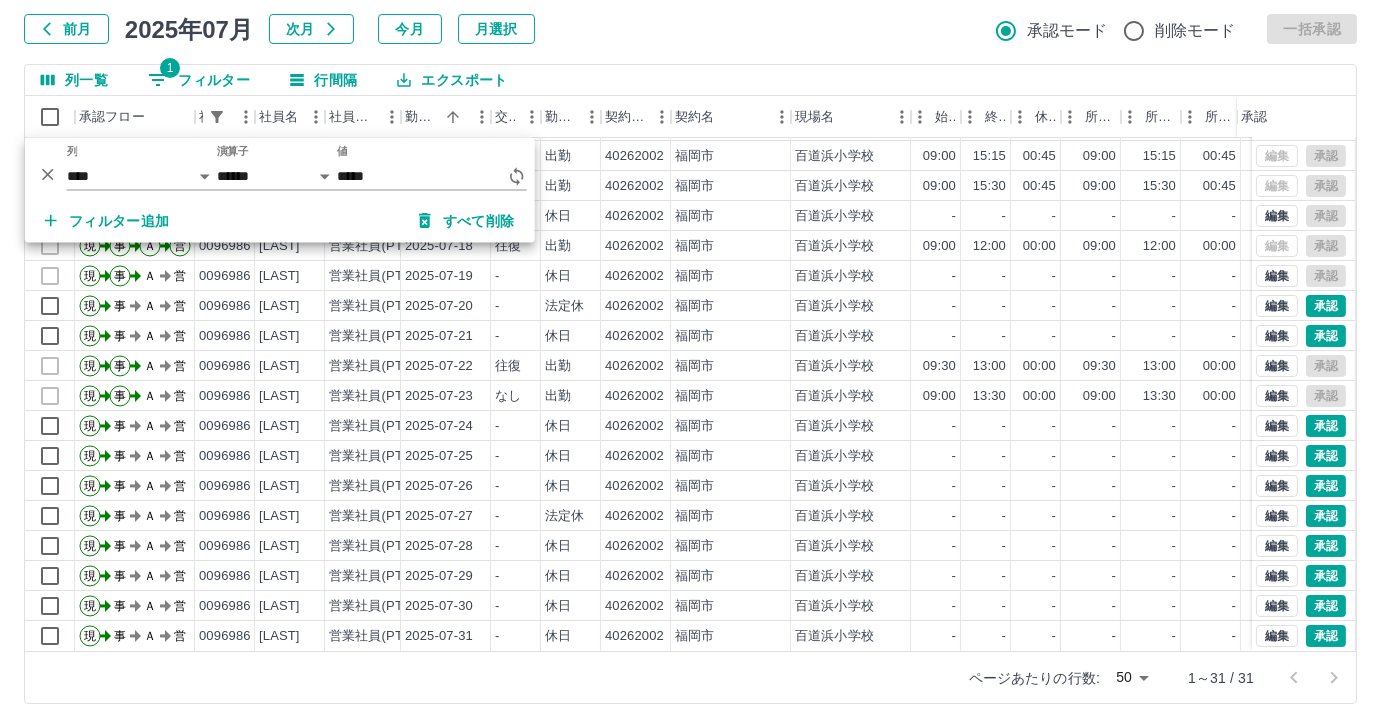 click on "ページあたりの行数: 50 ** 1～31 / 31" at bounding box center (690, 677) 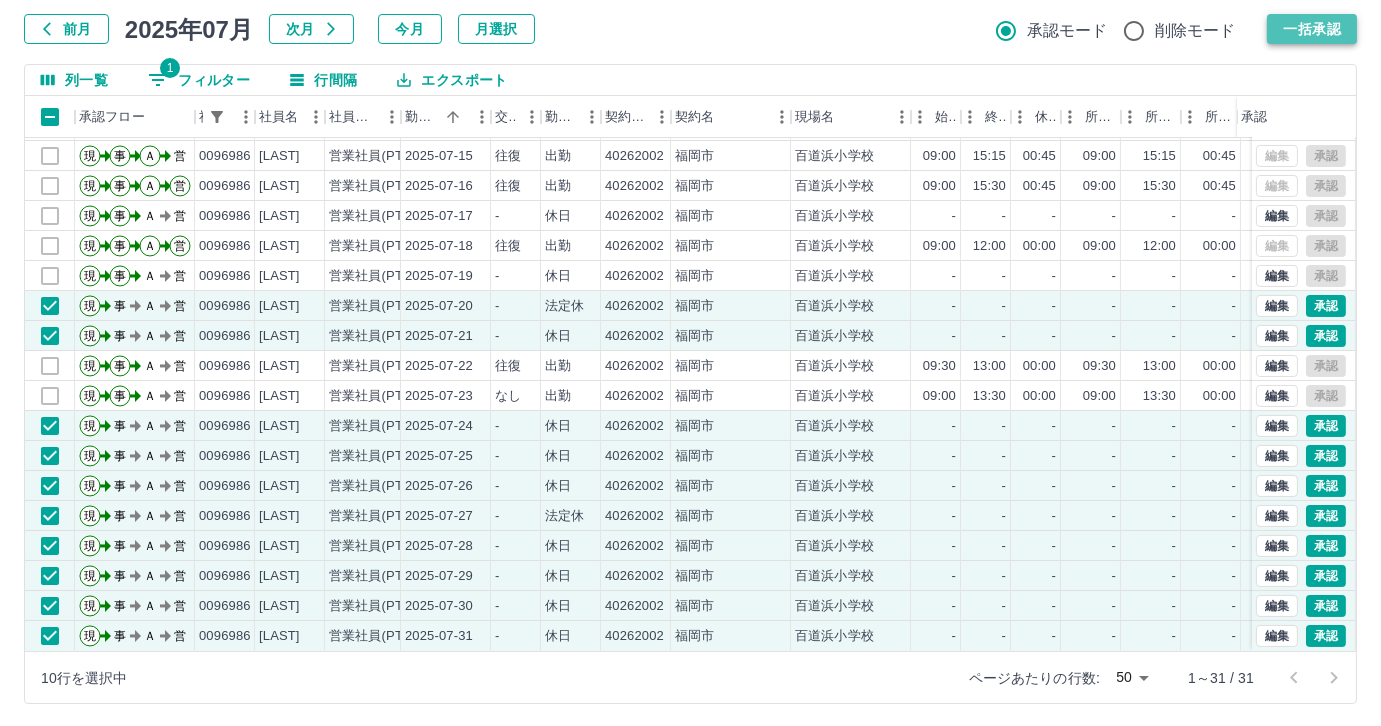 click on "一括承認" at bounding box center (1312, 29) 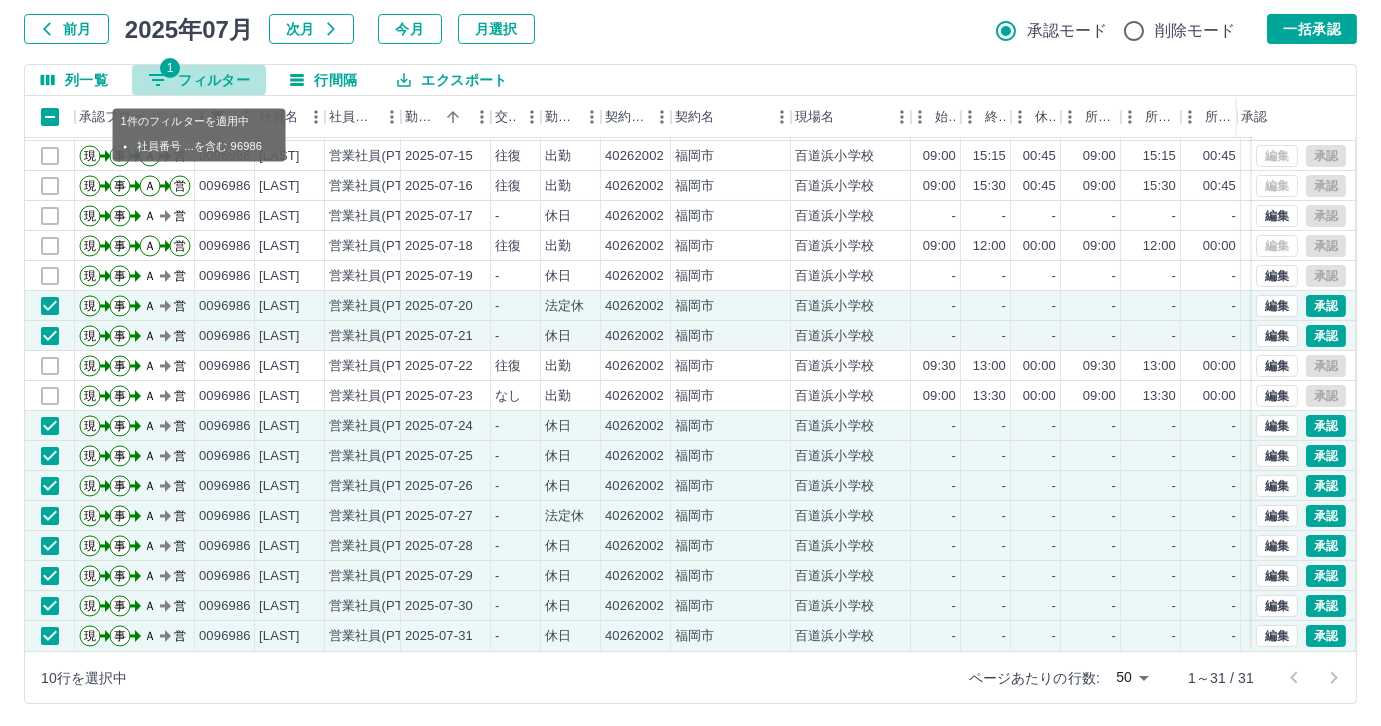 click on "1 フィルター" at bounding box center [199, 80] 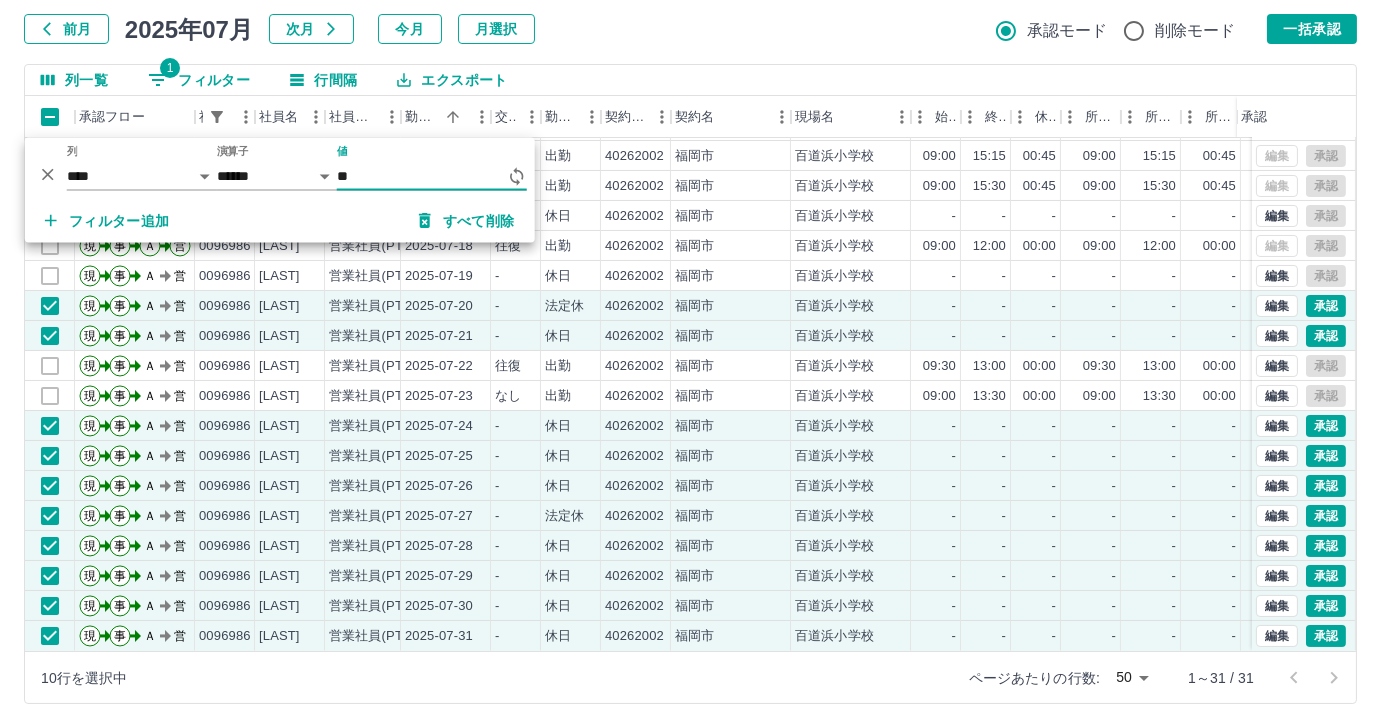 type on "*" 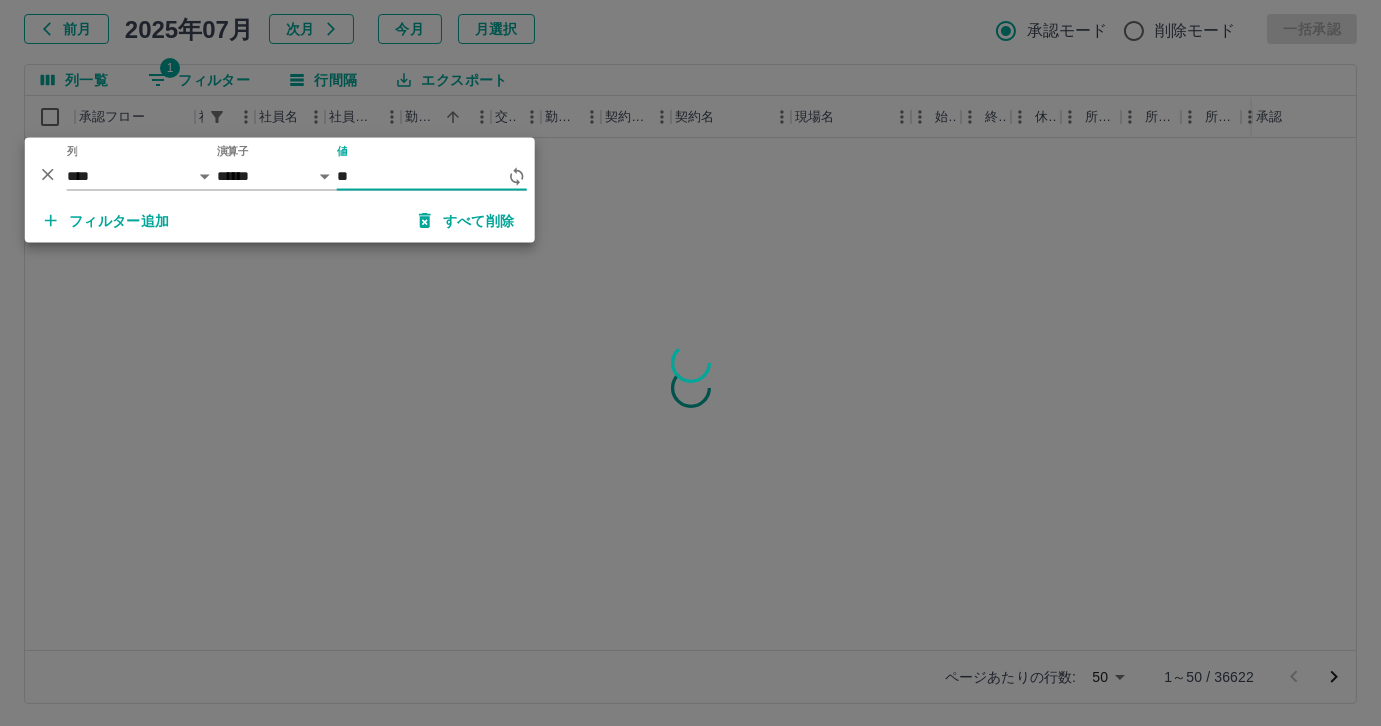 scroll, scrollTop: 0, scrollLeft: 0, axis: both 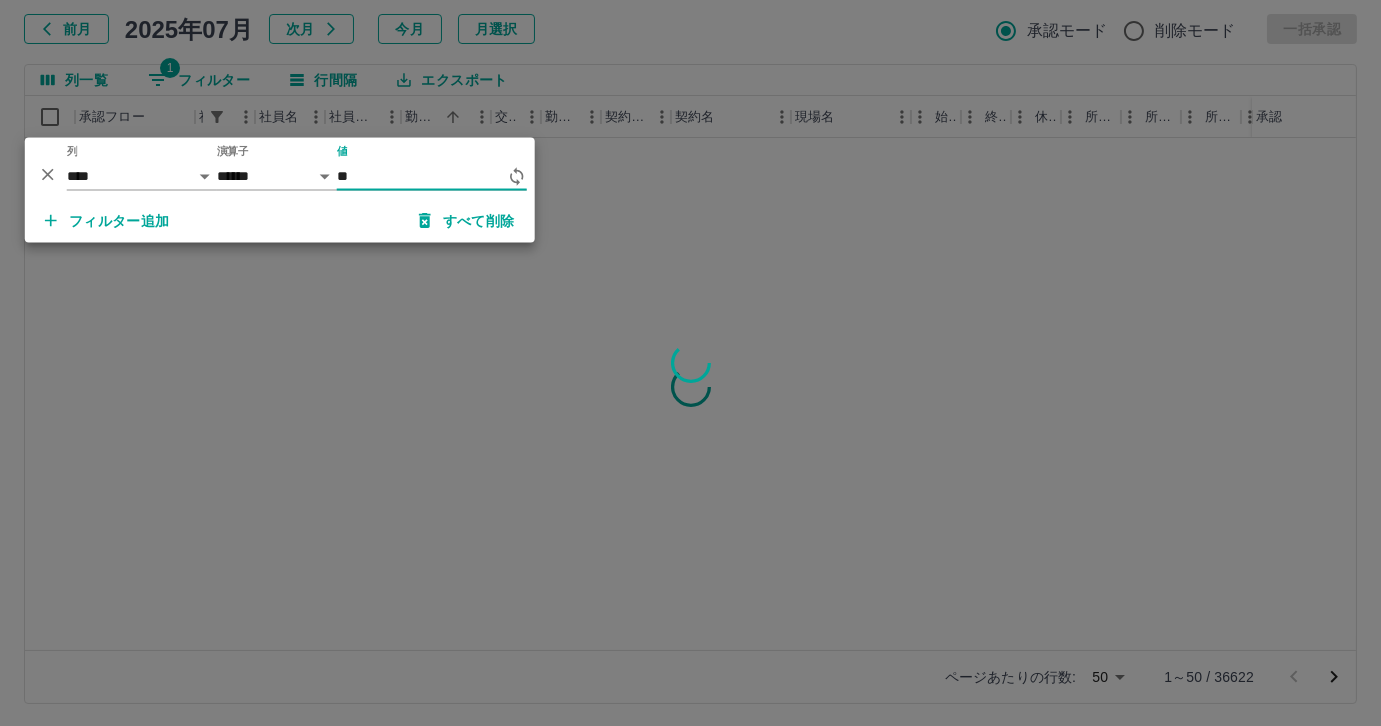 type on "*" 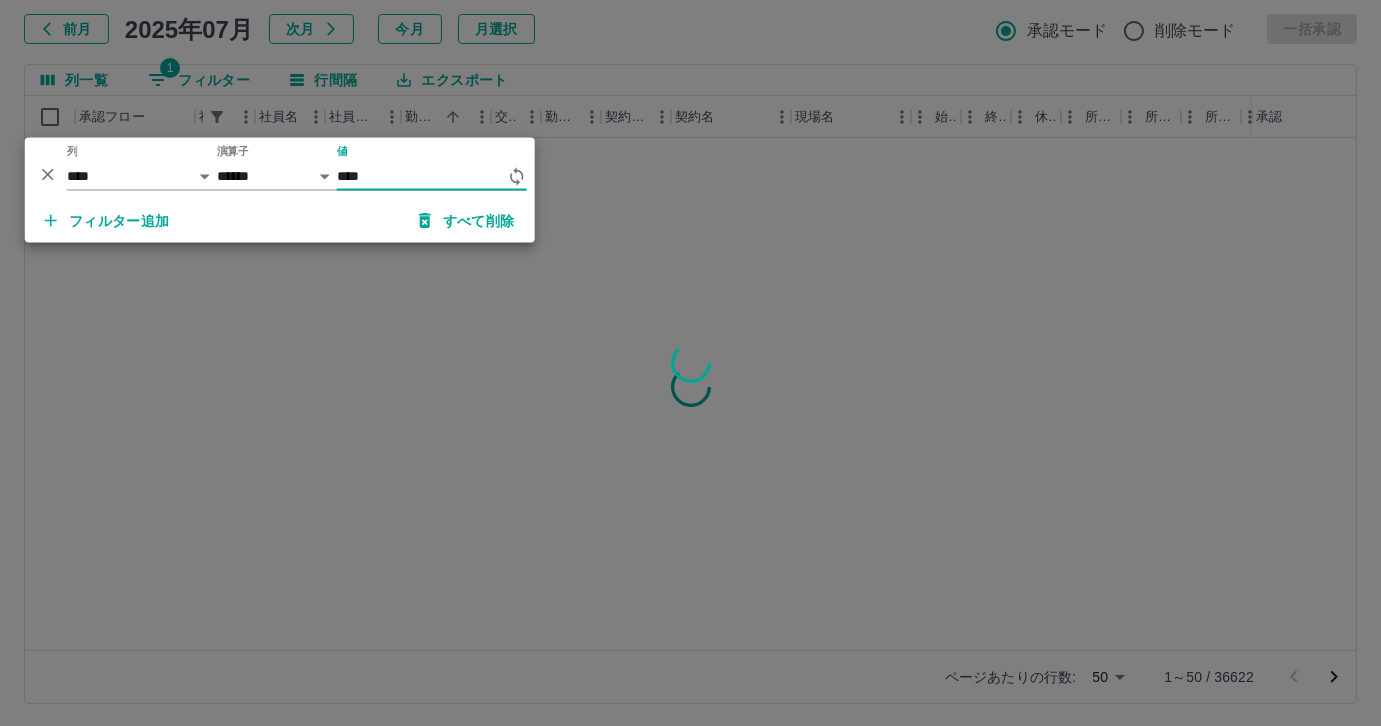 type on "*****" 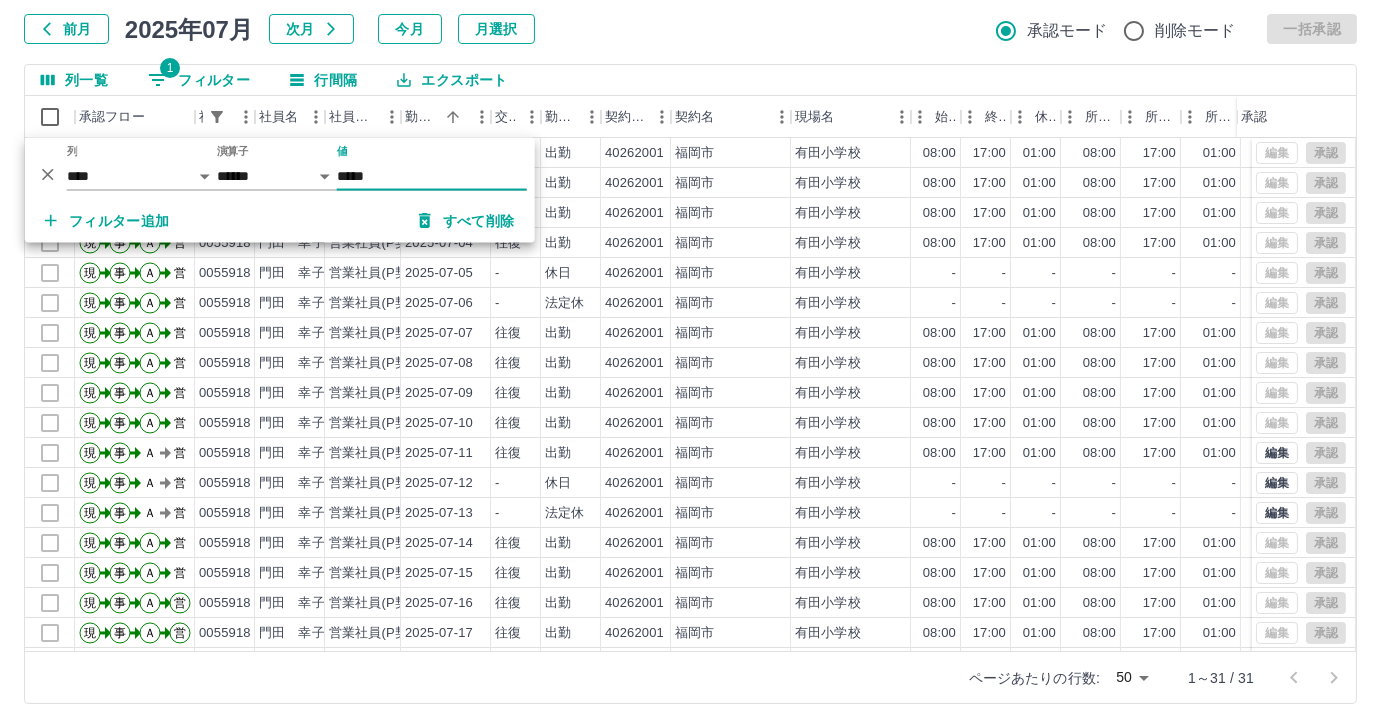 scroll, scrollTop: 431, scrollLeft: 0, axis: vertical 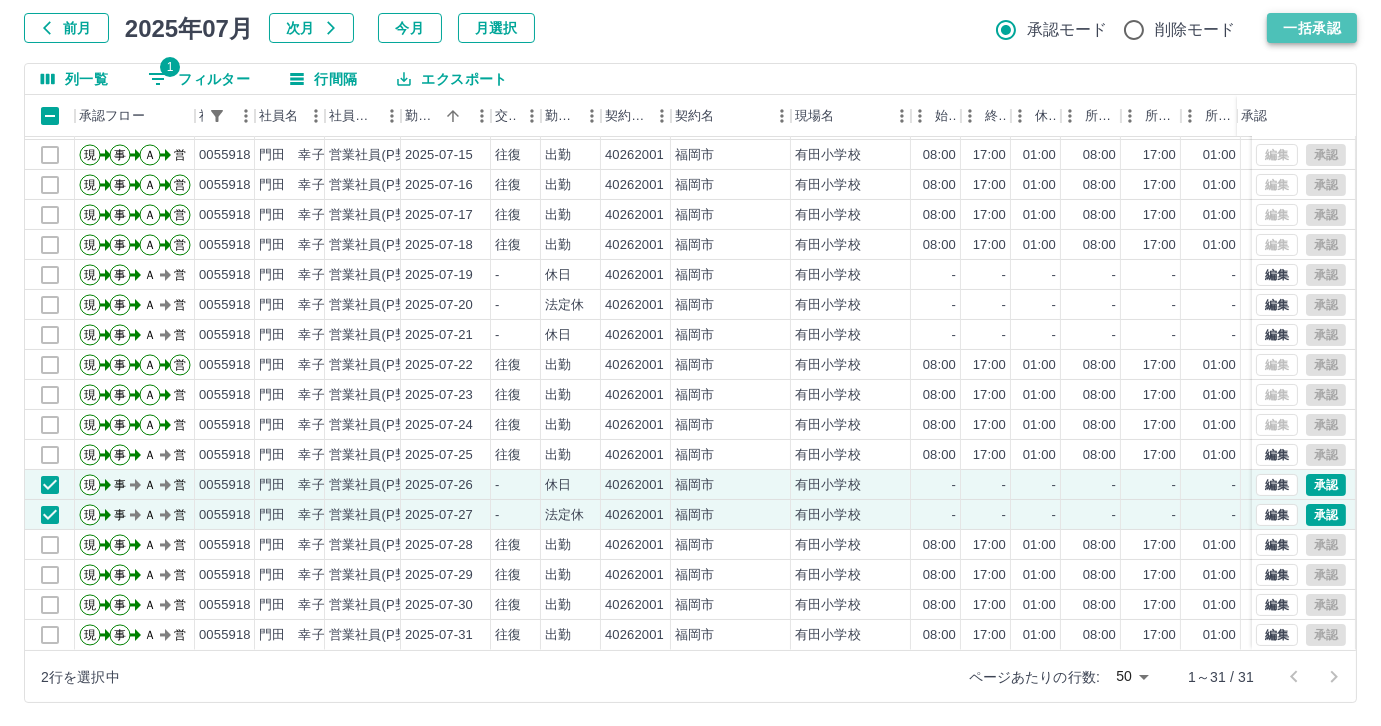 click on "一括承認" at bounding box center [1312, 28] 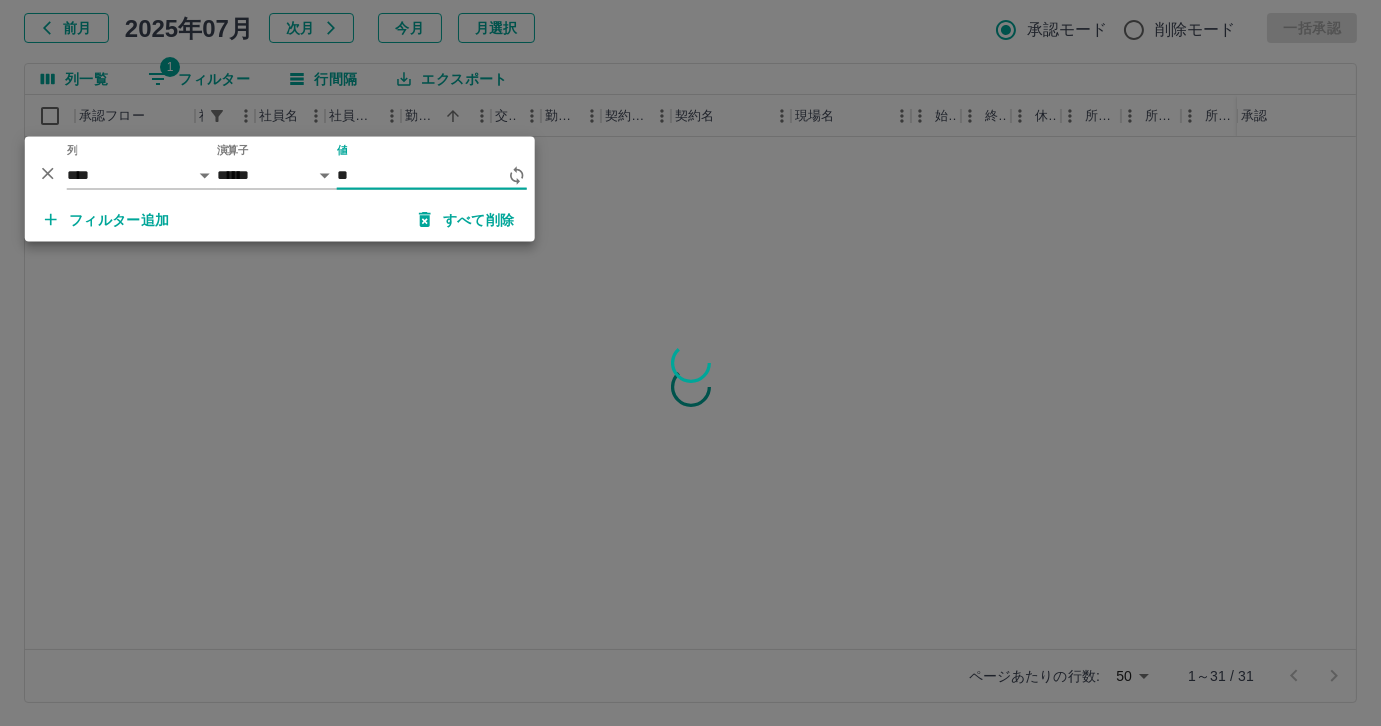 type on "*" 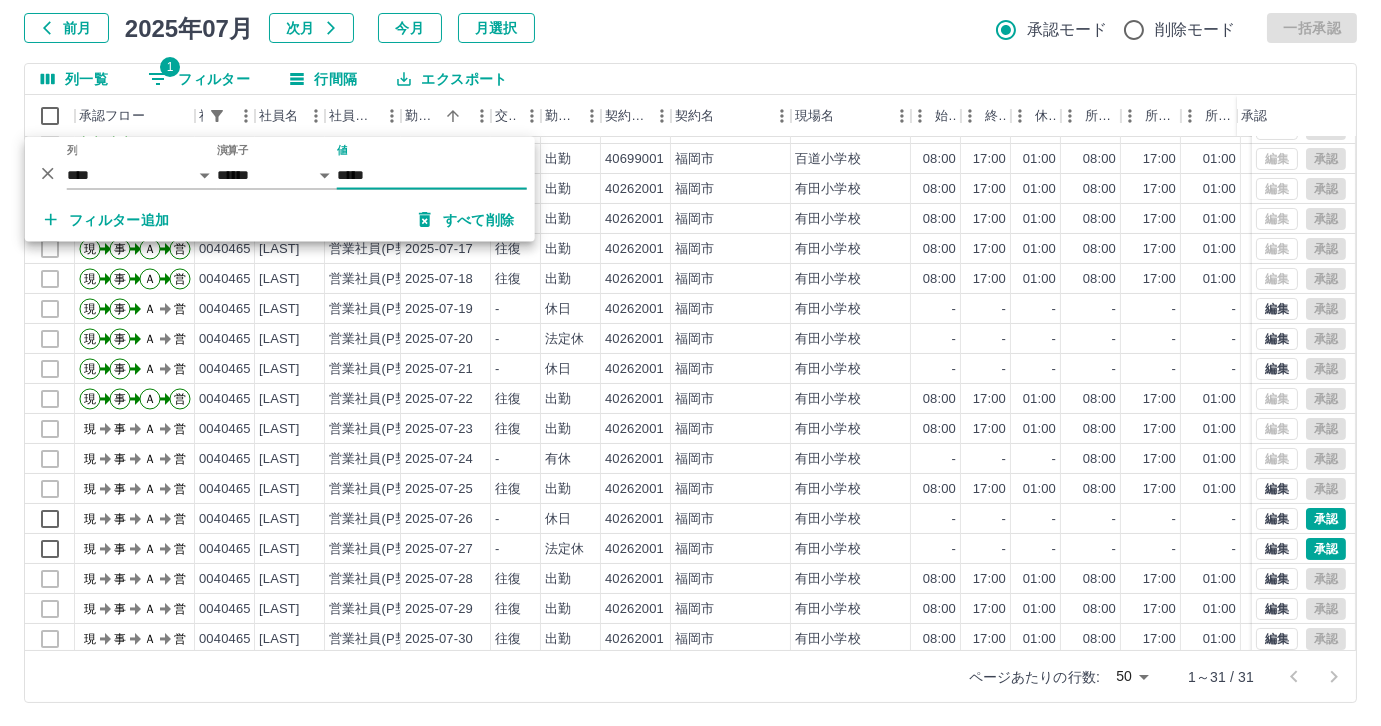 scroll, scrollTop: 431, scrollLeft: 0, axis: vertical 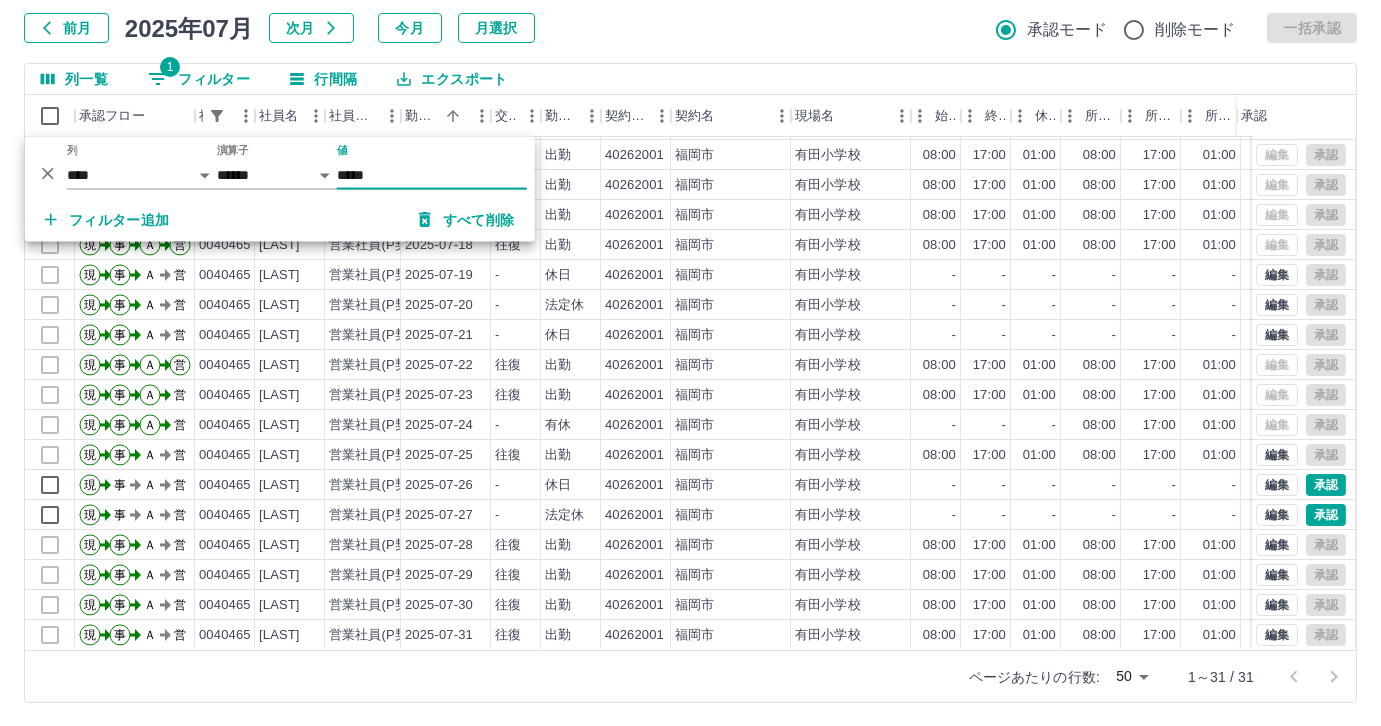 type on "*****" 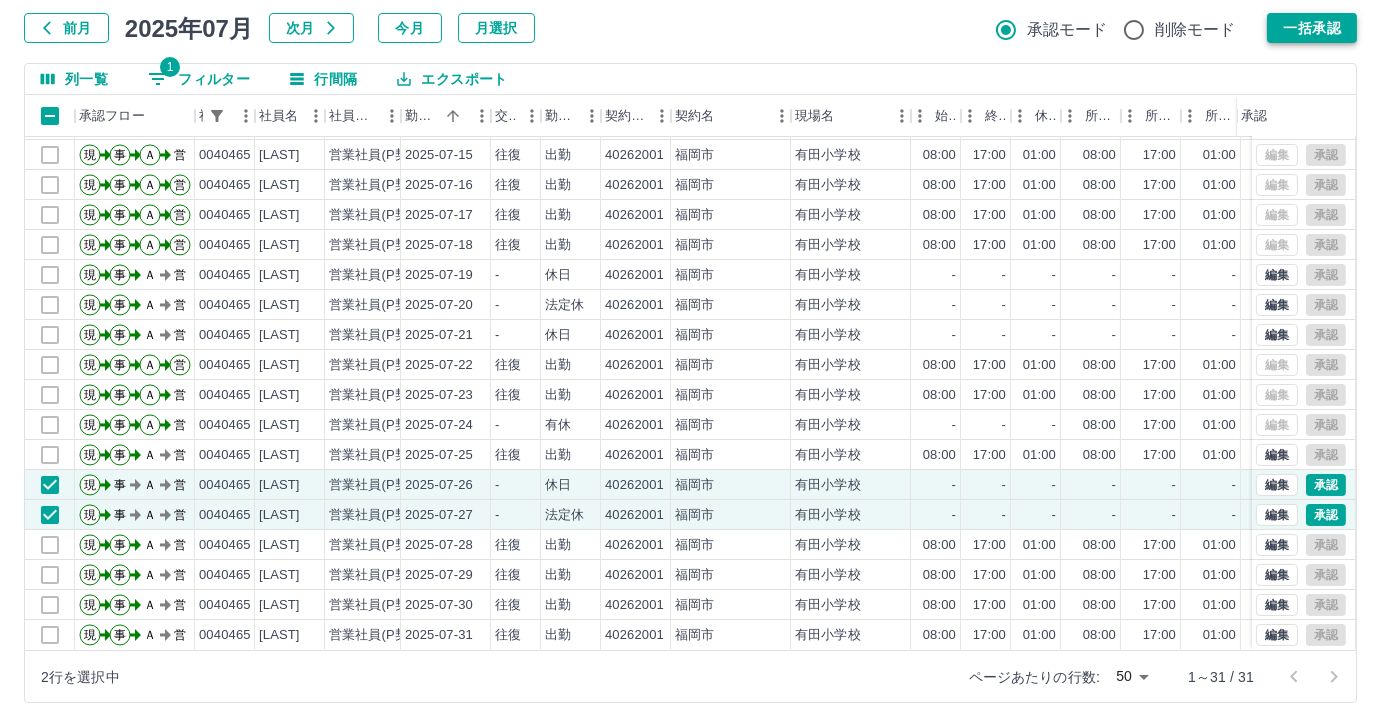 click on "一括承認" at bounding box center [1312, 28] 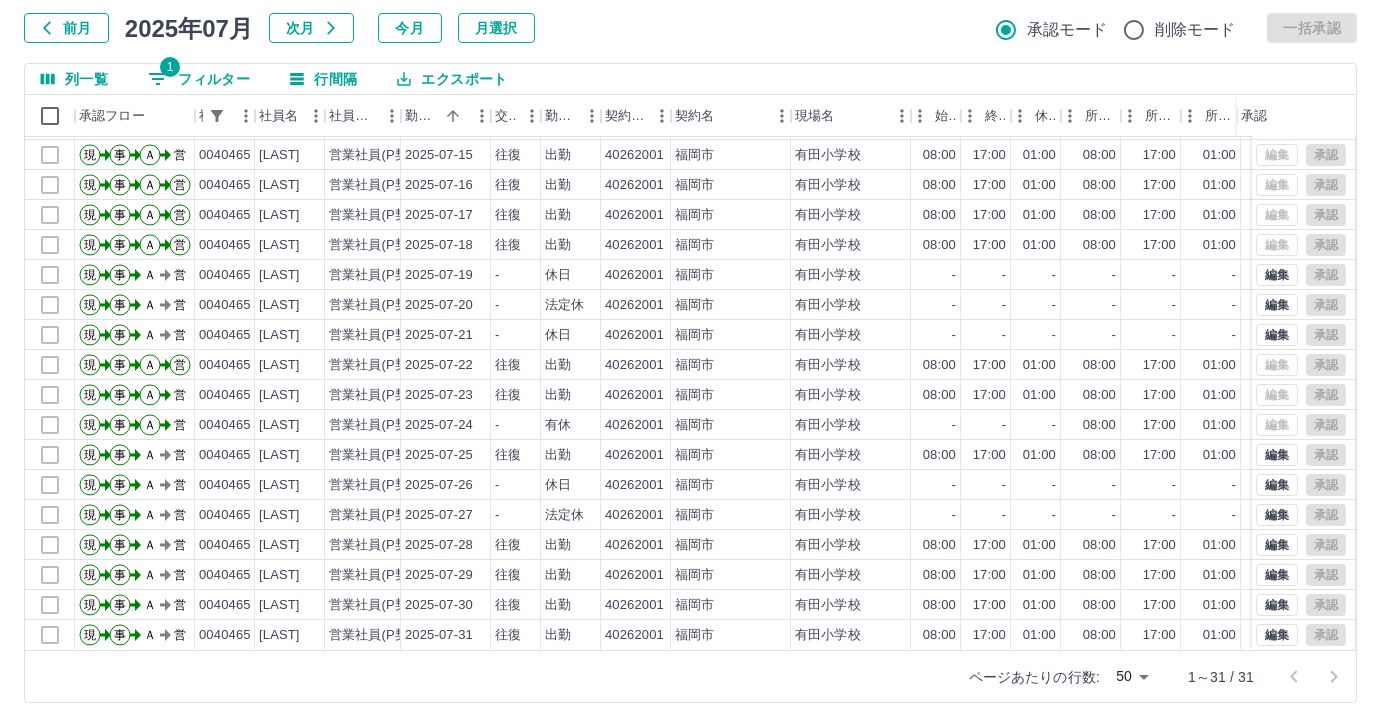 click on "1 フィルター" at bounding box center [199, 79] 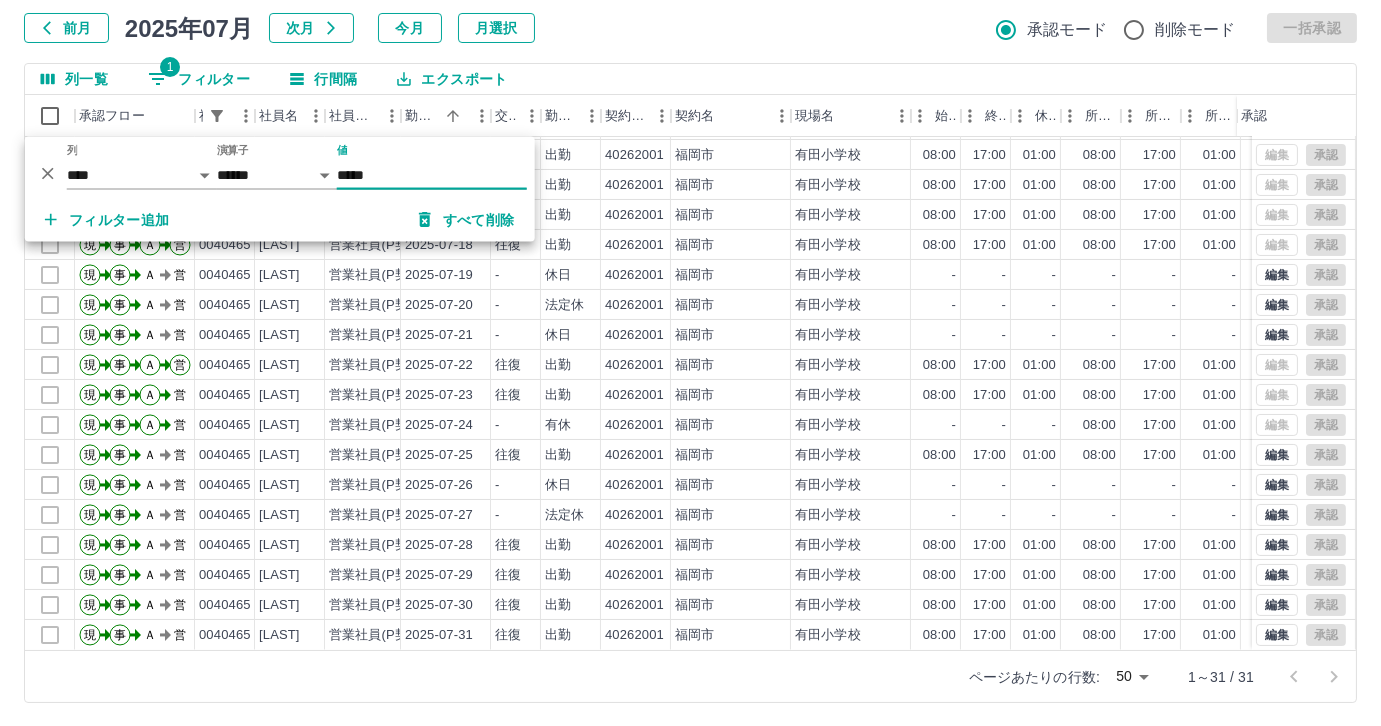 click on "*****" at bounding box center [432, 175] 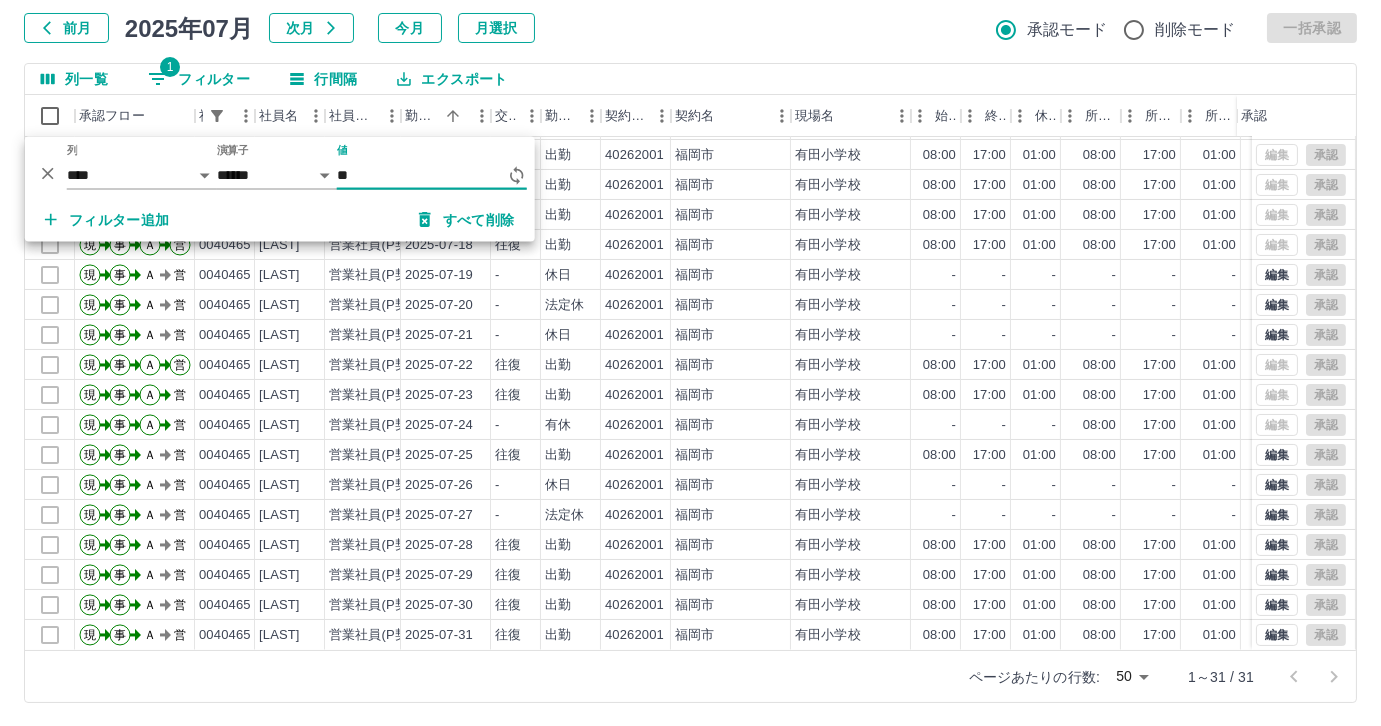 type on "*" 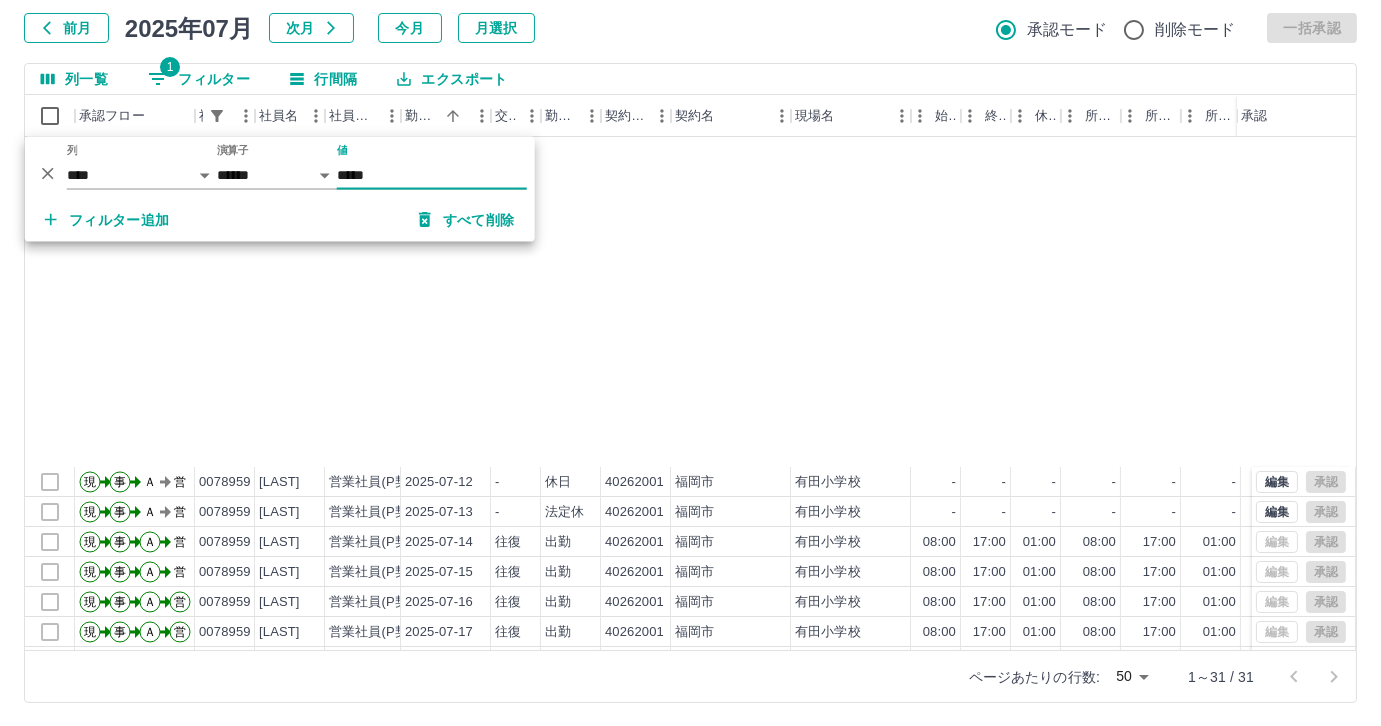scroll, scrollTop: 431, scrollLeft: 0, axis: vertical 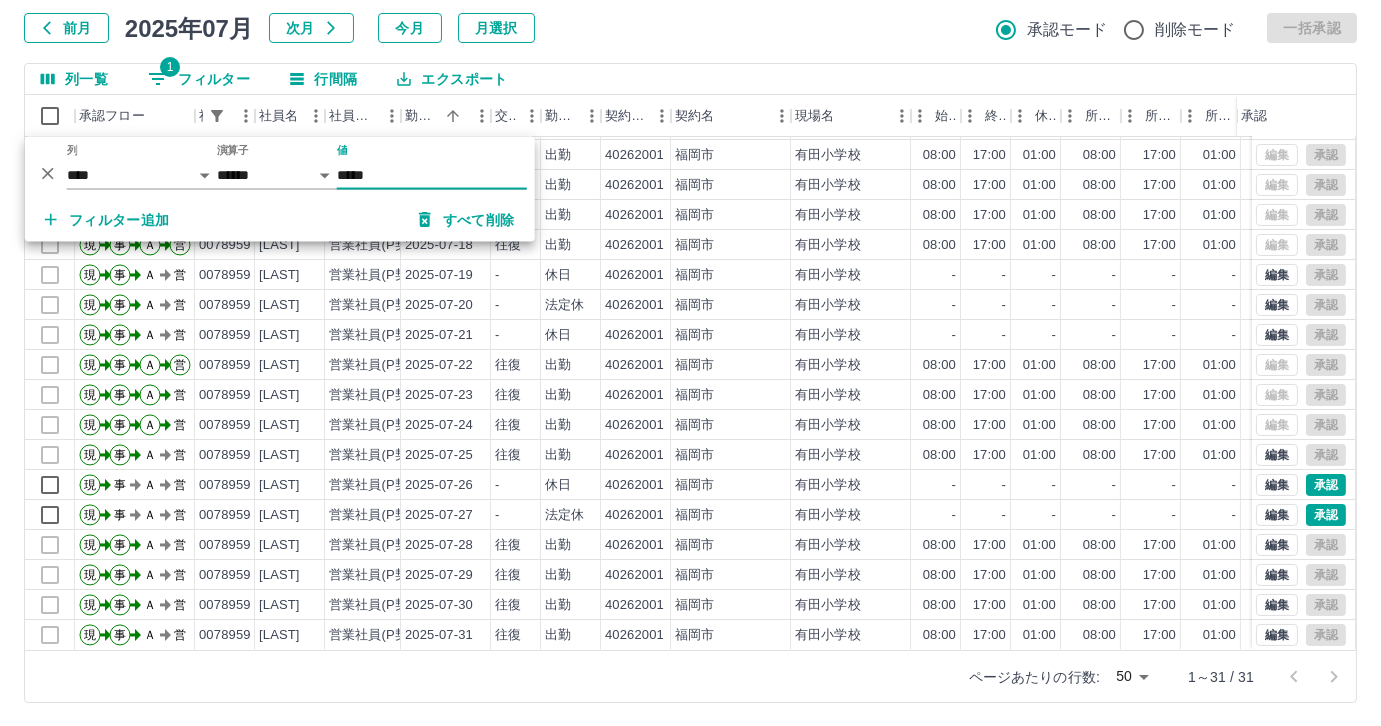 type on "*****" 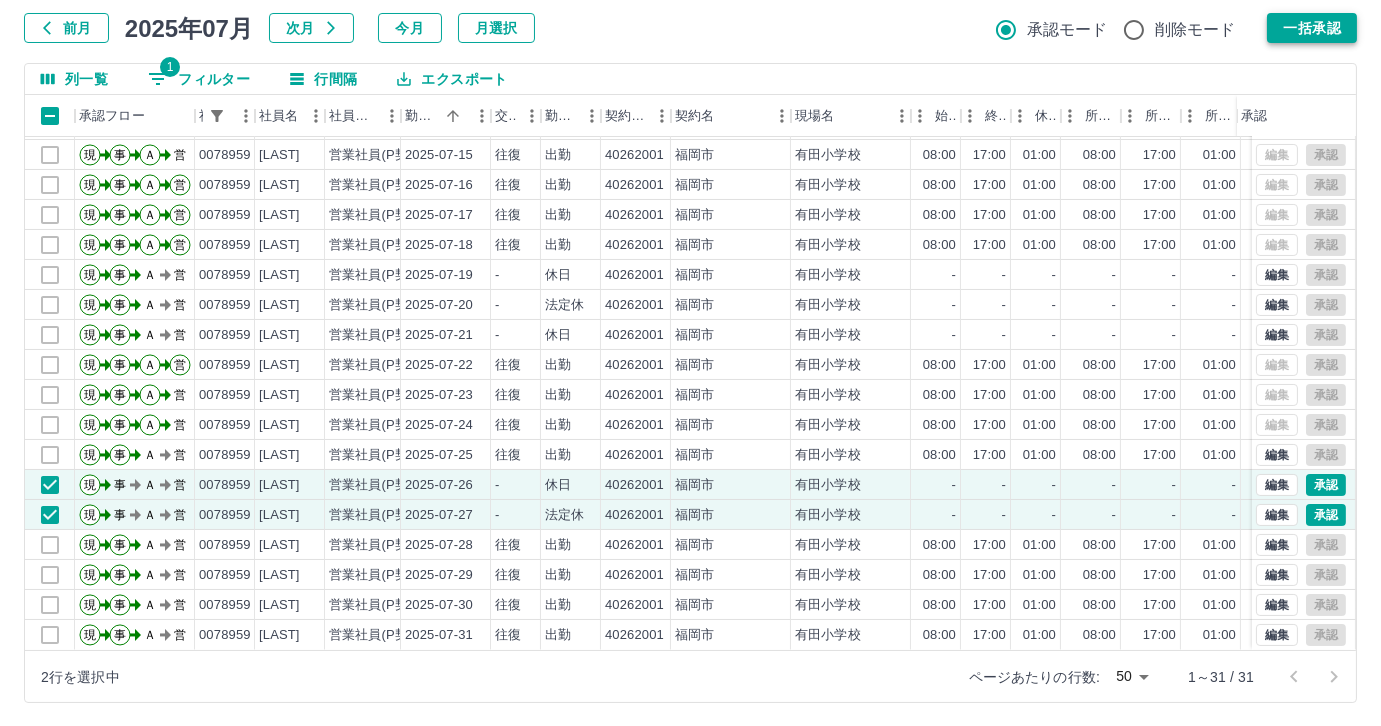 click on "一括承認" at bounding box center (1312, 28) 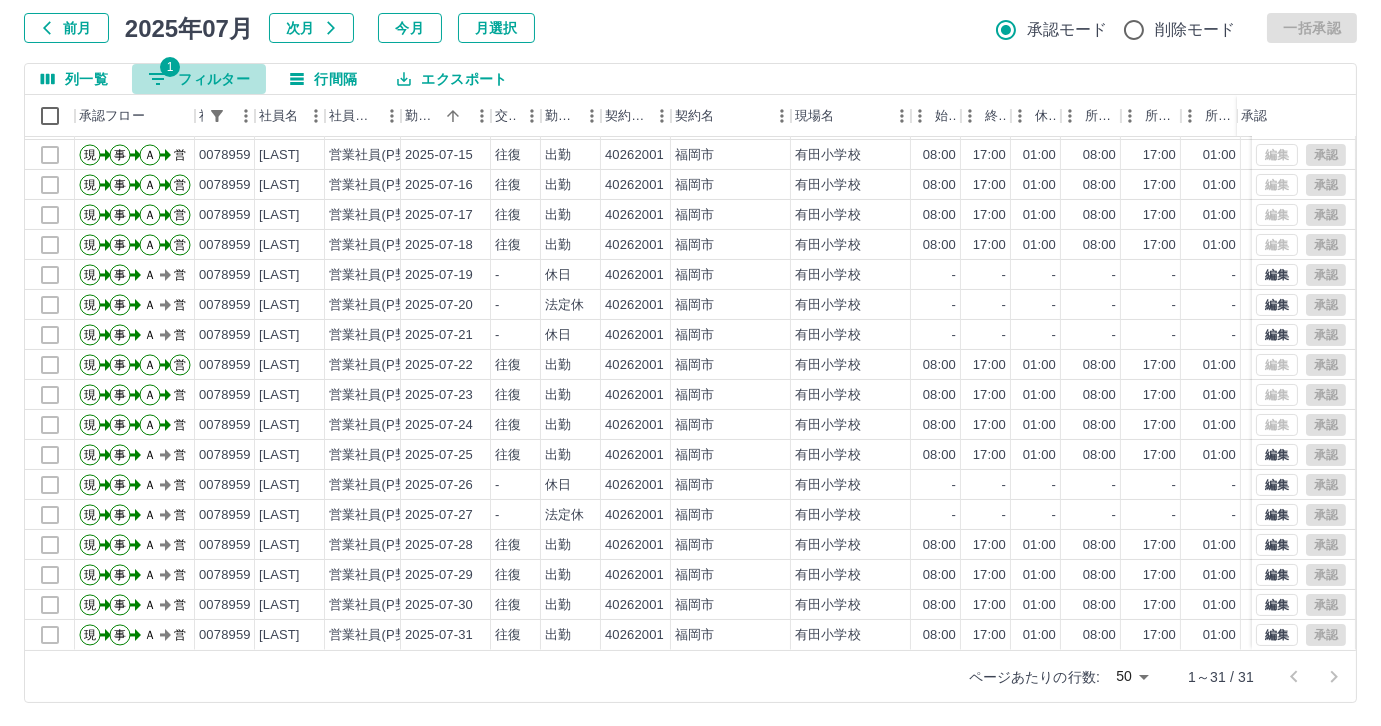click on "1 フィルター" at bounding box center (199, 79) 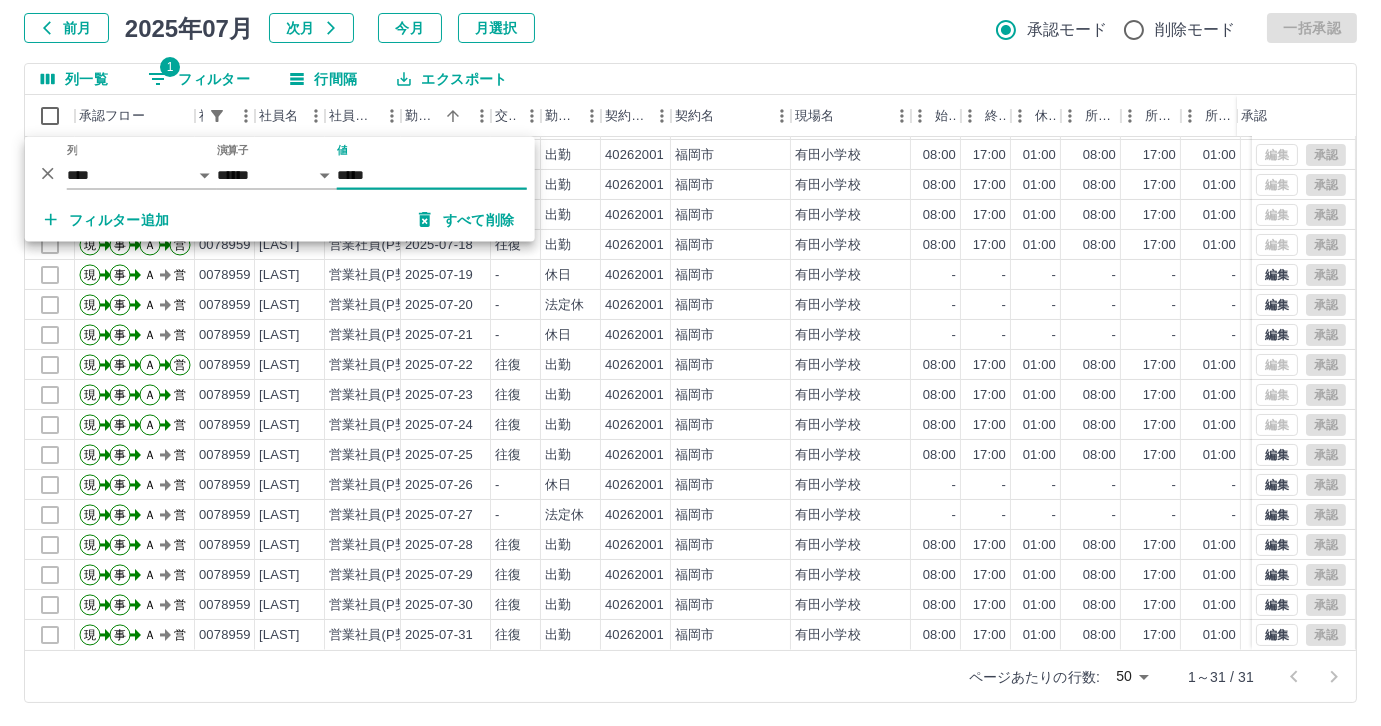 click on "*****" at bounding box center [432, 175] 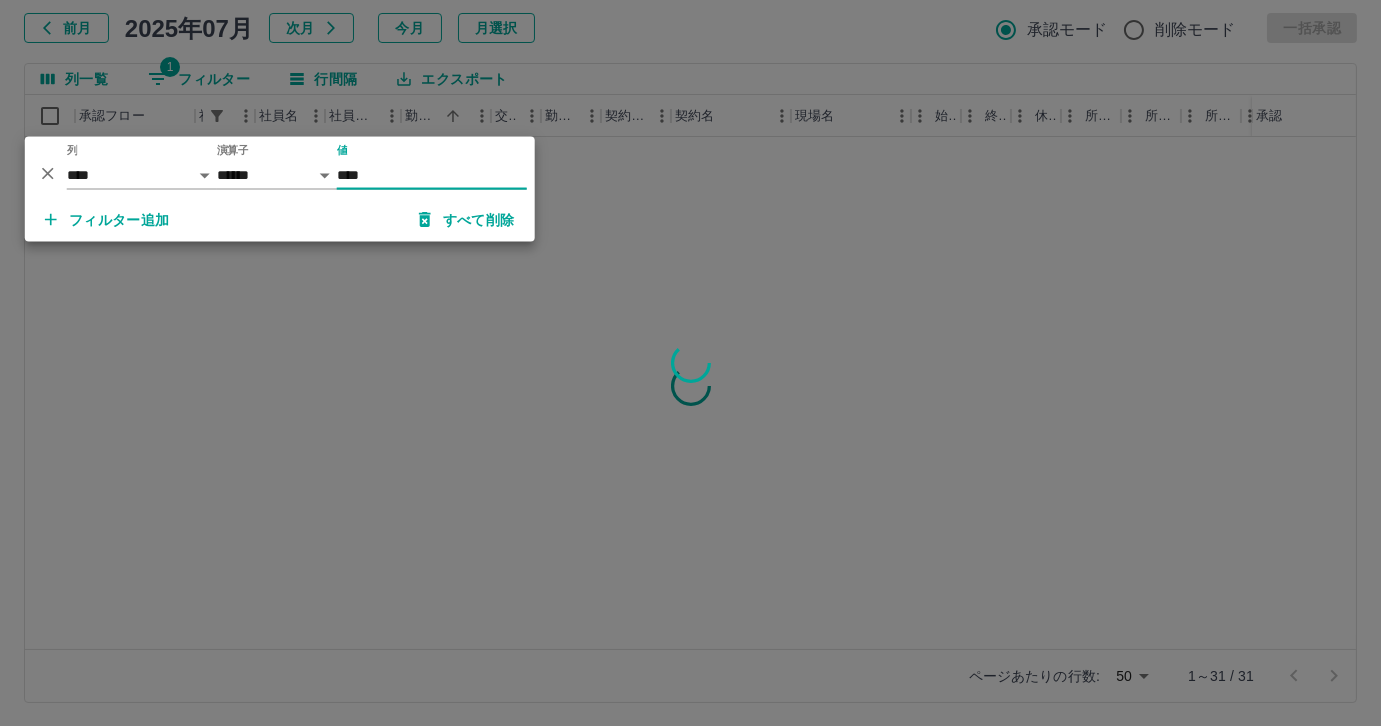 scroll, scrollTop: 0, scrollLeft: 0, axis: both 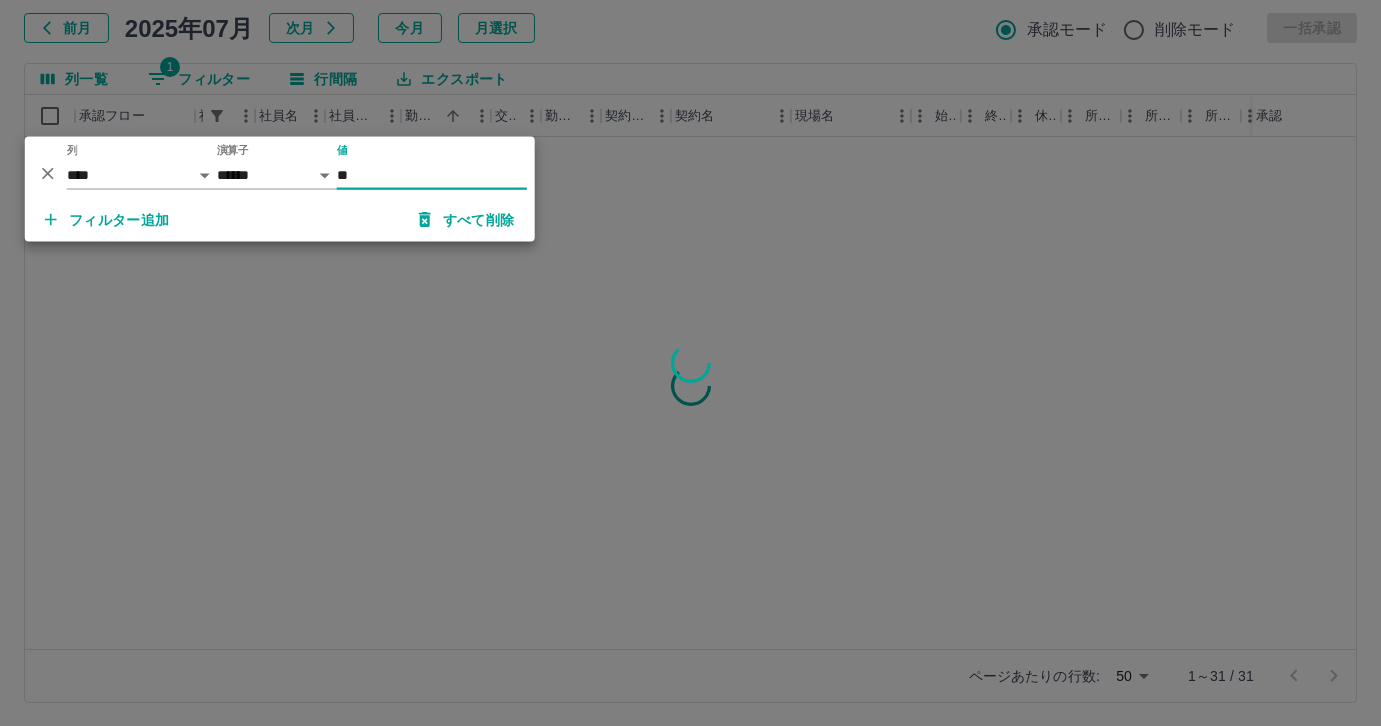 type on "*" 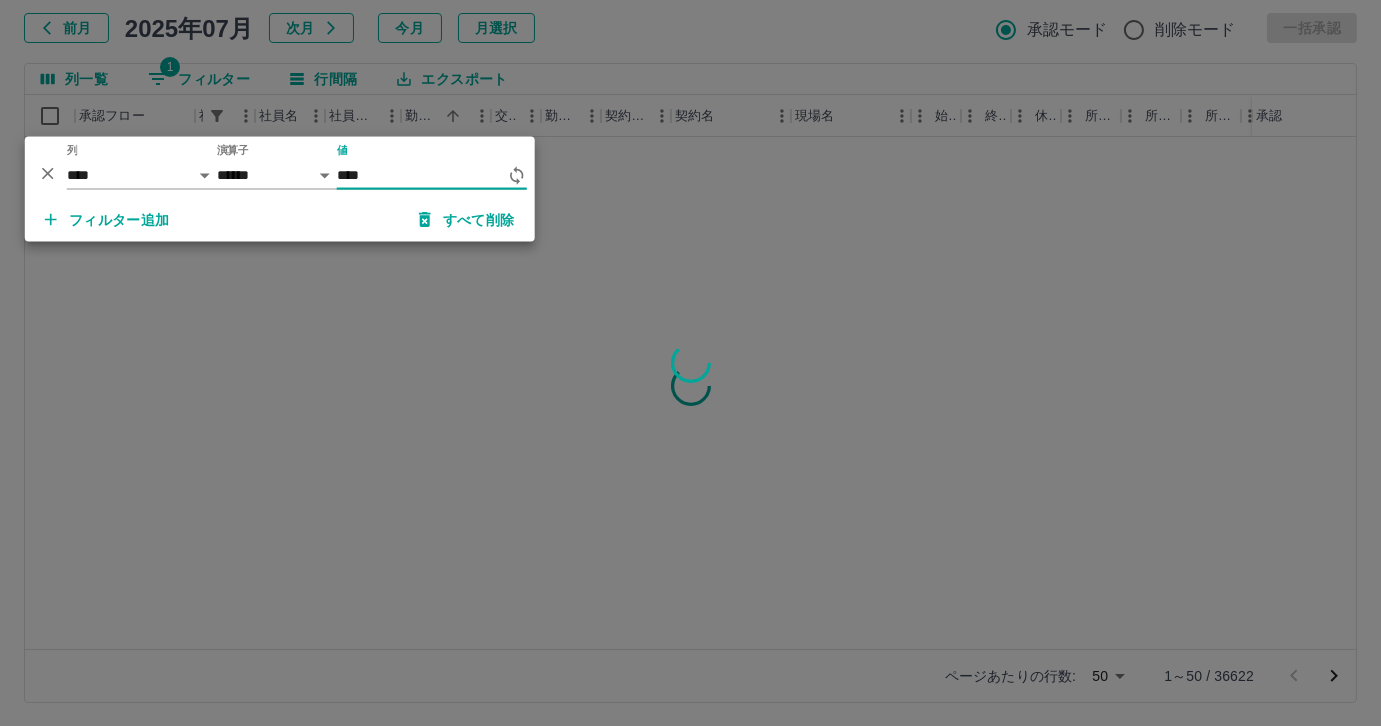 type on "*****" 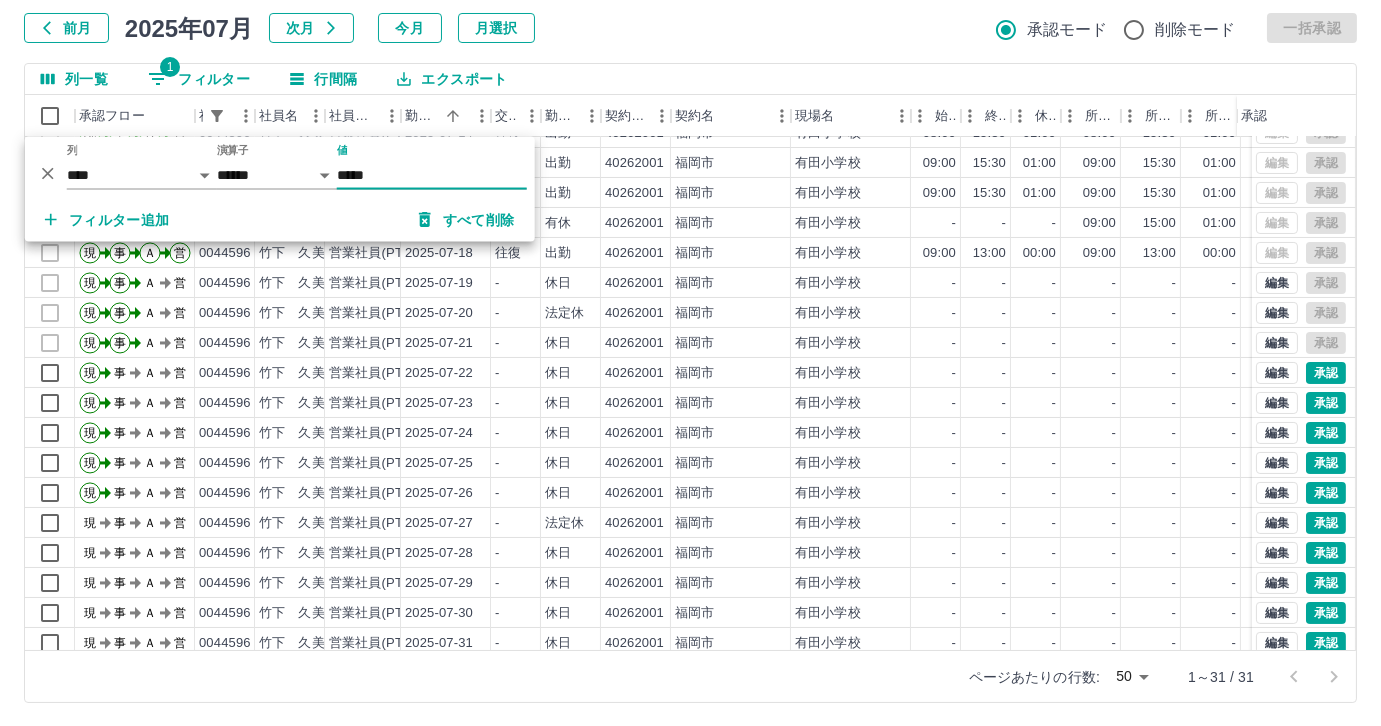 scroll, scrollTop: 431, scrollLeft: 0, axis: vertical 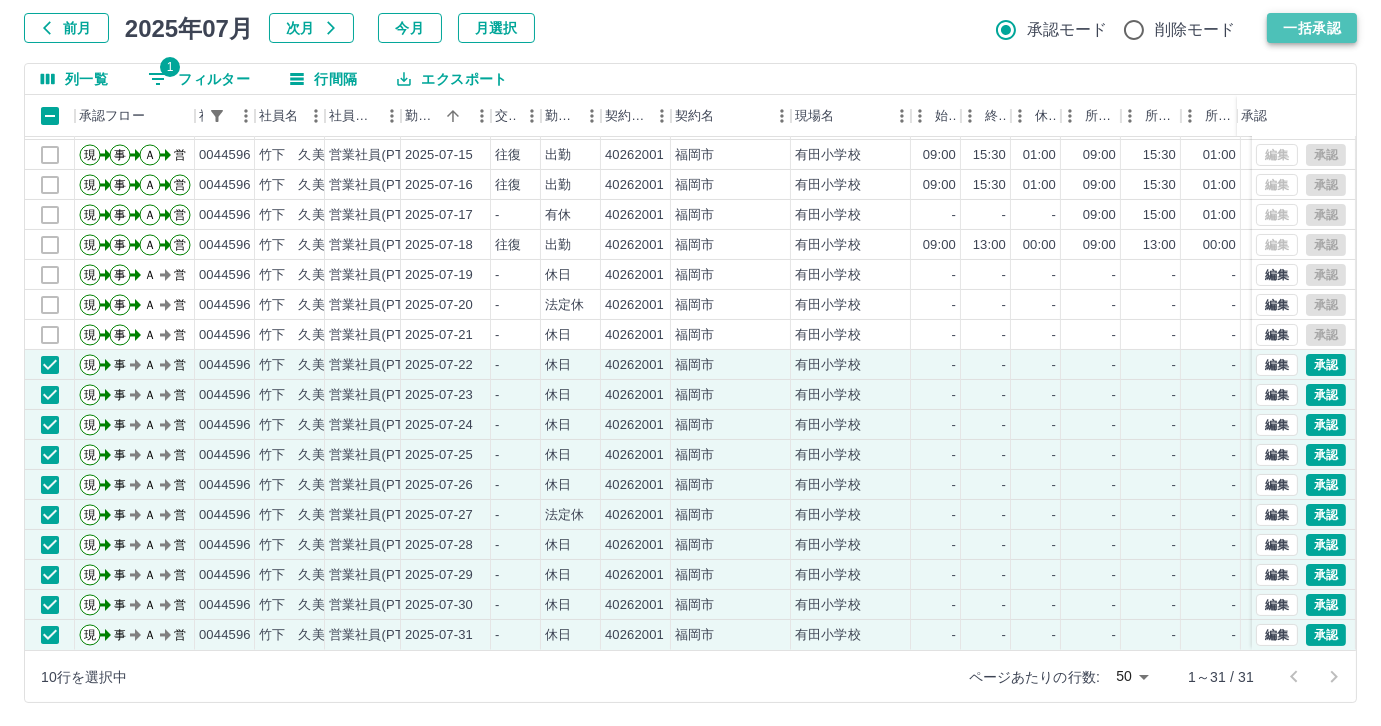 click on "一括承認" at bounding box center [1312, 28] 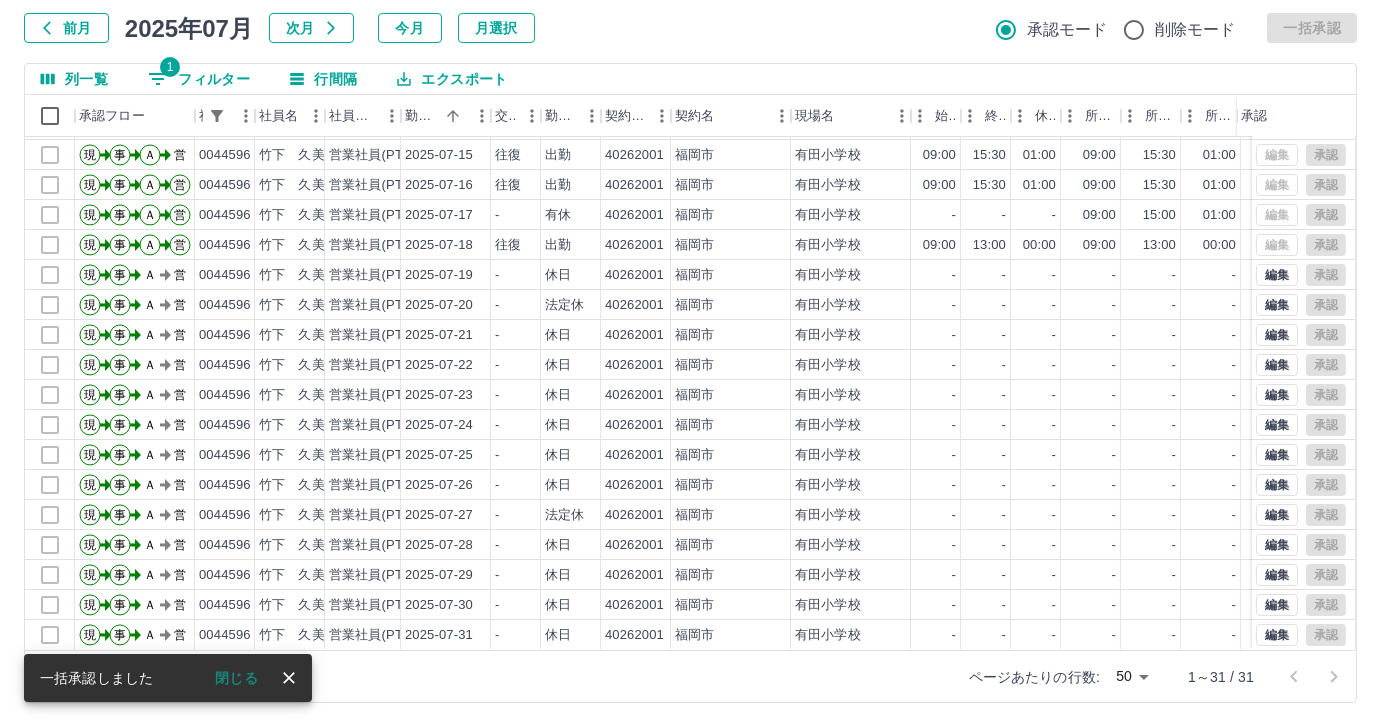click on "1 フィルター" at bounding box center (199, 79) 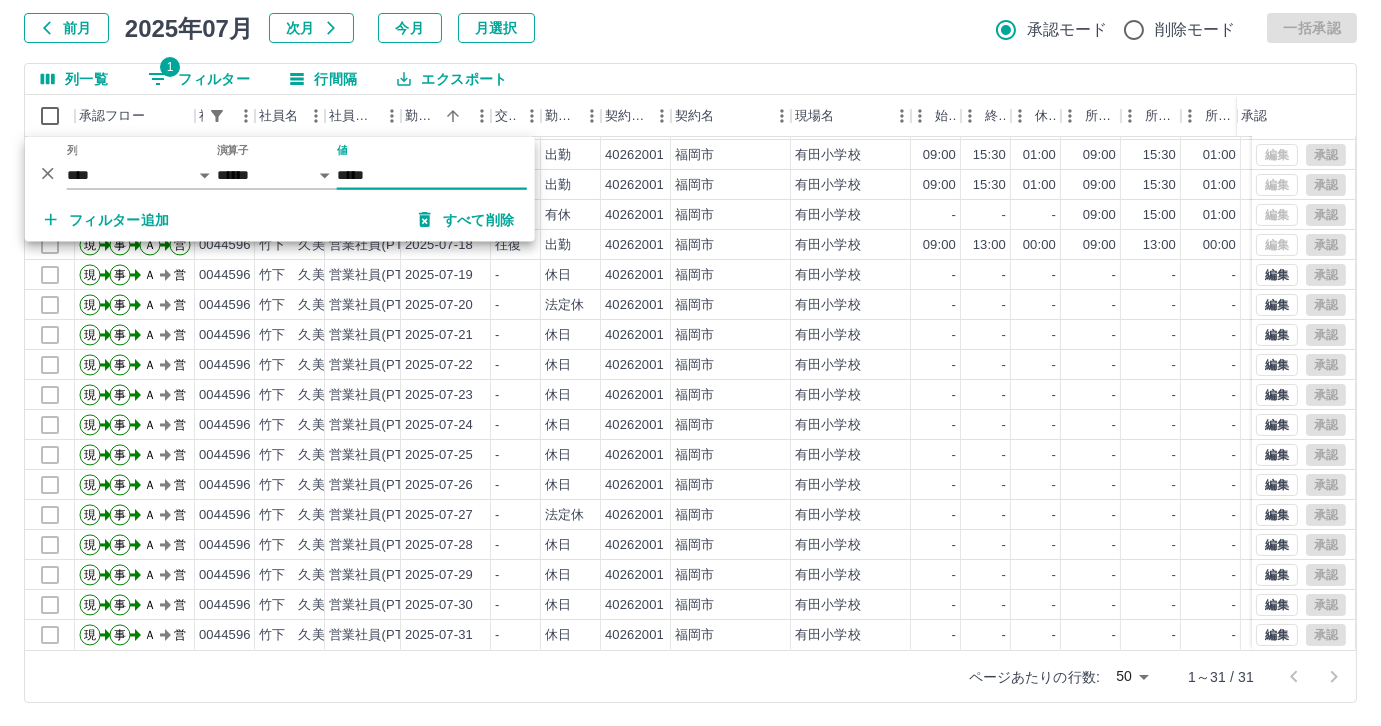 click on "*****" at bounding box center [432, 175] 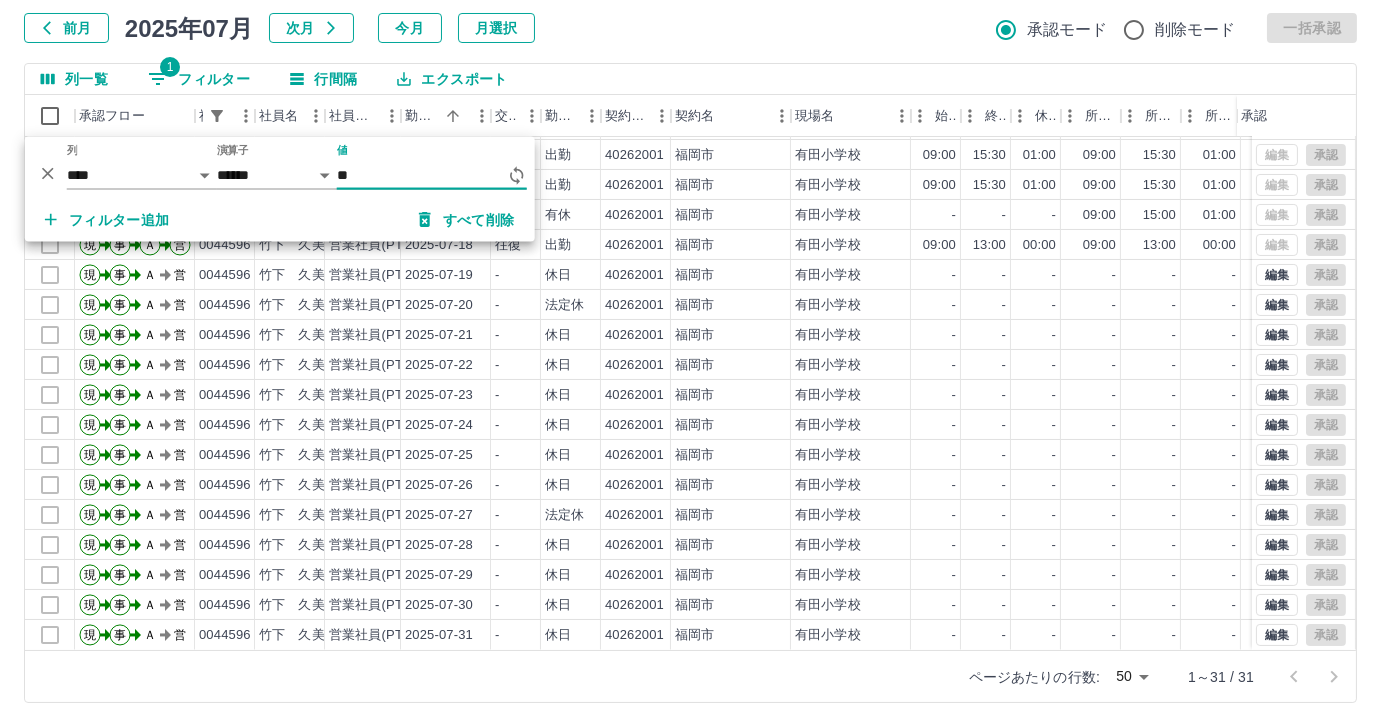 type on "*" 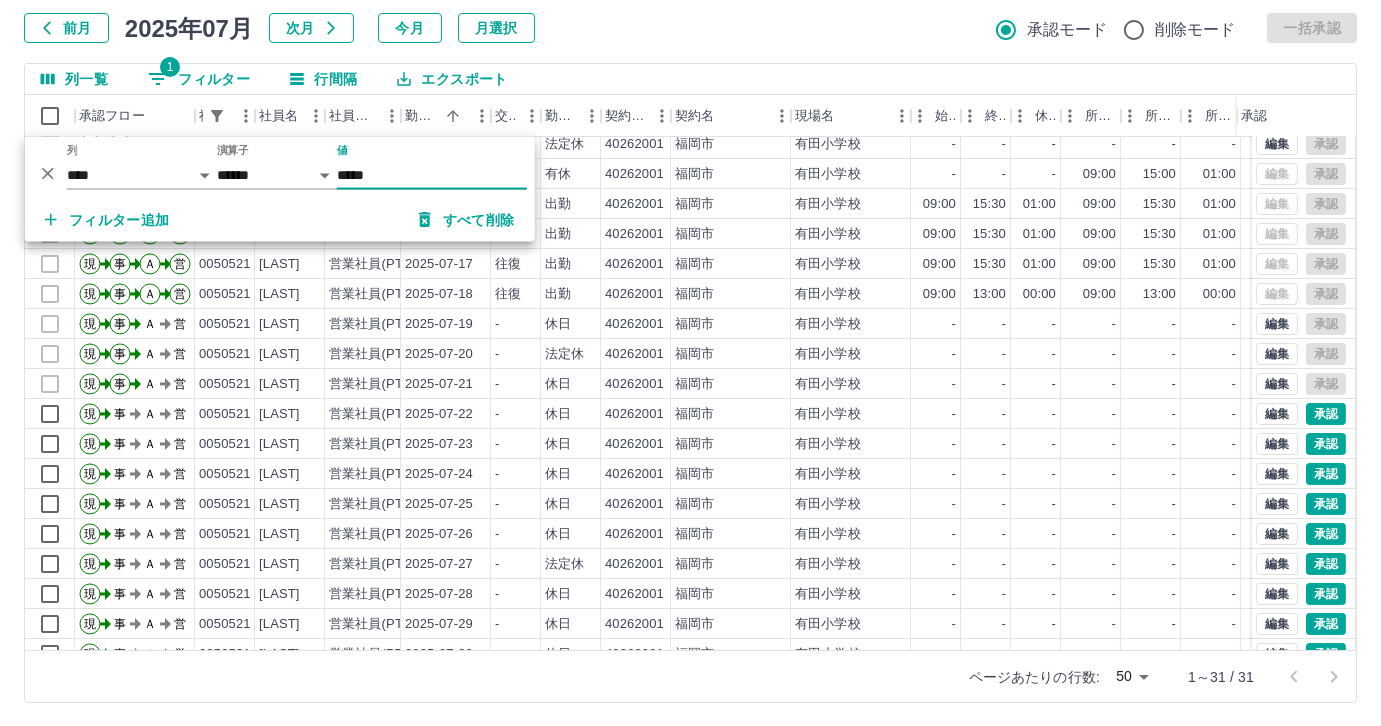 scroll, scrollTop: 431, scrollLeft: 0, axis: vertical 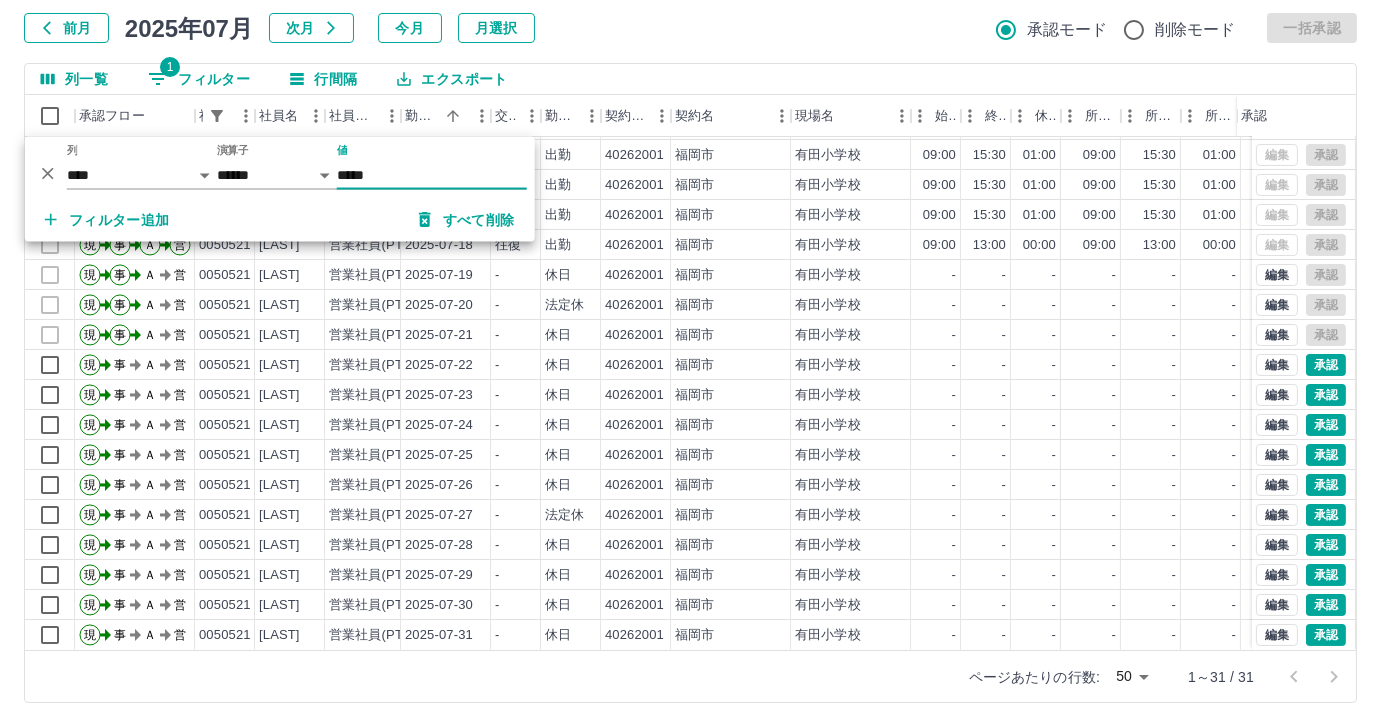 type on "*****" 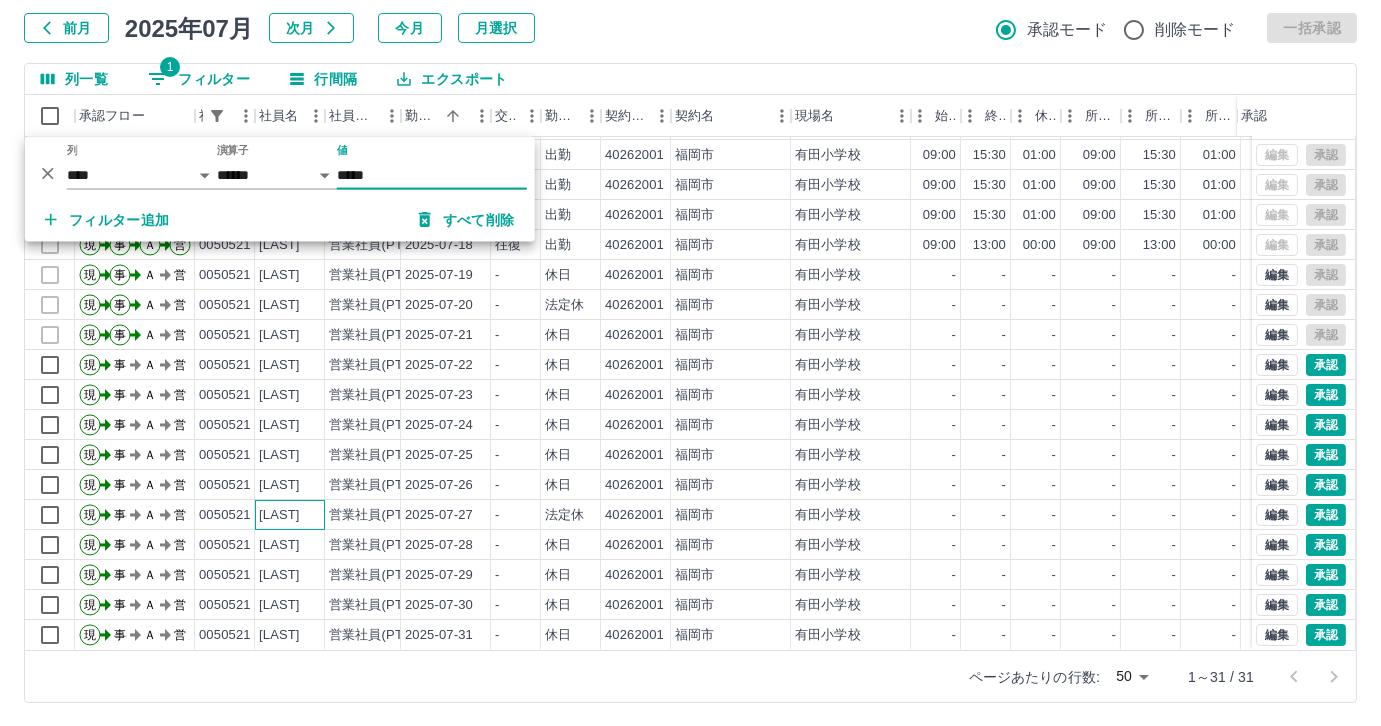 click on "大山　知子" at bounding box center [290, 515] 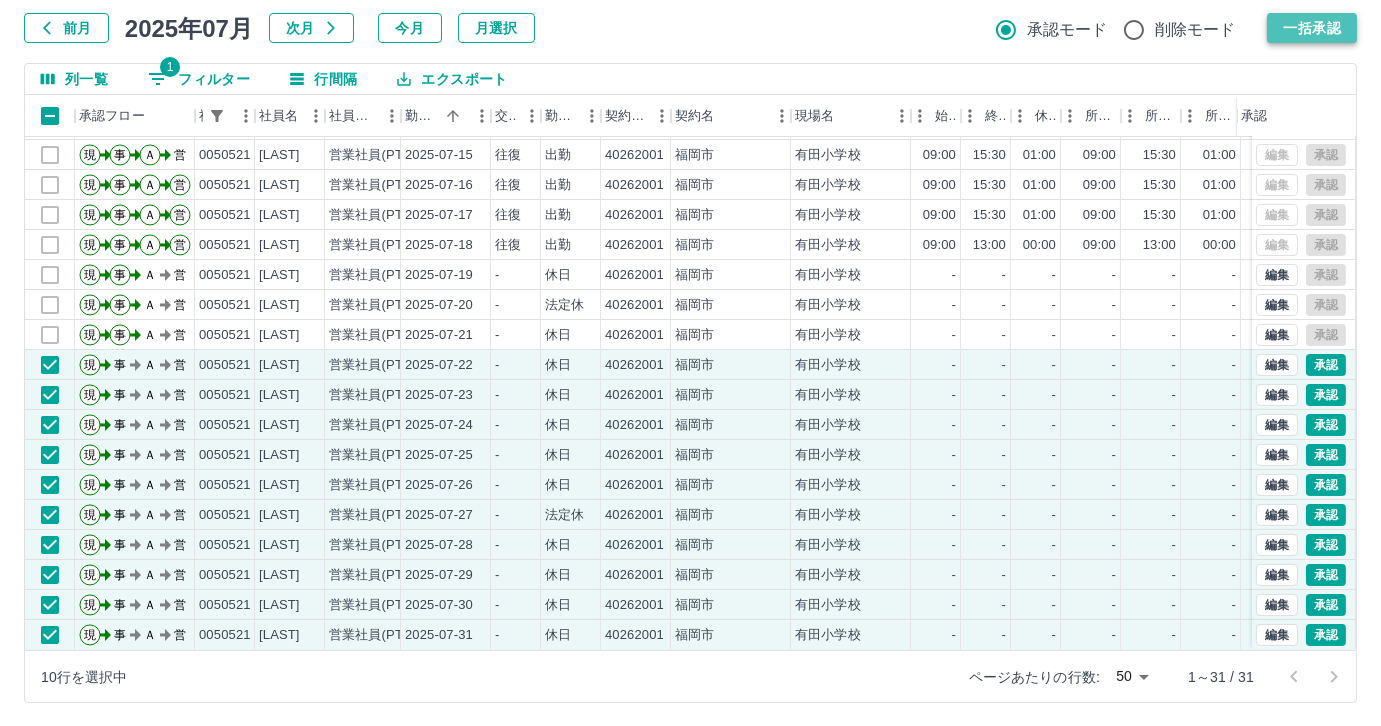 click on "一括承認" at bounding box center (1312, 28) 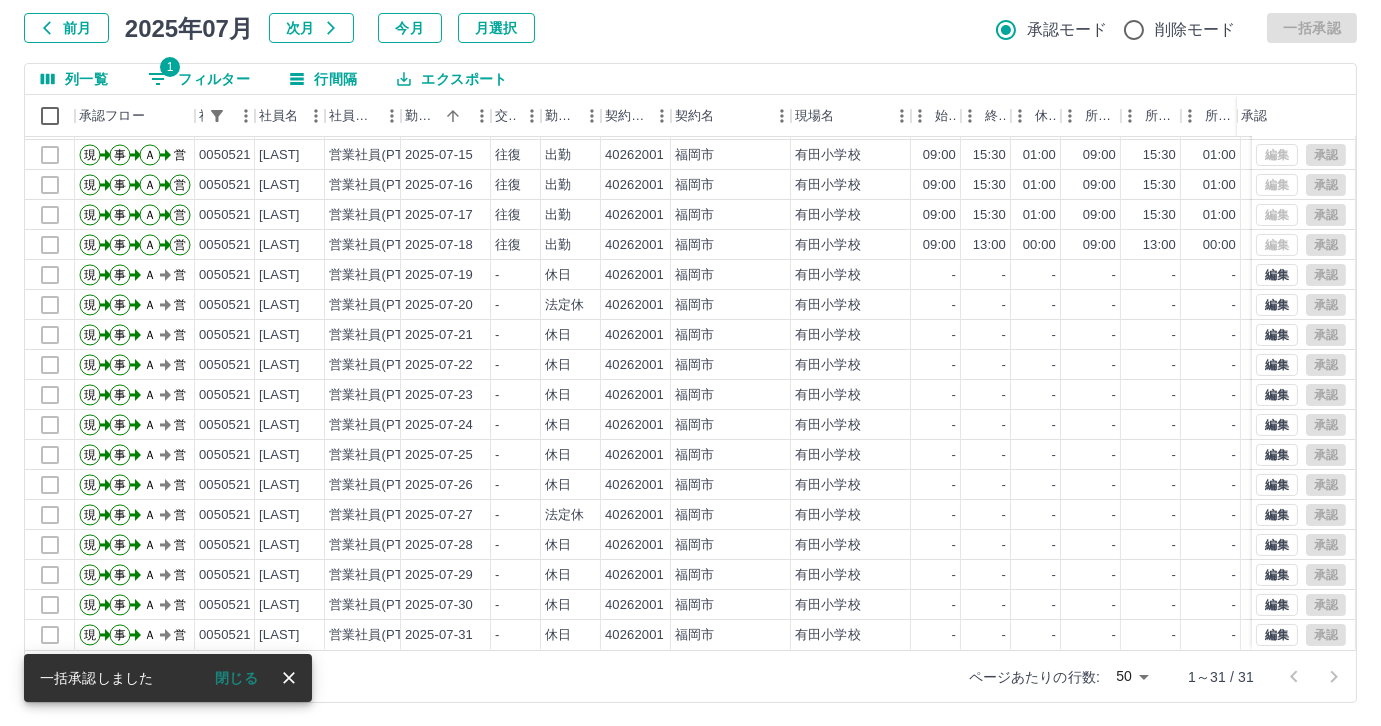 click on "1 フィルター" at bounding box center (199, 79) 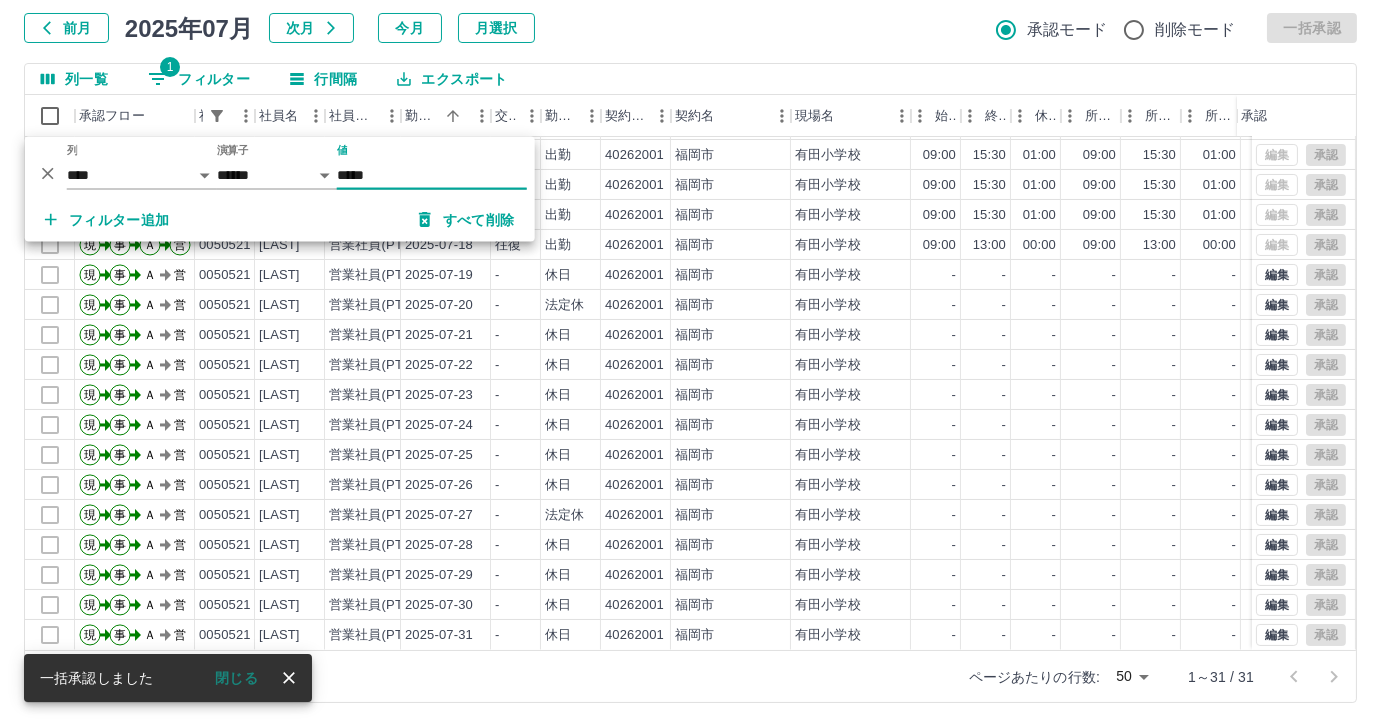 click on "*****" at bounding box center [432, 175] 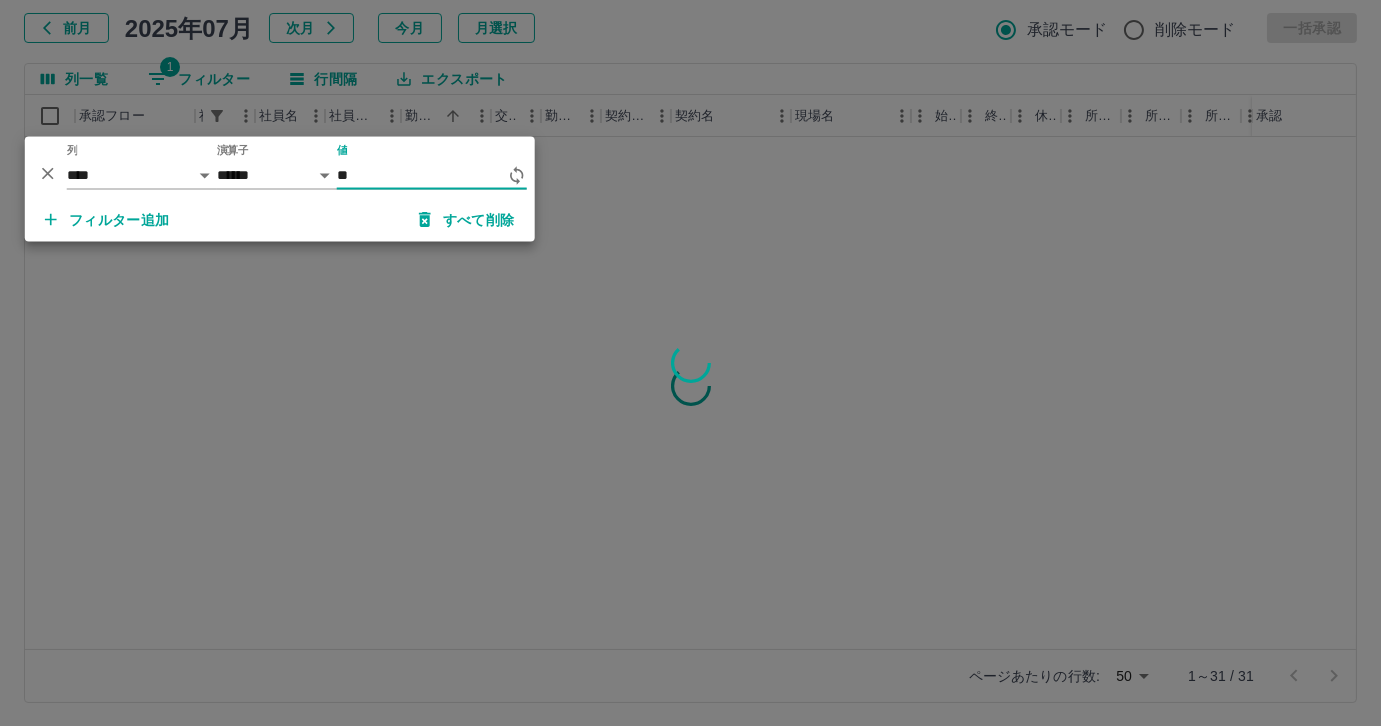 scroll, scrollTop: 0, scrollLeft: 0, axis: both 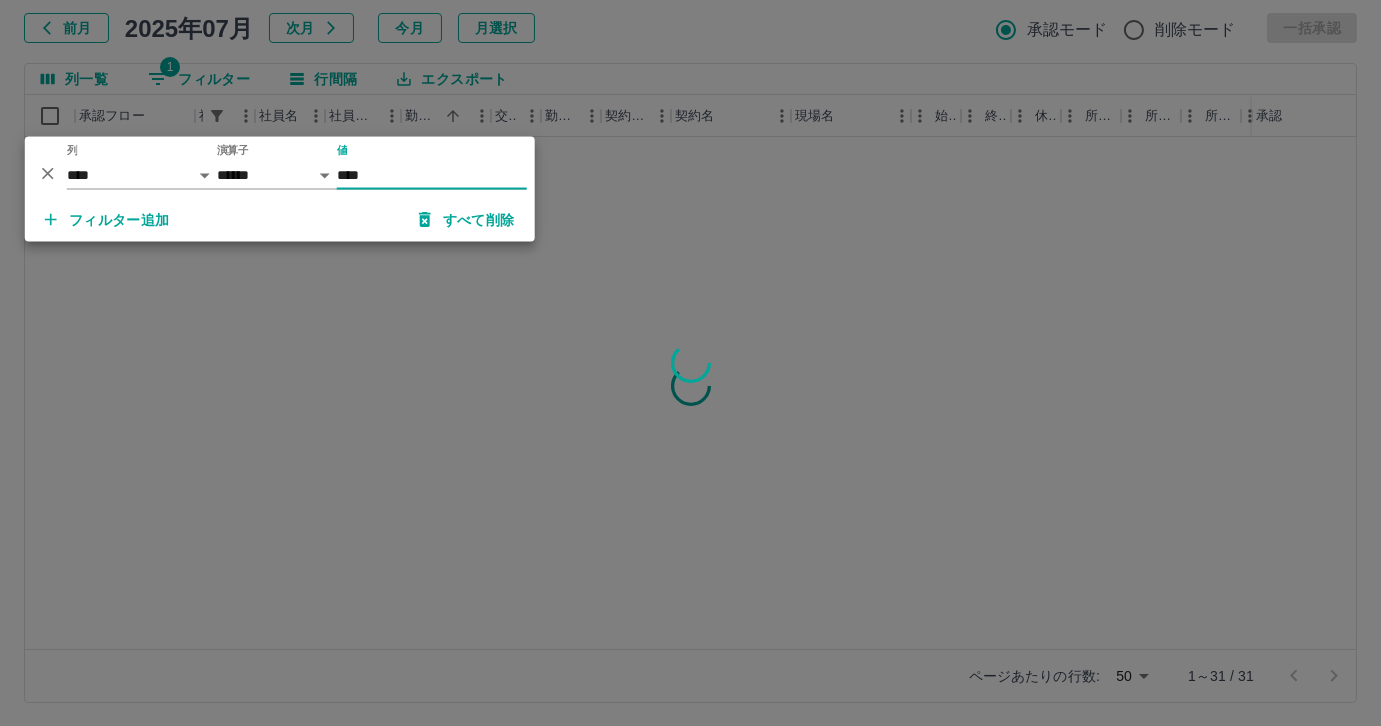 type on "*****" 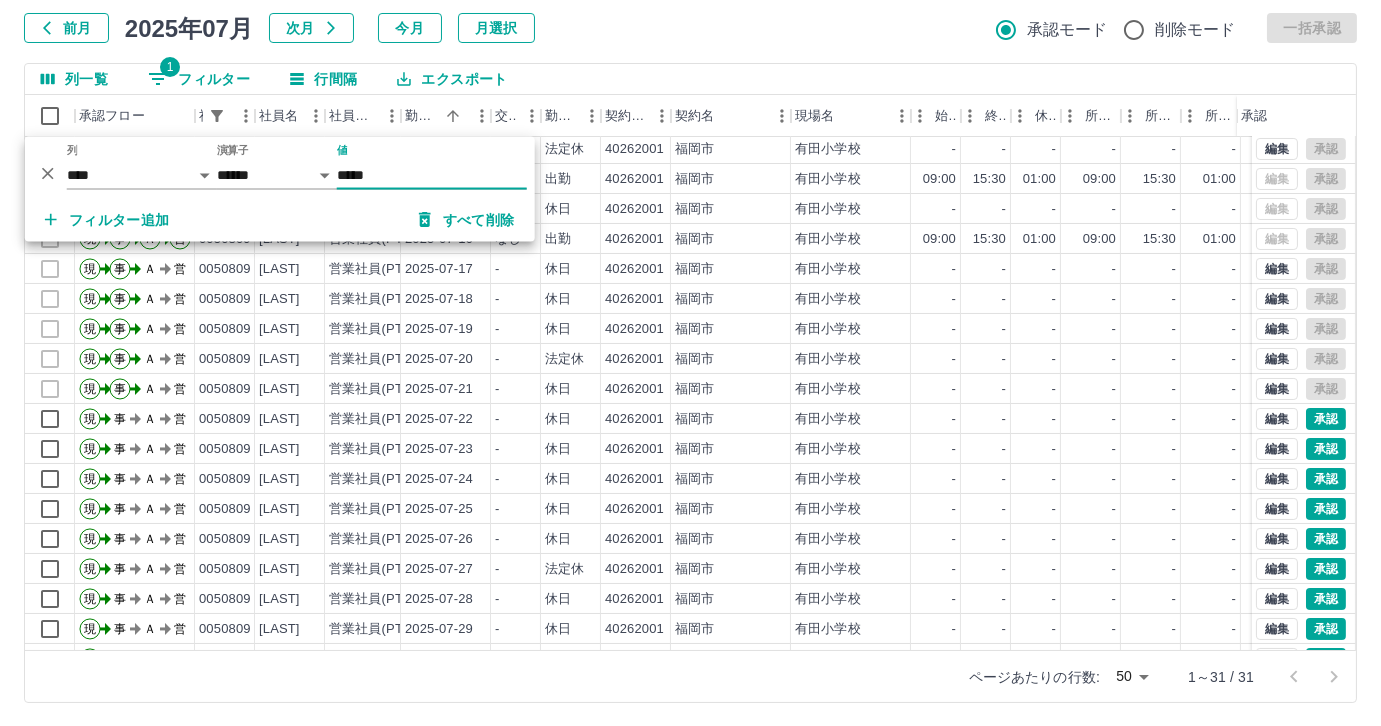 scroll, scrollTop: 431, scrollLeft: 0, axis: vertical 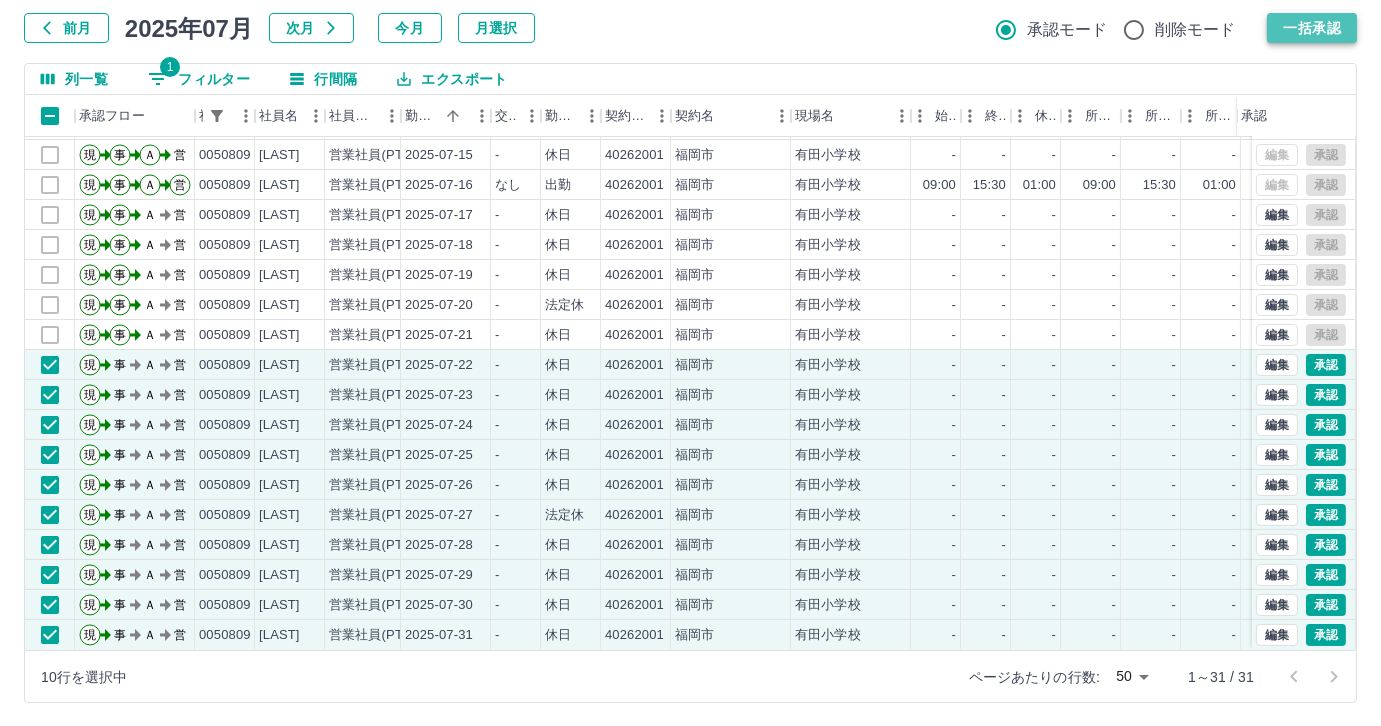 click on "一括承認" at bounding box center [1312, 28] 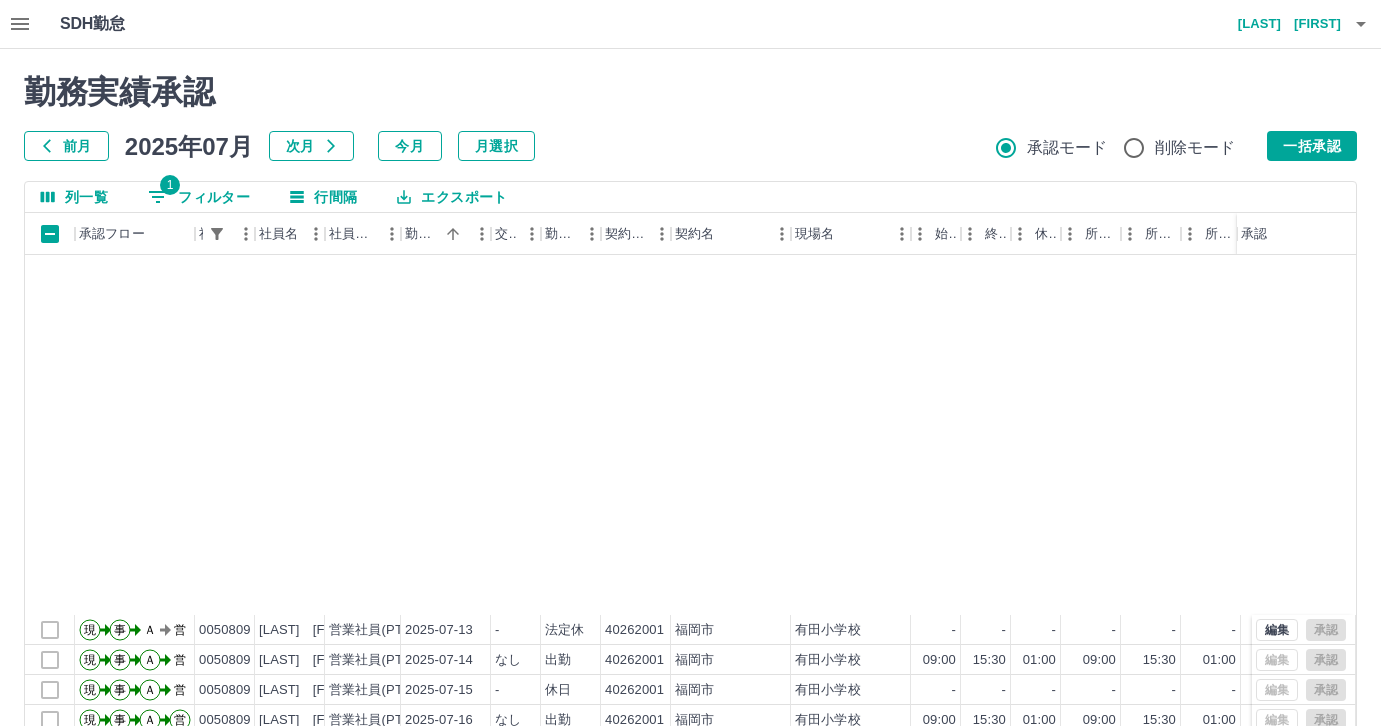 scroll, scrollTop: 118, scrollLeft: 0, axis: vertical 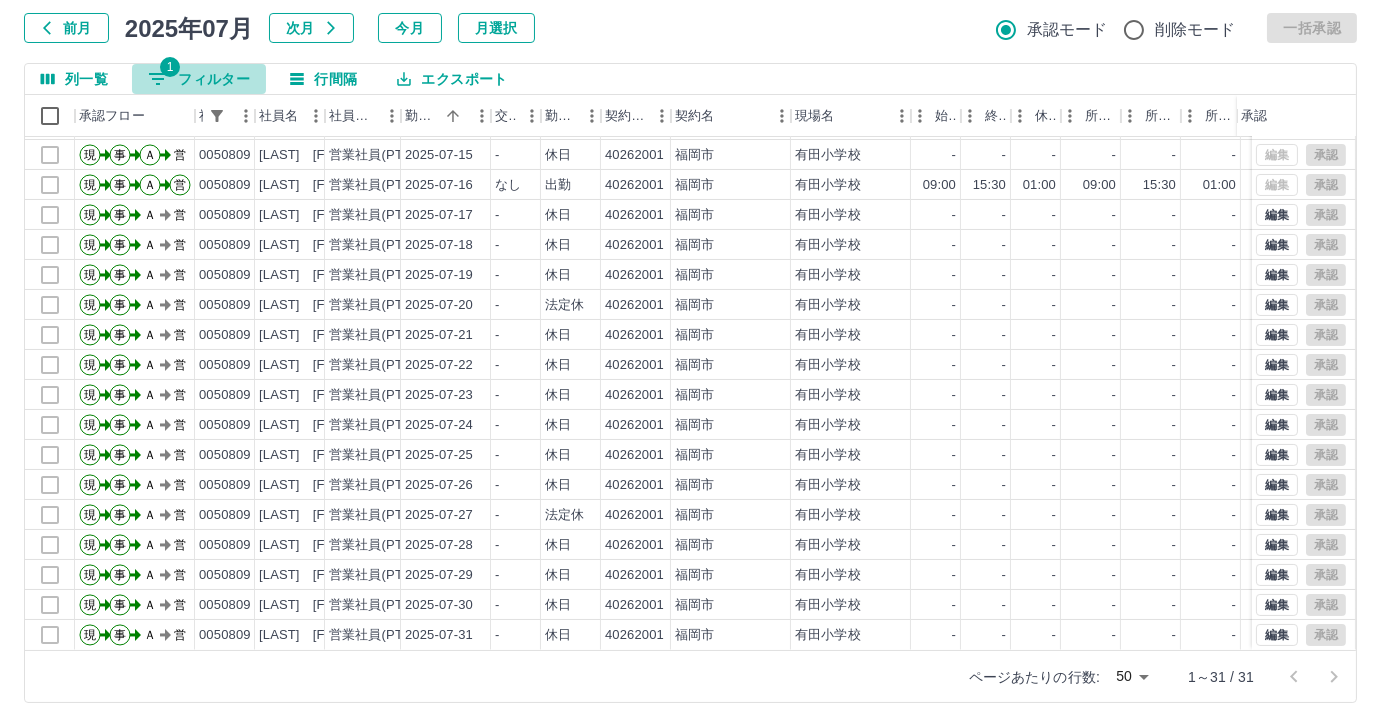 click on "1 フィルター" at bounding box center [199, 79] 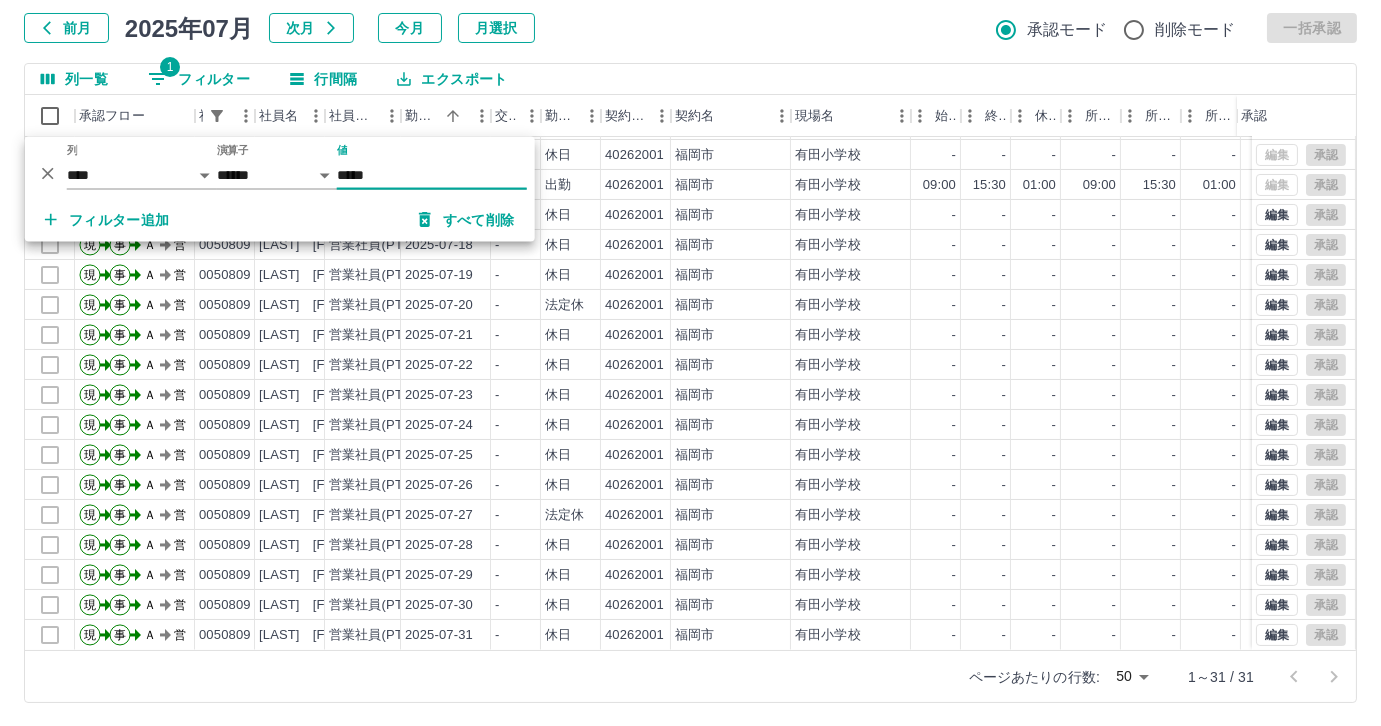 click on "*****" at bounding box center (432, 175) 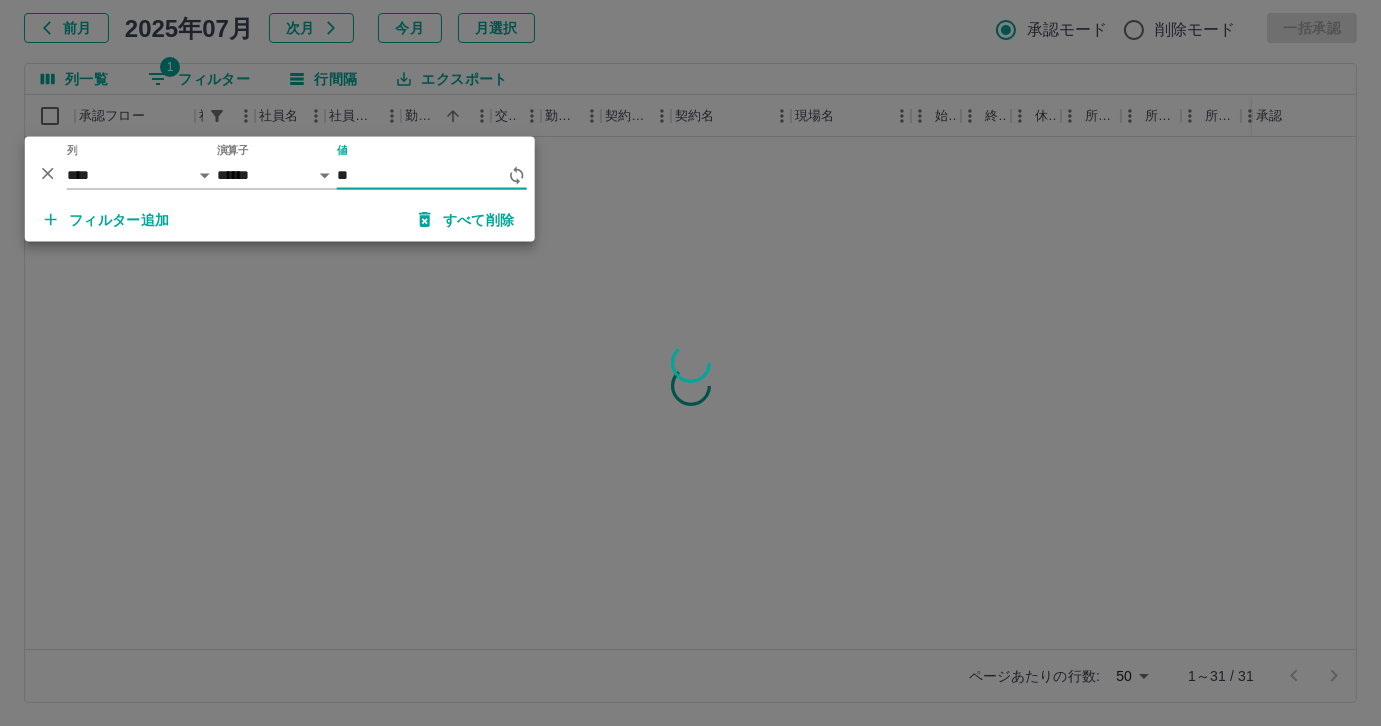 type on "*" 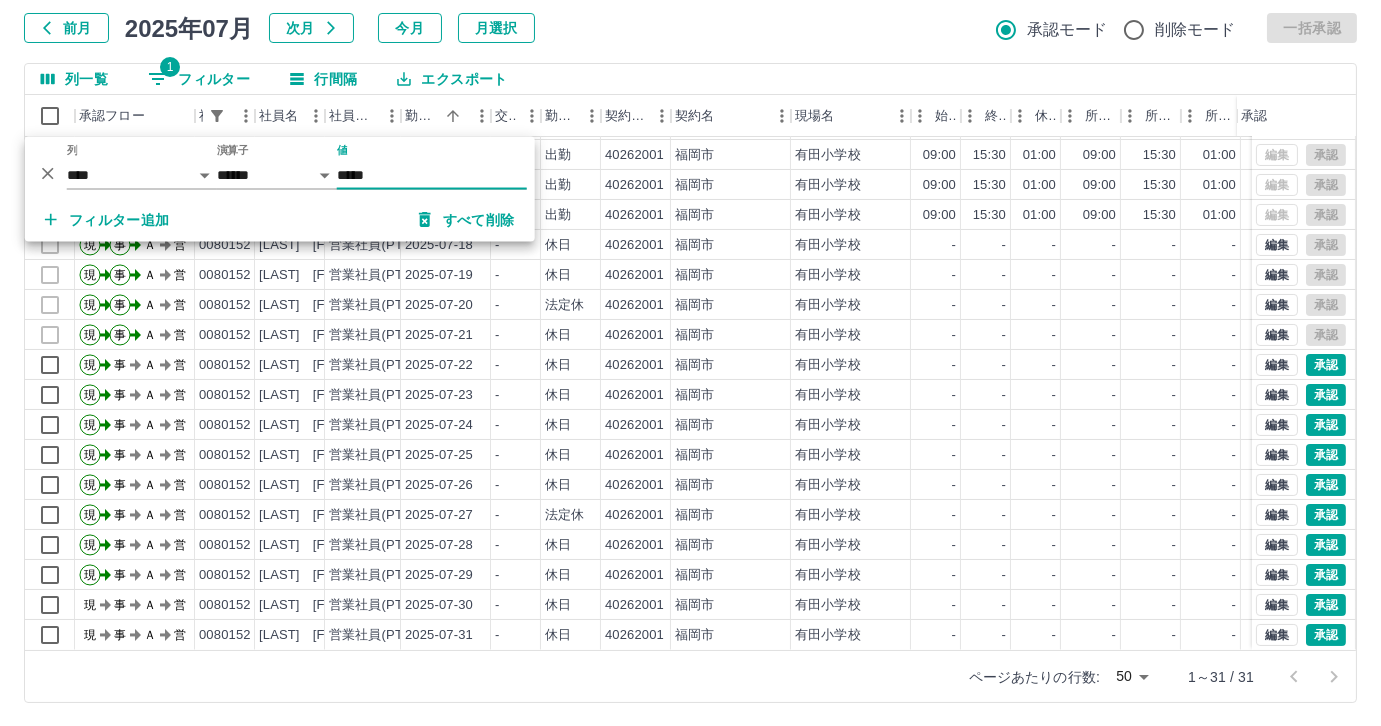 scroll, scrollTop: 431, scrollLeft: 0, axis: vertical 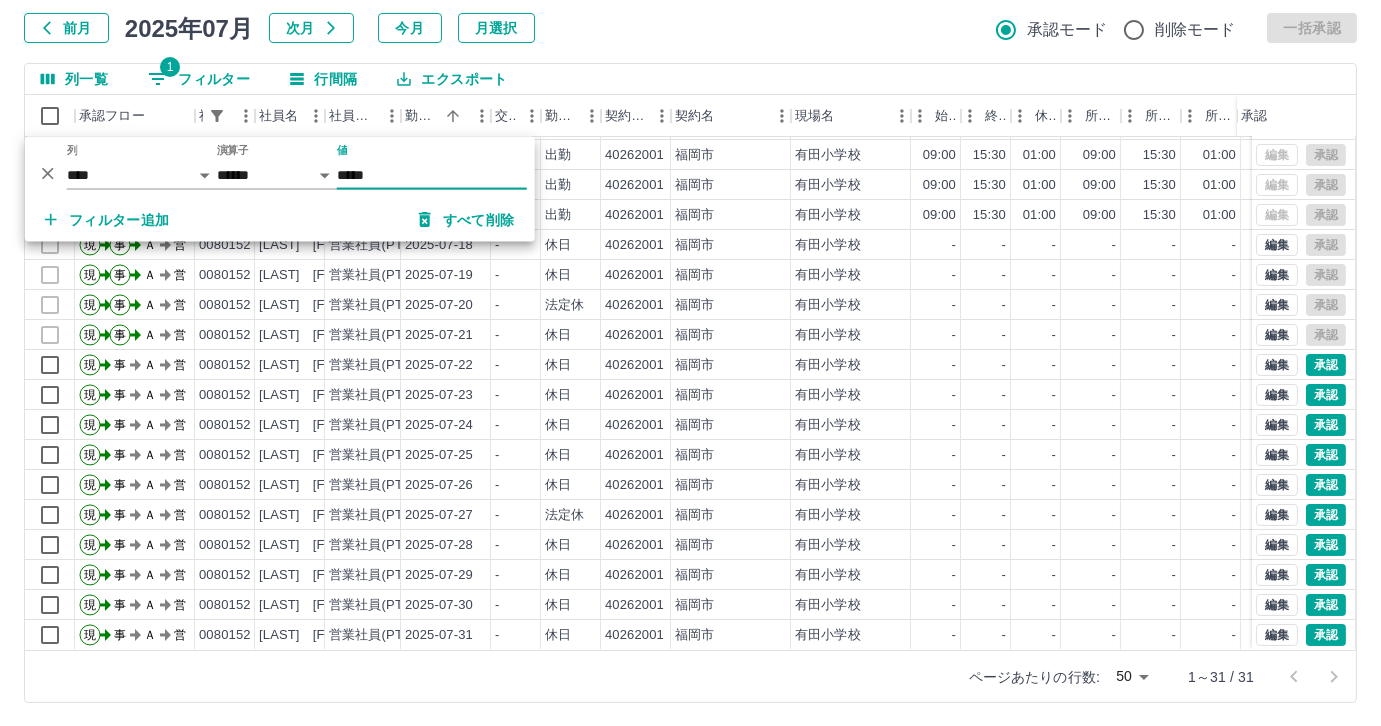 type on "*****" 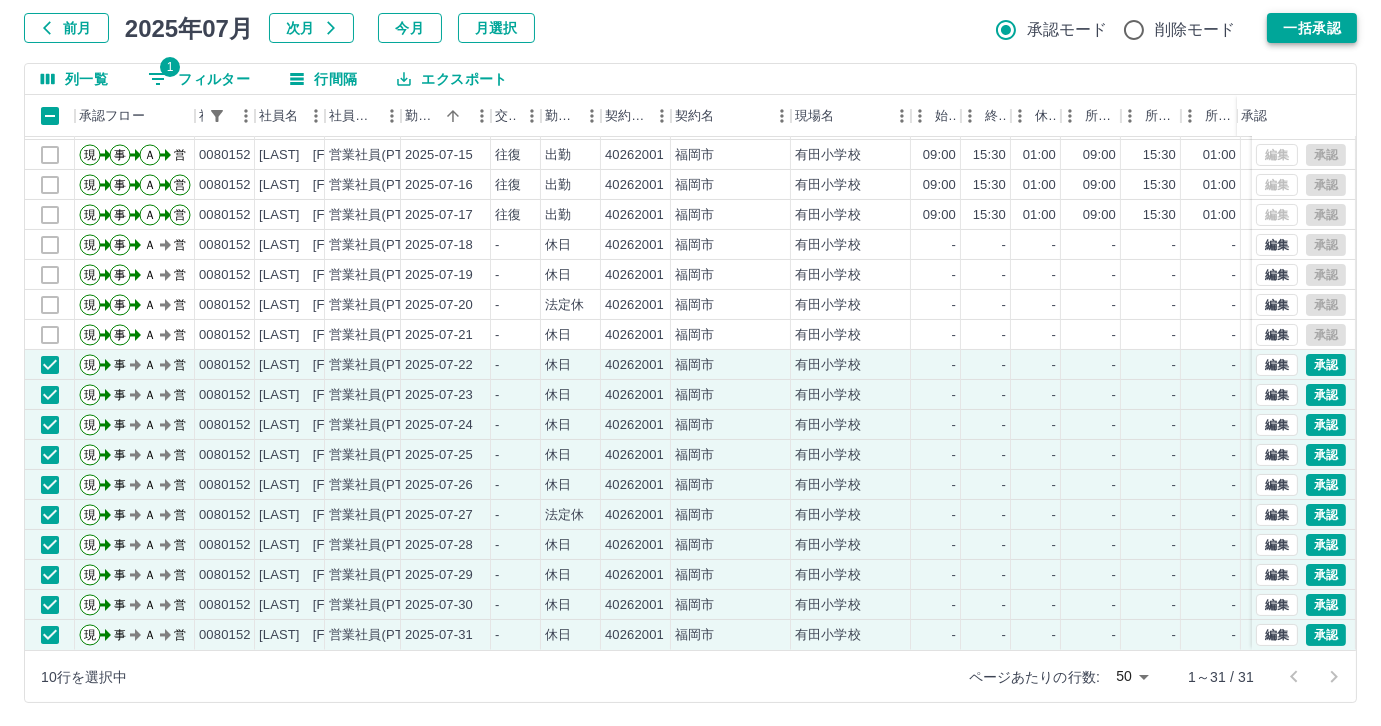 click on "一括承認" at bounding box center (1312, 28) 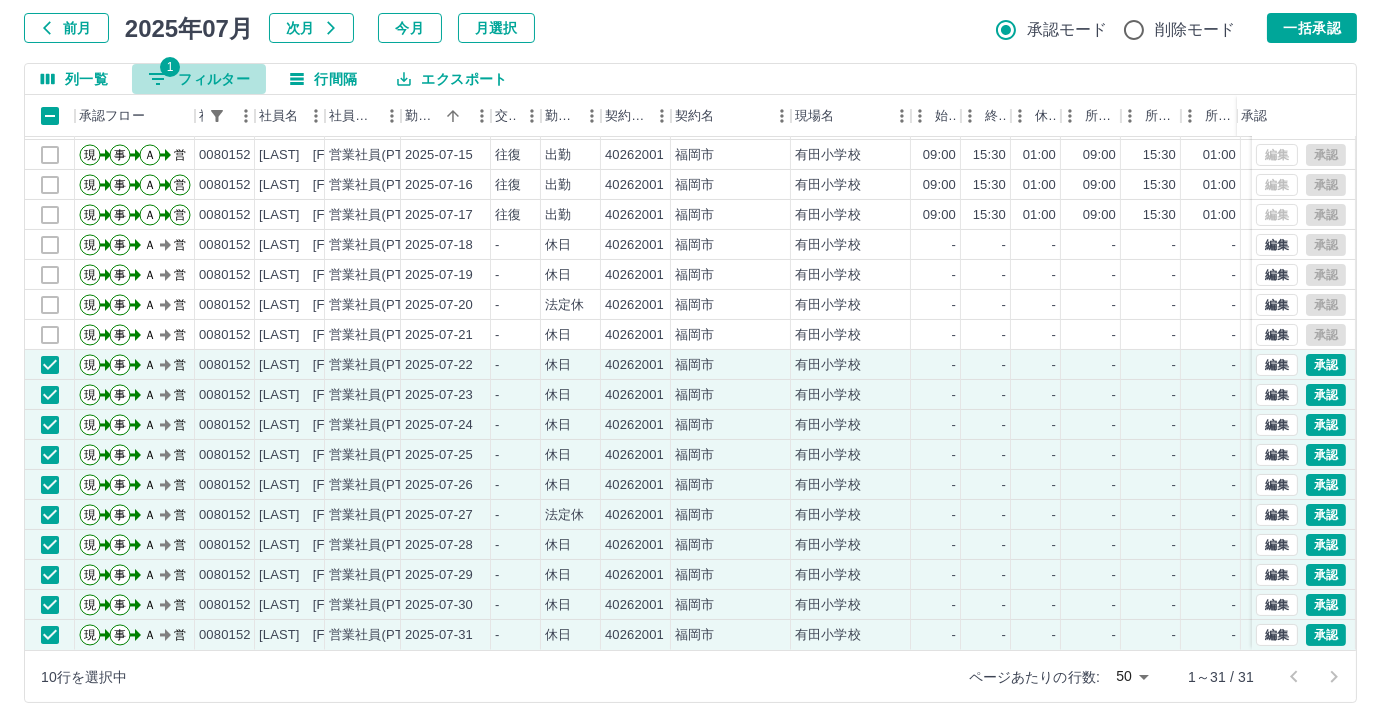 click on "1 フィルター" at bounding box center (199, 79) 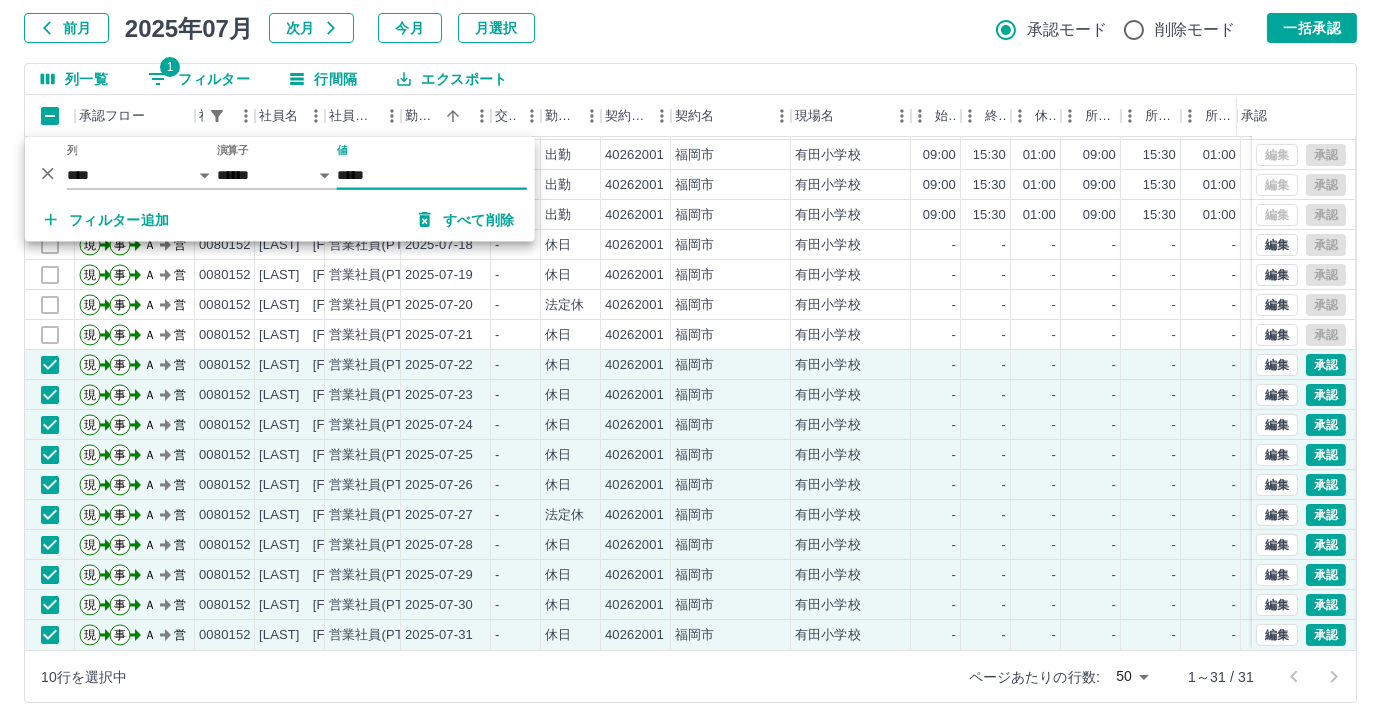 click on "*****" at bounding box center [432, 175] 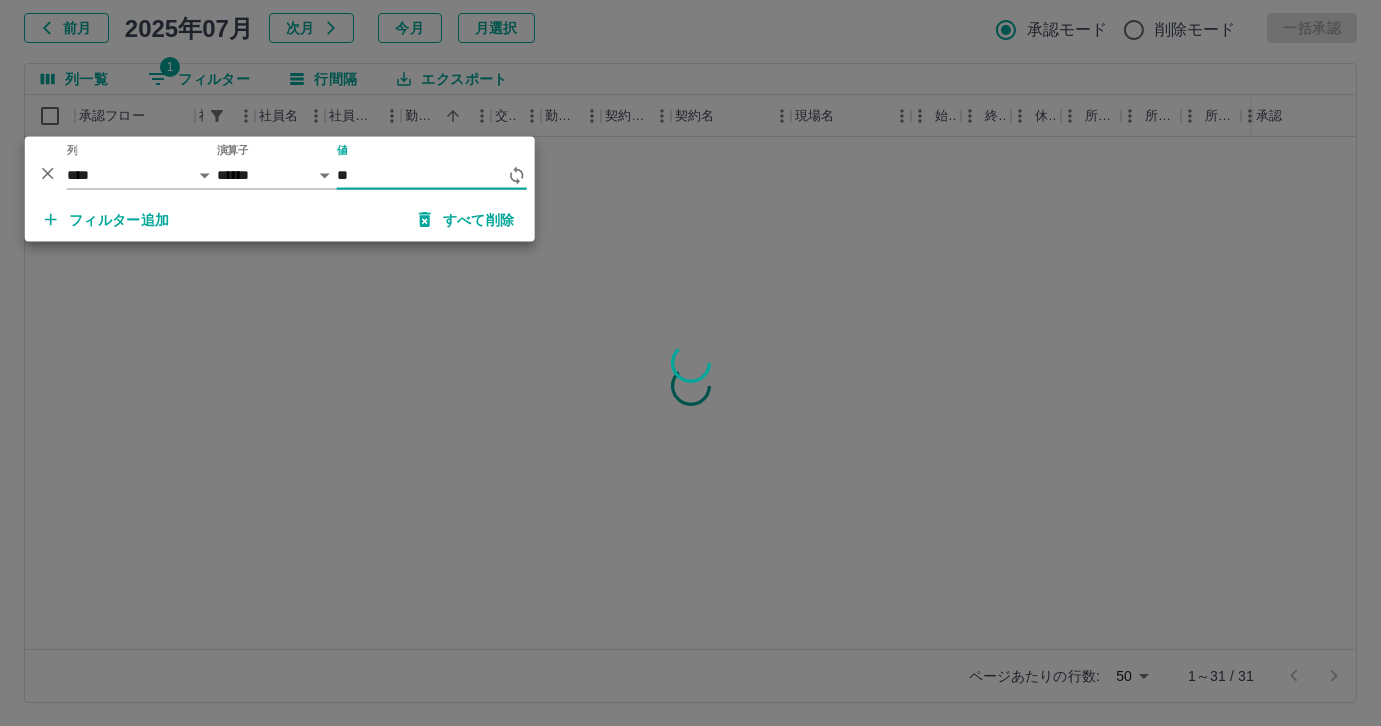 type on "*" 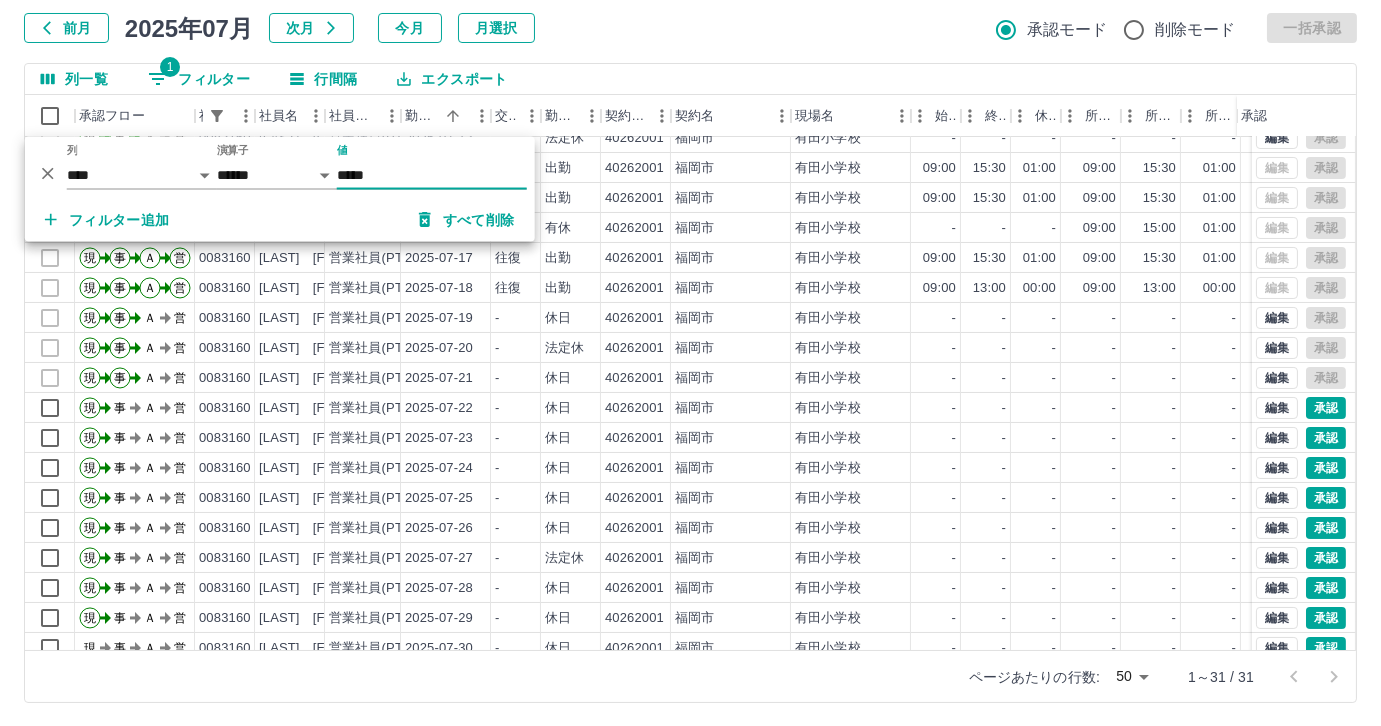 scroll, scrollTop: 431, scrollLeft: 0, axis: vertical 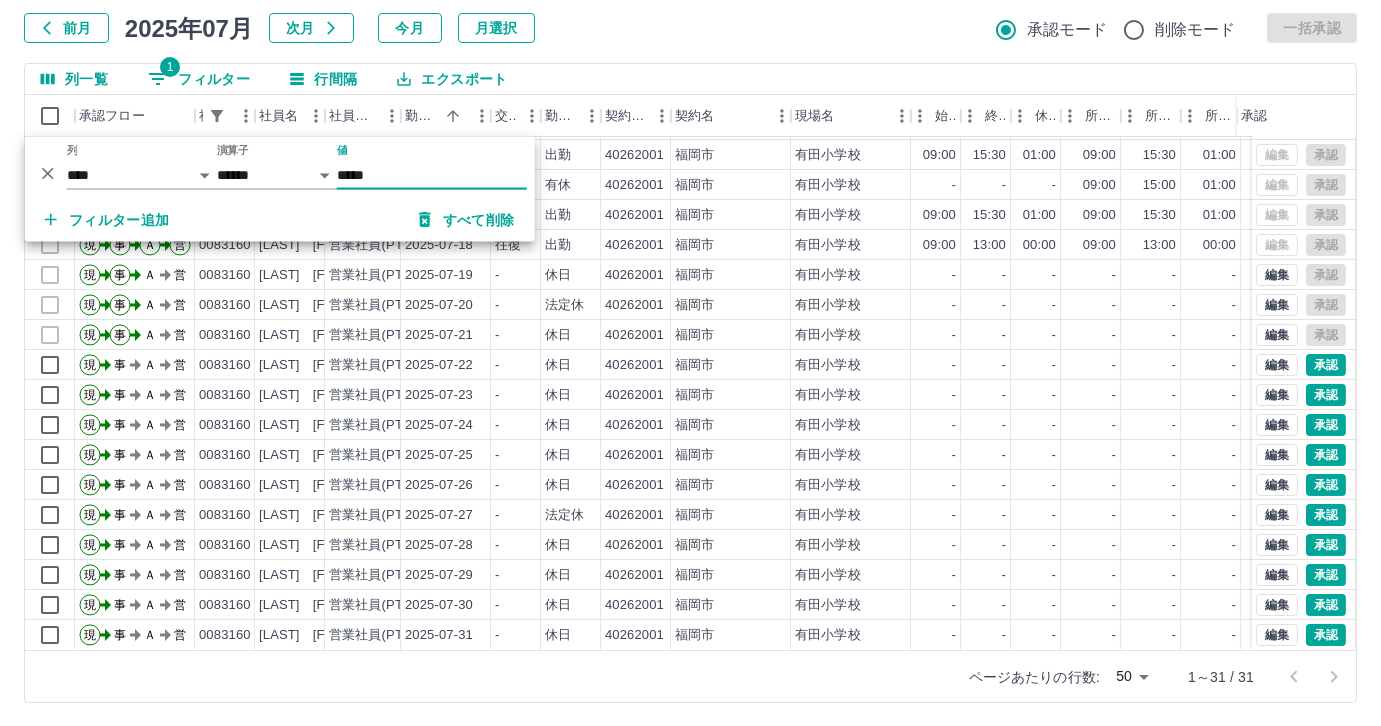 type on "*****" 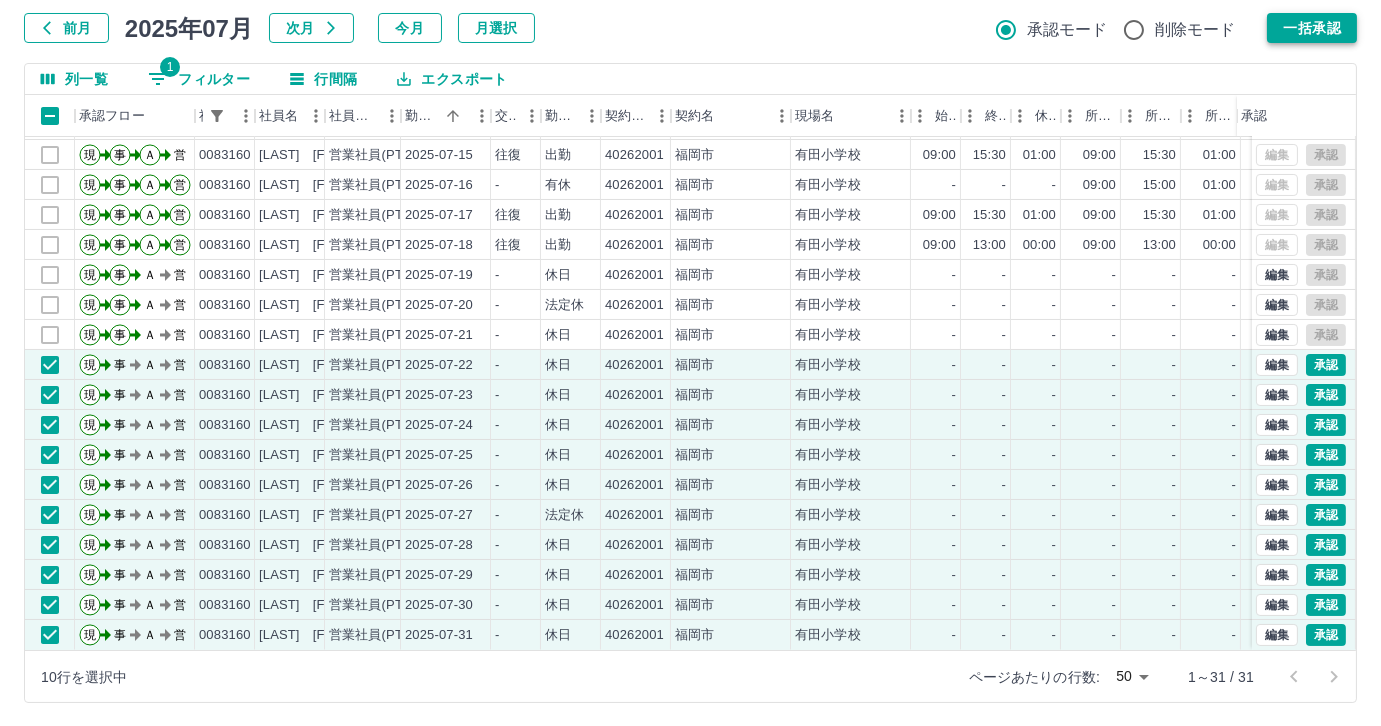 click on "一括承認" at bounding box center (1312, 28) 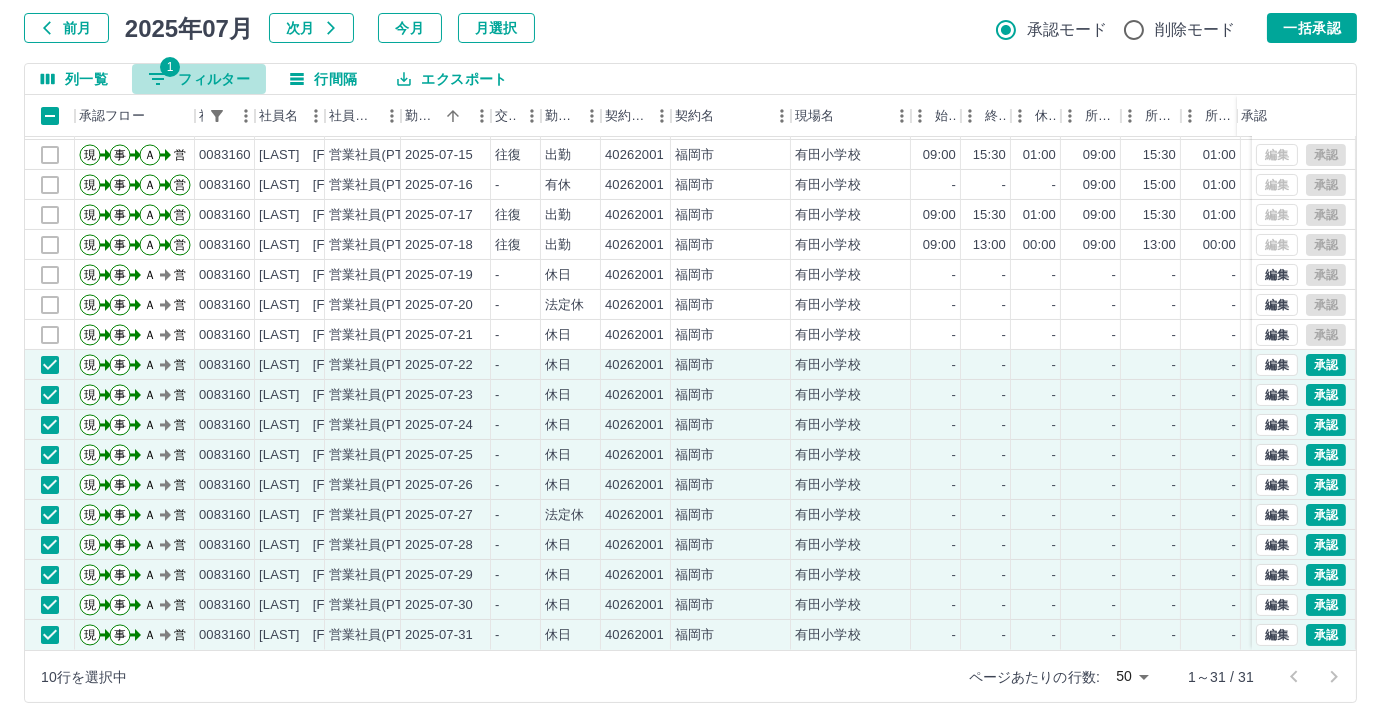 click on "1 フィルター" at bounding box center (199, 79) 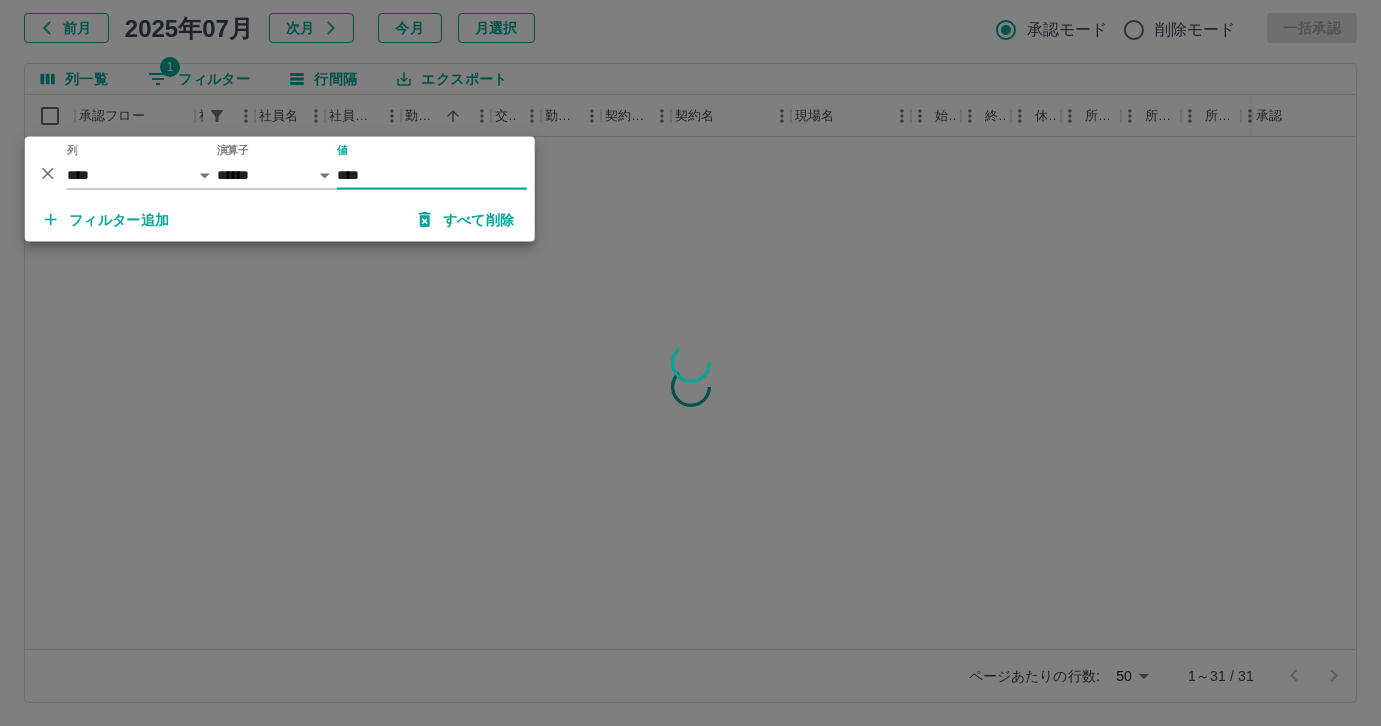 scroll, scrollTop: 0, scrollLeft: 0, axis: both 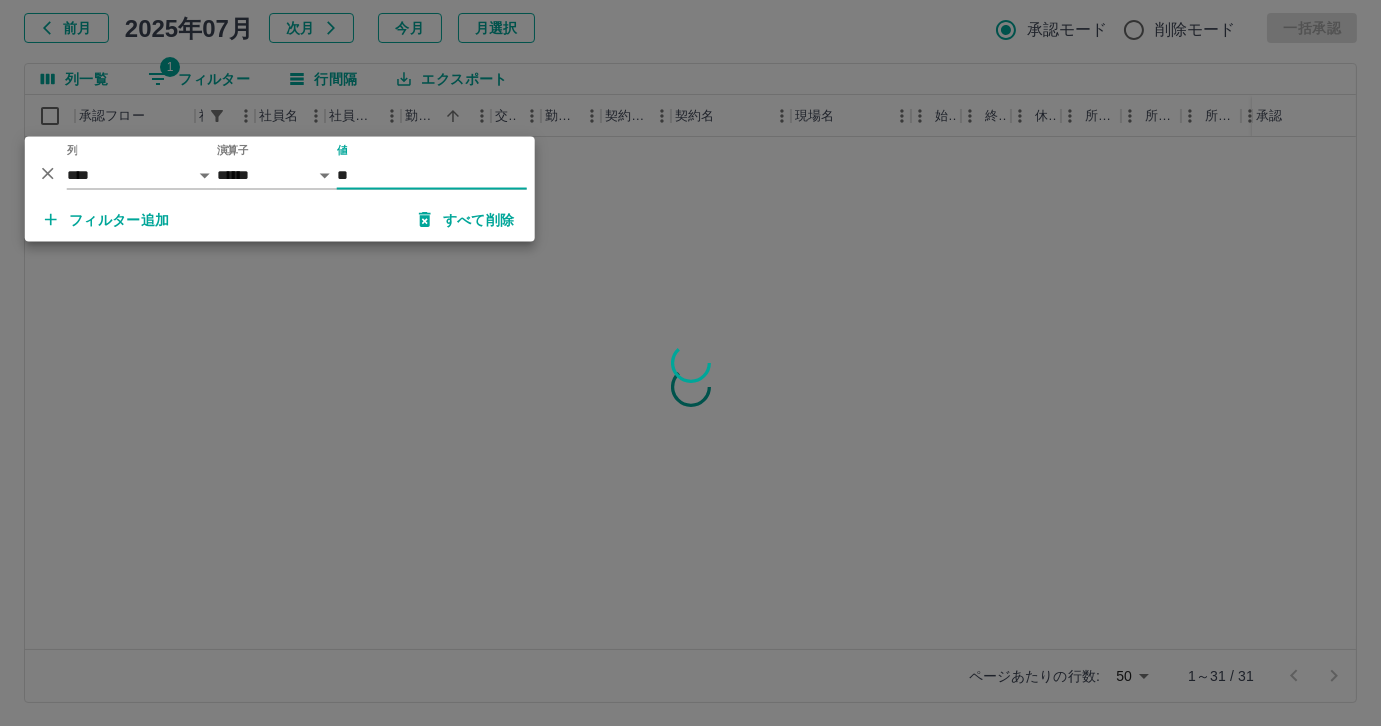 type on "*" 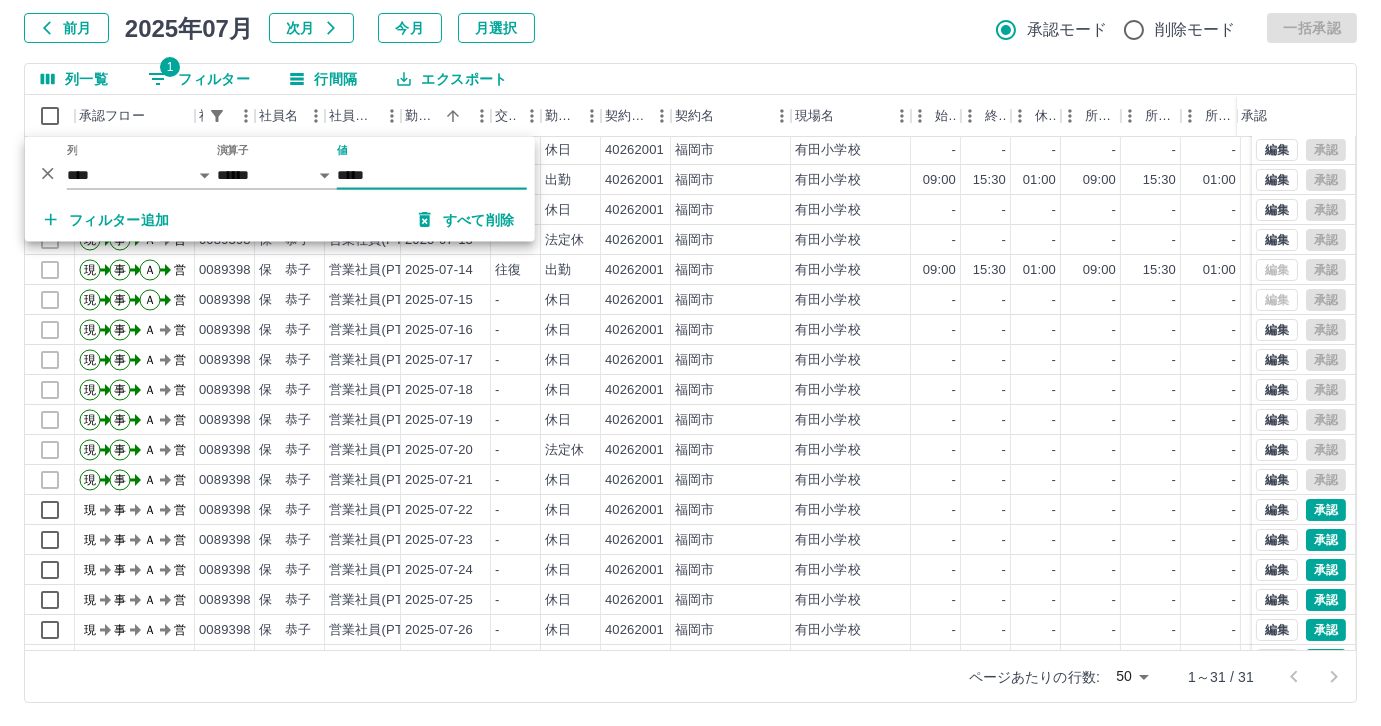 scroll, scrollTop: 431, scrollLeft: 0, axis: vertical 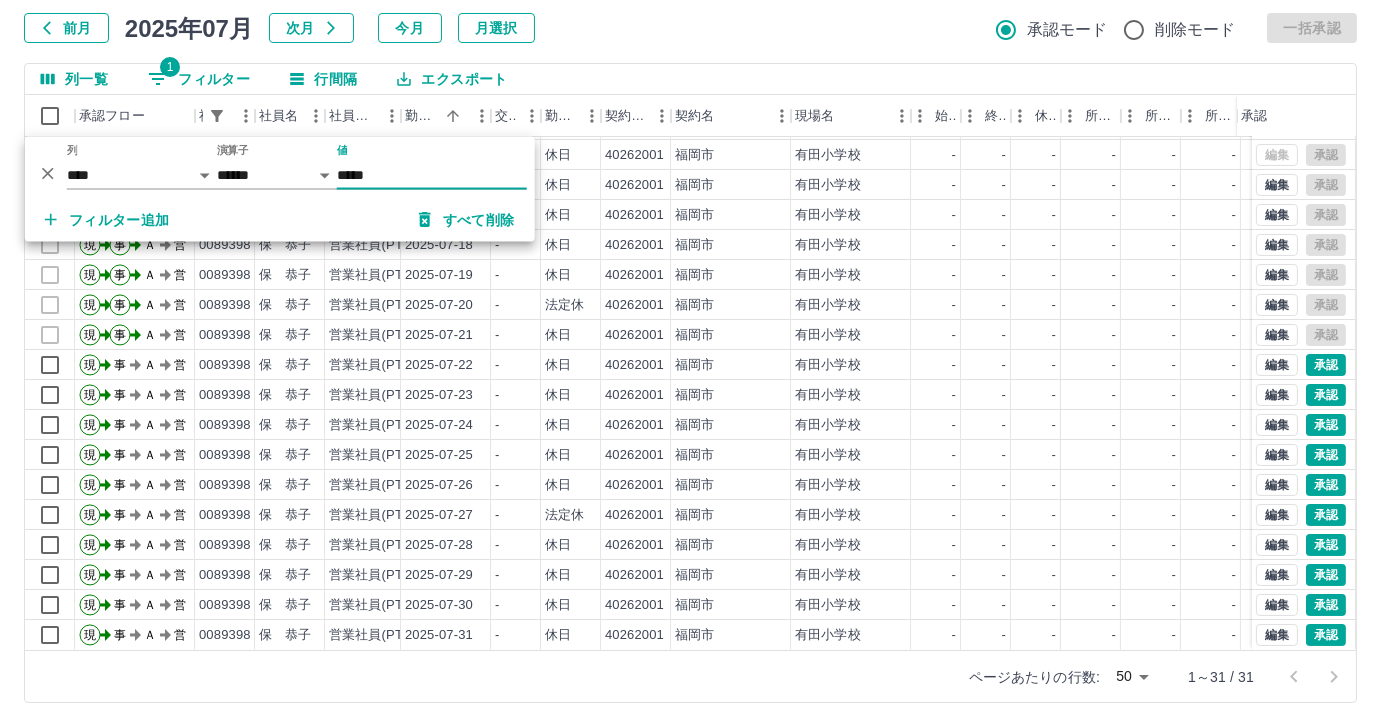 type on "*****" 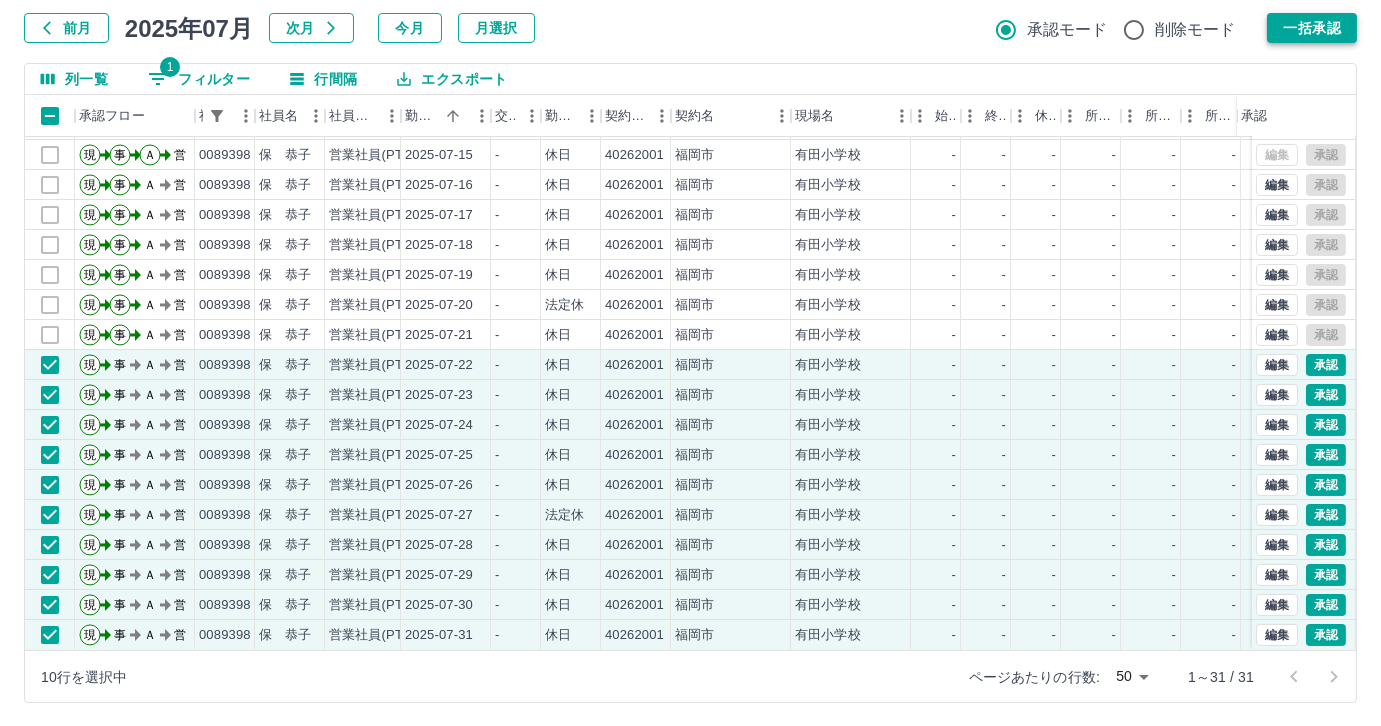 click on "一括承認" at bounding box center [1312, 28] 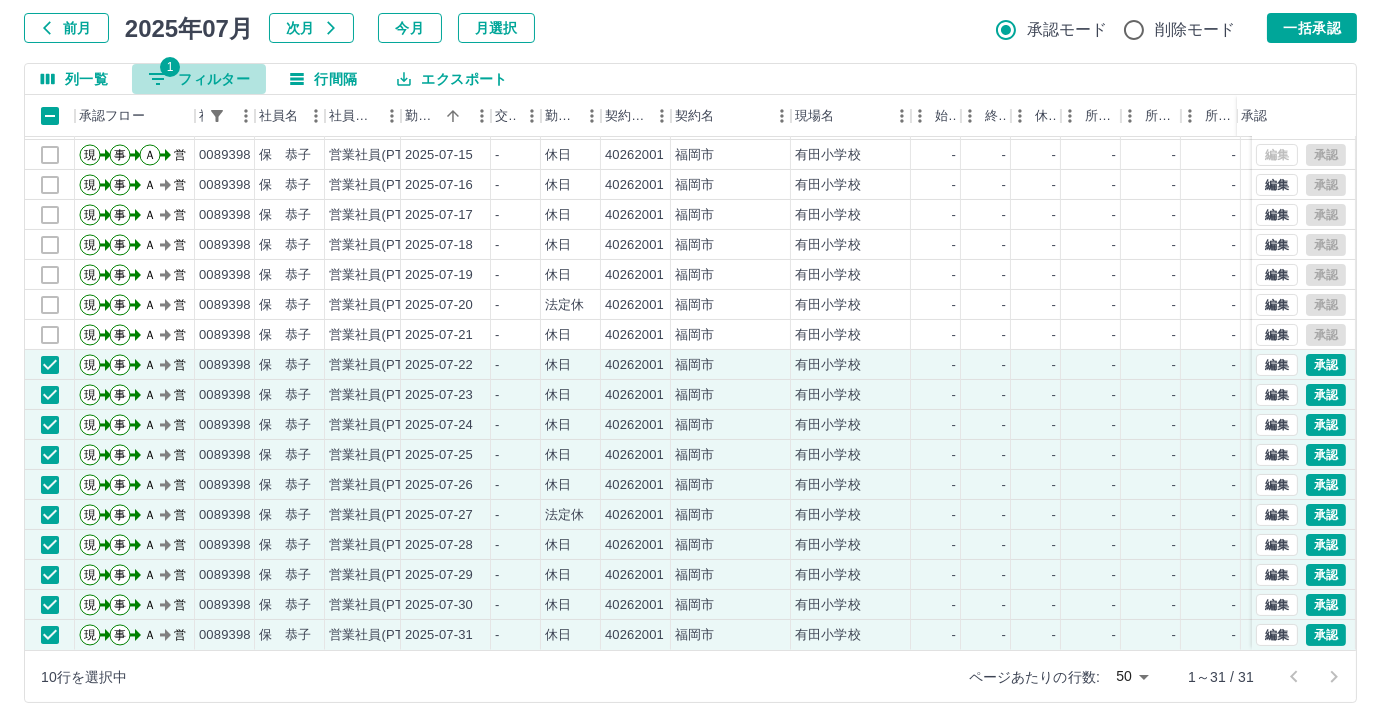 click on "1 フィルター" at bounding box center [199, 79] 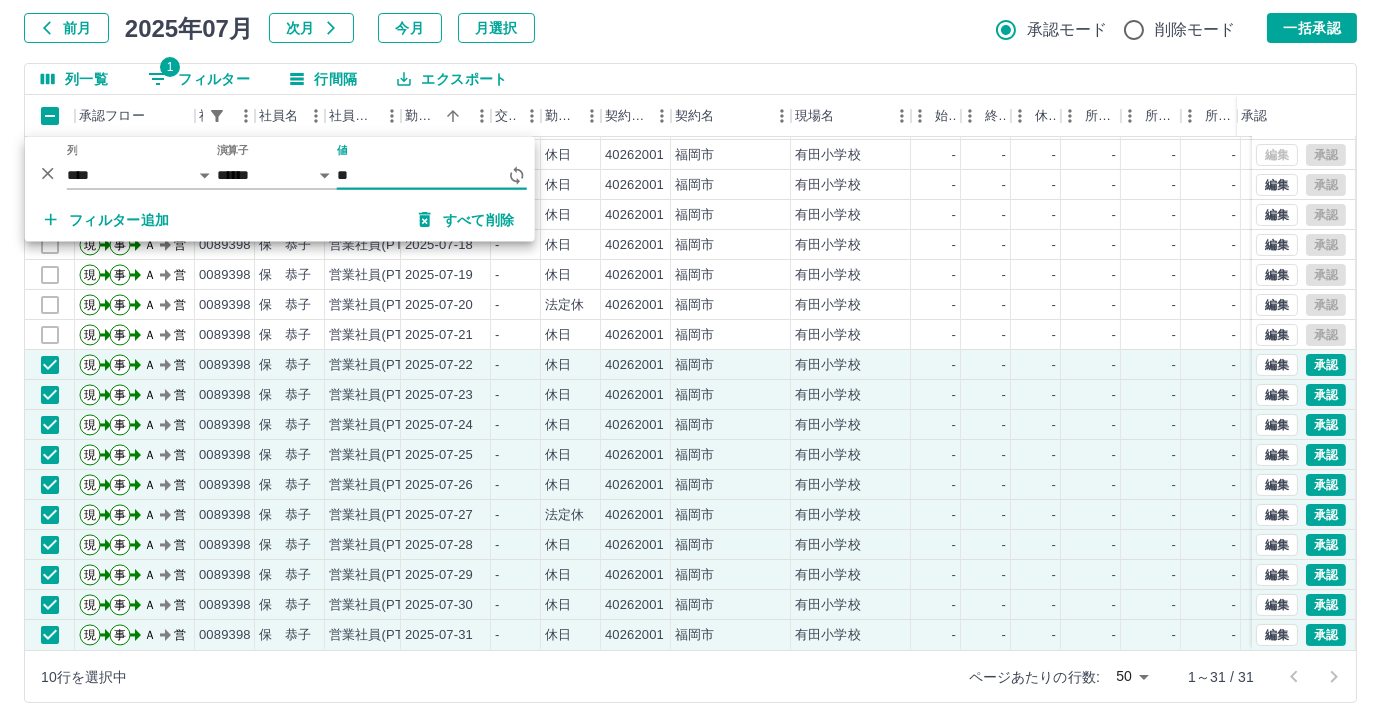 type on "*" 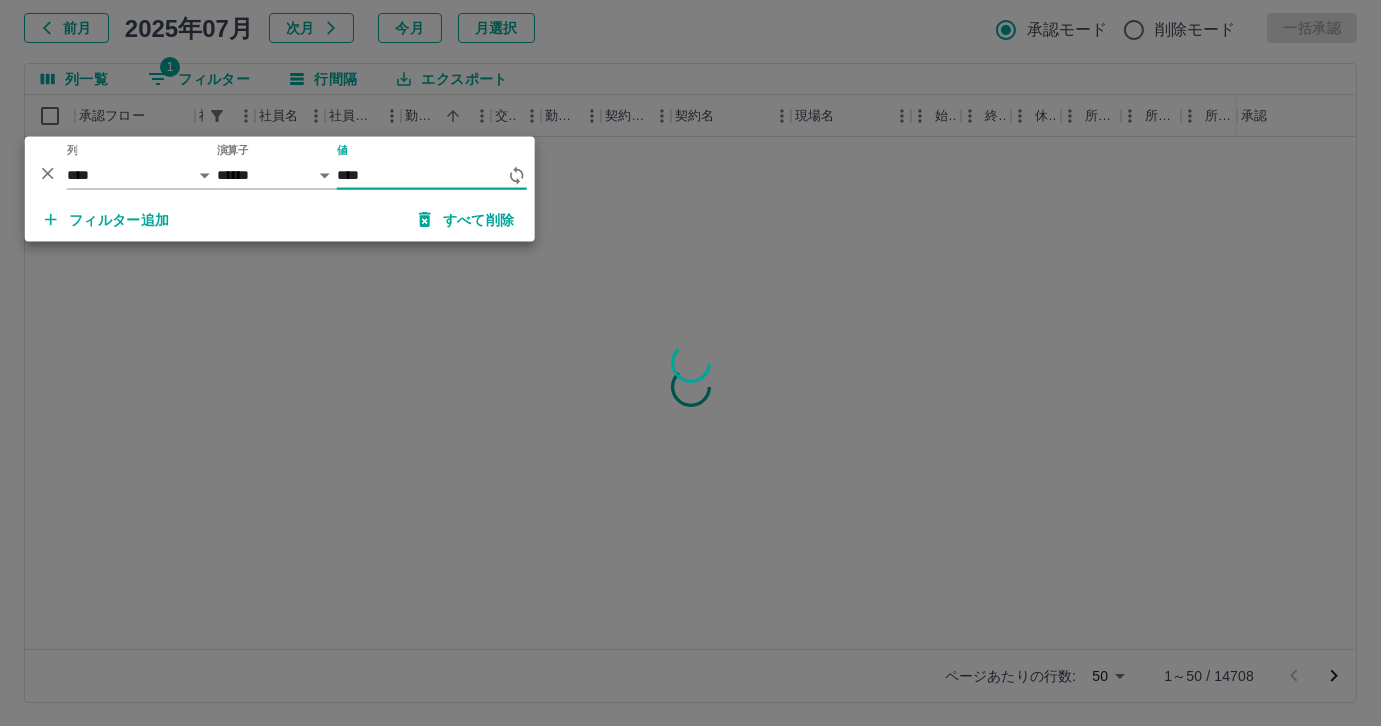 scroll, scrollTop: 0, scrollLeft: 0, axis: both 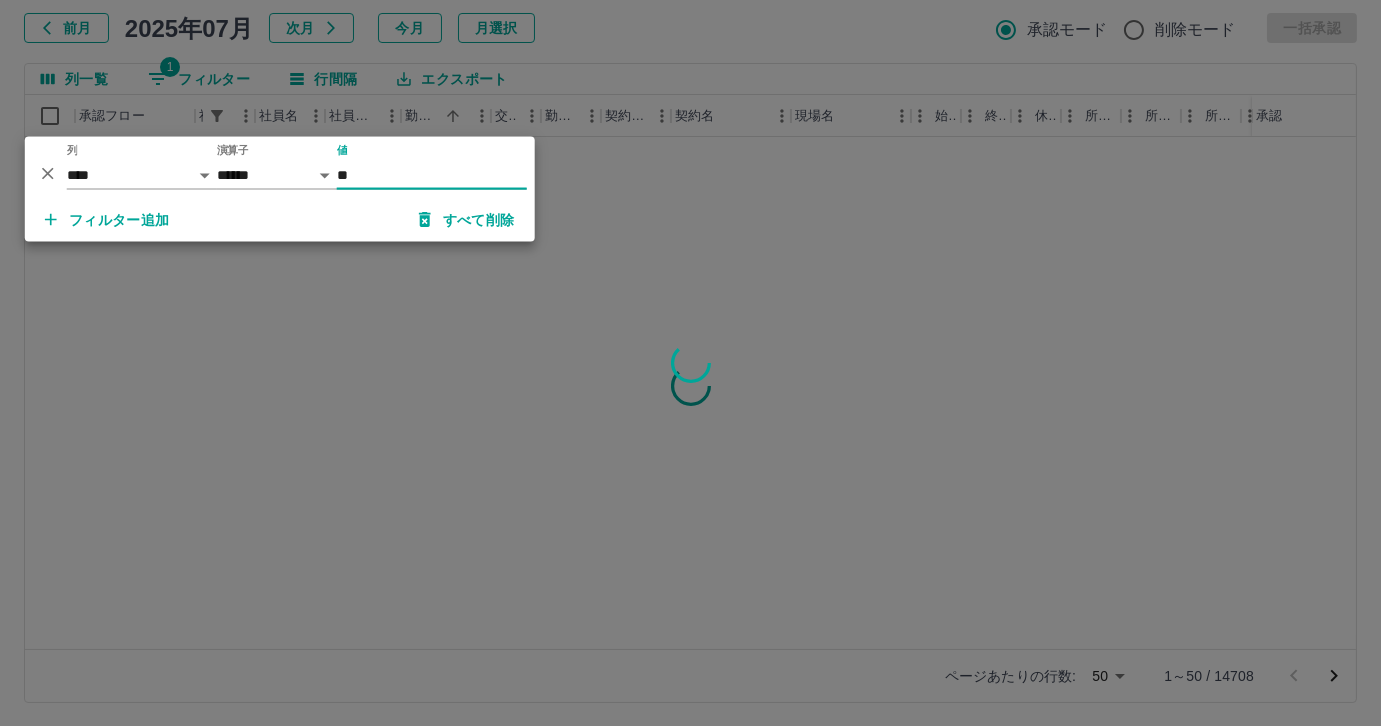 type on "*" 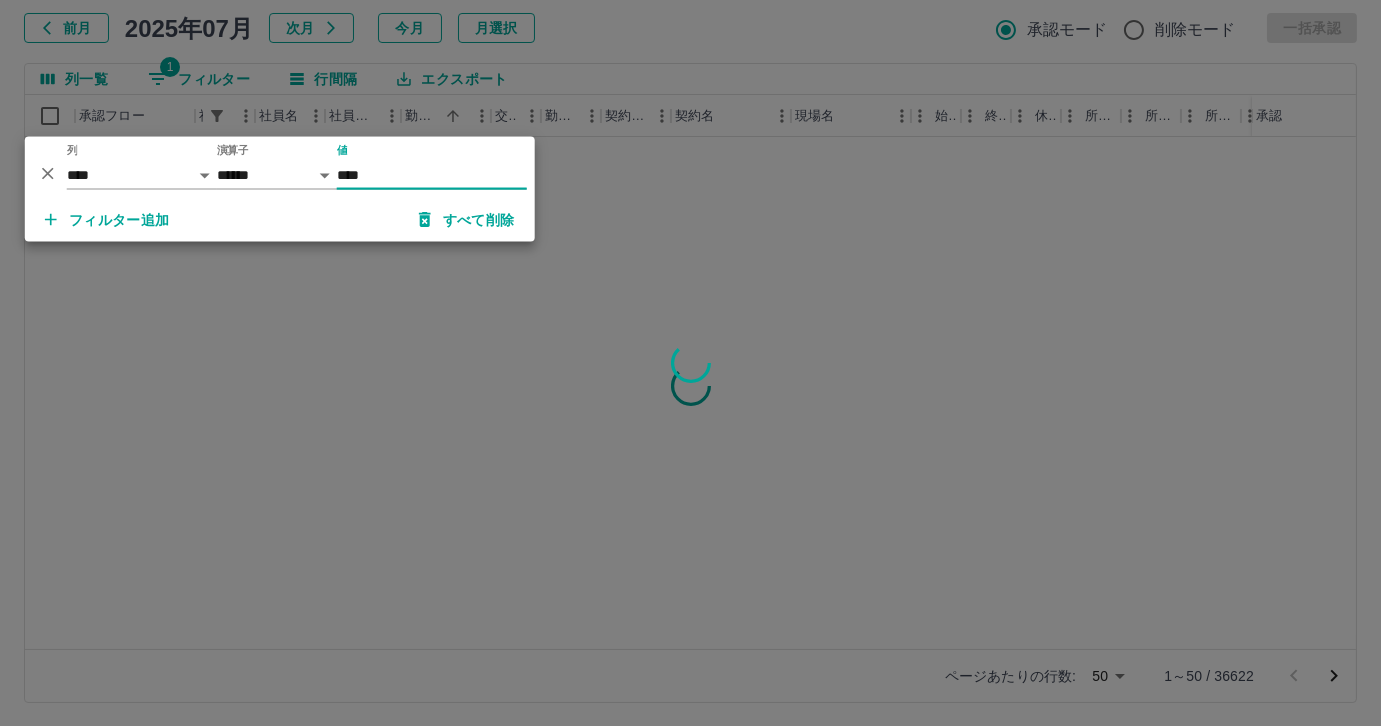 type on "*****" 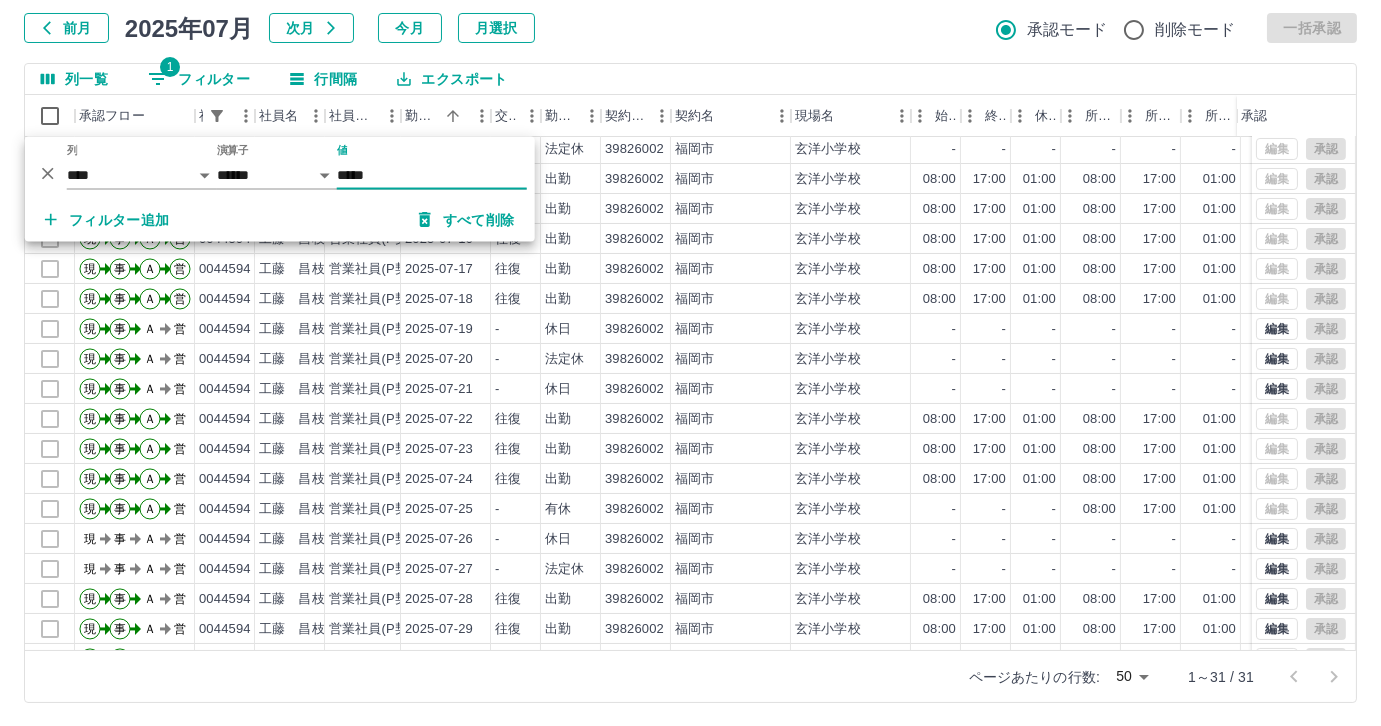 scroll, scrollTop: 431, scrollLeft: 0, axis: vertical 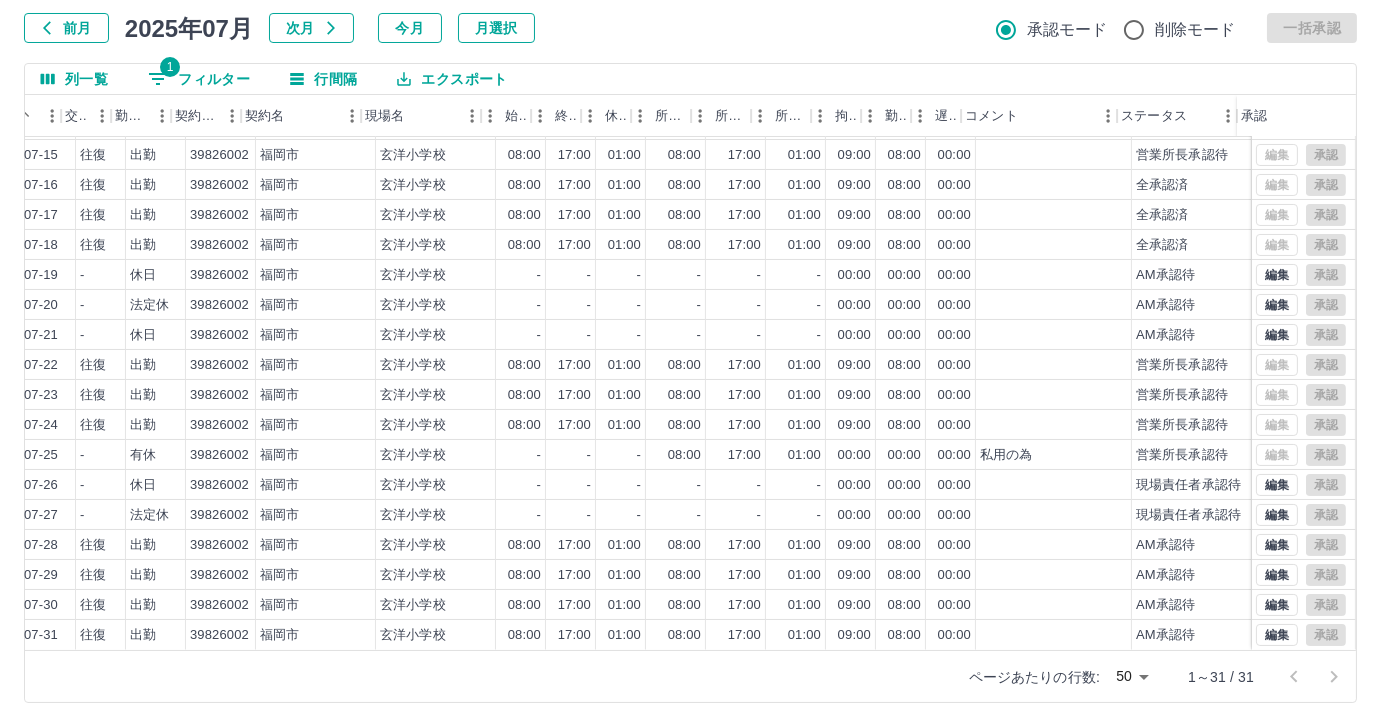 click on "1 フィルター" at bounding box center [199, 79] 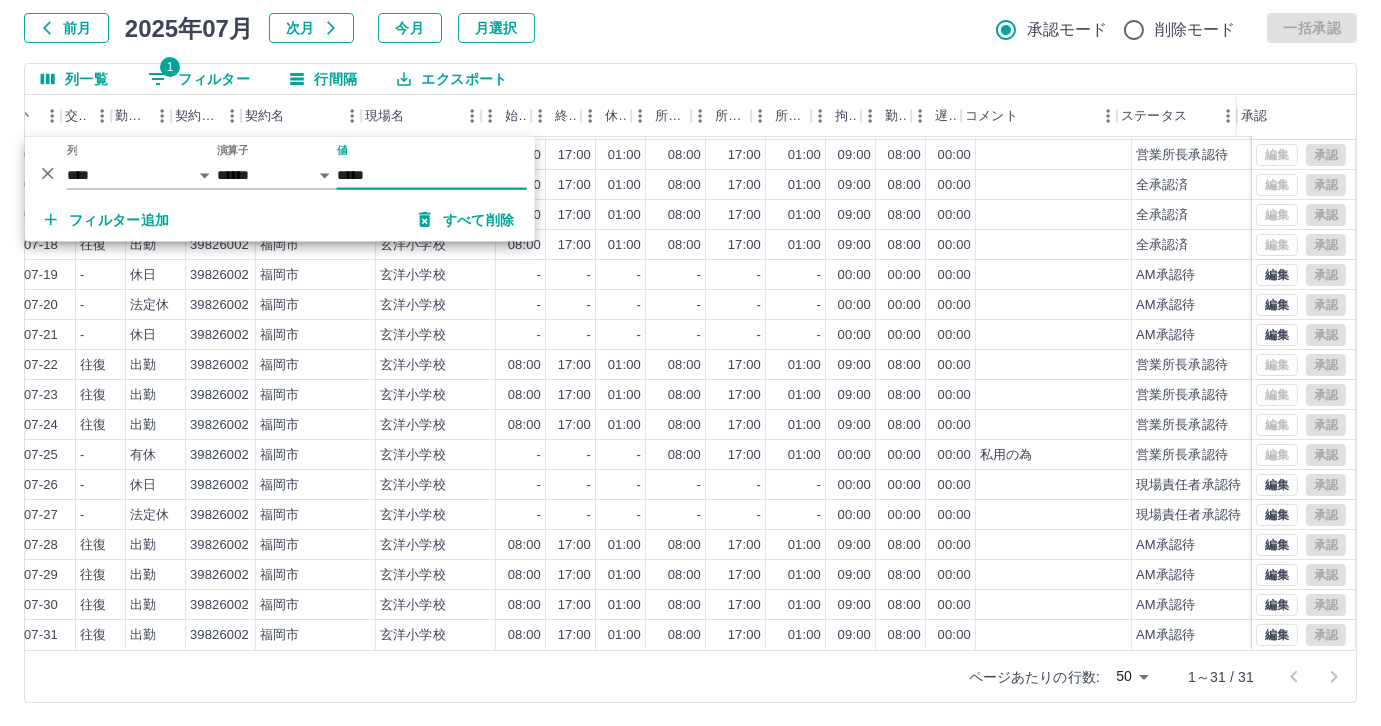 click on "*****" at bounding box center [432, 175] 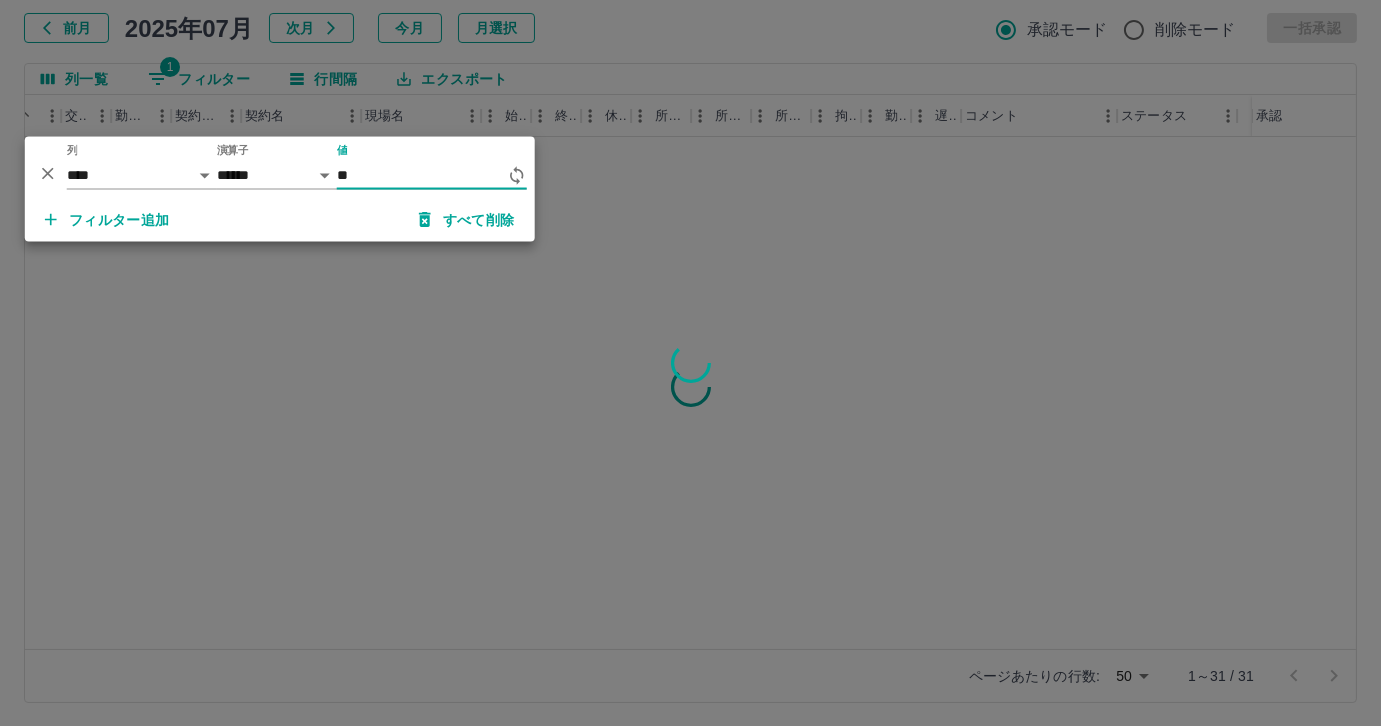 type on "*" 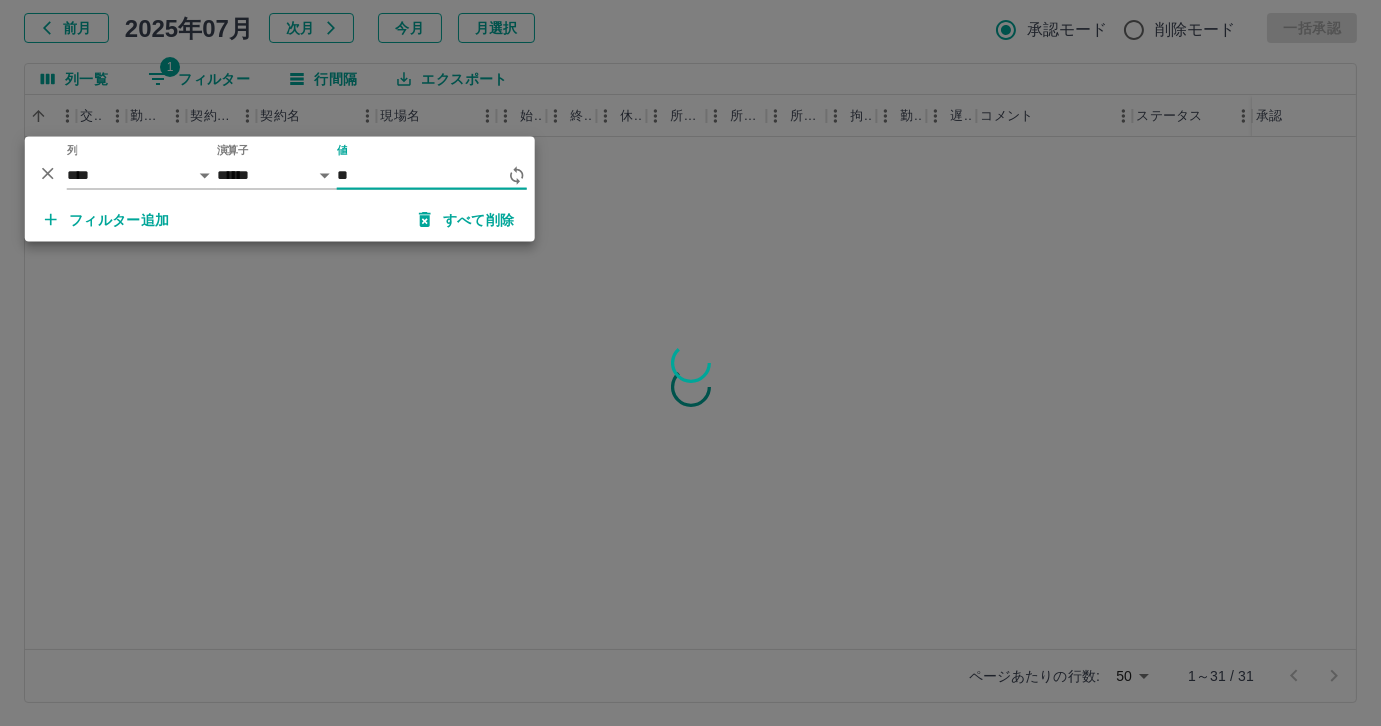 scroll, scrollTop: 0, scrollLeft: 414, axis: horizontal 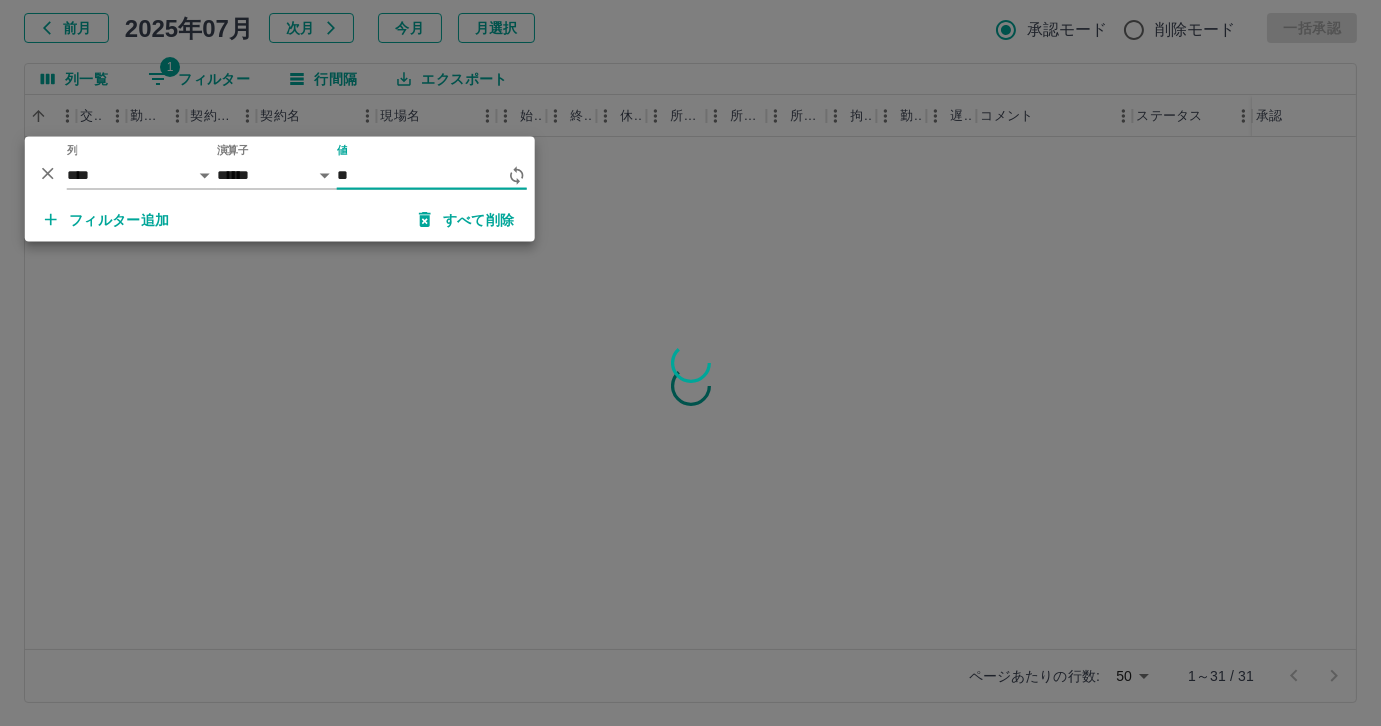 type on "*" 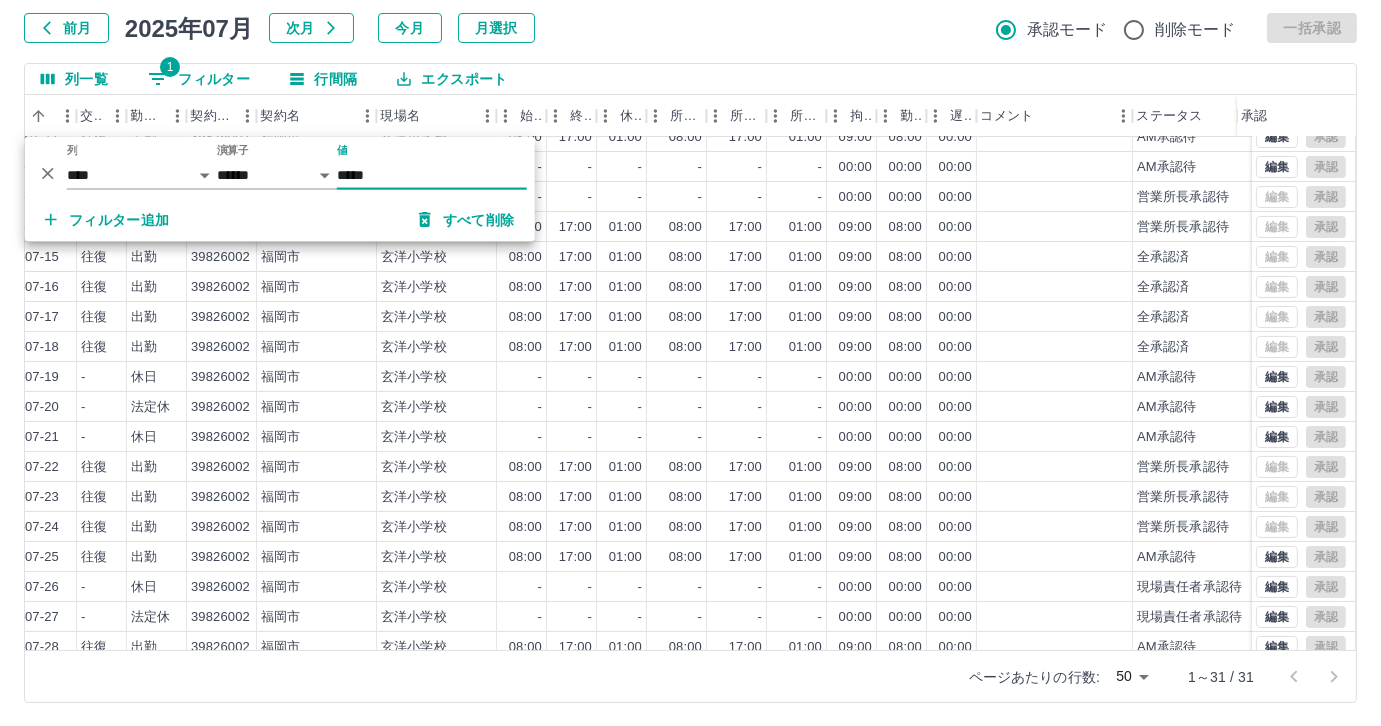 scroll, scrollTop: 431, scrollLeft: 414, axis: both 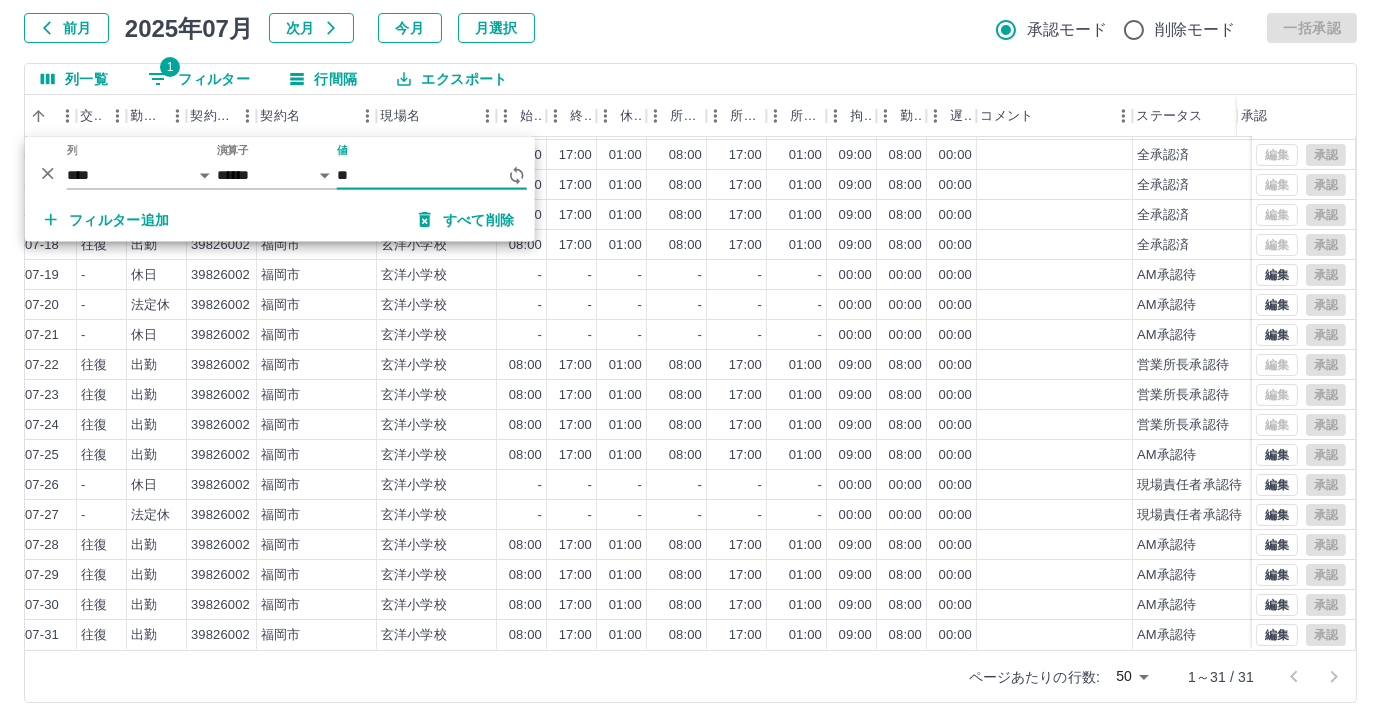 type on "*" 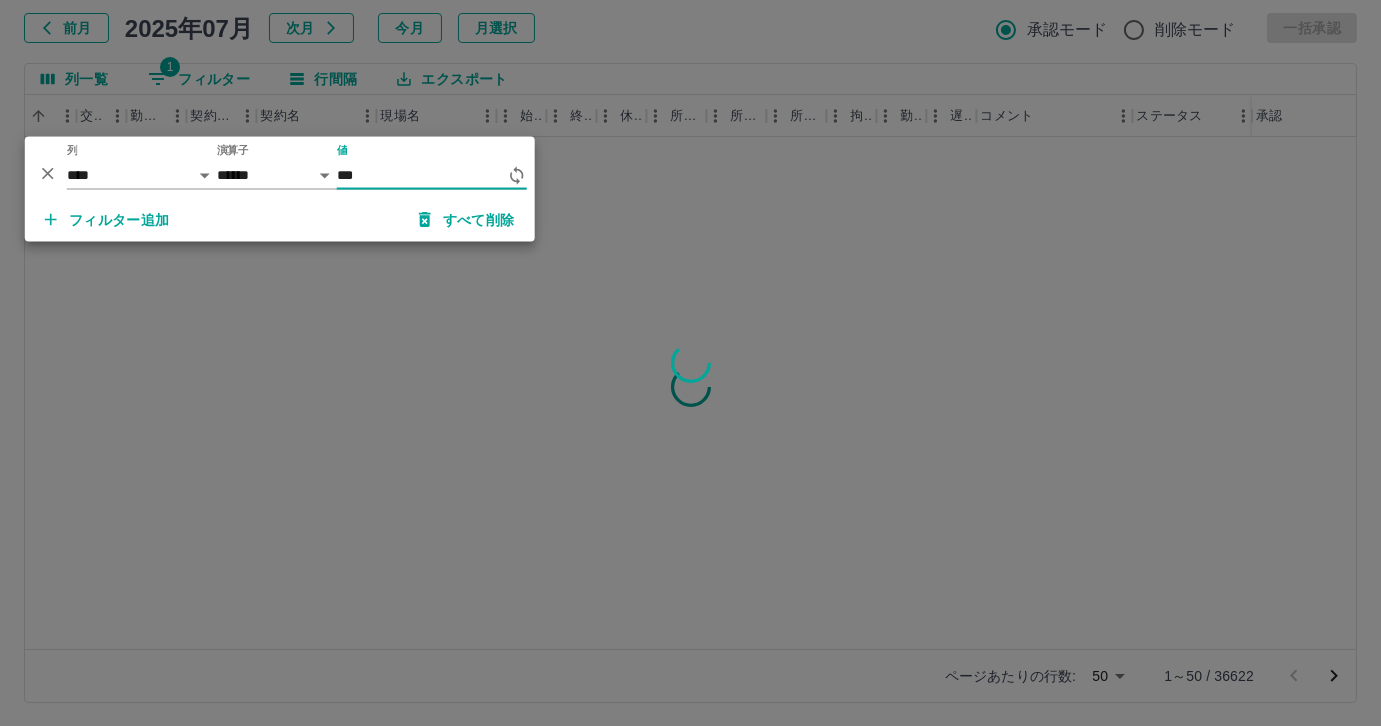 scroll, scrollTop: 0, scrollLeft: 414, axis: horizontal 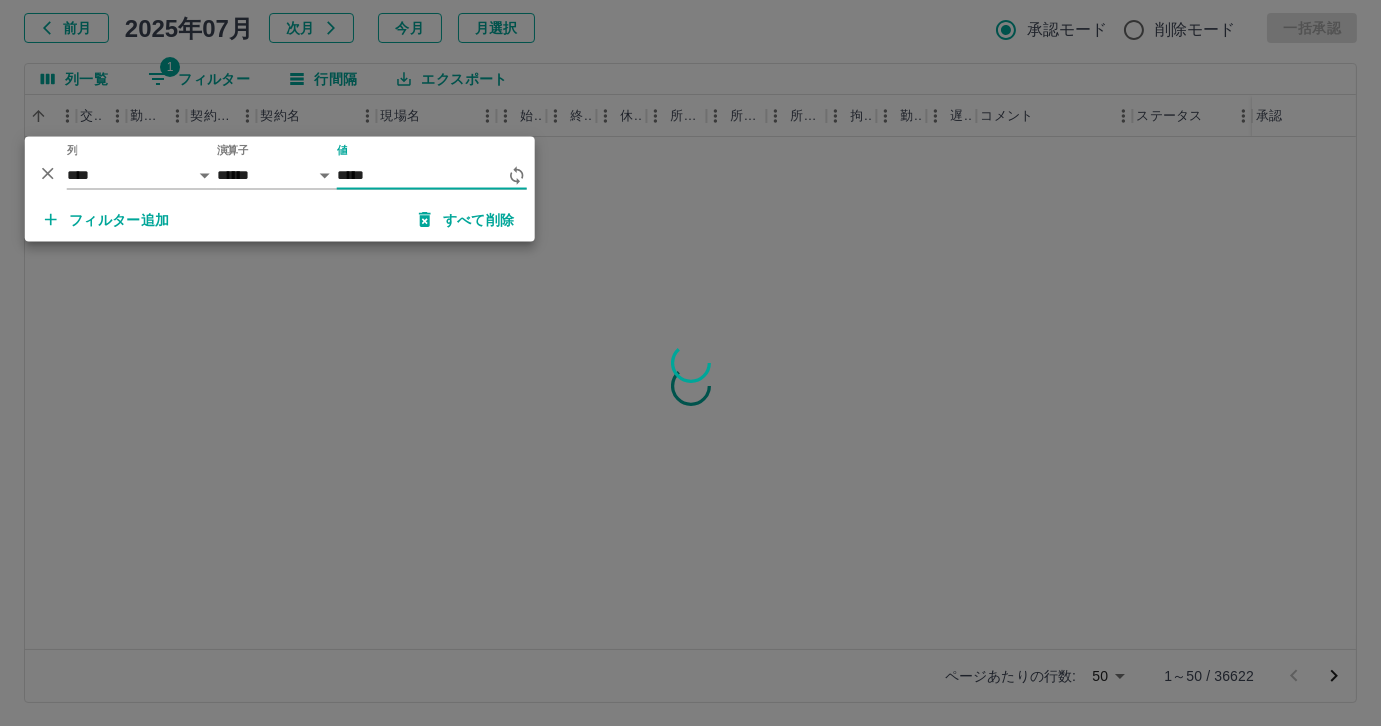 type on "******" 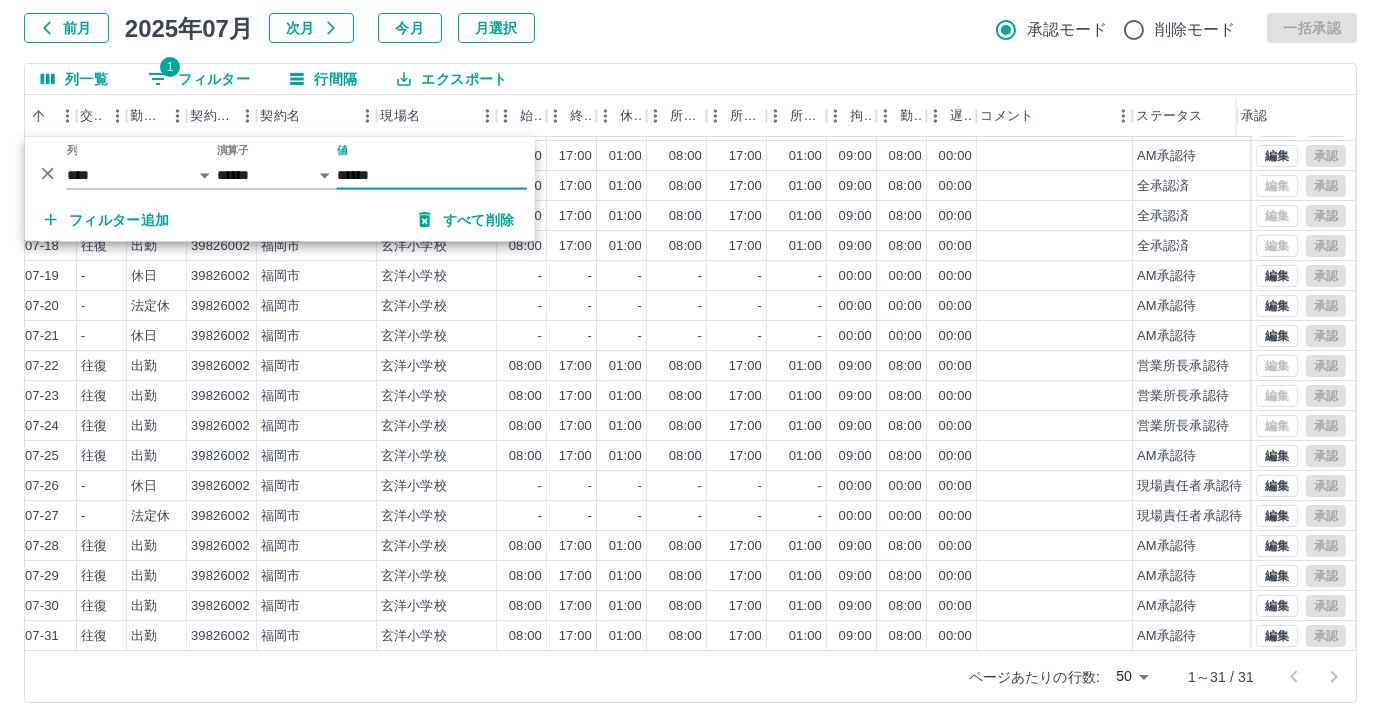 scroll, scrollTop: 431, scrollLeft: 414, axis: both 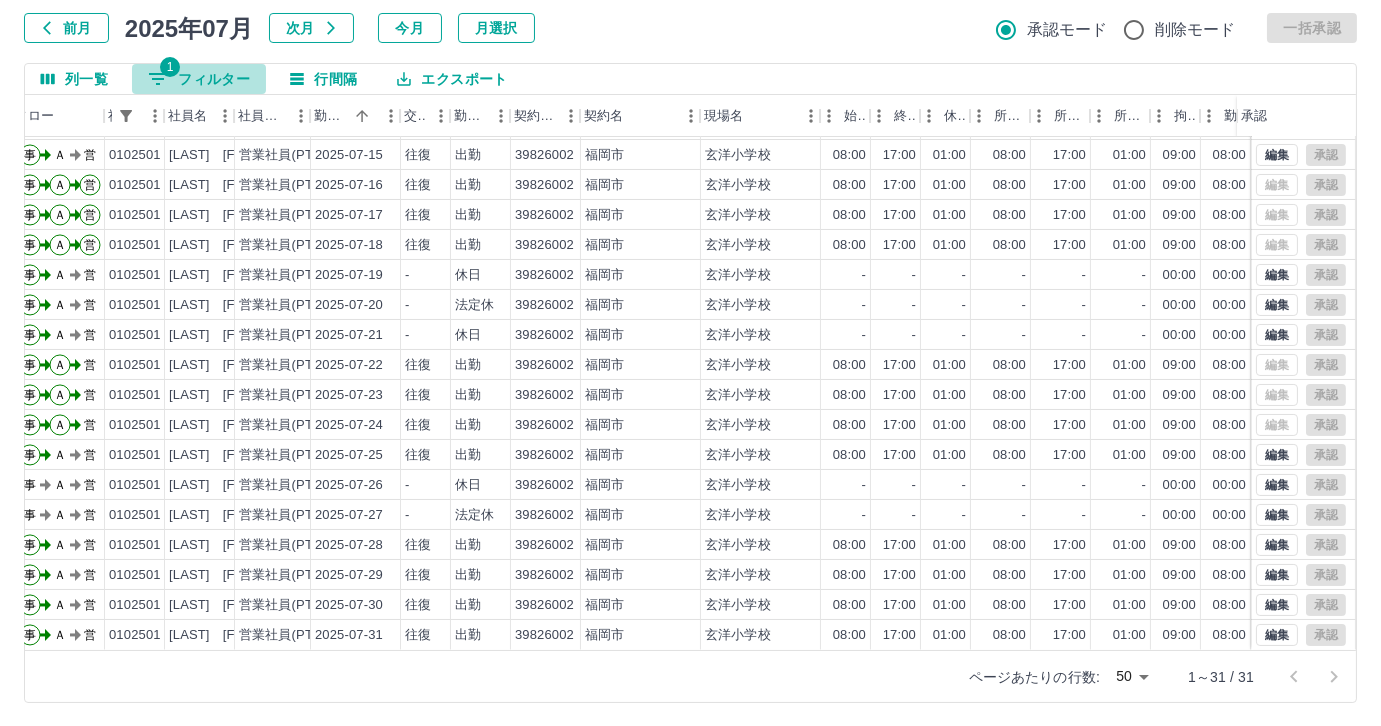 click on "1 フィルター" at bounding box center (199, 79) 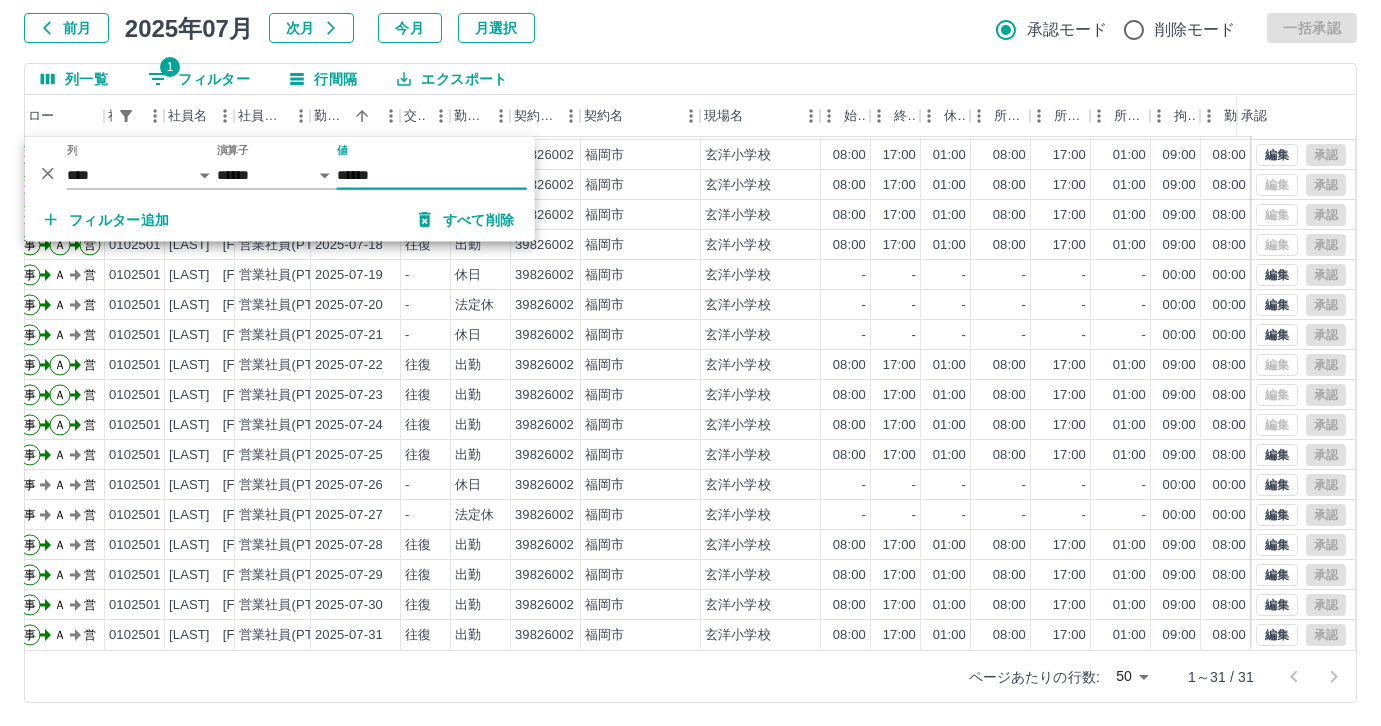 click on "******" at bounding box center (432, 175) 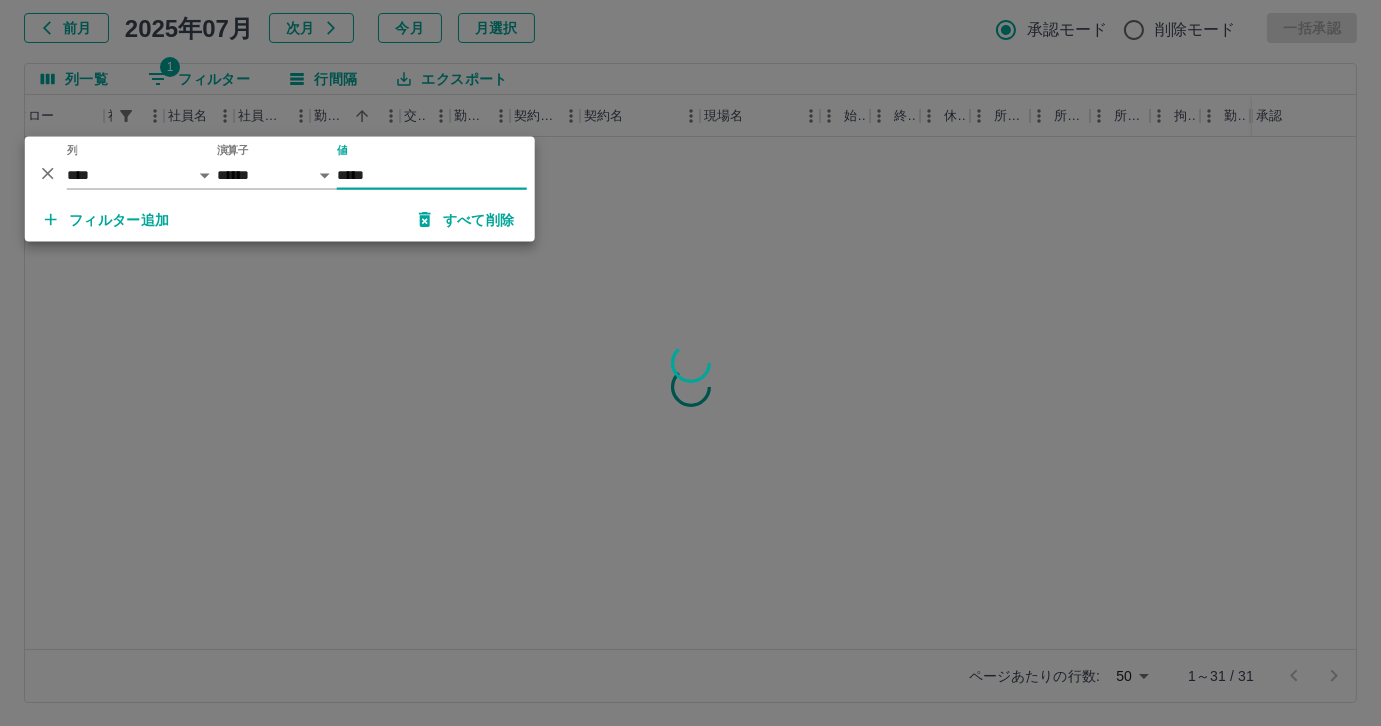 scroll, scrollTop: 0, scrollLeft: 90, axis: horizontal 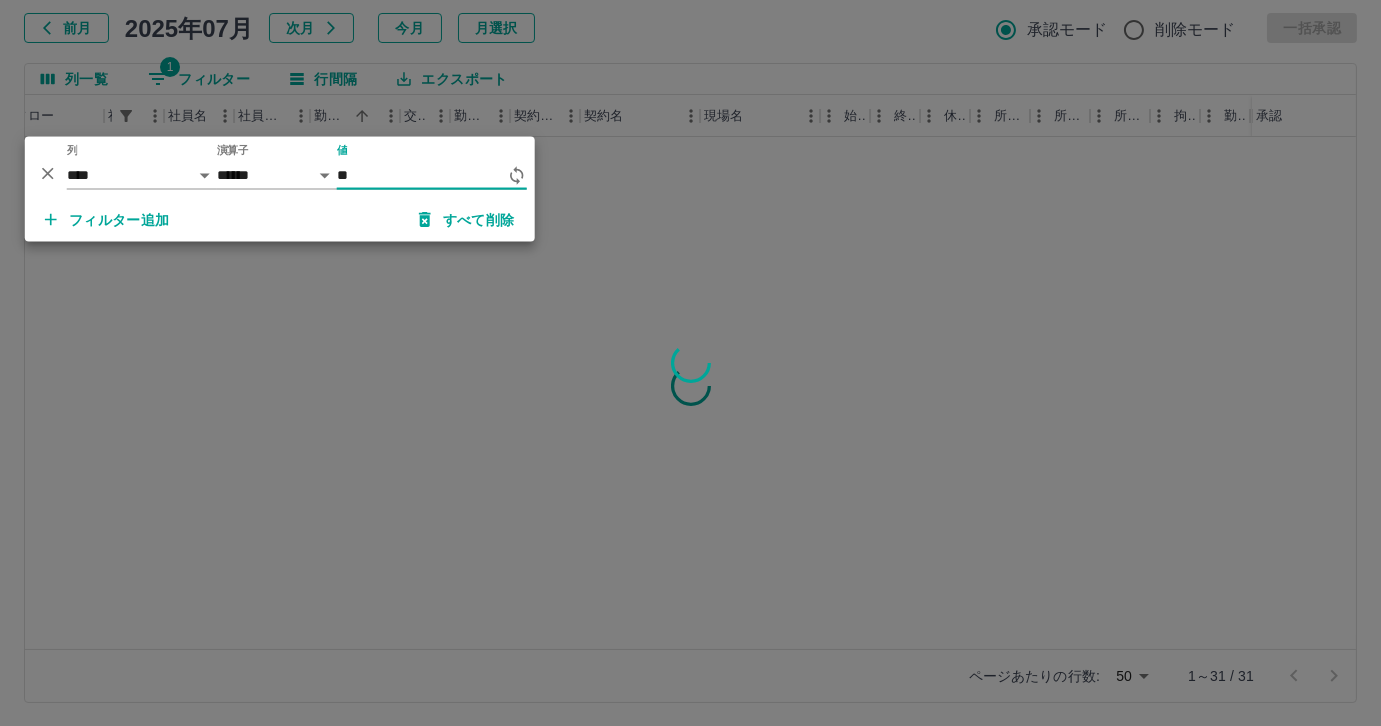 type on "*" 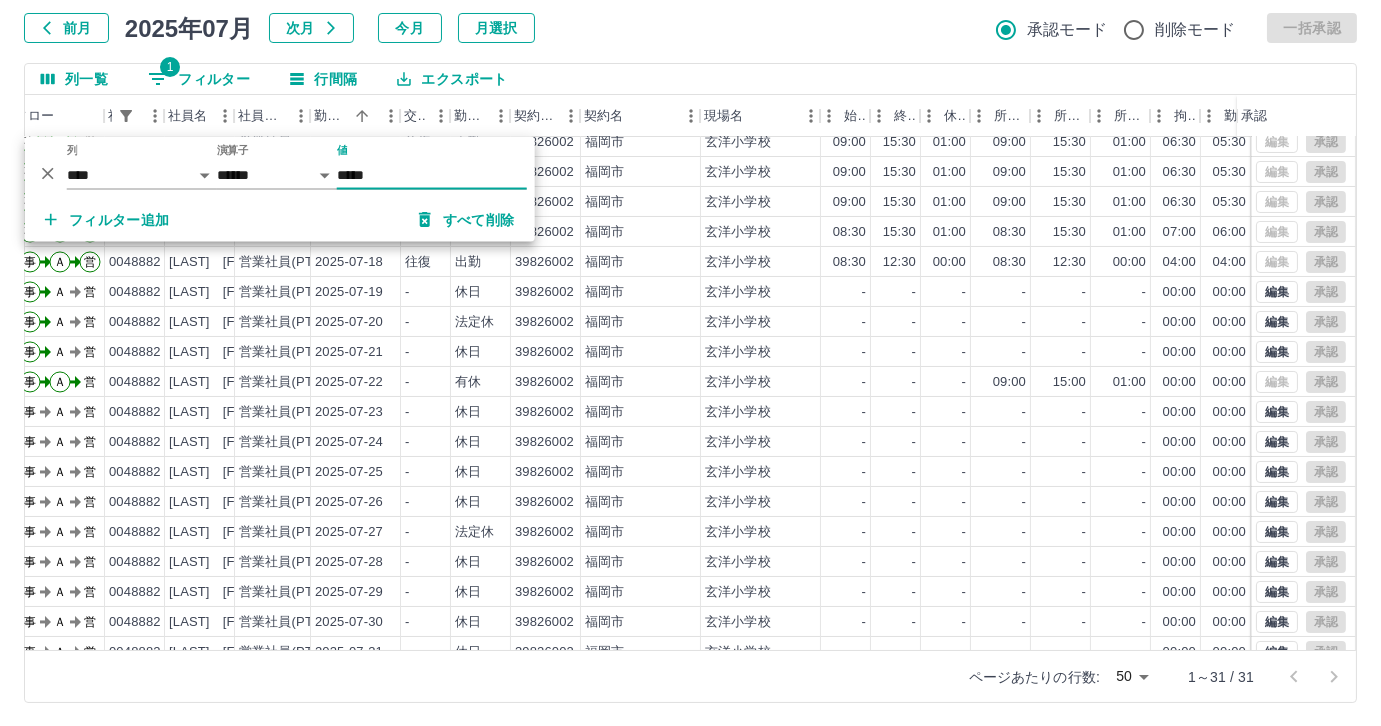 scroll, scrollTop: 431, scrollLeft: 90, axis: both 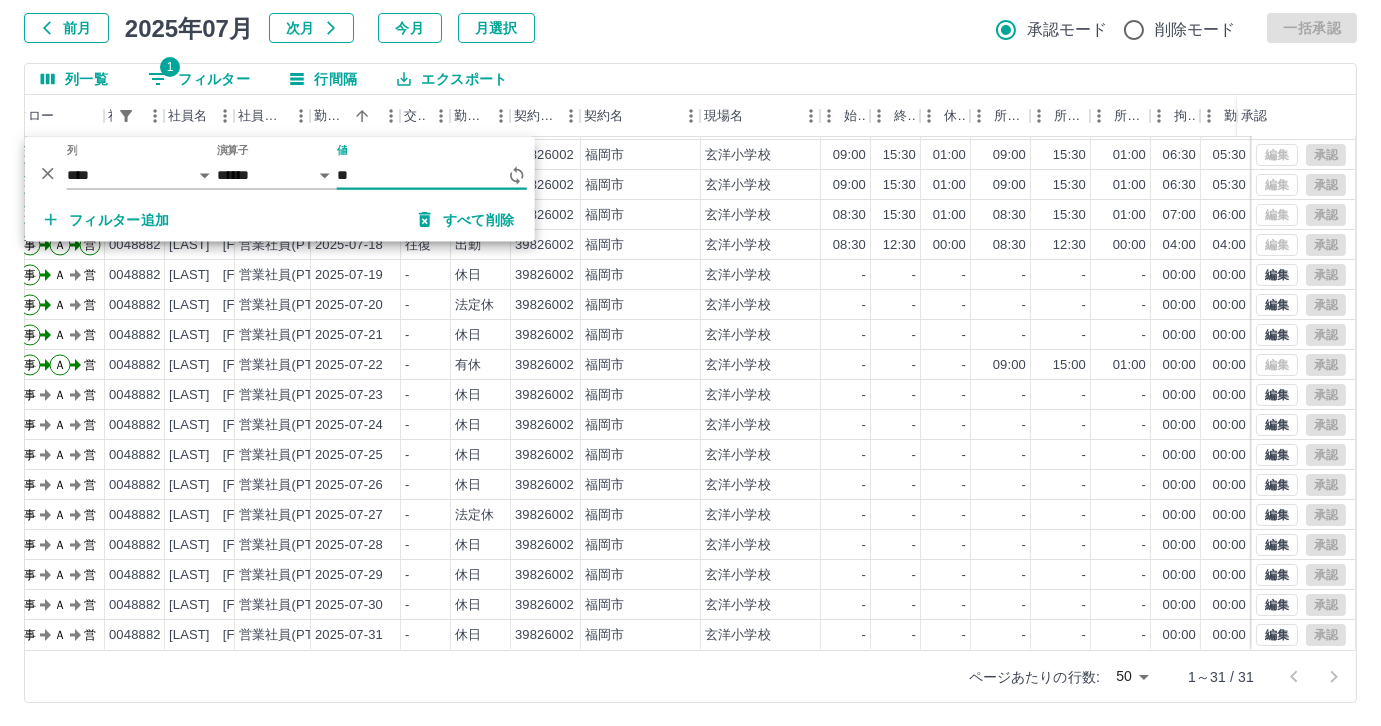 type on "*" 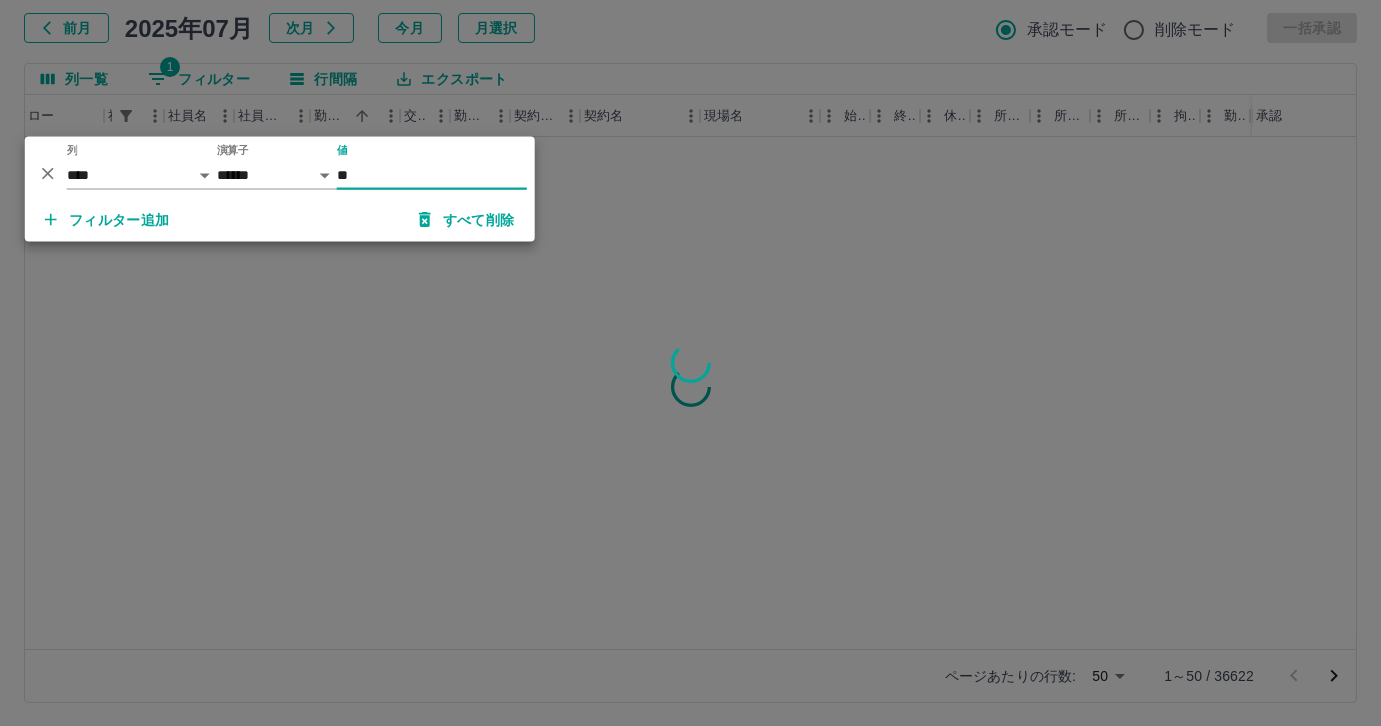scroll, scrollTop: 0, scrollLeft: 90, axis: horizontal 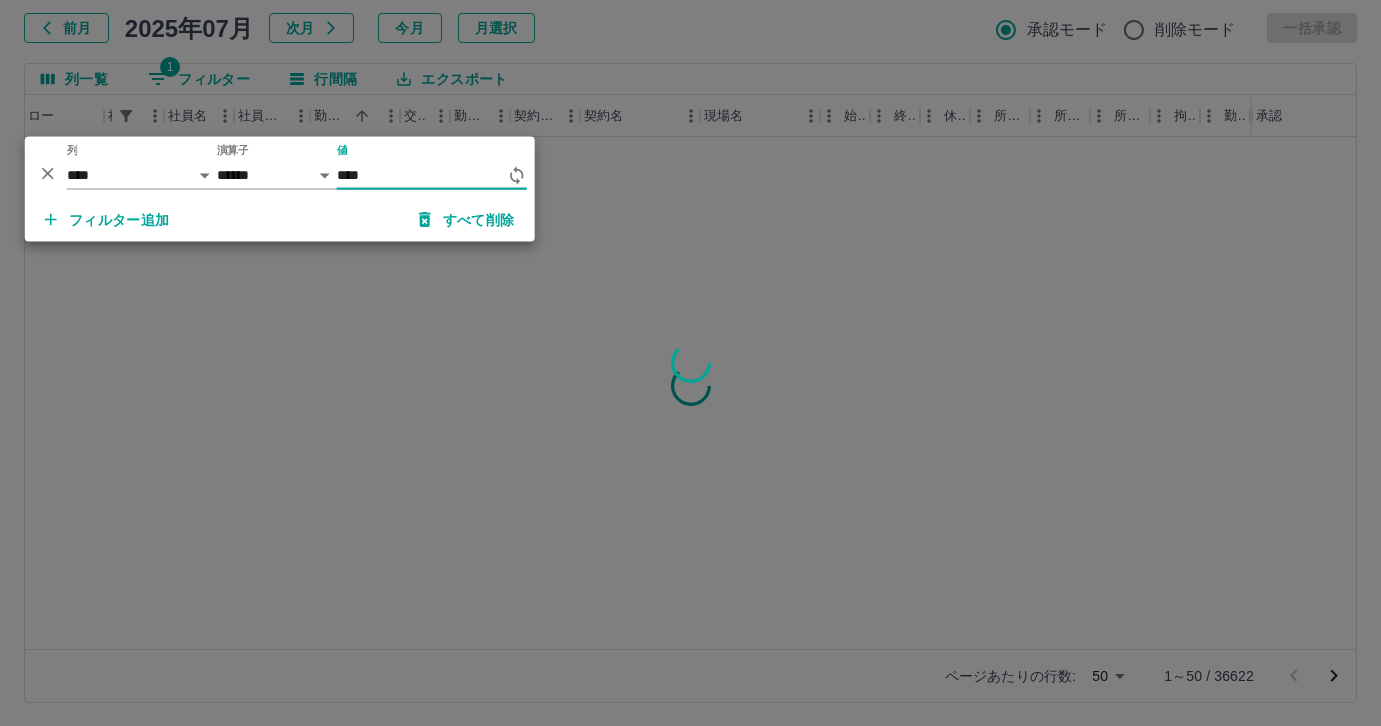 type on "*****" 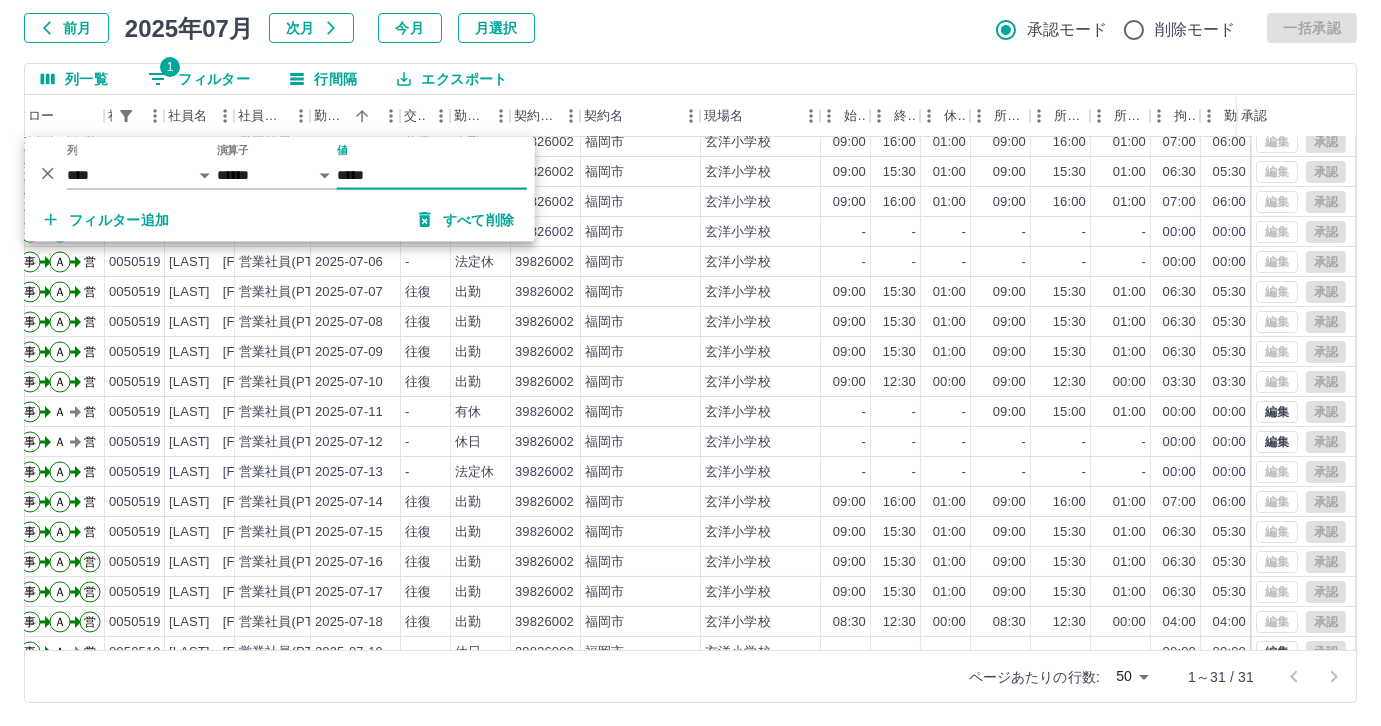 scroll, scrollTop: 363, scrollLeft: 90, axis: both 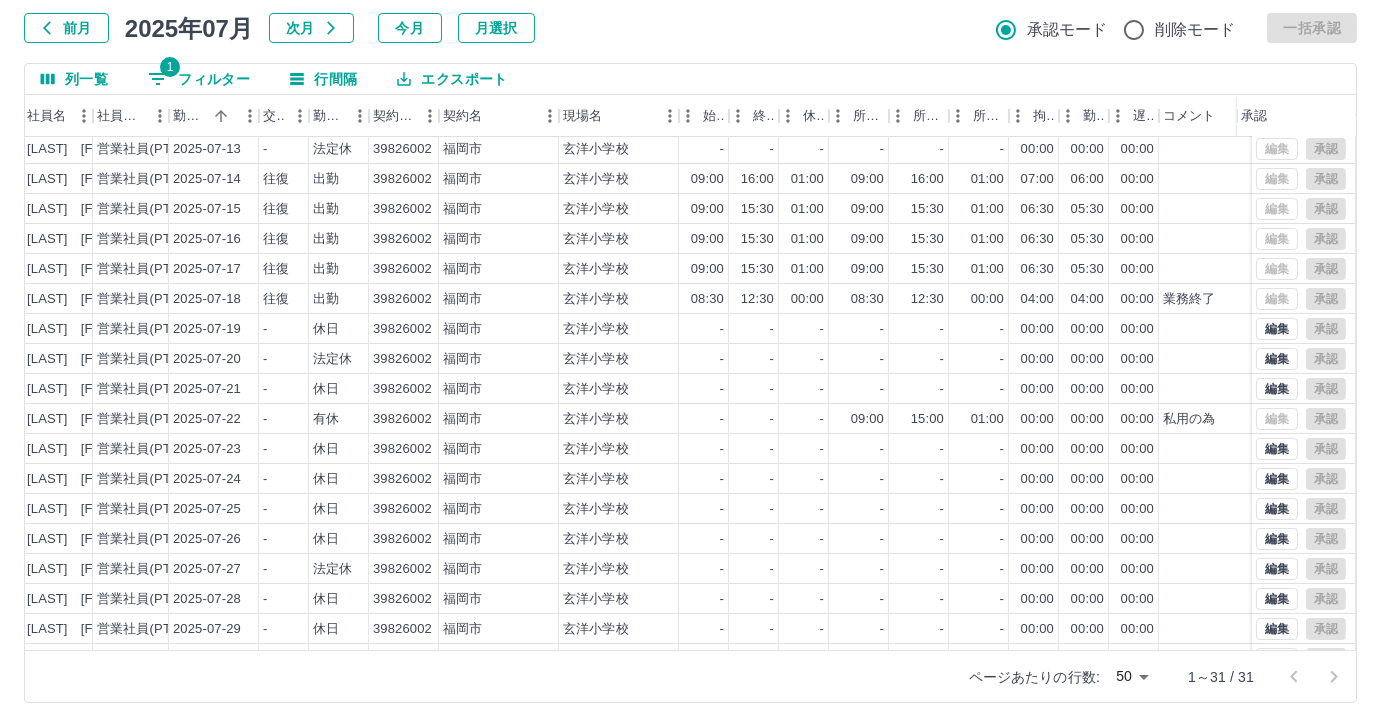 drag, startPoint x: 210, startPoint y: 60, endPoint x: 218, endPoint y: 82, distance: 23.409399 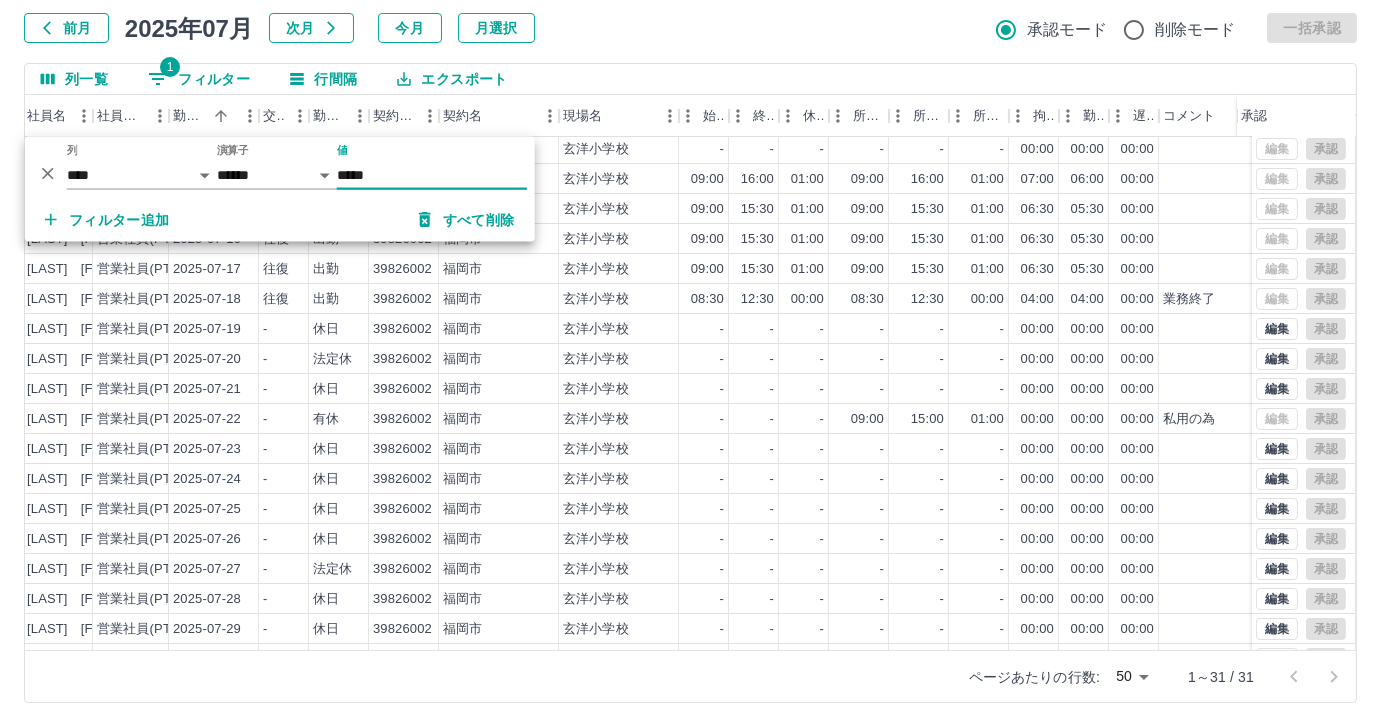click on "*****" at bounding box center [432, 175] 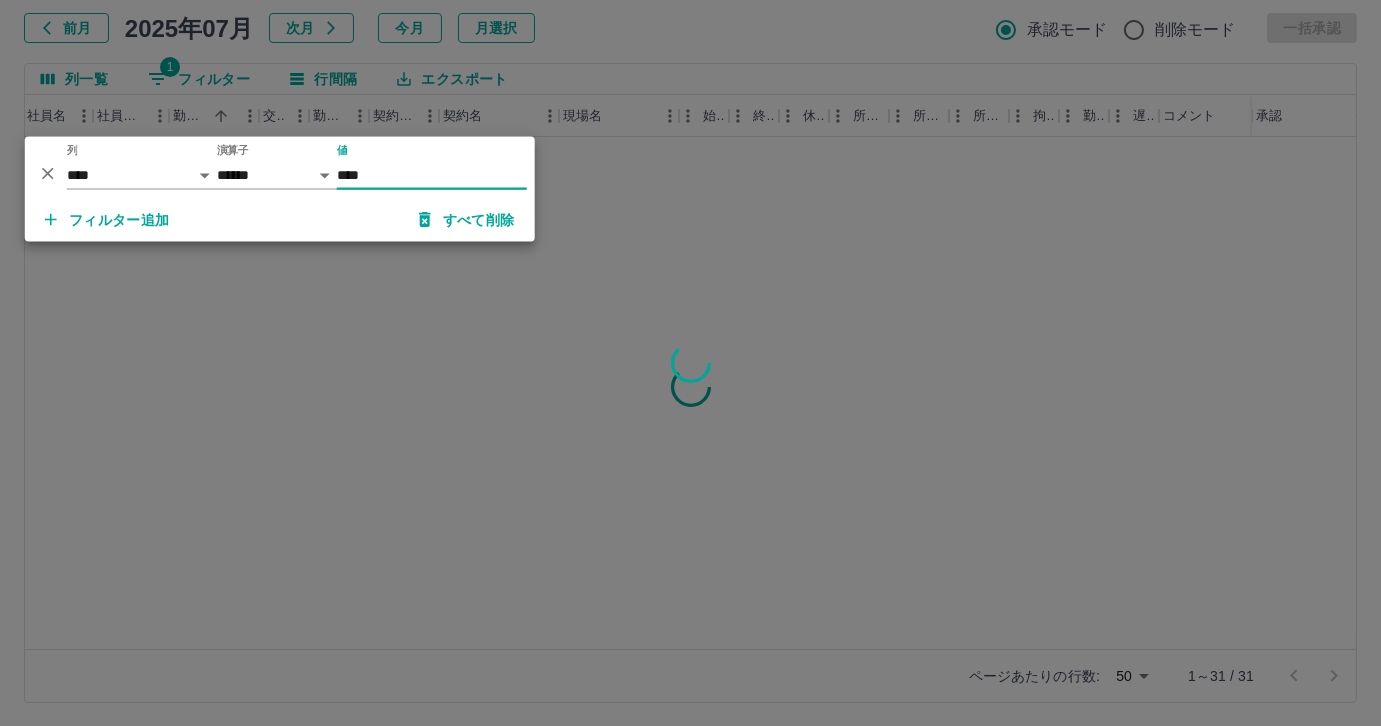 scroll, scrollTop: 0, scrollLeft: 232, axis: horizontal 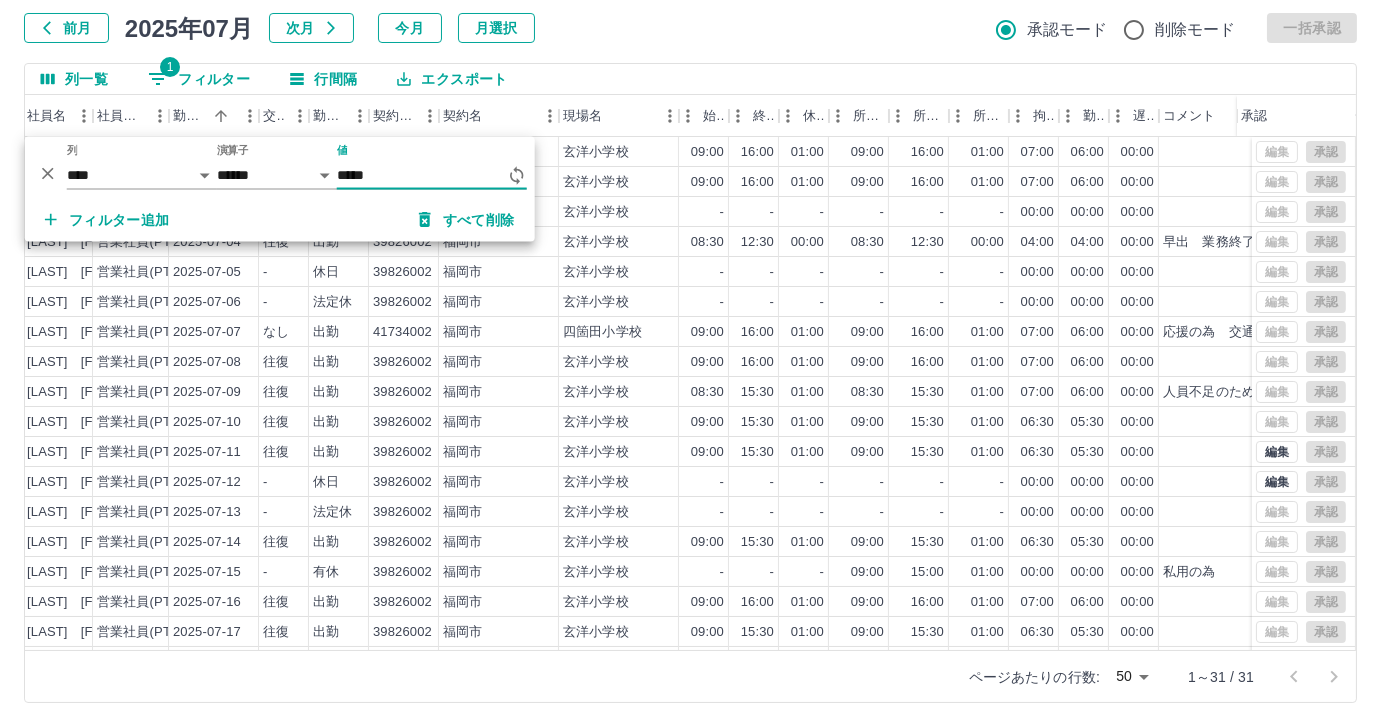 drag, startPoint x: 672, startPoint y: 650, endPoint x: 730, endPoint y: 628, distance: 62.03225 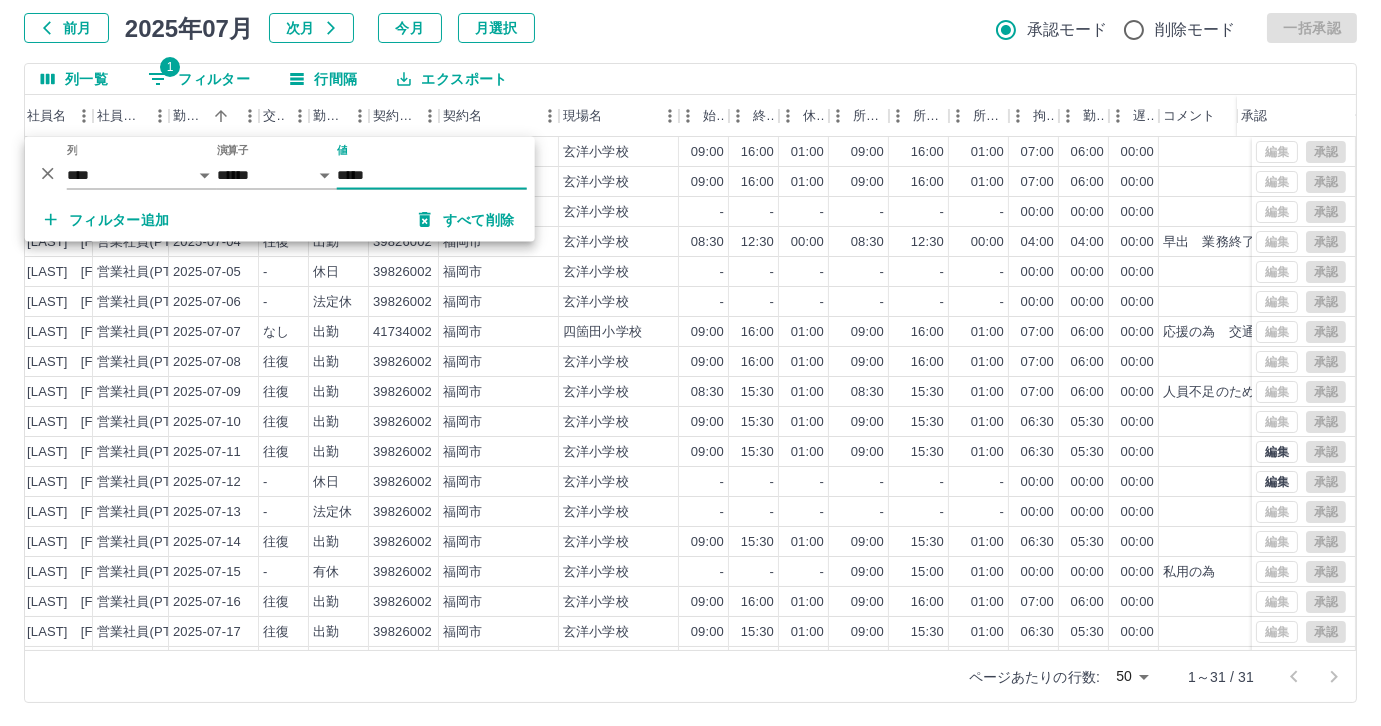 type on "*****" 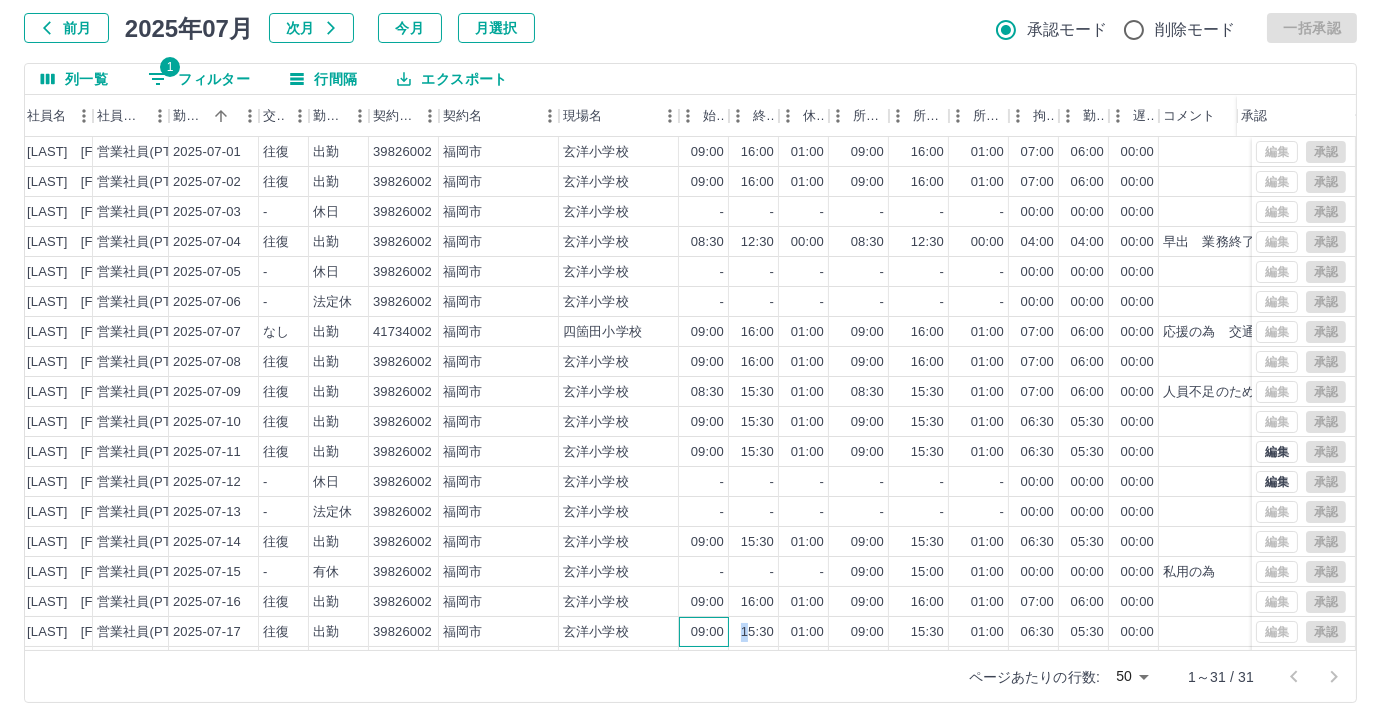 scroll, scrollTop: 1, scrollLeft: 232, axis: both 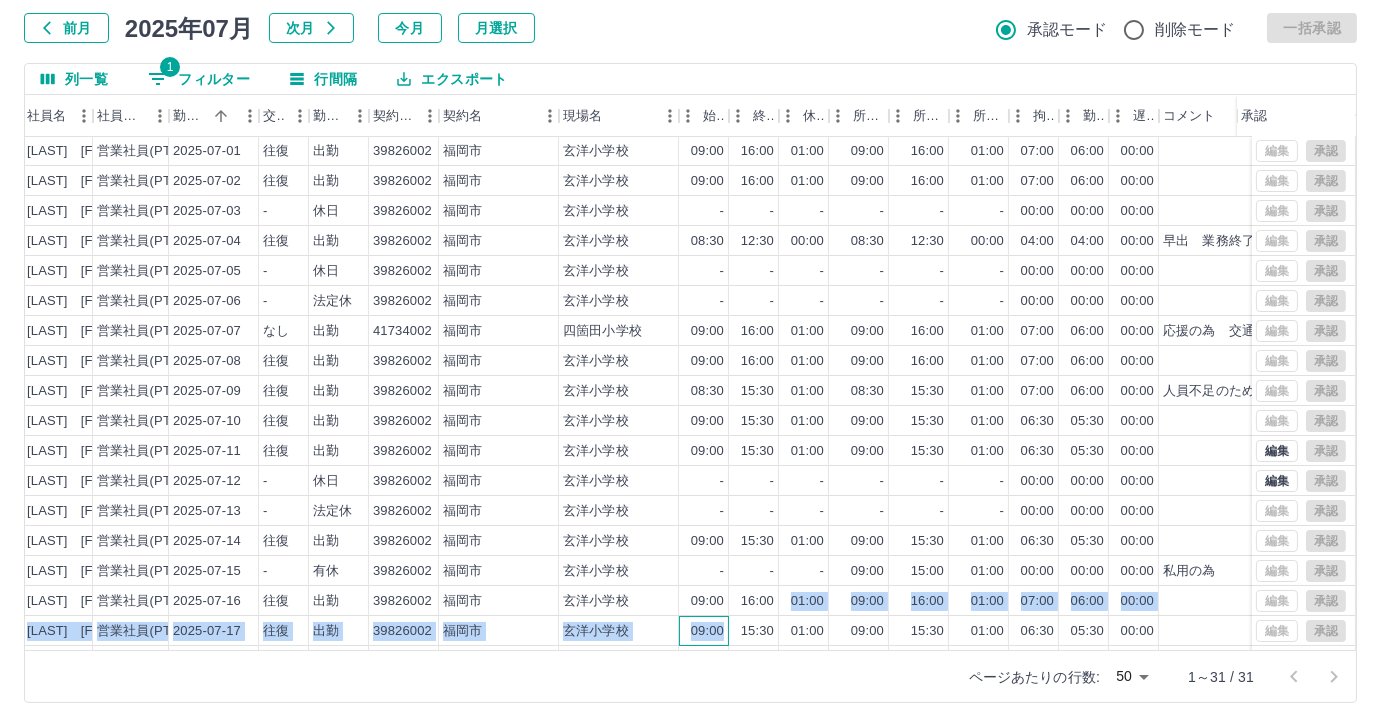 drag, startPoint x: 724, startPoint y: 622, endPoint x: 780, endPoint y: 610, distance: 57.271286 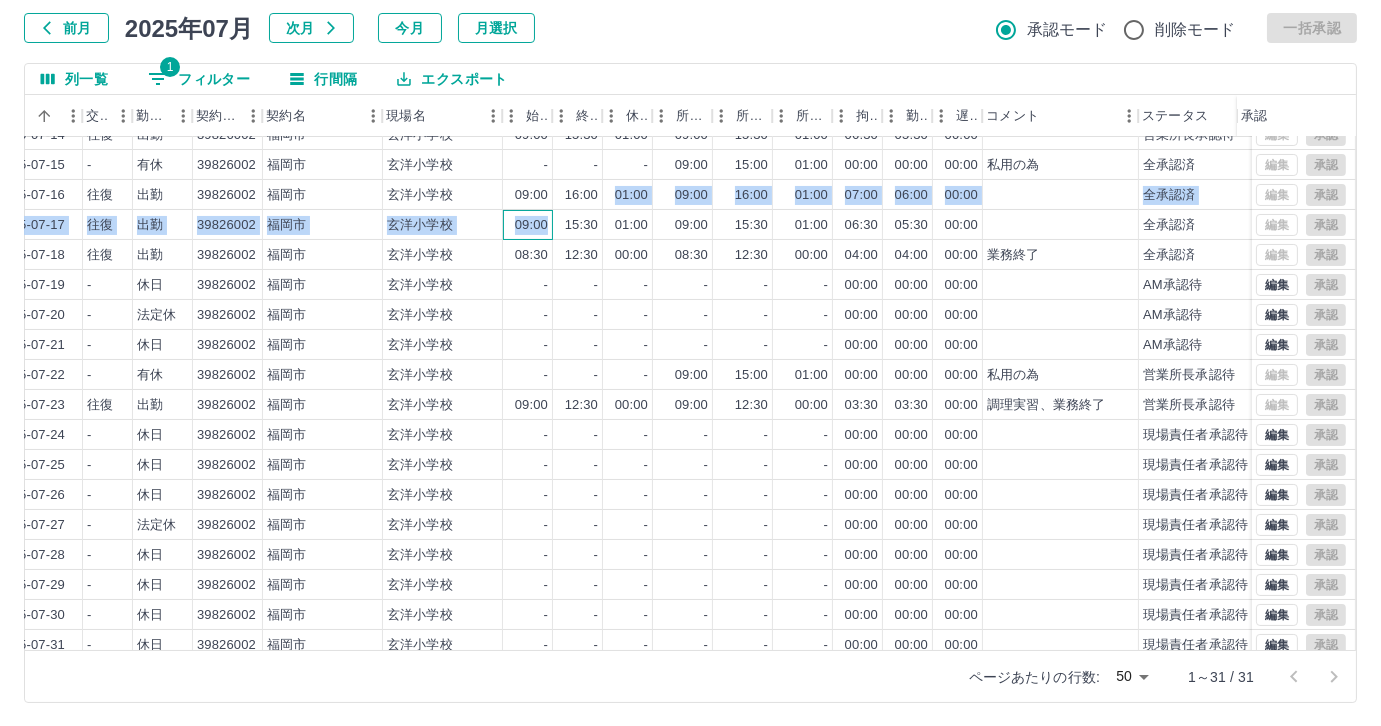 scroll, scrollTop: 431, scrollLeft: 408, axis: both 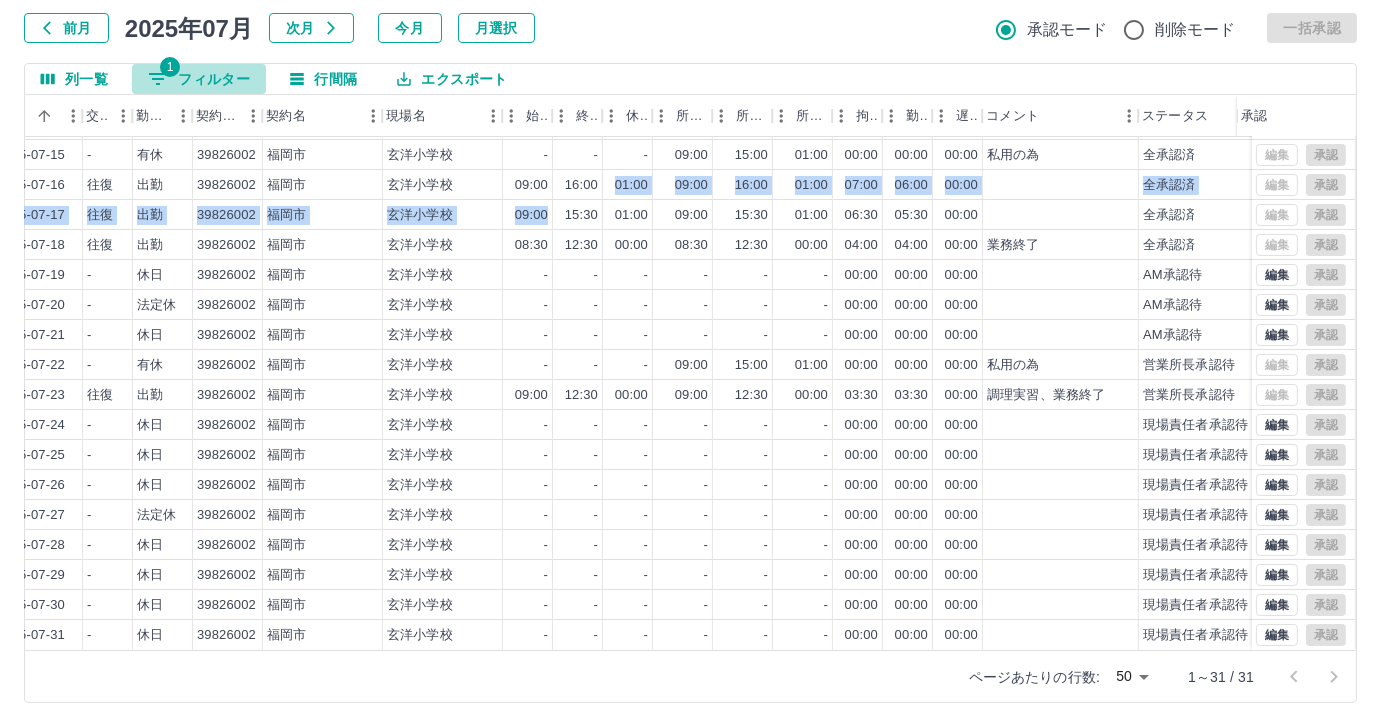 click on "1 フィルター" at bounding box center [199, 79] 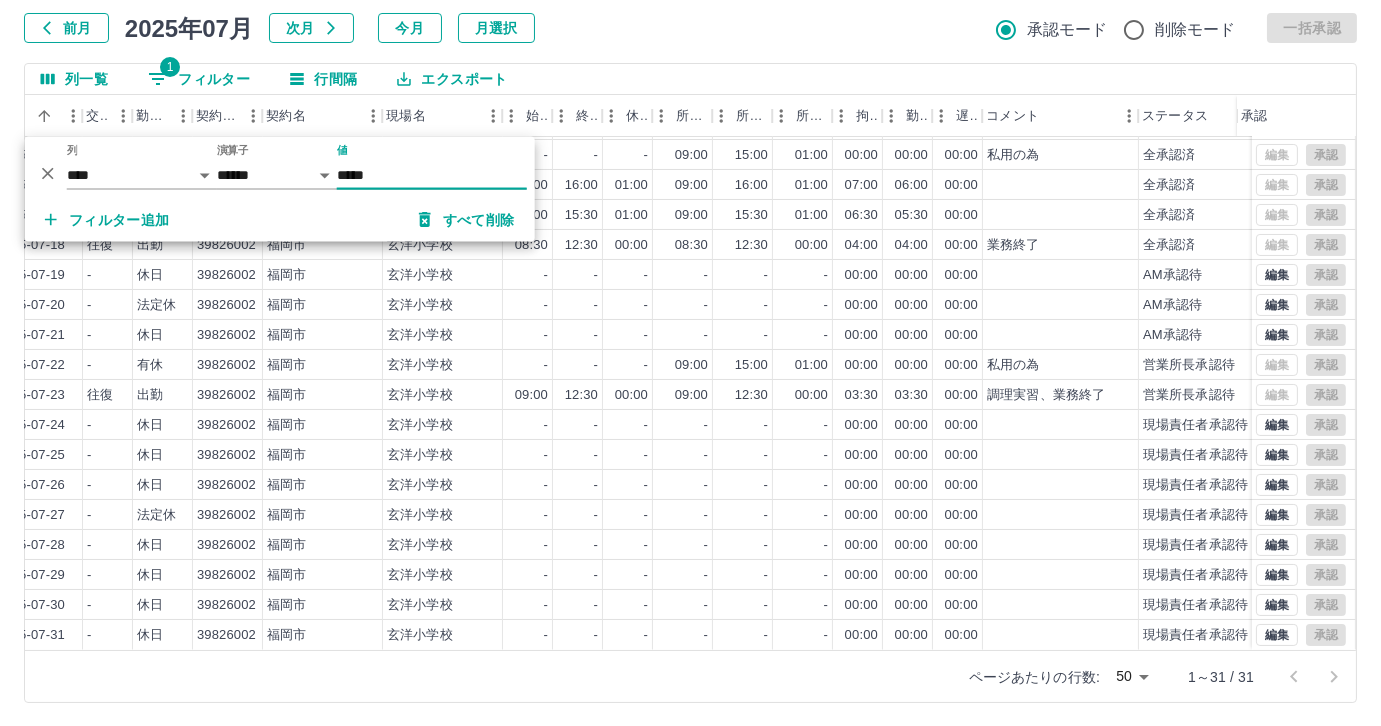 click on "*****" at bounding box center (432, 175) 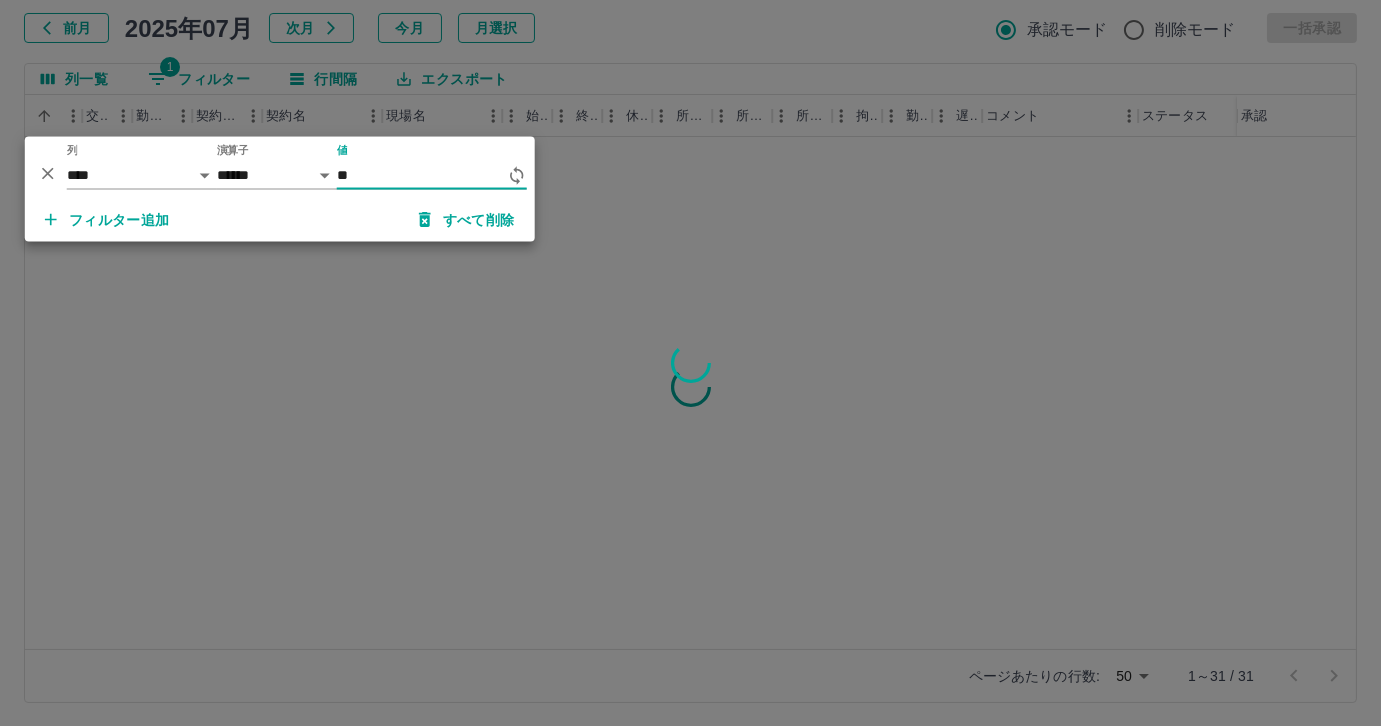 scroll, scrollTop: 0, scrollLeft: 408, axis: horizontal 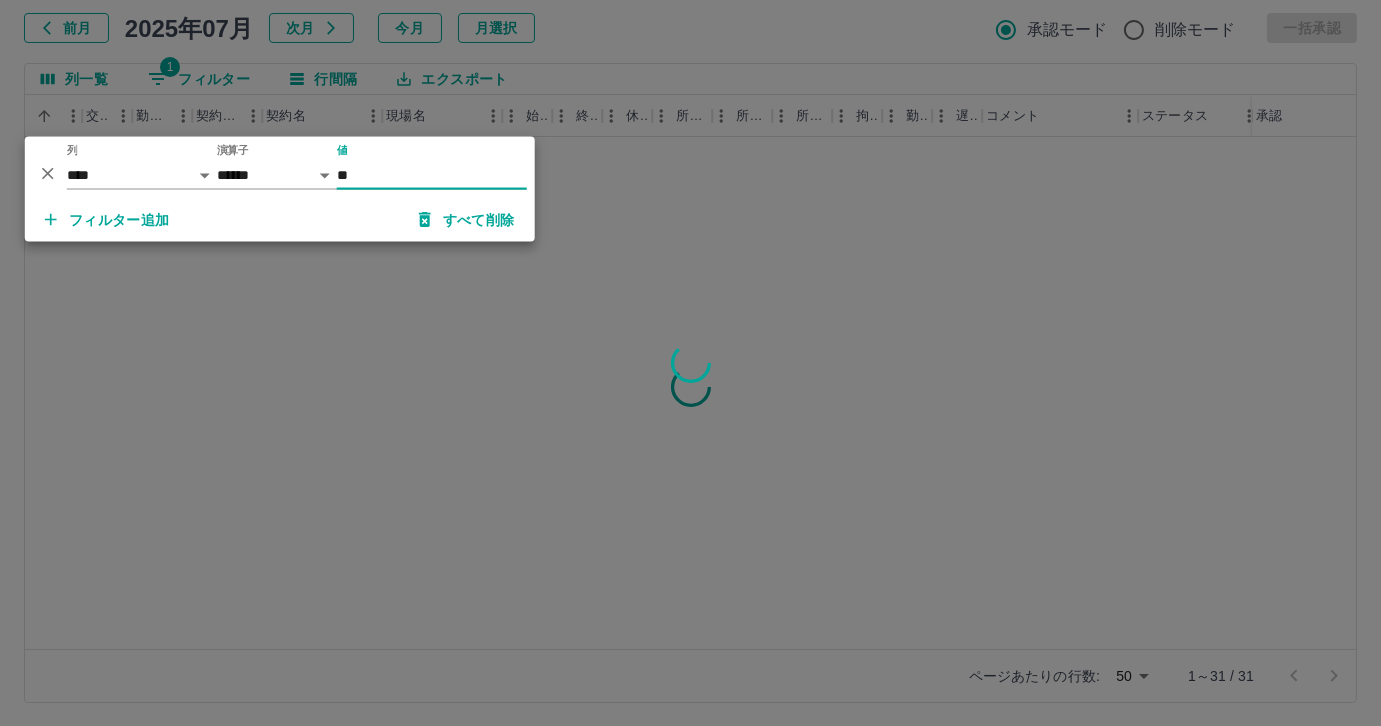 type on "*" 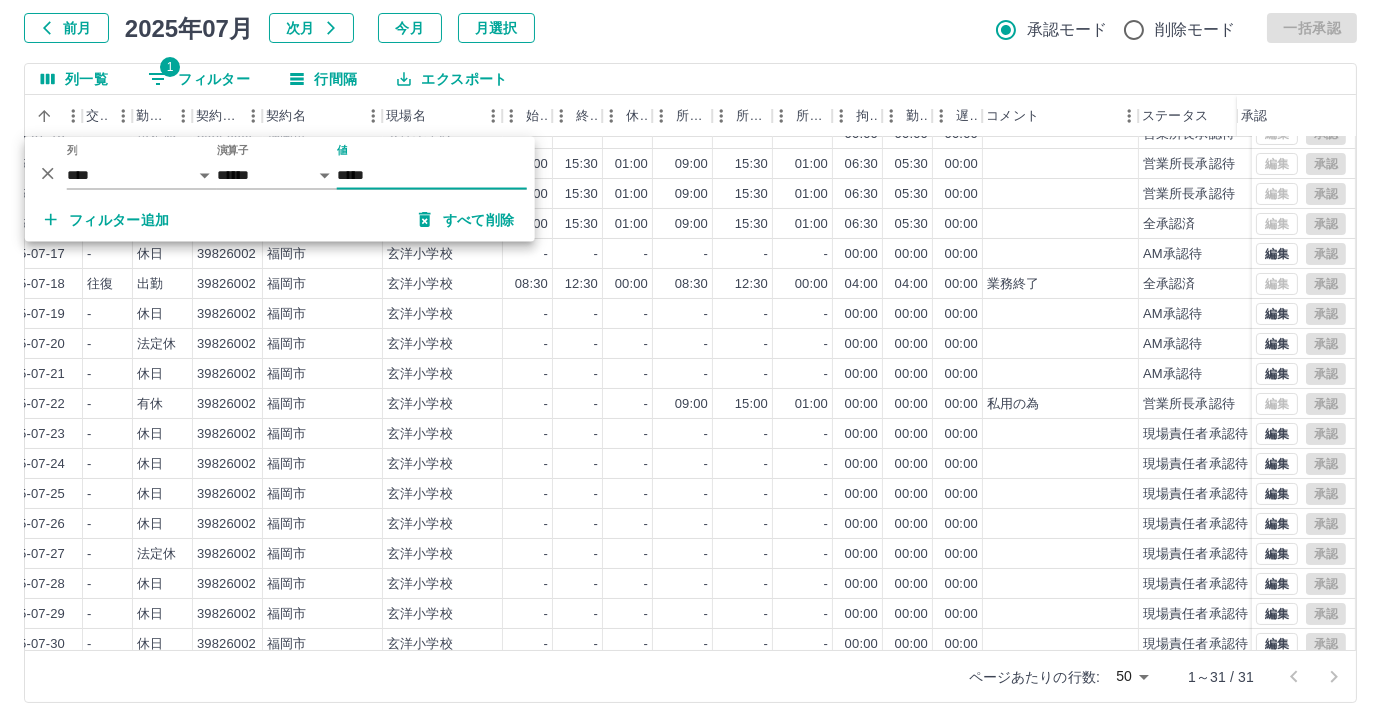scroll, scrollTop: 431, scrollLeft: 408, axis: both 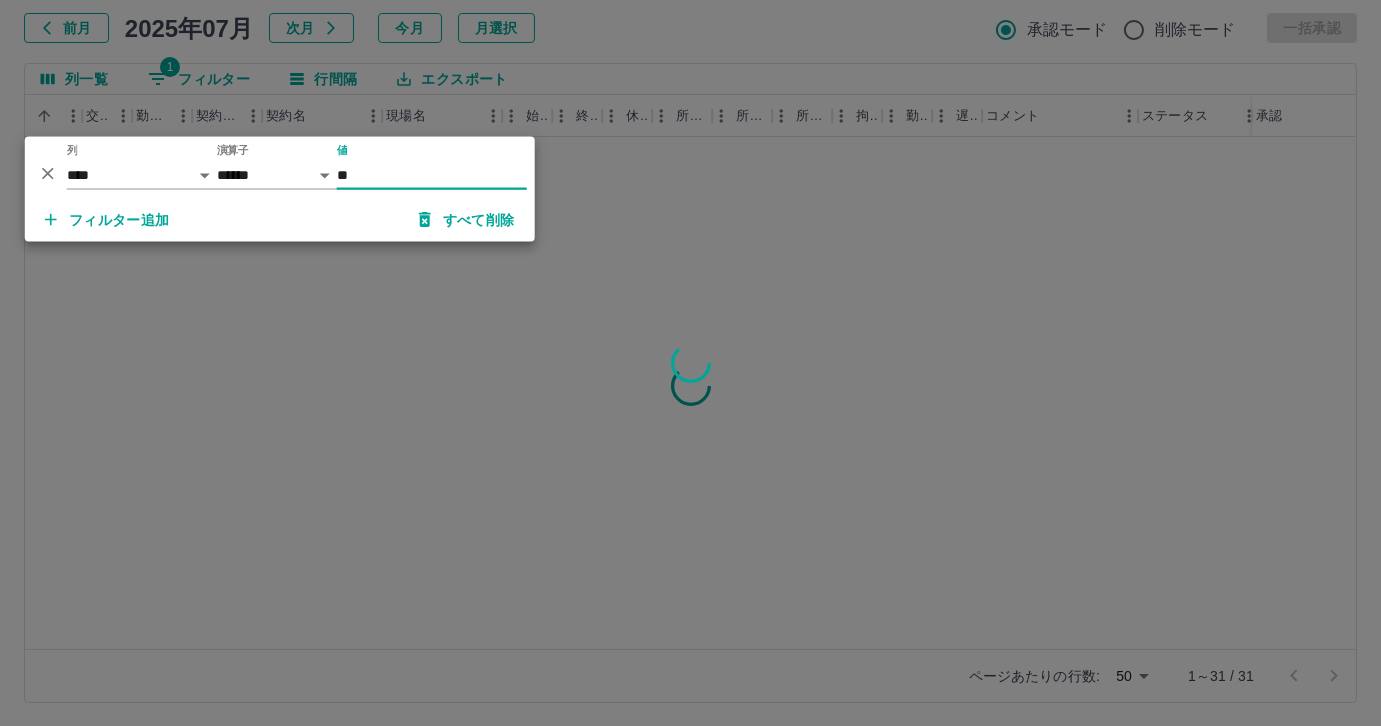 type on "*" 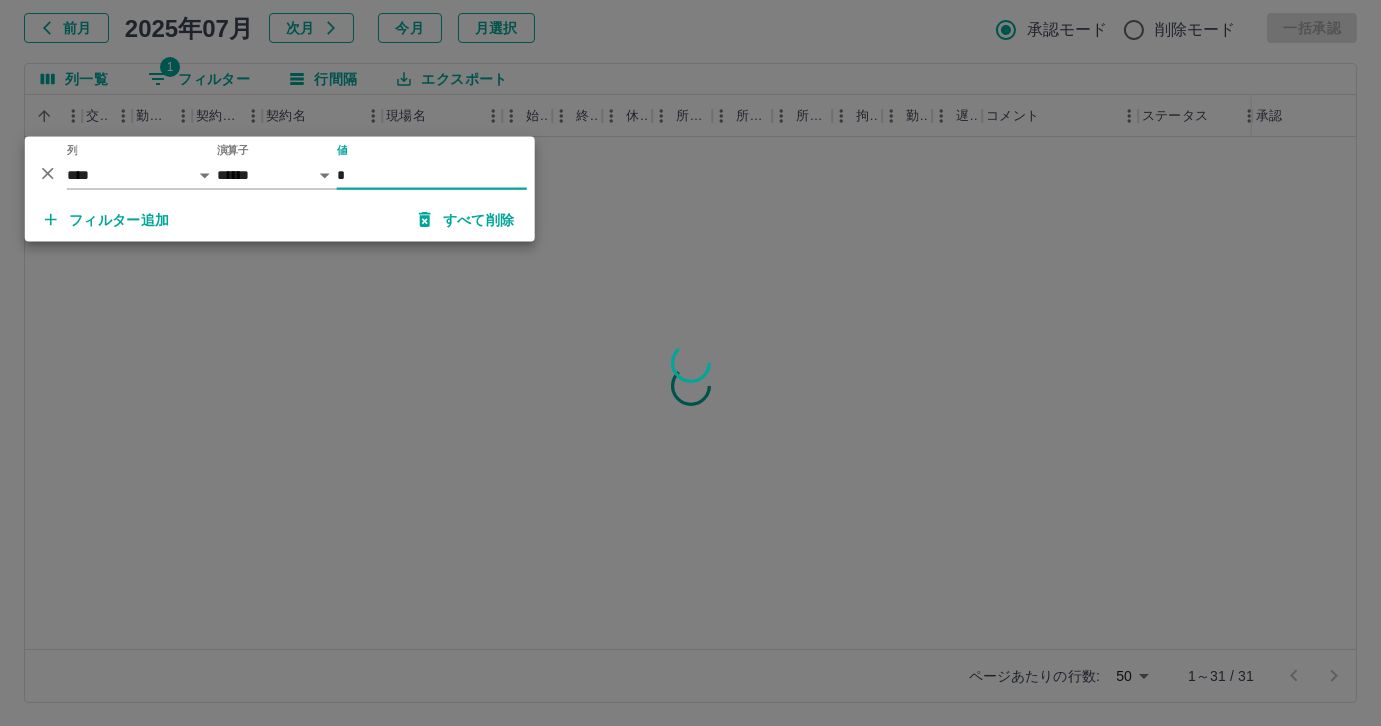 scroll, scrollTop: 0, scrollLeft: 408, axis: horizontal 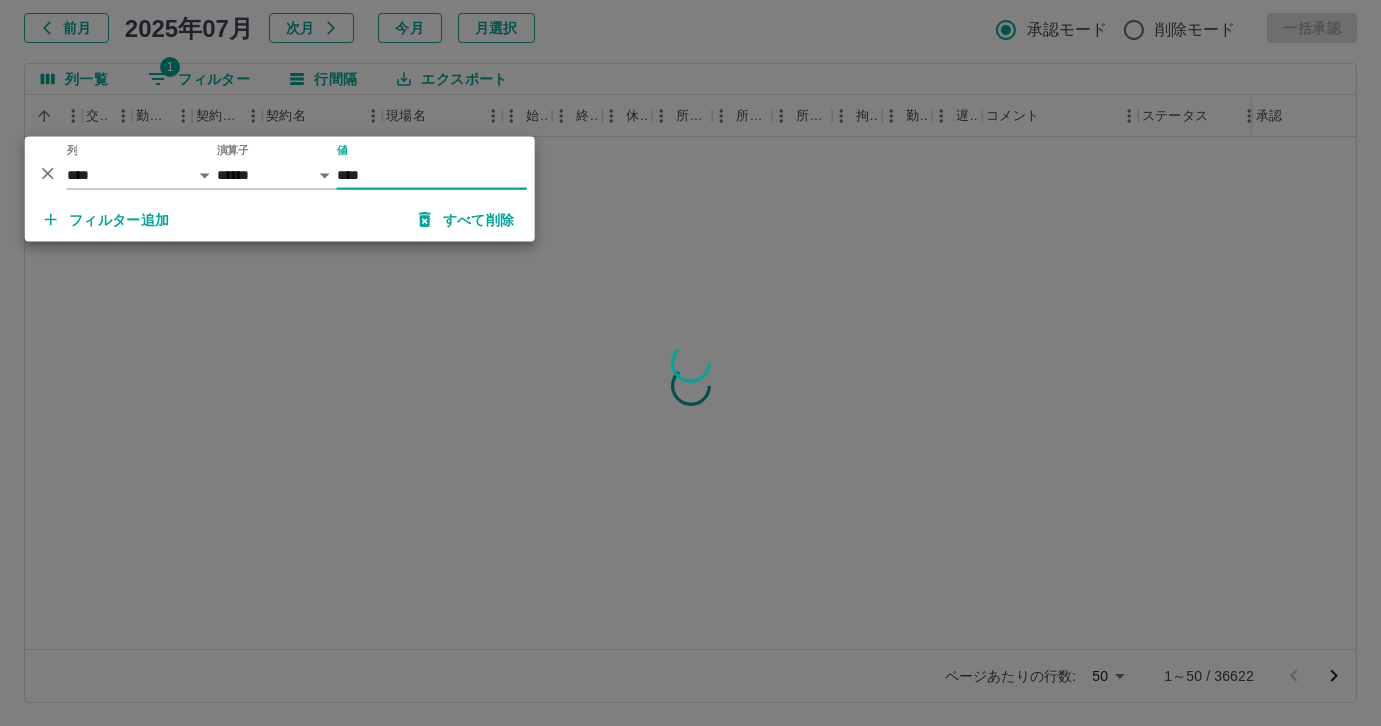 type on "*****" 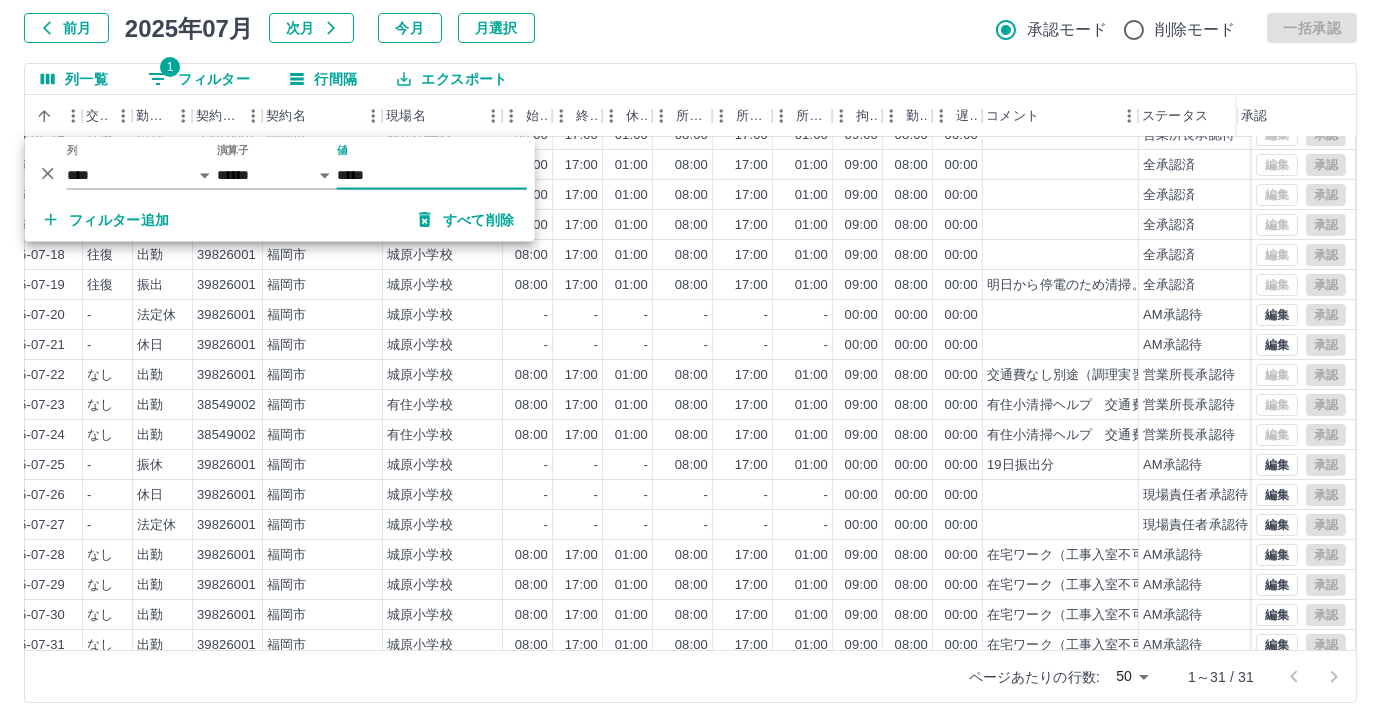 scroll, scrollTop: 431, scrollLeft: 408, axis: both 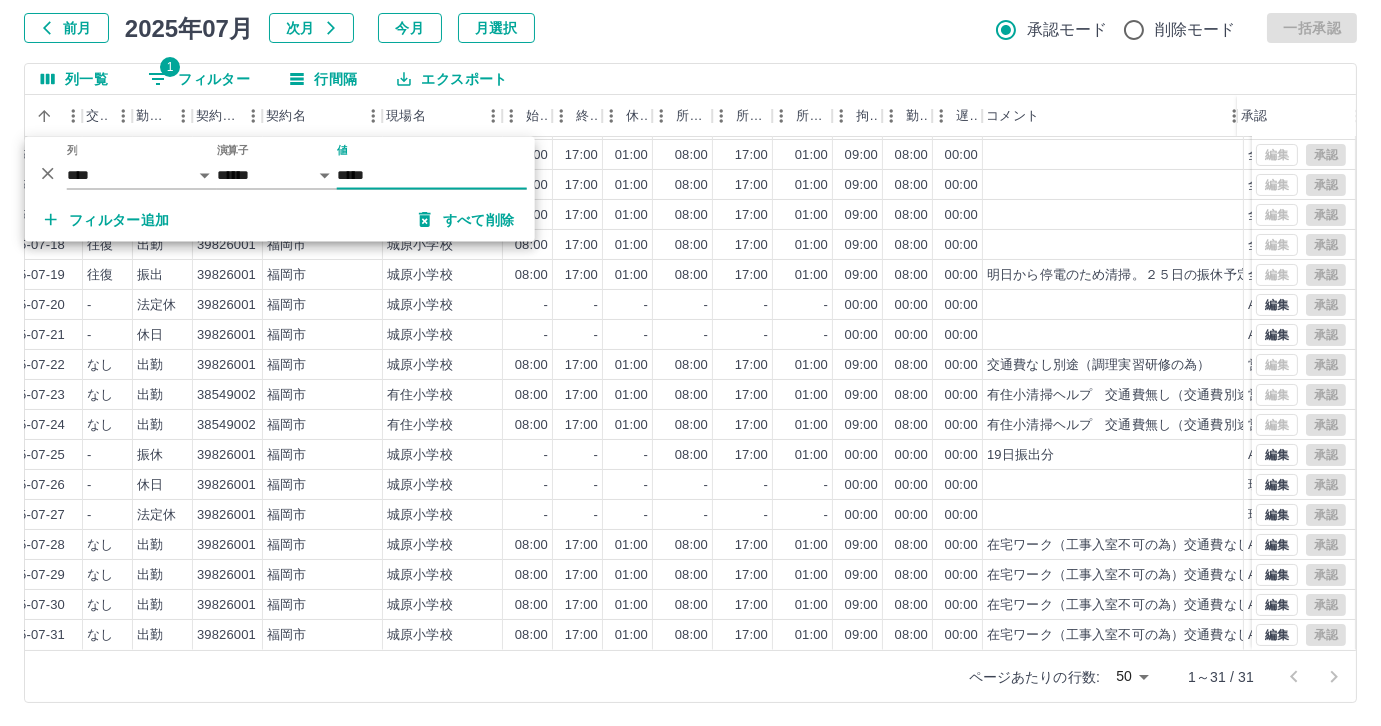 drag, startPoint x: 1140, startPoint y: 110, endPoint x: 1245, endPoint y: 95, distance: 106.06602 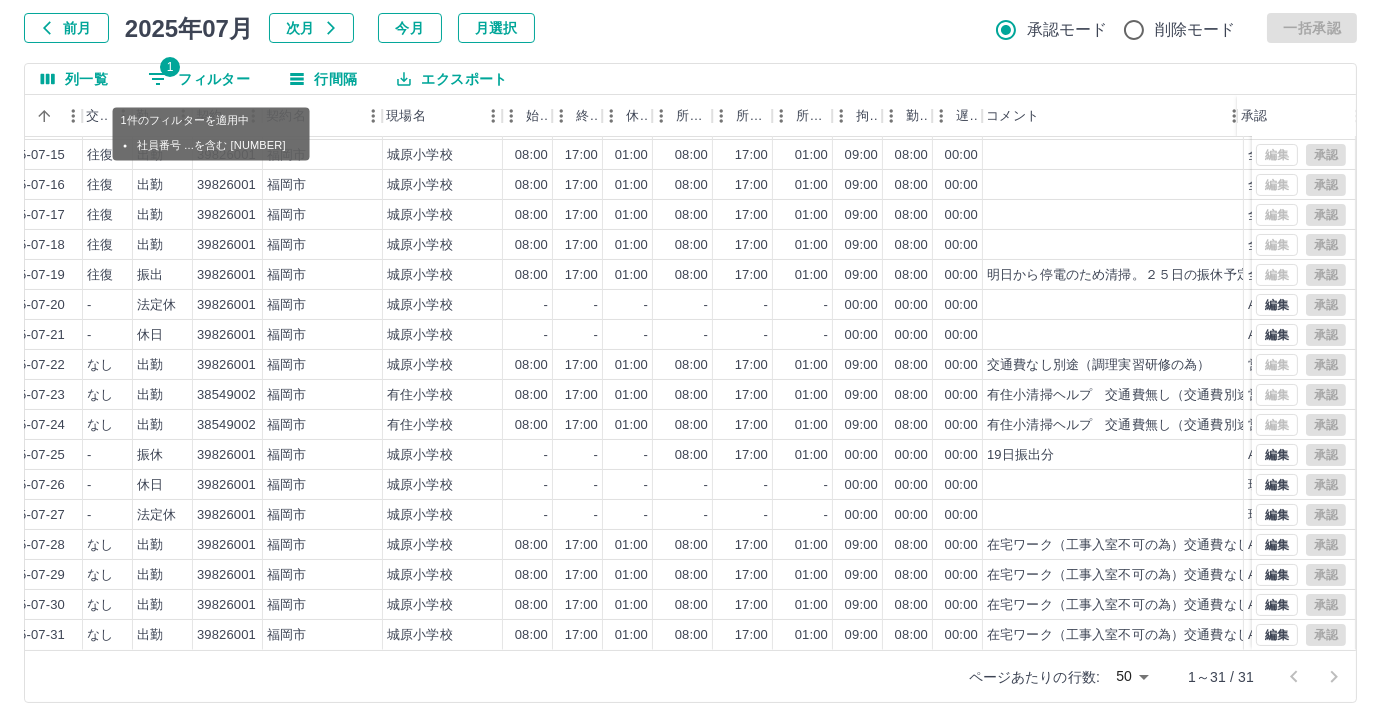 click on "1" at bounding box center [170, 67] 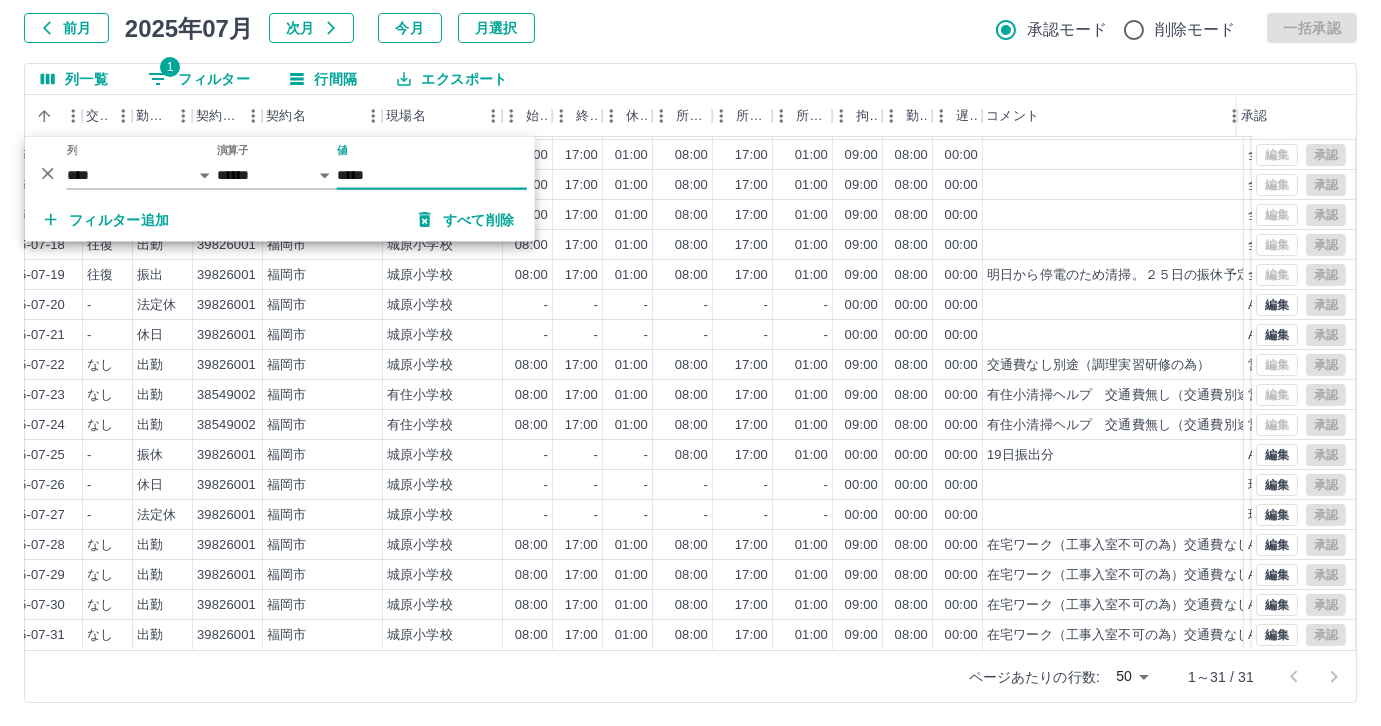 click on "*****" at bounding box center [432, 175] 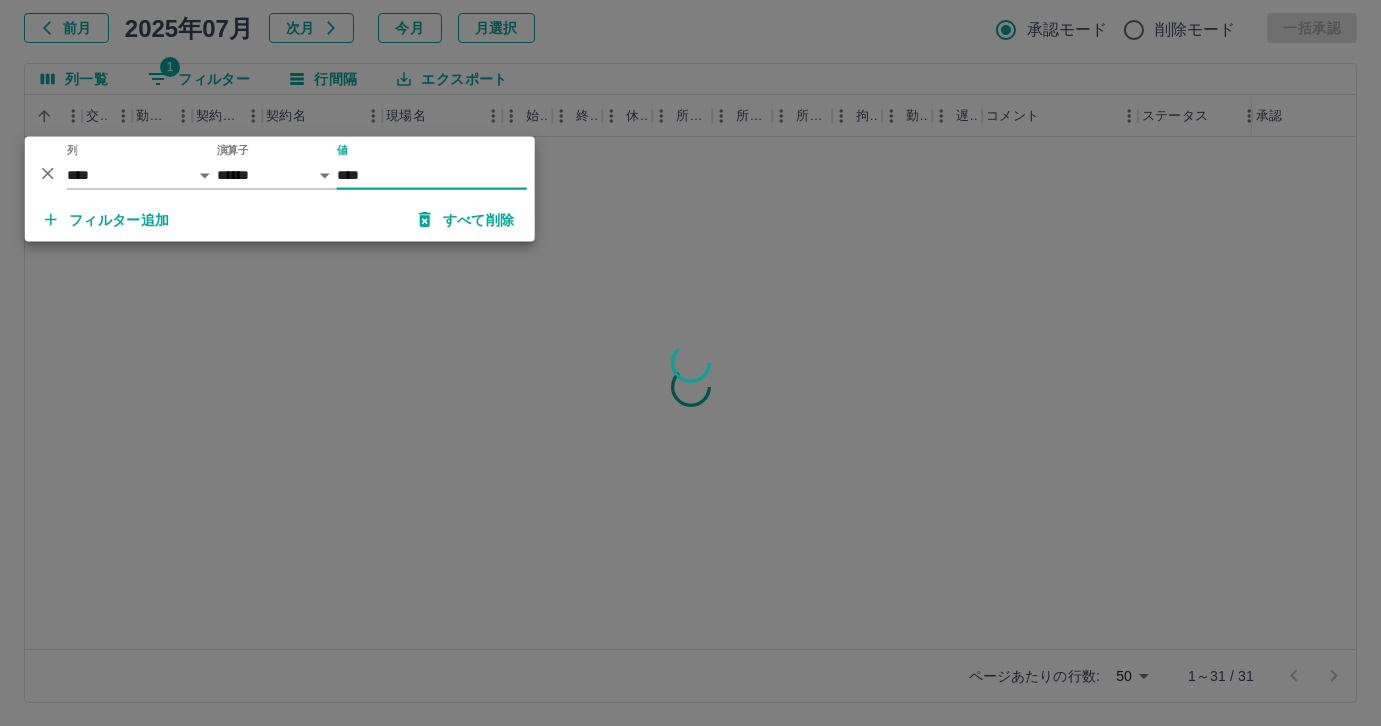 scroll, scrollTop: 0, scrollLeft: 408, axis: horizontal 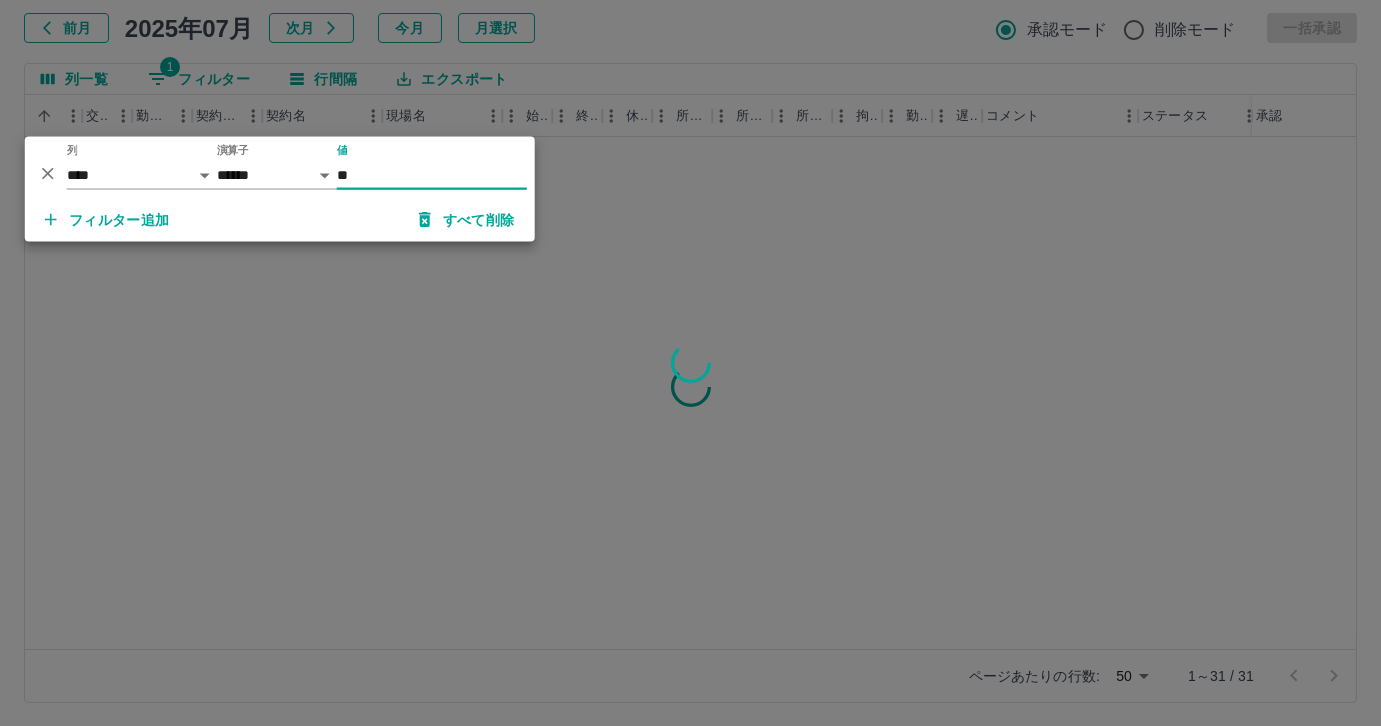 type on "*" 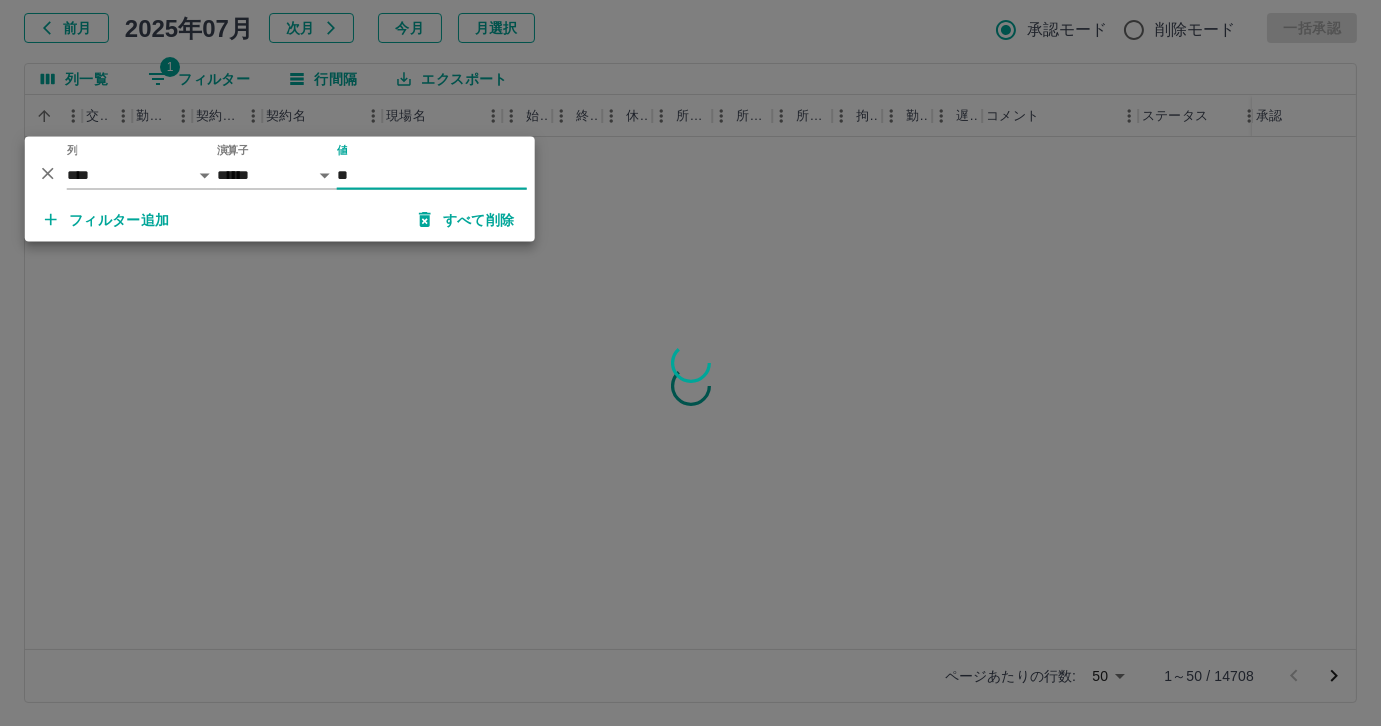 type on "*" 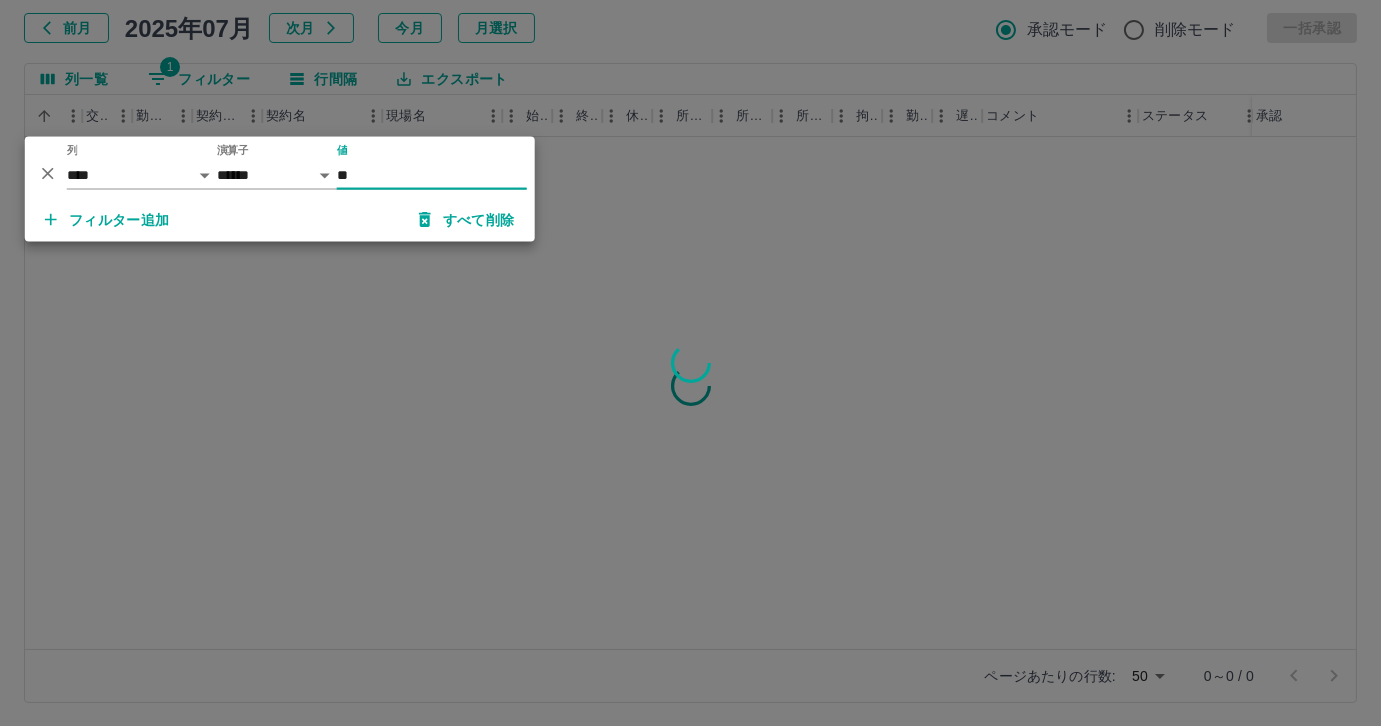 type on "*" 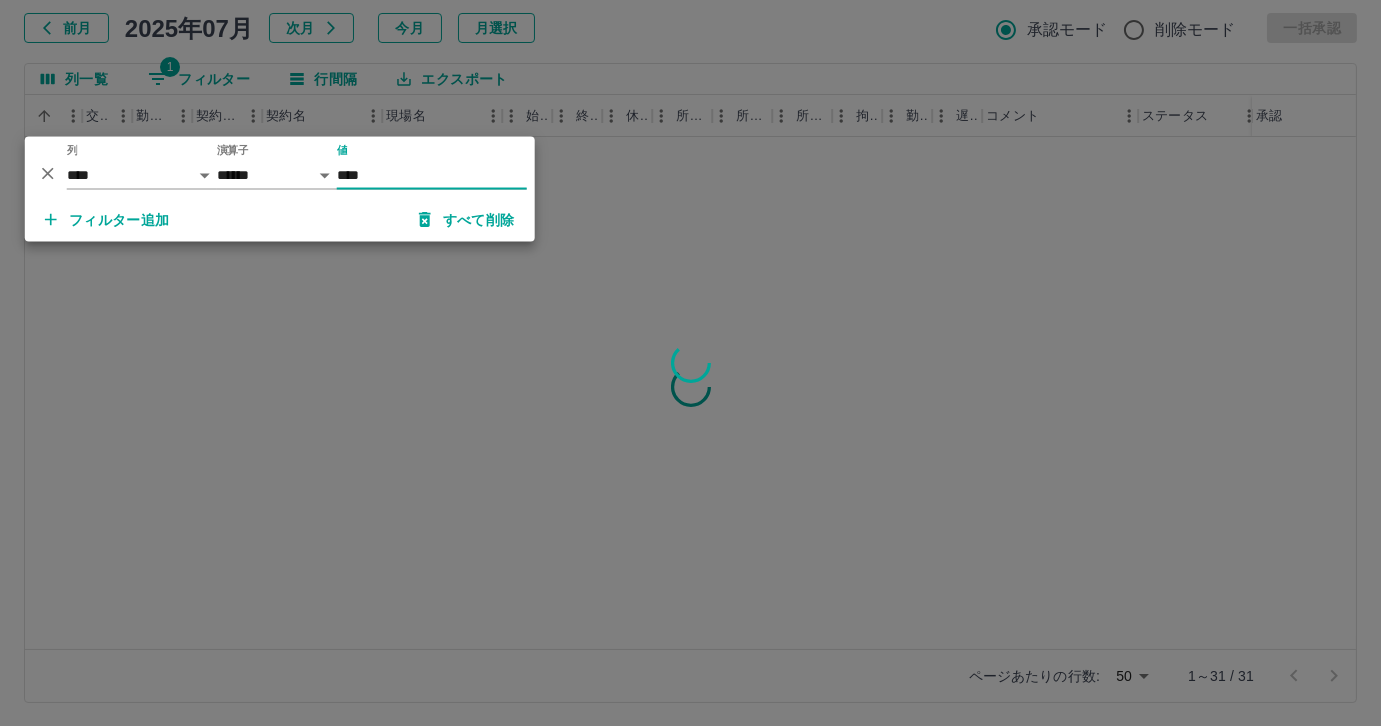 scroll, scrollTop: 0, scrollLeft: 408, axis: horizontal 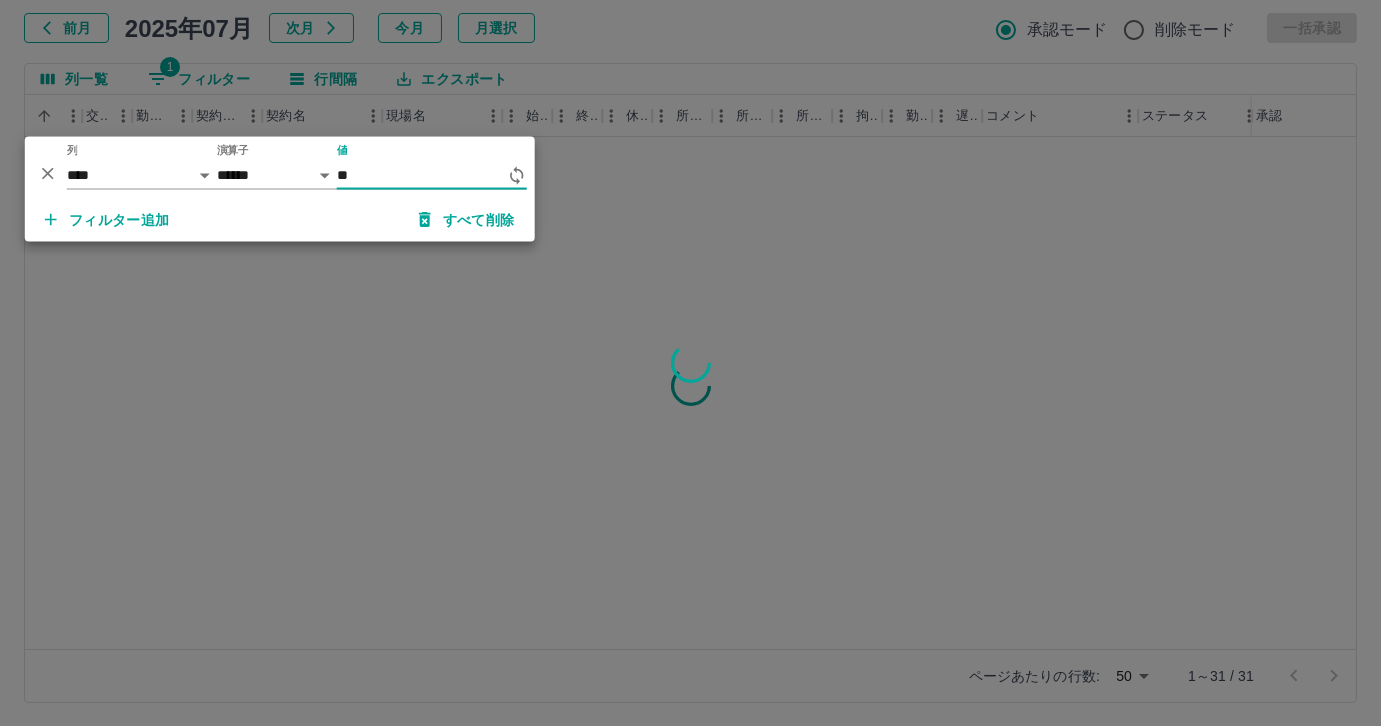 type on "*" 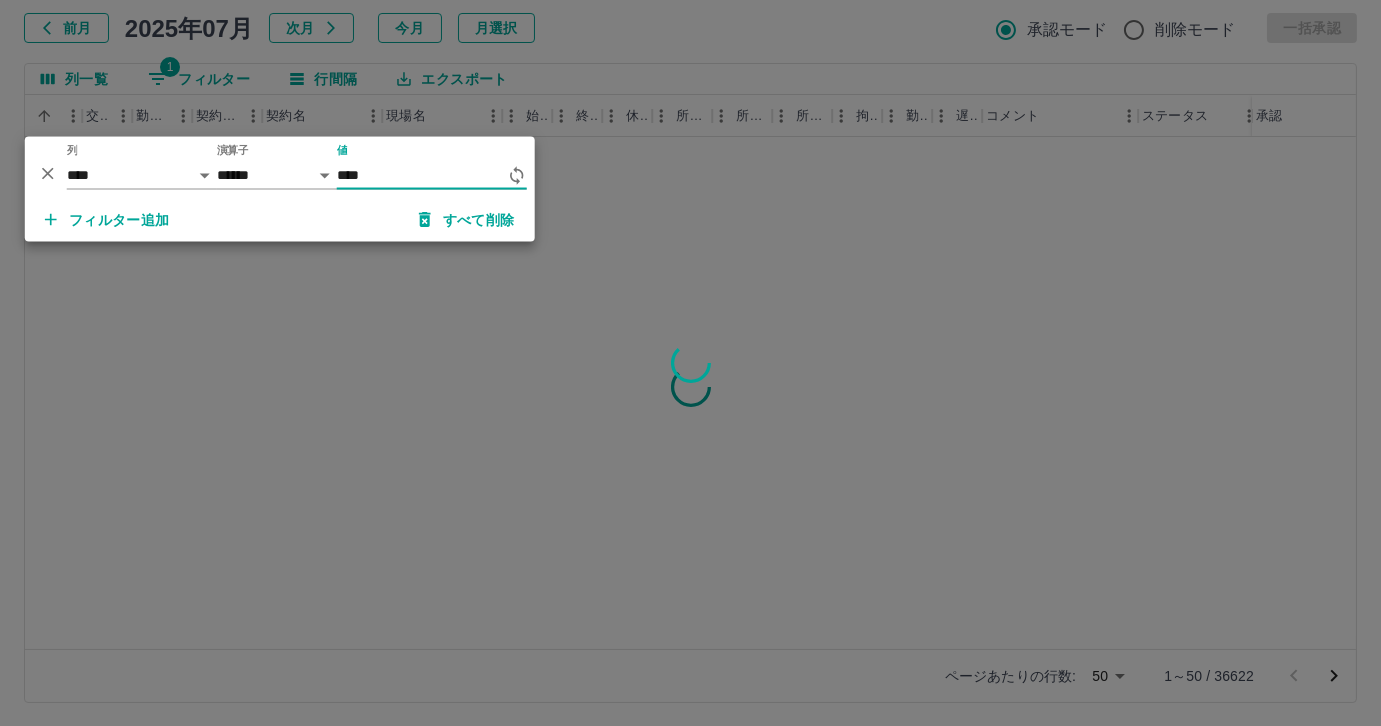 type on "*****" 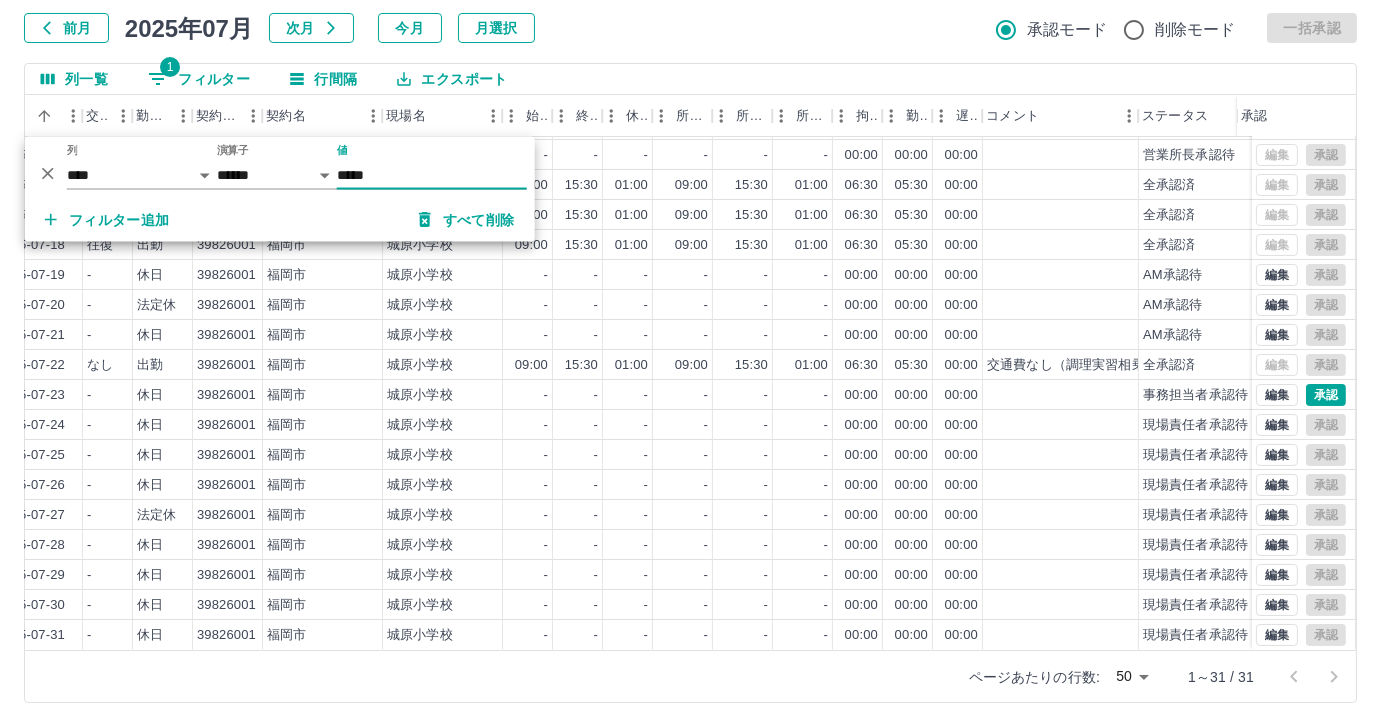 scroll, scrollTop: 431, scrollLeft: 408, axis: both 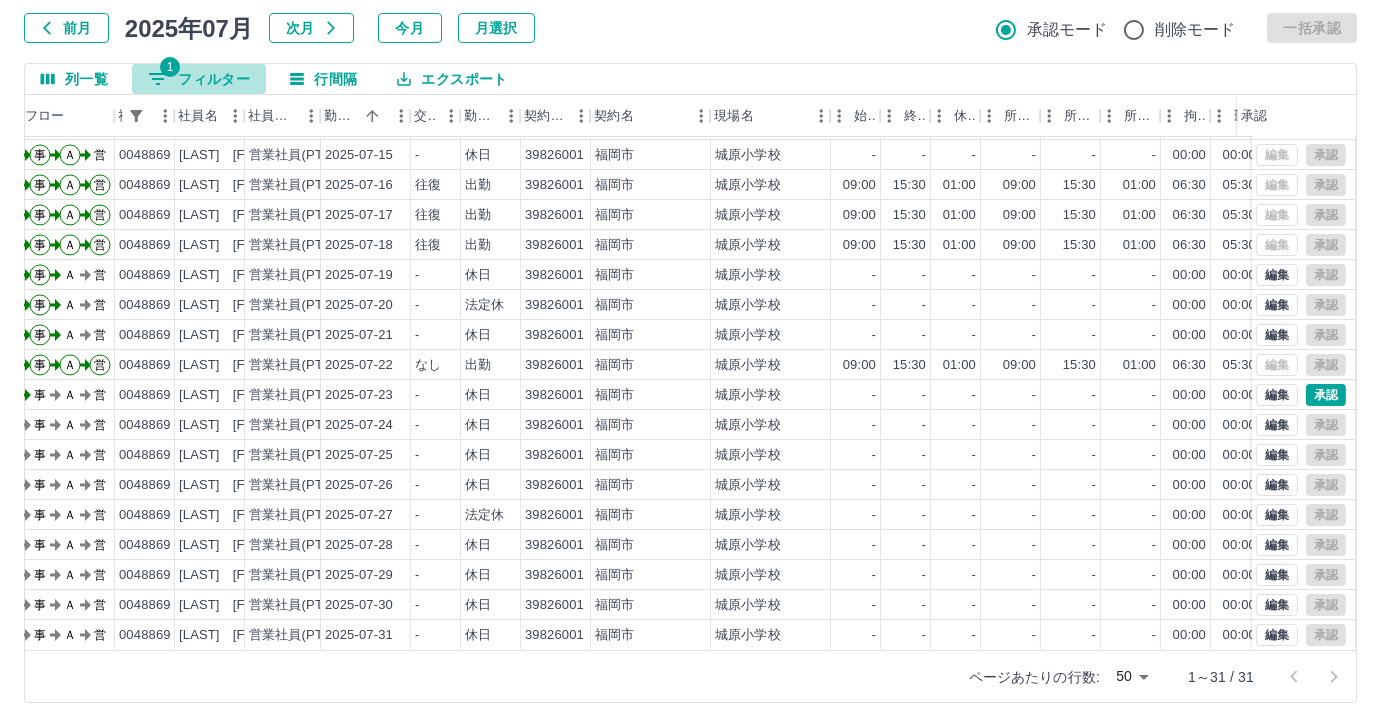 click on "1 フィルター" at bounding box center [199, 79] 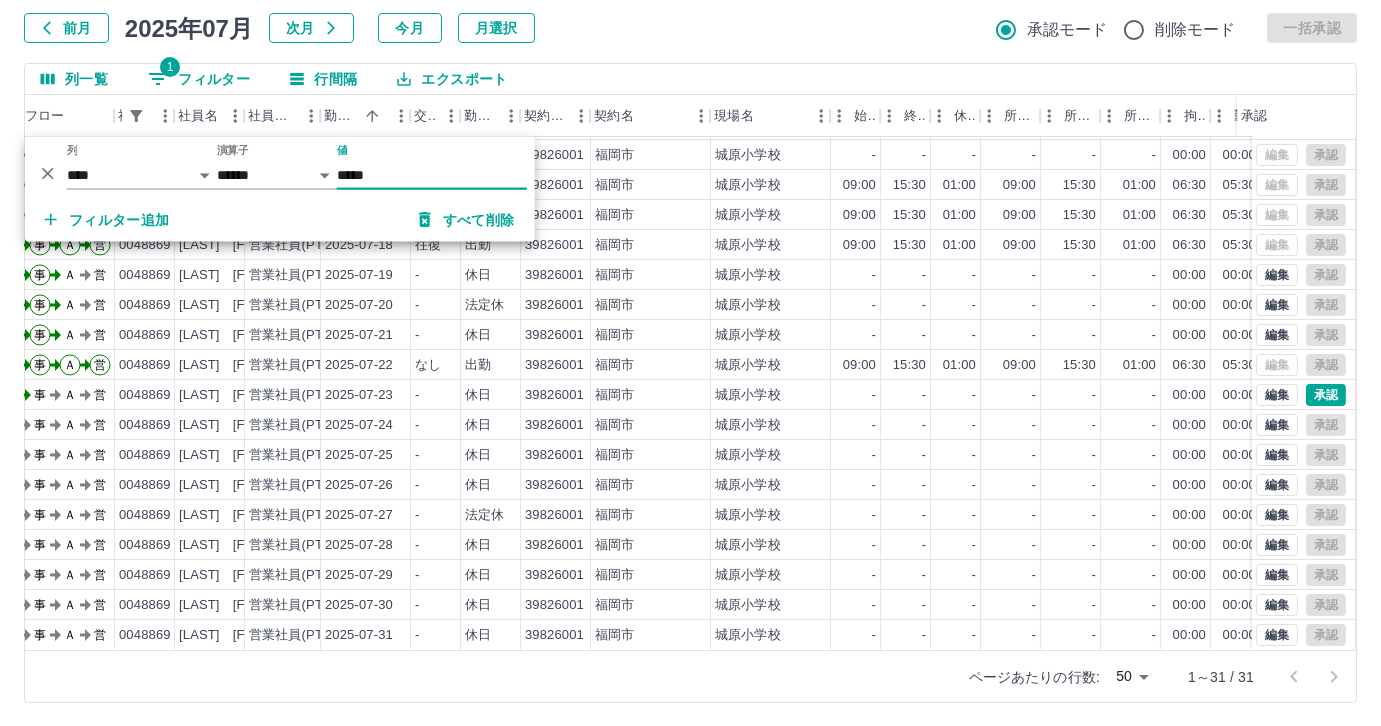 click on "*****" at bounding box center (432, 175) 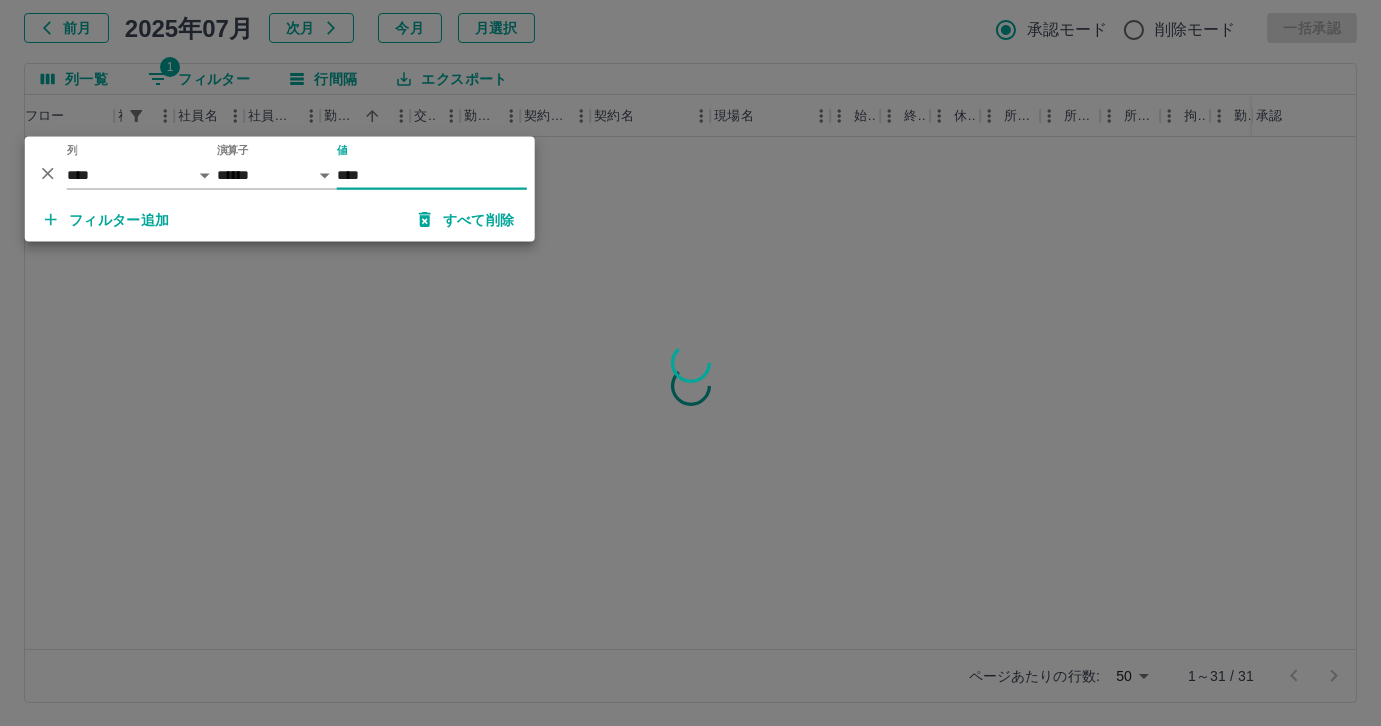 scroll, scrollTop: 0, scrollLeft: 80, axis: horizontal 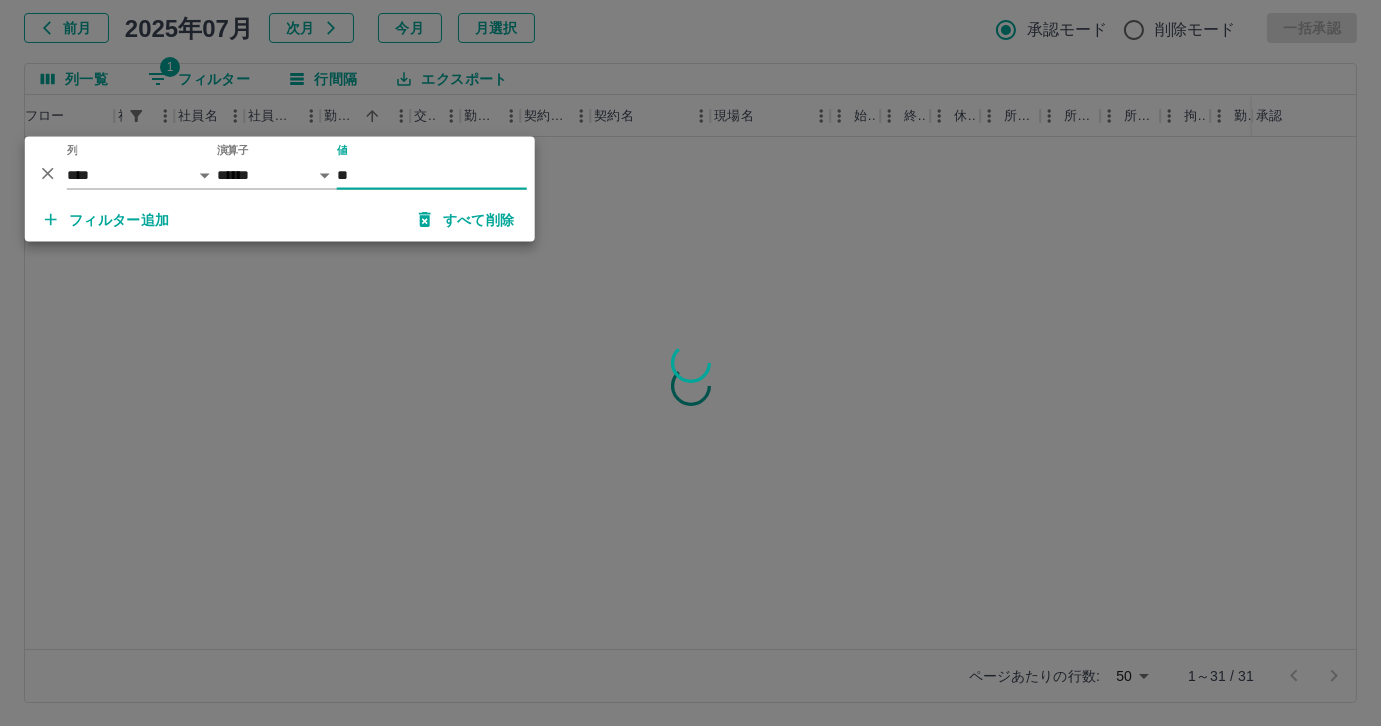 type on "*" 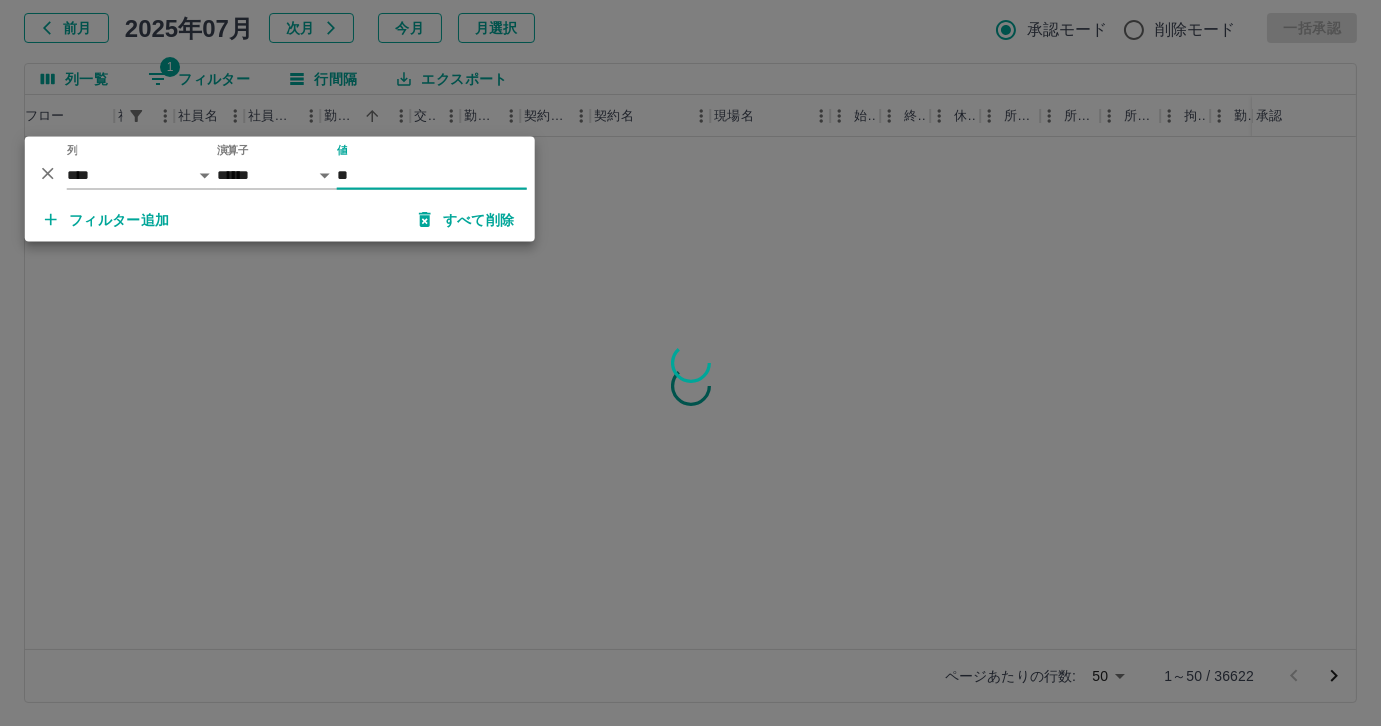 type on "*" 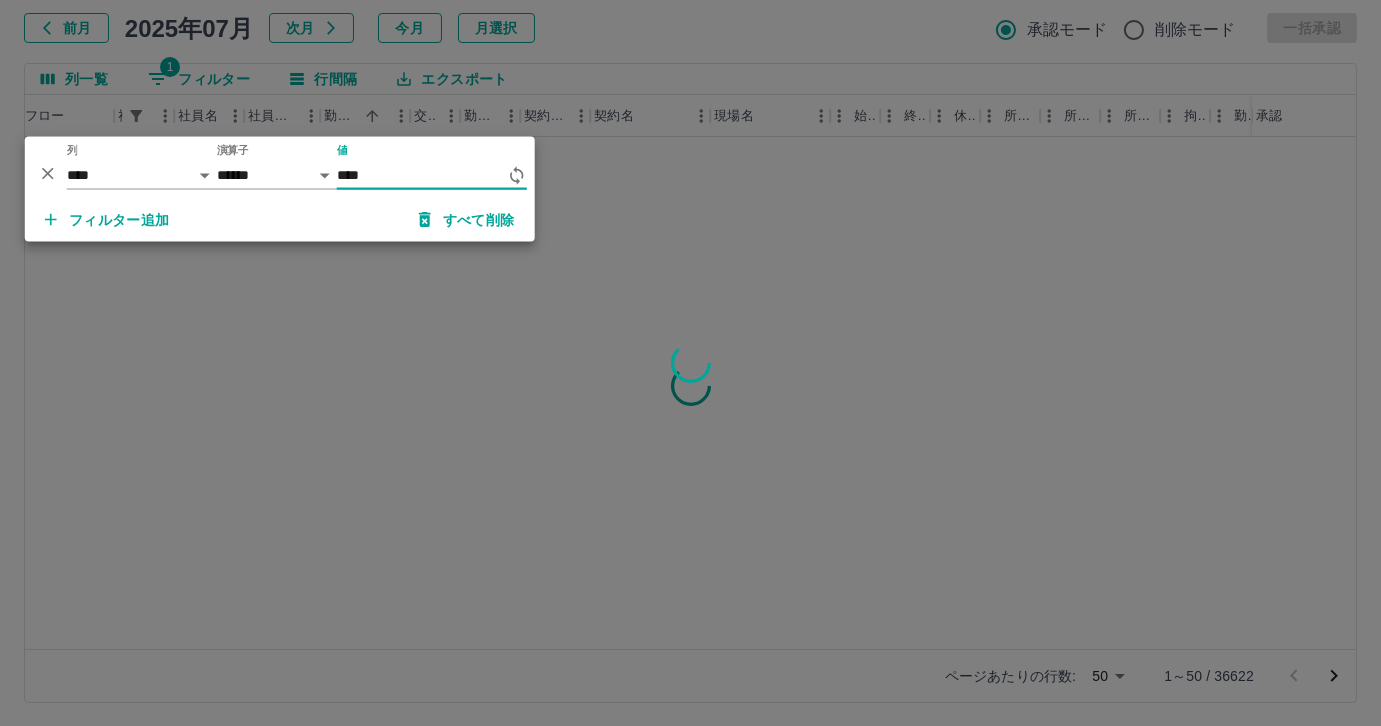 type on "*****" 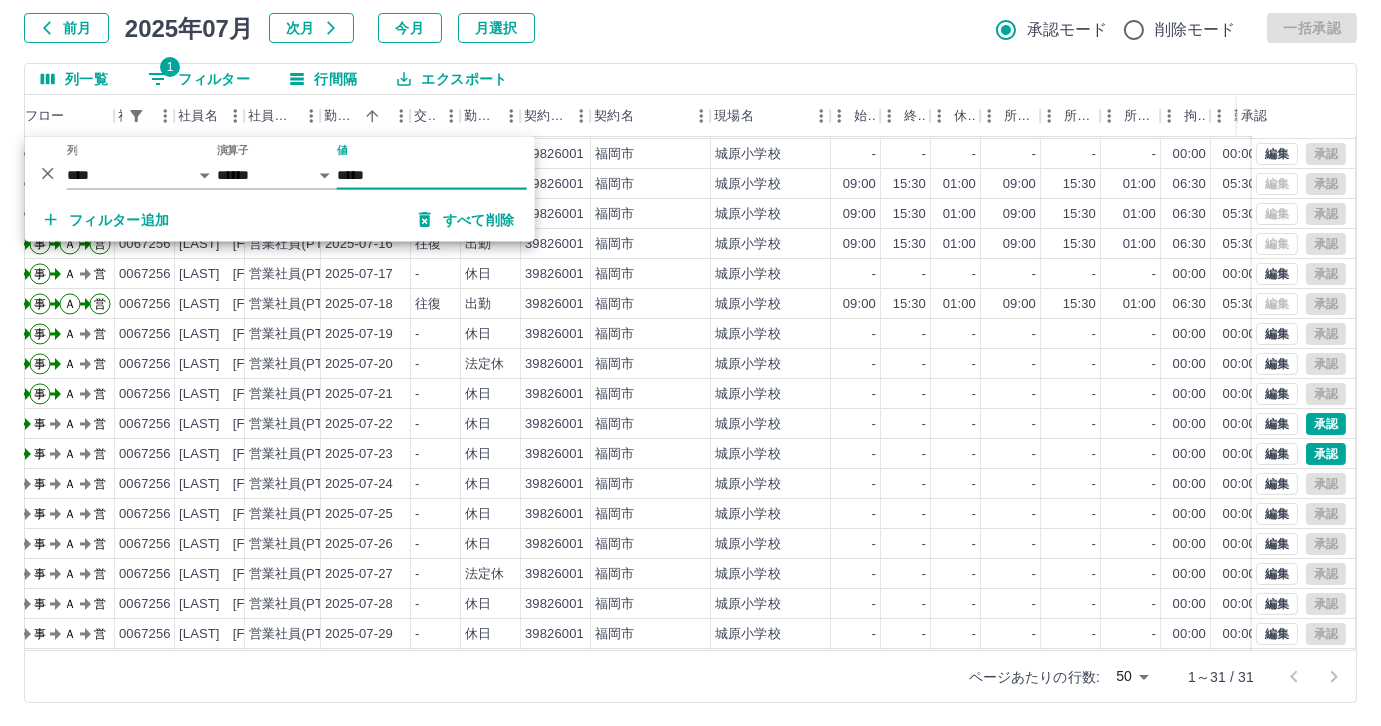 scroll, scrollTop: 431, scrollLeft: 80, axis: both 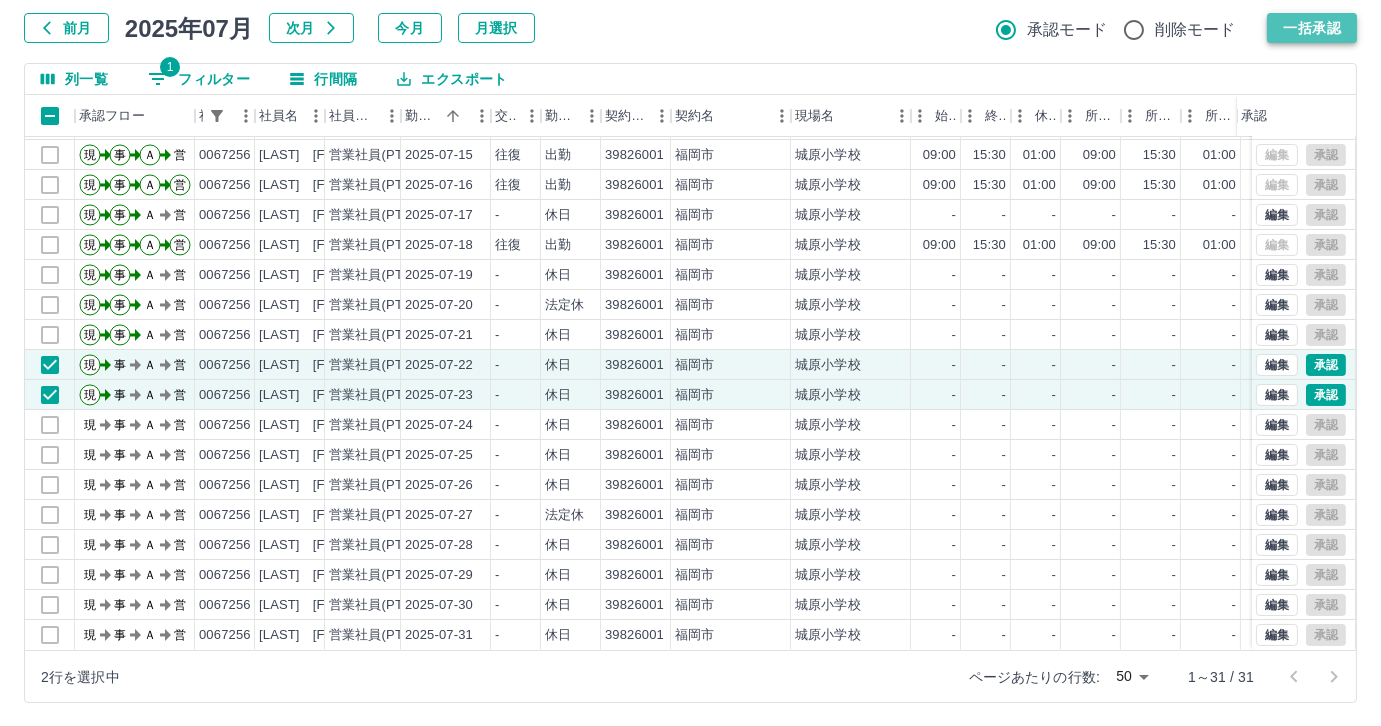 click on "一括承認" at bounding box center [1312, 28] 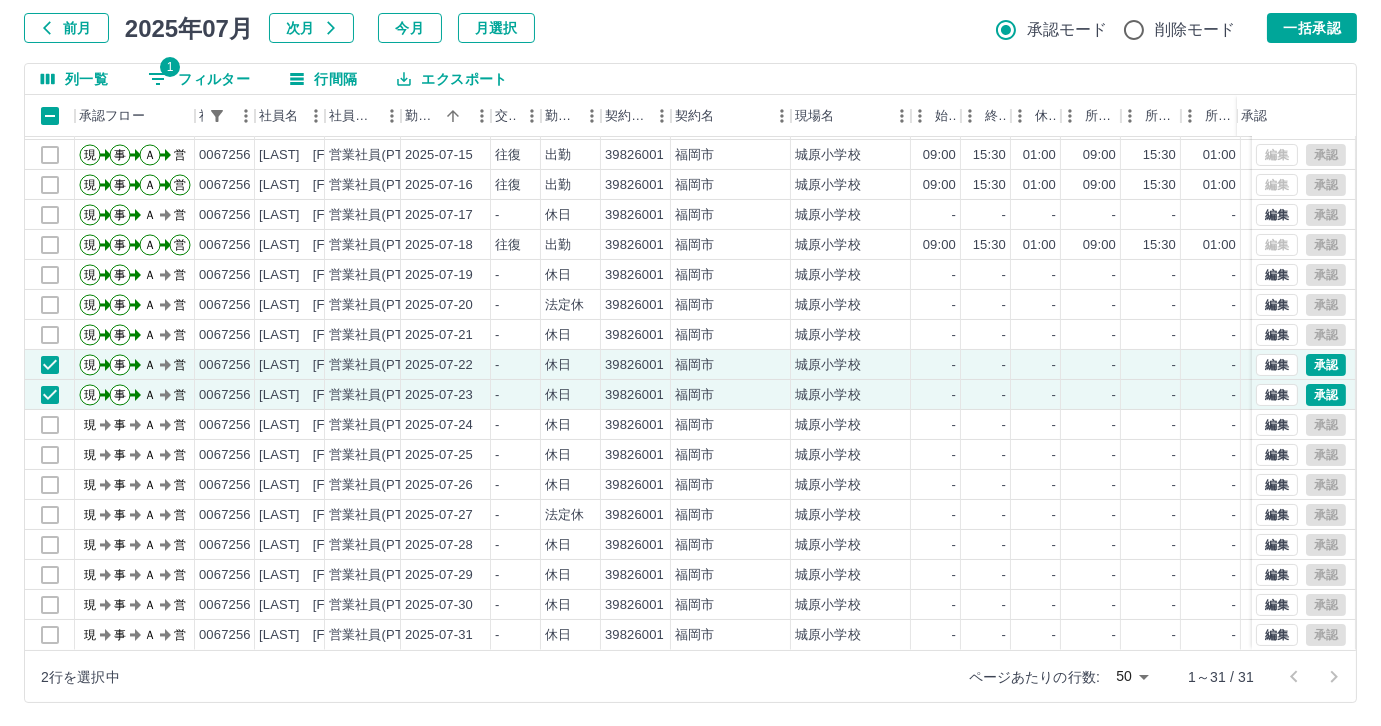 click on "1 フィルター" at bounding box center (199, 79) 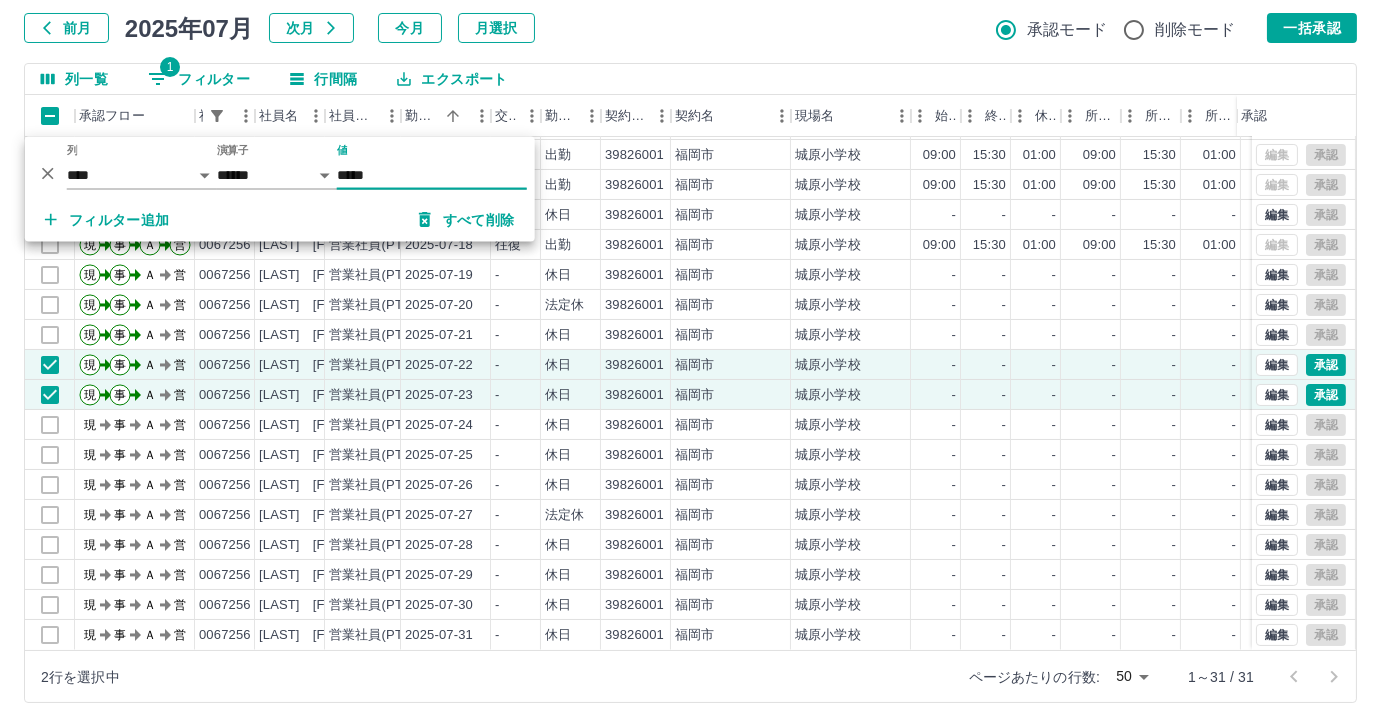 click on "*****" at bounding box center (432, 175) 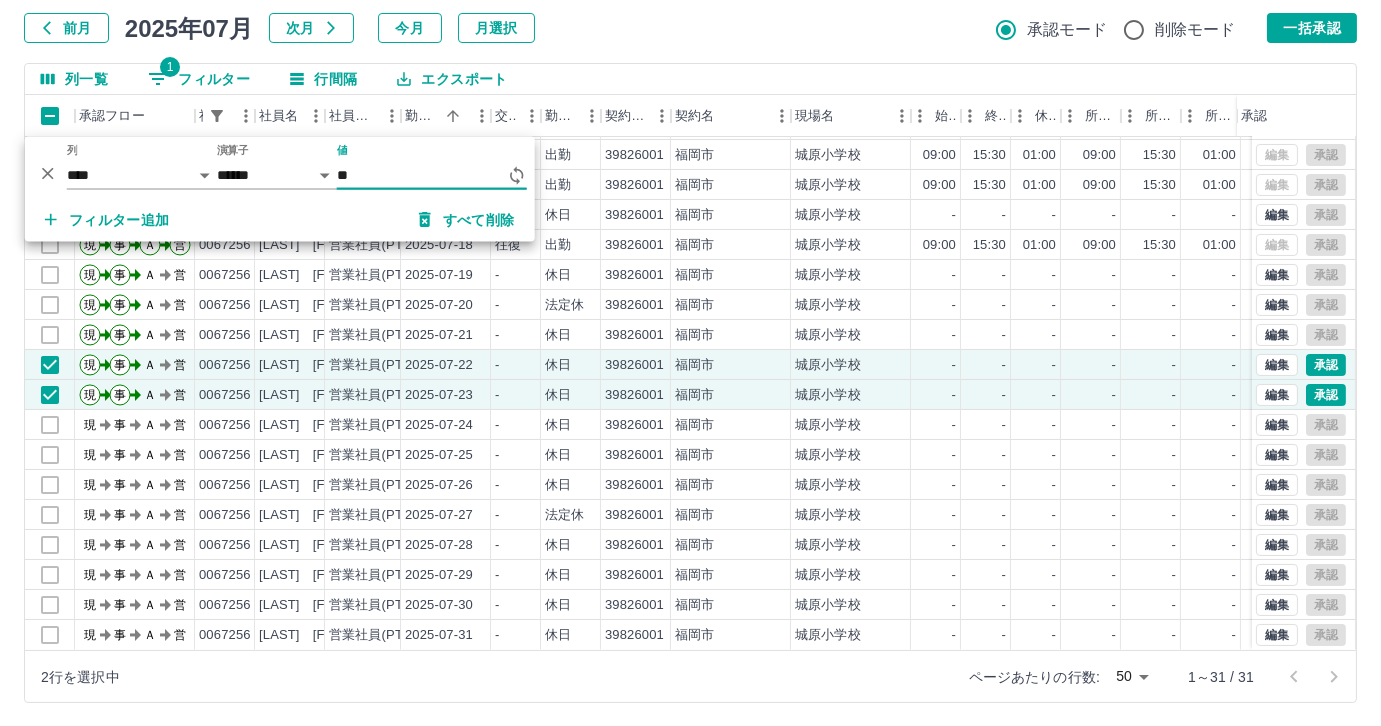 type on "*" 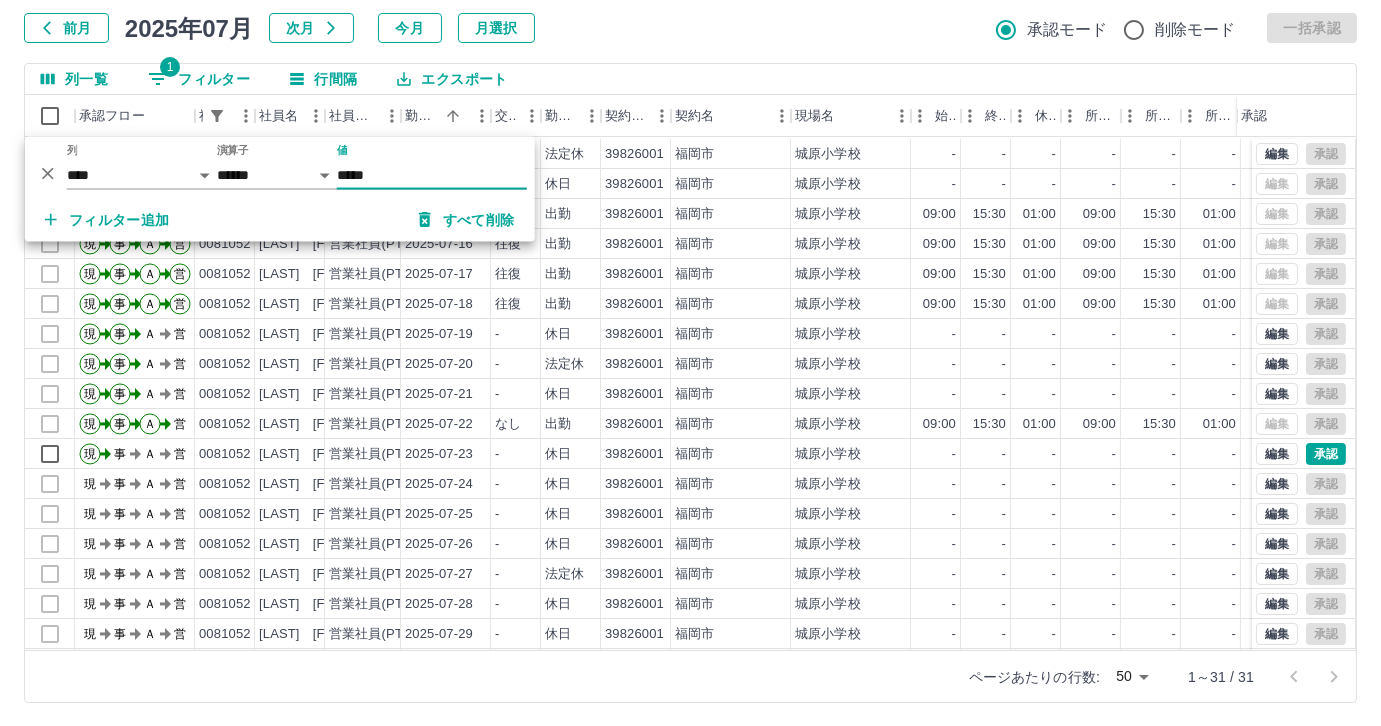 scroll, scrollTop: 431, scrollLeft: 0, axis: vertical 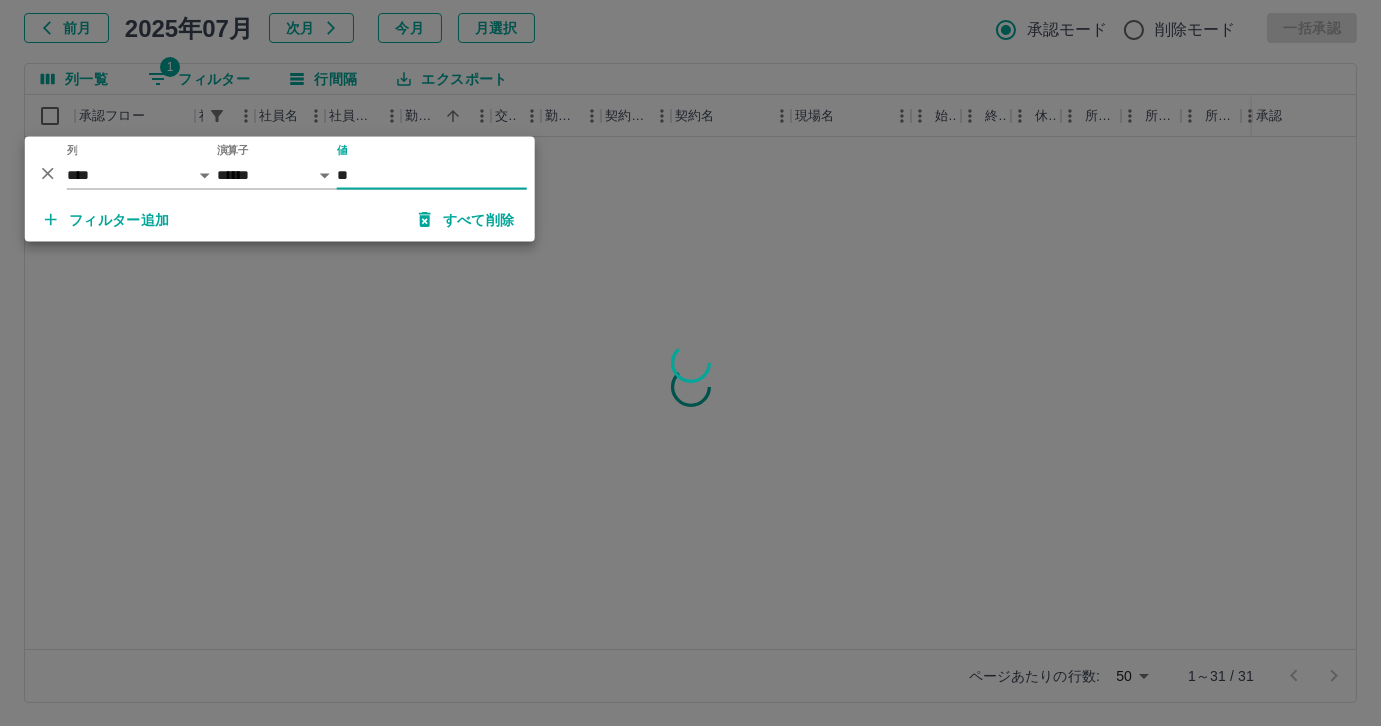 type on "*" 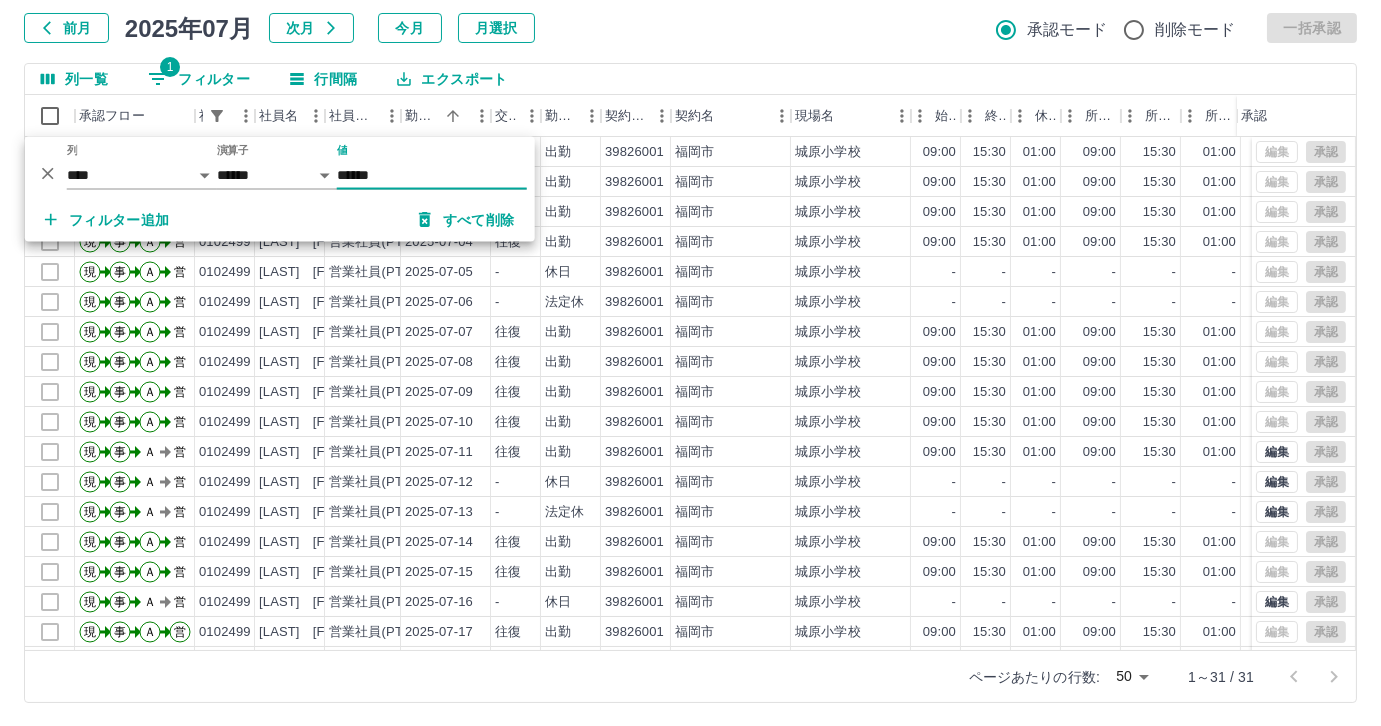 scroll, scrollTop: 431, scrollLeft: 0, axis: vertical 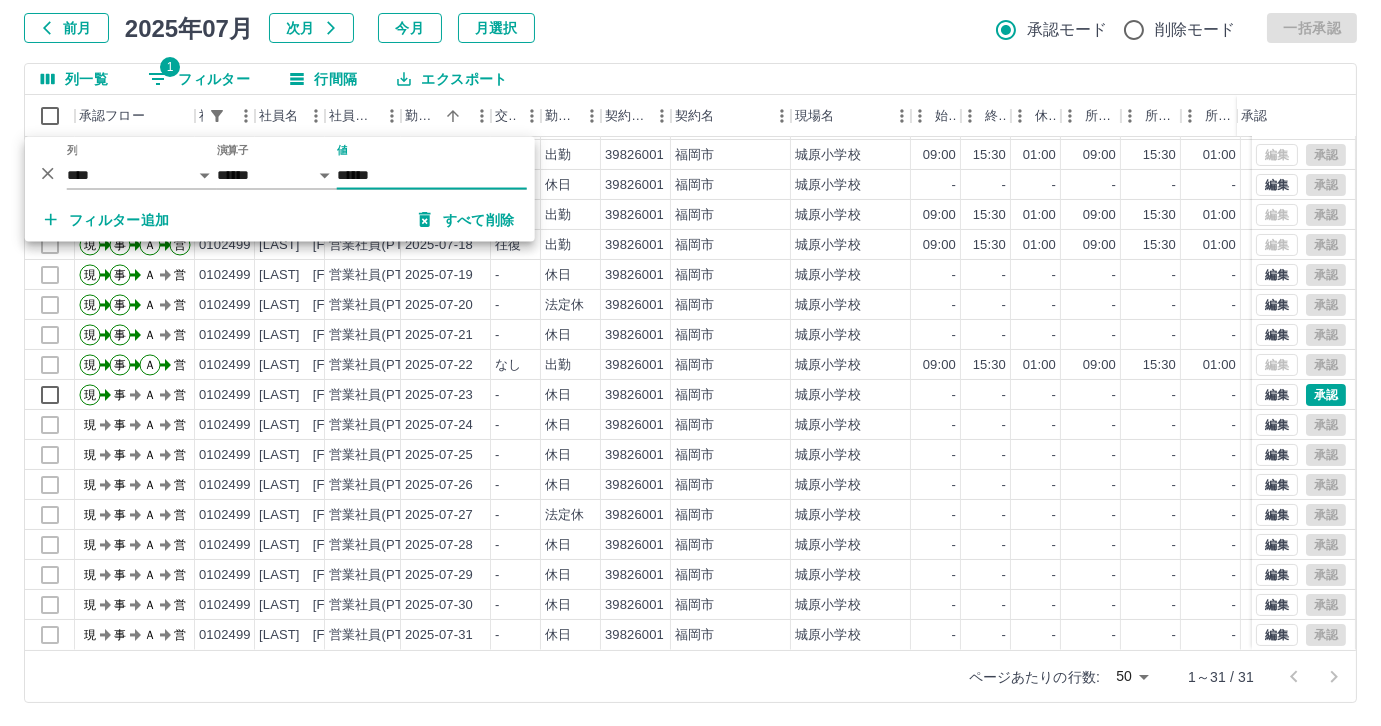 type on "******" 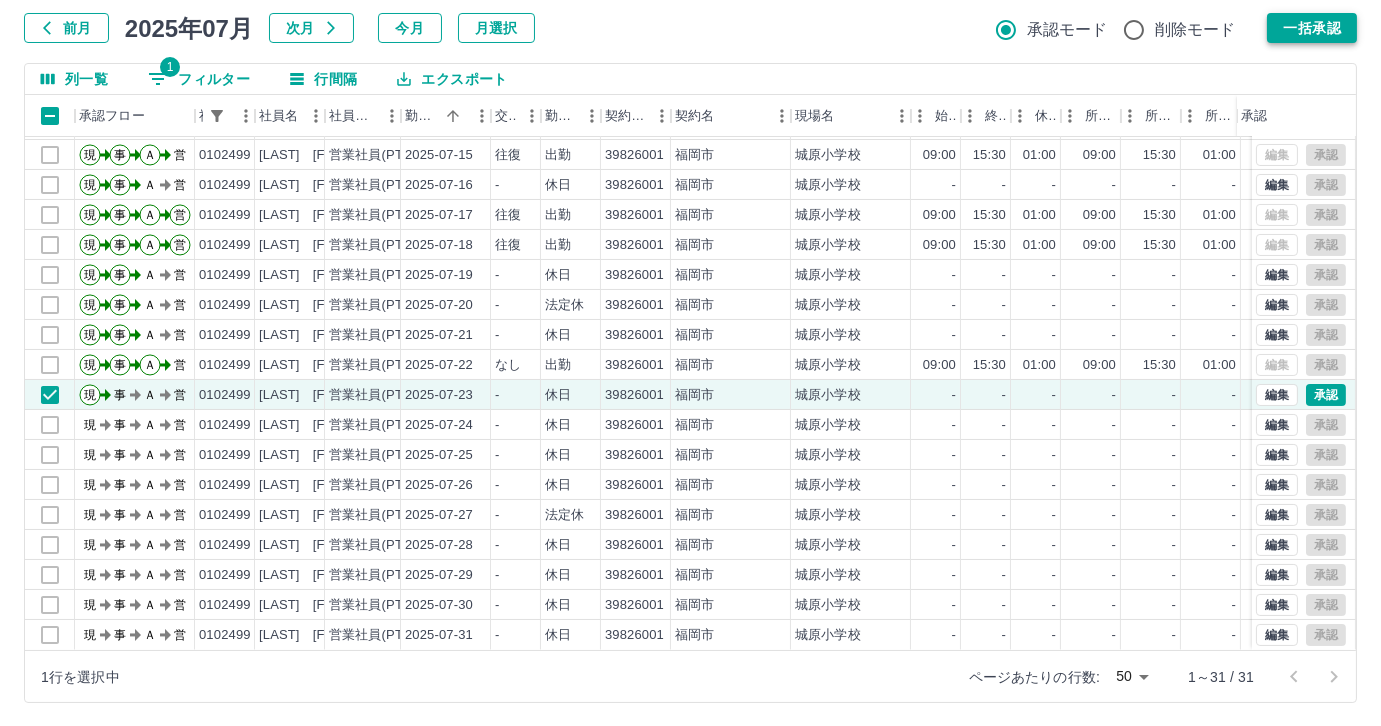 click on "一括承認" at bounding box center [1312, 28] 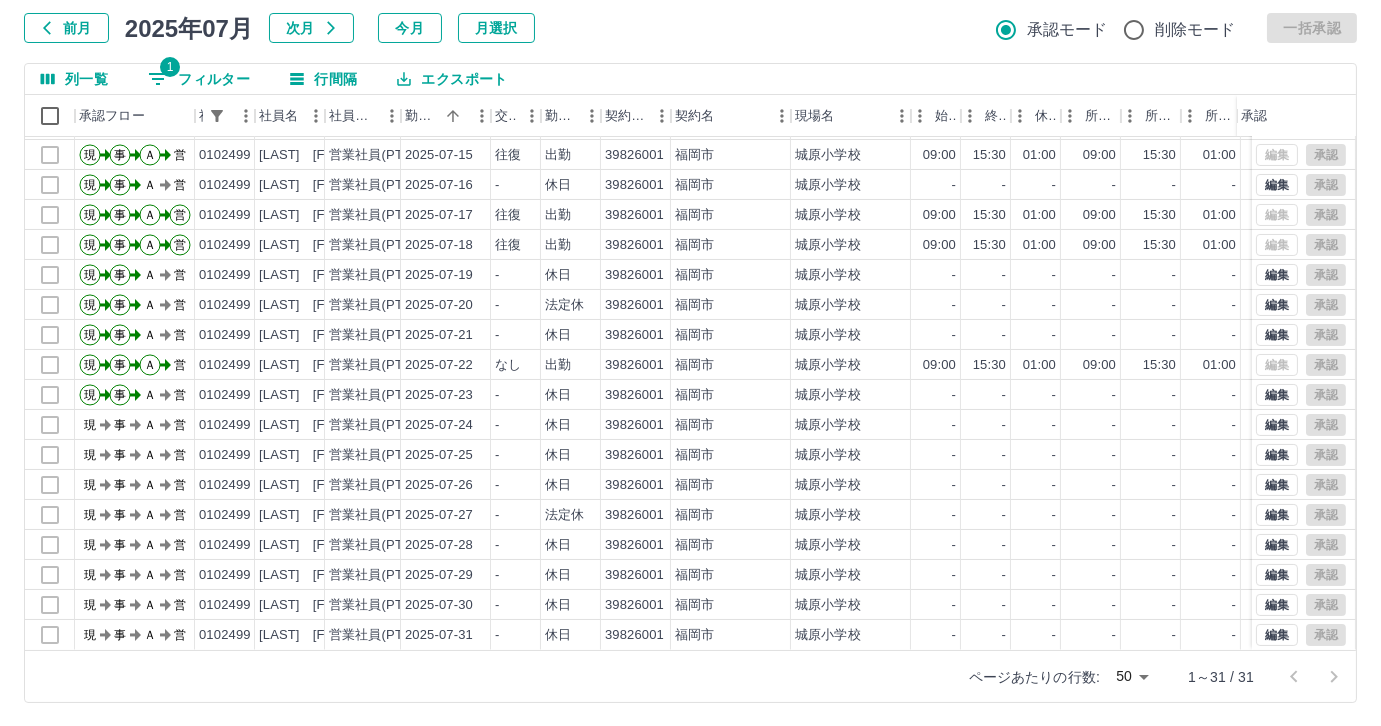 click on "1 フィルター" at bounding box center [199, 79] 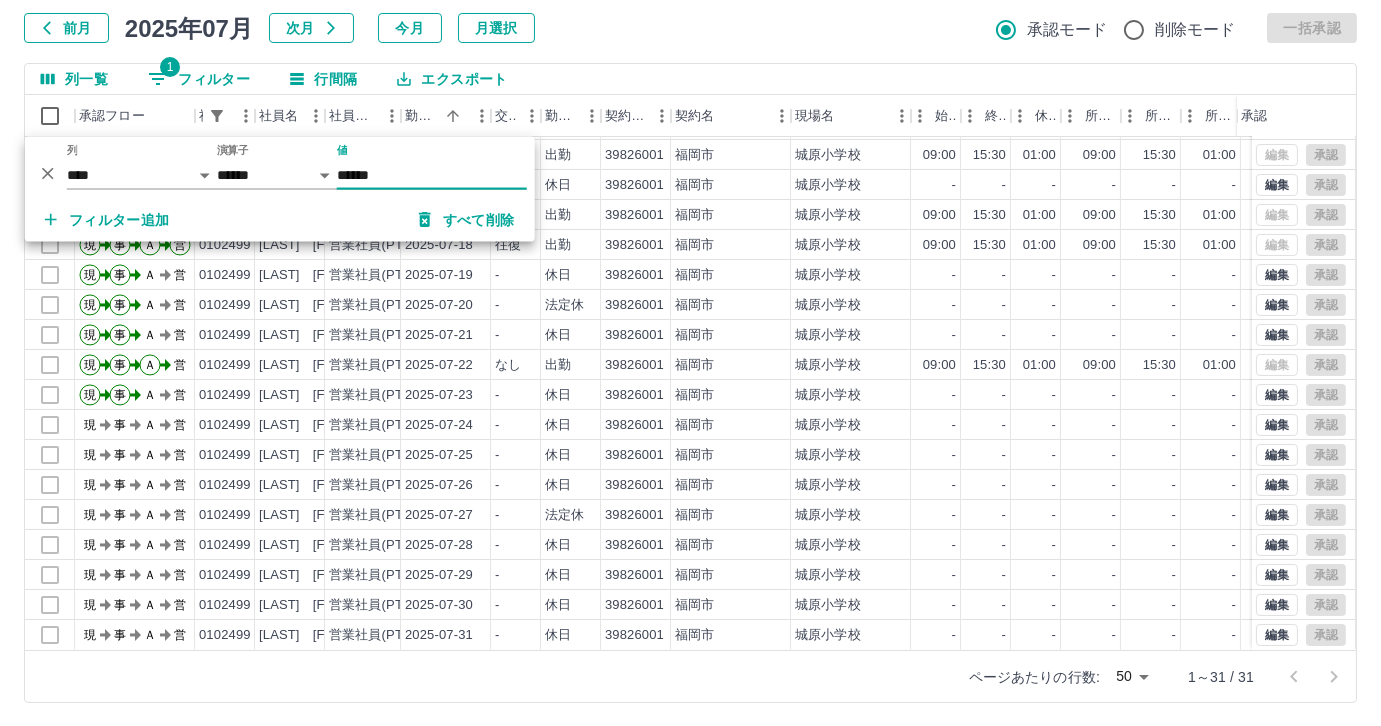 click on "******" at bounding box center [432, 175] 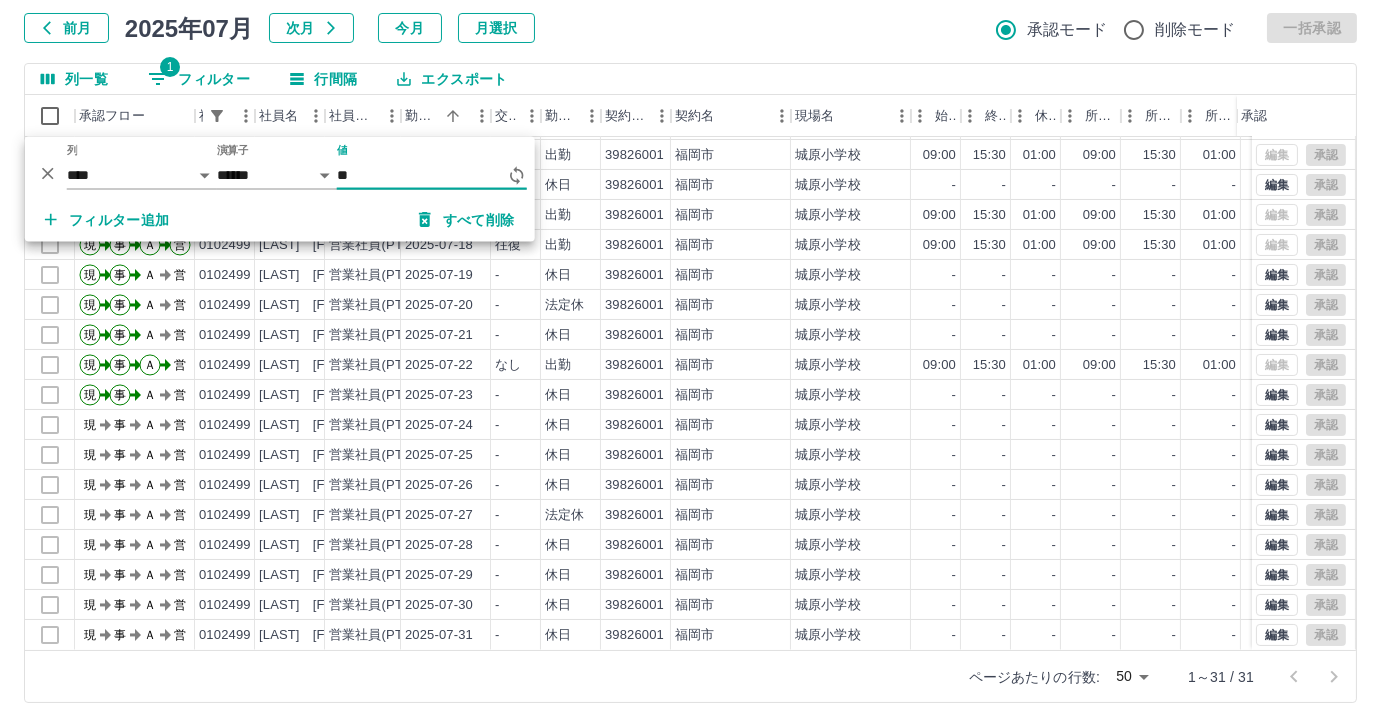 type on "*" 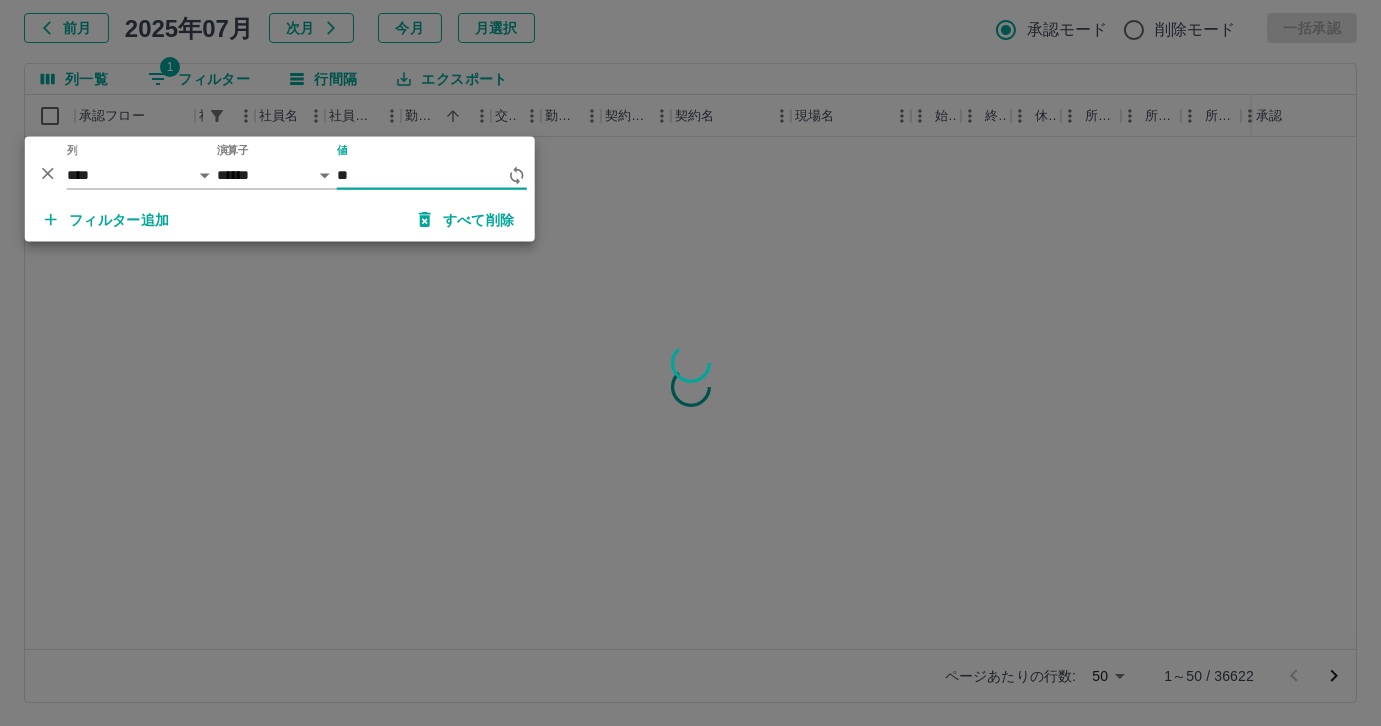scroll, scrollTop: 0, scrollLeft: 0, axis: both 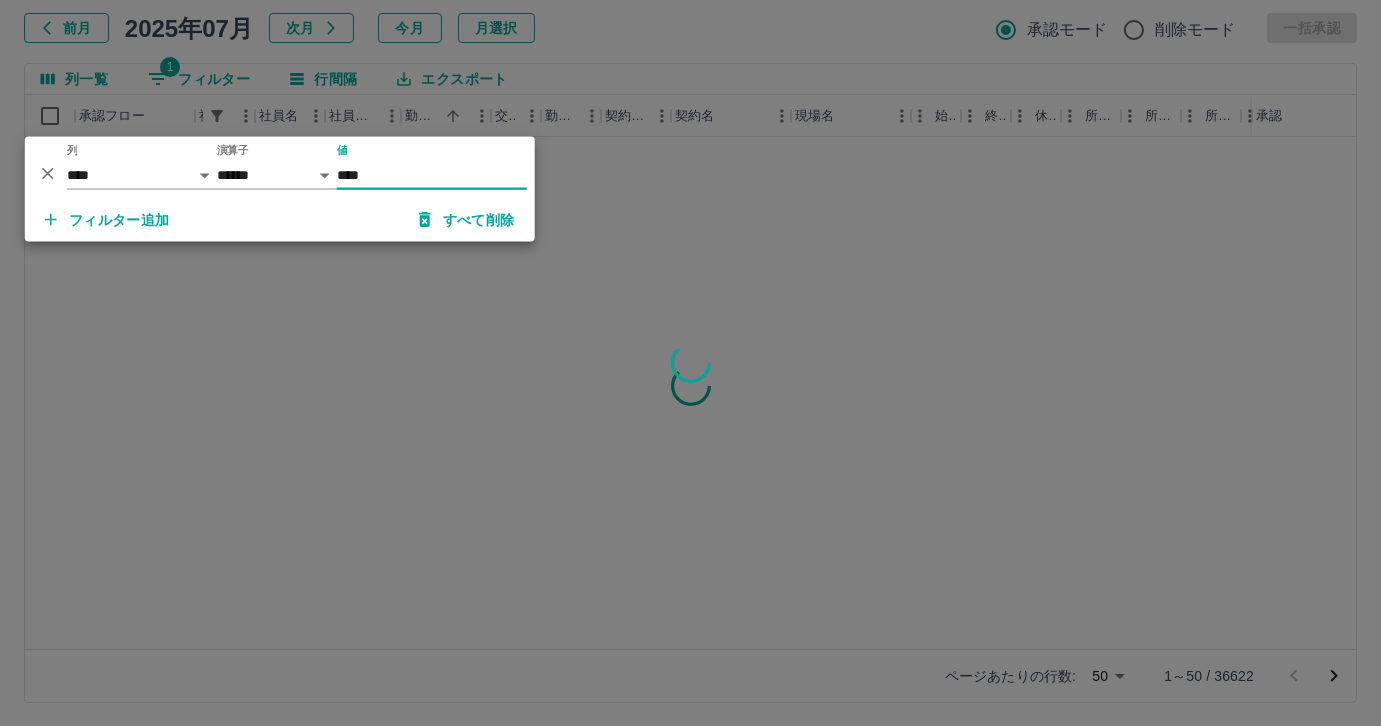 type on "*****" 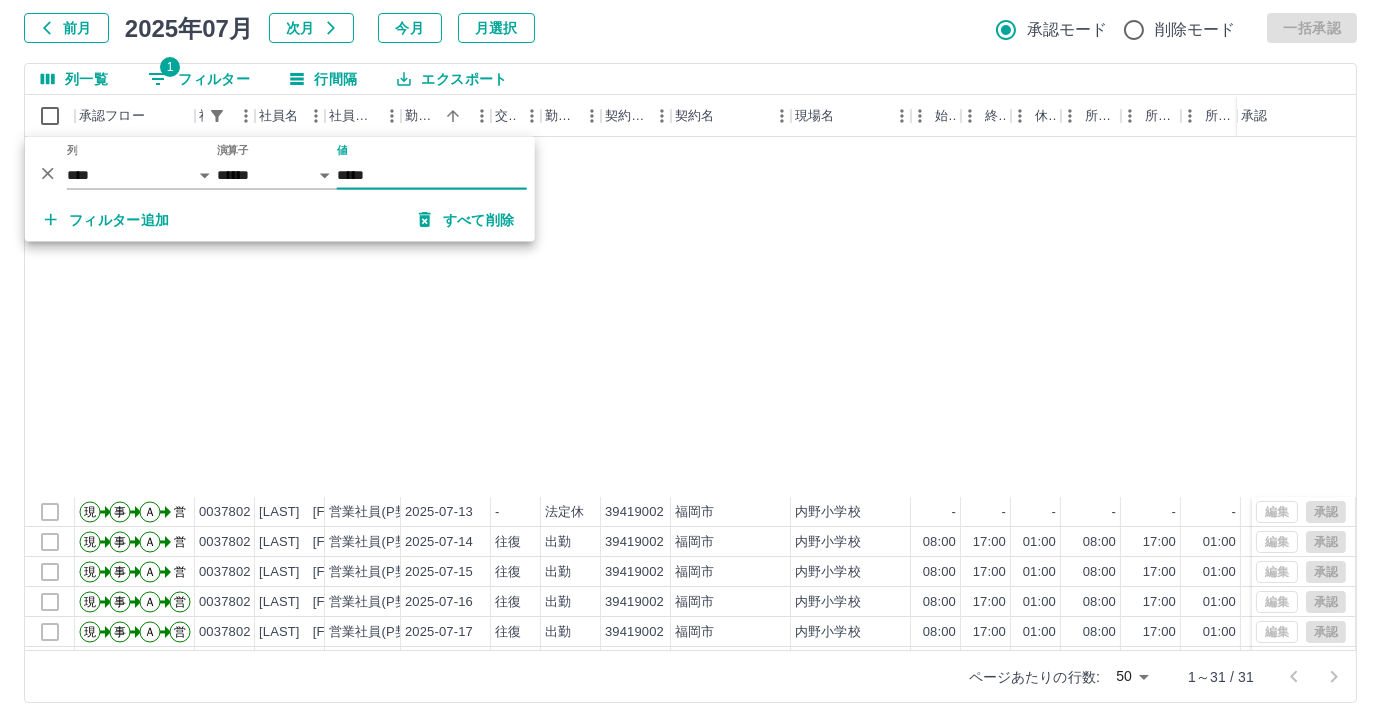 scroll, scrollTop: 431, scrollLeft: 0, axis: vertical 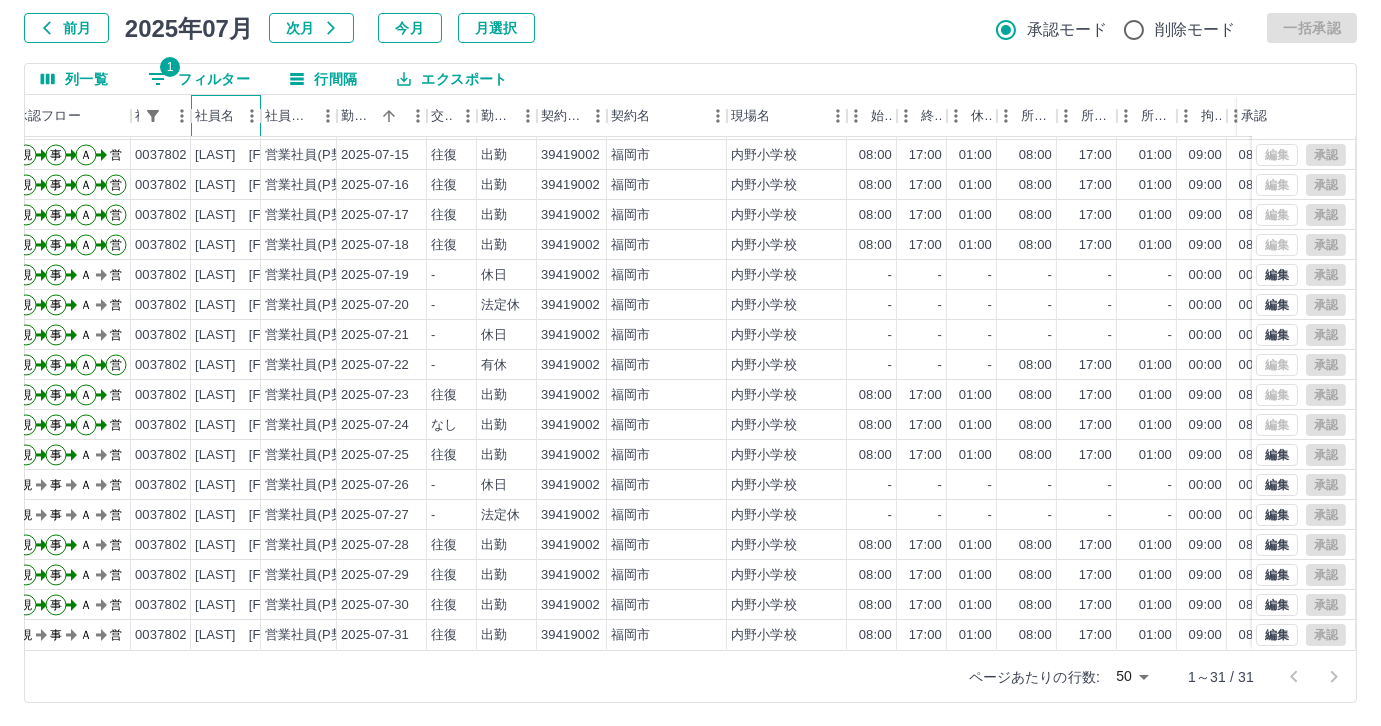 click on "社員名" at bounding box center (214, 116) 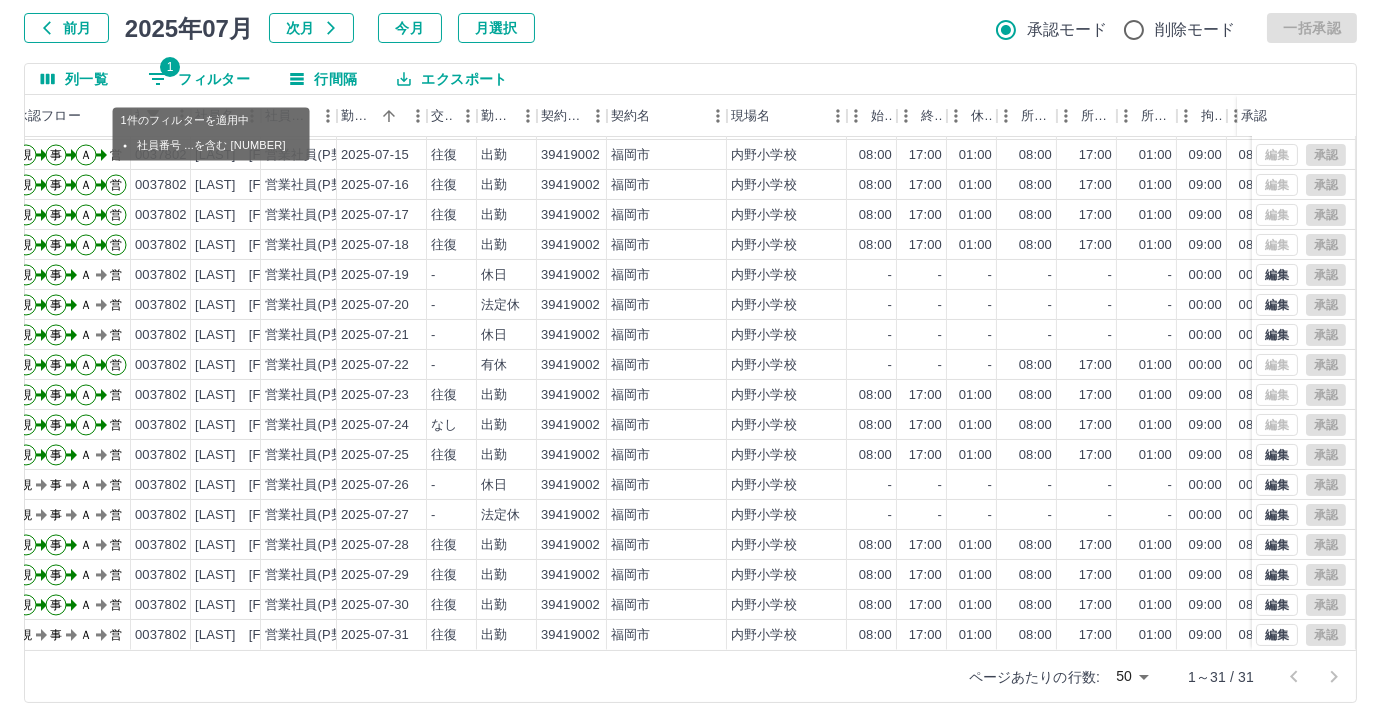 click on "1 フィルター" at bounding box center (199, 79) 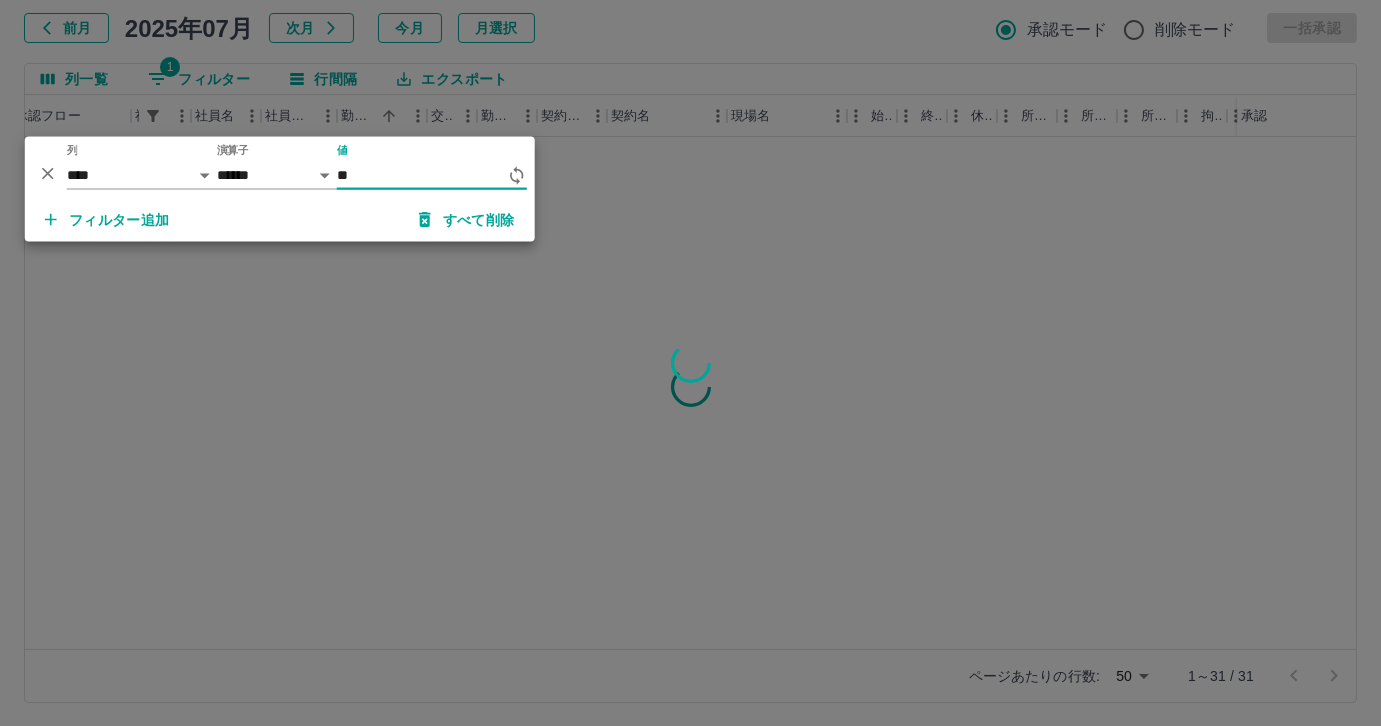 type on "*" 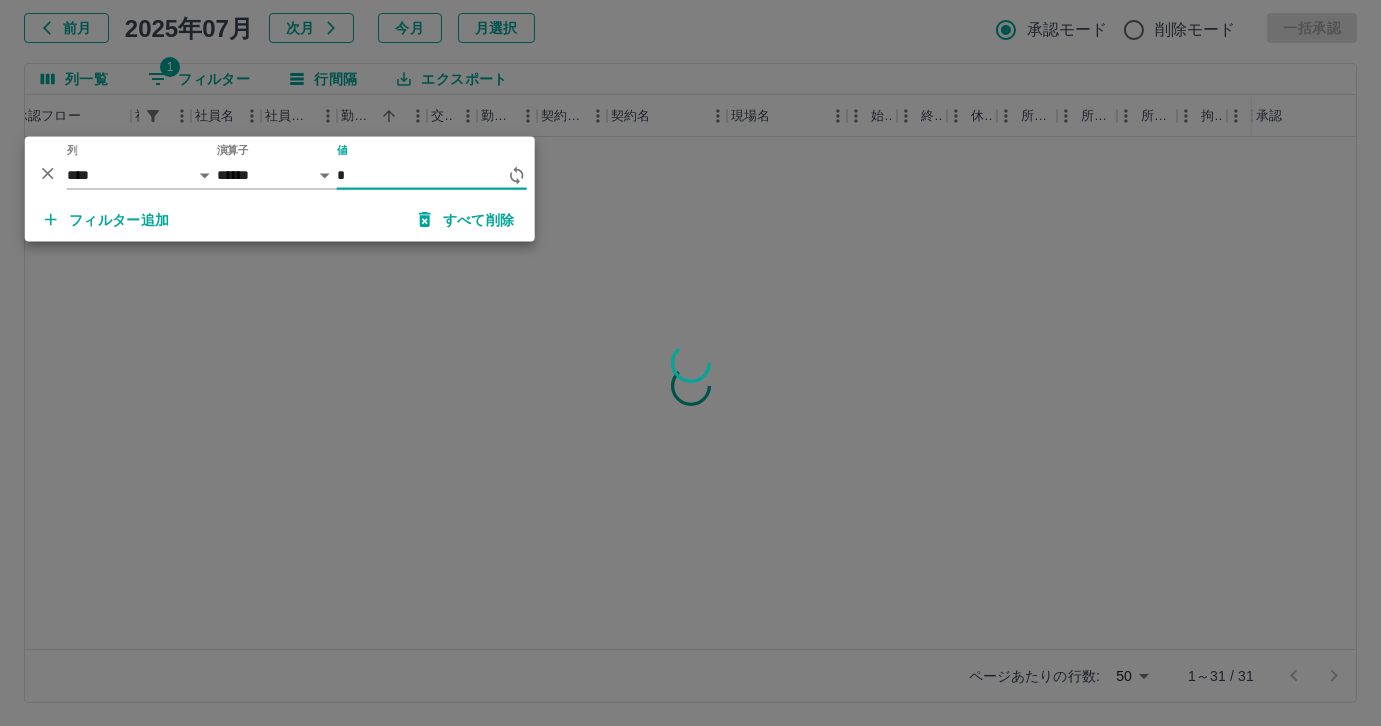 scroll, scrollTop: 0, scrollLeft: 64, axis: horizontal 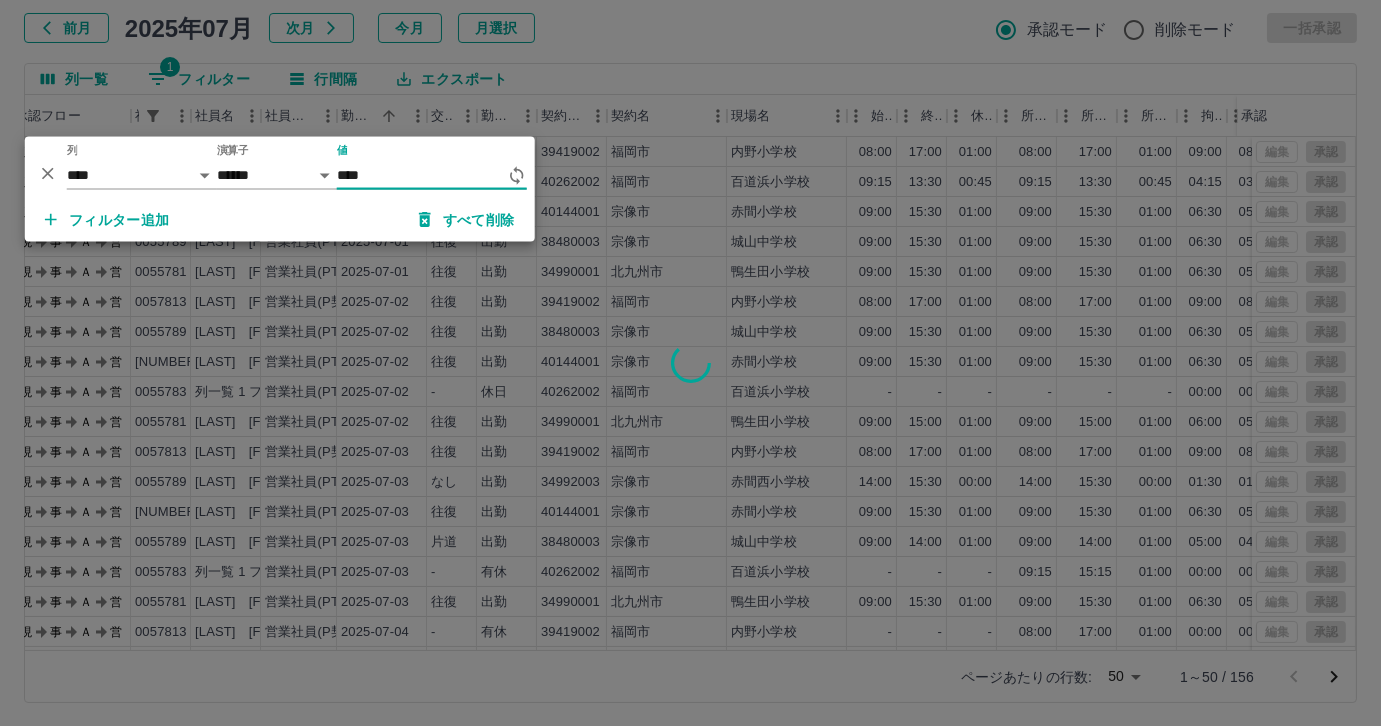 type on "*****" 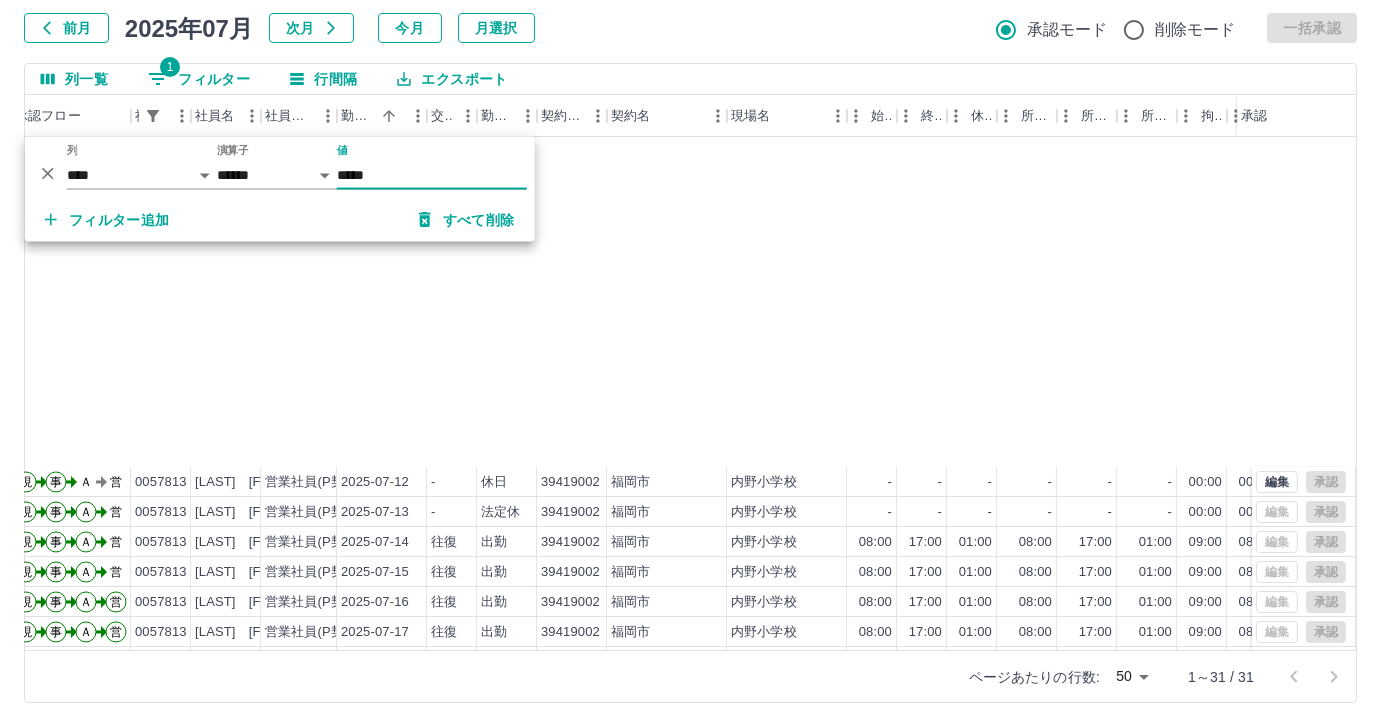 scroll, scrollTop: 431, scrollLeft: 64, axis: both 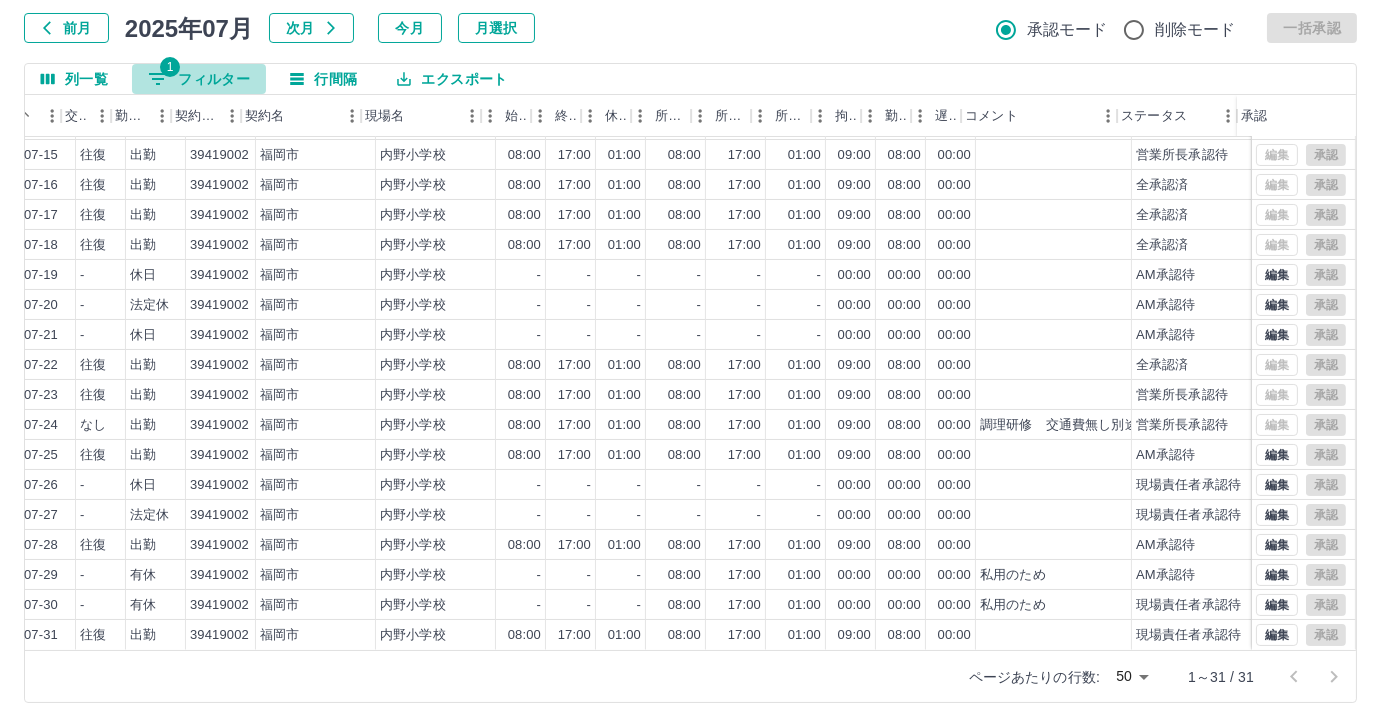 click on "1 フィルター" at bounding box center [199, 79] 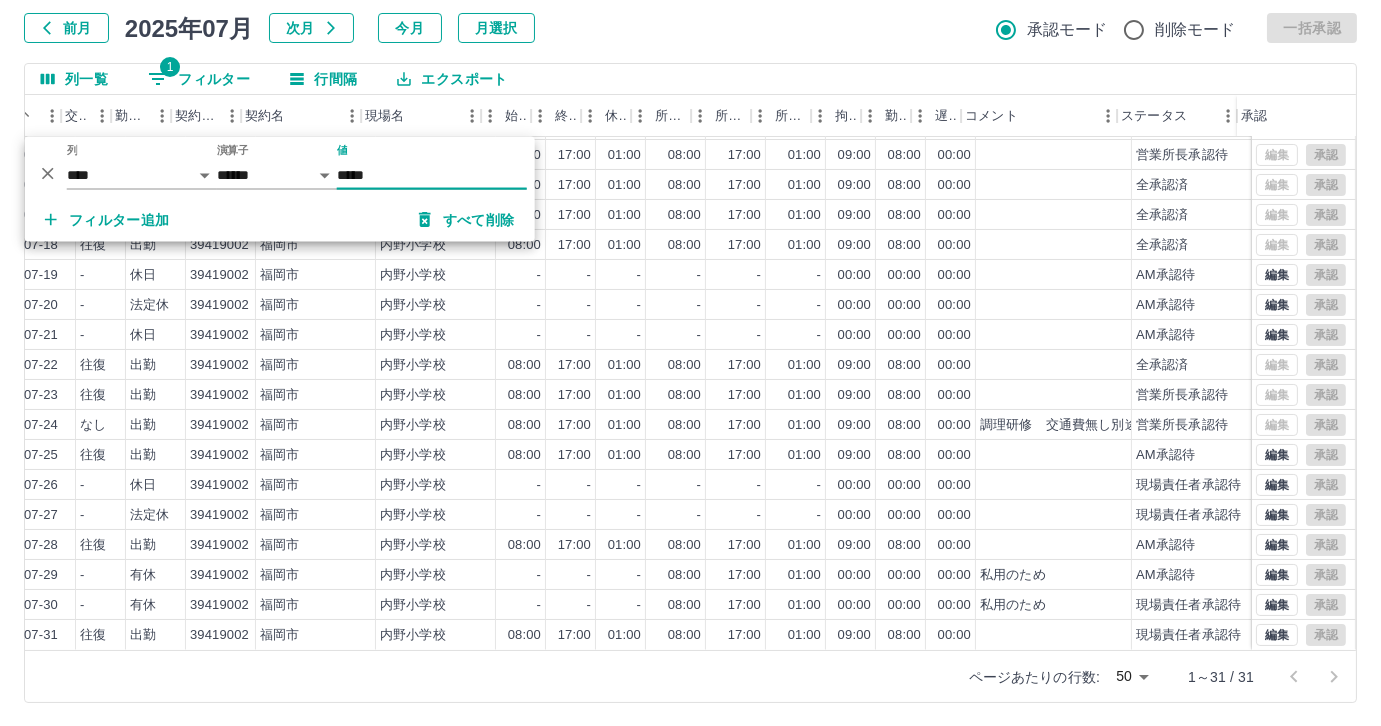 click on "*****" at bounding box center (432, 175) 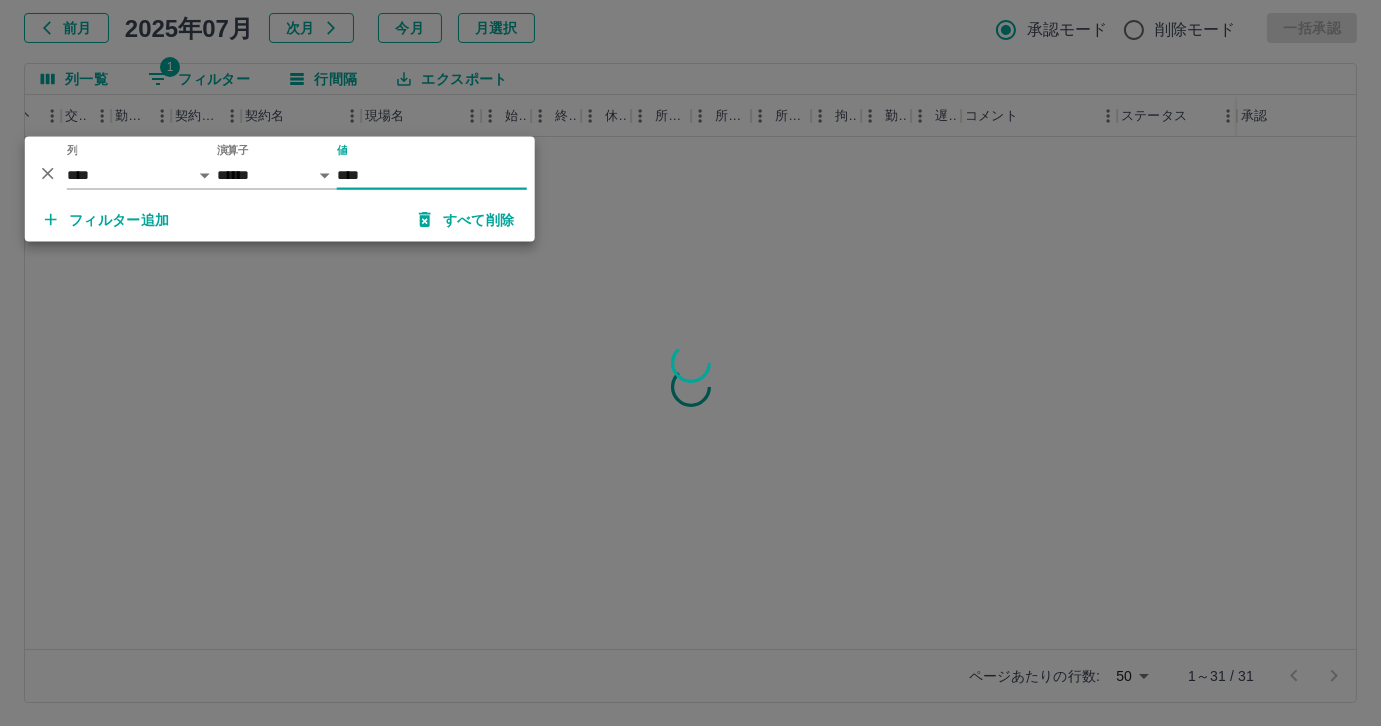 scroll, scrollTop: 0, scrollLeft: 414, axis: horizontal 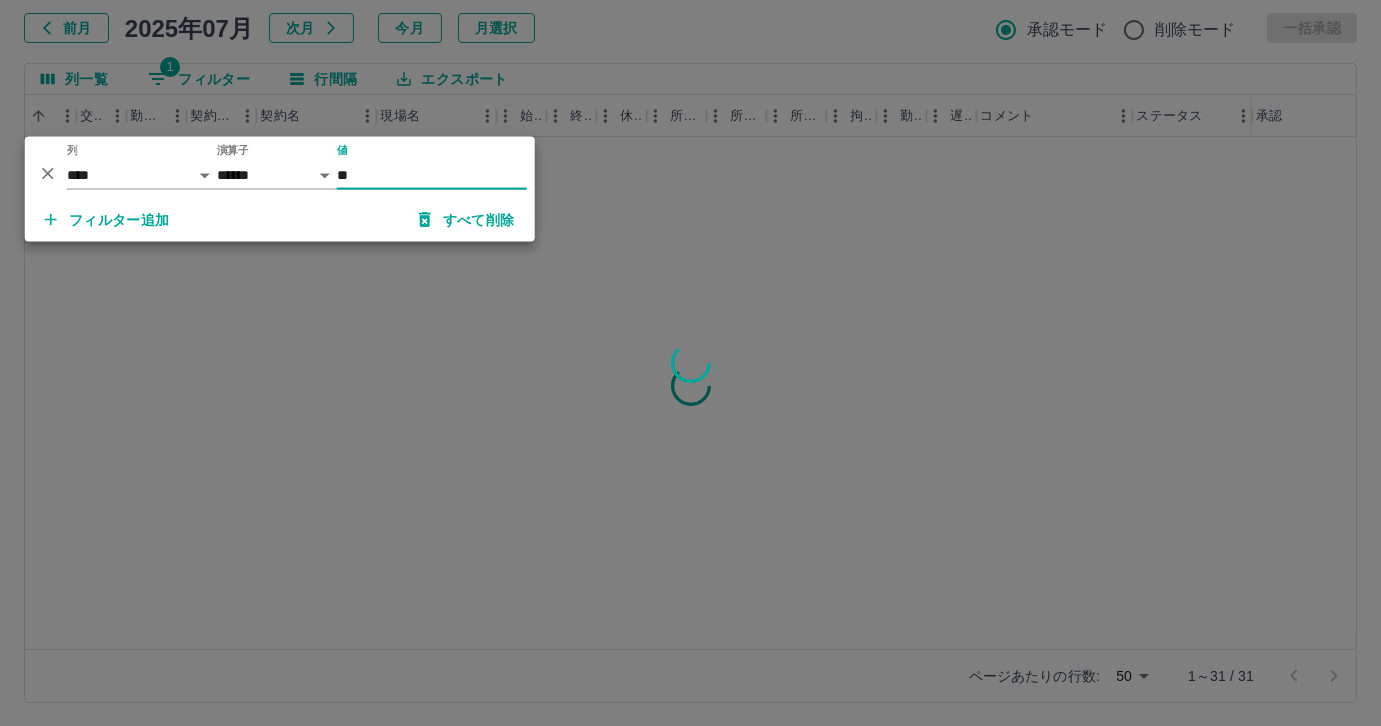 type on "*" 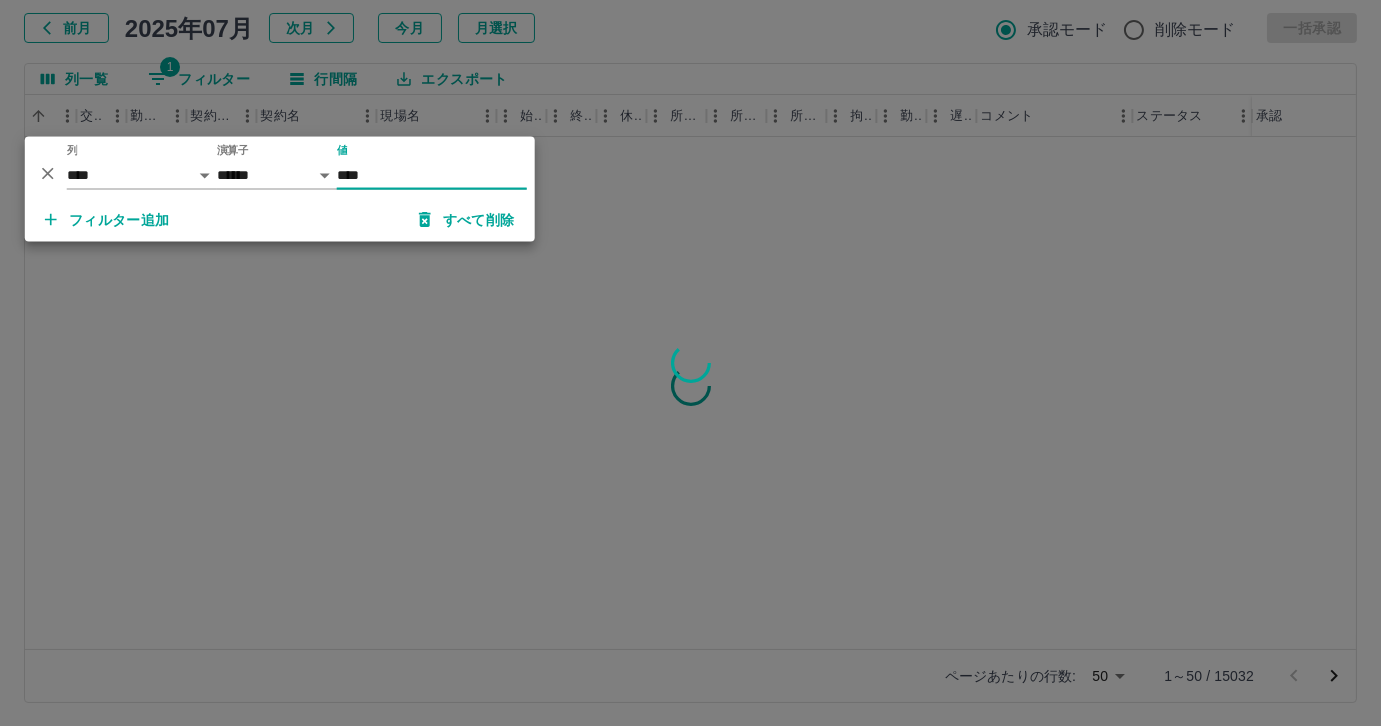 type on "*****" 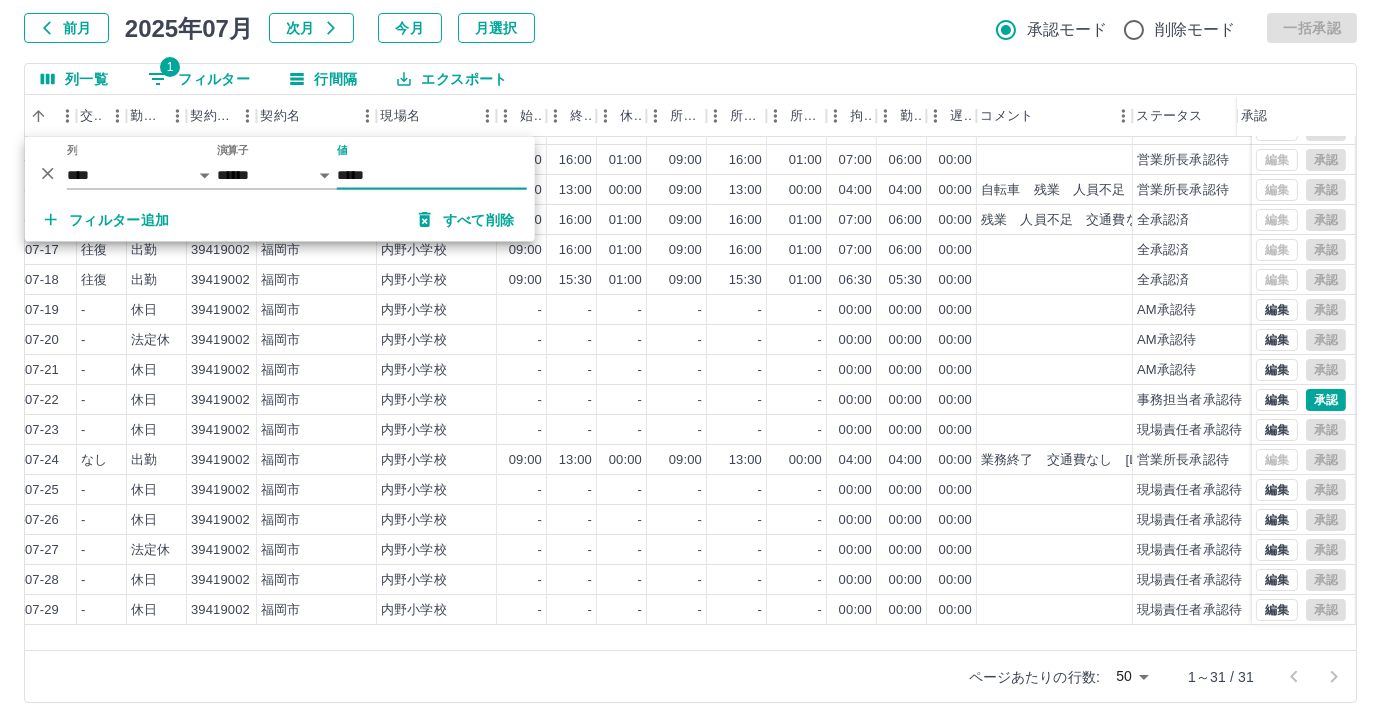 scroll, scrollTop: 431, scrollLeft: 414, axis: both 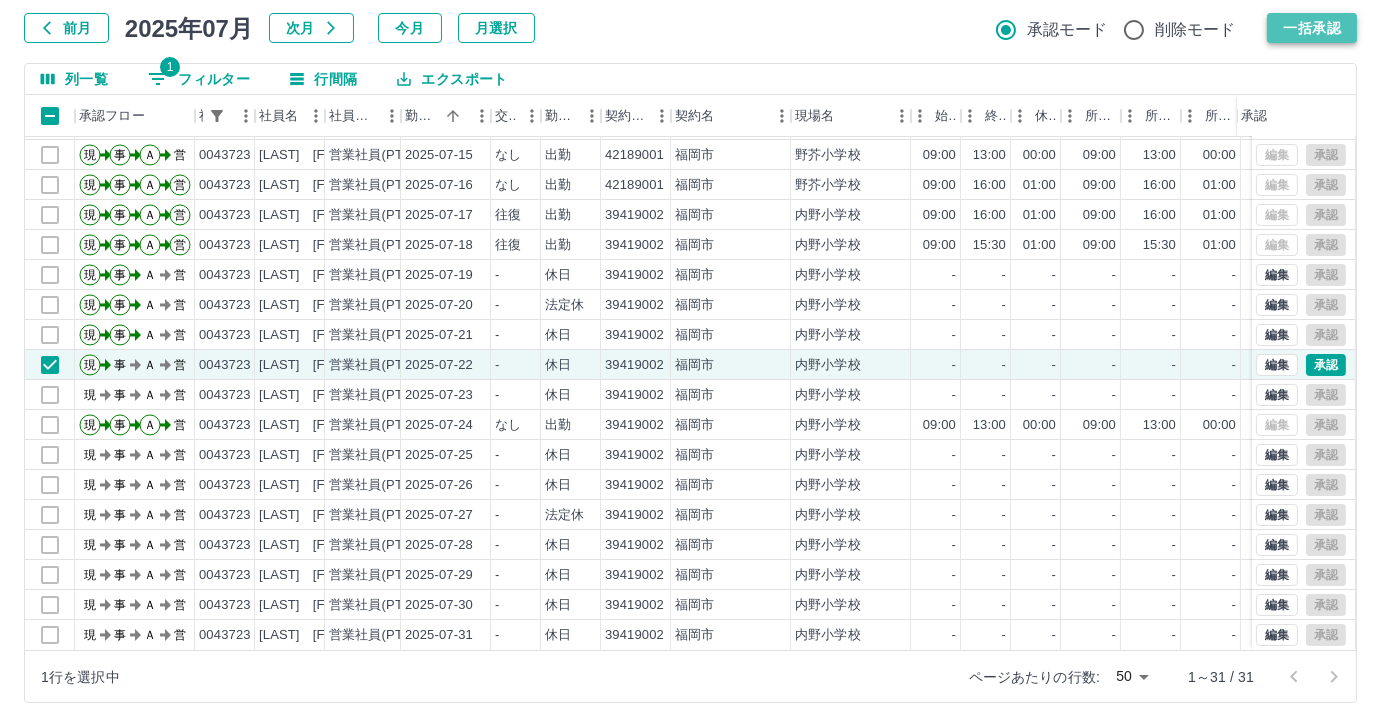 click on "一括承認" at bounding box center (1312, 28) 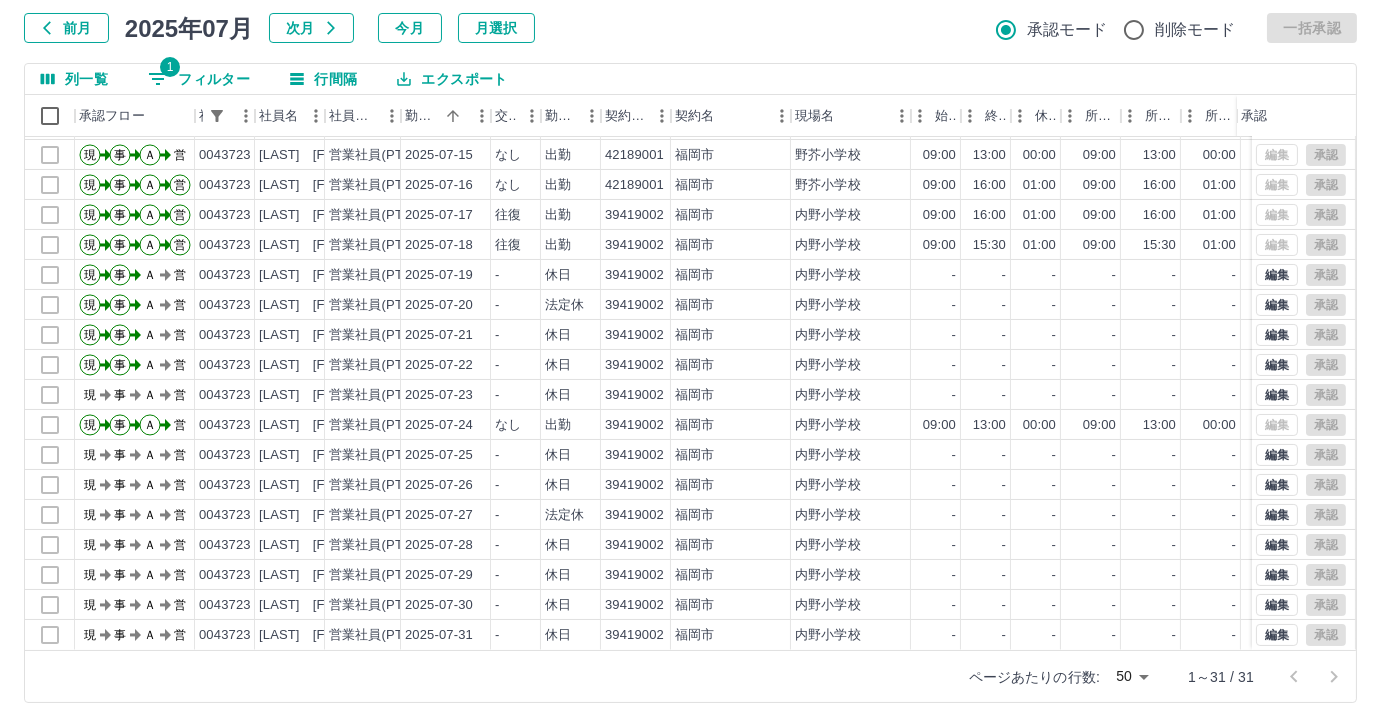 drag, startPoint x: 178, startPoint y: 50, endPoint x: 188, endPoint y: 78, distance: 29.732138 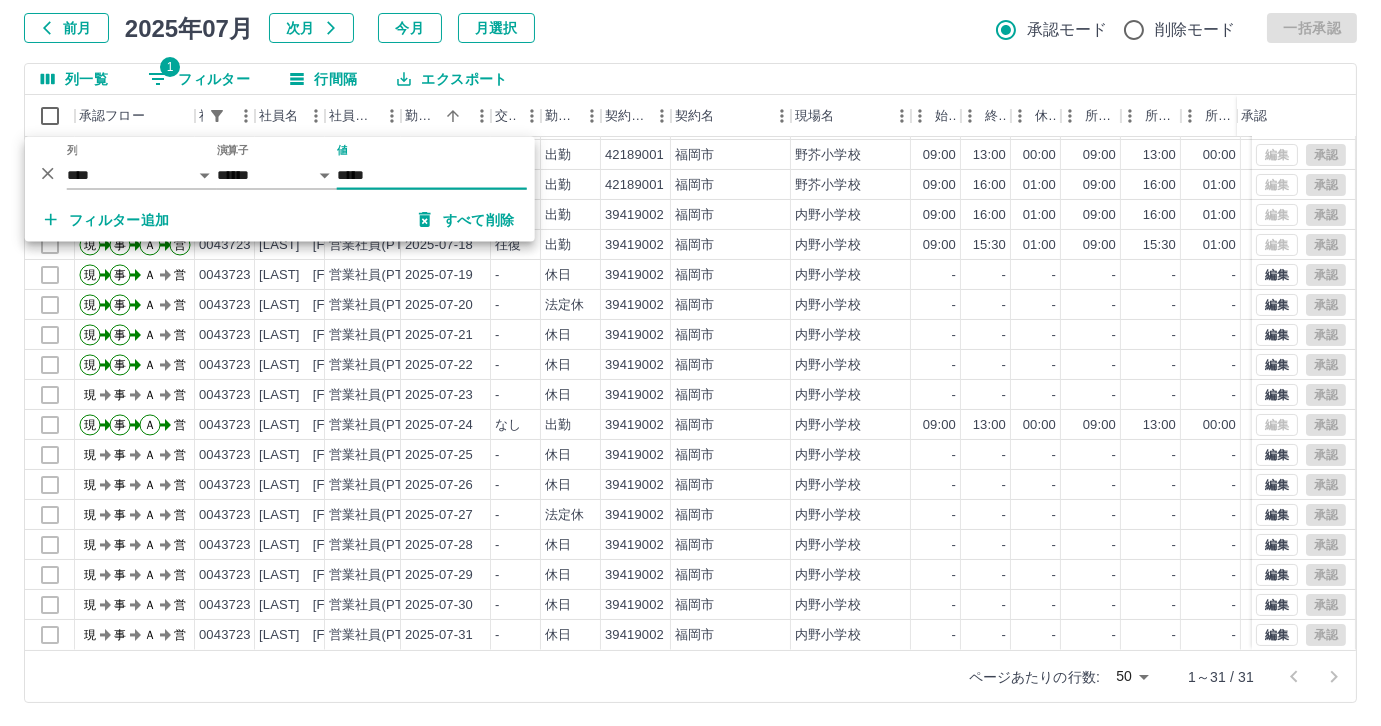 click on "*****" at bounding box center [432, 175] 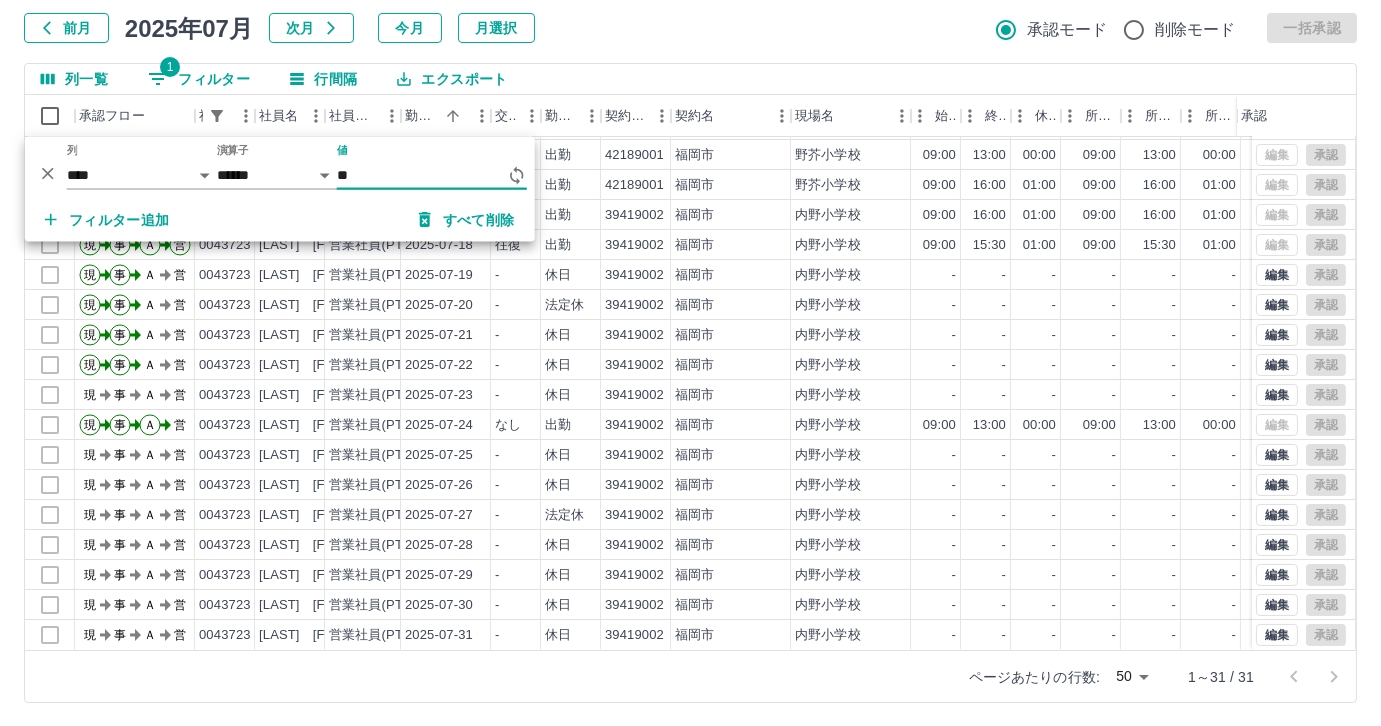 type on "*" 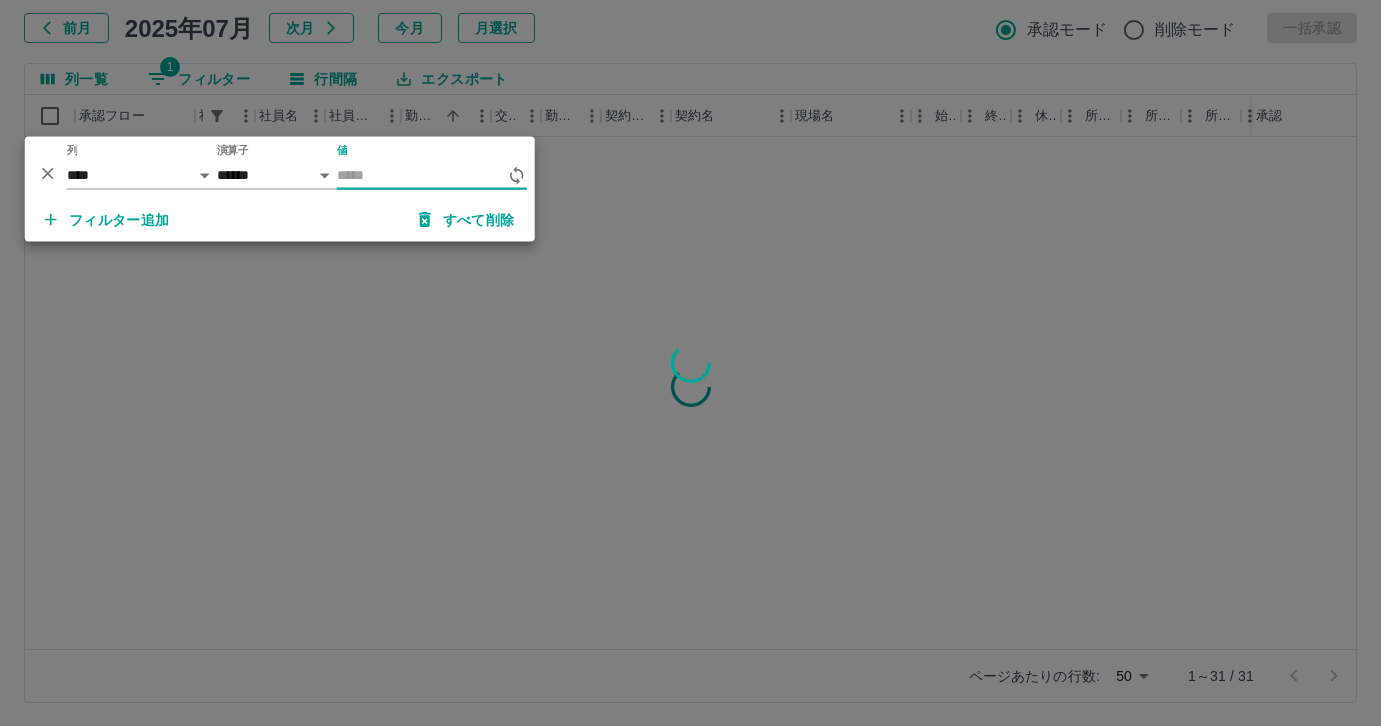 scroll, scrollTop: 0, scrollLeft: 0, axis: both 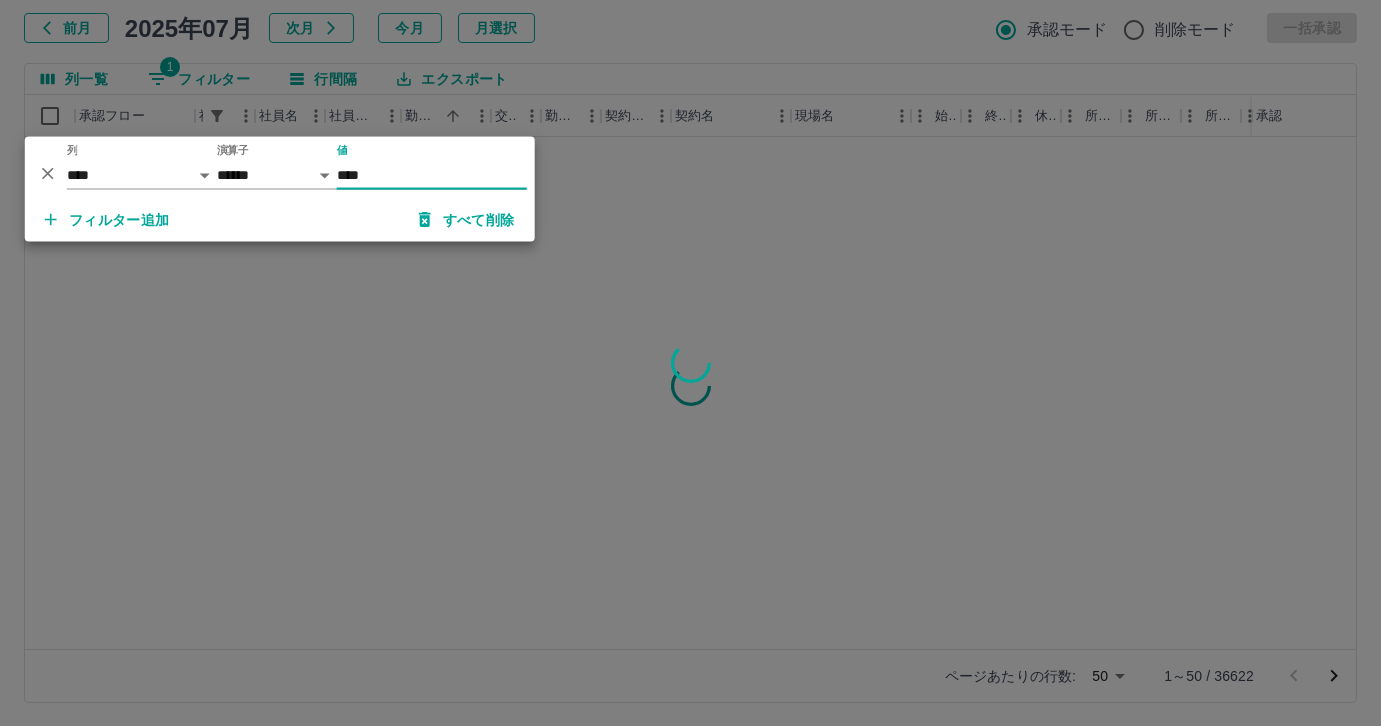 type on "*****" 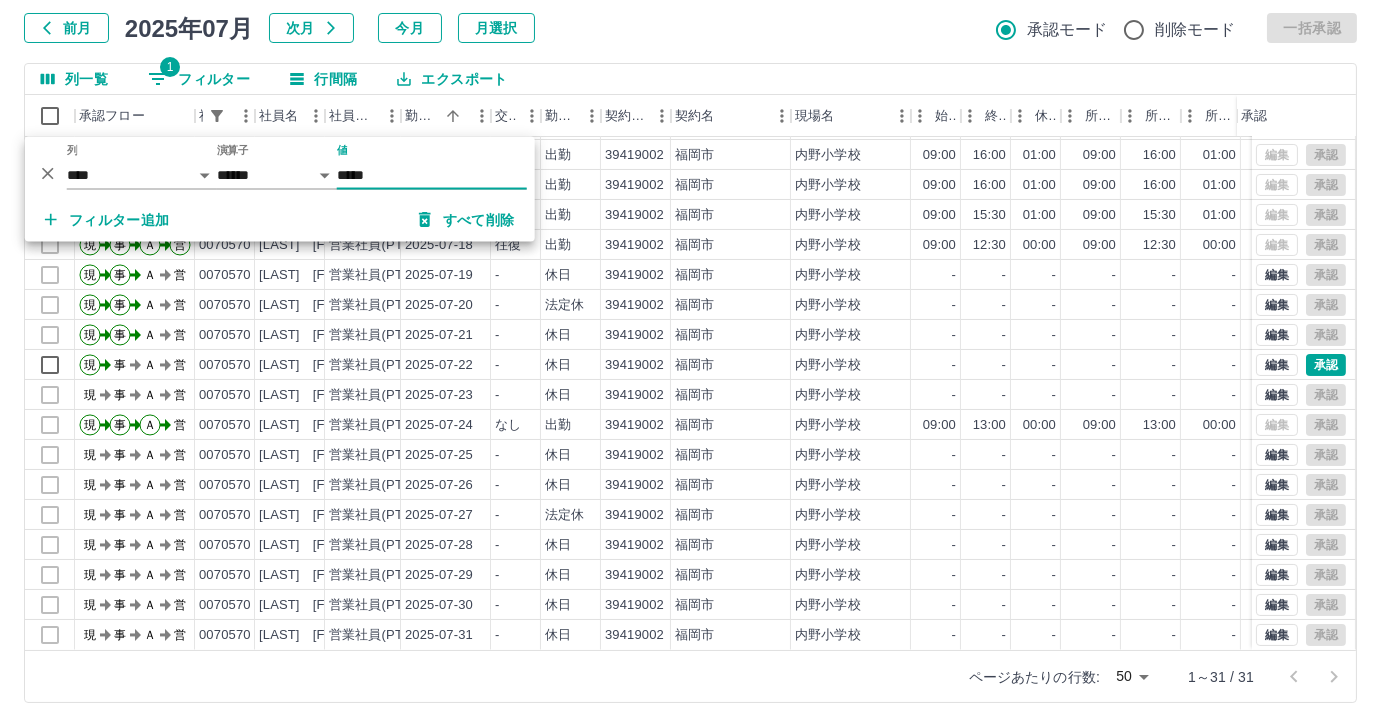 scroll, scrollTop: 431, scrollLeft: 0, axis: vertical 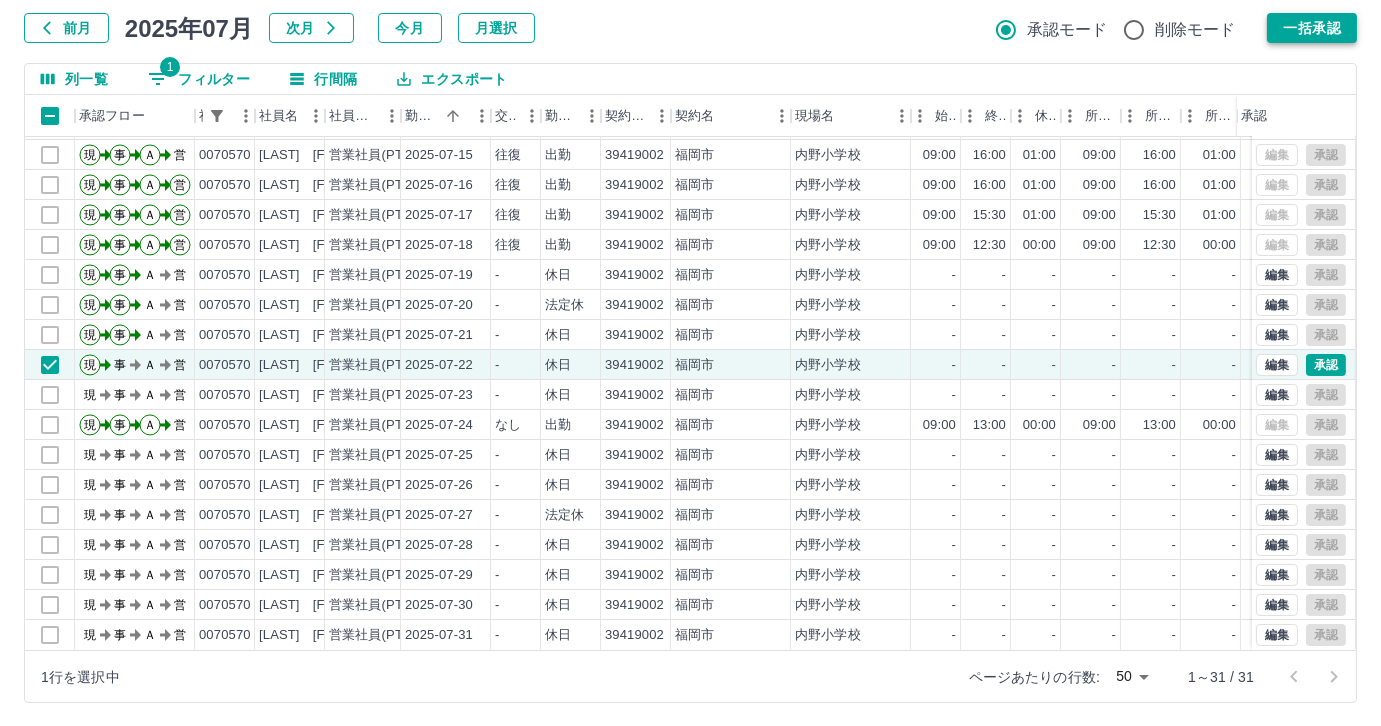 click on "一括承認" at bounding box center (1312, 28) 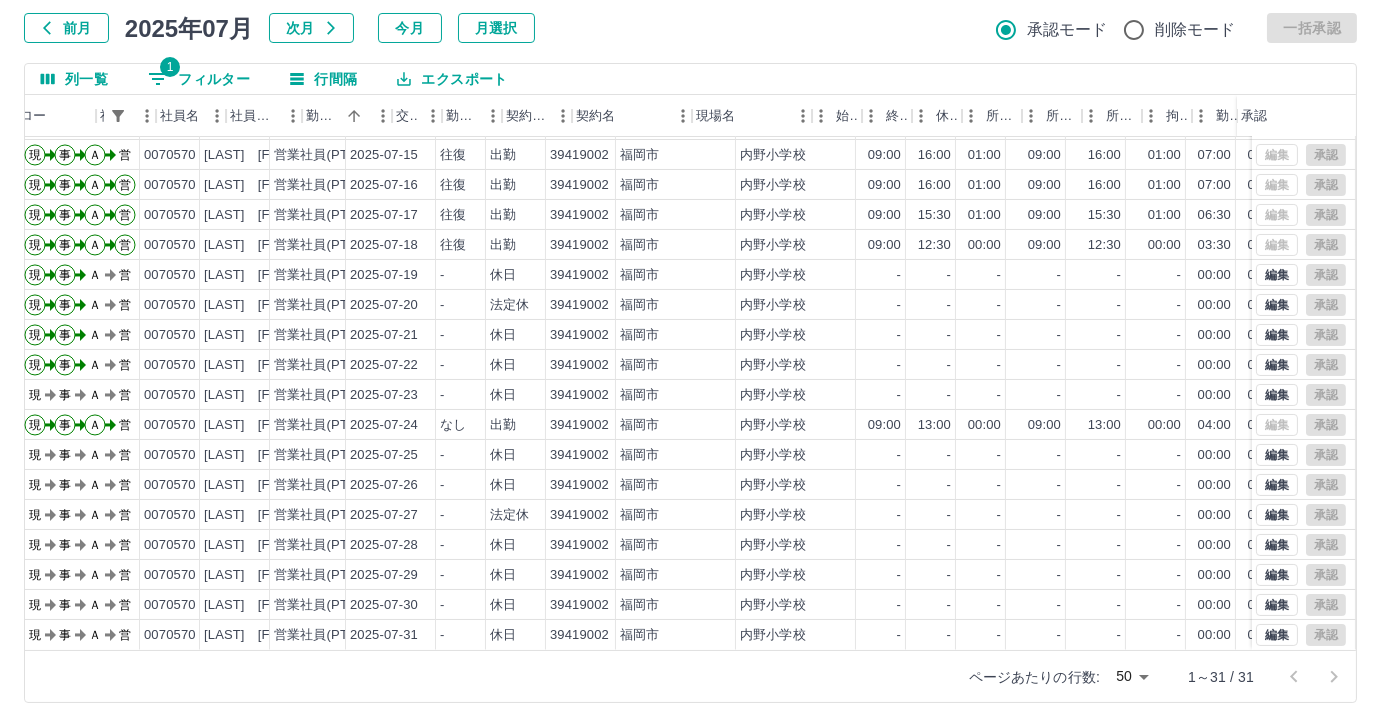 scroll, scrollTop: 431, scrollLeft: 53, axis: both 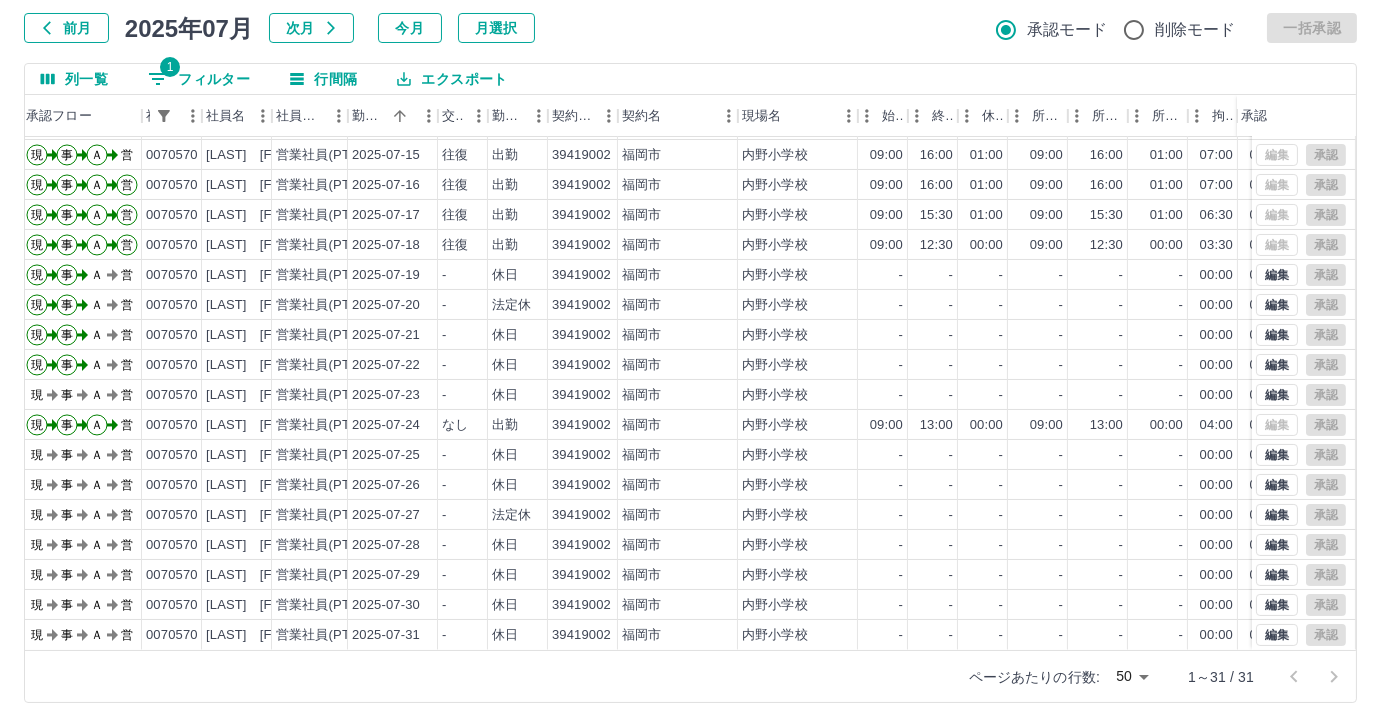 click on "1 フィルター" at bounding box center [199, 79] 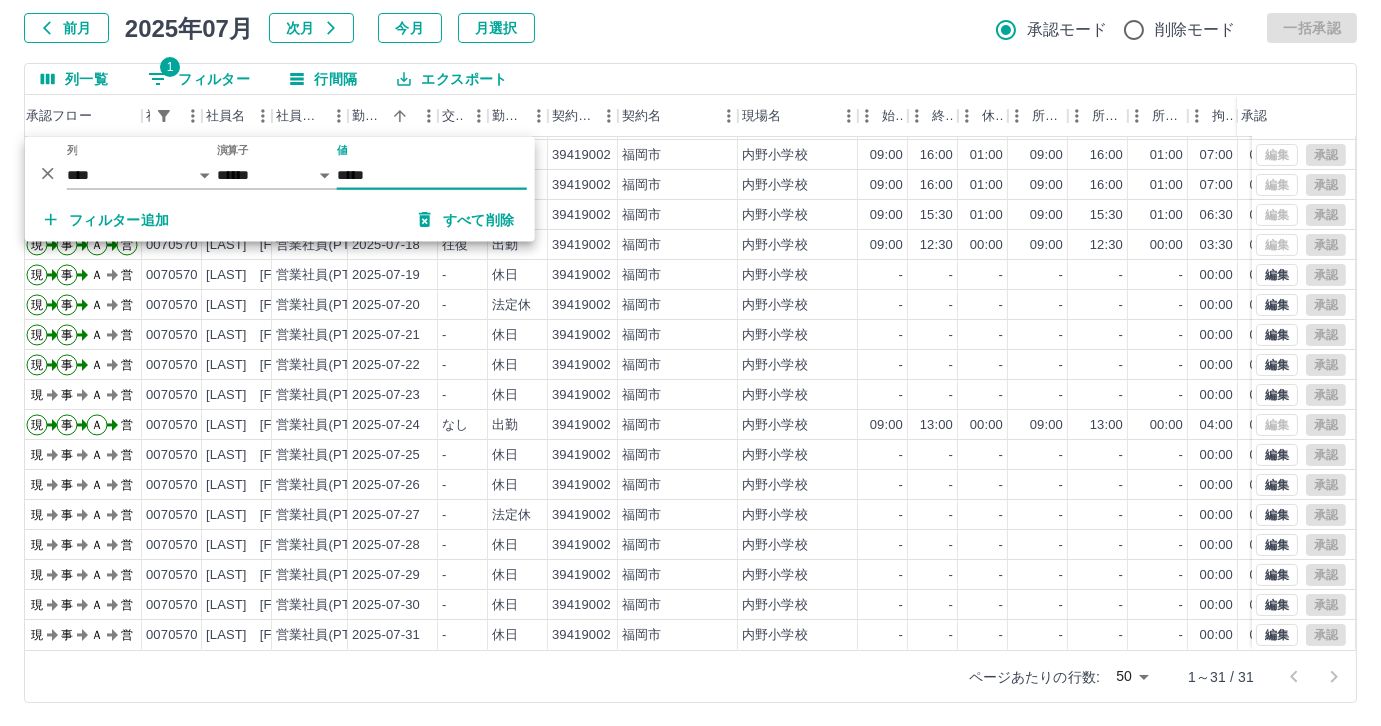 click on "*****" at bounding box center [432, 175] 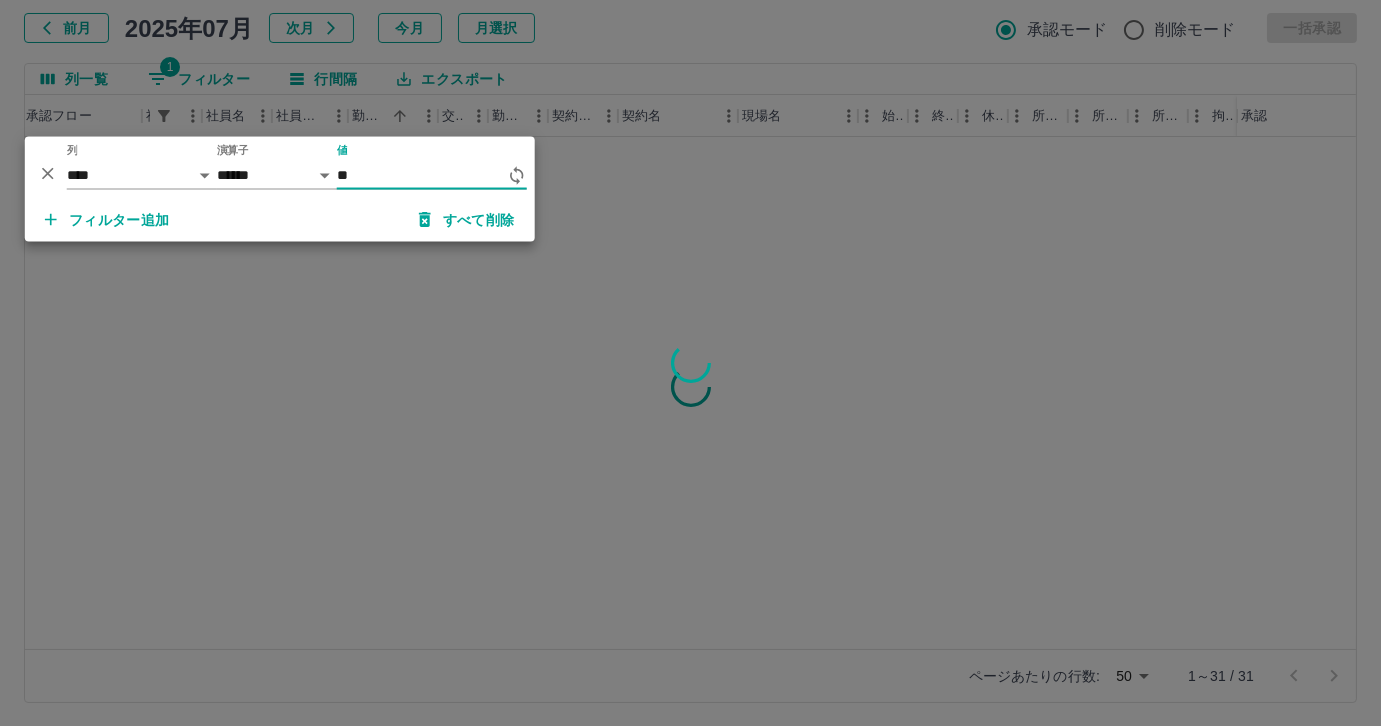 type on "*" 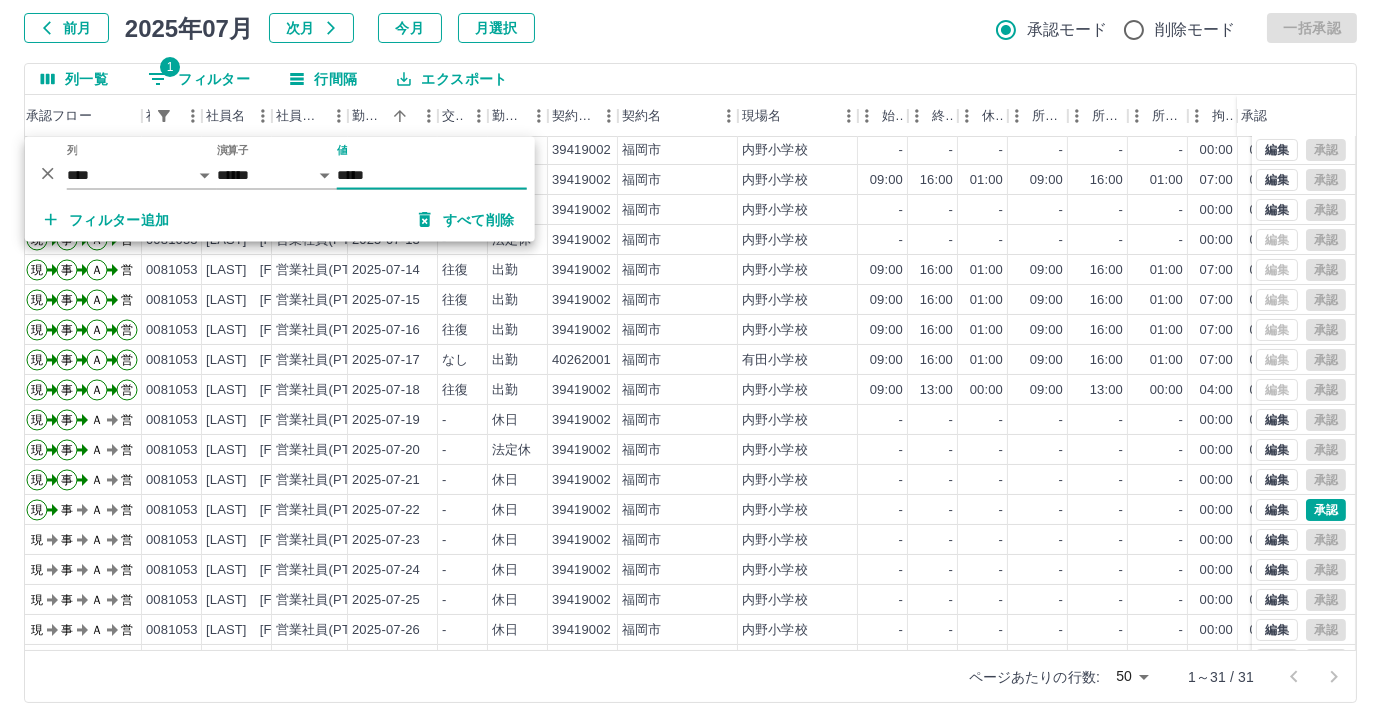 scroll, scrollTop: 431, scrollLeft: 53, axis: both 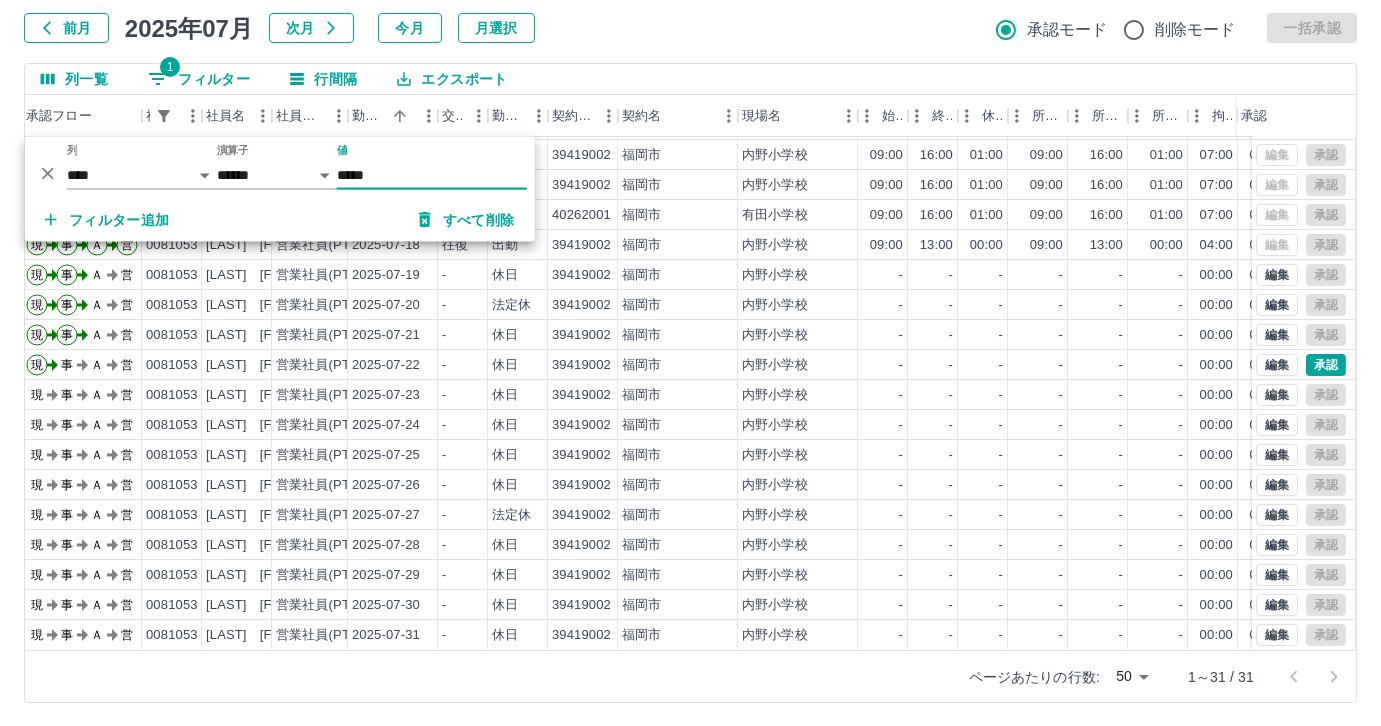 type on "*****" 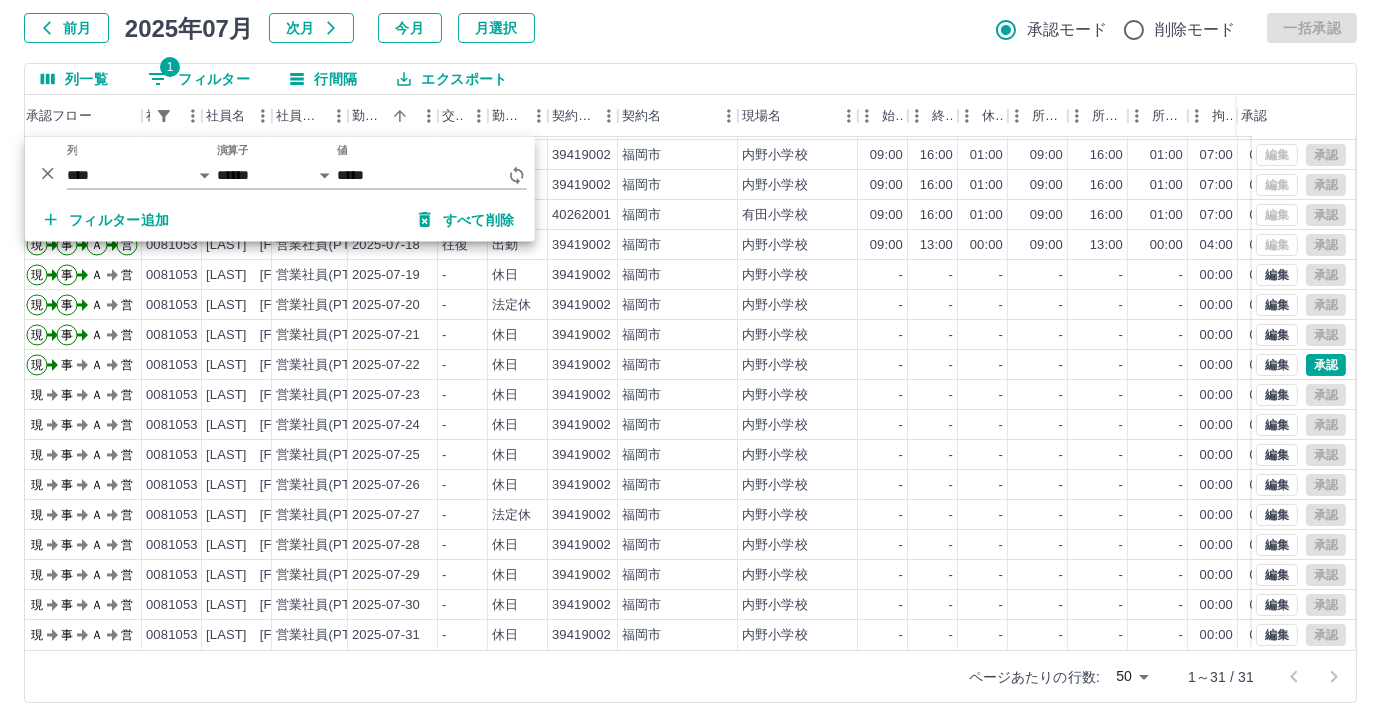 click on "列一覧 1 フィルター 行間隔 エクスポート" at bounding box center (690, 79) 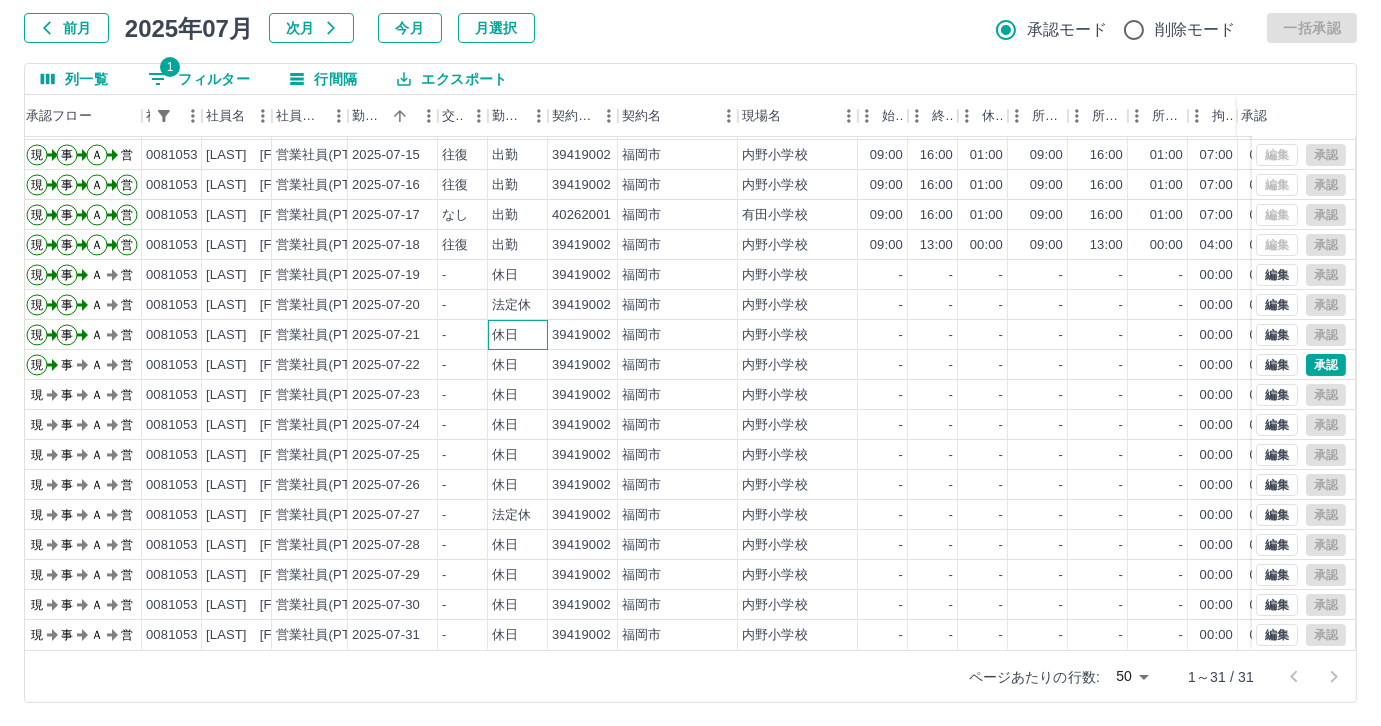 click on "休日" at bounding box center [518, 335] 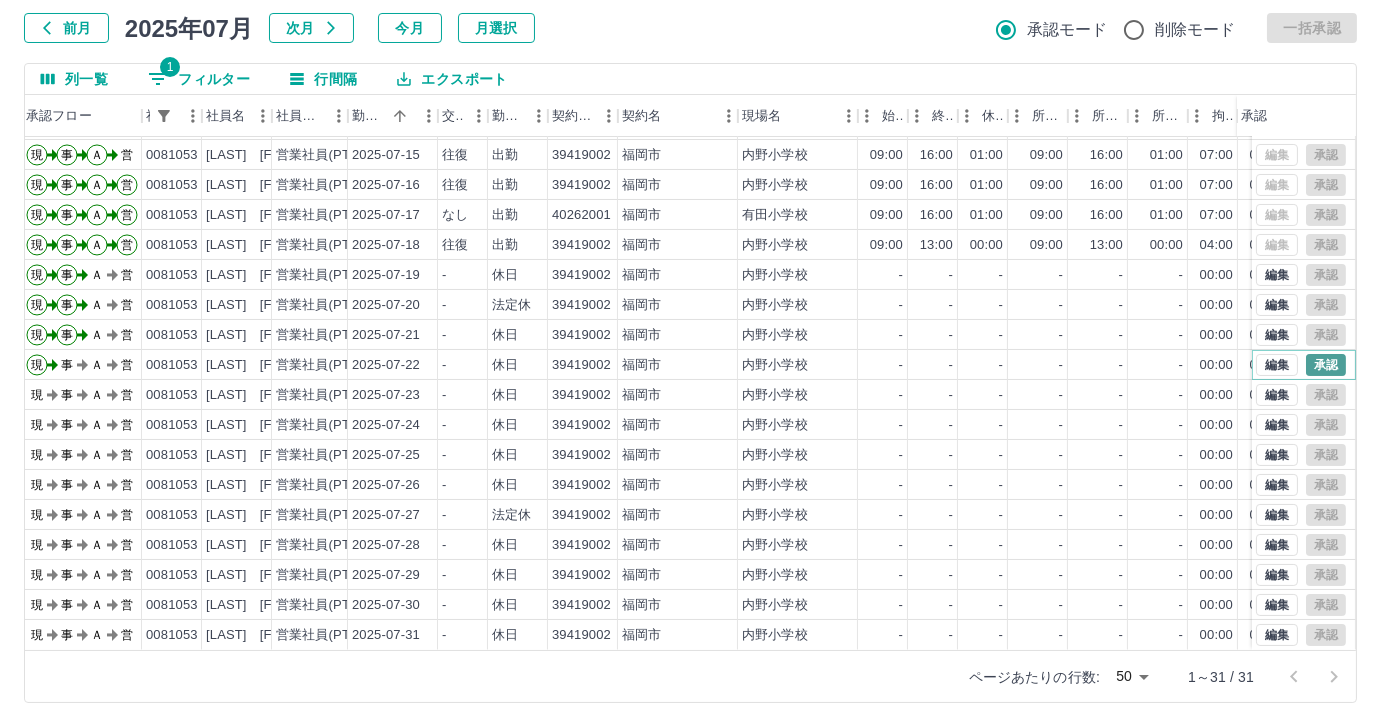 click on "承認" at bounding box center (1326, 365) 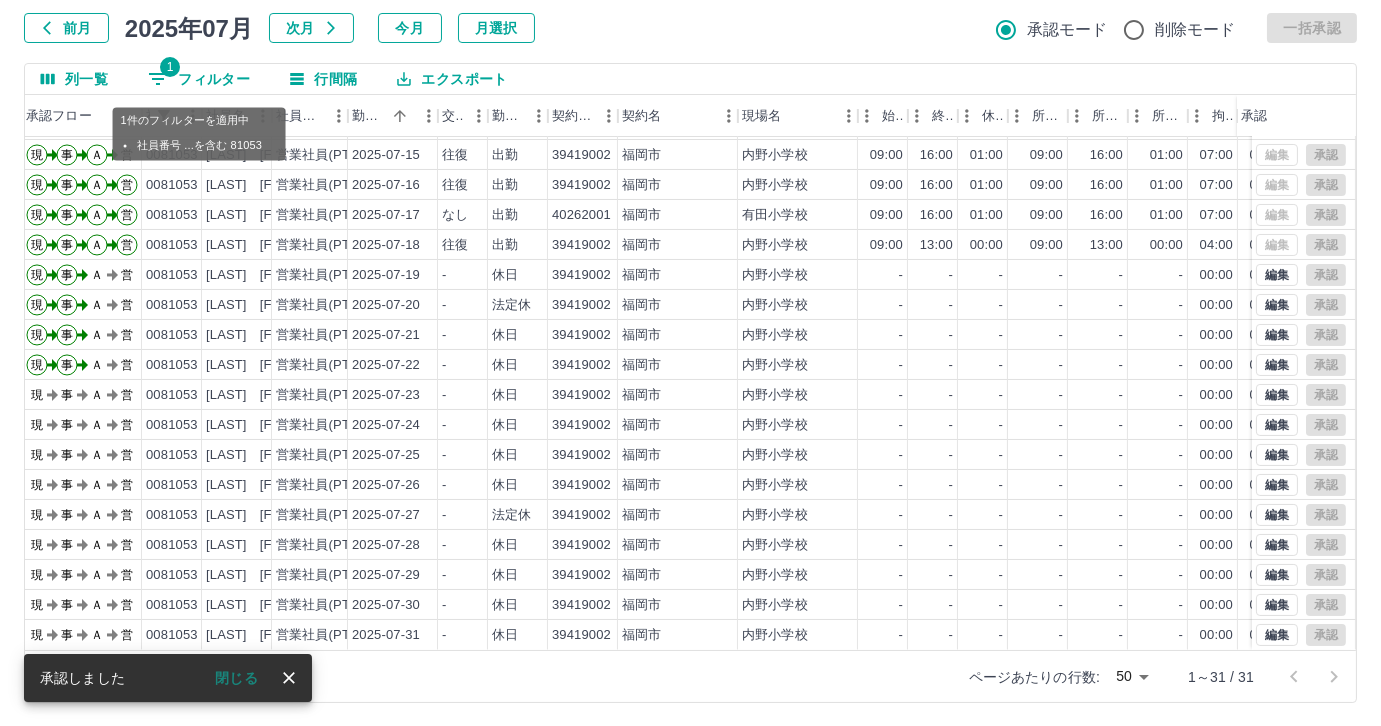 click on "1 フィルター" at bounding box center [199, 79] 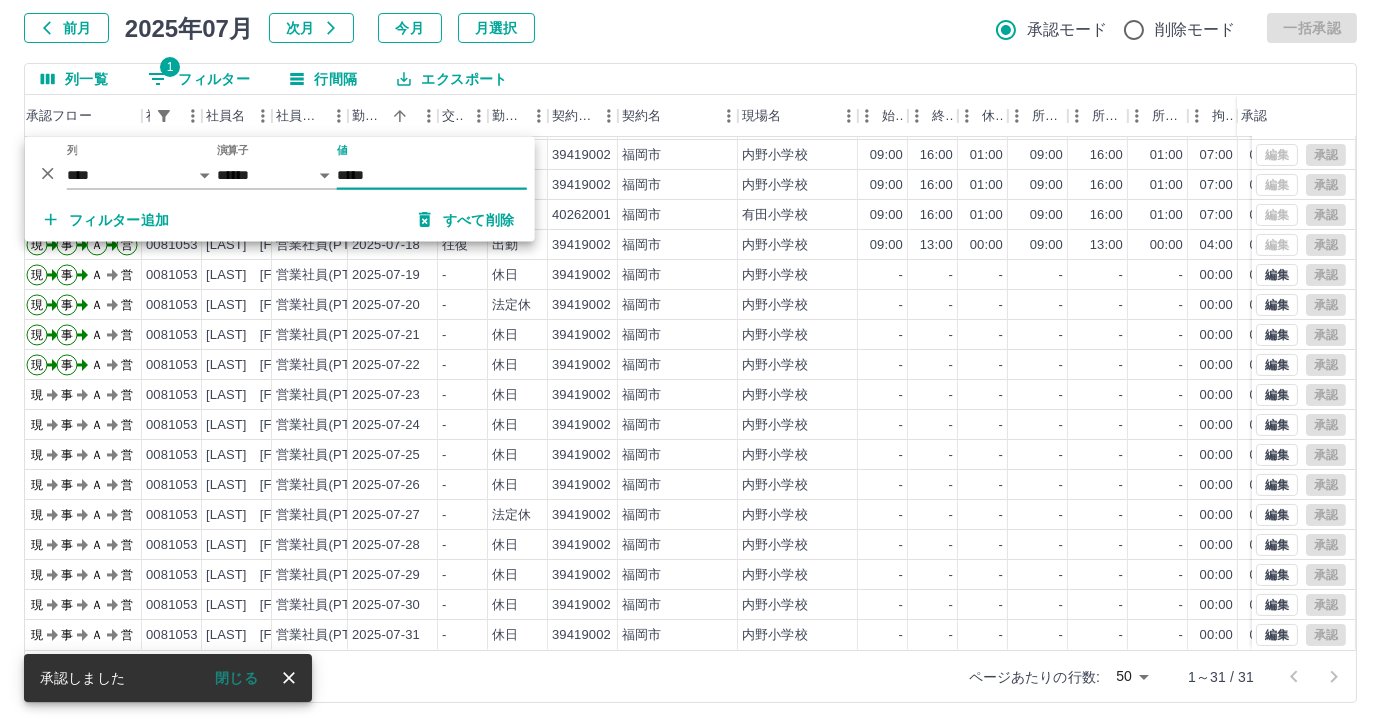 click on "*****" at bounding box center [432, 175] 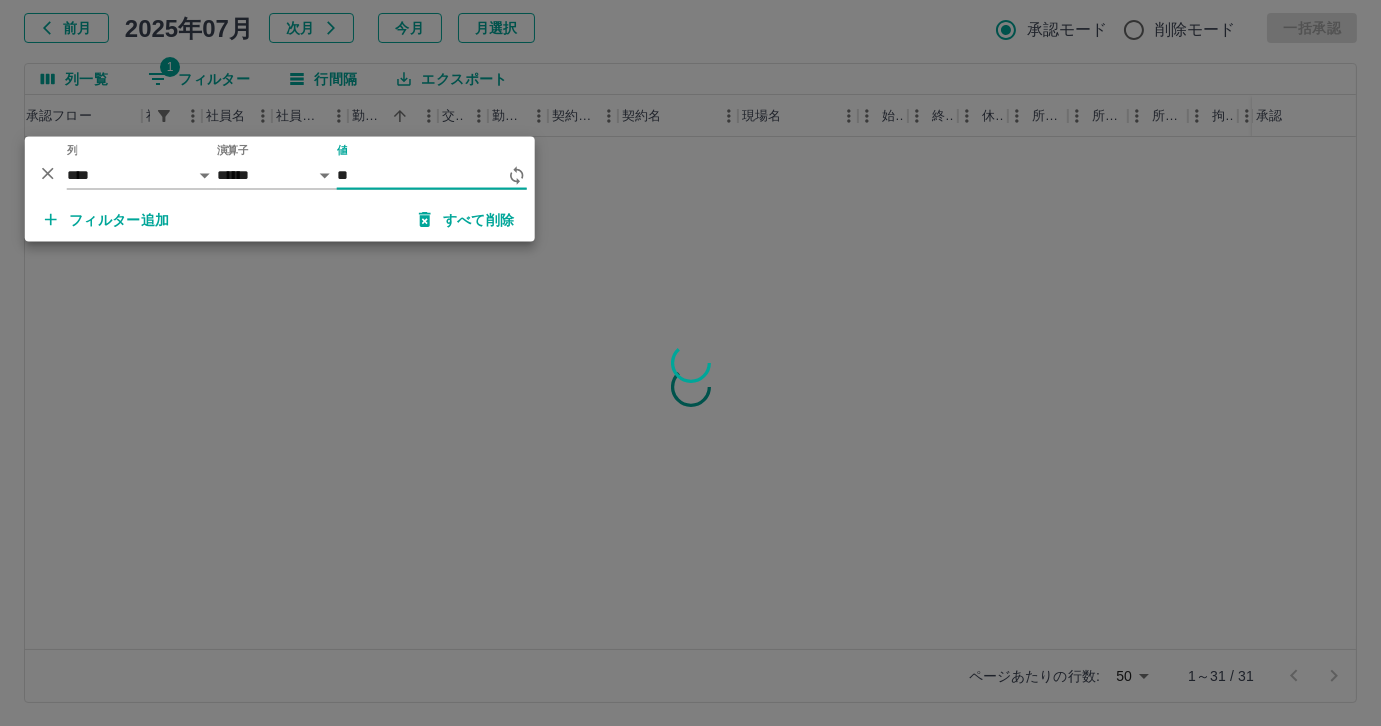 scroll, scrollTop: 0, scrollLeft: 53, axis: horizontal 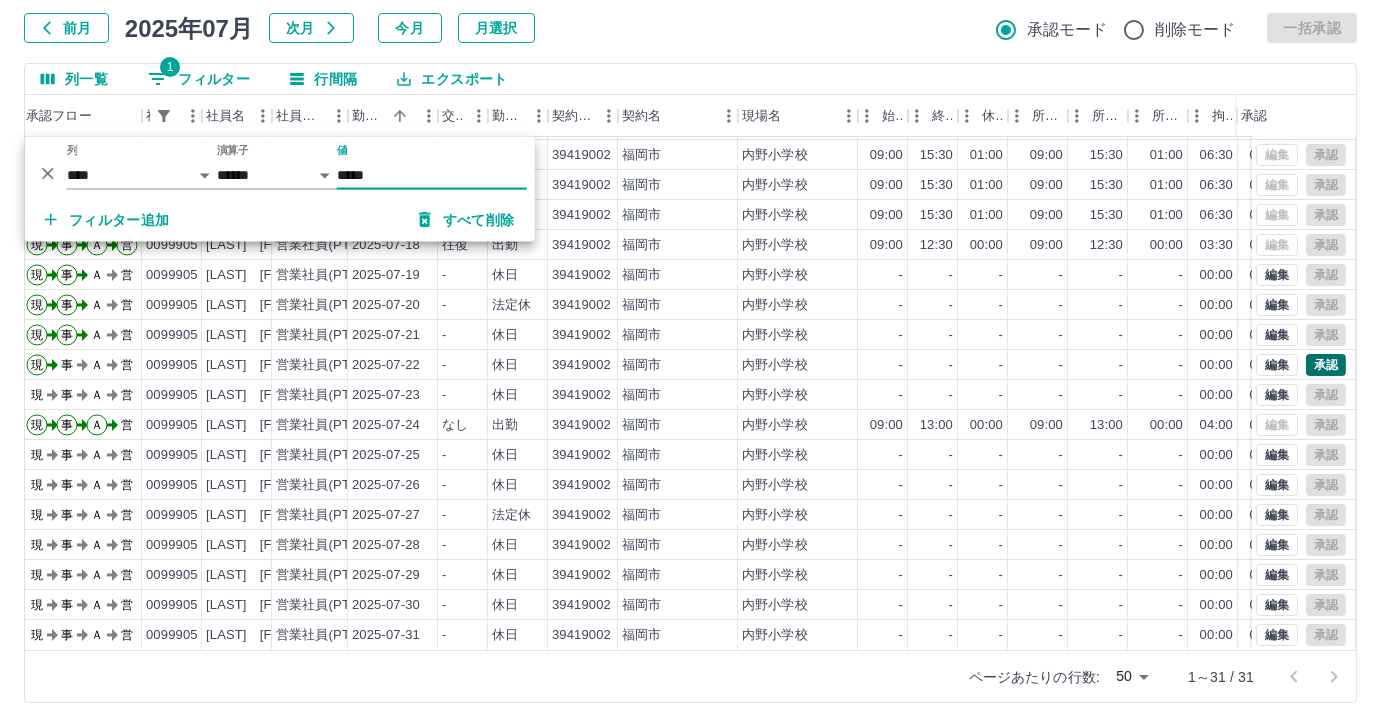 type on "*****" 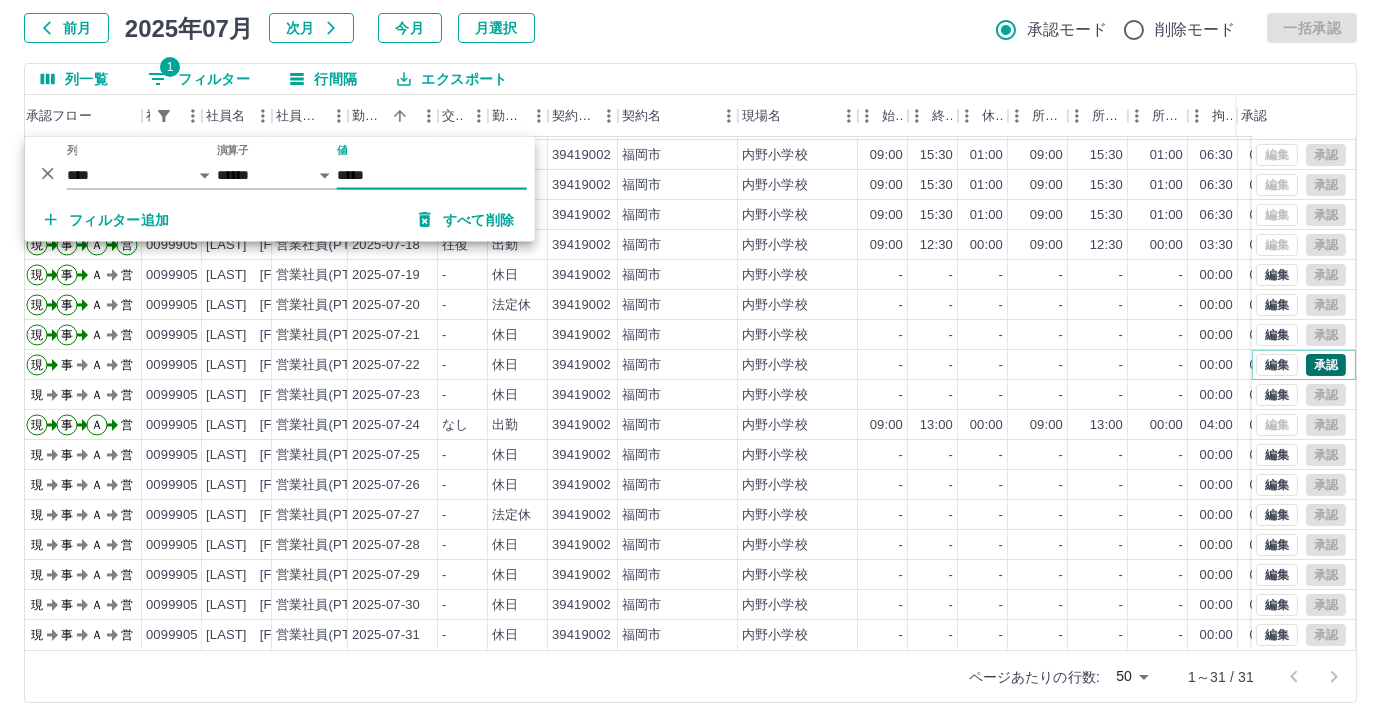 click on "承認" at bounding box center [1326, 365] 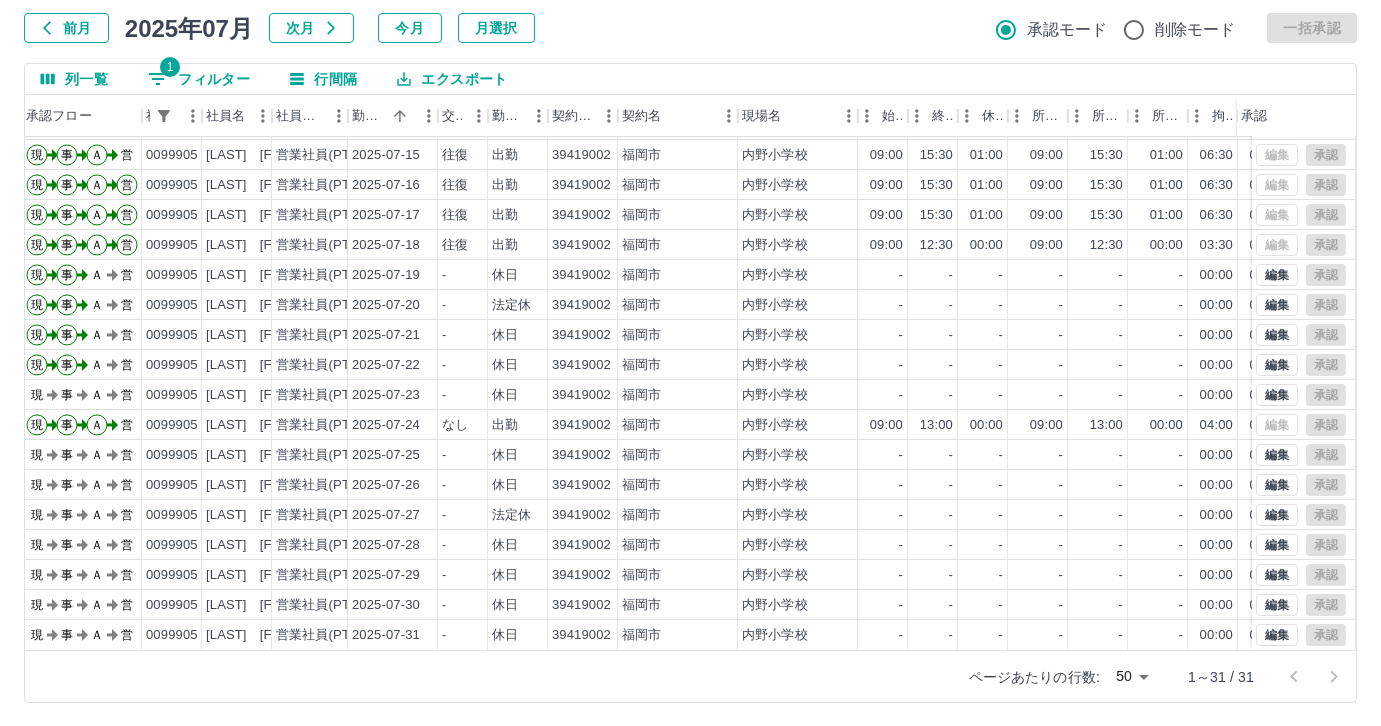 click on "1" at bounding box center (170, 67) 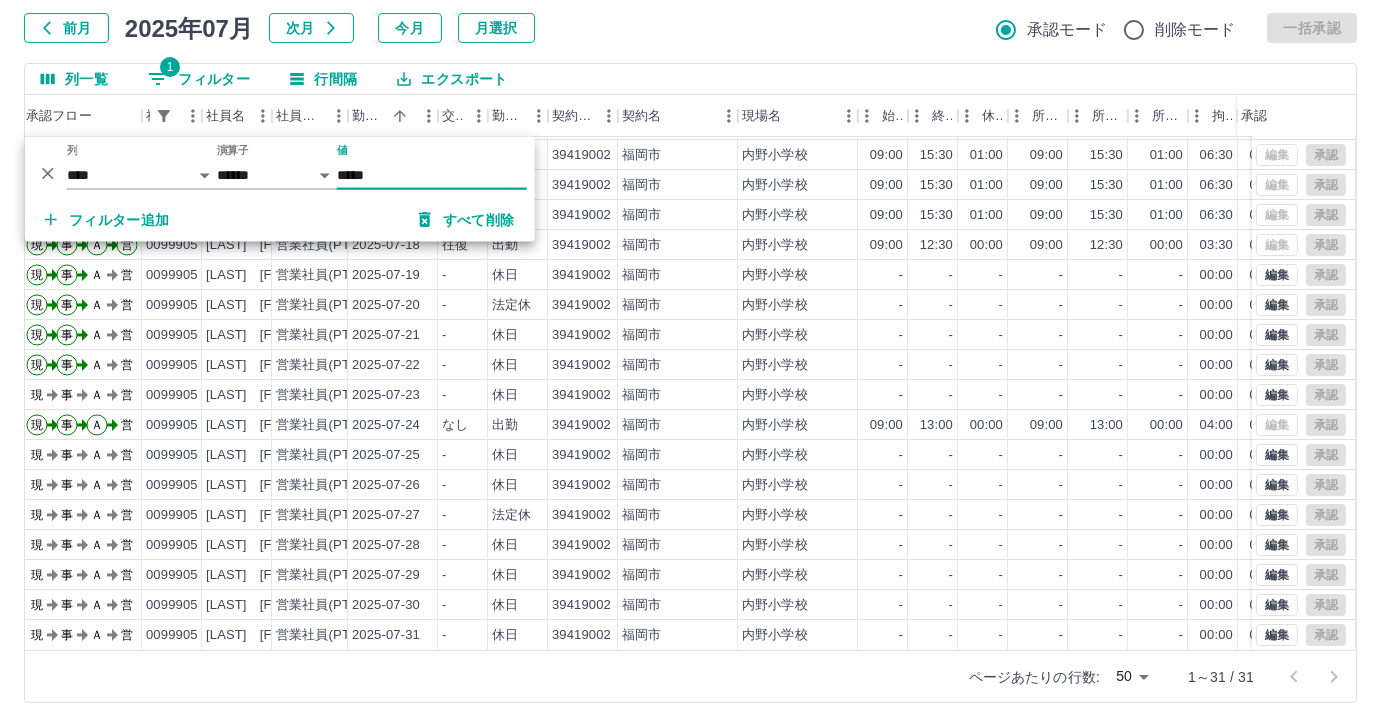 click on "*****" at bounding box center [432, 175] 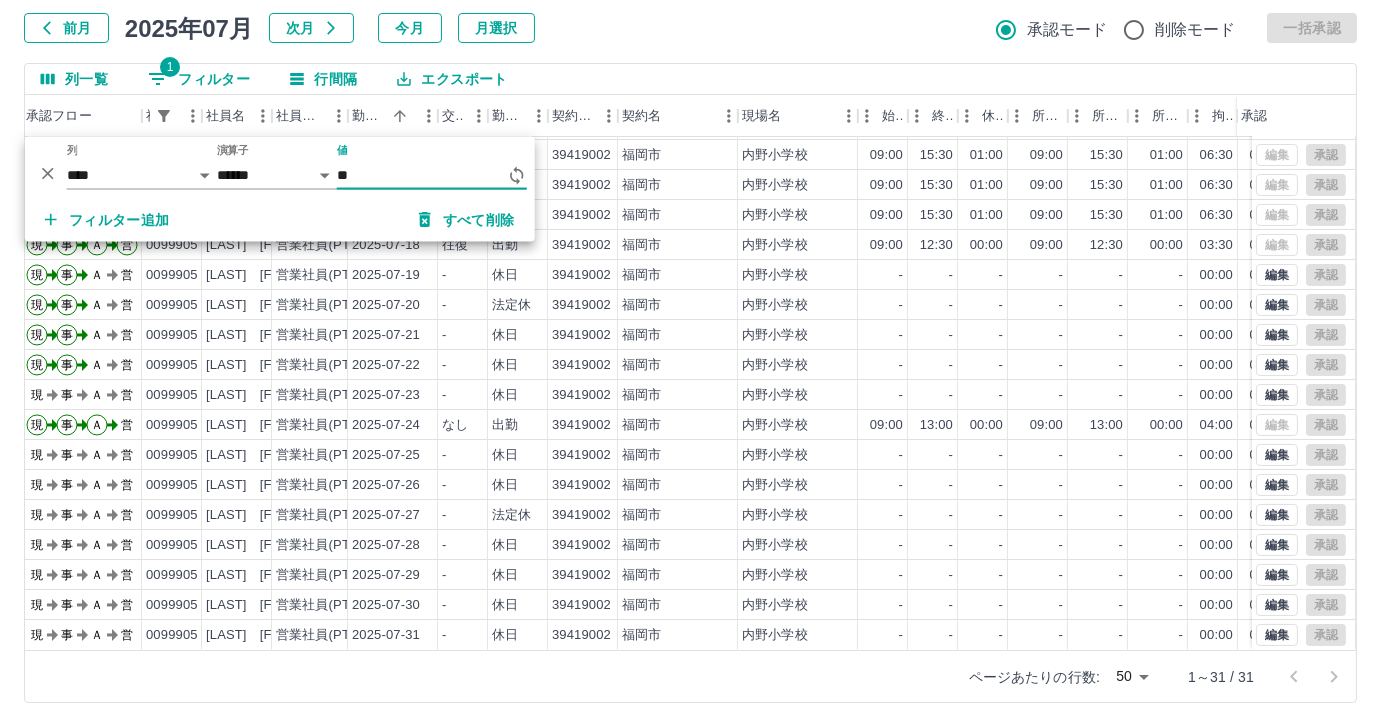 type on "*" 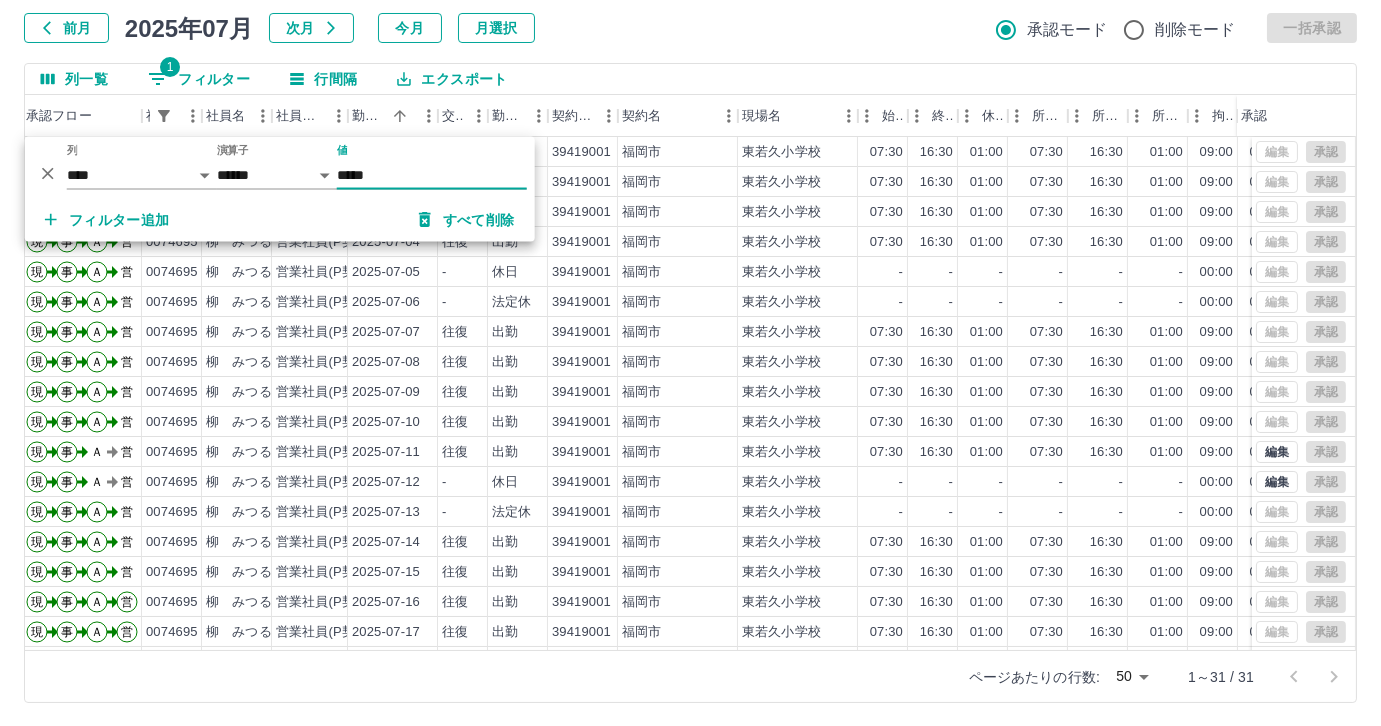 scroll, scrollTop: 431, scrollLeft: 53, axis: both 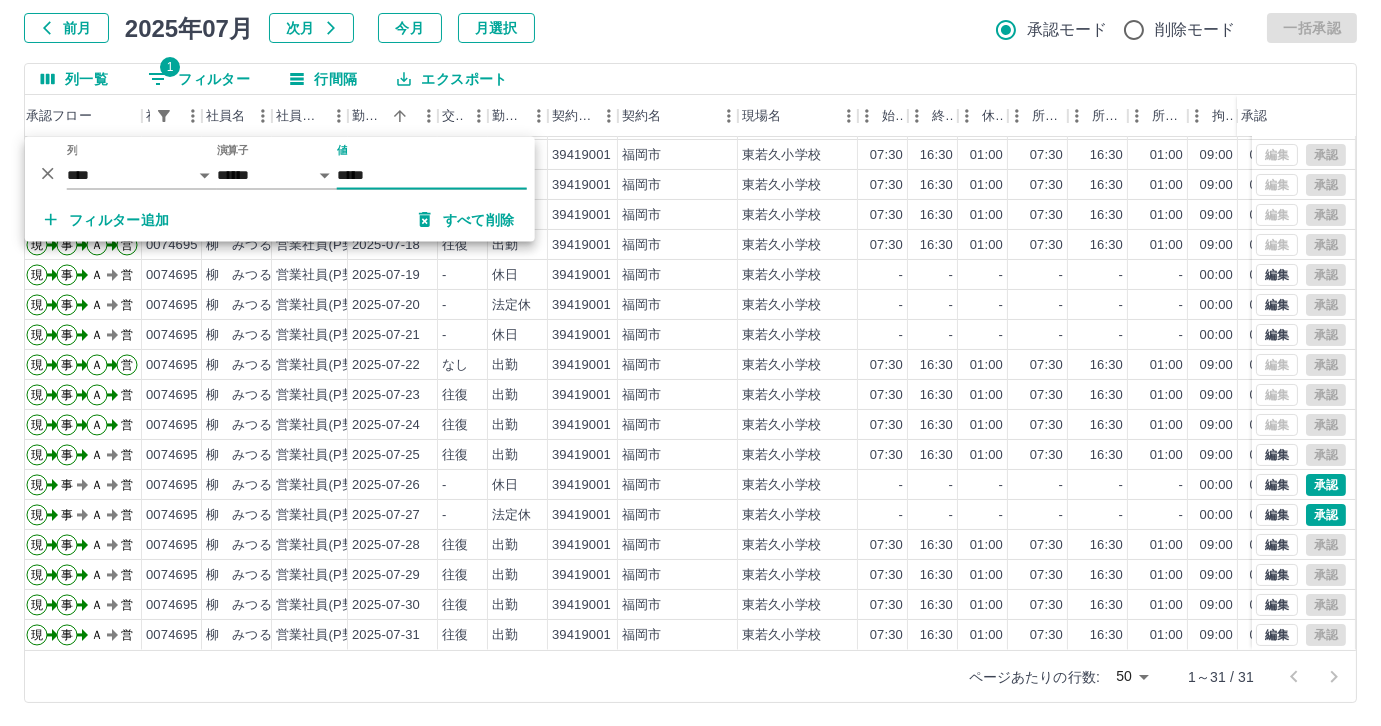 type on "*****" 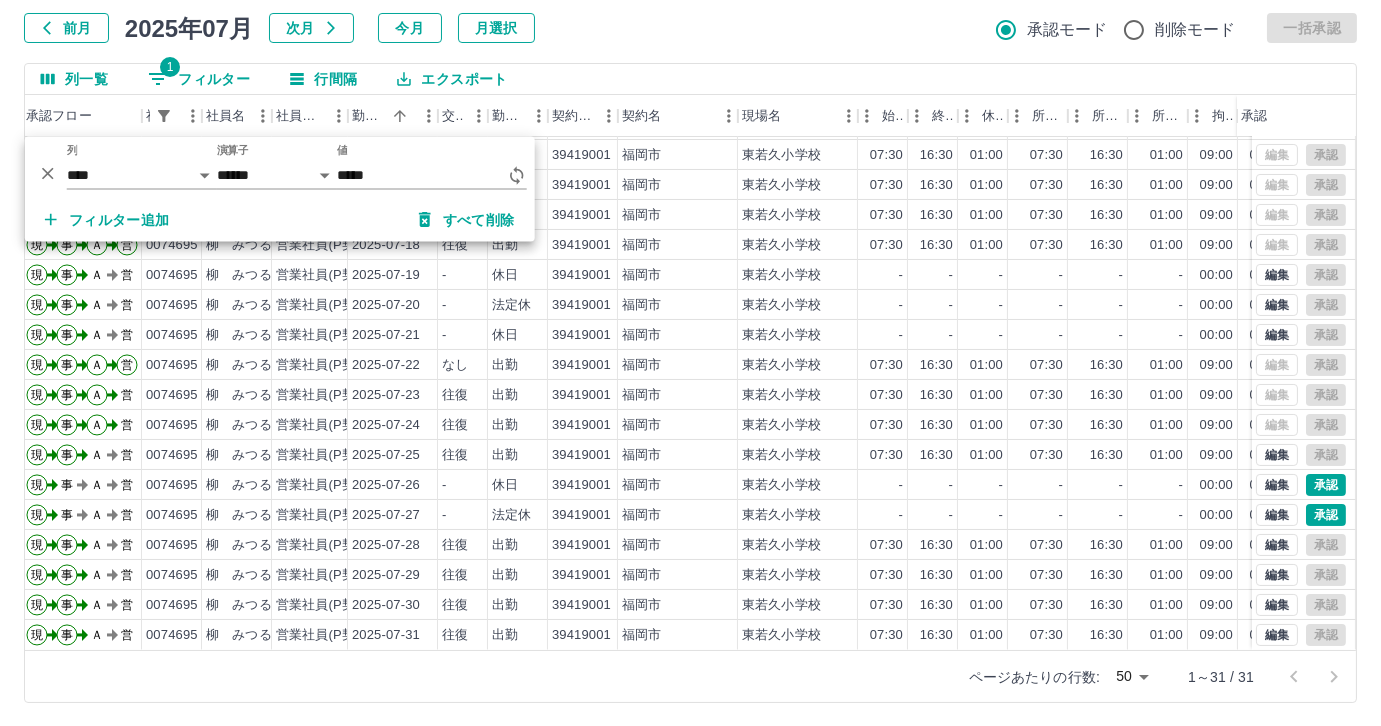 drag, startPoint x: 445, startPoint y: 650, endPoint x: 332, endPoint y: 632, distance: 114.424644 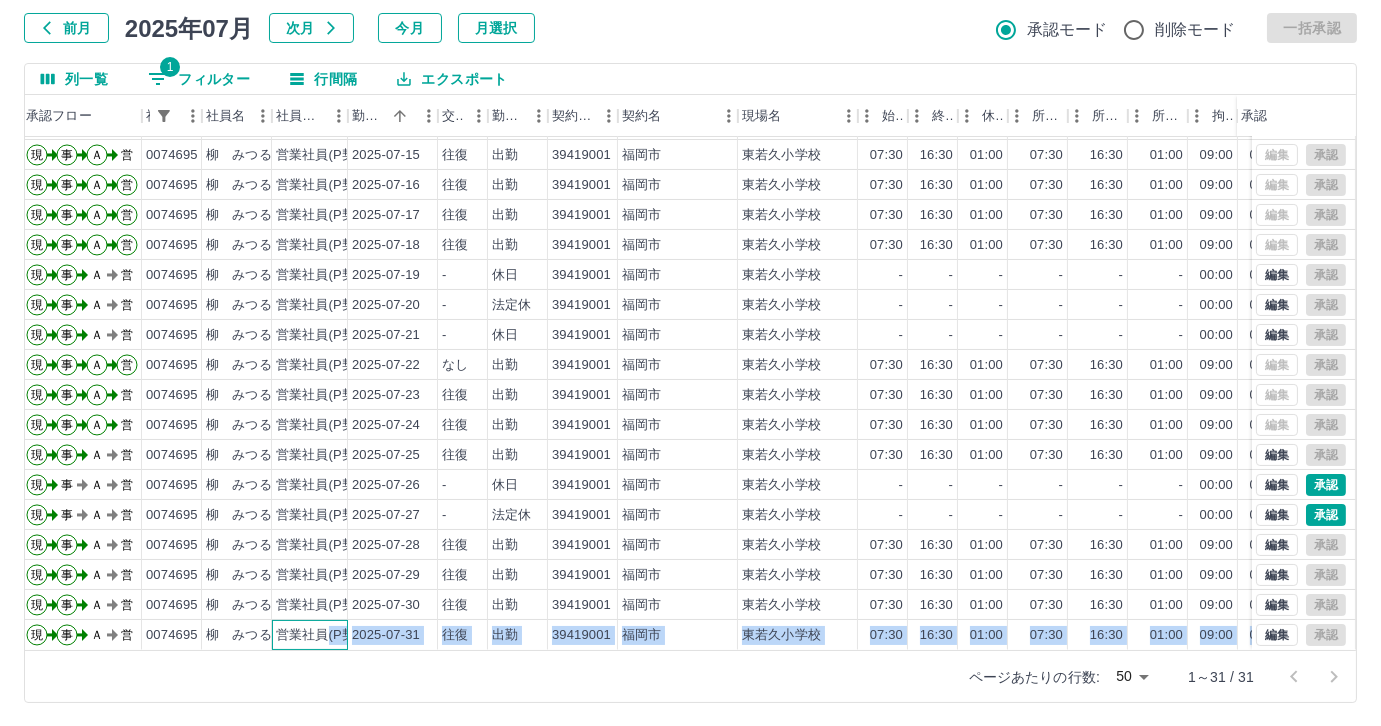 scroll, scrollTop: 431, scrollLeft: 0, axis: vertical 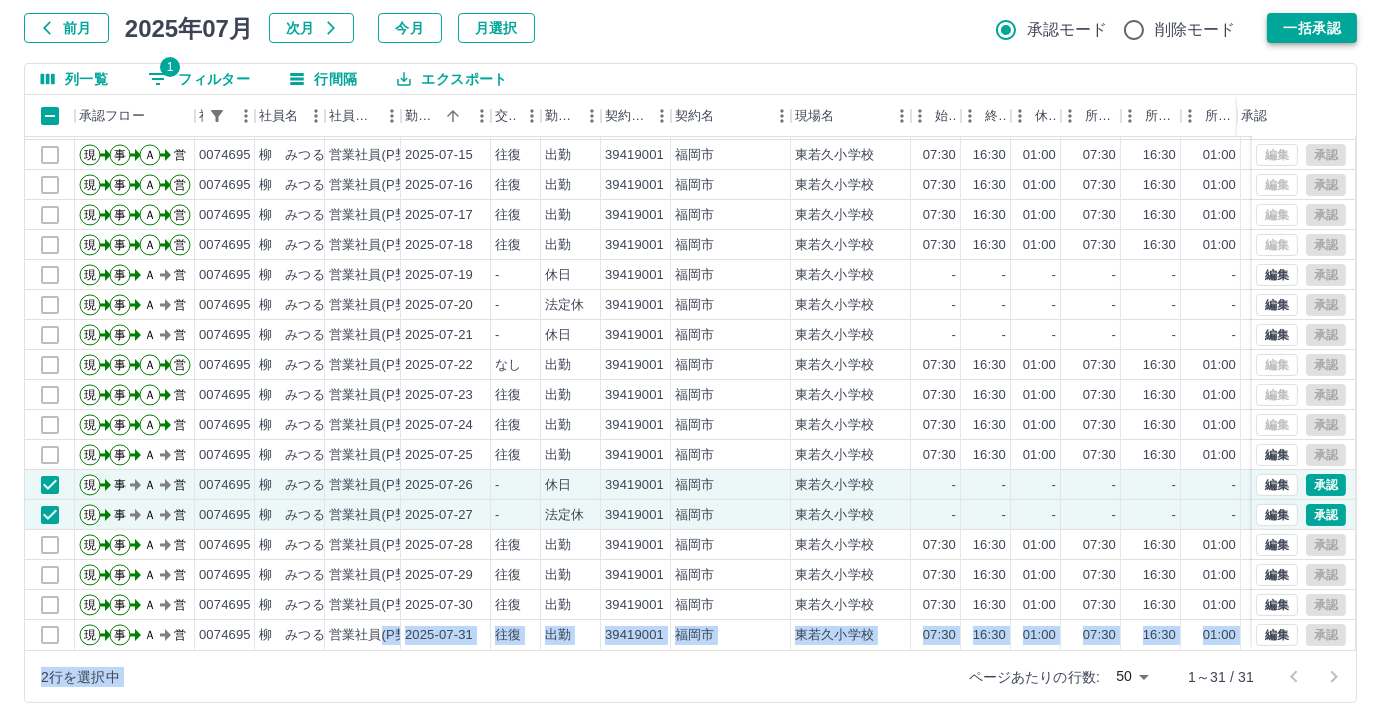 click on "一括承認" at bounding box center (1312, 28) 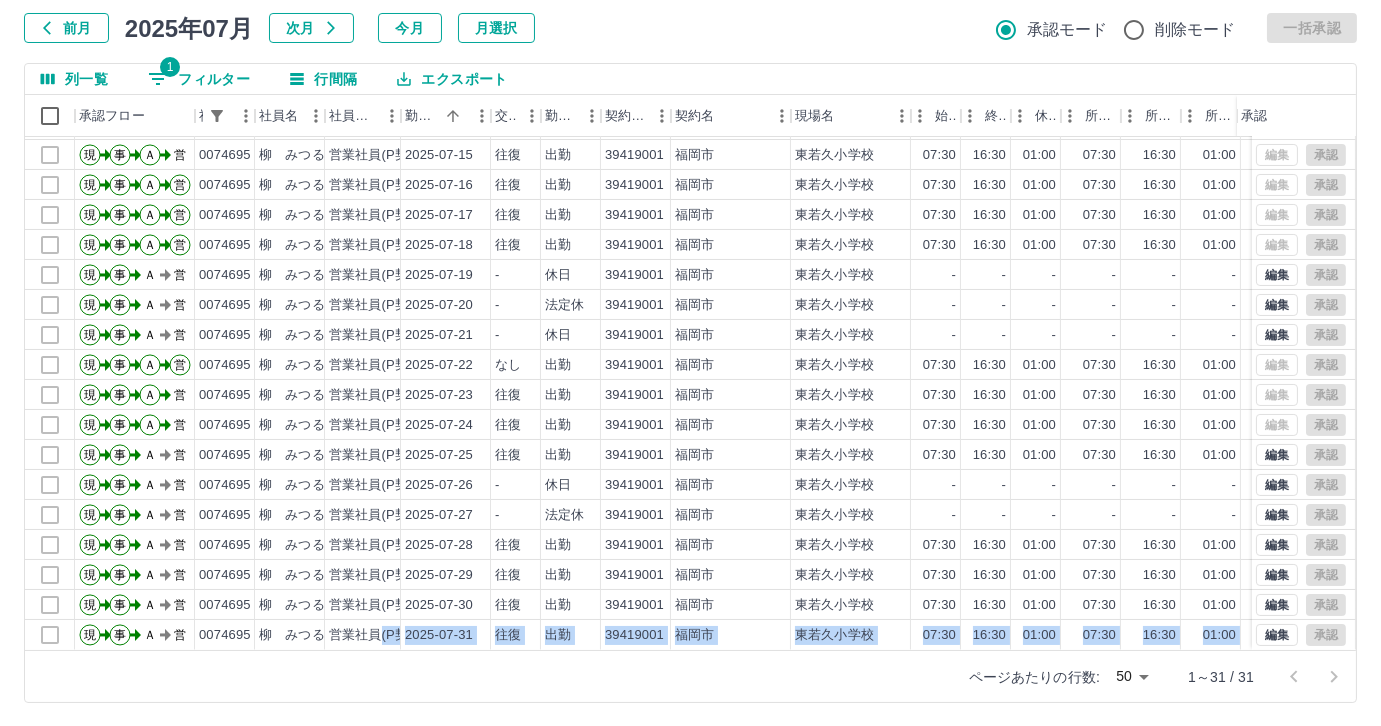 click on "1 フィルター" at bounding box center [199, 79] 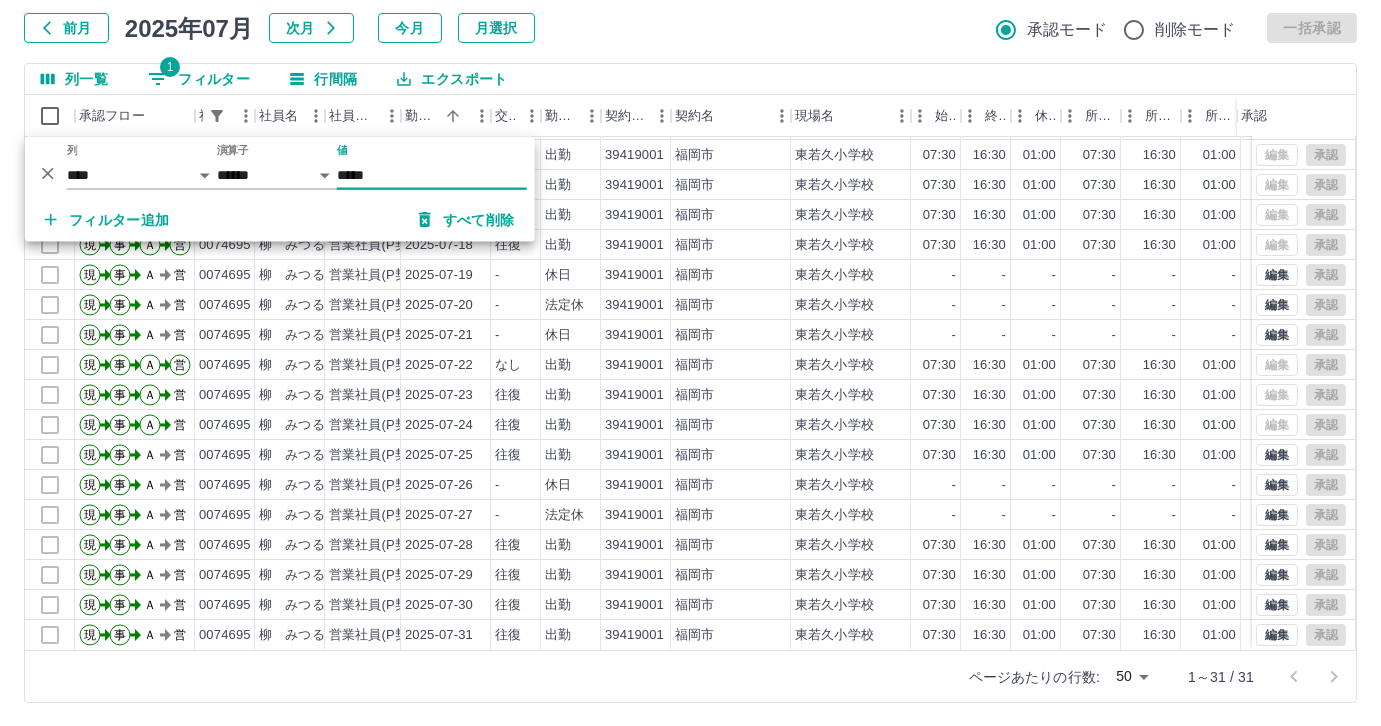 click on "*****" at bounding box center [432, 175] 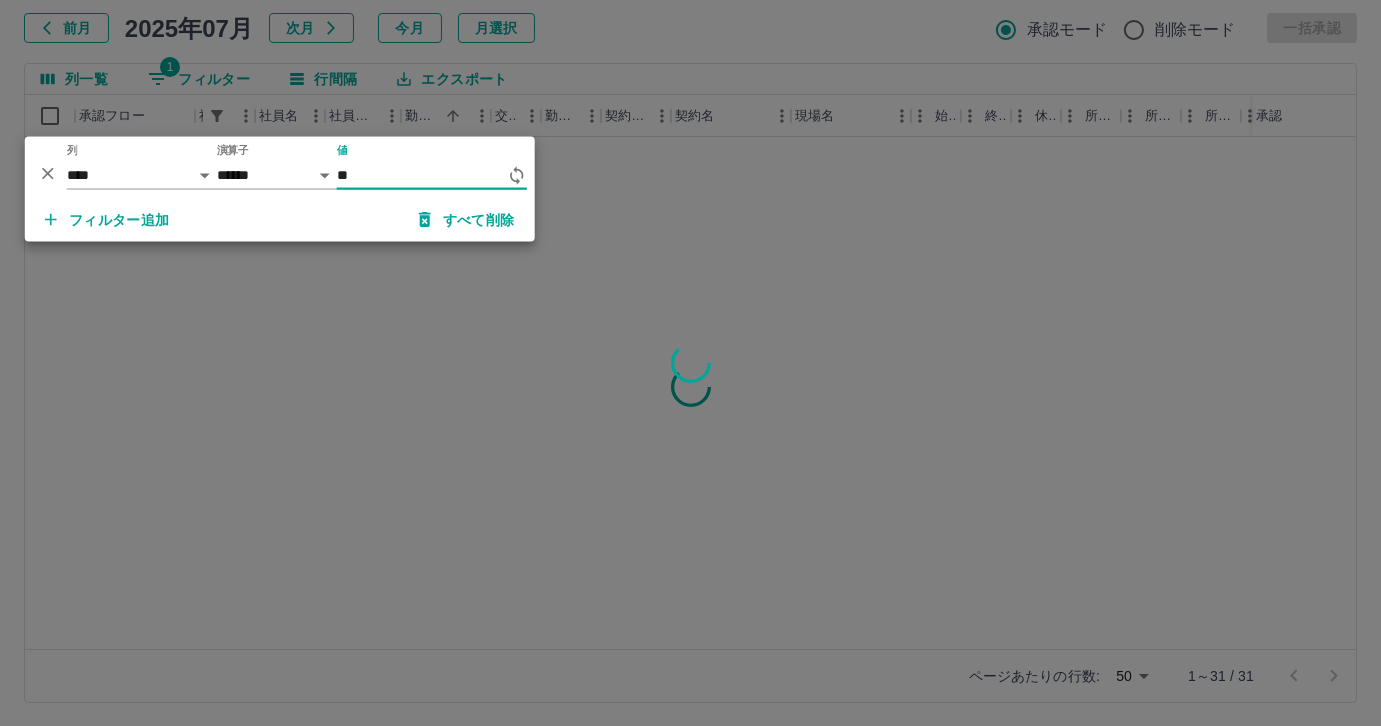 type on "*" 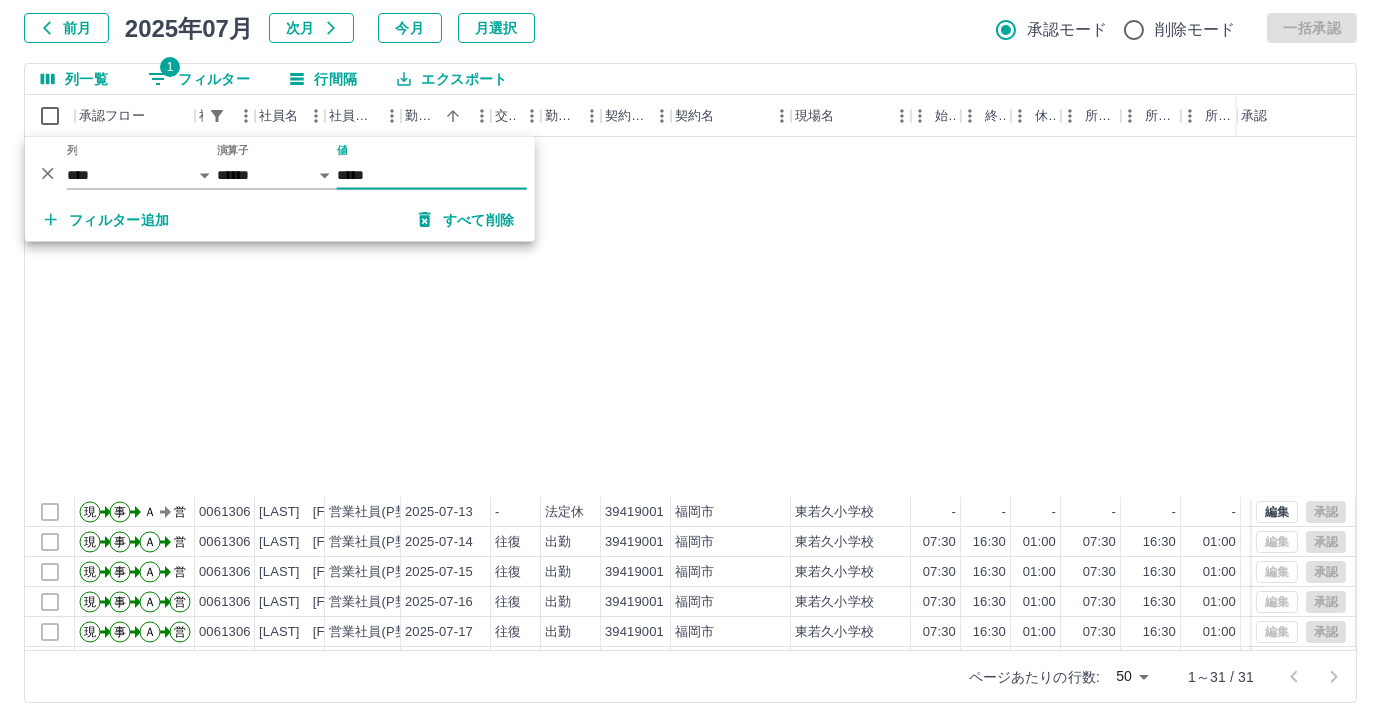 scroll, scrollTop: 431, scrollLeft: 0, axis: vertical 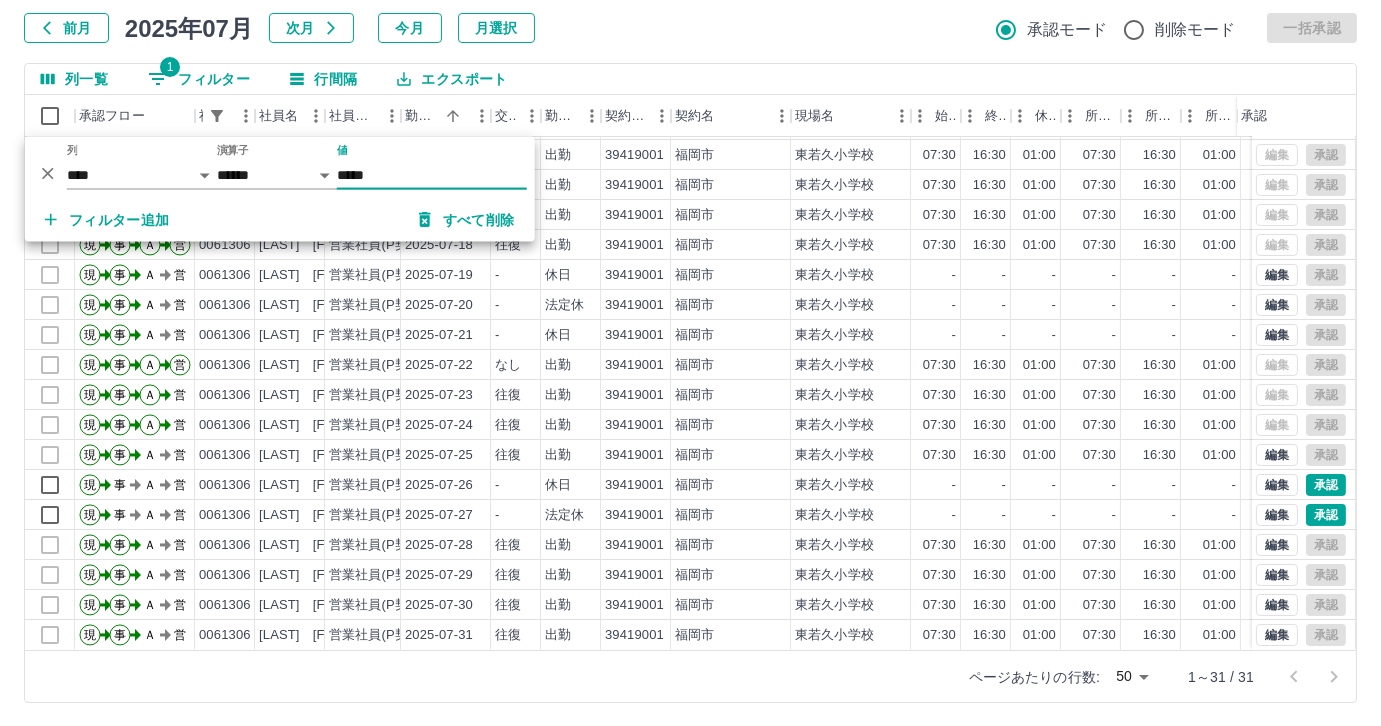 type on "*****" 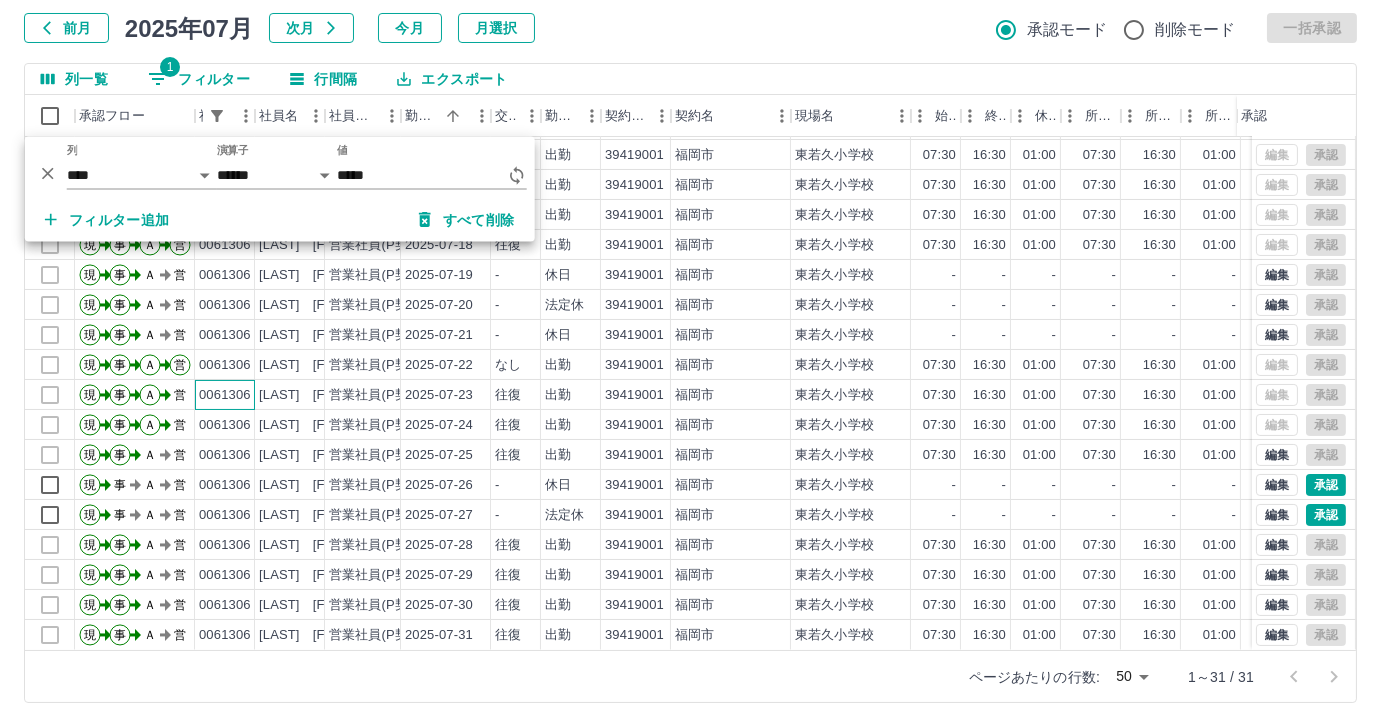 click on "0061306" at bounding box center [225, 395] 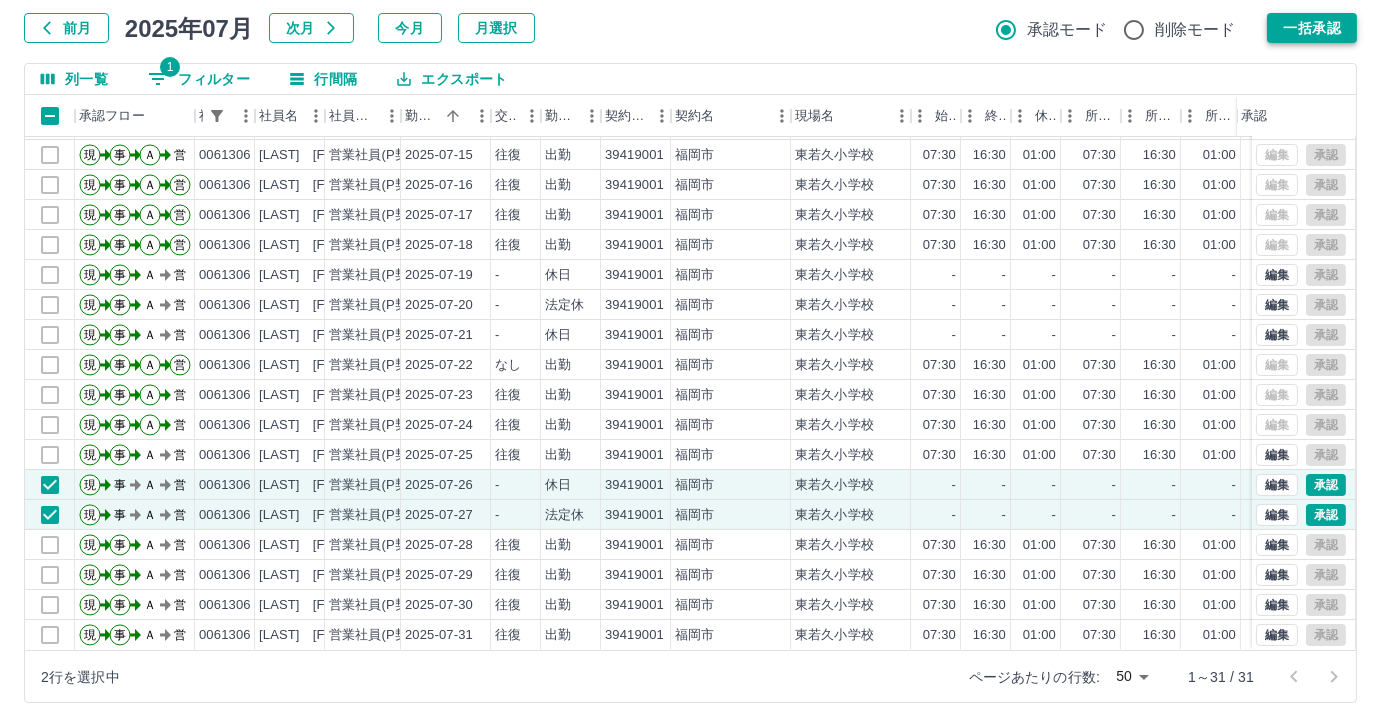 click on "一括承認" at bounding box center (1312, 28) 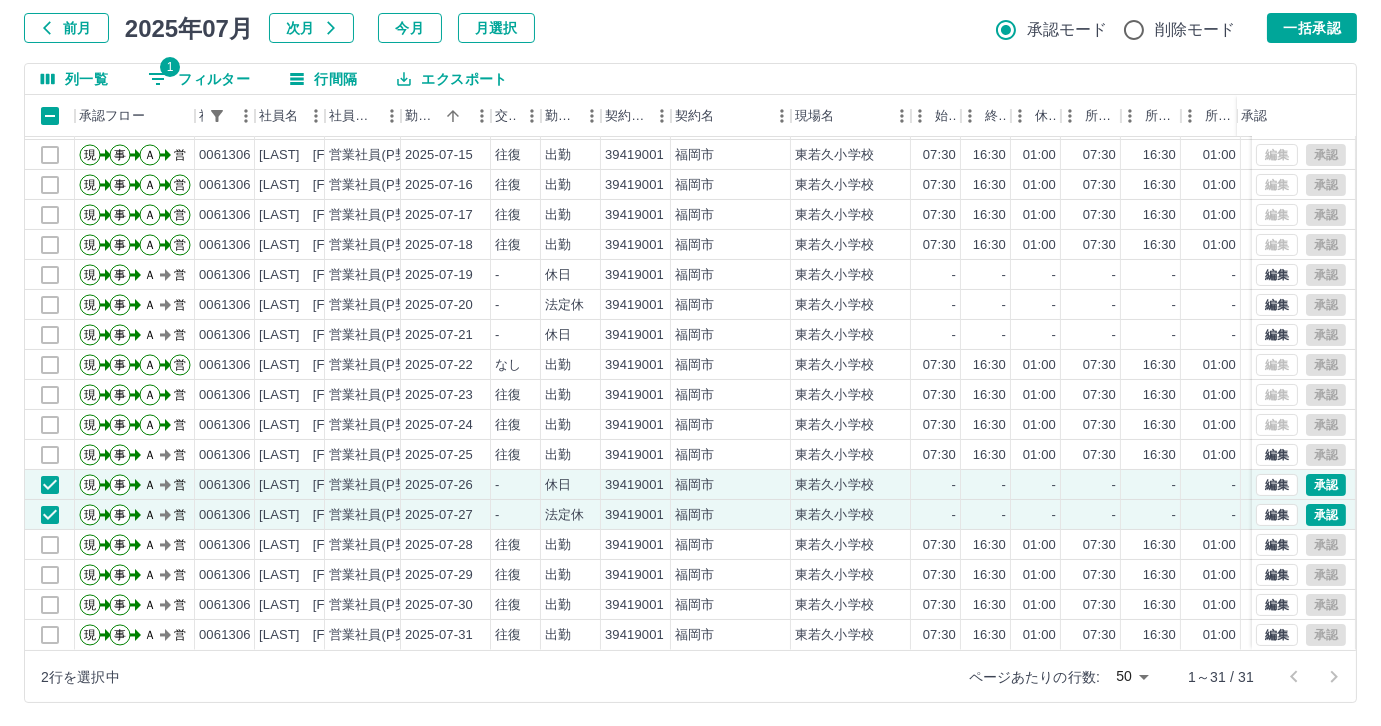 click on "1 フィルター" at bounding box center (199, 79) 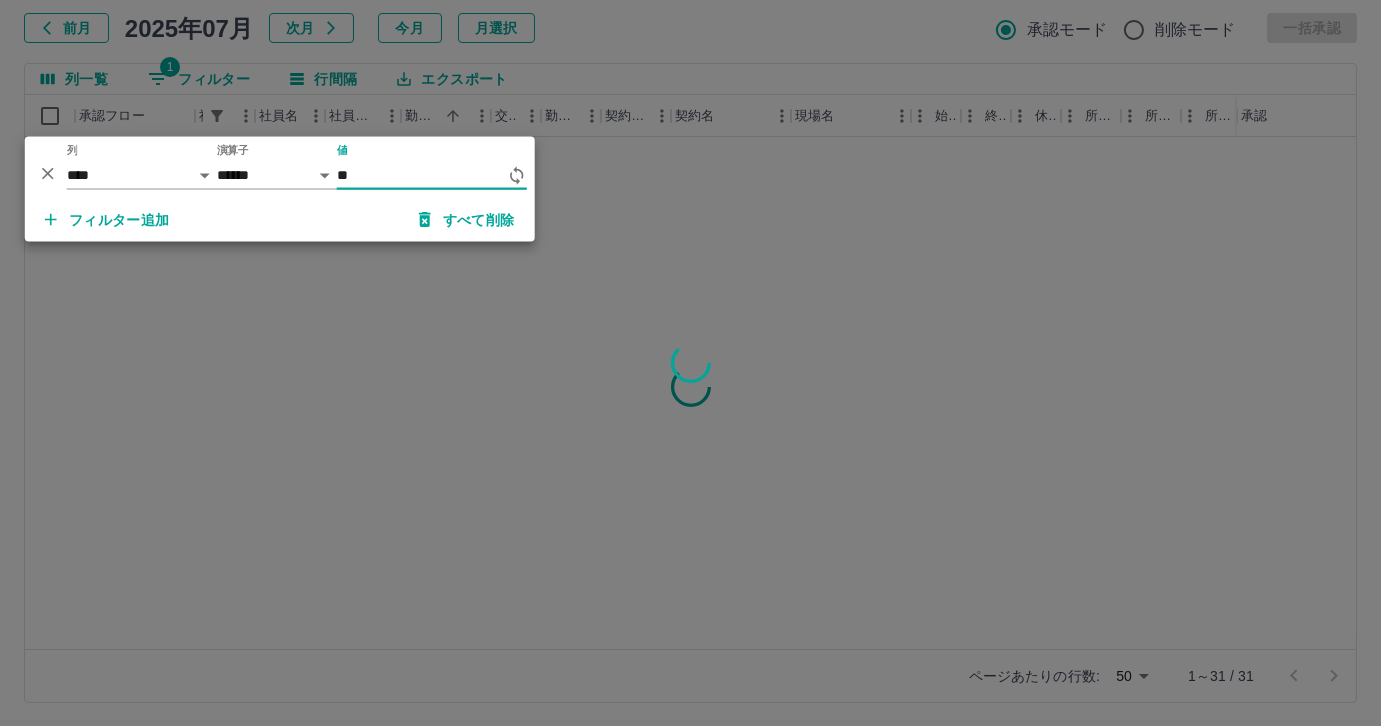 type on "*" 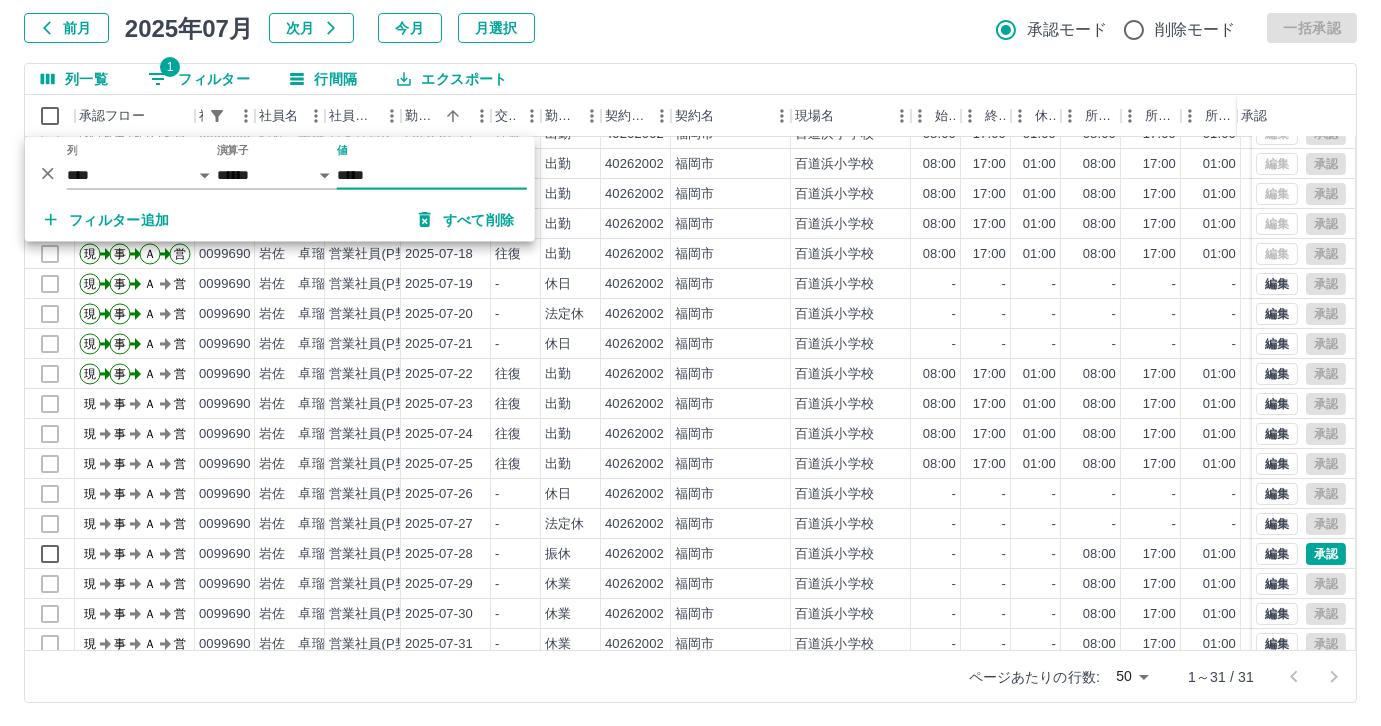 scroll, scrollTop: 431, scrollLeft: 0, axis: vertical 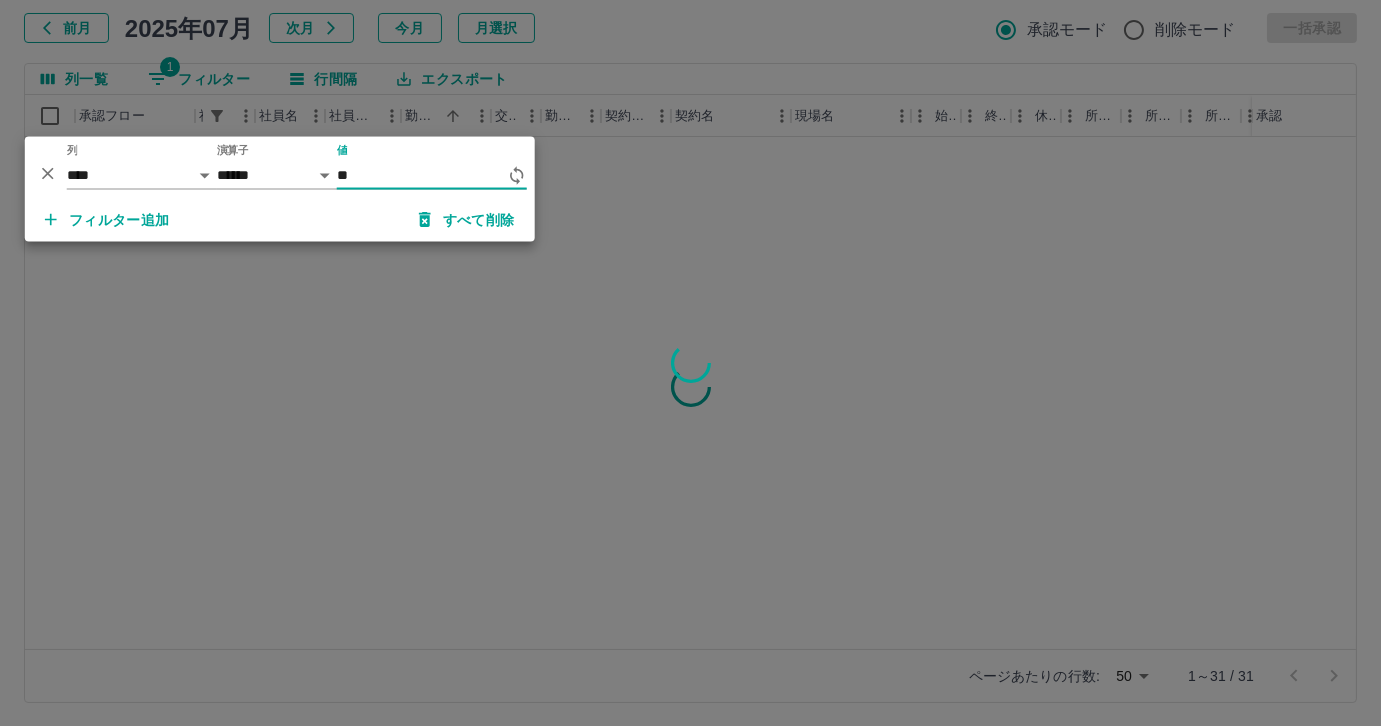 type on "*" 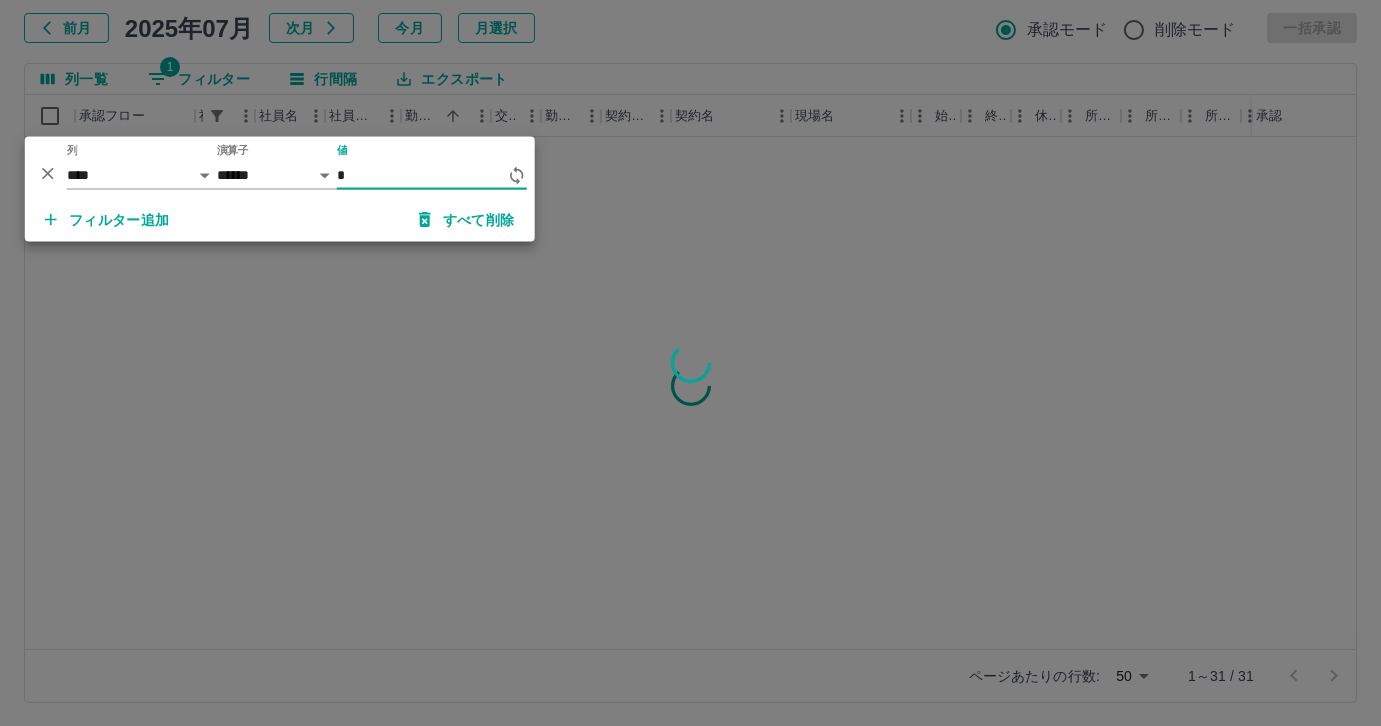 scroll, scrollTop: 0, scrollLeft: 0, axis: both 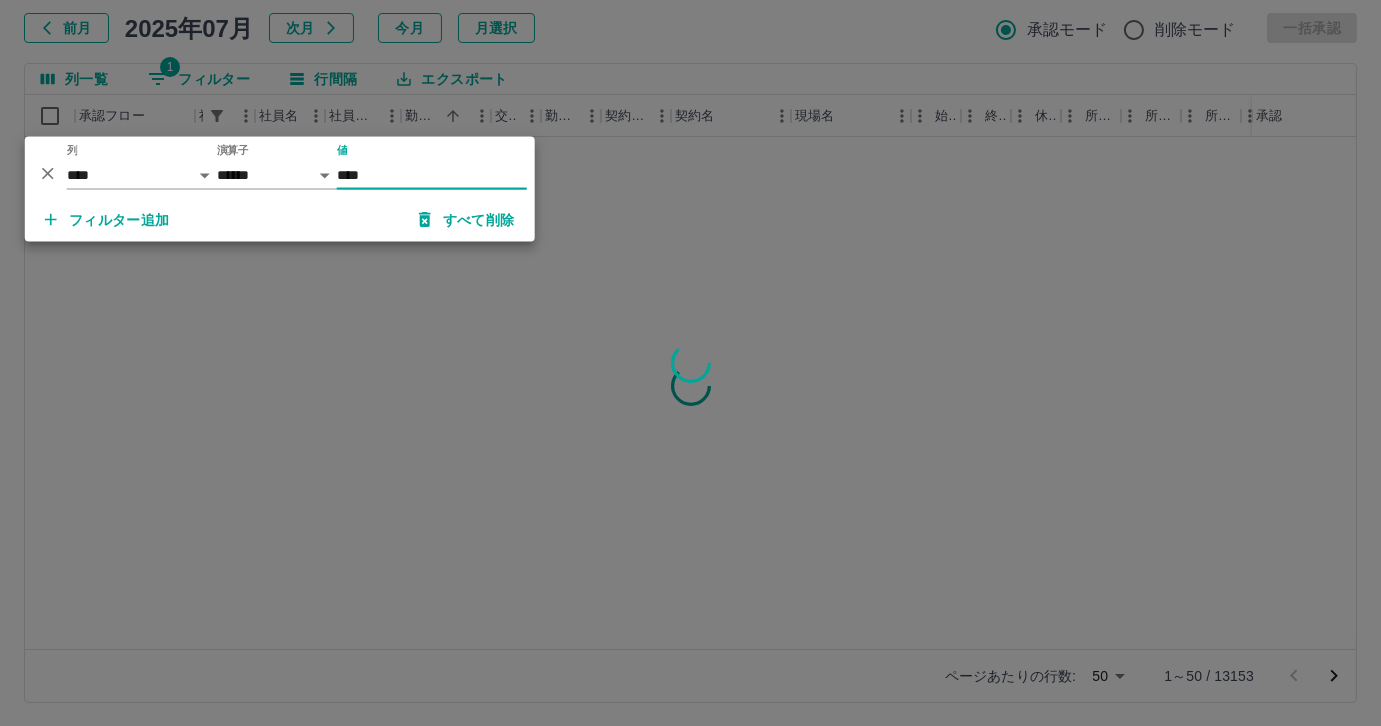 type on "*****" 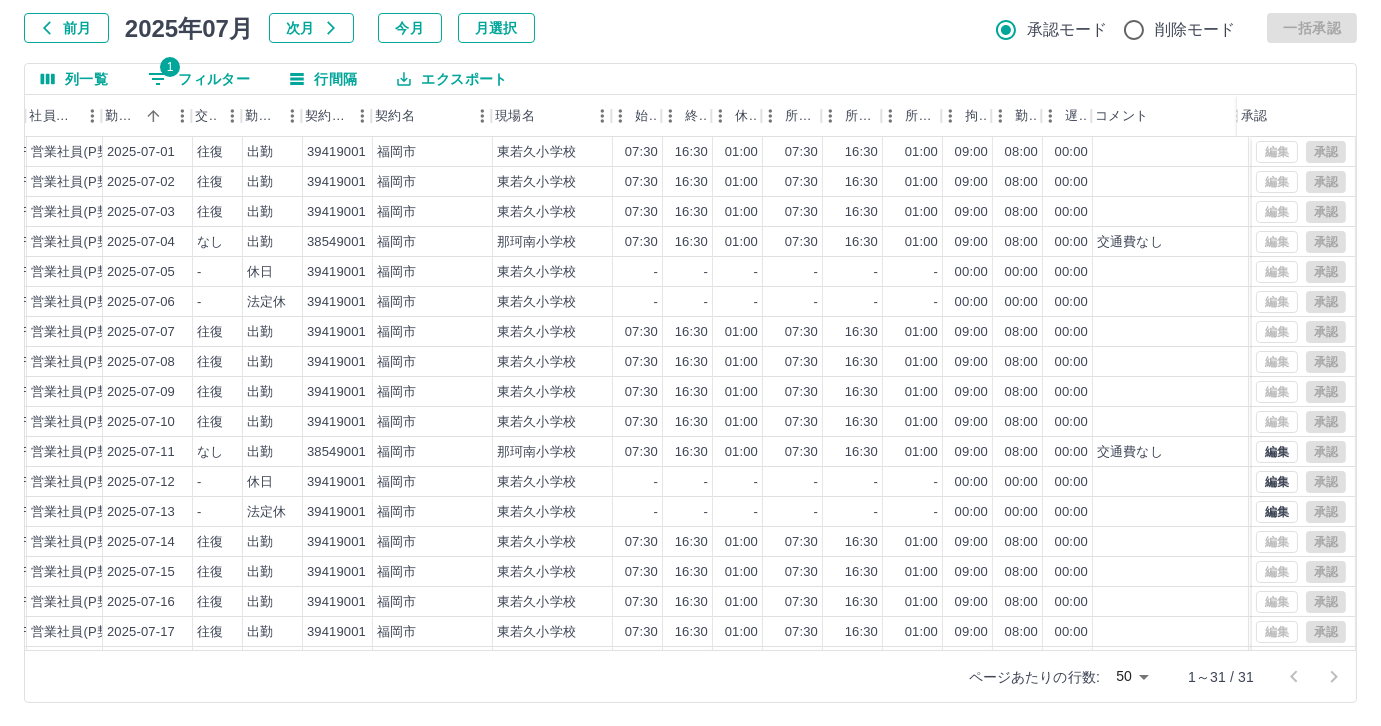 scroll, scrollTop: 0, scrollLeft: 299, axis: horizontal 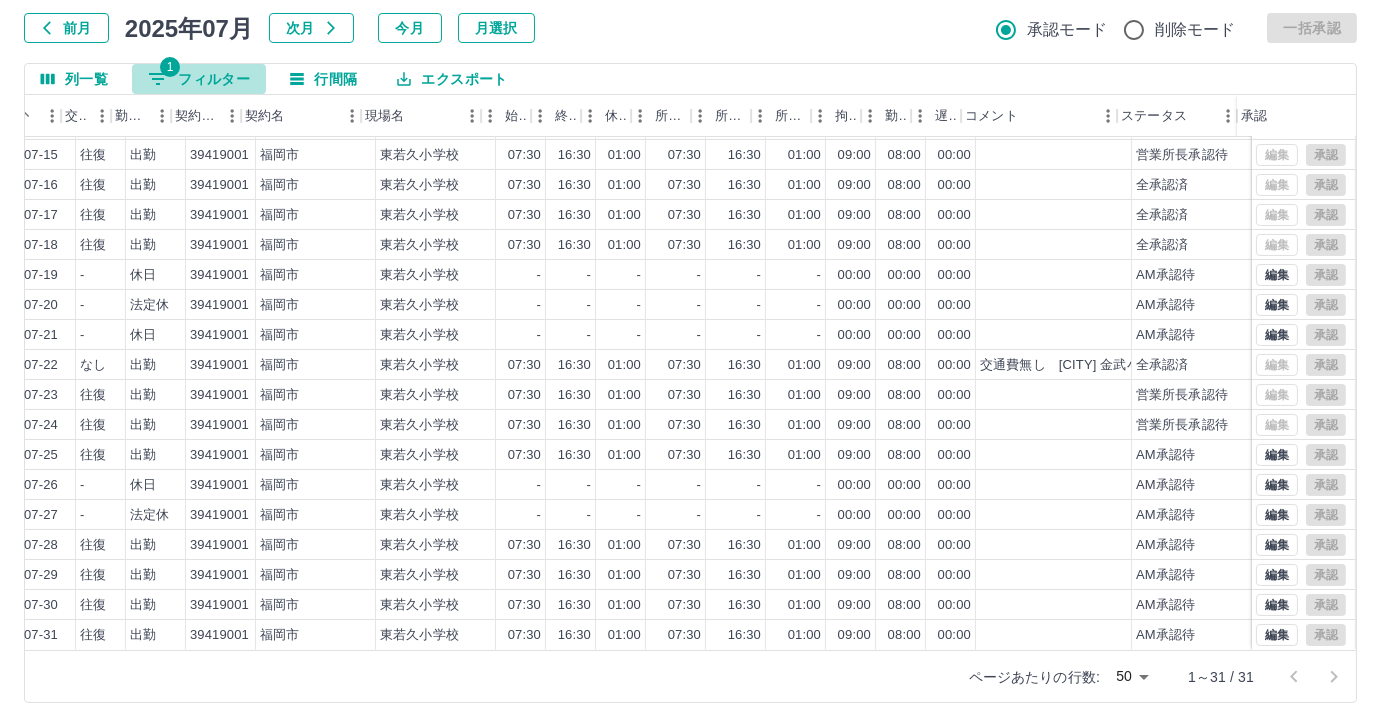 click on "1" at bounding box center [170, 67] 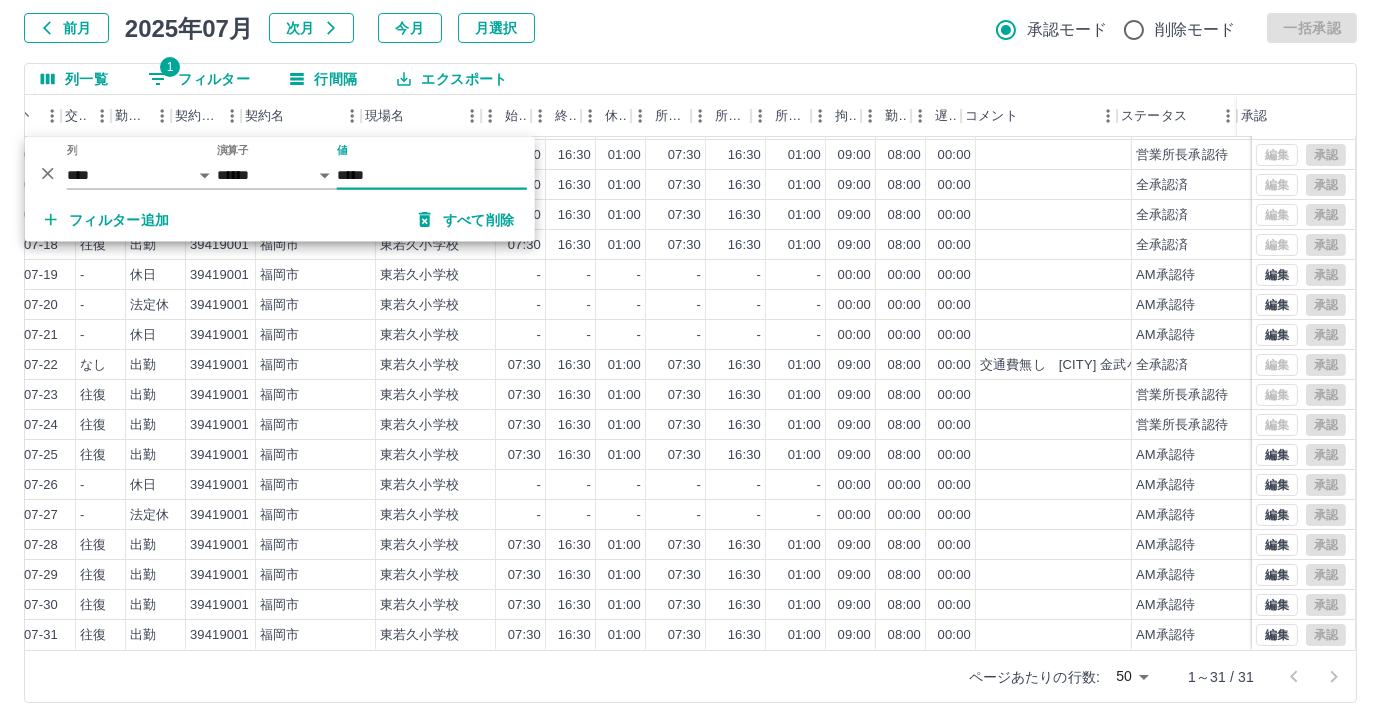 click on "*****" at bounding box center [432, 175] 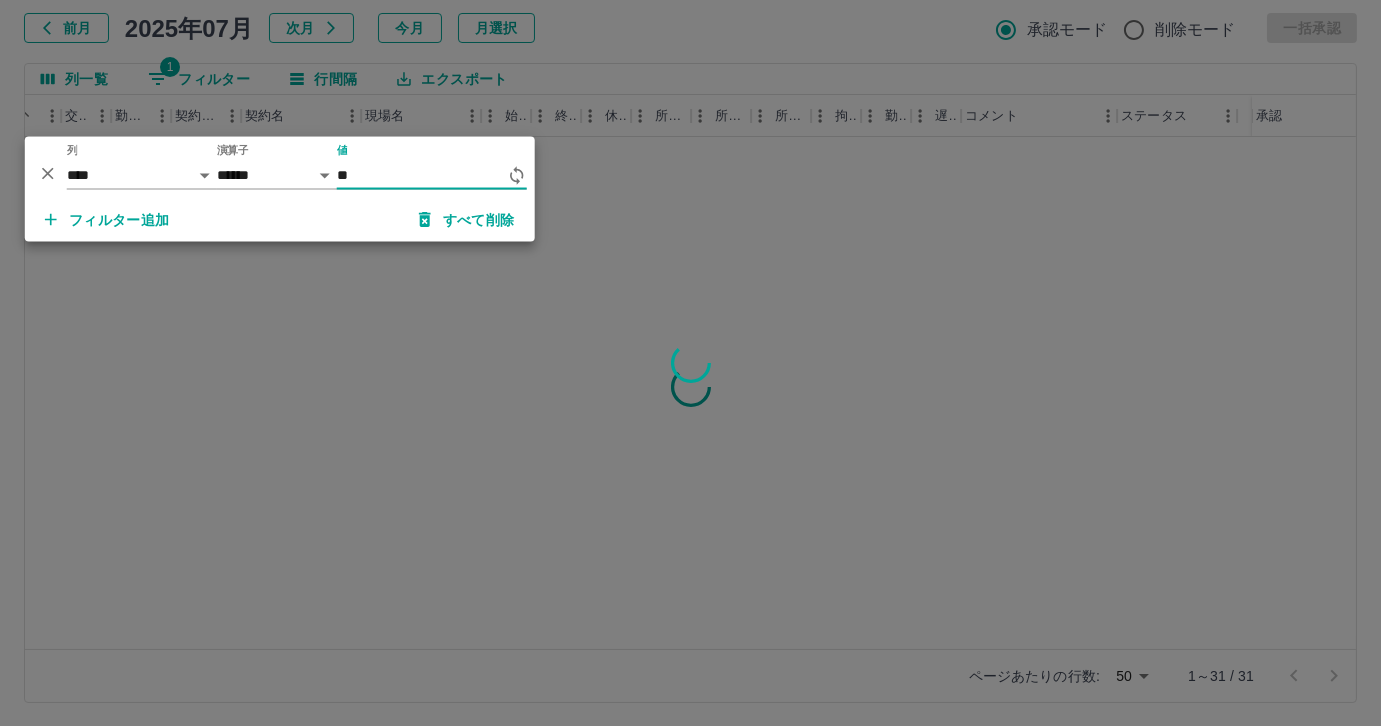 type on "*" 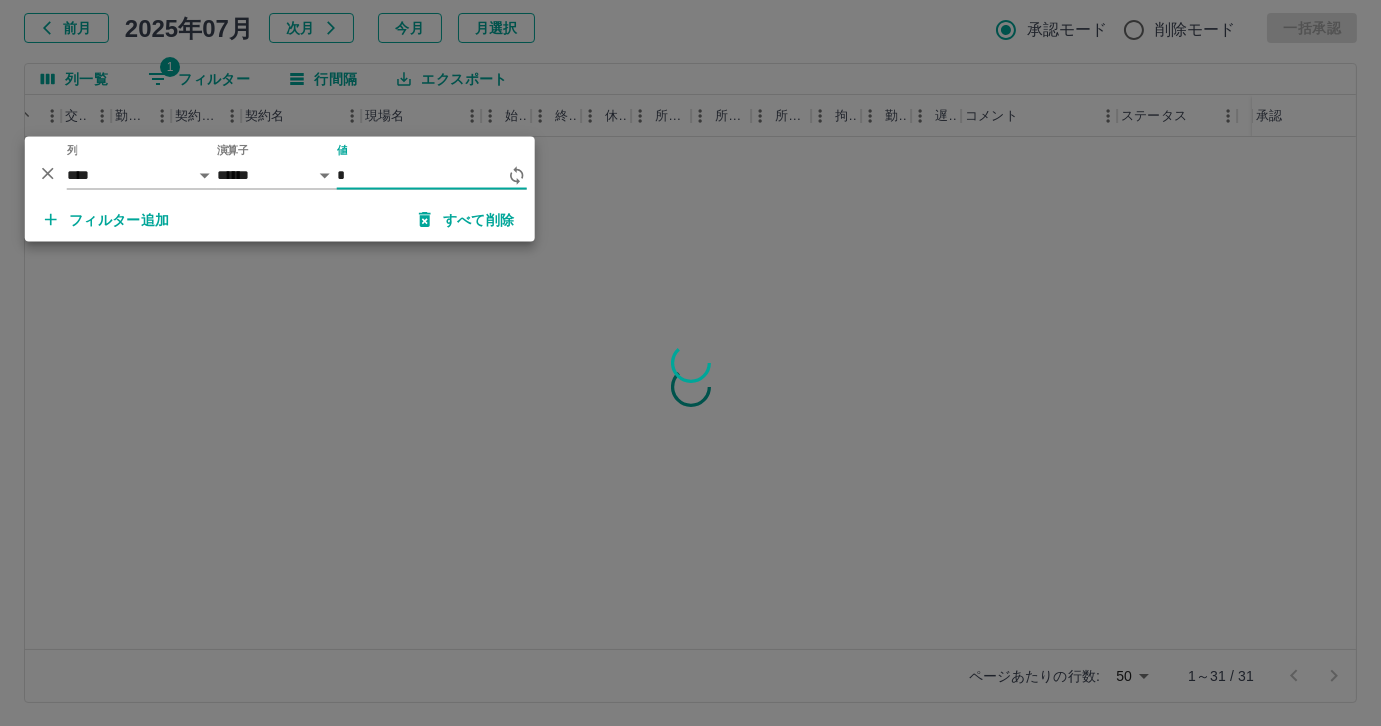 scroll, scrollTop: 0, scrollLeft: 414, axis: horizontal 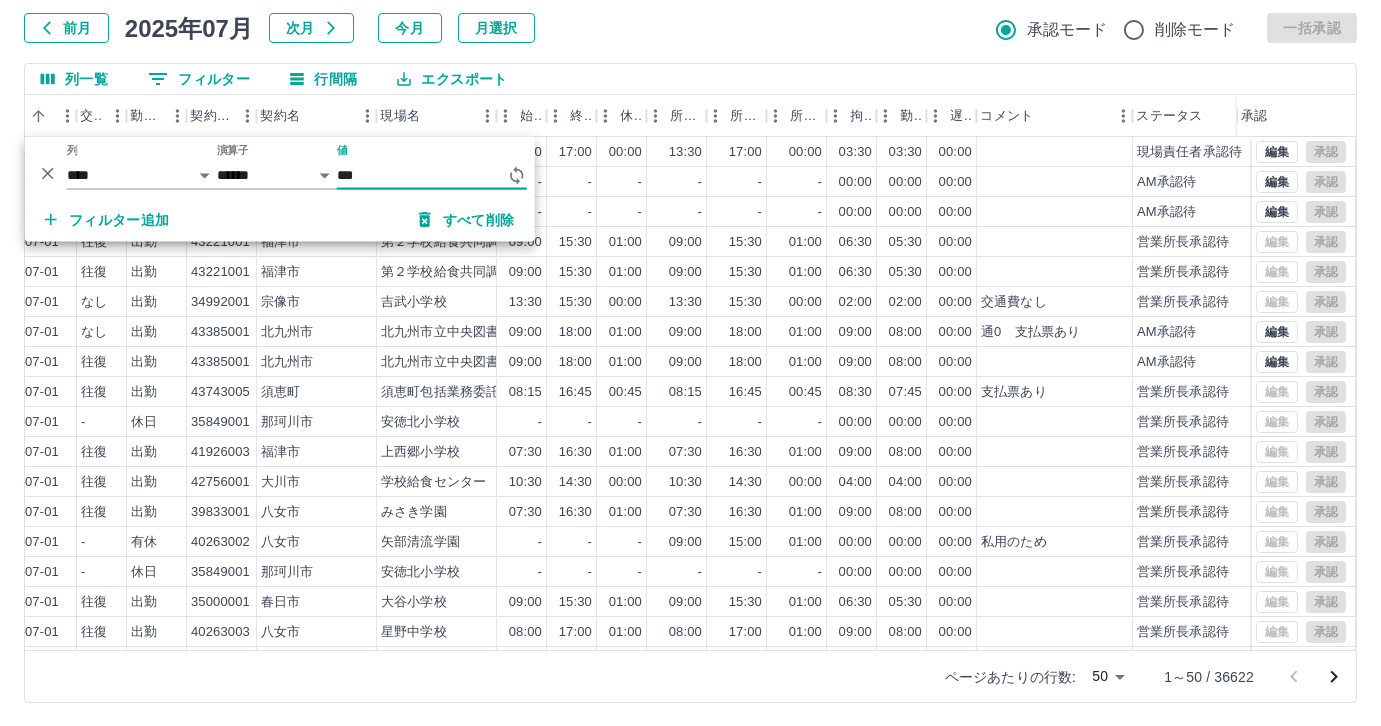 type on "****" 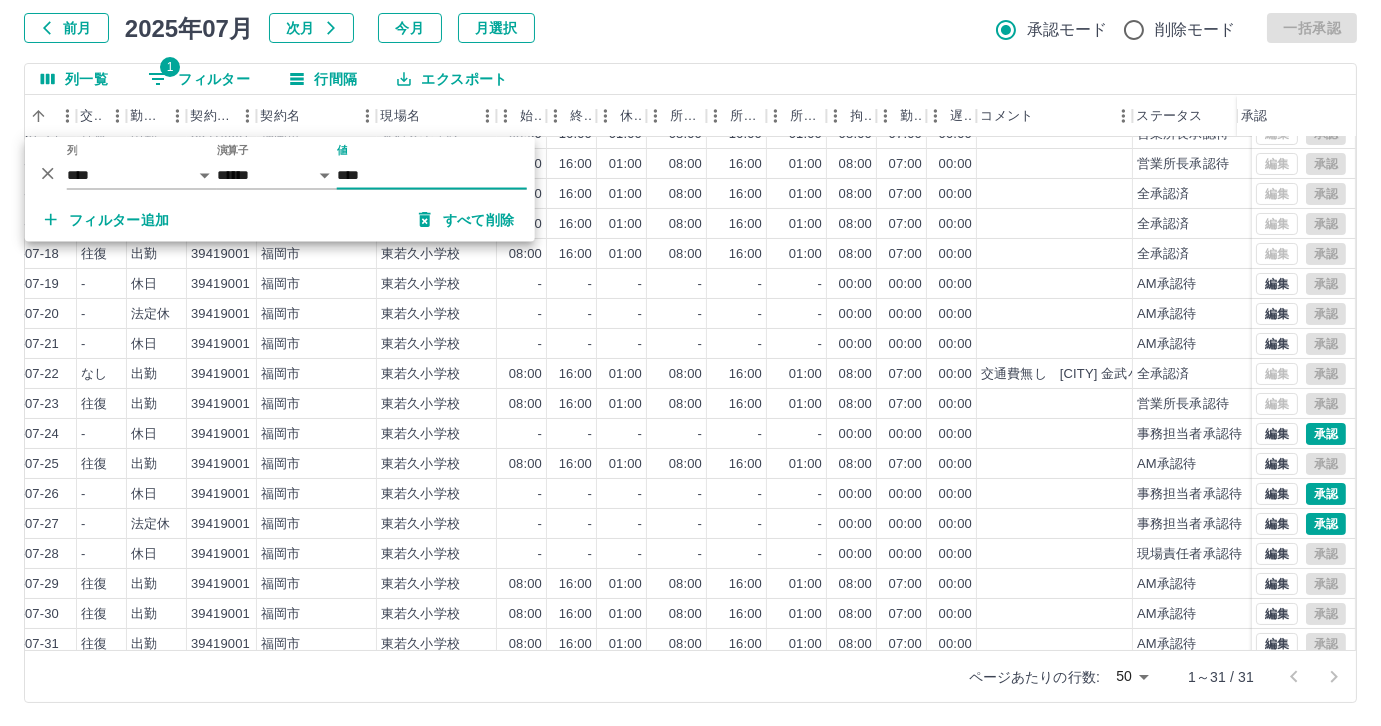 scroll, scrollTop: 431, scrollLeft: 414, axis: both 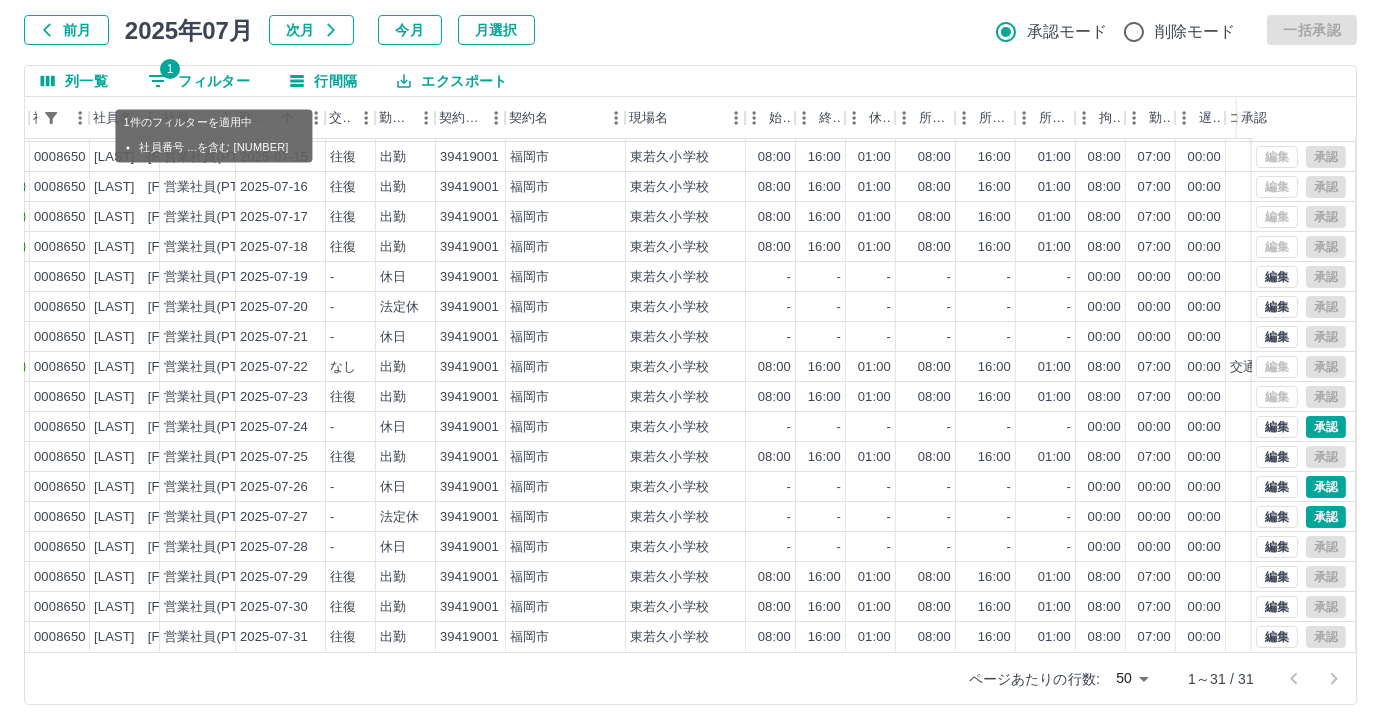click on "1 フィルター" at bounding box center (199, 81) 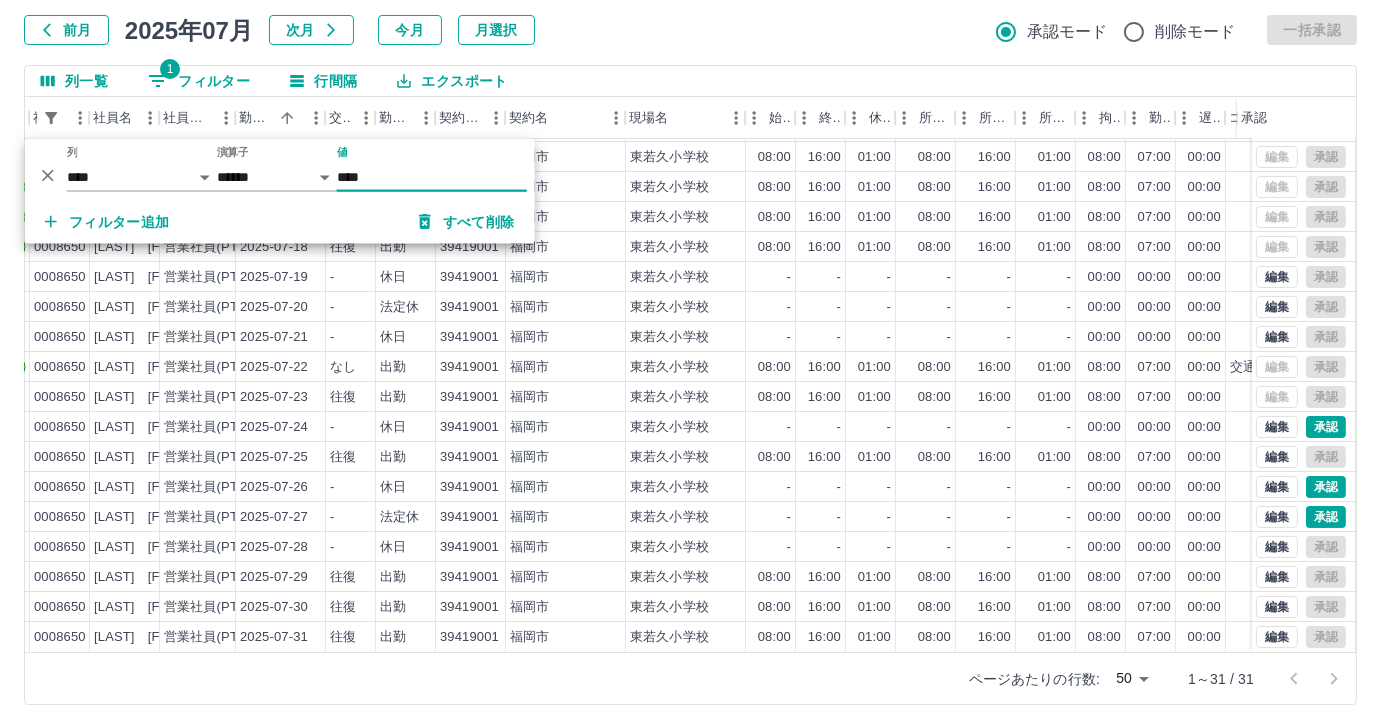 click on "****" at bounding box center [432, 177] 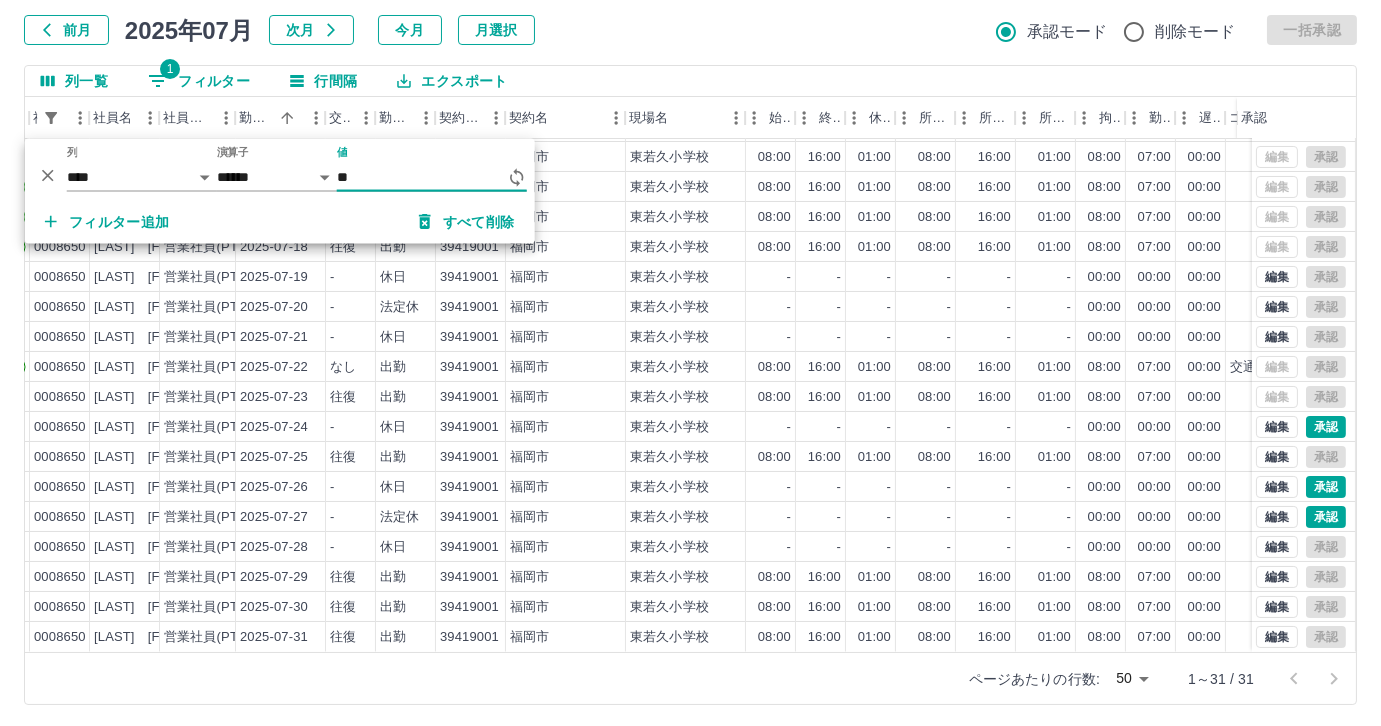 type on "*" 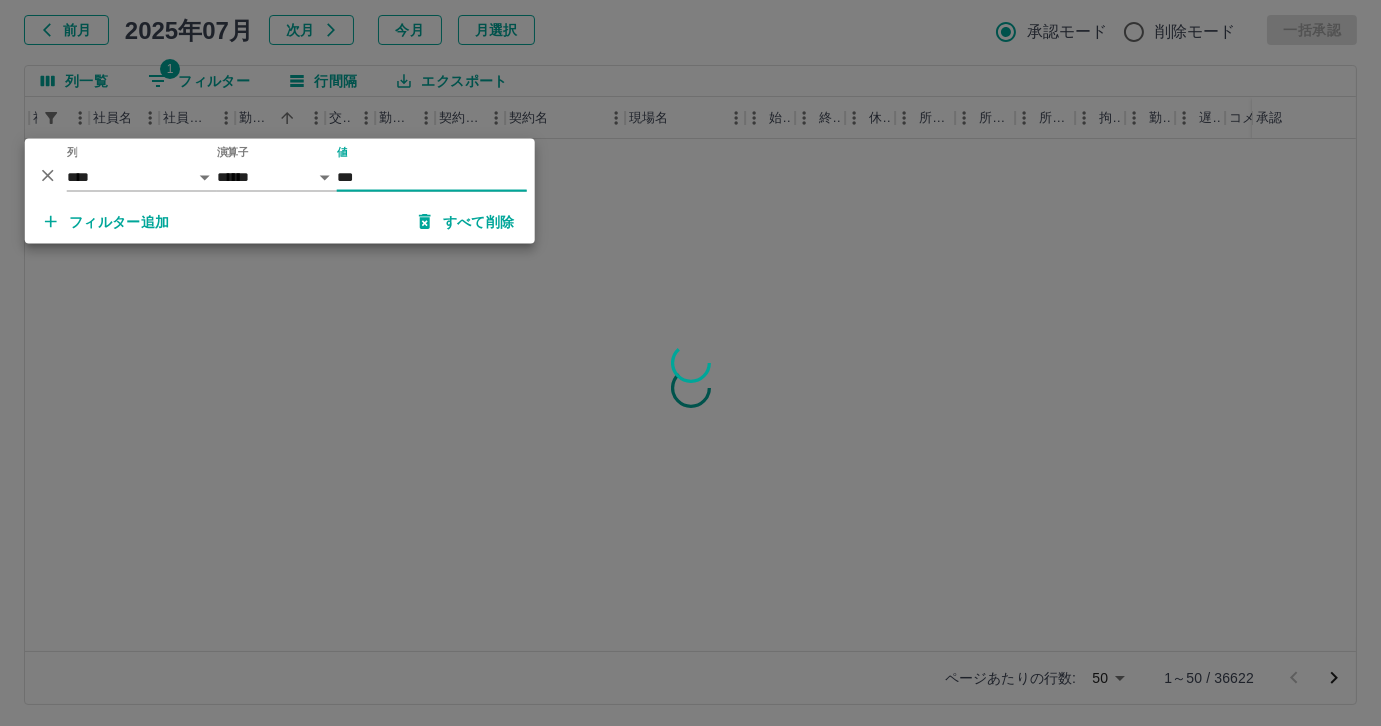 scroll, scrollTop: 0, scrollLeft: 165, axis: horizontal 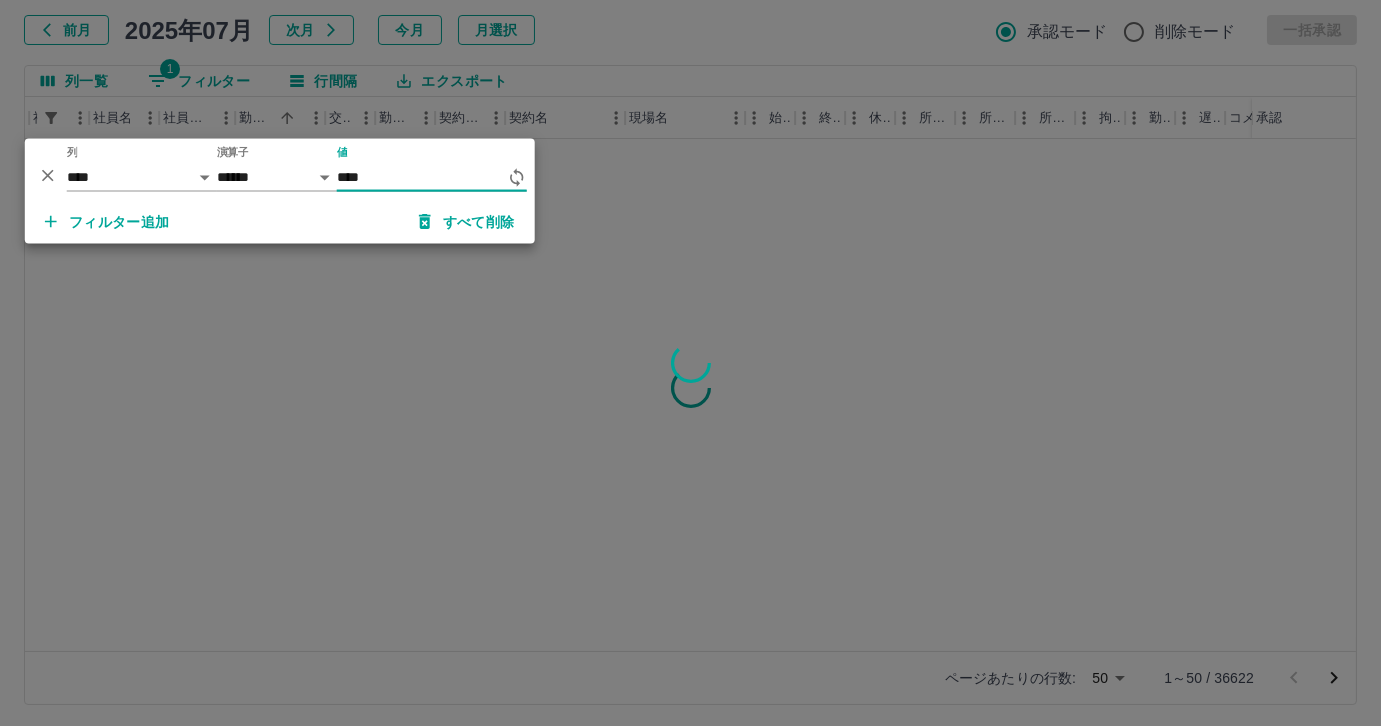 type on "*****" 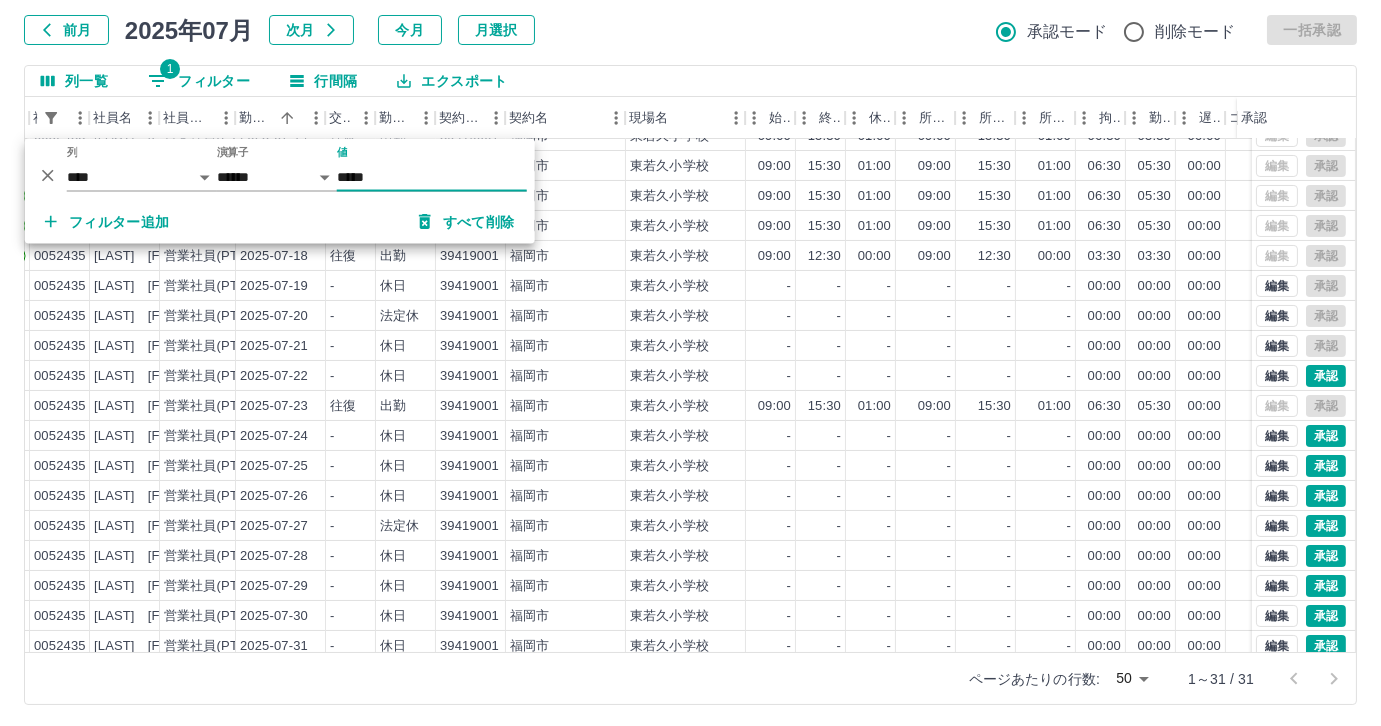 scroll, scrollTop: 431, scrollLeft: 165, axis: both 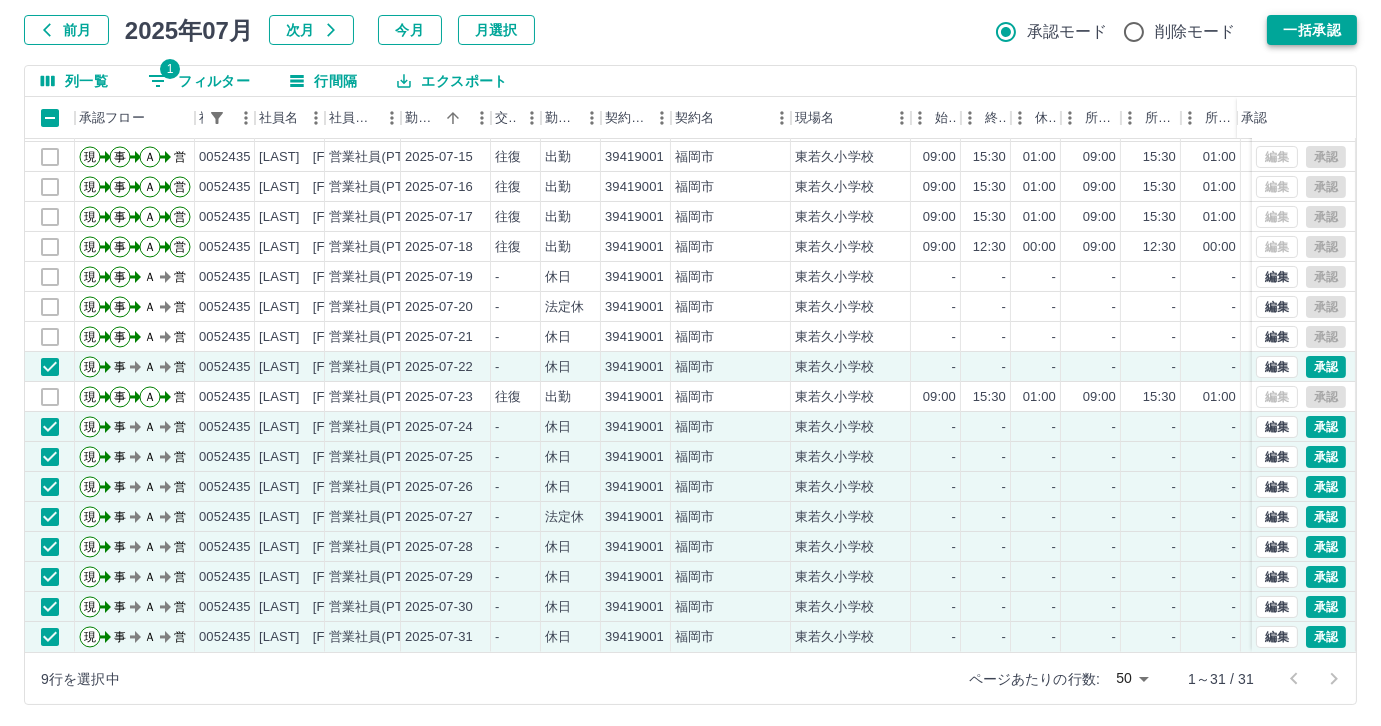 click on "一括承認" at bounding box center [1312, 30] 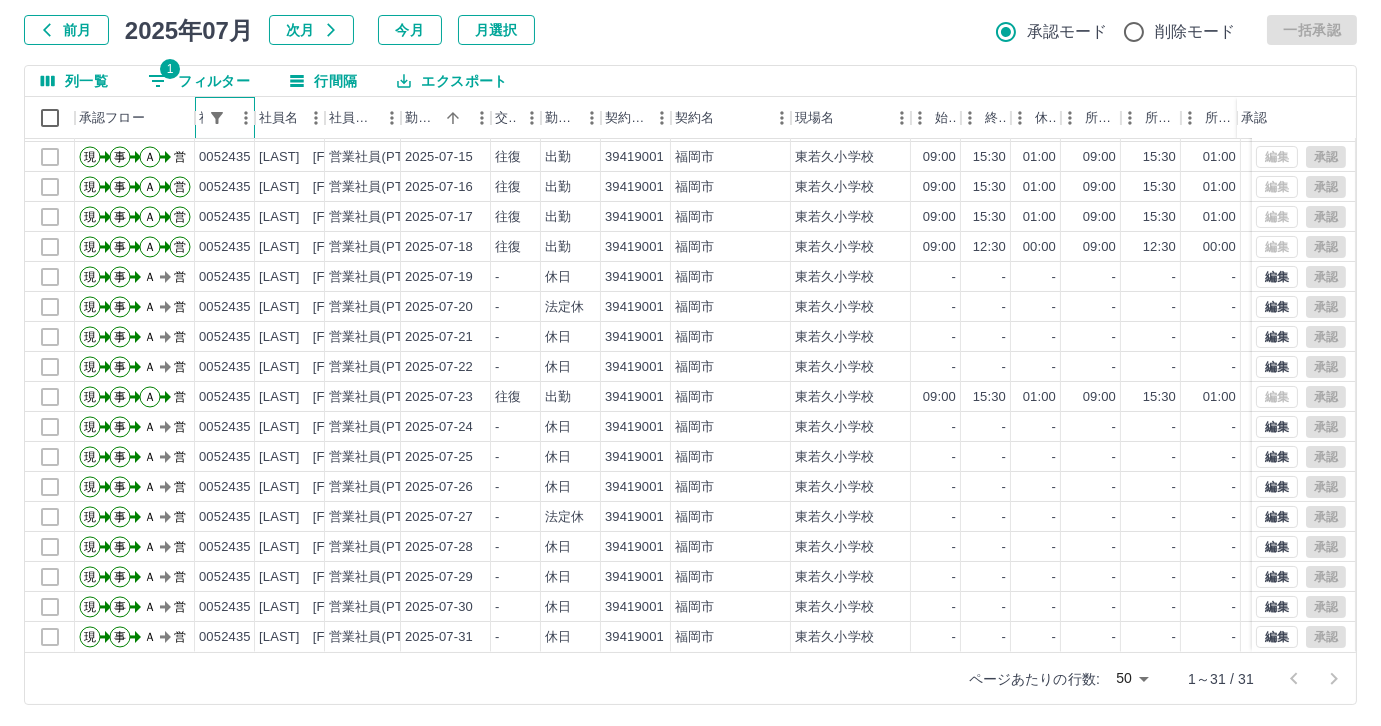 click on "社員番号" at bounding box center (215, 118) 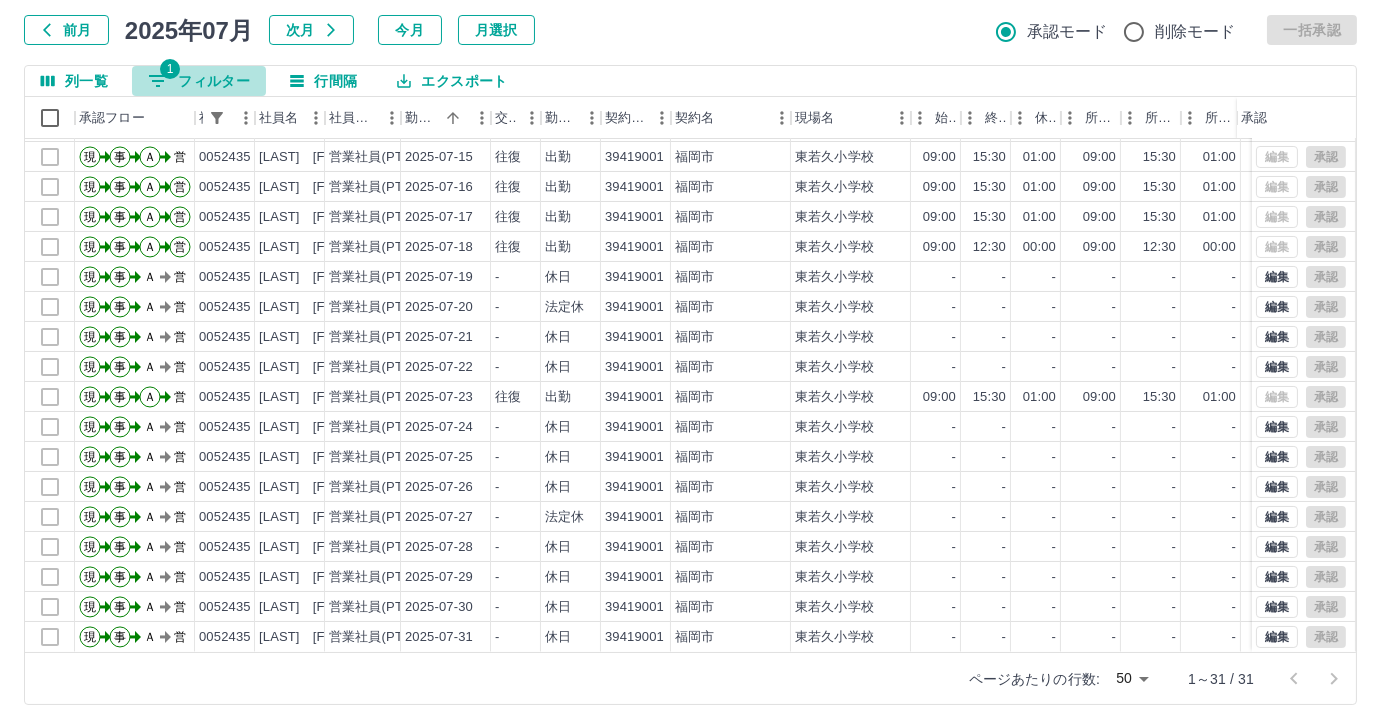 click on "1 フィルター" at bounding box center [199, 81] 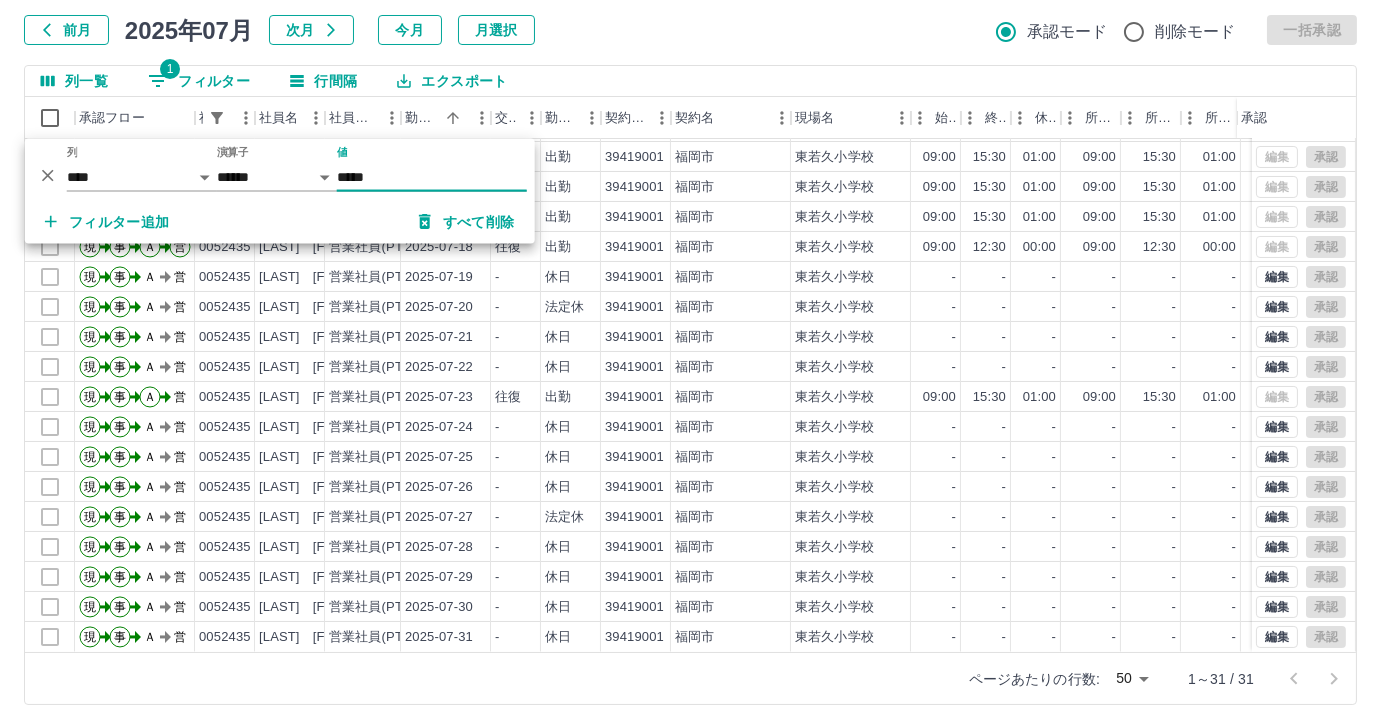 click on "*****" at bounding box center [432, 177] 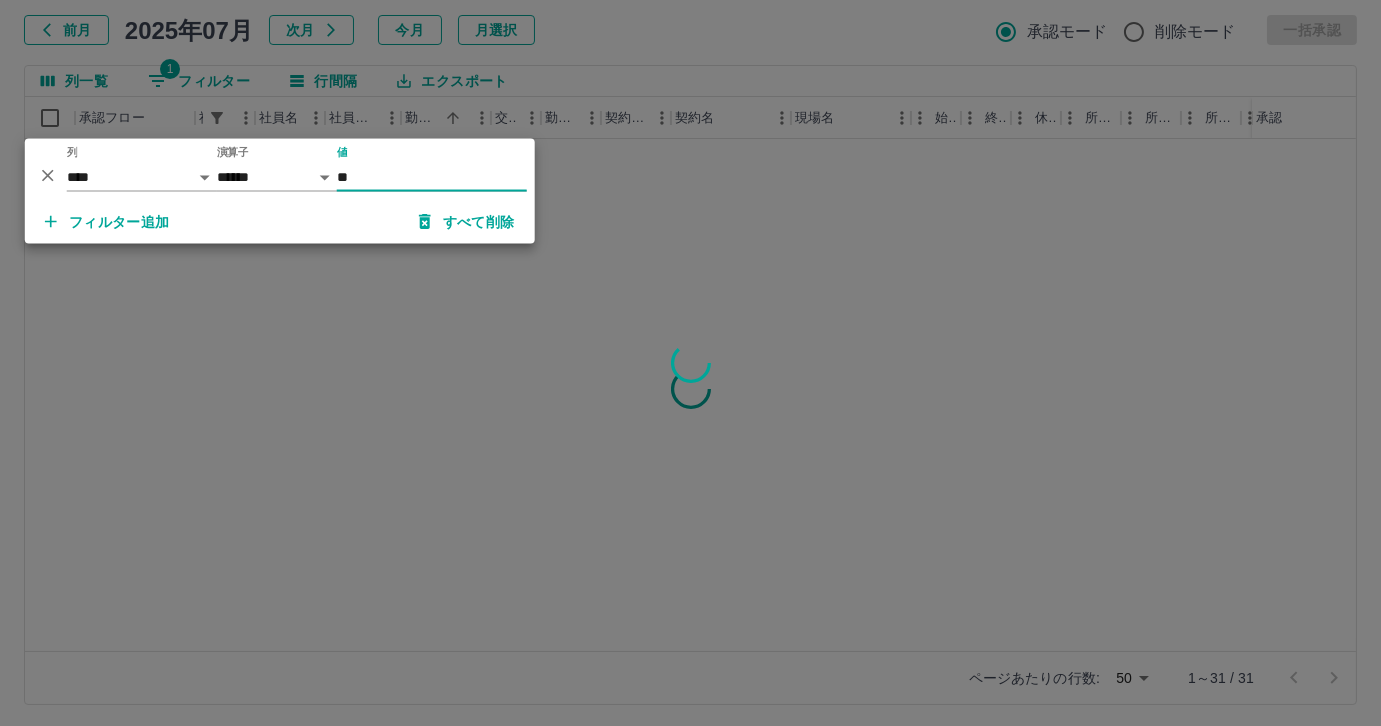 type on "*" 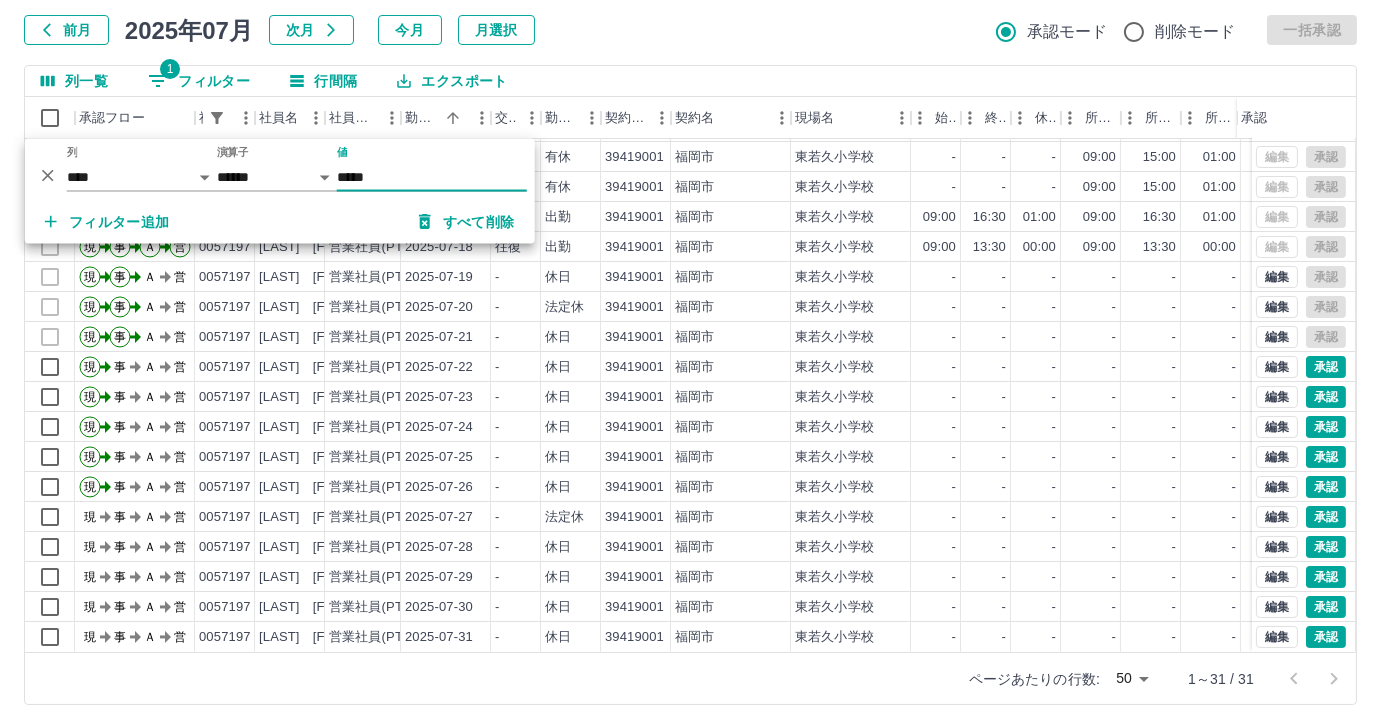 scroll, scrollTop: 431, scrollLeft: 0, axis: vertical 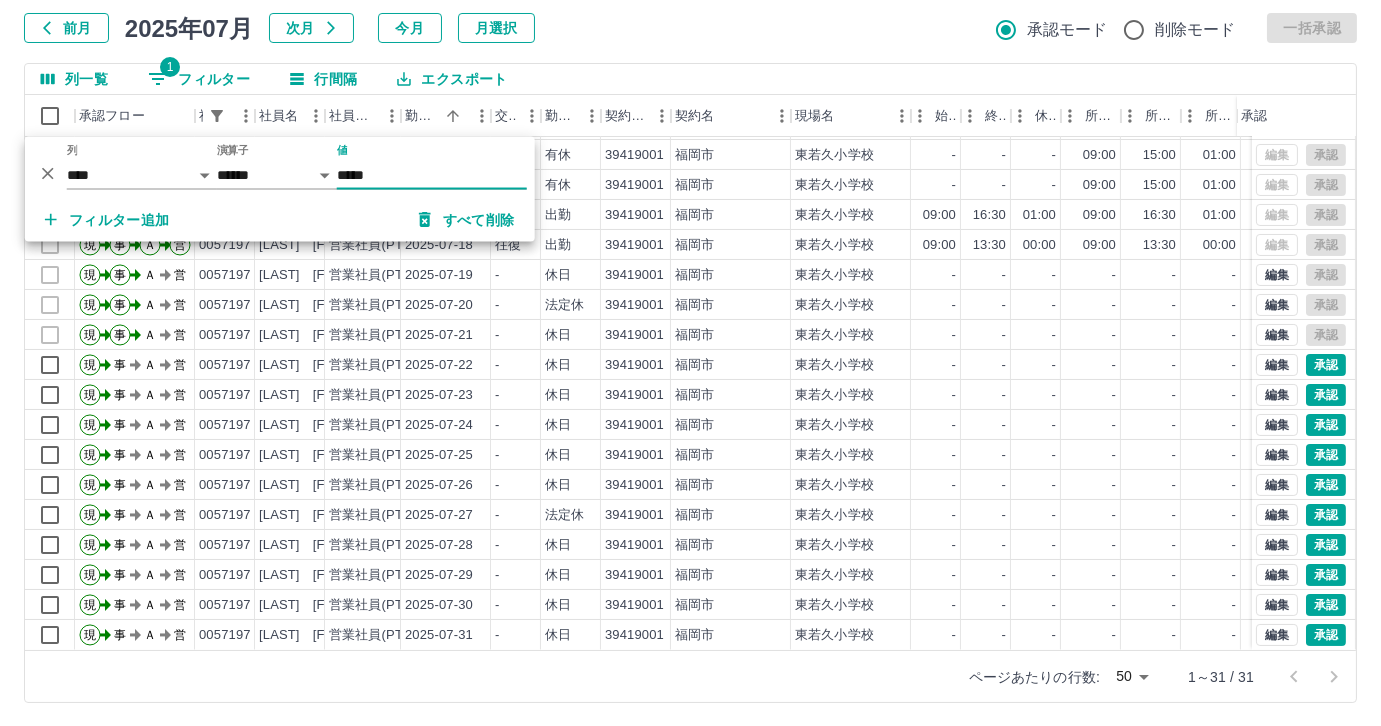 type on "*****" 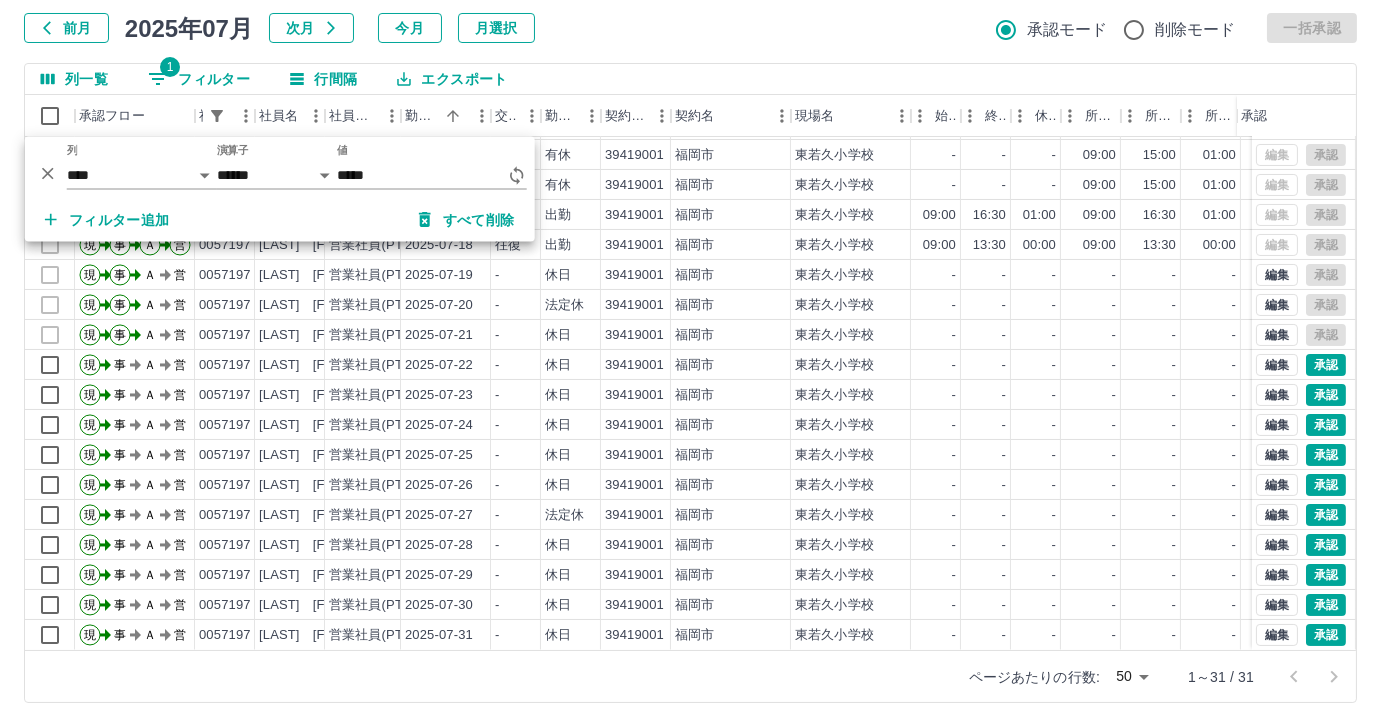 drag, startPoint x: 353, startPoint y: 682, endPoint x: 354, endPoint y: 669, distance: 13.038404 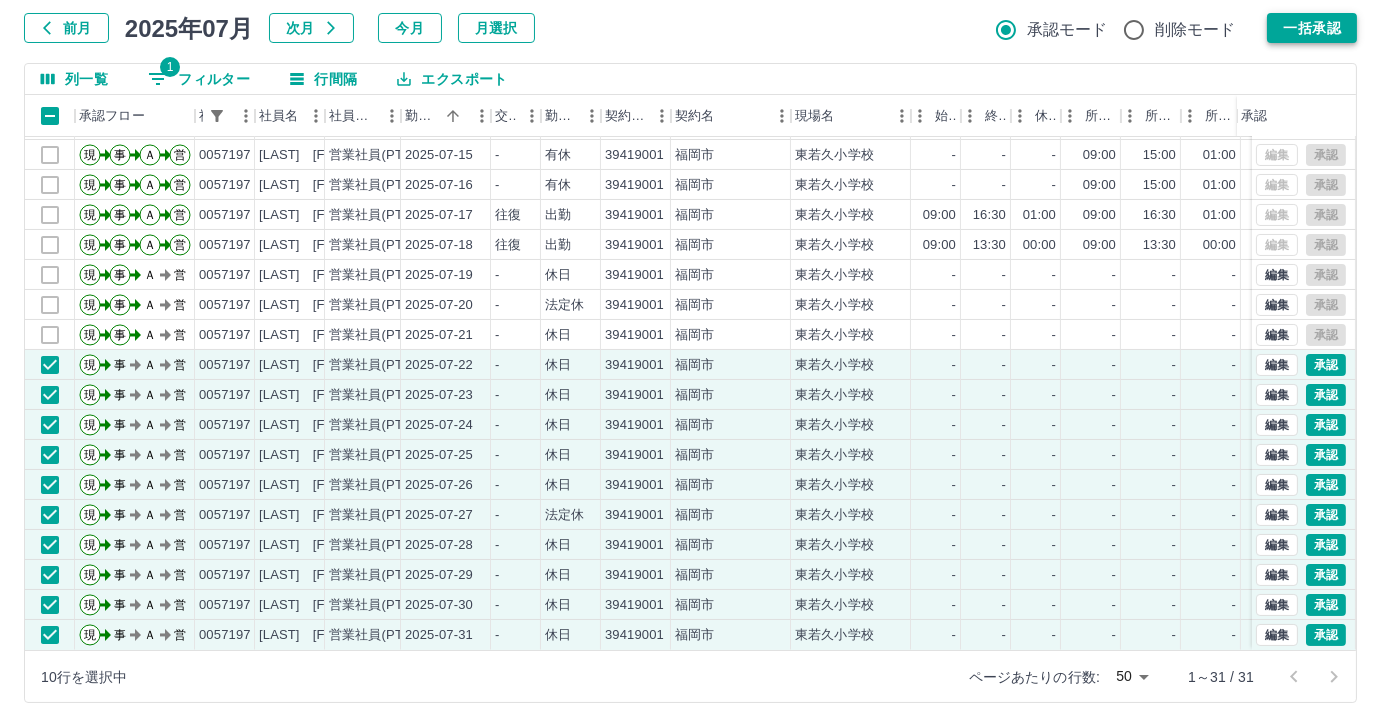 click on "一括承認" at bounding box center (1312, 28) 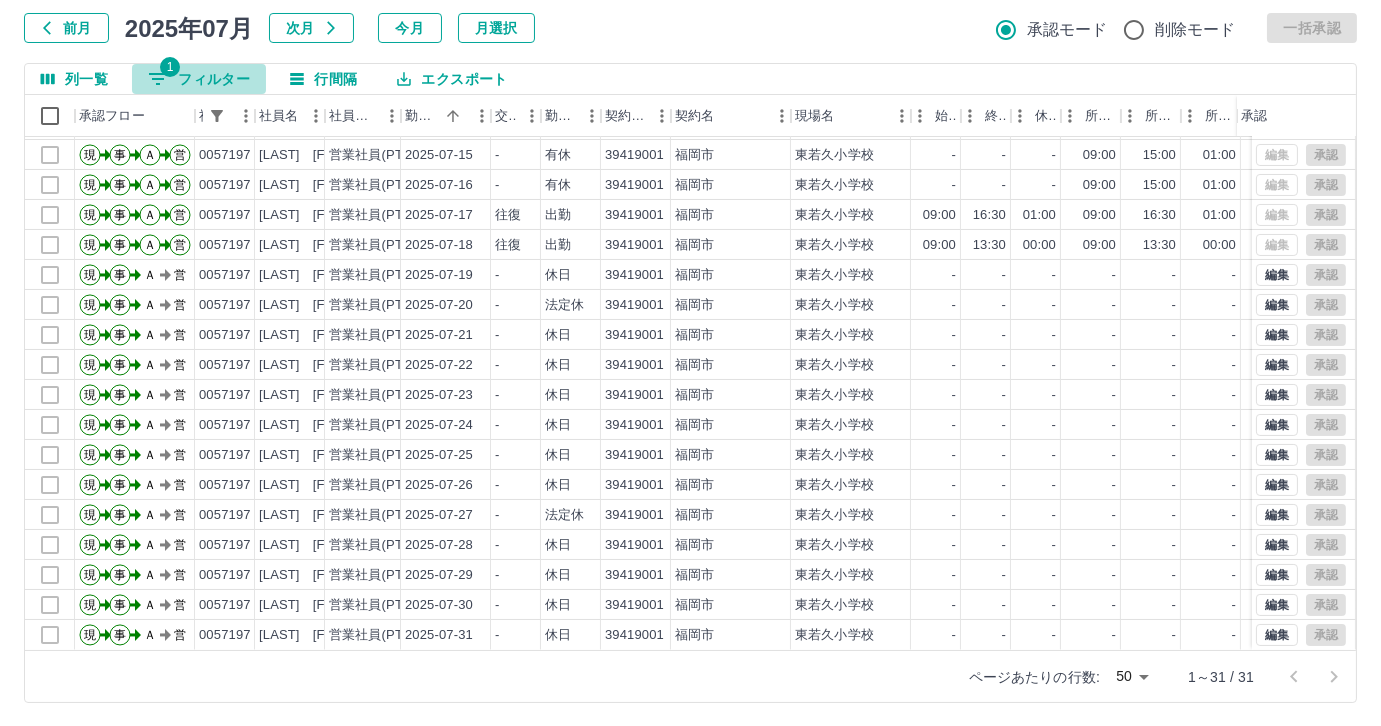 click on "1 フィルター" at bounding box center (199, 79) 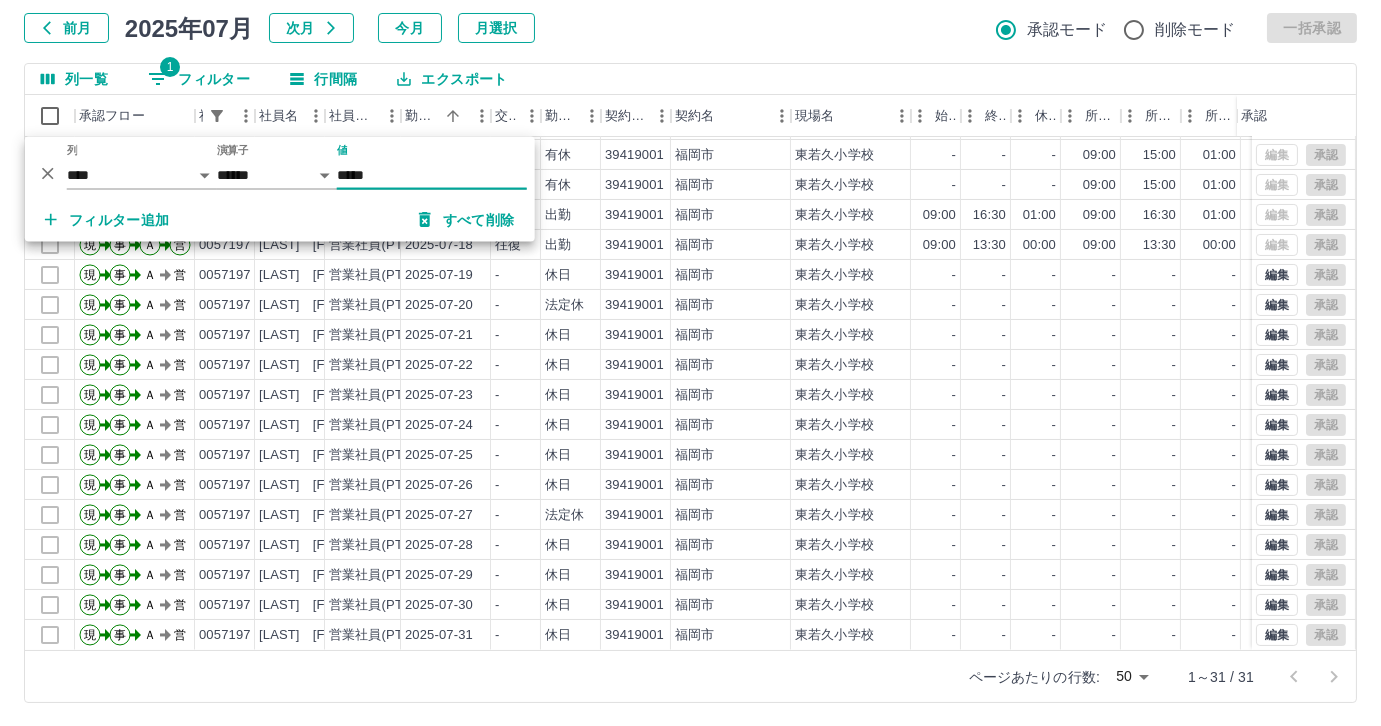 click on "*****" at bounding box center (432, 175) 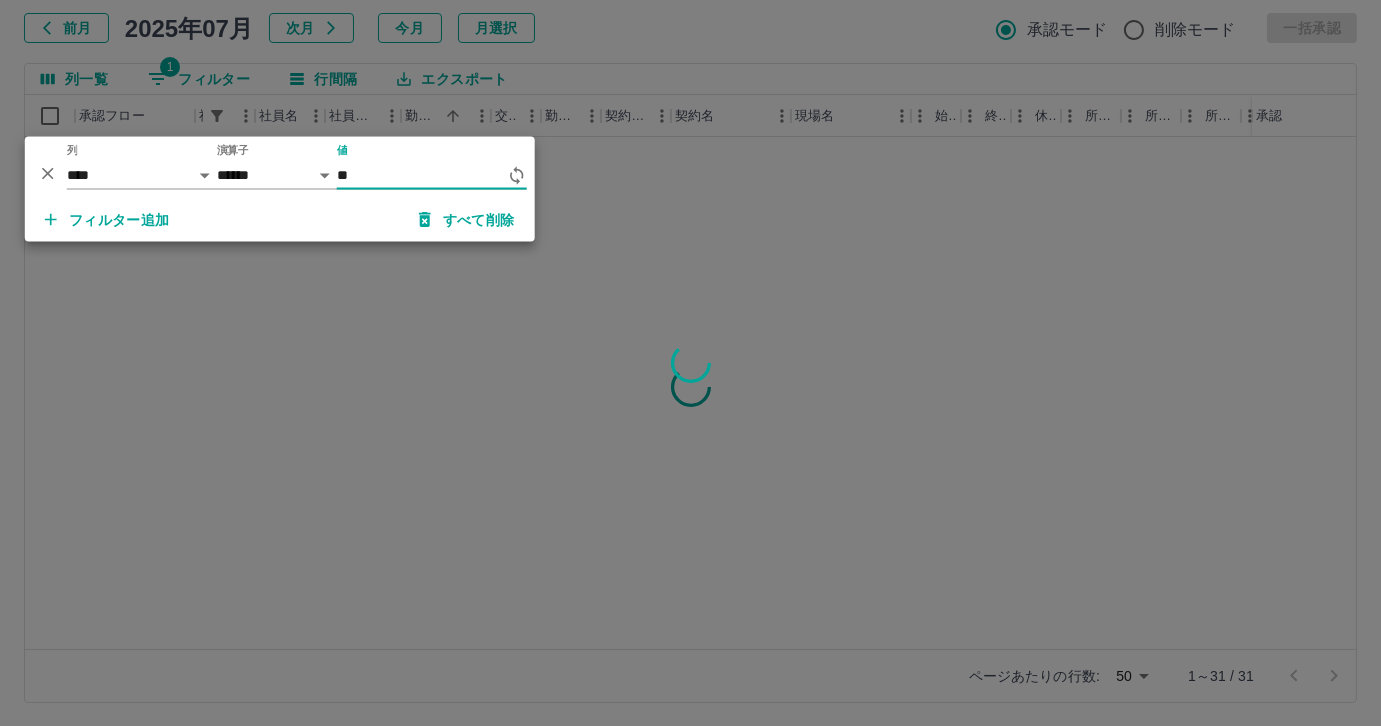 type on "*" 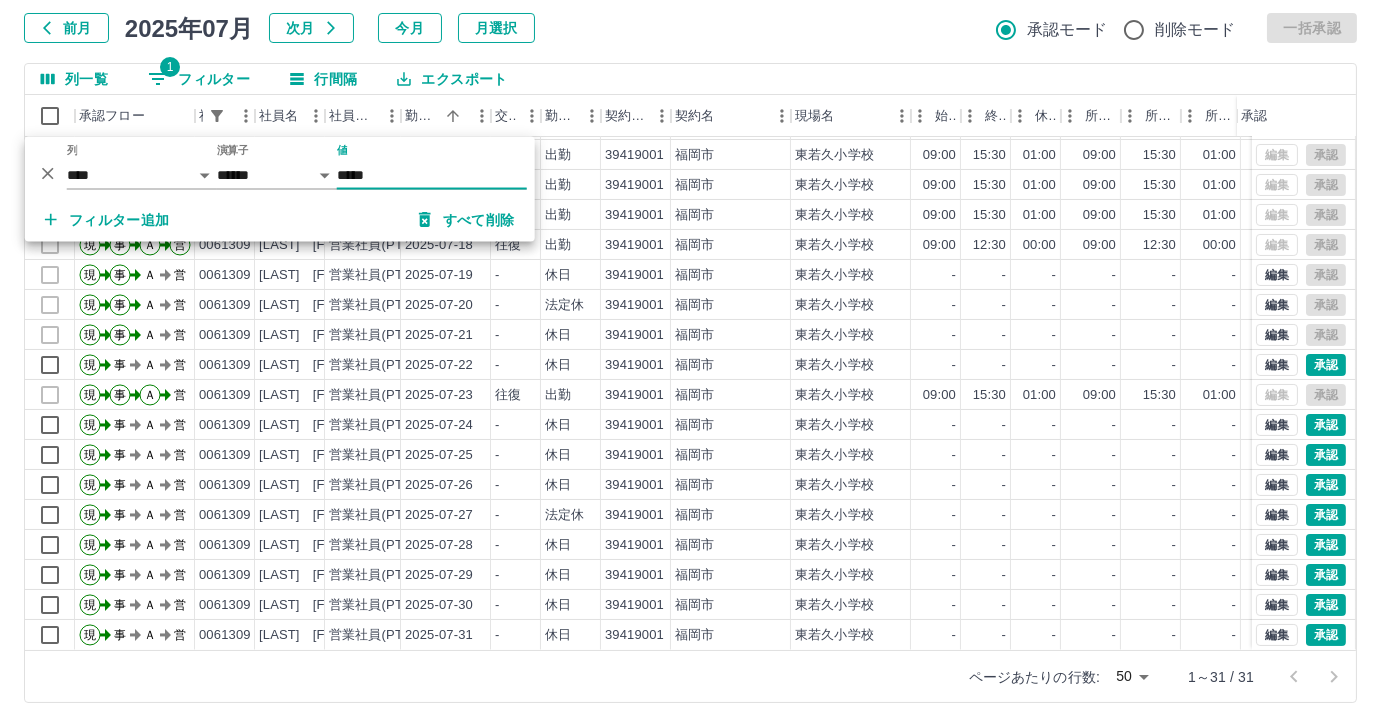 scroll, scrollTop: 431, scrollLeft: 0, axis: vertical 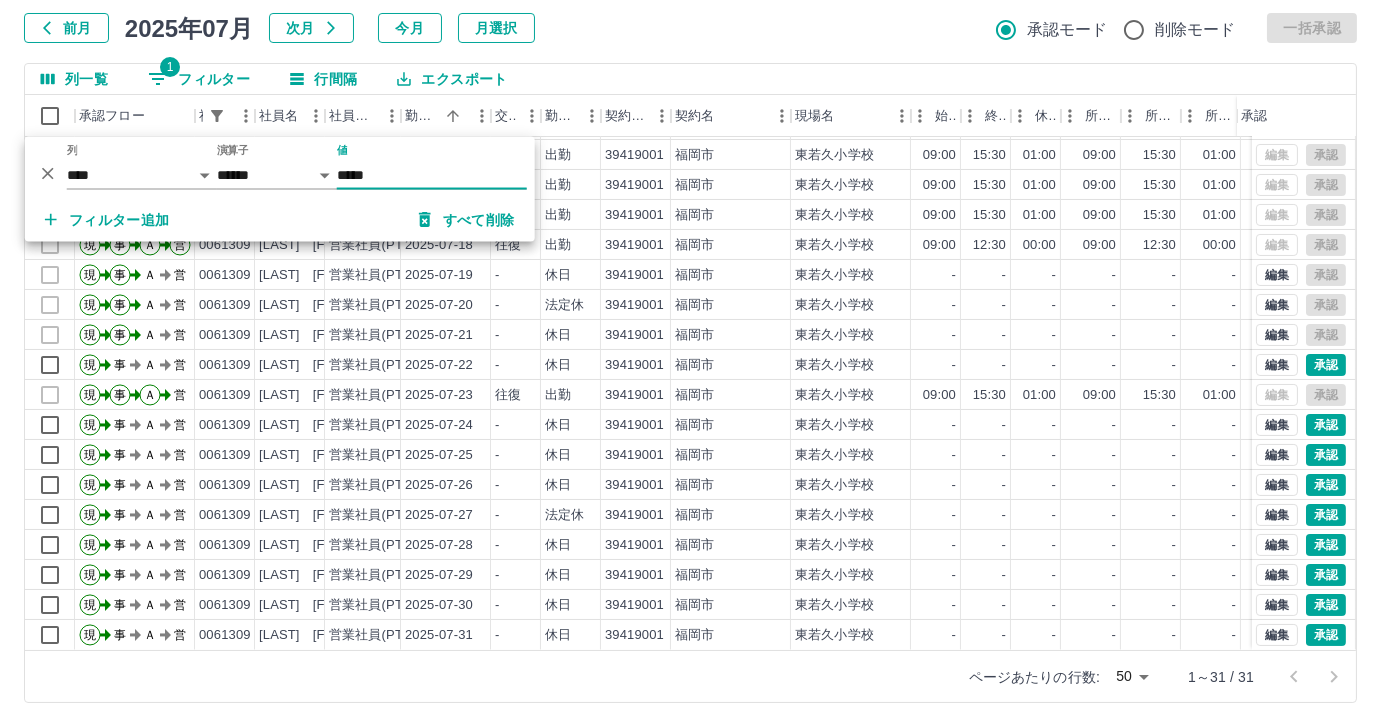 type on "*****" 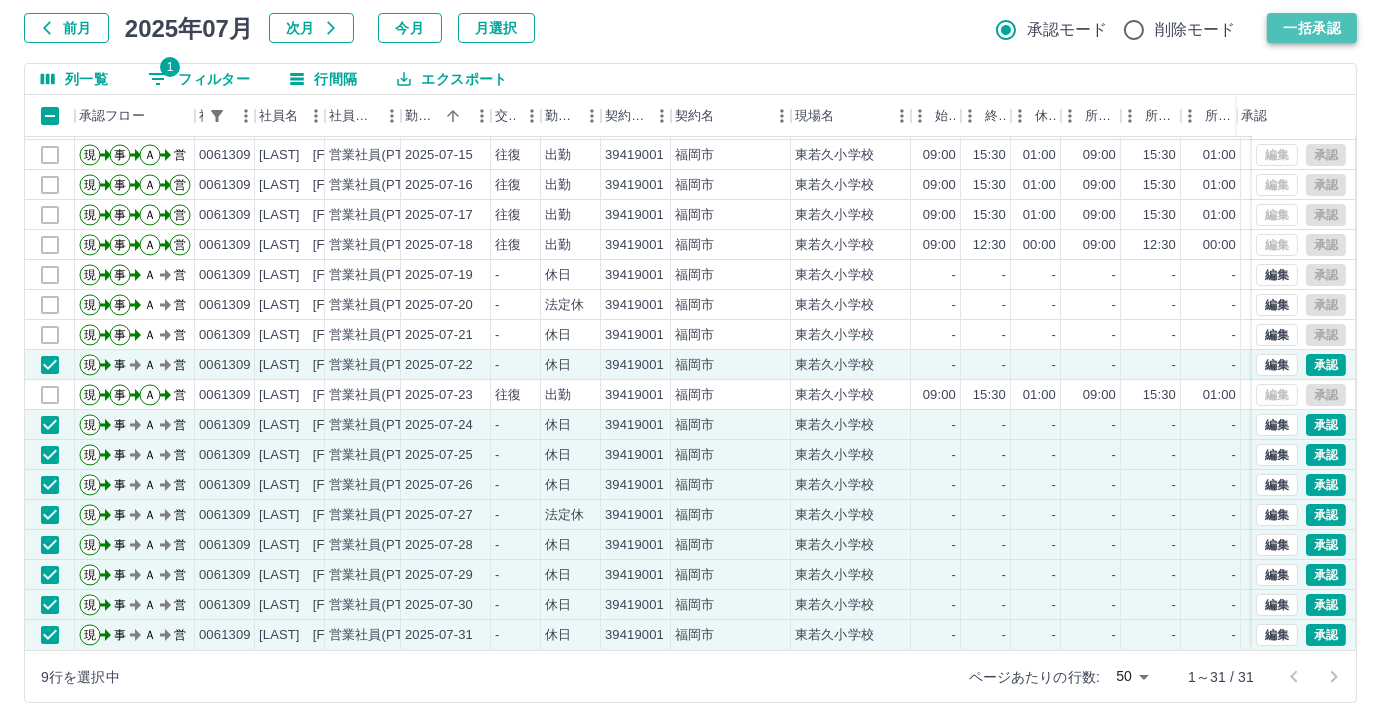 click on "一括承認" at bounding box center (1312, 28) 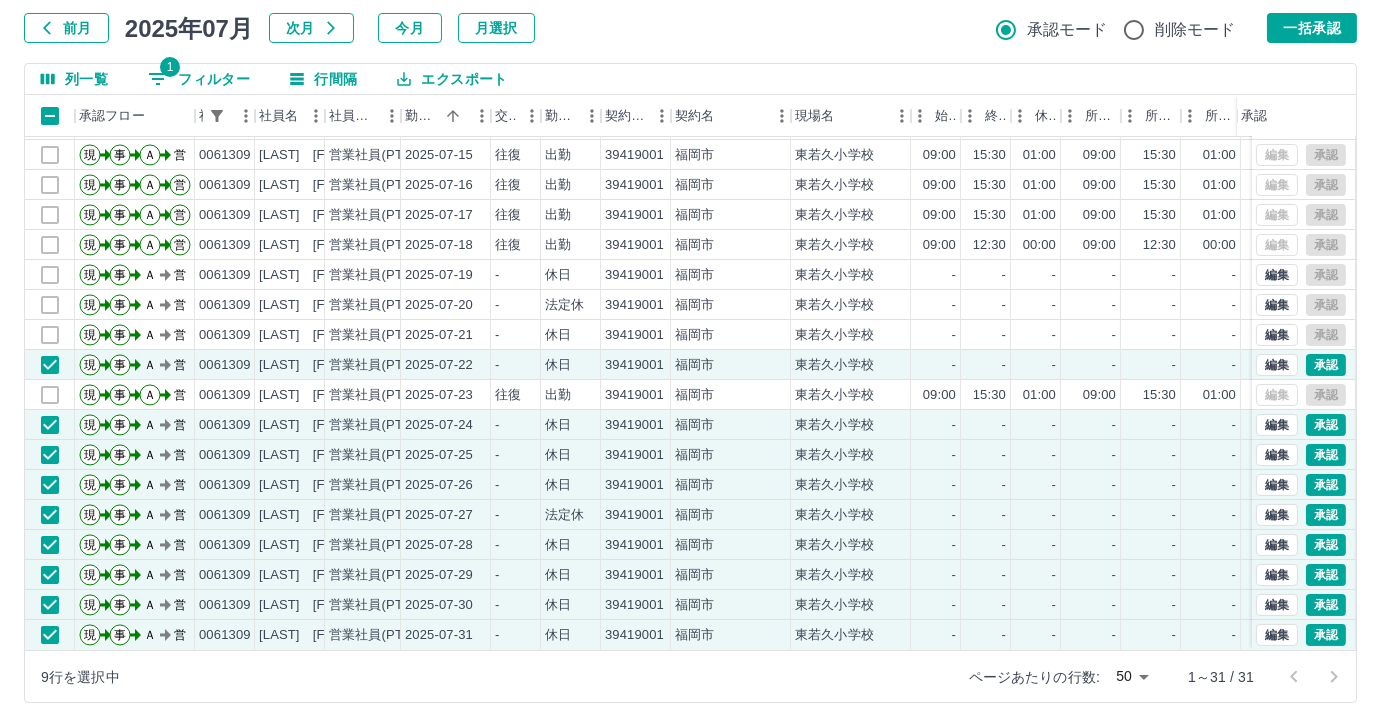 click on "1 フィルター" at bounding box center [199, 79] 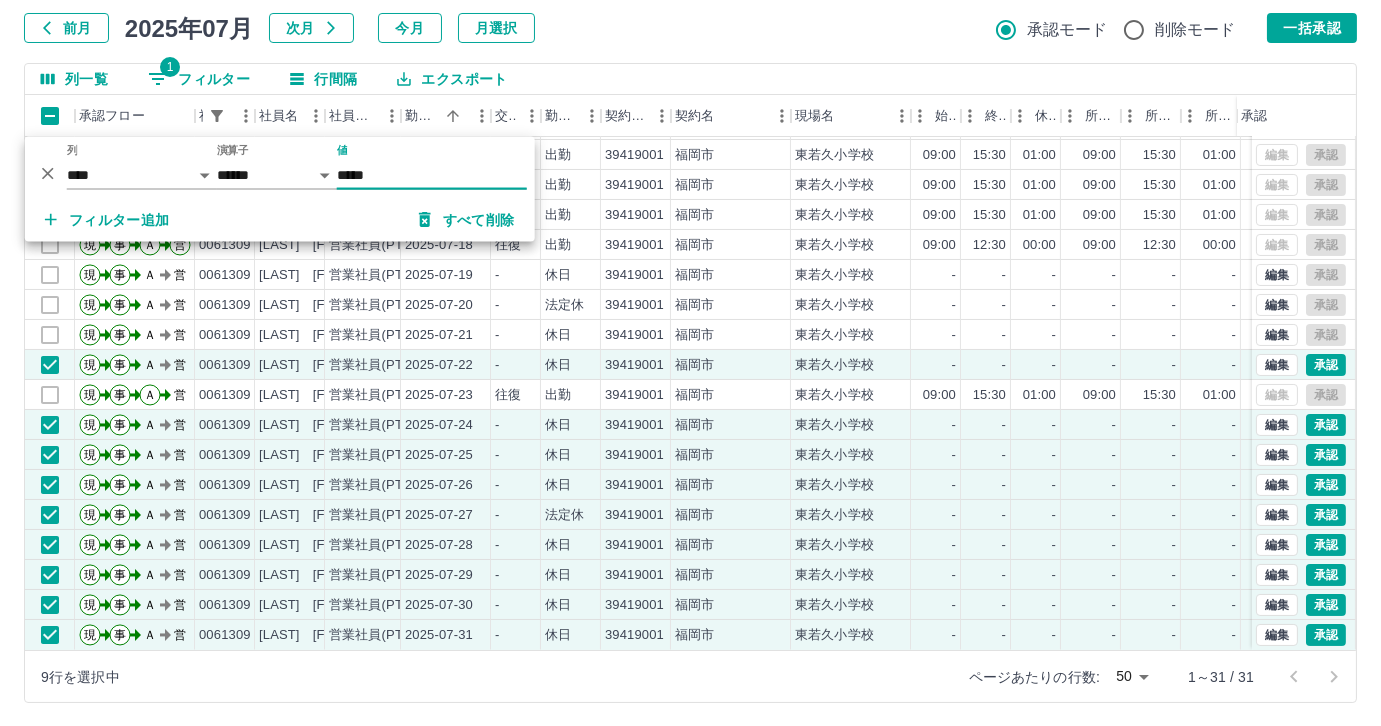 click on "*****" at bounding box center (432, 175) 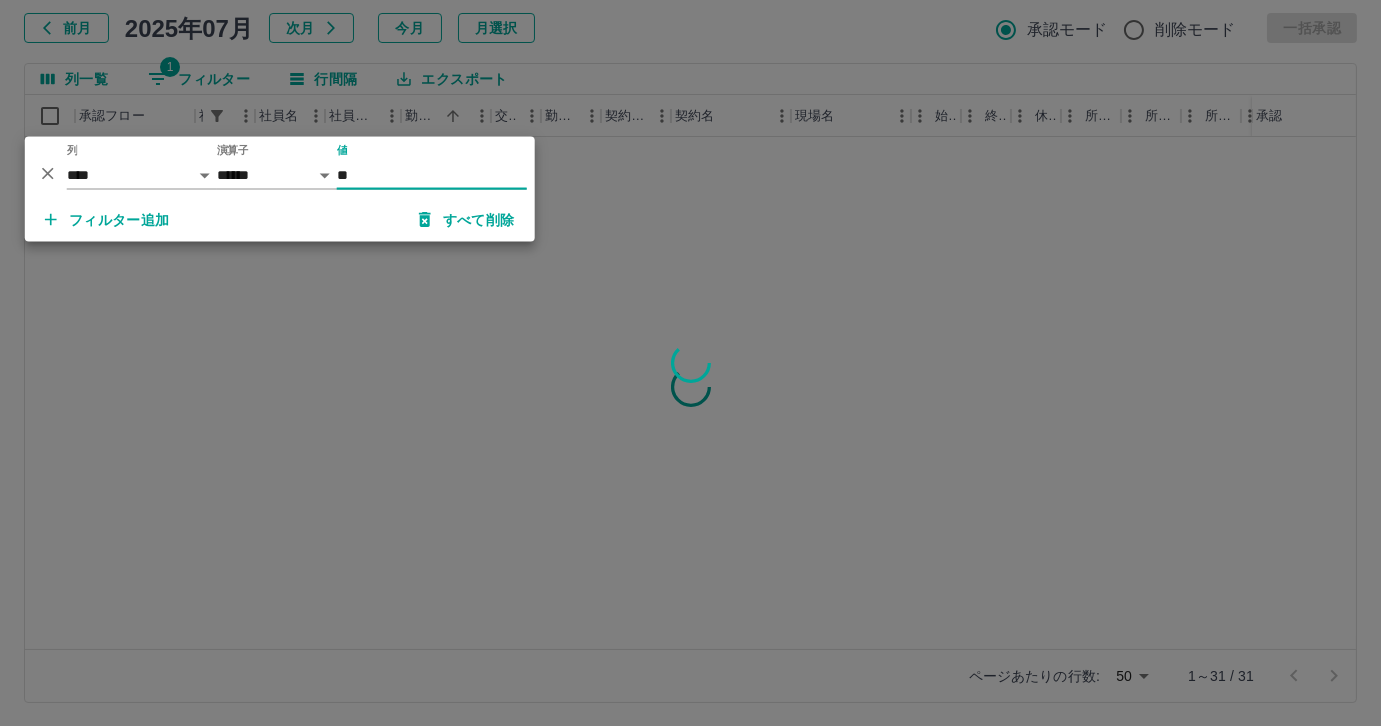 type on "*" 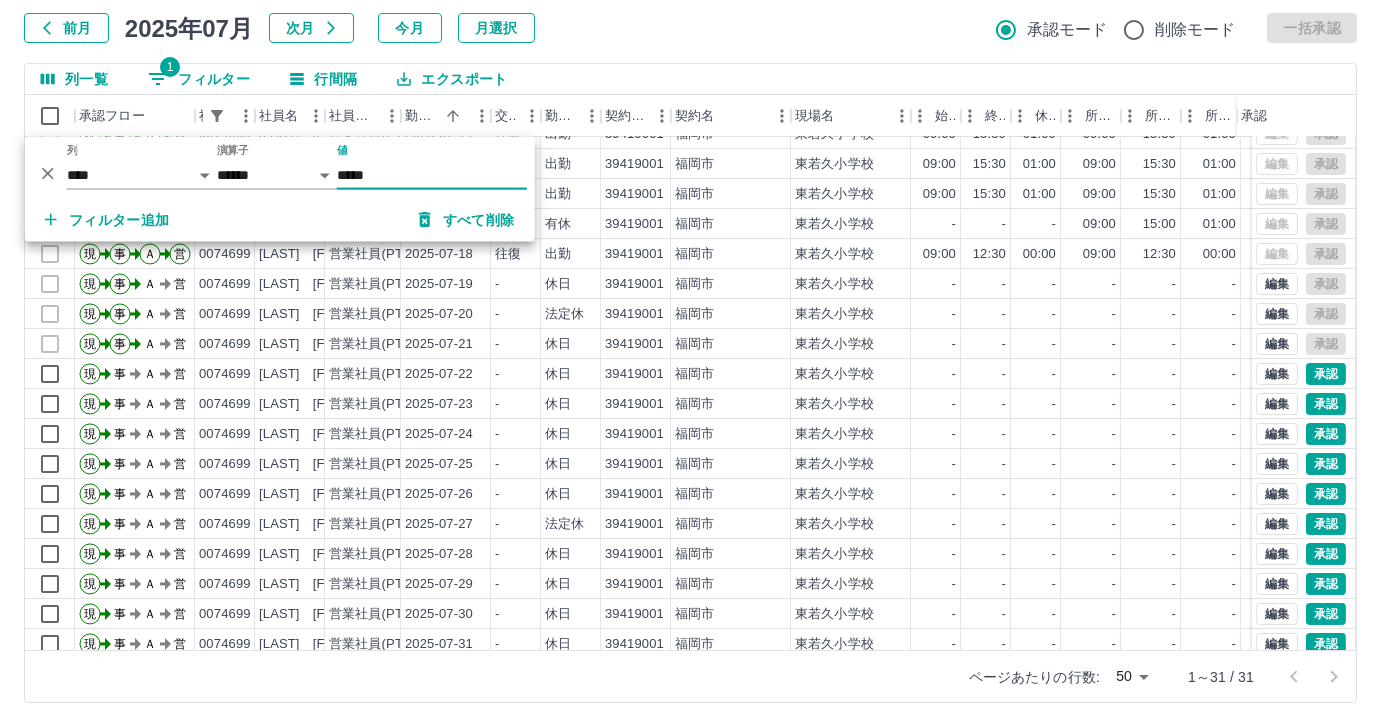 scroll, scrollTop: 431, scrollLeft: 0, axis: vertical 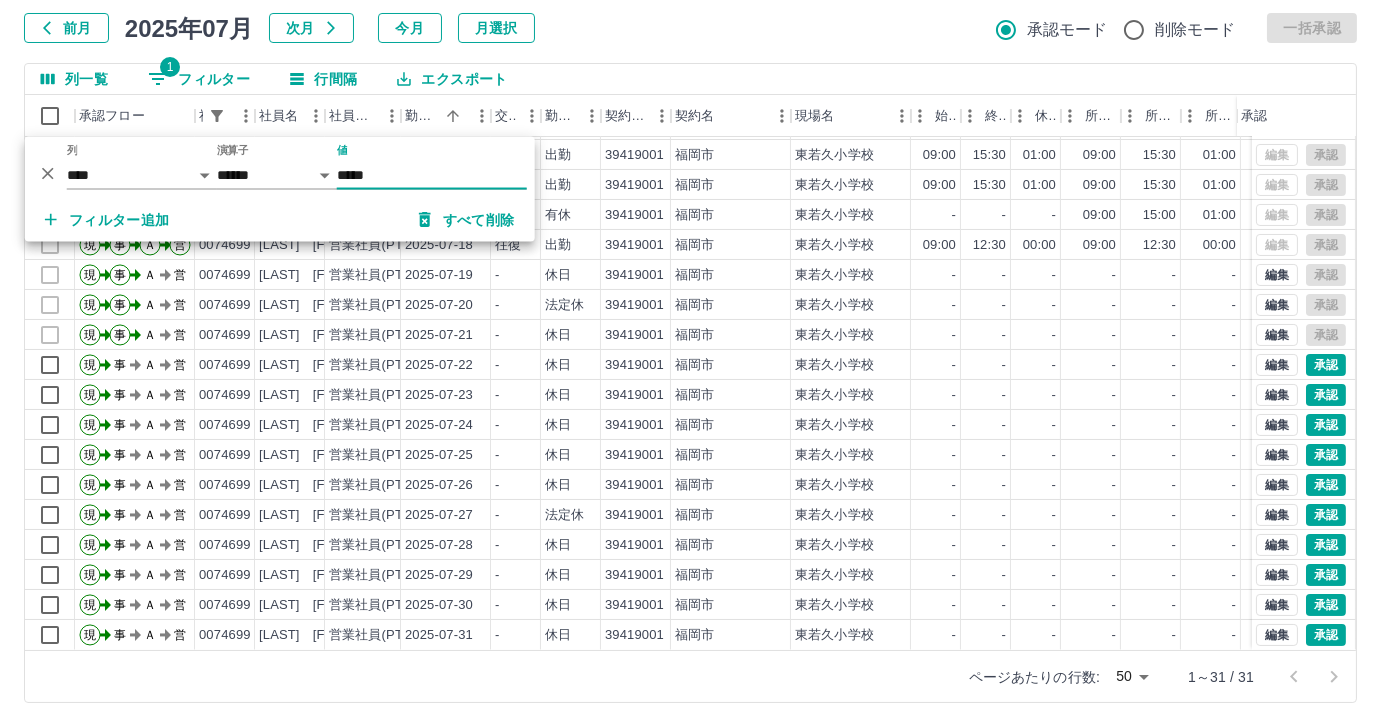 type on "*****" 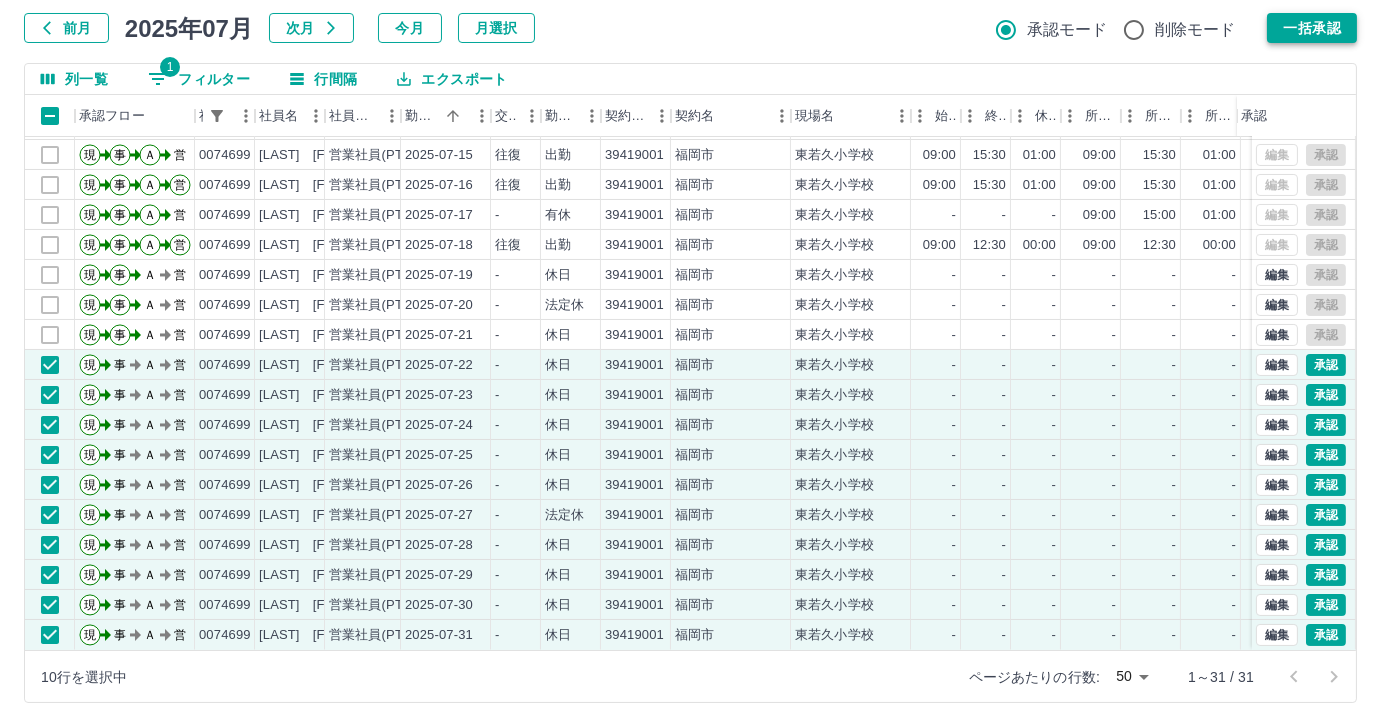 click on "一括承認" at bounding box center [1312, 28] 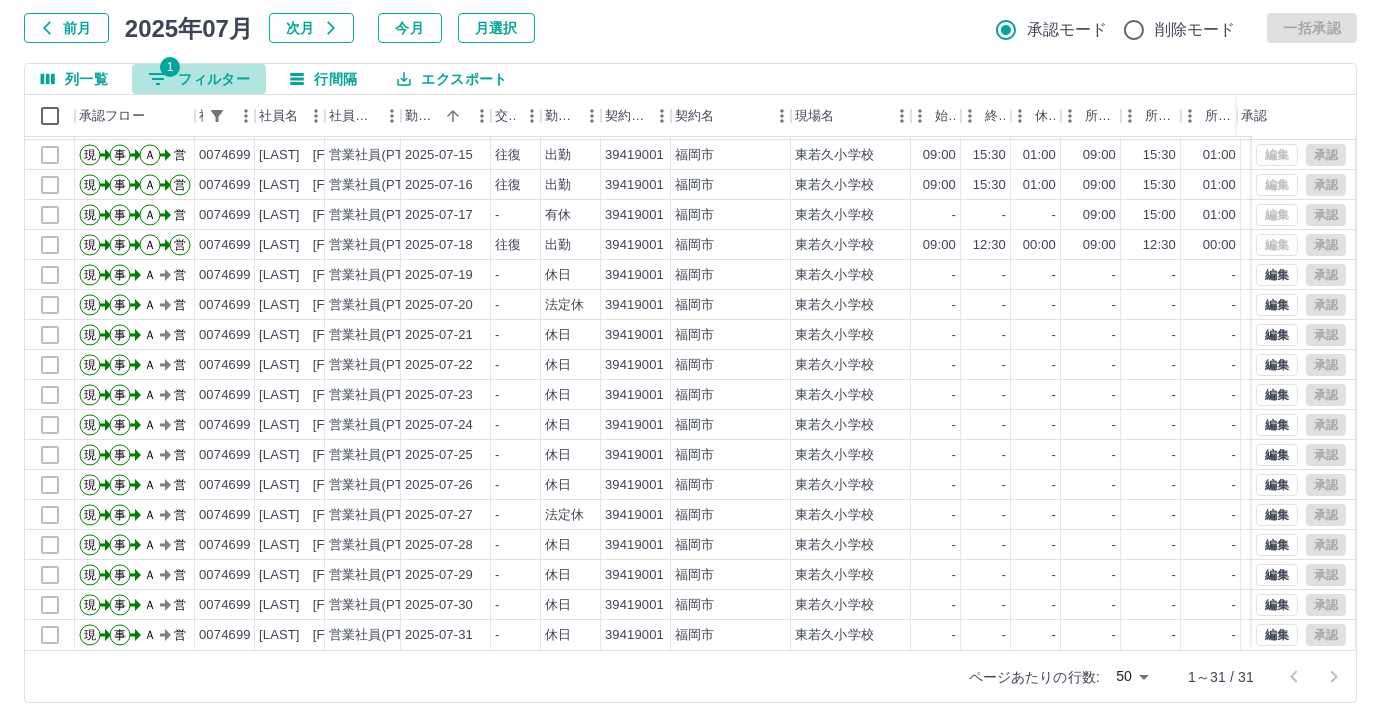 click on "1 フィルター" at bounding box center [199, 79] 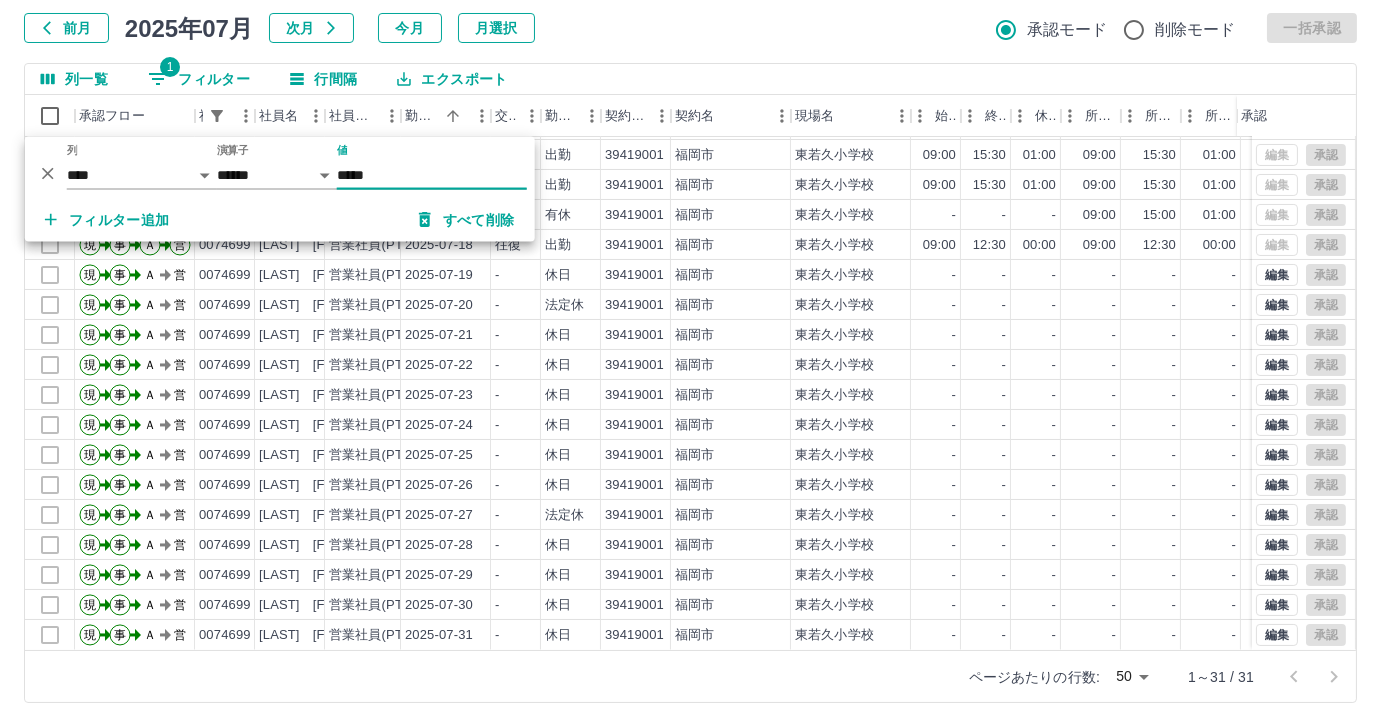 click on "*****" at bounding box center (432, 175) 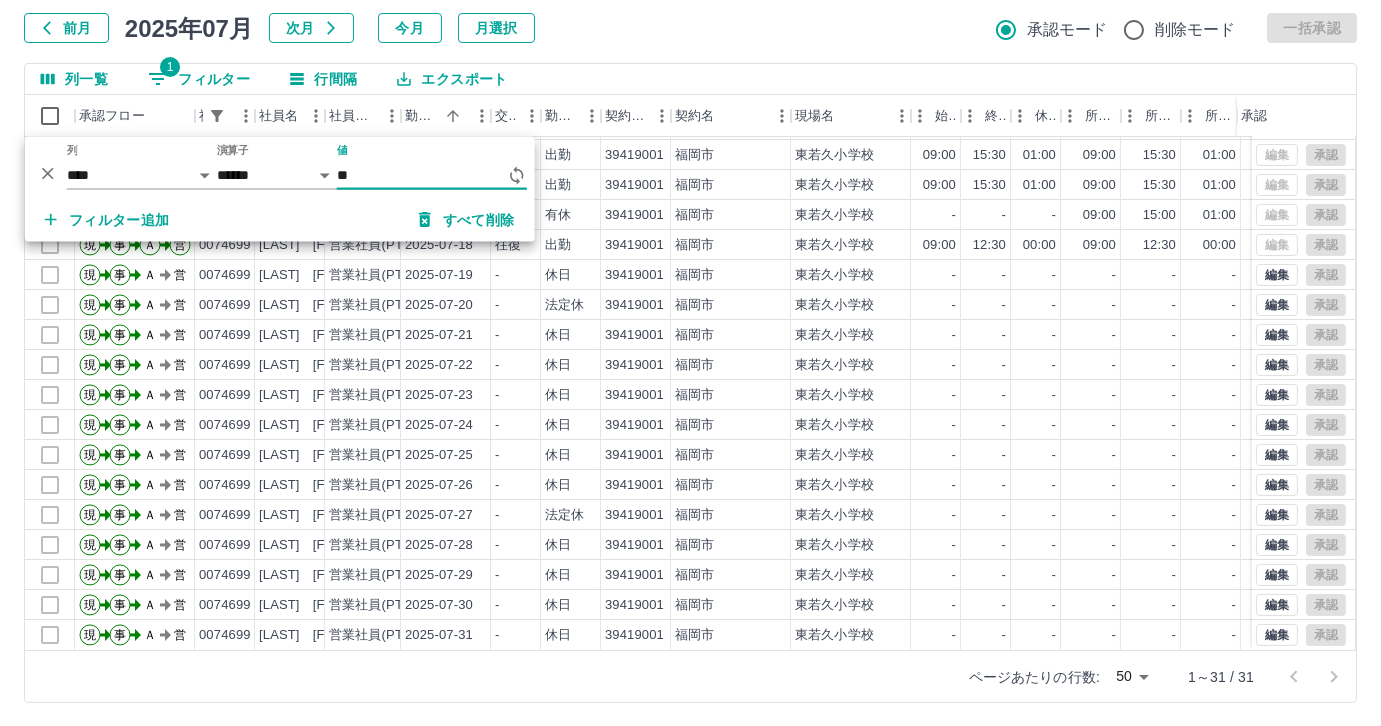 type on "*" 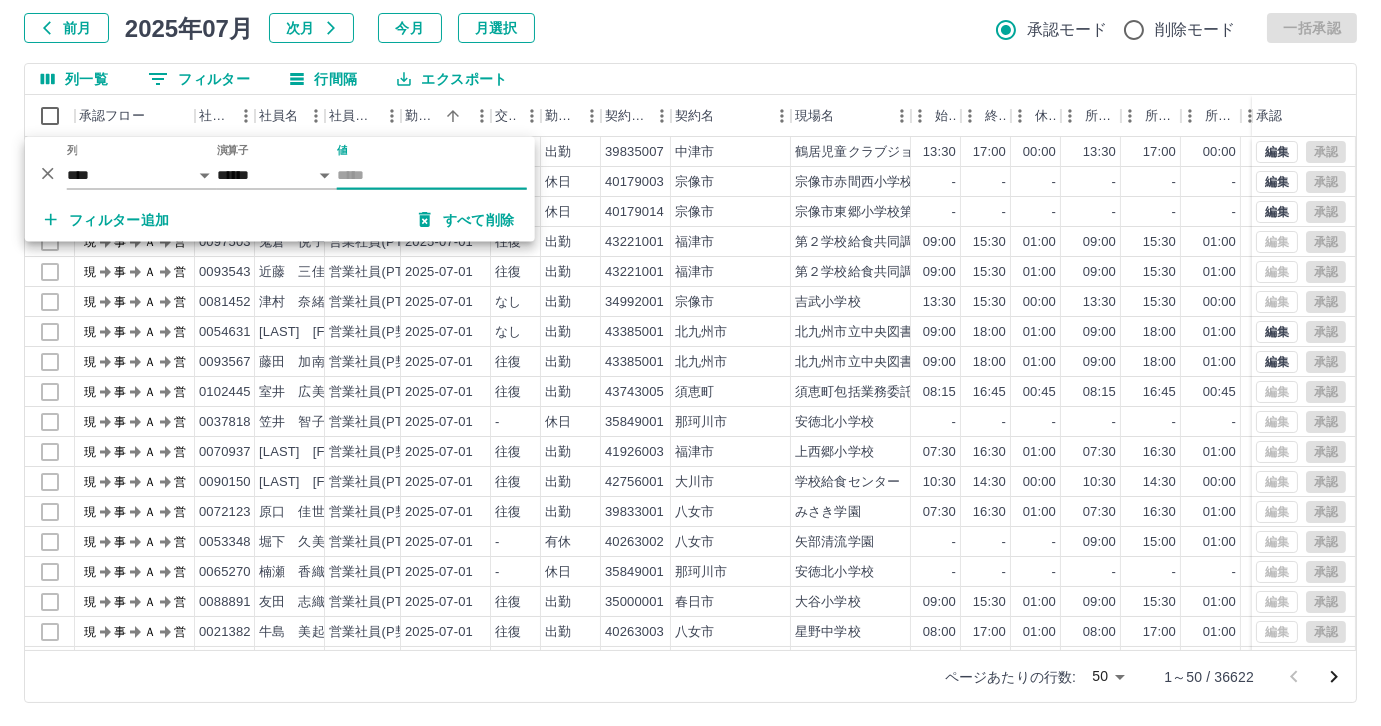 scroll, scrollTop: 0, scrollLeft: 0, axis: both 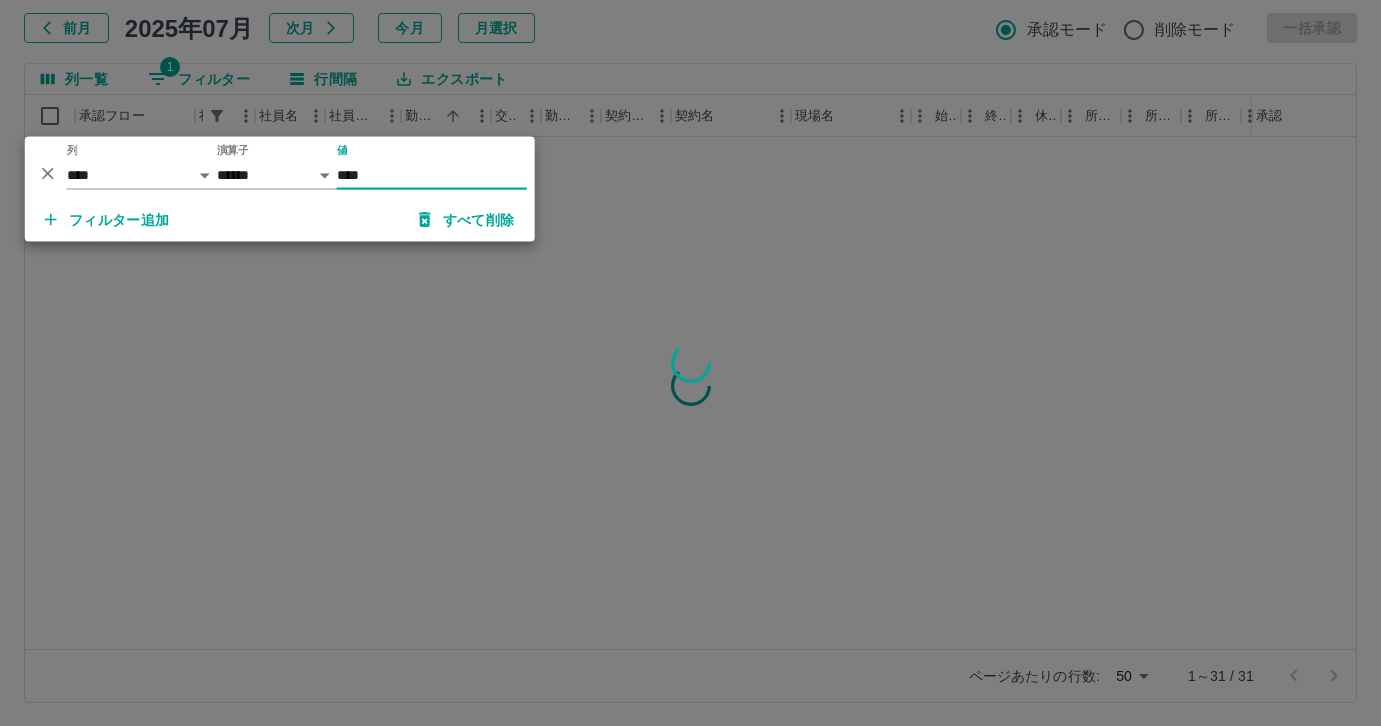 type on "*****" 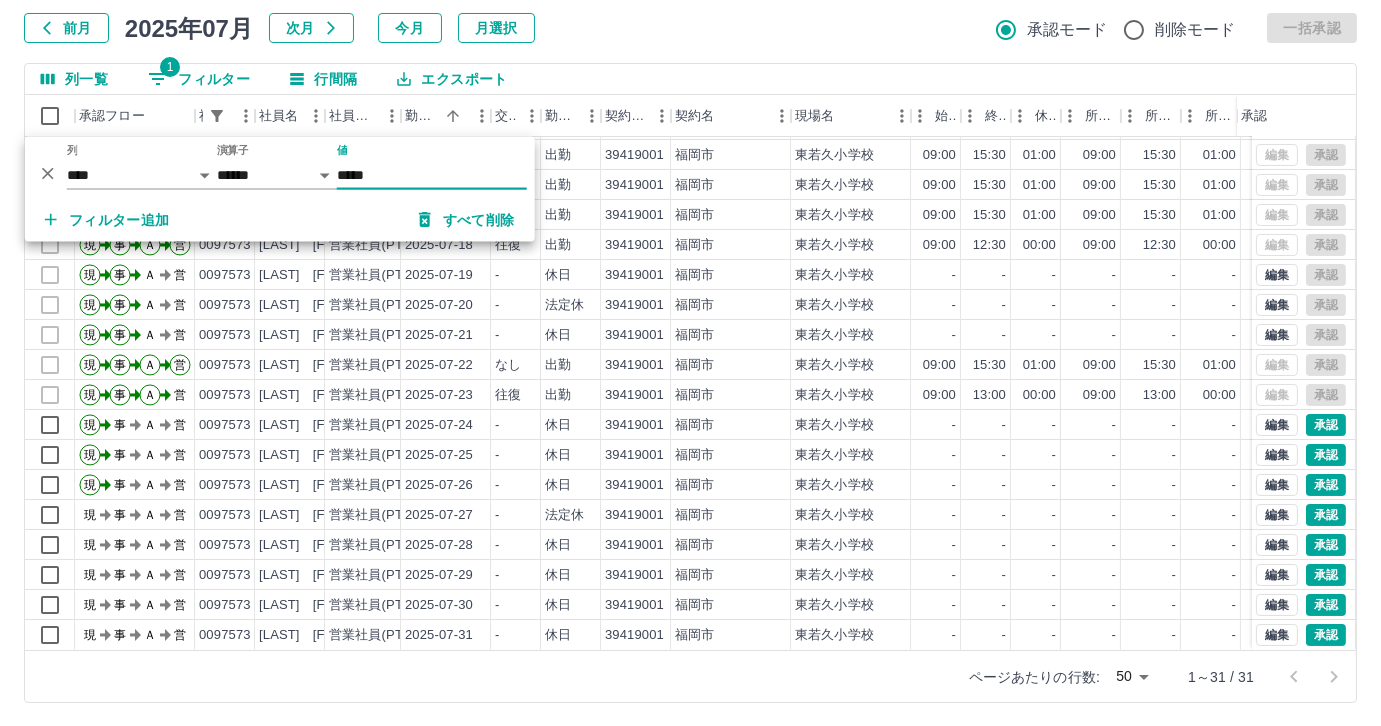 scroll, scrollTop: 431, scrollLeft: 0, axis: vertical 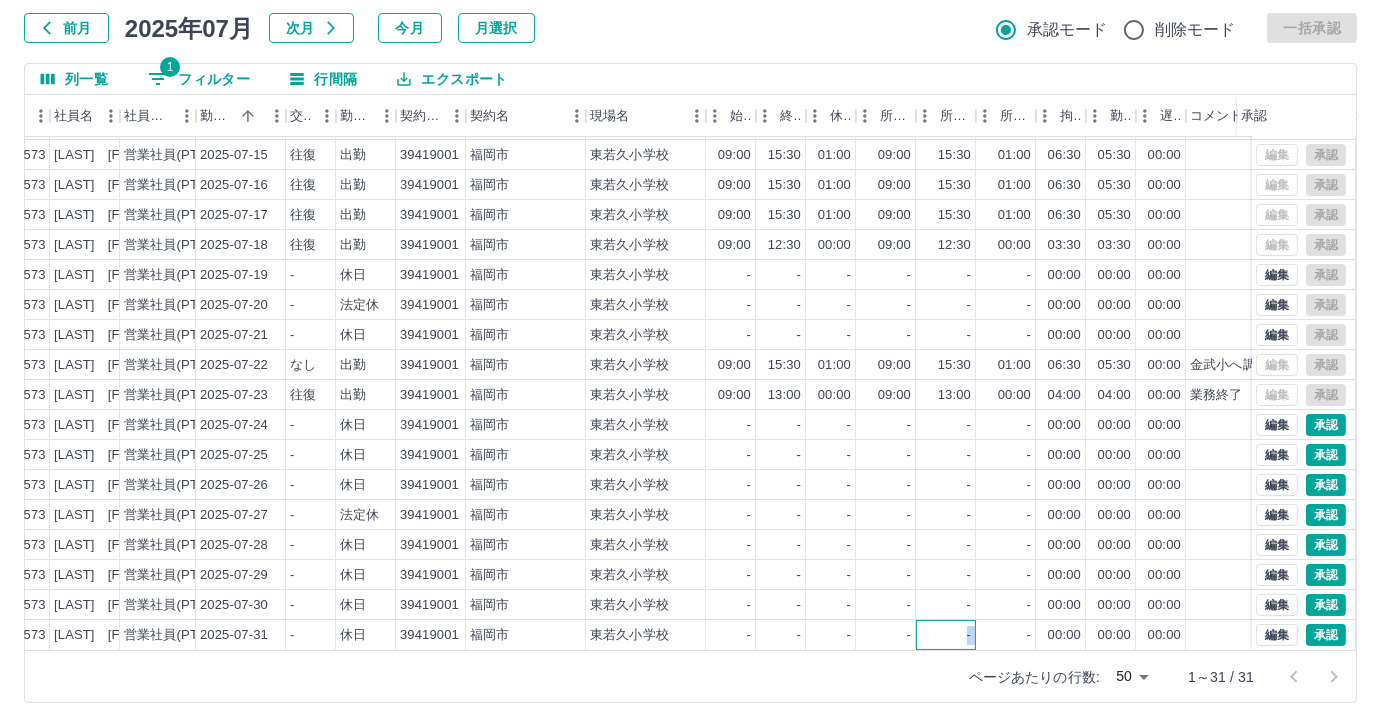 drag, startPoint x: 954, startPoint y: 631, endPoint x: 991, endPoint y: 631, distance: 37 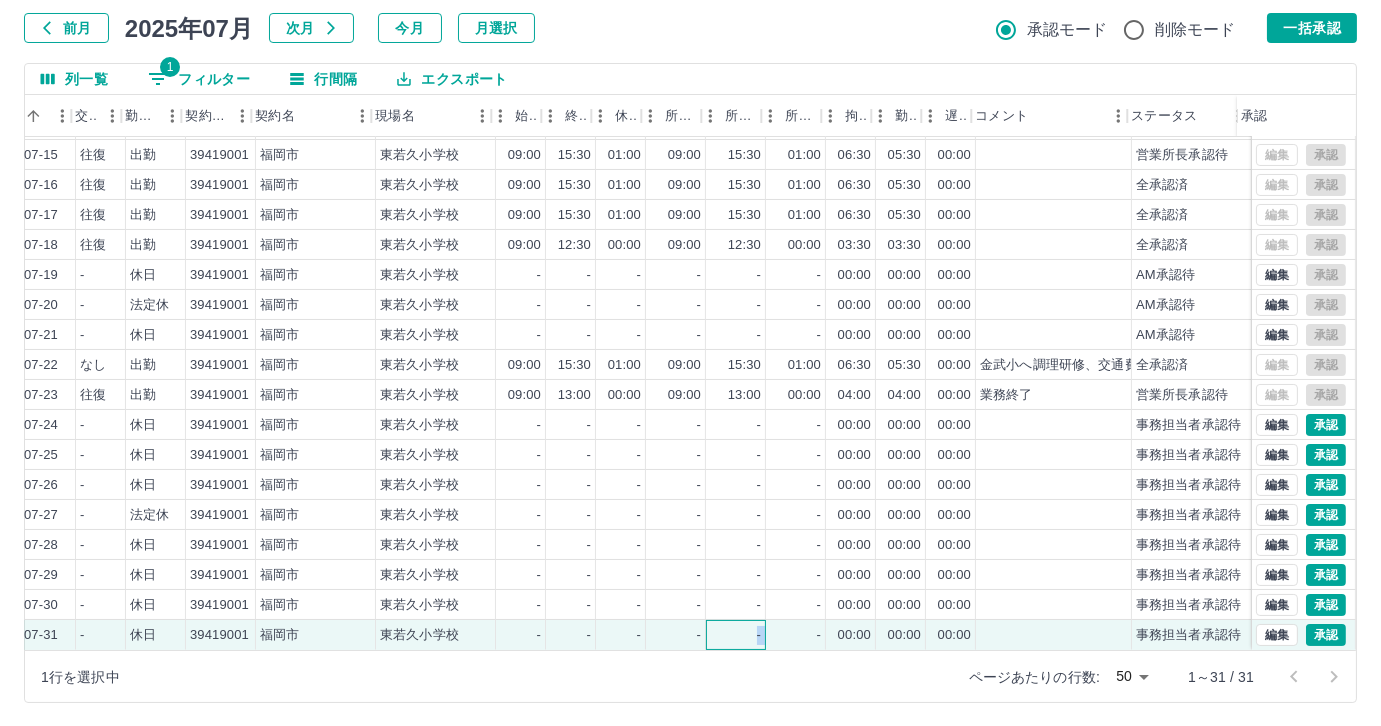 scroll, scrollTop: 431, scrollLeft: 421, axis: both 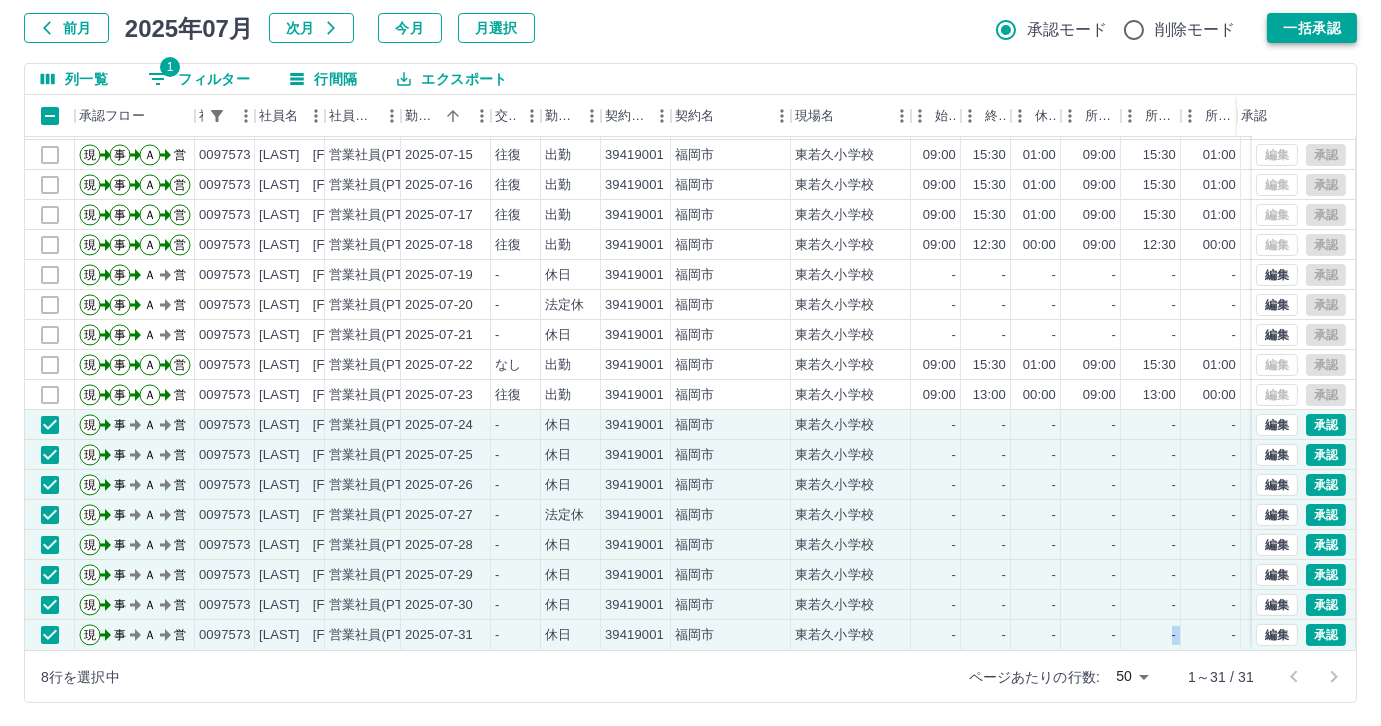 click on "一括承認" at bounding box center (1312, 28) 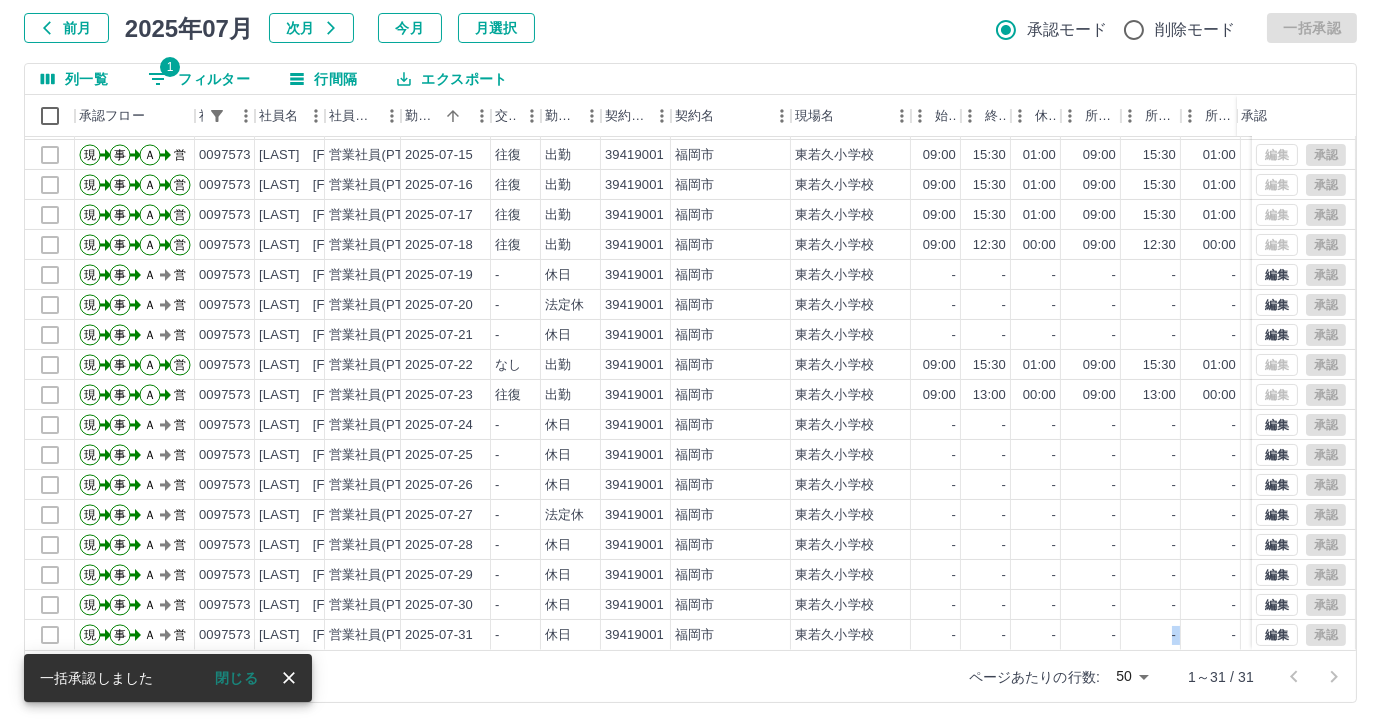 click on "1 フィルター" at bounding box center [199, 79] 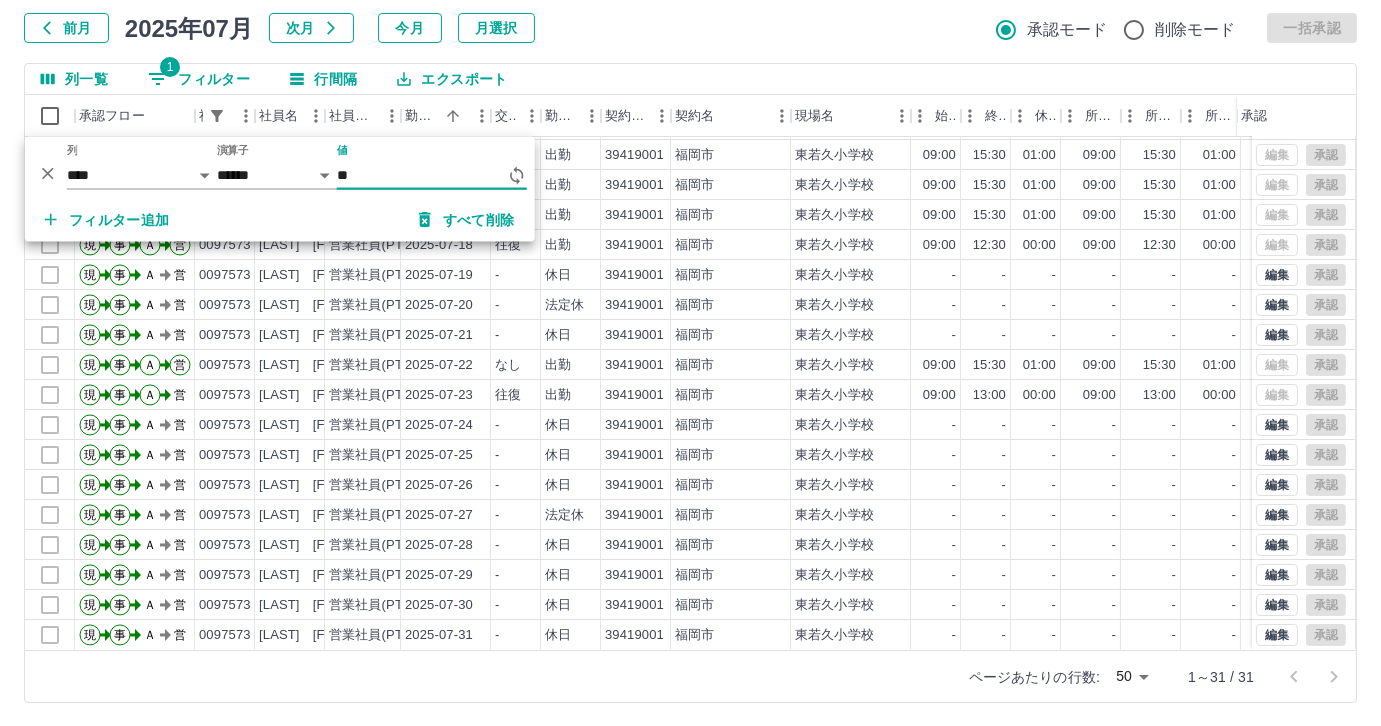 type on "*" 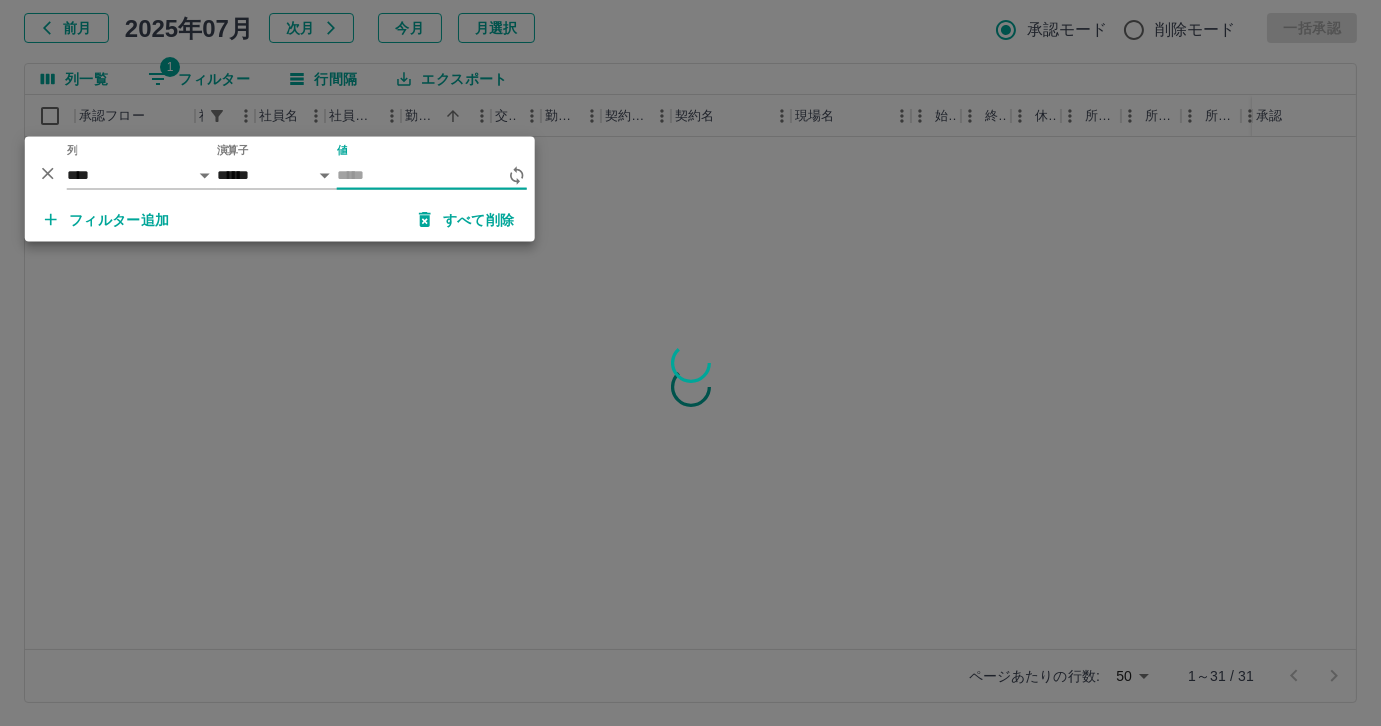 scroll, scrollTop: 0, scrollLeft: 0, axis: both 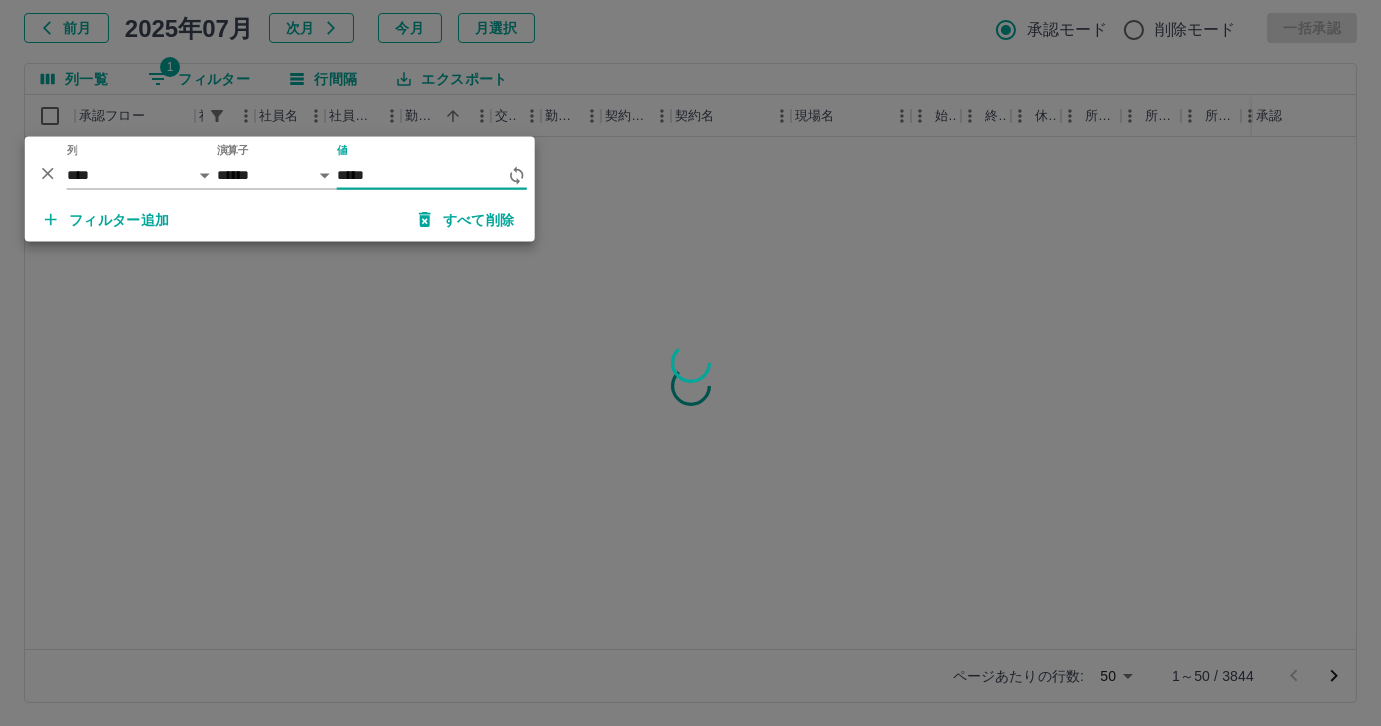 type on "******" 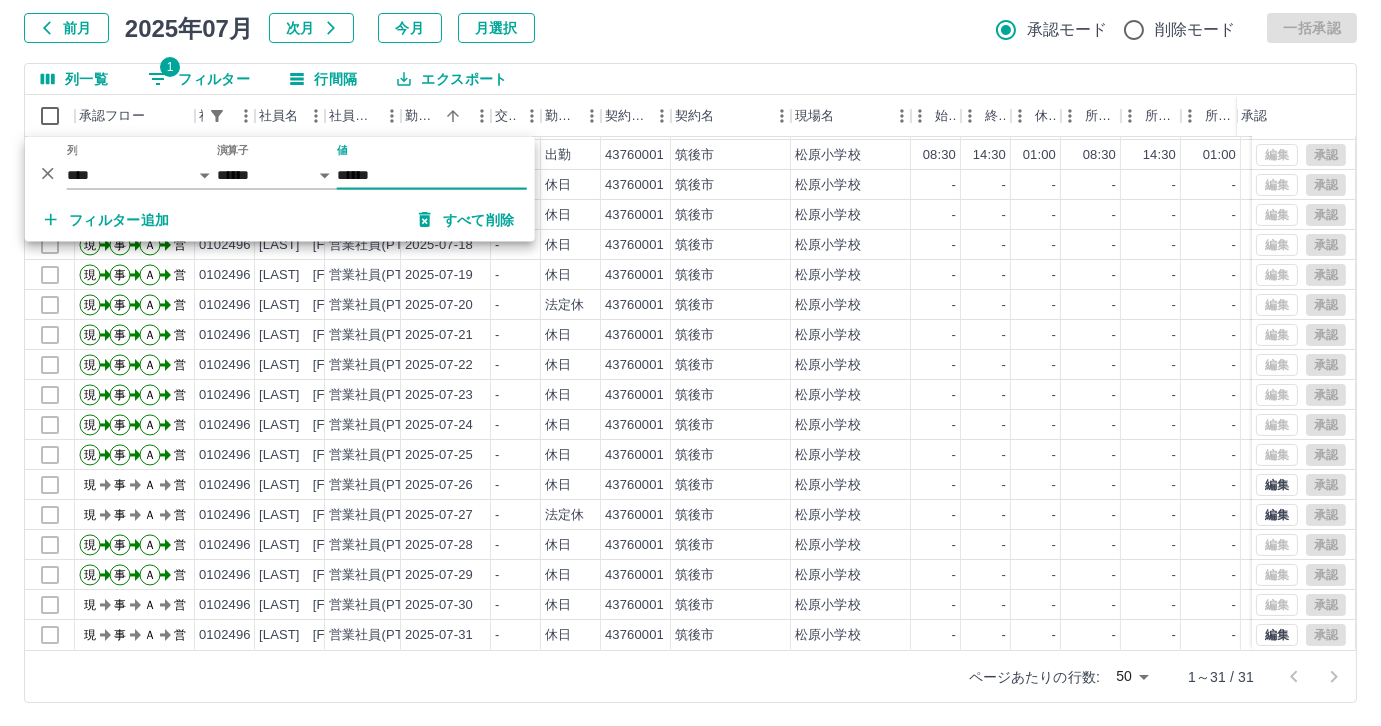scroll, scrollTop: 431, scrollLeft: 0, axis: vertical 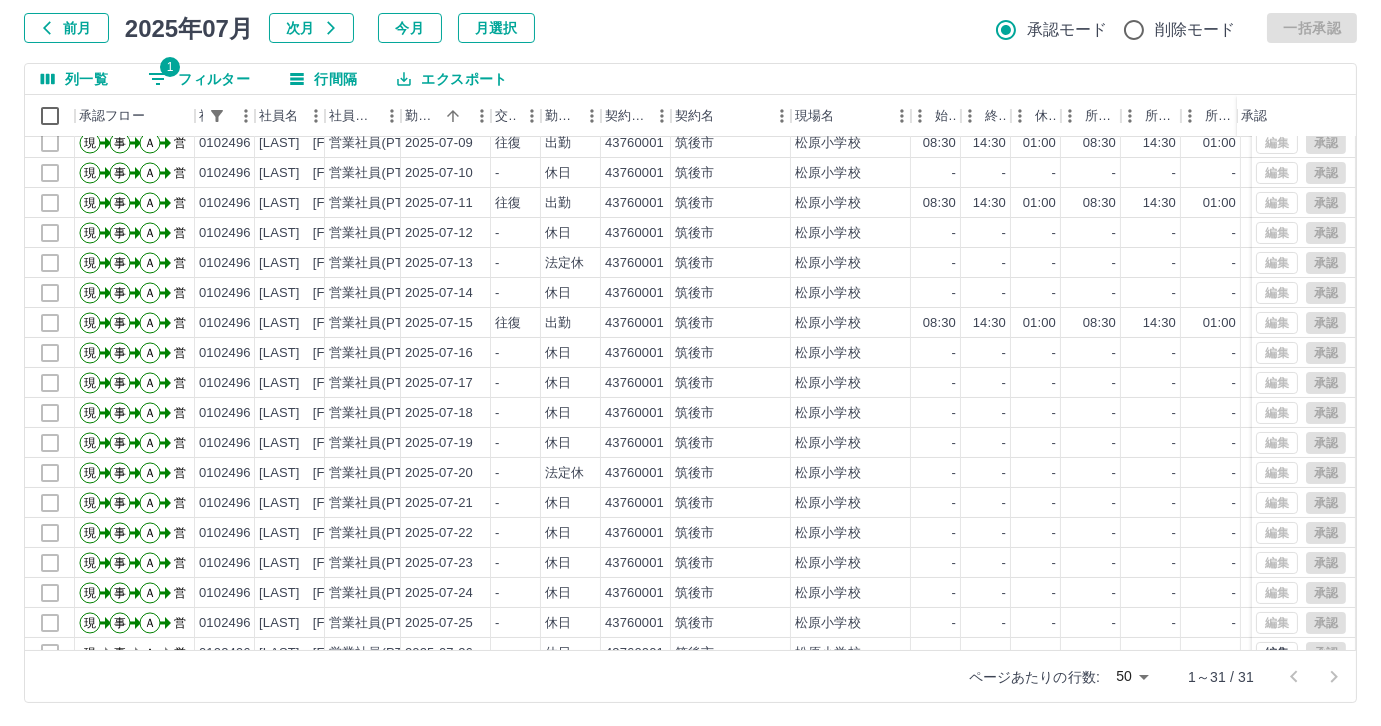 click on "1 フィルター" at bounding box center [199, 79] 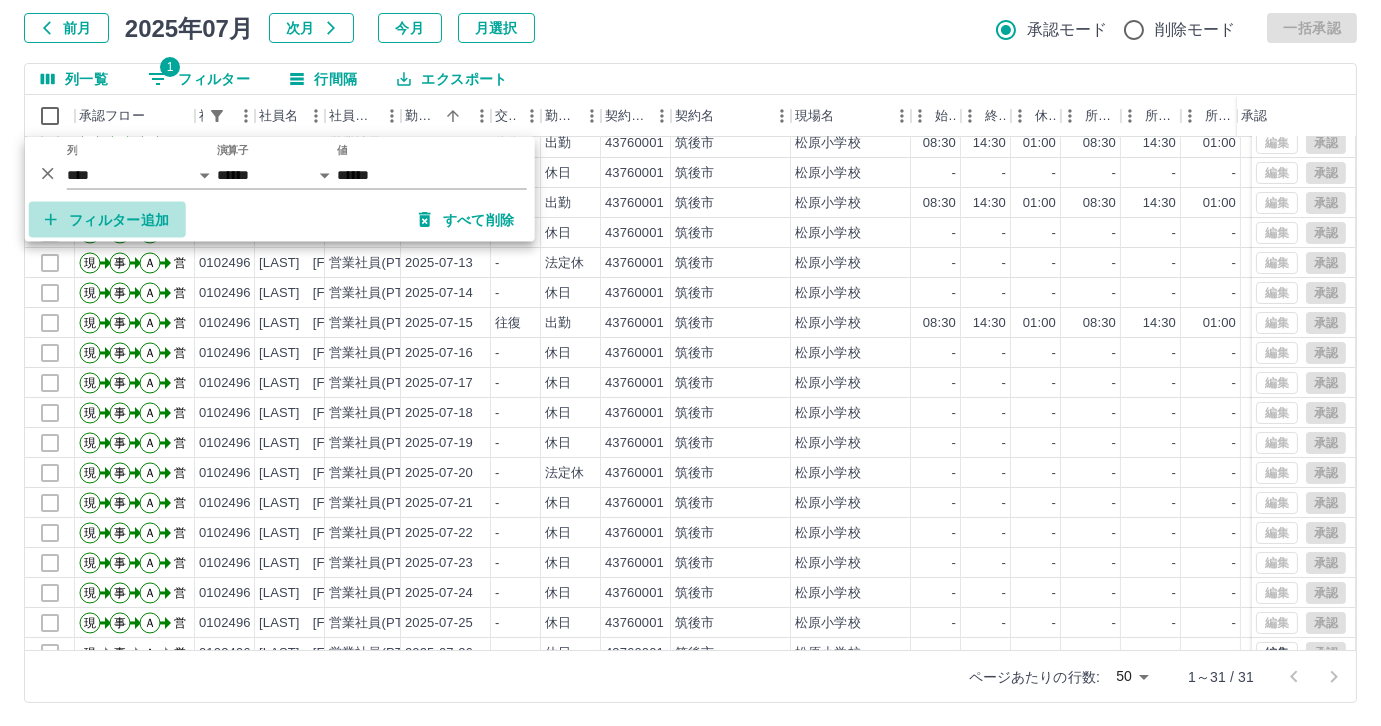 click on "フィルター追加" at bounding box center [107, 220] 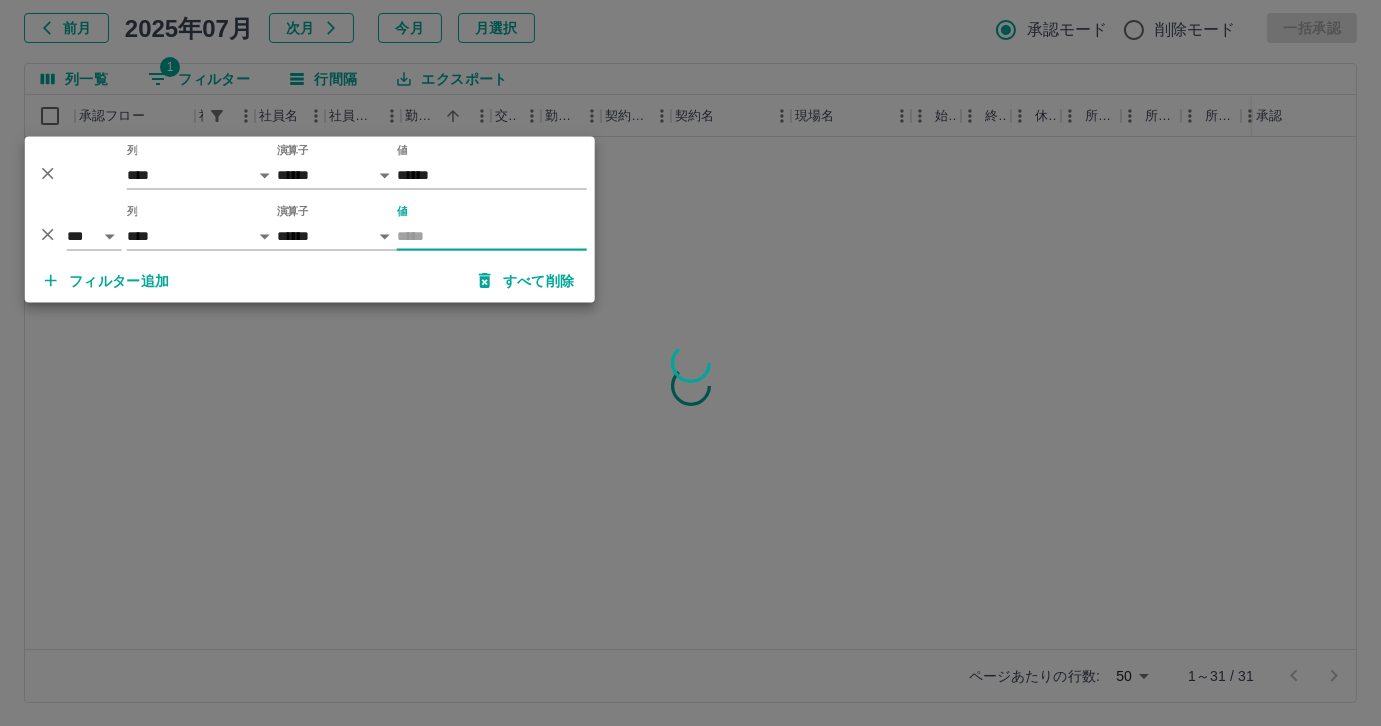 scroll, scrollTop: 0, scrollLeft: 0, axis: both 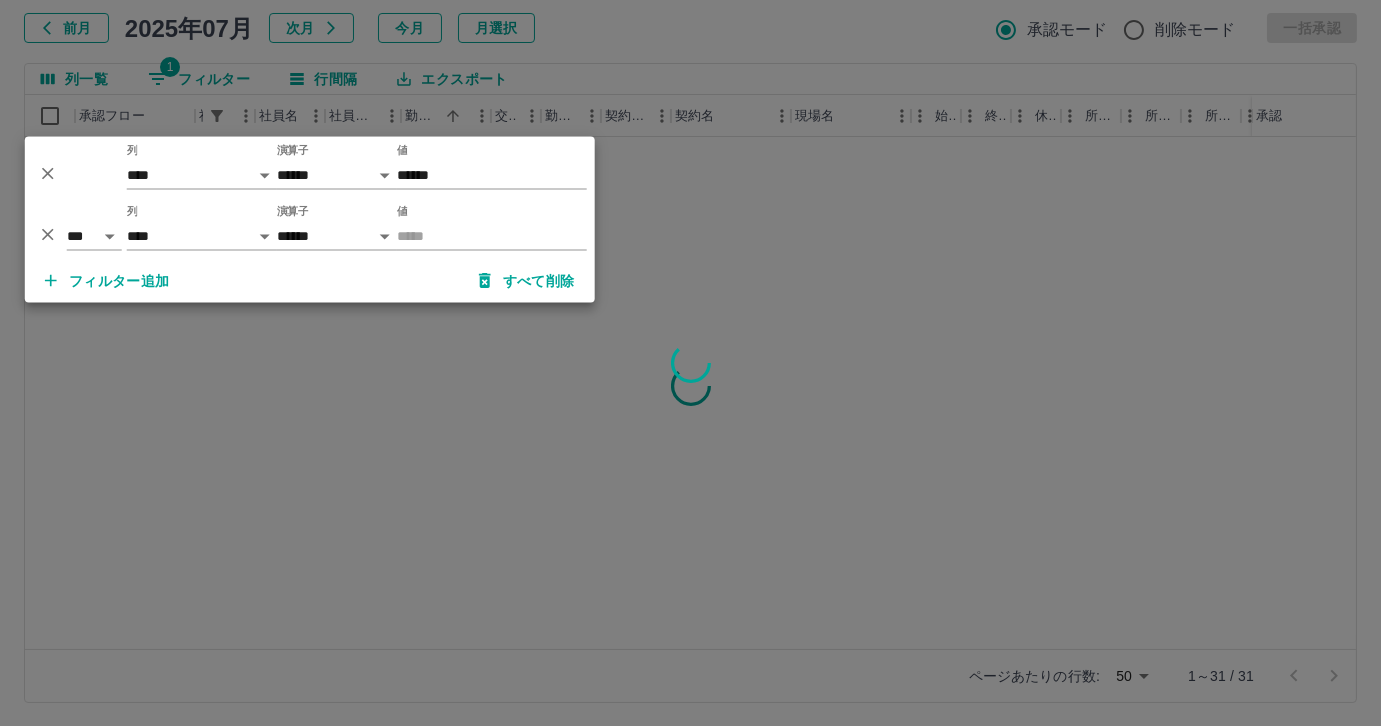 drag, startPoint x: 33, startPoint y: 218, endPoint x: 50, endPoint y: 222, distance: 17.464249 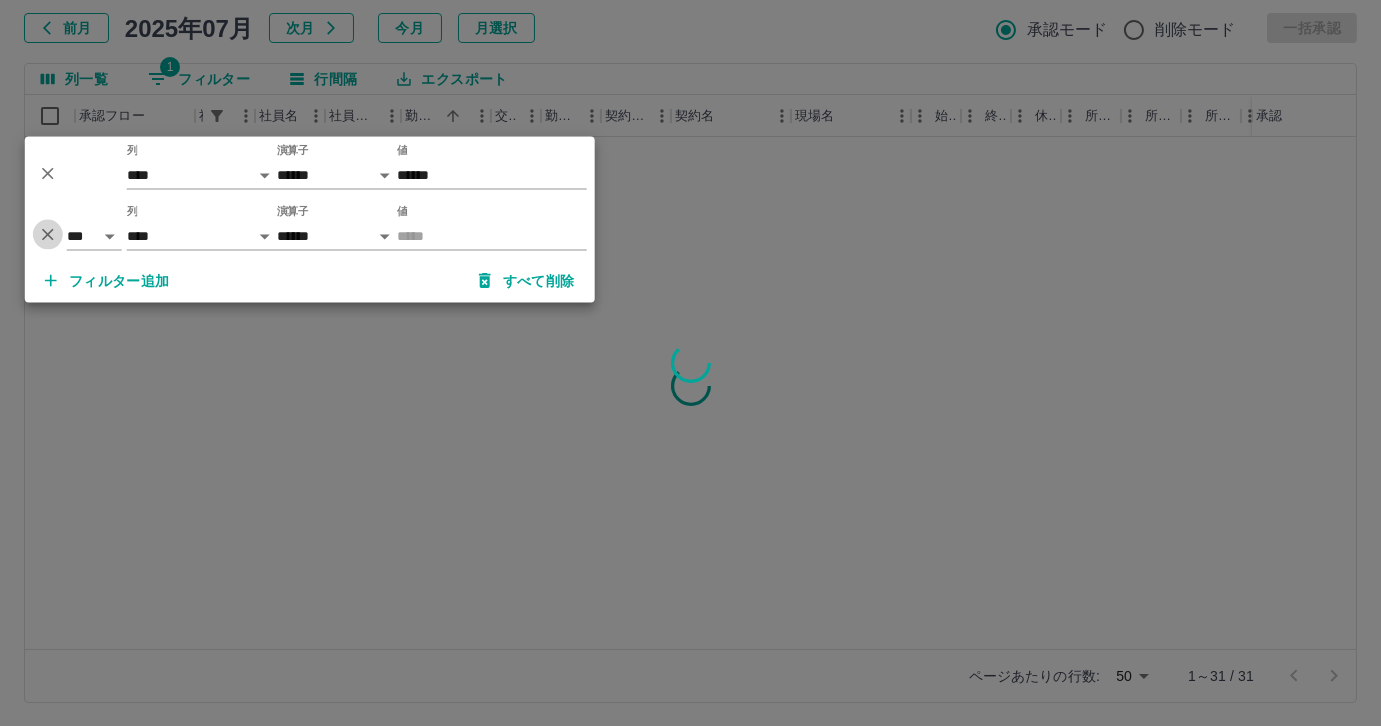 click at bounding box center [48, 234] 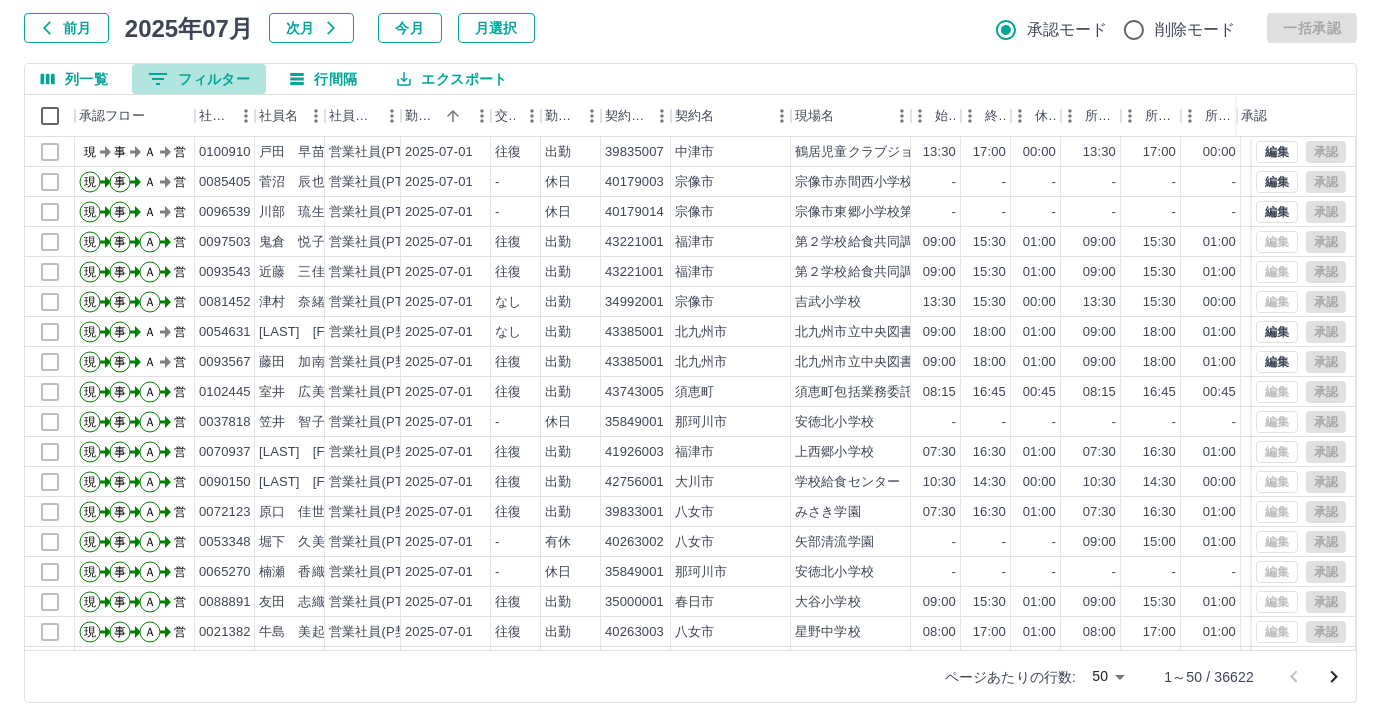 click on "0 フィルター" at bounding box center [199, 79] 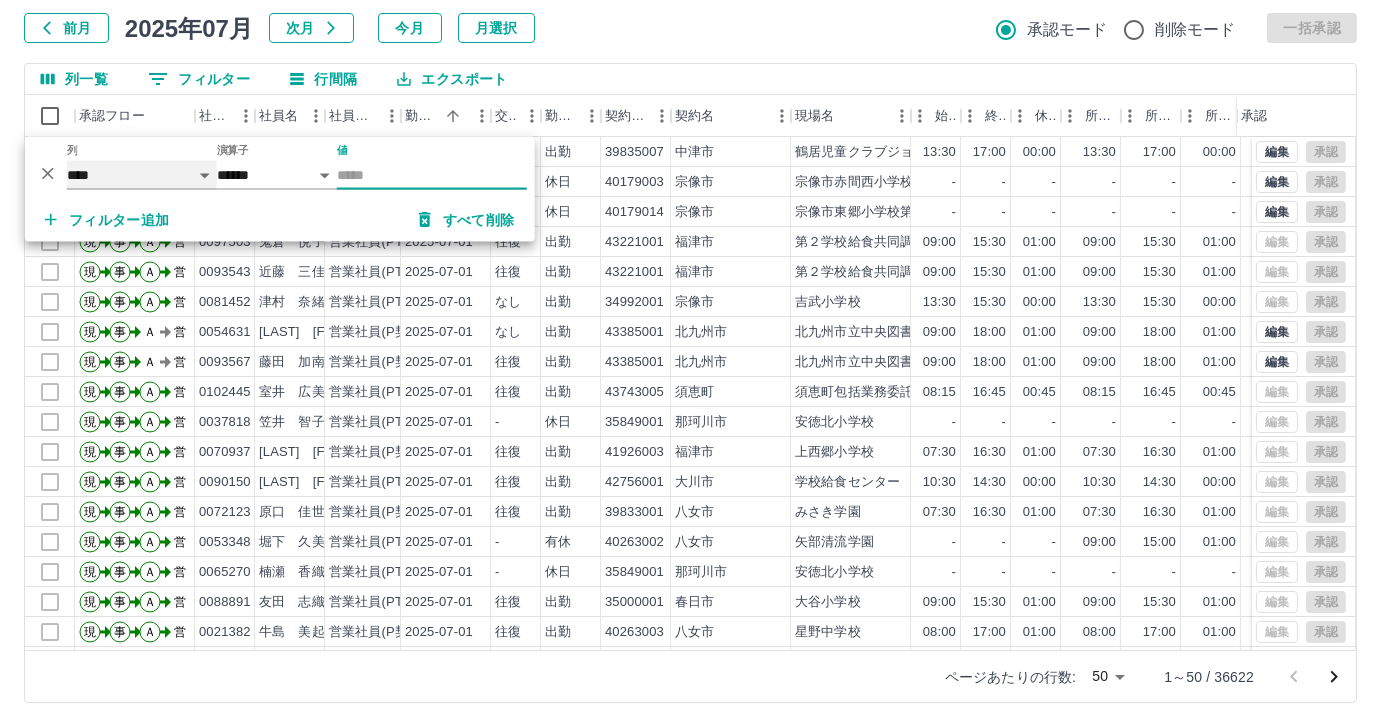 click on "**** *** **** *** *** **** ***** *** *** ** ** ** **** **** **** ** ** *** **** *****" at bounding box center [142, 175] 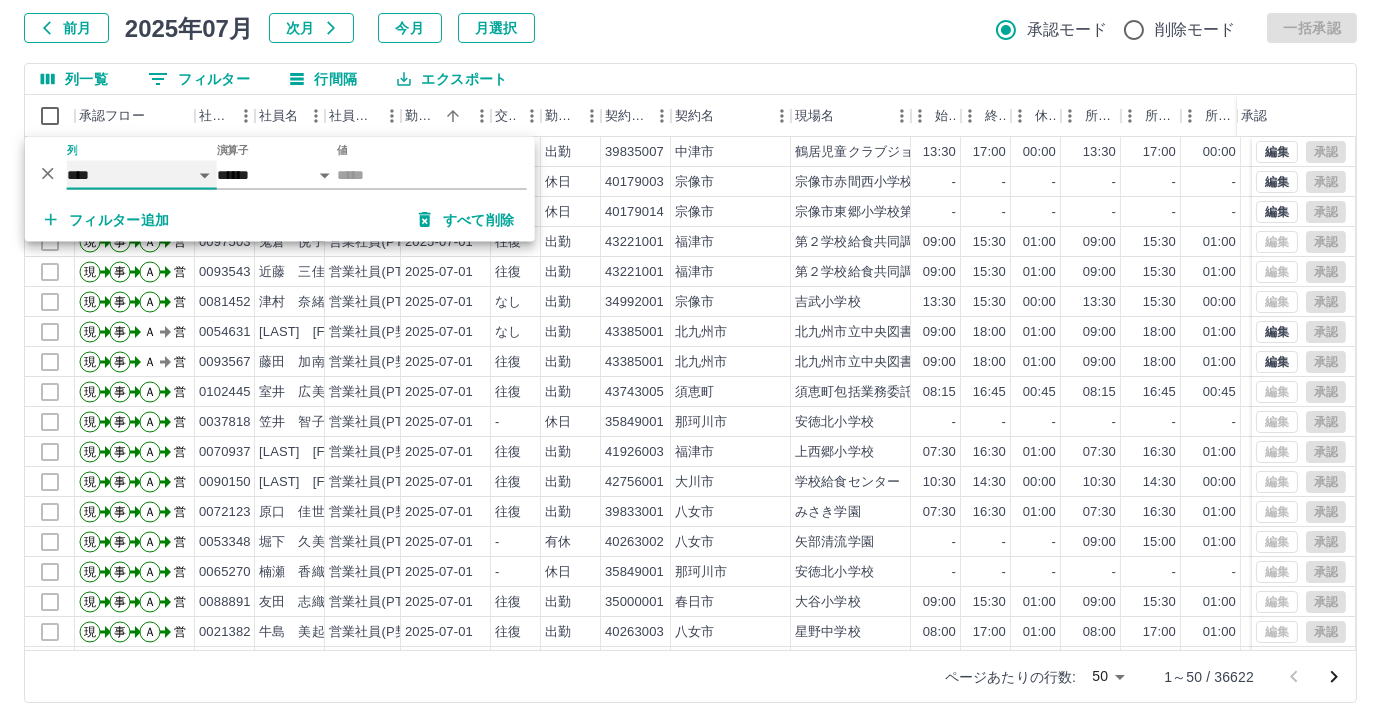 click on "**** *** **** *** *** **** ***** *** *** ** ** ** **** **** **** ** ** *** **** *****" at bounding box center [142, 175] 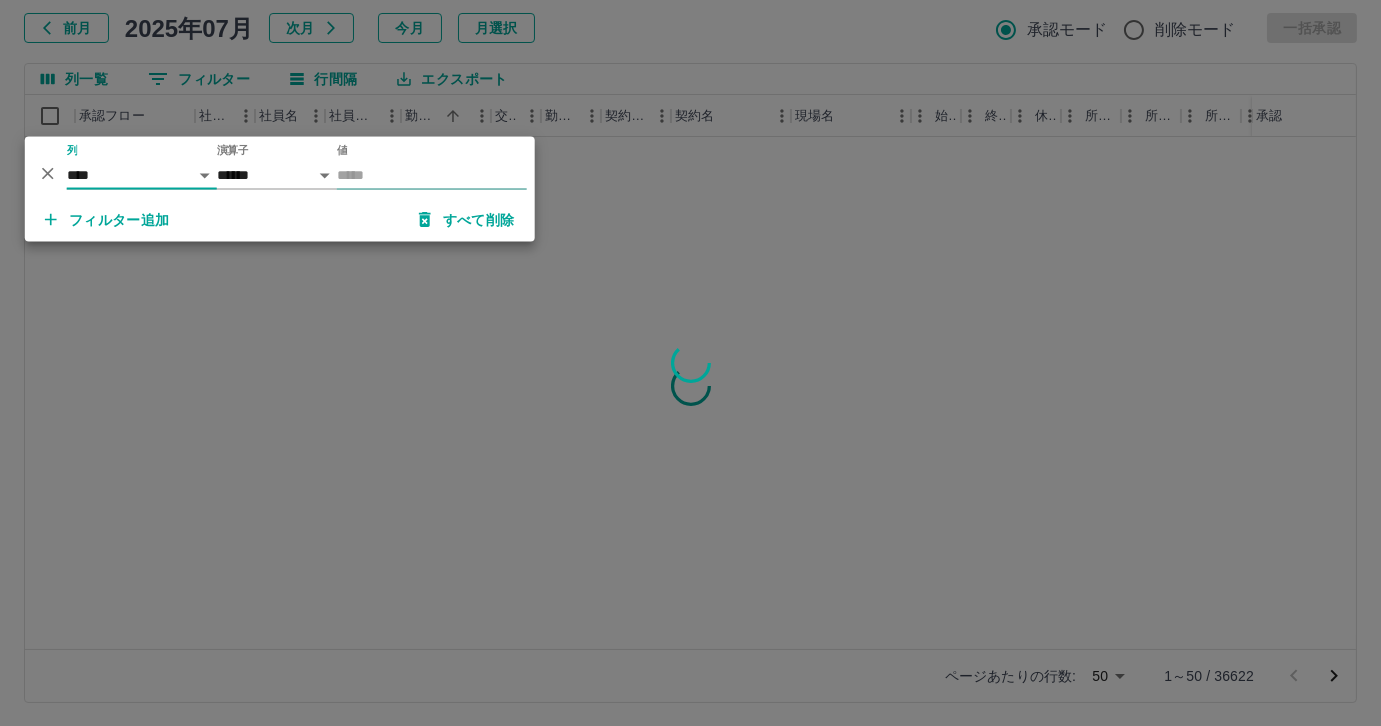 click on "値" at bounding box center (432, 175) 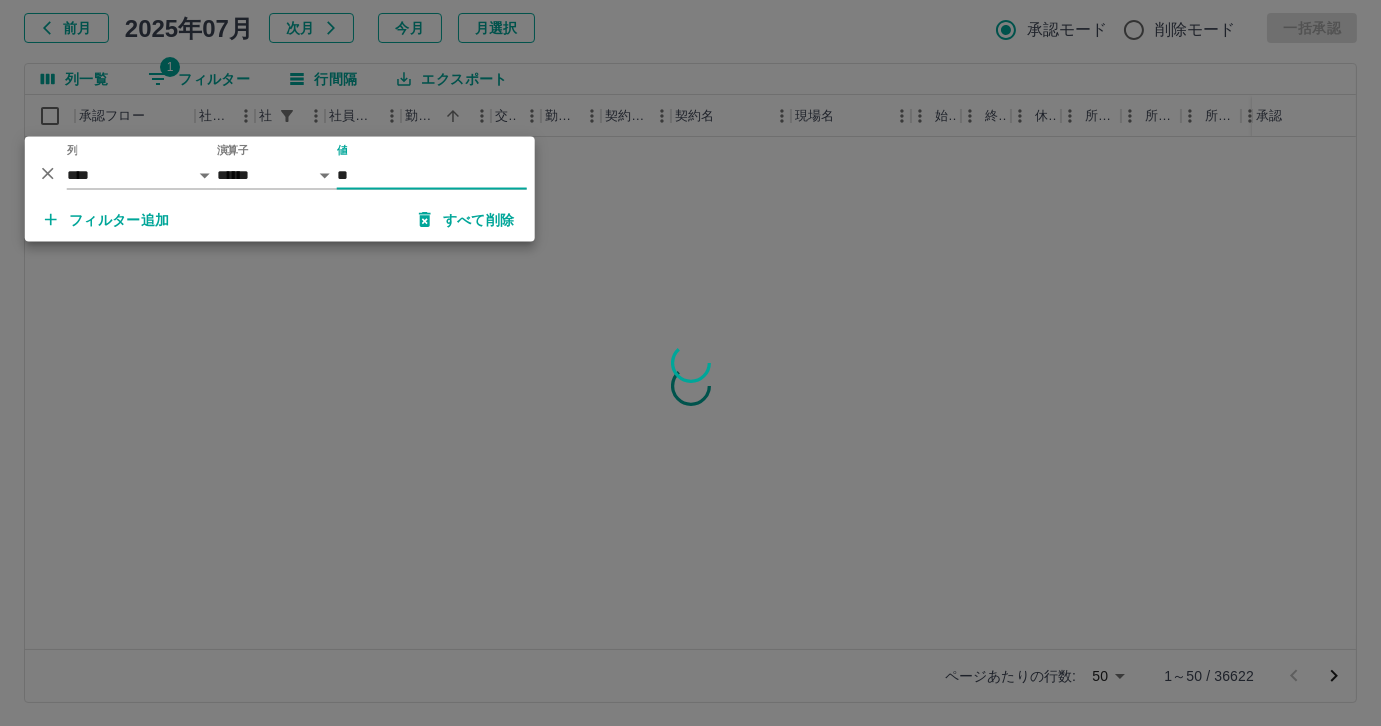 type on "*" 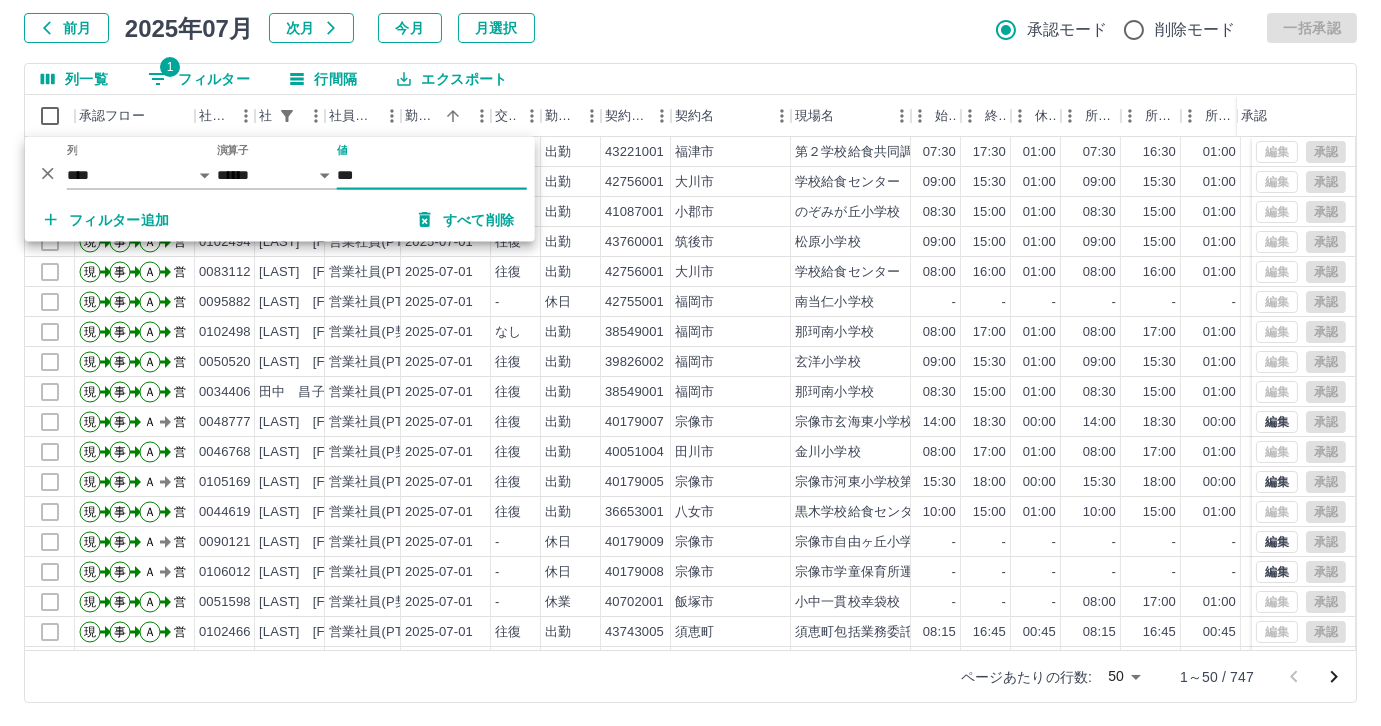 type on "**" 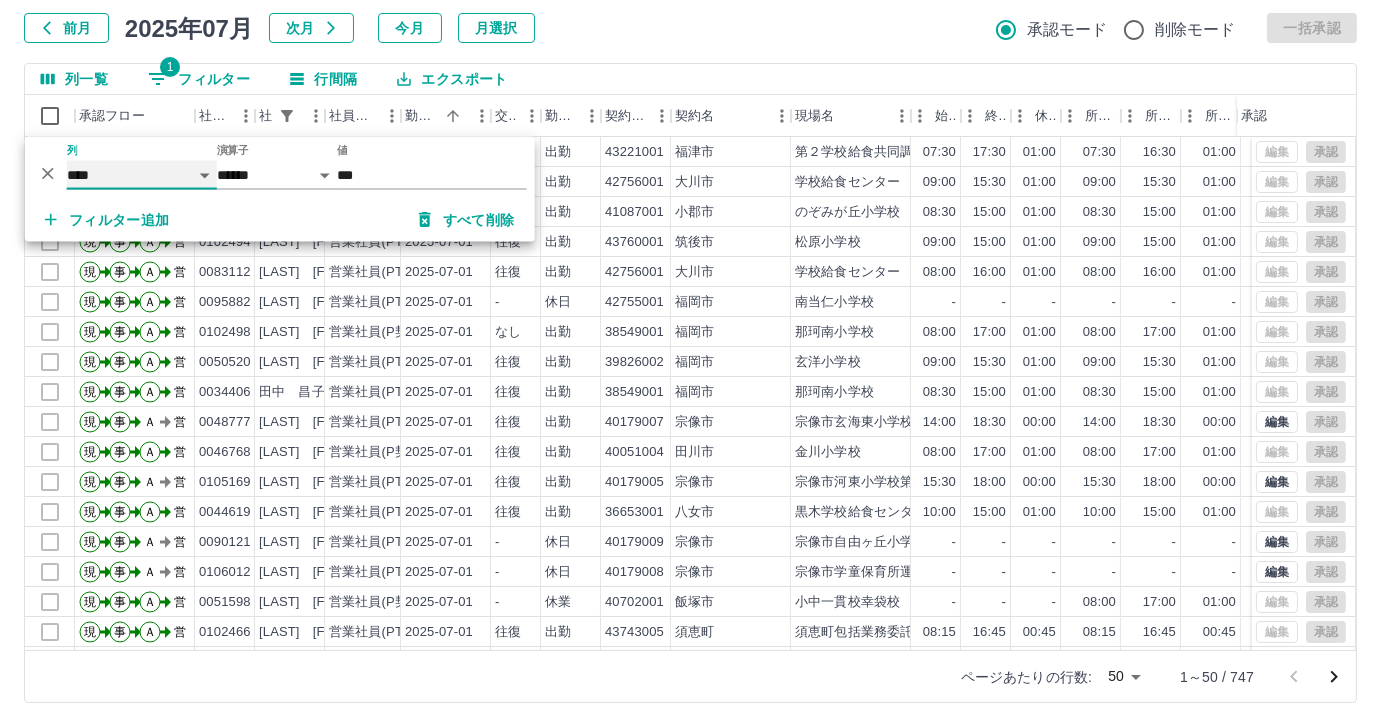 click on "**** *** **** *** *** **** ***** *** *** ** ** ** **** **** **** ** ** *** **** *****" at bounding box center [142, 175] 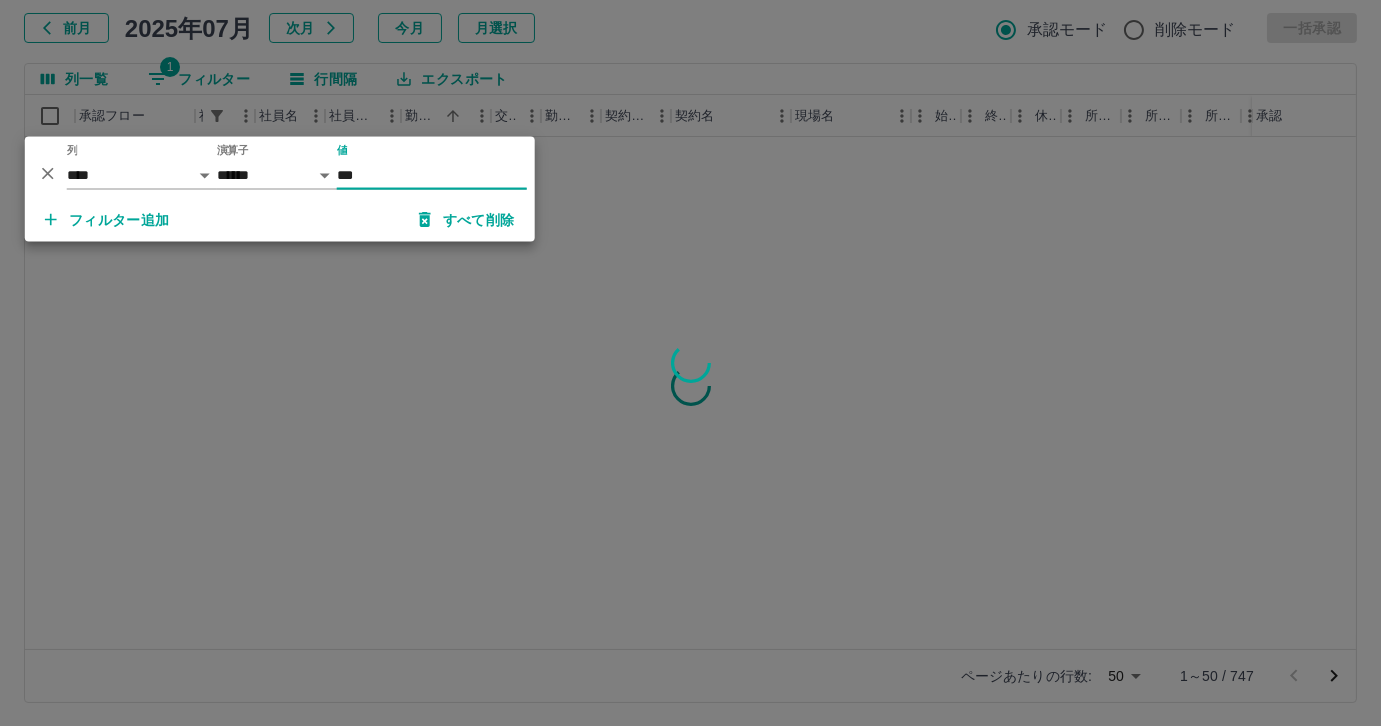 click on "**" at bounding box center (432, 175) 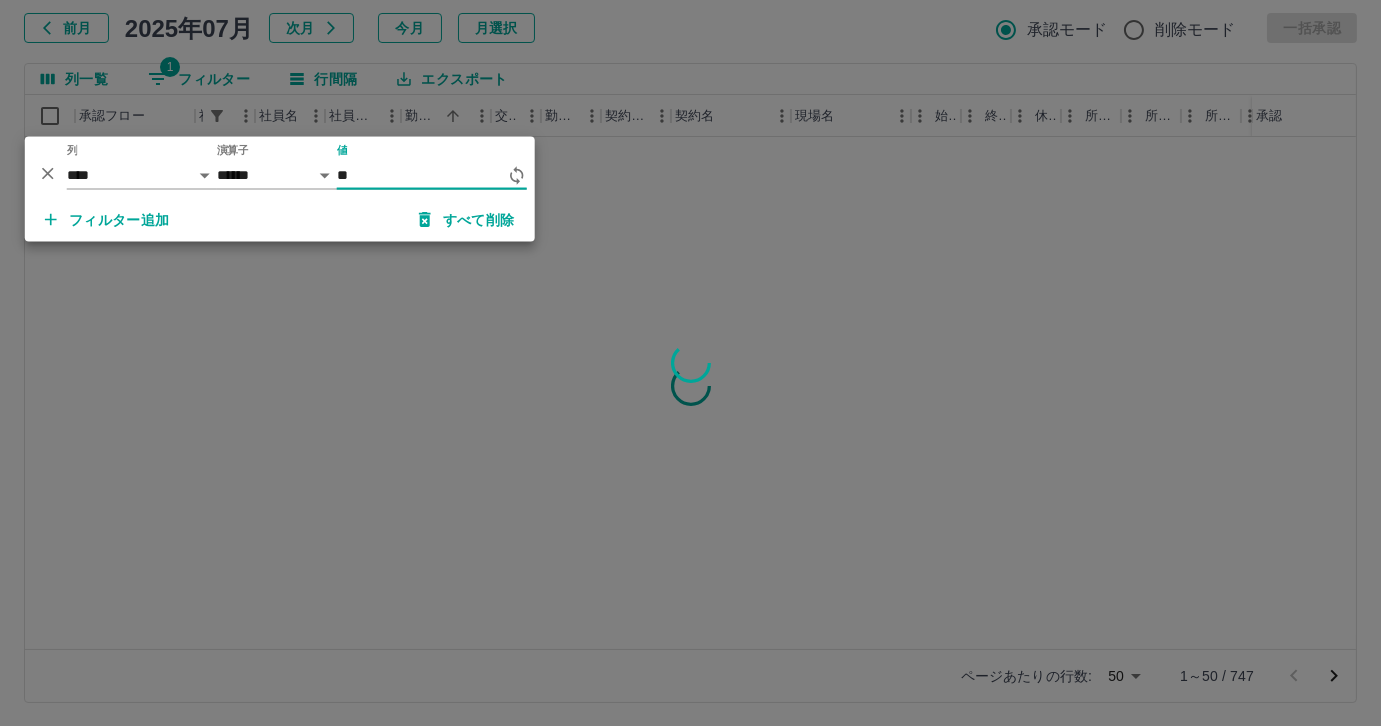 type on "*" 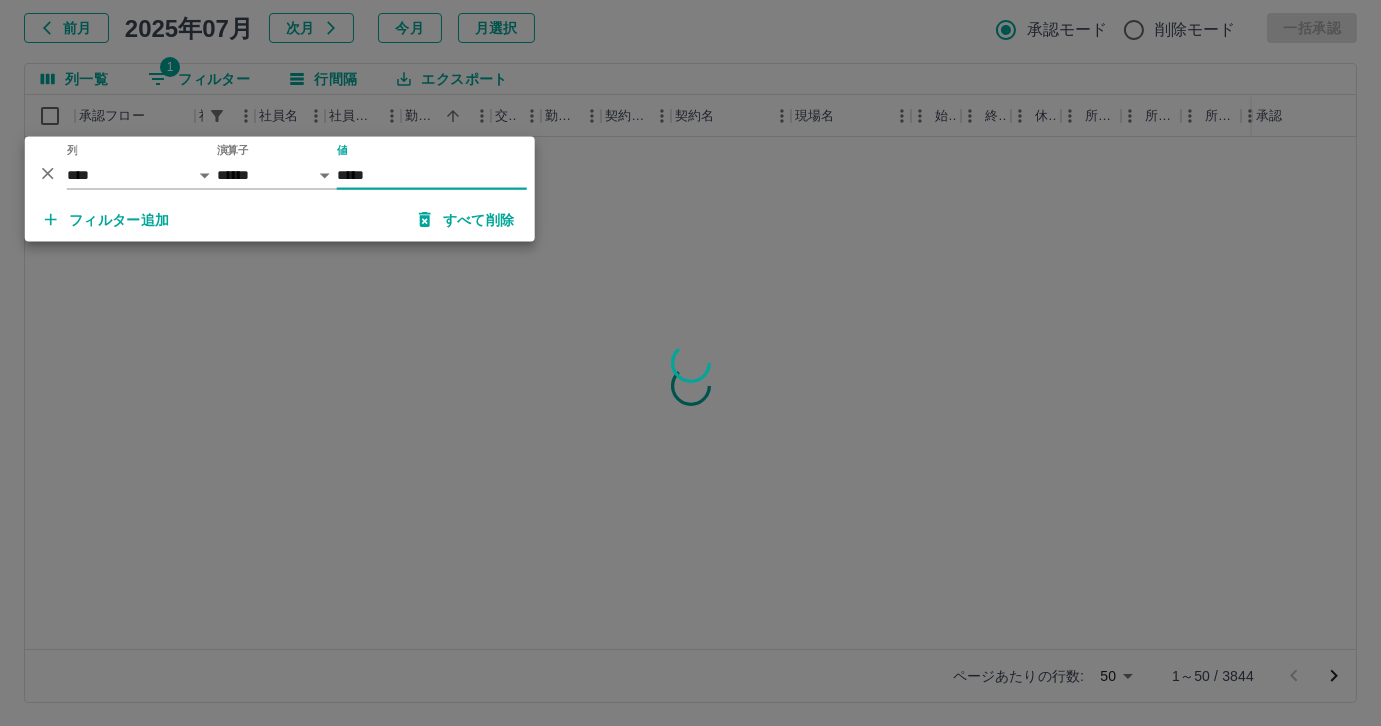 type on "******" 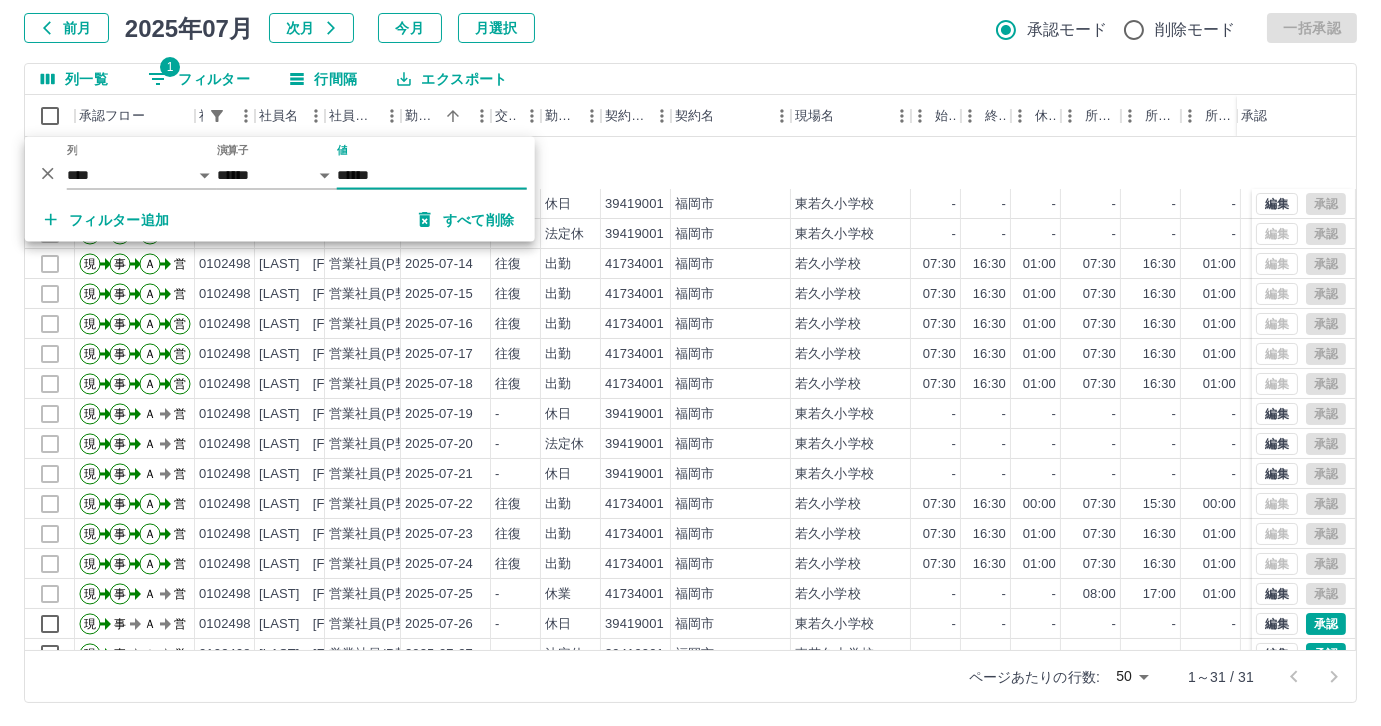 scroll, scrollTop: 431, scrollLeft: 0, axis: vertical 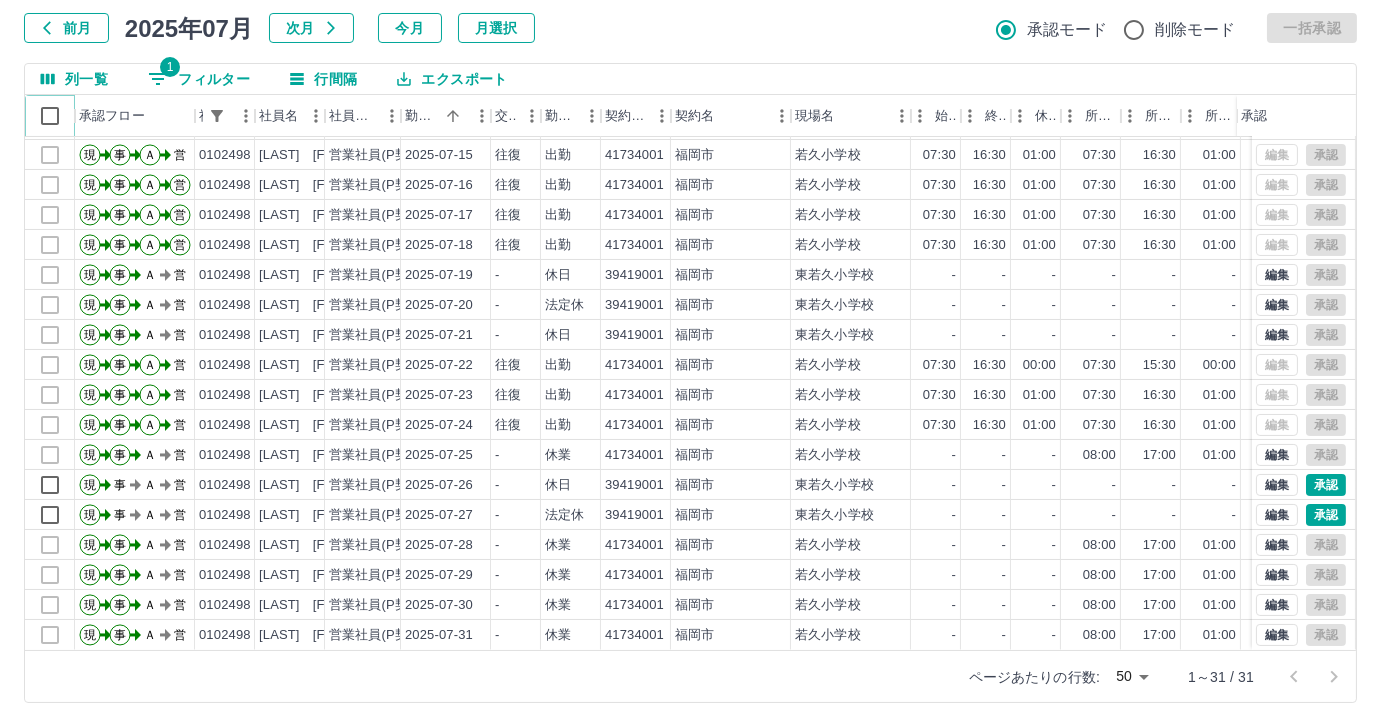 click 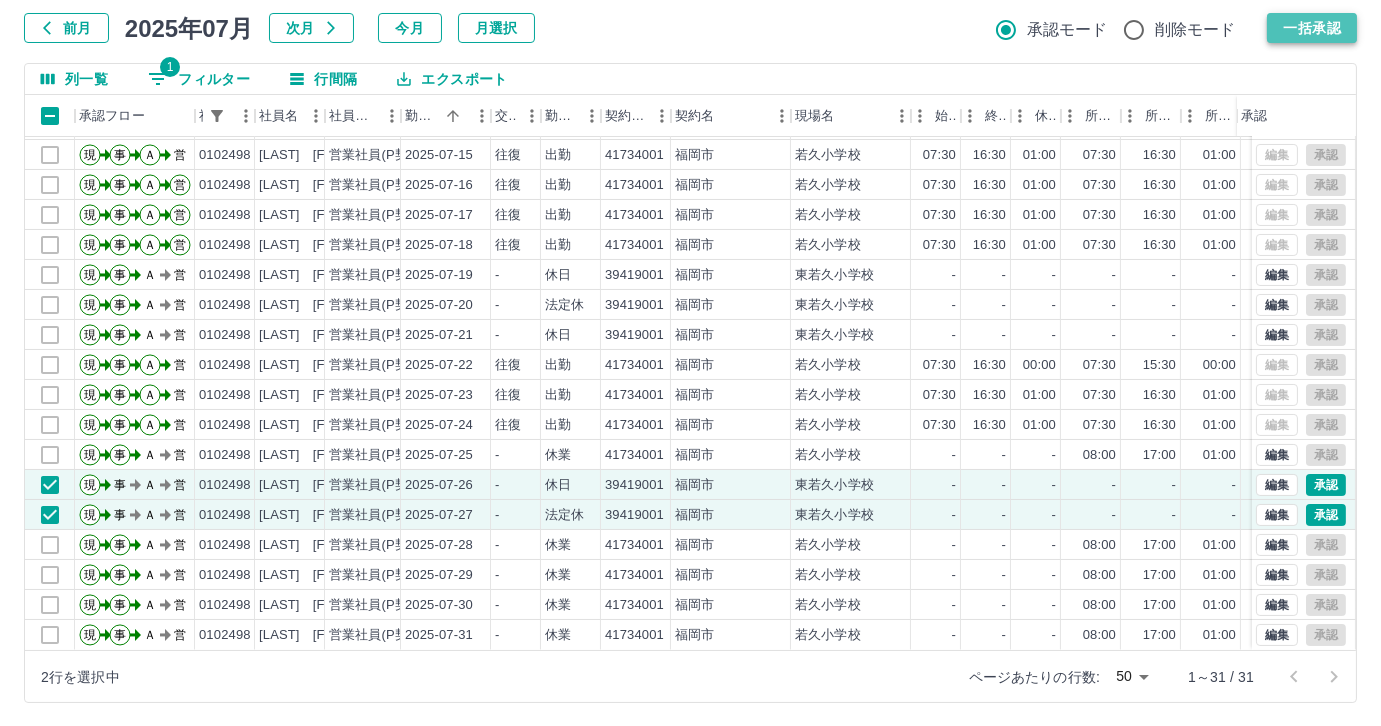 click on "一括承認" at bounding box center (1312, 28) 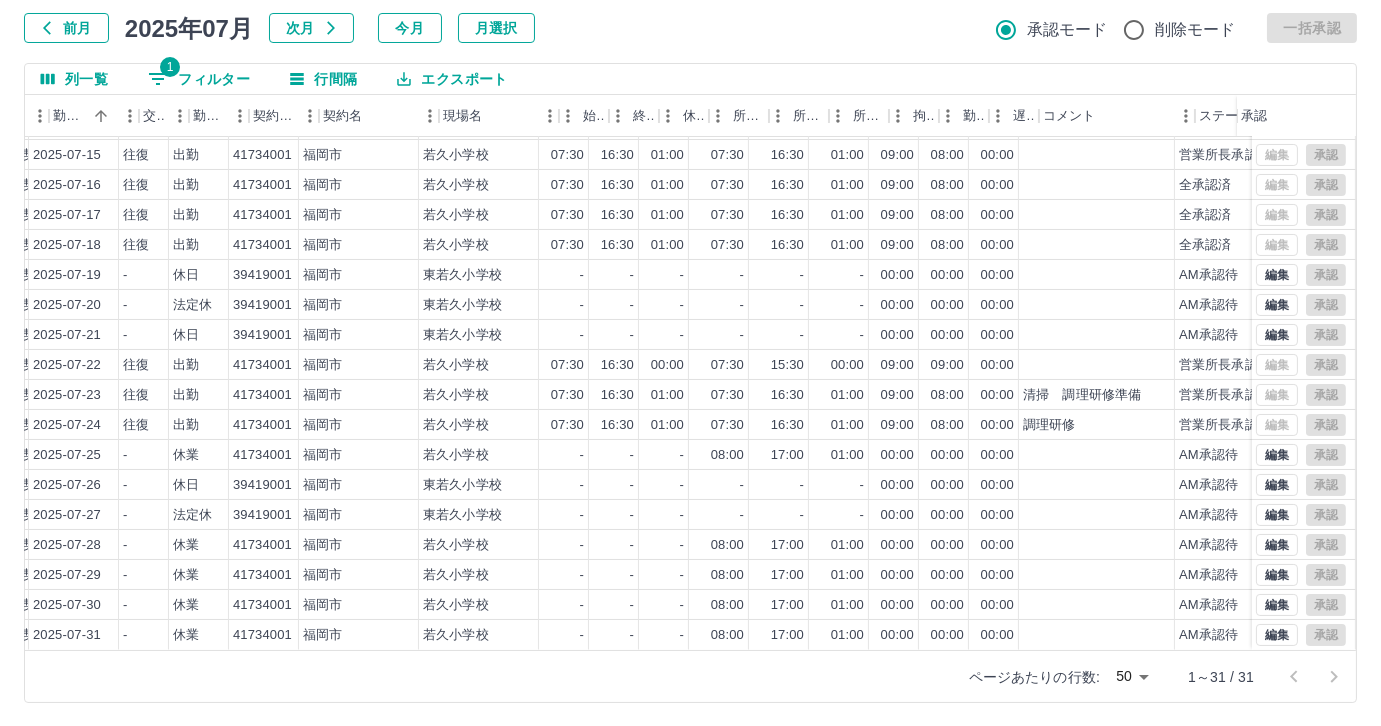 scroll, scrollTop: 431, scrollLeft: 402, axis: both 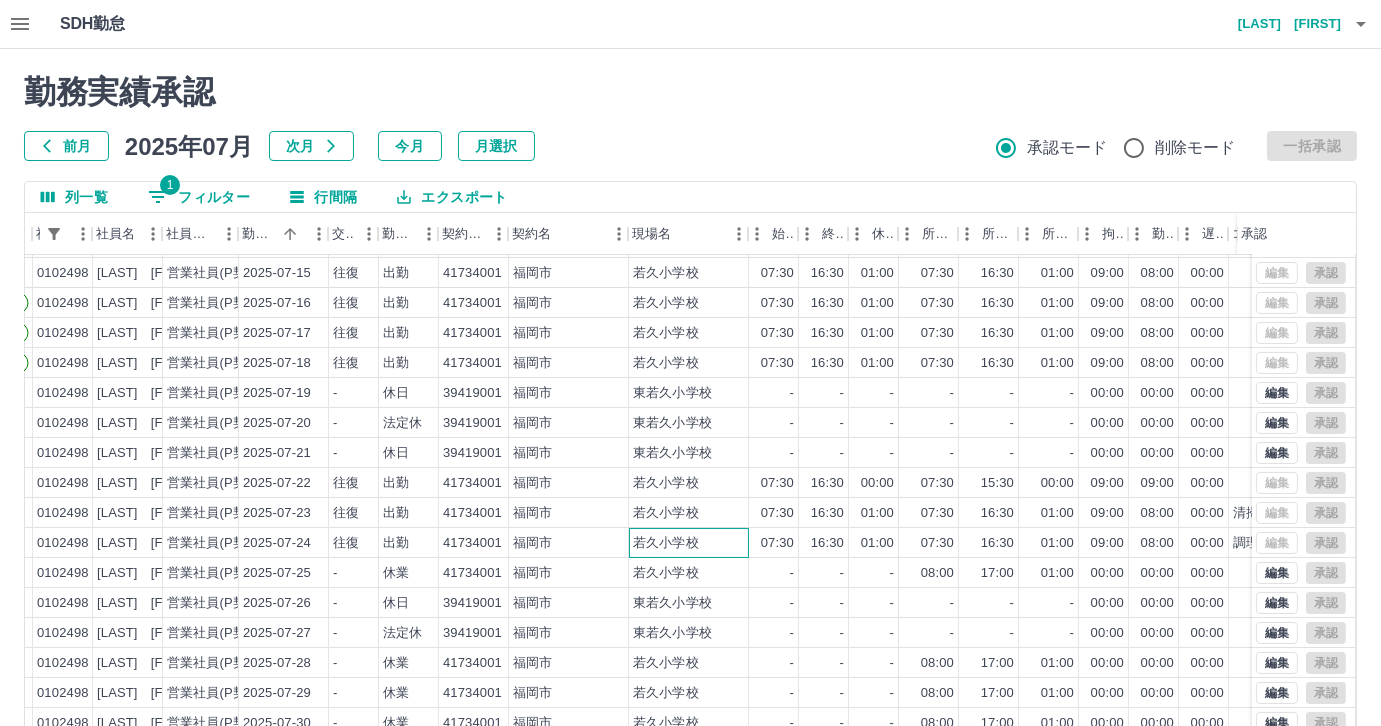 drag, startPoint x: 699, startPoint y: 540, endPoint x: 682, endPoint y: 551, distance: 20.248457 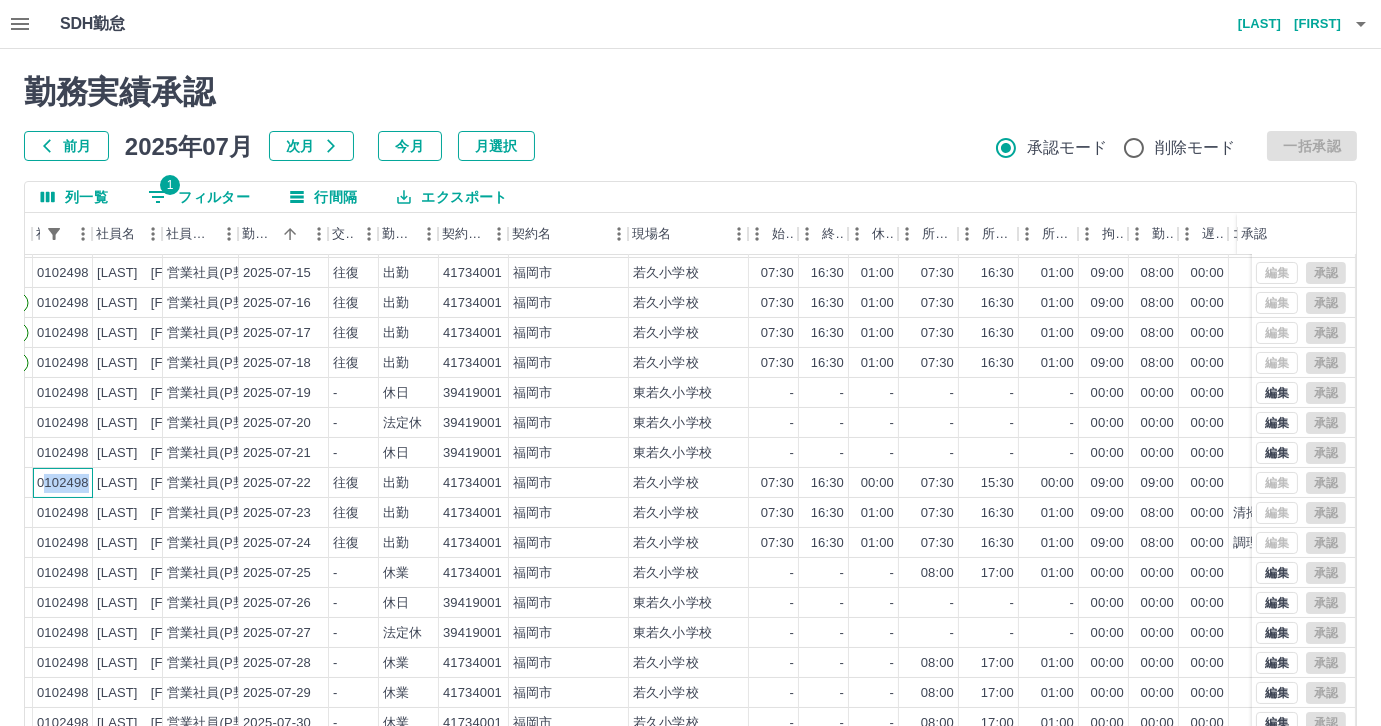 drag, startPoint x: 41, startPoint y: 470, endPoint x: 64, endPoint y: 471, distance: 23.021729 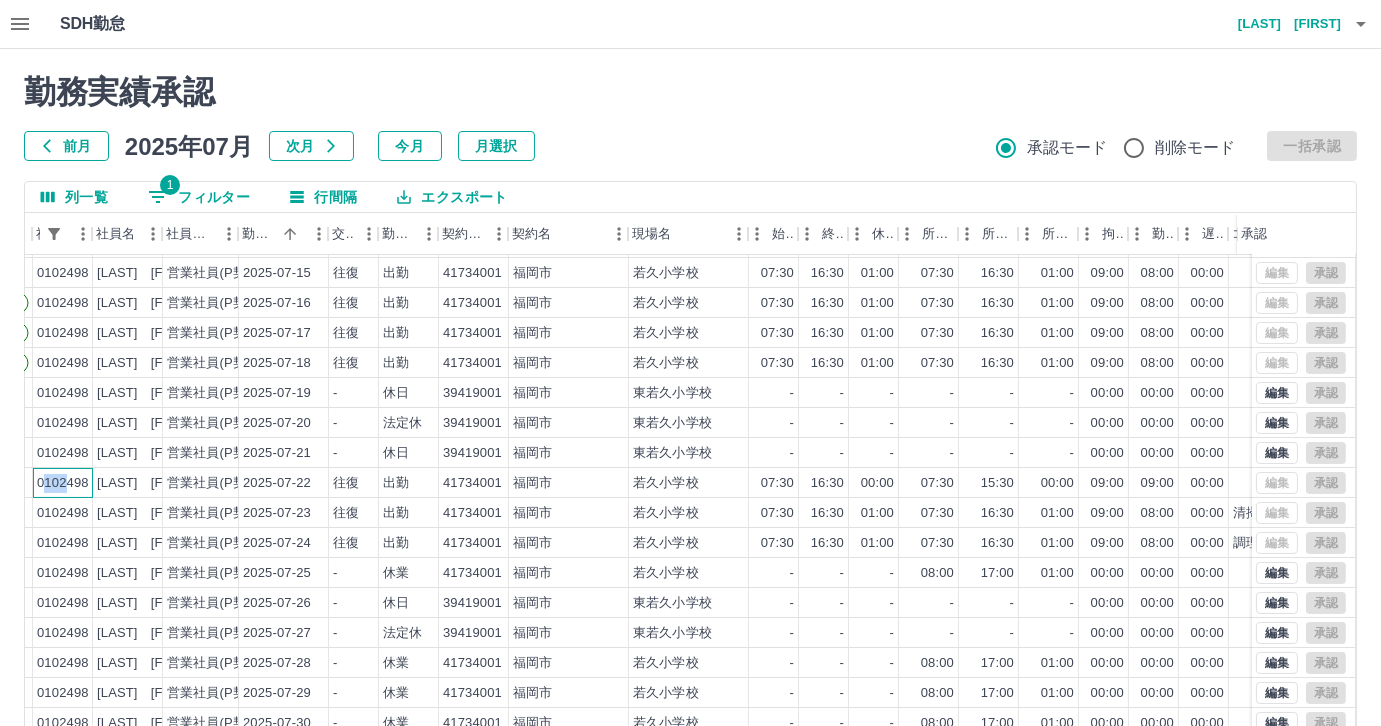 click on "0102498" at bounding box center (63, 483) 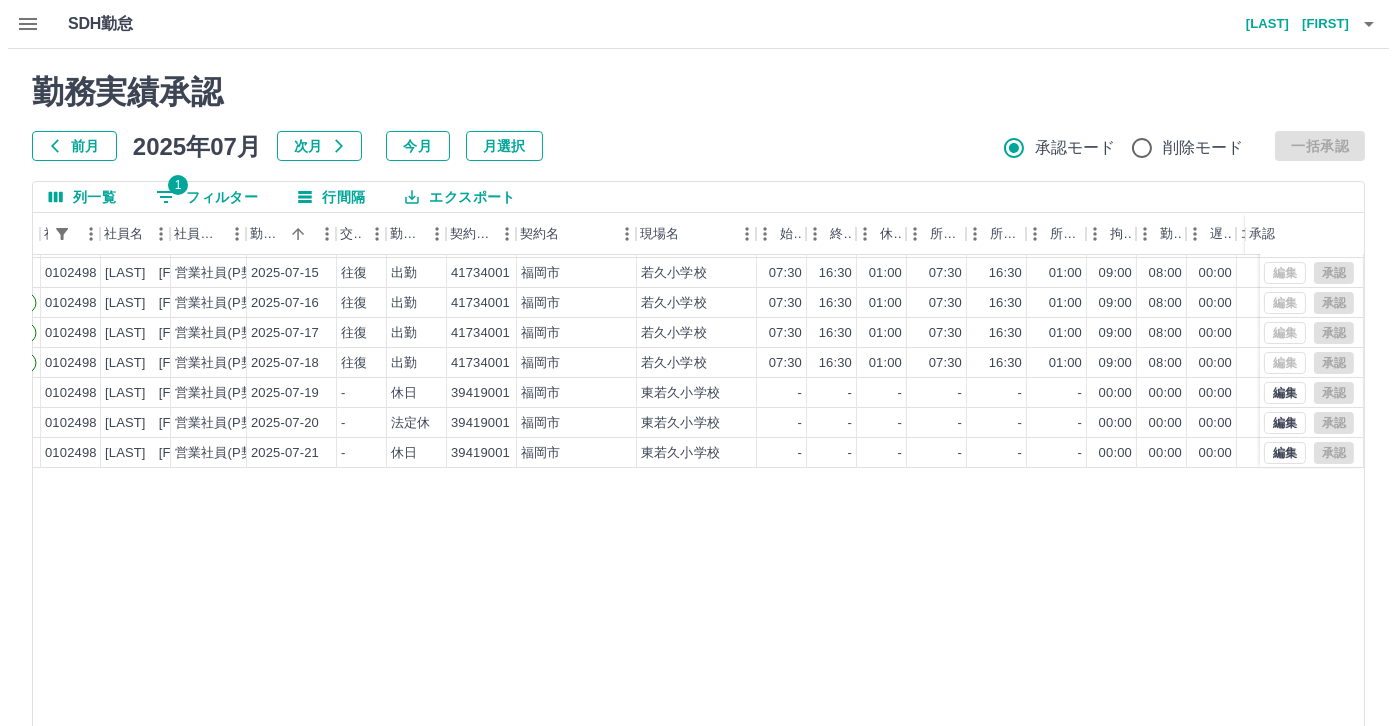 scroll, scrollTop: 0, scrollLeft: 162, axis: horizontal 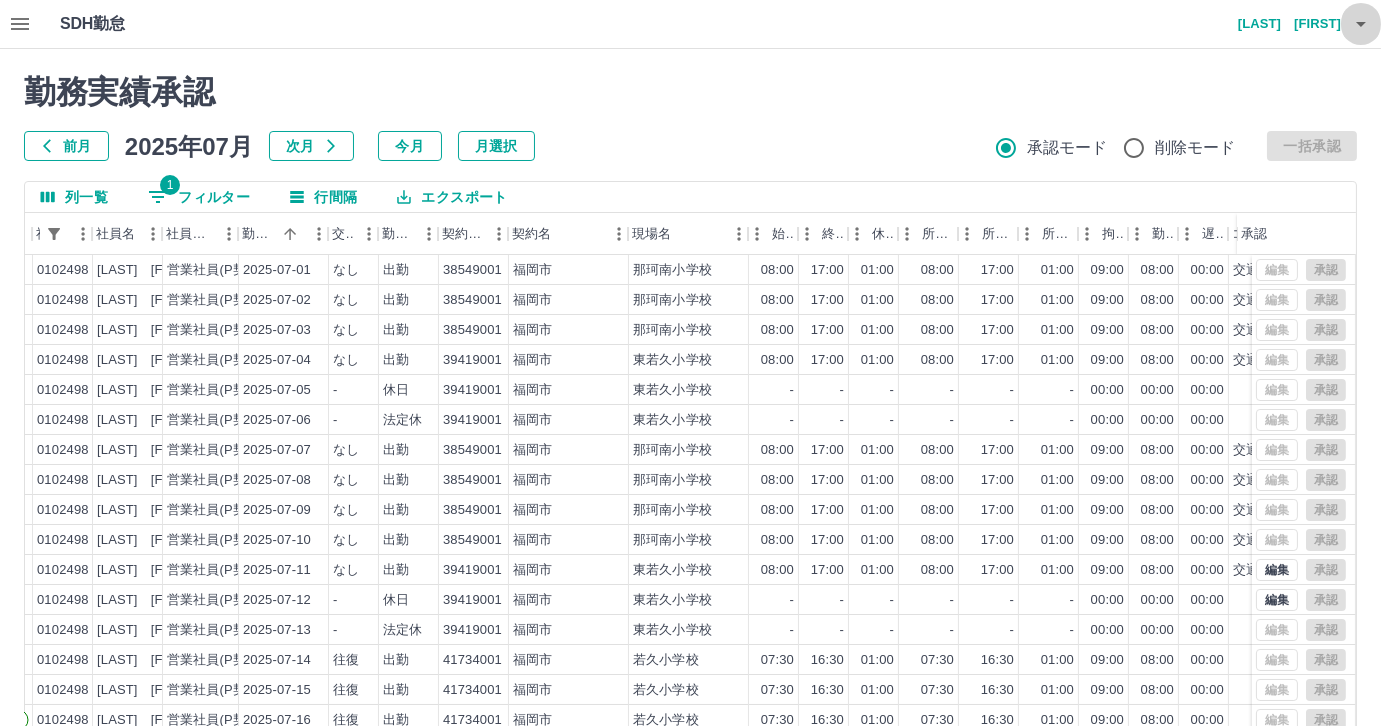 click 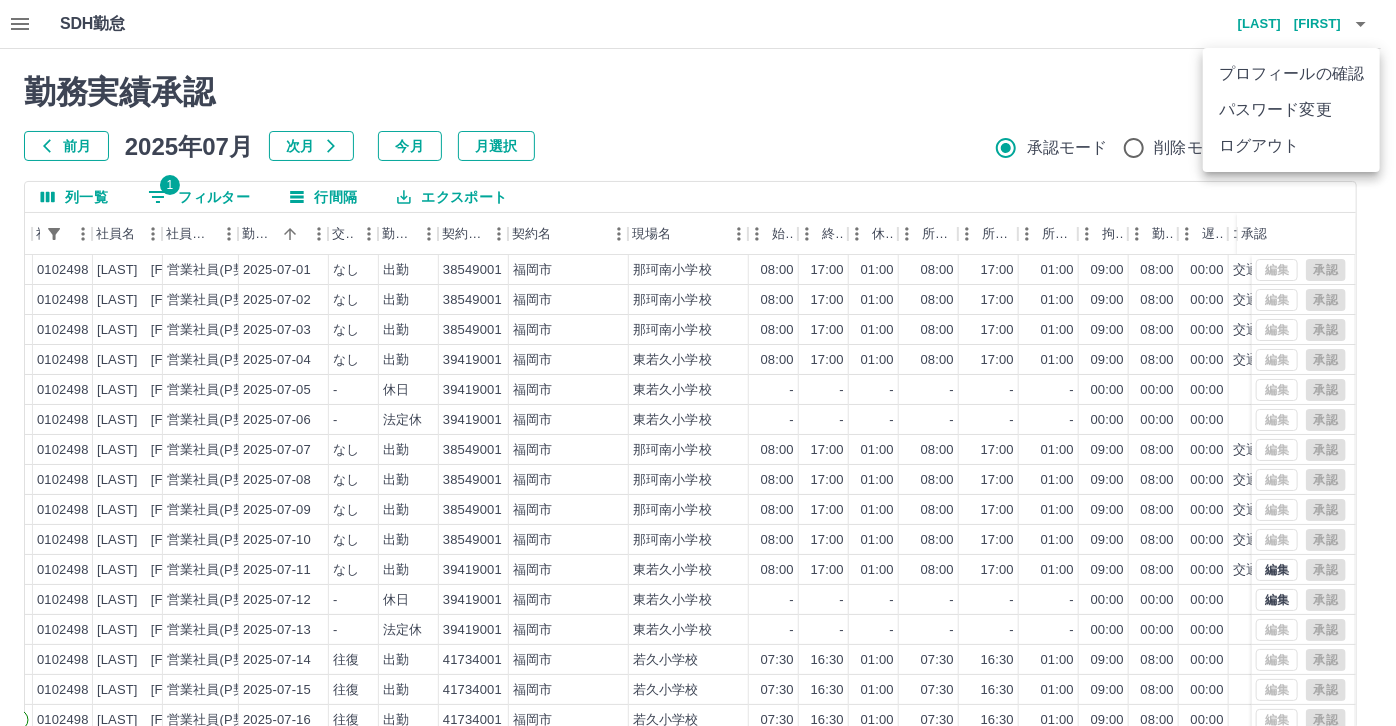 click on "ログアウト" at bounding box center [1291, 146] 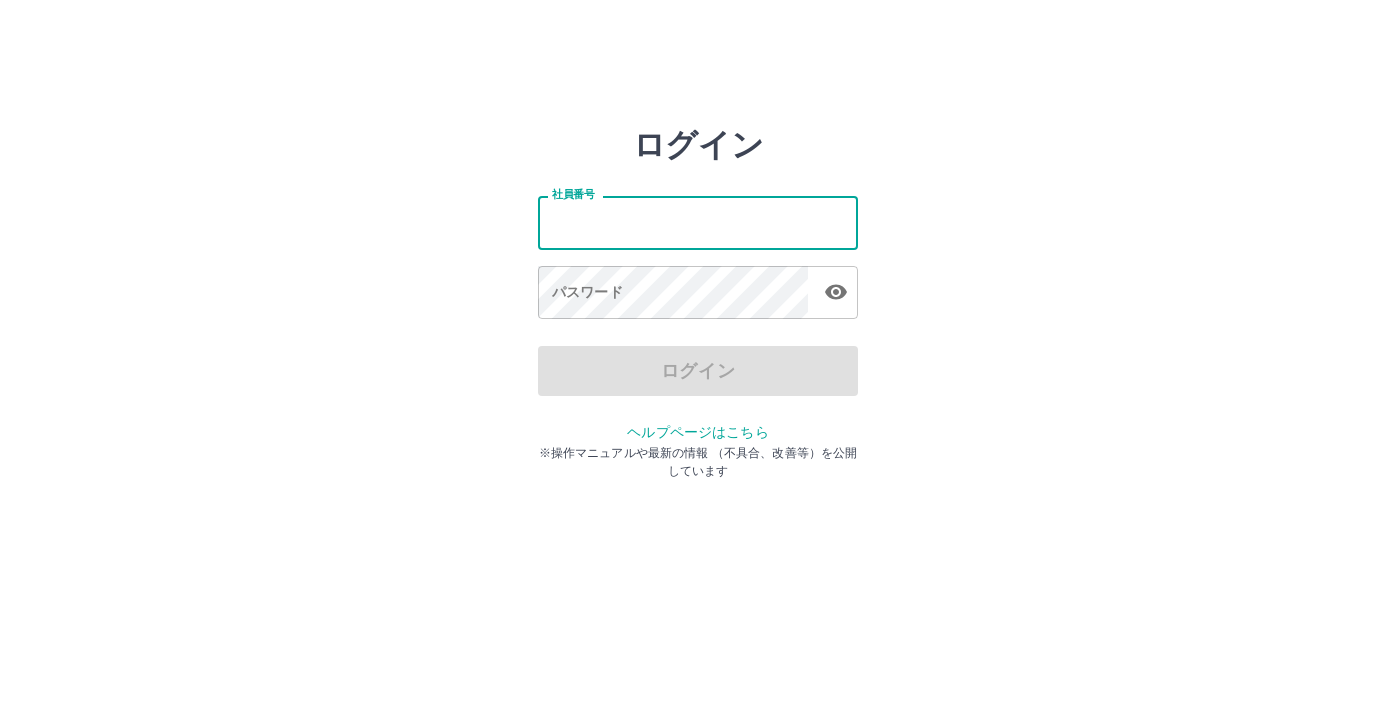 scroll, scrollTop: 0, scrollLeft: 0, axis: both 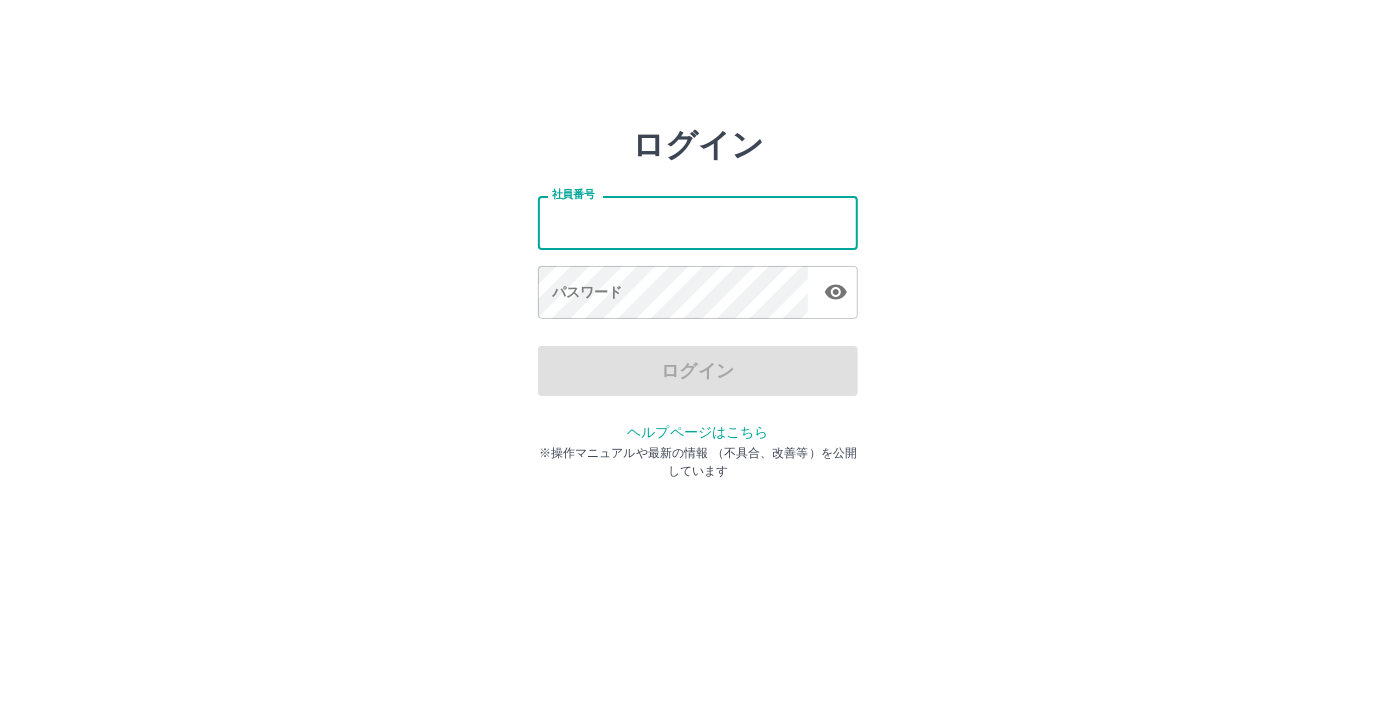 click on "社員番号" at bounding box center (698, 222) 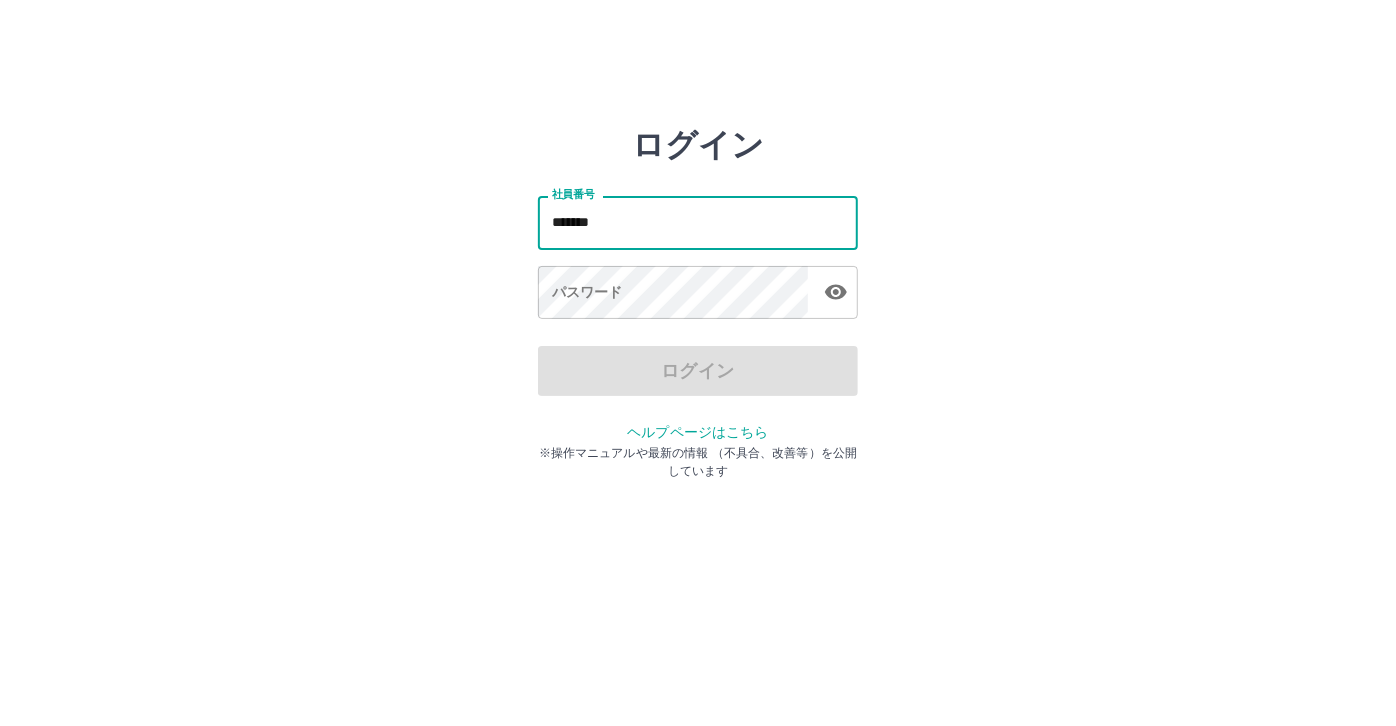 drag, startPoint x: 609, startPoint y: 238, endPoint x: 529, endPoint y: 221, distance: 81.78631 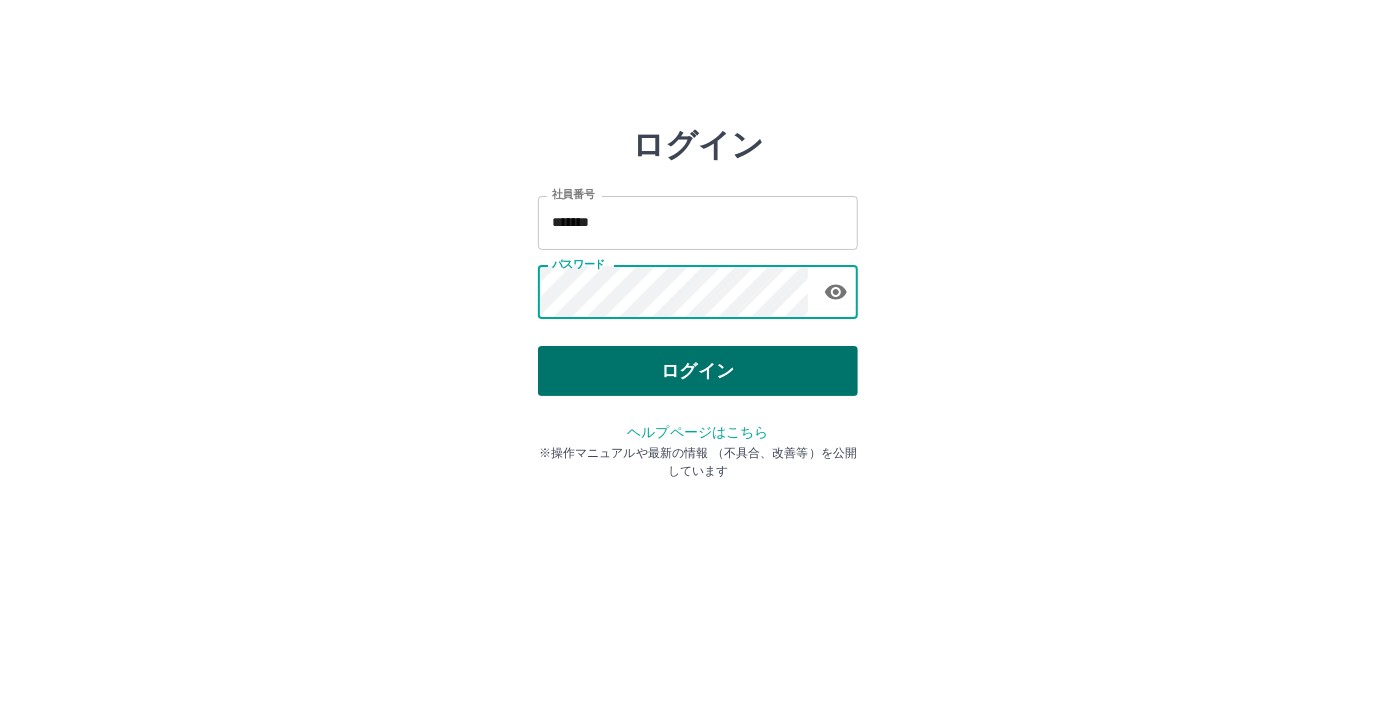 click on "ログイン" at bounding box center (698, 371) 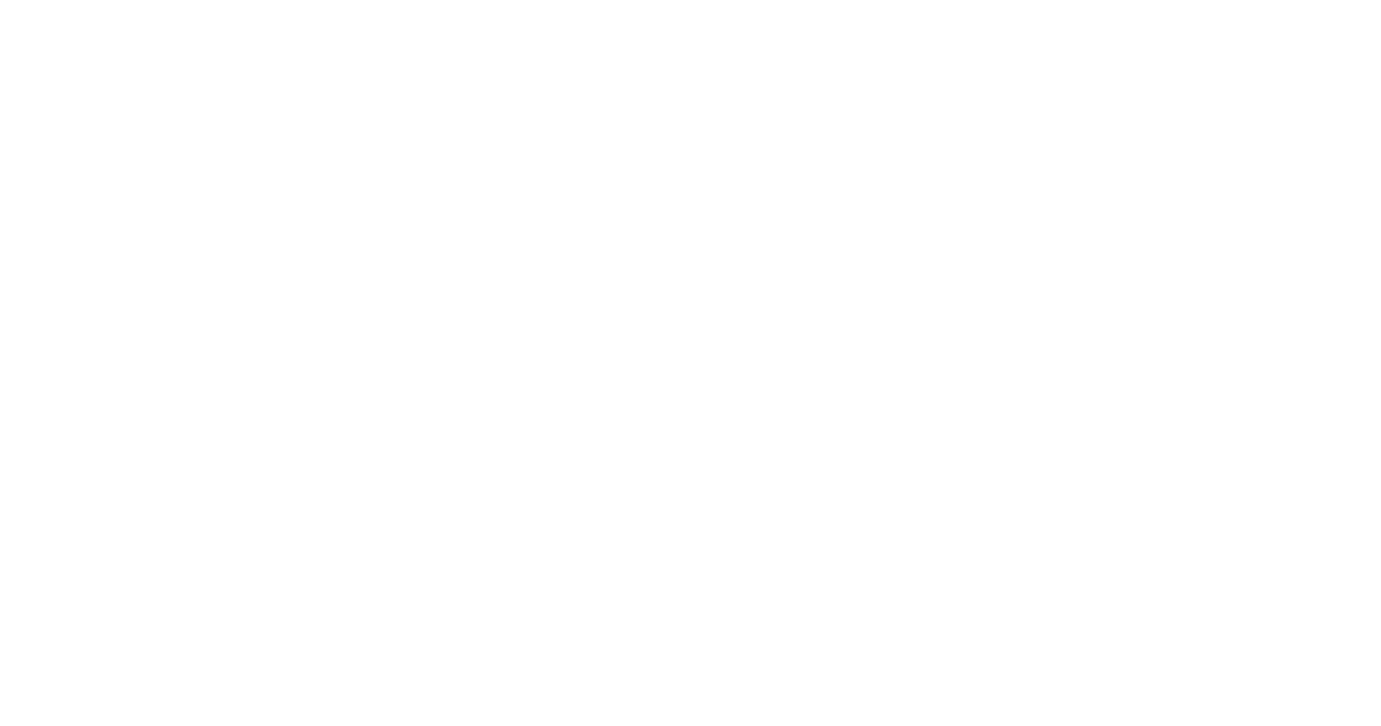 scroll, scrollTop: 0, scrollLeft: 0, axis: both 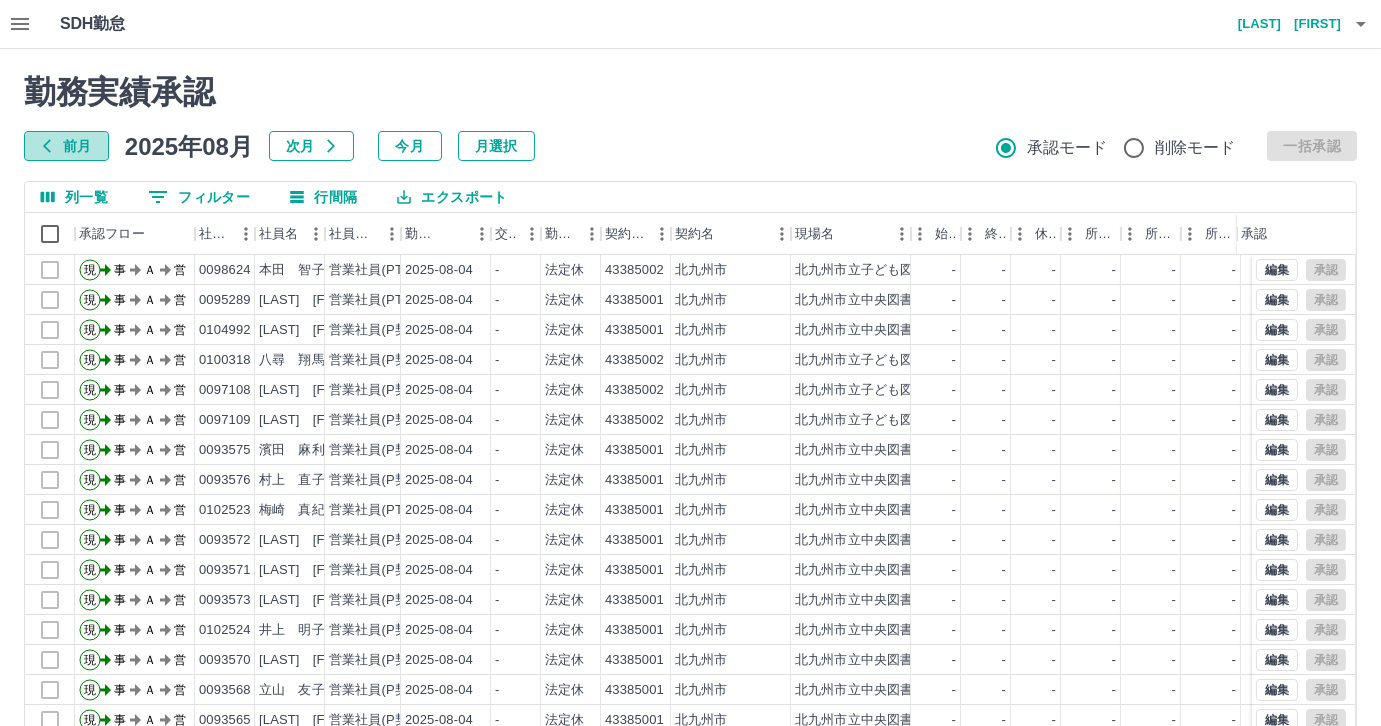 click on "前月" at bounding box center [66, 146] 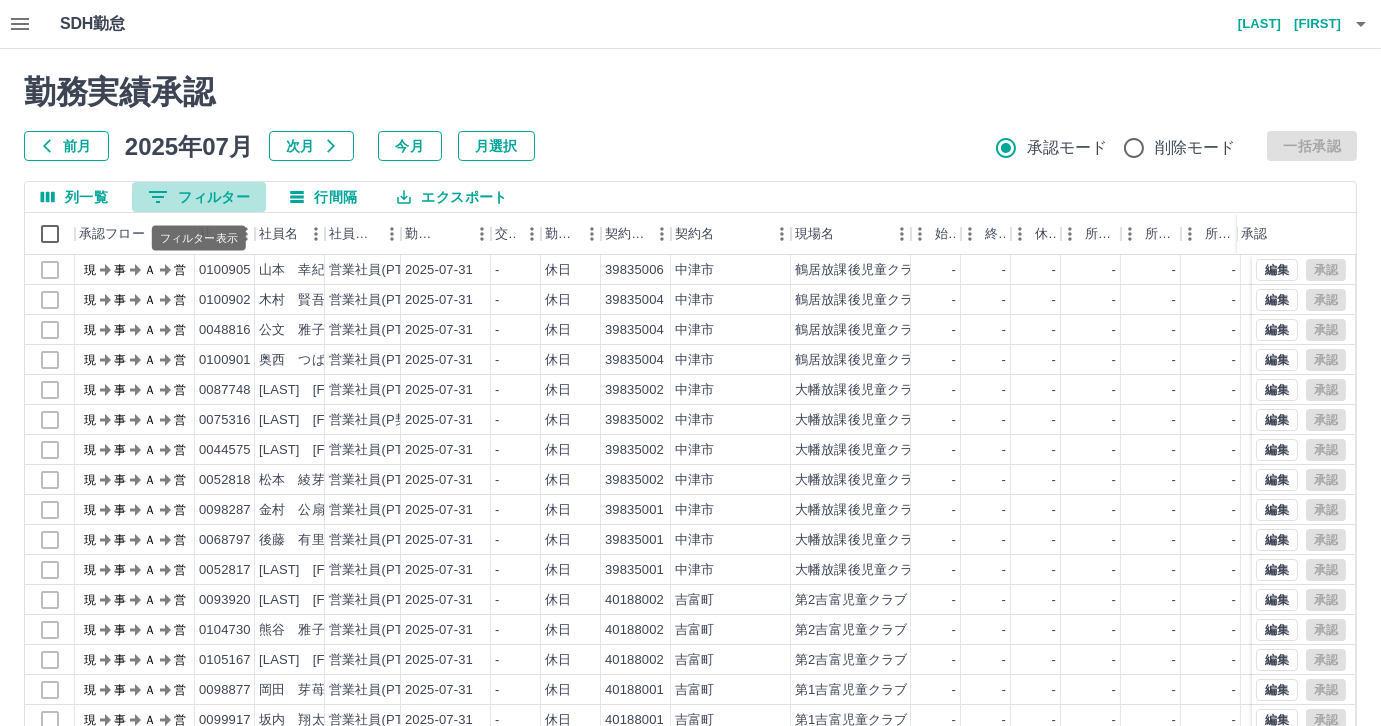 click on "0 フィルター" at bounding box center [199, 197] 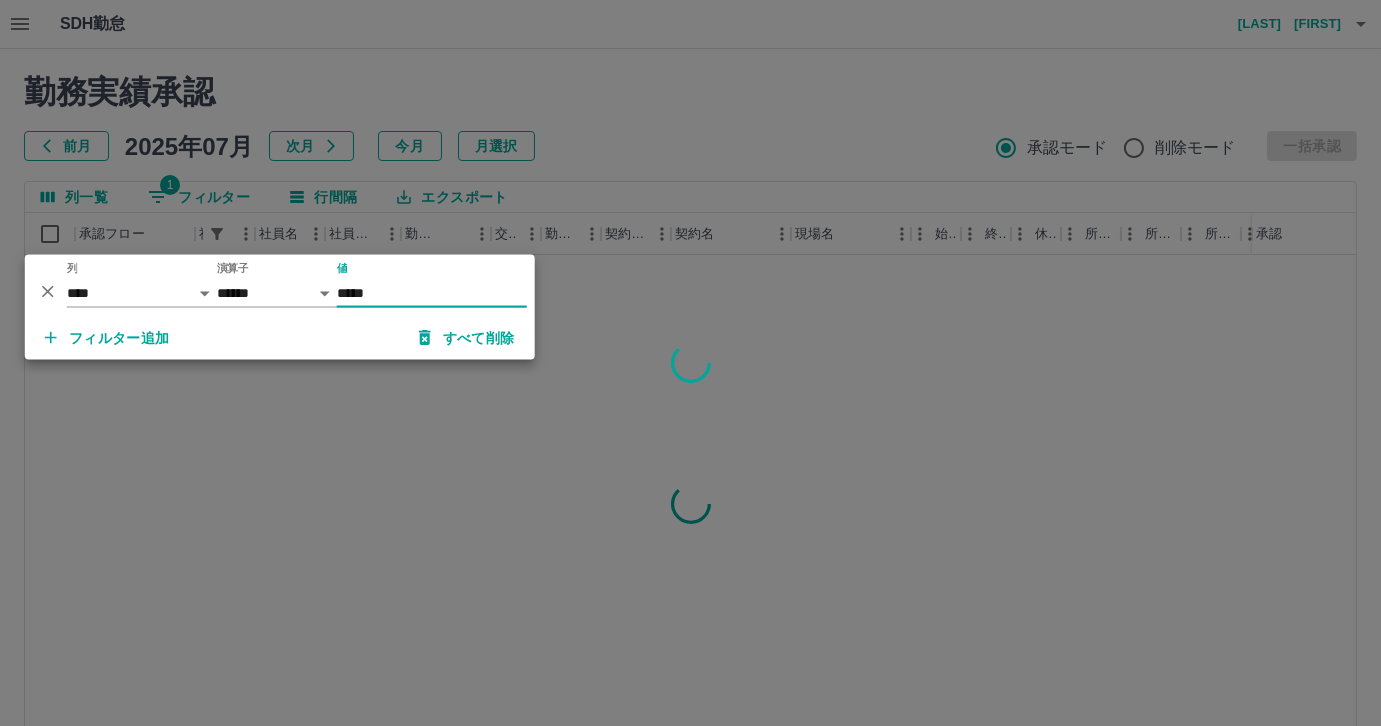 type on "******" 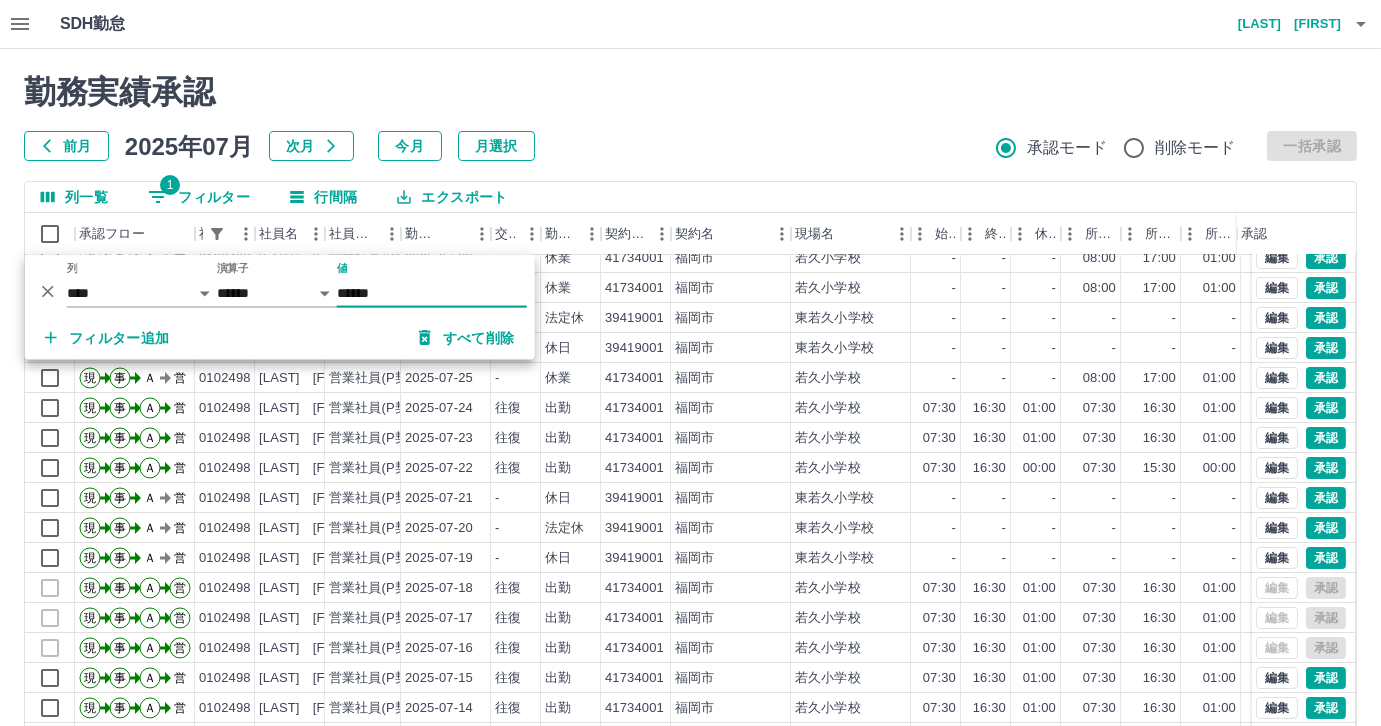 scroll, scrollTop: 101, scrollLeft: 0, axis: vertical 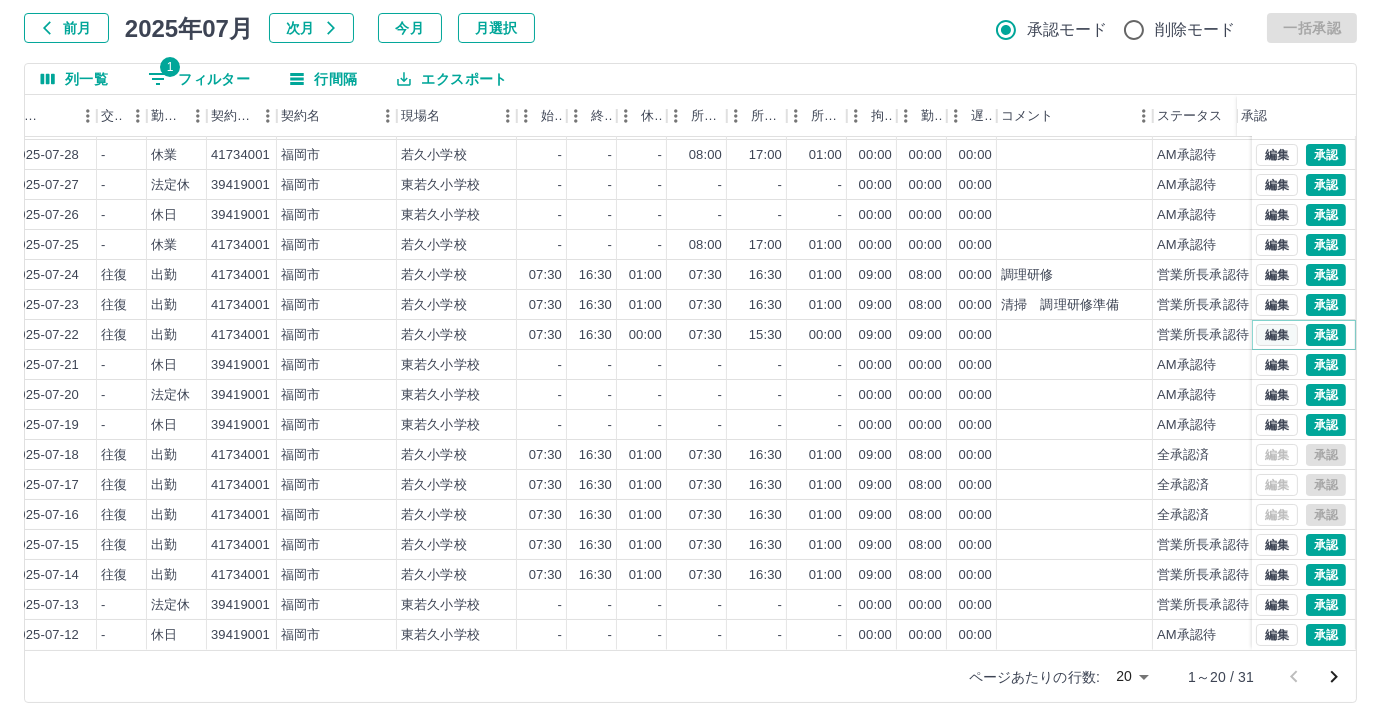 click on "編集" at bounding box center (1277, 335) 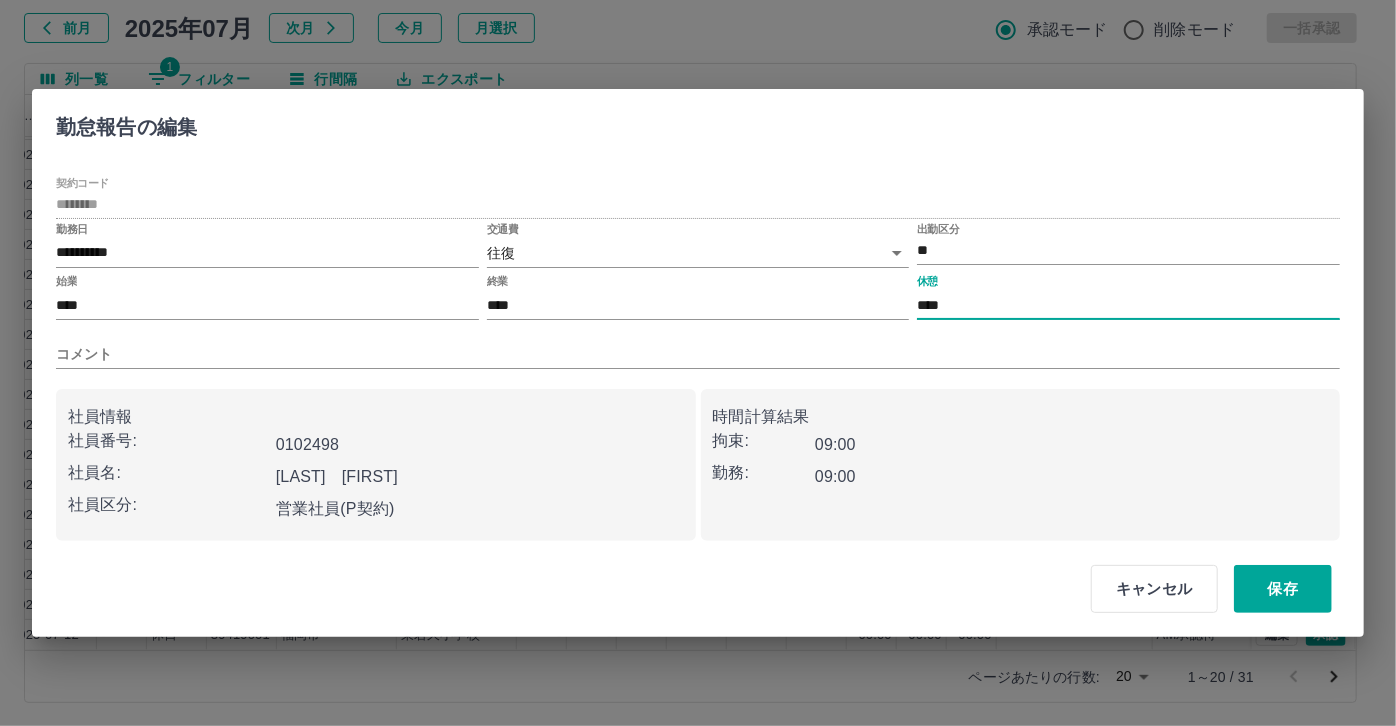 click on "****" at bounding box center [1128, 305] 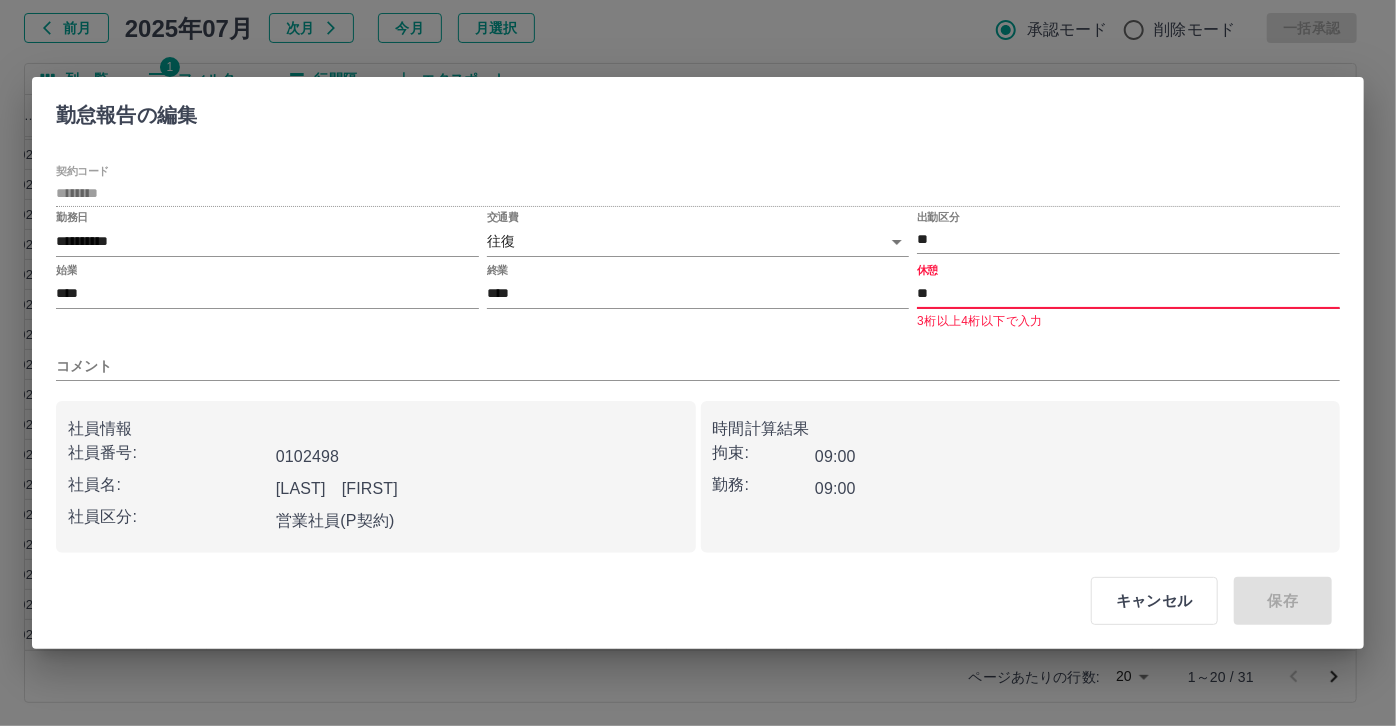 type on "*" 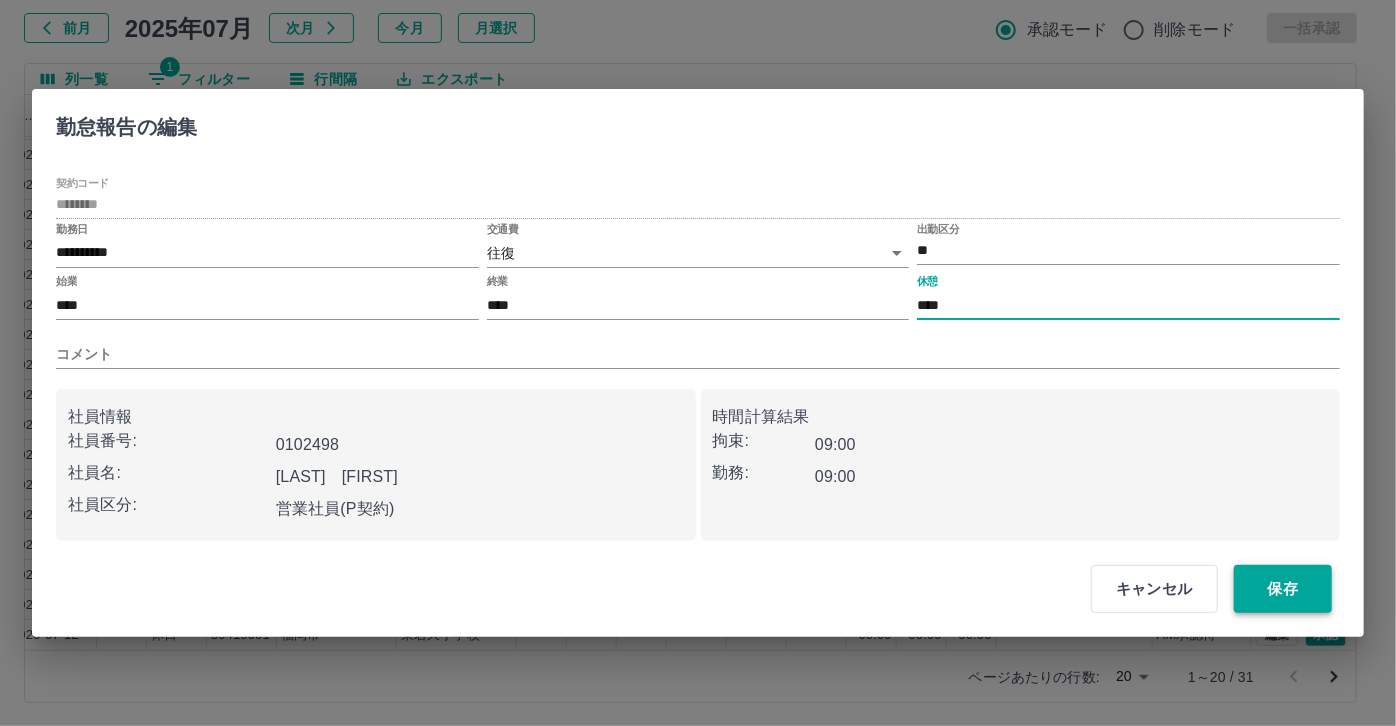 type on "****" 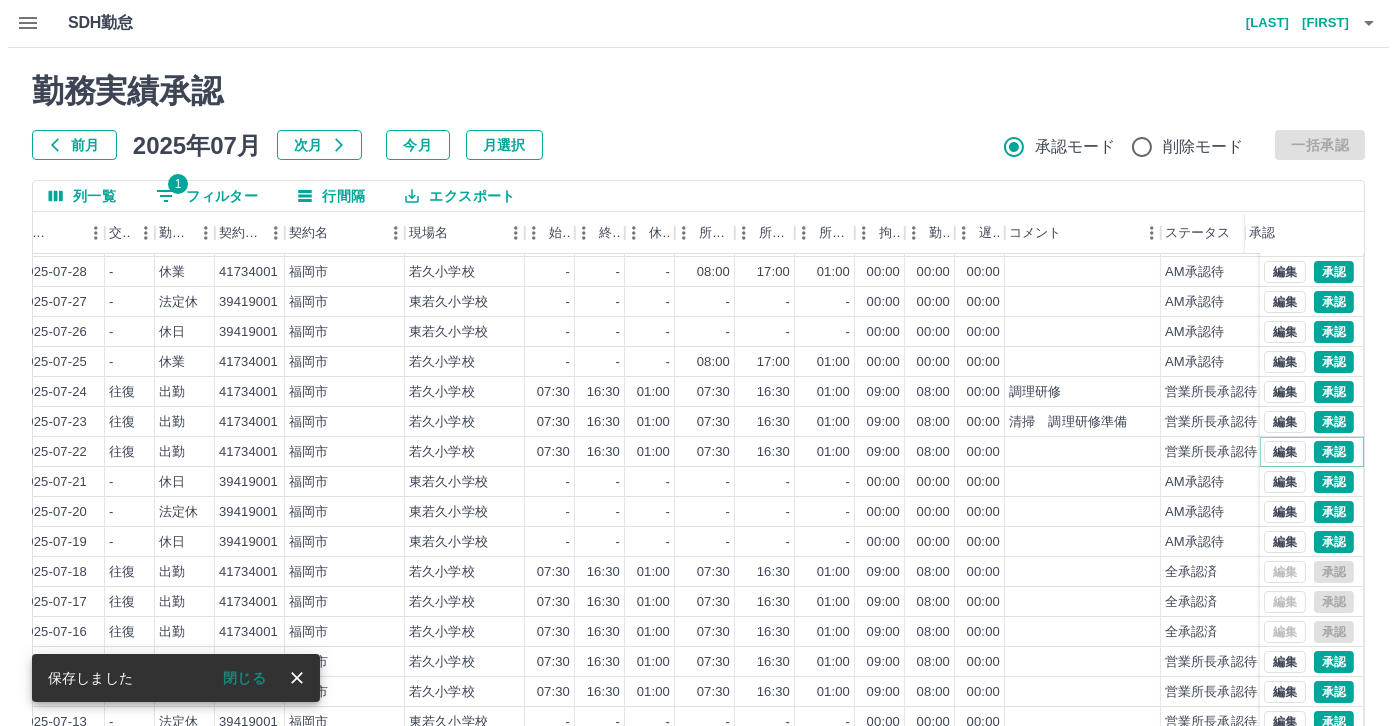 scroll, scrollTop: 0, scrollLeft: 0, axis: both 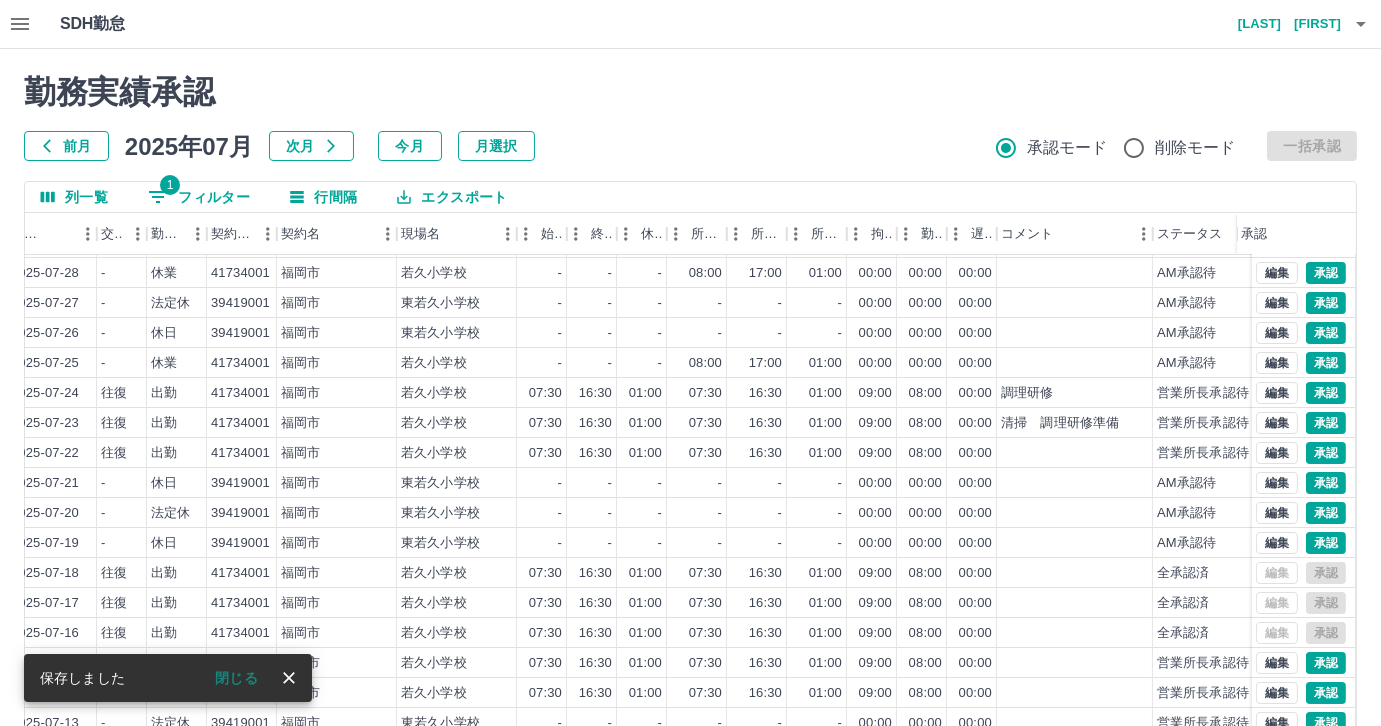 click 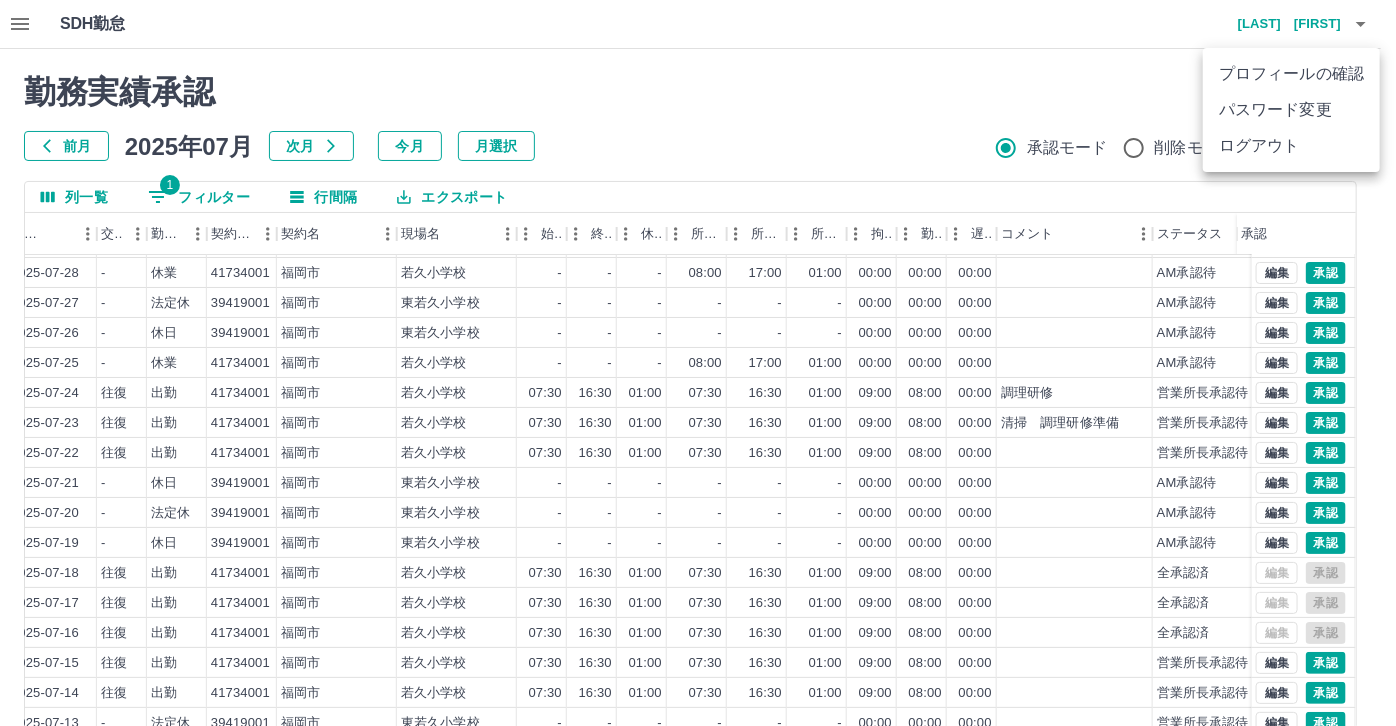click on "ログアウト" at bounding box center (1291, 146) 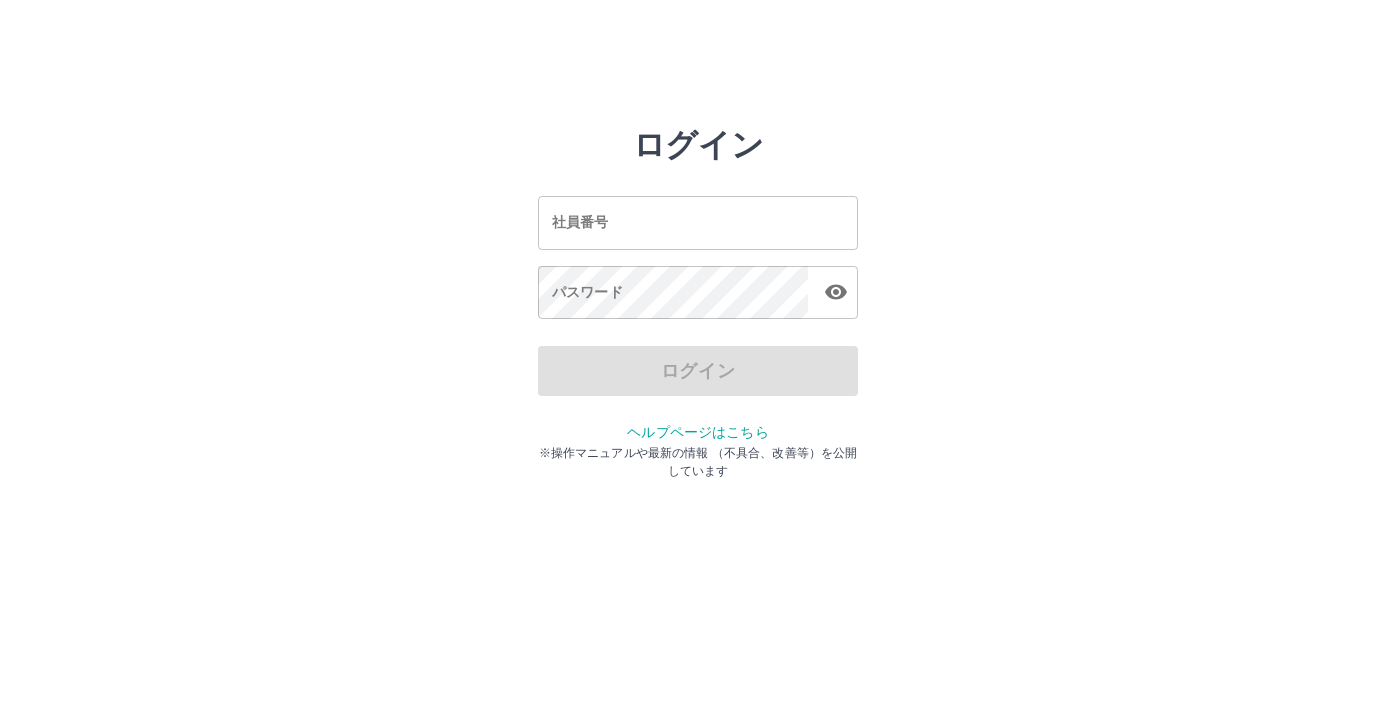 scroll, scrollTop: 0, scrollLeft: 0, axis: both 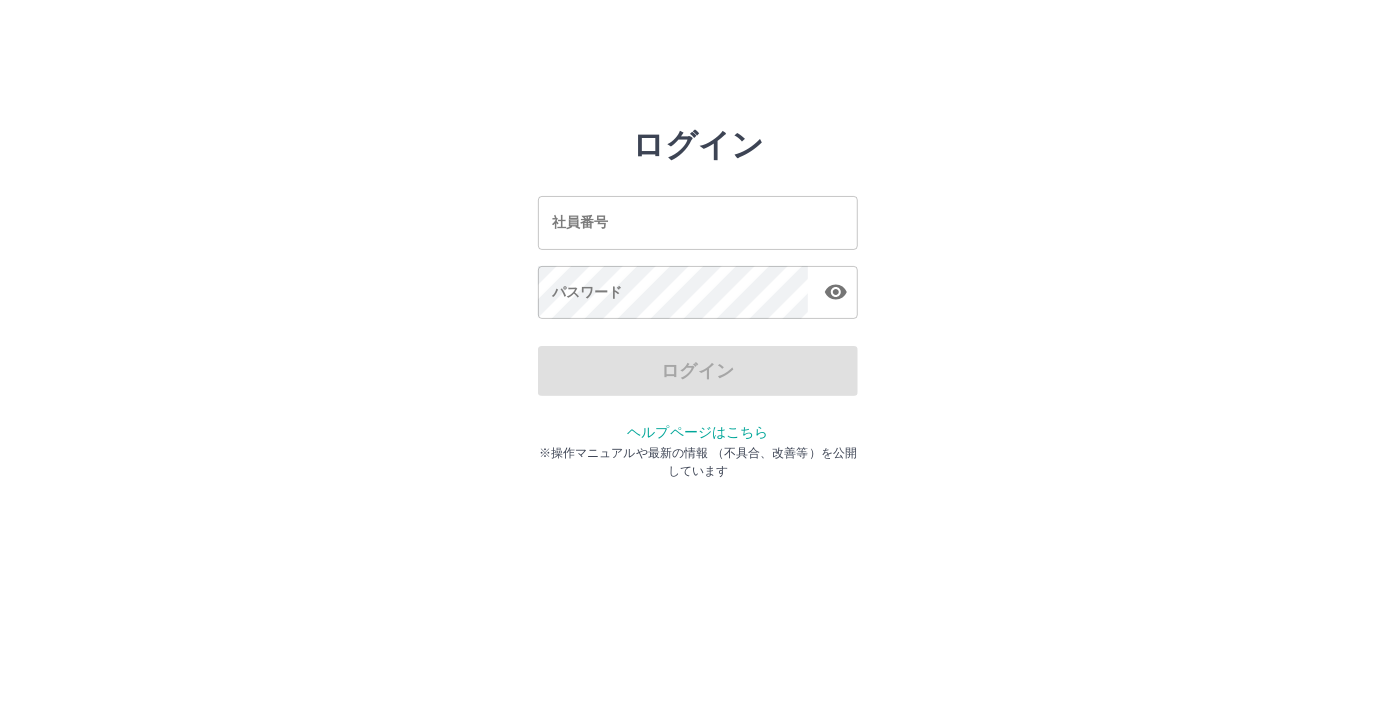 click on "社員番号" at bounding box center [698, 222] 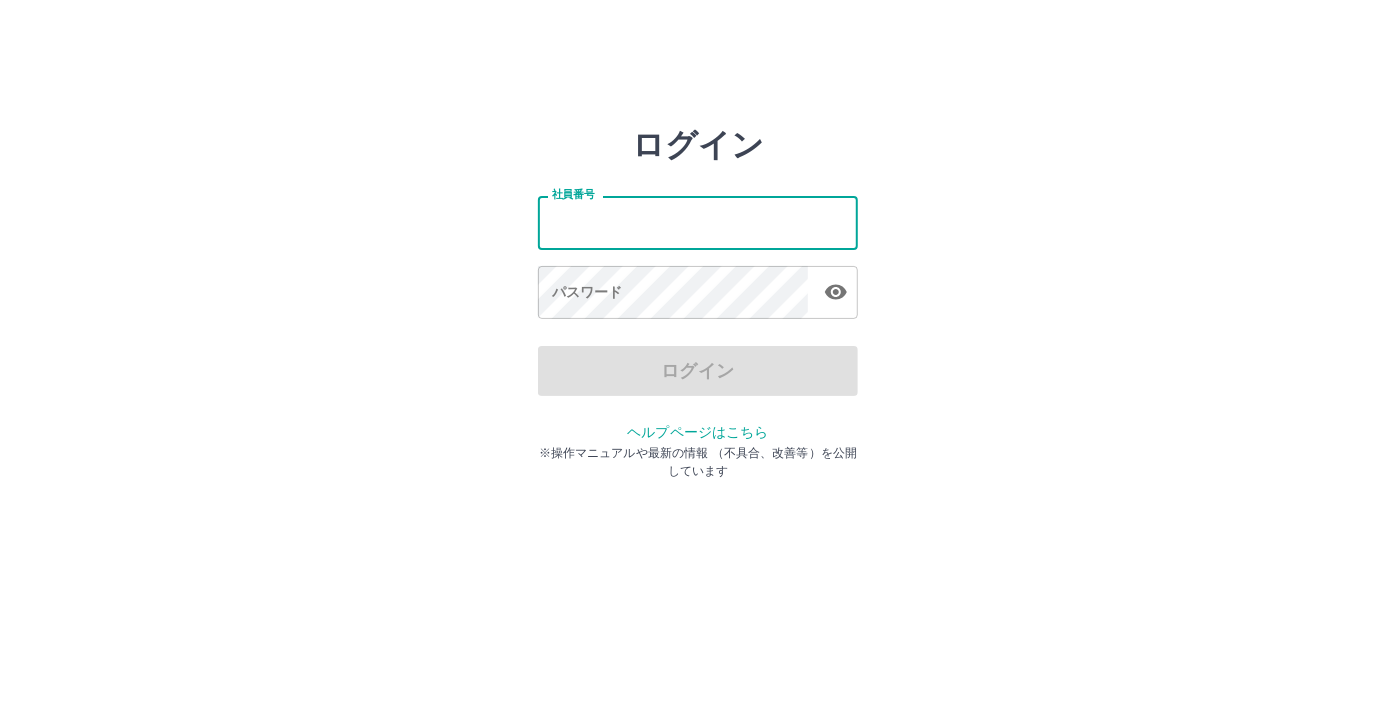 type on "*******" 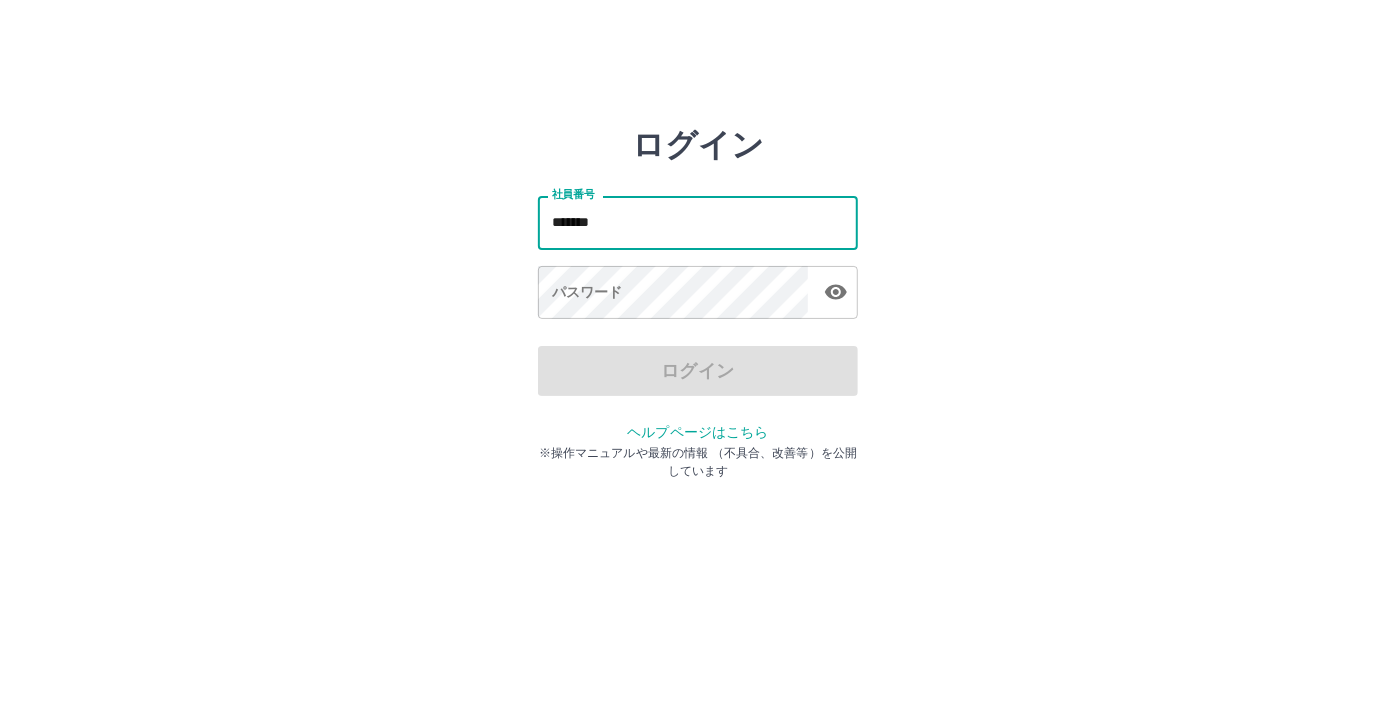 drag, startPoint x: 616, startPoint y: 225, endPoint x: 513, endPoint y: 229, distance: 103.077644 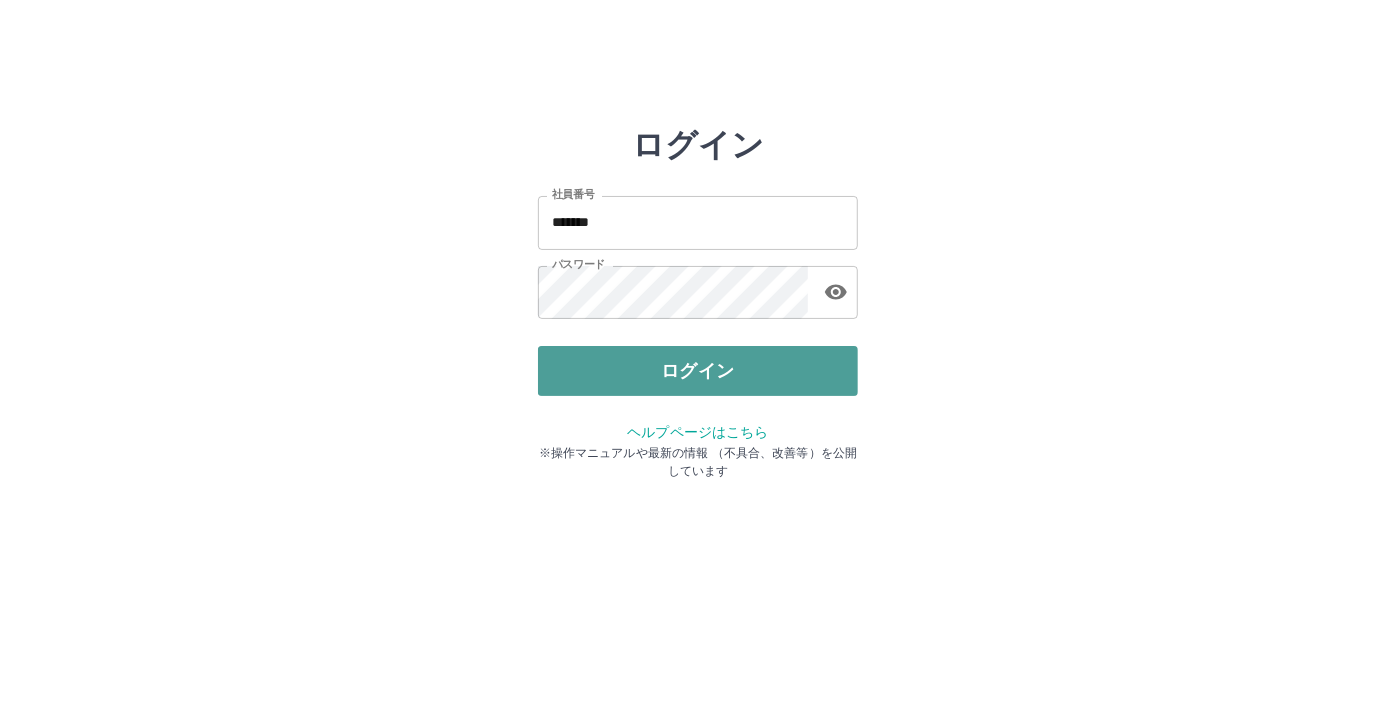 click on "ログイン" at bounding box center [698, 371] 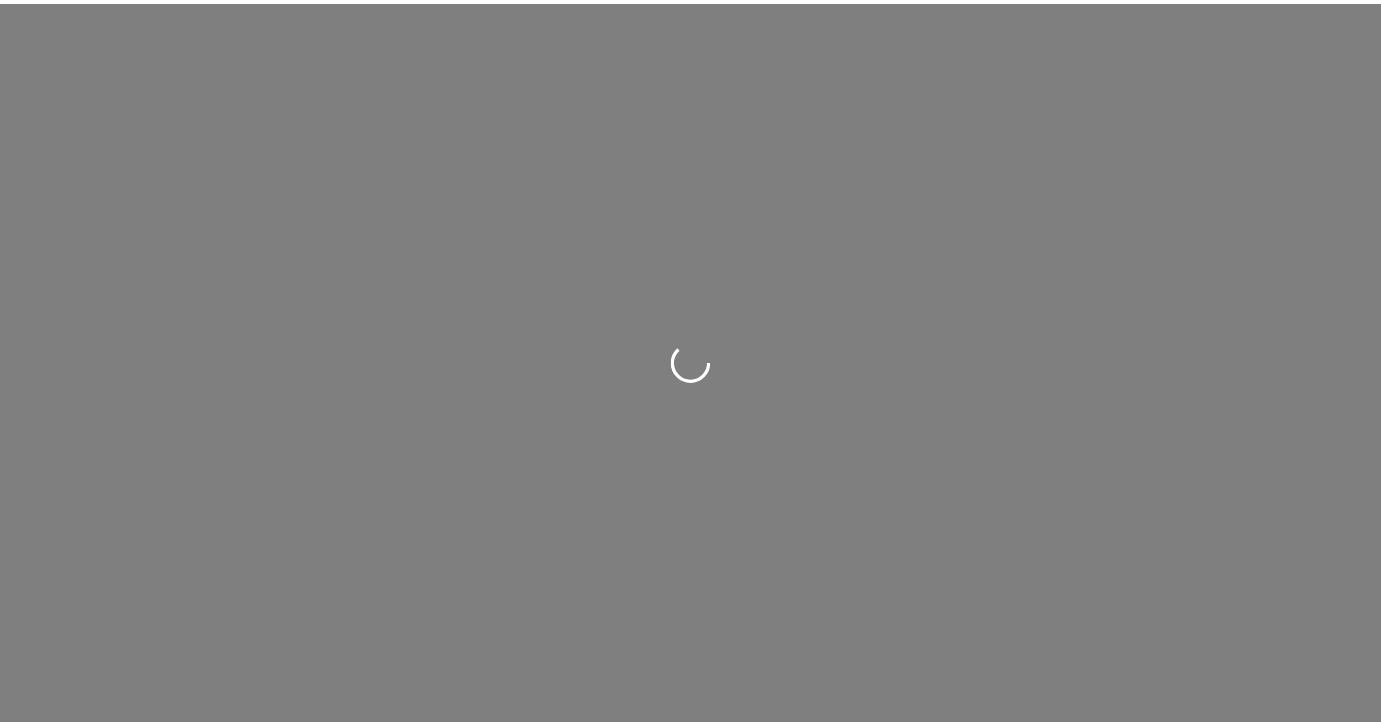 scroll, scrollTop: 0, scrollLeft: 0, axis: both 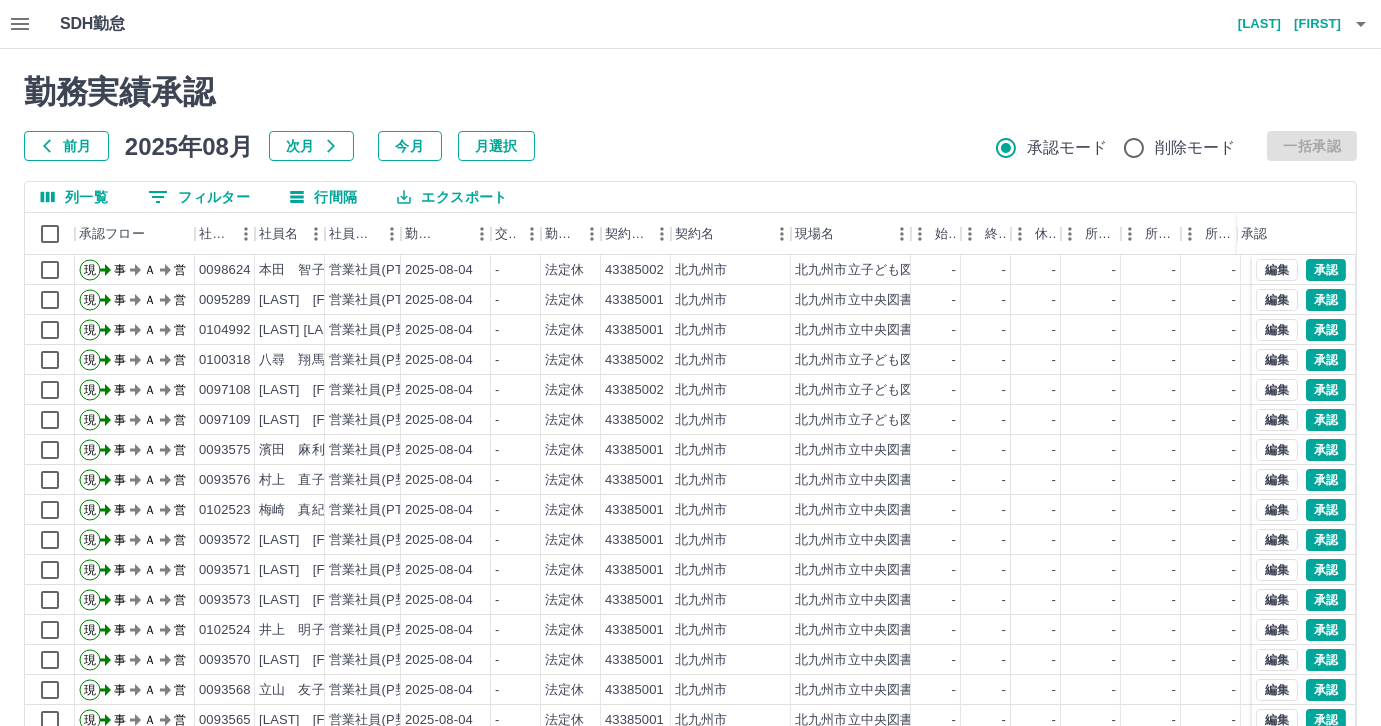 click on "前月" at bounding box center [66, 146] 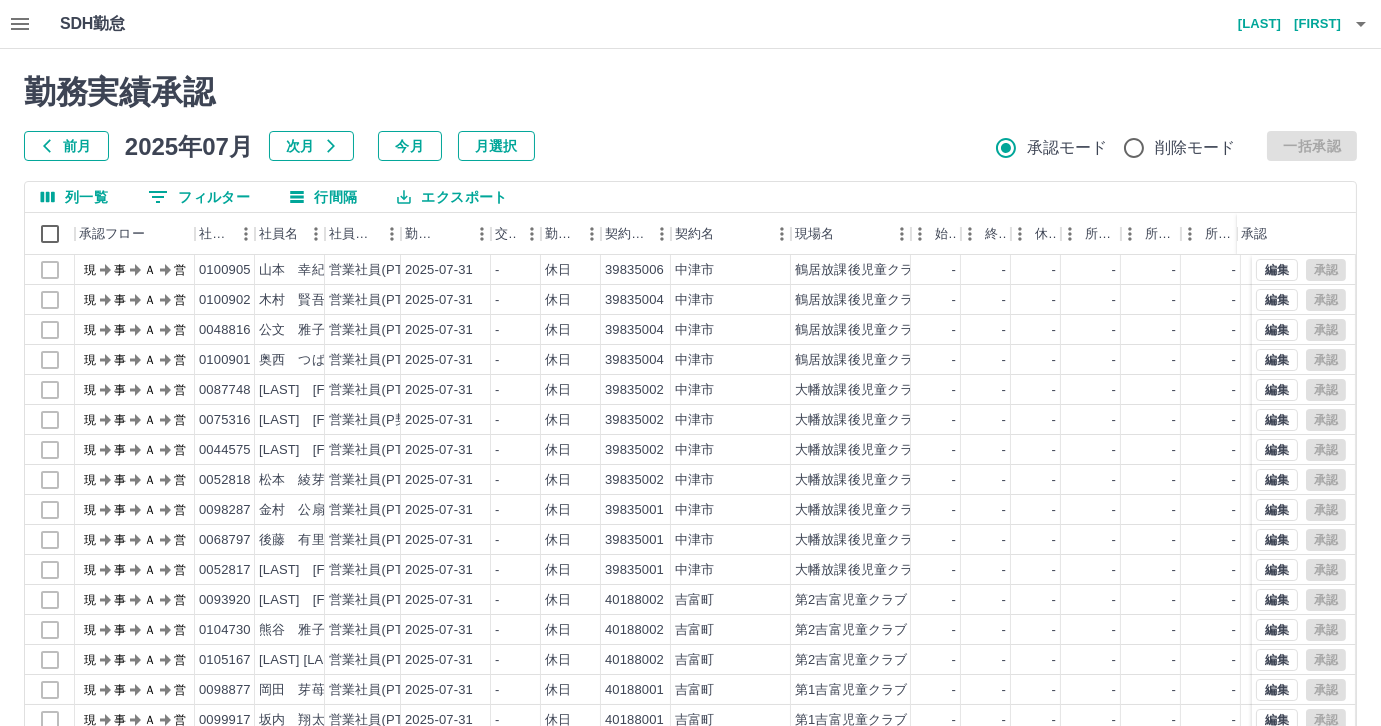 click on "0 フィルター" at bounding box center (199, 197) 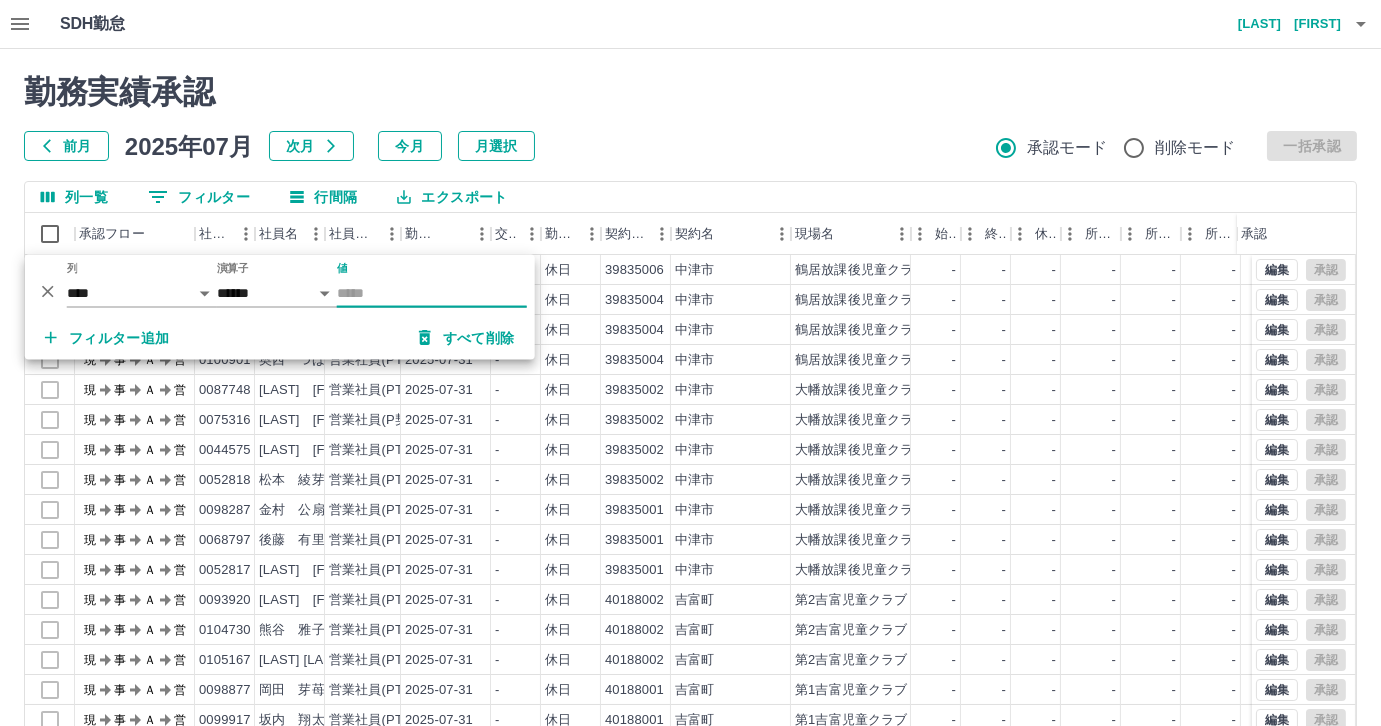 click on "値" at bounding box center [432, 293] 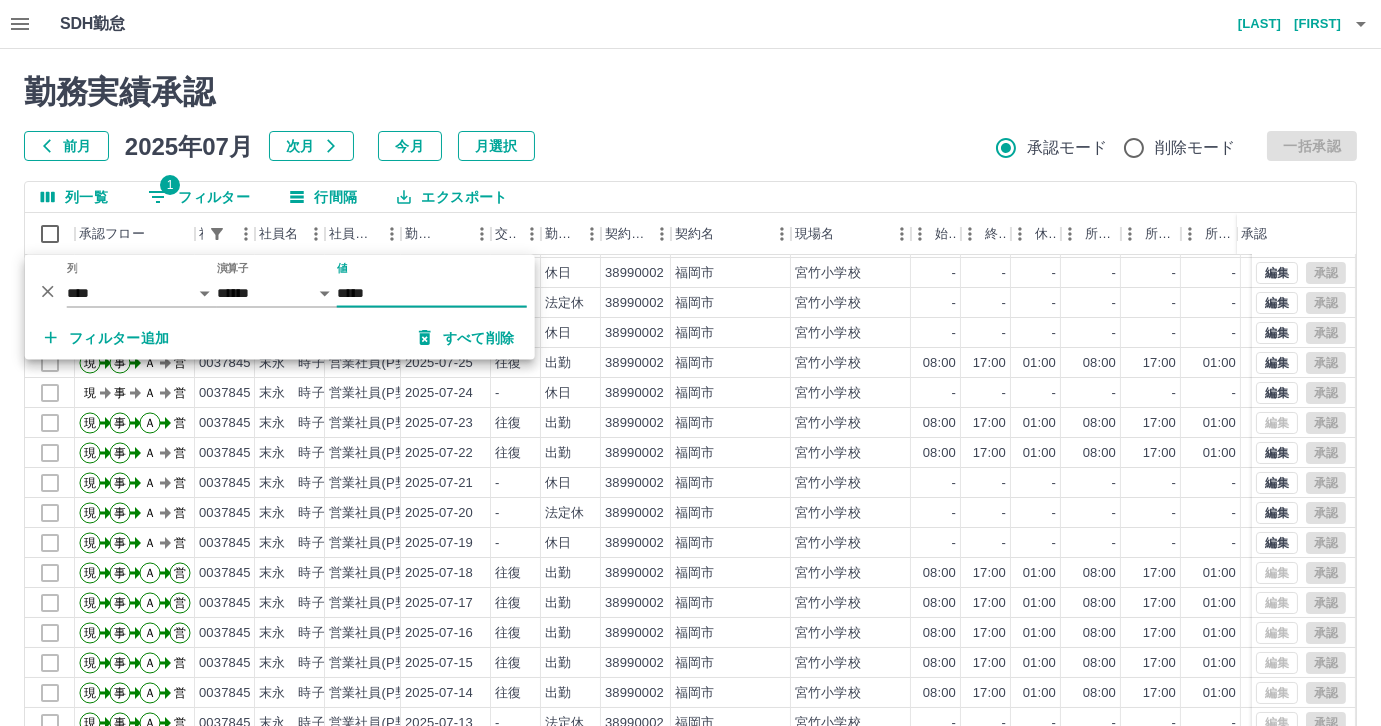 scroll, scrollTop: 101, scrollLeft: 0, axis: vertical 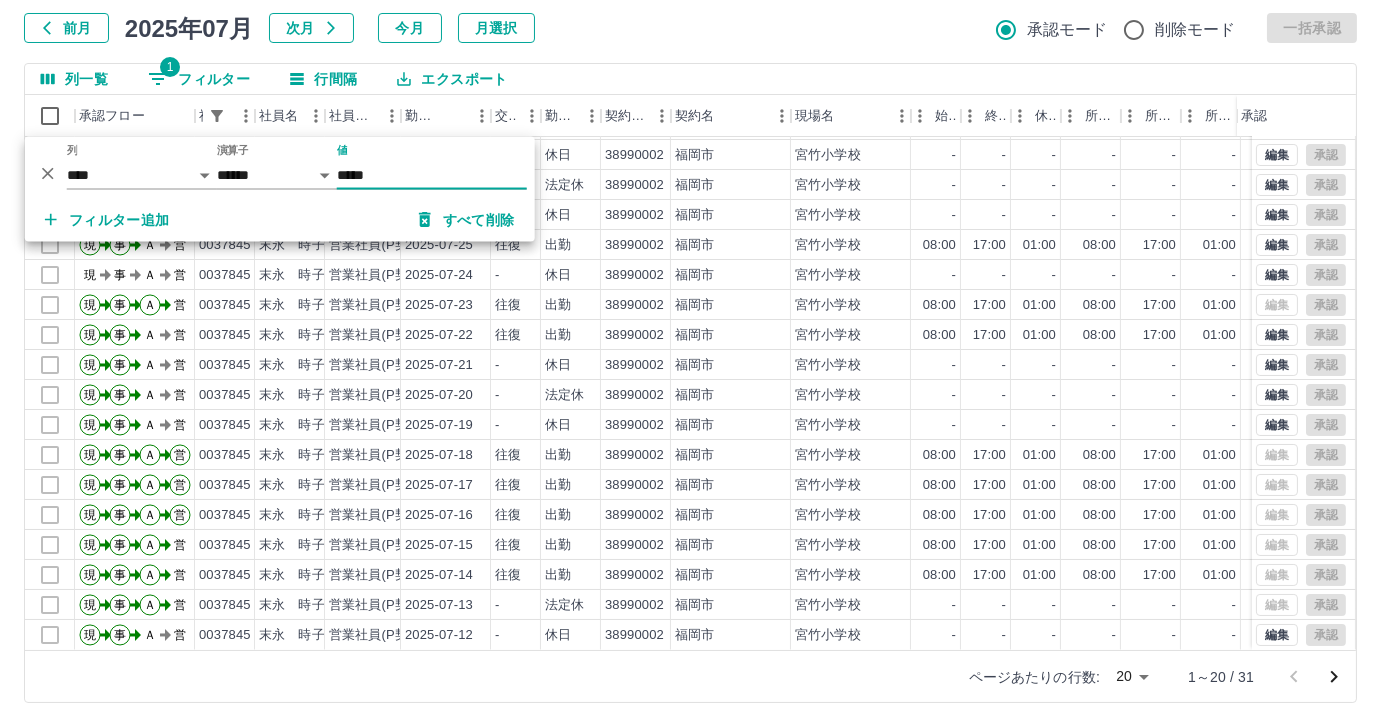 type on "*****" 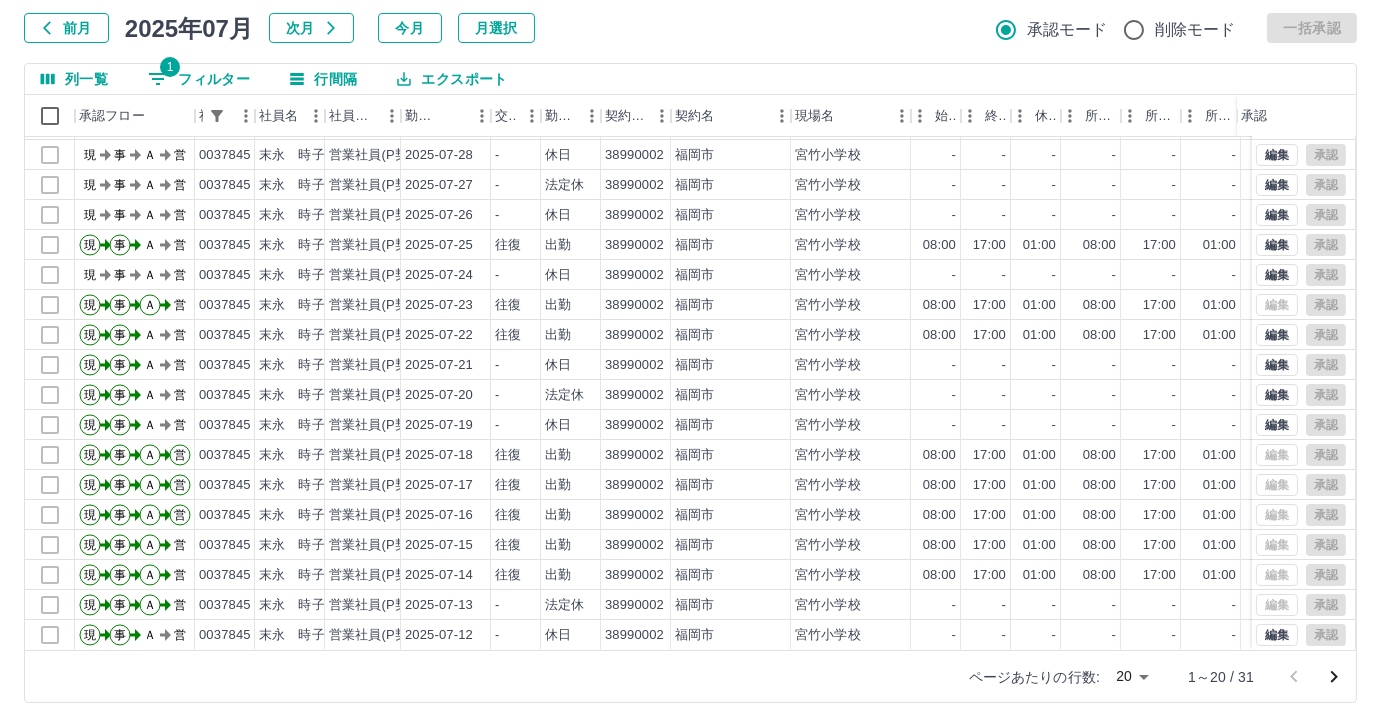 click on "SDH勤怠 [LAST]　[FIRST] 勤務実績承認 前月 2025年07月 次月 今月 月選択 承認モード 削除モード 一括承認 列一覧 1 フィルター 行間隔 エクスポート 承認フロー 社員番号 社員名 社員区分 勤務日 交通費 勤務区分 契約コード 契約名 現場名 始業 終業 休憩 所定開始 所定終業 所定休憩 拘束 勤務 遅刻等 コメント ステータス 承認 現 事 Ａ 営 0037845 [LAST]　[FIRST] 営業社員(P契約) 2025-07-30  -  休日 38990002 [CITY] [CITY] - - - - - - 00:00 00:00 00:00 現場責任者承認待 現 事 Ａ 営 0037845 [LAST]　[FIRST] 営業社員(P契約) 2025-07-29  -  休日 38990002 [CITY] [CITY] - - - - - - 00:00 00:00 00:00 現場責任者承認待 現 事 Ａ 営 0037845 [LAST]　[FIRST] 営業社員(P契約) 2025-07-28  -  休日 38990002 [CITY] [CITY] - - - - - - 00:00 00:00 00:00 現場責任者承認待 現 事 Ａ 営 0037845 [LAST]　[FIRST] 営業社員(P契約)  -  - -" at bounding box center (690, 304) 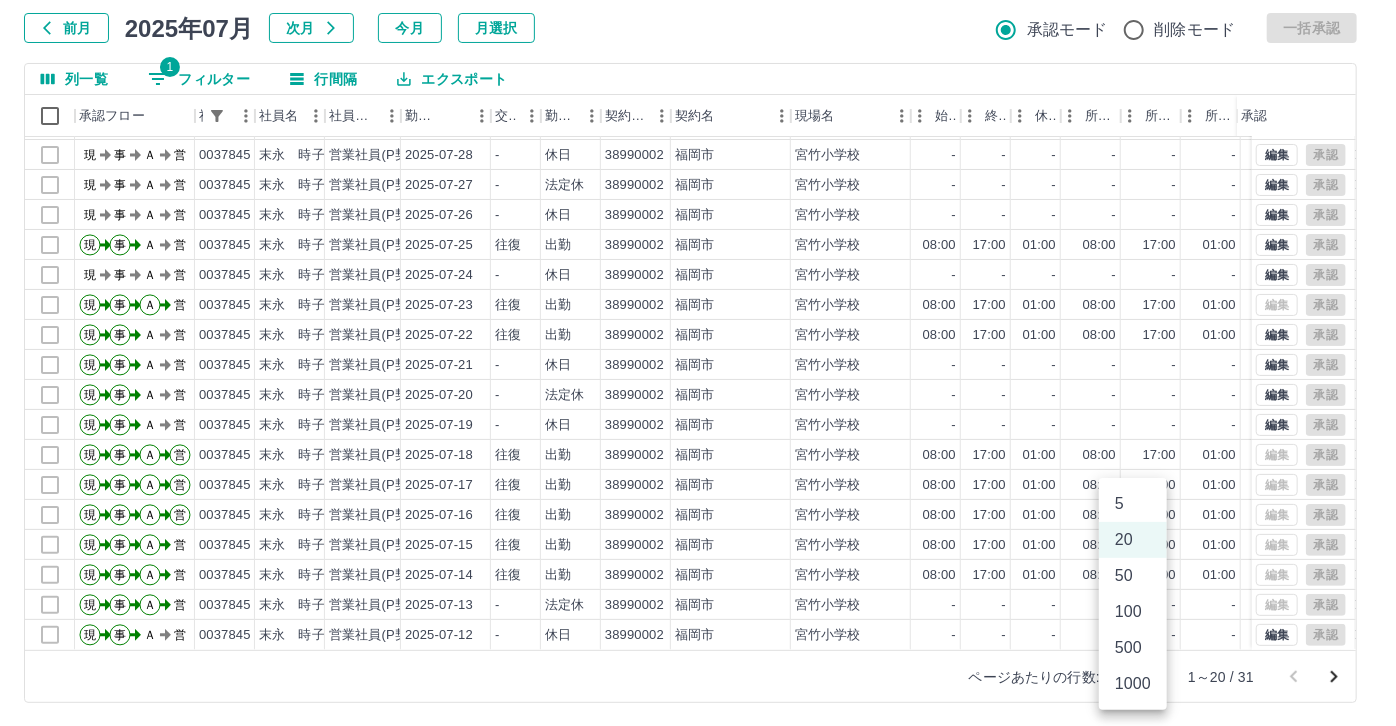 click on "50" at bounding box center [1133, 576] 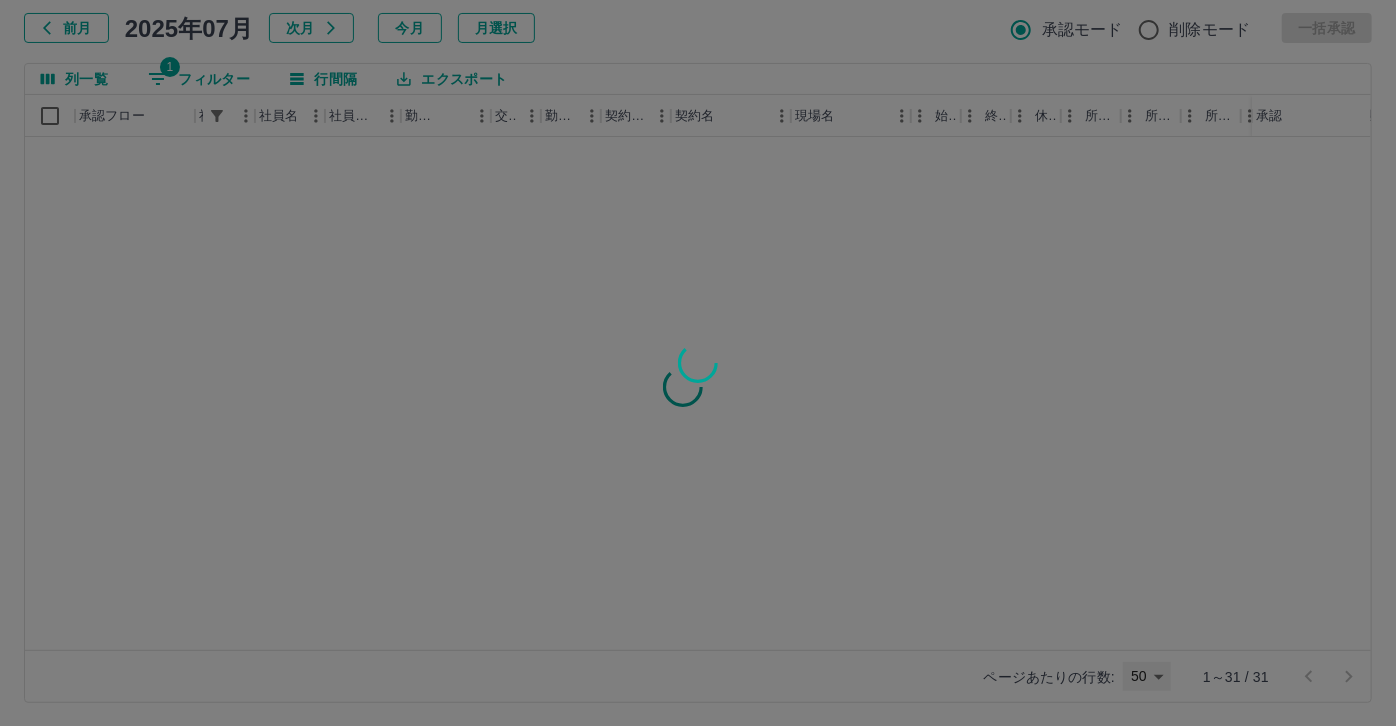 type on "**" 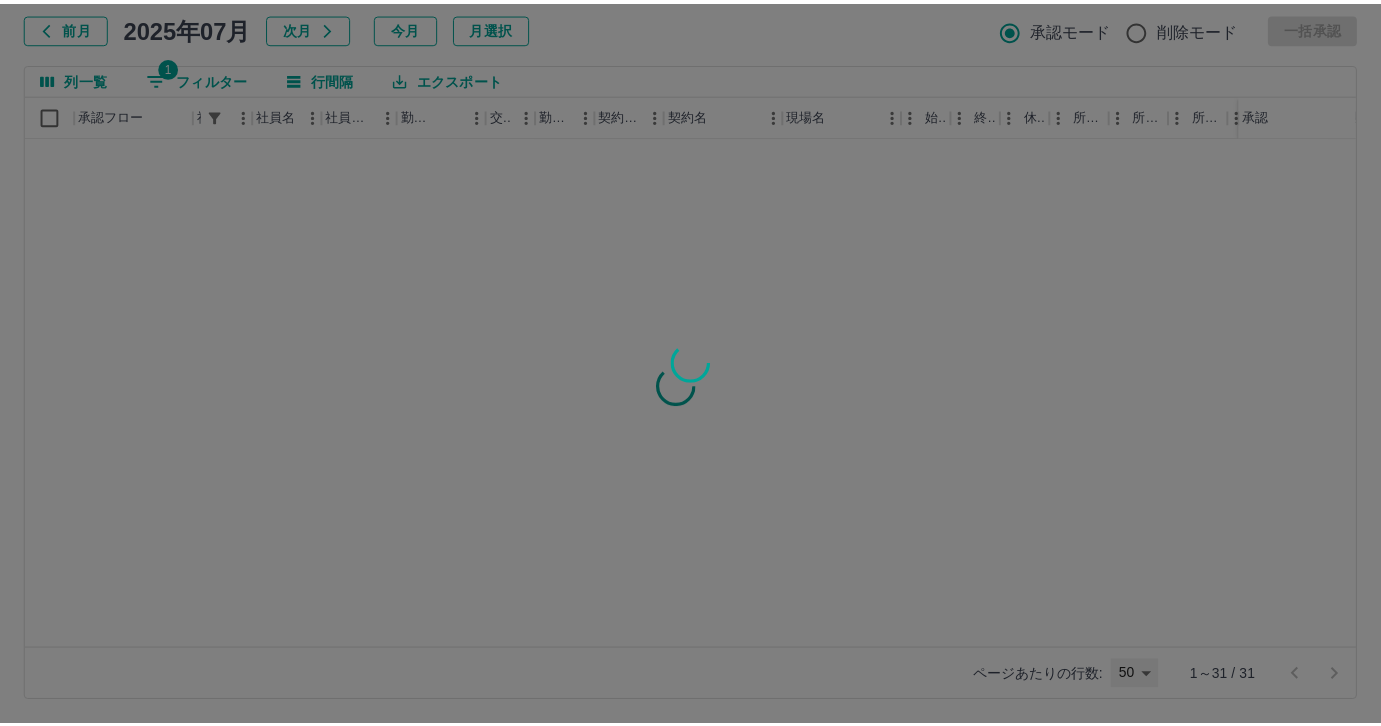 scroll, scrollTop: 0, scrollLeft: 0, axis: both 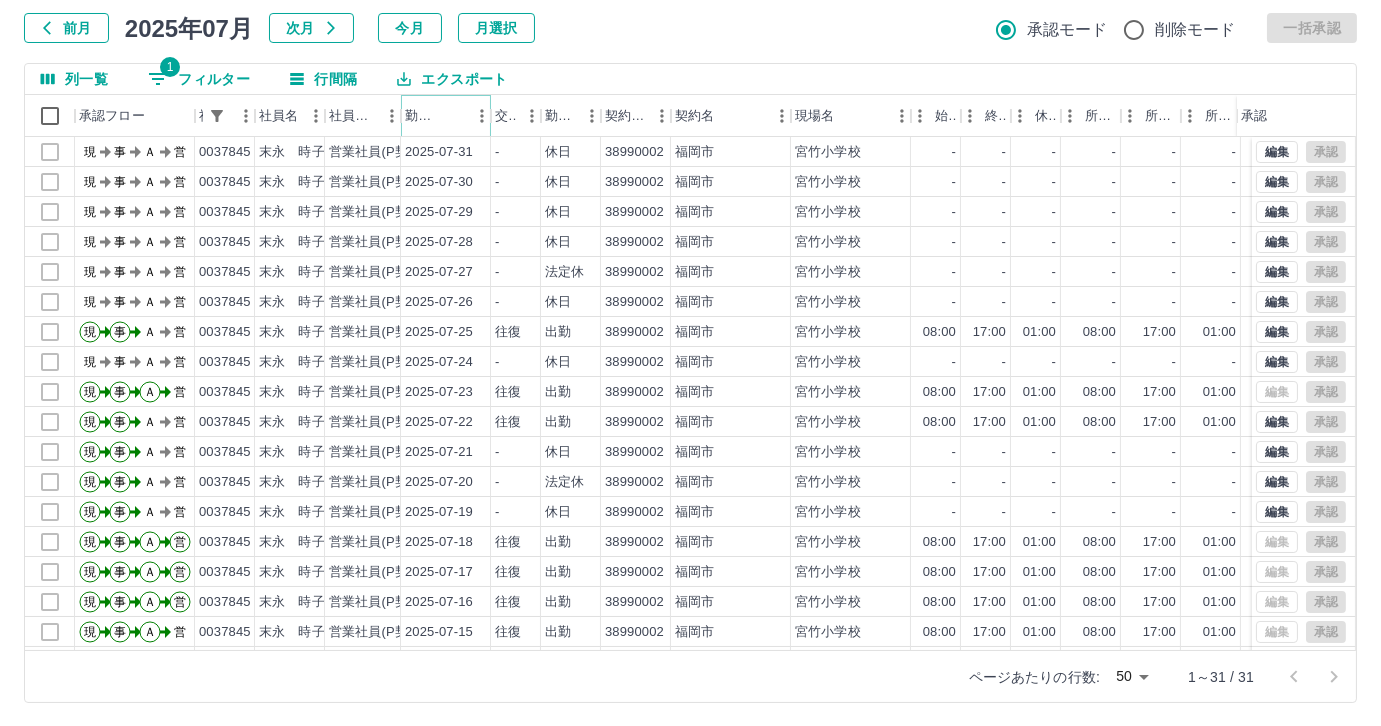 click 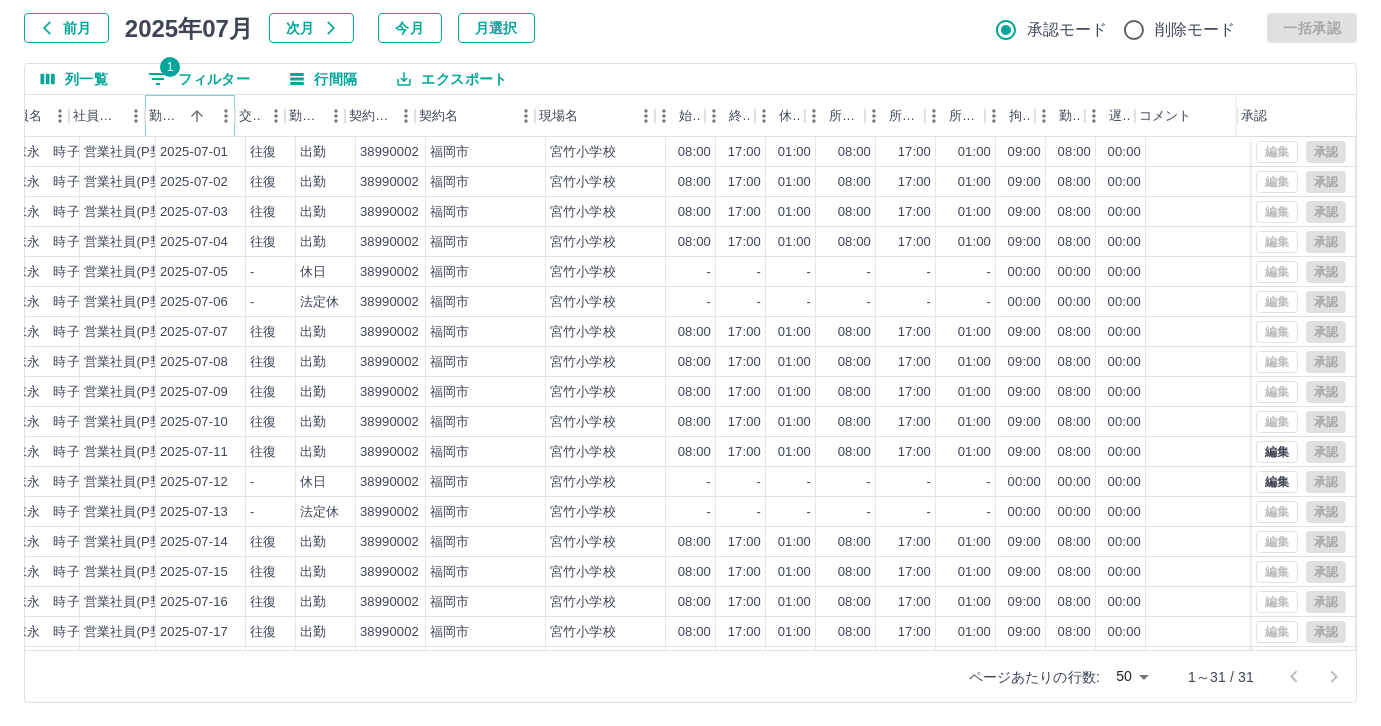 scroll, scrollTop: 0, scrollLeft: 279, axis: horizontal 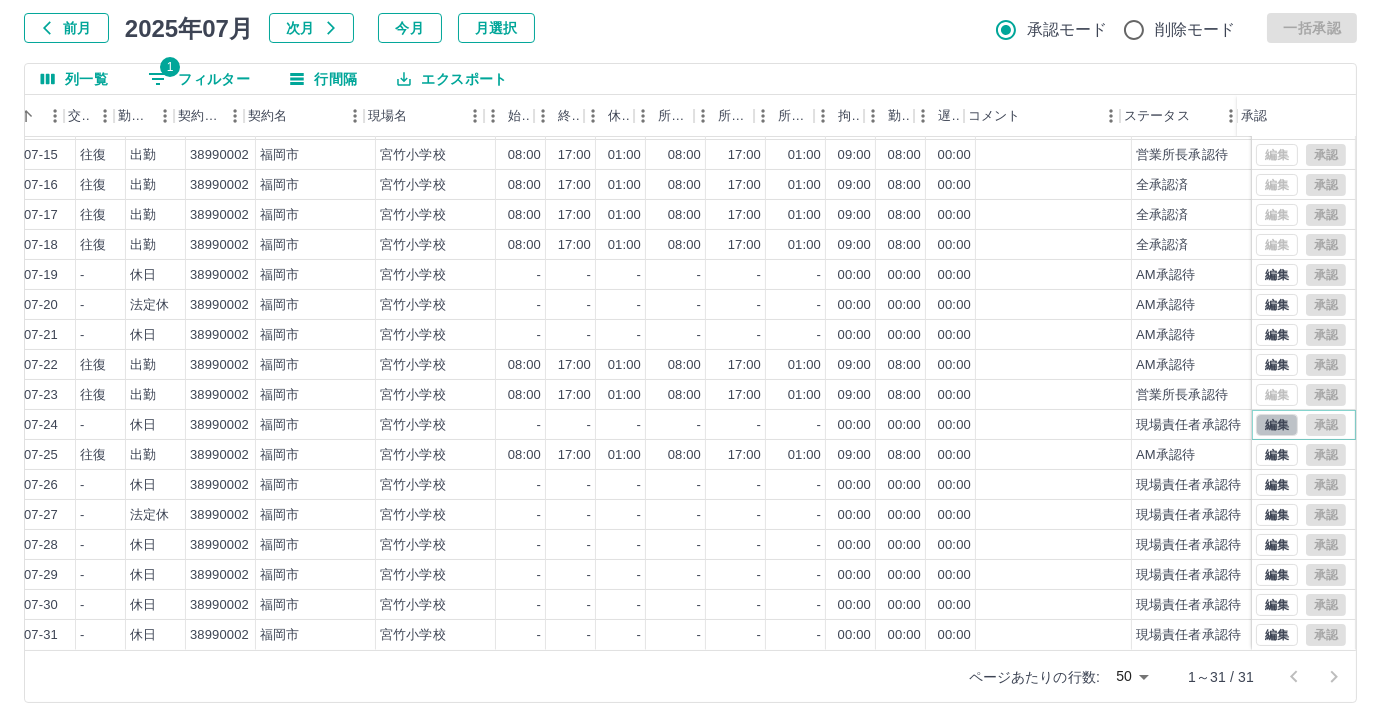 click on "編集" at bounding box center (1277, 425) 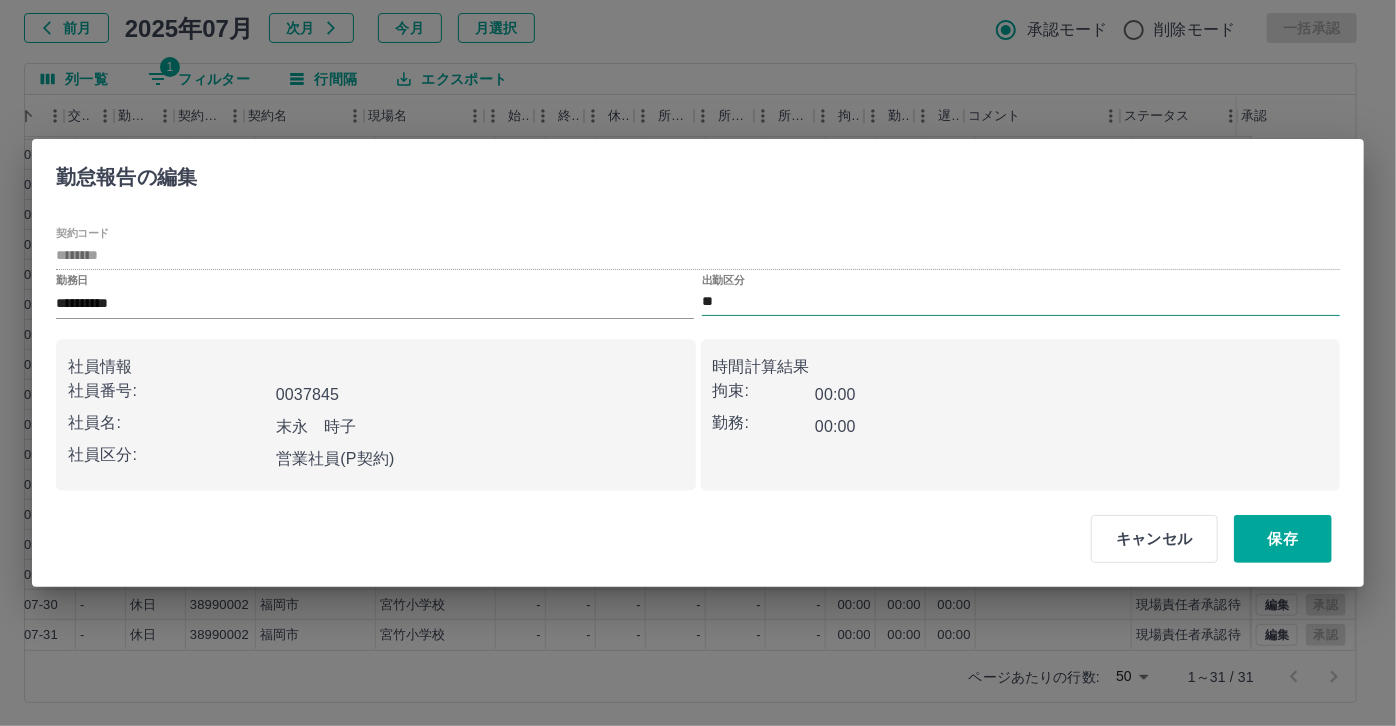 click on "**" at bounding box center (1021, 302) 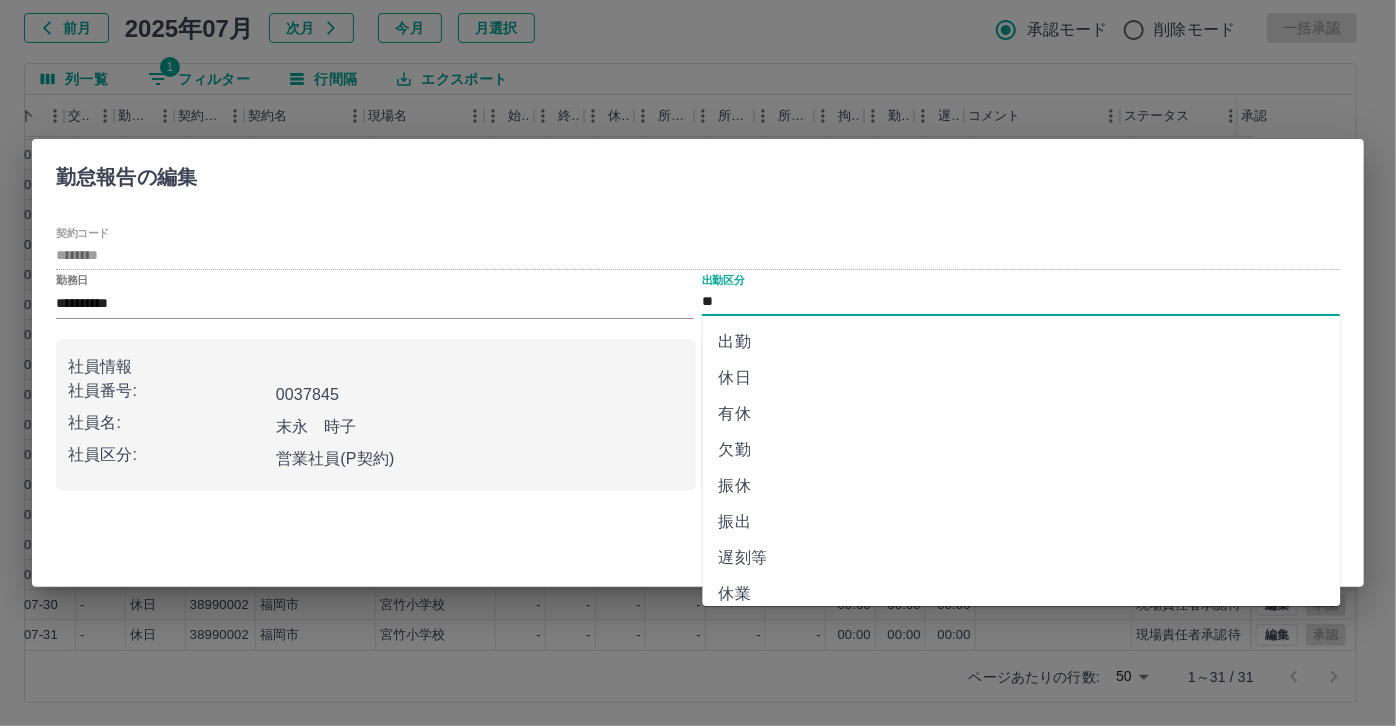 click on "有休" at bounding box center [1022, 414] 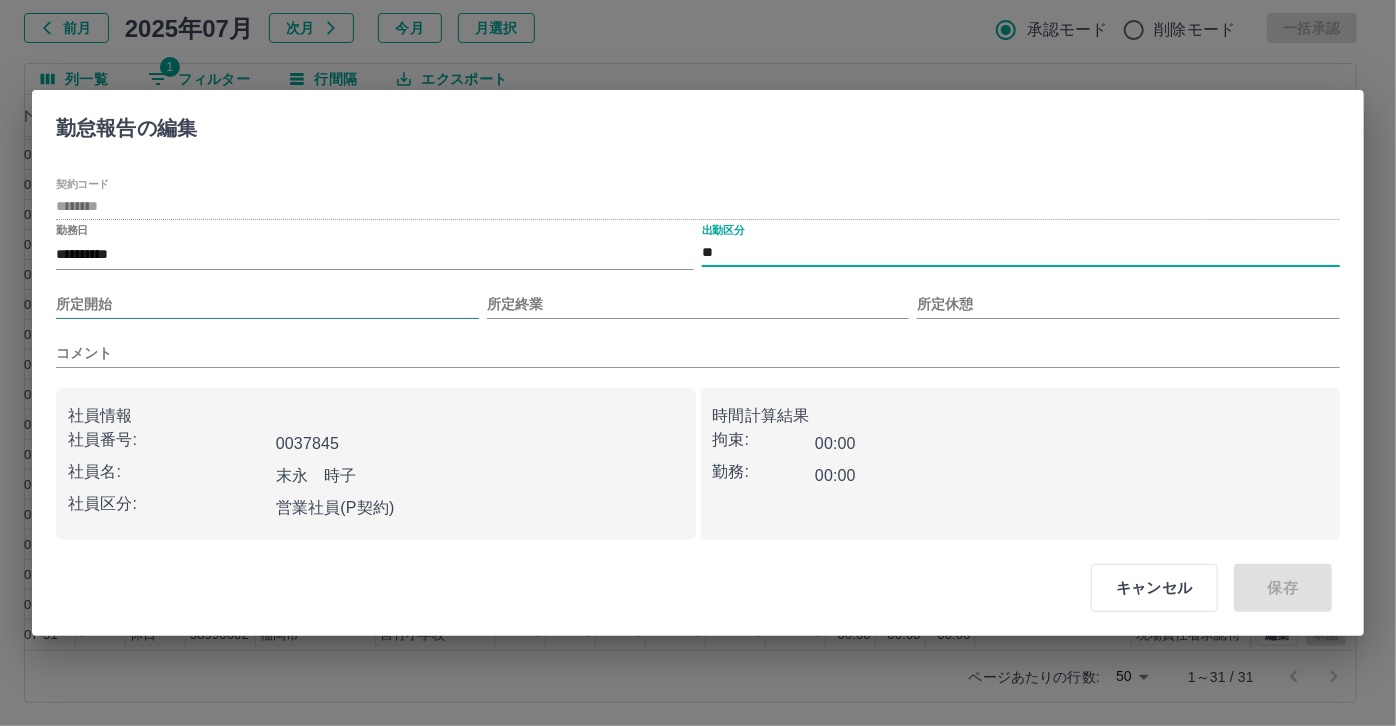 click on "所定開始" at bounding box center [267, 304] 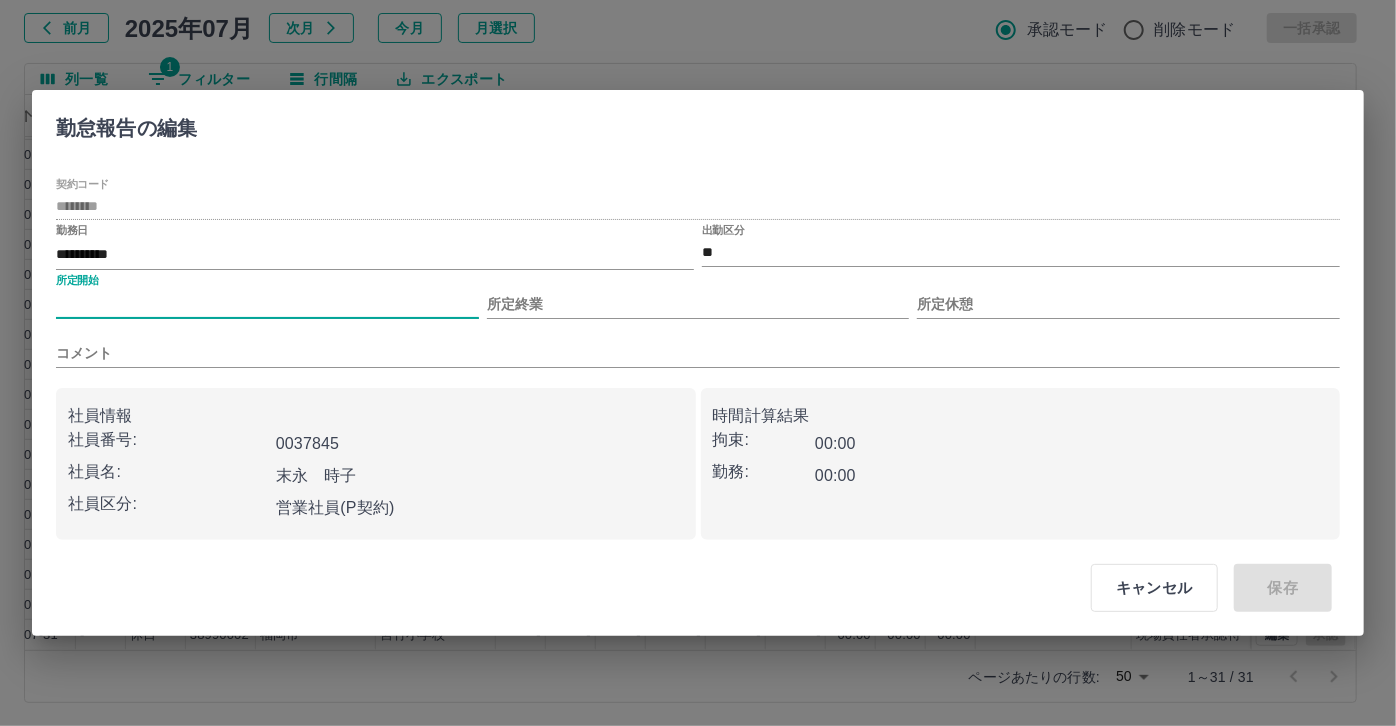 type on "***" 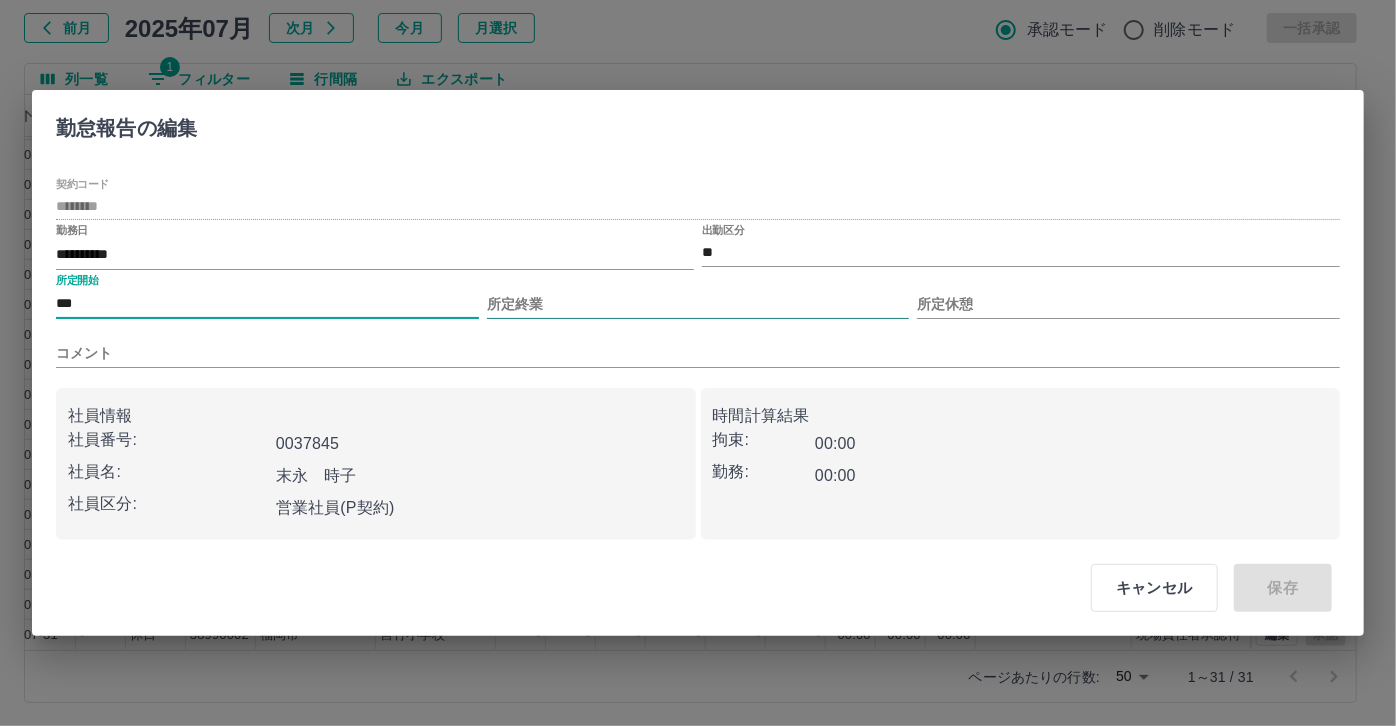 click on "所定終業" at bounding box center [698, 304] 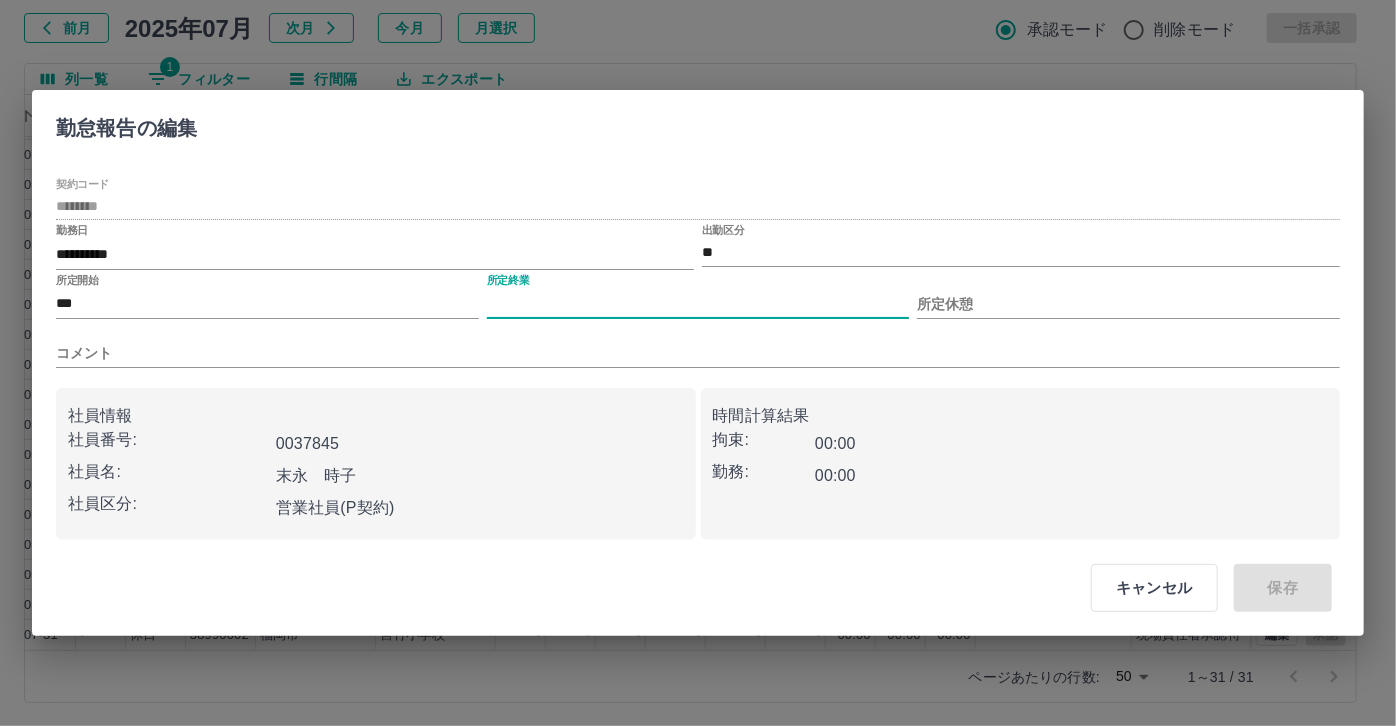 type on "****" 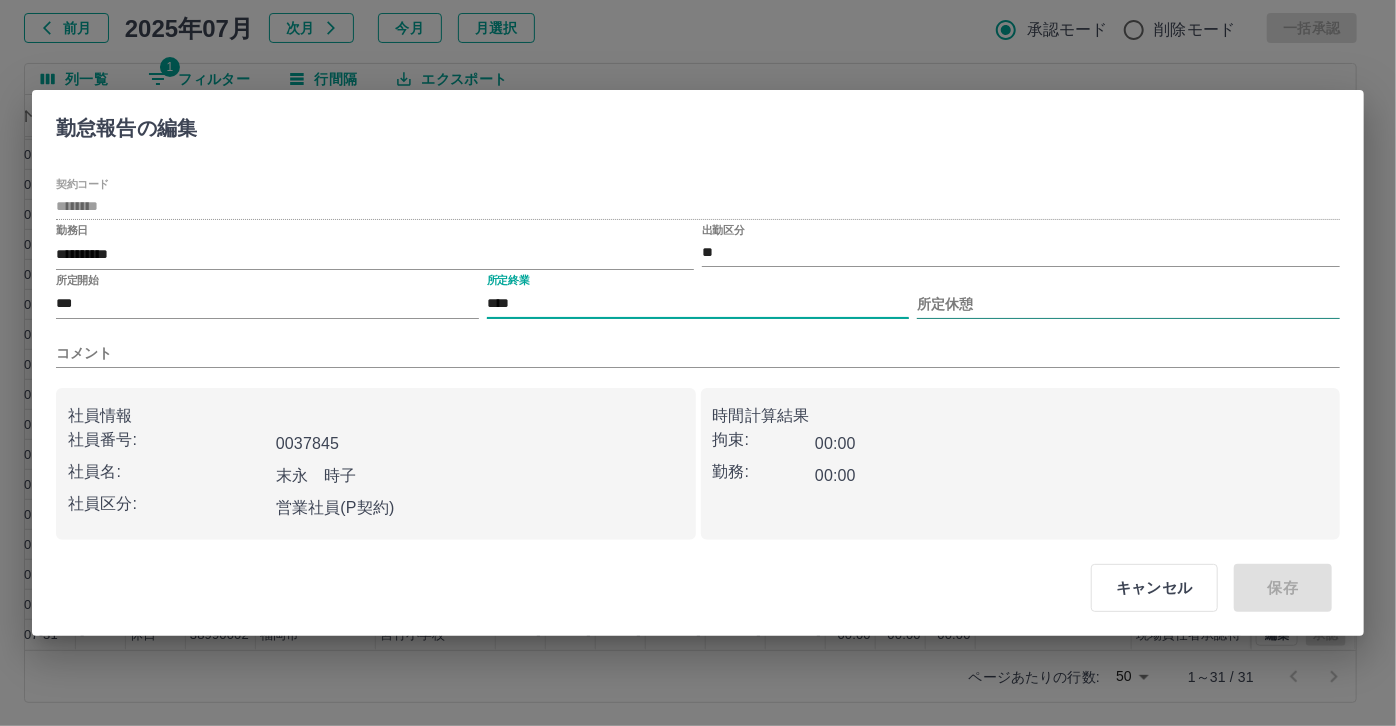 click on "所定休憩" at bounding box center (1128, 304) 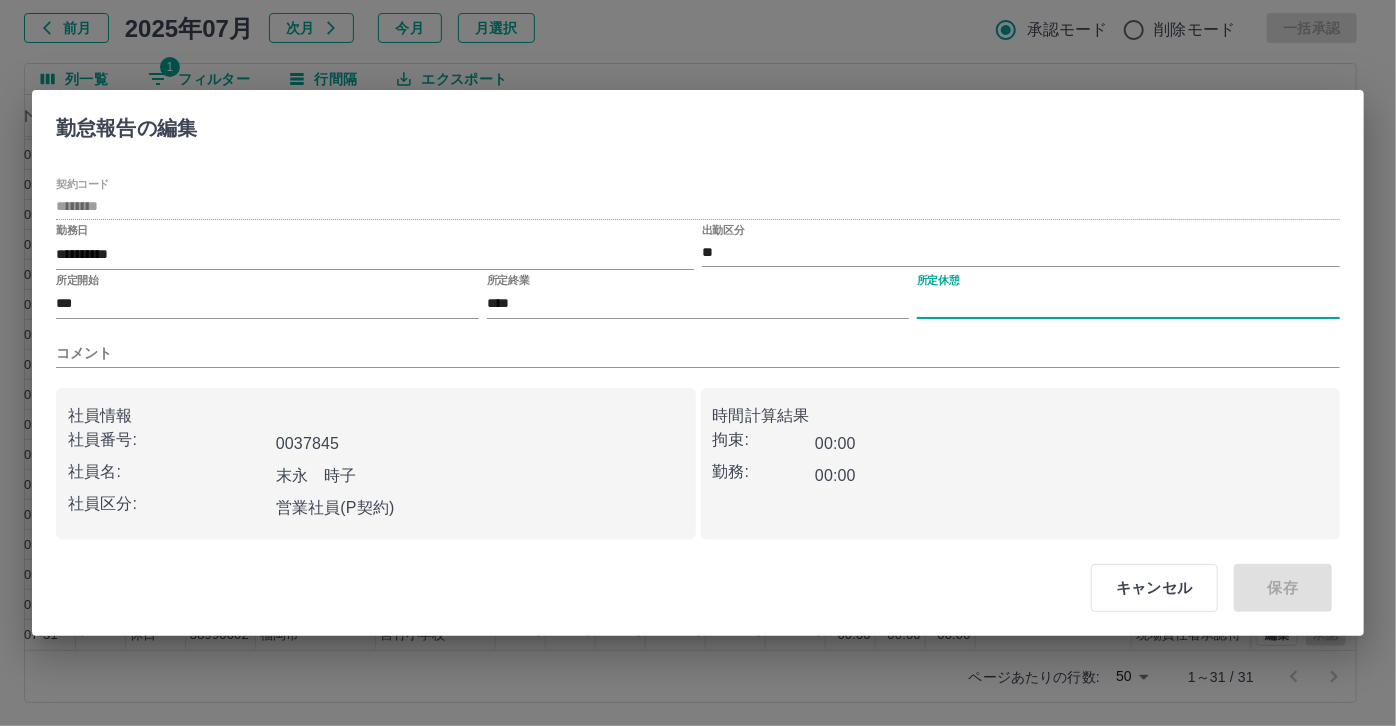 type on "****" 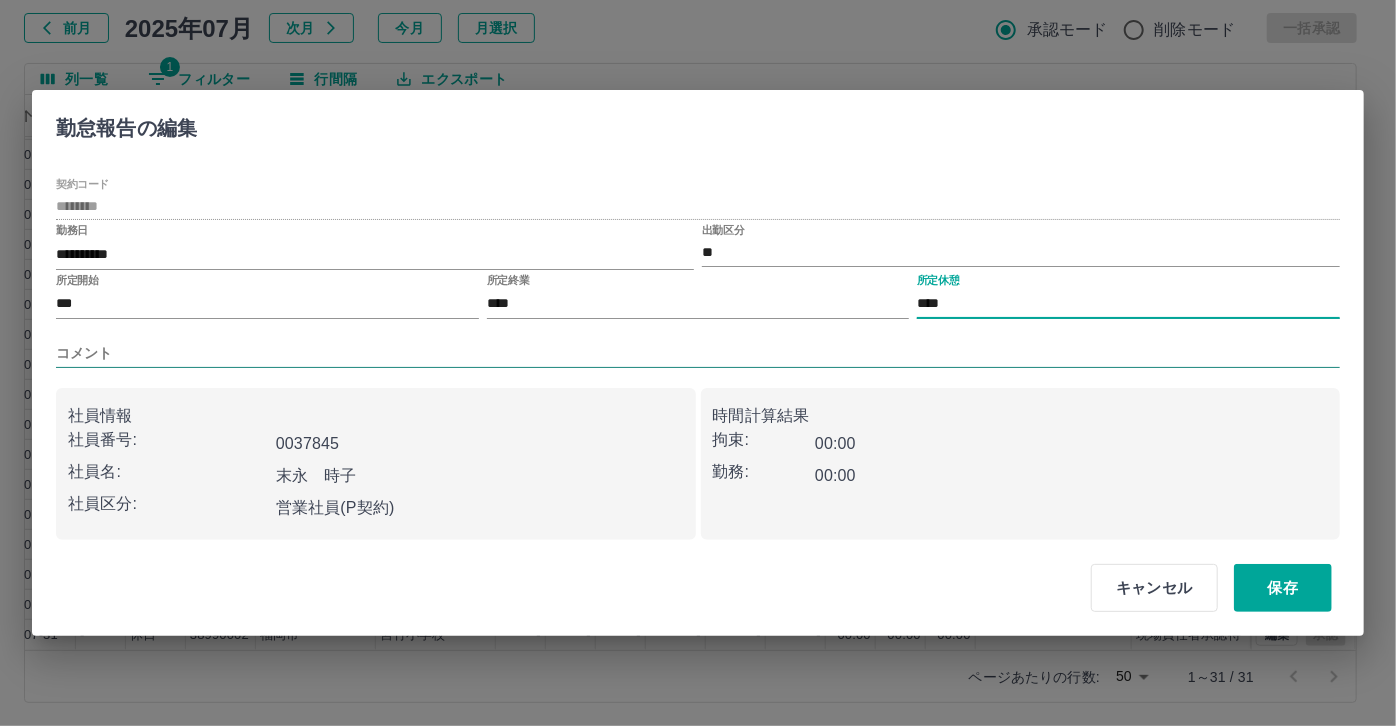 click on "コメント" at bounding box center [698, 353] 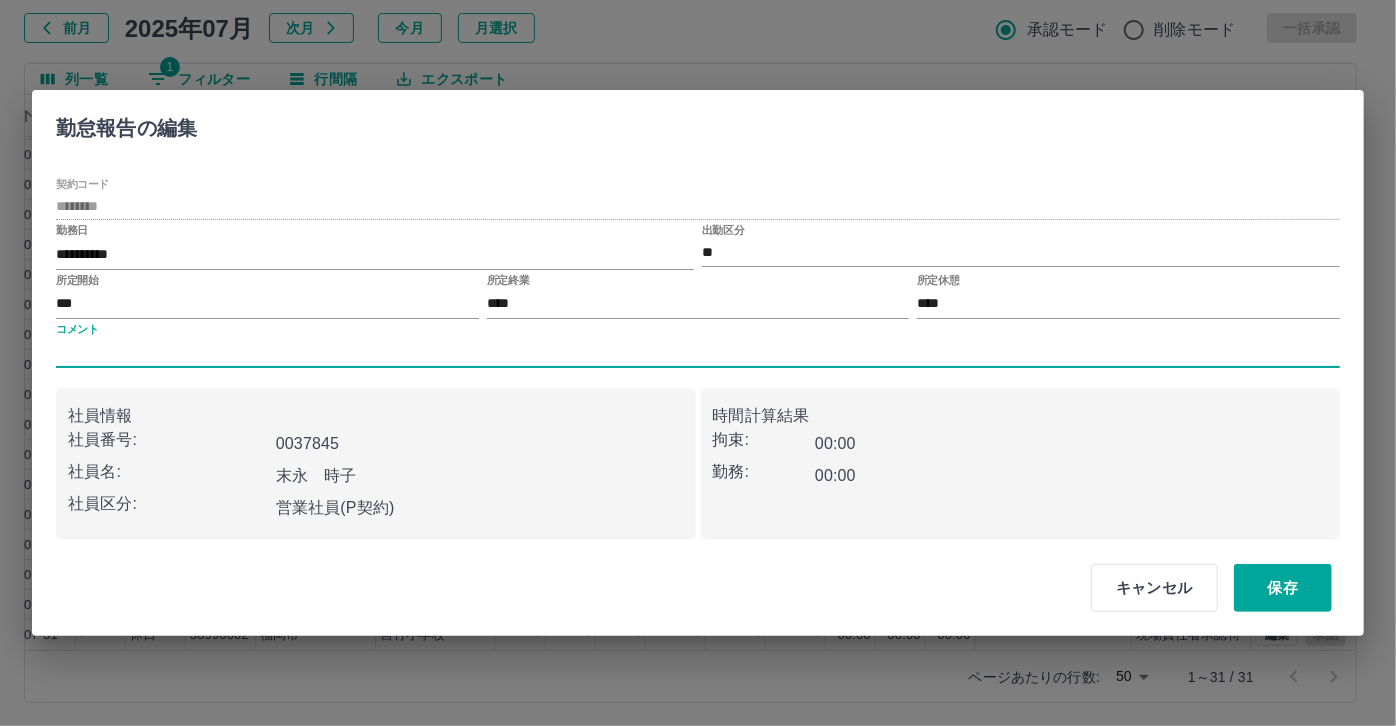 type on "*****" 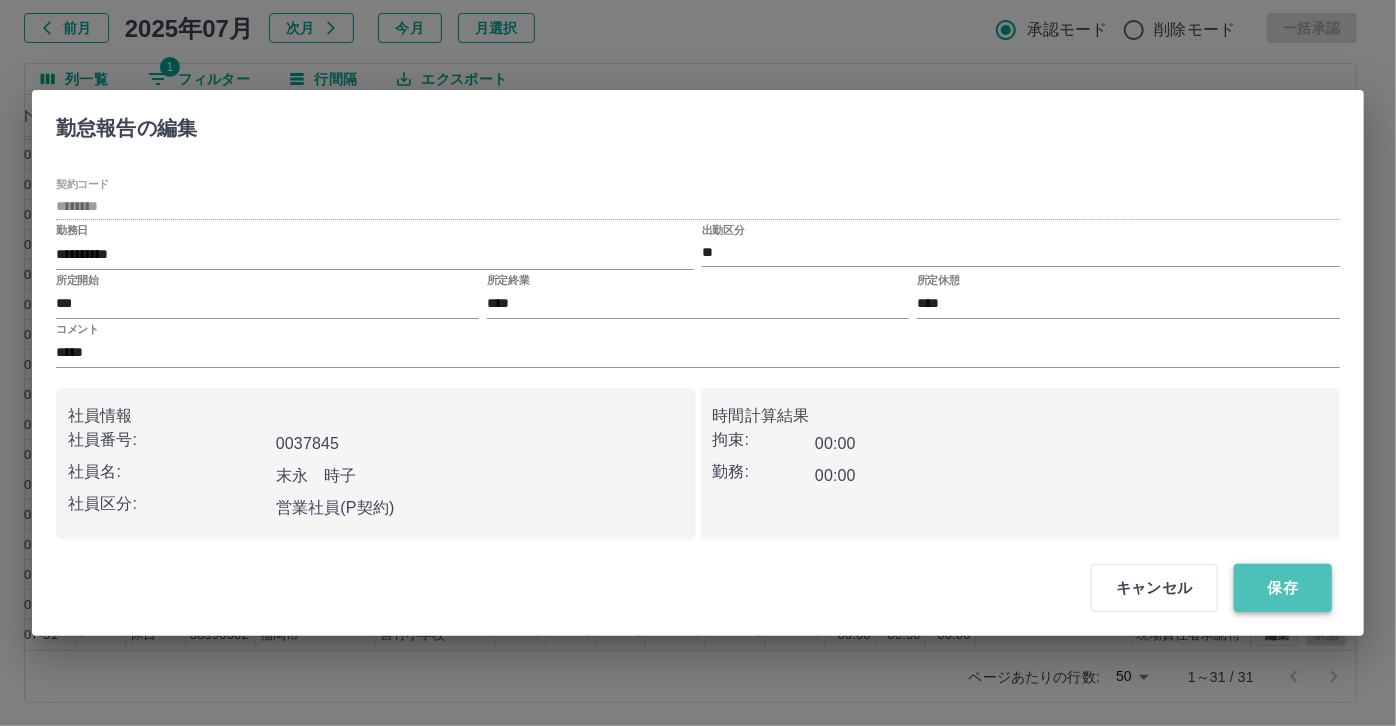 click on "保存" at bounding box center [1283, 588] 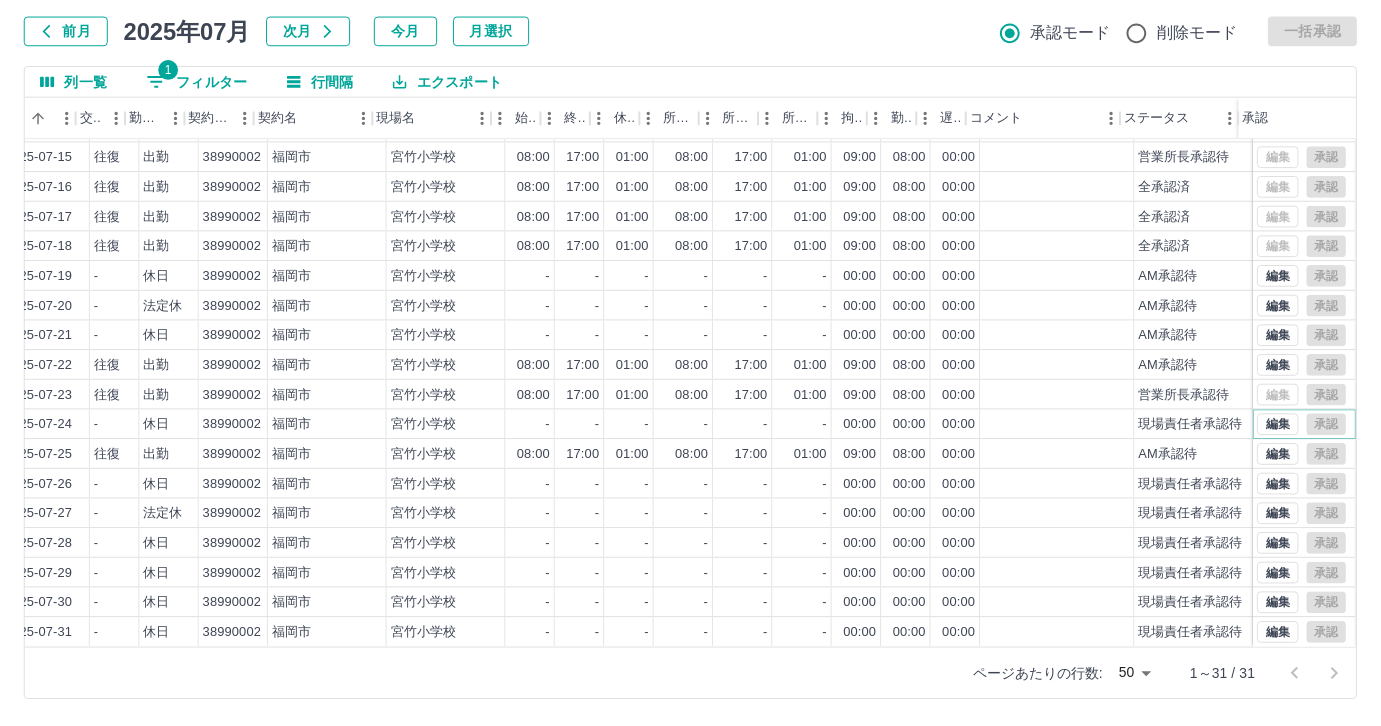 scroll, scrollTop: 431, scrollLeft: 414, axis: both 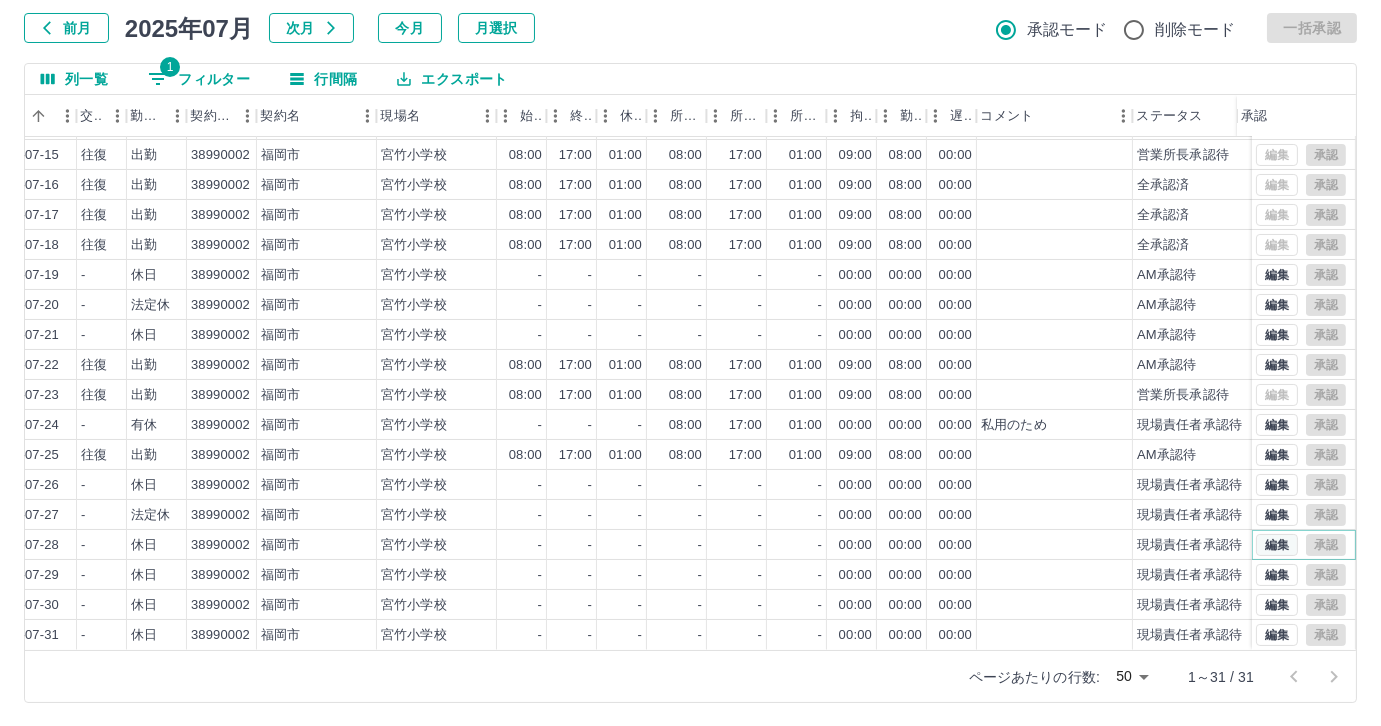 click on "編集" at bounding box center [1277, 545] 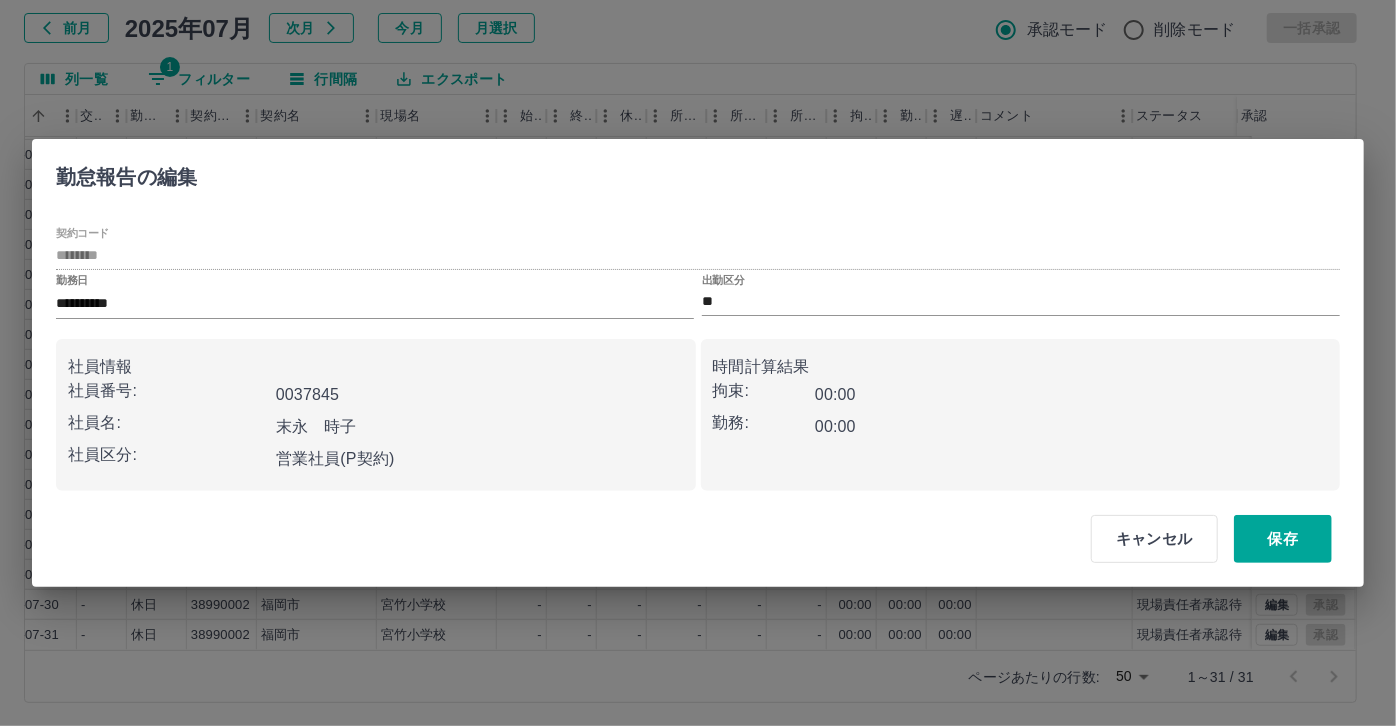 click on "出勤区分 **" at bounding box center (1021, 295) 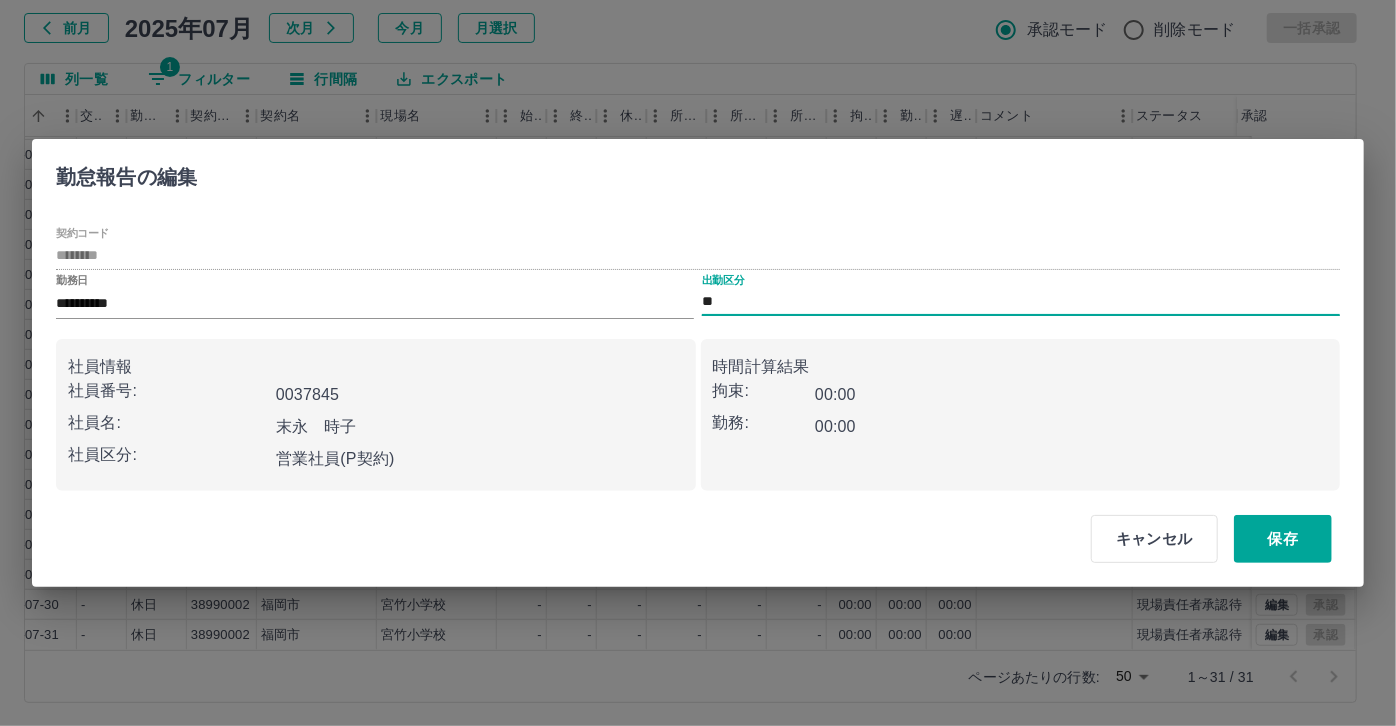 click on "**" at bounding box center (1021, 302) 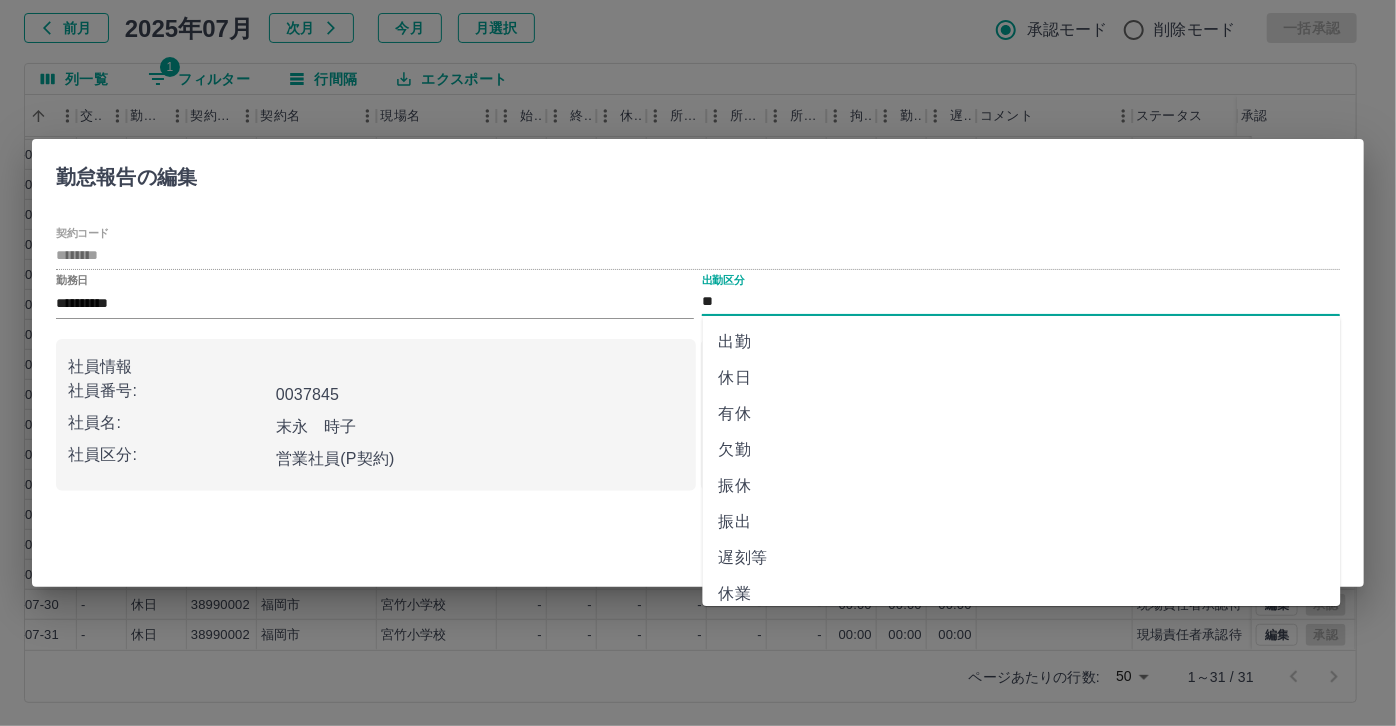 click on "有休" at bounding box center [1022, 414] 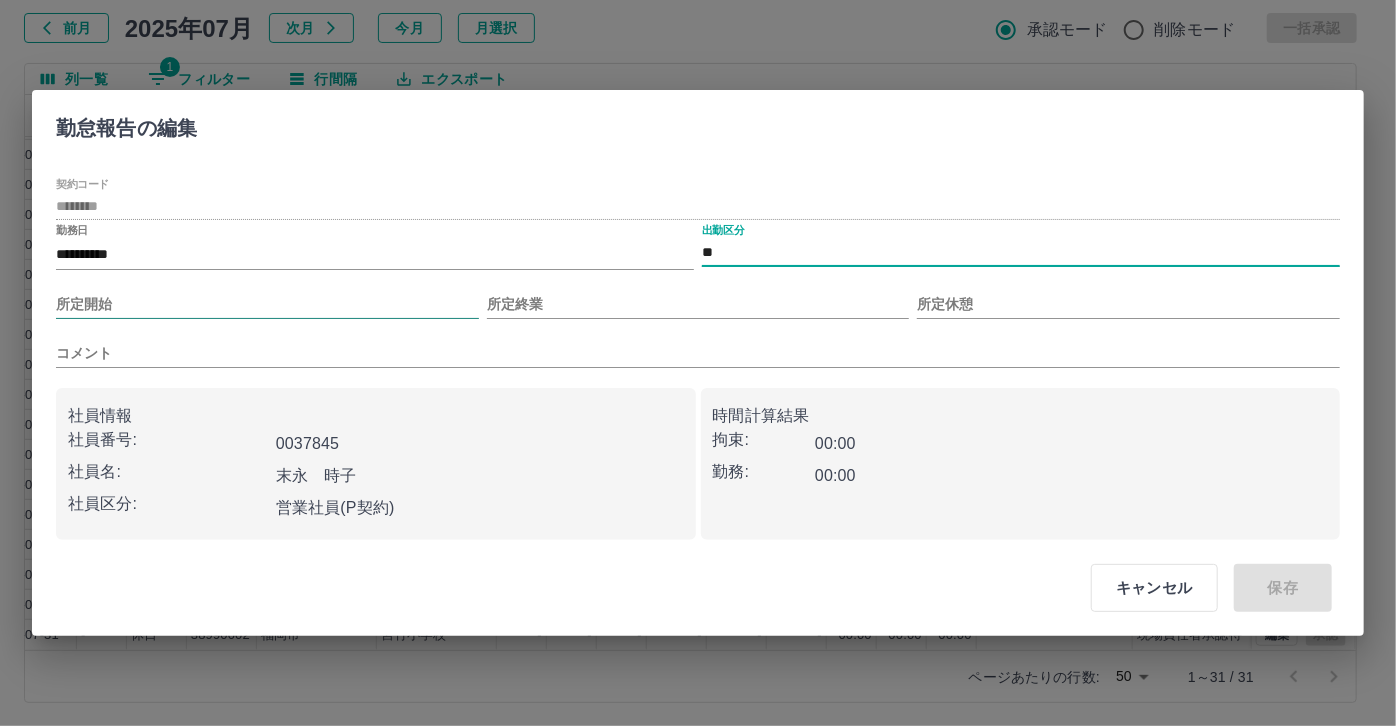 click on "所定開始" at bounding box center (267, 304) 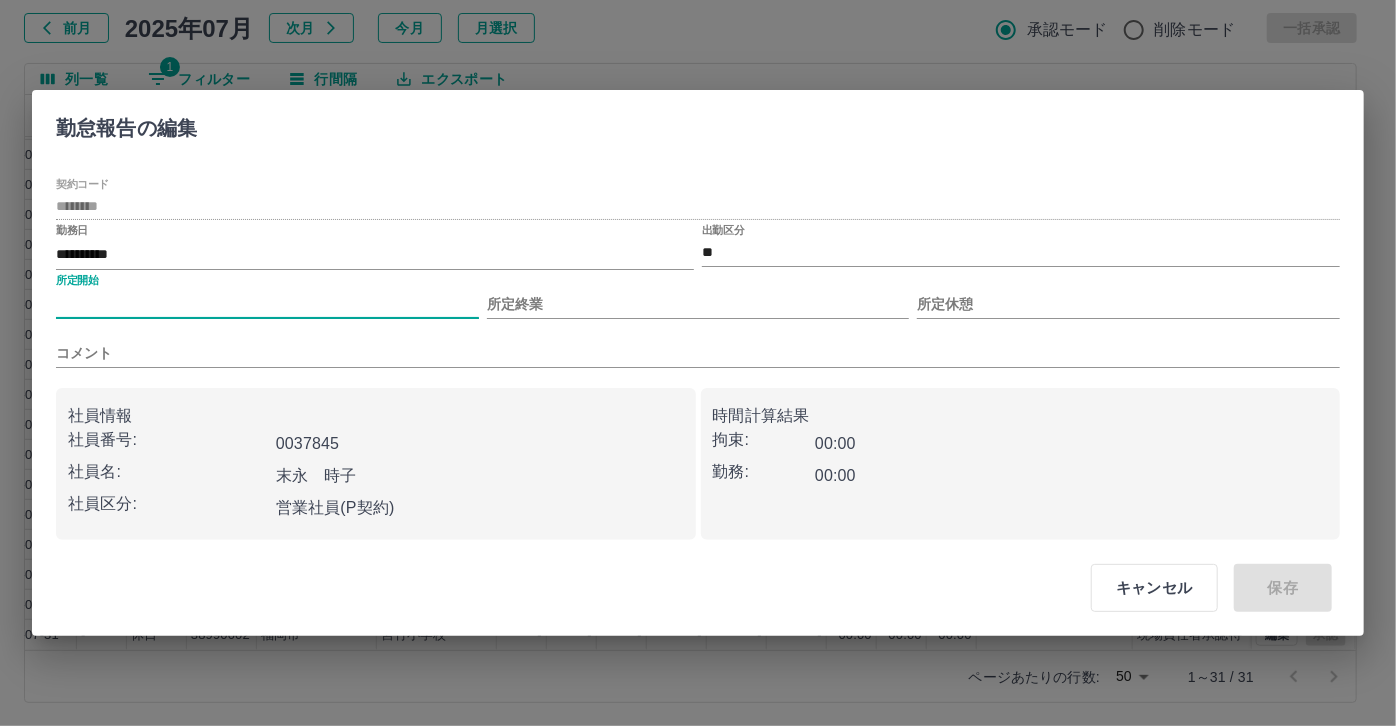 type on "***" 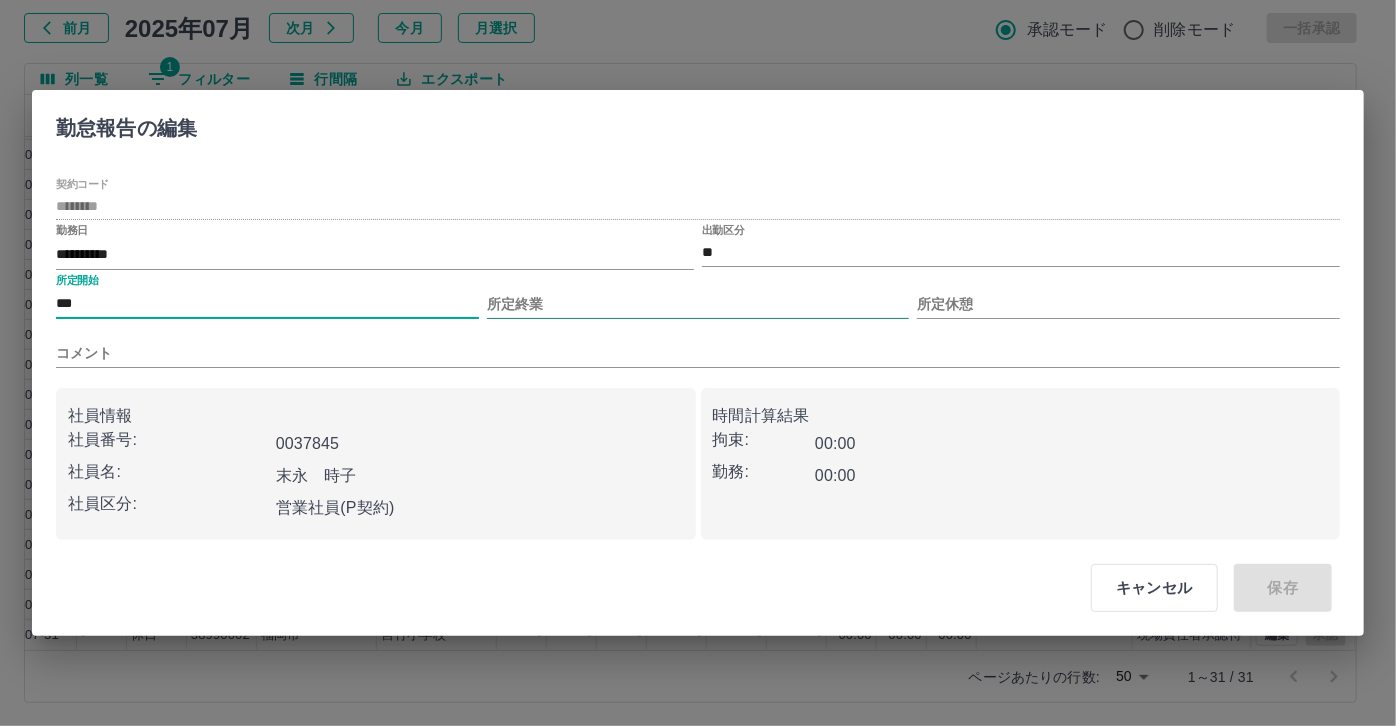 click on "所定終業" at bounding box center (698, 304) 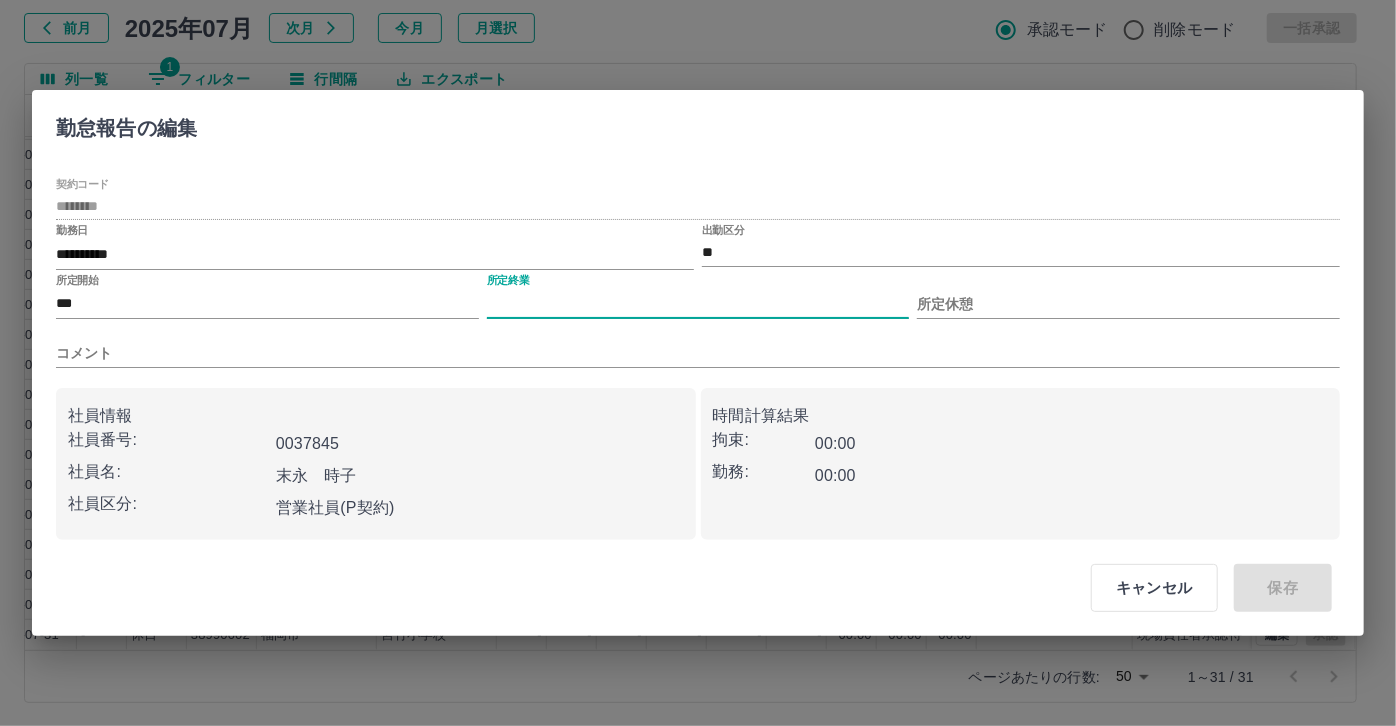 type on "****" 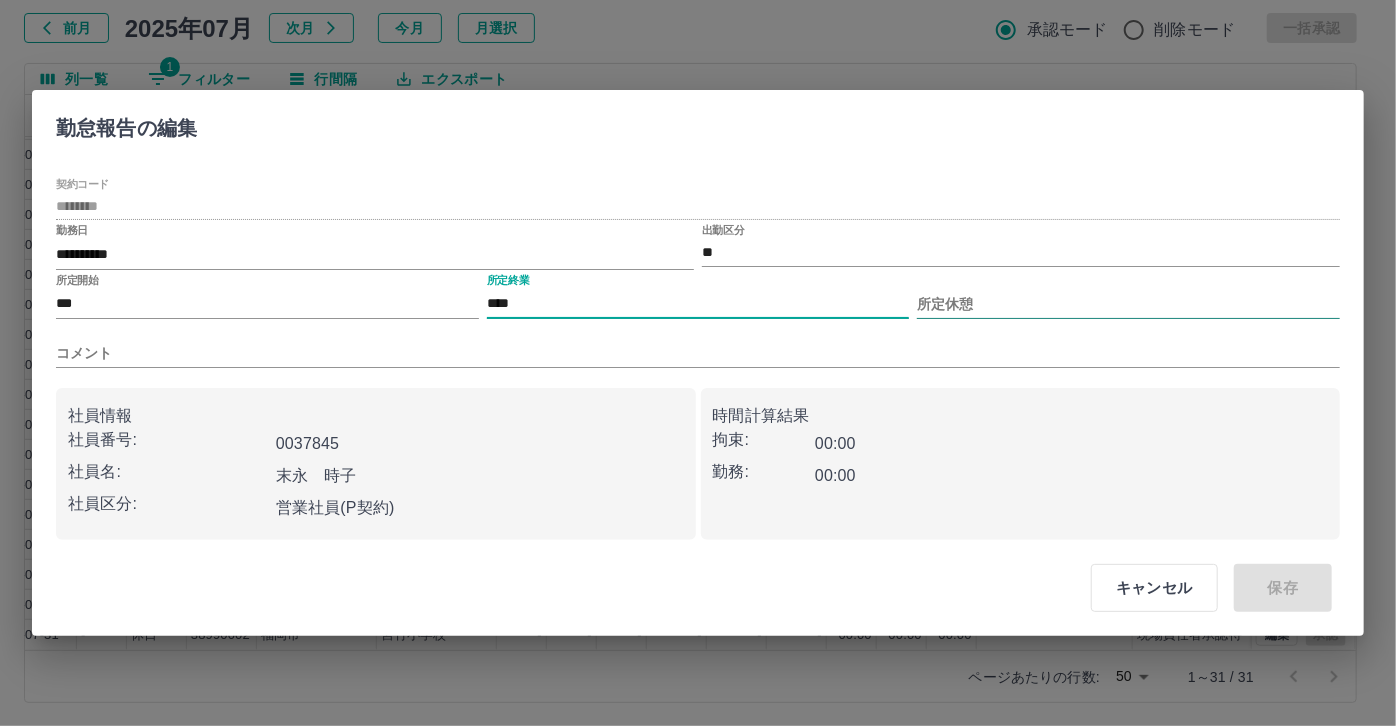 click on "所定休憩" at bounding box center (1128, 304) 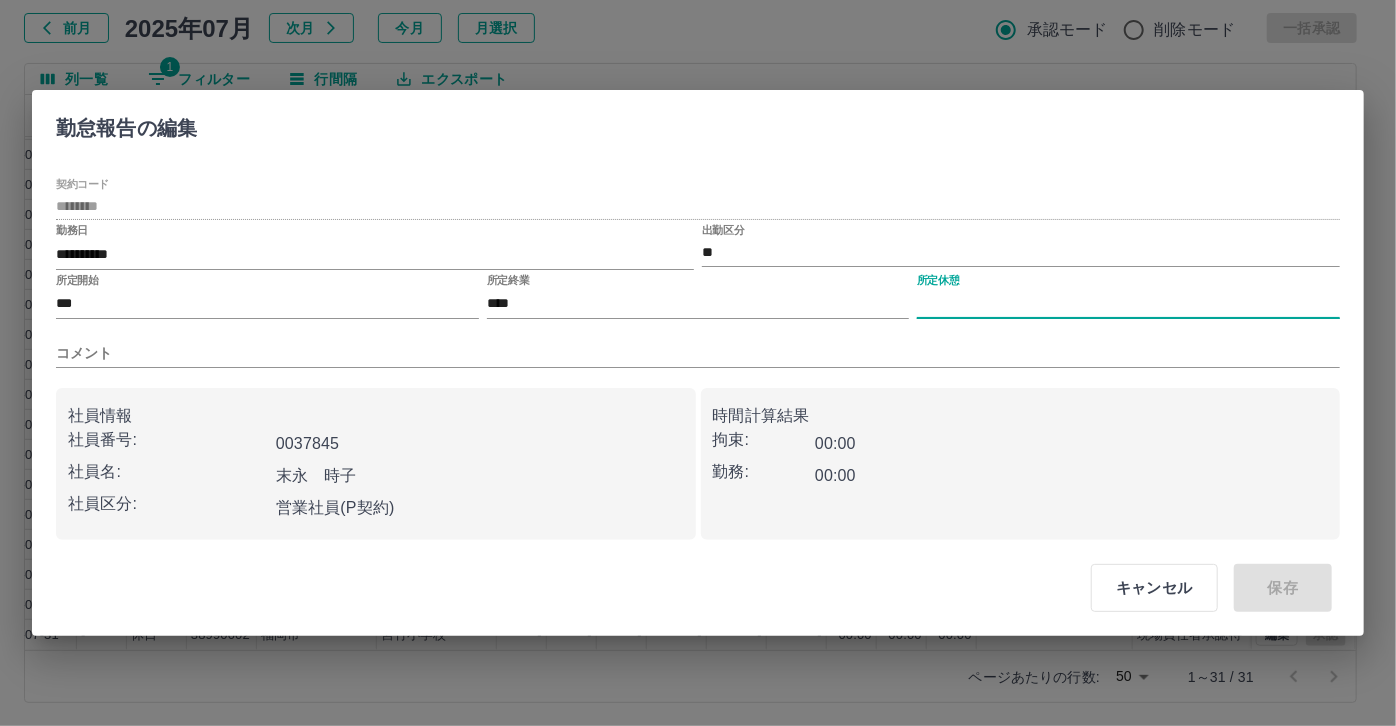 type on "****" 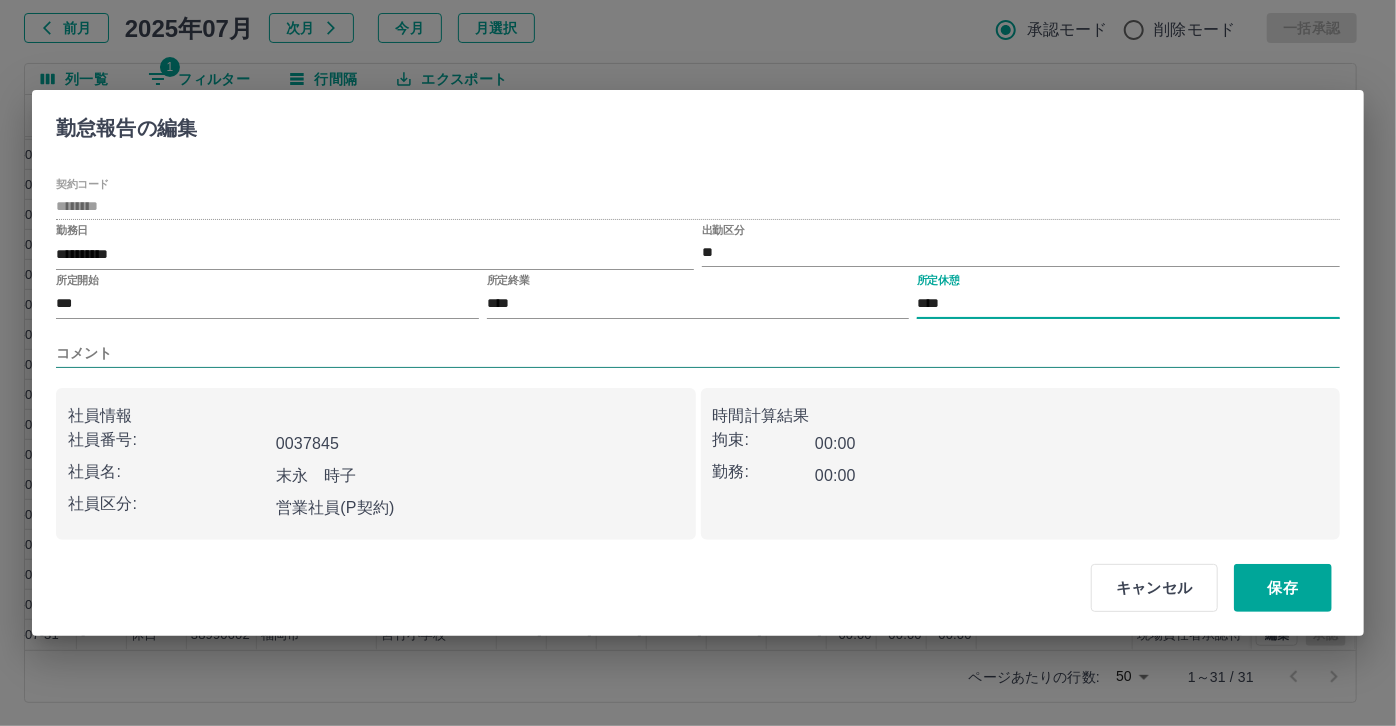 click on "コメント" at bounding box center (698, 353) 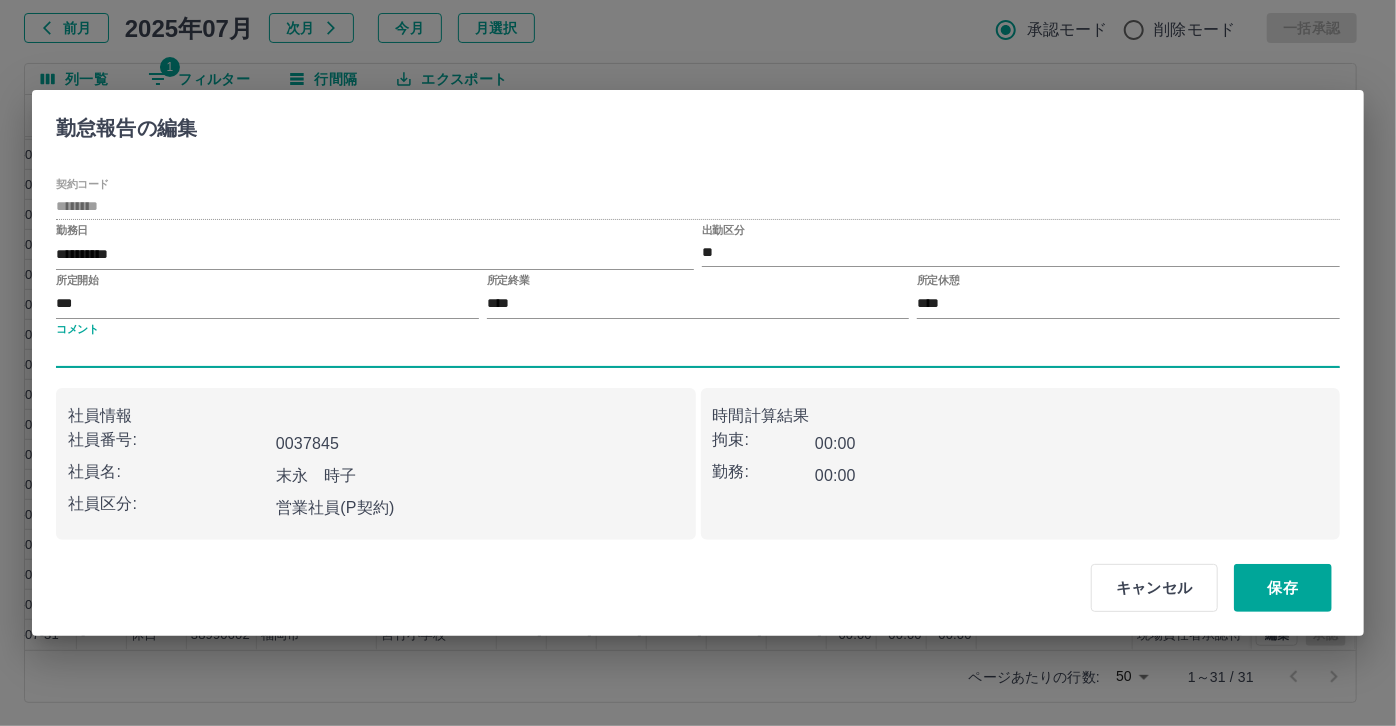 type on "*****" 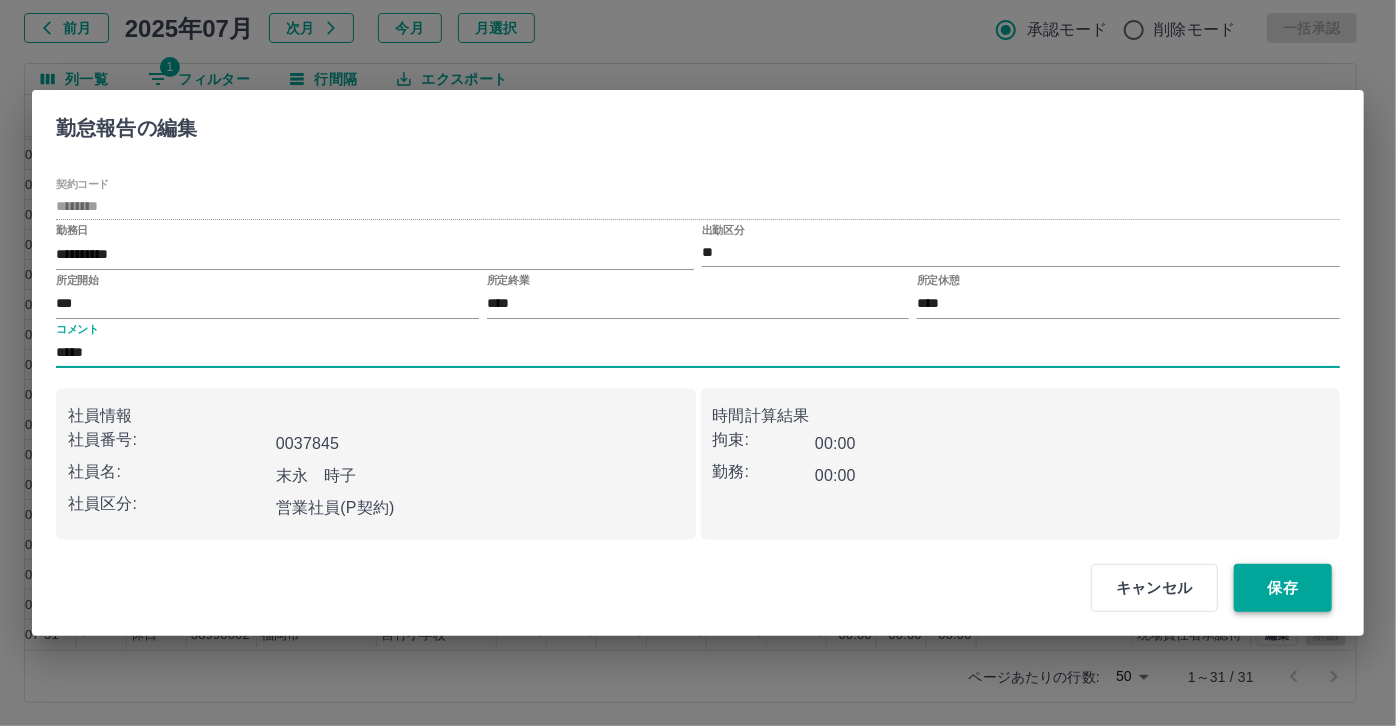 click on "保存" at bounding box center [1283, 588] 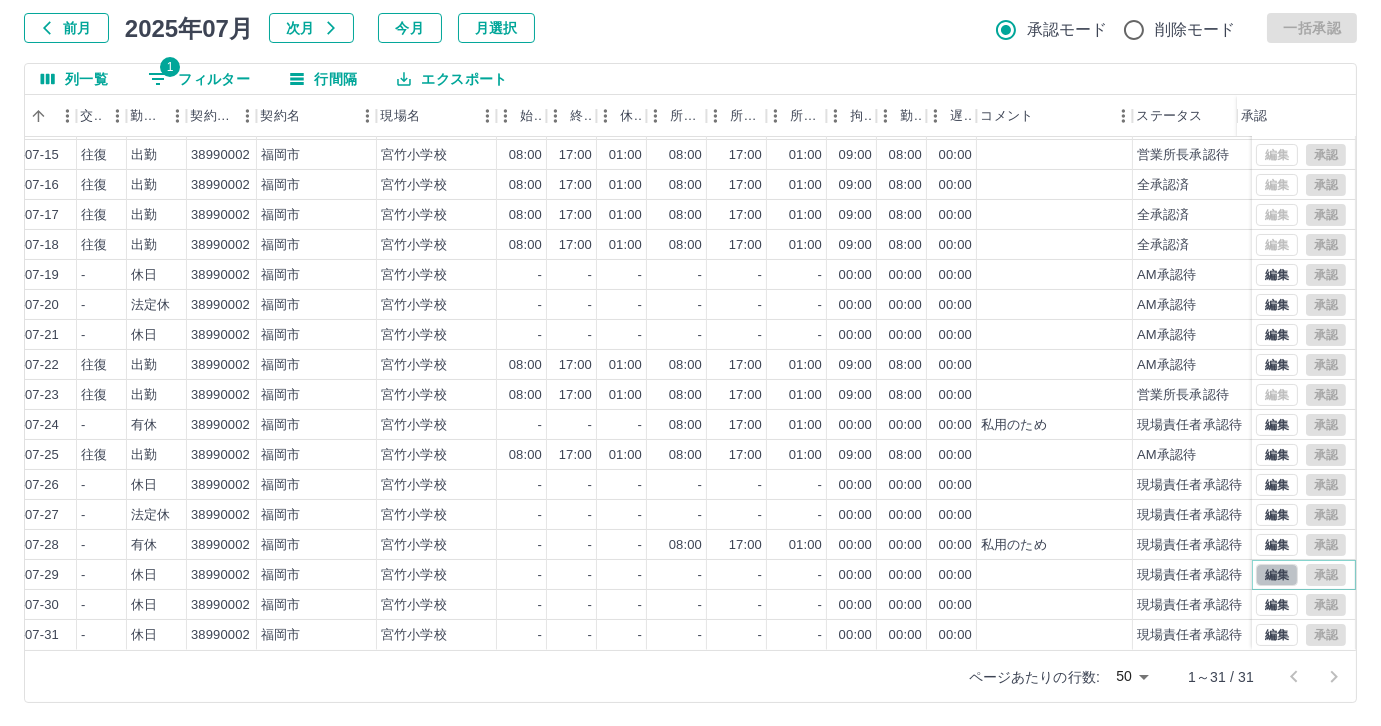 click on "編集" at bounding box center (1277, 575) 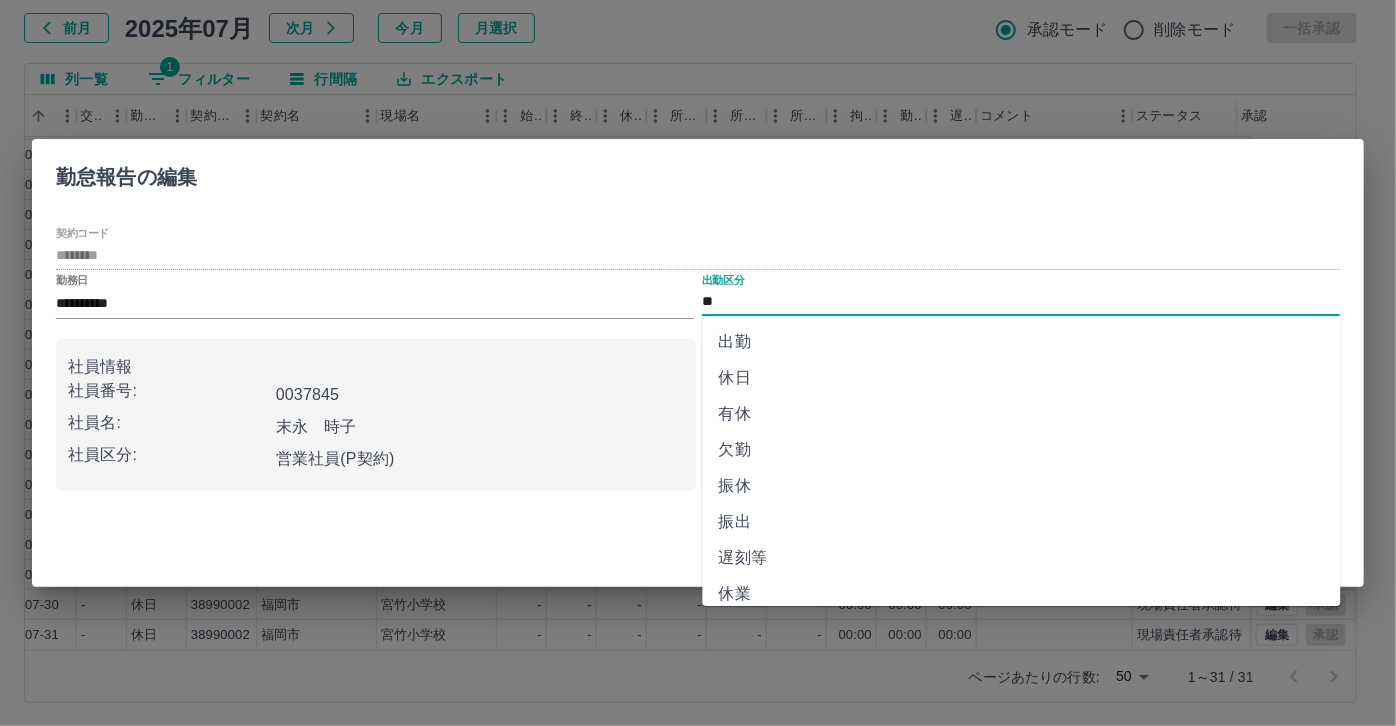 click on "**" at bounding box center [1021, 302] 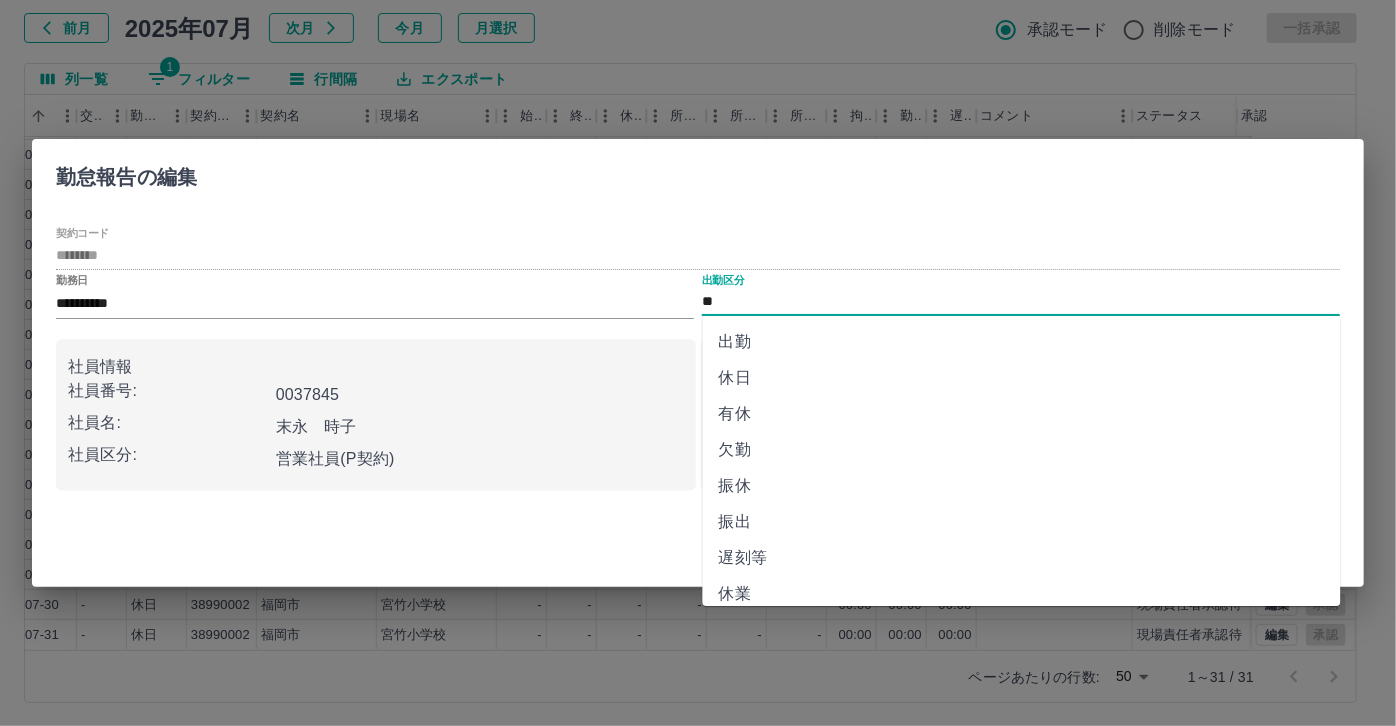 click on "有休" at bounding box center (1022, 414) 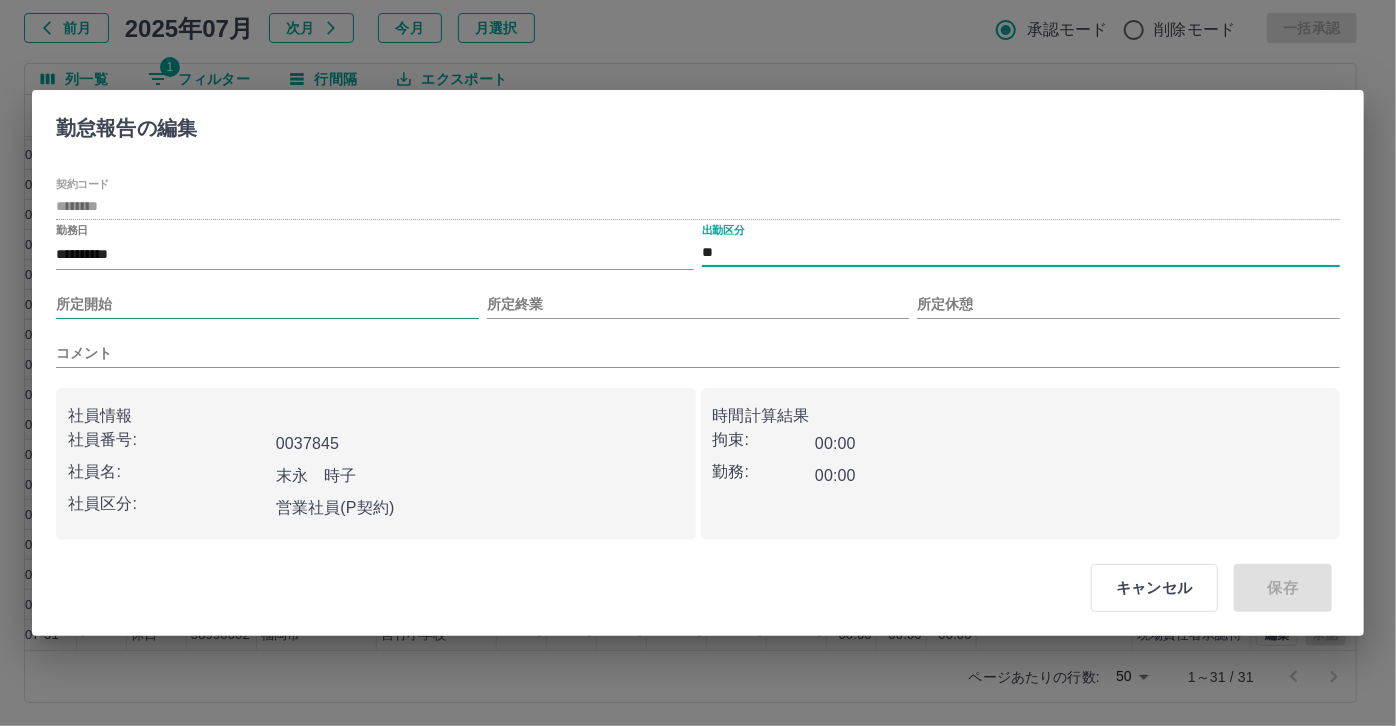click on "所定開始" at bounding box center [267, 304] 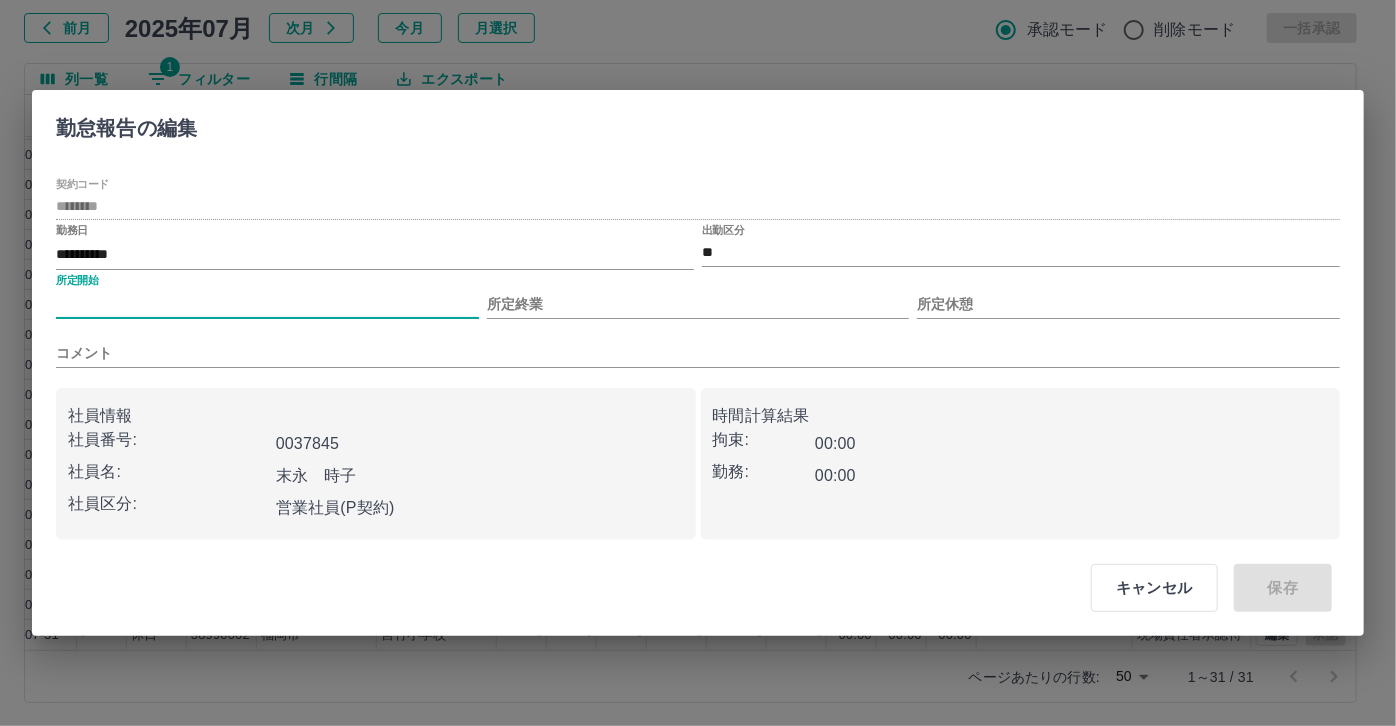 type on "***" 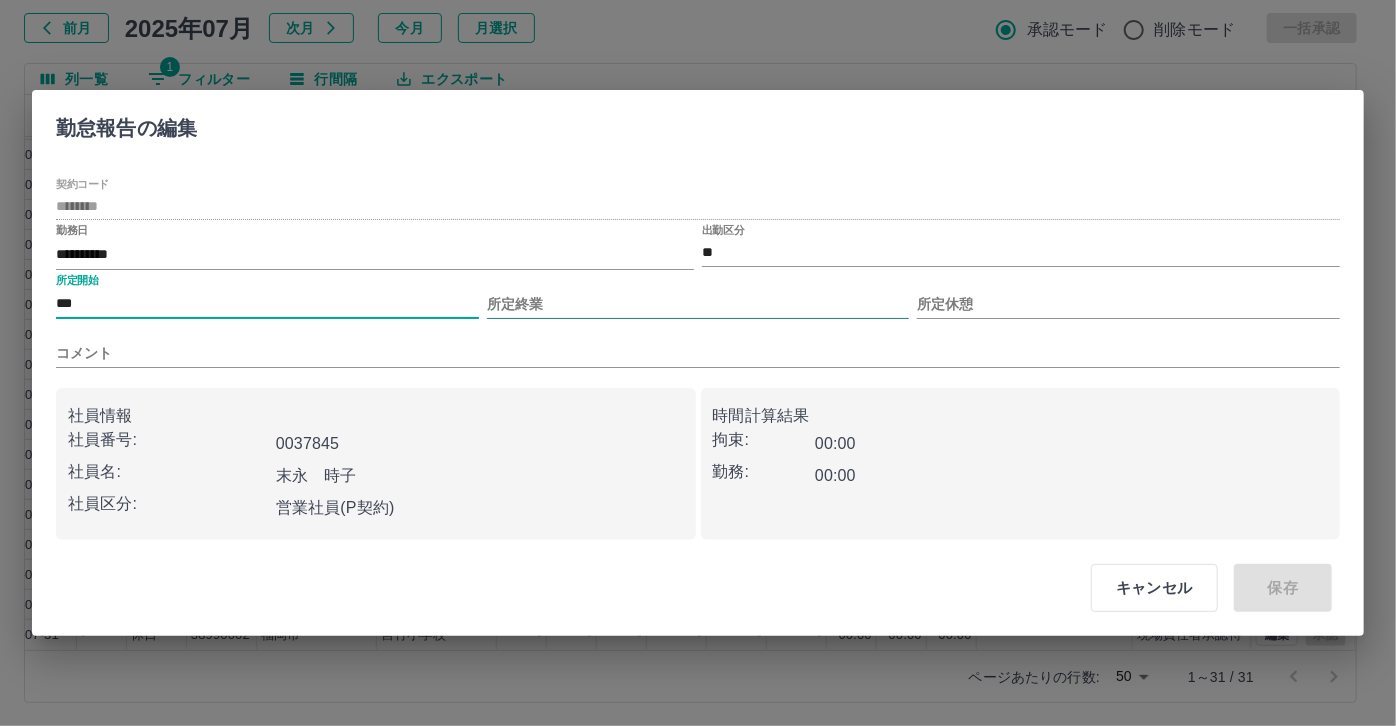 click on "所定終業" at bounding box center (698, 304) 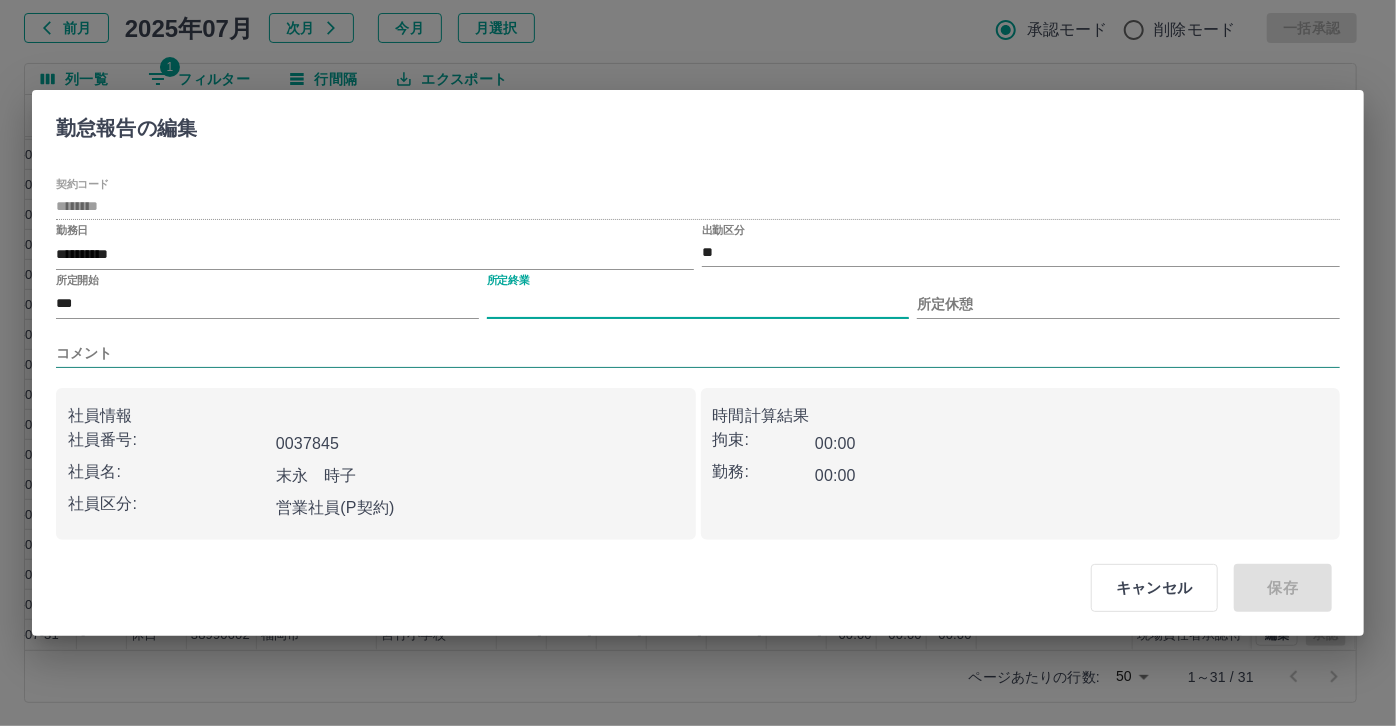 type on "****" 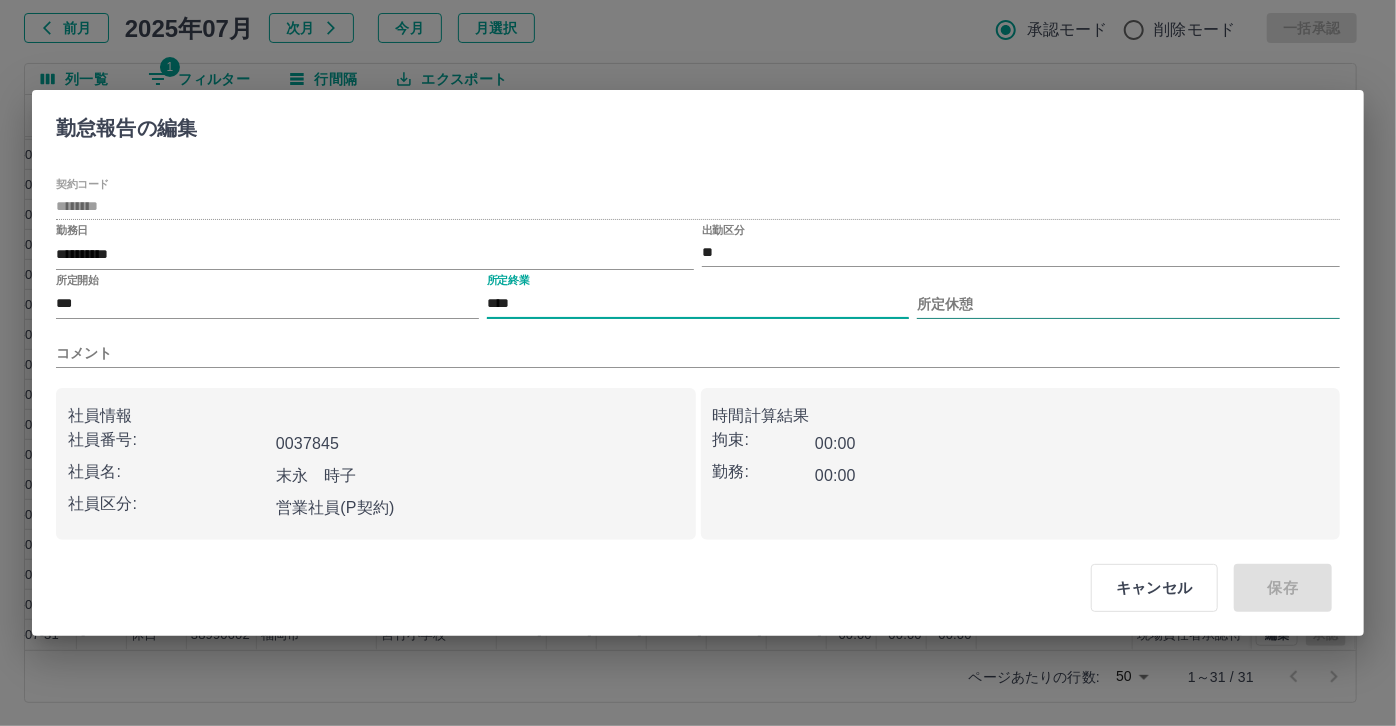 click on "所定休憩" at bounding box center (1128, 304) 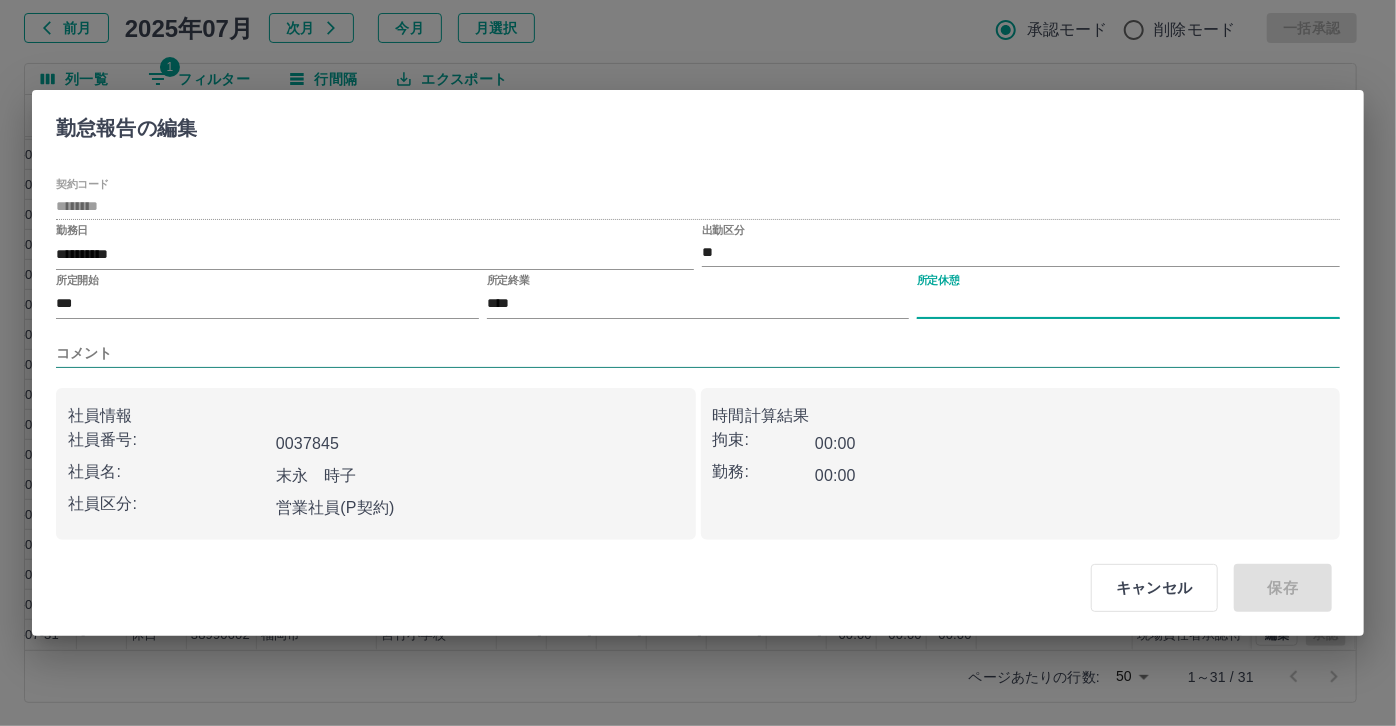 type on "****" 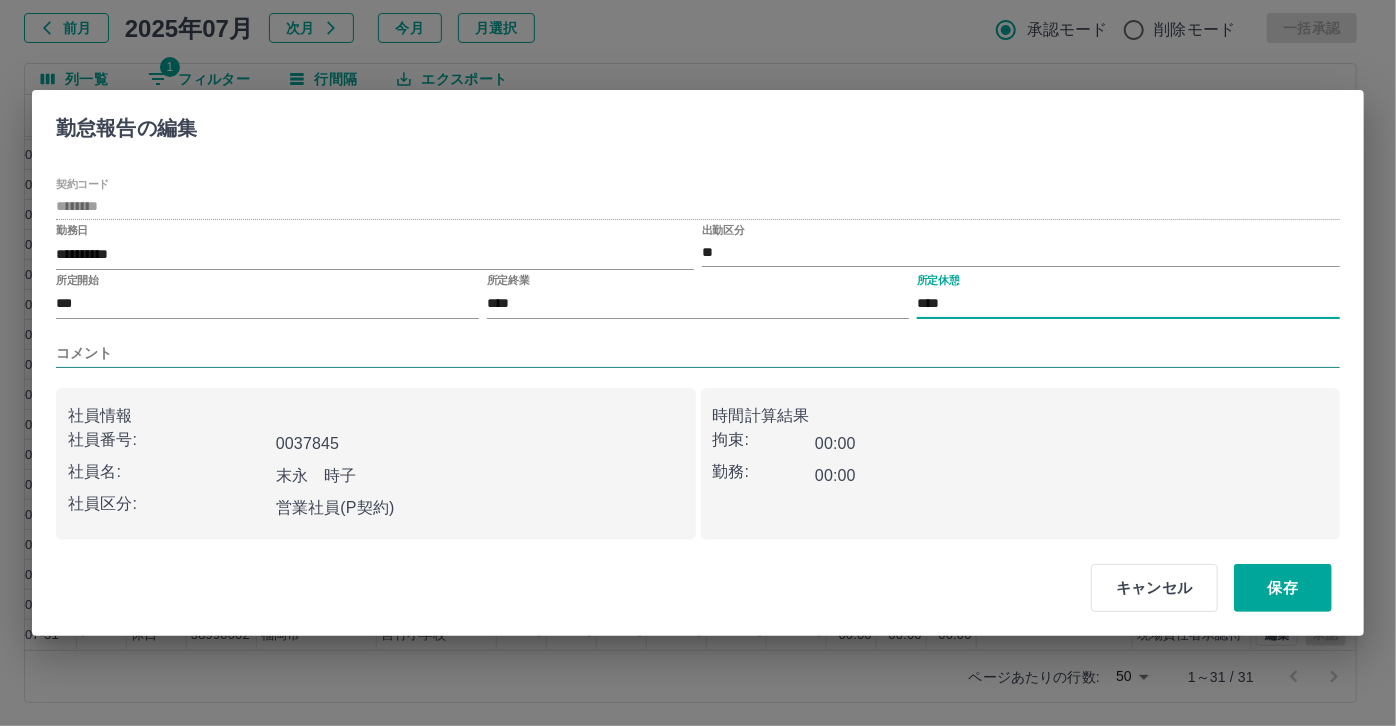 click on "コメント" at bounding box center [698, 353] 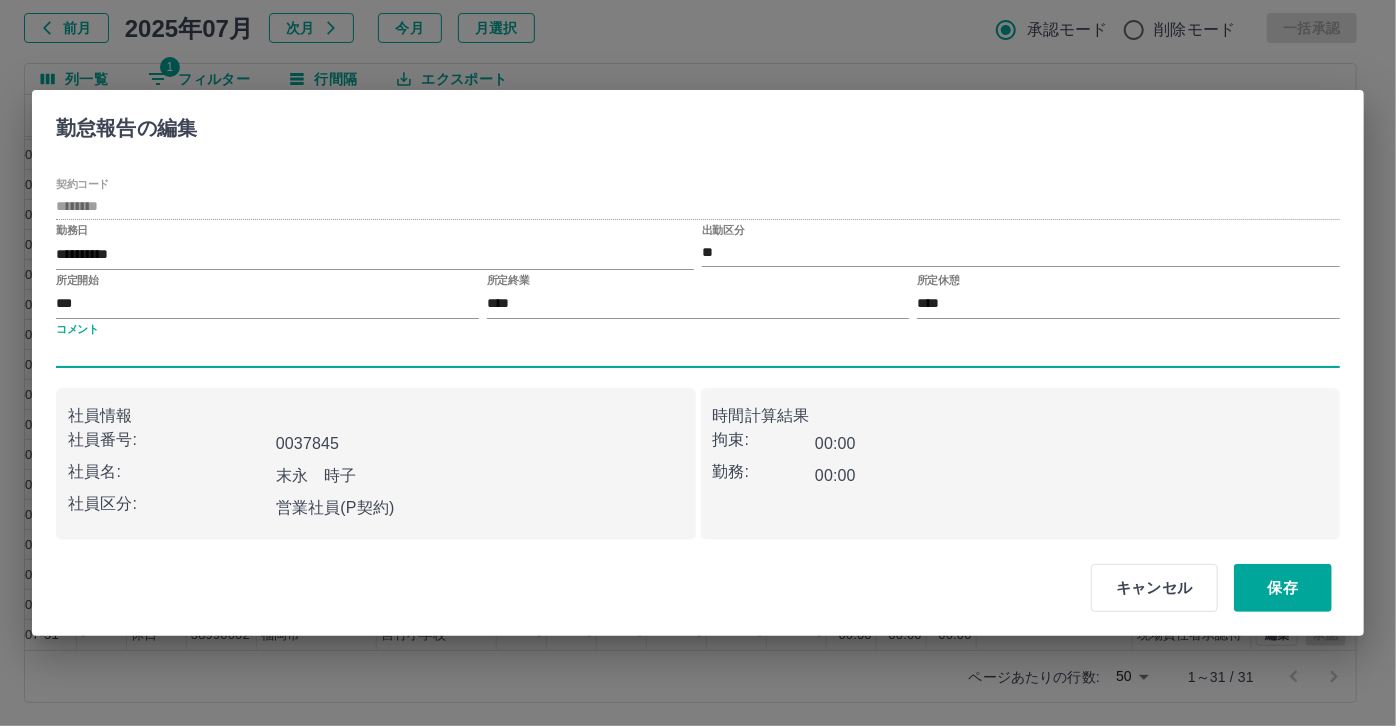 type on "*****" 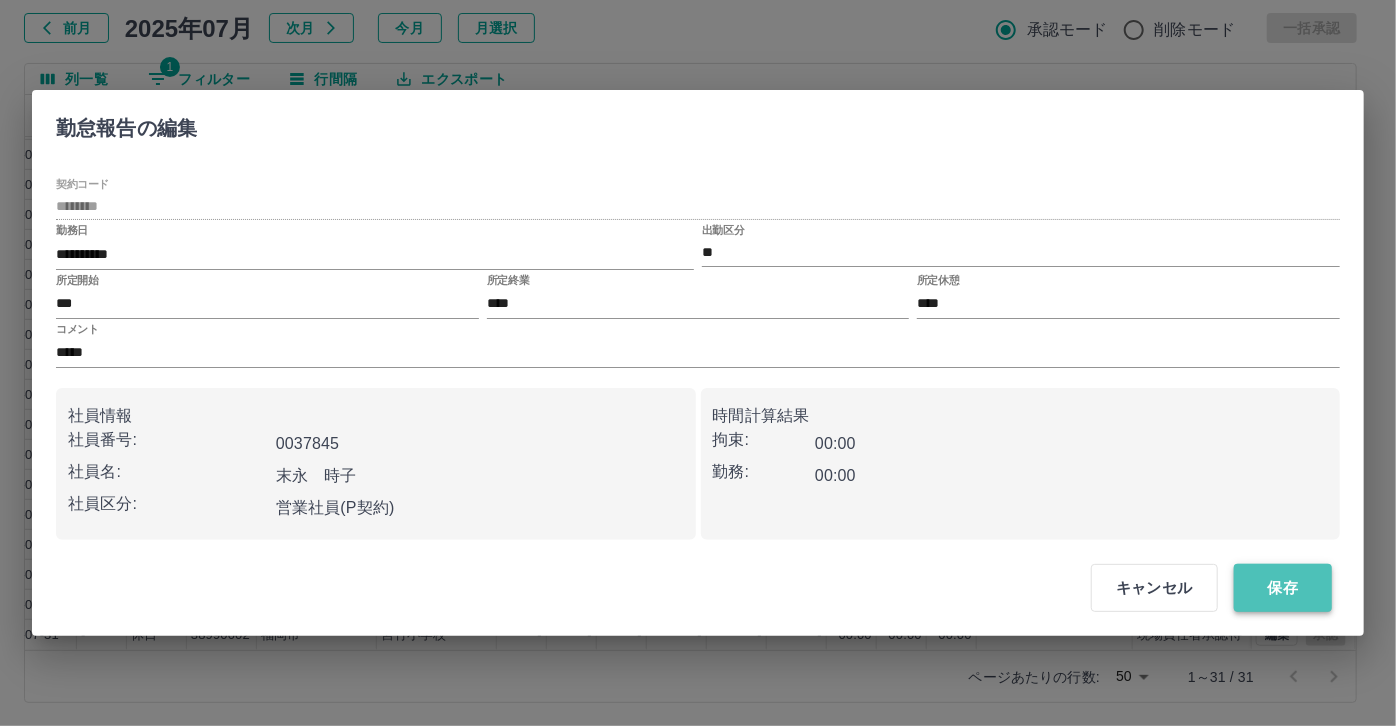 click on "保存" at bounding box center [1283, 588] 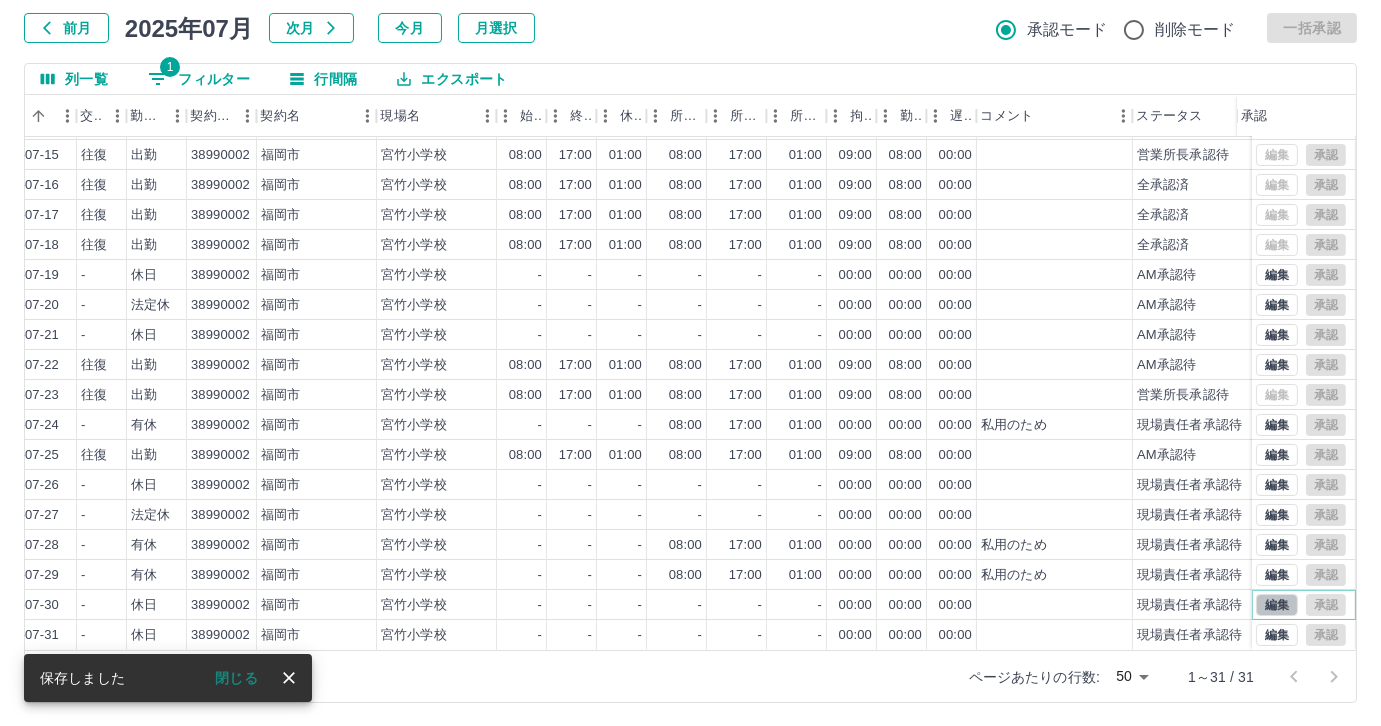 click on "編集" at bounding box center [1277, 605] 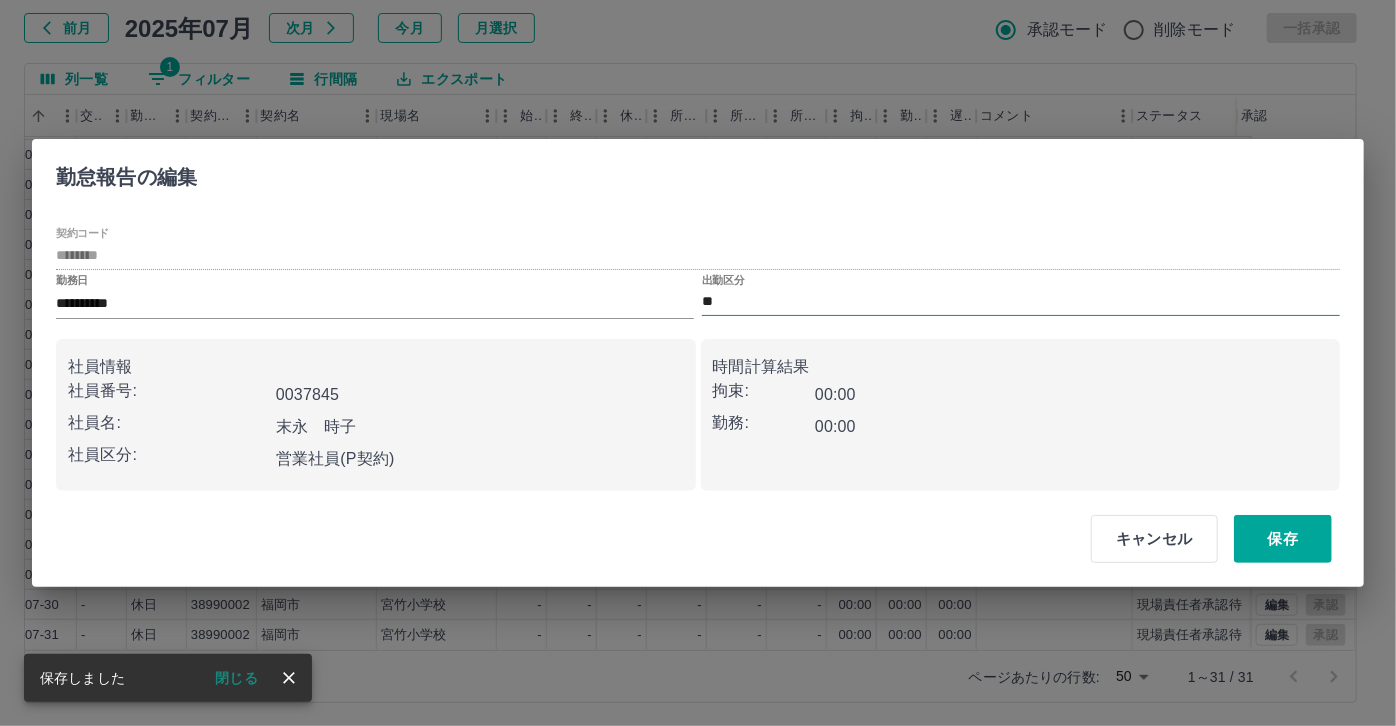 click on "**" at bounding box center [1021, 302] 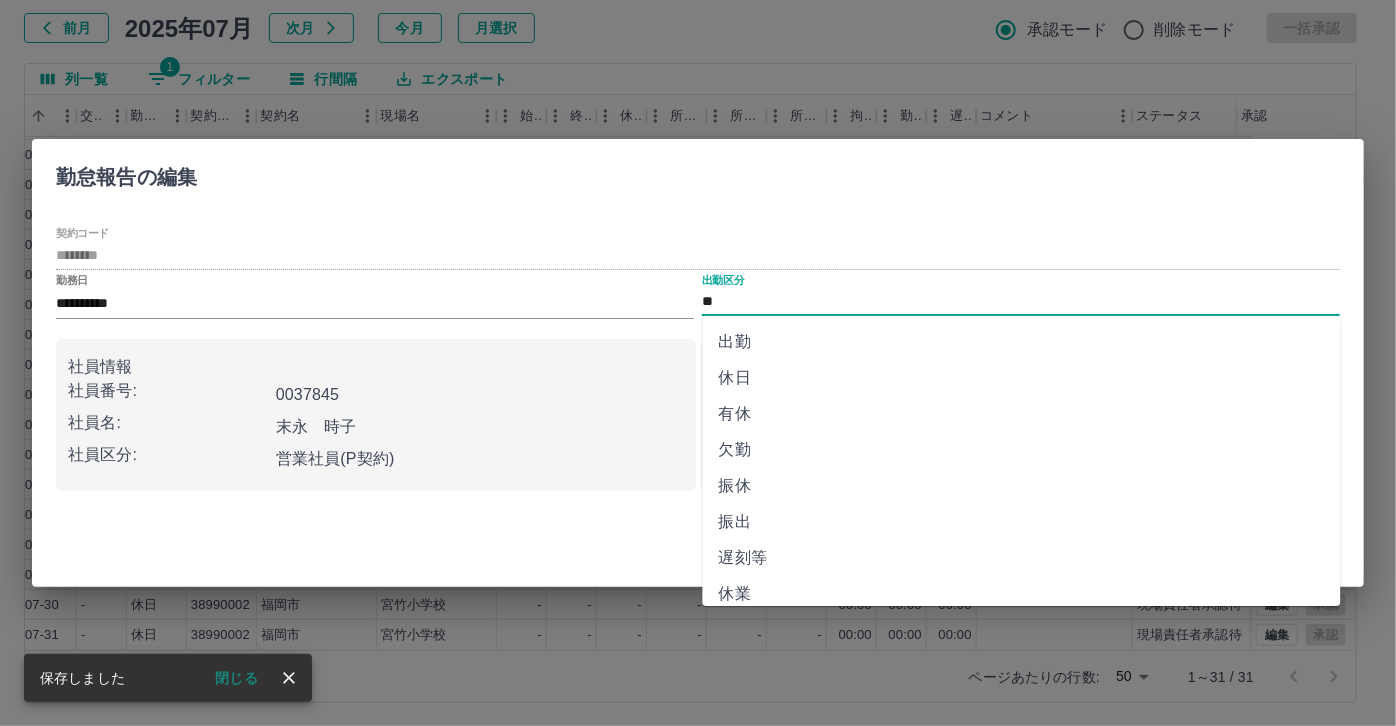 click on "有休" at bounding box center (1022, 414) 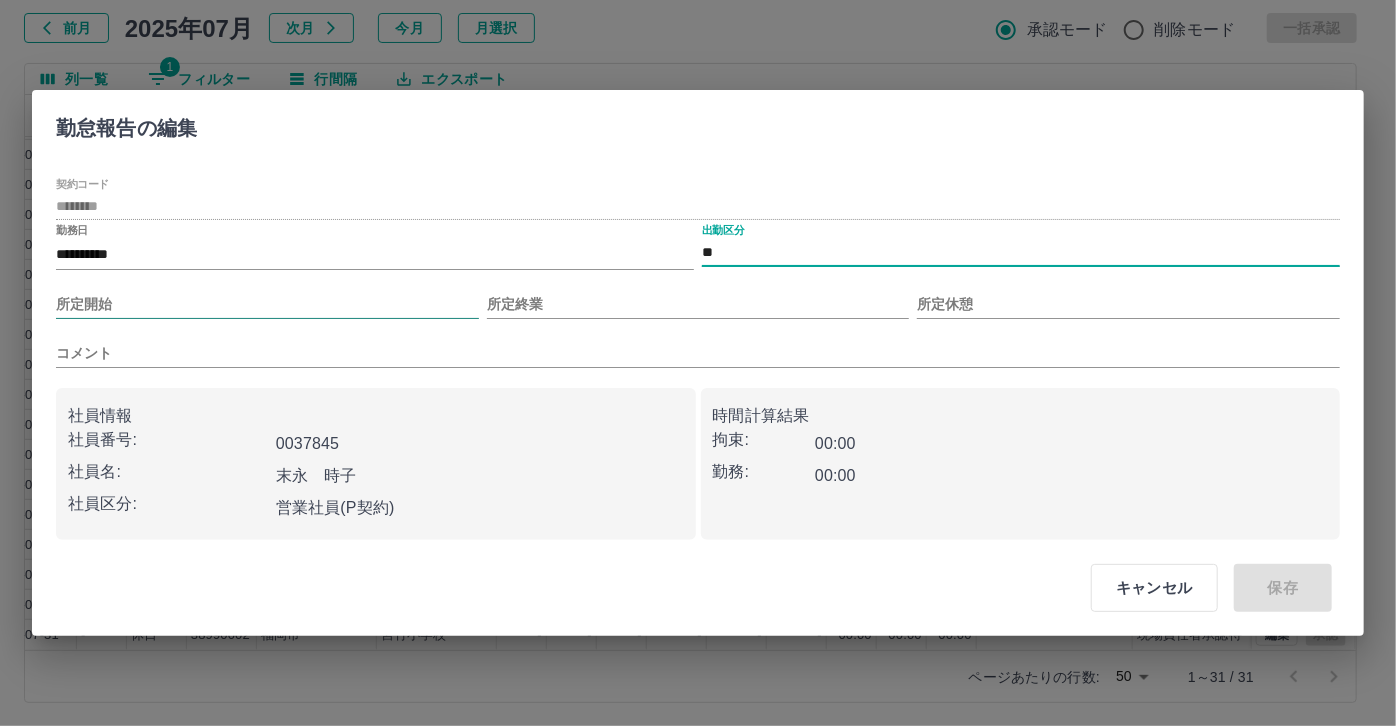 drag, startPoint x: 314, startPoint y: 314, endPoint x: 280, endPoint y: 316, distance: 34.058773 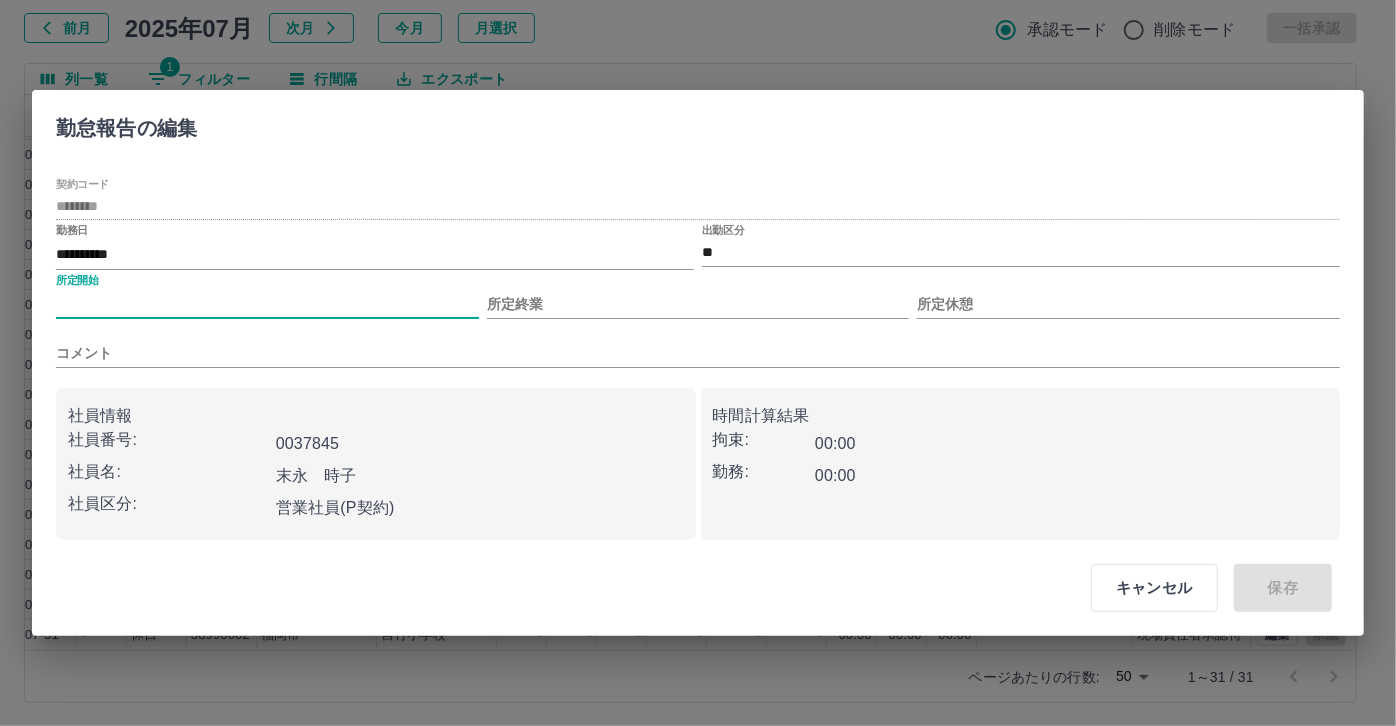 type on "***" 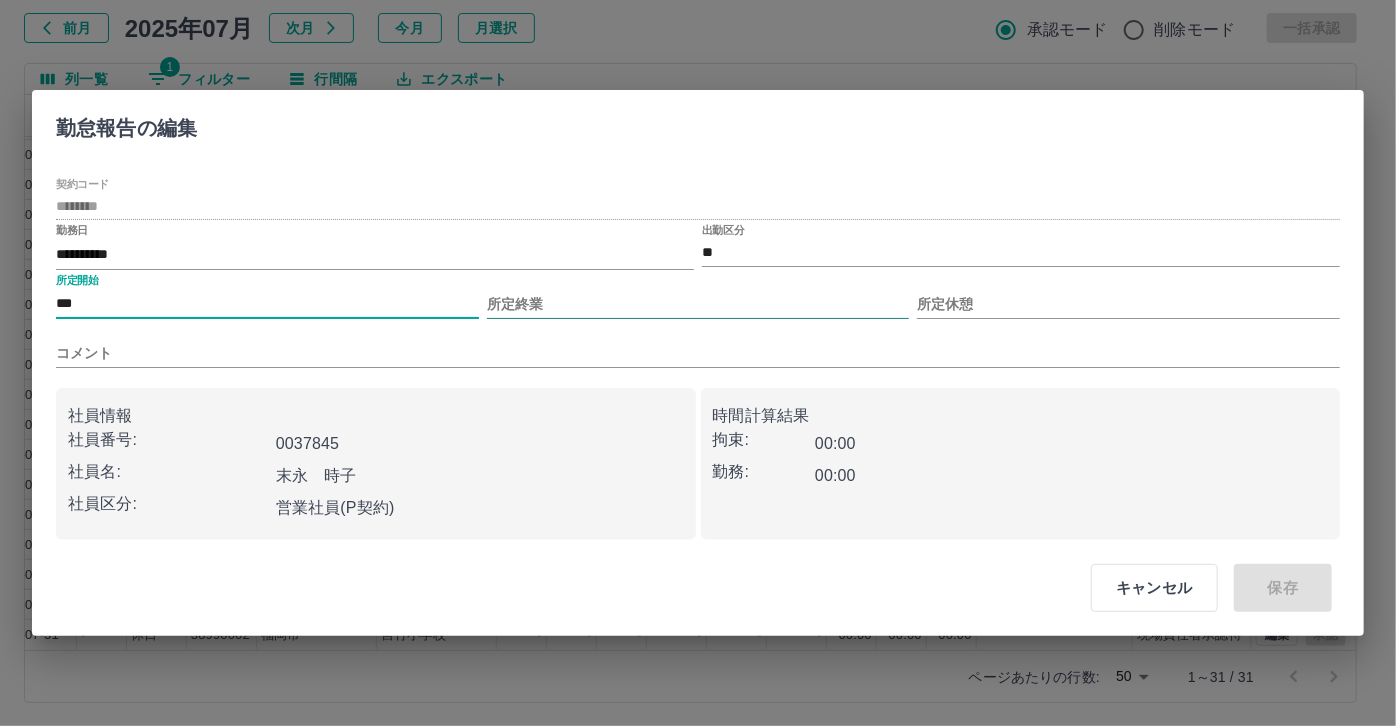 click on "所定終業" at bounding box center [698, 304] 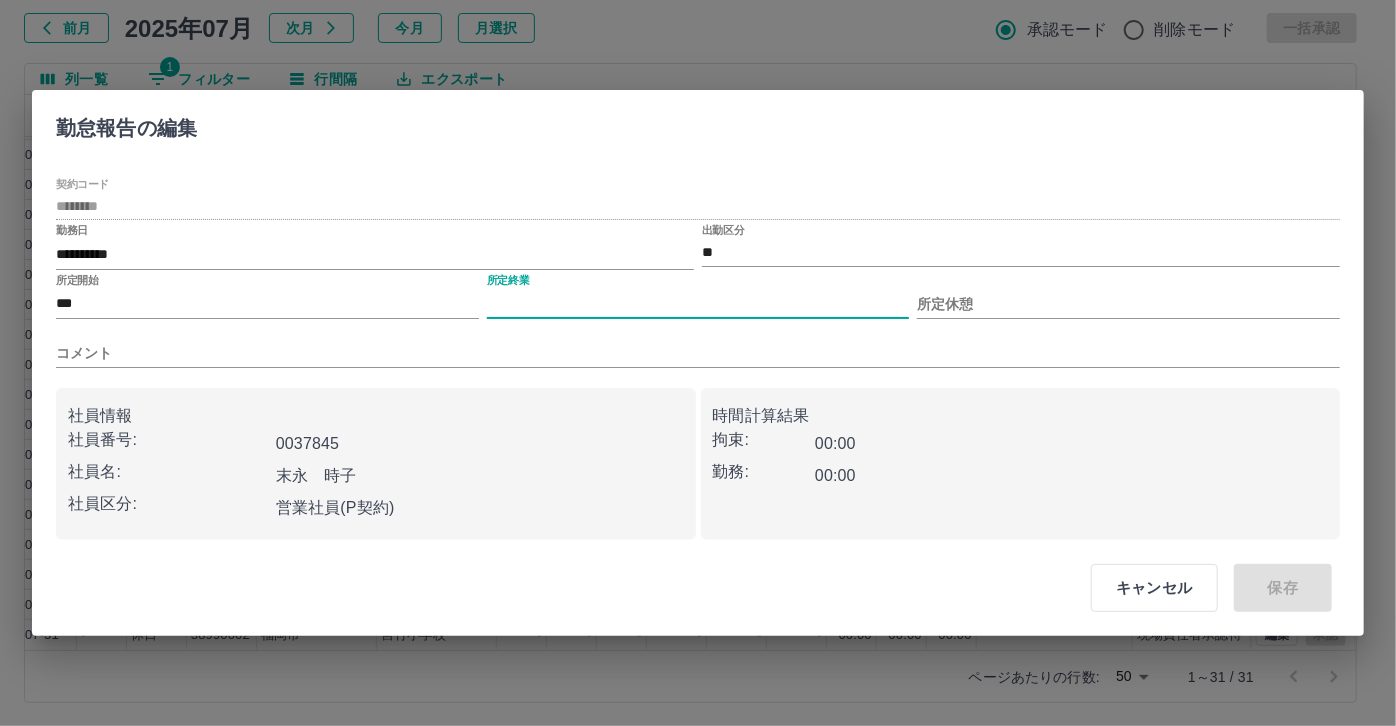 type on "****" 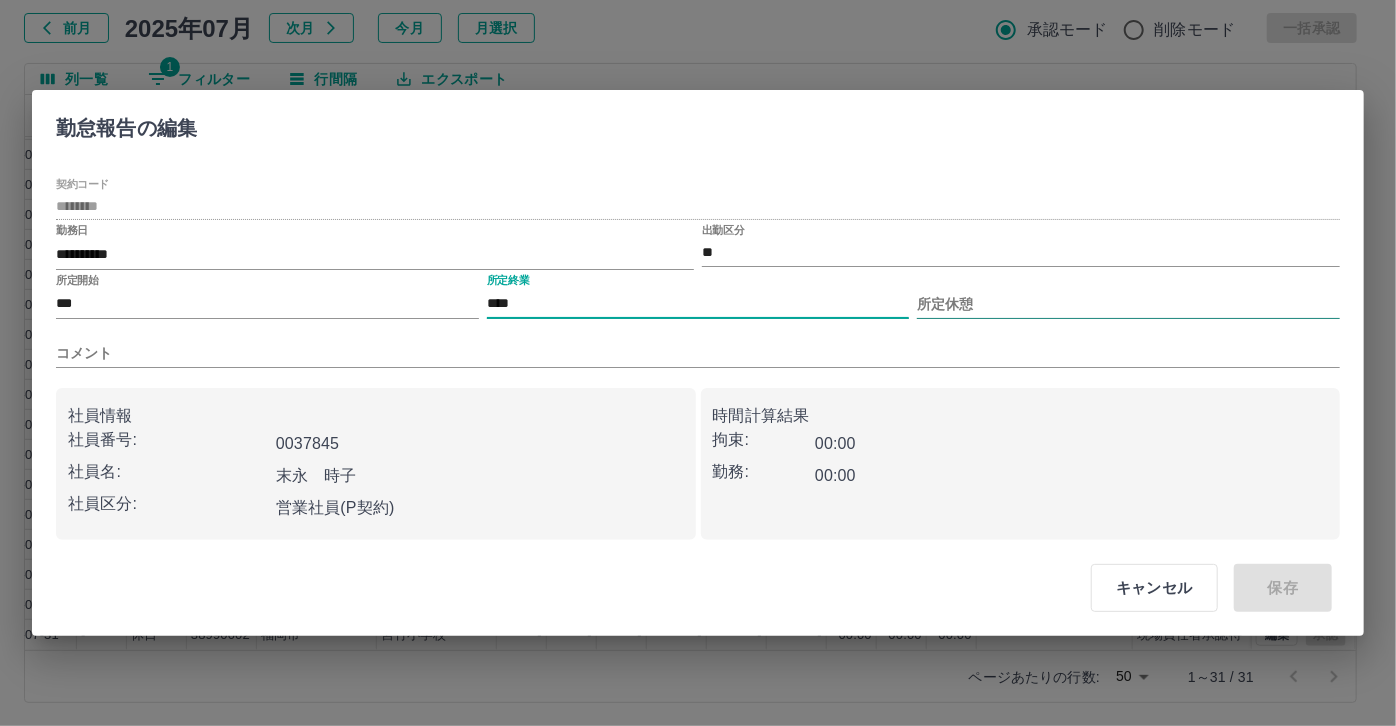 click on "所定休憩" at bounding box center [1128, 304] 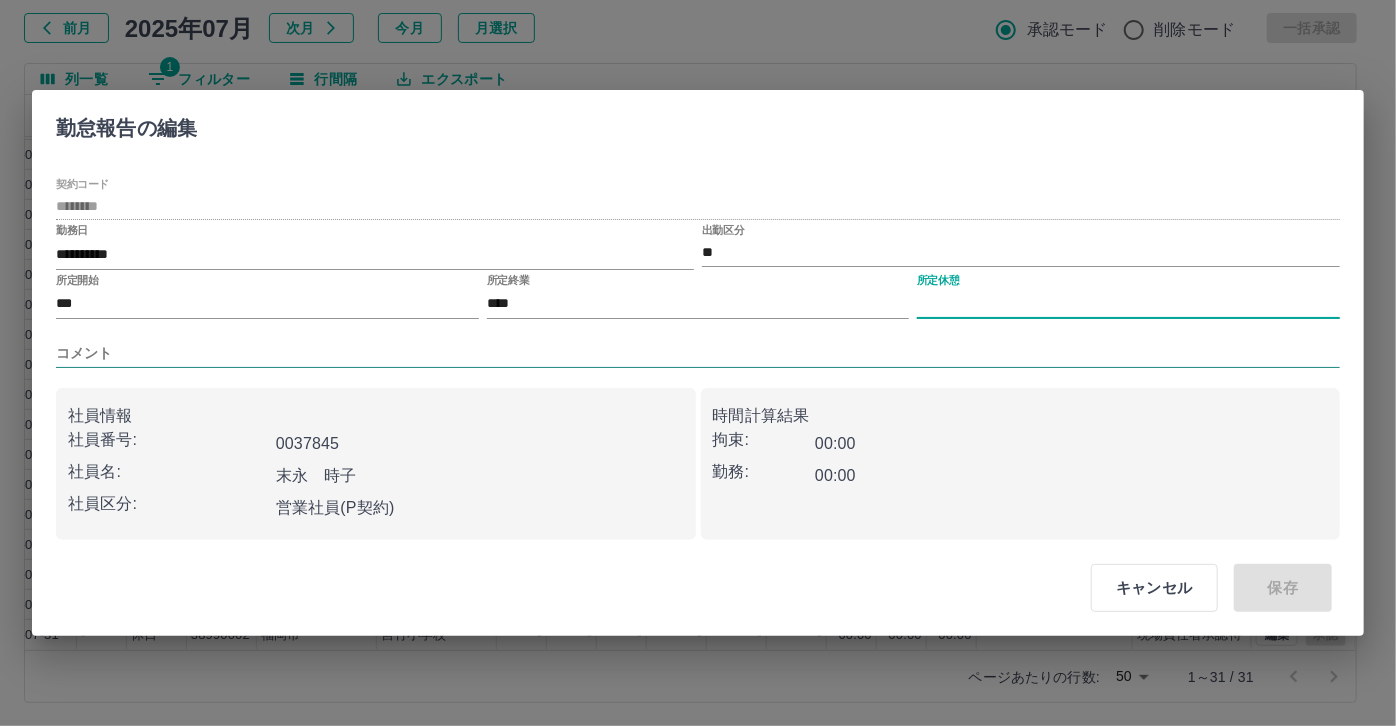 type on "****" 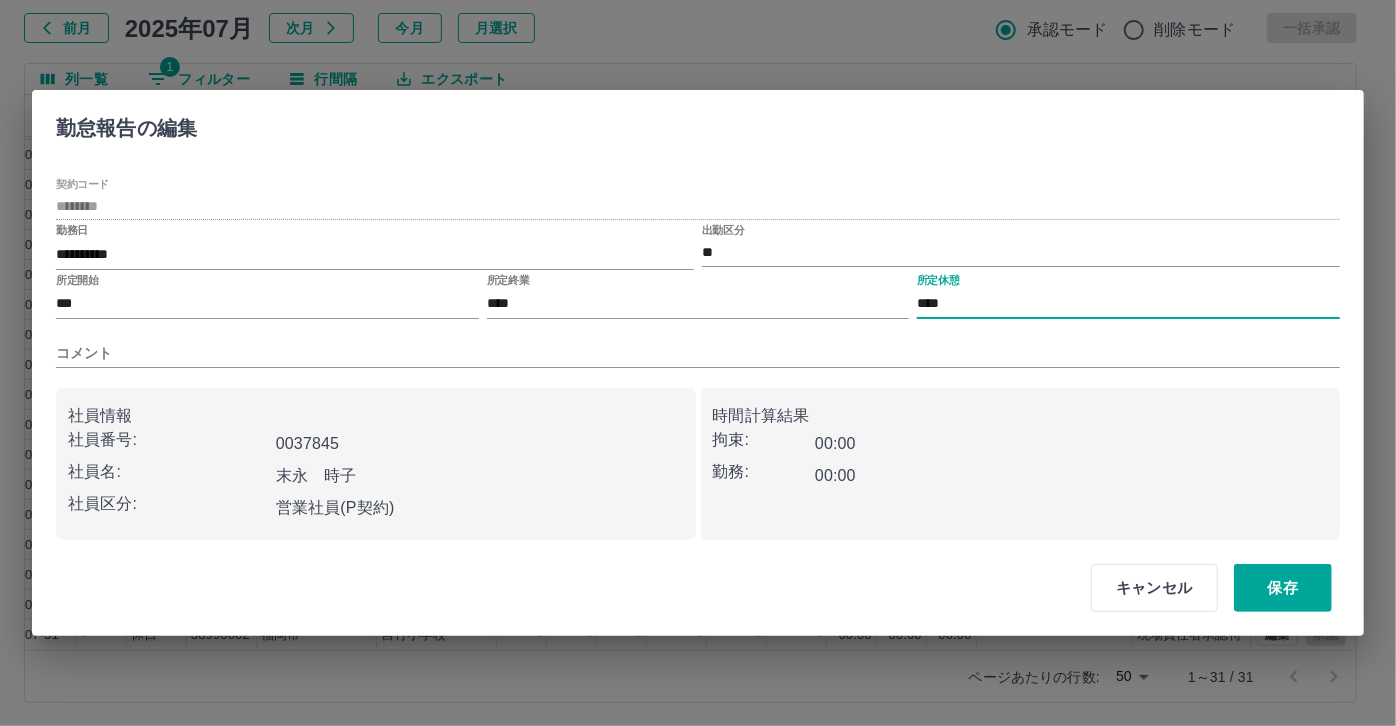 click on "コメント" at bounding box center [698, 345] 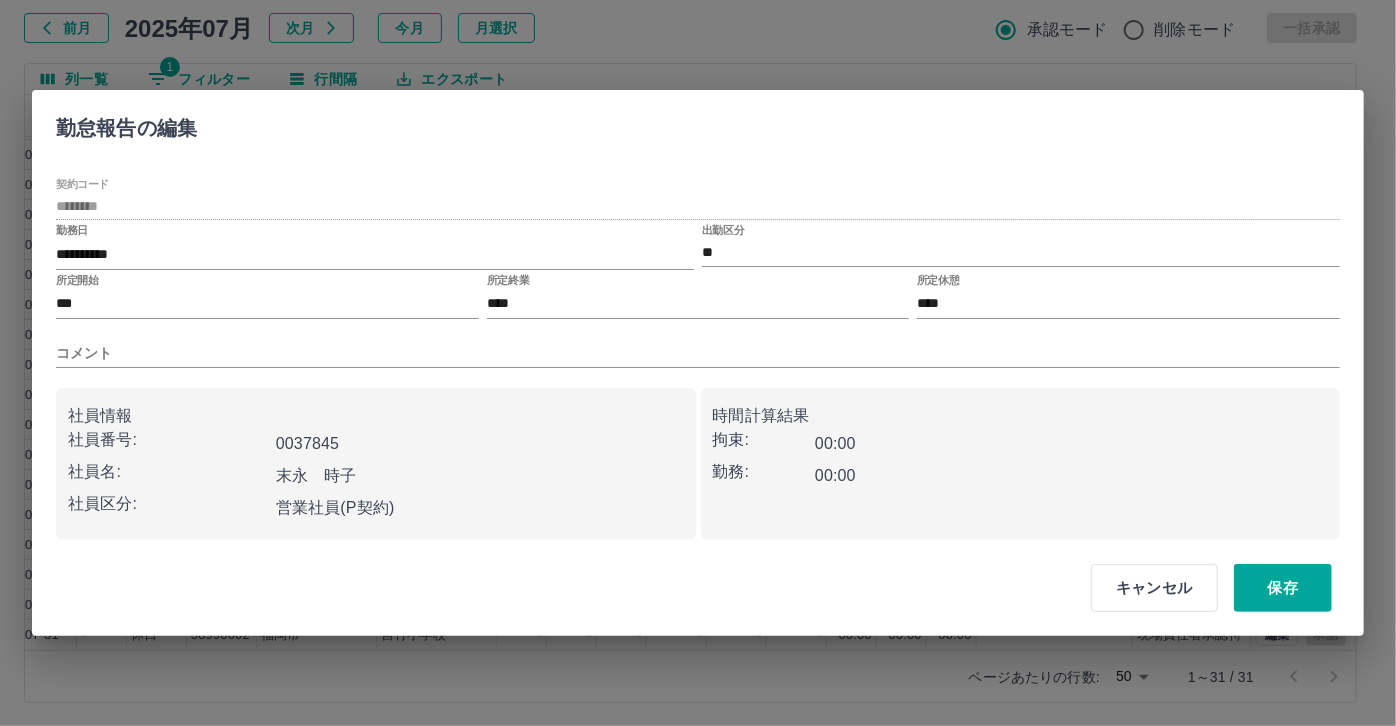 click on "コメント" at bounding box center (698, 345) 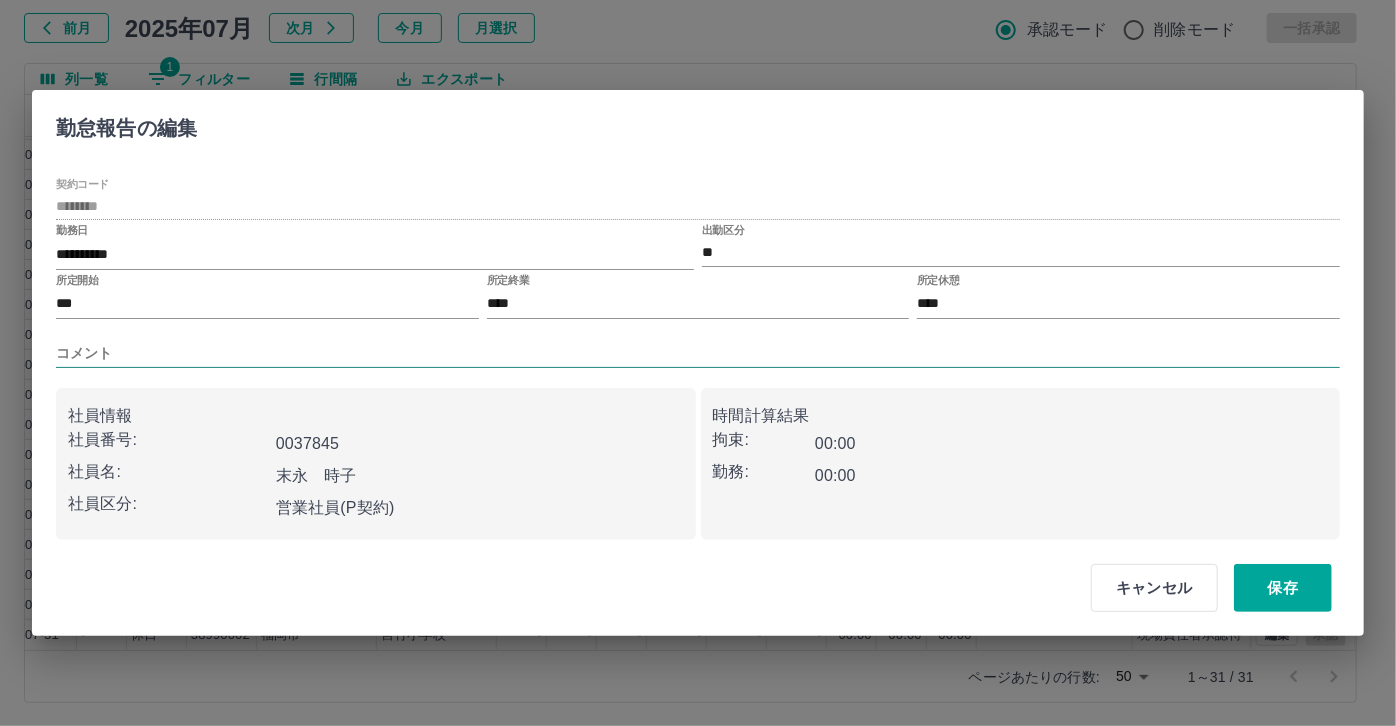 click on "コメント" at bounding box center (698, 353) 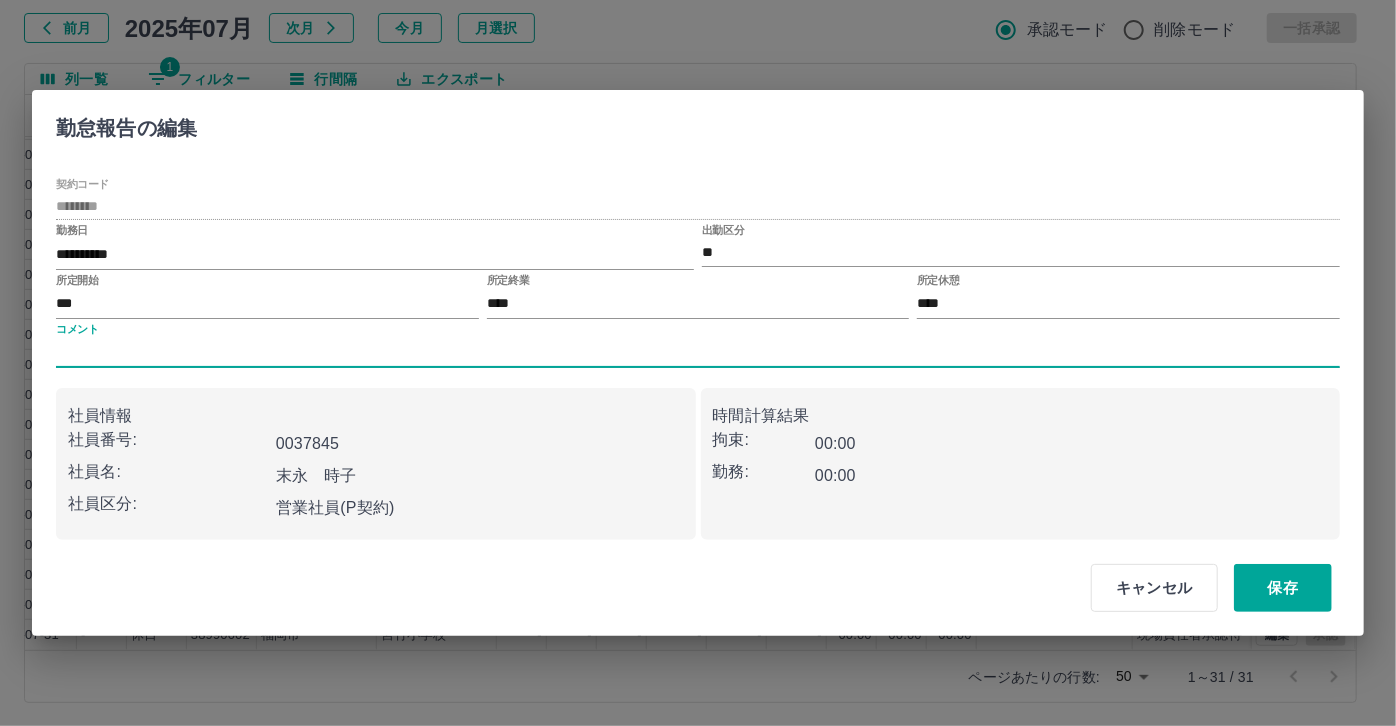 type on "*****" 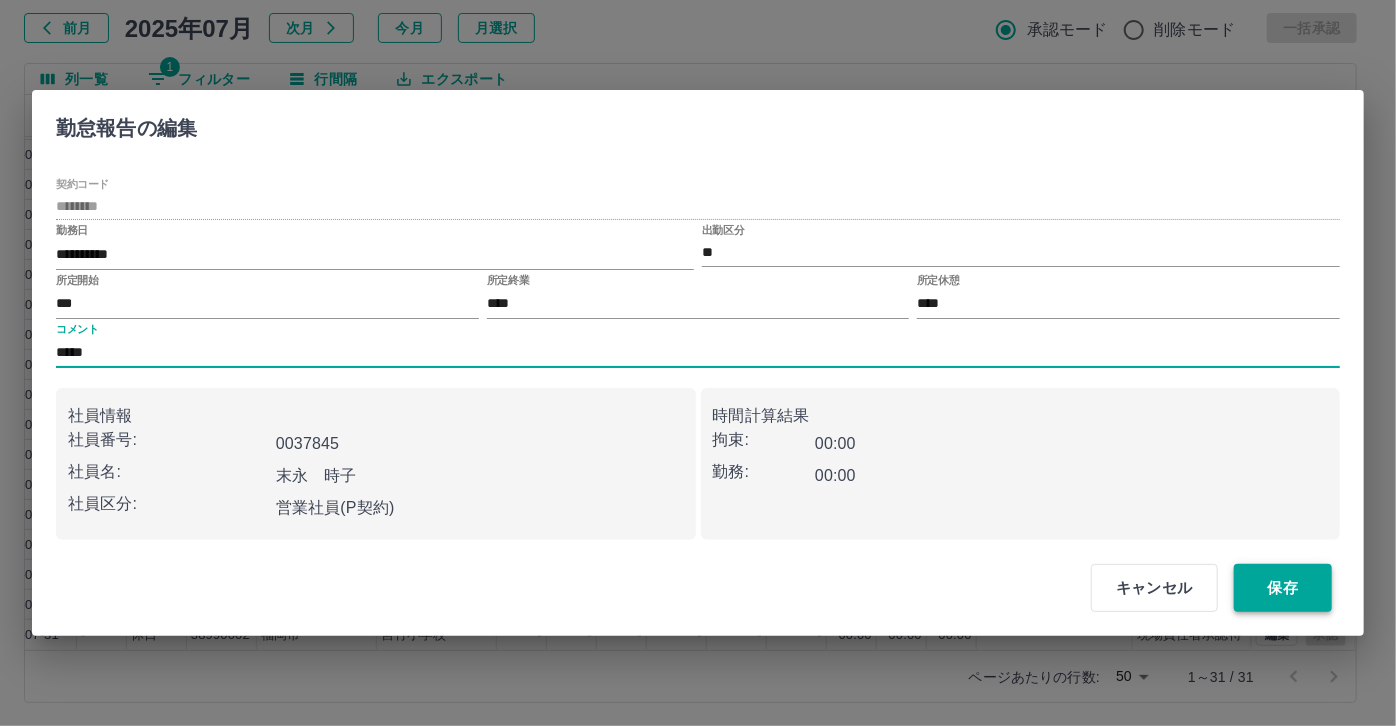 click on "保存" at bounding box center (1283, 588) 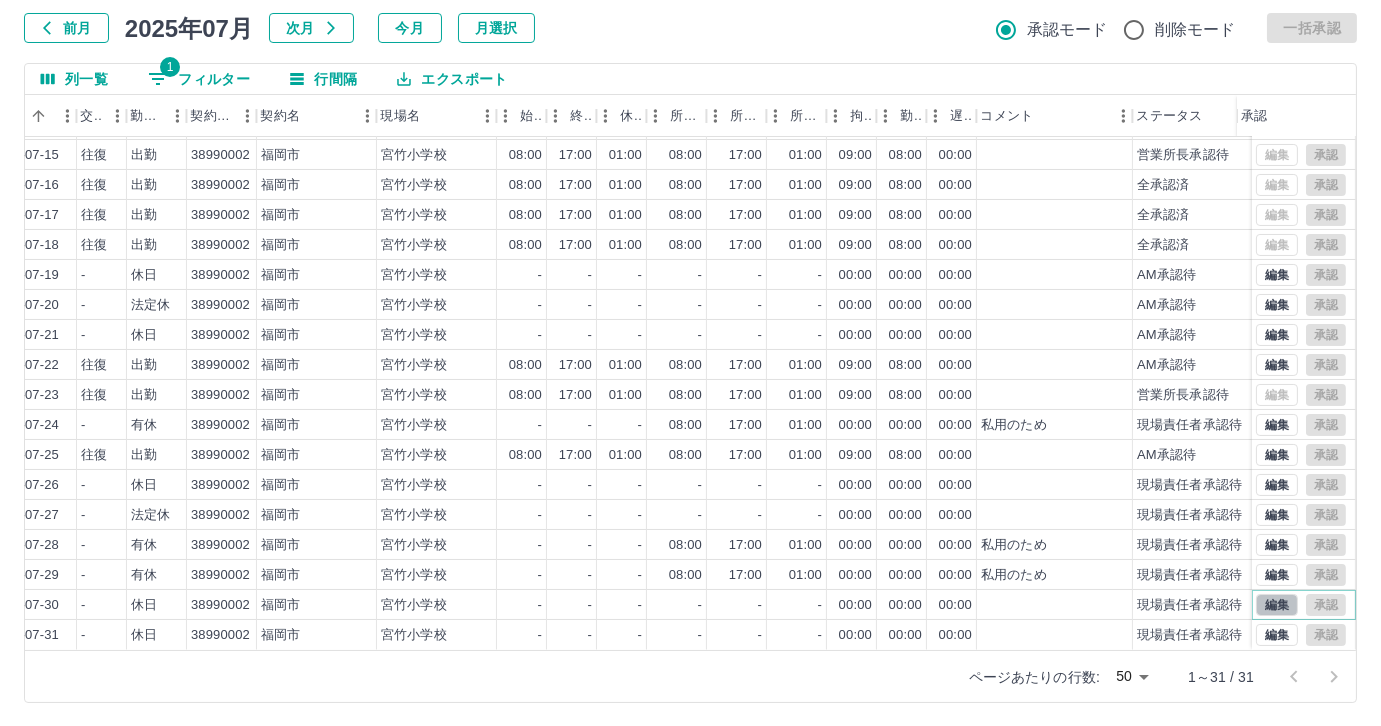 click on "編集" at bounding box center [1277, 605] 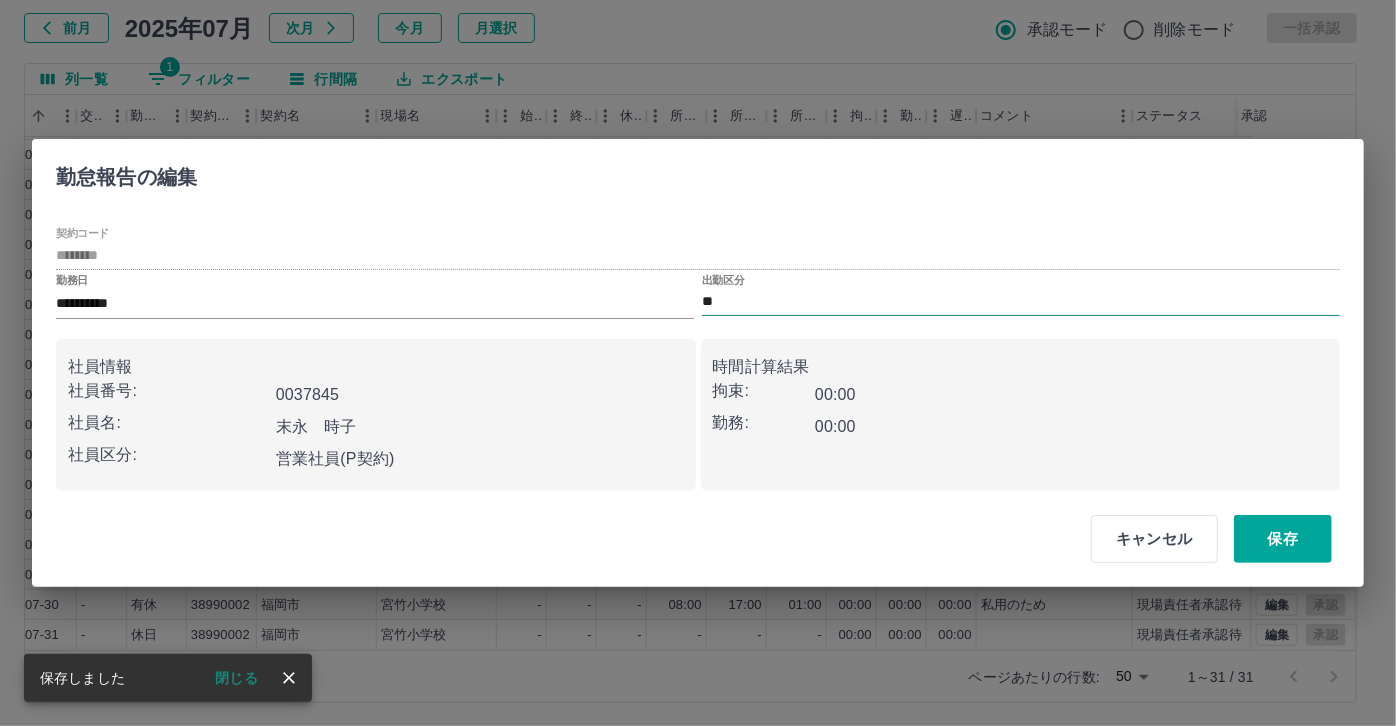 drag, startPoint x: 843, startPoint y: 276, endPoint x: 836, endPoint y: 295, distance: 20.248457 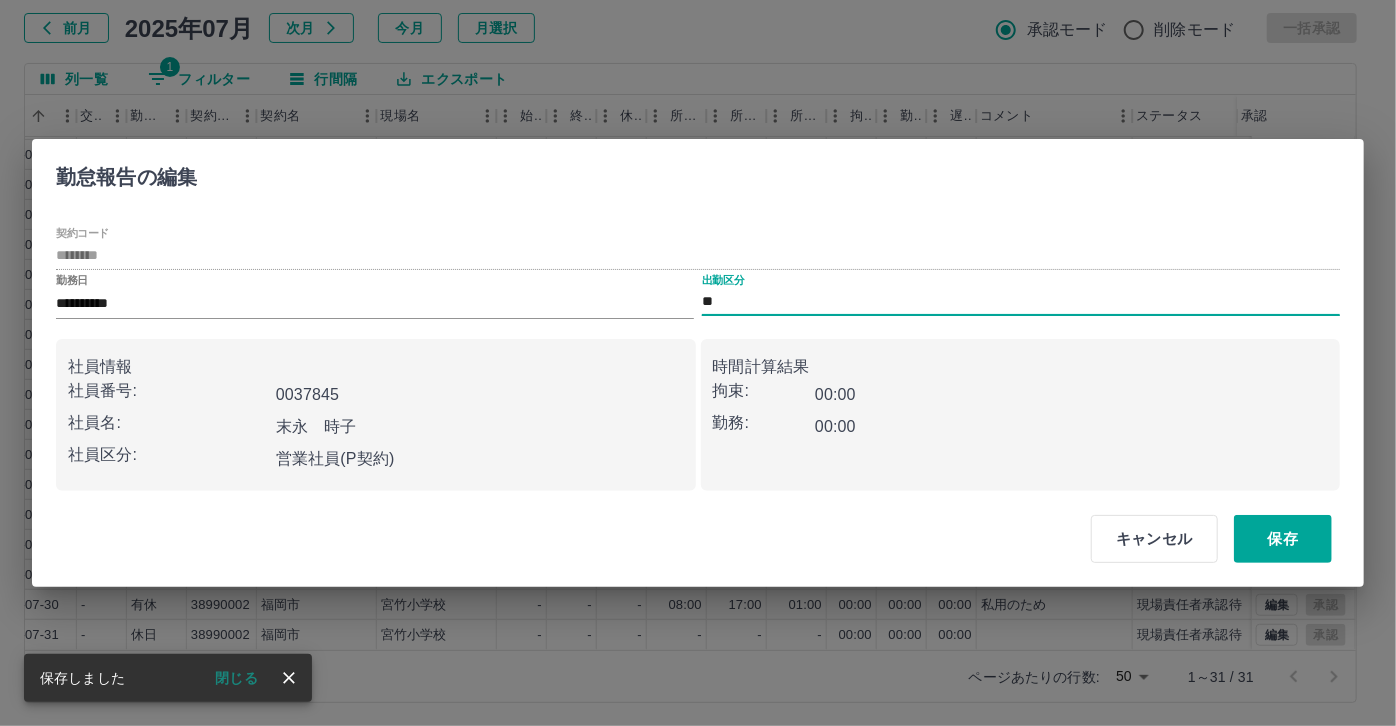 click on "**" at bounding box center (1021, 302) 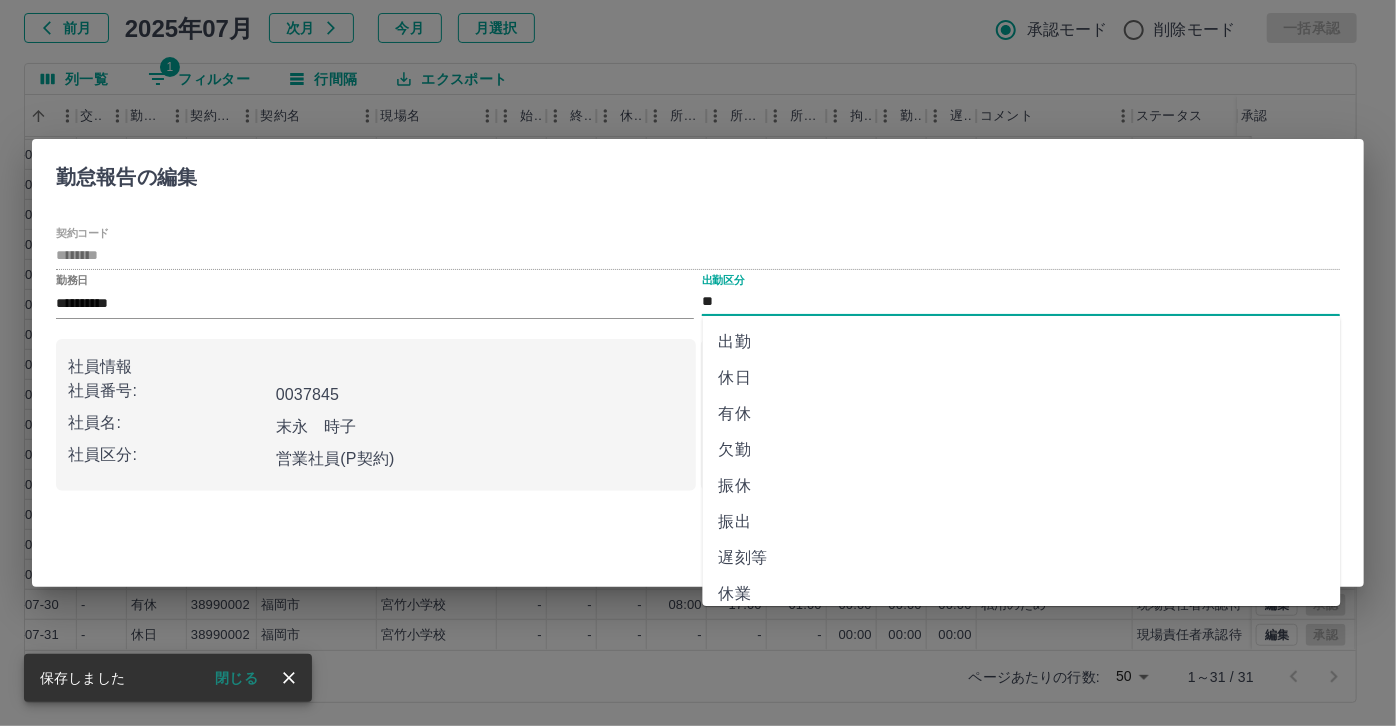 click on "有休" at bounding box center [1022, 414] 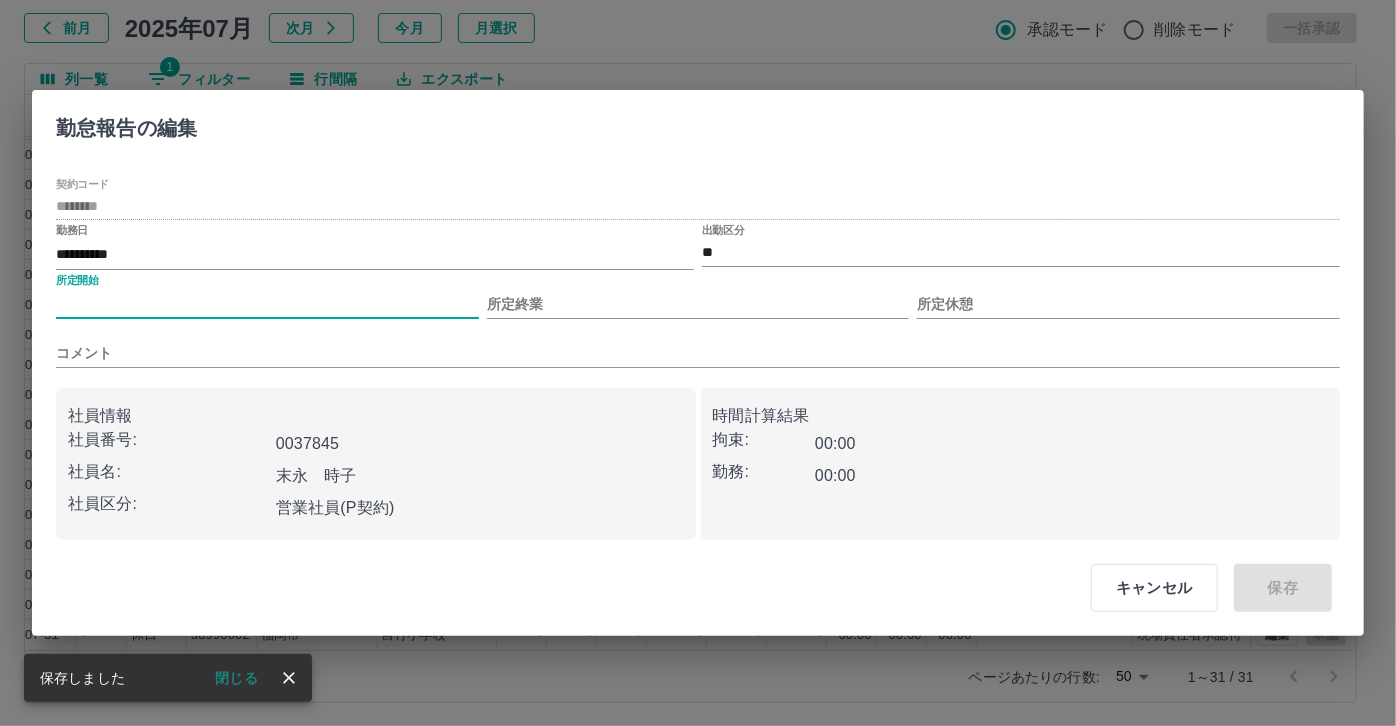 click on "所定開始" at bounding box center [267, 304] 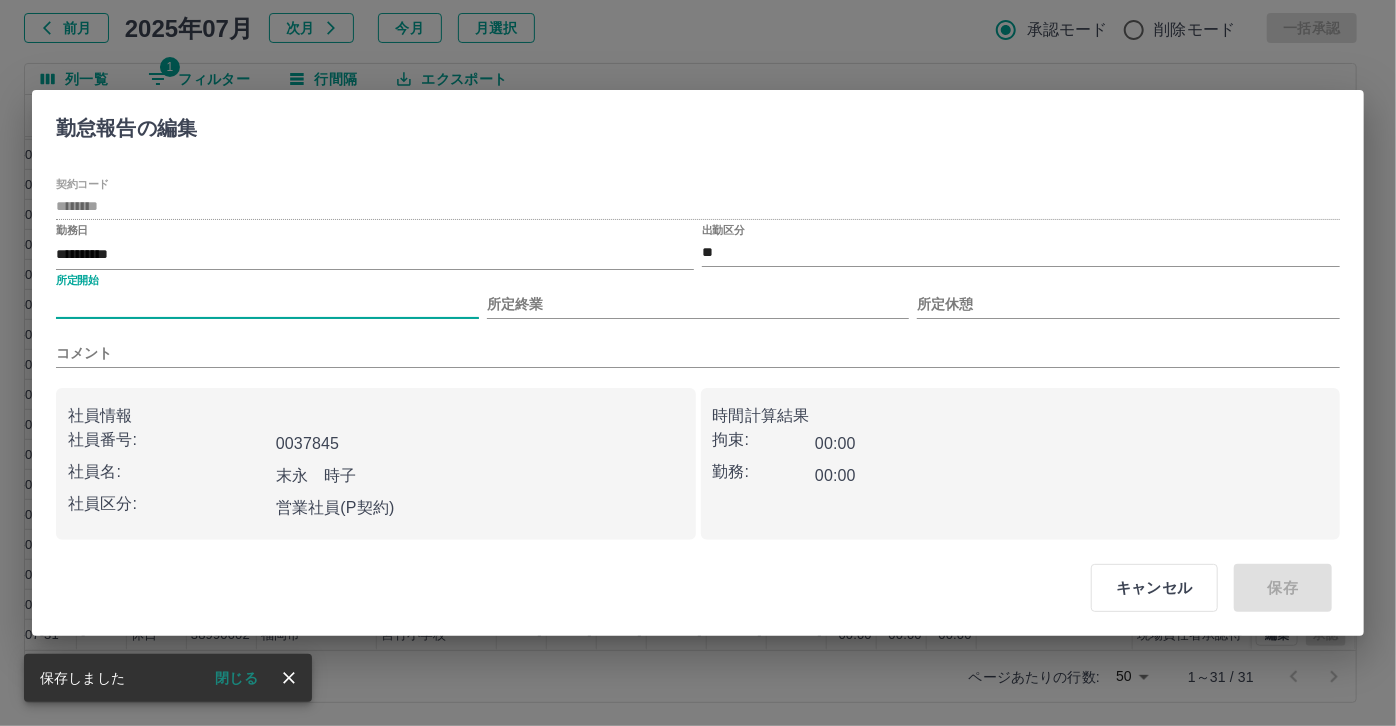 type on "***" 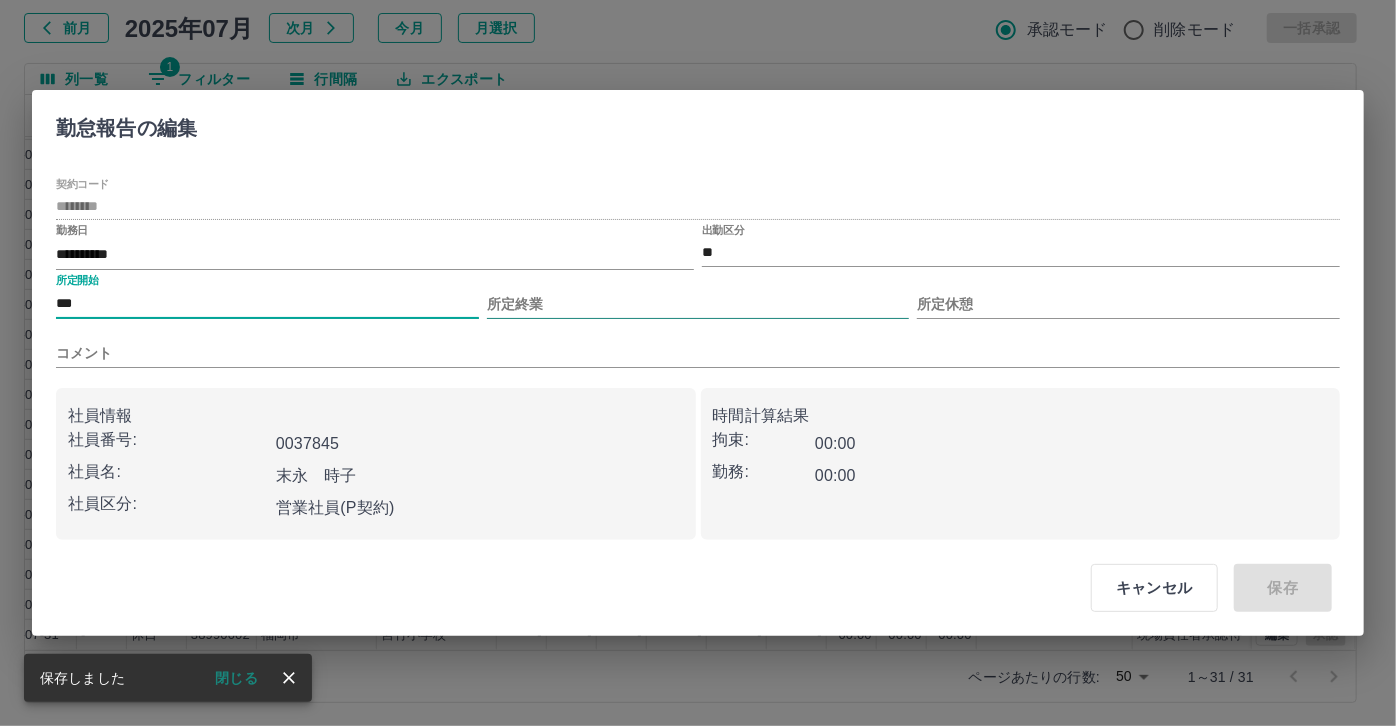 click on "所定終業" at bounding box center (698, 304) 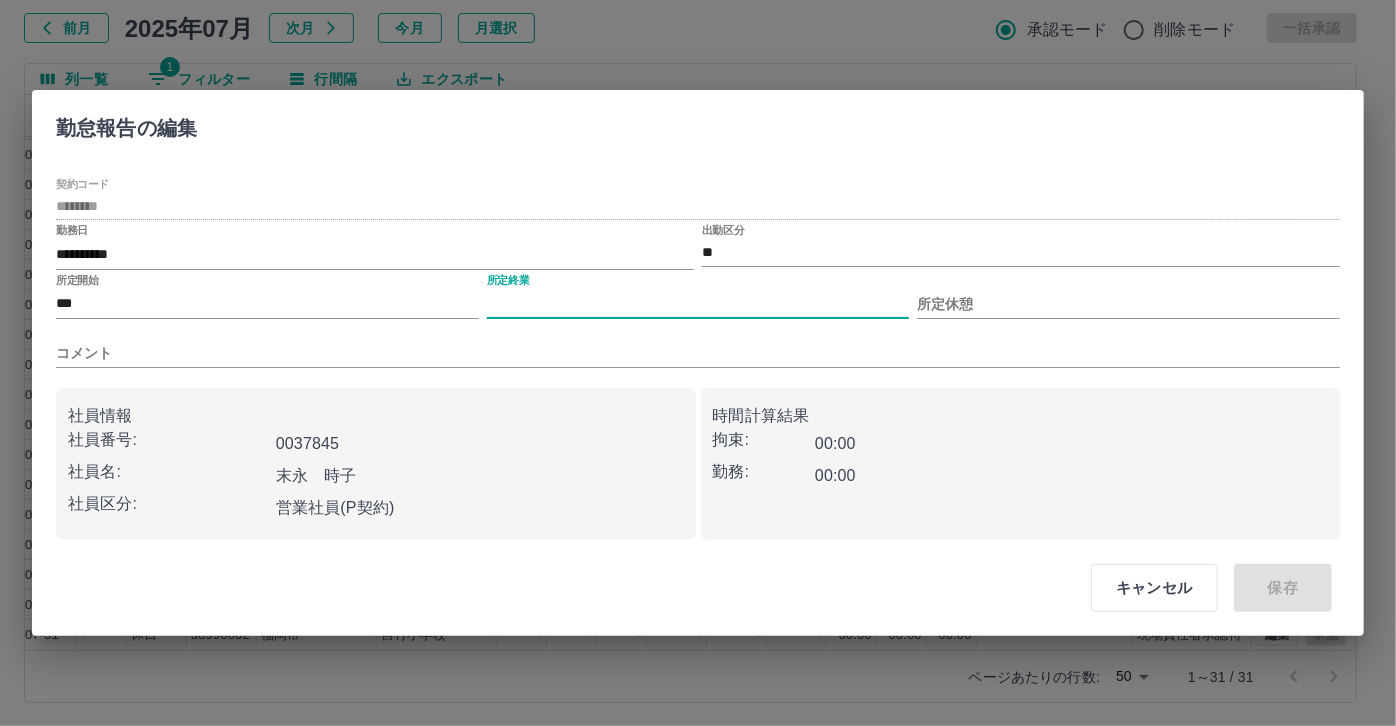 type on "****" 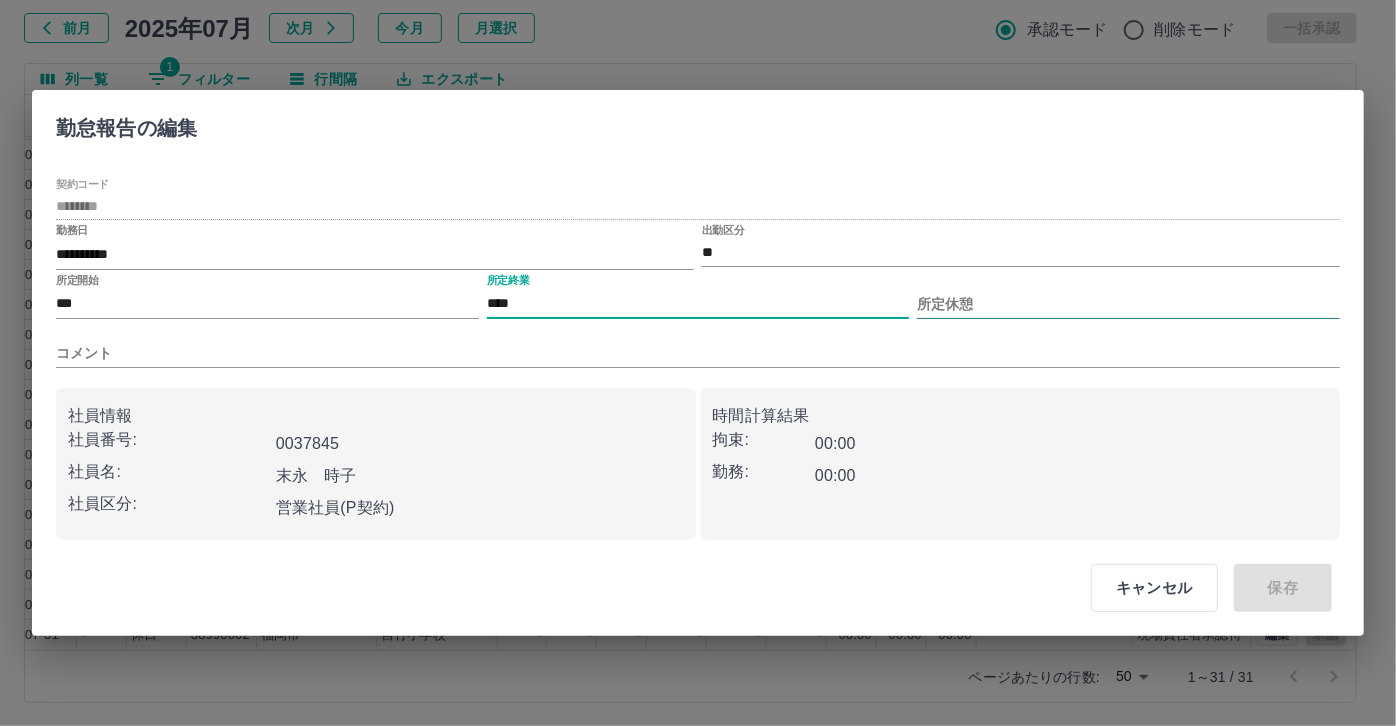 click on "所定休憩" at bounding box center [1128, 304] 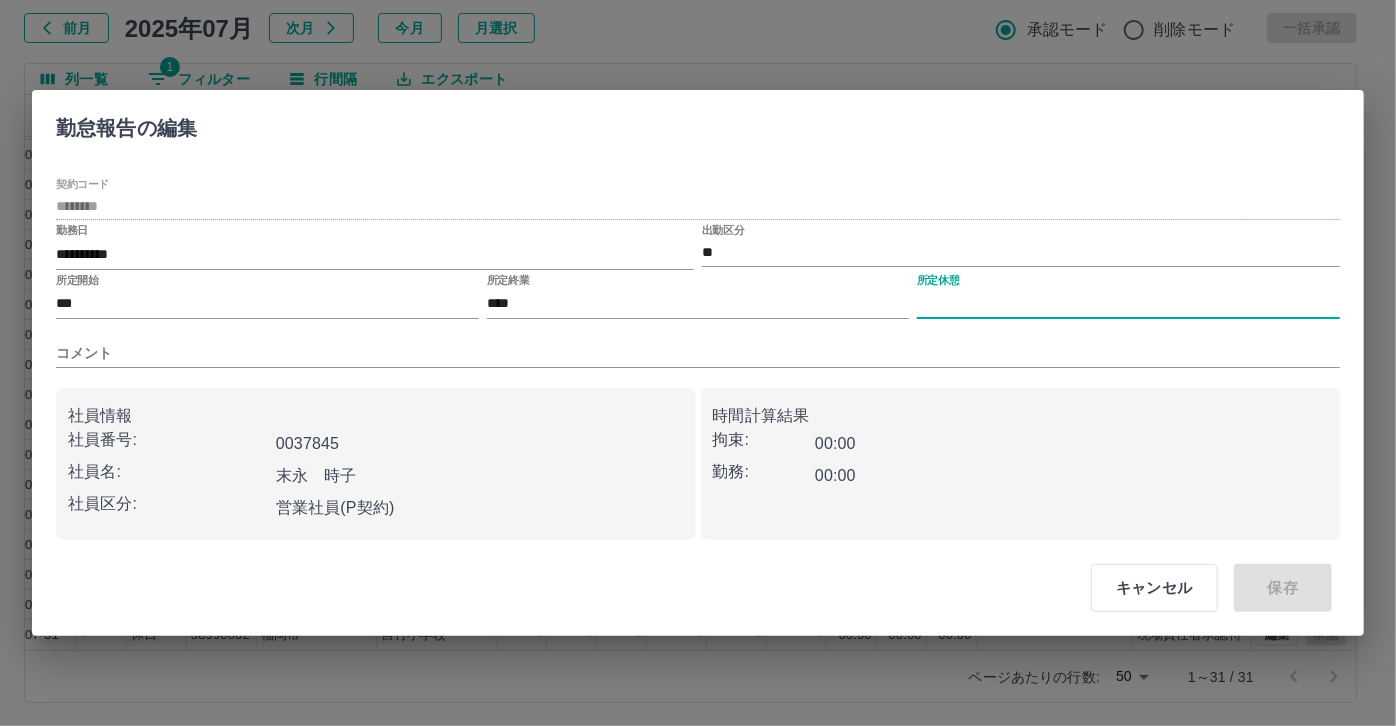 type on "****" 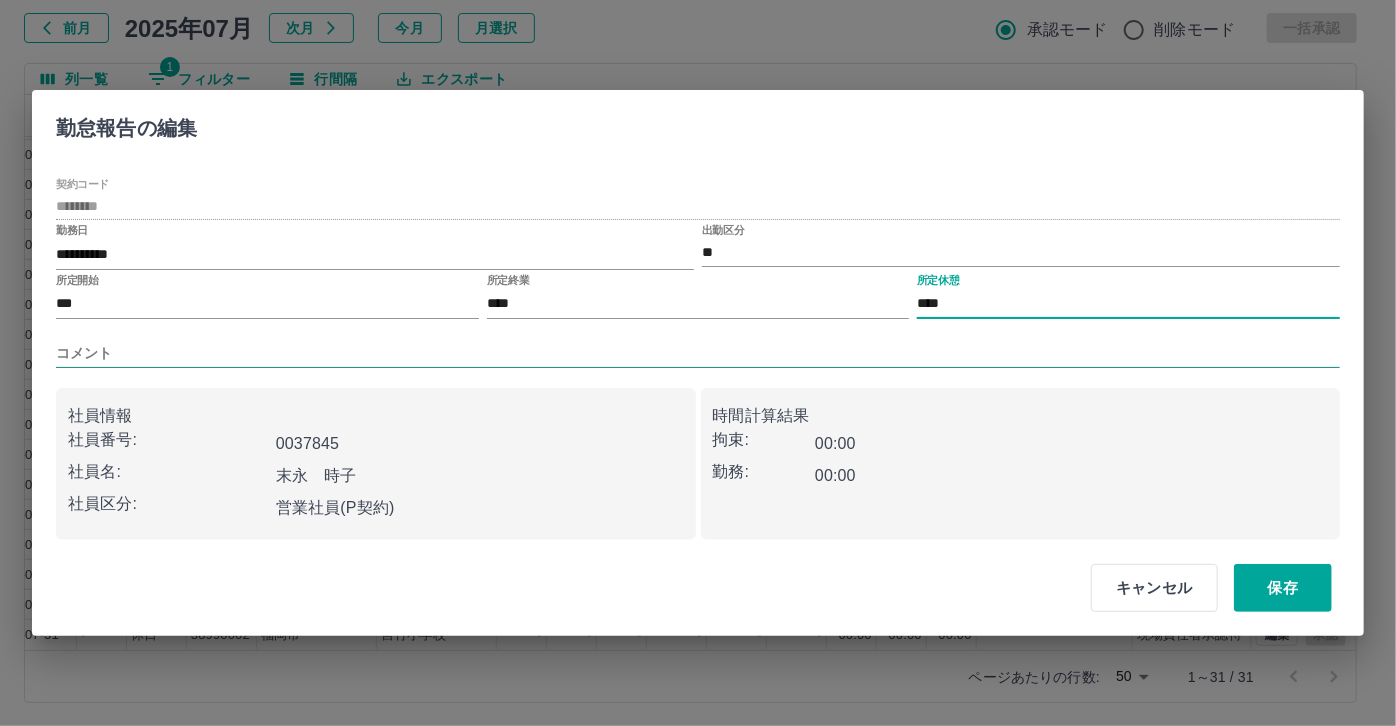 drag, startPoint x: 832, startPoint y: 345, endPoint x: 797, endPoint y: 353, distance: 35.902645 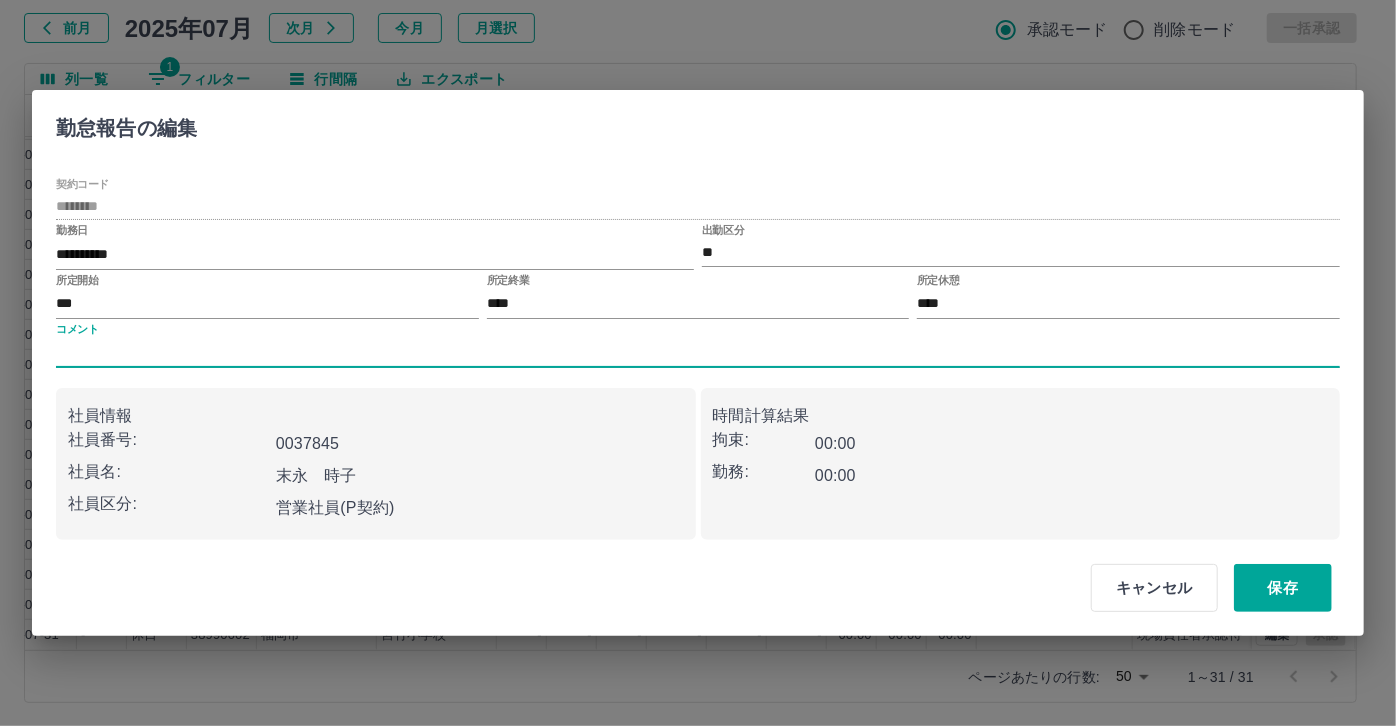 type on "*****" 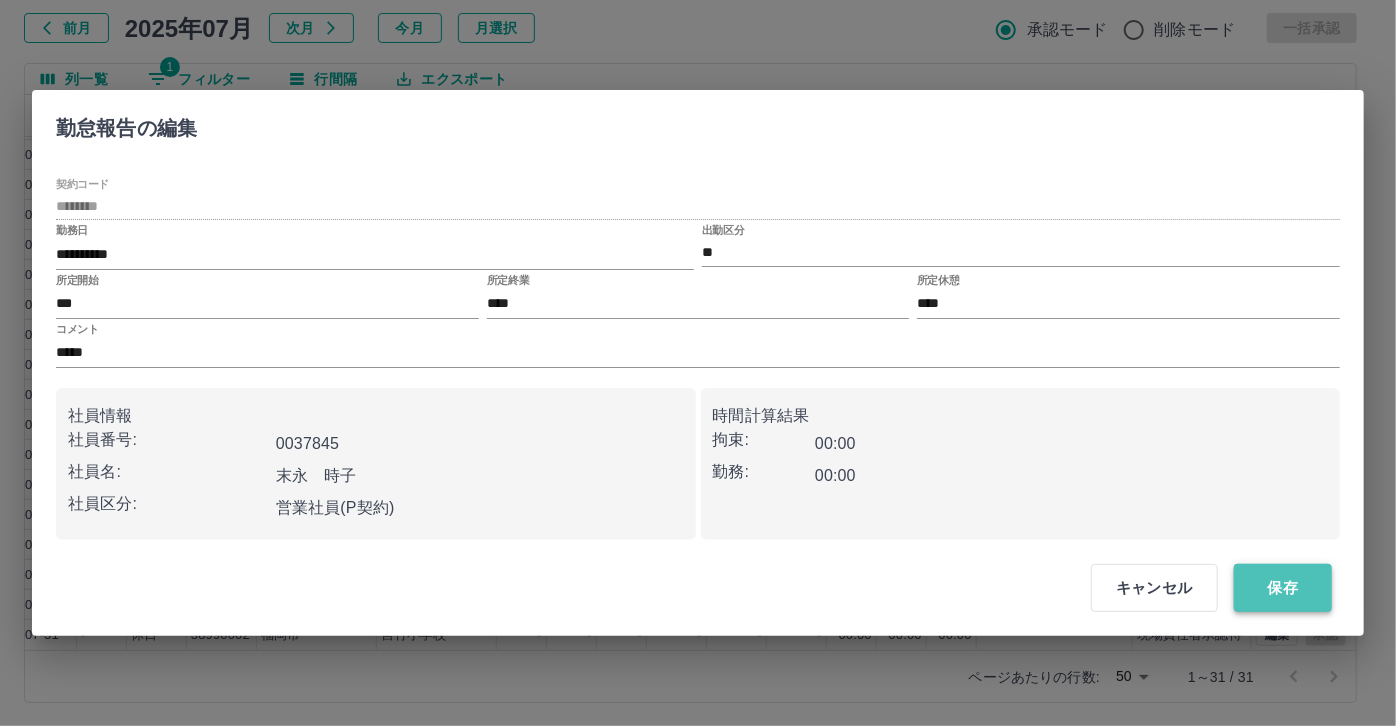 click on "保存" at bounding box center [1283, 588] 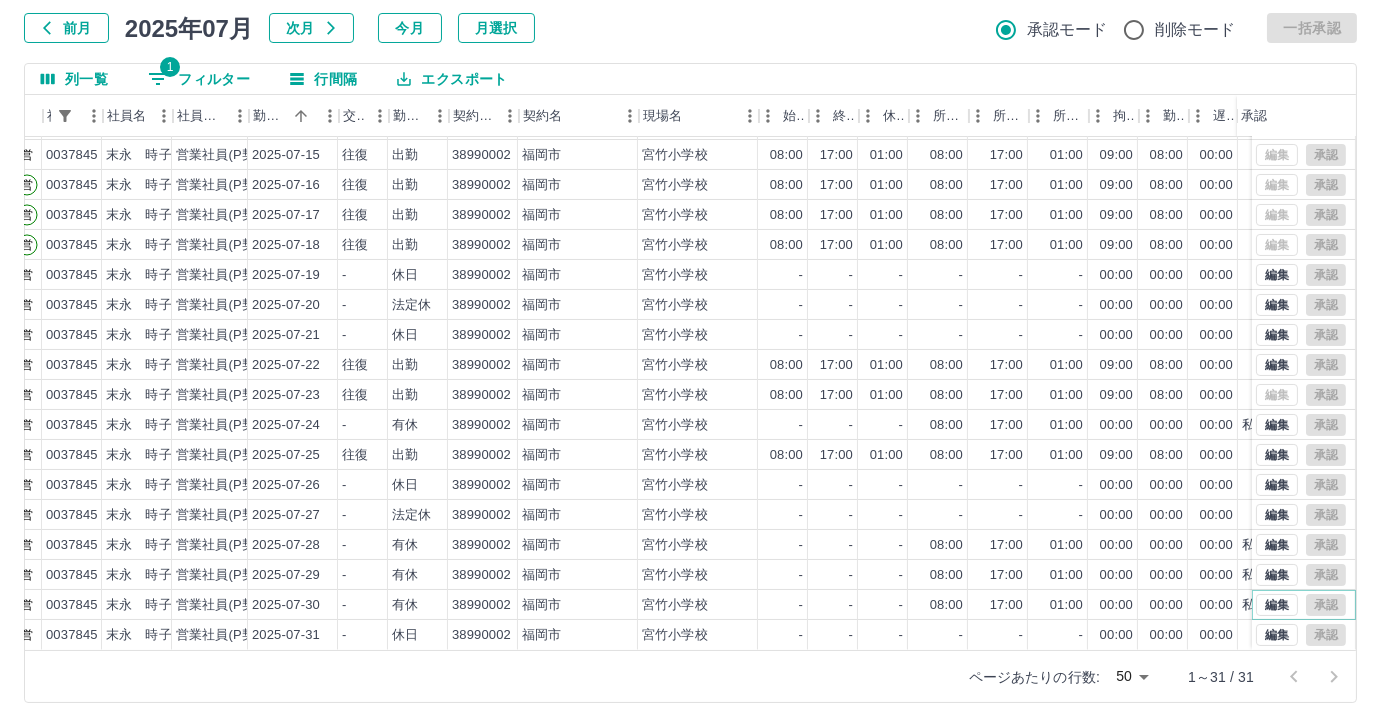 scroll, scrollTop: 431, scrollLeft: 150, axis: both 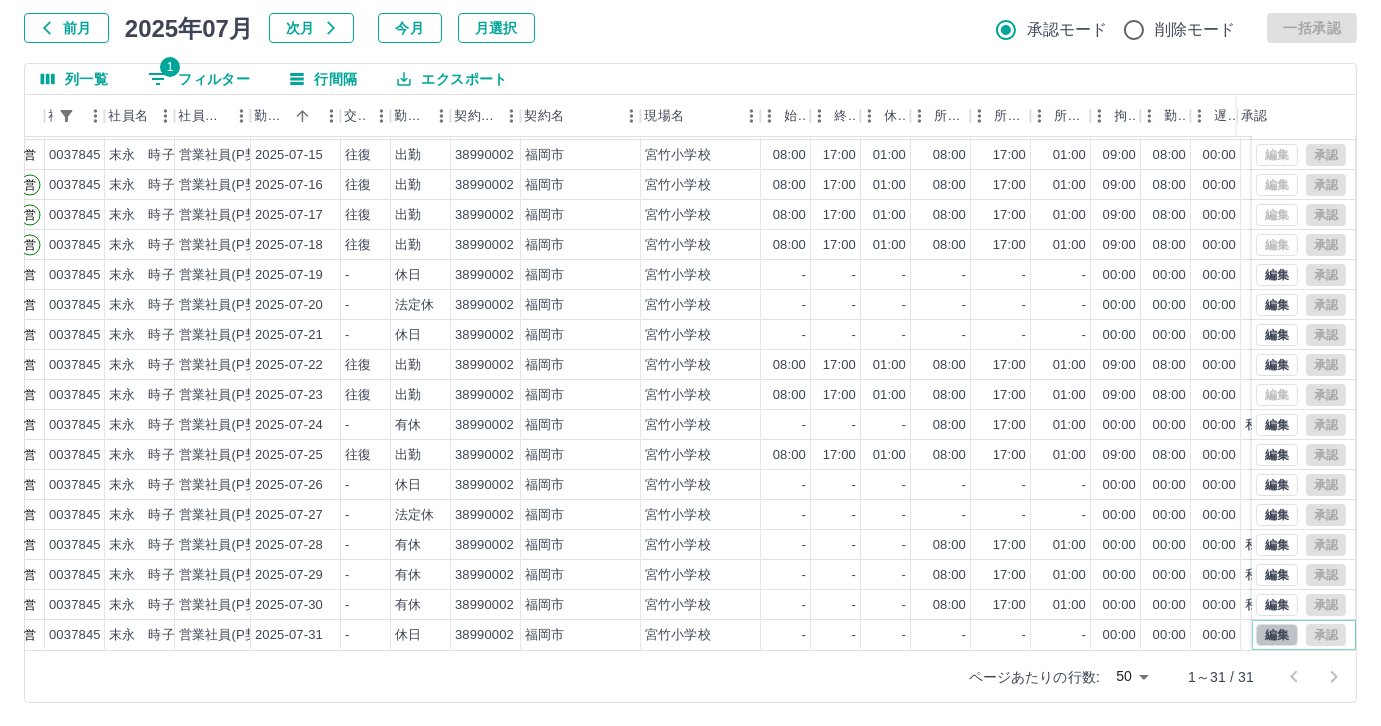 click on "編集" at bounding box center [1277, 635] 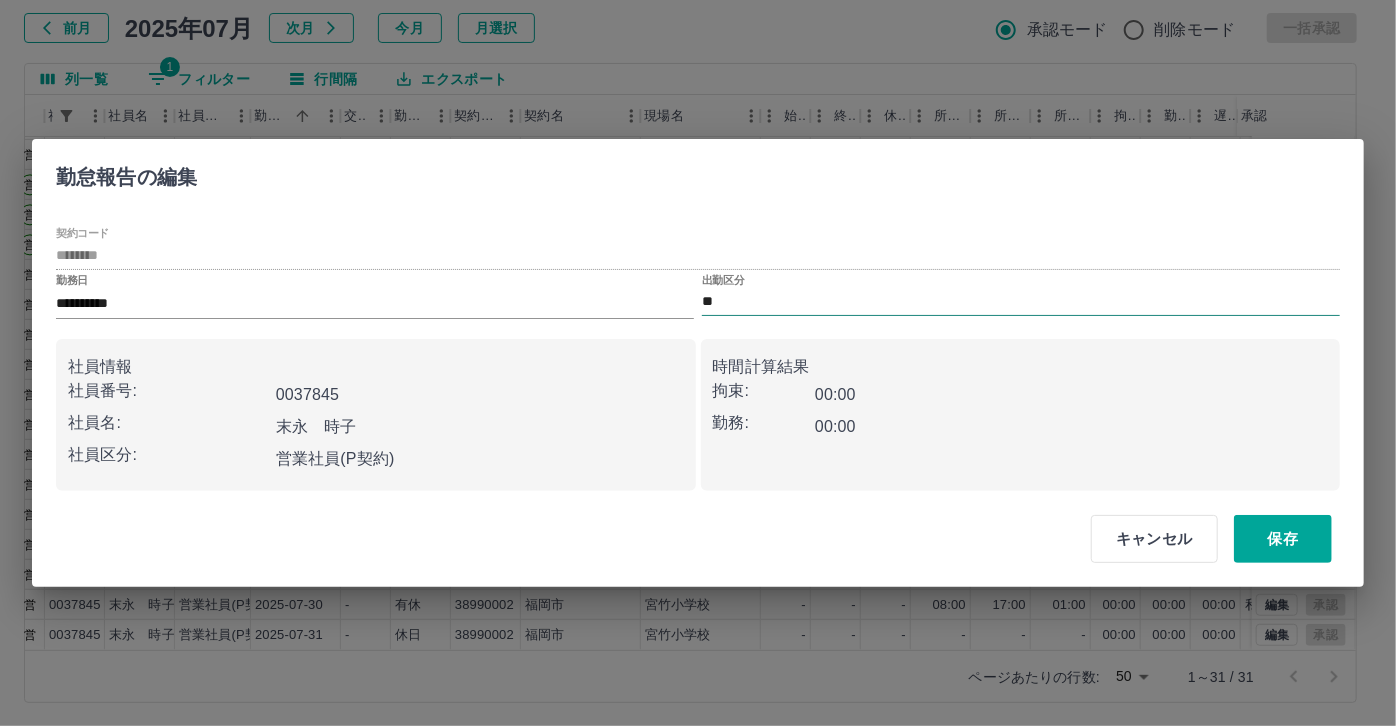 click on "**" at bounding box center [1021, 302] 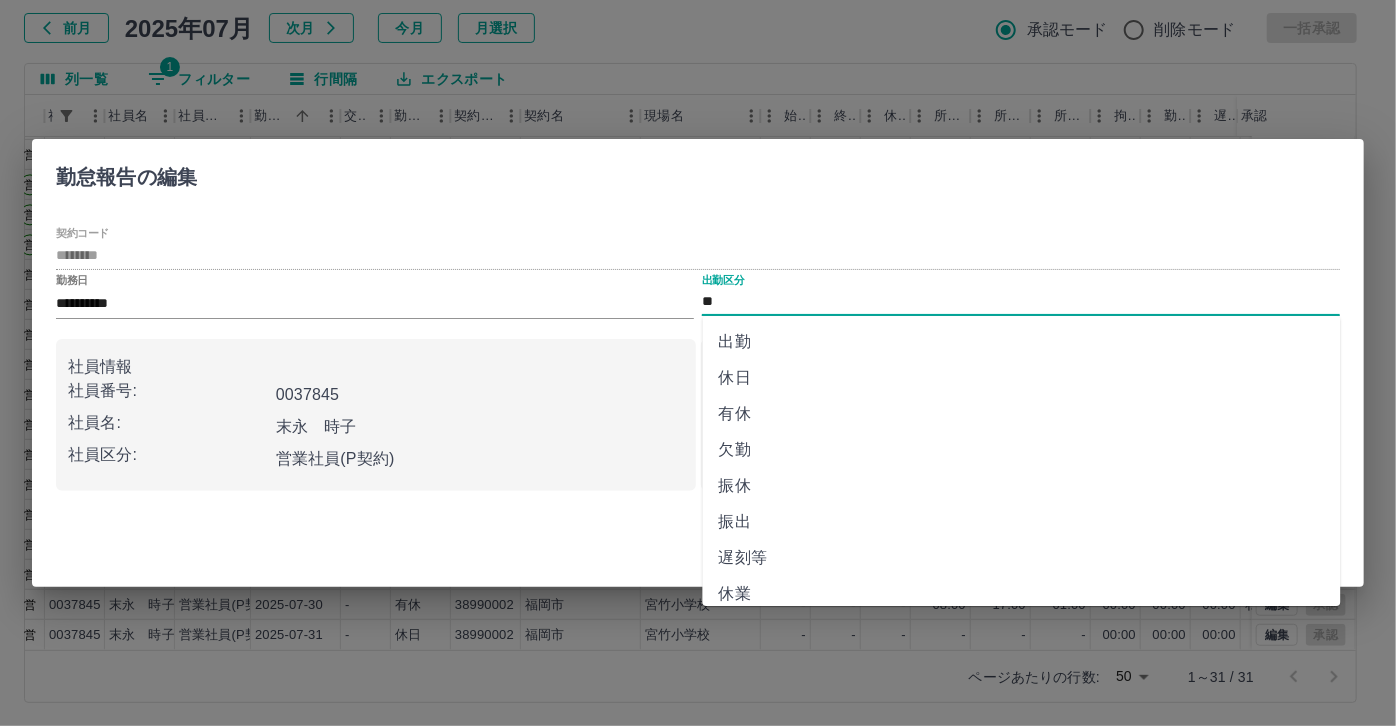 click on "有休" at bounding box center [1022, 414] 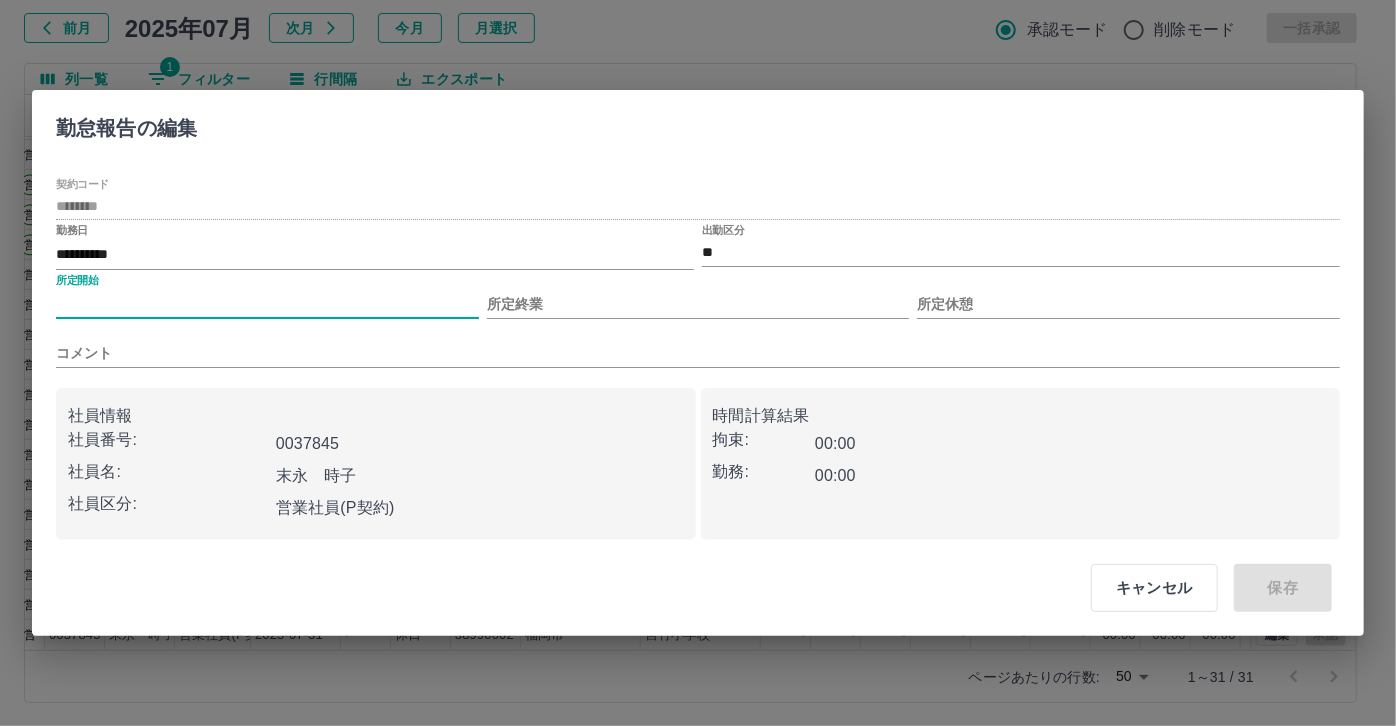 click on "所定開始" at bounding box center (267, 304) 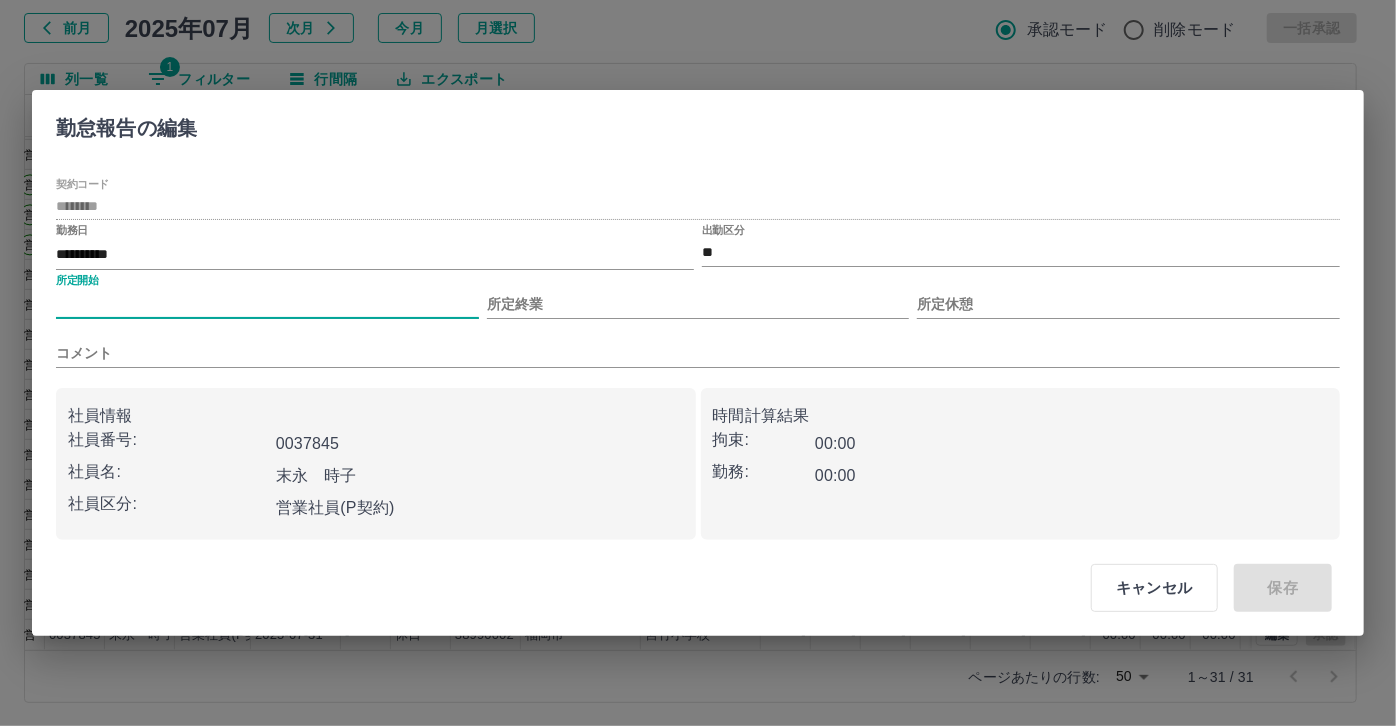 type on "***" 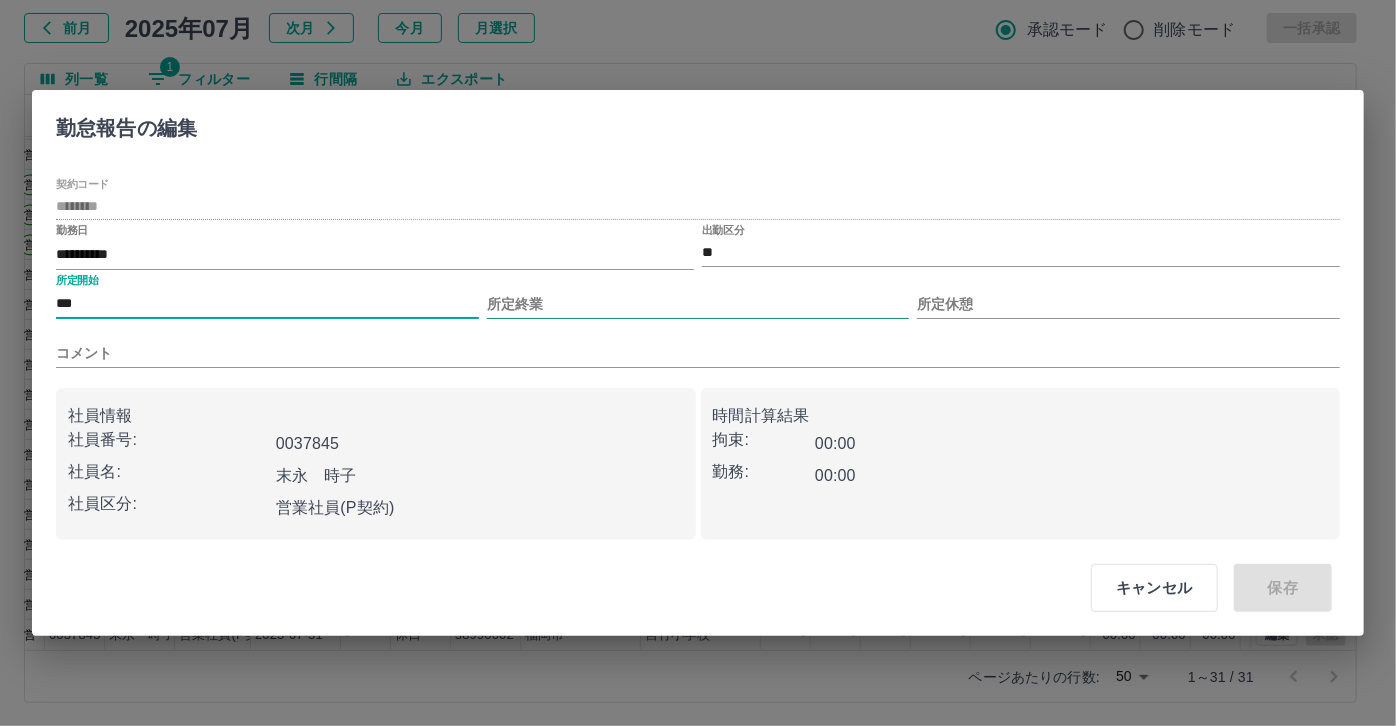 click on "所定終業" at bounding box center [698, 304] 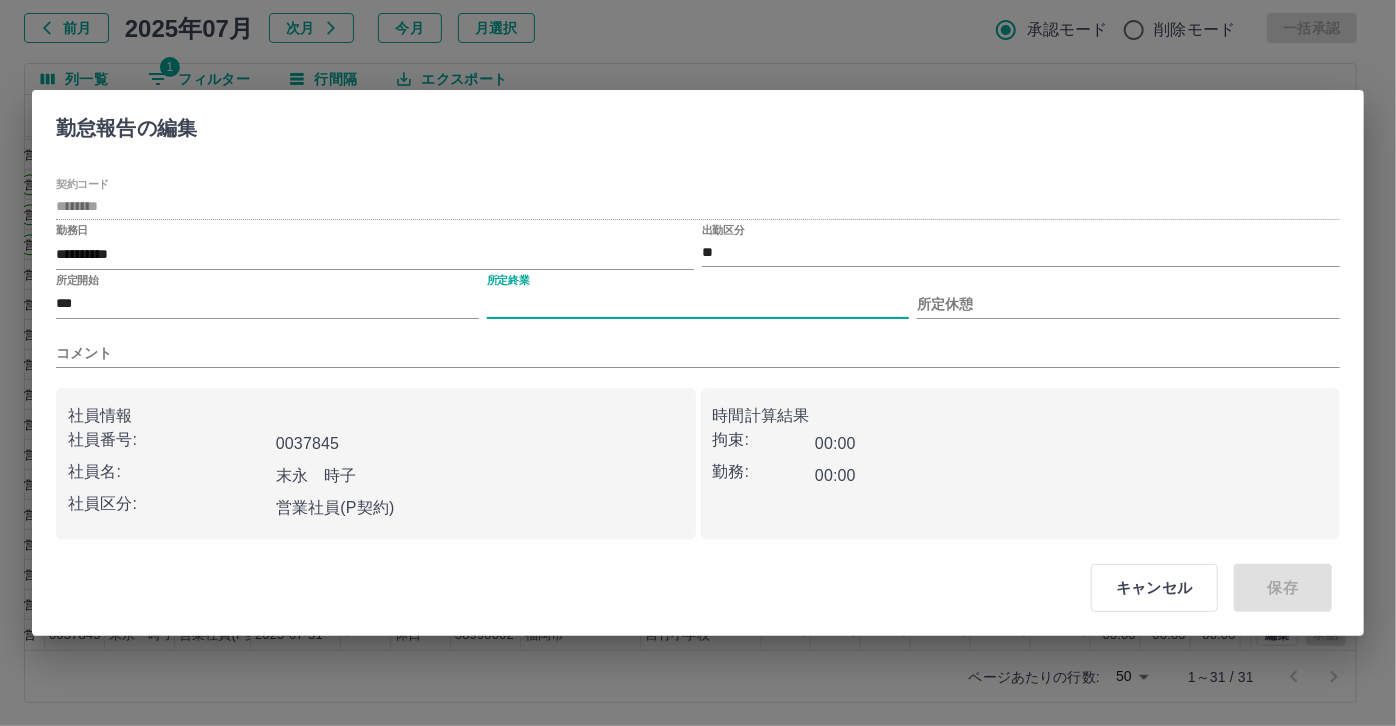 type on "****" 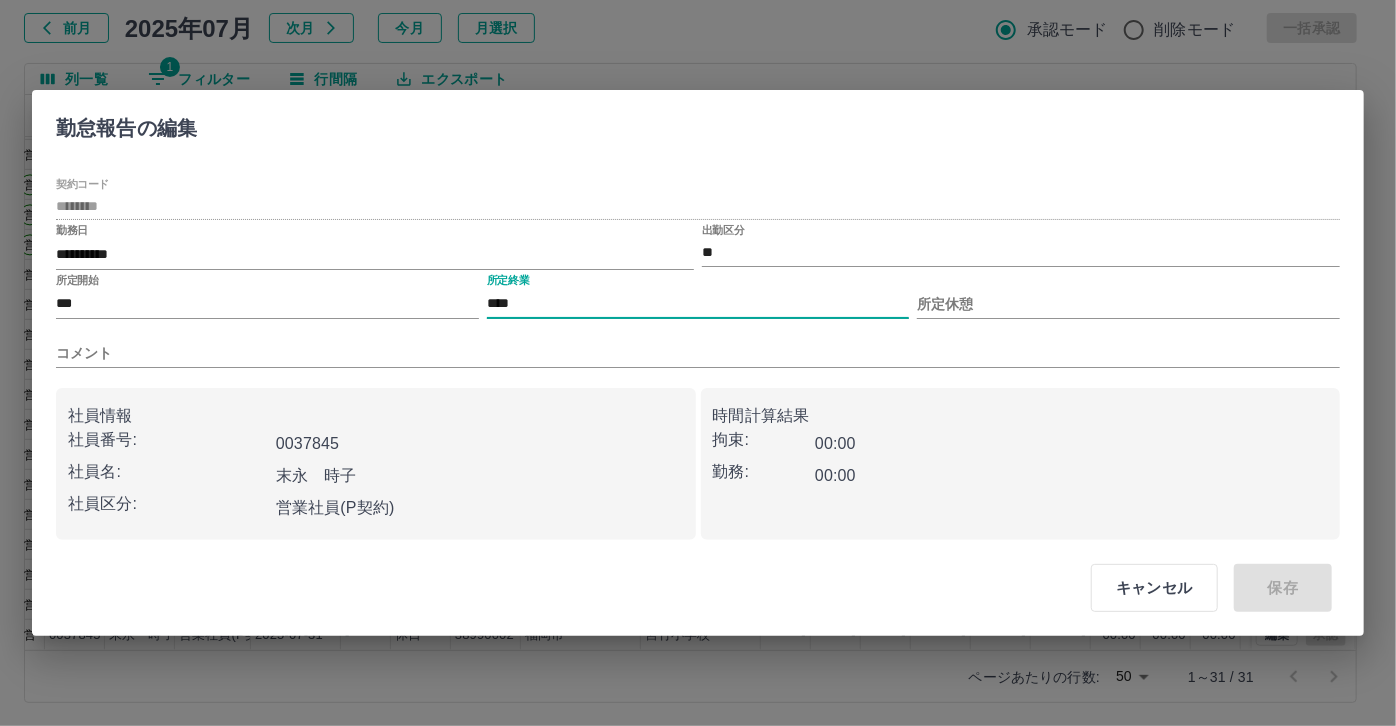 click on "所定休憩" at bounding box center [1128, 296] 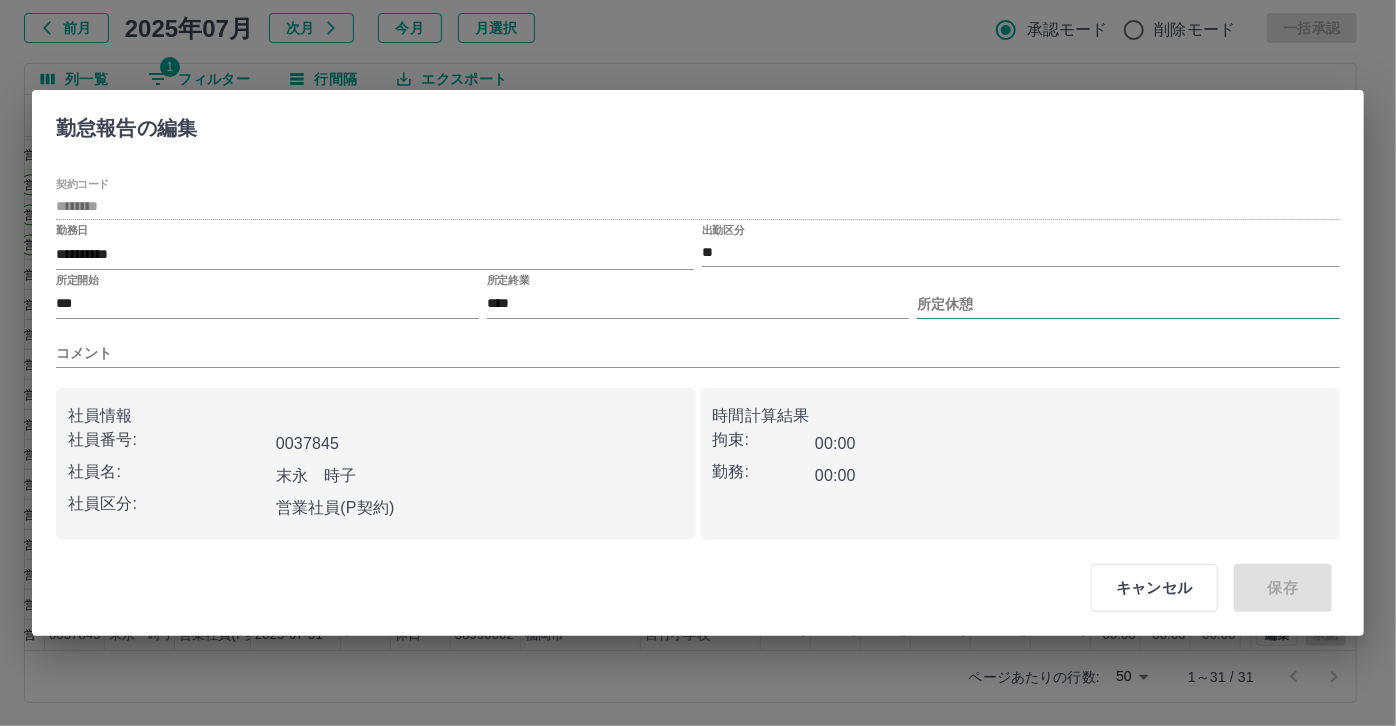 click on "所定休憩" at bounding box center [1128, 304] 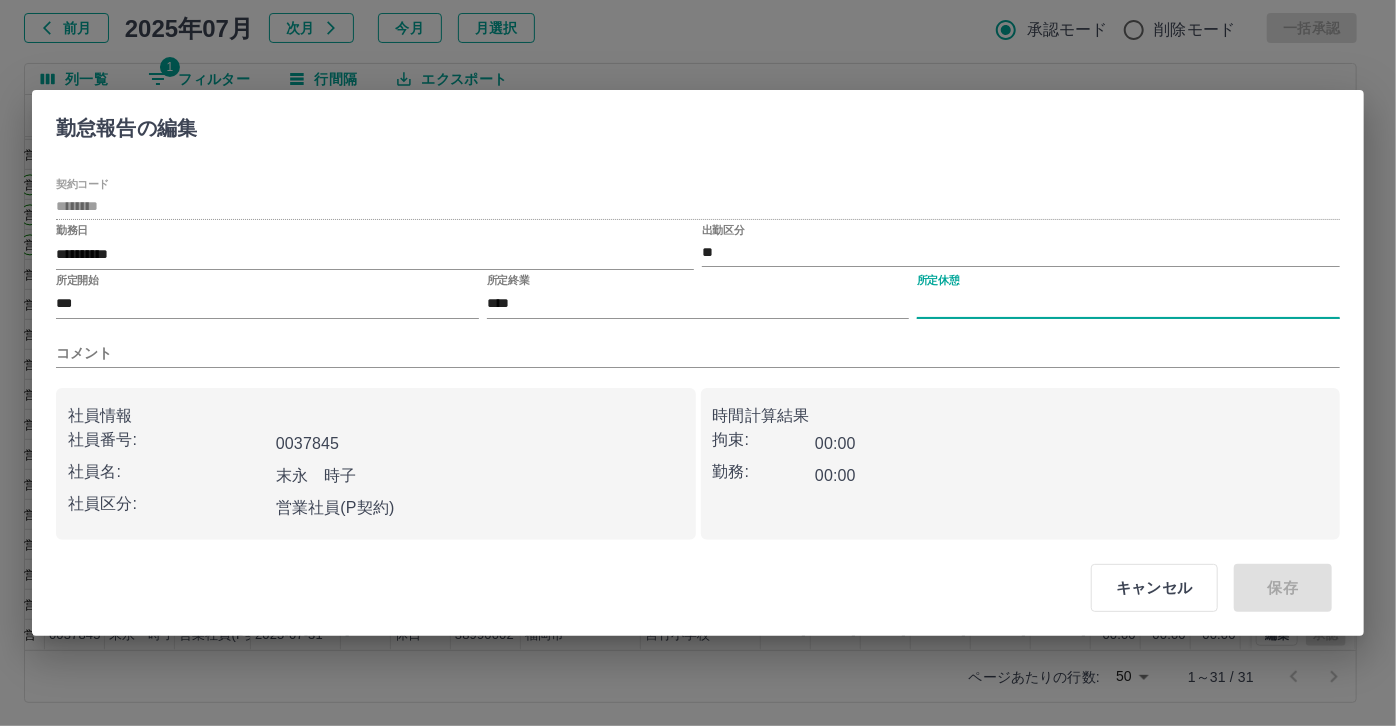 type on "****" 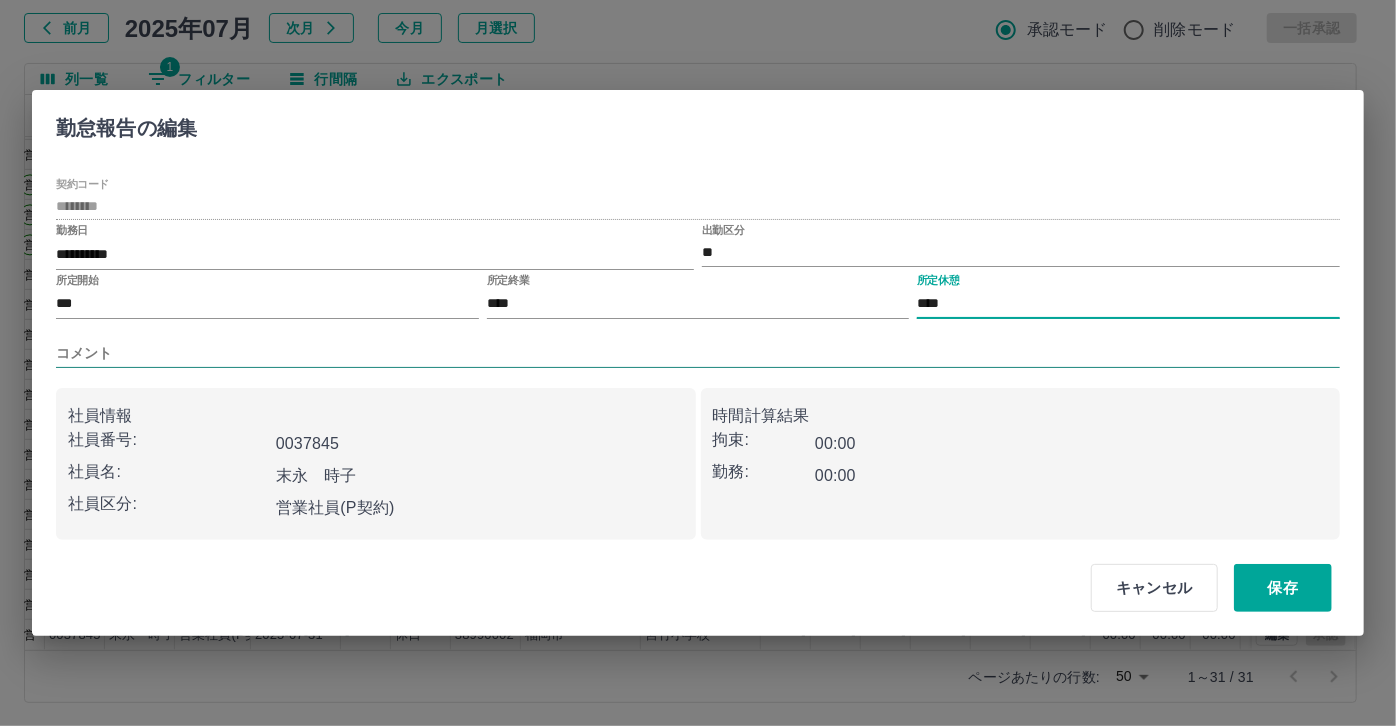 click on "コメント" at bounding box center [698, 353] 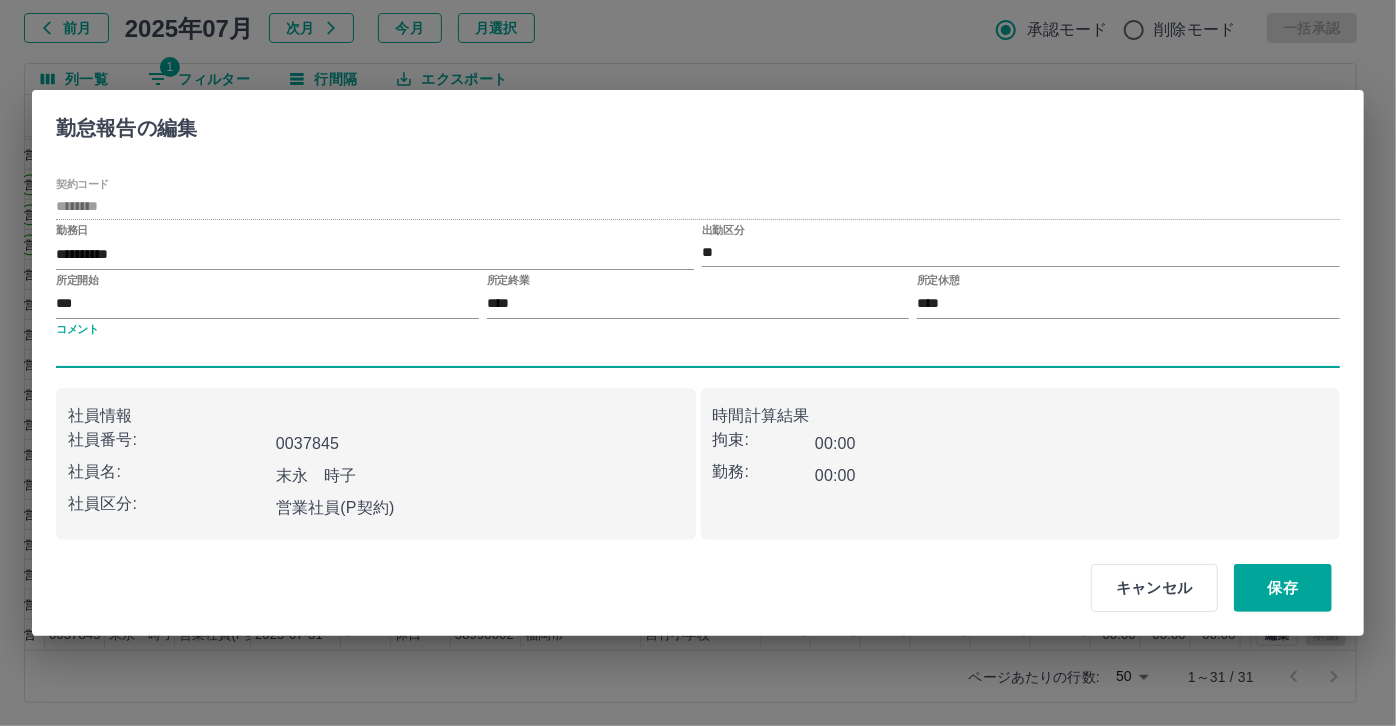 type on "*****" 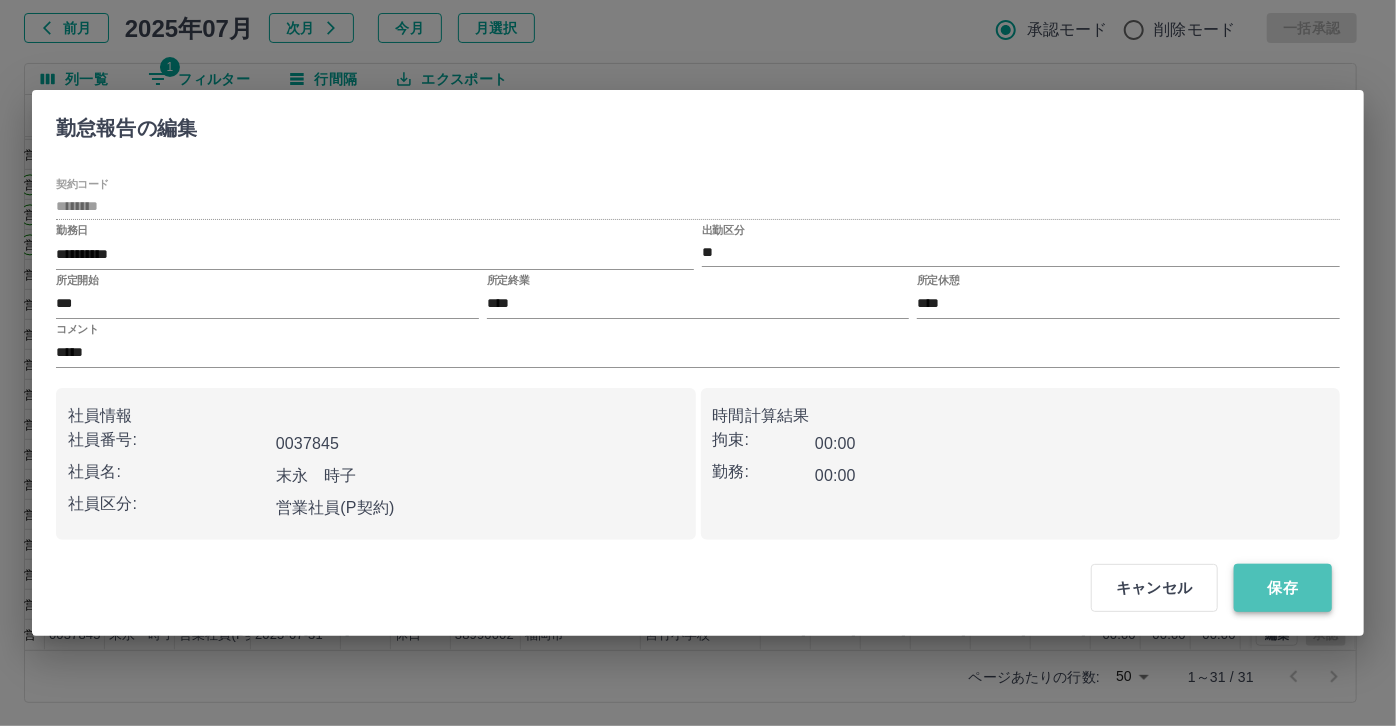 click on "保存" at bounding box center [1283, 588] 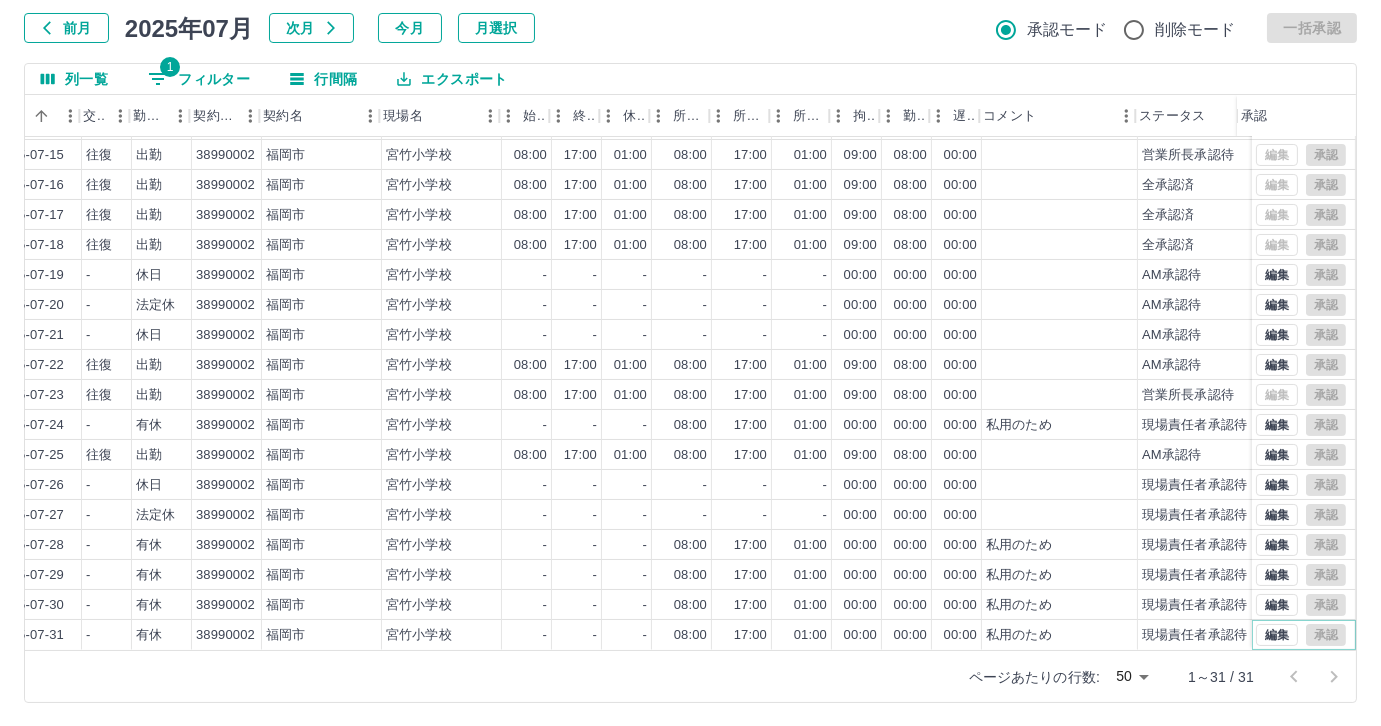 scroll, scrollTop: 431, scrollLeft: 429, axis: both 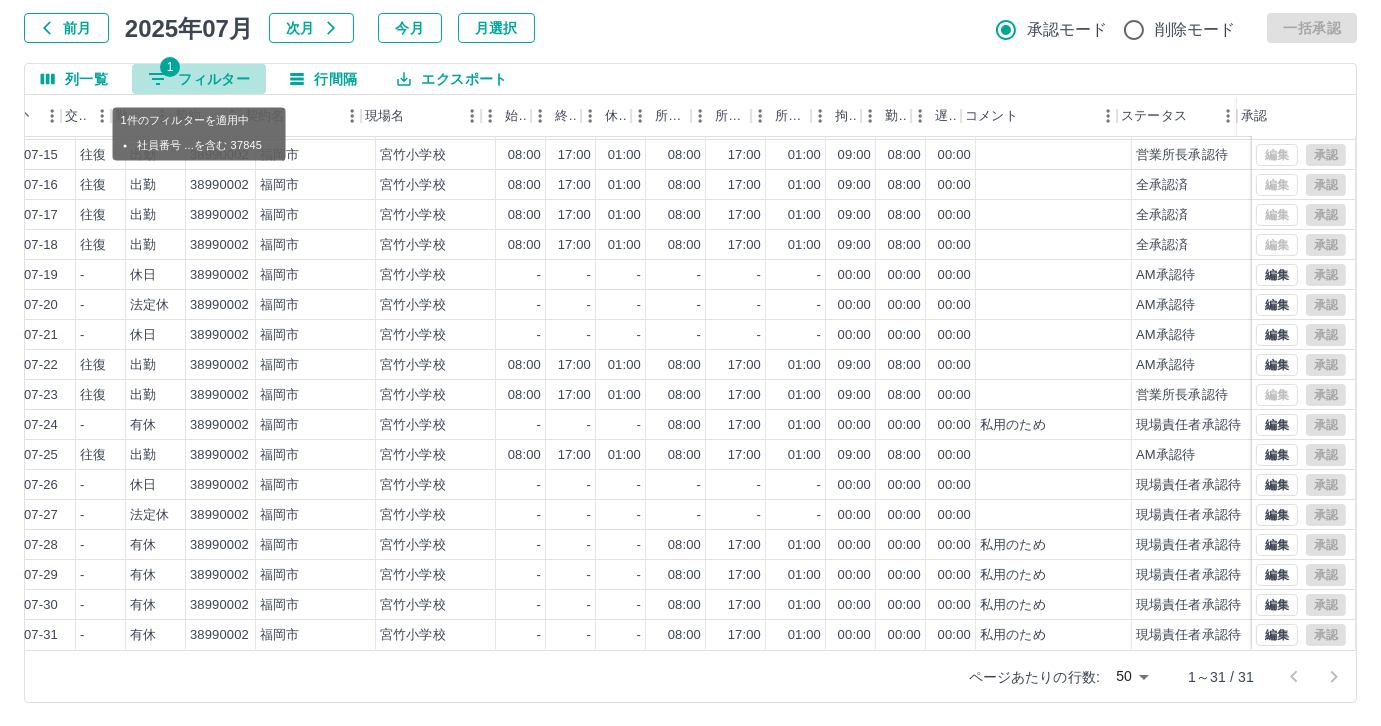 click on "1 フィルター" at bounding box center (199, 79) 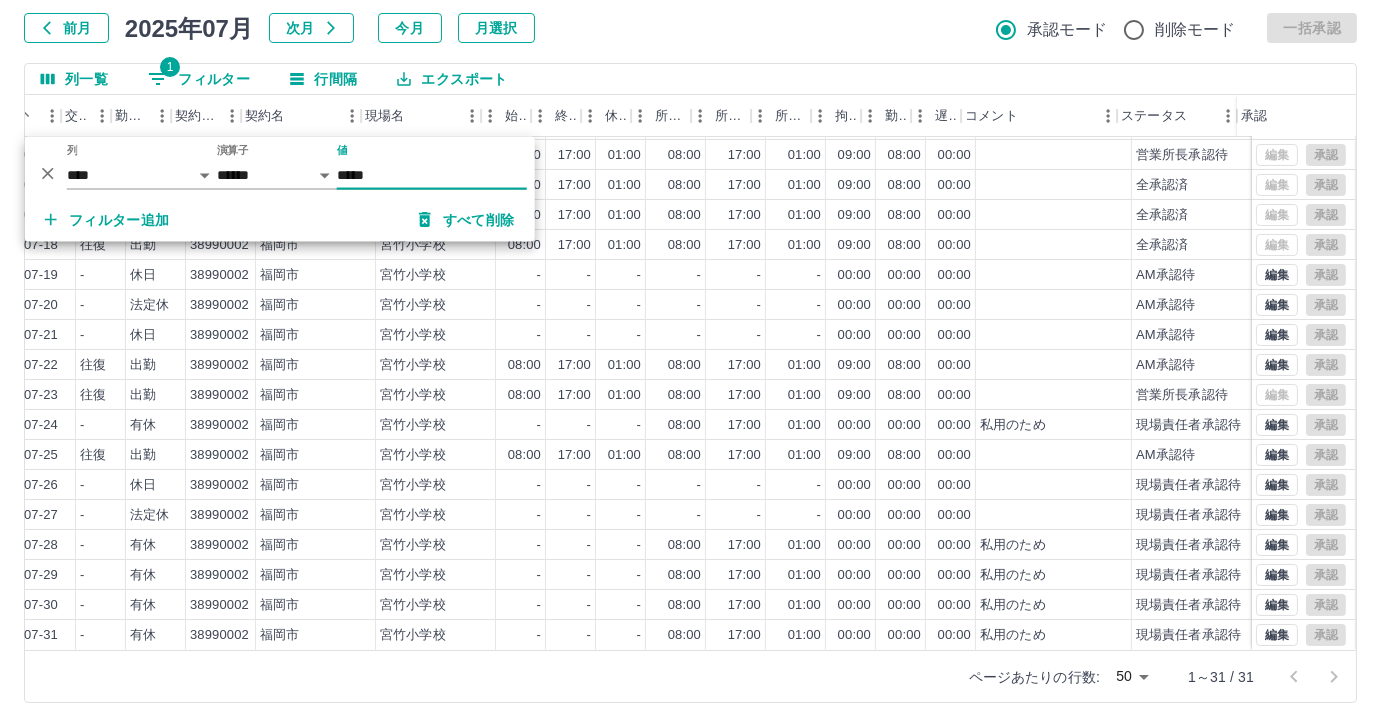 click on "*****" at bounding box center (432, 175) 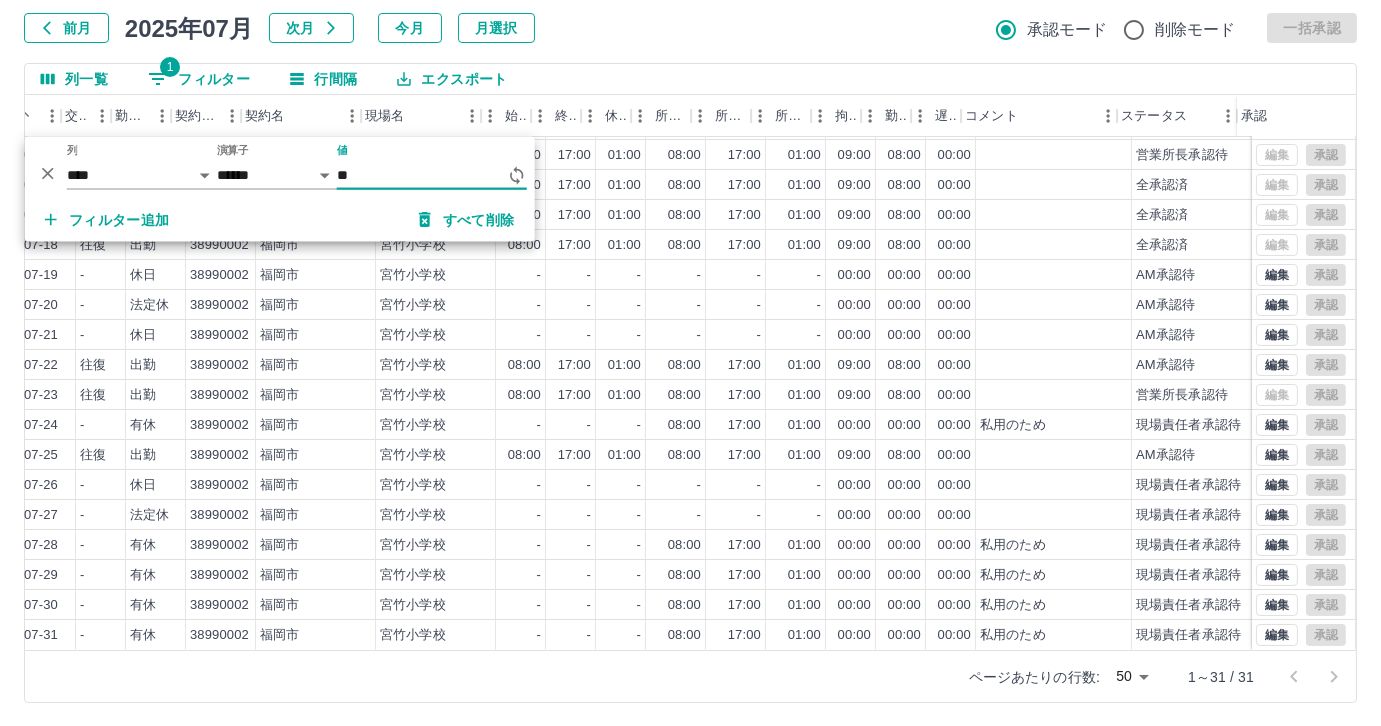 type on "*" 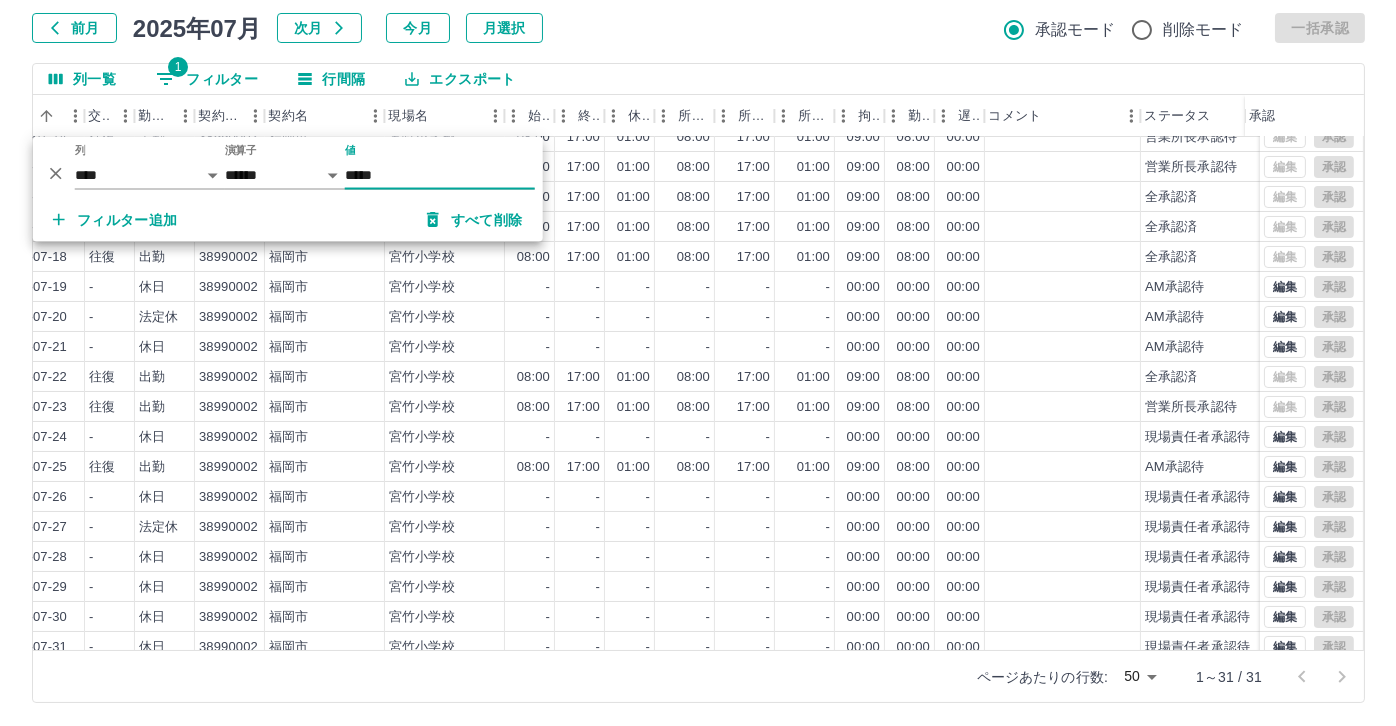 scroll, scrollTop: 431, scrollLeft: 414, axis: both 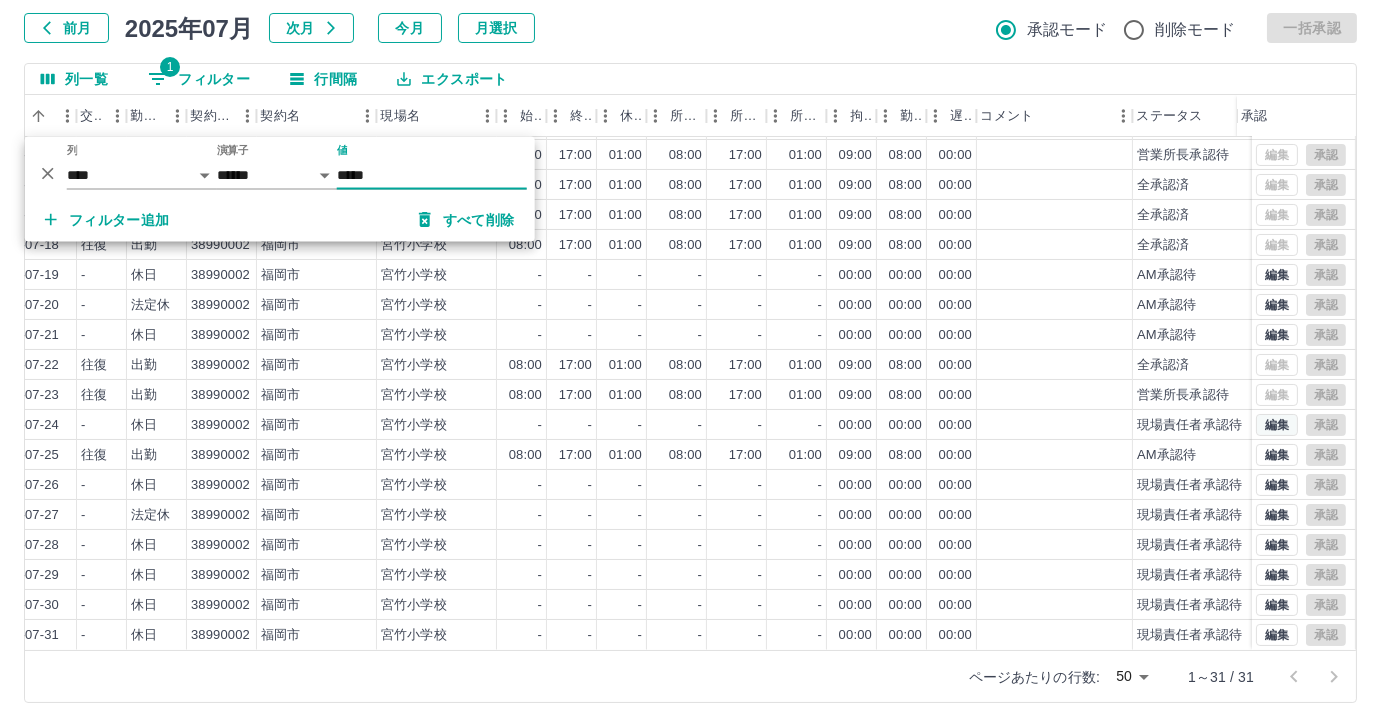 type on "*****" 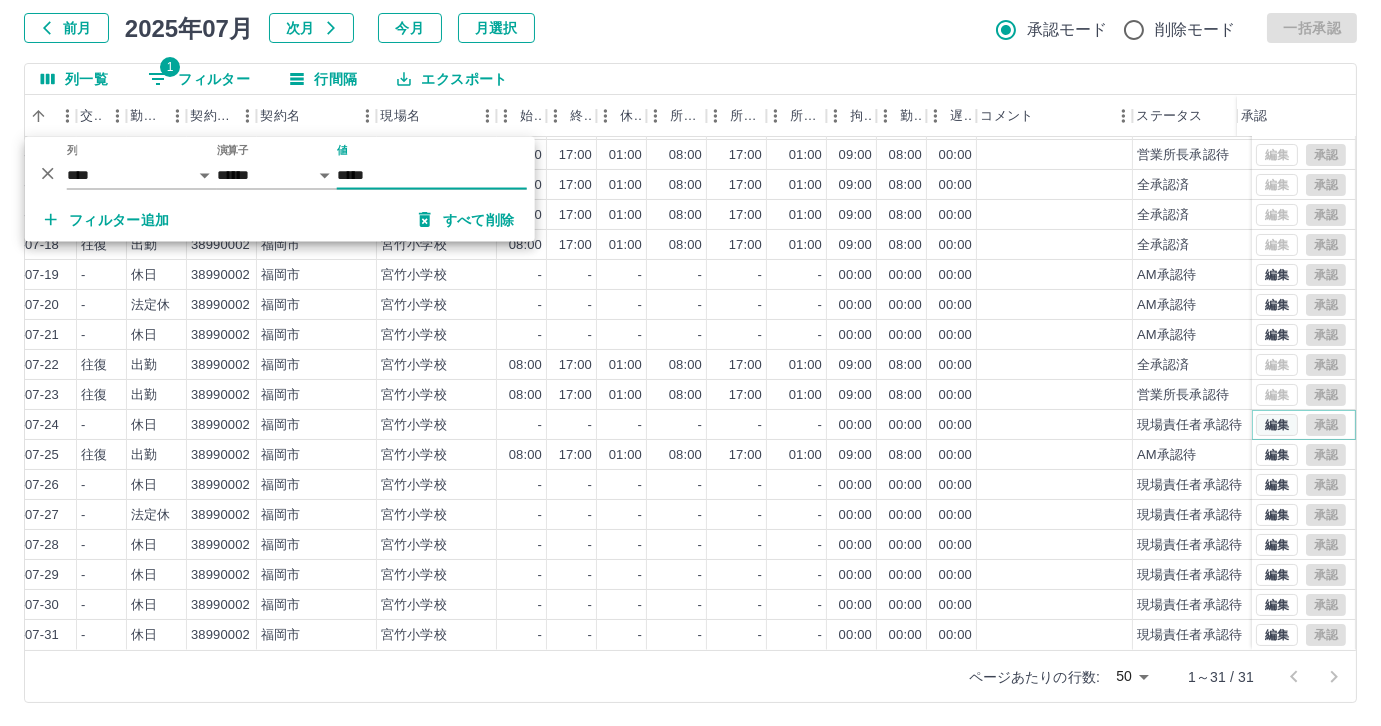 click on "編集" at bounding box center [1277, 425] 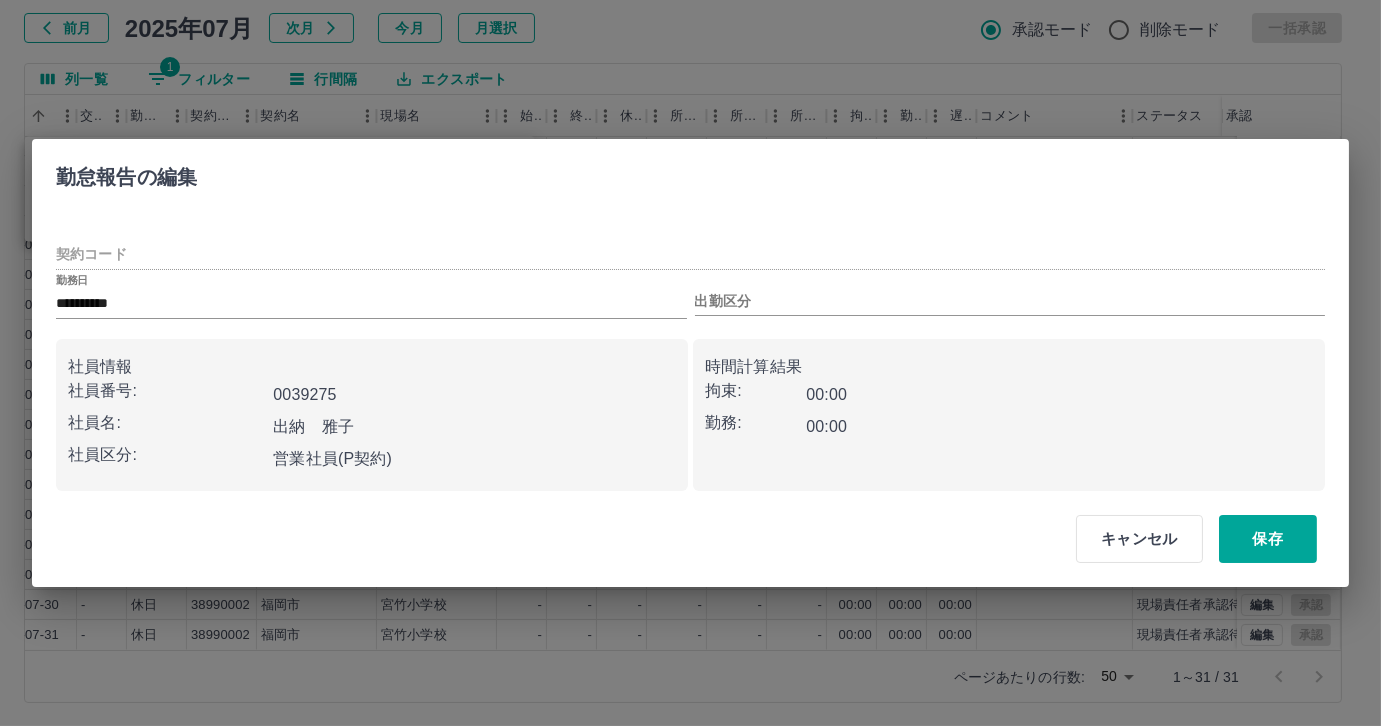 type on "********" 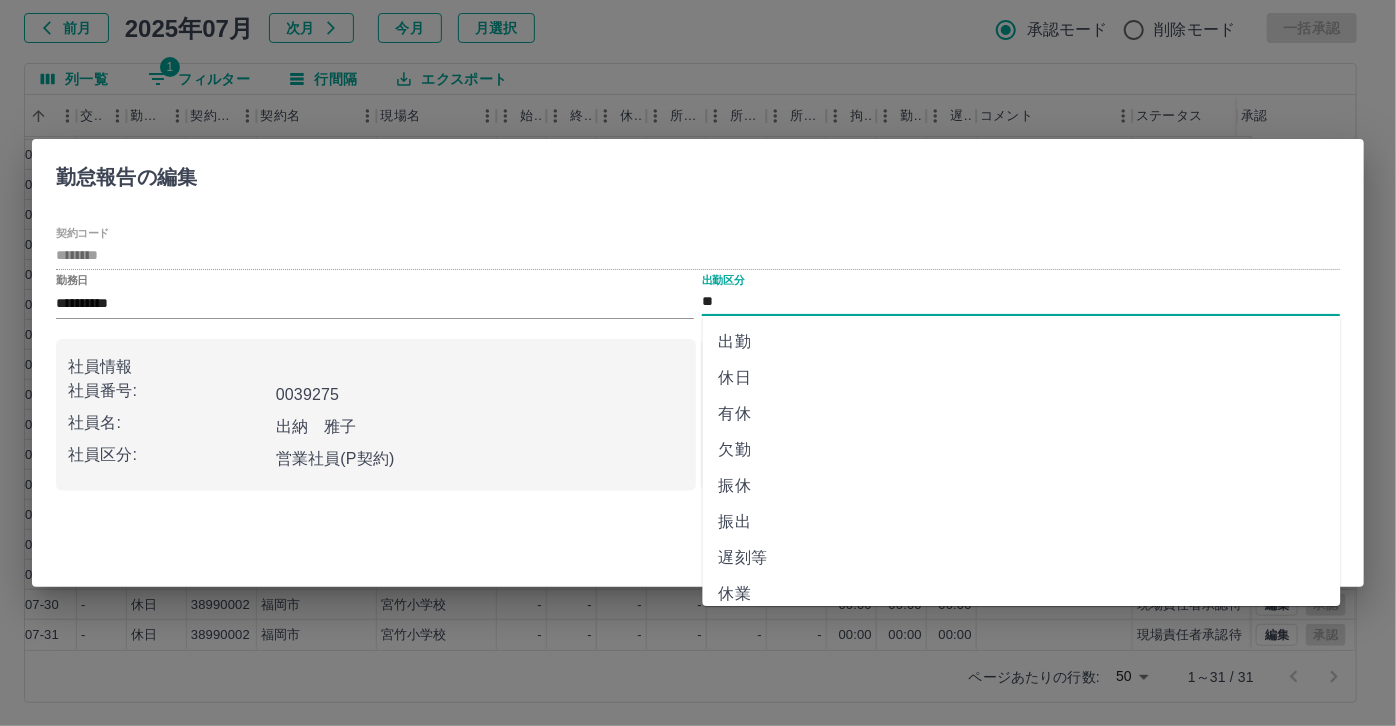 click on "**" at bounding box center (1021, 302) 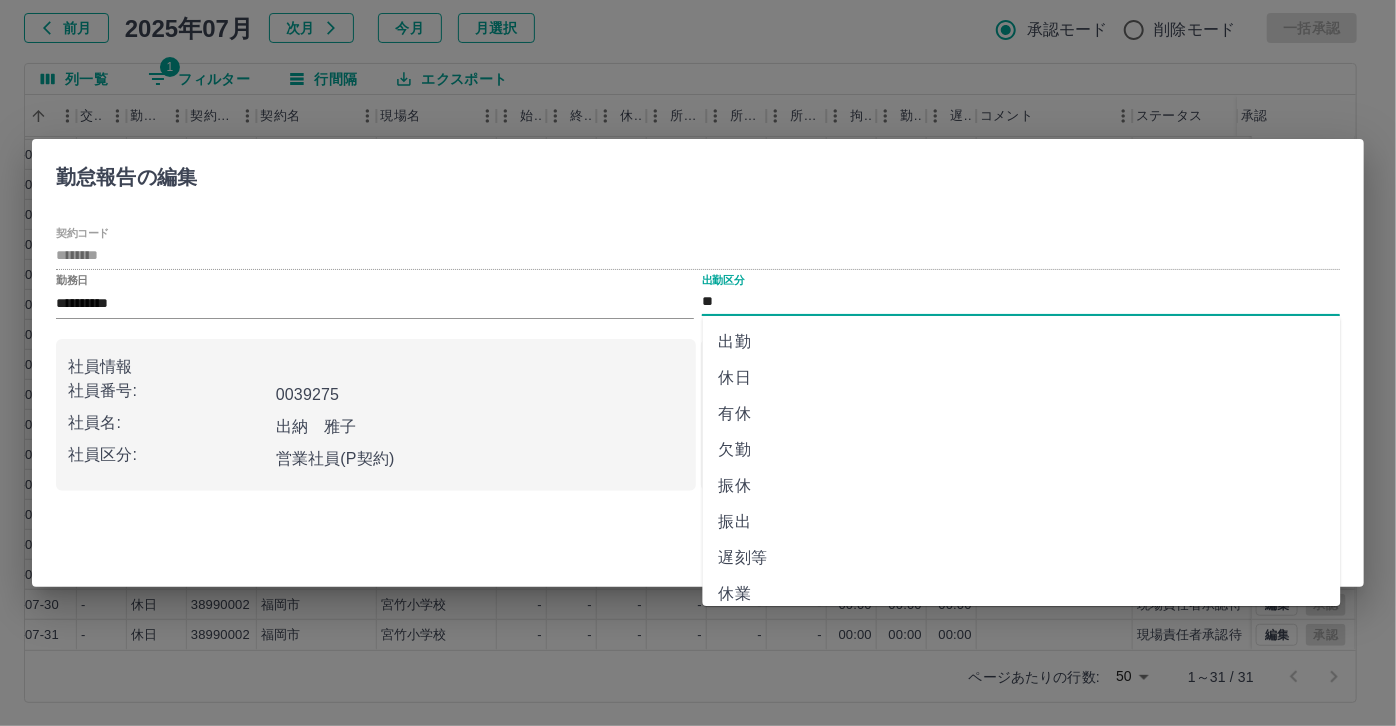 click on "有休" at bounding box center [1022, 414] 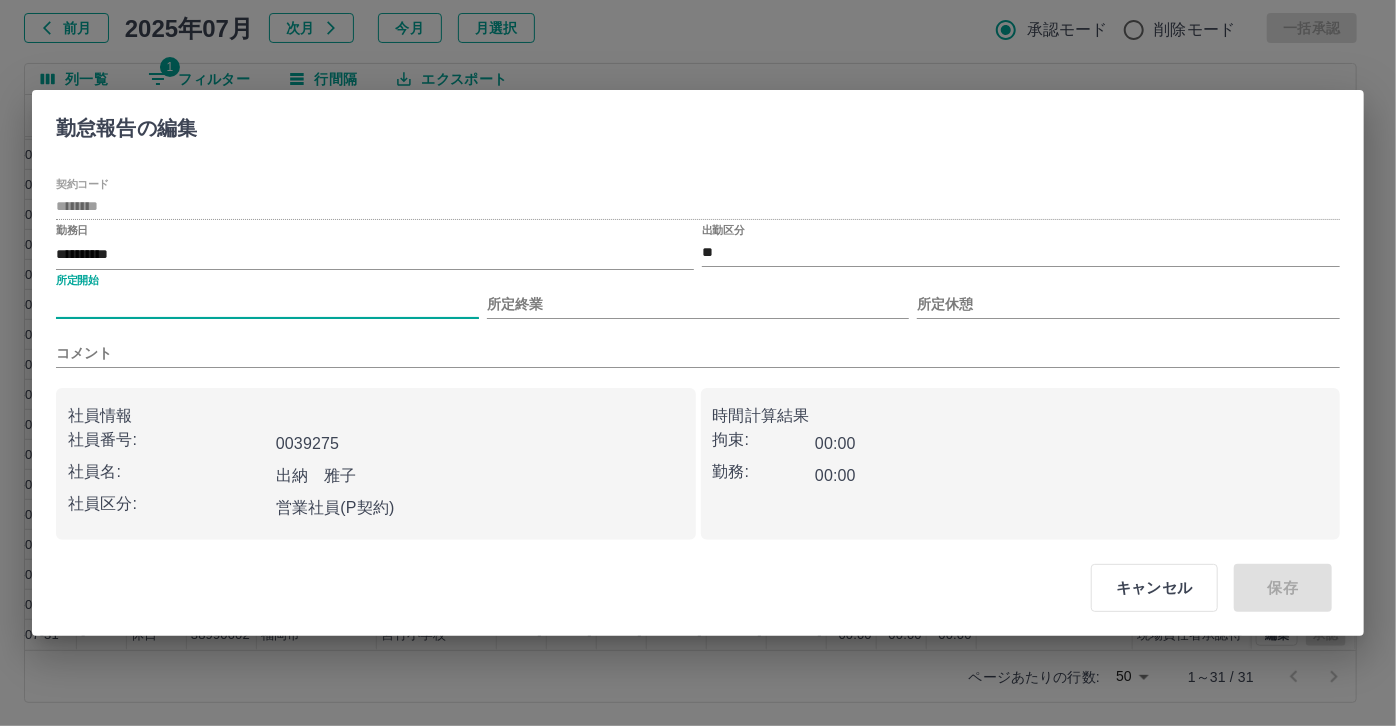 click on "所定開始" at bounding box center [267, 304] 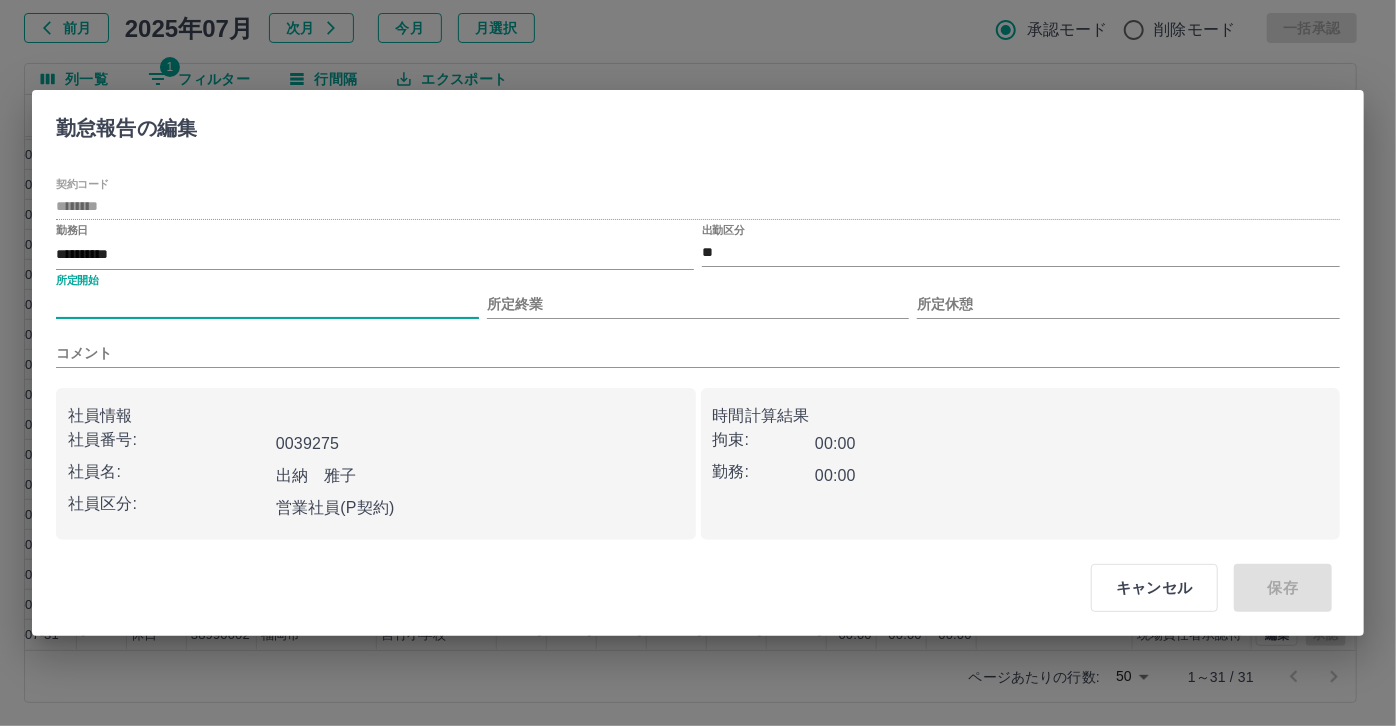 type on "***" 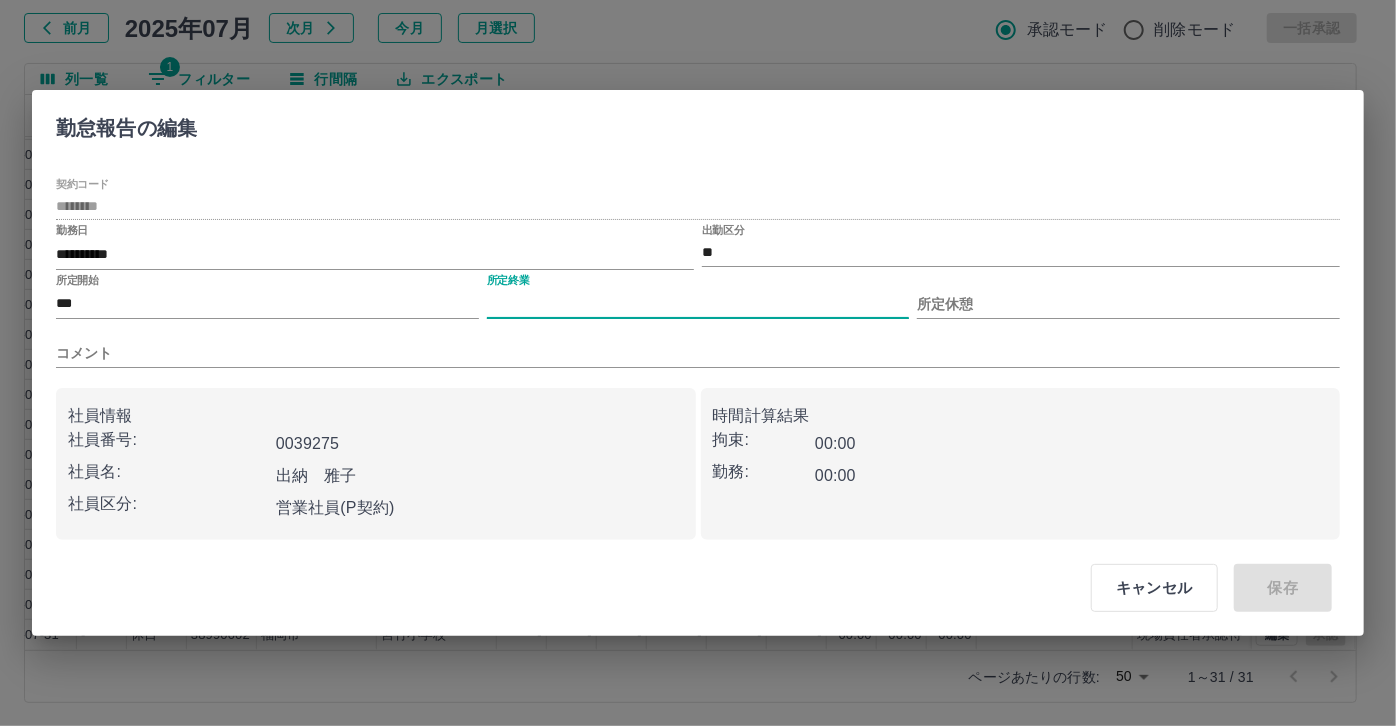 click on "所定終業" at bounding box center [698, 304] 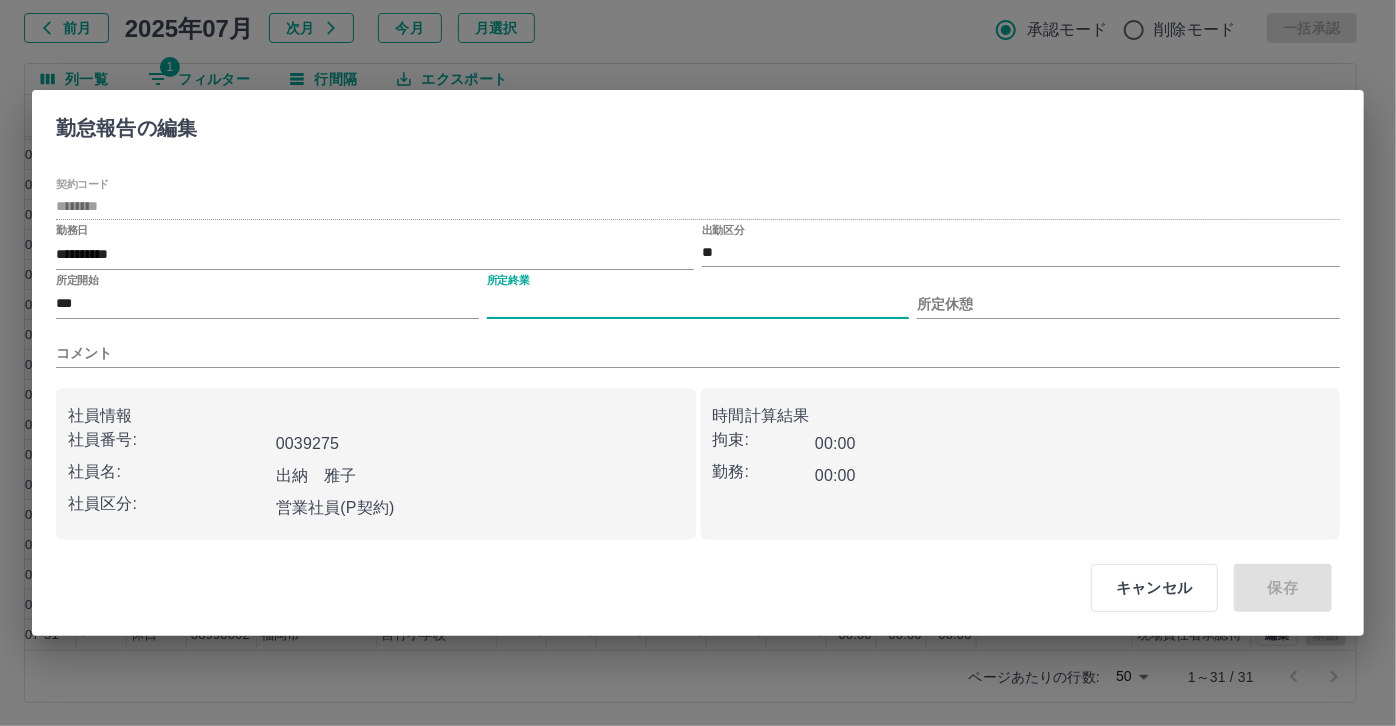 type on "****" 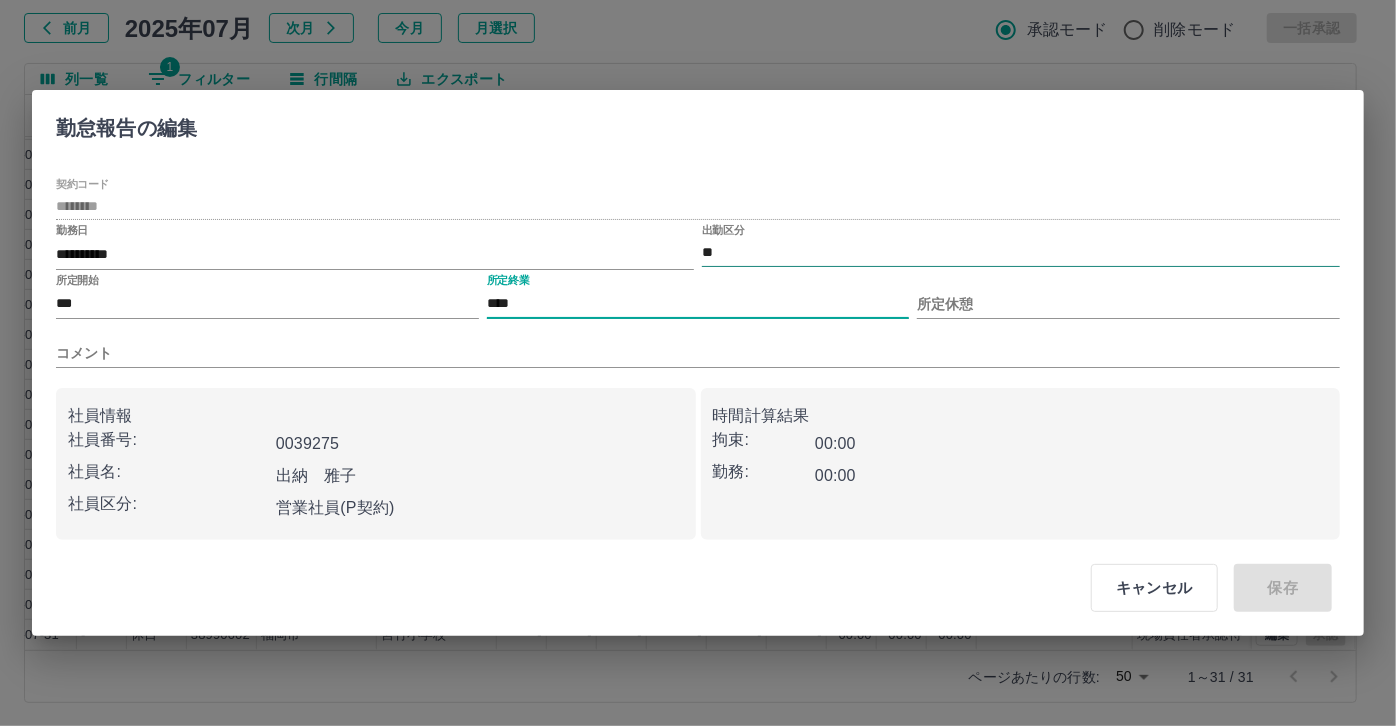 click on "**" at bounding box center [1021, 252] 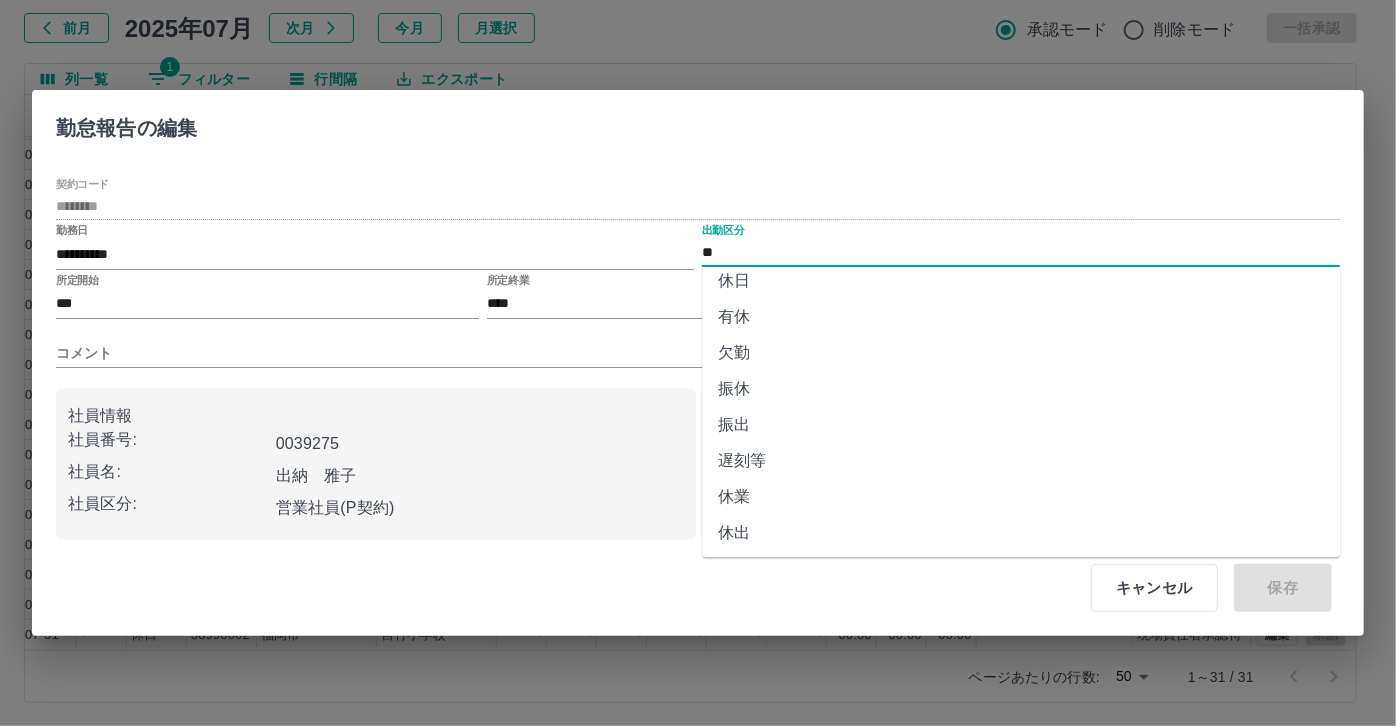 scroll, scrollTop: 181, scrollLeft: 0, axis: vertical 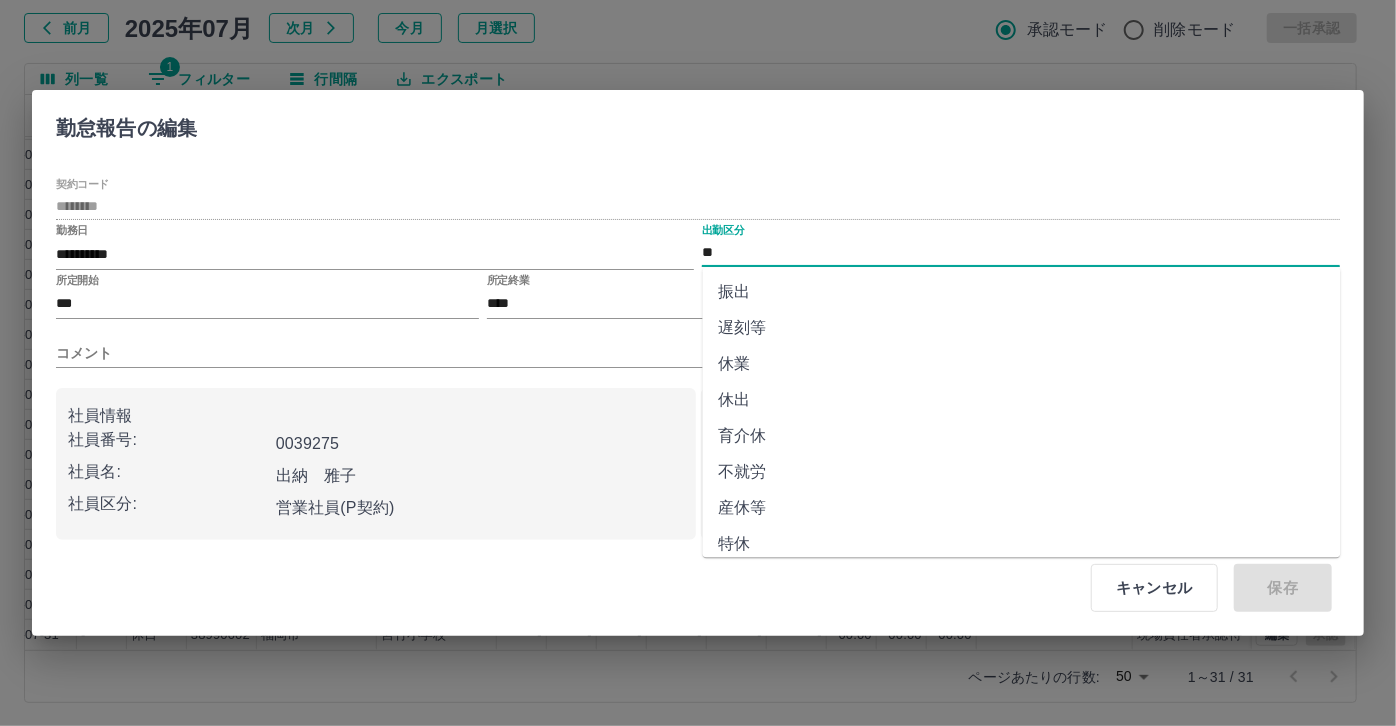 click on "休業" at bounding box center [1022, 364] 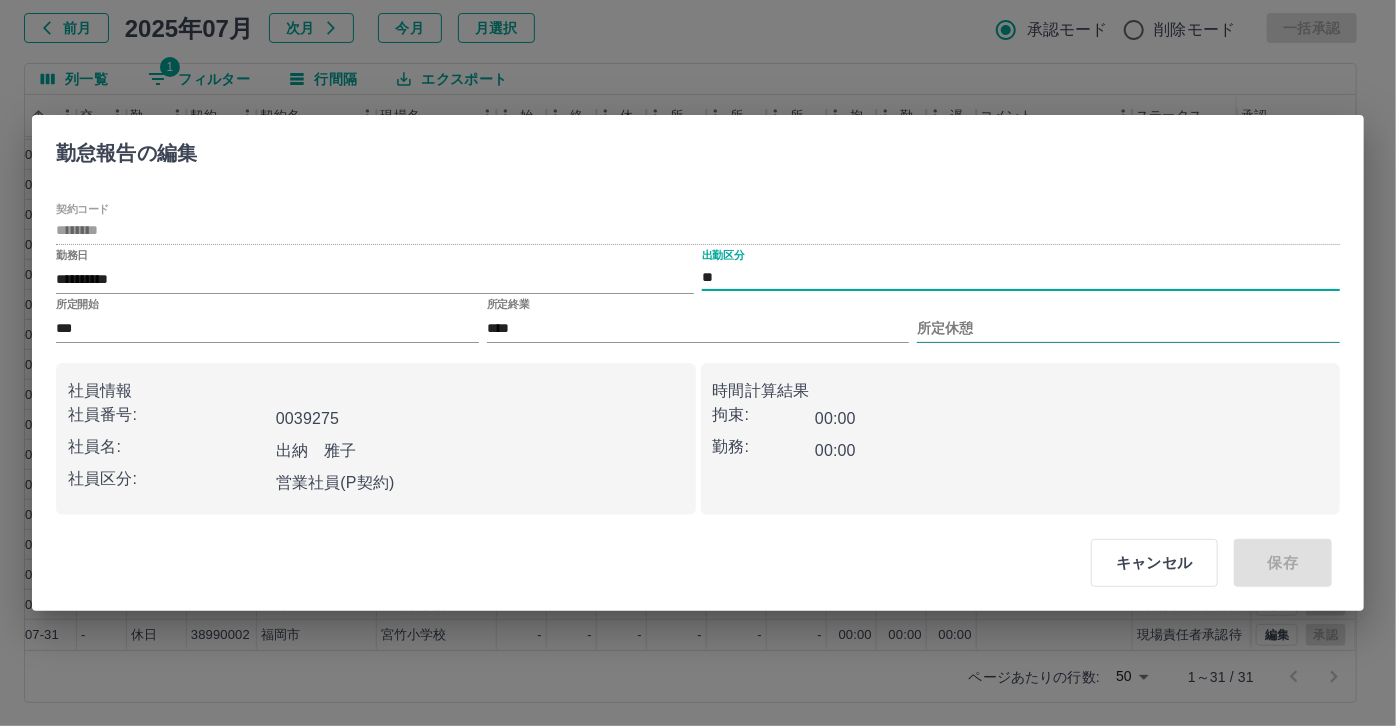 click on "所定休憩" at bounding box center (1128, 328) 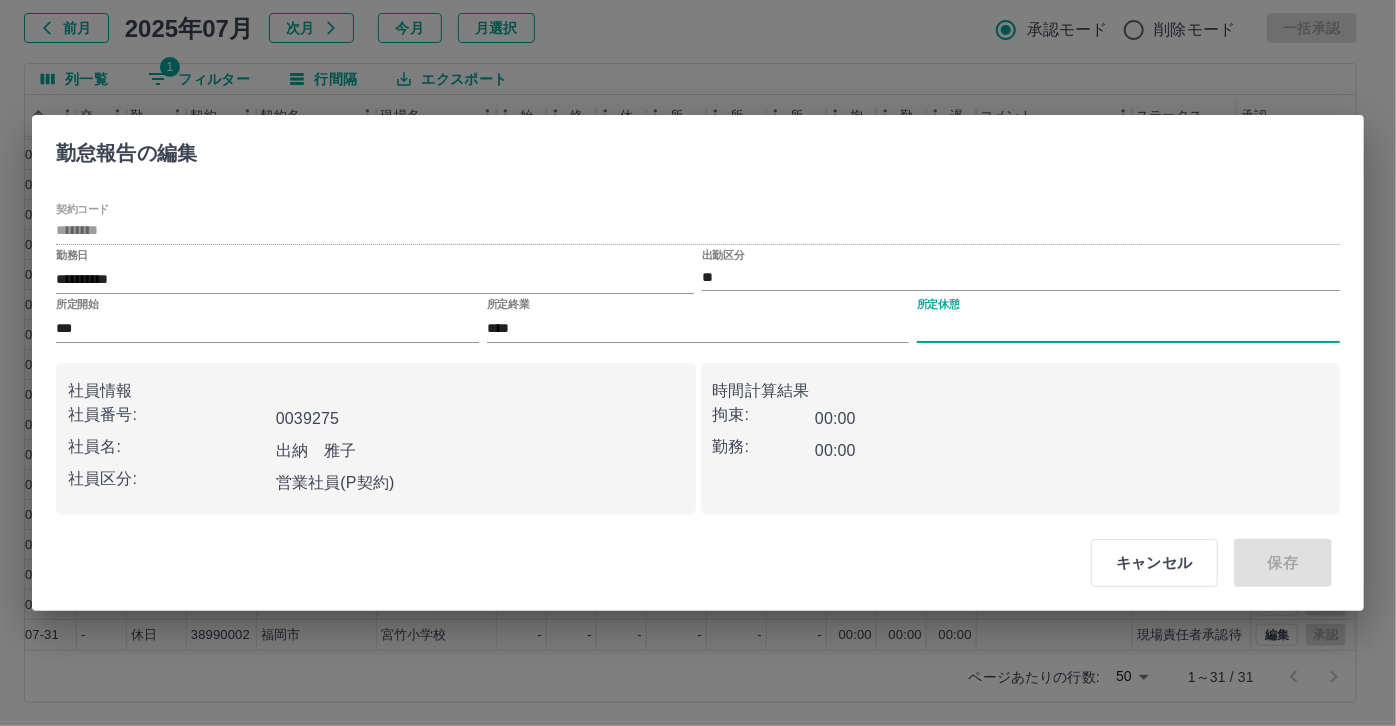 type on "****" 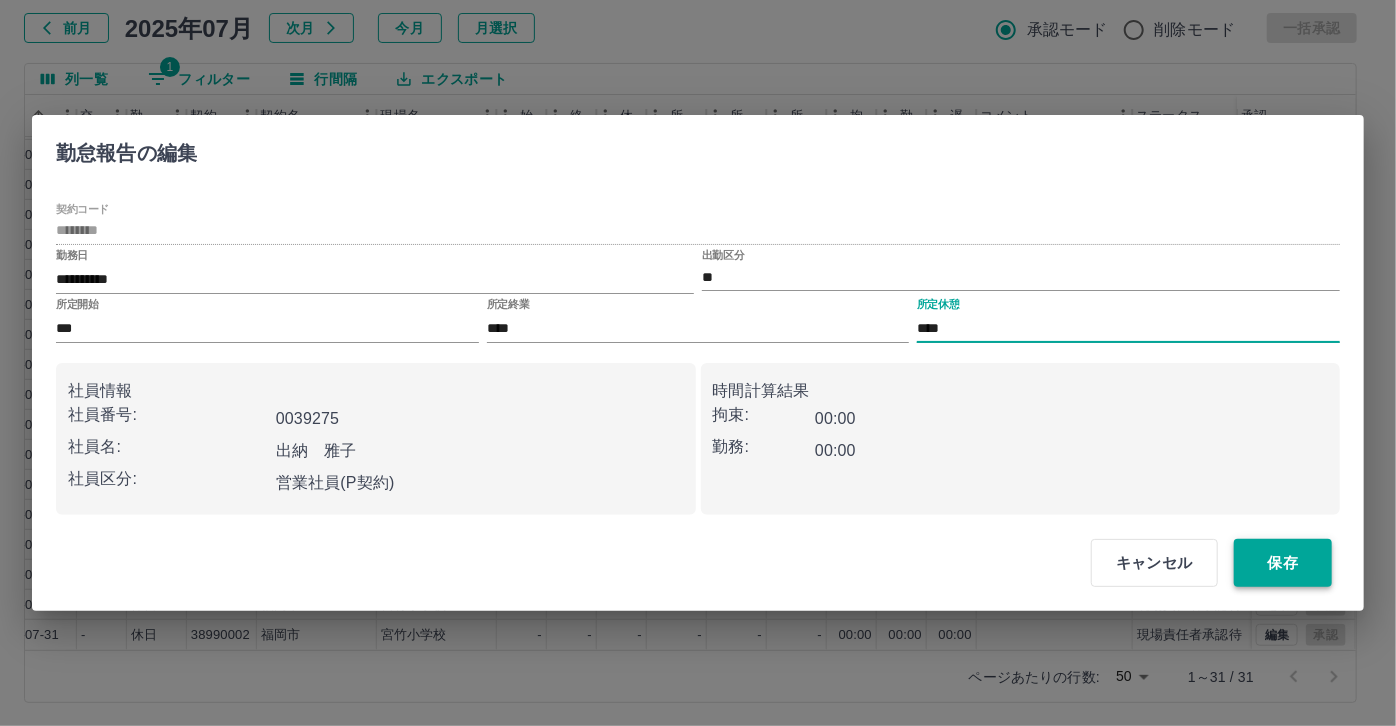 click on "保存" at bounding box center (1283, 563) 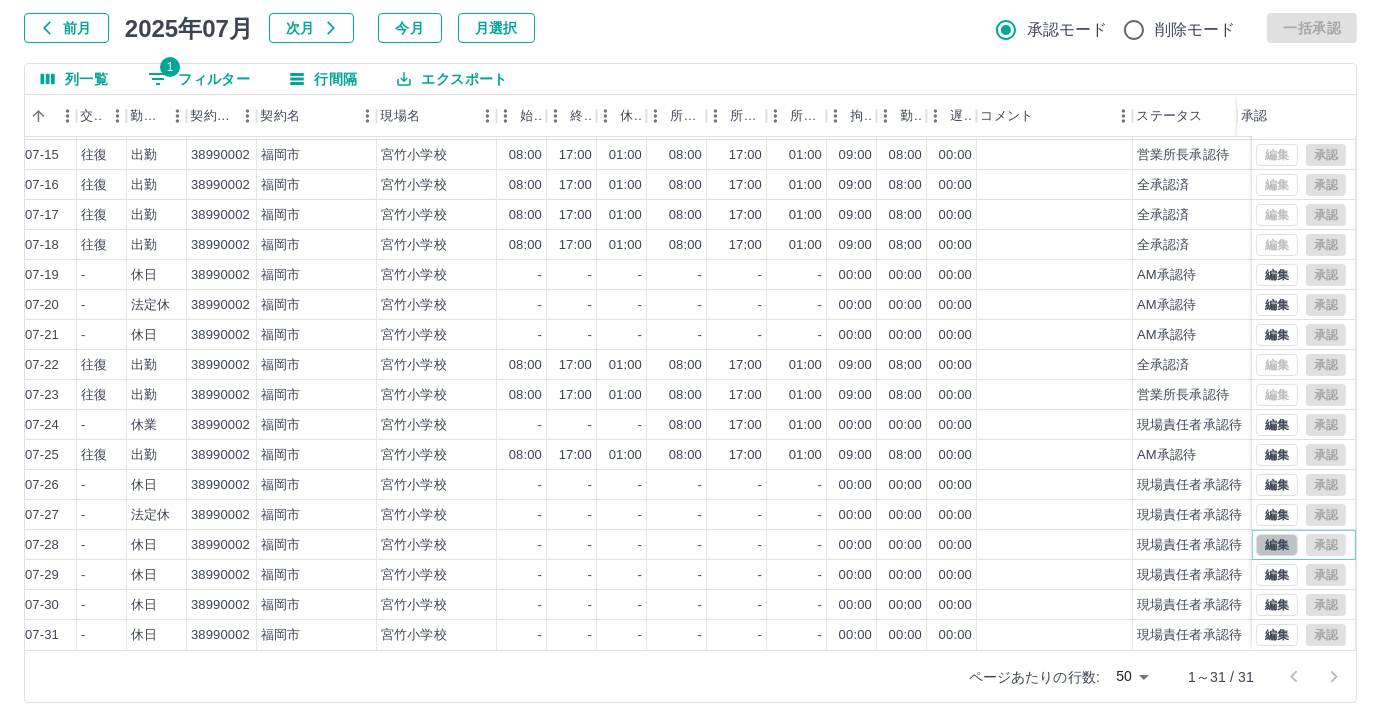 click on "編集" at bounding box center [1277, 545] 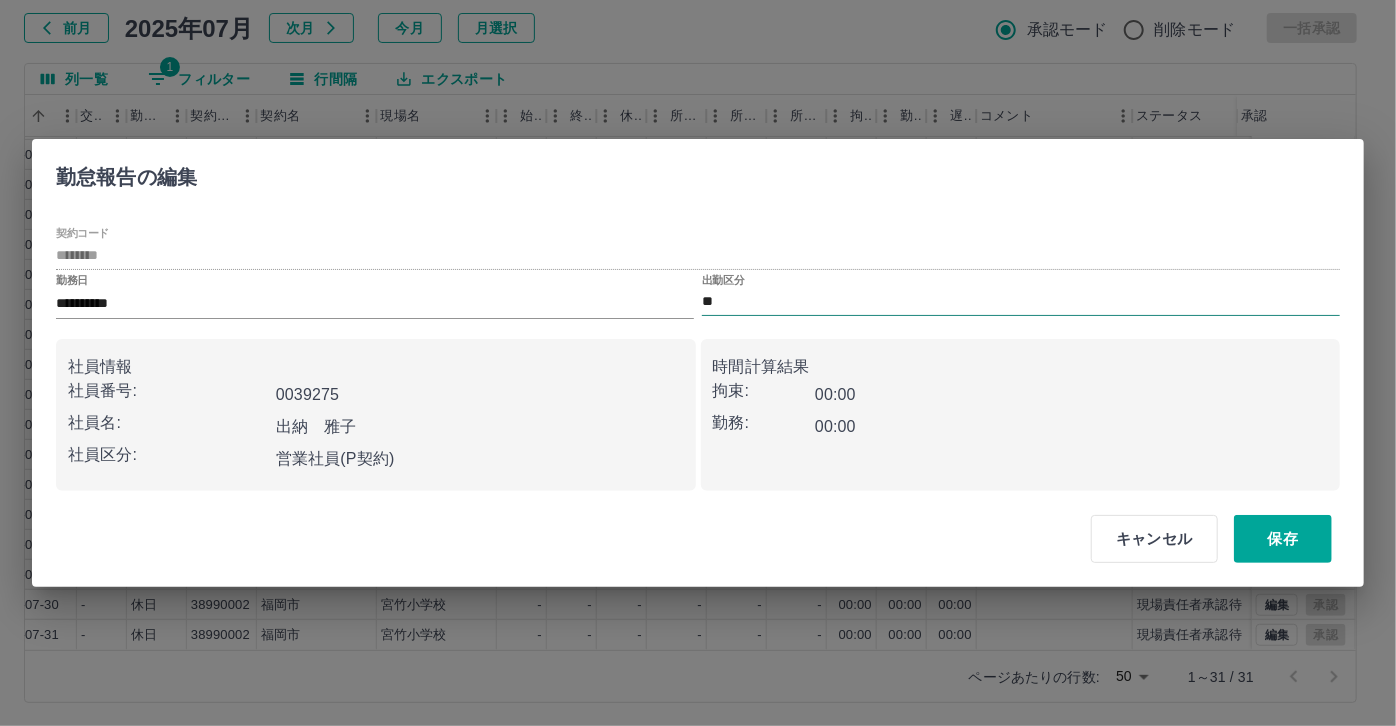 click on "**" at bounding box center (1021, 302) 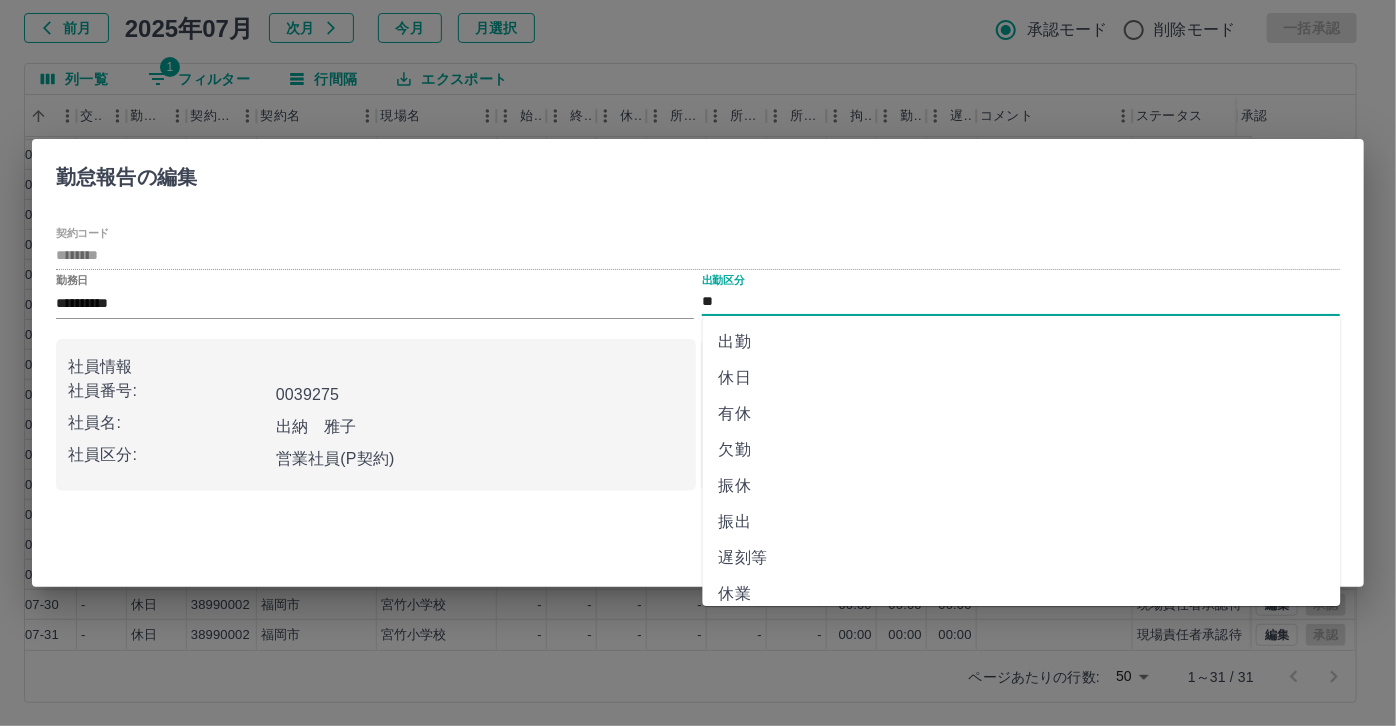 click on "有休" at bounding box center [1022, 414] 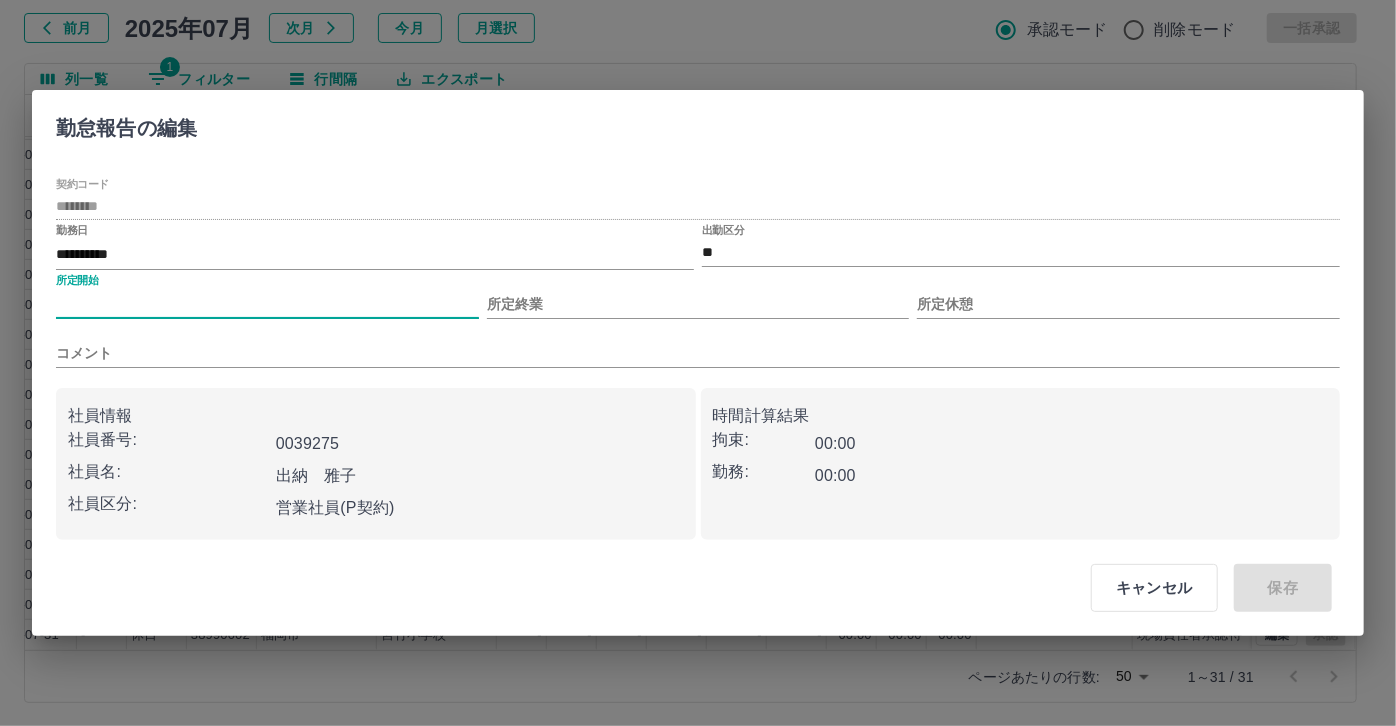 click on "所定開始" at bounding box center (267, 304) 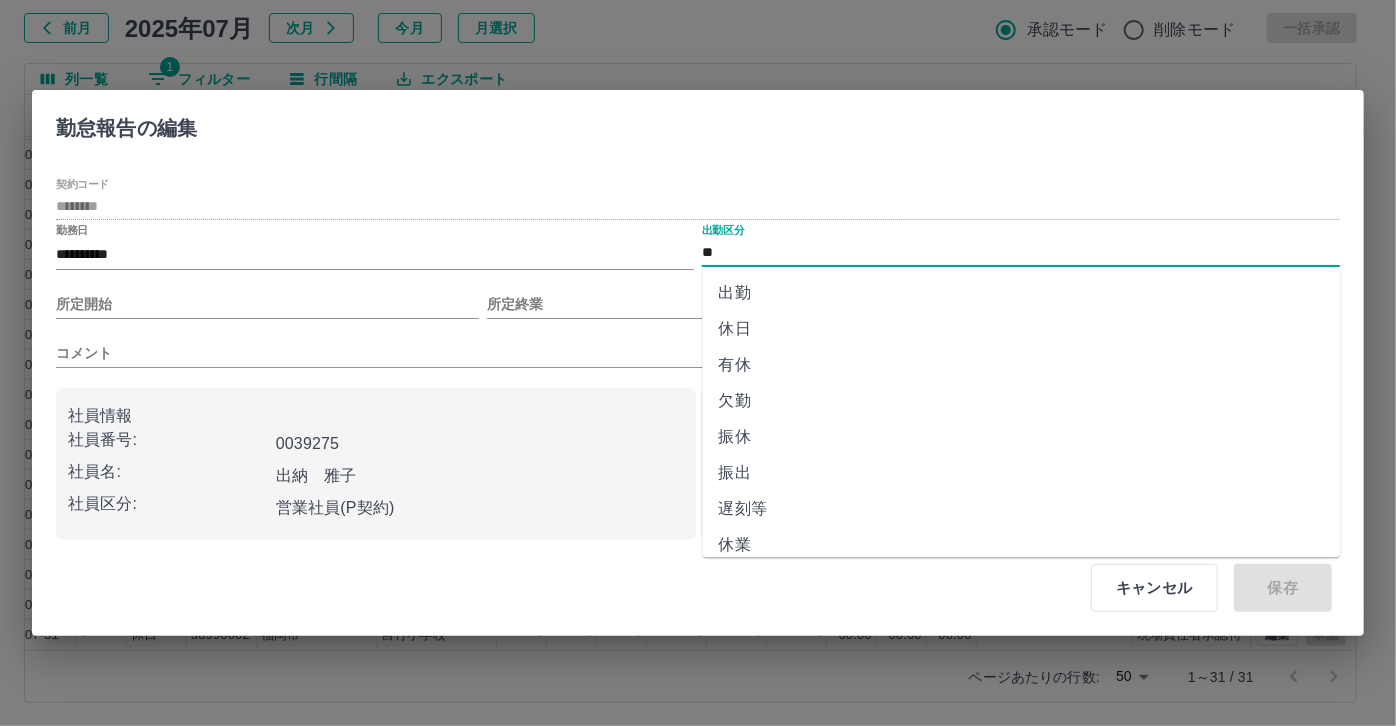 click on "**" at bounding box center [1021, 252] 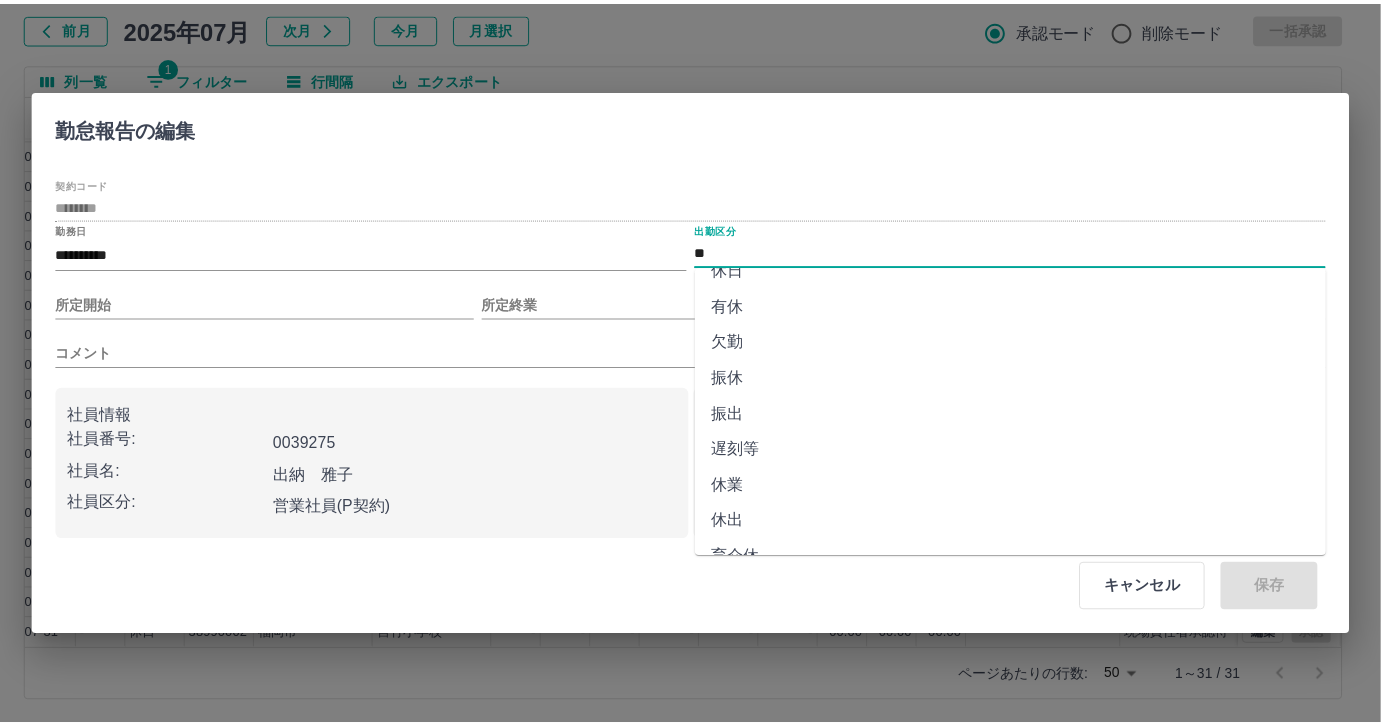 scroll, scrollTop: 90, scrollLeft: 0, axis: vertical 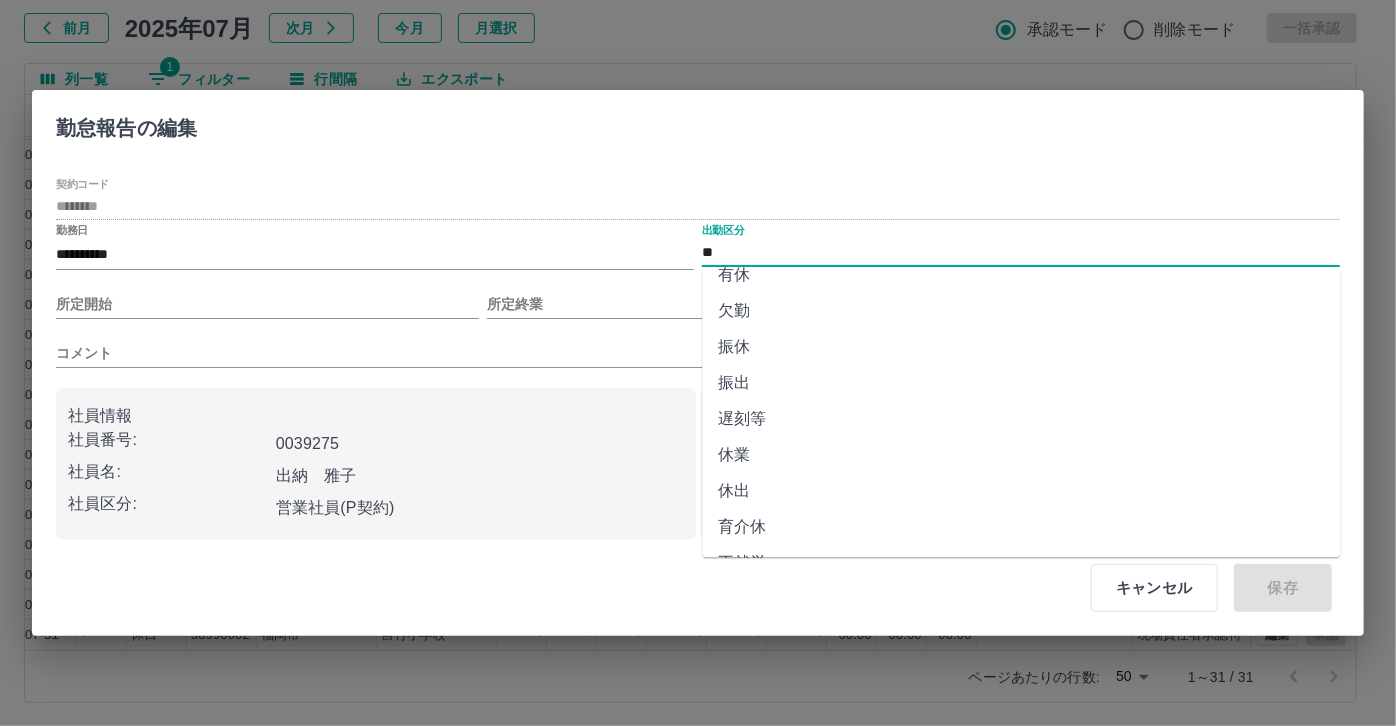 click on "休業" at bounding box center (1022, 455) 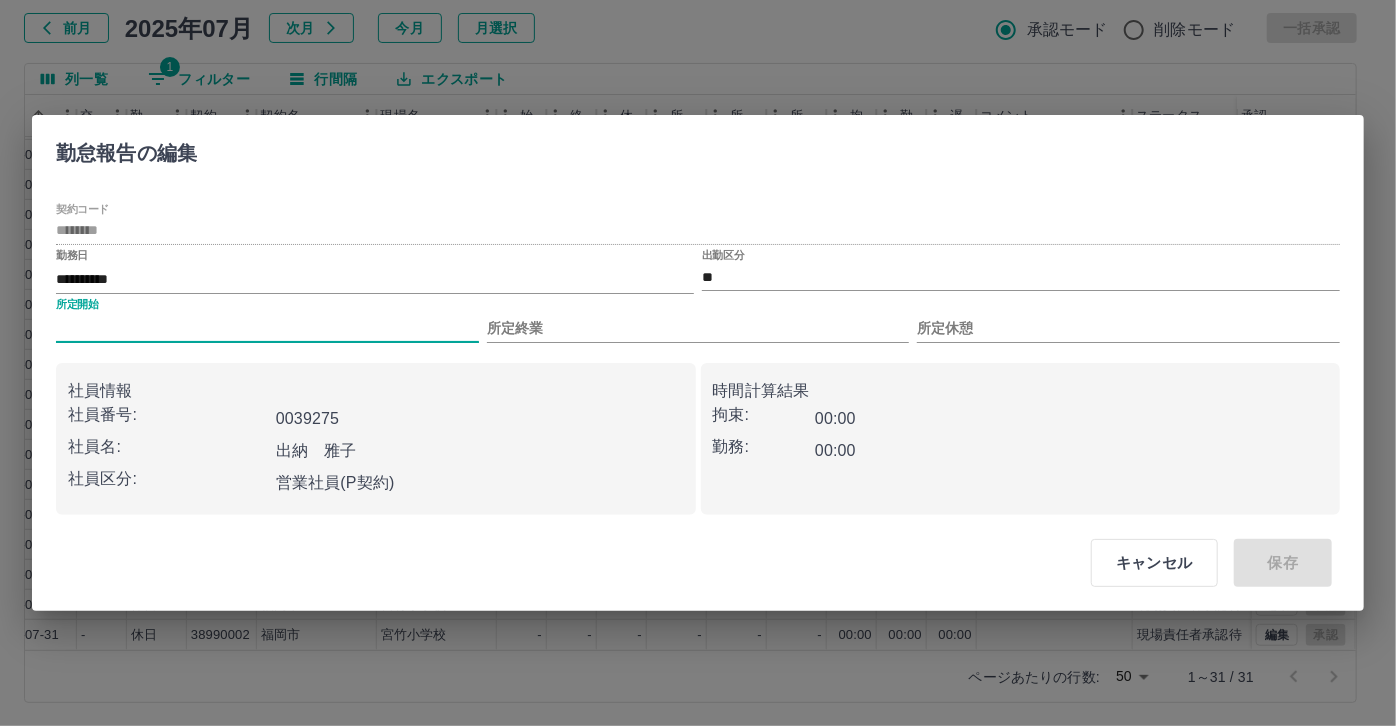 drag, startPoint x: 184, startPoint y: 330, endPoint x: 172, endPoint y: 341, distance: 16.27882 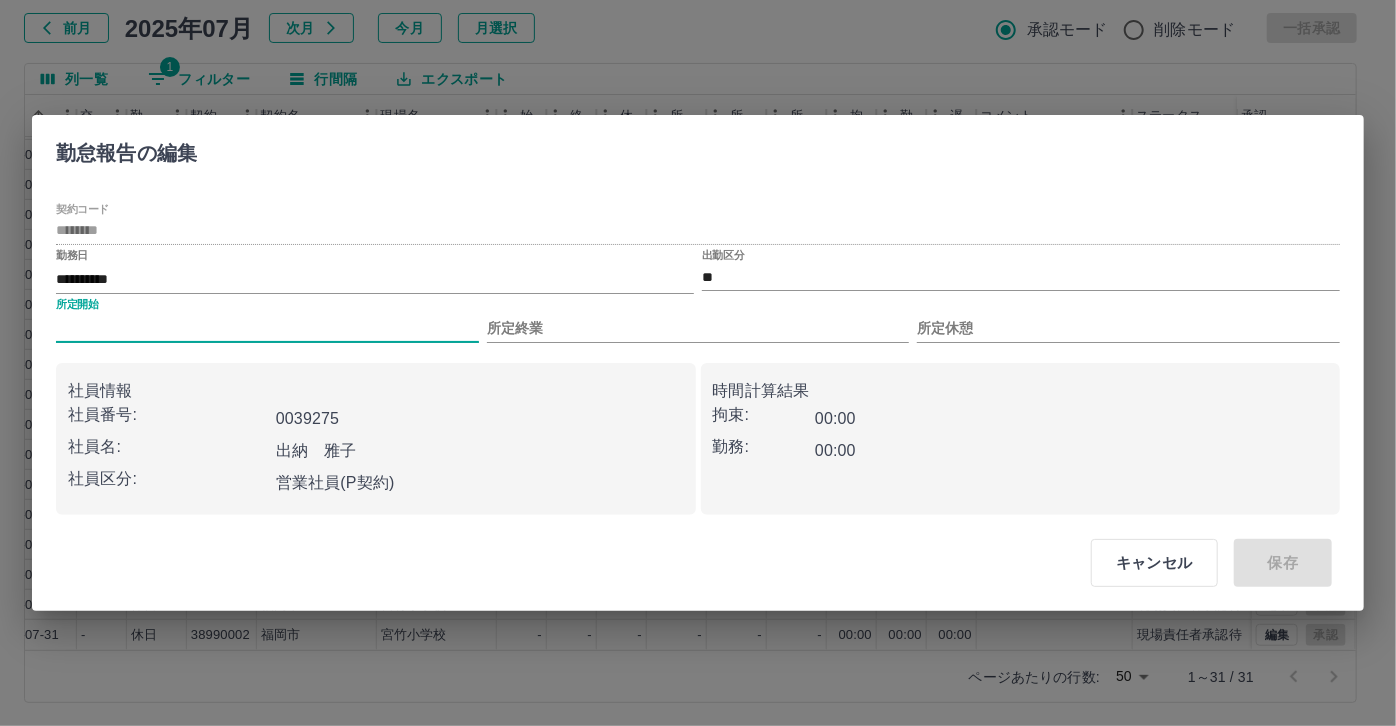 type on "***" 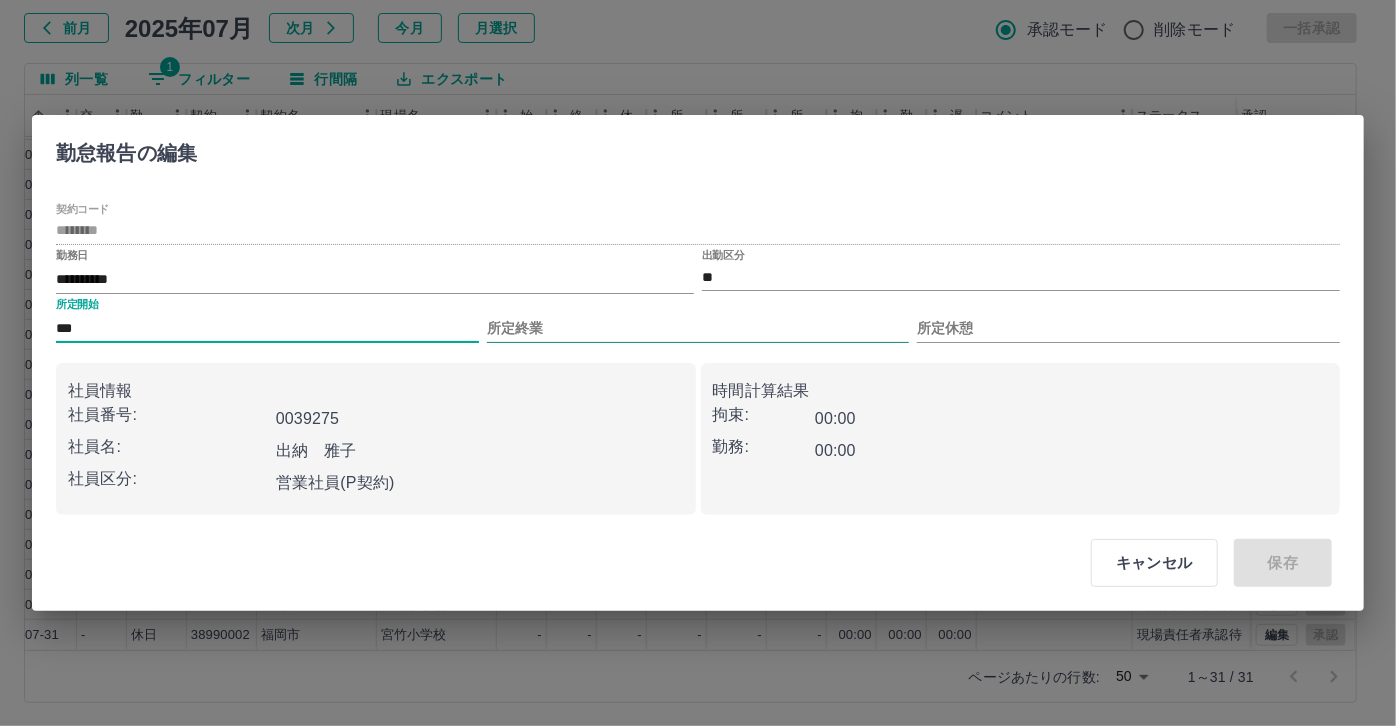 drag, startPoint x: 550, startPoint y: 327, endPoint x: 551, endPoint y: 343, distance: 16.03122 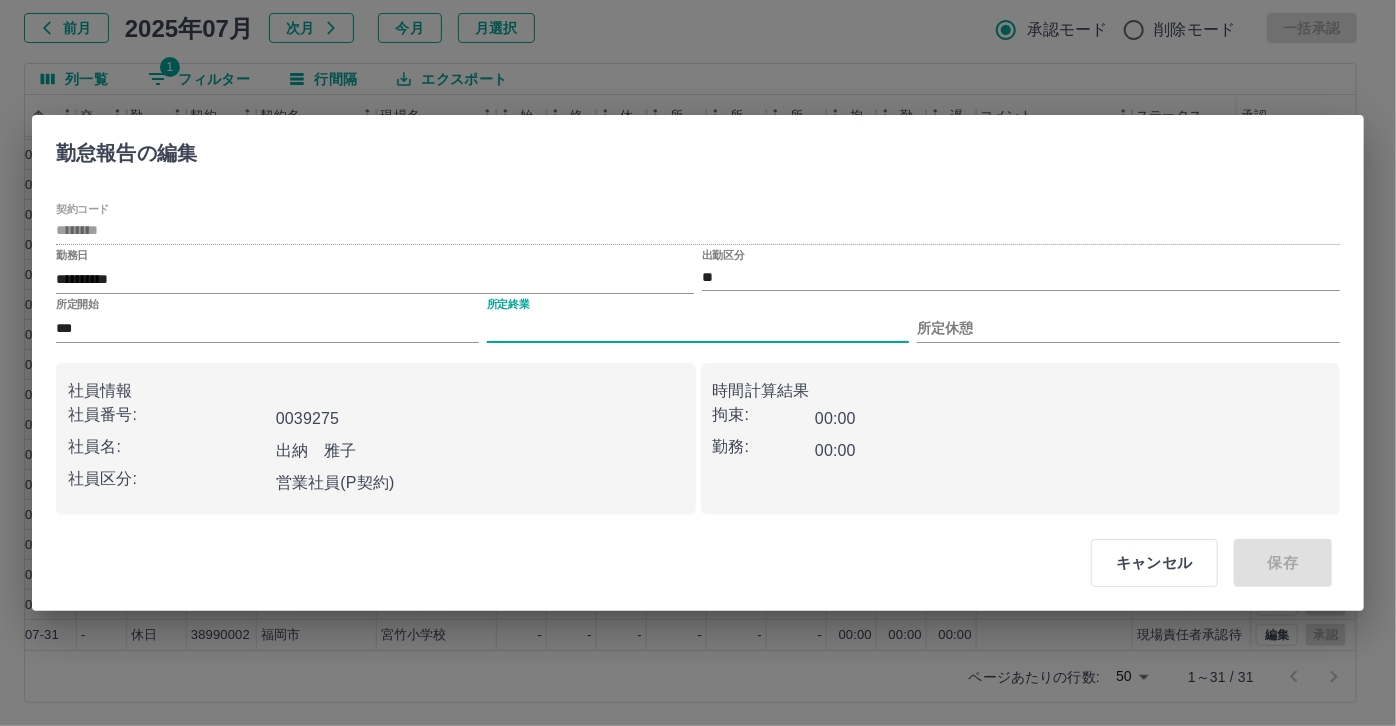 type on "****" 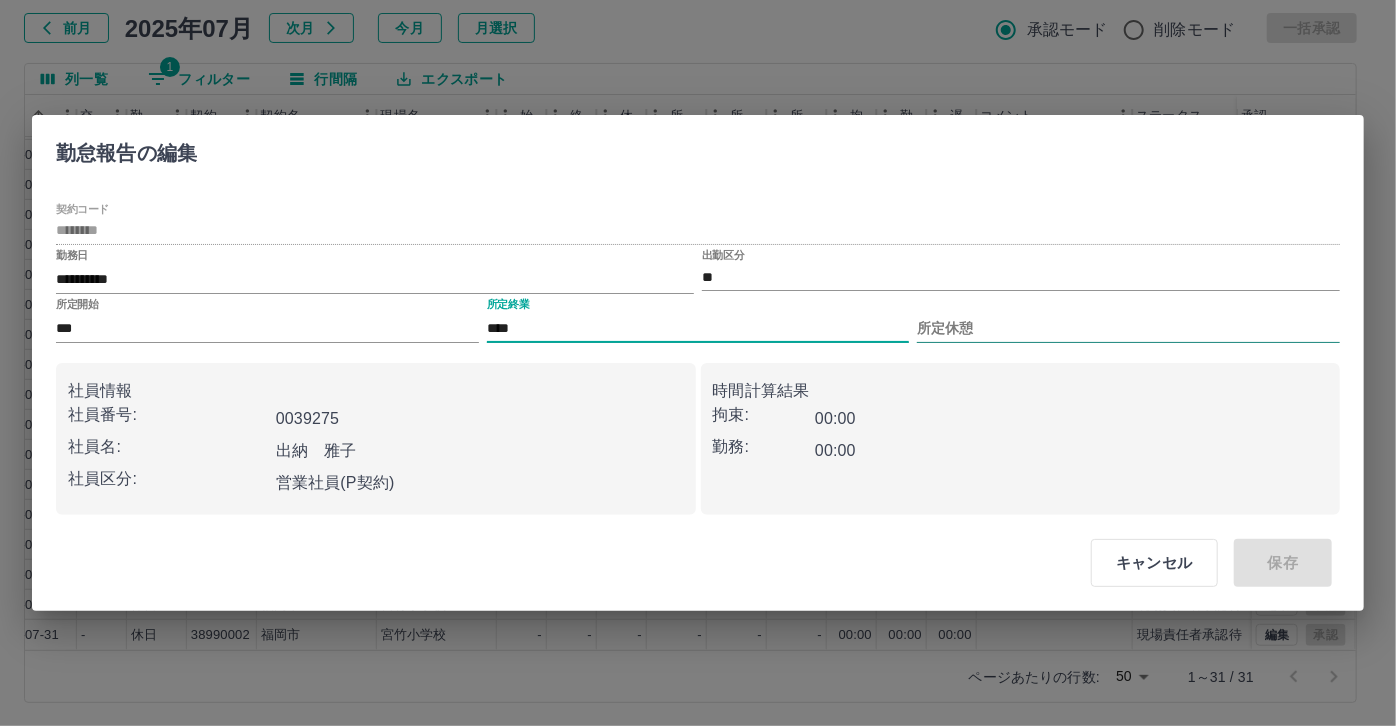click on "所定休憩" at bounding box center (1128, 328) 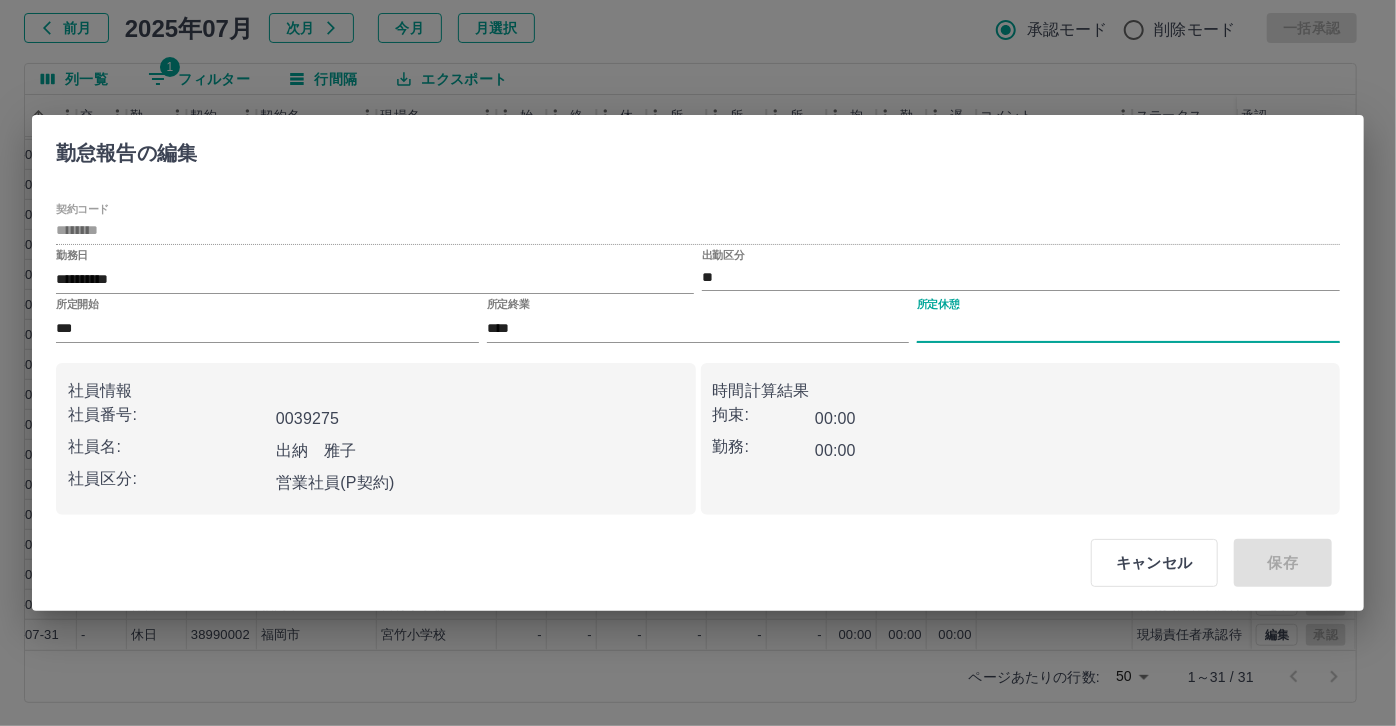type on "****" 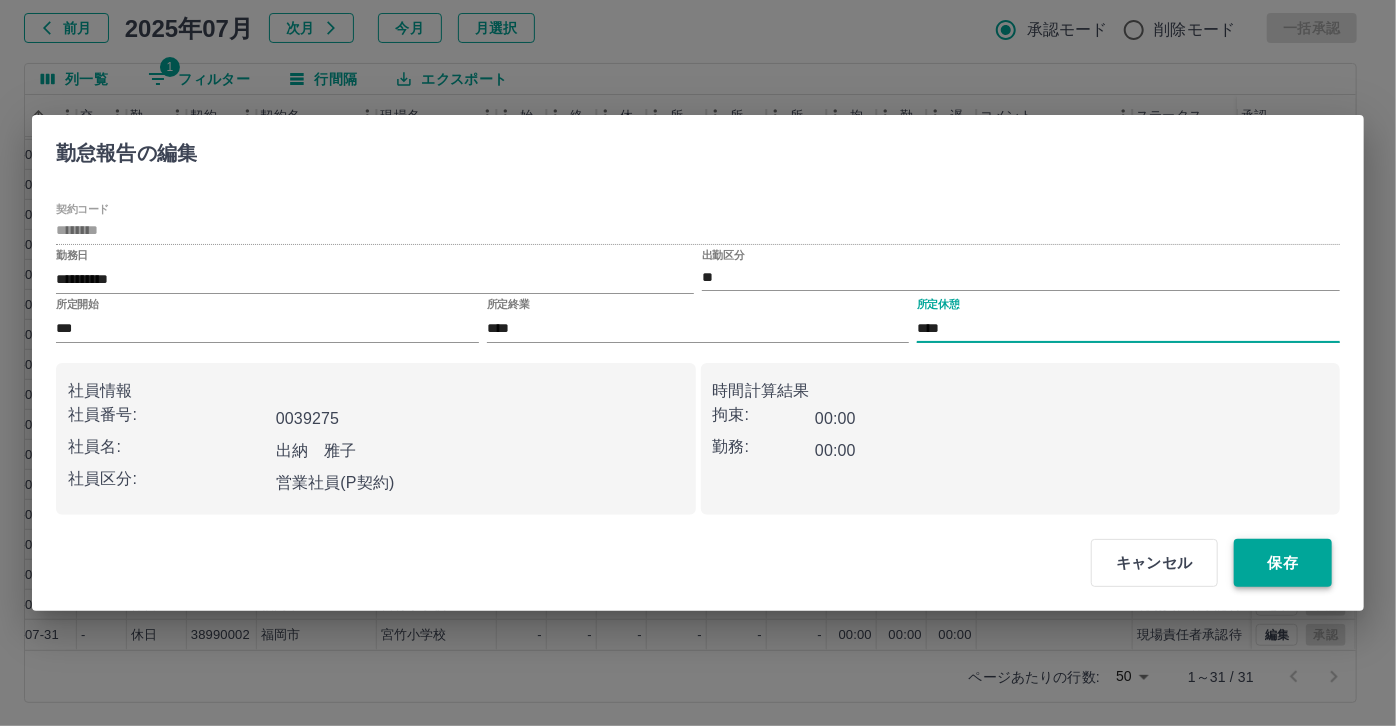 click on "保存" at bounding box center (1283, 563) 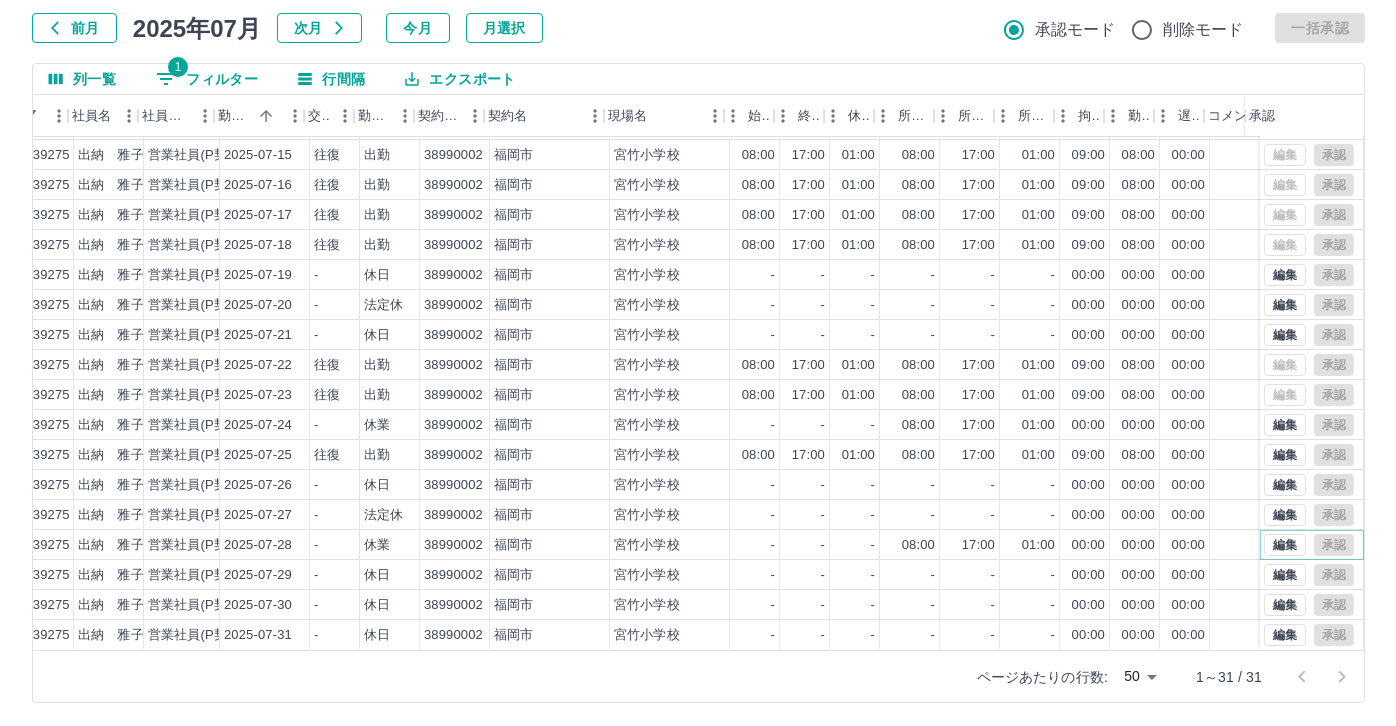 scroll, scrollTop: 431, scrollLeft: 189, axis: both 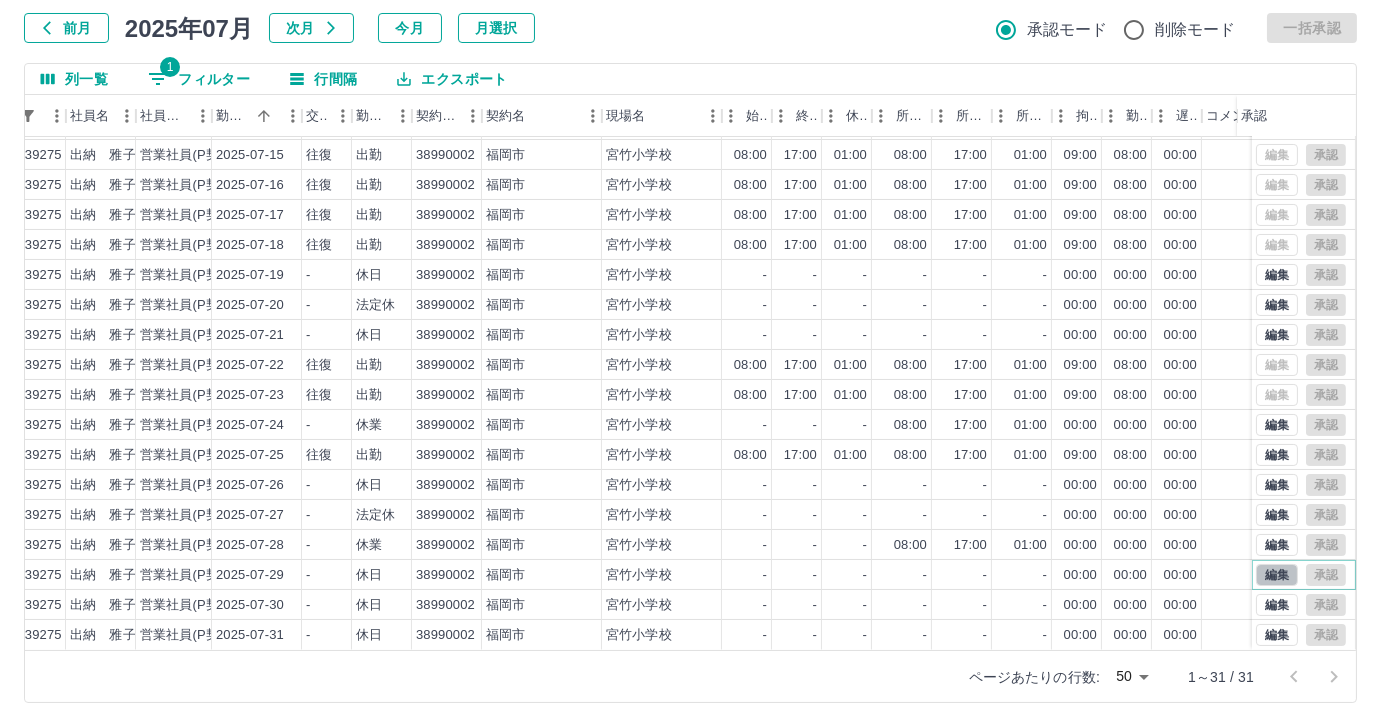 click on "編集" at bounding box center (1277, 575) 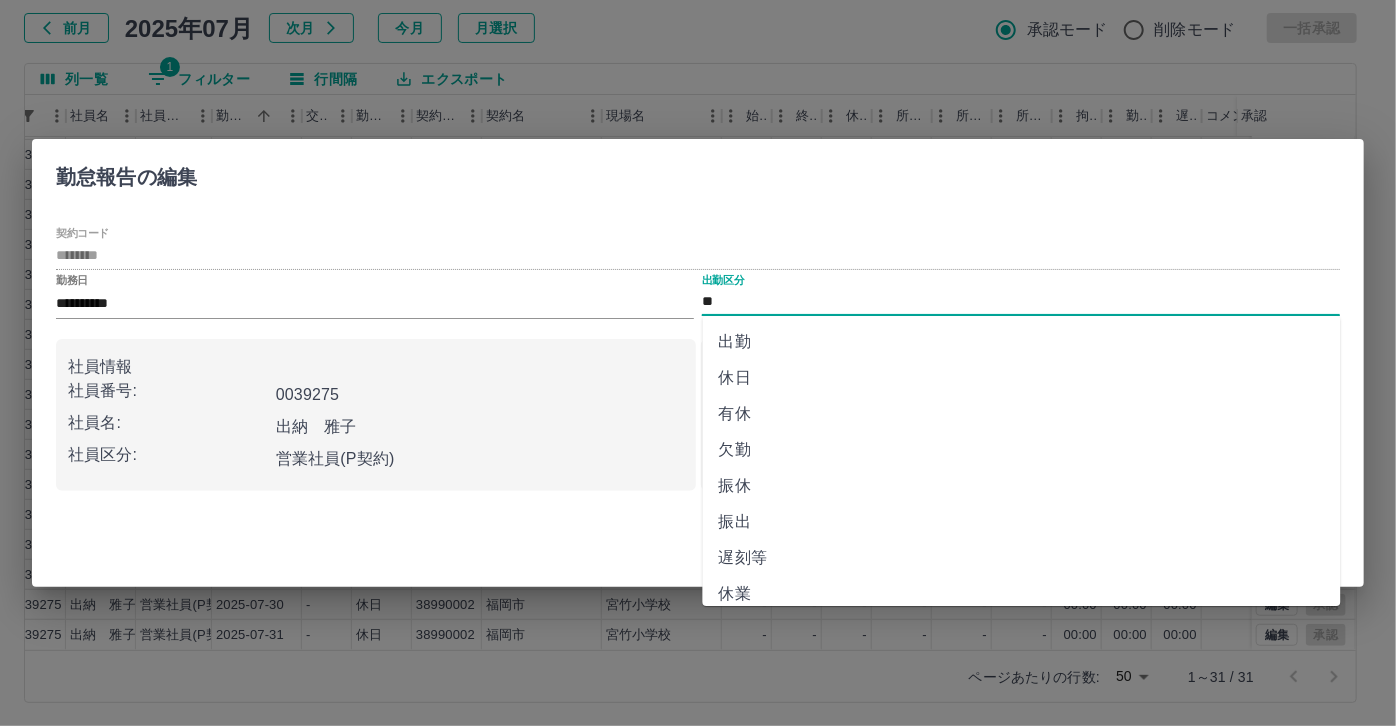 click on "**" at bounding box center (1021, 302) 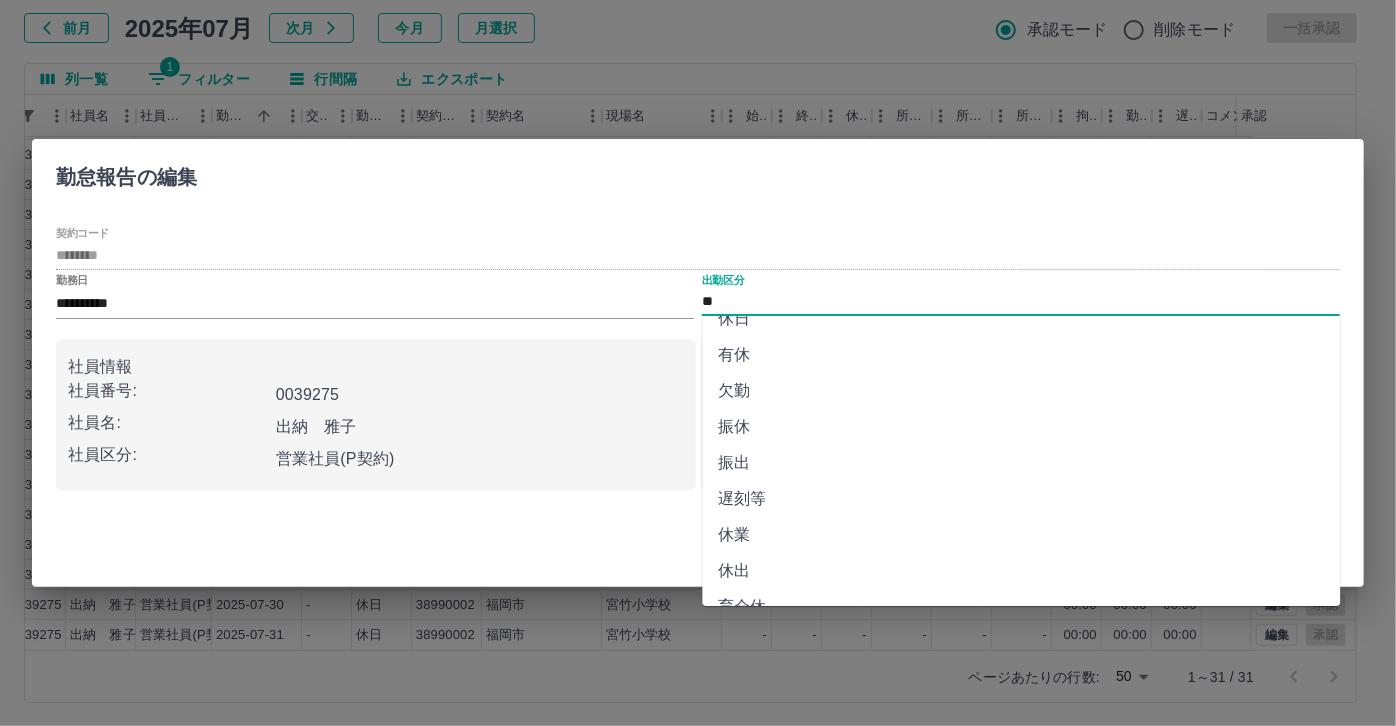 scroll, scrollTop: 90, scrollLeft: 0, axis: vertical 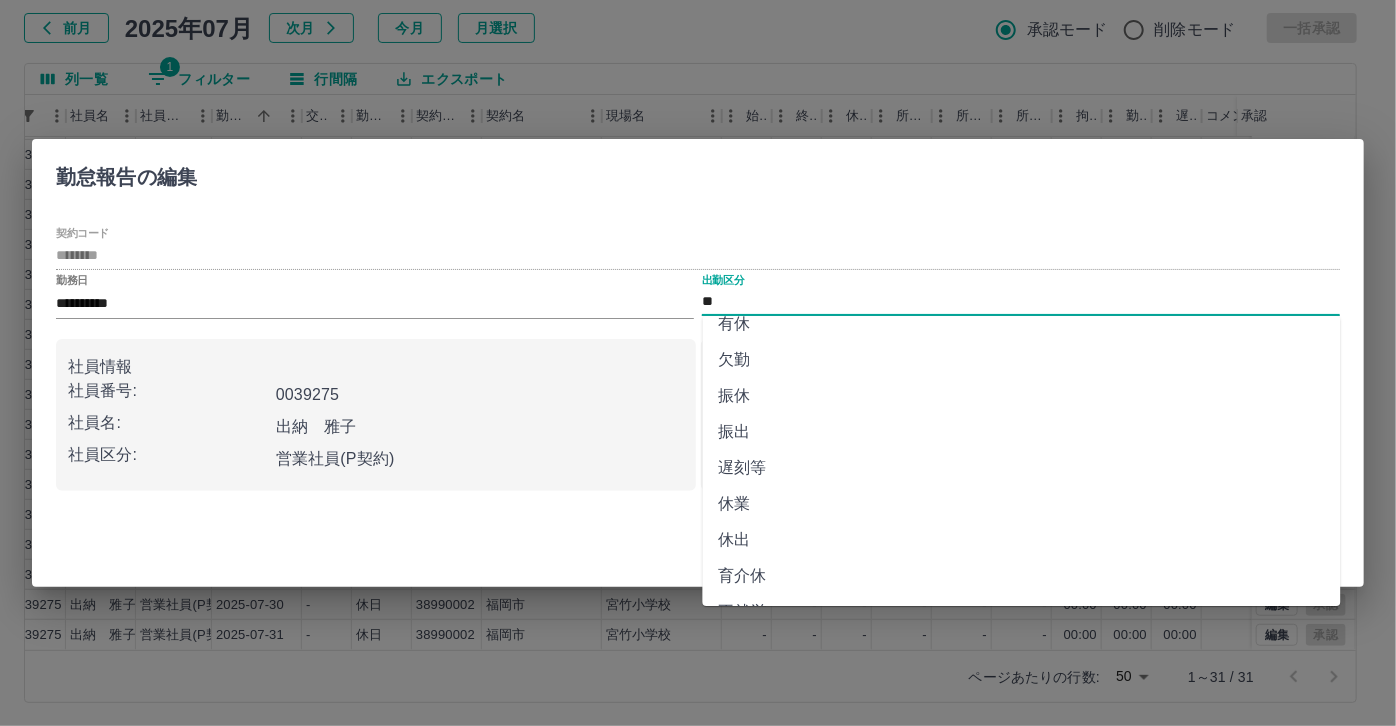 click on "休業" at bounding box center [1022, 504] 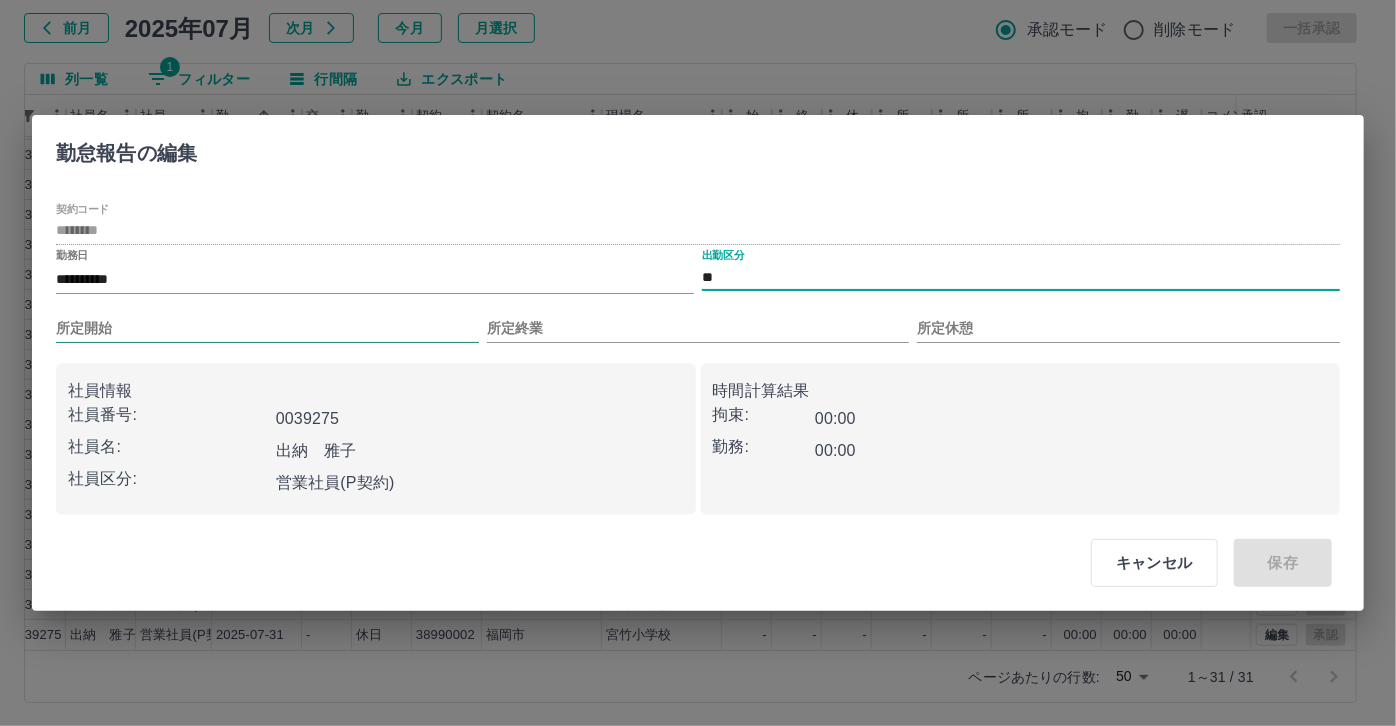 click on "所定開始" at bounding box center (267, 328) 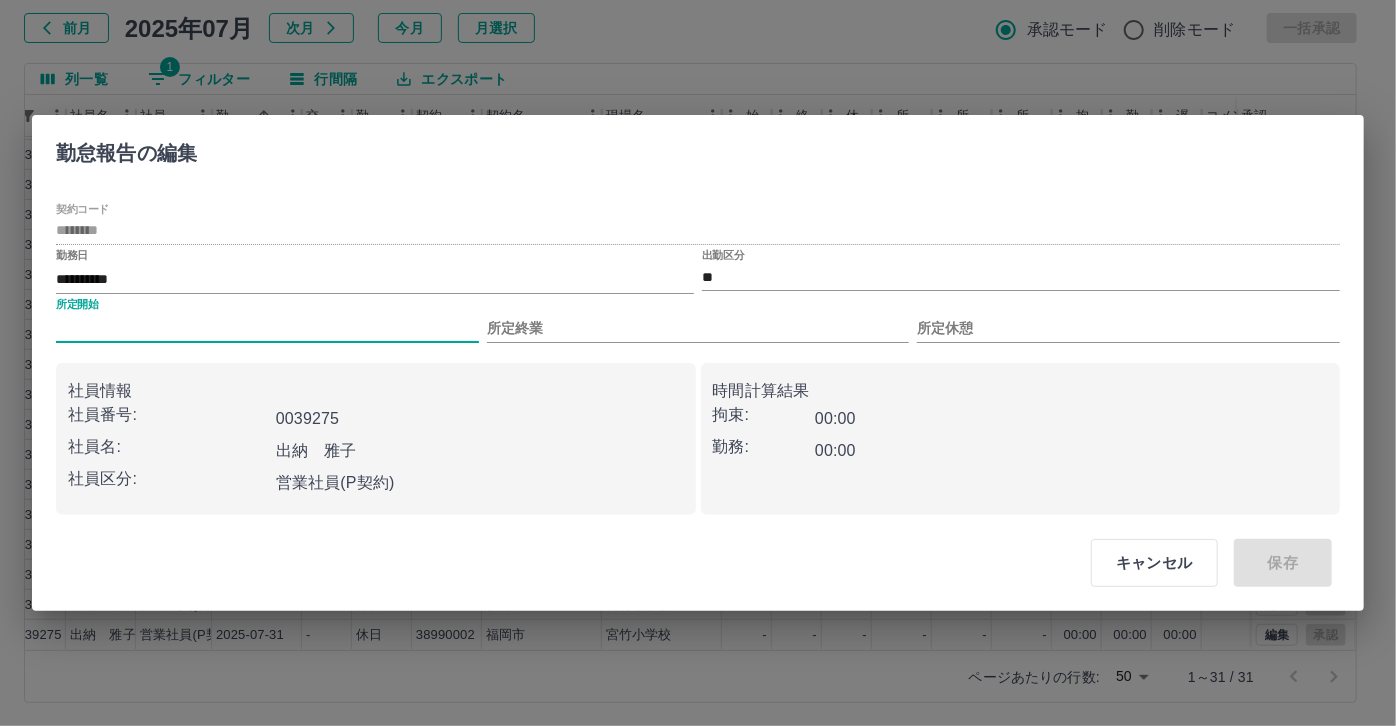 type on "***" 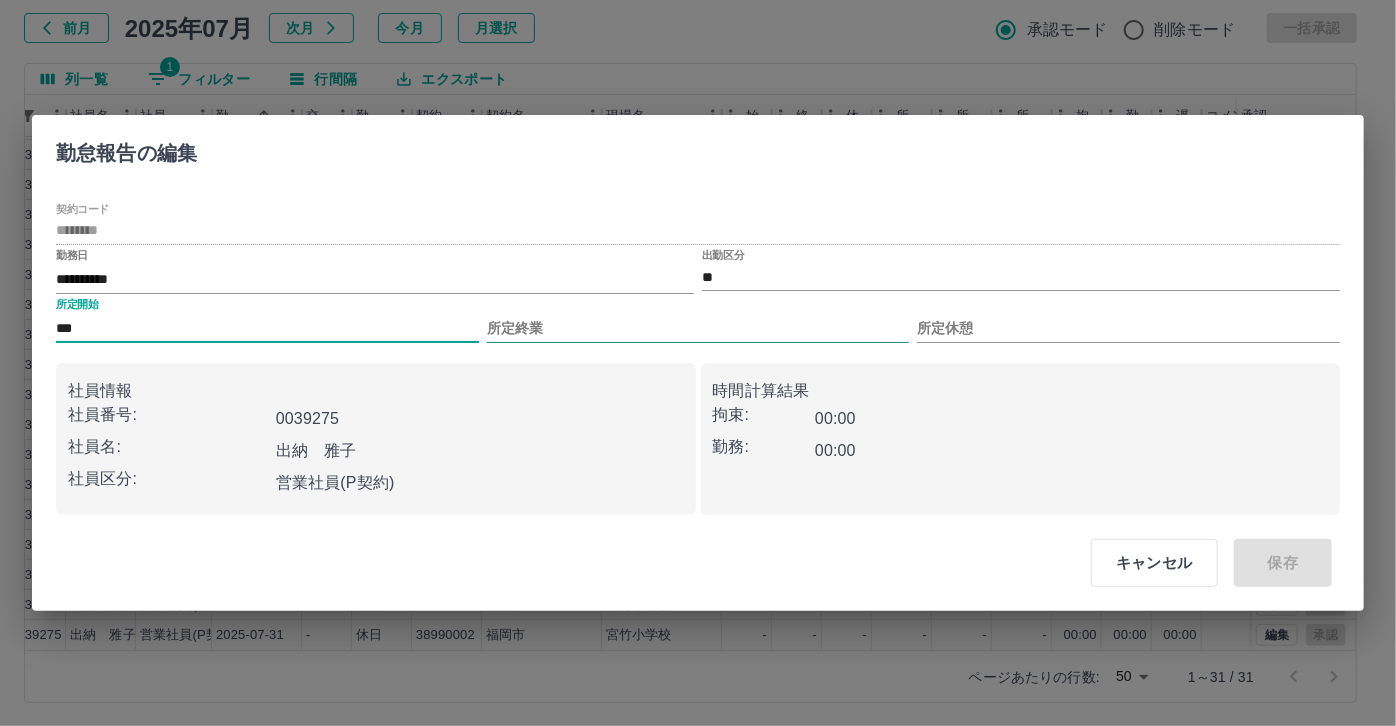 click on "所定終業" at bounding box center (698, 328) 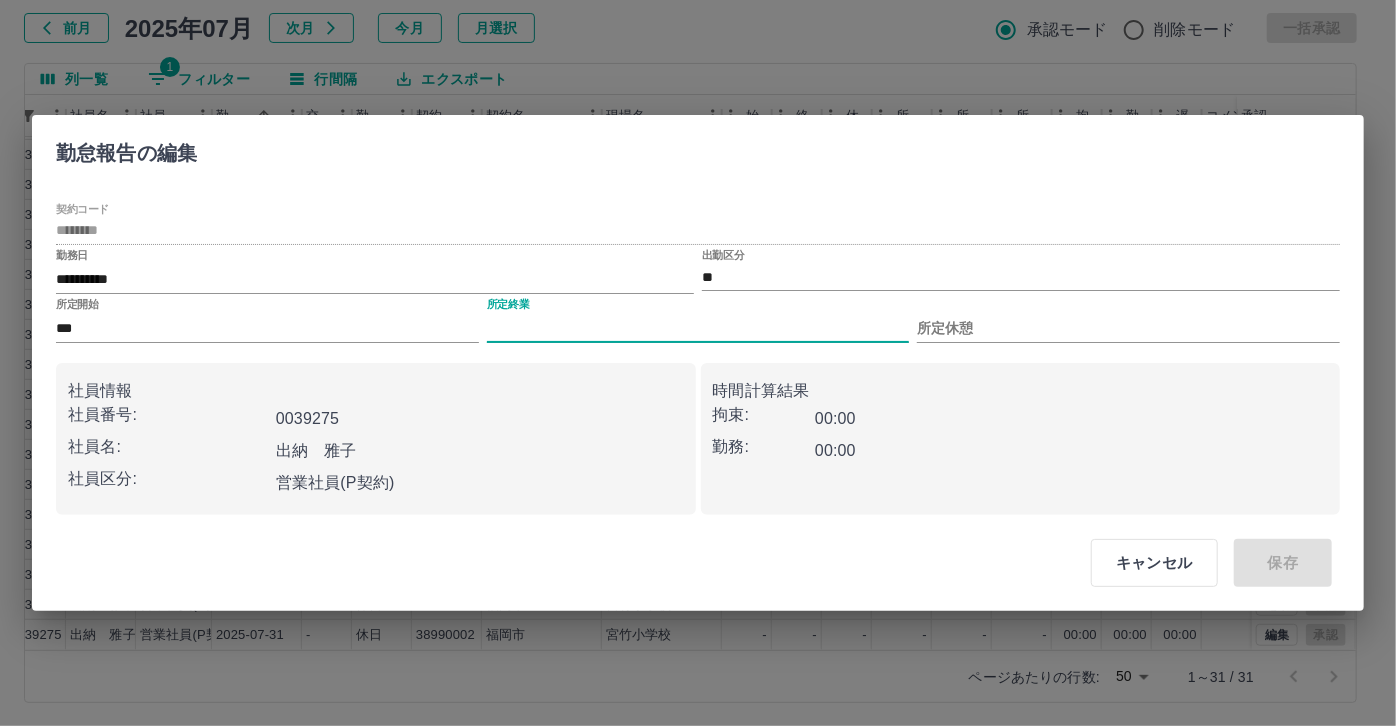 type on "****" 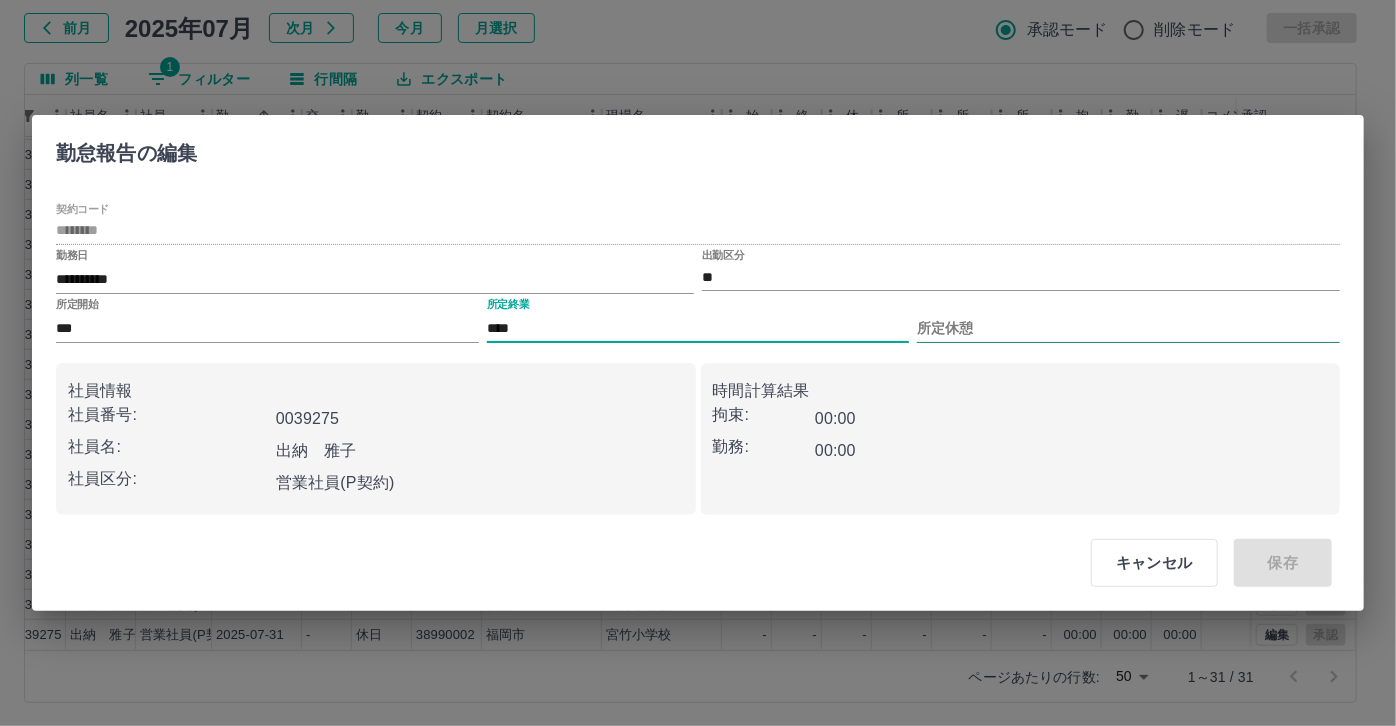click on "所定休憩" at bounding box center [1128, 328] 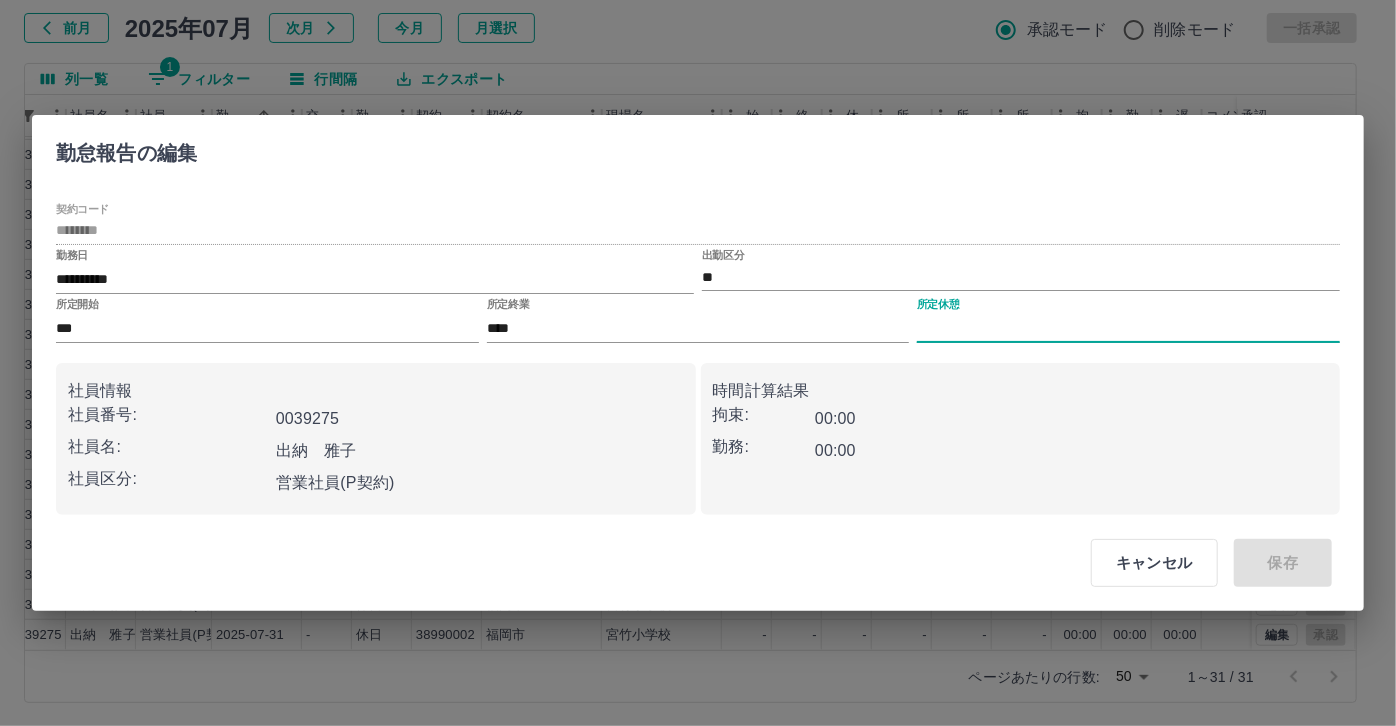 type on "****" 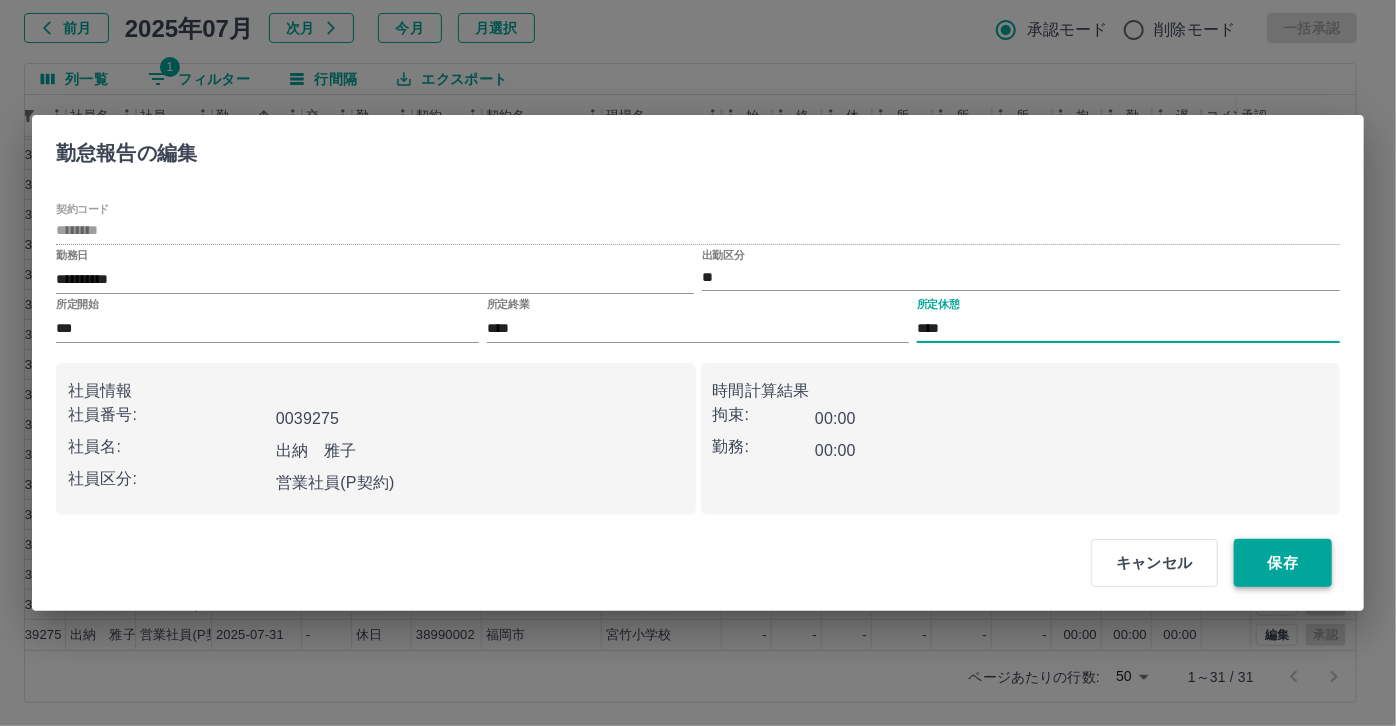 click on "保存" at bounding box center [1283, 563] 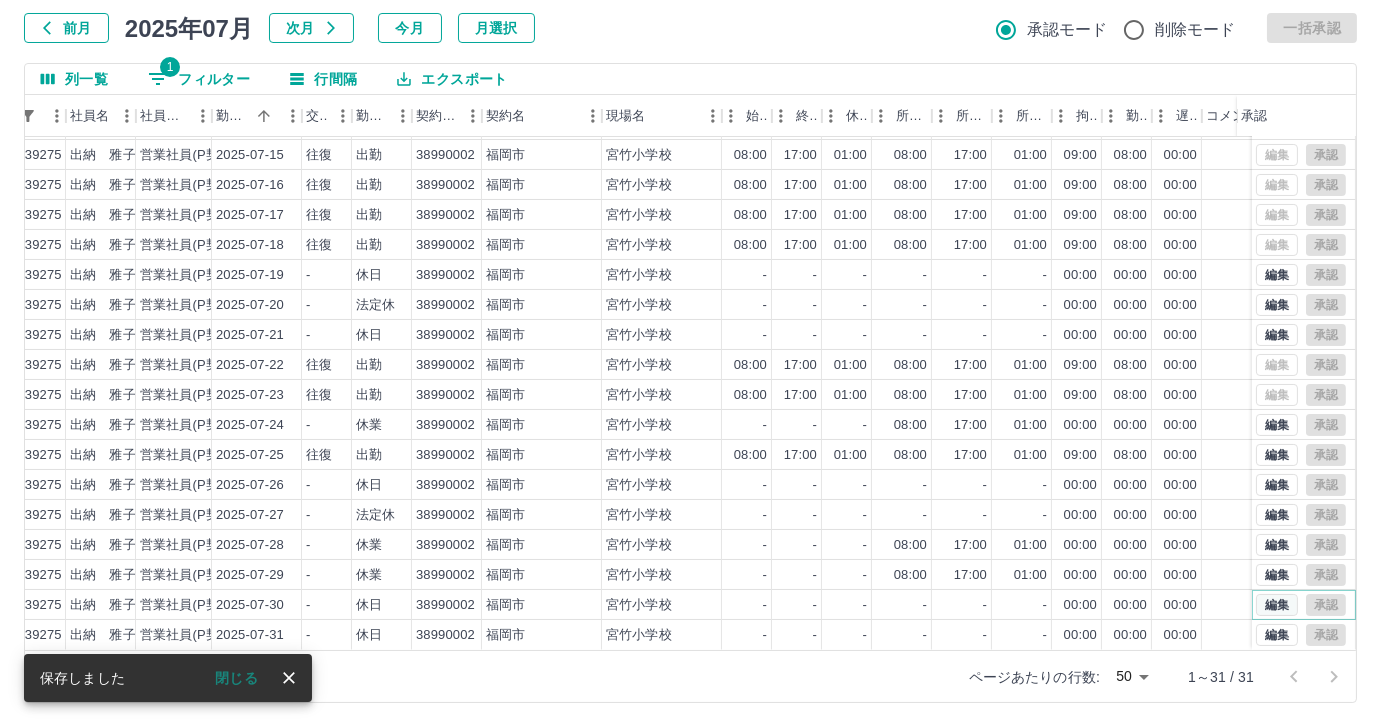 click on "編集" at bounding box center [1277, 605] 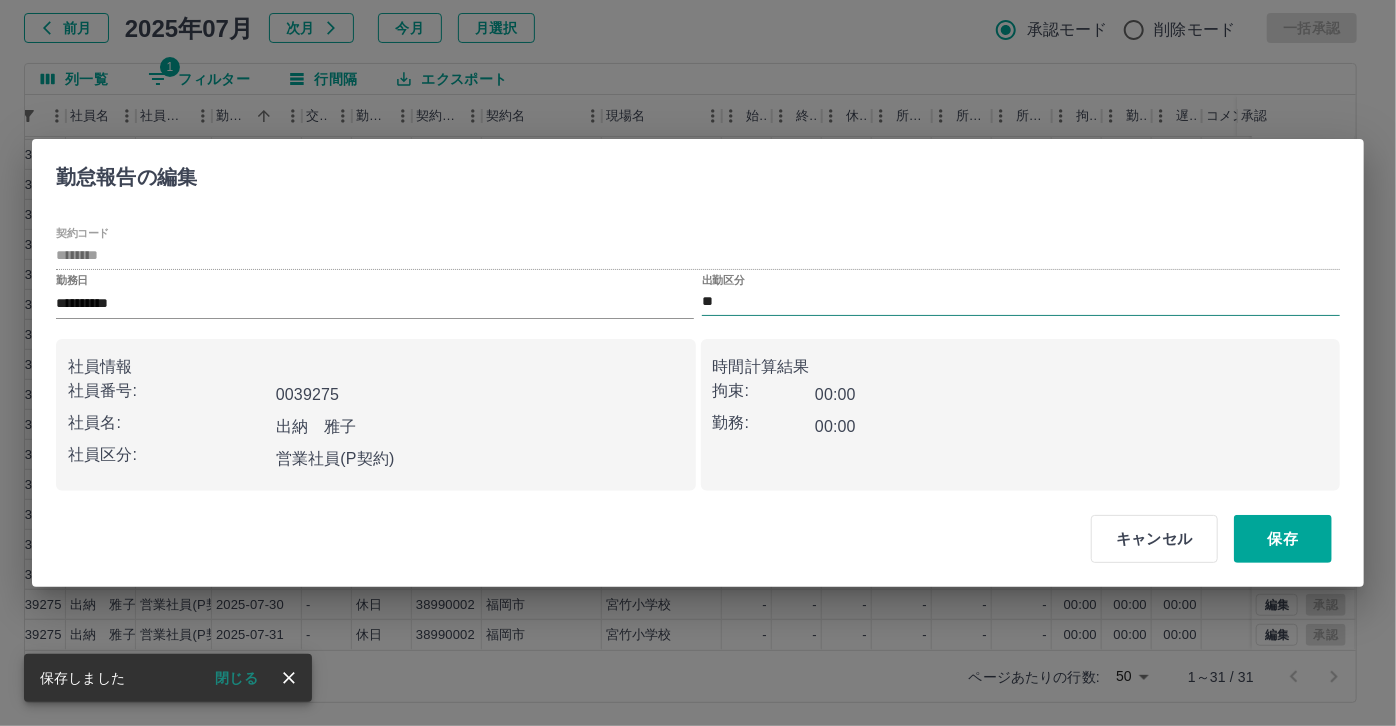 click on "**" at bounding box center (1021, 302) 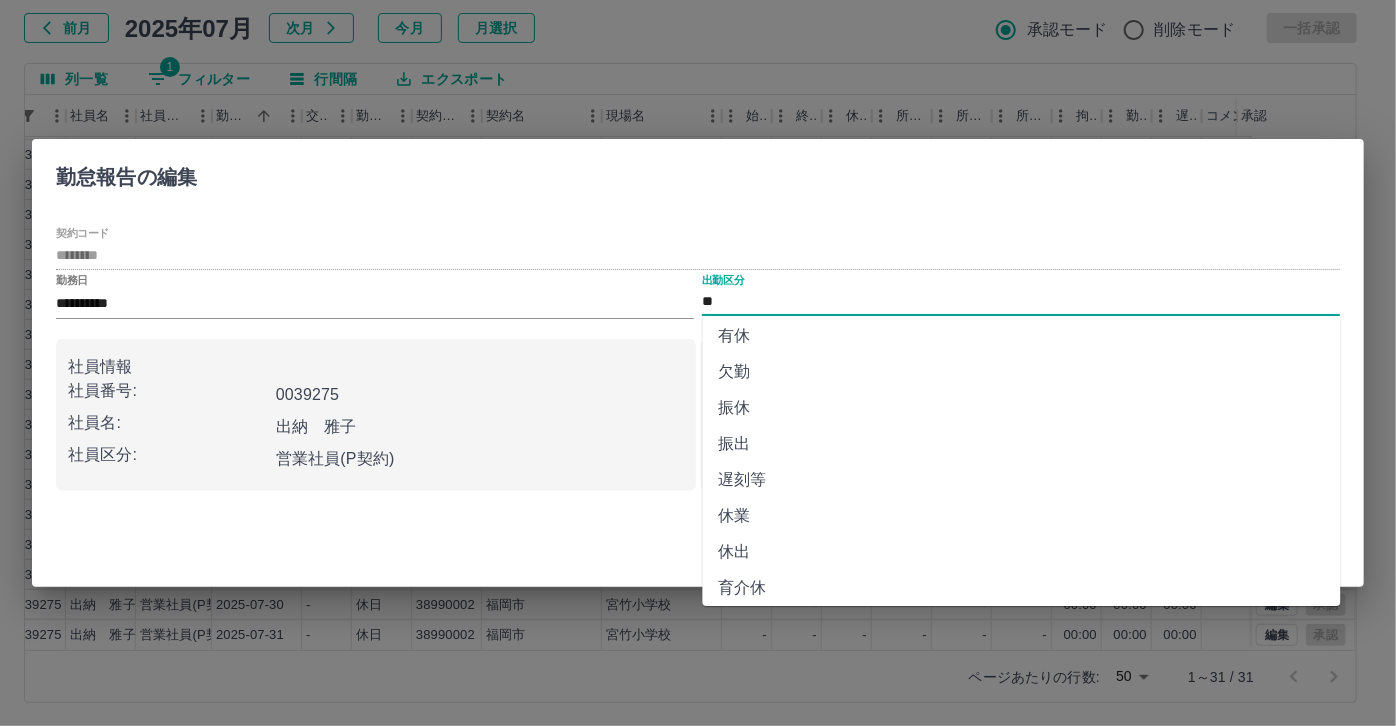 scroll, scrollTop: 181, scrollLeft: 0, axis: vertical 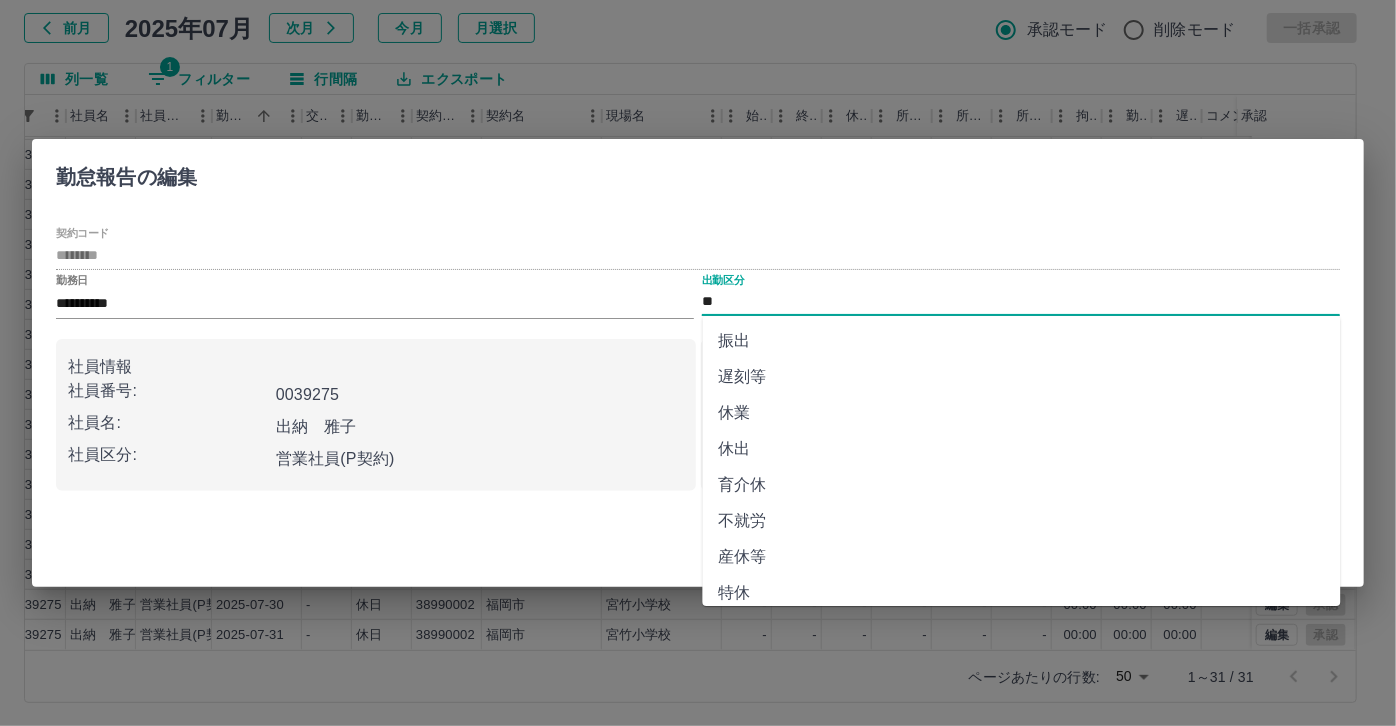 click on "休業" at bounding box center (1022, 413) 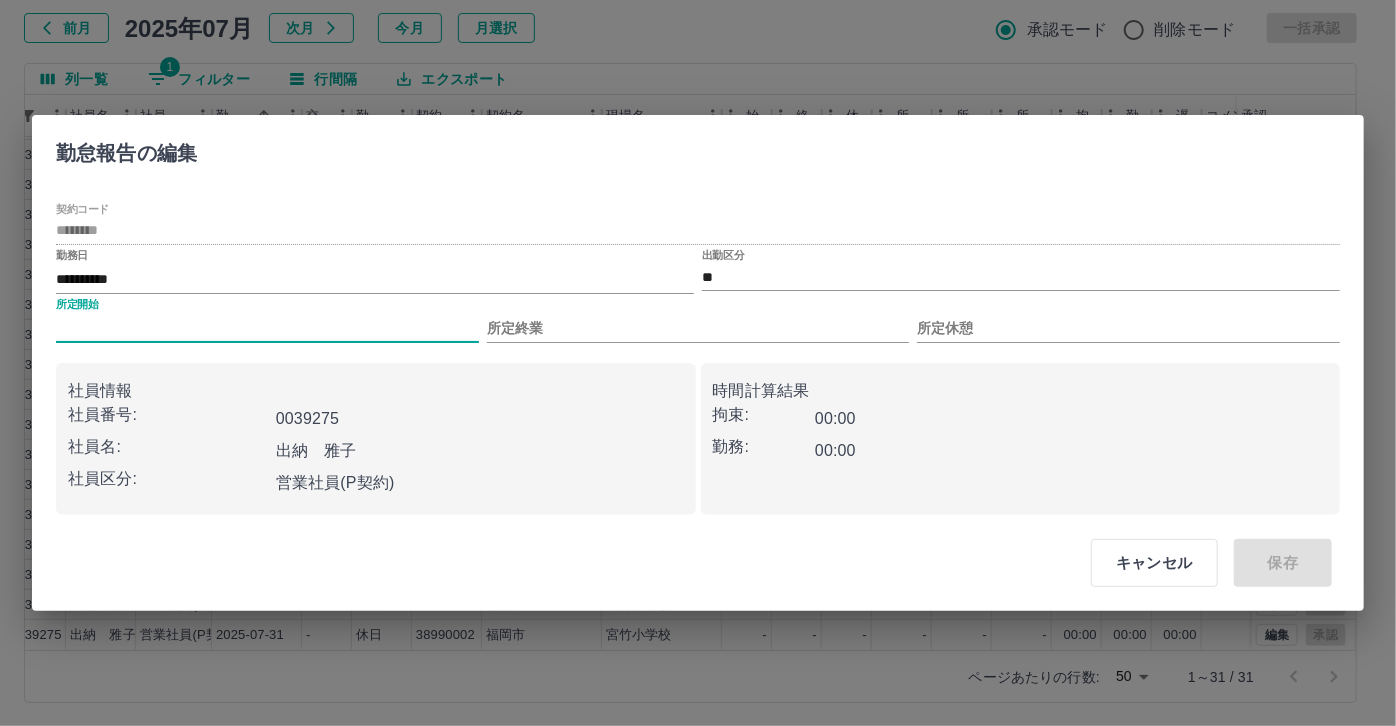click on "所定開始" at bounding box center [267, 328] 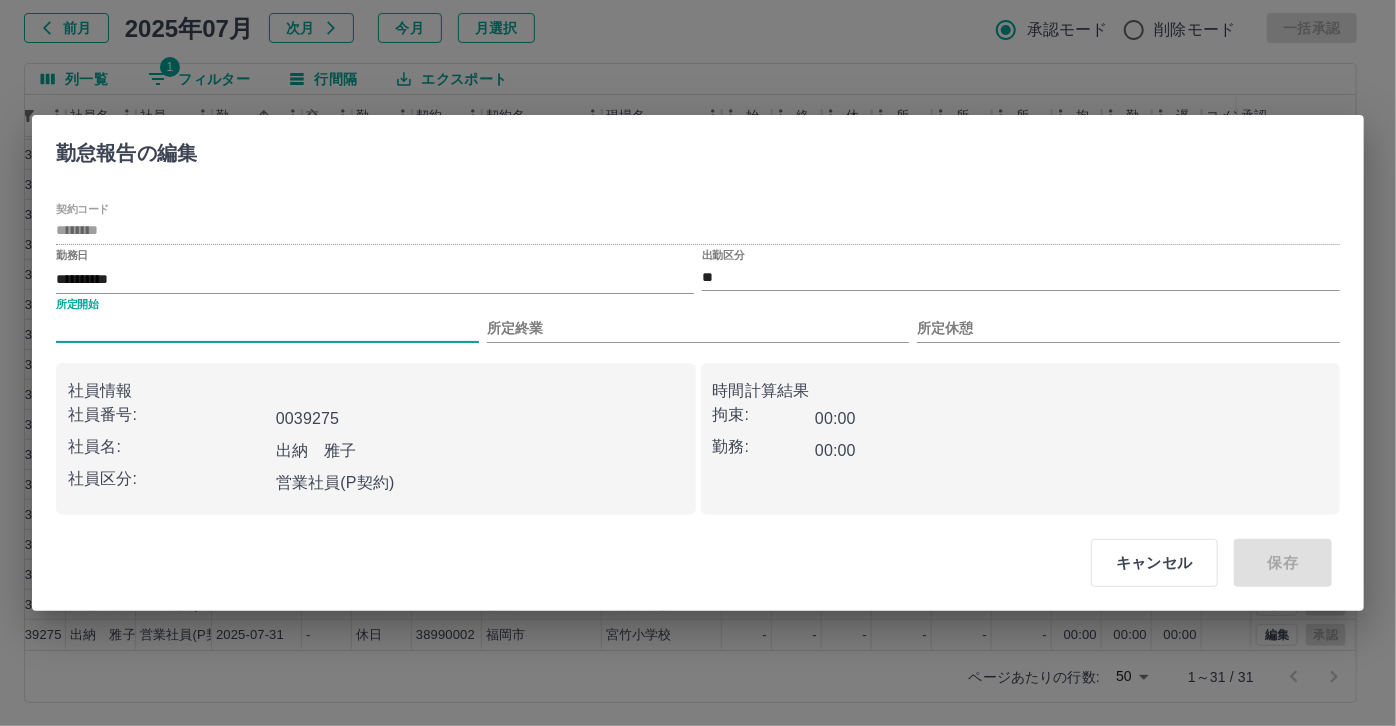 type on "***" 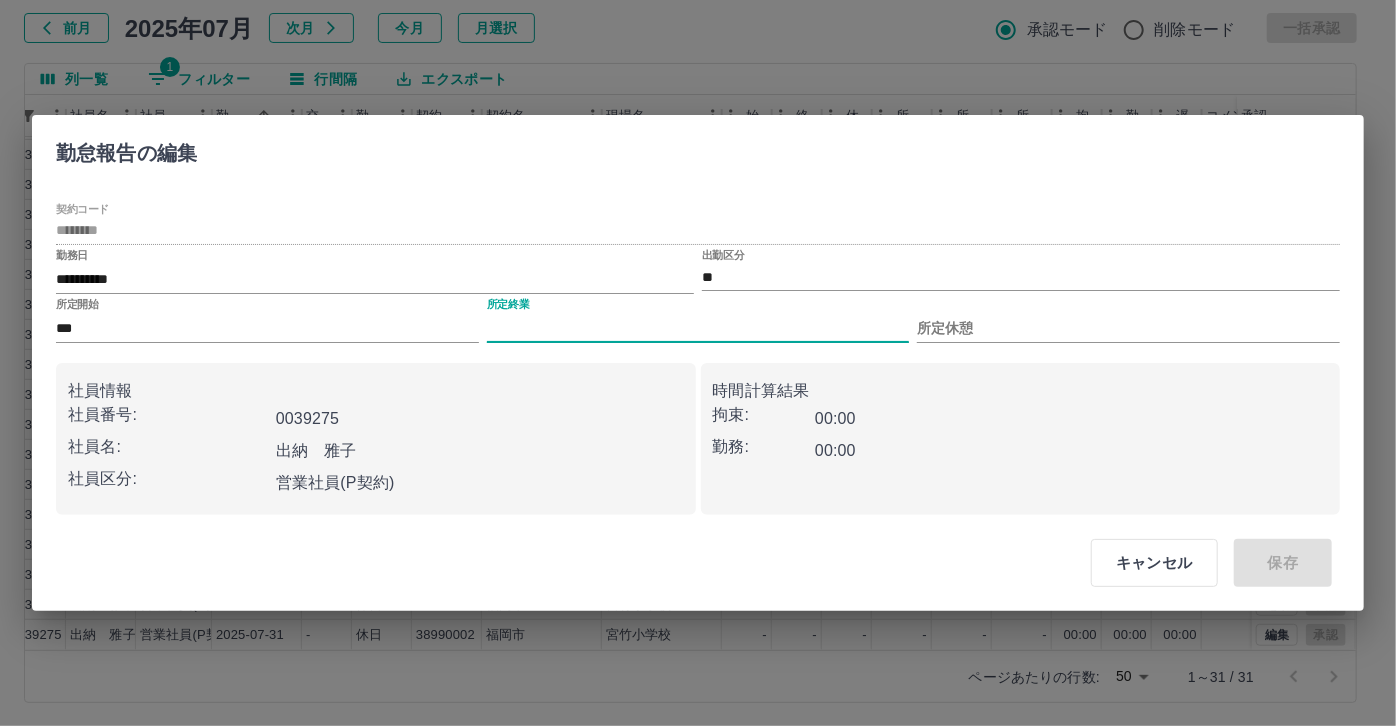 click on "所定終業" at bounding box center (698, 328) 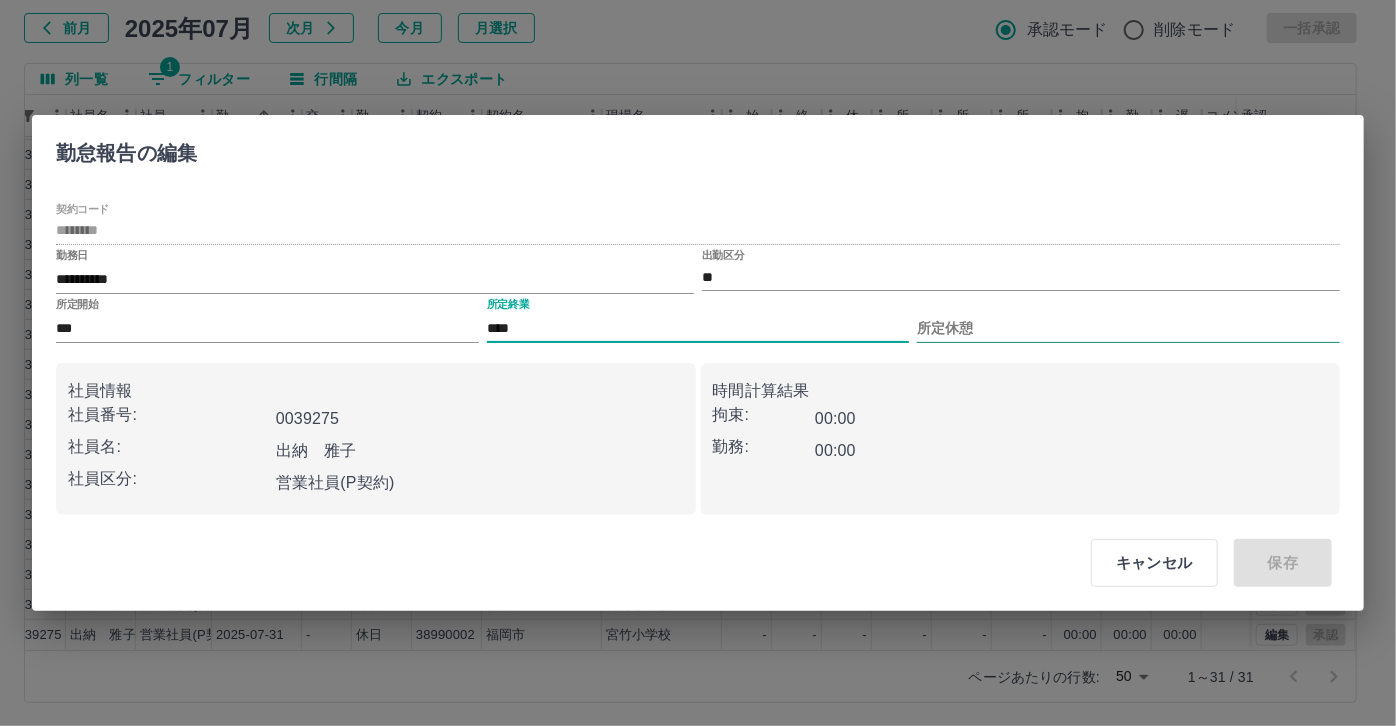 click on "所定休憩" at bounding box center (1128, 328) 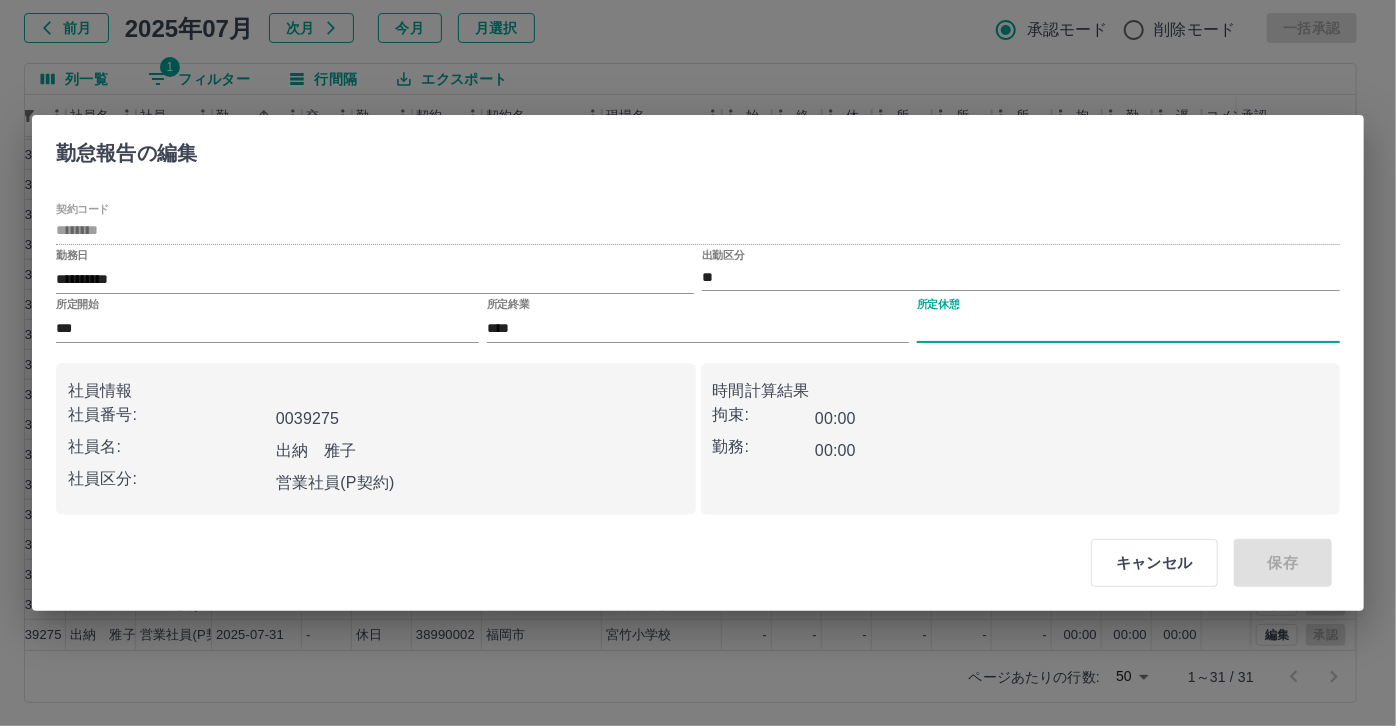 type on "****" 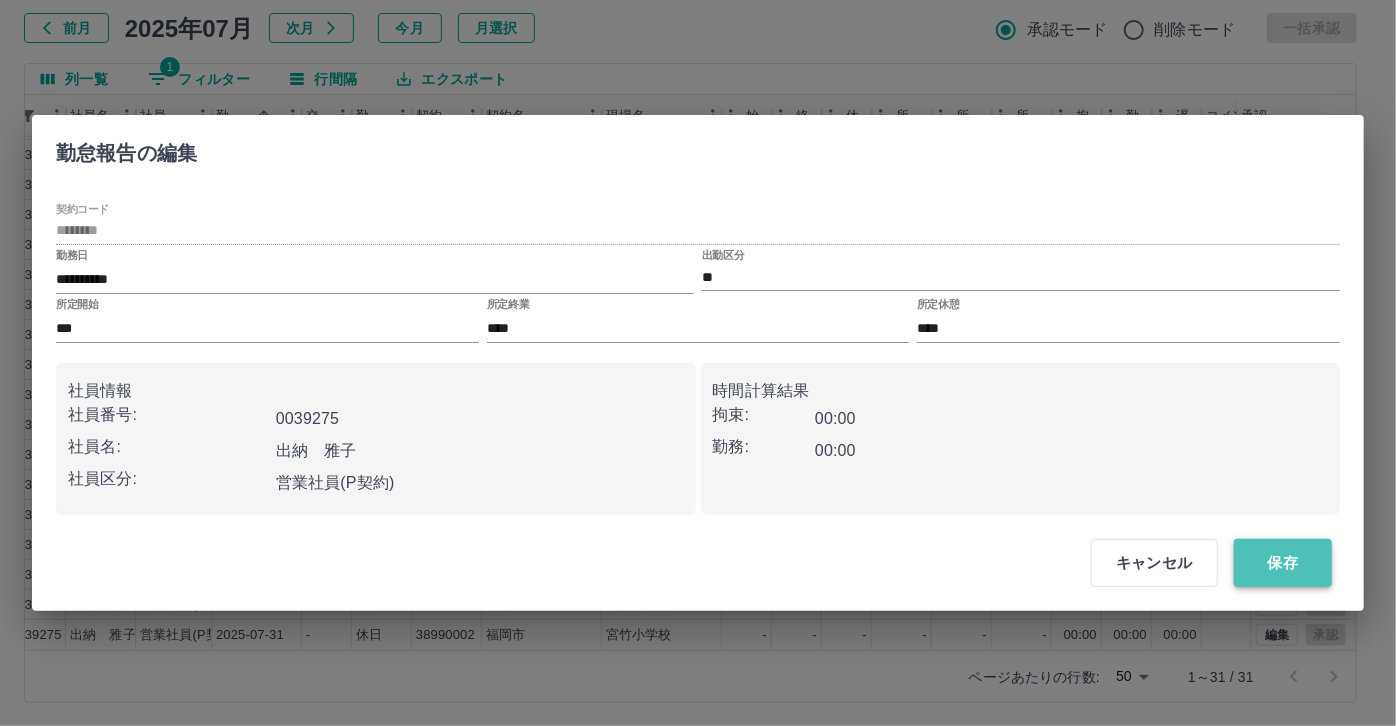 click on "保存" at bounding box center (1283, 563) 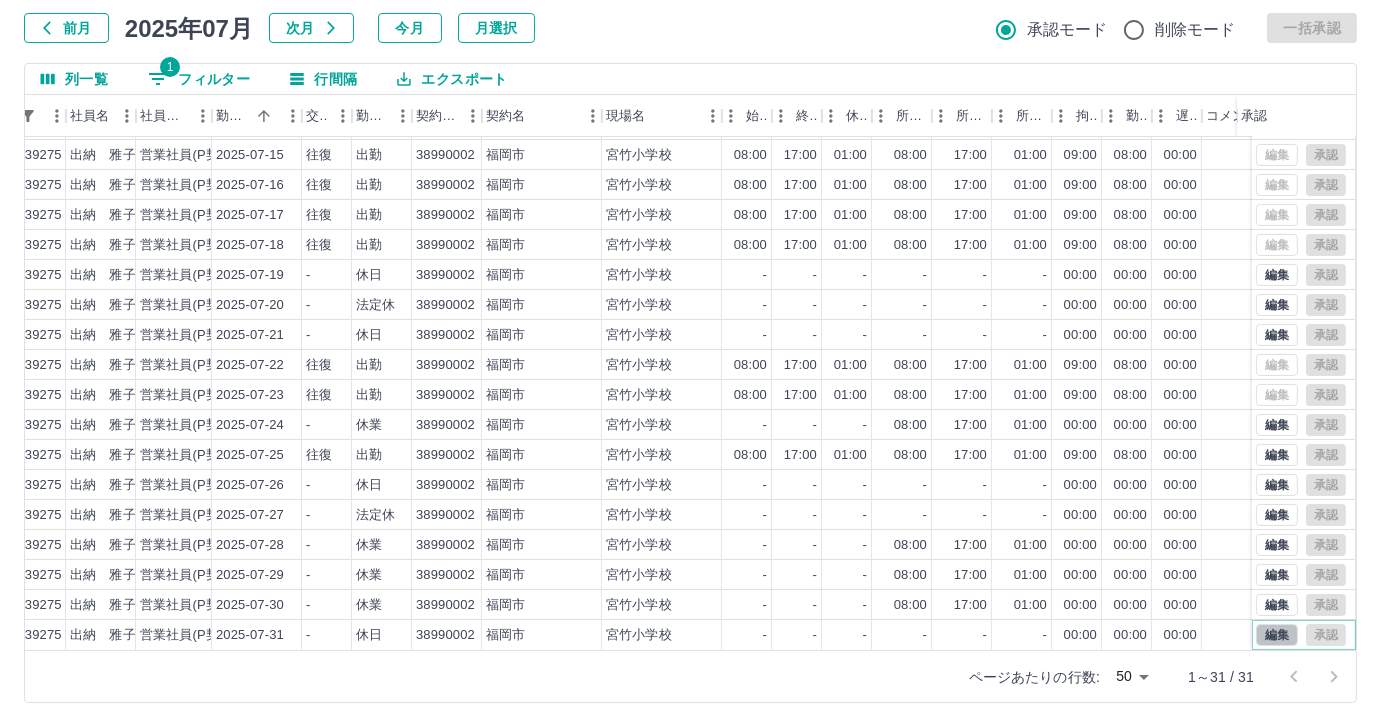 click on "編集" at bounding box center [1277, 635] 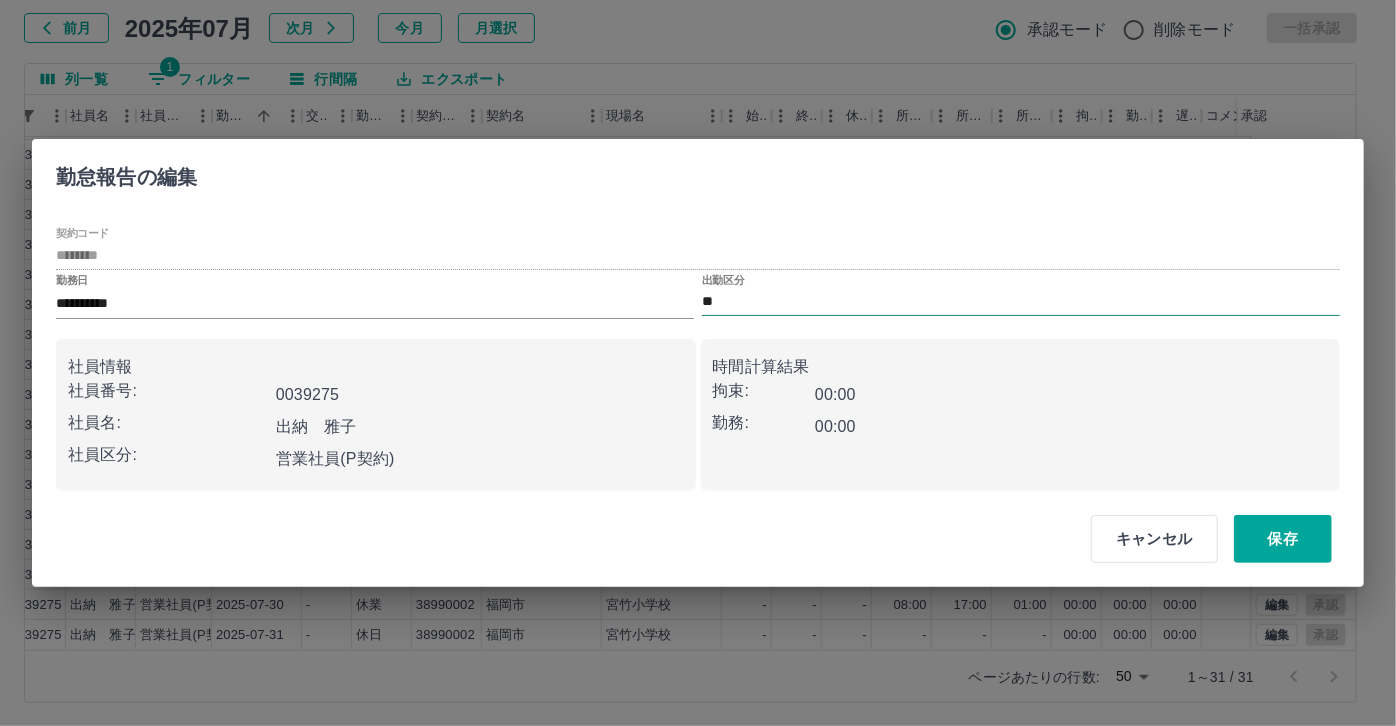 click on "**" at bounding box center (1021, 302) 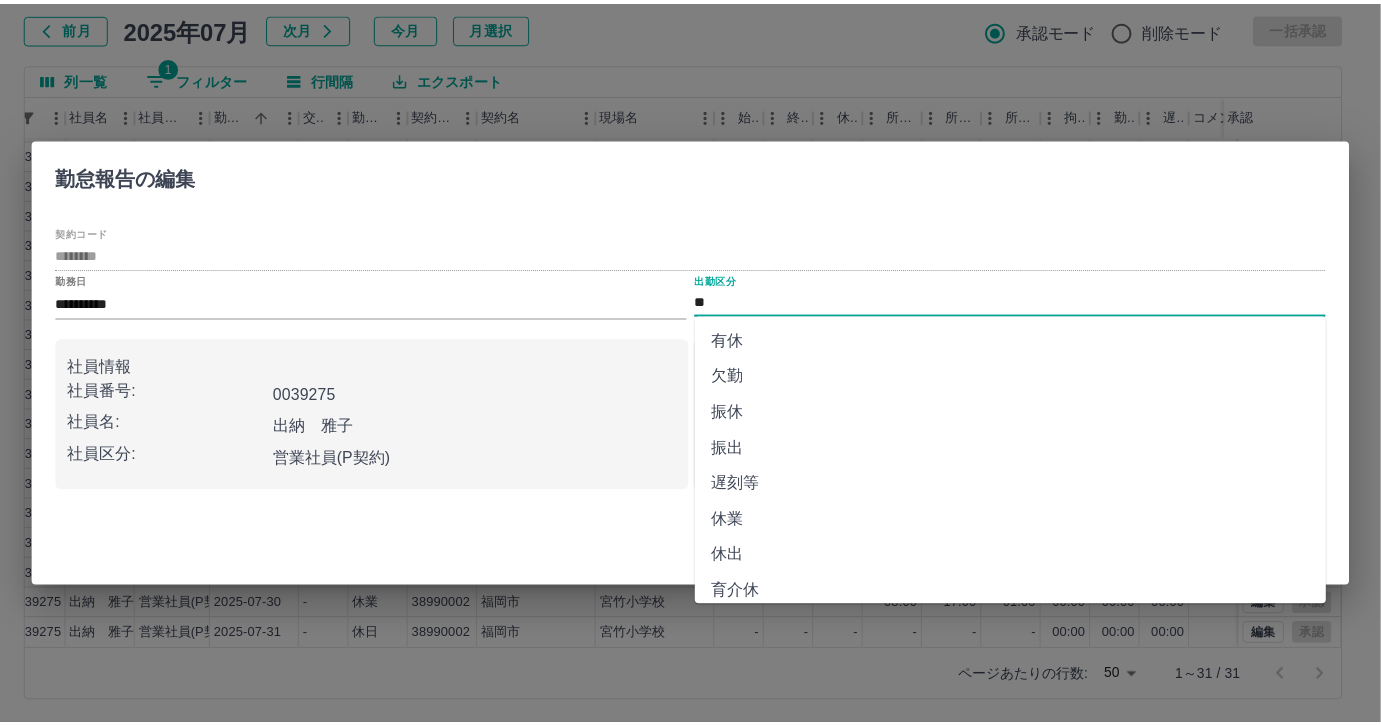 scroll, scrollTop: 181, scrollLeft: 0, axis: vertical 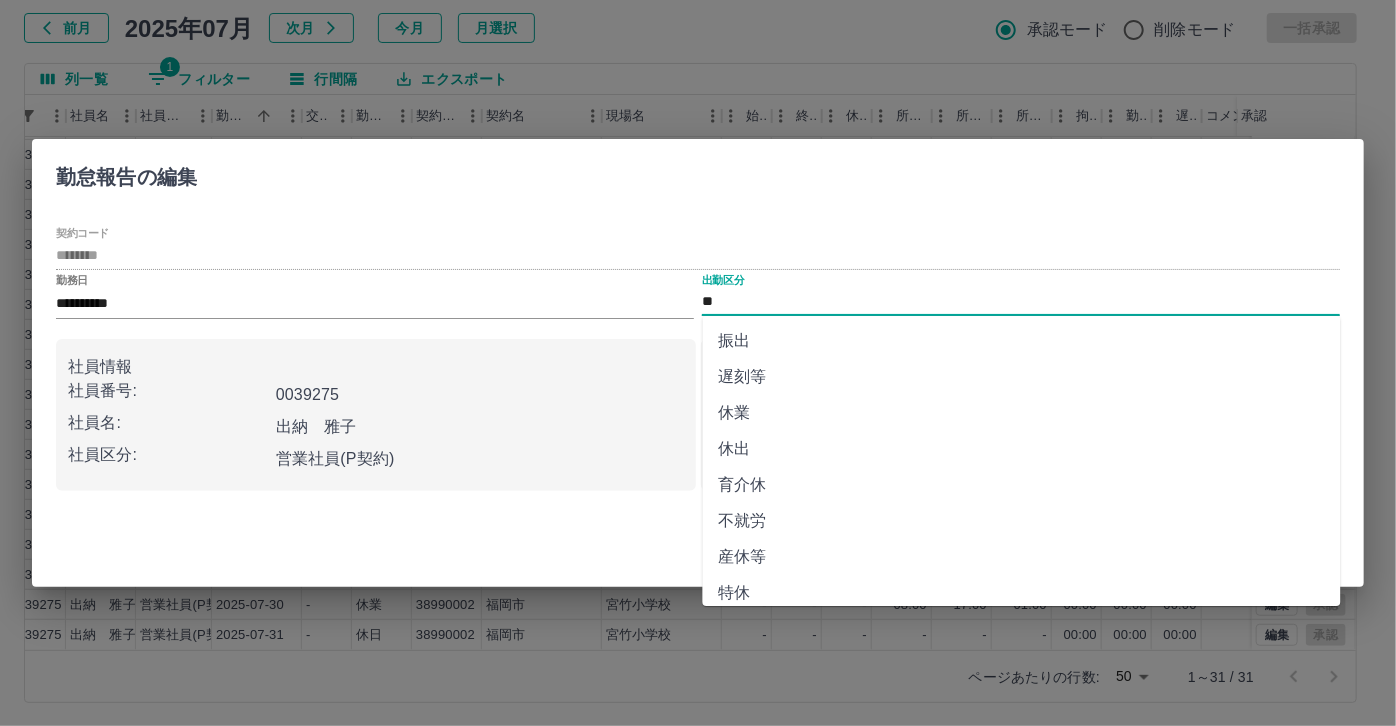 click on "休業" at bounding box center [1022, 413] 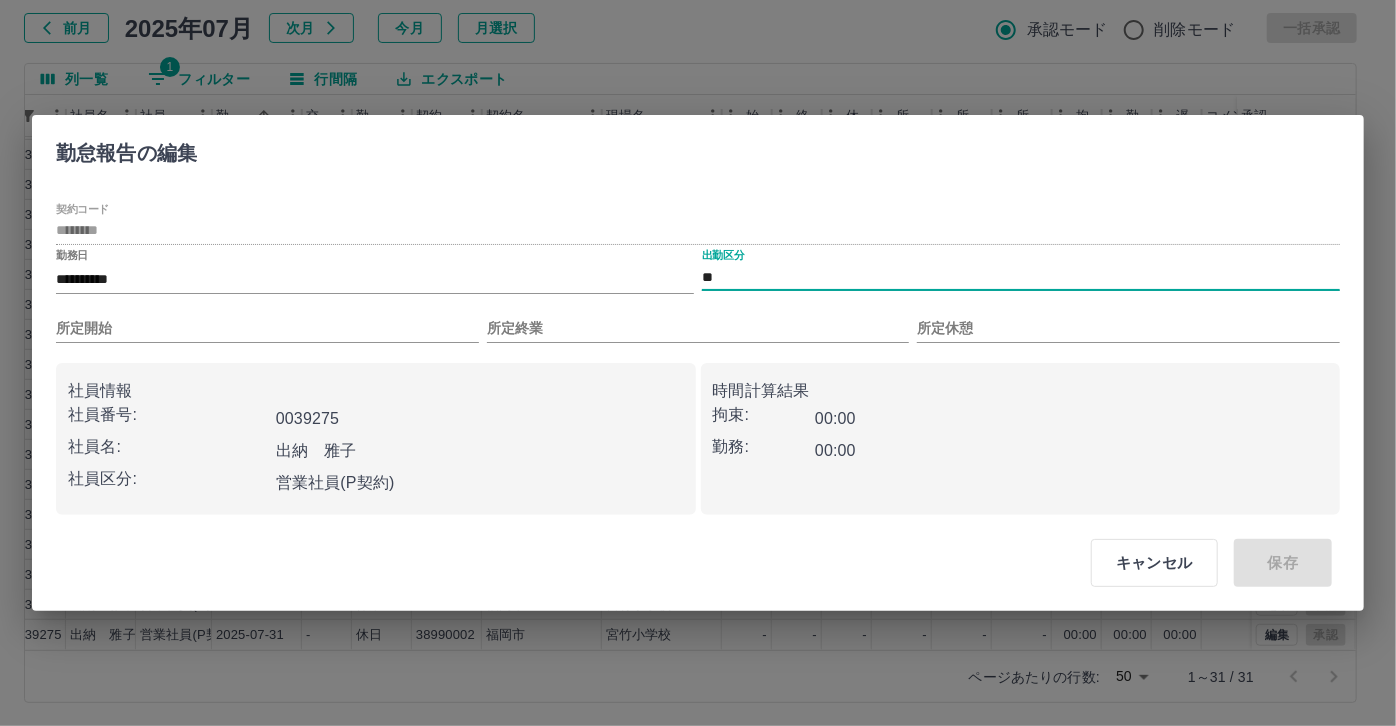 click on "所定開始" at bounding box center [267, 320] 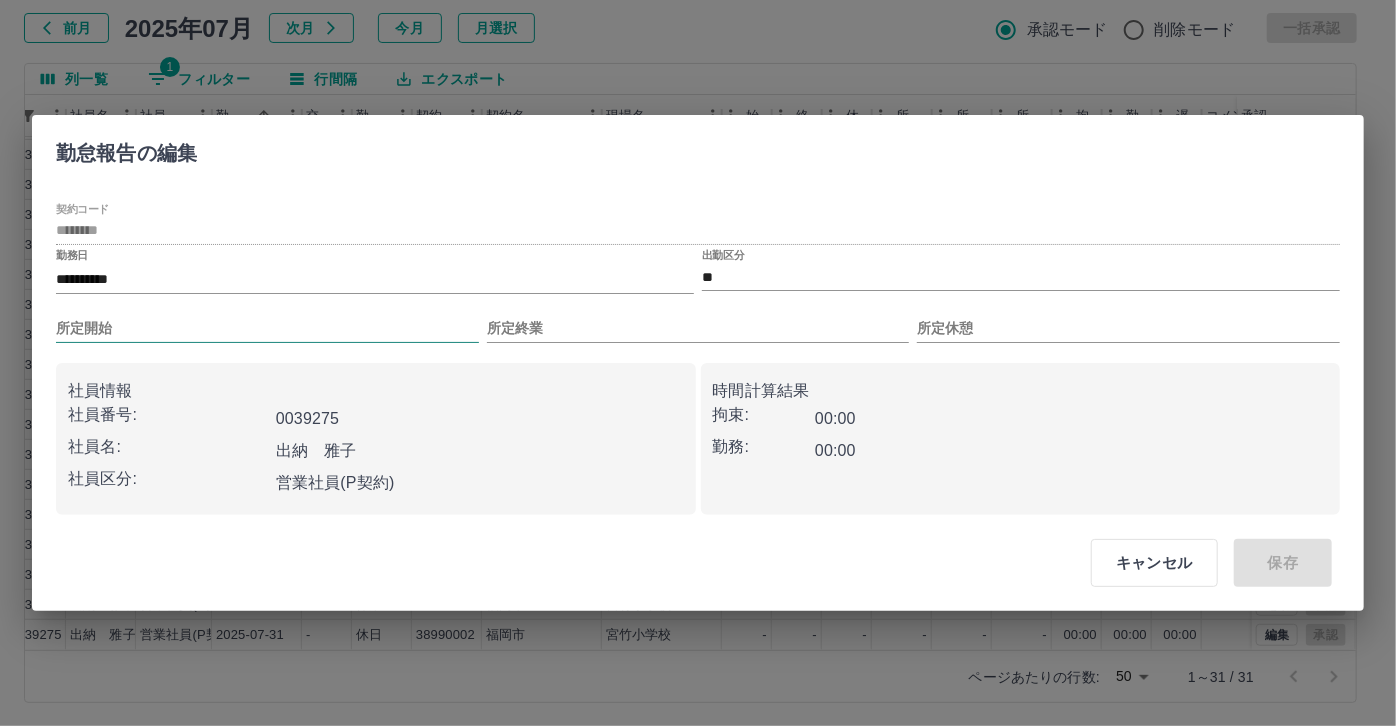 click on "所定開始" at bounding box center [267, 328] 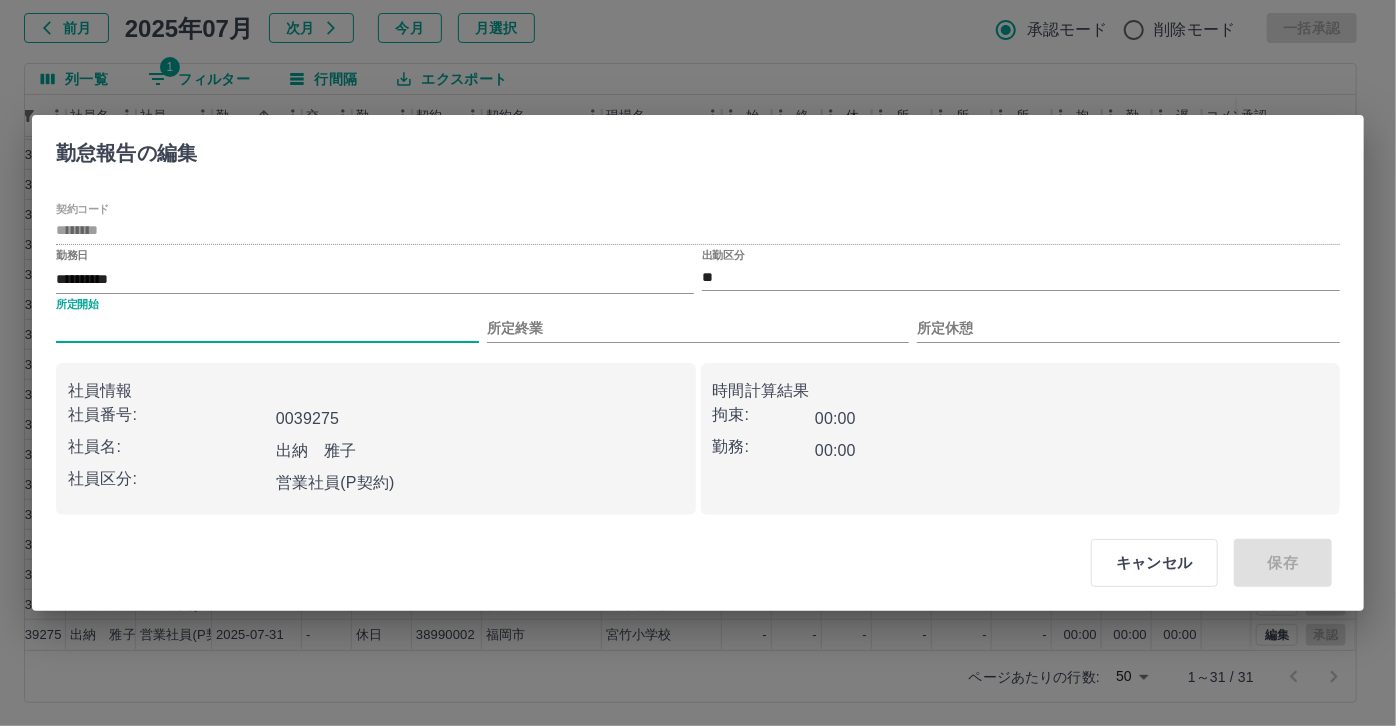 type on "***" 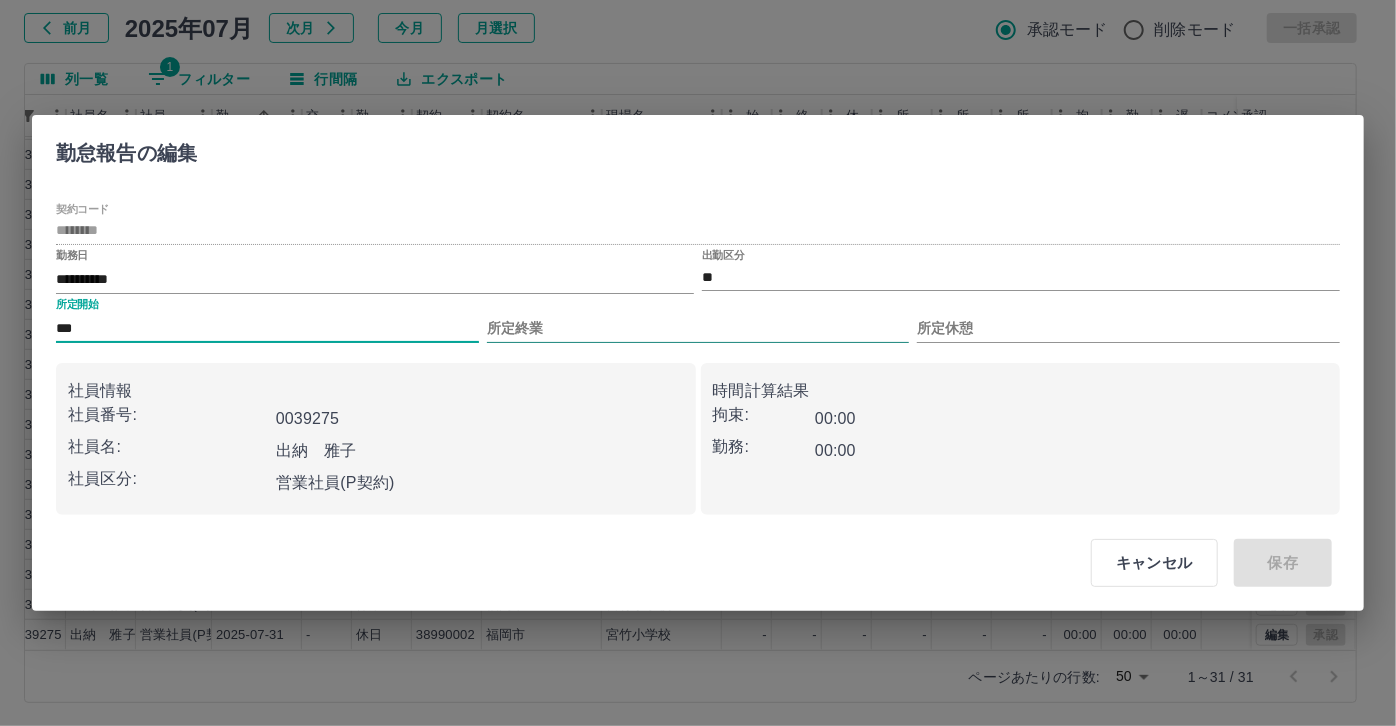 click on "所定終業" at bounding box center (698, 328) 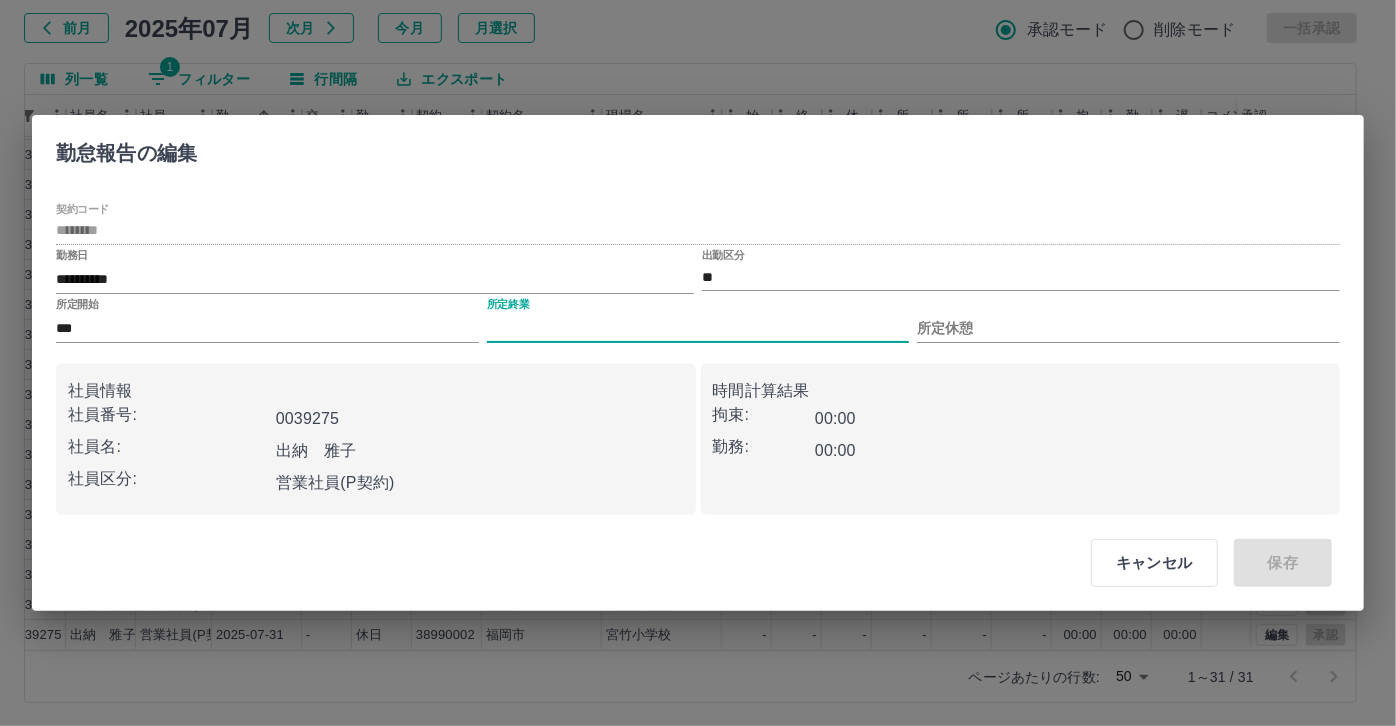 type on "****" 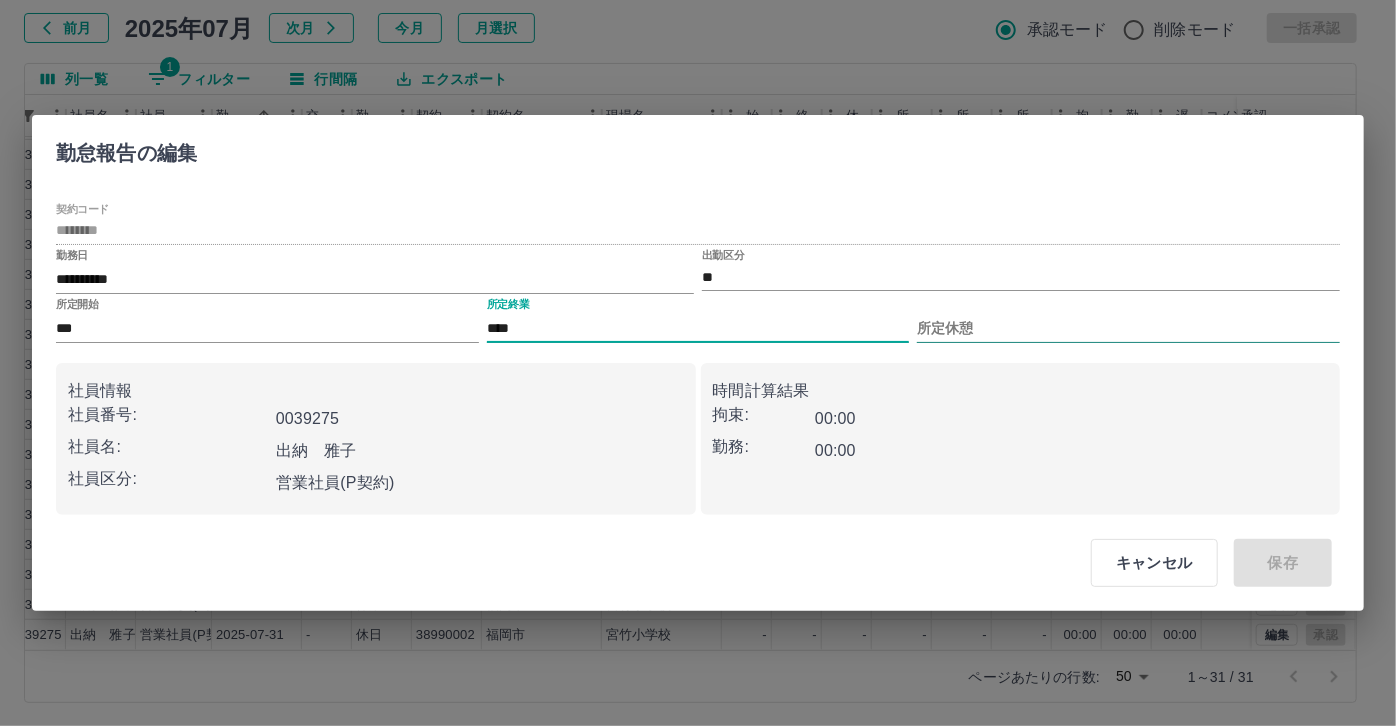 drag, startPoint x: 997, startPoint y: 327, endPoint x: 1000, endPoint y: 343, distance: 16.27882 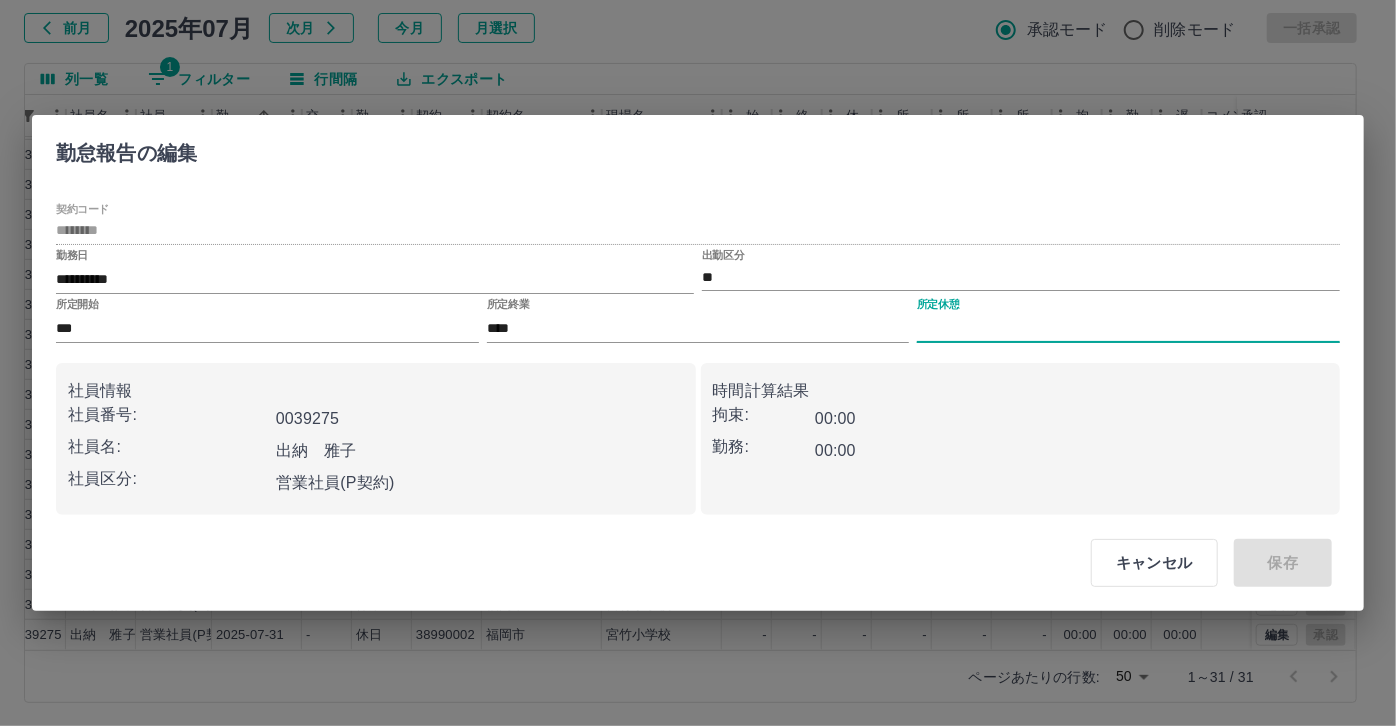type on "****" 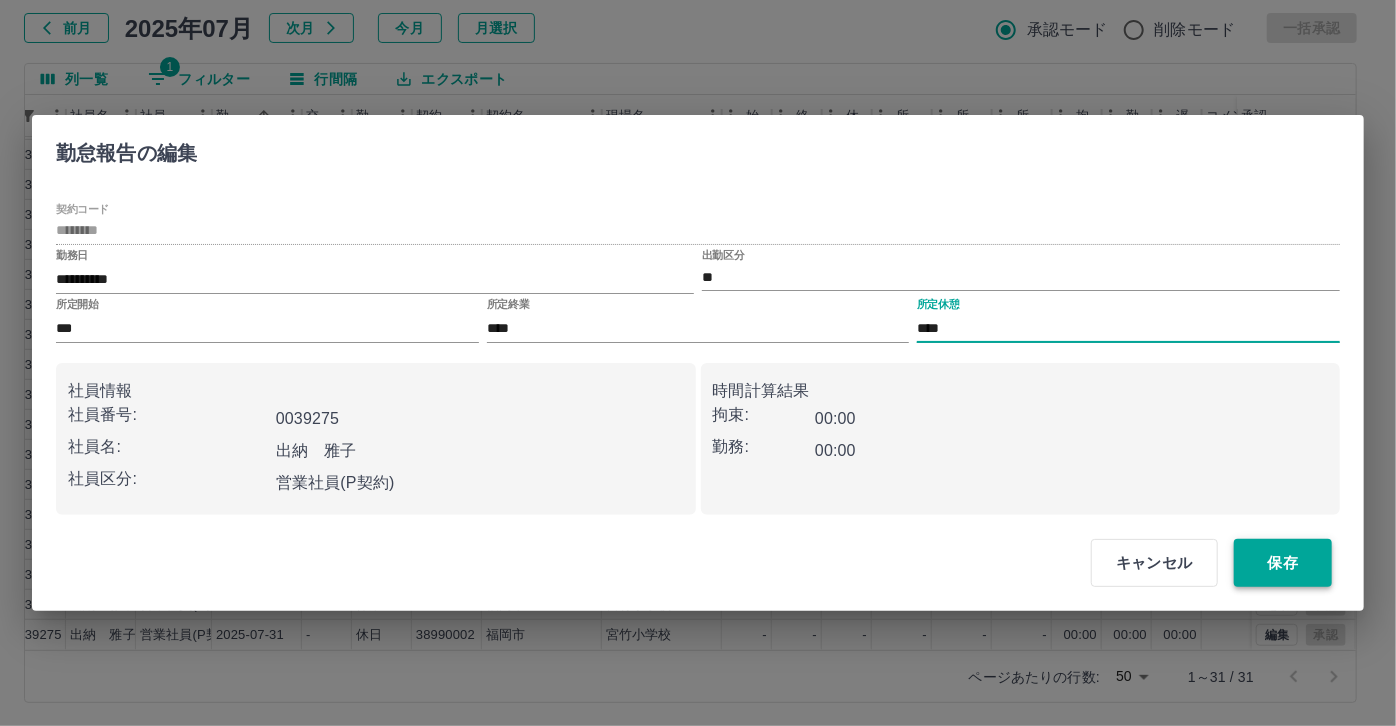 click on "保存" at bounding box center (1283, 563) 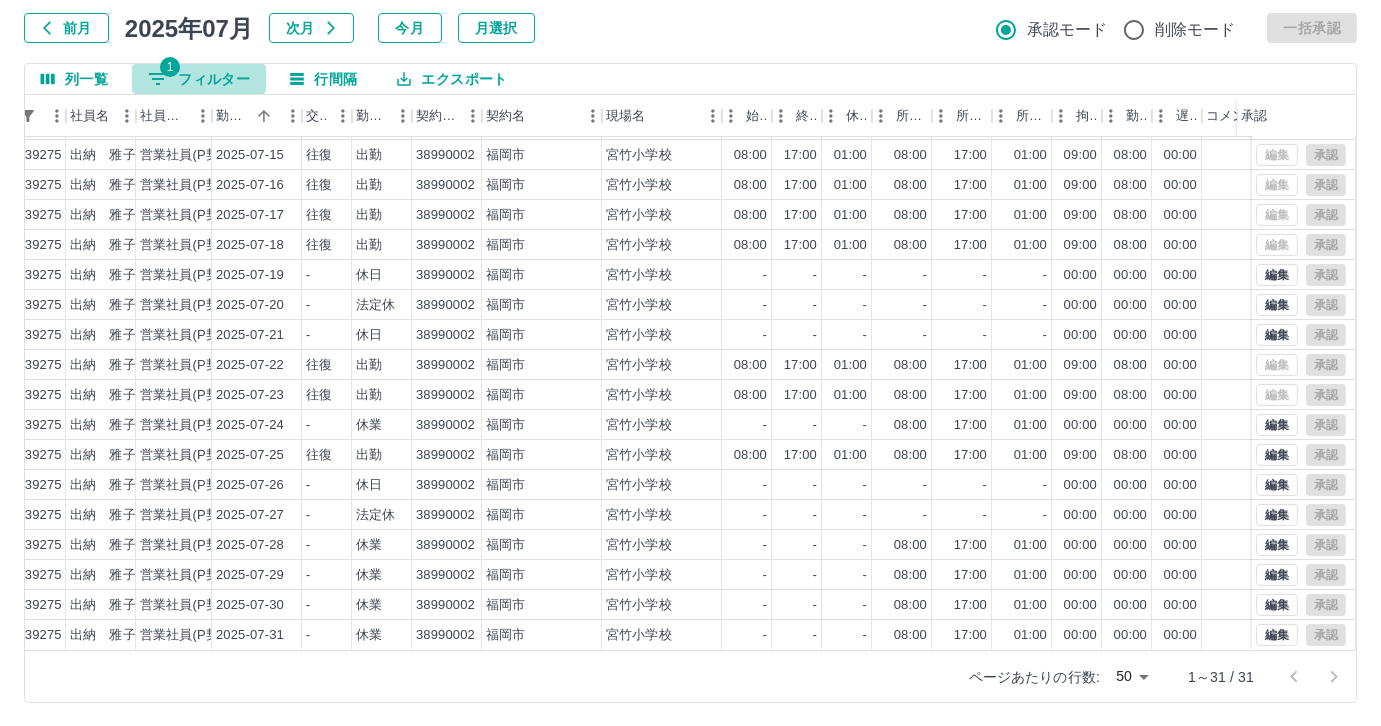 click on "1 フィルター" at bounding box center (199, 79) 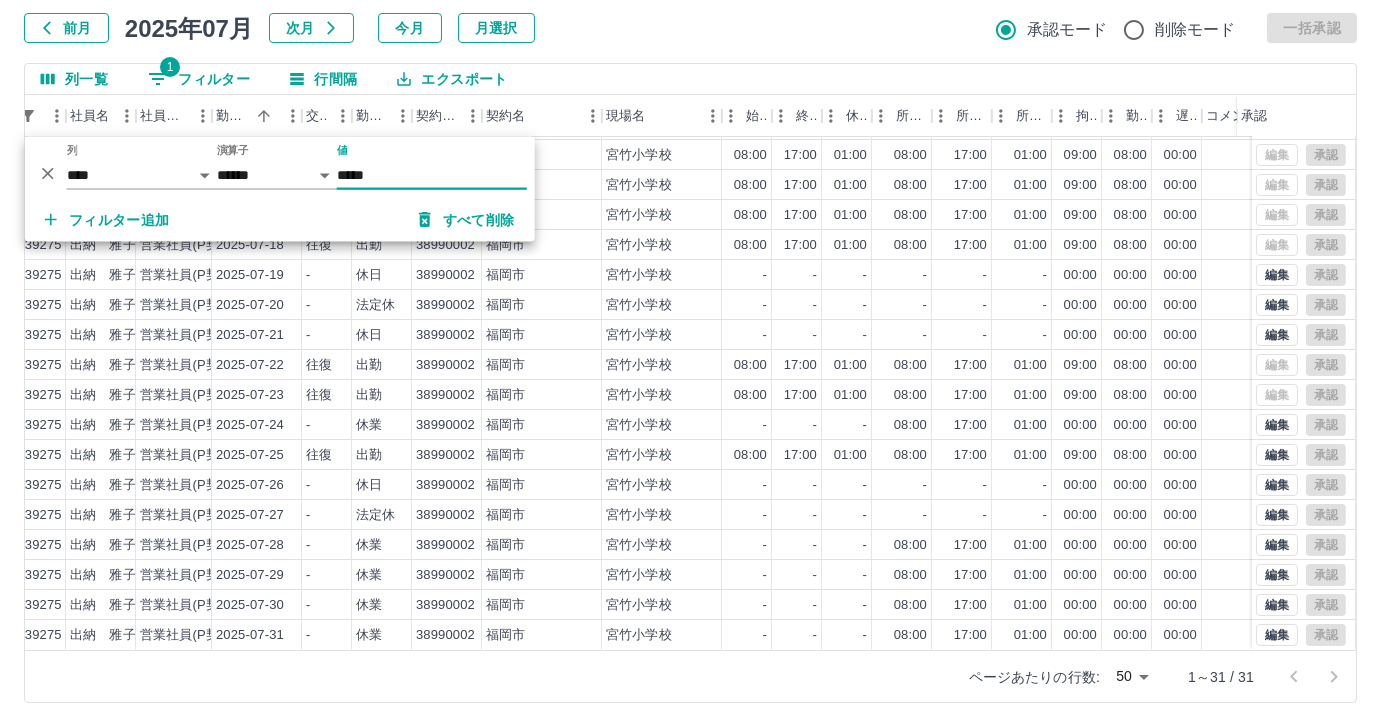 click on "*****" at bounding box center [432, 175] 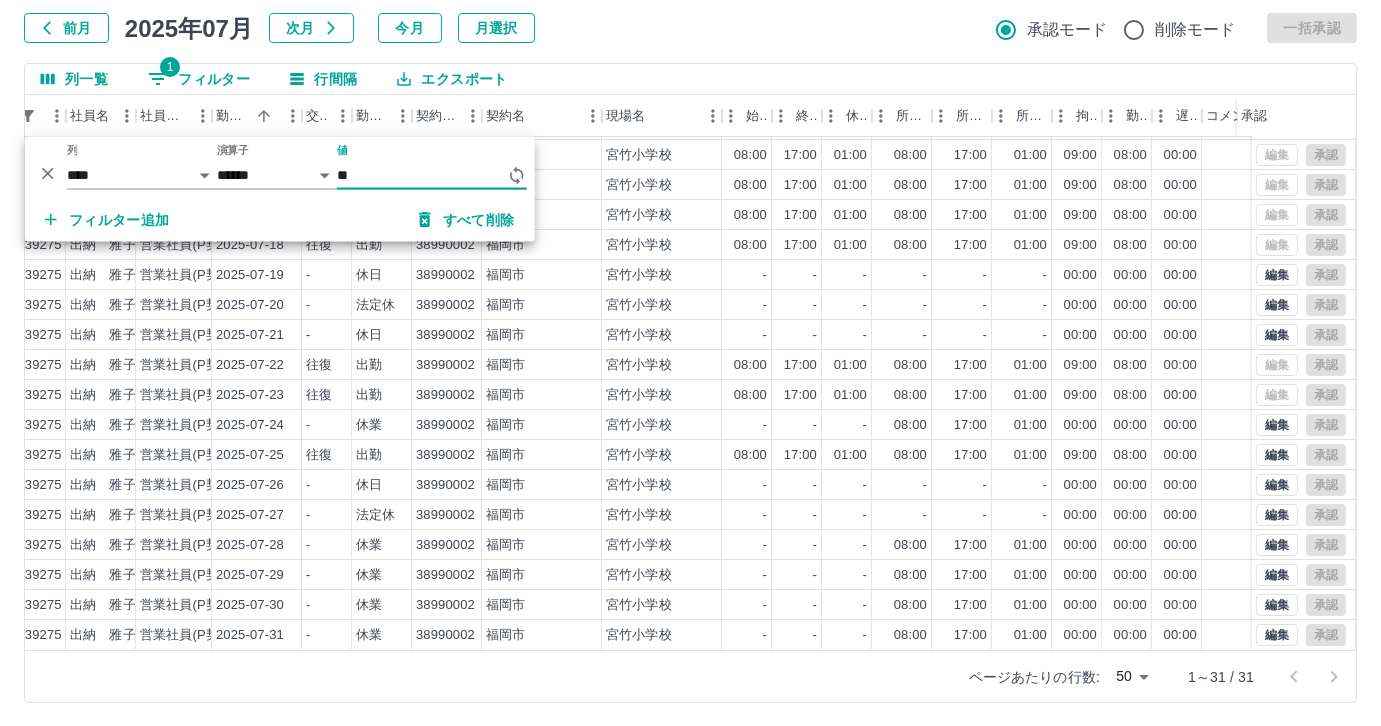 type on "*" 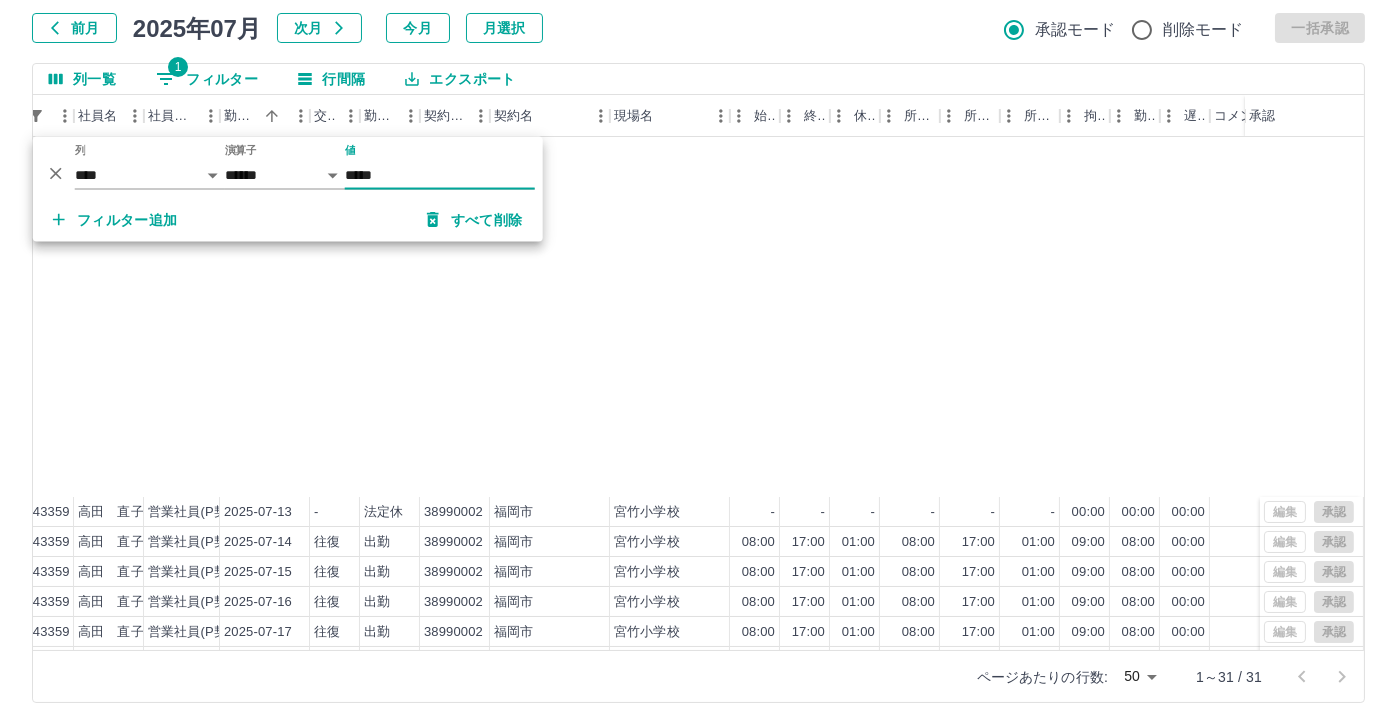 scroll, scrollTop: 431, scrollLeft: 189, axis: both 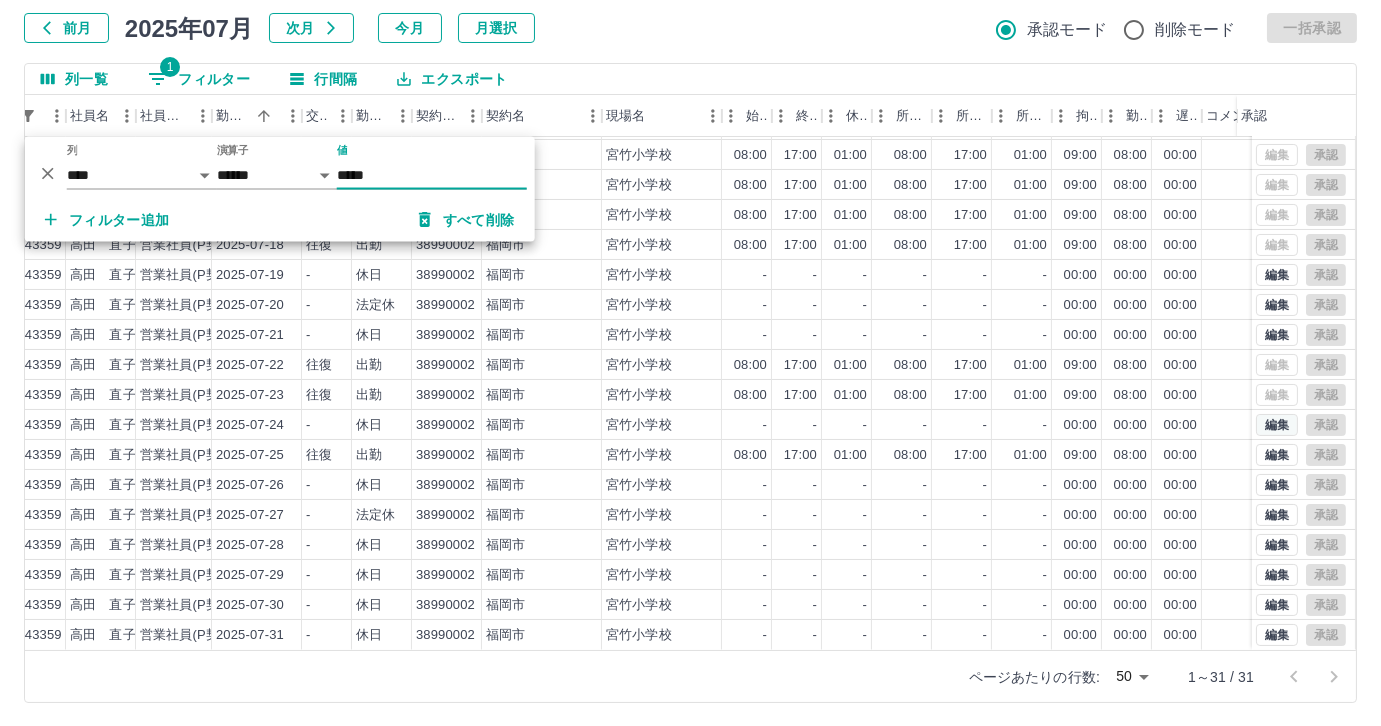 type on "*****" 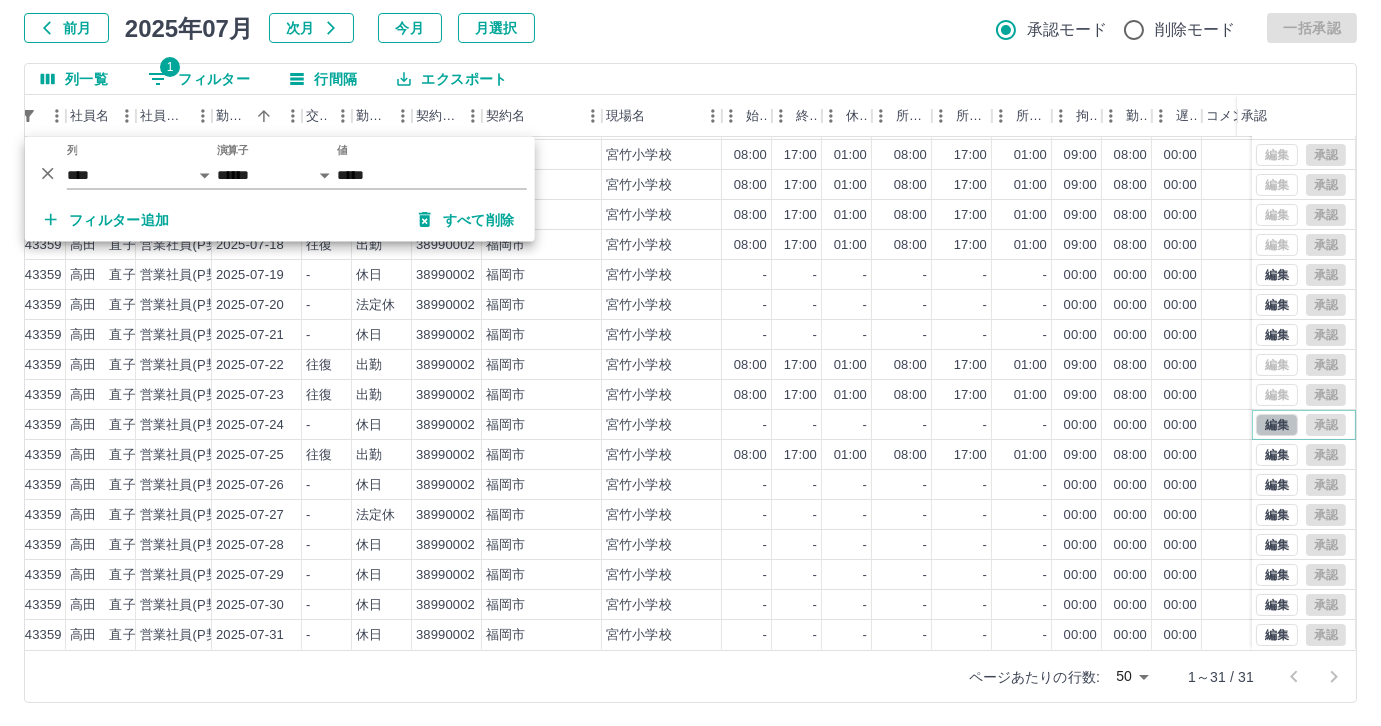 click on "編集" at bounding box center [1277, 425] 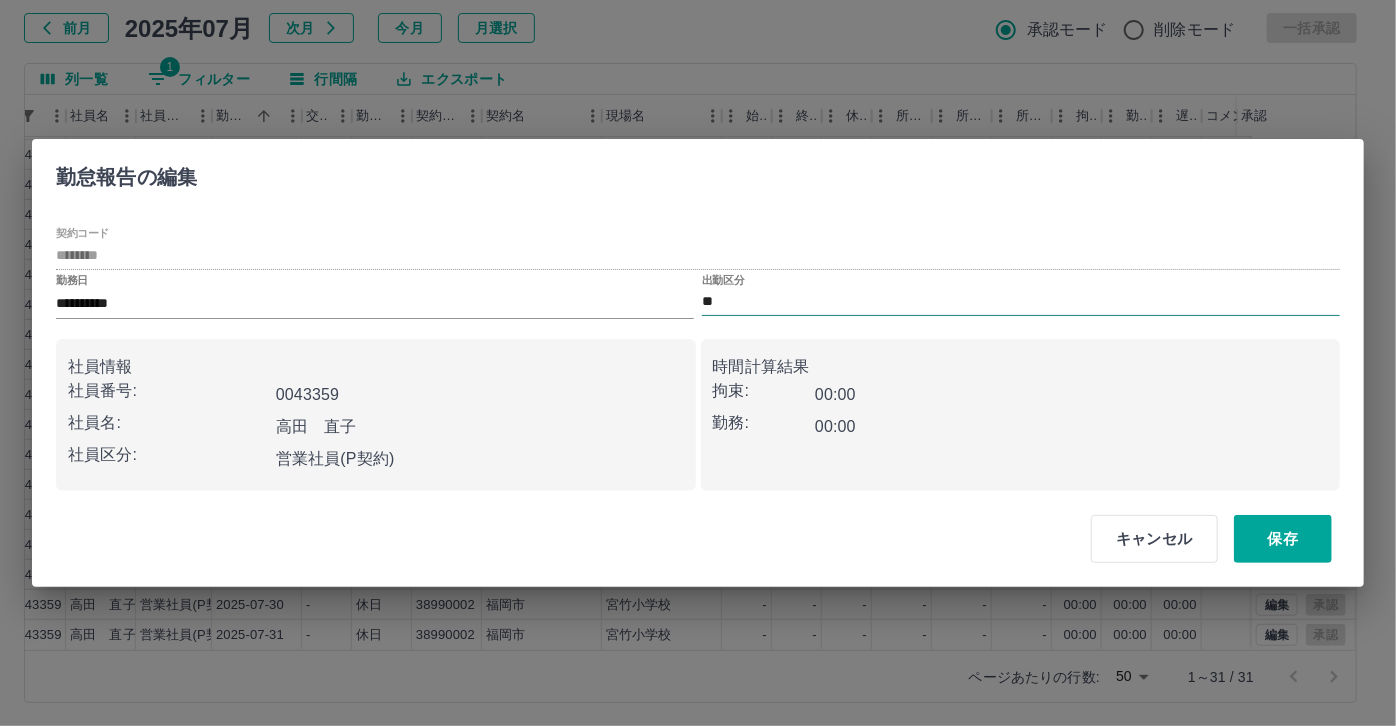 click on "**" at bounding box center [1021, 302] 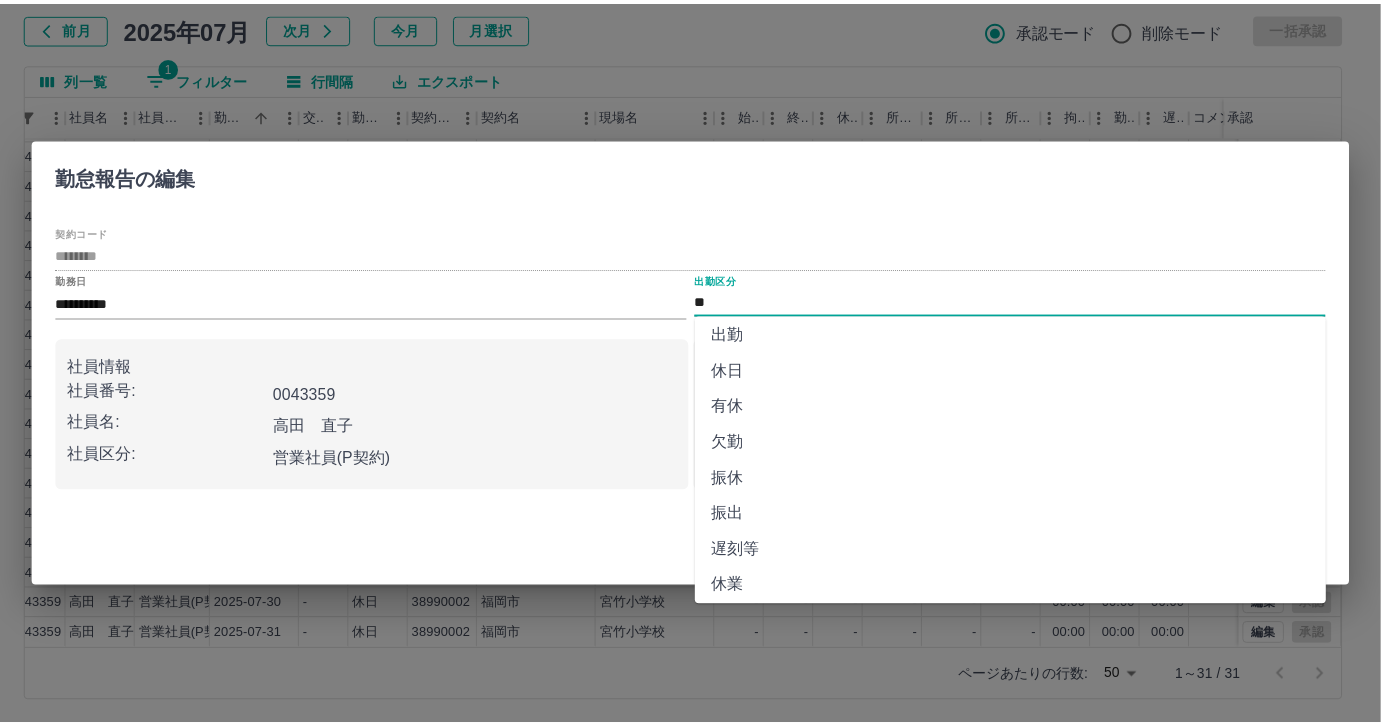 scroll, scrollTop: 0, scrollLeft: 0, axis: both 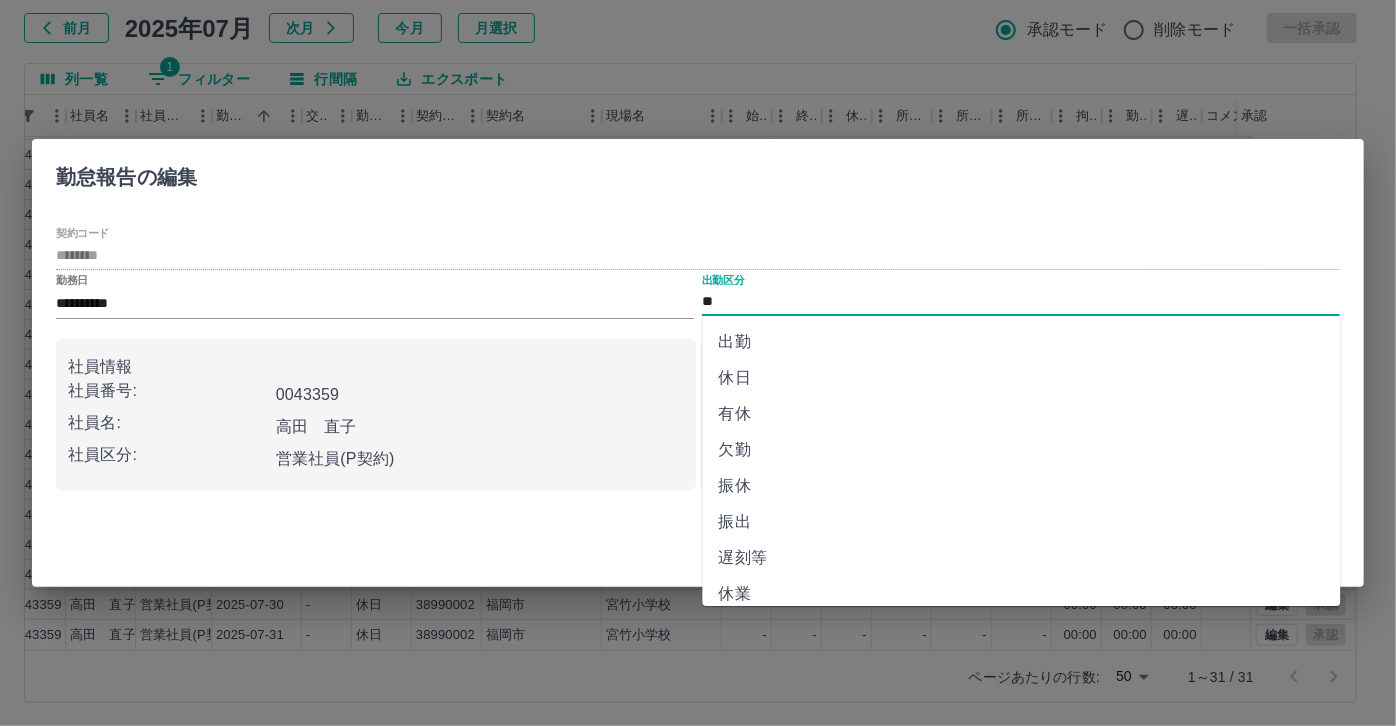 click on "有休" at bounding box center [1022, 414] 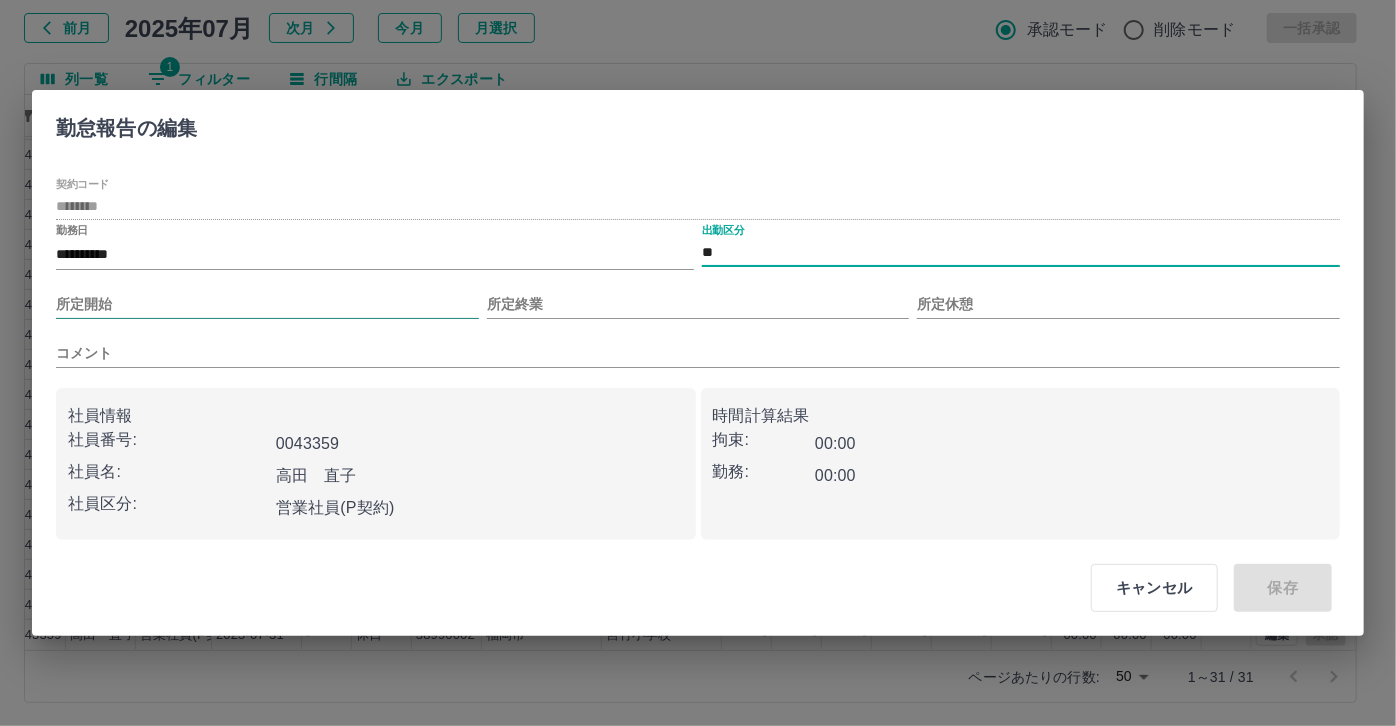 click on "所定開始" at bounding box center [267, 304] 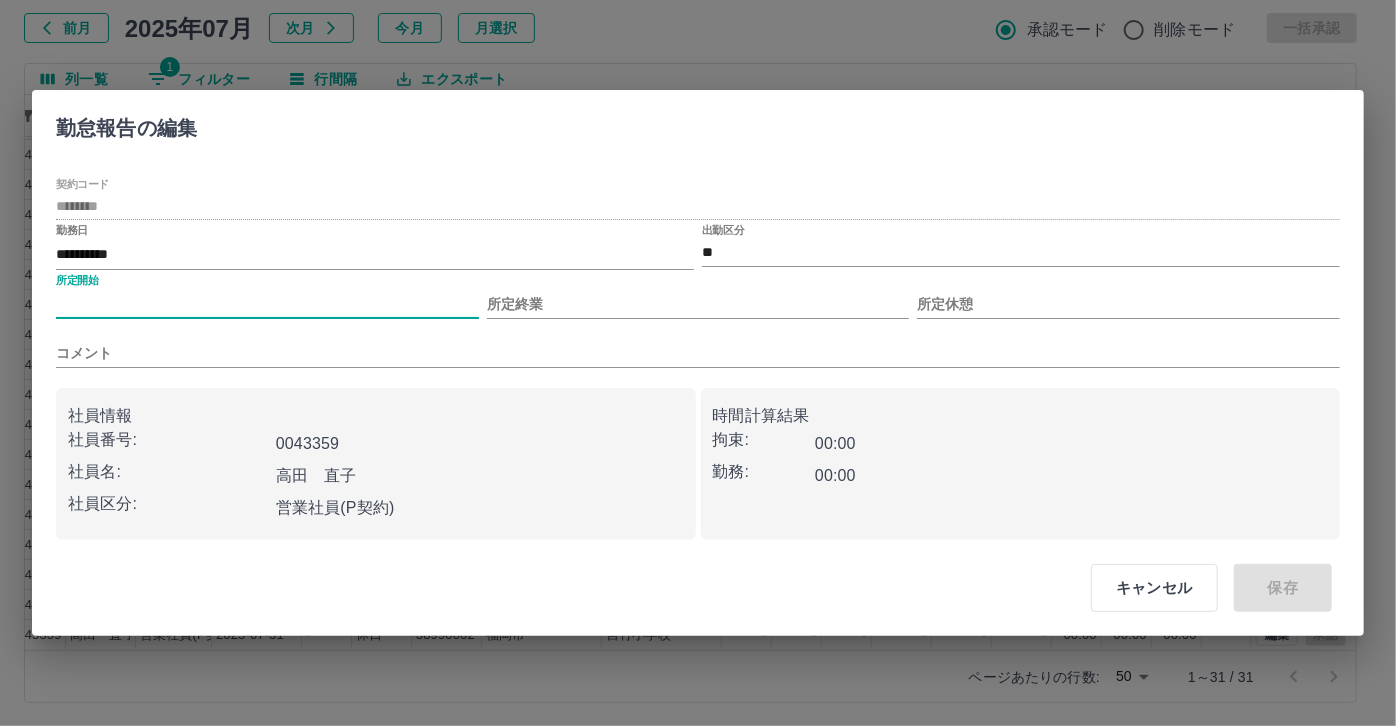 type on "***" 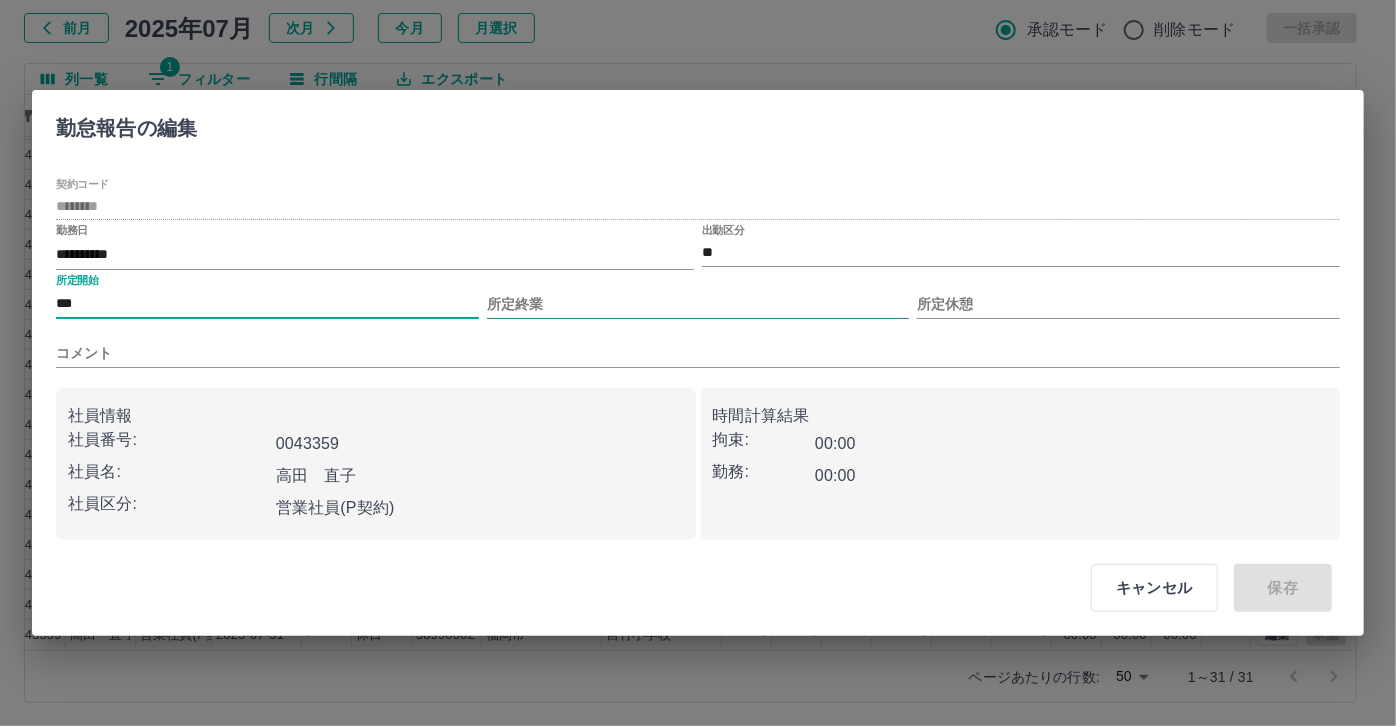click on "所定終業" at bounding box center [698, 304] 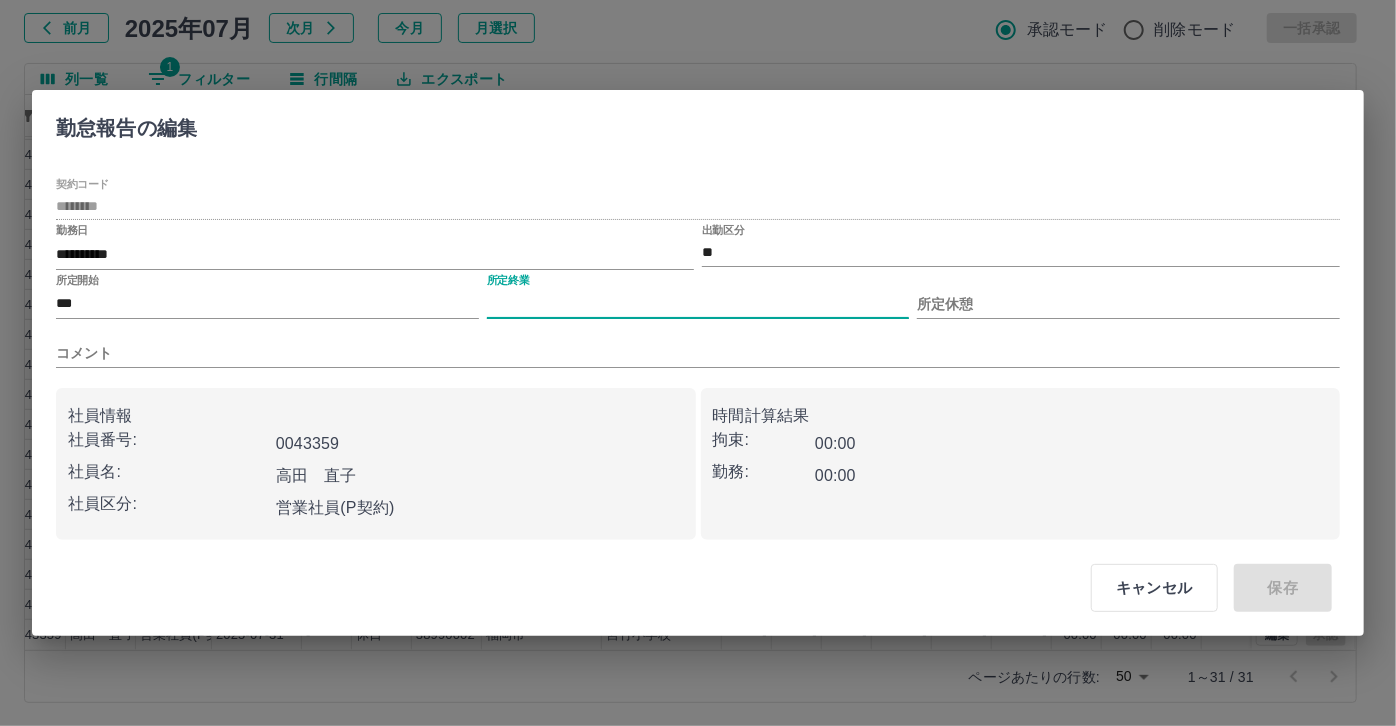 type on "****" 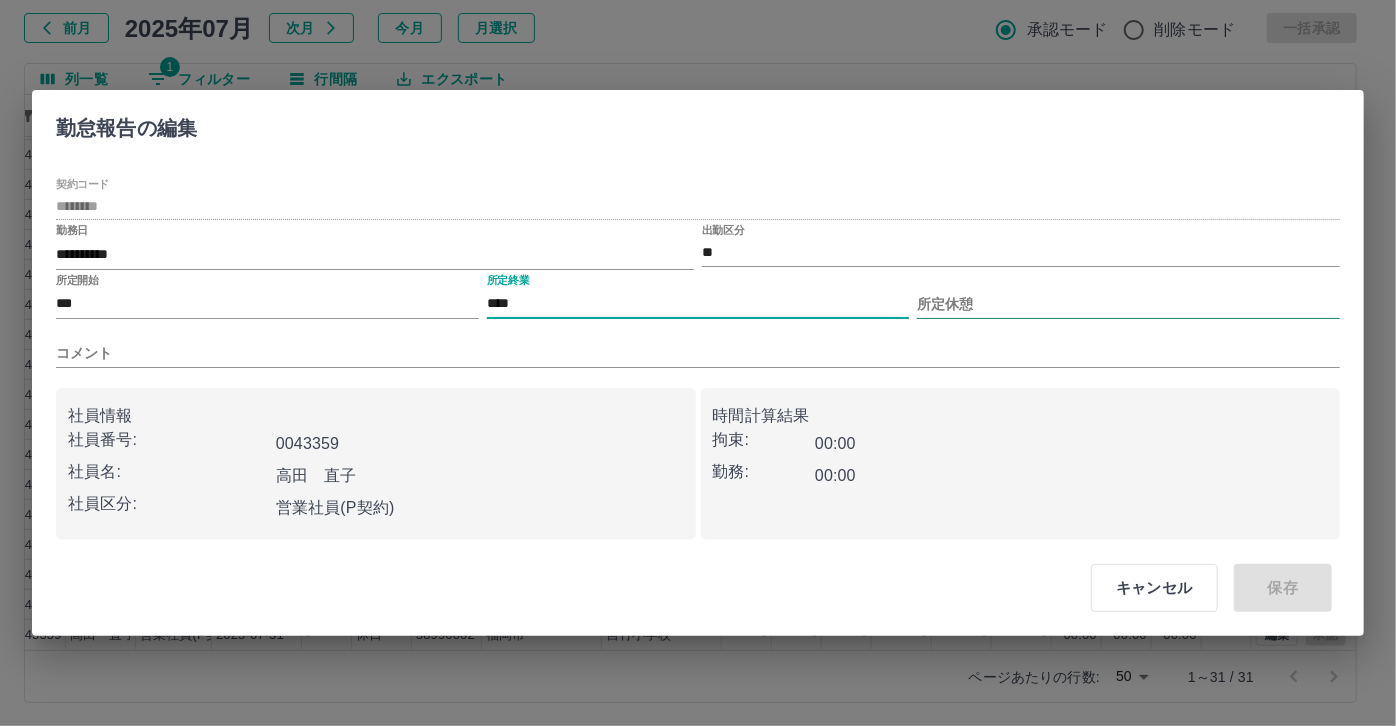 click on "所定休憩" at bounding box center (1128, 304) 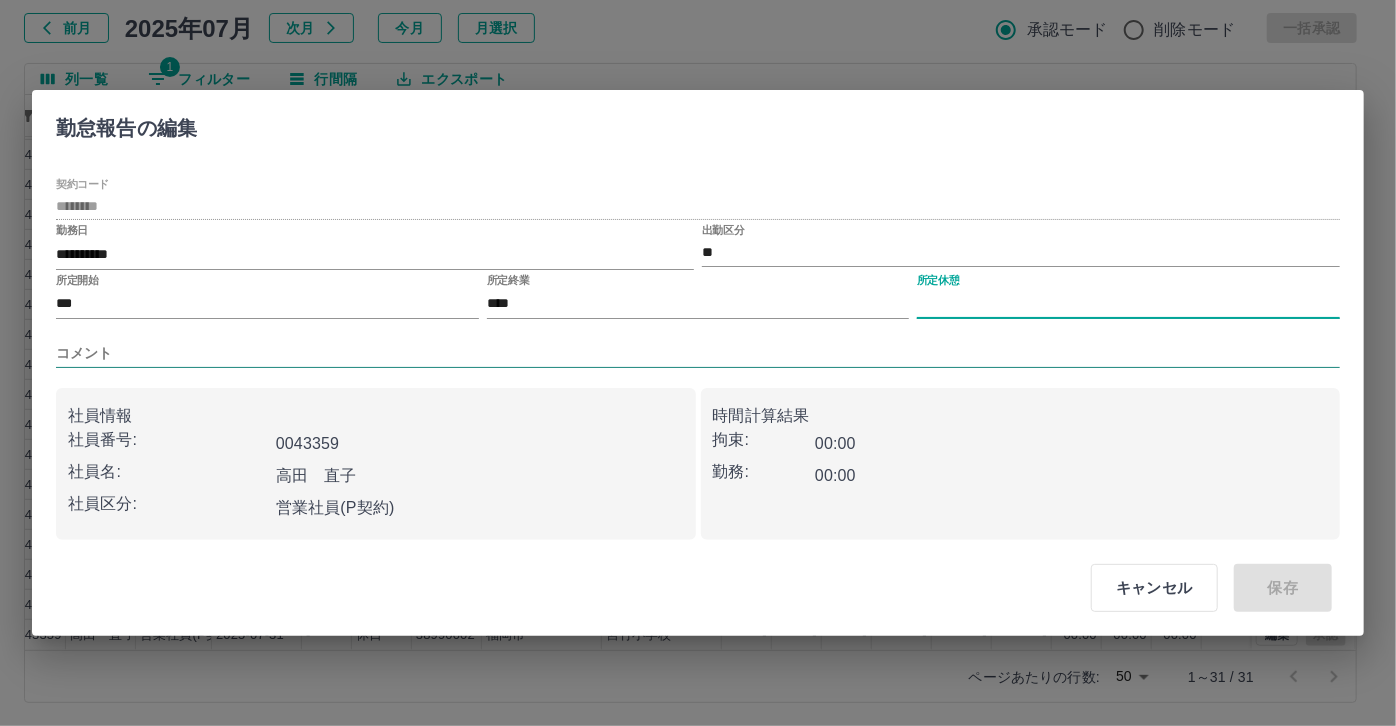type on "****" 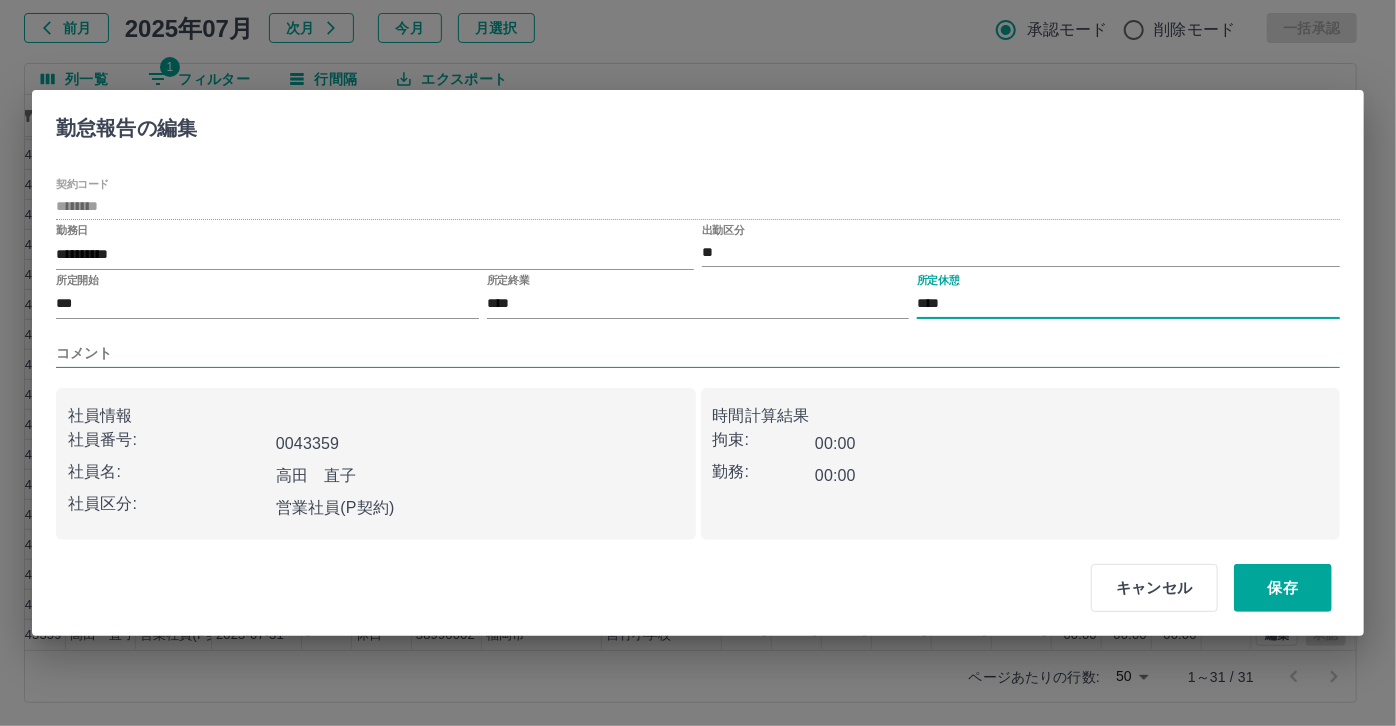 click on "コメント" at bounding box center [698, 353] 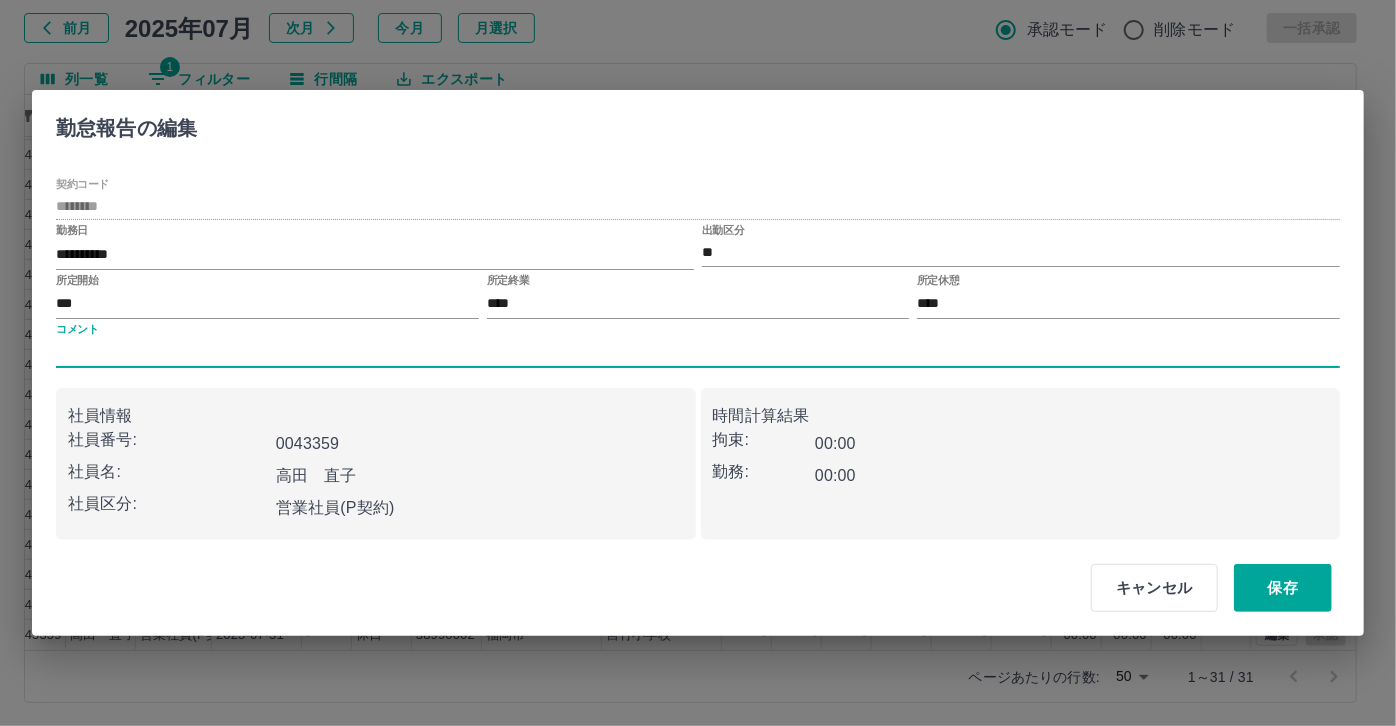 type on "*****" 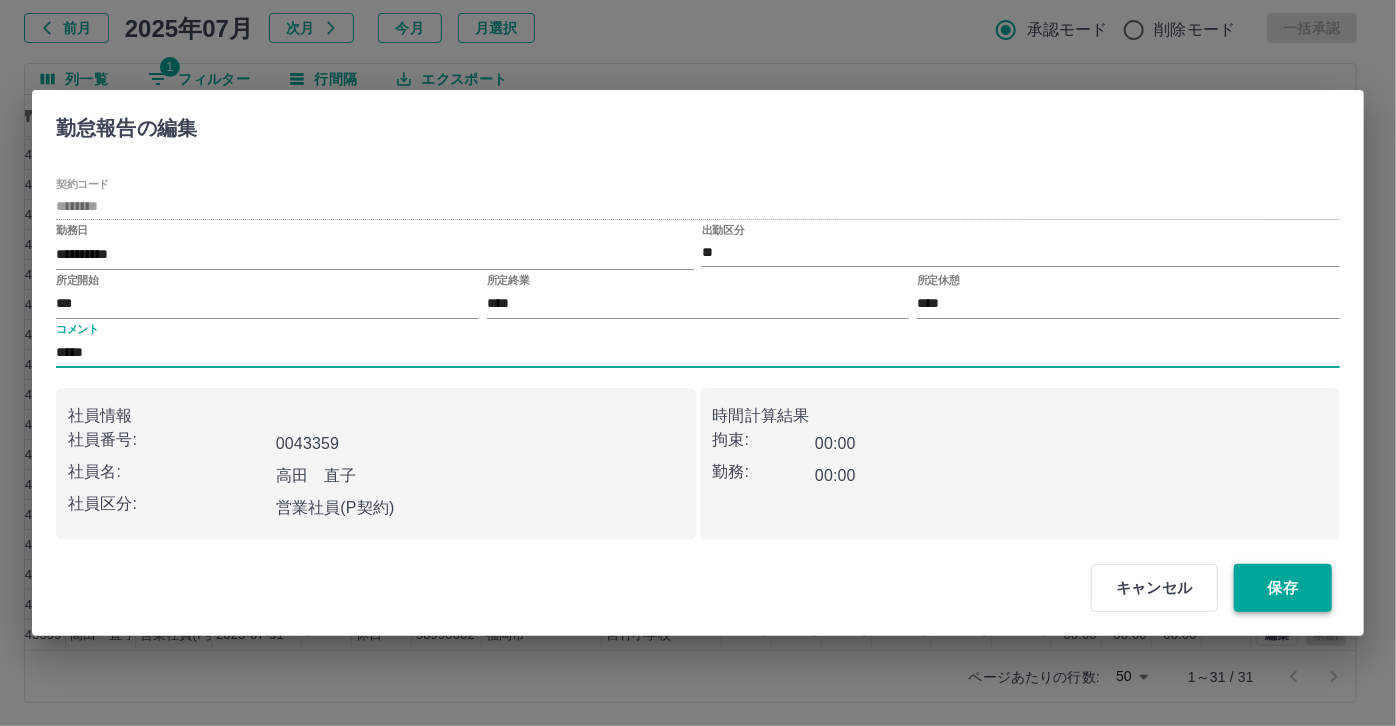 click on "保存" at bounding box center [1283, 588] 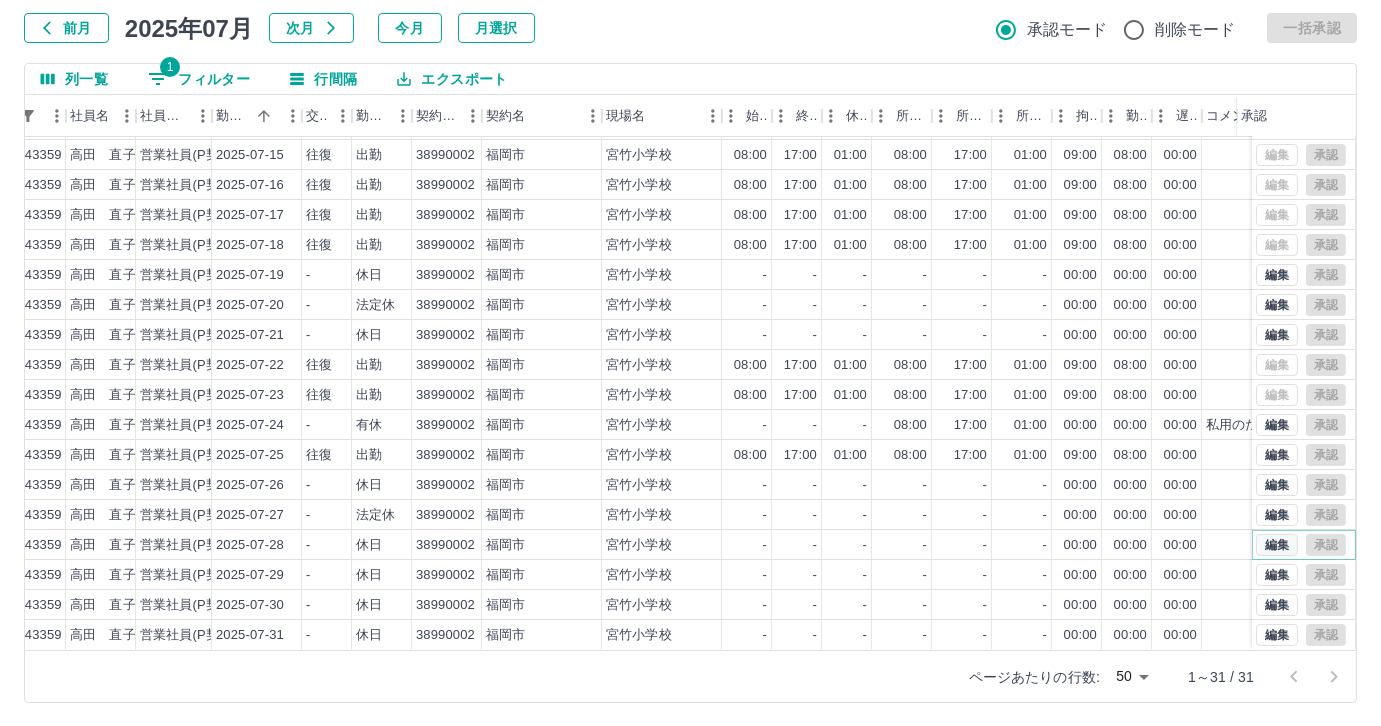 click on "編集" at bounding box center (1277, 545) 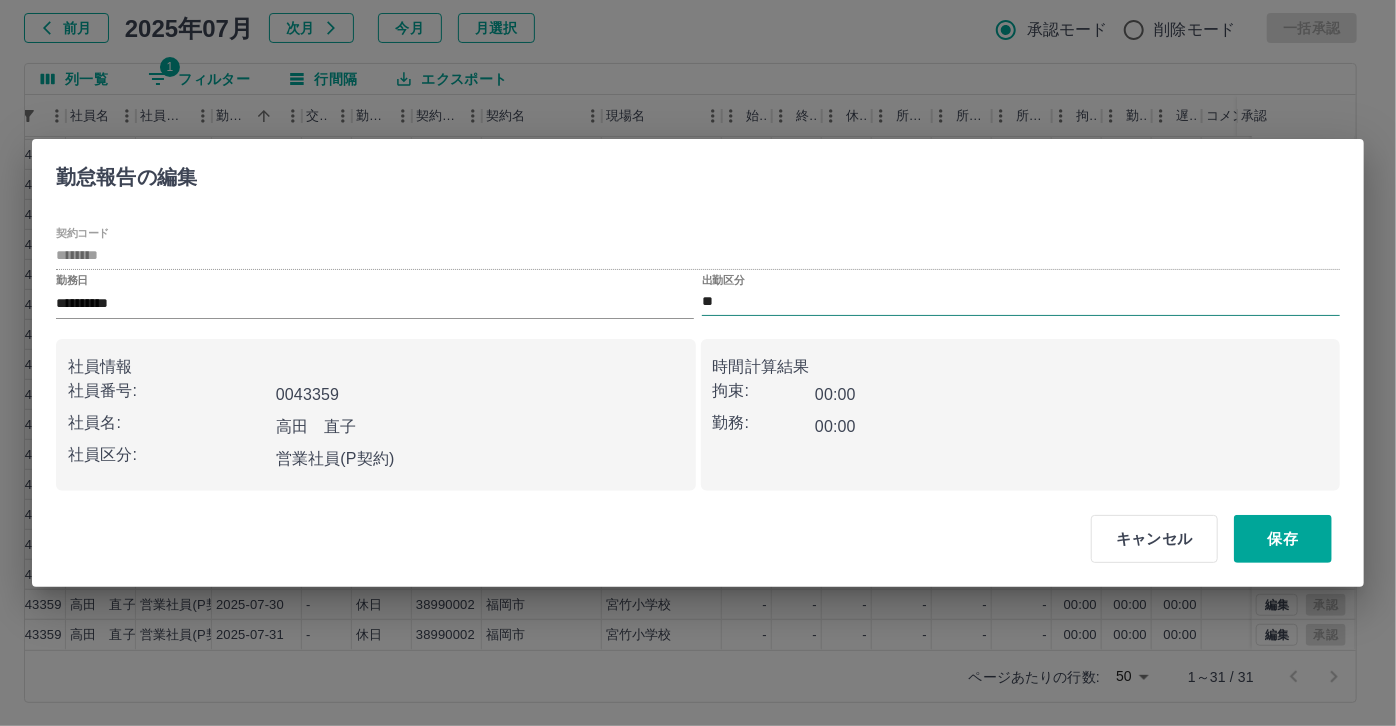 drag, startPoint x: 799, startPoint y: 278, endPoint x: 789, endPoint y: 292, distance: 17.20465 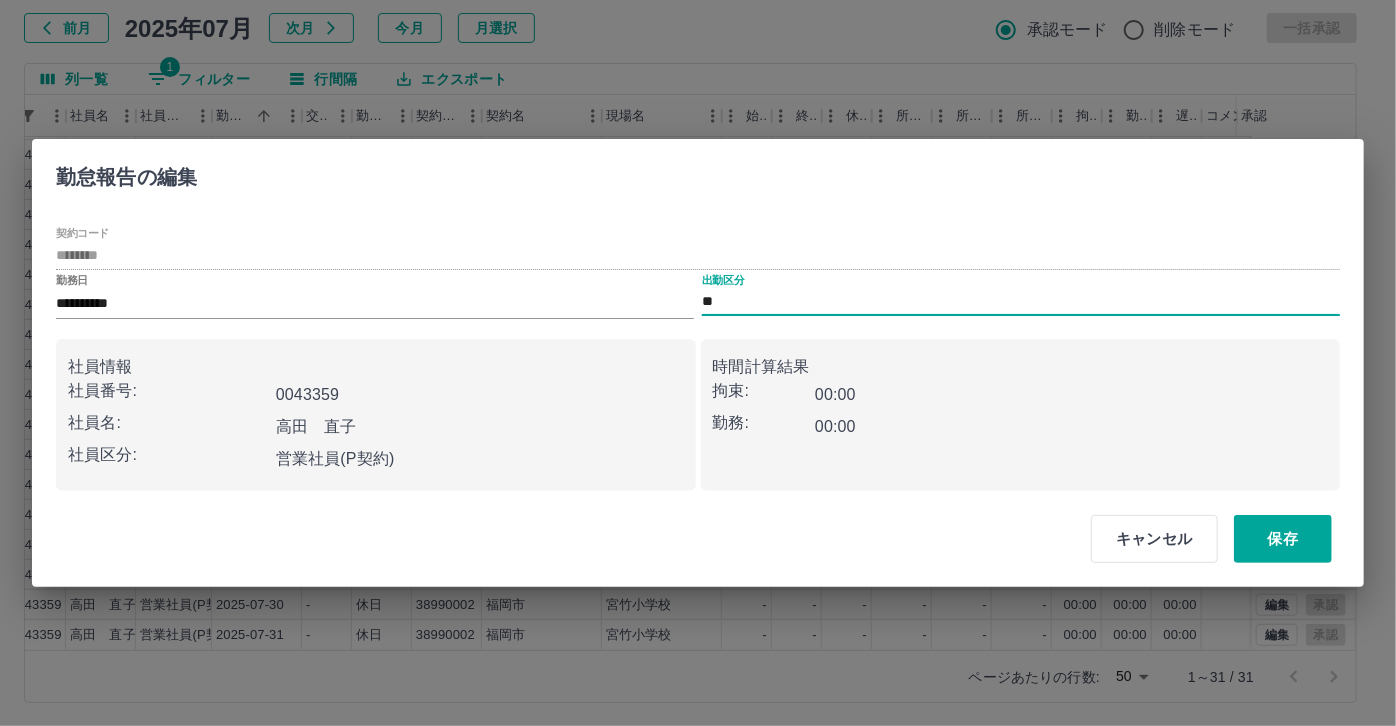 click on "**" at bounding box center [1021, 302] 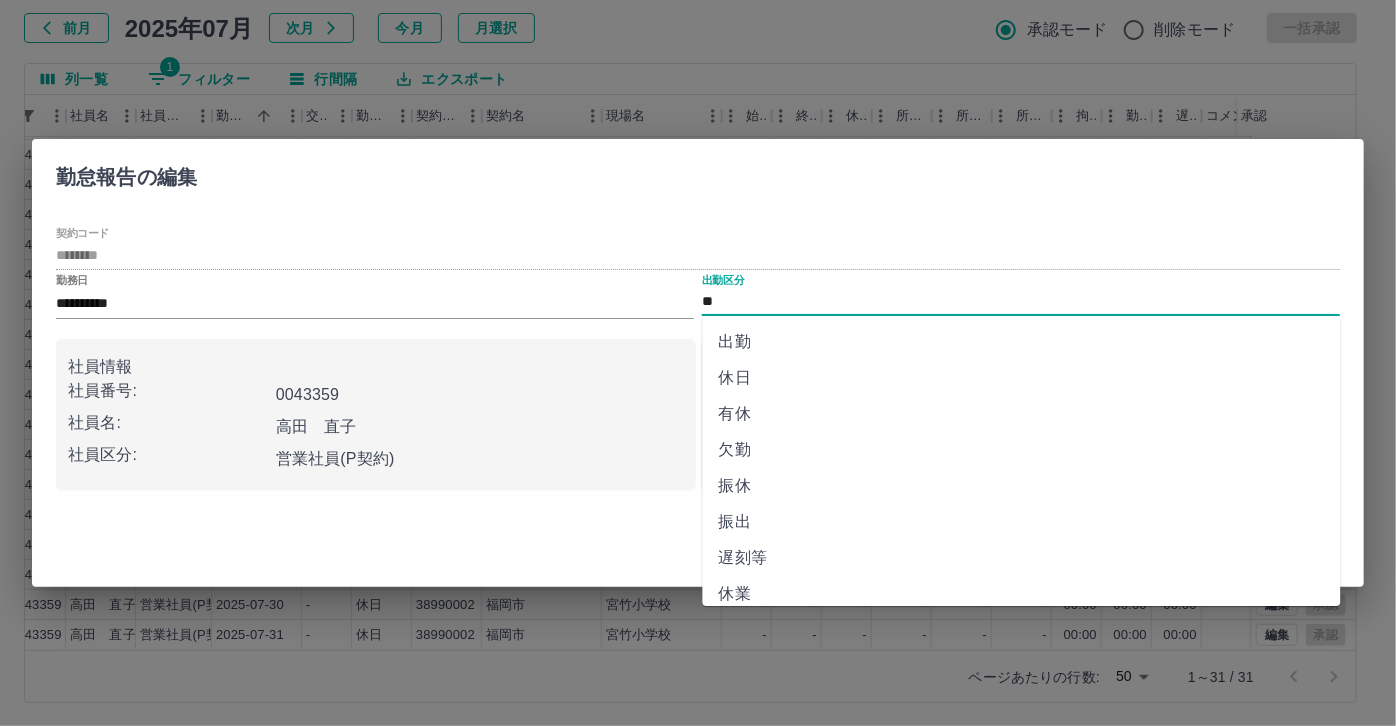 click on "有休" at bounding box center (1022, 414) 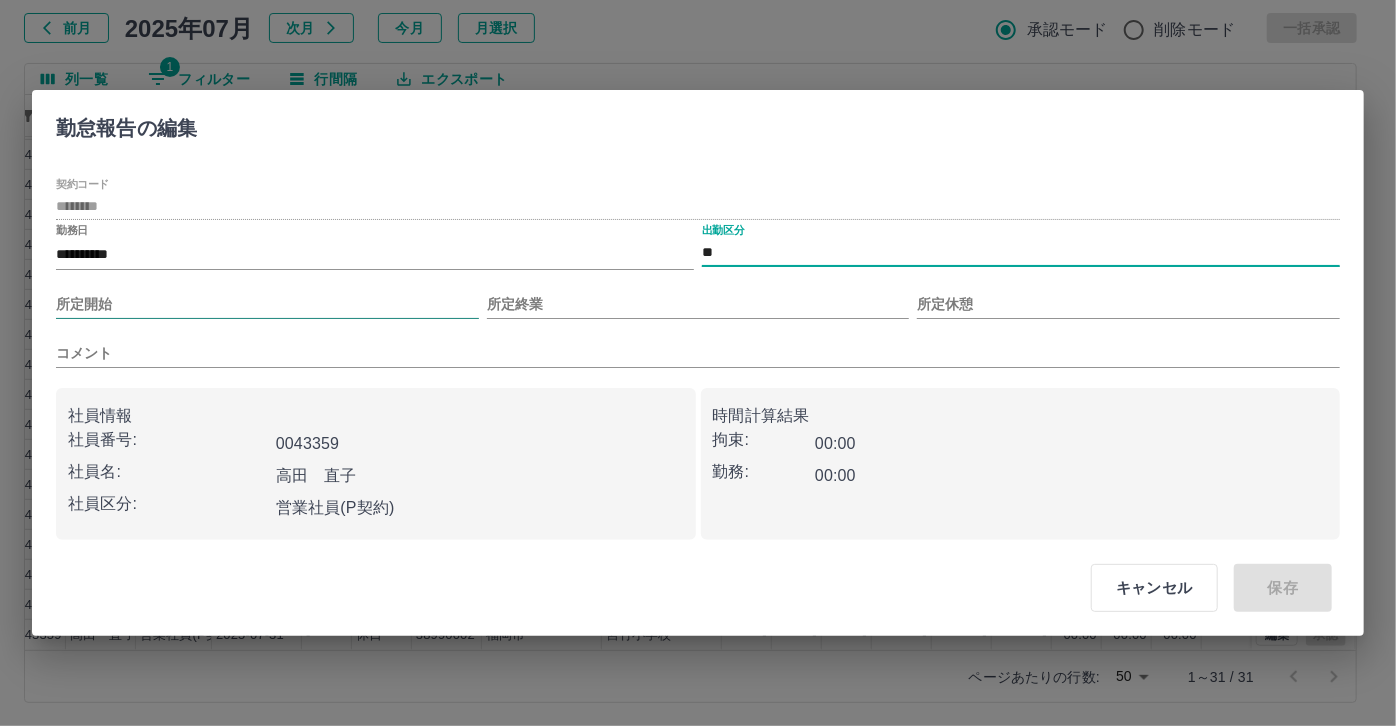 click on "所定開始" at bounding box center [267, 304] 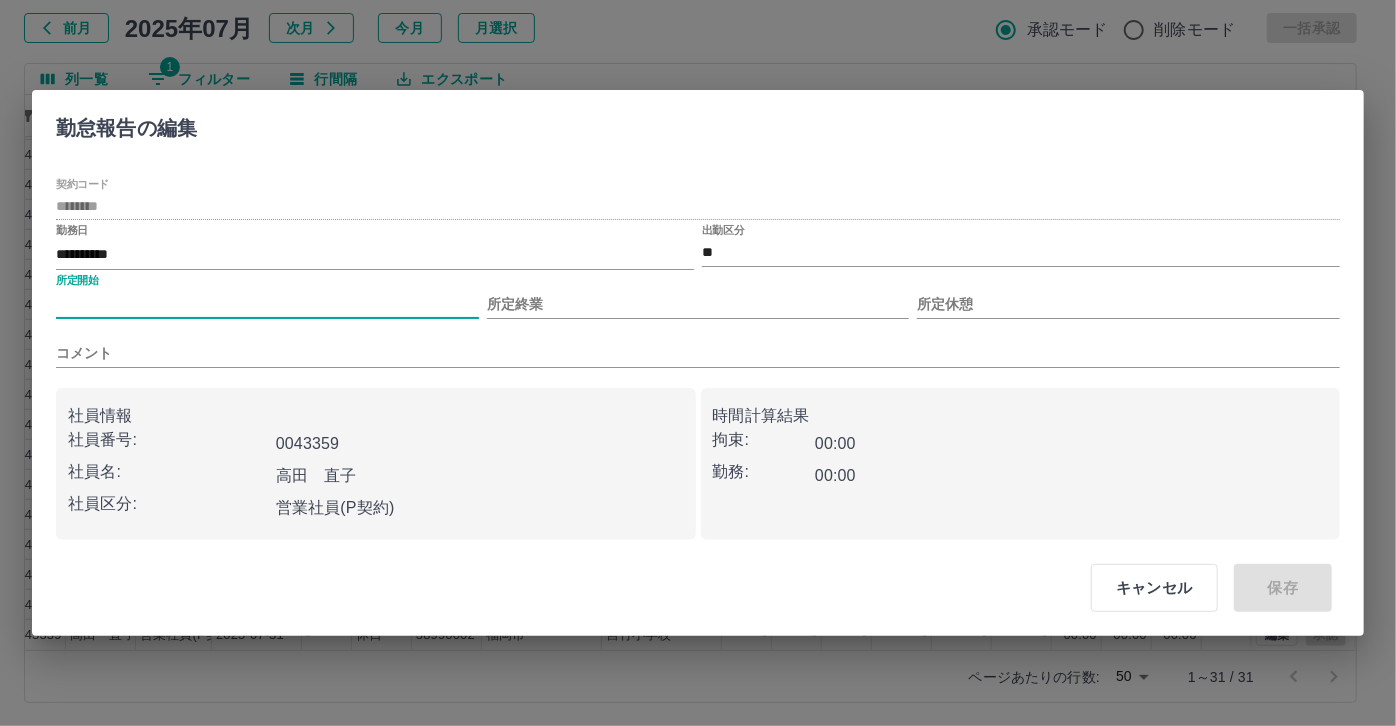 type on "***" 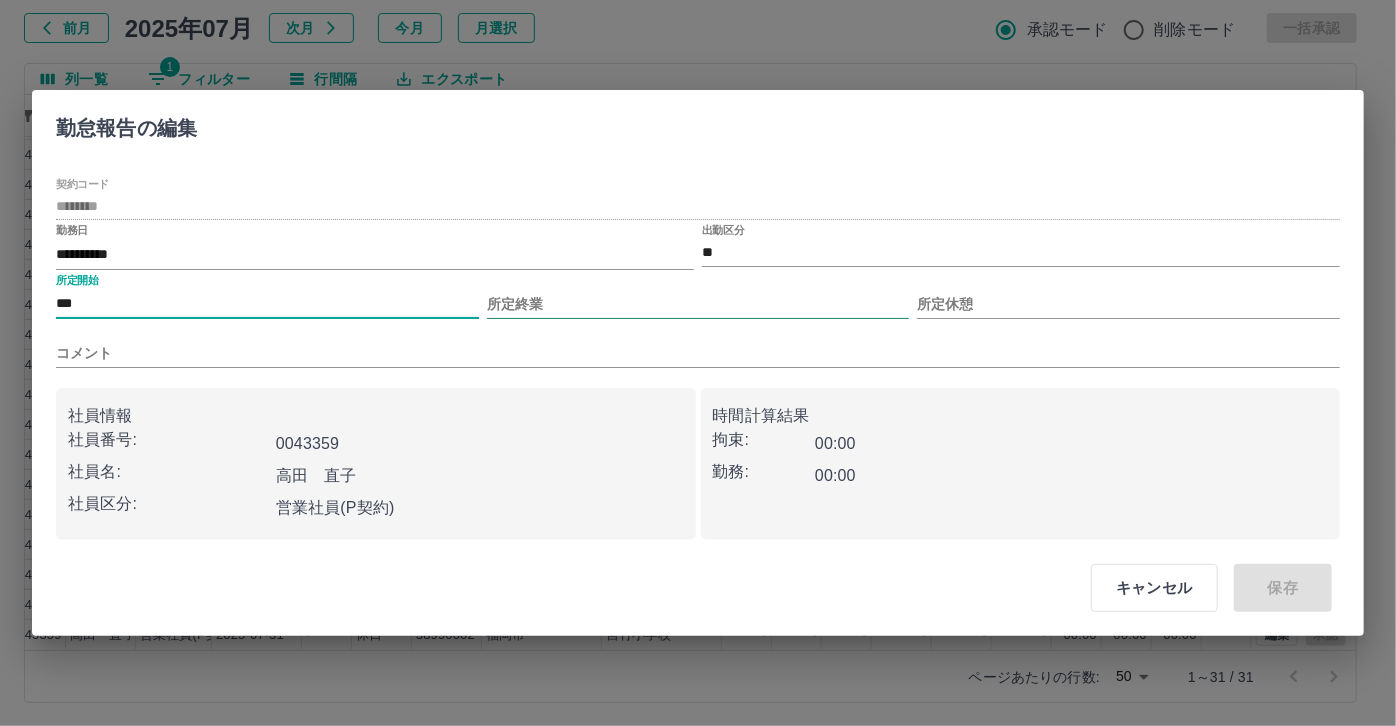 click on "所定終業" at bounding box center [698, 304] 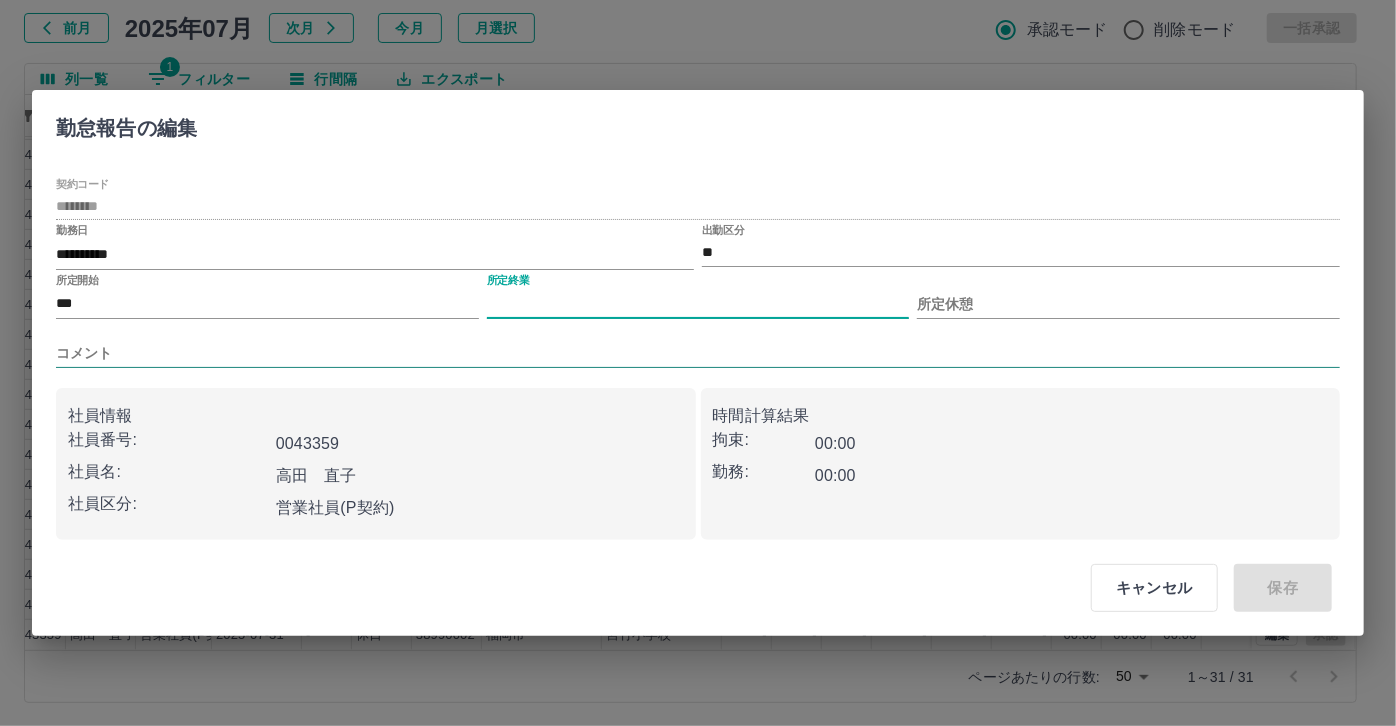 type on "****" 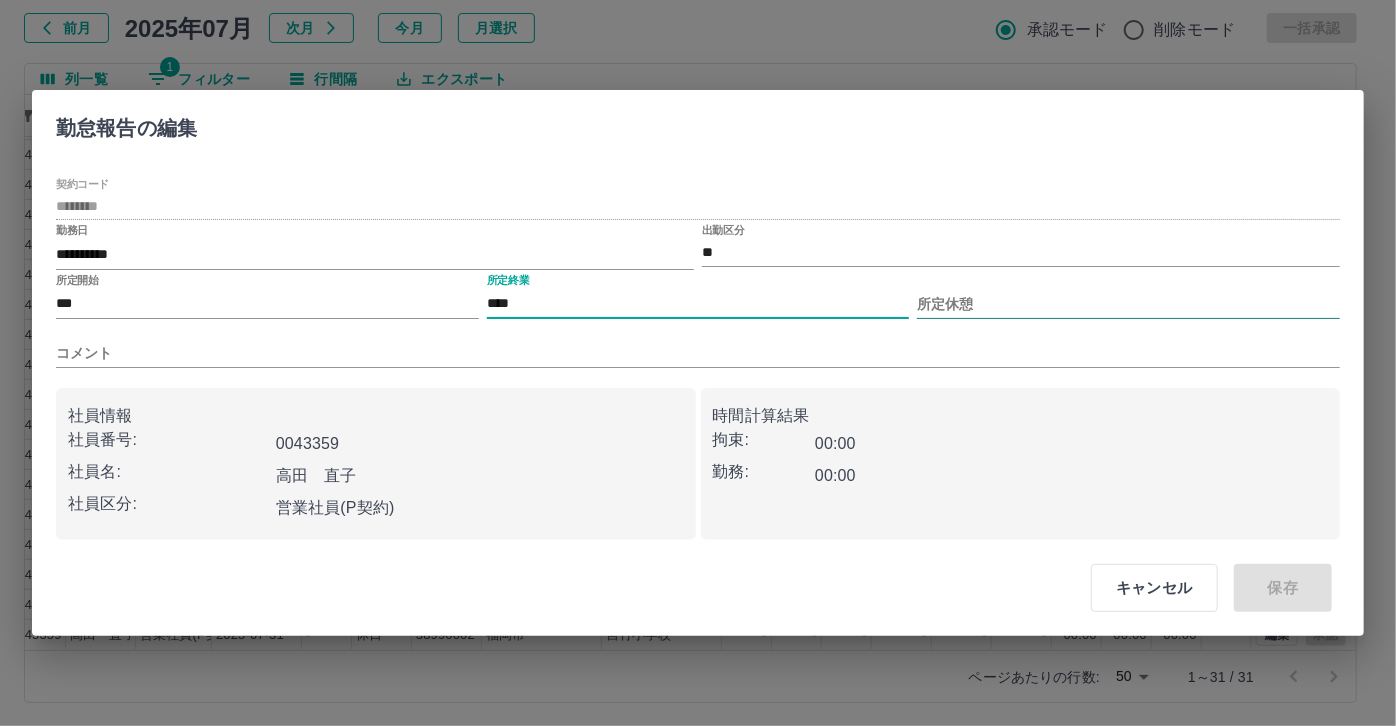 click on "所定休憩" at bounding box center (1128, 304) 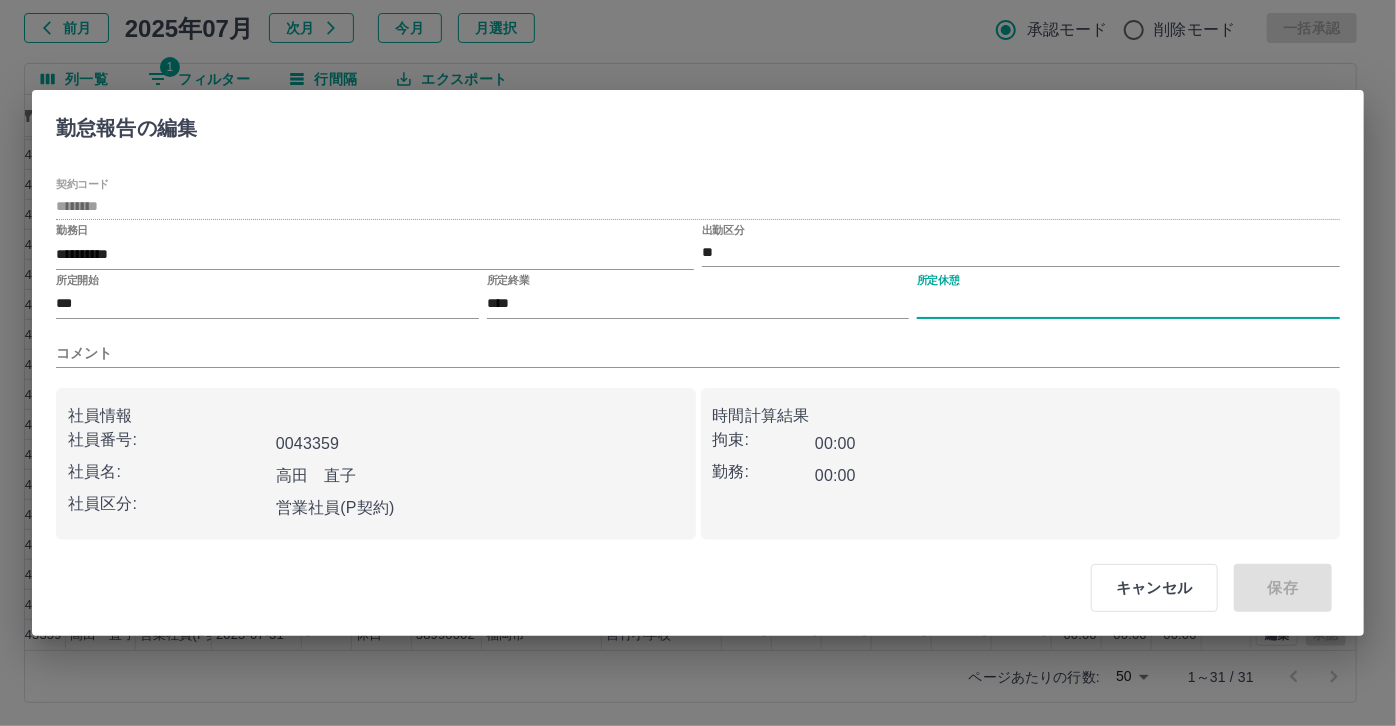type on "****" 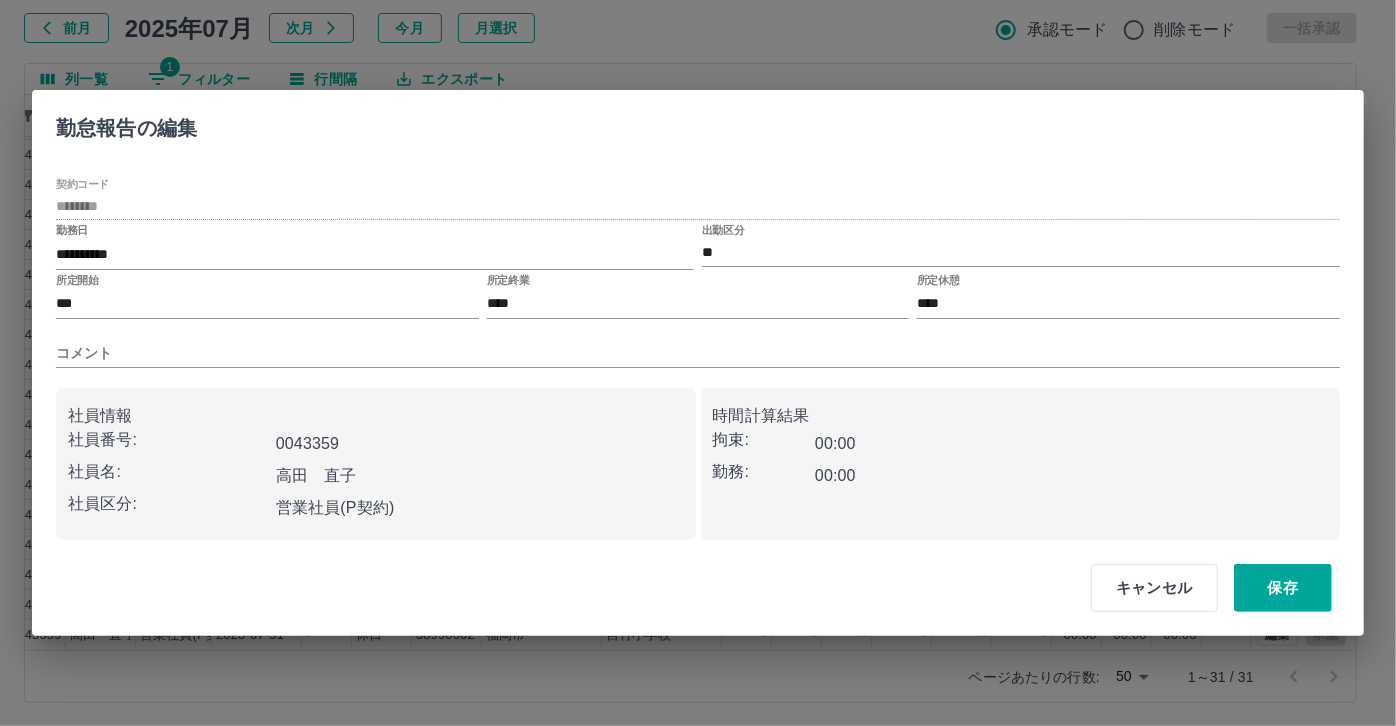 click on "コメント" at bounding box center (698, 345) 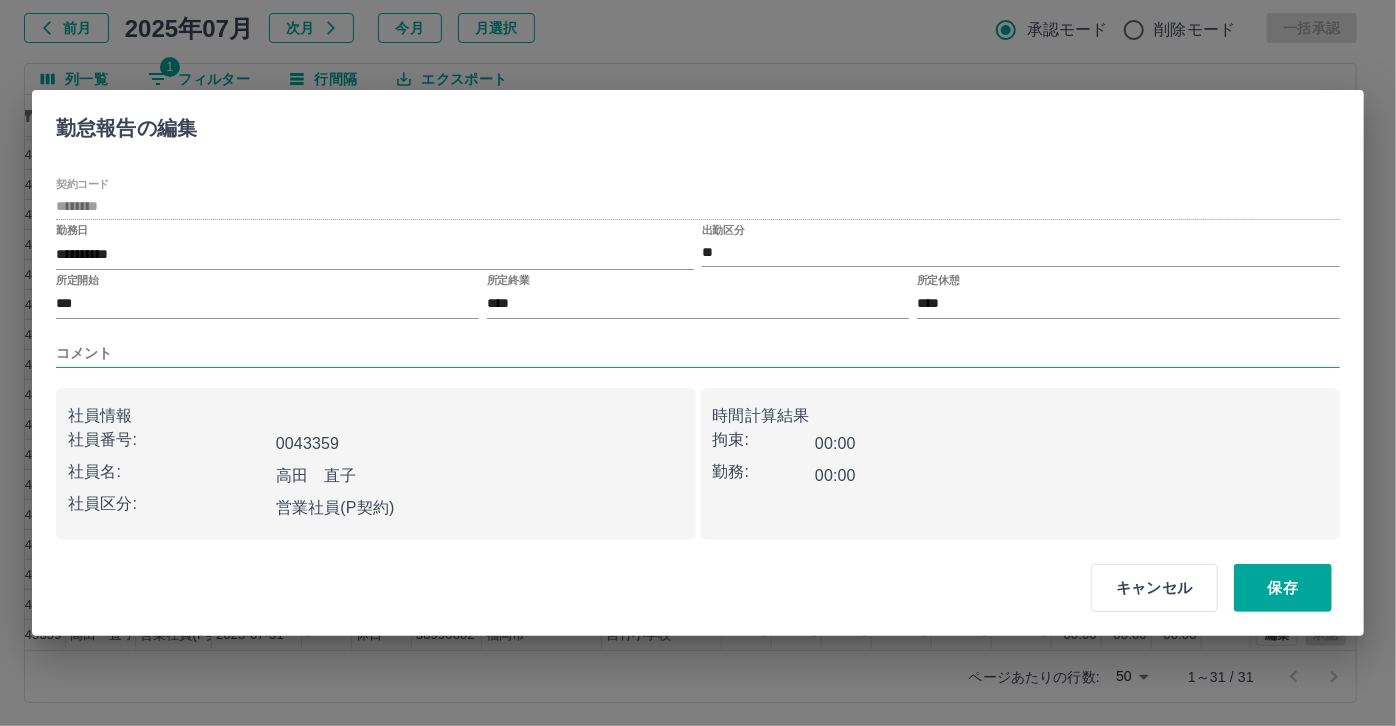 click on "コメント" at bounding box center (698, 353) 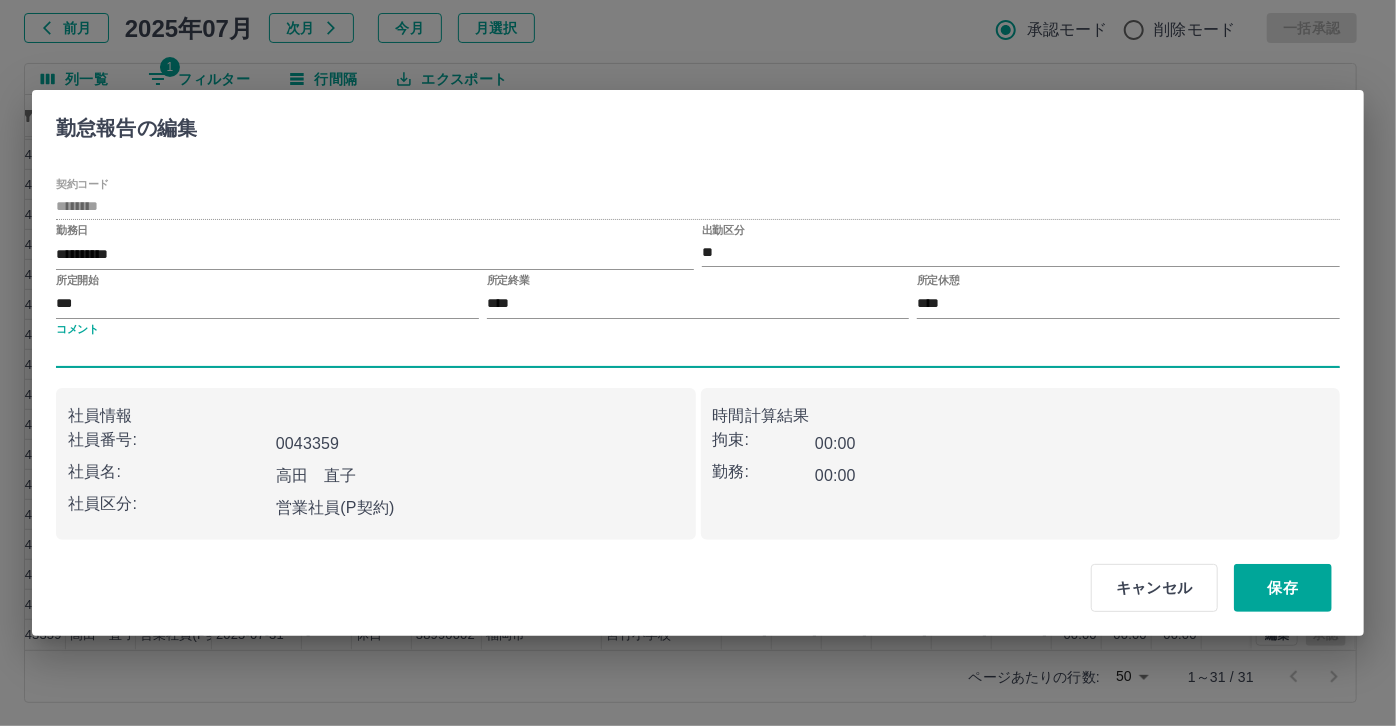 type on "*****" 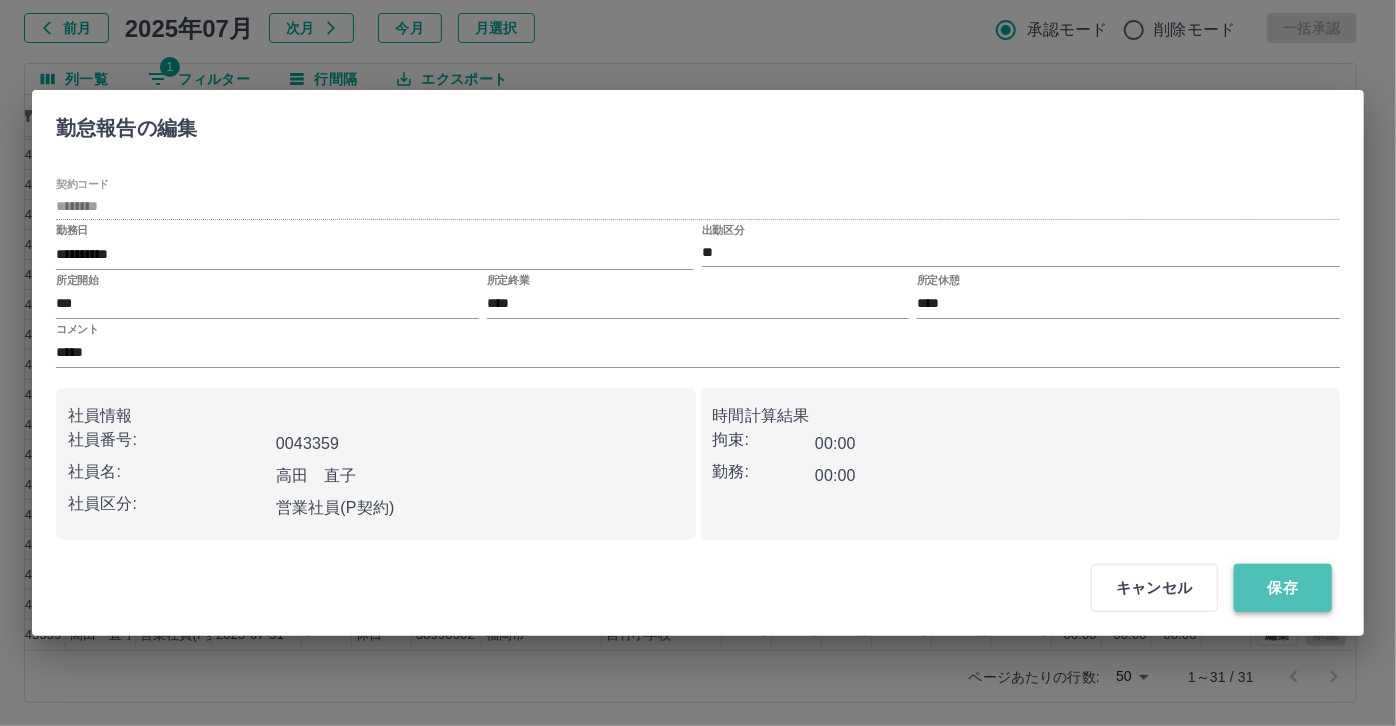 click on "保存" at bounding box center (1283, 588) 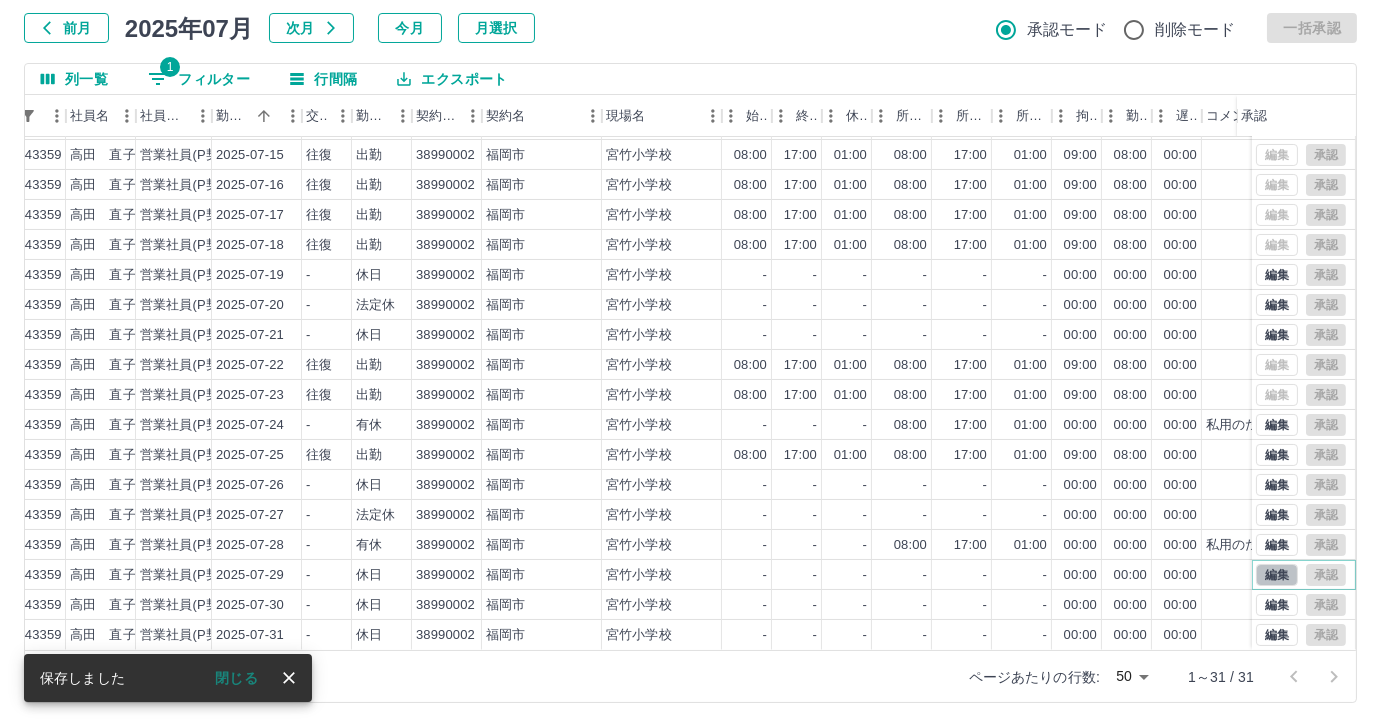 click on "編集" at bounding box center [1277, 575] 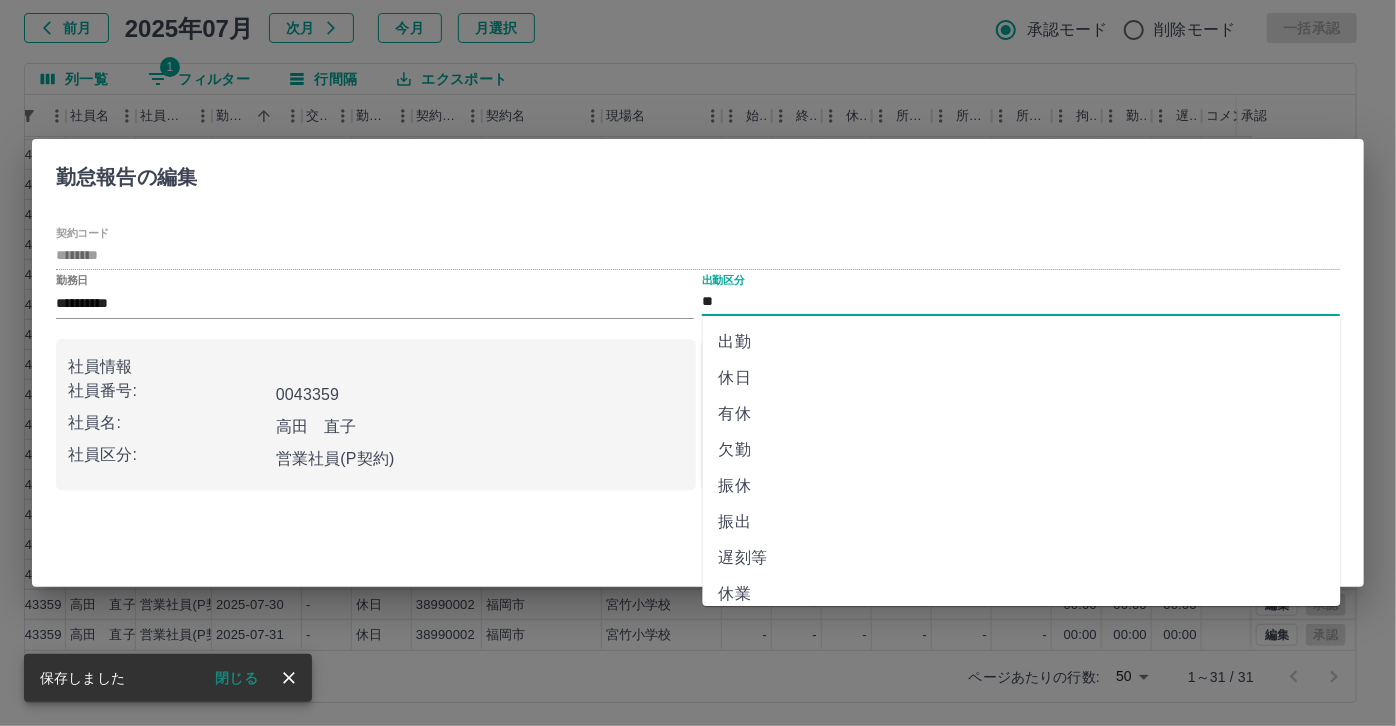 click on "**" at bounding box center [1021, 302] 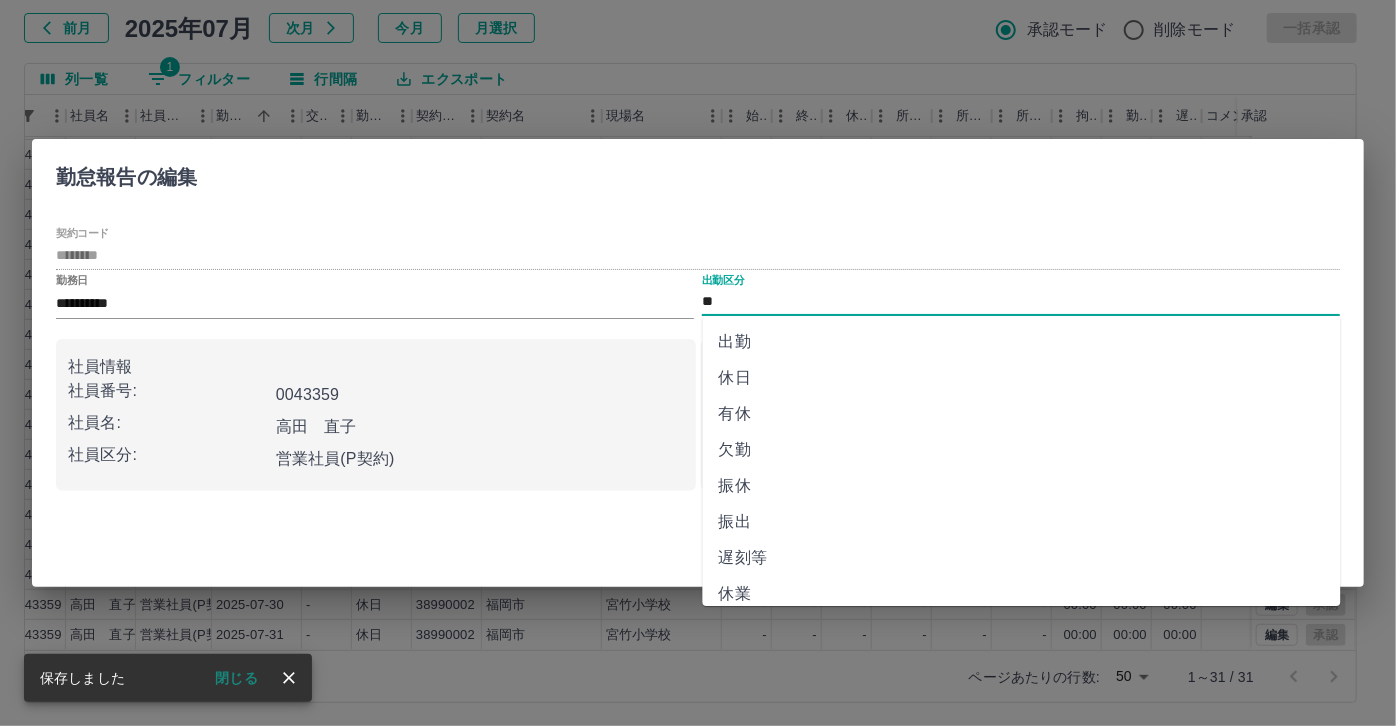 drag, startPoint x: 760, startPoint y: 412, endPoint x: 680, endPoint y: 407, distance: 80.1561 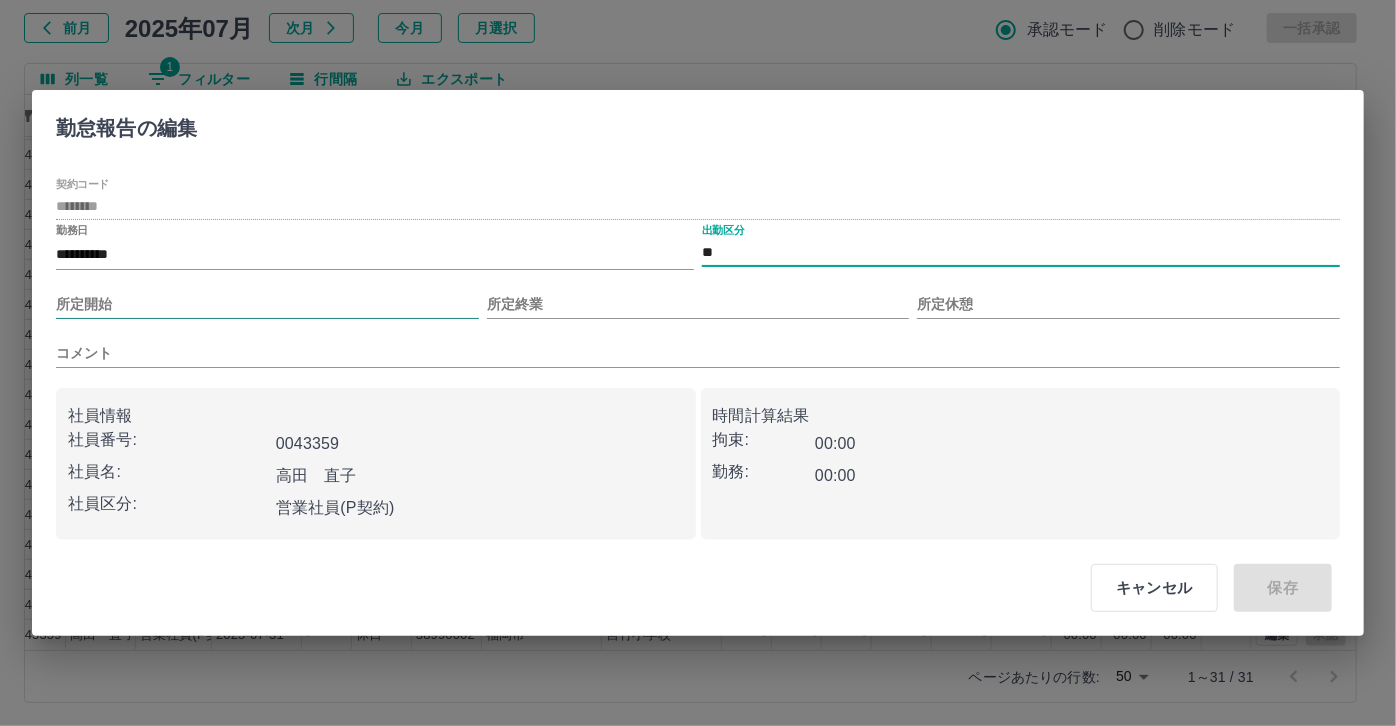 click on "所定開始" at bounding box center (267, 304) 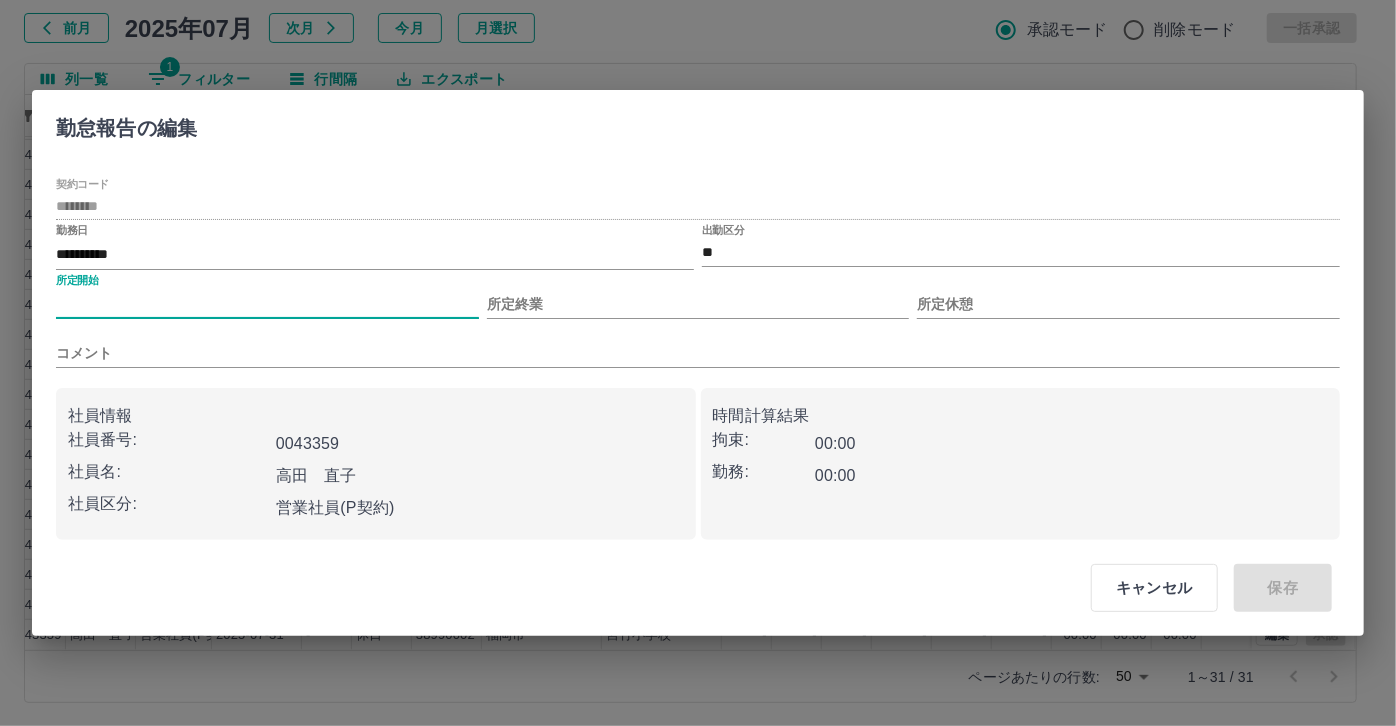 type on "***" 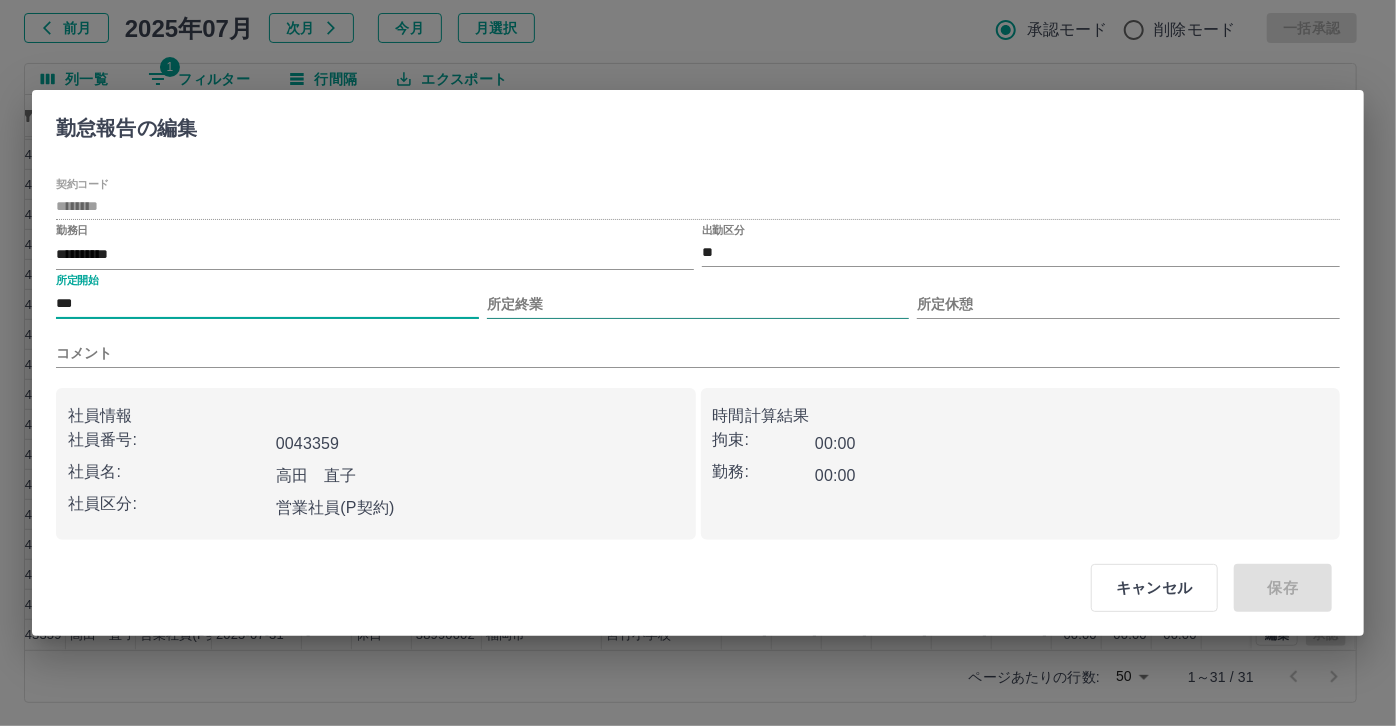 click on "所定終業" at bounding box center (698, 304) 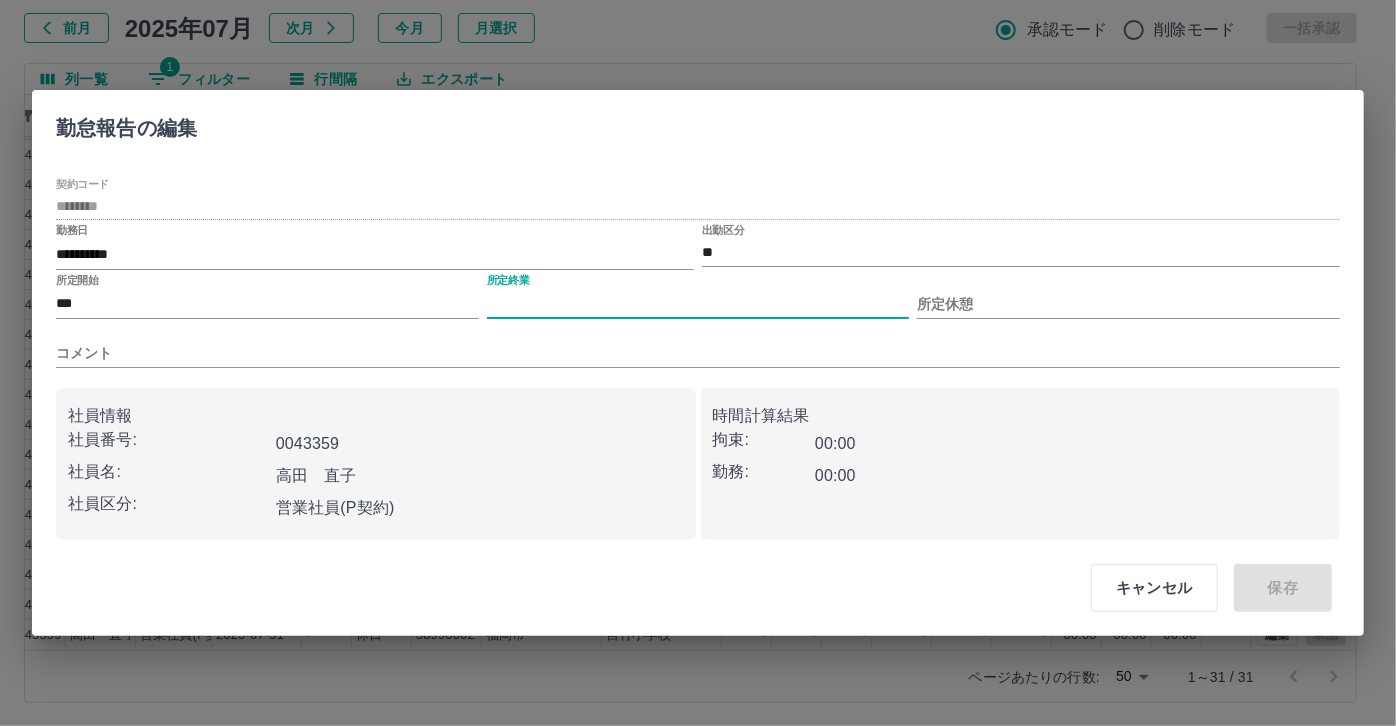 type on "****" 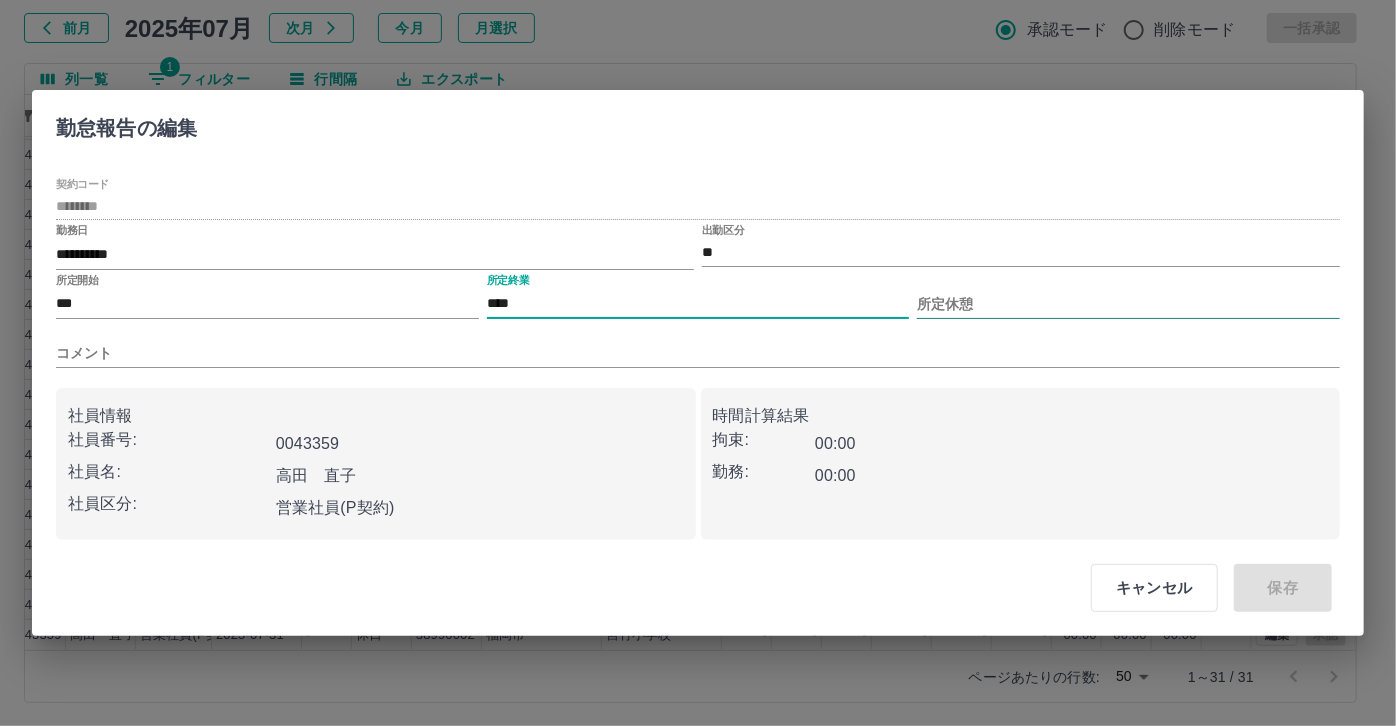 click on "所定休憩" at bounding box center [1128, 304] 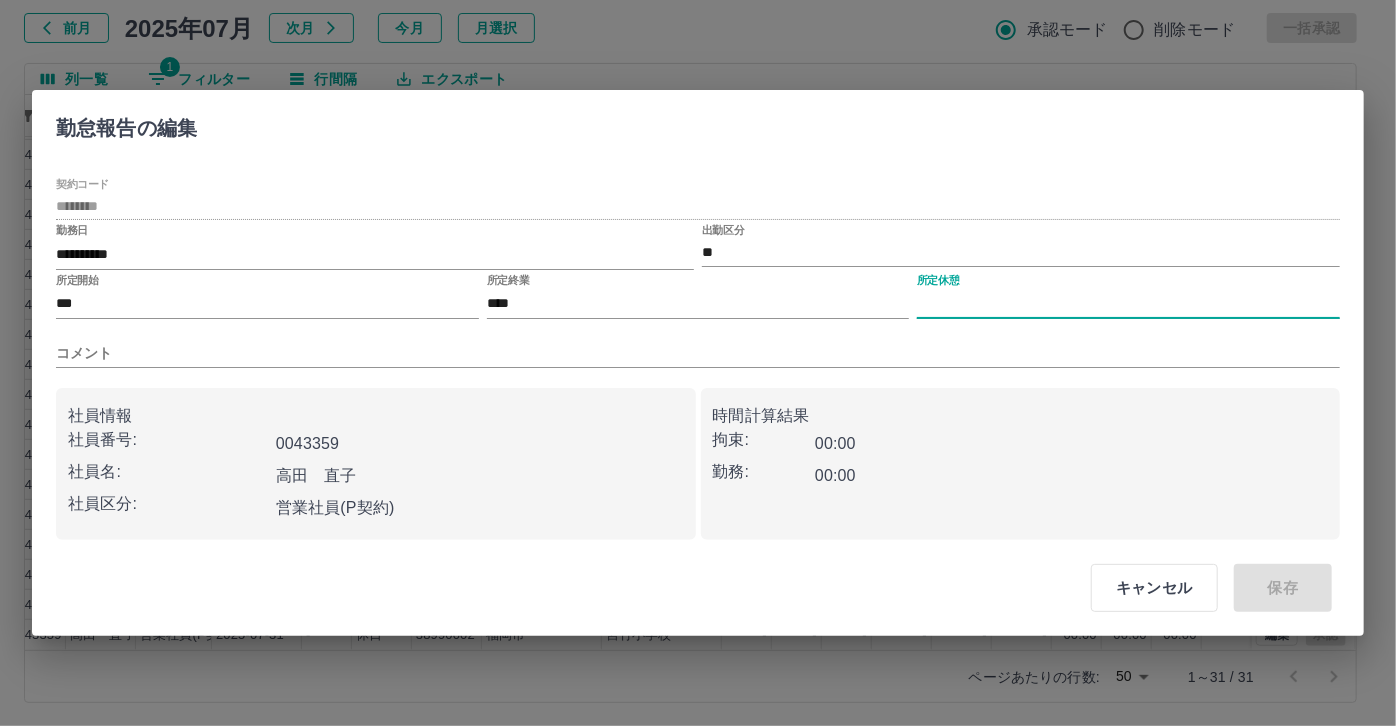 type on "****" 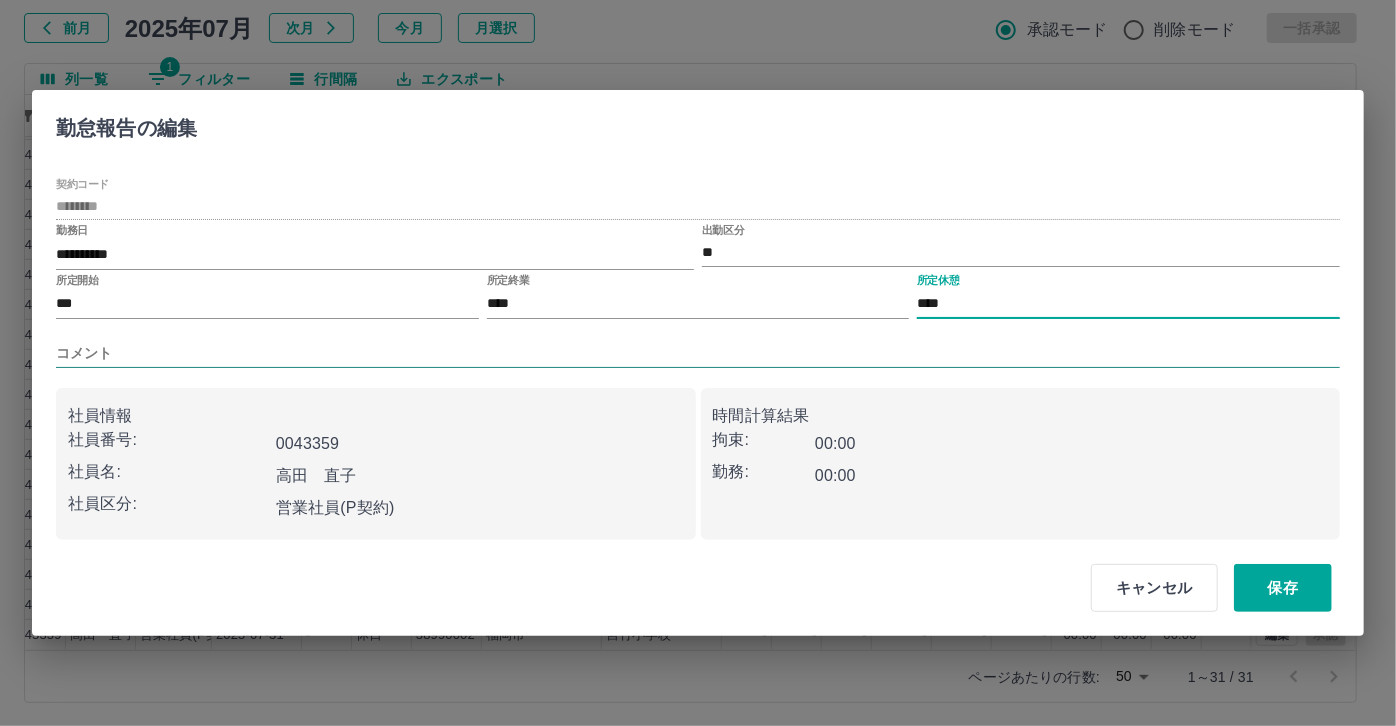 click on "コメント" at bounding box center [698, 353] 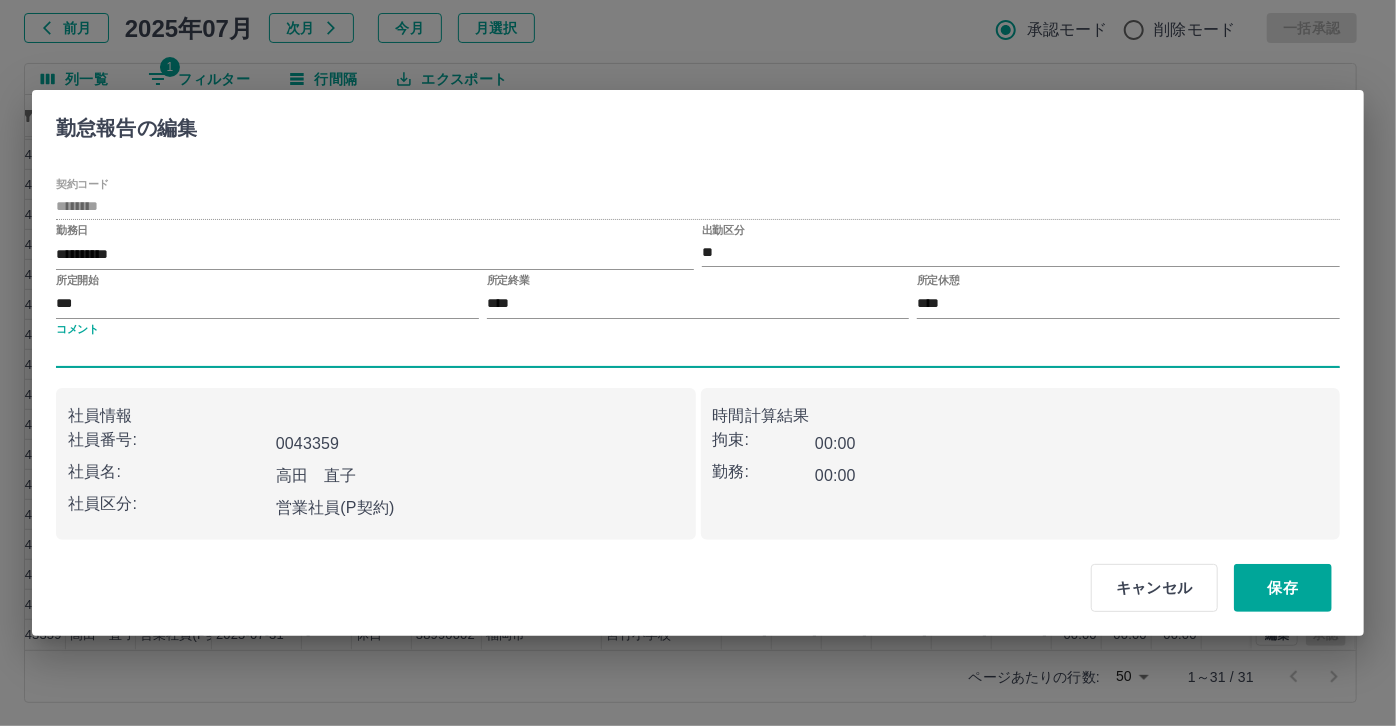type on "*****" 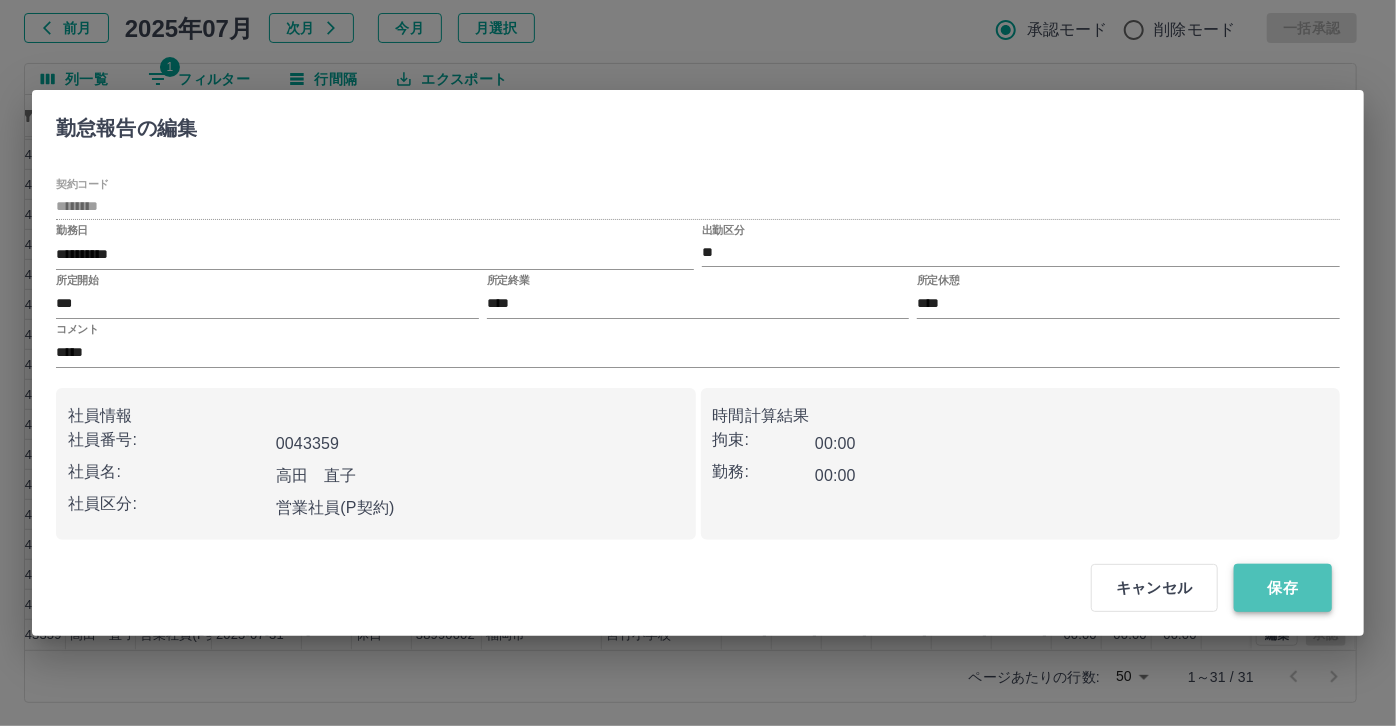 click on "保存" at bounding box center (1283, 588) 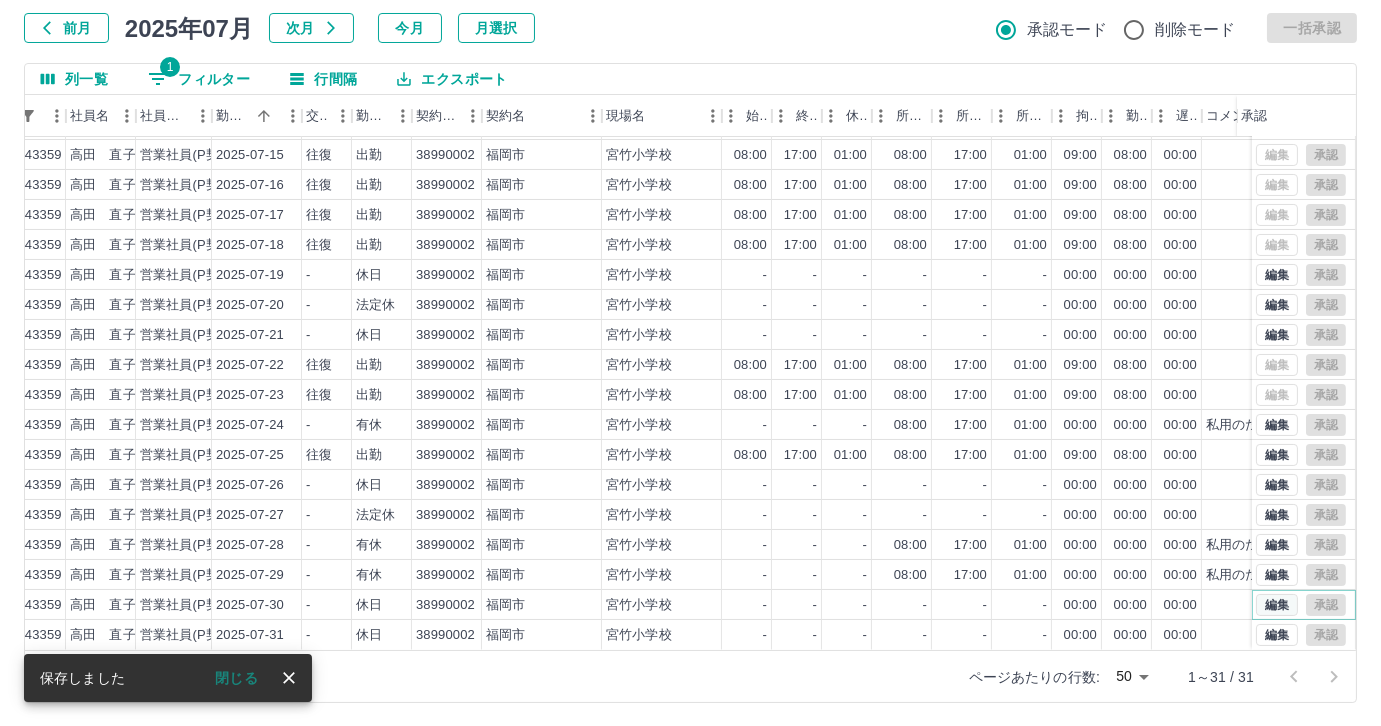 click on "編集" at bounding box center (1277, 605) 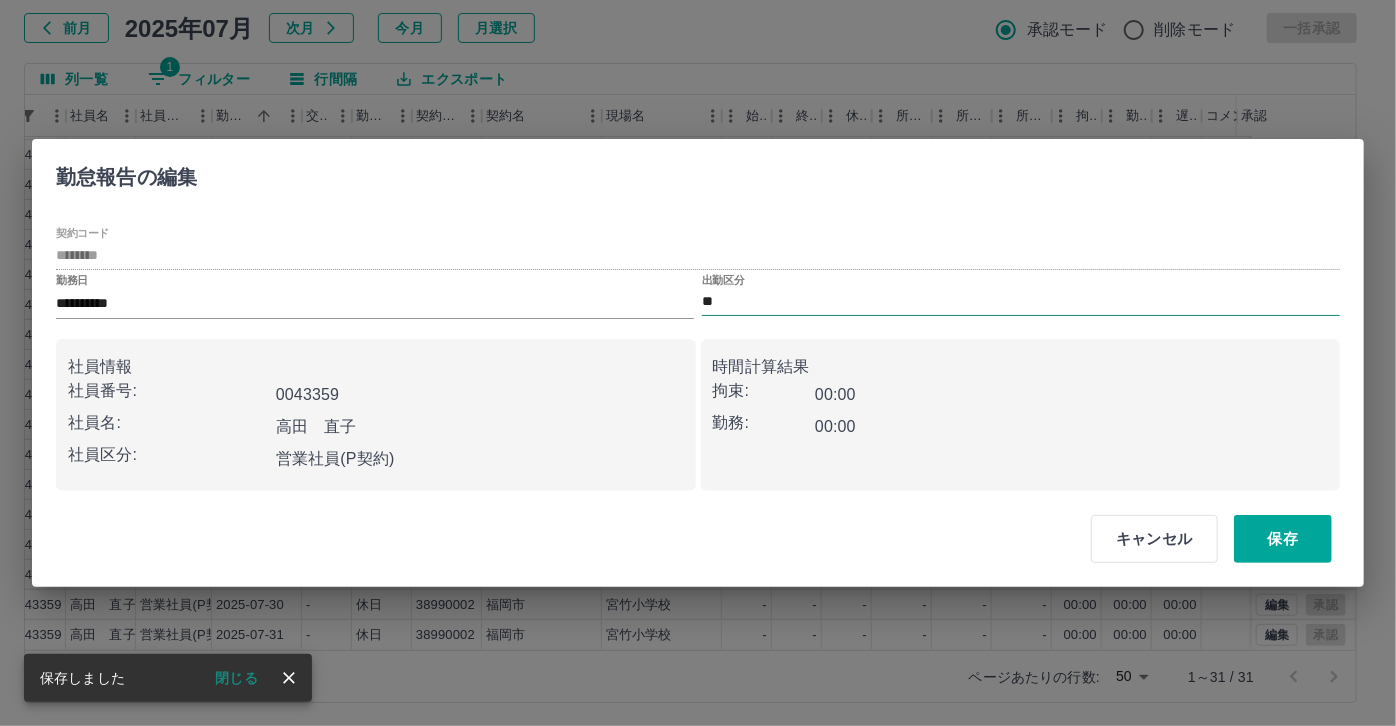 click on "**" at bounding box center (1021, 302) 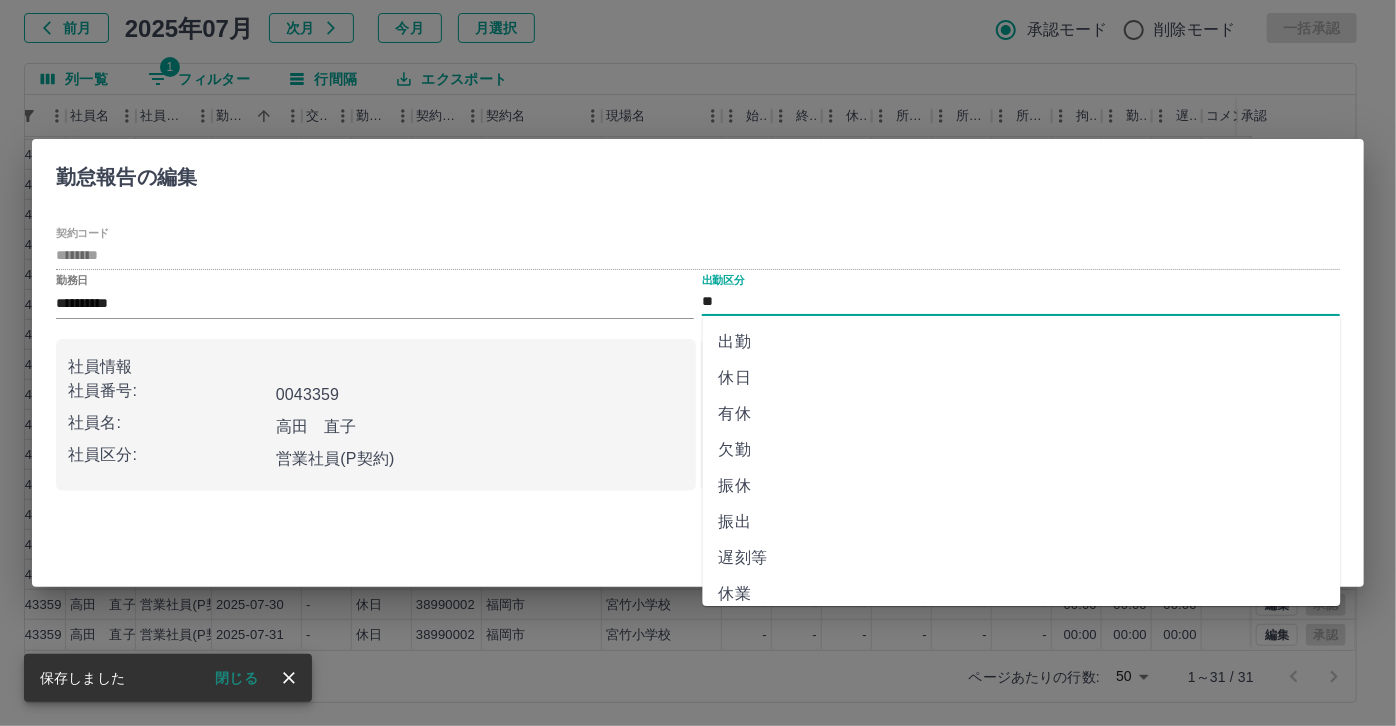 click on "有休" at bounding box center (1022, 414) 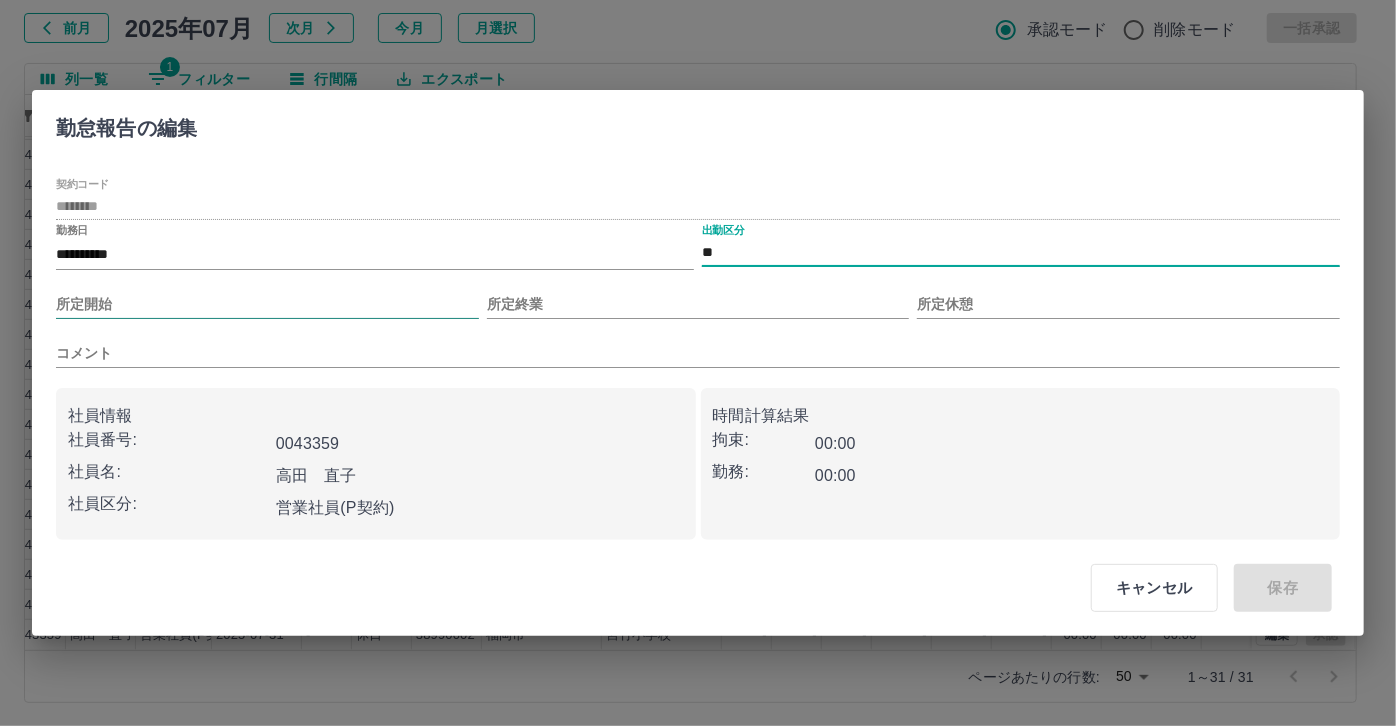 click on "所定開始" at bounding box center (267, 304) 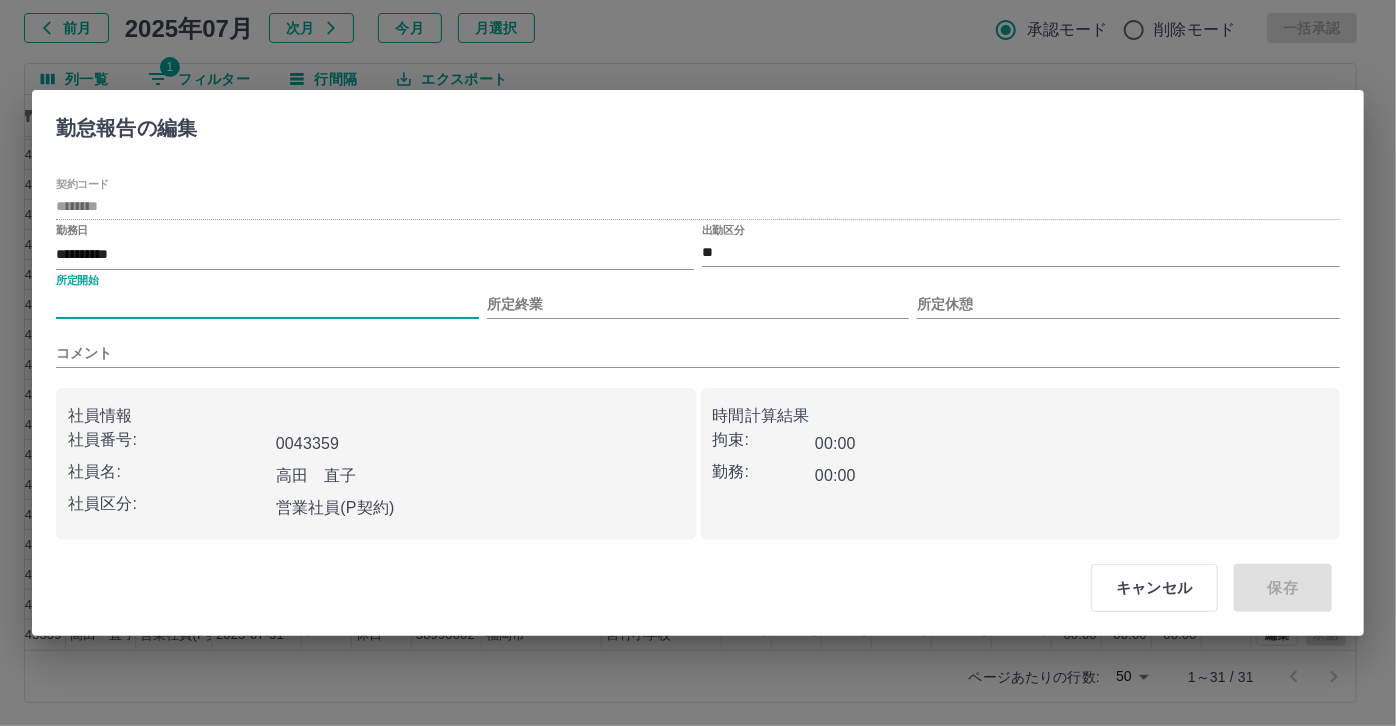 type on "***" 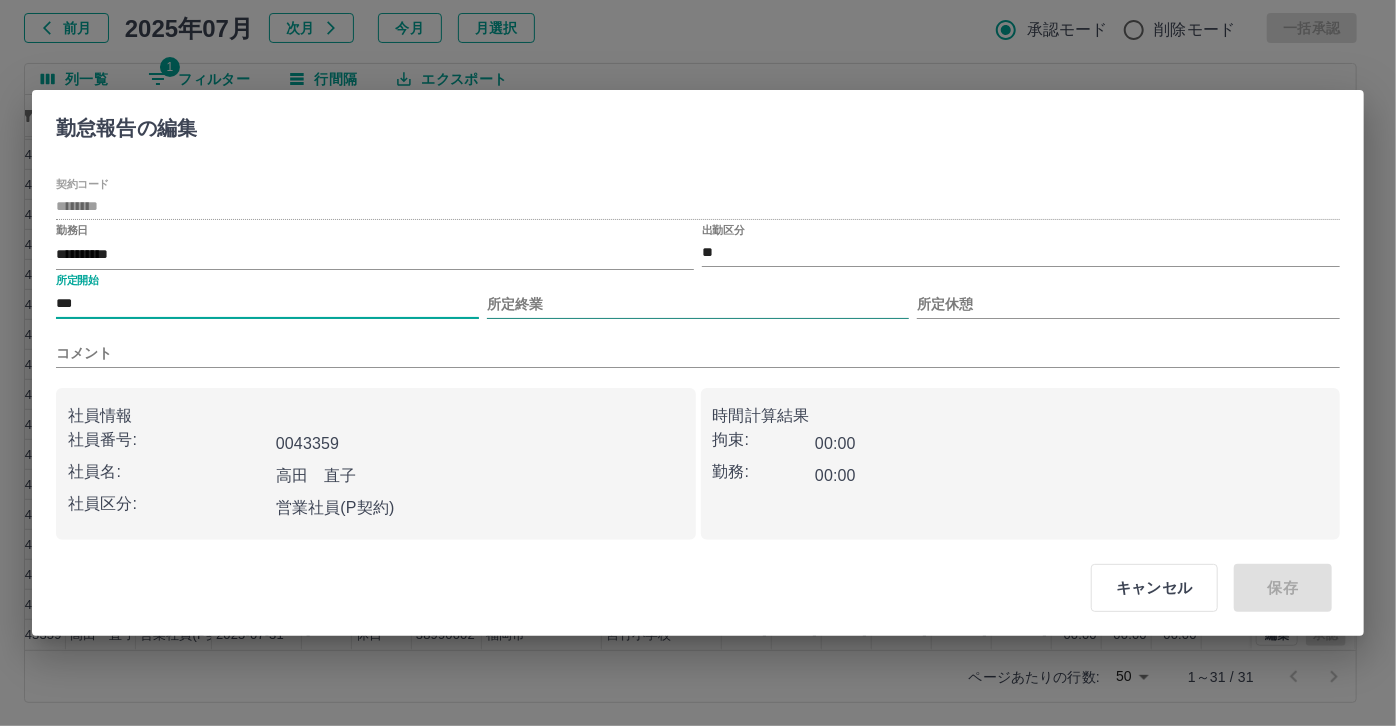 click on "所定終業" at bounding box center (698, 304) 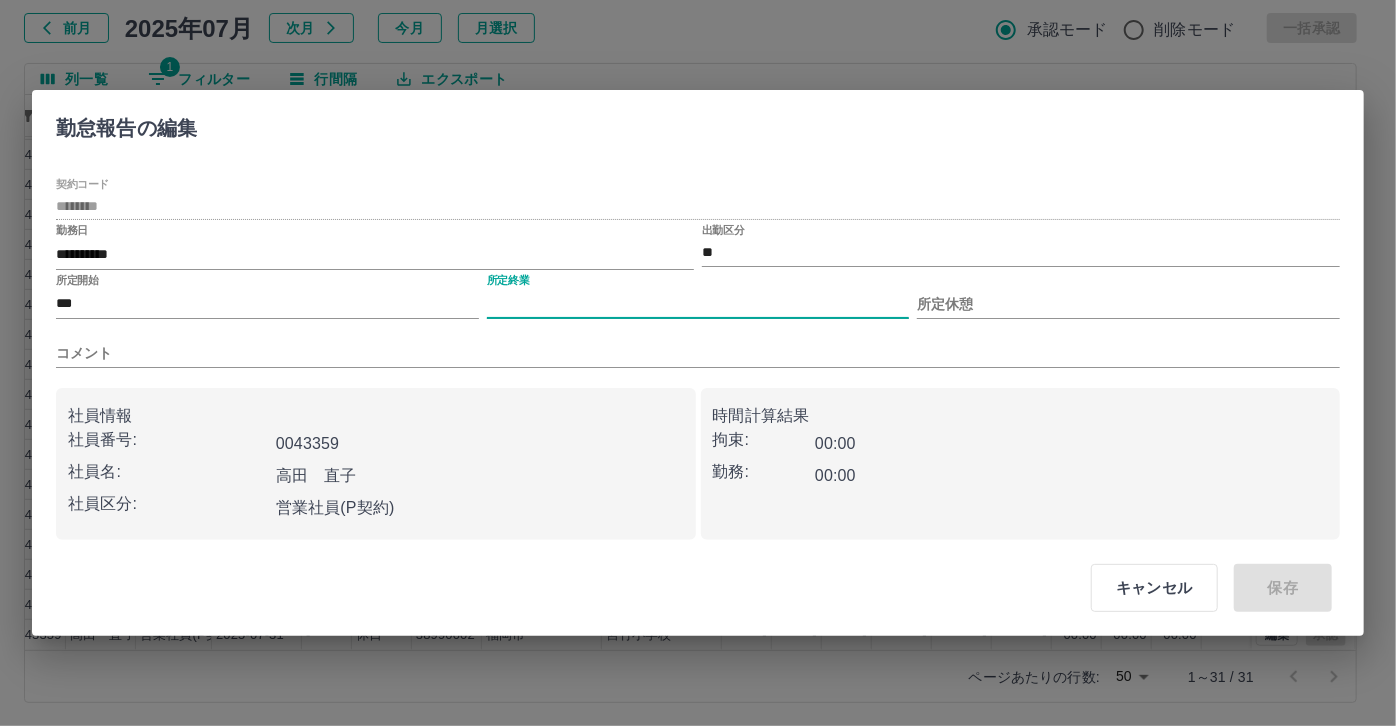 type on "****" 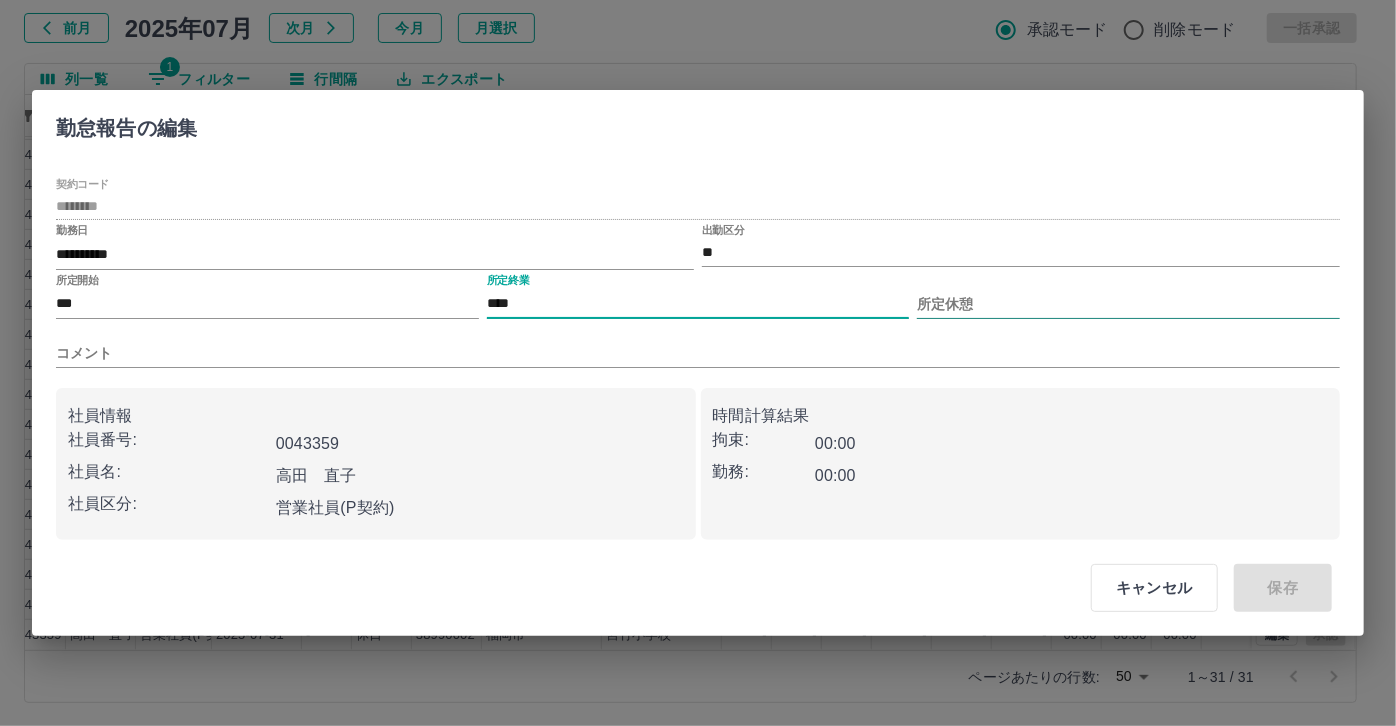 click on "所定休憩" at bounding box center [1128, 304] 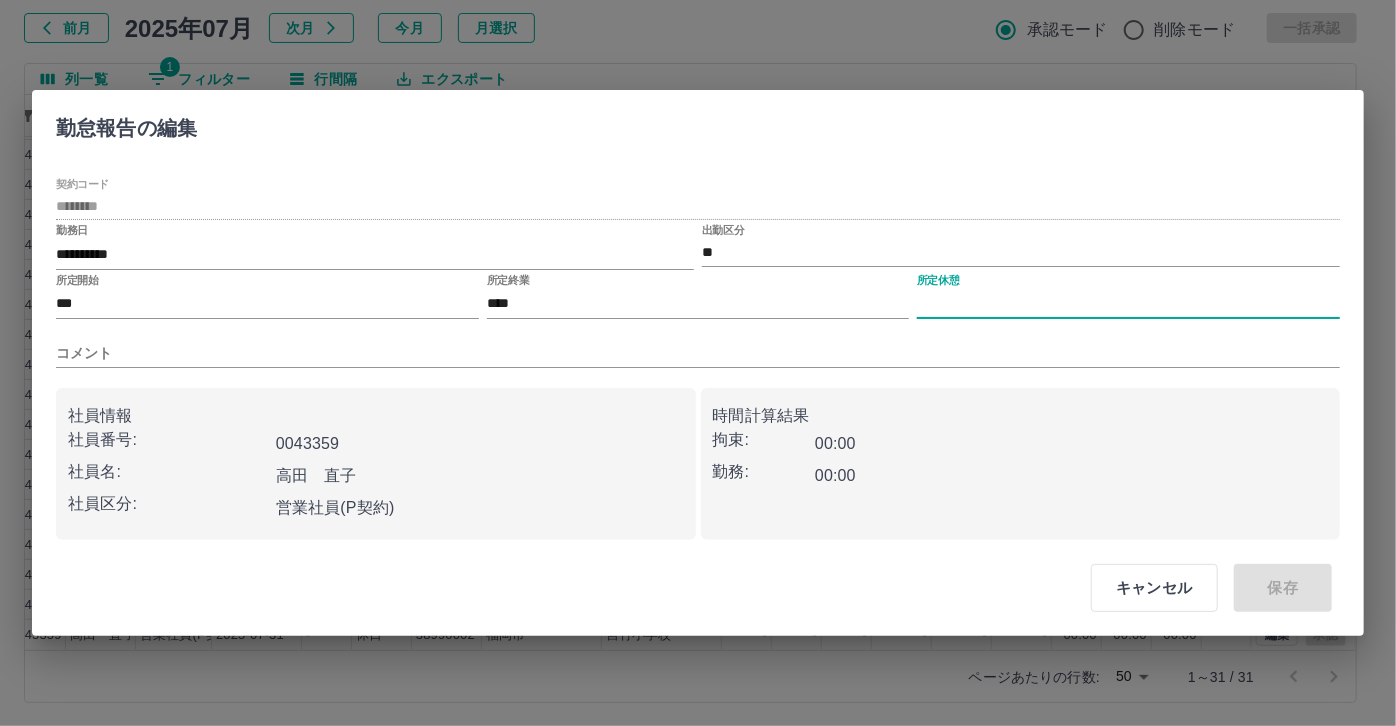 type on "****" 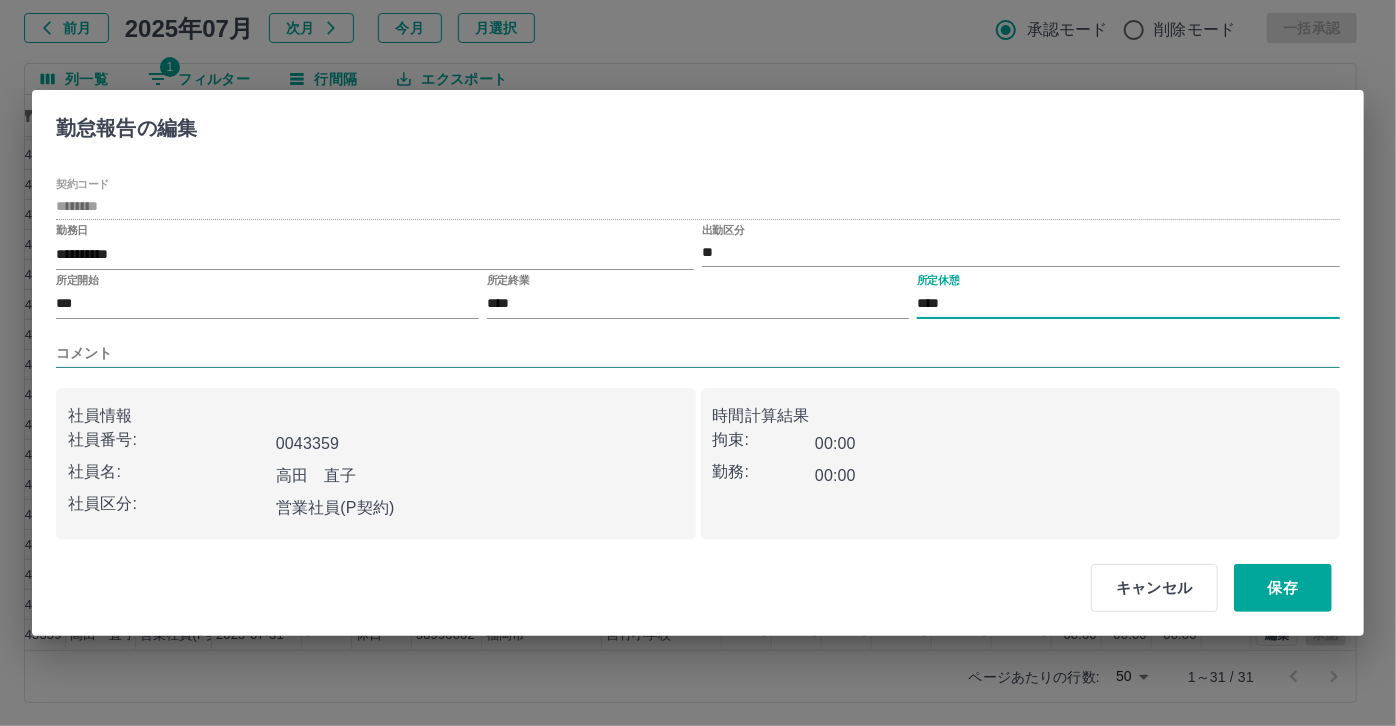 click on "コメント" at bounding box center (698, 353) 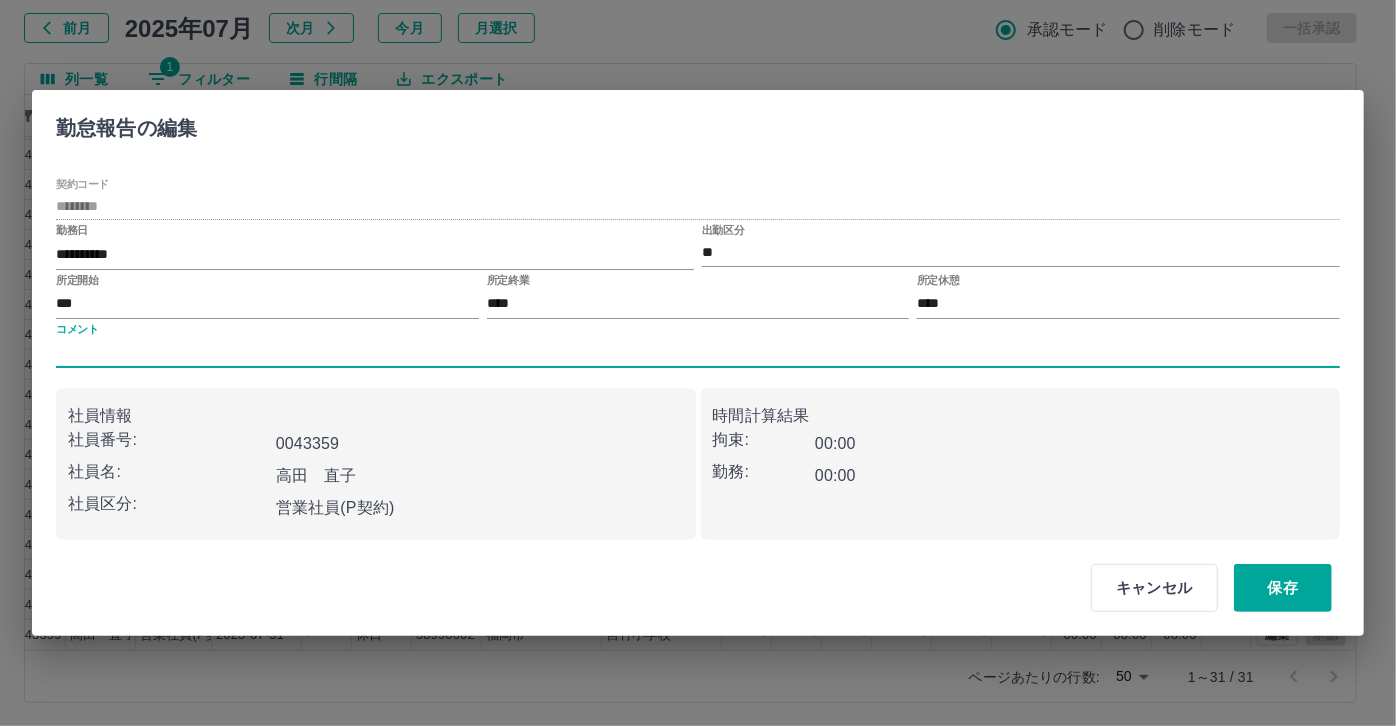 type on "*****" 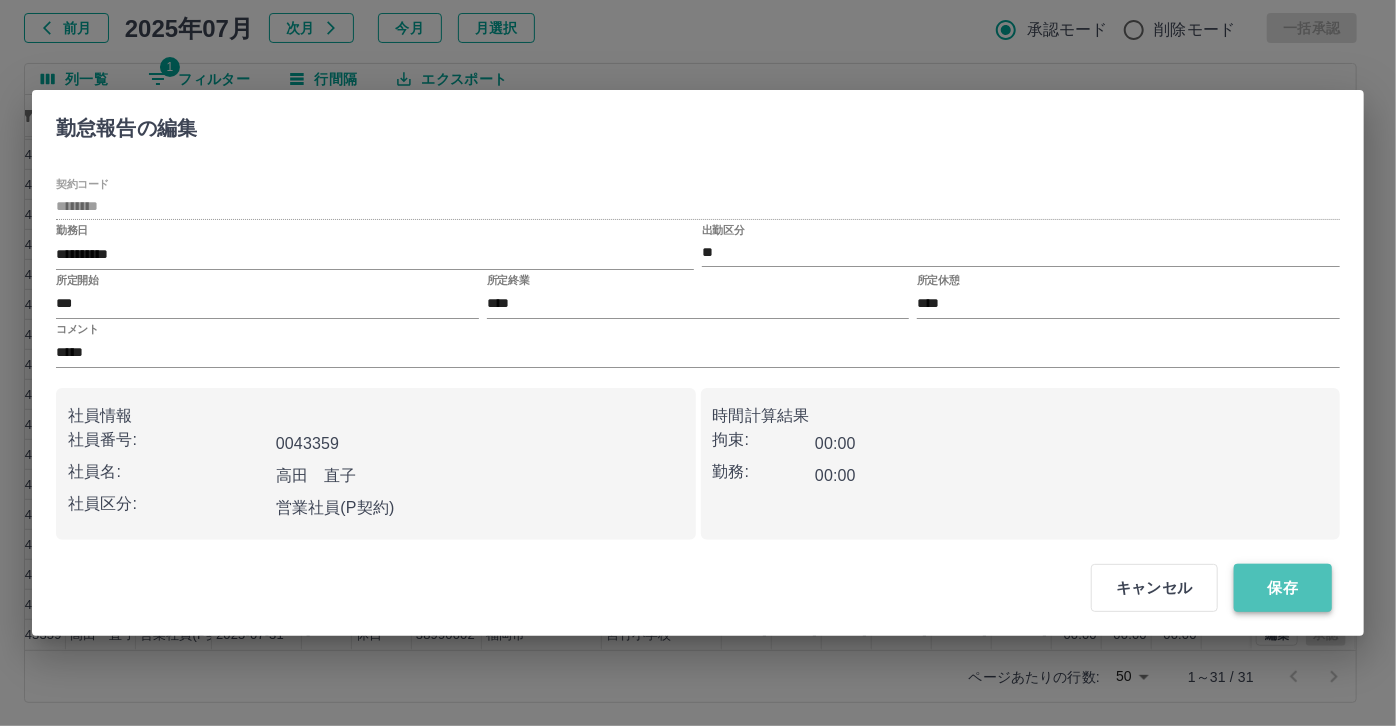 click on "保存" at bounding box center [1283, 588] 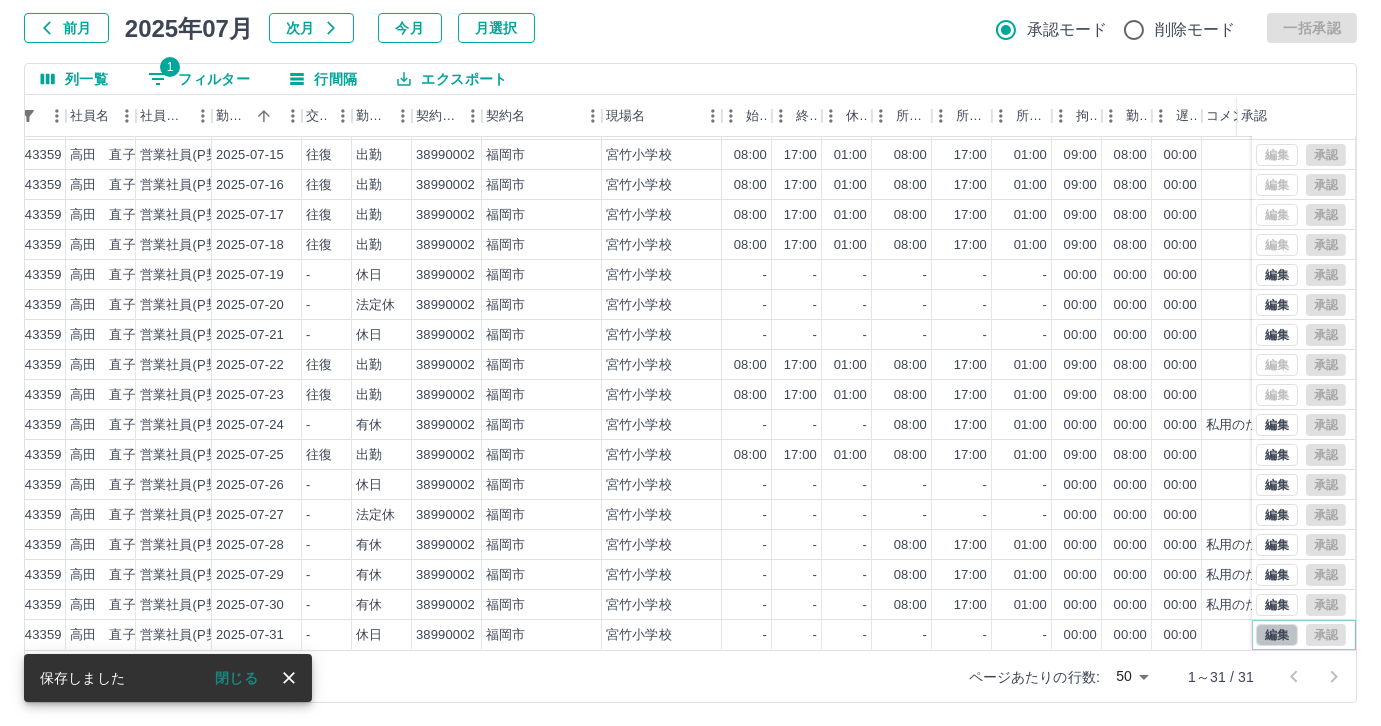 click on "編集" at bounding box center (1277, 635) 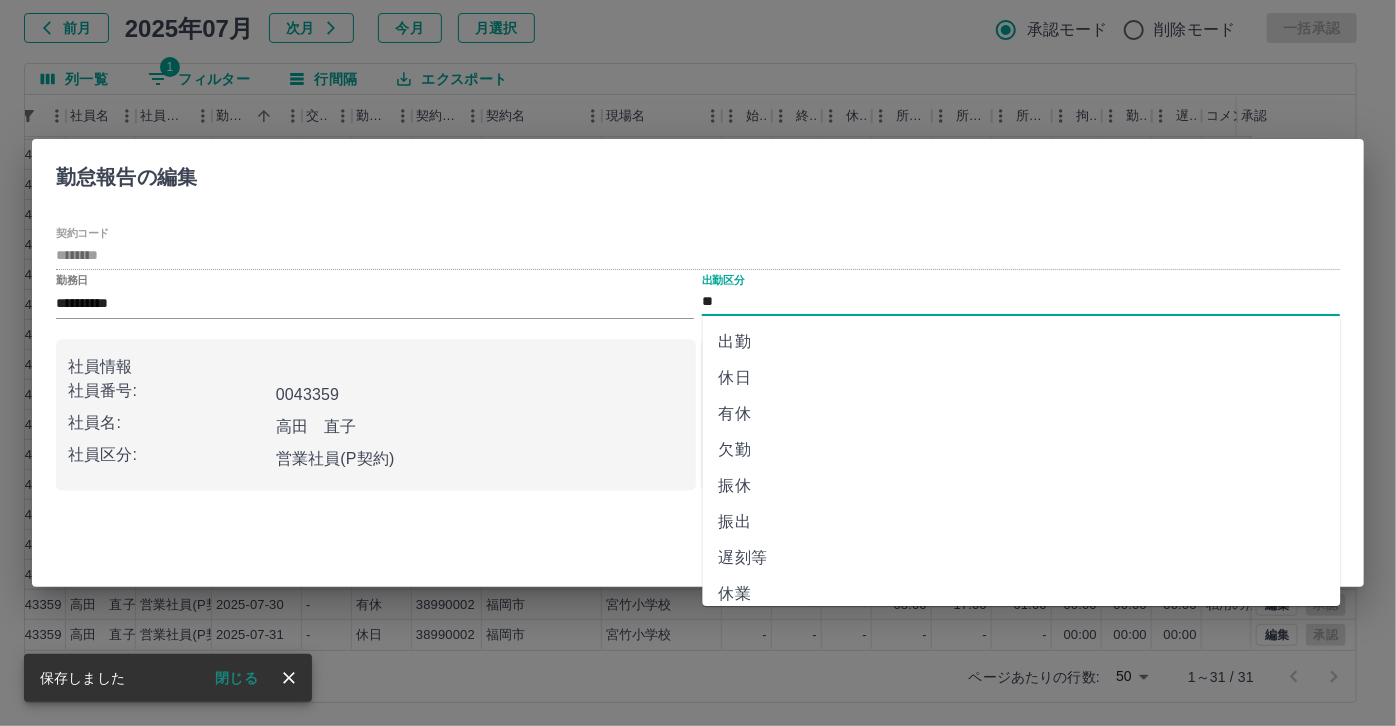 click on "**" at bounding box center (1021, 302) 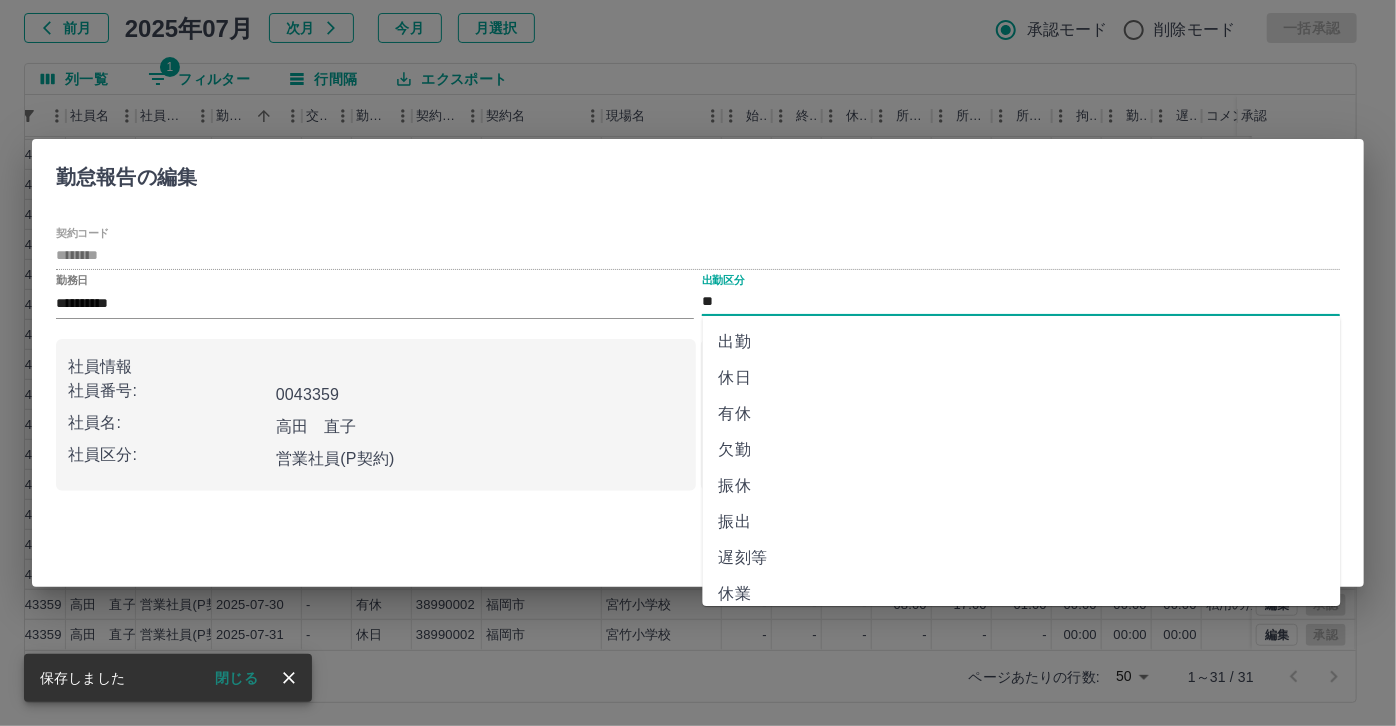 click on "有休" at bounding box center (1022, 414) 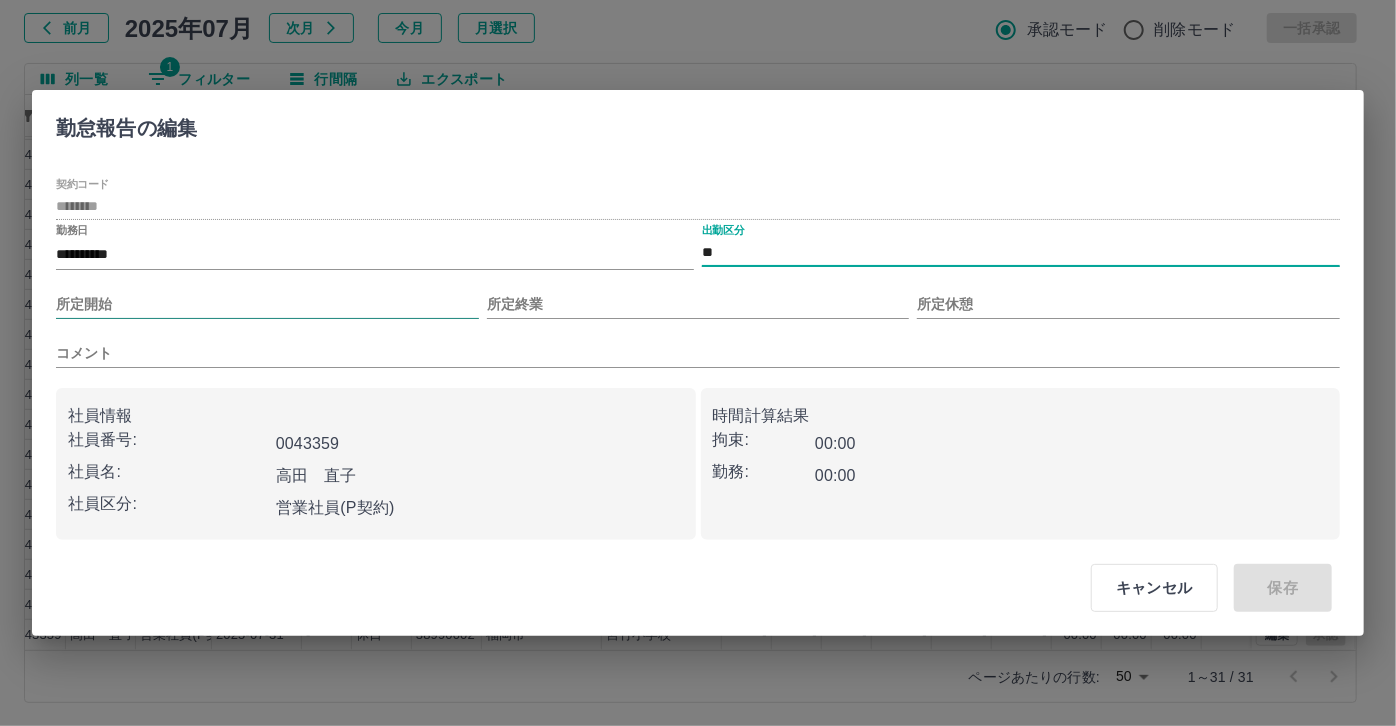 click on "所定開始" at bounding box center [267, 304] 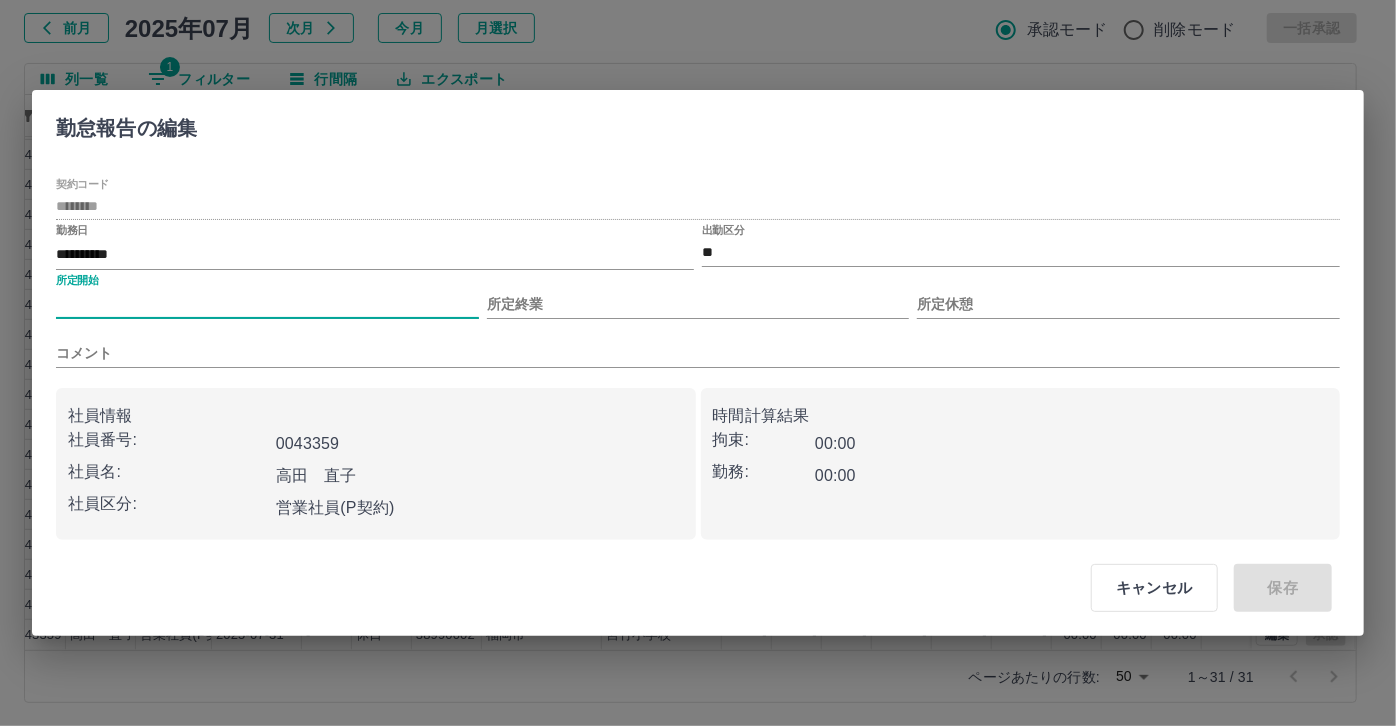 type on "***" 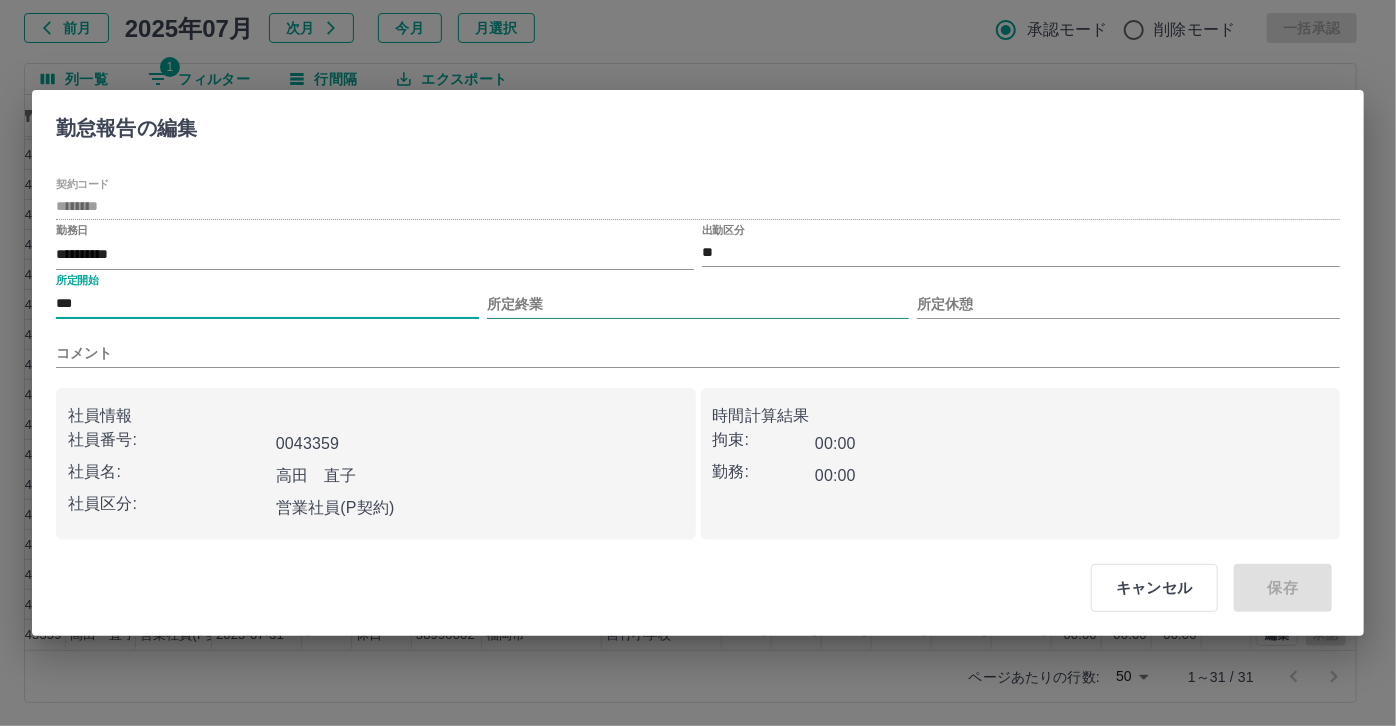 click on "所定終業" at bounding box center [698, 304] 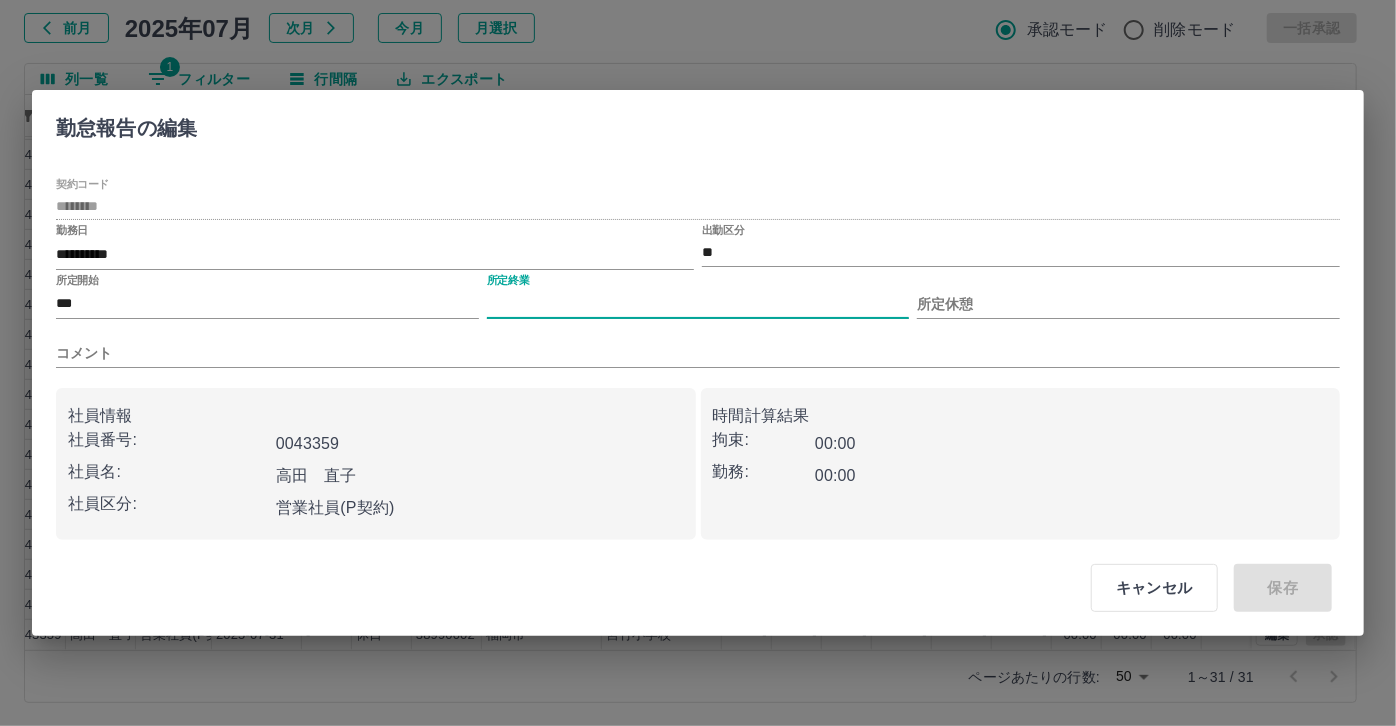type on "****" 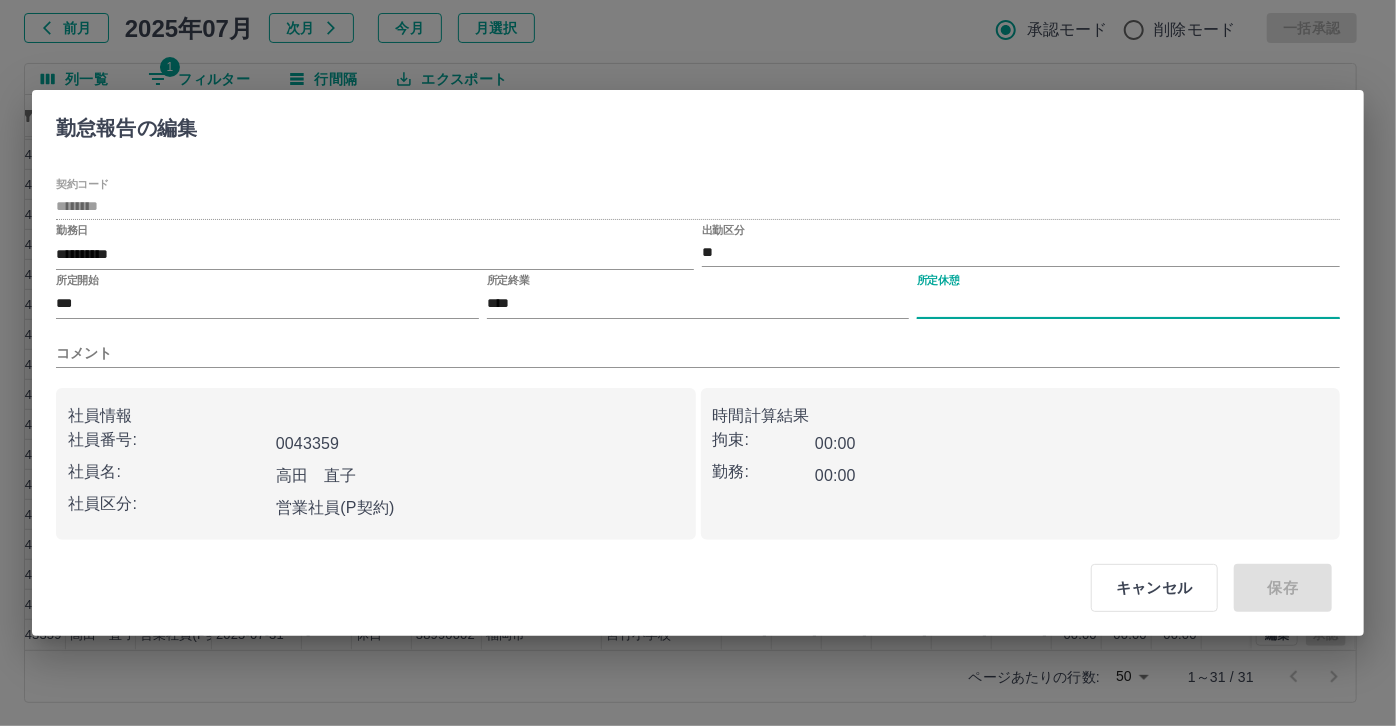 click on "所定休憩" at bounding box center (1128, 304) 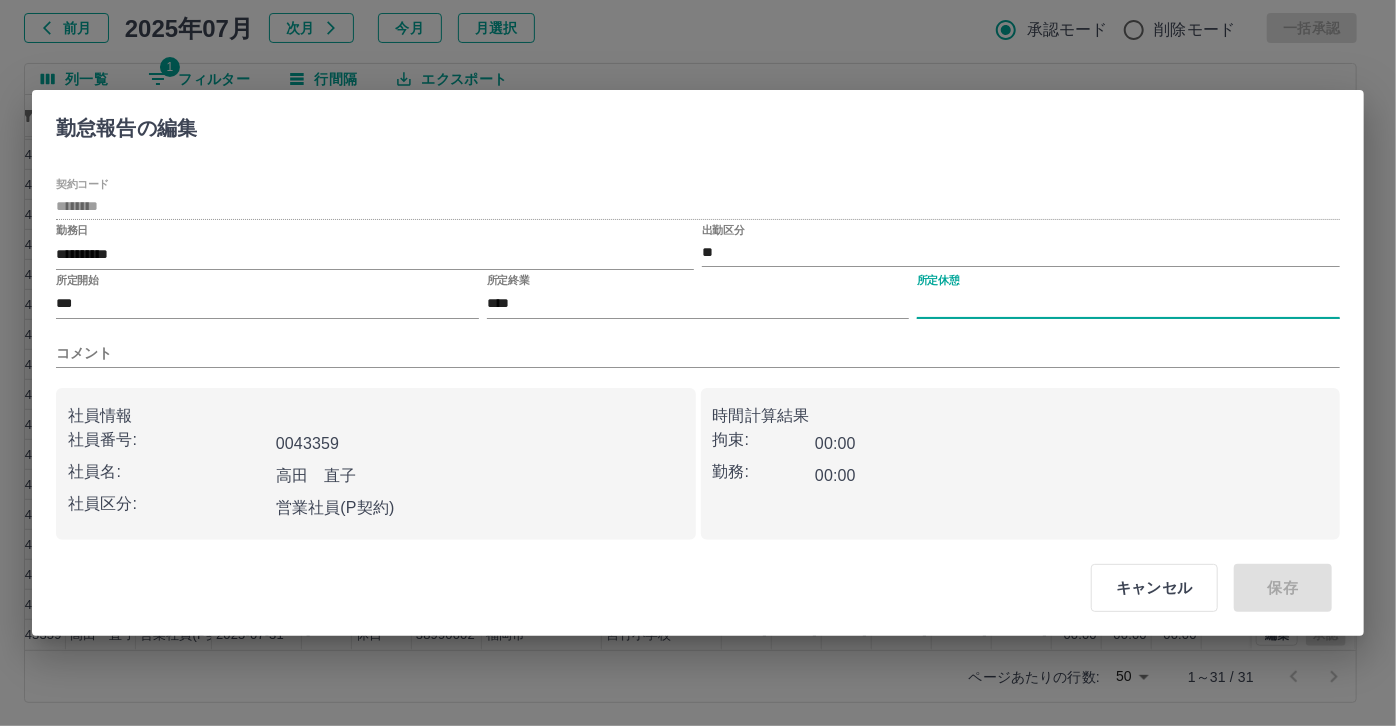 type on "****" 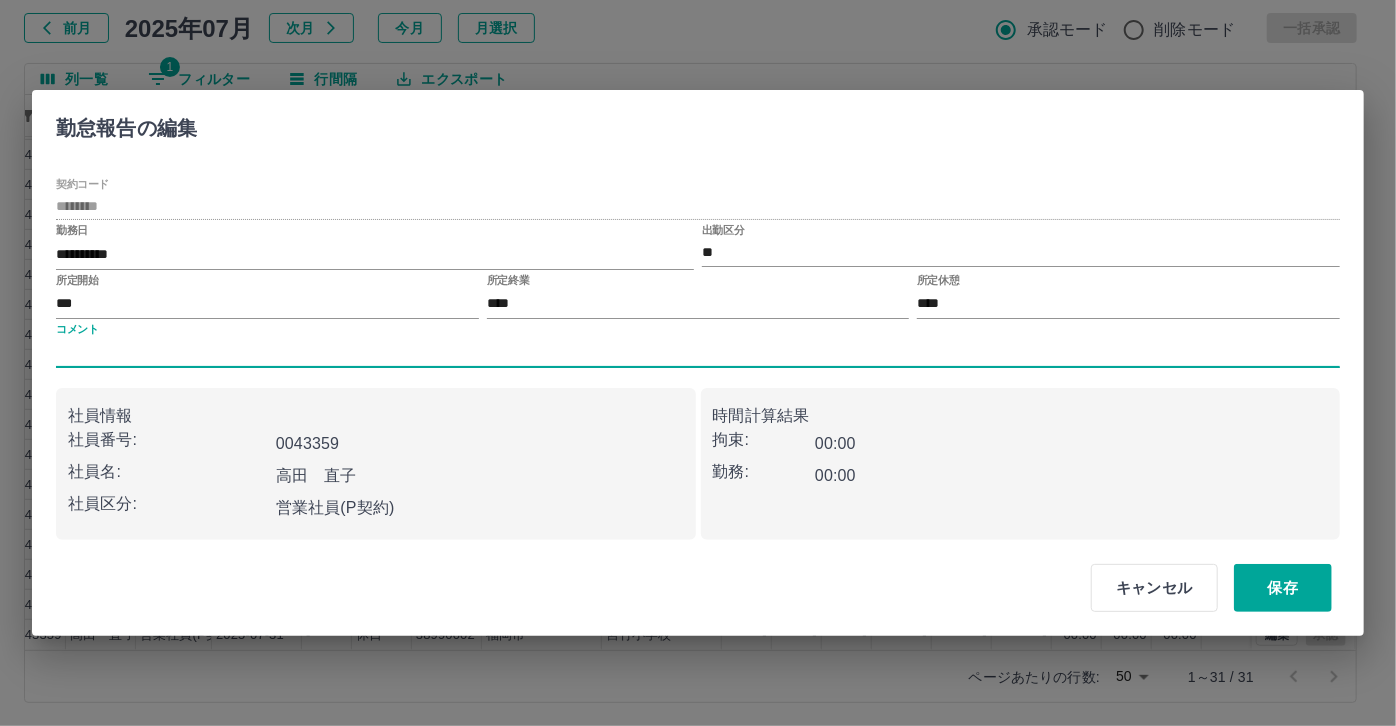 click on "コメント" at bounding box center [698, 353] 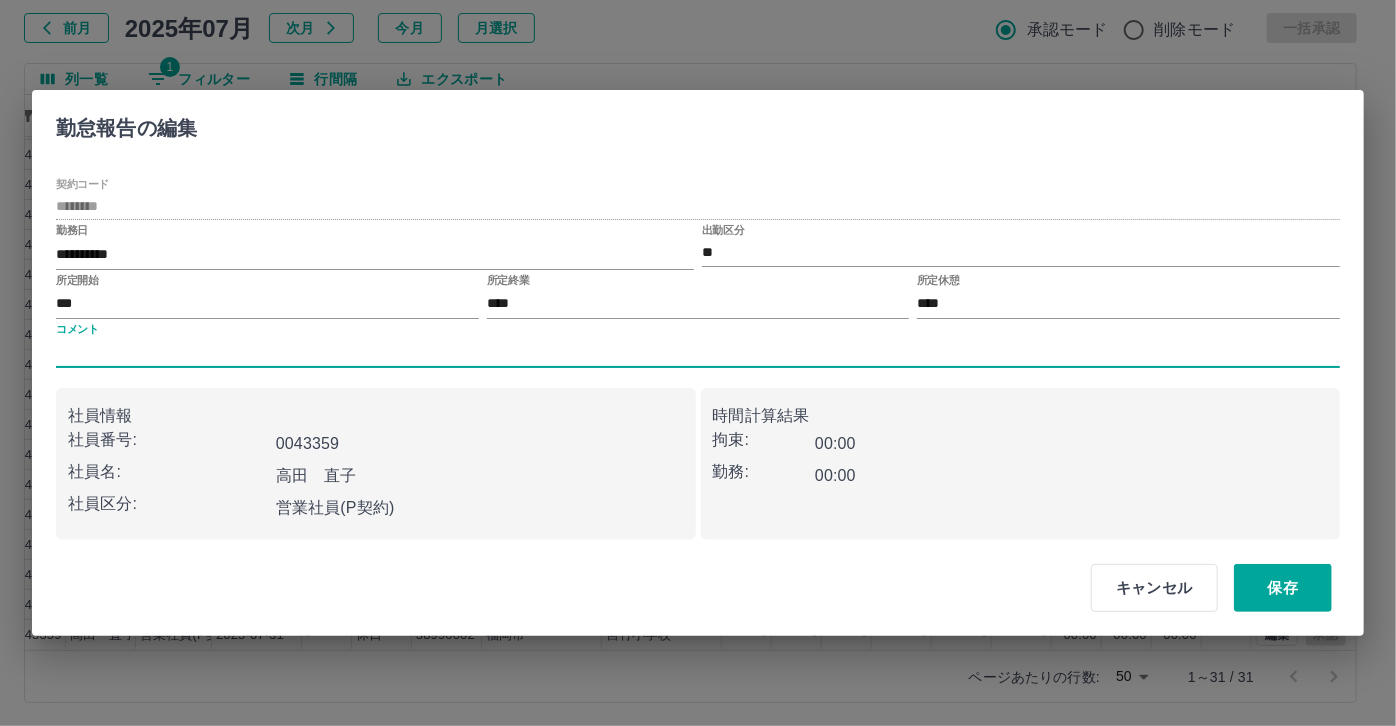 type on "*****" 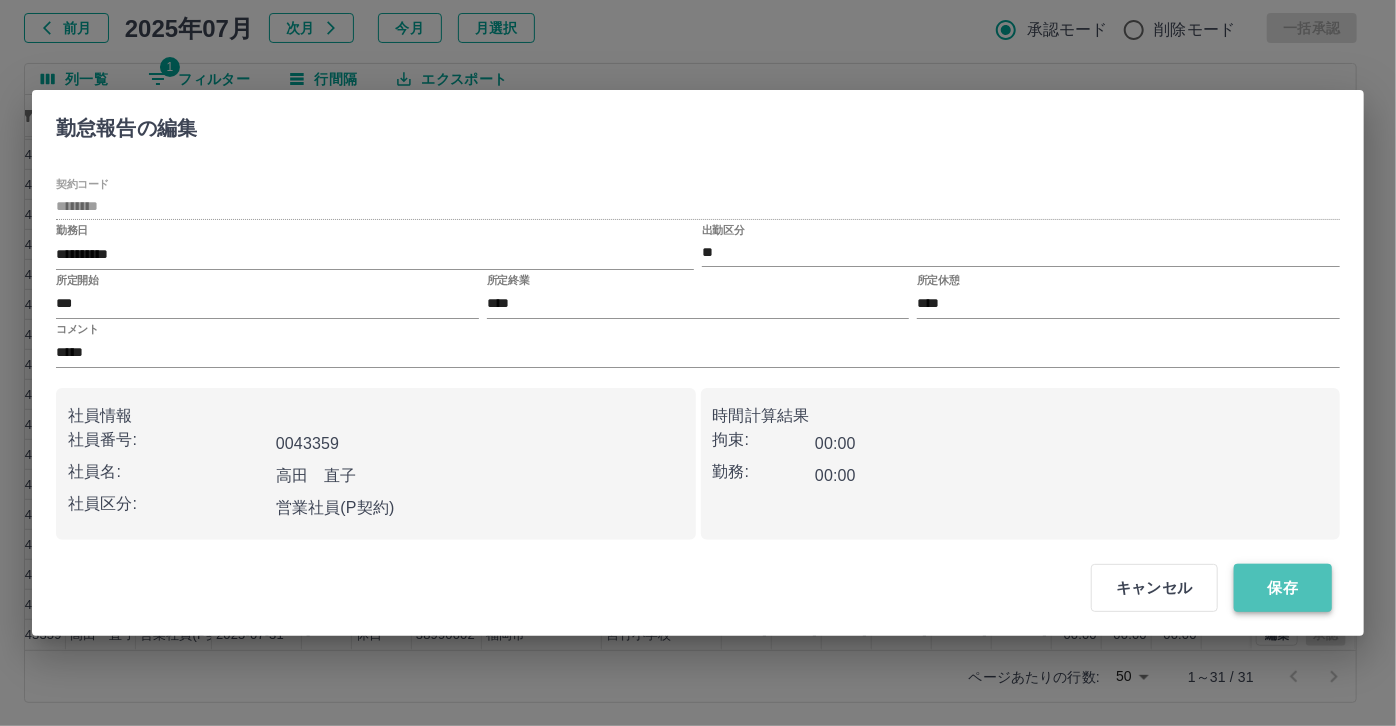 click on "保存" at bounding box center (1283, 588) 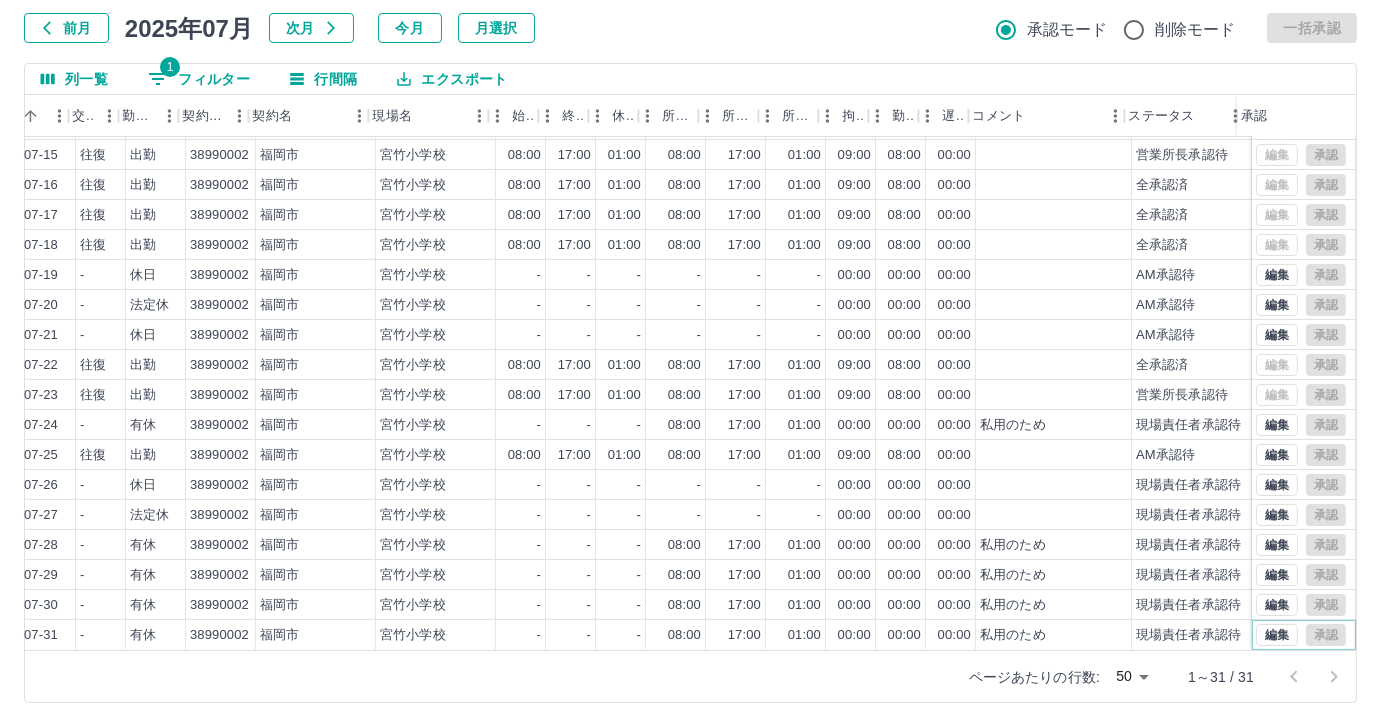 scroll, scrollTop: 431, scrollLeft: 429, axis: both 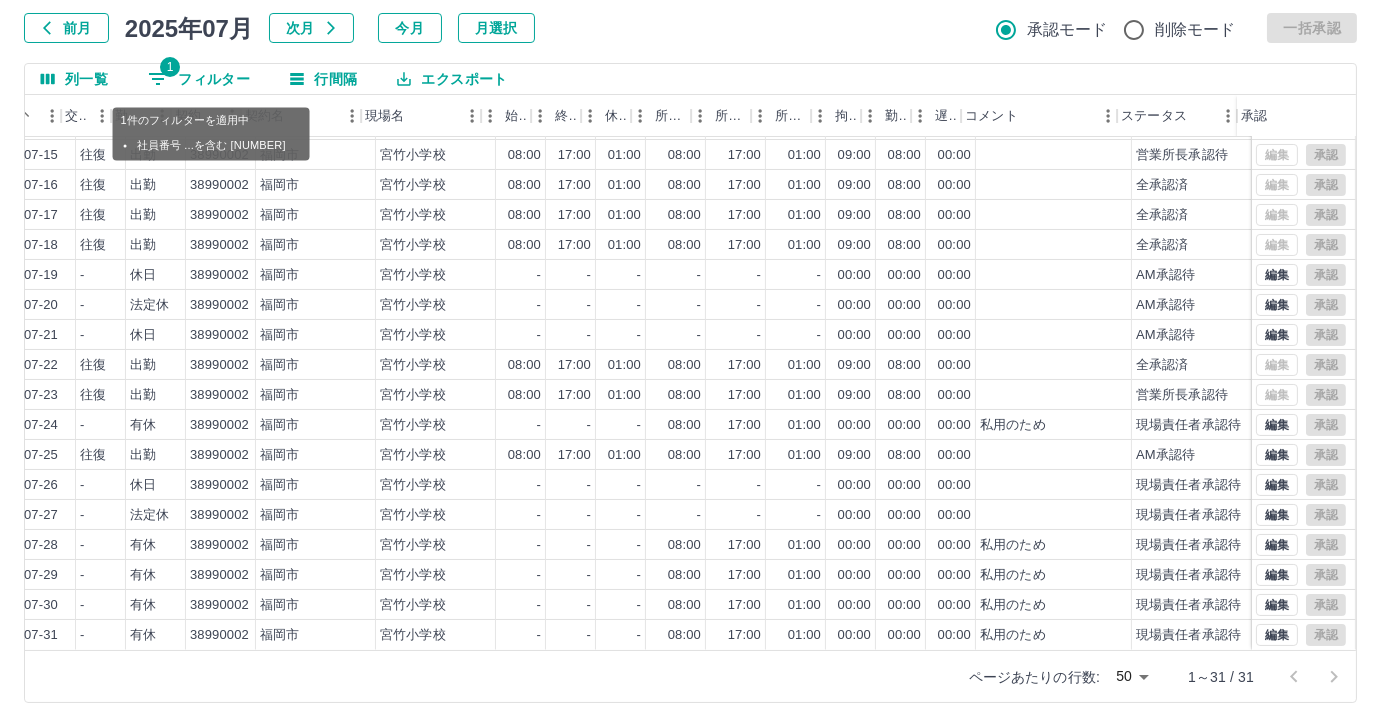 click on "1 フィルター" at bounding box center [199, 79] 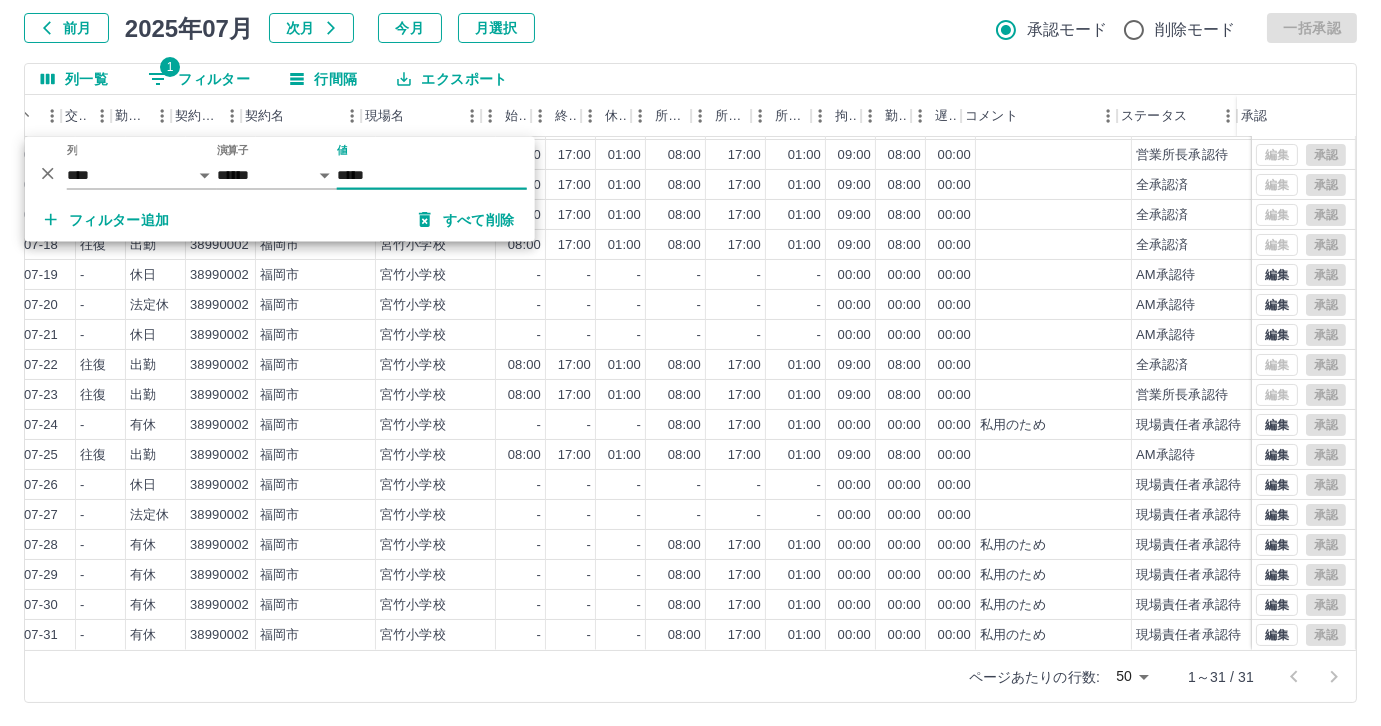 click on "*****" at bounding box center (432, 175) 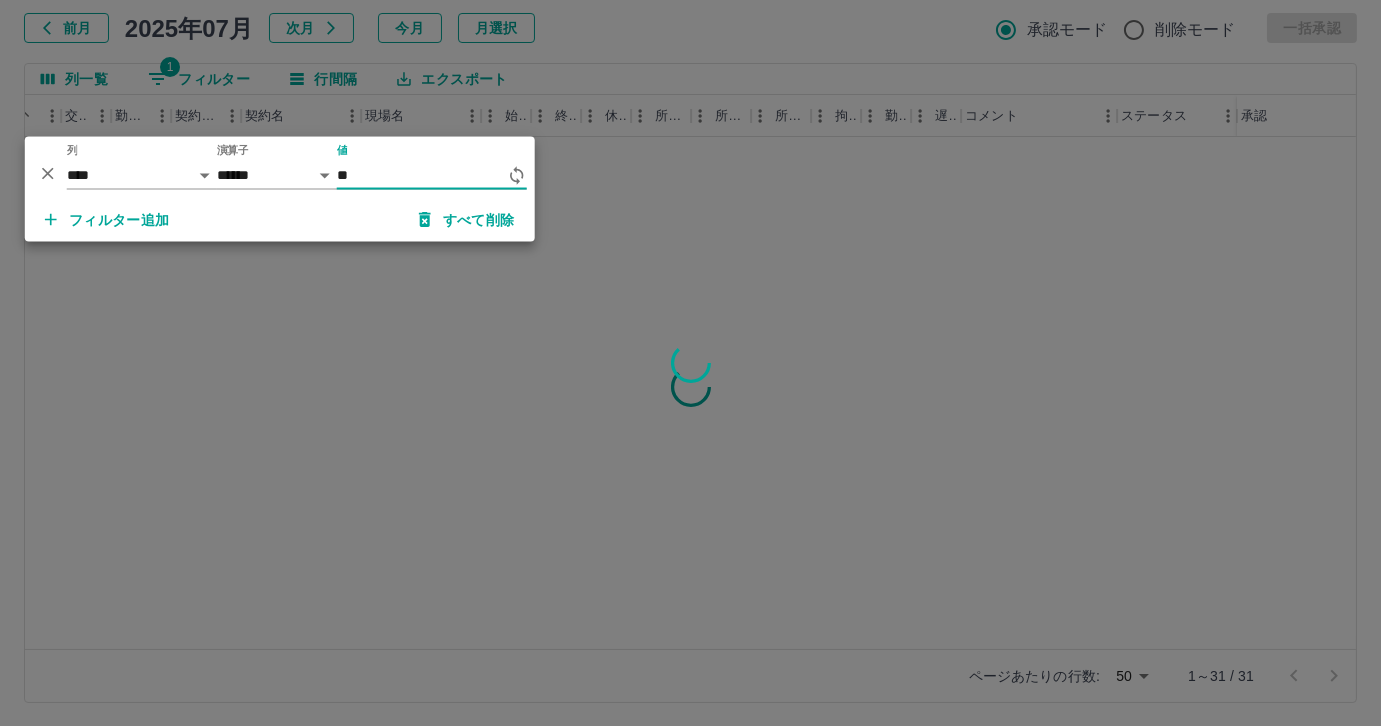 scroll, scrollTop: 0, scrollLeft: 414, axis: horizontal 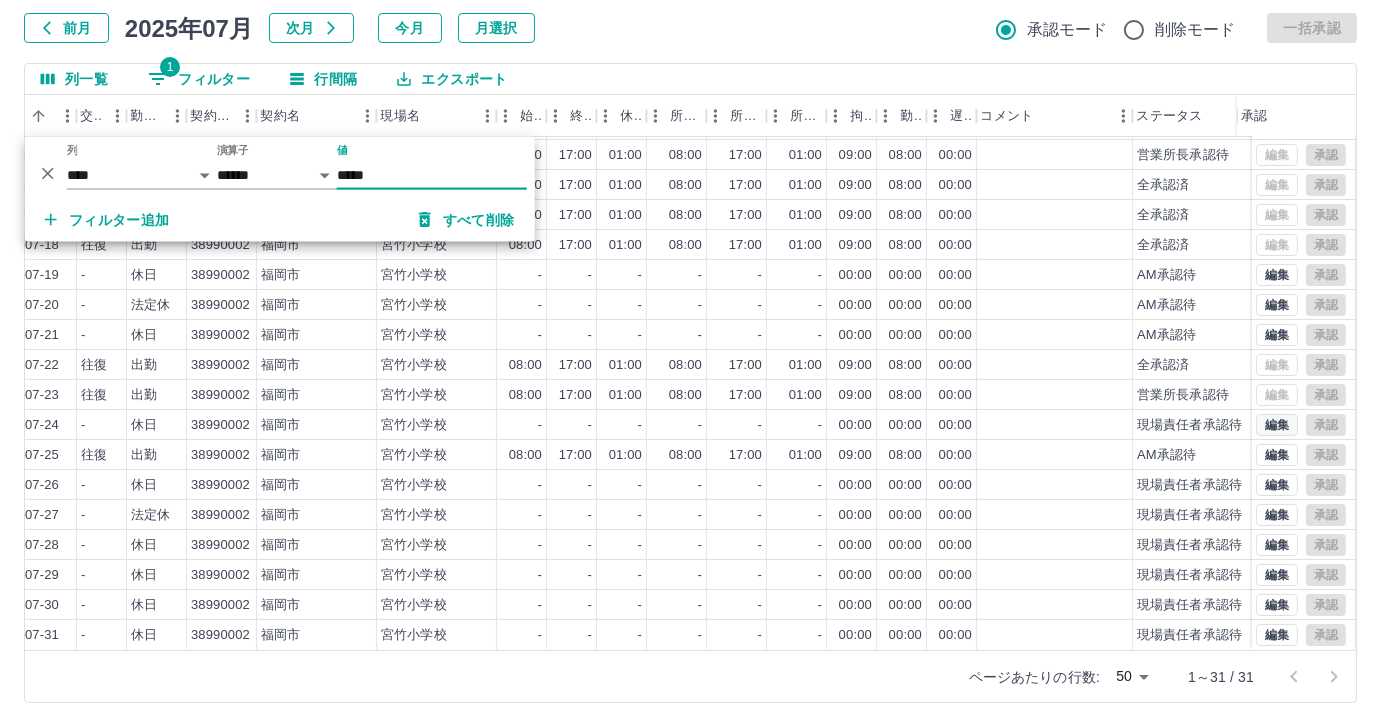 type on "*****" 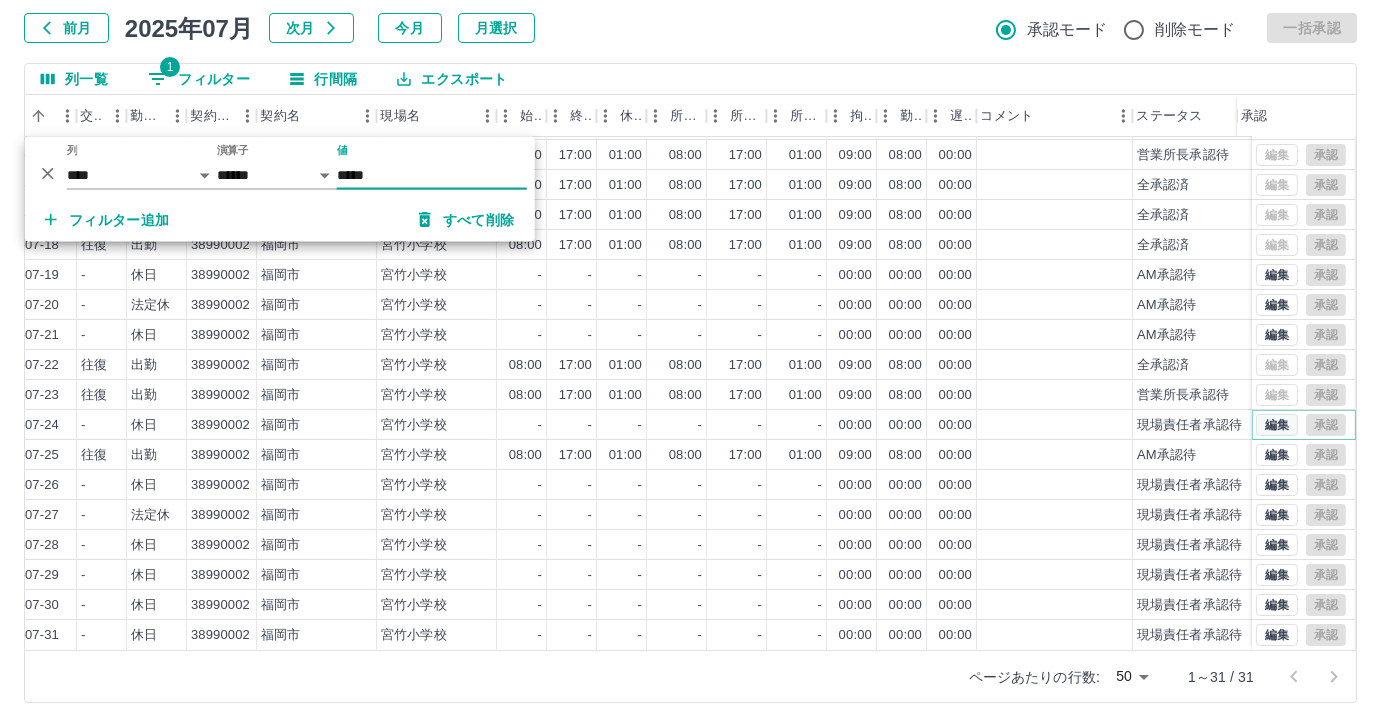 click on "編集" at bounding box center (1277, 425) 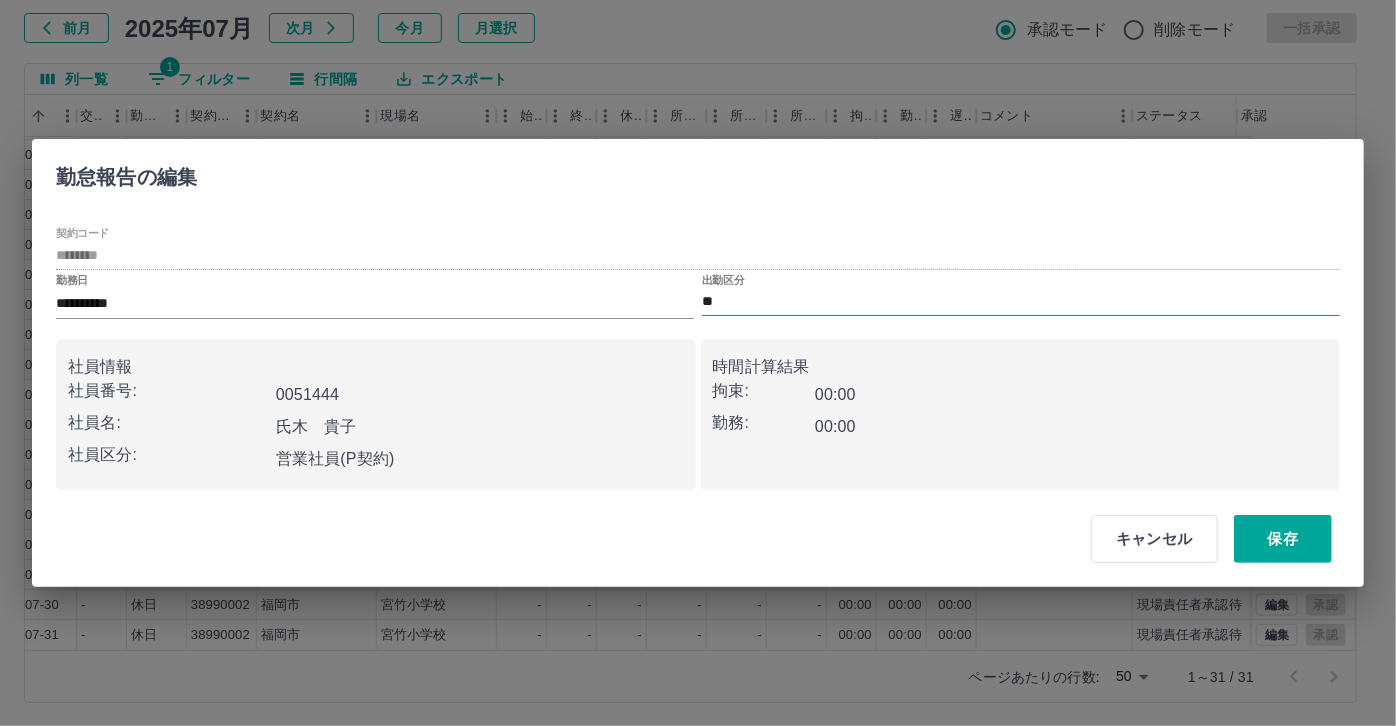 click on "**" at bounding box center (1021, 302) 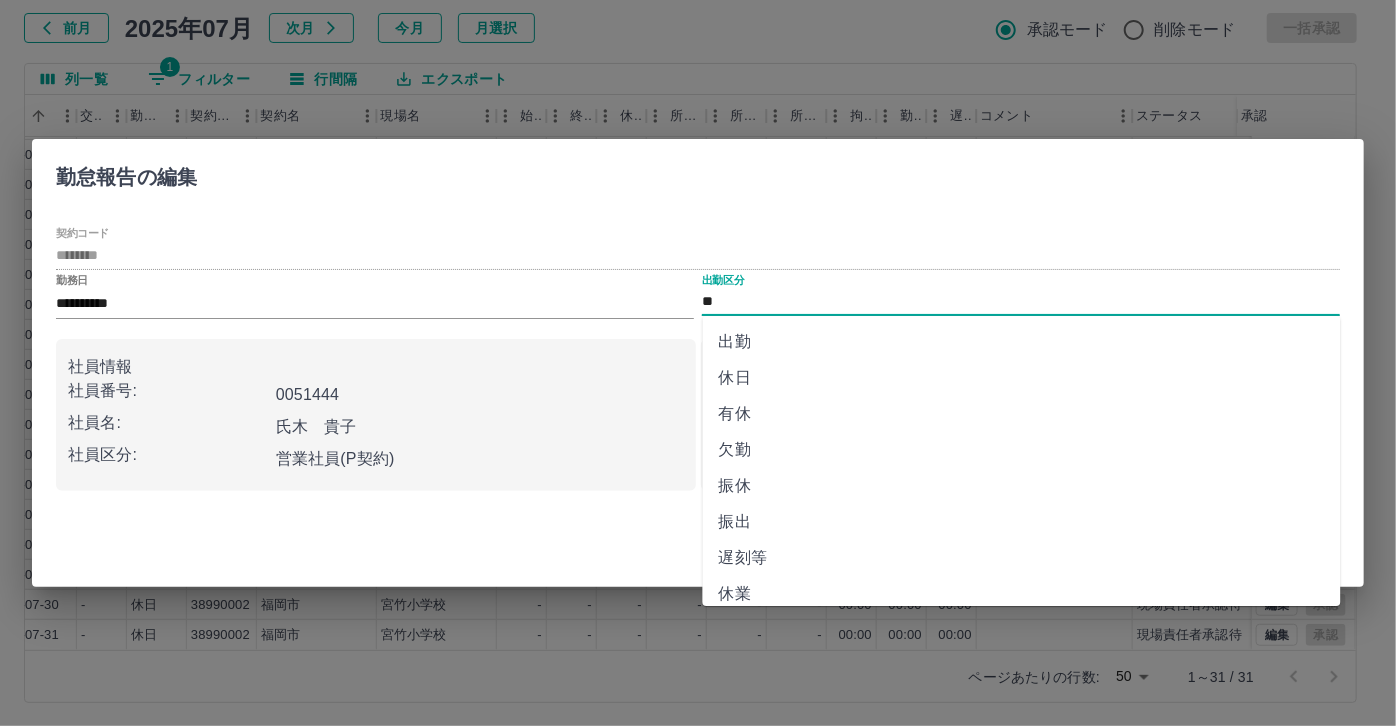 click on "有休" at bounding box center (1022, 414) 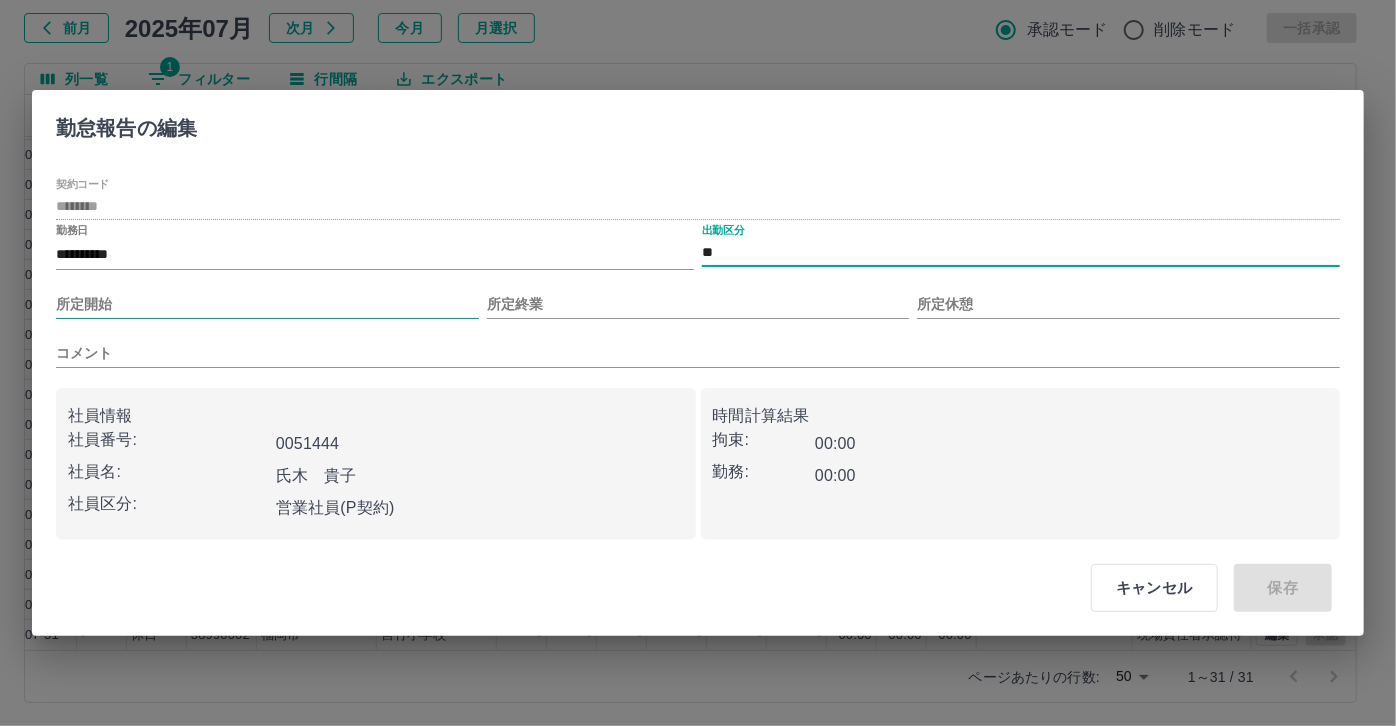 click on "所定開始" at bounding box center (267, 304) 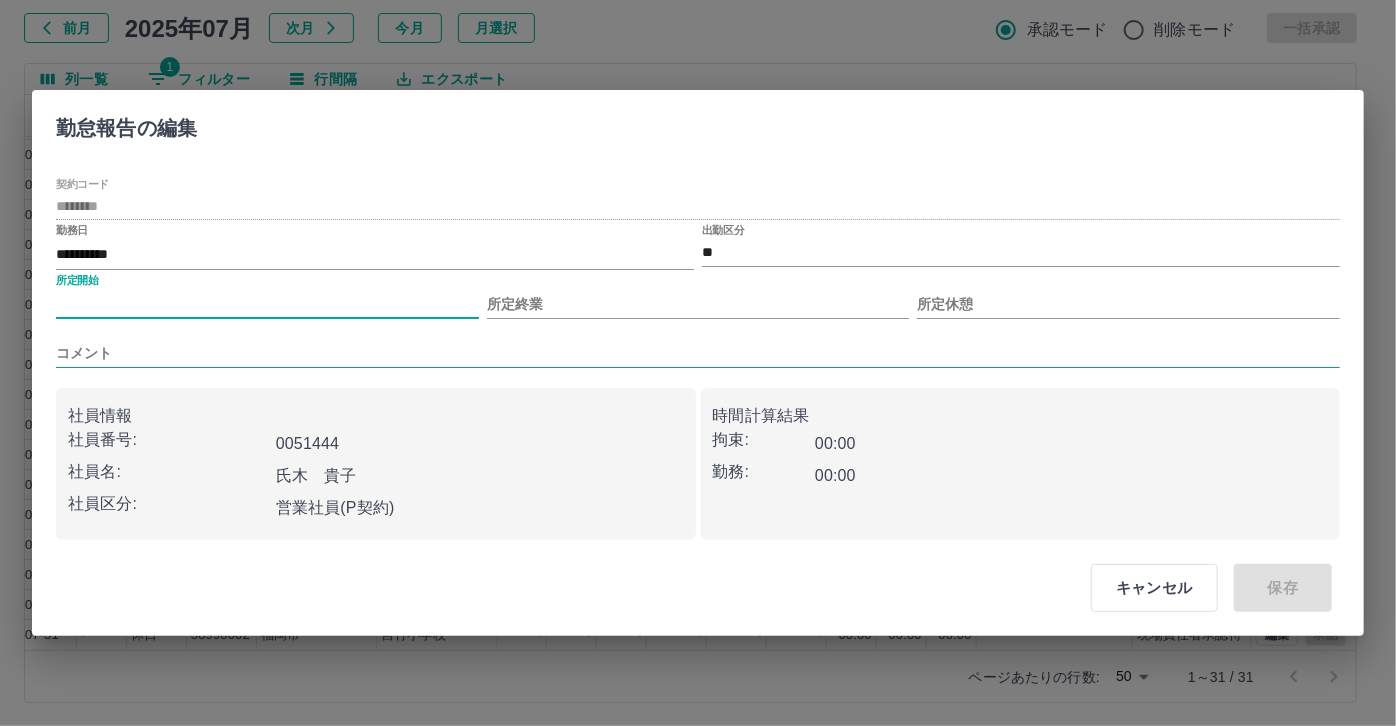type on "***" 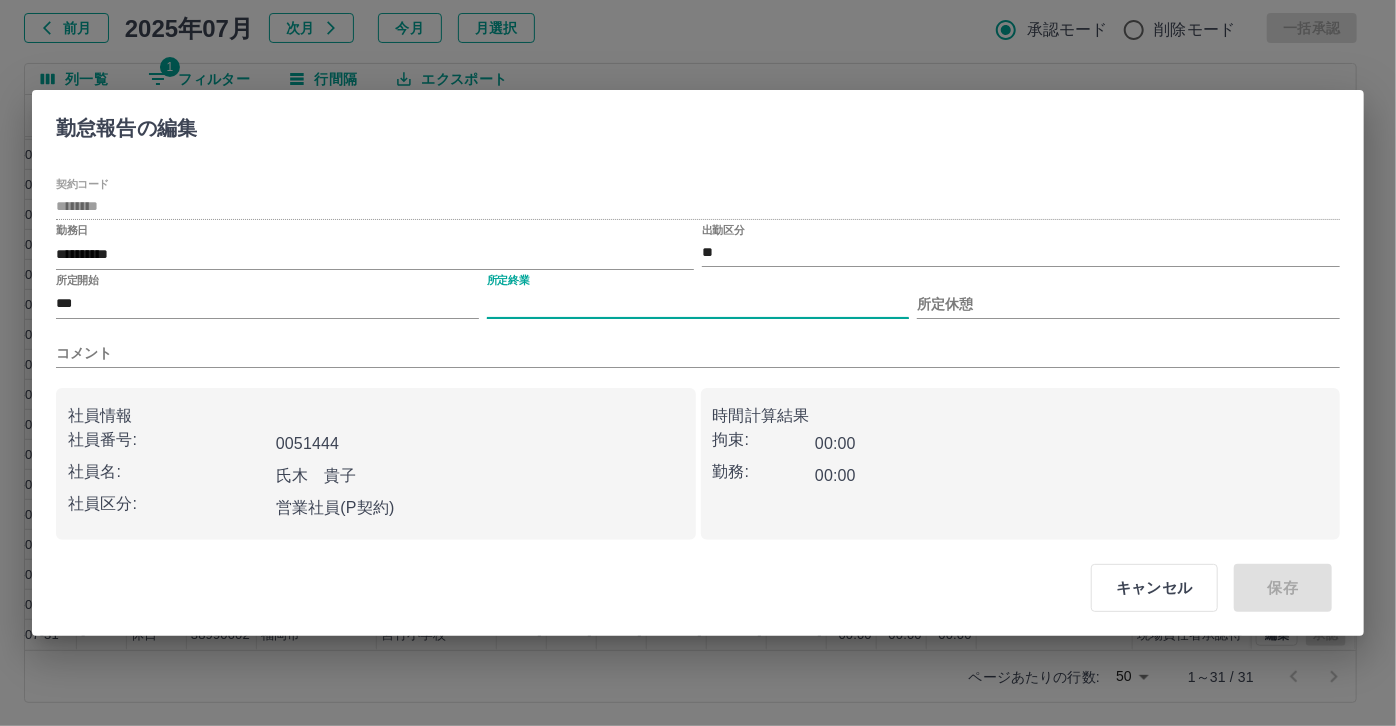 click on "所定終業" at bounding box center [698, 304] 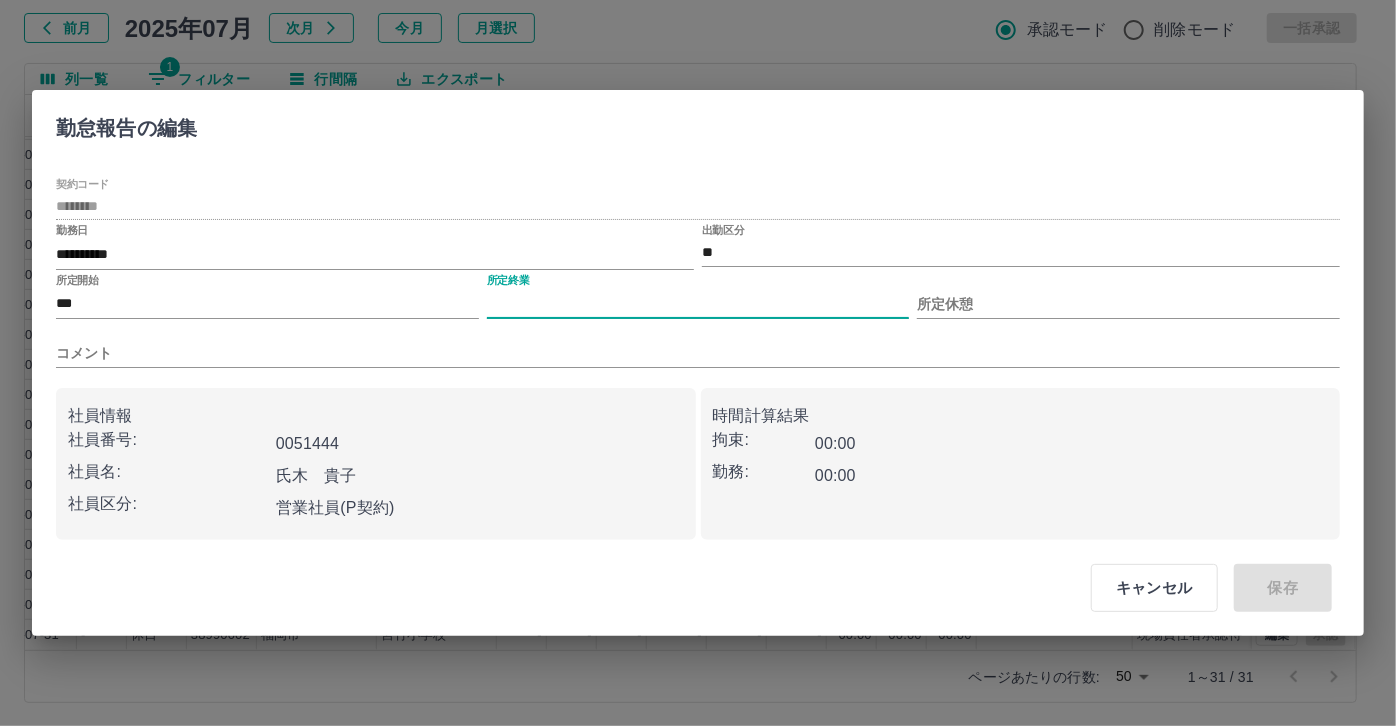 type on "****" 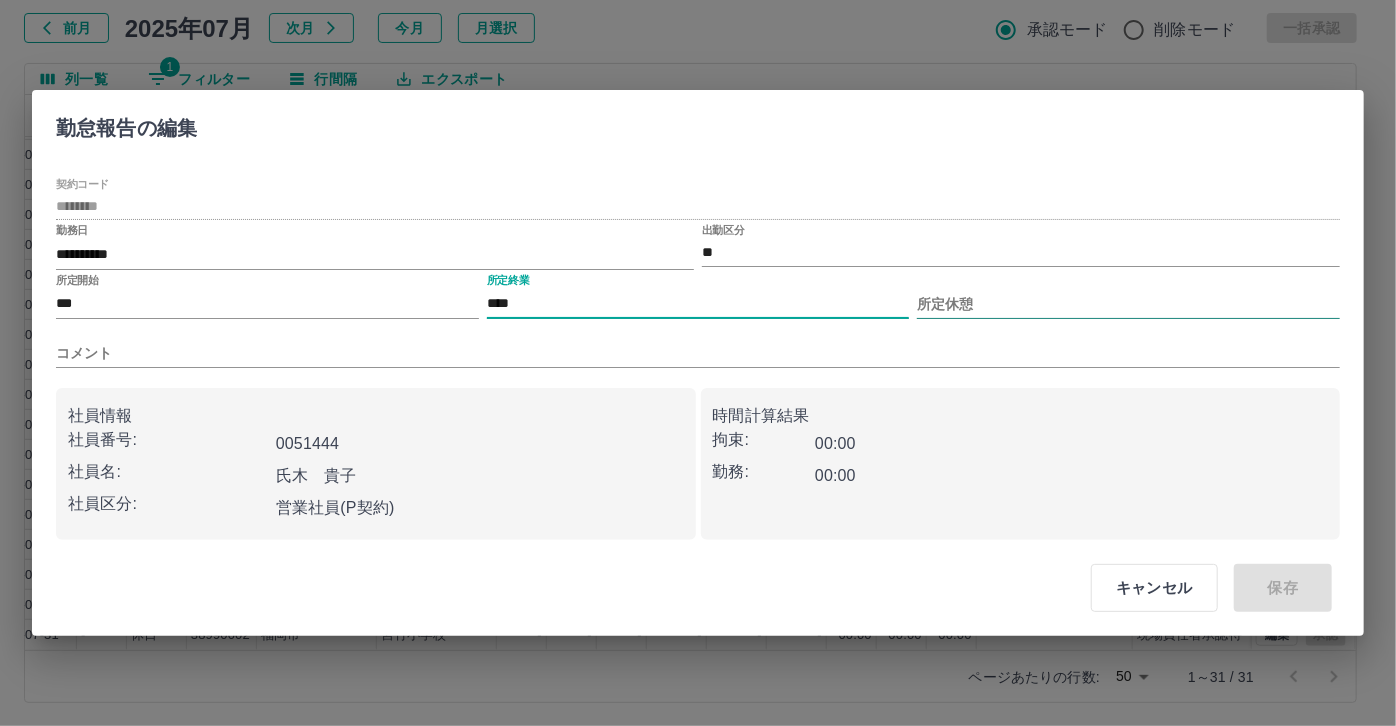 click on "所定休憩" at bounding box center [1128, 304] 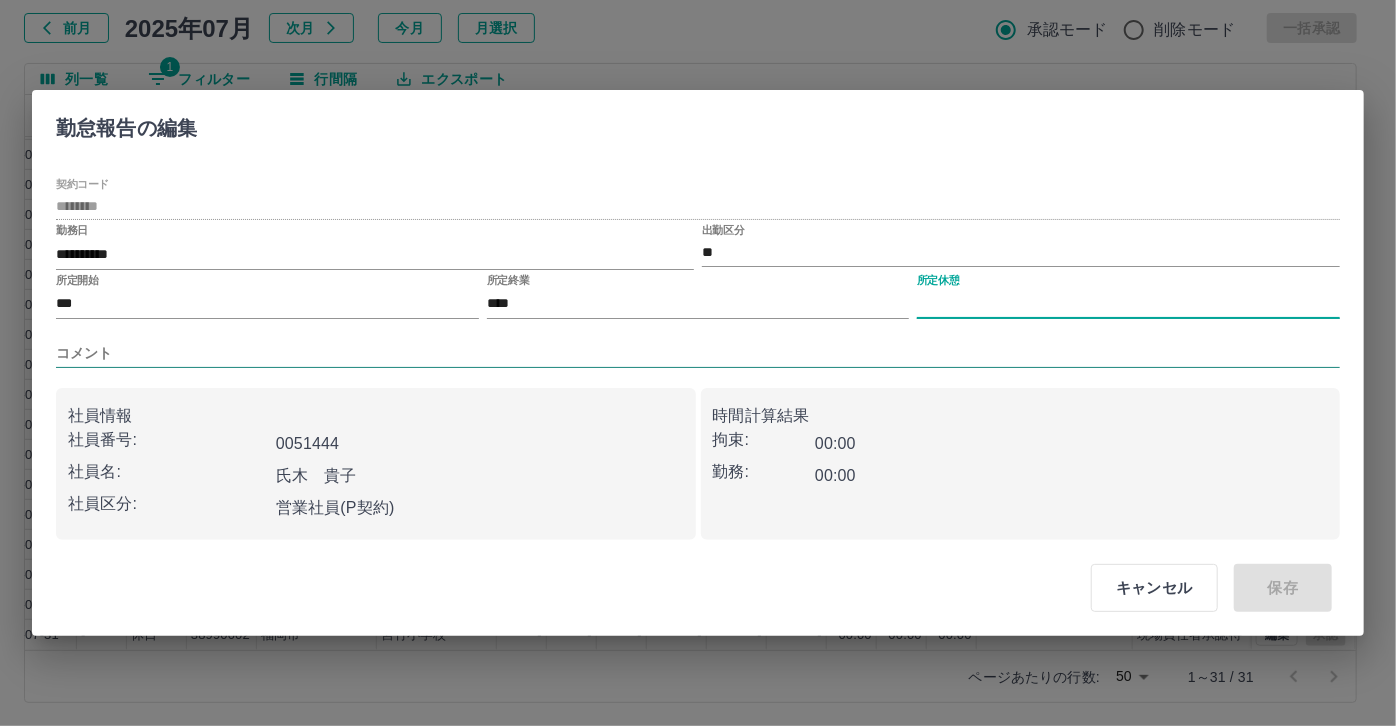 type on "****" 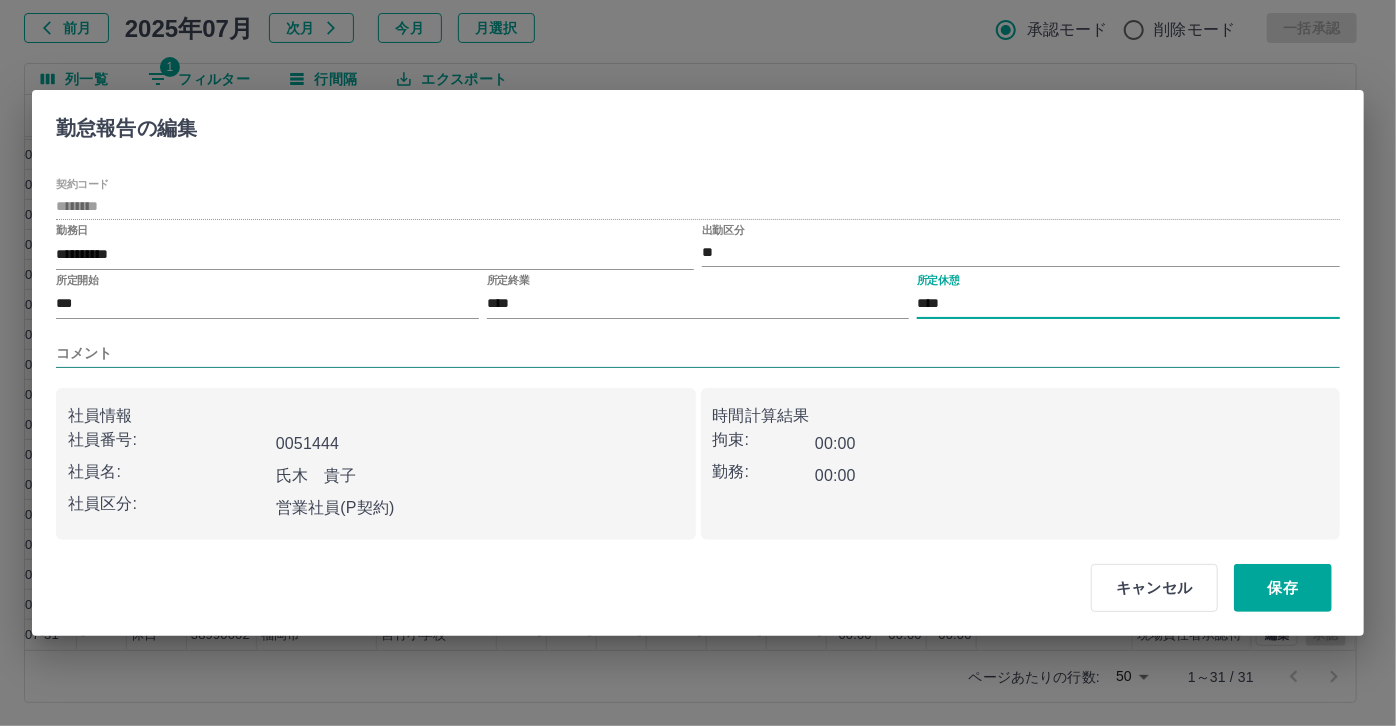 click on "**********" at bounding box center [698, 359] 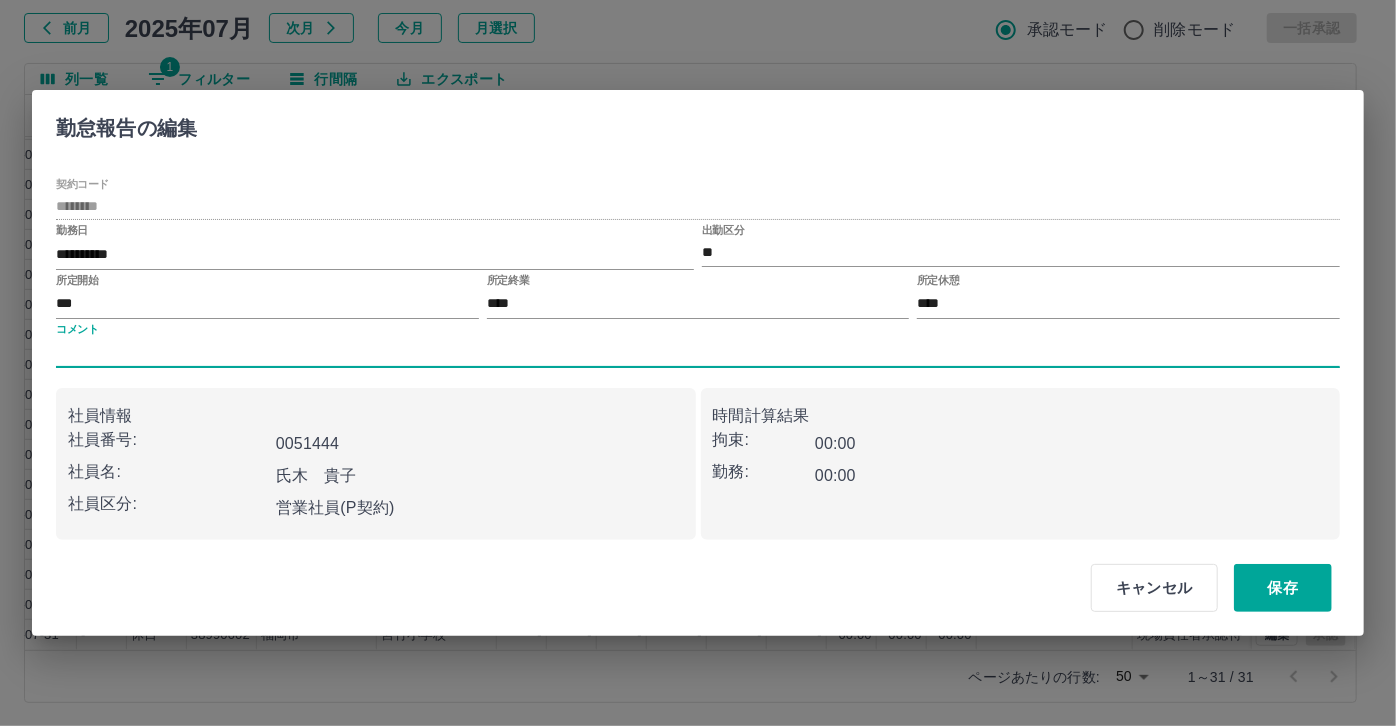 click on "コメント" at bounding box center [698, 353] 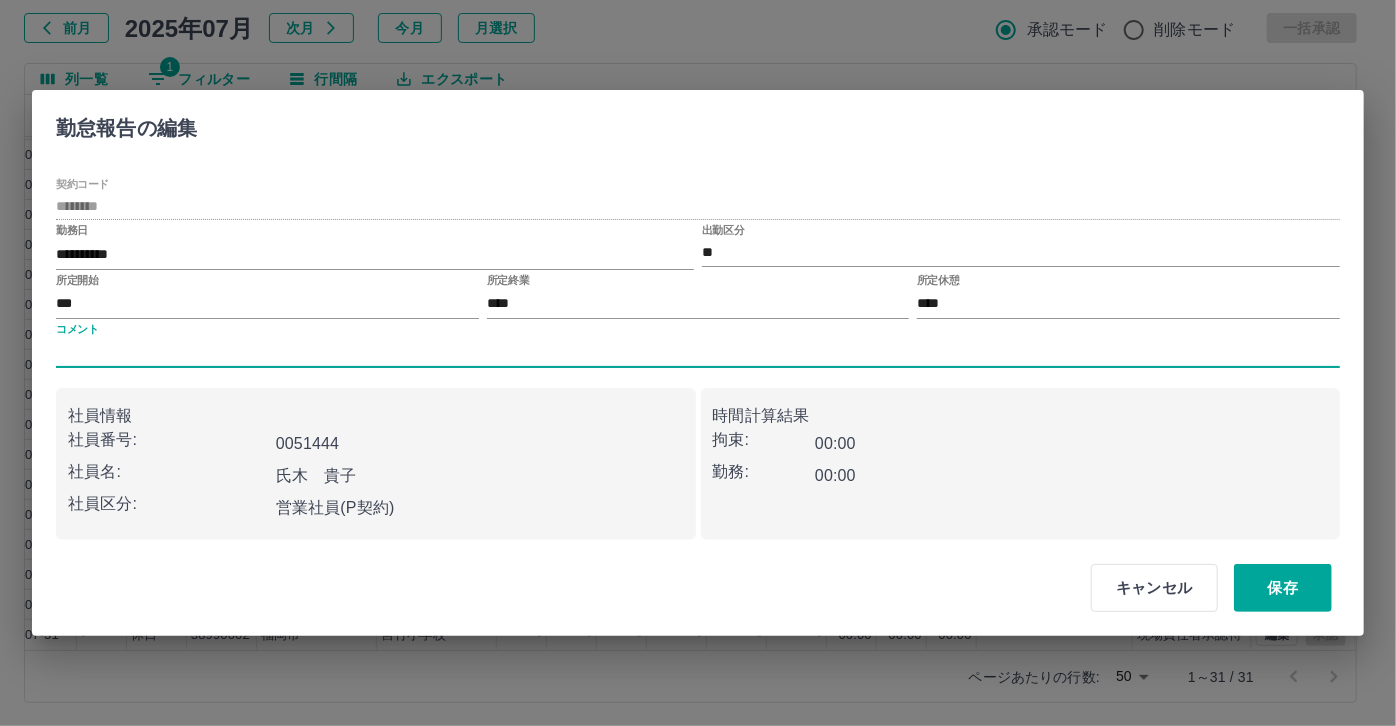 type on "*****" 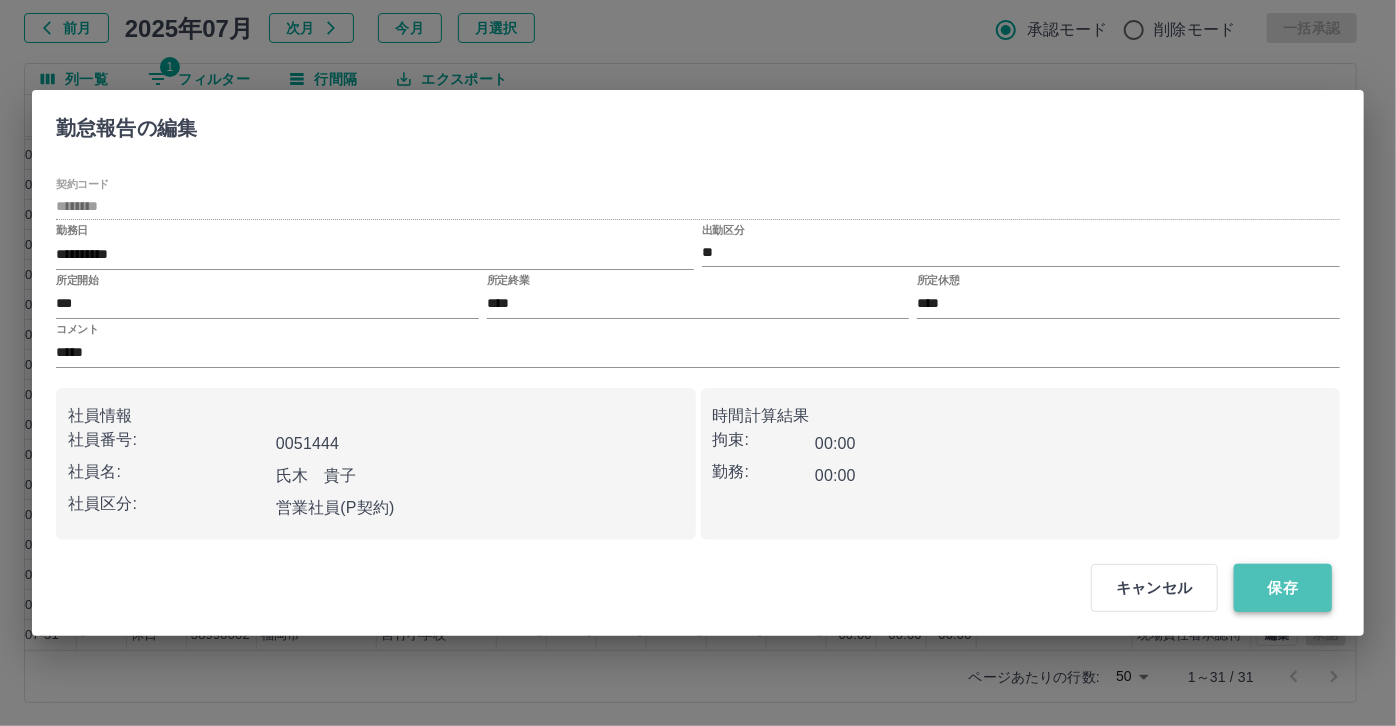 click on "保存" at bounding box center [1283, 588] 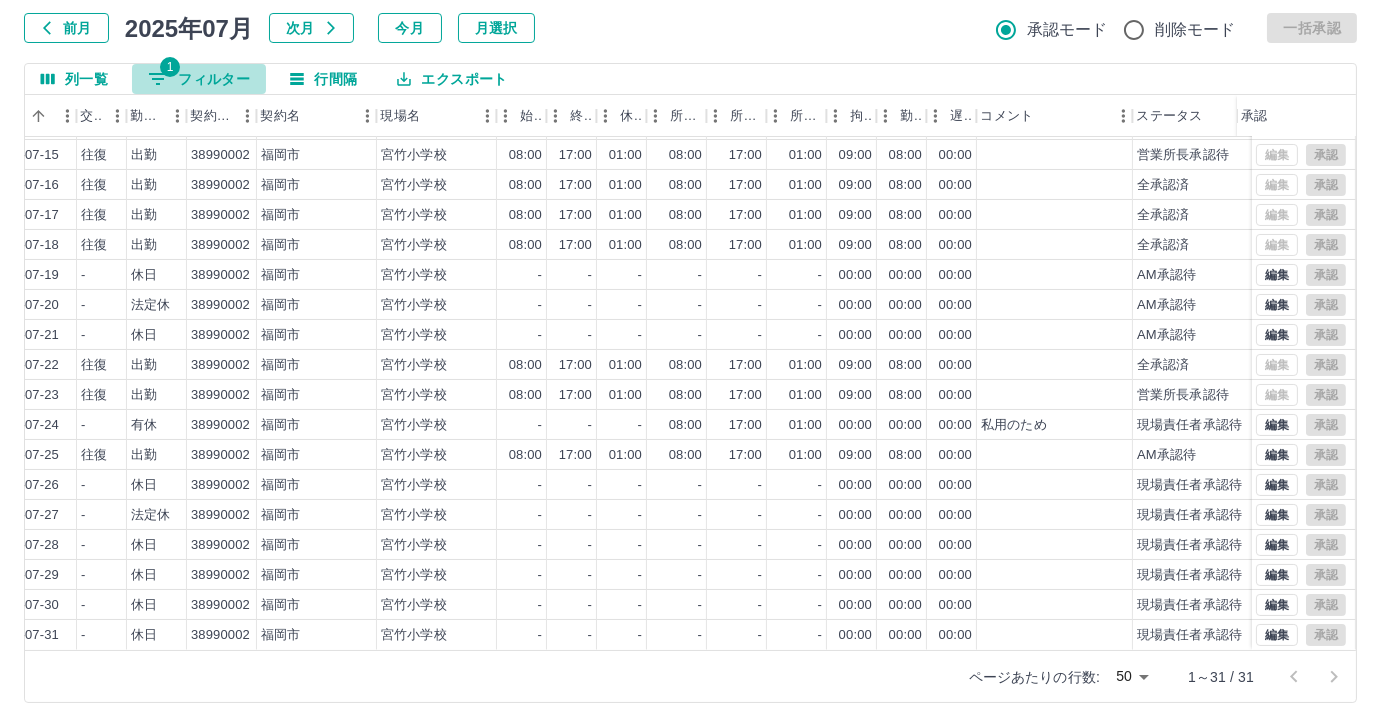 click on "1 フィルター" at bounding box center [199, 79] 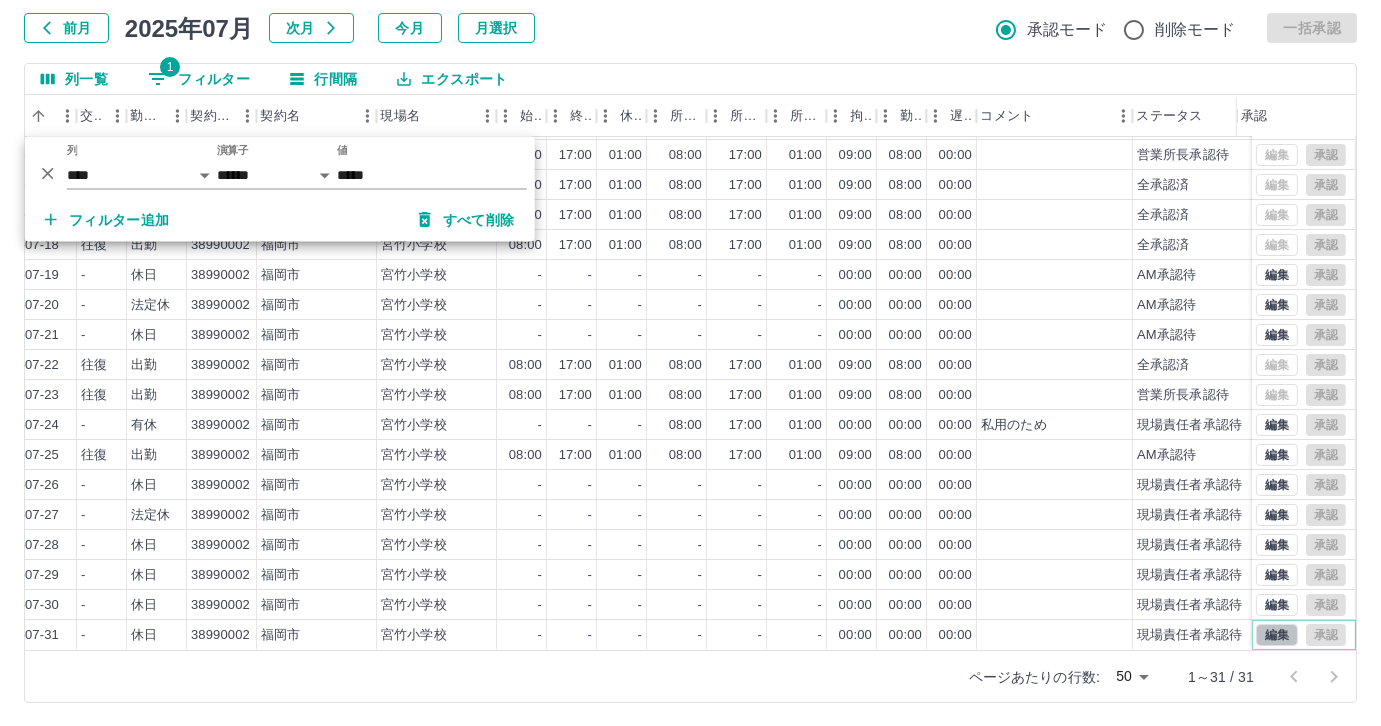 click on "編集" at bounding box center (1277, 635) 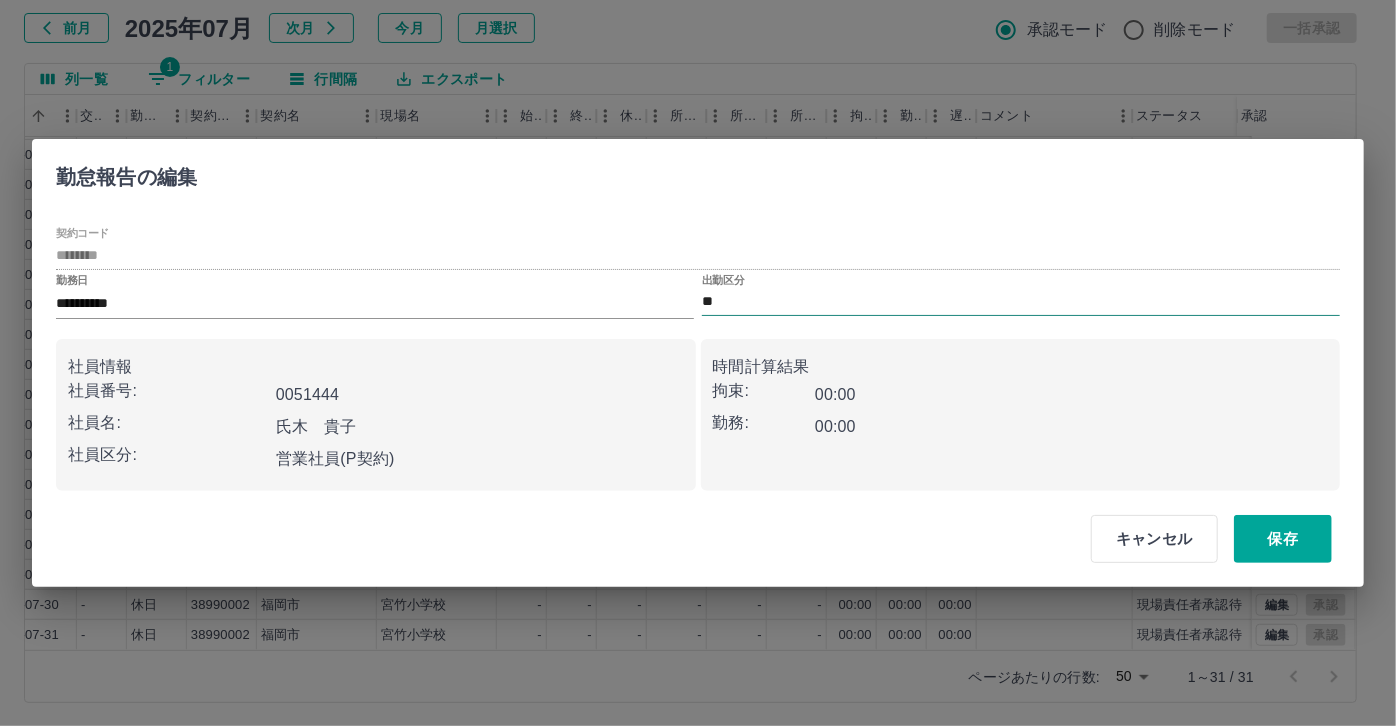 click on "**" at bounding box center [1021, 302] 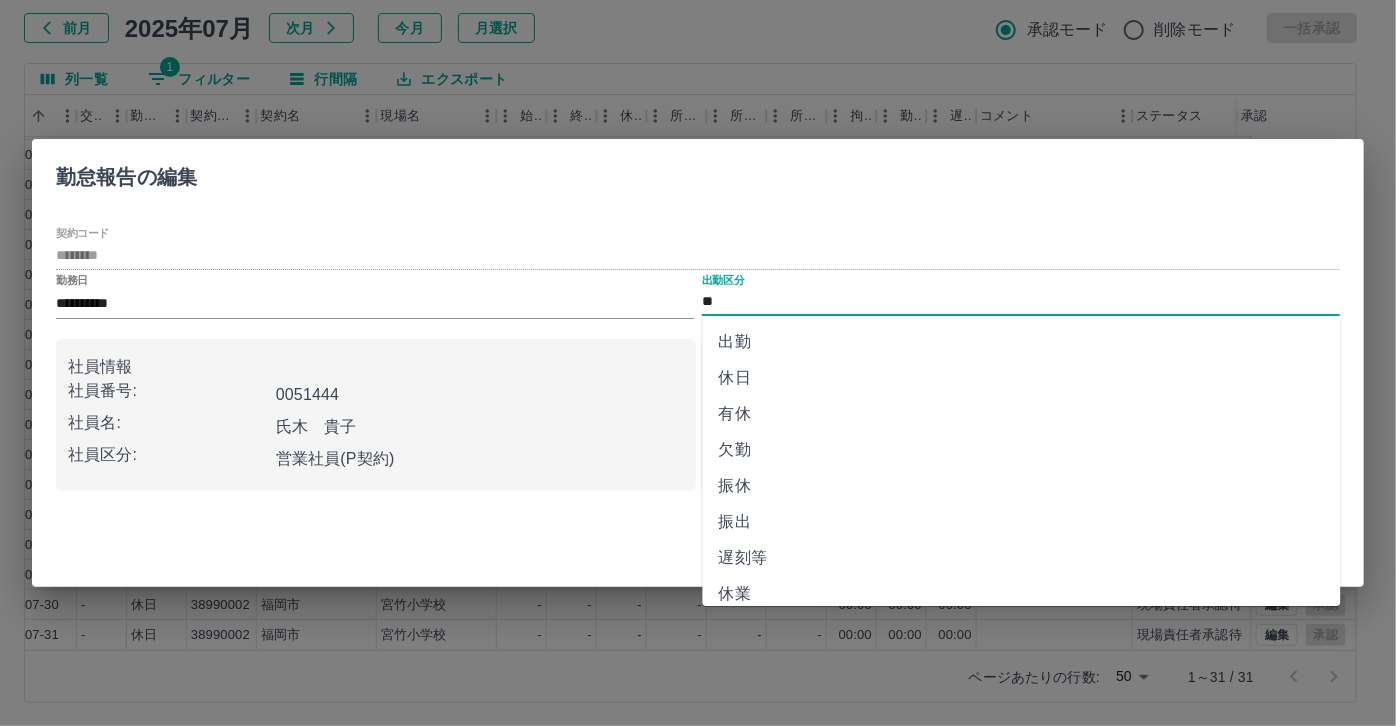 click on "有休" at bounding box center (1022, 414) 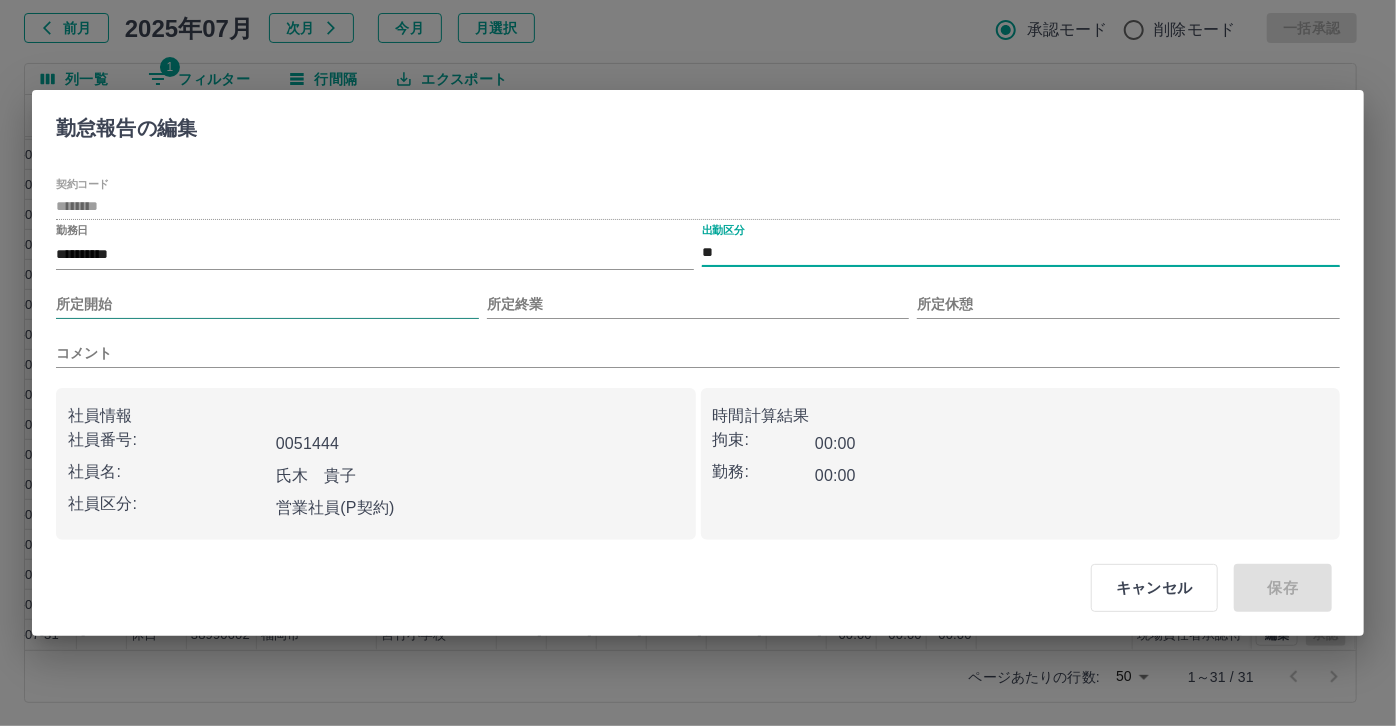 click on "所定開始" at bounding box center [267, 304] 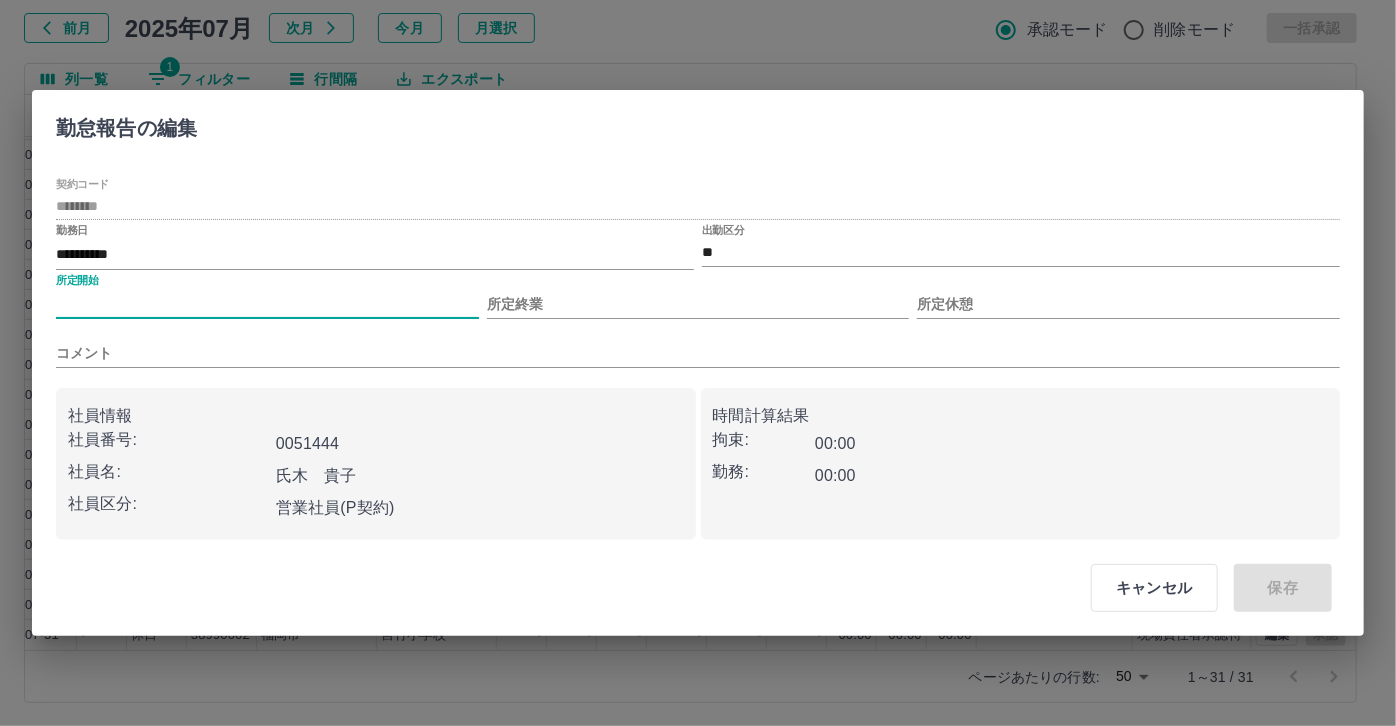 type on "***" 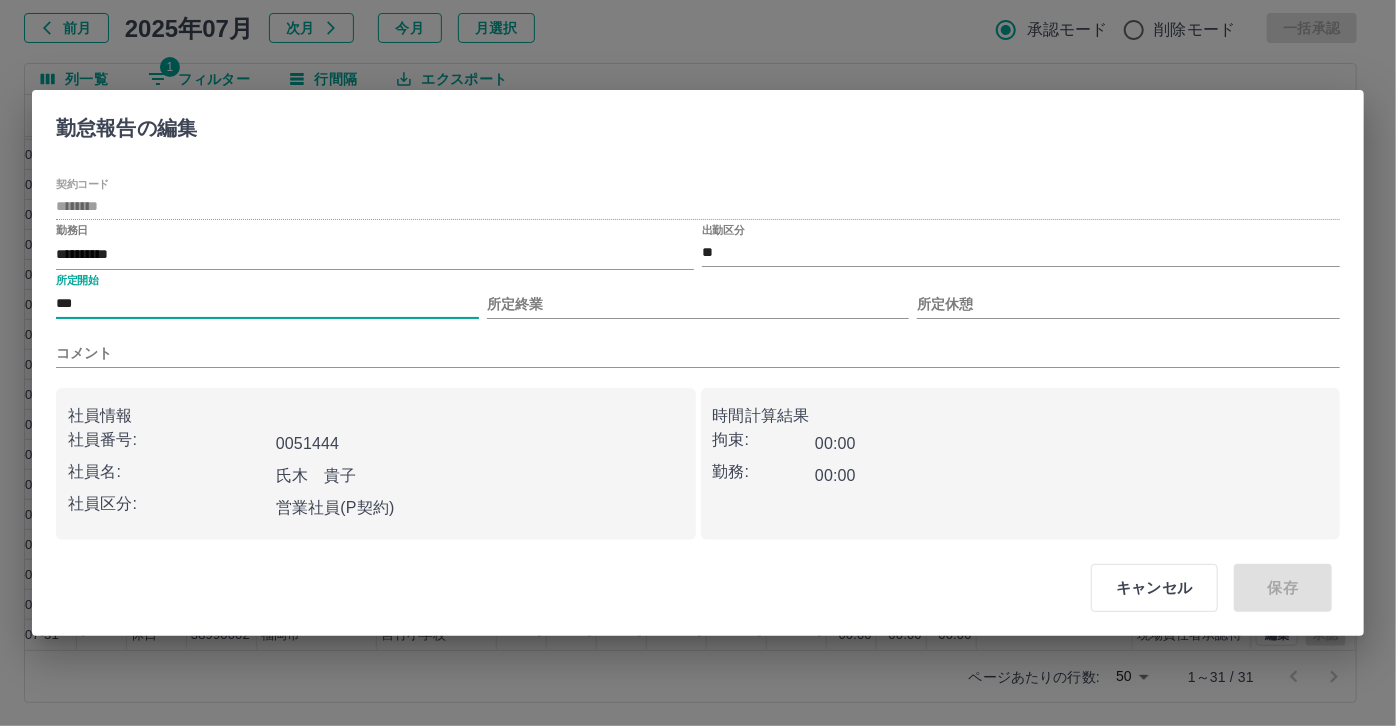 click on "**********" at bounding box center [698, 359] 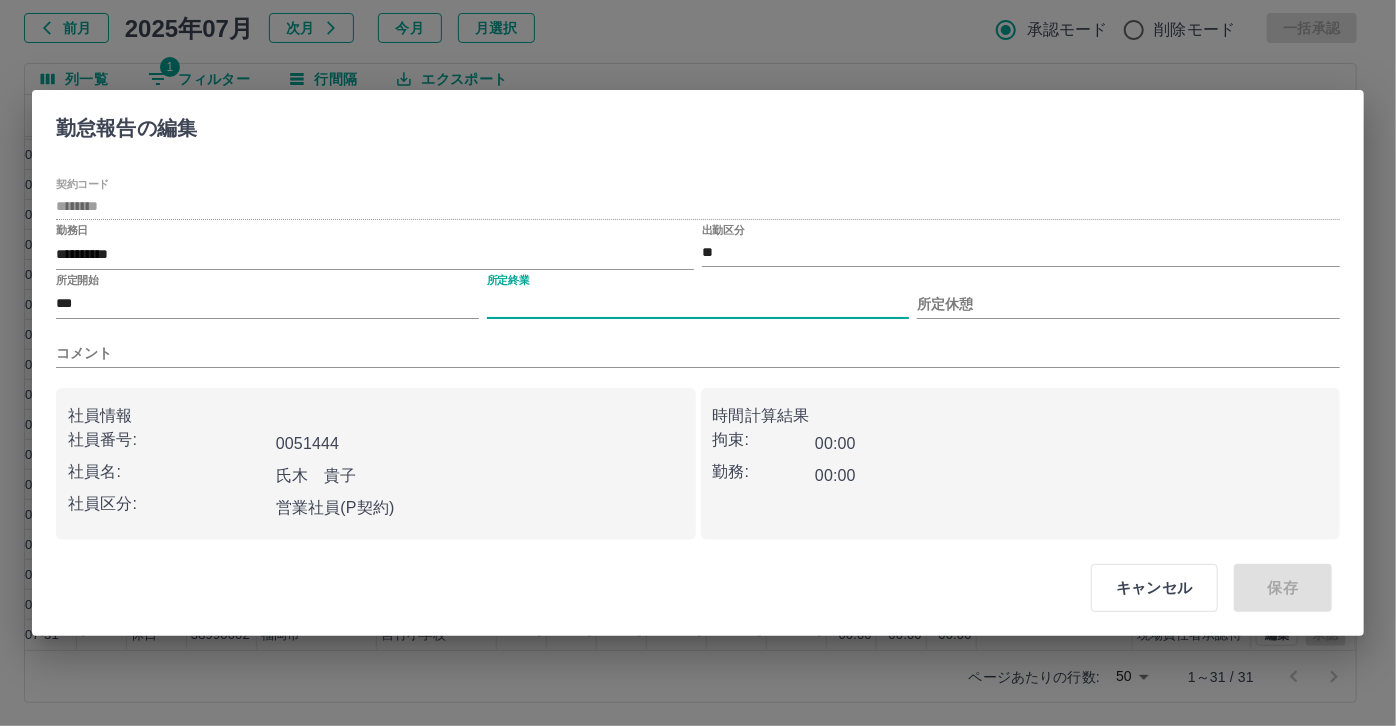 click on "所定終業" at bounding box center [698, 304] 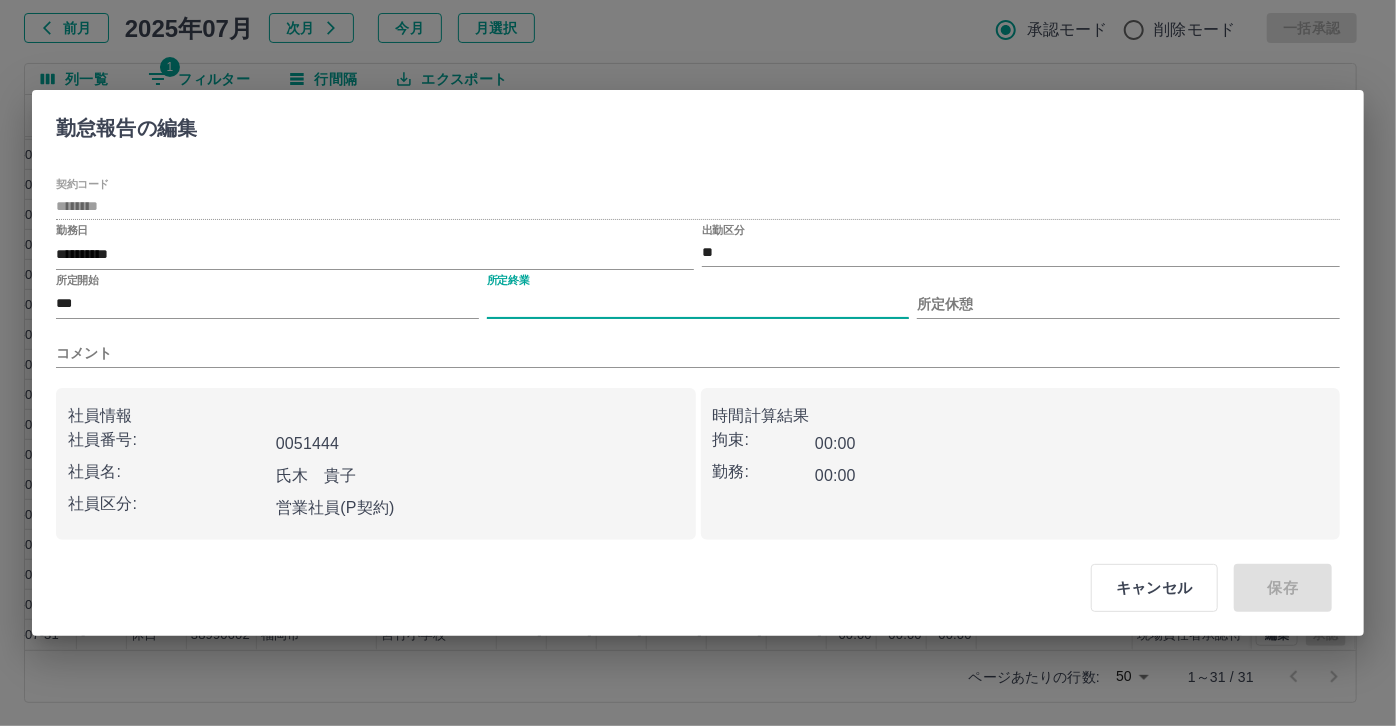 type on "****" 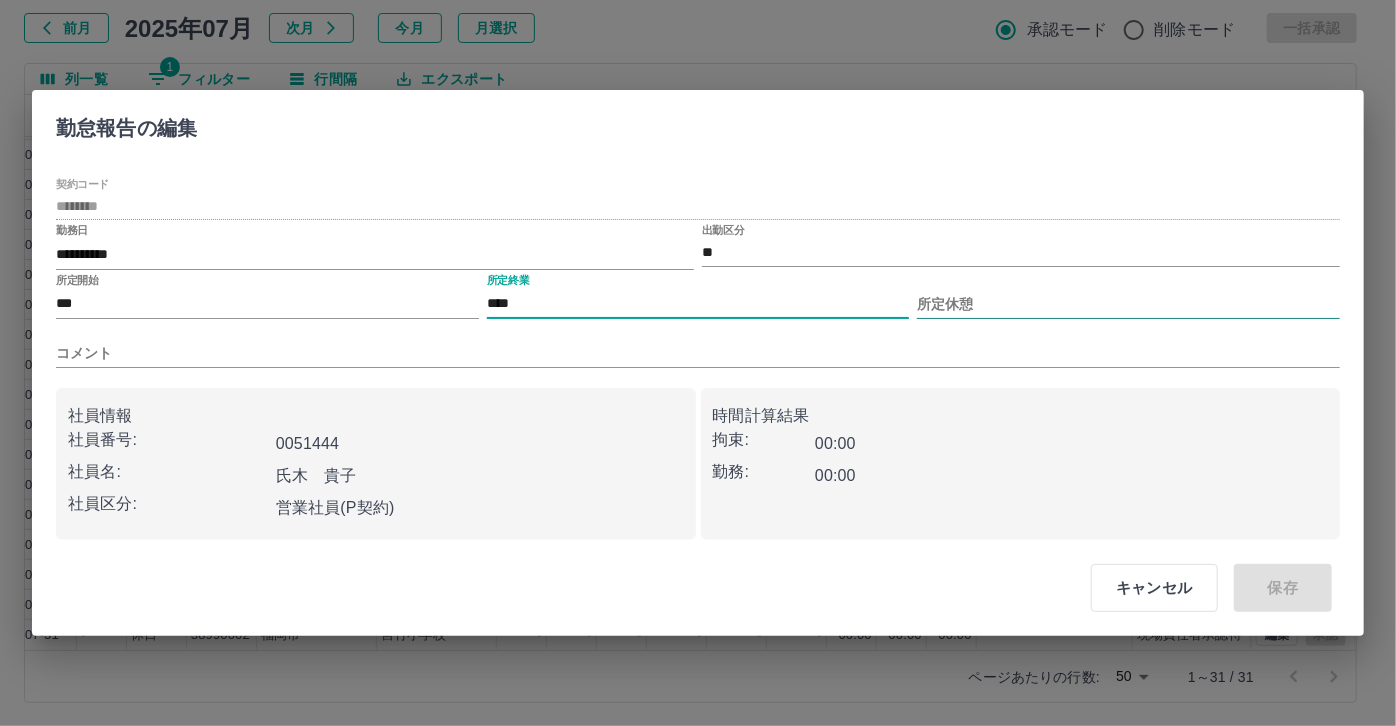 click on "所定休憩" at bounding box center [1128, 304] 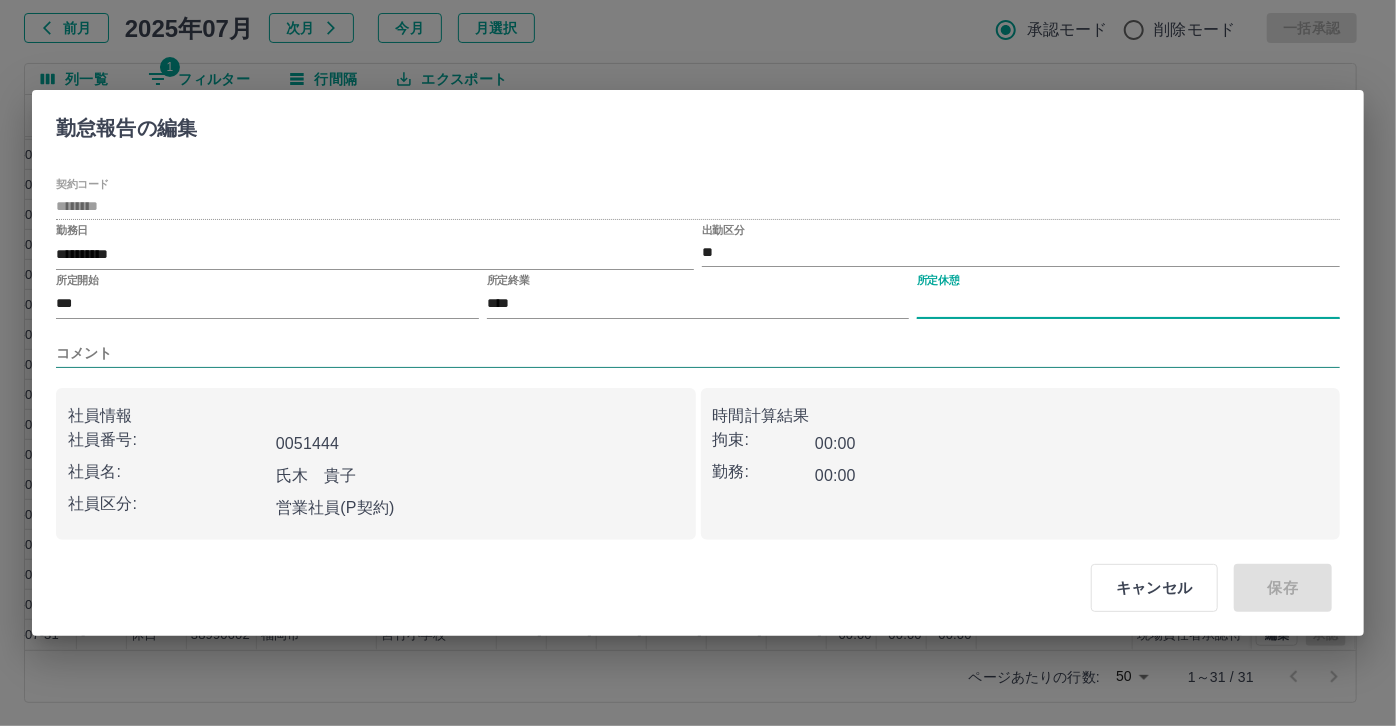 type on "****" 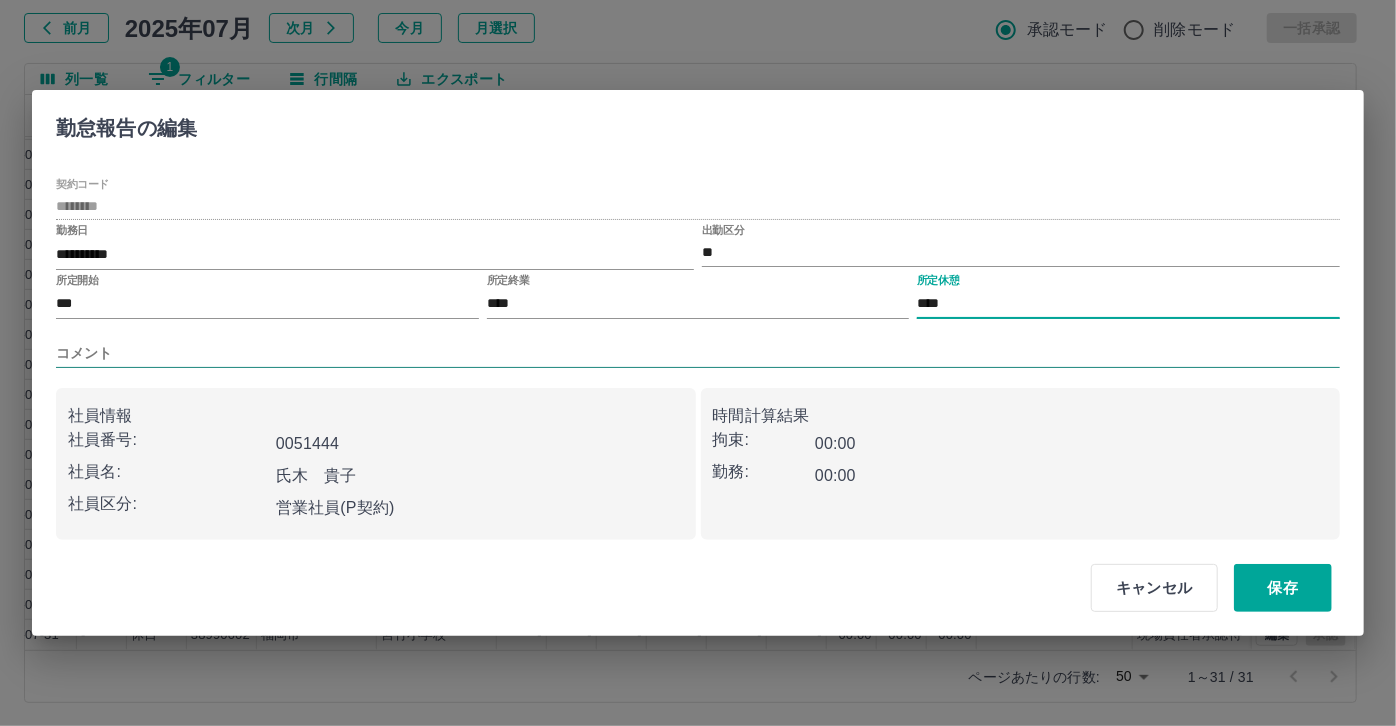 click on "コメント" at bounding box center [698, 353] 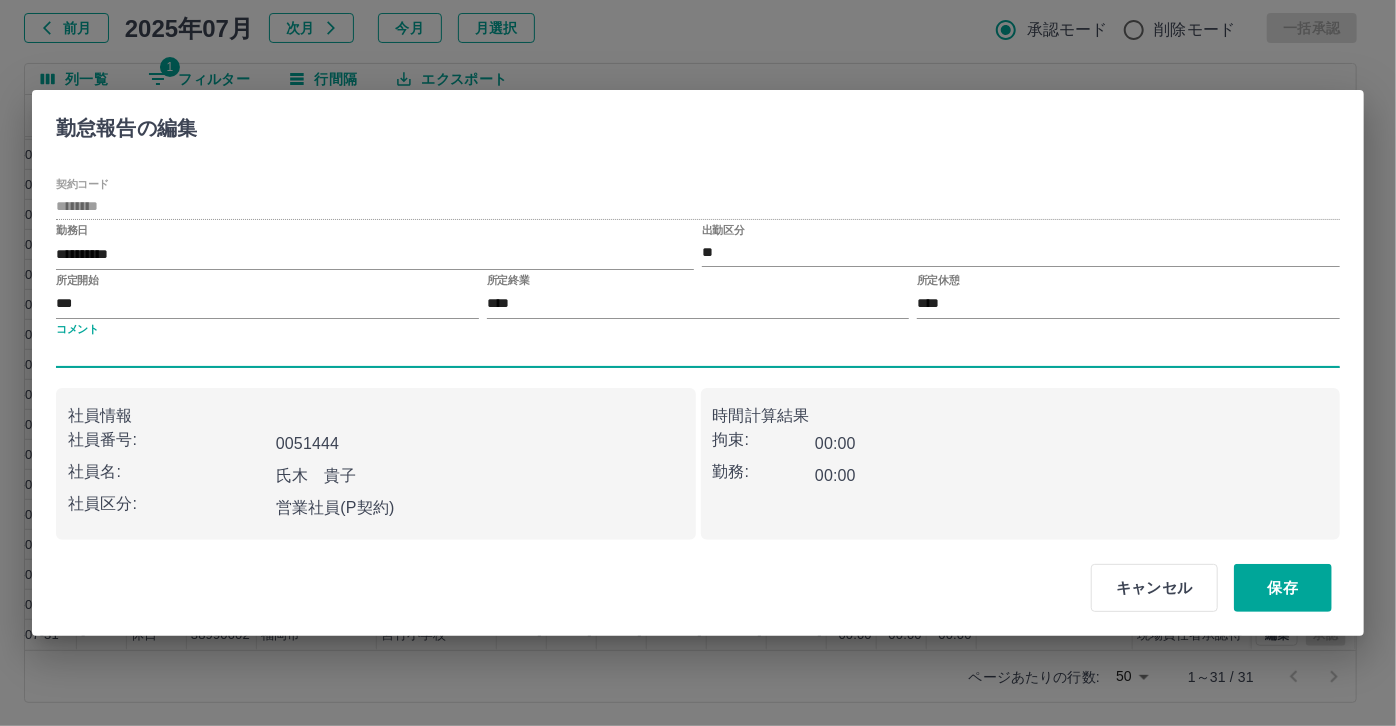 type on "*****" 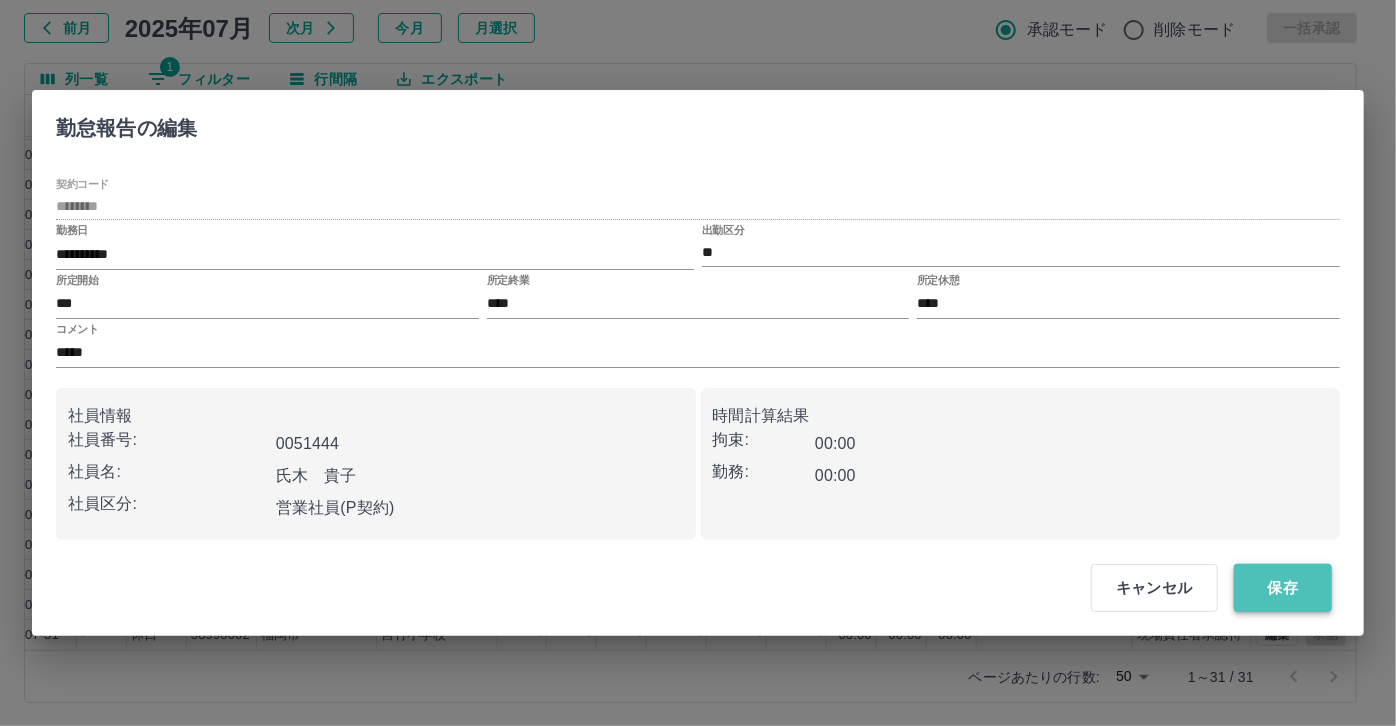 click on "保存" at bounding box center (1283, 588) 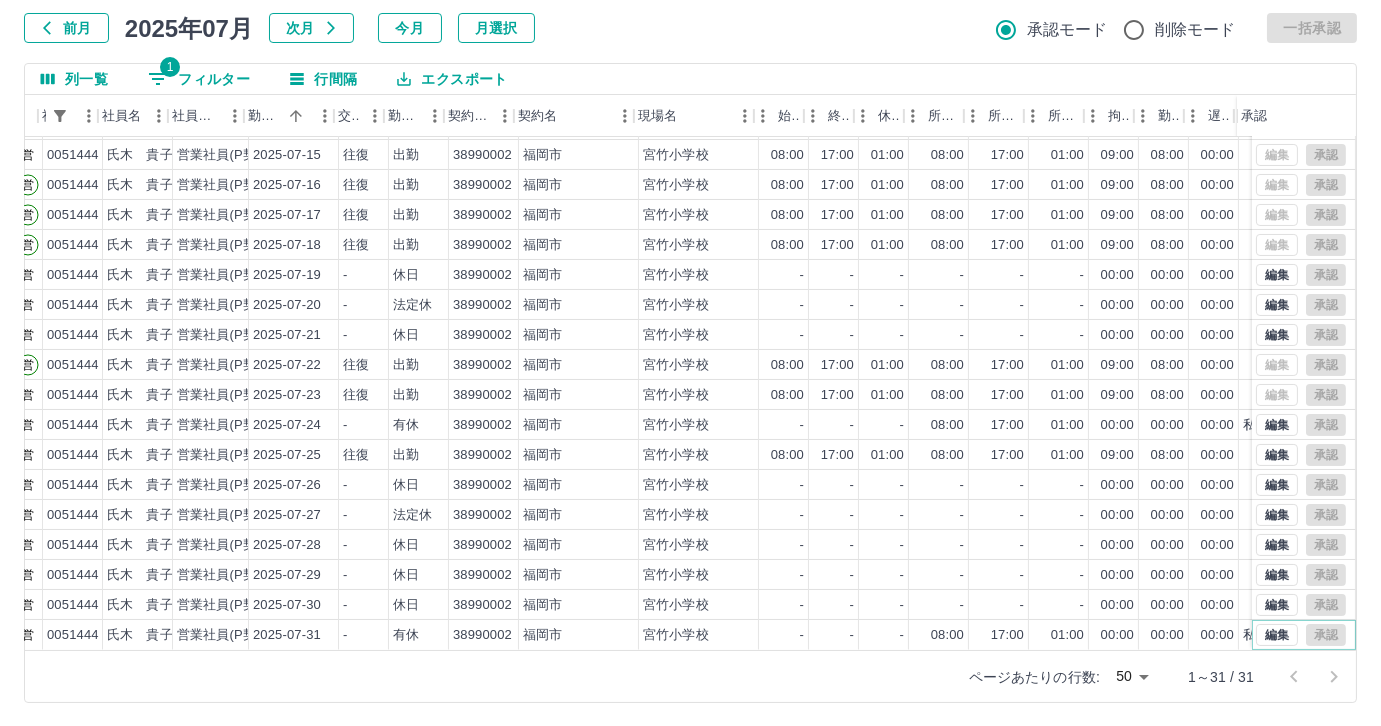scroll, scrollTop: 431, scrollLeft: 165, axis: both 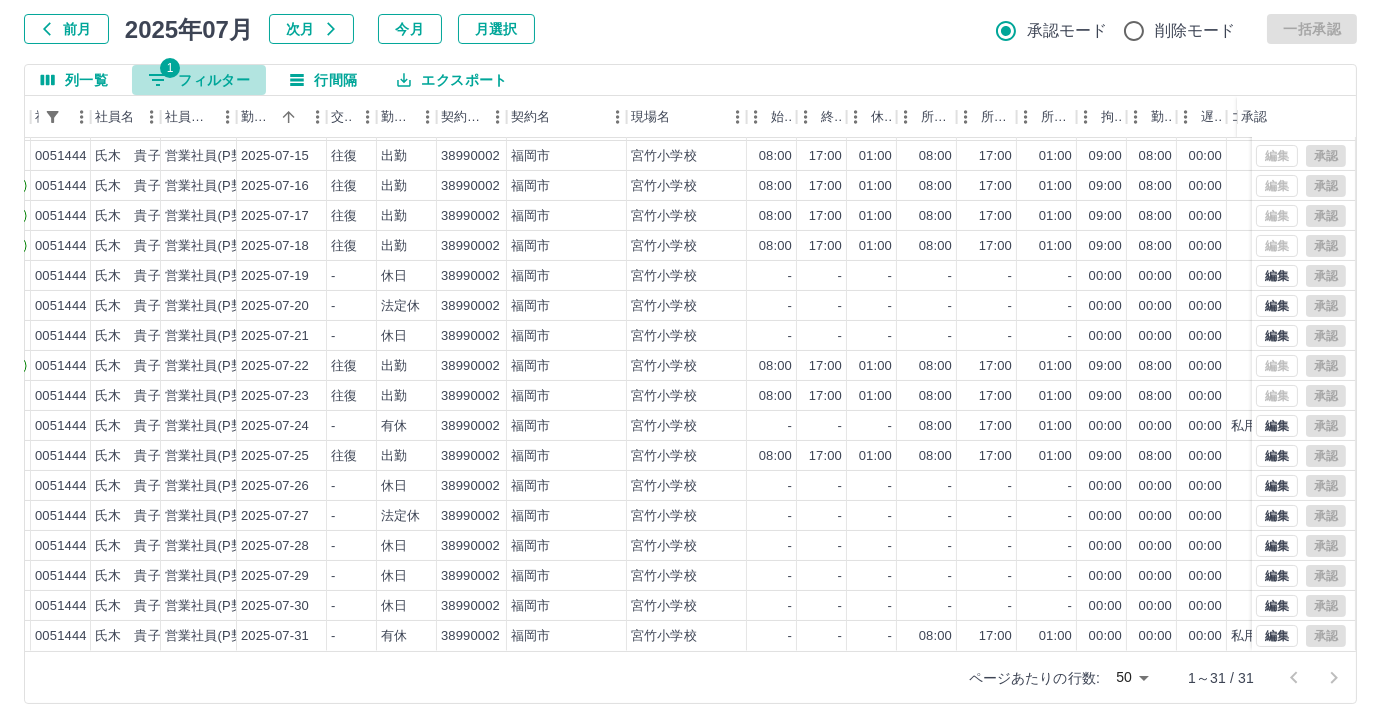 click on "1 フィルター" at bounding box center (199, 80) 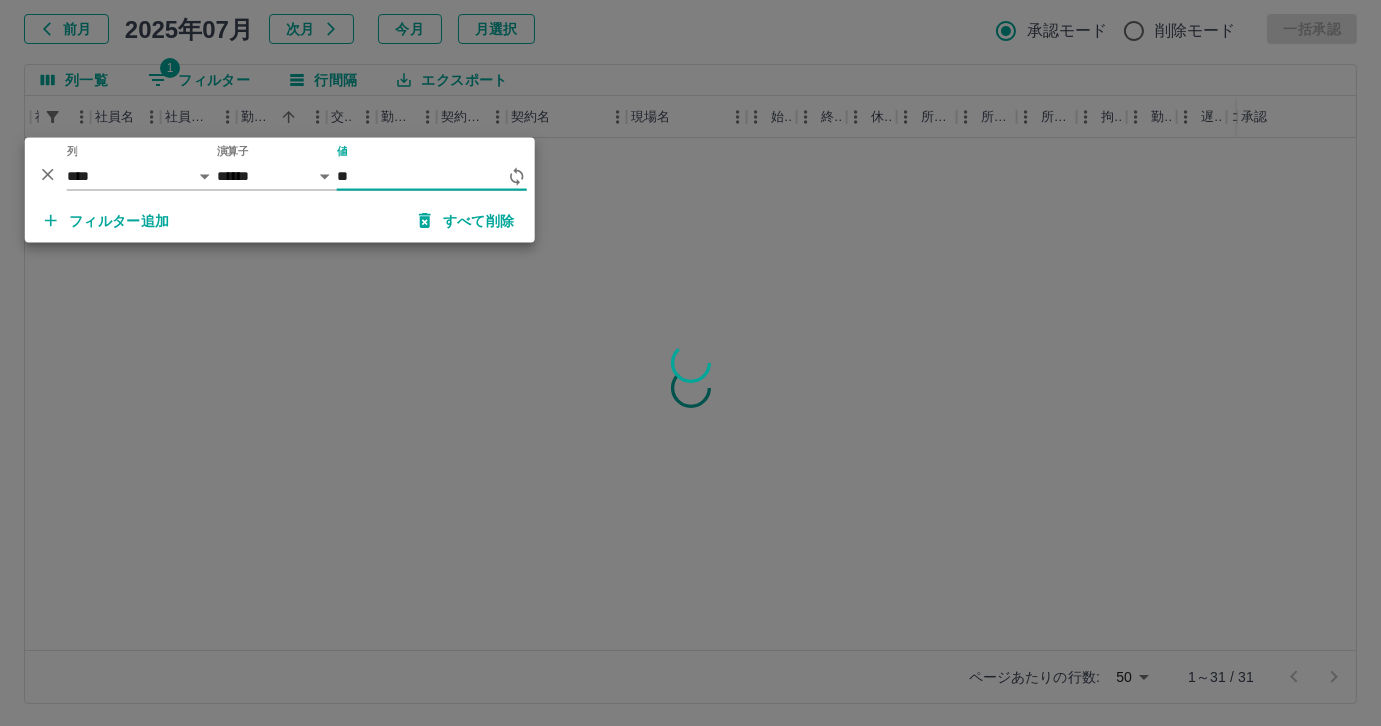 type on "*" 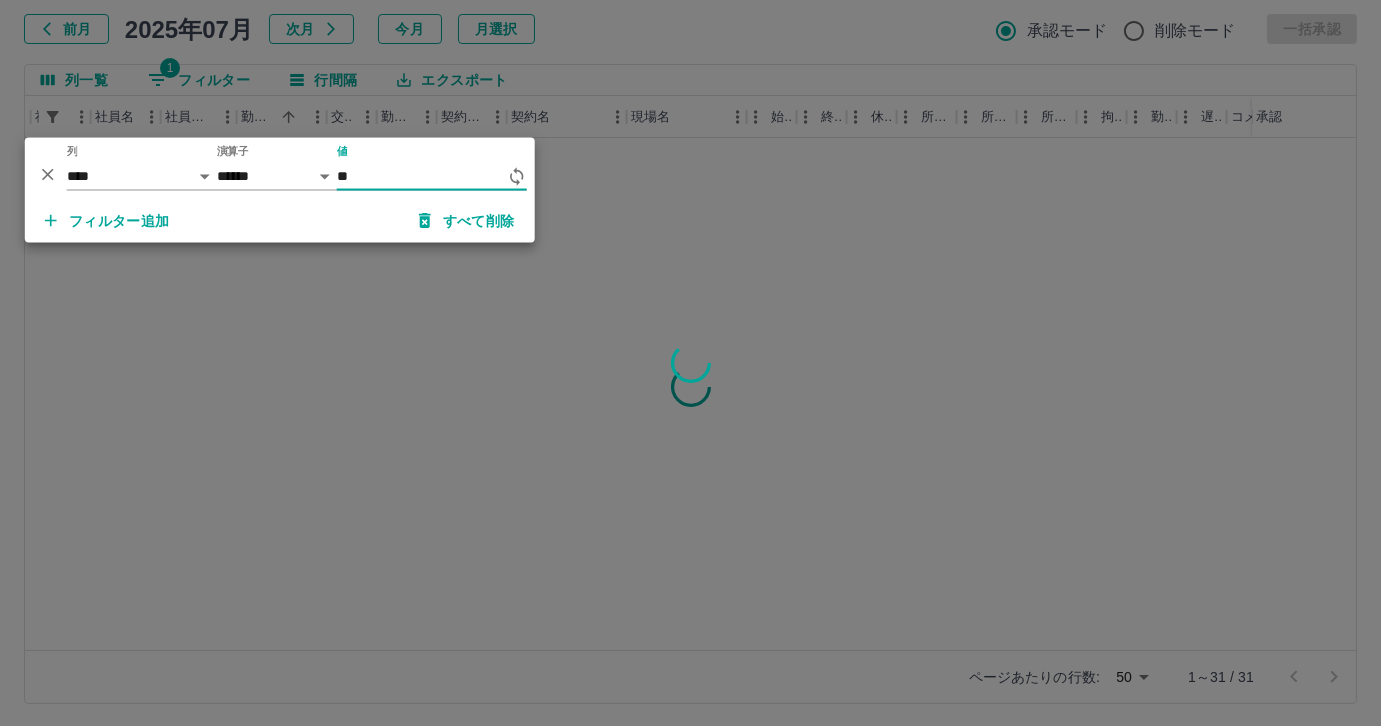 scroll, scrollTop: 0, scrollLeft: 164, axis: horizontal 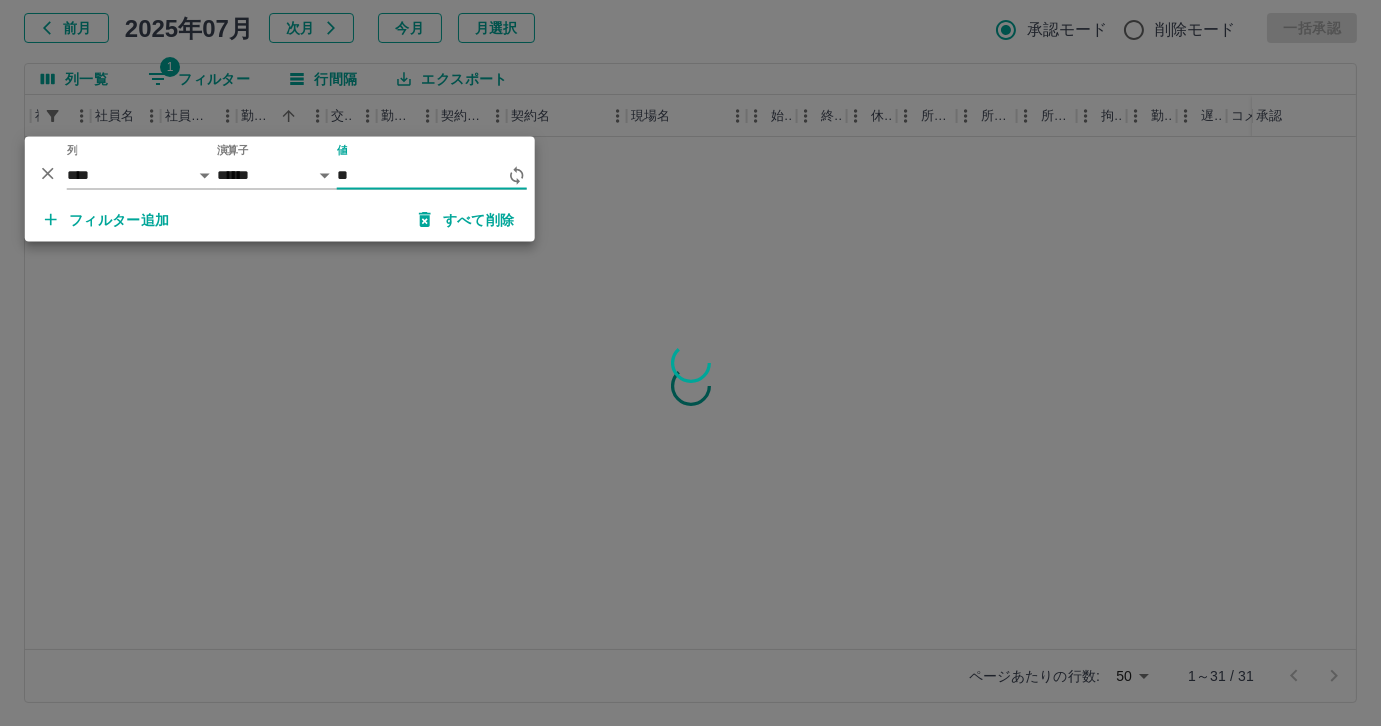 type on "*" 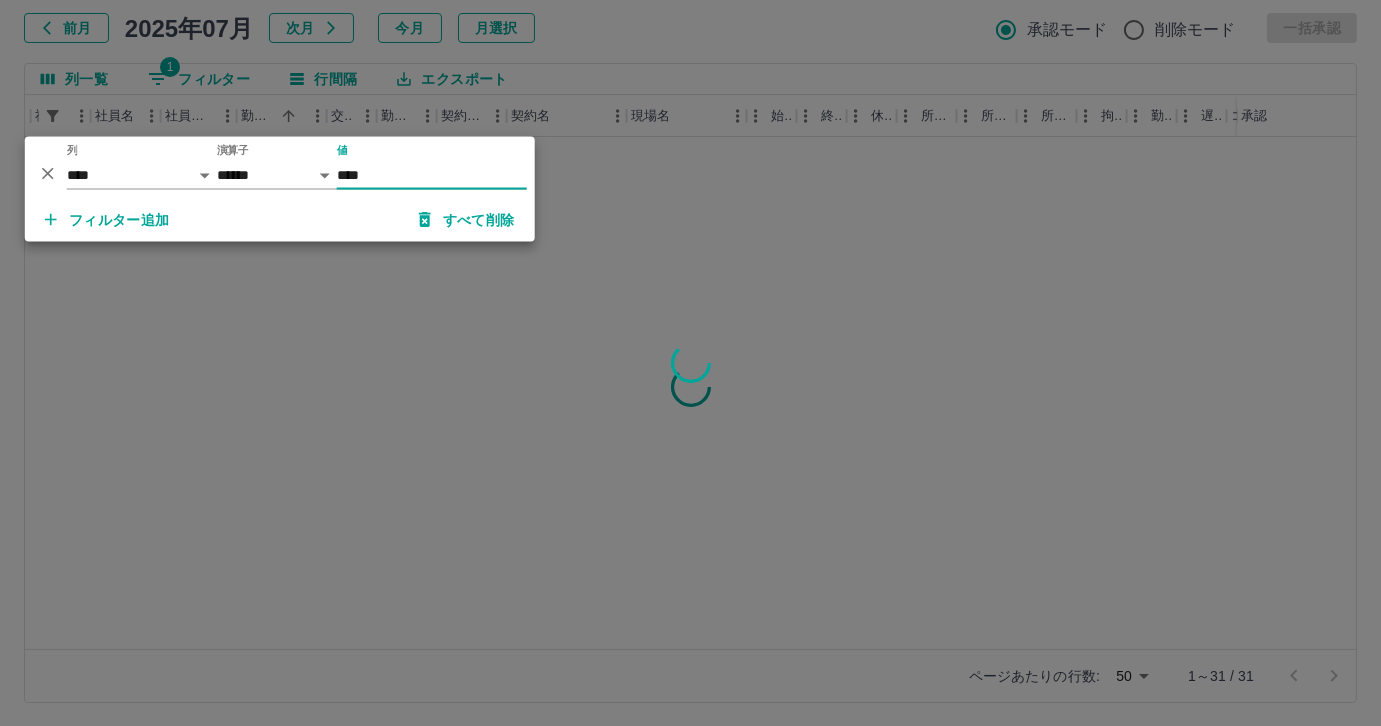 scroll, scrollTop: 0, scrollLeft: 164, axis: horizontal 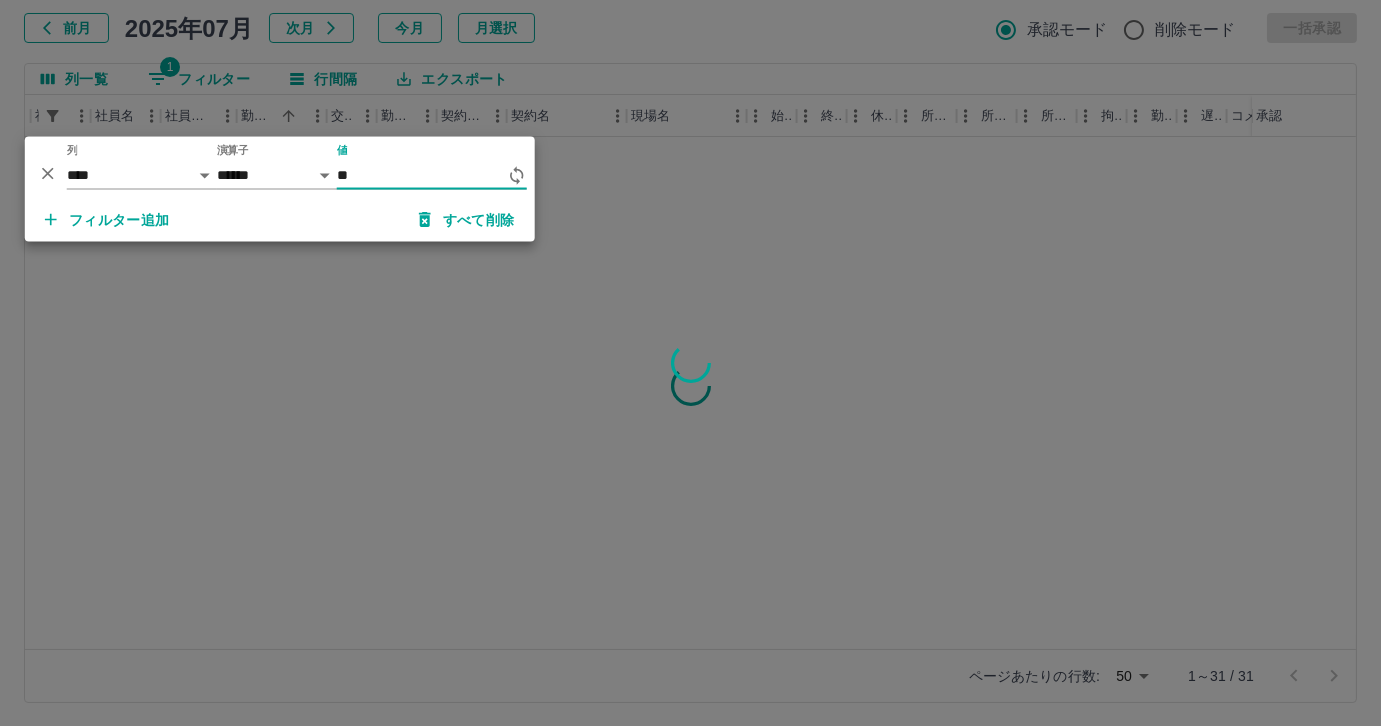type on "*" 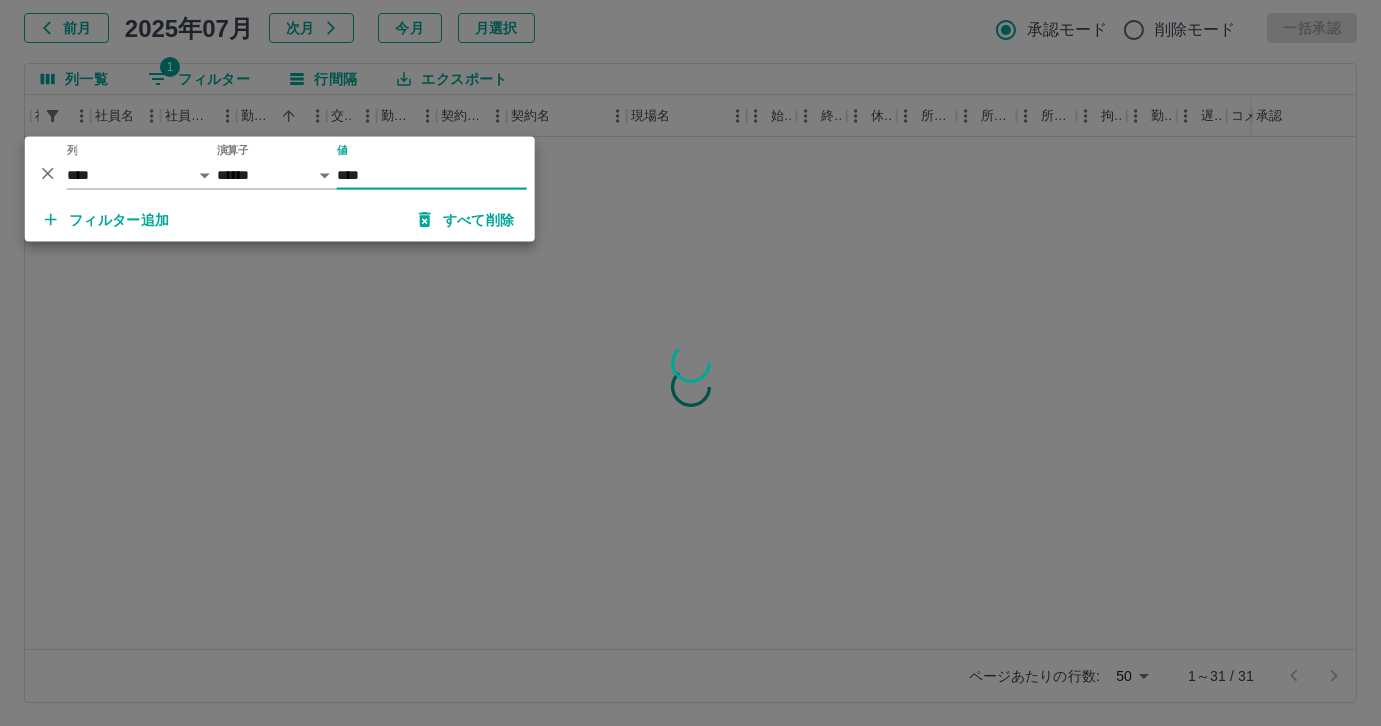 scroll, scrollTop: 0, scrollLeft: 164, axis: horizontal 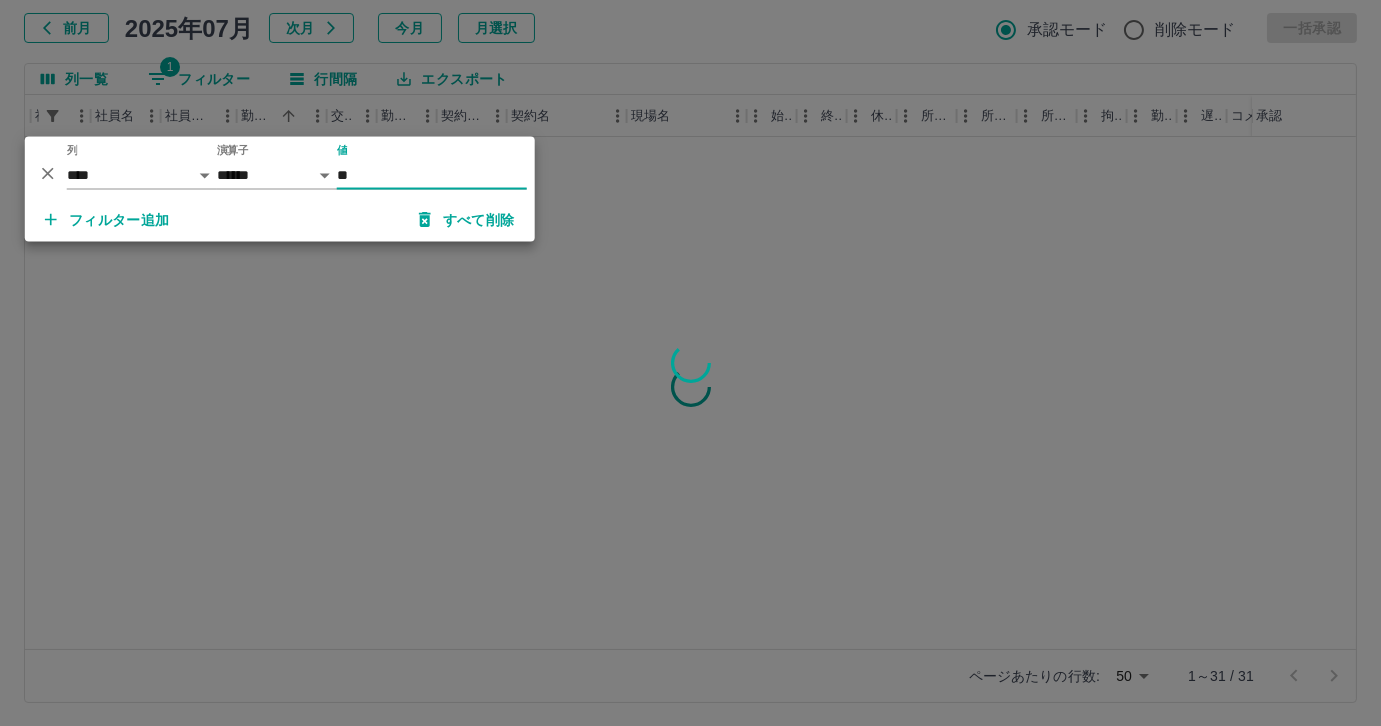 type on "*" 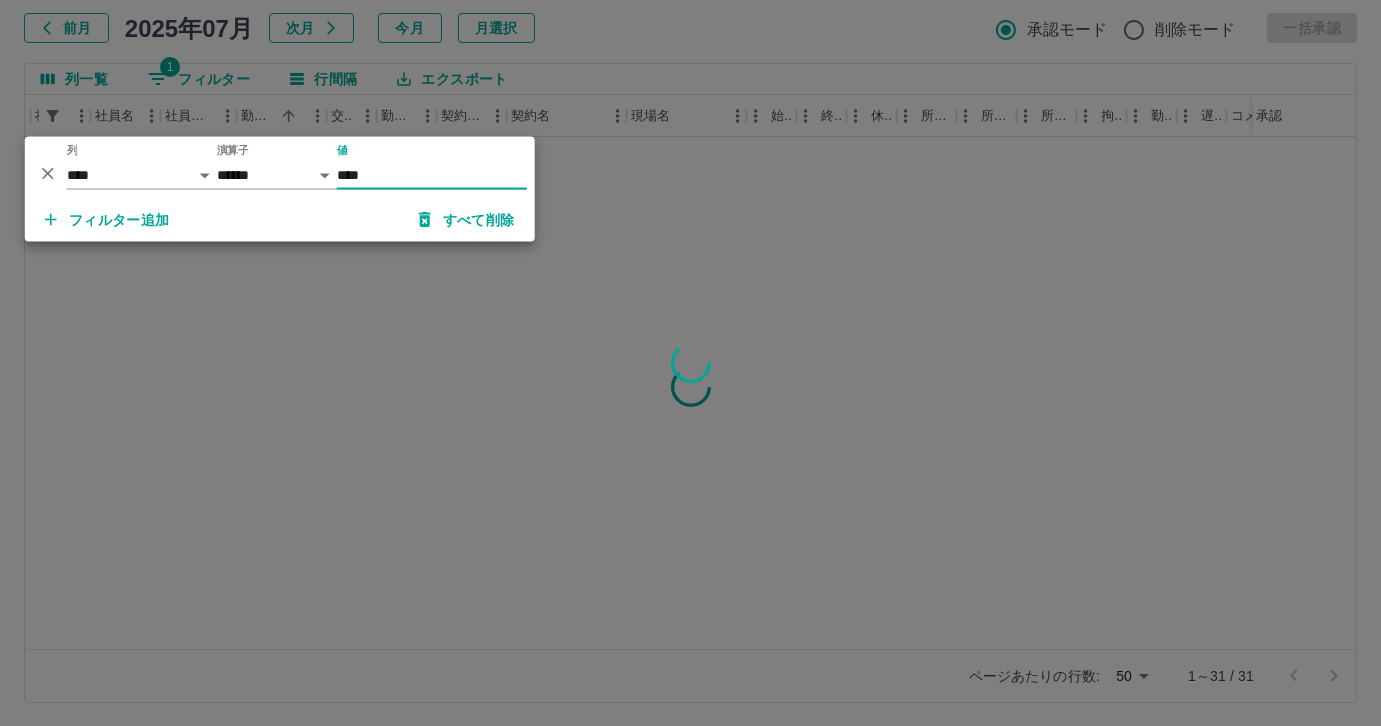 scroll, scrollTop: 0, scrollLeft: 164, axis: horizontal 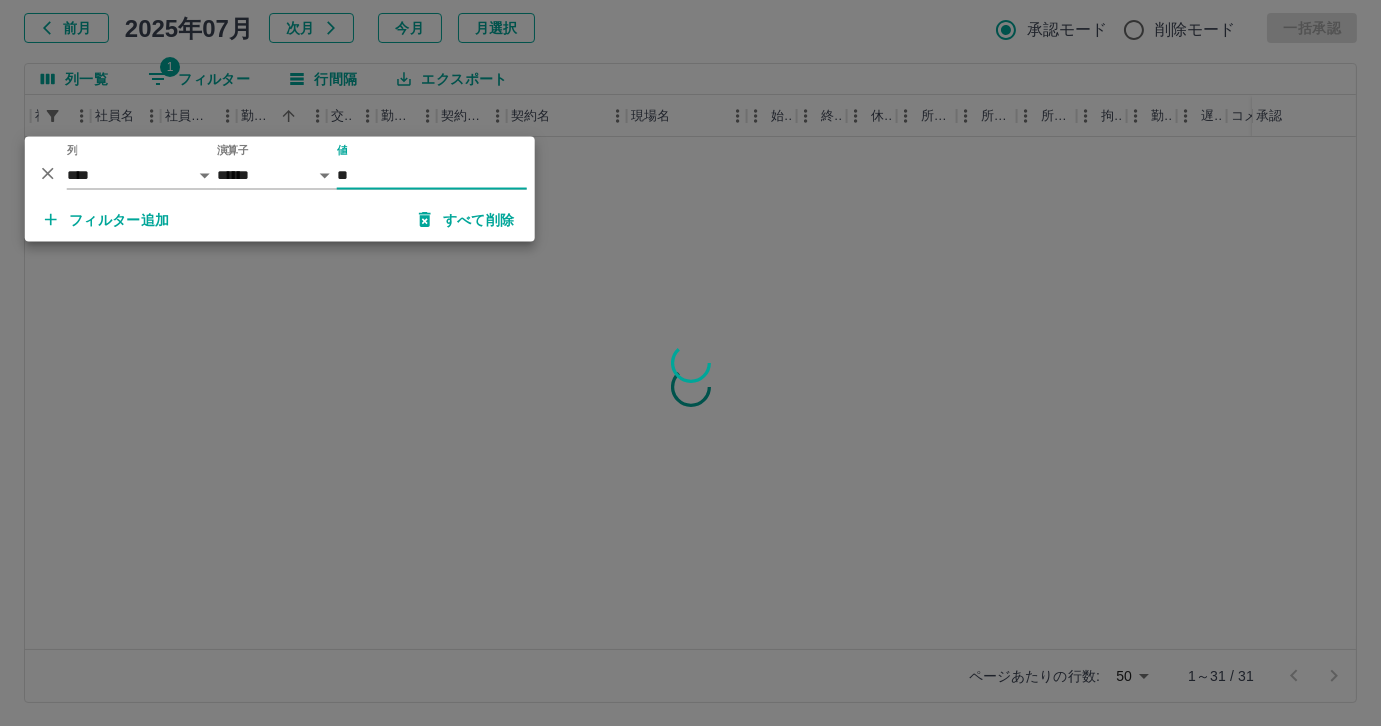 type on "*" 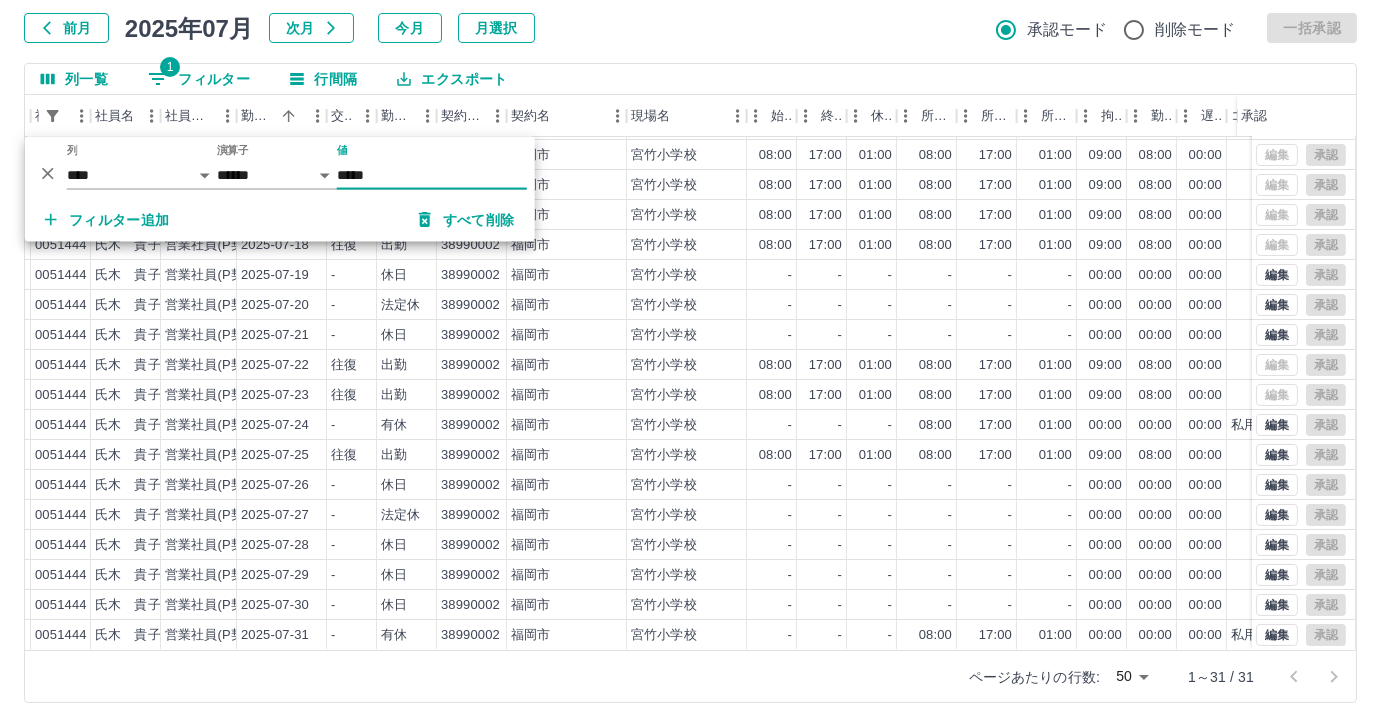 scroll, scrollTop: 431, scrollLeft: 164, axis: both 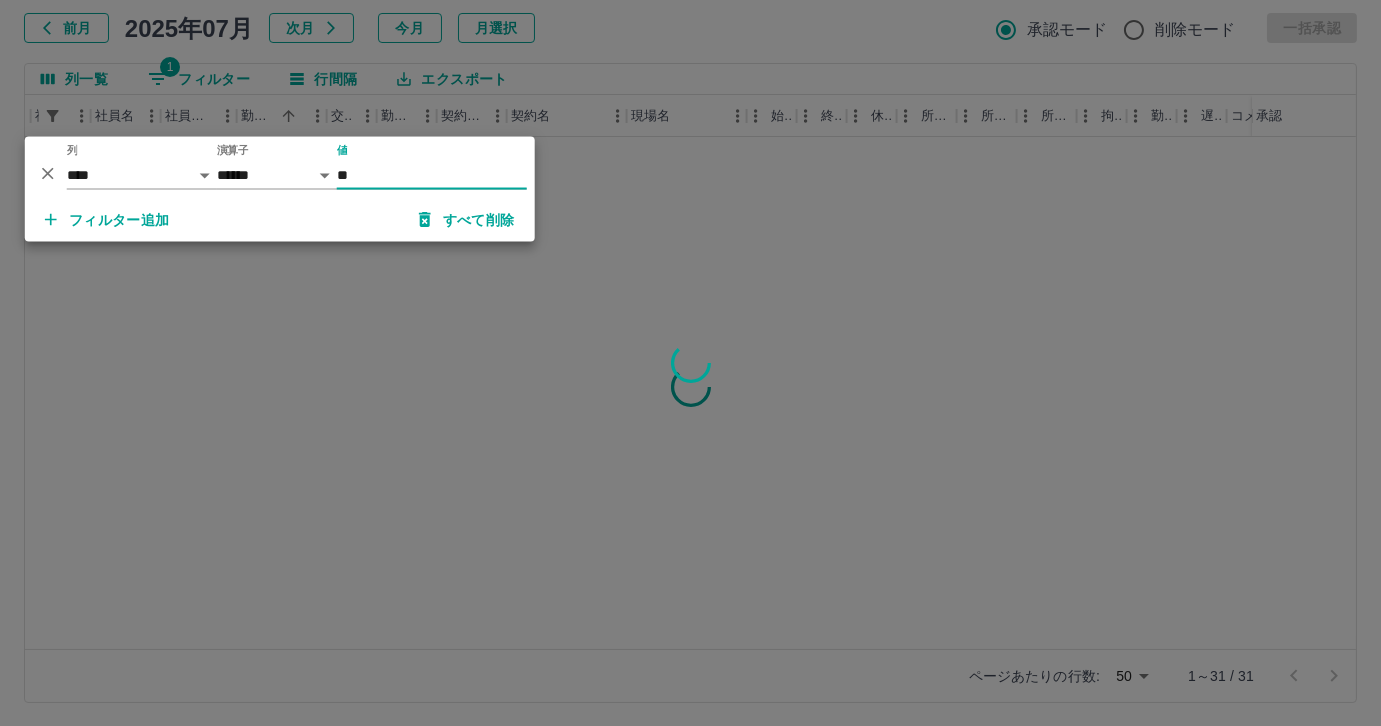 type on "*" 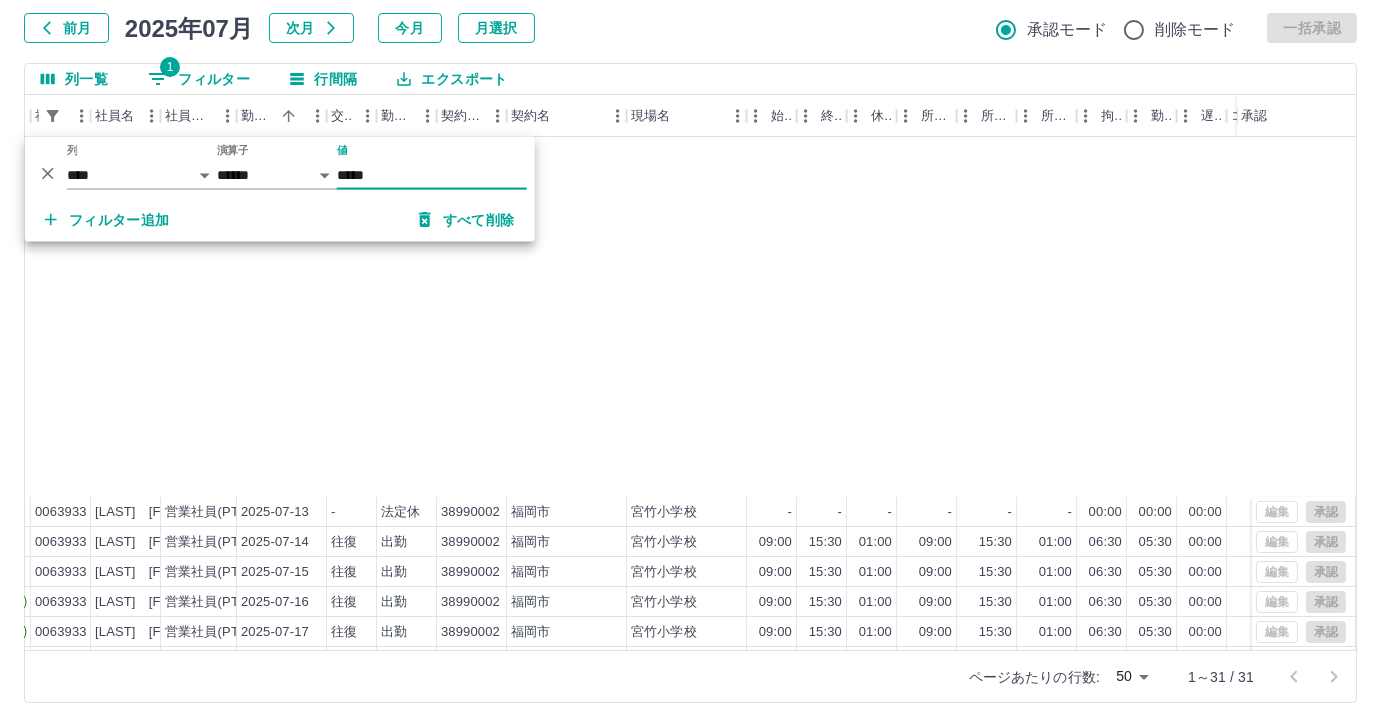 scroll, scrollTop: 431, scrollLeft: 164, axis: both 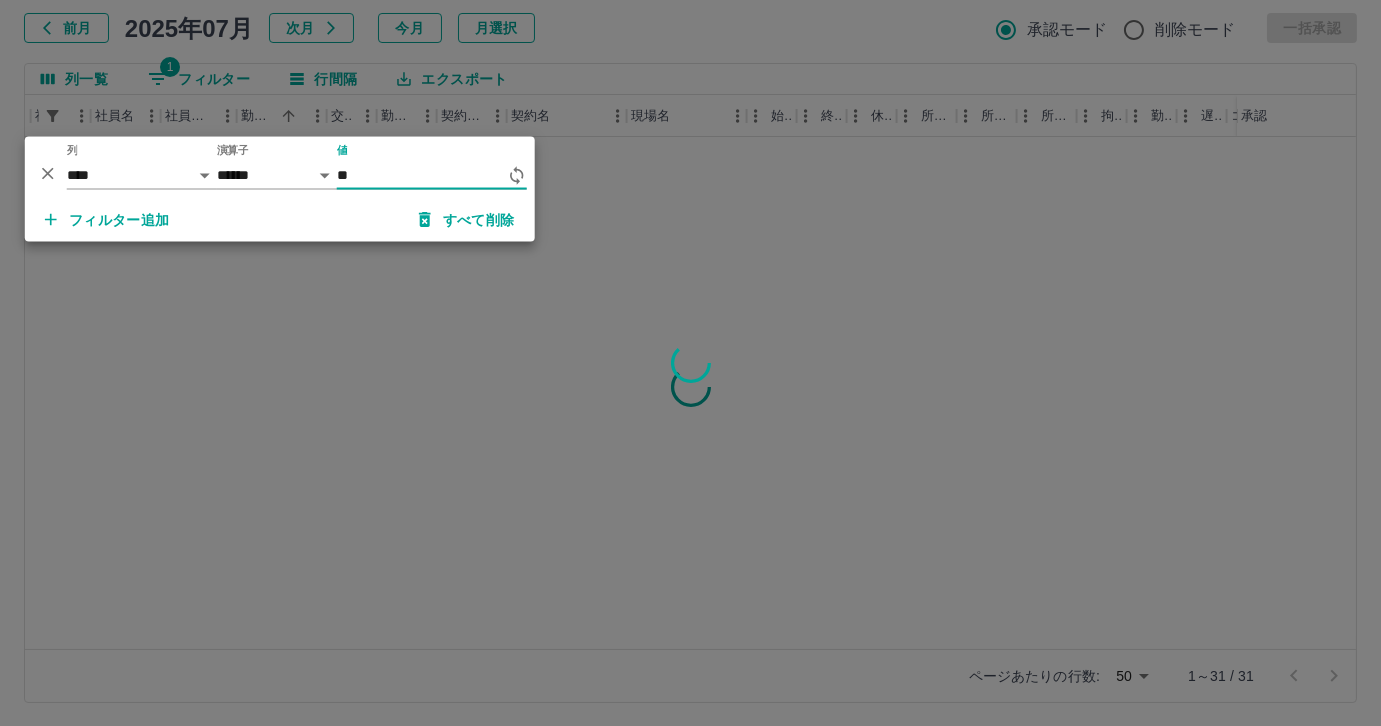 type on "*" 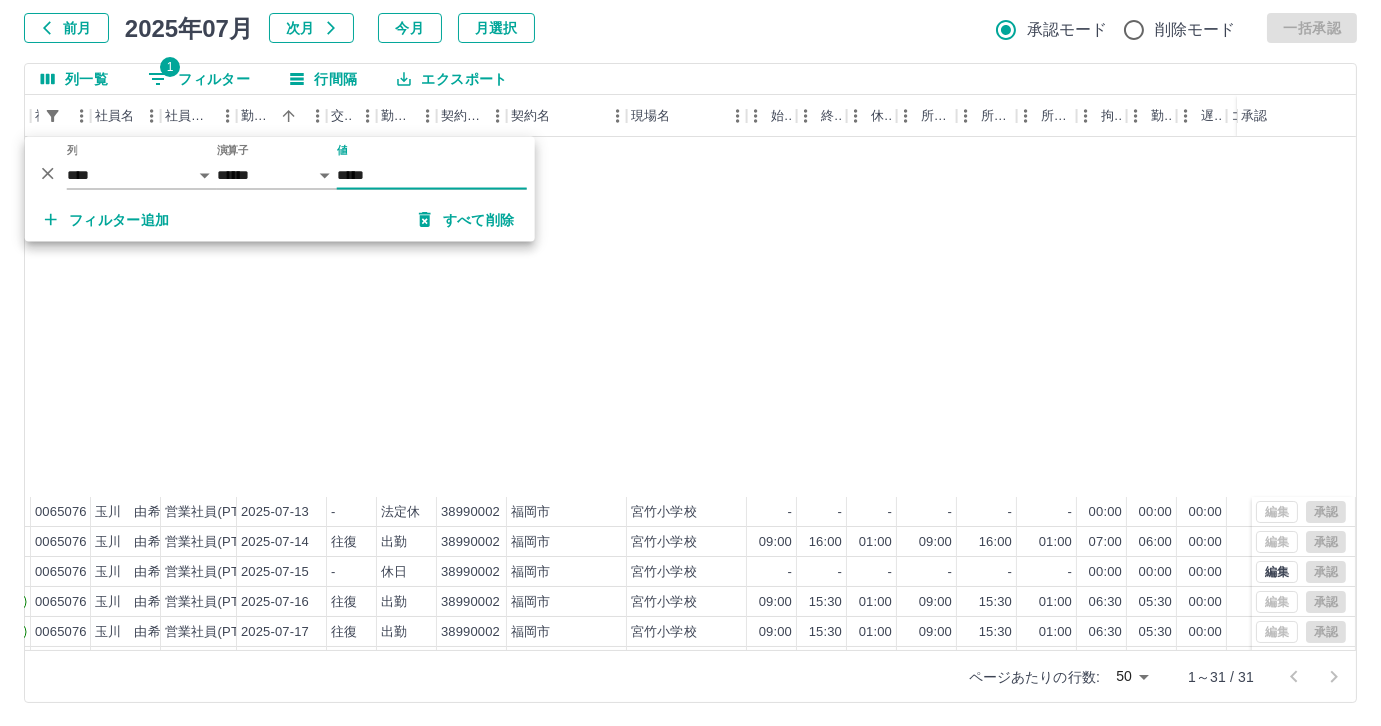scroll, scrollTop: 431, scrollLeft: 164, axis: both 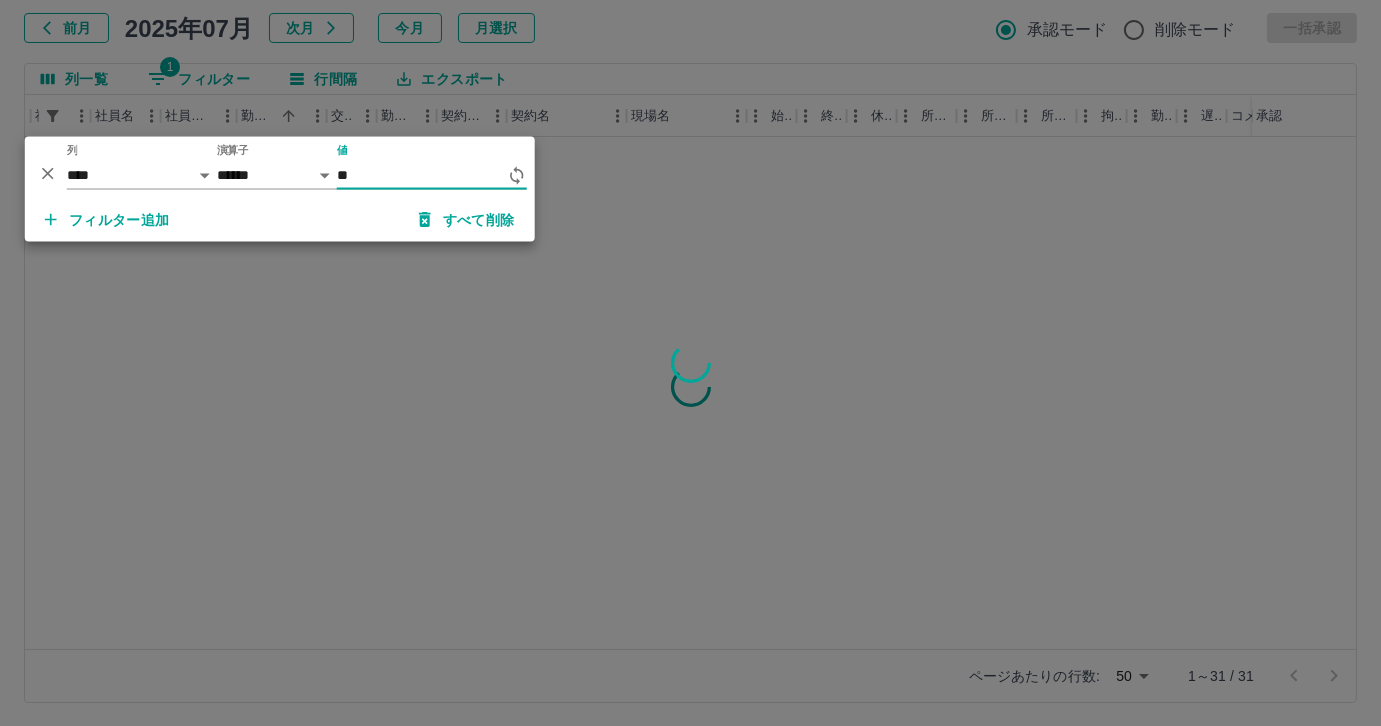 type on "*" 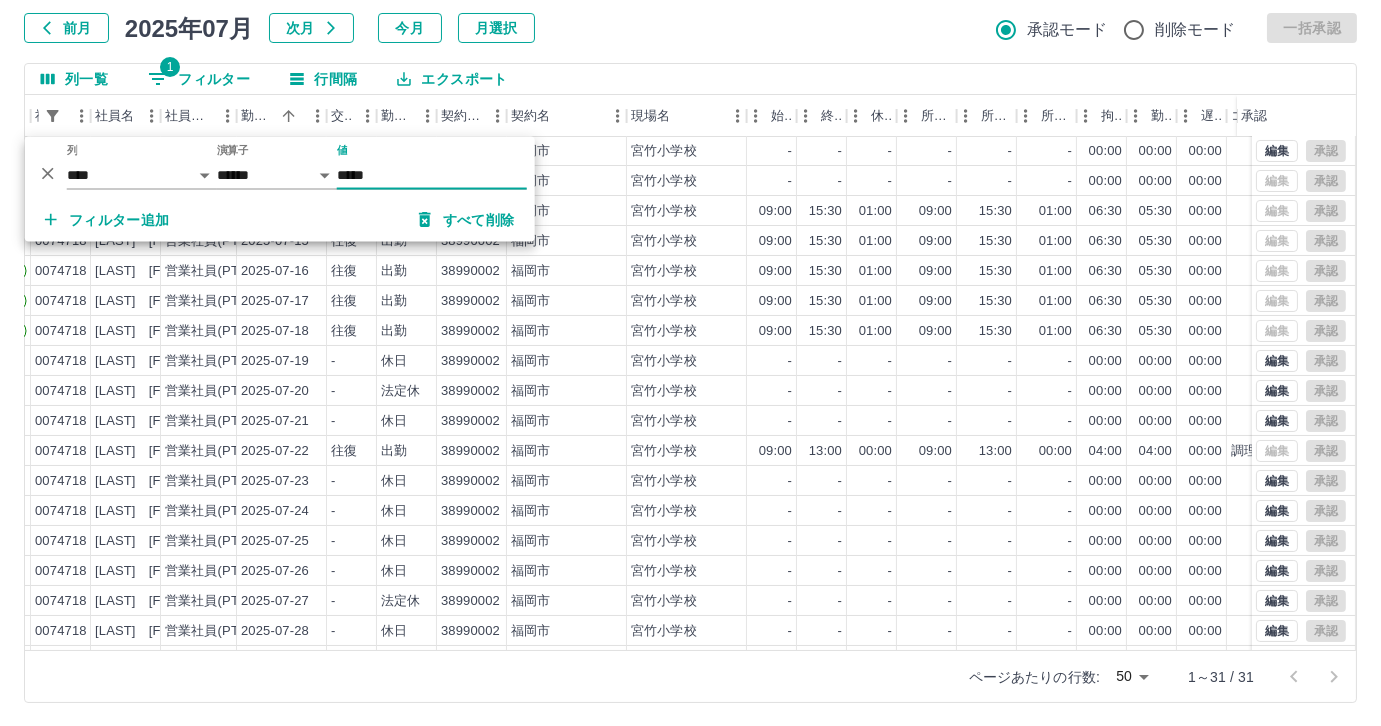 scroll, scrollTop: 363, scrollLeft: 164, axis: both 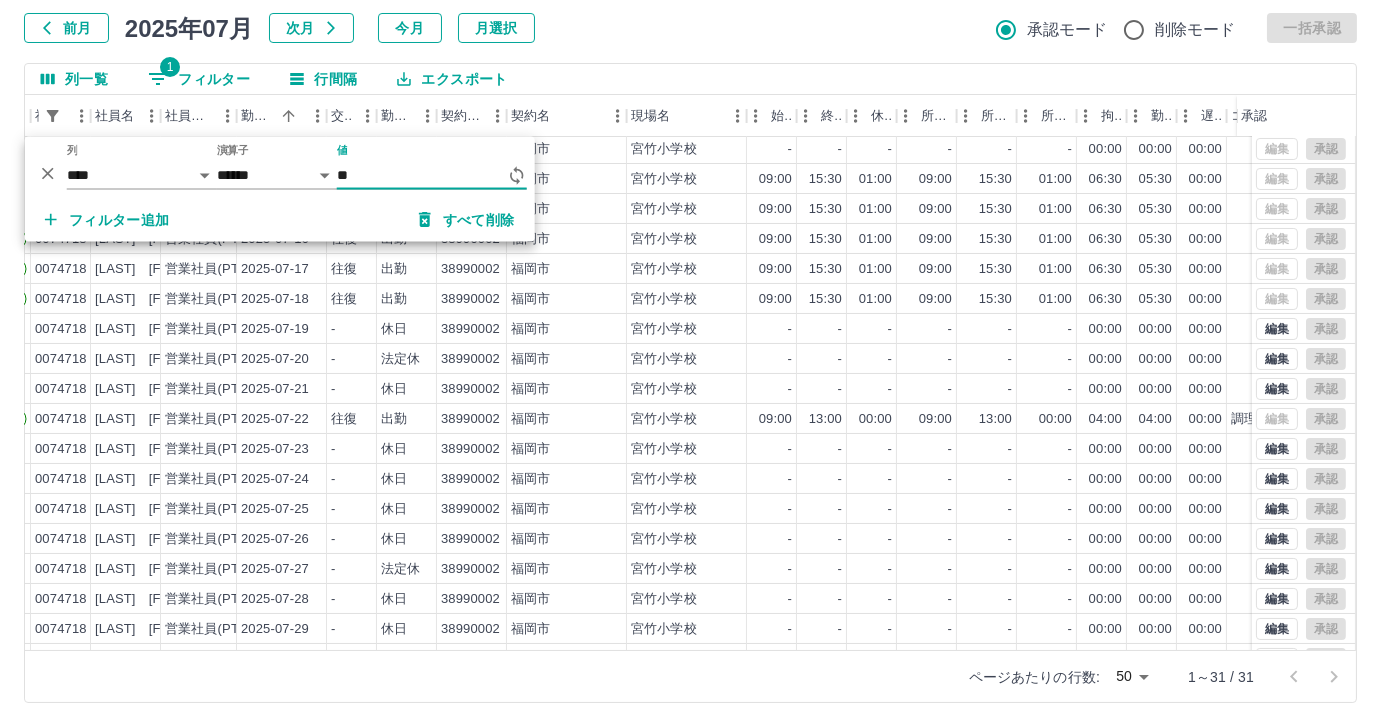 type on "*" 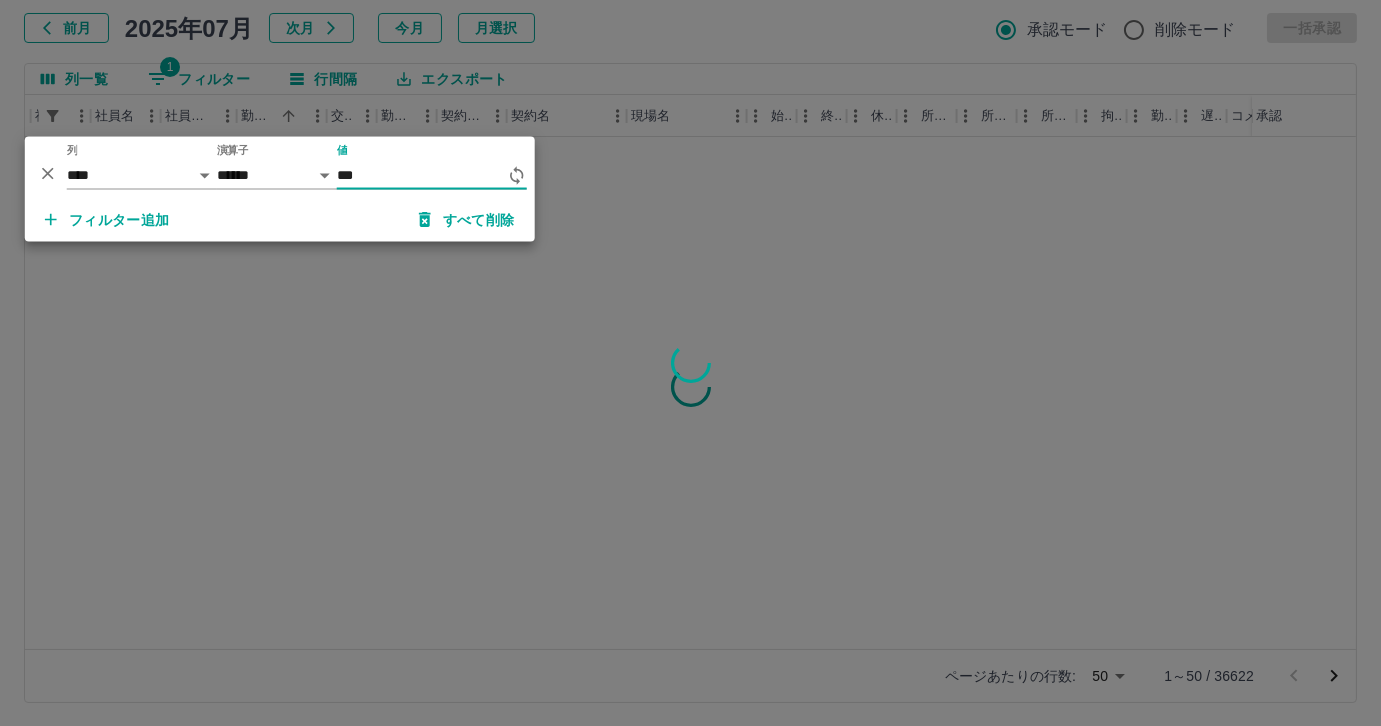 scroll, scrollTop: 0, scrollLeft: 164, axis: horizontal 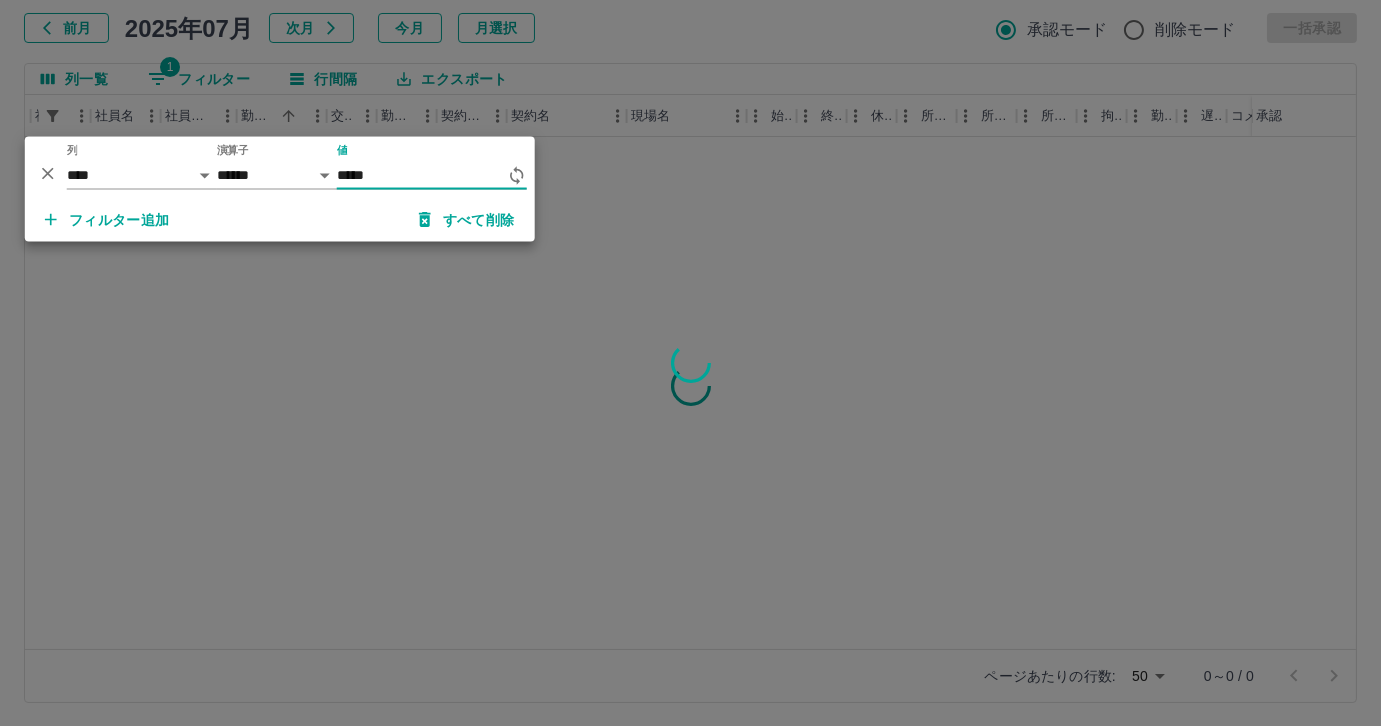 type on "******" 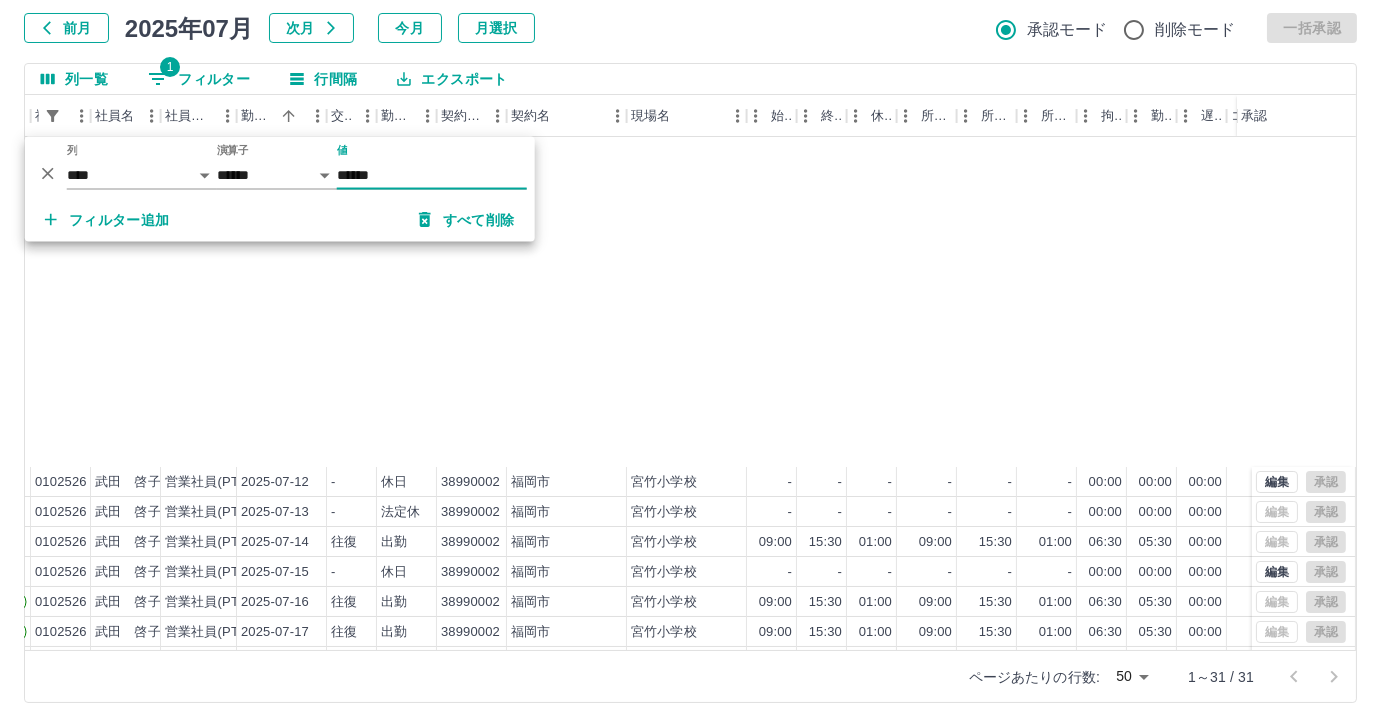 scroll, scrollTop: 431, scrollLeft: 164, axis: both 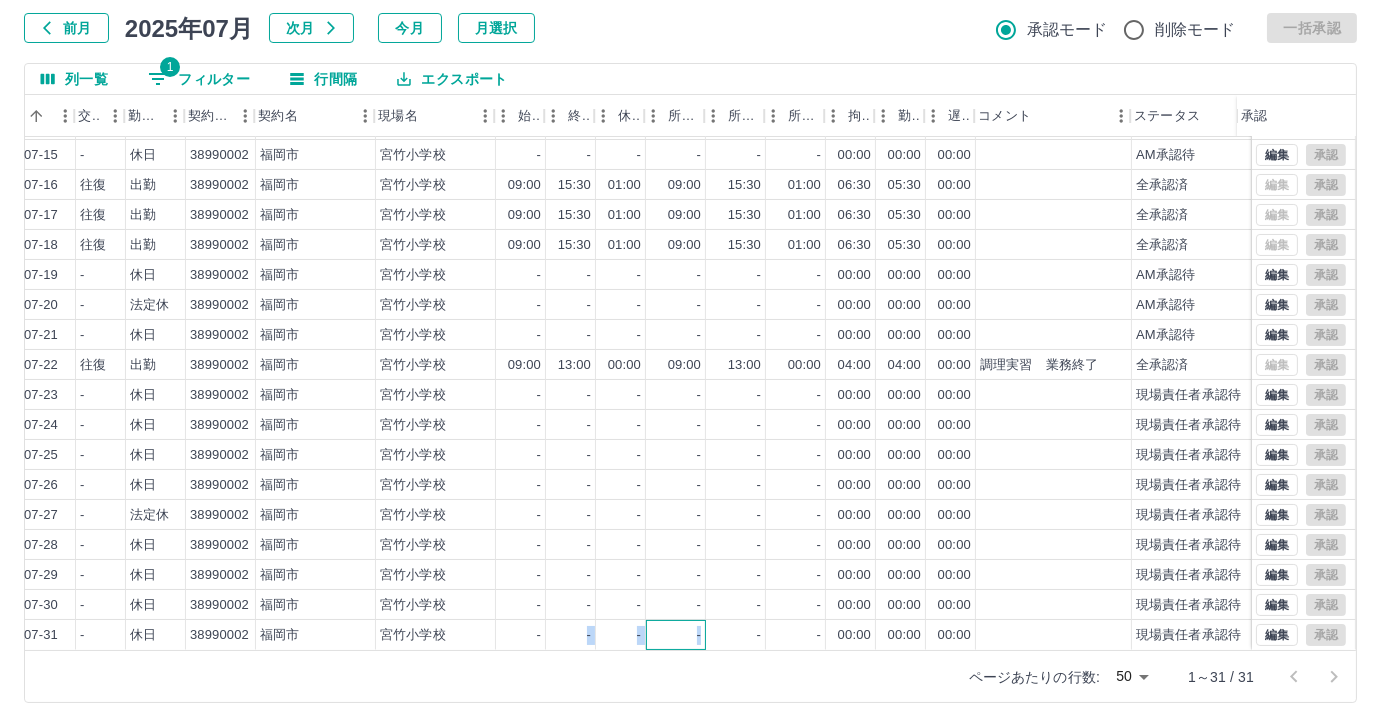 drag, startPoint x: 703, startPoint y: 626, endPoint x: 544, endPoint y: 620, distance: 159.11317 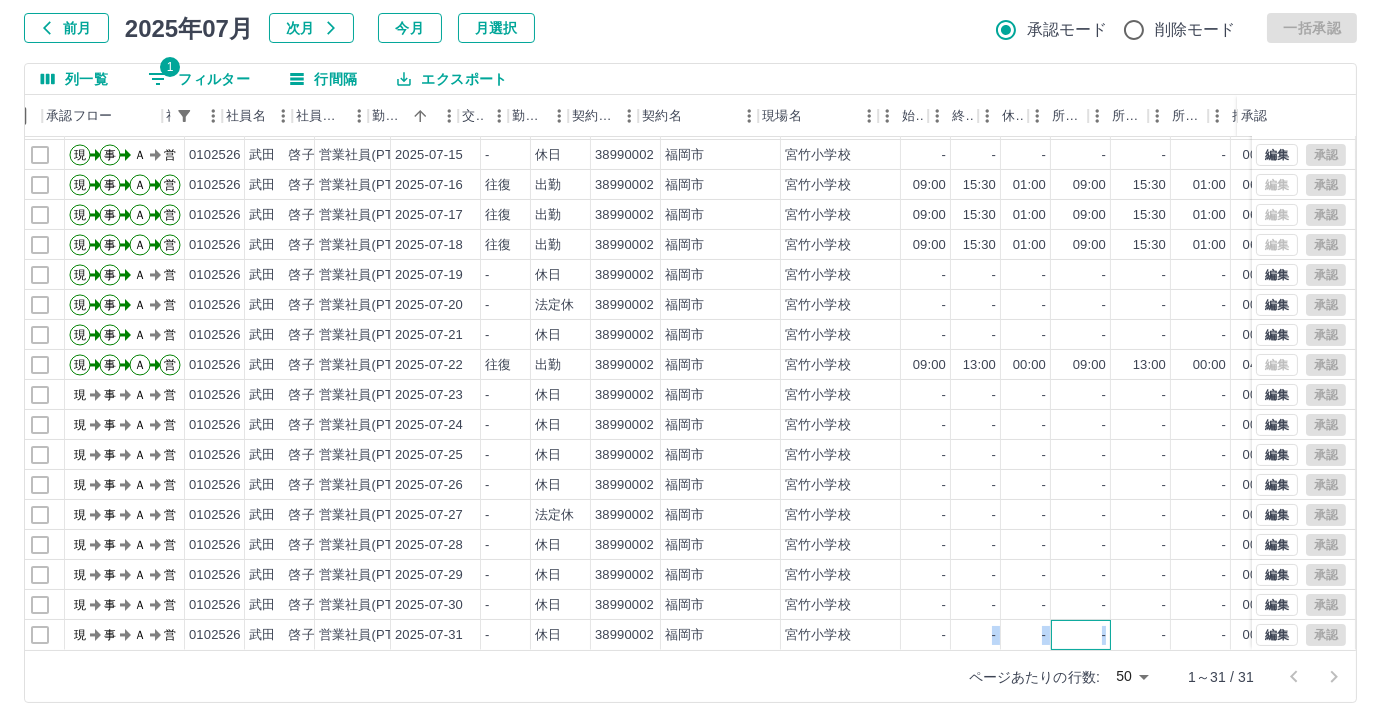 scroll, scrollTop: 431, scrollLeft: 0, axis: vertical 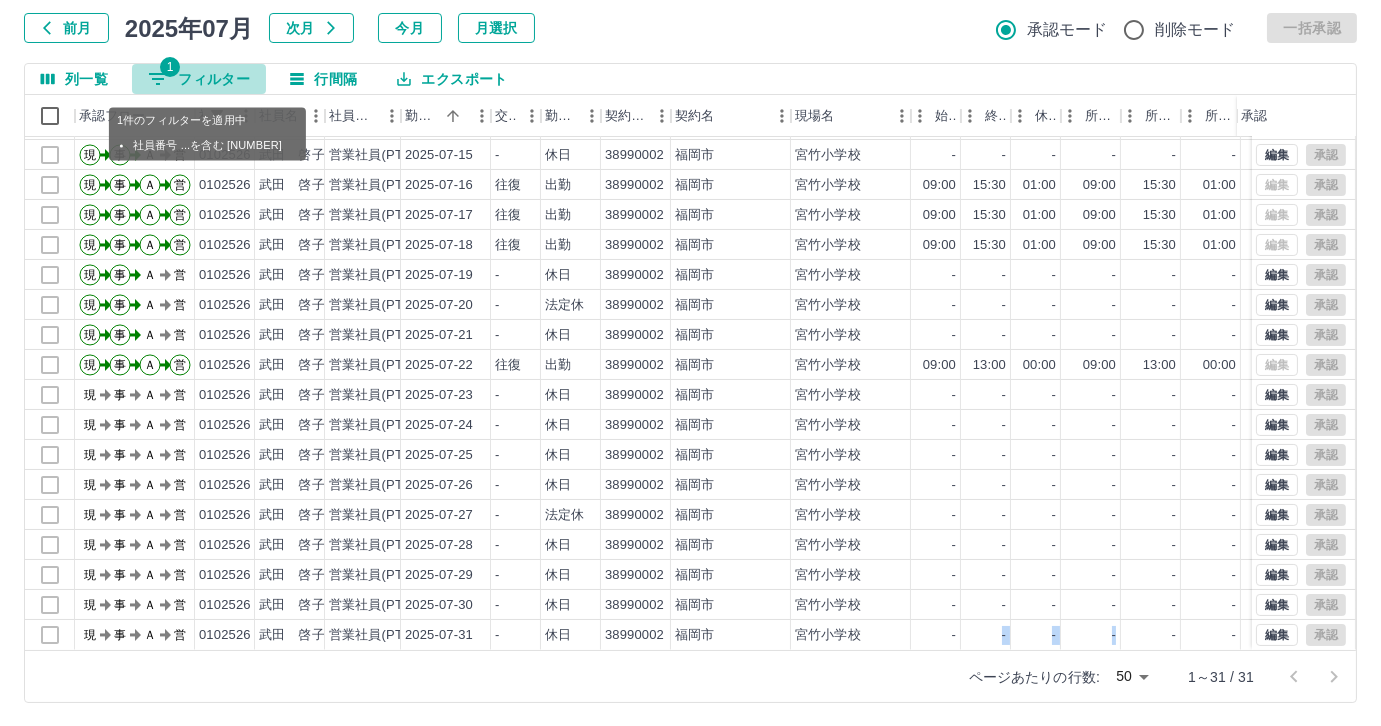 click on "1 フィルター" at bounding box center [199, 79] 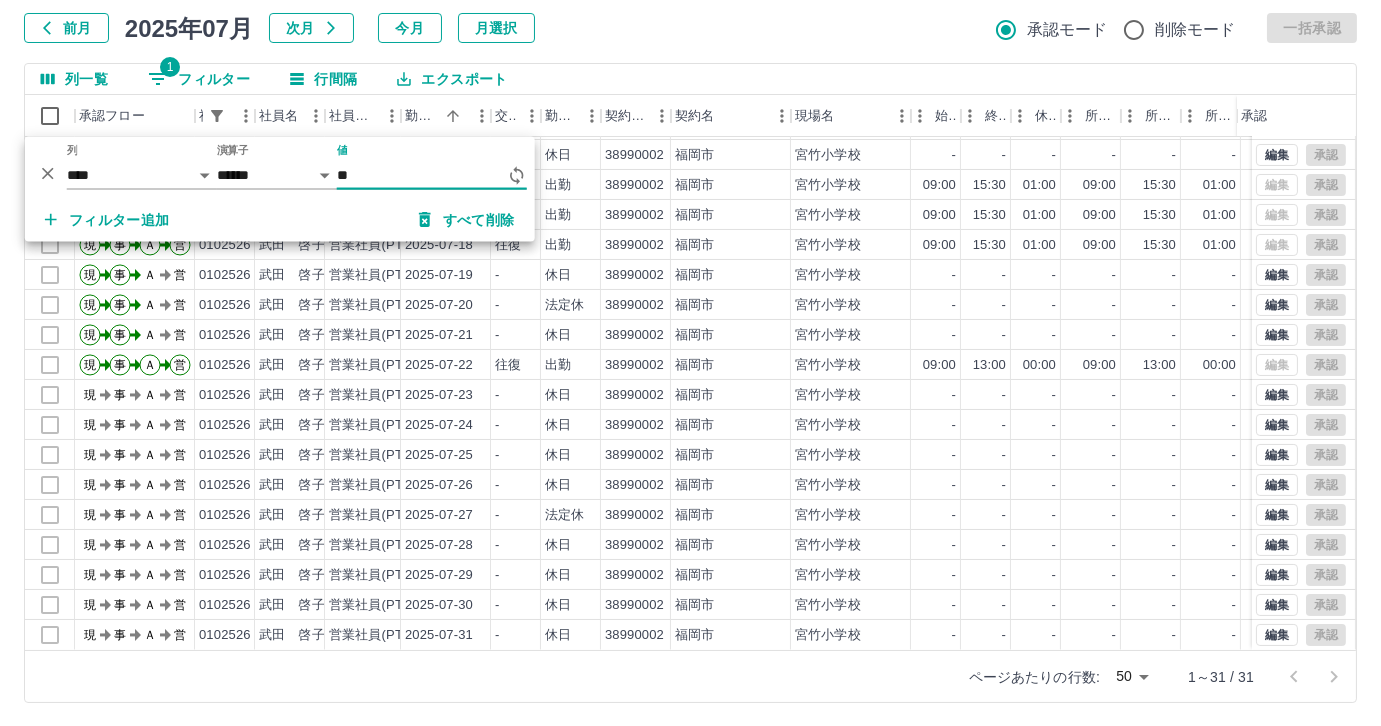 type on "*" 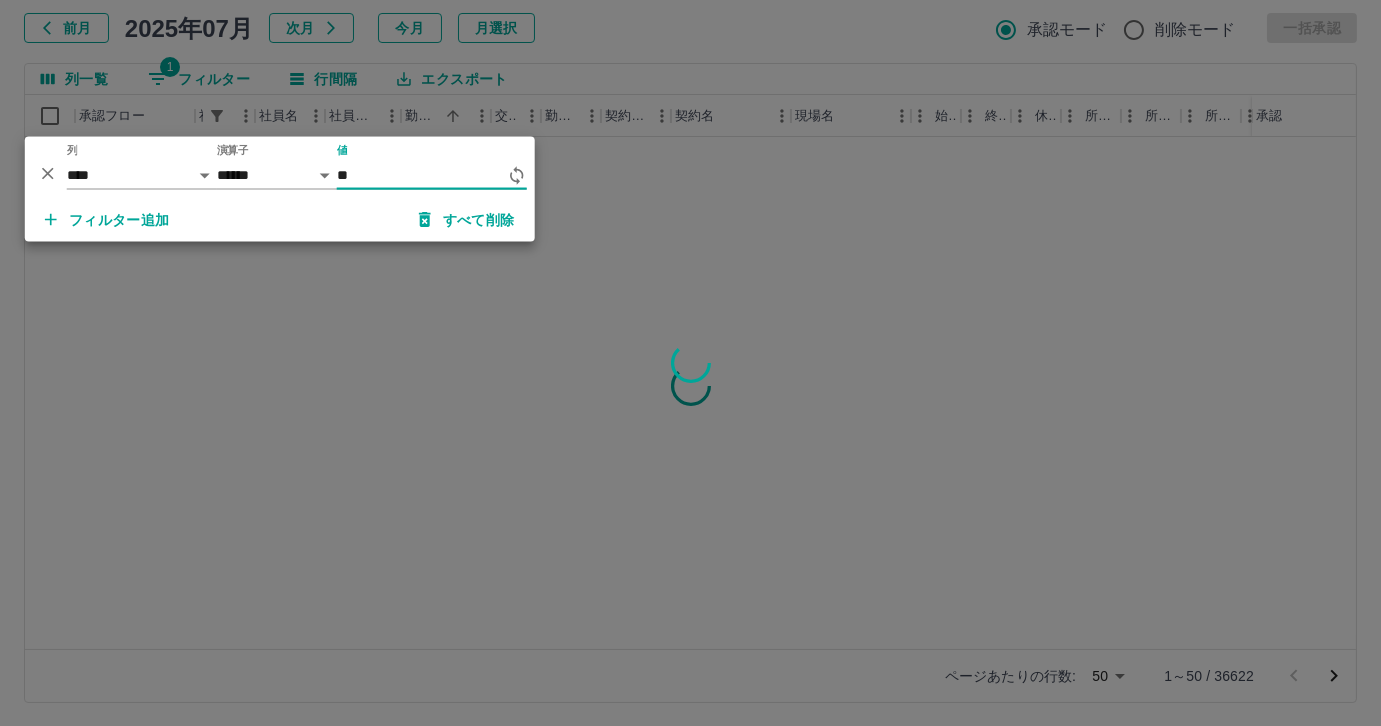scroll, scrollTop: 0, scrollLeft: 0, axis: both 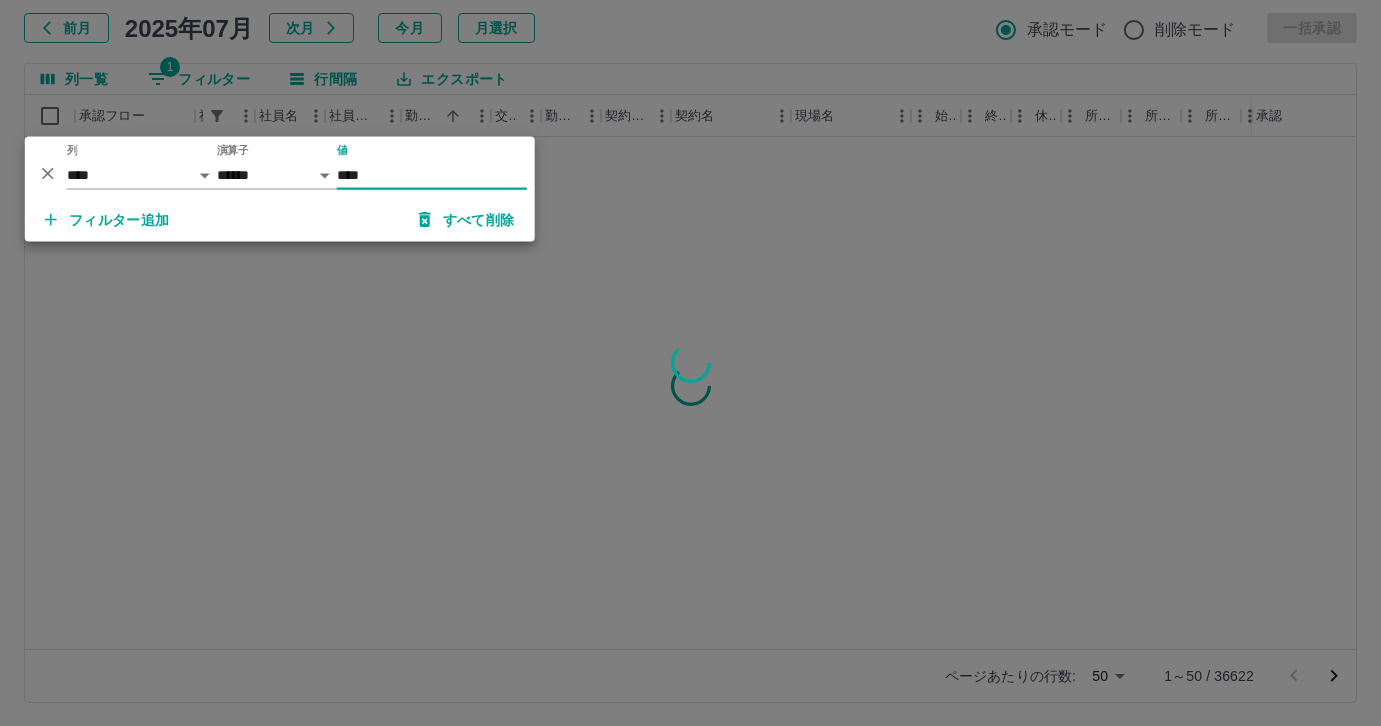 type on "*****" 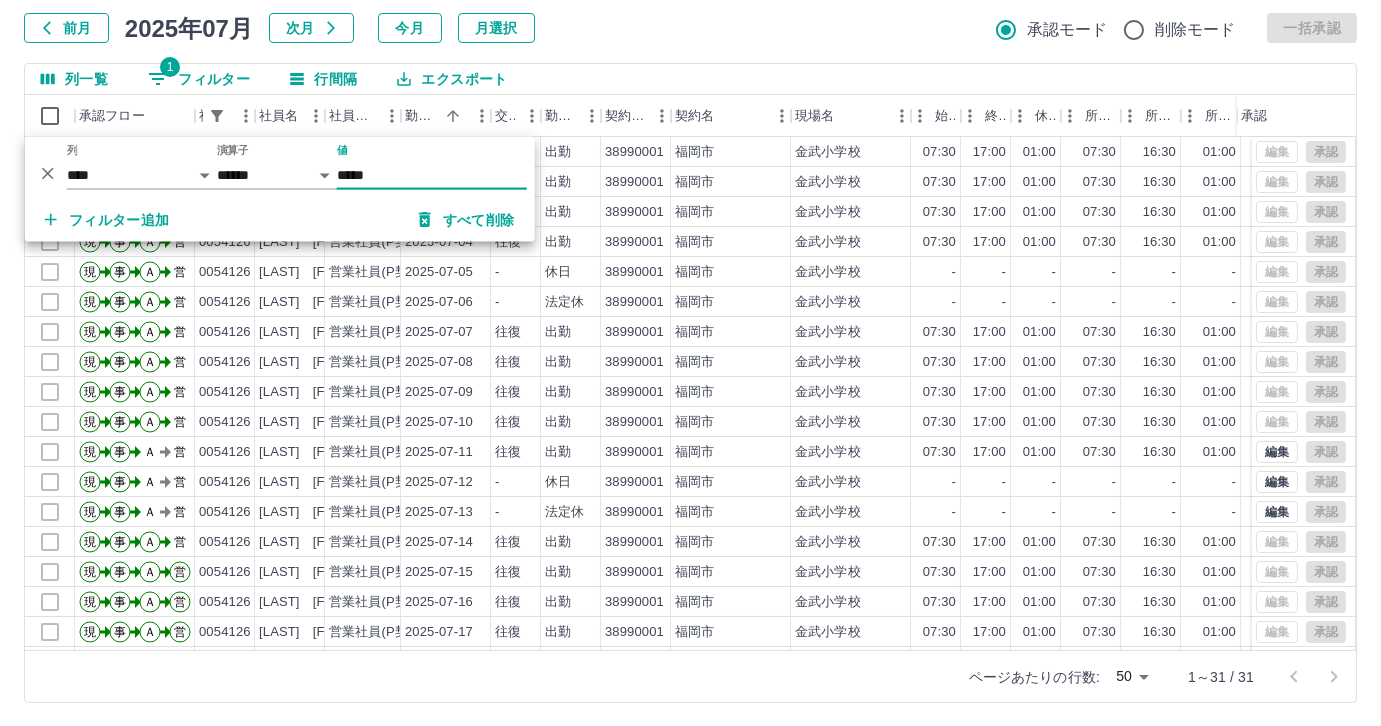 scroll, scrollTop: 431, scrollLeft: 0, axis: vertical 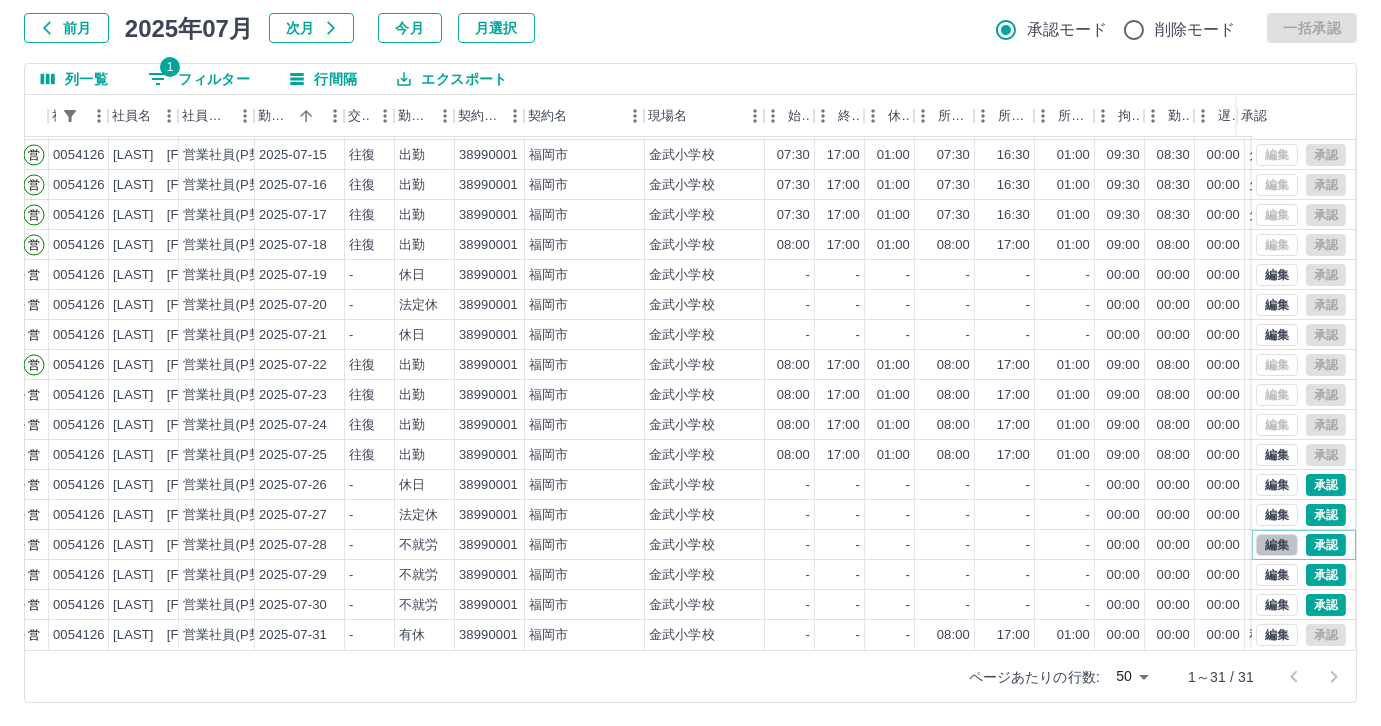 click on "編集" at bounding box center (1277, 545) 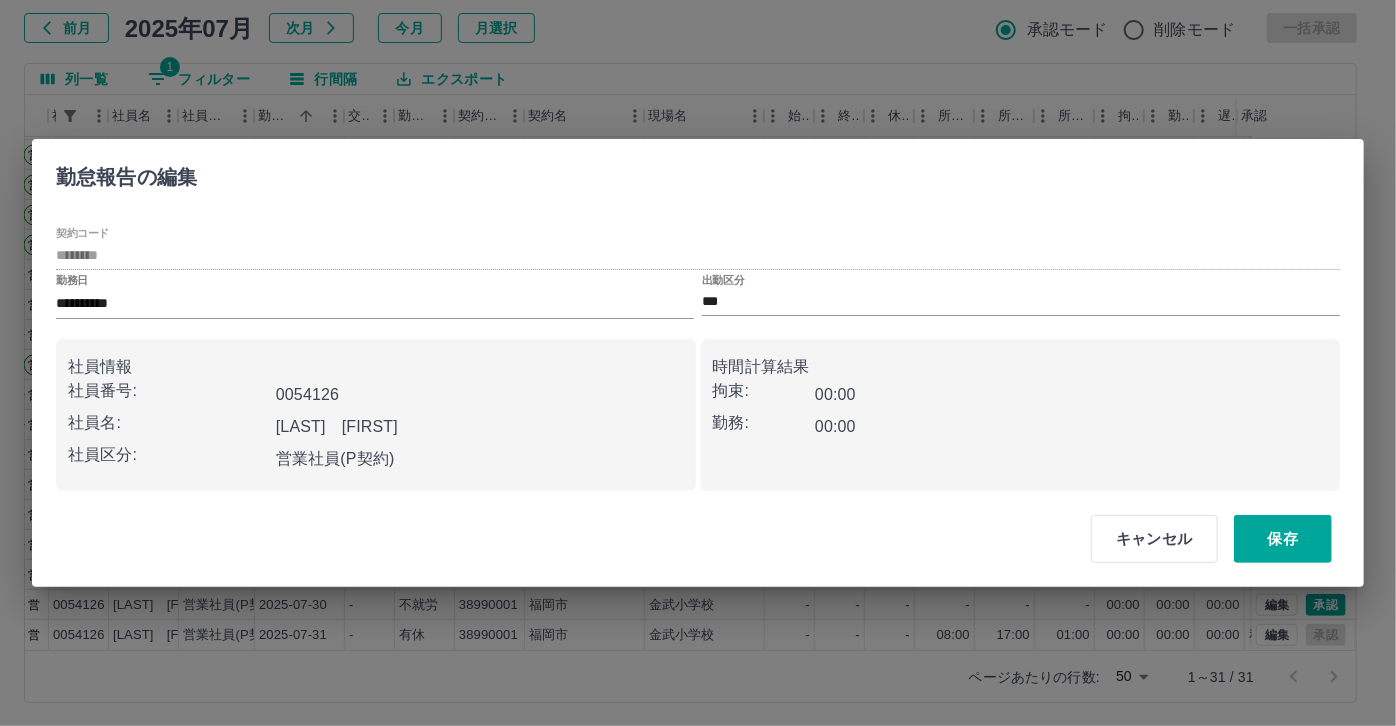 click on "出勤区分 ***" at bounding box center [1021, 295] 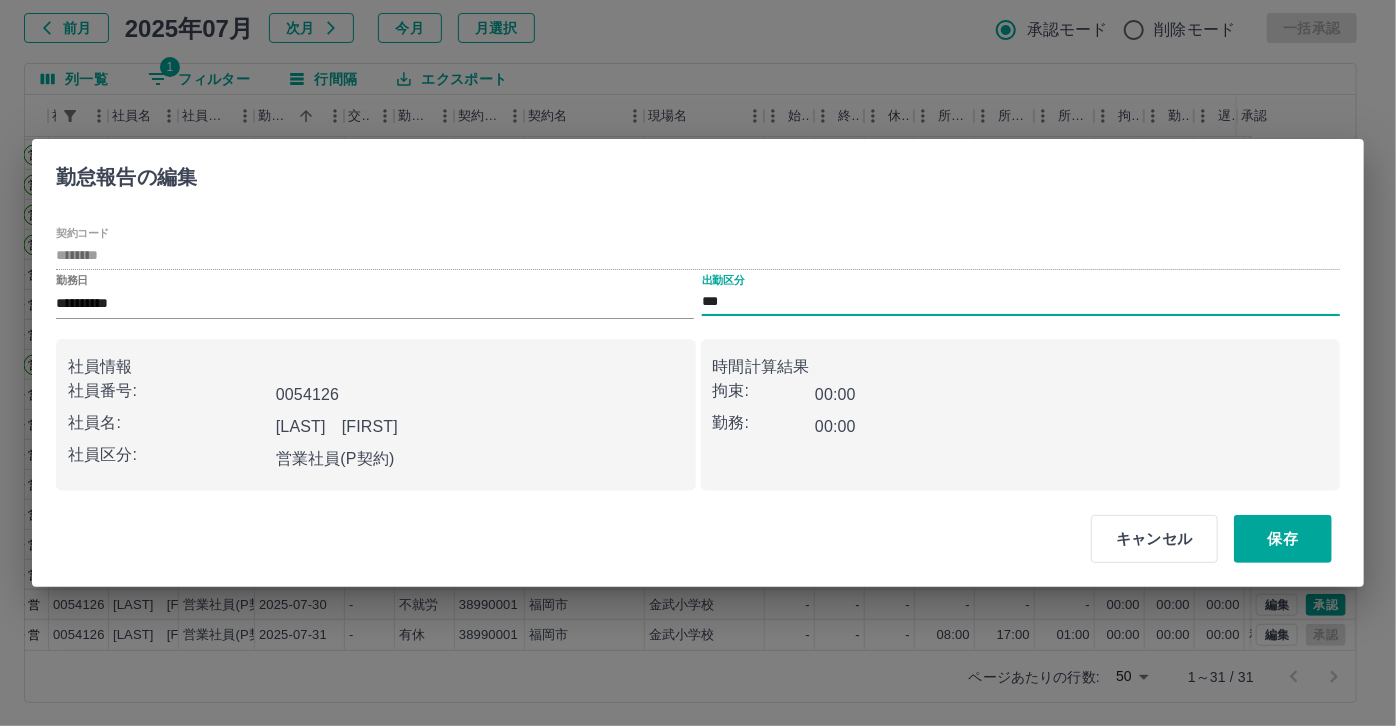 click on "***" at bounding box center [1021, 302] 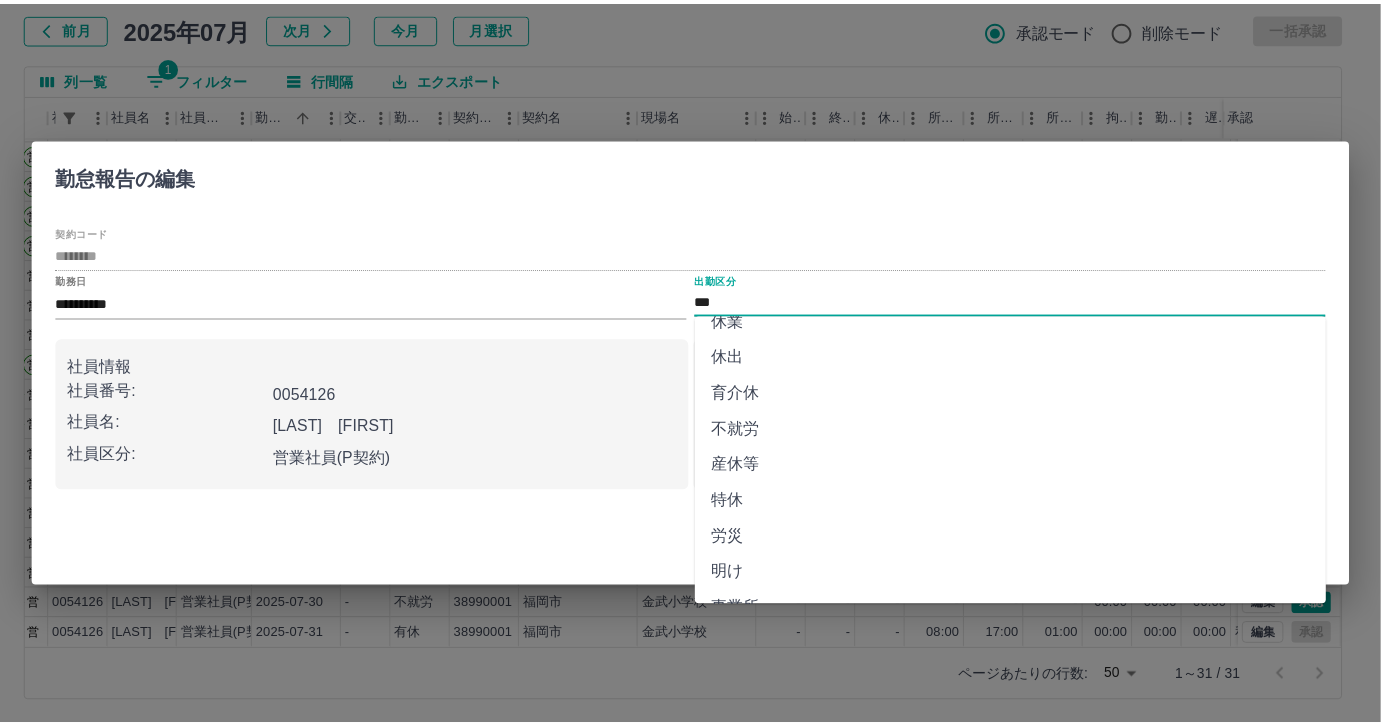 scroll, scrollTop: 373, scrollLeft: 0, axis: vertical 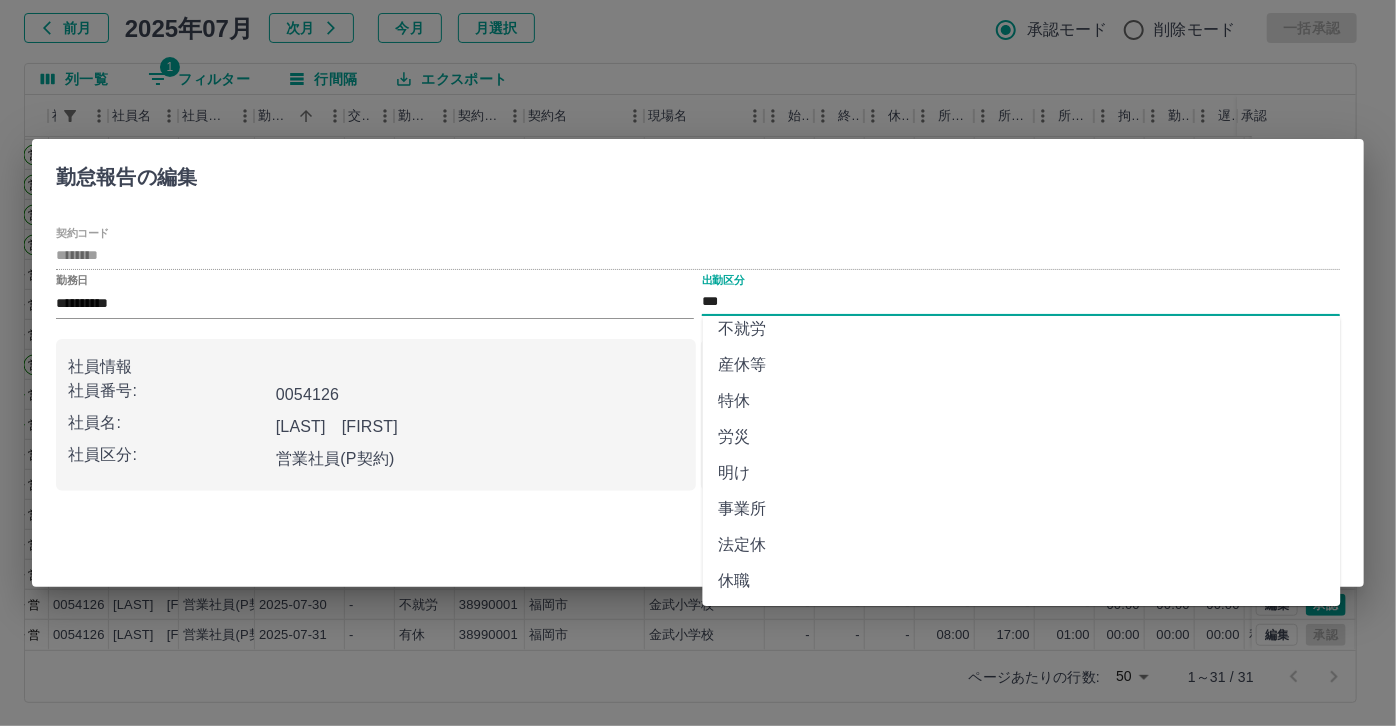 click on "特休" at bounding box center [1022, 401] 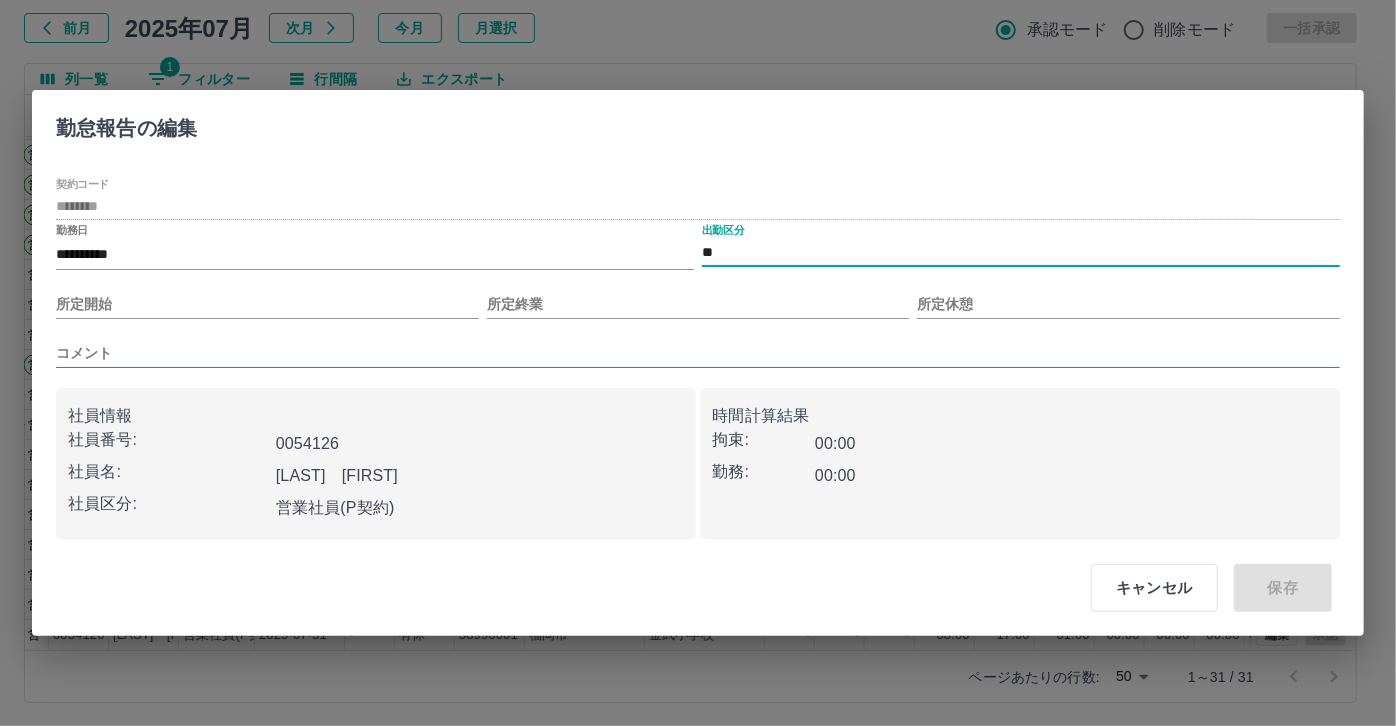 click on "コメント" at bounding box center [698, 353] 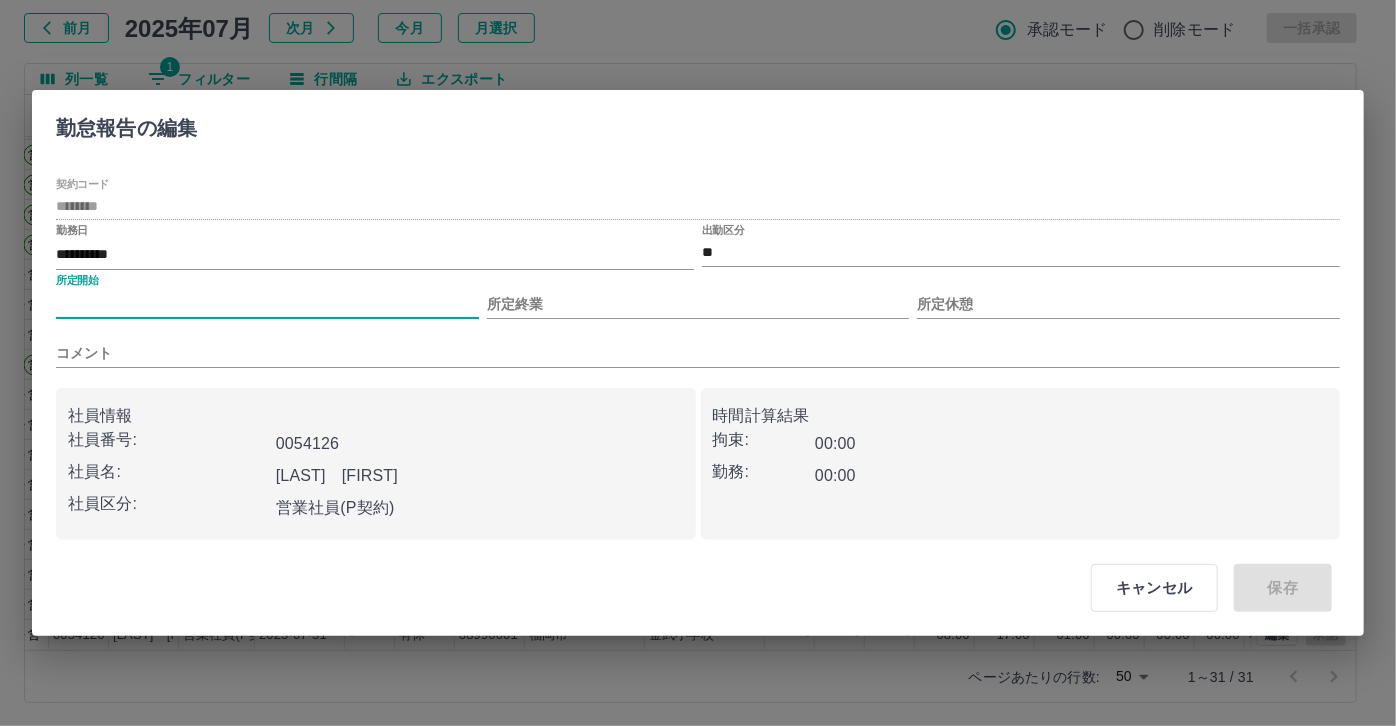 click on "所定開始" at bounding box center [267, 304] 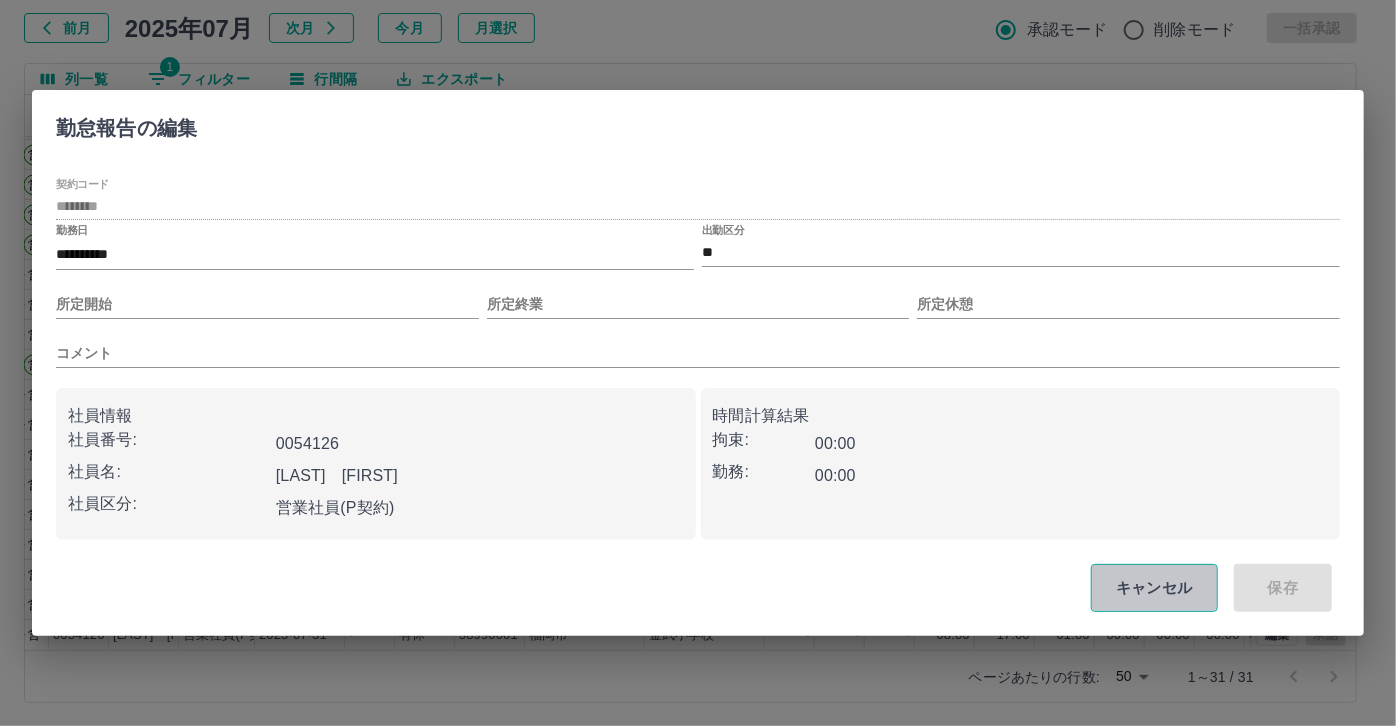 click on "キャンセル" at bounding box center (1154, 588) 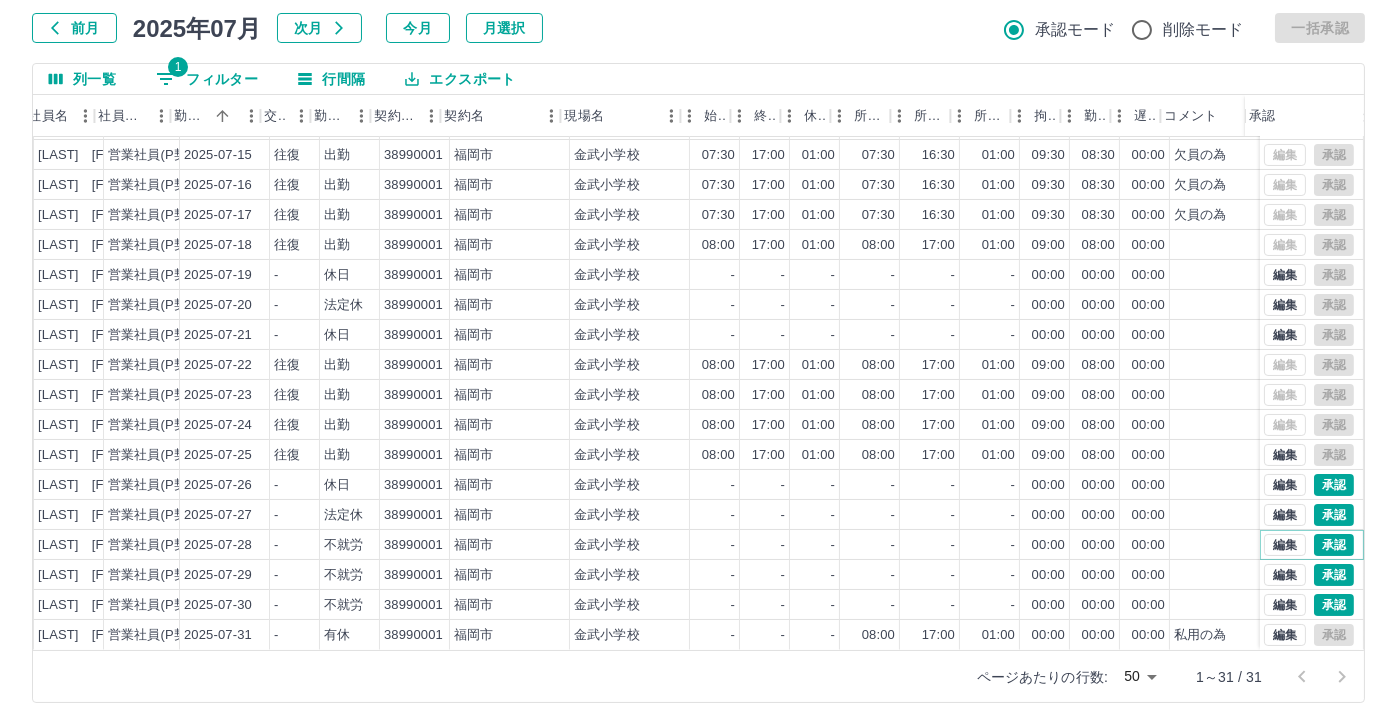 scroll, scrollTop: 431, scrollLeft: 245, axis: both 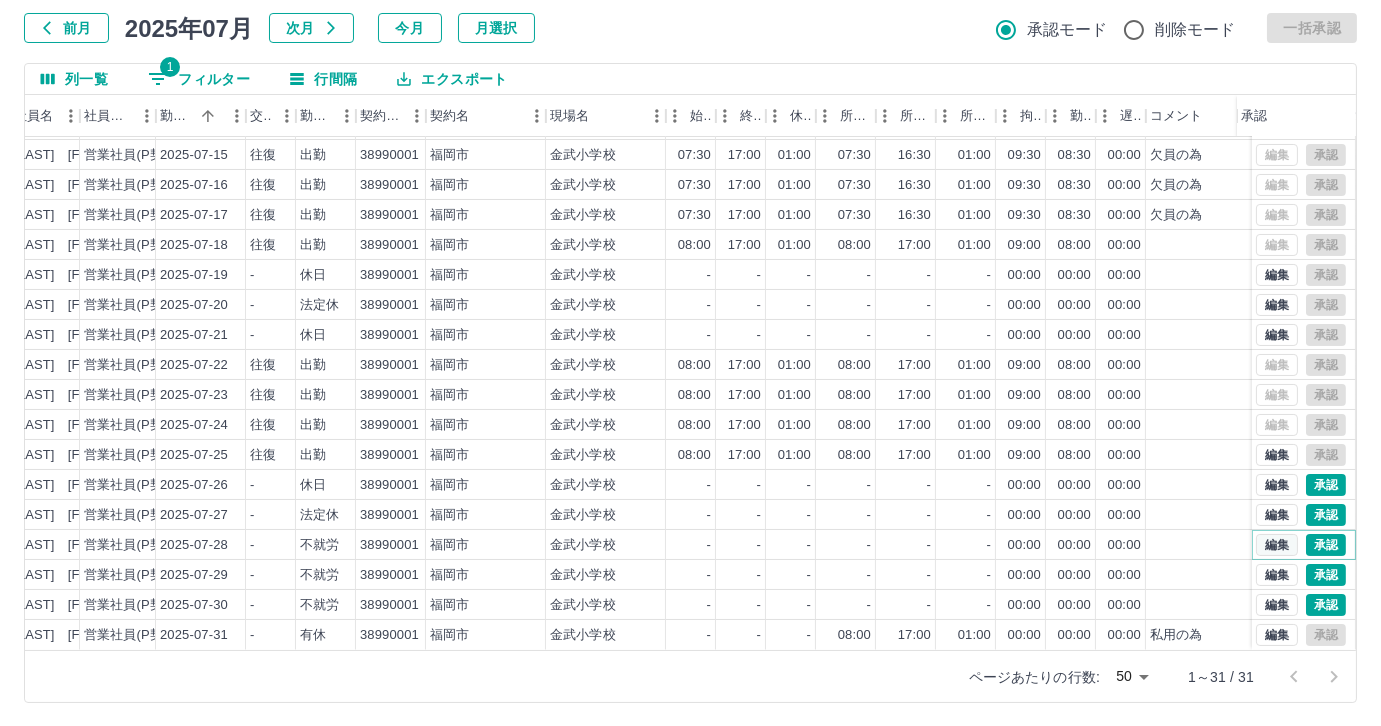 click on "編集" at bounding box center [1277, 545] 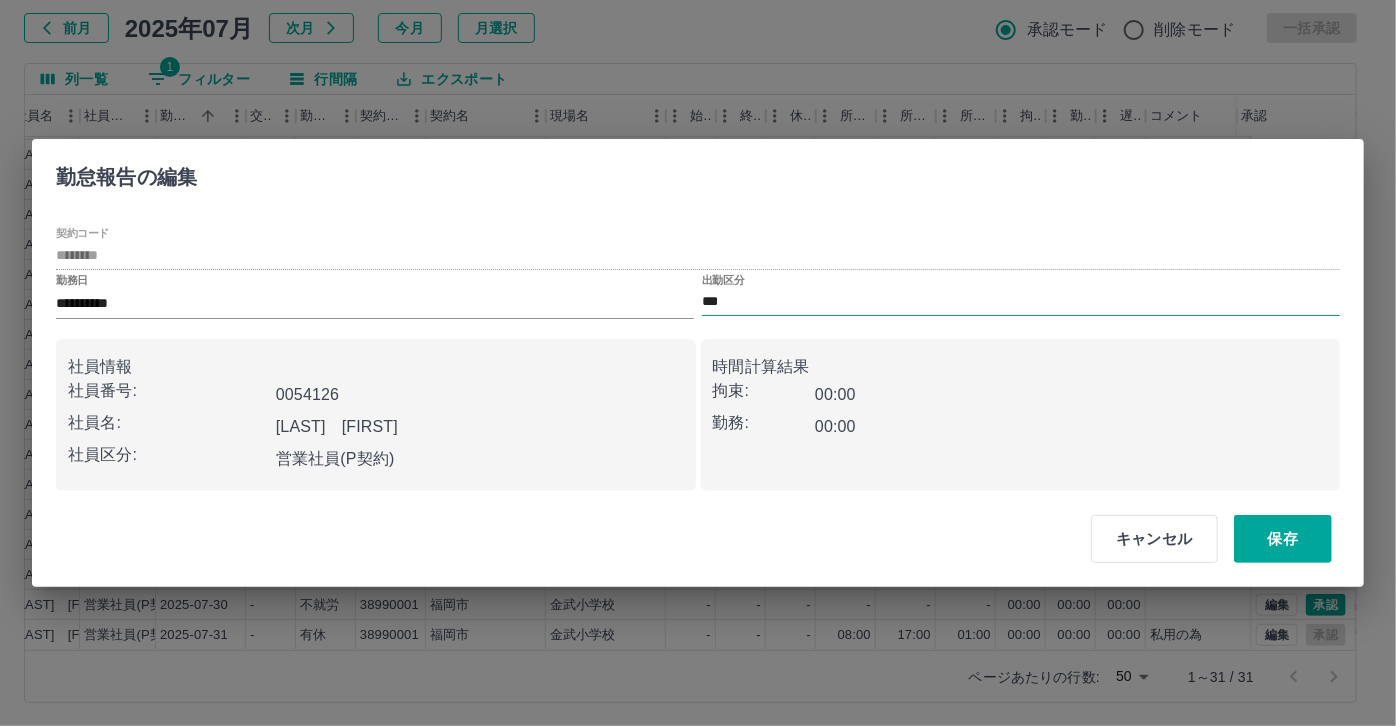 click on "***" at bounding box center [1021, 302] 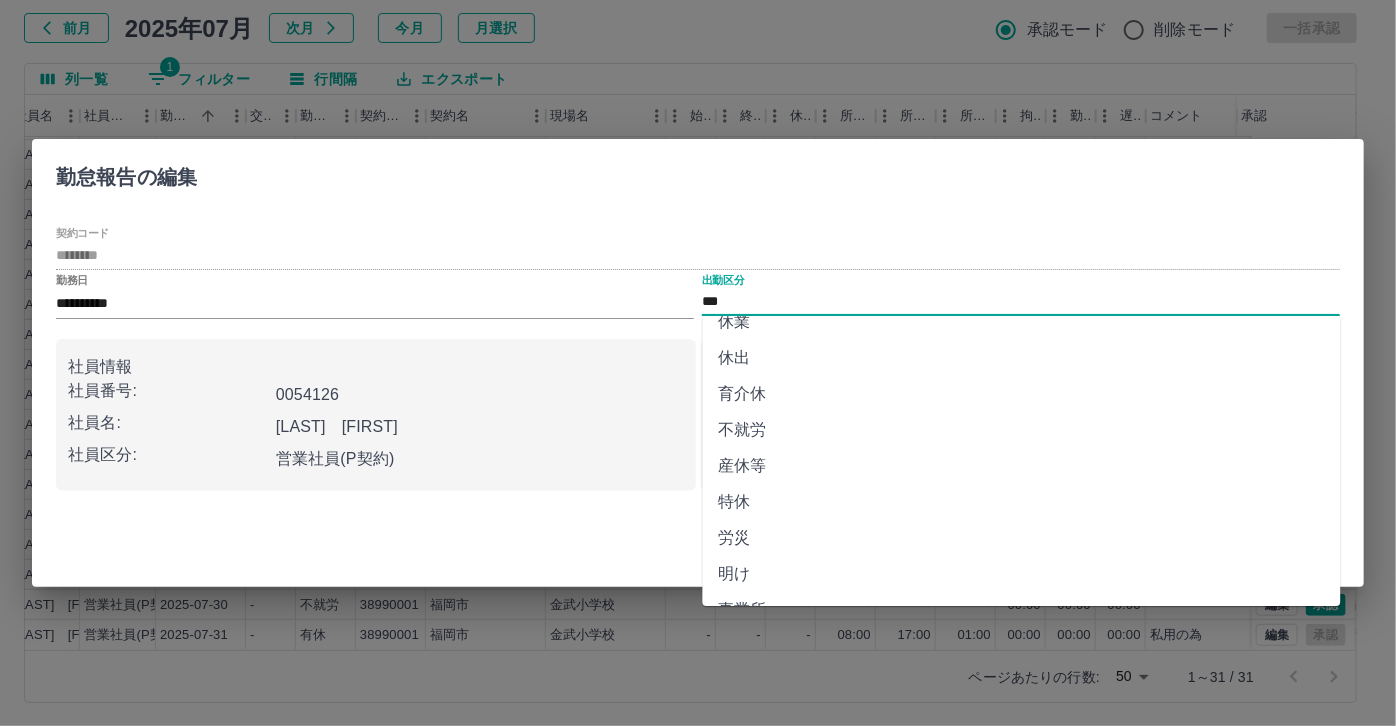 scroll, scrollTop: 363, scrollLeft: 0, axis: vertical 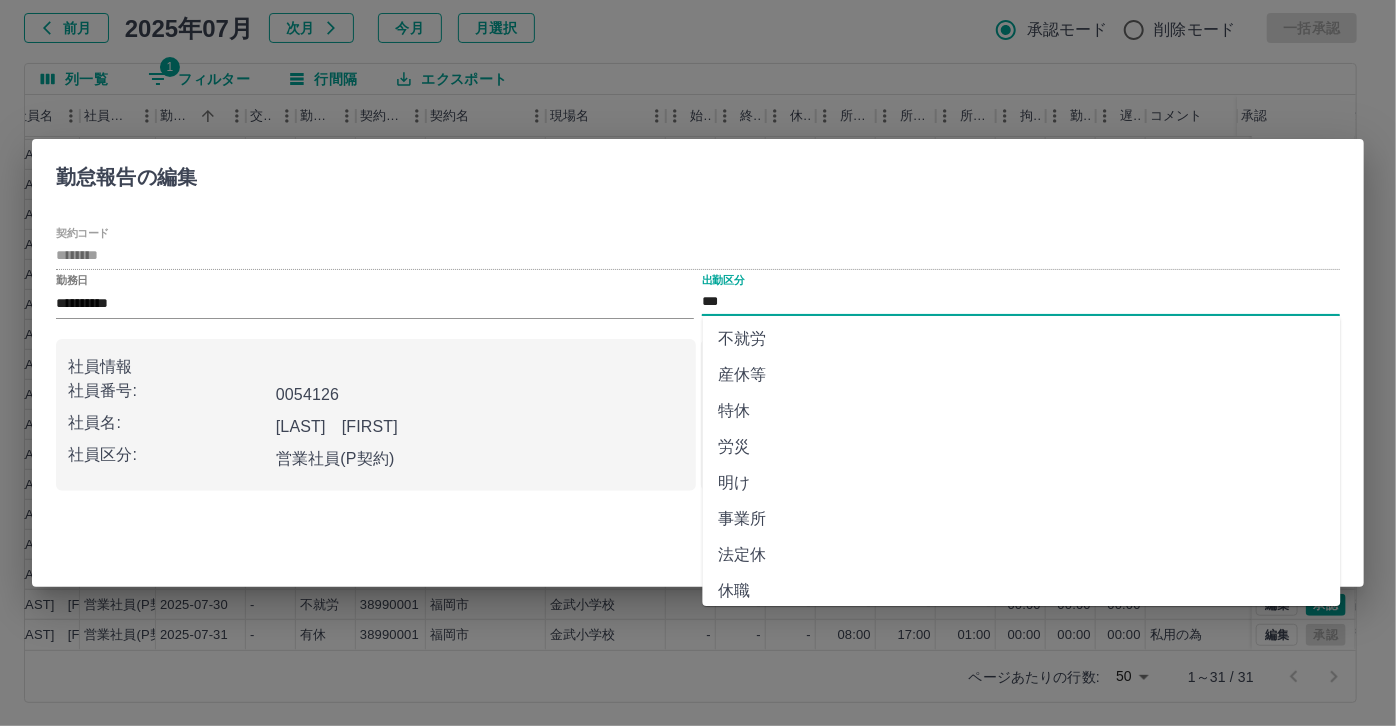 click on "特休" at bounding box center [1022, 411] 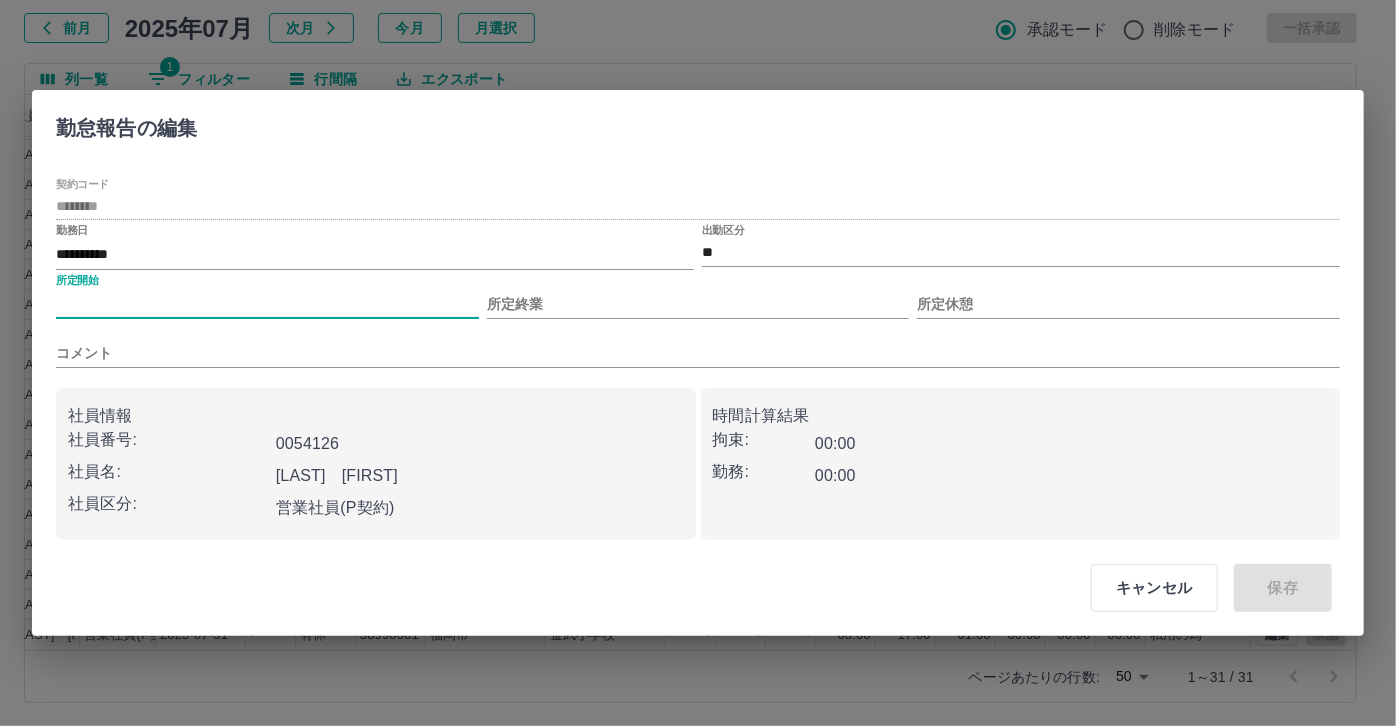 click on "所定開始" at bounding box center [267, 304] 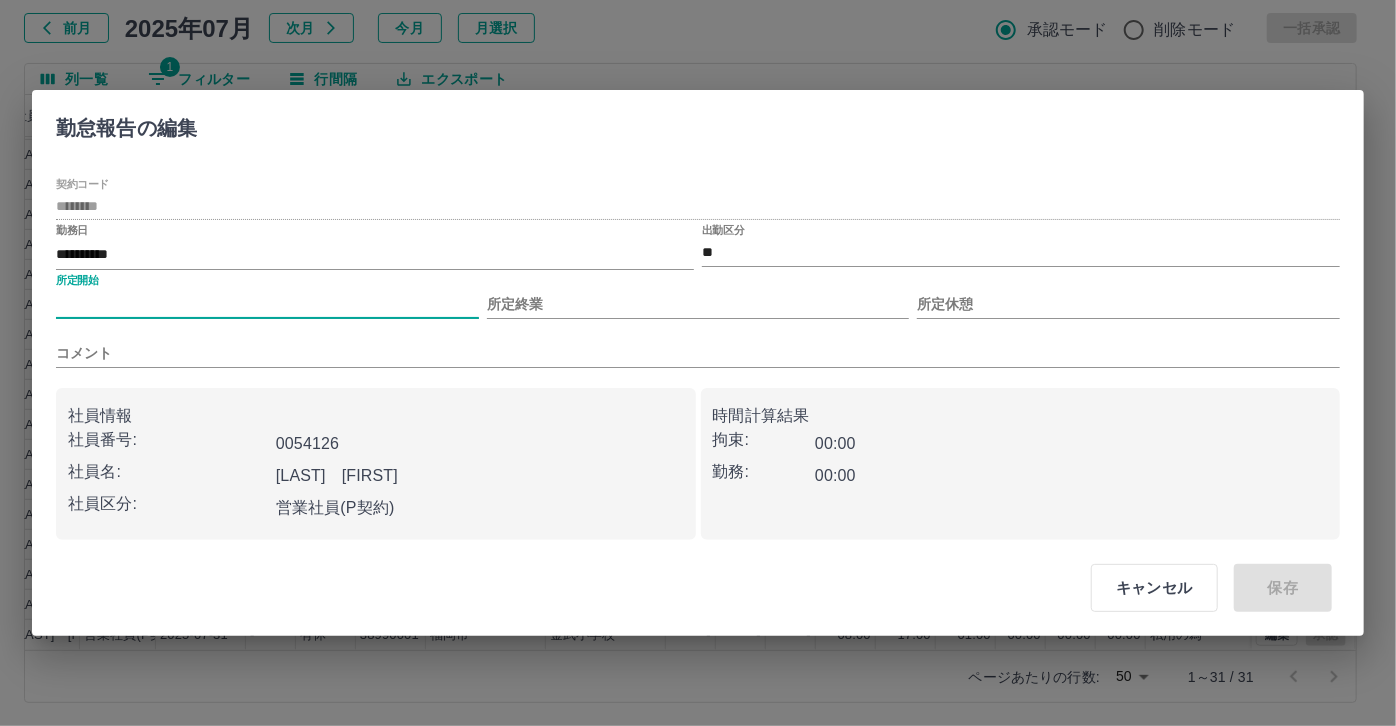 type on "***" 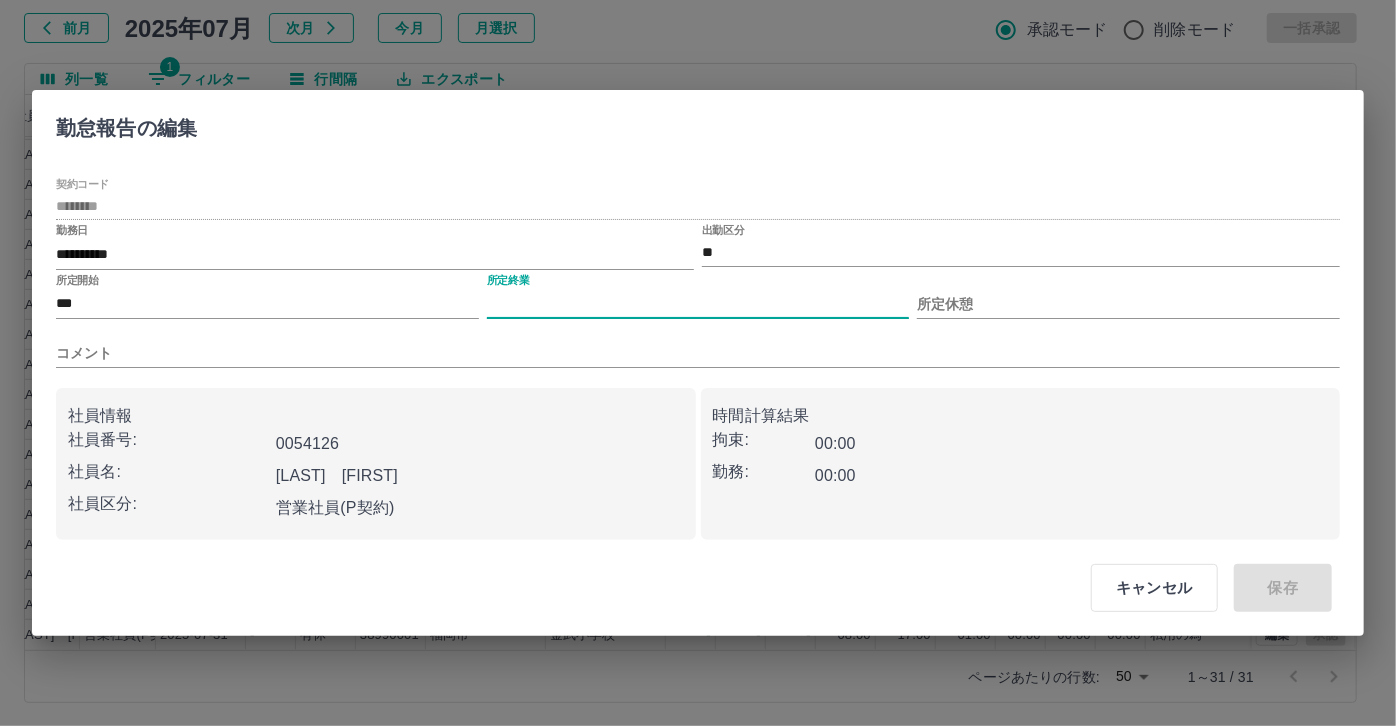 click on "所定終業" at bounding box center [698, 304] 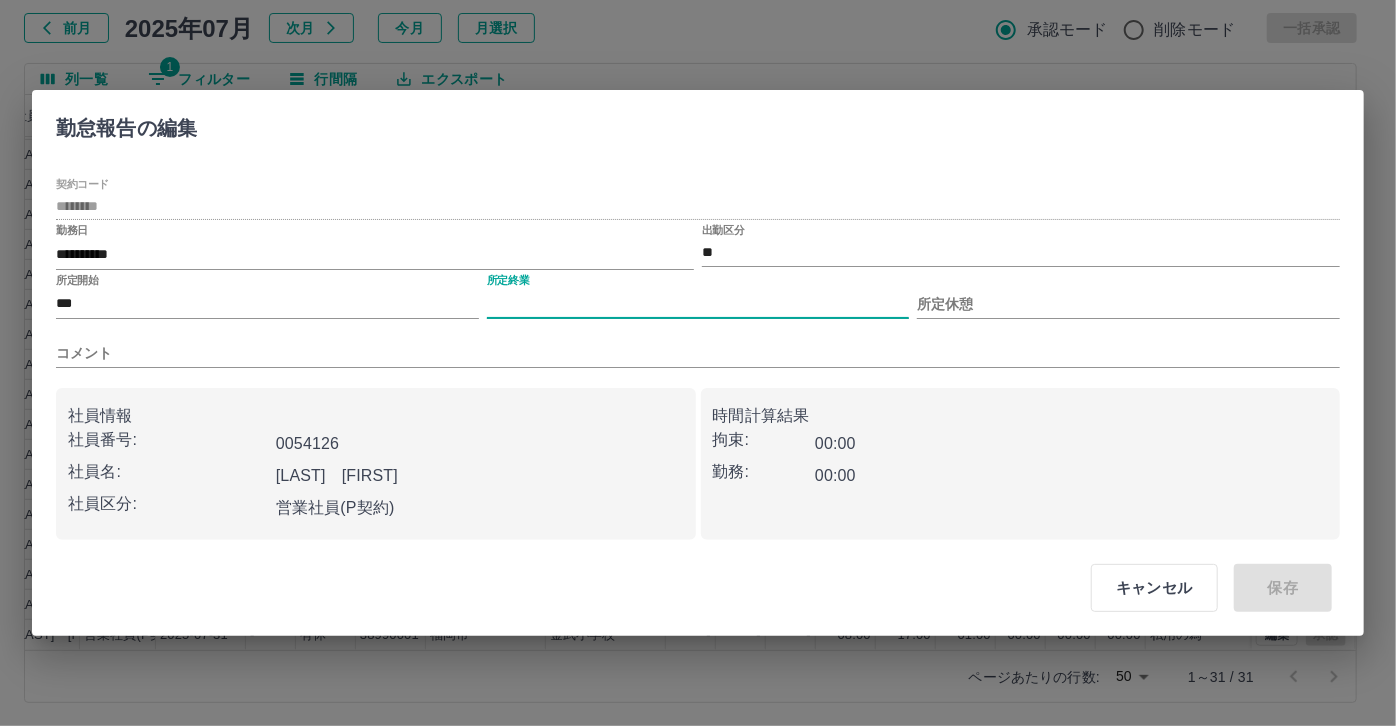 type on "****" 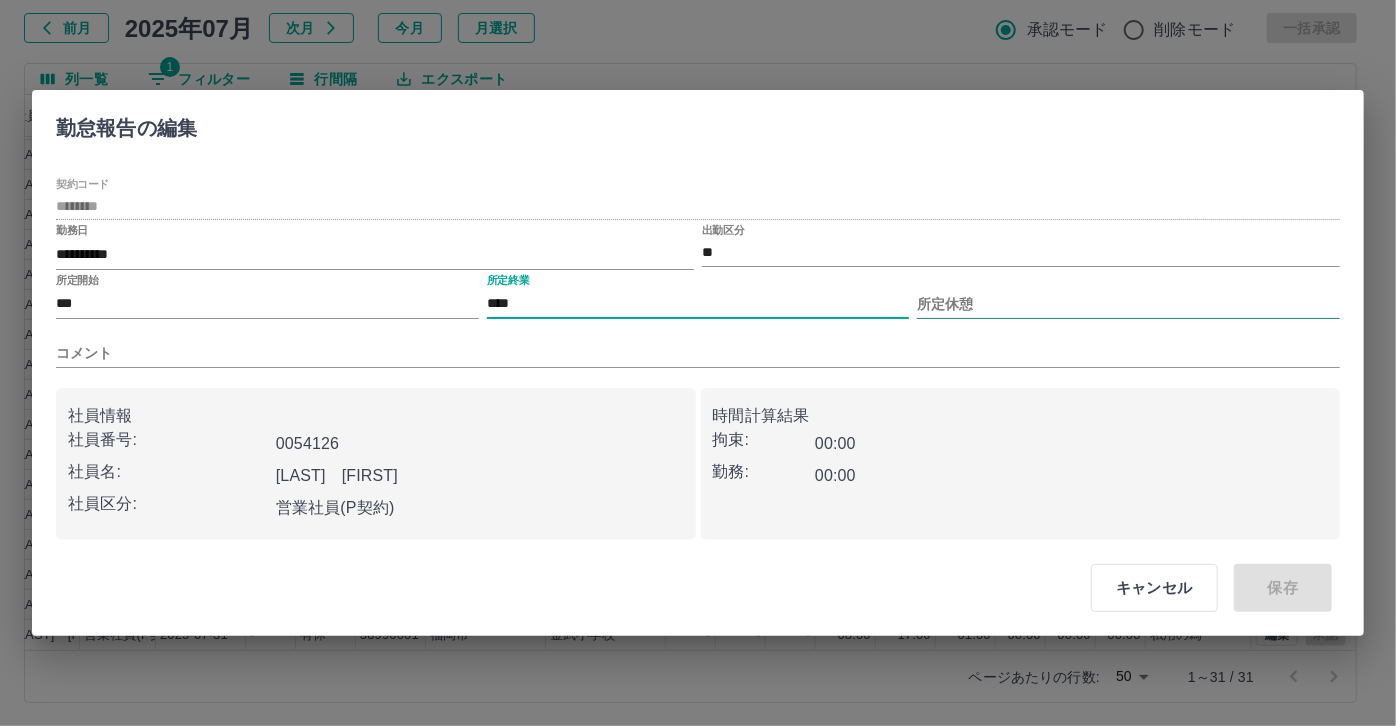 click on "所定休憩" at bounding box center (1128, 304) 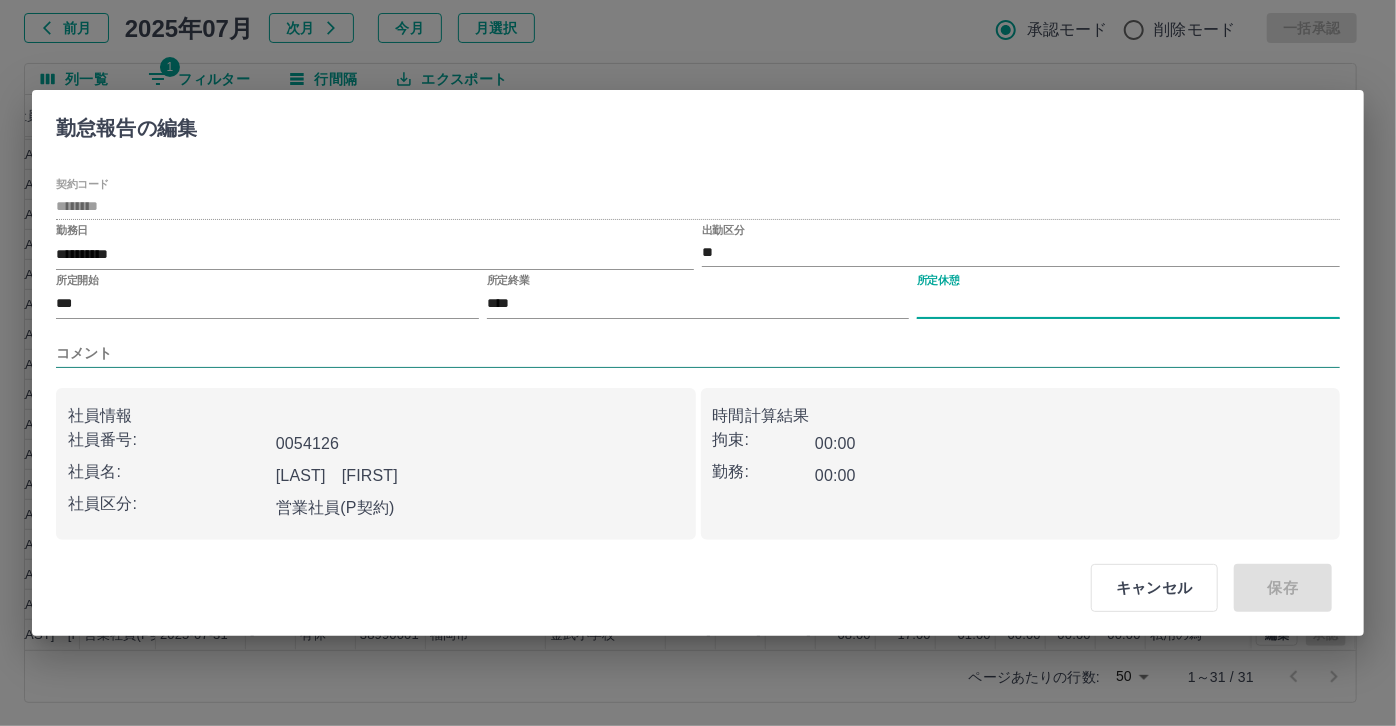 type on "****" 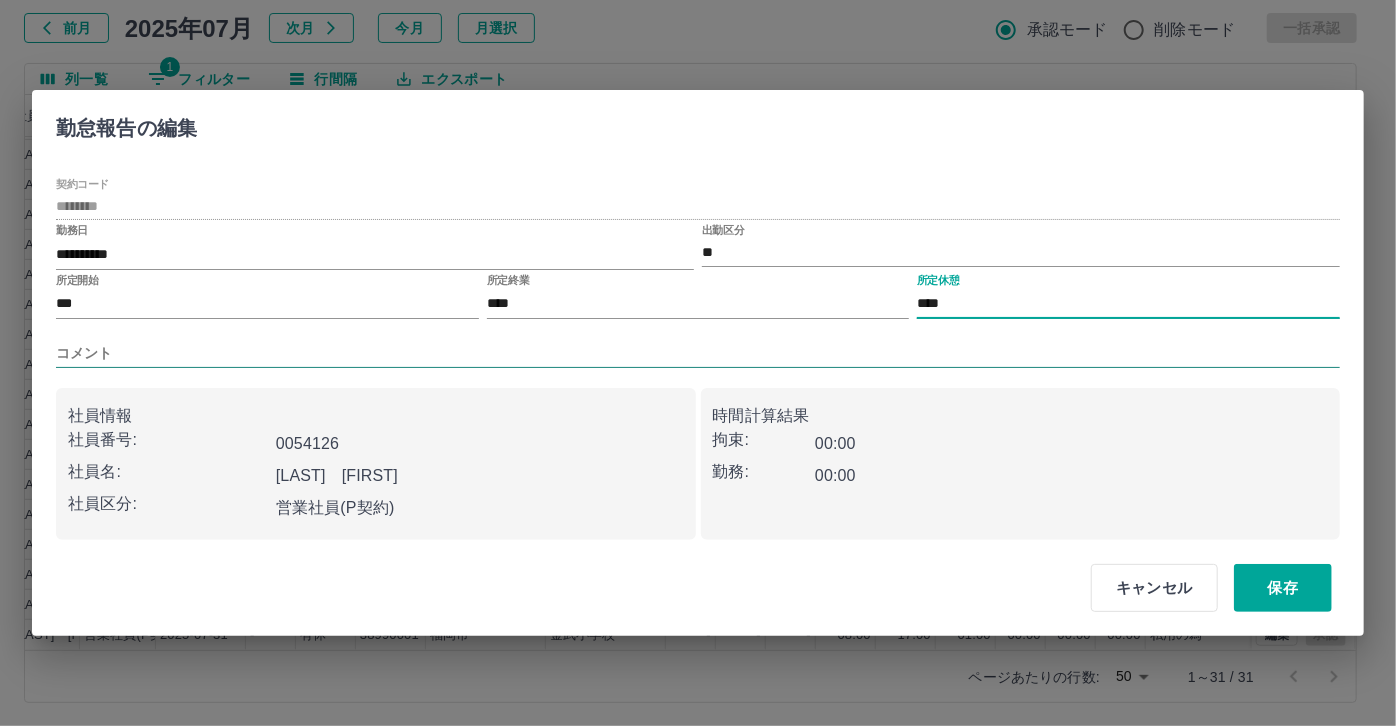 click on "コメント" at bounding box center (698, 353) 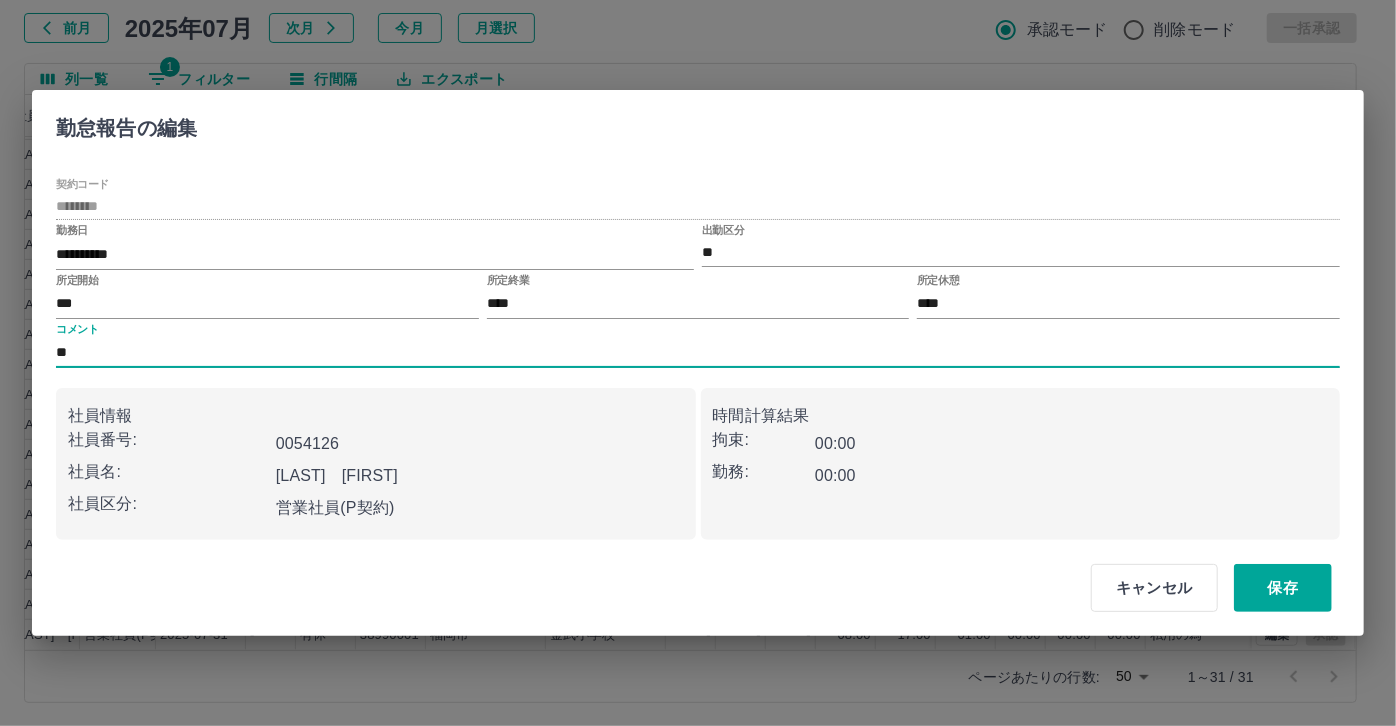 type on "*" 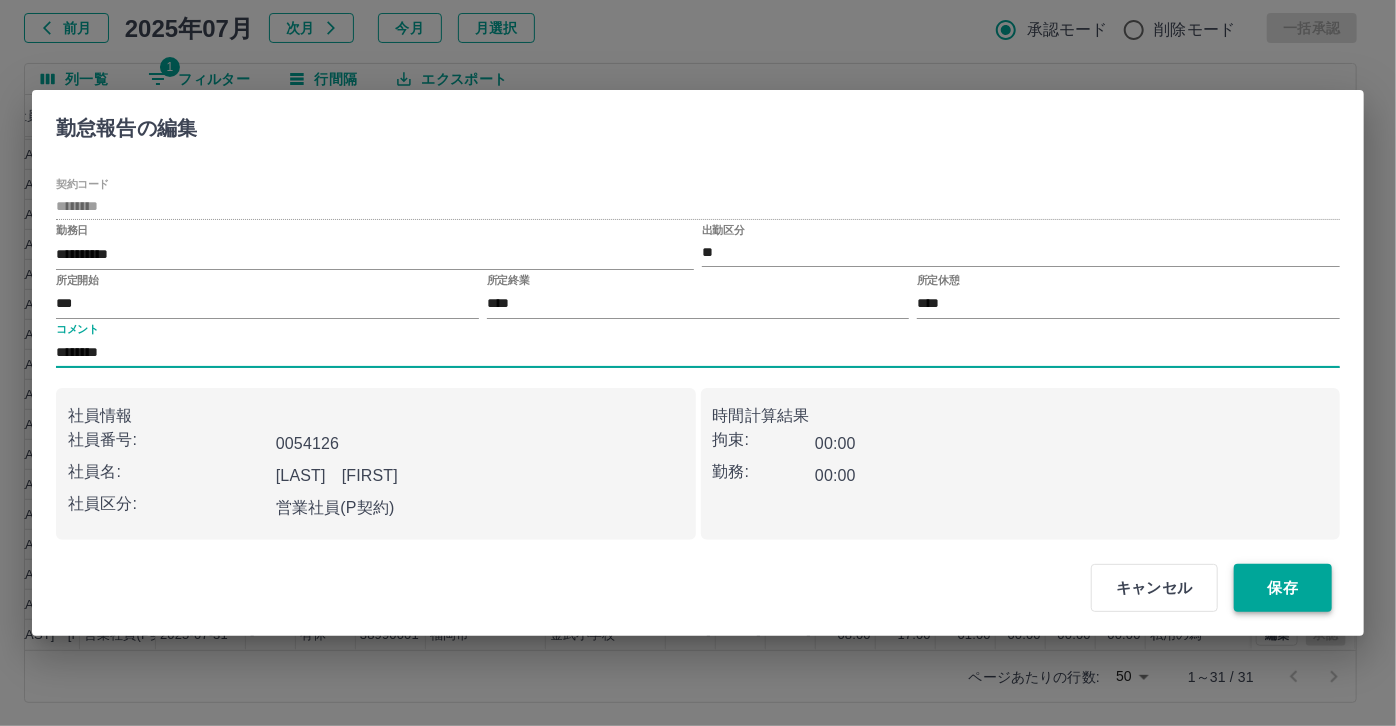 type on "********" 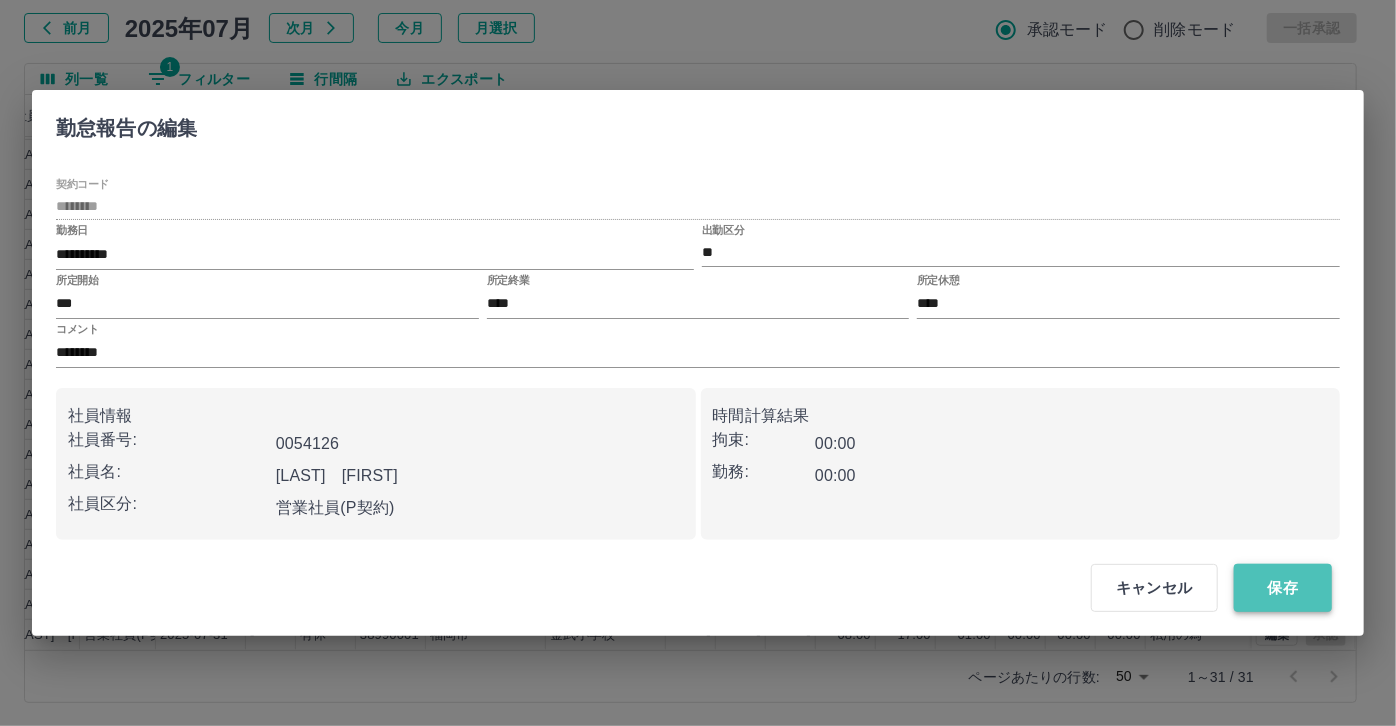click on "保存" at bounding box center (1283, 588) 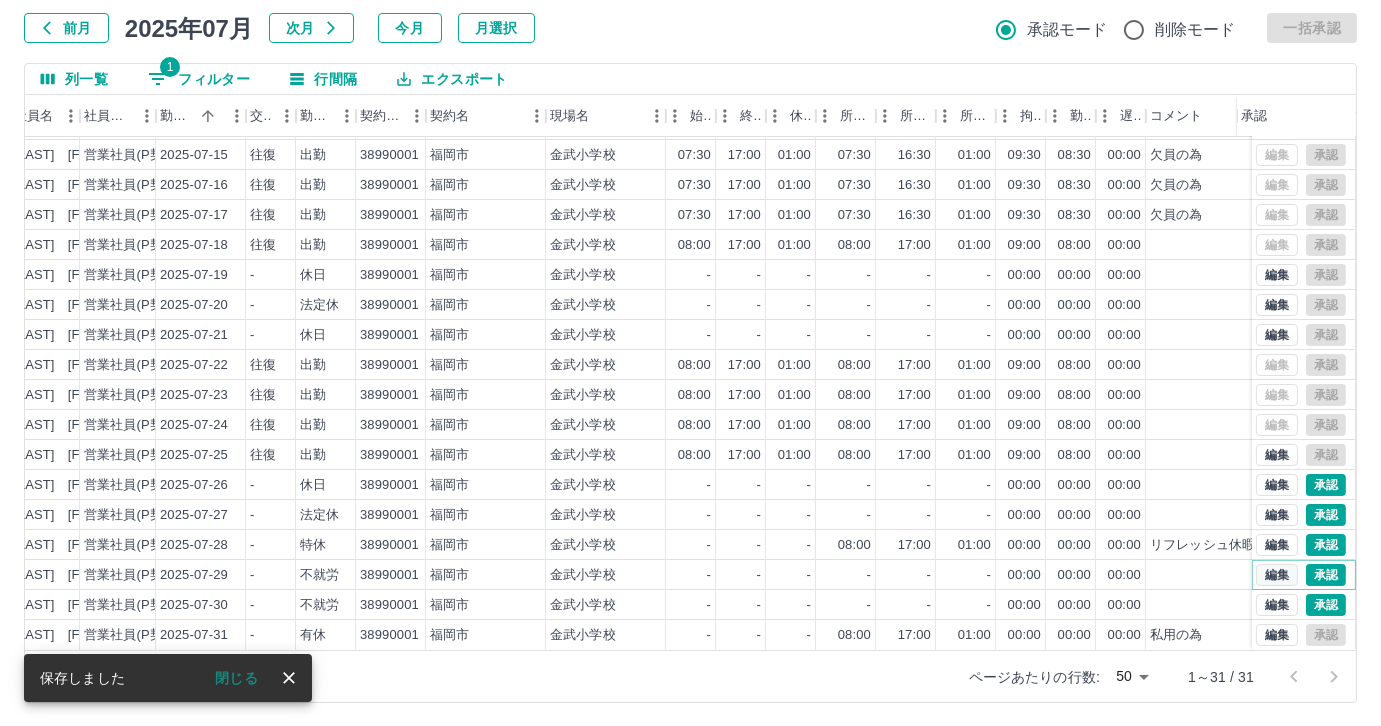 click on "編集" at bounding box center (1277, 575) 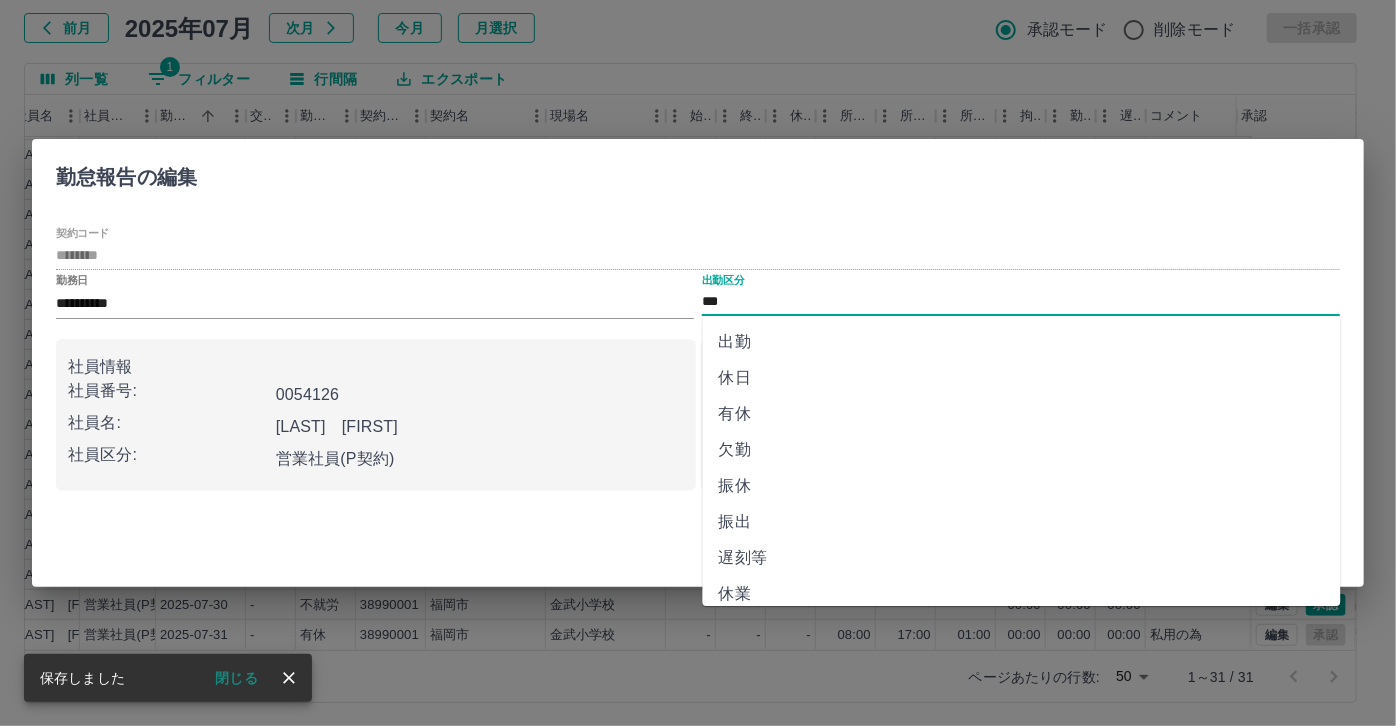click on "***" at bounding box center [1021, 302] 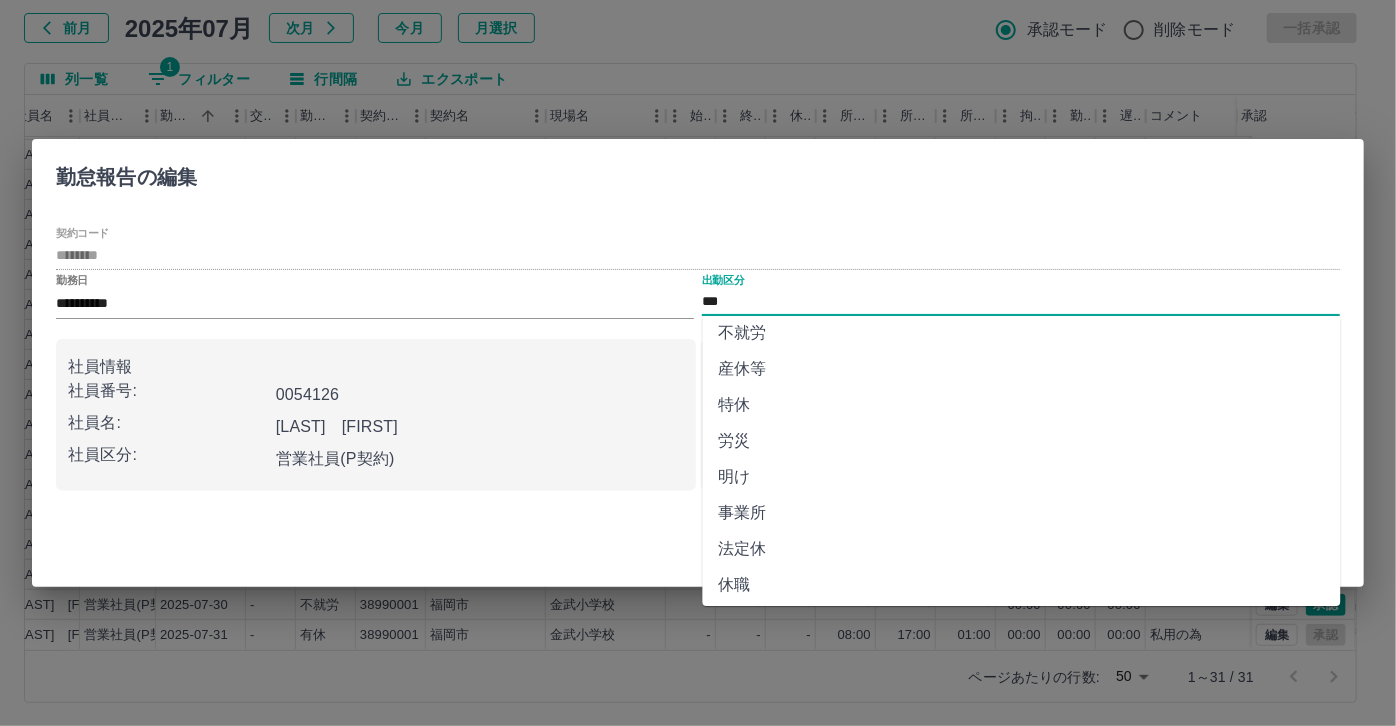 scroll, scrollTop: 373, scrollLeft: 0, axis: vertical 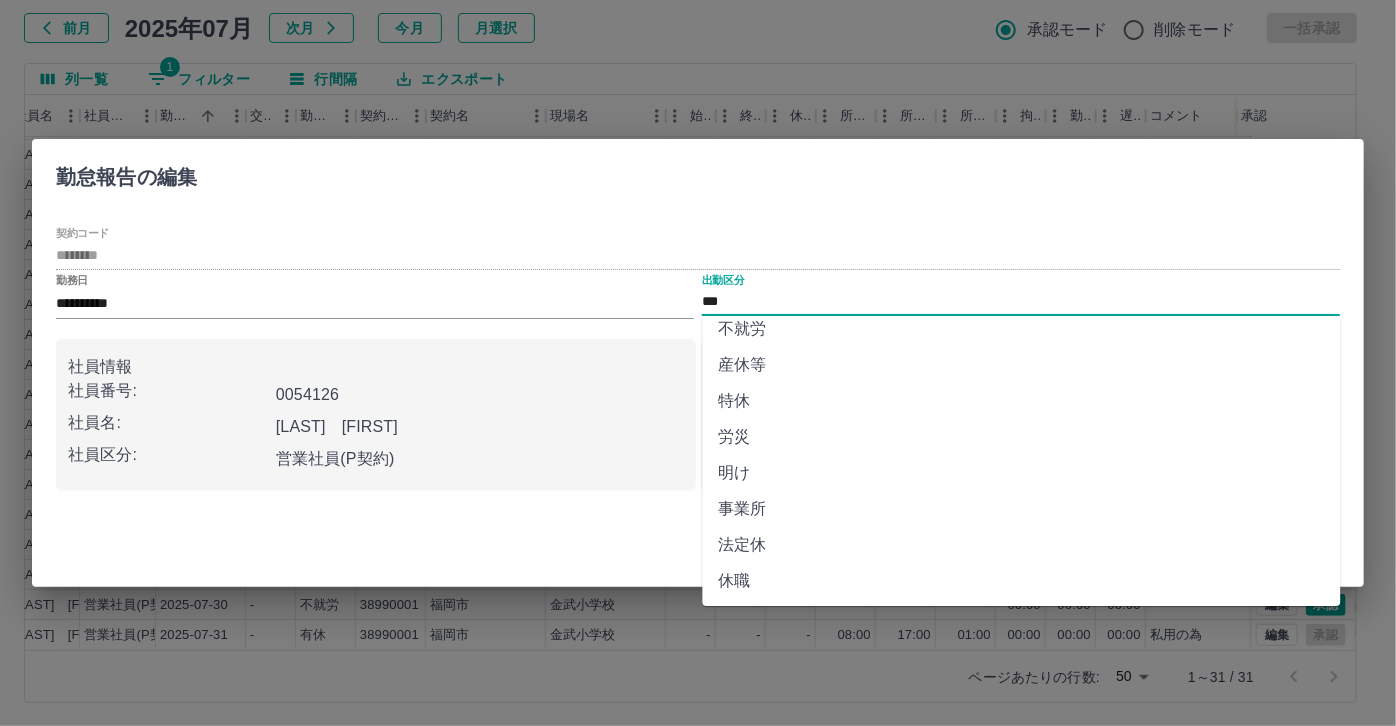 click on "特休" at bounding box center [1022, 401] 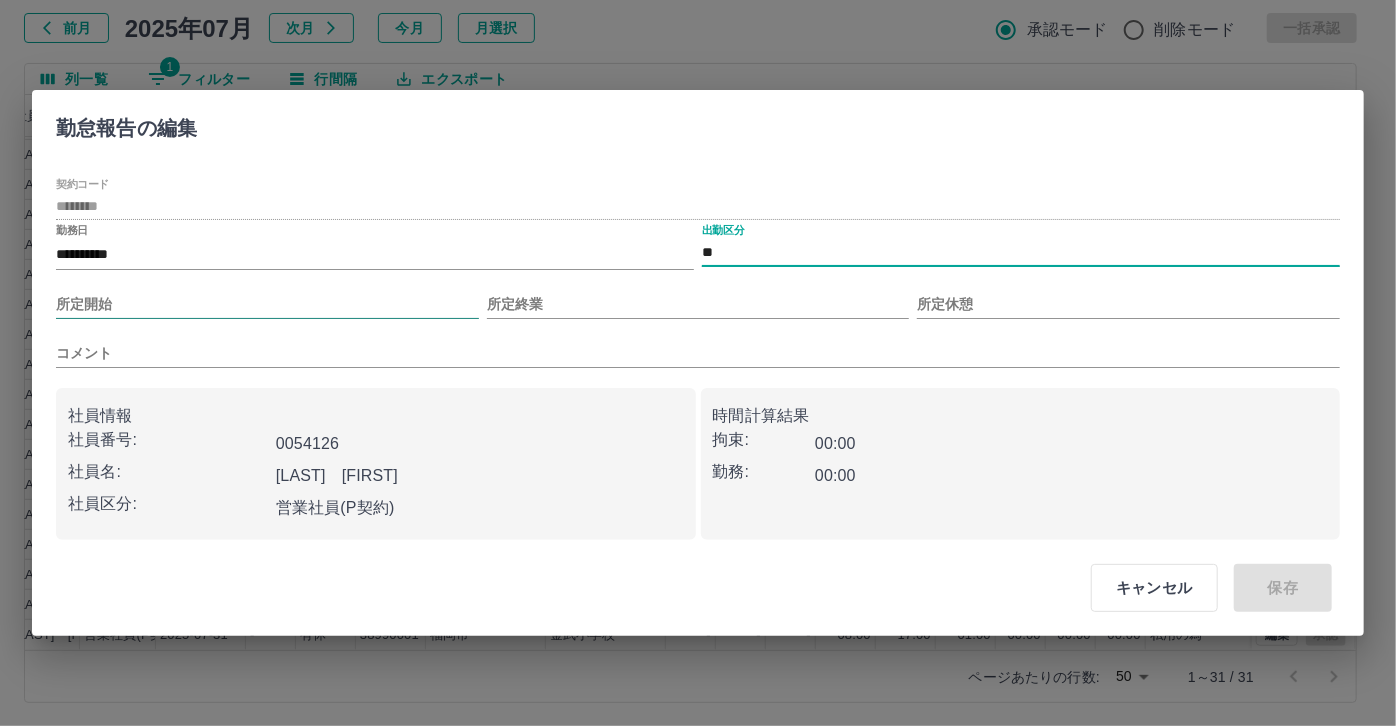 click on "所定開始" at bounding box center (267, 304) 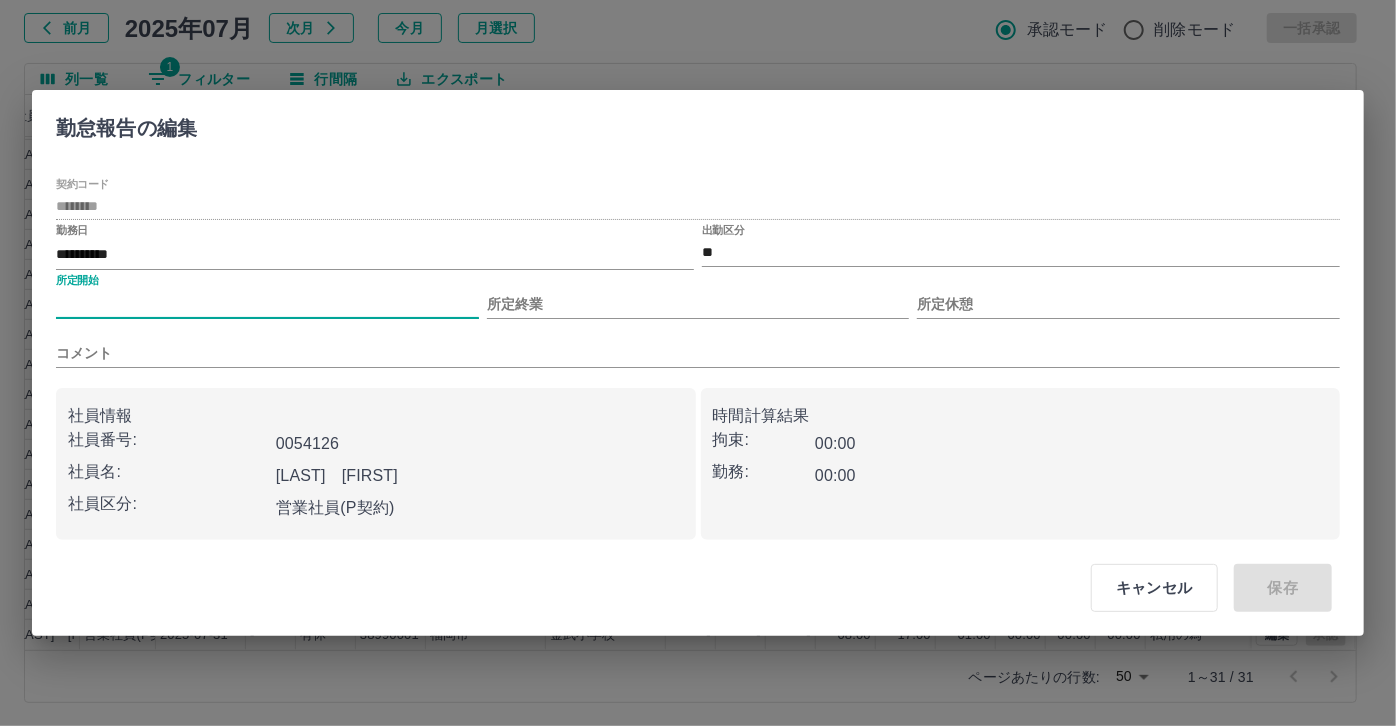 type on "****" 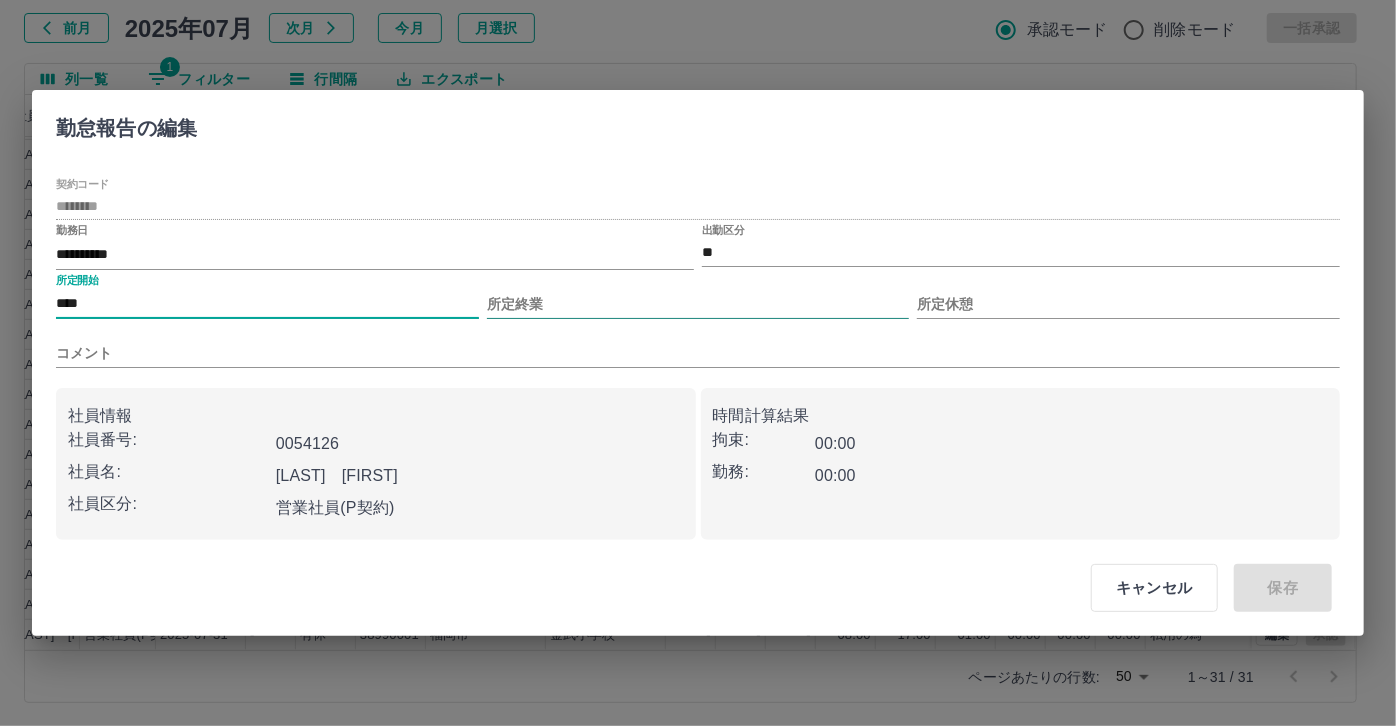 click on "所定終業" at bounding box center (698, 304) 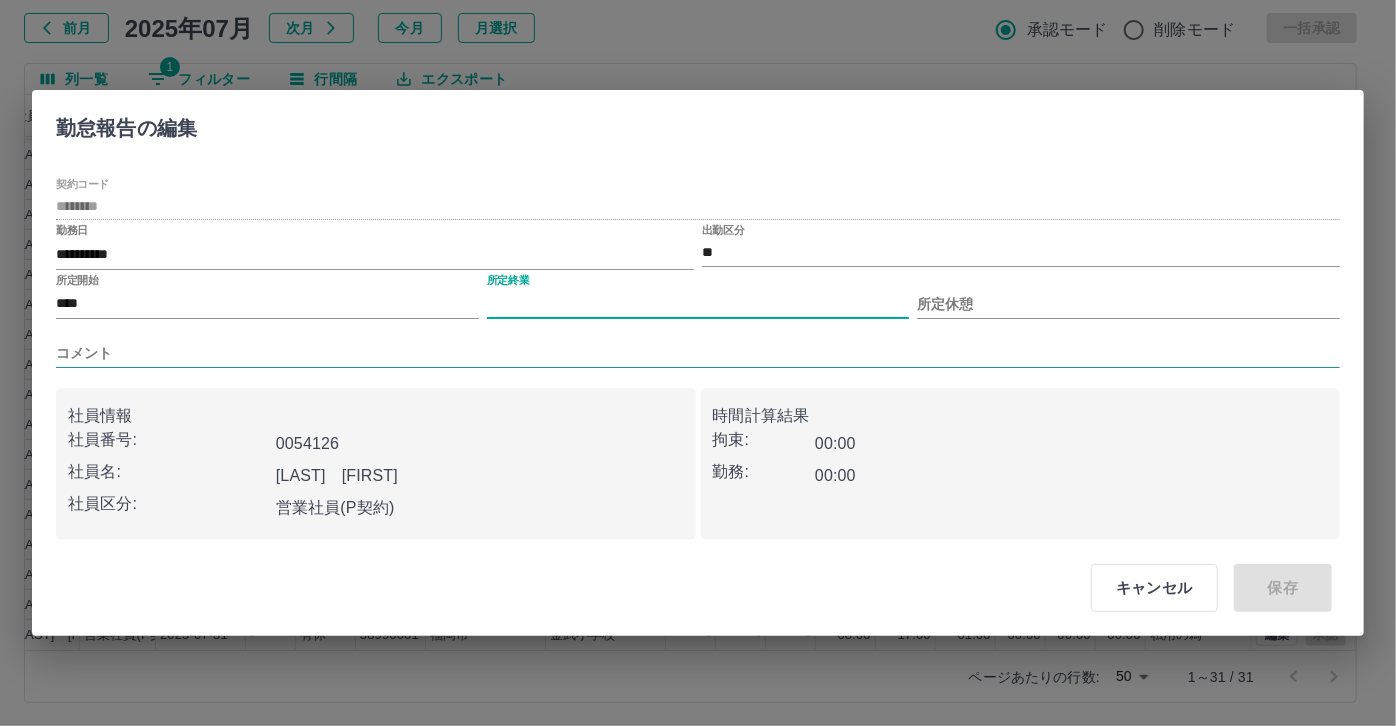 type on "****" 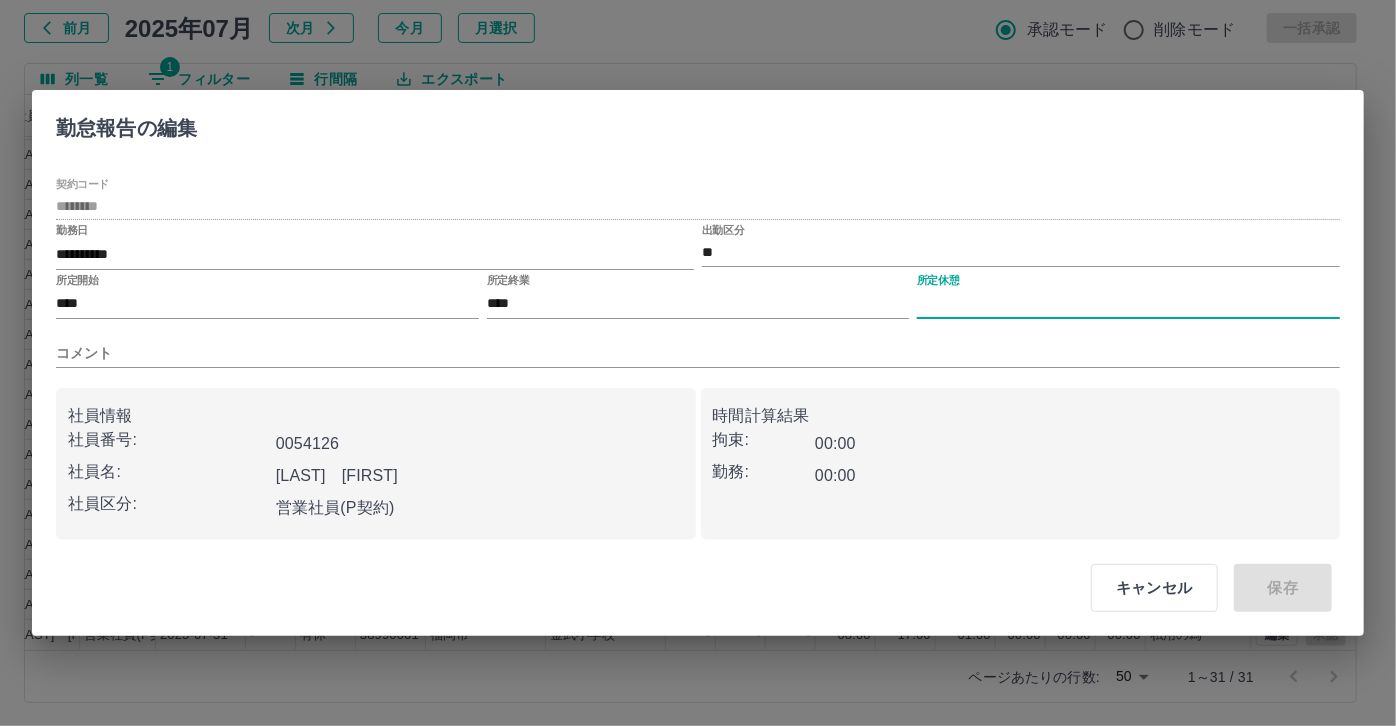 click on "所定休憩" at bounding box center (1128, 304) 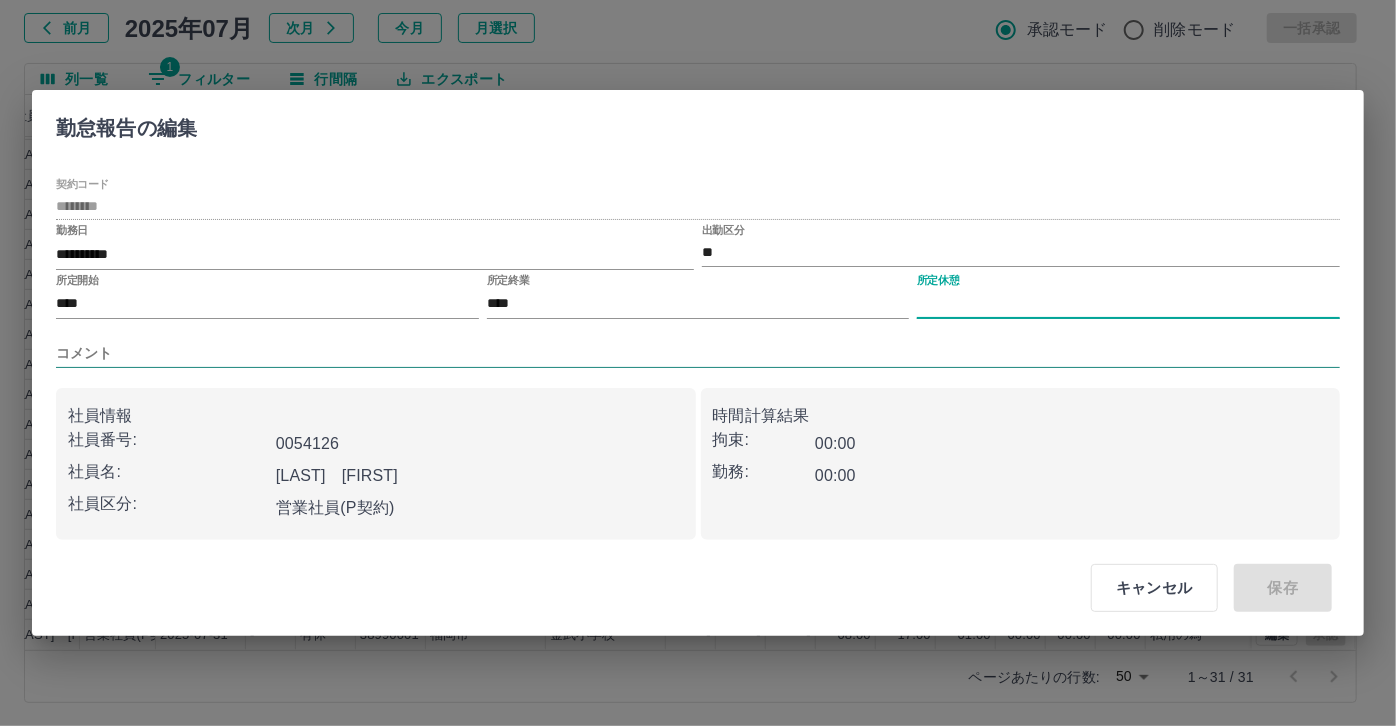 type on "****" 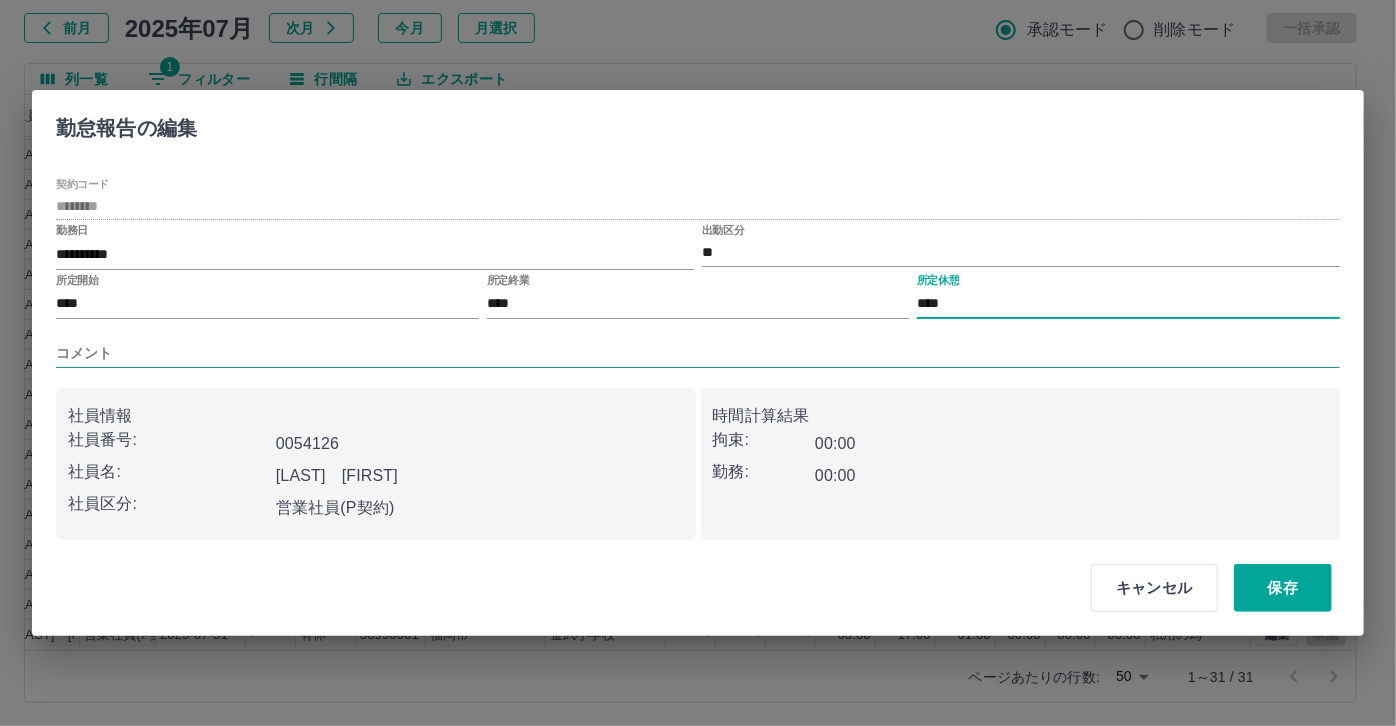 click on "コメント" at bounding box center [698, 353] 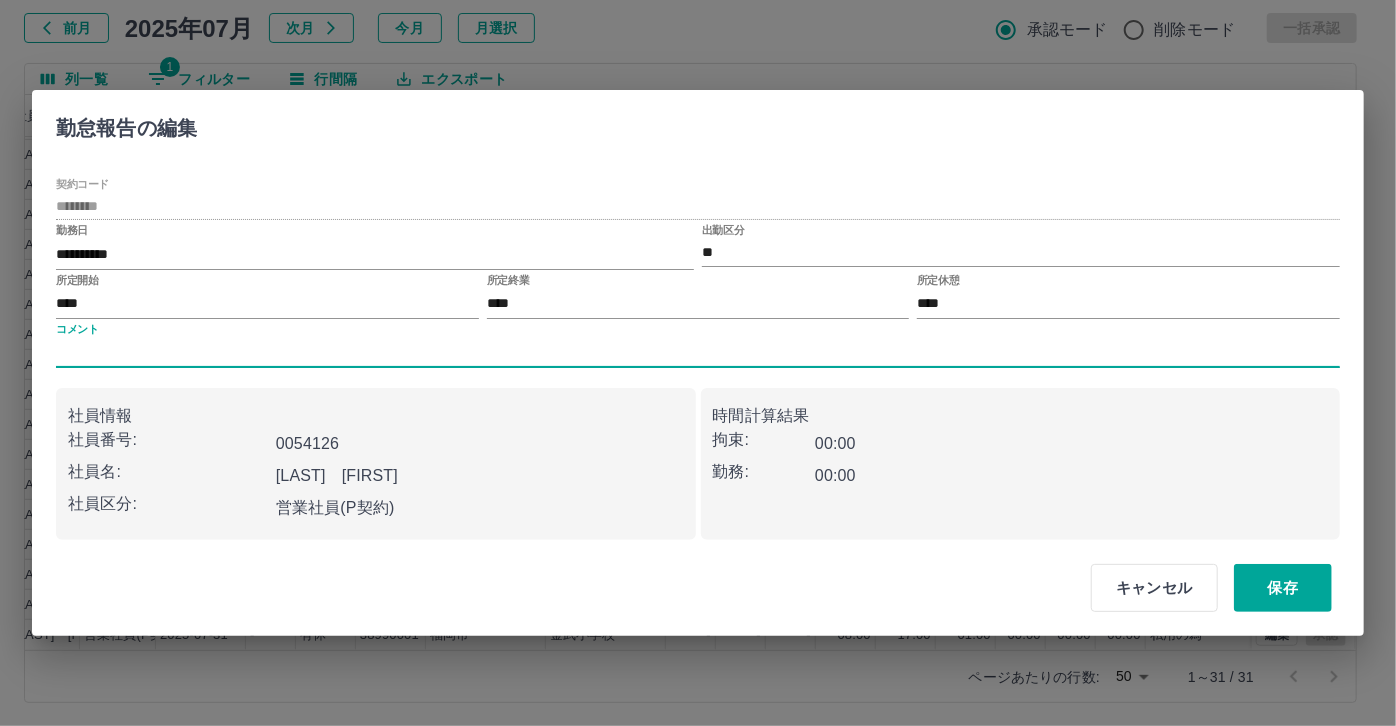 click on "コメント" at bounding box center (698, 353) 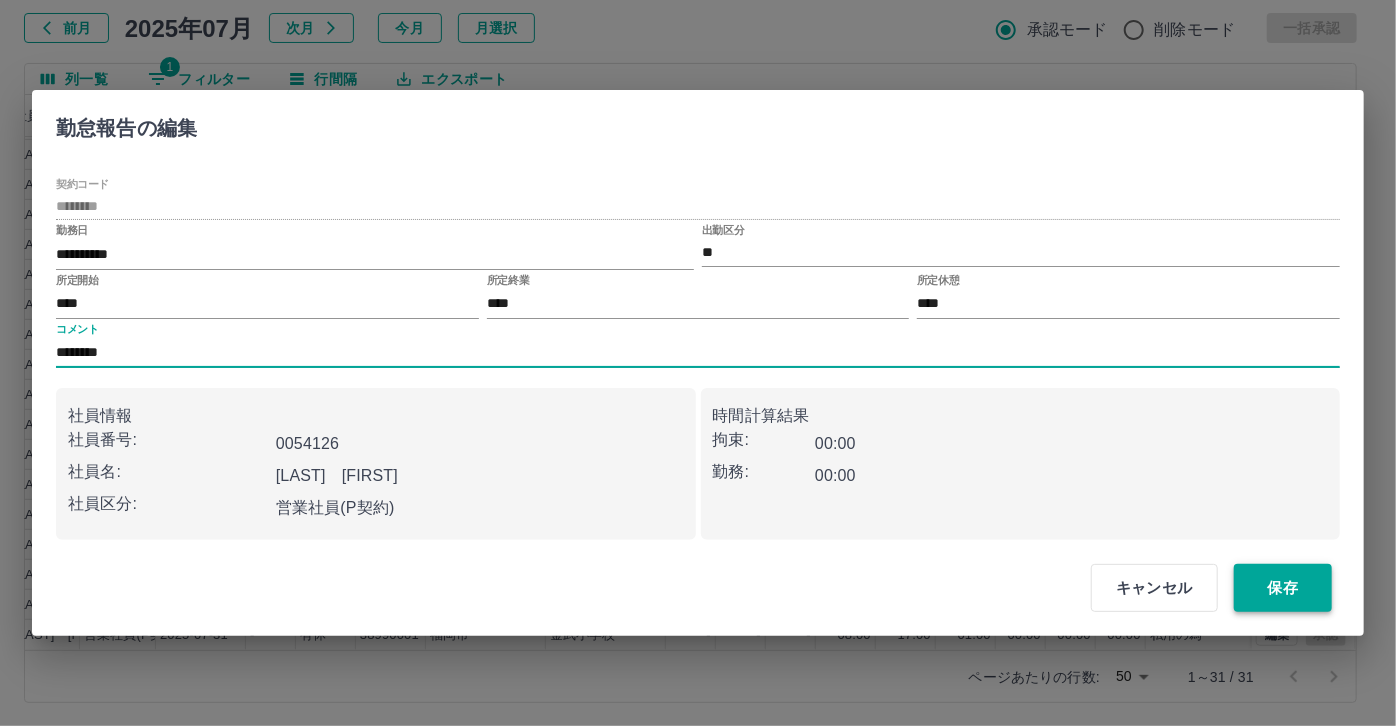 type on "********" 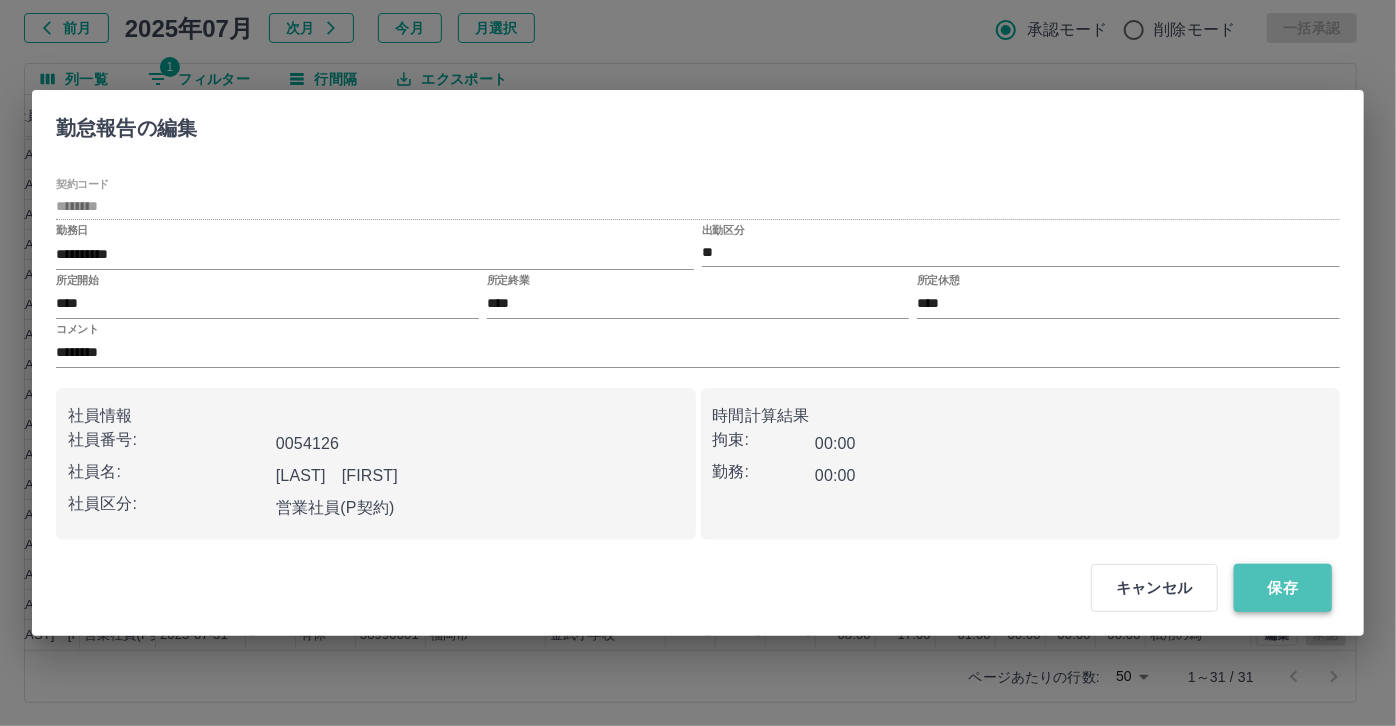 click on "保存" at bounding box center [1283, 588] 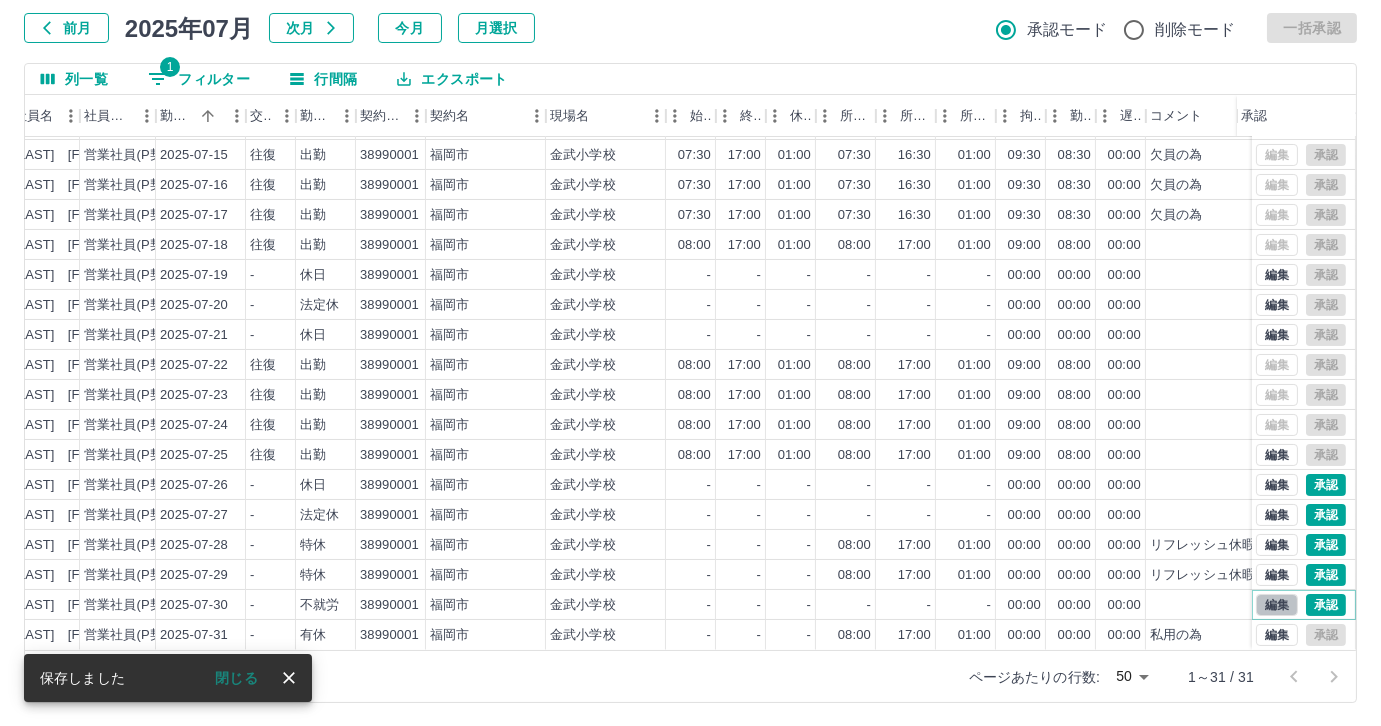 click on "編集" at bounding box center (1277, 605) 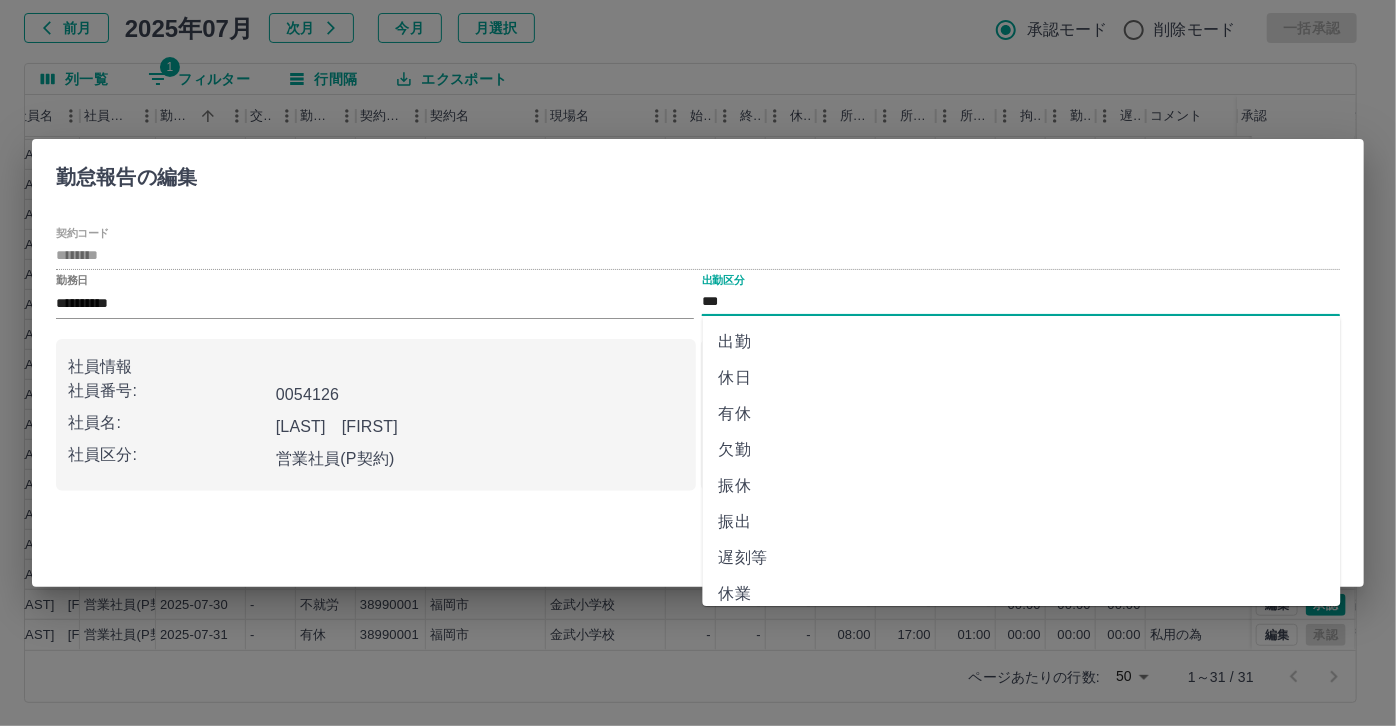 click on "***" at bounding box center (1021, 302) 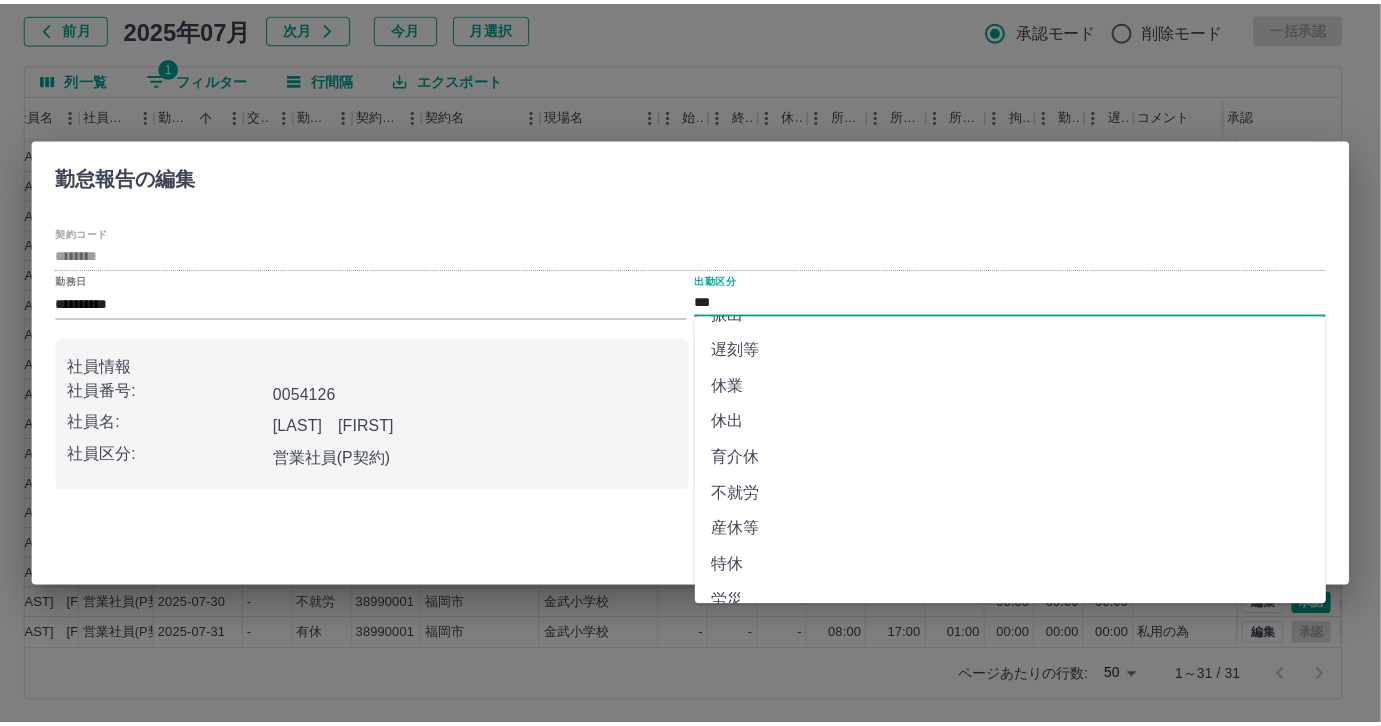 scroll, scrollTop: 272, scrollLeft: 0, axis: vertical 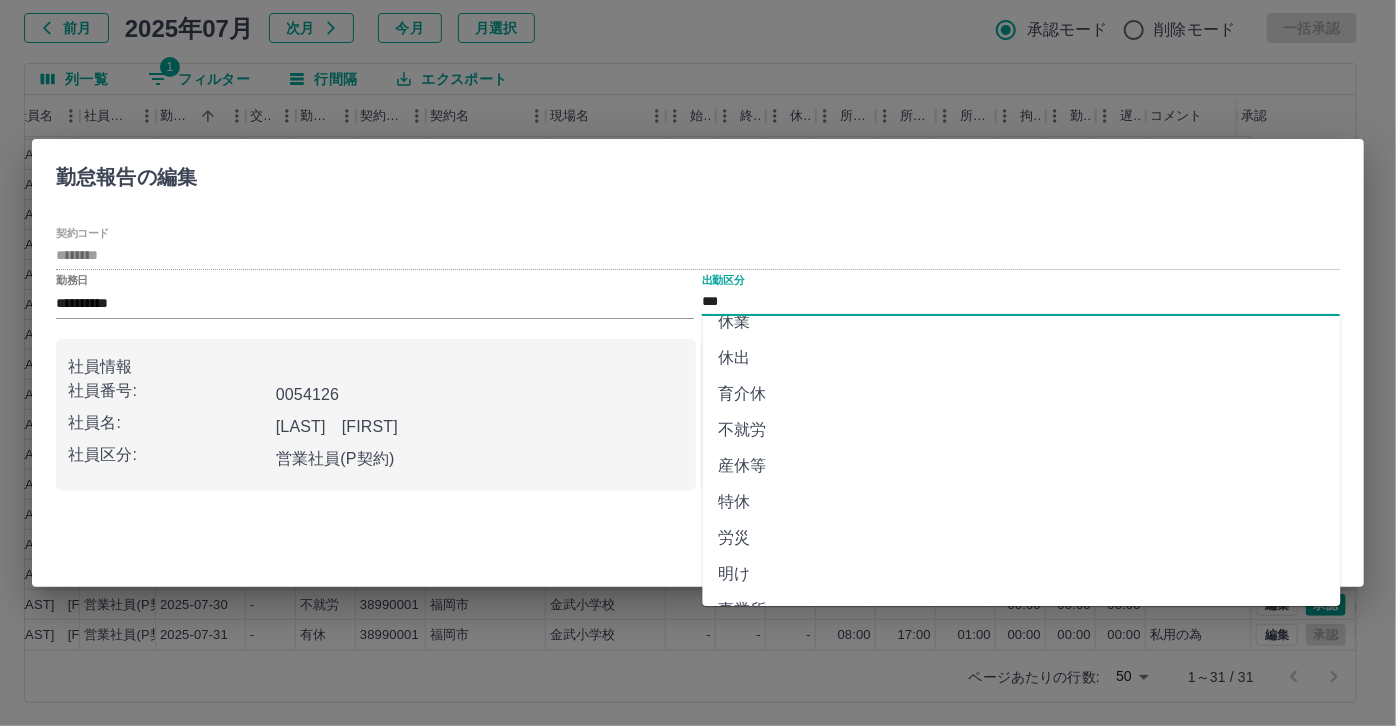 click on "特休" at bounding box center [1022, 502] 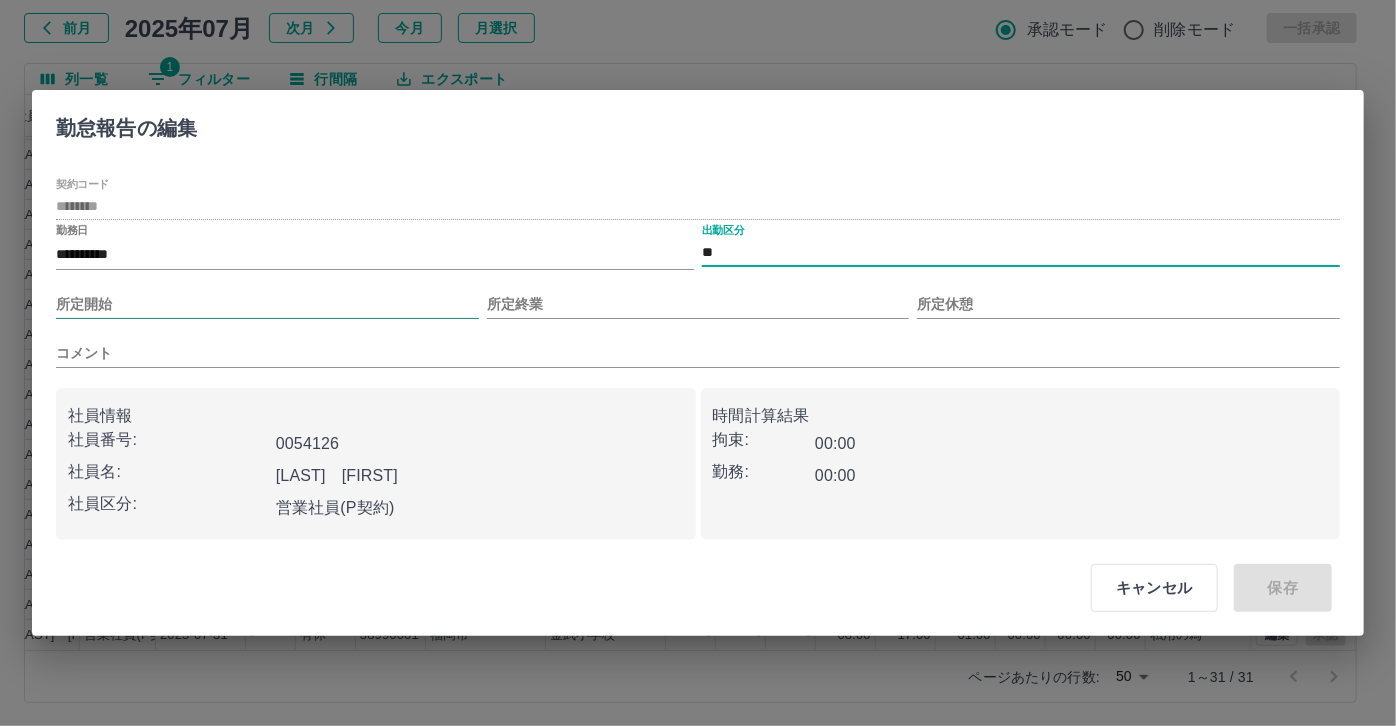 click on "所定開始" at bounding box center (267, 304) 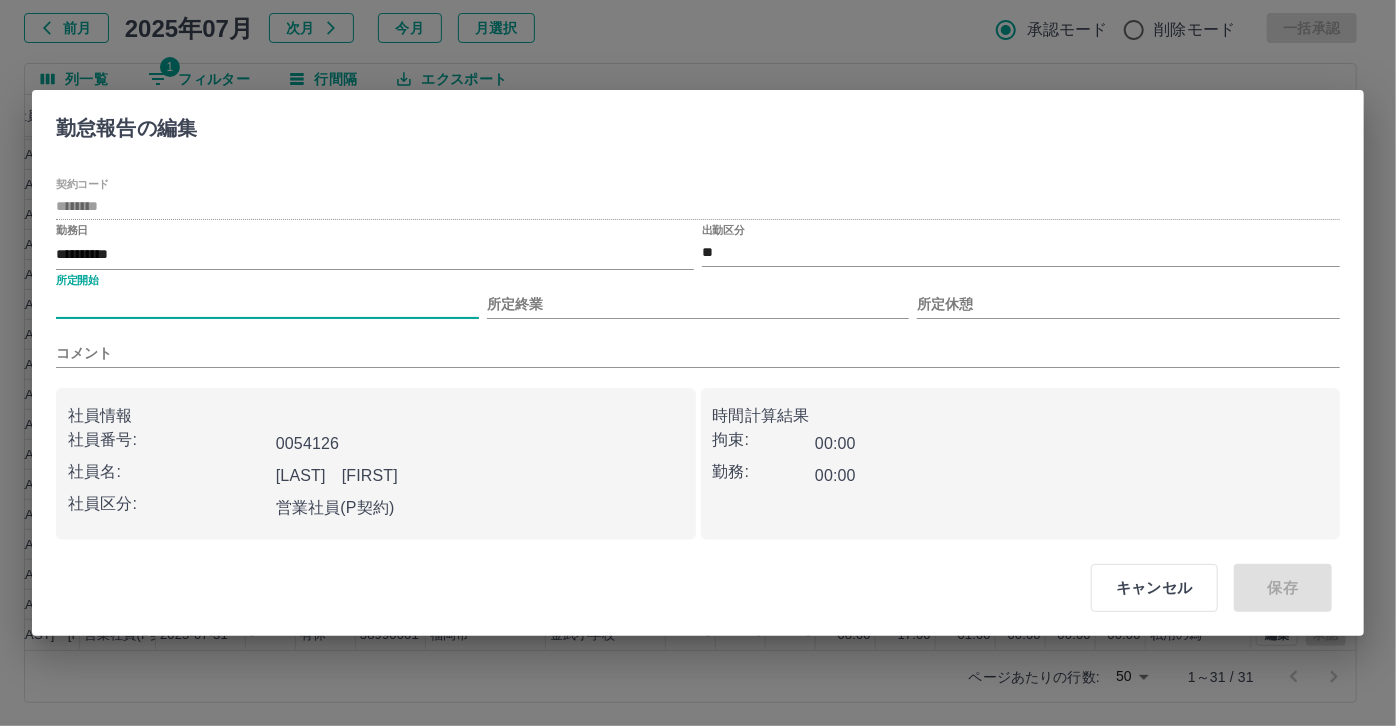 type on "***" 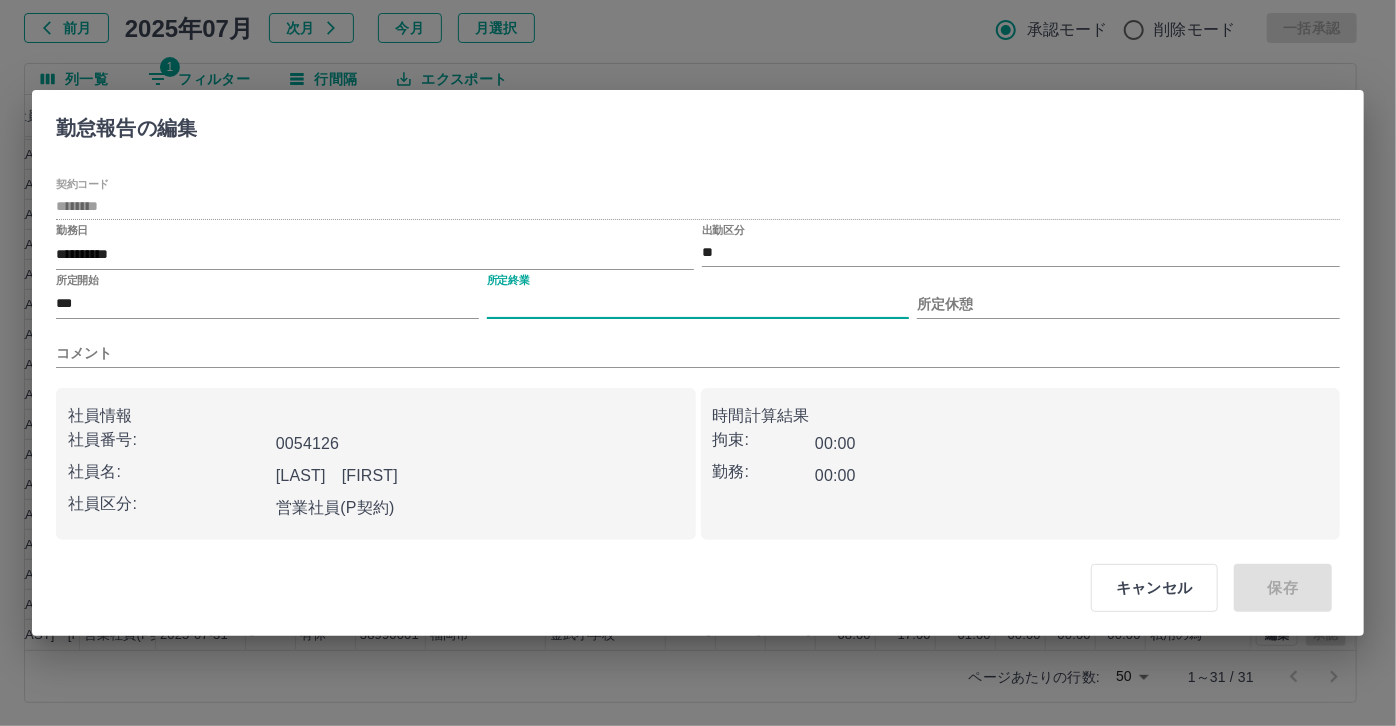 click on "所定終業" at bounding box center [698, 304] 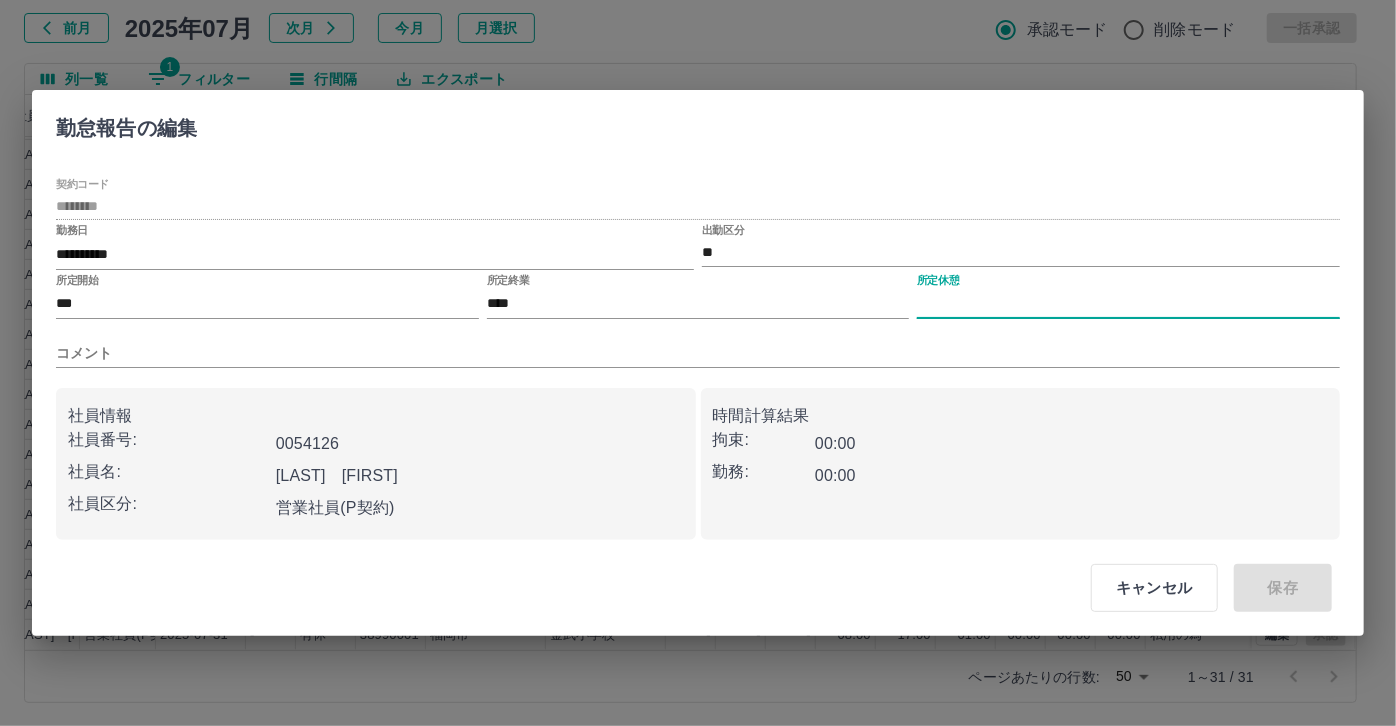 click on "所定休憩" at bounding box center (1128, 304) 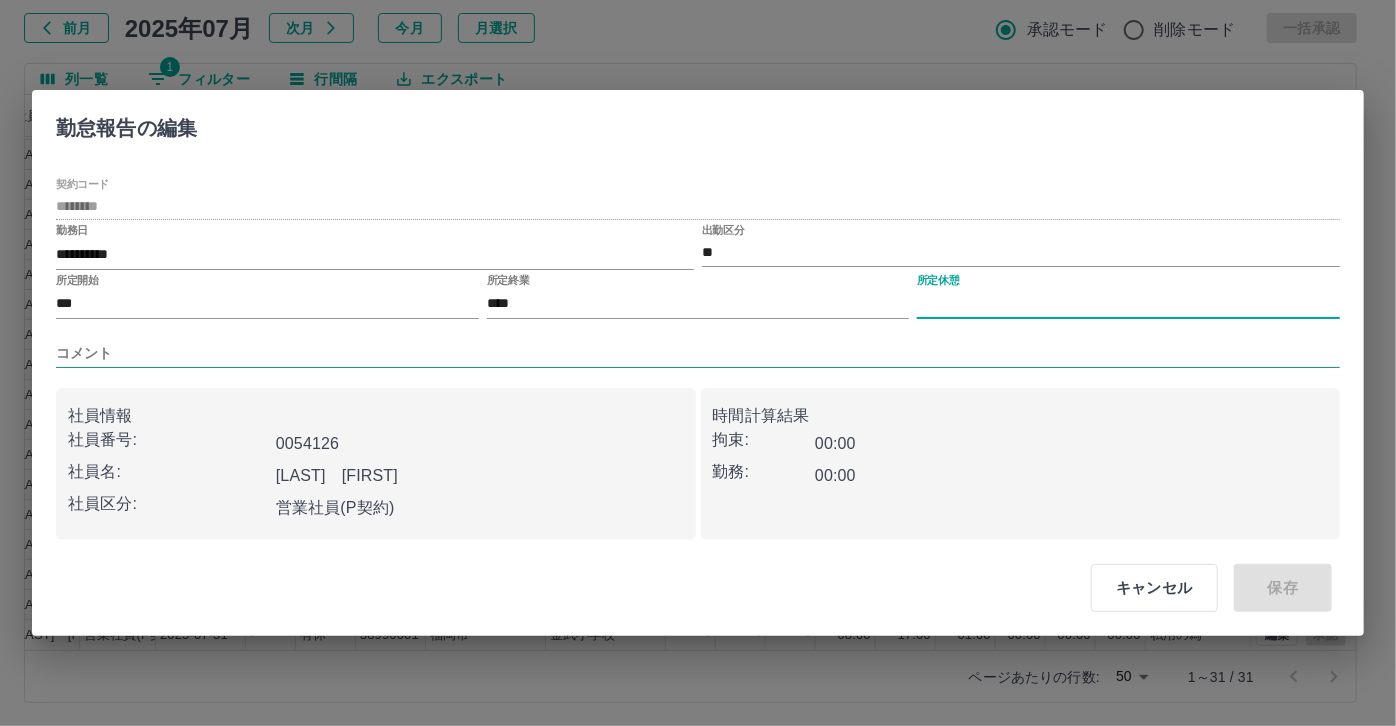 type on "****" 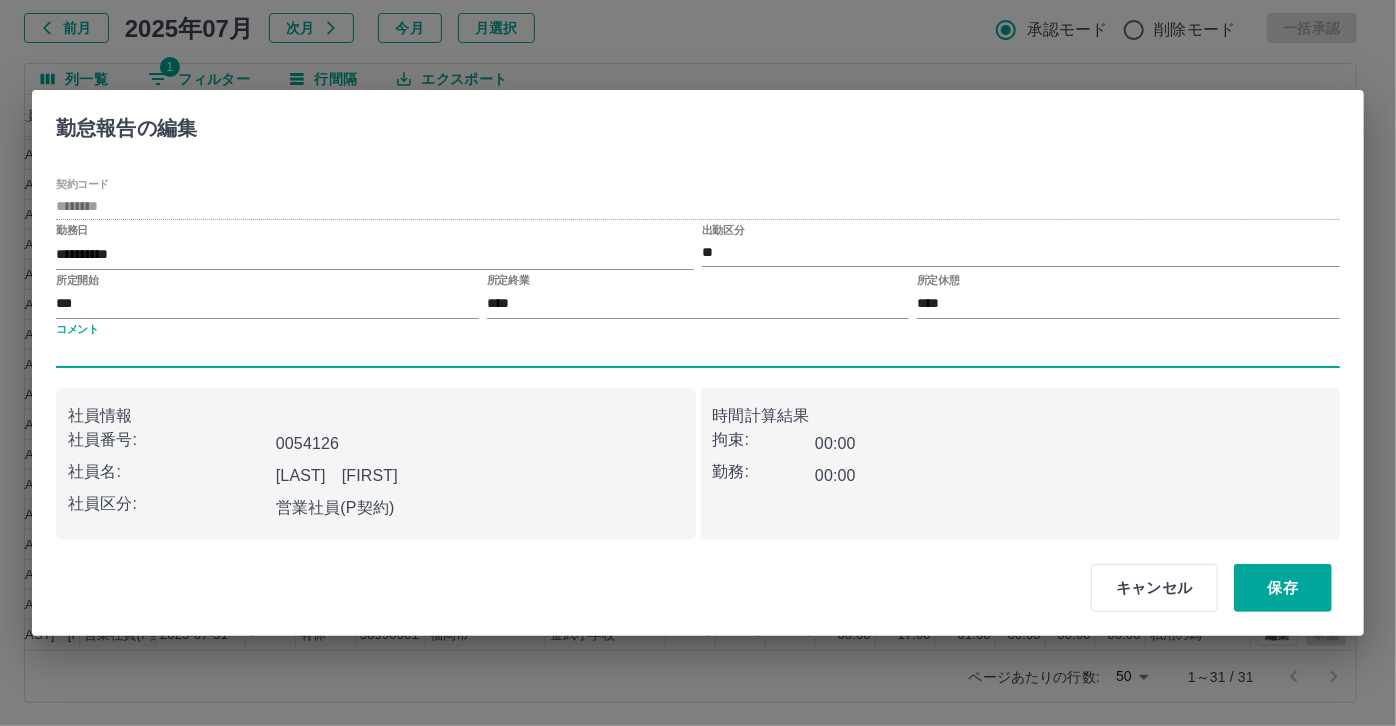click on "コメント" at bounding box center [698, 353] 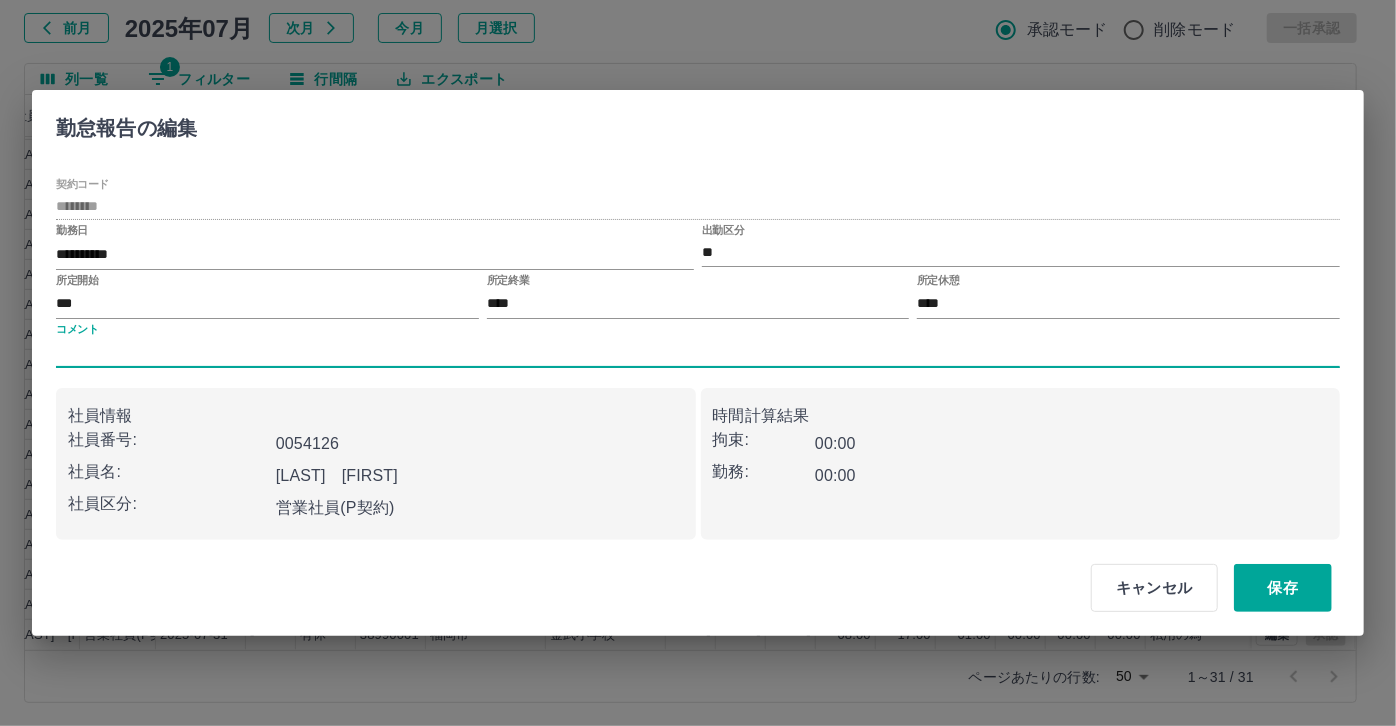 click on "コメント" at bounding box center (698, 353) 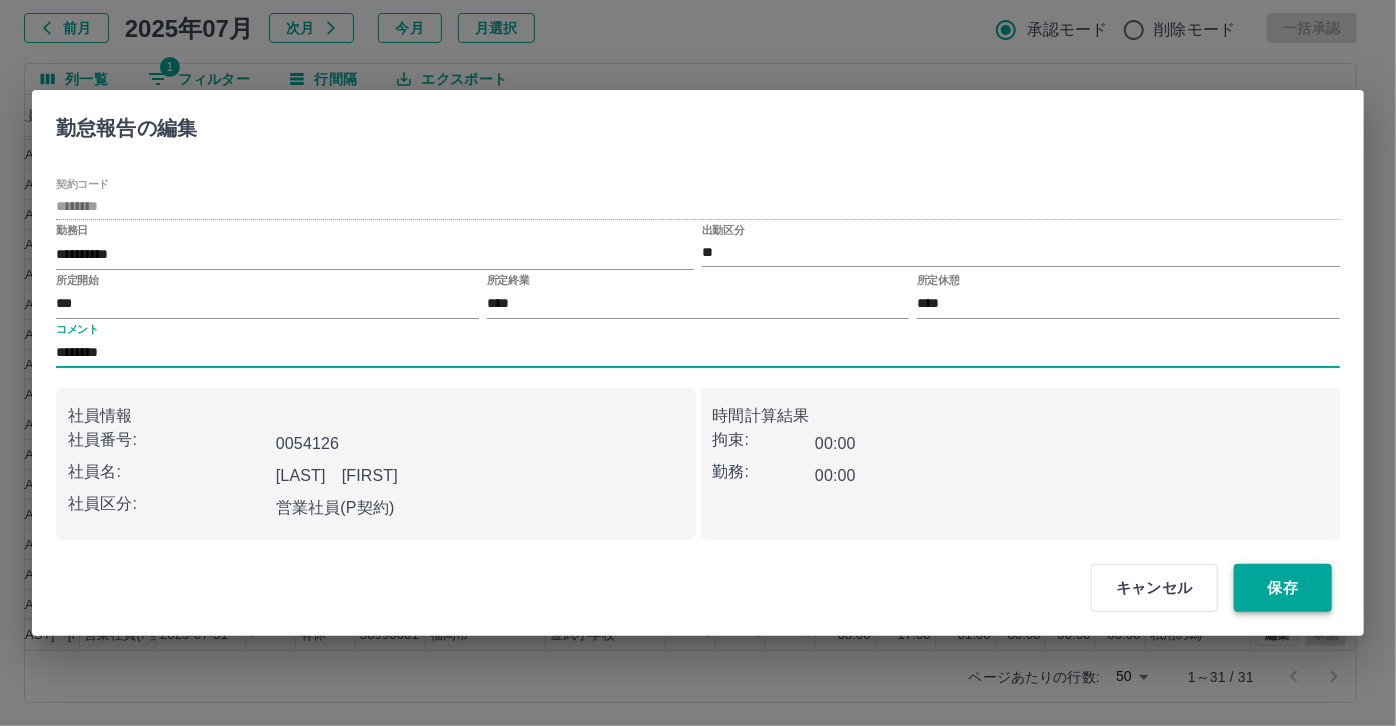 type on "******" 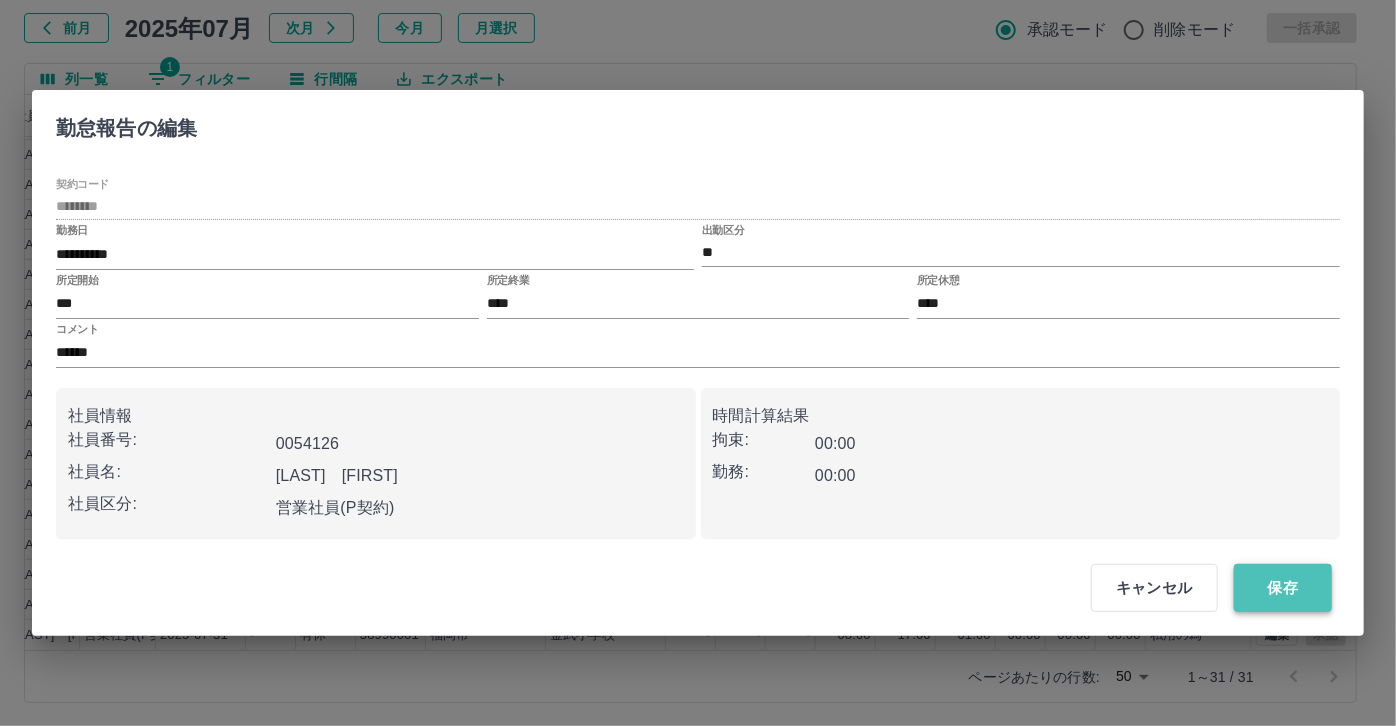 click on "保存" at bounding box center (1283, 588) 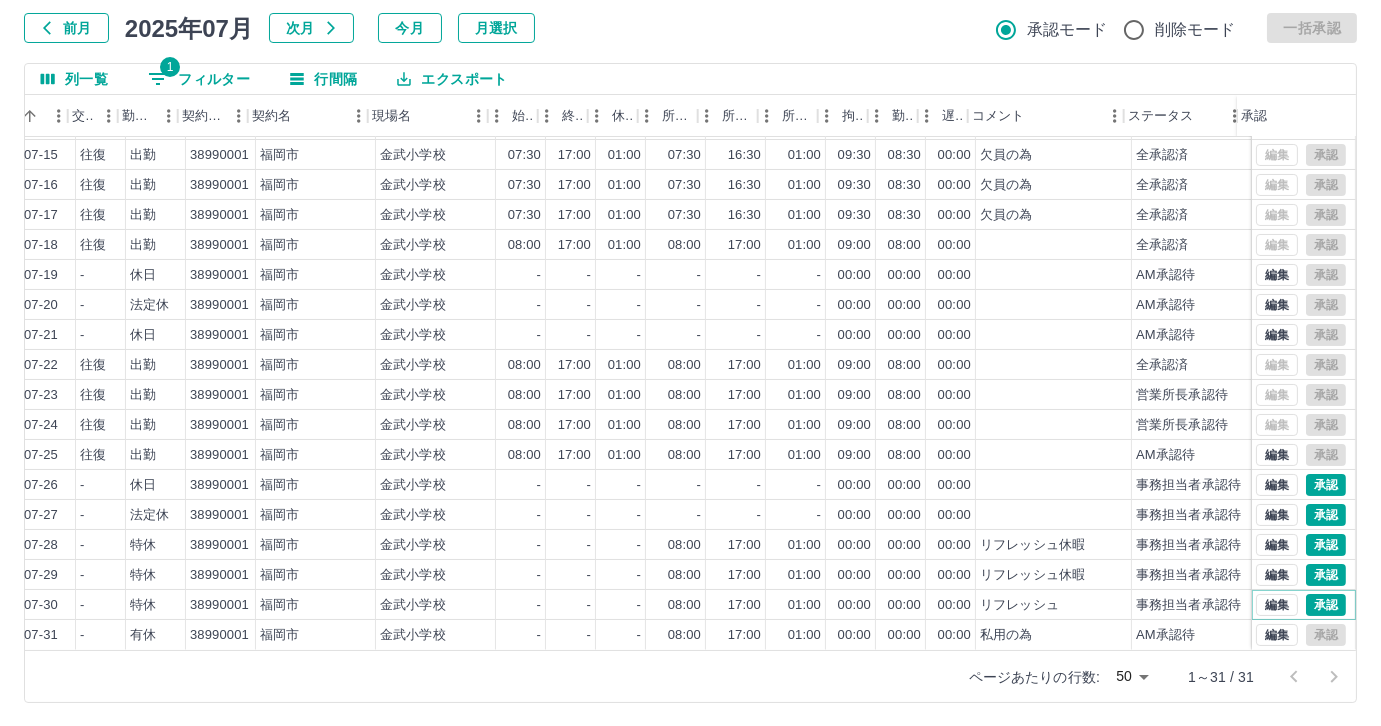 scroll, scrollTop: 431, scrollLeft: 423, axis: both 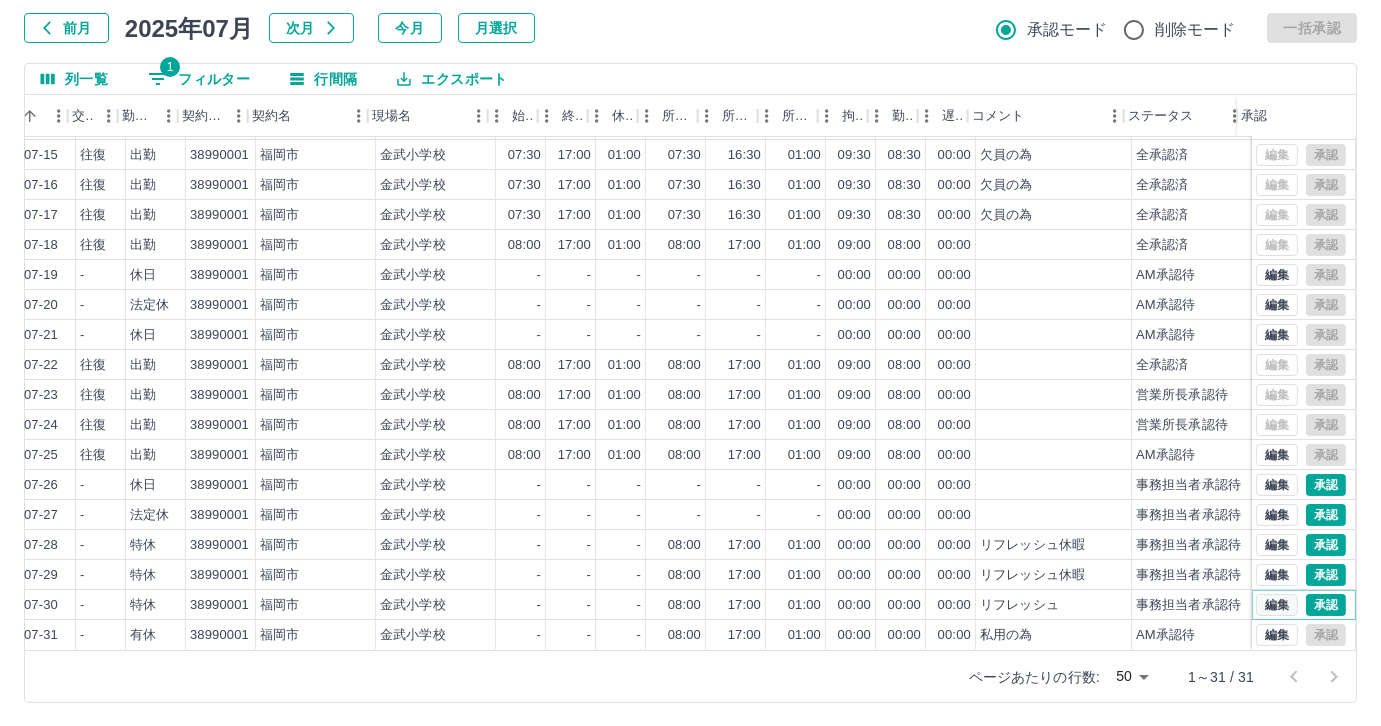 click on "編集" at bounding box center (1277, 605) 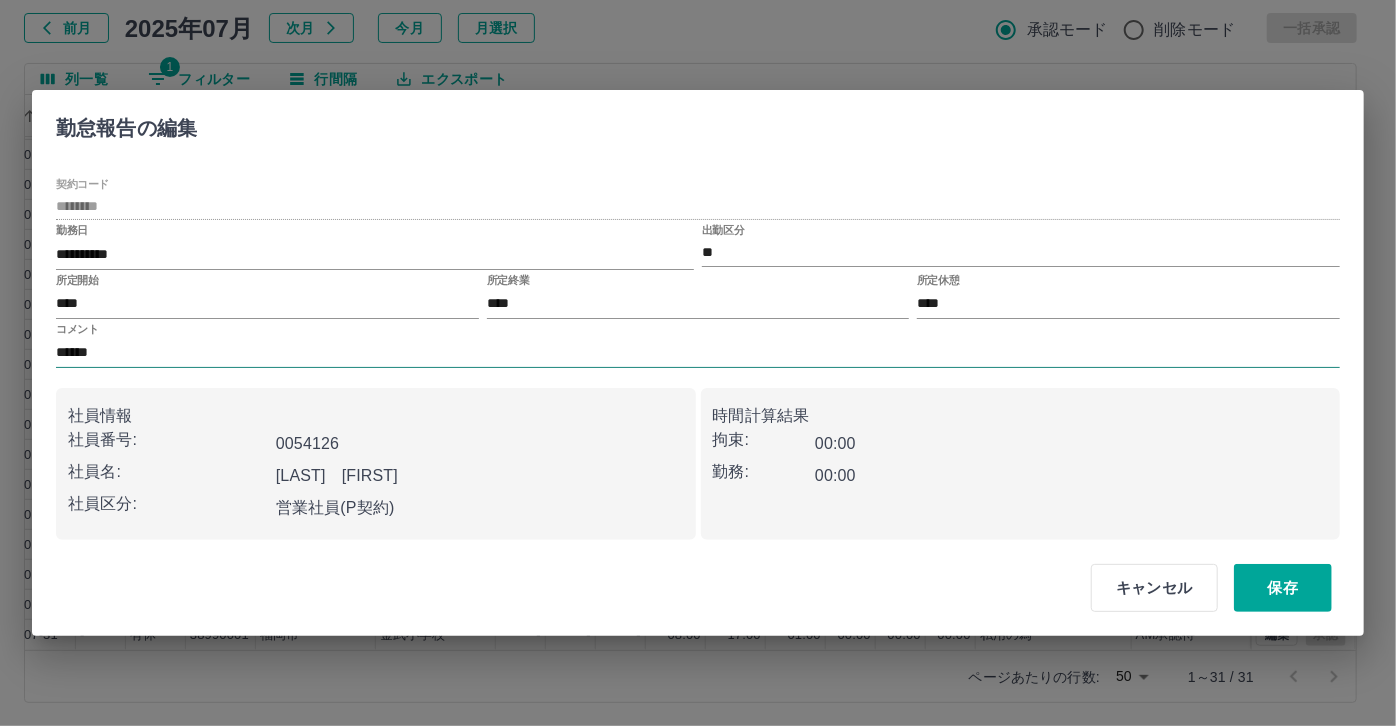 click on "******" at bounding box center (698, 353) 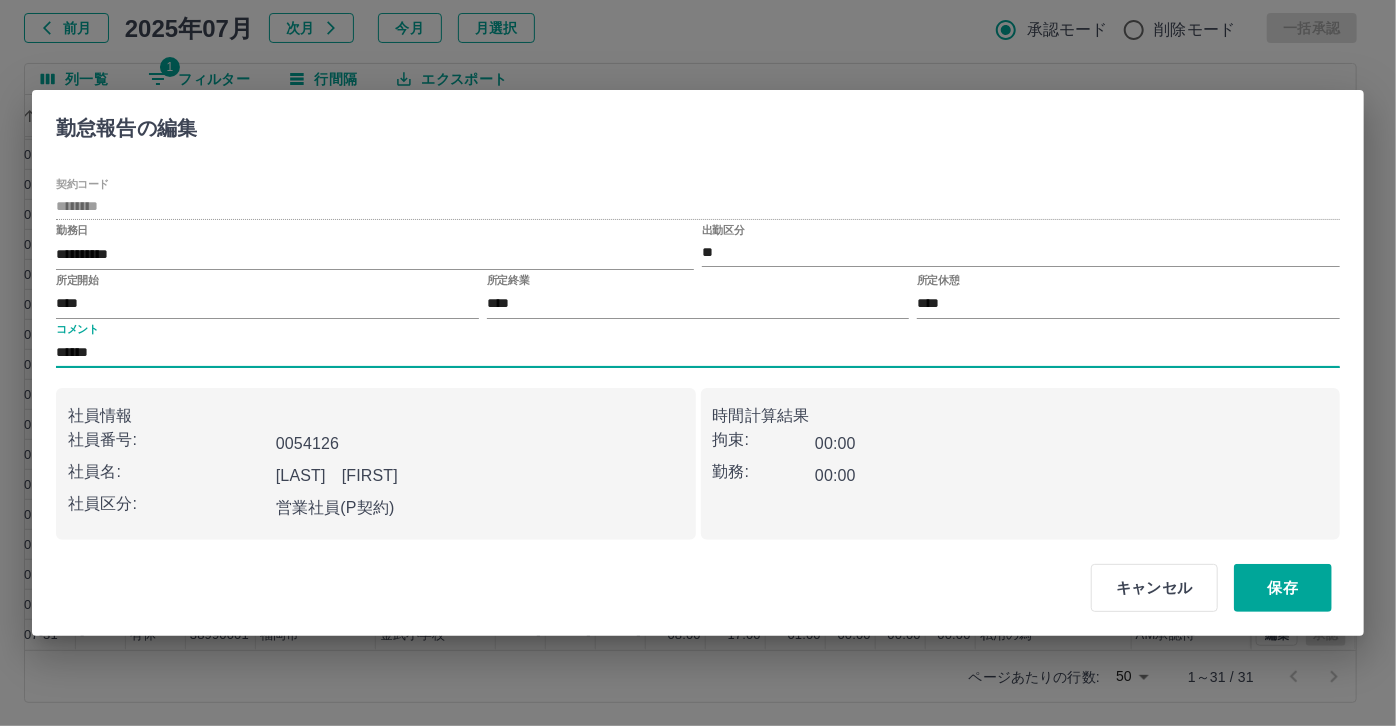 type on "********" 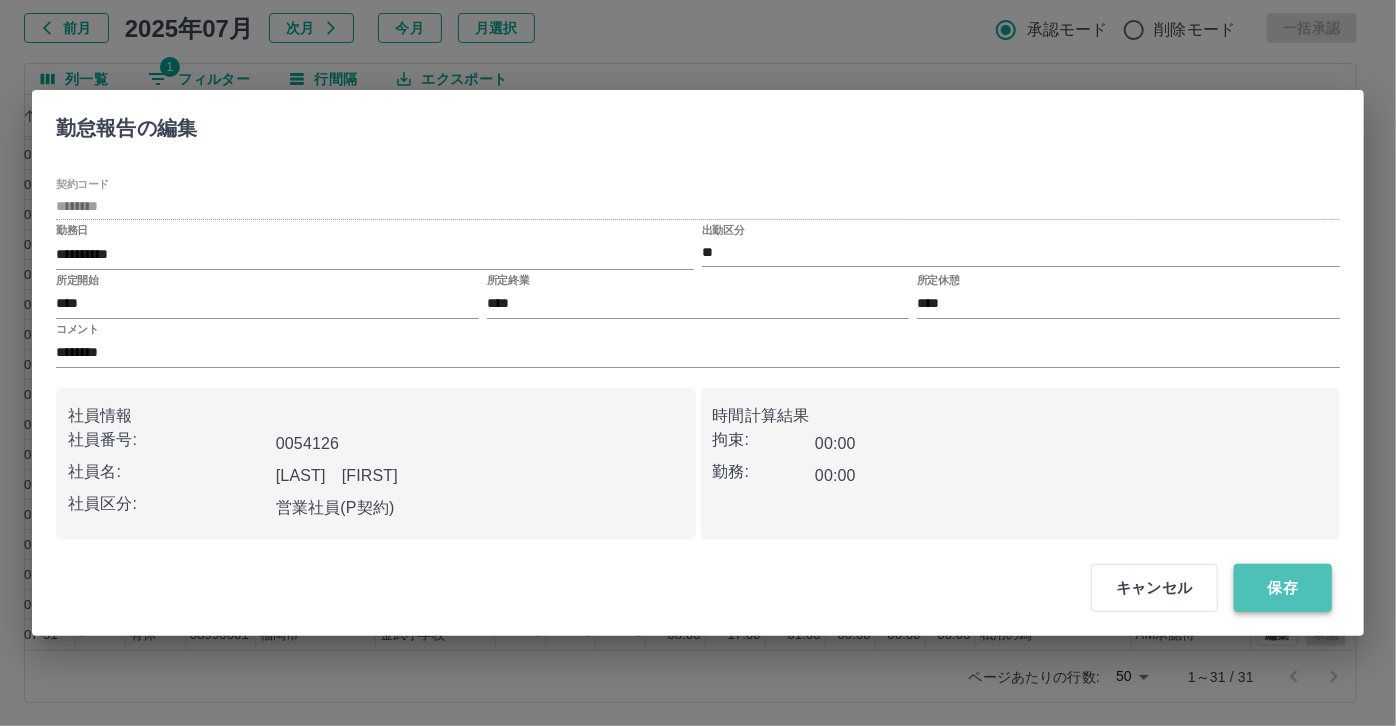 click on "保存" at bounding box center (1283, 588) 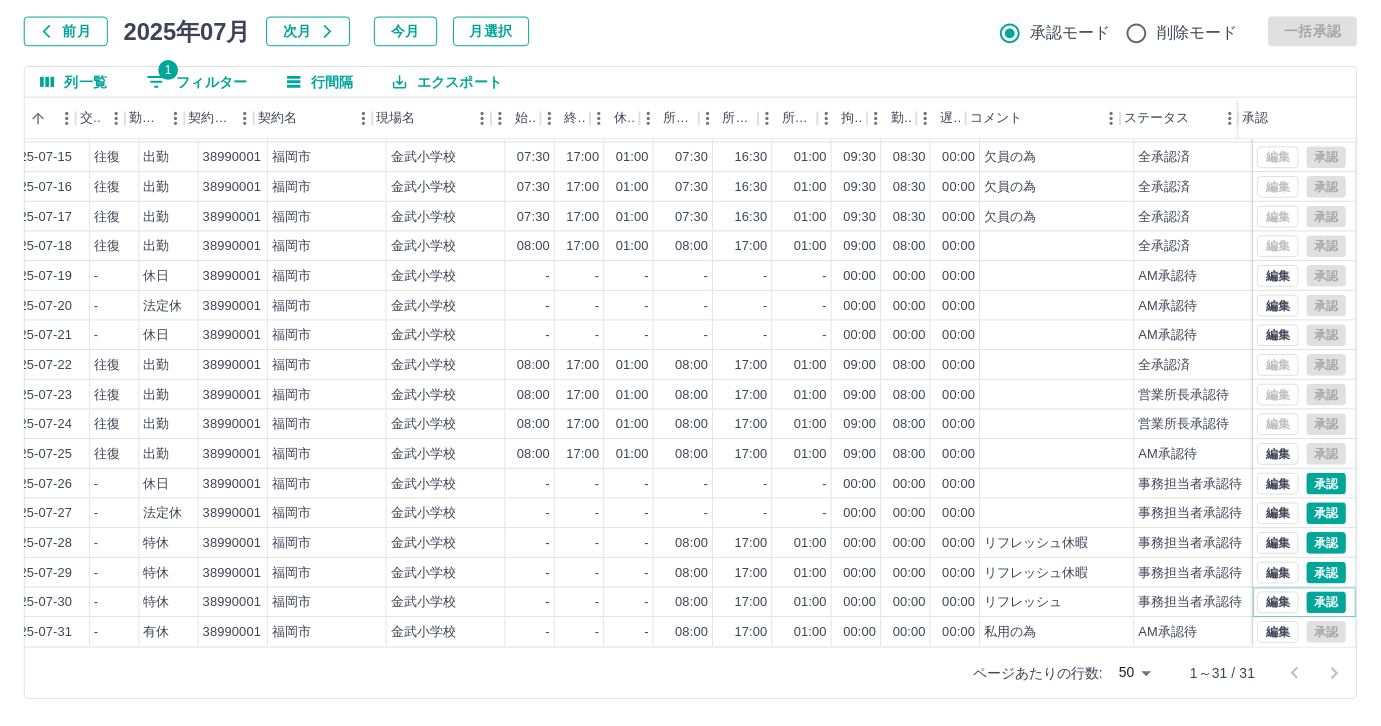 scroll, scrollTop: 431, scrollLeft: 414, axis: both 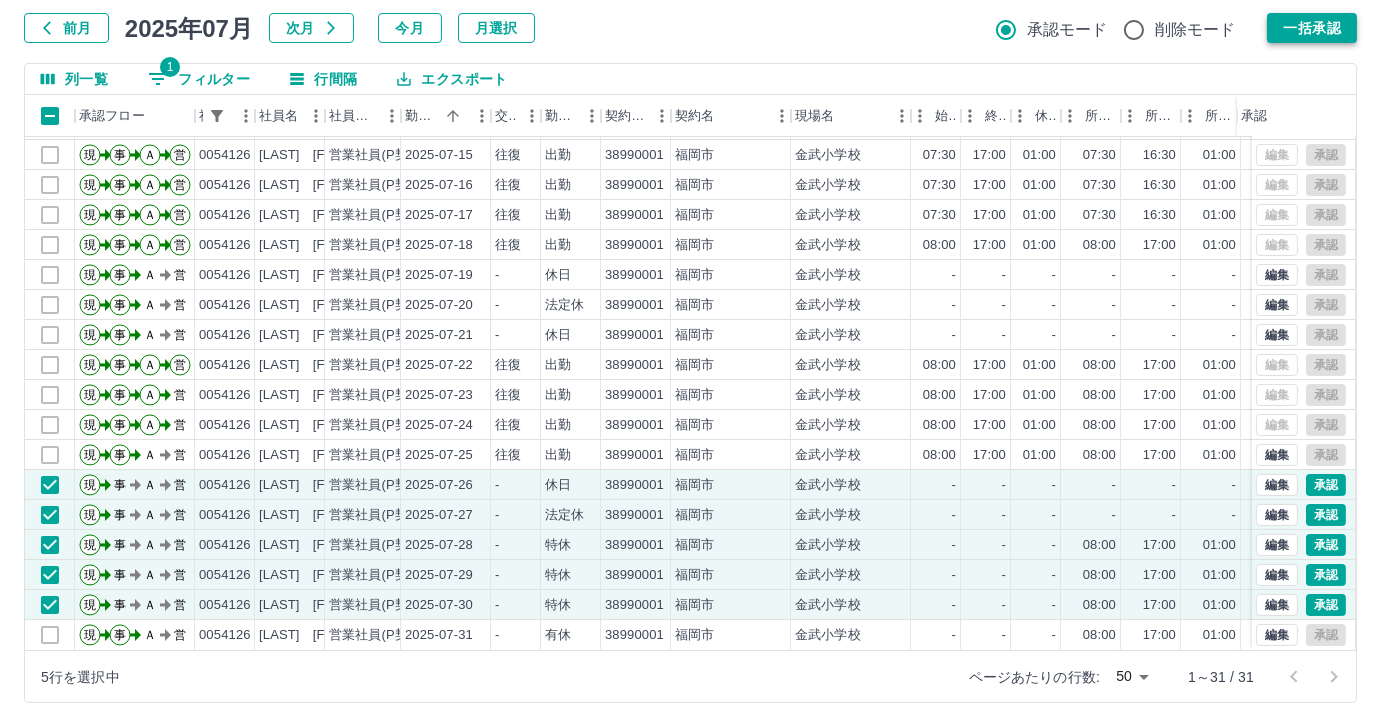 click on "一括承認" at bounding box center (1312, 28) 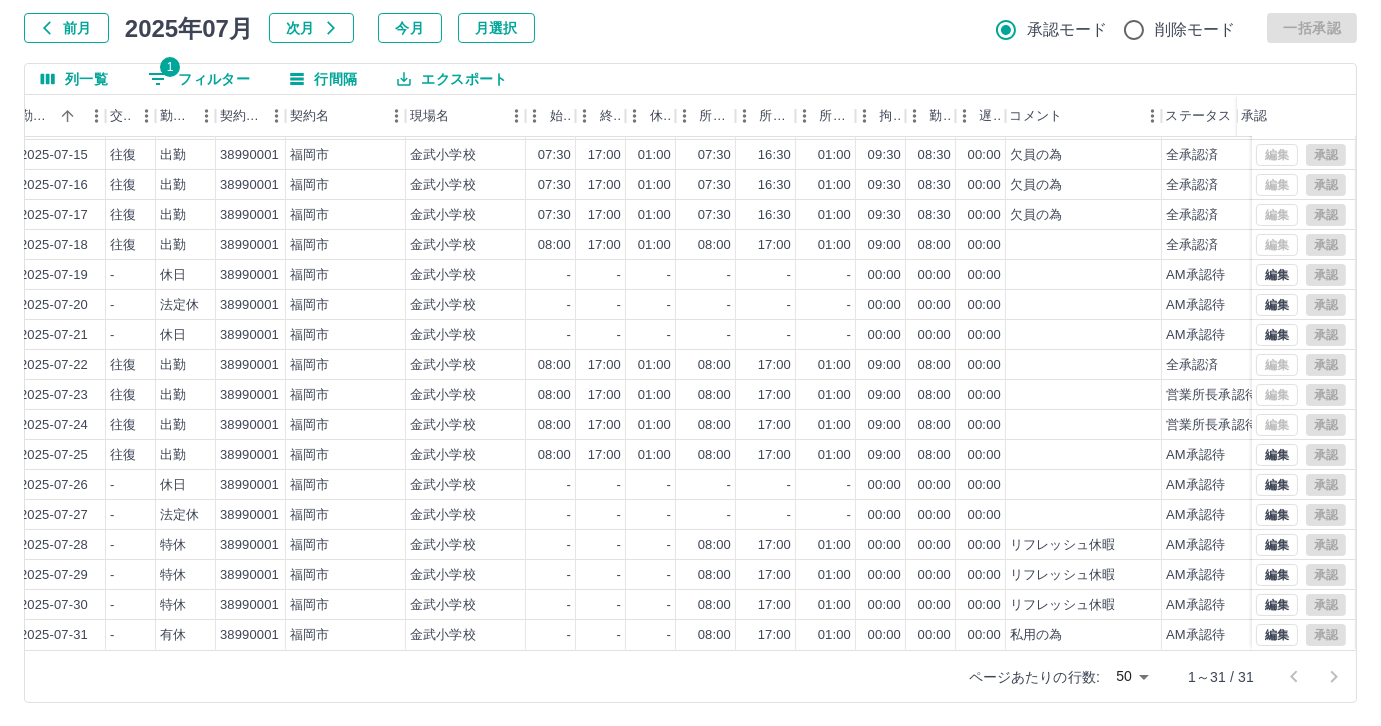 scroll, scrollTop: 431, scrollLeft: 388, axis: both 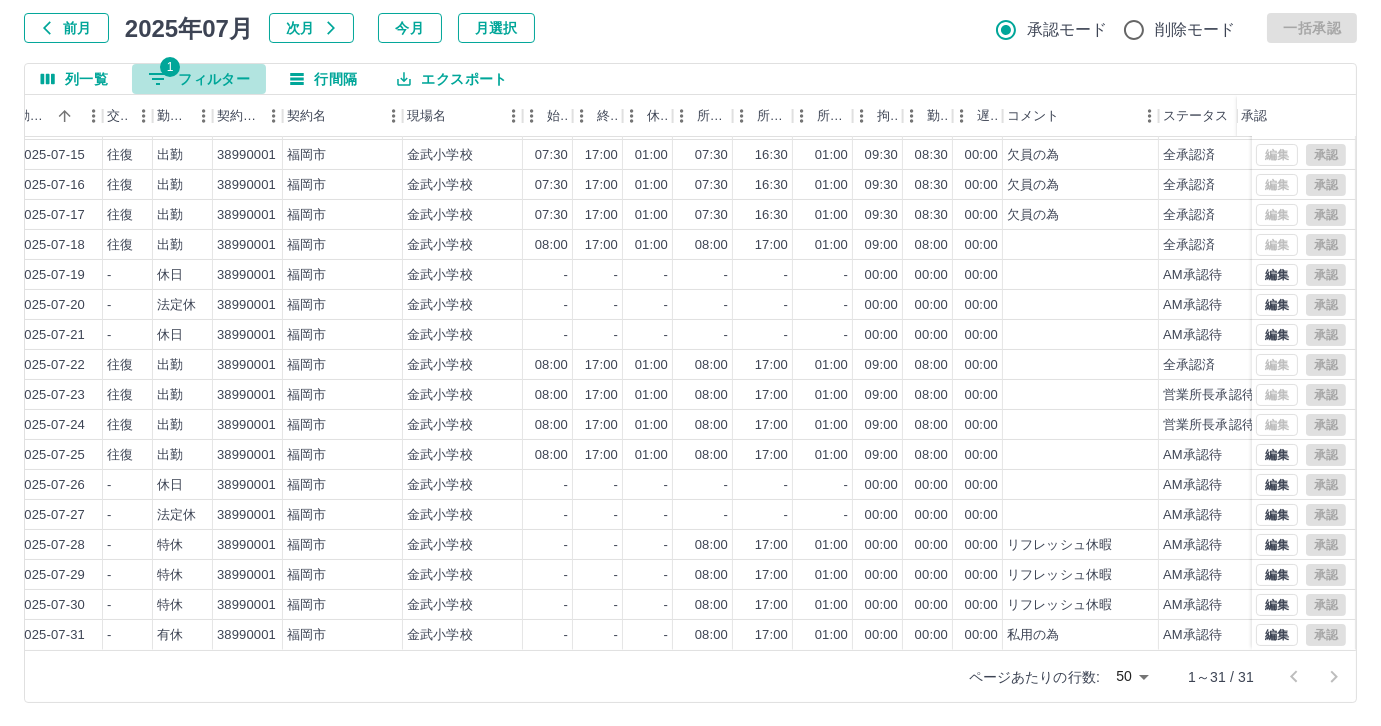 click on "1 フィルター" at bounding box center [199, 79] 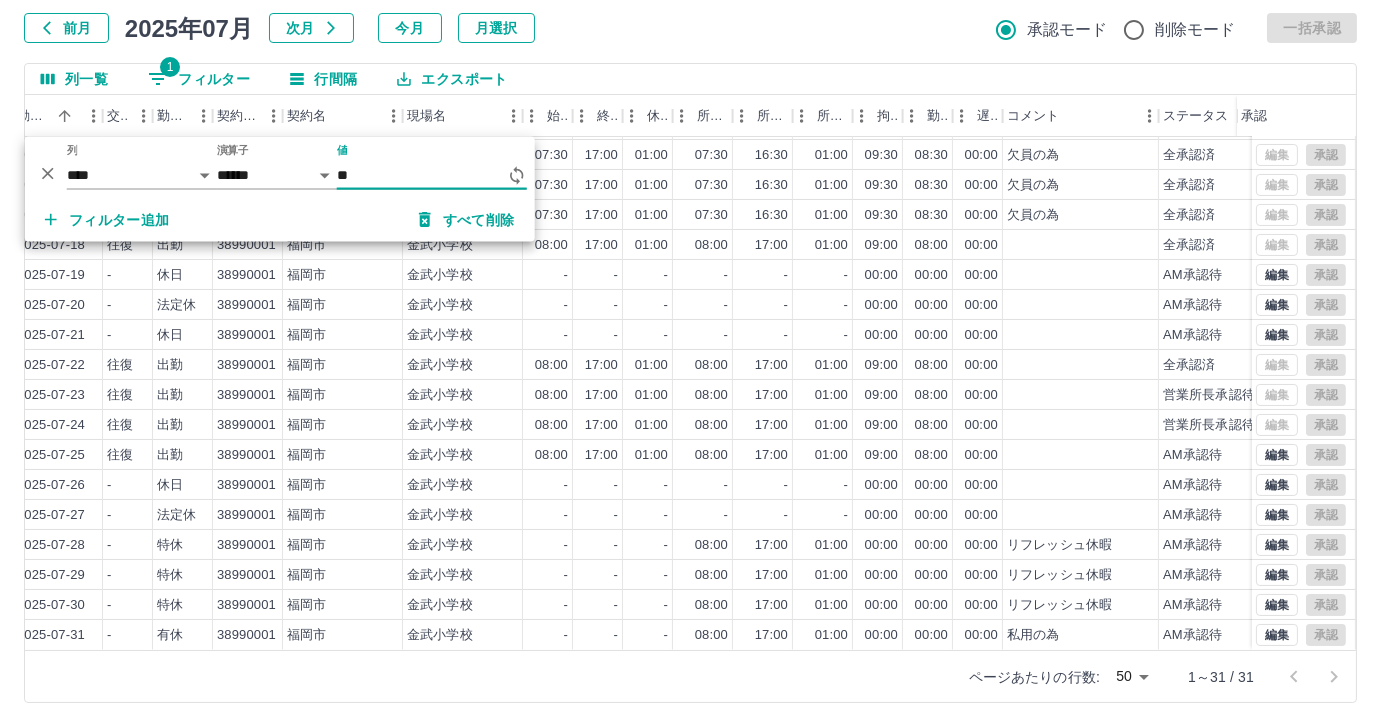 type on "*" 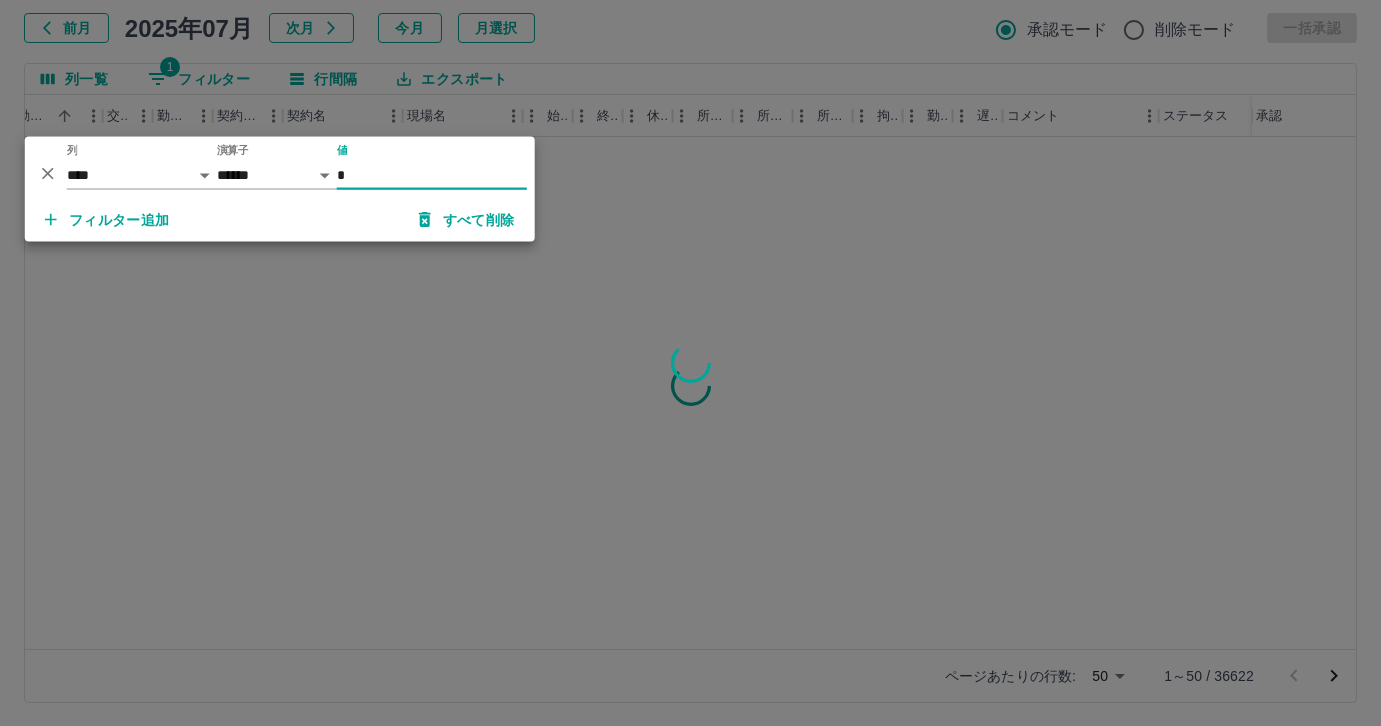 scroll, scrollTop: 0, scrollLeft: 388, axis: horizontal 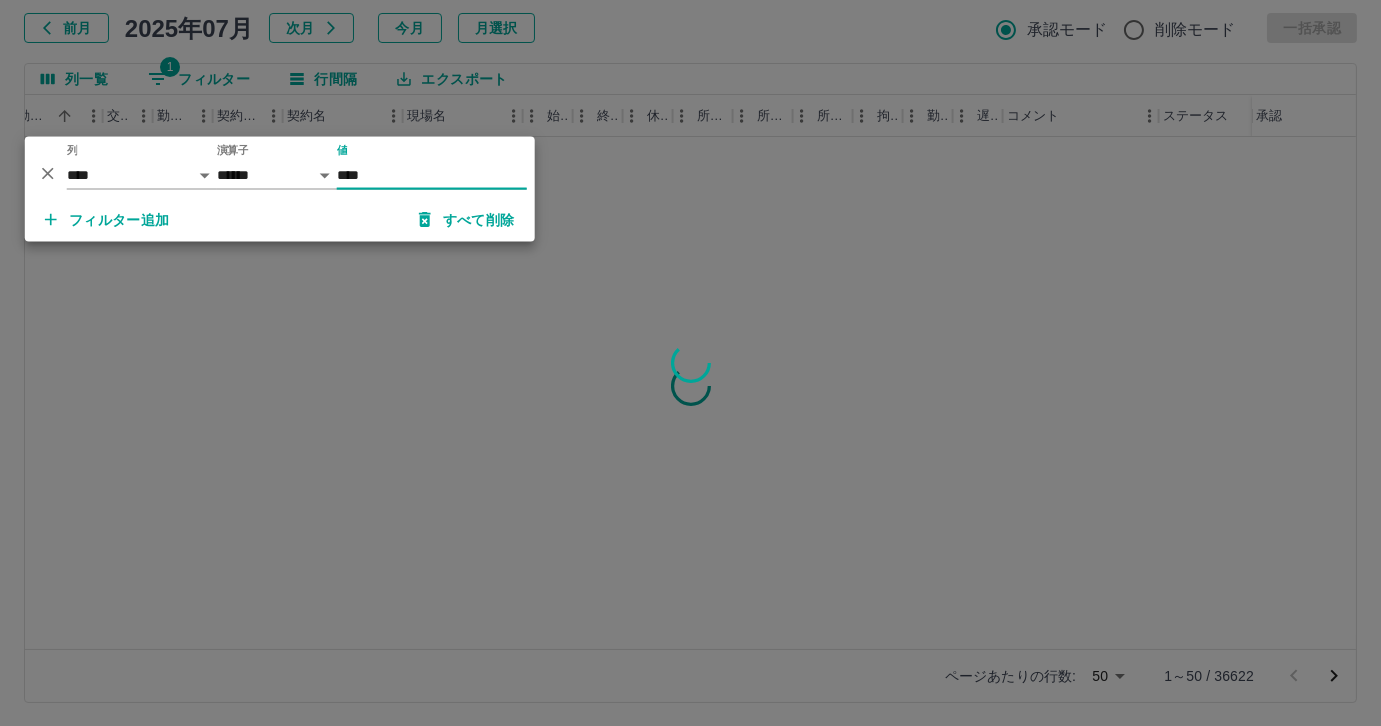 type on "*****" 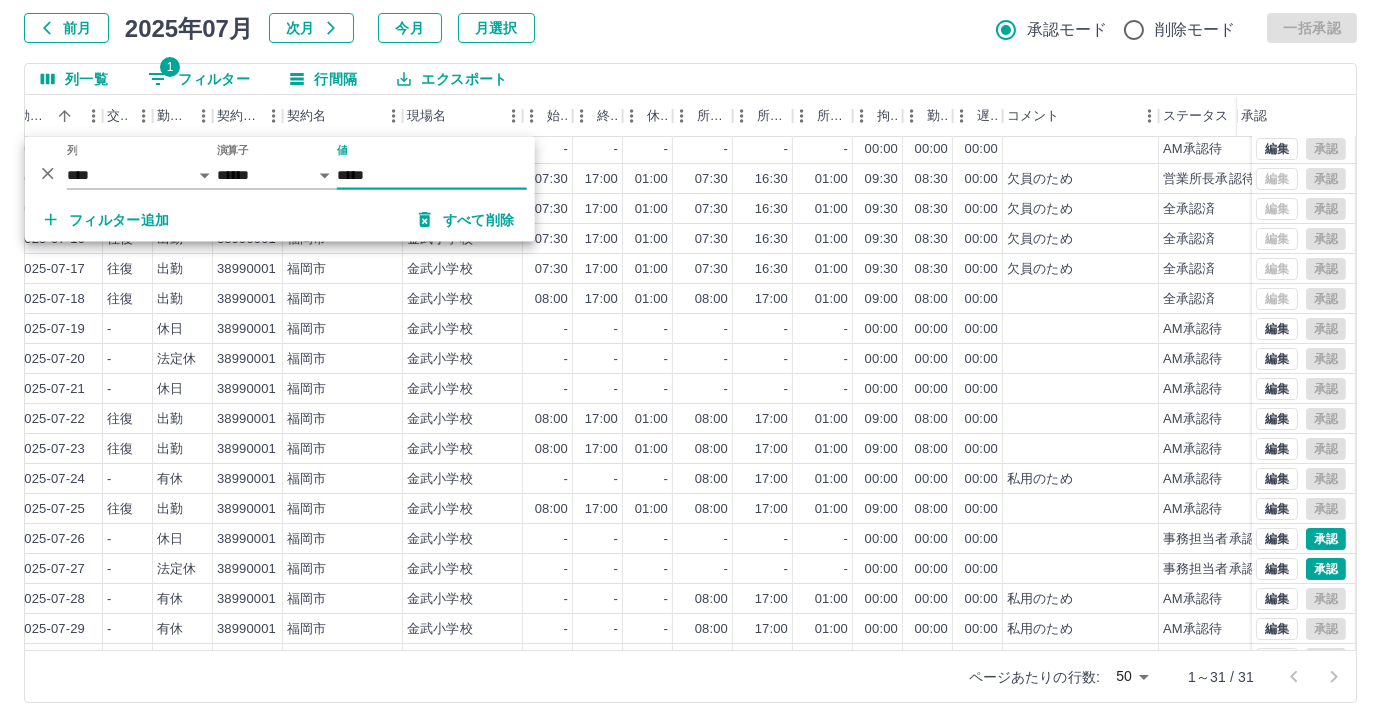 scroll, scrollTop: 431, scrollLeft: 388, axis: both 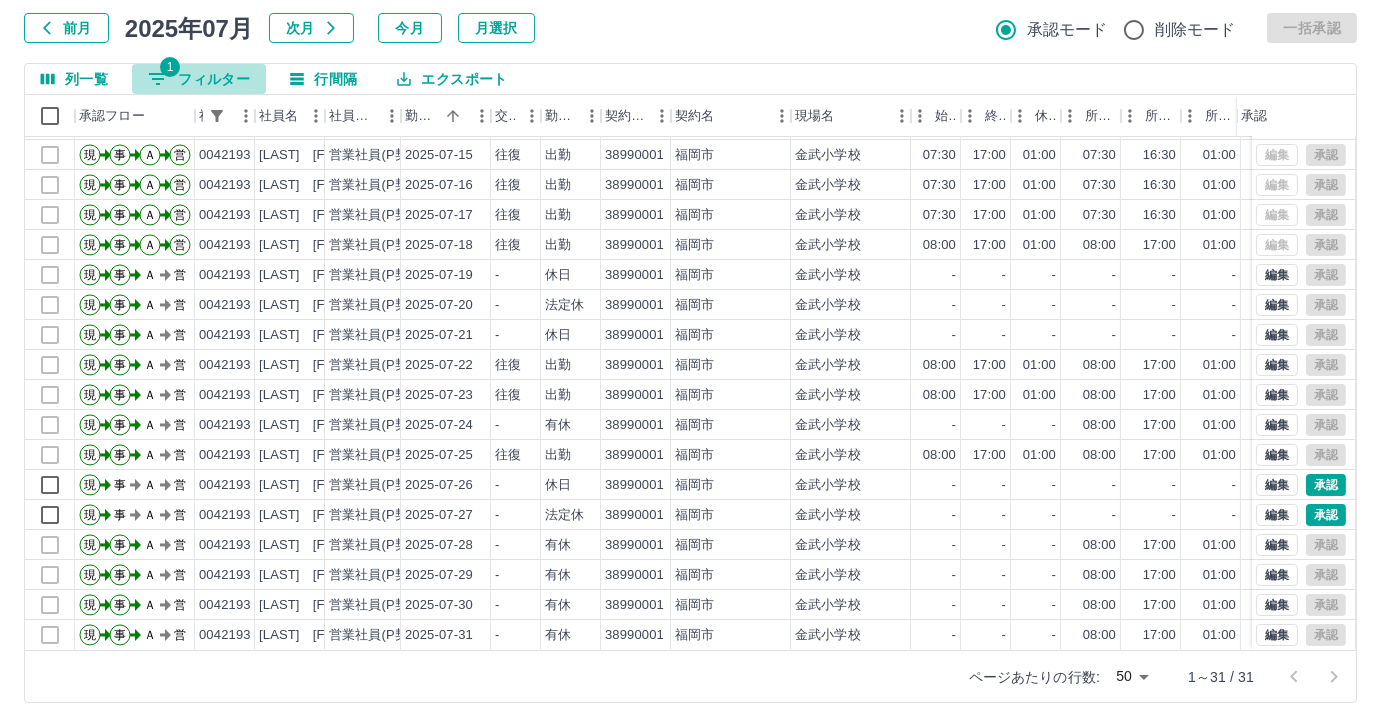 click on "1 フィルター" at bounding box center (199, 79) 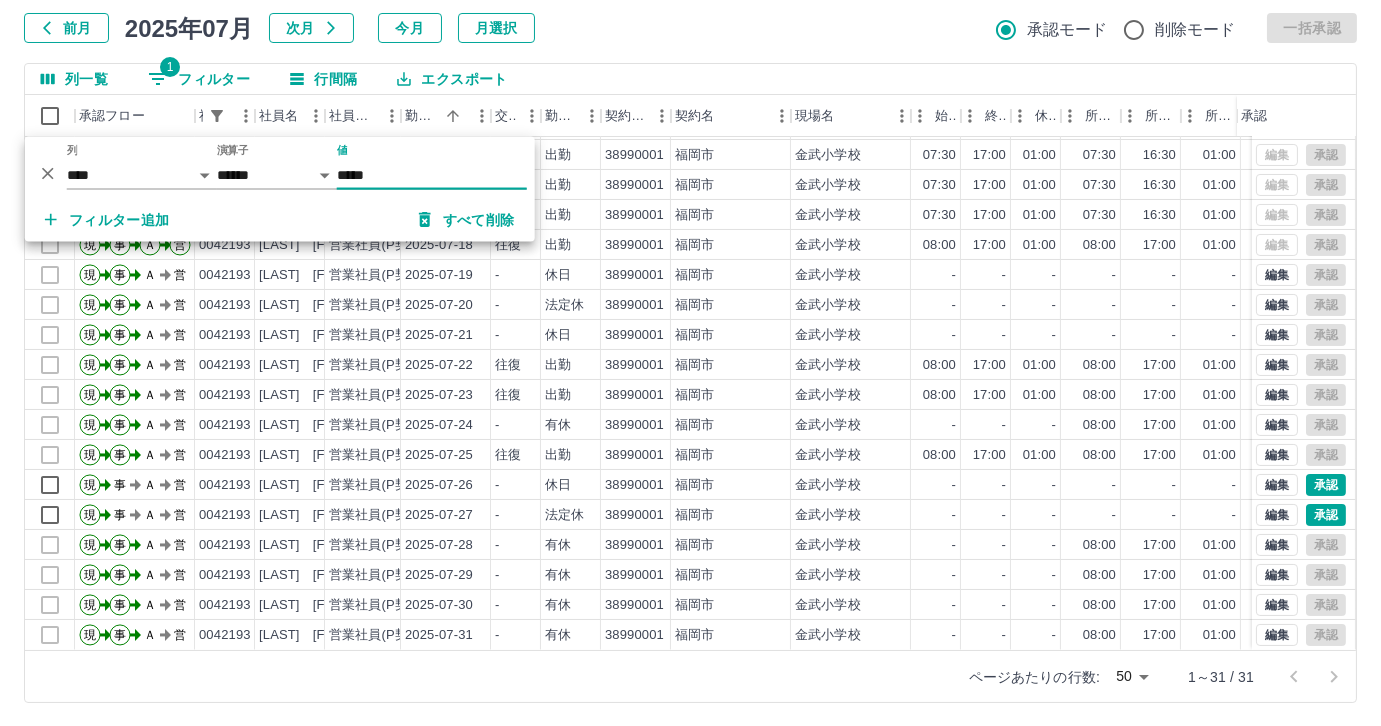 click on "*****" at bounding box center (432, 175) 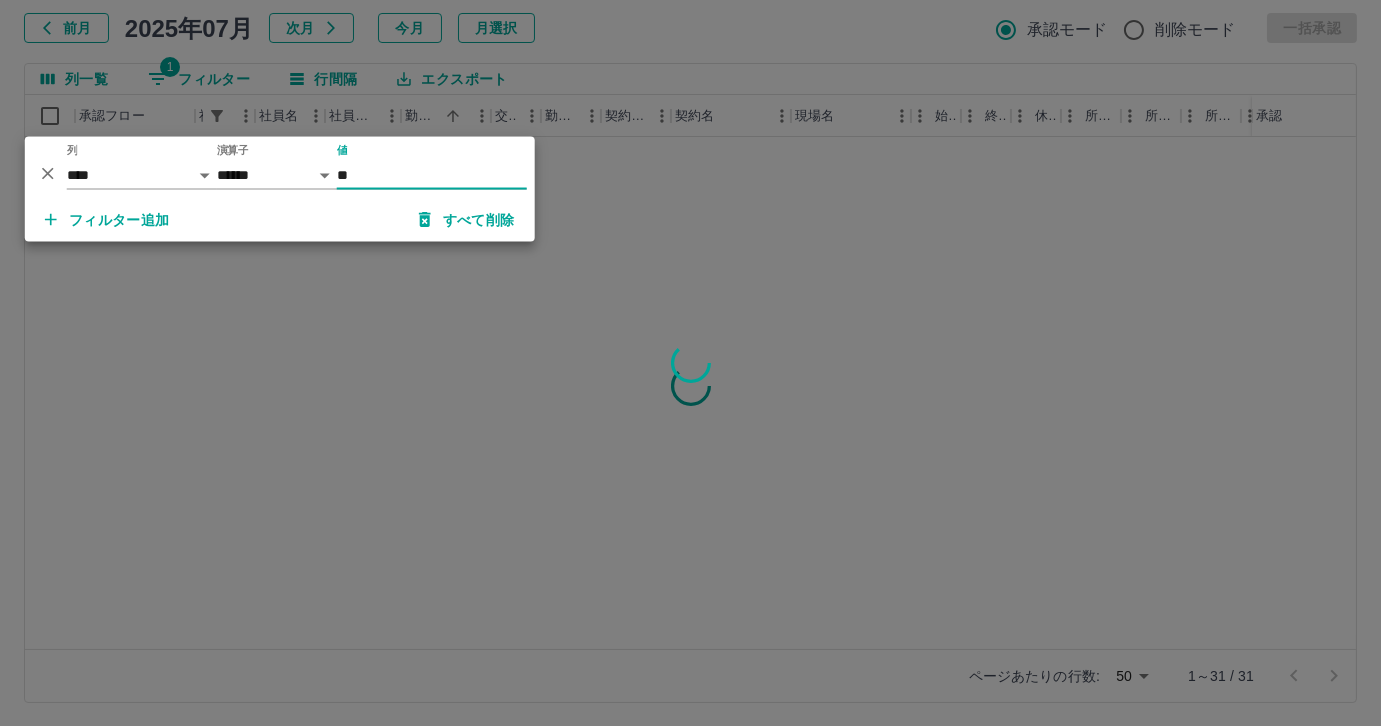 type on "*" 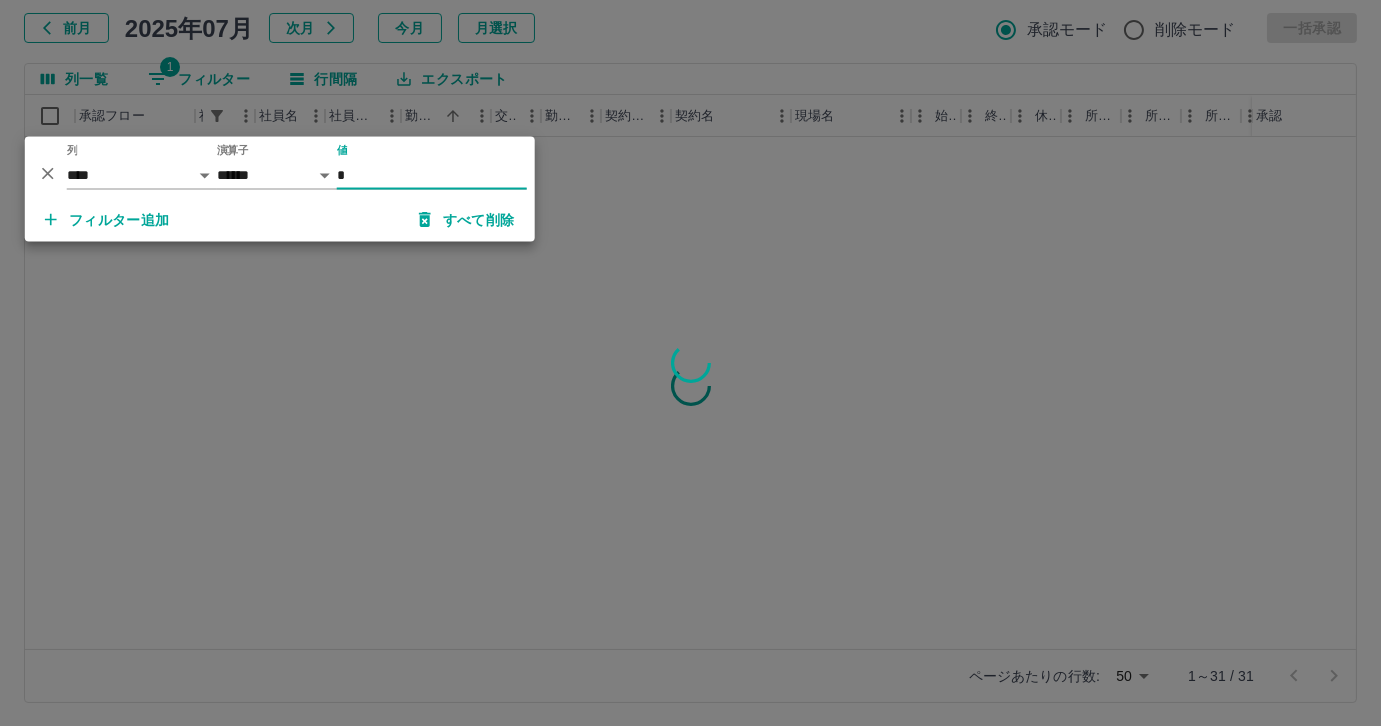 scroll, scrollTop: 0, scrollLeft: 0, axis: both 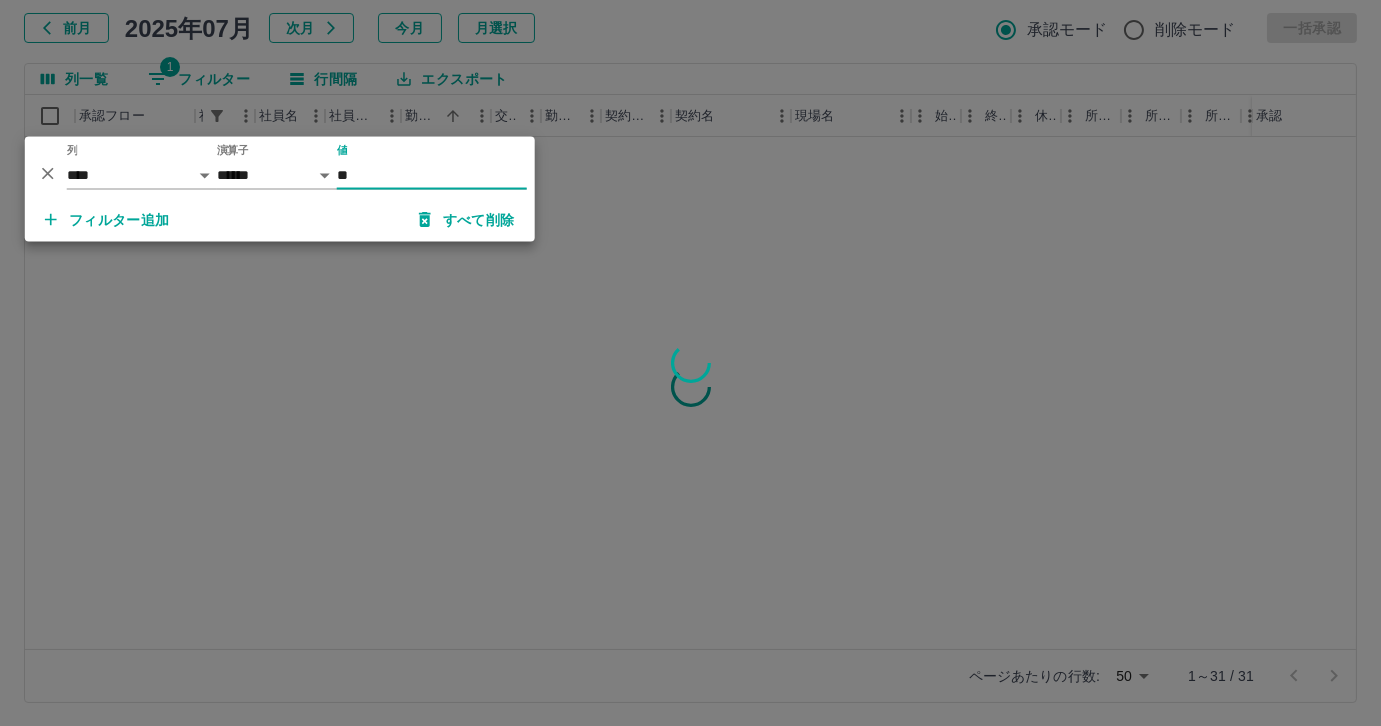 type on "*" 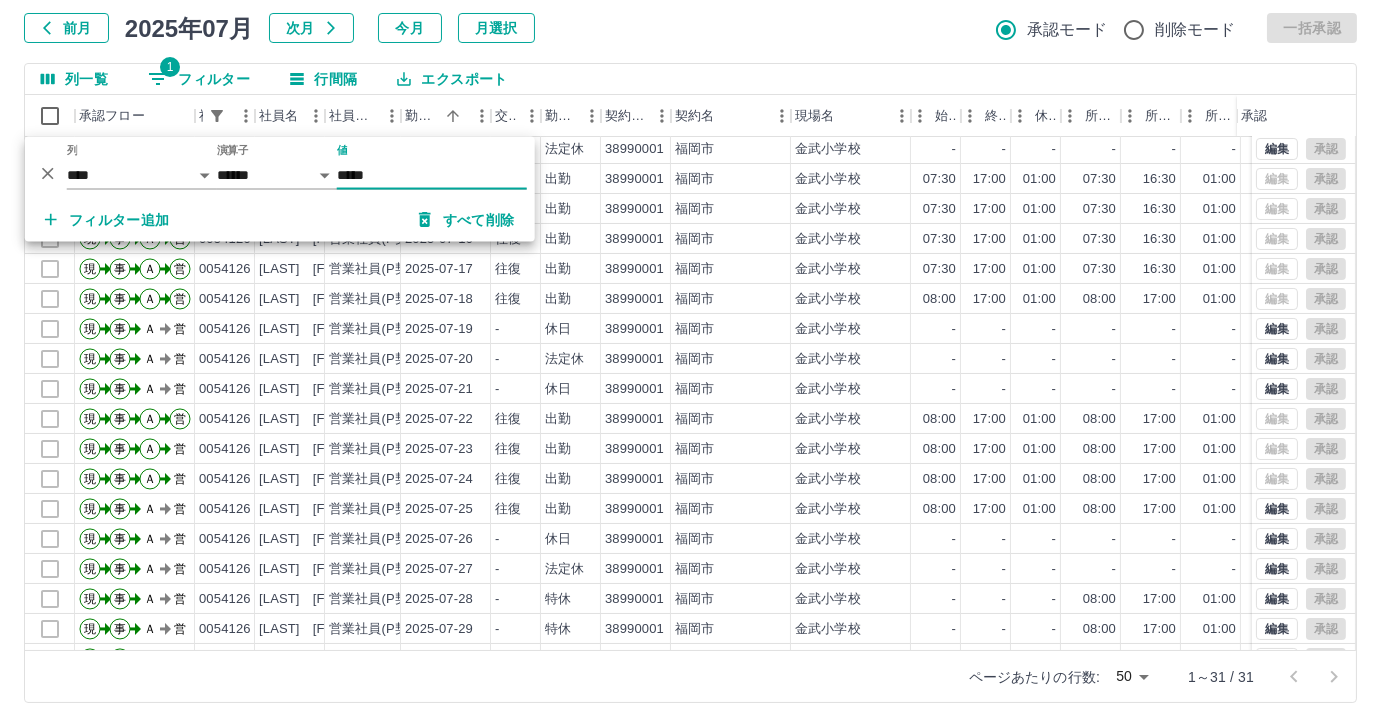 scroll, scrollTop: 431, scrollLeft: 0, axis: vertical 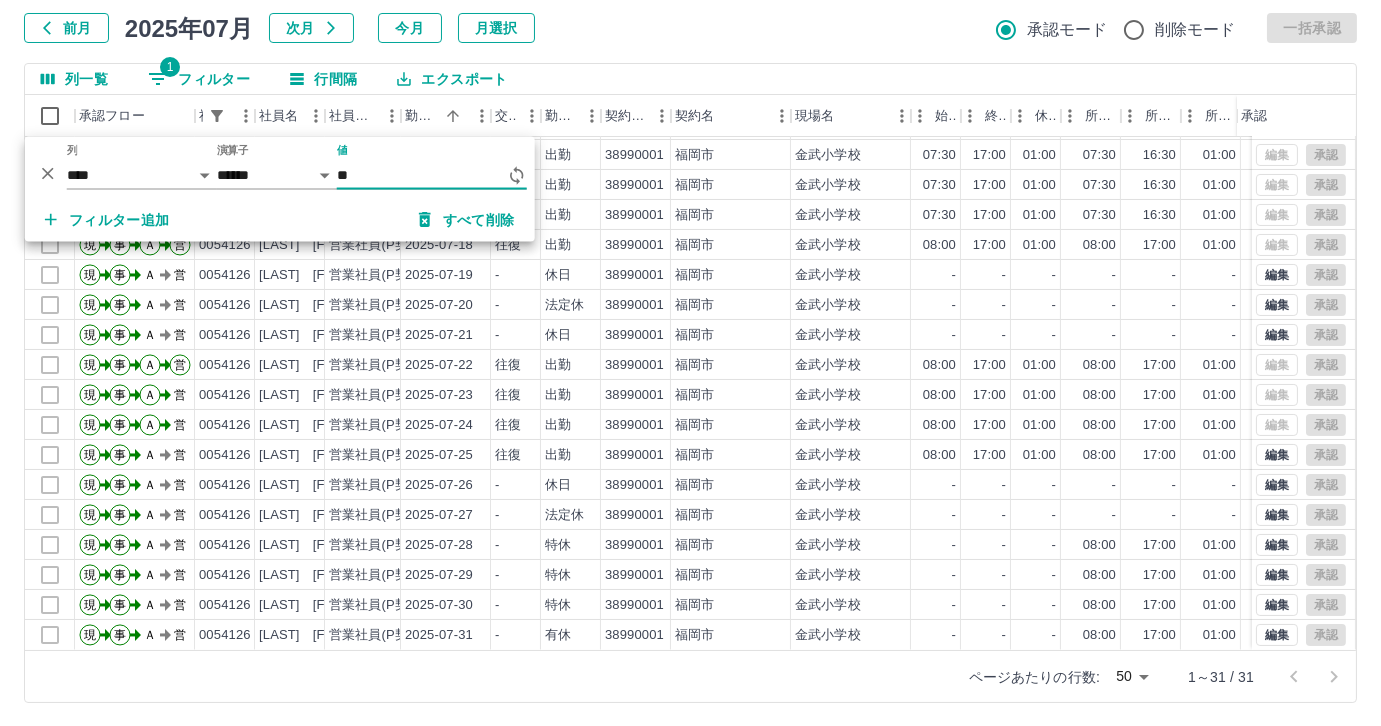 type on "*" 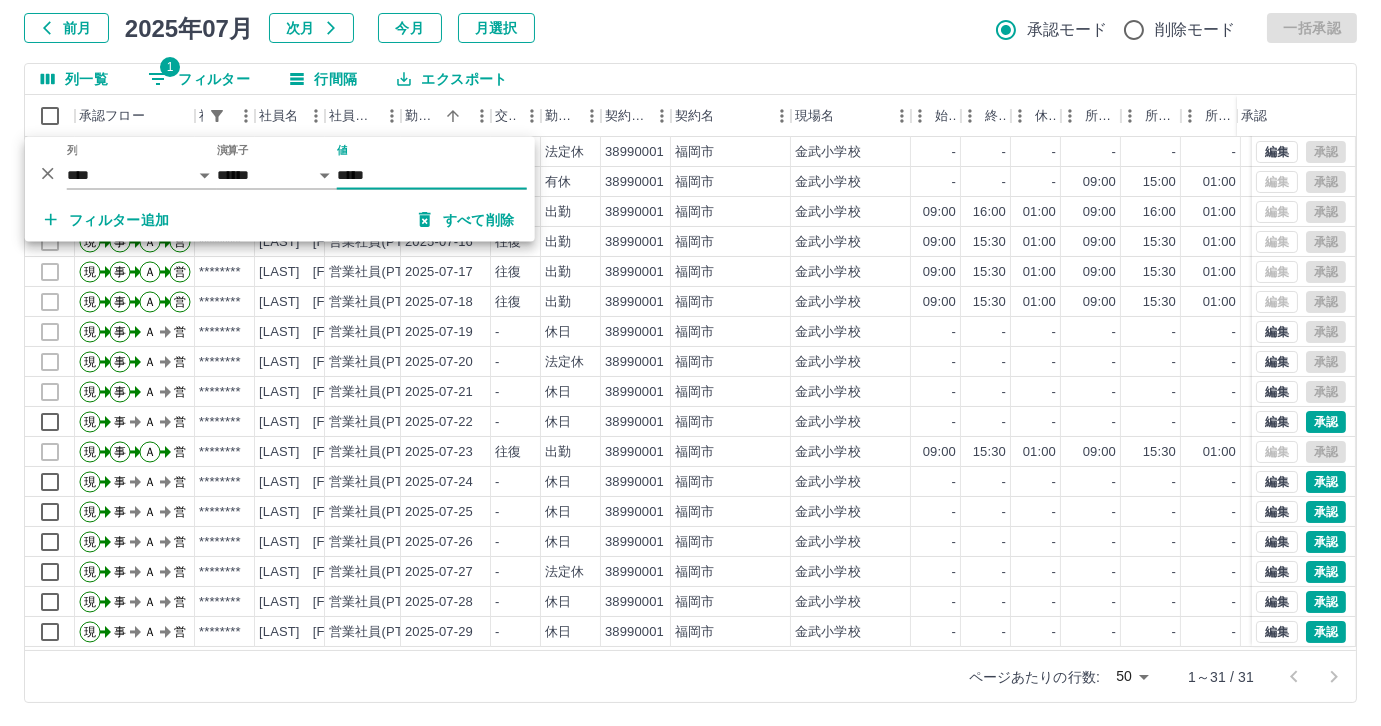 scroll, scrollTop: 431, scrollLeft: 0, axis: vertical 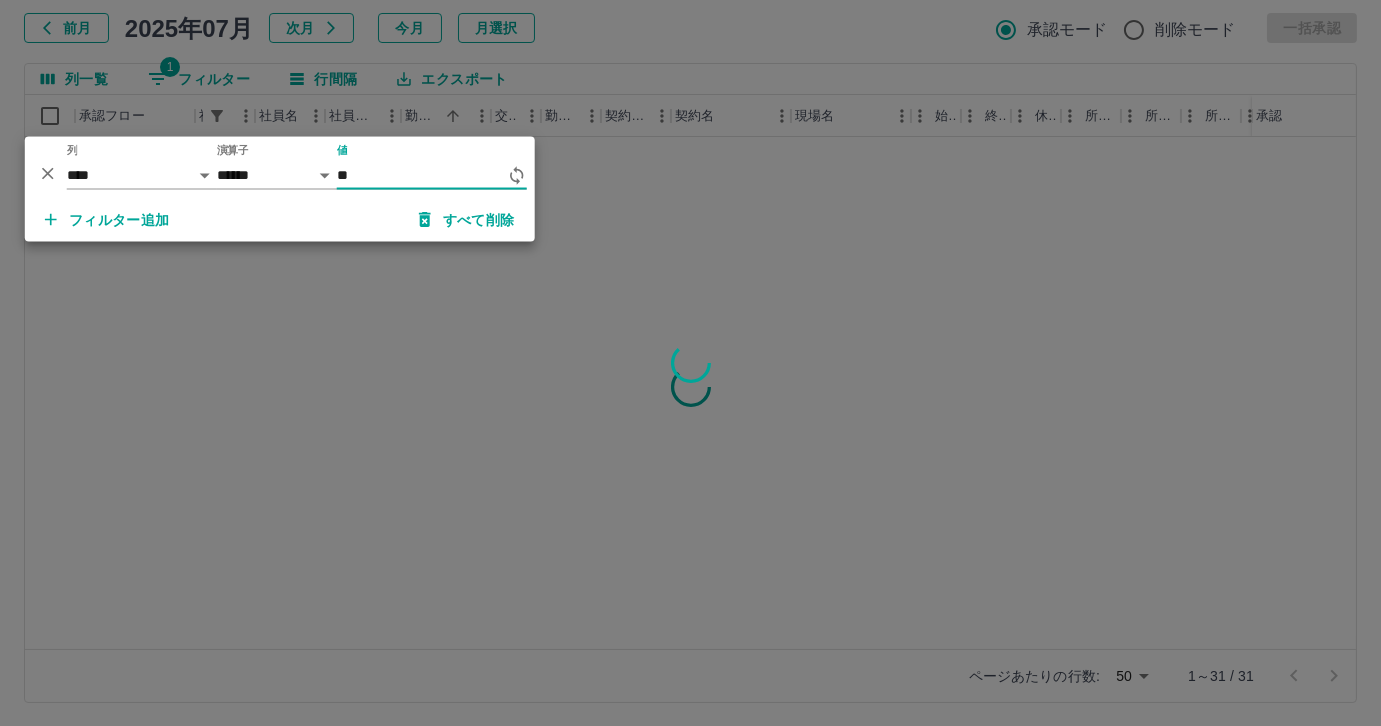 type on "*" 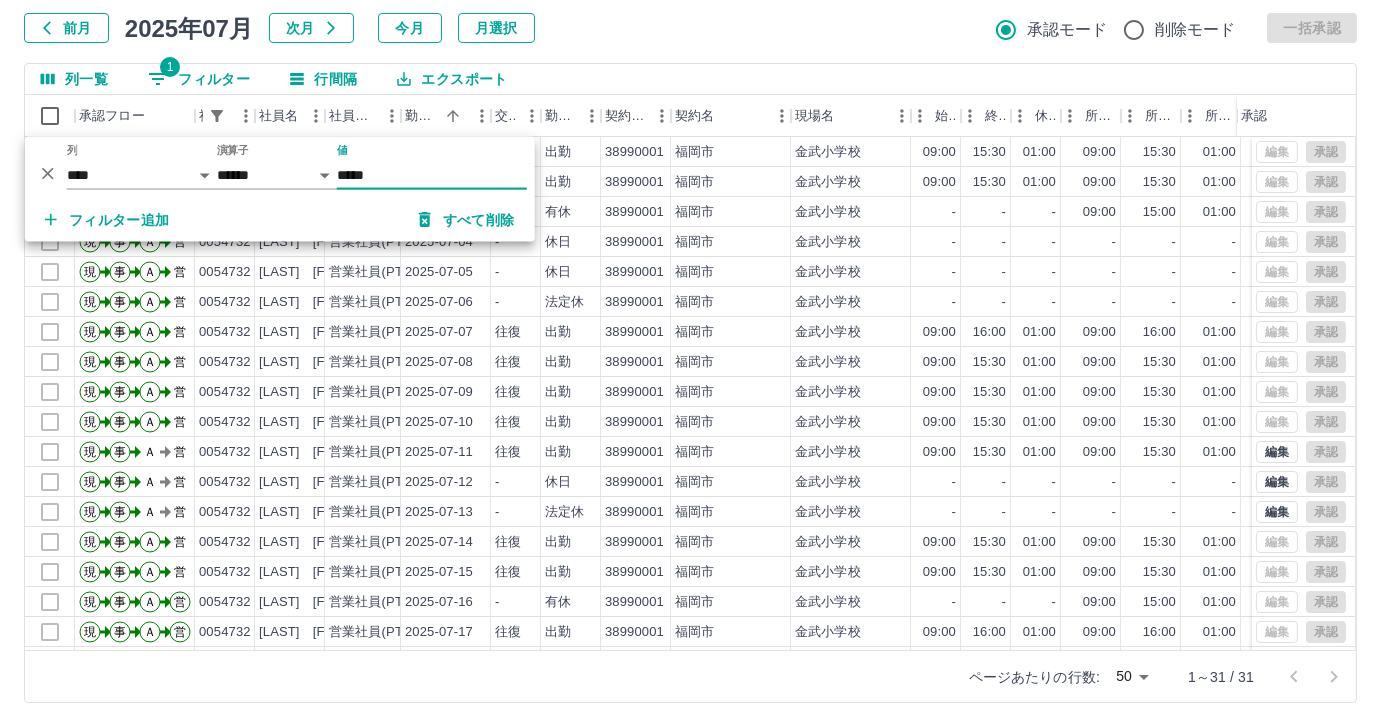 scroll, scrollTop: 431, scrollLeft: 0, axis: vertical 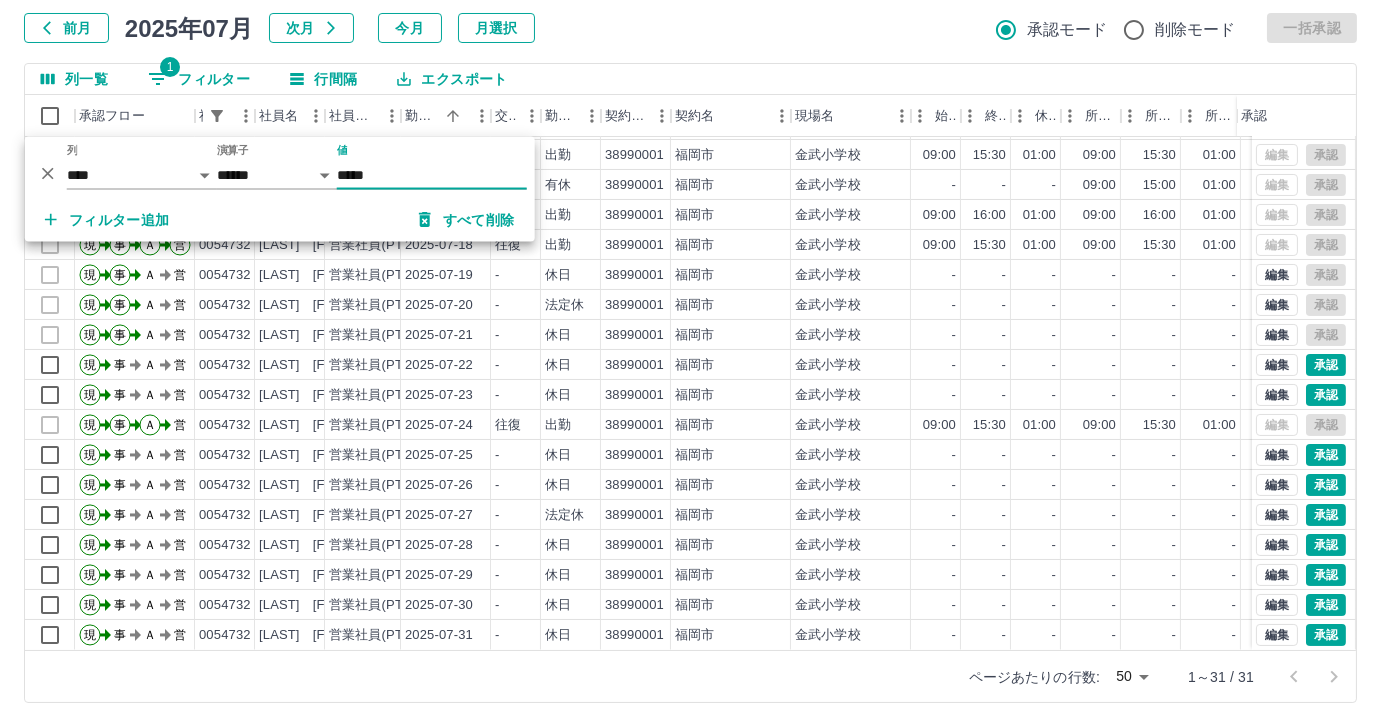 type on "*****" 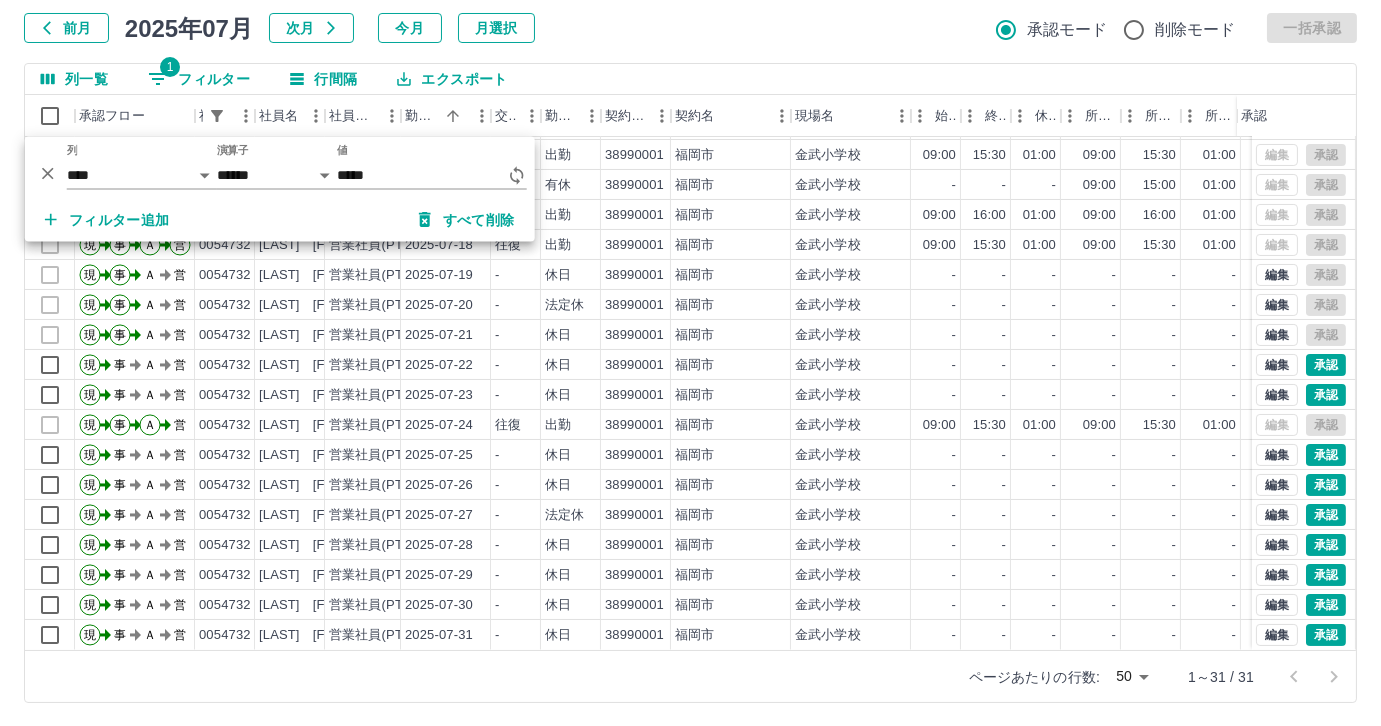 click on "前月 2025年07月 次月 今月 月選択 承認モード 削除モード 一括承認" at bounding box center (690, 28) 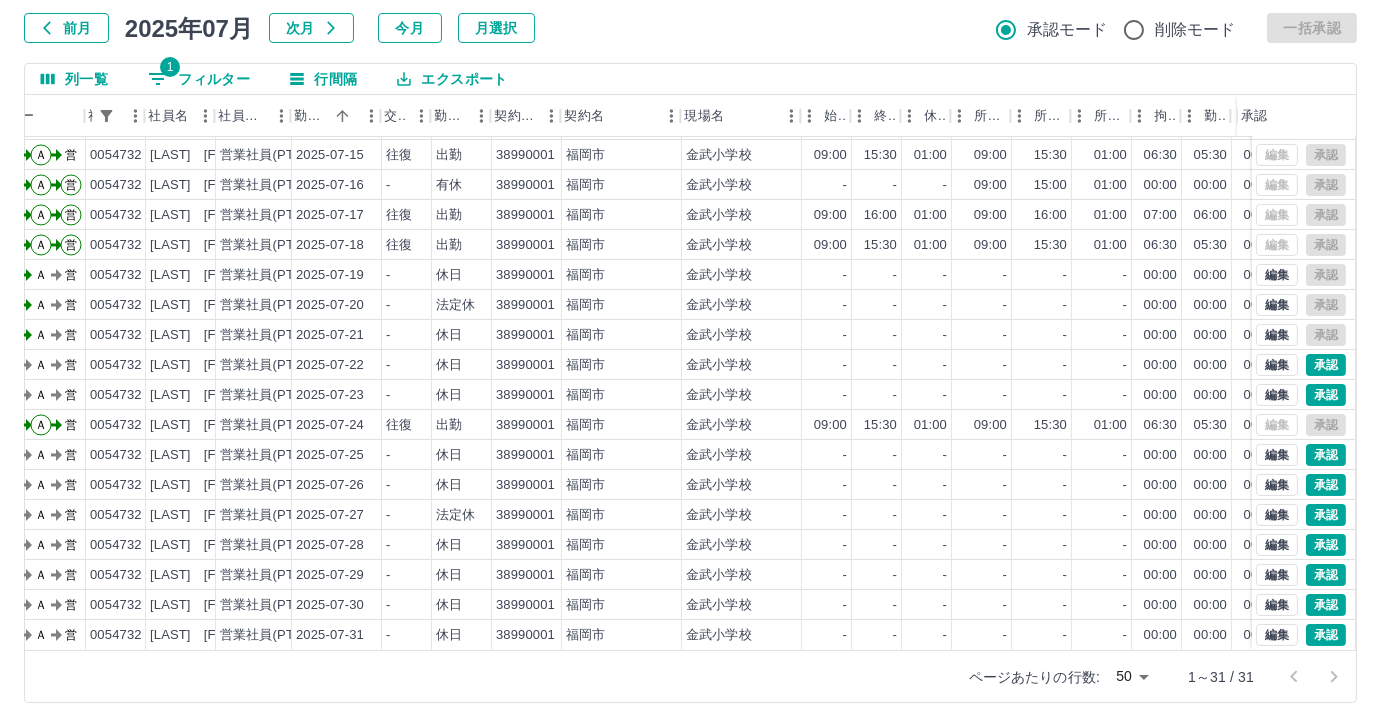 scroll, scrollTop: 431, scrollLeft: 110, axis: both 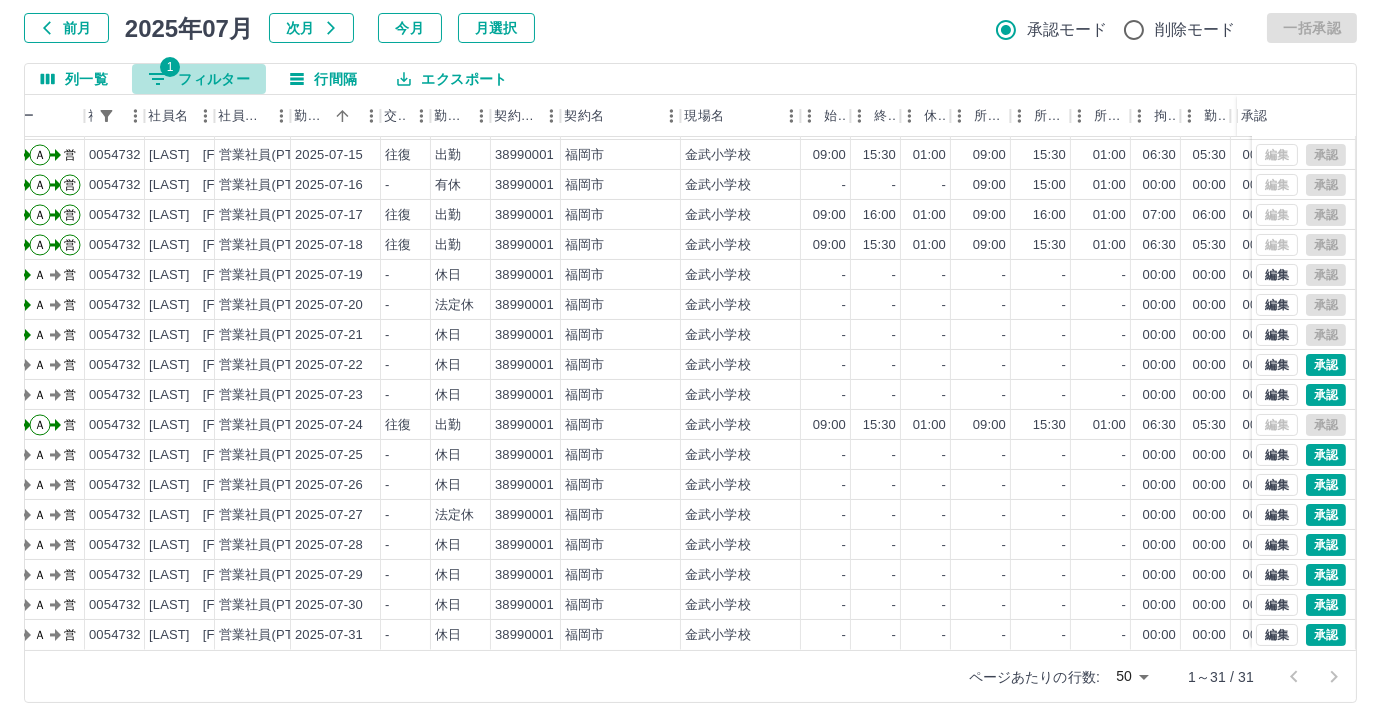 click on "1 フィルター" at bounding box center [199, 79] 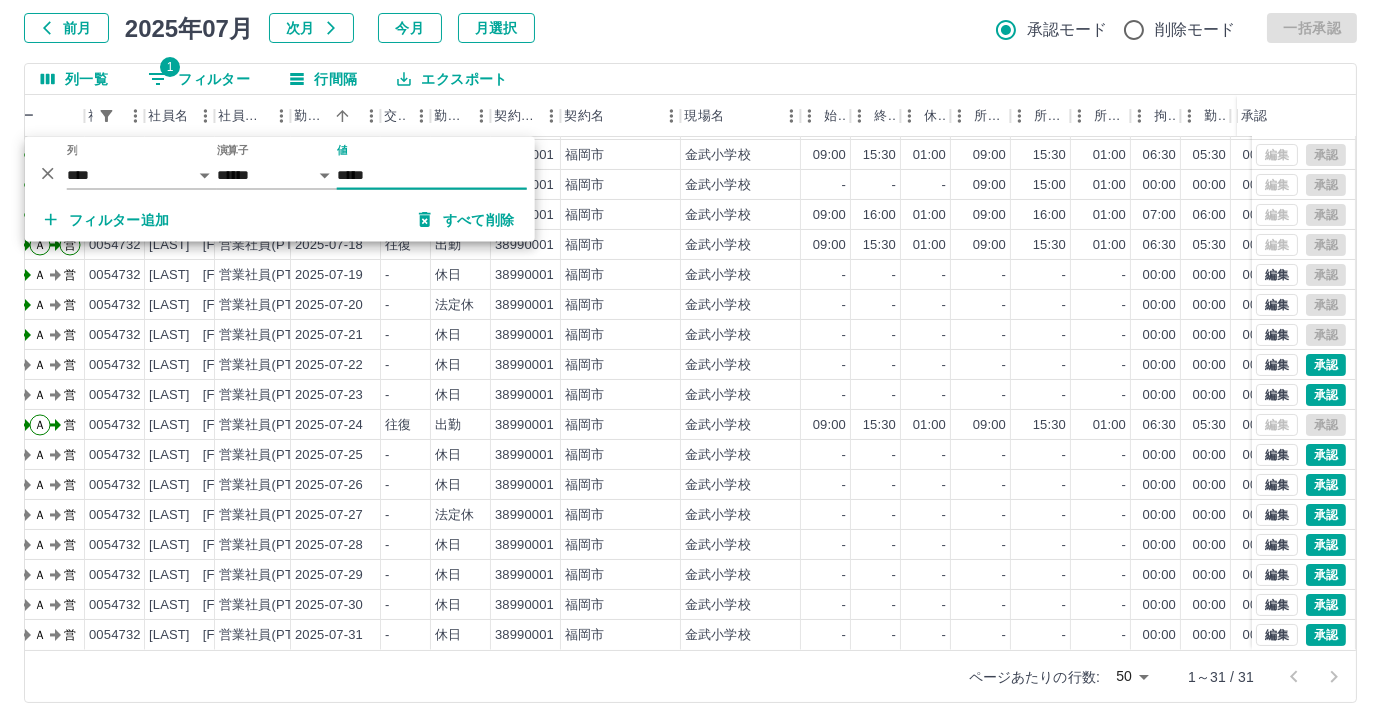 click on "*****" at bounding box center [432, 175] 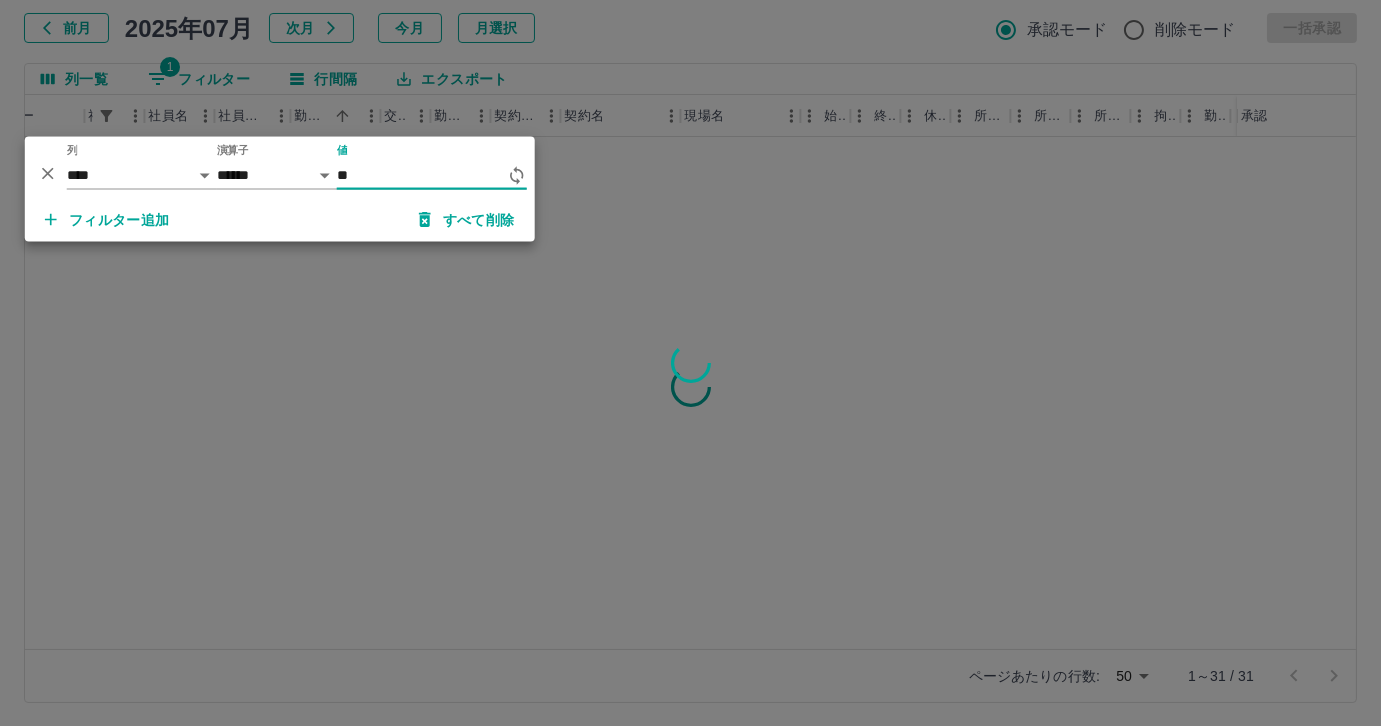 type on "*" 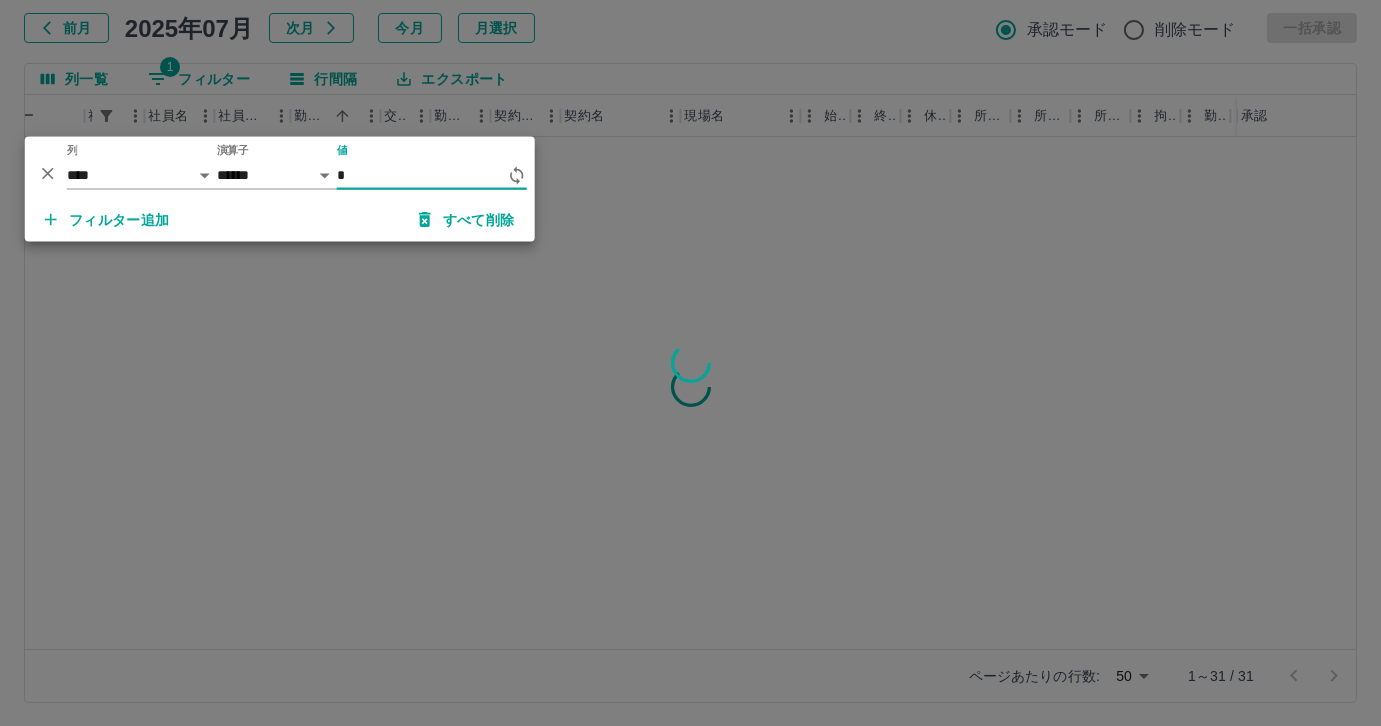 scroll, scrollTop: 0, scrollLeft: 110, axis: horizontal 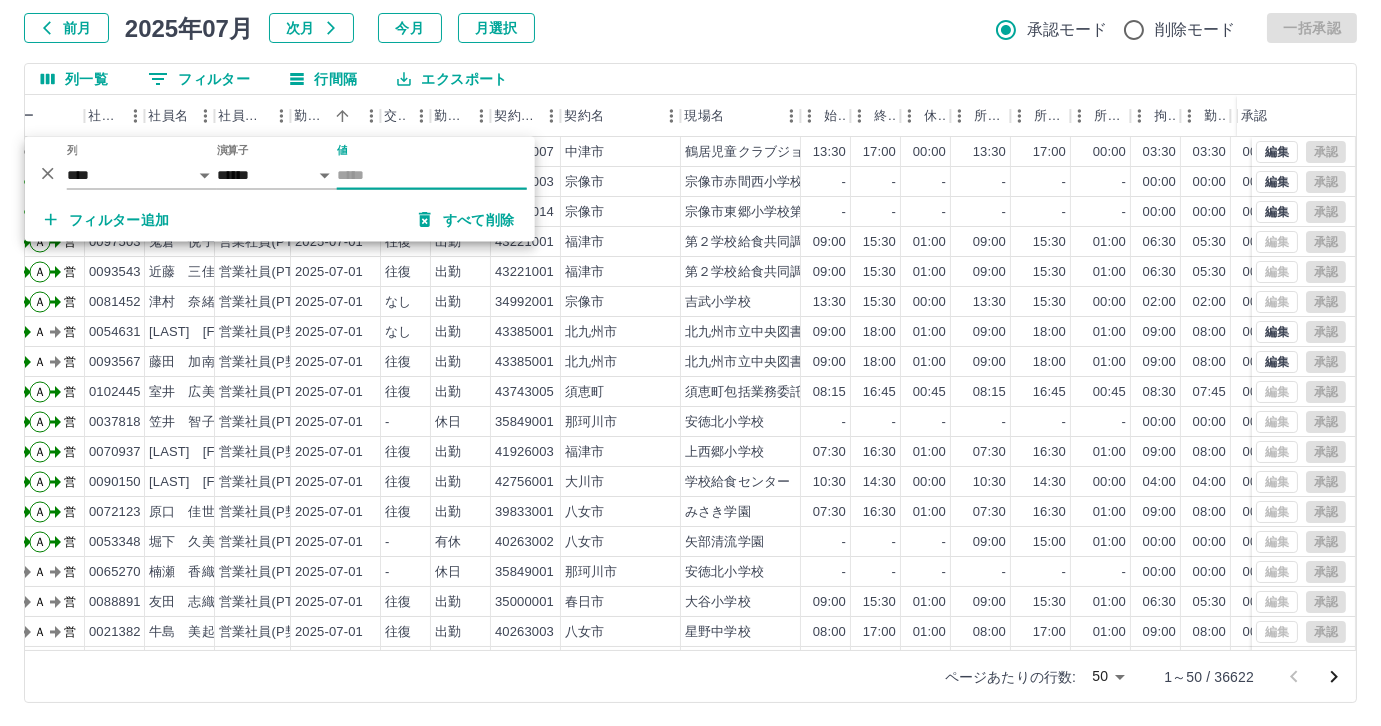 type on "*" 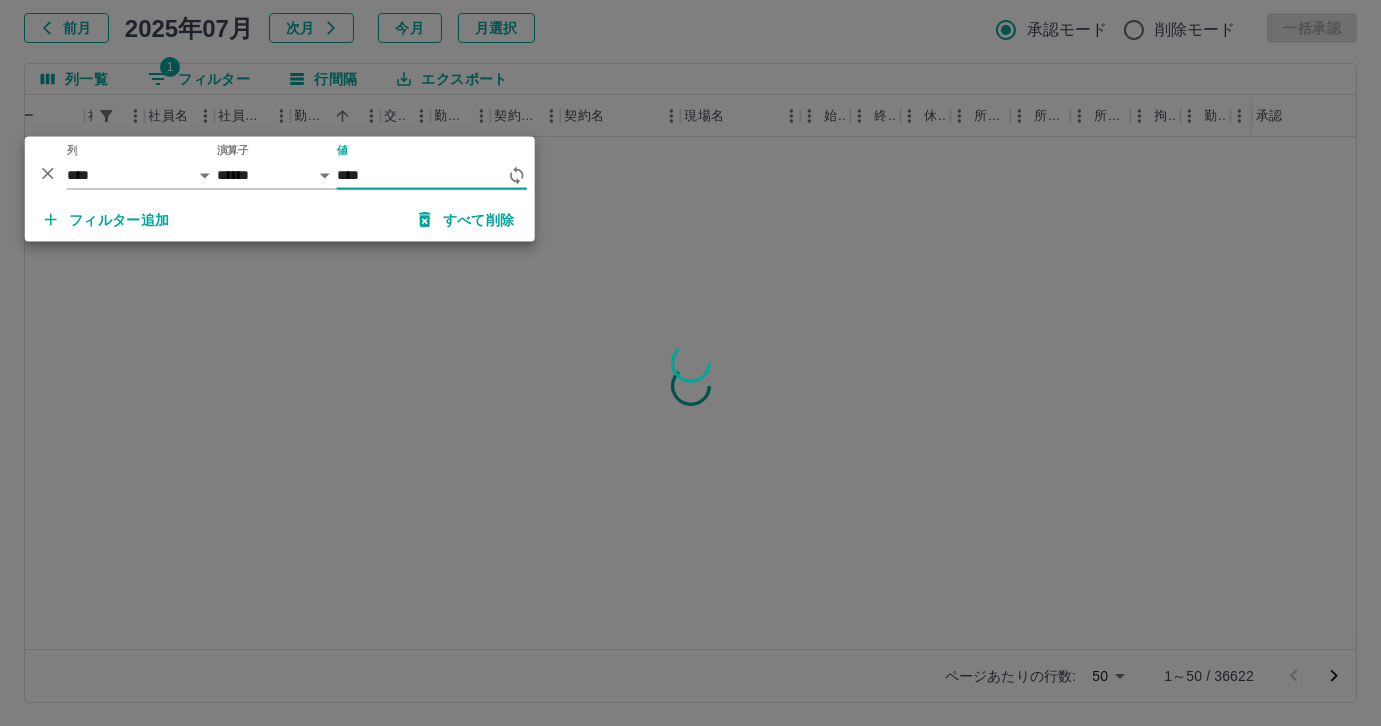 type on "*****" 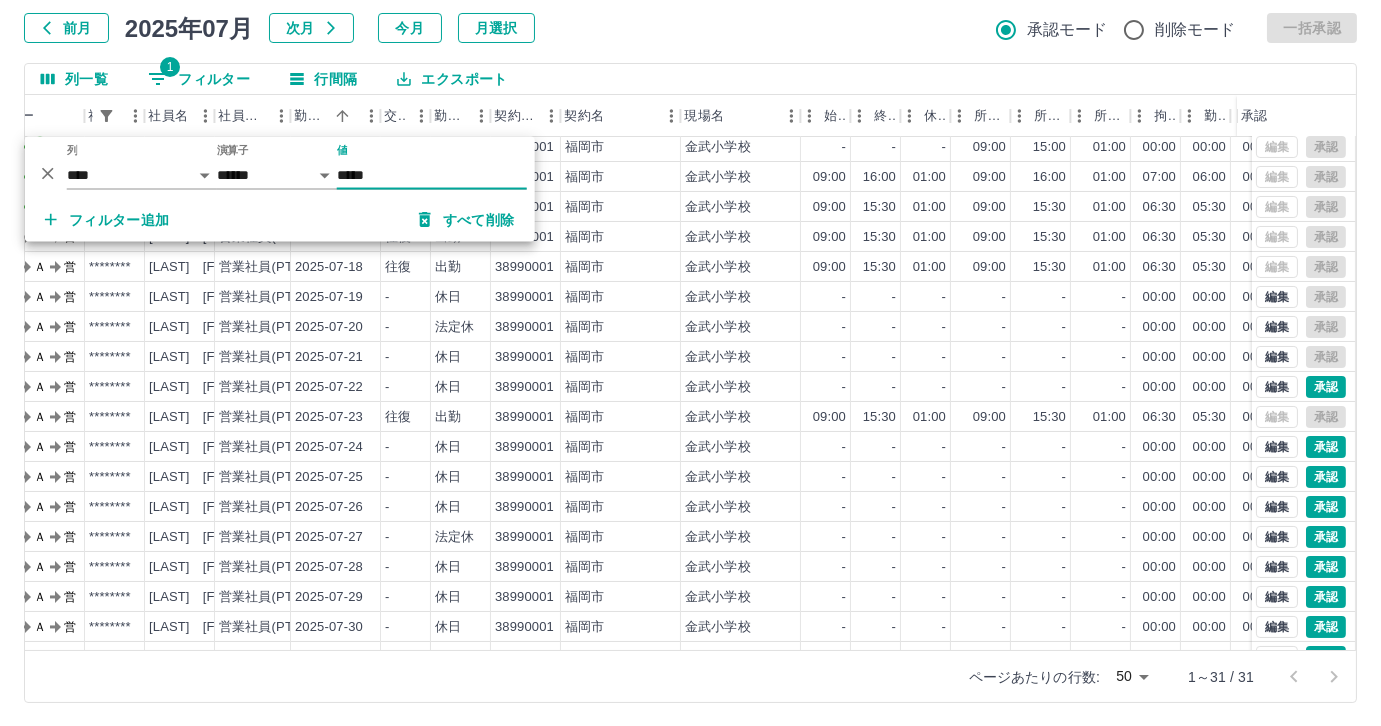 scroll, scrollTop: 431, scrollLeft: 110, axis: both 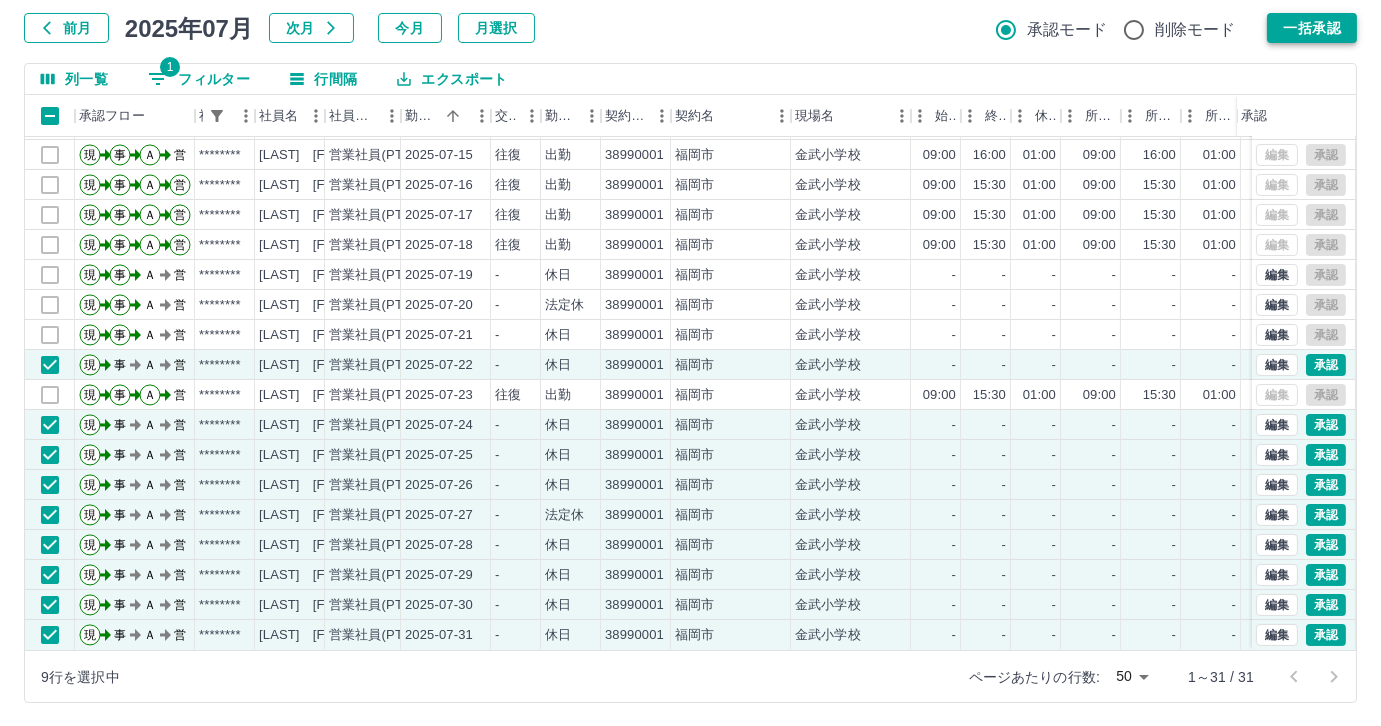 click on "一括承認" at bounding box center [1312, 28] 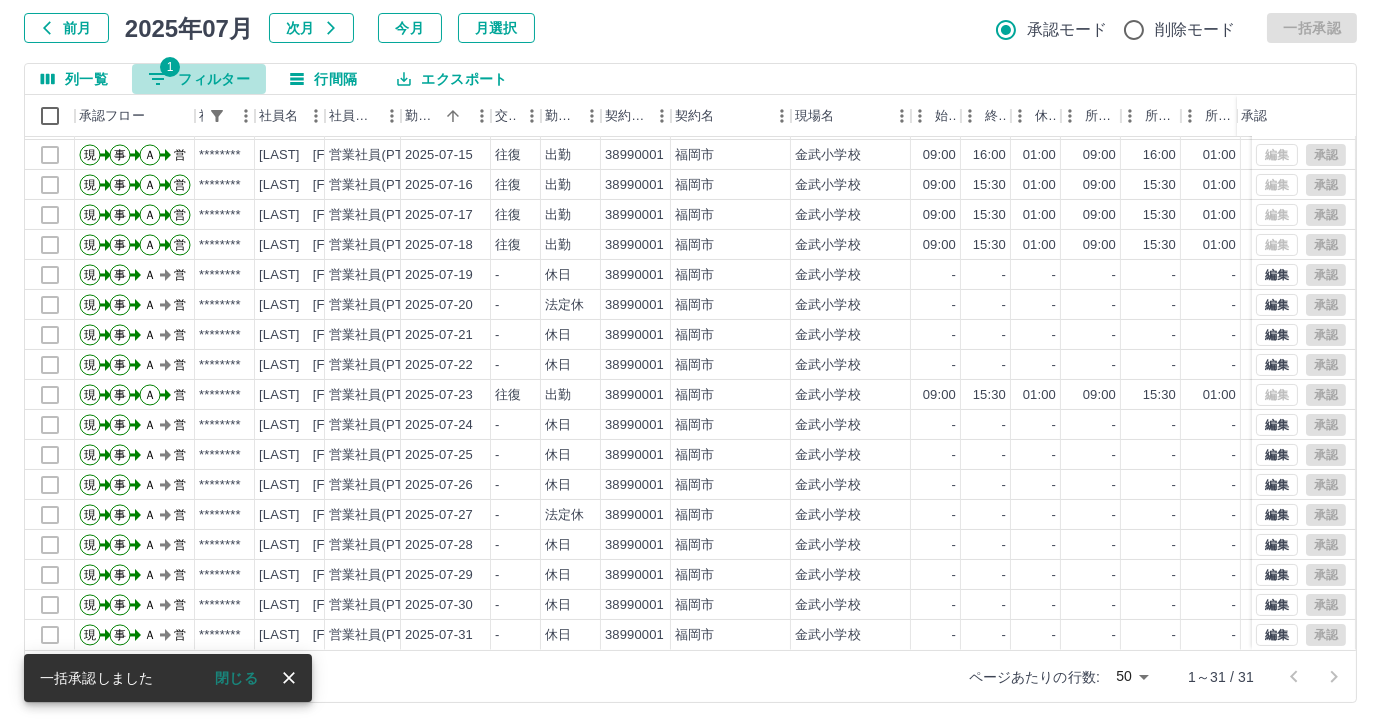 click on "1 フィルター" at bounding box center [199, 79] 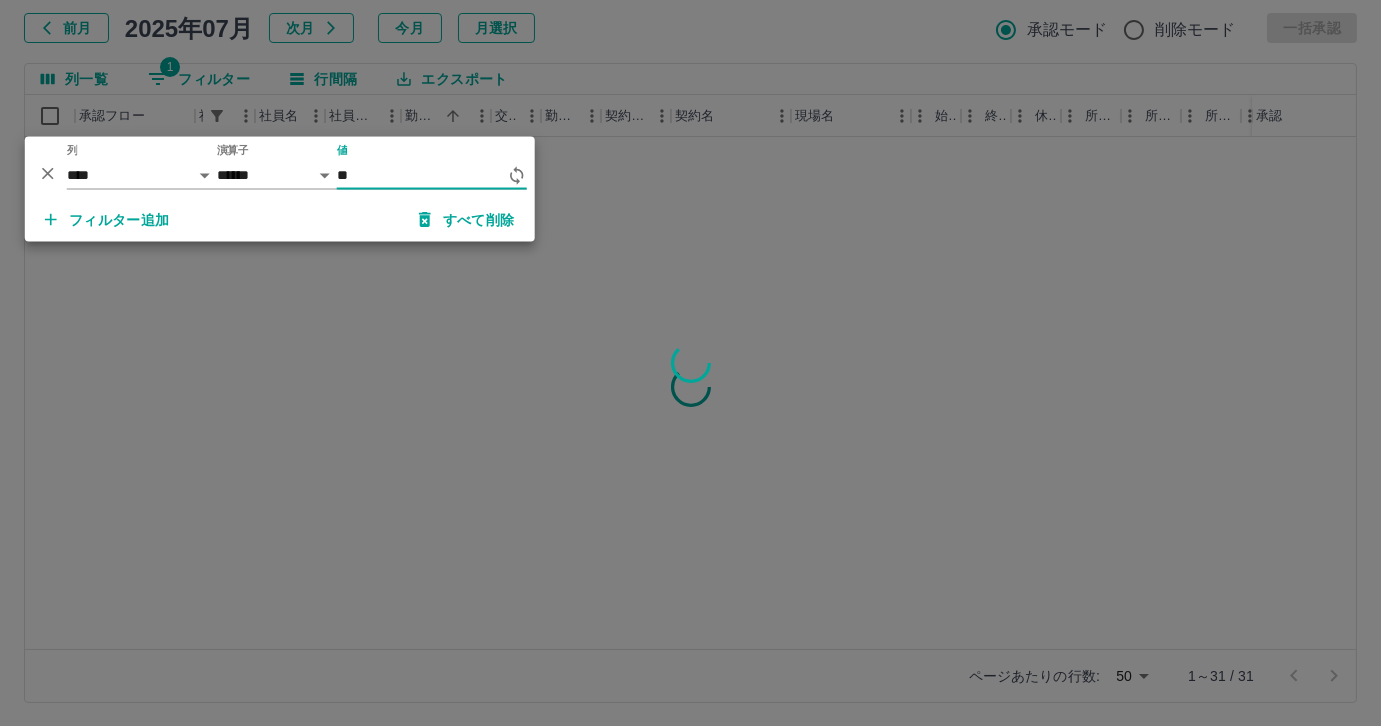 scroll, scrollTop: 0, scrollLeft: 0, axis: both 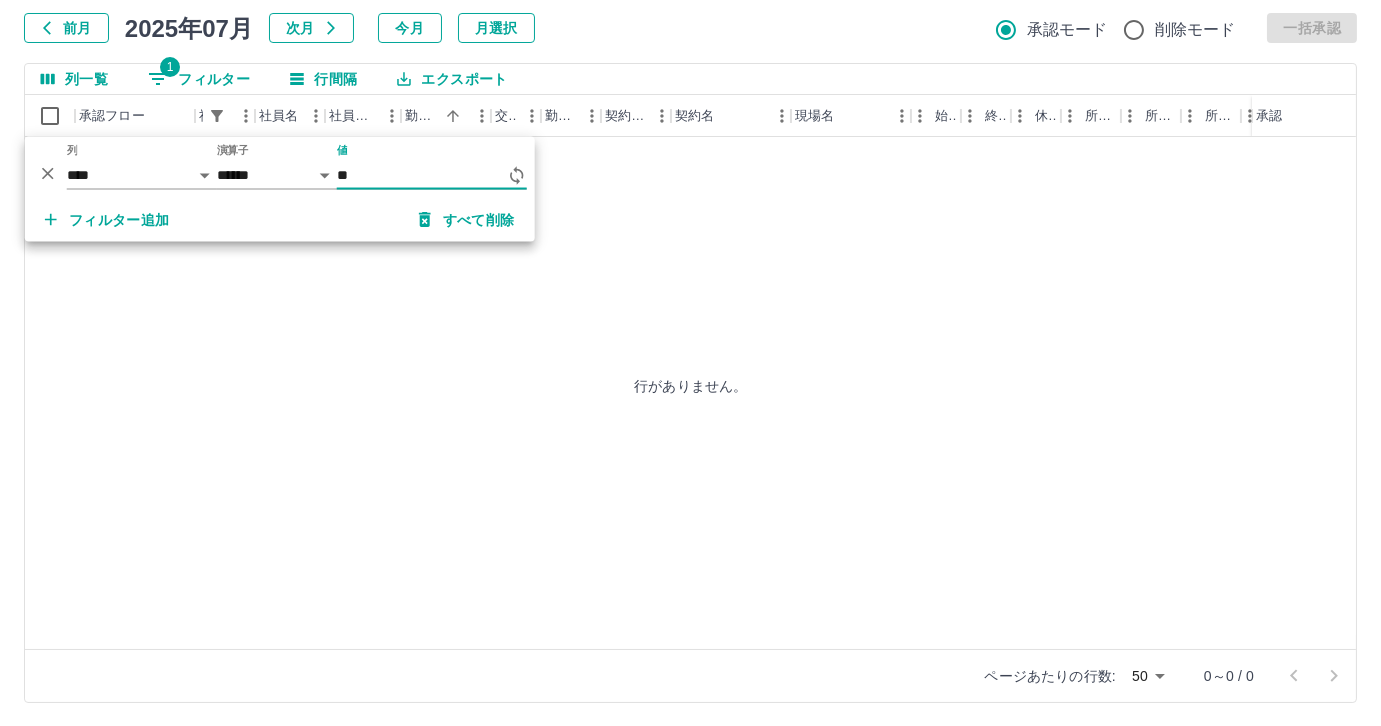 type on "*" 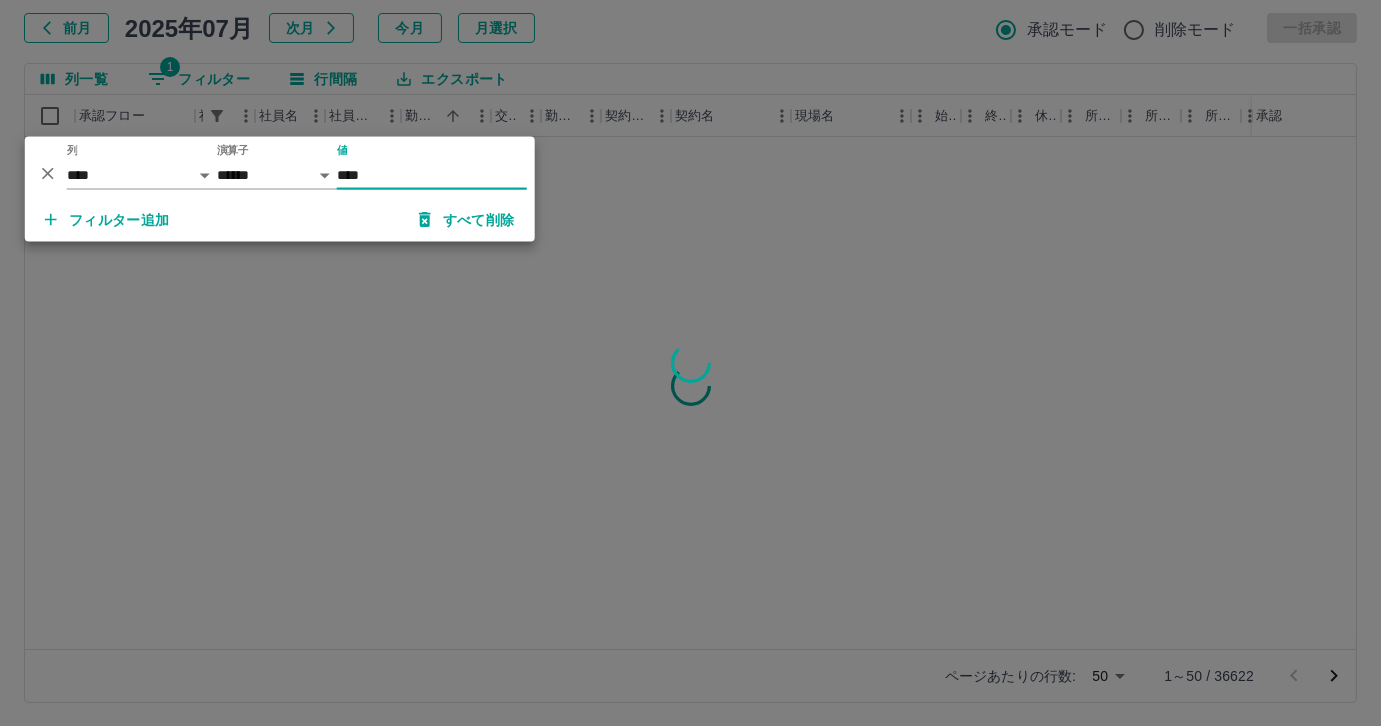 type on "*****" 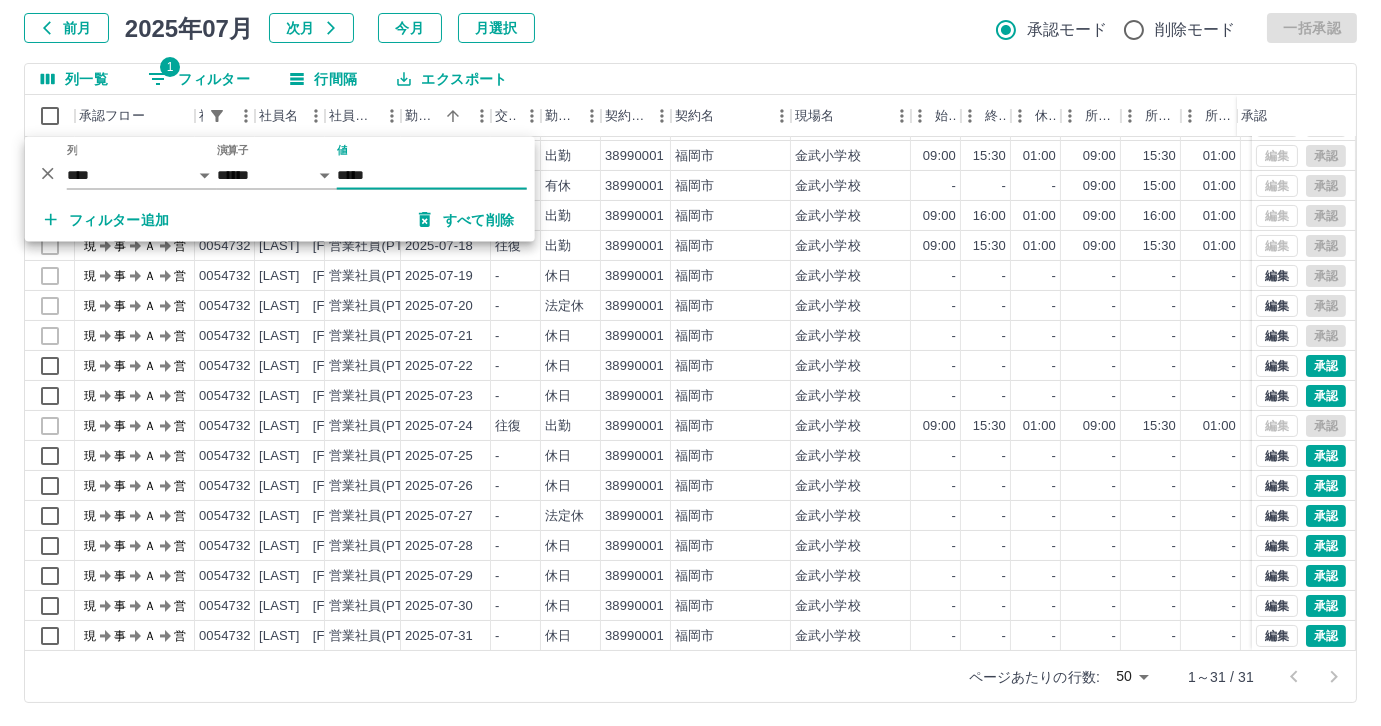 scroll, scrollTop: 431, scrollLeft: 0, axis: vertical 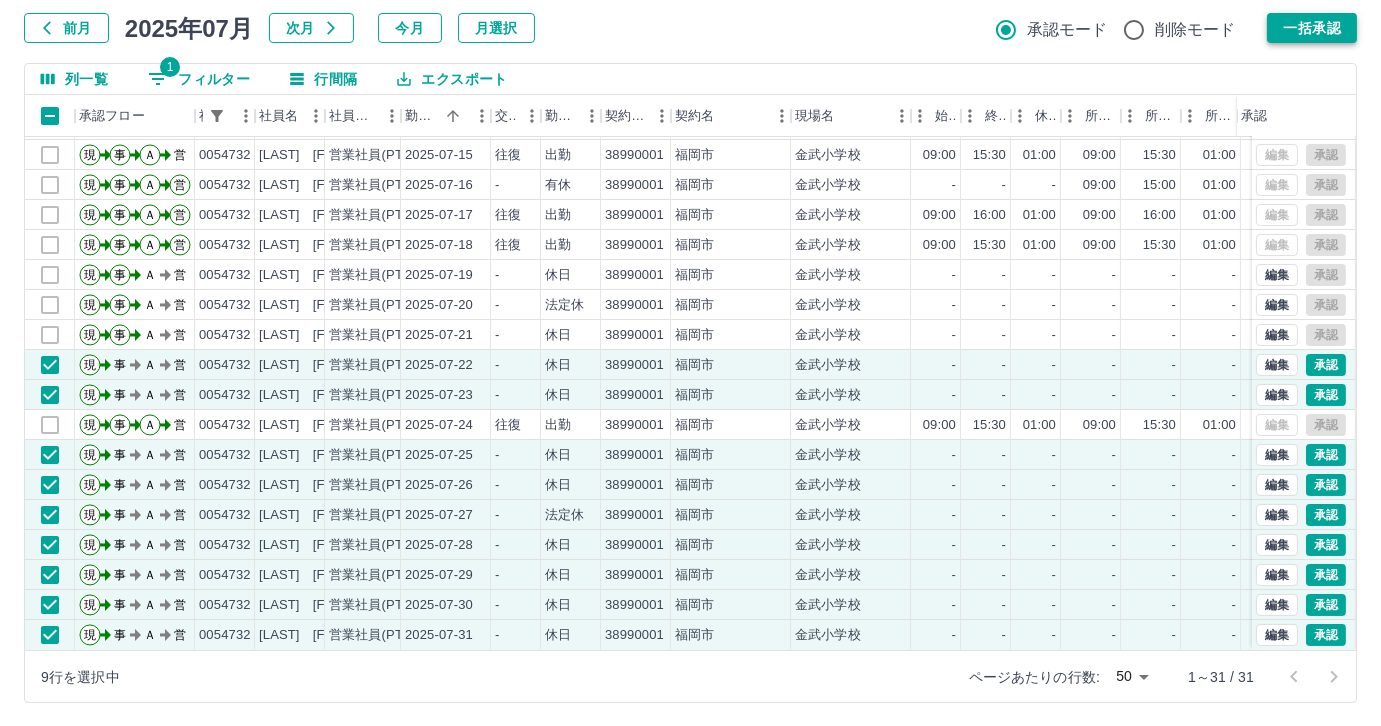 click on "一括承認" at bounding box center (1312, 28) 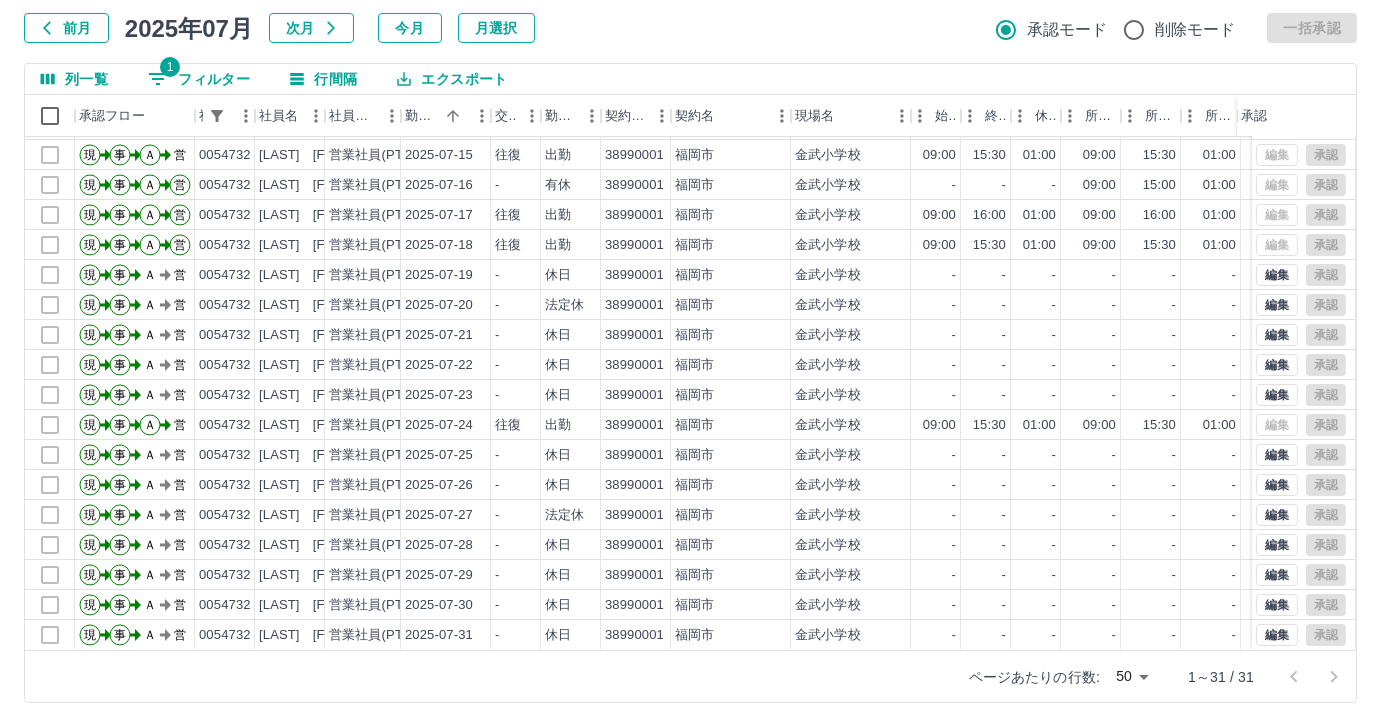click on "1 フィルター" at bounding box center (199, 79) 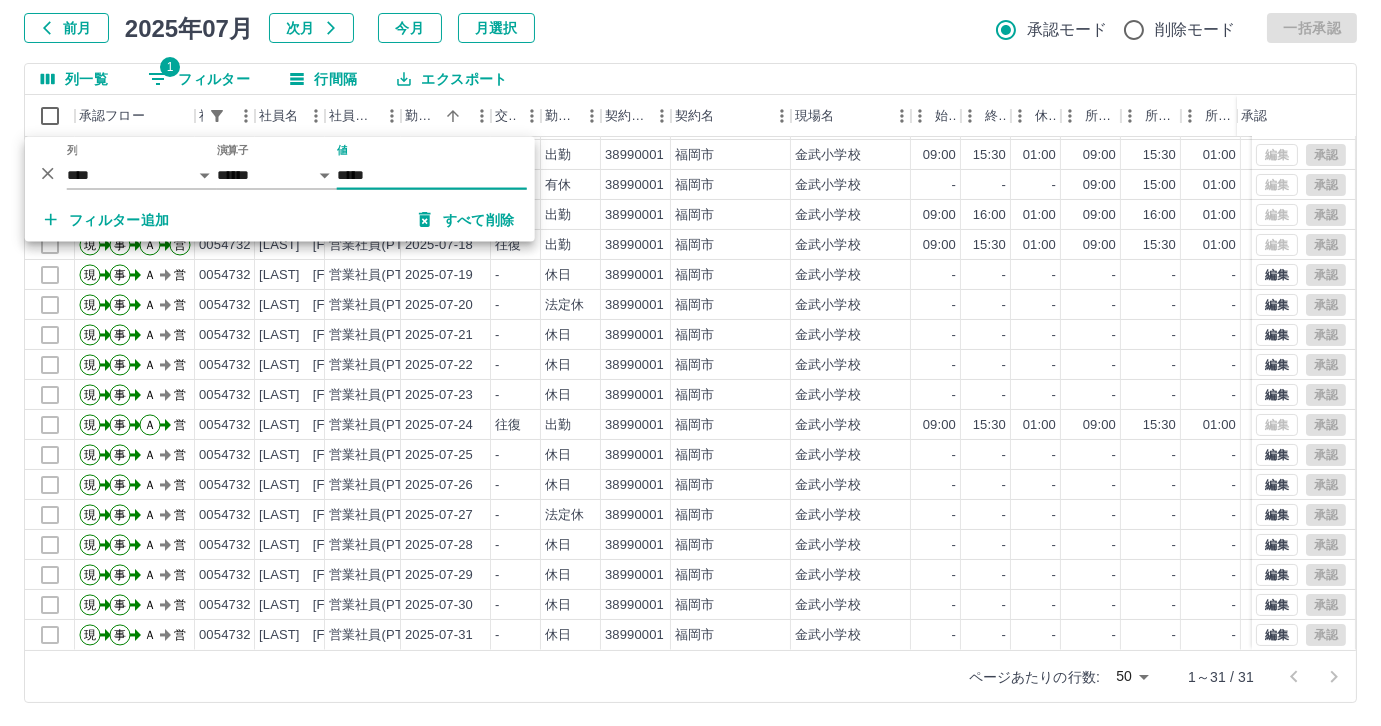 click on "*****" at bounding box center [432, 175] 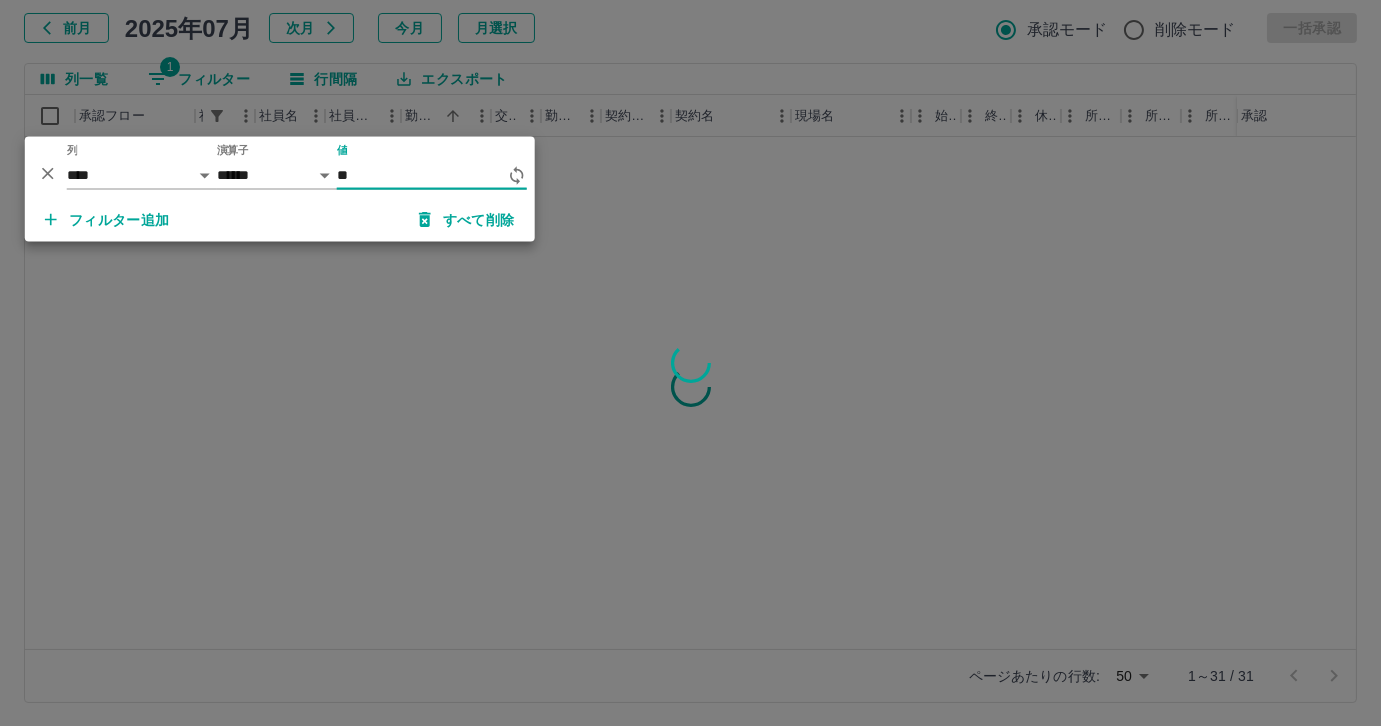 type on "*" 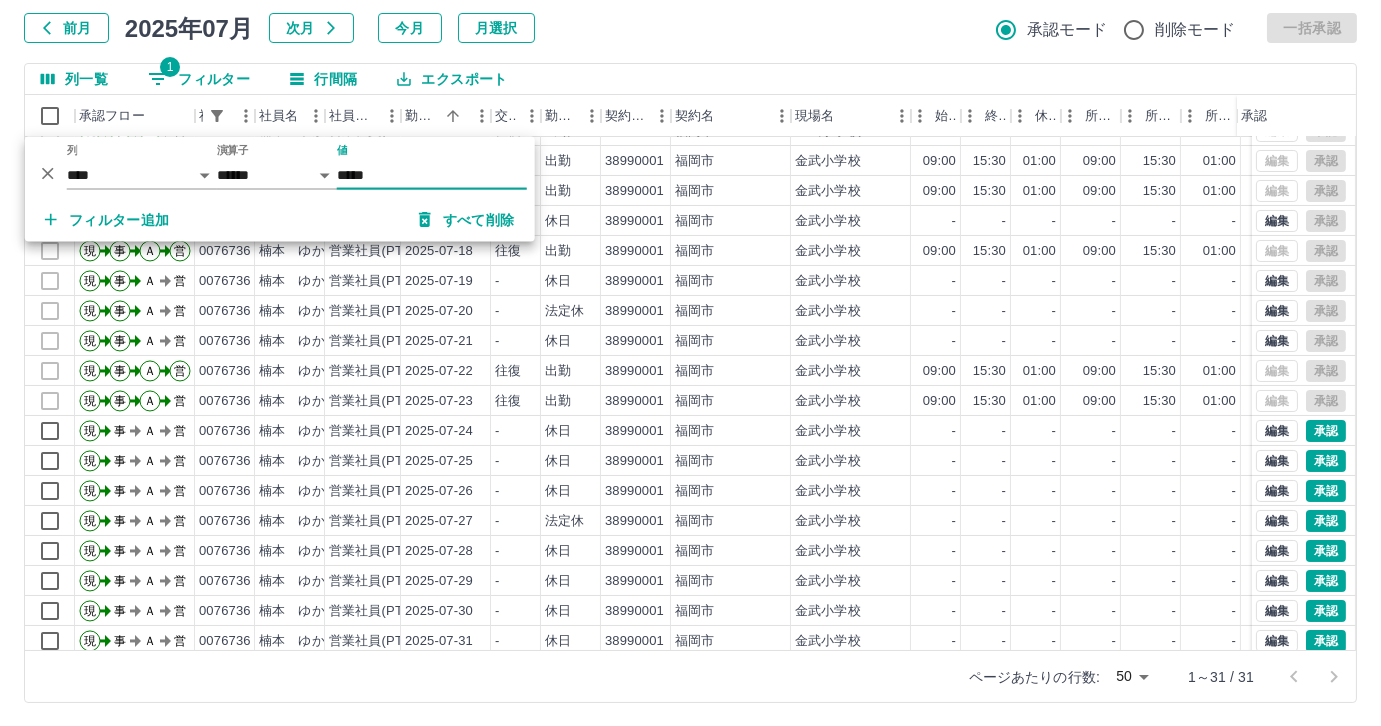 scroll, scrollTop: 431, scrollLeft: 0, axis: vertical 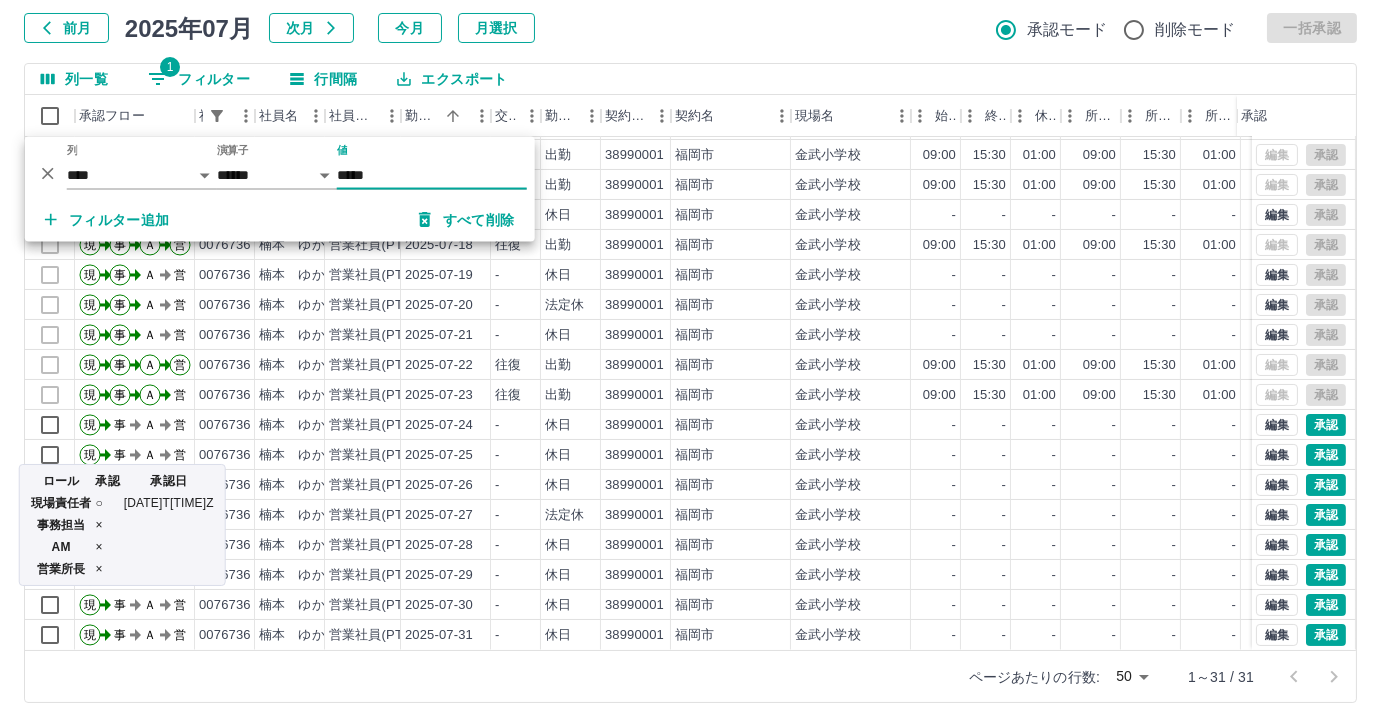 type on "*****" 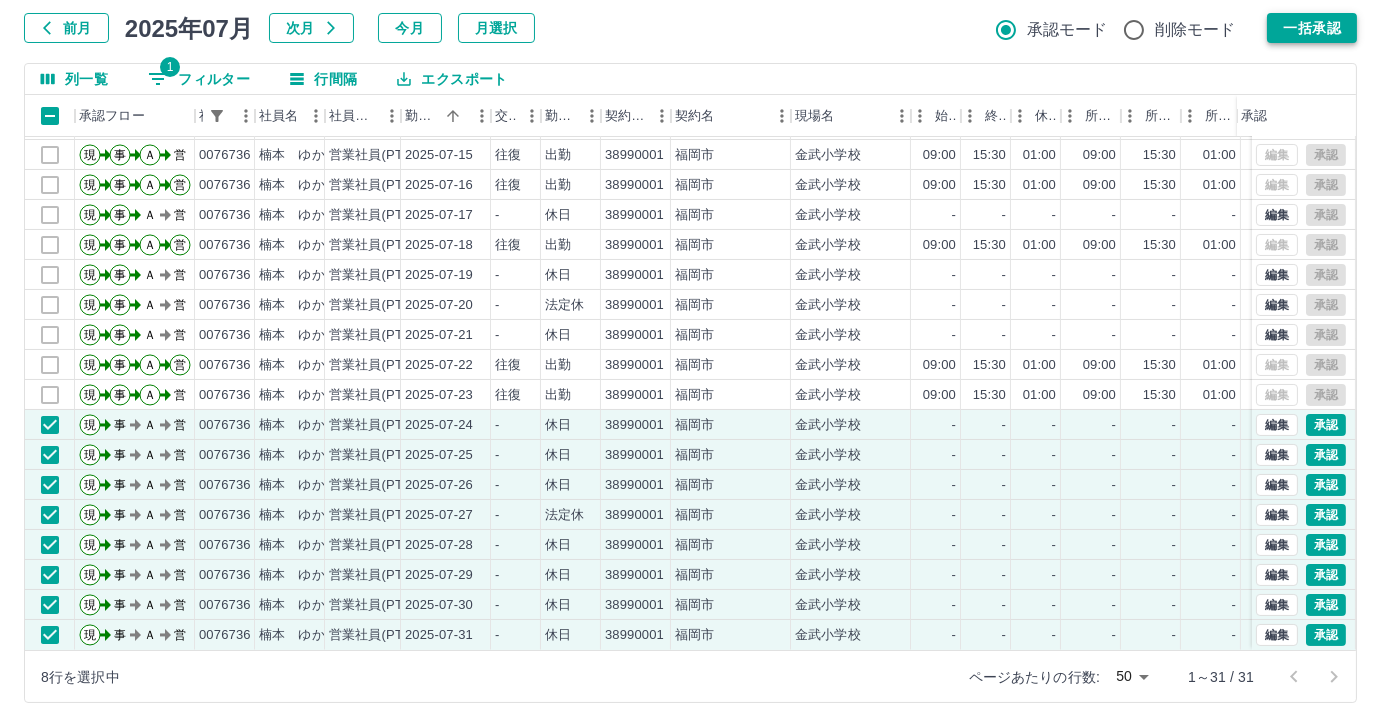 click on "一括承認" at bounding box center [1312, 28] 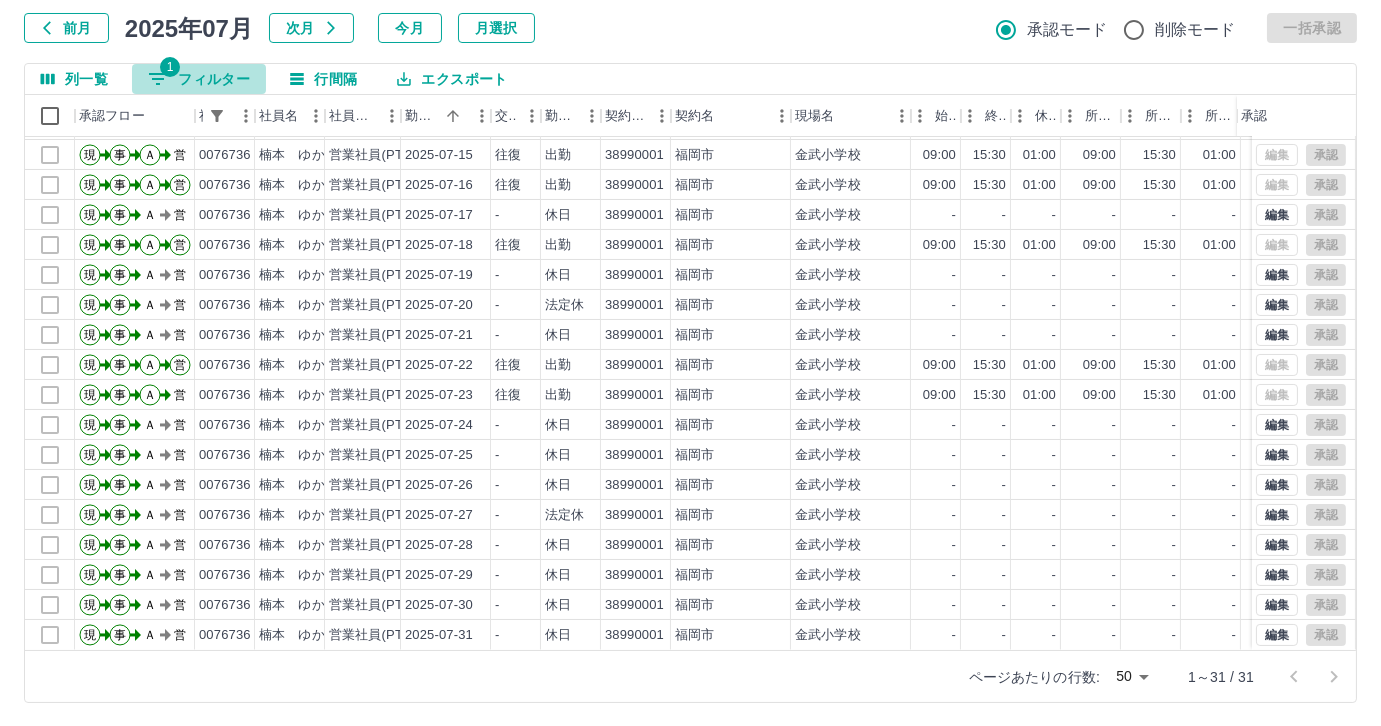 click on "1 フィルター" at bounding box center [199, 79] 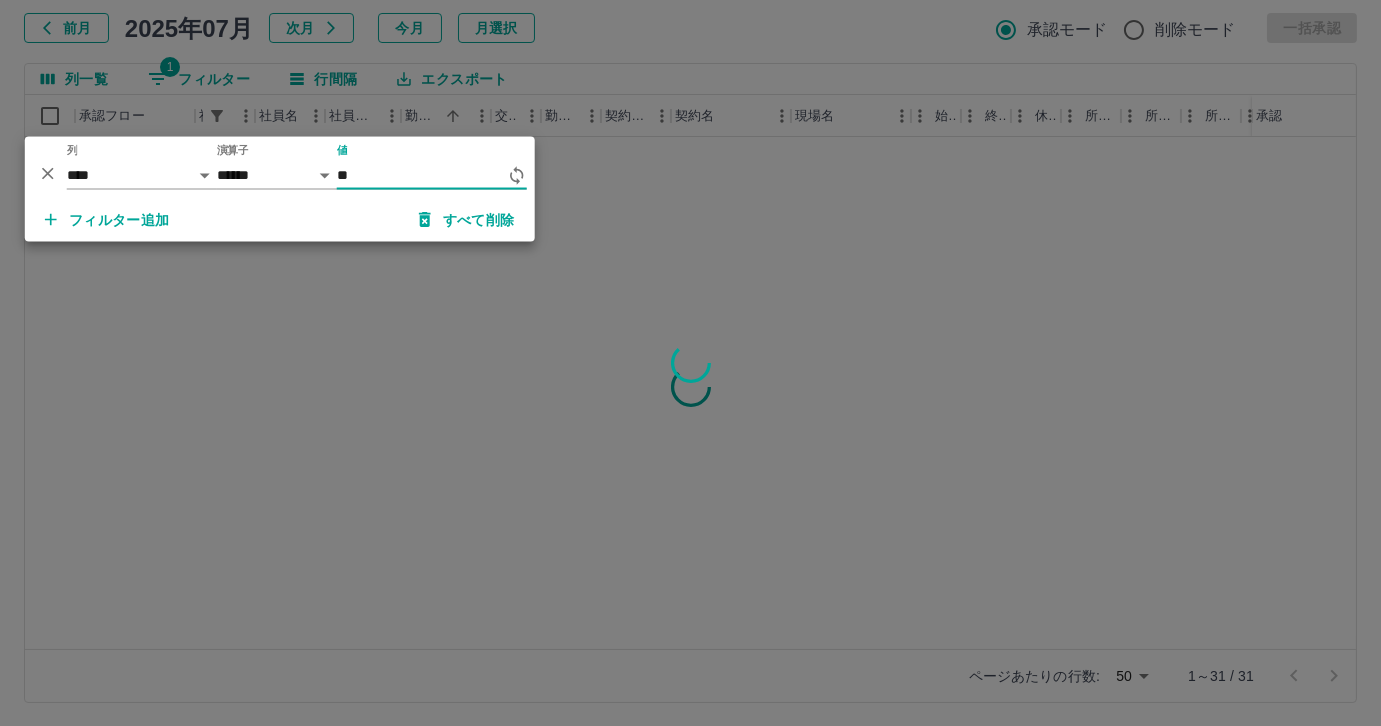 type on "*" 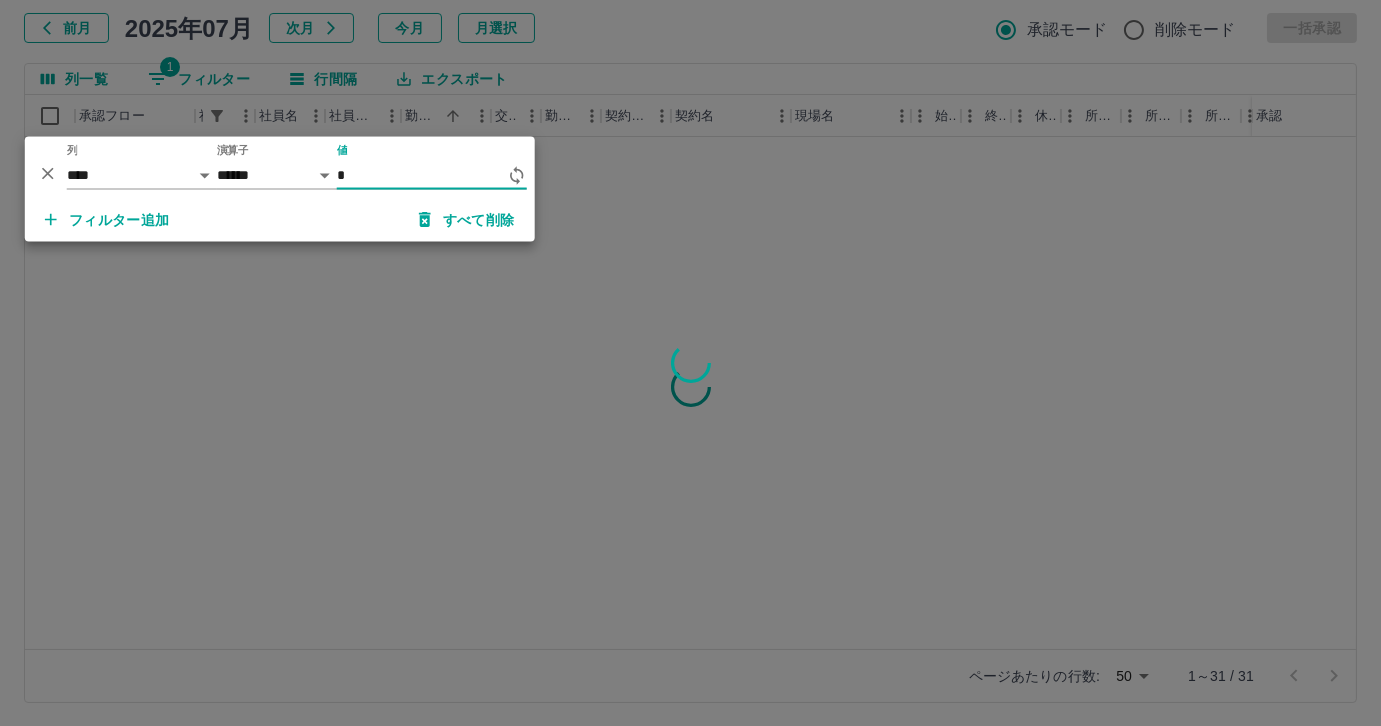scroll, scrollTop: 0, scrollLeft: 0, axis: both 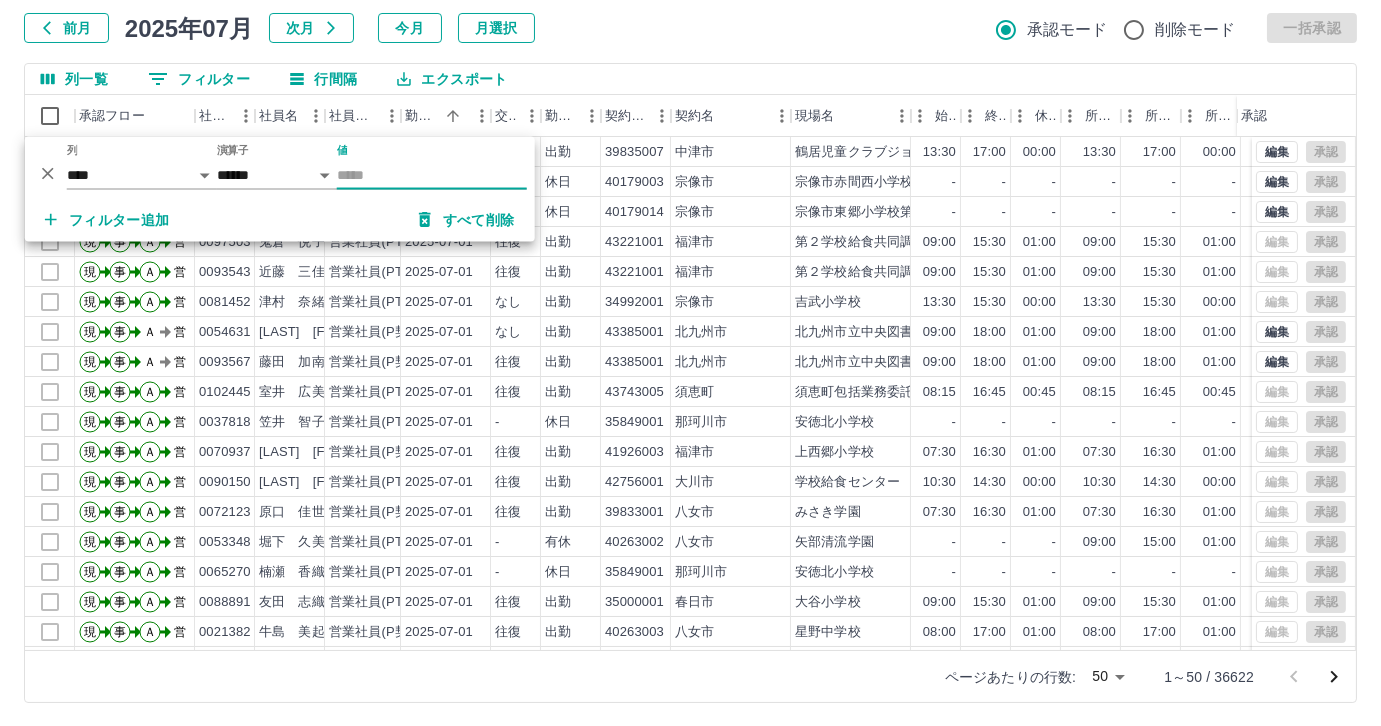 type on "*" 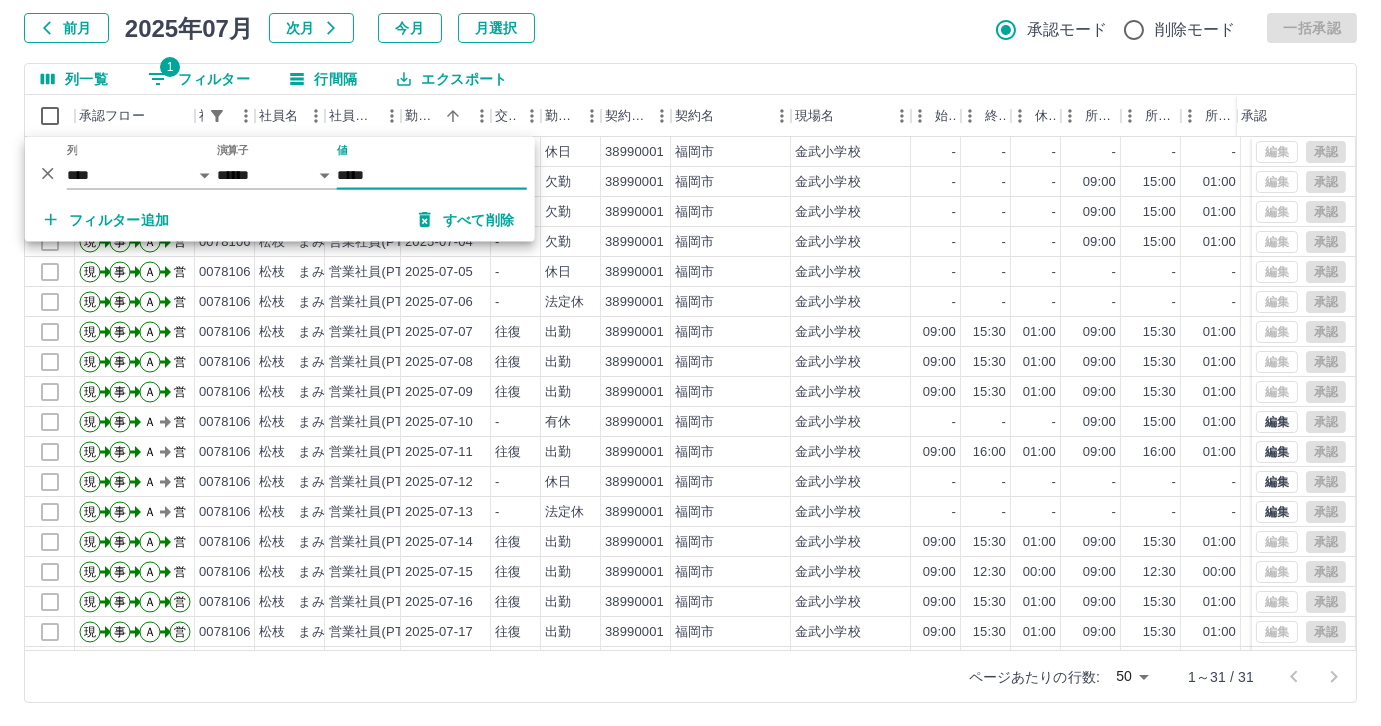 type on "*****" 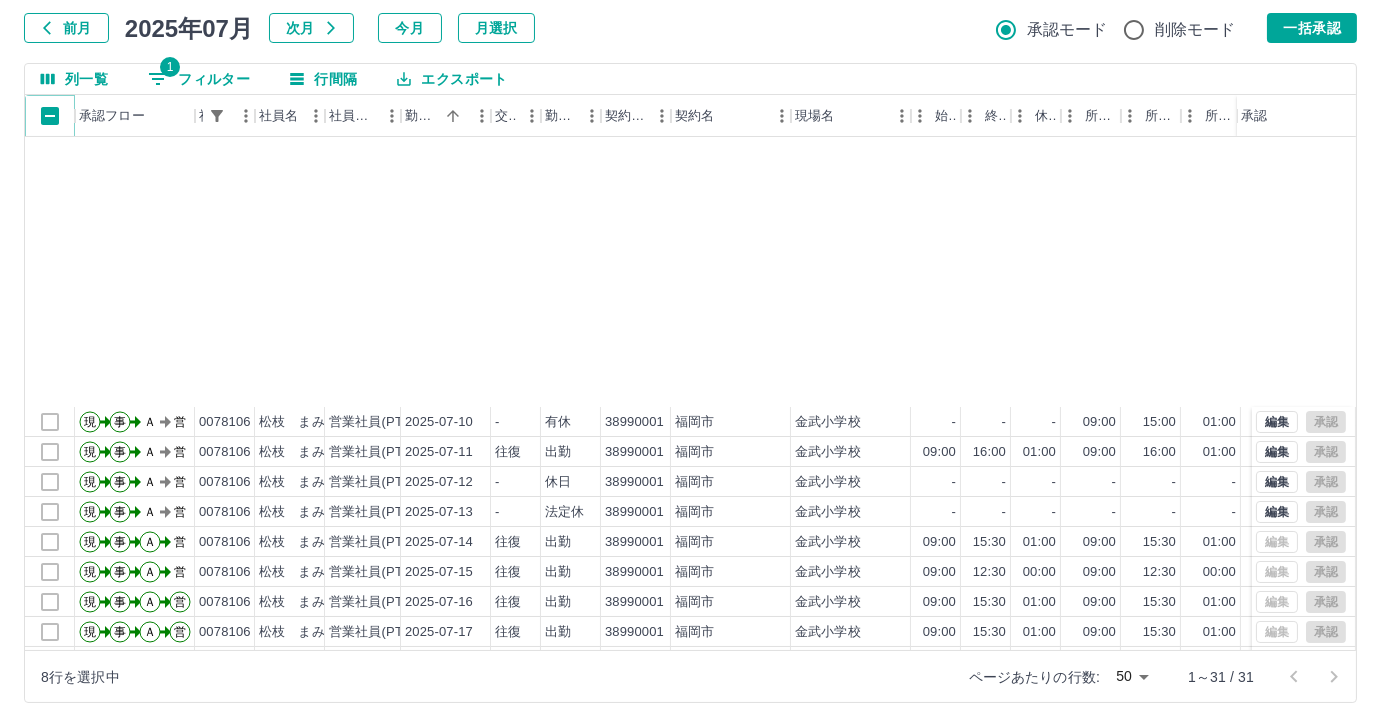 scroll, scrollTop: 431, scrollLeft: 0, axis: vertical 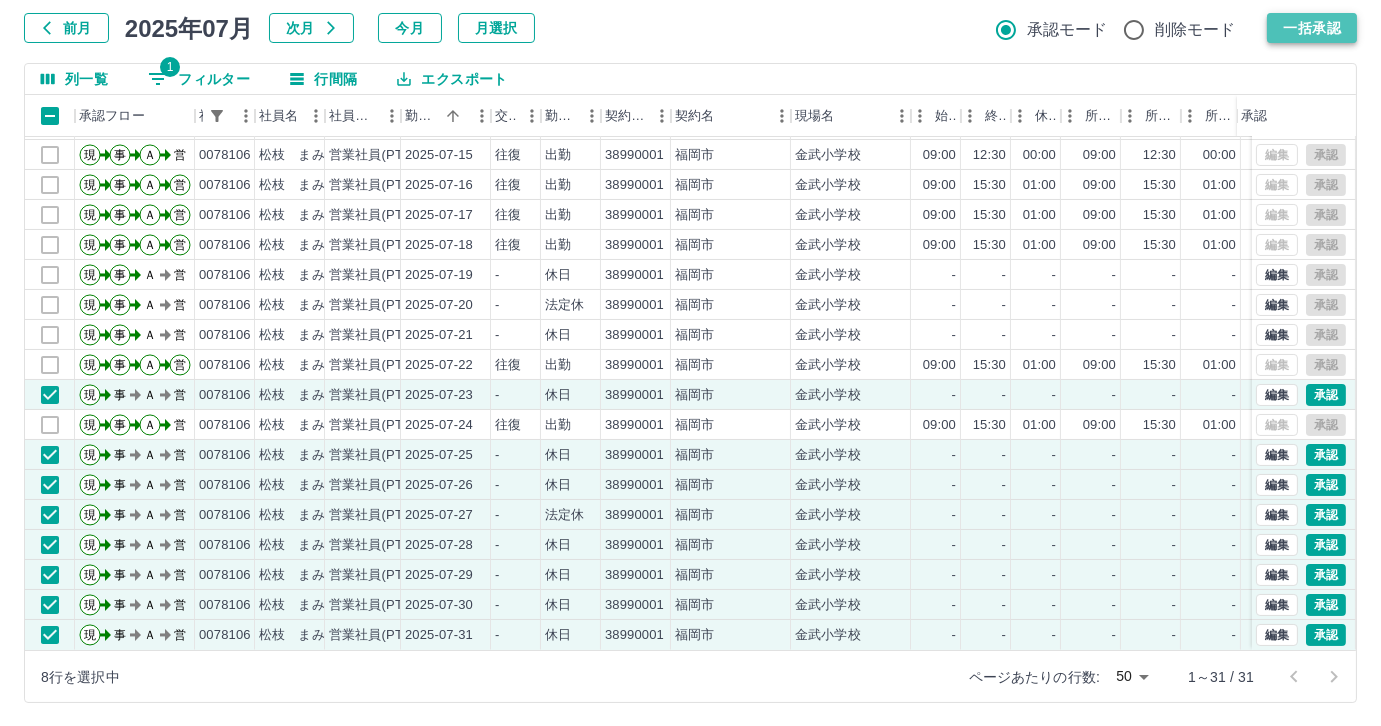 click on "一括承認" at bounding box center (1312, 28) 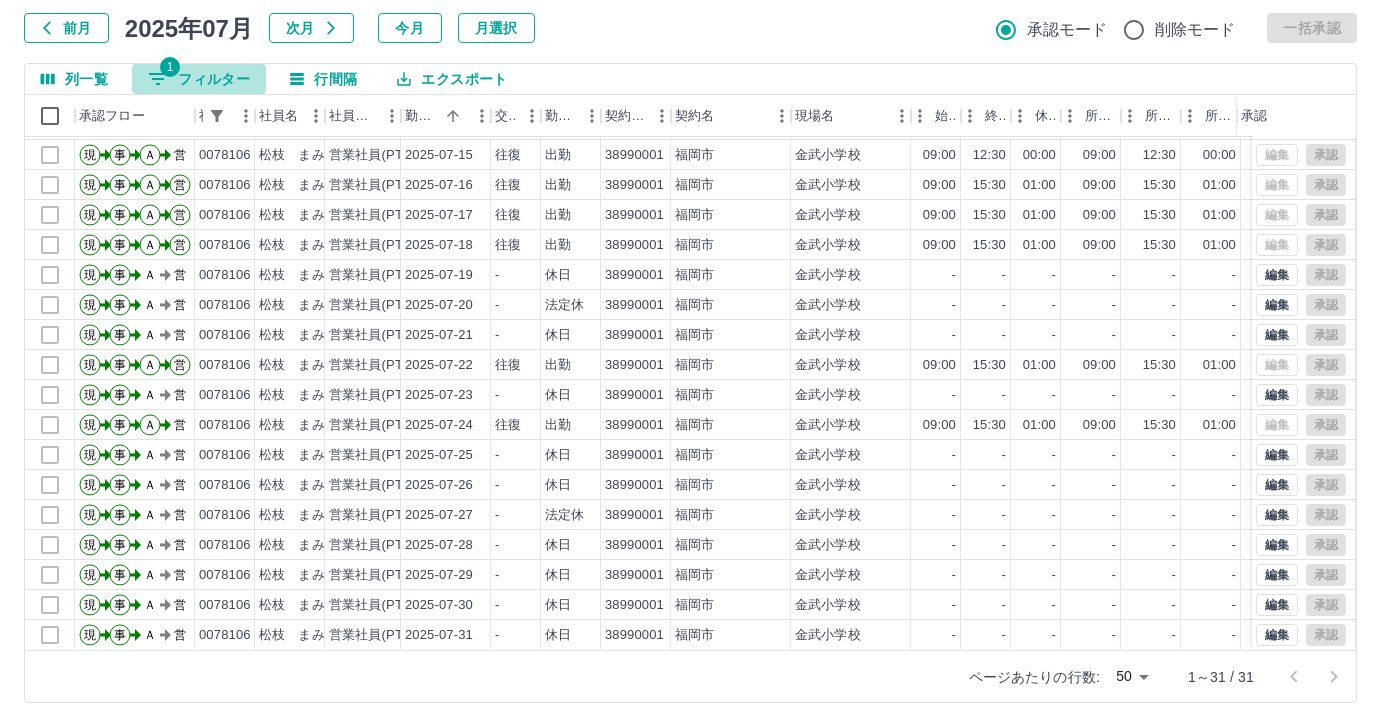 click on "1 フィルター" at bounding box center (199, 79) 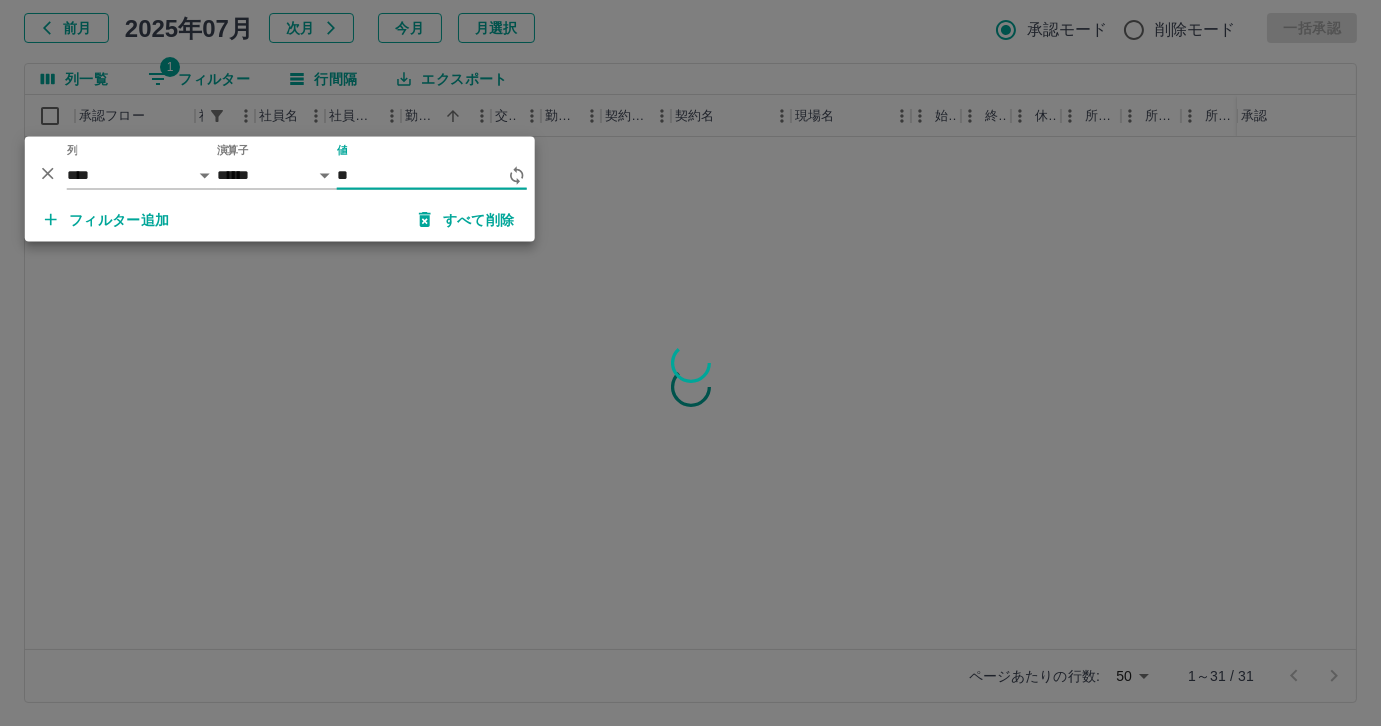 type on "*" 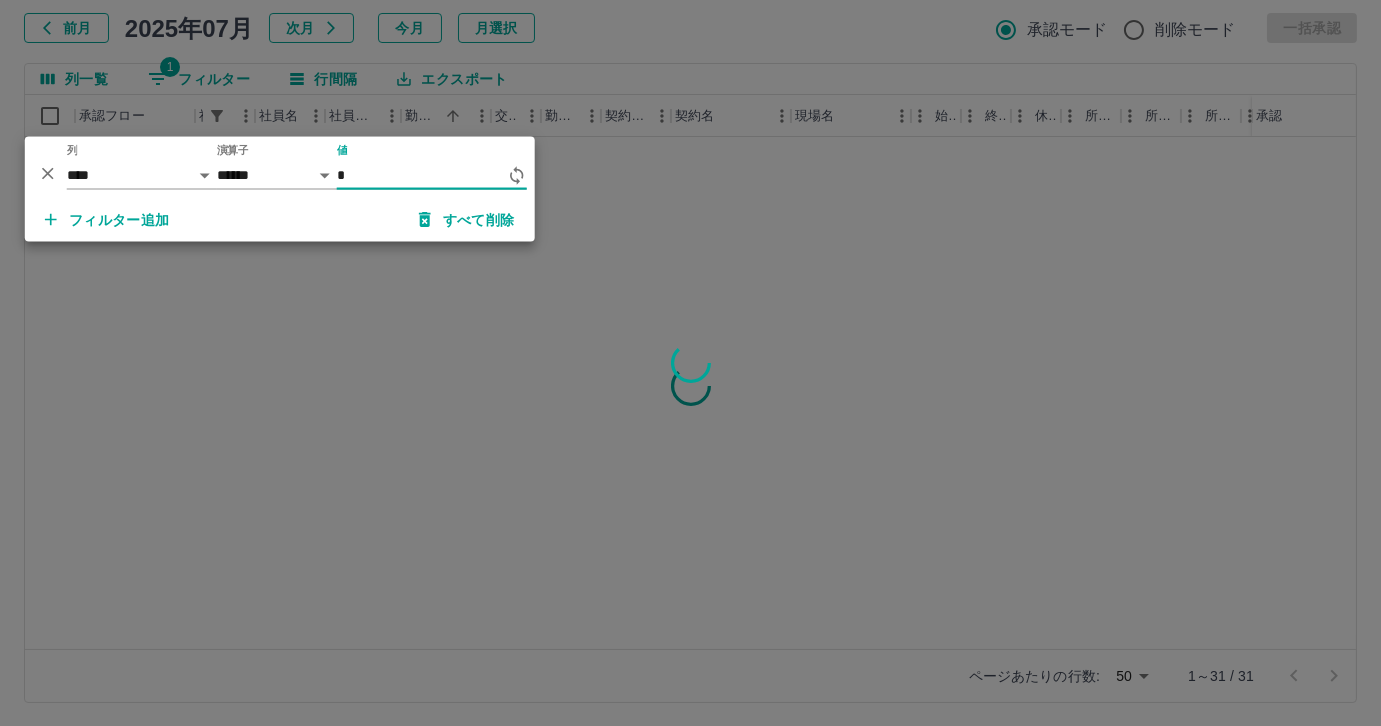 scroll, scrollTop: 0, scrollLeft: 0, axis: both 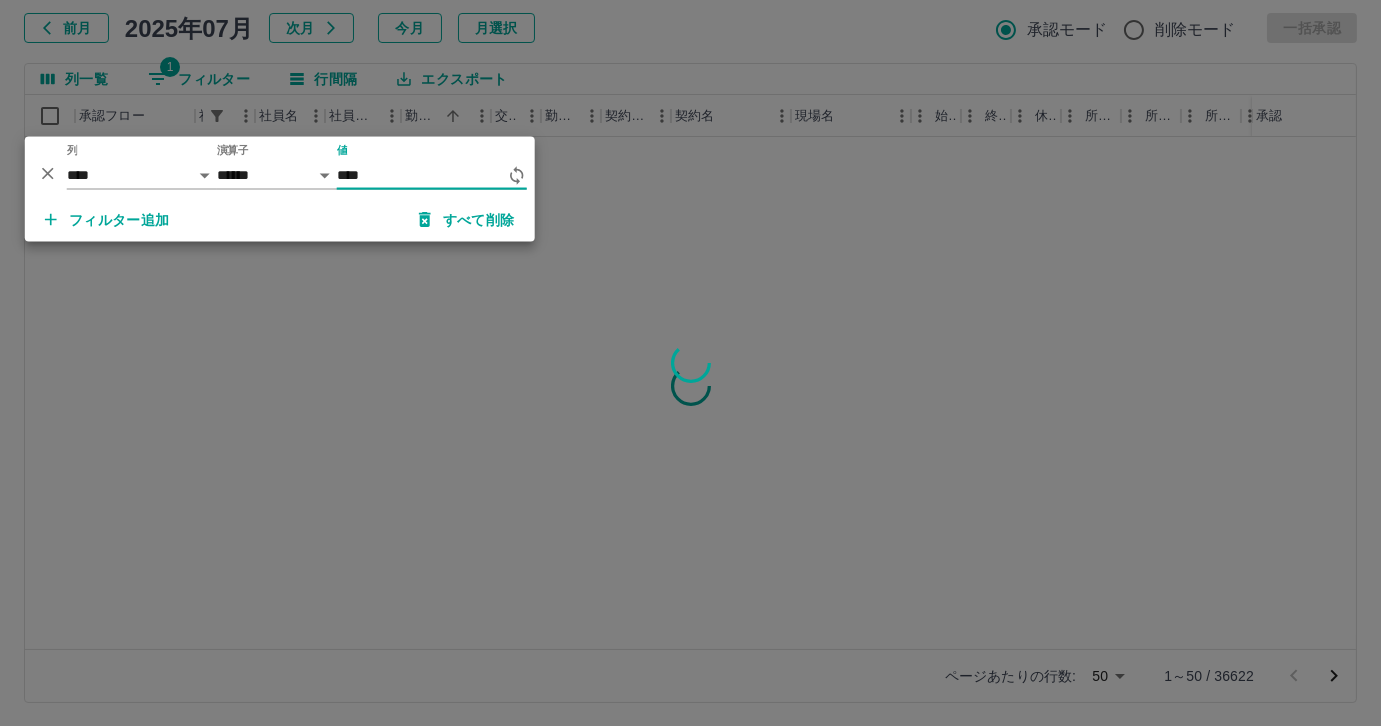 type on "*****" 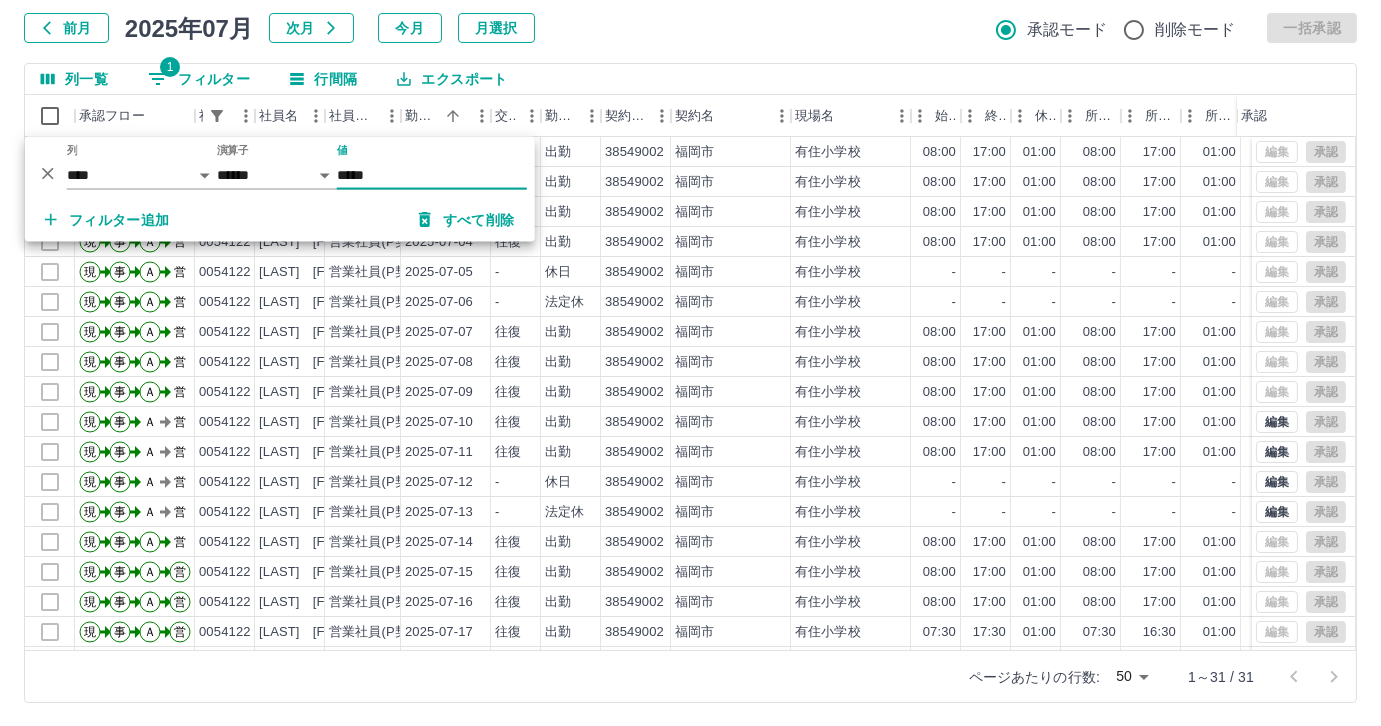 scroll, scrollTop: 431, scrollLeft: 0, axis: vertical 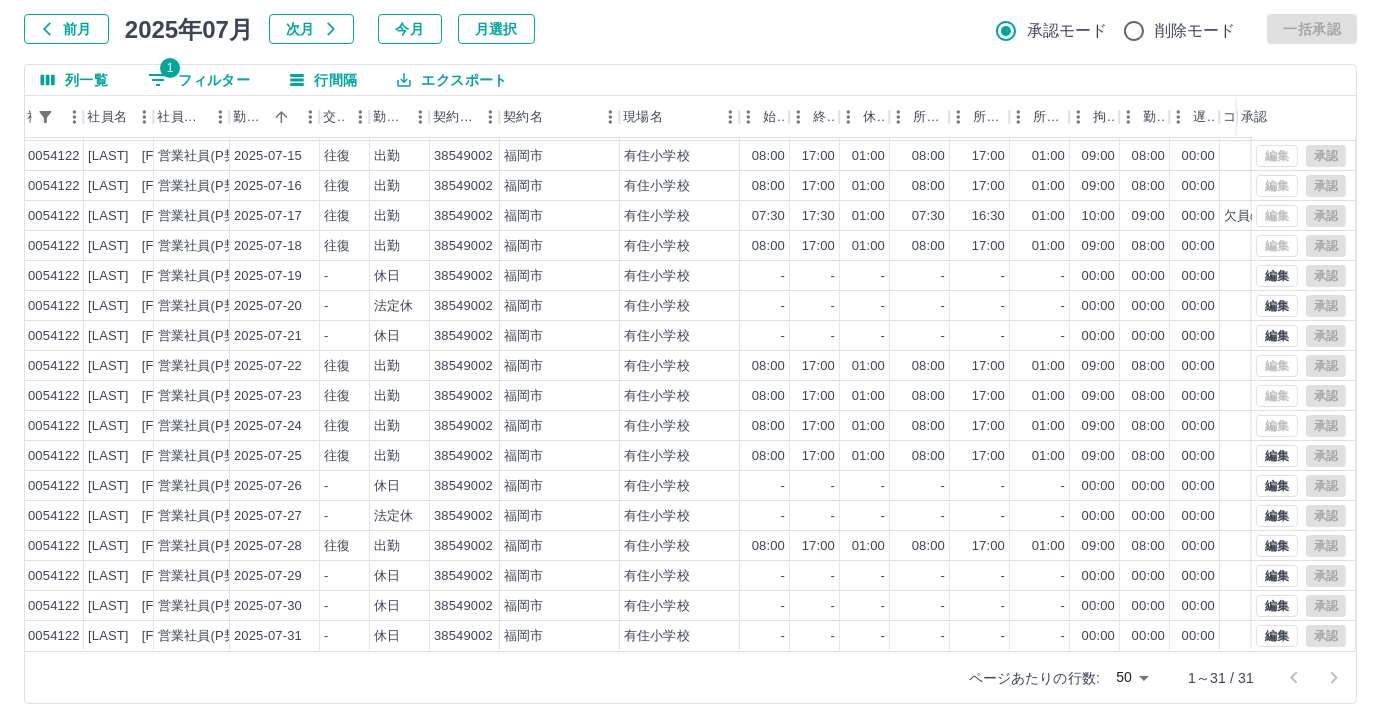 click on "1 フィルター" at bounding box center [199, 80] 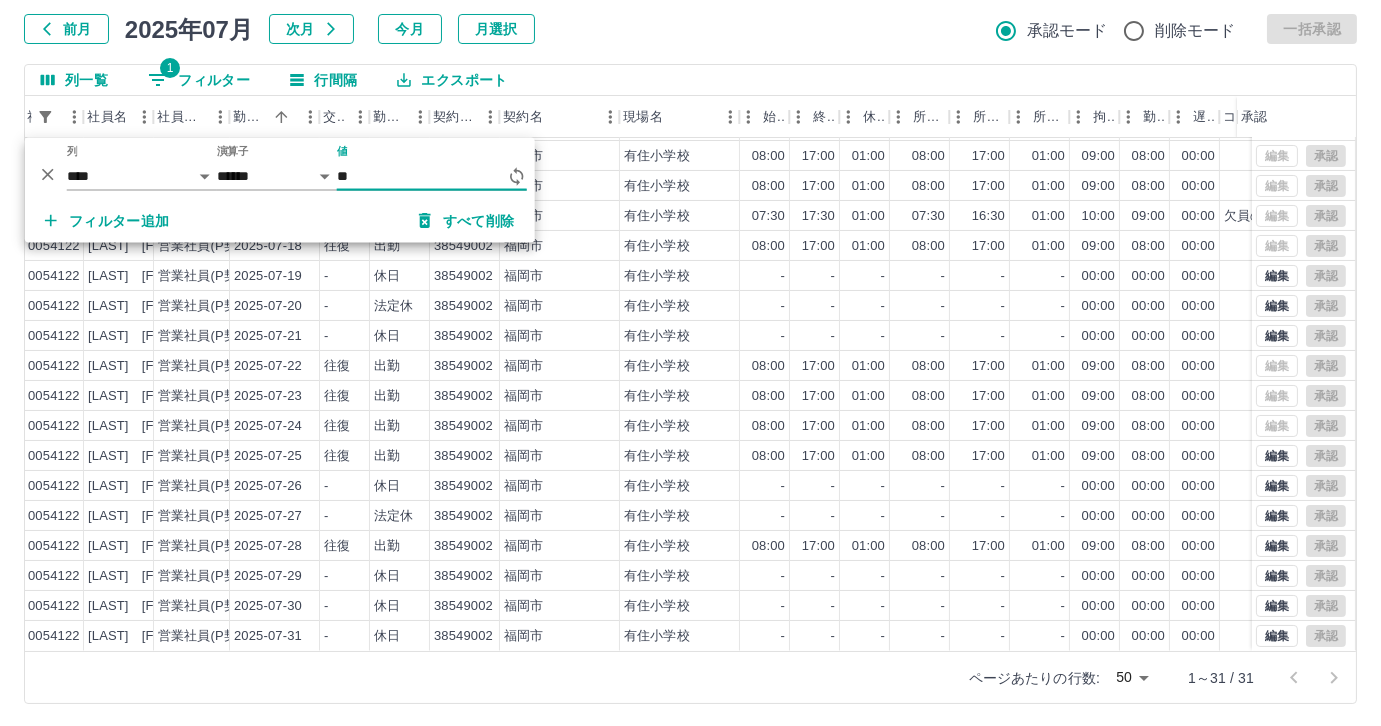 type on "*" 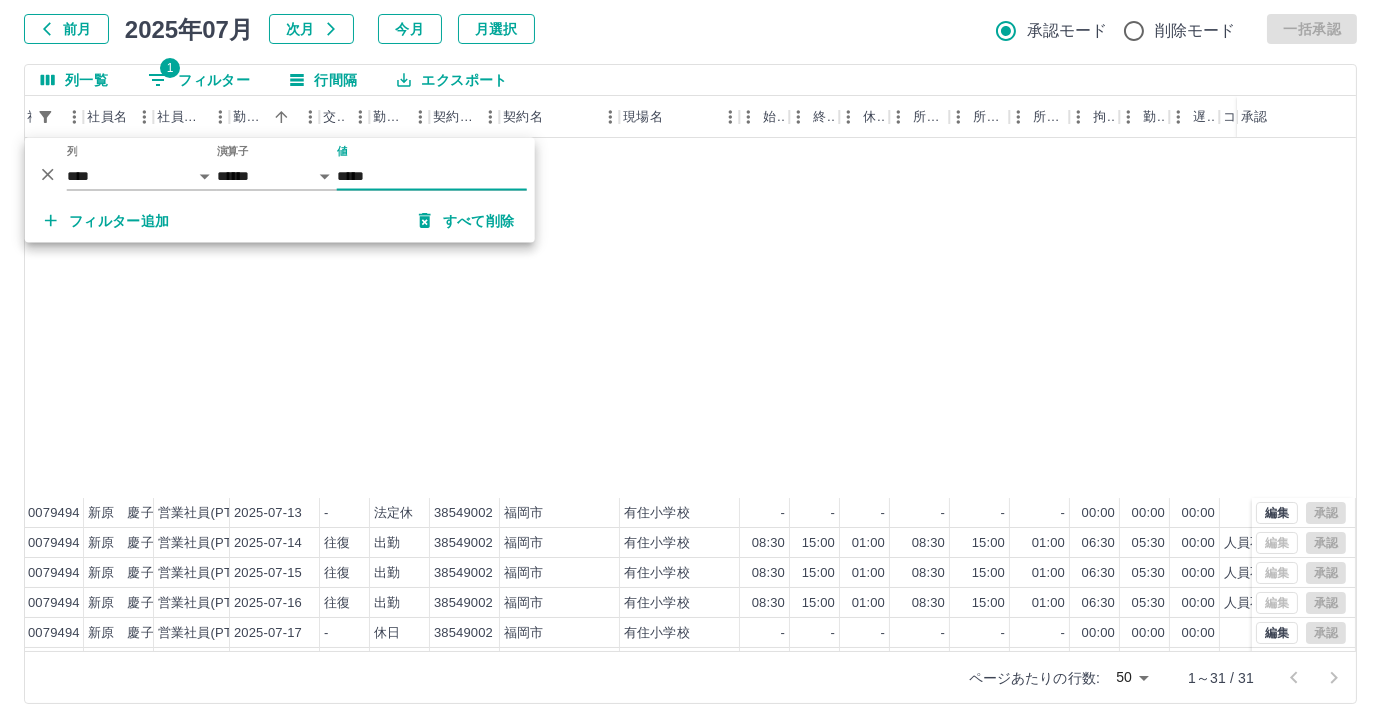 scroll, scrollTop: 431, scrollLeft: 171, axis: both 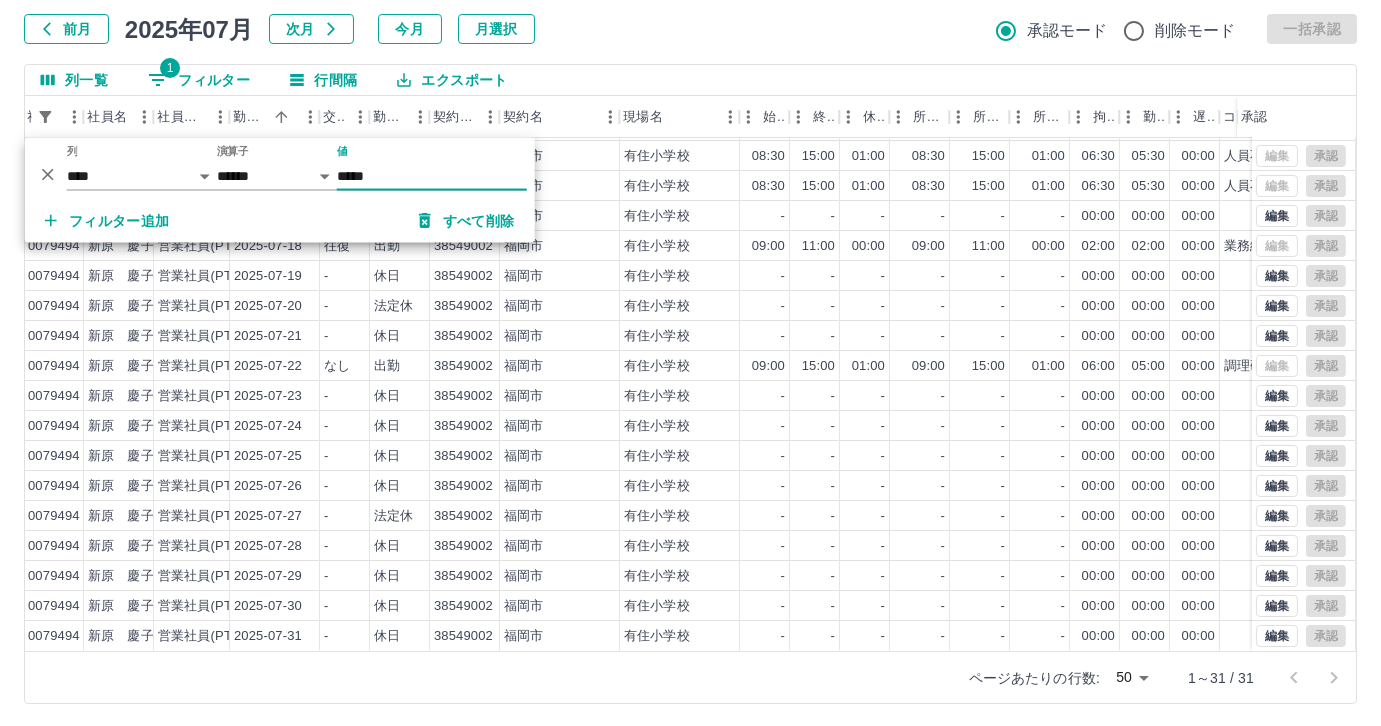 type on "*****" 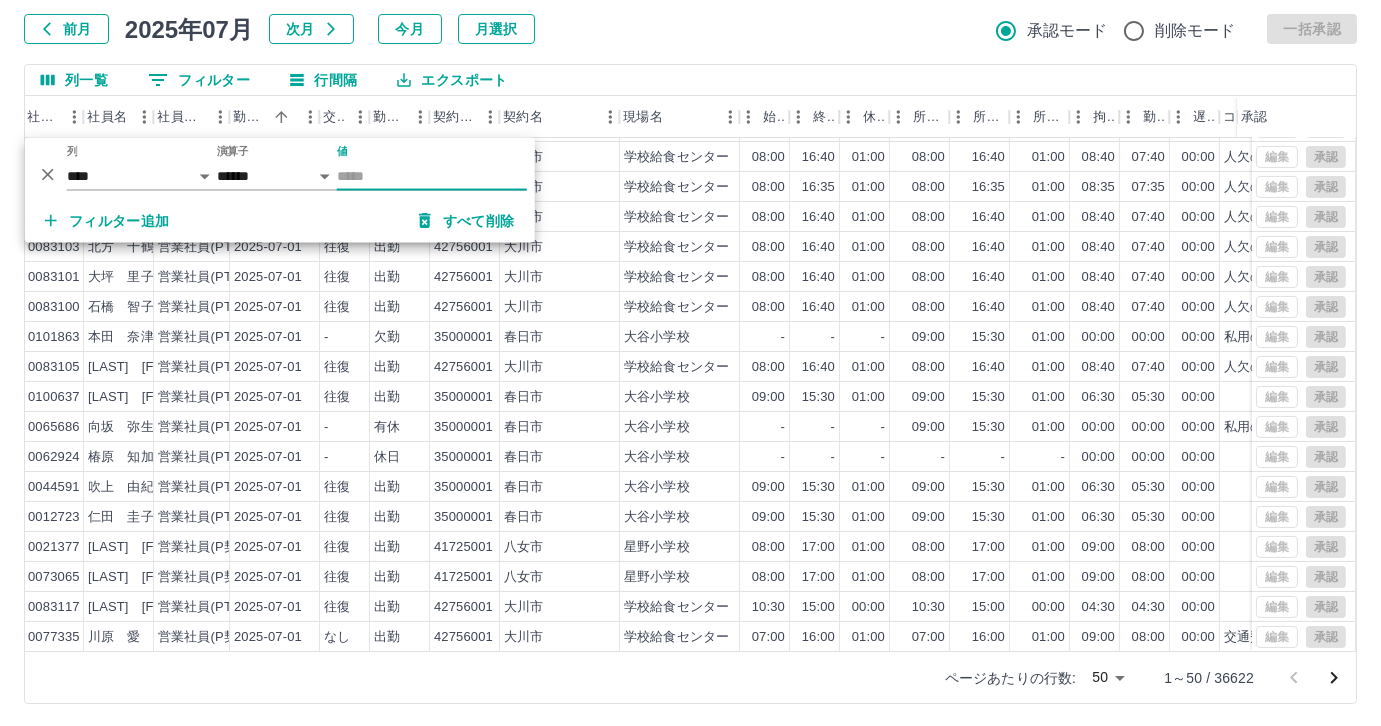 scroll, scrollTop: 1001, scrollLeft: 171, axis: both 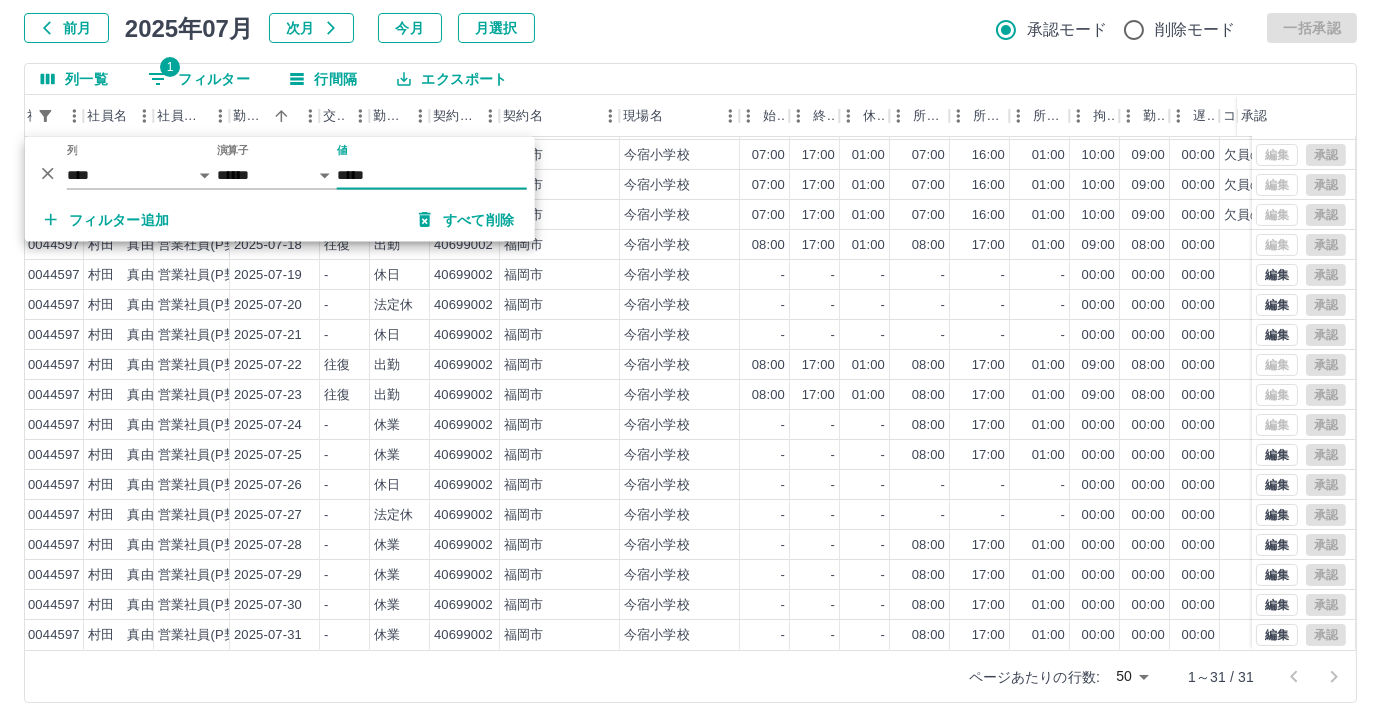 type on "*****" 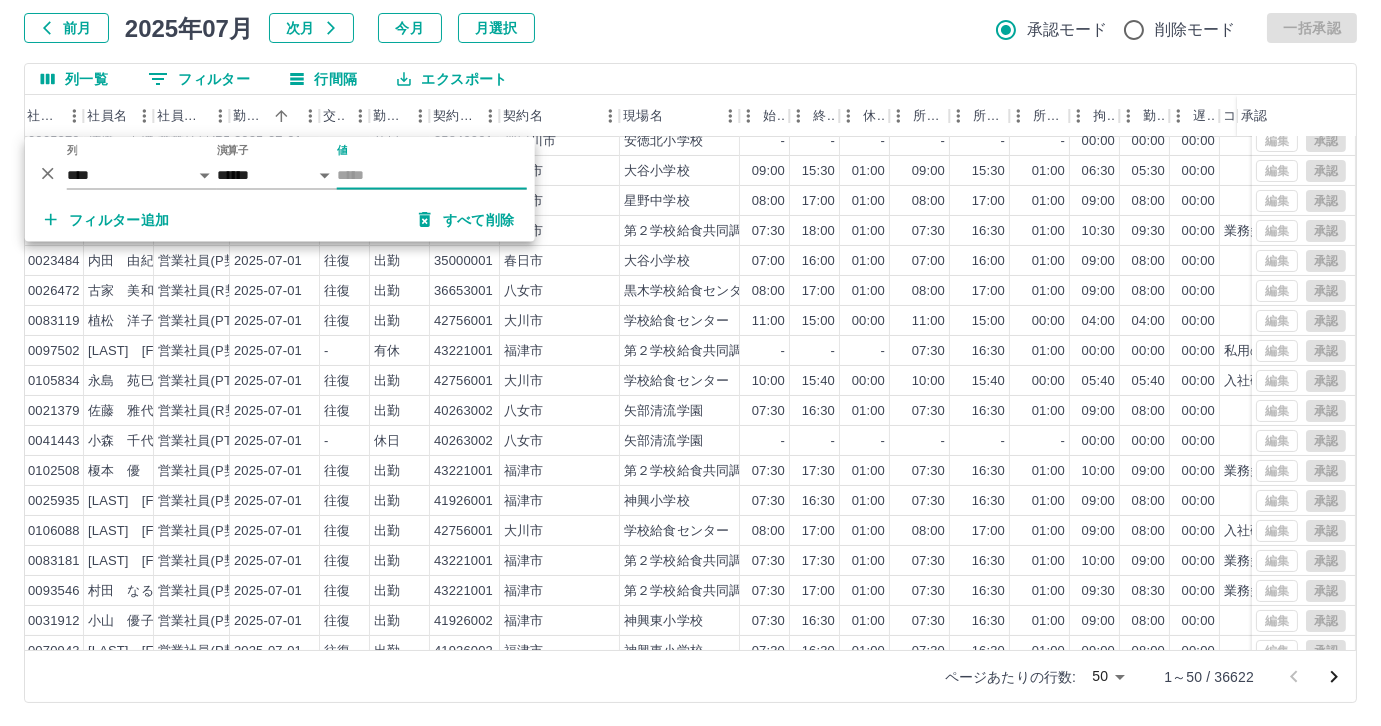 type 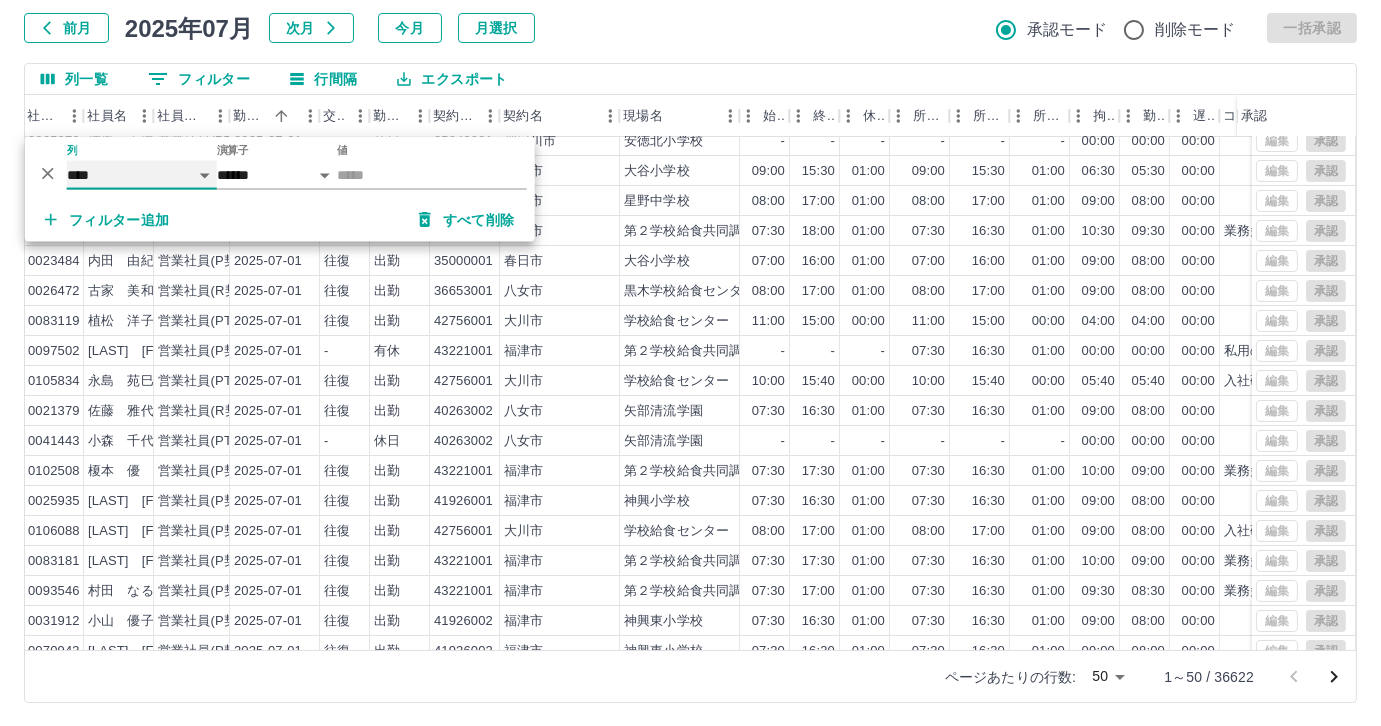 click on "**** *** **** *** *** **** ***** *** *** ** ** ** **** **** **** ** ** *** **** *****" at bounding box center [142, 175] 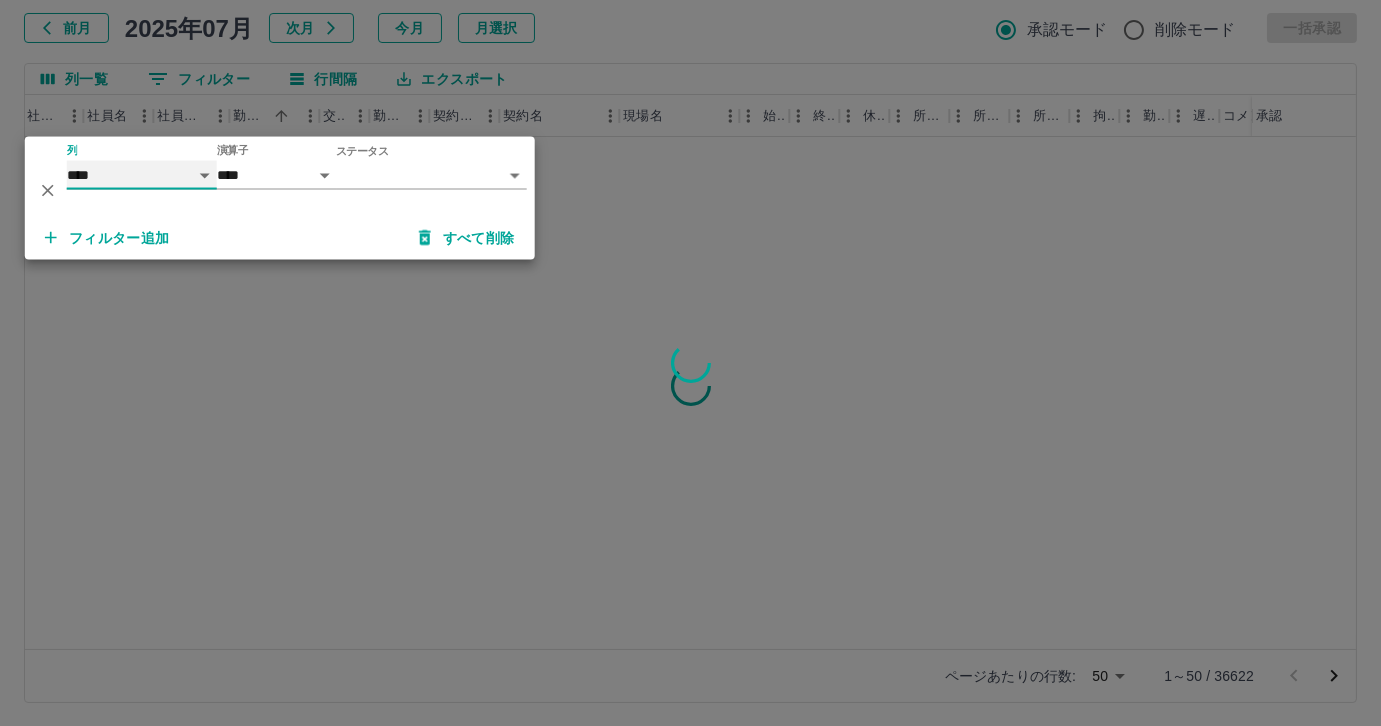 scroll, scrollTop: 0, scrollLeft: 171, axis: horizontal 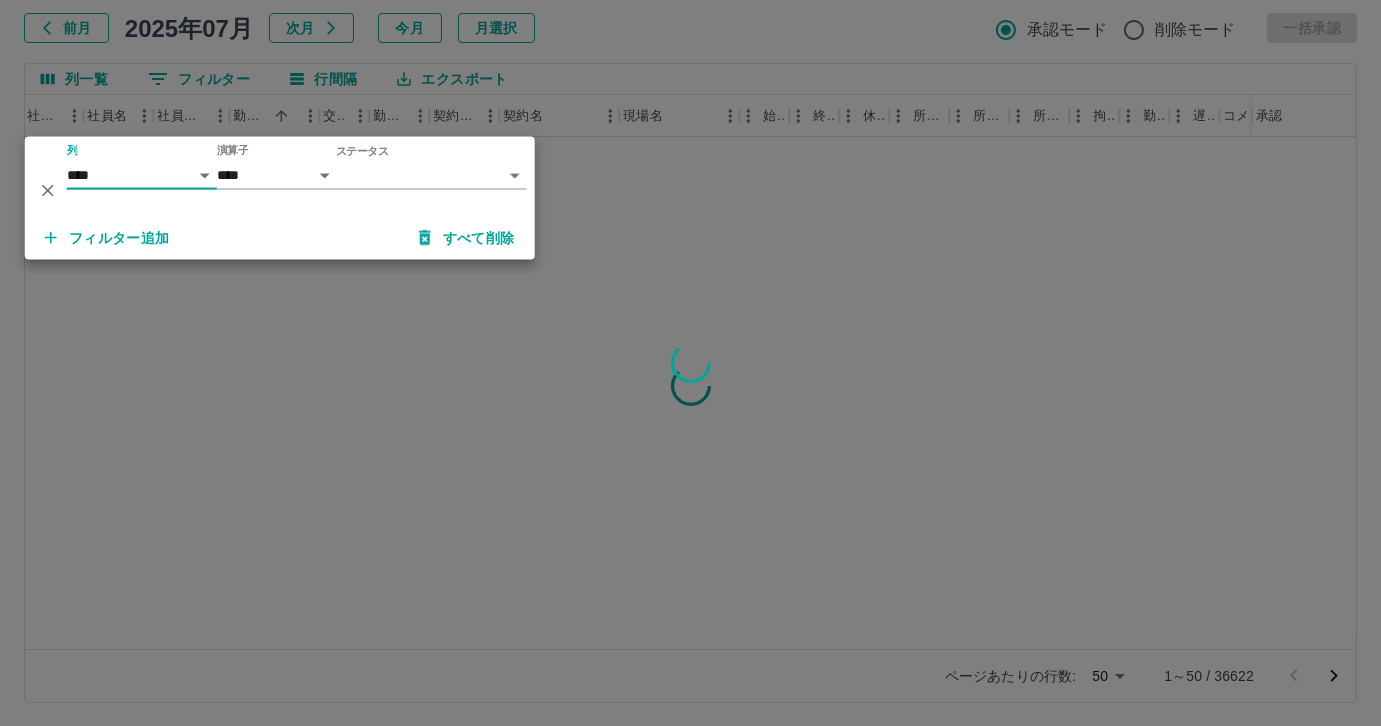 click on "SDH勤怠 尾嵜　杏茄 勤務実績承認 前月 2025年07月 次月 今月 月選択 承認モード 削除モード 一括承認 列一覧 0 フィルター 行間隔 エクスポート 承認フロー 社員番号 社員名 社員区分 勤務日 交通費 勤務区分 契約コード 契約名 現場名 始業 終業 休憩 所定開始 所定終業 所定休憩 拘束 勤務 遅刻等 コメント ステータス 承認 ページあたりの行数: 50 ** 1～50 / 36622 SDH勤怠 *** ** 列 **** *** **** *** *** **** ***** *** *** ** ** ** **** **** **** ** ** *** **** ***** 演算子 **** ****** ステータス ​ ********* フィルター追加 すべて削除" at bounding box center (690, 304) 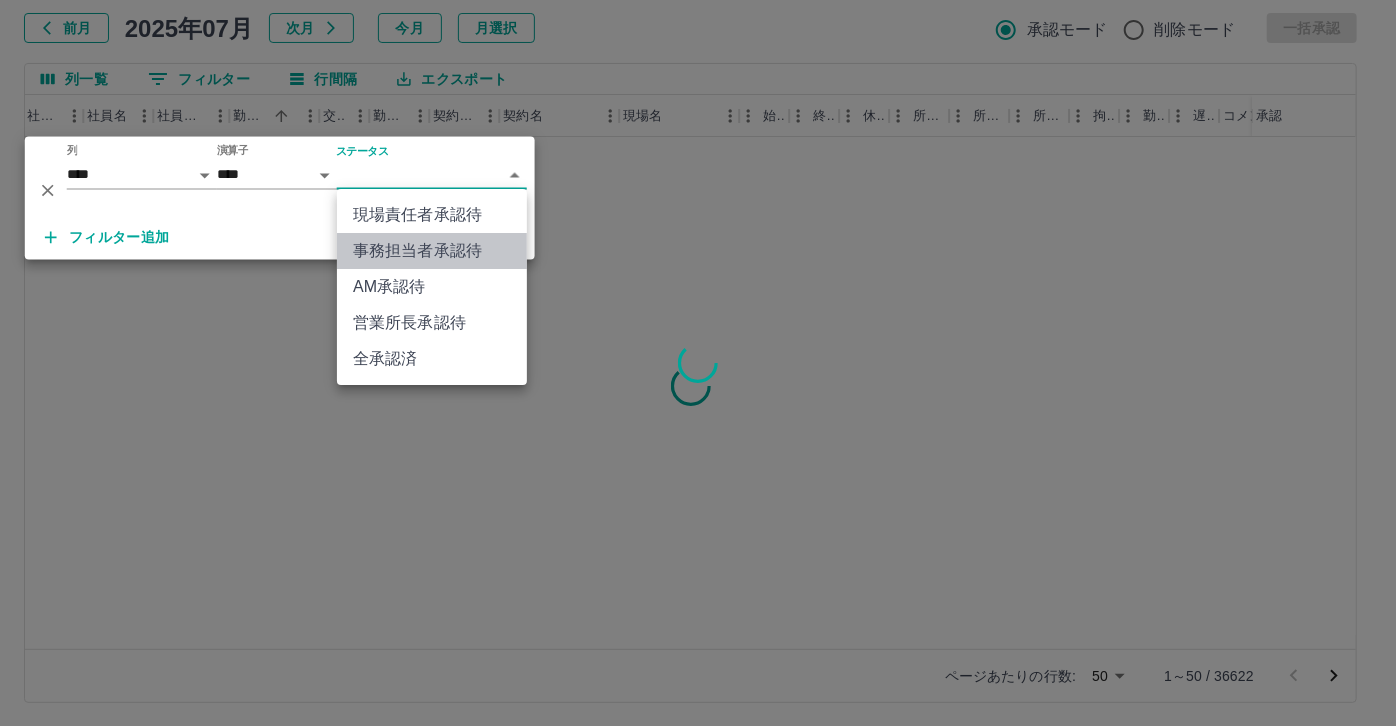 click on "事務担当者承認待" at bounding box center [432, 251] 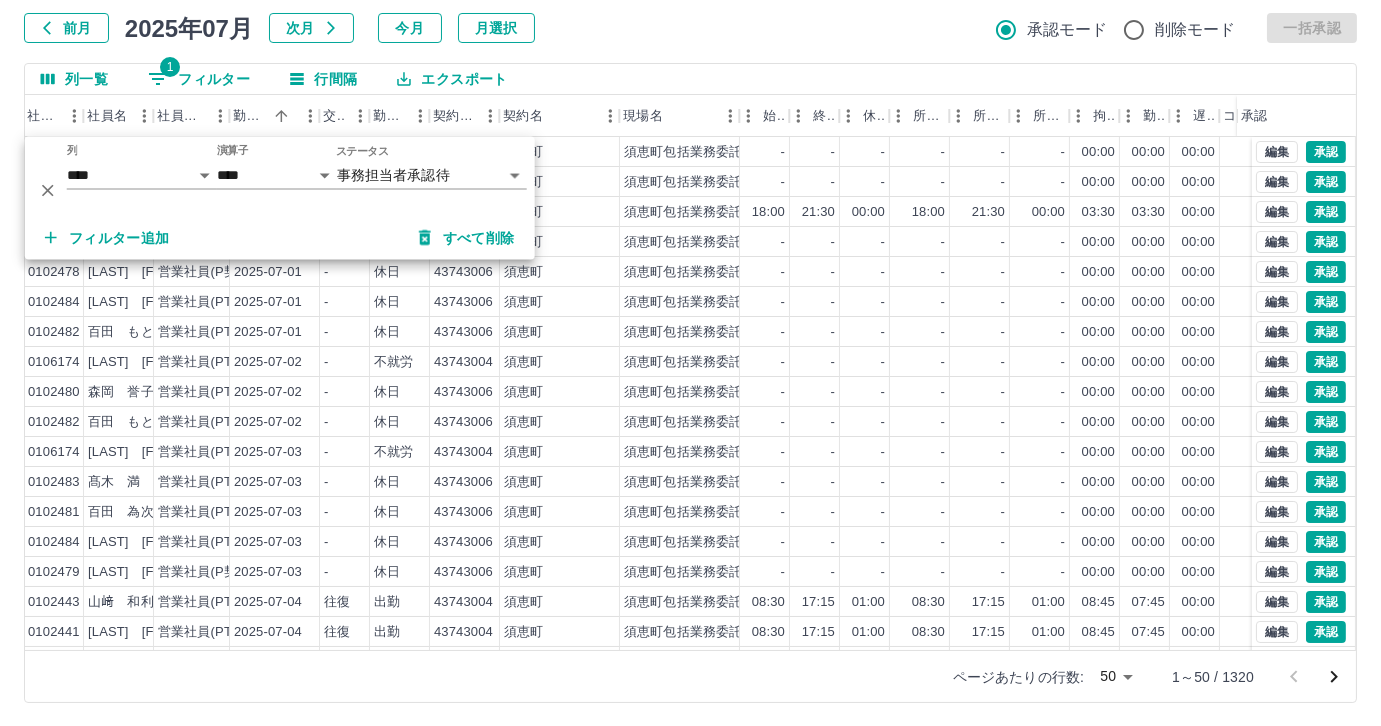 click on "SDH勤怠 尾嵜　杏茄 勤務実績承認 前月 2025年07月 次月 今月 月選択 承認モード 削除モード 一括承認 列一覧 1 フィルター 行間隔 エクスポート 承認フロー 社員番号 社員名 社員区分 勤務日 交通費 勤務区分 契約コード 契約名 現場名 始業 終業 休憩 所定開始 所定終業 所定休憩 拘束 勤務 遅刻等 コメント ステータス 承認 現 事 Ａ 営 0102481 百田　為次 営業社員(PT契約) 2025-07-01  -  休日 43743006 須恵町 須恵町包括業務委託（社会教育施設管理業務） - - - - - - 00:00 00:00 00:00 事務担当者承認待 現 事 Ａ 営 0106174 平田　信幸 営業社員(PT契約) 2025-07-01  -  不就労 43743004 須恵町 須恵町包括業務委託（町有林管理業務及び環境整備業務） - - - - - - 00:00 00:00 00:00 事務担当者承認待 現 事 Ａ 営 0102483 髙木　満 営業社員(PT契約) 2025-07-01 往復 出勤 43743006 須恵町 18:00 21:30 00:00 18:00" at bounding box center (690, 304) 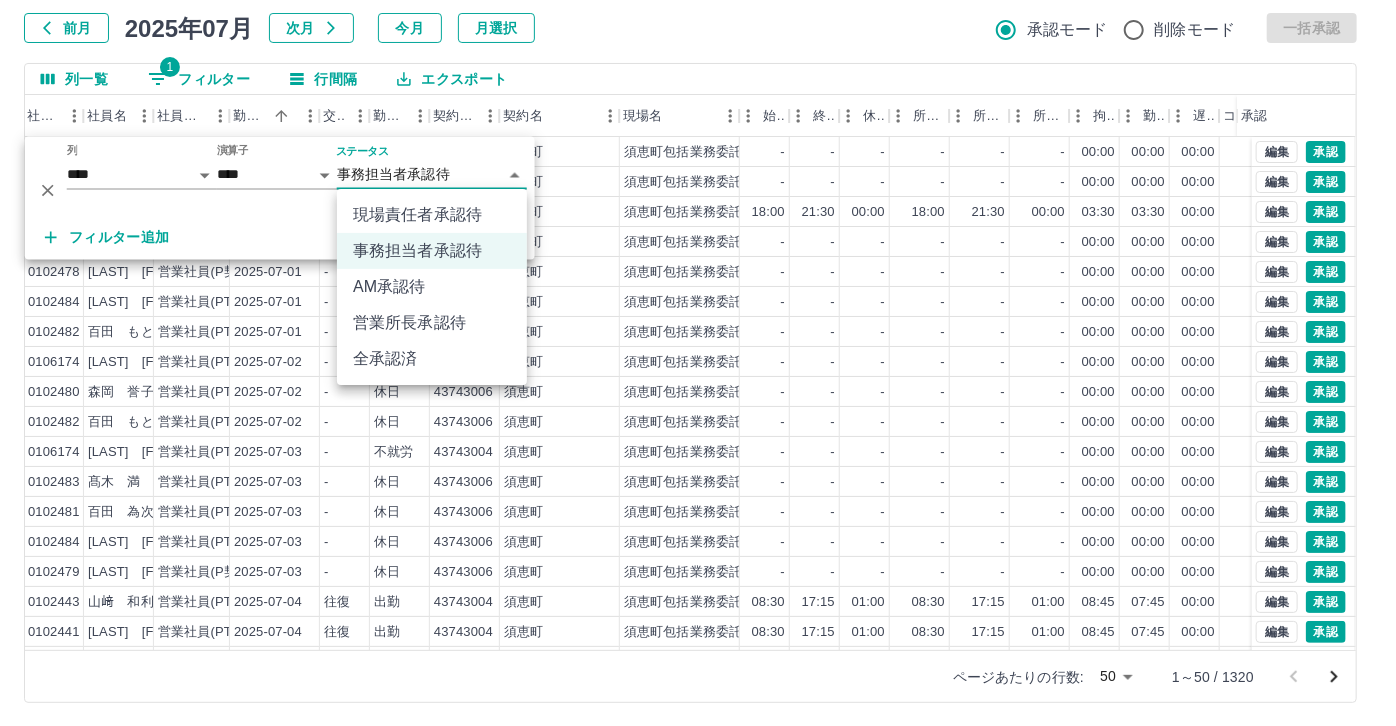 click on "現場責任者承認待" at bounding box center [432, 215] 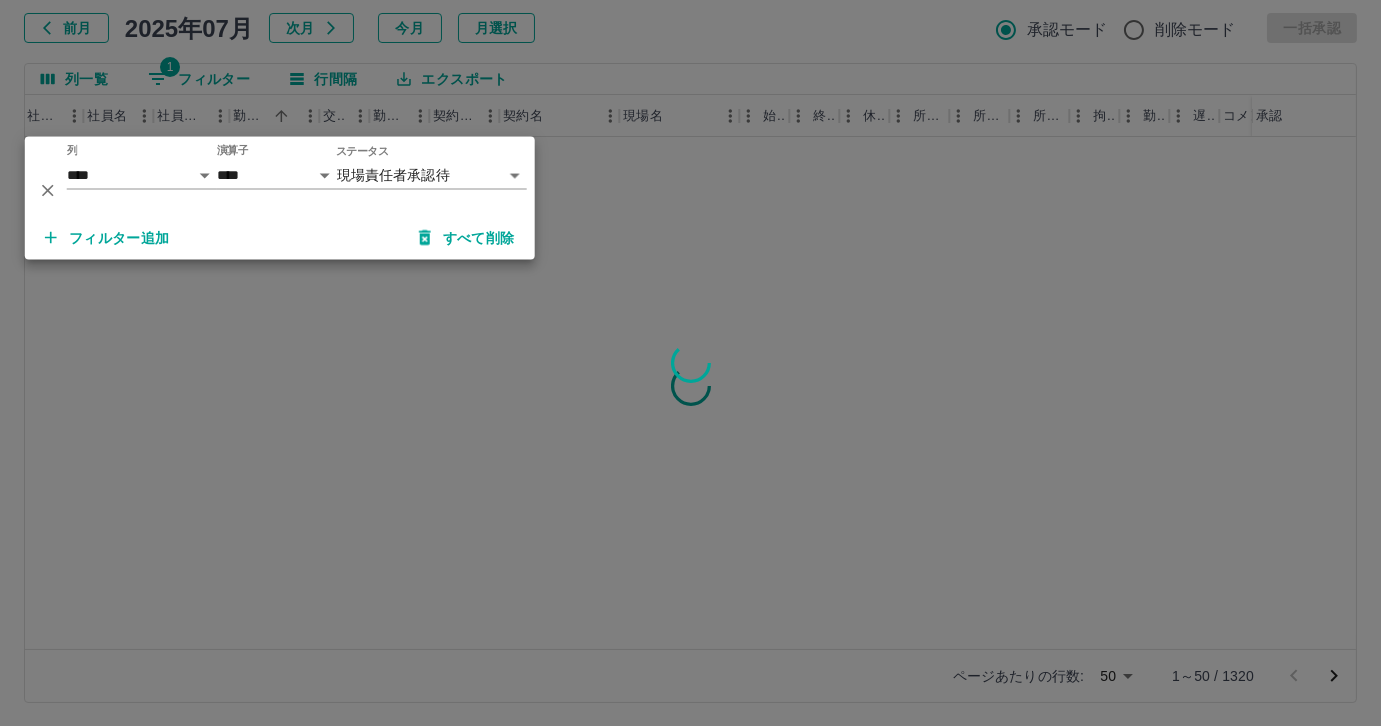 click on "フィルター追加" at bounding box center (107, 238) 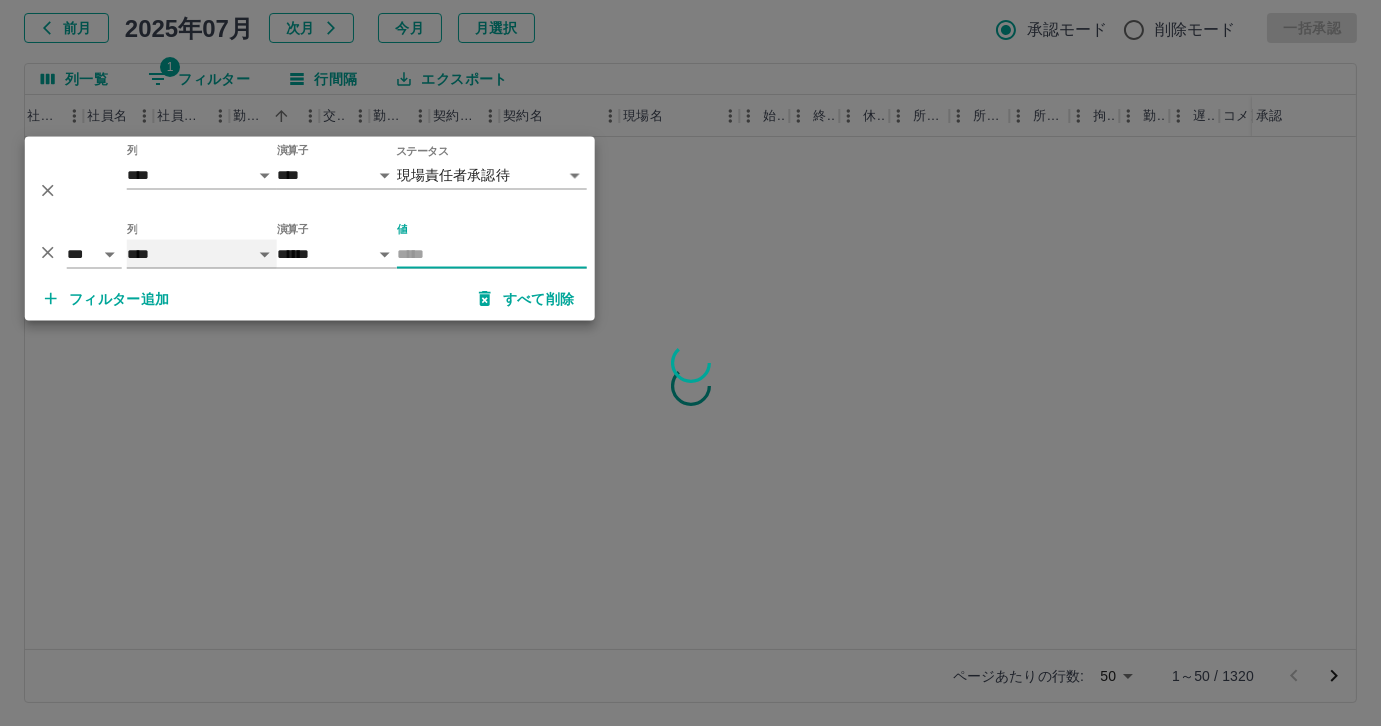 click on "**** *** **** *** *** **** ***** *** *** ** ** ** **** **** **** ** ** *** **** *****" at bounding box center [202, 254] 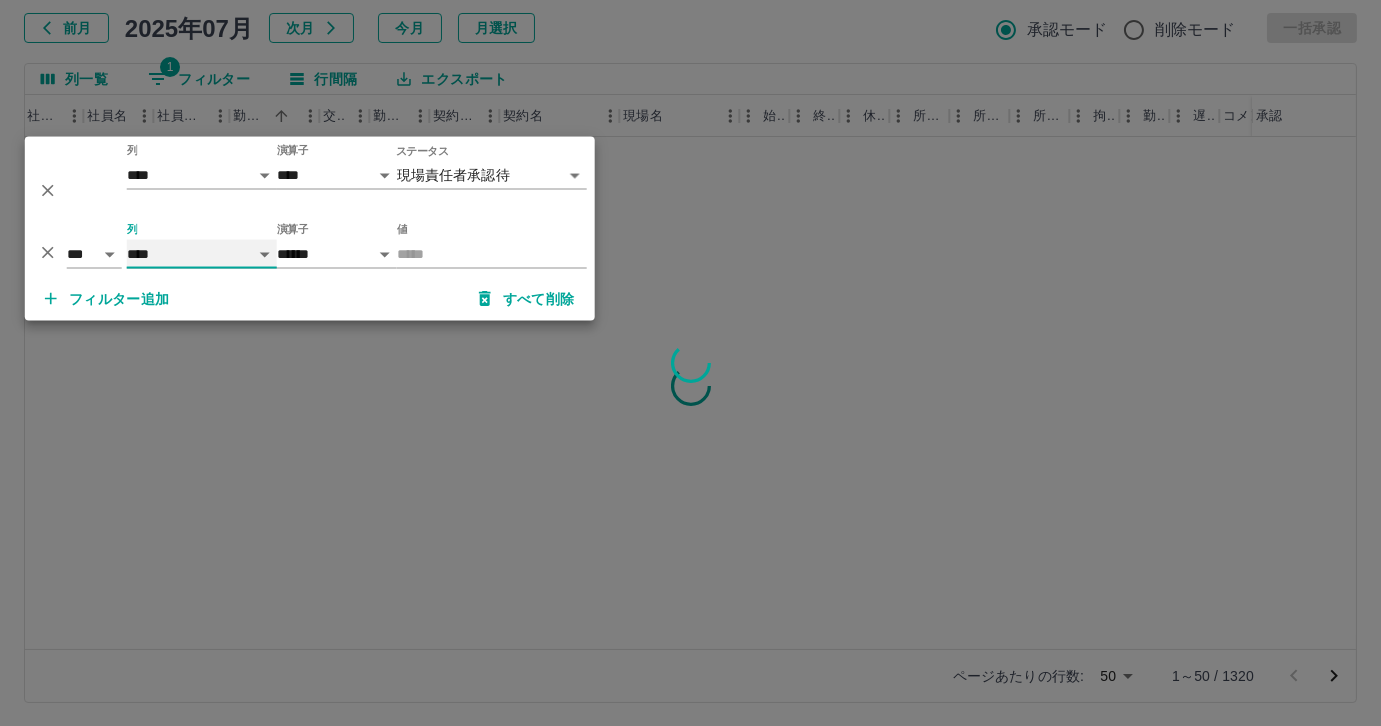 click on "**** *** **** *** *** **** ***** *** *** ** ** ** **** **** **** ** ** *** **** *****" at bounding box center (202, 254) 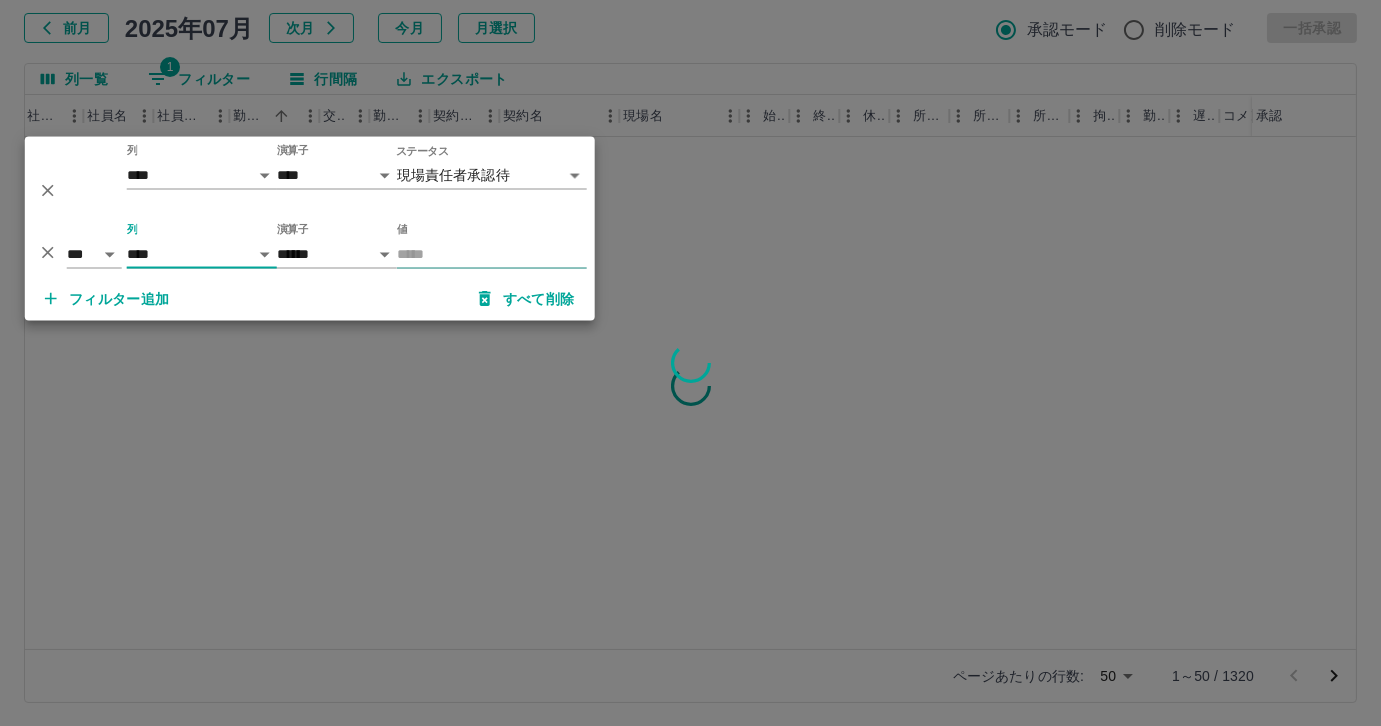 click on "値" at bounding box center (492, 254) 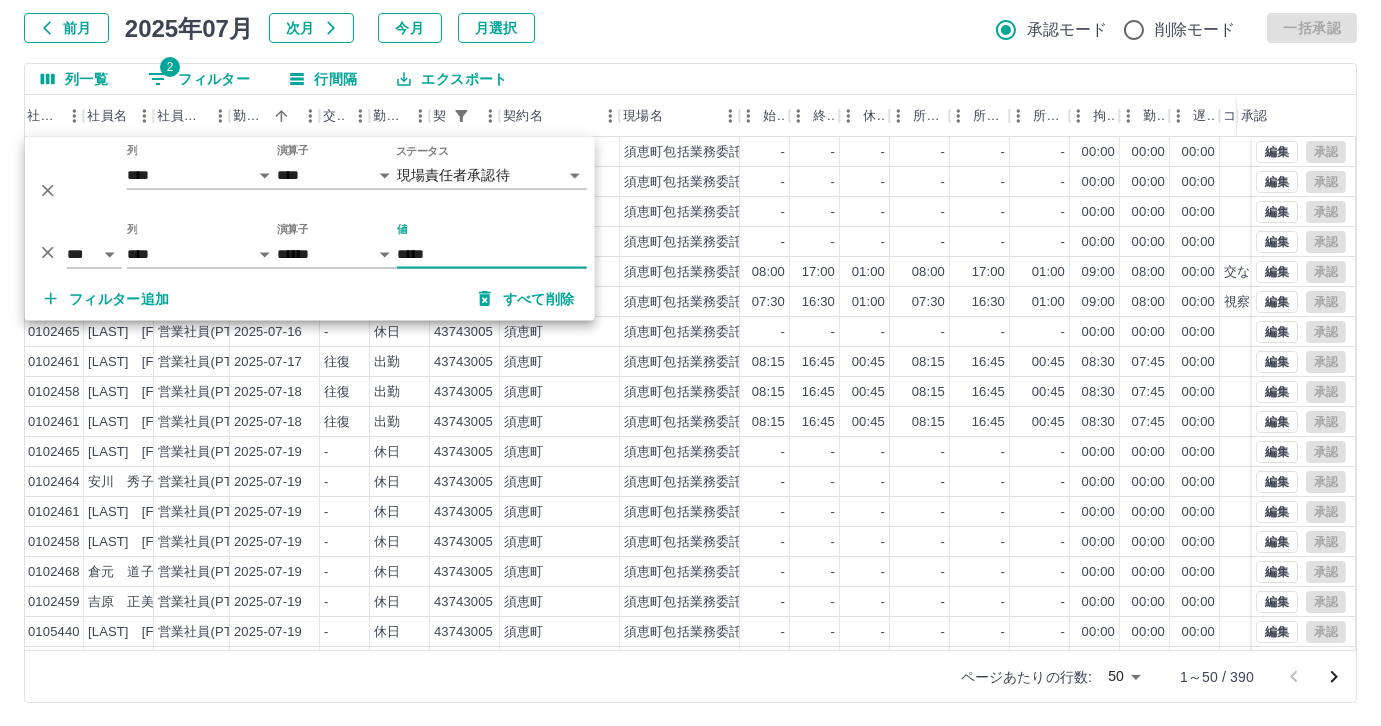 type on "*****" 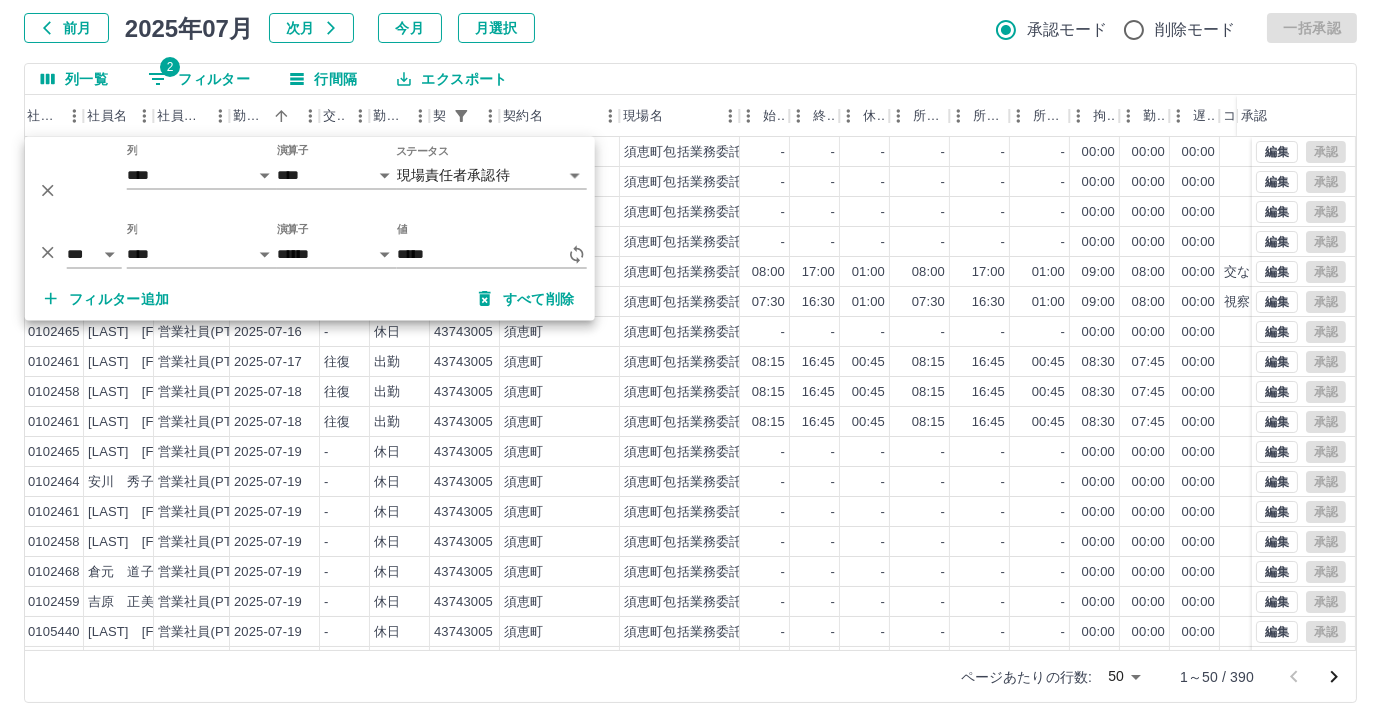 click on "列一覧 2 フィルター 行間隔 エクスポート" at bounding box center [690, 79] 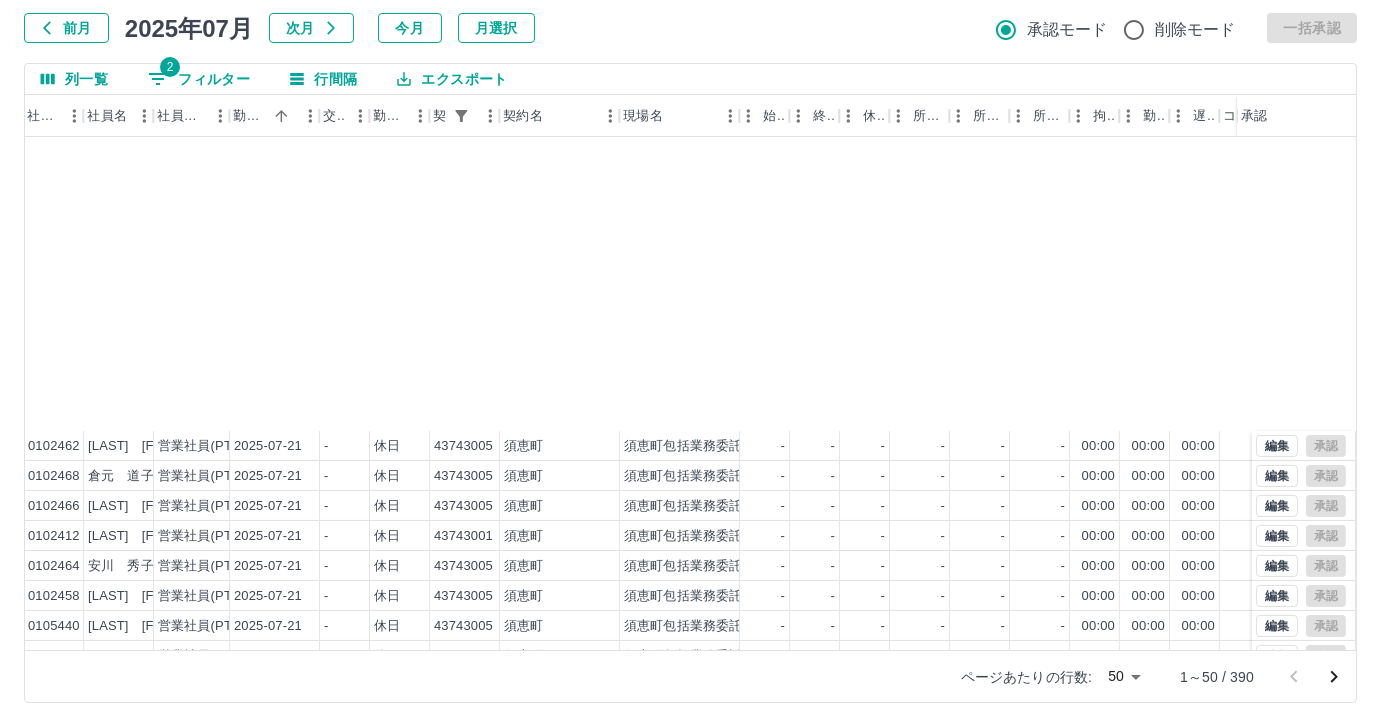 scroll, scrollTop: 1001, scrollLeft: 171, axis: both 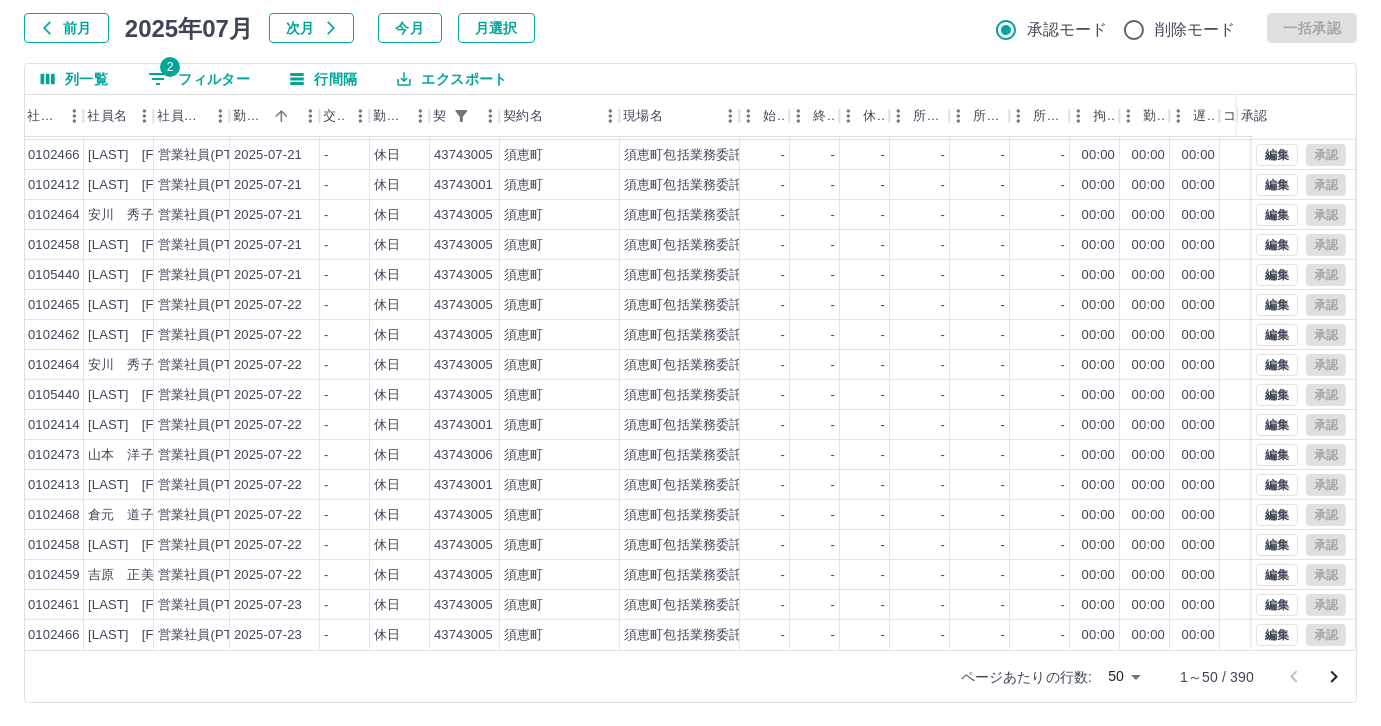 click on "2 フィルター" at bounding box center [199, 79] 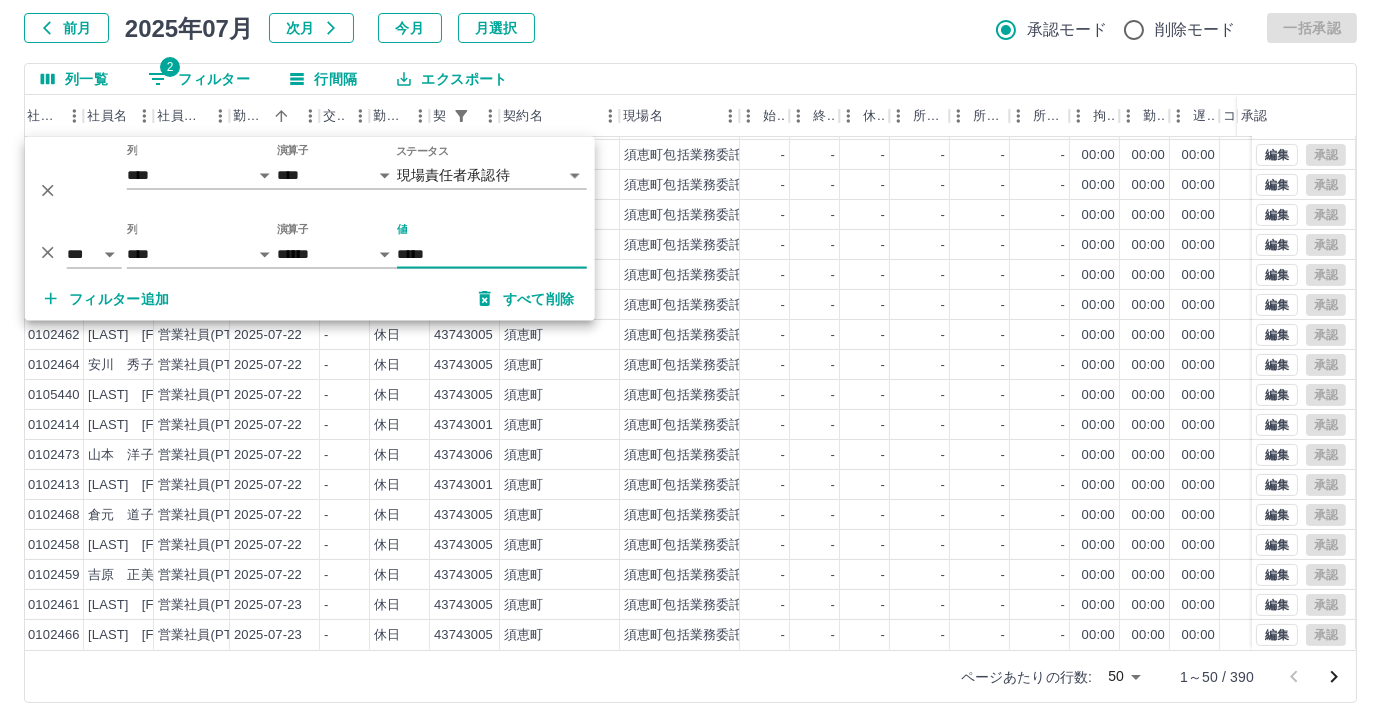 click at bounding box center (48, 252) 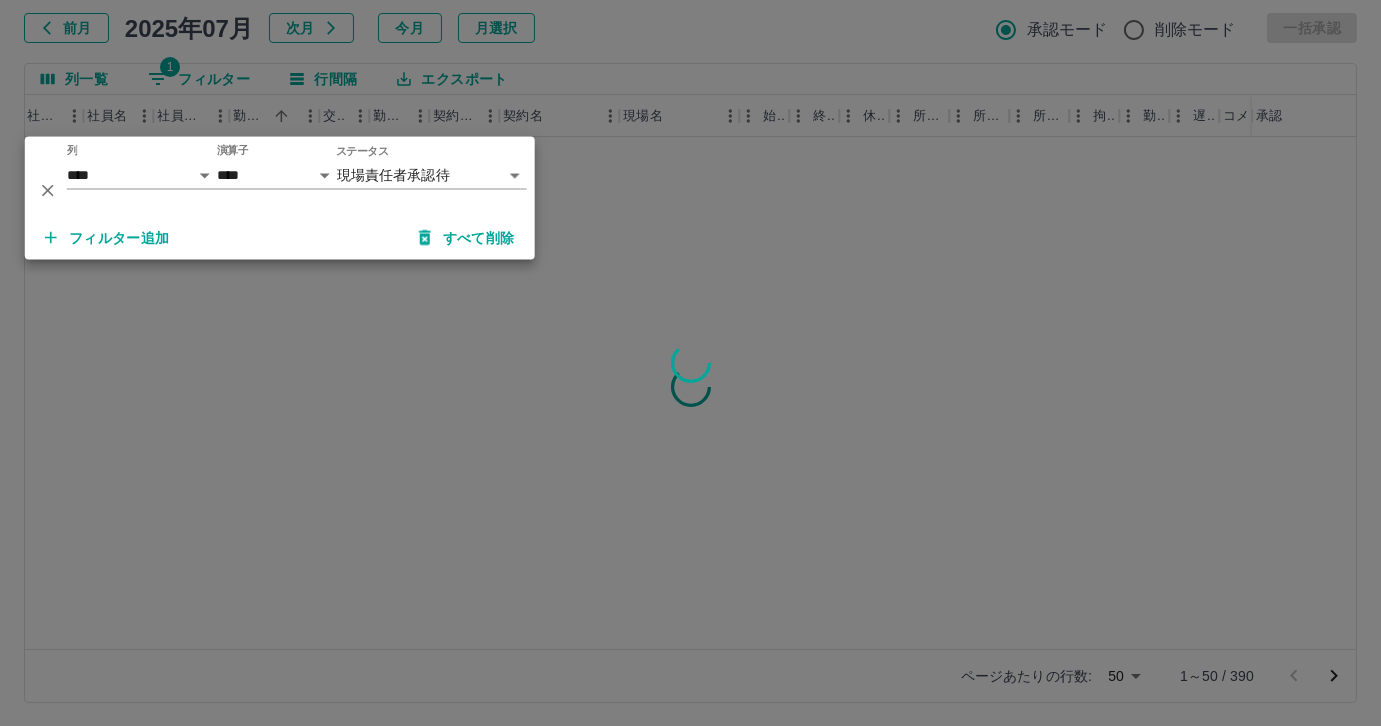 scroll, scrollTop: 0, scrollLeft: 171, axis: horizontal 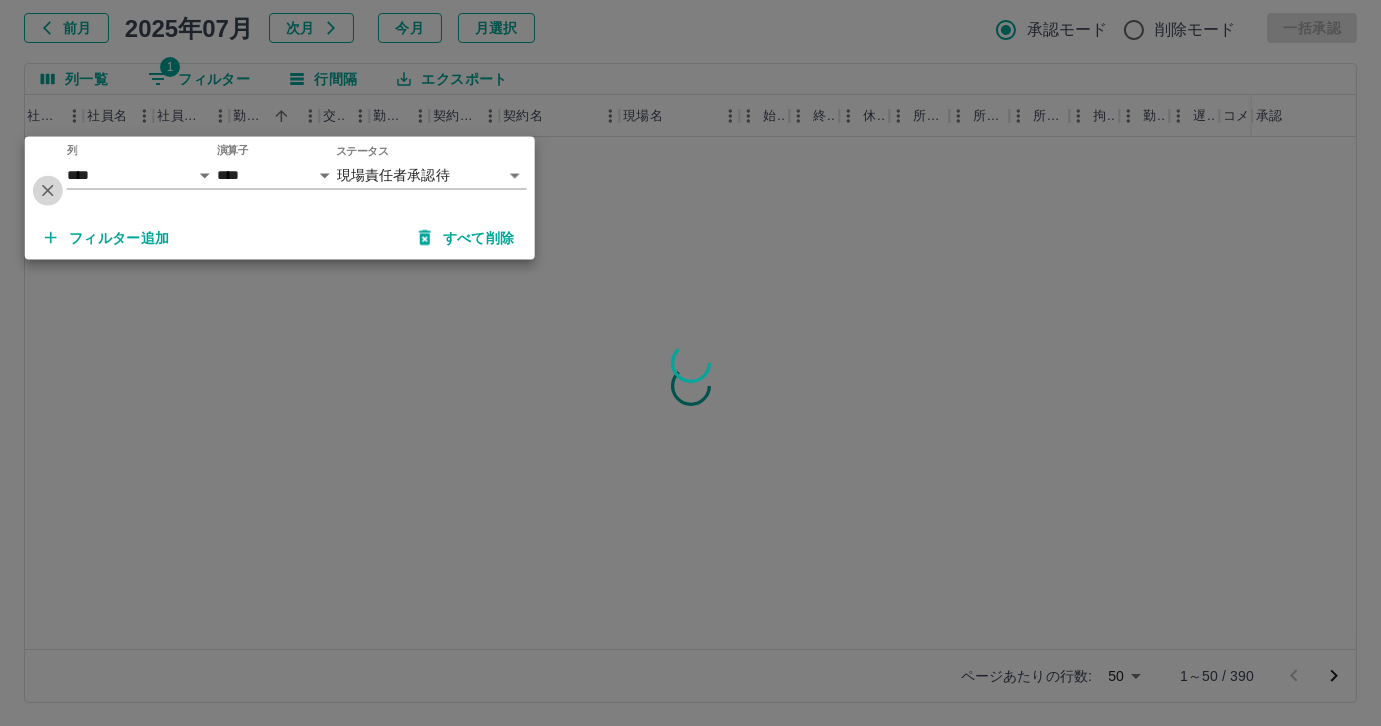 click at bounding box center [48, 191] 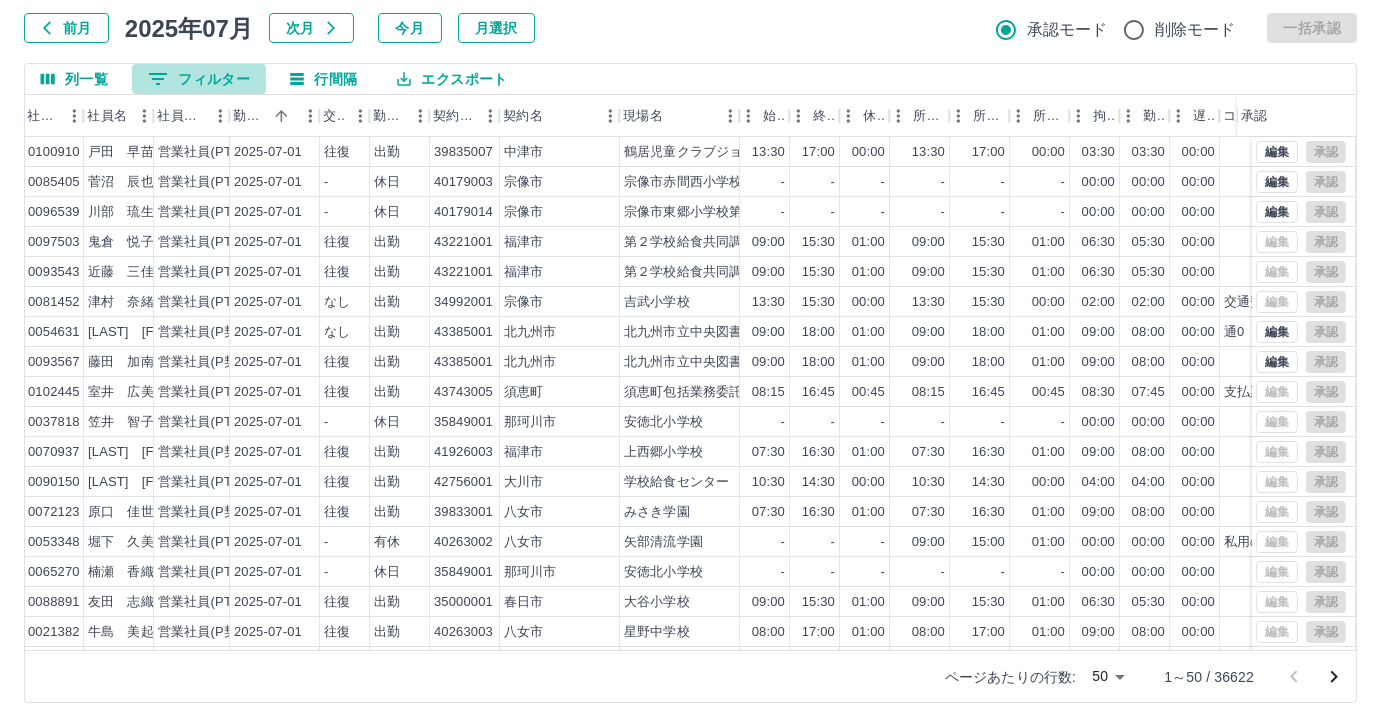 click on "0 フィルター" at bounding box center [199, 79] 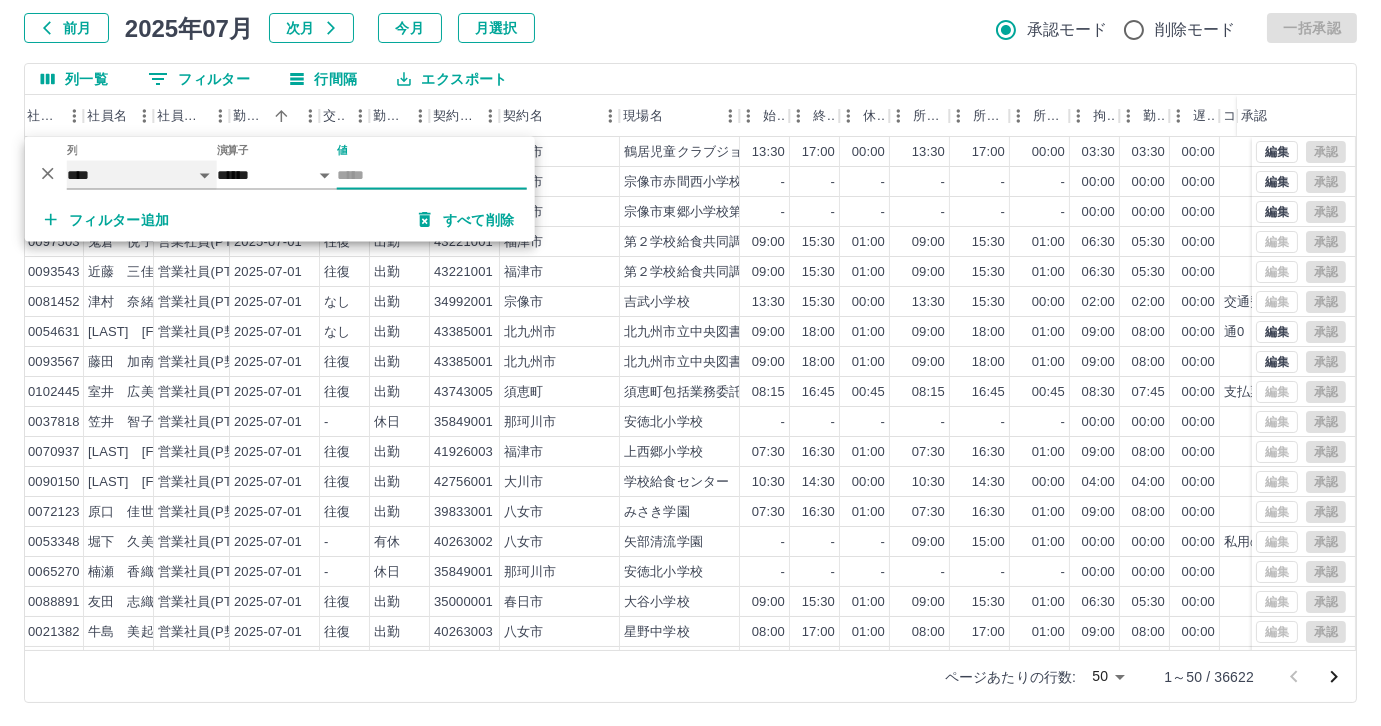click on "**** *** **** *** *** **** ***** *** *** ** ** ** **** **** **** ** ** *** **** *****" at bounding box center [142, 175] 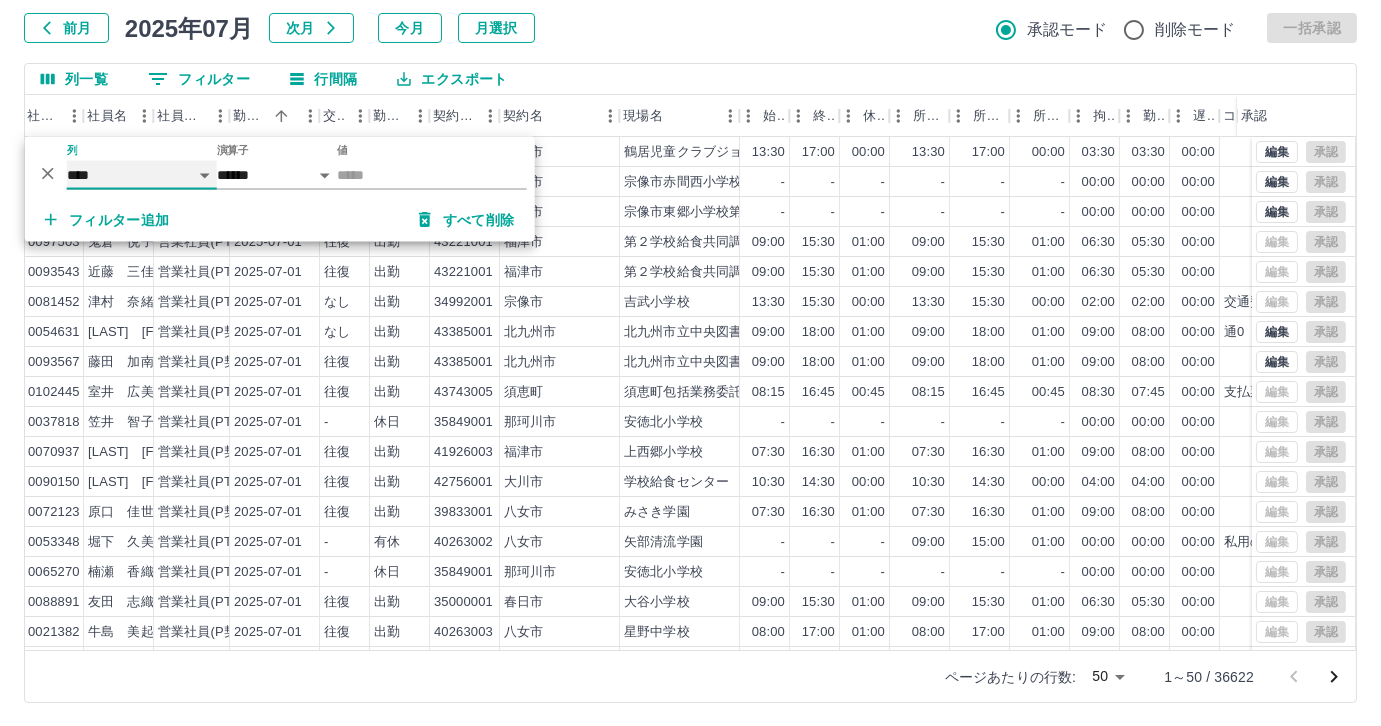 click on "**** *** **** *** *** **** ***** *** *** ** ** ** **** **** **** ** ** *** **** *****" at bounding box center (142, 175) 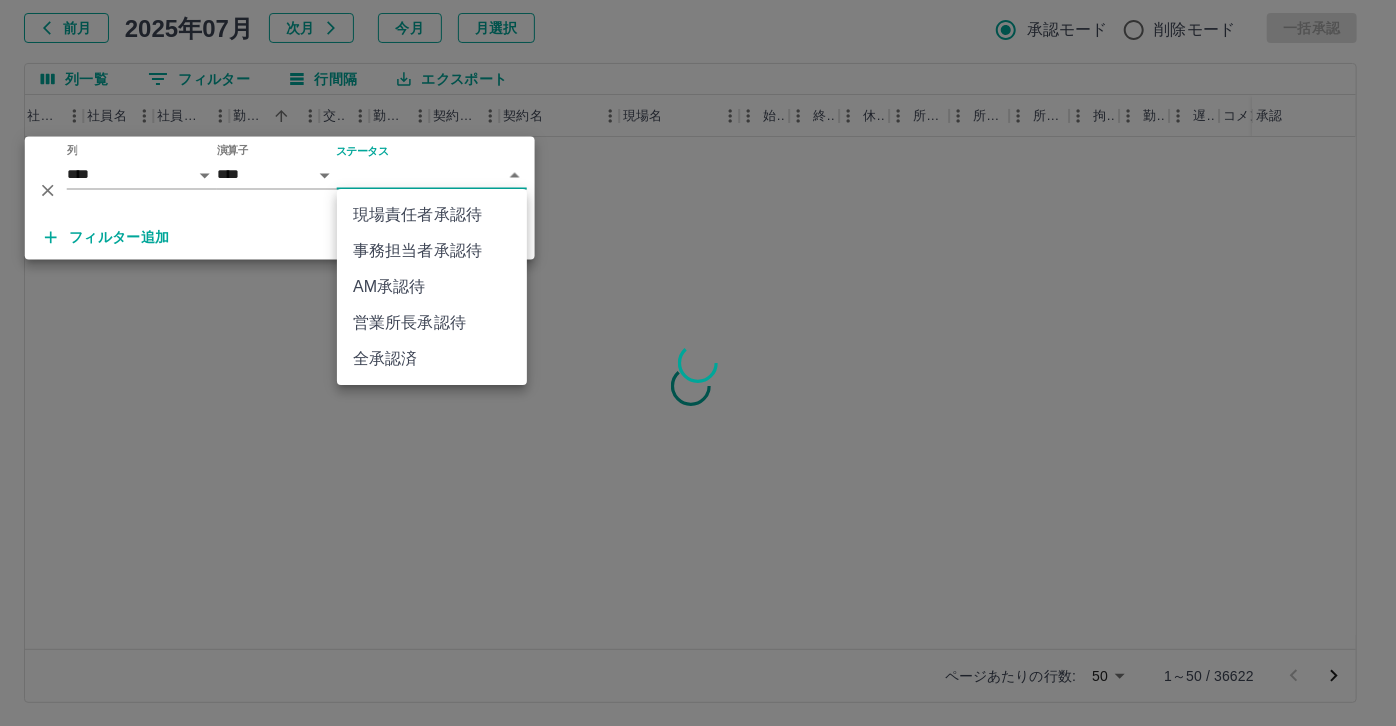 click on "SDH勤怠 尾嵜　杏茄 勤務実績承認 前月 2025年07月 次月 今月 月選択 承認モード 削除モード 一括承認 列一覧 0 フィルター 行間隔 エクスポート 承認フロー 社員番号 社員名 社員区分 勤務日 交通費 勤務区分 契約コード 契約名 現場名 始業 終業 休憩 所定開始 所定終業 所定休憩 拘束 勤務 遅刻等 コメント ステータス 承認 ページあたりの行数: 50 ** 1～50 / 36622 SDH勤怠 *** ** 列 **** *** **** *** *** **** ***** *** *** ** ** ** **** **** **** ** ** *** **** ***** 演算子 **** ****** ステータス ​ ********* フィルター追加 すべて削除 現場責任者承認待 事務担当者承認待 AM承認待 営業所長承認待 全承認済" at bounding box center [698, 304] 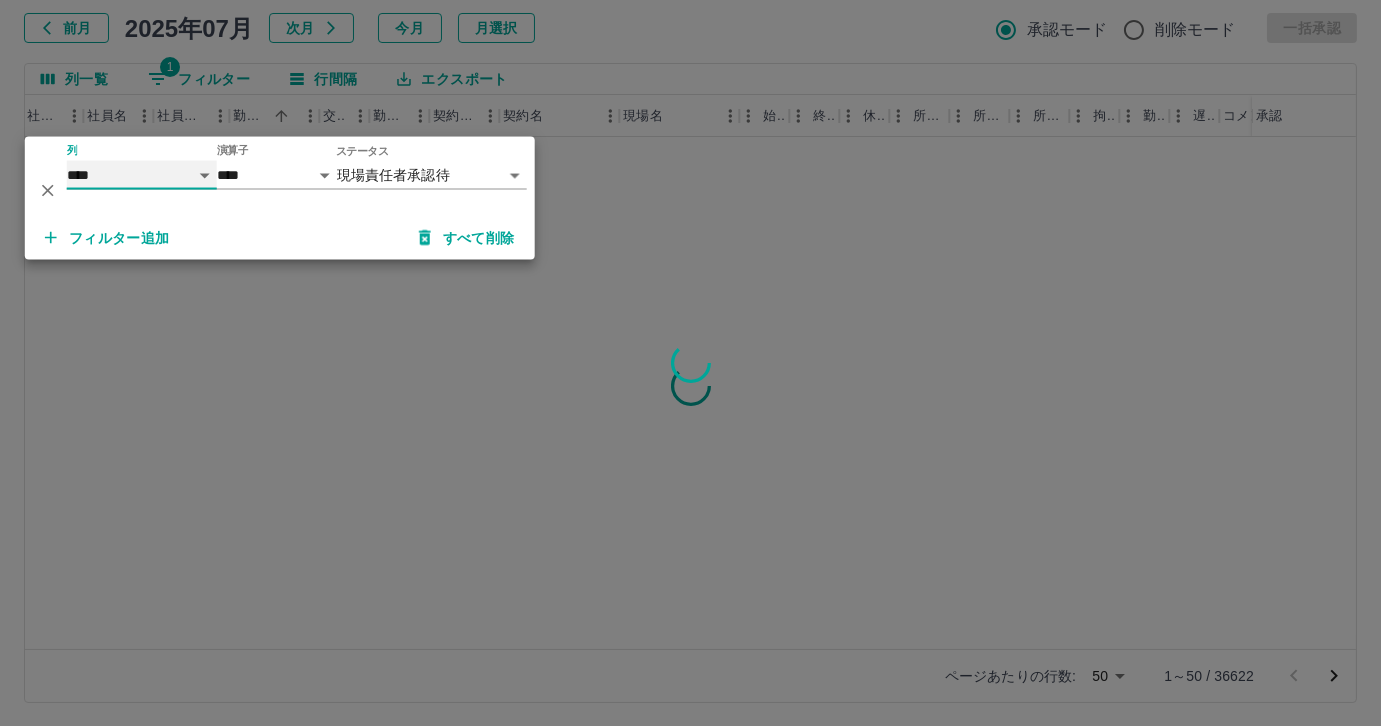 click on "**** *** **** *** *** **** ***** *** *** ** ** ** **** **** **** ** ** *** **** *****" at bounding box center [142, 175] 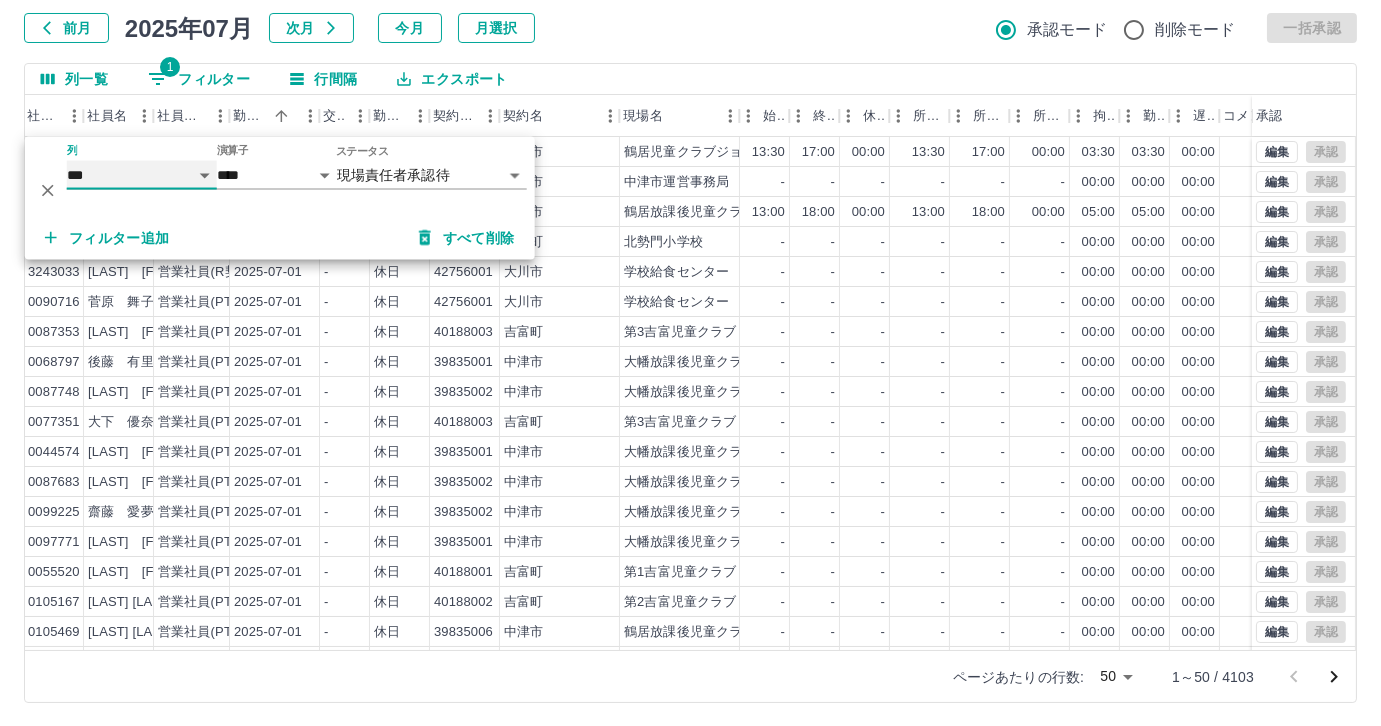 click on "**** *** **** *** *** **** ***** *** *** ** ** ** **** **** **** ** ** *** **** *****" at bounding box center (142, 175) 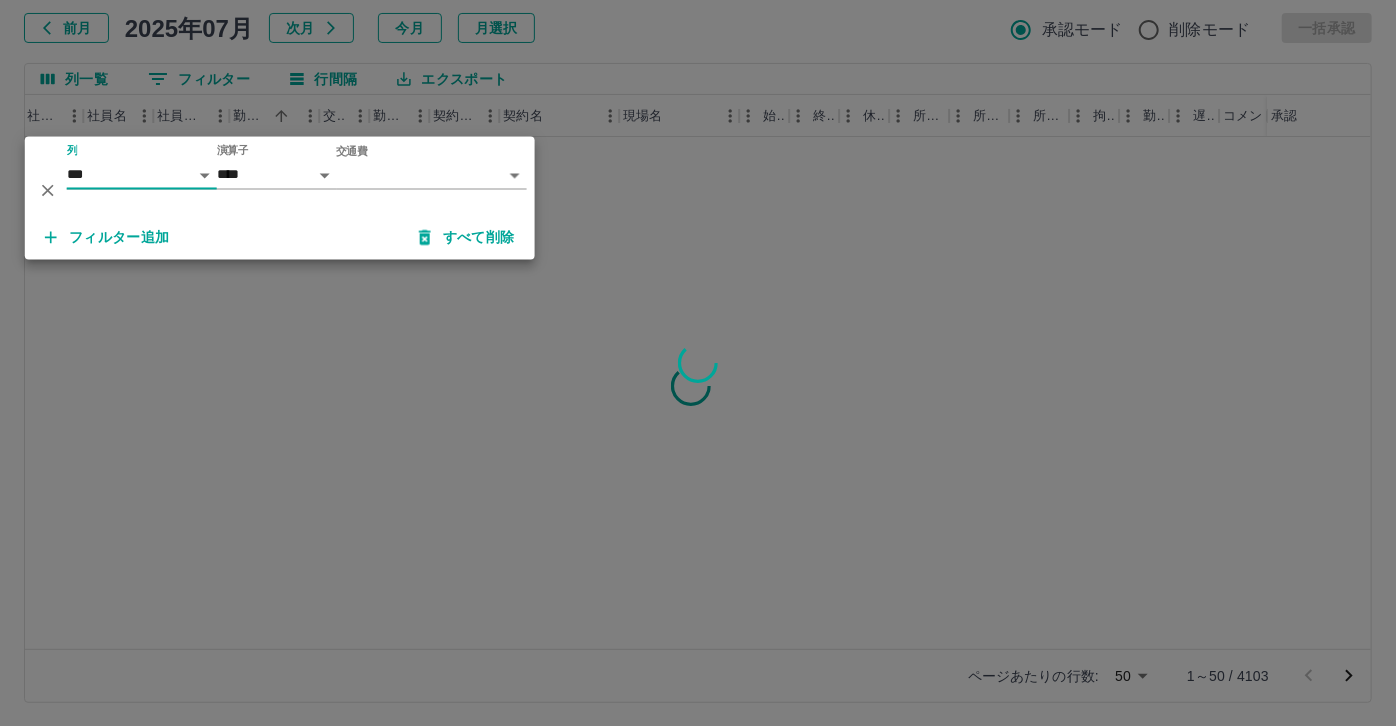 click on "SDH勤怠 尾嵜　杏茄 勤務実績承認 前月 2025年07月 次月 今月 月選択 承認モード 削除モード 一括承認 列一覧 0 フィルター 行間隔 エクスポート 承認フロー 社員番号 社員名 社員区分 勤務日 交通費 勤務区分 契約コード 契約名 現場名 始業 終業 休憩 所定開始 所定終業 所定休憩 拘束 勤務 遅刻等 コメント ステータス 承認 ページあたりの行数: 50 ** 1～50 / 4103 SDH勤怠 *** ** 列 **** *** **** *** *** **** ***** *** *** ** ** ** **** **** **** ** ** *** **** ***** 演算子 **** ****** 交通費 ​ ********* フィルター追加 すべて削除" at bounding box center [698, 304] 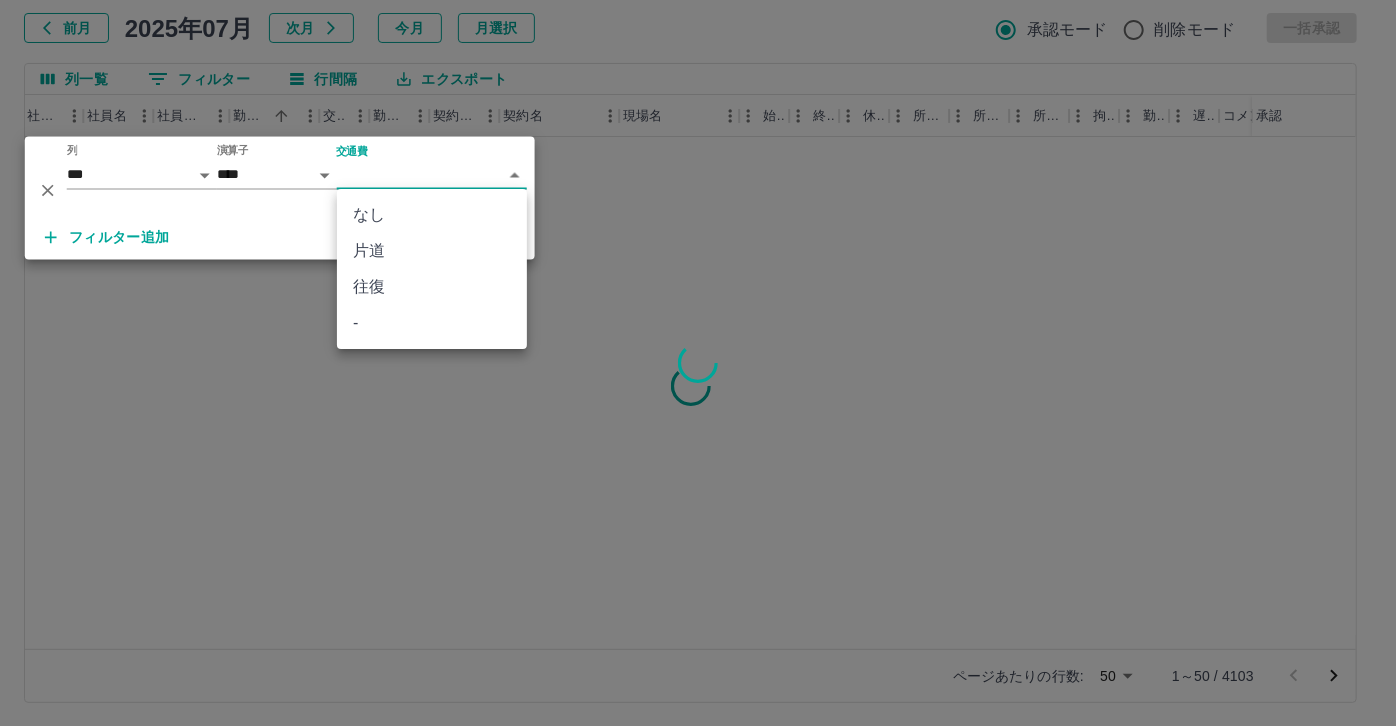 click on "往復" at bounding box center (432, 287) 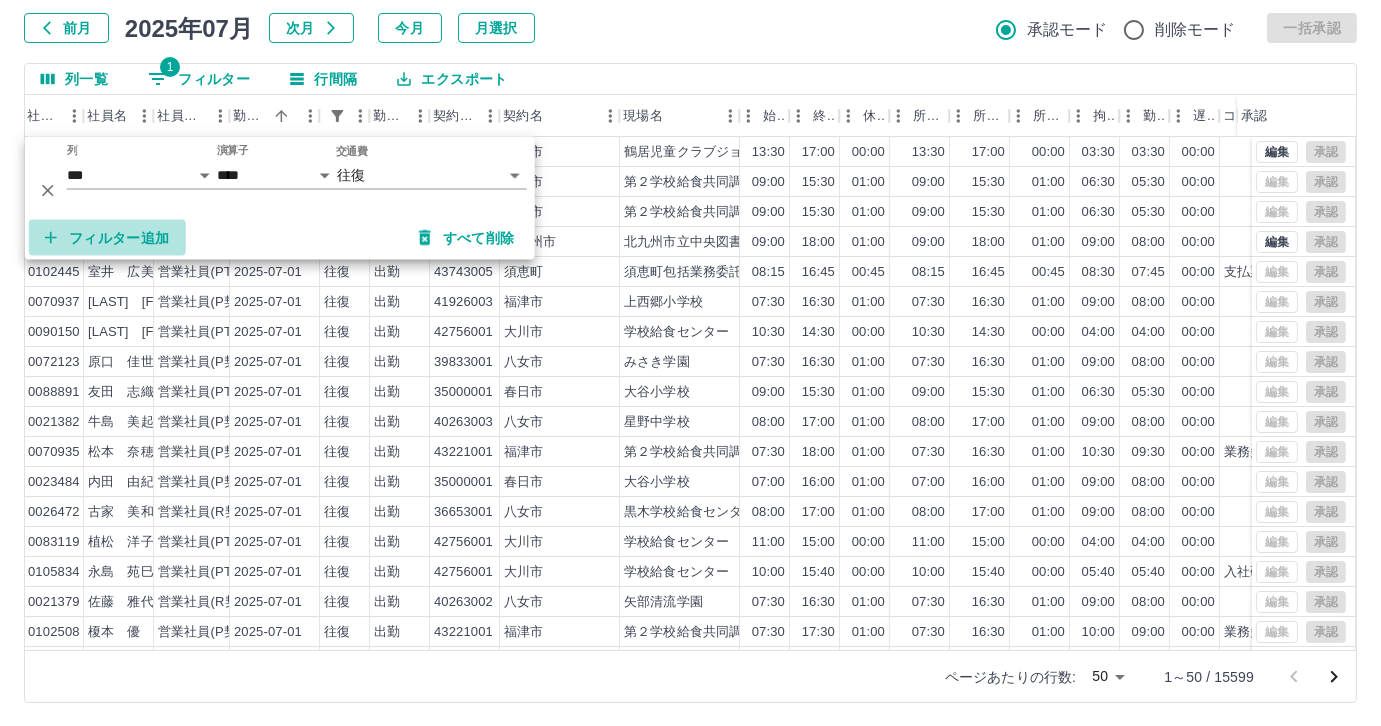 click on "フィルター追加" at bounding box center [107, 238] 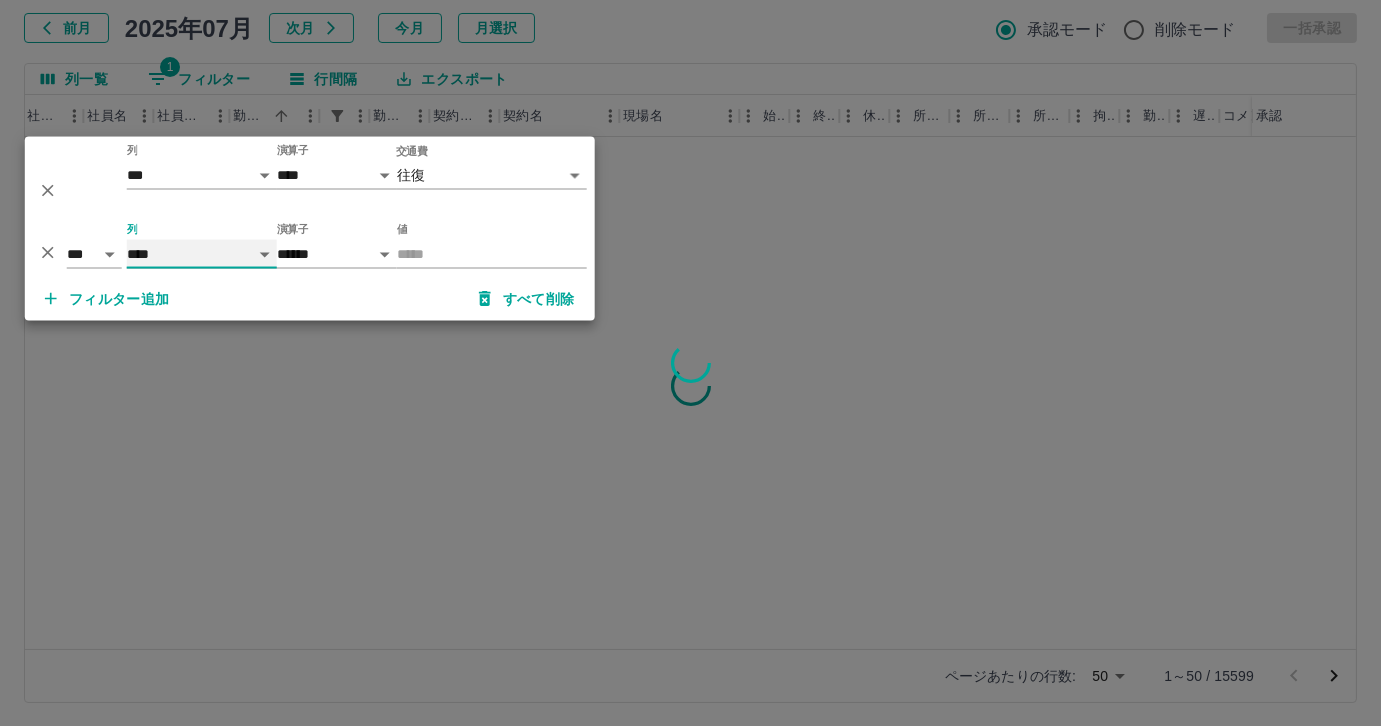 click on "**** *** **** *** *** **** ***** *** *** ** ** ** **** **** **** ** ** *** **** *****" at bounding box center (202, 254) 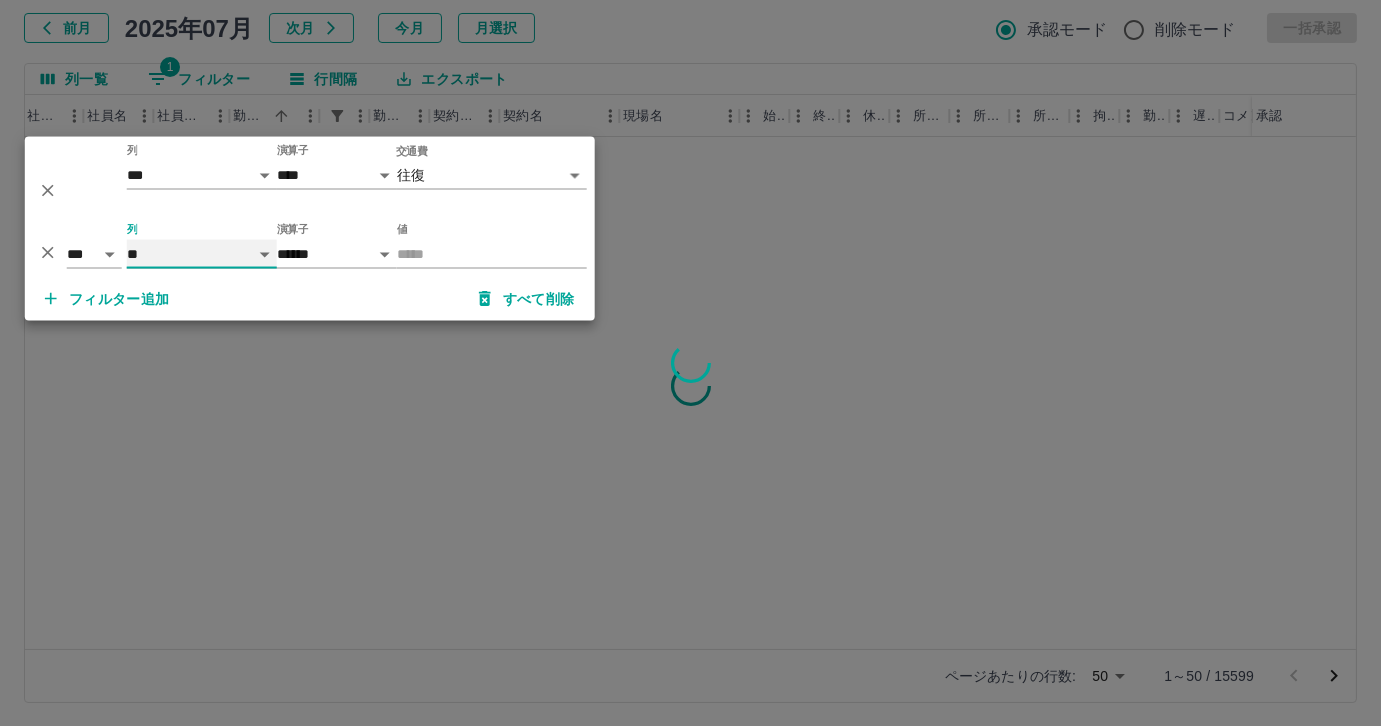click on "**** *** **** *** *** **** ***** *** *** ** ** ** **** **** **** ** ** *** **** *****" at bounding box center [202, 254] 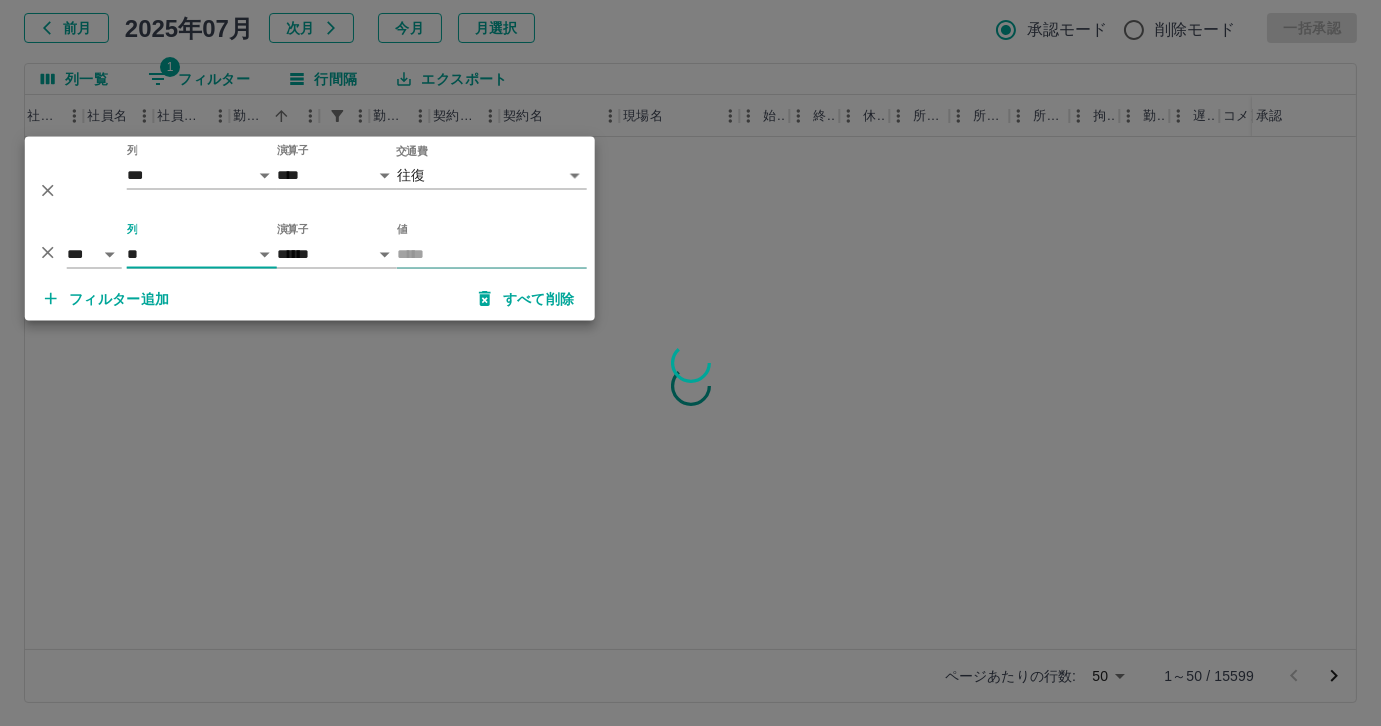 click on "値" at bounding box center (492, 254) 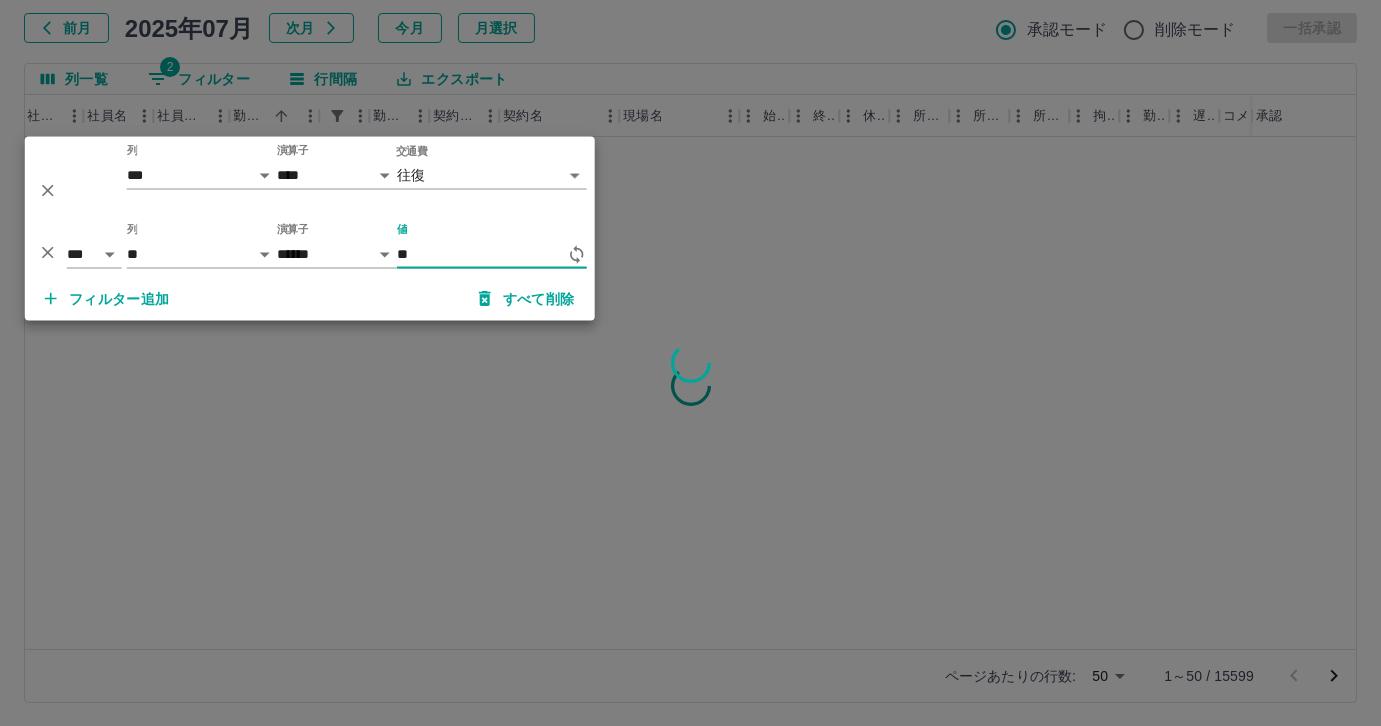 type on "*" 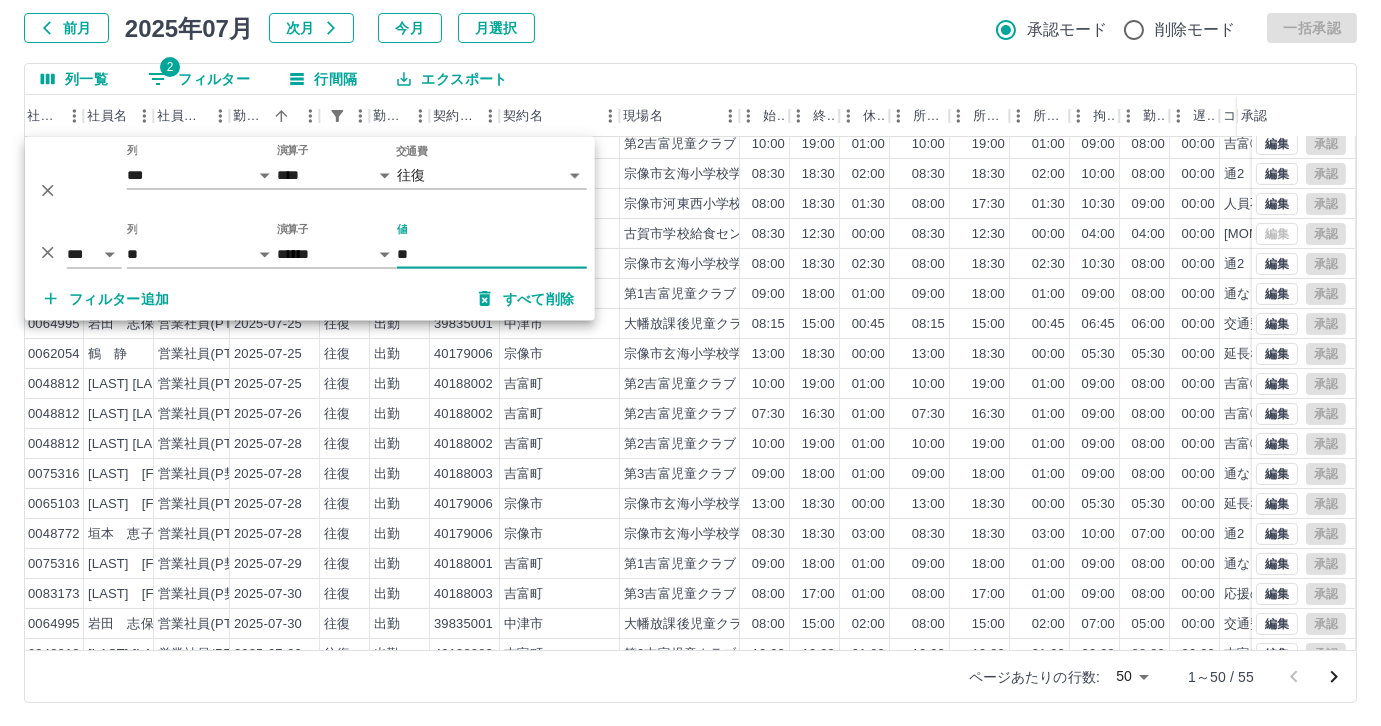scroll, scrollTop: 1001, scrollLeft: 171, axis: both 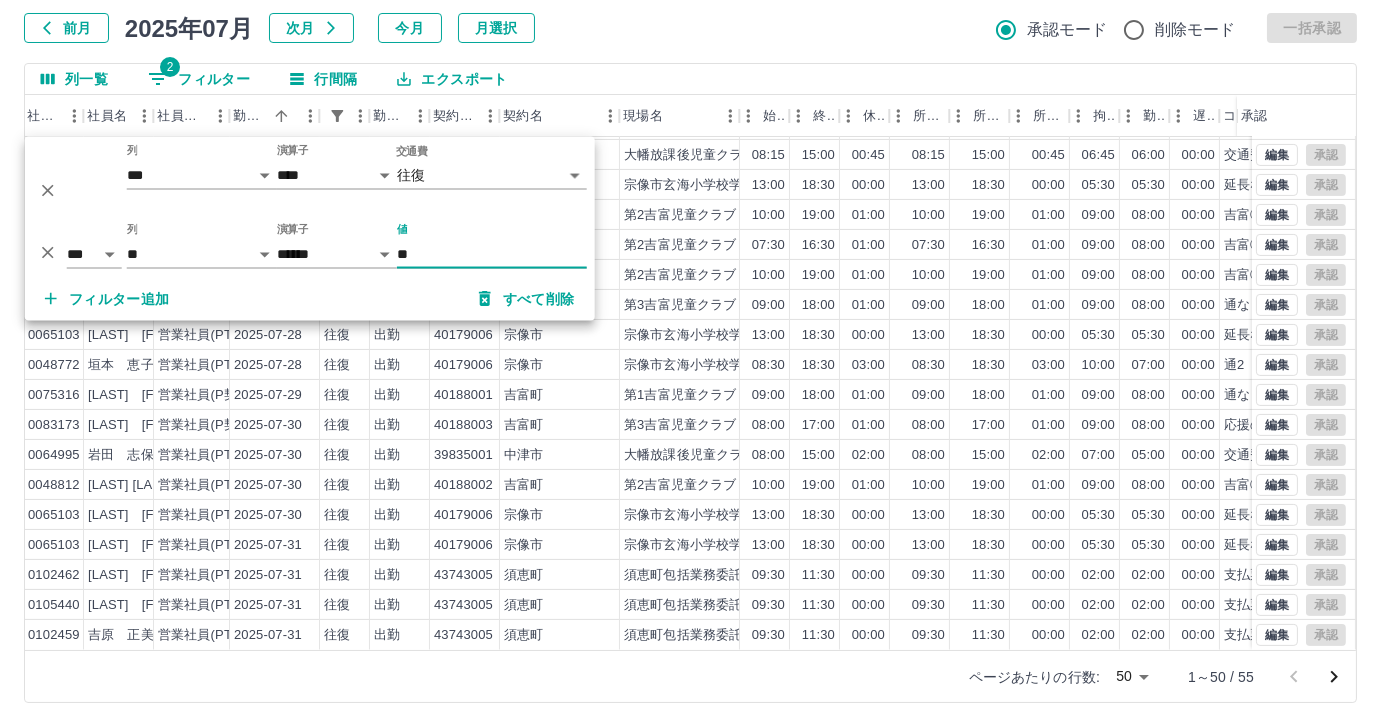 type on "**" 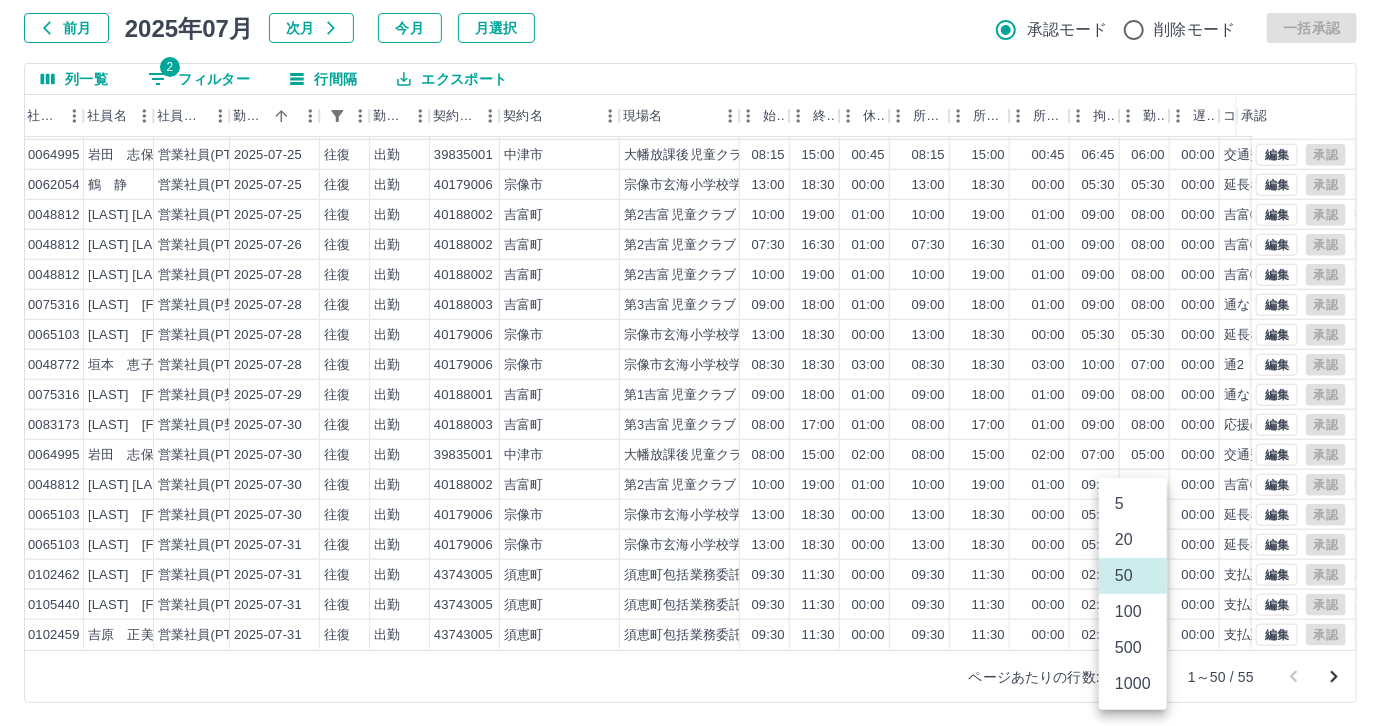 click on "500" at bounding box center [1133, 648] 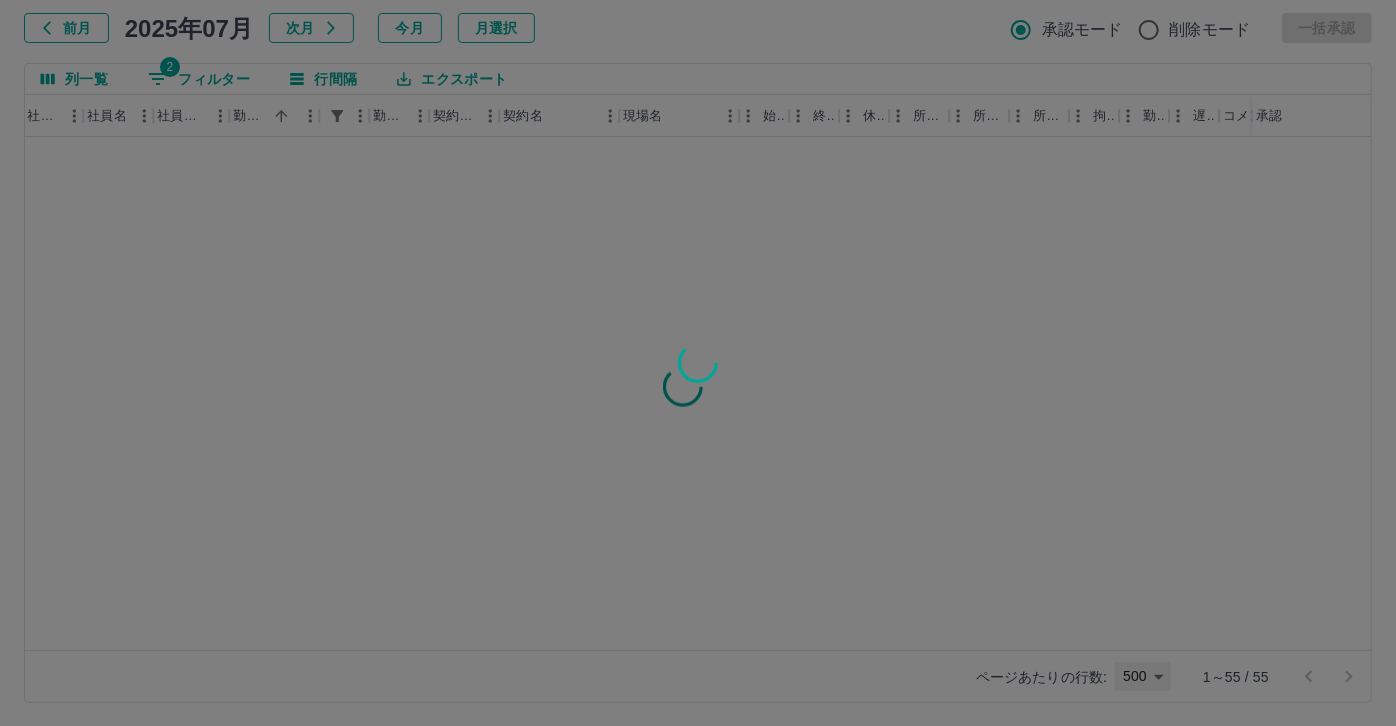 type on "***" 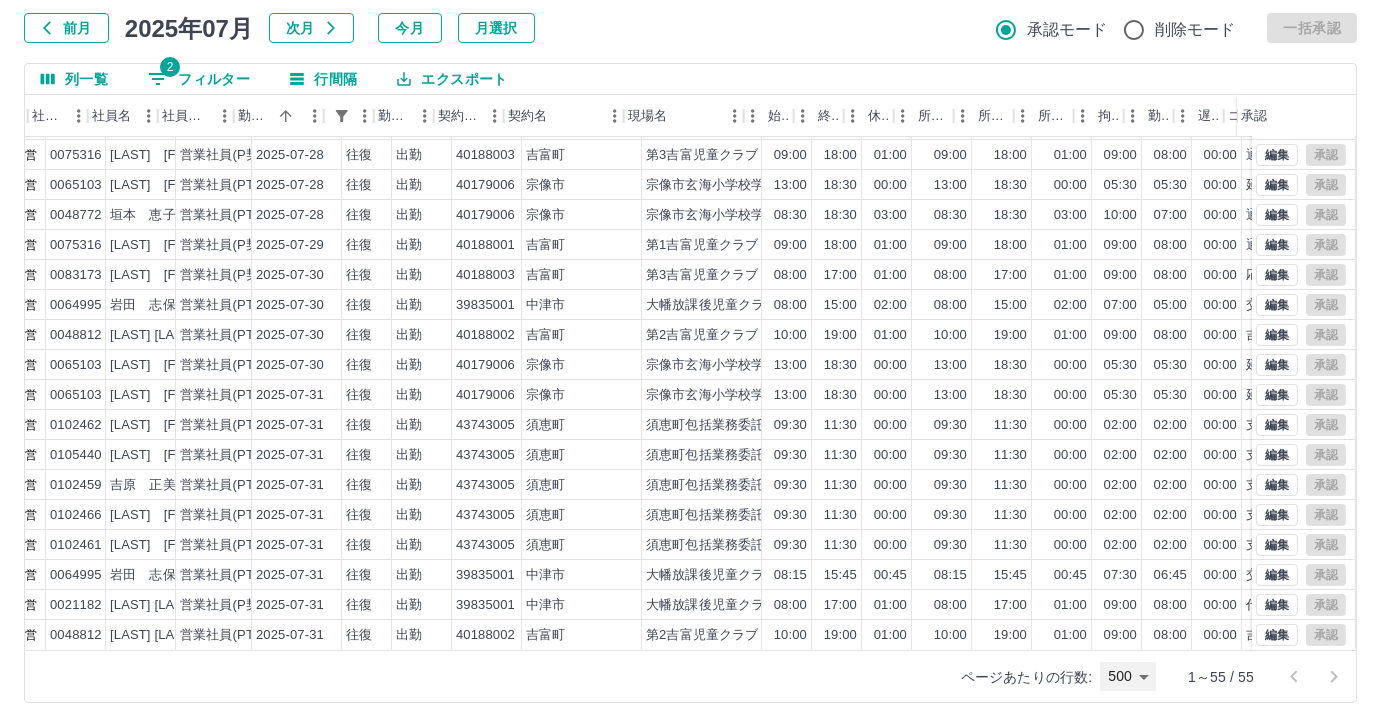 scroll, scrollTop: 1151, scrollLeft: 146, axis: both 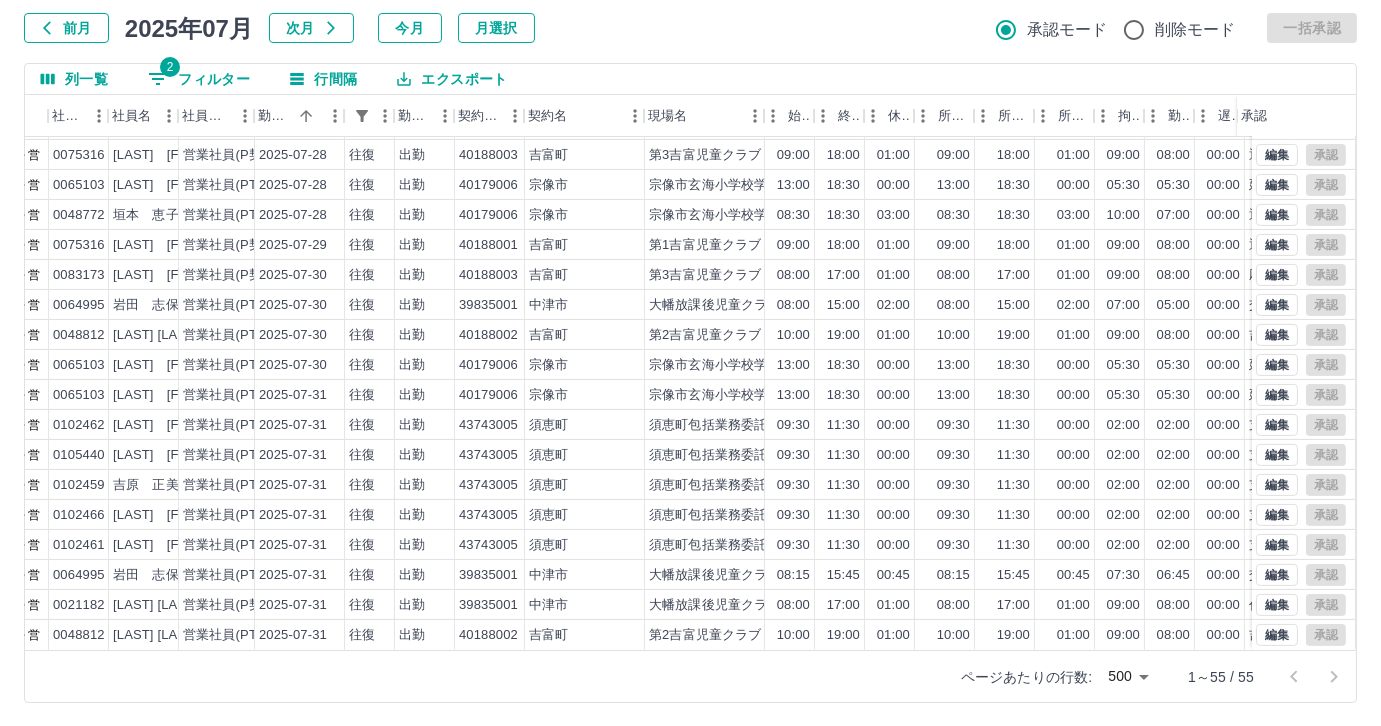 click on "2 フィルター" at bounding box center [199, 79] 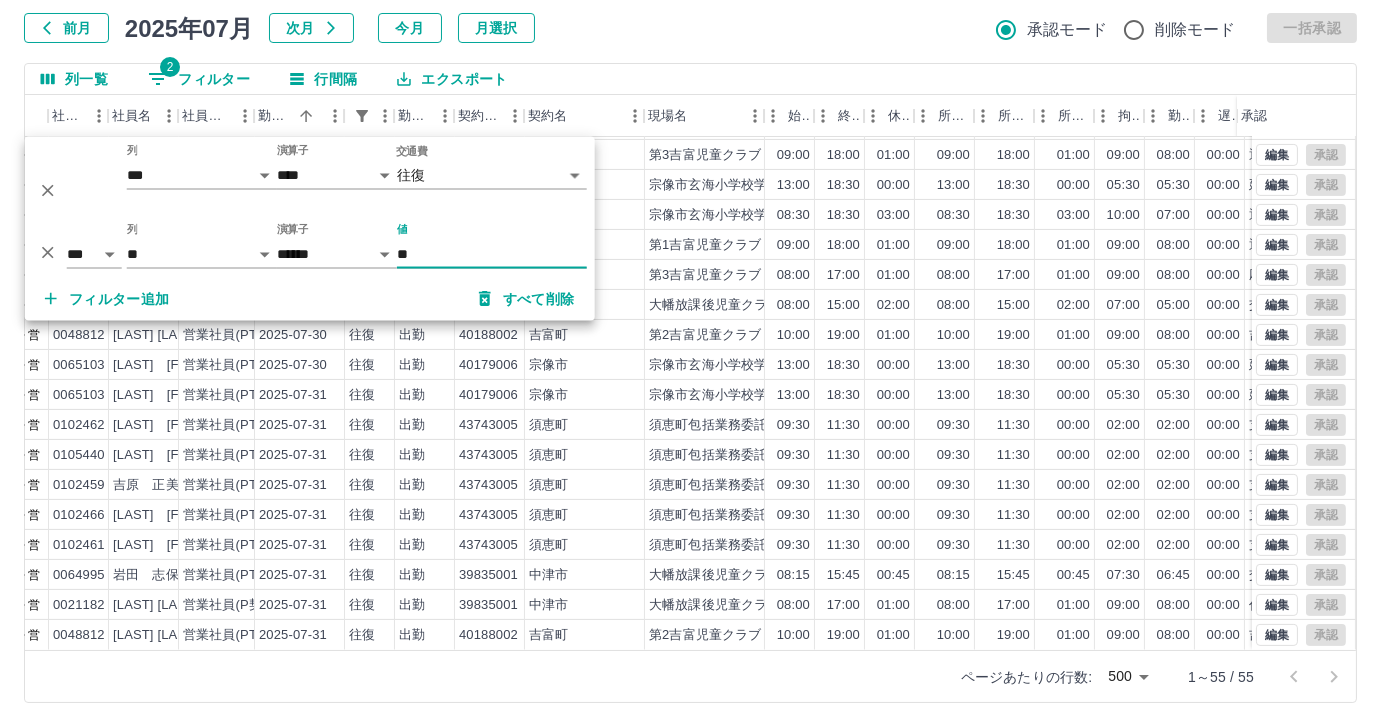 click on "SDH勤怠 尾嵜　杏茄 勤務実績承認 前月 2025年07月 次月 今月 月選択 承認モード 削除モード 一括承認 列一覧 2 フィルター 行間隔 エクスポート 承認フロー 社員番号 社員名 社員区分 勤務日 交通費 勤務区分 契約コード 契約名 現場名 始業 終業 休憩 所定開始 所定終業 所定休憩 拘束 勤務 遅刻等 コメント ステータス 承認 現 事 Ａ 営 0048812 村上　智恵 営業社員(PT契約) 2025-07-26 往復 出勤 40188002 吉富町 第2吉富児童クラブ 07:30 16:30 01:00 07:30 16:30 01:00 09:00 08:00 00:00 吉富②ヘルプ通なし支払票有り 現場責任者承認待 現 事 Ａ 営 0048812 村上　智恵 営業社員(PT契約) 2025-07-28 往復 出勤 40188002 吉富町 第2吉富児童クラブ 10:00 19:00 01:00 10:00 19:00 01:00 09:00 08:00 00:00 吉富②ヘルプ通なし支払い表有り 現場責任者承認待 現 事 Ａ 営 0075316 岩西　夏帆 営業社員(P契約) 2025-07-28 往復" at bounding box center (690, 304) 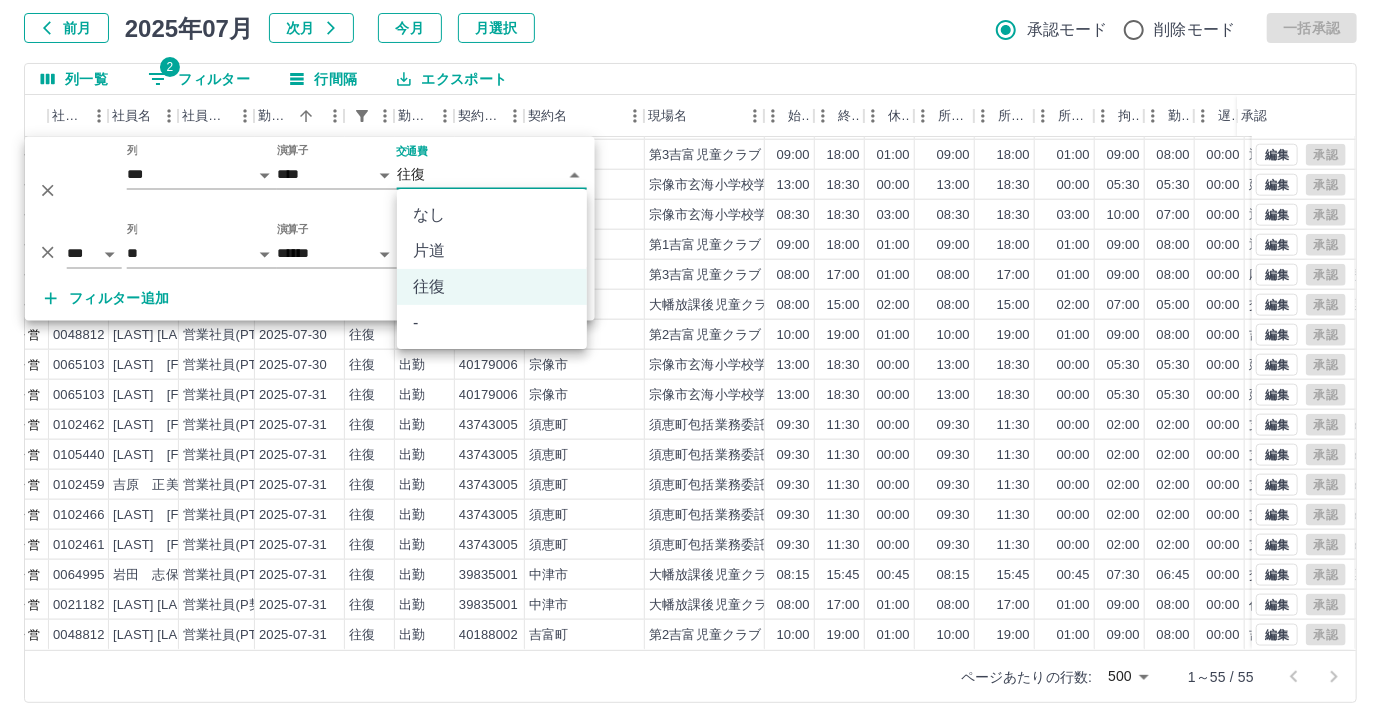 click at bounding box center [698, 363] 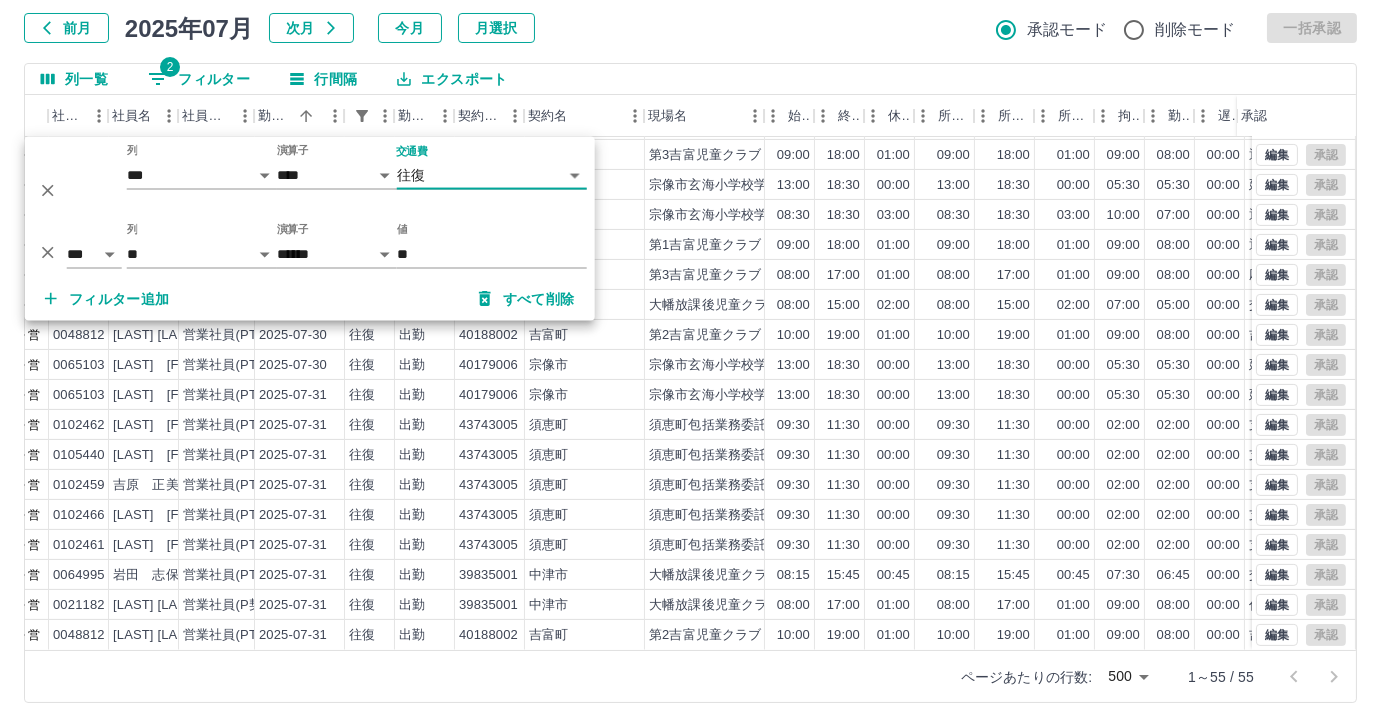 click 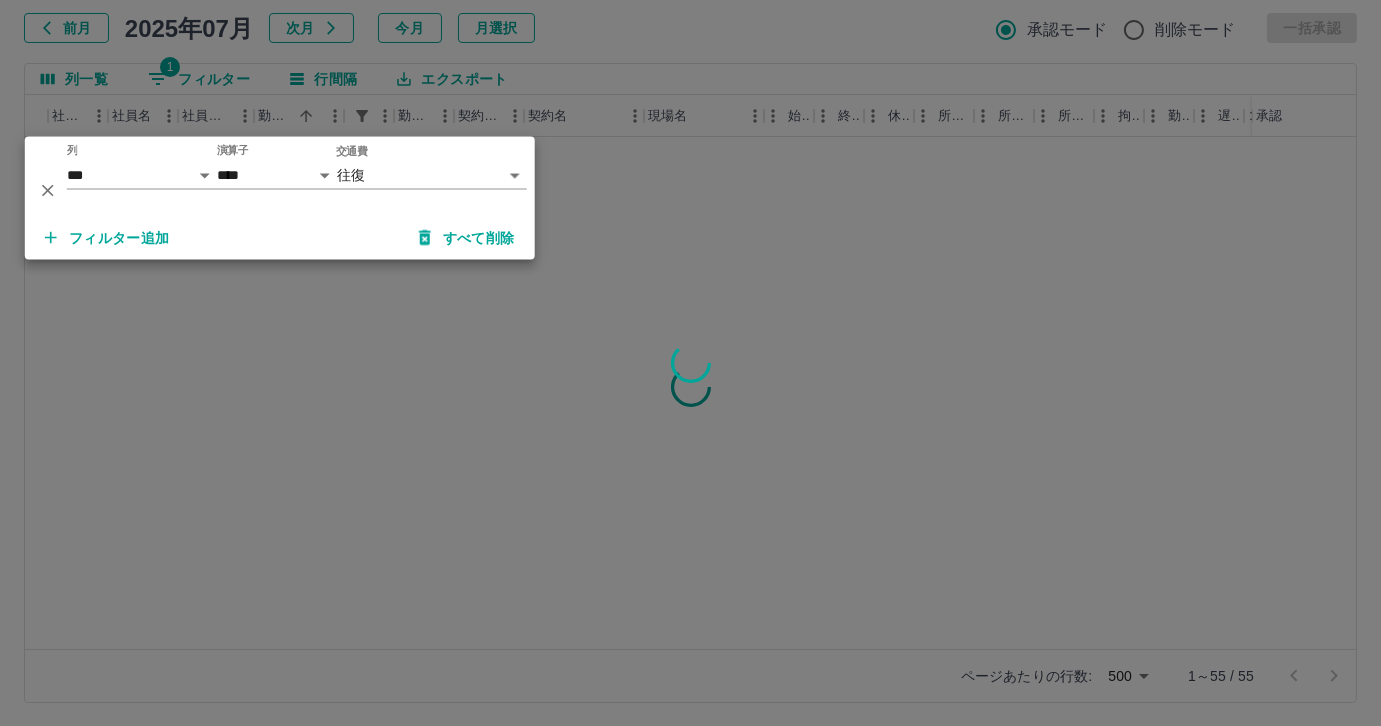 scroll, scrollTop: 0, scrollLeft: 146, axis: horizontal 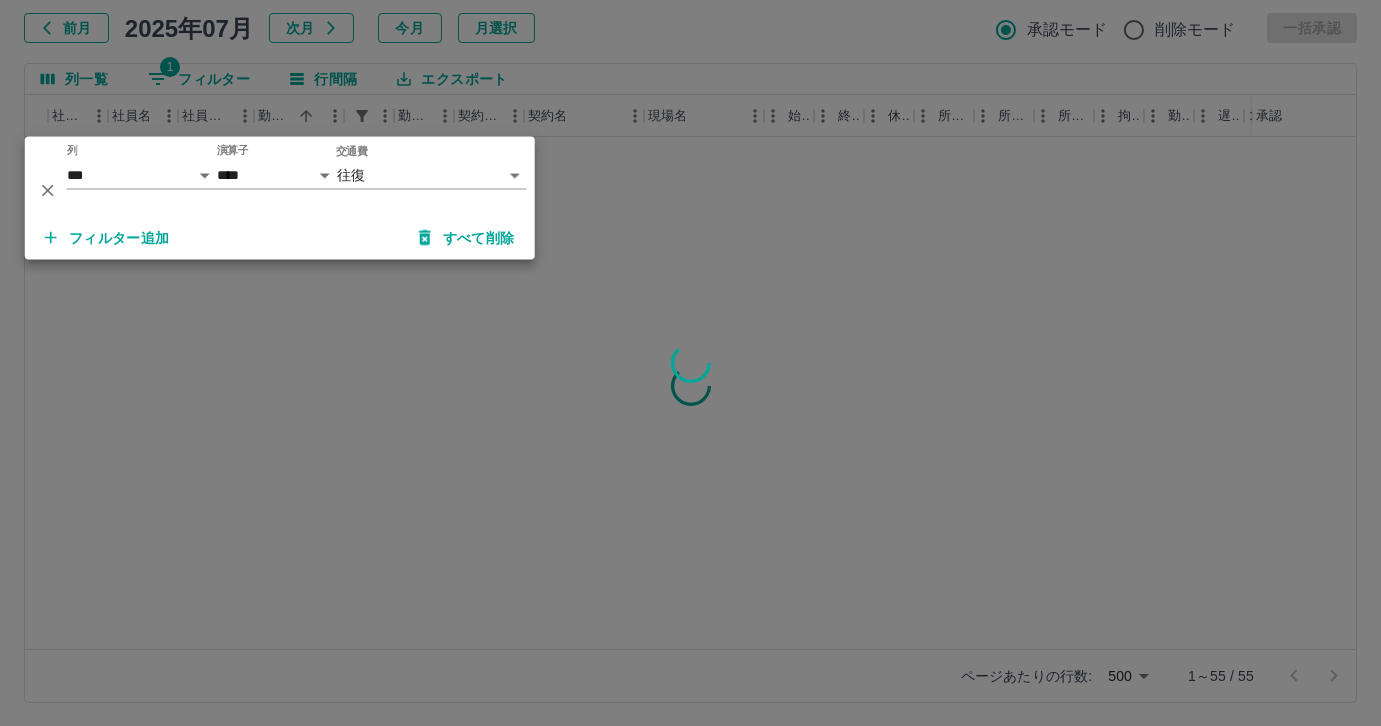 click 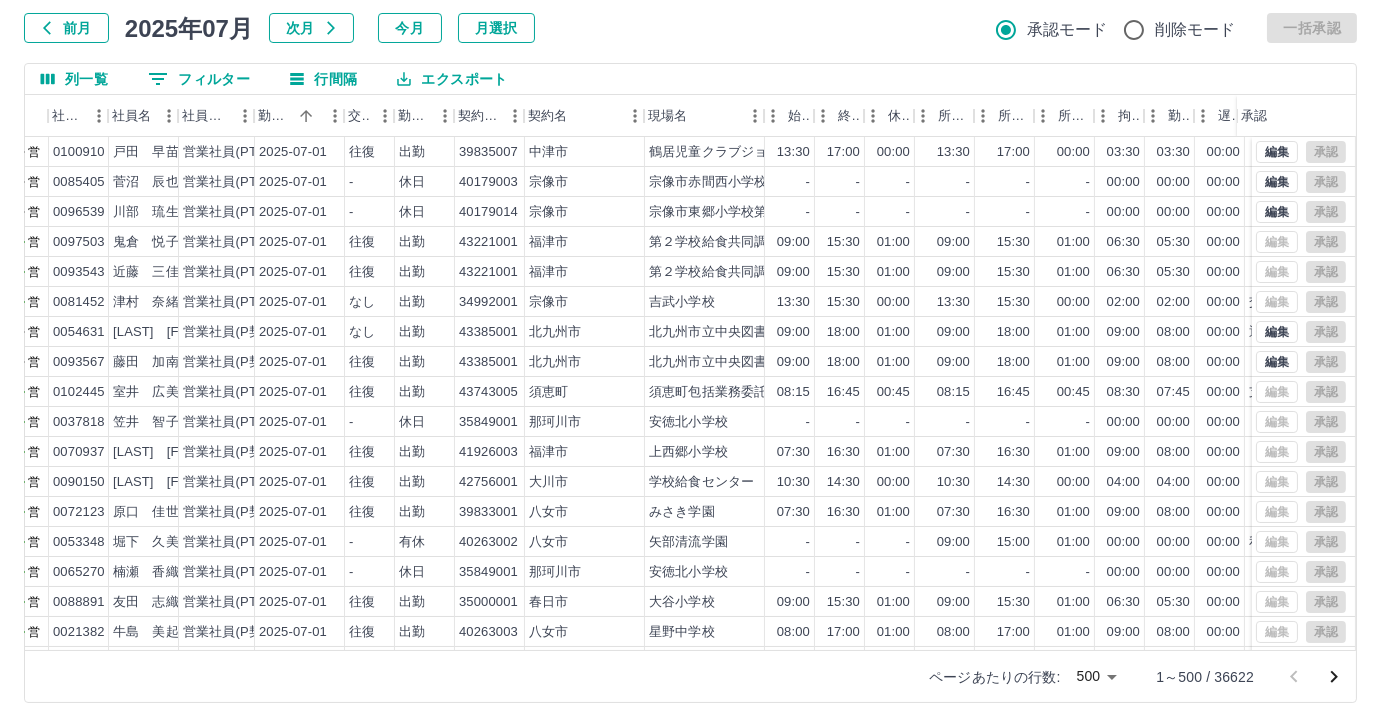 click on "0 フィルター" at bounding box center (199, 79) 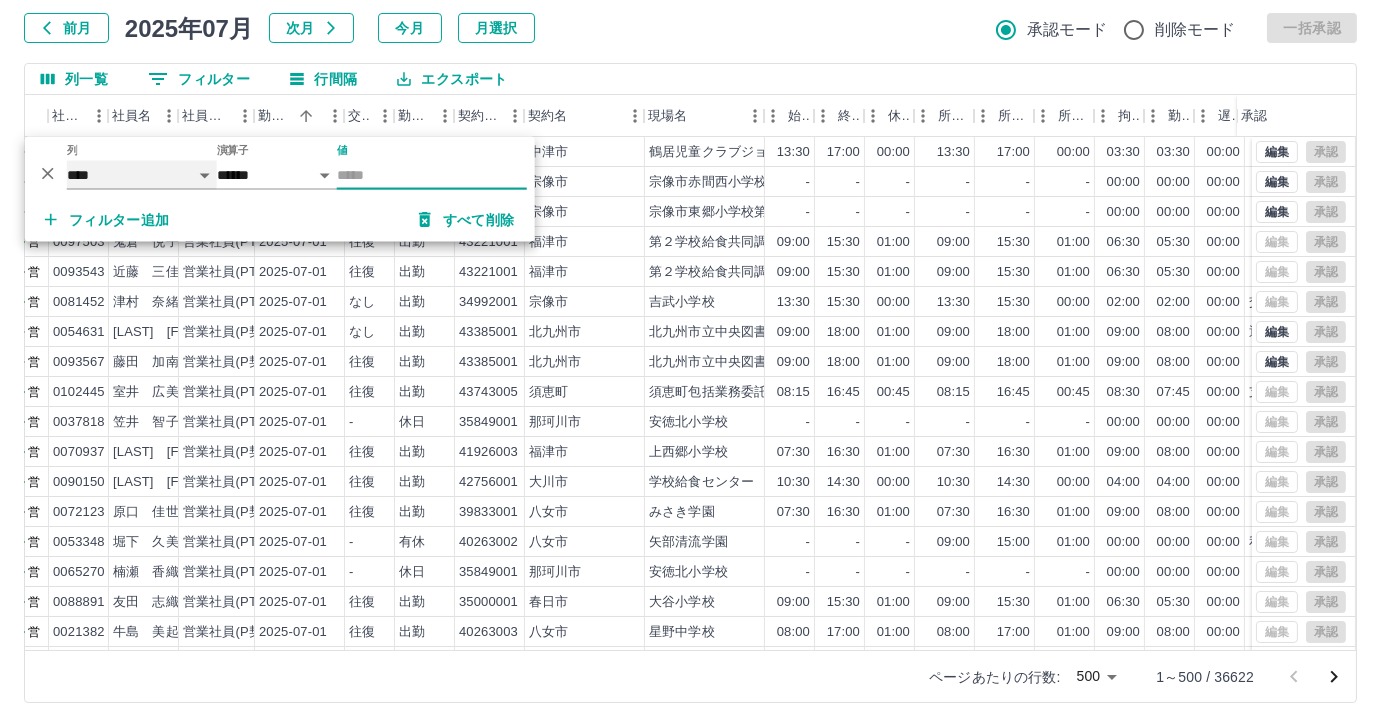 click on "**** *** **** *** *** **** ***** *** *** ** ** ** **** **** **** ** ** *** **** *****" at bounding box center (142, 175) 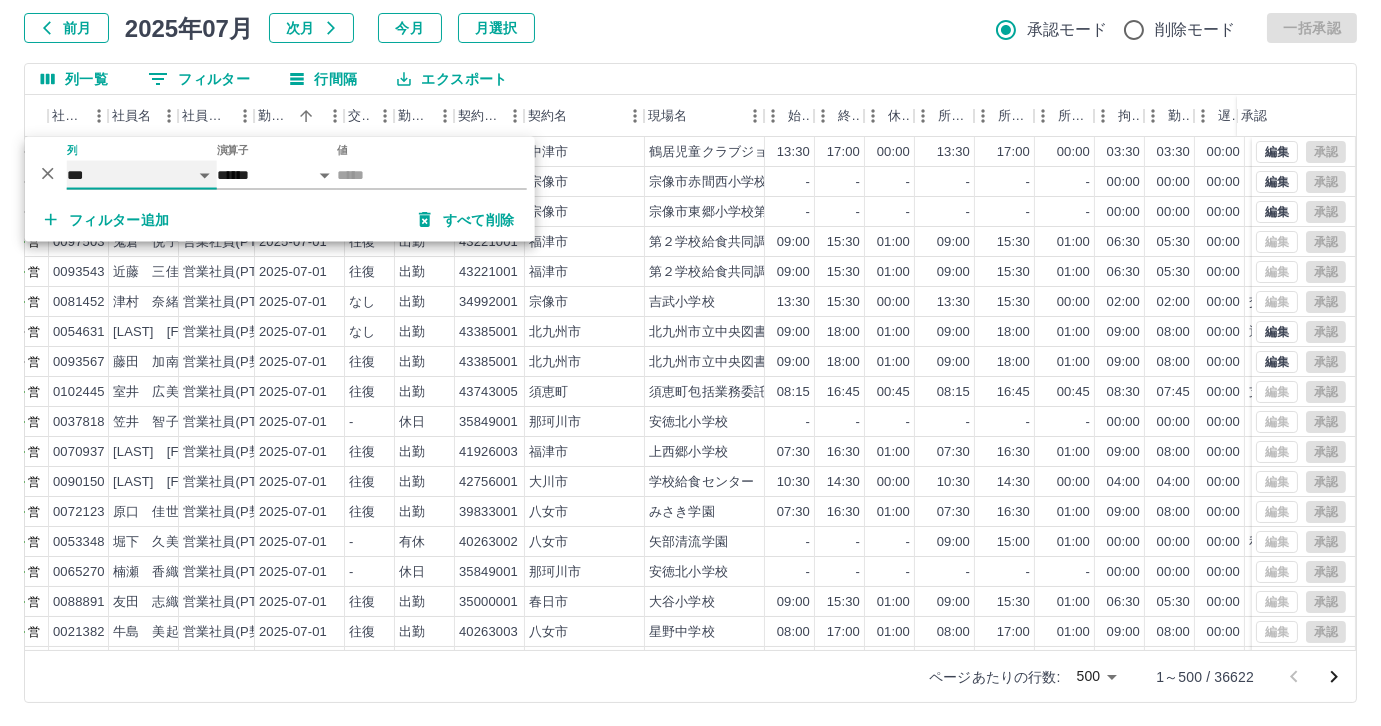 click on "**** *** **** *** *** **** ***** *** *** ** ** ** **** **** **** ** ** *** **** *****" at bounding box center (142, 175) 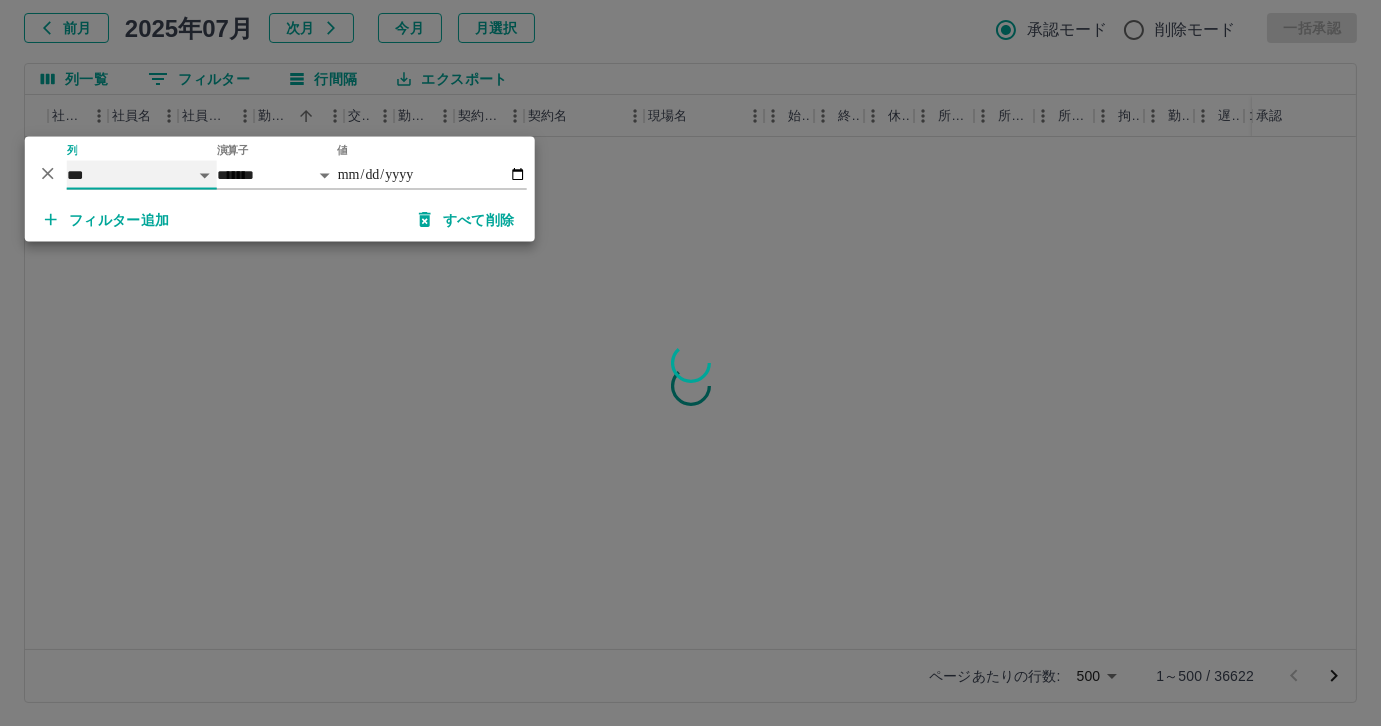 click on "**** *** **** *** *** **** ***** *** *** ** ** ** **** **** **** ** ** *** **** *****" at bounding box center [142, 175] 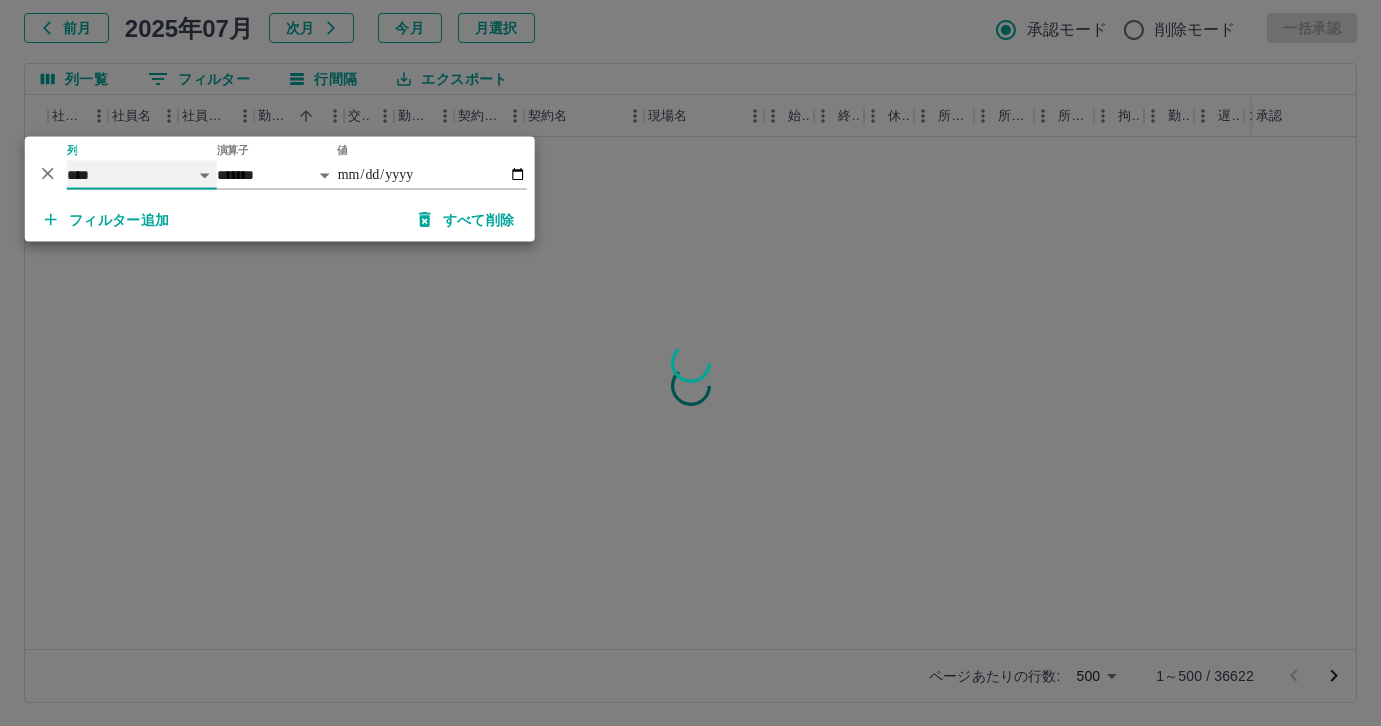 click on "**** *** **** *** *** **** ***** *** *** ** ** ** **** **** **** ** ** *** **** *****" at bounding box center (142, 175) 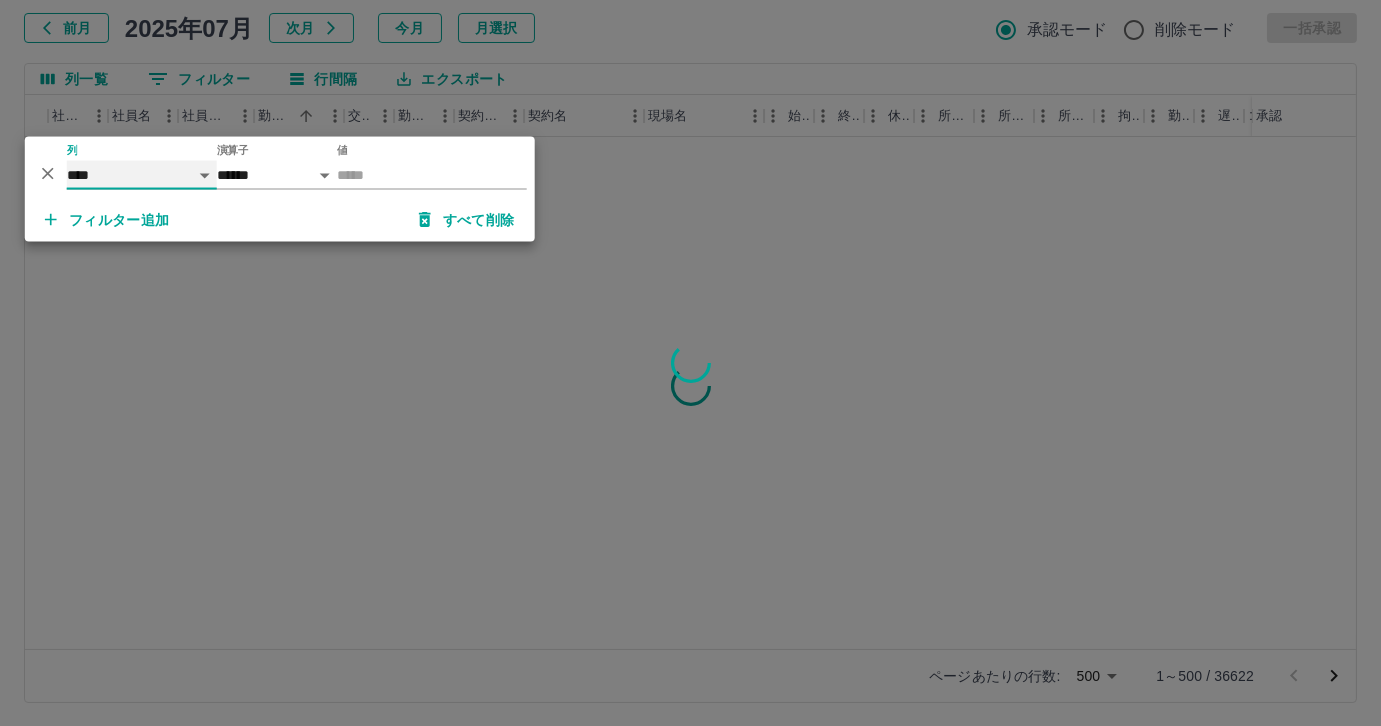 click on "**** *** **** *** *** **** ***** *** *** ** ** ** **** **** **** ** ** *** **** *****" at bounding box center [142, 175] 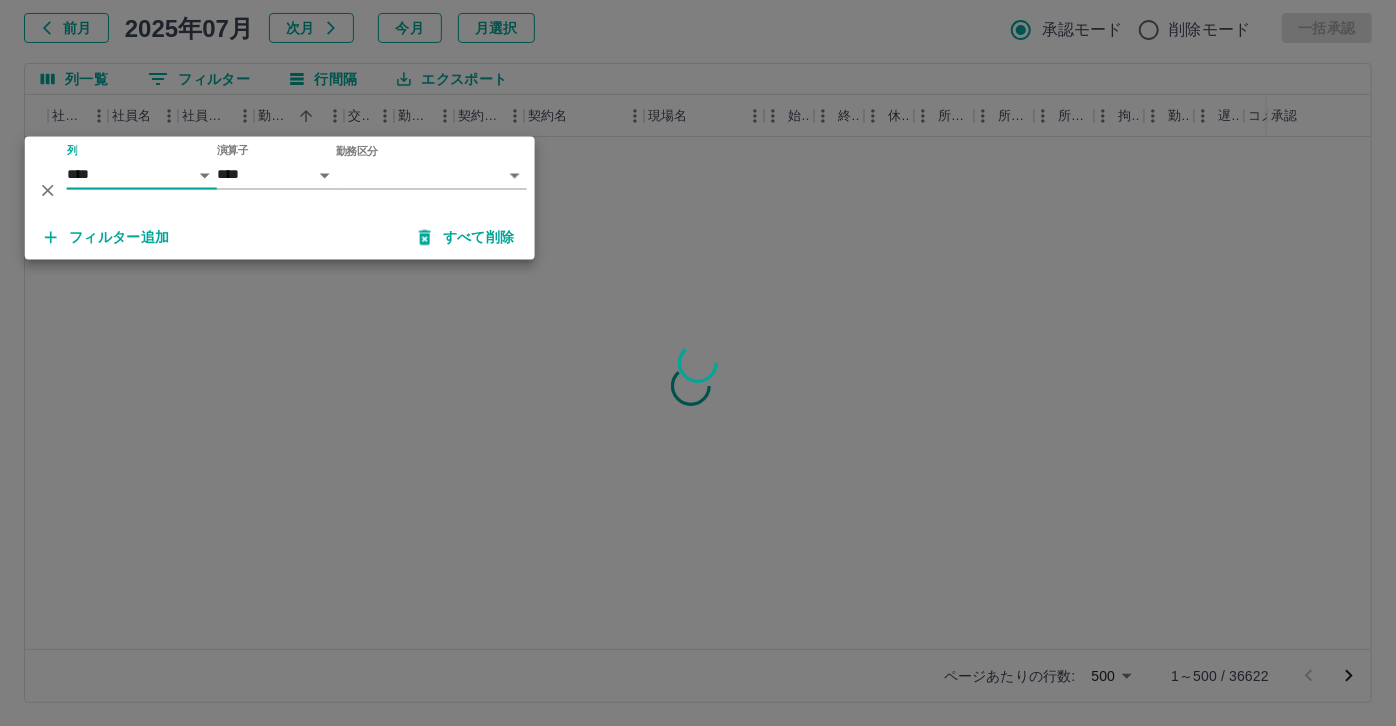 click on "SDH勤怠 尾嵜　杏茄 勤務実績承認 前月 2025年07月 次月 今月 月選択 承認モード 削除モード 一括承認 列一覧 0 フィルター 行間隔 エクスポート 承認フロー 社員番号 社員名 社員区分 勤務日 交通費 勤務区分 契約コード 契約名 現場名 始業 終業 休憩 所定開始 所定終業 所定休憩 拘束 勤務 遅刻等 コメント ステータス 承認 ページあたりの行数: 500 *** 1～500 / 36622 SDH勤怠 *** ** 列 **** *** **** *** *** **** ***** *** *** ** ** ** **** **** **** ** ** *** **** ***** 演算子 **** ****** 勤務区分 ​ ********* フィルター追加 すべて削除" at bounding box center [698, 304] 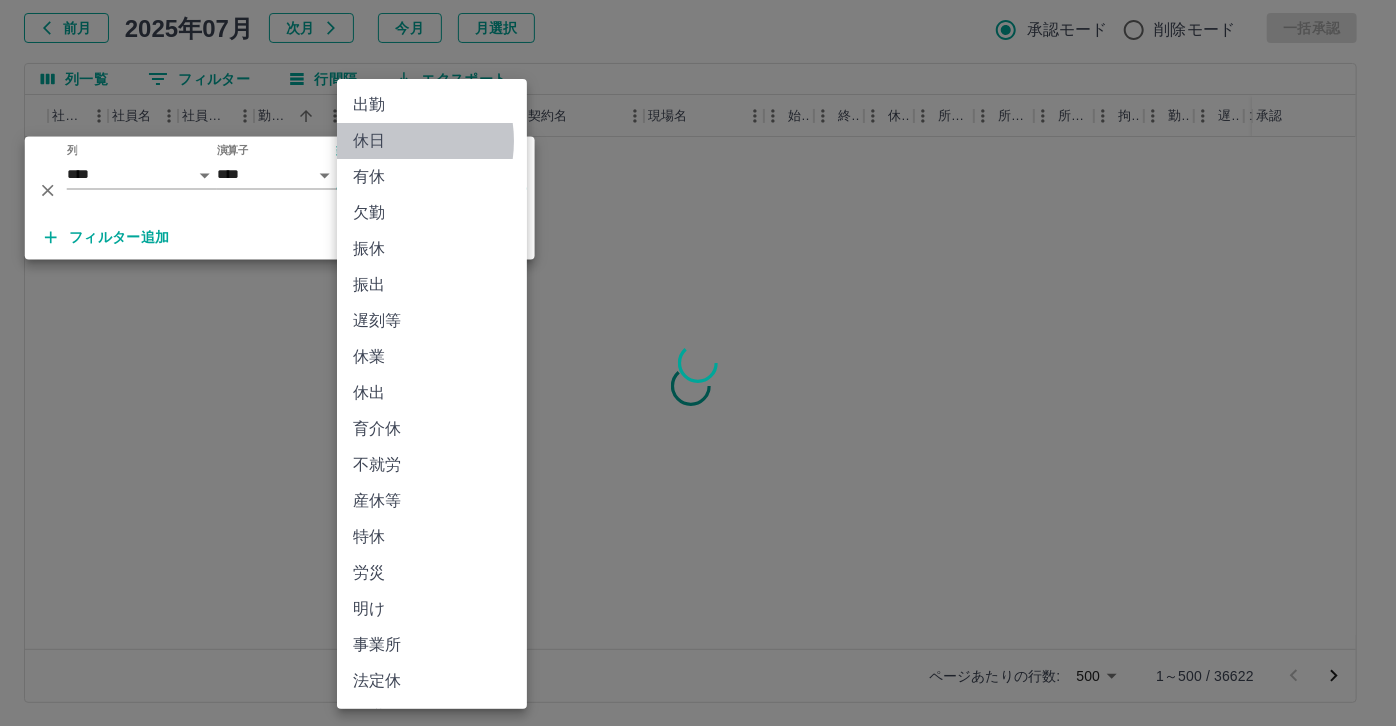 click on "休日" at bounding box center (432, 141) 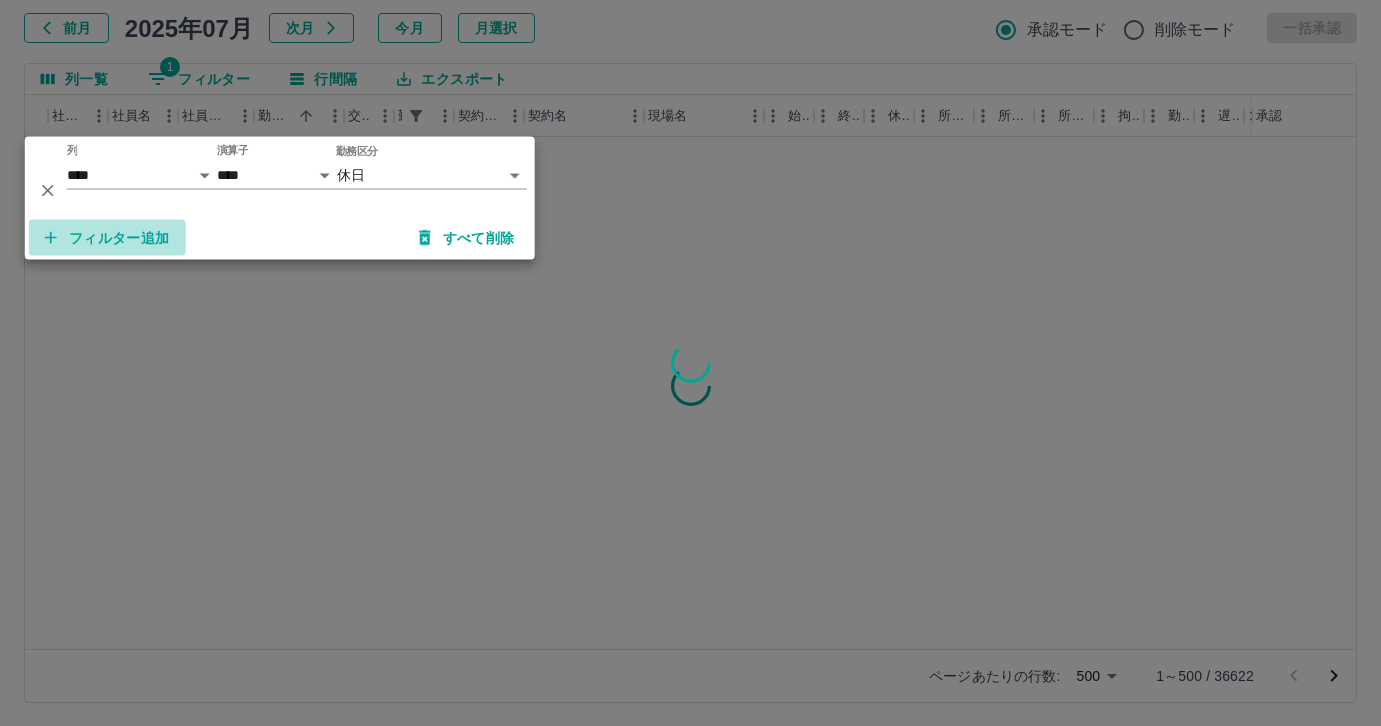 click on "フィルター追加" at bounding box center (107, 238) 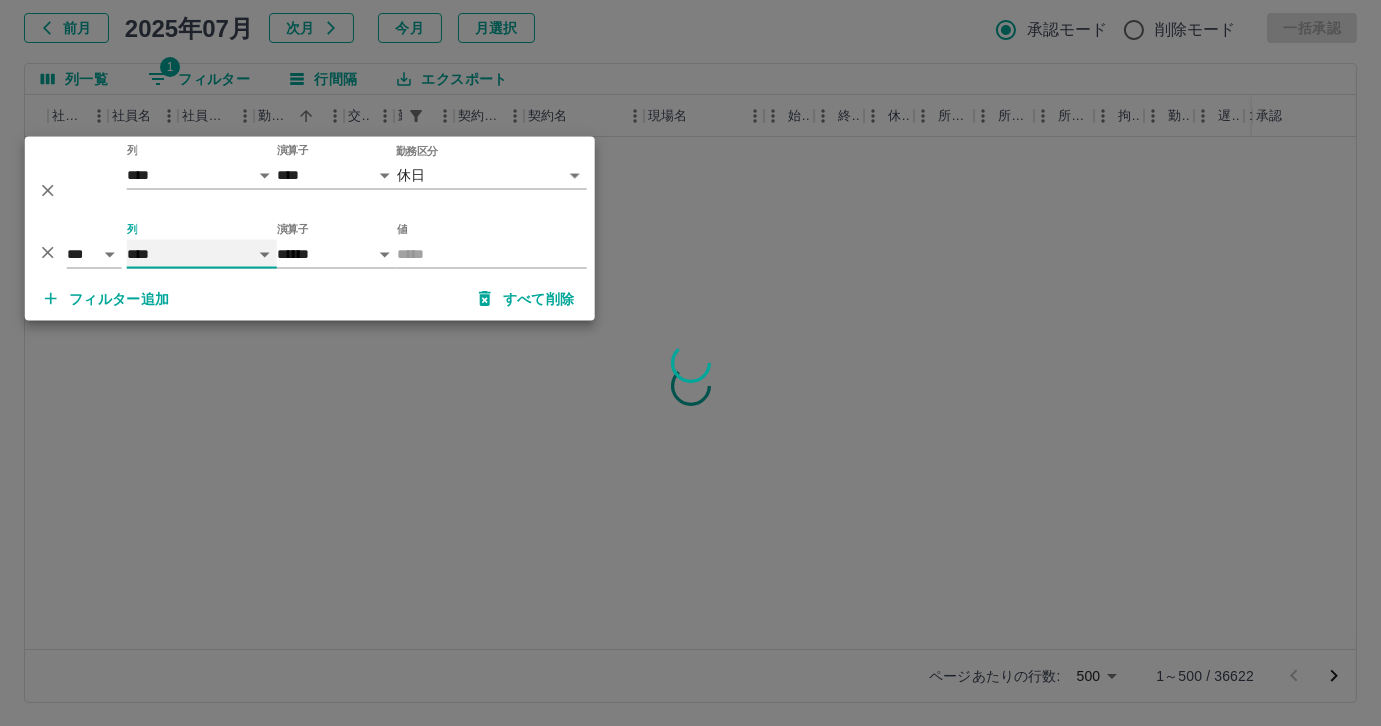click on "**** *** **** *** *** **** ***** *** *** ** ** ** **** **** **** ** ** *** **** *****" at bounding box center (202, 254) 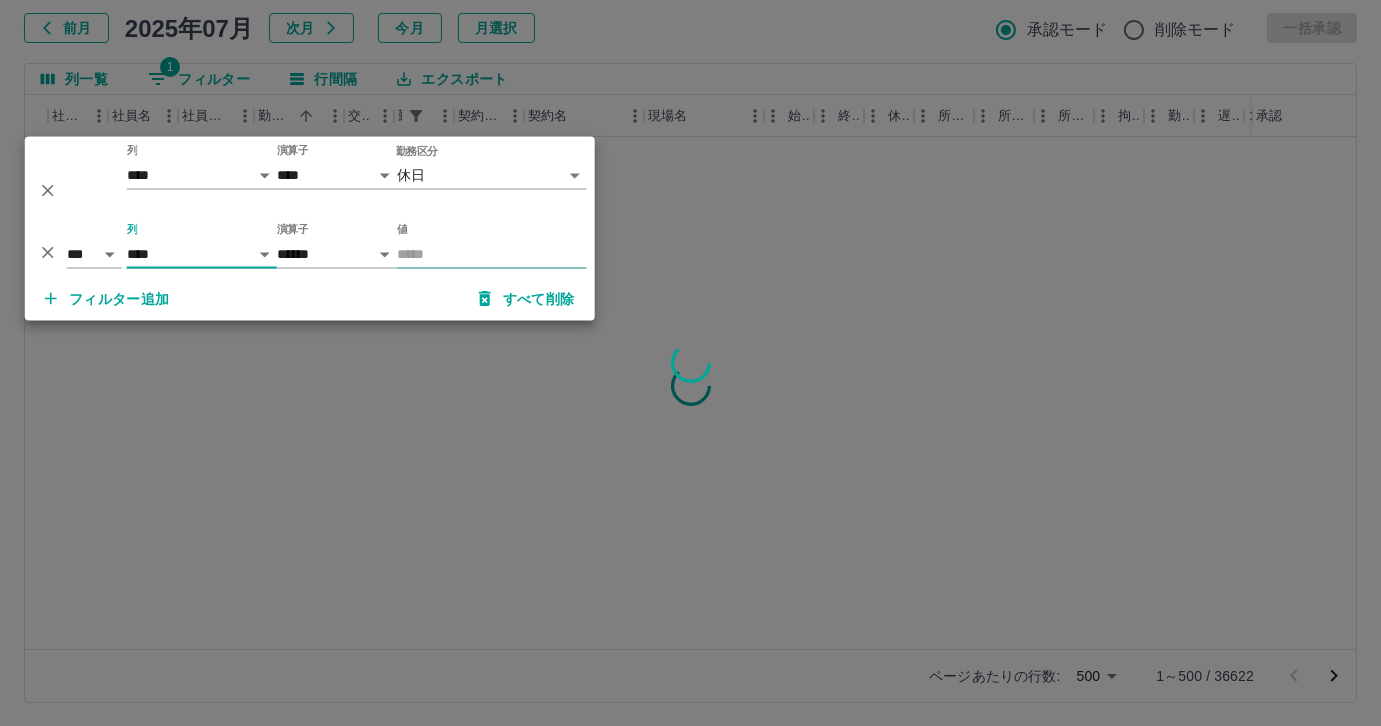 click on "値" at bounding box center [492, 254] 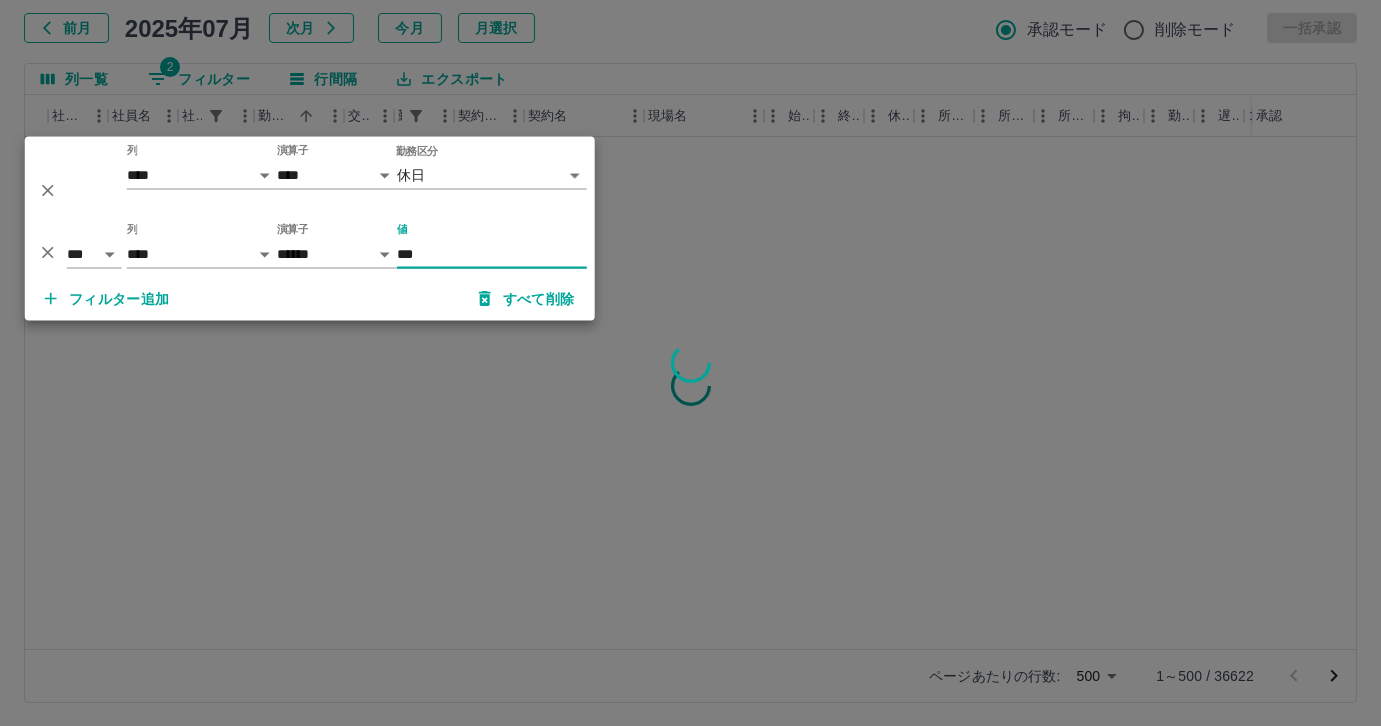 type on "***" 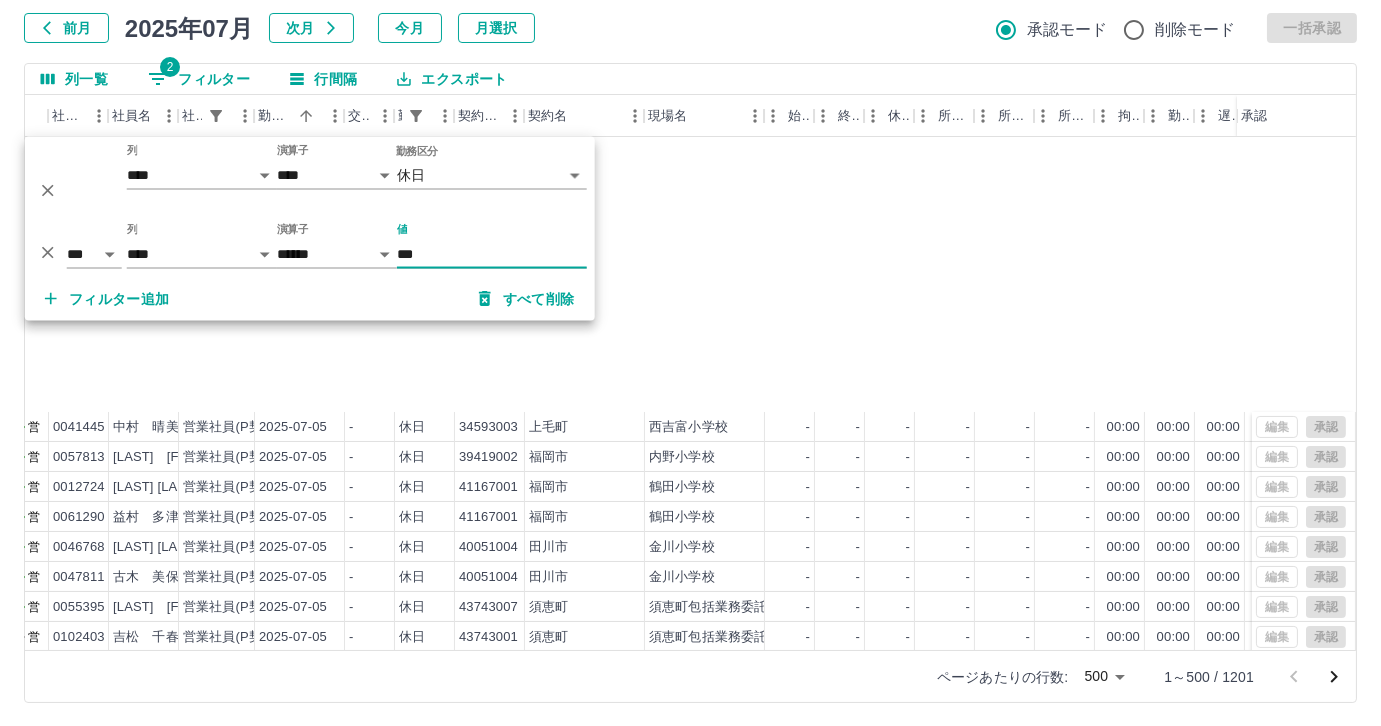 scroll, scrollTop: 818, scrollLeft: 146, axis: both 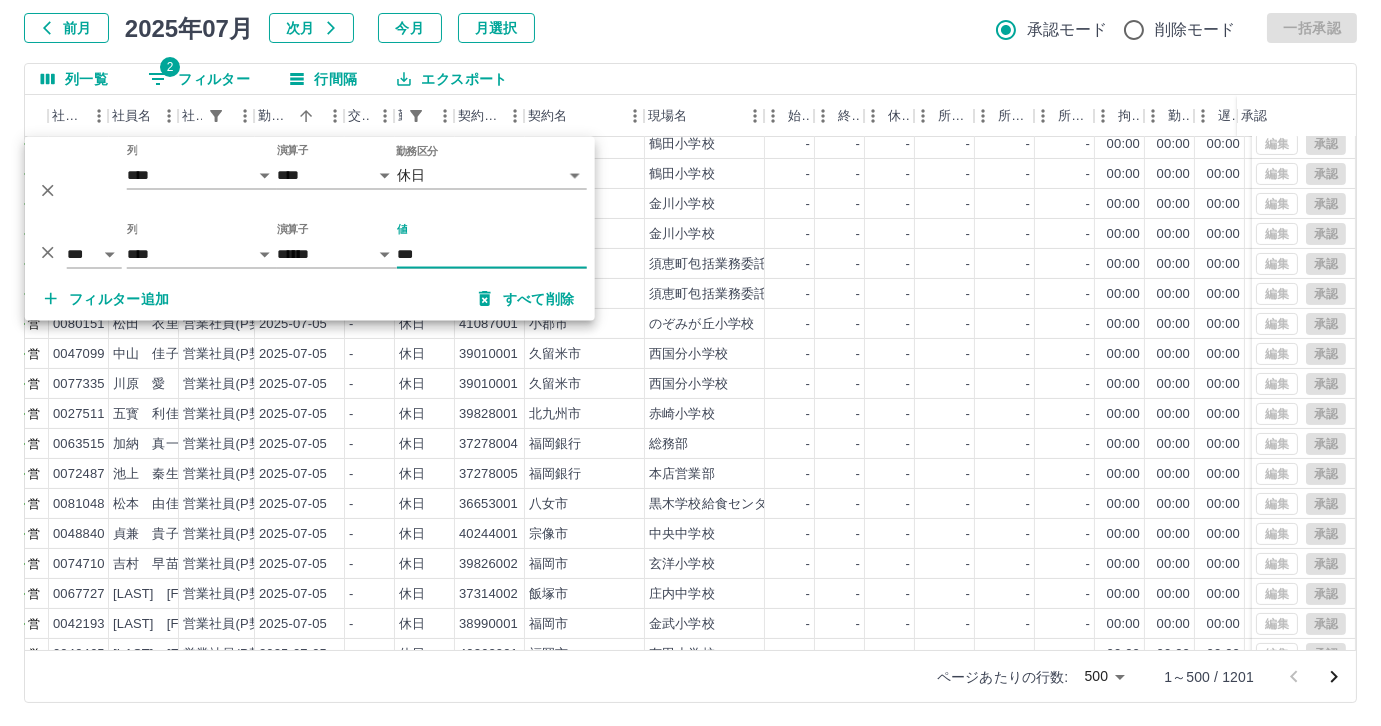 click on "前月 2025年07月 次月 今月 月選択 承認モード 削除モード 一括承認" at bounding box center (690, 28) 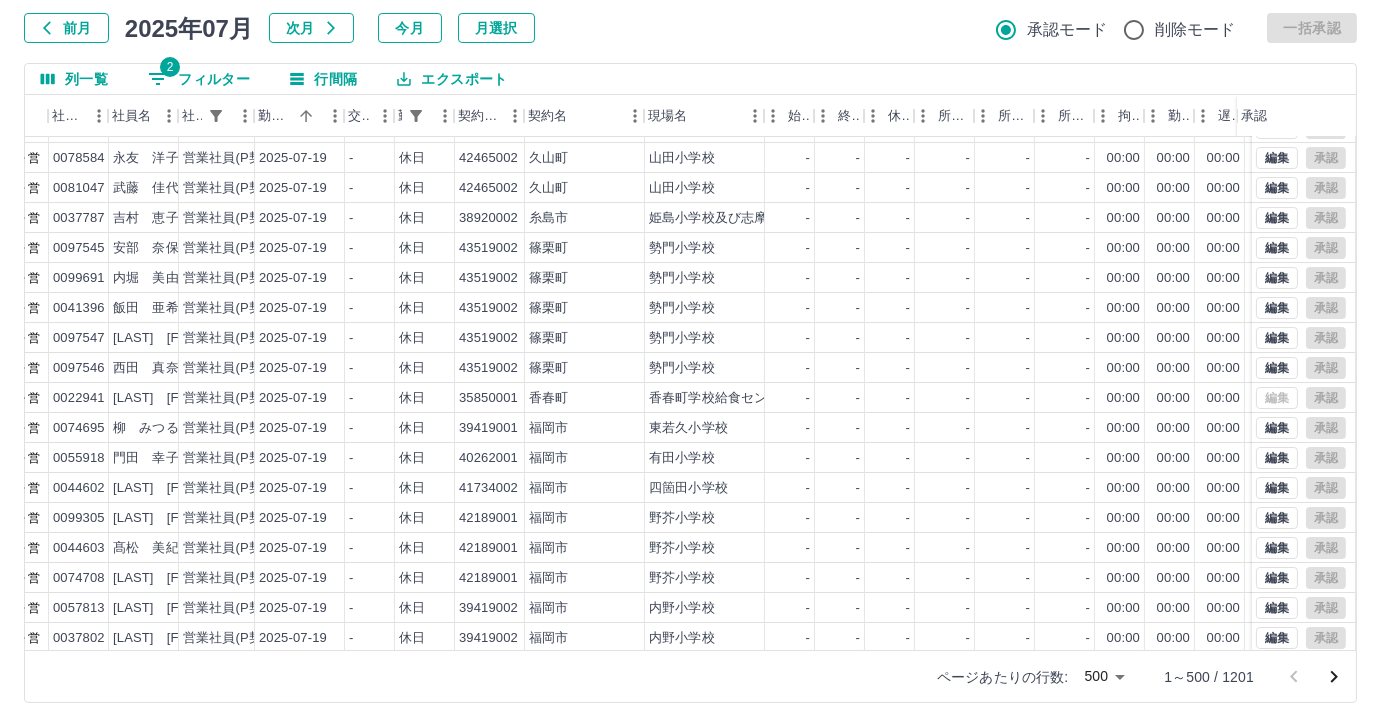 scroll, scrollTop: 14501, scrollLeft: 146, axis: both 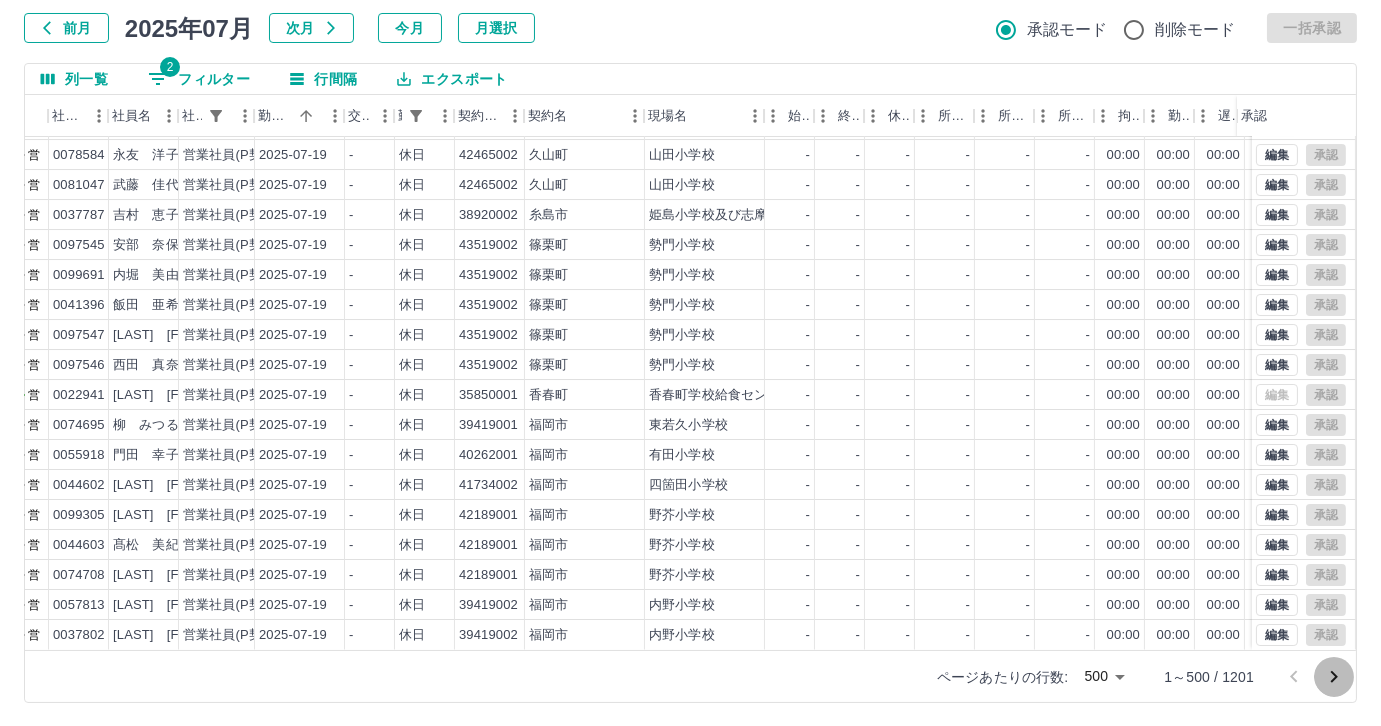 click 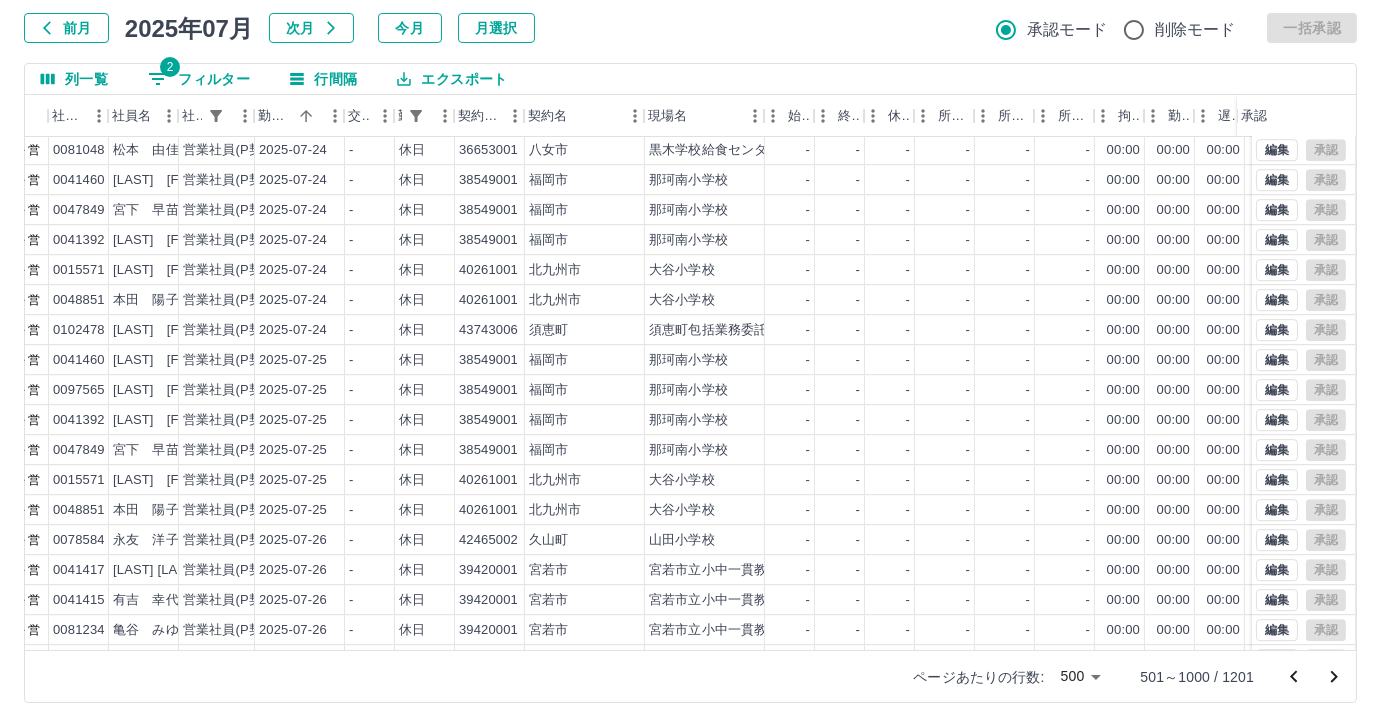 scroll, scrollTop: 12181, scrollLeft: 146, axis: both 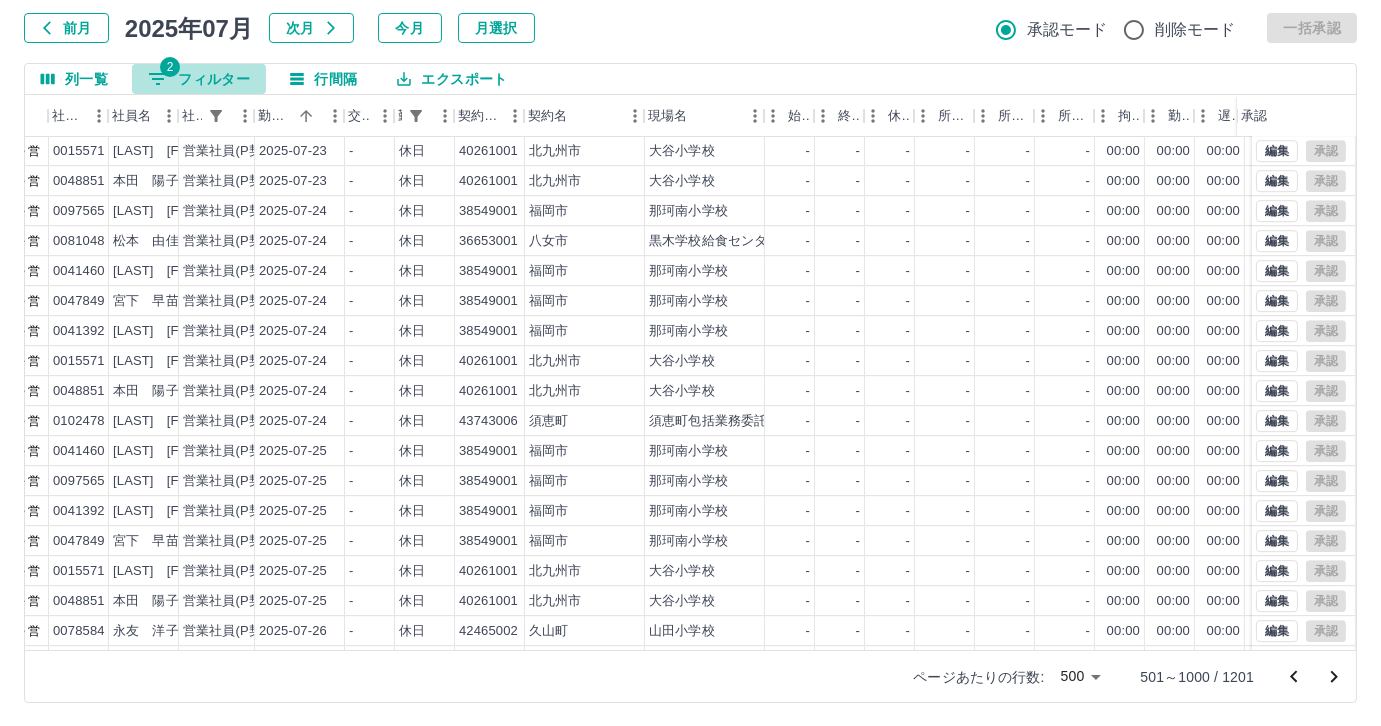 click on "2 フィルター" at bounding box center [199, 79] 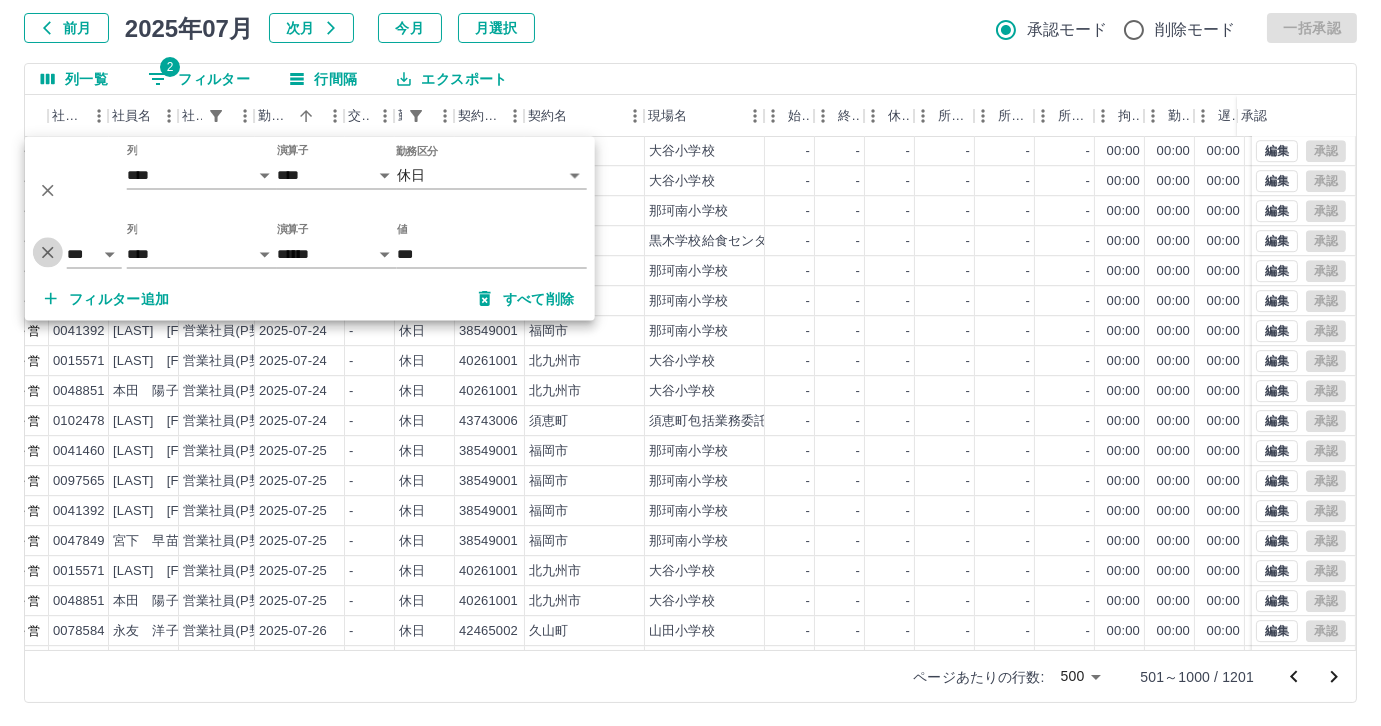 drag, startPoint x: 48, startPoint y: 244, endPoint x: 51, endPoint y: 204, distance: 40.112343 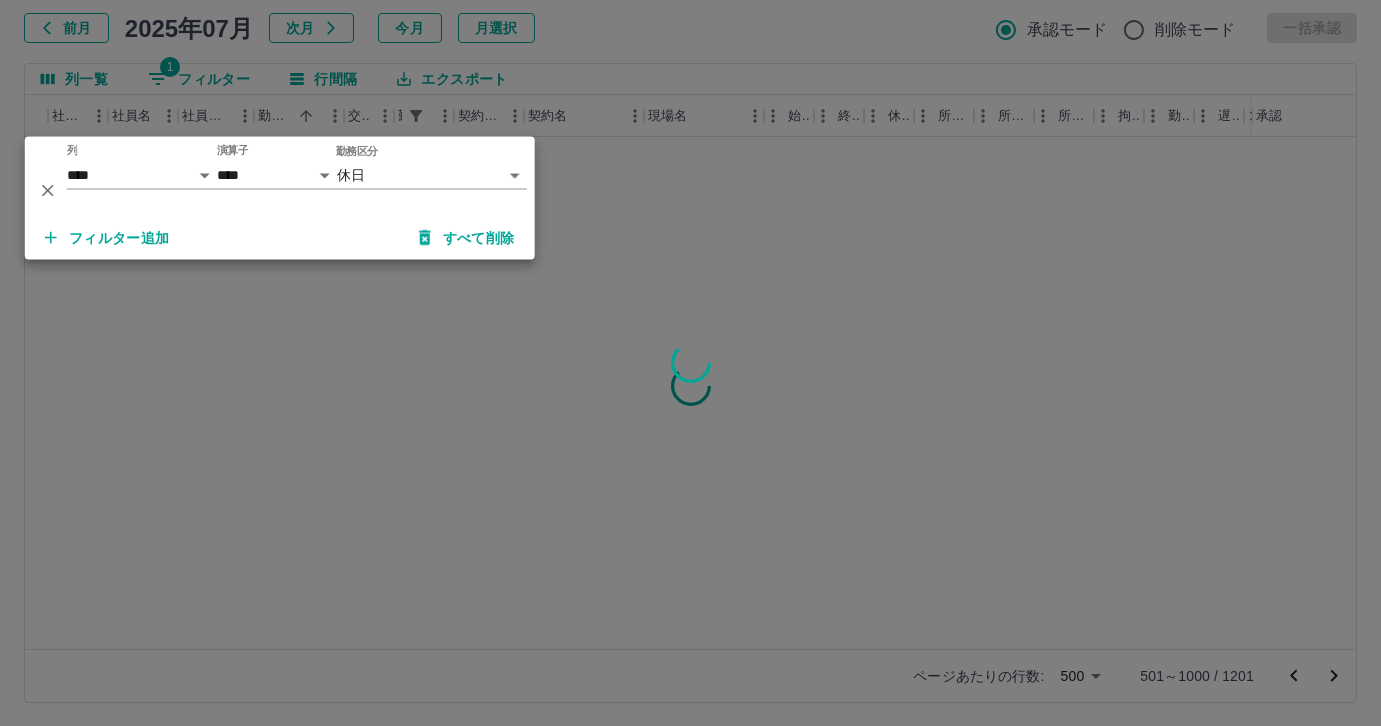 scroll, scrollTop: 0, scrollLeft: 146, axis: horizontal 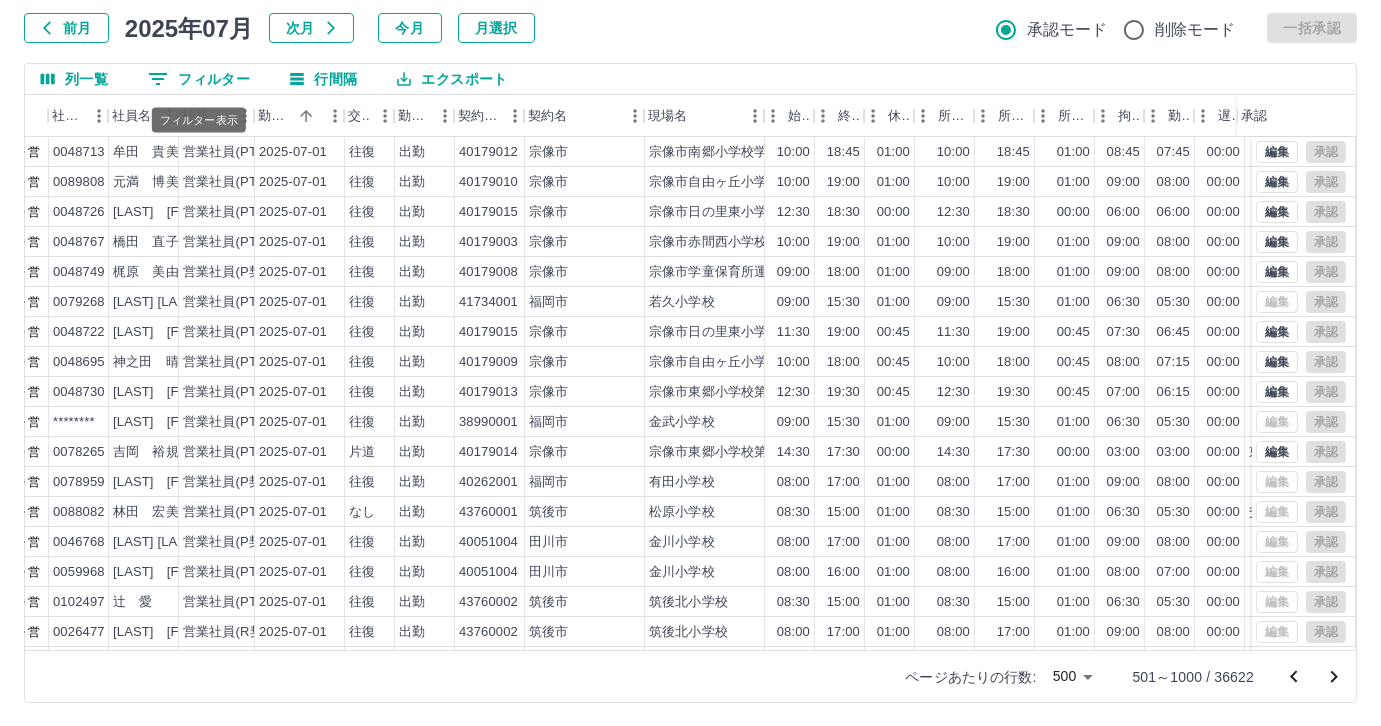 click on "0 フィルター" at bounding box center (199, 79) 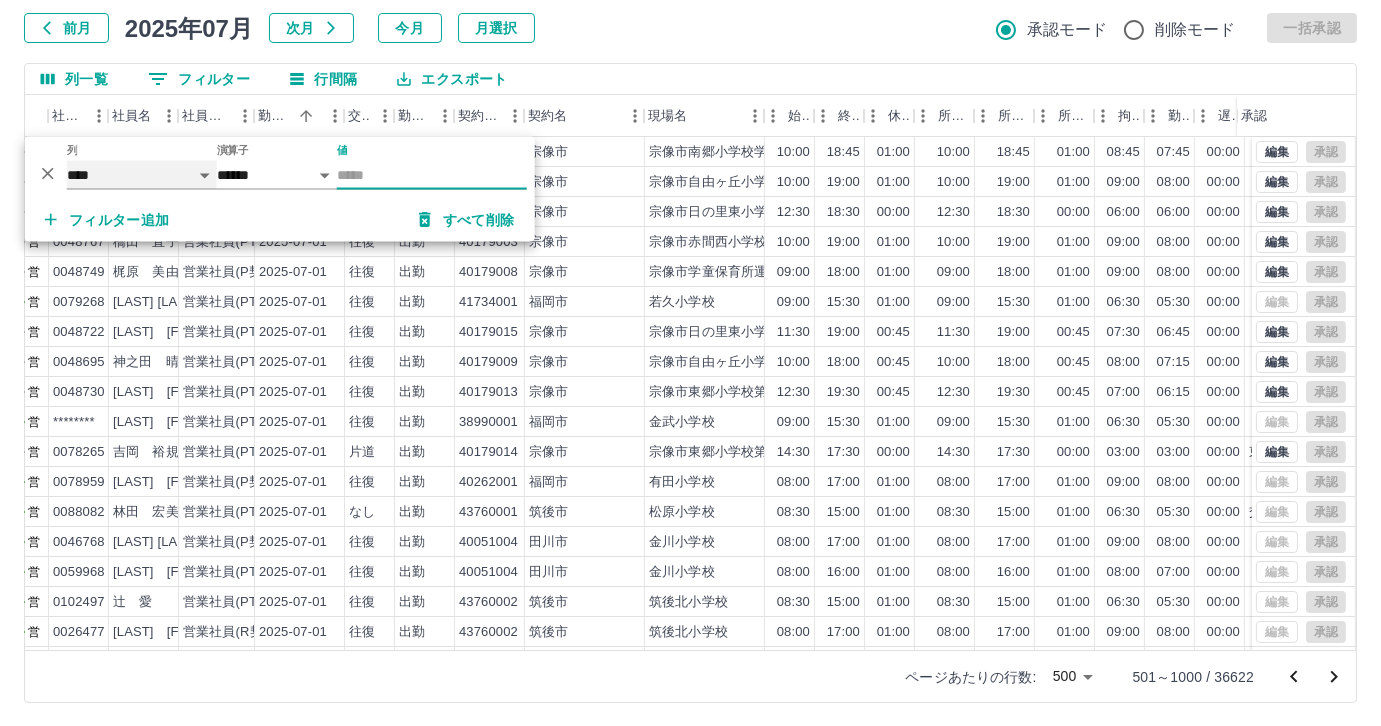 click on "**** *** **** *** *** **** ***** *** *** ** ** ** **** **** **** ** ** *** **** *****" at bounding box center (142, 175) 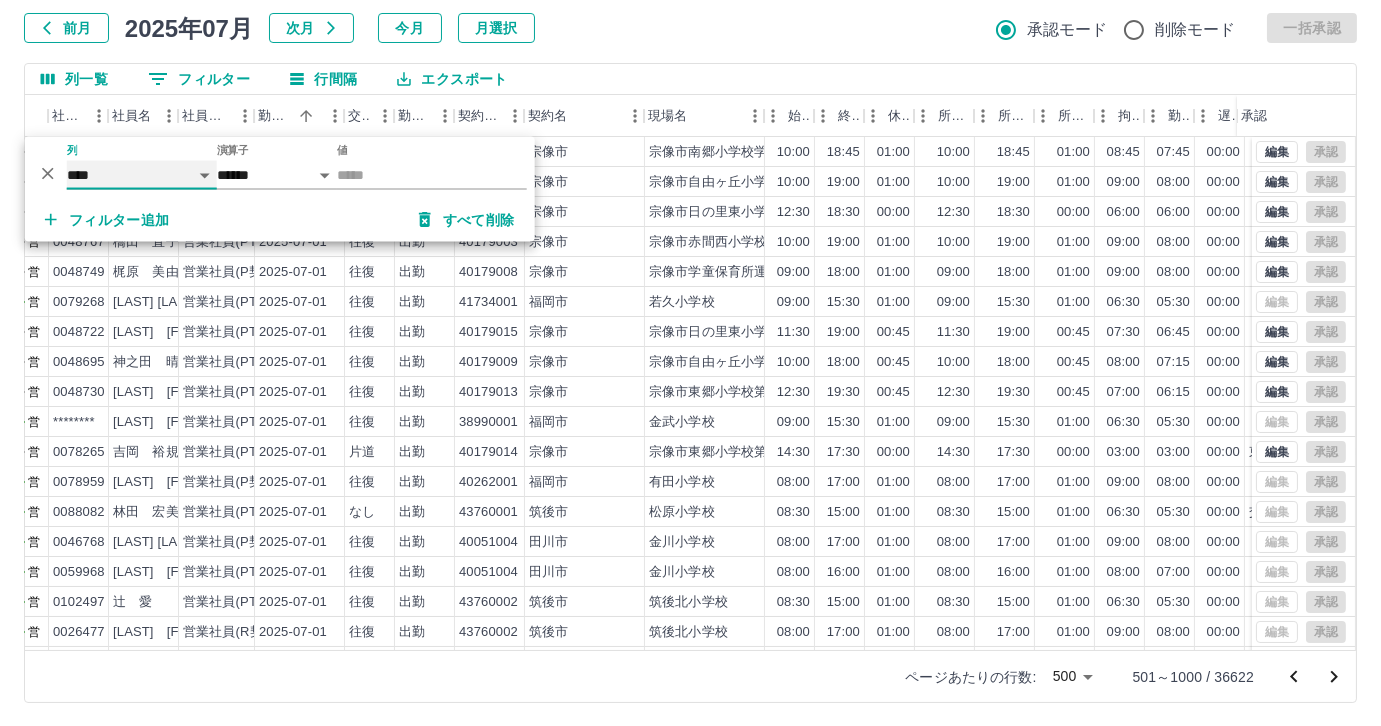 click on "**** *** **** *** *** **** ***** *** *** ** ** ** **** **** **** ** ** *** **** *****" at bounding box center [142, 175] 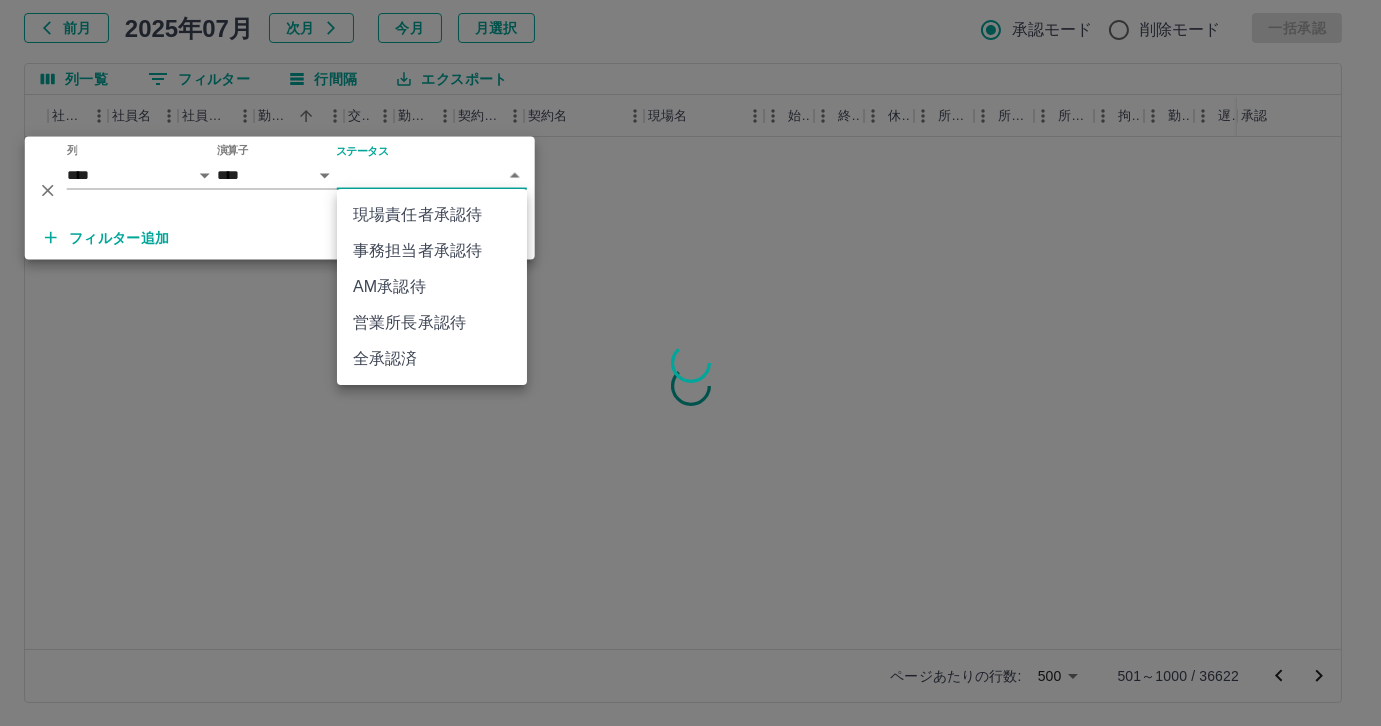 drag, startPoint x: 477, startPoint y: 174, endPoint x: 465, endPoint y: 178, distance: 12.649111 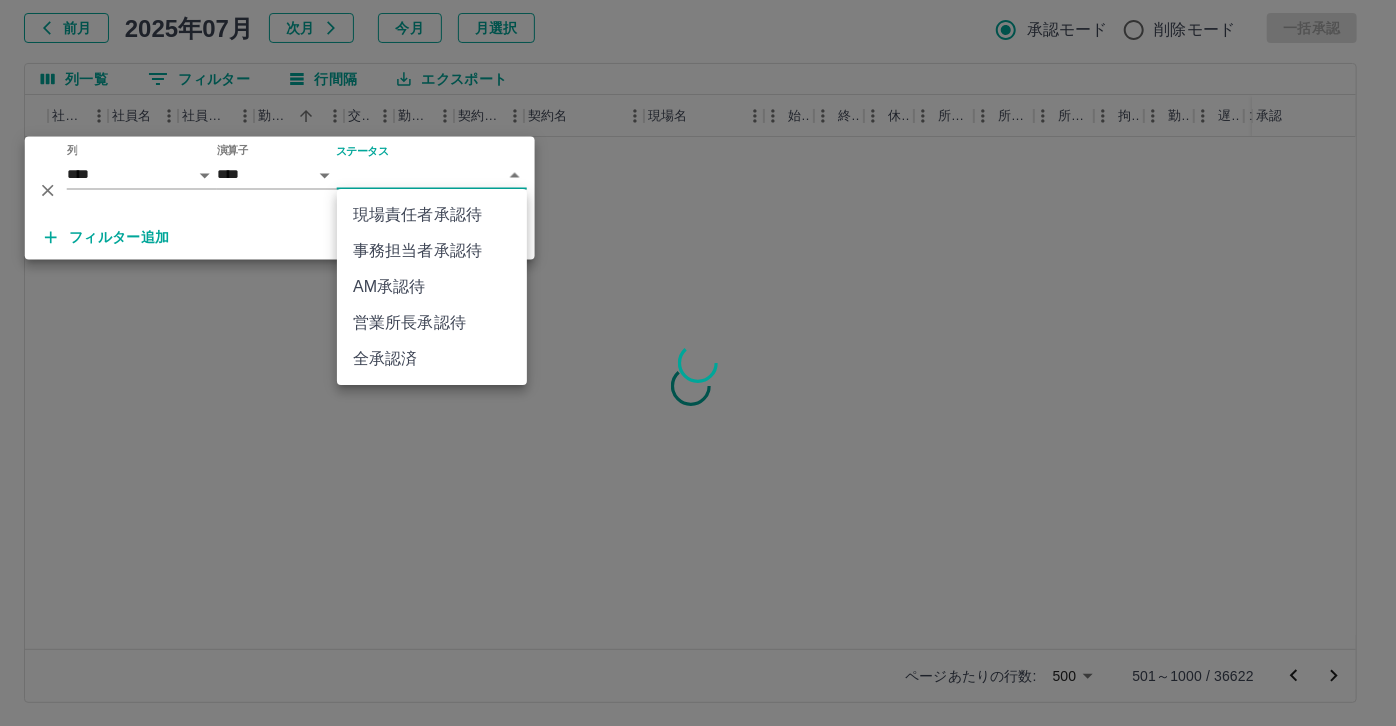 click on "フィルター追加" at bounding box center (107, 238) 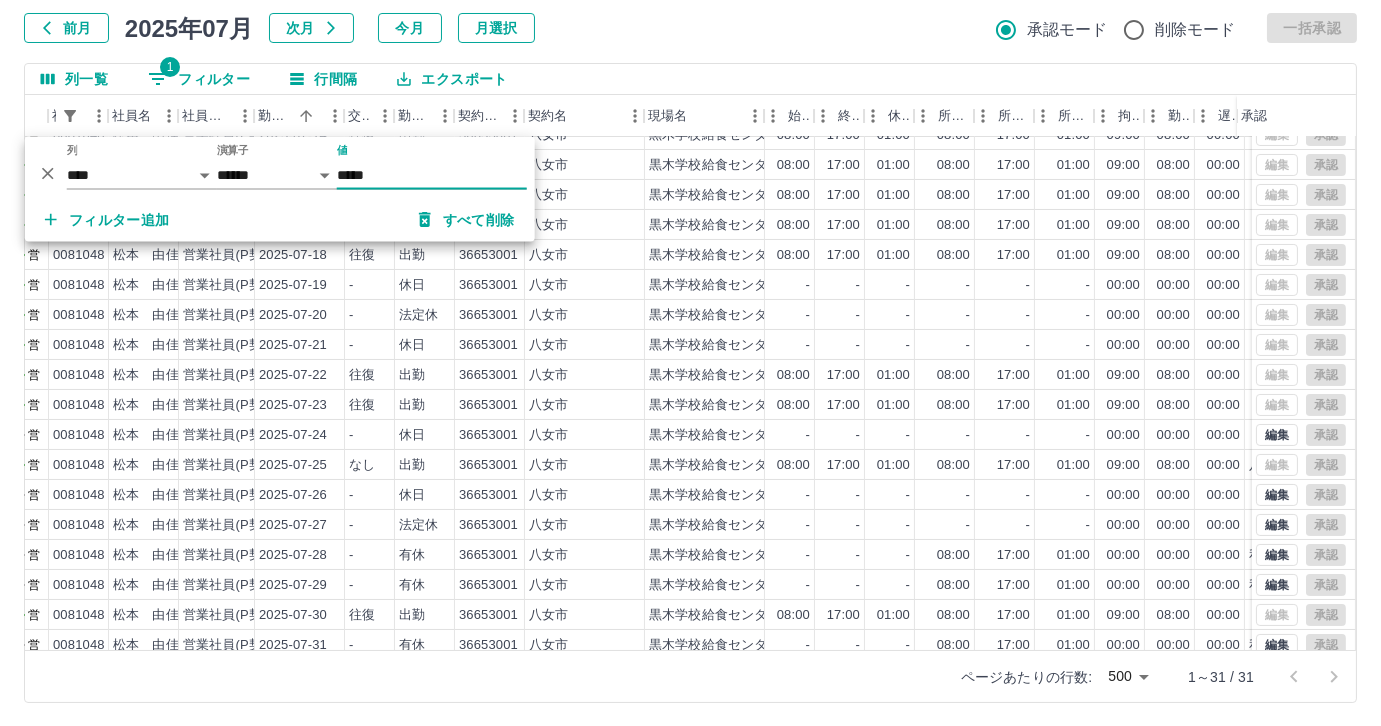 scroll, scrollTop: 431, scrollLeft: 146, axis: both 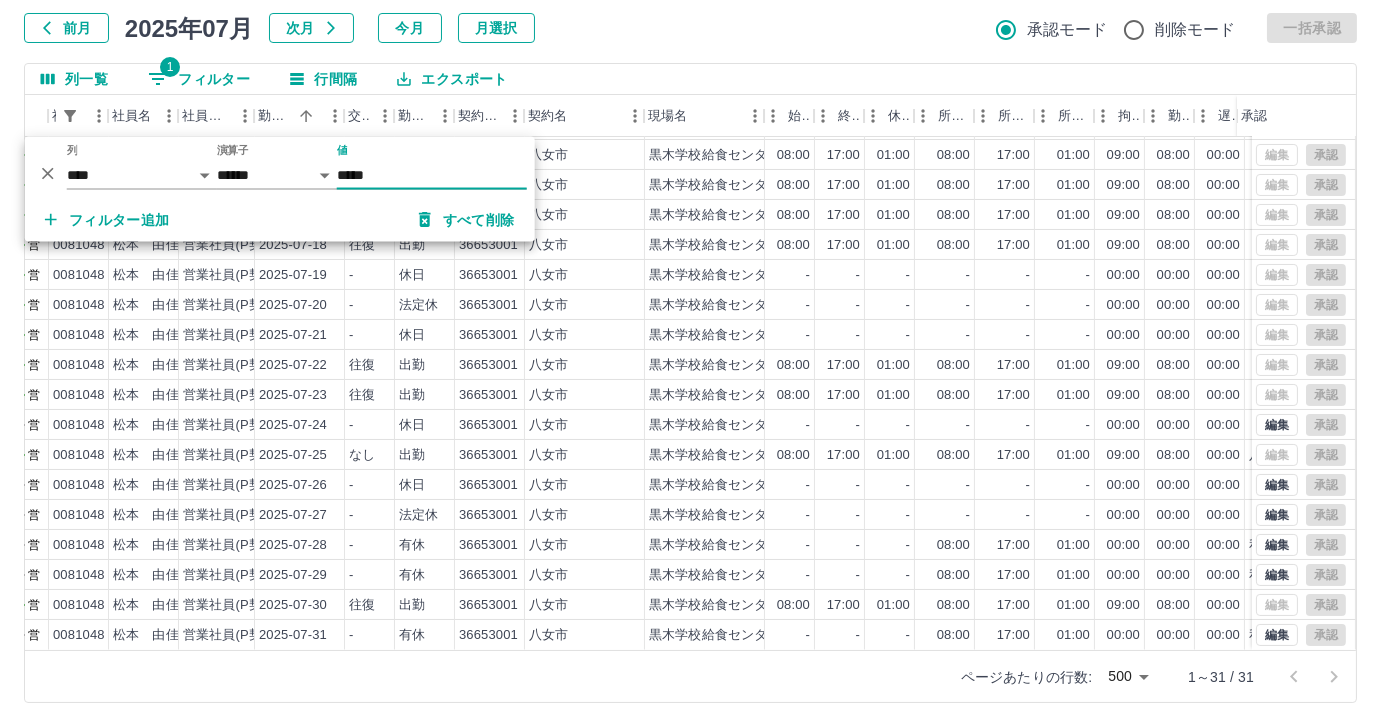 type on "*****" 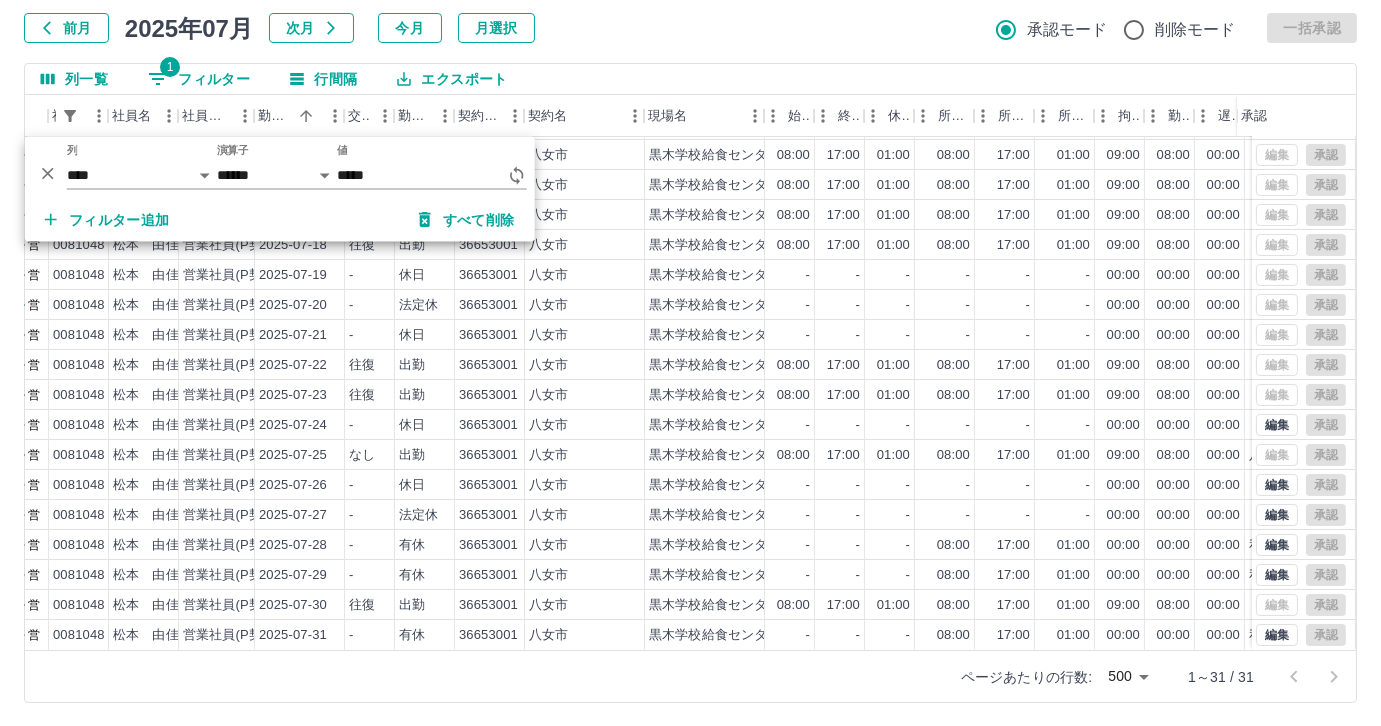 drag, startPoint x: 723, startPoint y: 686, endPoint x: 709, endPoint y: 684, distance: 14.142136 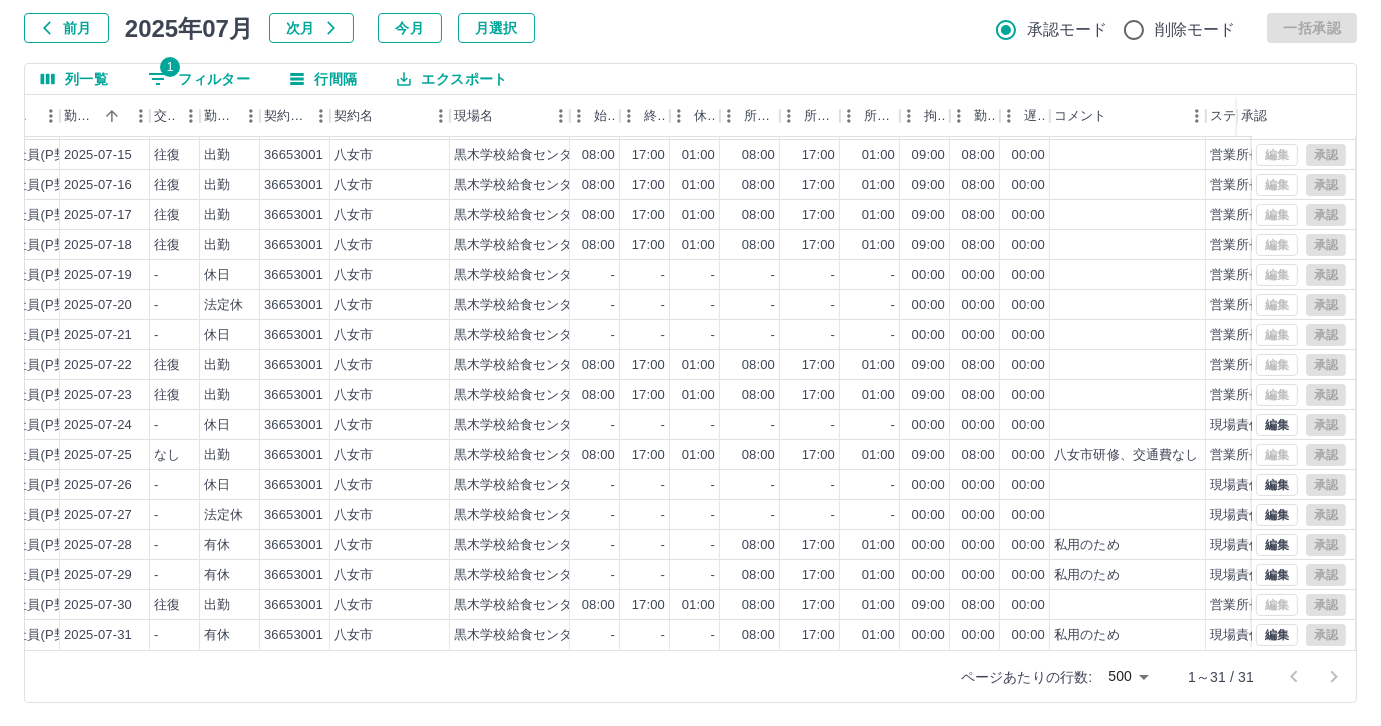scroll, scrollTop: 431, scrollLeft: 352, axis: both 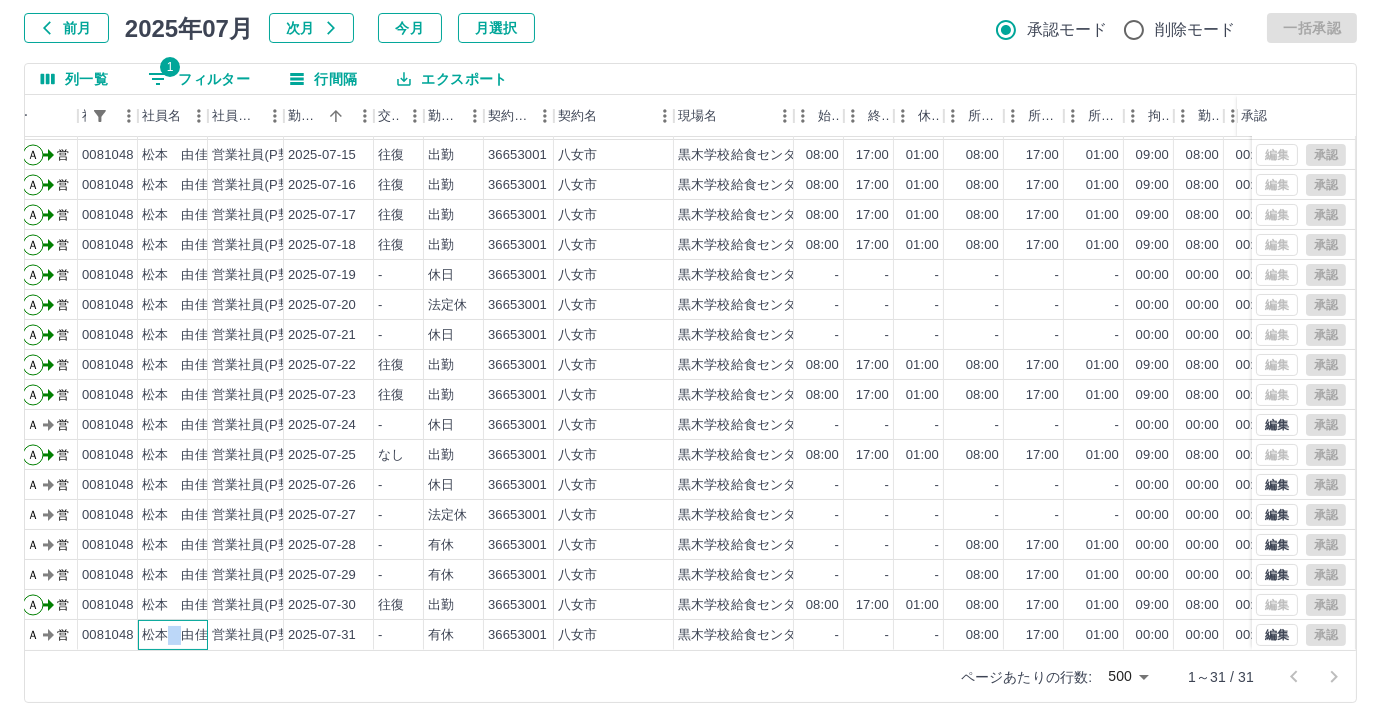 drag, startPoint x: 168, startPoint y: 632, endPoint x: 186, endPoint y: 620, distance: 21.633308 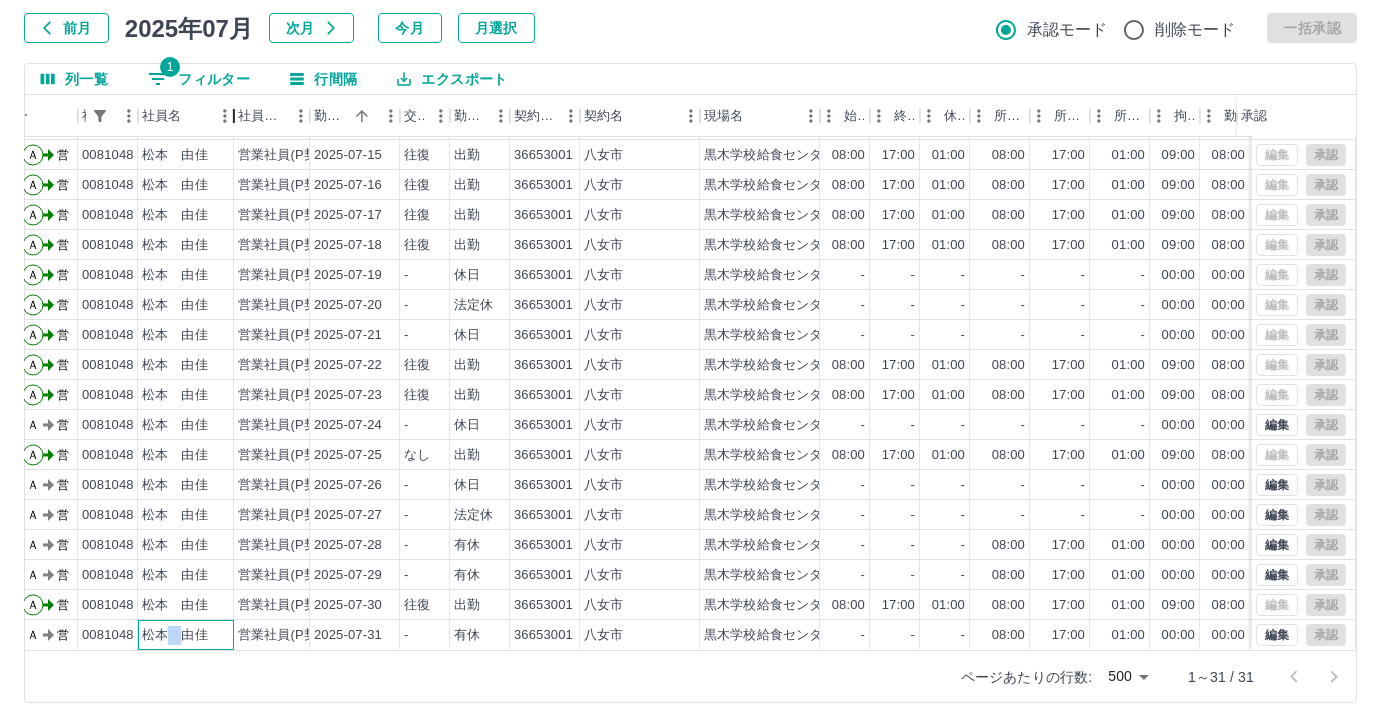 drag, startPoint x: 208, startPoint y: 116, endPoint x: 236, endPoint y: 115, distance: 28.01785 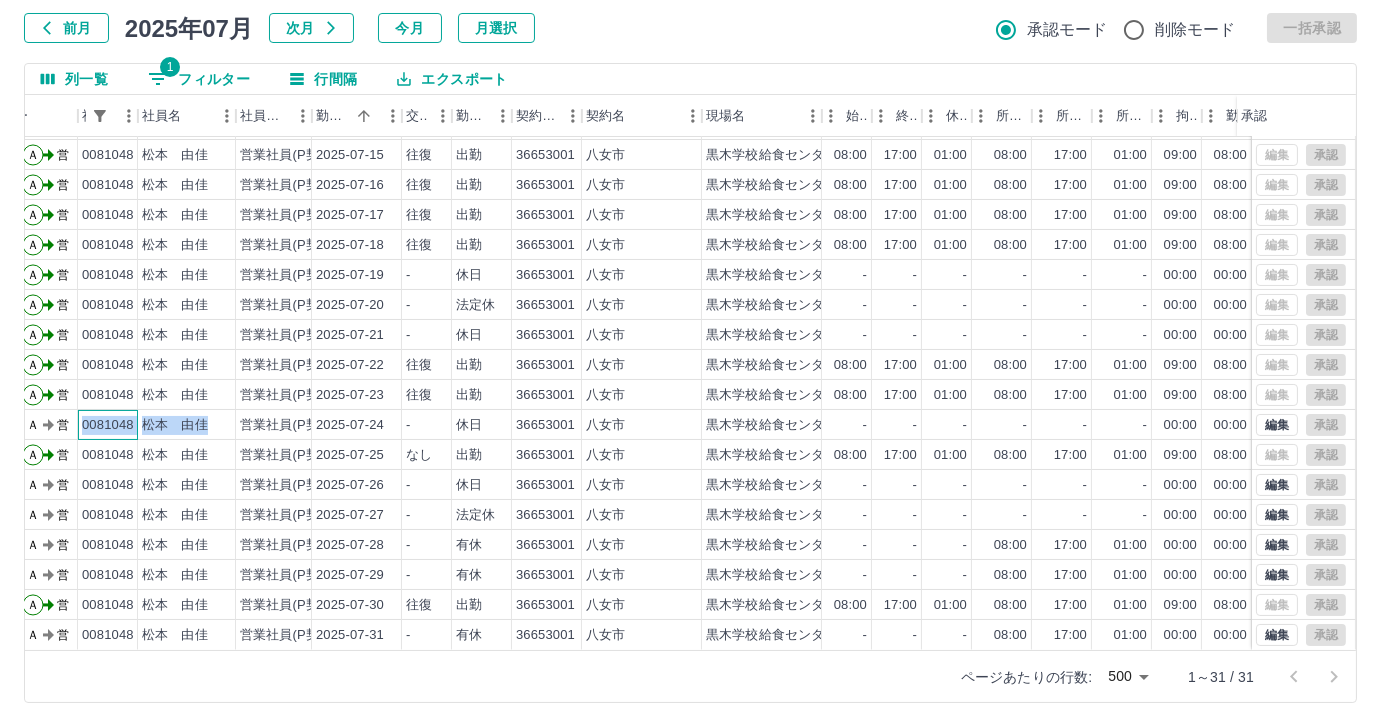 drag, startPoint x: 84, startPoint y: 409, endPoint x: 218, endPoint y: 407, distance: 134.01492 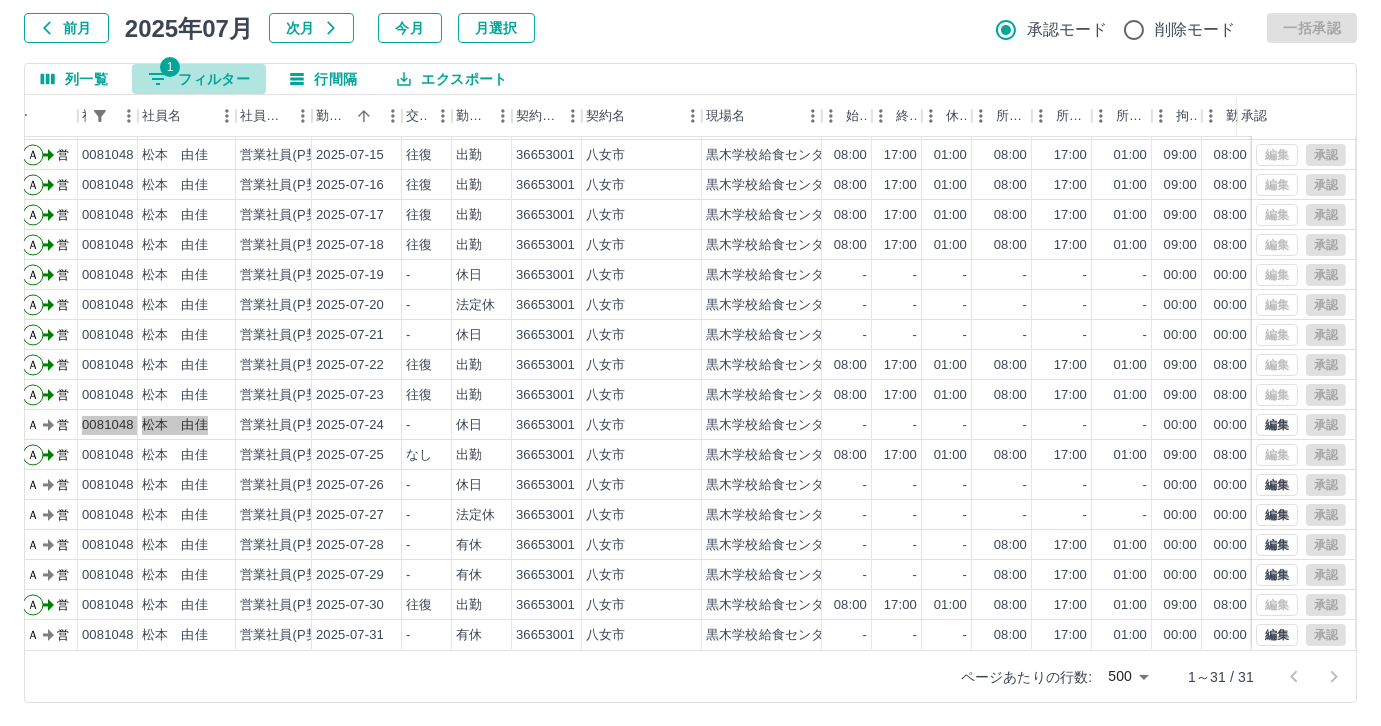 click on "1 フィルター" at bounding box center [199, 79] 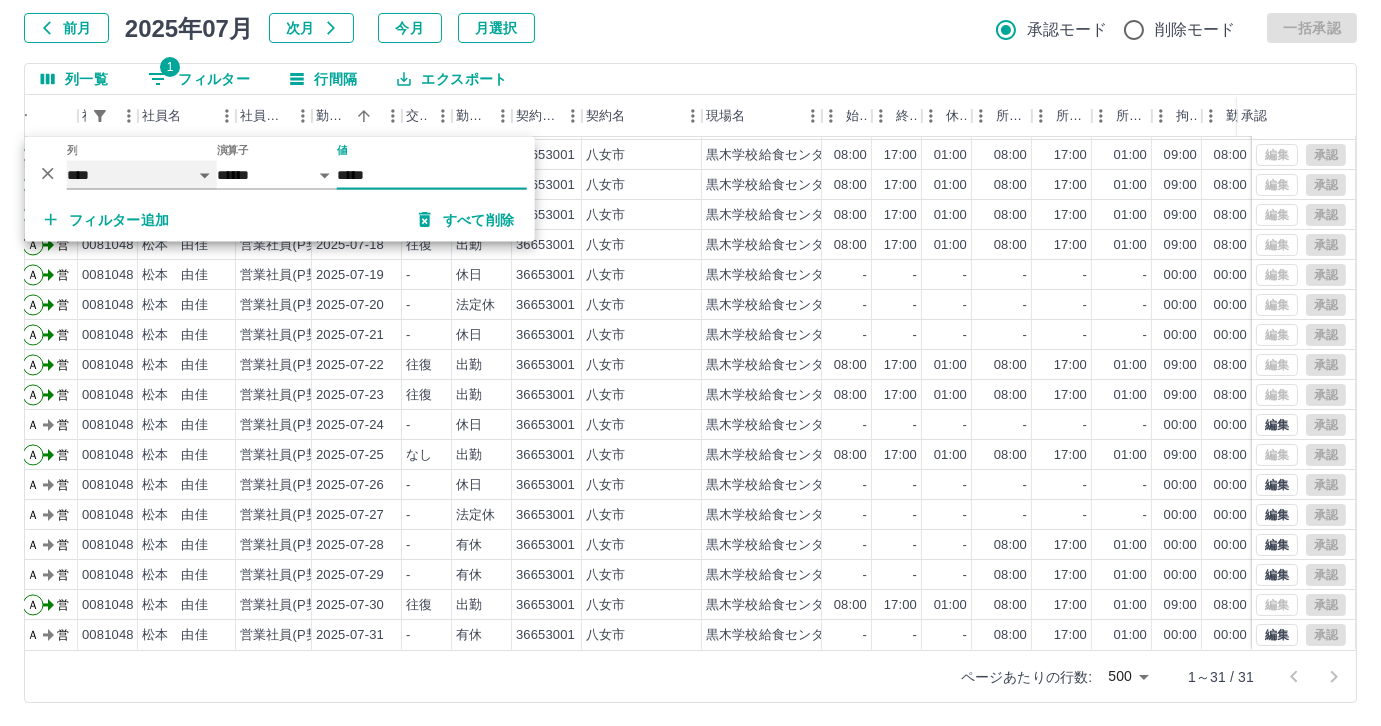 click on "**** *** **** *** *** **** ***** *** *** ** ** ** **** **** **** ** ** *** **** *****" at bounding box center [142, 175] 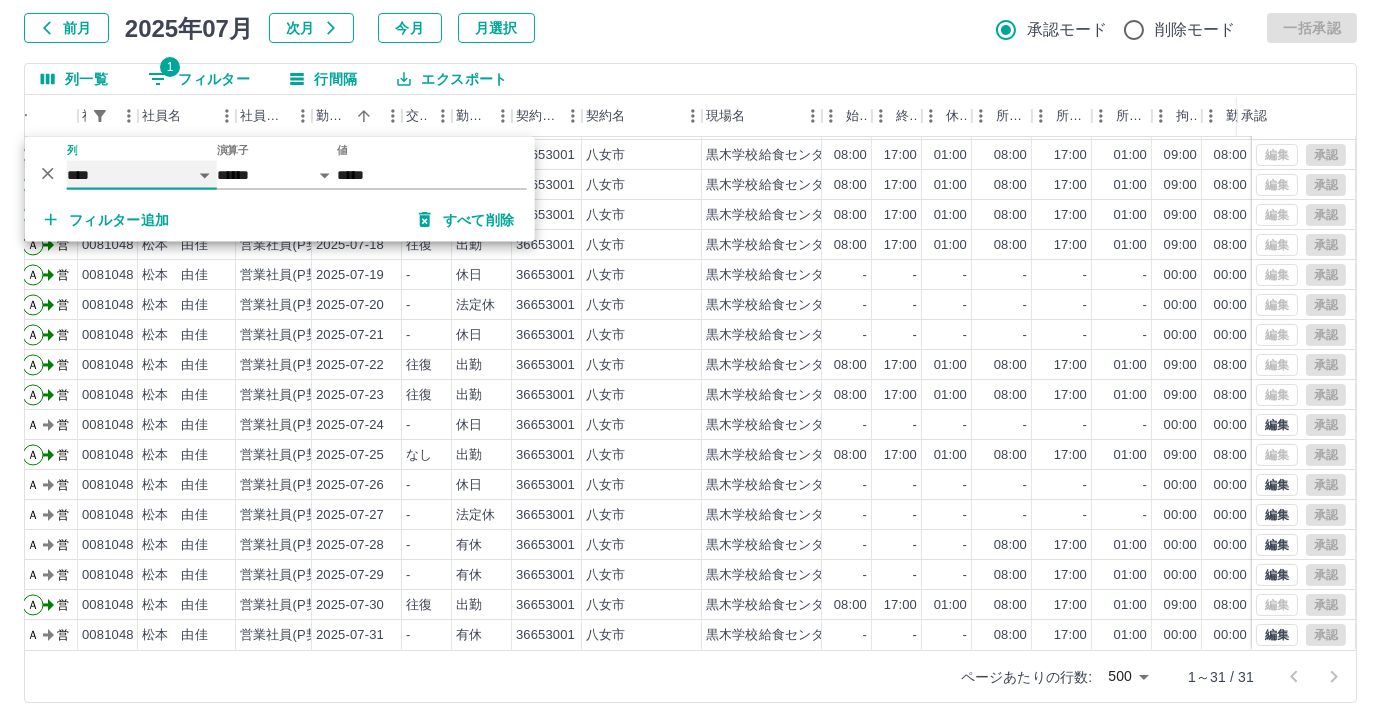 click on "**** *** **** *** *** **** ***** *** *** ** ** ** **** **** **** ** ** *** **** *****" at bounding box center (142, 175) 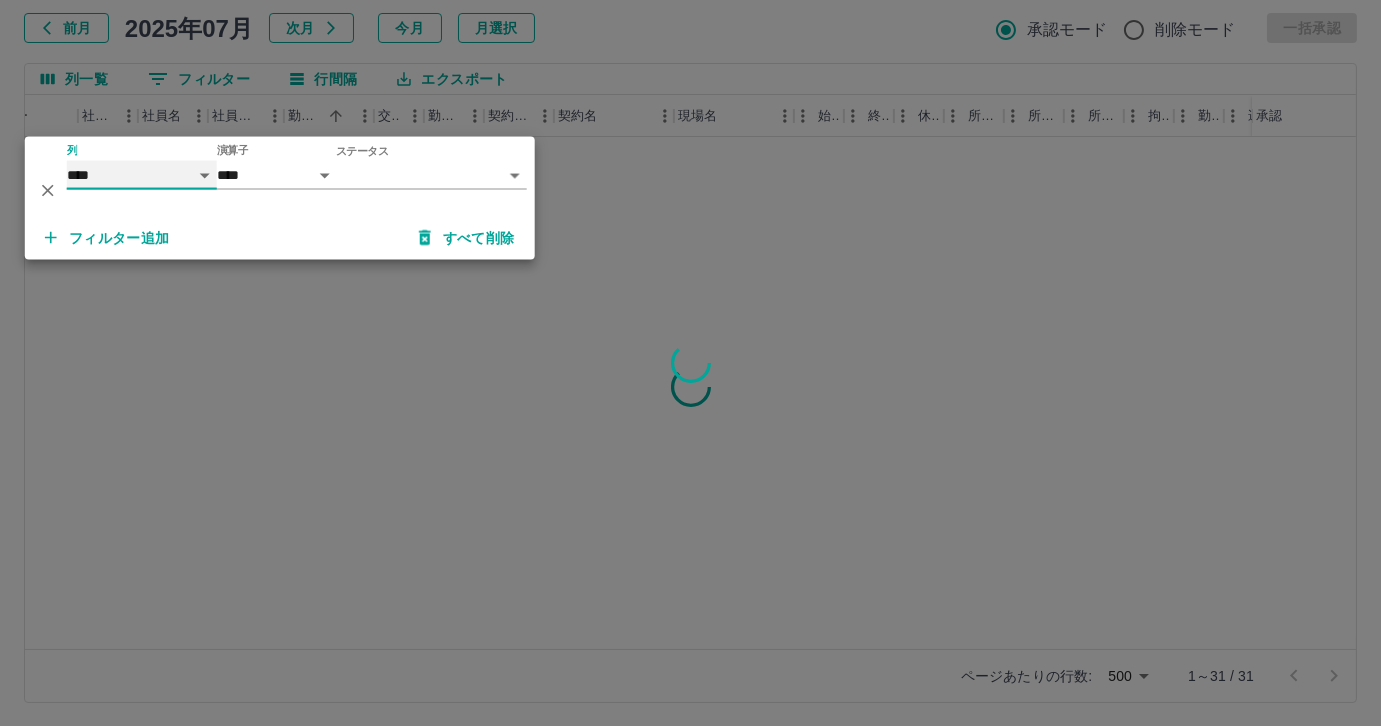 scroll, scrollTop: 0, scrollLeft: 117, axis: horizontal 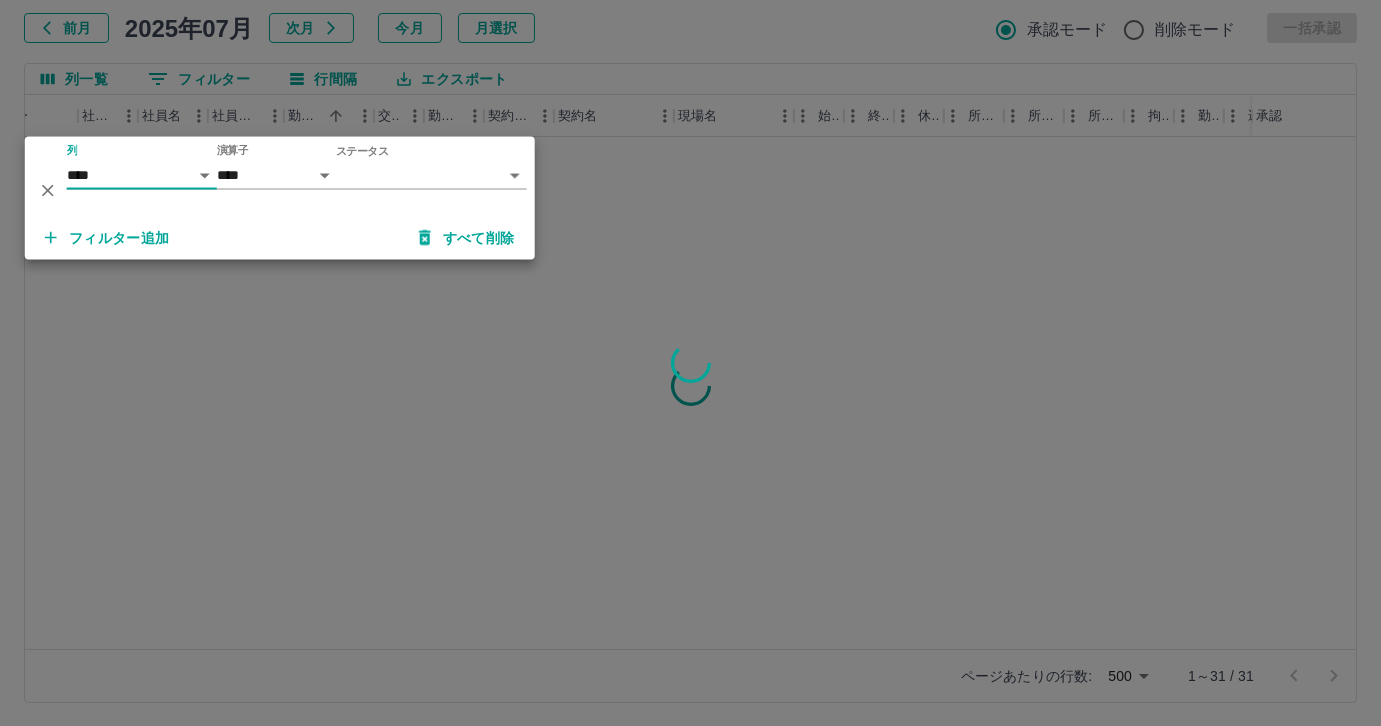 click on "SDH勤怠 尾嵜　杏茄 勤務実績承認 前月 2025年07月 次月 今月 月選択 承認モード 削除モード 一括承認 列一覧 0 フィルター 行間隔 エクスポート 承認フロー 社員番号 社員名 社員区分 勤務日 交通費 勤務区分 契約コード 契約名 現場名 始業 終業 休憩 所定開始 所定終業 所定休憩 拘束 勤務 遅刻等 コメント ステータス 承認 ページあたりの行数: 500 *** 1～31 / 31 SDH勤怠 *** ** 列 **** *** **** *** *** **** ***** *** *** ** ** ** **** **** **** ** ** *** **** ***** 演算子 **** ****** ステータス ​ ********* フィルター追加 すべて削除" at bounding box center (690, 304) 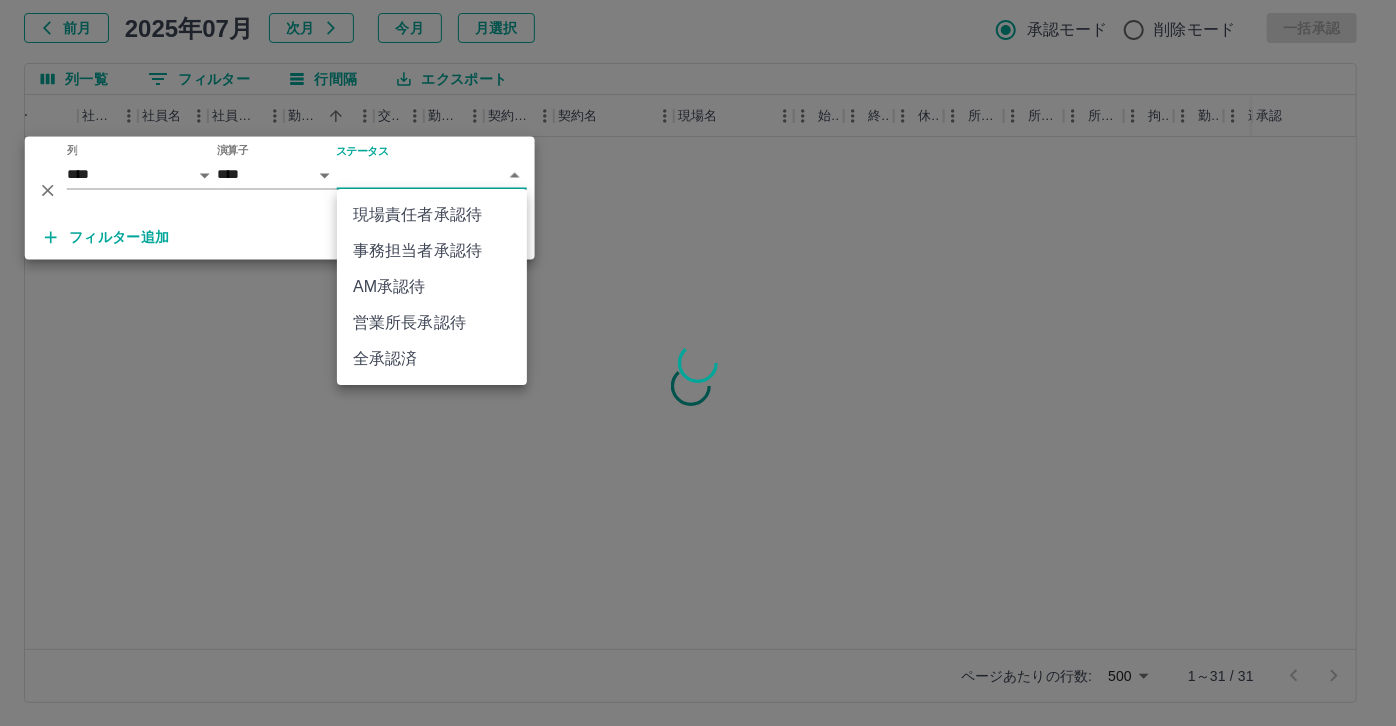 click on "事務担当者承認待" at bounding box center [432, 251] 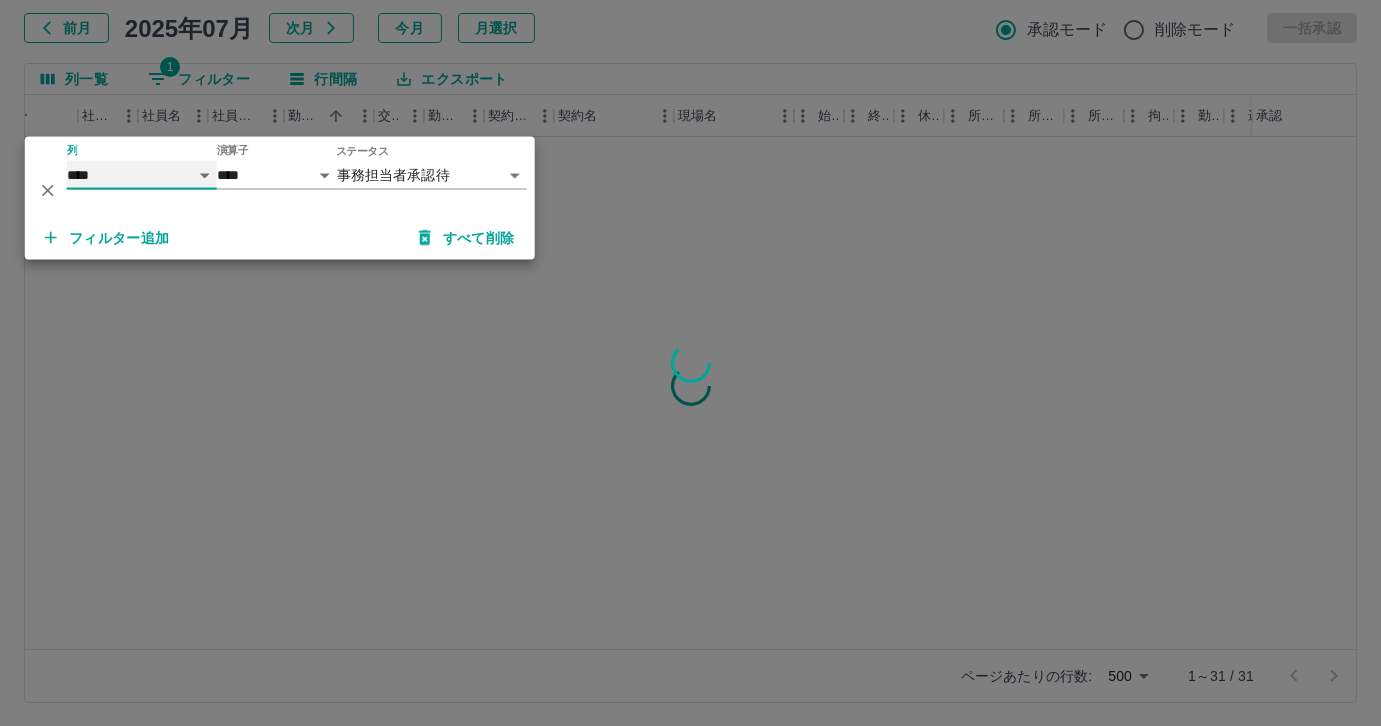 click on "**** *** **** *** *** **** ***** *** *** ** ** ** **** **** **** ** ** *** **** *****" at bounding box center (142, 175) 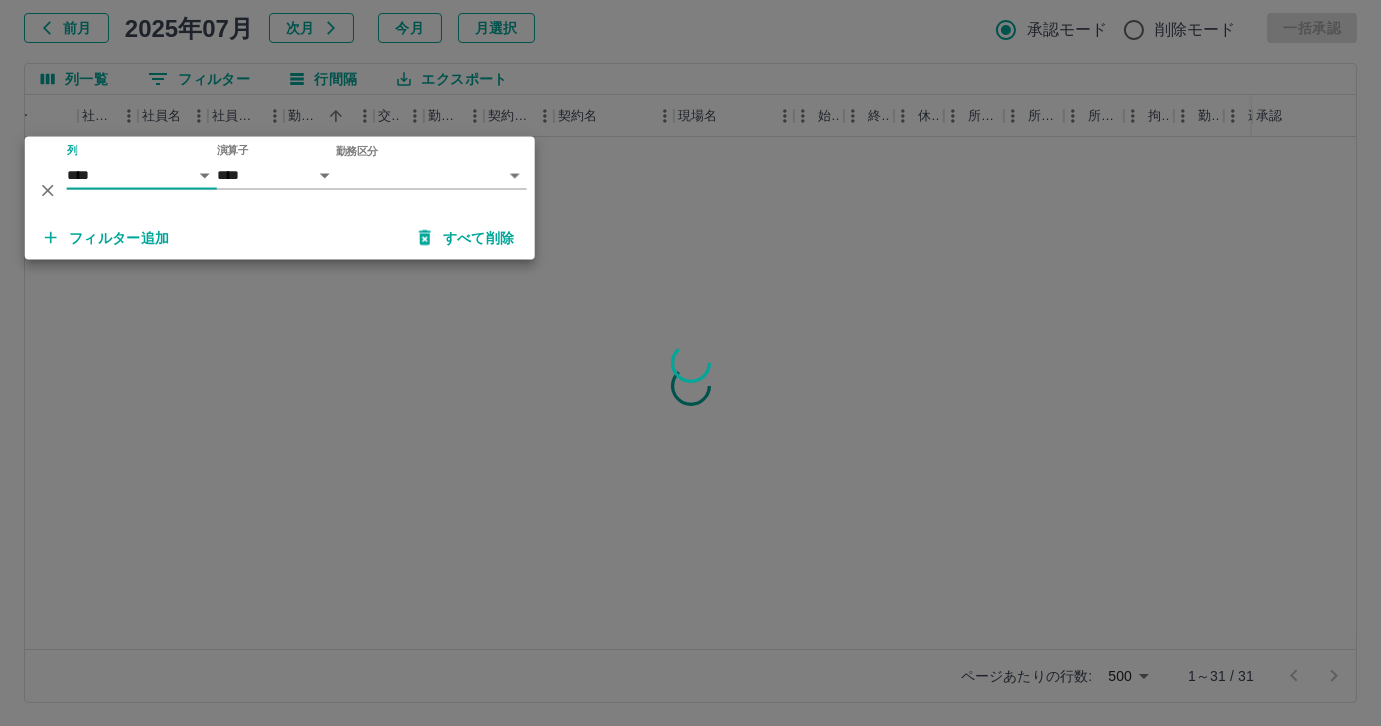 click on "SDH勤怠 尾嵜　杏茄 勤務実績承認 前月 2025年07月 次月 今月 月選択 承認モード 削除モード 一括承認 列一覧 0 フィルター 行間隔 エクスポート 承認フロー 社員番号 社員名 社員区分 勤務日 交通費 勤務区分 契約コード 契約名 現場名 始業 終業 休憩 所定開始 所定終業 所定休憩 拘束 勤務 遅刻等 コメント ステータス 承認 ページあたりの行数: 500 *** 1～31 / 31 SDH勤怠 *** ** 列 **** *** **** *** *** **** ***** *** *** ** ** ** **** **** **** ** ** *** **** ***** 演算子 **** ****** 勤務区分 ​ ********* フィルター追加 すべて削除" at bounding box center (690, 304) 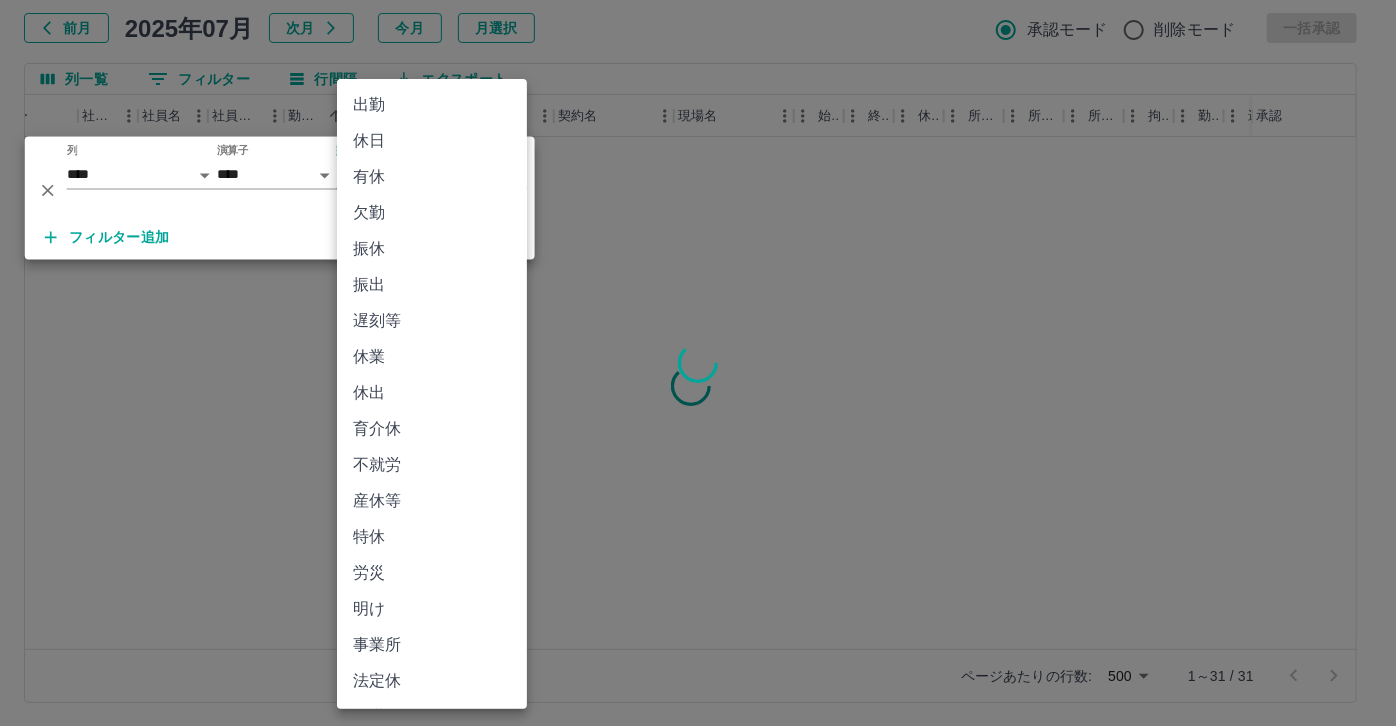 click on "休日" at bounding box center (432, 141) 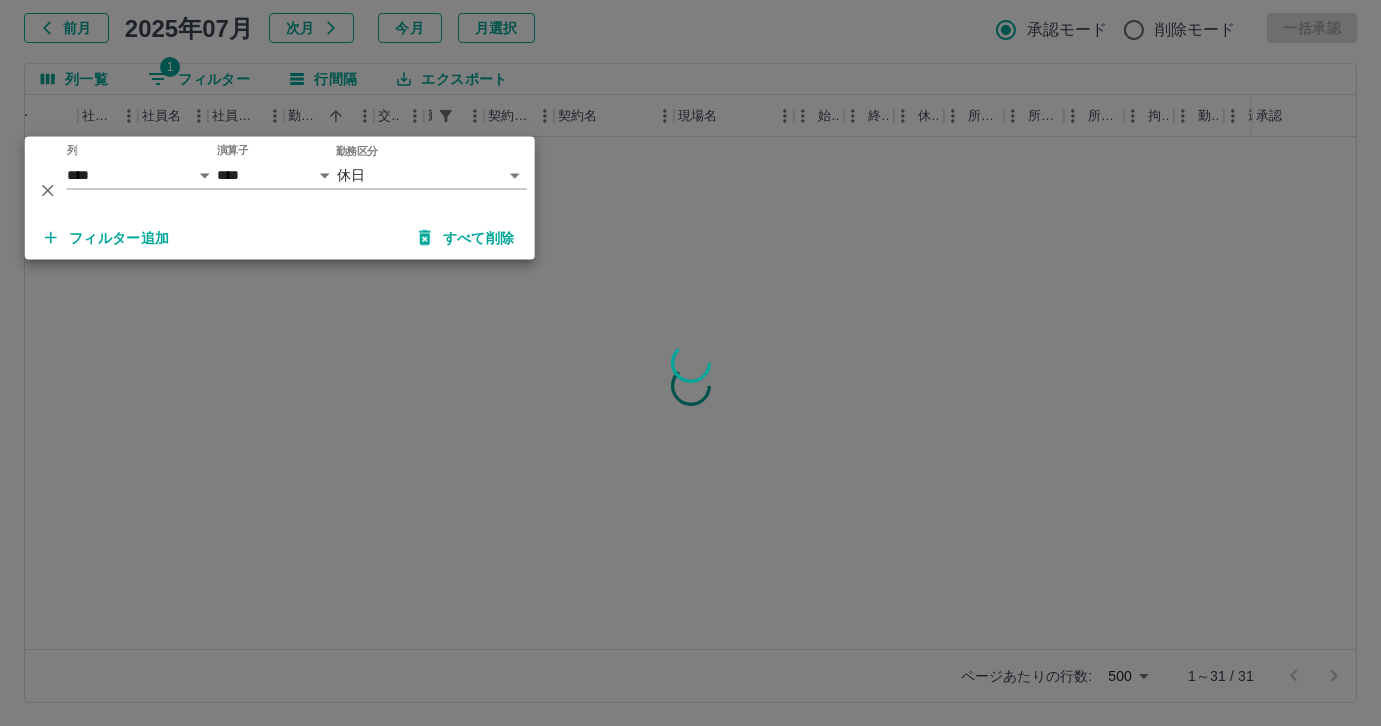 click on "フィルター追加" at bounding box center [107, 238] 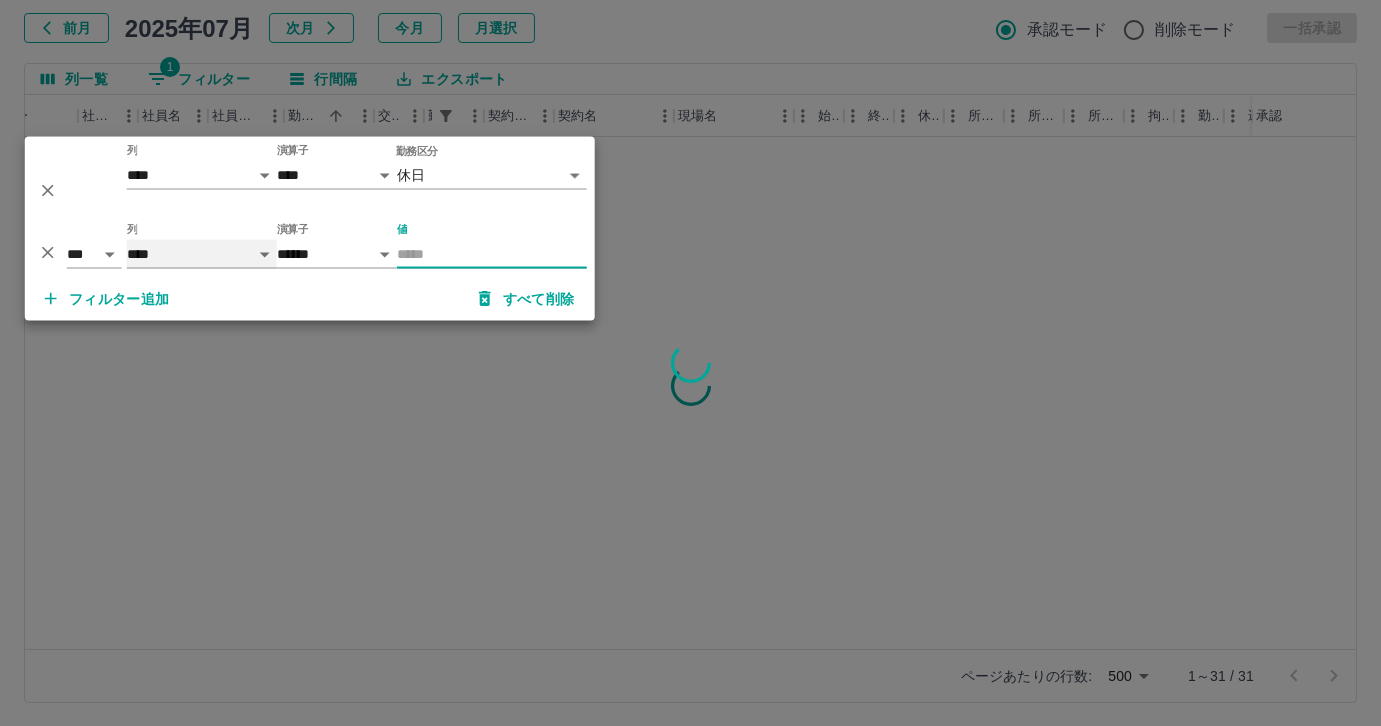 click on "**** *** **** *** *** **** ***** *** *** ** ** ** **** **** **** ** ** *** **** *****" at bounding box center (202, 254) 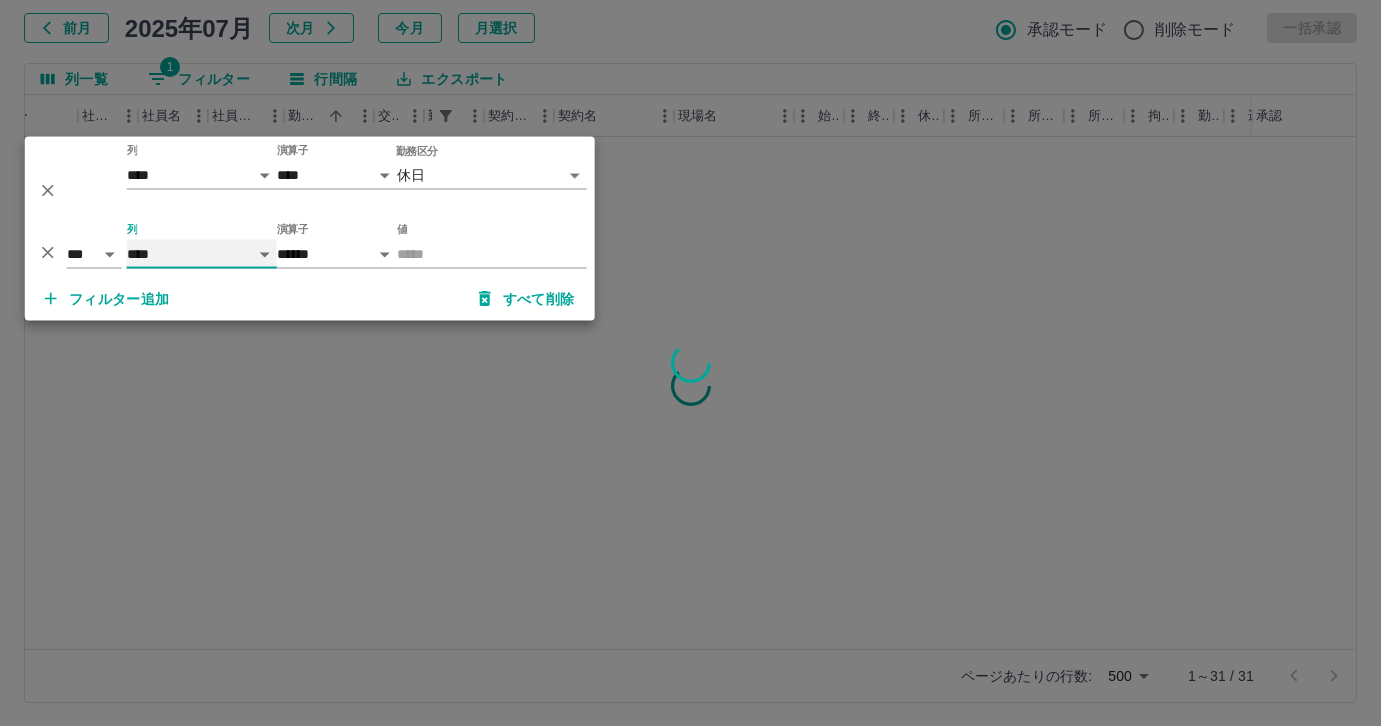 click on "**** *** **** *** *** **** ***** *** *** ** ** ** **** **** **** ** ** *** **** *****" at bounding box center (202, 254) 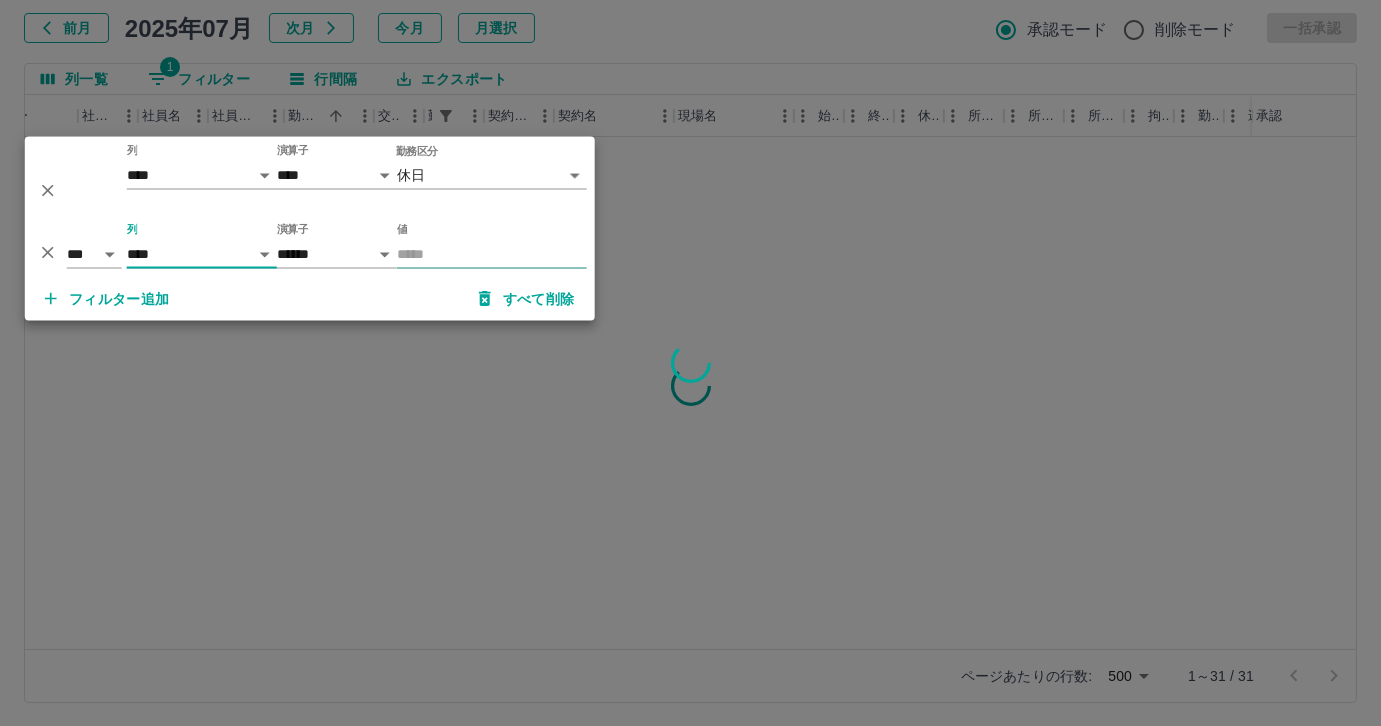 click on "値" at bounding box center [492, 254] 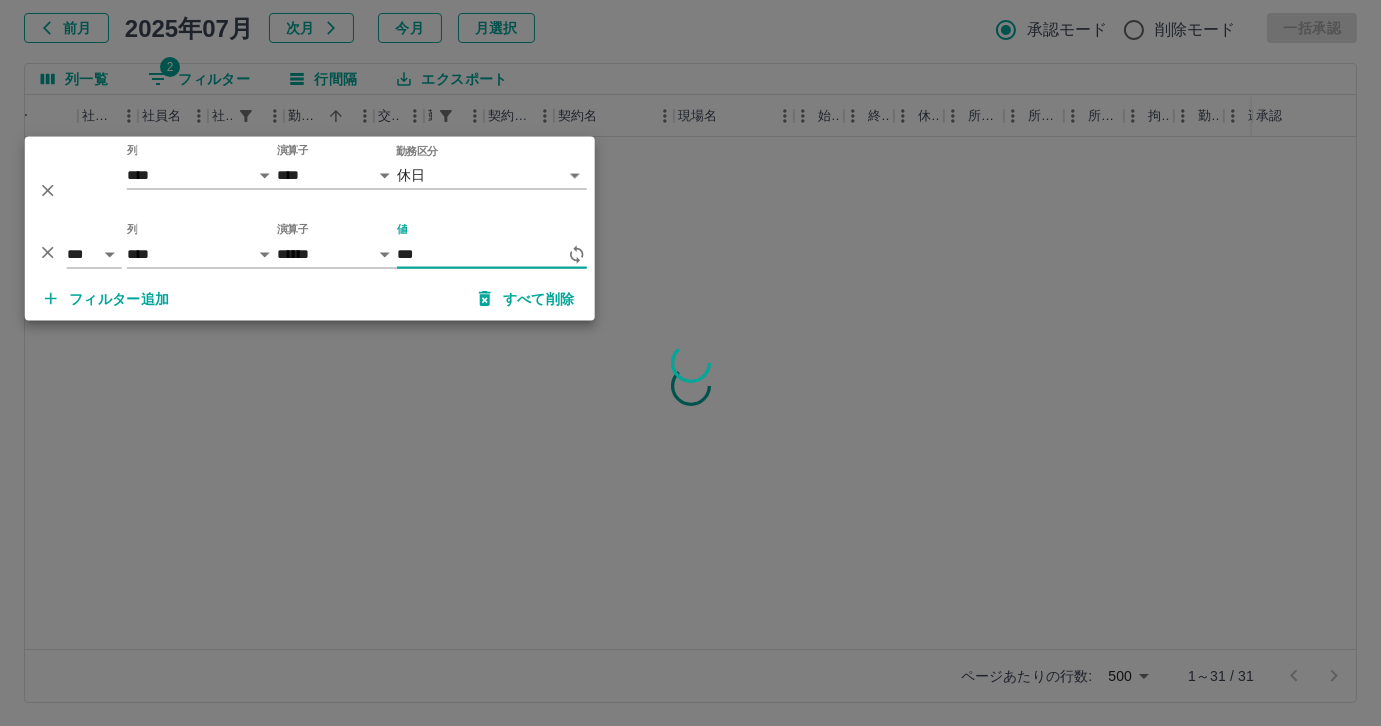 type on "***" 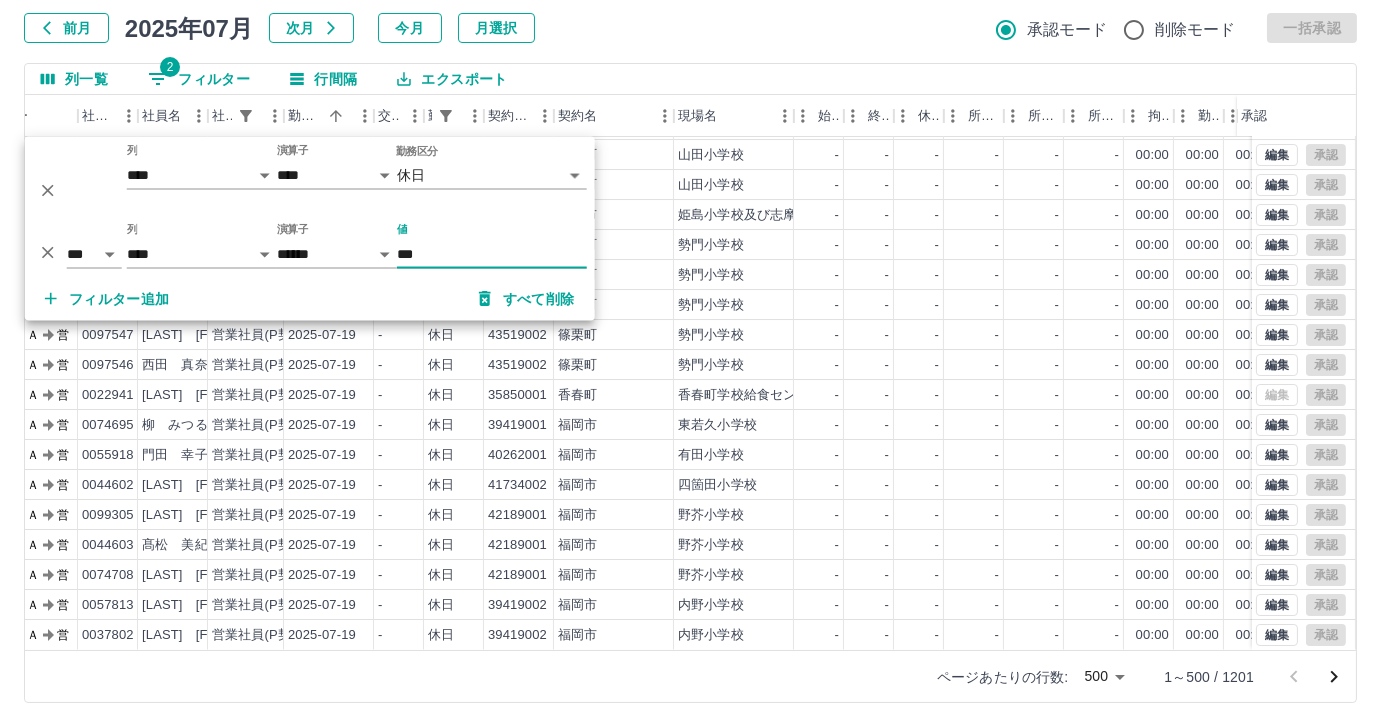 scroll, scrollTop: 14501, scrollLeft: 117, axis: both 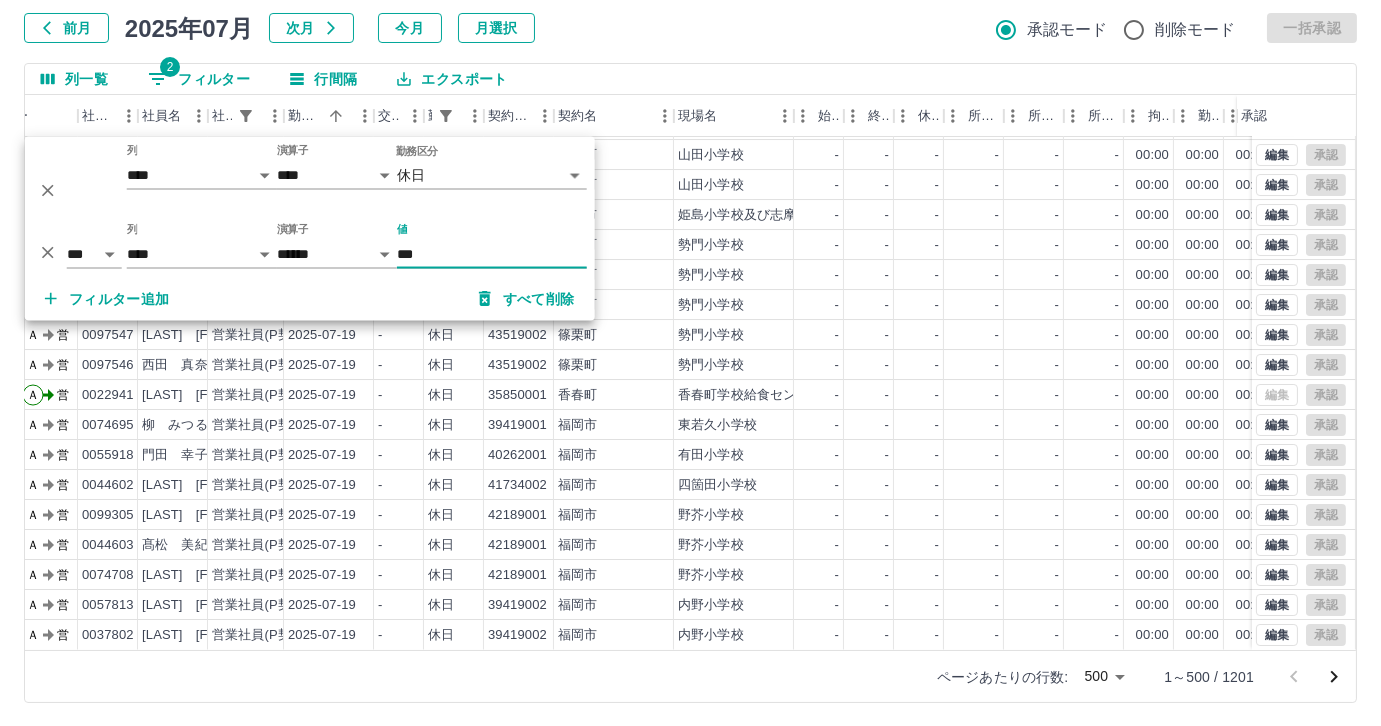click 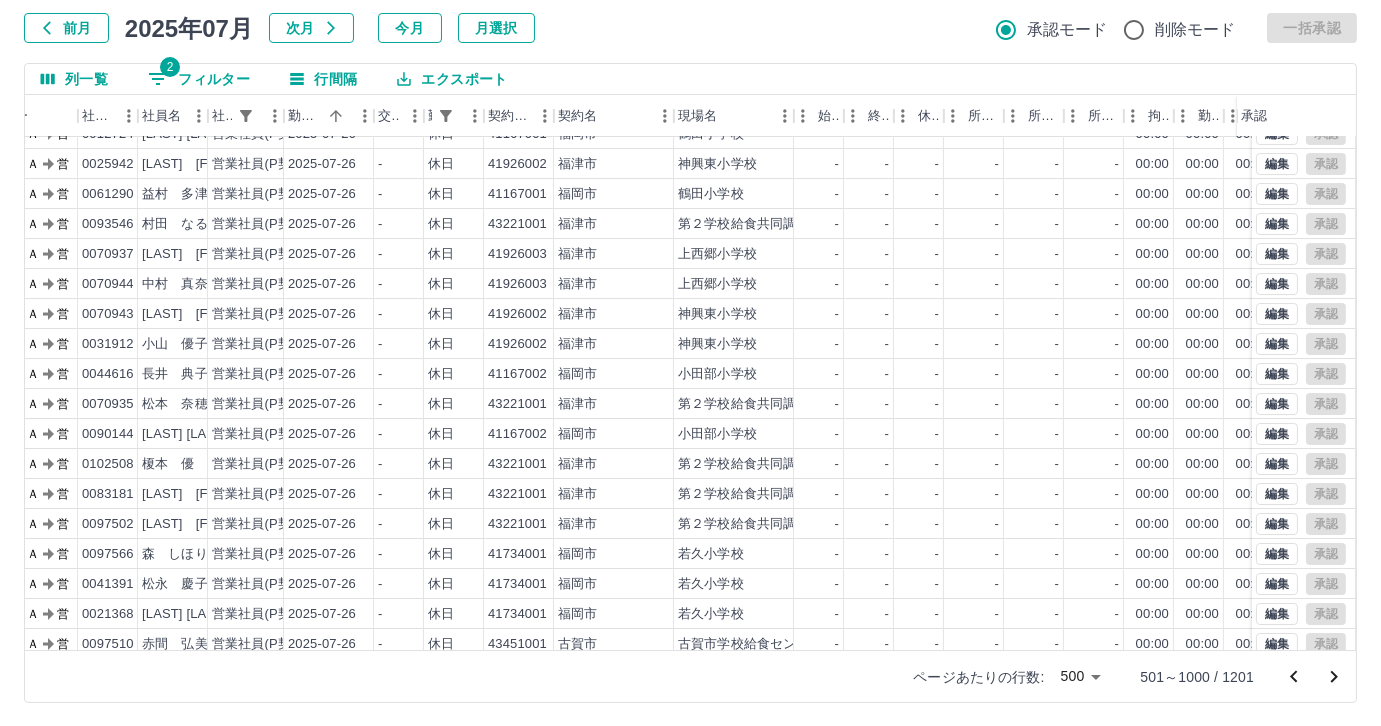 scroll, scrollTop: 14501, scrollLeft: 117, axis: both 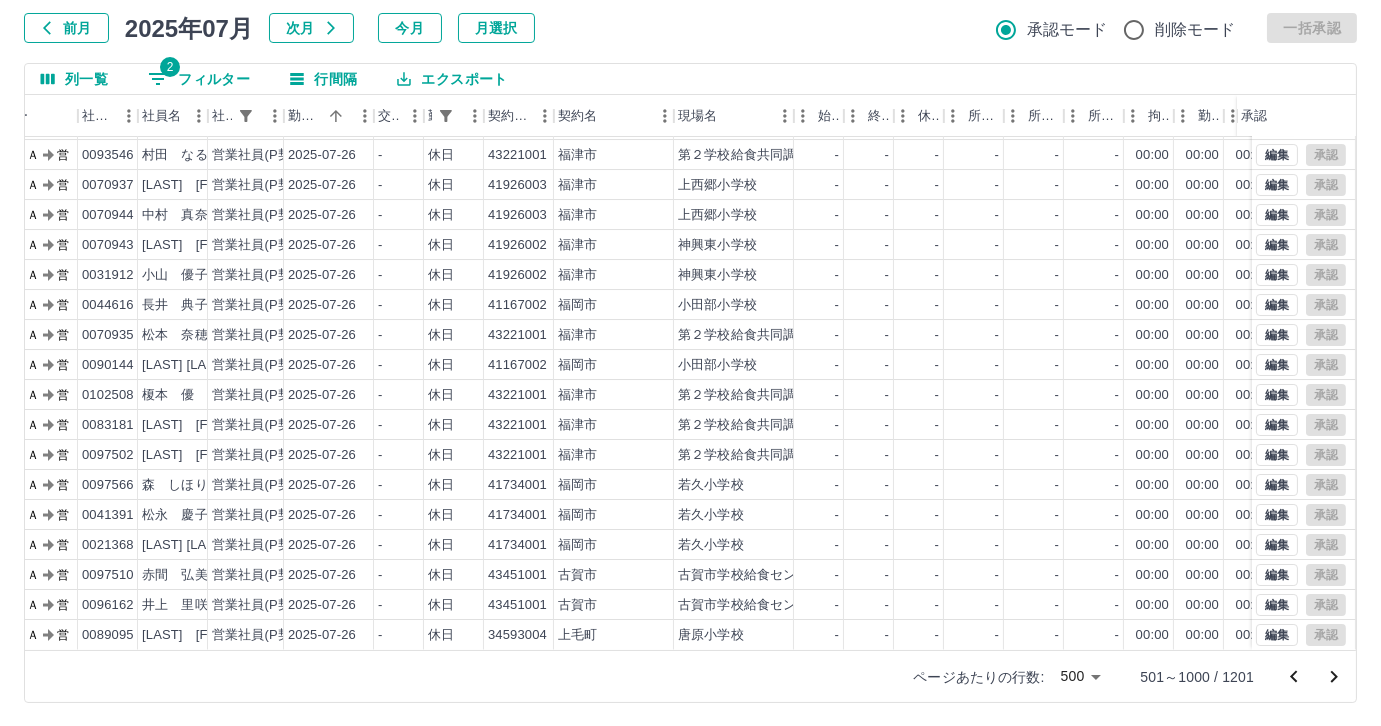 click 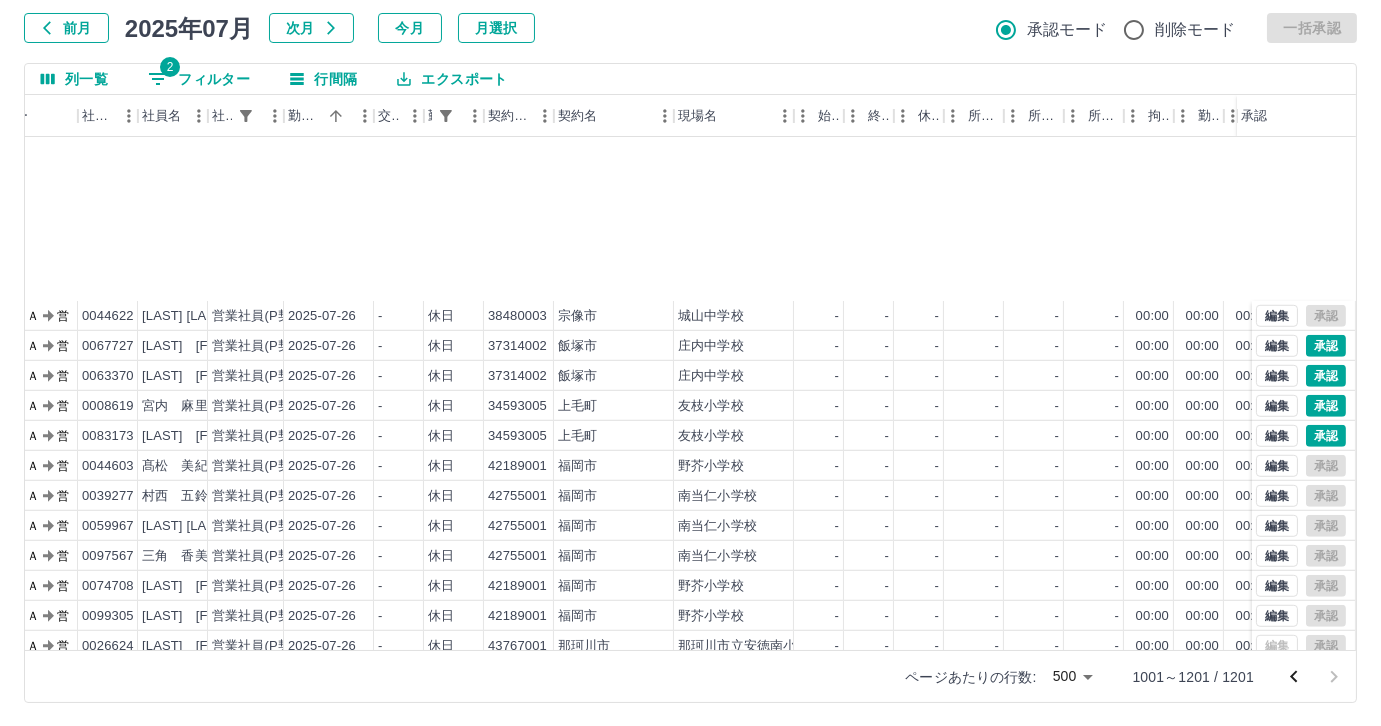 scroll, scrollTop: 3279, scrollLeft: 117, axis: both 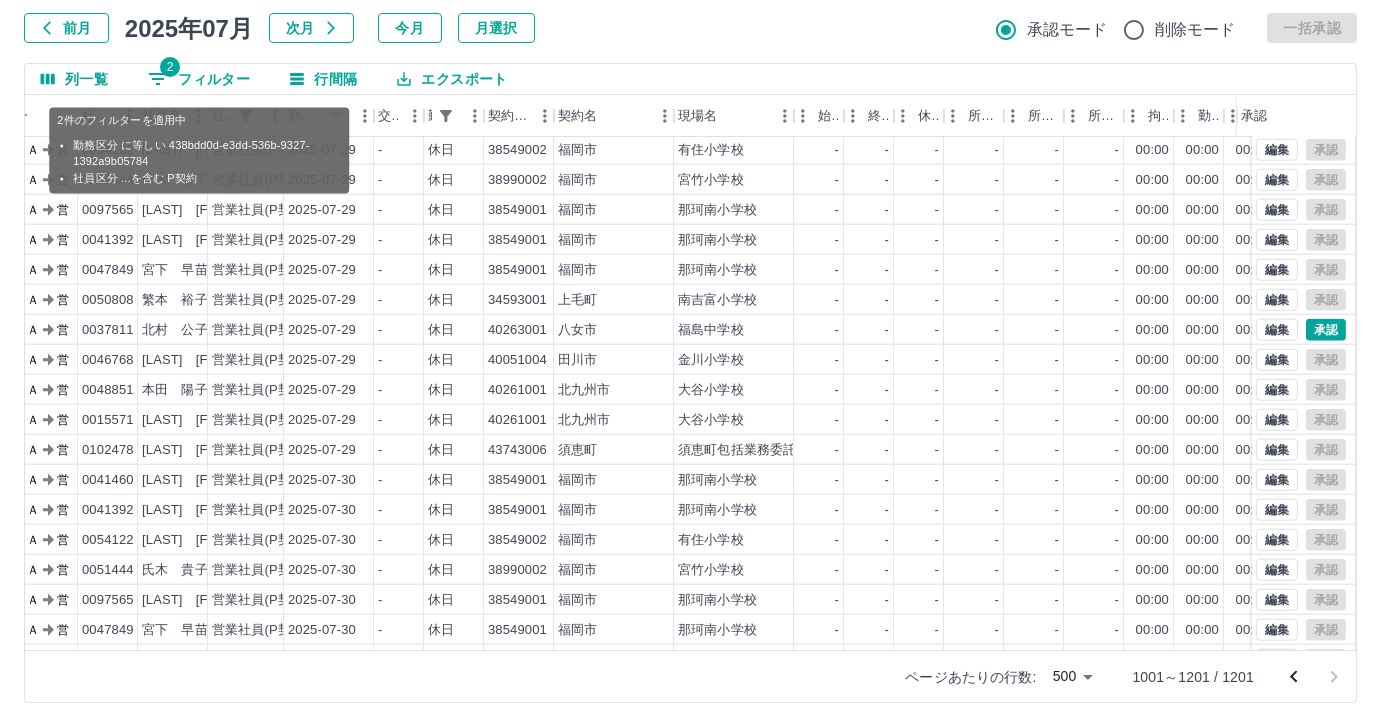 click on "2 フィルター" at bounding box center [199, 79] 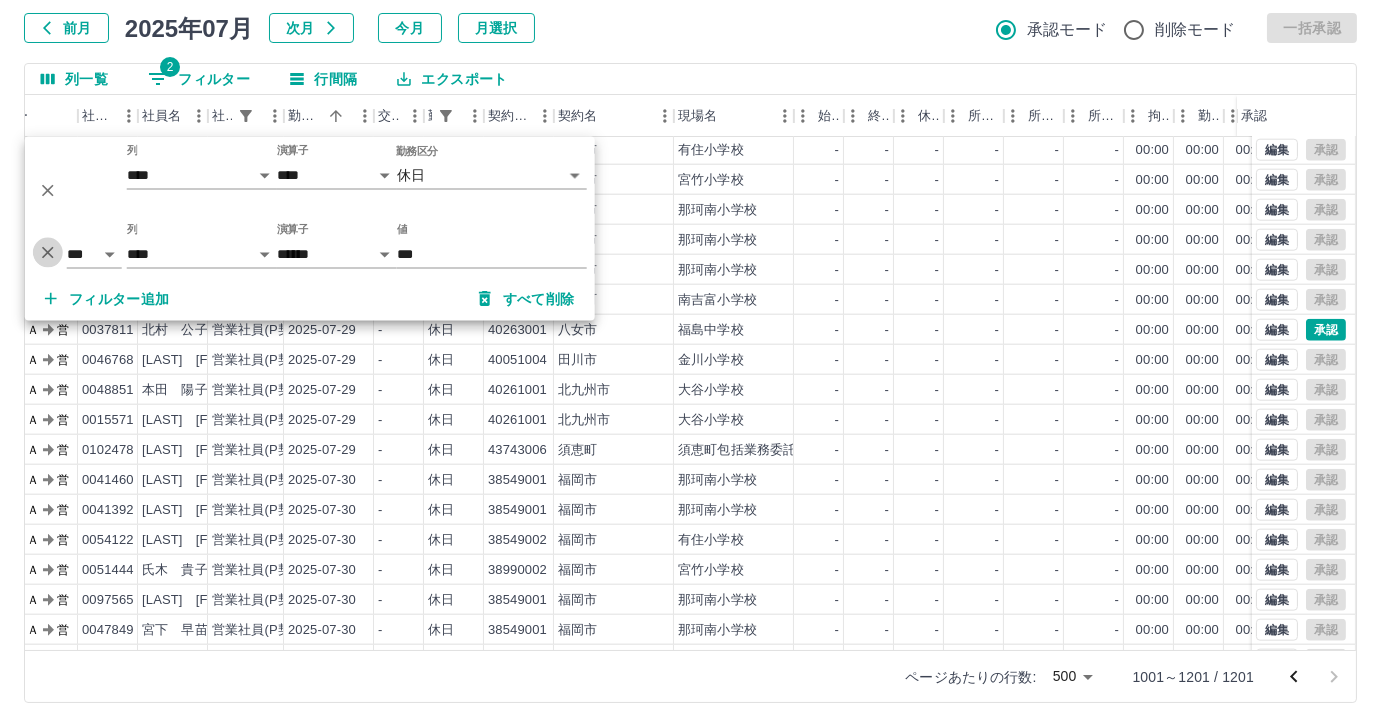 drag, startPoint x: 45, startPoint y: 247, endPoint x: 45, endPoint y: 188, distance: 59 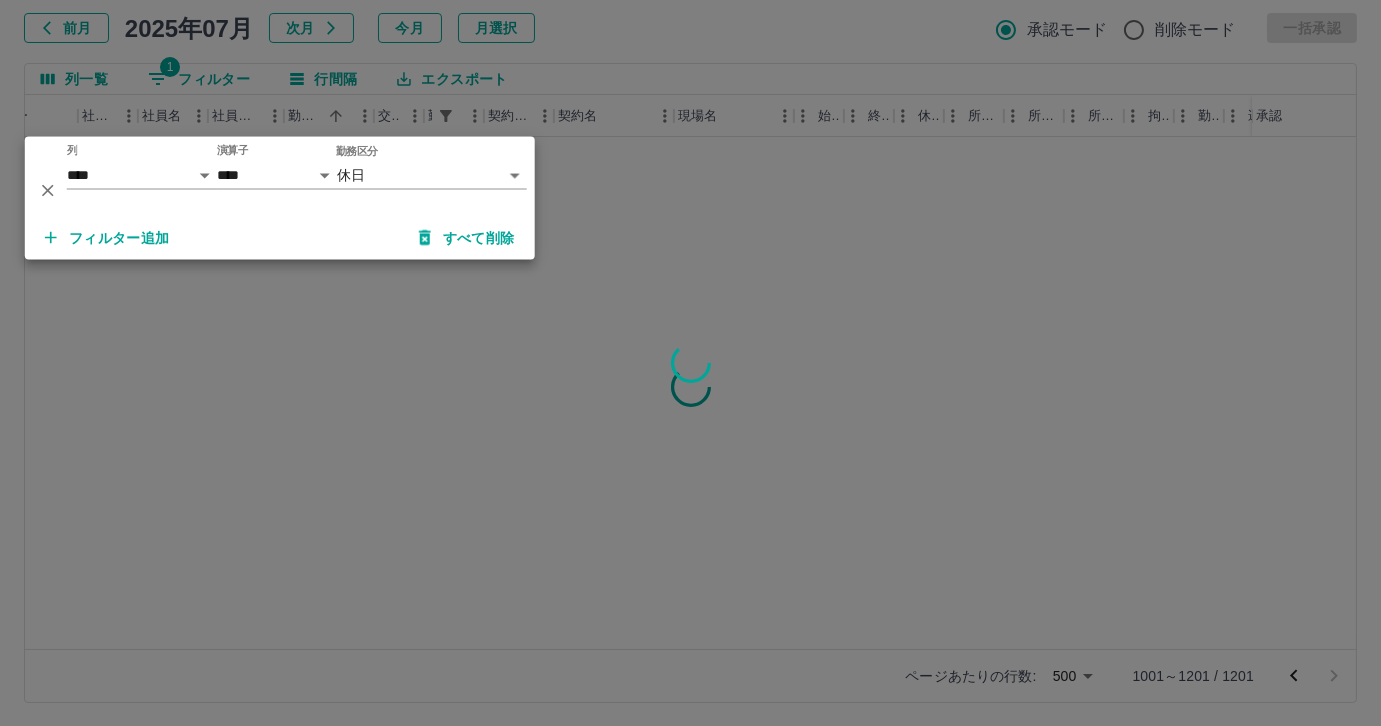scroll, scrollTop: 0, scrollLeft: 117, axis: horizontal 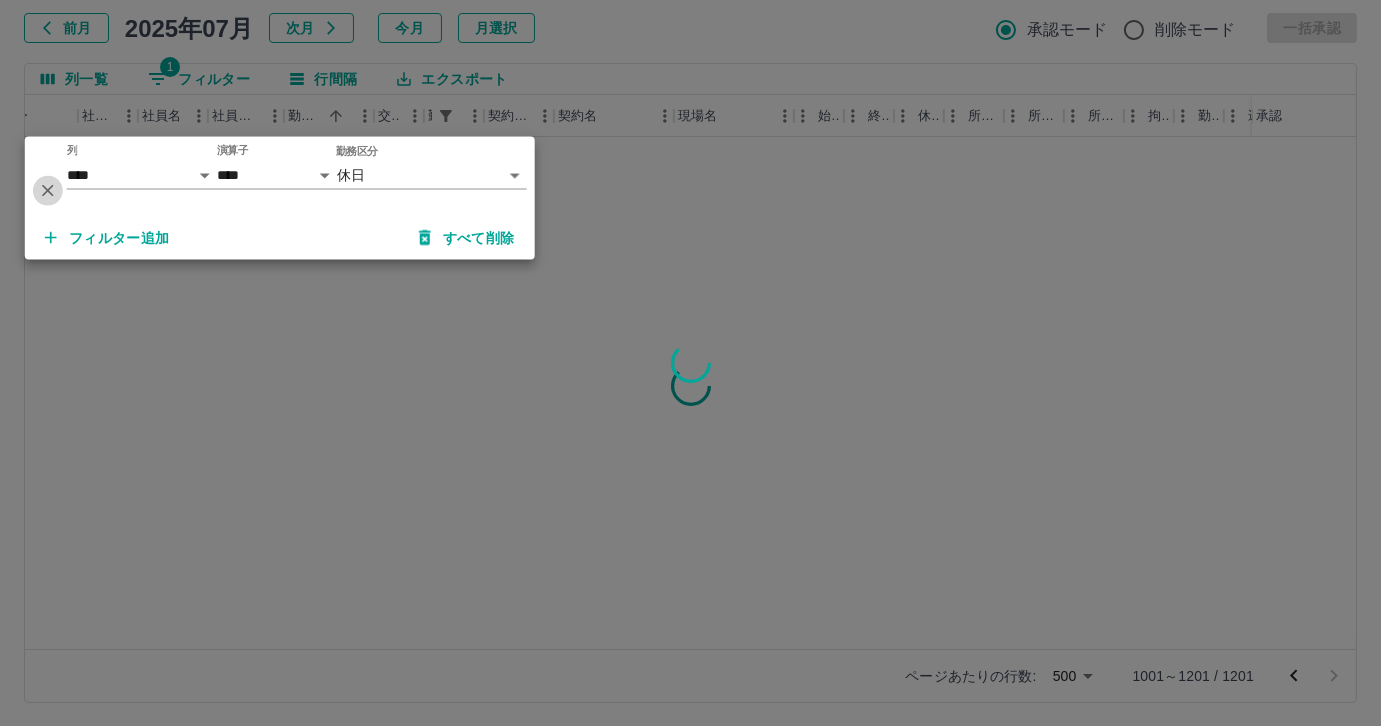 click 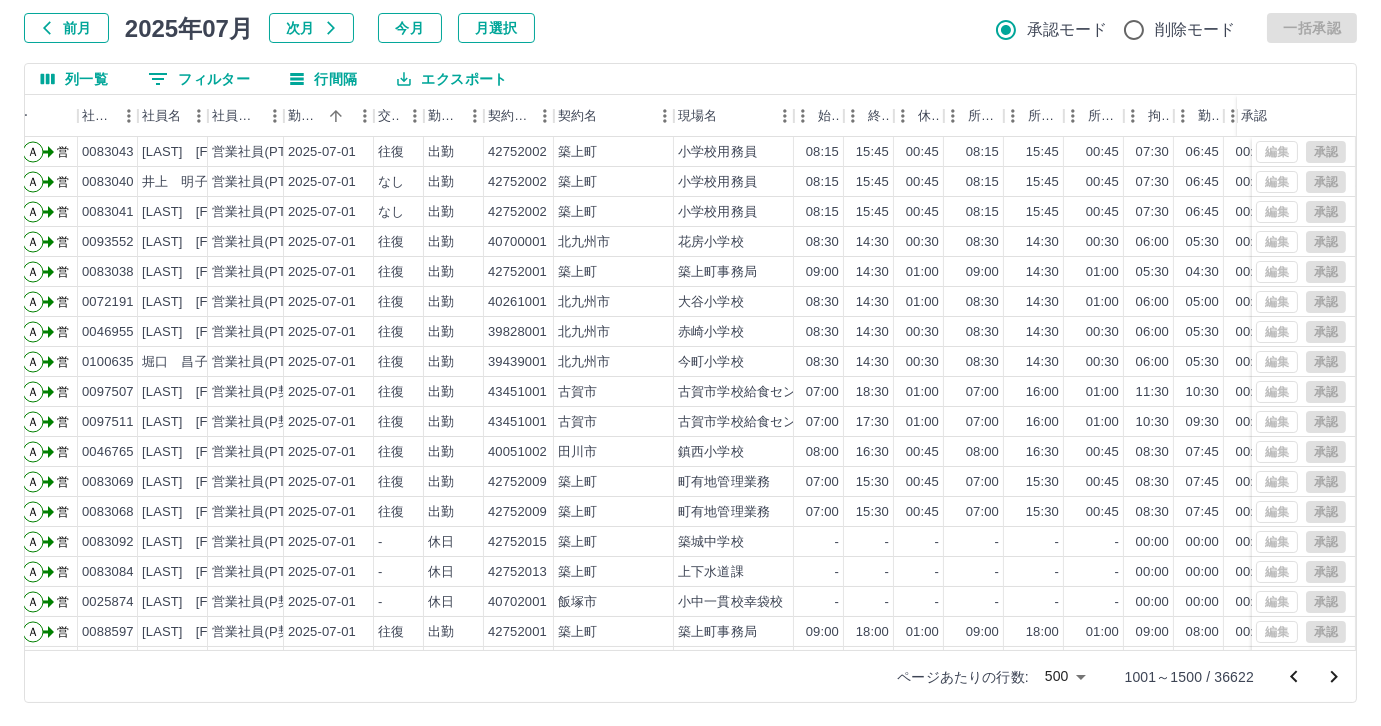 click on "0 フィルター" at bounding box center (199, 79) 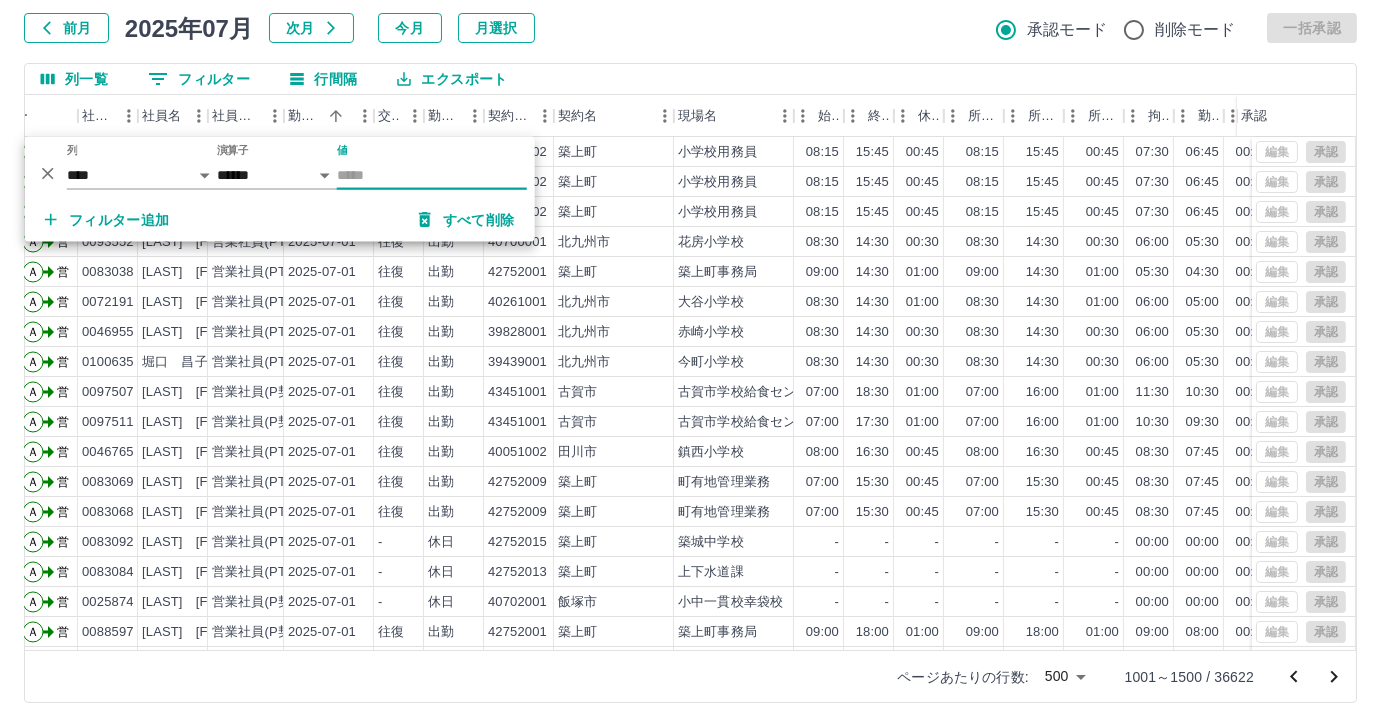 click on "値" at bounding box center [432, 175] 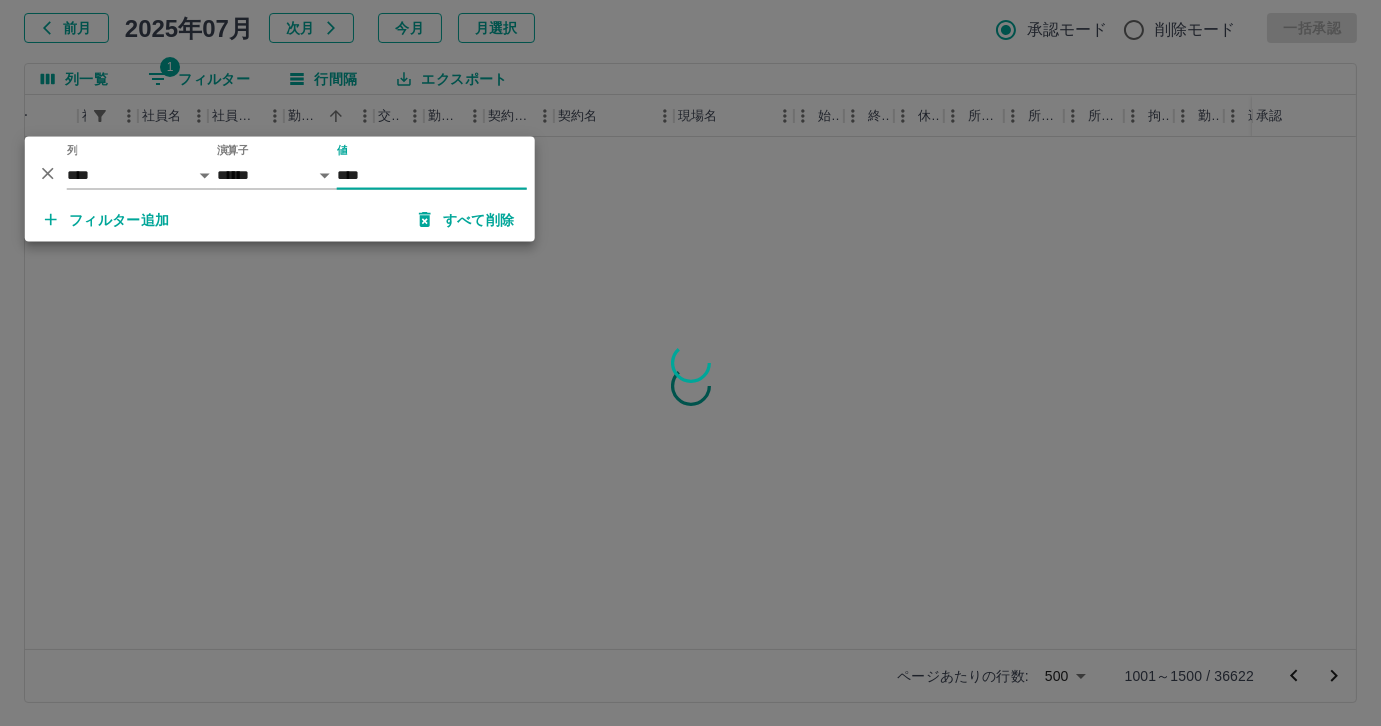 type on "*****" 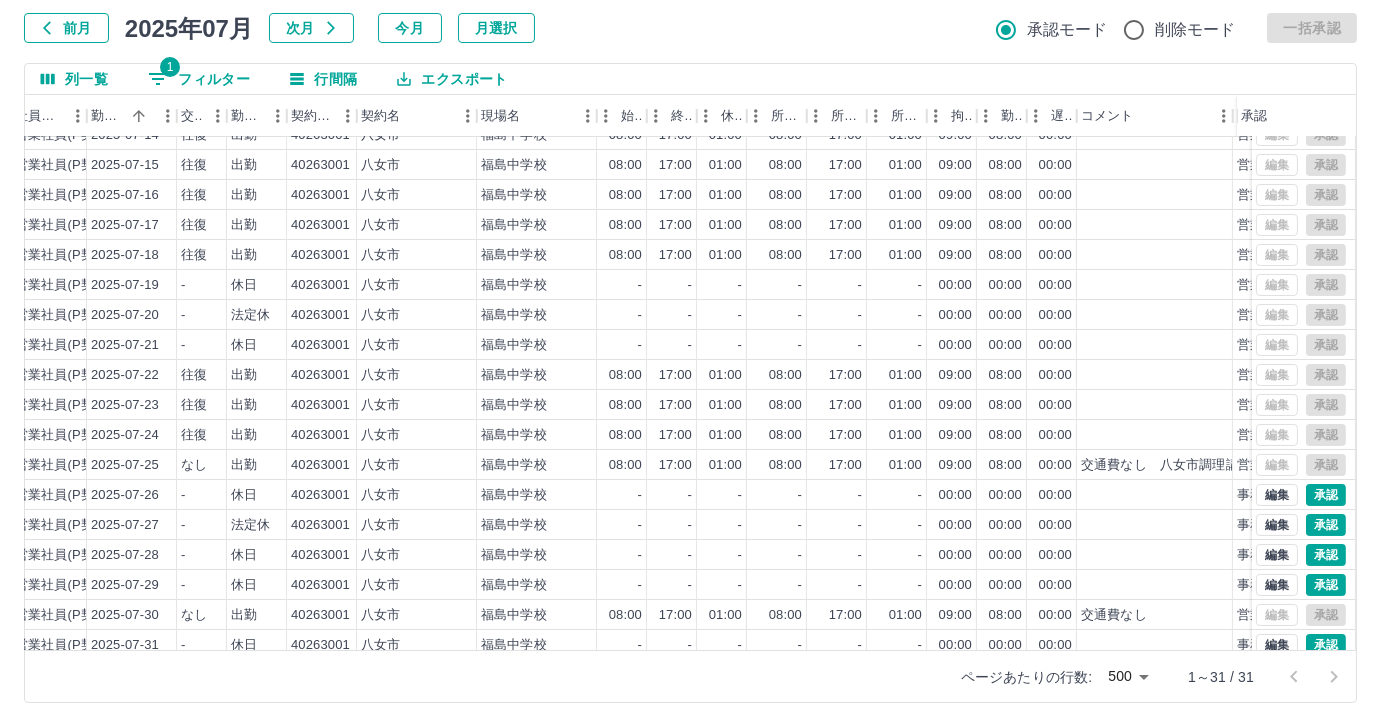 scroll, scrollTop: 431, scrollLeft: 314, axis: both 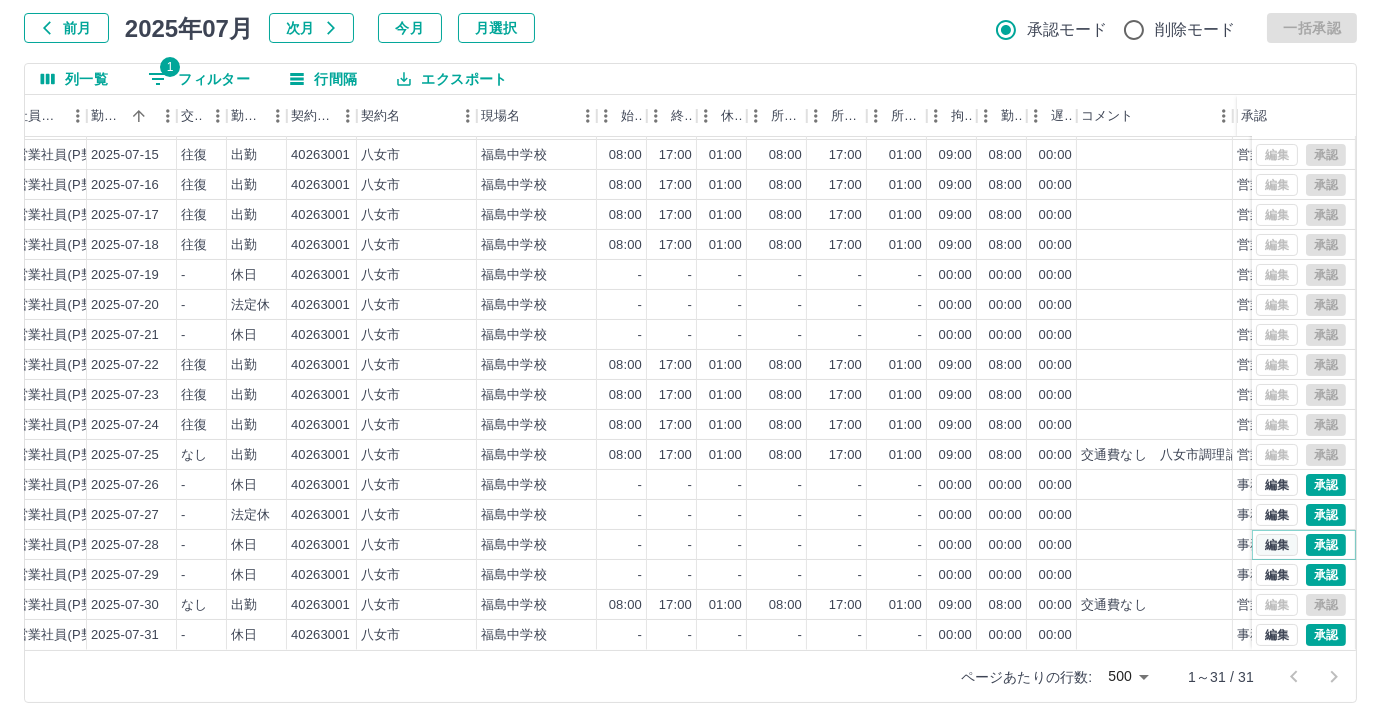 click on "編集" at bounding box center [1277, 545] 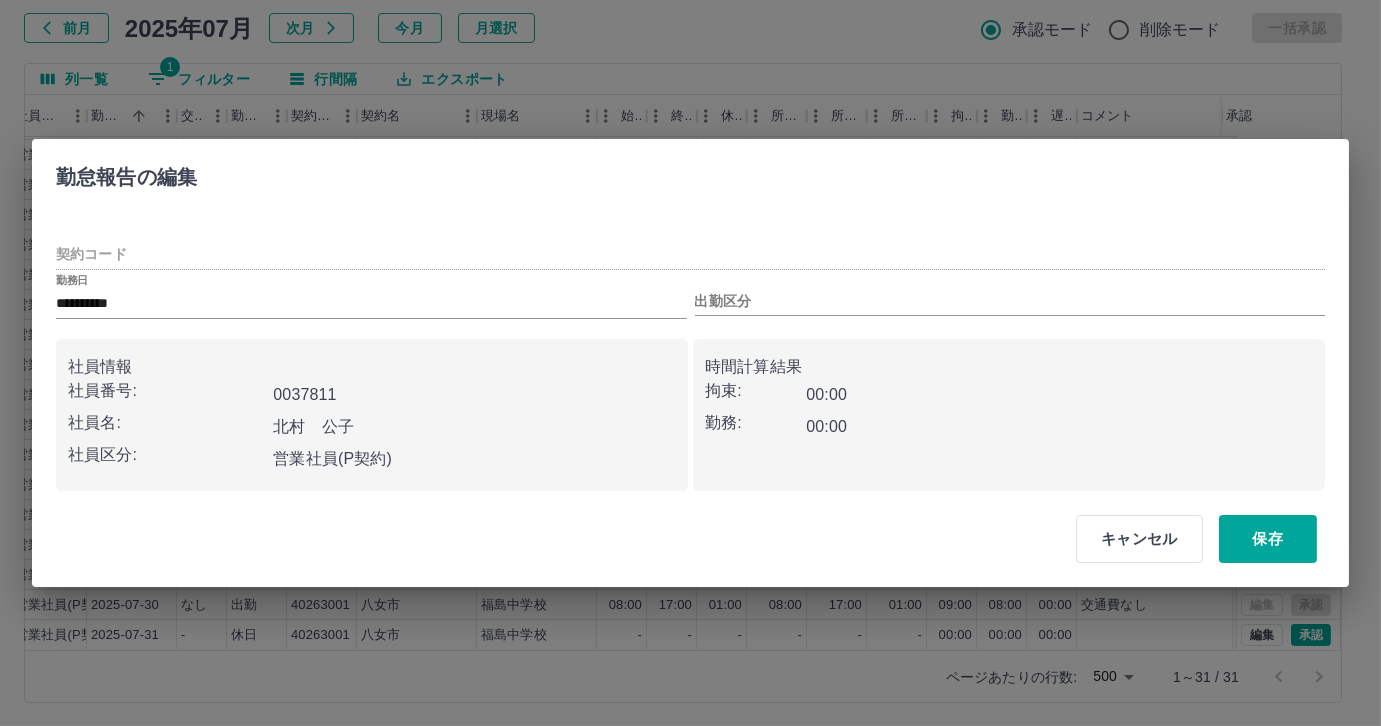 type on "********" 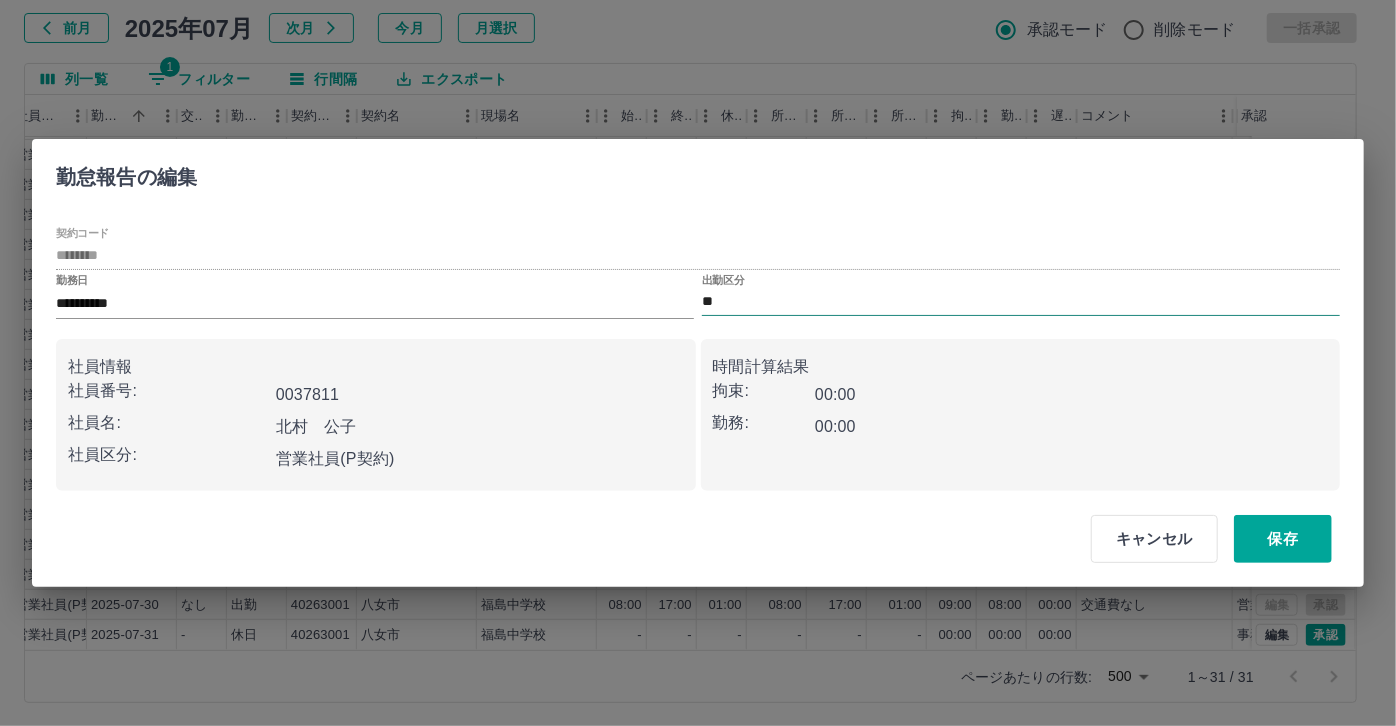 click on "**" at bounding box center [1021, 302] 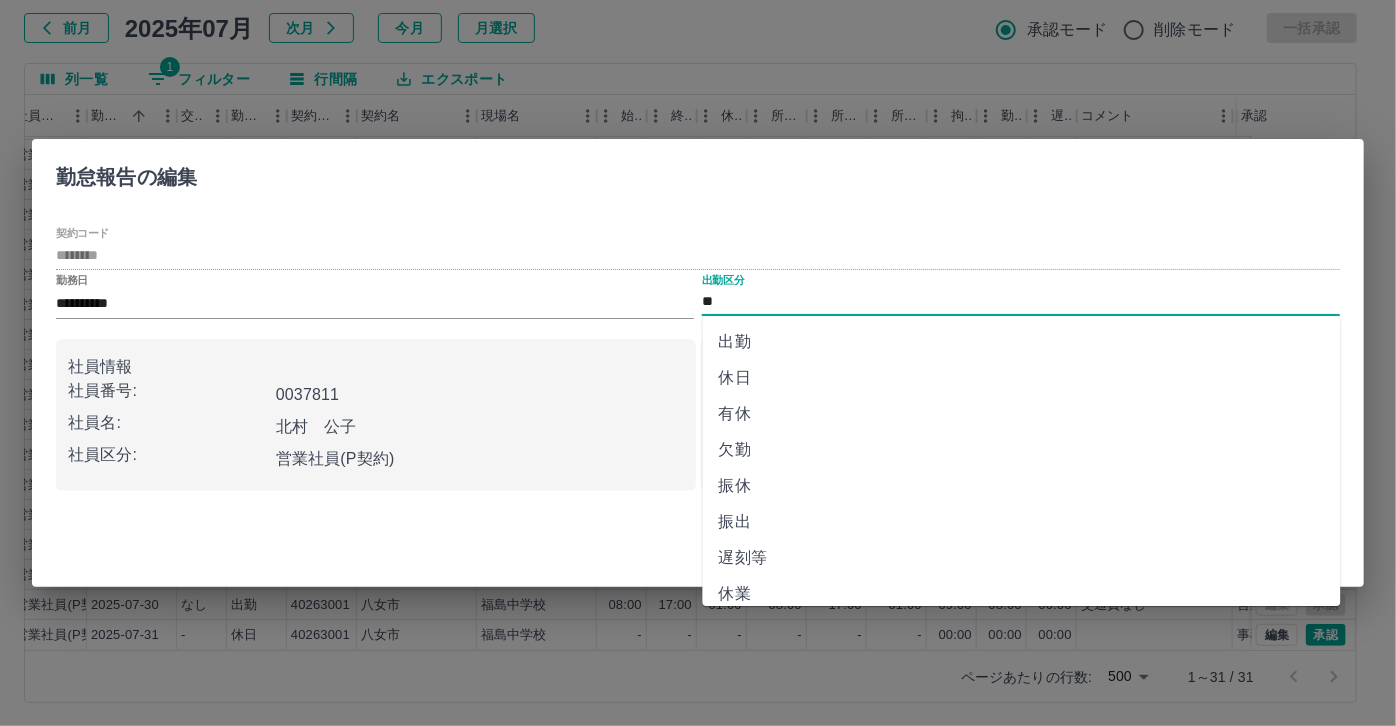 click on "有休" at bounding box center [1022, 414] 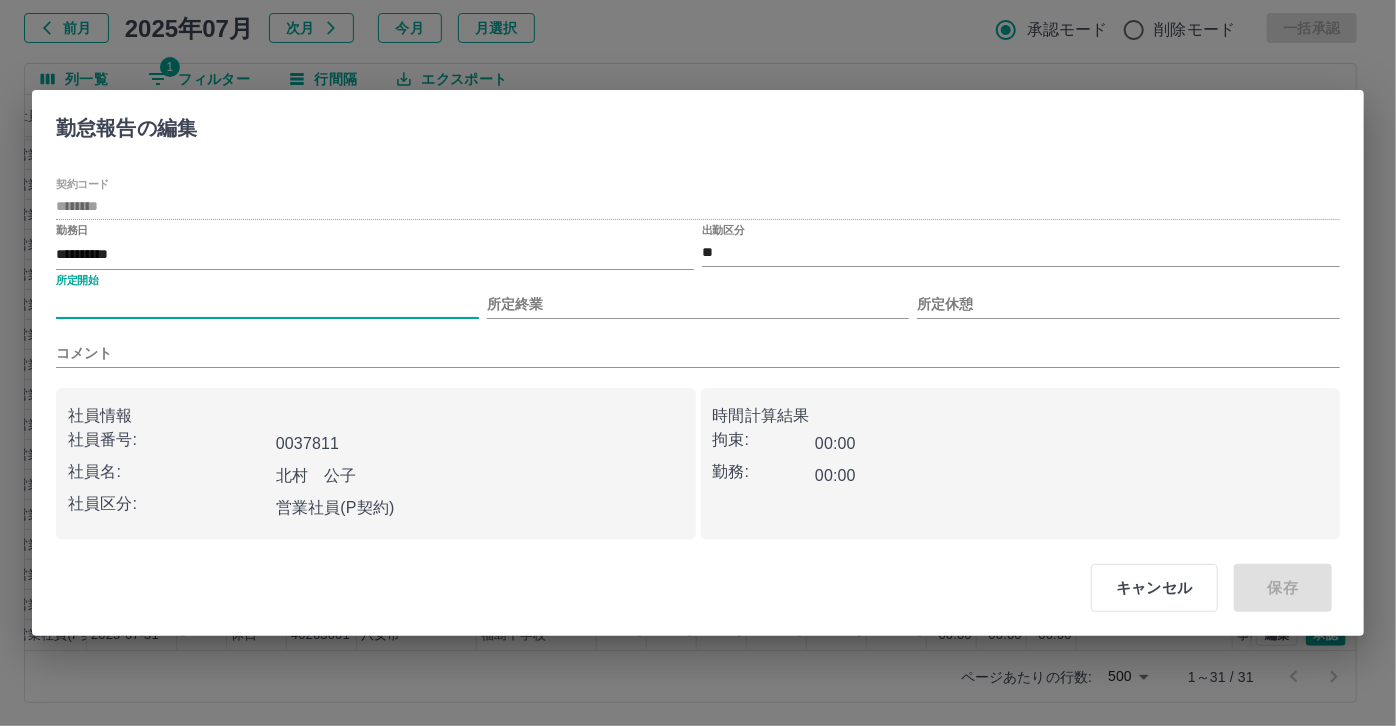 click on "所定開始" at bounding box center (267, 304) 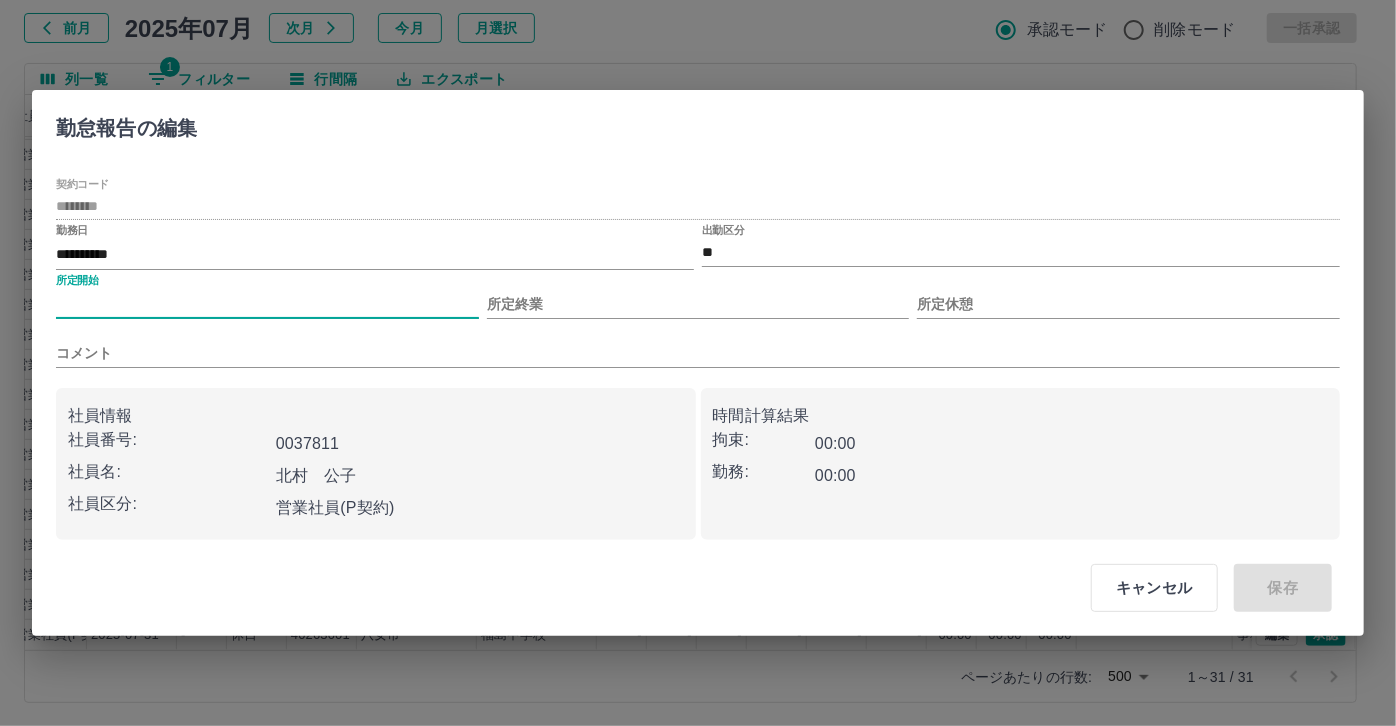 type on "***" 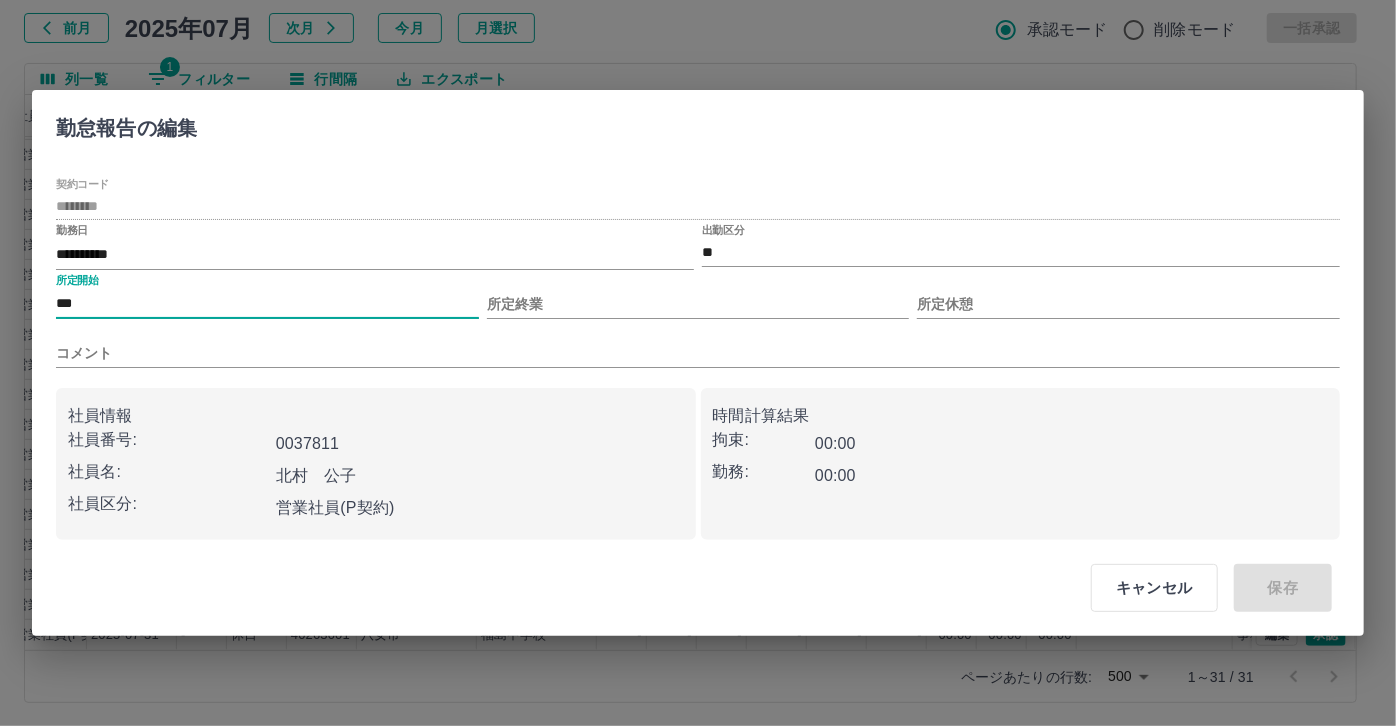click on "所定開始 *** 所定終業 所定休憩" at bounding box center [698, 296] 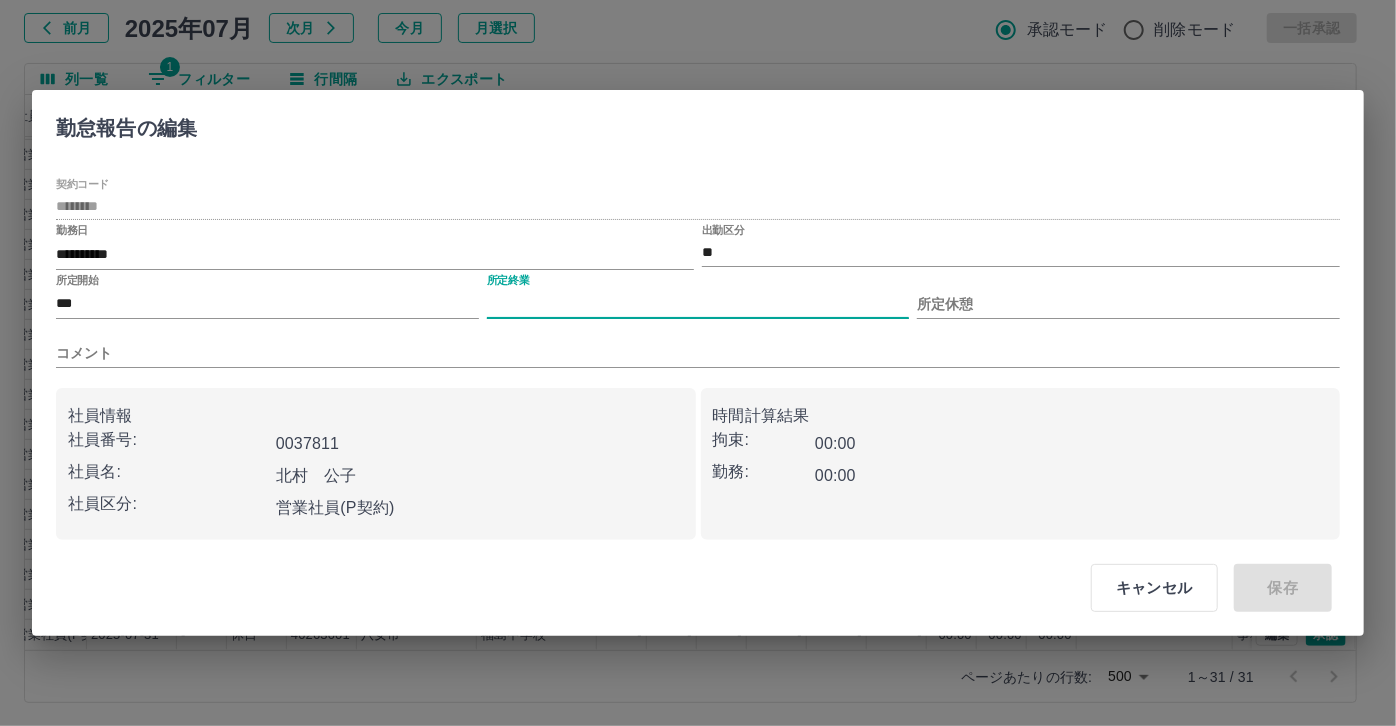 click on "所定終業" at bounding box center (698, 304) 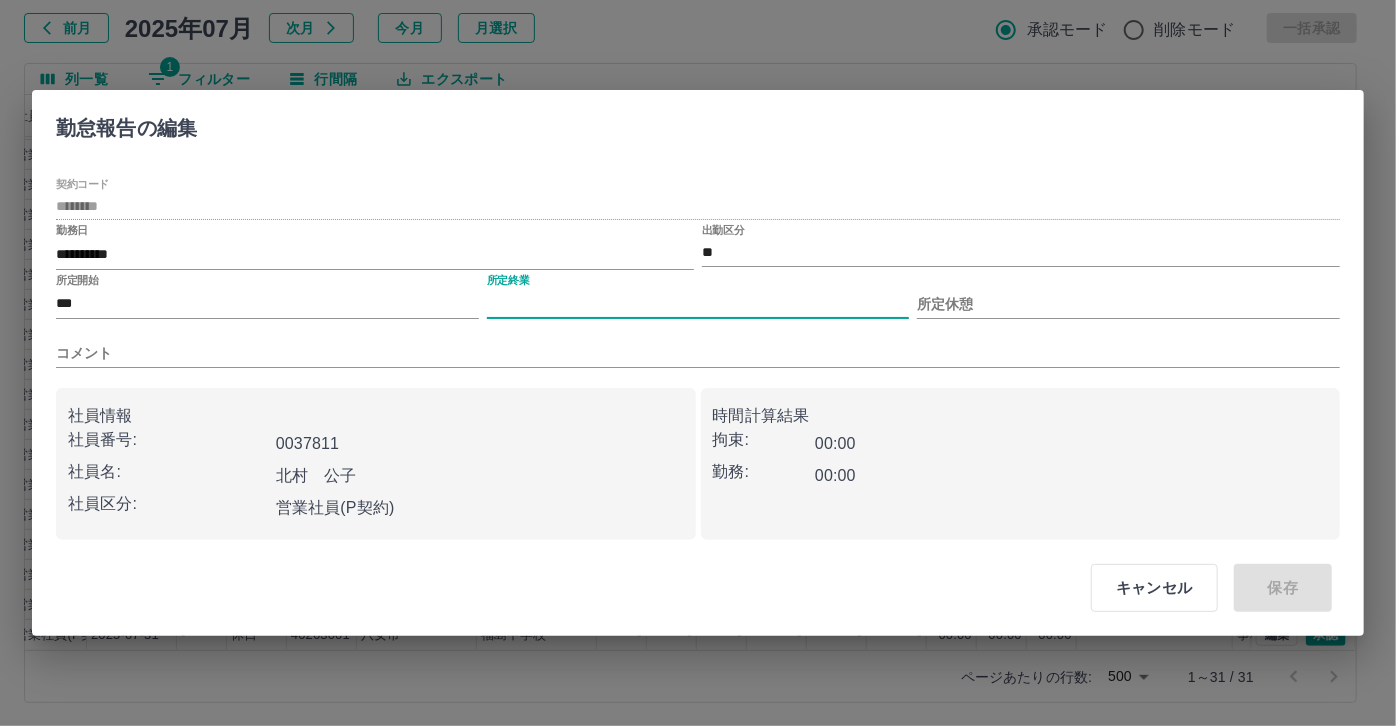type on "****" 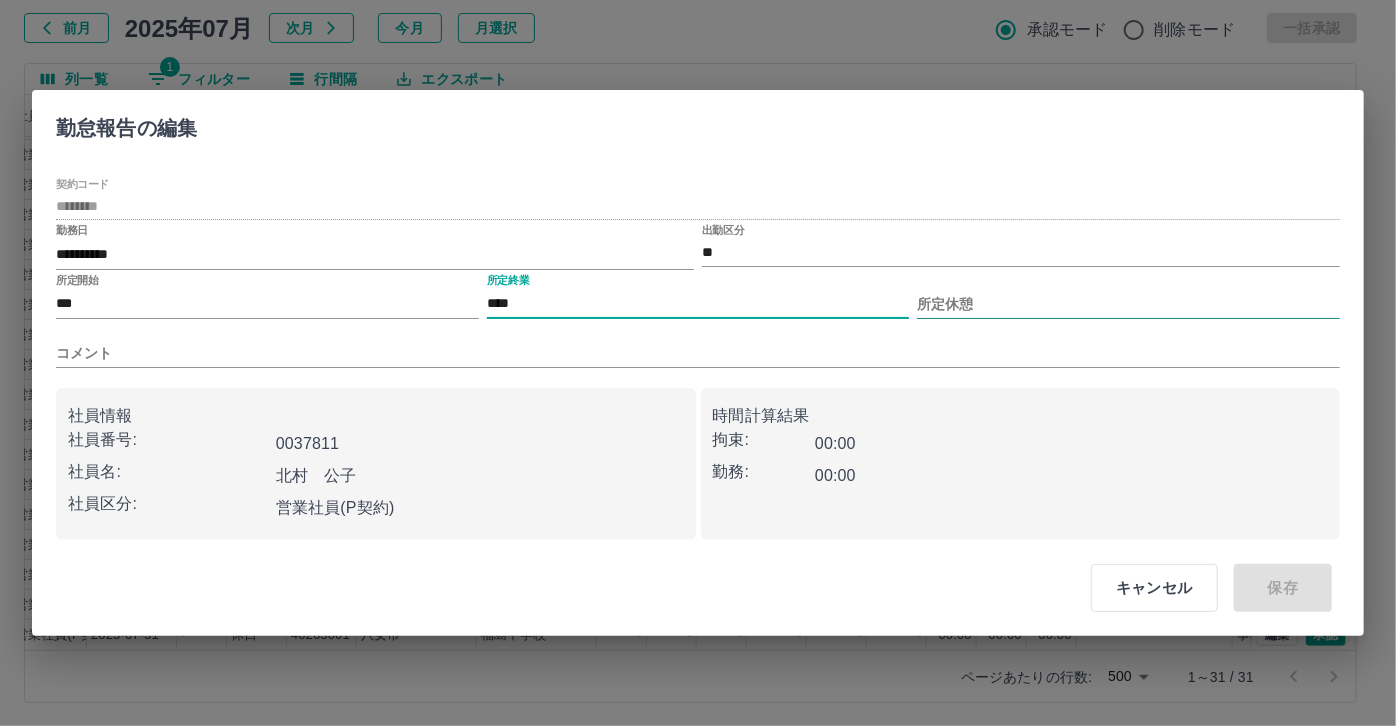 click on "所定休憩" at bounding box center [1128, 304] 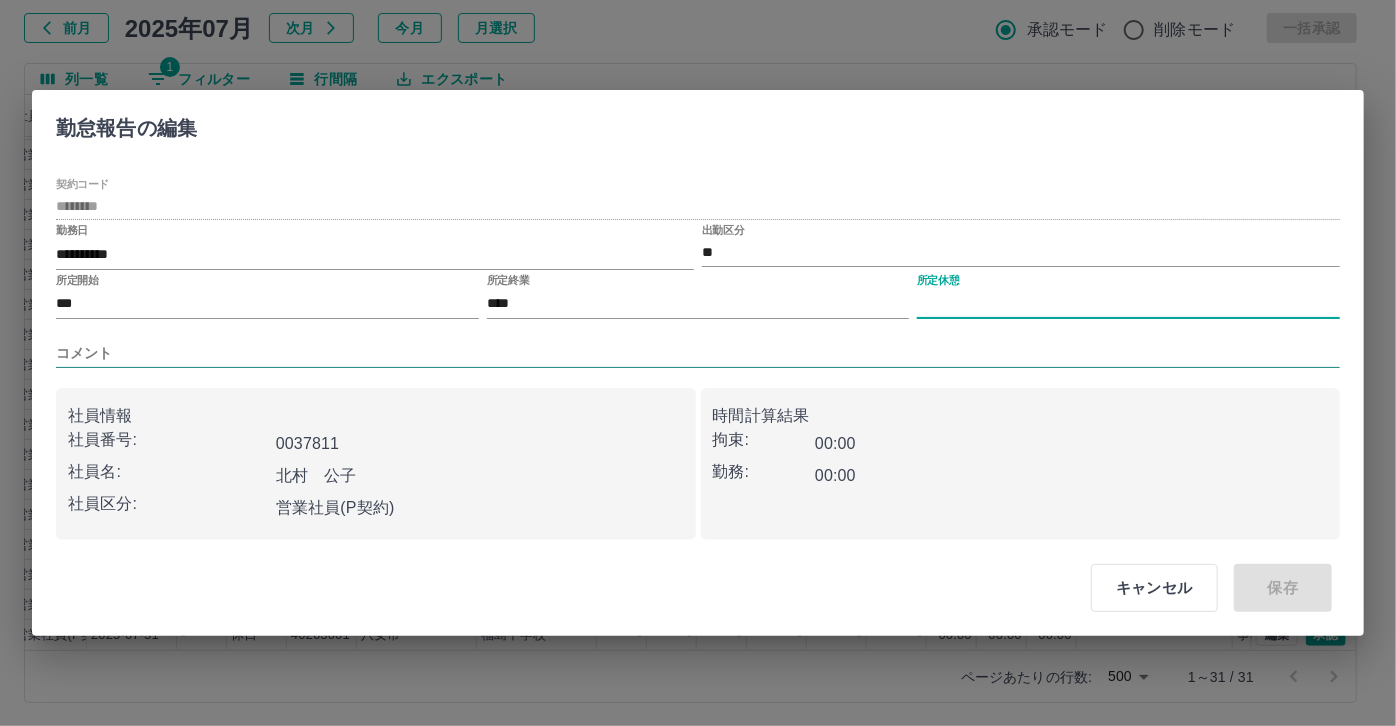 type on "****" 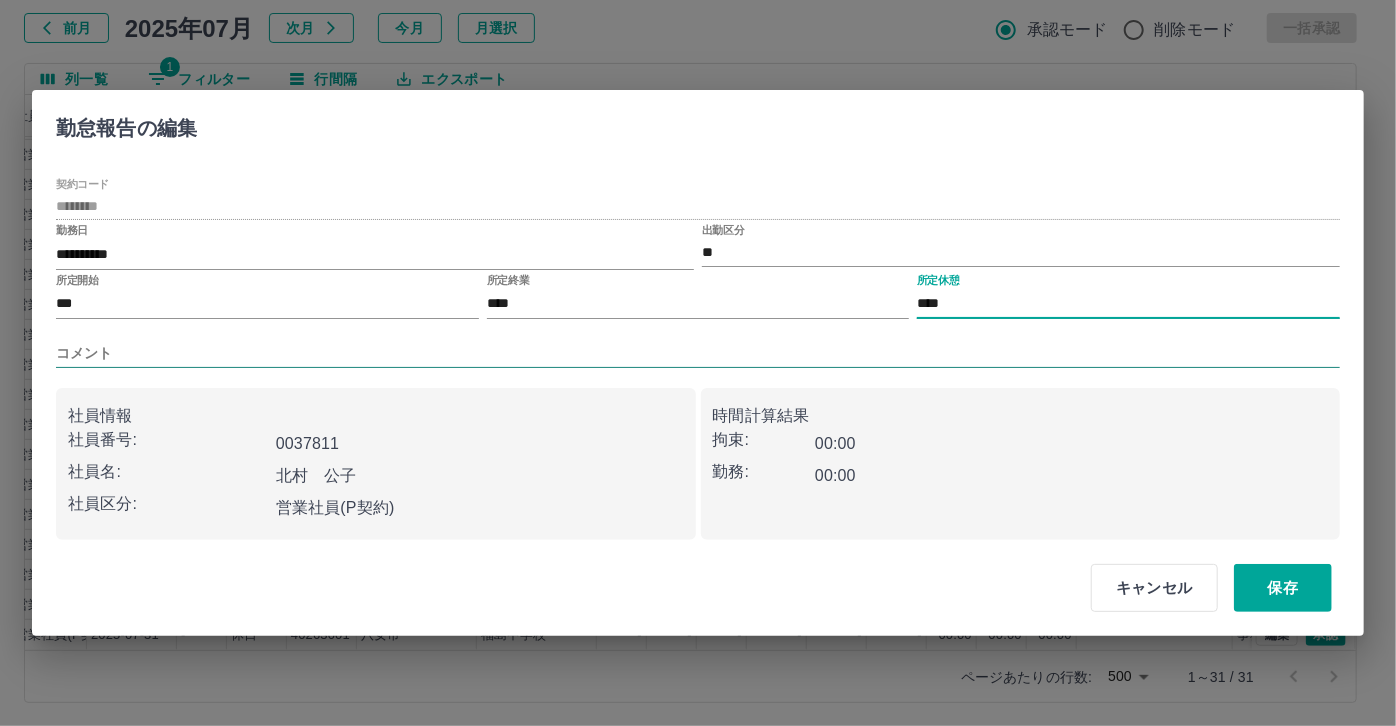 click on "コメント" at bounding box center (698, 353) 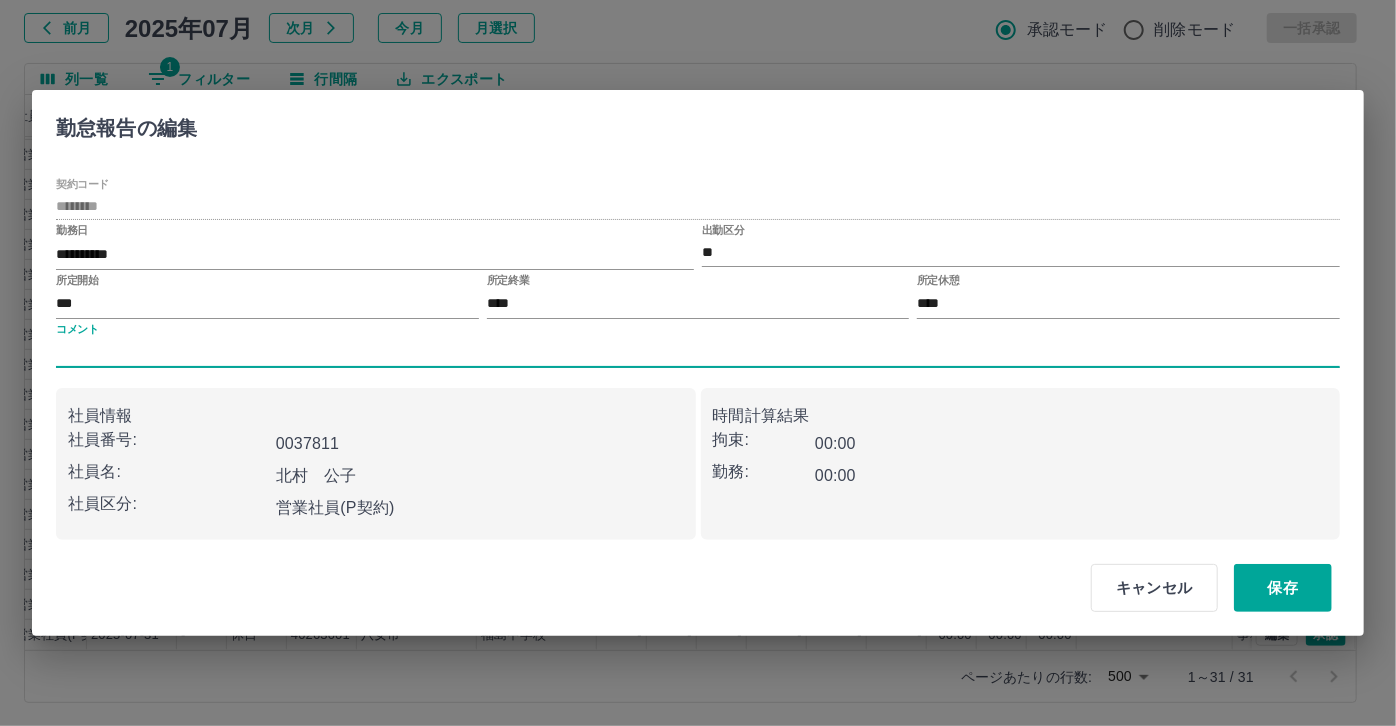 type on "*****" 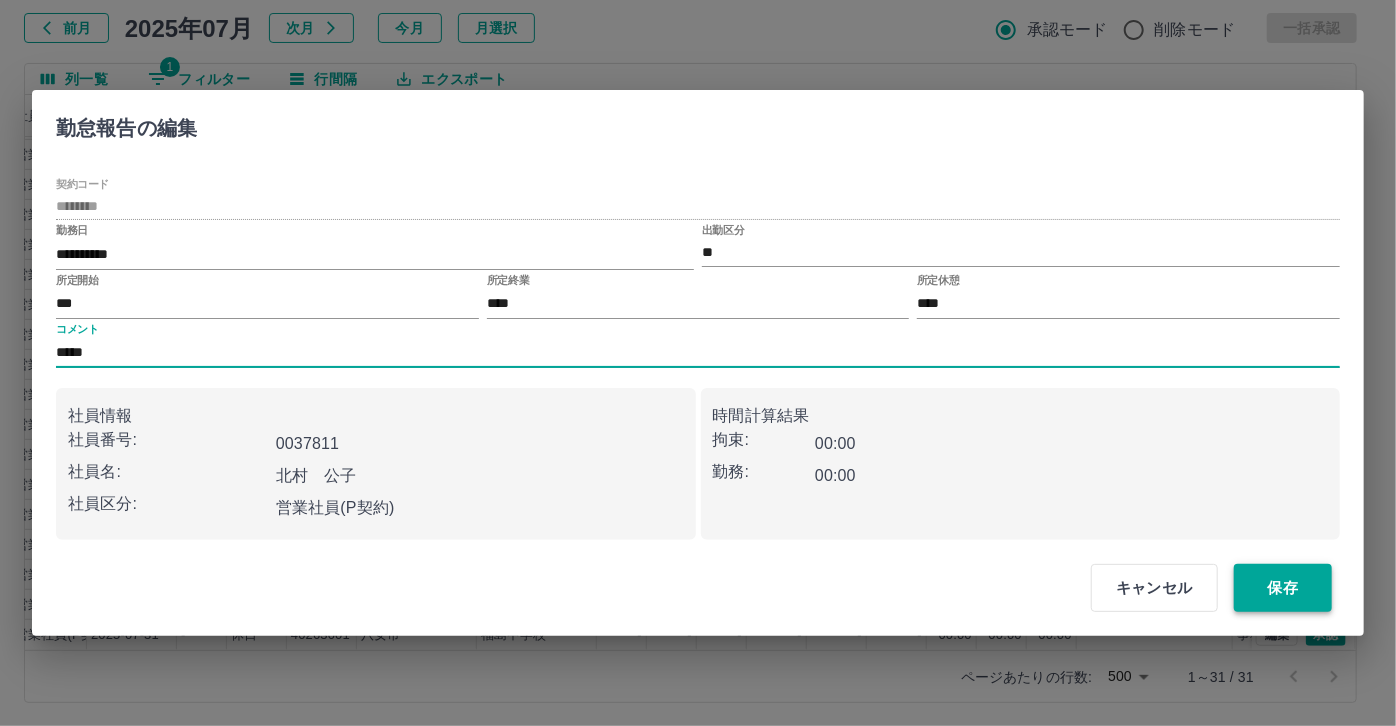 click on "保存" at bounding box center [1283, 588] 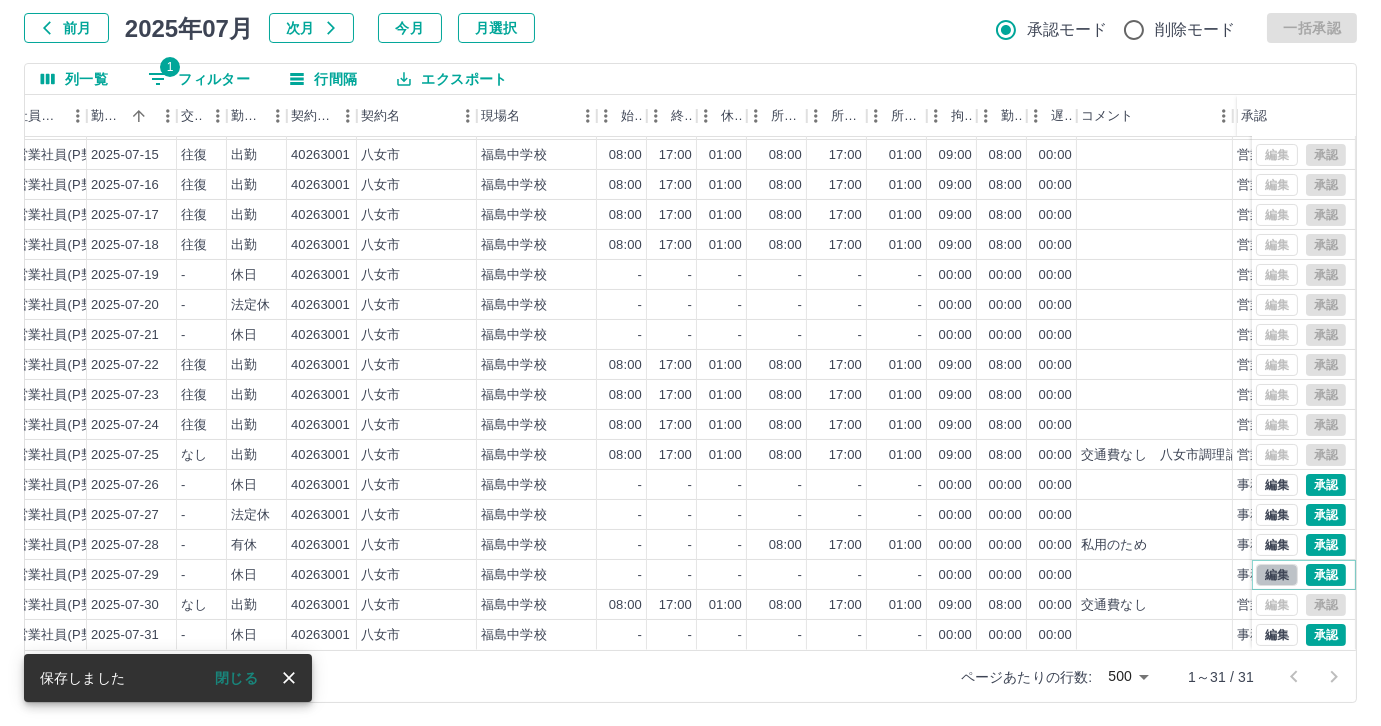 click on "編集" at bounding box center (1277, 575) 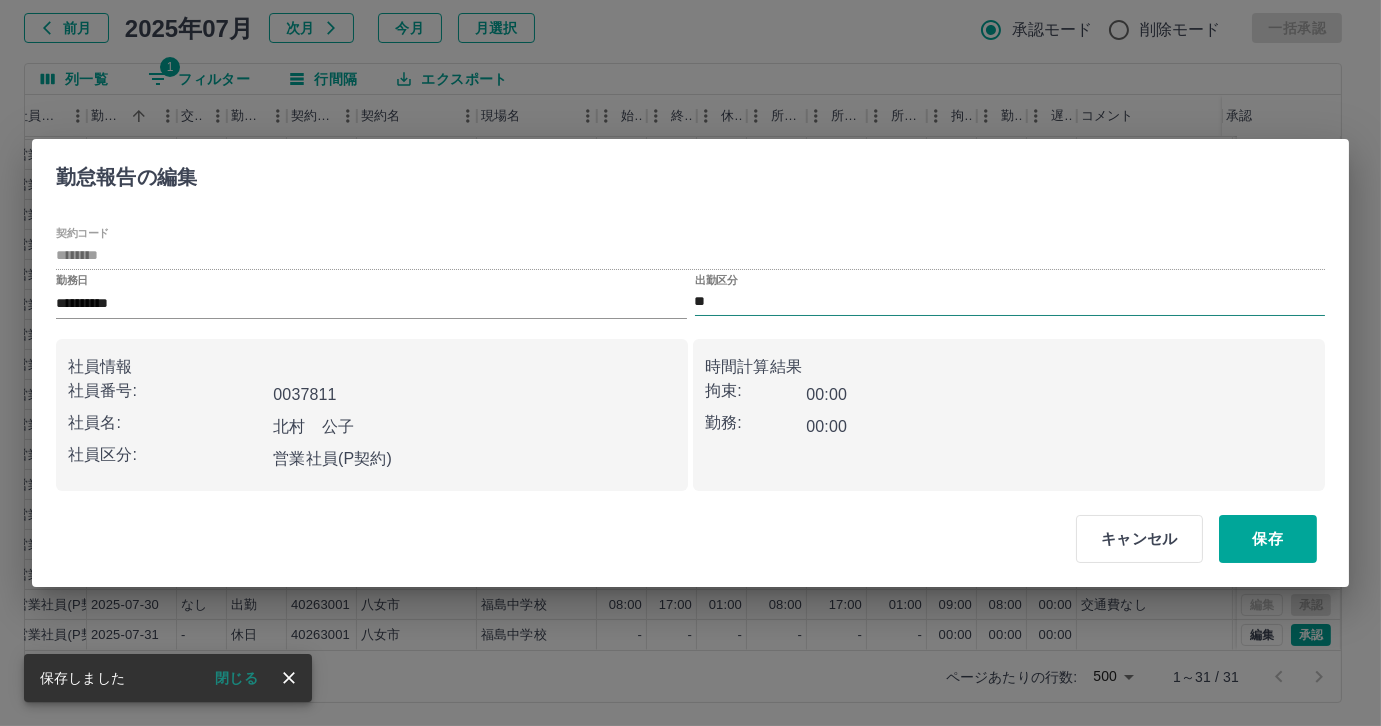 click on "**" at bounding box center (1010, 302) 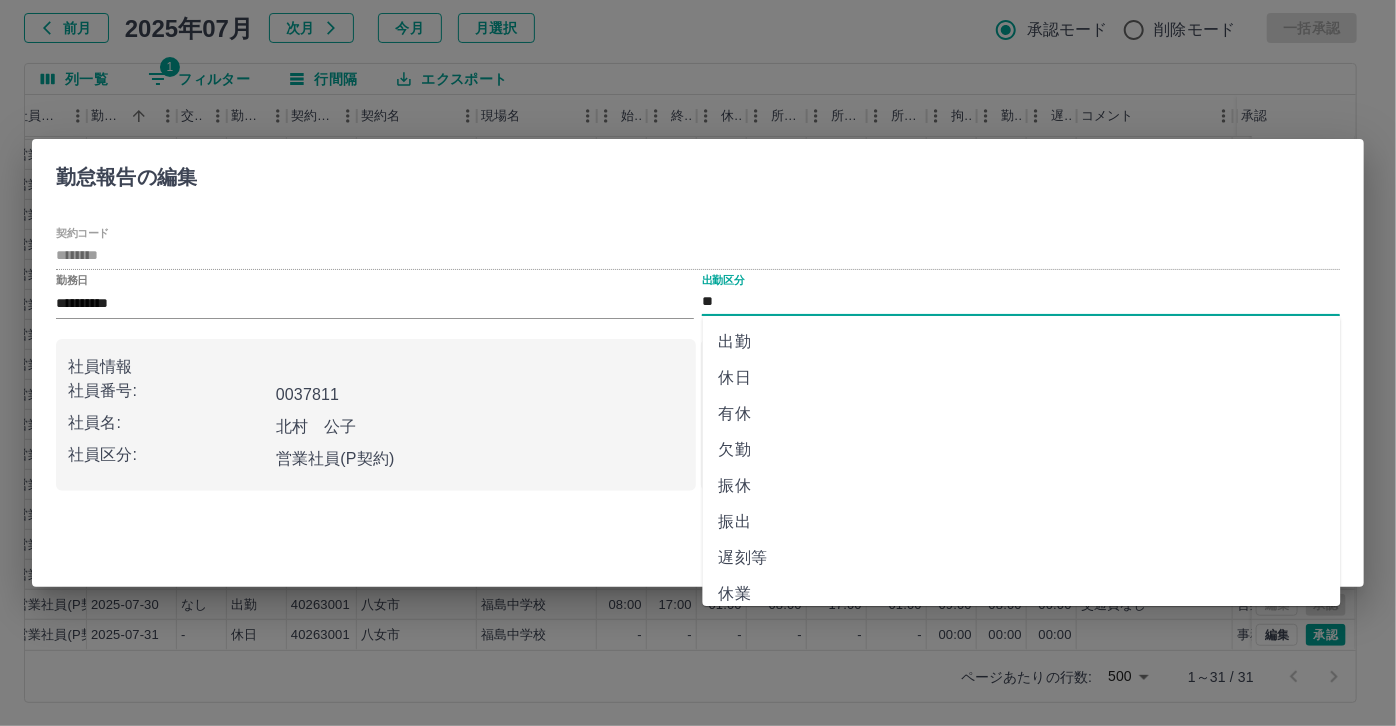 click on "有休" at bounding box center (1022, 414) 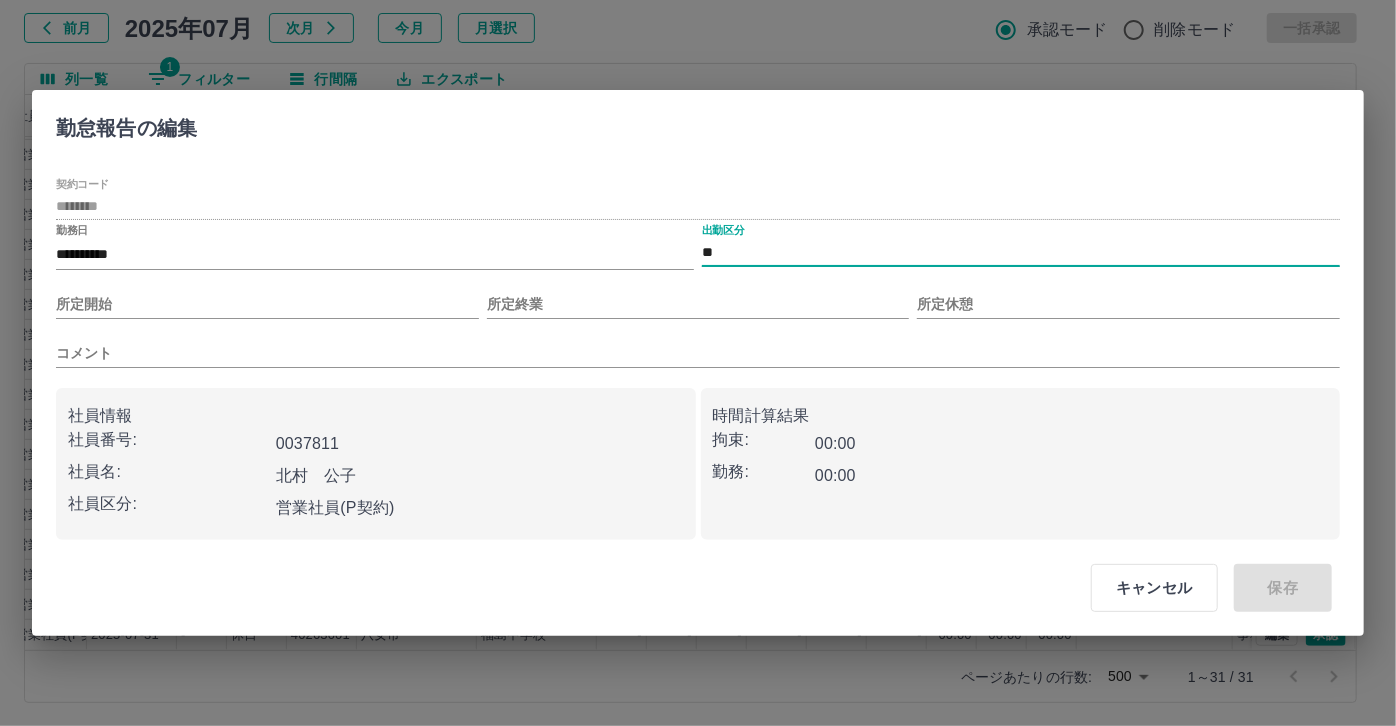 click on "所定開始" at bounding box center [267, 296] 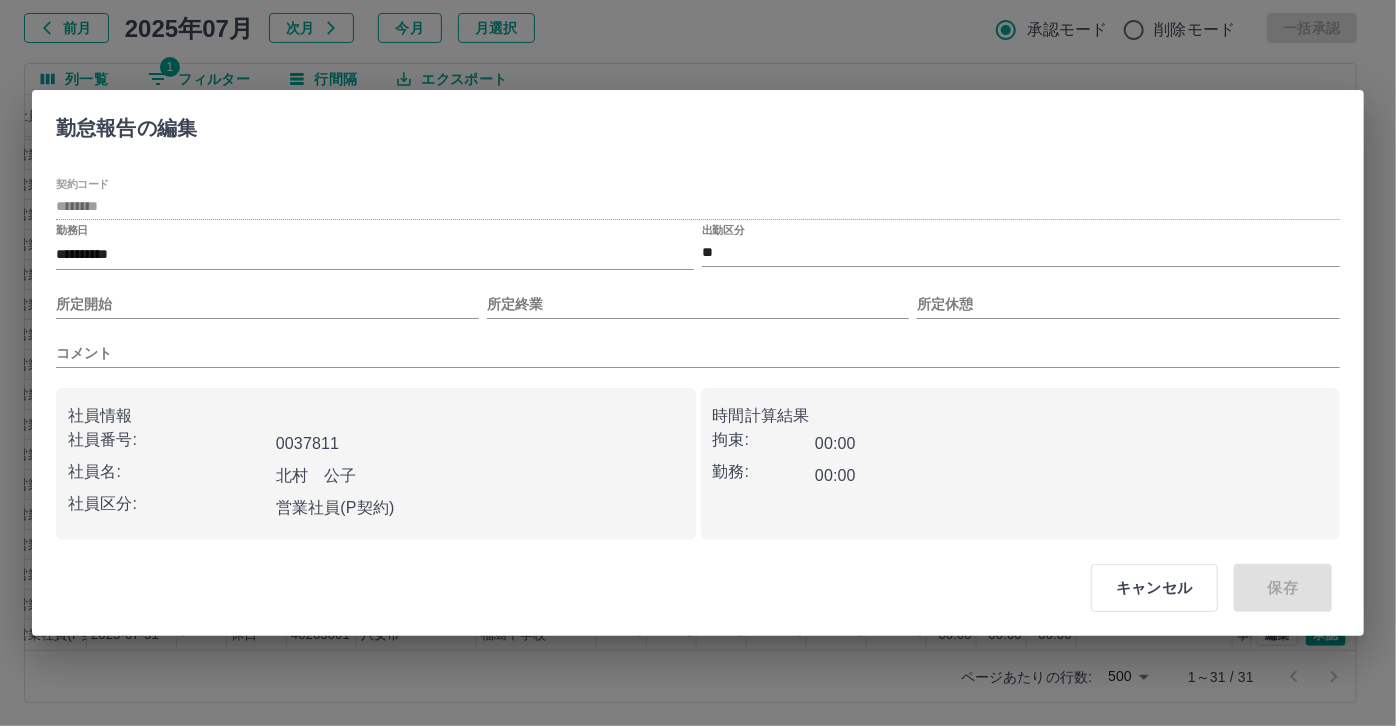 click on "**********" at bounding box center [698, 359] 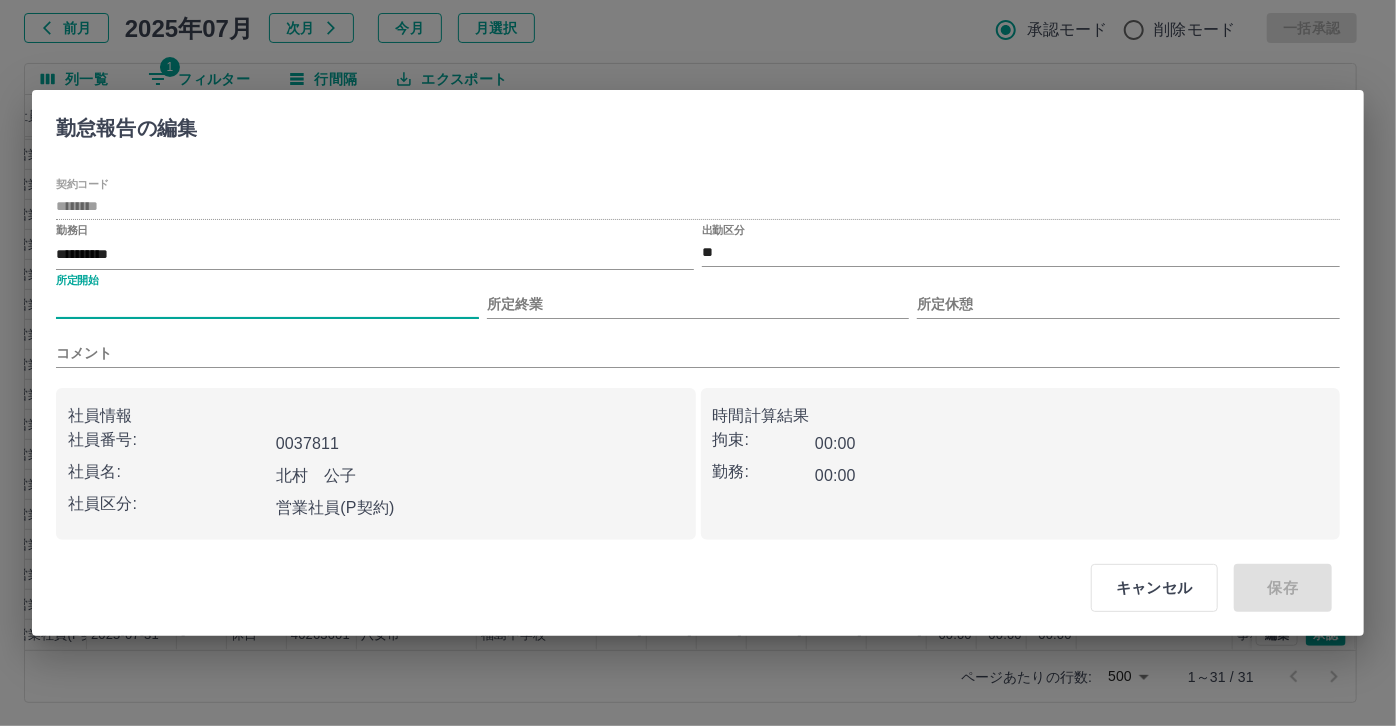 click on "所定開始" at bounding box center (267, 304) 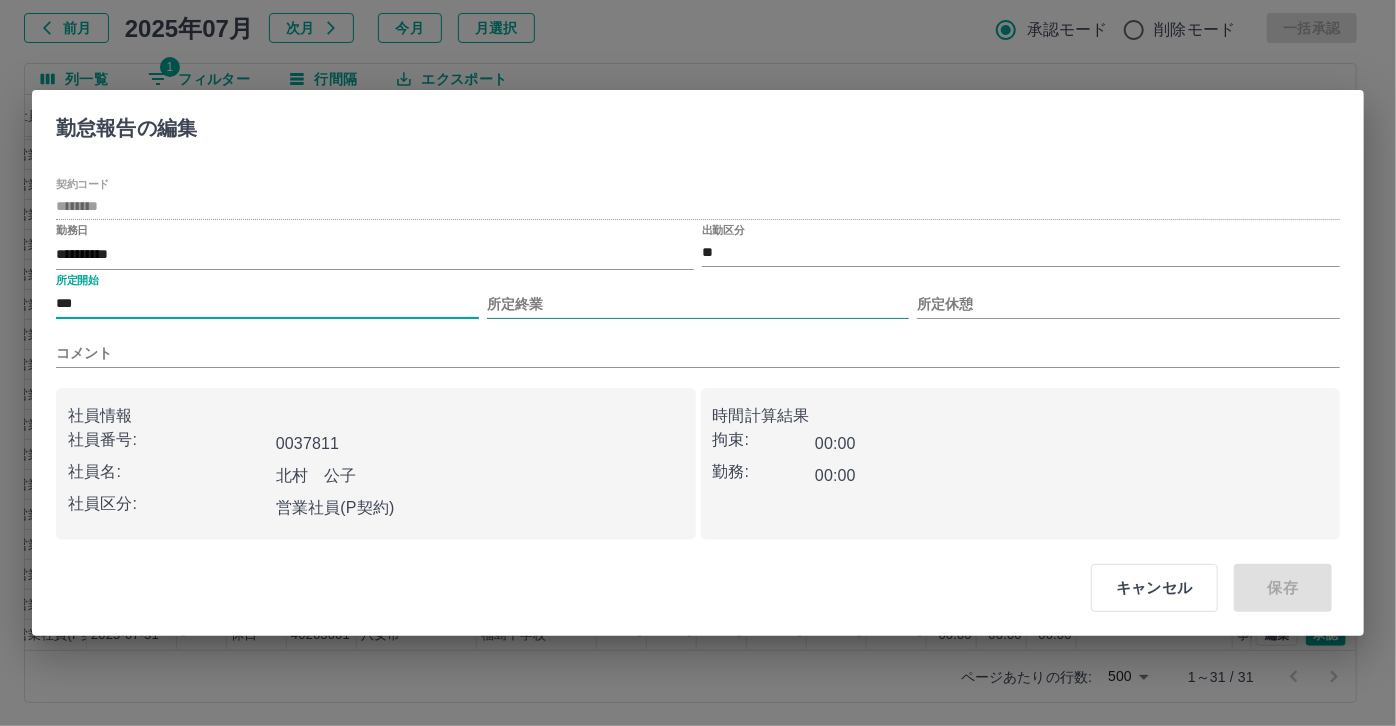 click on "所定終業" at bounding box center (698, 304) 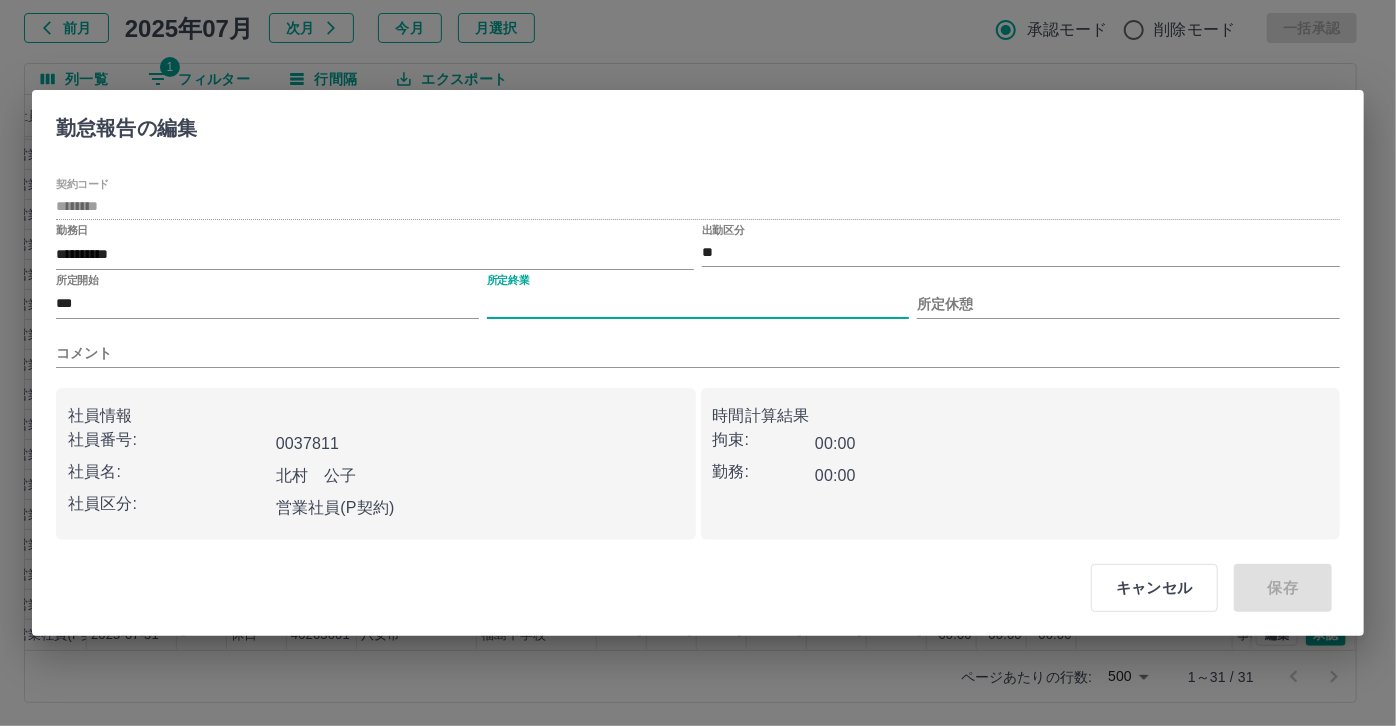 type on "****" 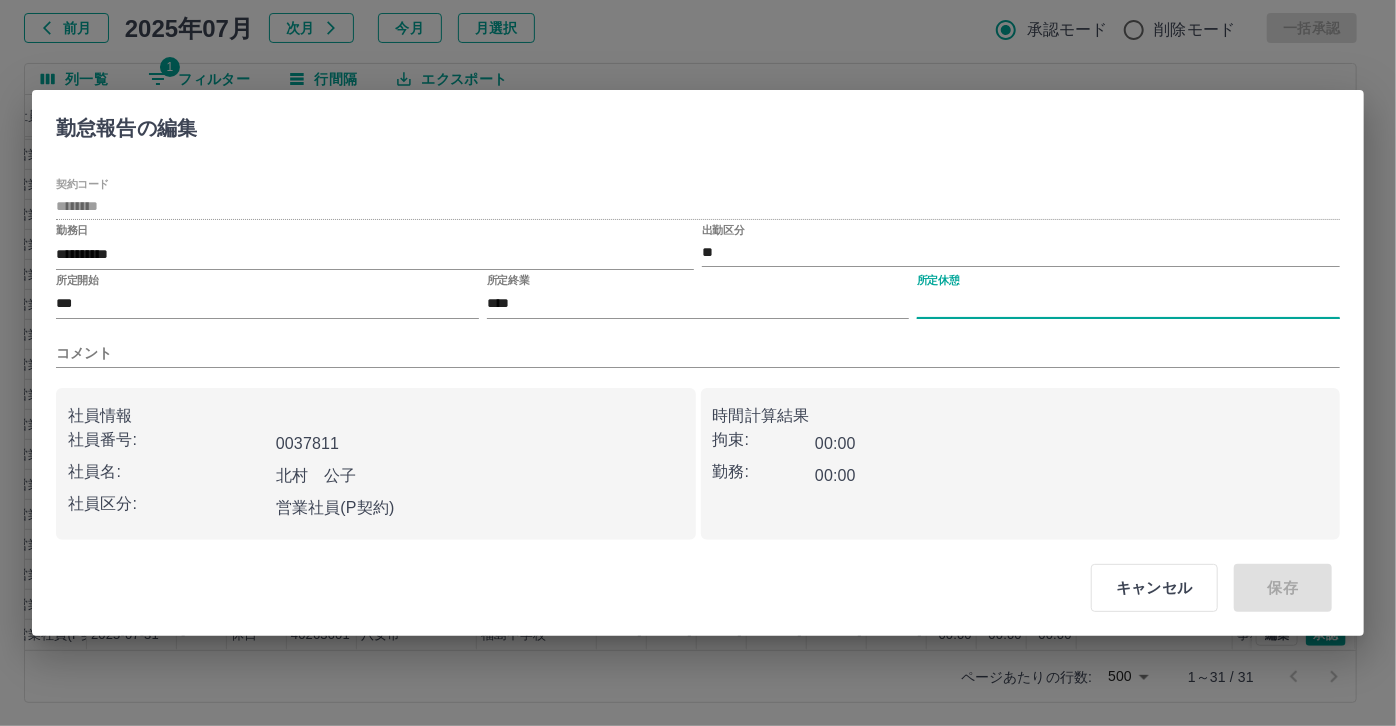 click on "所定休憩" at bounding box center (1128, 304) 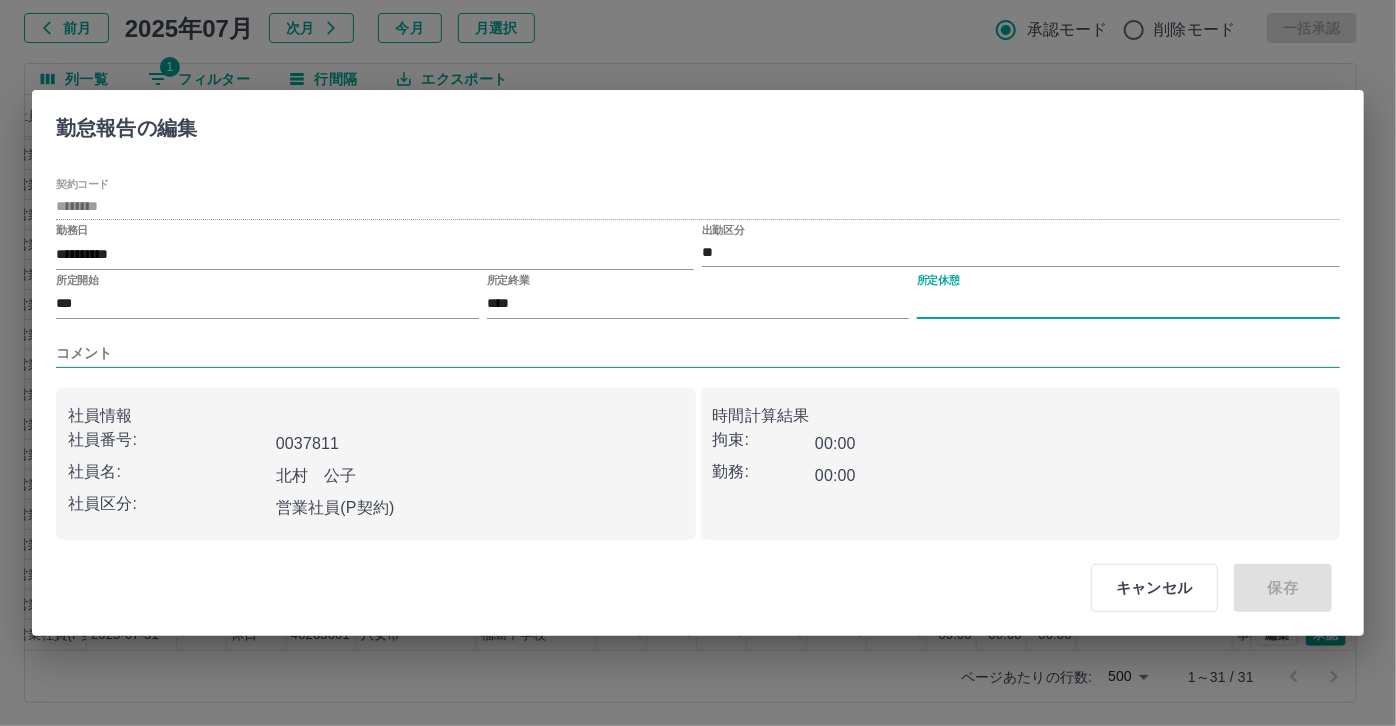 type on "****" 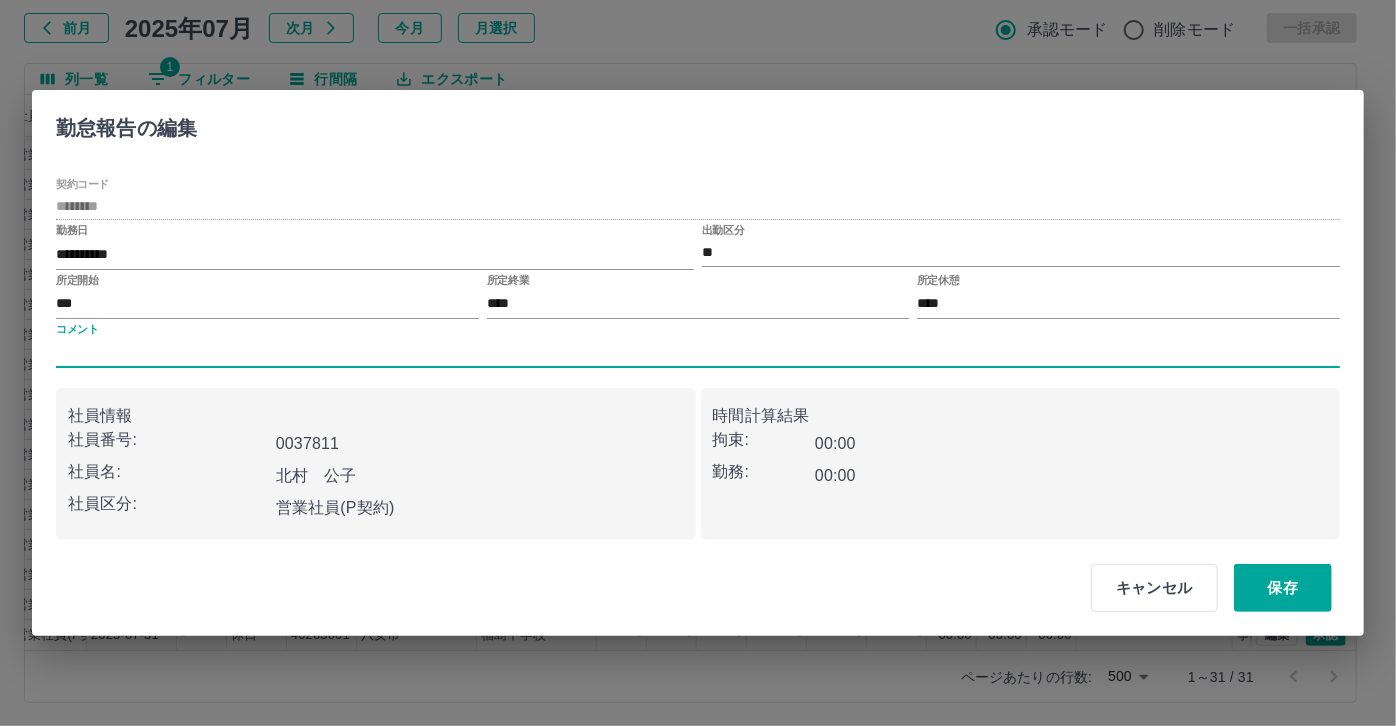 drag, startPoint x: 669, startPoint y: 363, endPoint x: 642, endPoint y: 364, distance: 27.018513 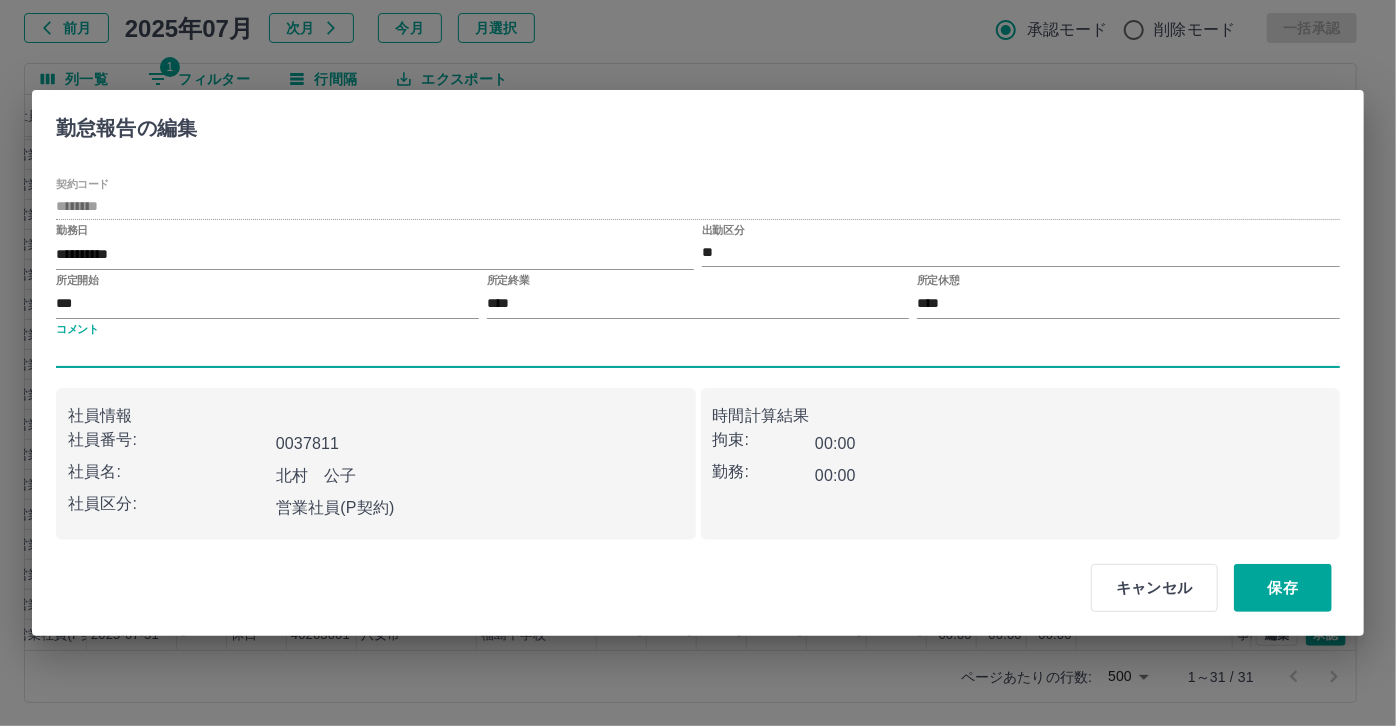 type on "*****" 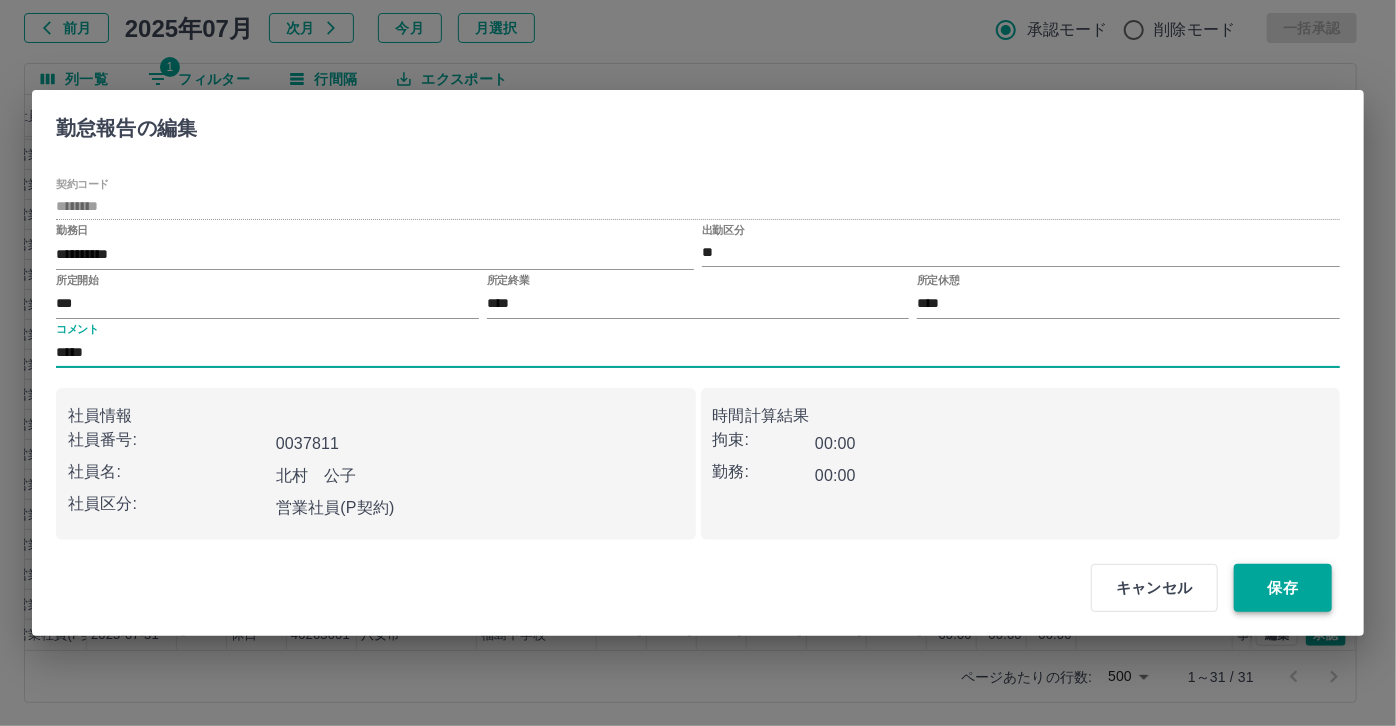 click on "保存" at bounding box center [1283, 588] 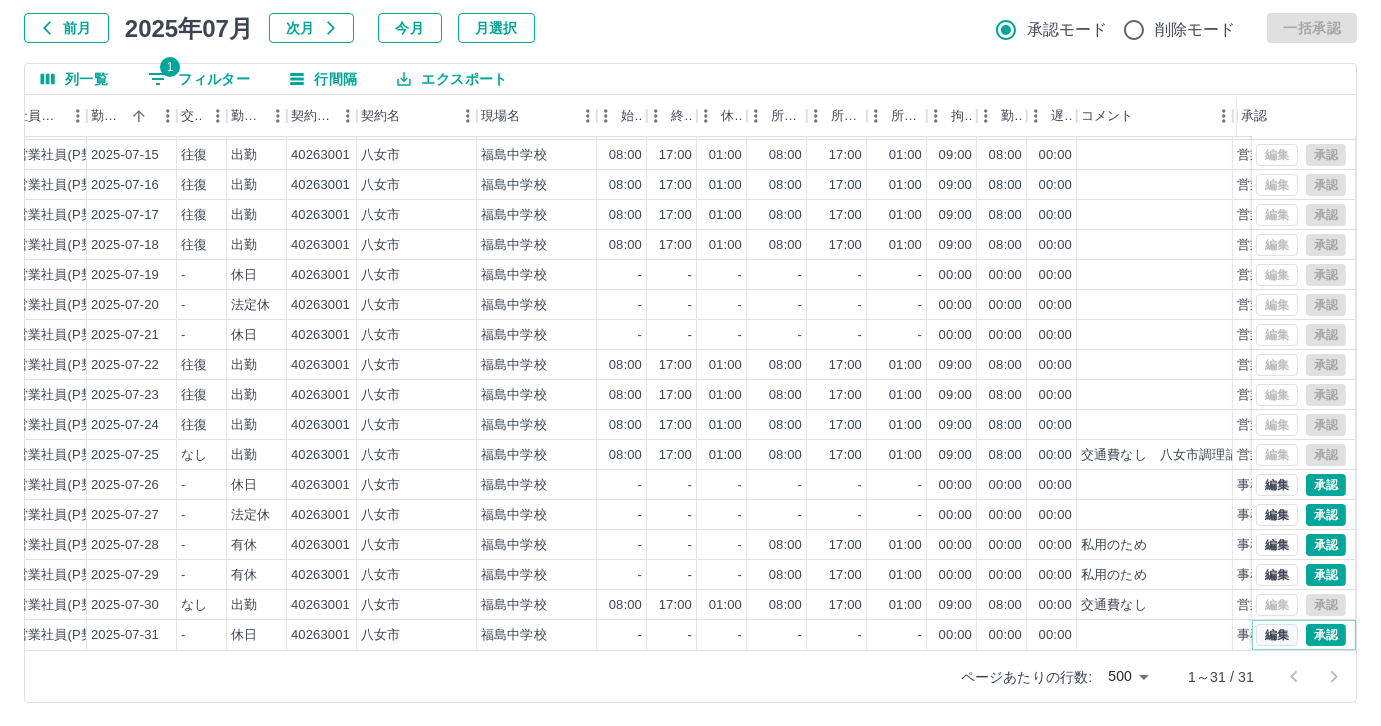 click on "編集" at bounding box center [1277, 635] 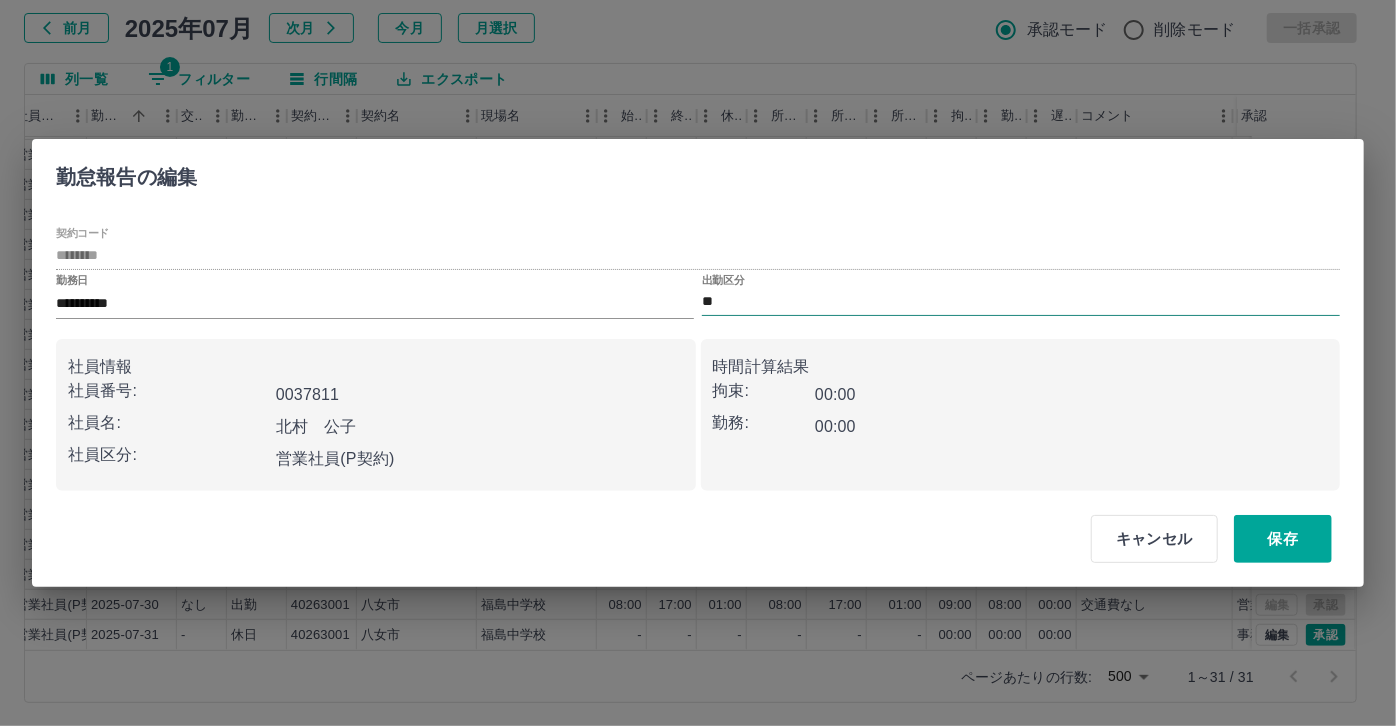 click on "**" at bounding box center [1021, 302] 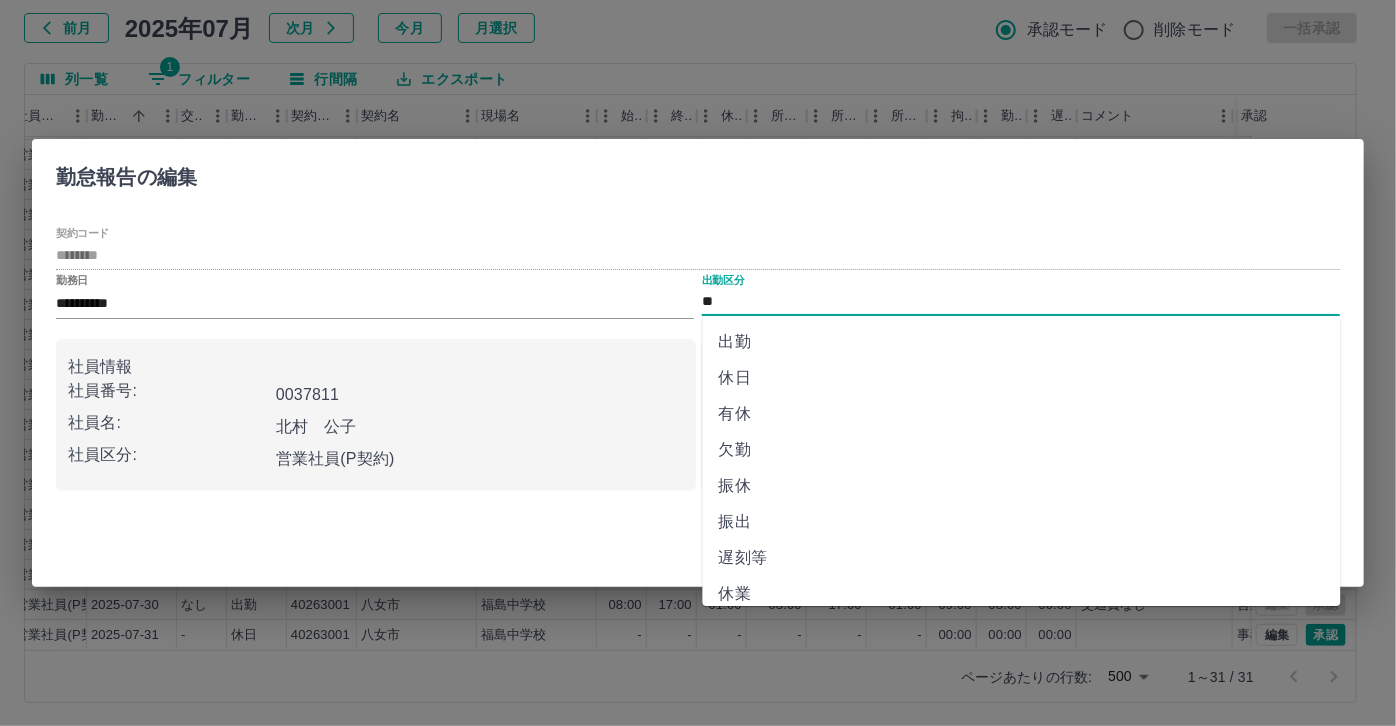 click on "有休" at bounding box center (1022, 414) 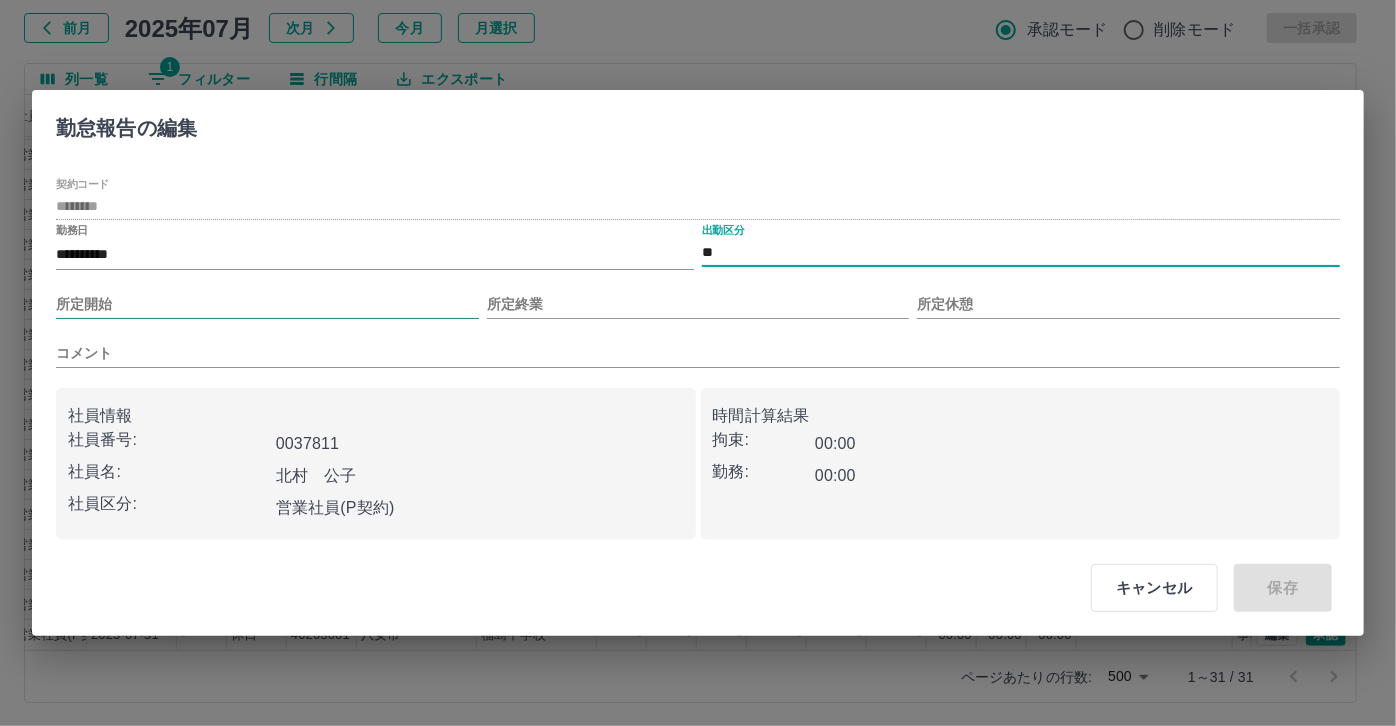 click on "所定開始" at bounding box center (267, 304) 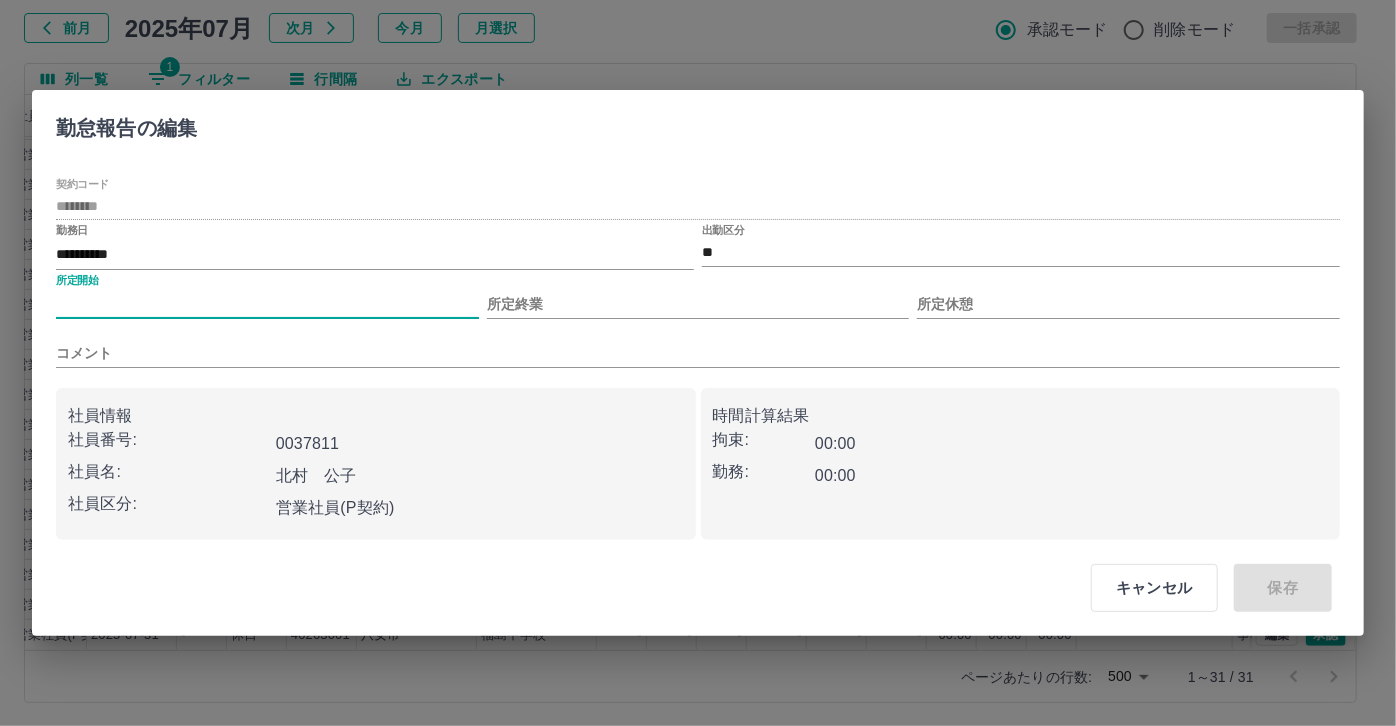 type on "***" 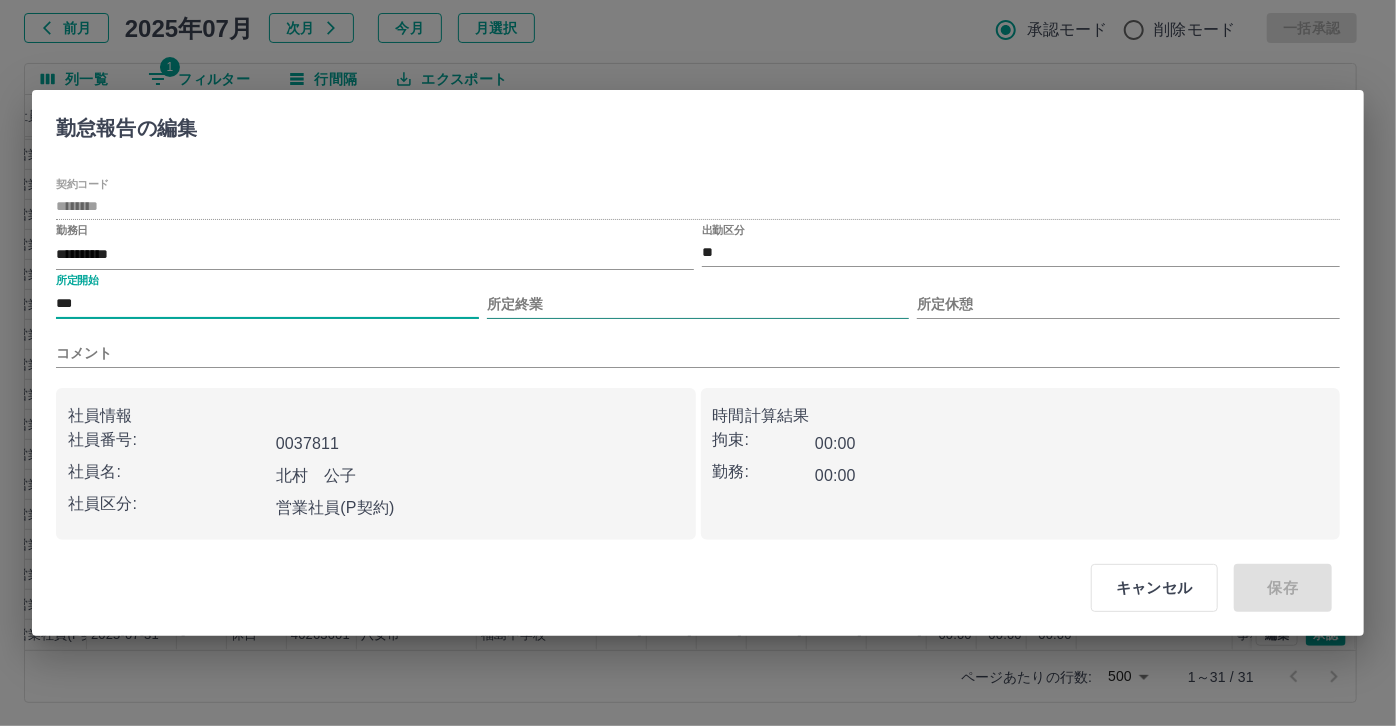 click on "所定終業" at bounding box center [698, 304] 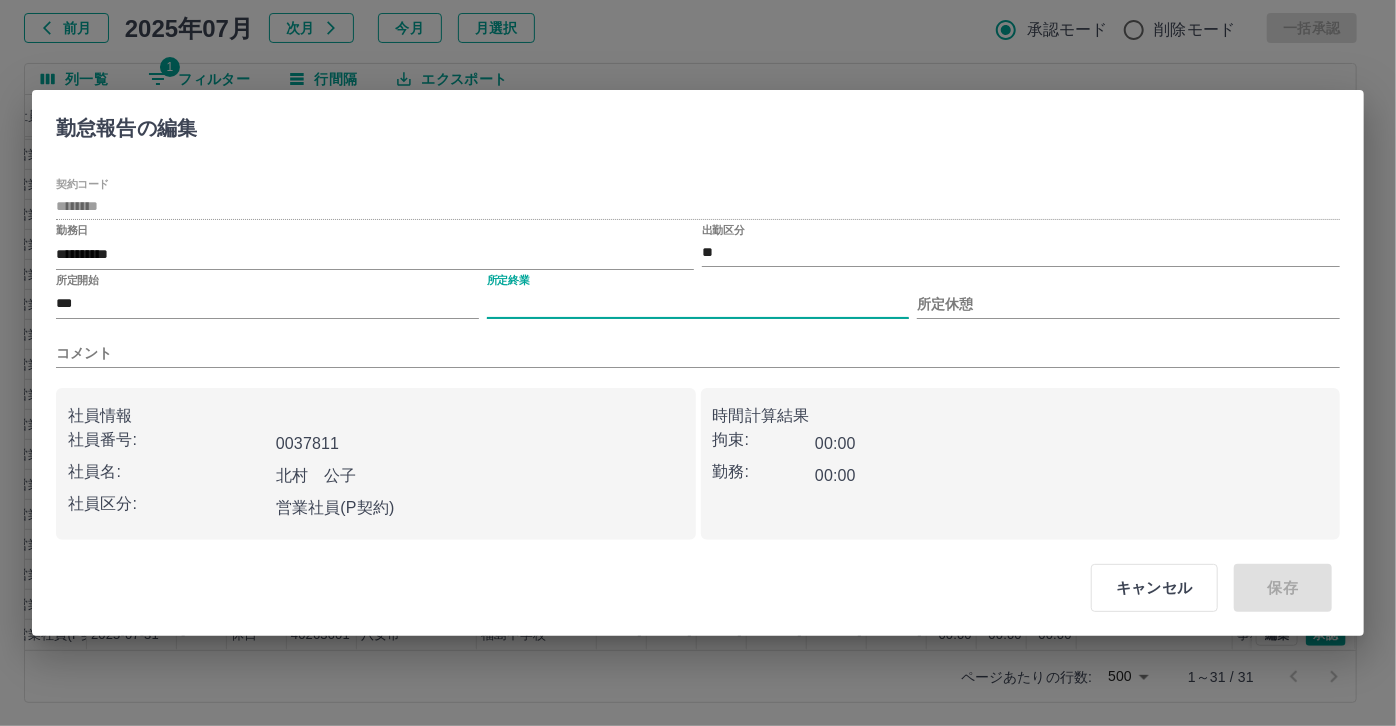 type on "****" 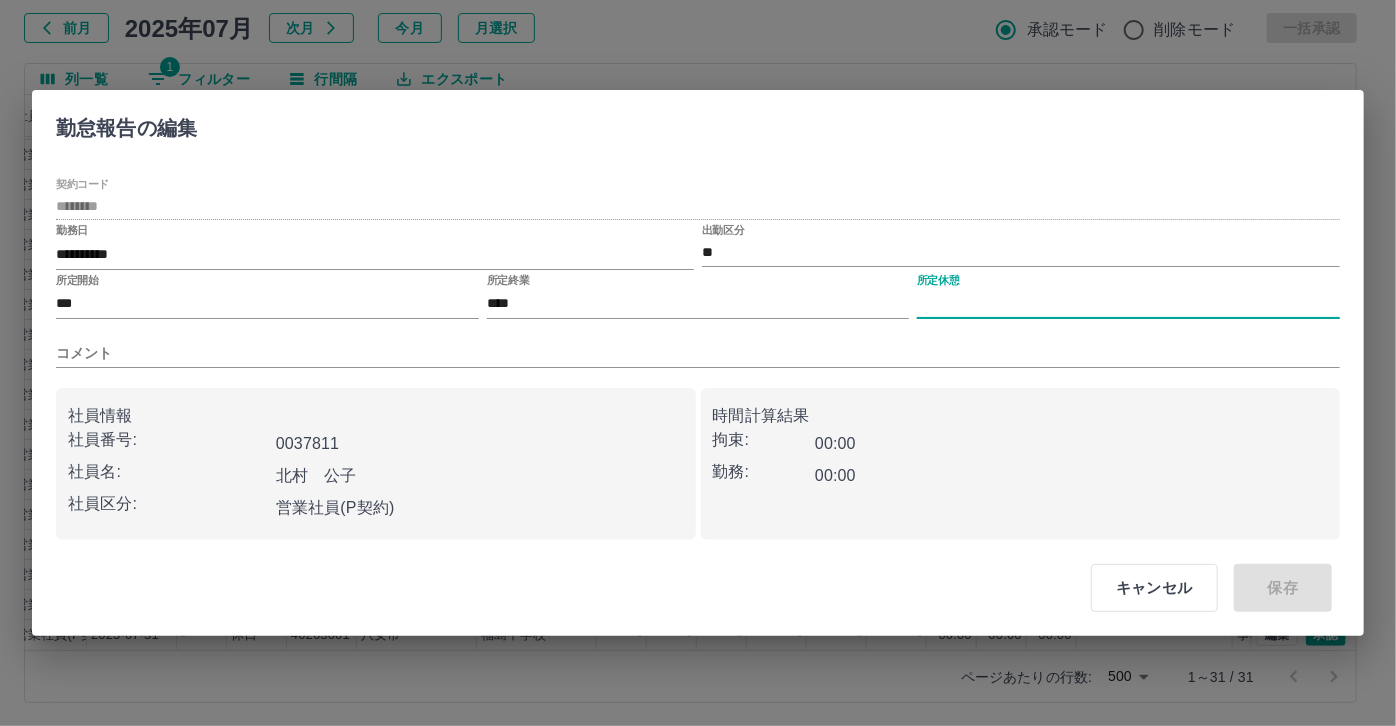 click on "所定休憩" at bounding box center (1128, 304) 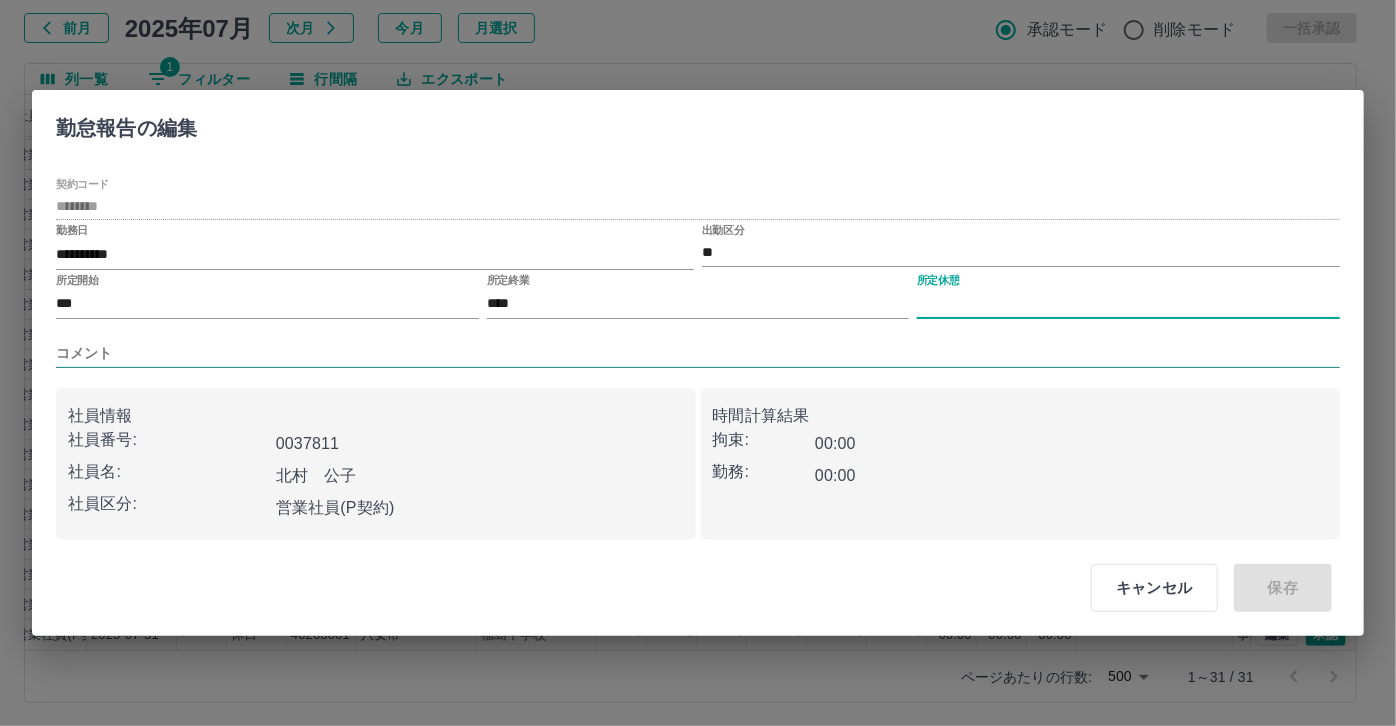 type on "****" 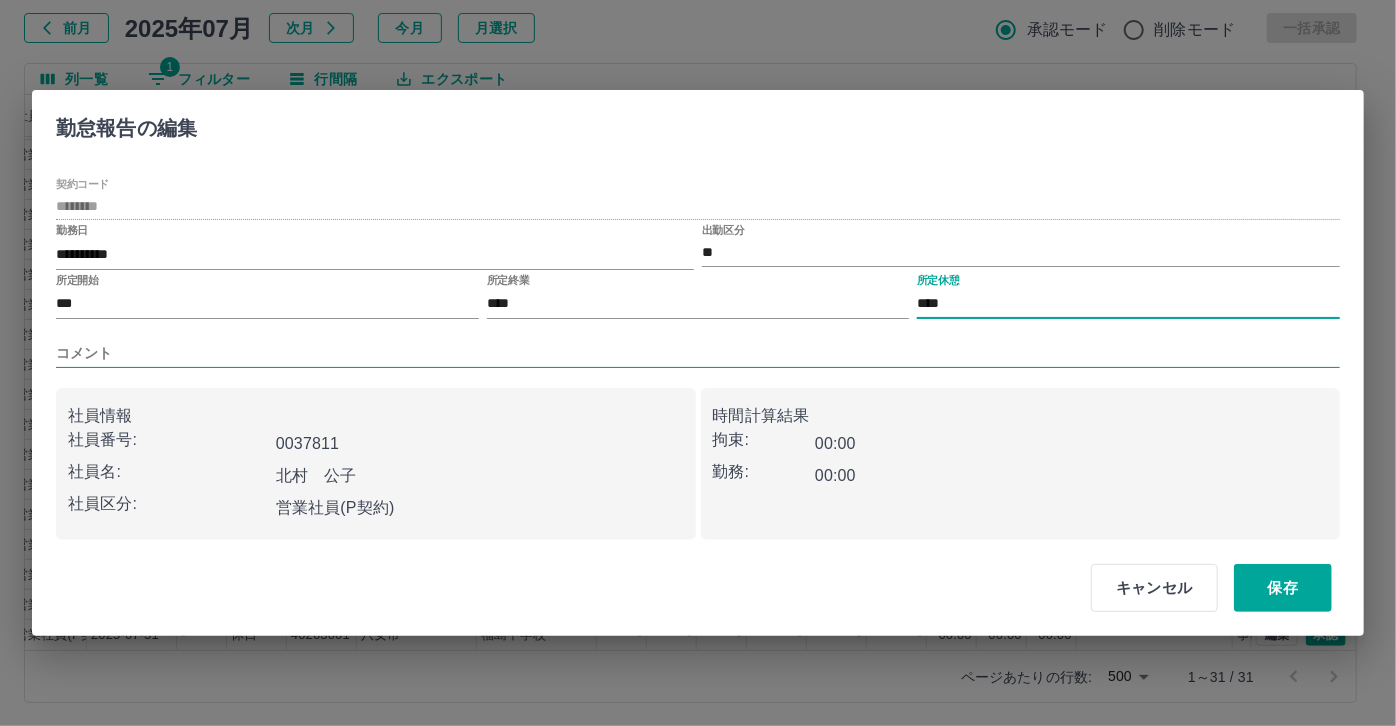 click on "コメント" at bounding box center [698, 353] 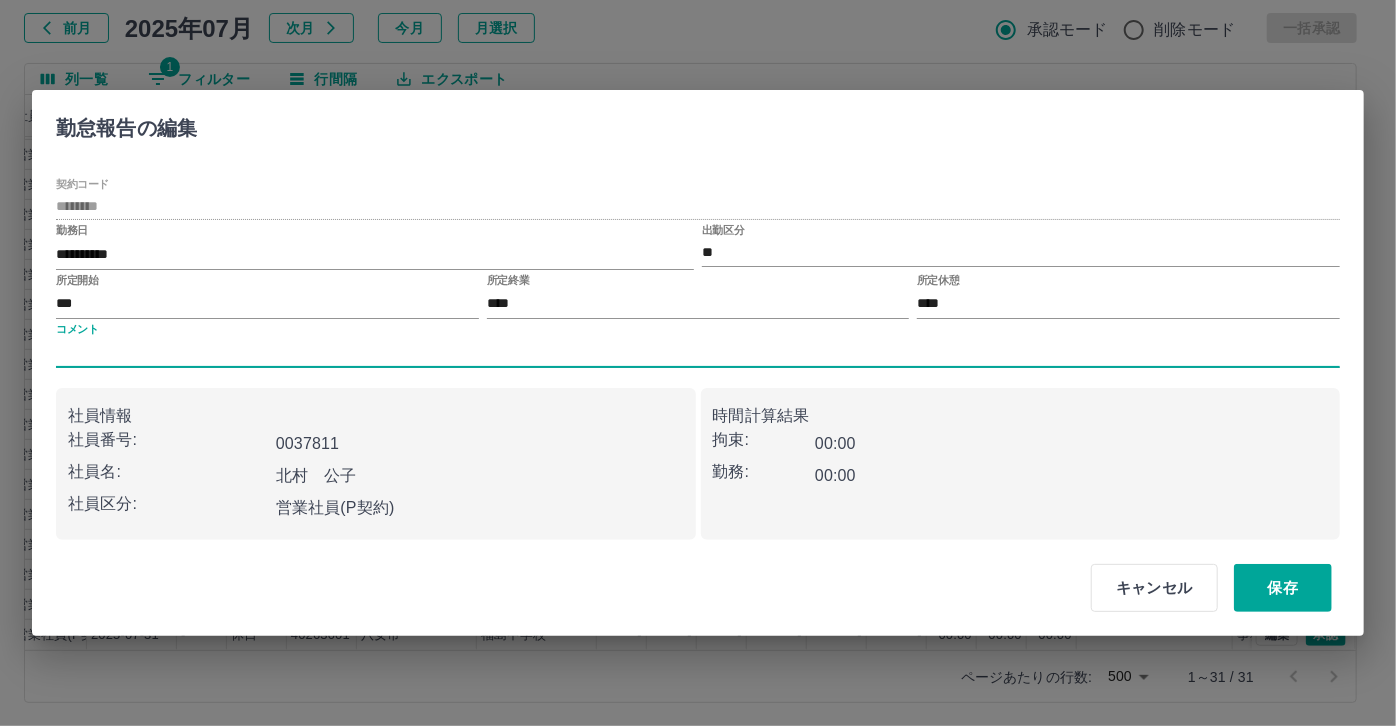 type on "*****" 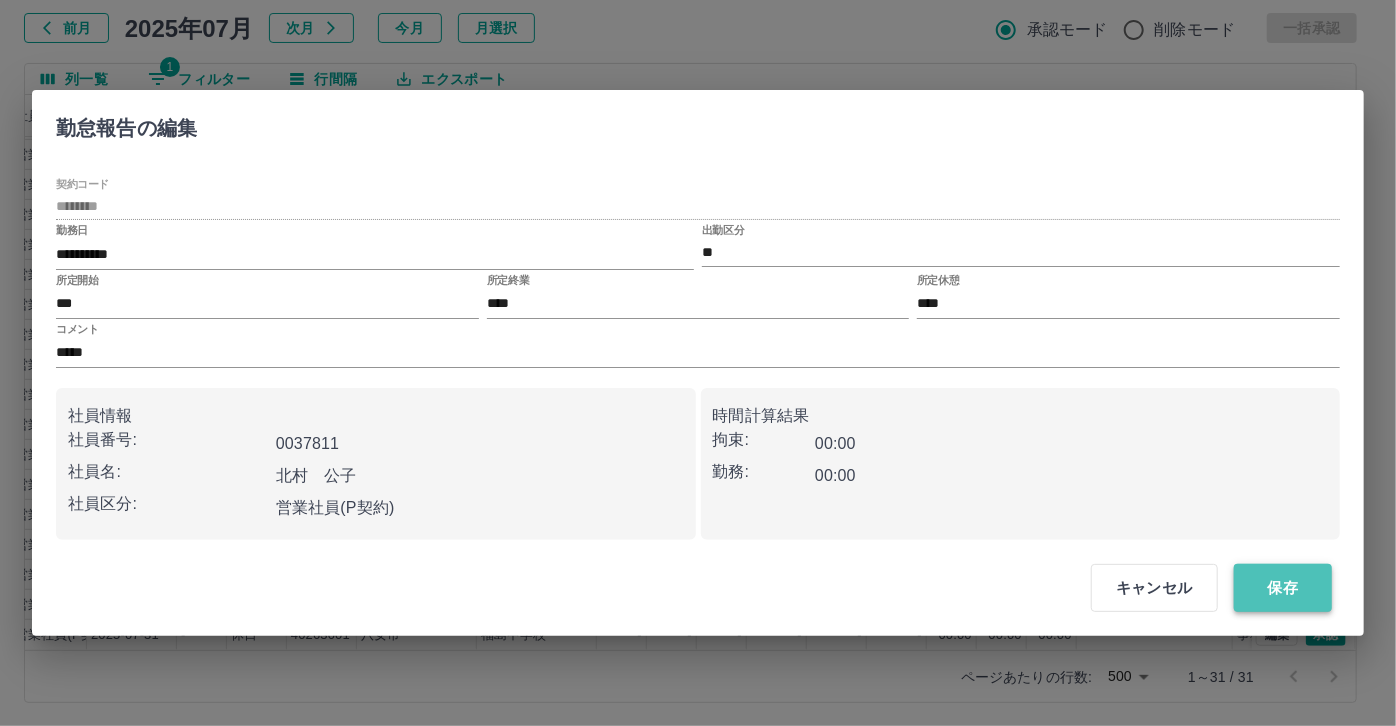 click on "保存" at bounding box center [1283, 588] 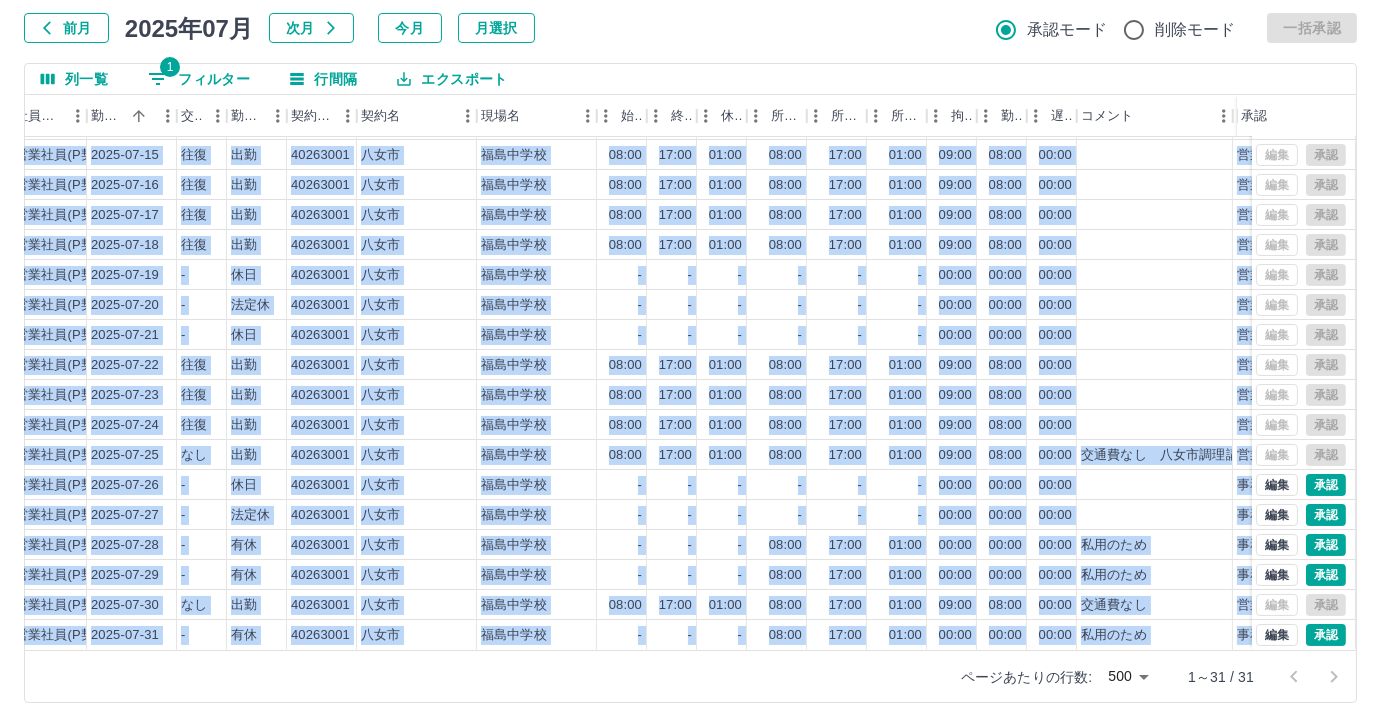 drag, startPoint x: 428, startPoint y: 651, endPoint x: 358, endPoint y: 644, distance: 70.34913 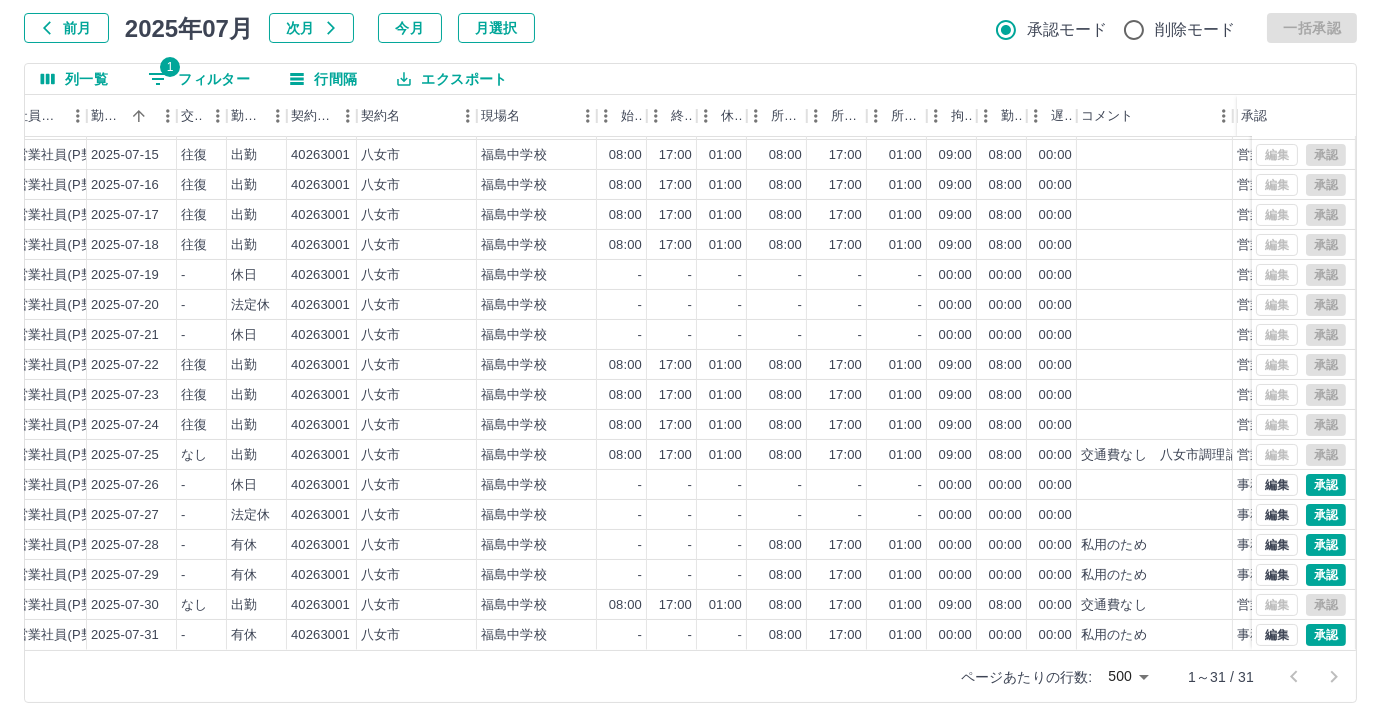 click on "前月 2025年07月 次月 今月 月選択 承認モード 削除モード 一括承認" at bounding box center [690, 28] 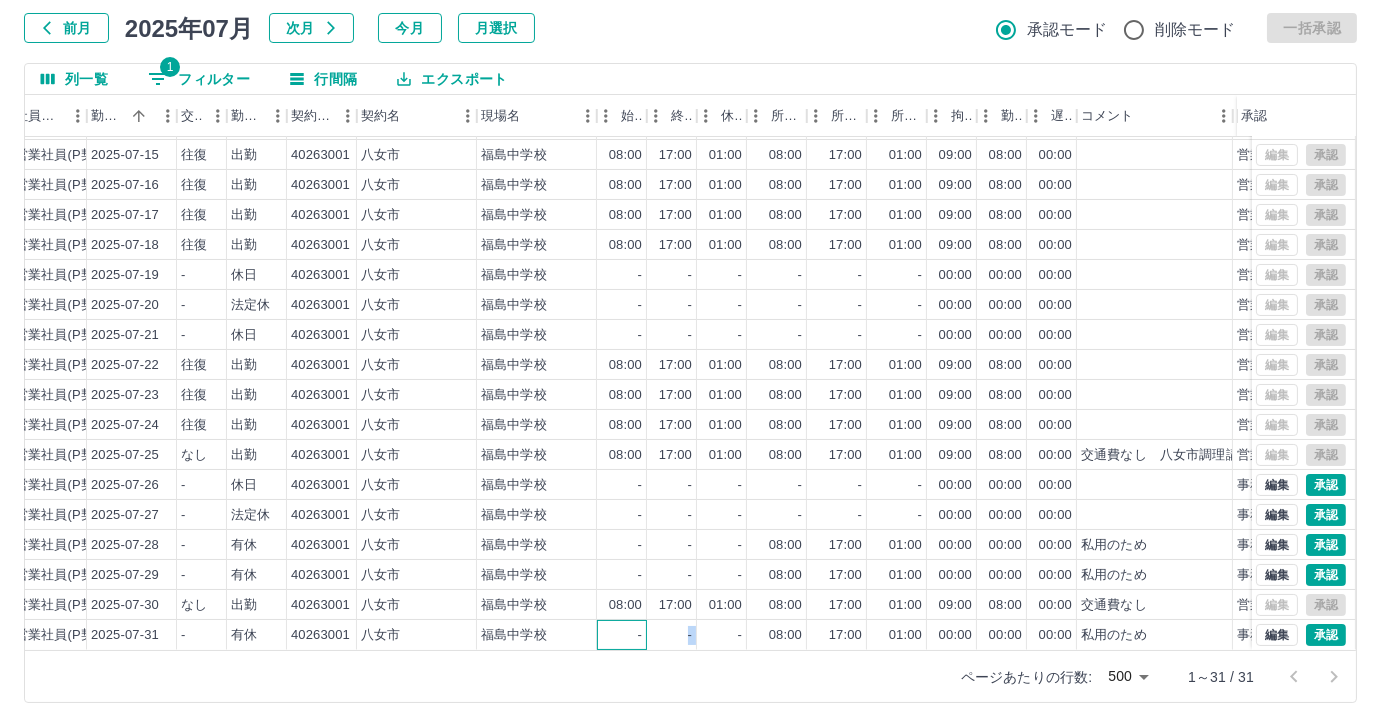drag, startPoint x: 645, startPoint y: 625, endPoint x: 706, endPoint y: 626, distance: 61.008198 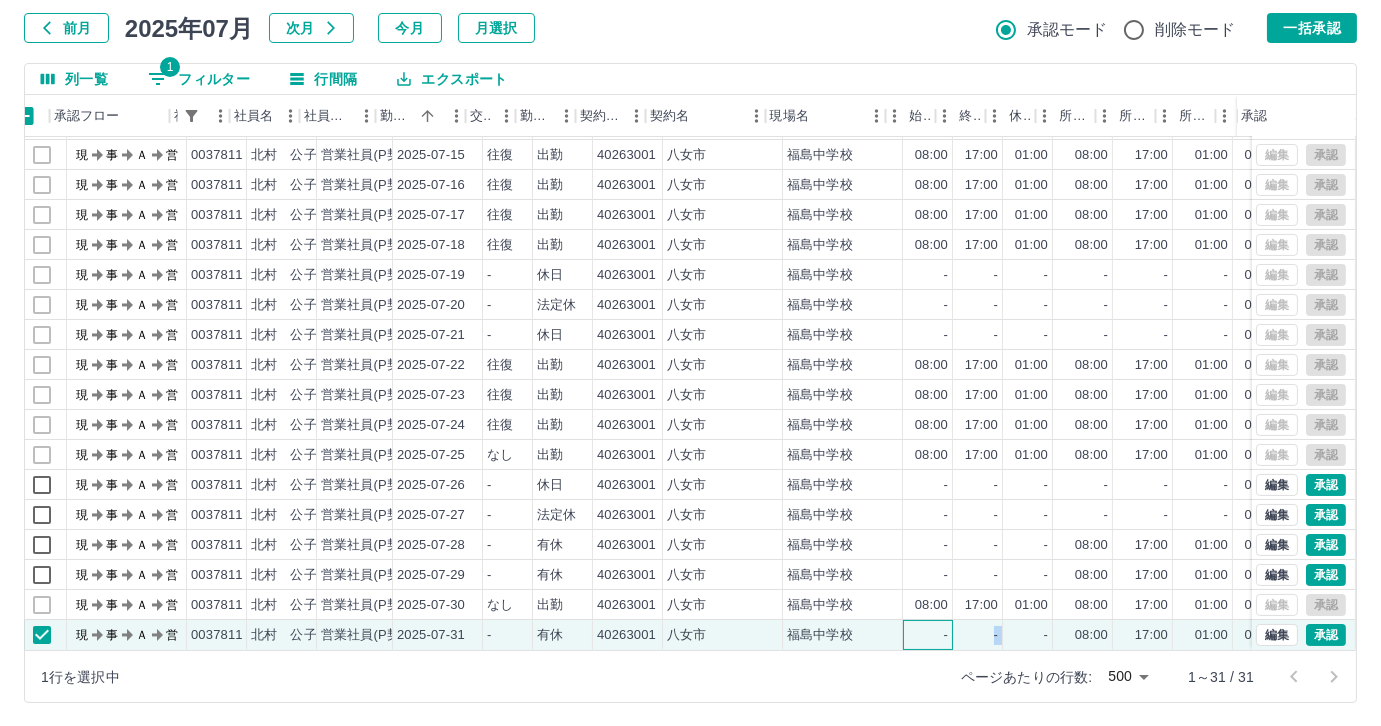 scroll, scrollTop: 431, scrollLeft: 0, axis: vertical 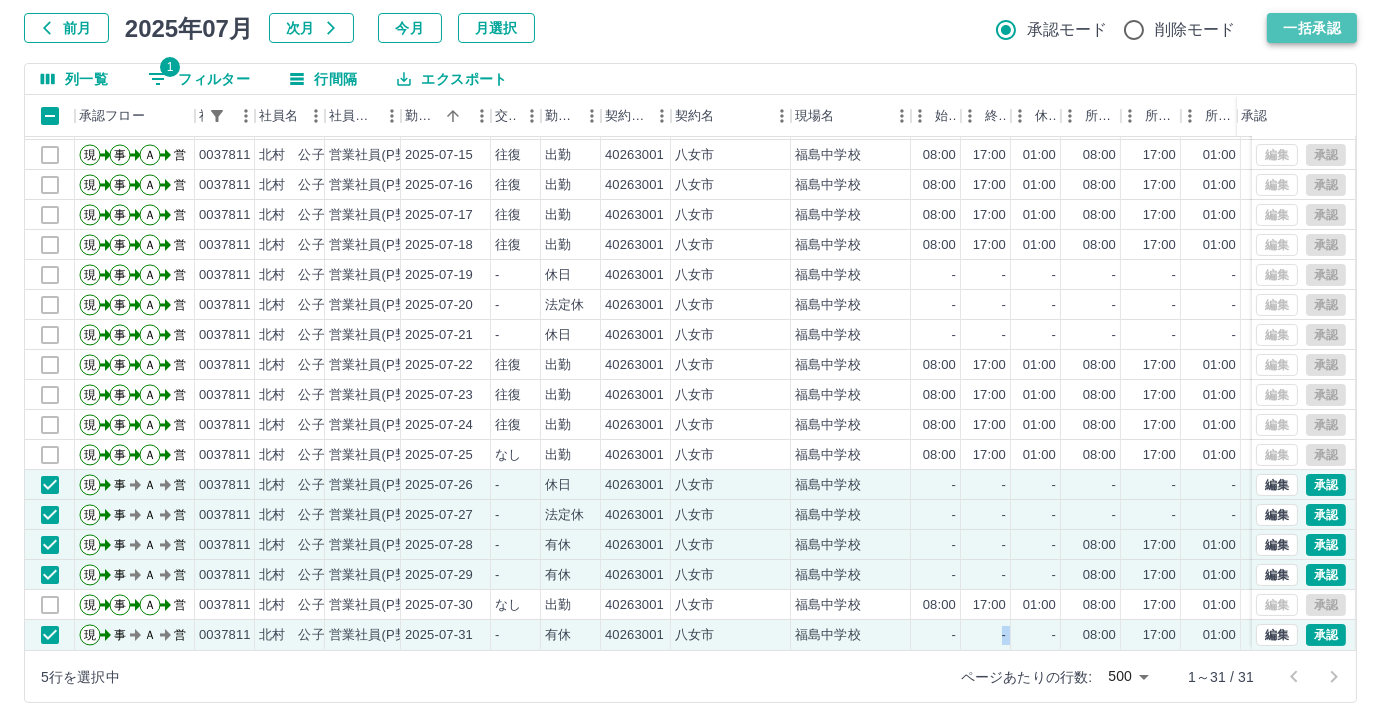 click on "一括承認" at bounding box center [1312, 28] 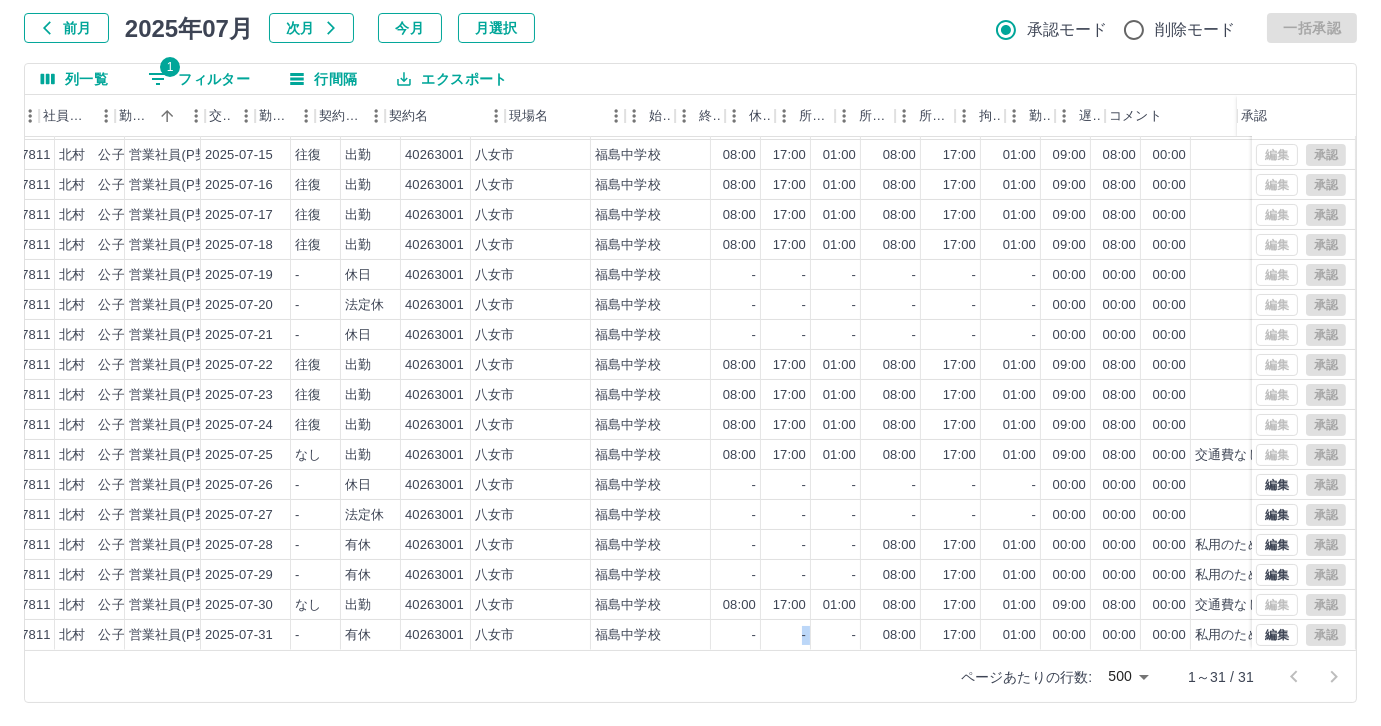 scroll, scrollTop: 431, scrollLeft: 285, axis: both 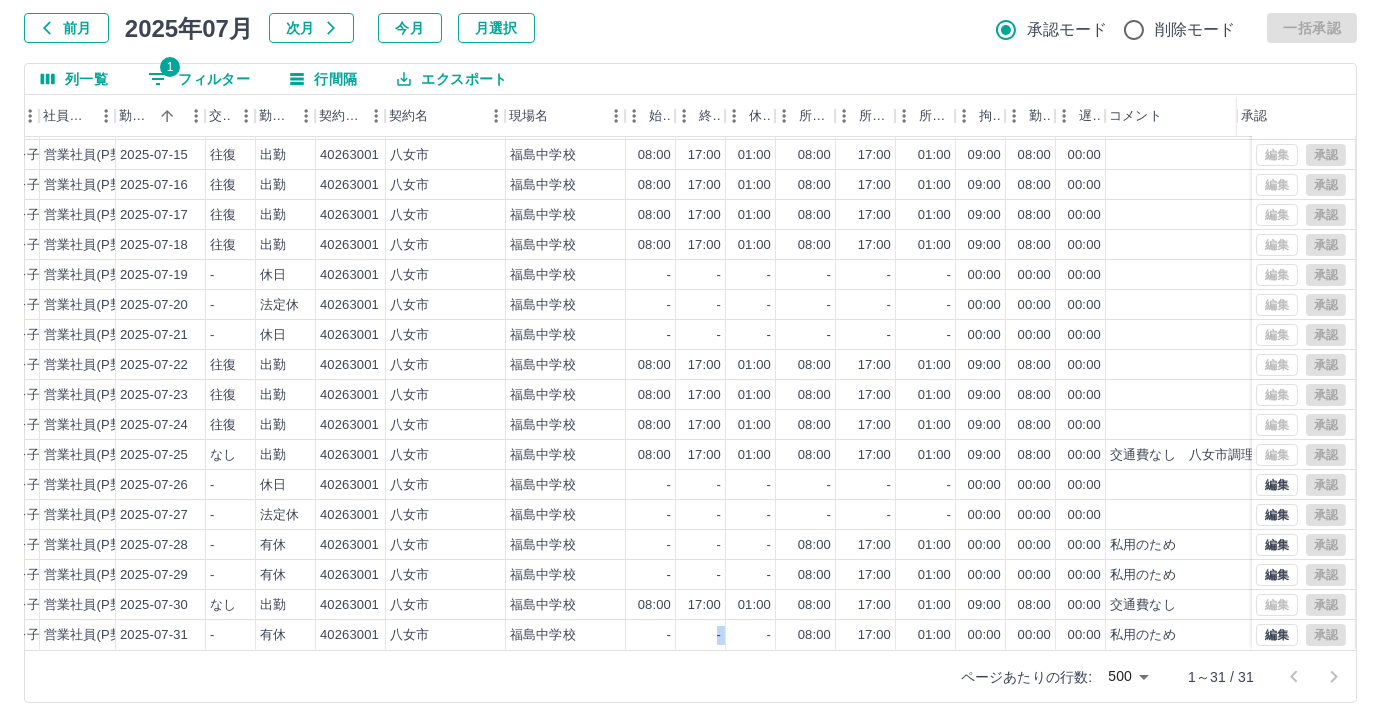 drag, startPoint x: 1008, startPoint y: 649, endPoint x: 1044, endPoint y: 647, distance: 36.05551 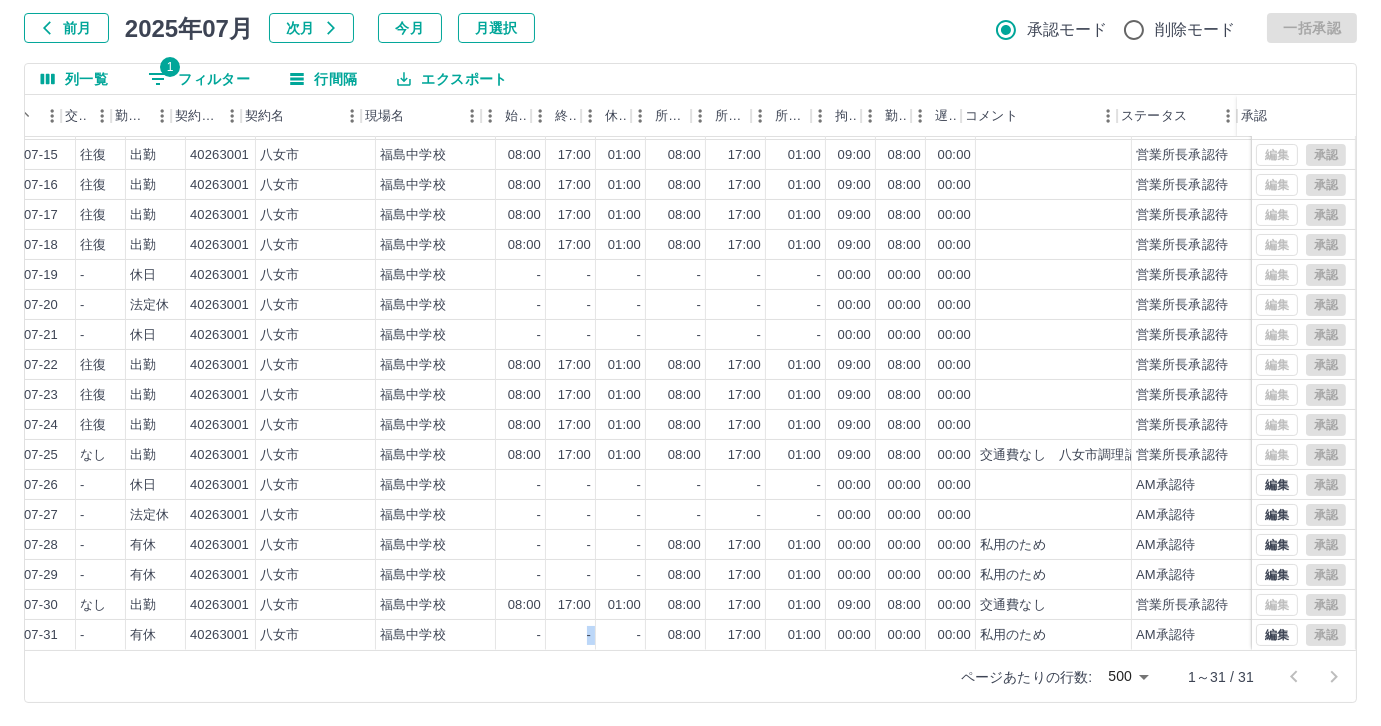 scroll, scrollTop: 431, scrollLeft: 429, axis: both 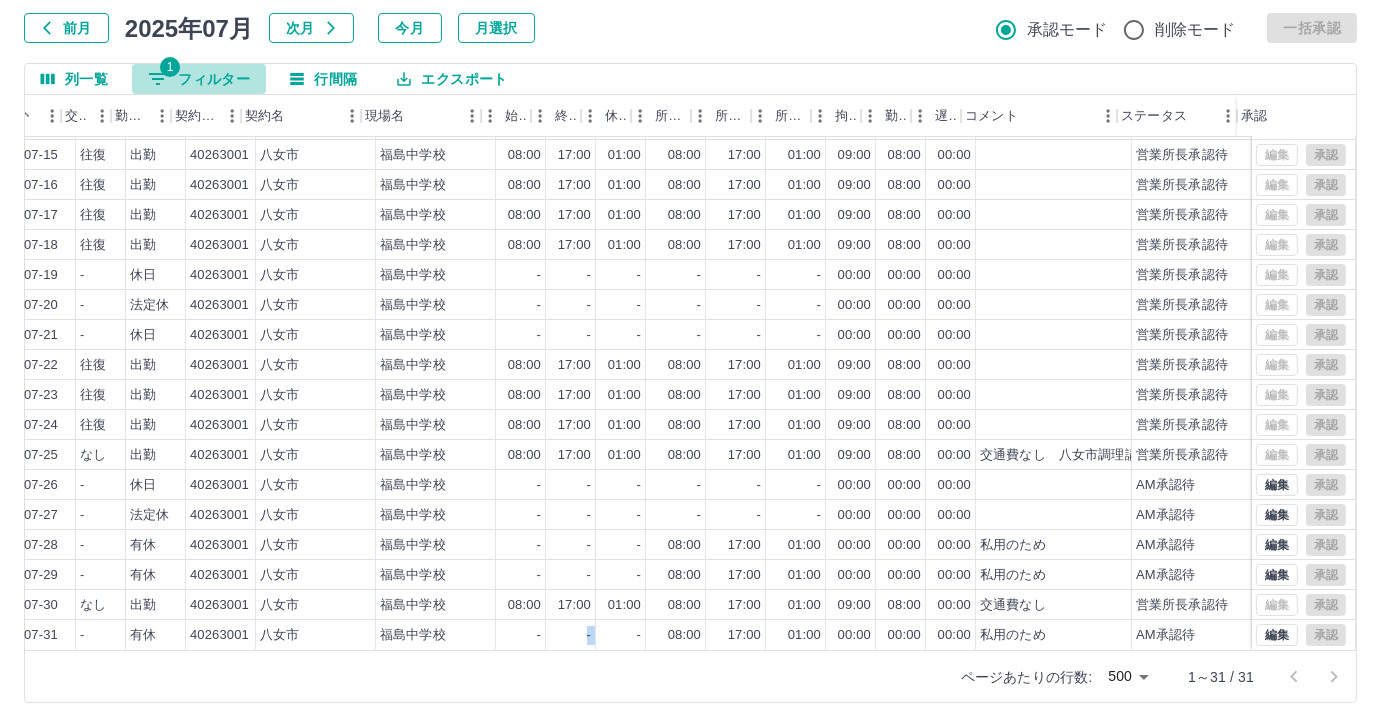 click on "1 フィルター" at bounding box center (199, 79) 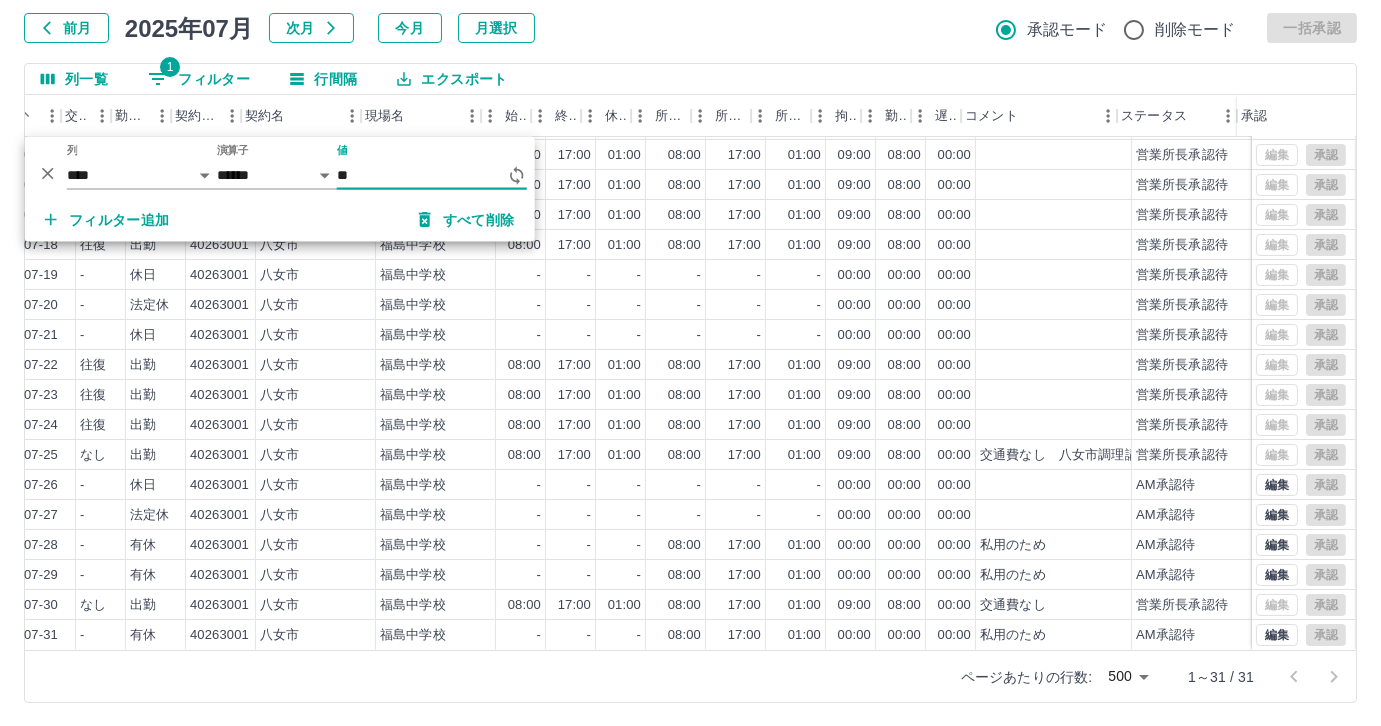 type on "*" 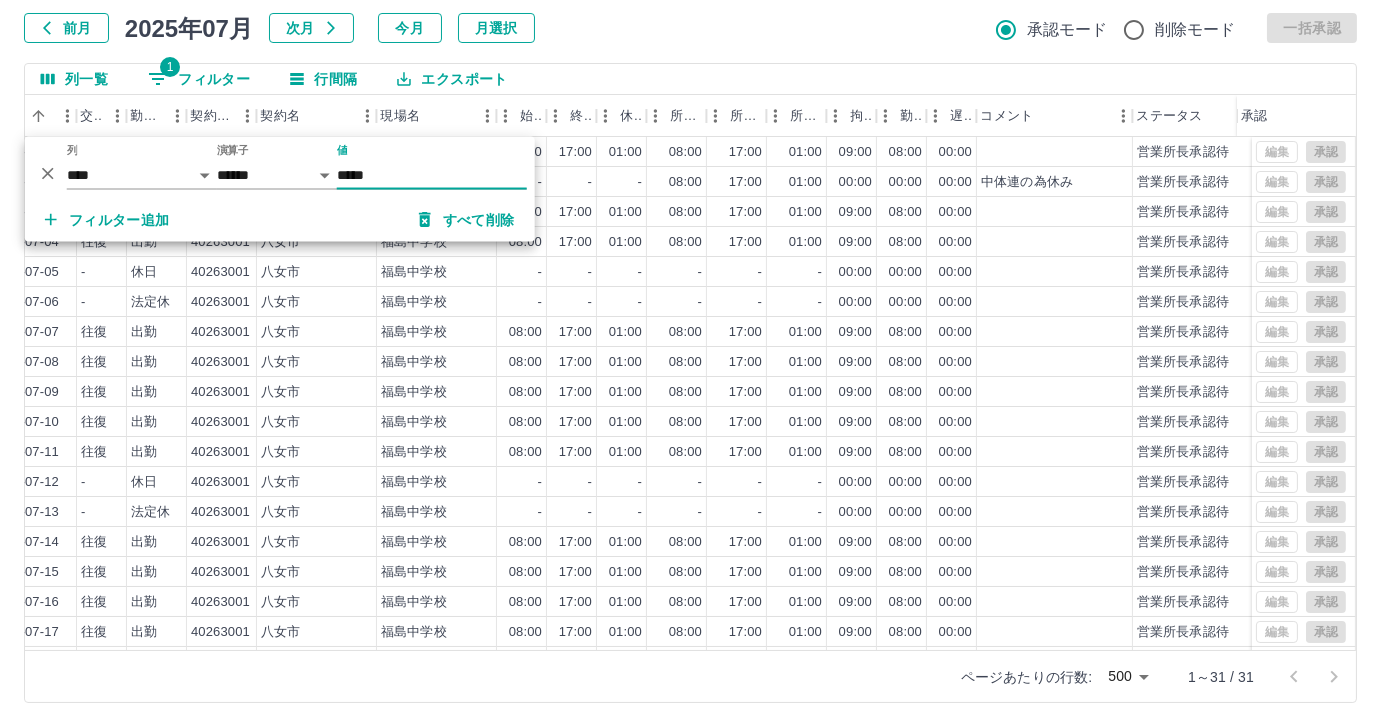 scroll, scrollTop: 431, scrollLeft: 414, axis: both 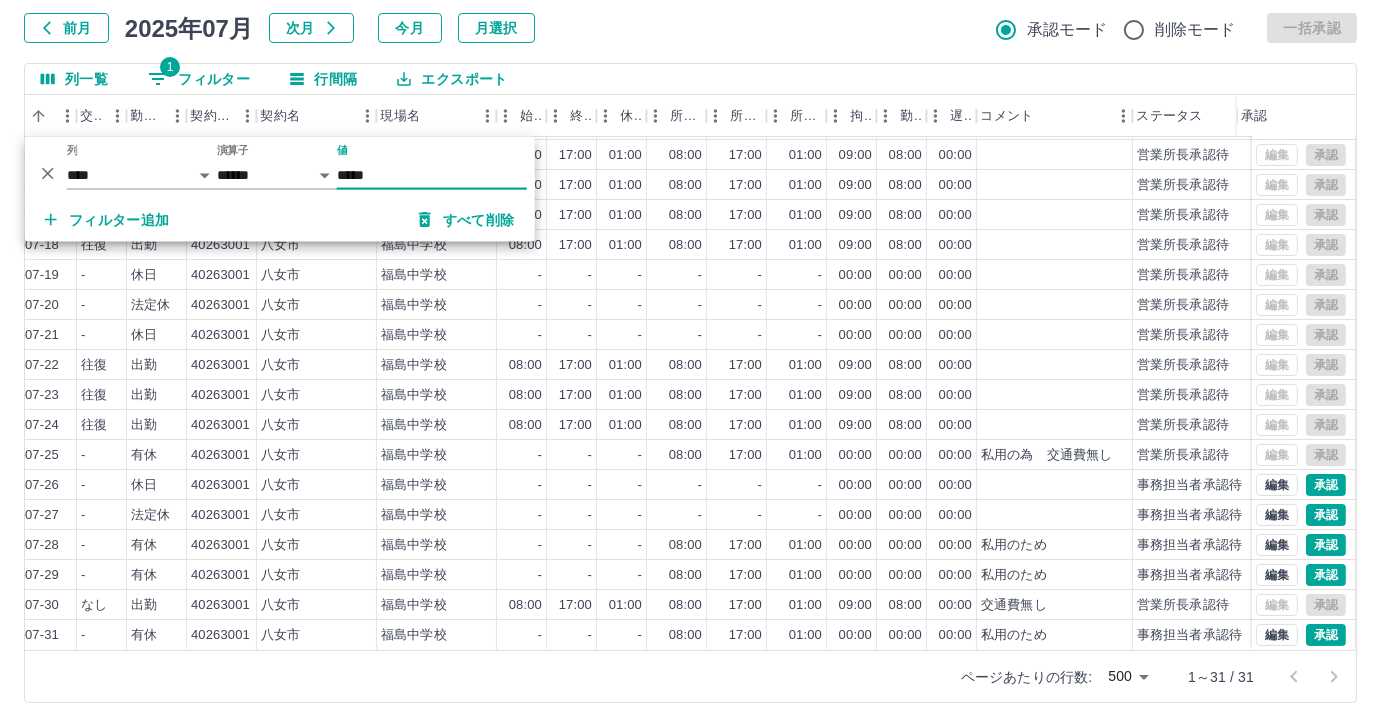 type on "*****" 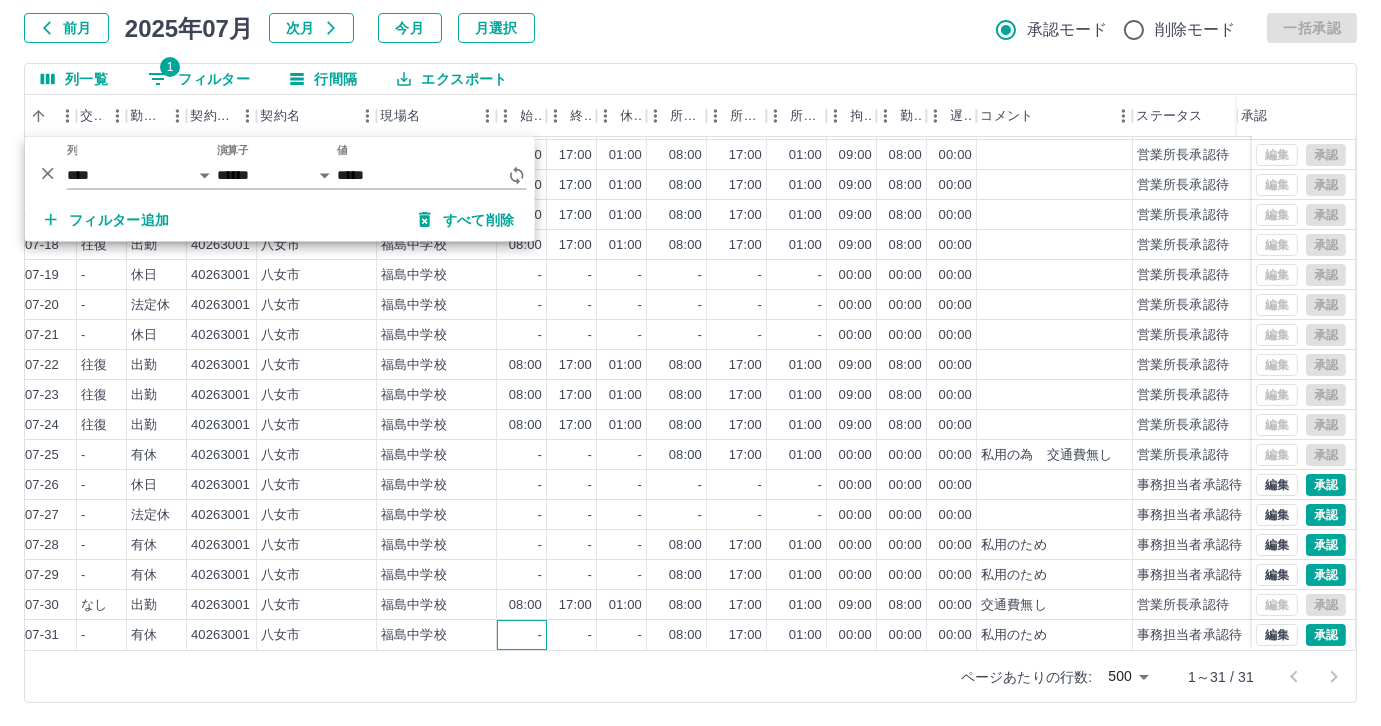 drag, startPoint x: 504, startPoint y: 629, endPoint x: 472, endPoint y: 626, distance: 32.140316 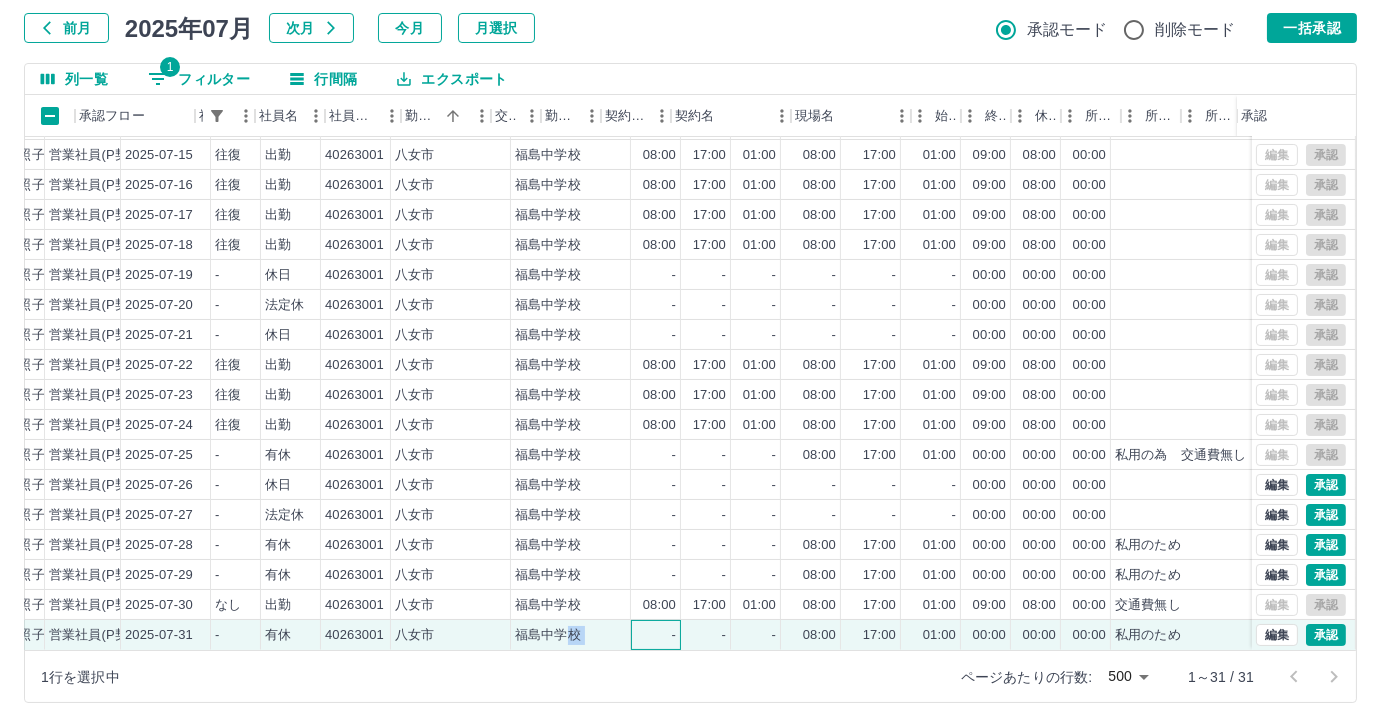 scroll, scrollTop: 431, scrollLeft: 0, axis: vertical 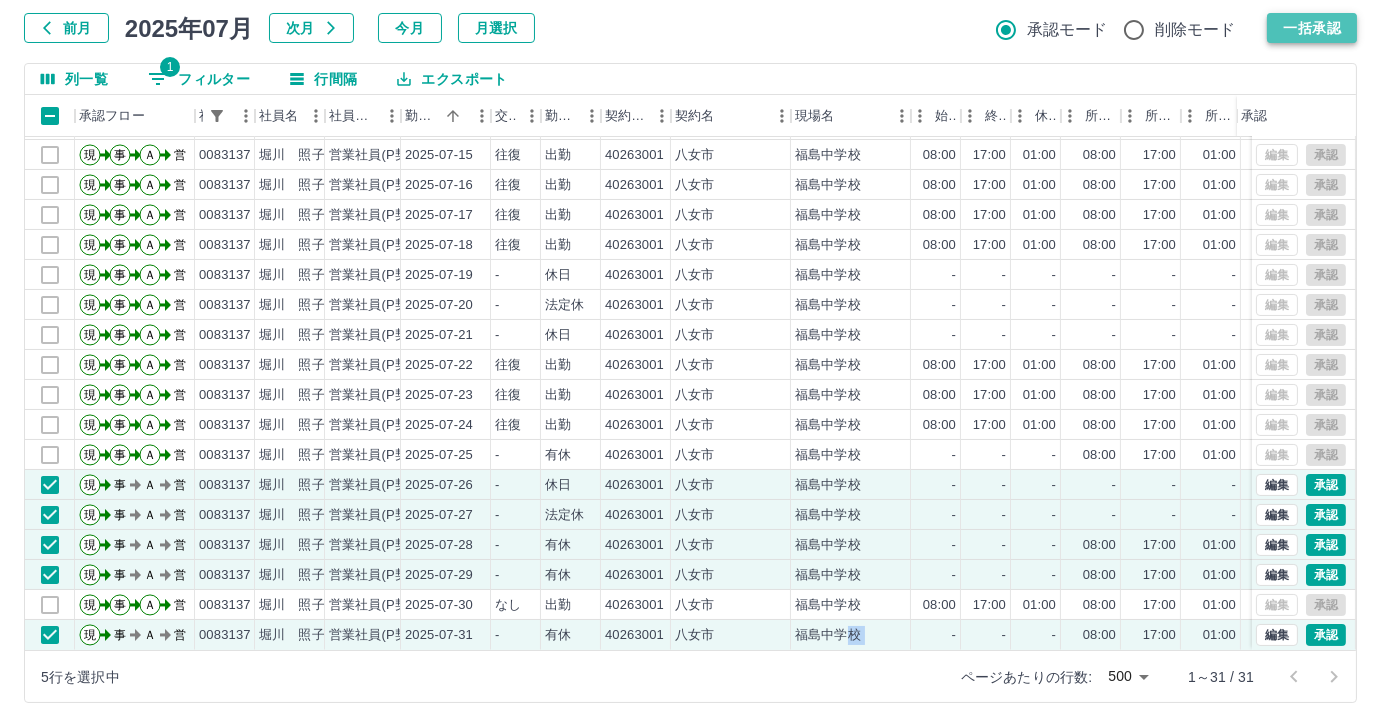 click on "一括承認" at bounding box center (1312, 28) 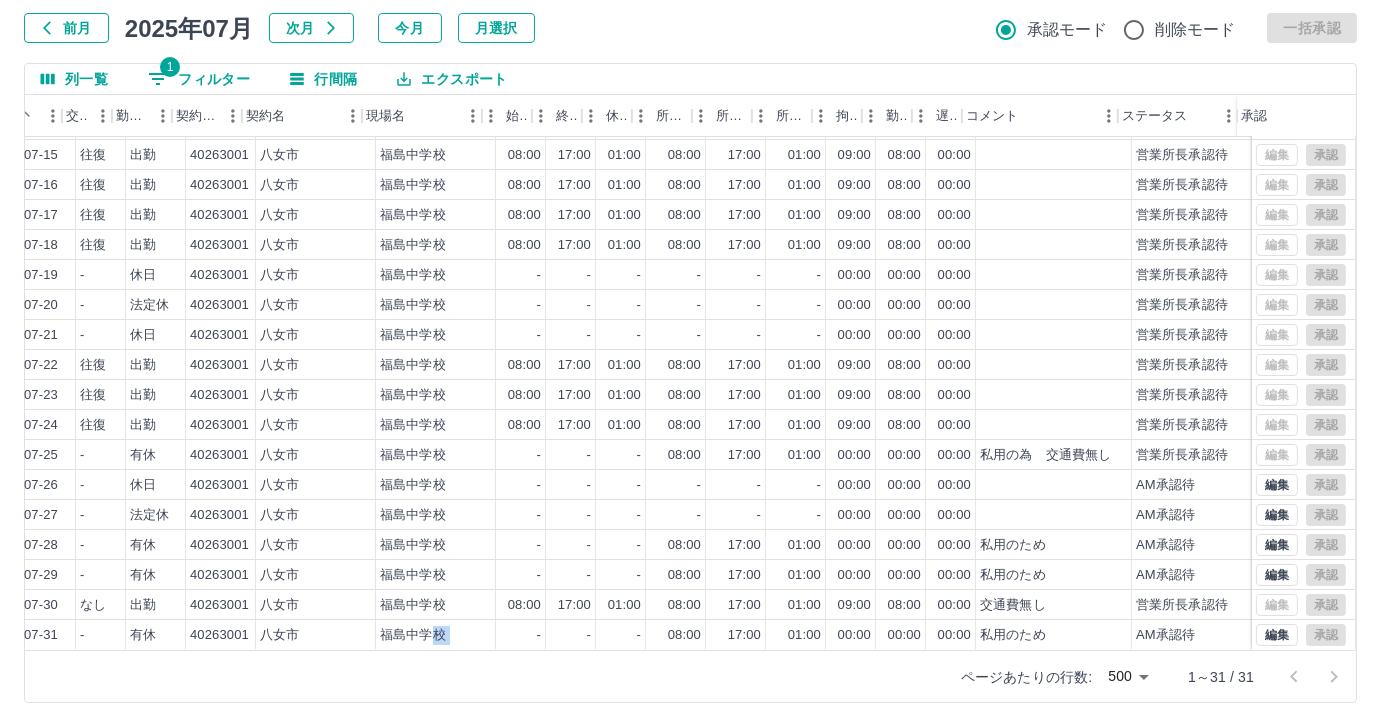 scroll, scrollTop: 431, scrollLeft: 429, axis: both 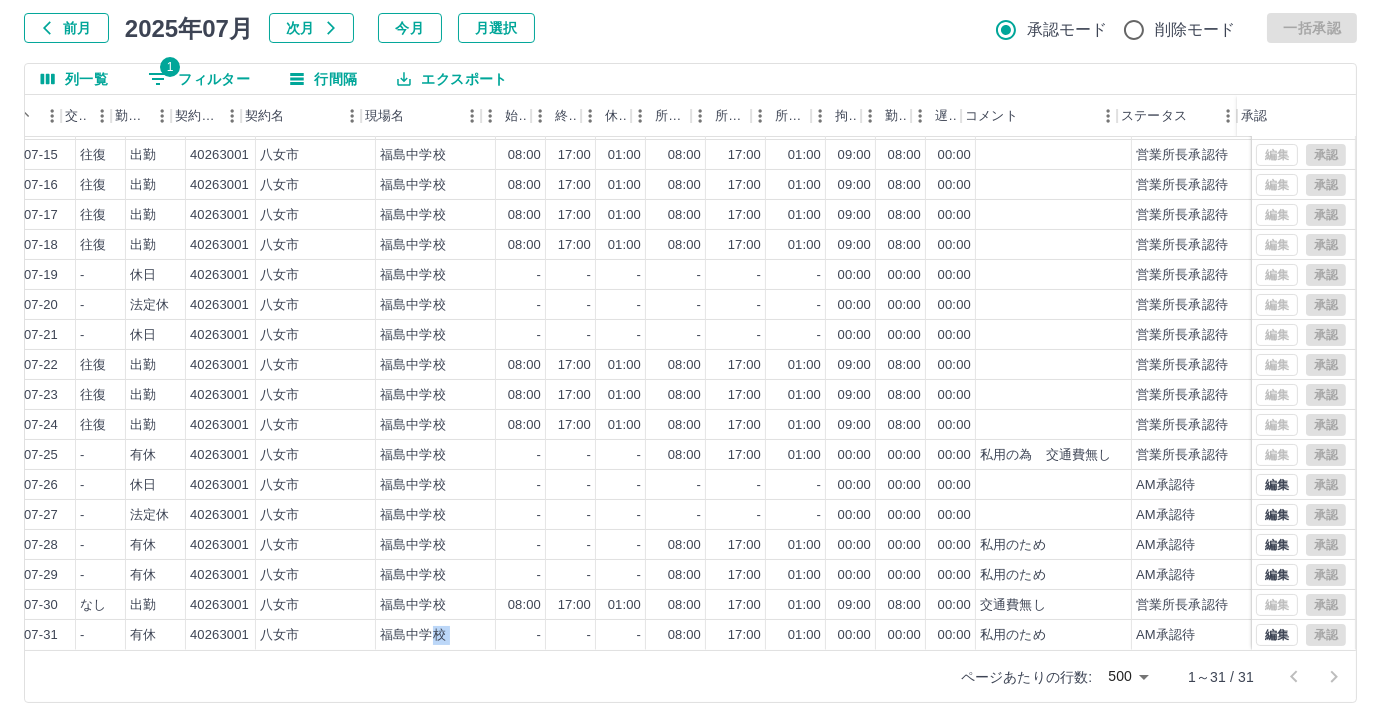 click on "1 フィルター" at bounding box center [199, 79] 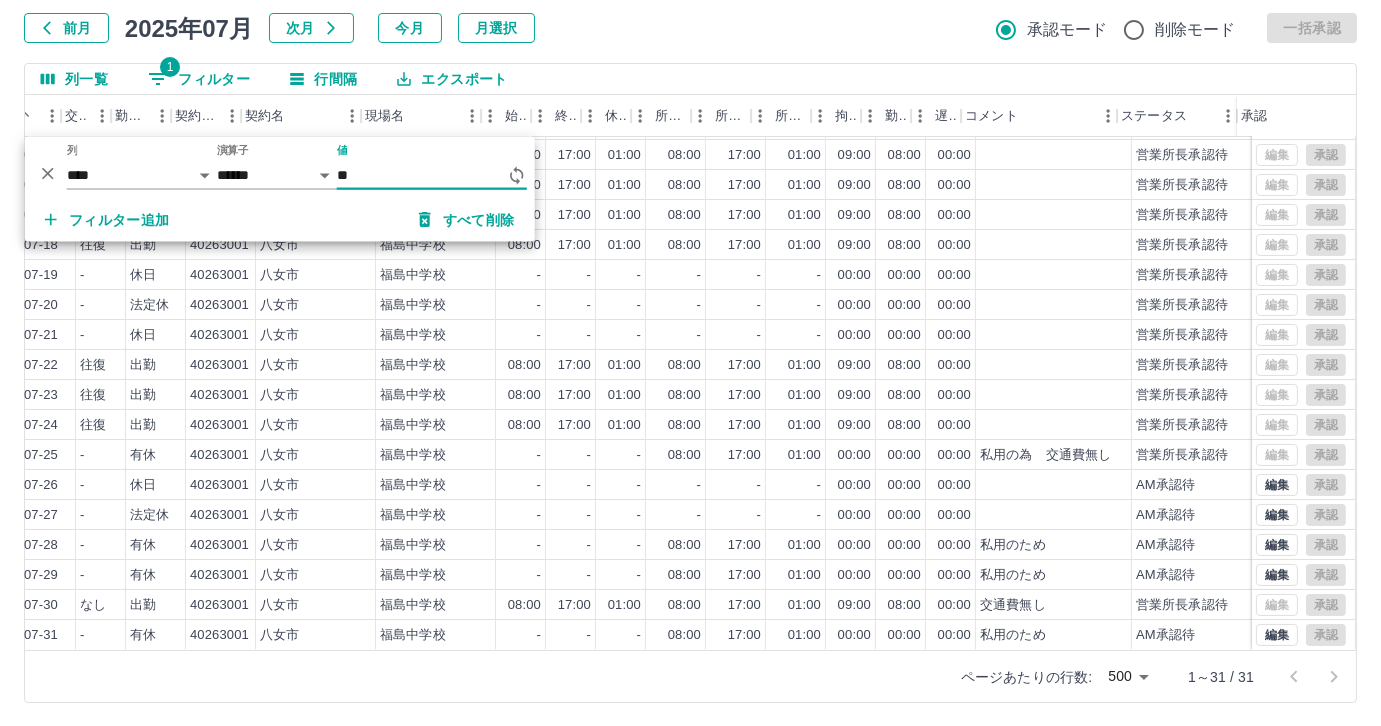 type on "*" 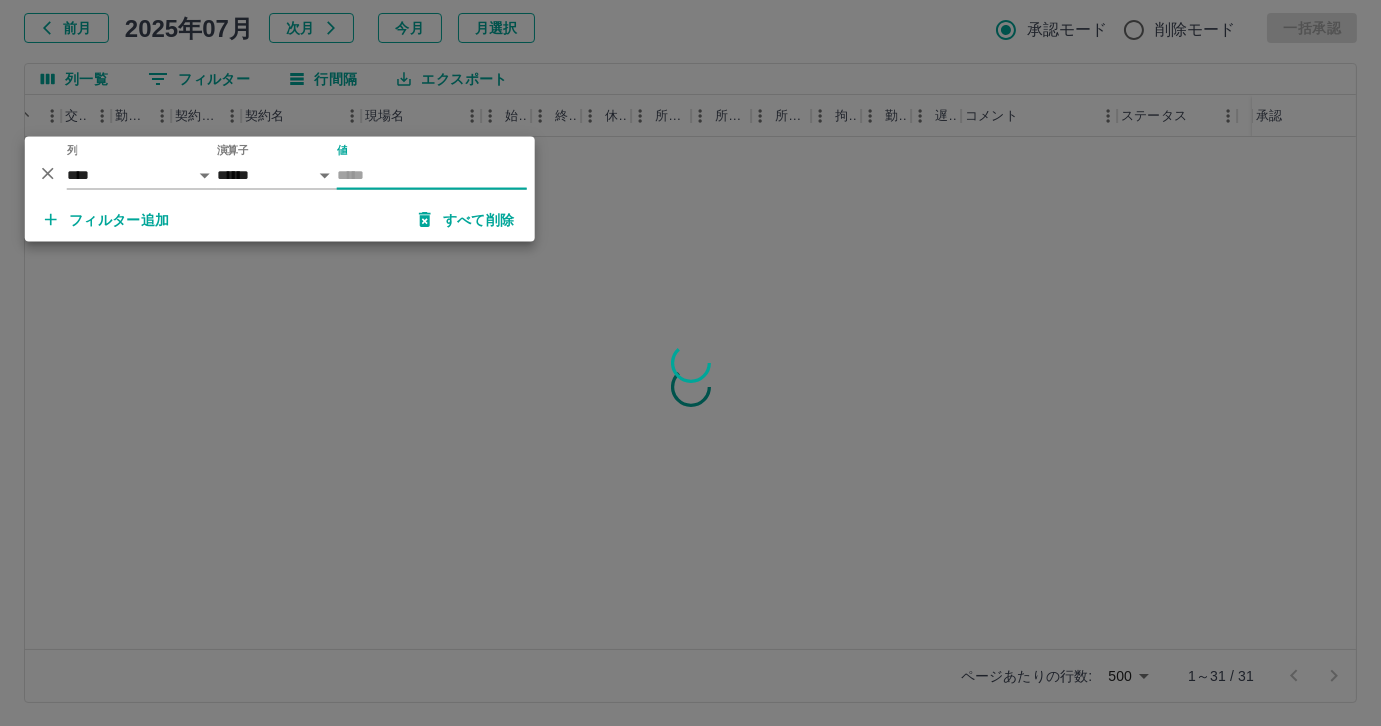 scroll, scrollTop: 0, scrollLeft: 414, axis: horizontal 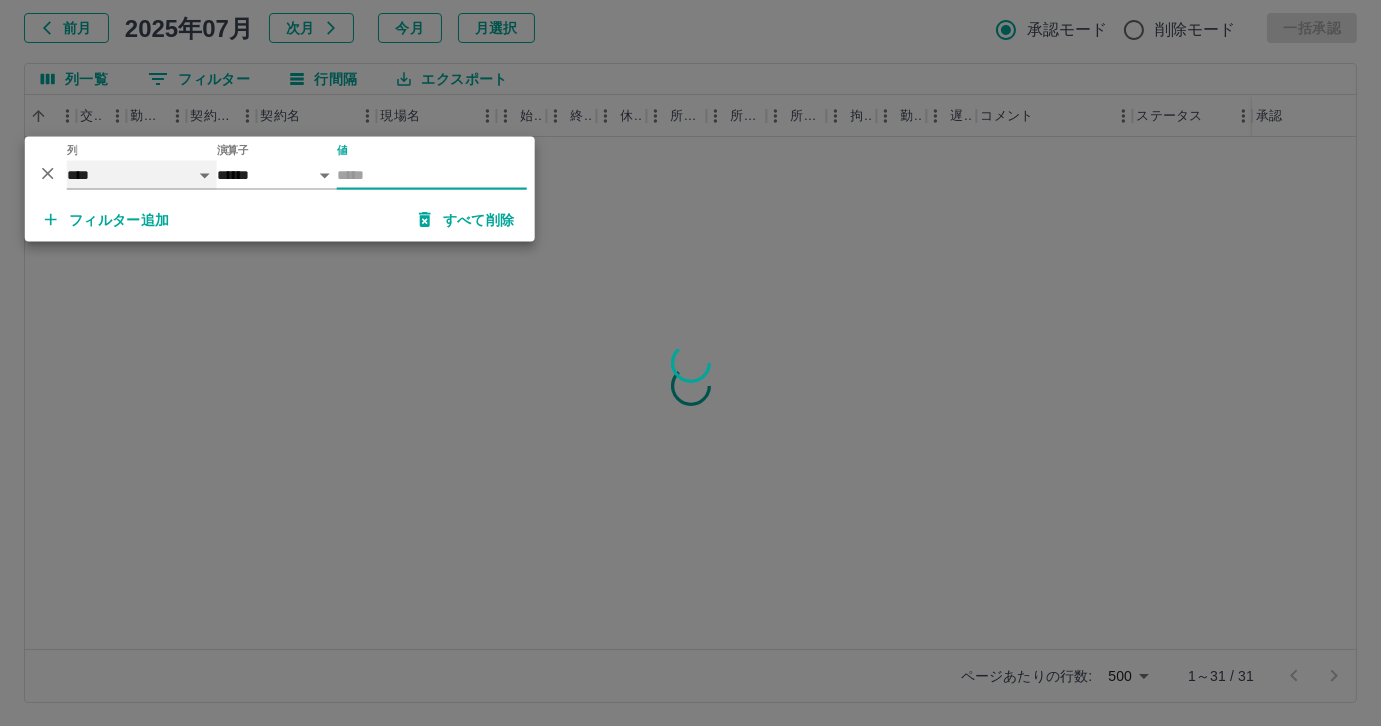 click on "**** *** **** *** *** **** ***** *** *** ** ** ** **** **** **** ** ** *** **** *****" at bounding box center (142, 175) 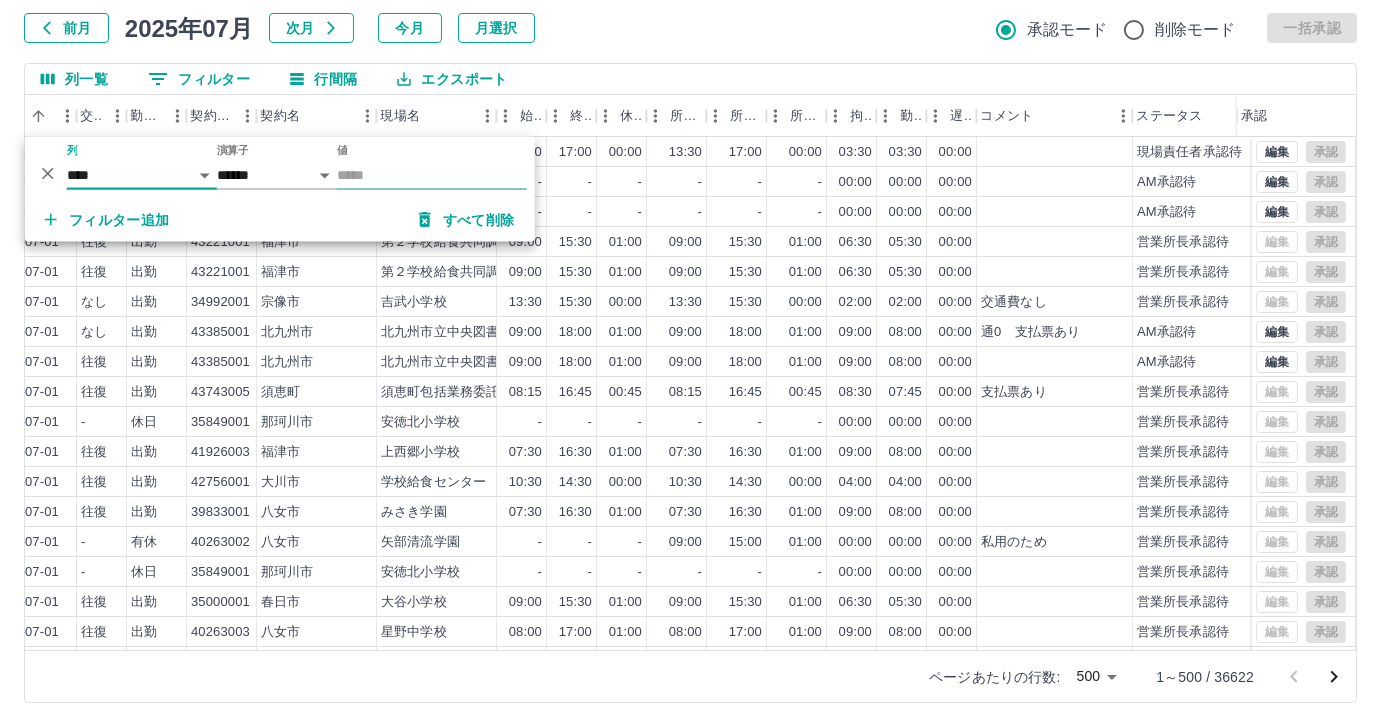 click on "値" at bounding box center [432, 175] 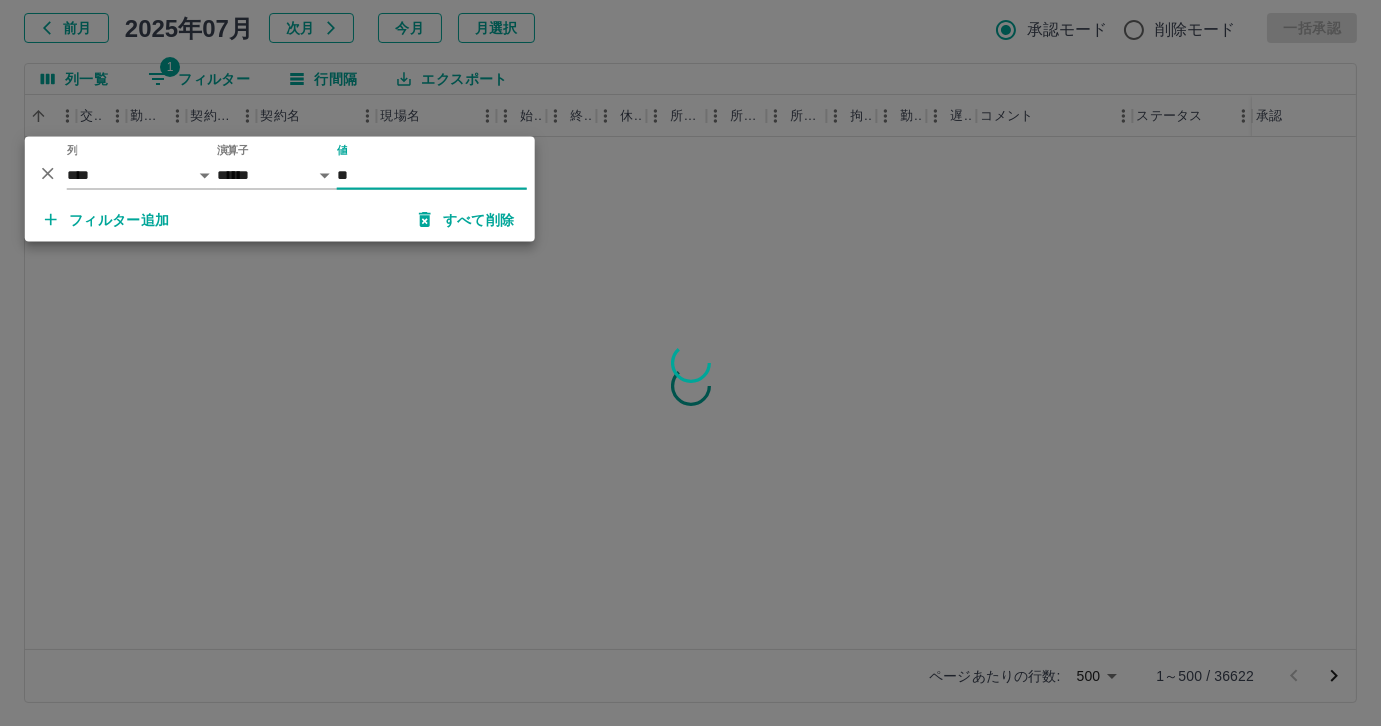 type on "*" 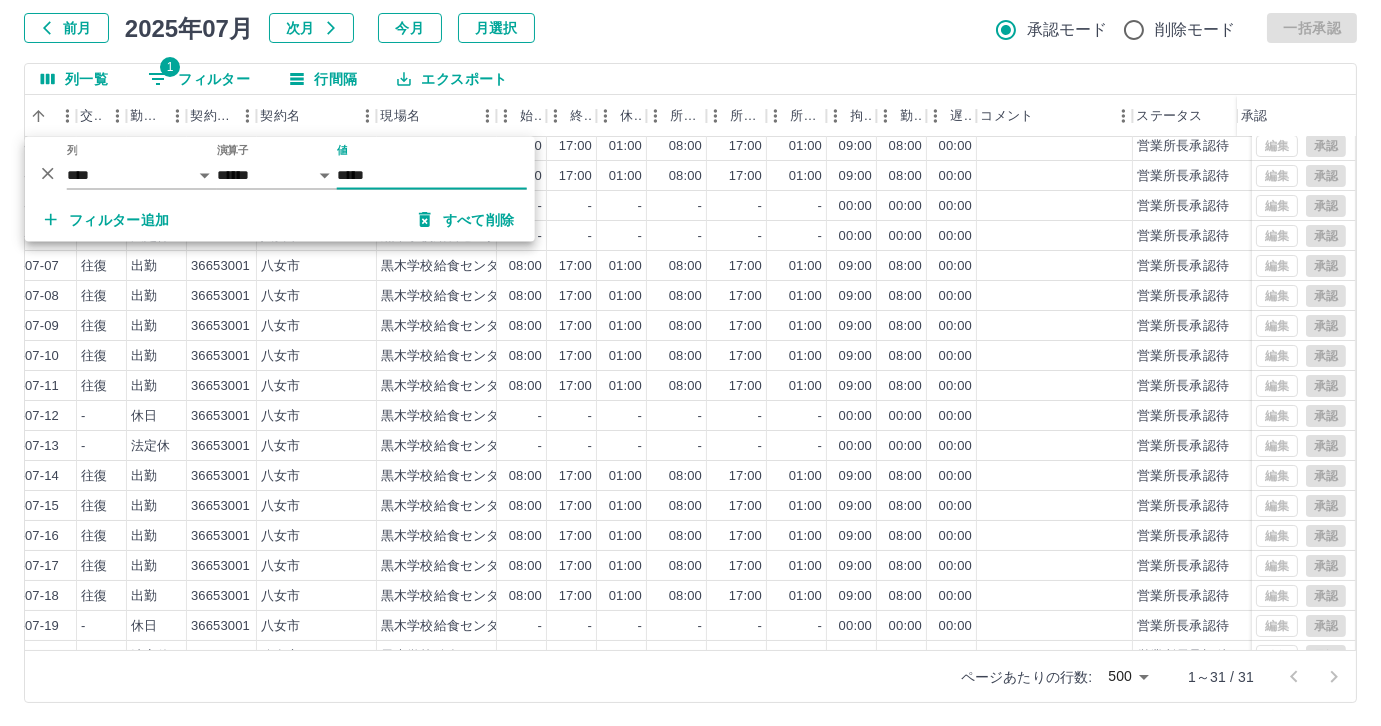 scroll, scrollTop: 431, scrollLeft: 414, axis: both 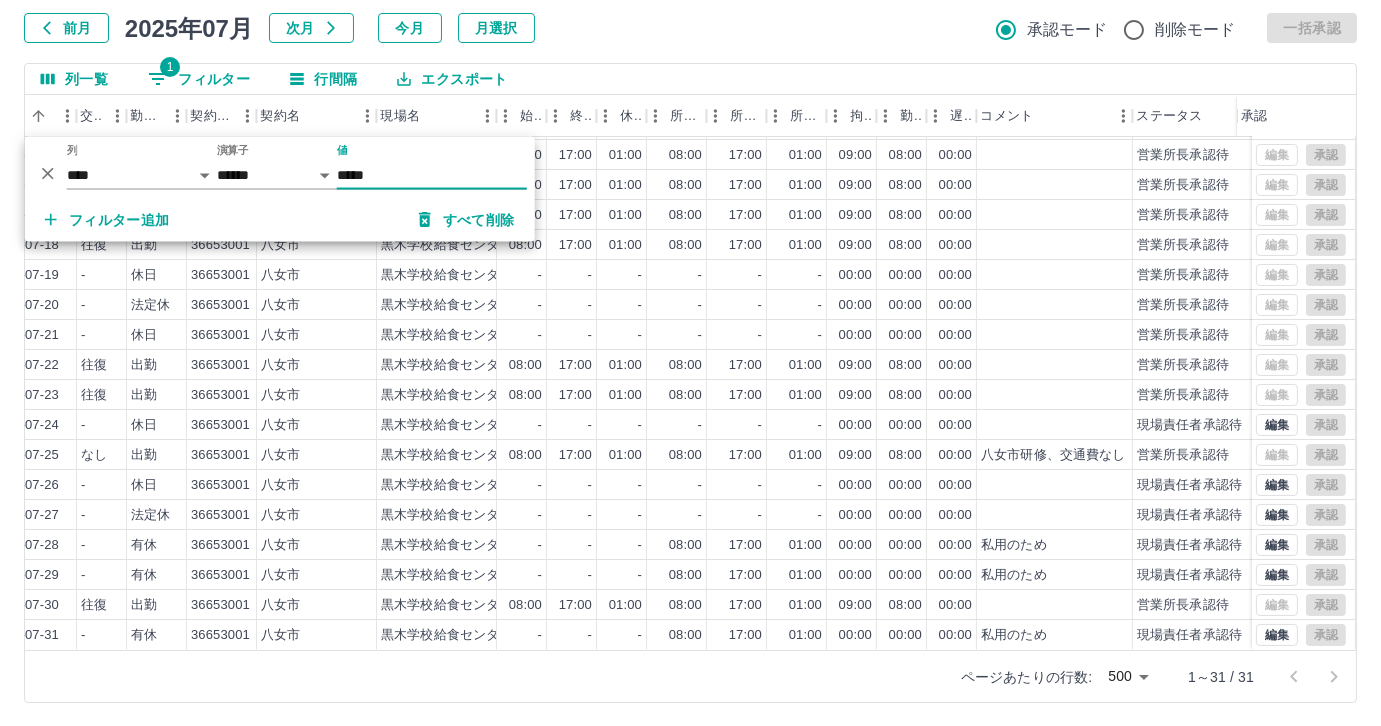 type on "*****" 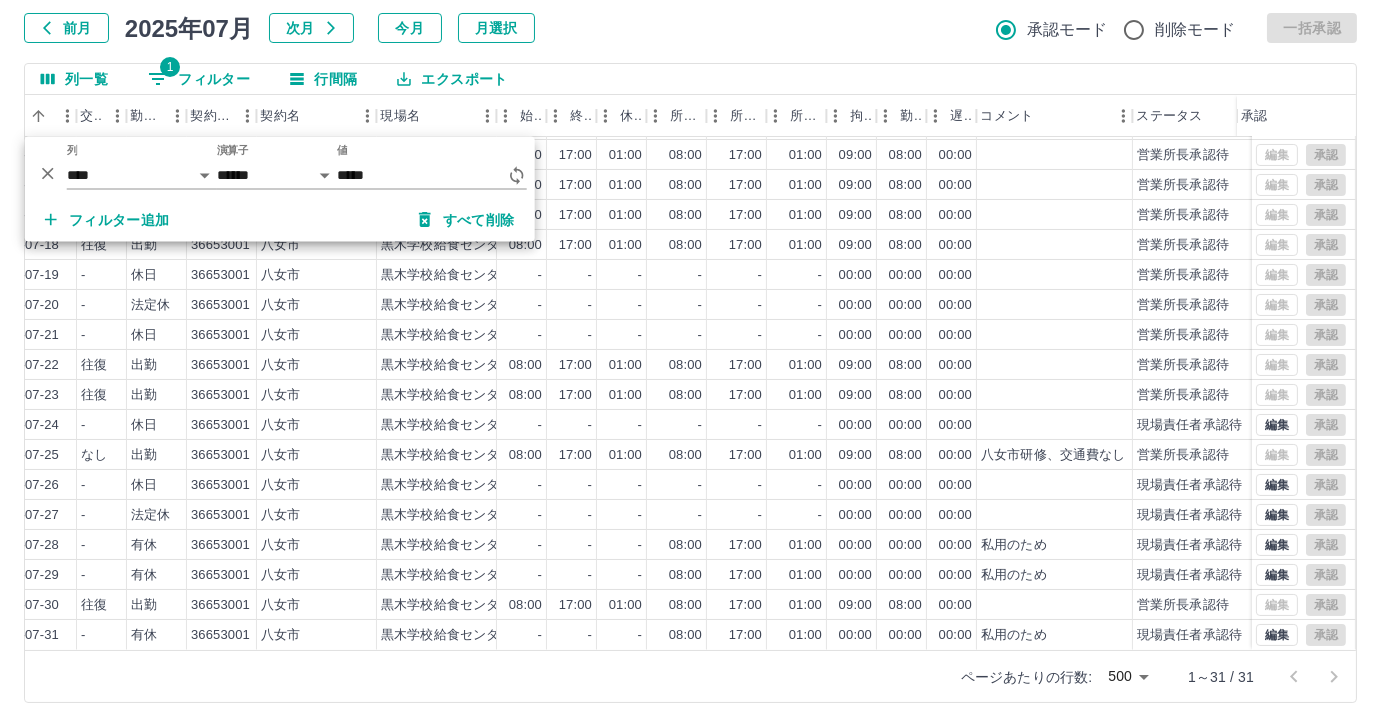 drag, startPoint x: 467, startPoint y: 660, endPoint x: 418, endPoint y: 643, distance: 51.86521 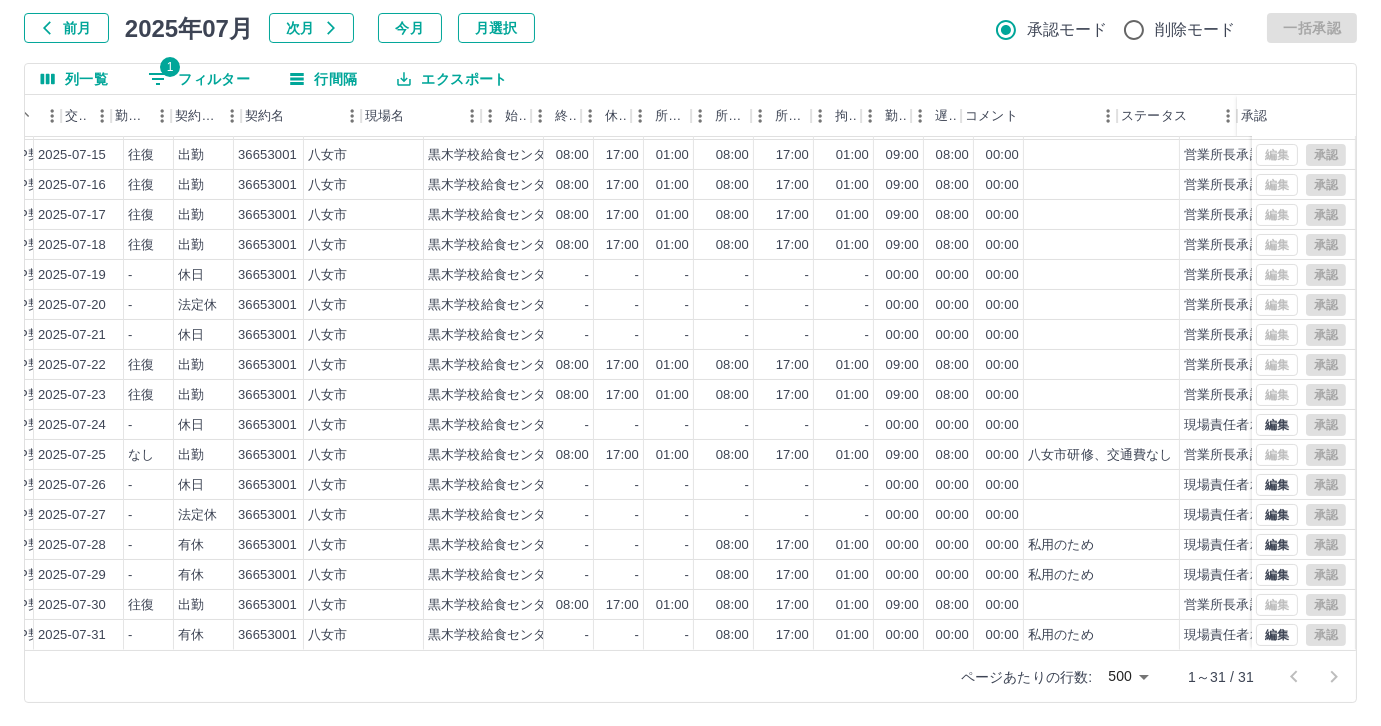 scroll, scrollTop: 431, scrollLeft: 429, axis: both 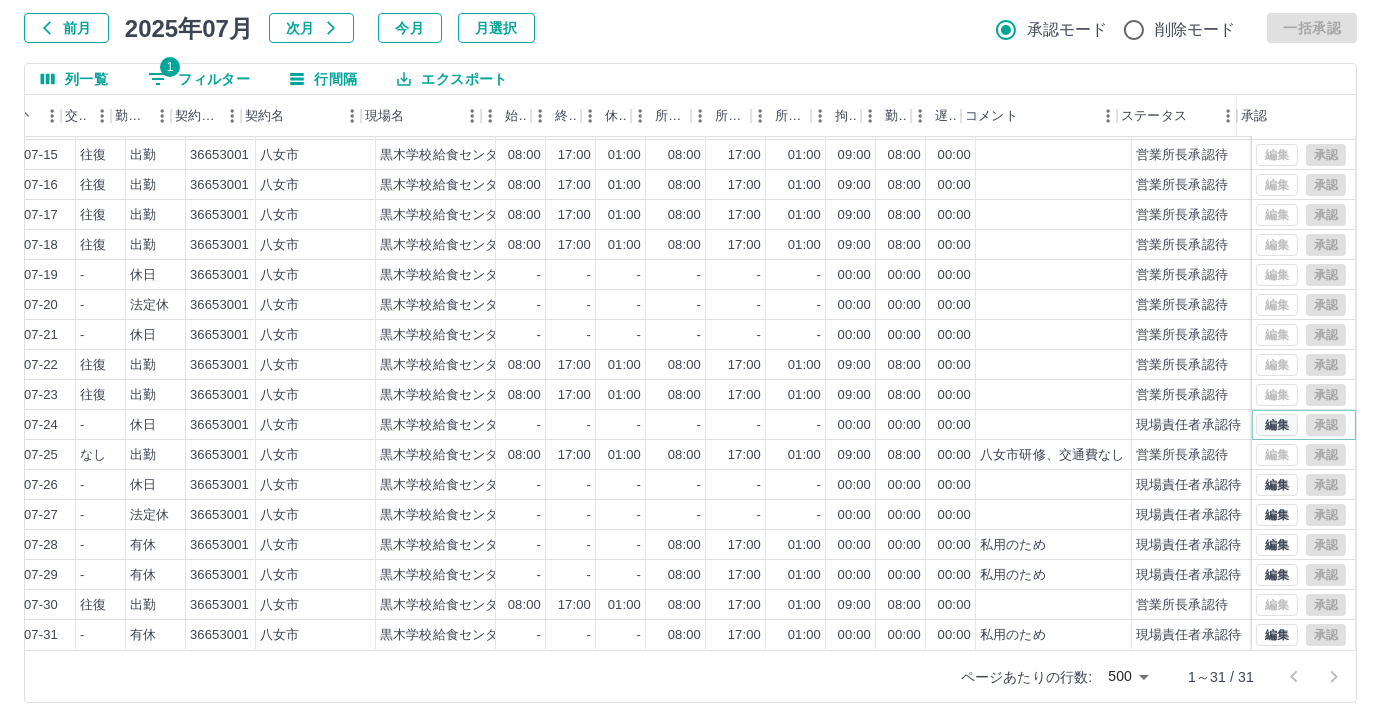 click on "編集" at bounding box center [1277, 425] 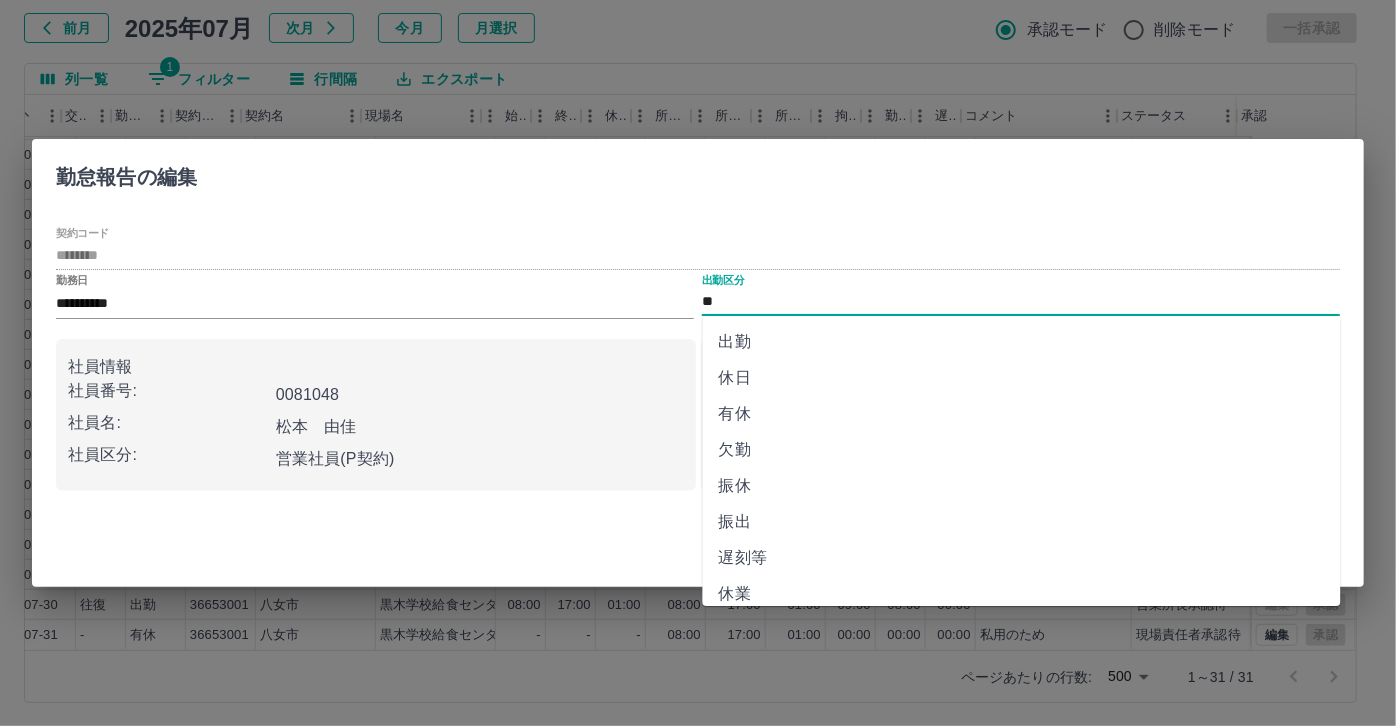 click on "**" at bounding box center (1021, 302) 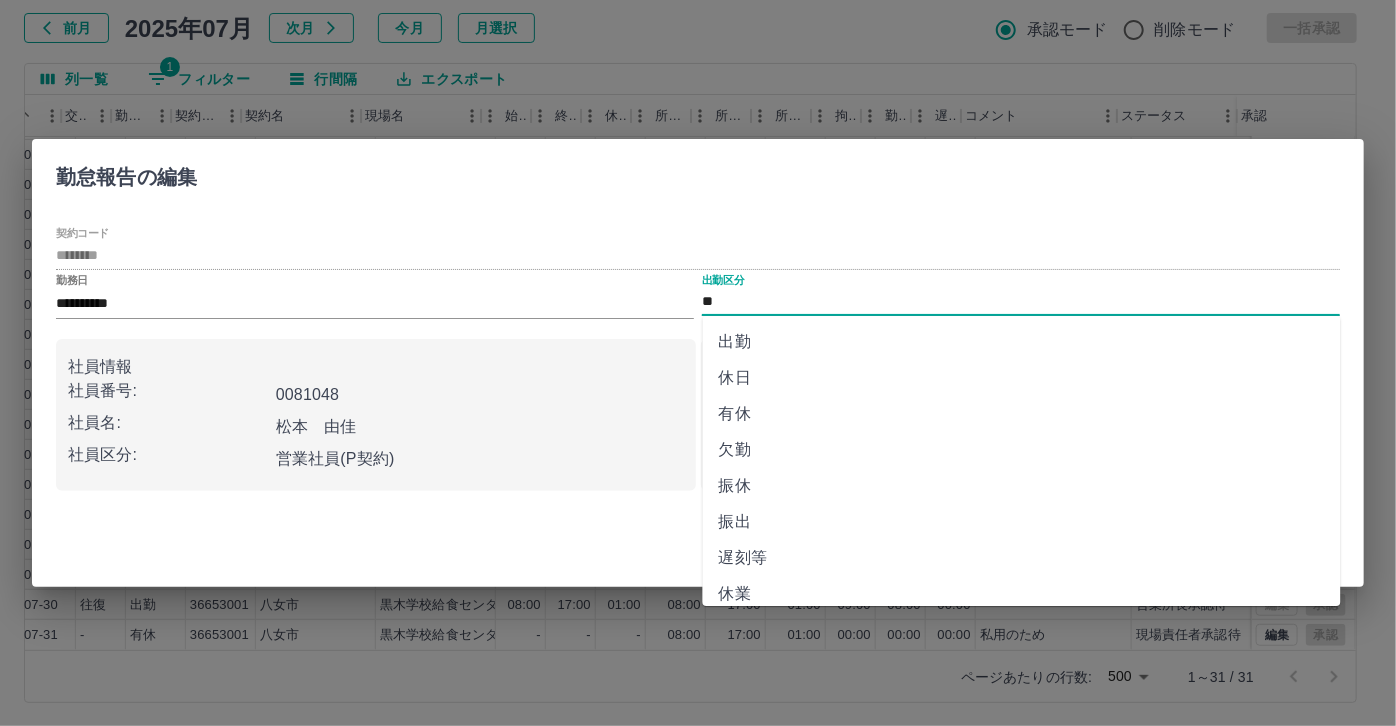 click on "出勤" at bounding box center [1022, 342] 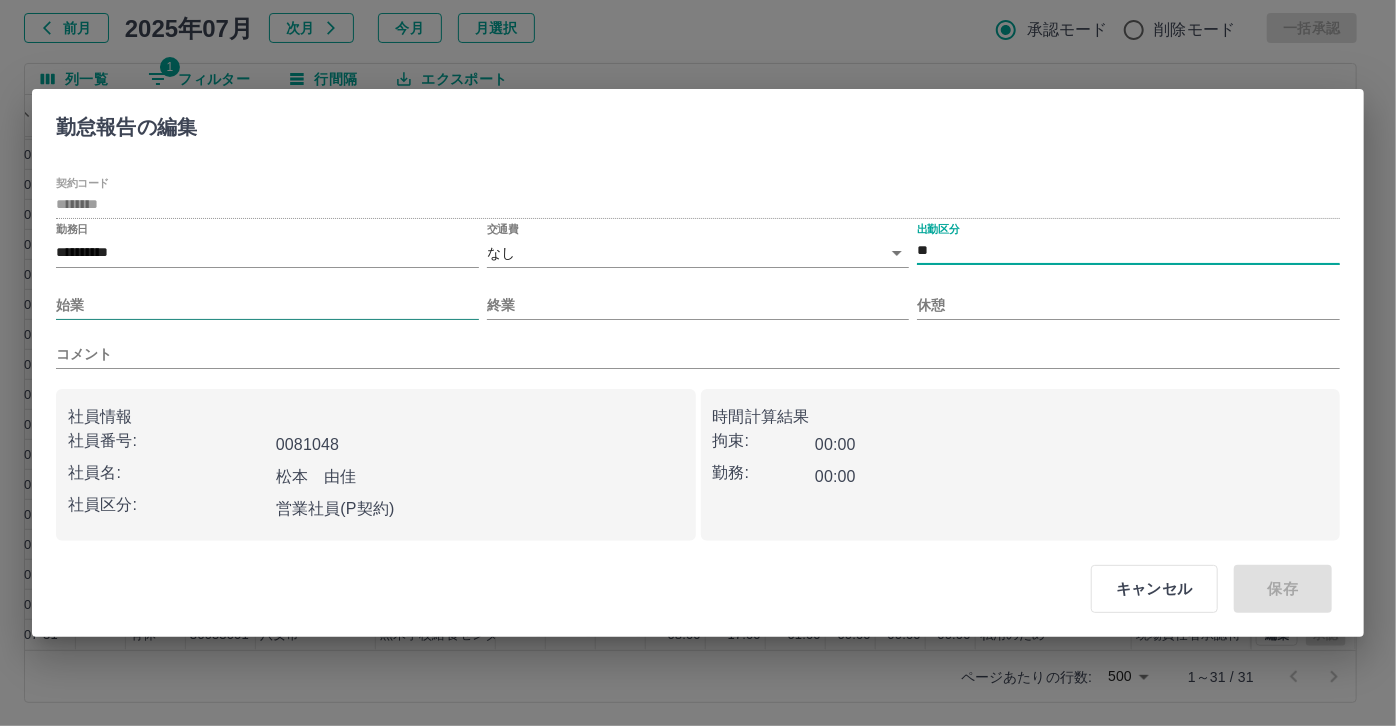 click on "始業" at bounding box center [267, 305] 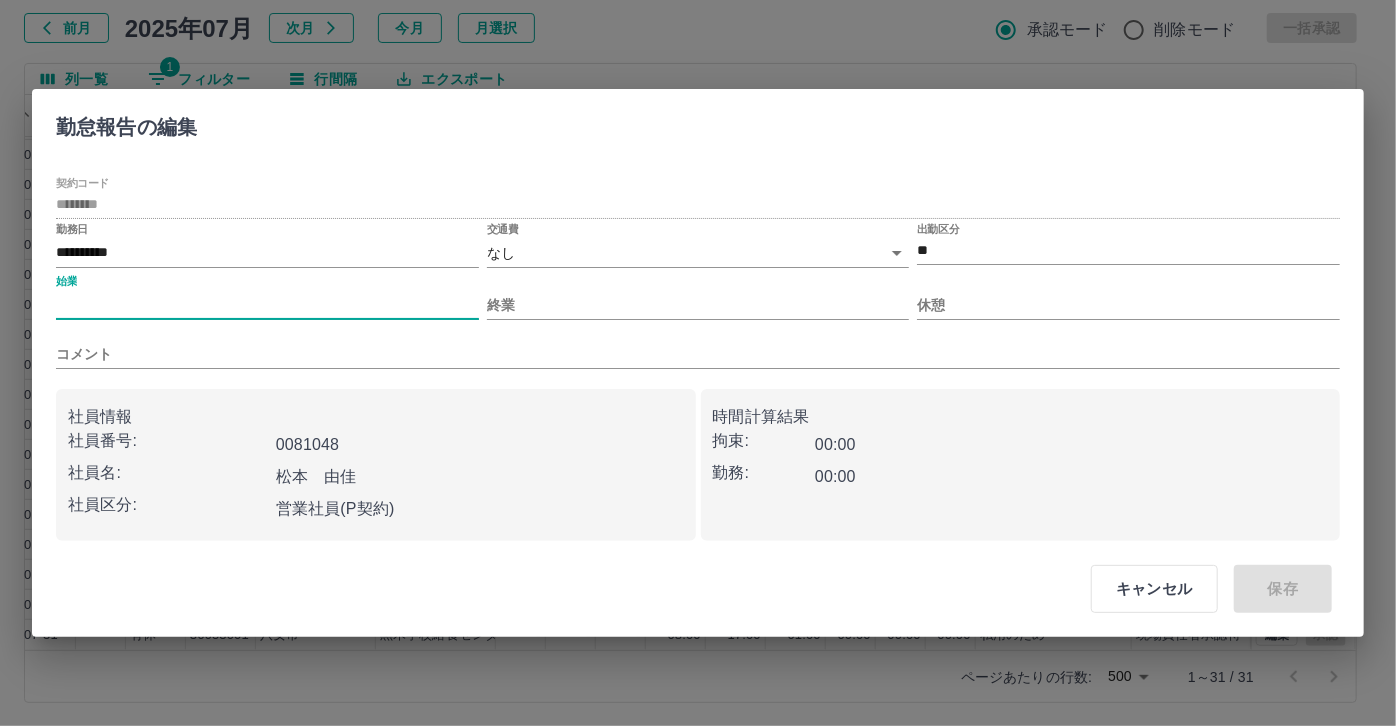 click on "SDH勤怠 [LAST]　[FIRST] 勤務実績承認 前月 2025年07月 次月 今月 月選択 承認モード 削除モード 一括承認 列一覧 1 フィルター 行間隔 エクスポート 社員名 社員区分 勤務日 交通費 勤務区分 契約コード 契約名 現場名 始業 終業 休憩 所定開始 所定終業 所定休憩 拘束 勤務 遅刻等 コメント ステータス 承認 [LAST]　[FIRST] 営業社員(P契約) [DATE]  -  法定休 36653001 [CITY] [SCHOOL_NAME] - - - - - - 00:00 00:00 00:00 営業所長承認待 [LAST]　[FIRST] 営業社員(P契約) [DATE] 往復 出勤 36653001 [CITY] [SCHOOL_NAME] 08:00 17:00 01:00 08:00 17:00 01:00 09:00 08:00 00:00 営業所長承認待 [LAST]　[FIRST] 営業社員(P契約) [DATE] 往復 出勤 36653001 [CITY] [SCHOOL_NAME] 08:00 17:00 01:00 08:00 17:00 01:00 09:00 08:00 00:00 営業所長承認待 [LAST]　[FIRST] 営業社員(P契約) [DATE] 往復 出勤 36653001 08:00" at bounding box center (698, 304) 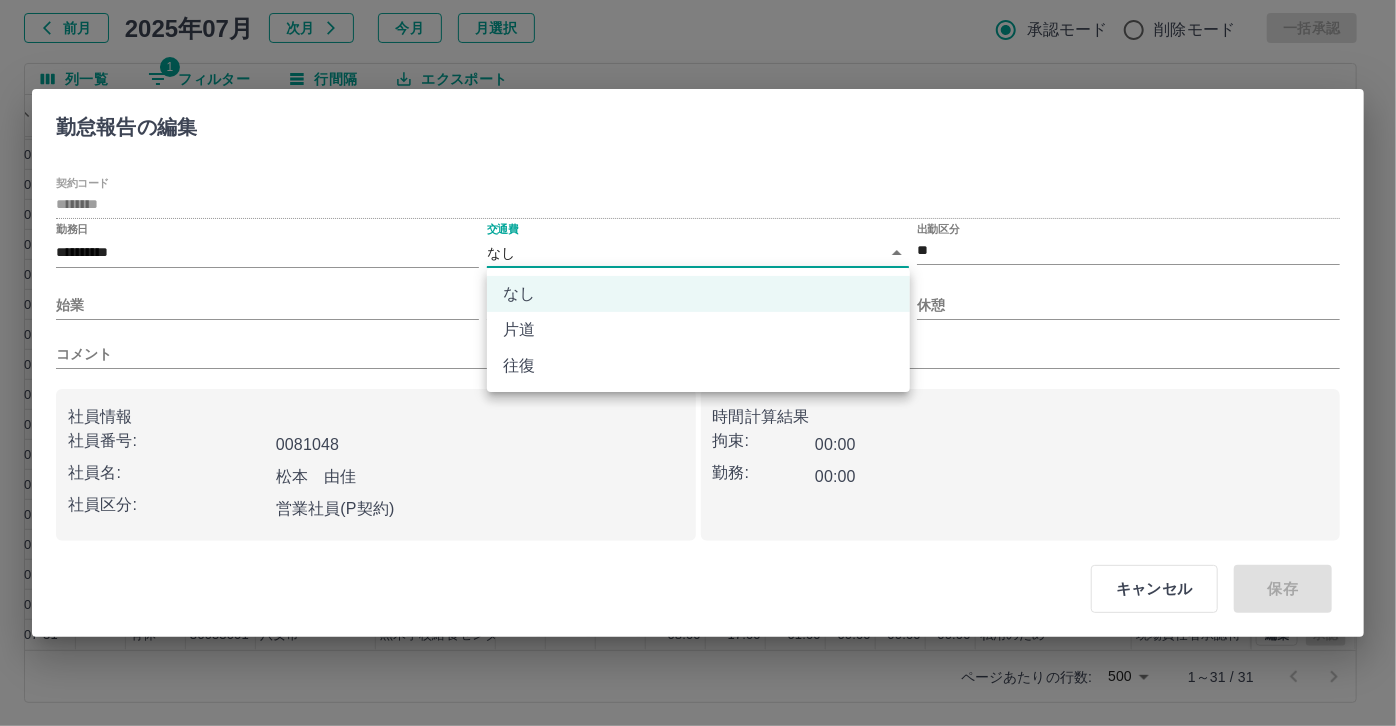 click on "往復" at bounding box center [698, 366] 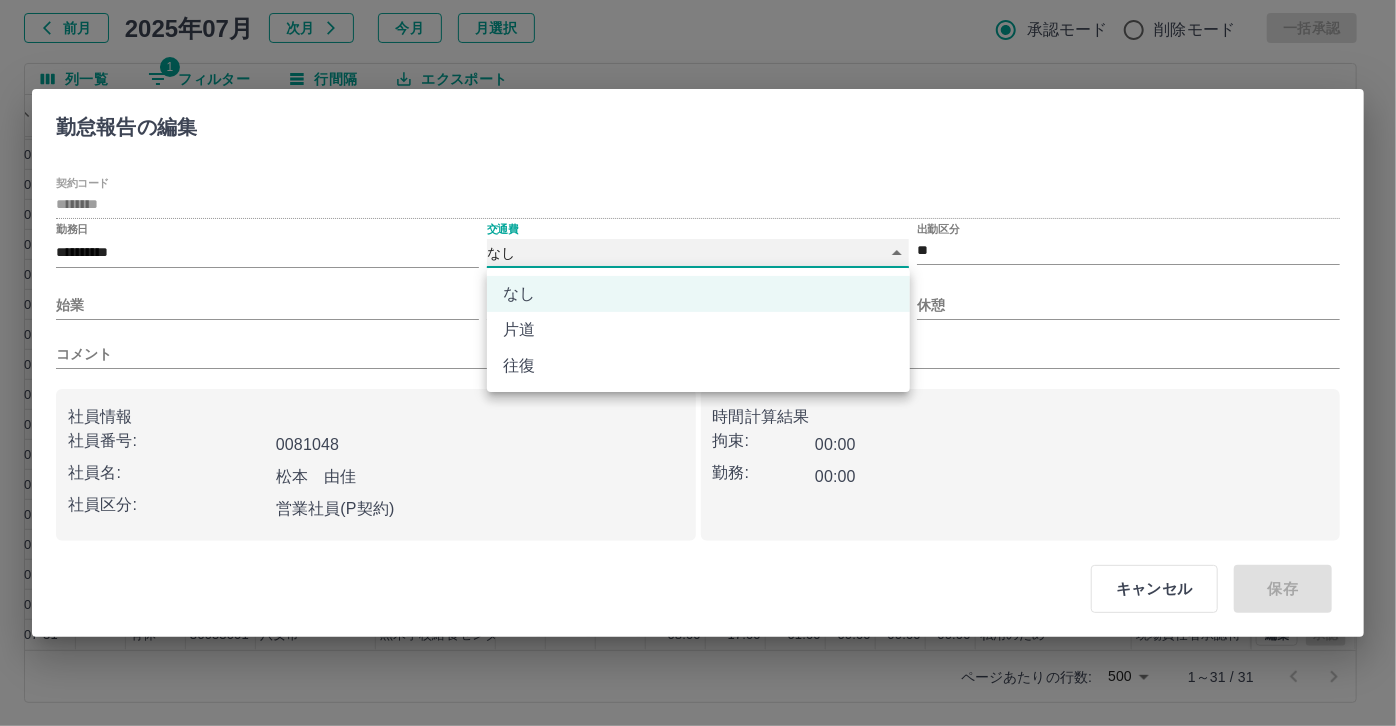 type on "******" 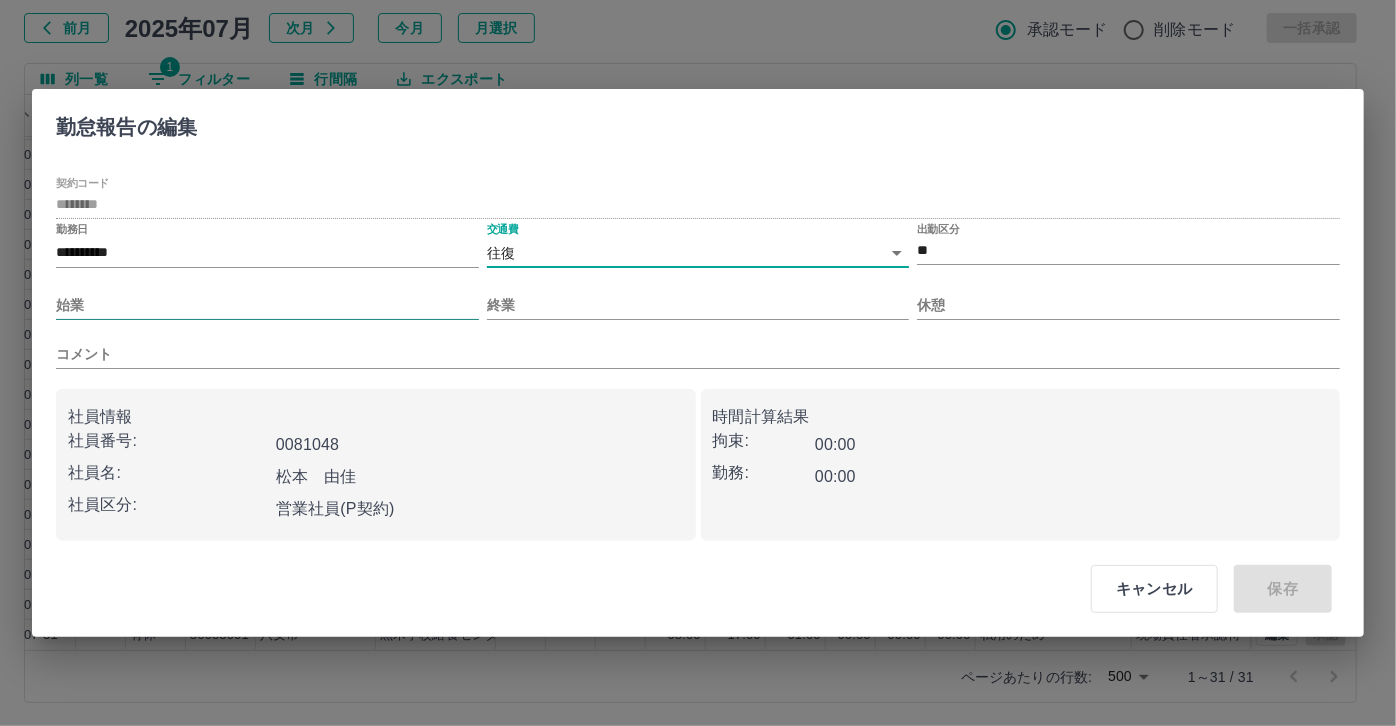 click on "始業" at bounding box center [267, 305] 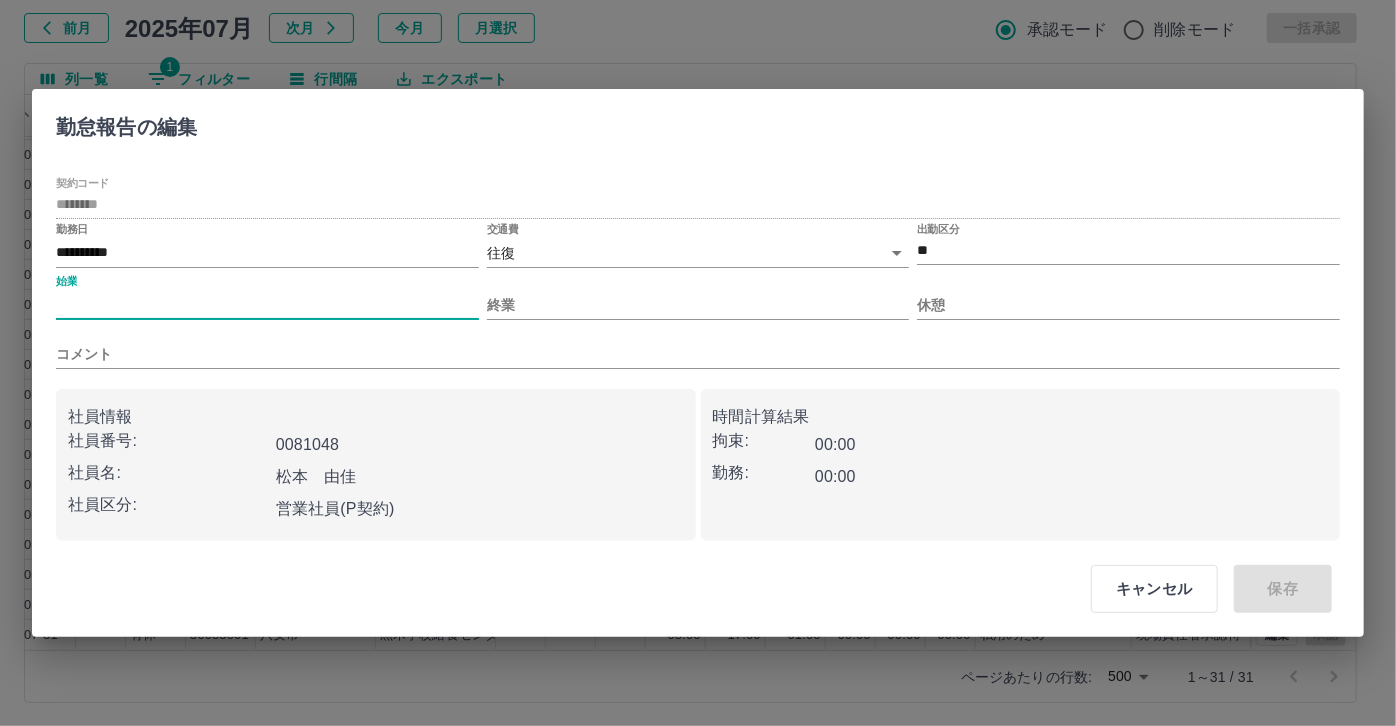type on "***" 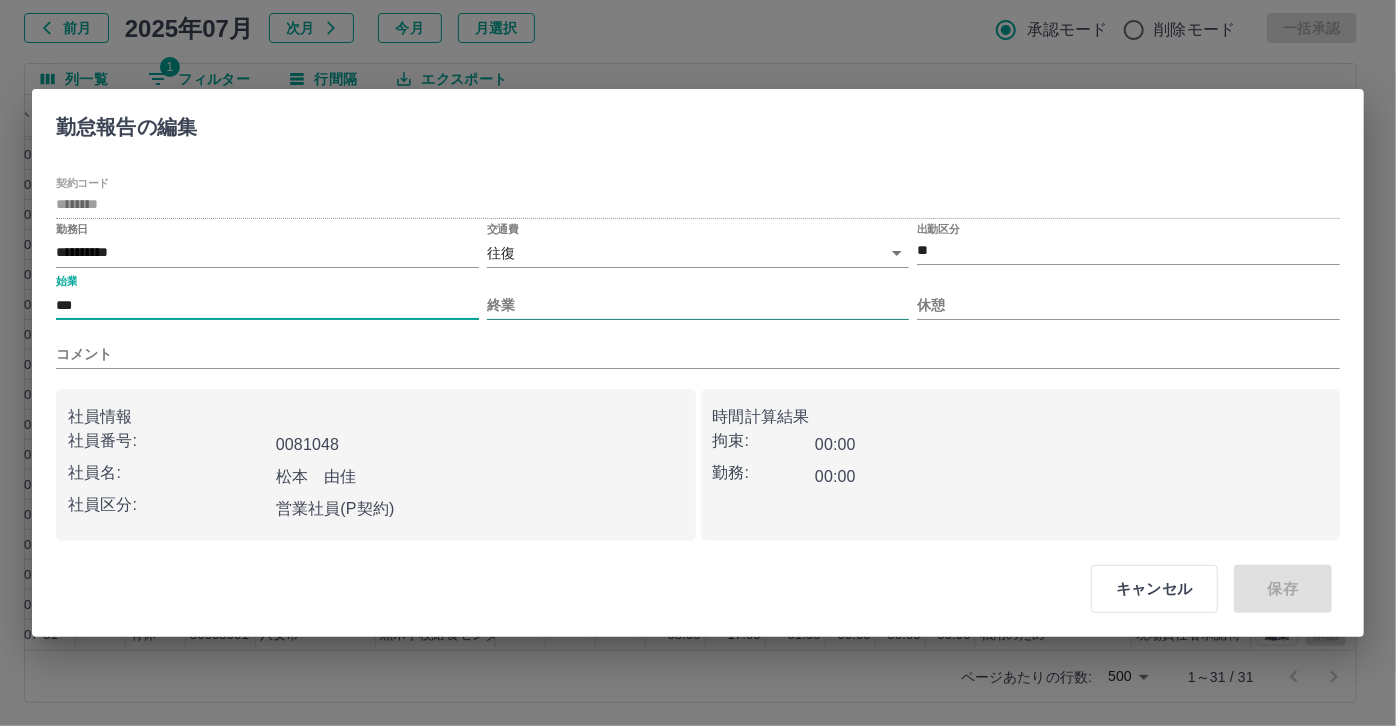 click on "終業" at bounding box center [698, 305] 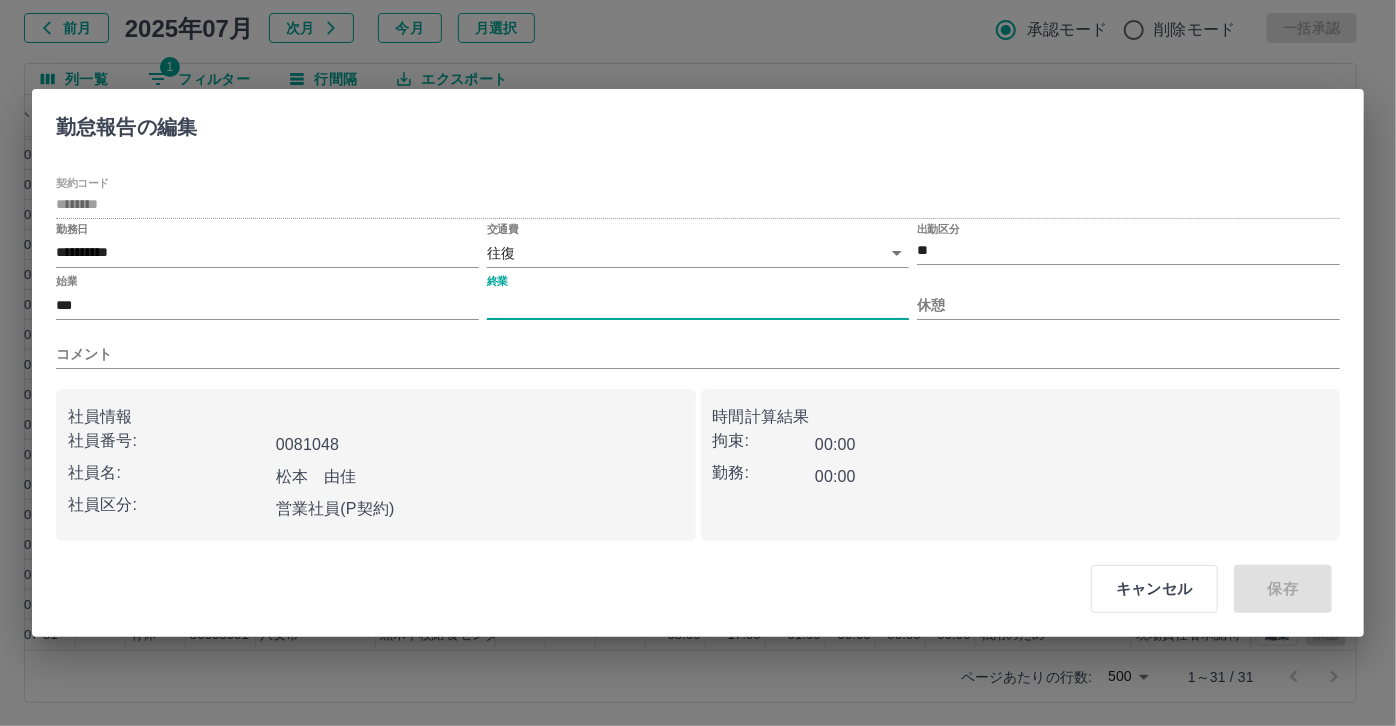 type on "****" 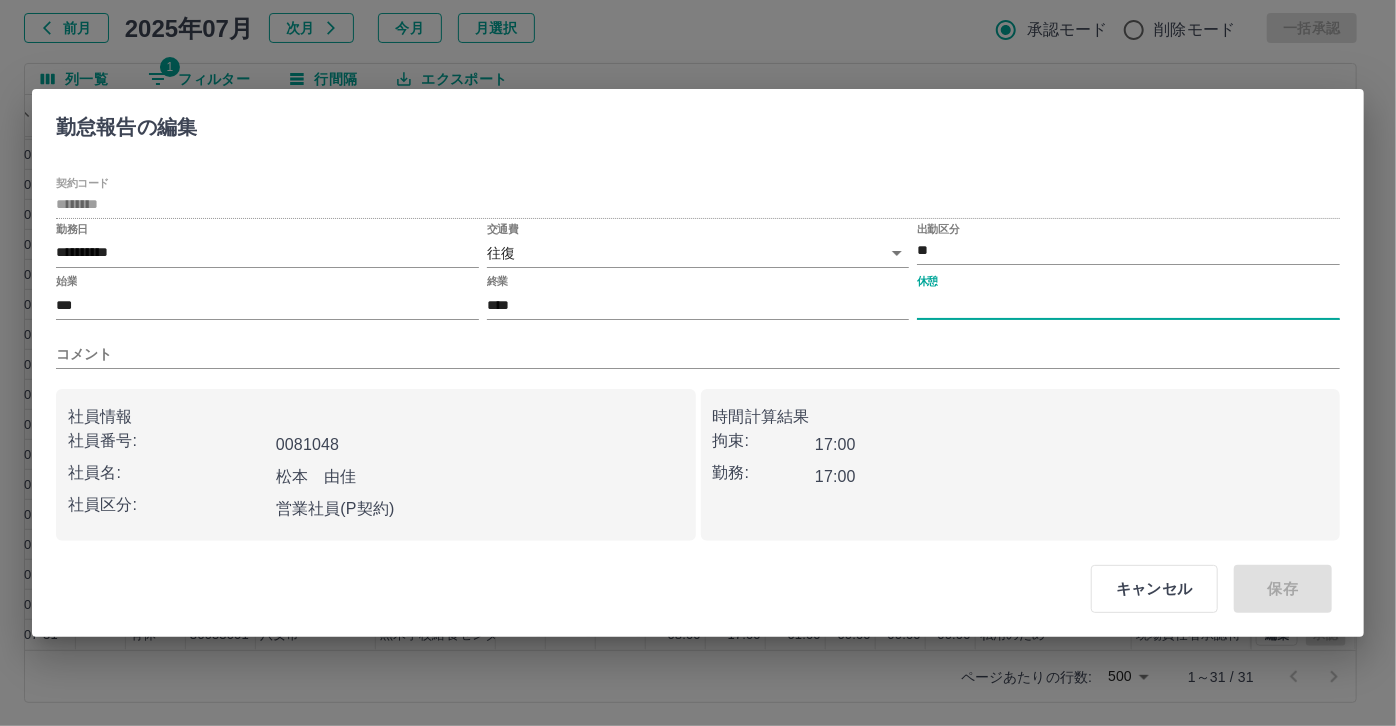click on "休憩" at bounding box center [1128, 305] 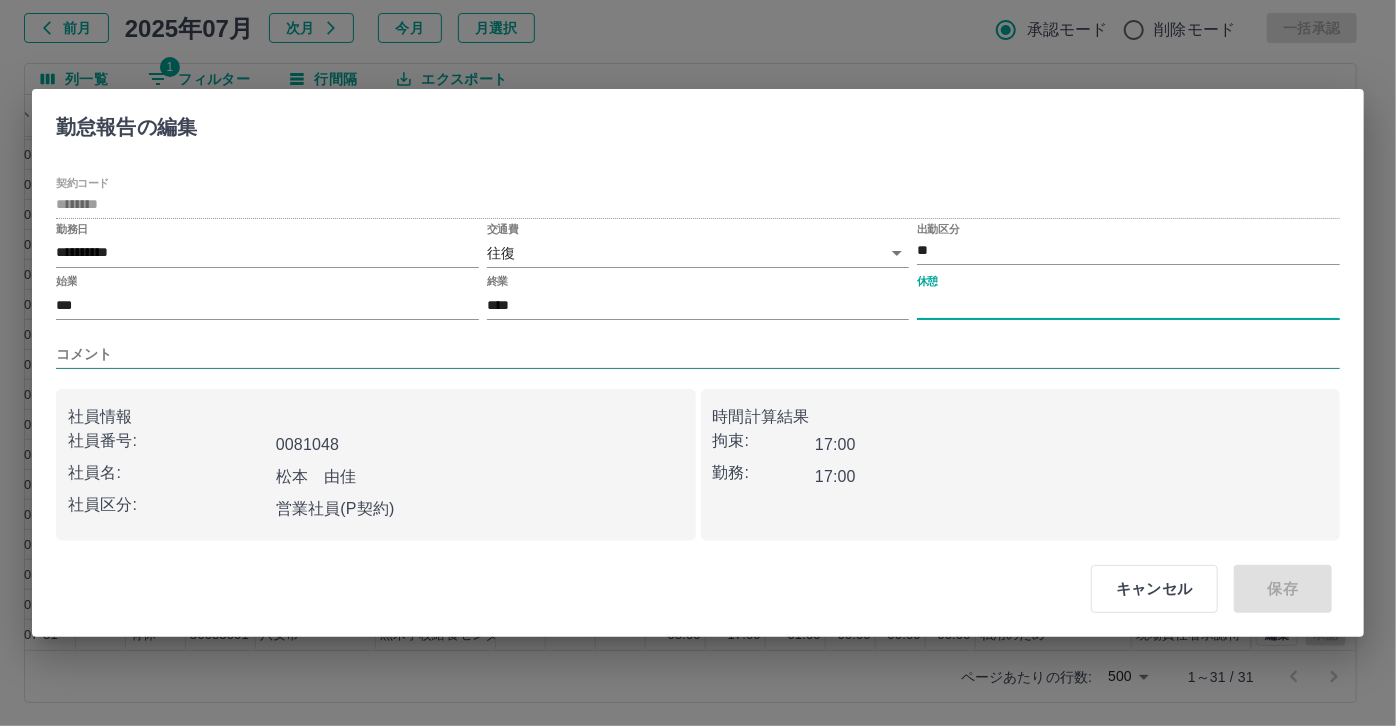 type on "****" 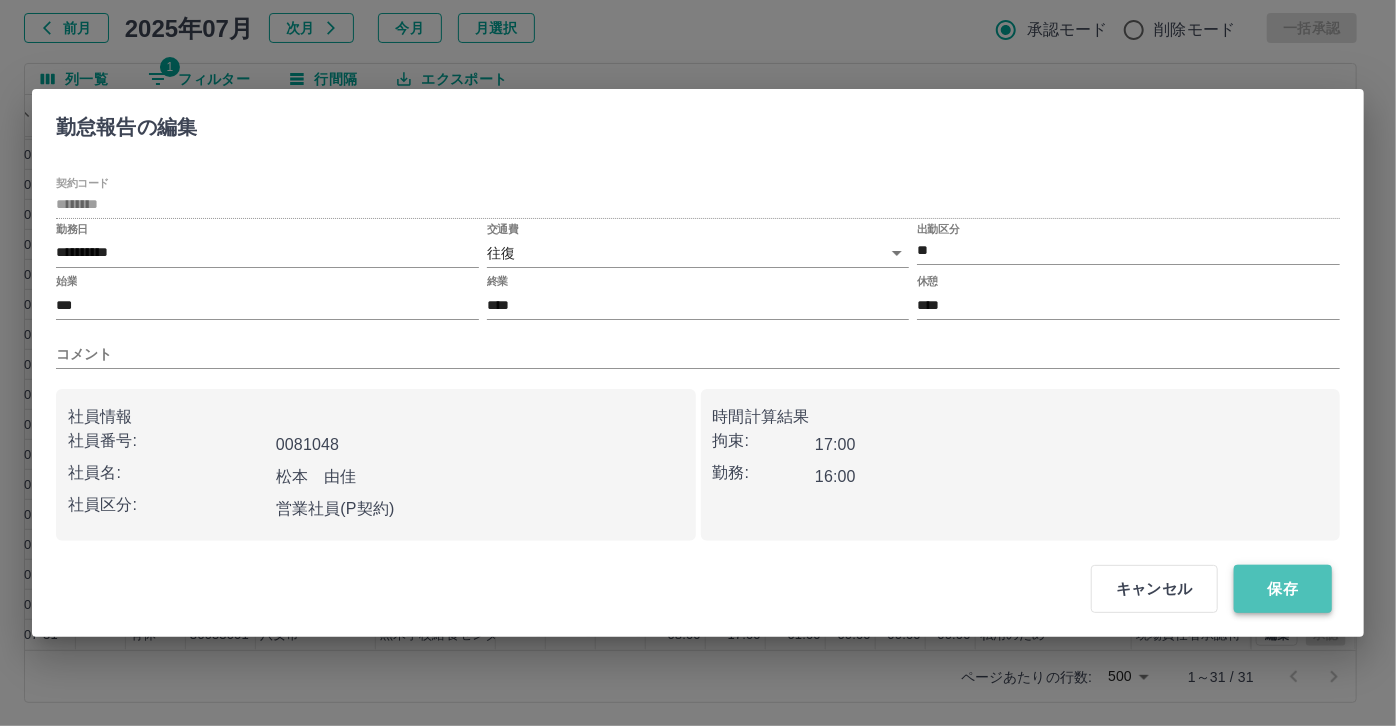 click on "保存" at bounding box center [1283, 589] 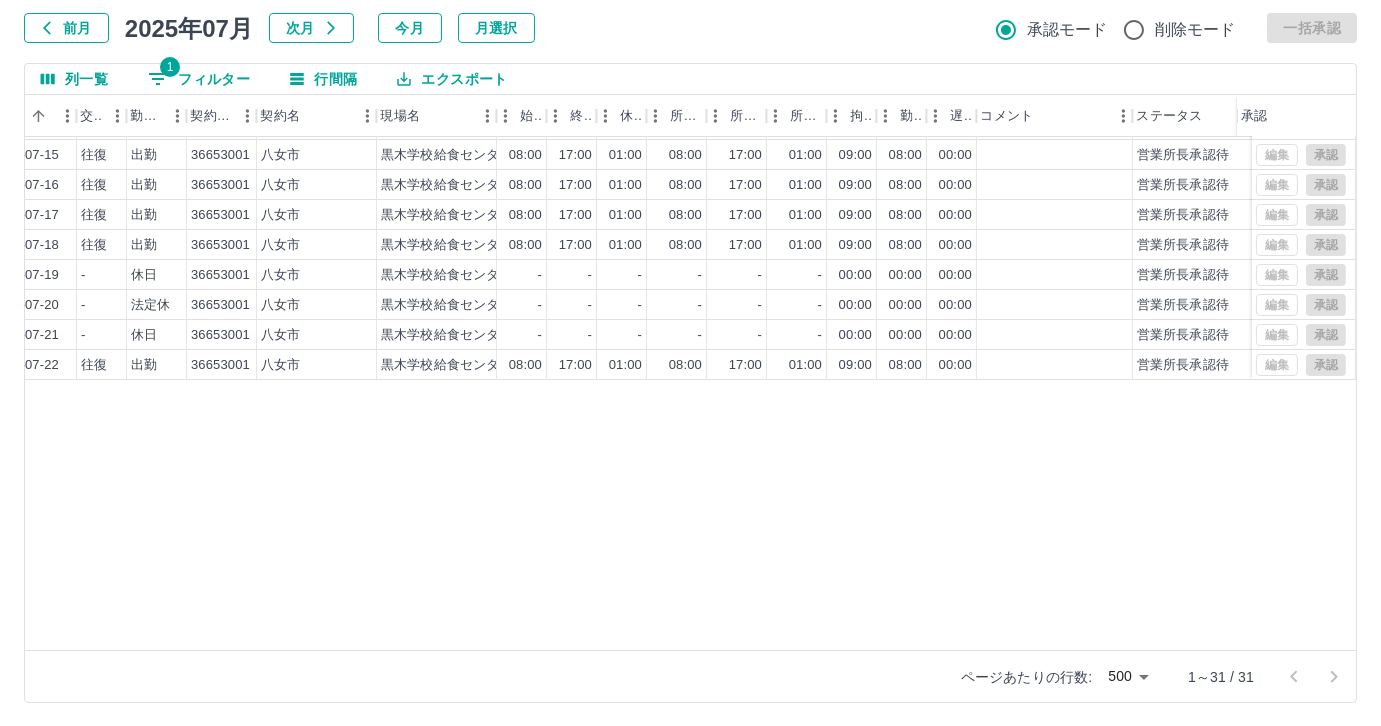 scroll, scrollTop: 0, scrollLeft: 414, axis: horizontal 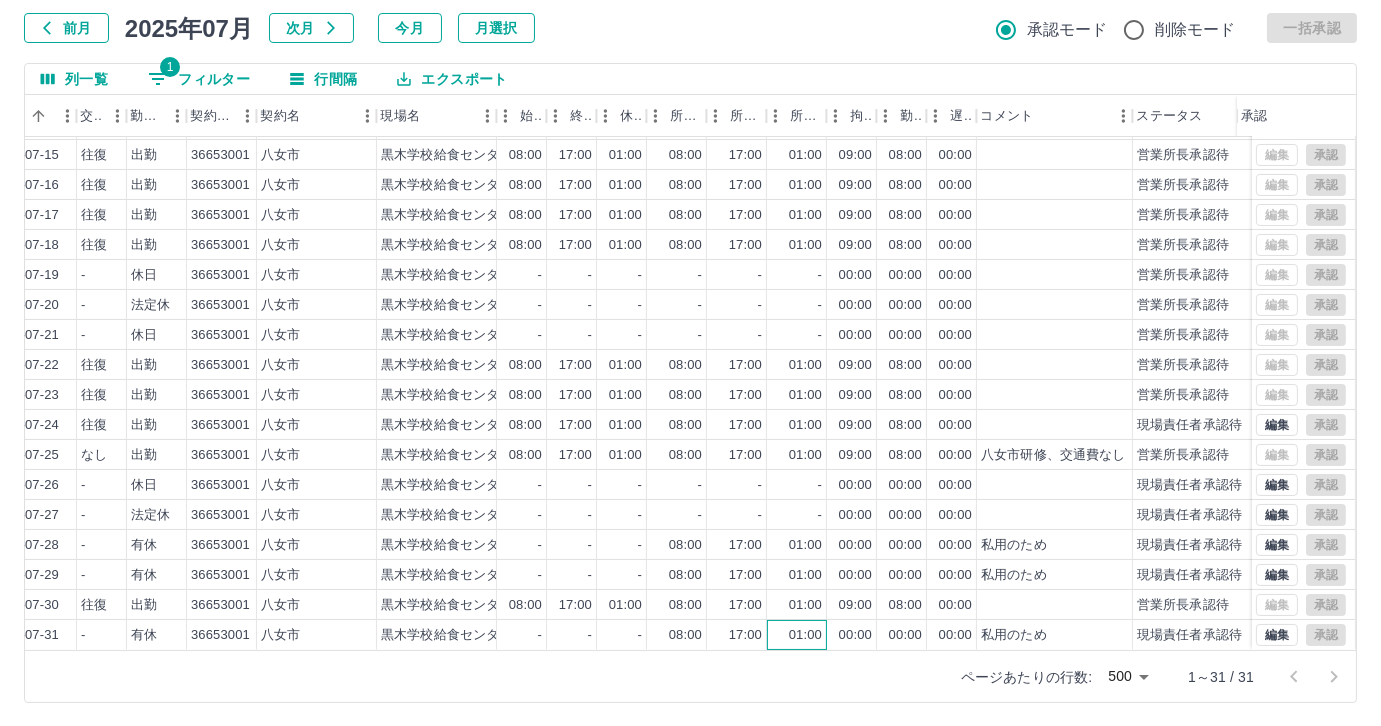 click on "01:00" at bounding box center (797, 635) 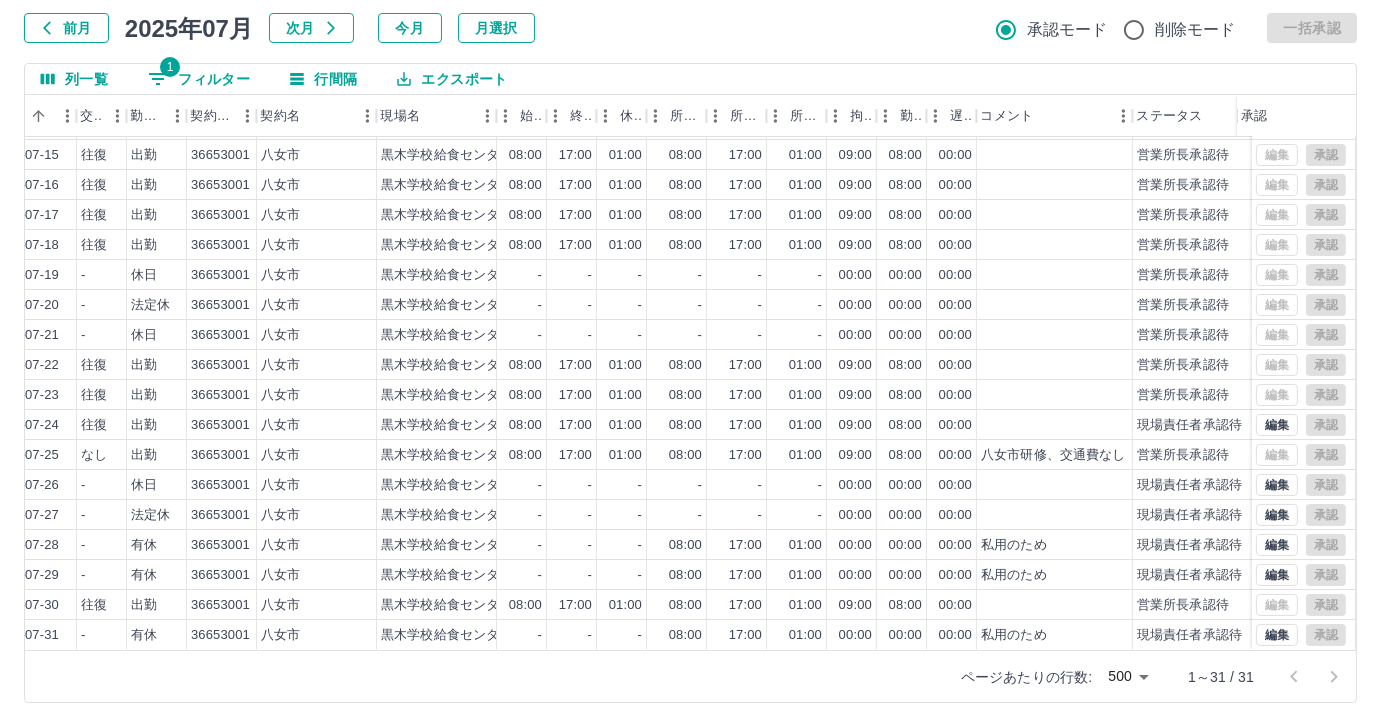 click on "1 フィルター" at bounding box center [199, 79] 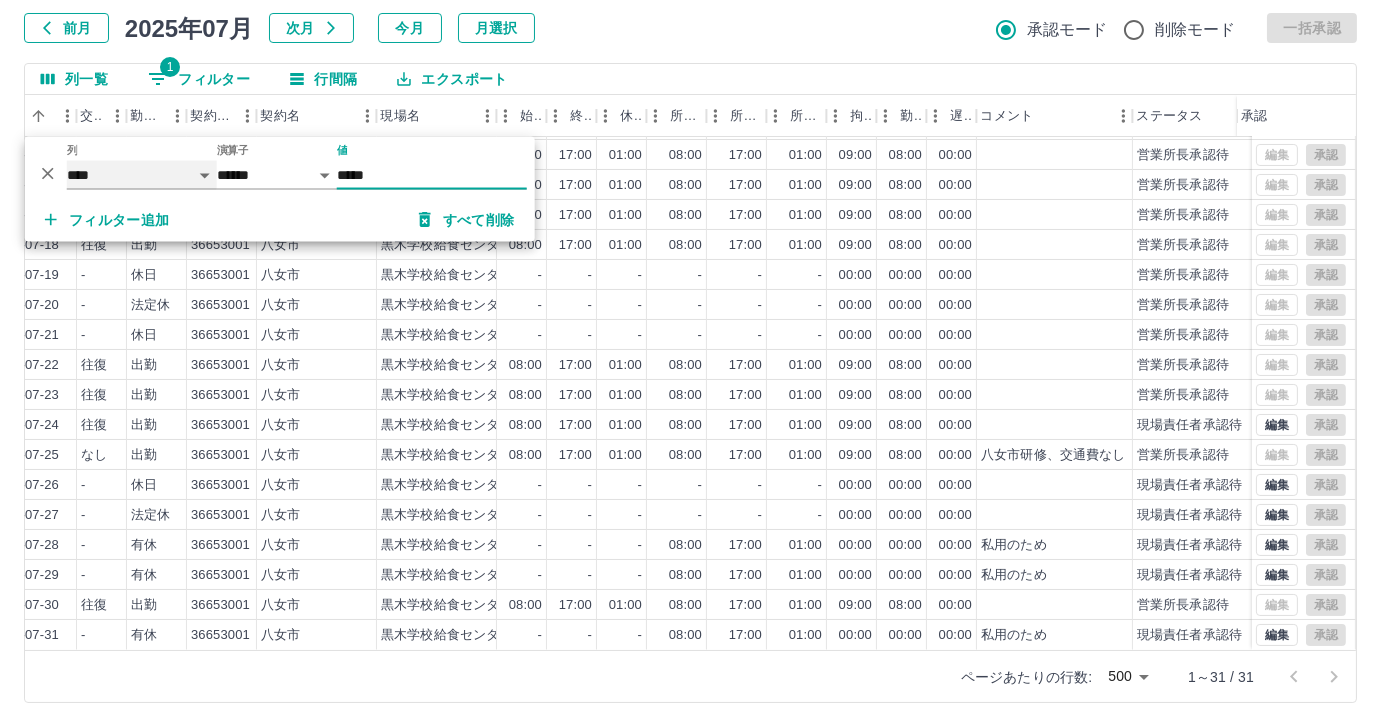 click on "**** *** **** *** *** **** ***** *** *** ** ** ** **** **** **** ** ** *** **** *****" at bounding box center [142, 175] 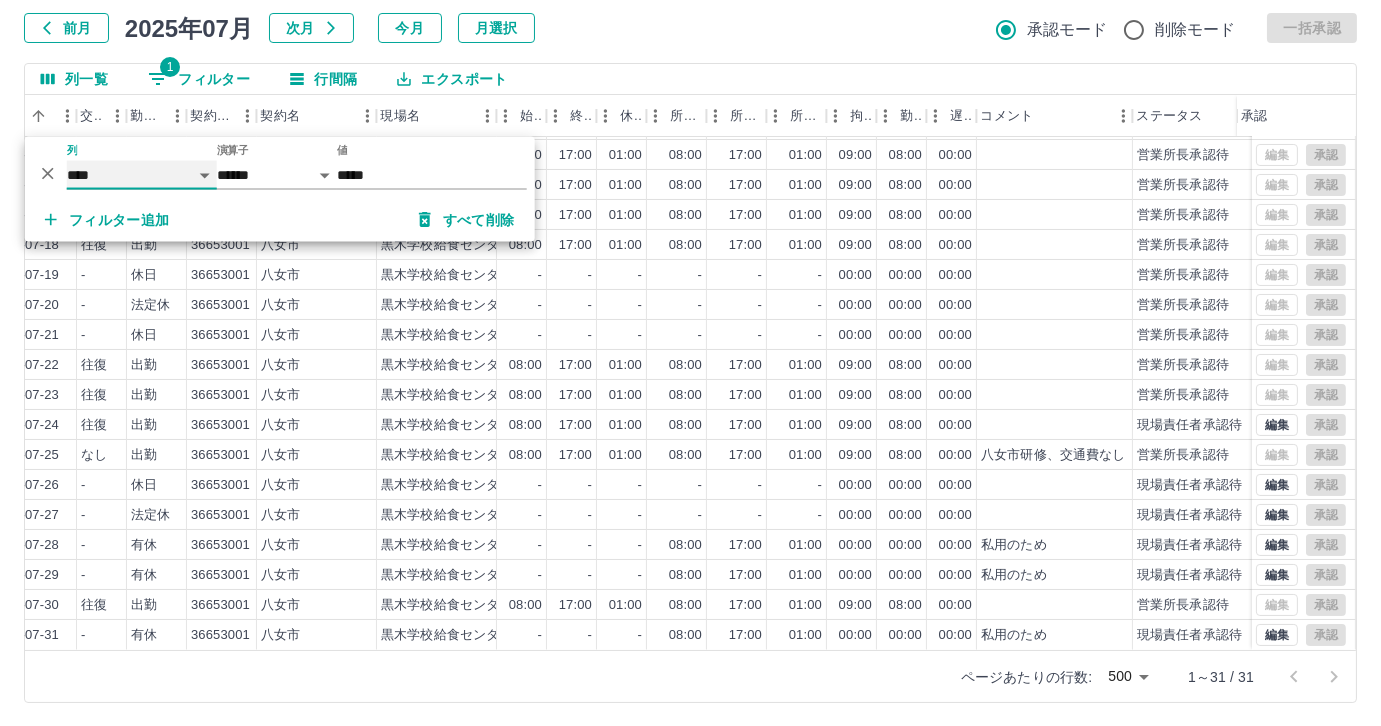 click on "**** *** **** *** *** **** ***** *** *** ** ** ** **** **** **** ** ** *** **** *****" at bounding box center [142, 175] 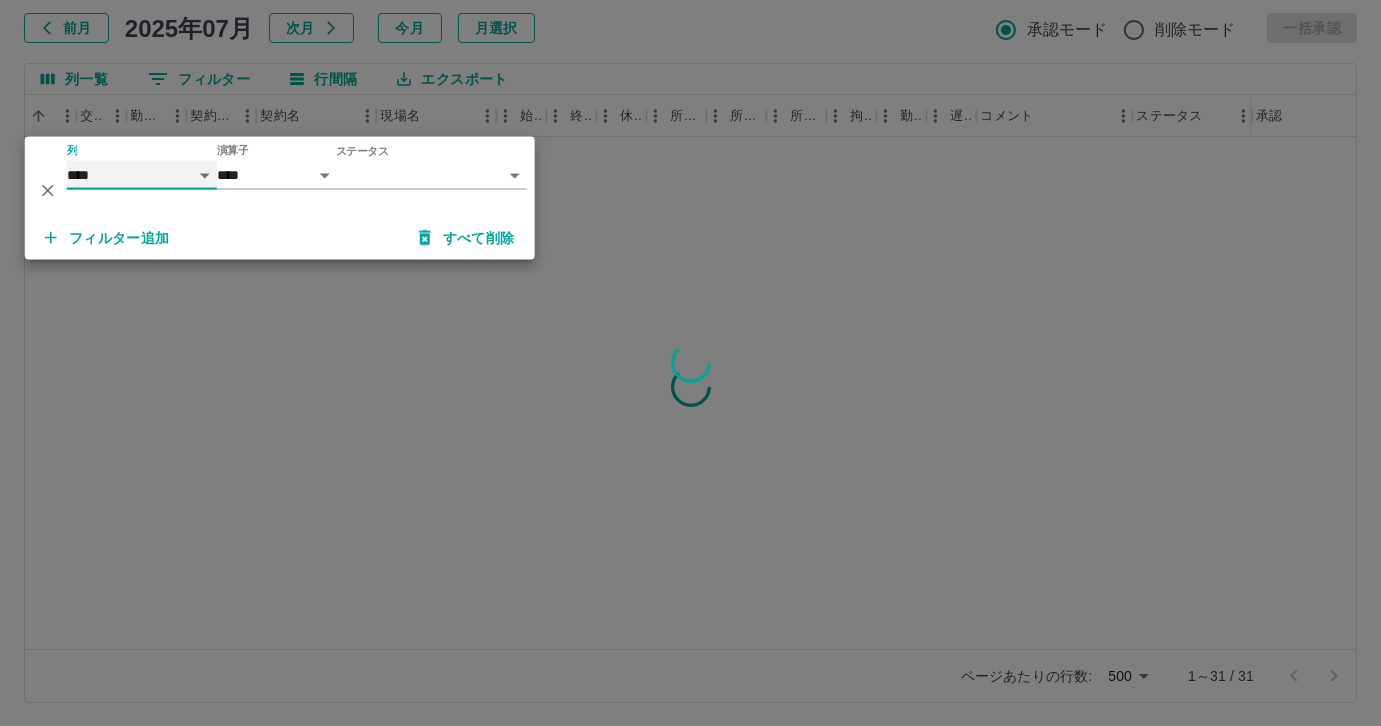 scroll, scrollTop: 0, scrollLeft: 414, axis: horizontal 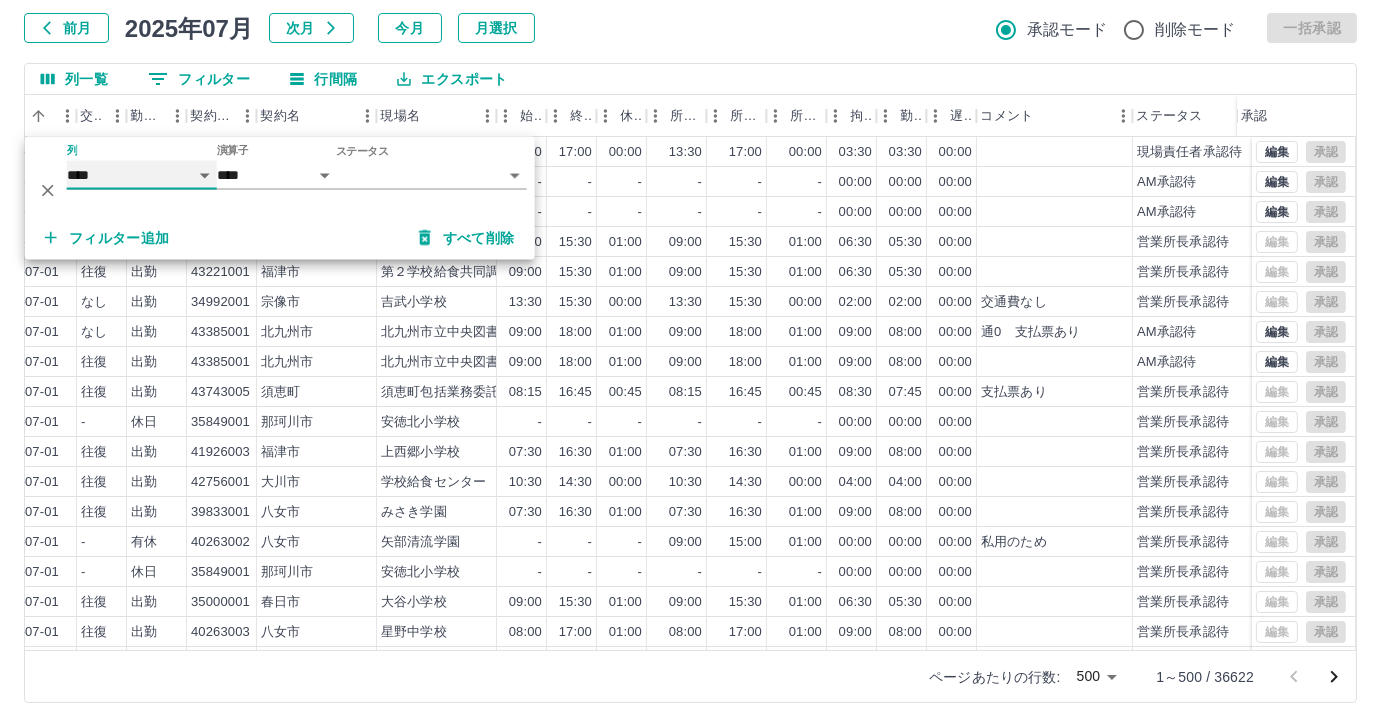 click on "**** *** **** *** *** **** ***** *** *** ** ** ** **** **** **** ** ** *** **** *****" at bounding box center (142, 175) 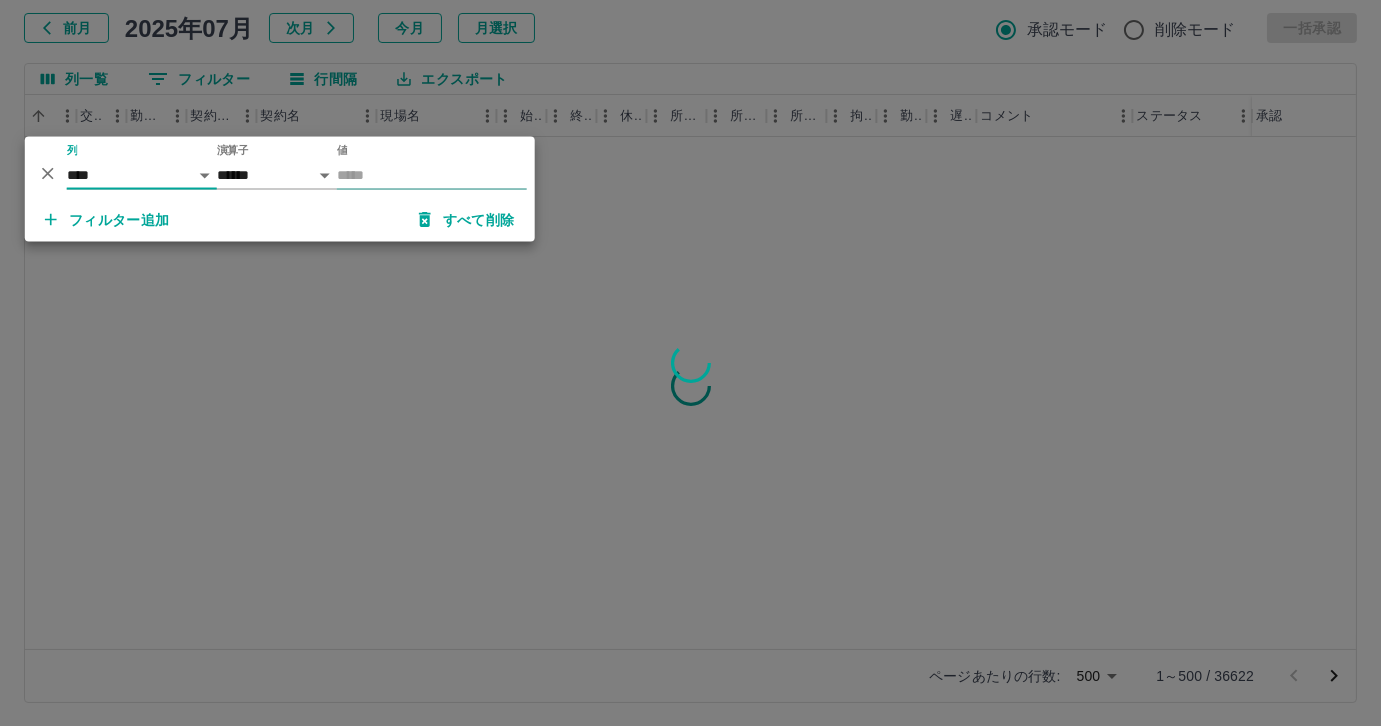 click on "値" at bounding box center [432, 175] 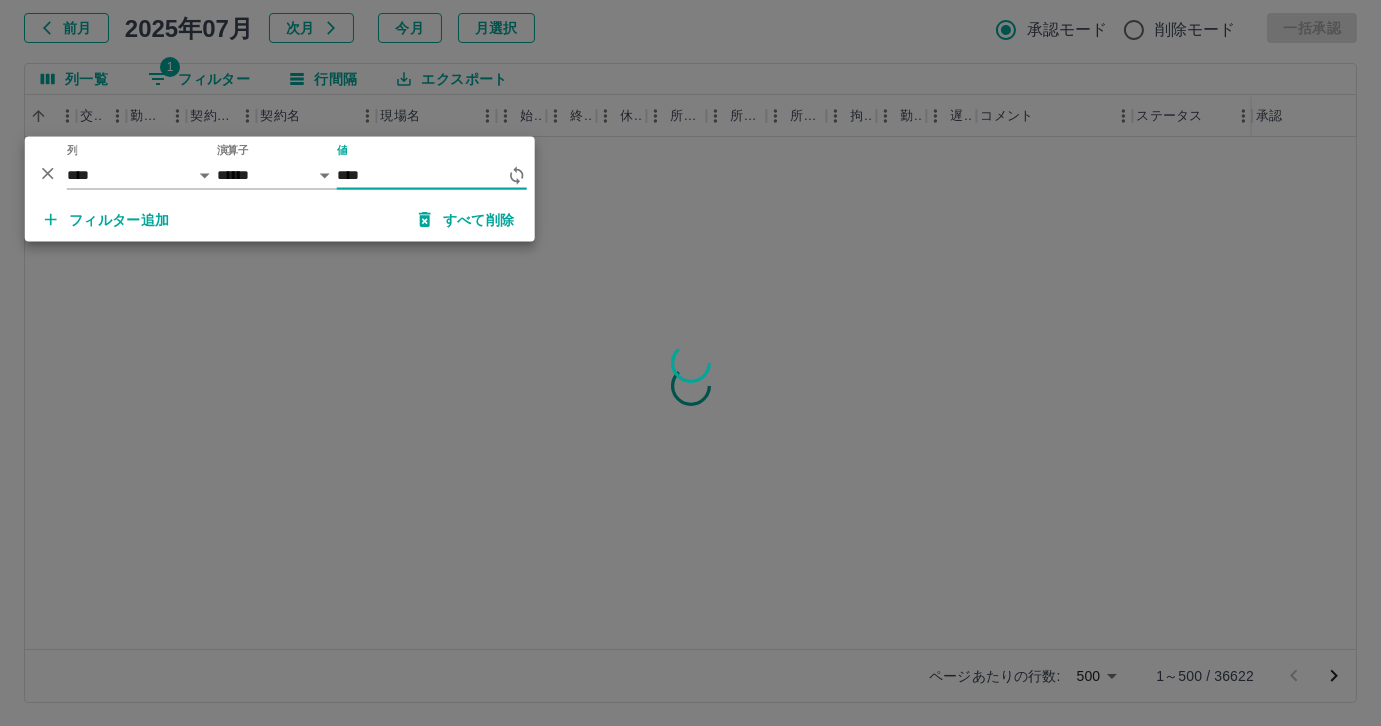 type on "*****" 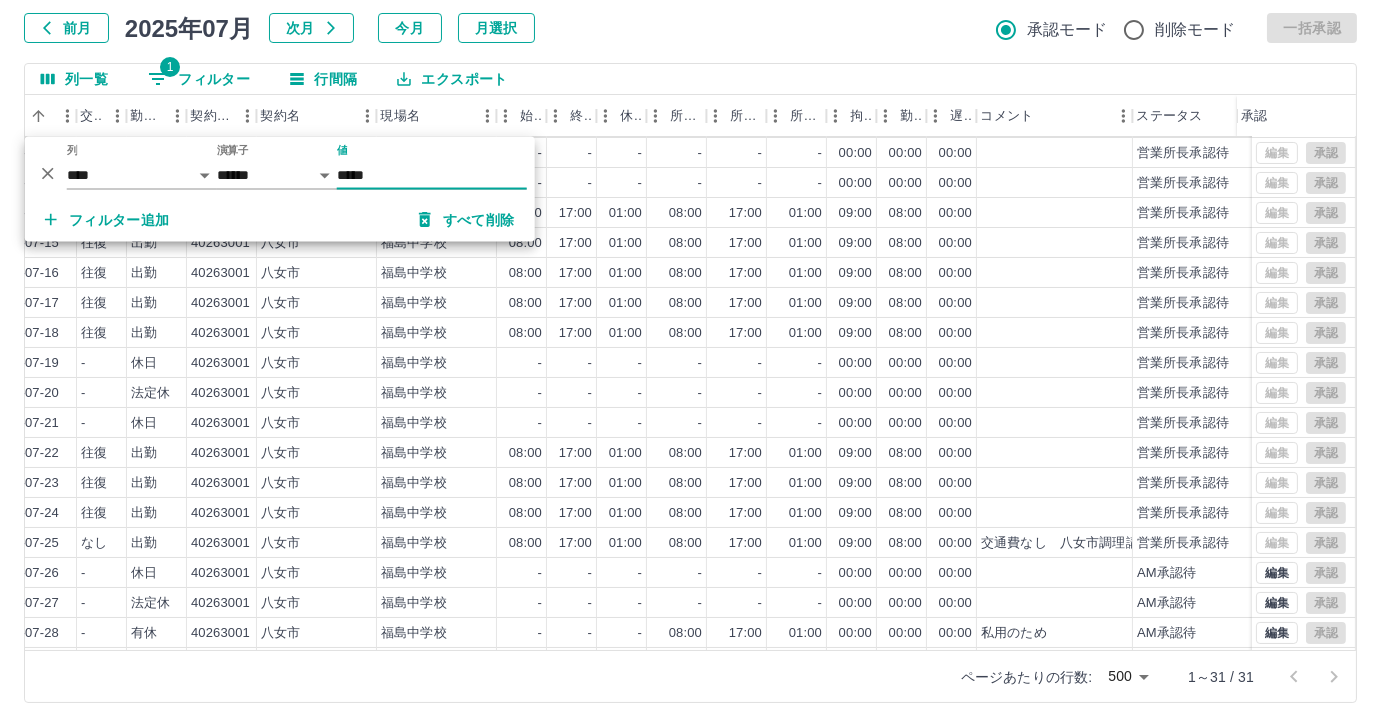 scroll, scrollTop: 431, scrollLeft: 414, axis: both 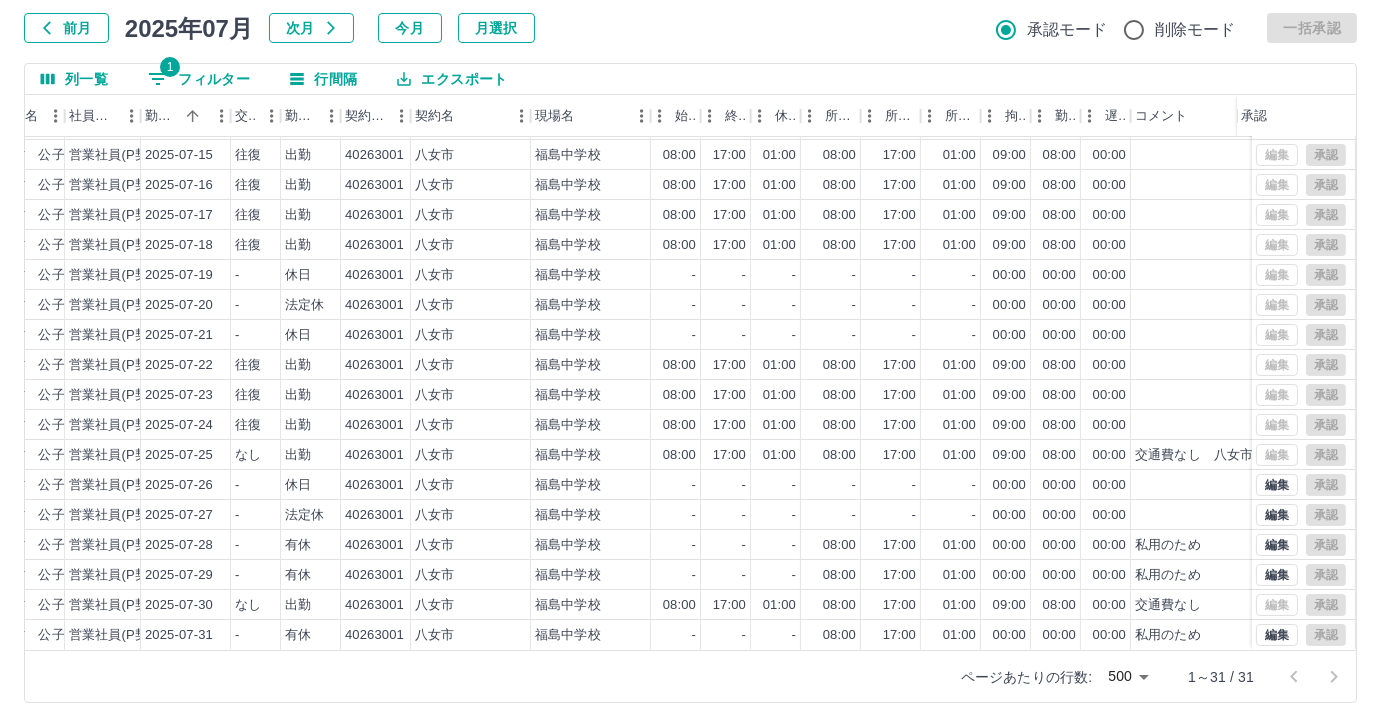click on "1 フィルター" at bounding box center [199, 79] 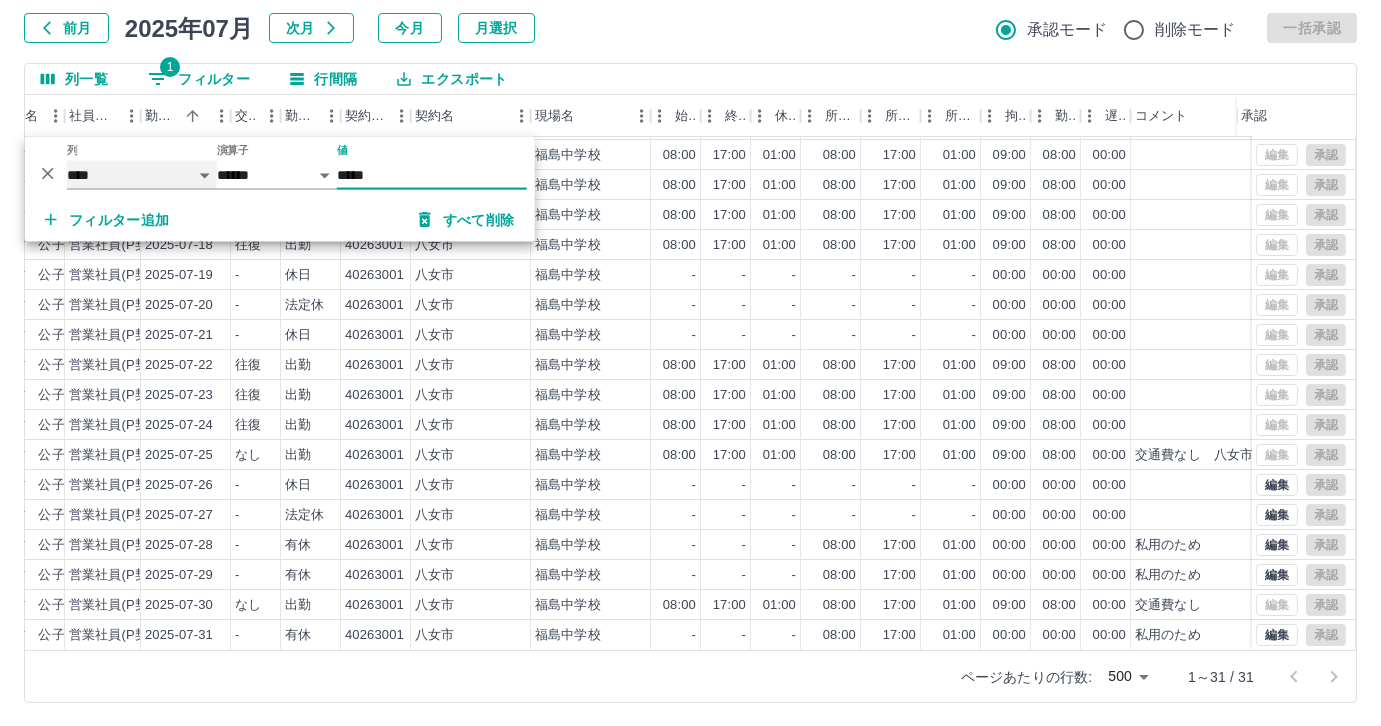 click on "**** *** **** *** *** **** ***** *** *** ** ** ** **** **** **** ** ** *** **** *****" at bounding box center (142, 175) 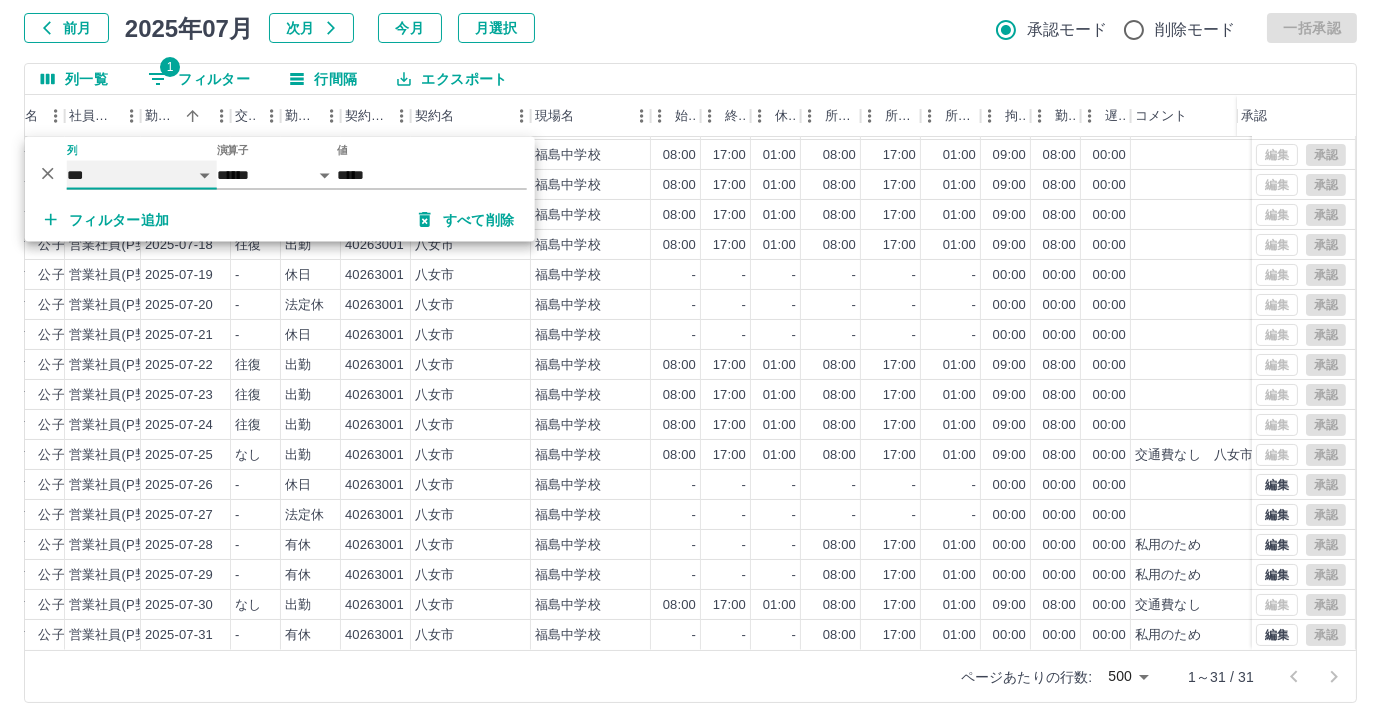 click on "**** *** **** *** *** **** ***** *** *** ** ** ** **** **** **** ** ** *** **** *****" at bounding box center (142, 175) 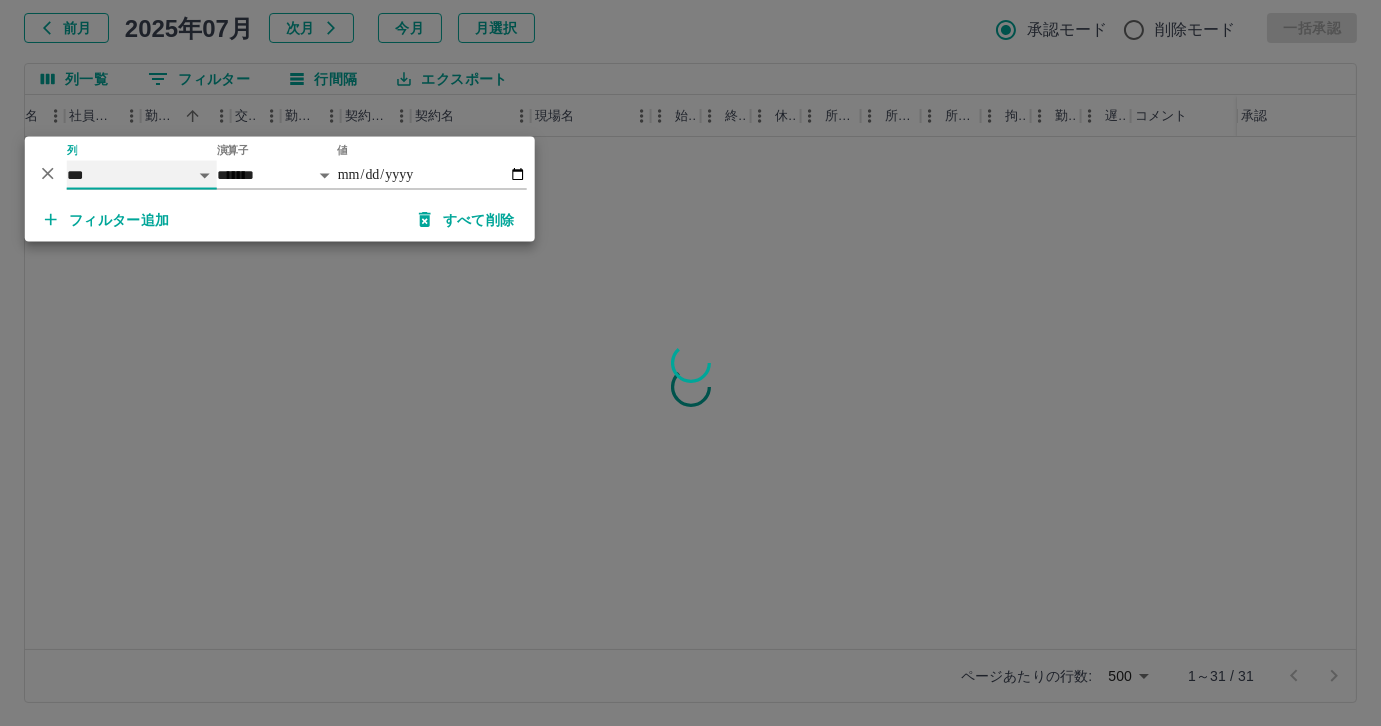 scroll, scrollTop: 0, scrollLeft: 260, axis: horizontal 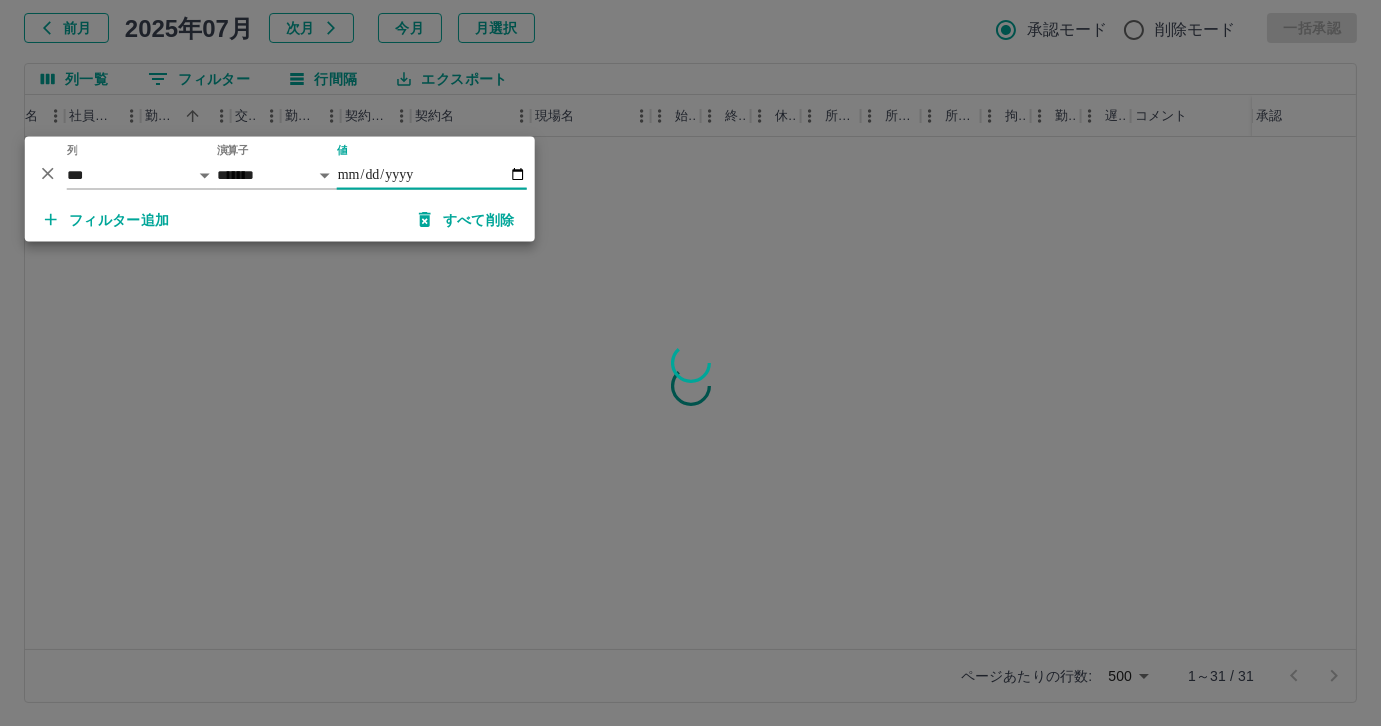 click on "値" at bounding box center (432, 175) 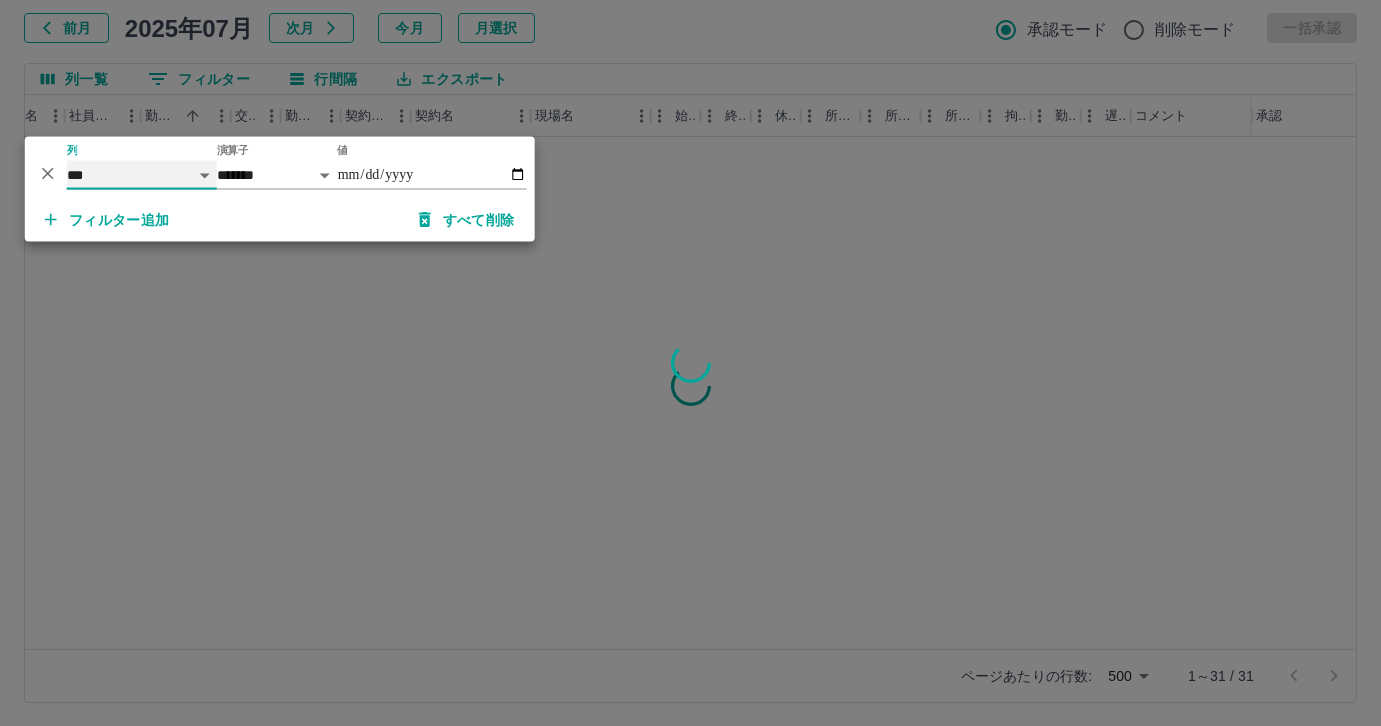 click on "**** *** **** *** *** **** ***** *** *** ** ** ** **** **** **** ** ** *** **** *****" at bounding box center (142, 175) 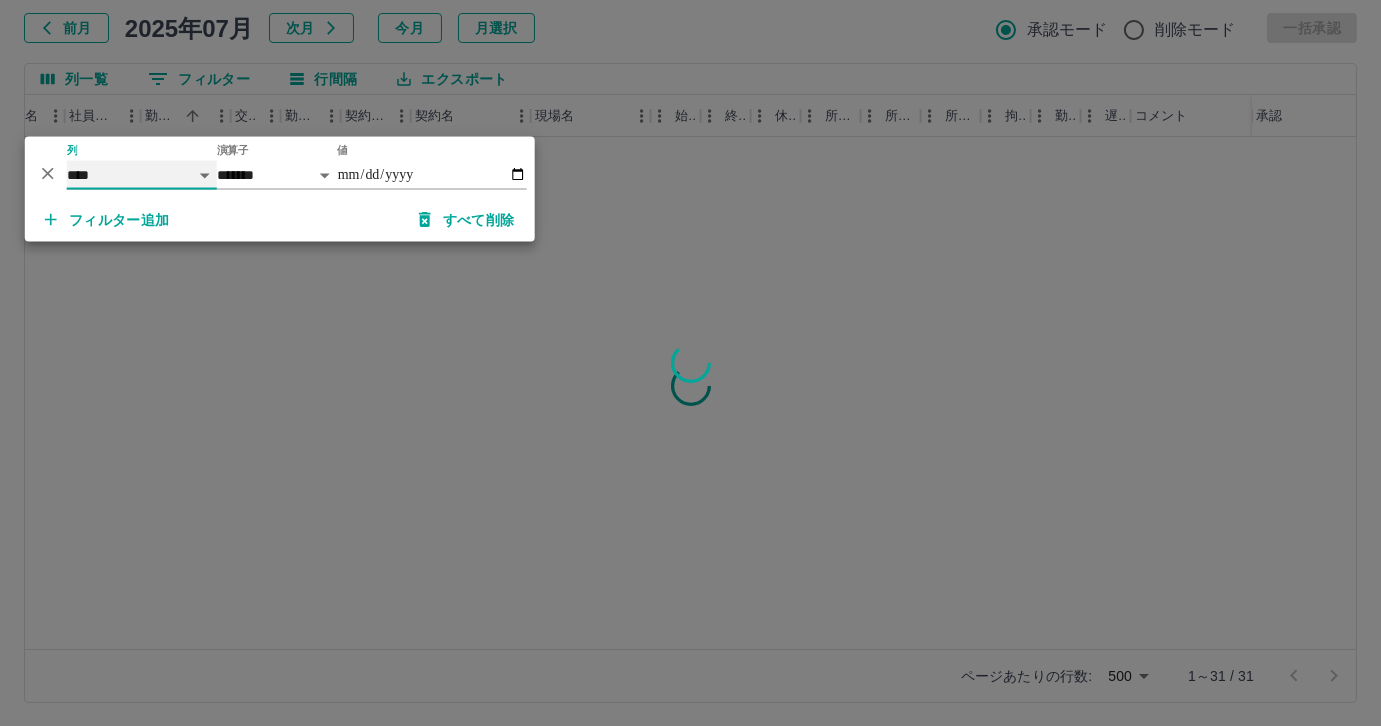 click on "**** *** **** *** *** **** ***** *** *** ** ** ** **** **** **** ** ** *** **** *****" at bounding box center [142, 175] 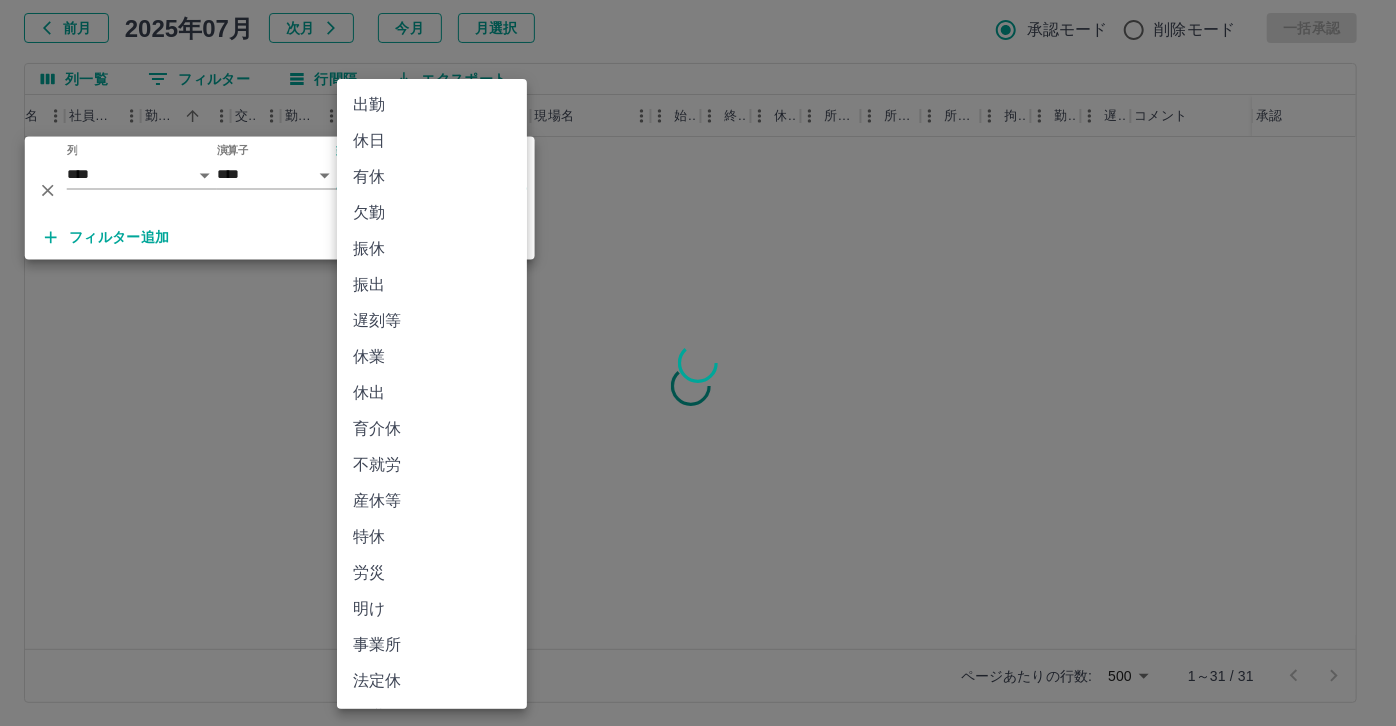click on "SDH勤怠 [LAST]　[FIRST] 勤務実績承認 前月 2025年07月 次月 今月 月選択 承認モード 削除モード 一括承認 列一覧 0 フィルター 行間隔 エクスポート 承認フロー 社員番号 社員名 社員区分 勤務日 交通費 勤務区分 契約コード 契約名 現場名 始業 終業 休憩 所定開始 所定終業 所定休憩 拘束 勤務 遅刻等 コメント ステータス 承認 ページあたりの行数: 500 *** 1～31 / 31 SDH勤怠 *** ** 列 **** *** **** *** *** **** ***** *** *** ** ** ** **** **** **** ** ** *** **** ***** 演算子 **** ****** 勤務区分 ​ ********* フィルター追加 すべて削除 出勤 休日 有休 欠勤 振休 振出 遅刻等 休業 休出 育介休 不就労 産休等 特休 労災 明け 事業所 法定休 休職" at bounding box center [698, 304] 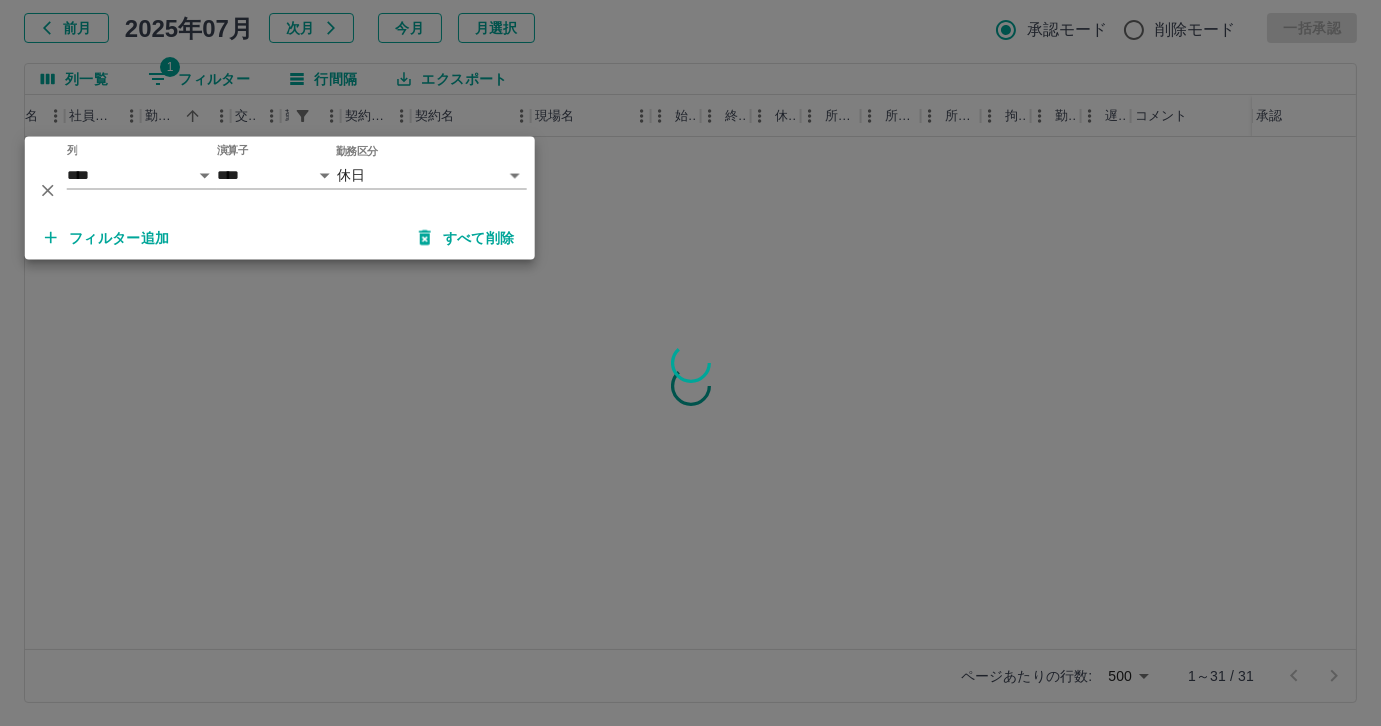 click on "フィルター追加" at bounding box center [107, 238] 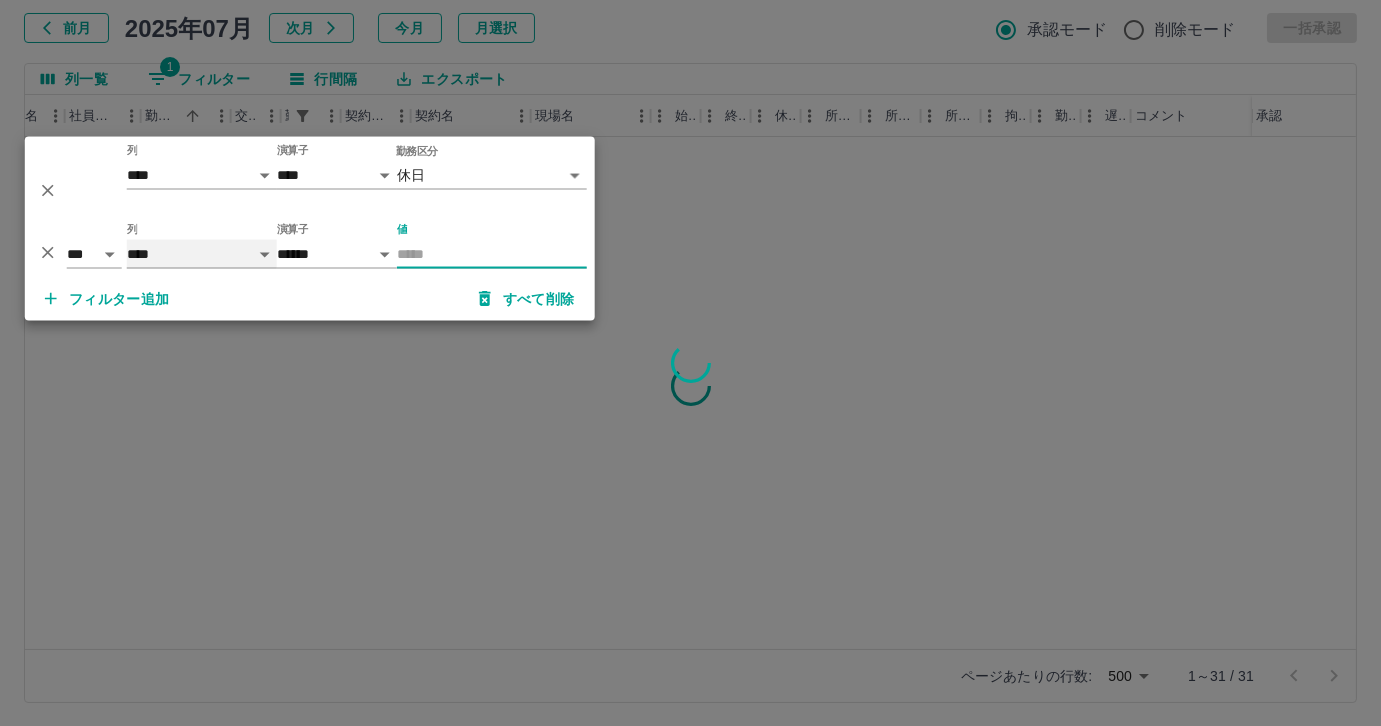 click on "**** *** **** *** *** **** ***** *** *** ** ** ** **** **** **** ** ** *** **** *****" at bounding box center (202, 254) 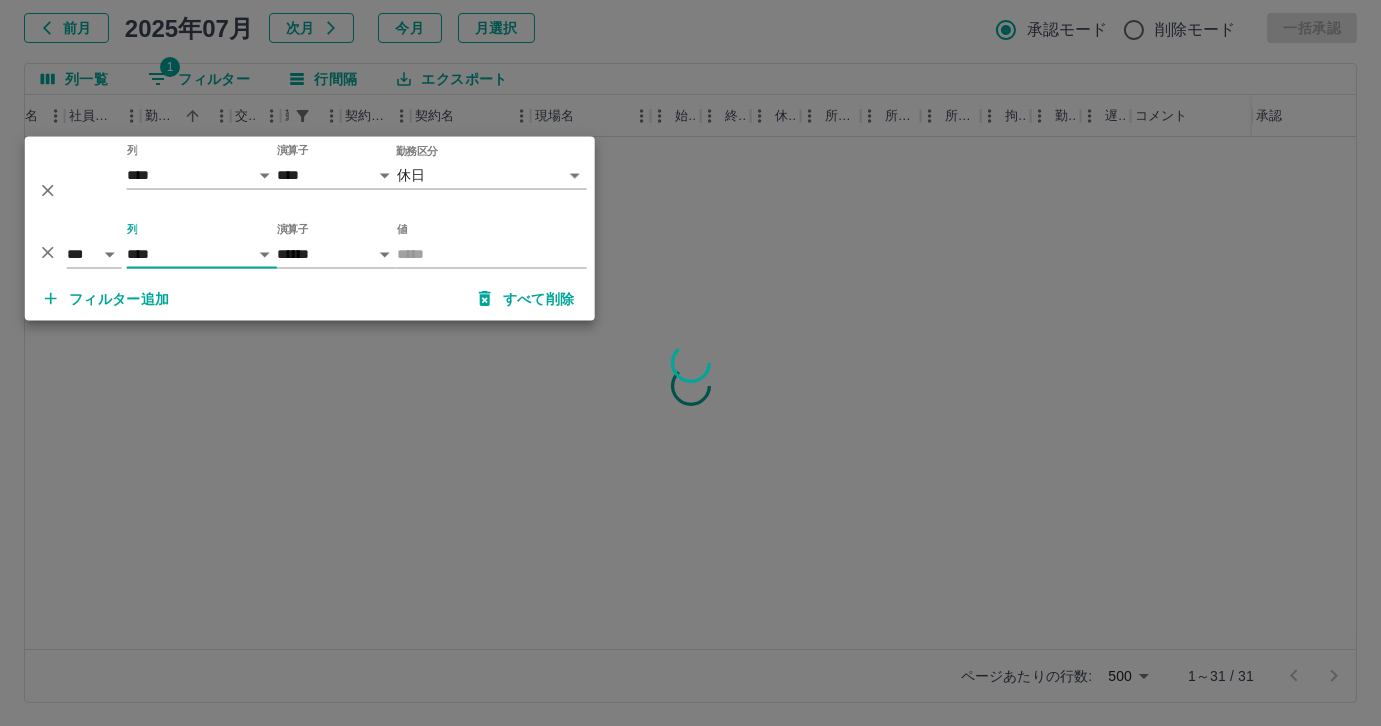click on "*** ** 列 **** *** **** *** *** **** ***** *** *** ** ** ** **** **** **** ** ** *** **** ***** 演算子 ****** ******* 値" at bounding box center (310, 246) 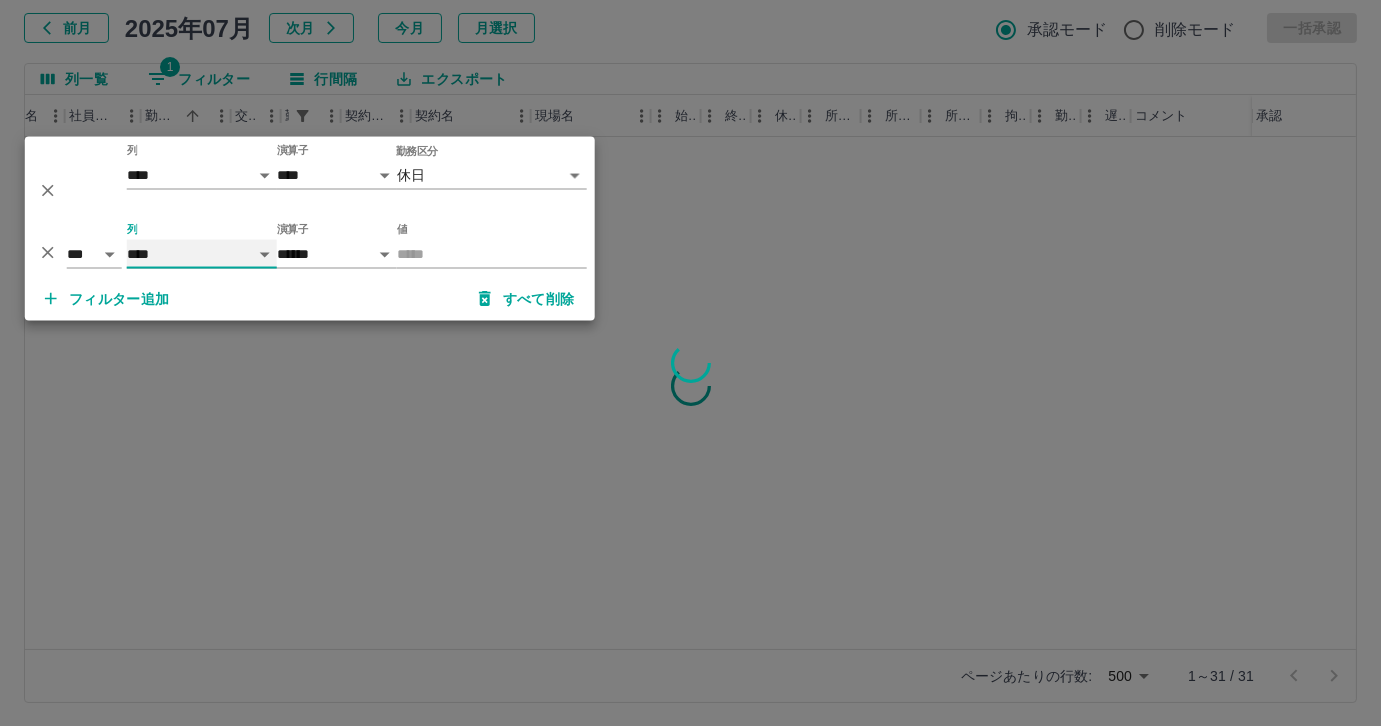 click on "**** *** **** *** *** **** ***** *** *** ** ** ** **** **** **** ** ** *** **** *****" at bounding box center (202, 254) 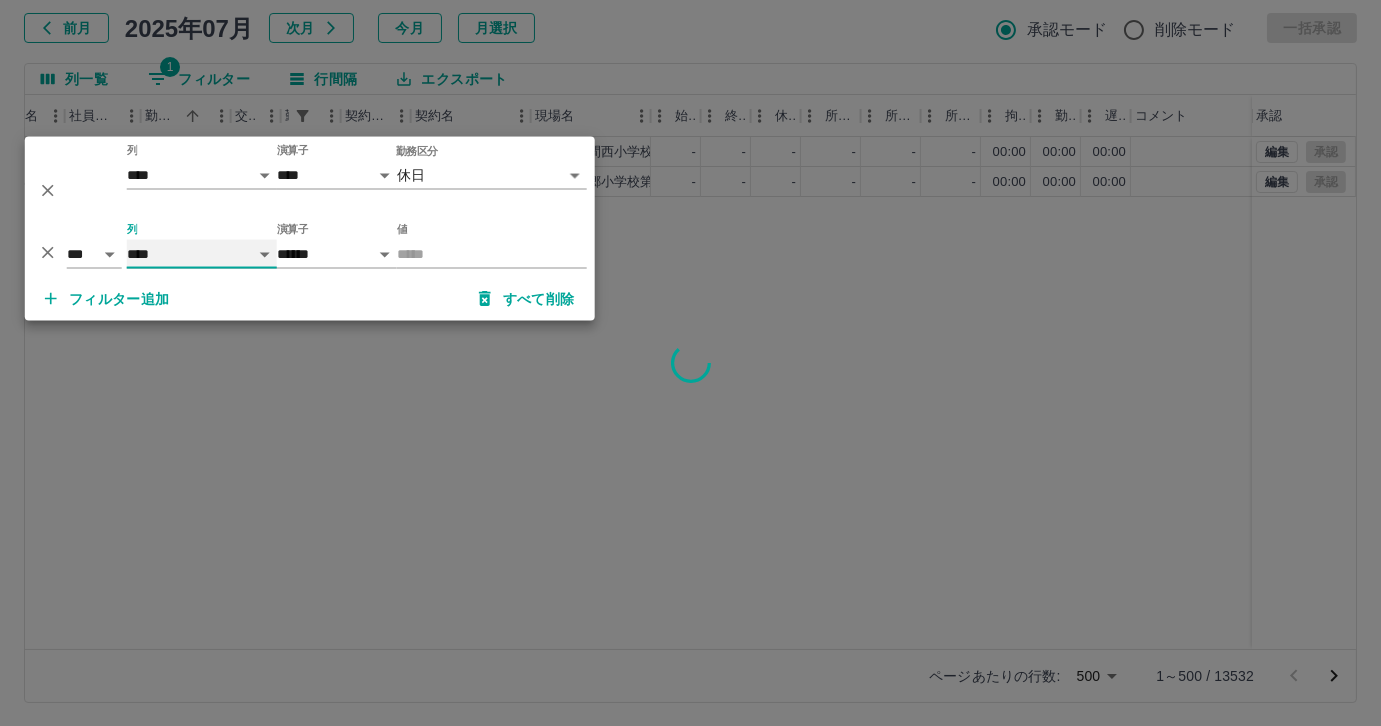 click on "**** *** **** *** *** **** ***** *** *** ** ** ** **** **** **** ** ** *** **** *****" at bounding box center (202, 254) 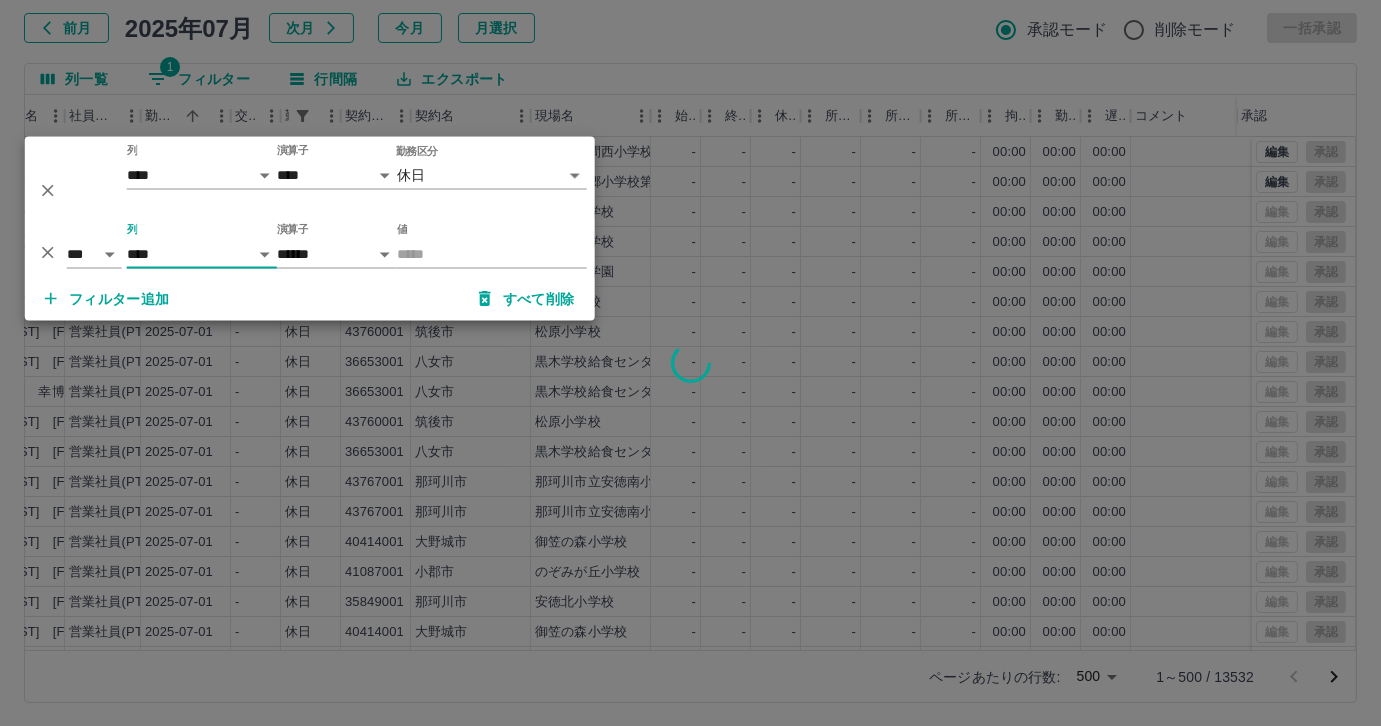 click at bounding box center [690, 363] 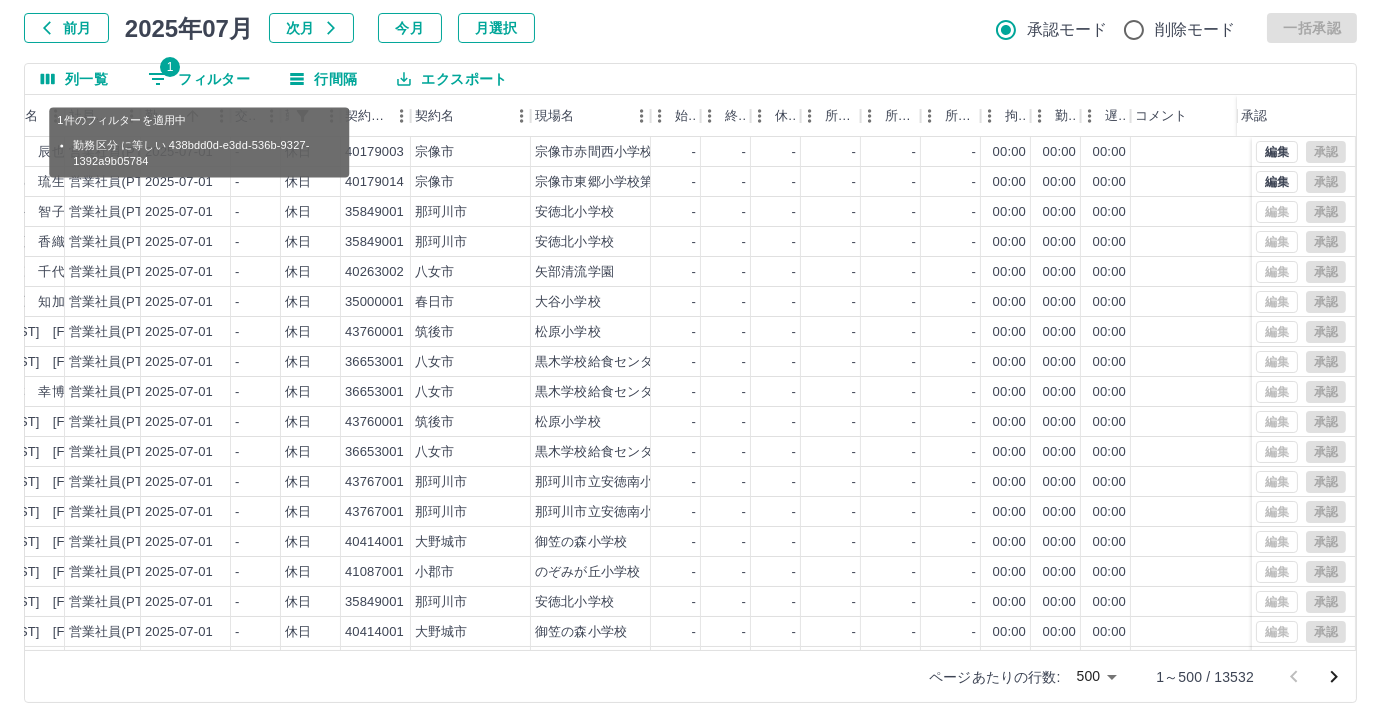 click on "1" at bounding box center [170, 67] 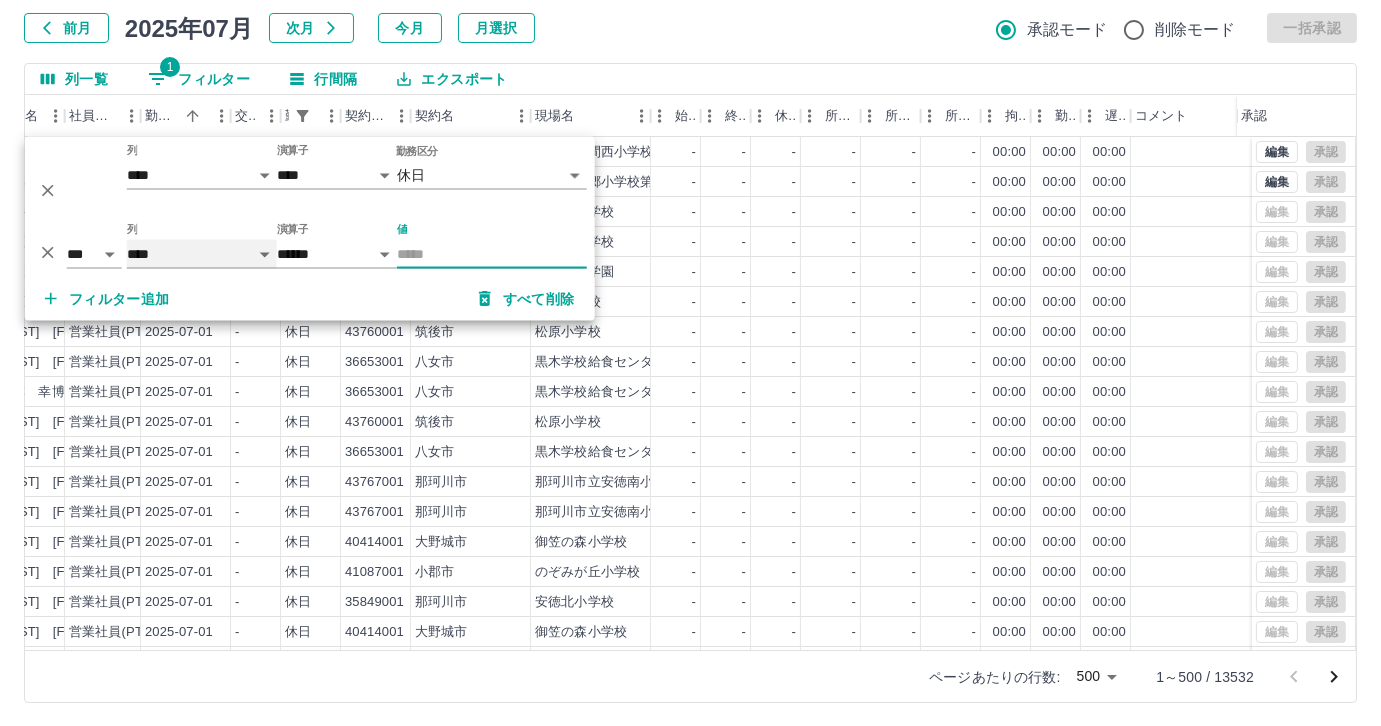 click on "**** *** **** *** *** **** ***** *** *** ** ** ** **** **** **** ** ** *** **** *****" at bounding box center (202, 254) 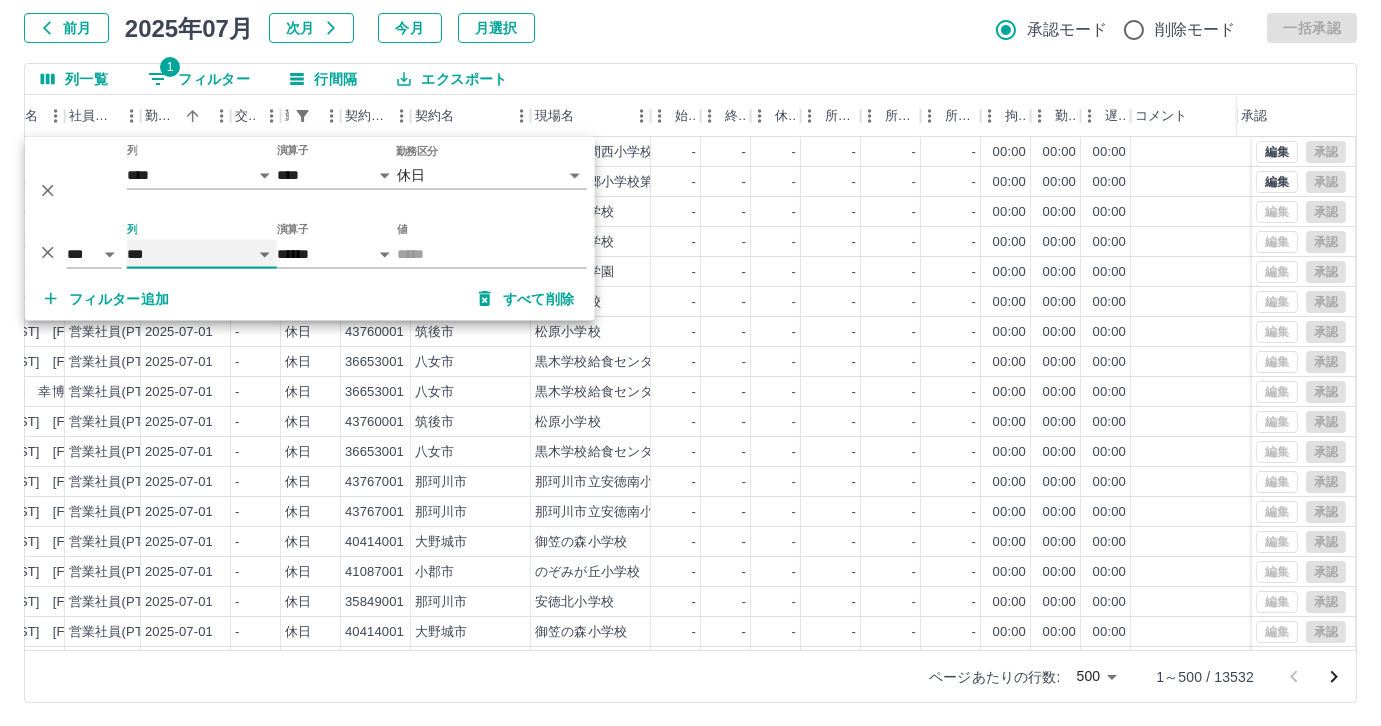 click on "**** *** **** *** *** **** ***** *** *** ** ** ** **** **** **** ** ** *** **** *****" at bounding box center [202, 254] 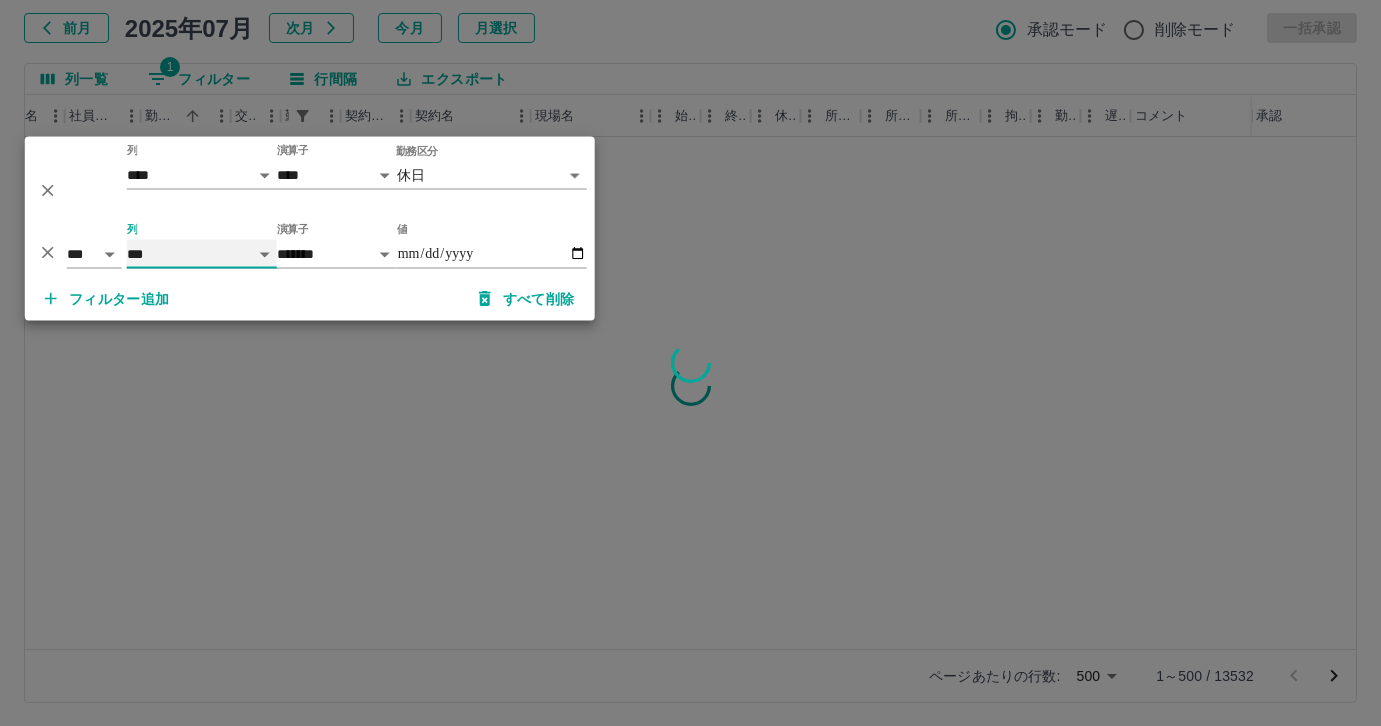 click on "**** *** **** *** *** **** ***** *** *** ** ** ** **** **** **** ** ** *** **** *****" at bounding box center (202, 254) 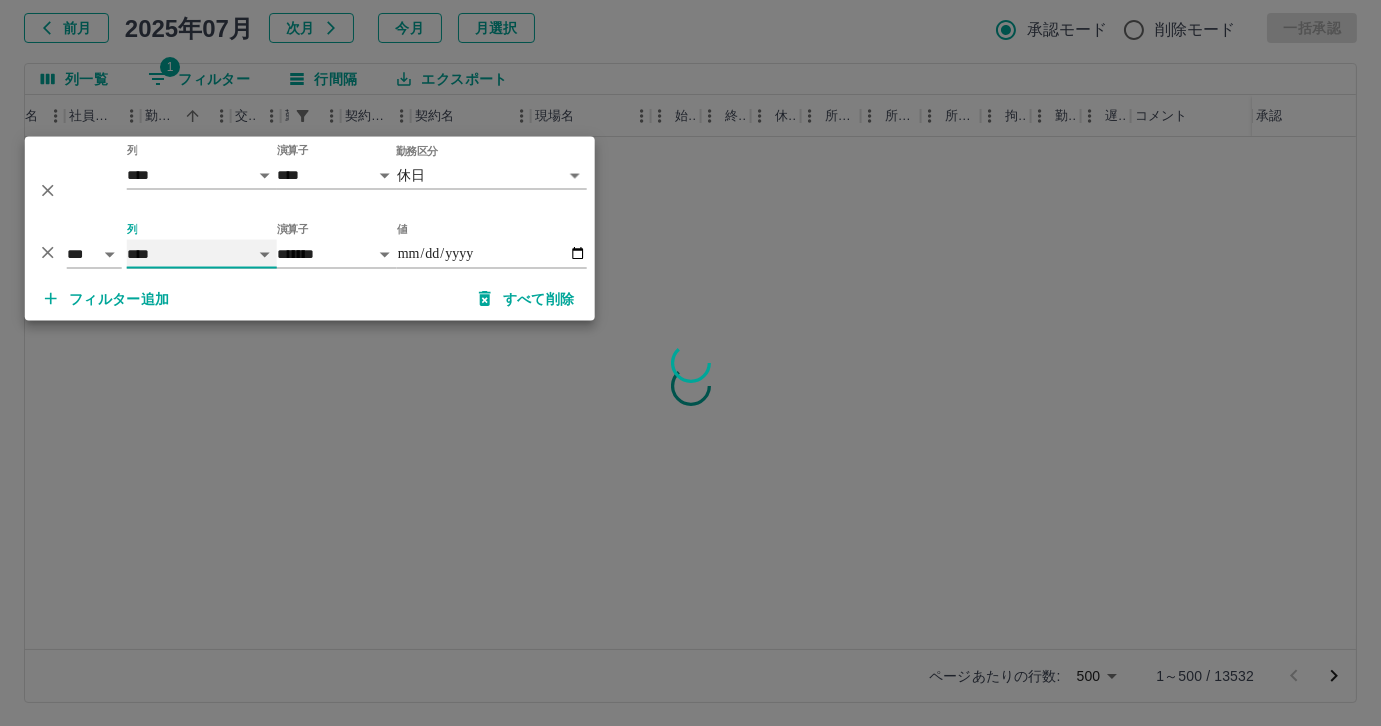click on "**** *** **** *** *** **** ***** *** *** ** ** ** **** **** **** ** ** *** **** *****" at bounding box center [202, 254] 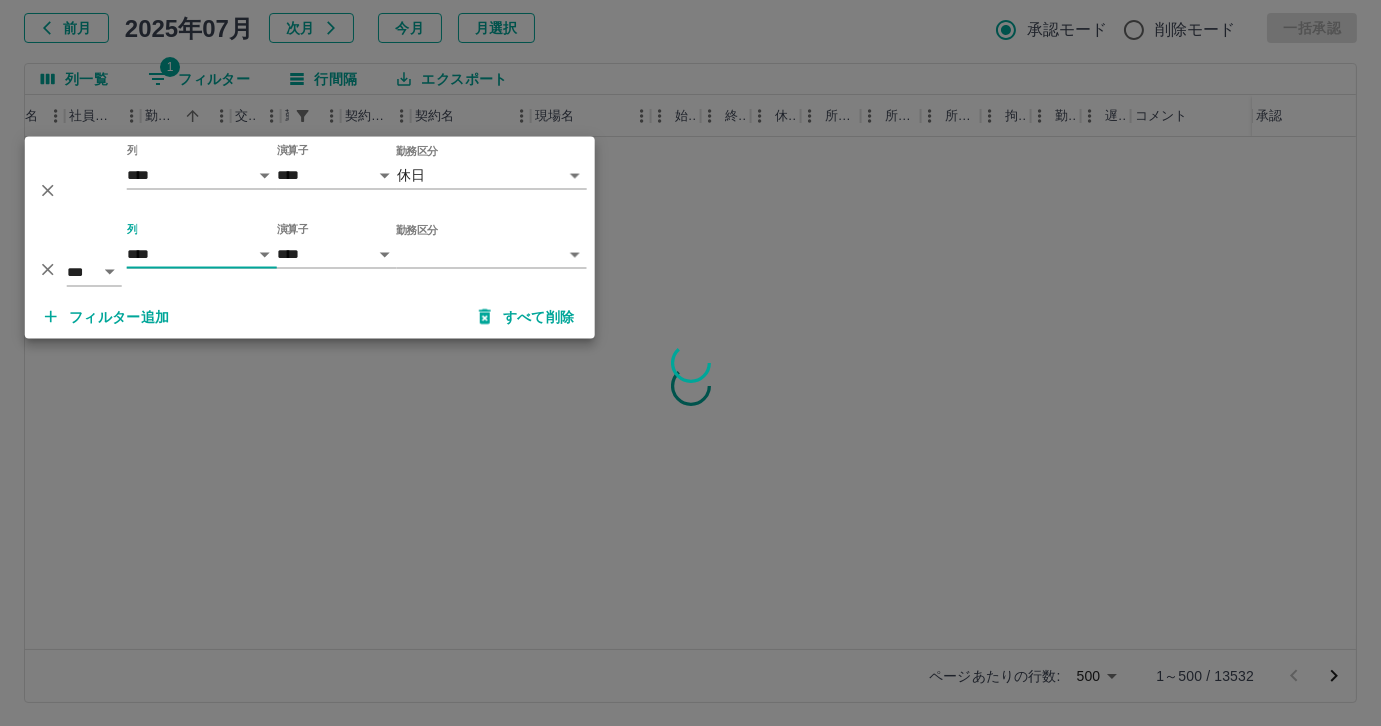 click on "**********" at bounding box center (690, 304) 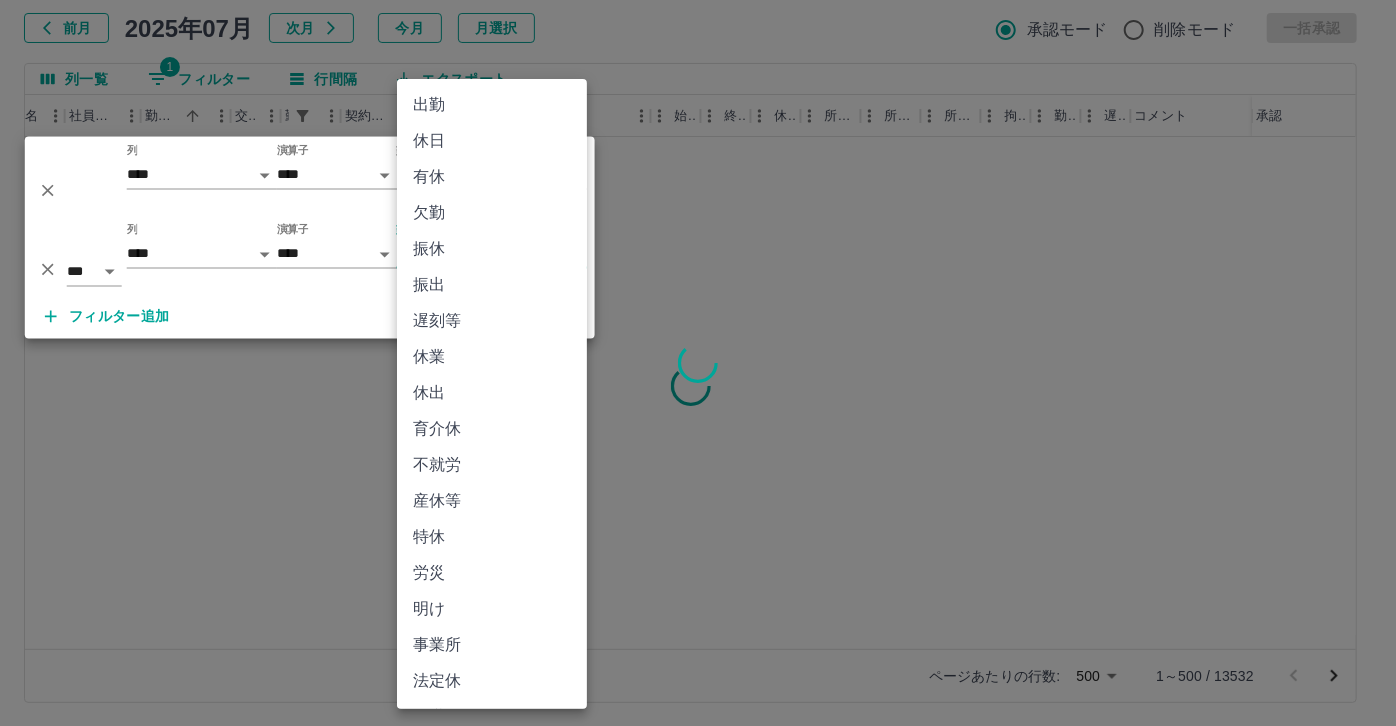click at bounding box center (698, 363) 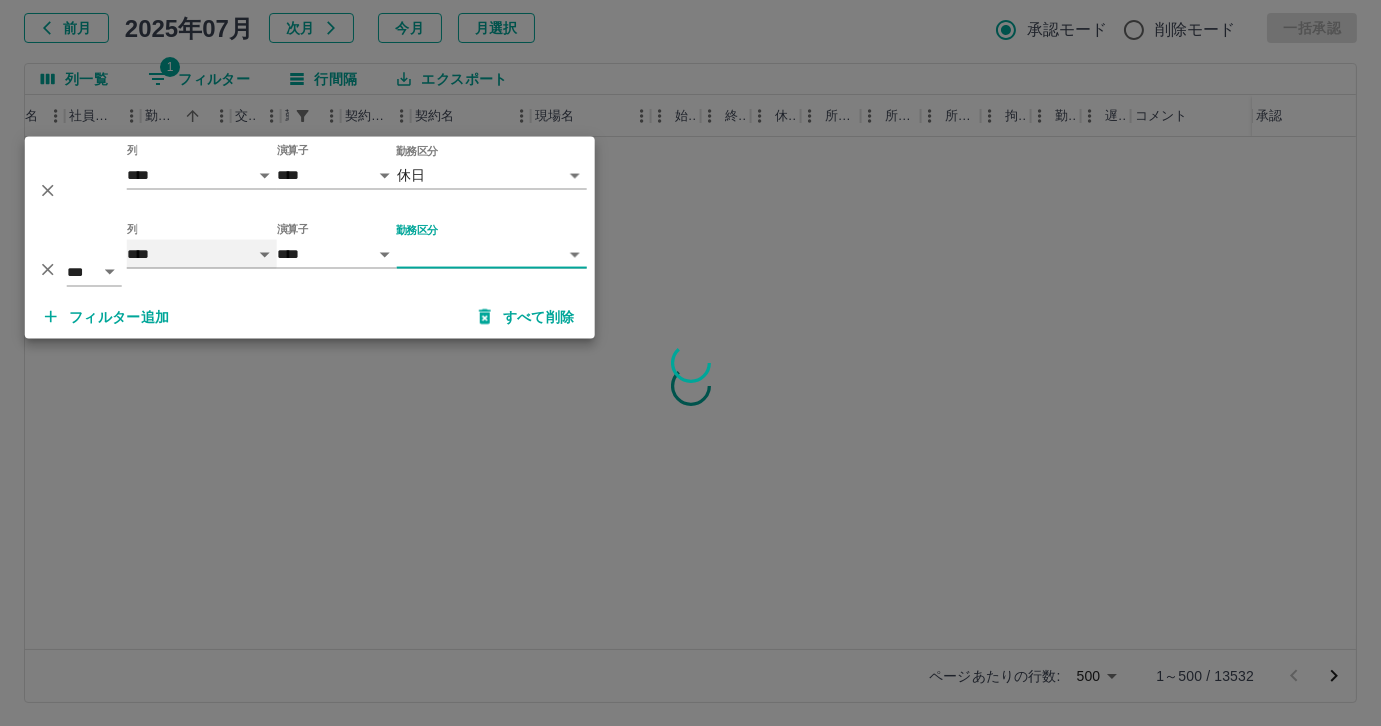 click on "**** *** **** *** *** **** ***** *** *** ** ** ** **** **** **** ** ** *** **** *****" at bounding box center (202, 254) 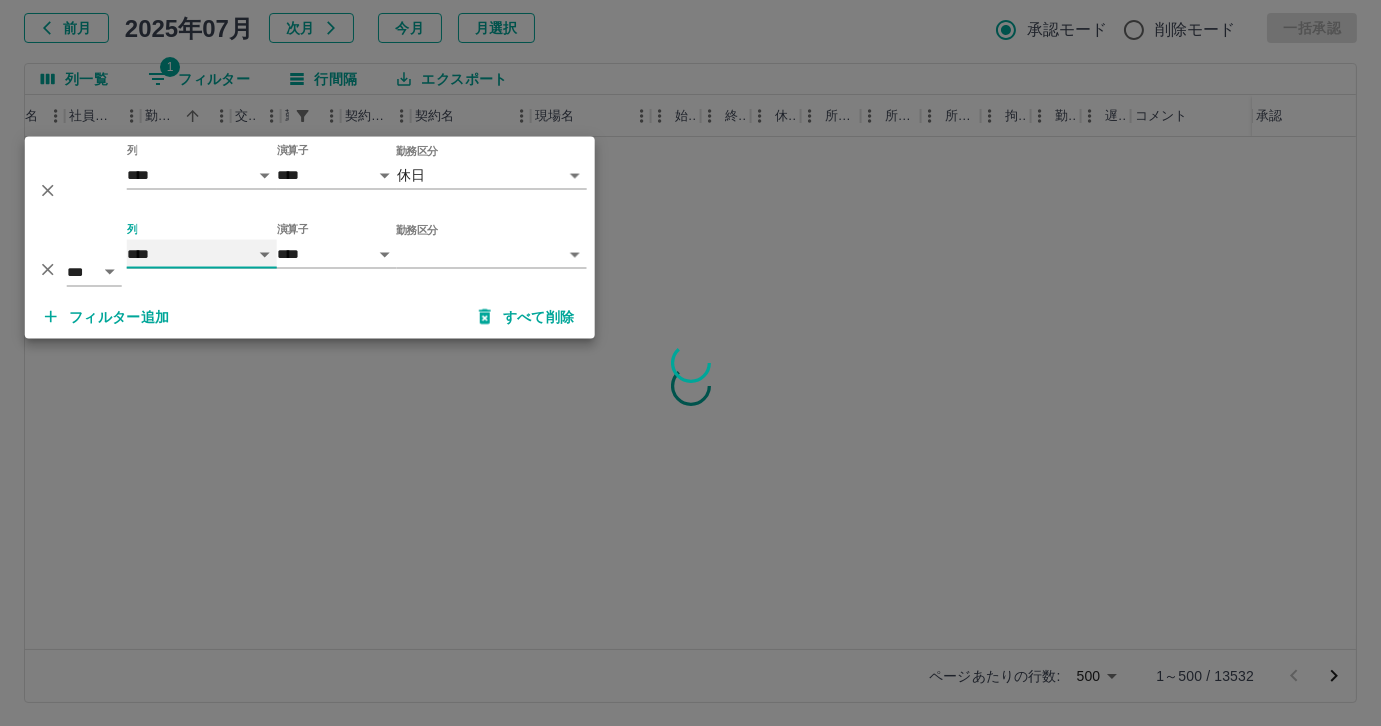click on "**** *** **** *** *** **** ***** *** *** ** ** ** **** **** **** ** ** *** **** *****" at bounding box center (202, 254) 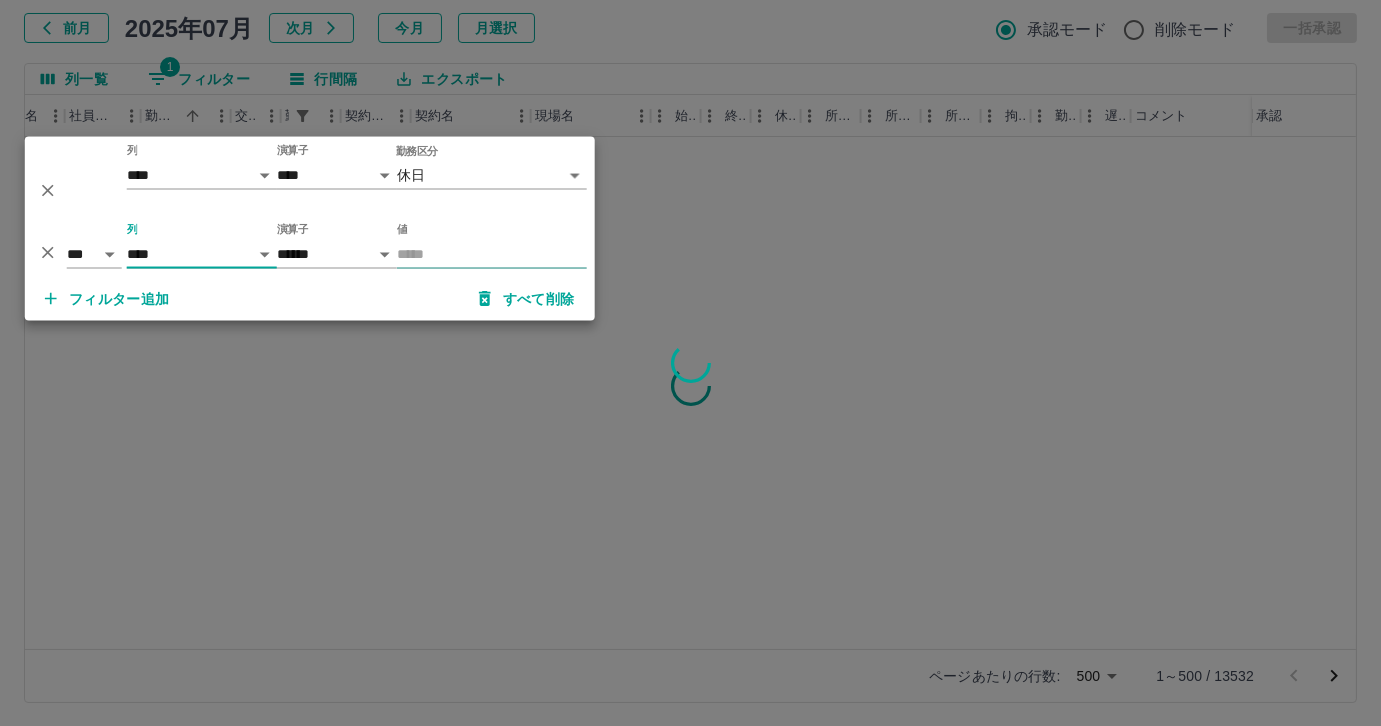 click on "値" at bounding box center (492, 254) 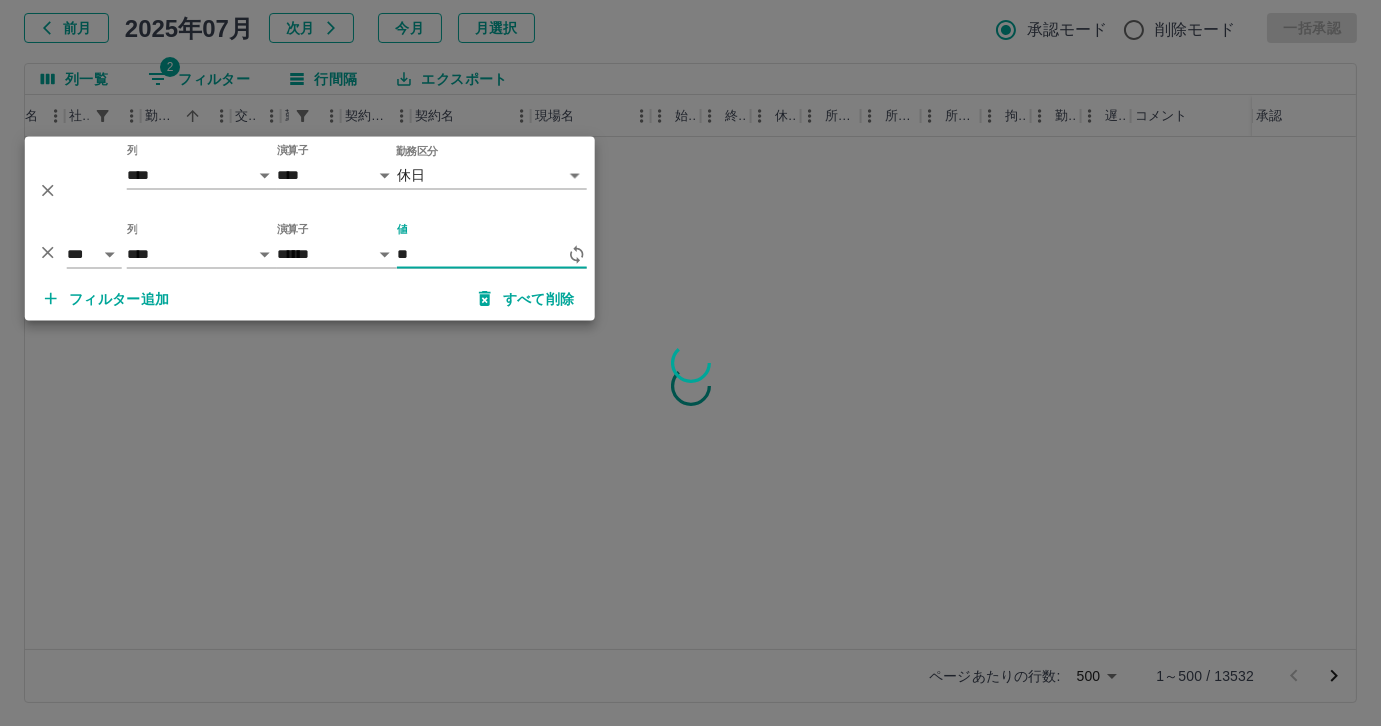 type on "*" 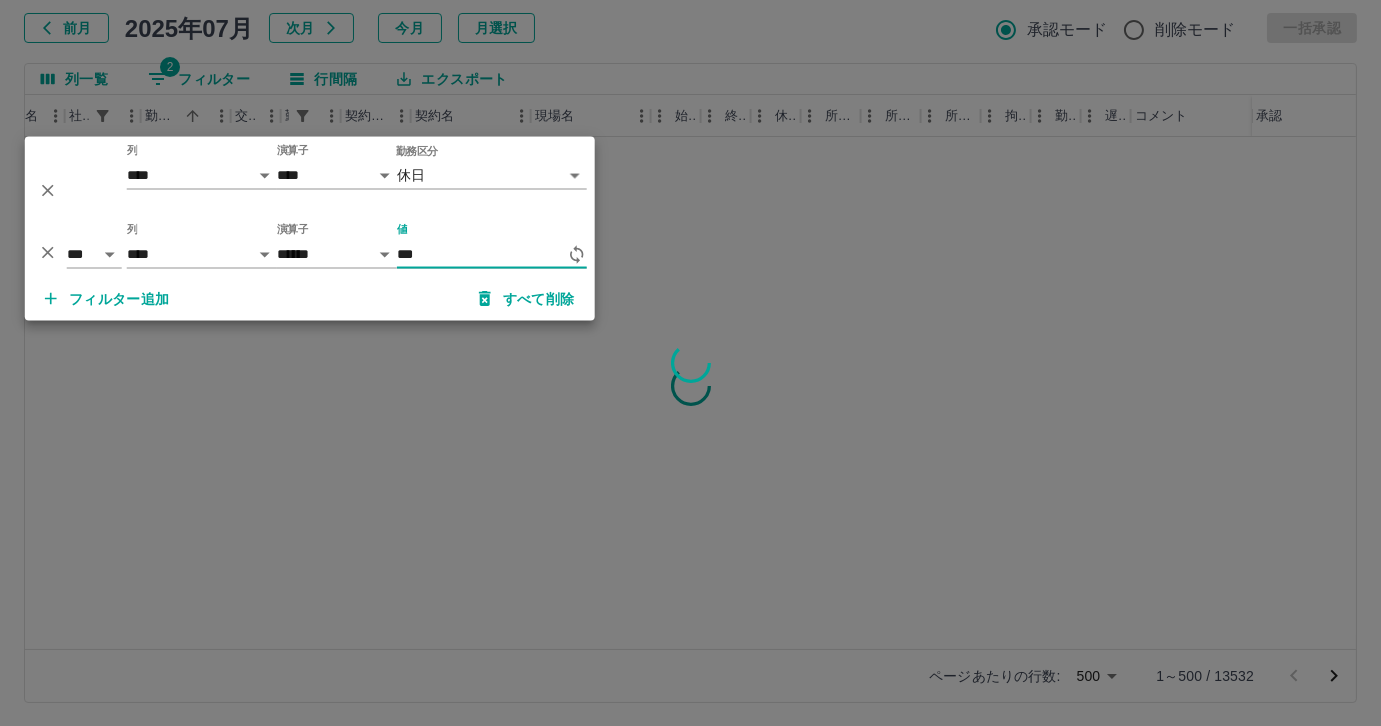 type on "***" 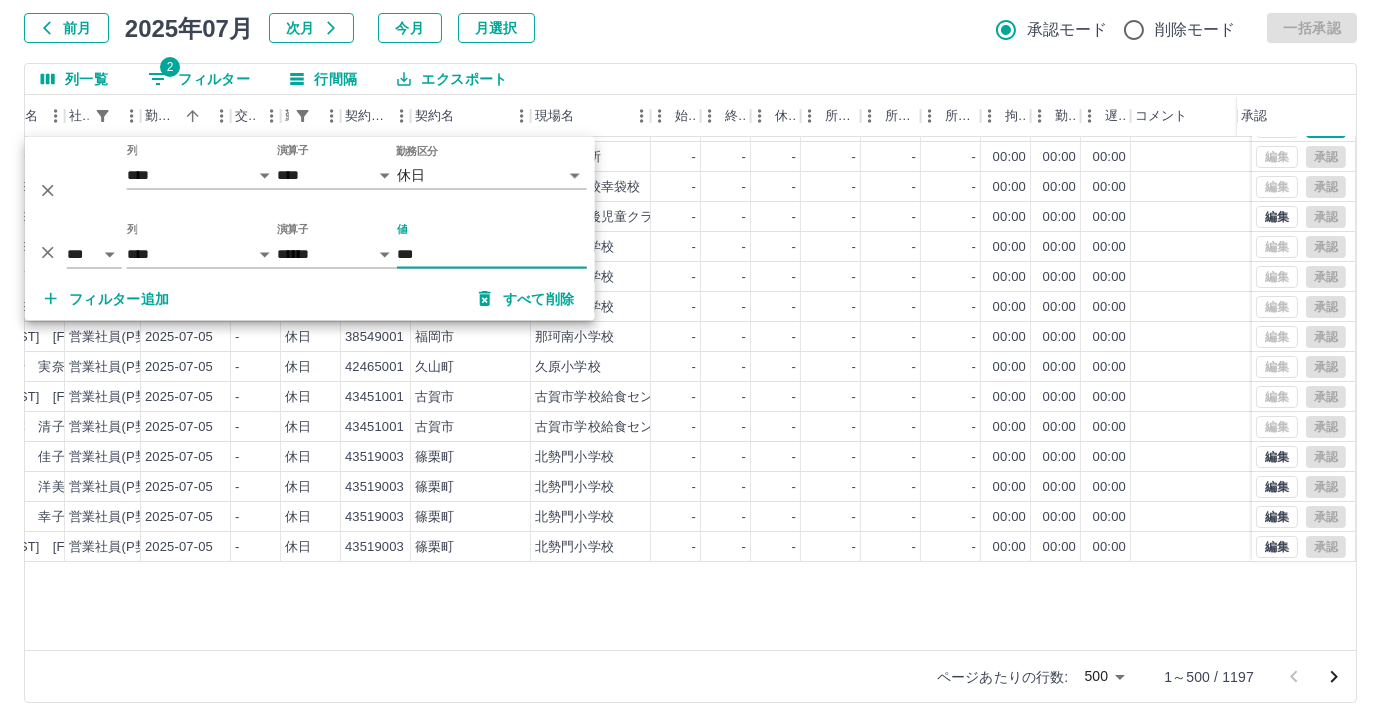 scroll, scrollTop: 0, scrollLeft: 260, axis: horizontal 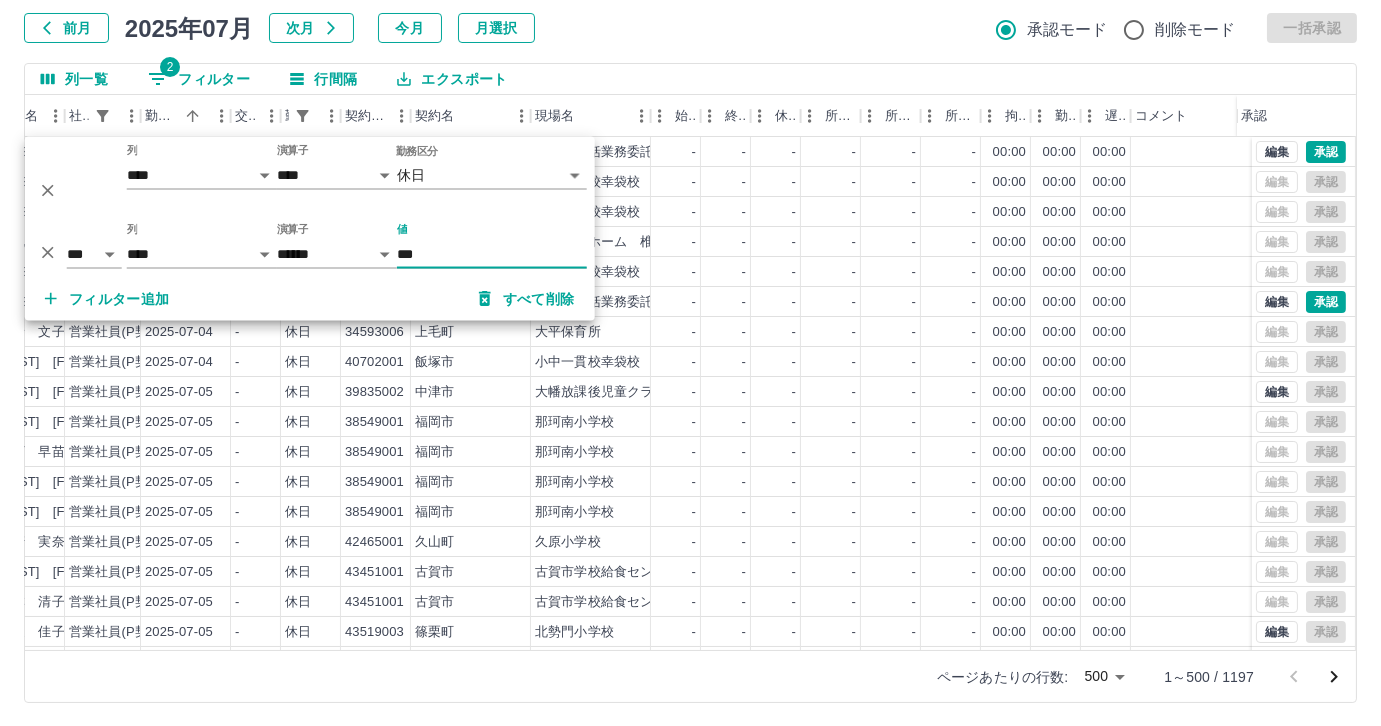 click on "勤務実績承認 前月 2025年07月 次月 今月 月選択 承認モード 削除モード 一括承認 列一覧 2 フィルター 行間隔 エクスポート 承認フロー 社員番号 社員名 社員区分 勤務日 交通費 勤務区分 契約コード 契約名 現場名 始業 終業 休憩 所定開始 所定終業 所定休憩 拘束 勤務 遅刻等 コメント ステータス 承認 現 事 Ａ 営 0102478 [LAST]　[FIRST] 営業社員(P契約) [DATE]  -  休日 43743006 [CITY] [BUSINESS_NAME] - - - - - - 00:00 00:00 00:00 事務担当者承認待 現 事 Ａ 営 0025874 [LAST]　[FIRST] 営業社員(P契約) [DATE]  -  休日 40702001 [CITY] [SCHOOL_NAME] - - - - - - 00:00 00:00 00:00 営業所長承認待 現 事 Ａ 営 0025874 [LAST]　[FIRST] 営業社員(P契約) [DATE]  -  休日 40702001 [CITY] [SCHOOL_NAME] - - - - - - 00:00 00:00 00:00 営業所長承認待 現 事 Ａ 営 0023036 [DATE] -" at bounding box center (690, 329) 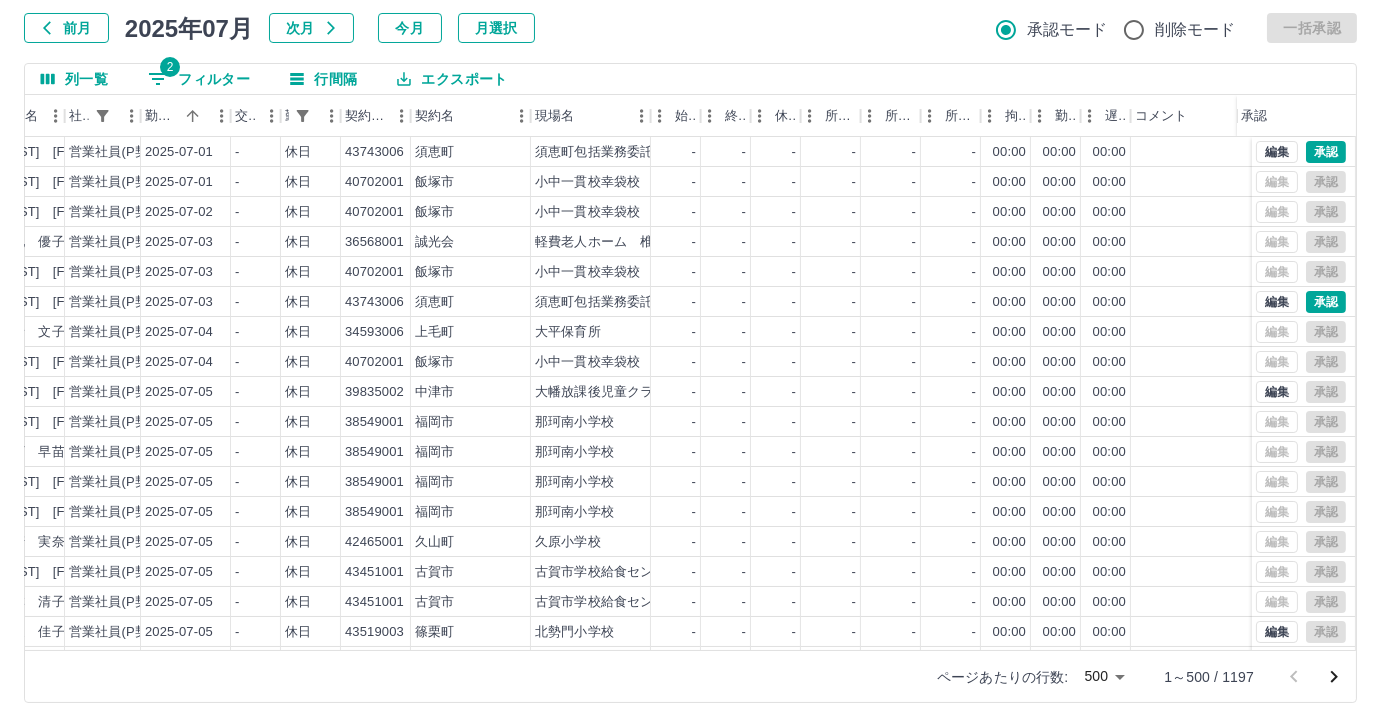drag, startPoint x: 298, startPoint y: 652, endPoint x: 218, endPoint y: 654, distance: 80.024994 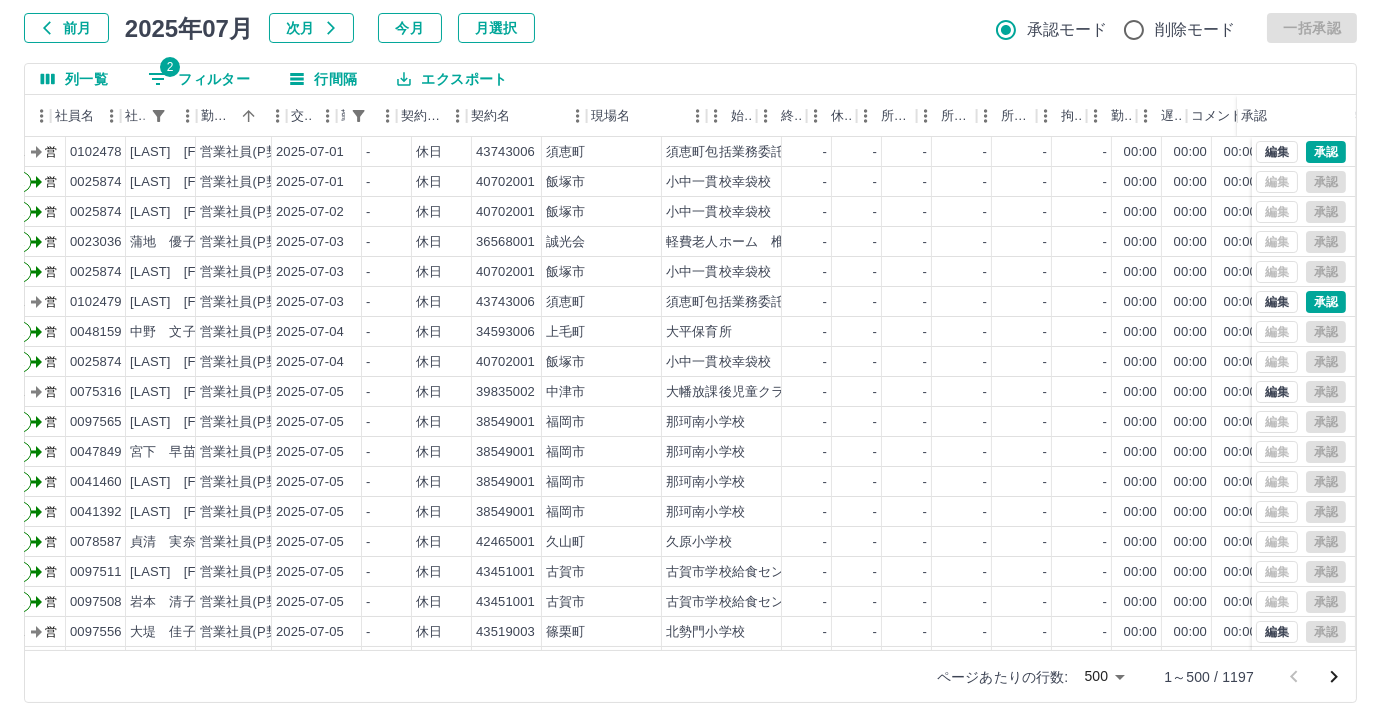 scroll, scrollTop: 0, scrollLeft: 0, axis: both 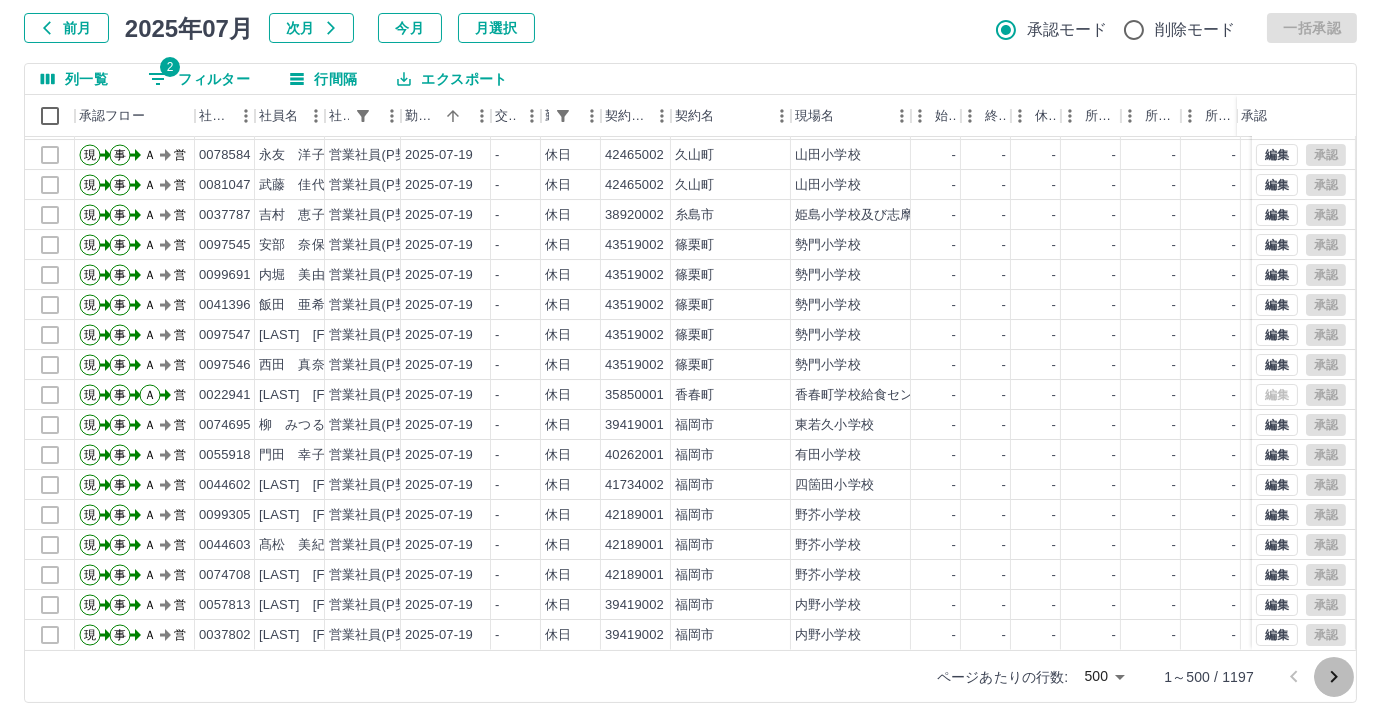 click 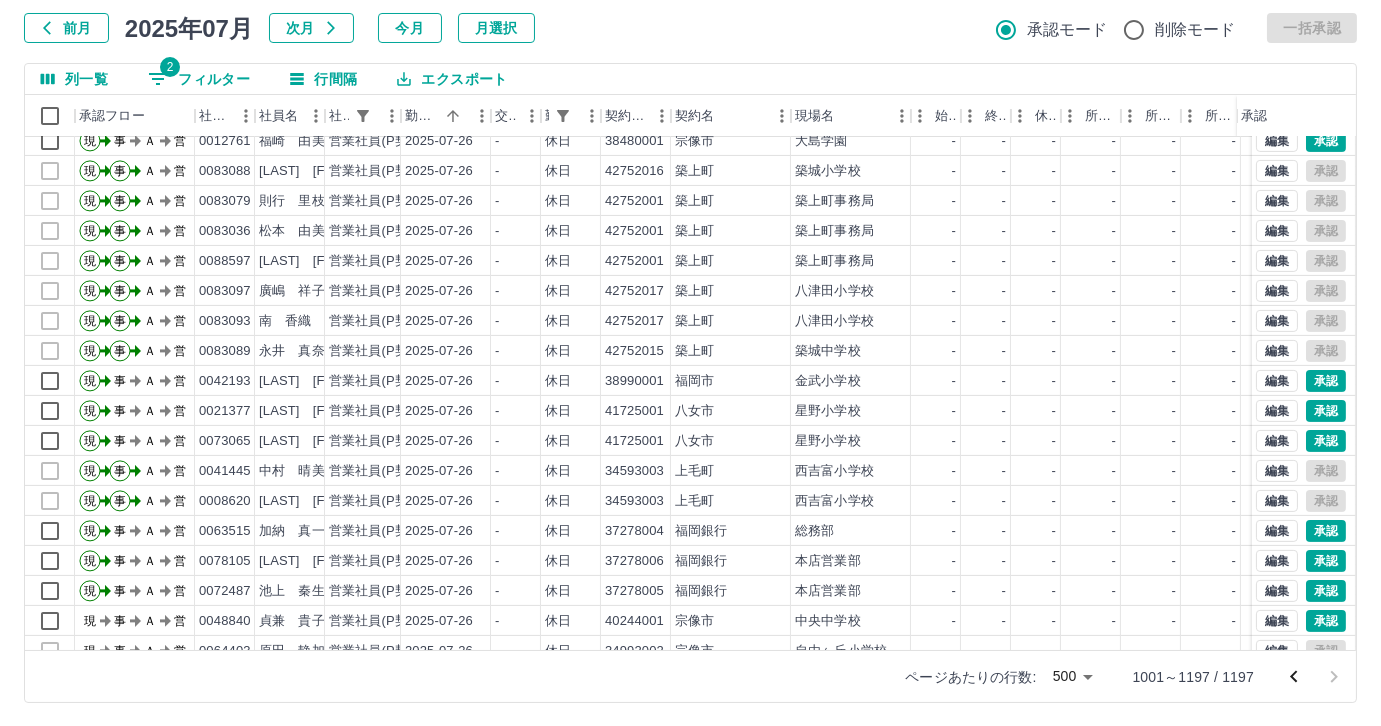 scroll, scrollTop: 1333, scrollLeft: 0, axis: vertical 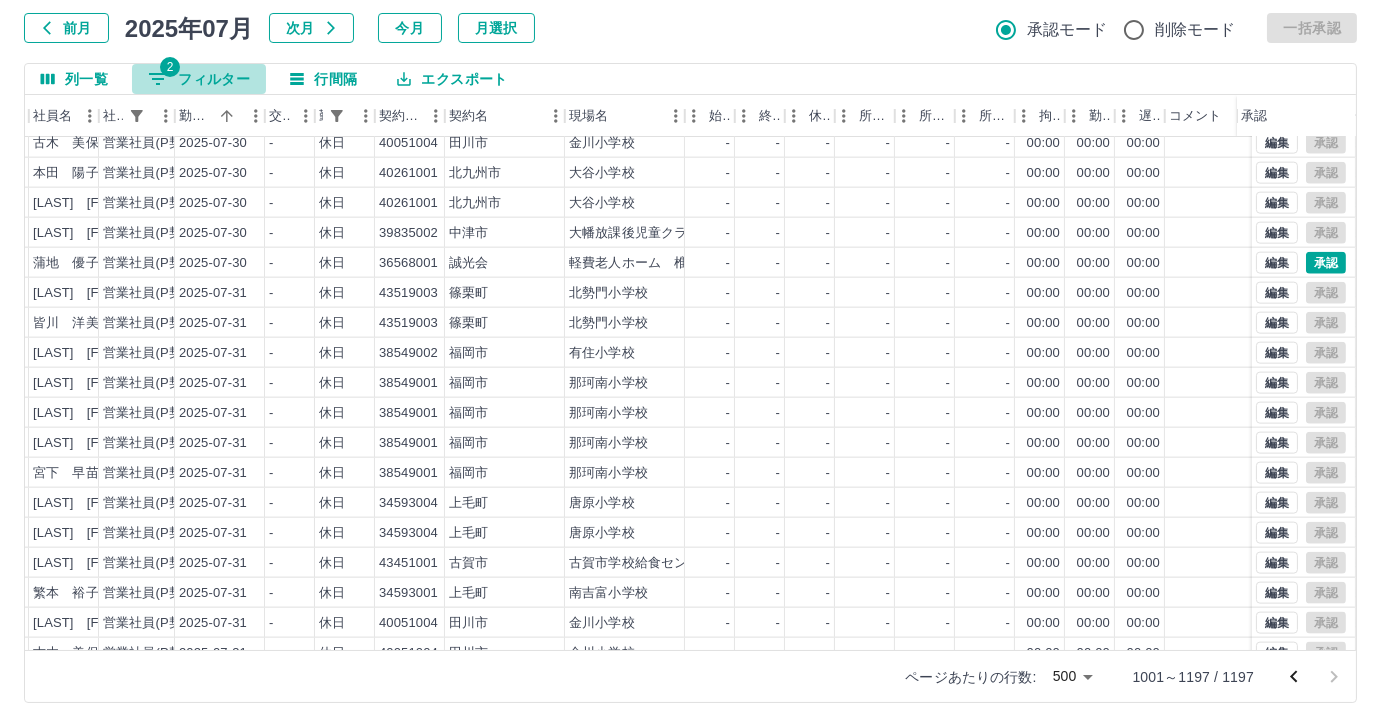 click on "2 フィルター" at bounding box center (199, 79) 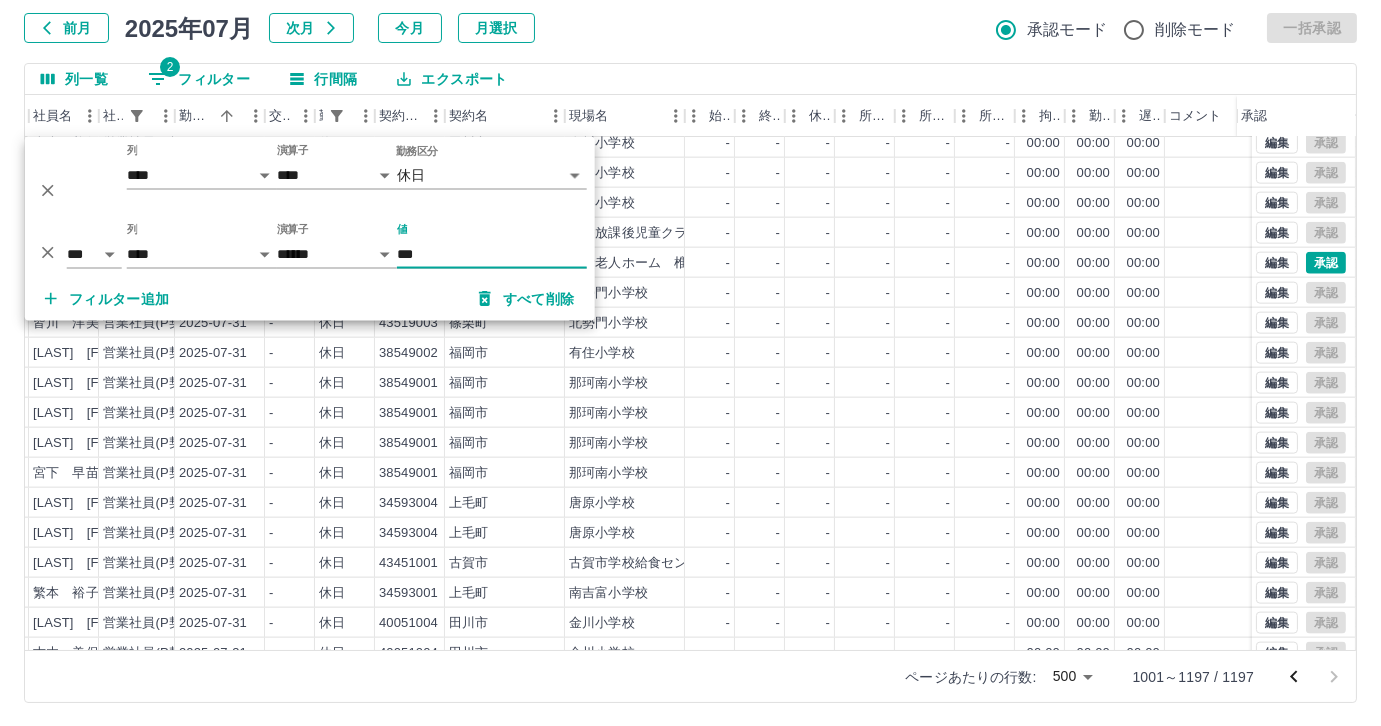 click 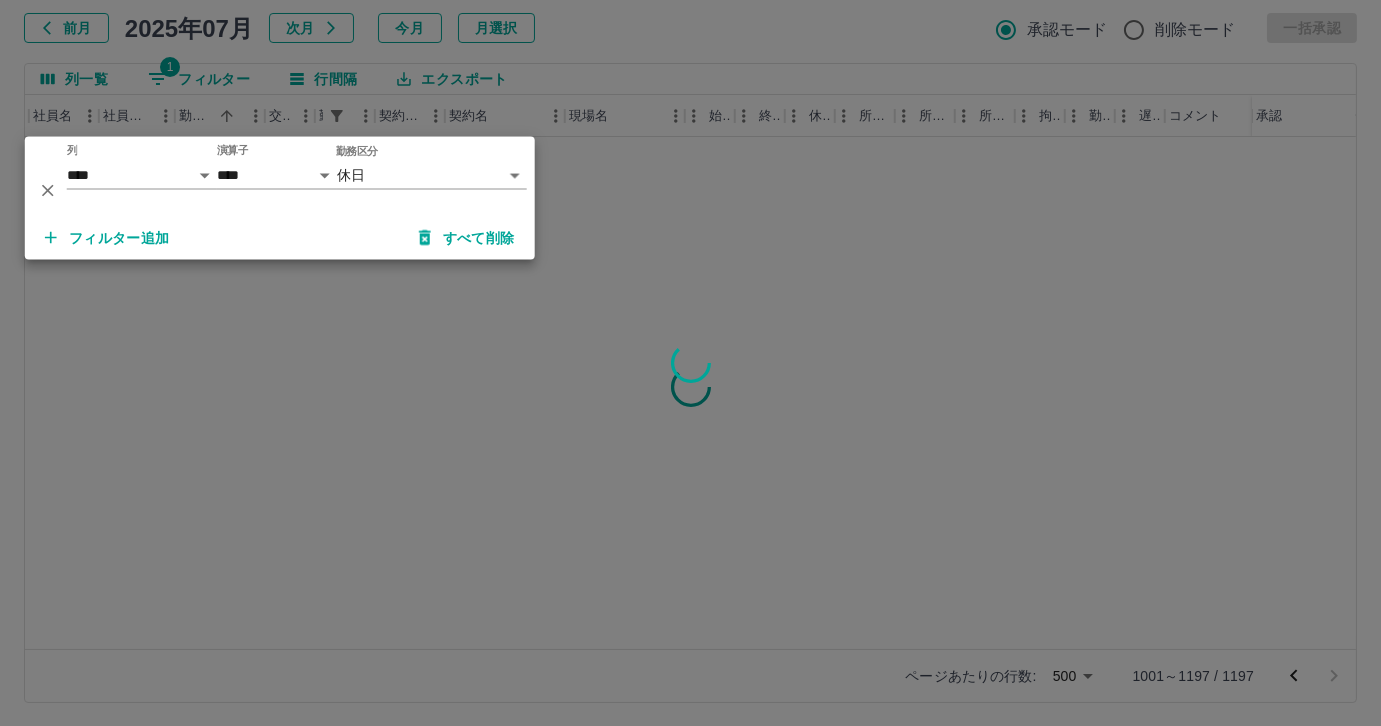 scroll, scrollTop: 0, scrollLeft: 226, axis: horizontal 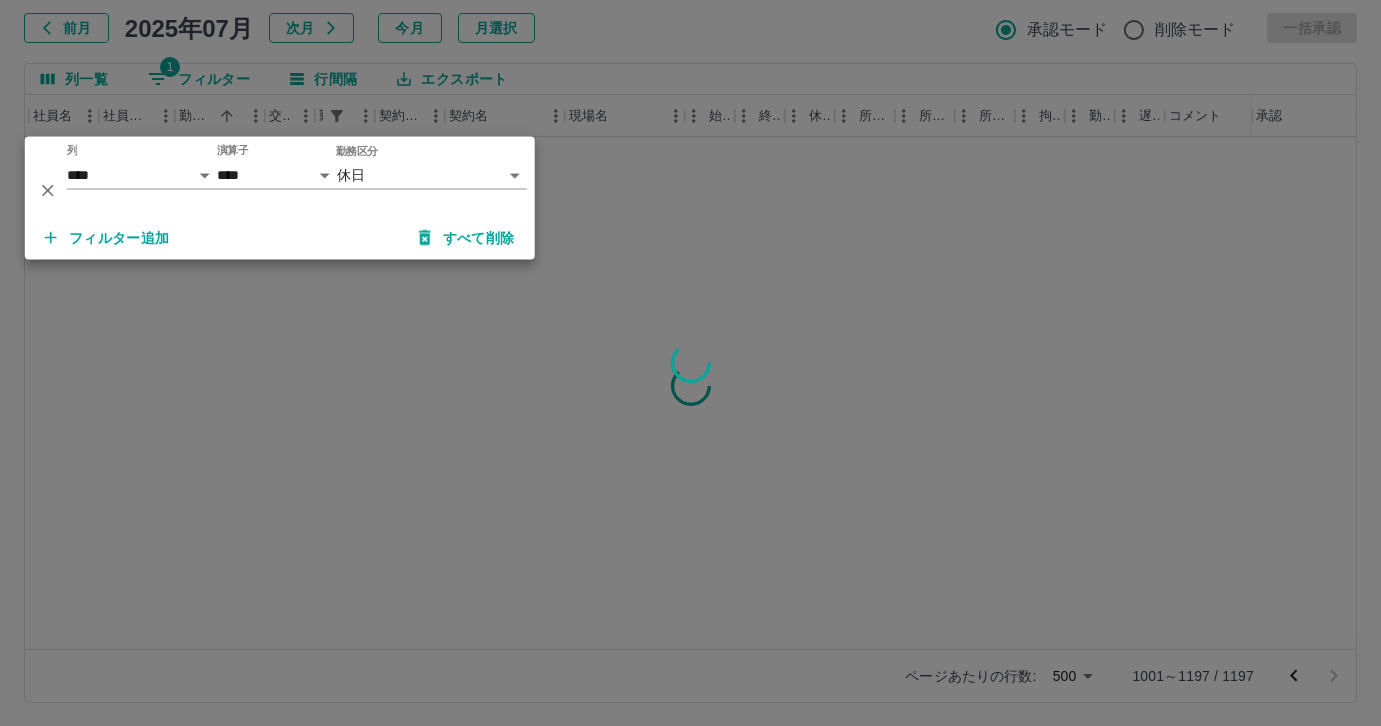 click 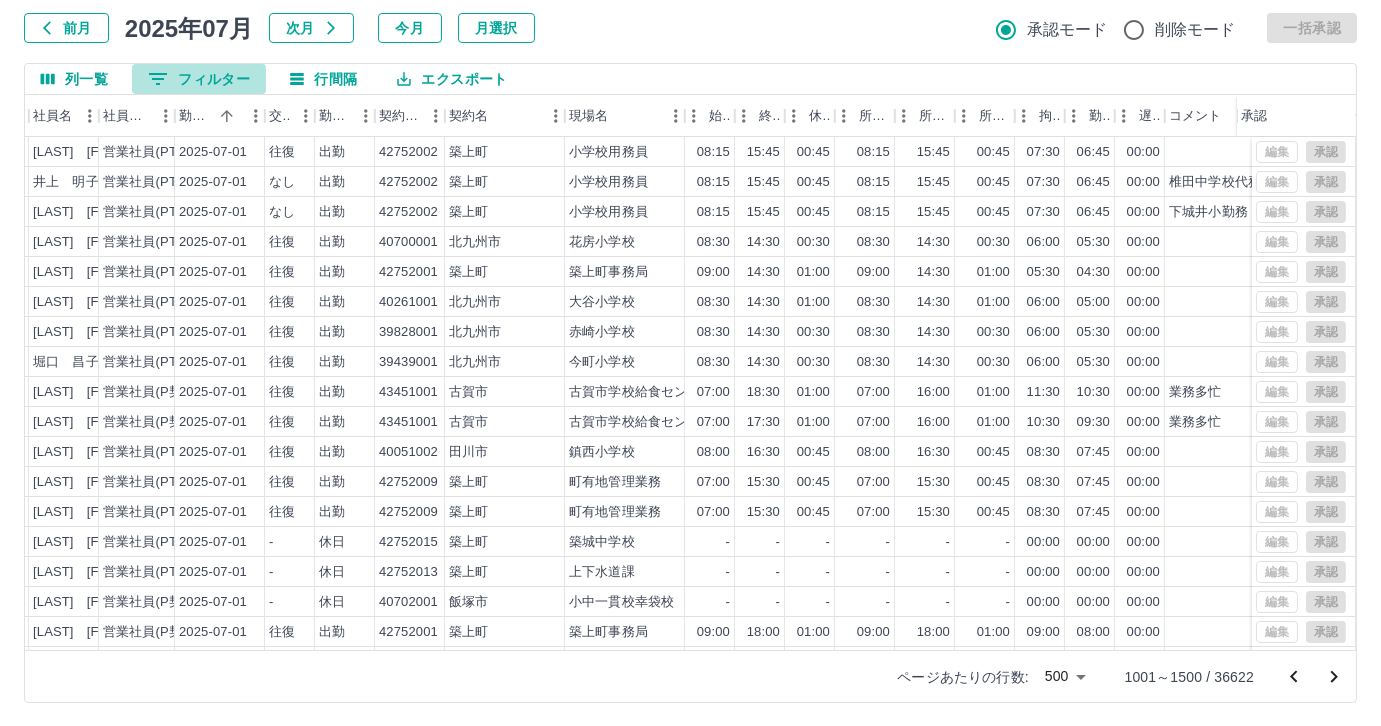 click 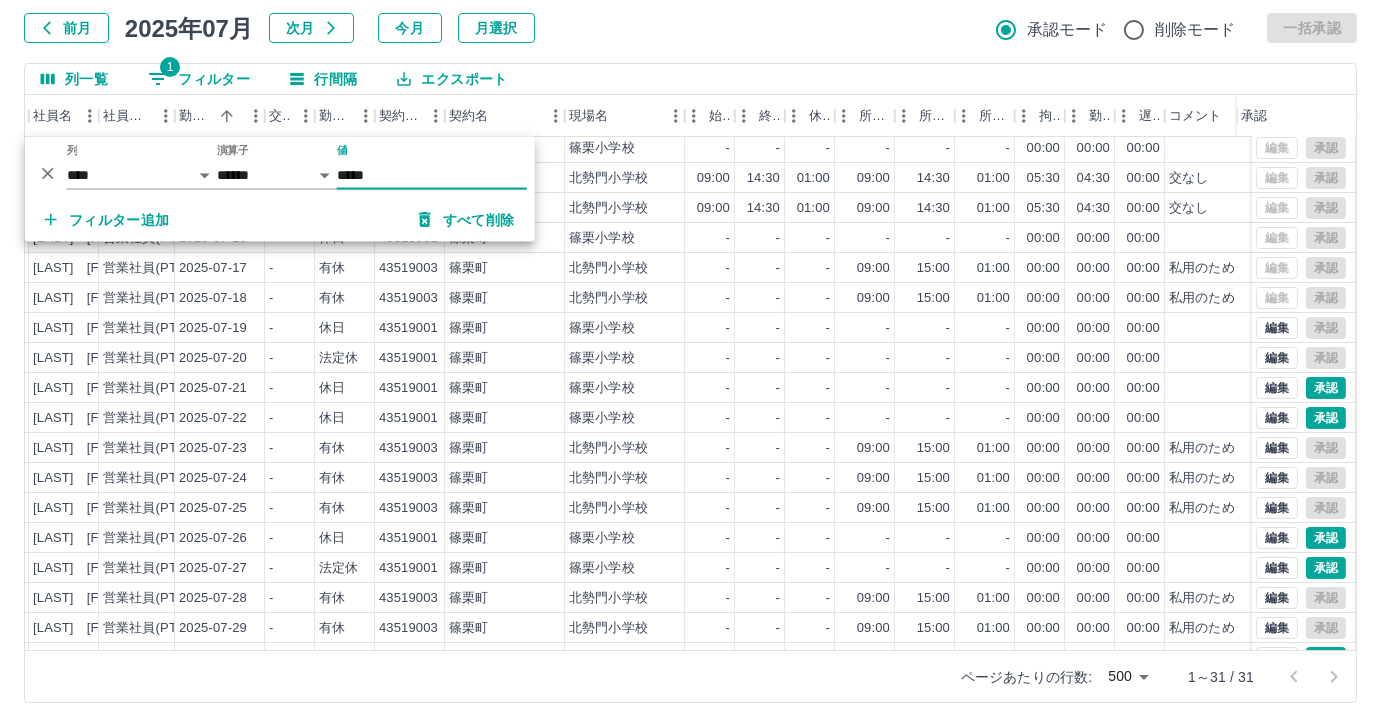 scroll, scrollTop: 431, scrollLeft: 226, axis: both 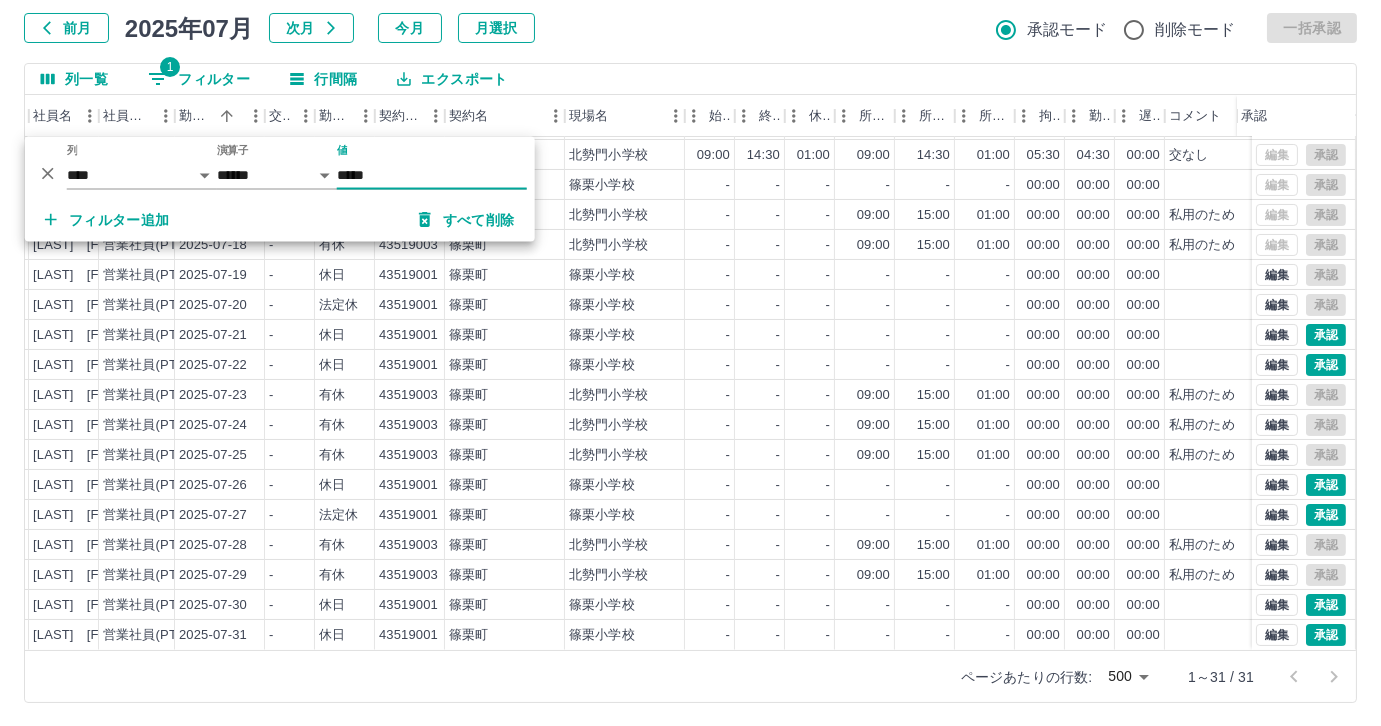 type on "*****" 